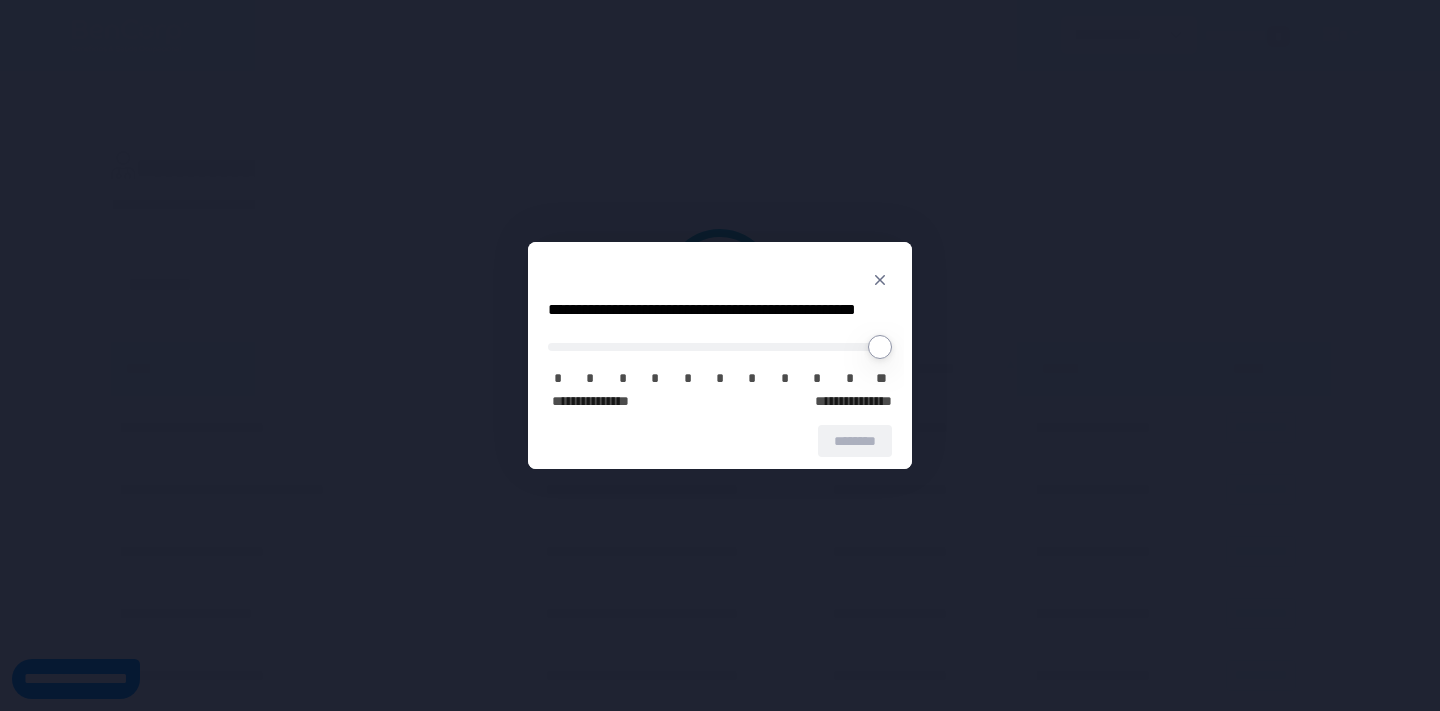 scroll, scrollTop: 0, scrollLeft: 0, axis: both 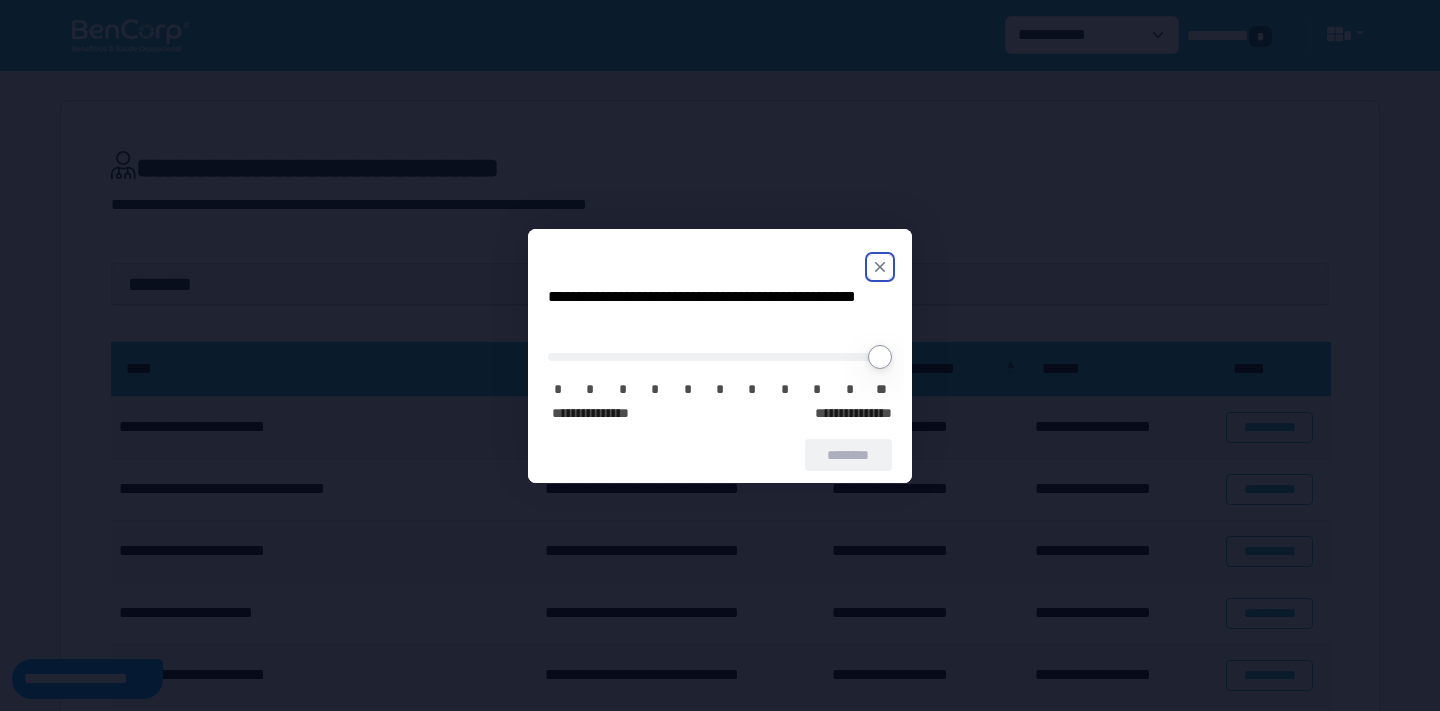 click 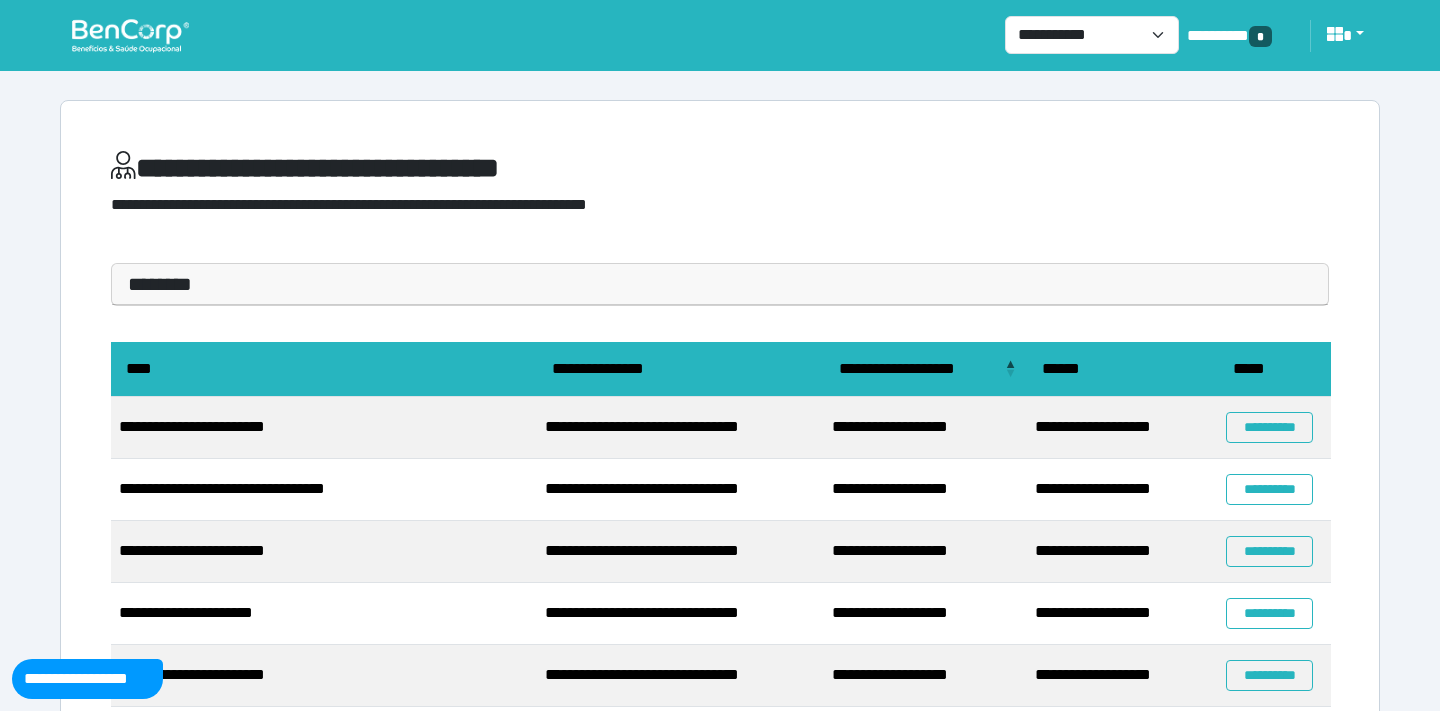 click on "**********" at bounding box center [1274, 428] 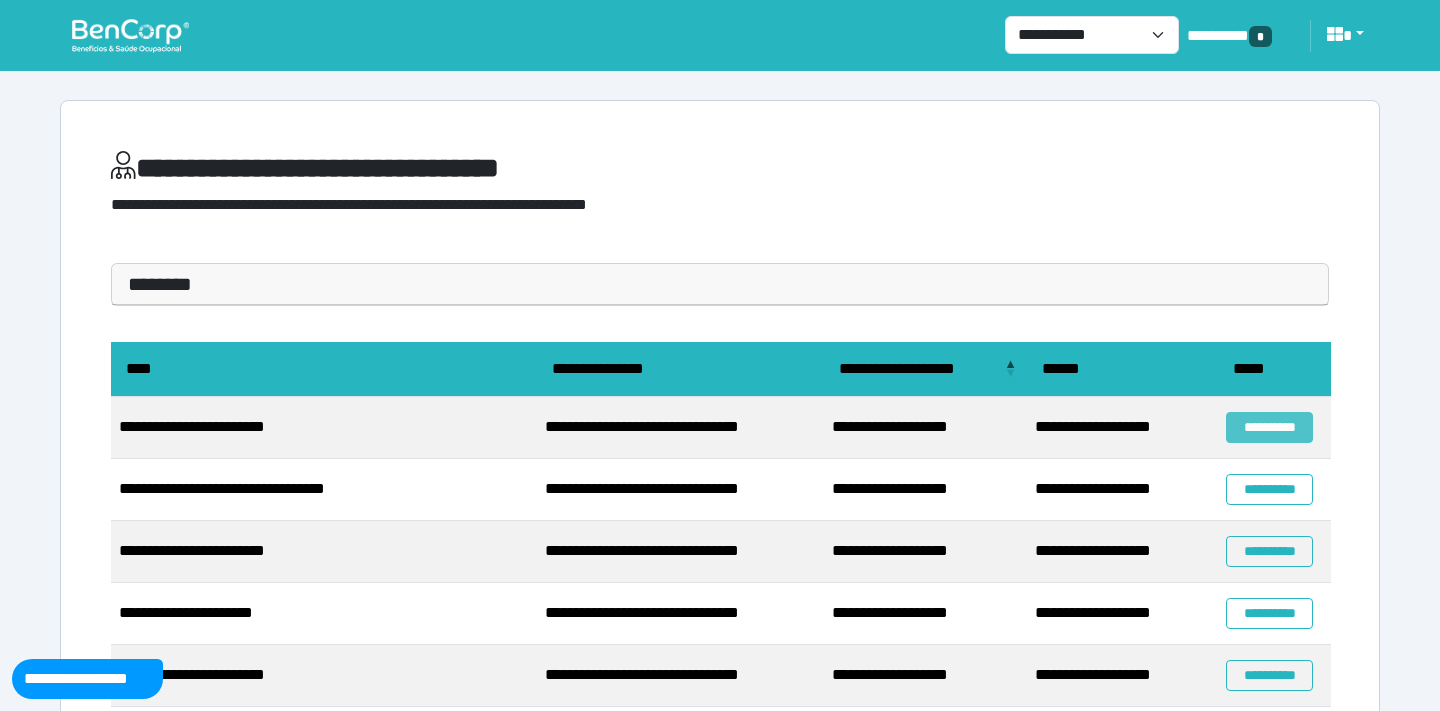 click on "**********" at bounding box center [1269, 427] 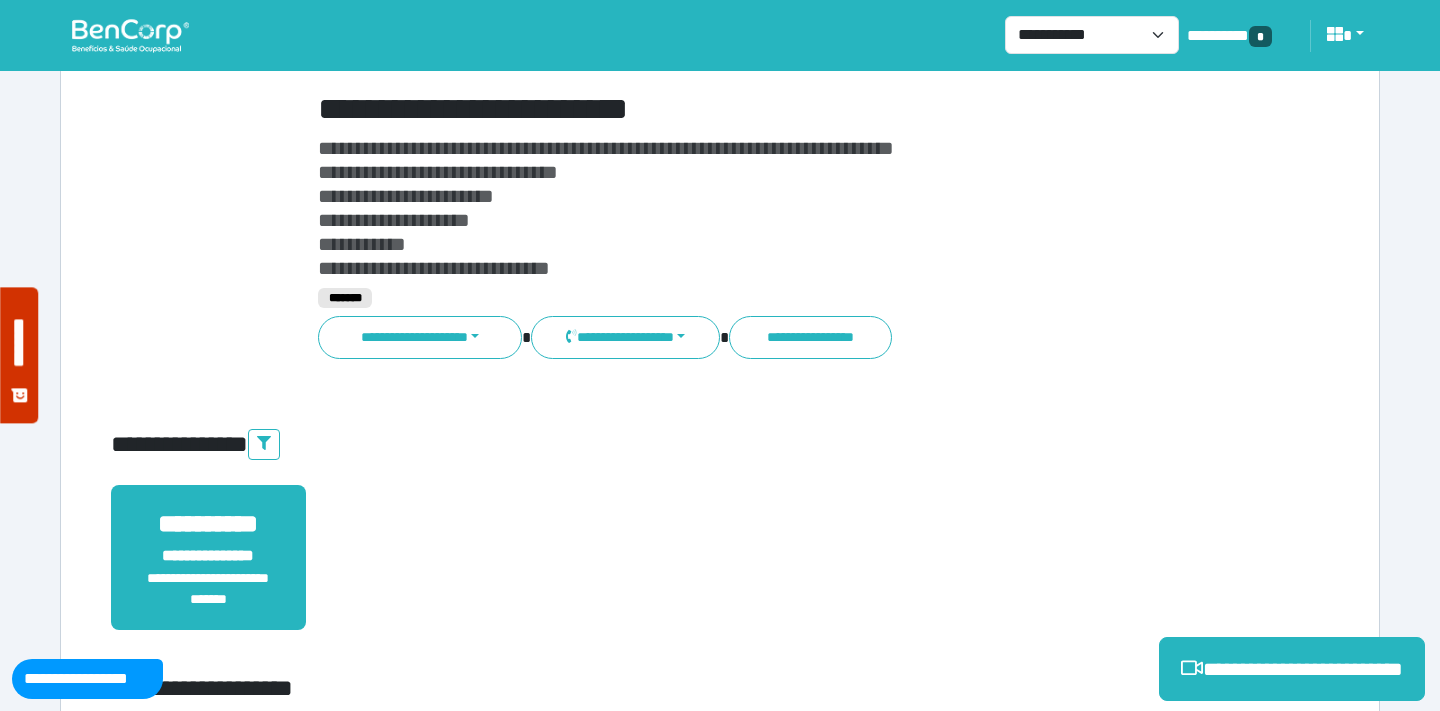 scroll, scrollTop: 138, scrollLeft: 0, axis: vertical 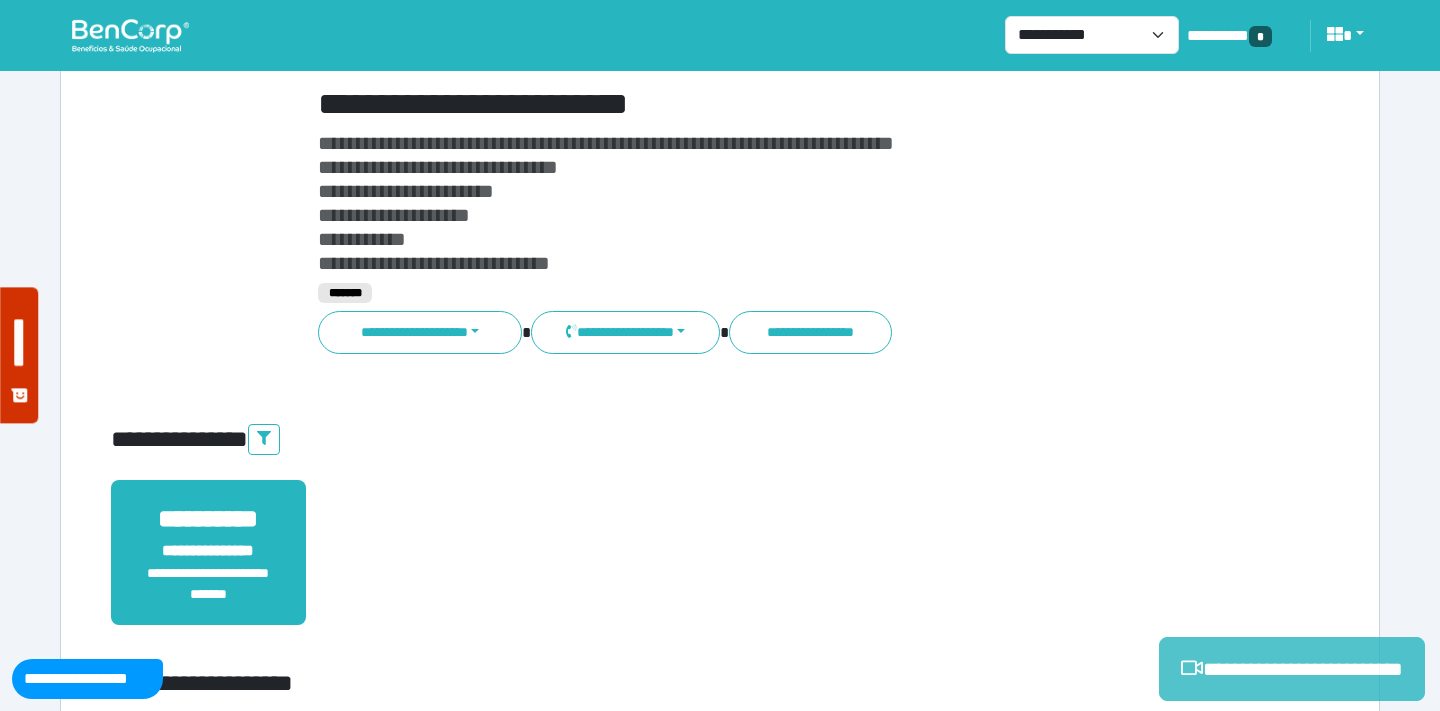 click on "**********" at bounding box center [1292, 669] 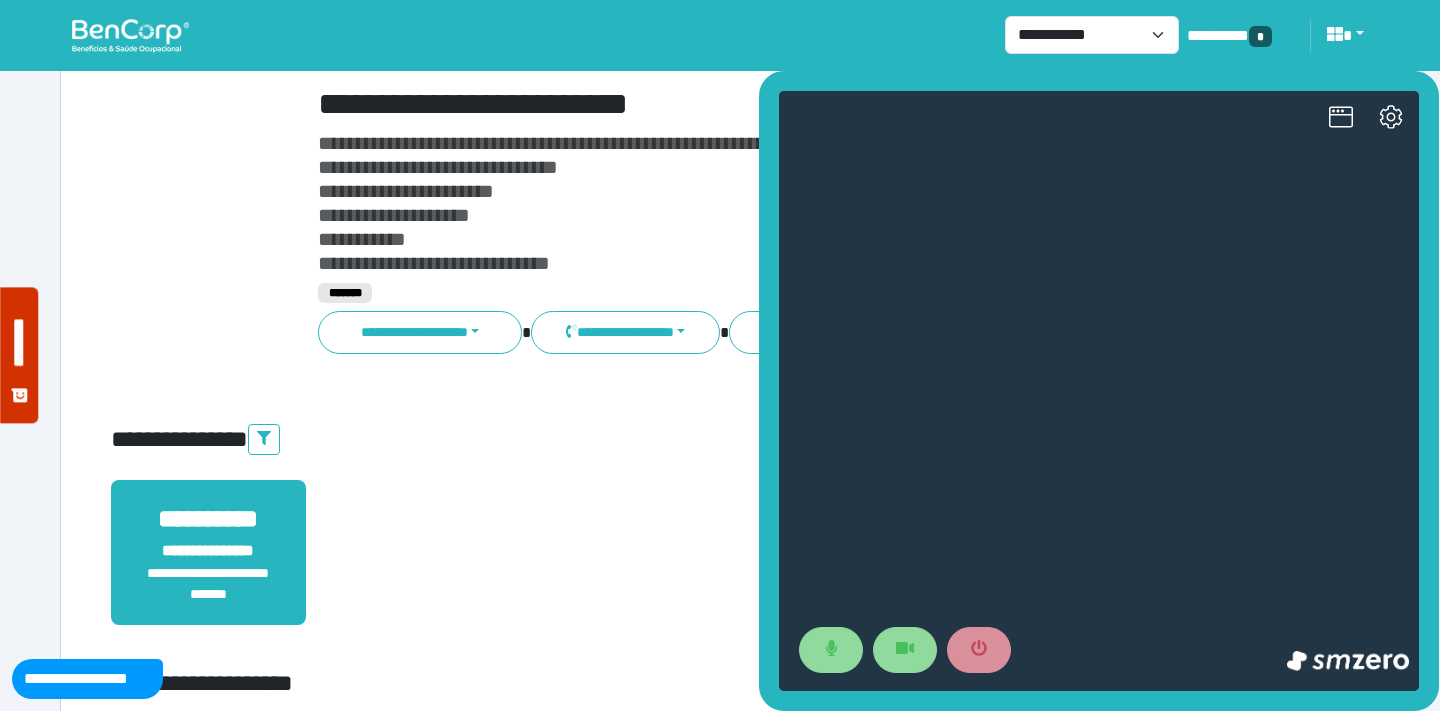scroll, scrollTop: 0, scrollLeft: 0, axis: both 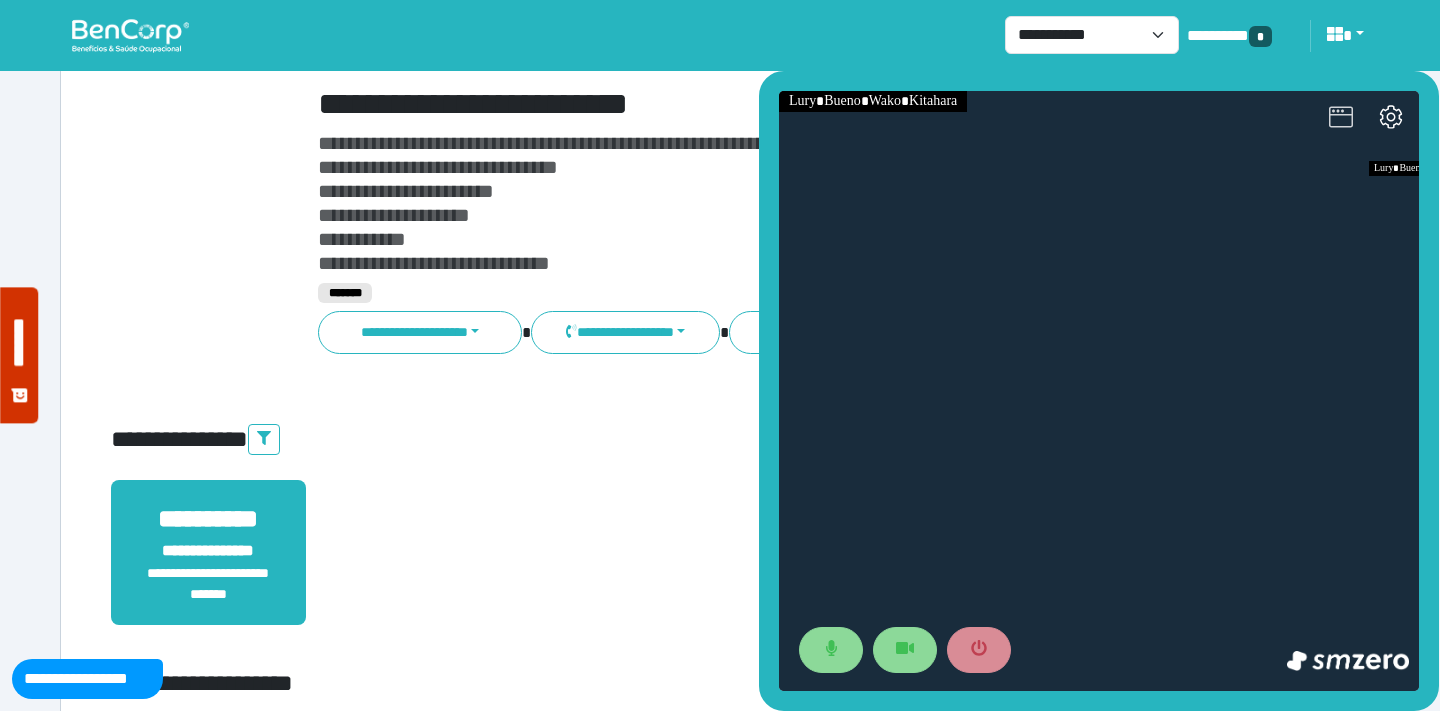 click 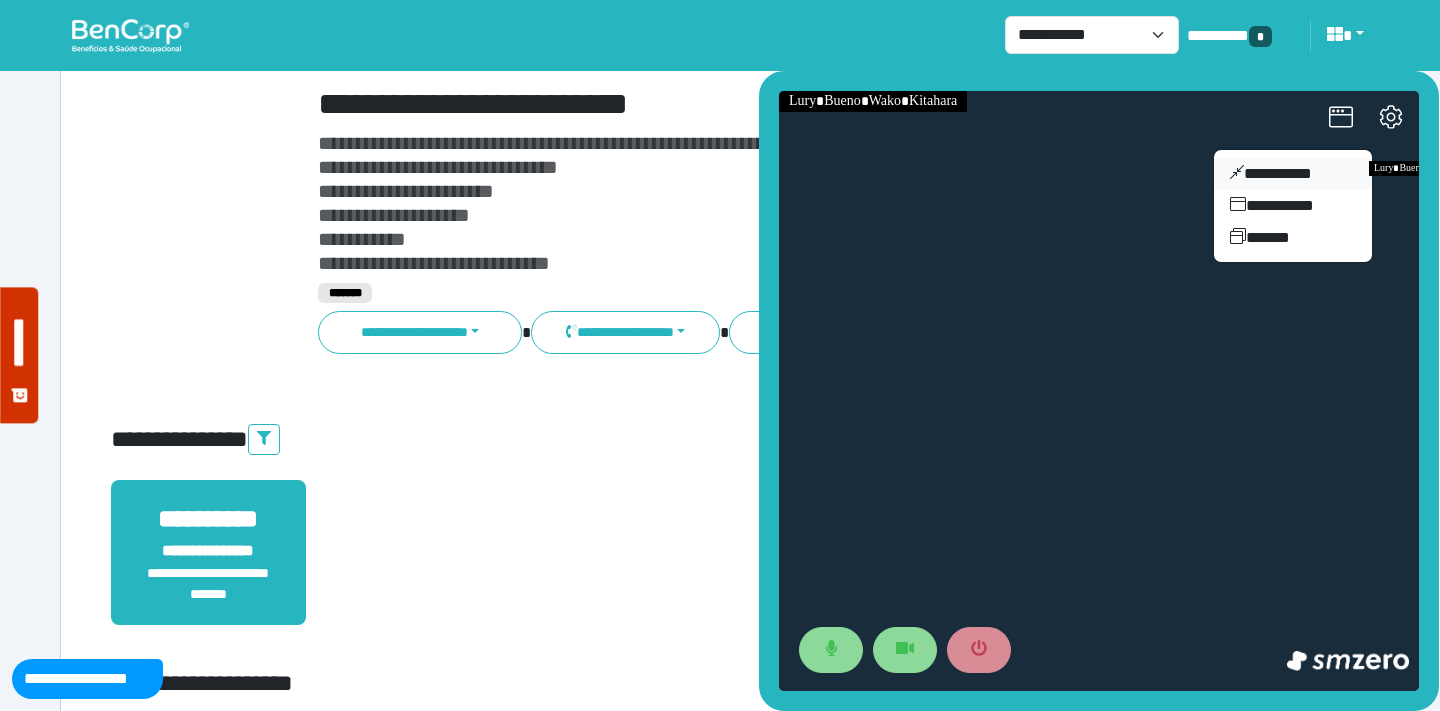 click on "**********" at bounding box center [1293, 174] 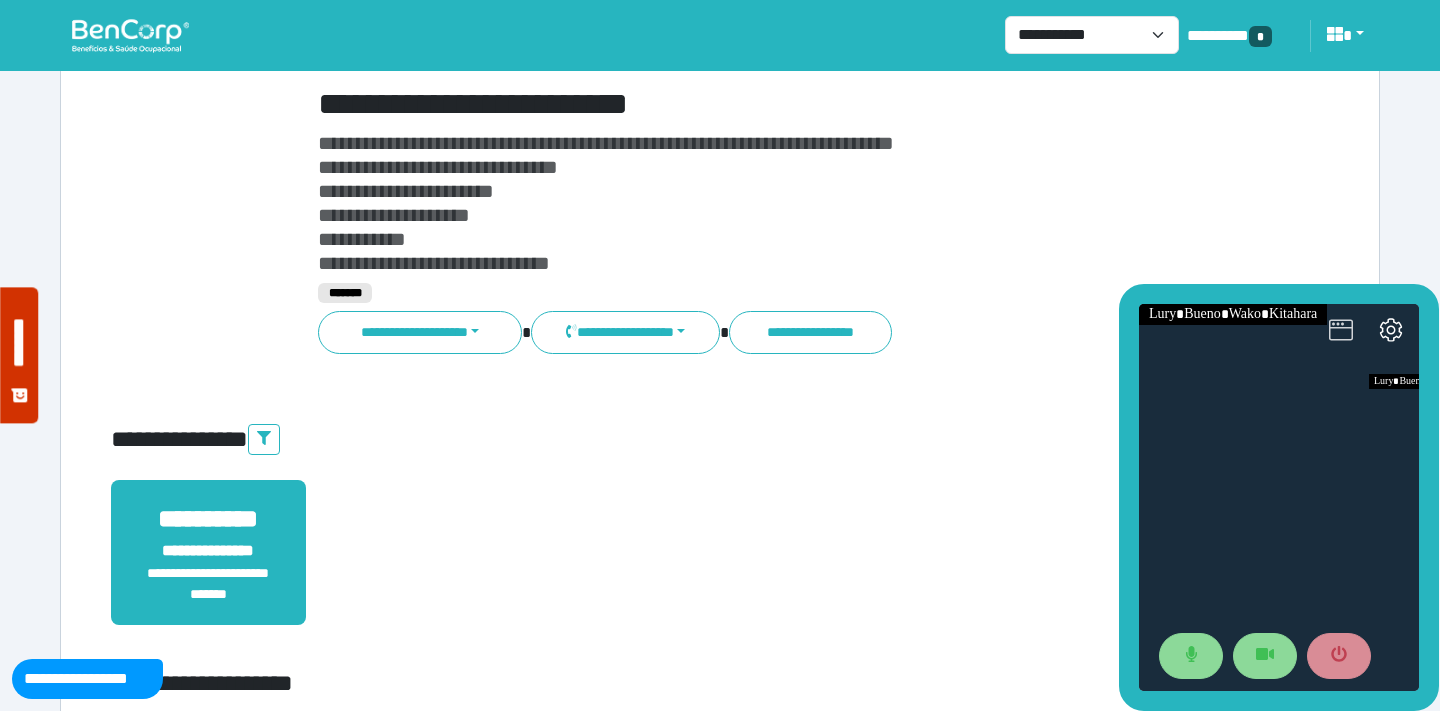 click 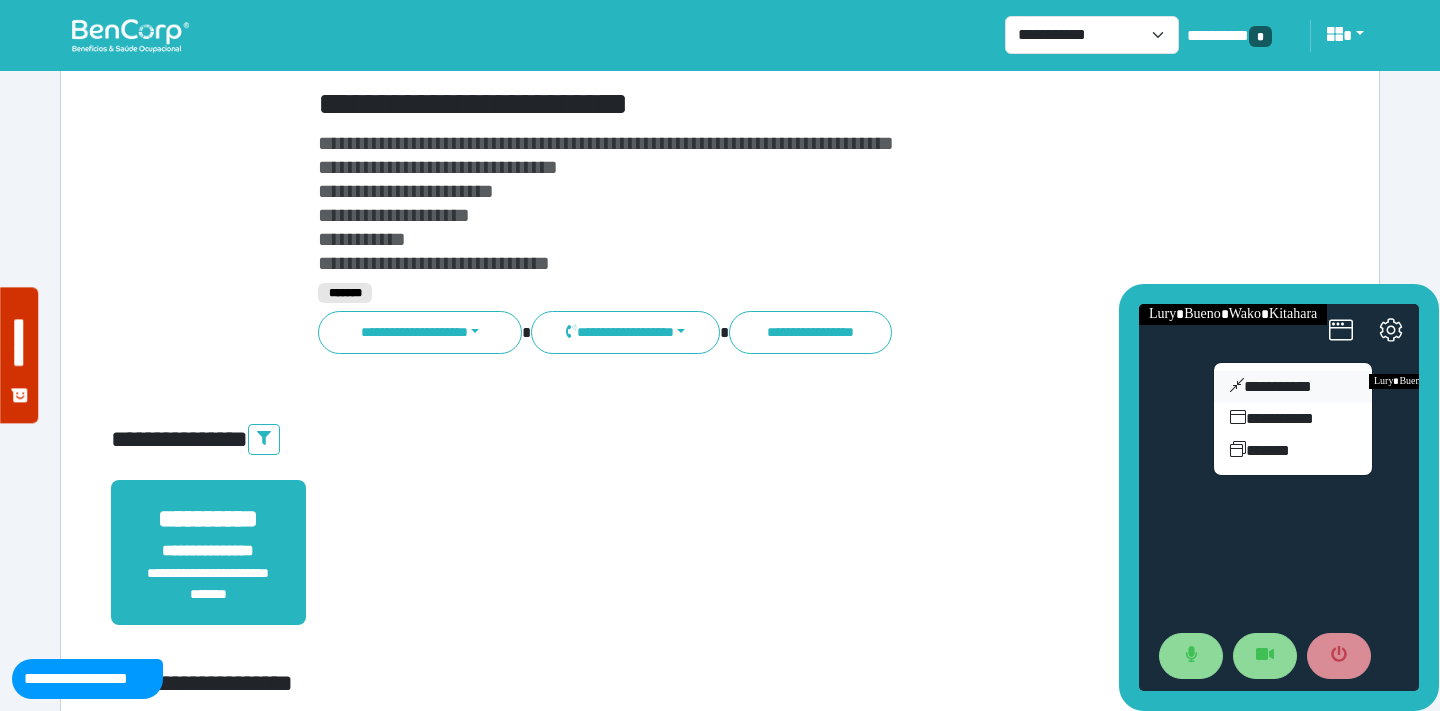 click on "**********" at bounding box center [1293, 387] 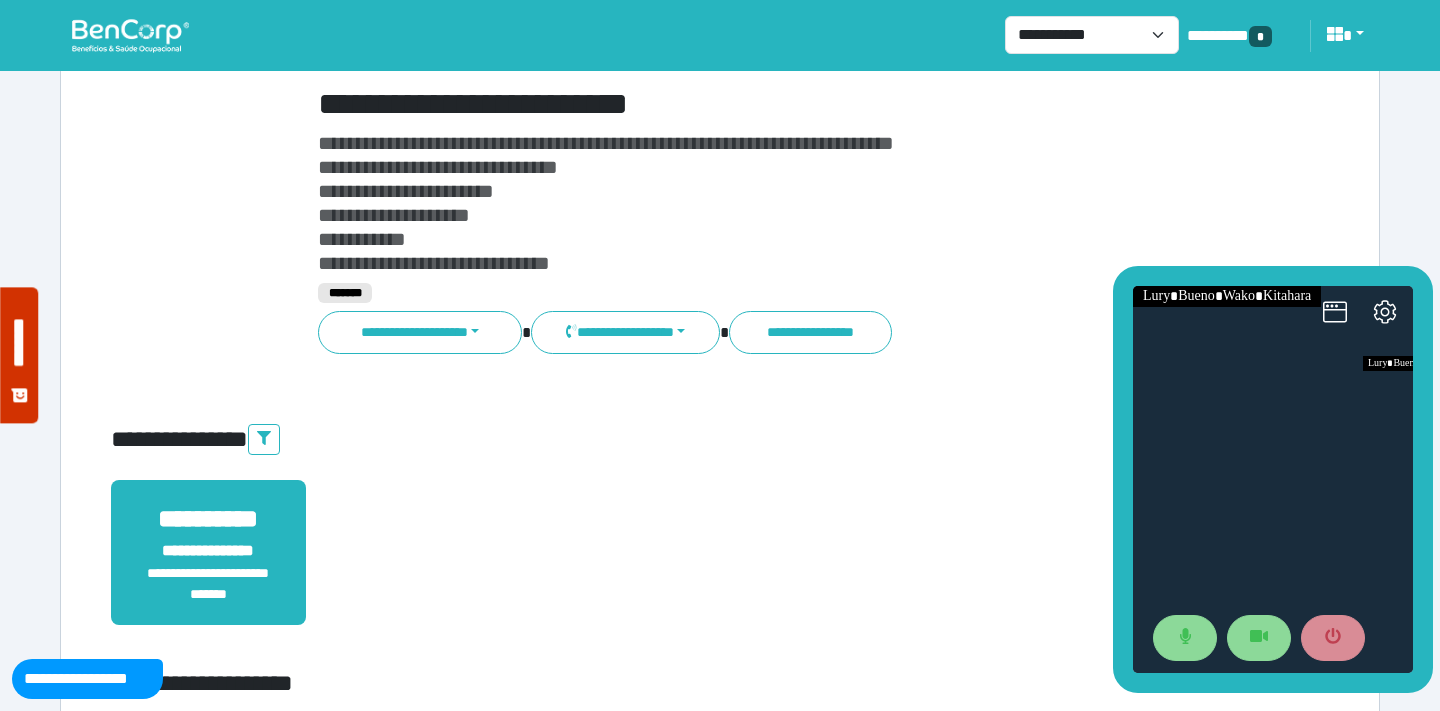 drag, startPoint x: 1284, startPoint y: 293, endPoint x: 1232, endPoint y: 111, distance: 189.28285 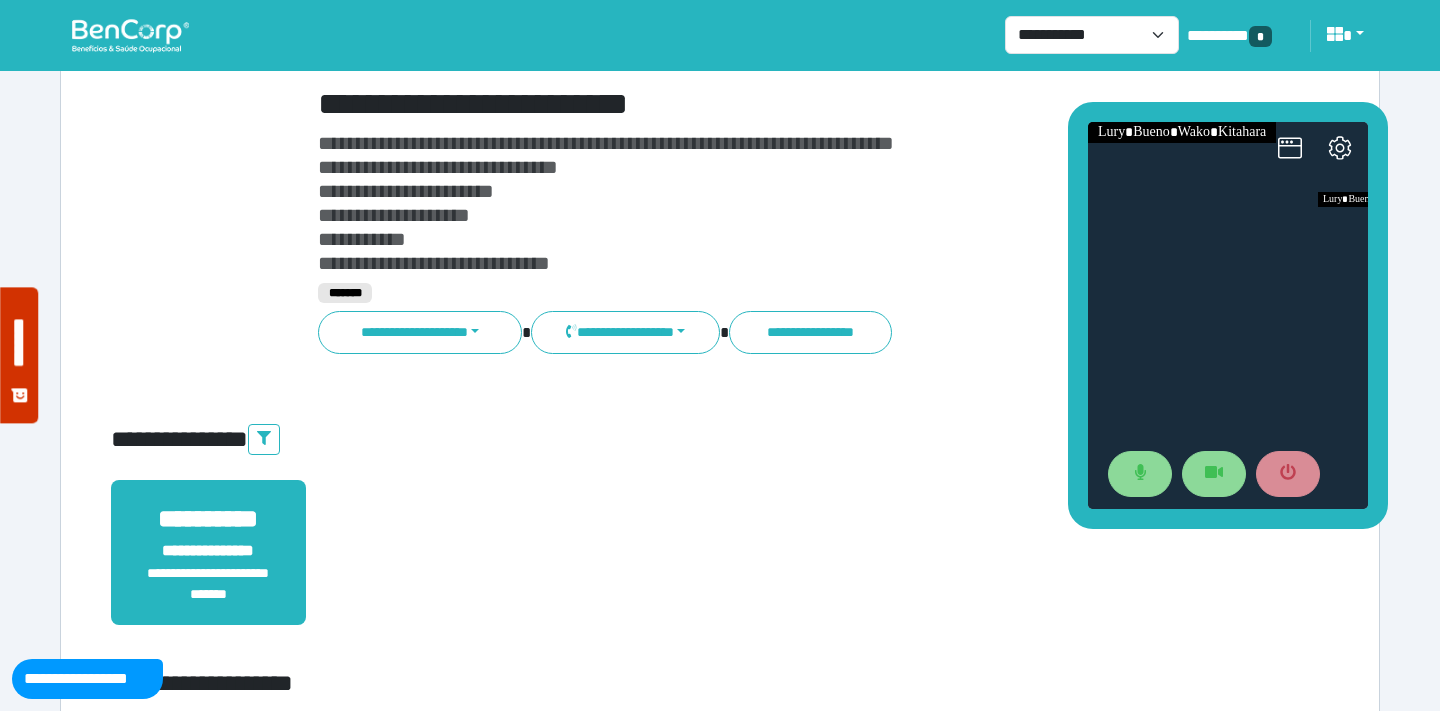 click on "**********" at bounding box center (772, 203) 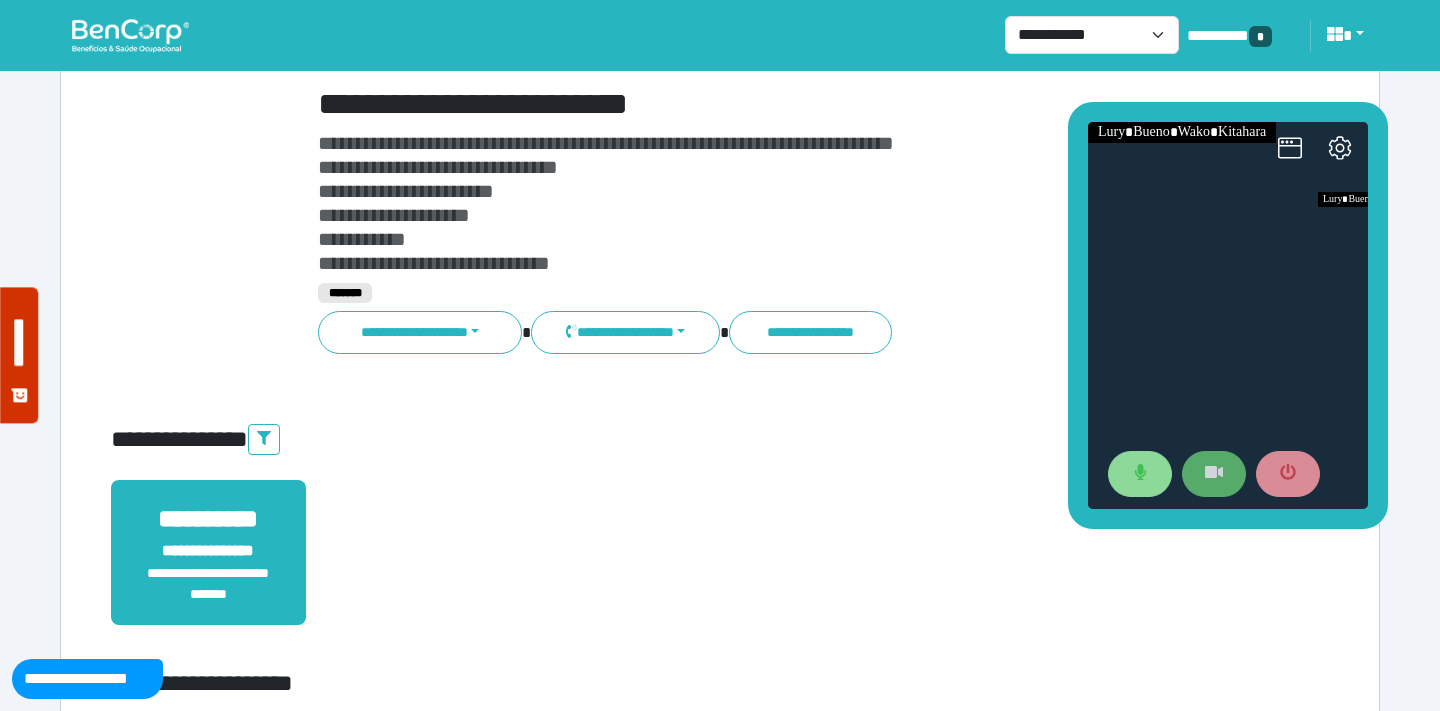 click at bounding box center [1214, 474] 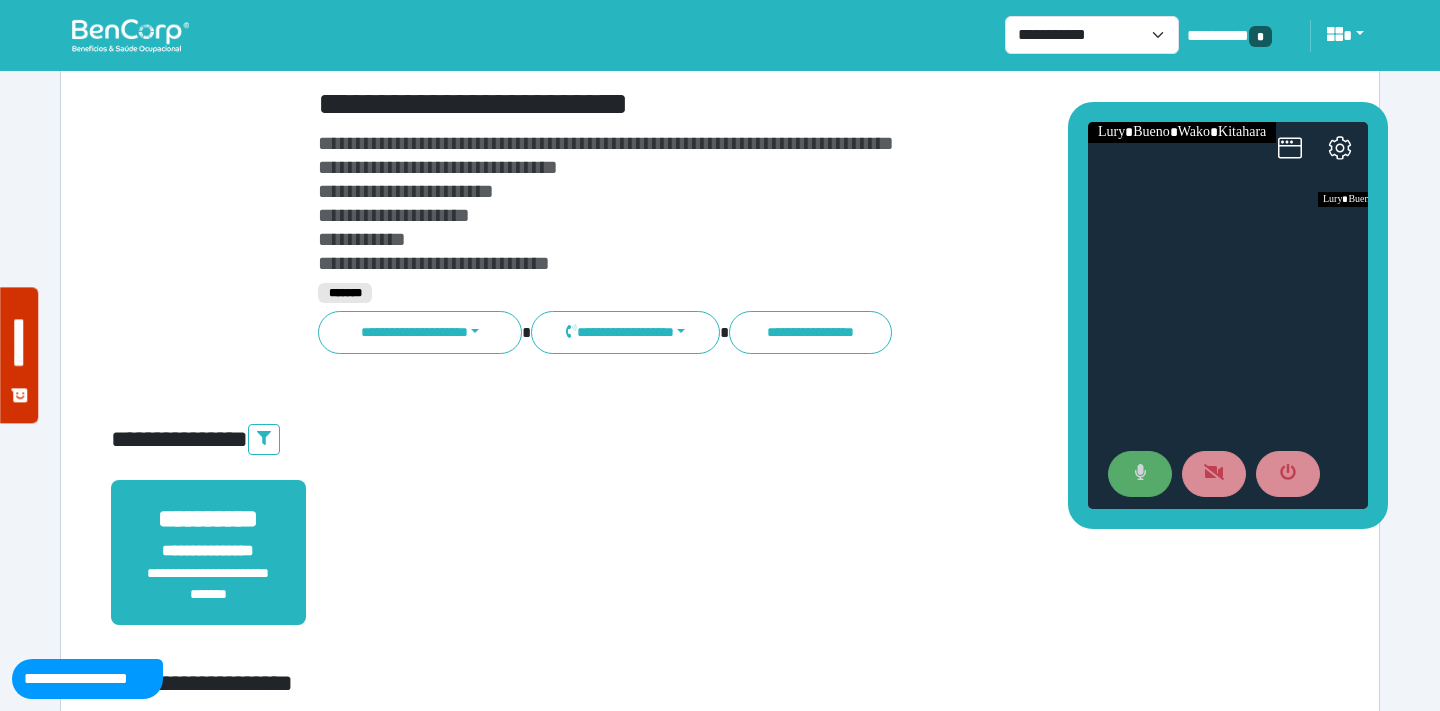 click 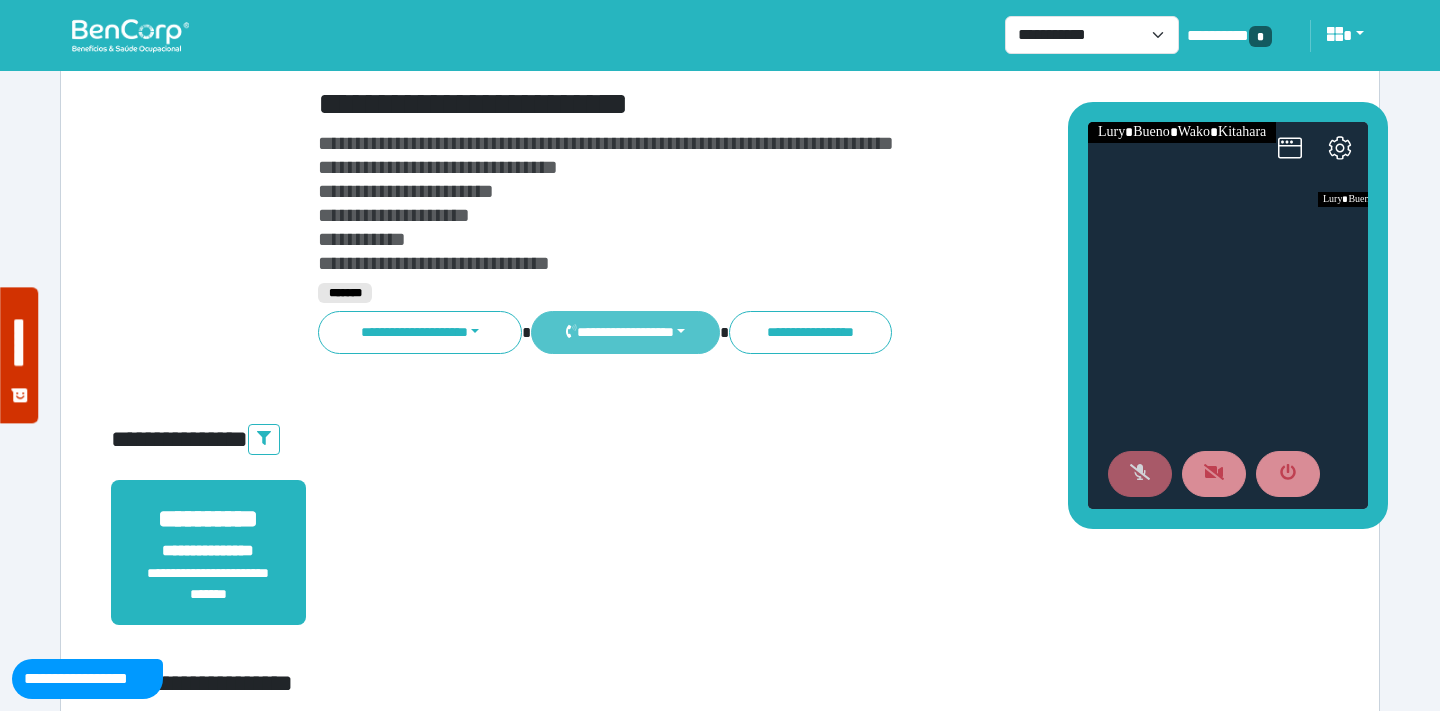 click on "**********" at bounding box center (625, 332) 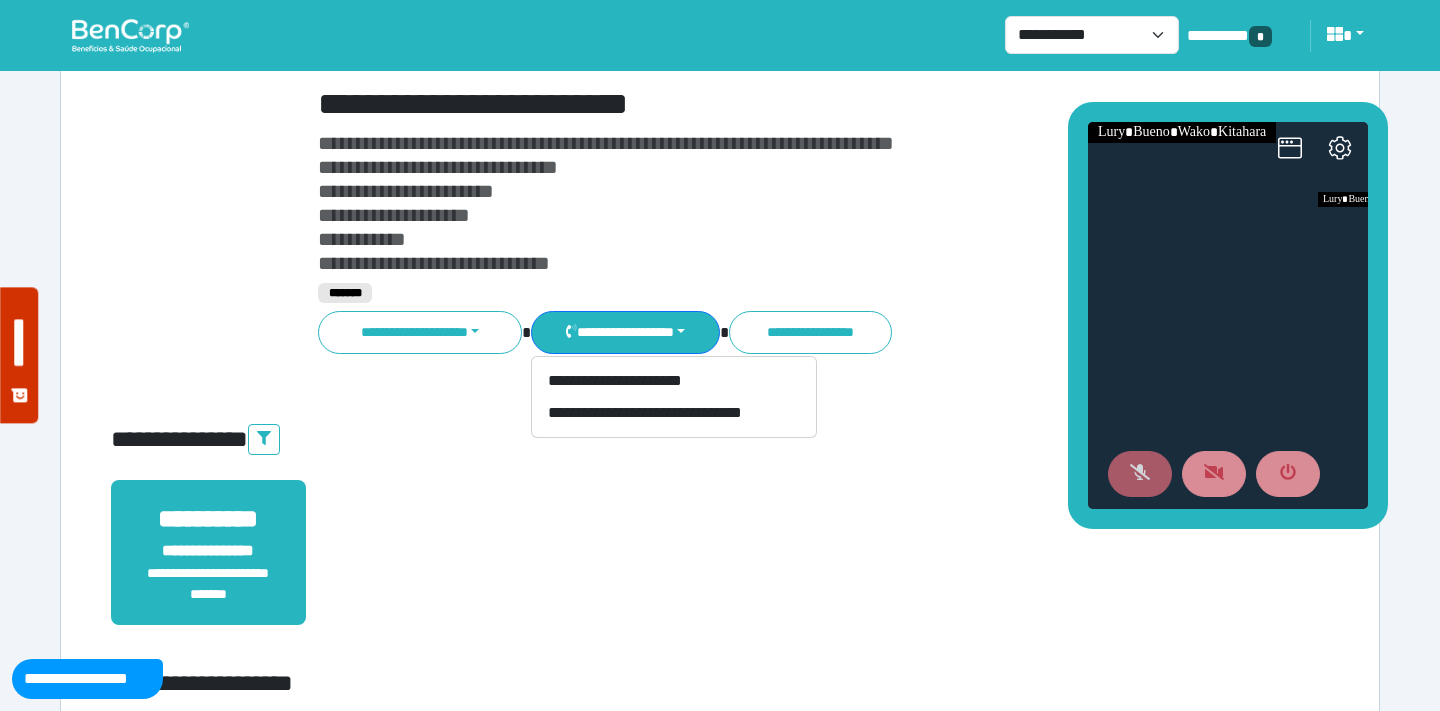click on "**********" at bounding box center (772, 203) 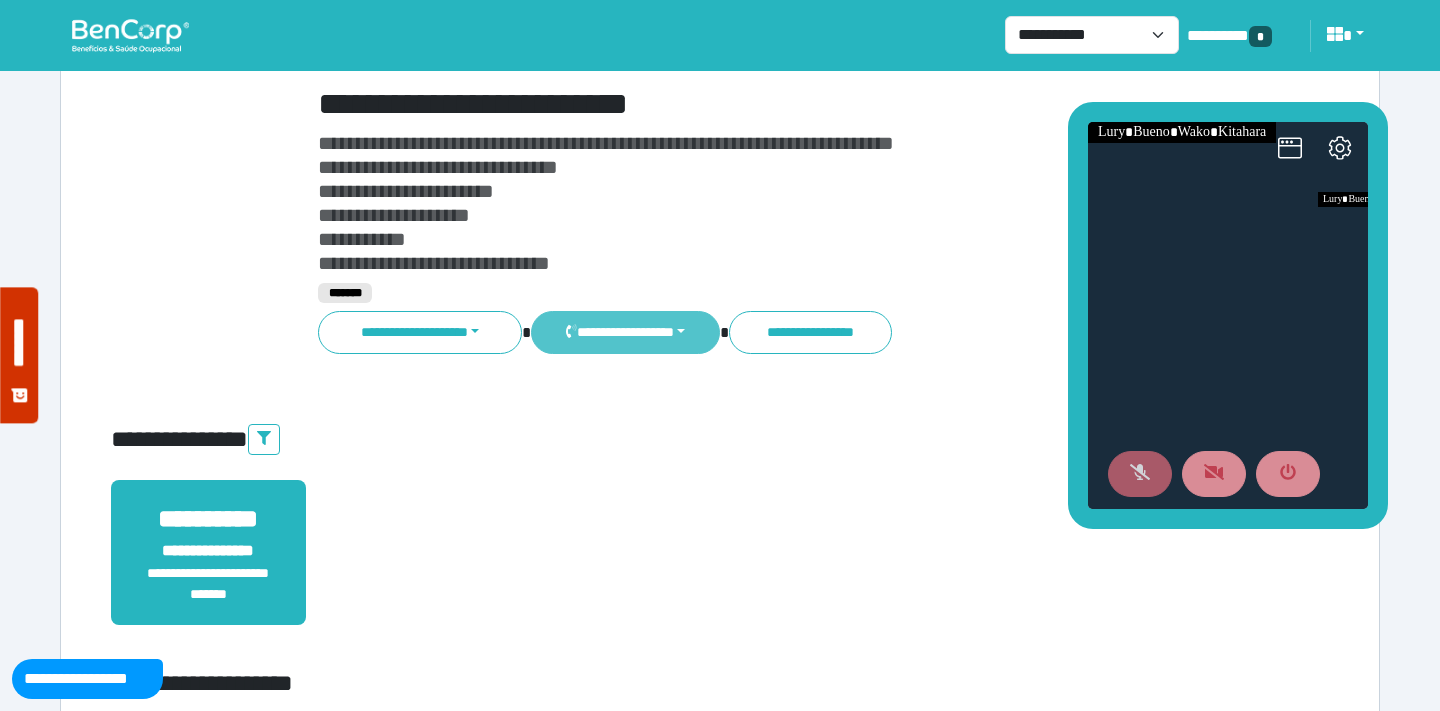 click on "**********" at bounding box center (625, 332) 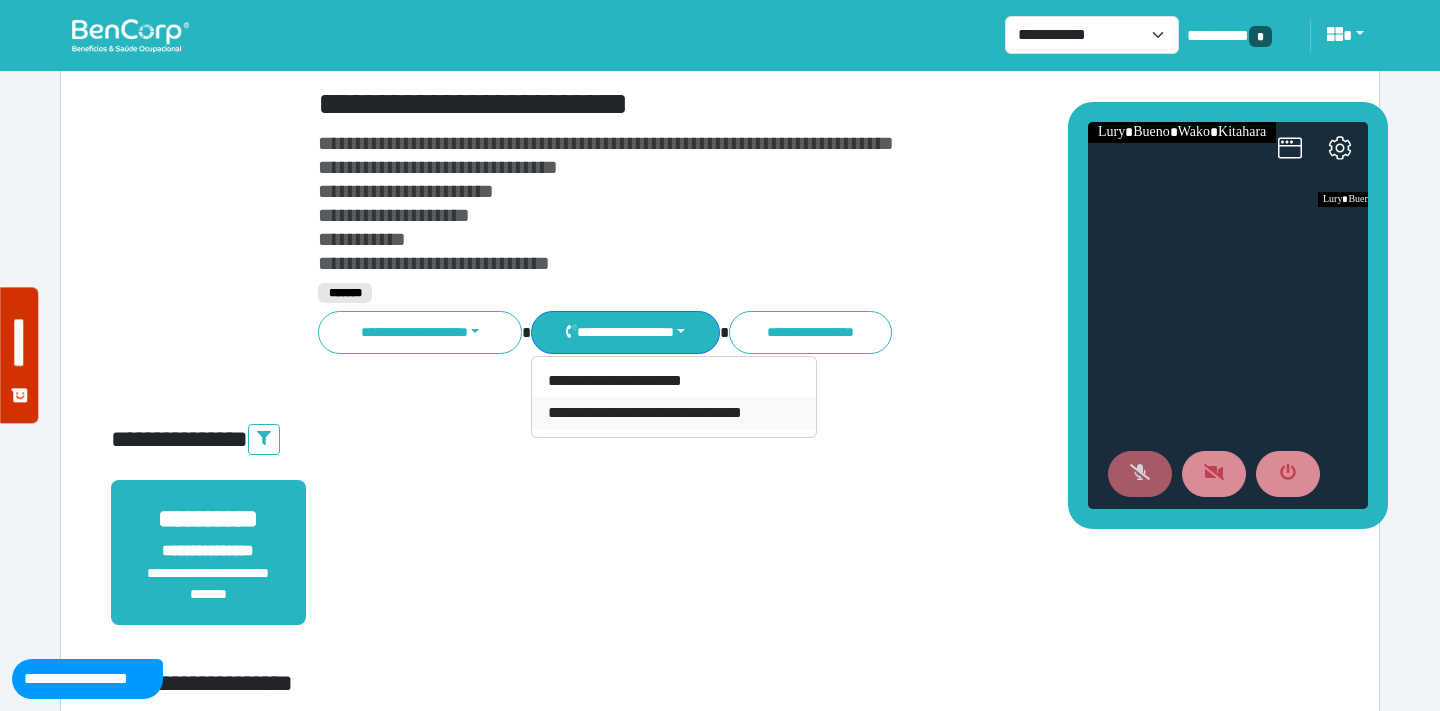 click on "**********" at bounding box center (674, 413) 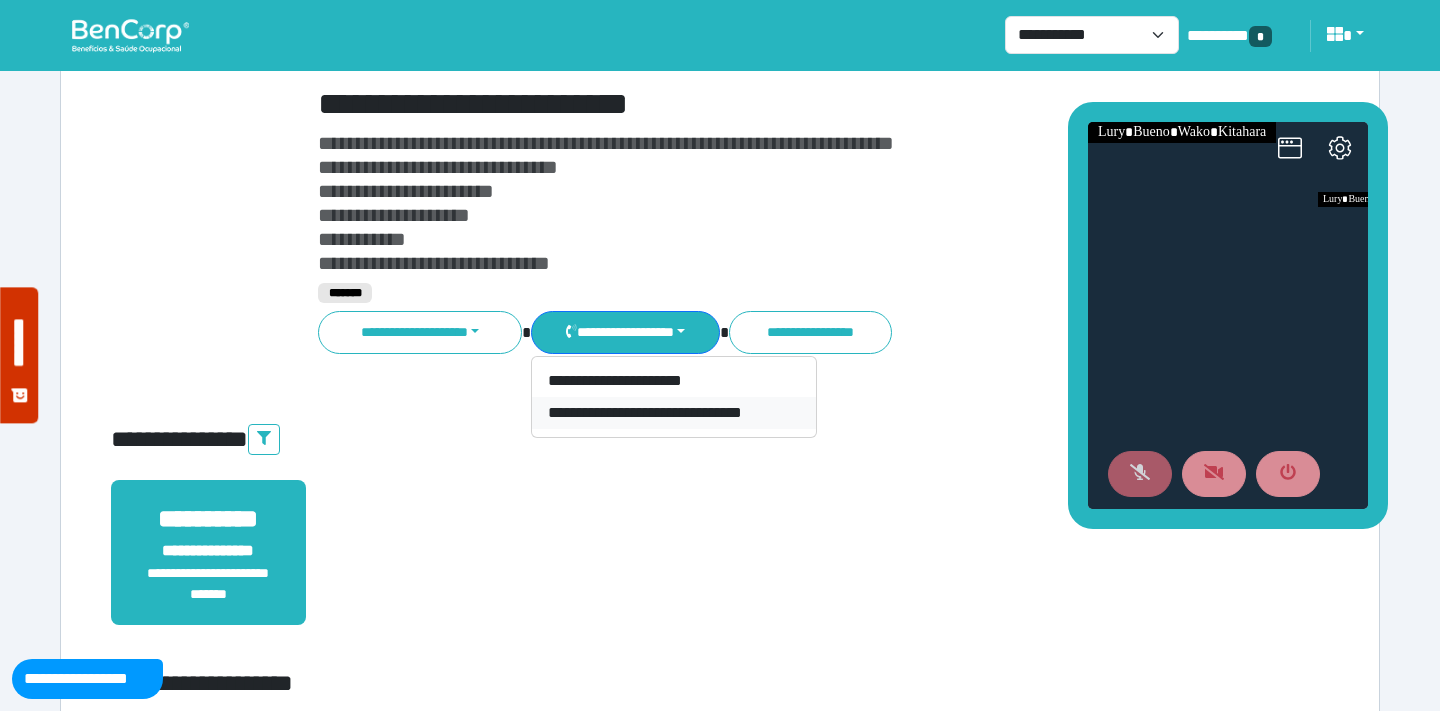 click on "**********" at bounding box center [674, 413] 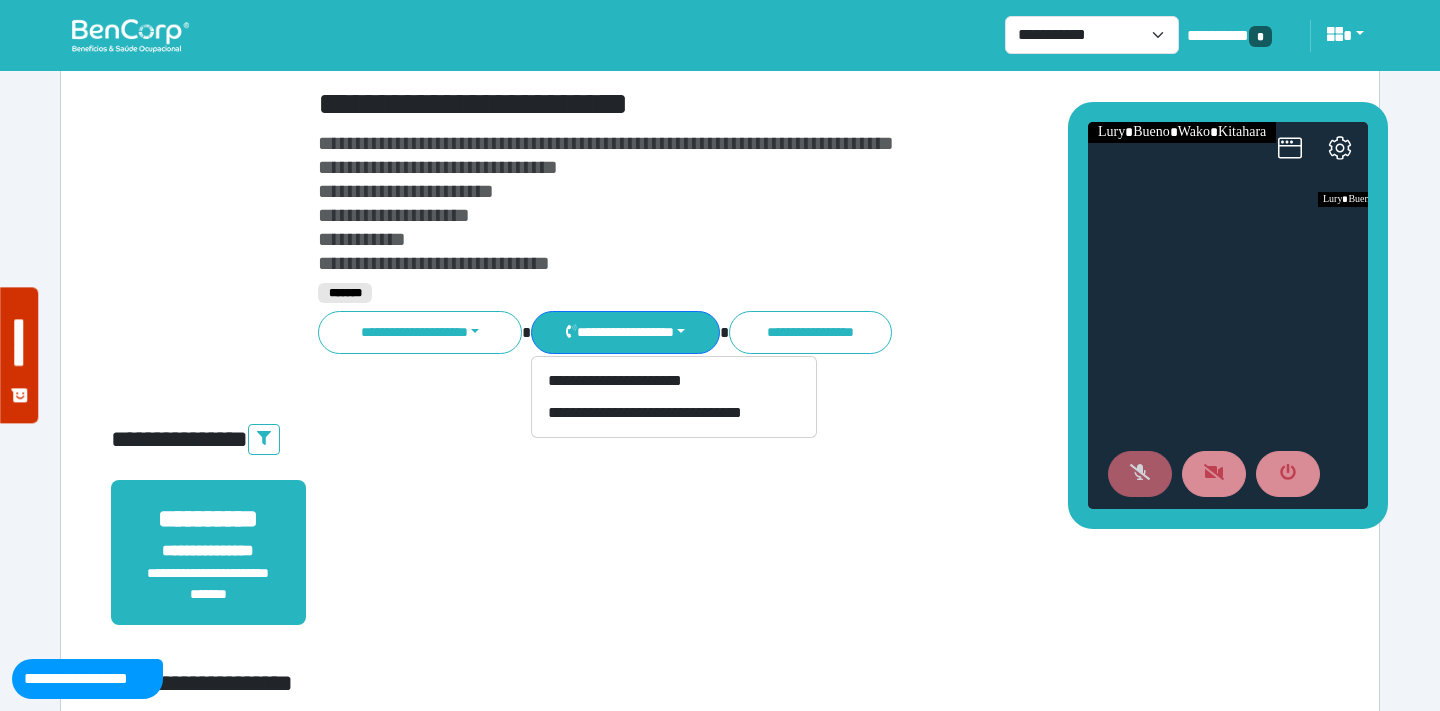 click on "**********" at bounding box center (772, 203) 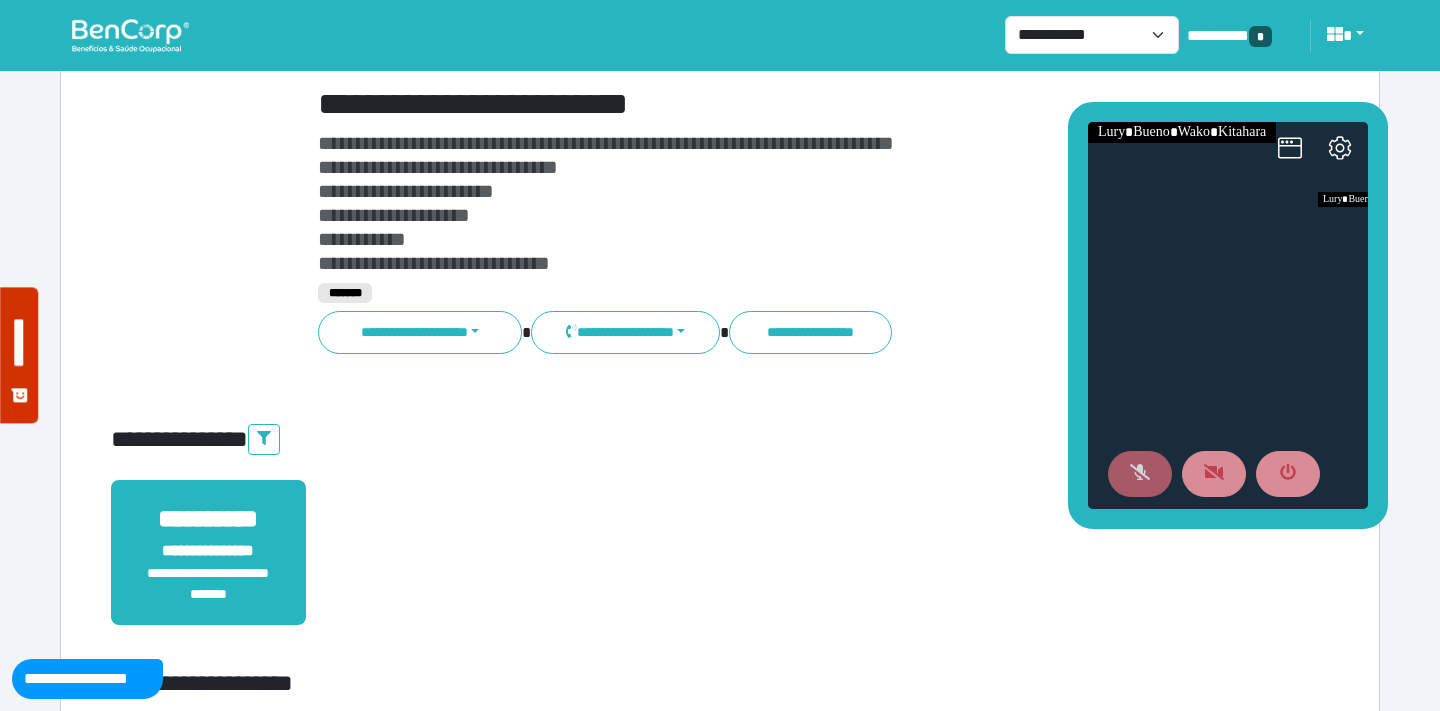click on "**********" at bounding box center [438, 167] 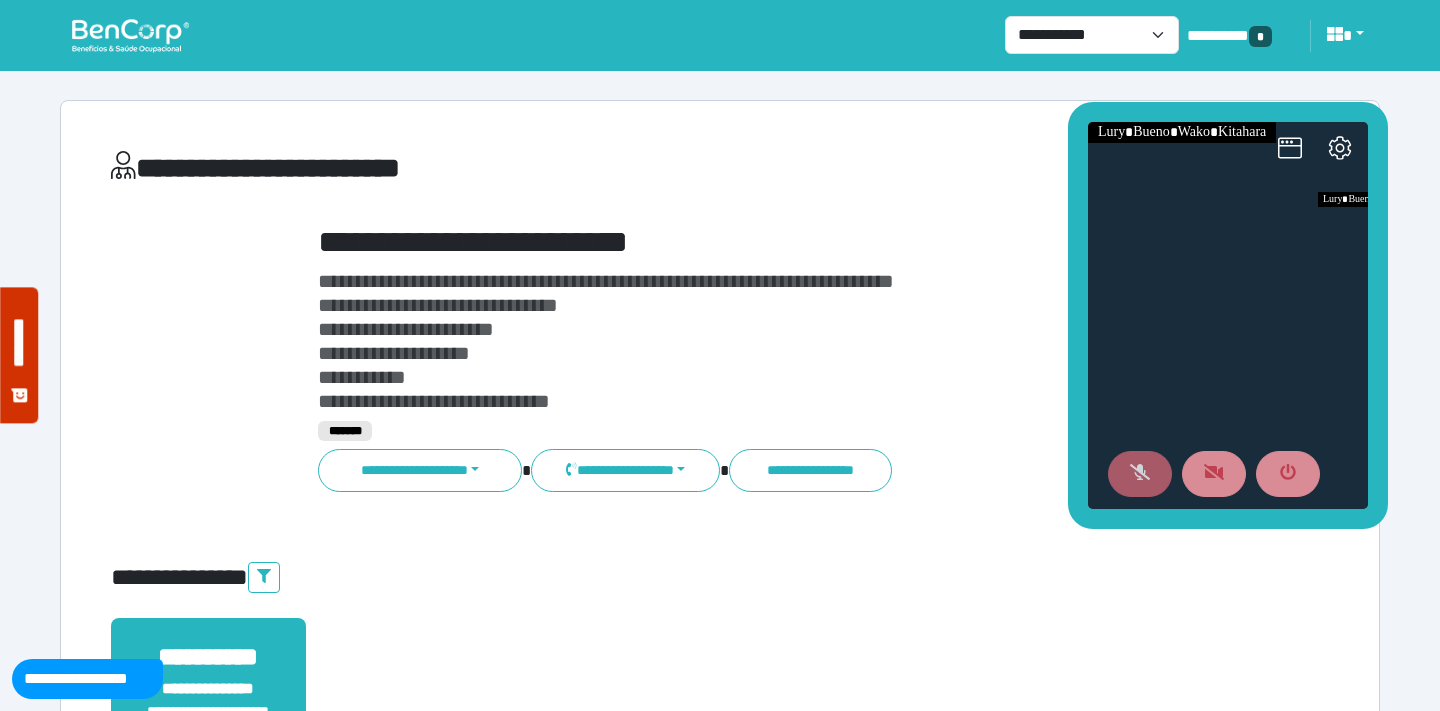 click at bounding box center [130, 35] 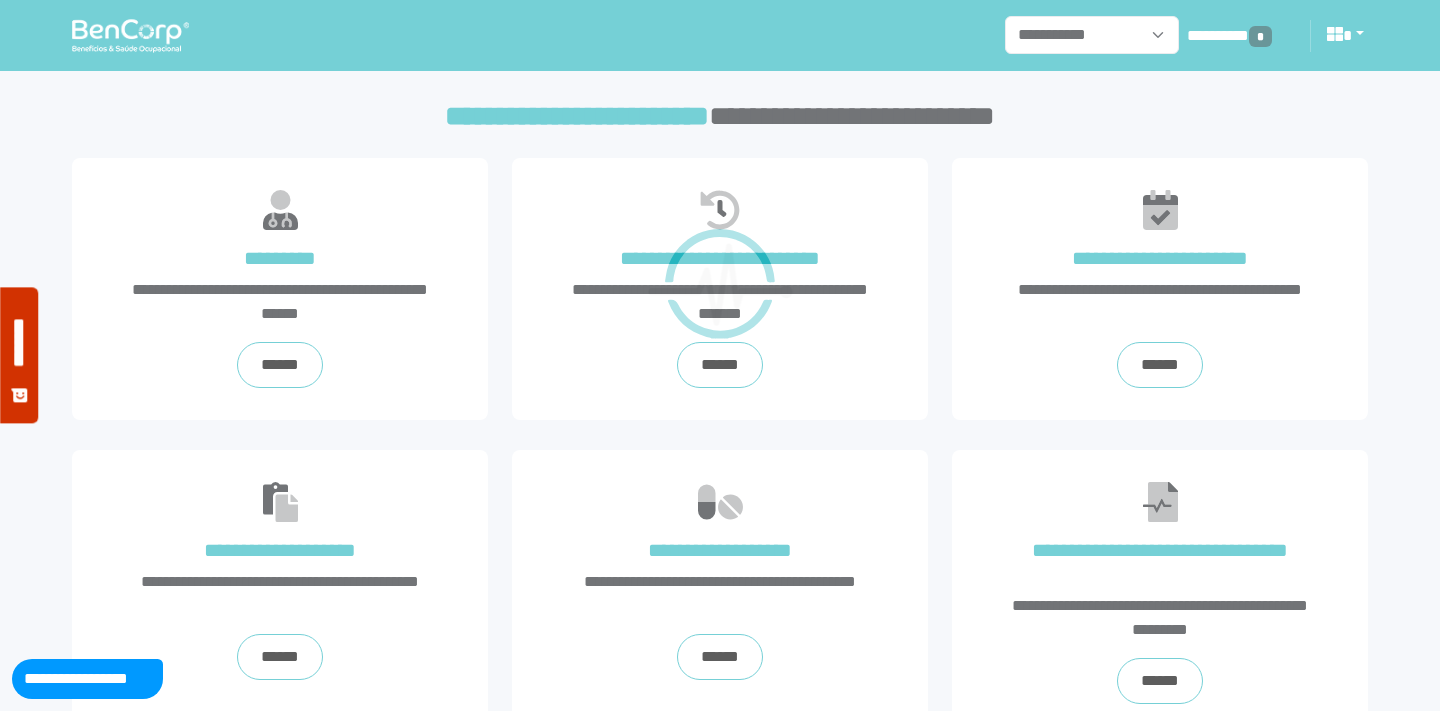 scroll, scrollTop: 0, scrollLeft: 0, axis: both 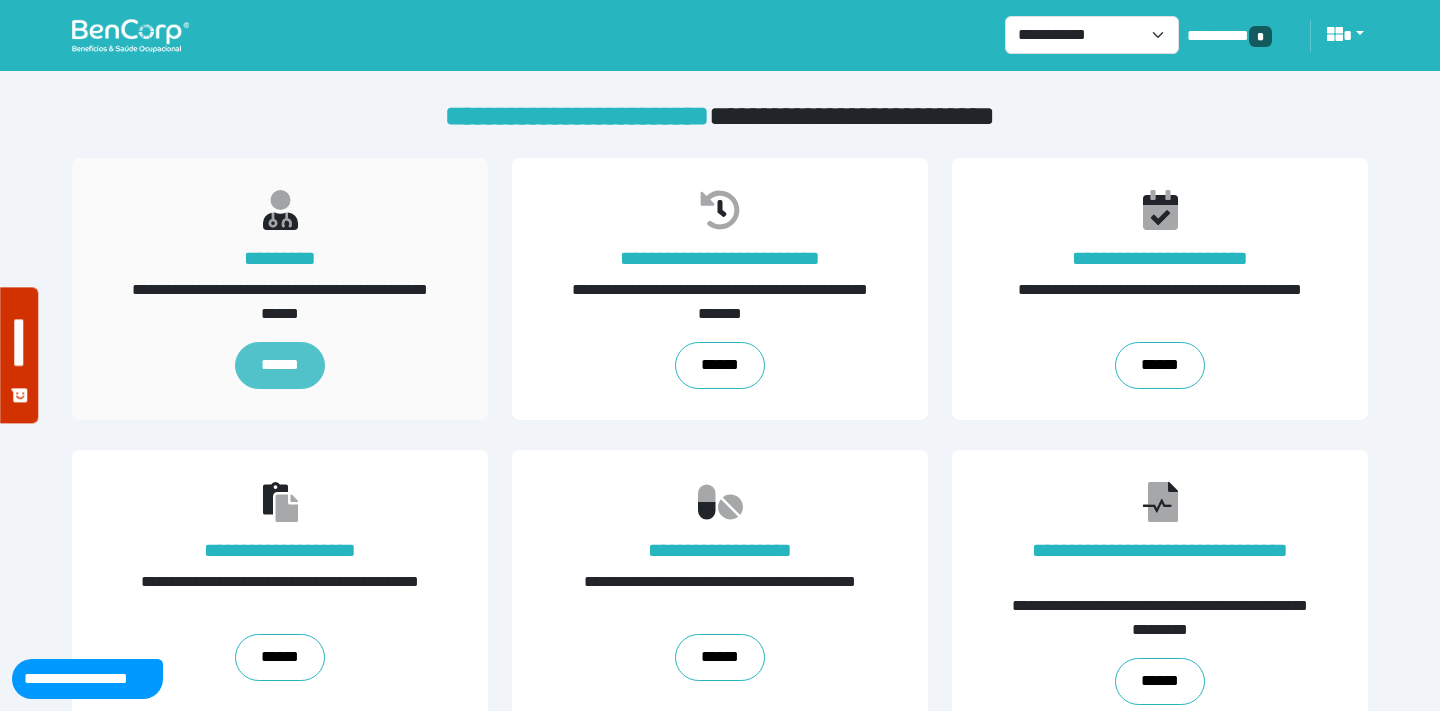 click on "******" at bounding box center (280, 366) 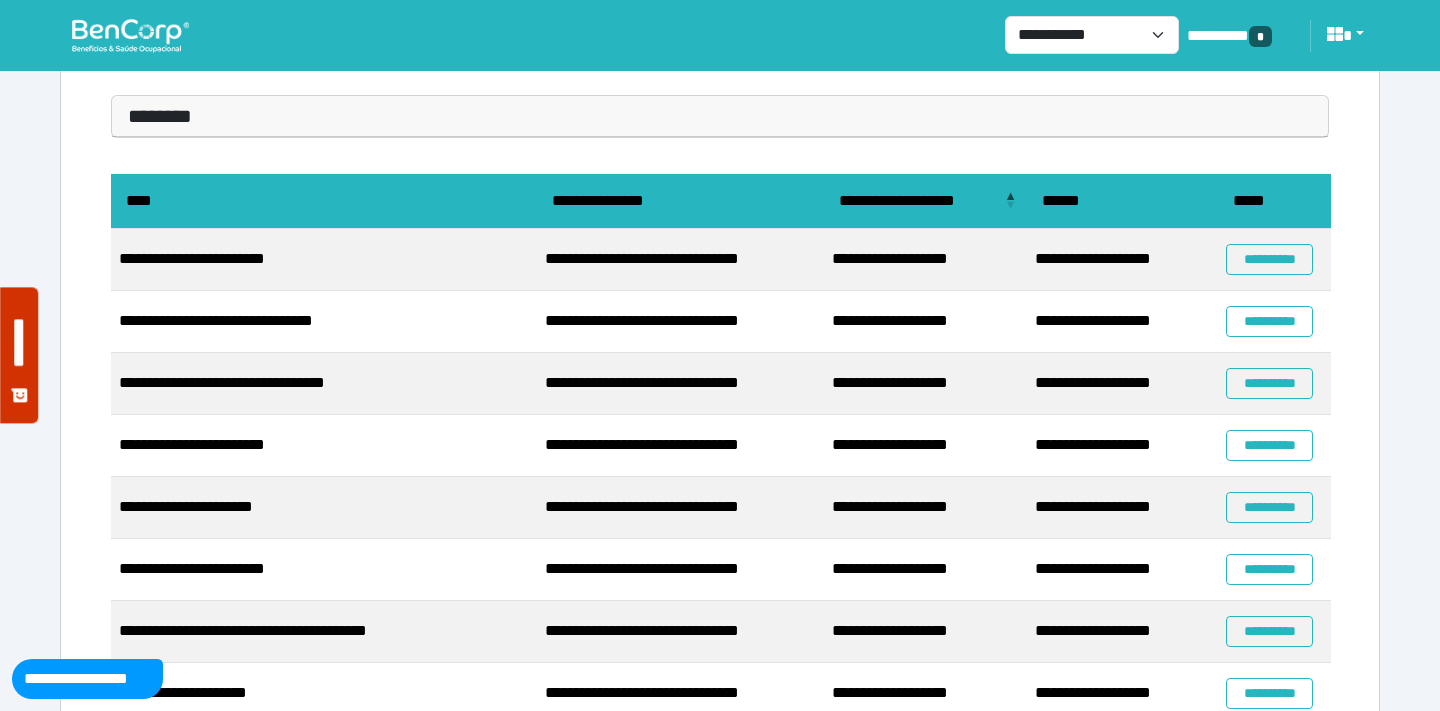 scroll, scrollTop: 169, scrollLeft: 0, axis: vertical 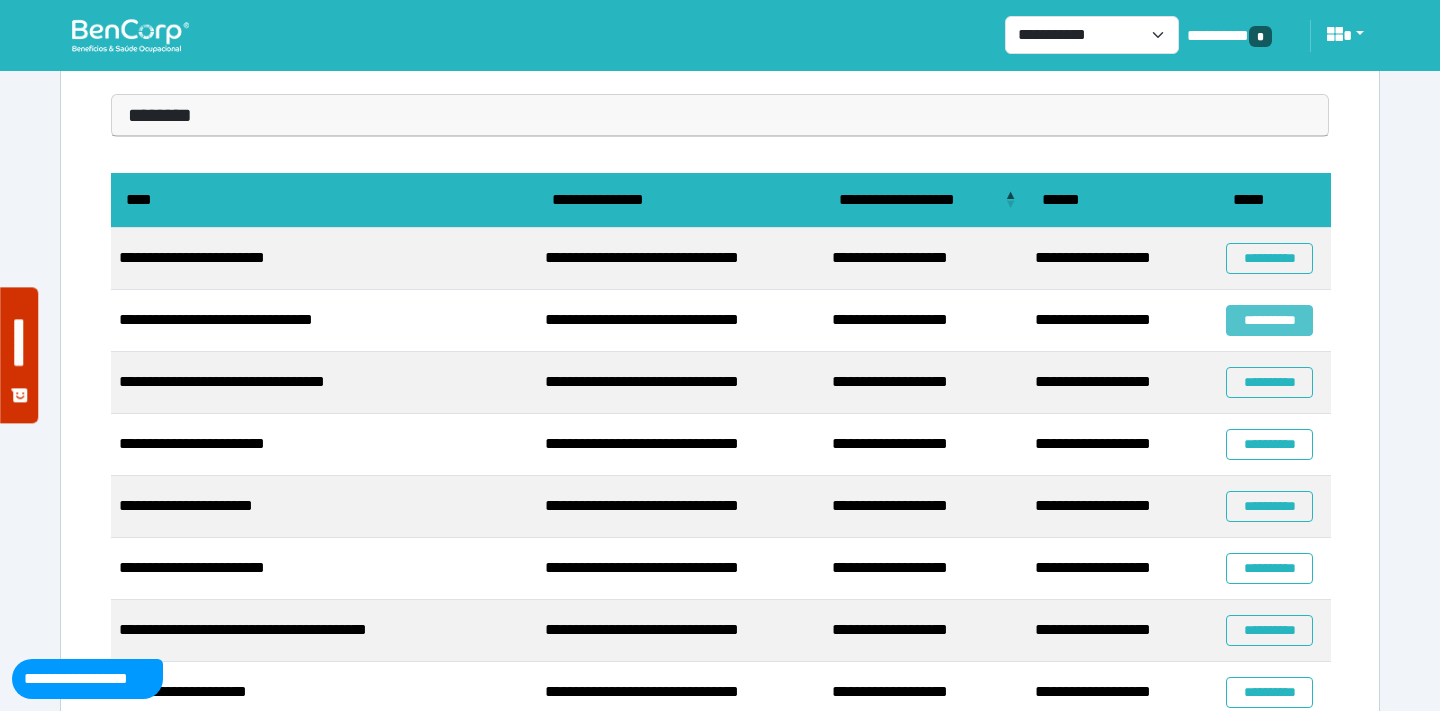 click on "**********" at bounding box center (1269, 320) 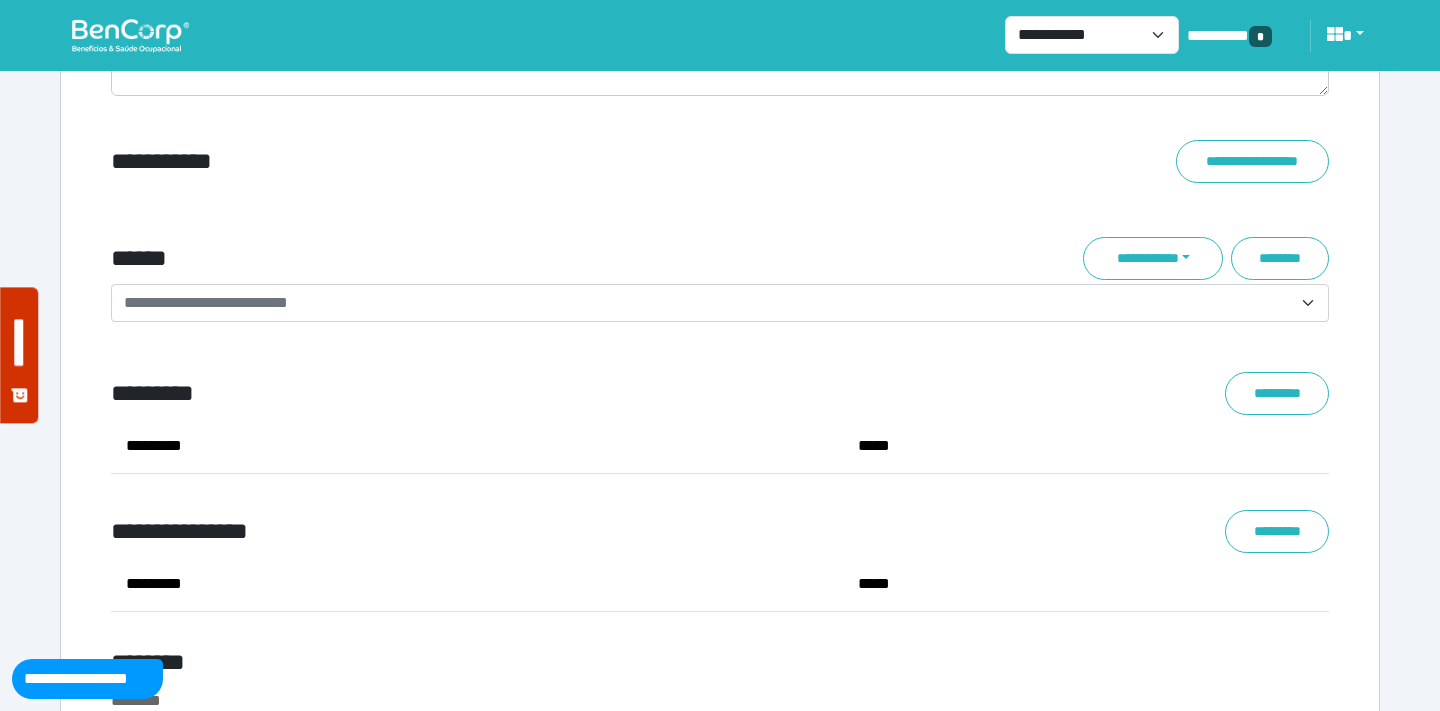 scroll, scrollTop: 7141, scrollLeft: 0, axis: vertical 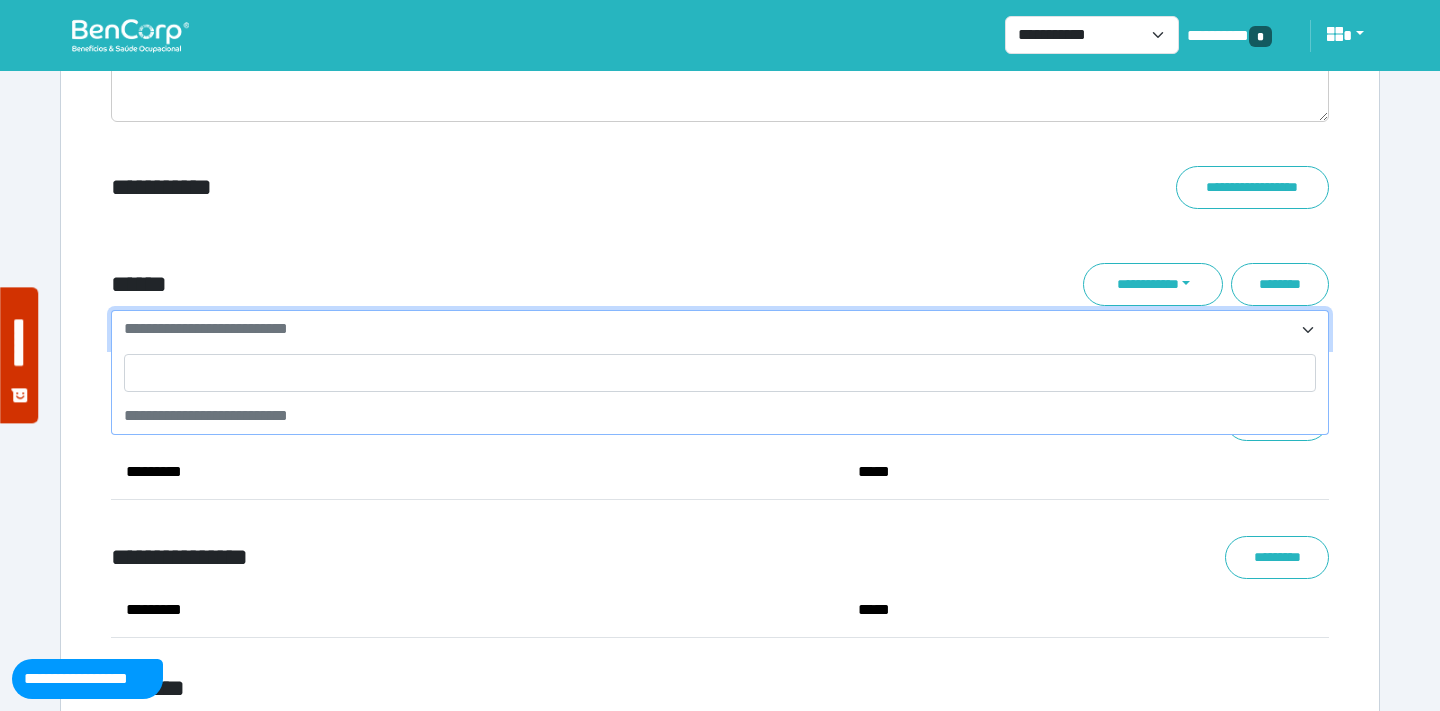 click on "**********" at bounding box center [708, 329] 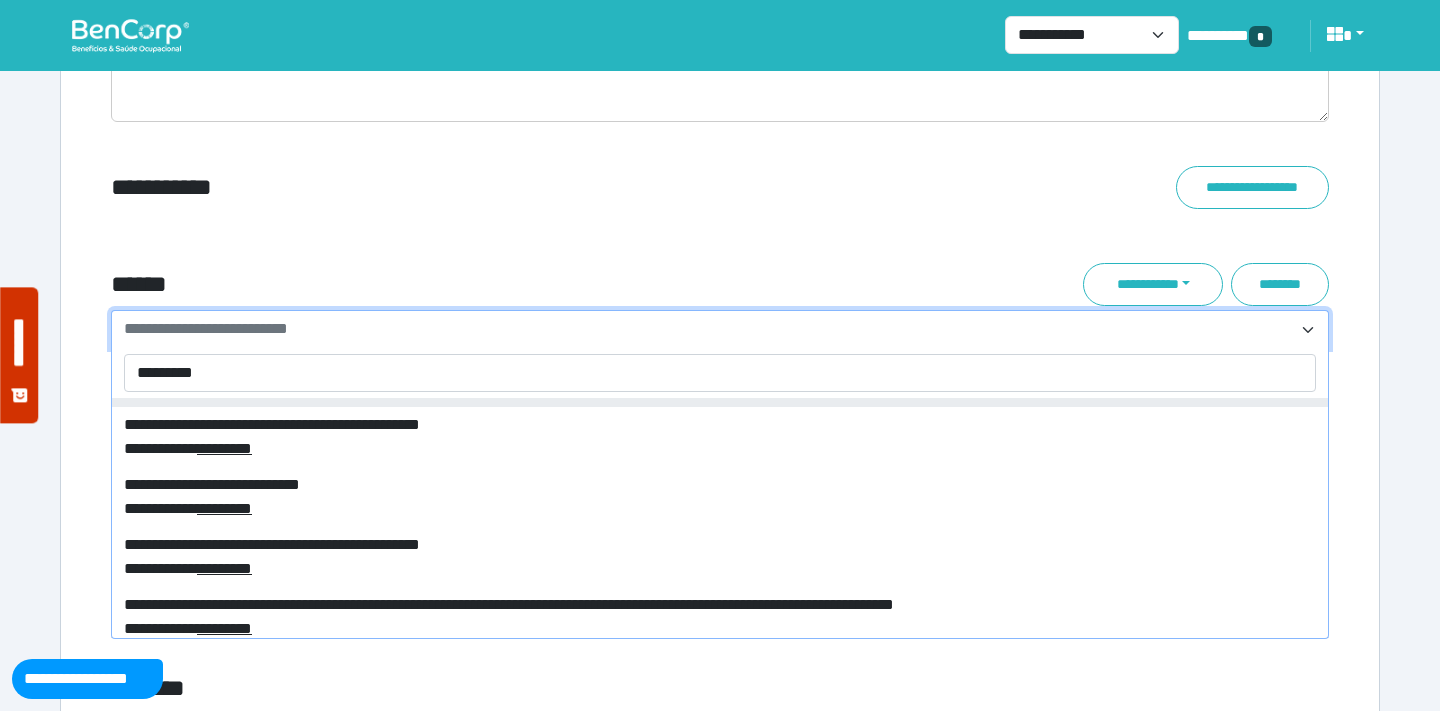 scroll, scrollTop: 144, scrollLeft: 0, axis: vertical 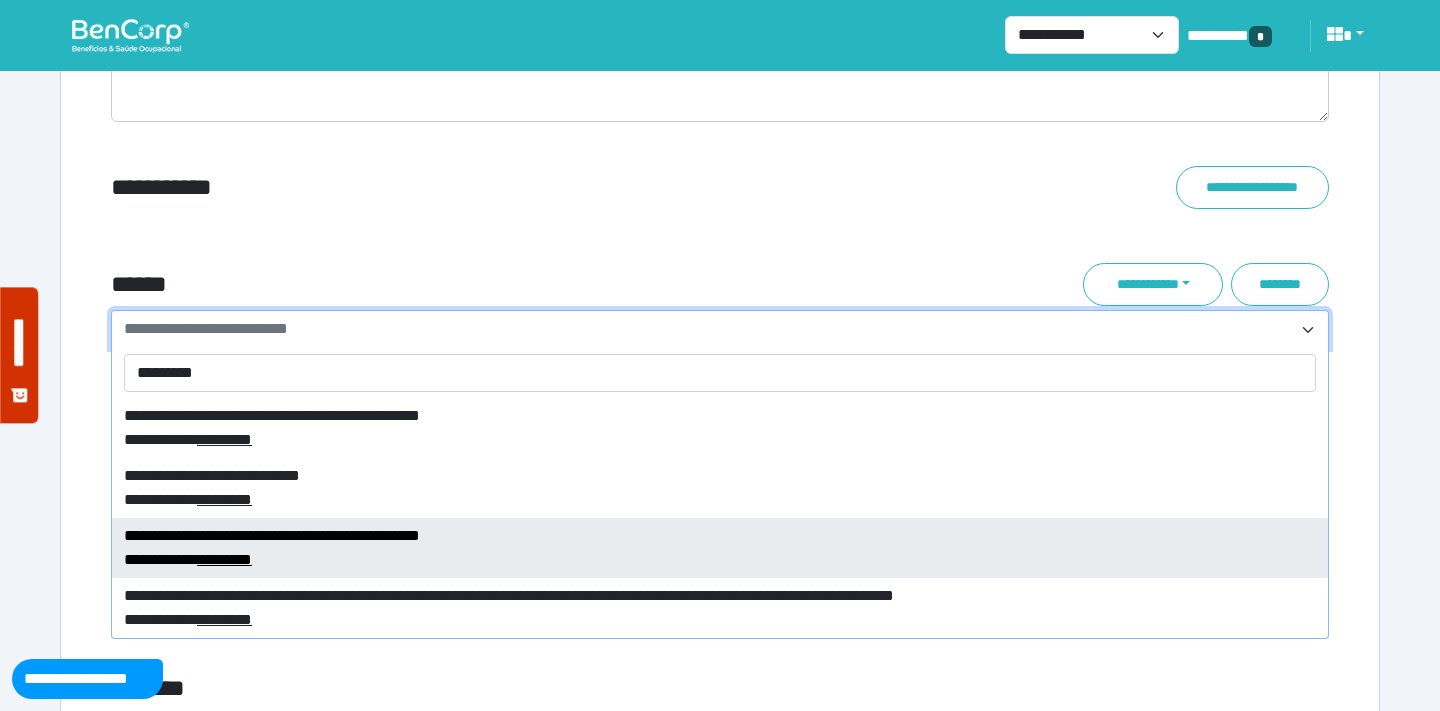 type on "*********" 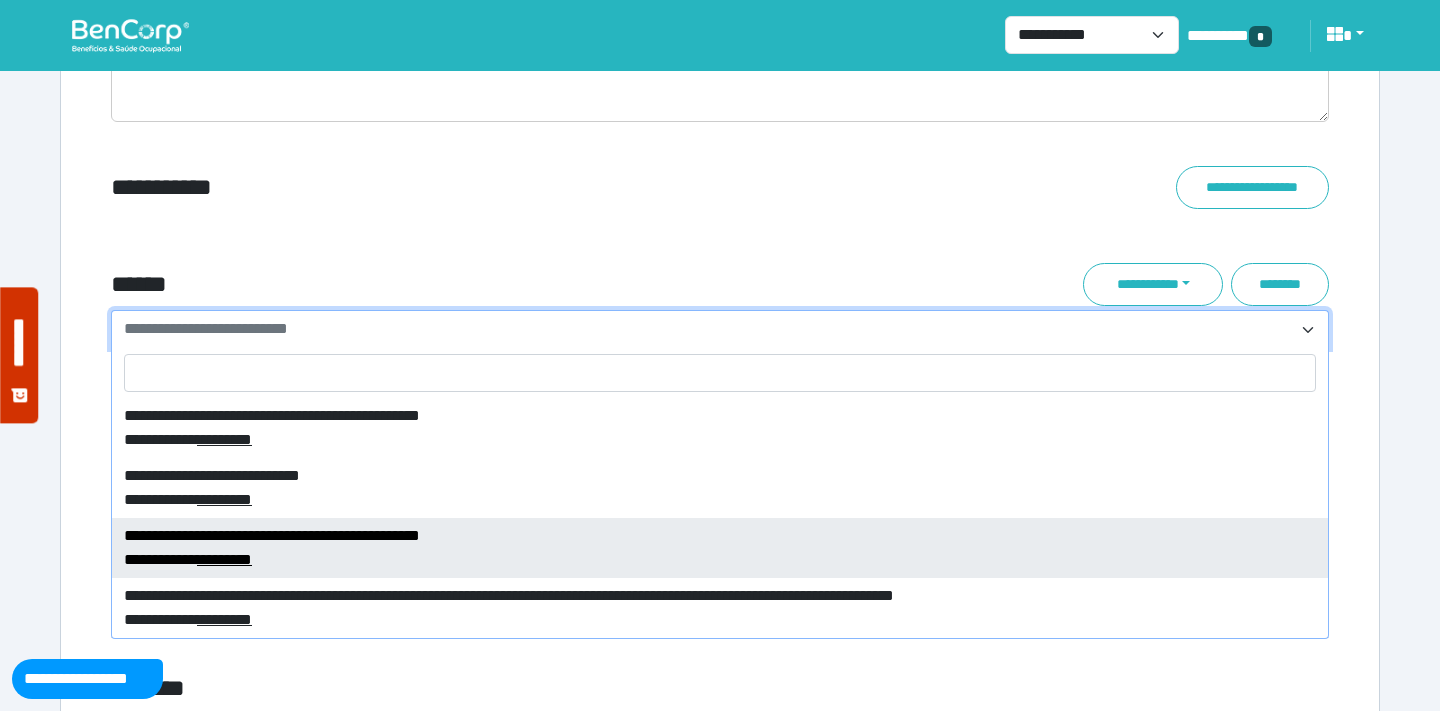 select on "****" 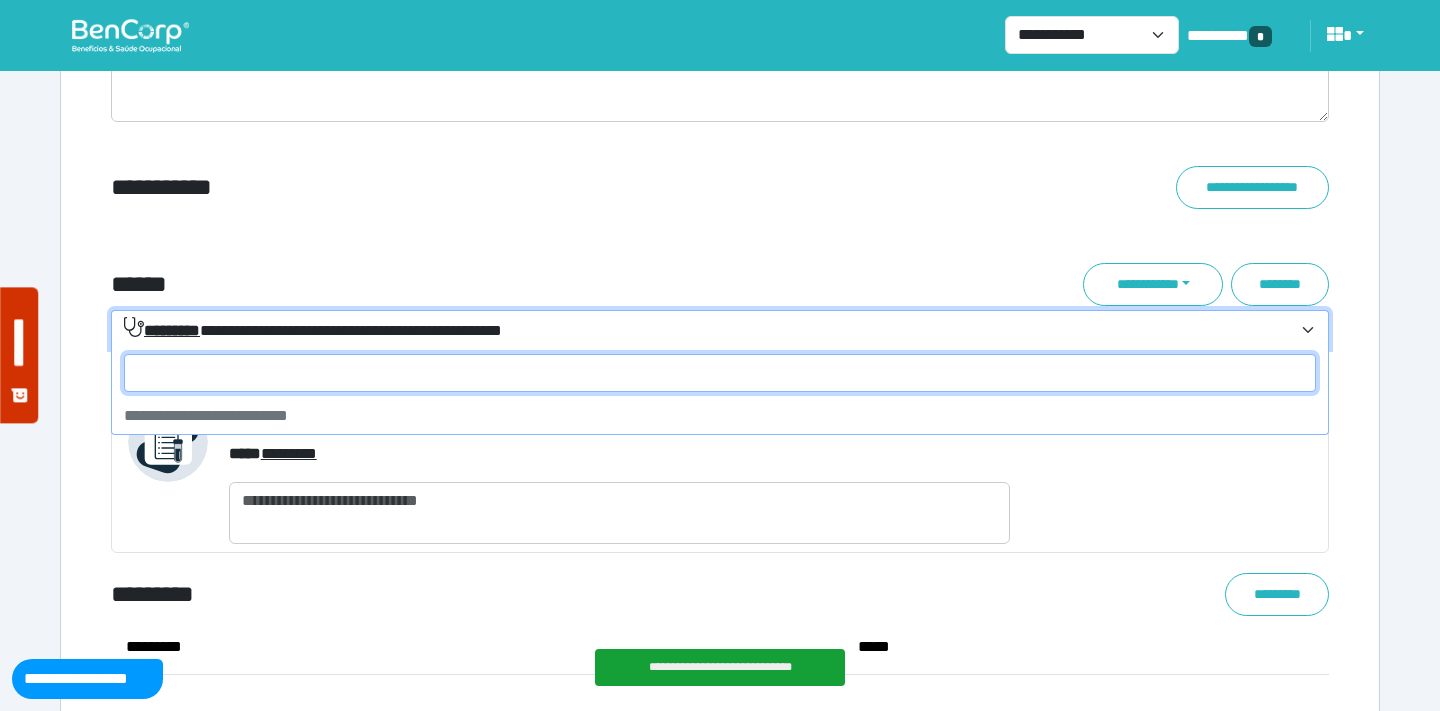 click on "**********" at bounding box center [708, 330] 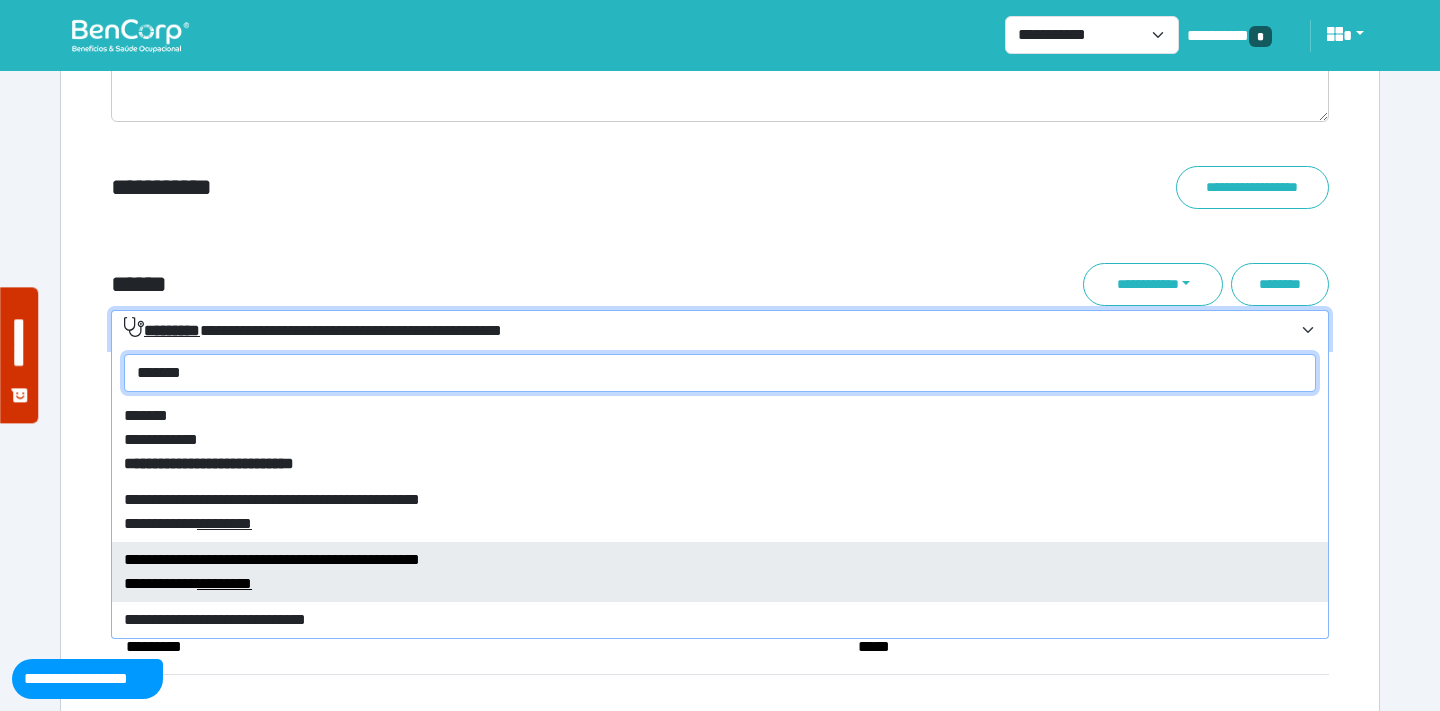type on "*******" 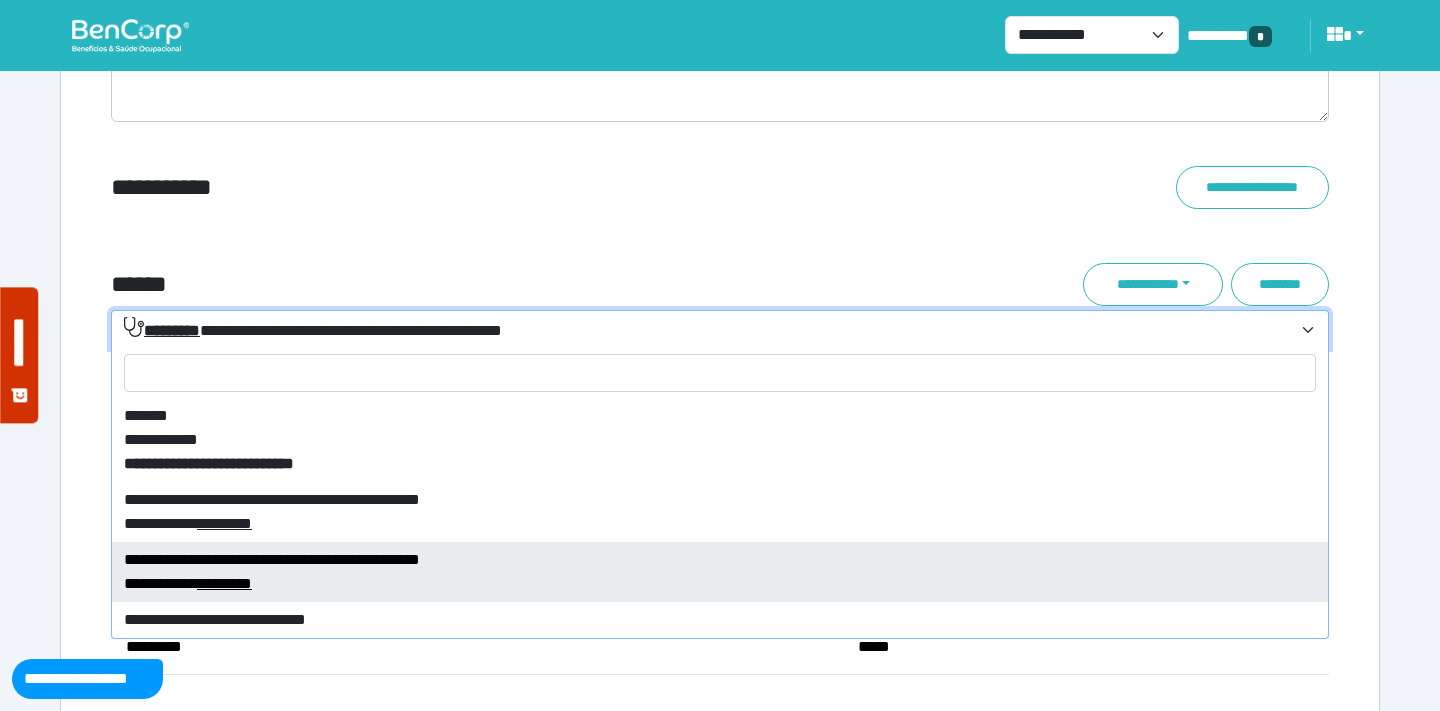 select on "****" 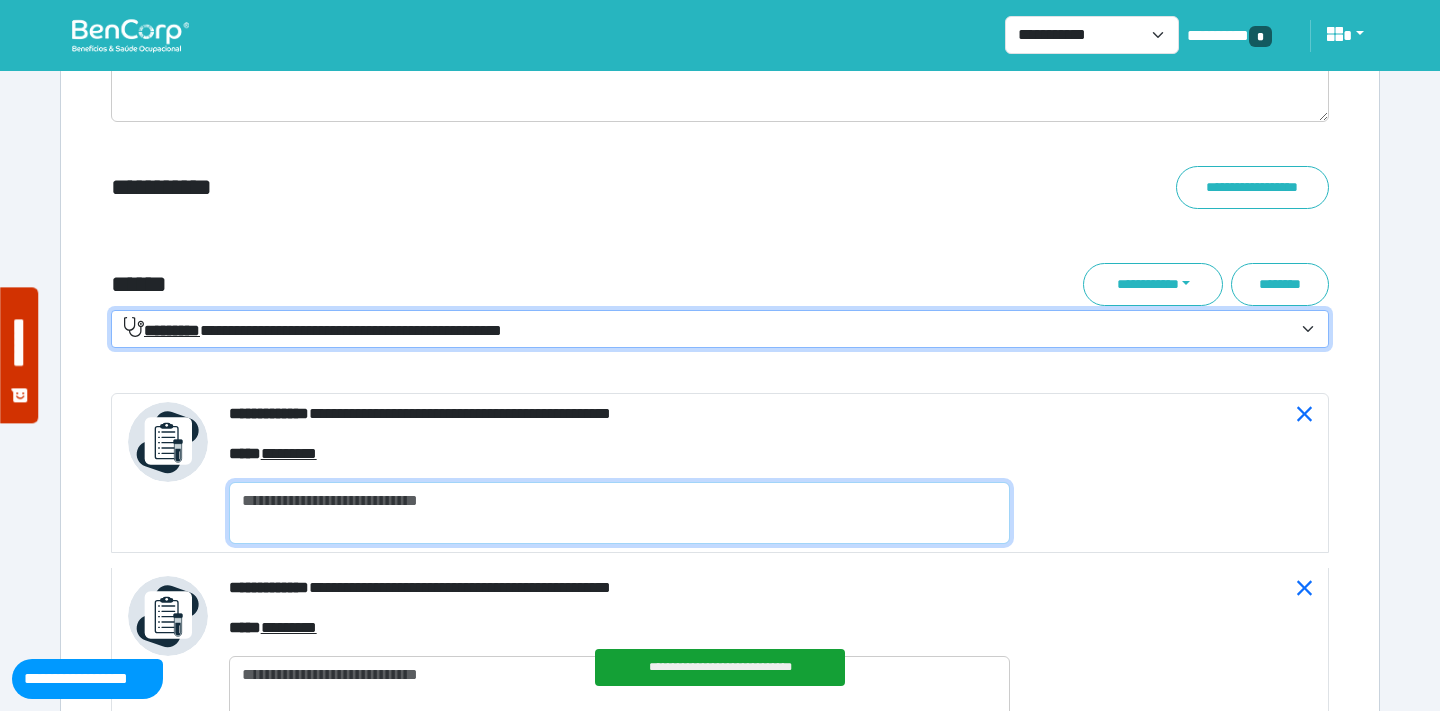 click at bounding box center [619, 513] 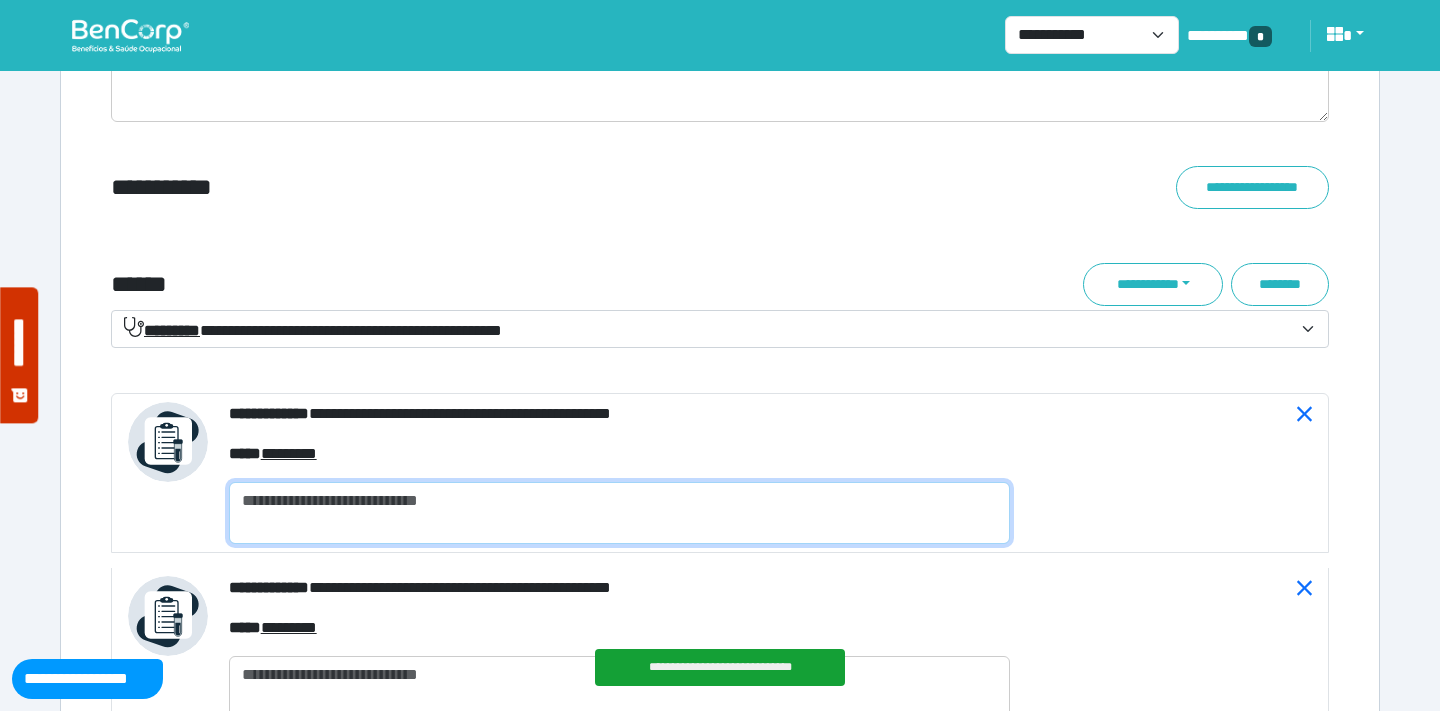 click at bounding box center [619, 513] 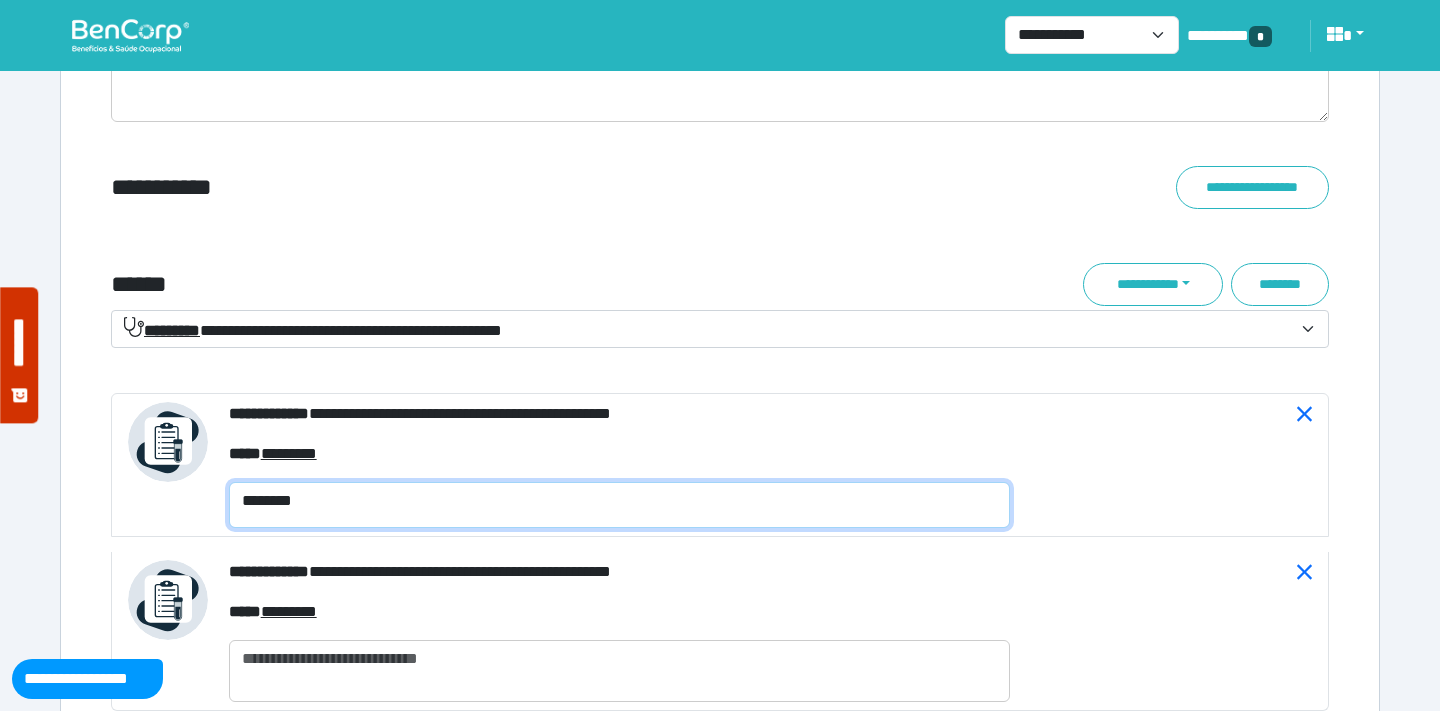 type on "********" 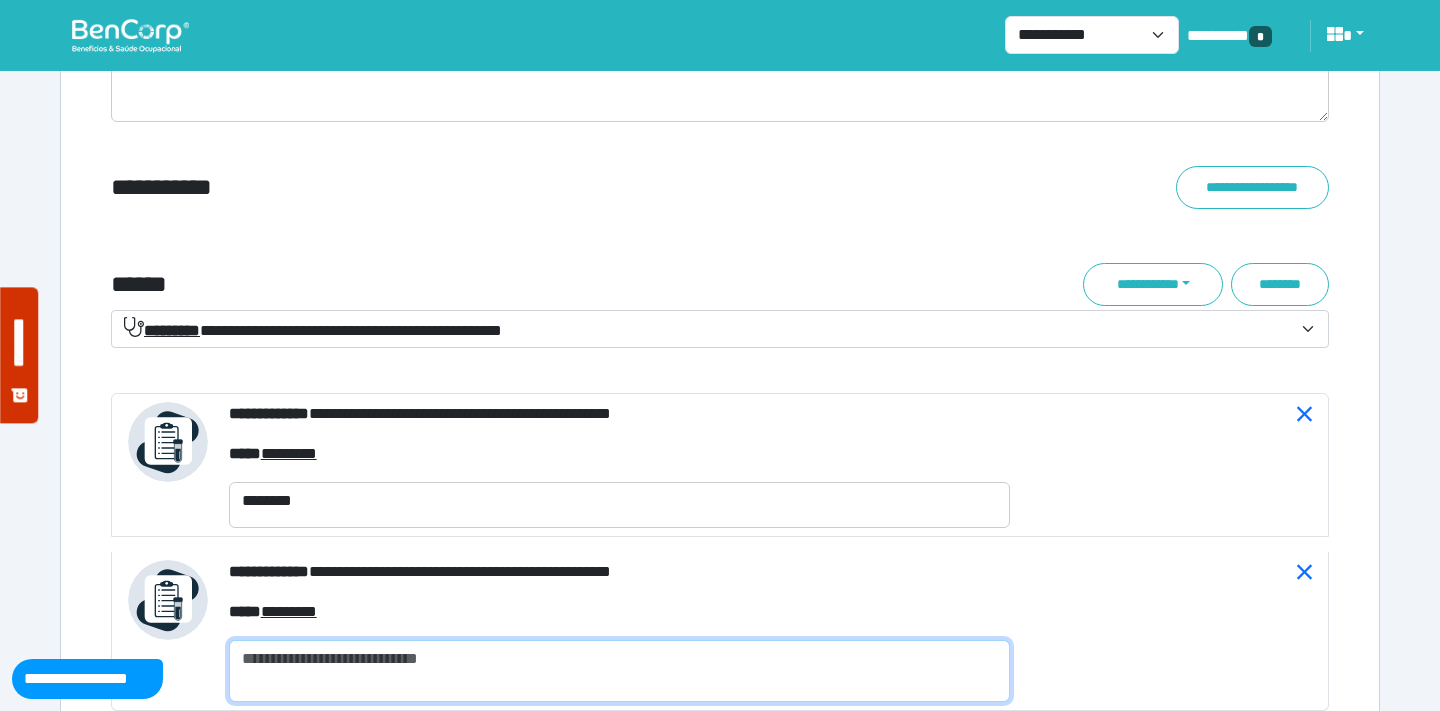 click at bounding box center [619, 671] 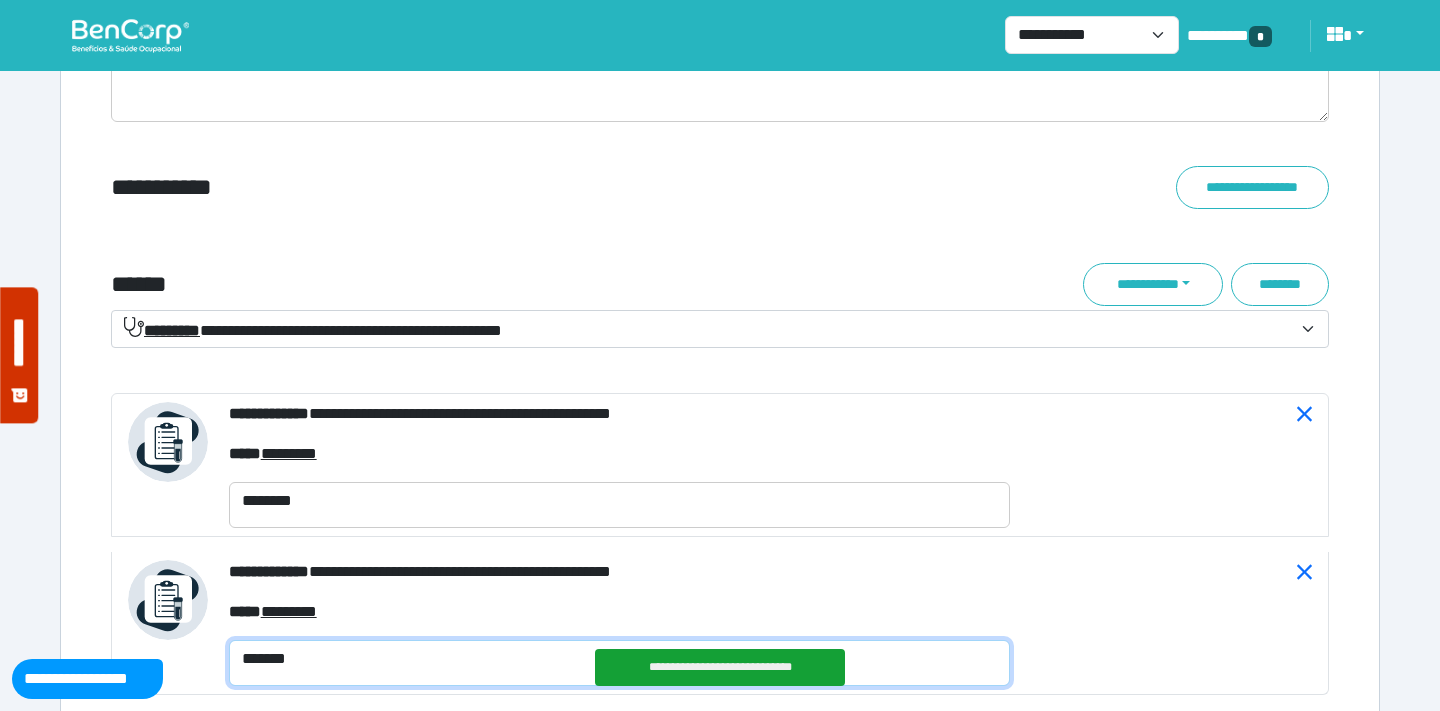 type on "*******" 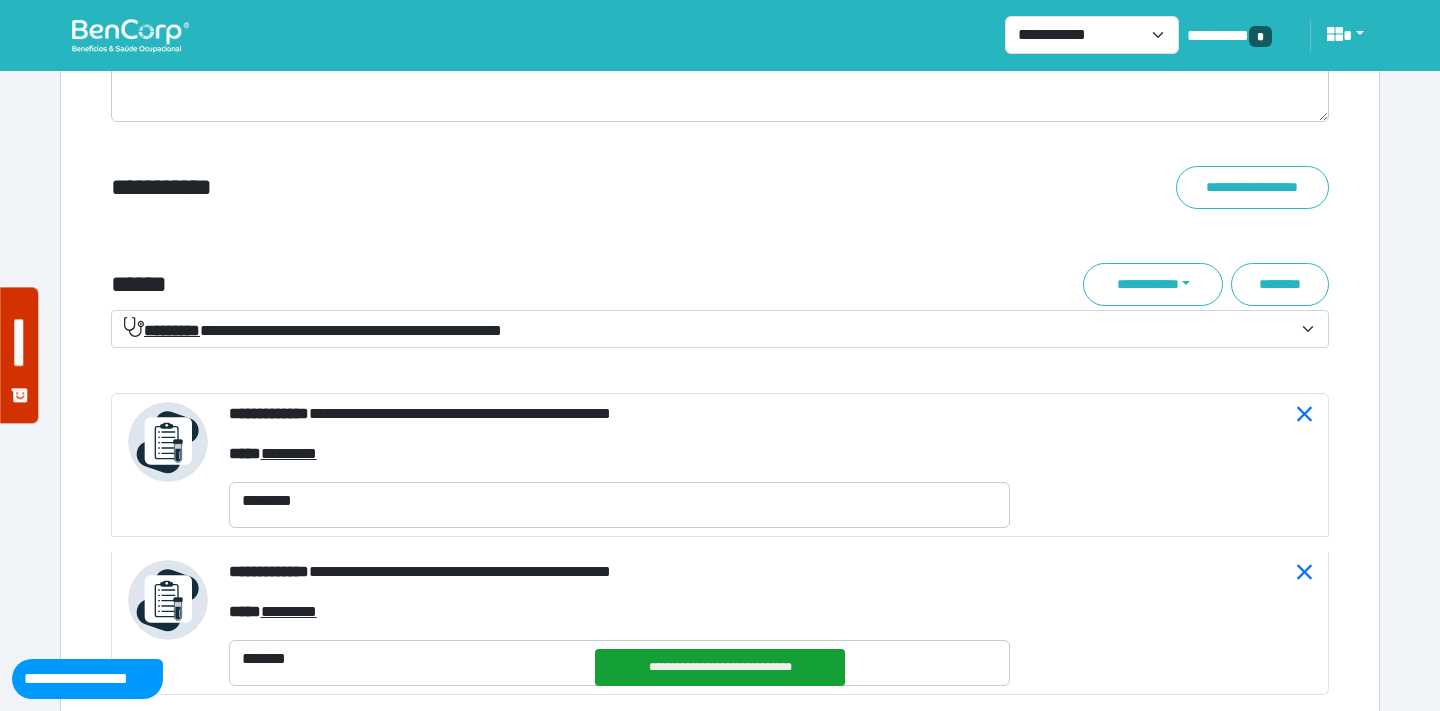 click on "**********" at bounding box center [513, 187] 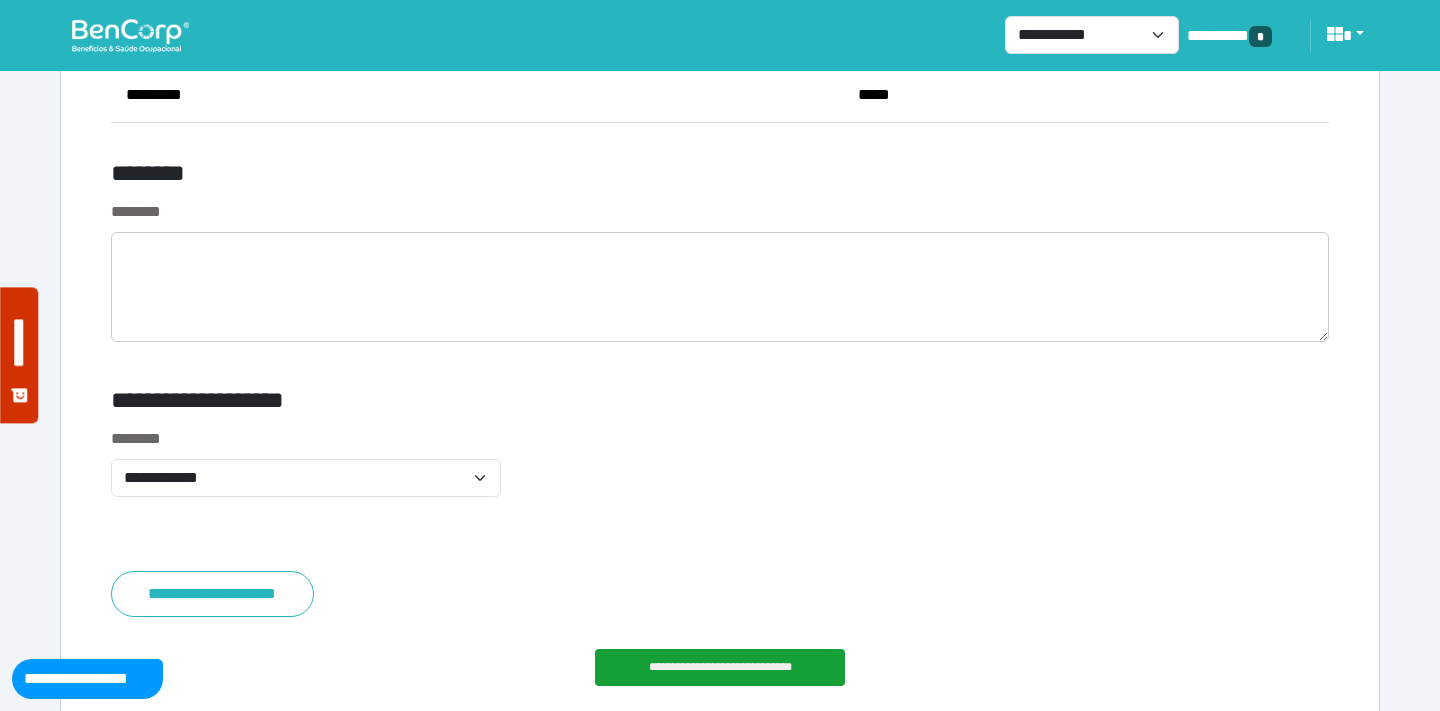 scroll, scrollTop: 8100, scrollLeft: 0, axis: vertical 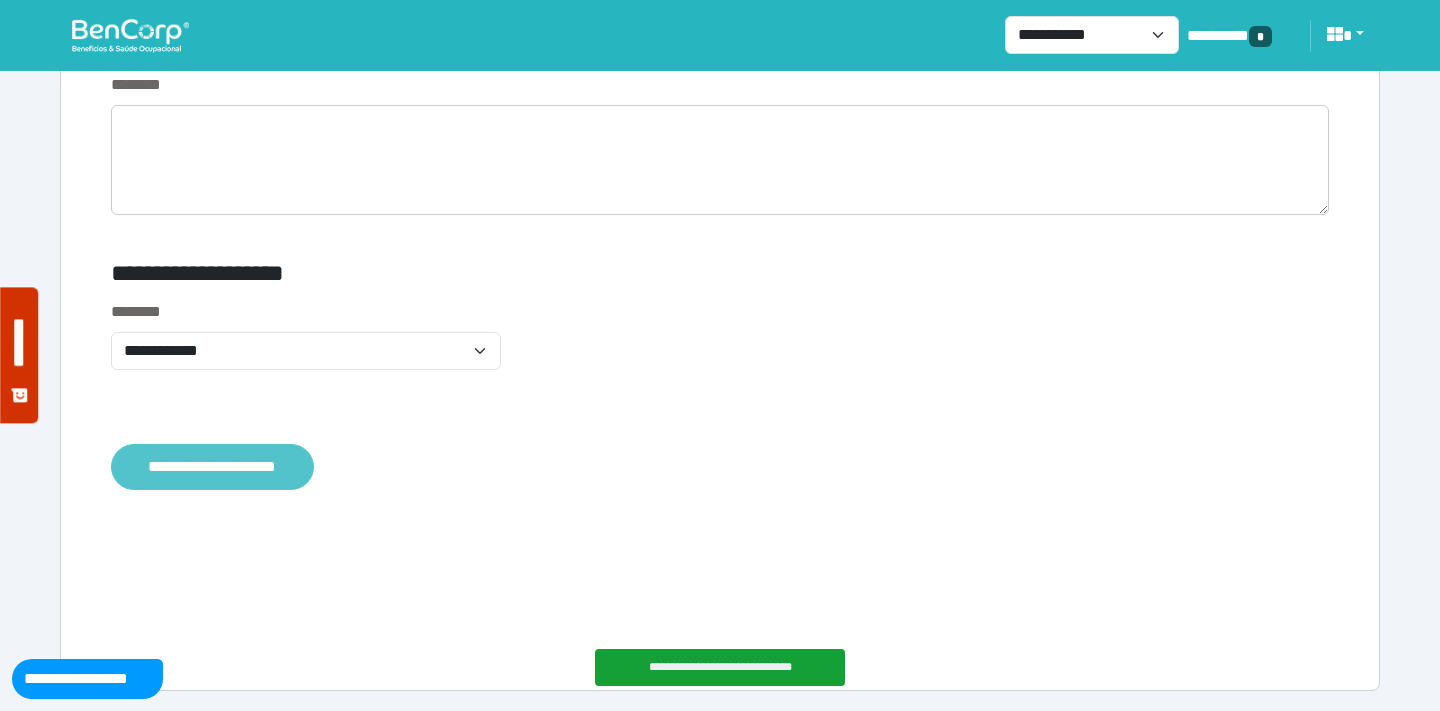 click on "**********" at bounding box center [212, 467] 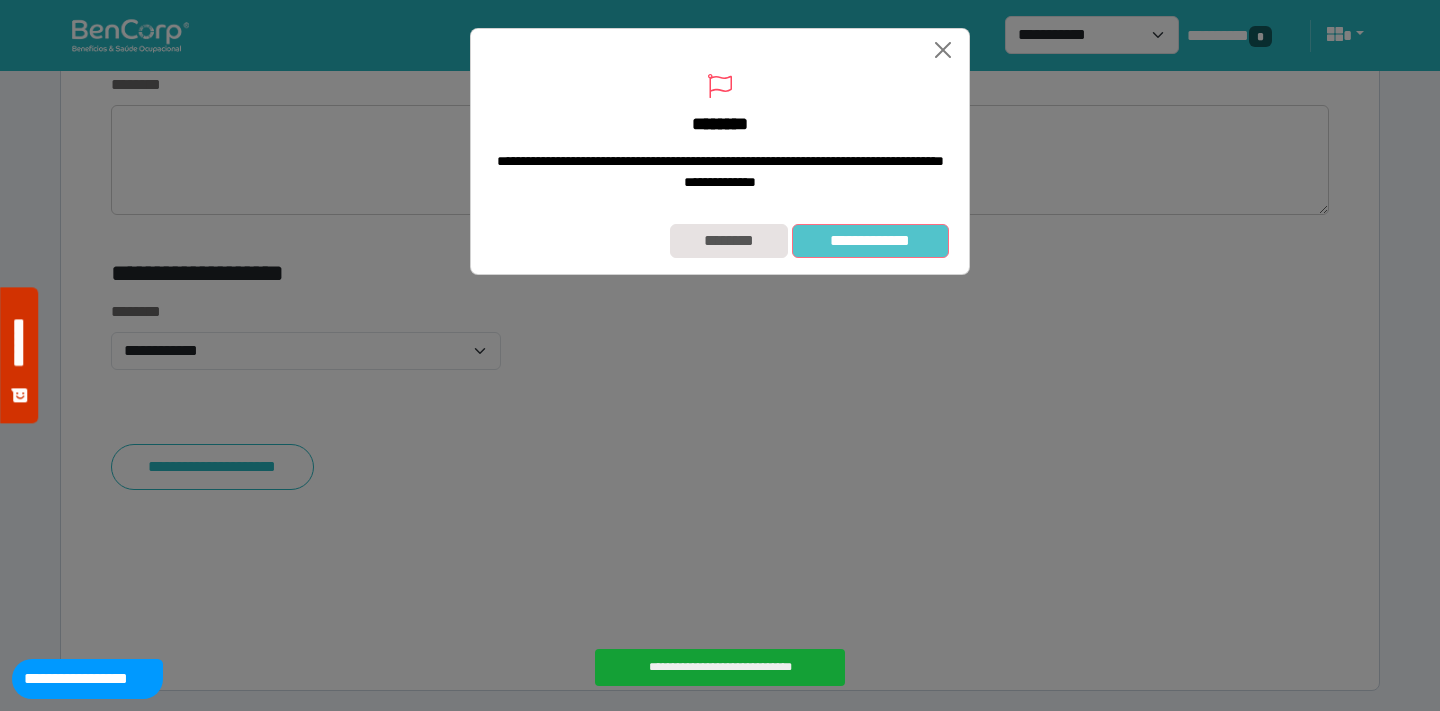 click on "**********" at bounding box center (870, 241) 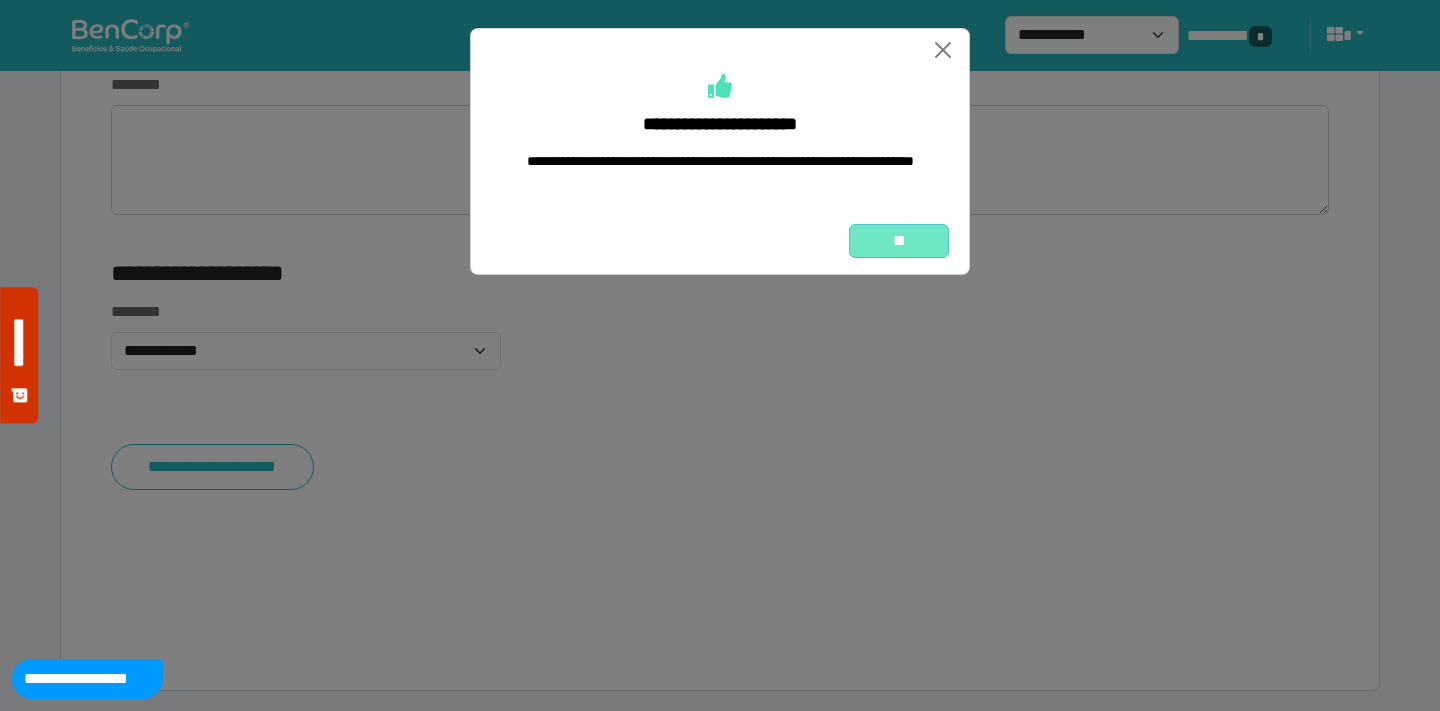 click on "**" at bounding box center [899, 241] 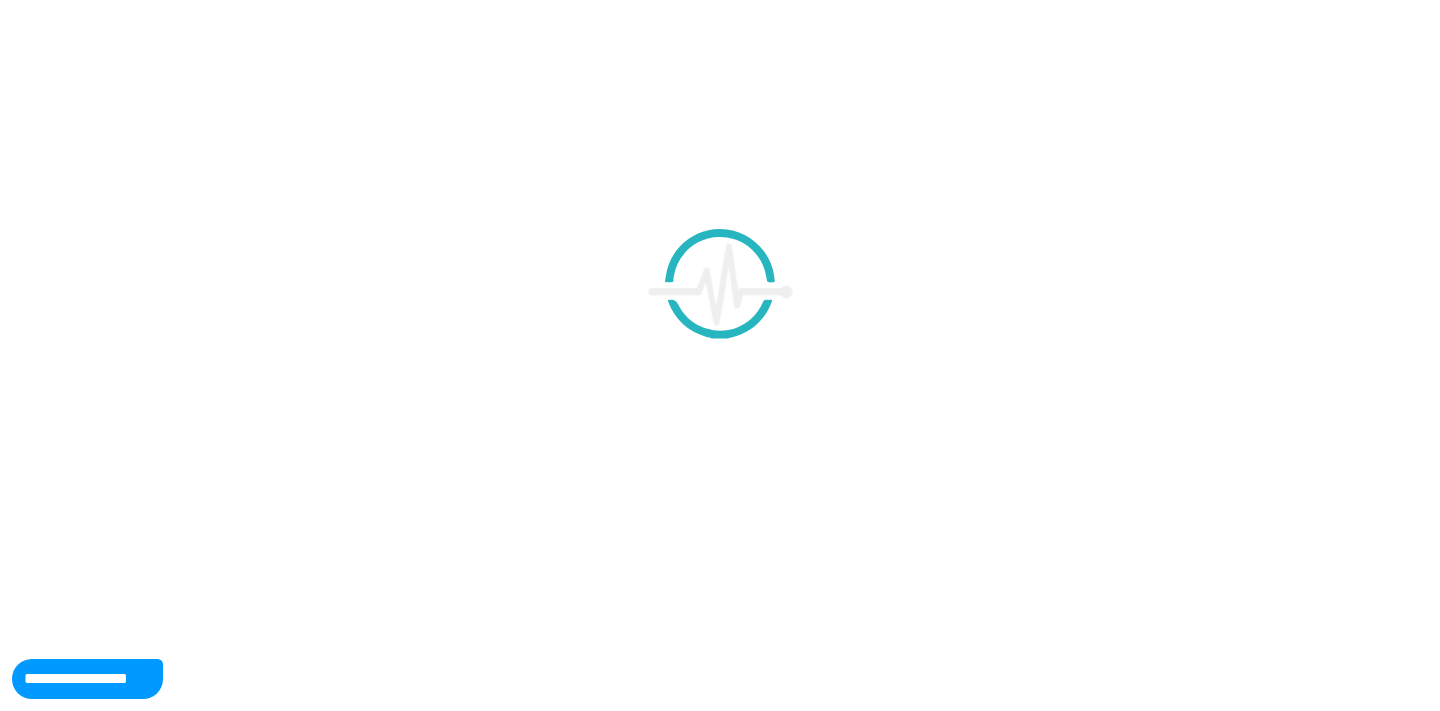 scroll, scrollTop: 0, scrollLeft: 0, axis: both 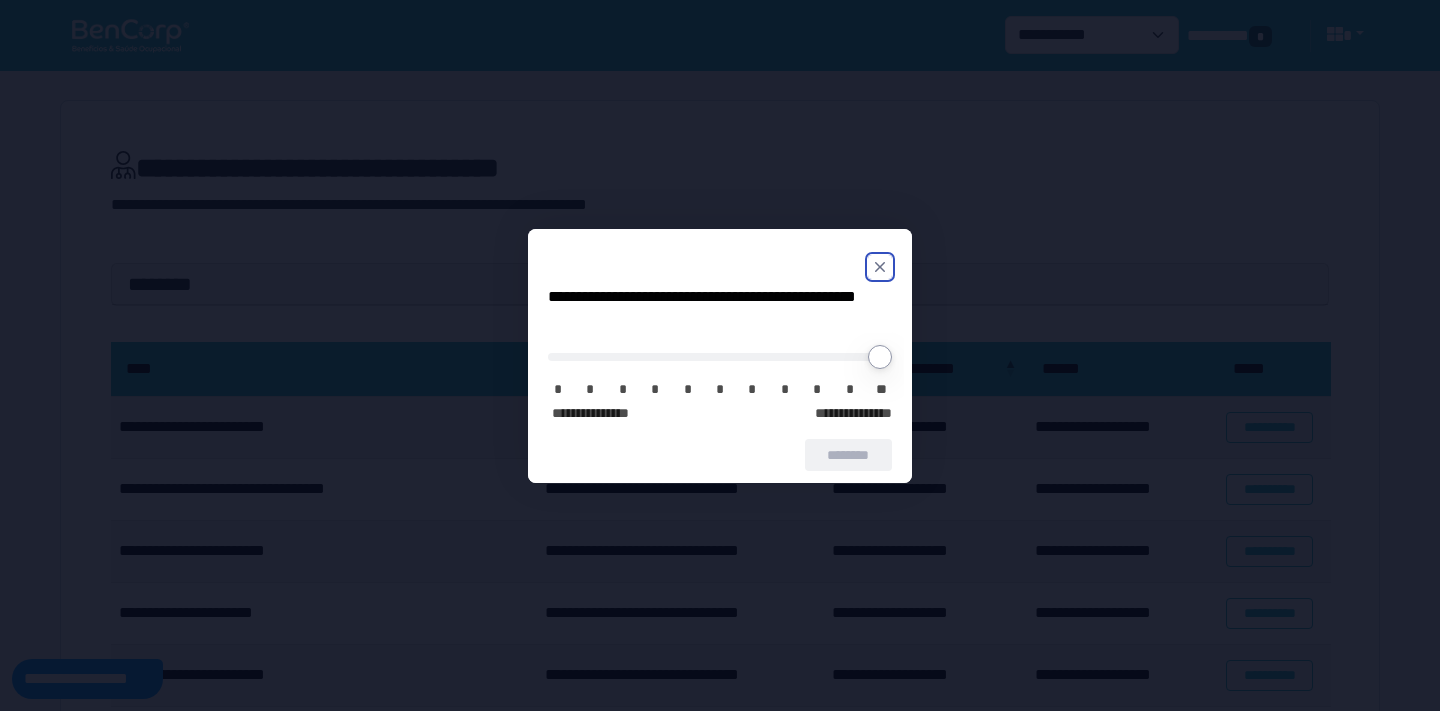 click on "**********" at bounding box center [720, 356] 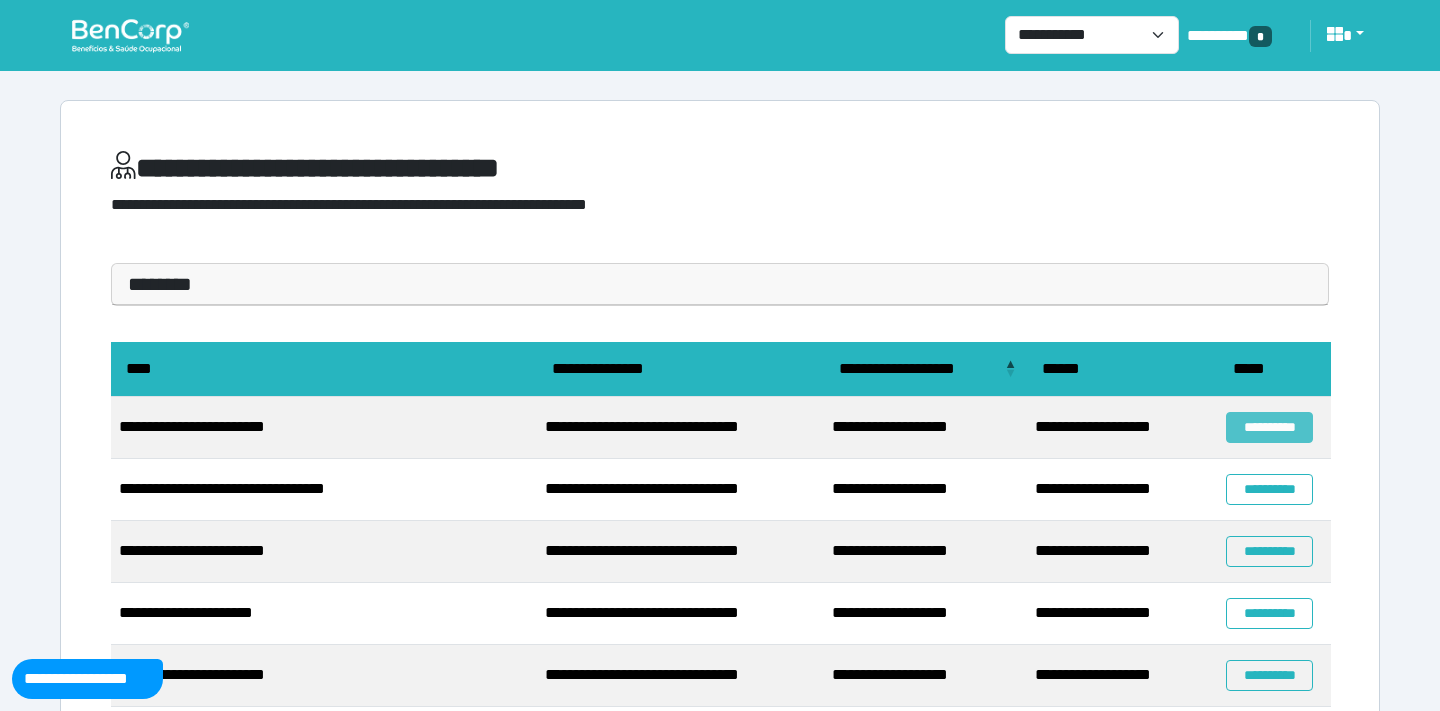 click on "**********" at bounding box center (1269, 427) 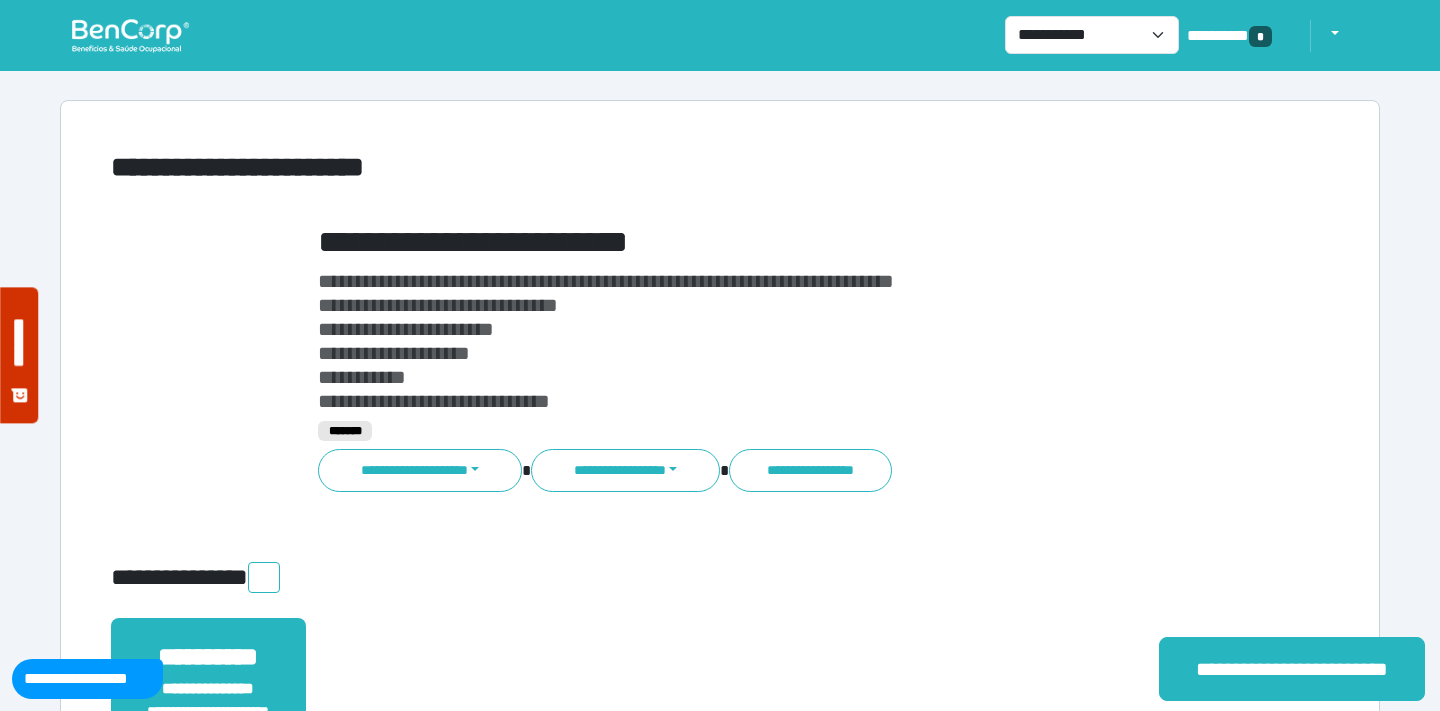 scroll, scrollTop: 0, scrollLeft: 0, axis: both 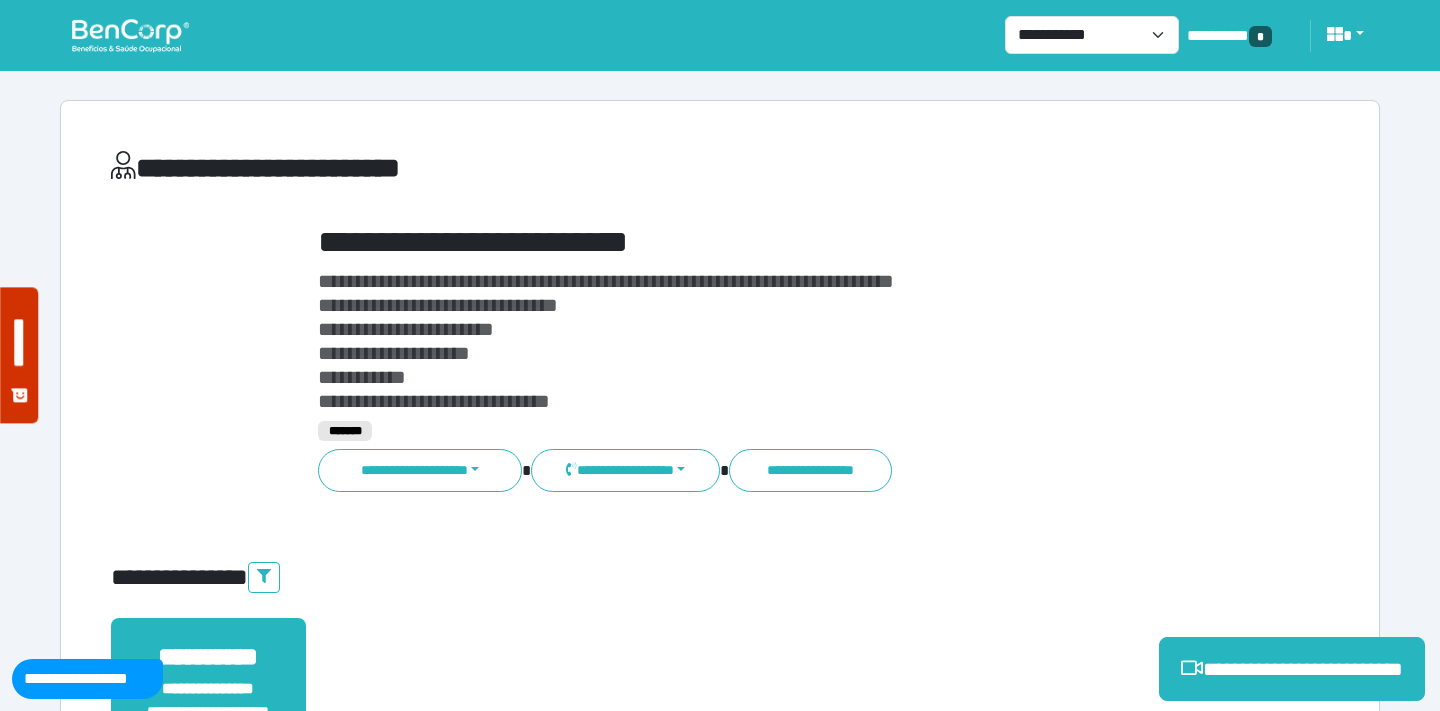 click at bounding box center [130, 35] 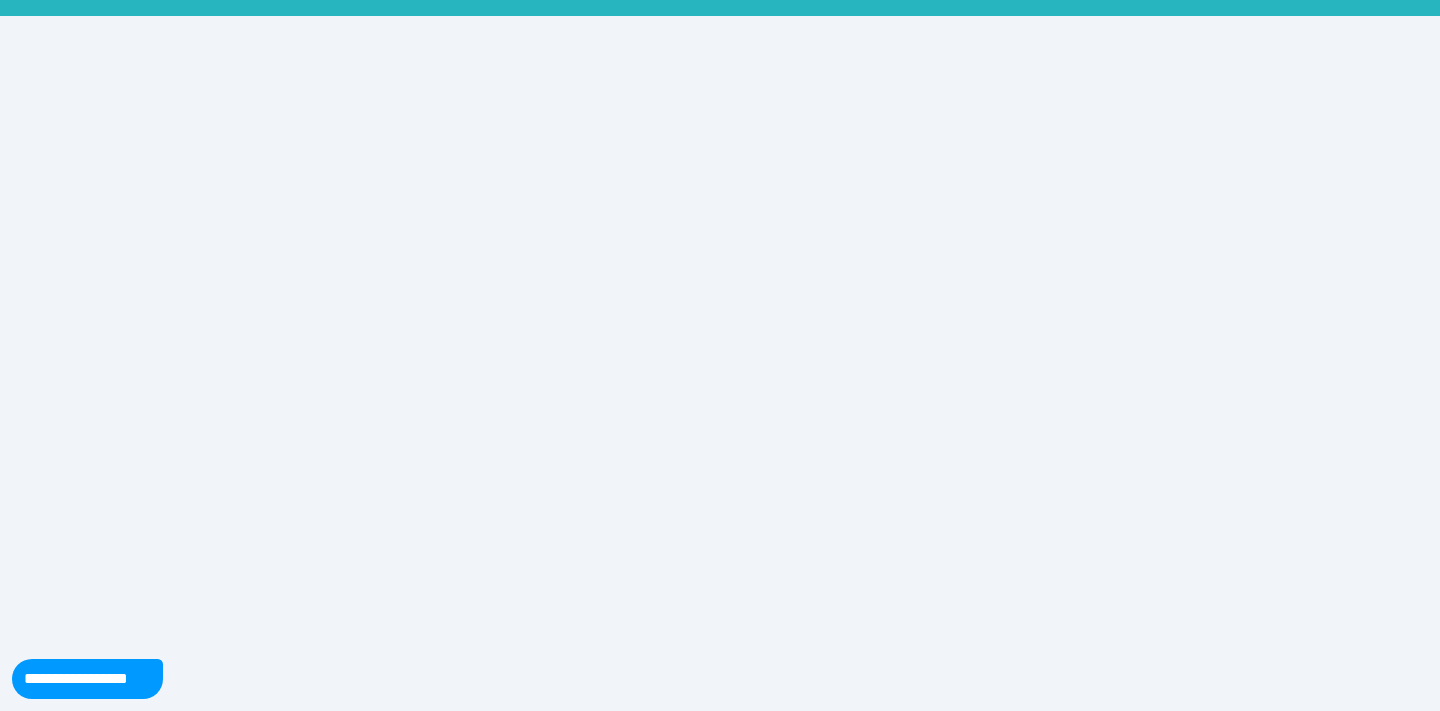 scroll, scrollTop: 0, scrollLeft: 0, axis: both 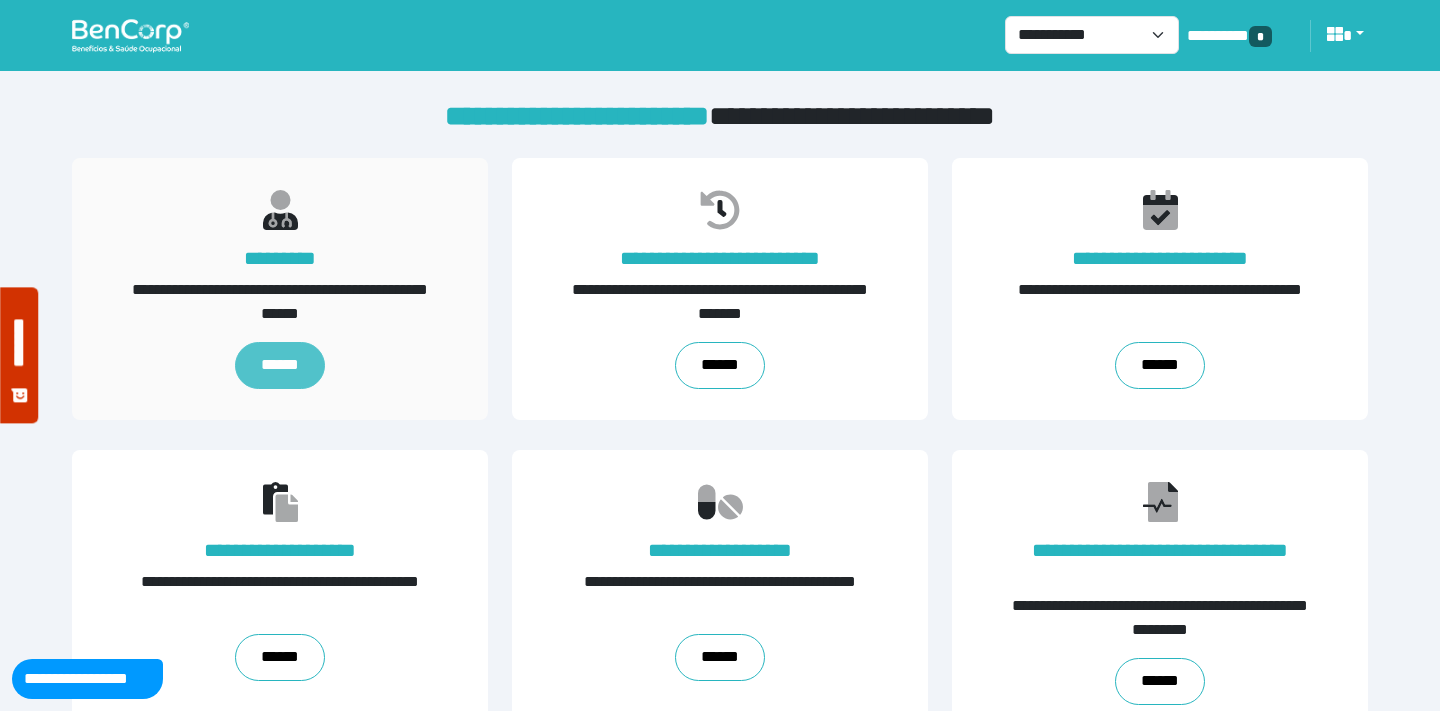 click on "******" at bounding box center [280, 365] 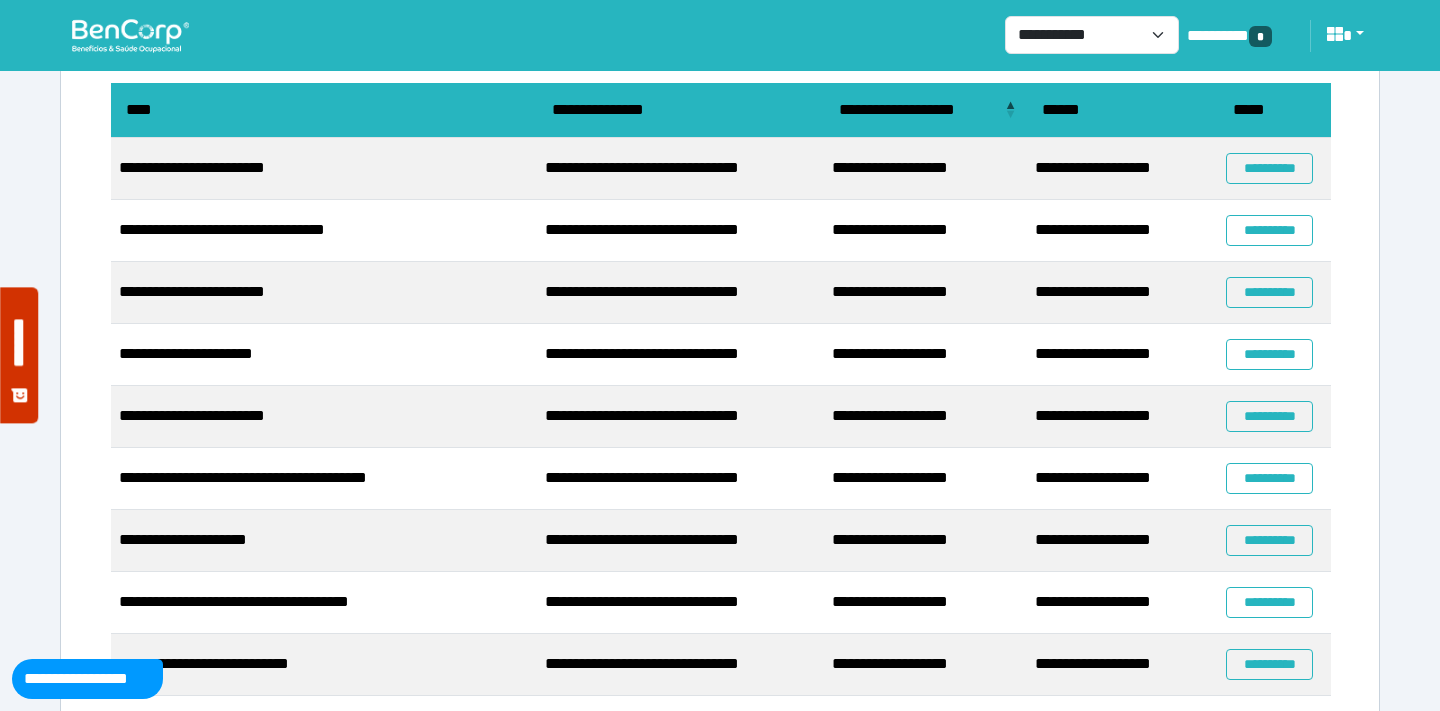 scroll, scrollTop: 258, scrollLeft: 0, axis: vertical 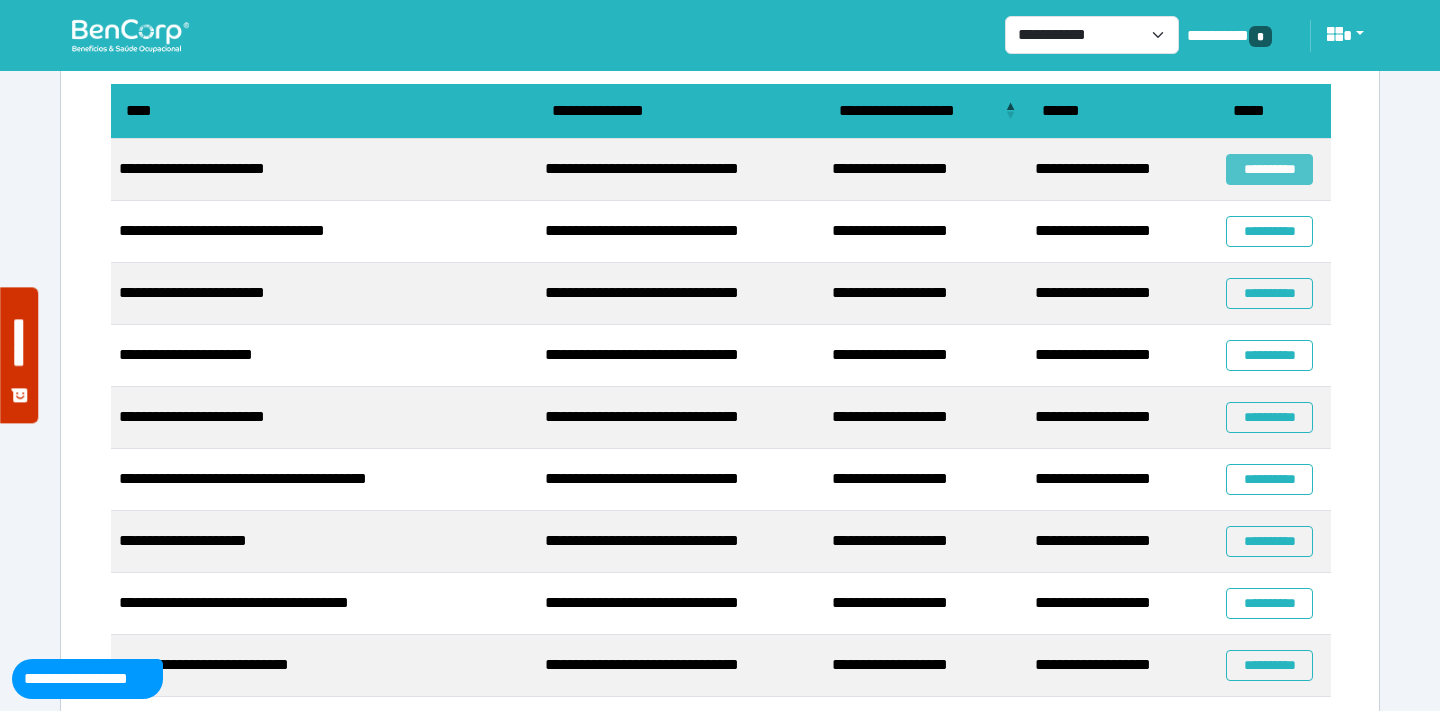 click on "**********" at bounding box center (1269, 169) 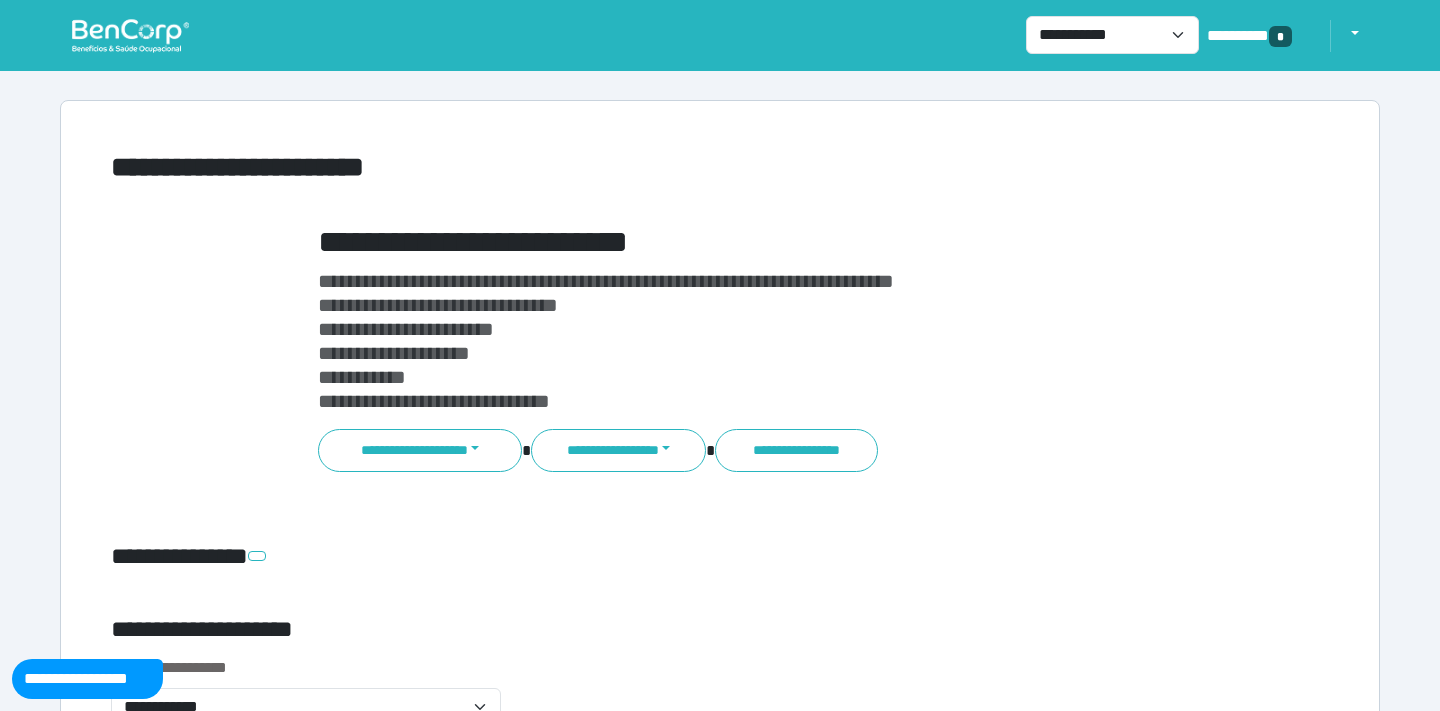 scroll, scrollTop: 0, scrollLeft: 0, axis: both 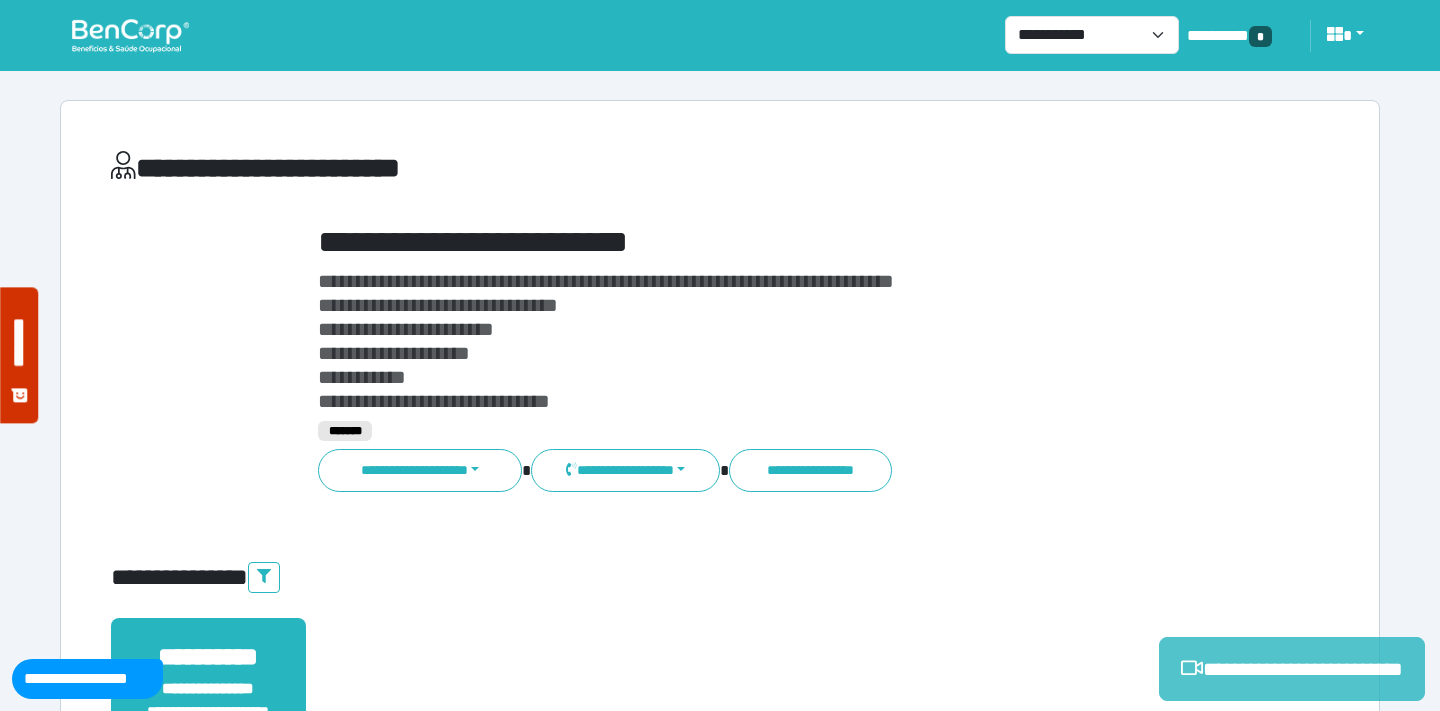 click on "**********" at bounding box center [1292, 669] 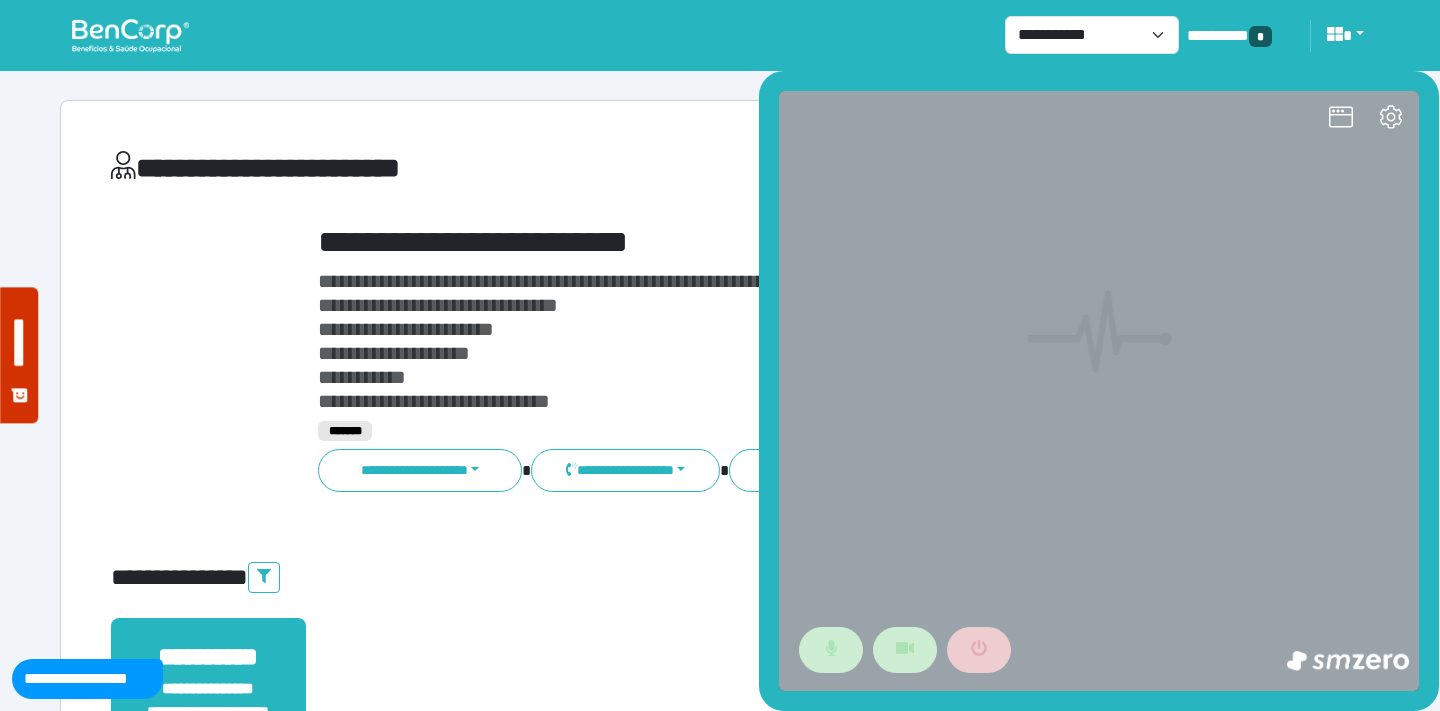 scroll, scrollTop: 0, scrollLeft: 0, axis: both 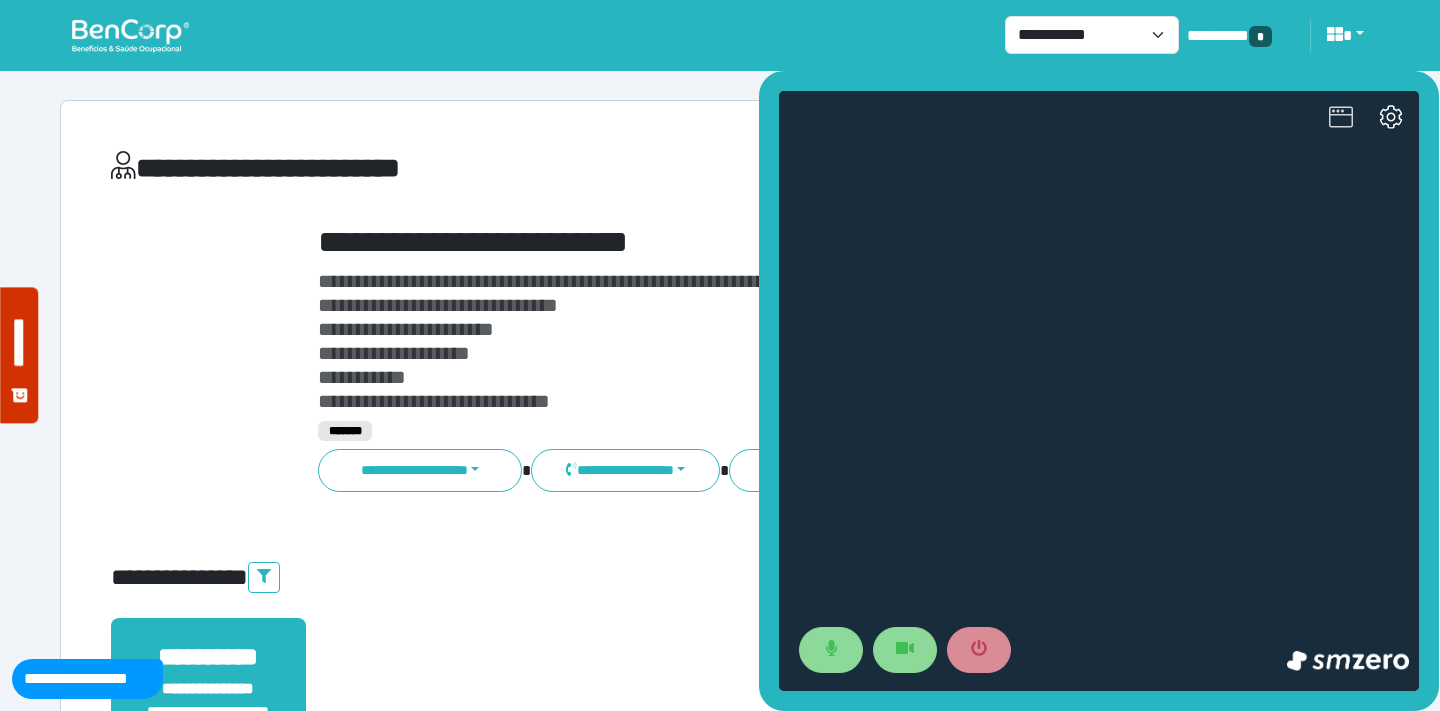 click 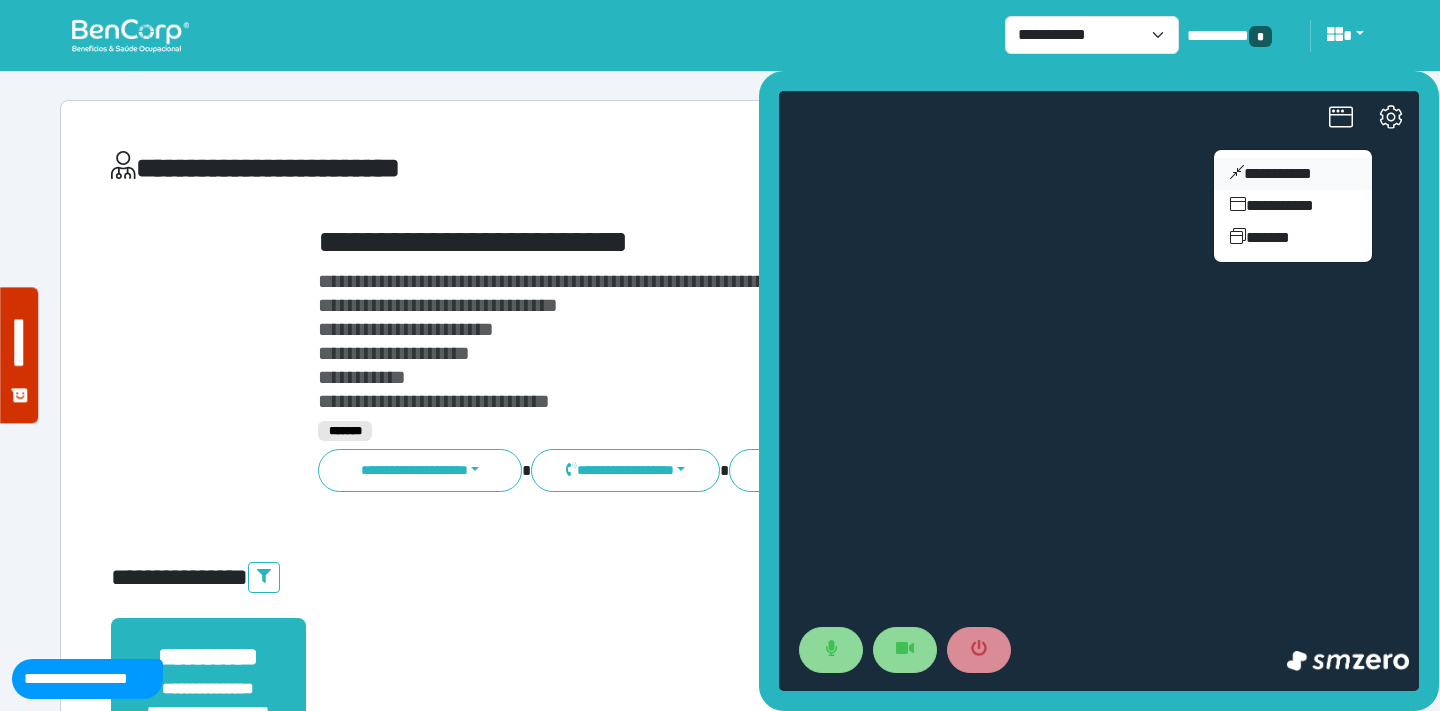 click on "**********" at bounding box center [1293, 174] 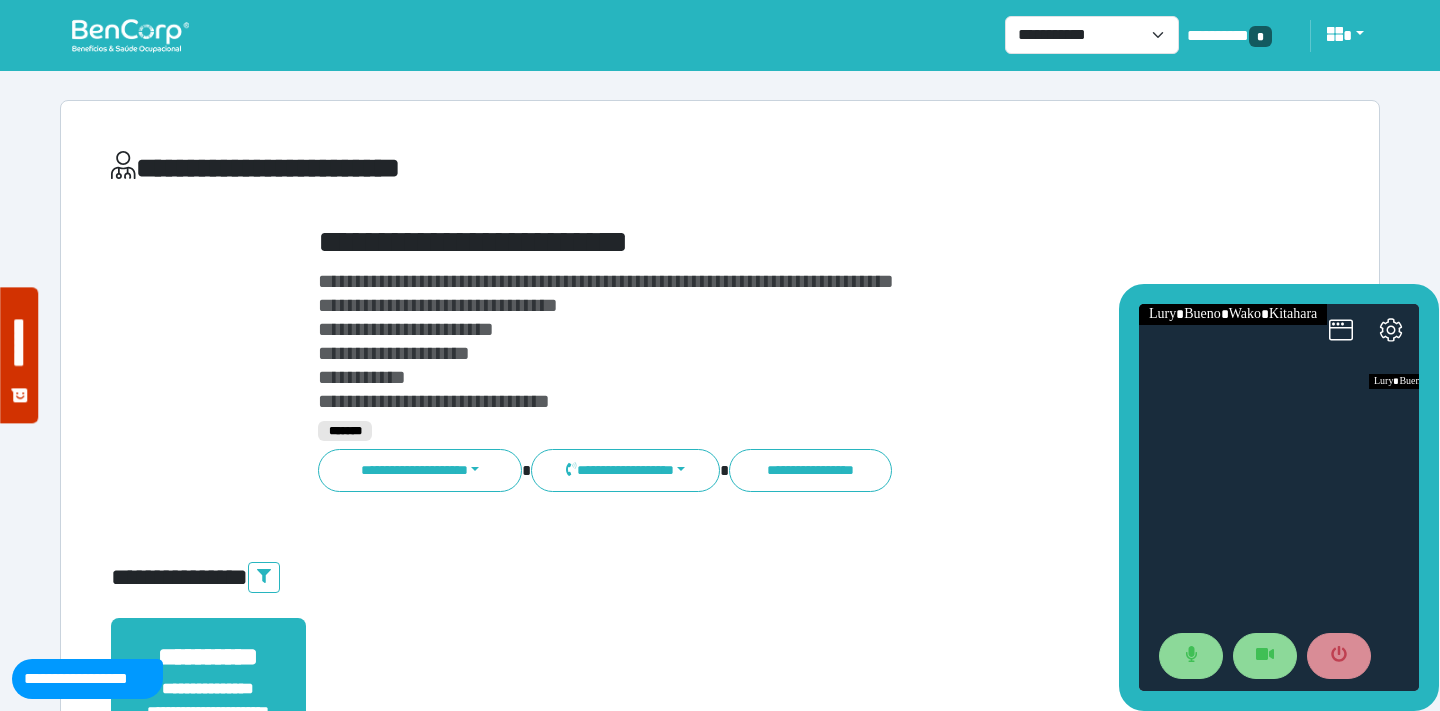 click at bounding box center [130, 35] 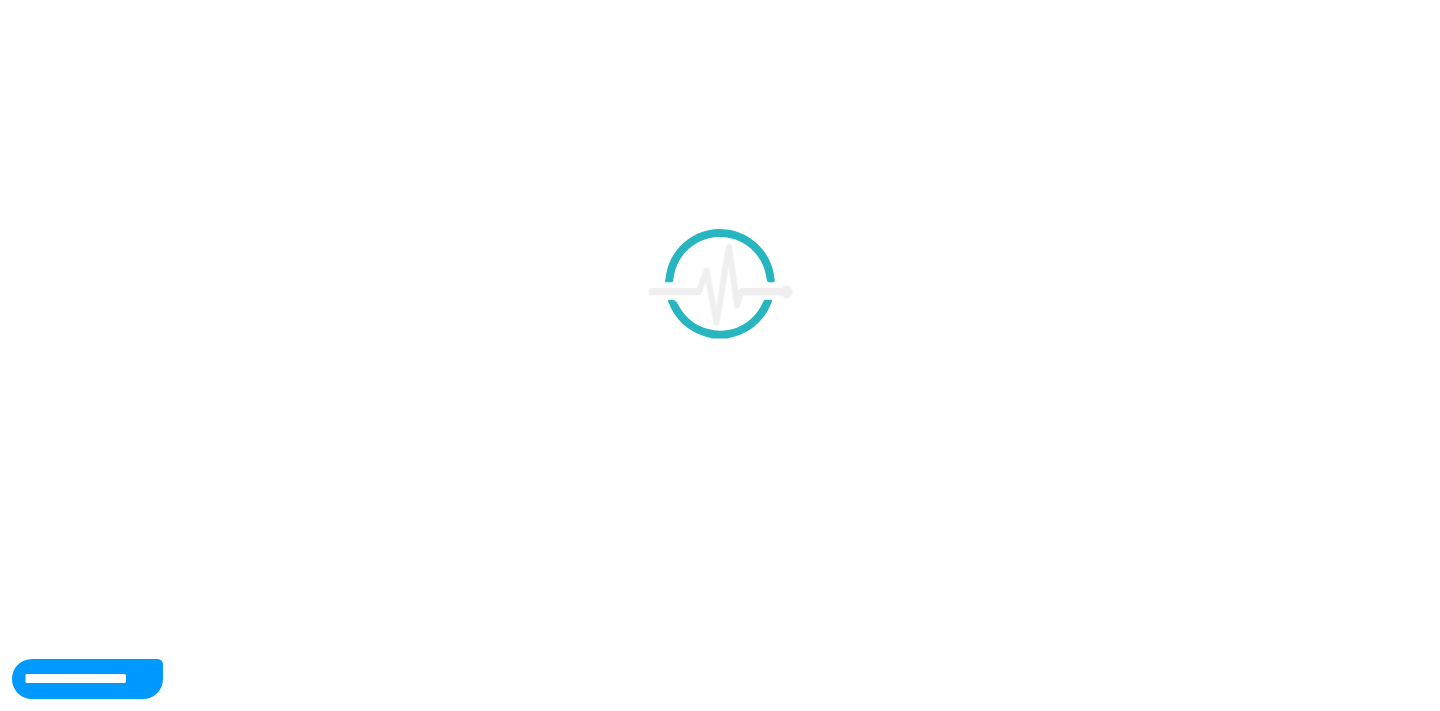 scroll, scrollTop: 0, scrollLeft: 0, axis: both 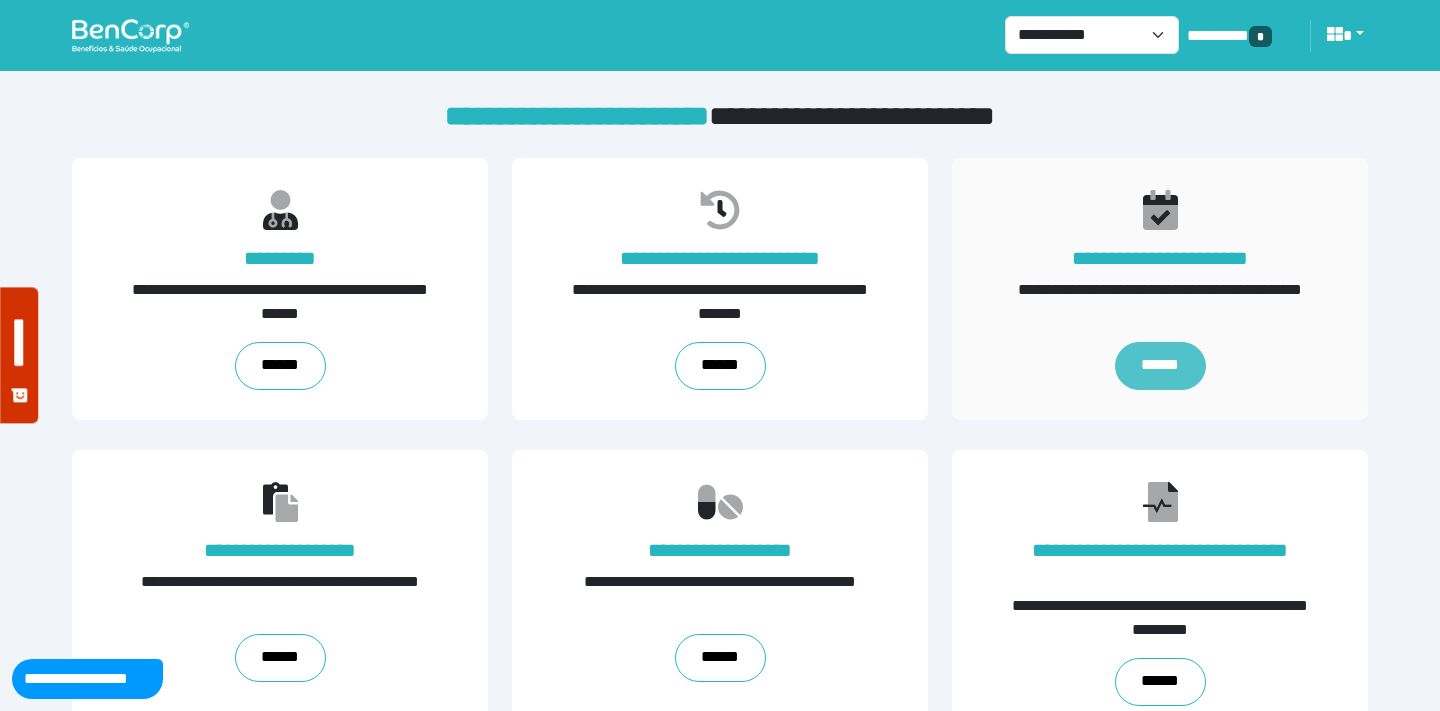 click on "******" at bounding box center (1160, 366) 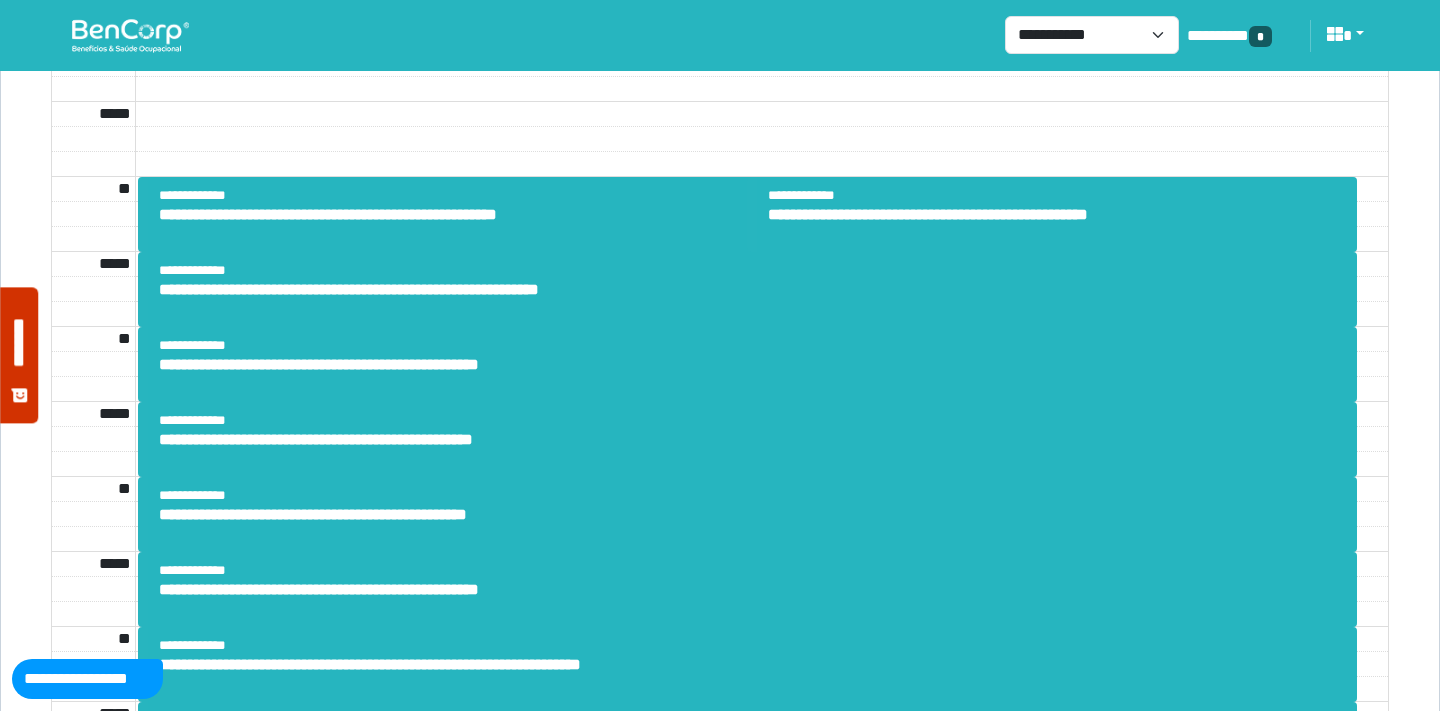 scroll, scrollTop: 2258, scrollLeft: 0, axis: vertical 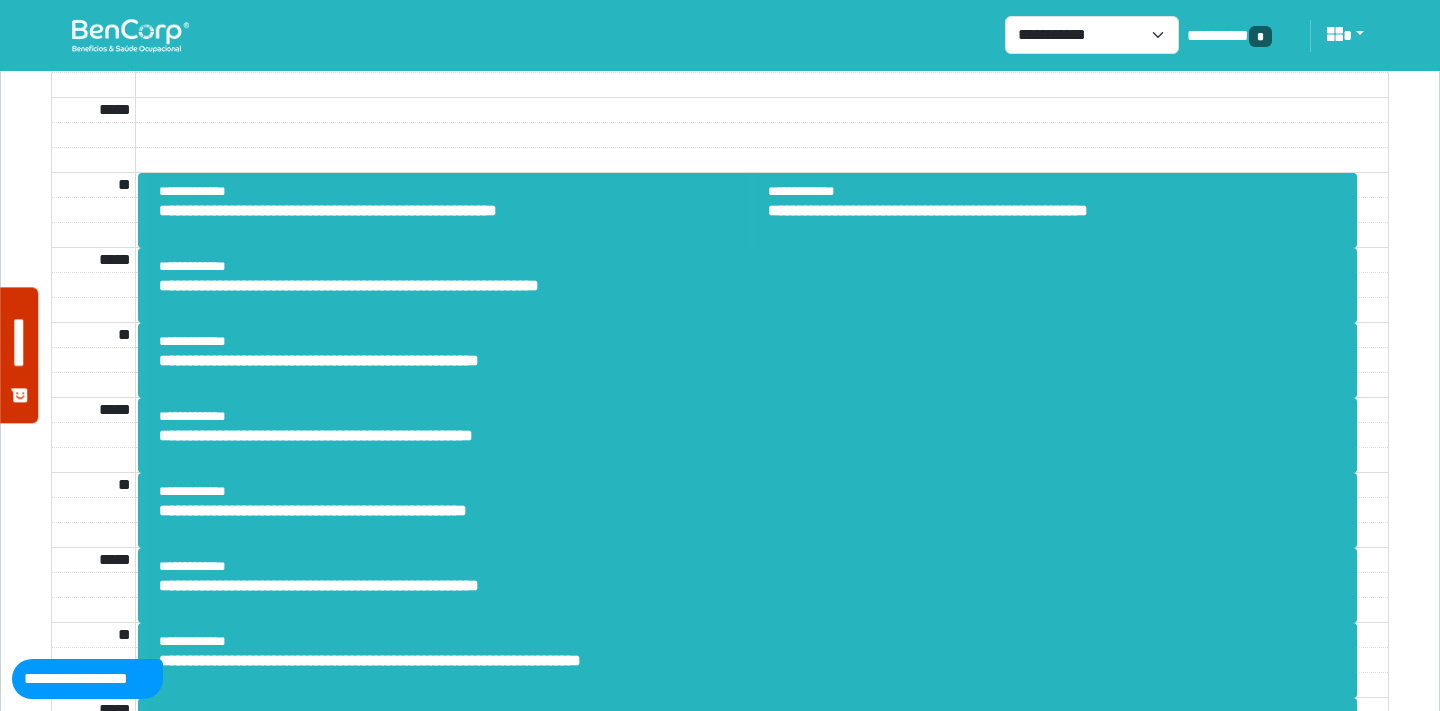 click at bounding box center (130, 35) 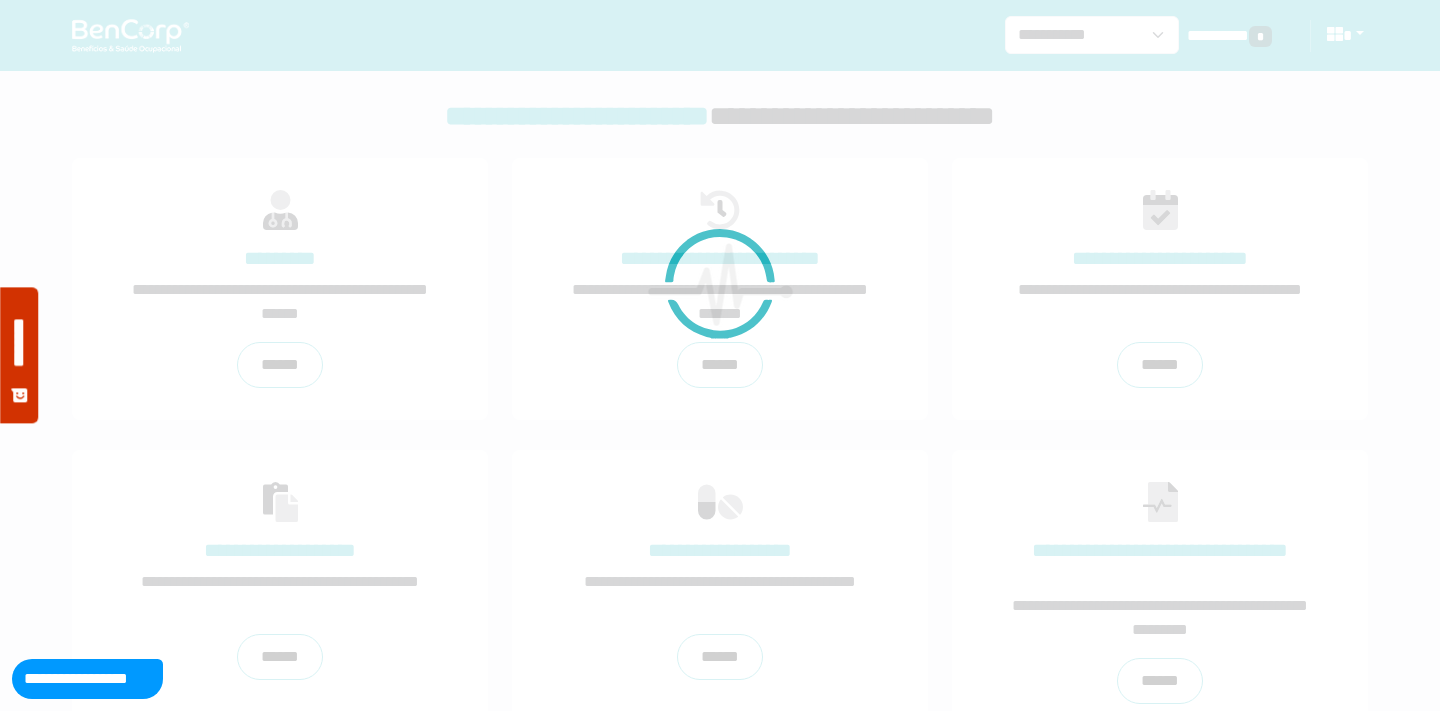 scroll, scrollTop: 0, scrollLeft: 0, axis: both 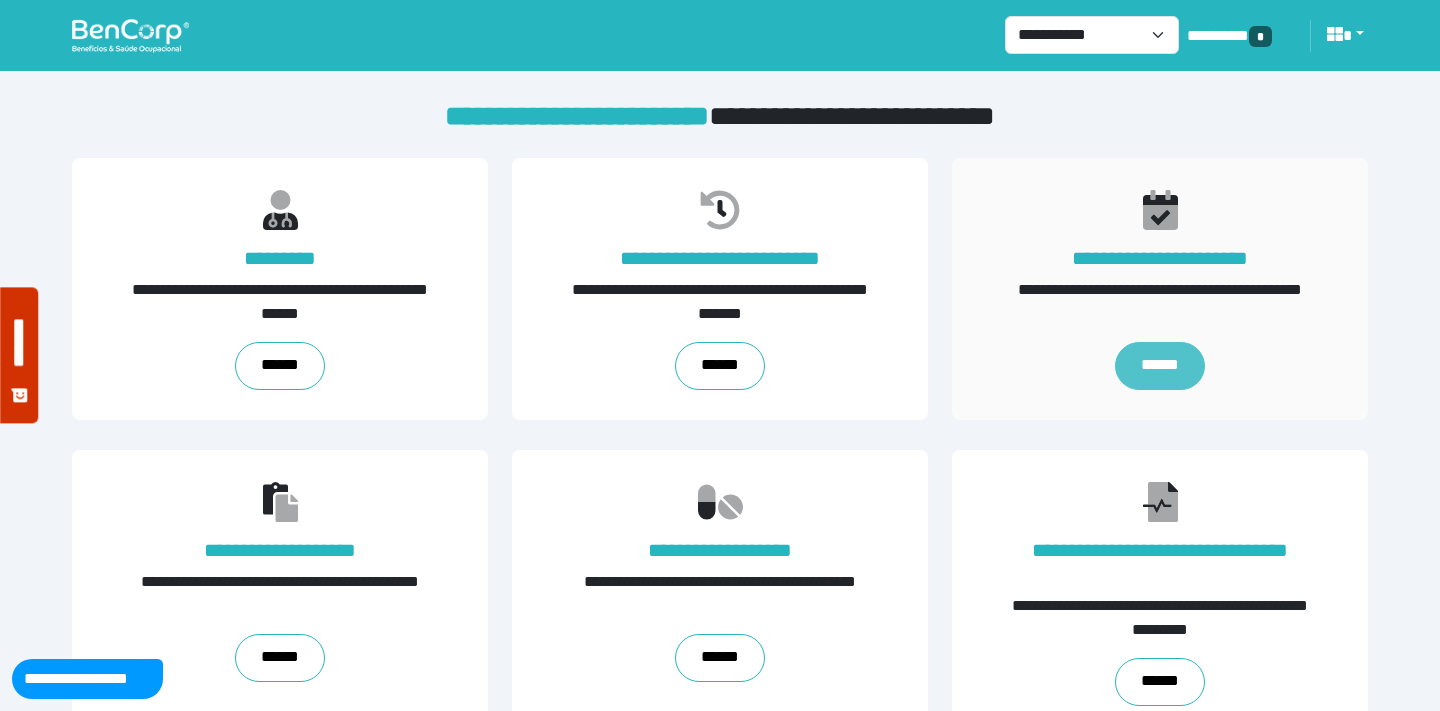 click on "******" at bounding box center (1160, 366) 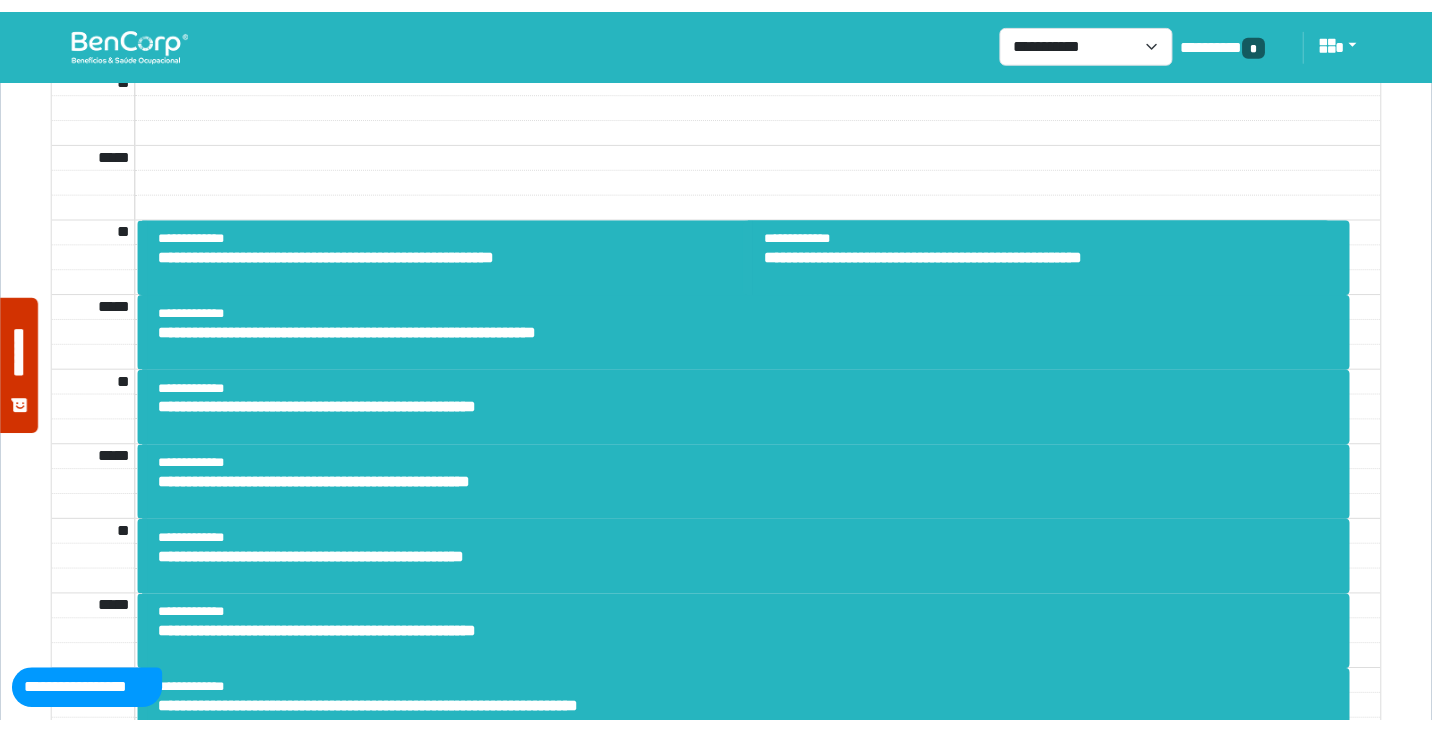 scroll, scrollTop: 2219, scrollLeft: 0, axis: vertical 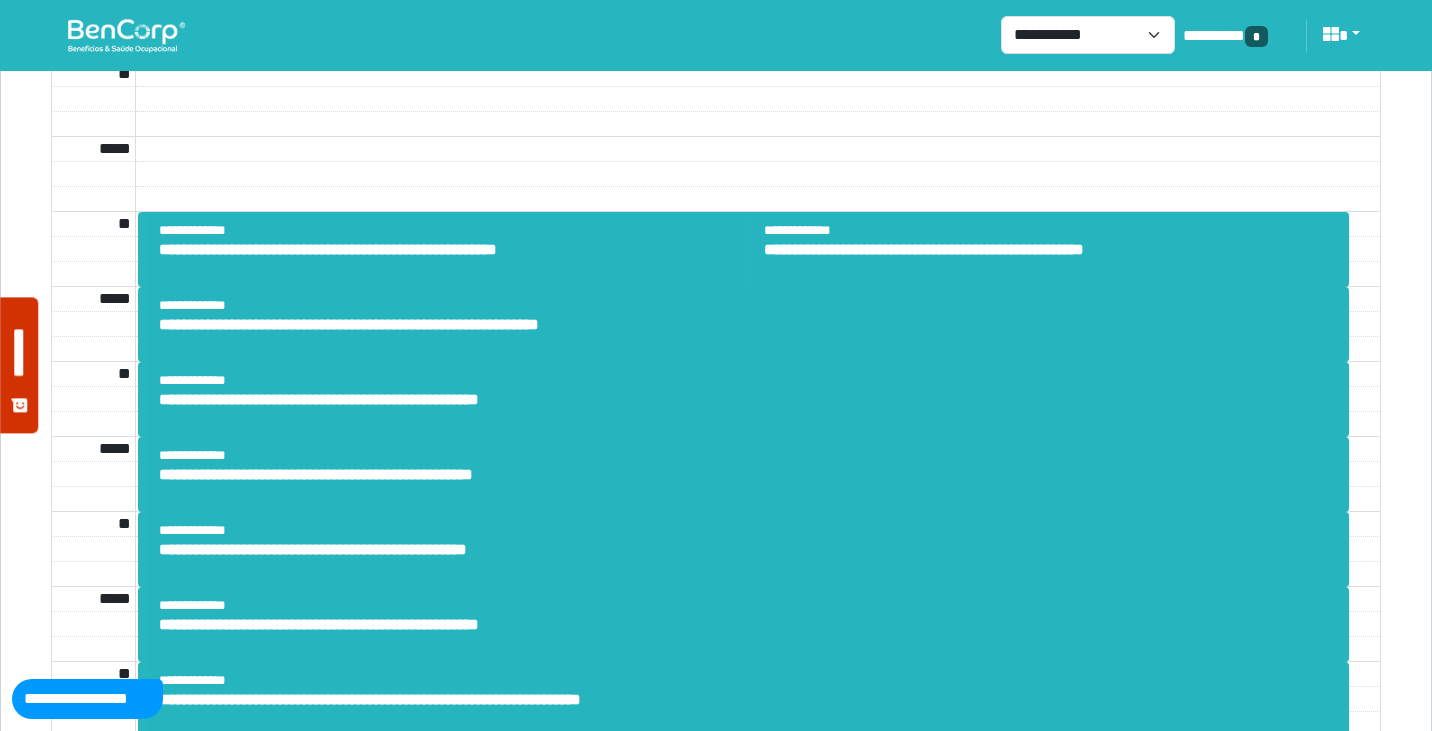 click at bounding box center [126, 35] 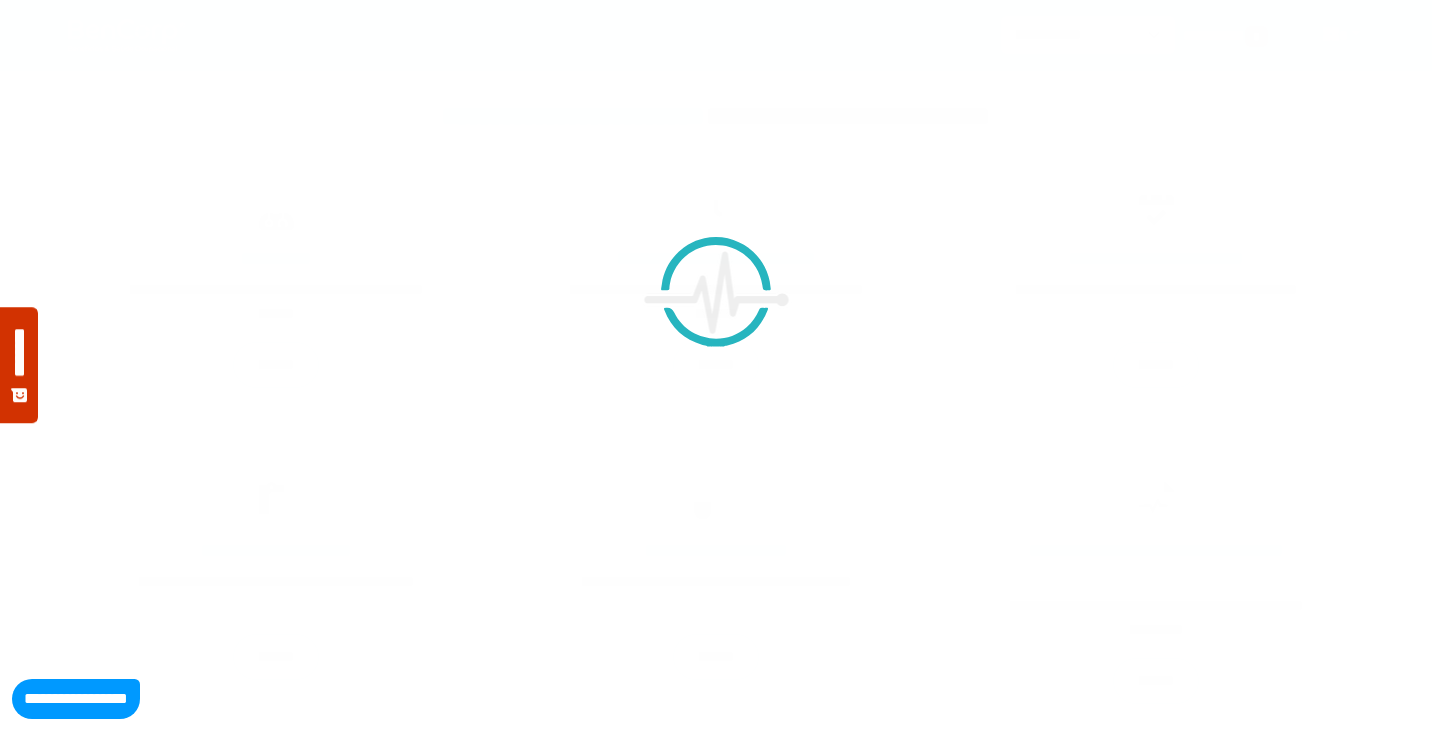 scroll, scrollTop: 0, scrollLeft: 0, axis: both 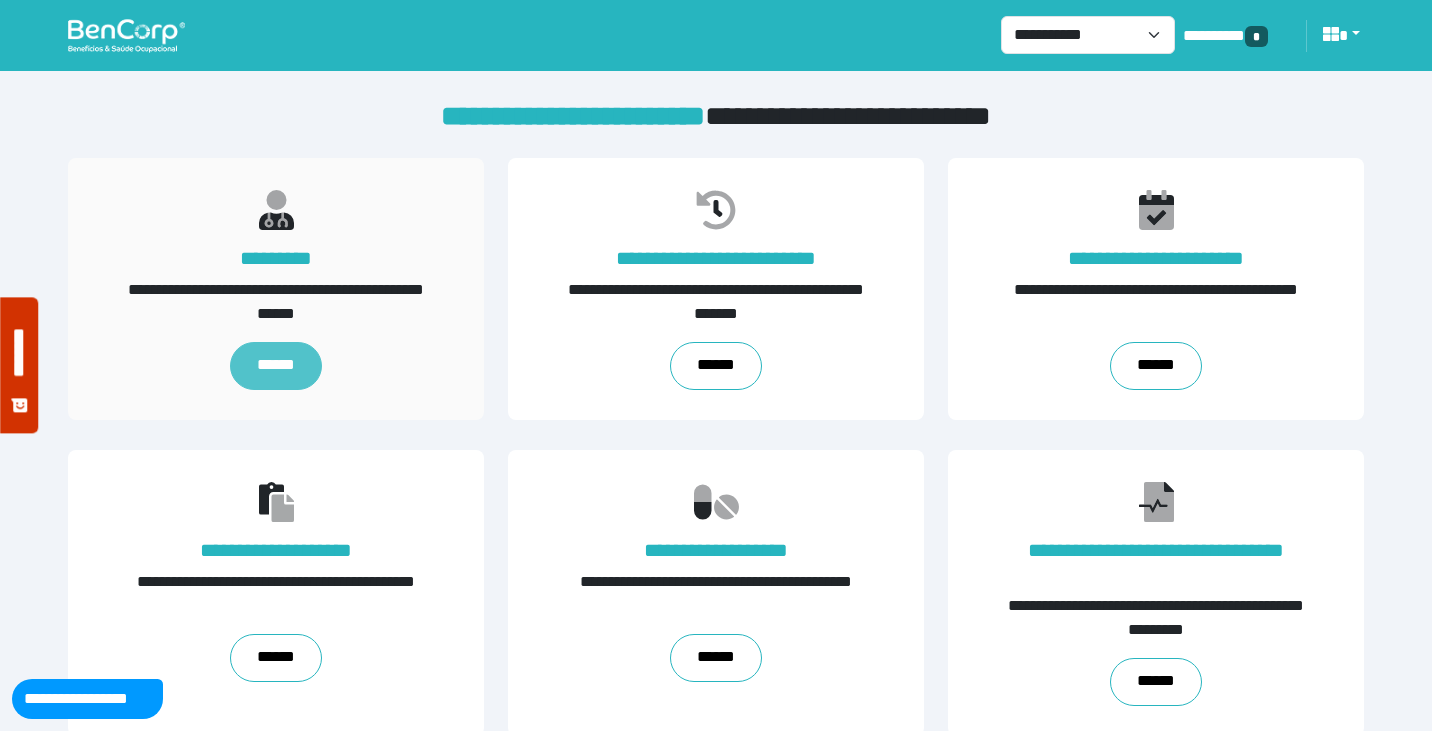 click on "******" at bounding box center [275, 366] 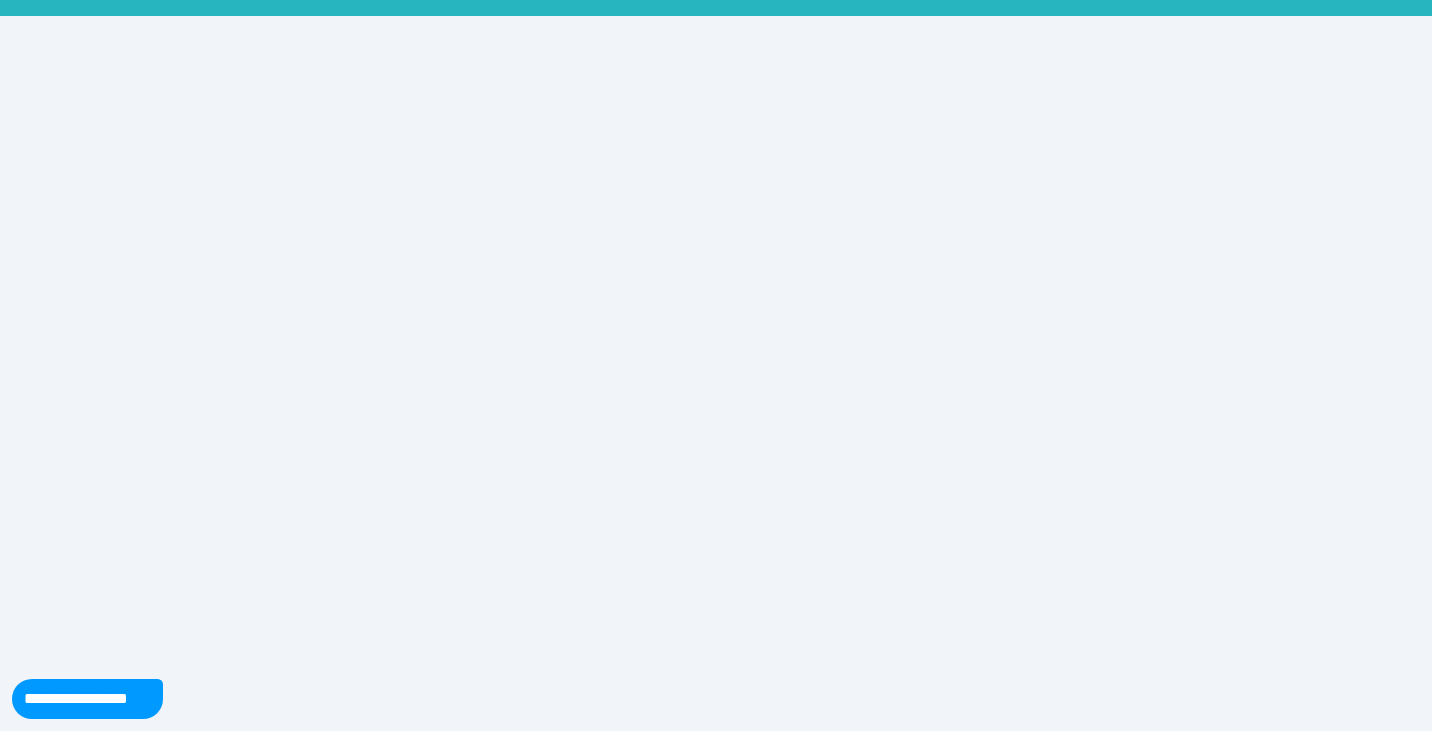 scroll, scrollTop: 0, scrollLeft: 0, axis: both 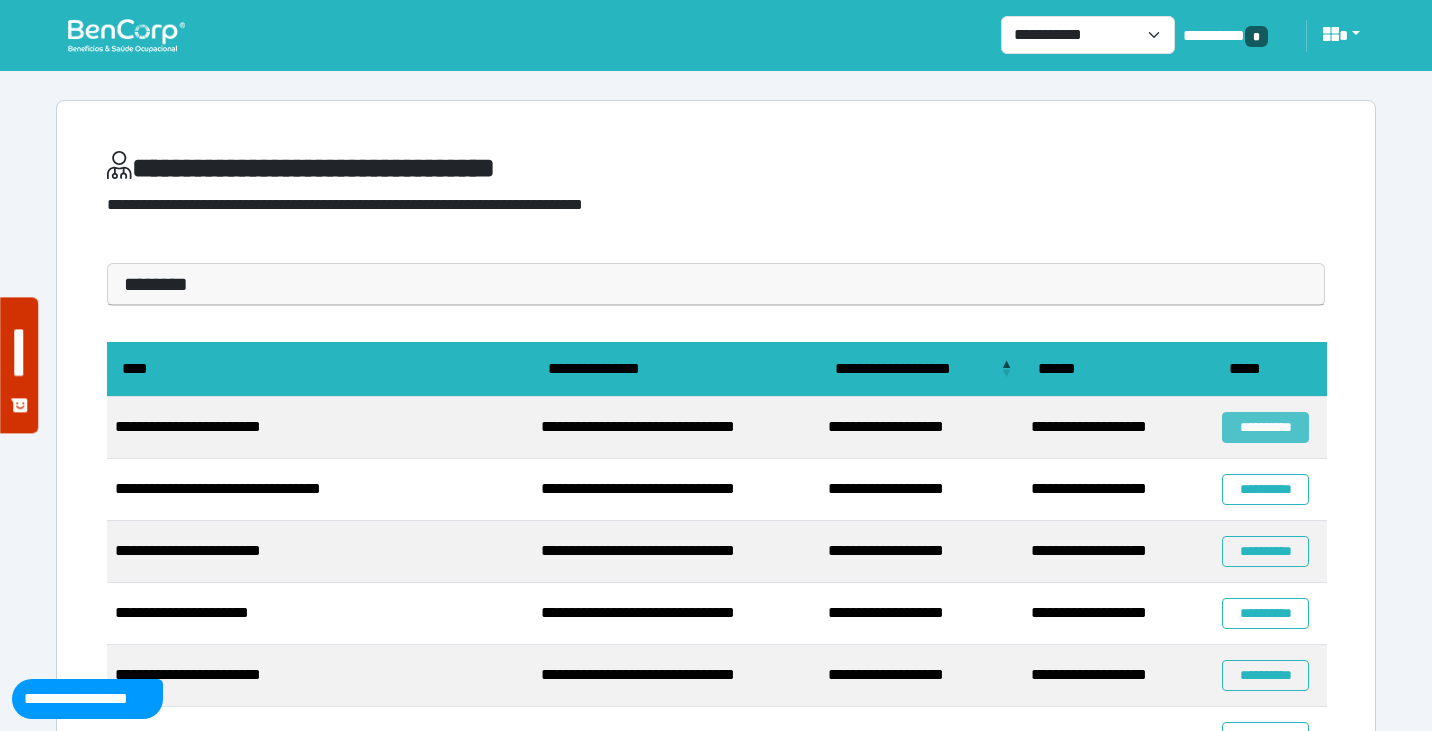 click on "**********" at bounding box center [1265, 427] 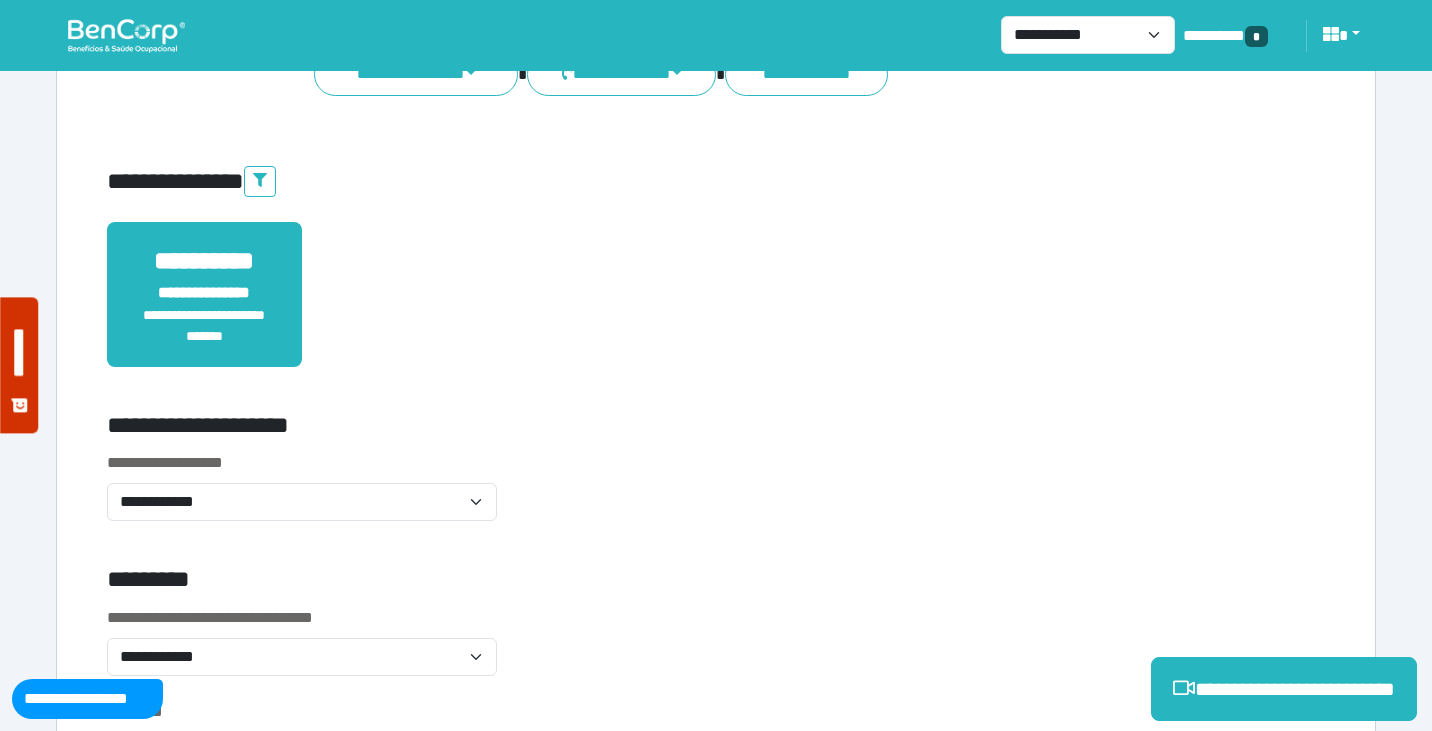 scroll, scrollTop: 409, scrollLeft: 0, axis: vertical 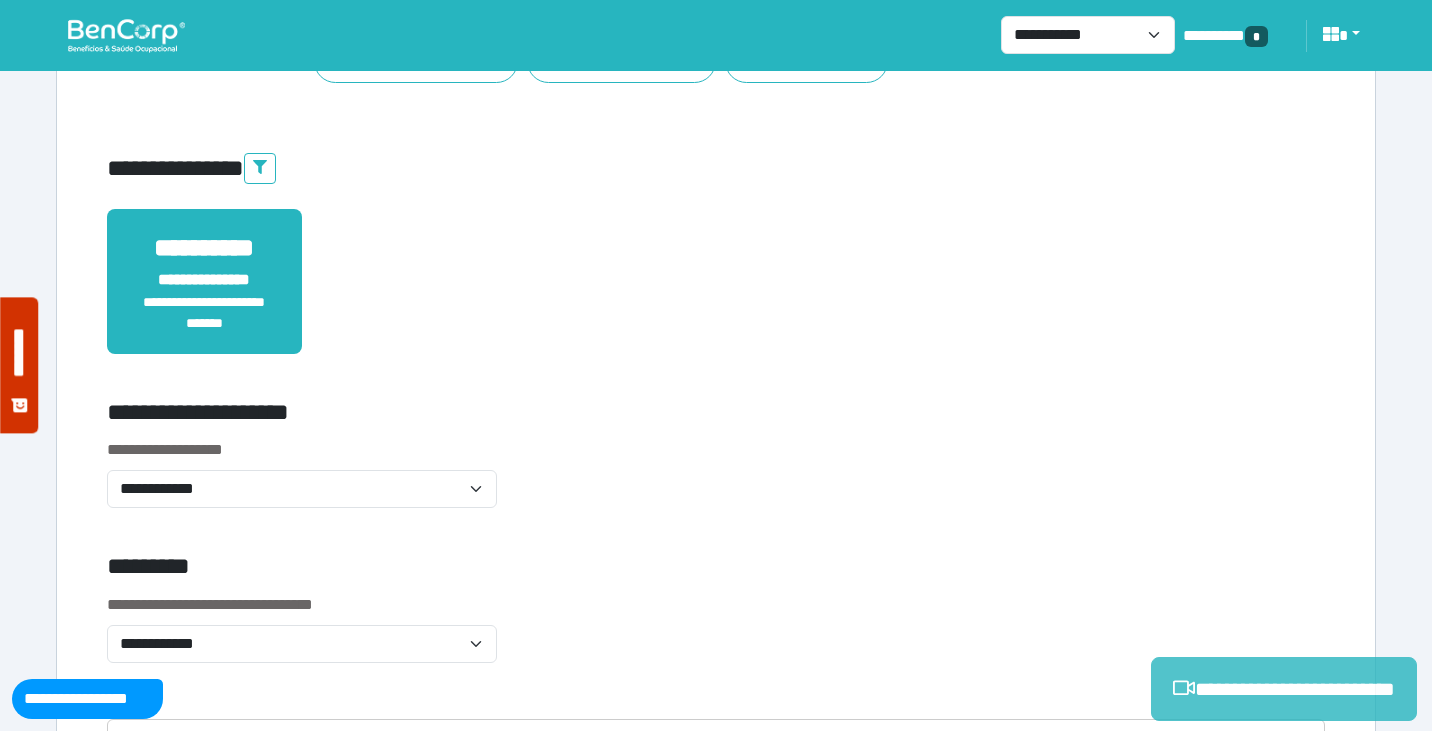 click on "**********" at bounding box center (1284, 689) 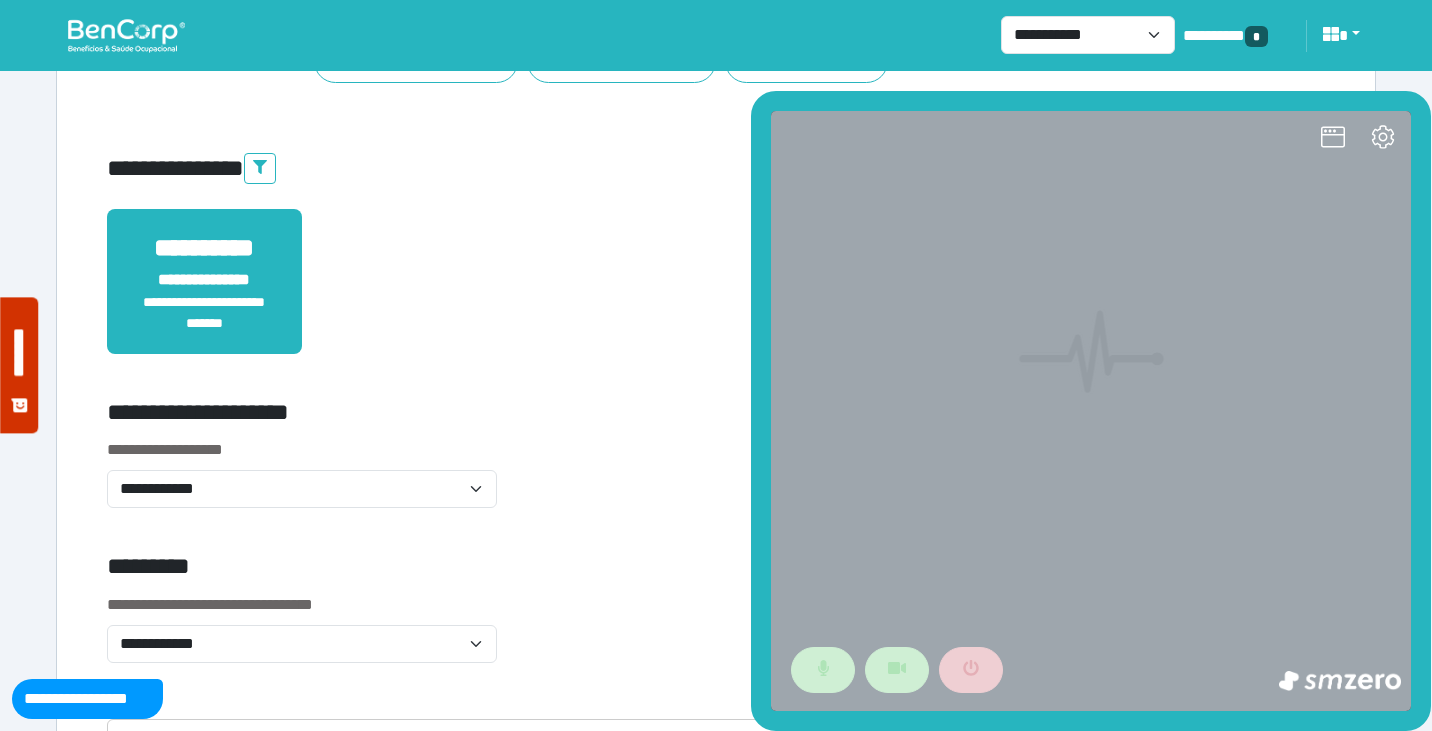 scroll, scrollTop: 0, scrollLeft: 0, axis: both 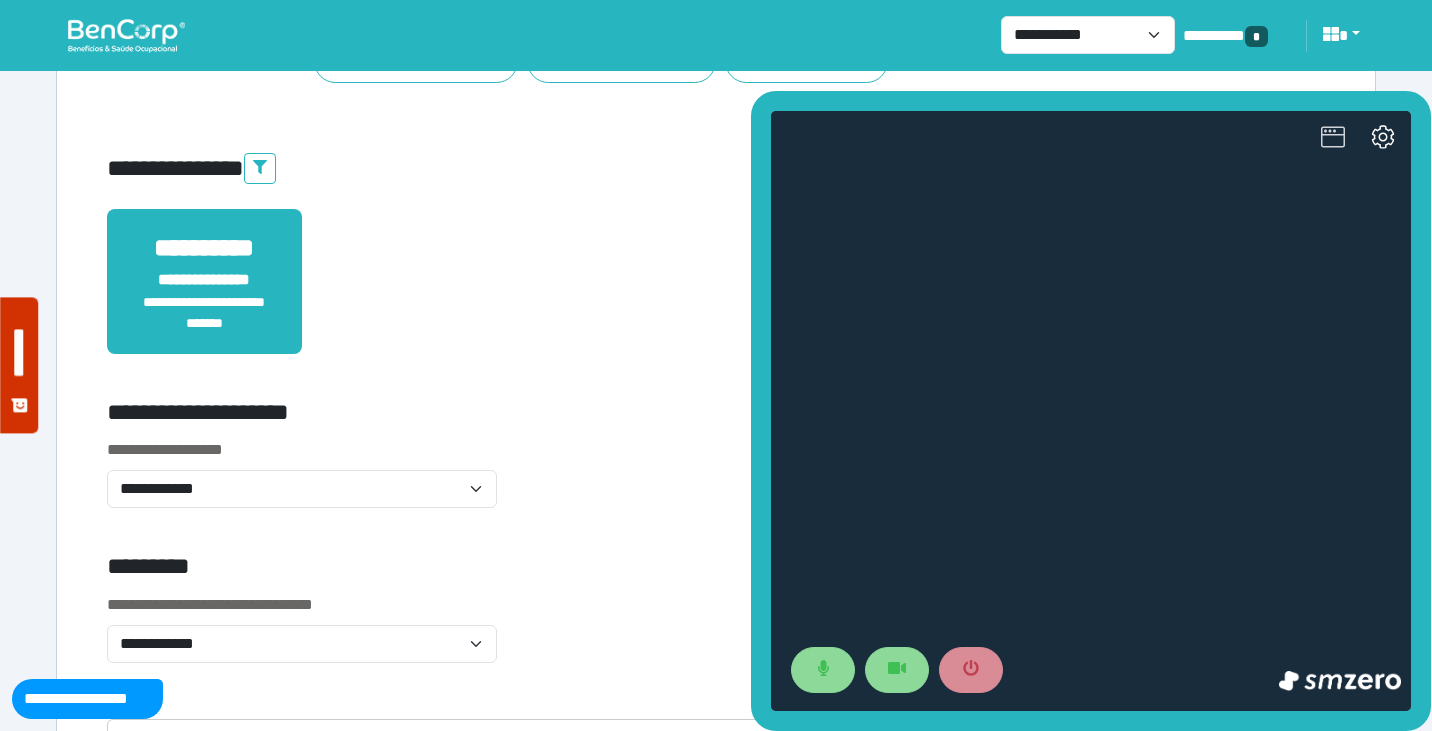 click 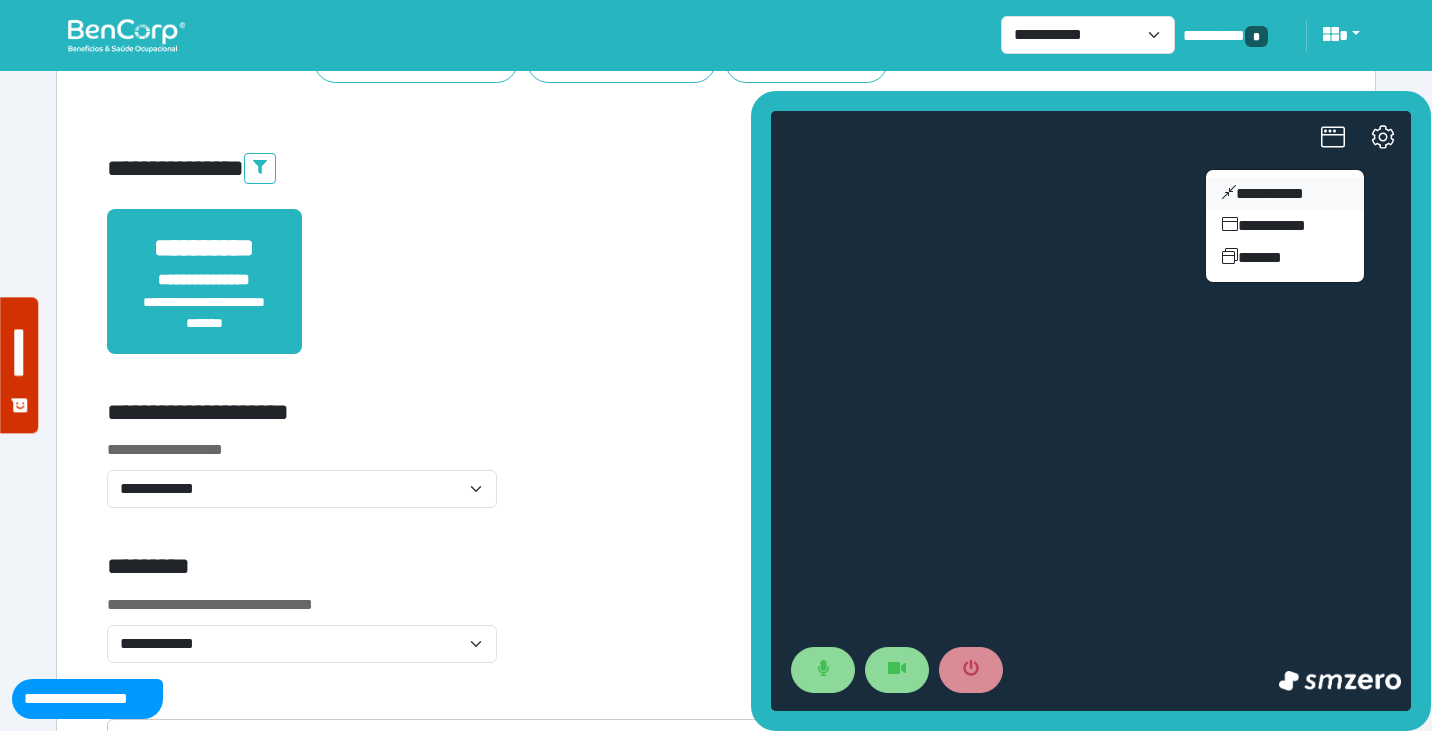 click on "**********" at bounding box center (1285, 194) 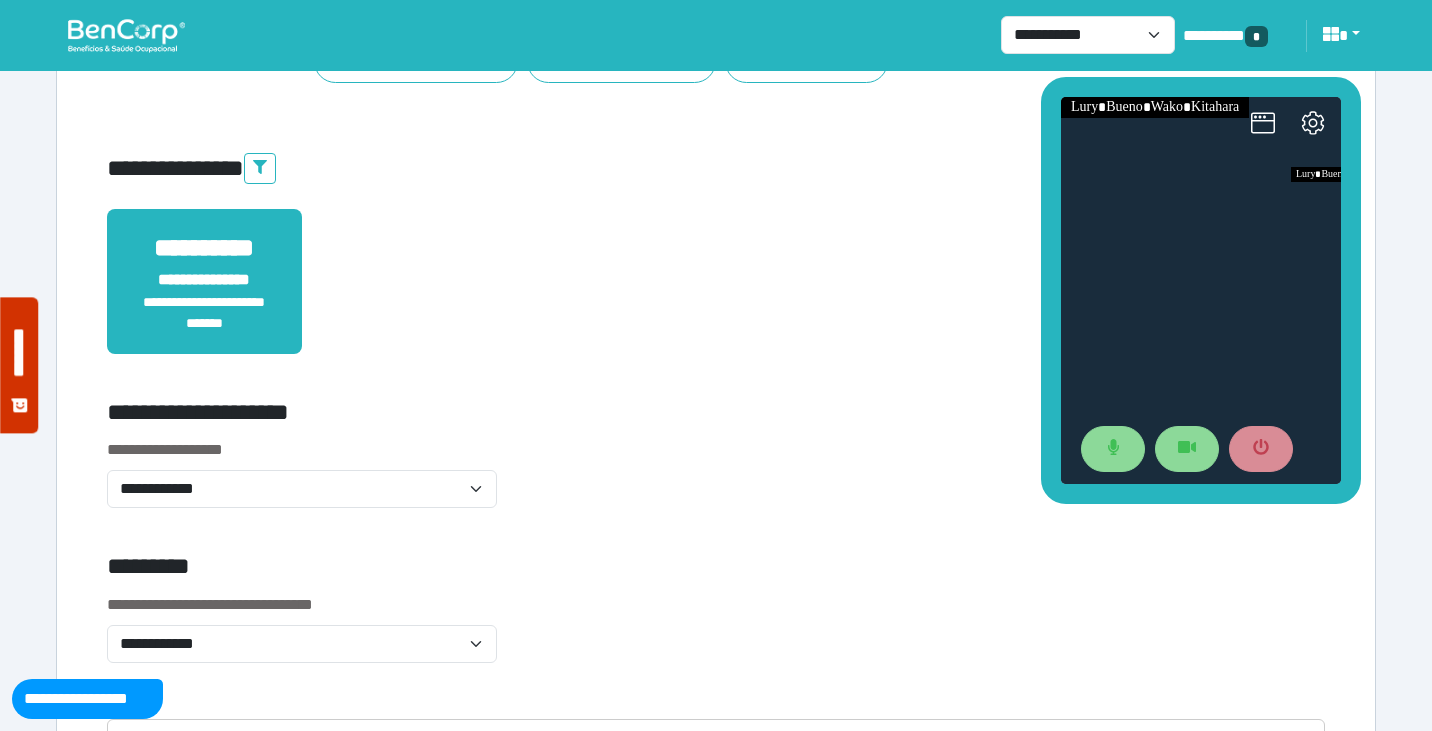 drag, startPoint x: 1242, startPoint y: 315, endPoint x: 1172, endPoint y: 83, distance: 242.33035 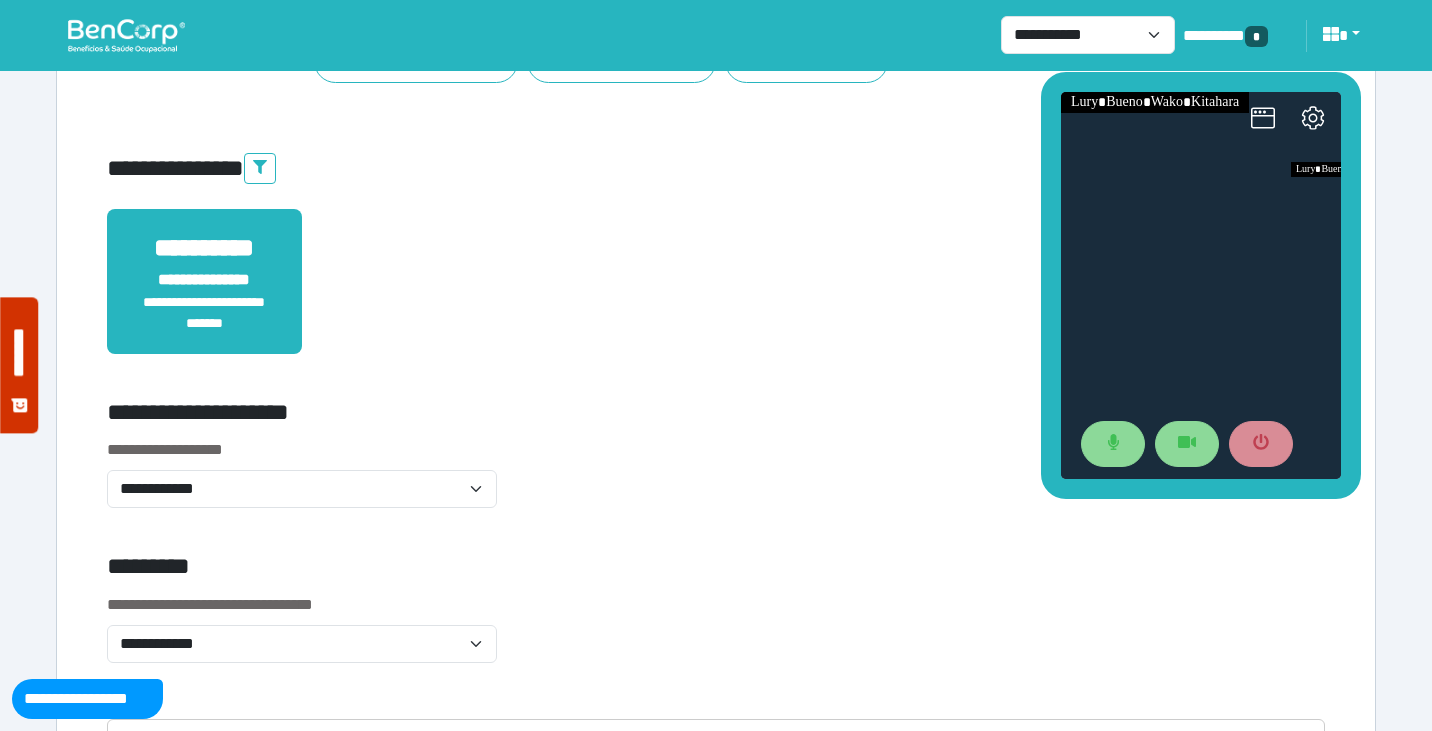 scroll, scrollTop: 0, scrollLeft: 0, axis: both 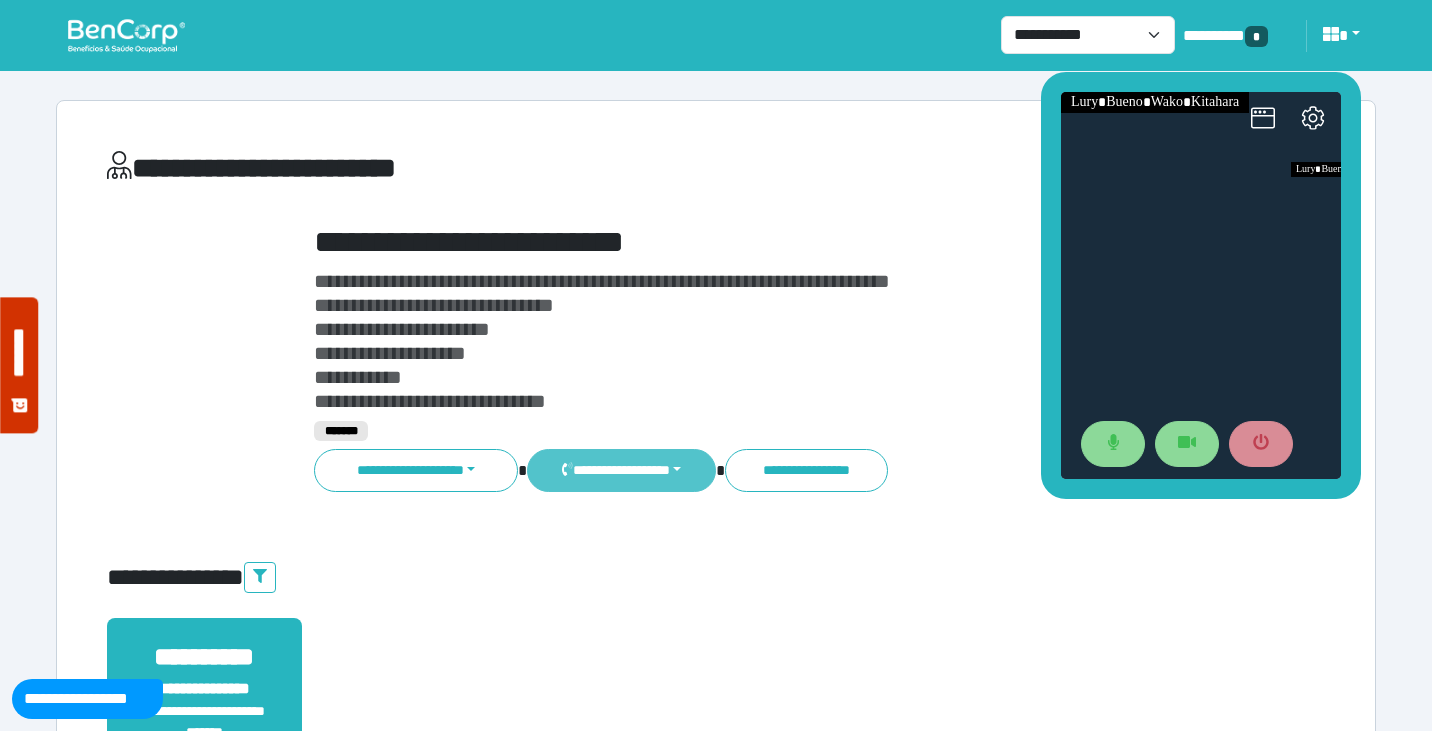 click on "**********" at bounding box center [621, 470] 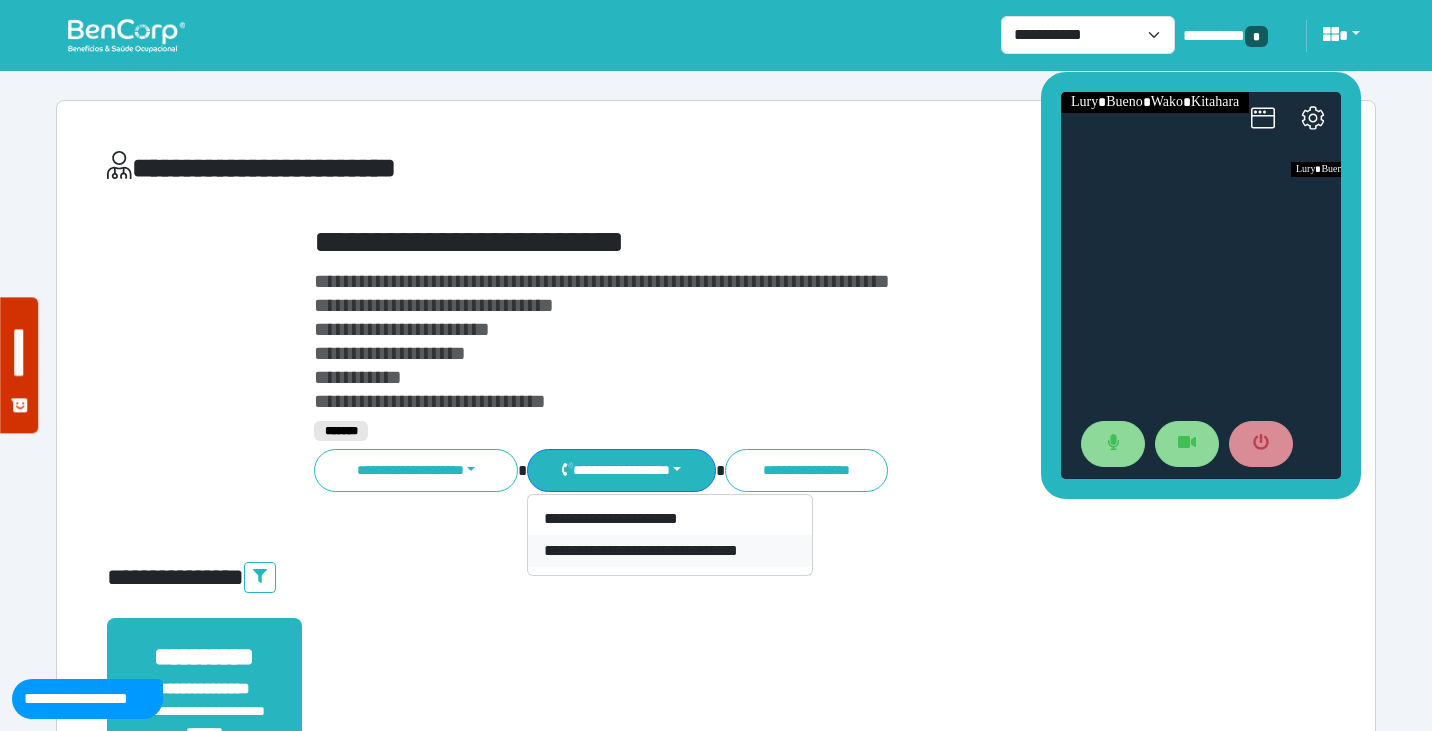 click on "**********" at bounding box center (670, 551) 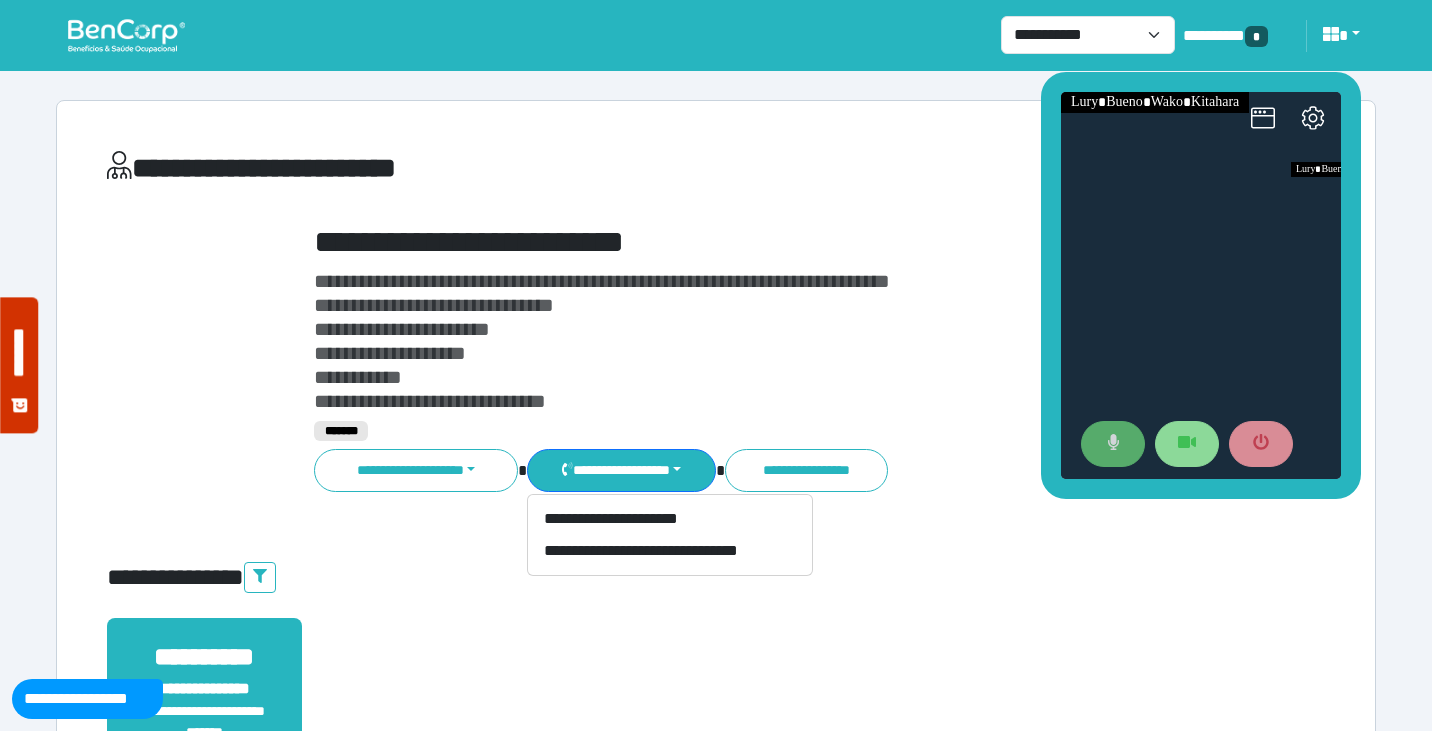 click at bounding box center [1113, 444] 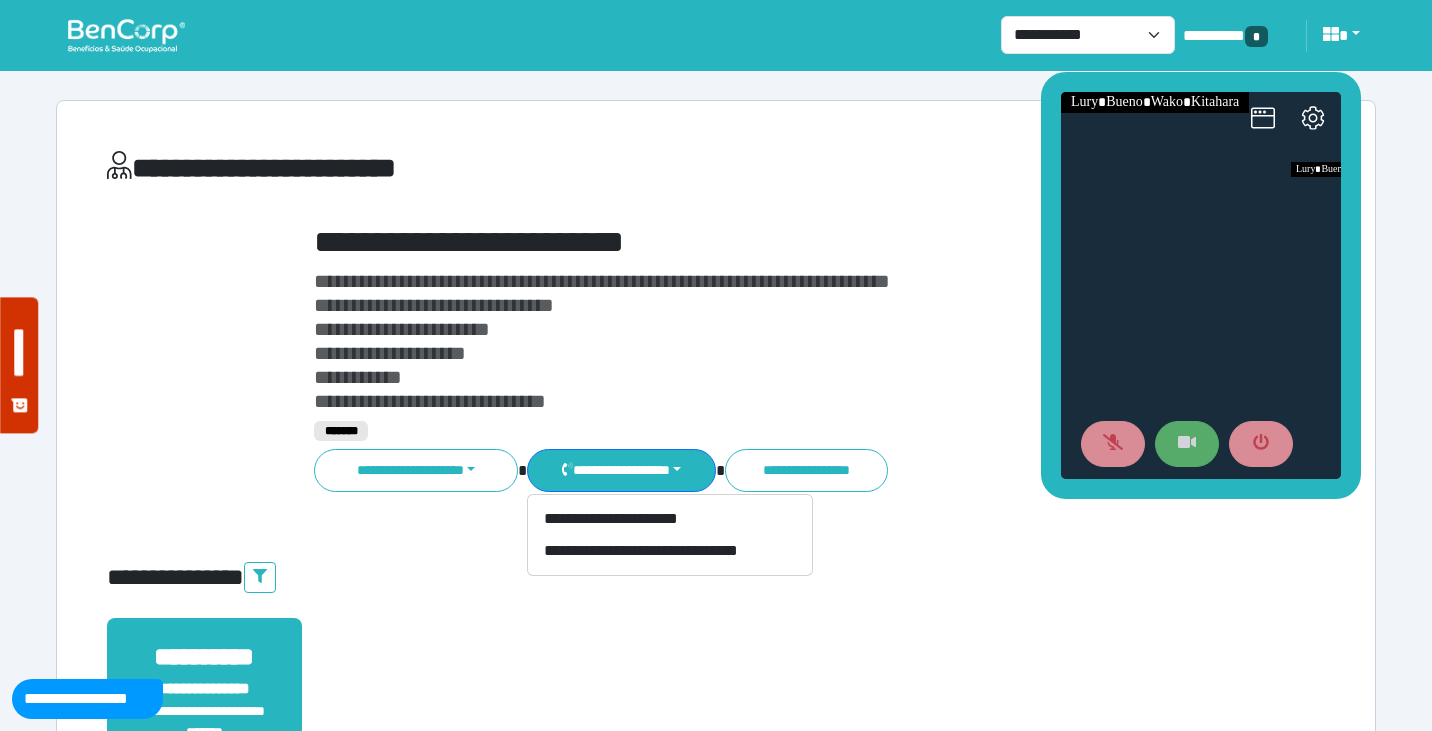 click 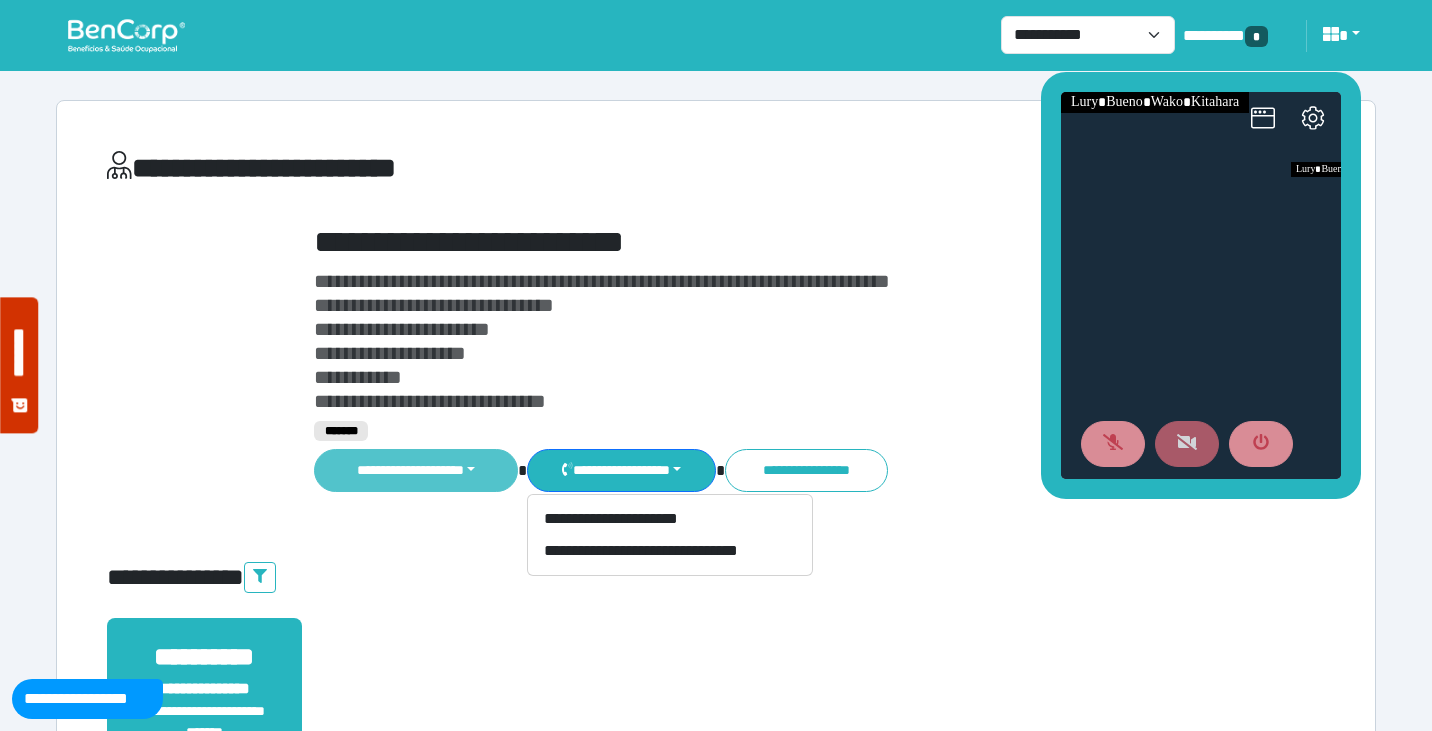 click on "**********" at bounding box center [416, 470] 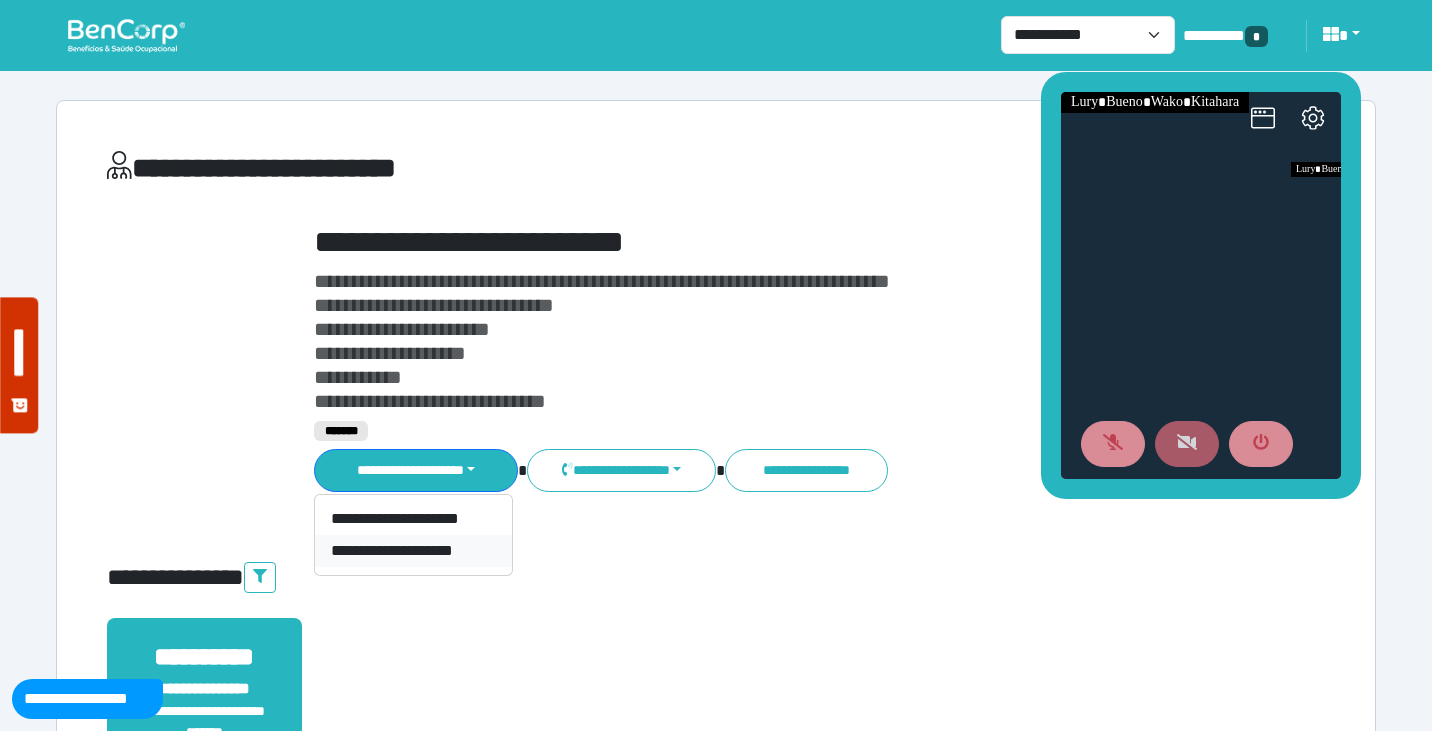 click on "**********" at bounding box center (413, 551) 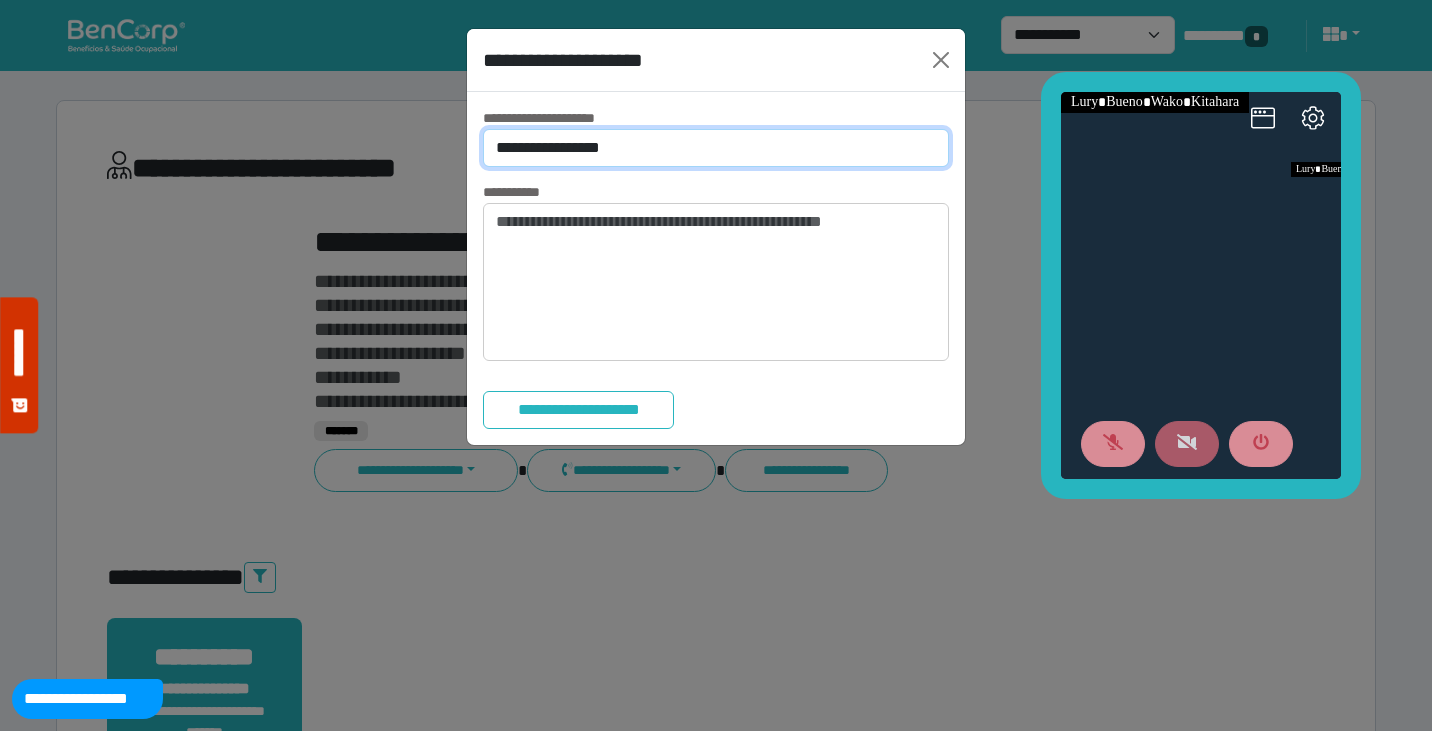 click on "**********" at bounding box center [716, 148] 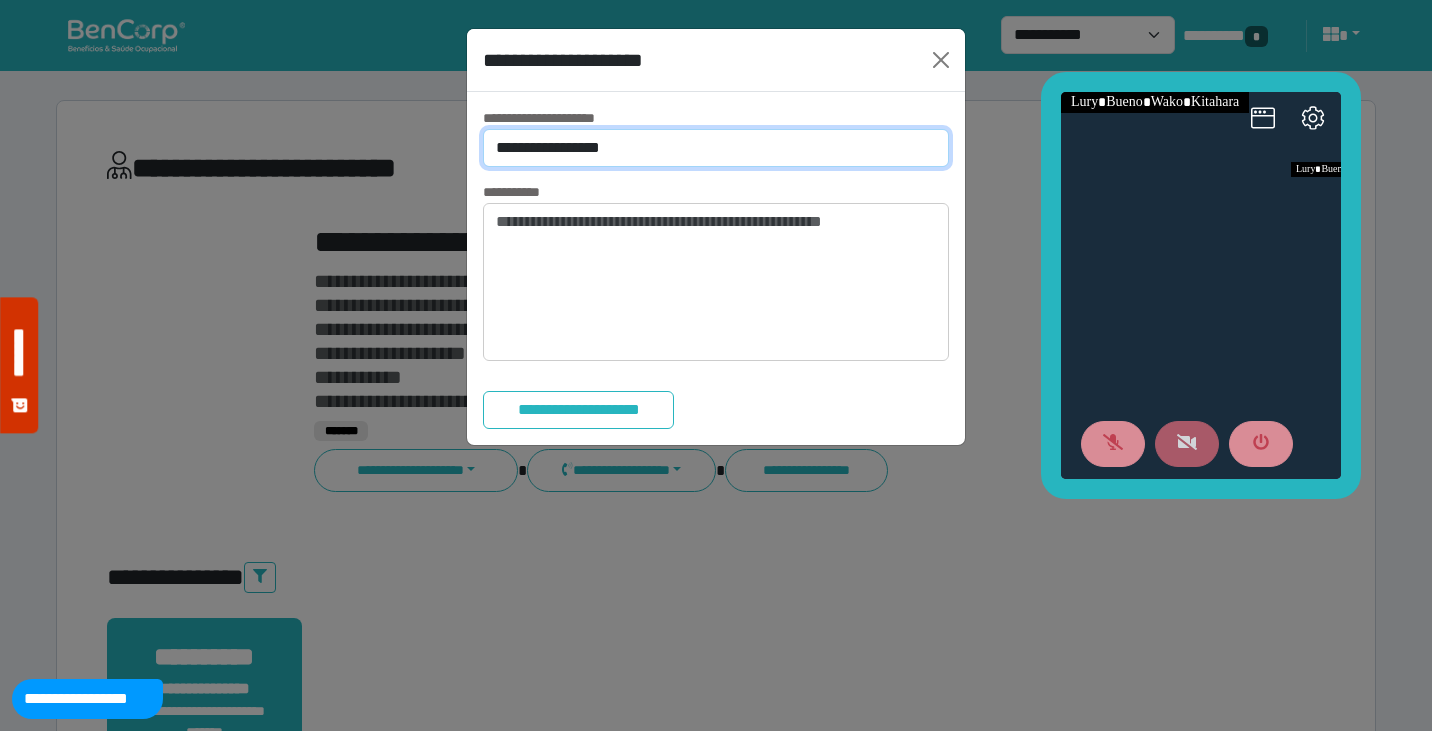 select on "*" 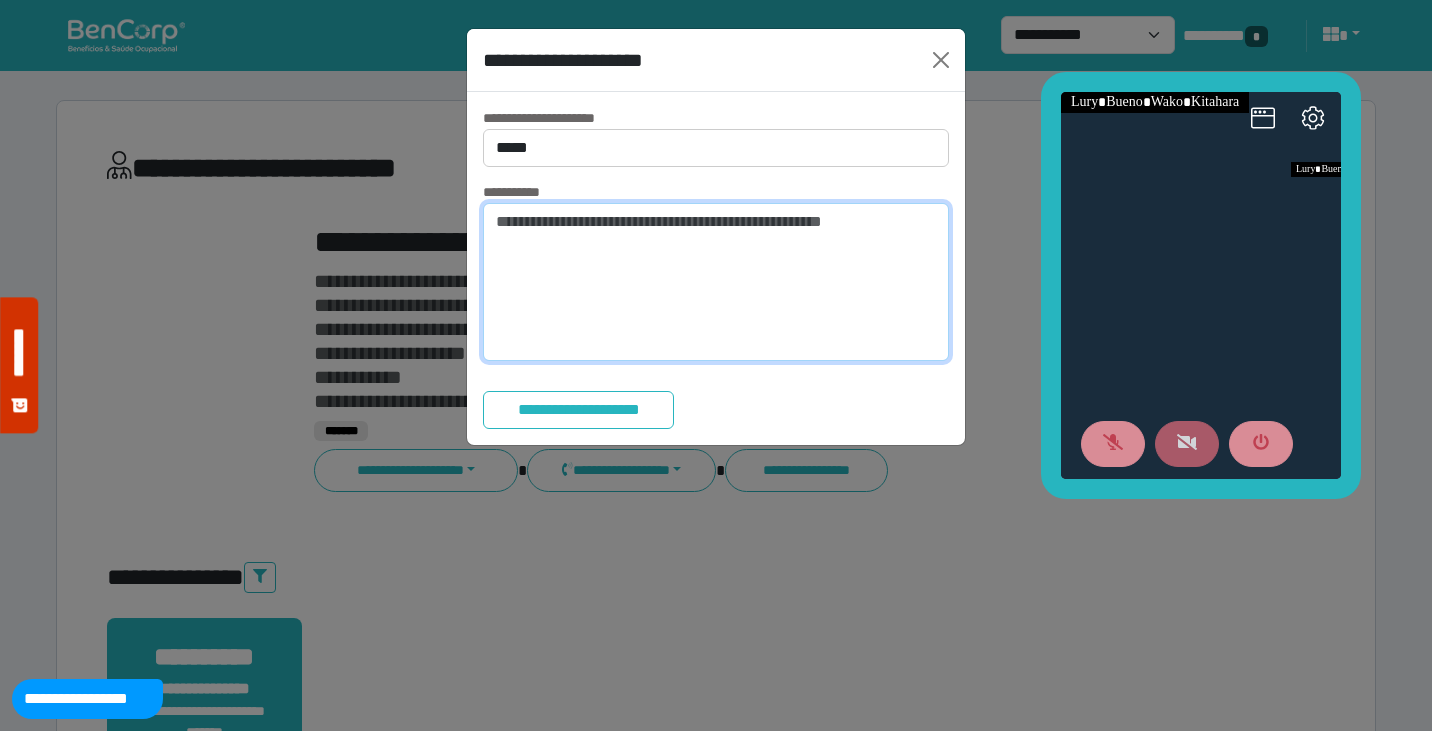 click at bounding box center (716, 282) 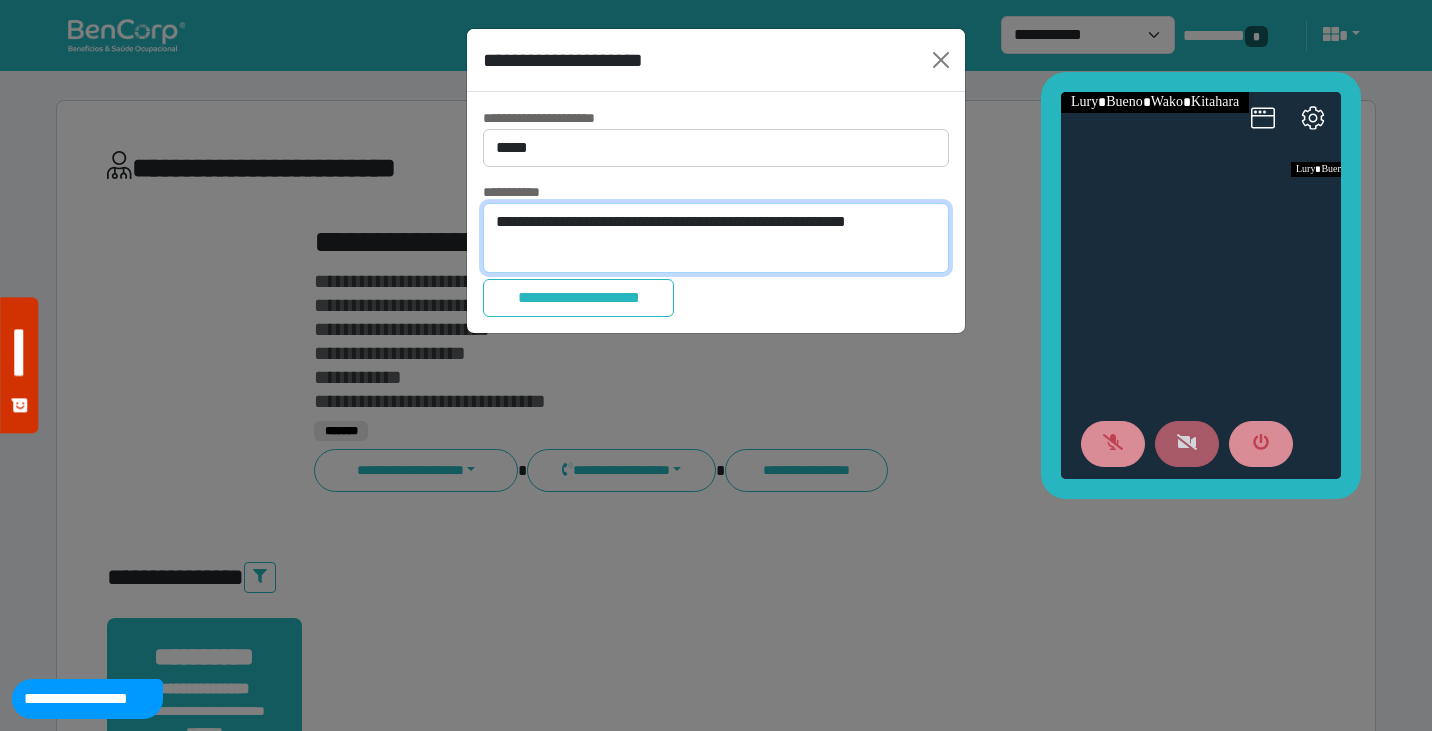 scroll, scrollTop: 0, scrollLeft: 0, axis: both 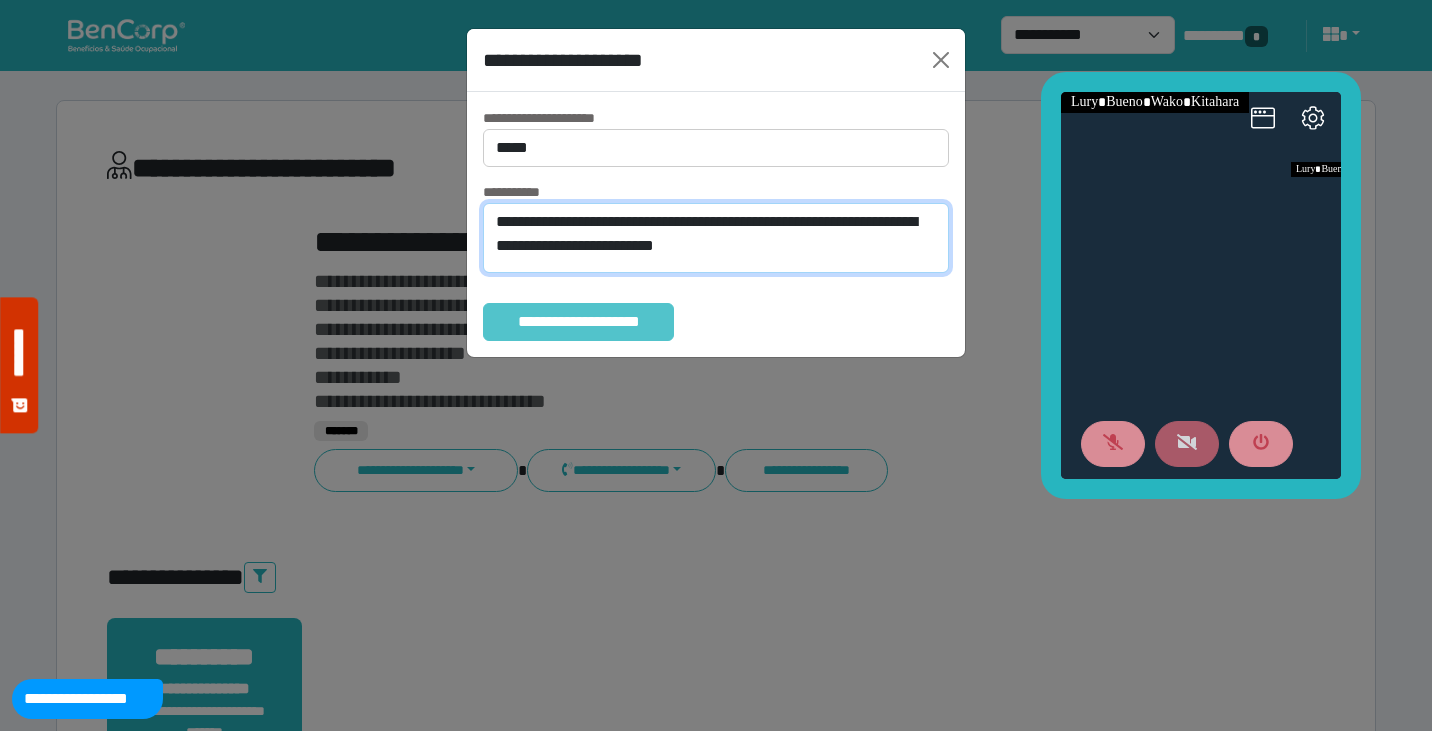 type on "**********" 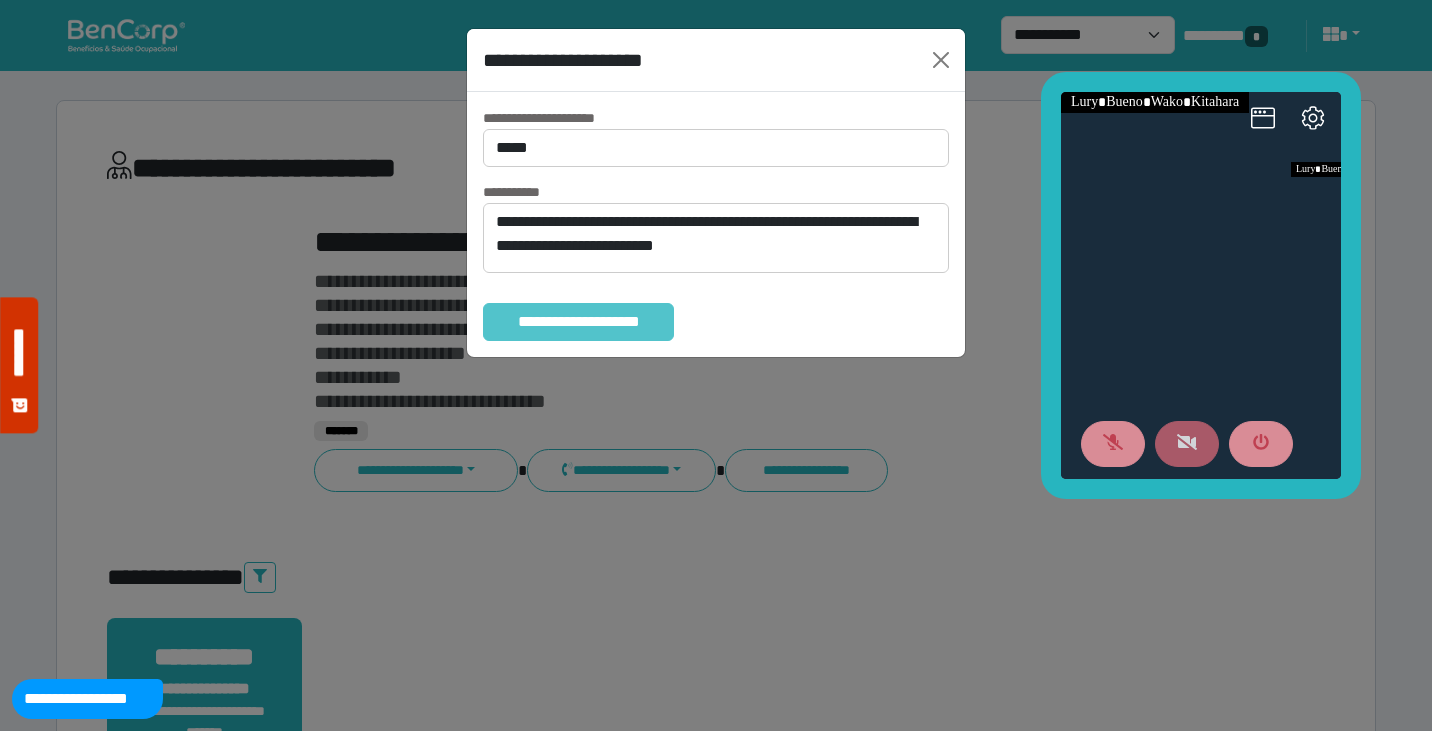 click on "**********" at bounding box center [578, 322] 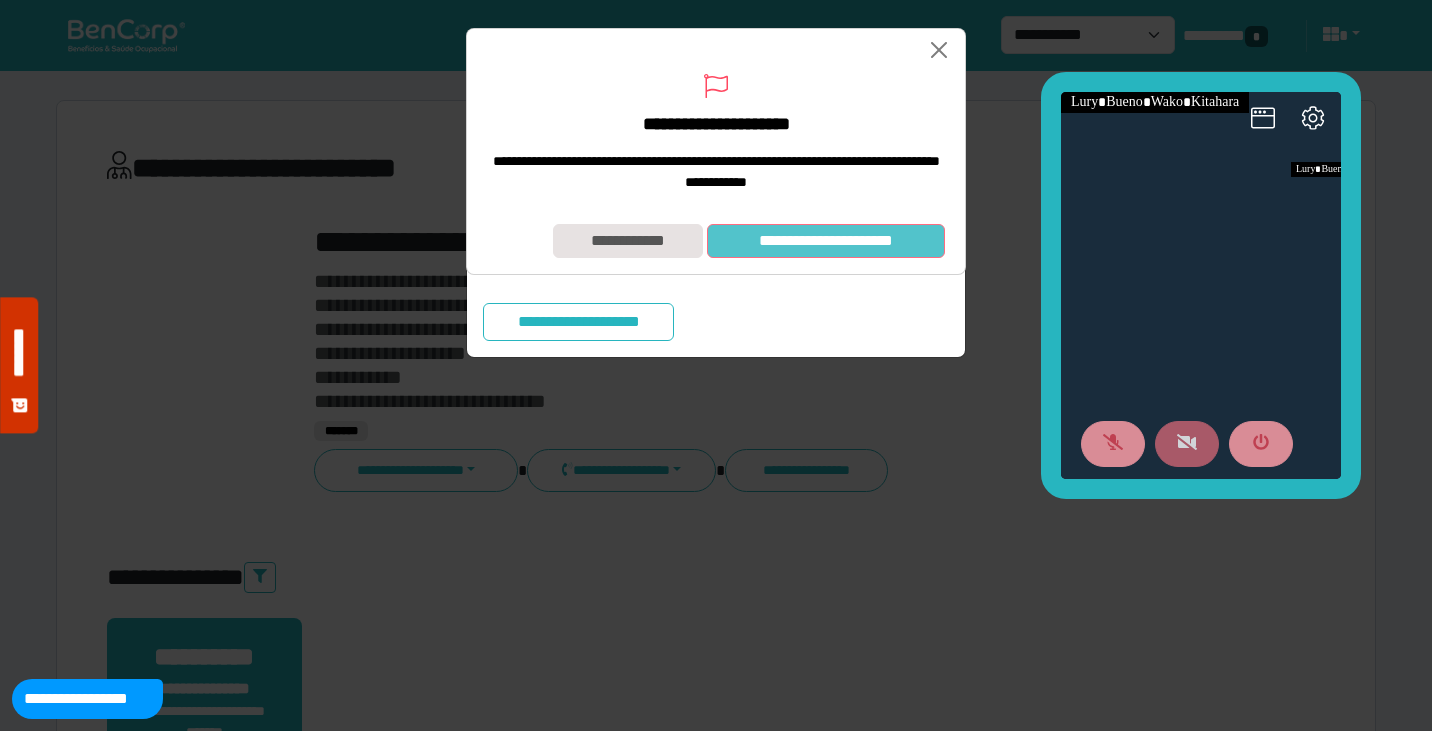 click on "**********" at bounding box center (826, 241) 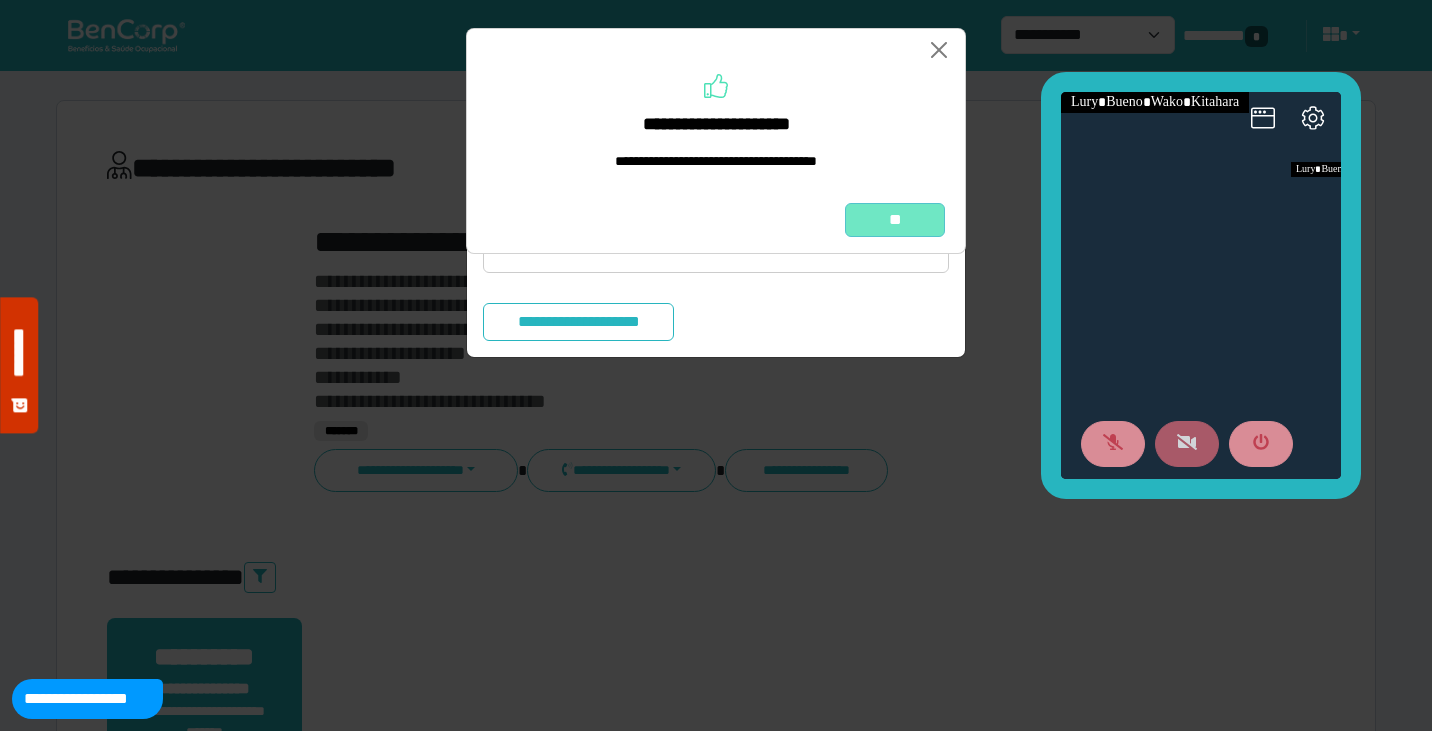 click on "**" at bounding box center [895, 220] 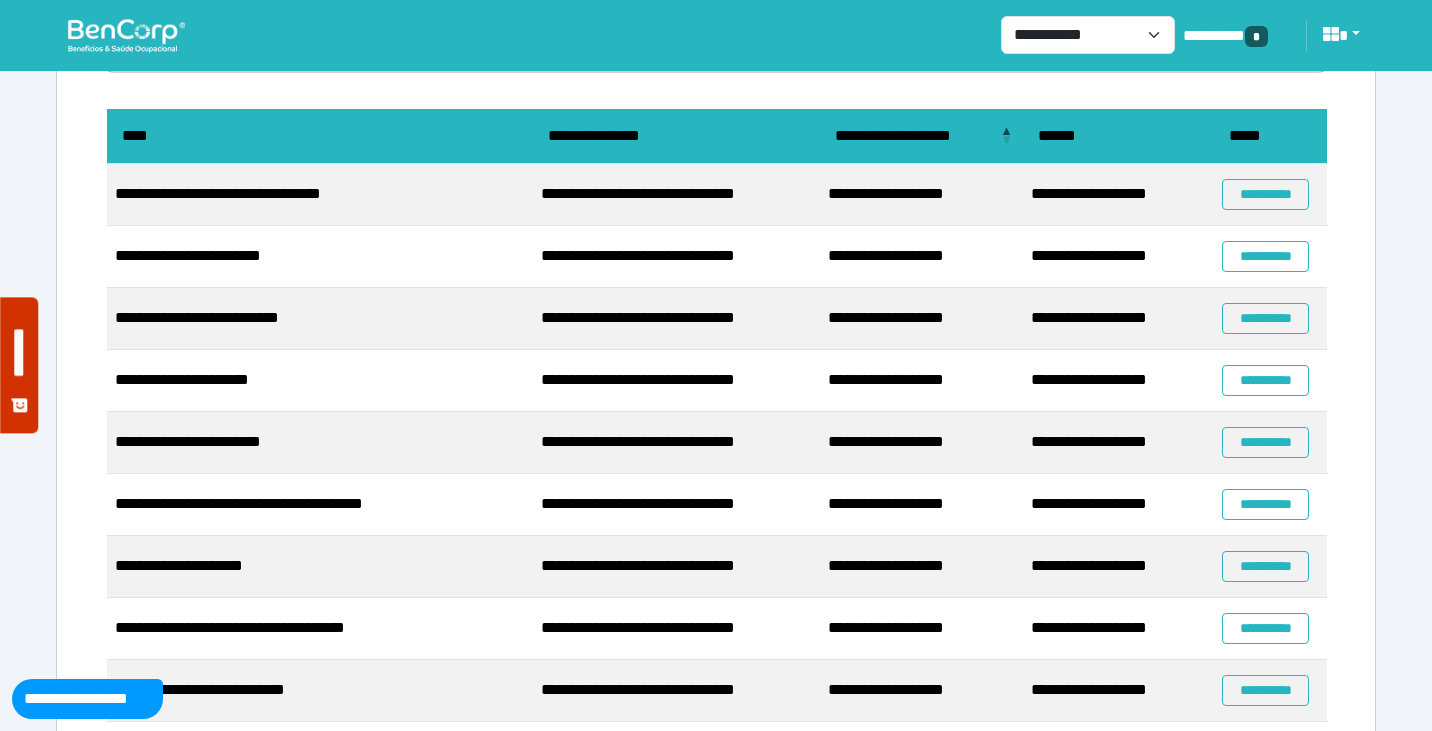 scroll, scrollTop: 226, scrollLeft: 0, axis: vertical 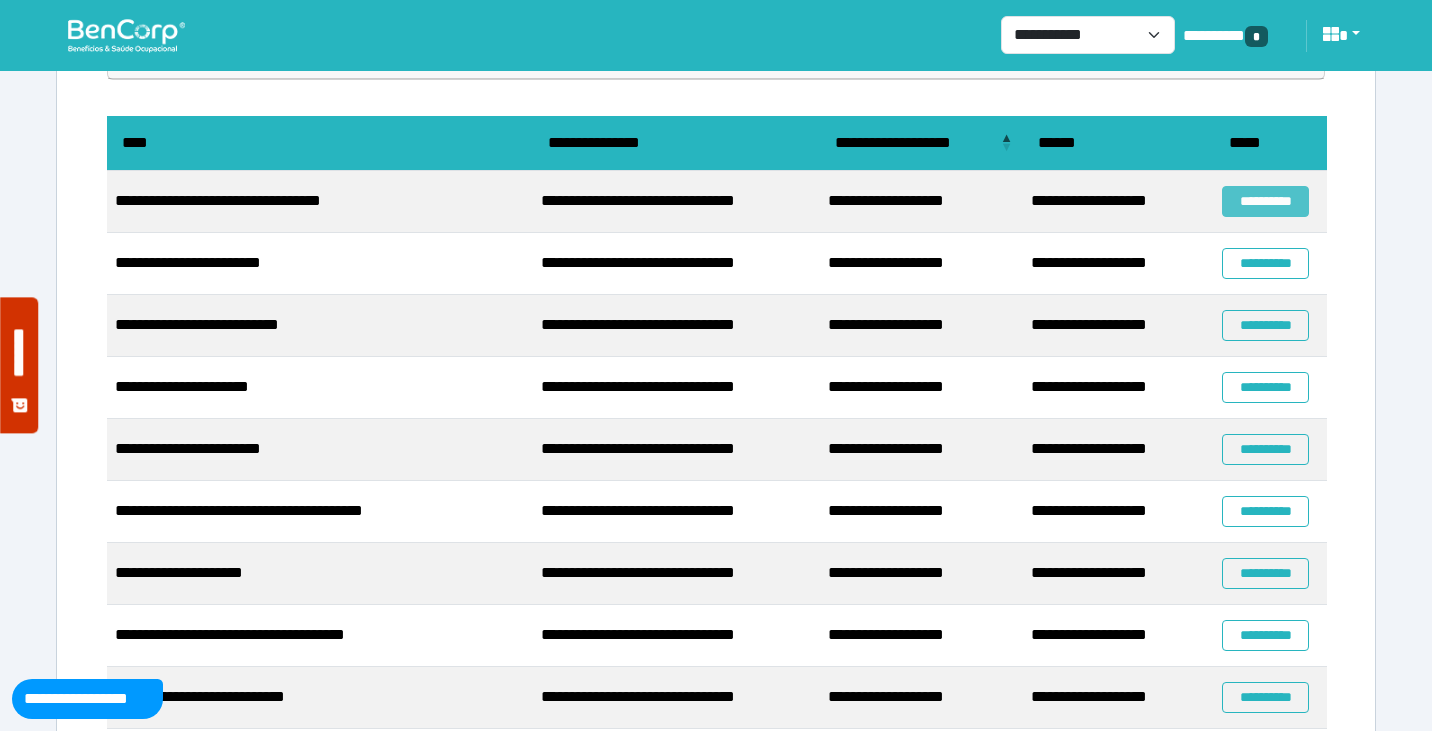 click on "**********" at bounding box center [1265, 201] 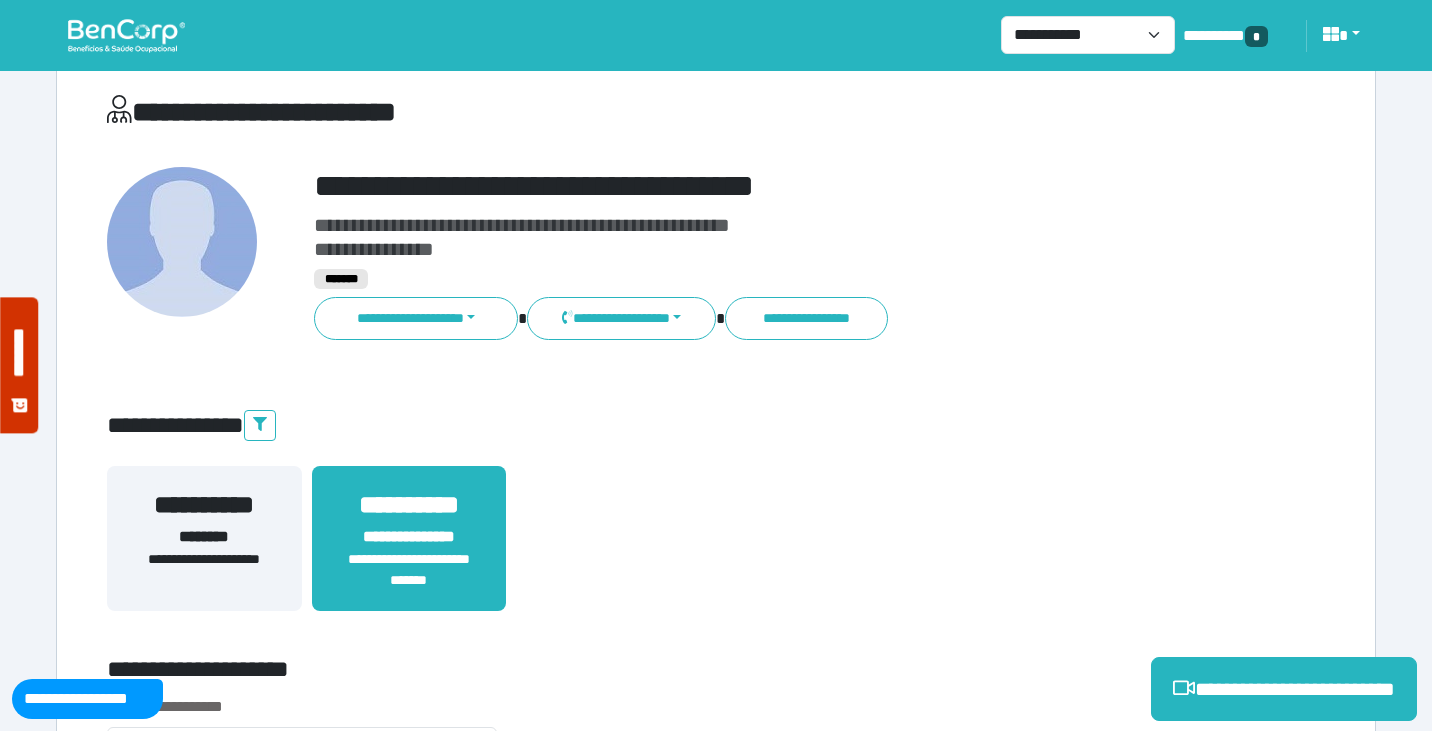 scroll, scrollTop: 46, scrollLeft: 0, axis: vertical 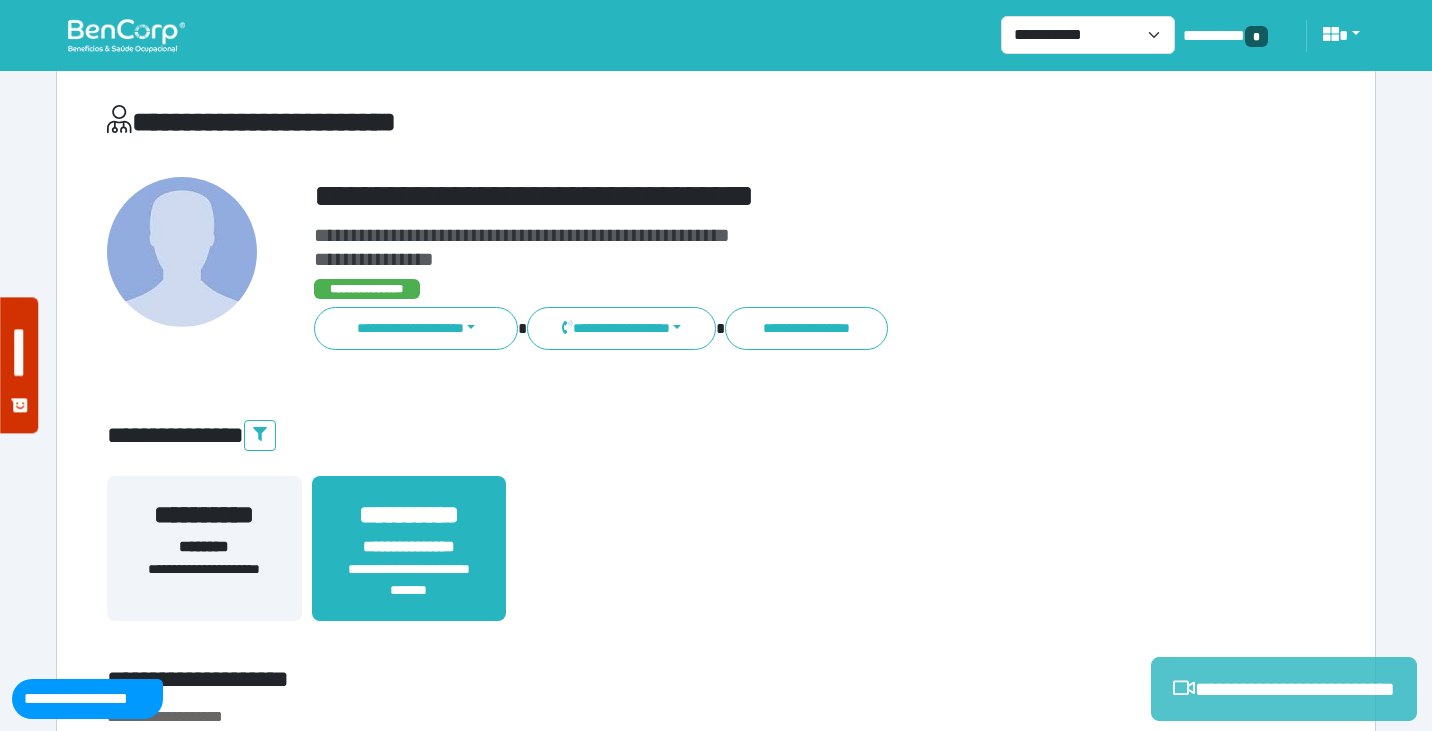 click on "**********" at bounding box center (1284, 689) 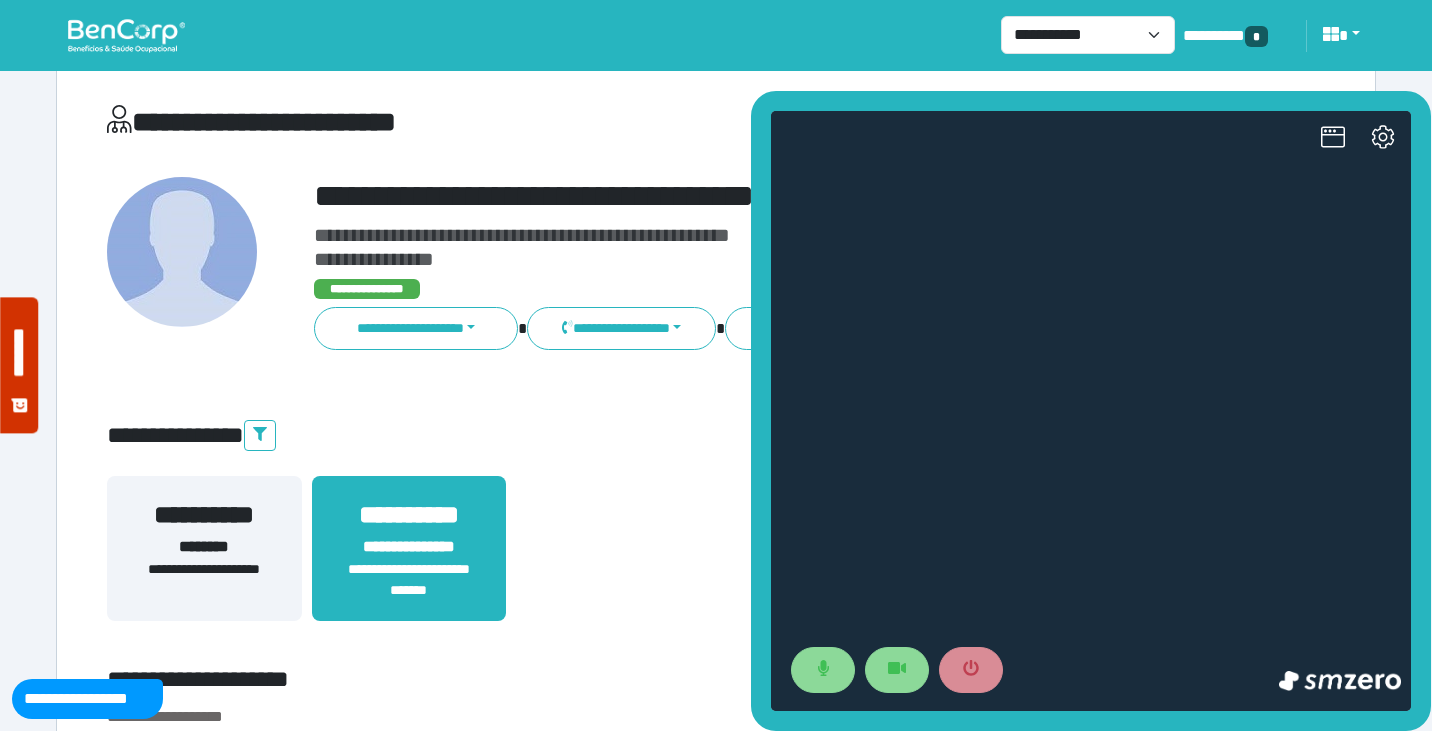scroll, scrollTop: 0, scrollLeft: 0, axis: both 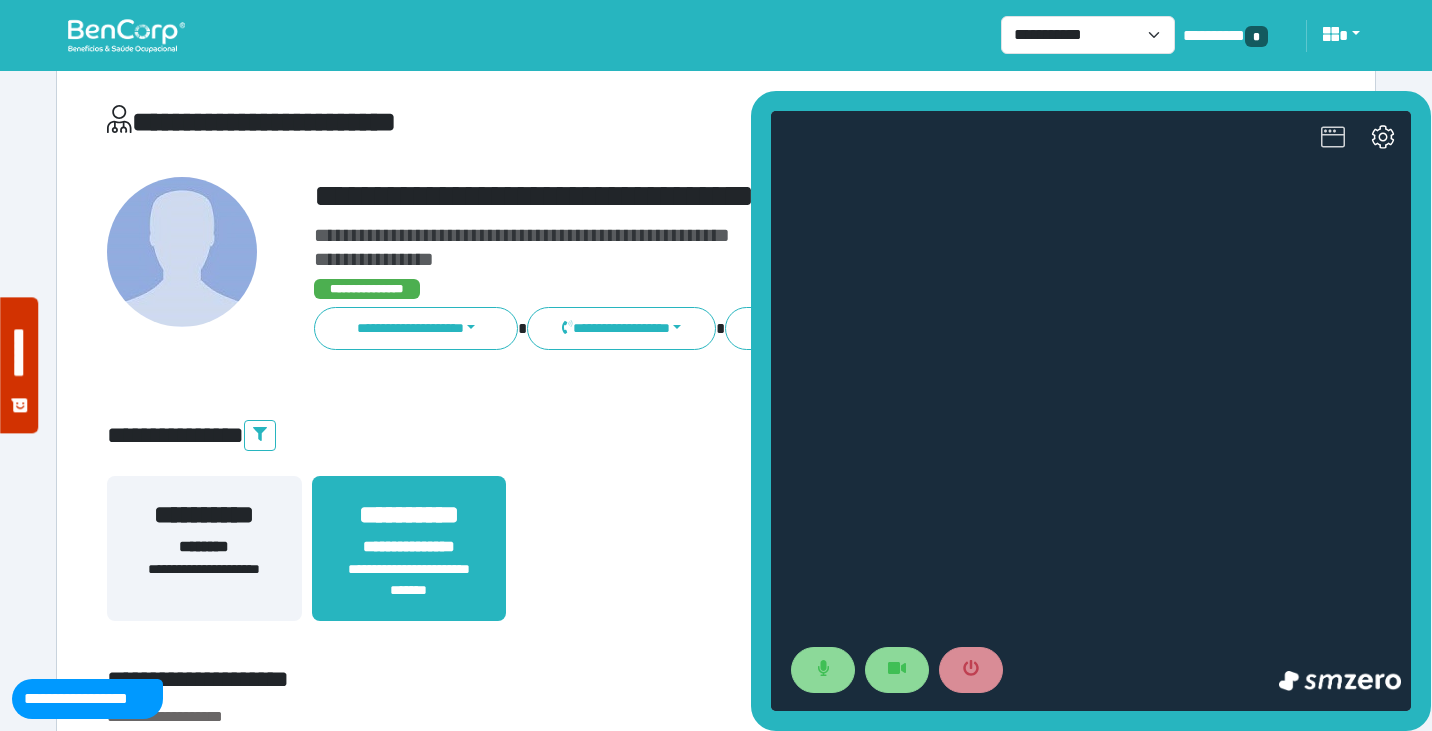 click 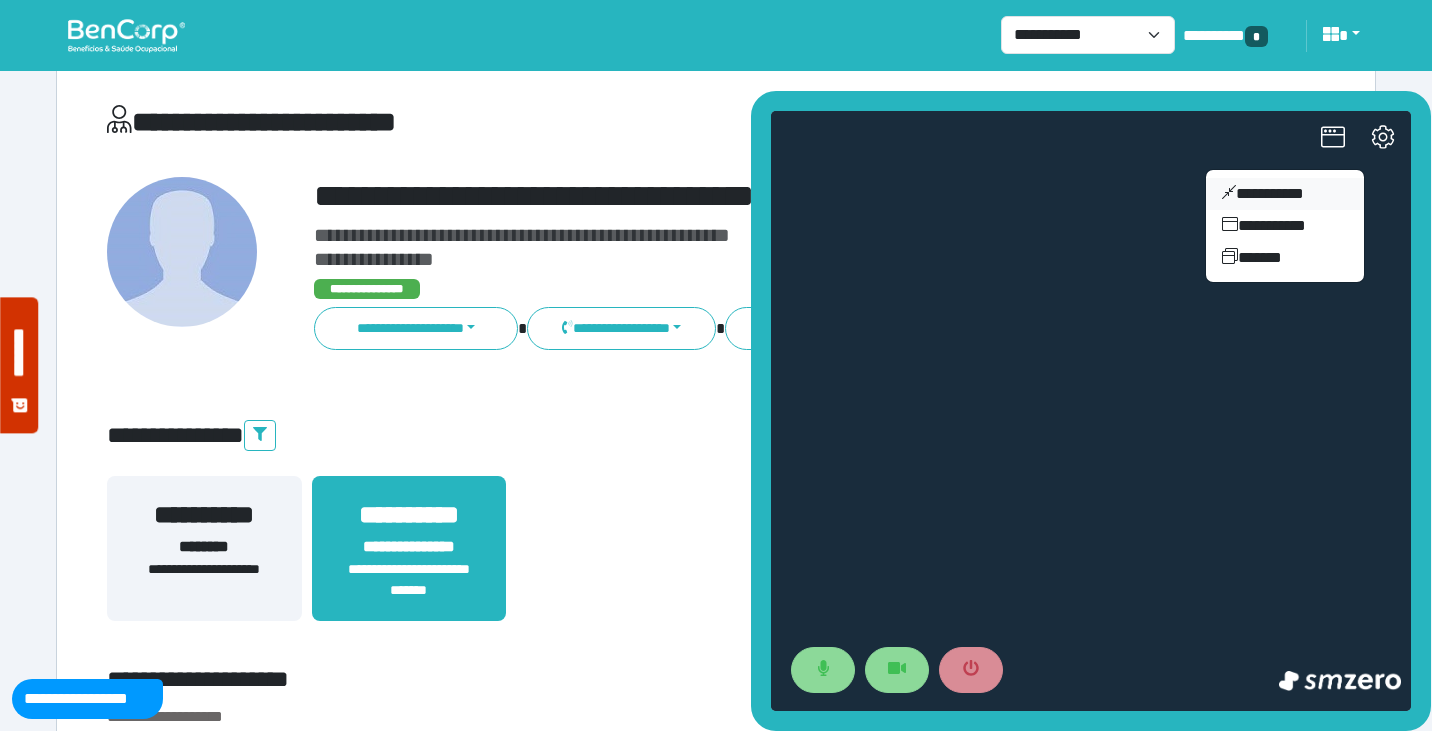click on "**********" at bounding box center [1285, 194] 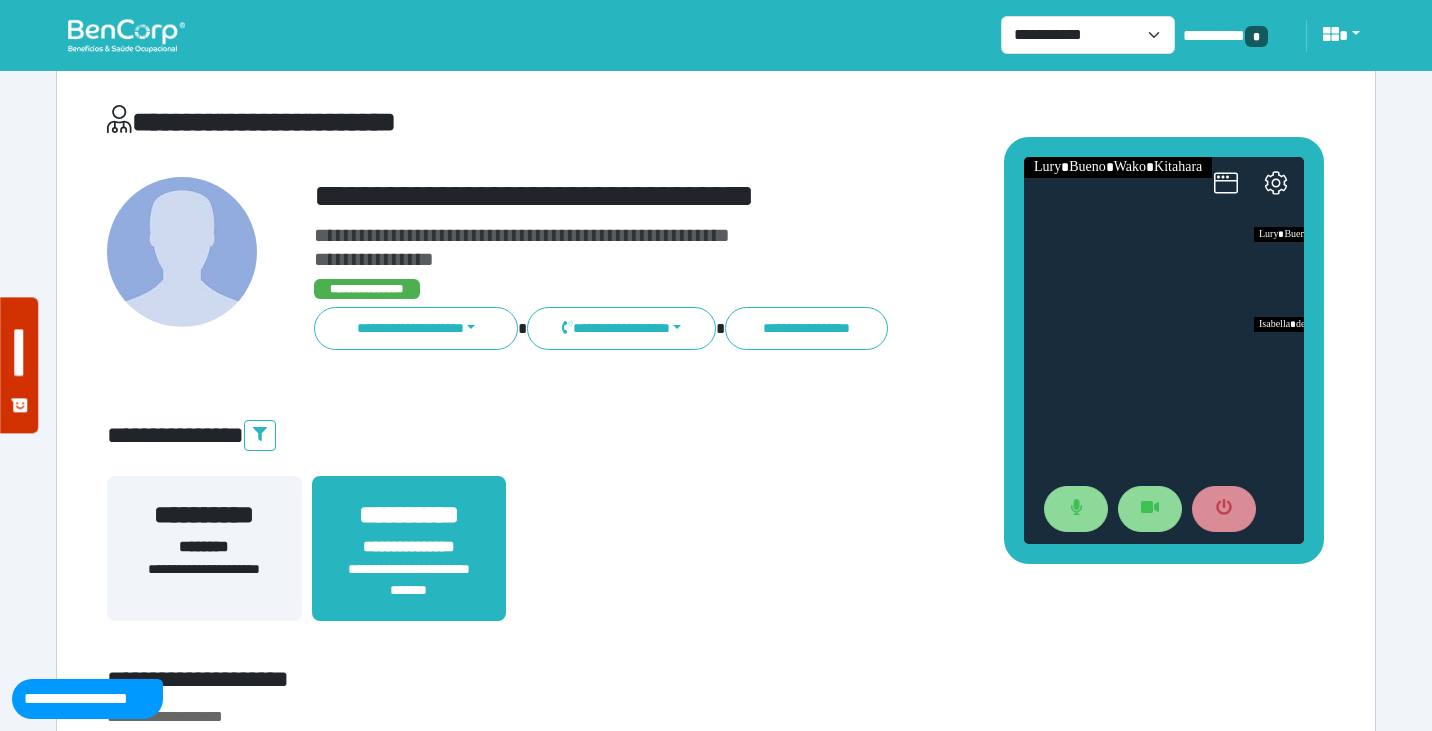 drag, startPoint x: 1264, startPoint y: 317, endPoint x: 1144, endPoint y: 108, distance: 241 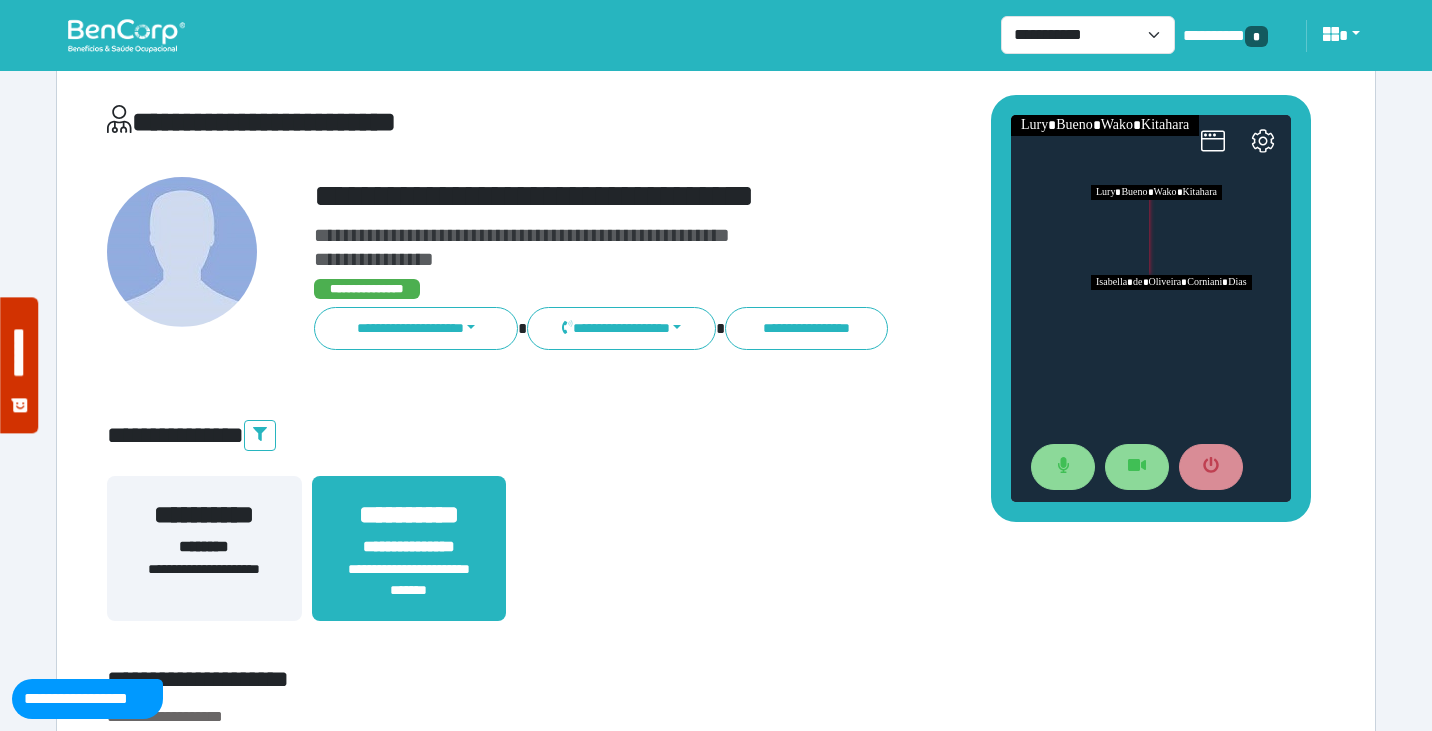 click at bounding box center [1191, 320] 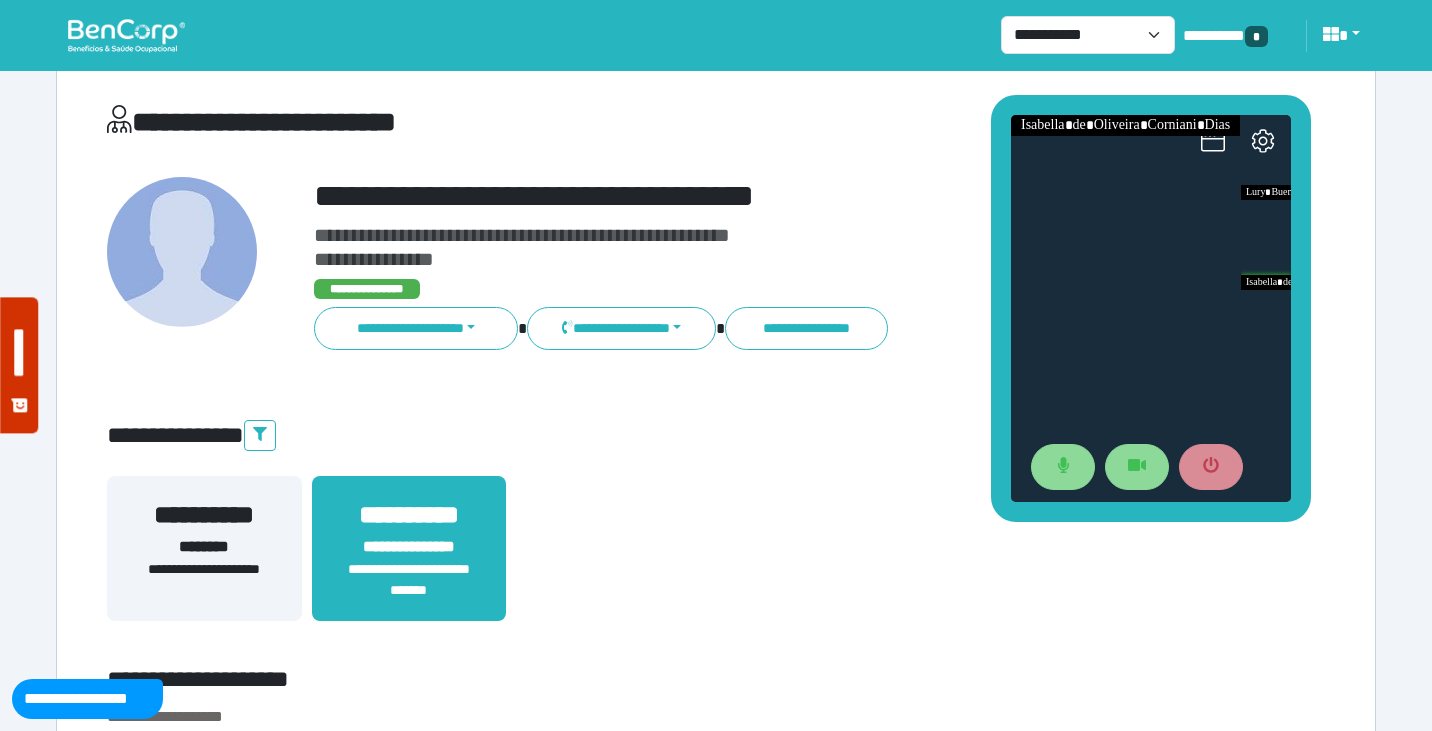 click on "**********" at bounding box center [716, 560] 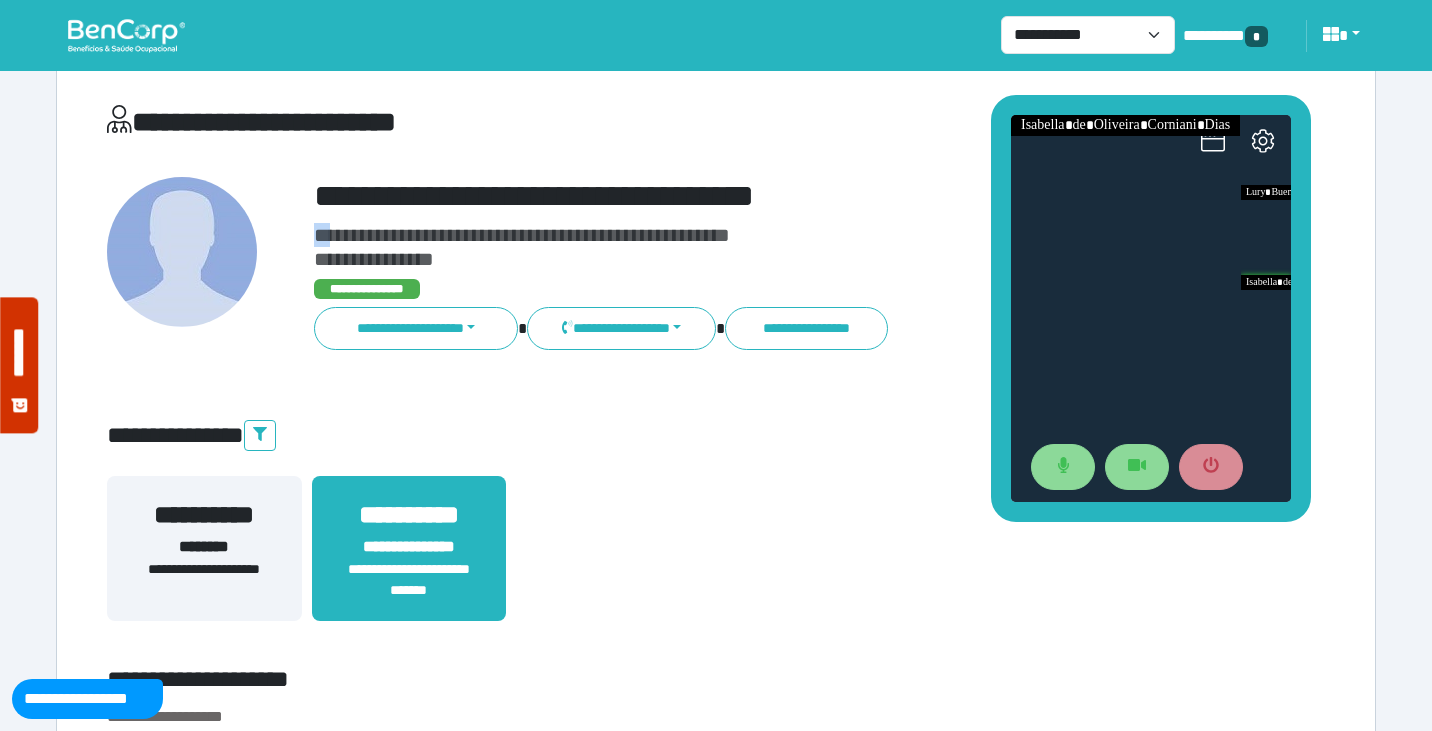 click on "**********" at bounding box center (768, 264) 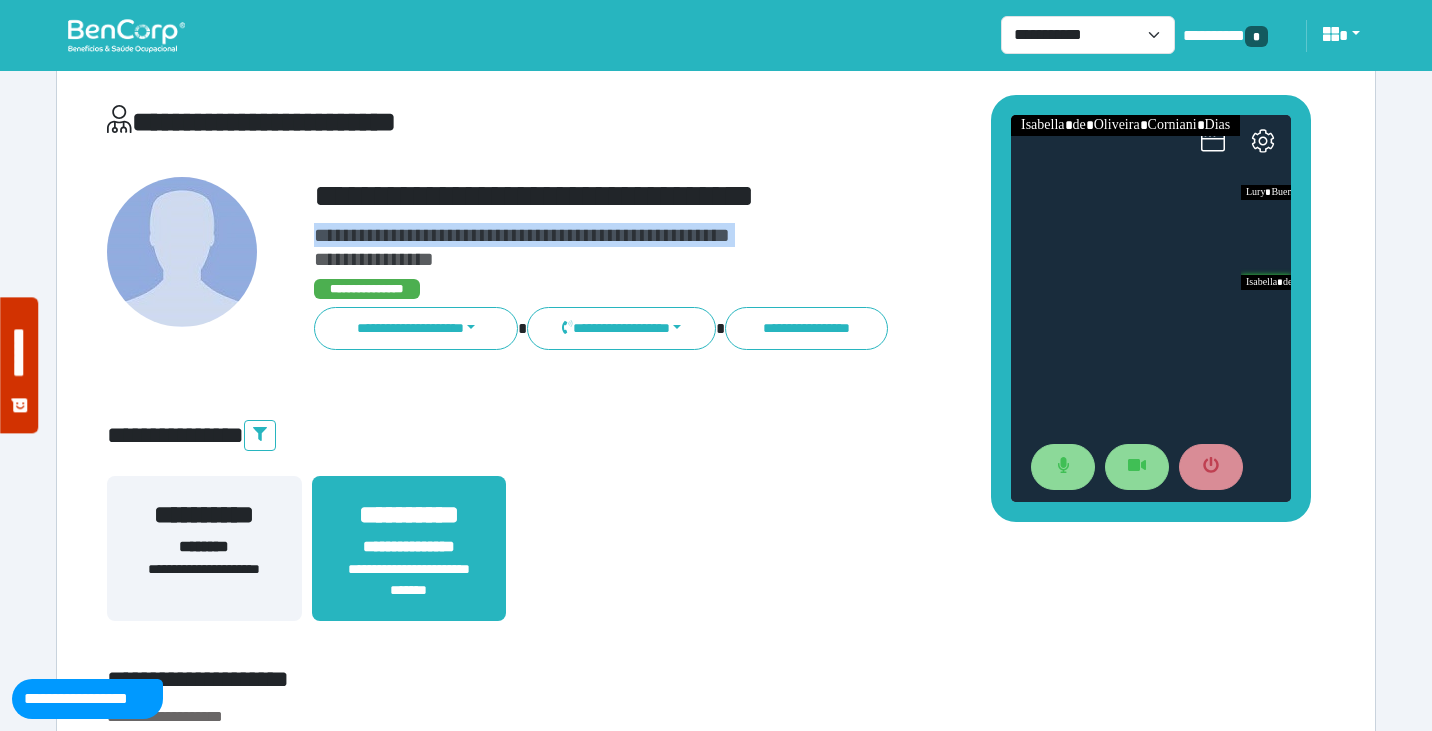 click on "**********" at bounding box center [768, 264] 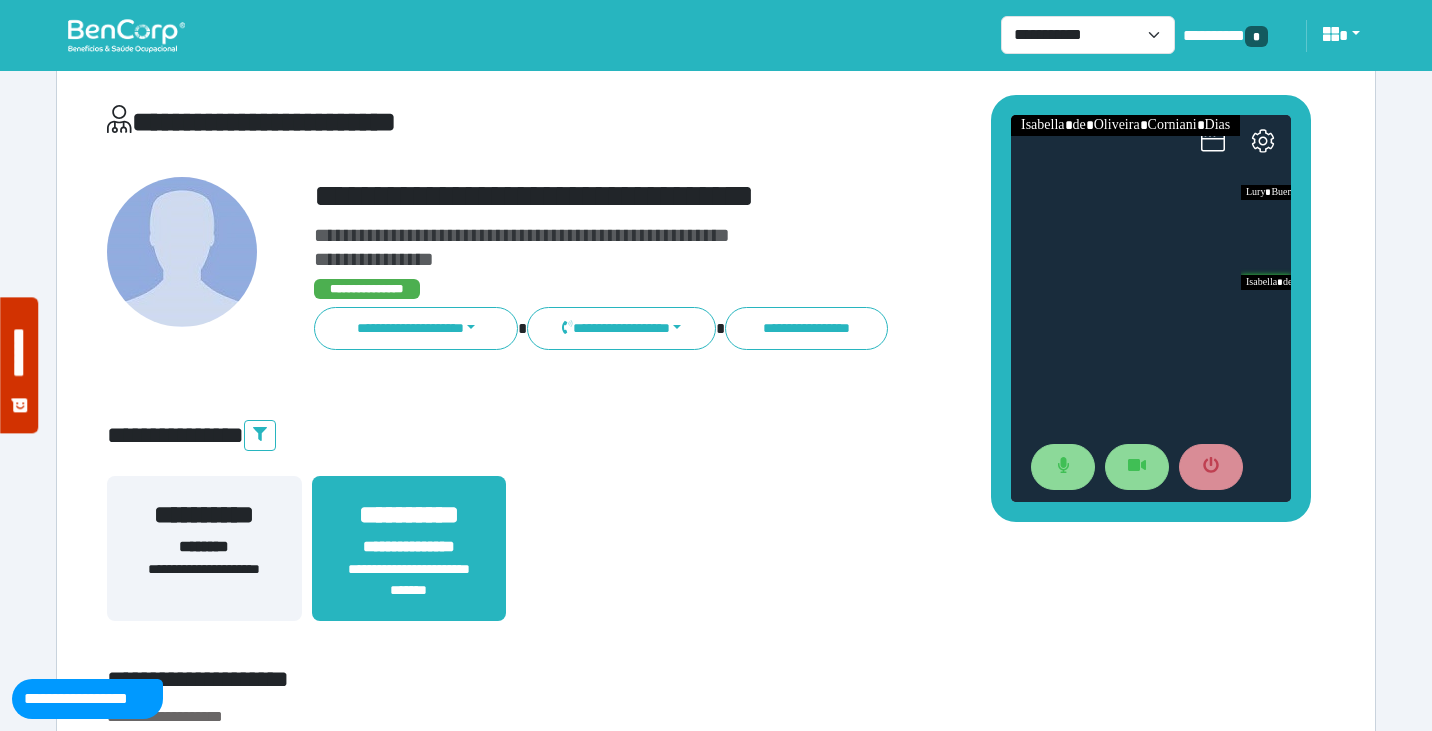 click on "**********" at bounding box center (768, 196) 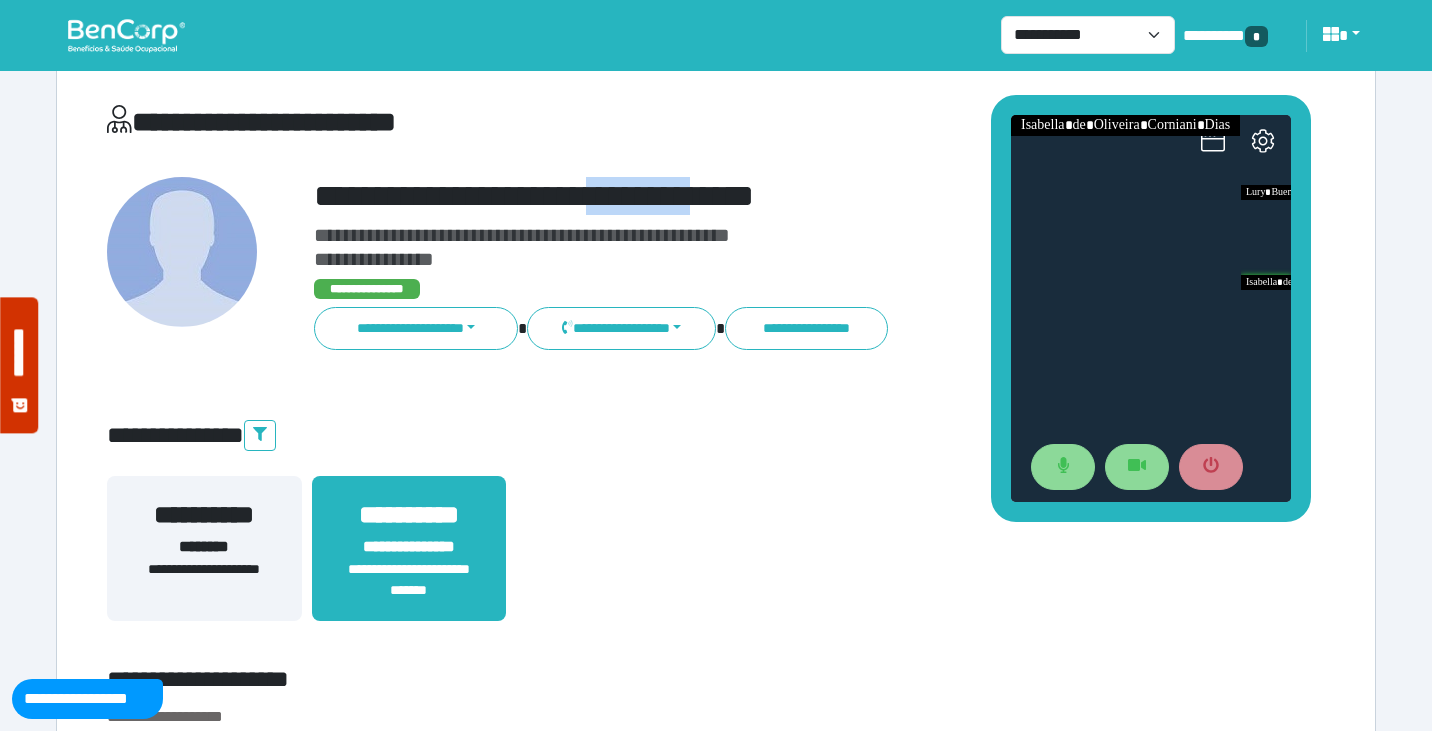 click on "**********" at bounding box center [768, 196] 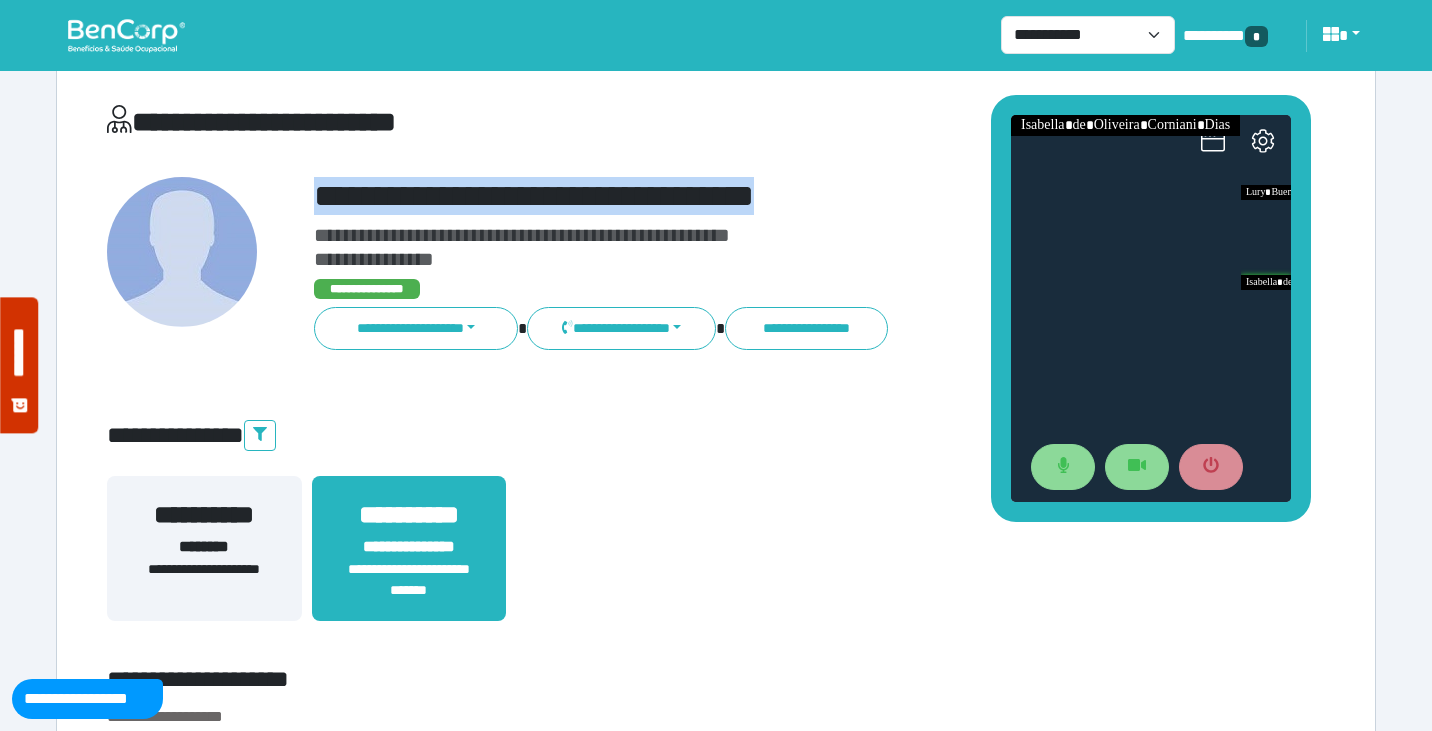 click on "**********" at bounding box center (768, 196) 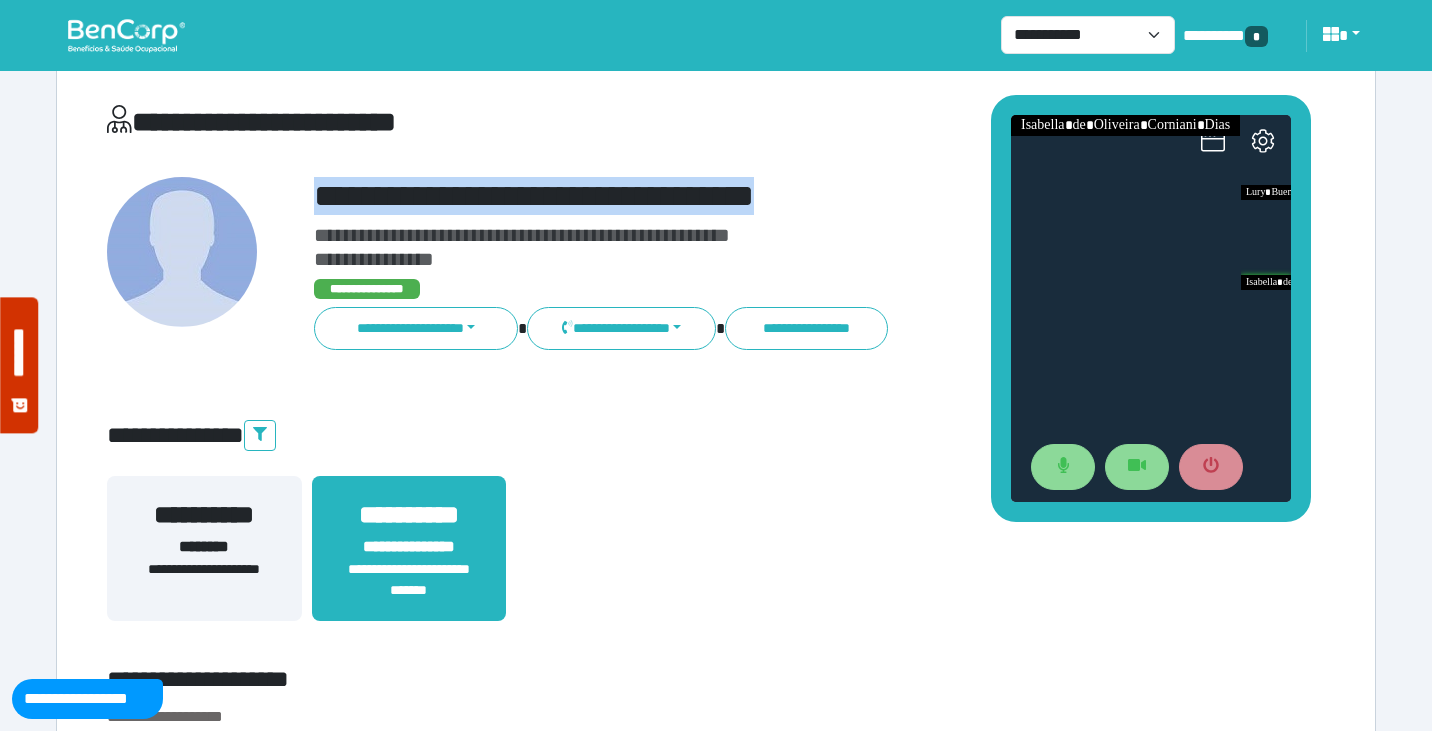 click on "**********" at bounding box center [716, 560] 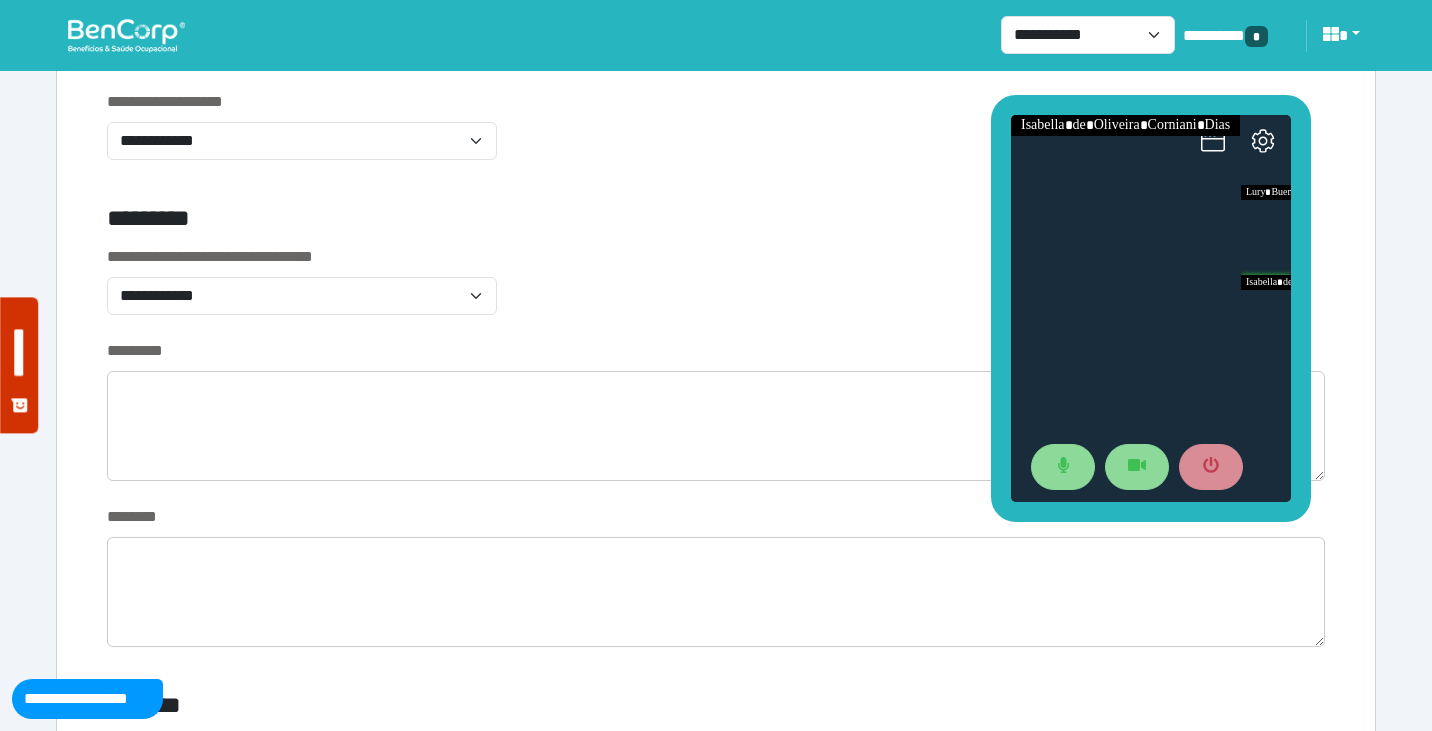 scroll, scrollTop: 622, scrollLeft: 0, axis: vertical 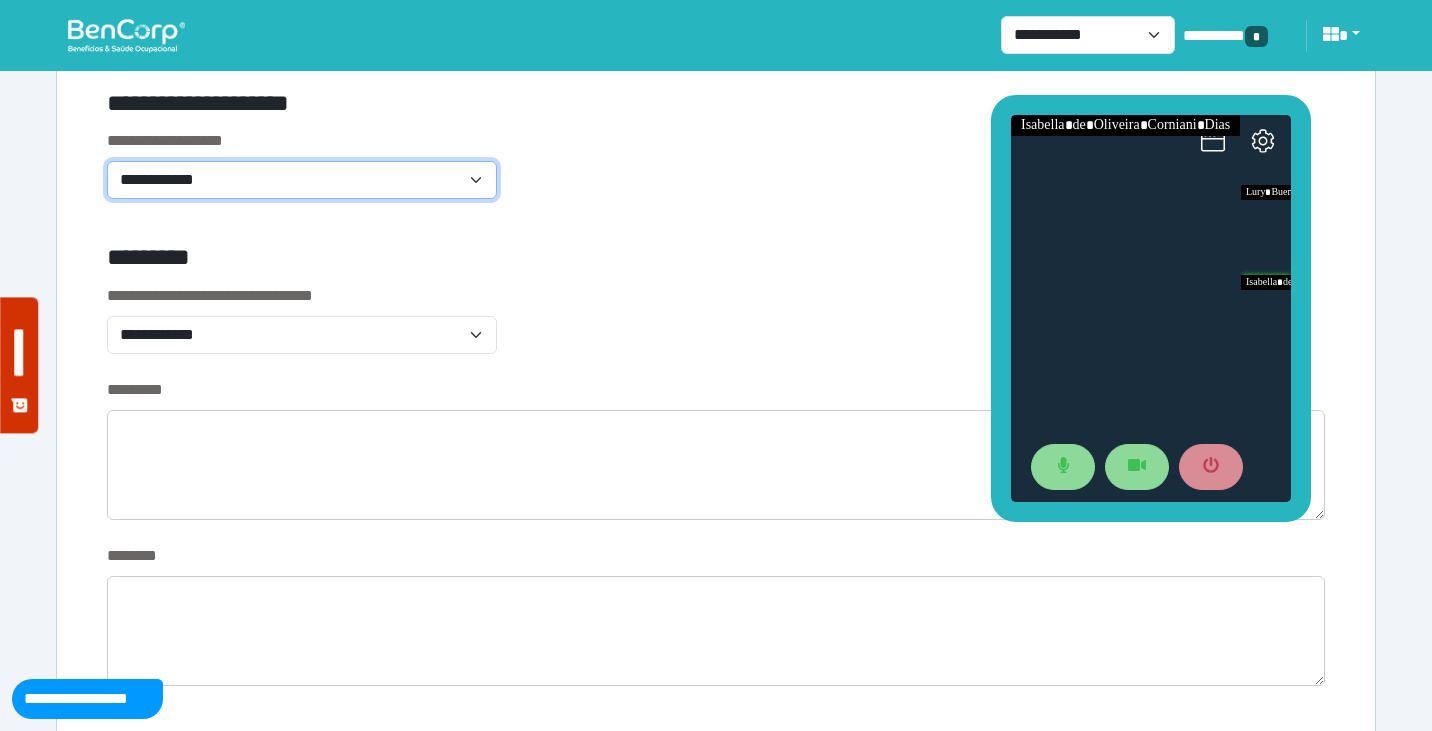 click on "**********" at bounding box center [302, 180] 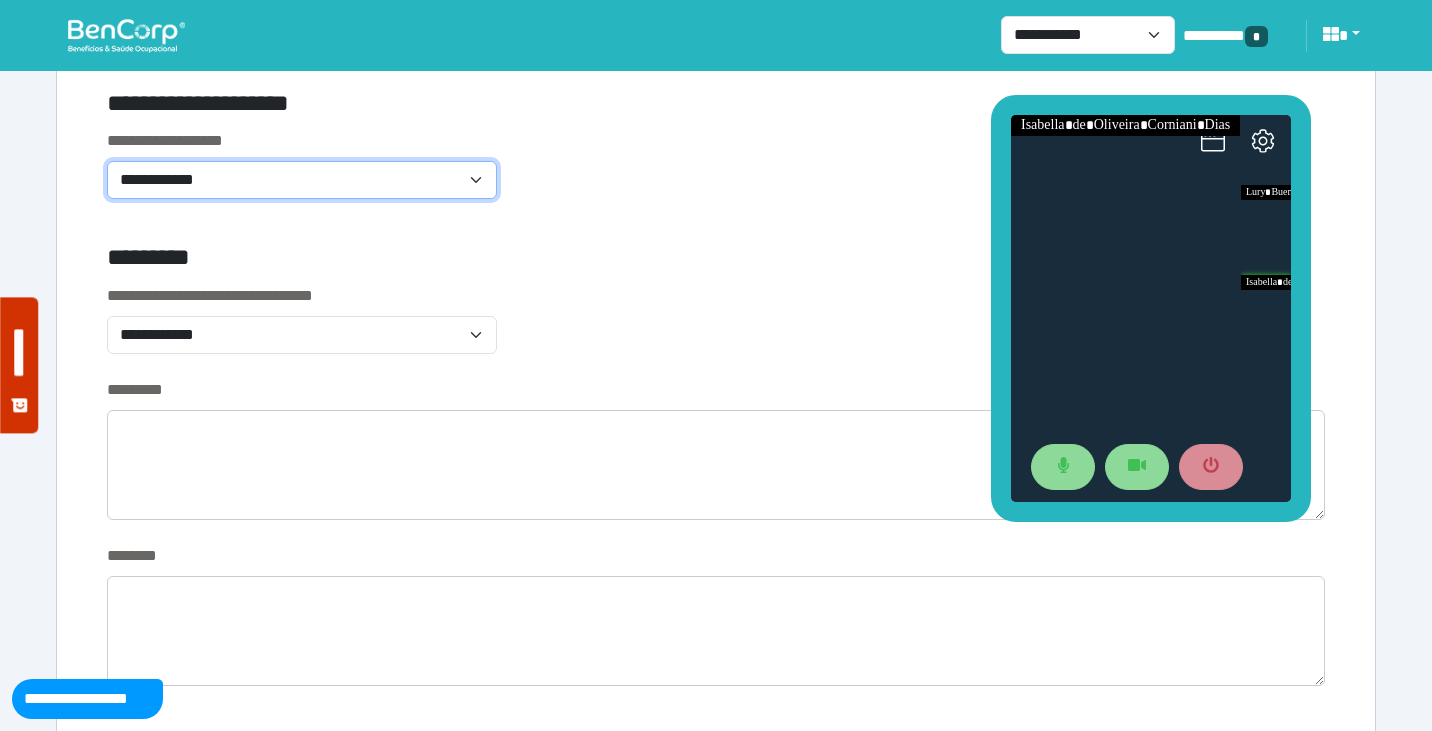 select on "**********" 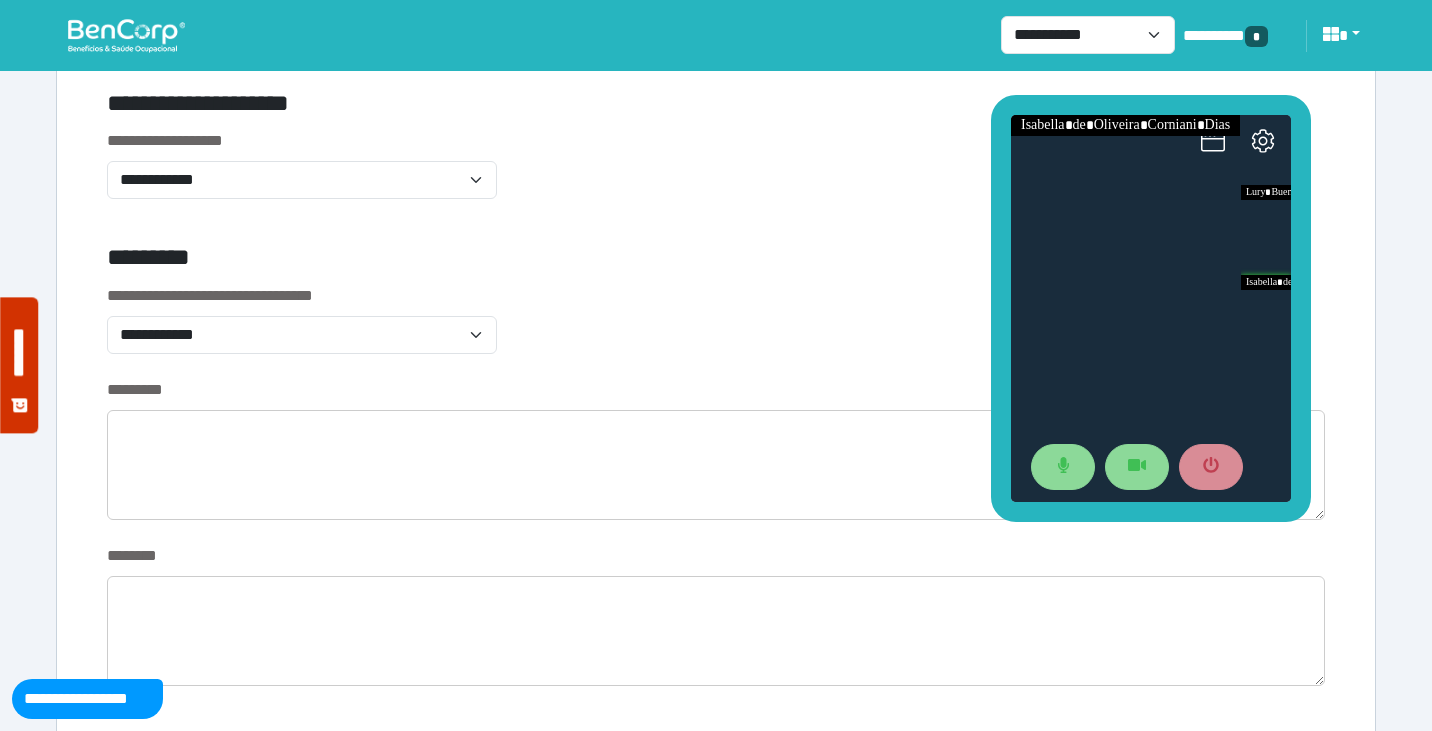 click on "*********" at bounding box center (509, 261) 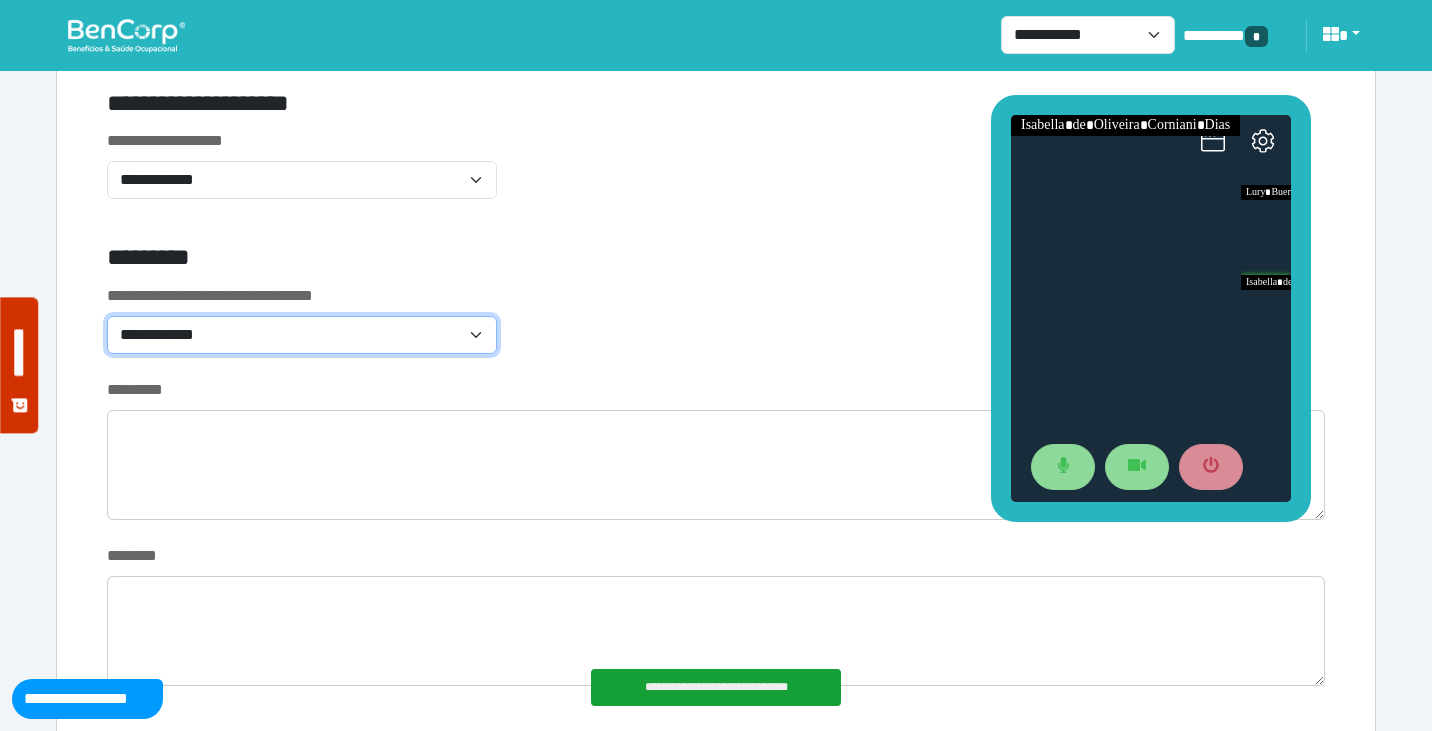 click on "**********" at bounding box center [302, 335] 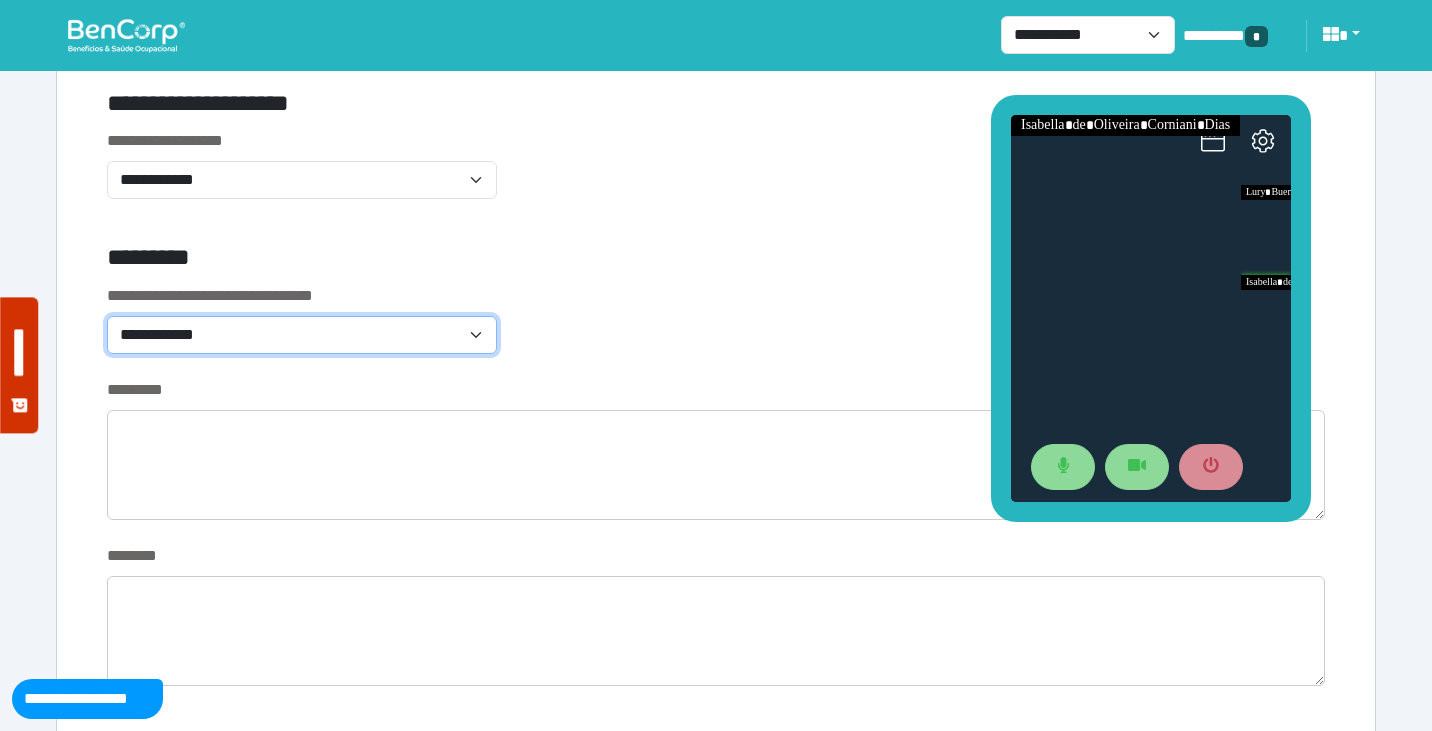 select on "*******" 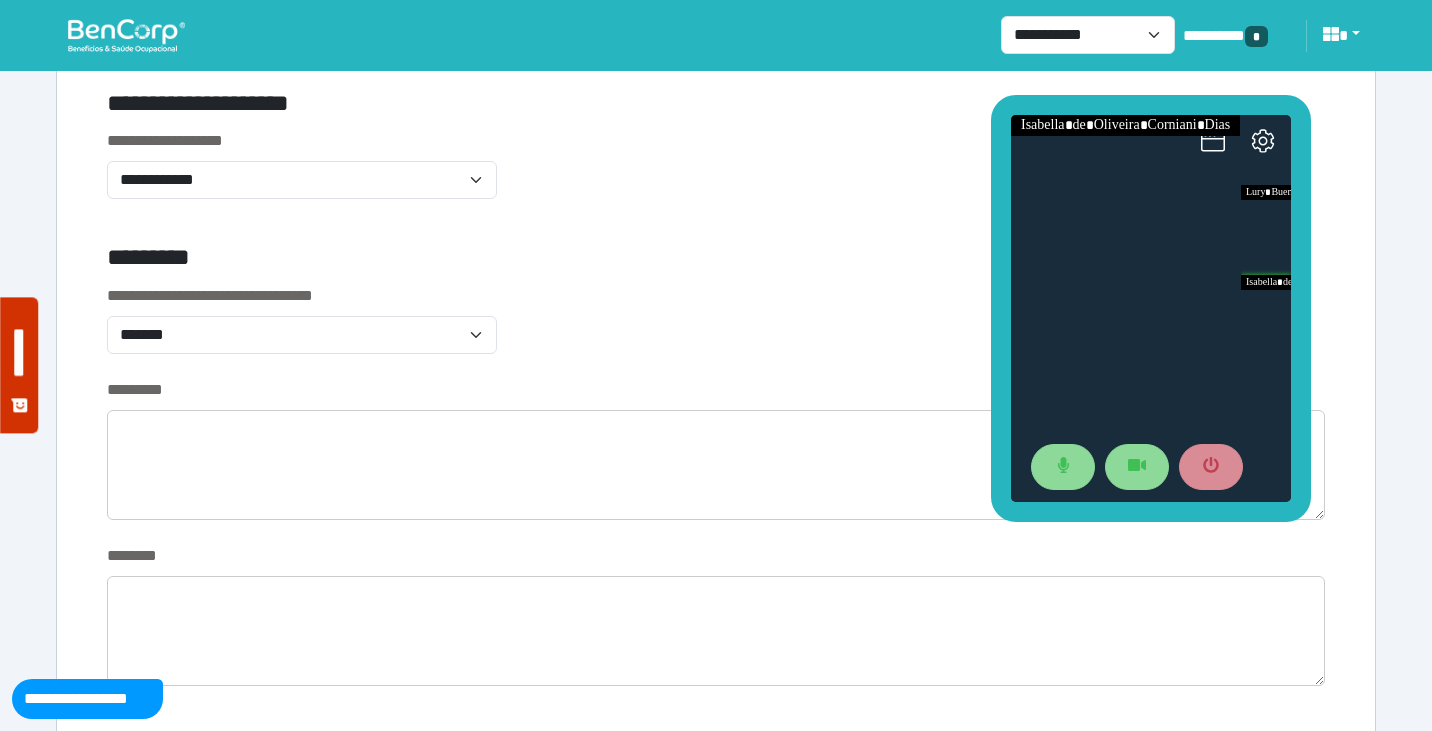 click on "*********" at bounding box center (509, 261) 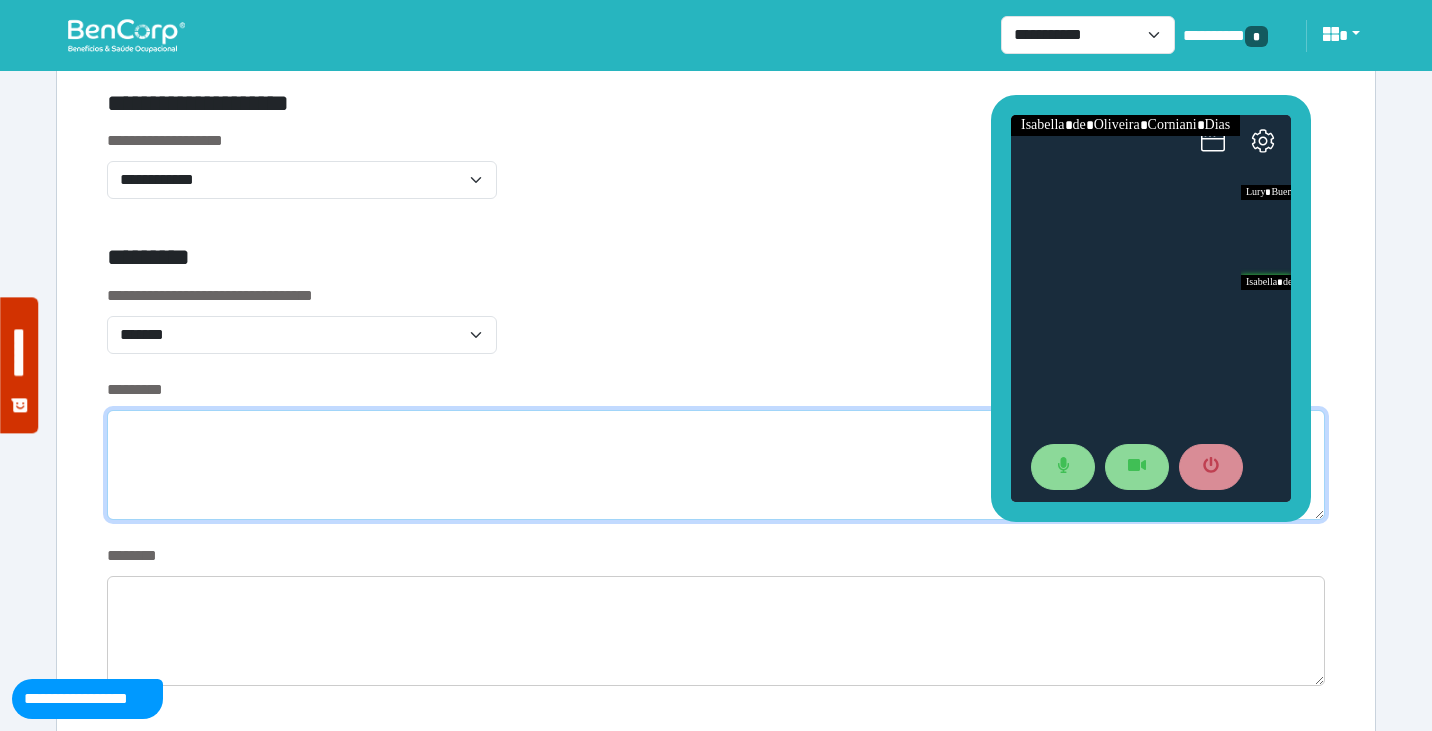 click at bounding box center [716, 465] 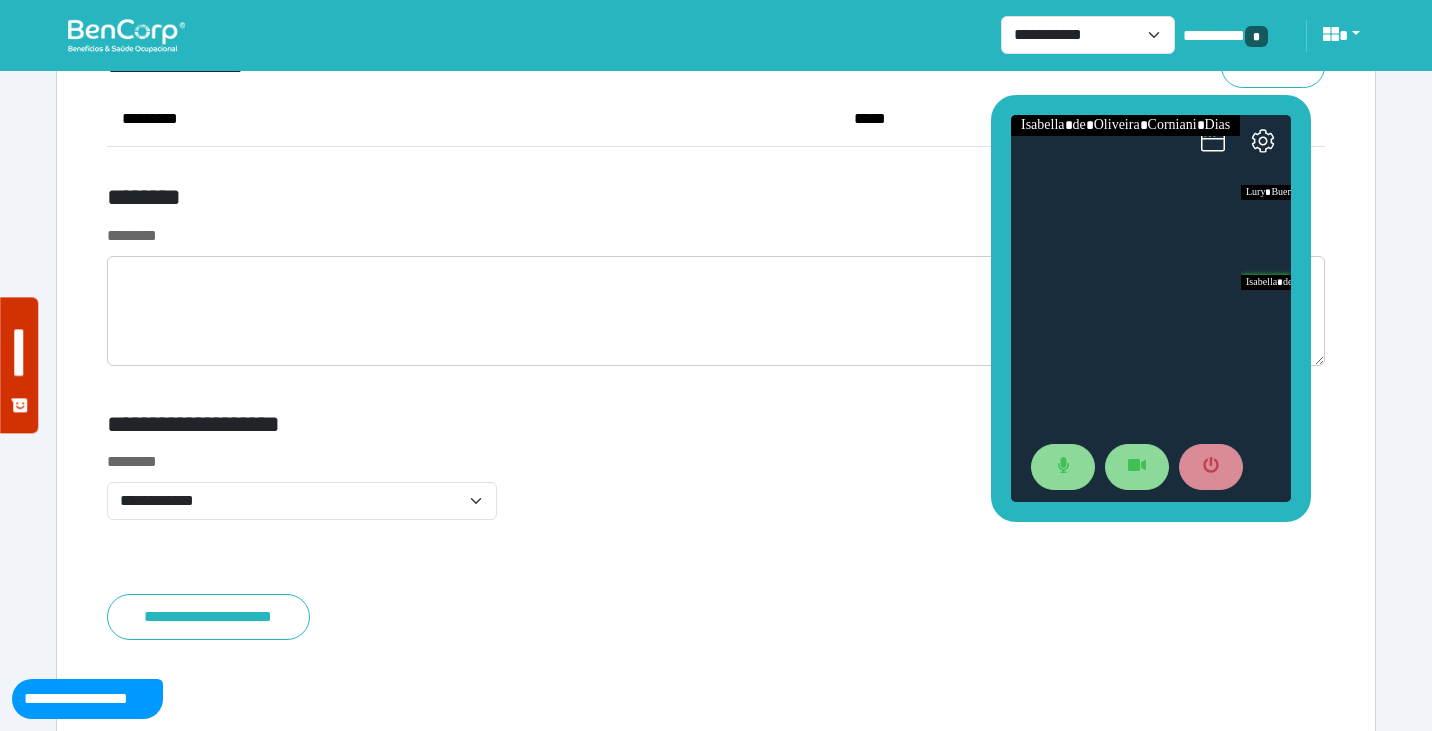 scroll, scrollTop: 7474, scrollLeft: 0, axis: vertical 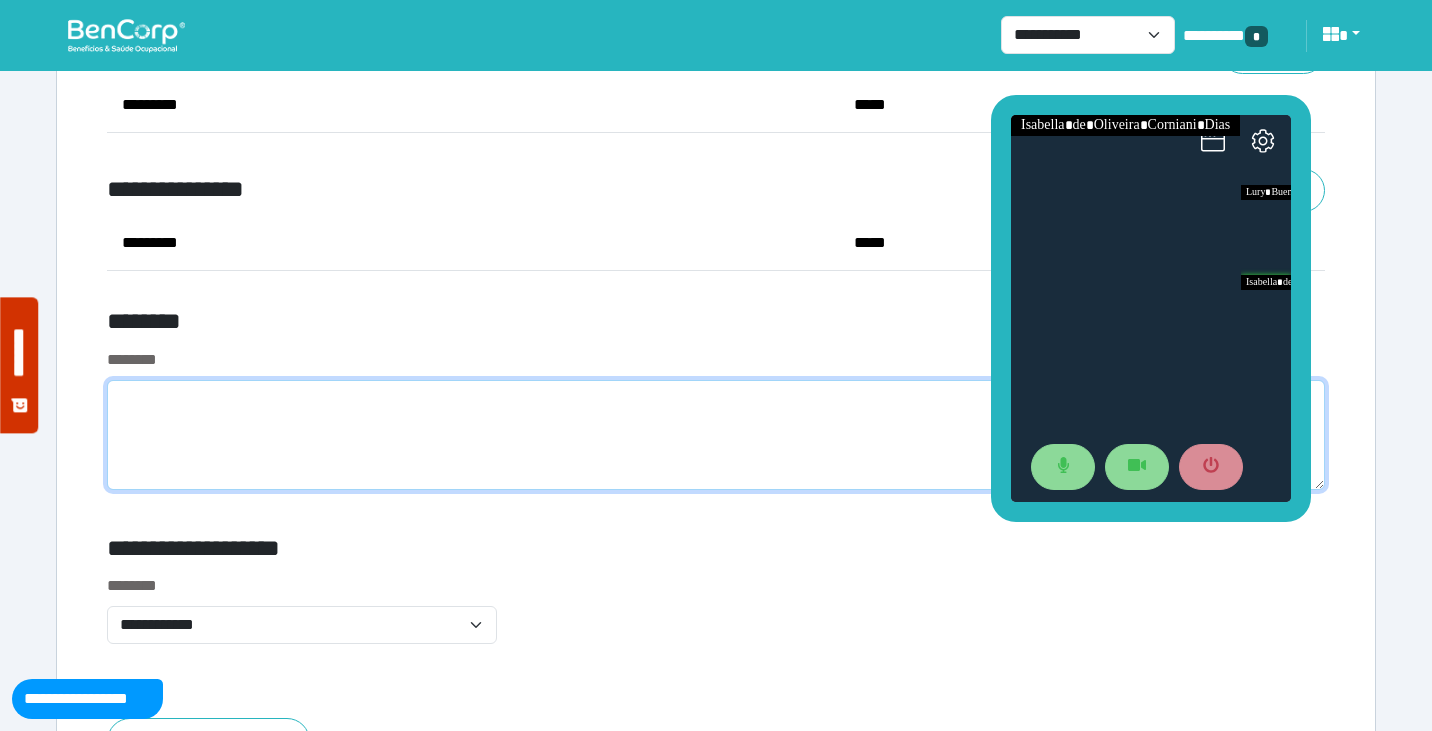 click at bounding box center [716, 435] 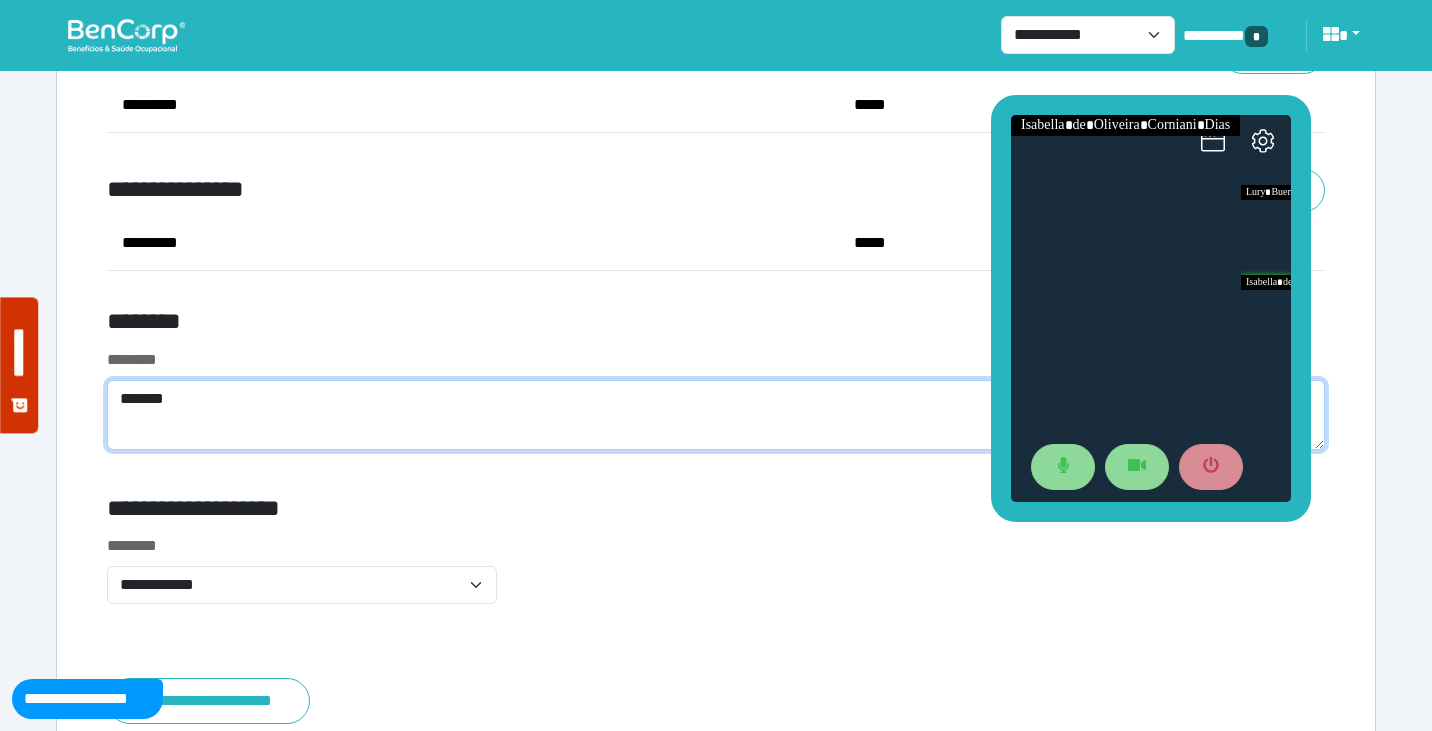 scroll, scrollTop: 0, scrollLeft: 0, axis: both 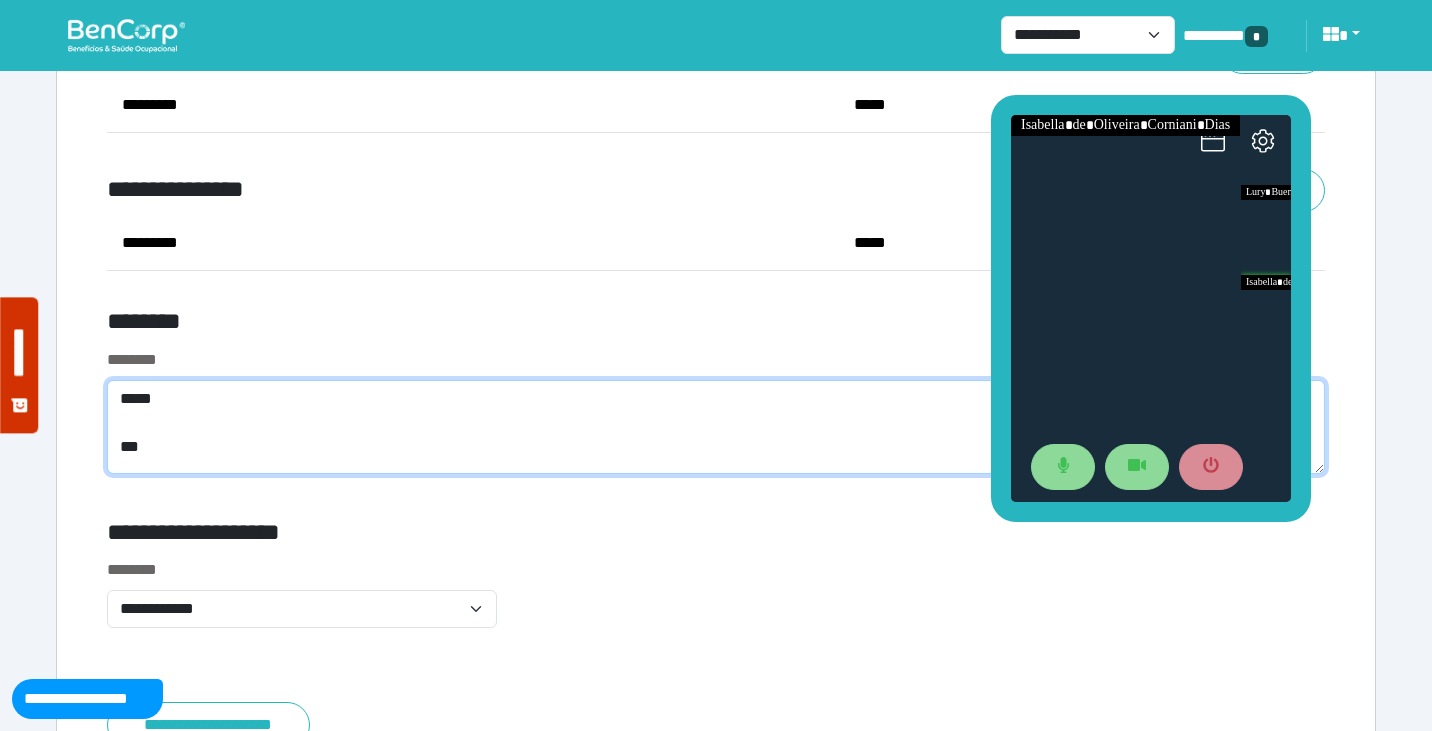 click on "*****
***" at bounding box center [716, 427] 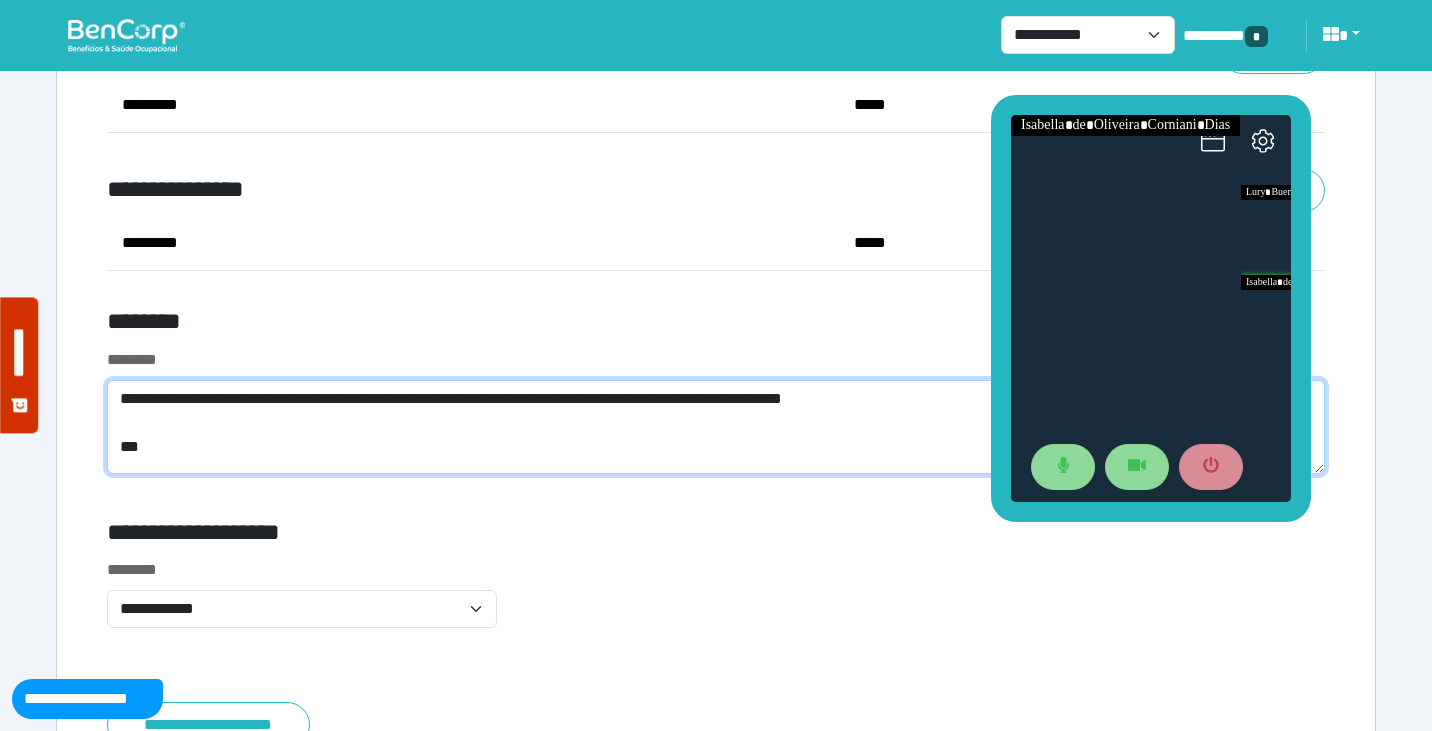 click on "**********" at bounding box center [716, 427] 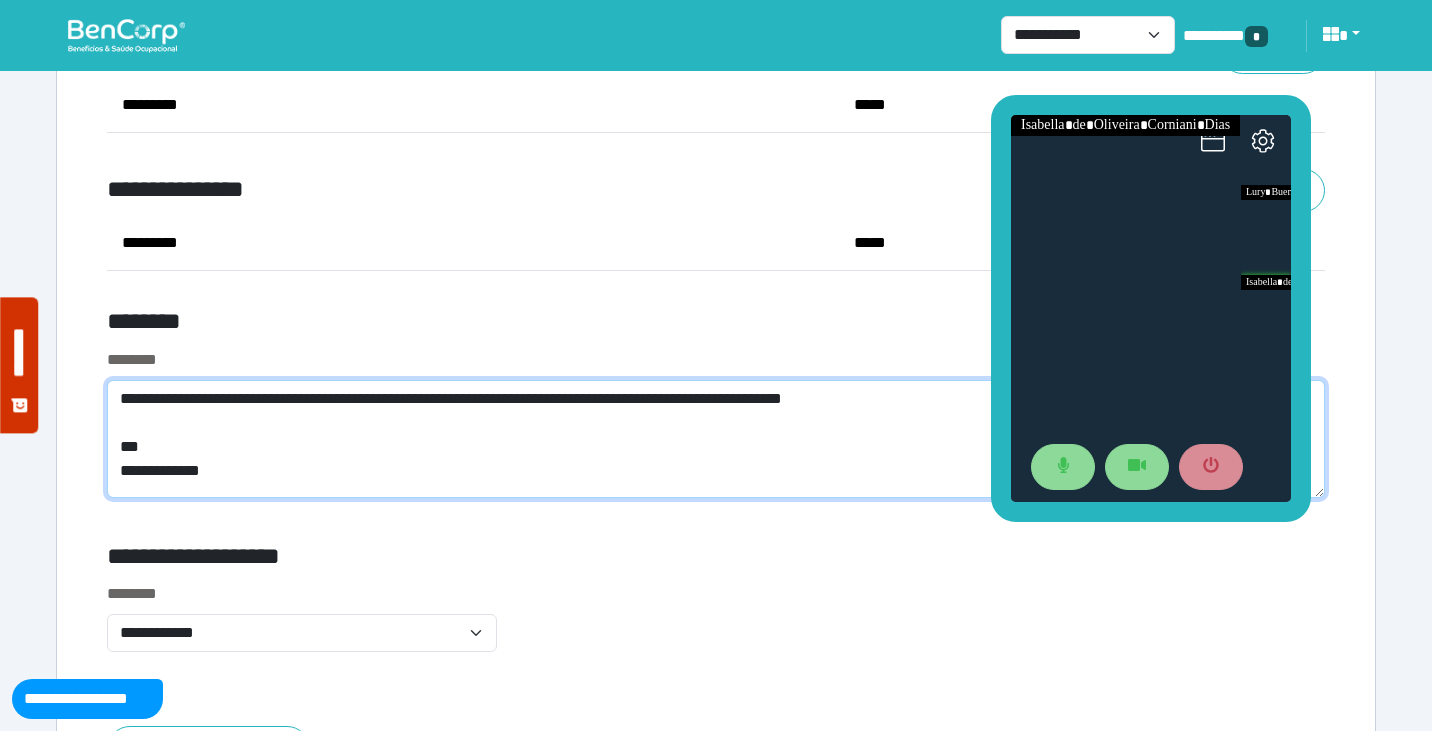 scroll, scrollTop: 0, scrollLeft: 0, axis: both 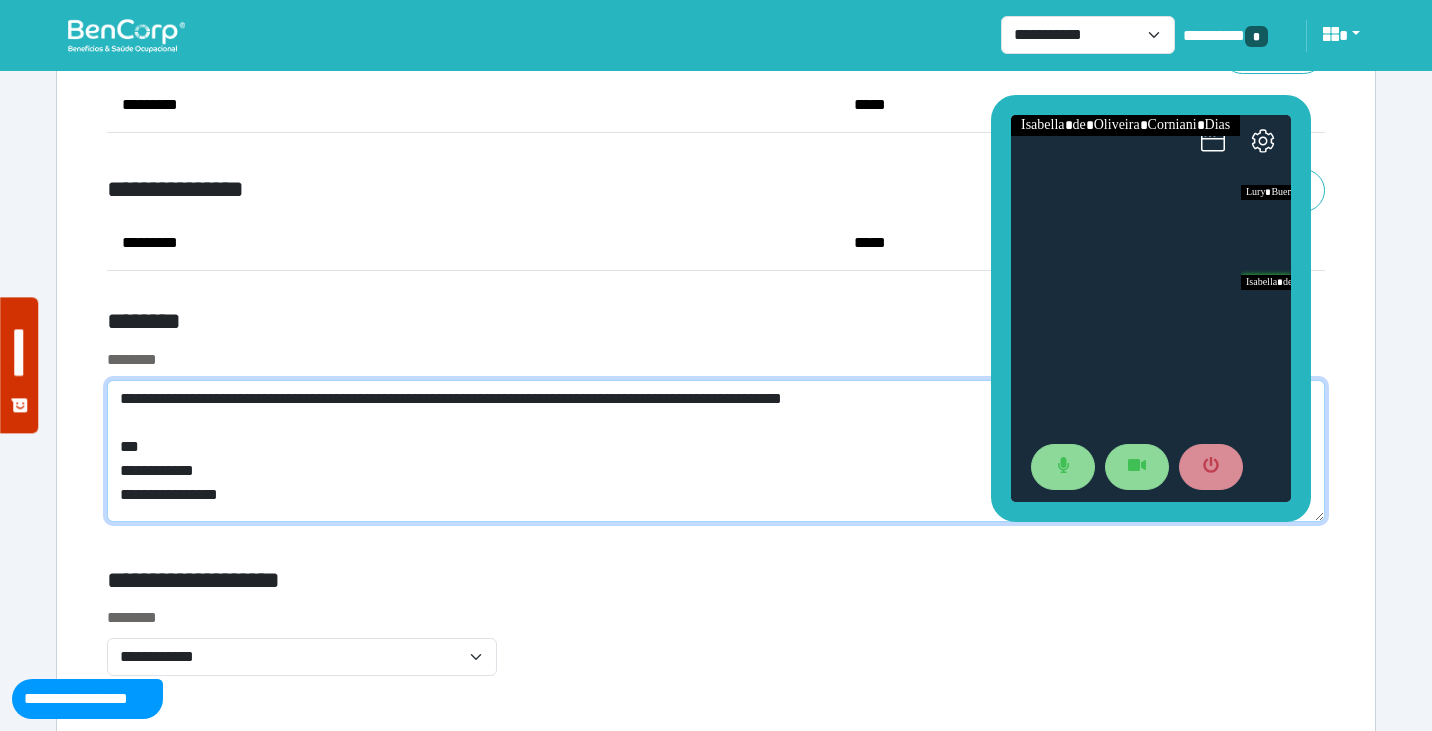 click on "**********" at bounding box center (716, 451) 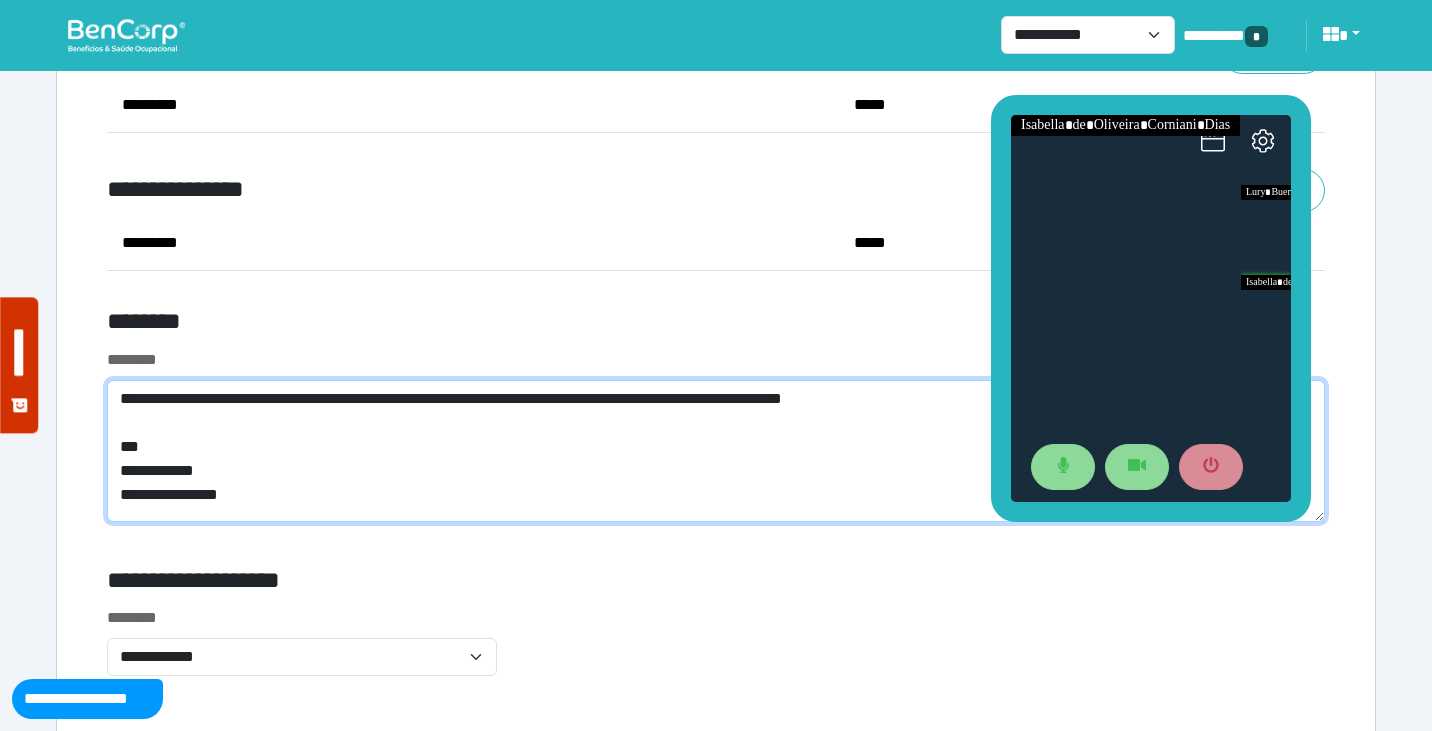 click on "**********" at bounding box center (716, 451) 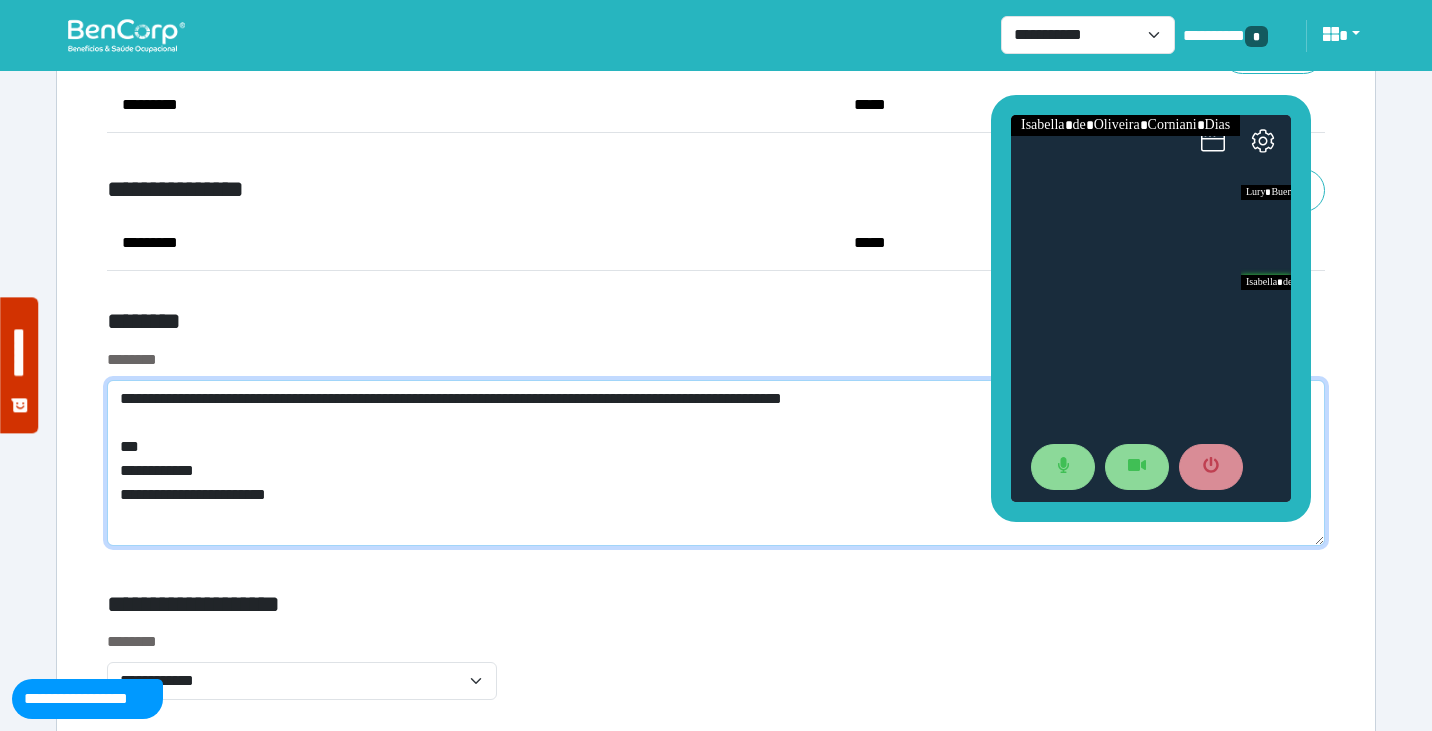 scroll, scrollTop: 0, scrollLeft: 0, axis: both 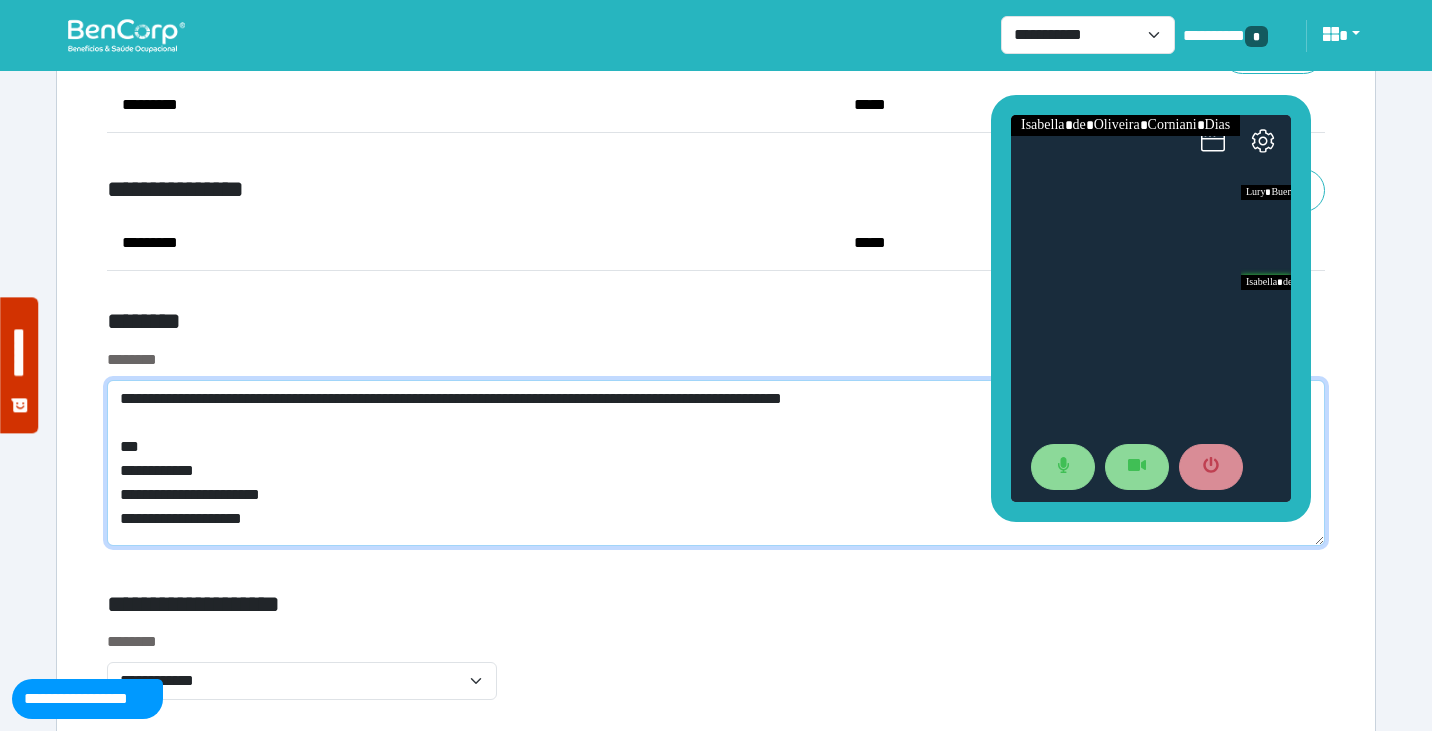 click on "**********" at bounding box center [716, 463] 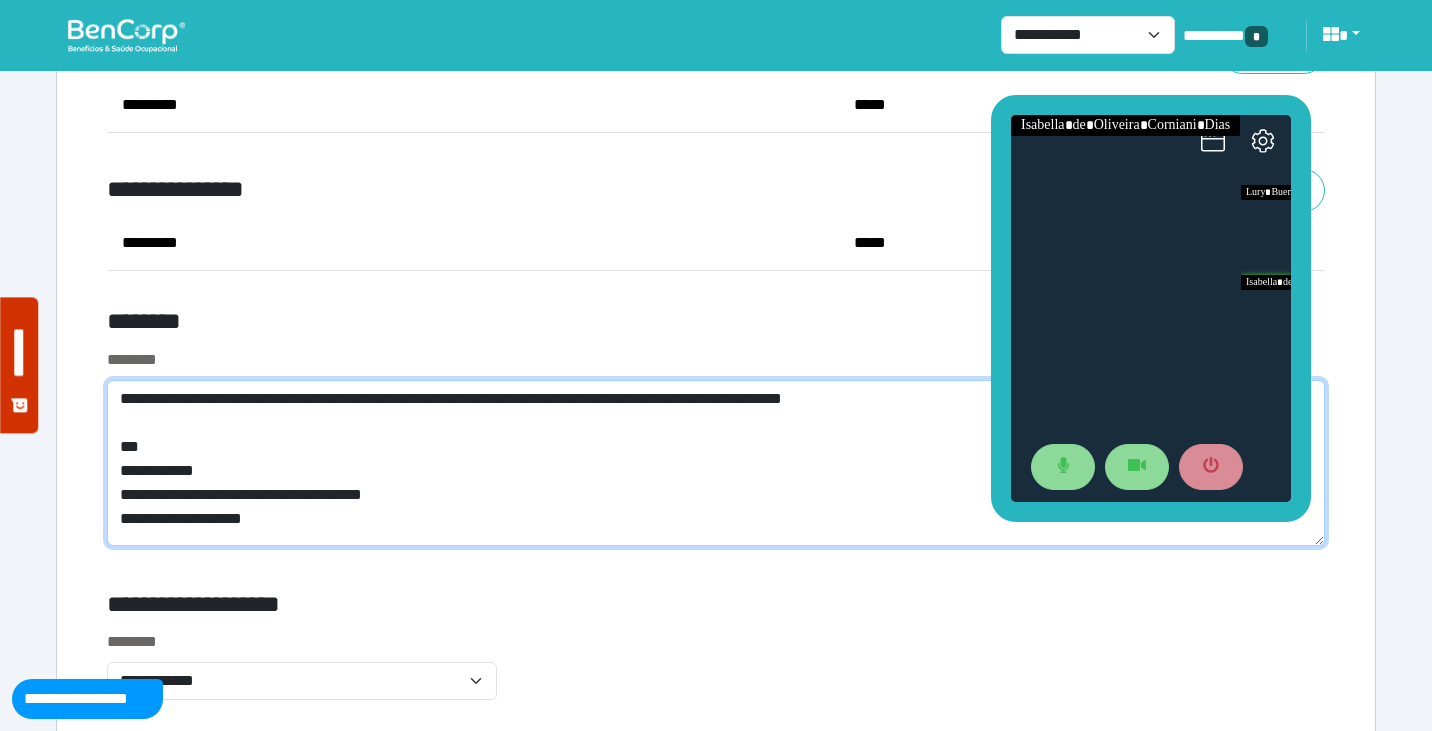 click on "**********" at bounding box center (716, 463) 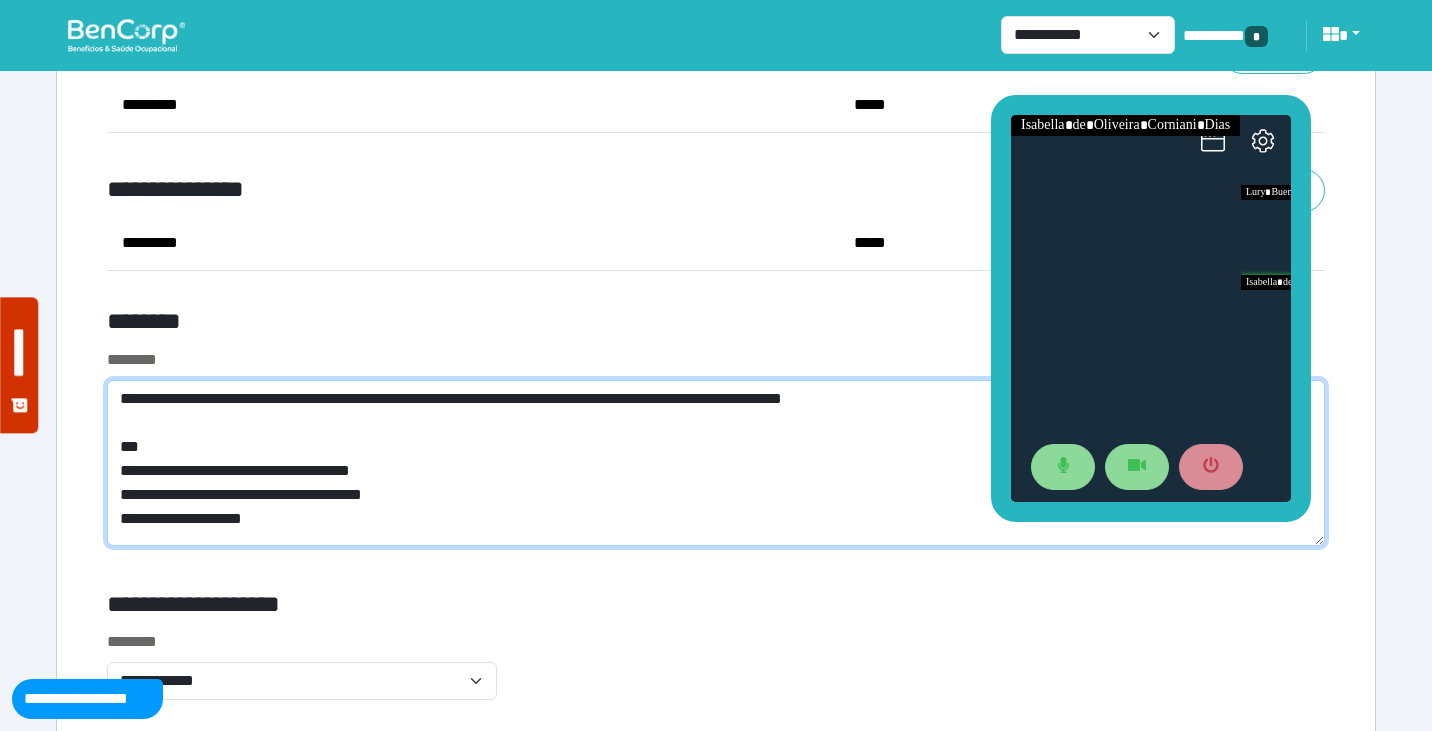 click on "**********" at bounding box center (716, 463) 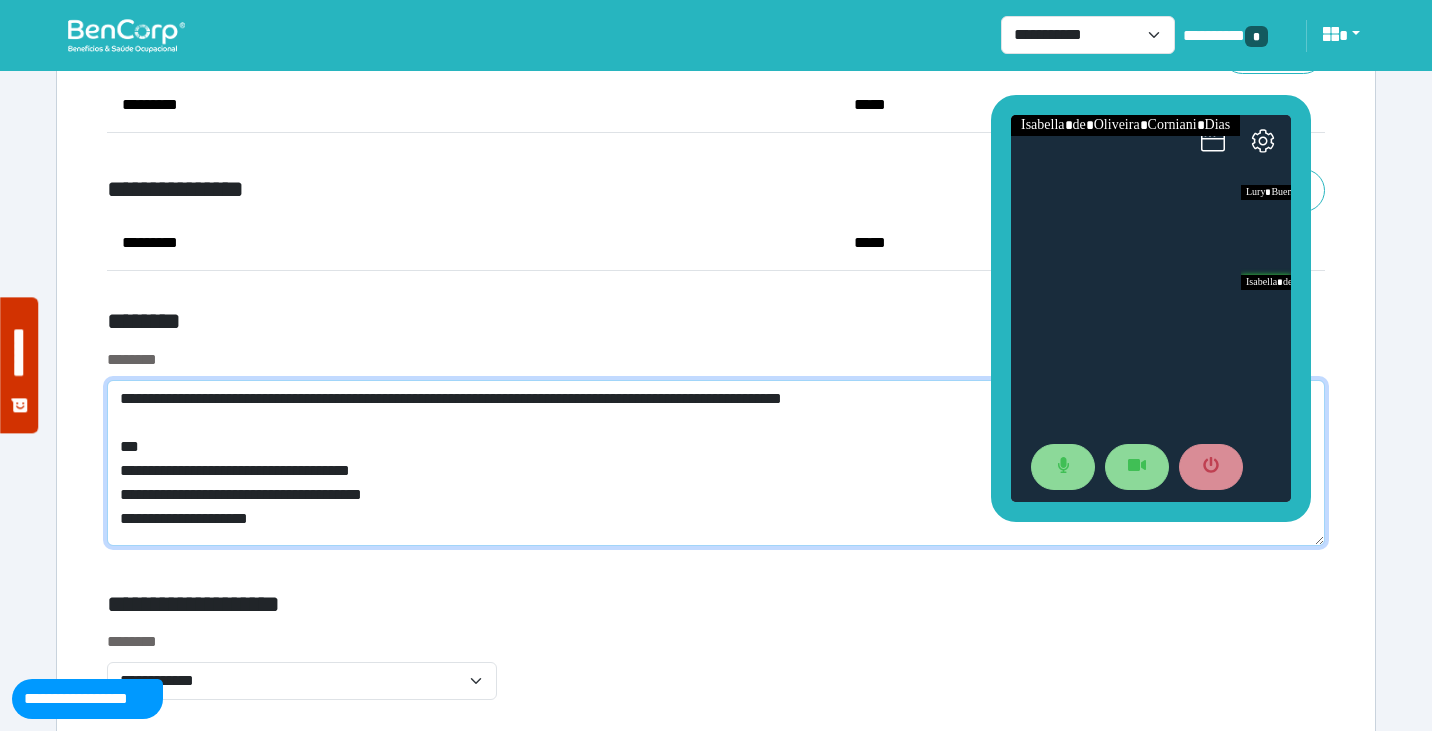 scroll, scrollTop: 0, scrollLeft: 0, axis: both 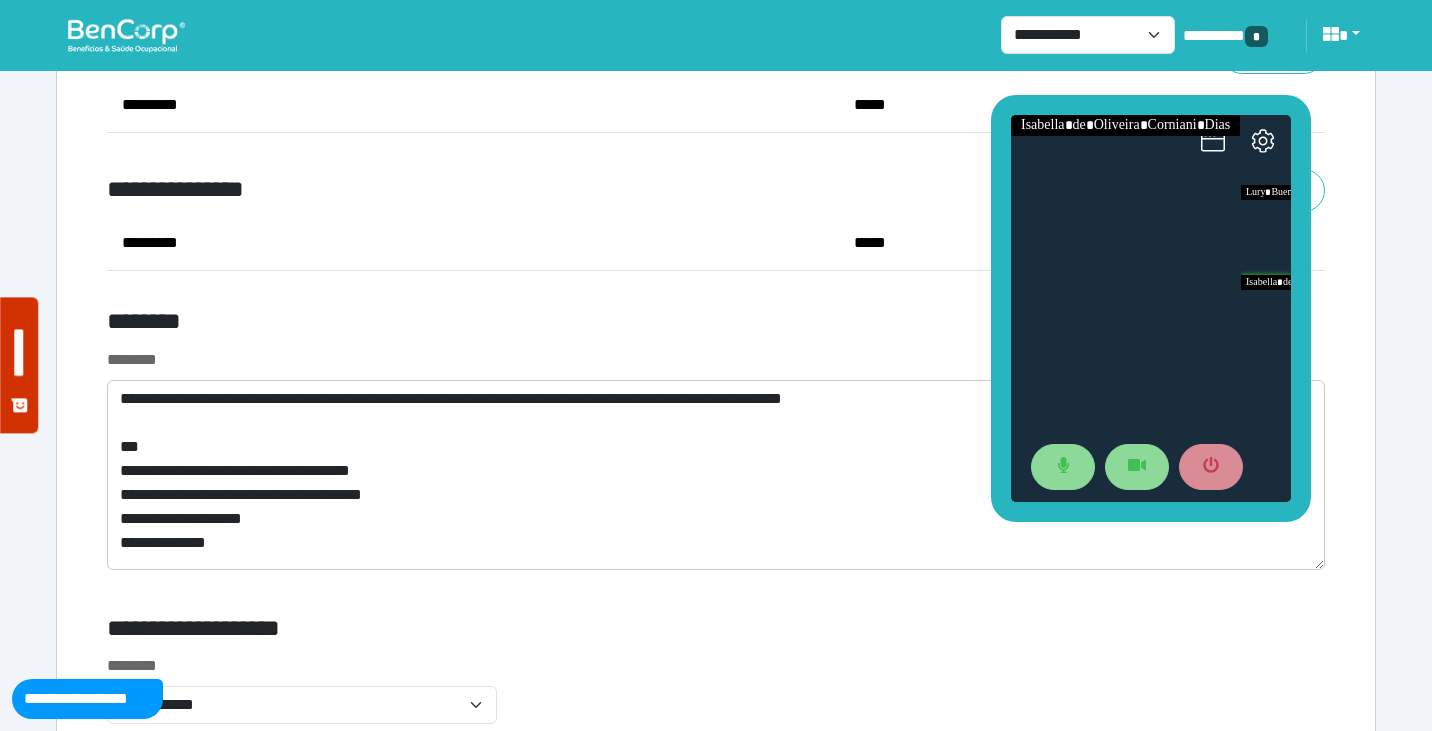 click on "********" at bounding box center [509, 325] 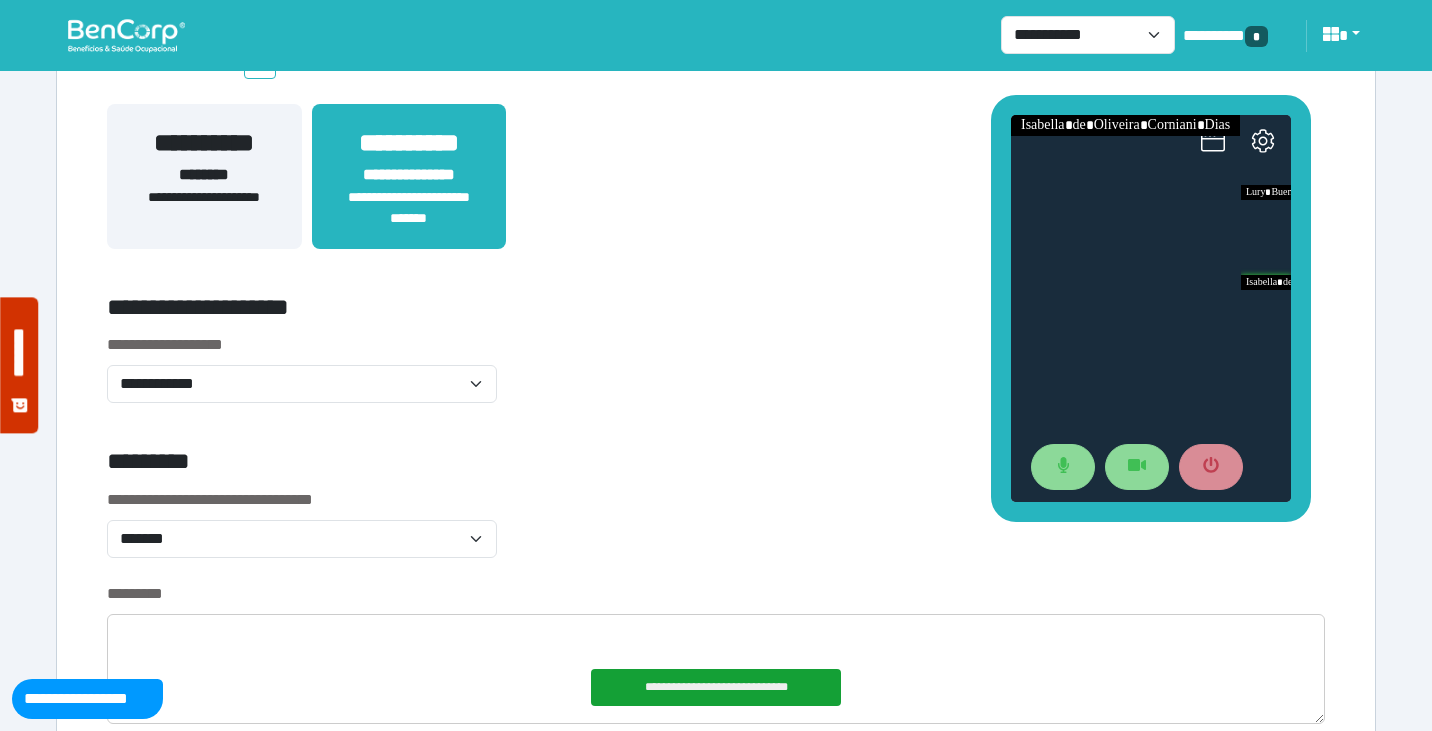 click on "**********" at bounding box center (509, 311) 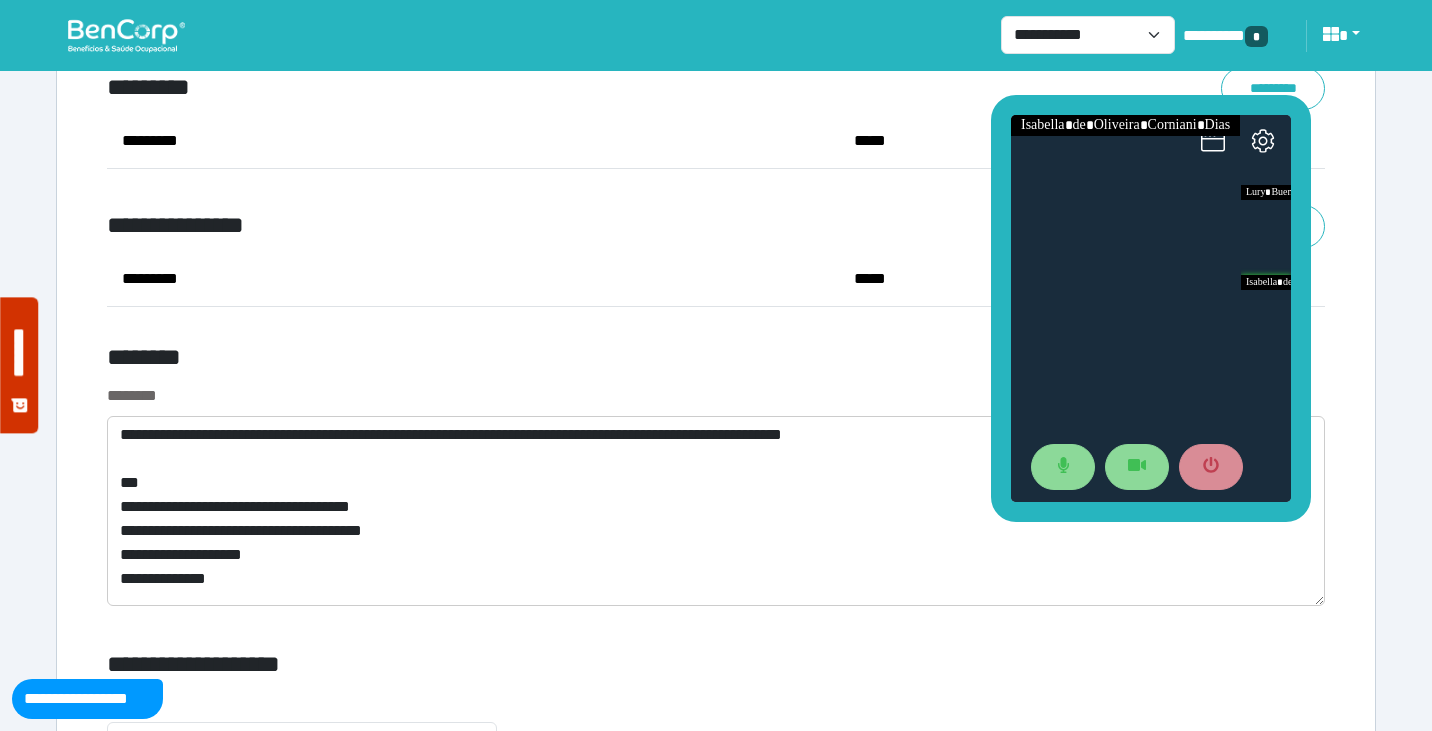 scroll, scrollTop: 7440, scrollLeft: 0, axis: vertical 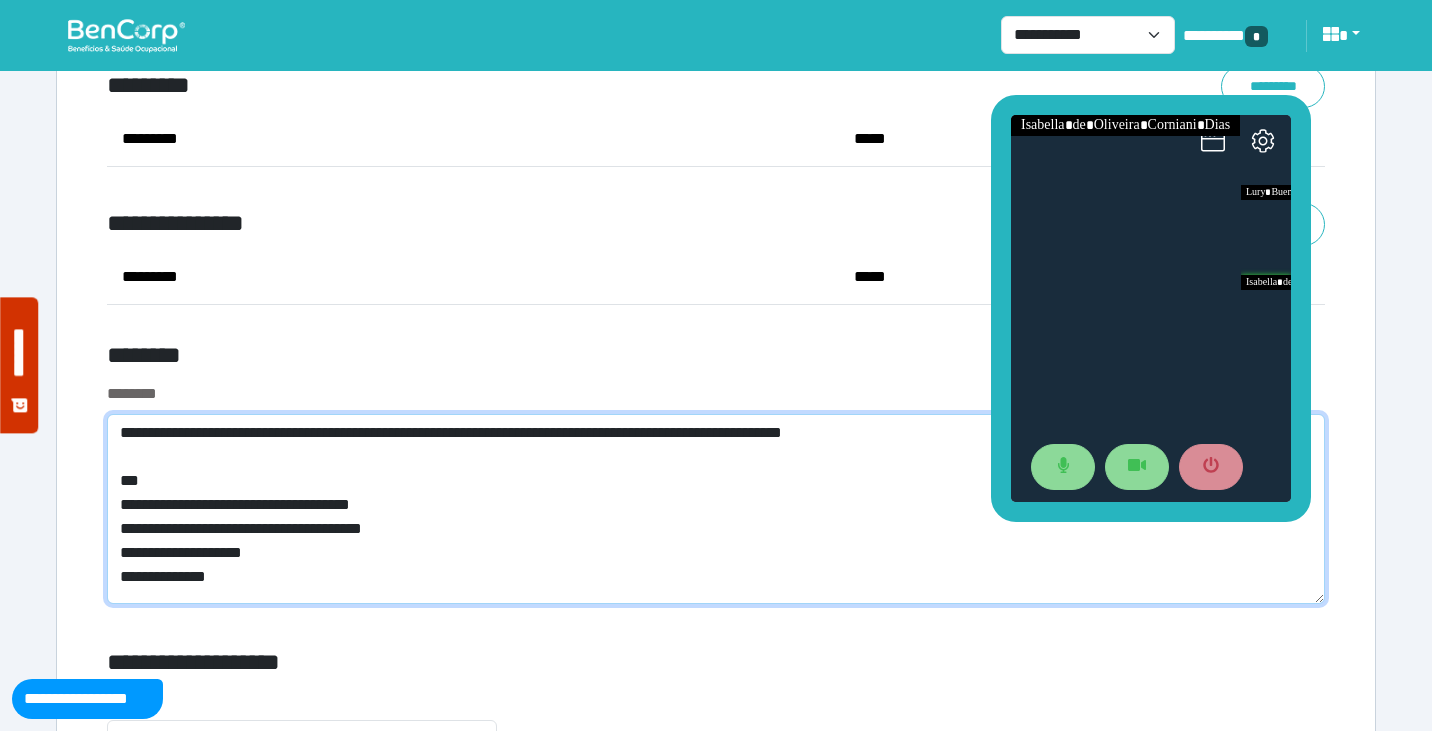 click on "**********" at bounding box center [716, 509] 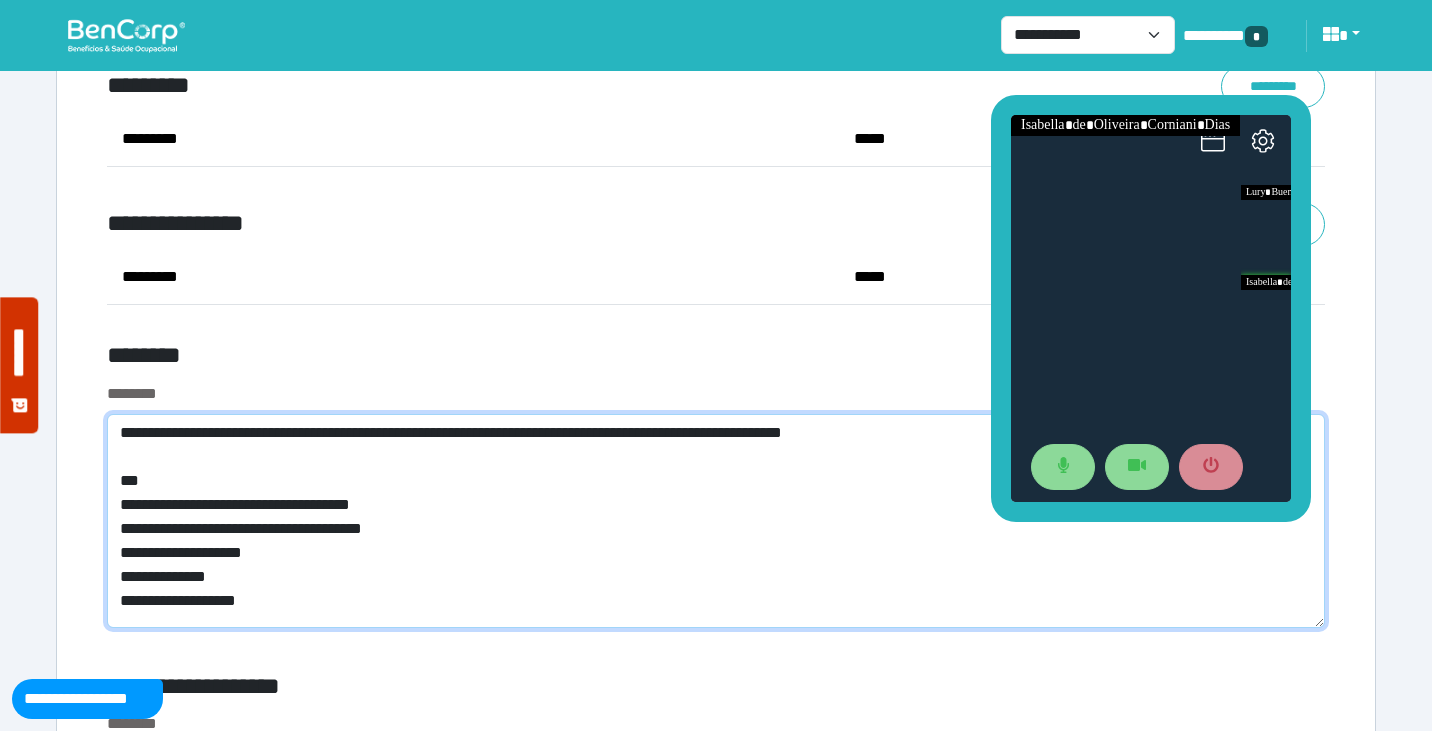 scroll, scrollTop: 0, scrollLeft: 0, axis: both 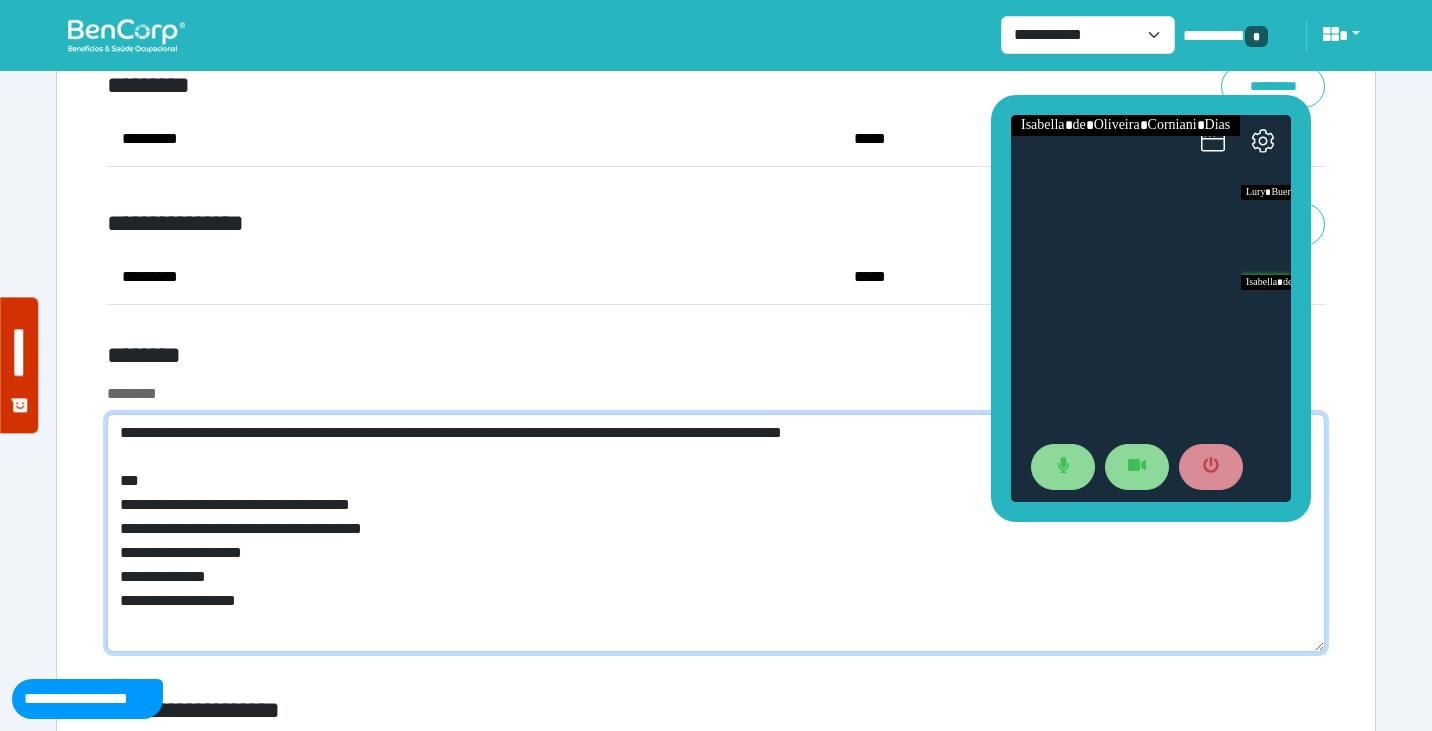 click on "**********" at bounding box center (716, 533) 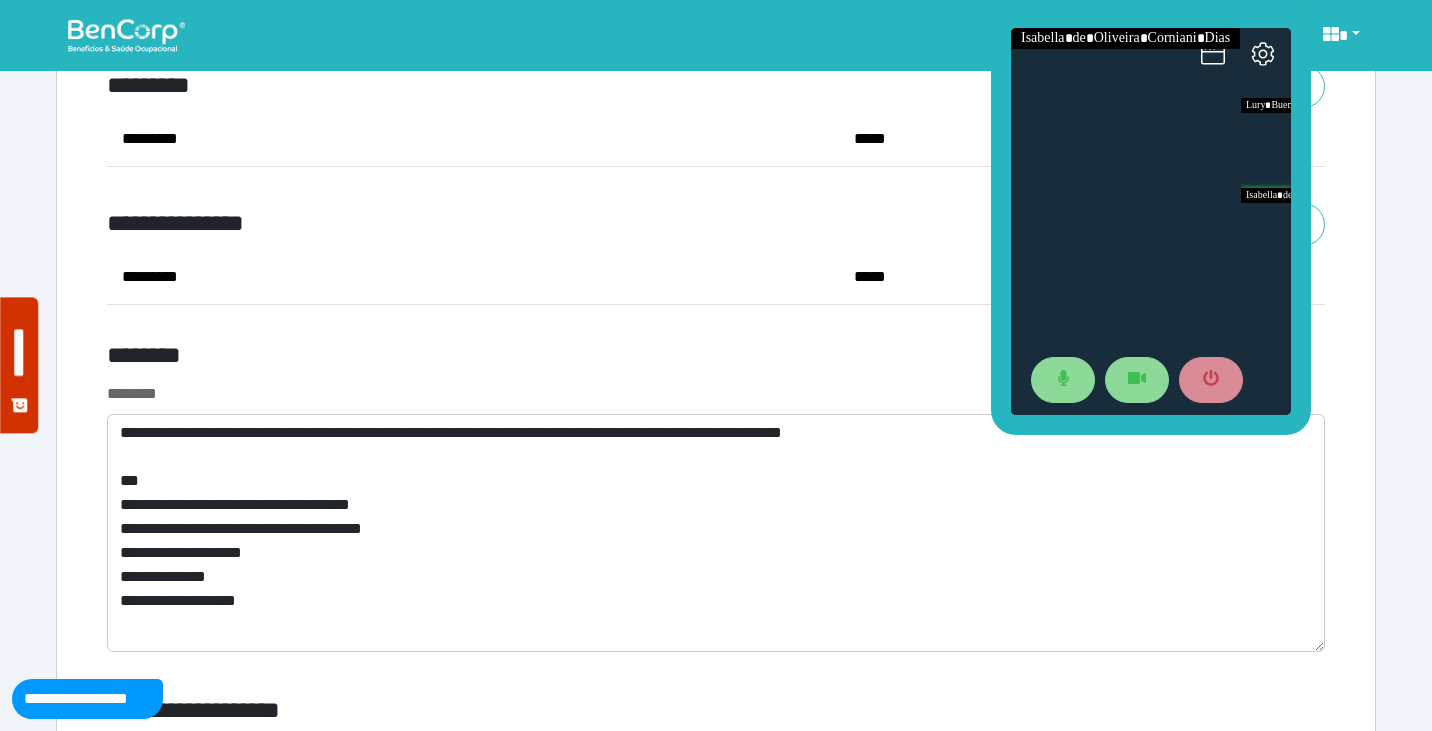 drag, startPoint x: 998, startPoint y: 311, endPoint x: 991, endPoint y: 152, distance: 159.154 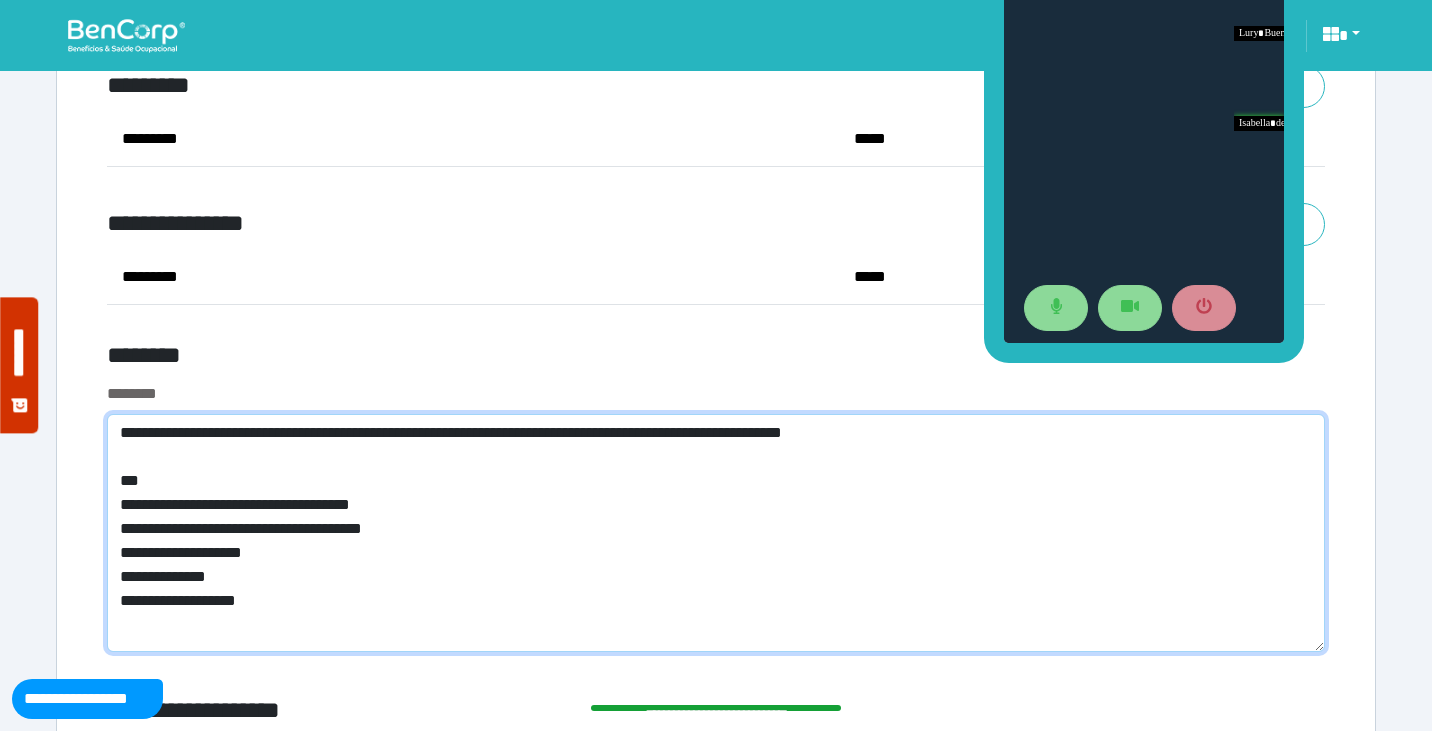 click on "**********" at bounding box center (716, 533) 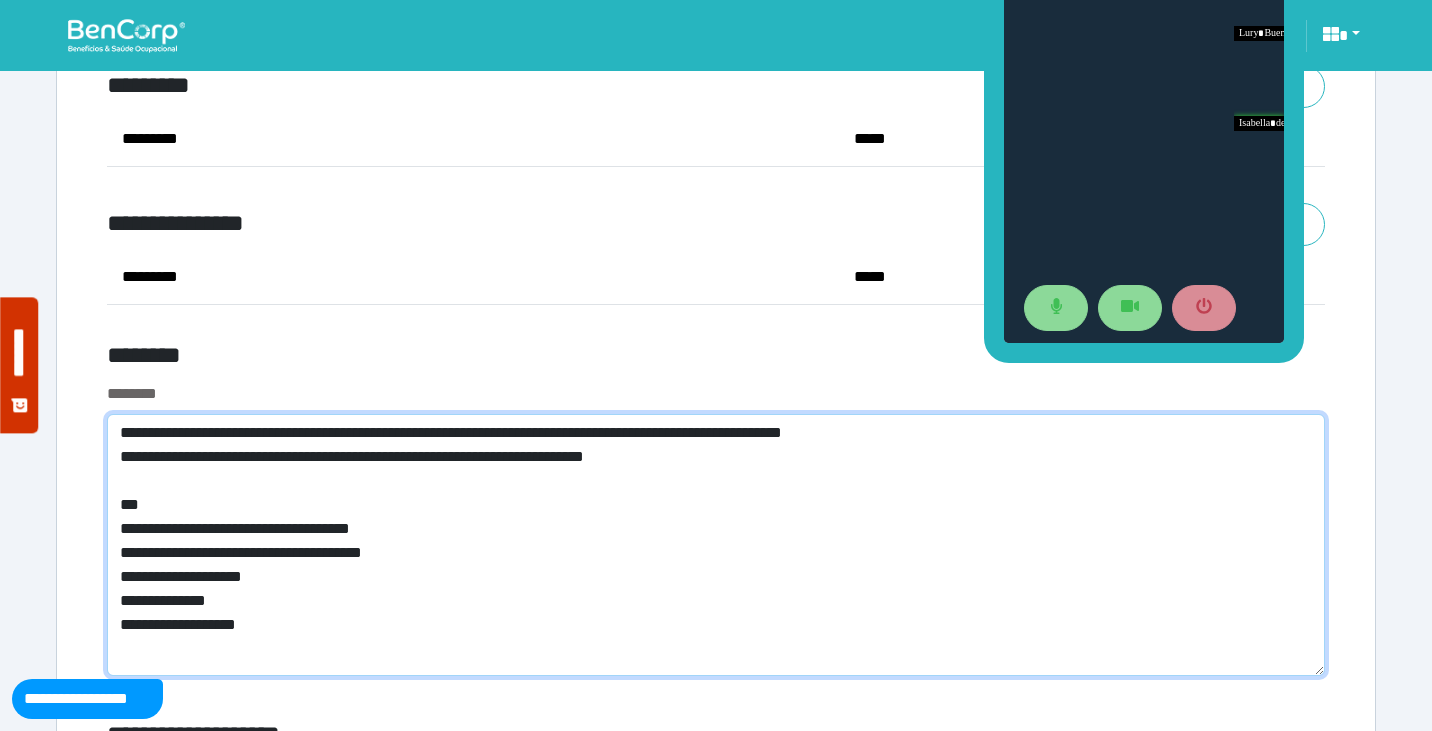 click on "**********" at bounding box center [716, 545] 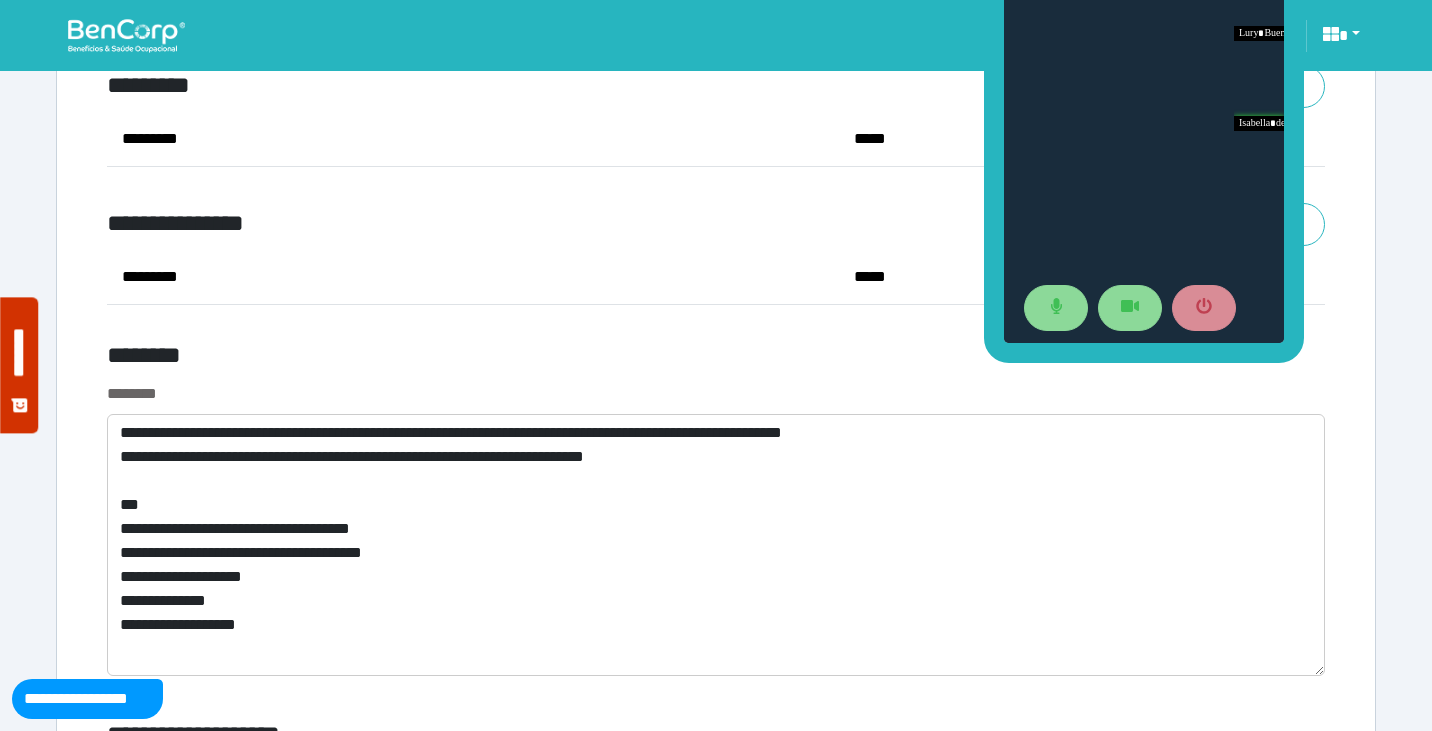 click on "**********" at bounding box center [716, -2889] 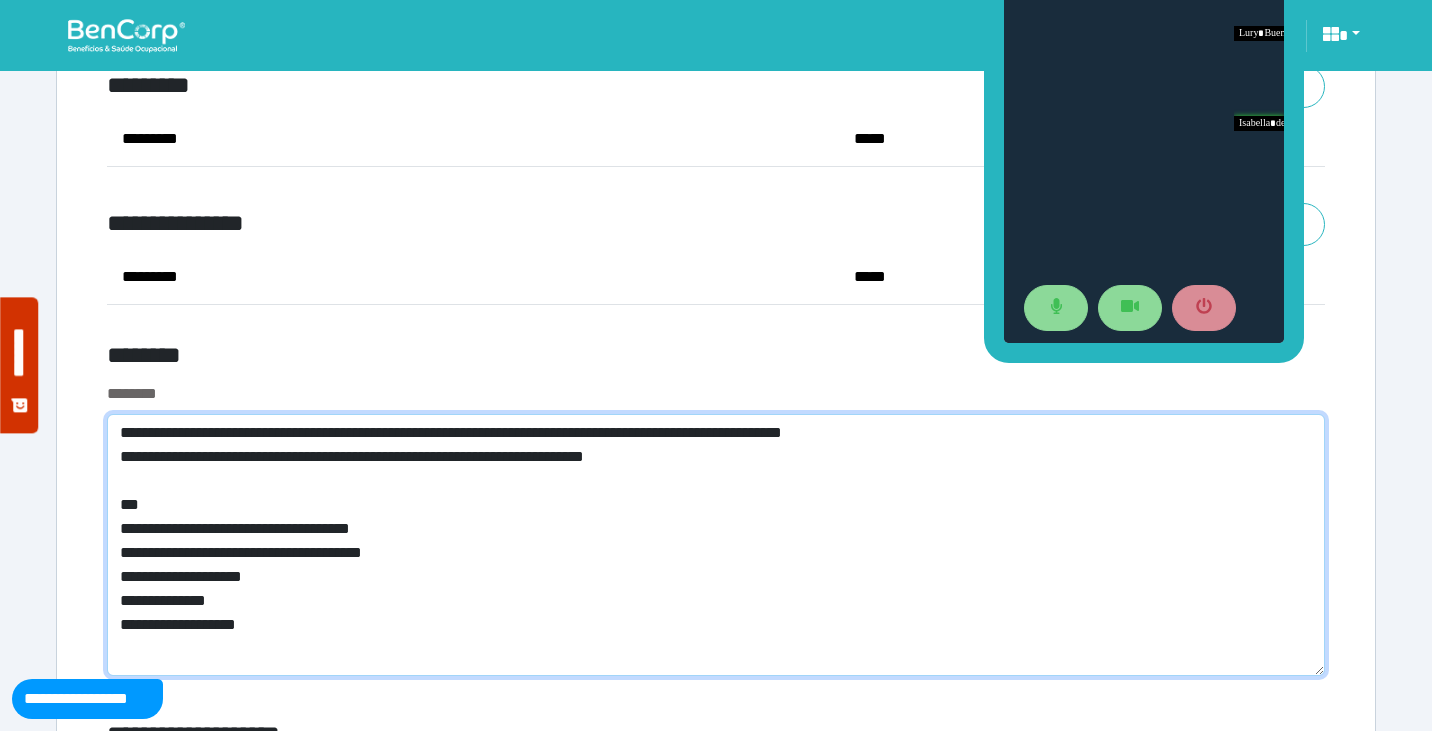 click on "**********" at bounding box center (716, 545) 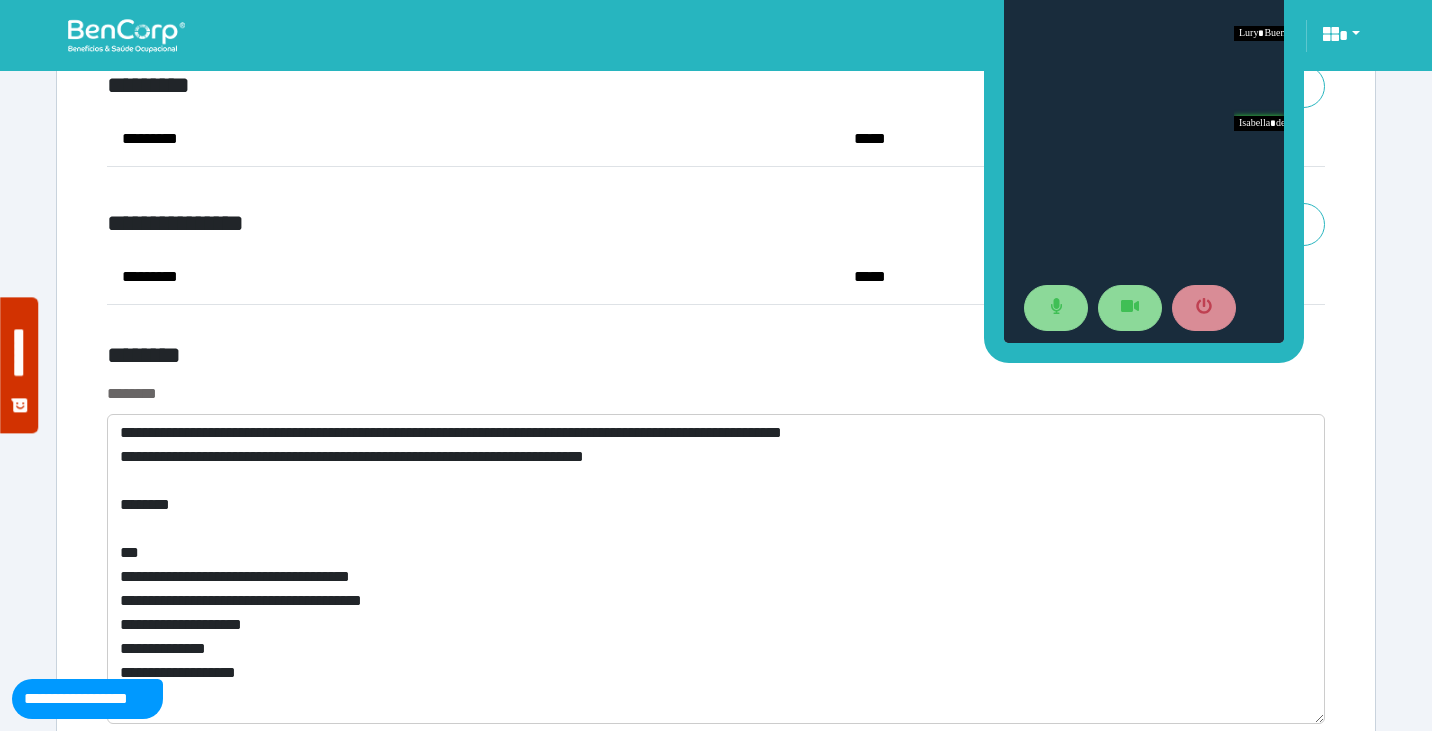 click on "**********" at bounding box center (716, -2865) 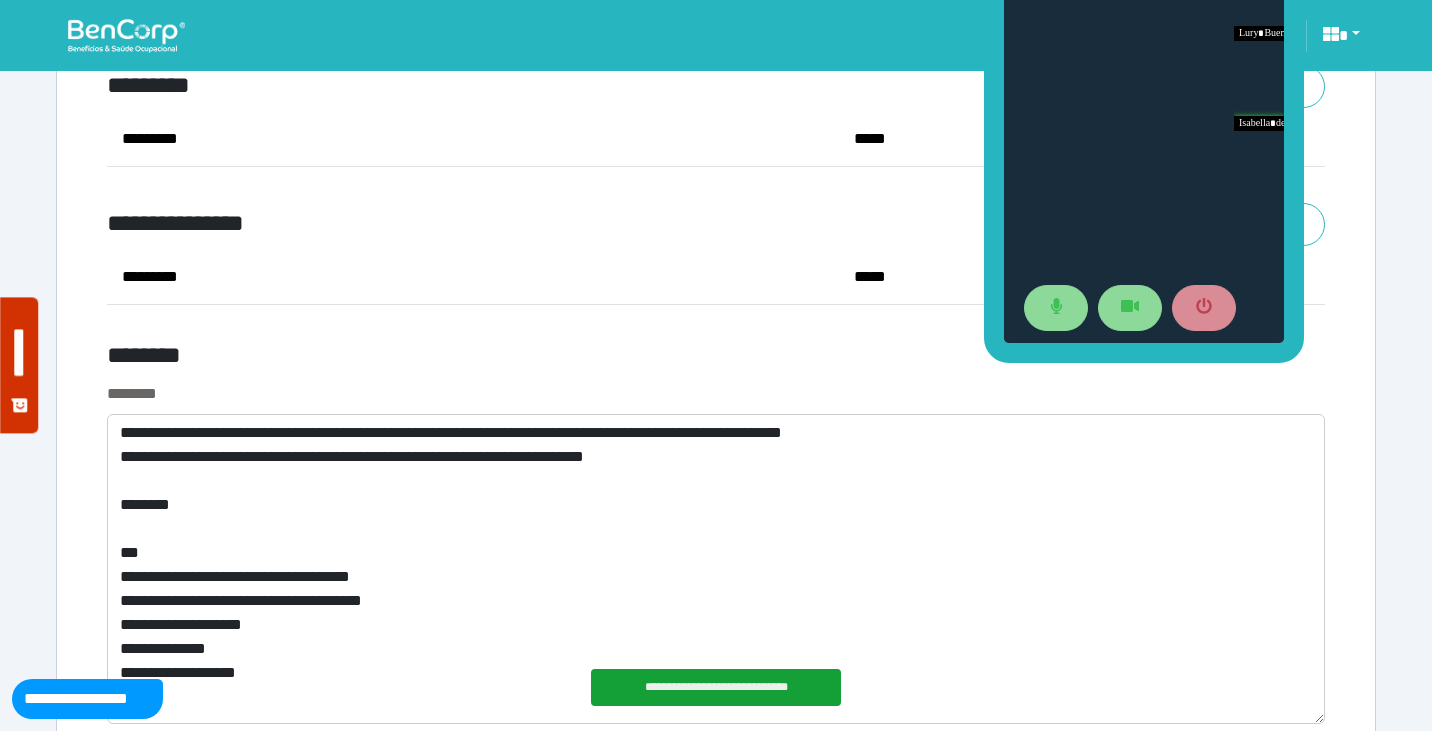 click on "**********" at bounding box center (716, -2865) 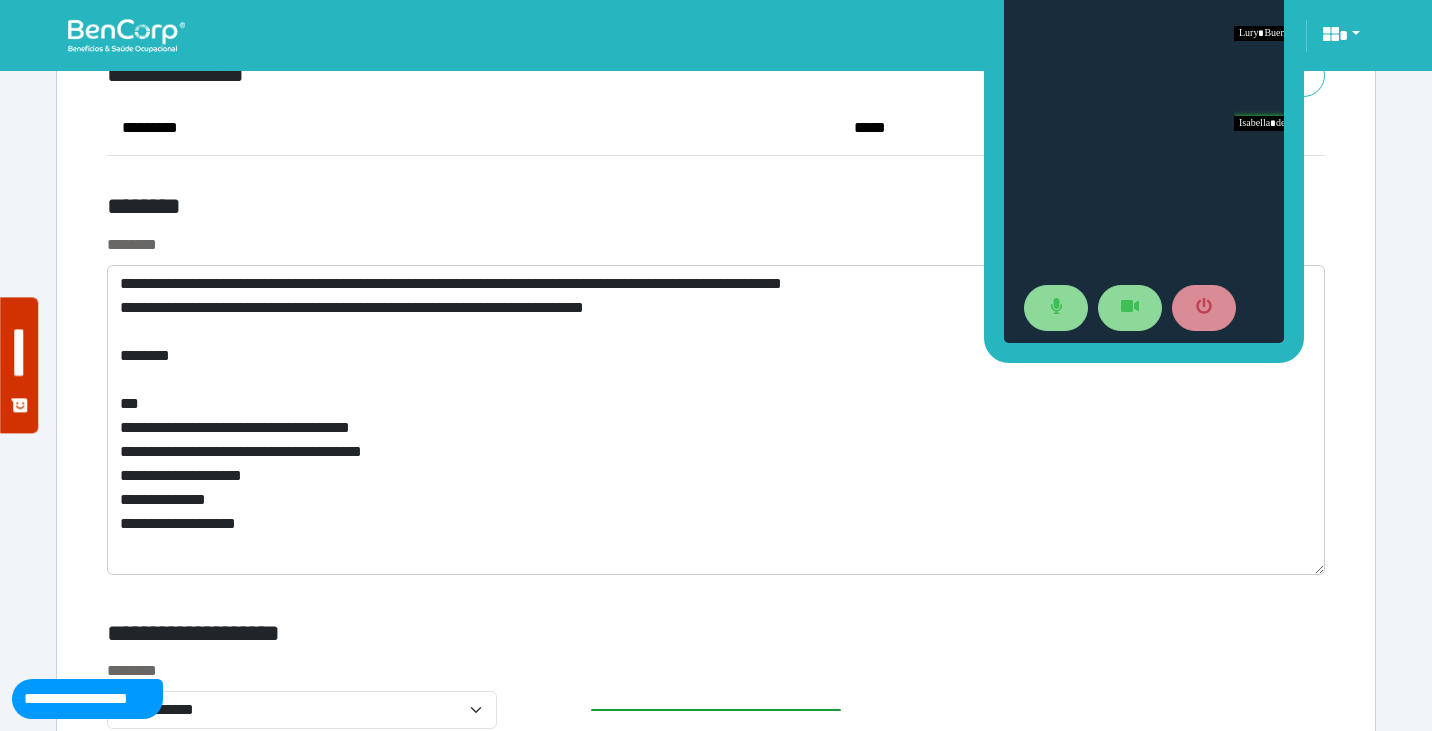 scroll, scrollTop: 7675, scrollLeft: 0, axis: vertical 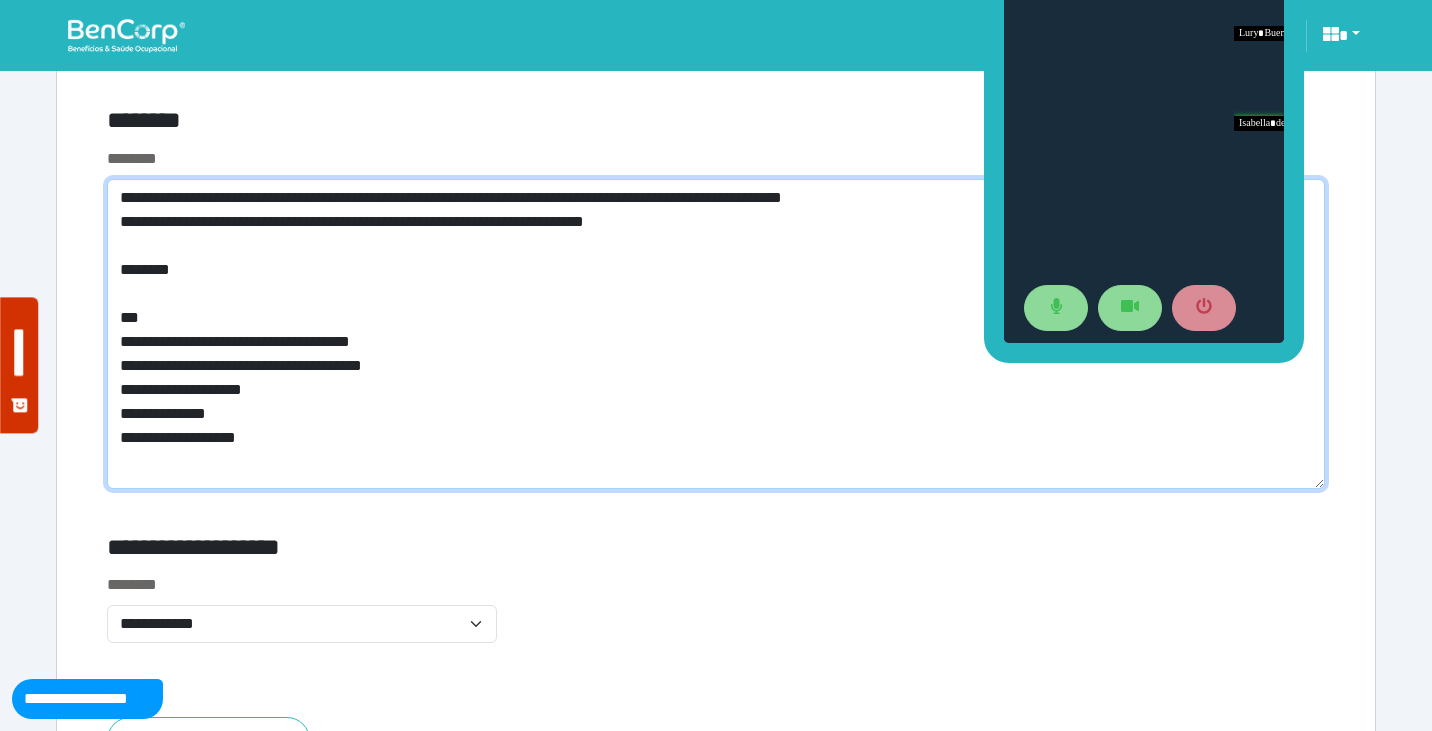 click on "**********" at bounding box center (716, 334) 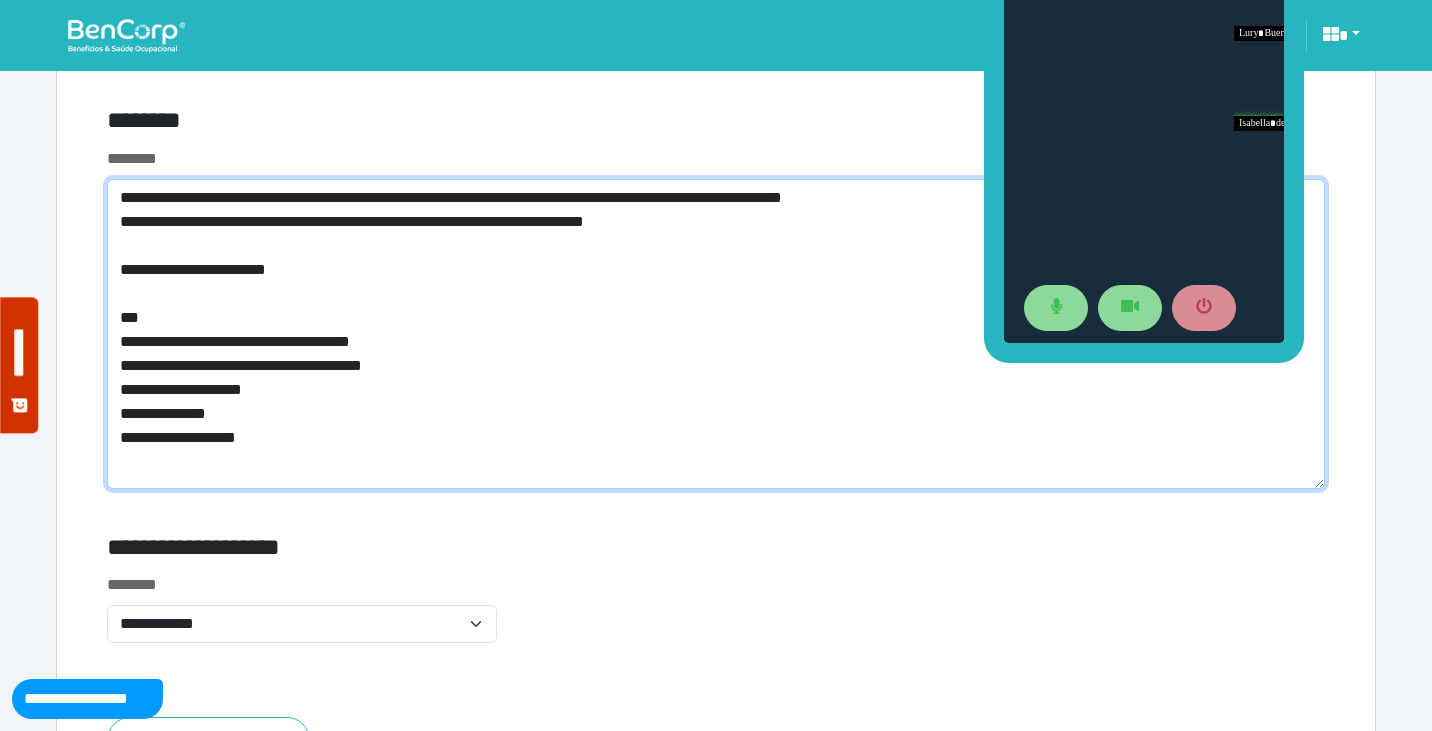 click on "**********" at bounding box center (716, 334) 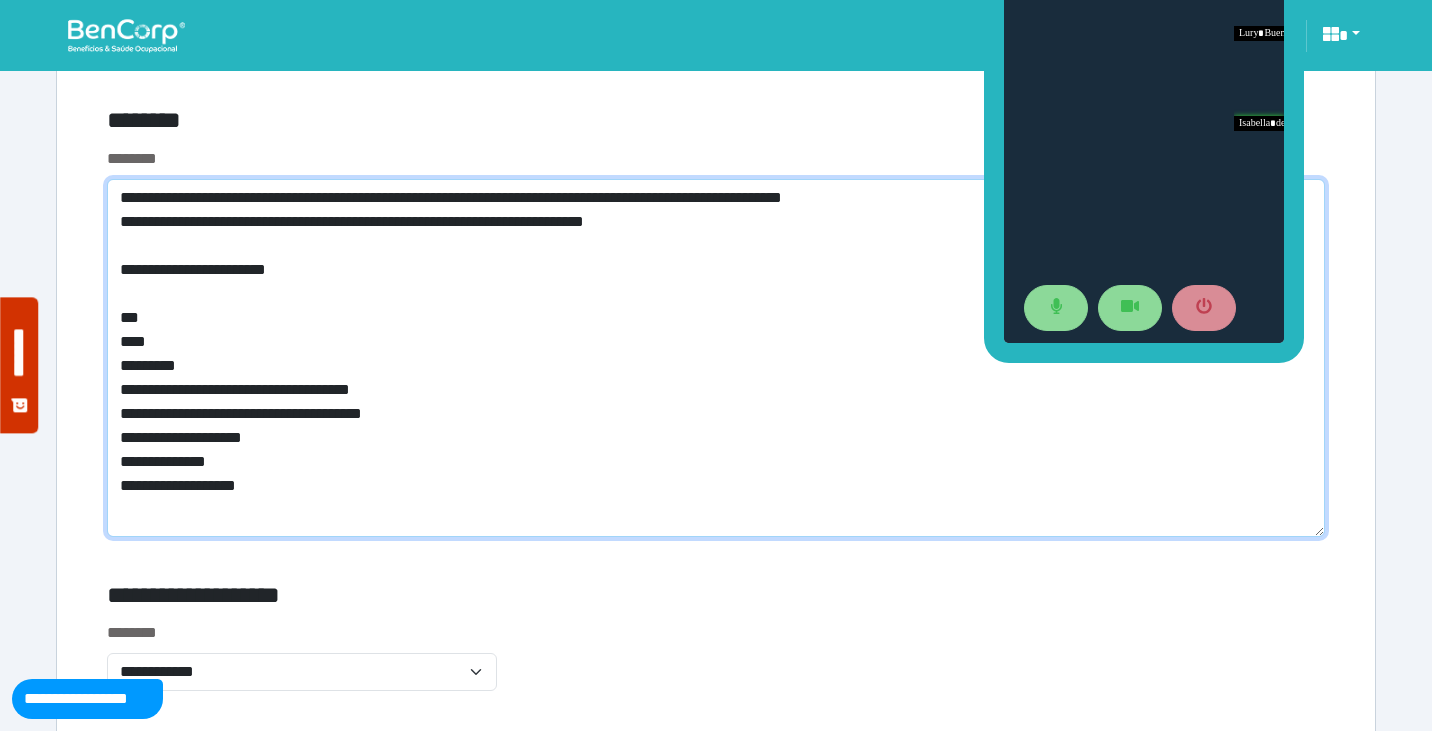 click on "**********" at bounding box center [716, 358] 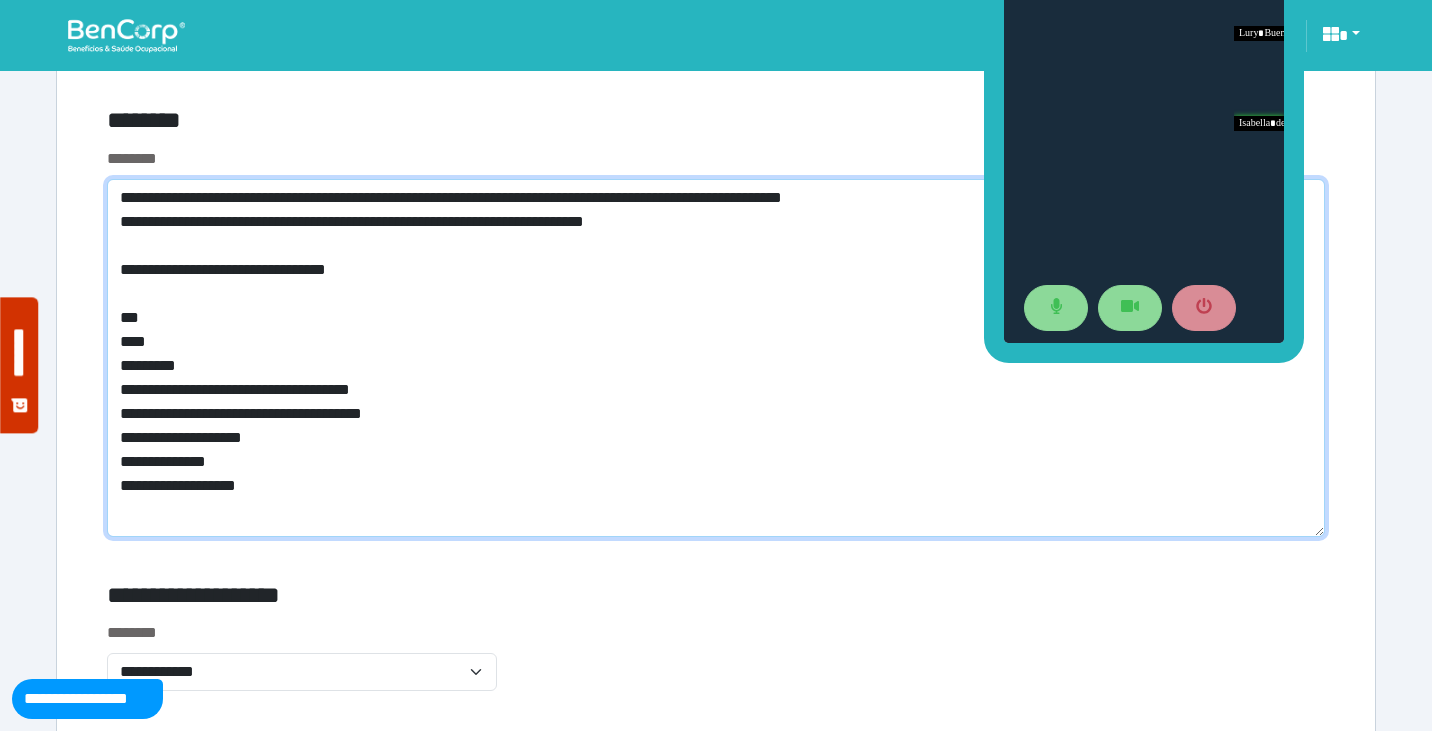click on "**********" at bounding box center (716, 358) 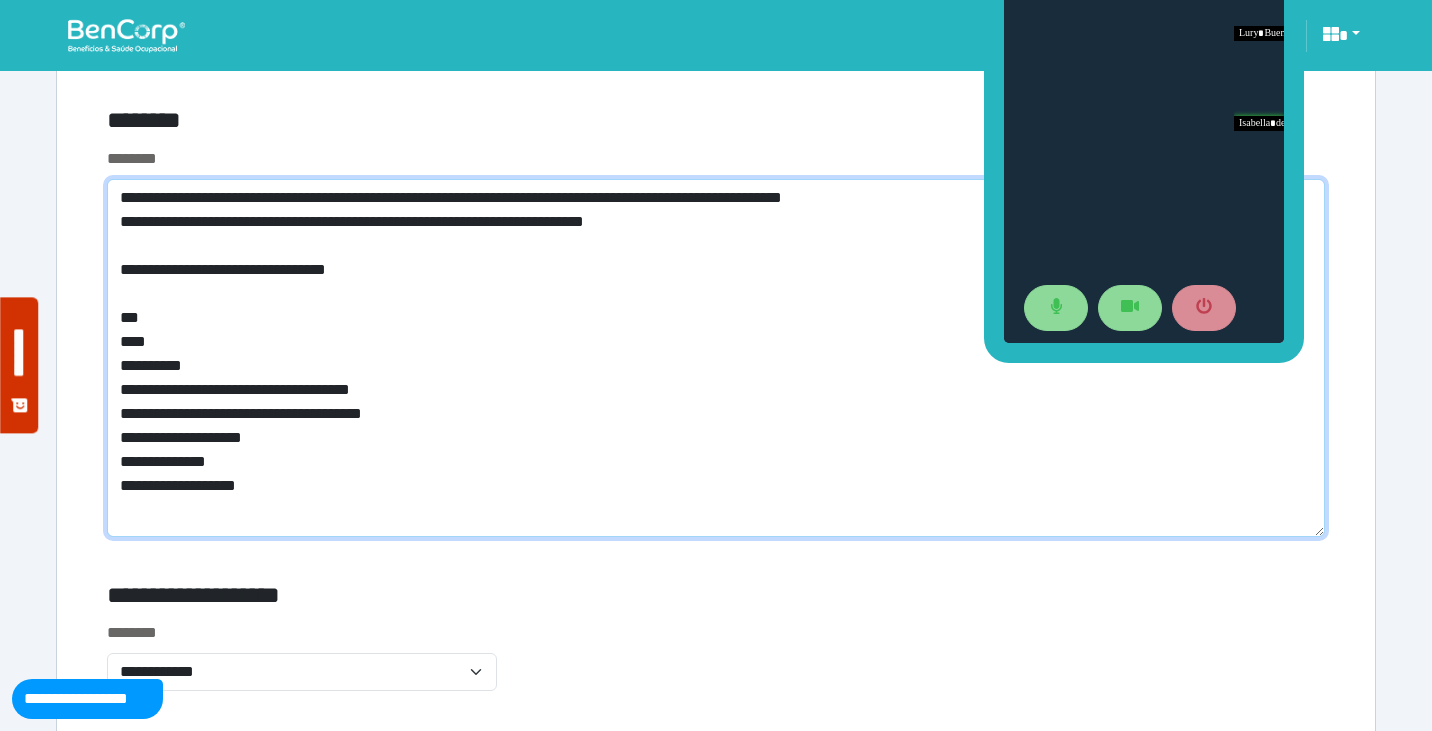 click on "**********" at bounding box center [716, 358] 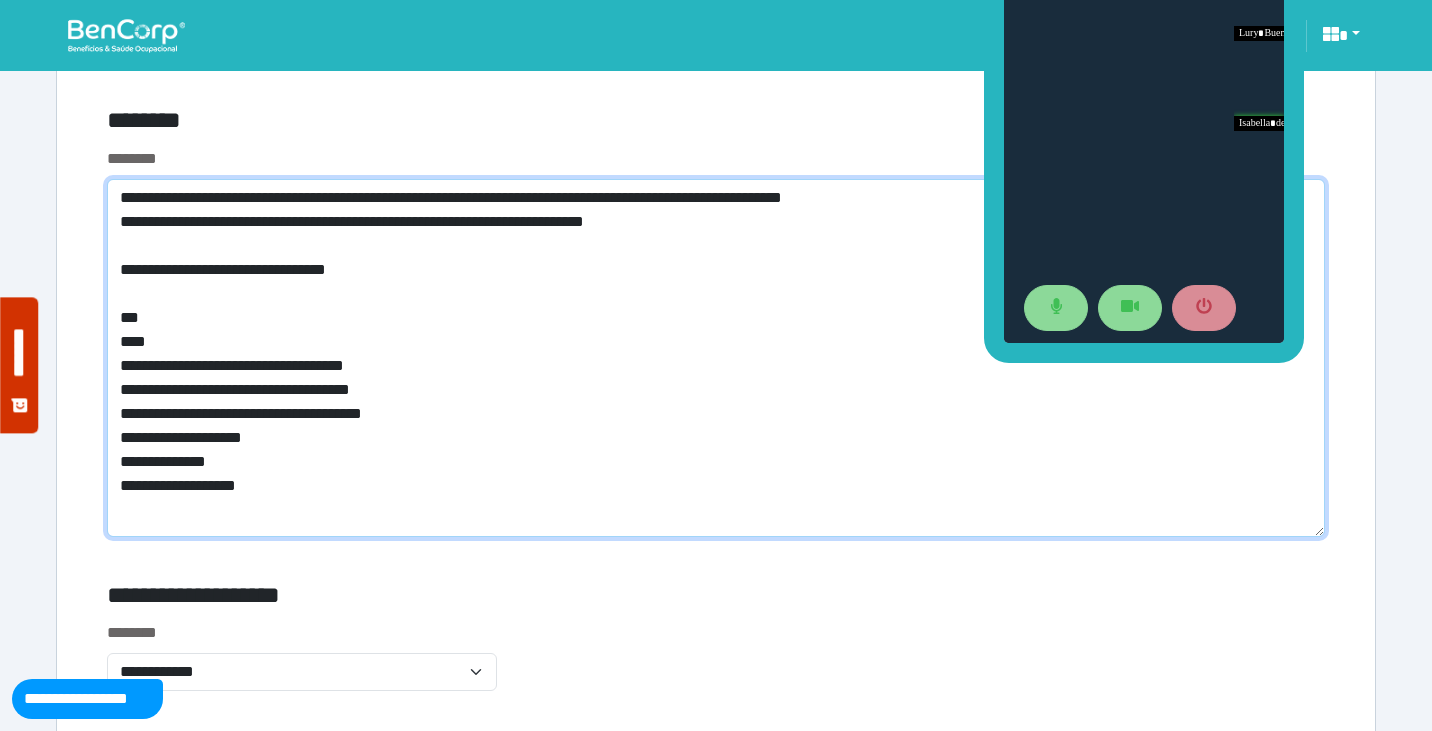 click on "**********" at bounding box center [716, 358] 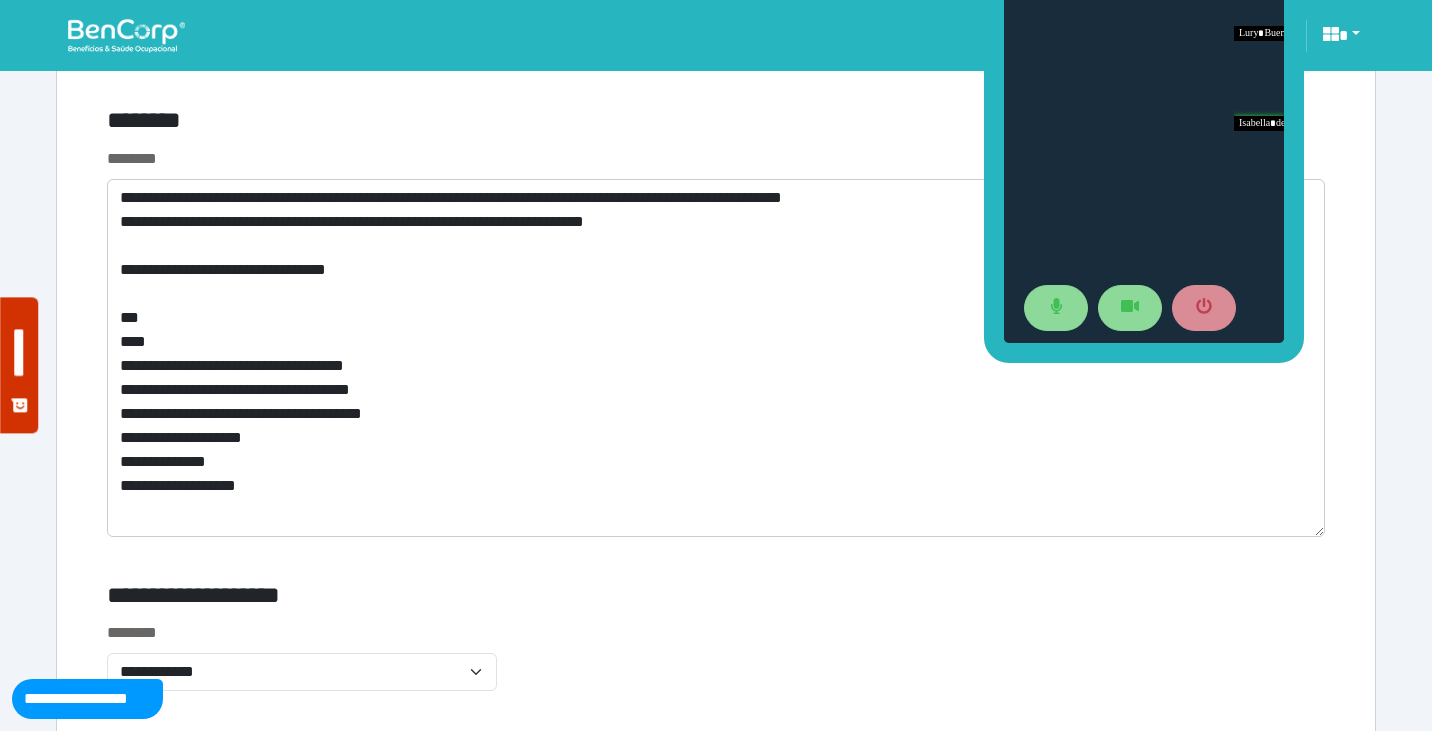 click on "********" at bounding box center (716, 159) 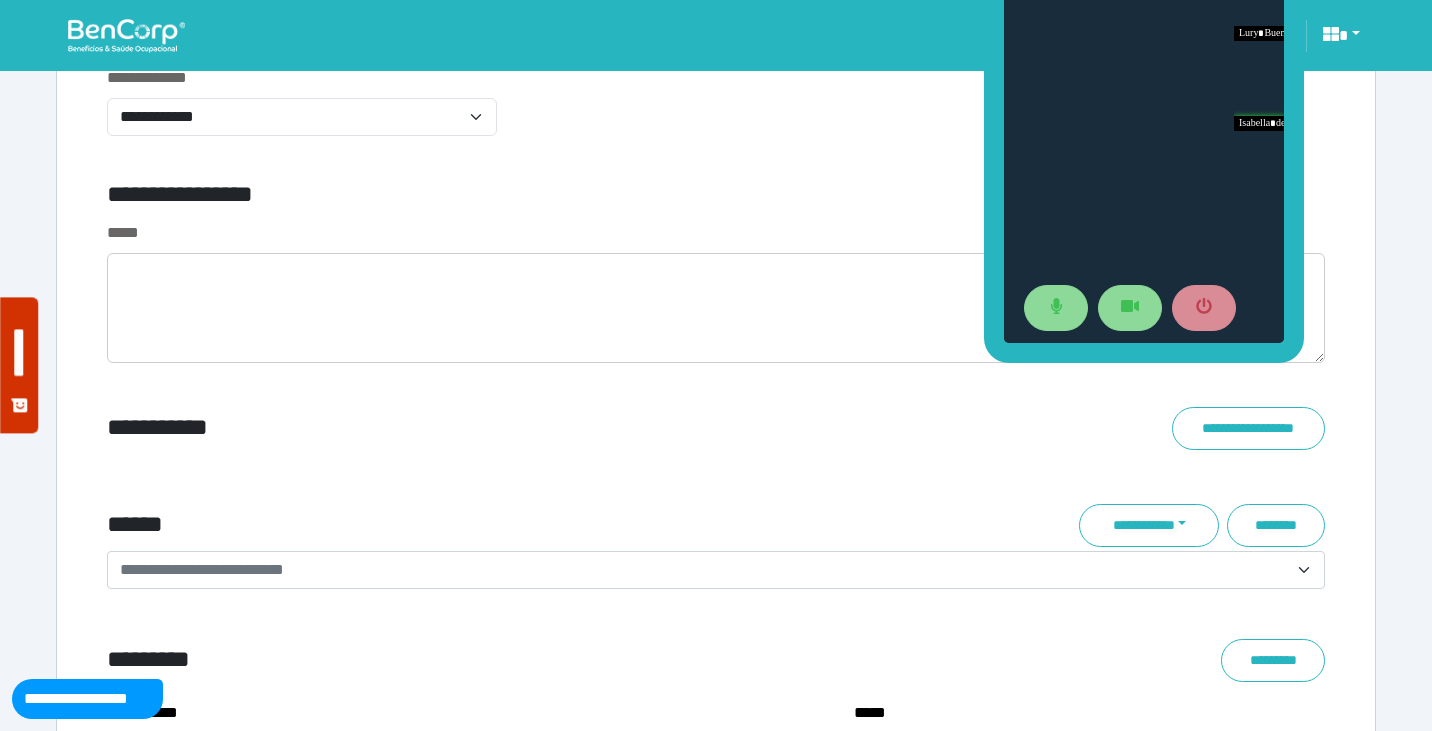 scroll, scrollTop: 6828, scrollLeft: 0, axis: vertical 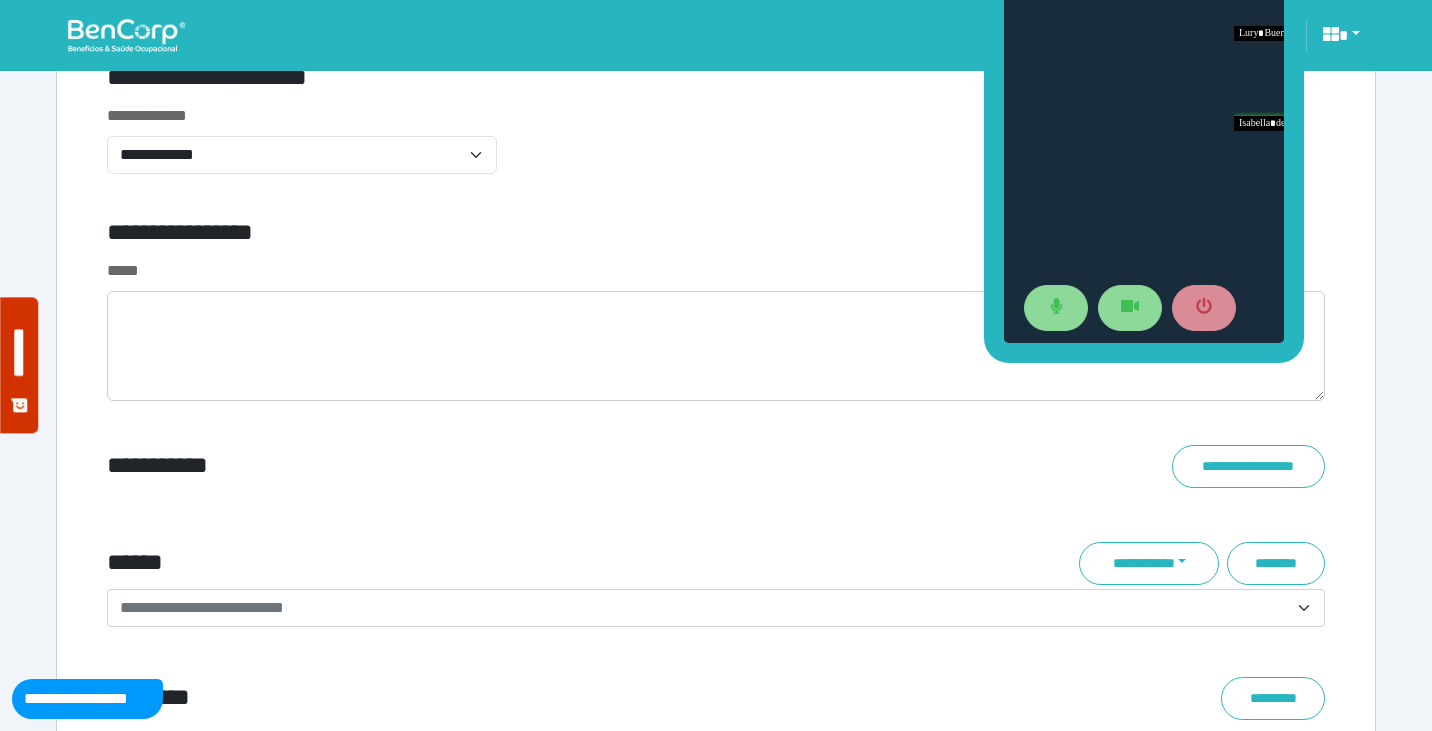 click on "**********" at bounding box center (716, -2229) 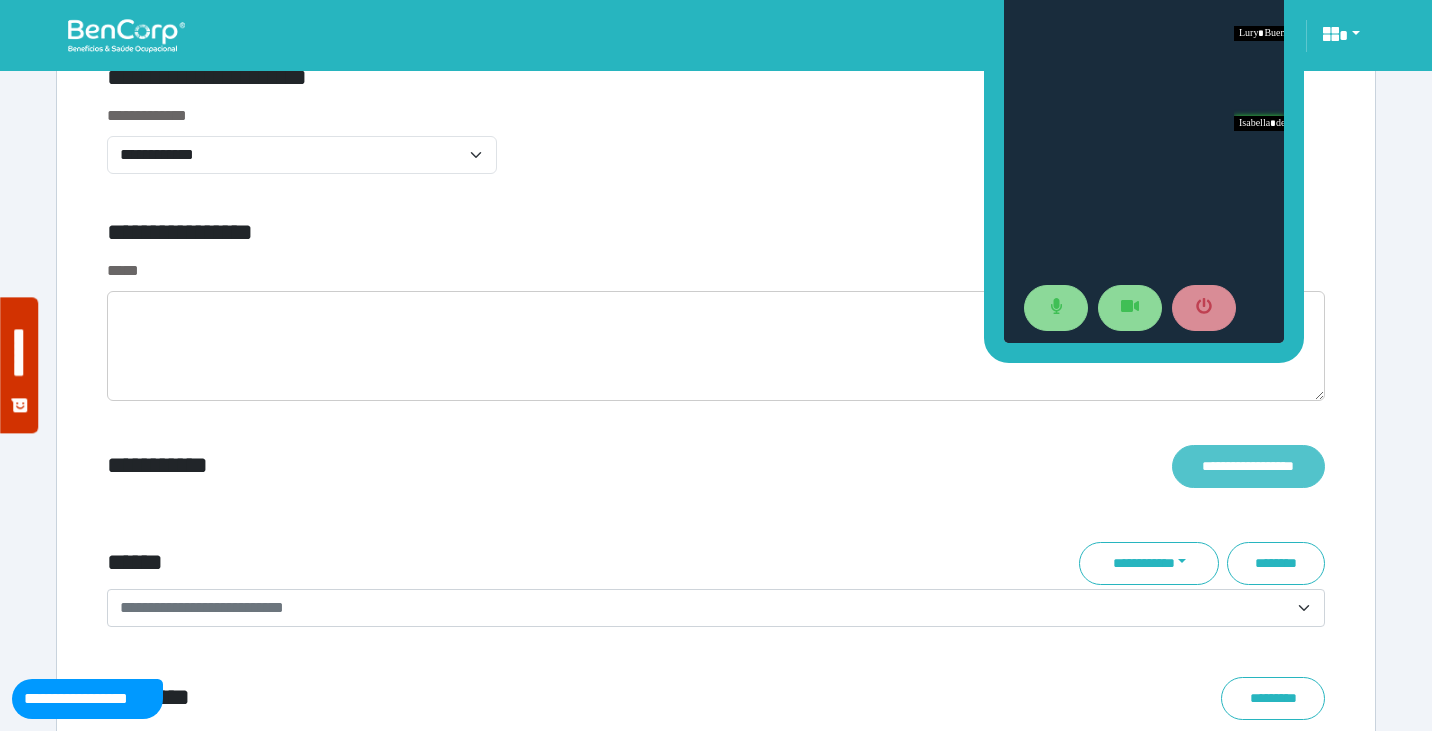 click on "**********" at bounding box center [1248, 466] 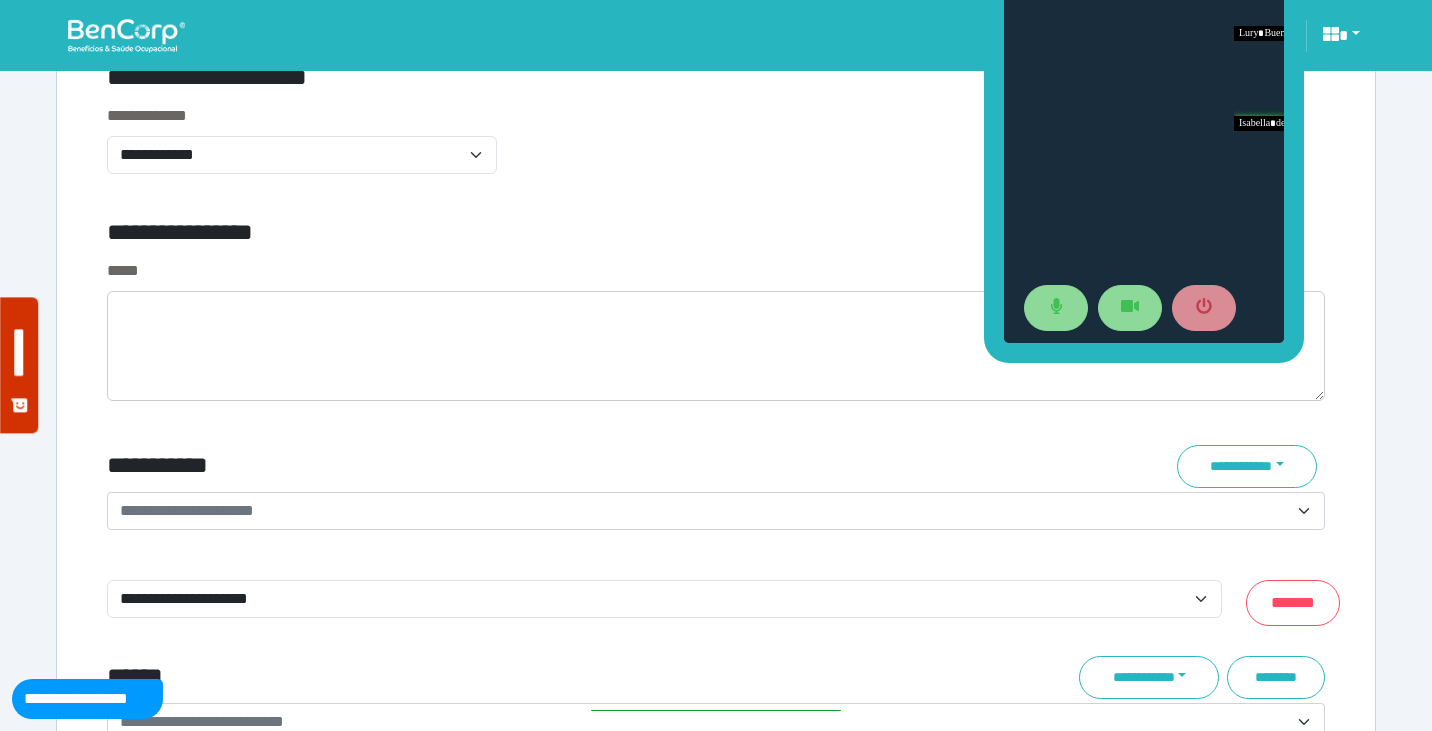 click on "**********" at bounding box center [716, 511] 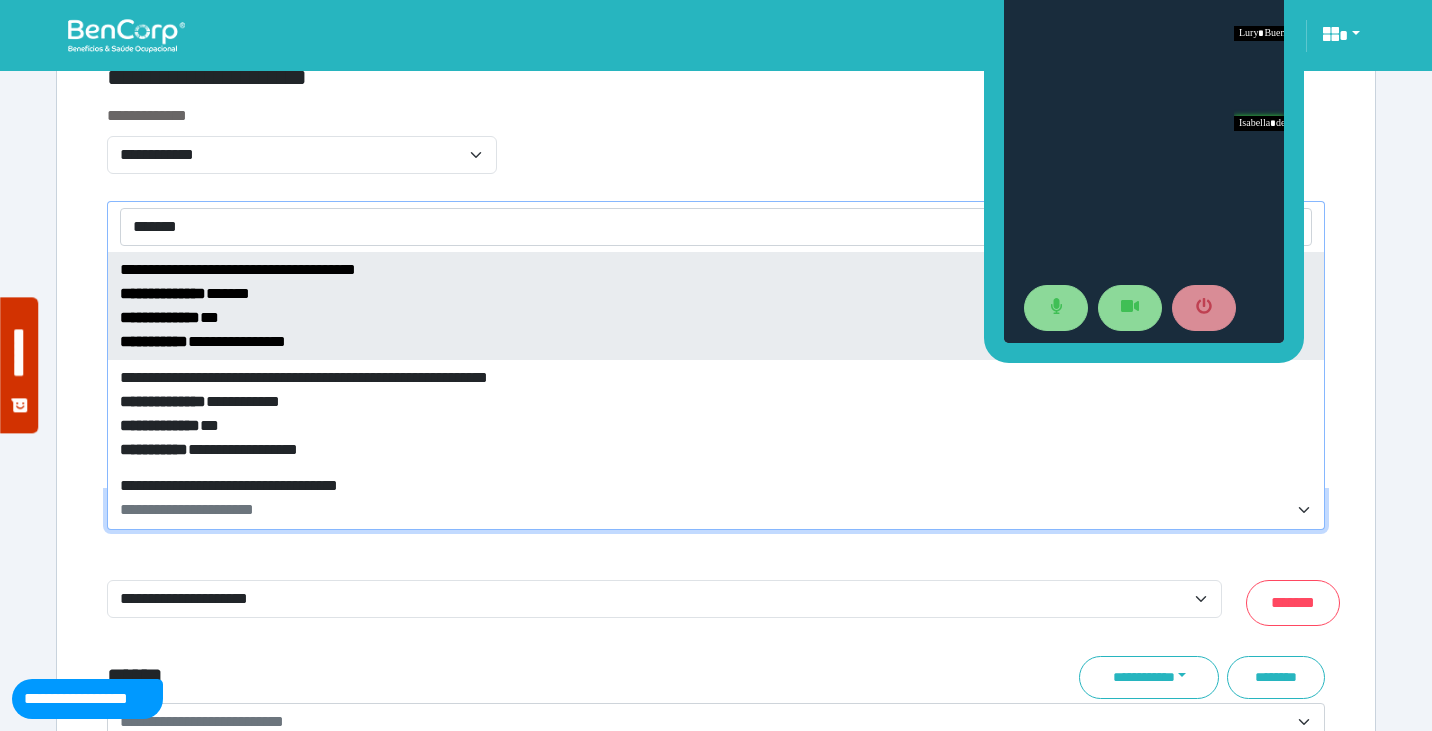 type on "*******" 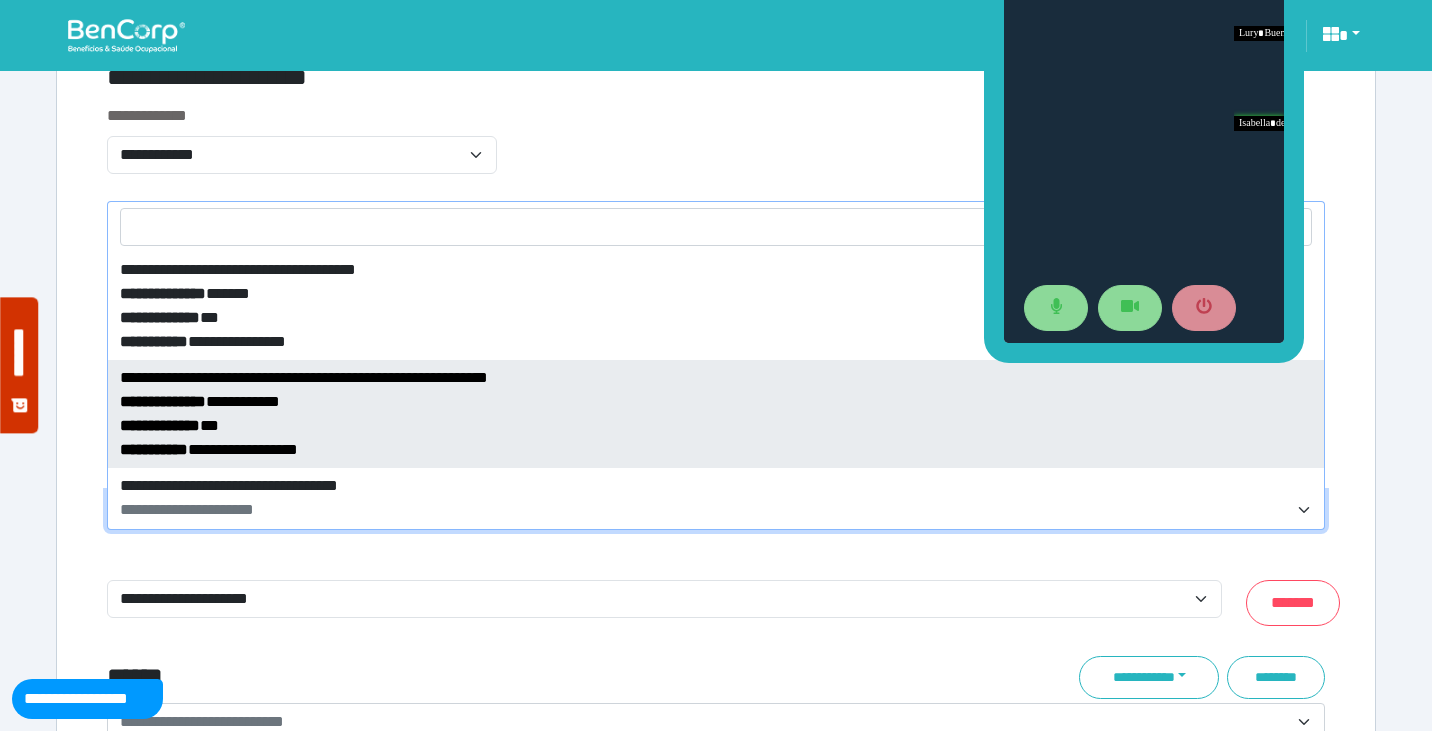 select on "****" 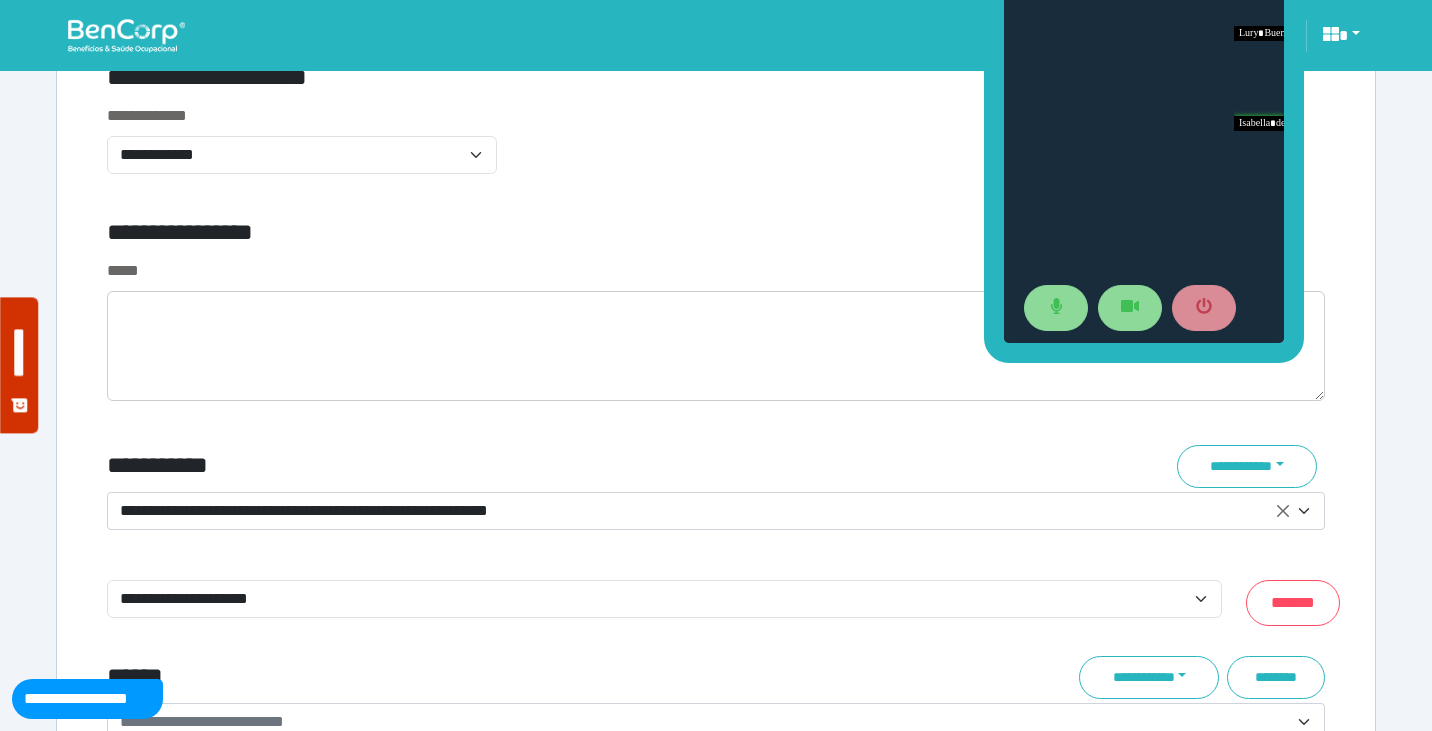 click on "*****" at bounding box center (716, 342) 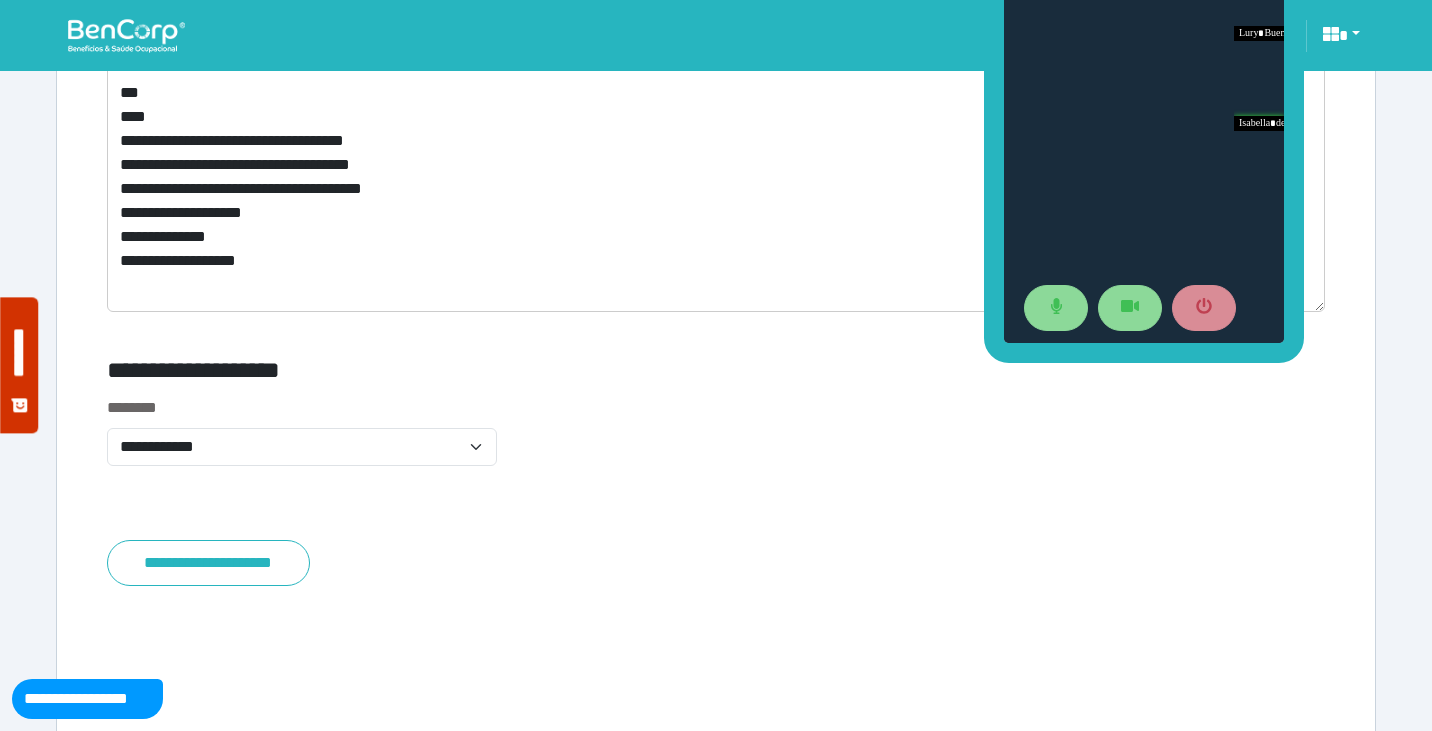 scroll, scrollTop: 8015, scrollLeft: 0, axis: vertical 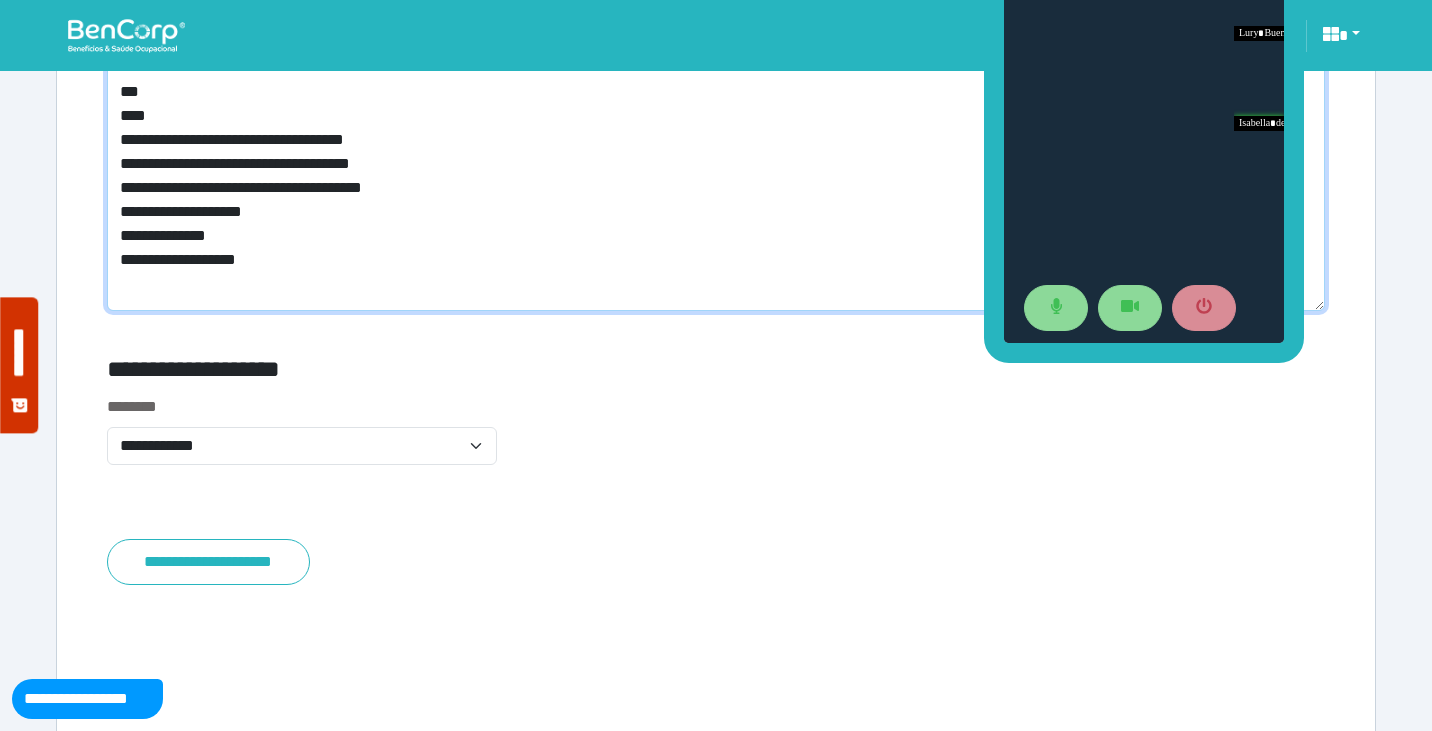 click on "**********" at bounding box center (716, 132) 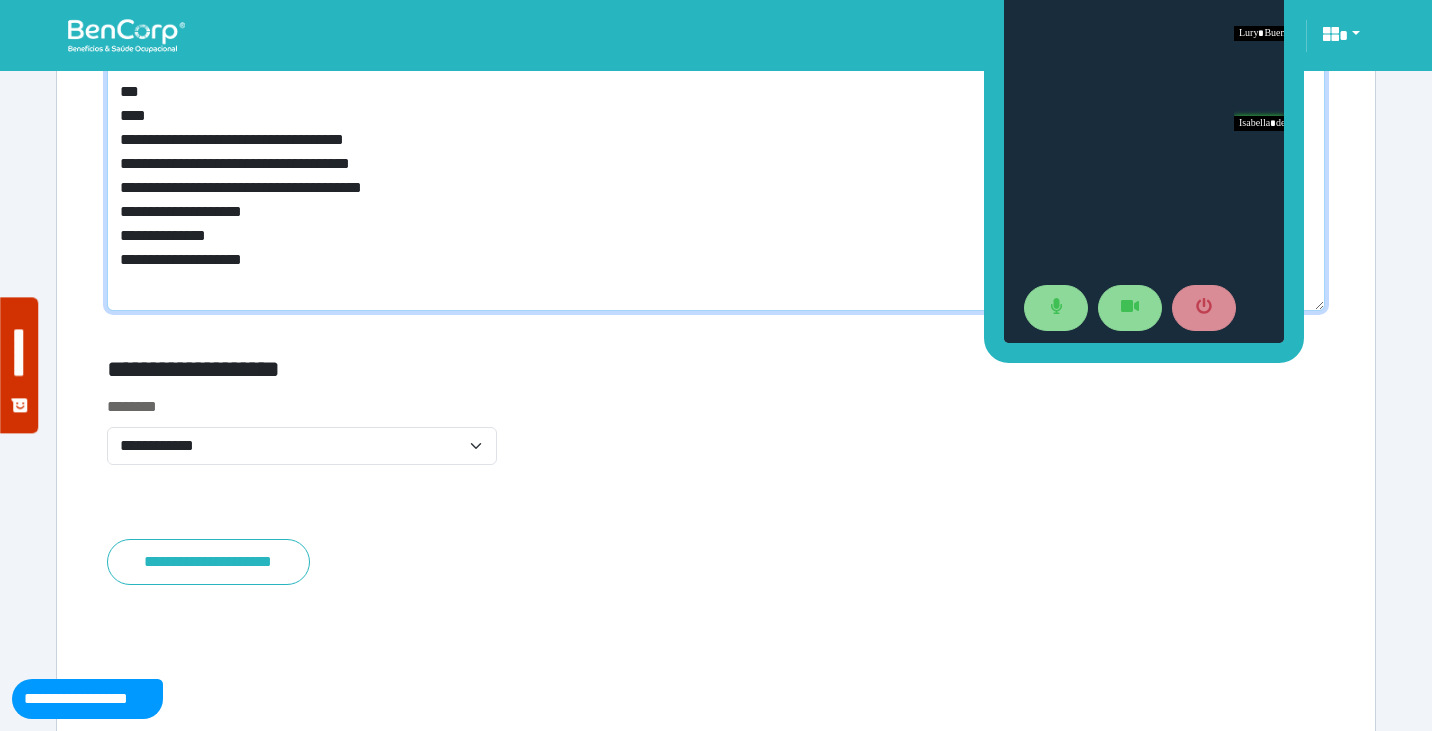 scroll, scrollTop: 0, scrollLeft: 0, axis: both 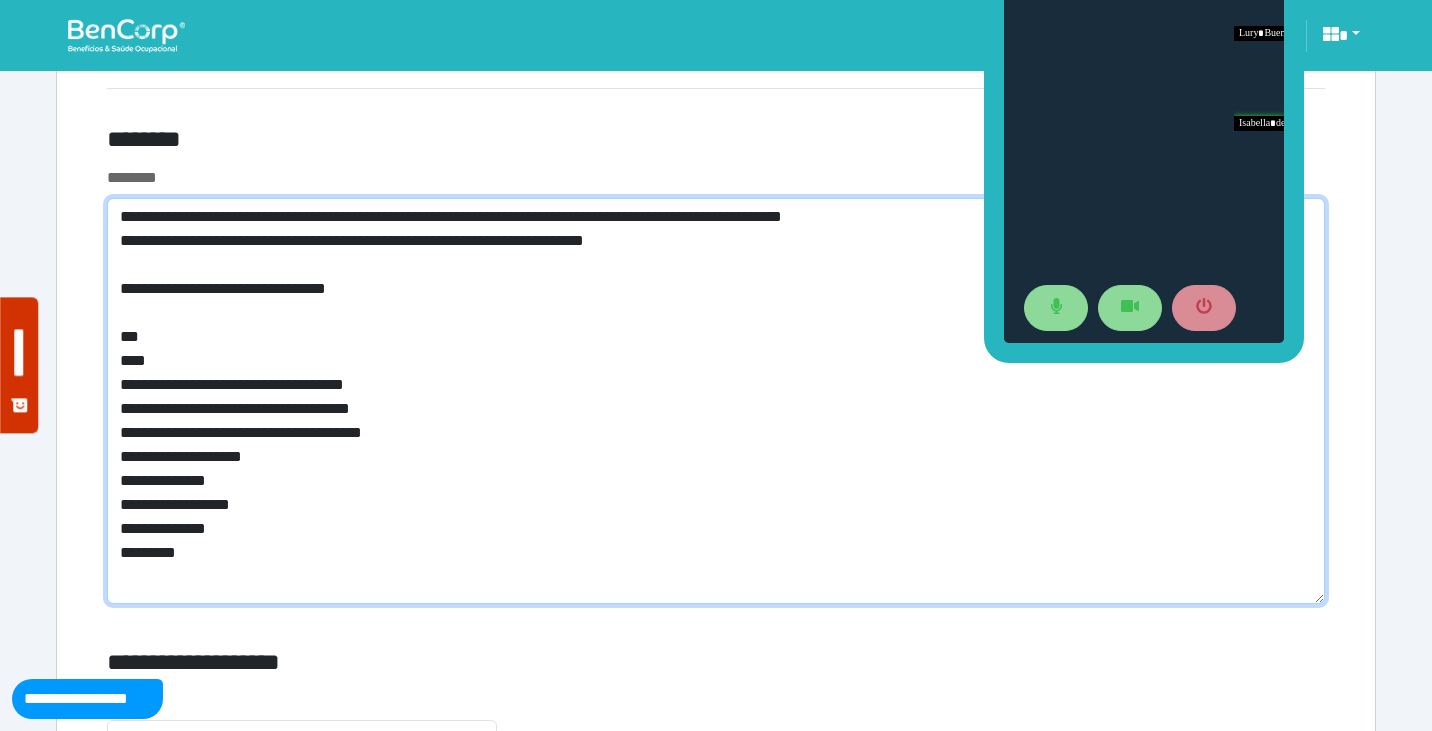 click on "**********" at bounding box center [716, 401] 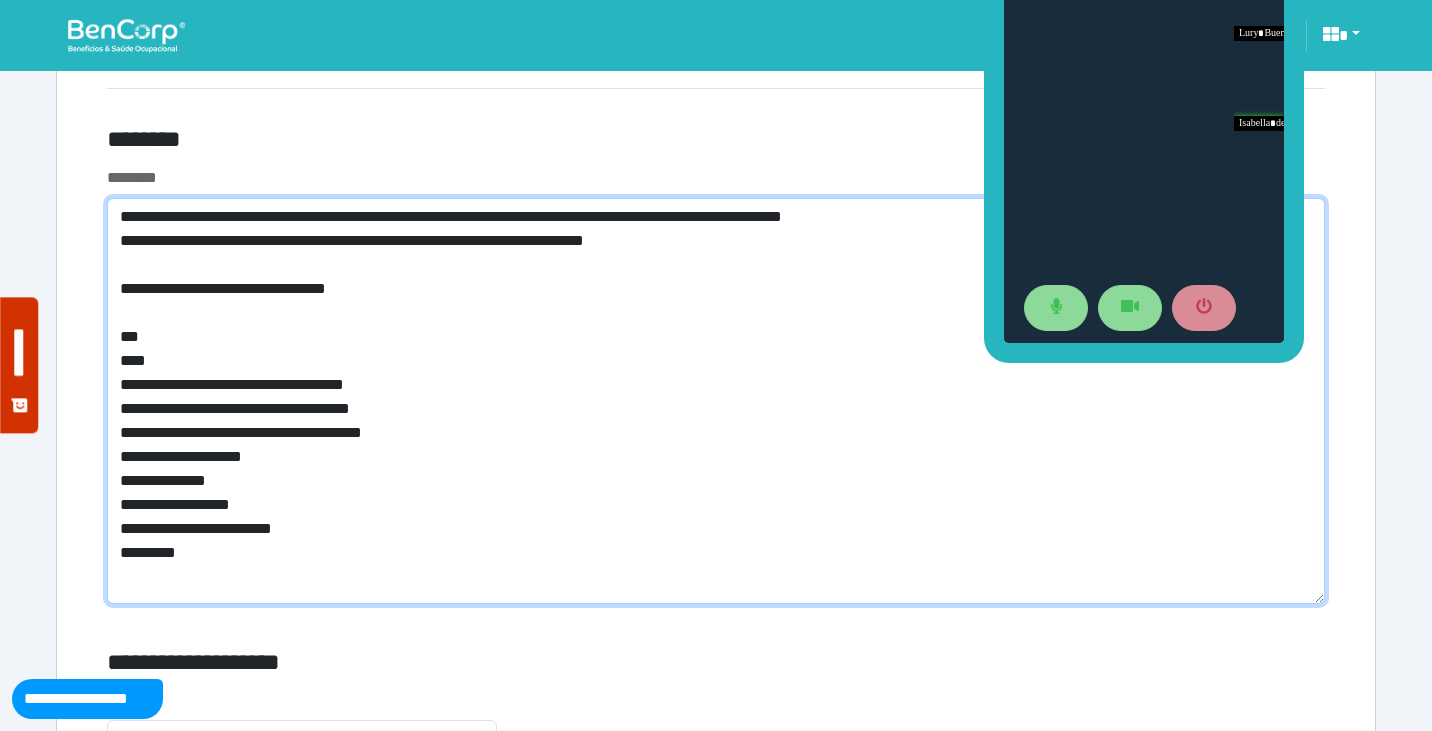 click on "**********" at bounding box center (716, 401) 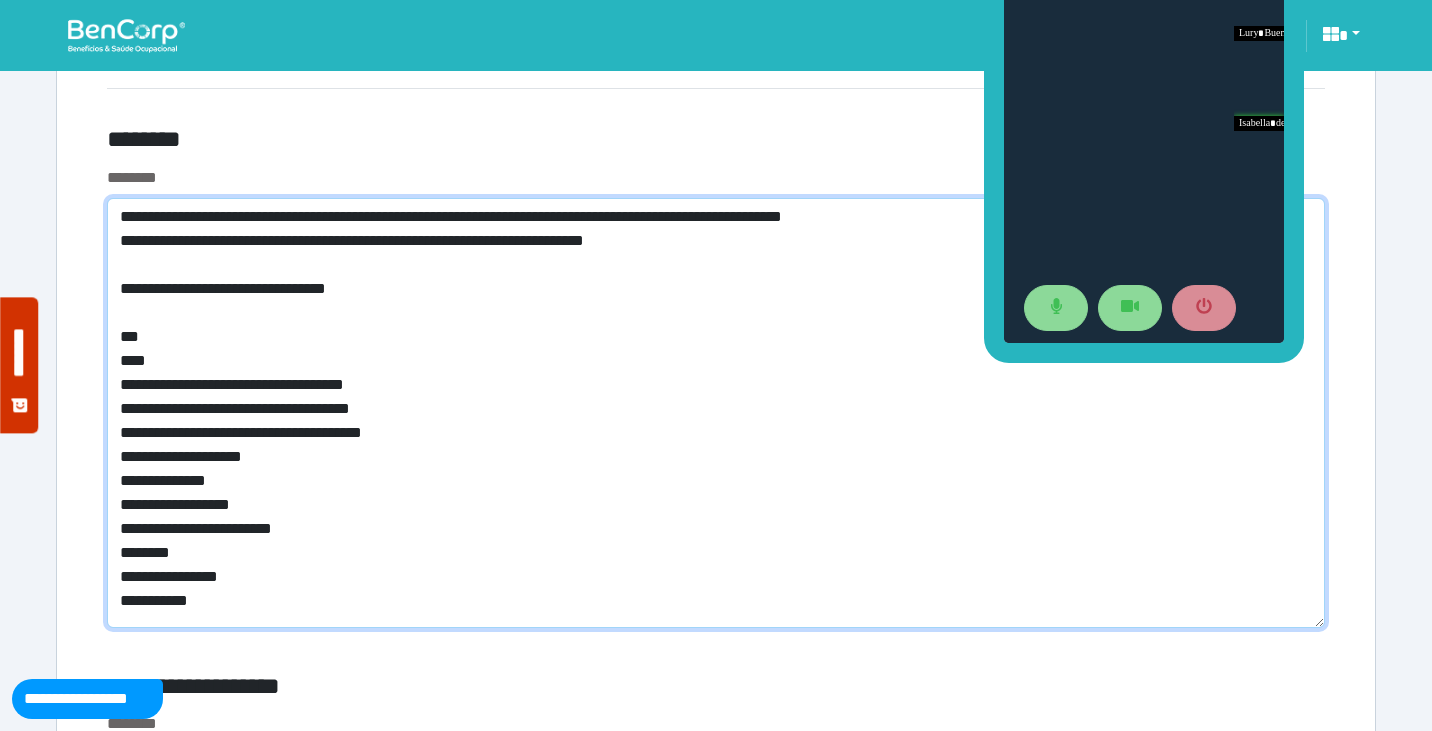 scroll, scrollTop: 0, scrollLeft: 0, axis: both 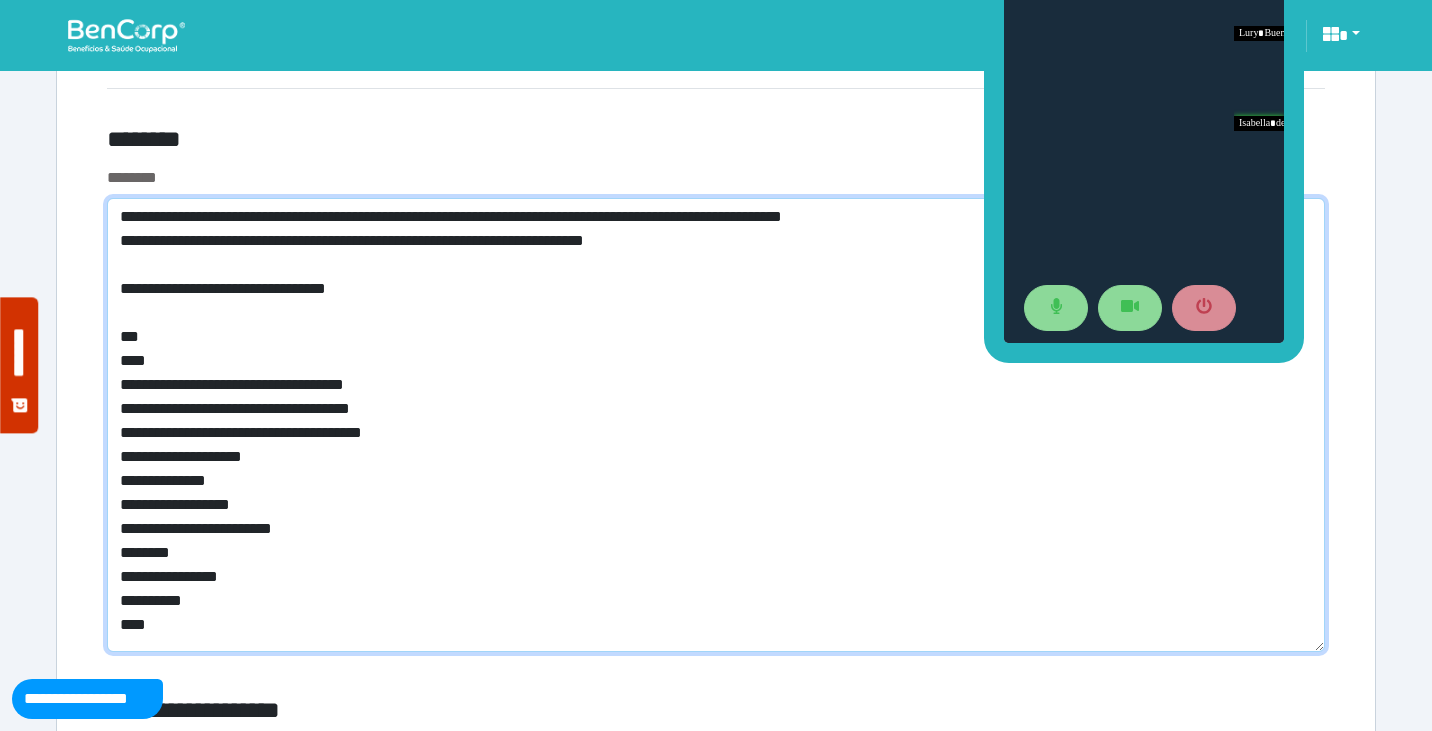 click on "**********" at bounding box center (716, 425) 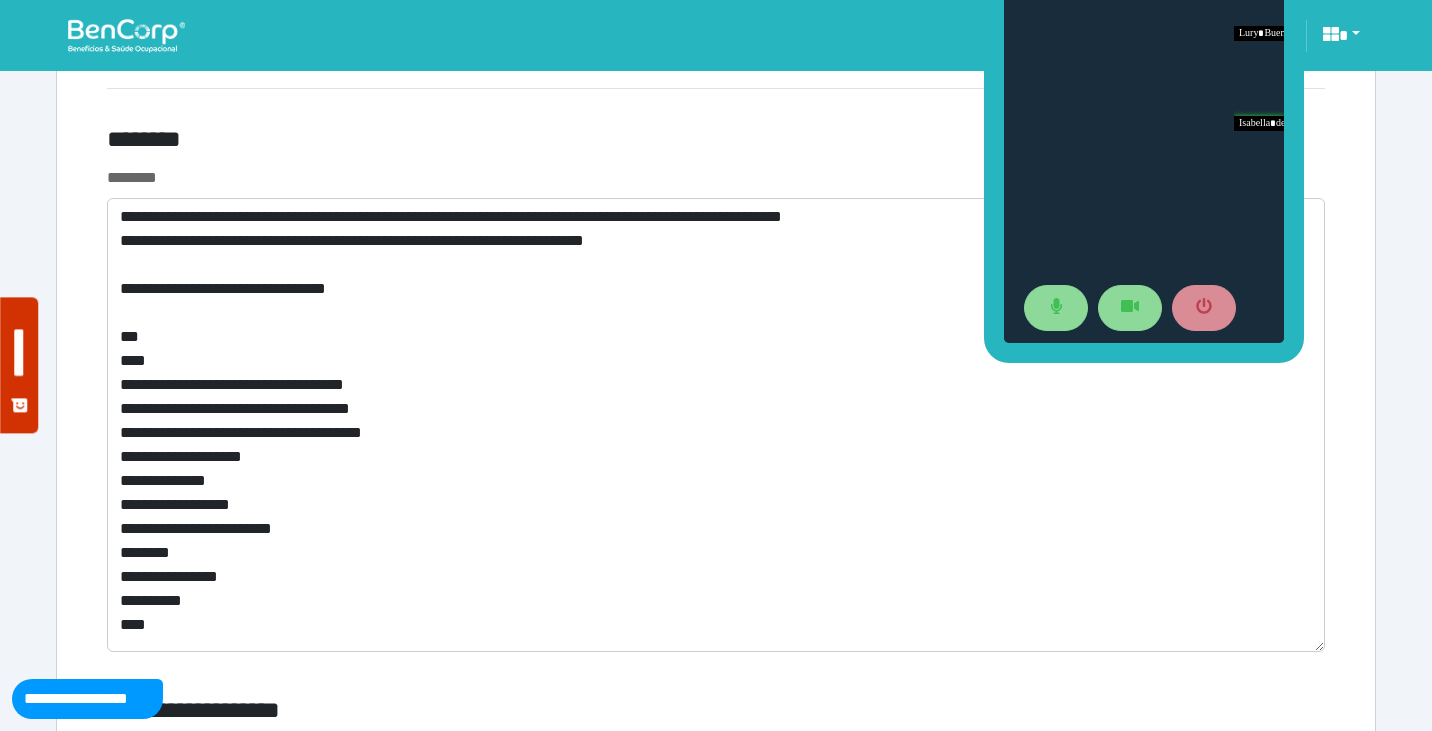 click on "********" at bounding box center (509, 143) 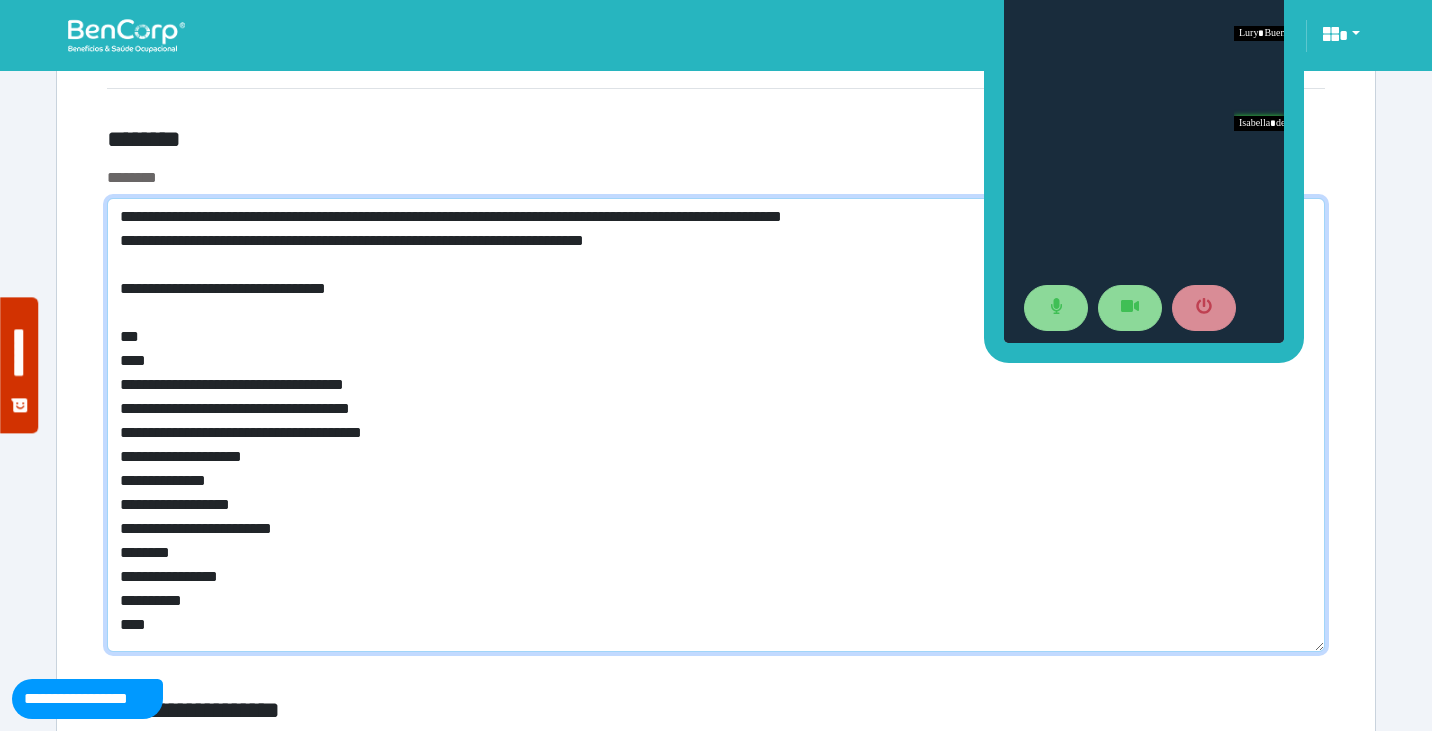click on "**********" at bounding box center (716, 425) 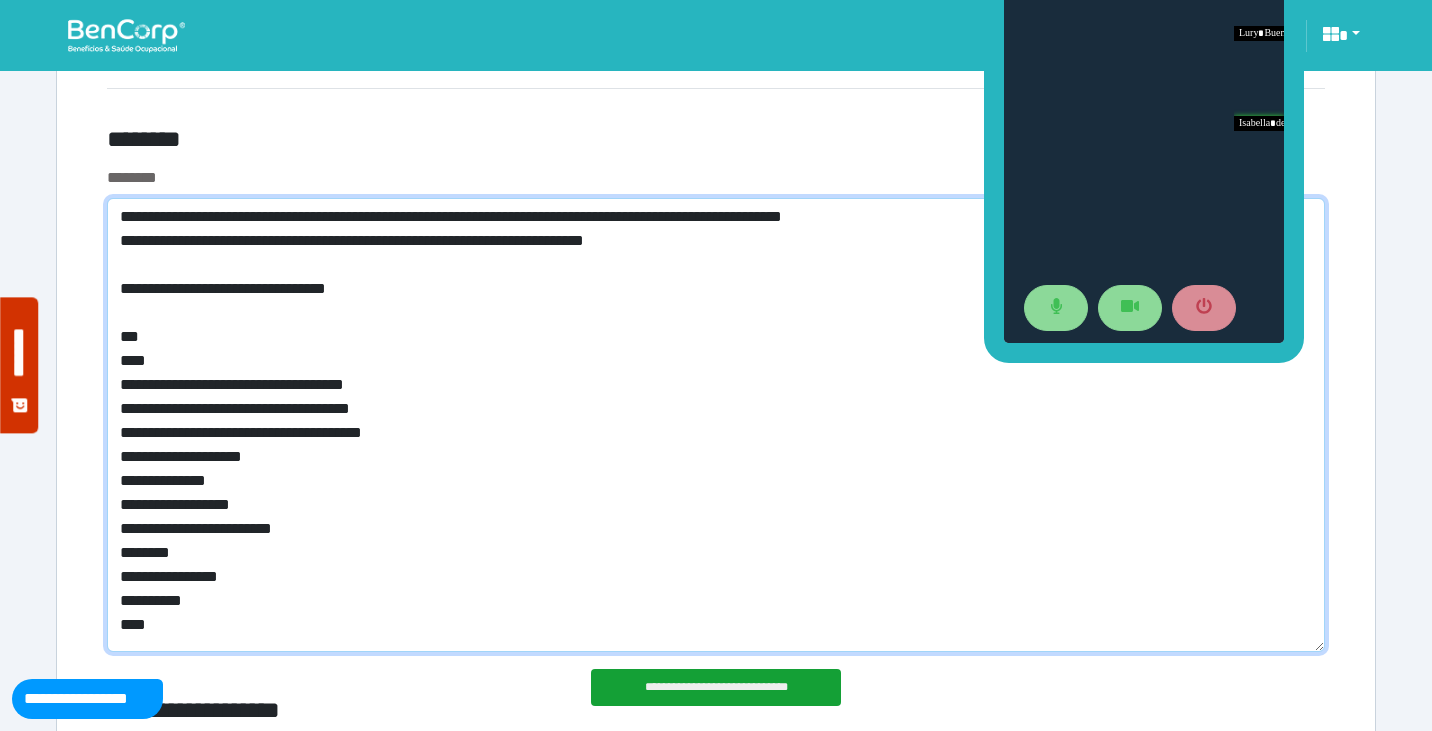 click on "**********" at bounding box center [716, 425] 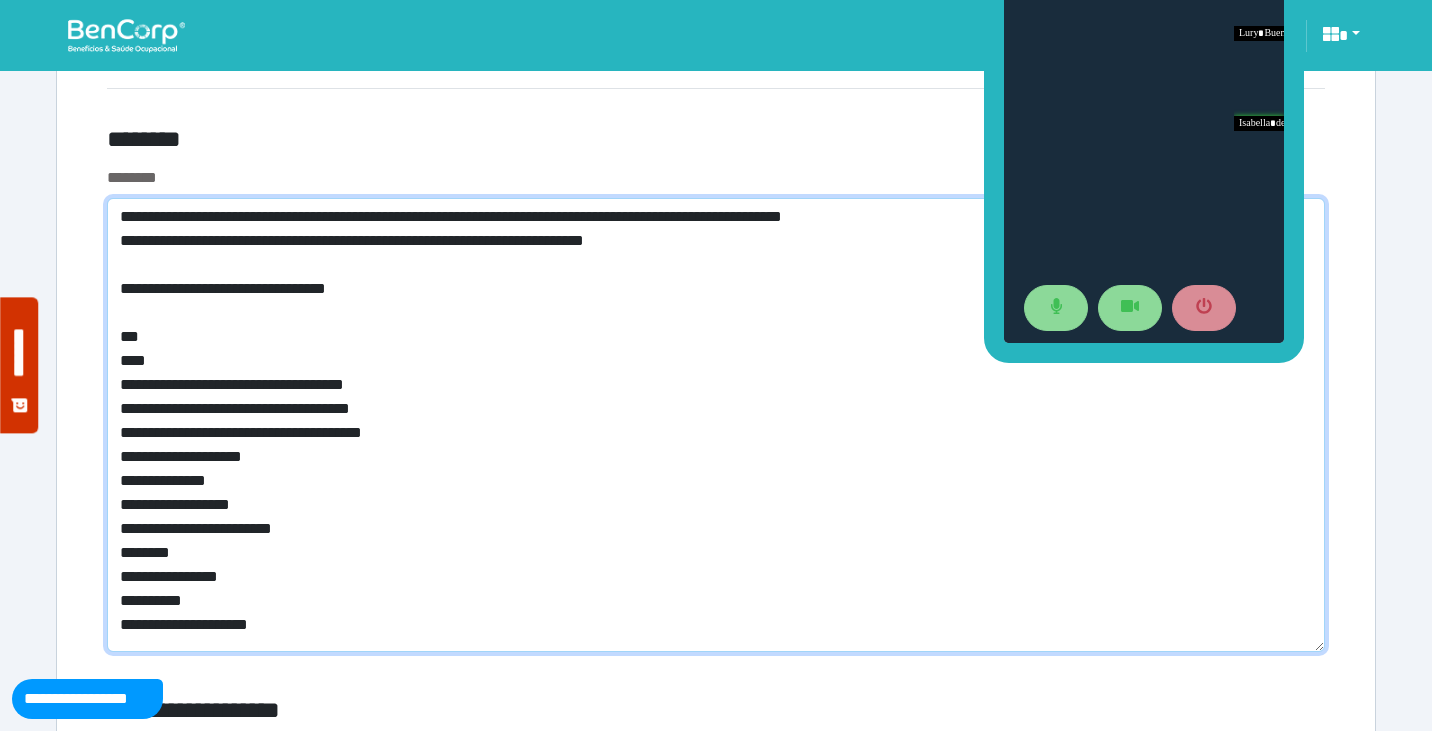click on "**********" at bounding box center [716, 425] 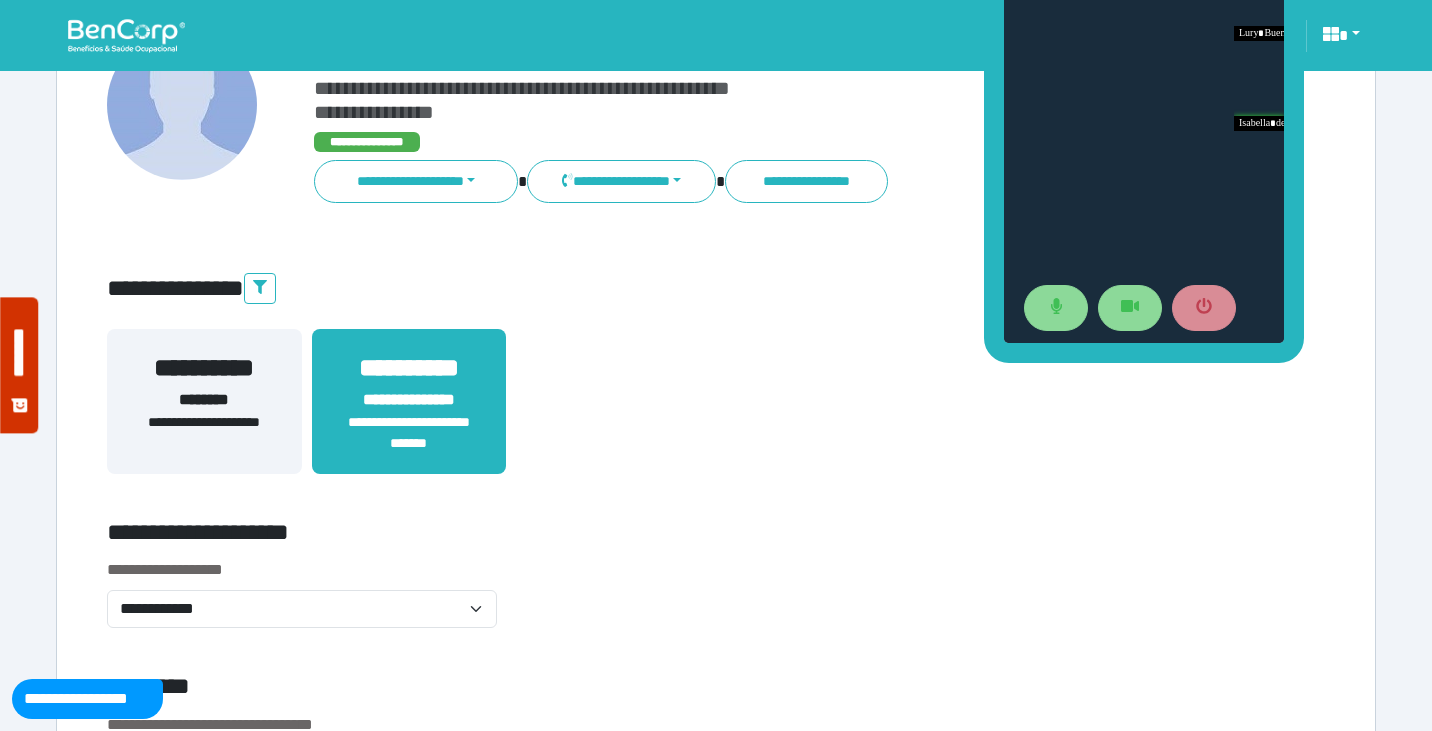 scroll, scrollTop: 0, scrollLeft: 0, axis: both 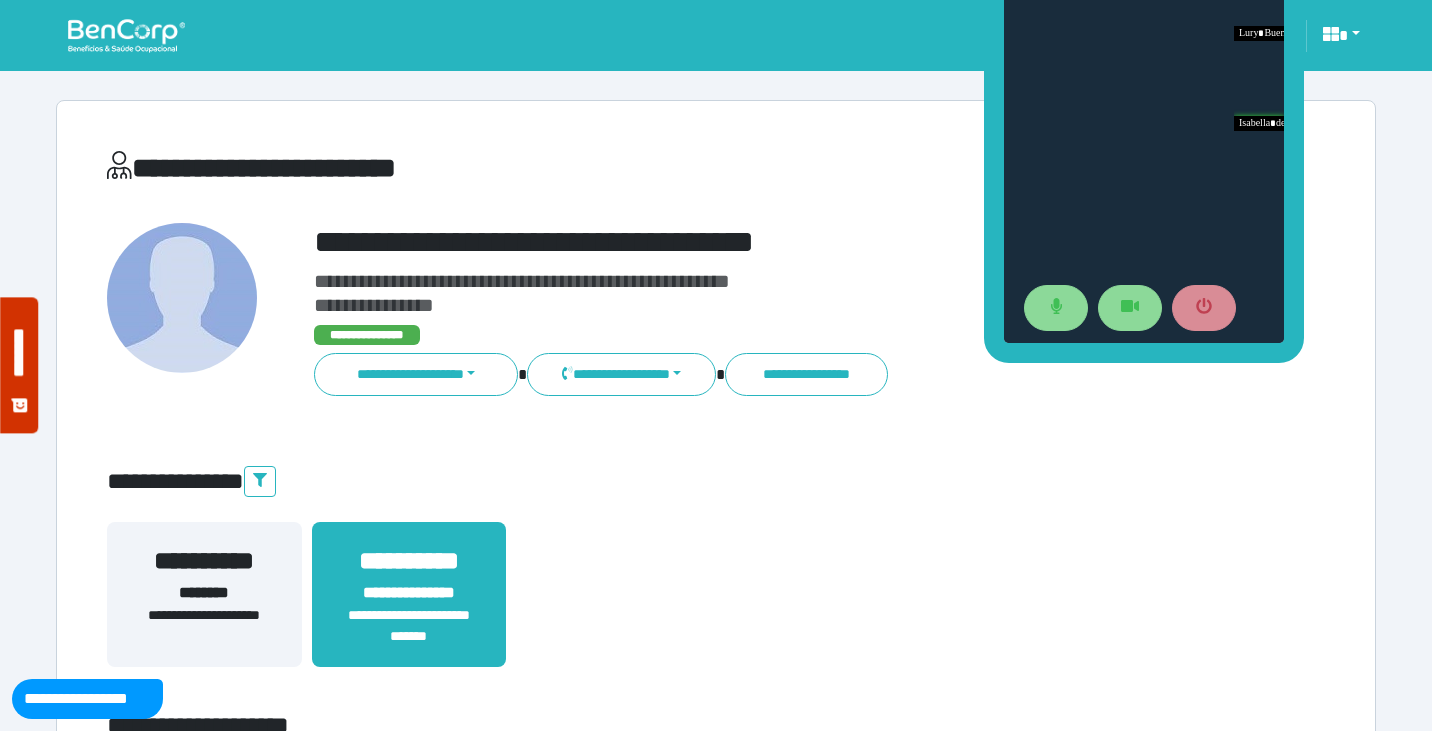 click on "**********" at bounding box center (716, 606) 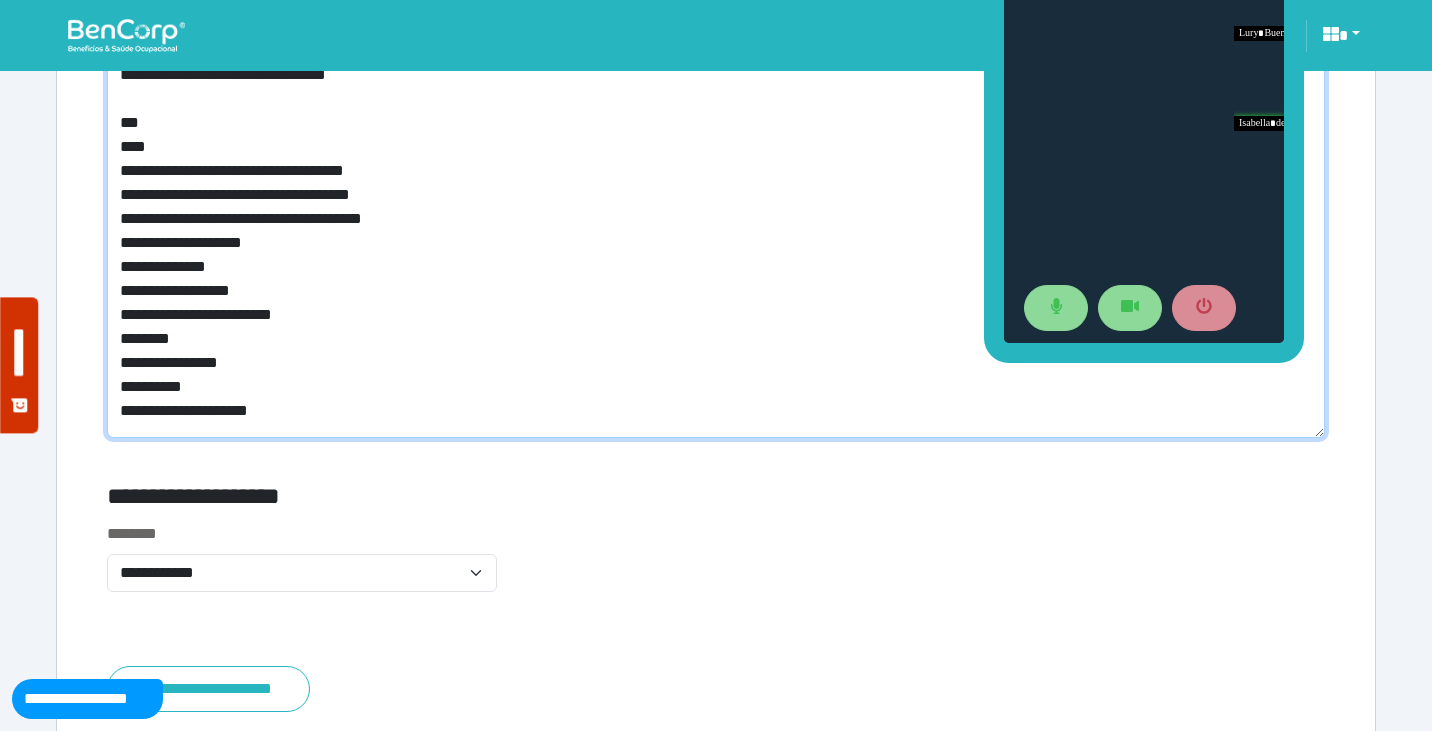 scroll, scrollTop: 7985, scrollLeft: 0, axis: vertical 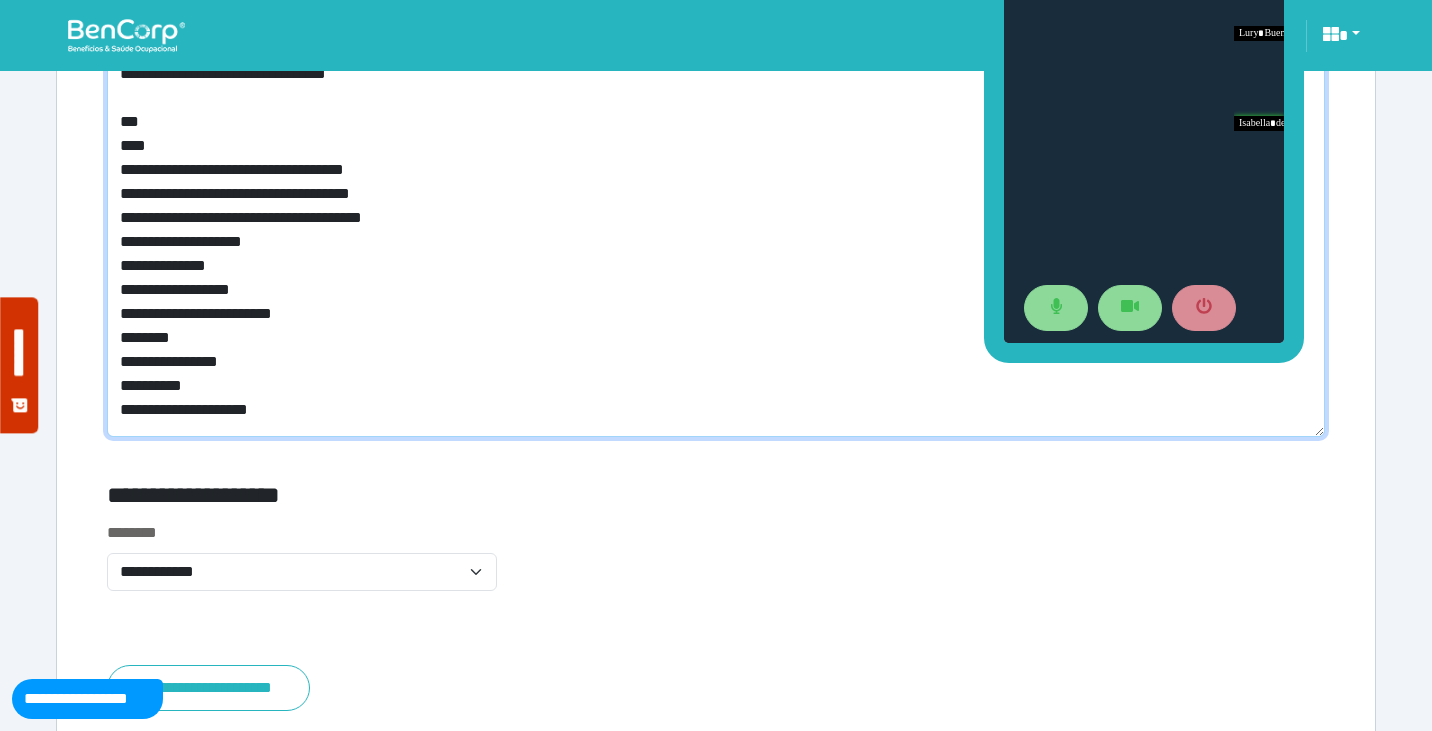 click on "**********" at bounding box center (716, 210) 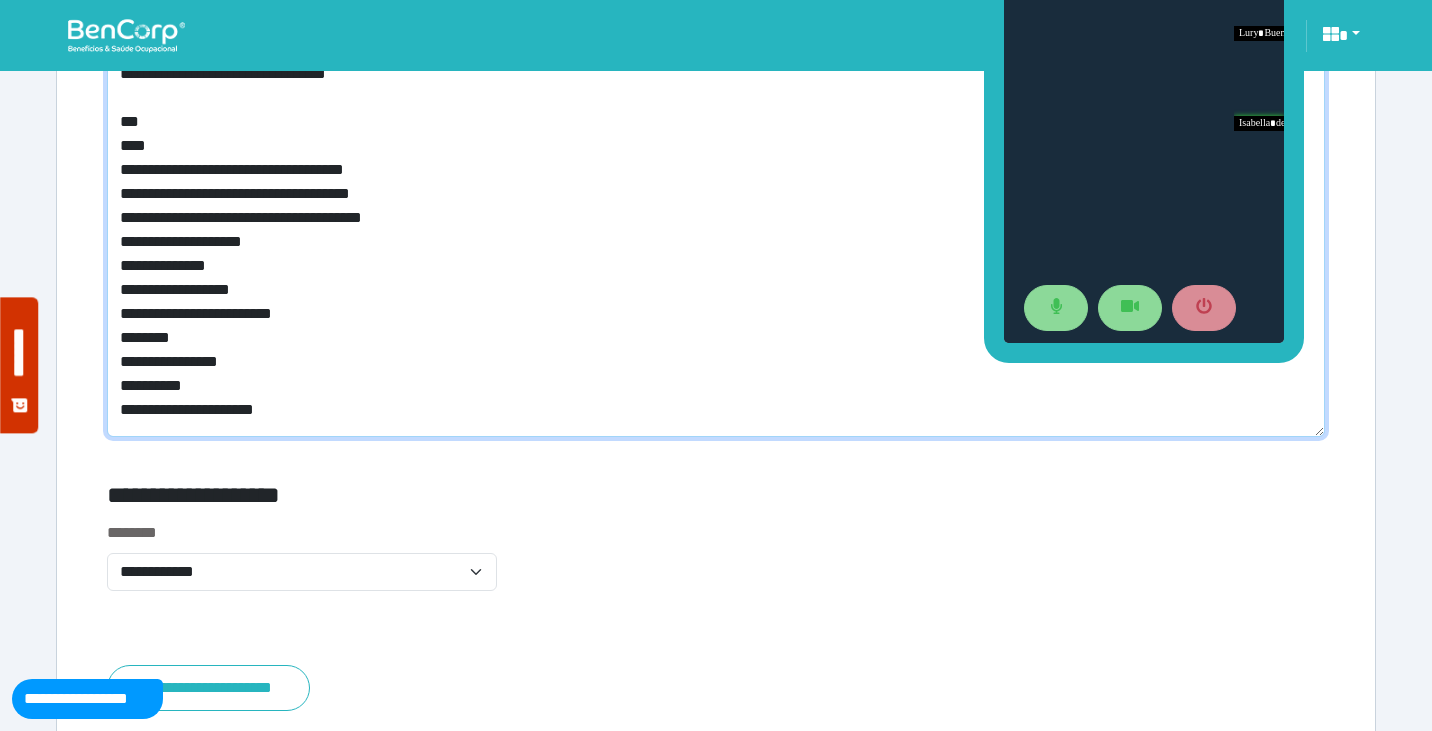 scroll, scrollTop: 7770, scrollLeft: 0, axis: vertical 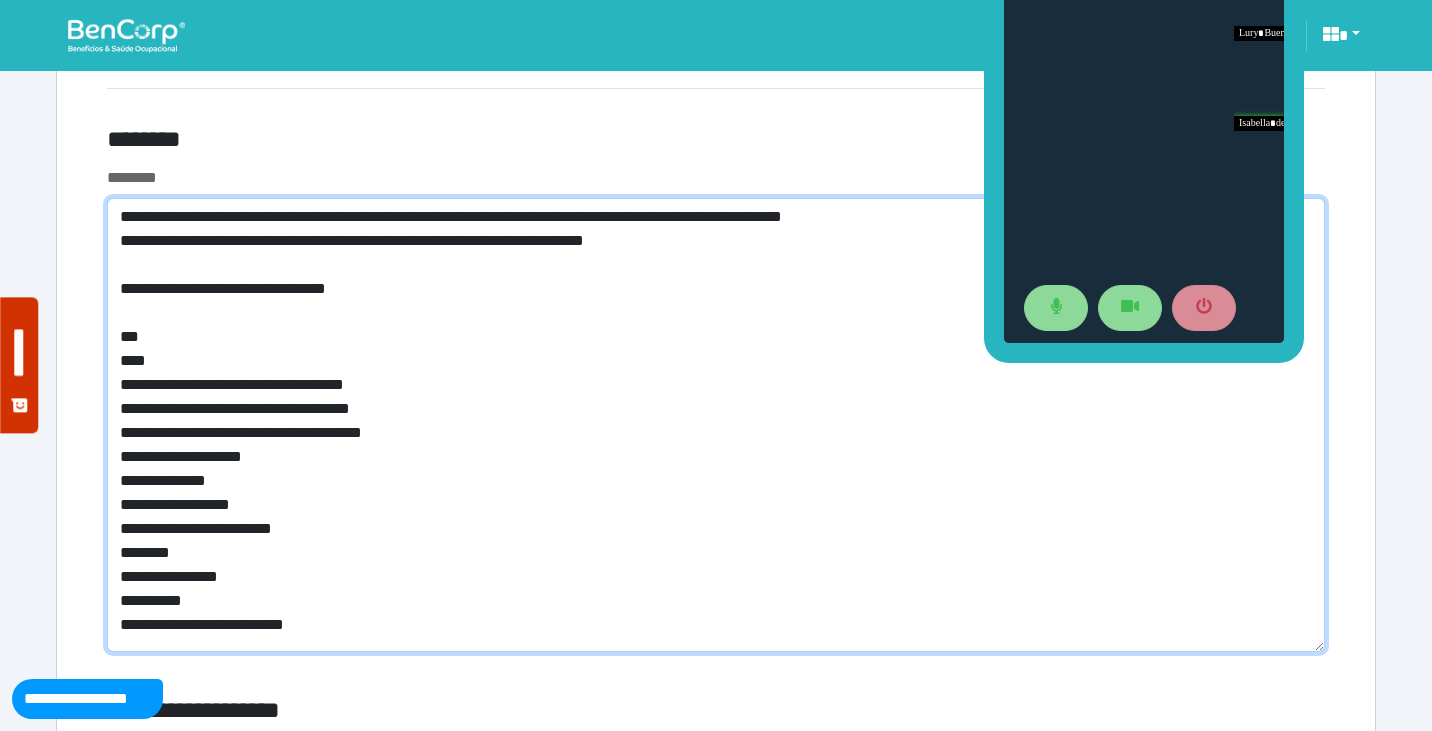 click on "**********" at bounding box center (716, 425) 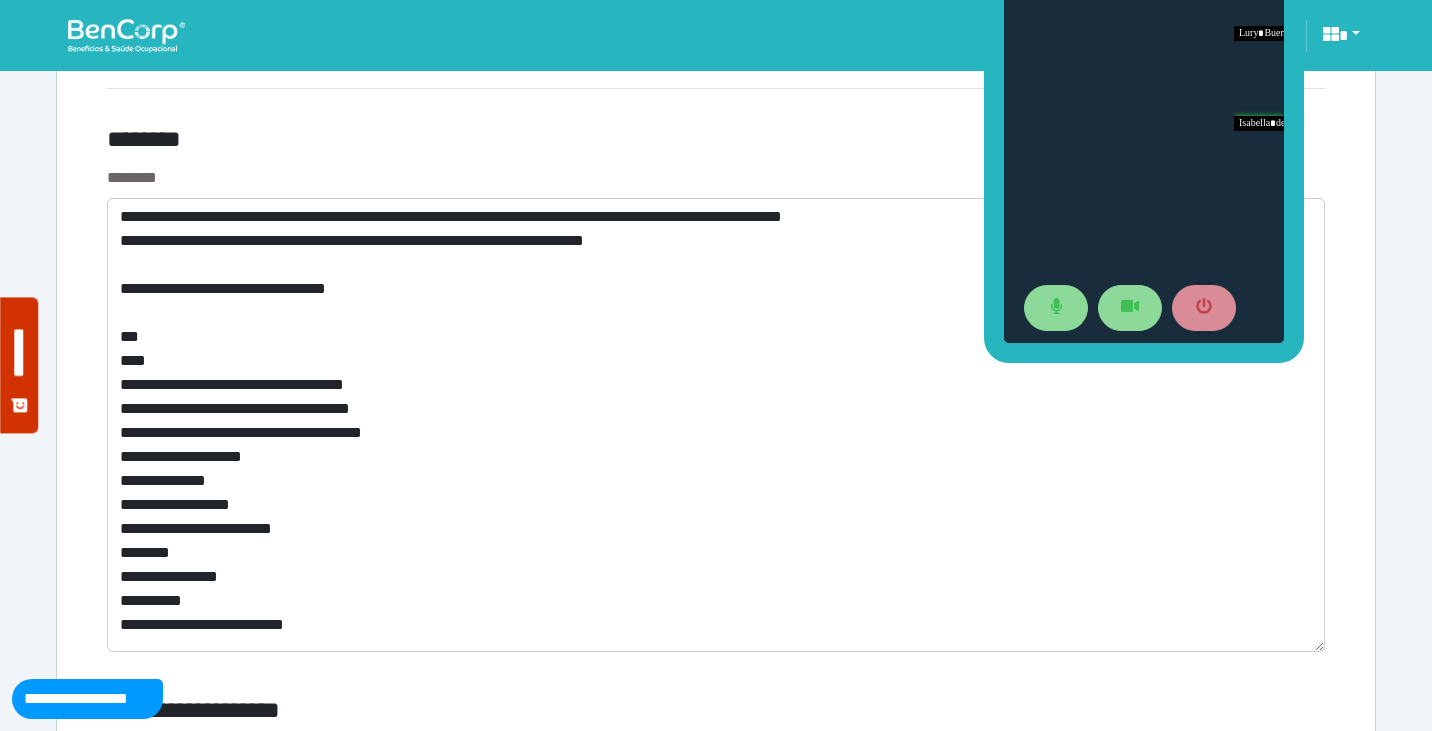 click on "********" at bounding box center [509, 143] 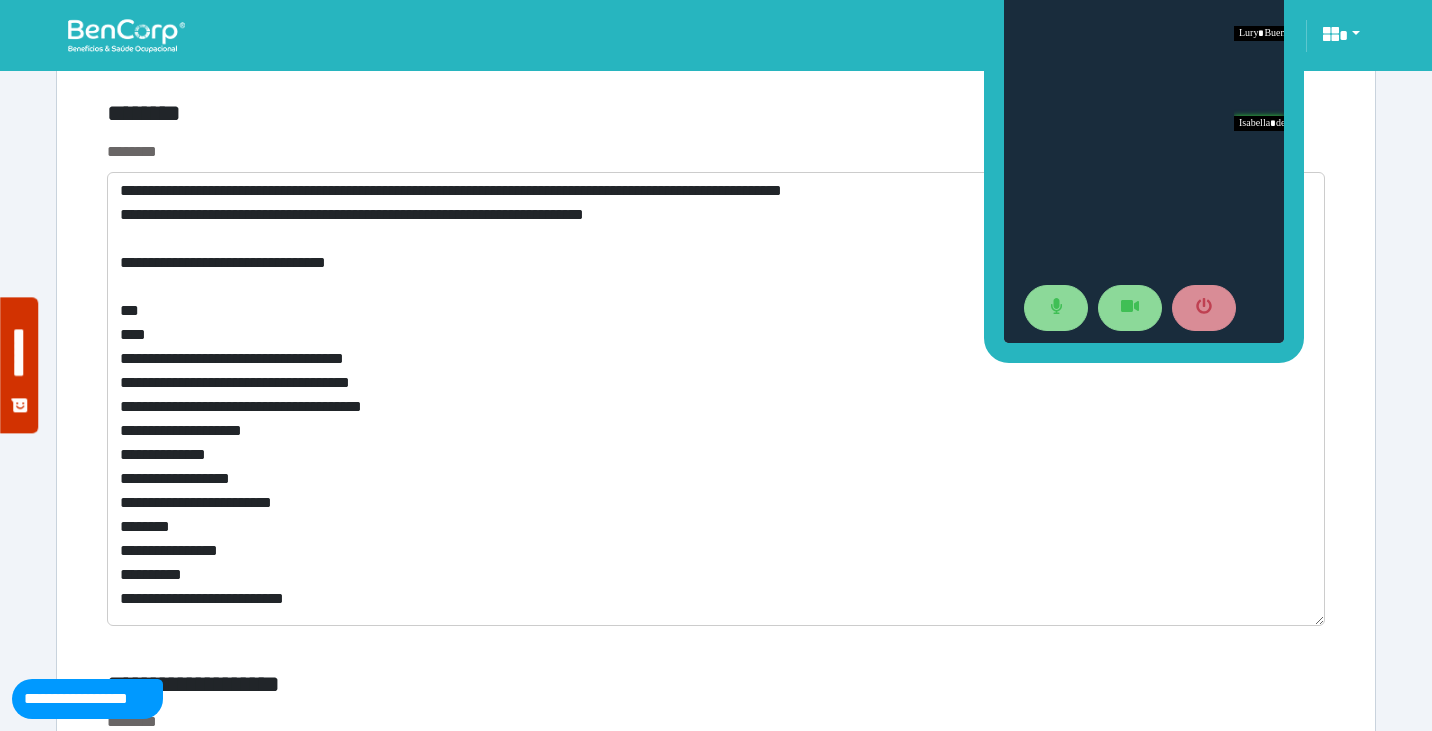 scroll, scrollTop: 7817, scrollLeft: 0, axis: vertical 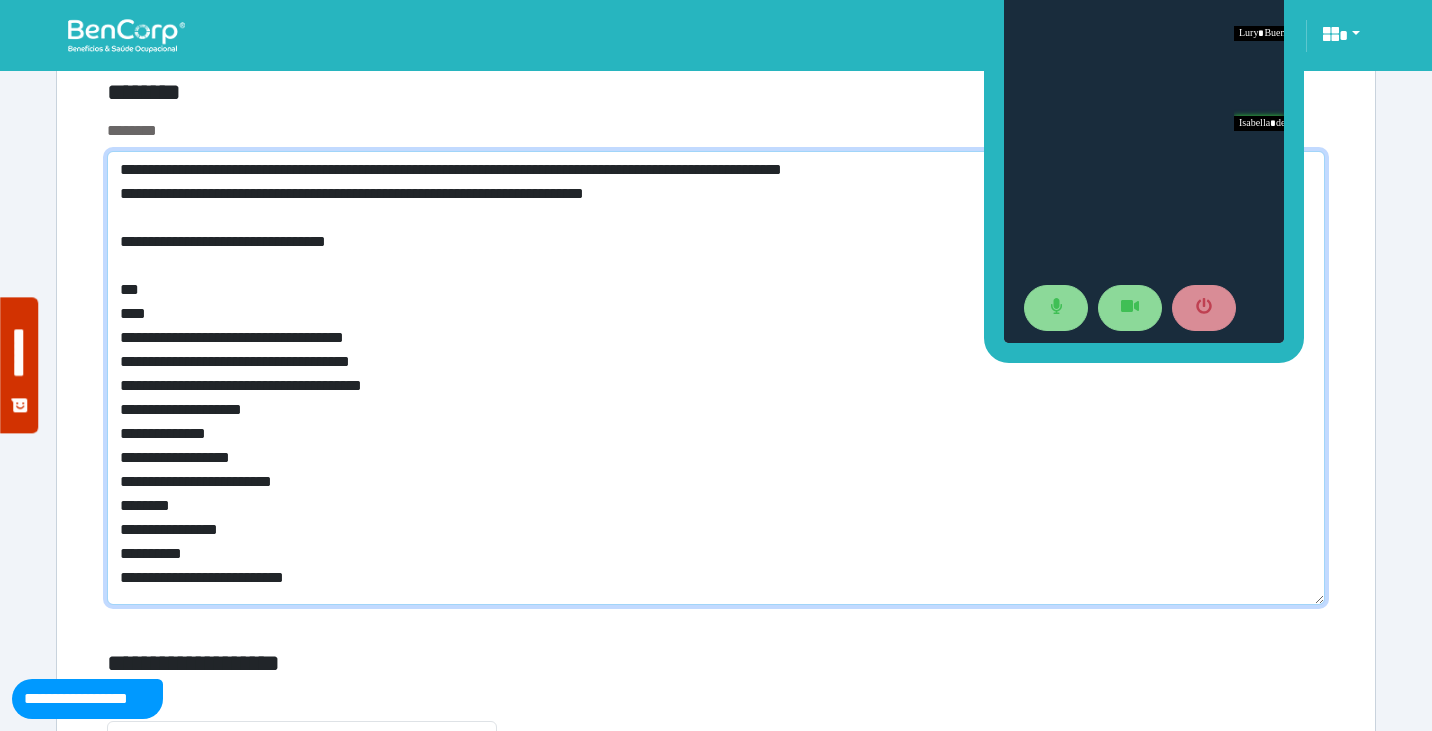 click on "**********" at bounding box center [716, 378] 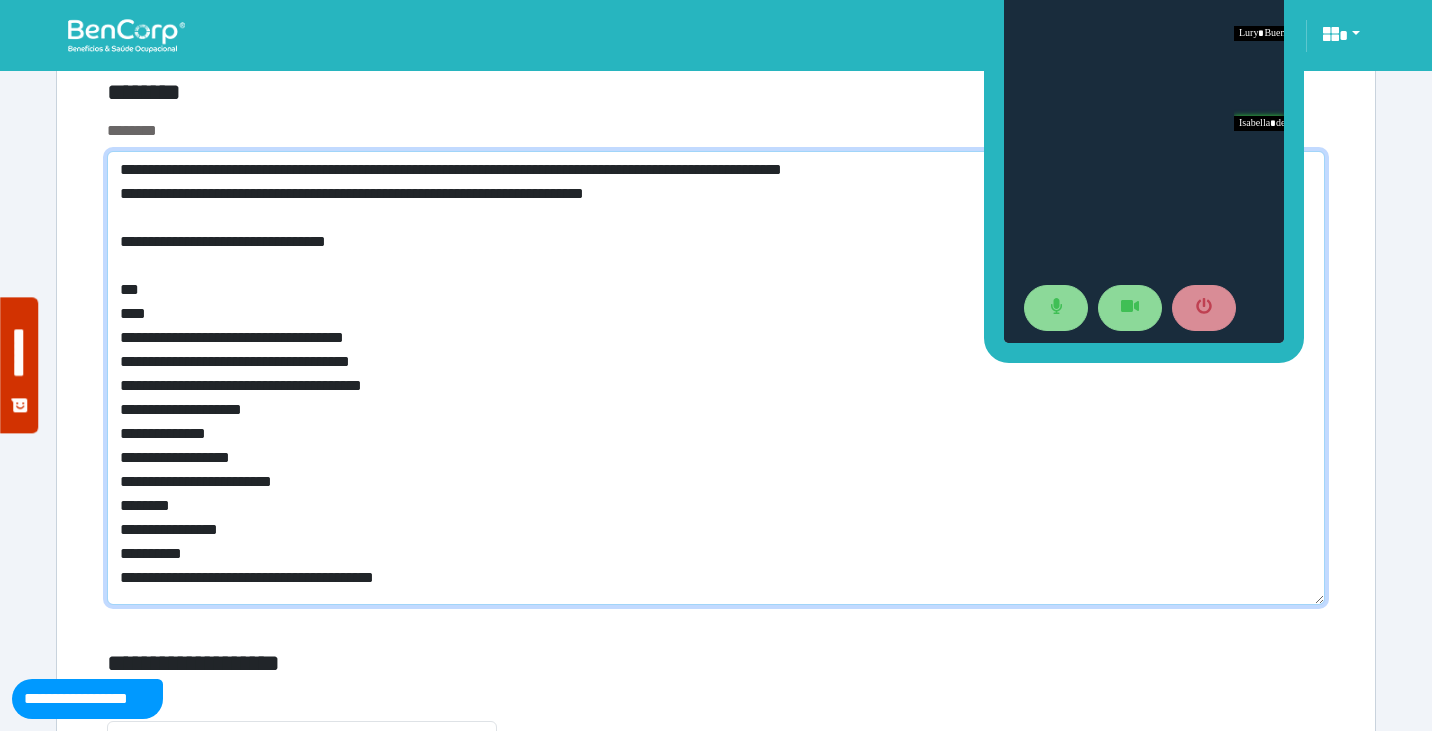 click on "**********" at bounding box center [716, 378] 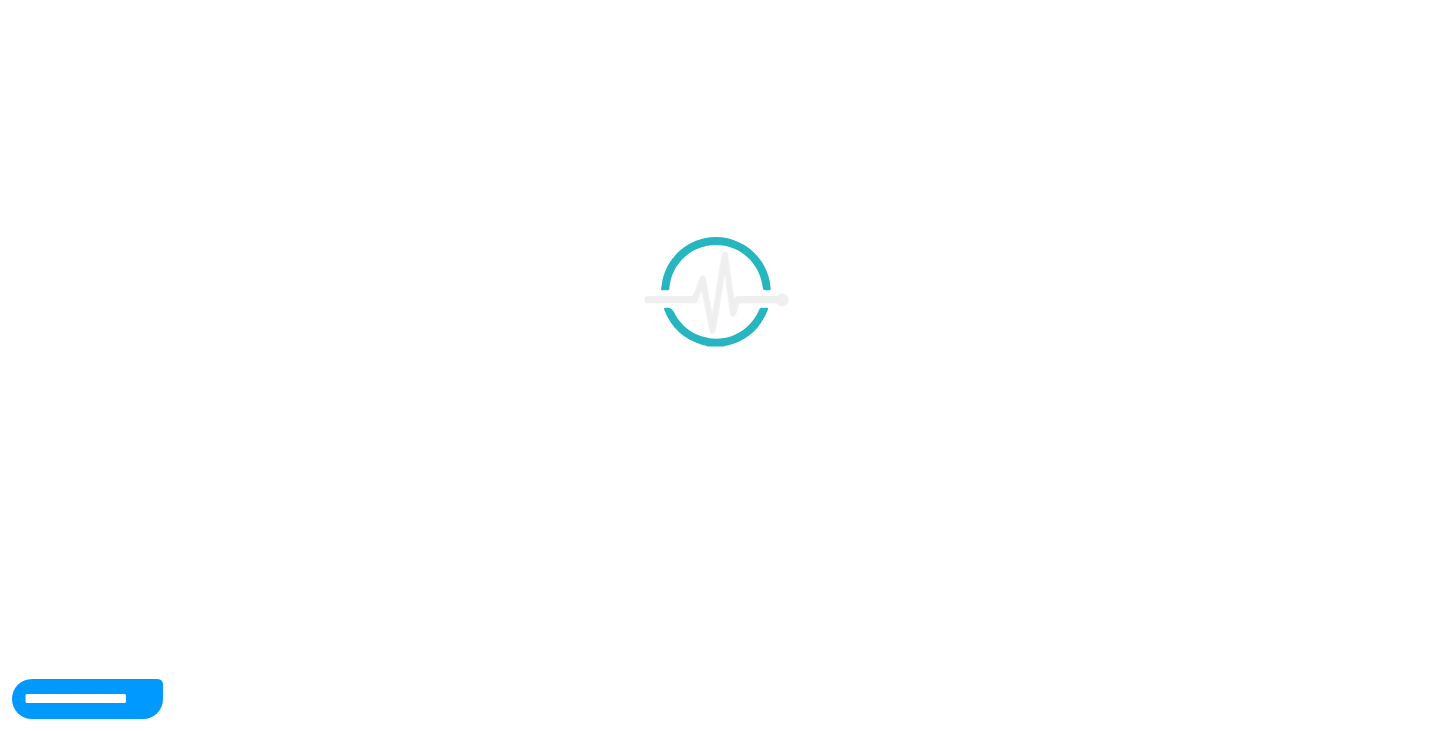 scroll, scrollTop: 0, scrollLeft: 0, axis: both 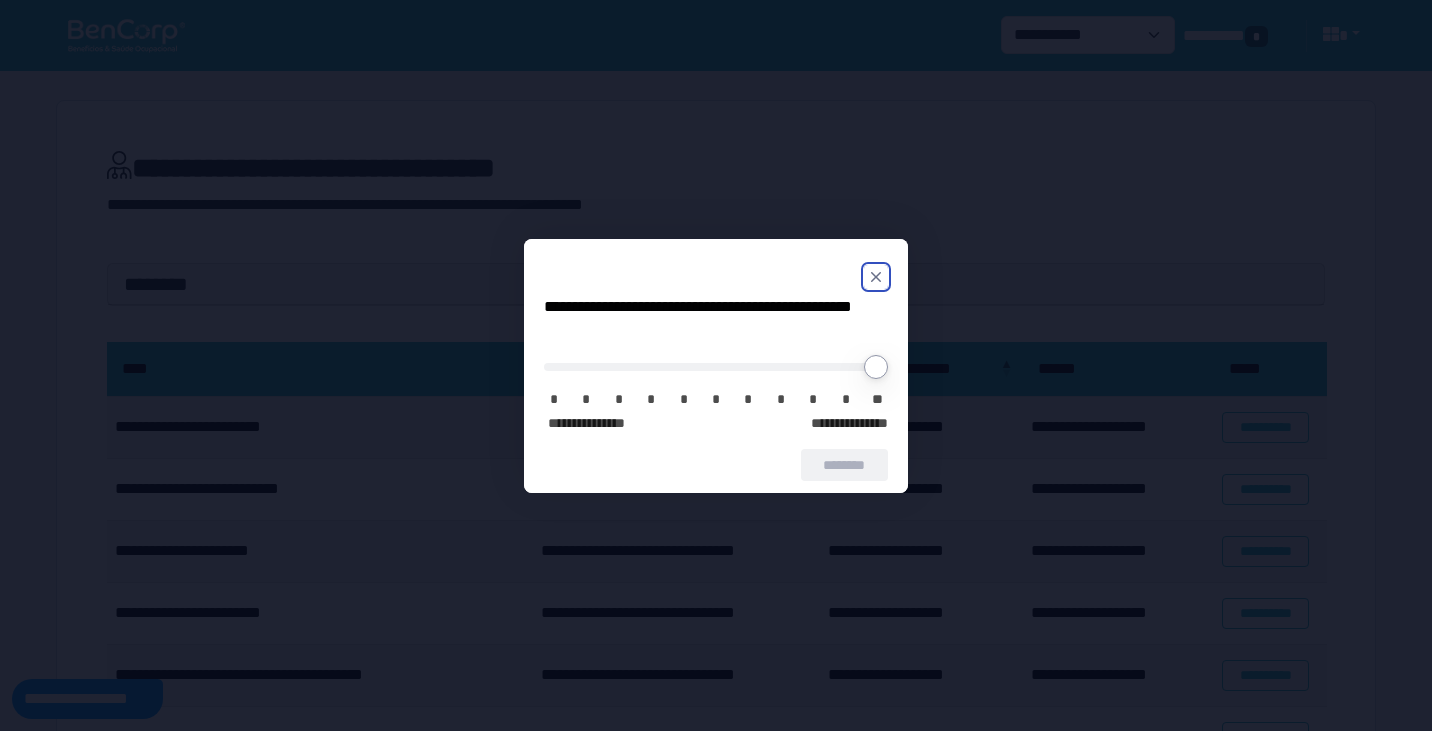 click 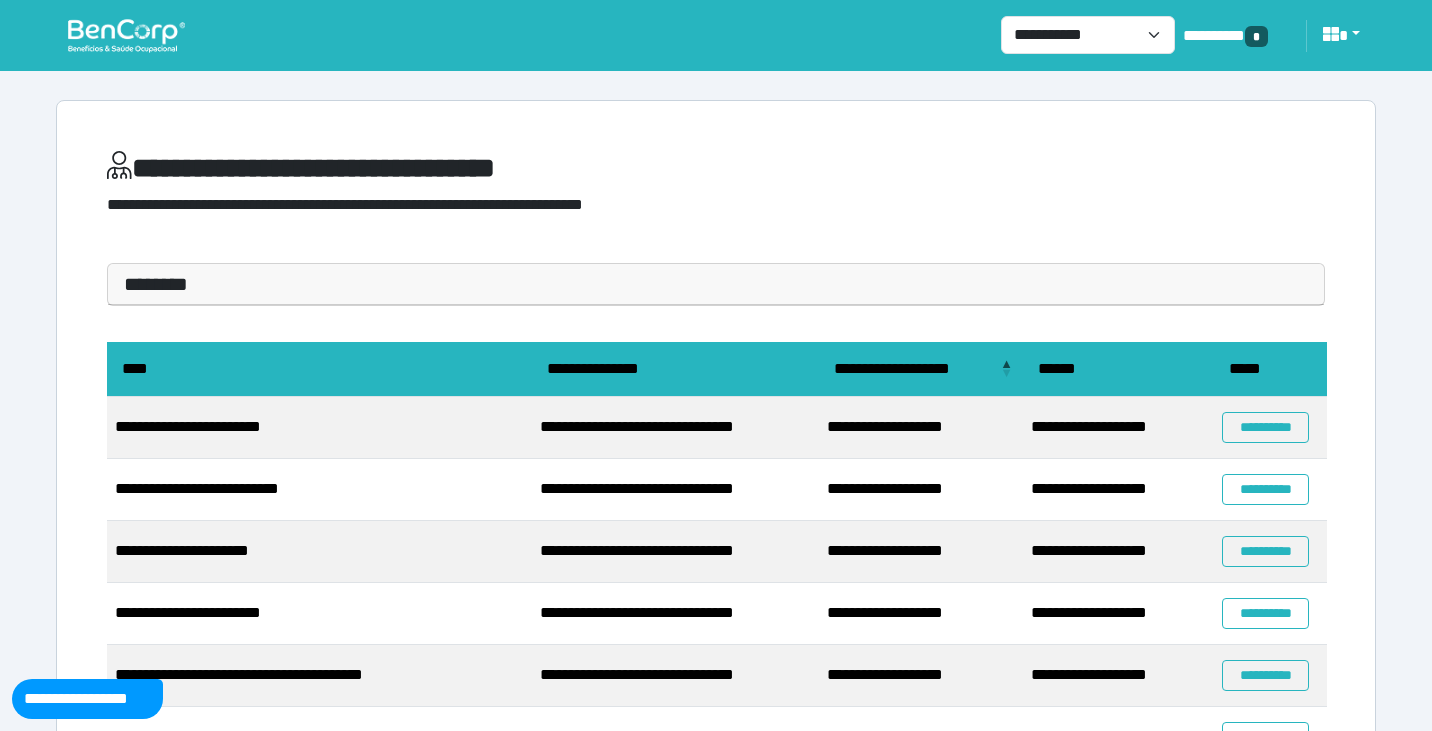 click on "**********" at bounding box center (457, 192) 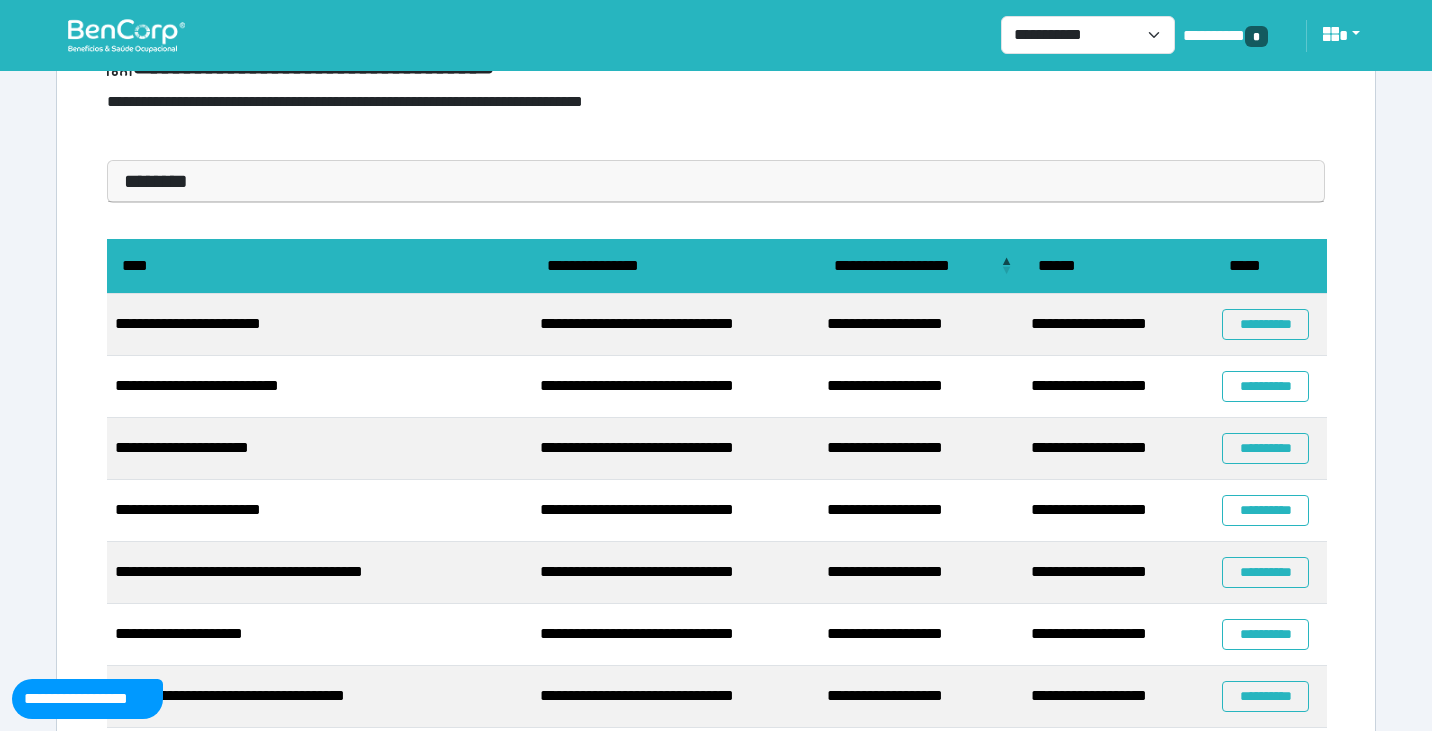 scroll, scrollTop: 111, scrollLeft: 0, axis: vertical 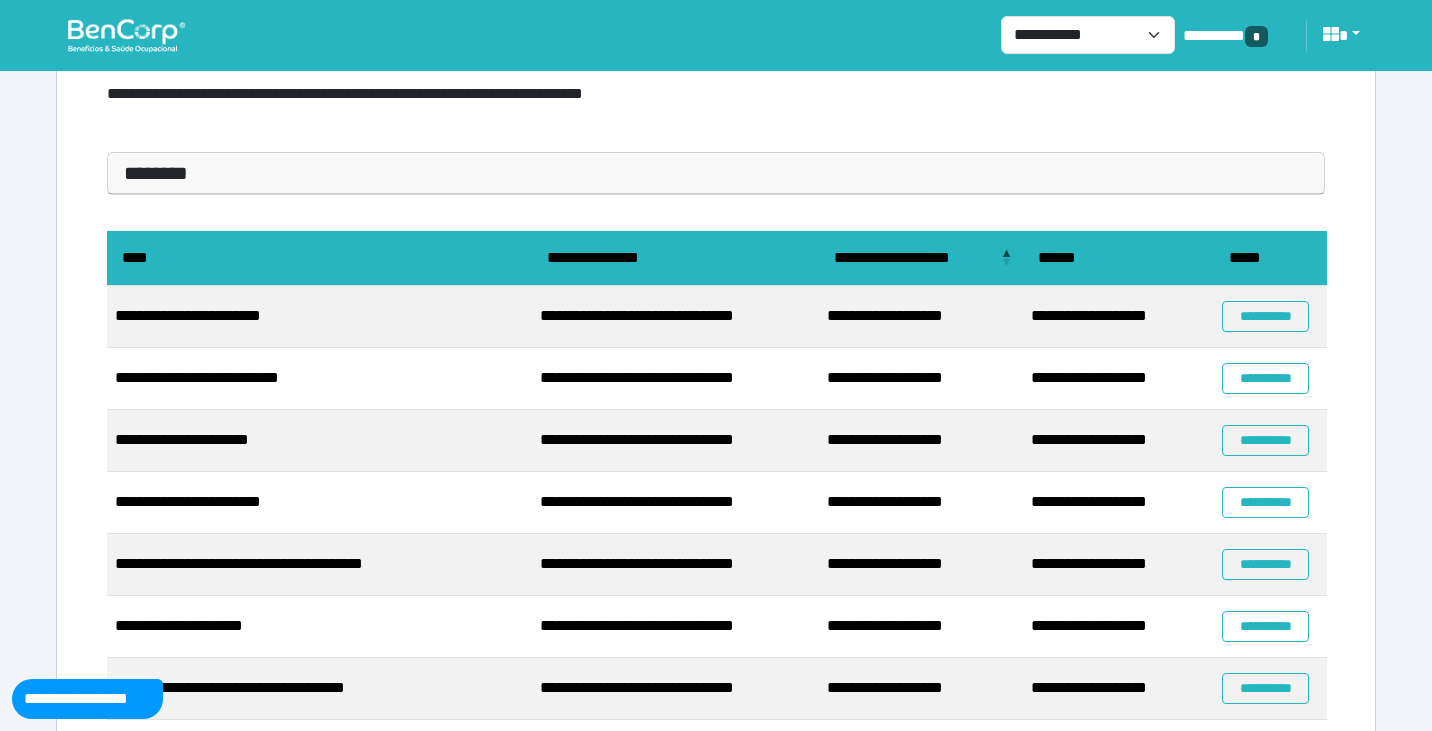 click on "**********" at bounding box center [1270, 317] 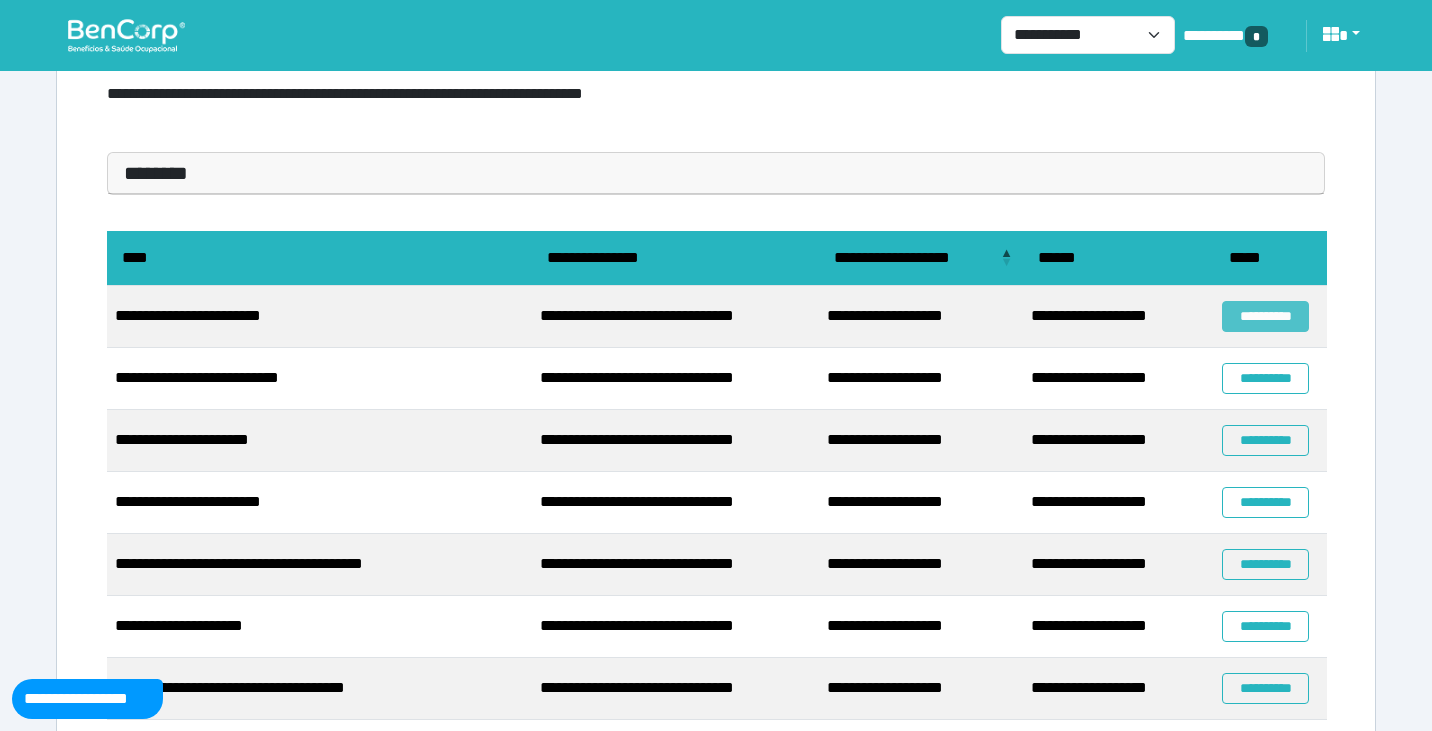 click on "**********" at bounding box center (1265, 316) 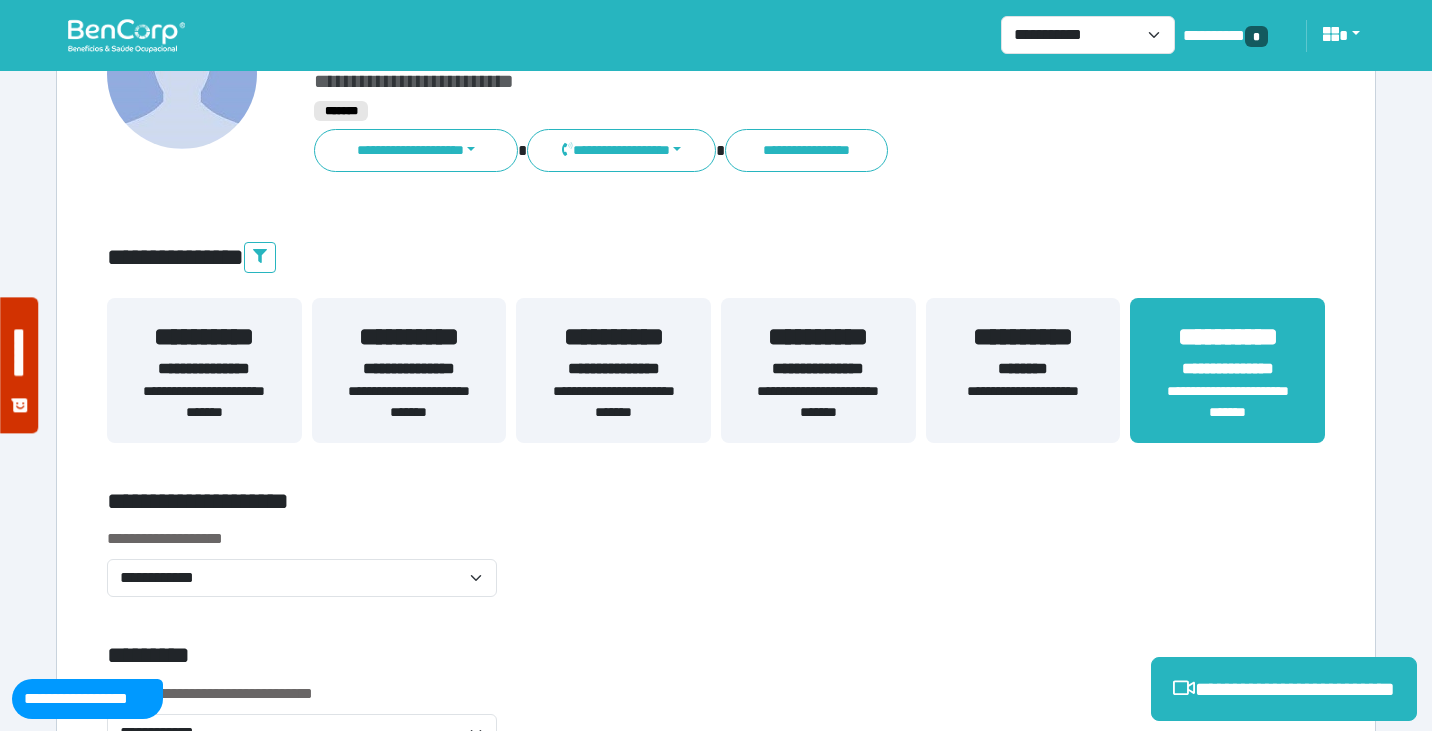 scroll, scrollTop: 236, scrollLeft: 0, axis: vertical 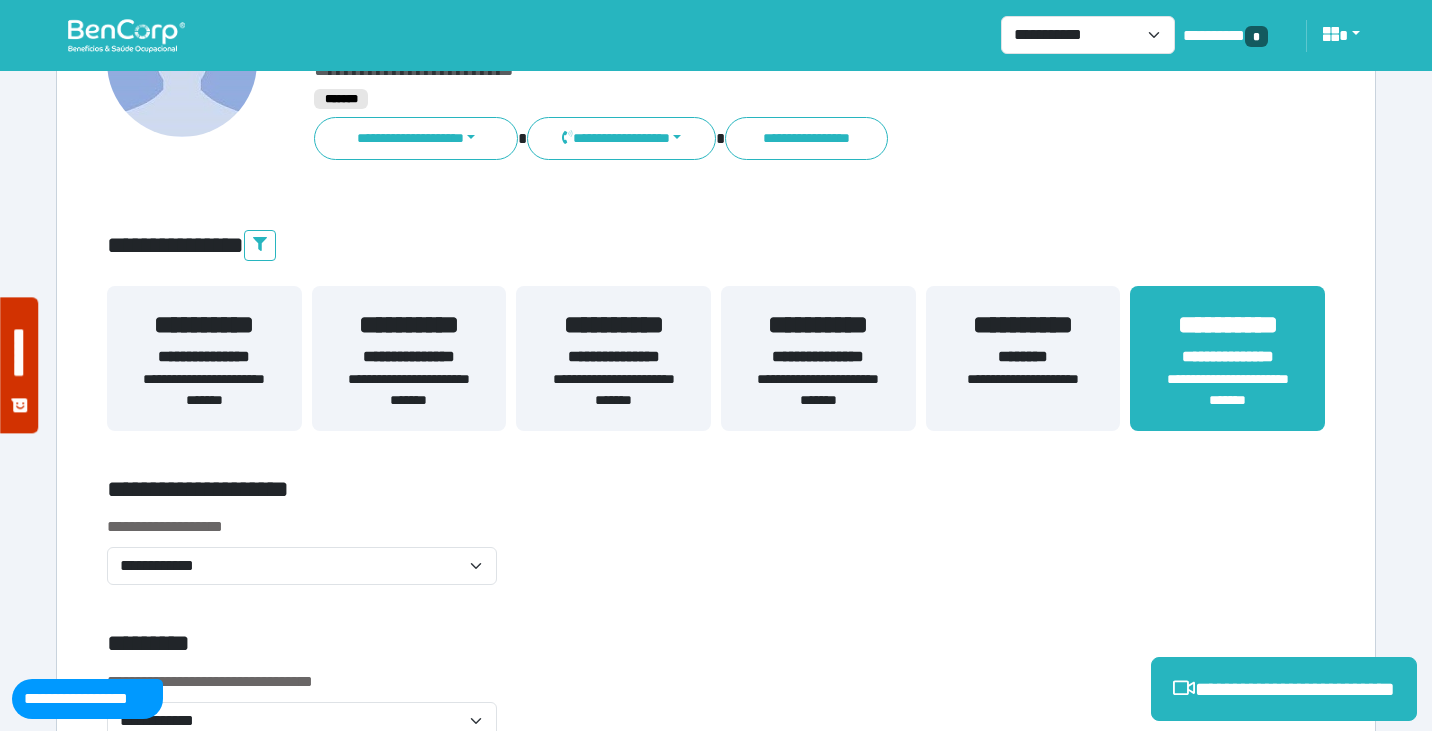 click on "**********" at bounding box center [818, 357] 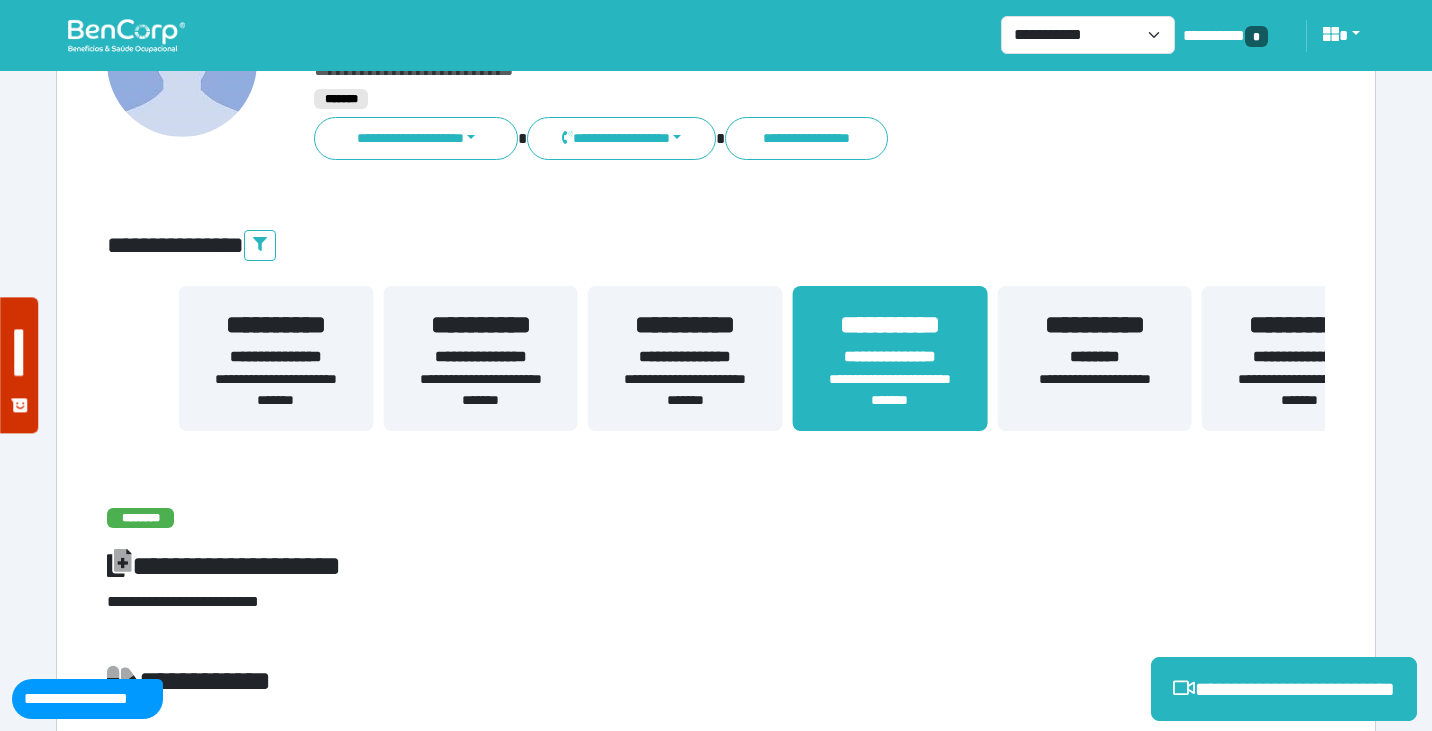 drag, startPoint x: 463, startPoint y: 349, endPoint x: 782, endPoint y: 367, distance: 319.50745 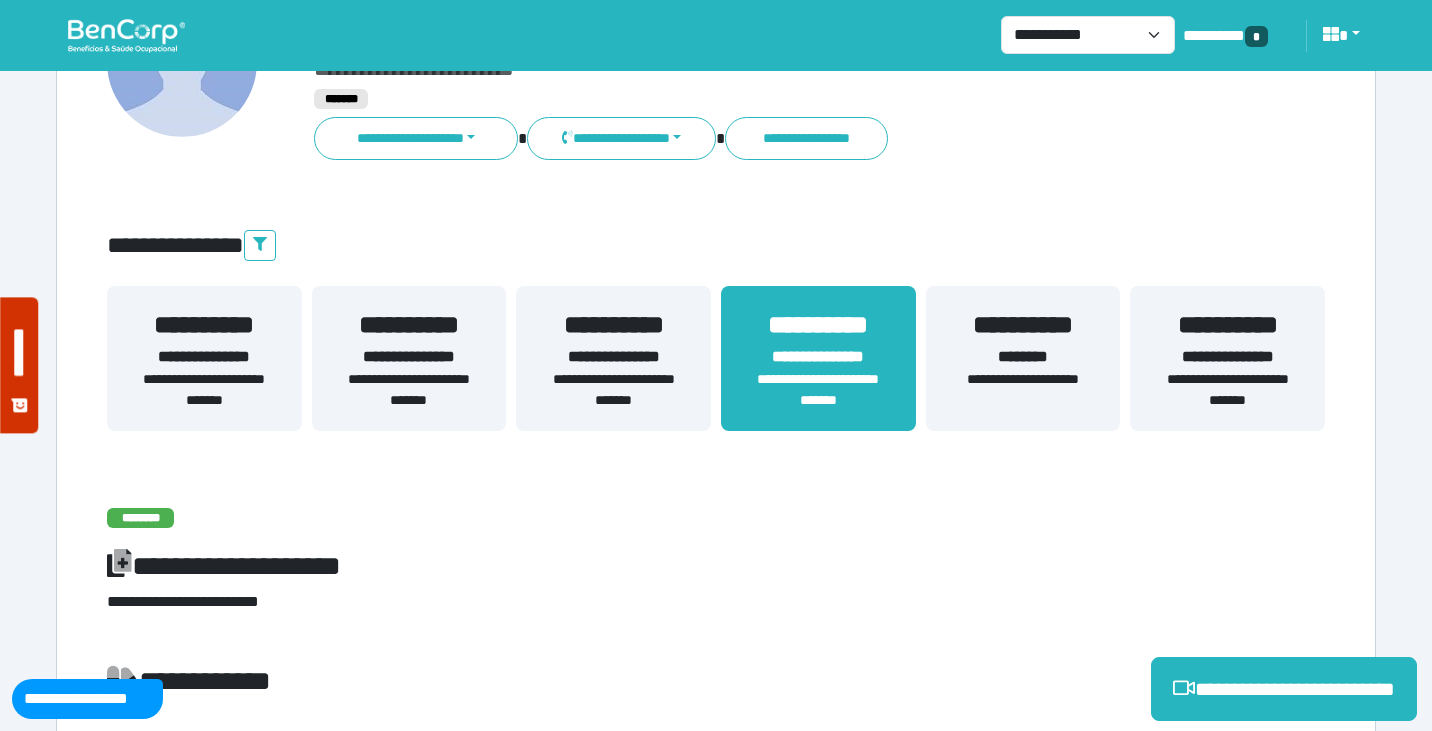 click on "**********" at bounding box center (204, 358) 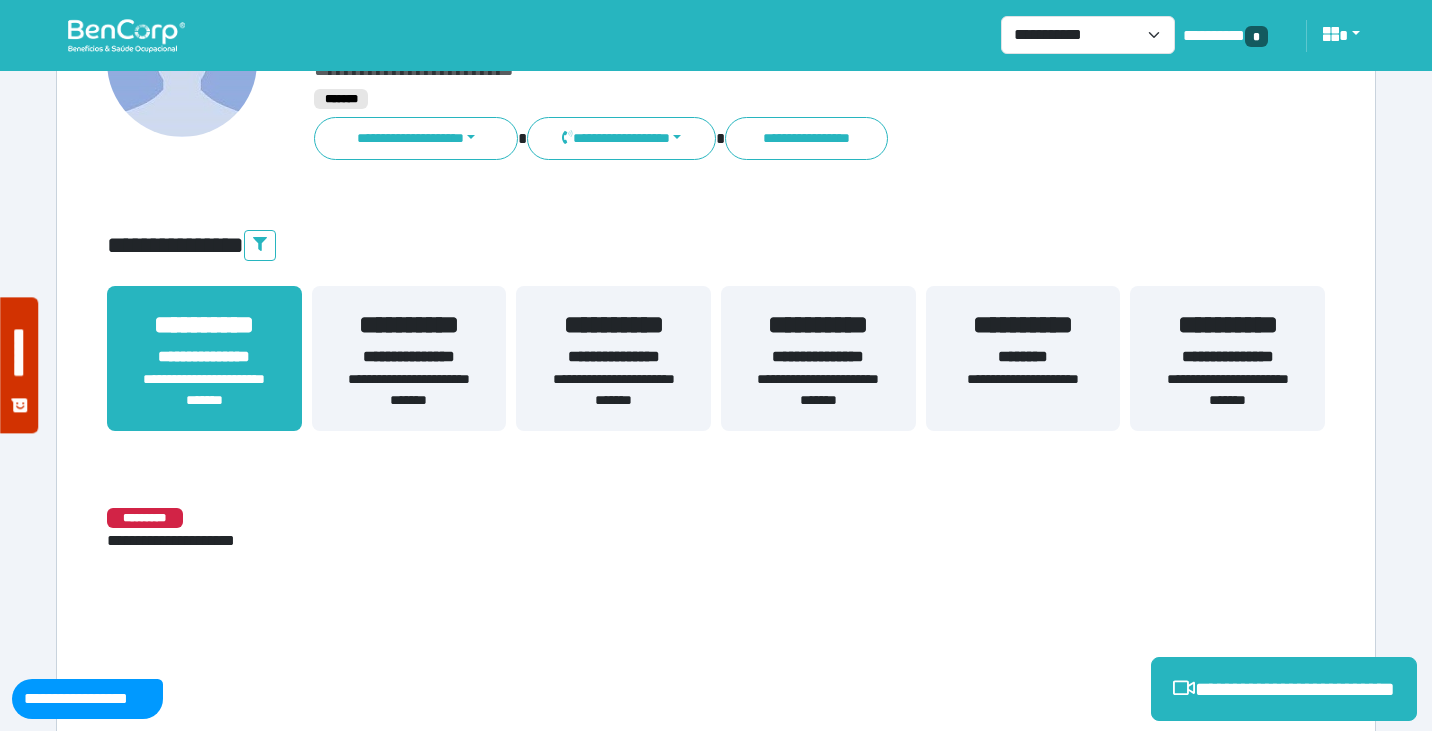 click on "**********" at bounding box center (409, 390) 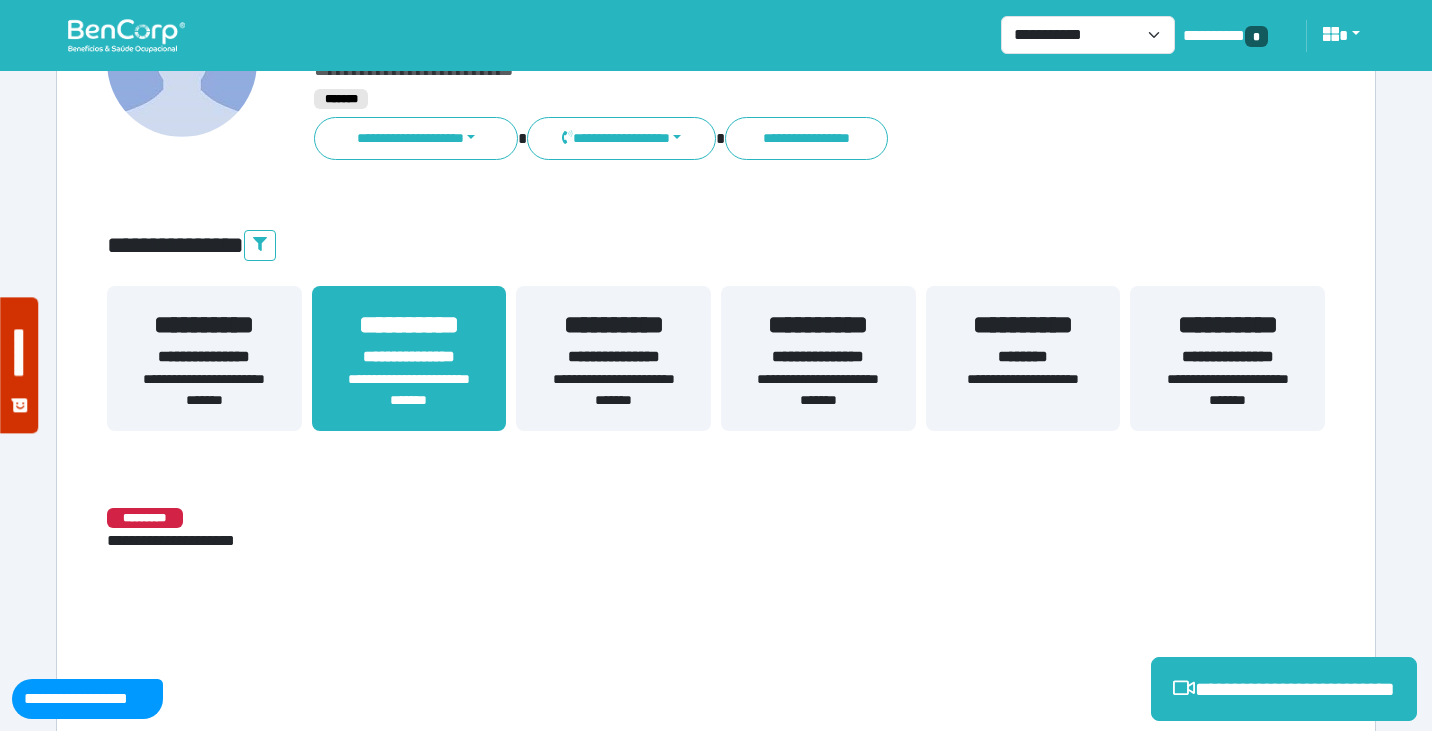 click on "**********" at bounding box center [613, 357] 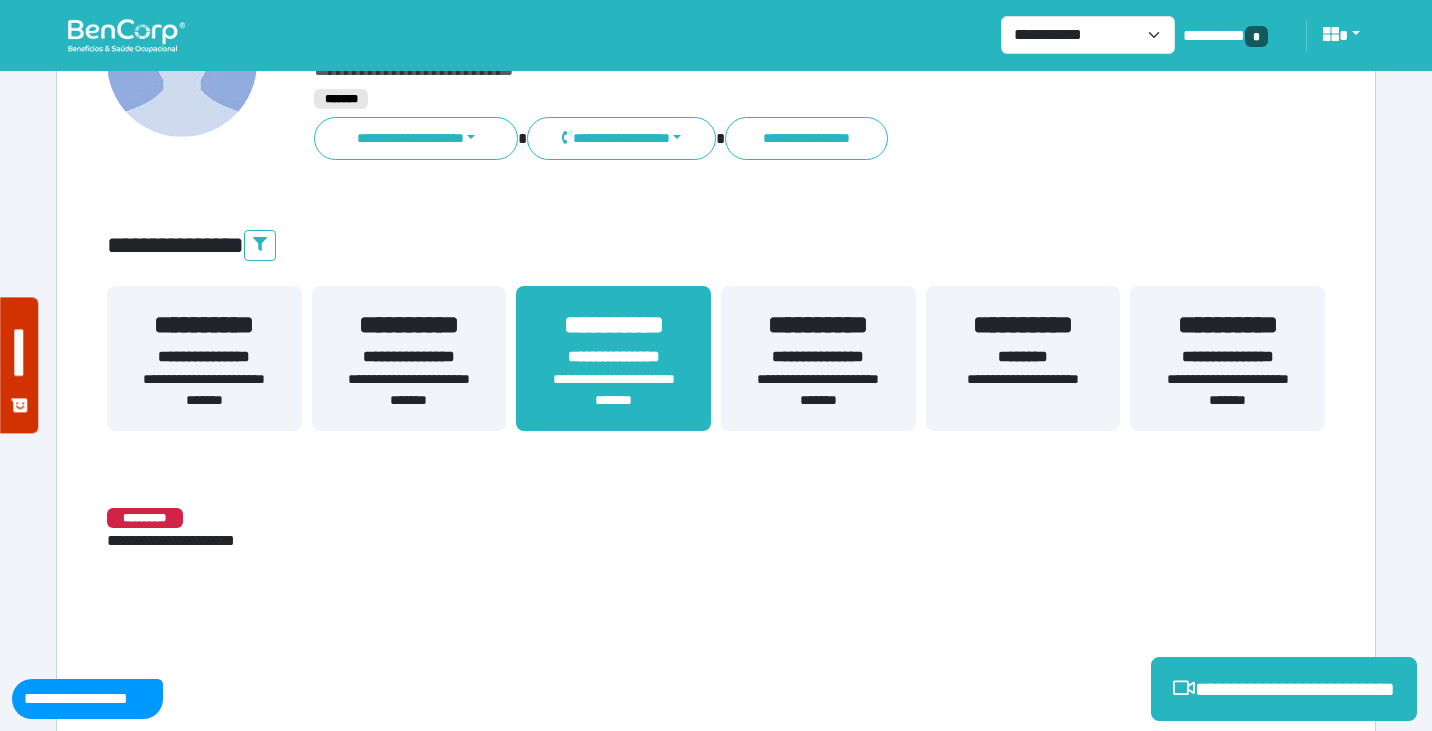 click on "**********" at bounding box center (818, 357) 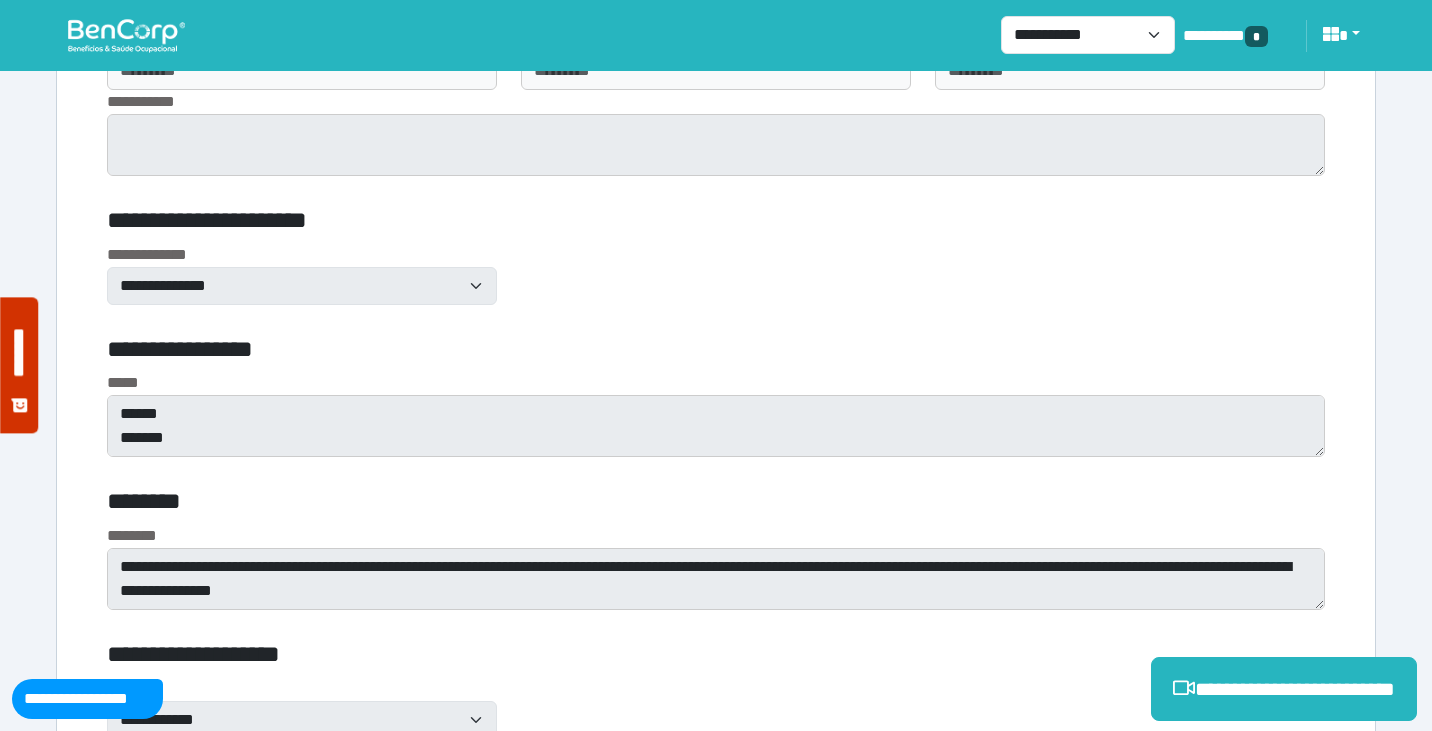 scroll, scrollTop: 8752, scrollLeft: 0, axis: vertical 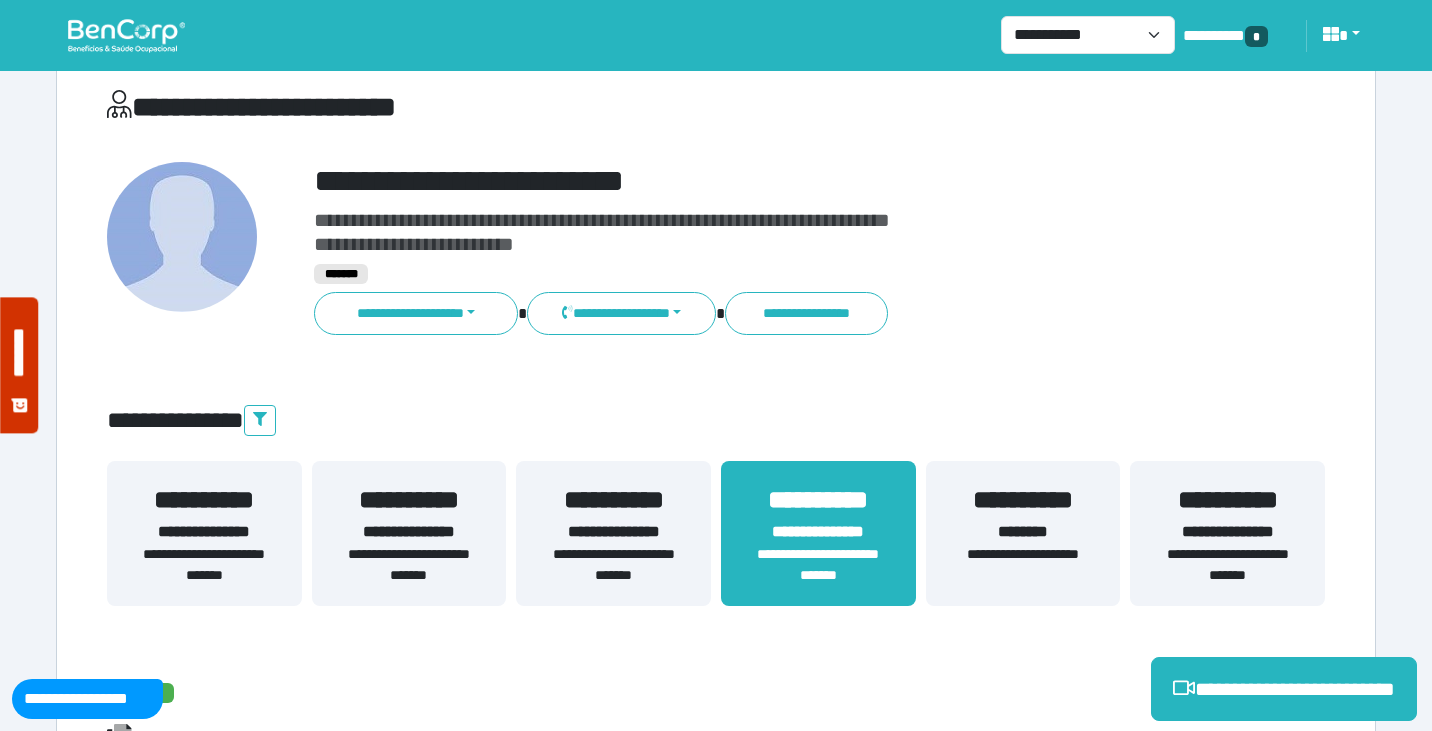 click on "**********" at bounding box center [1227, 565] 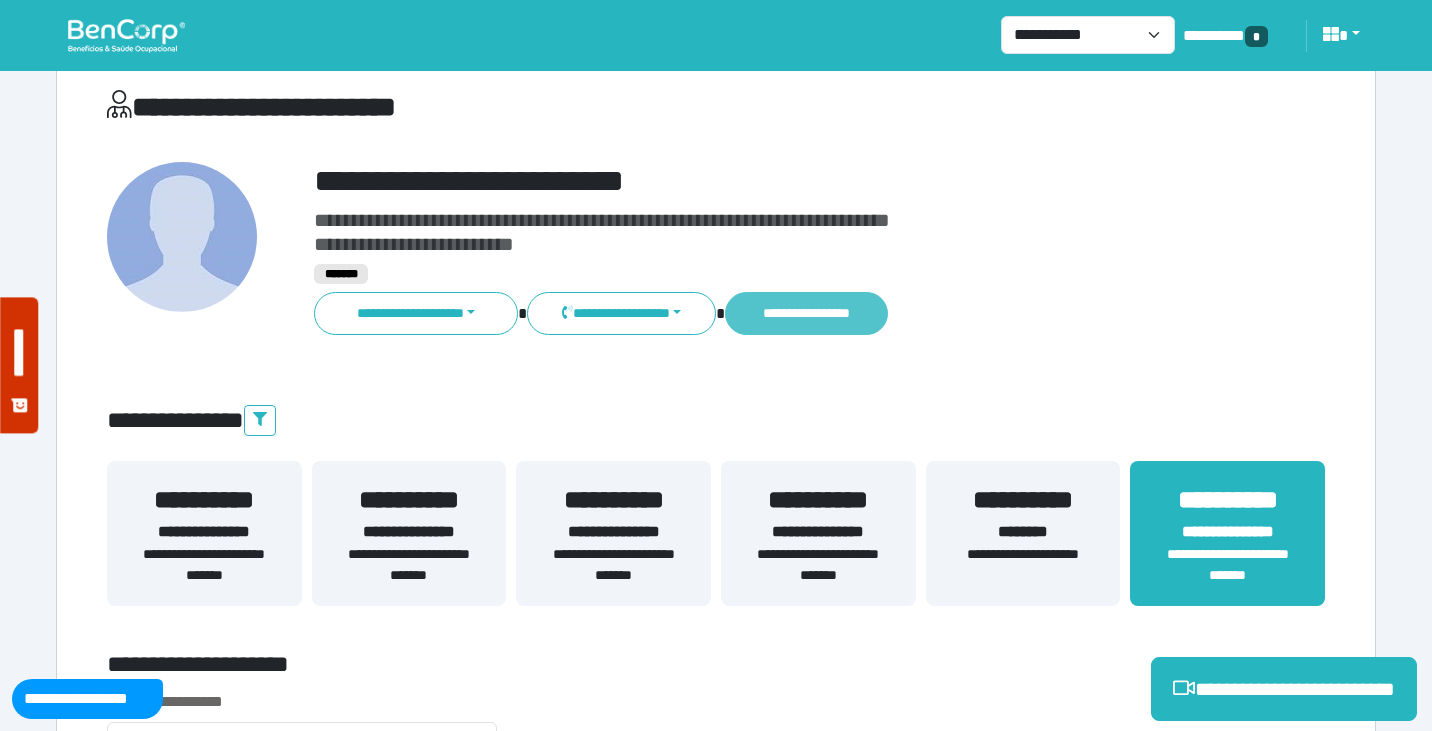 click on "**********" at bounding box center [806, 313] 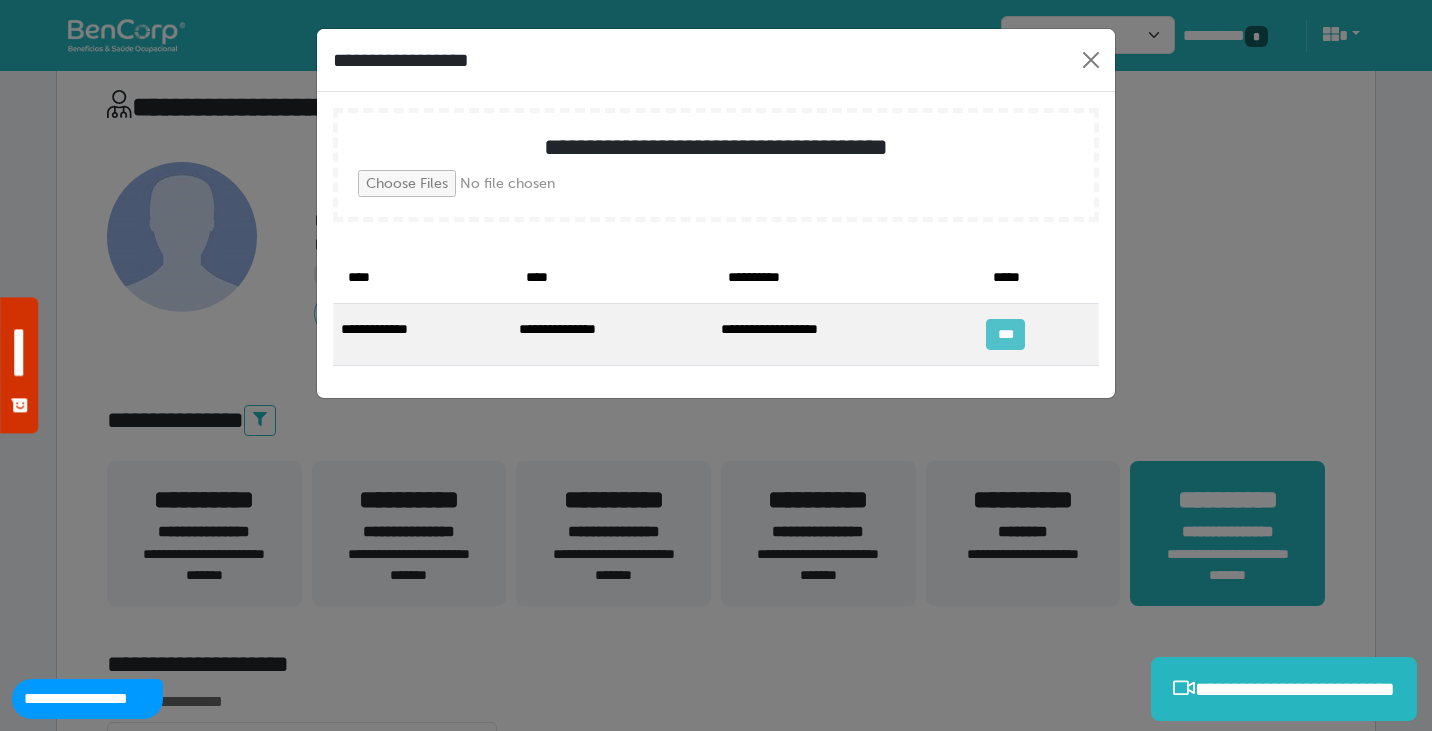 click on "***" at bounding box center (1005, 334) 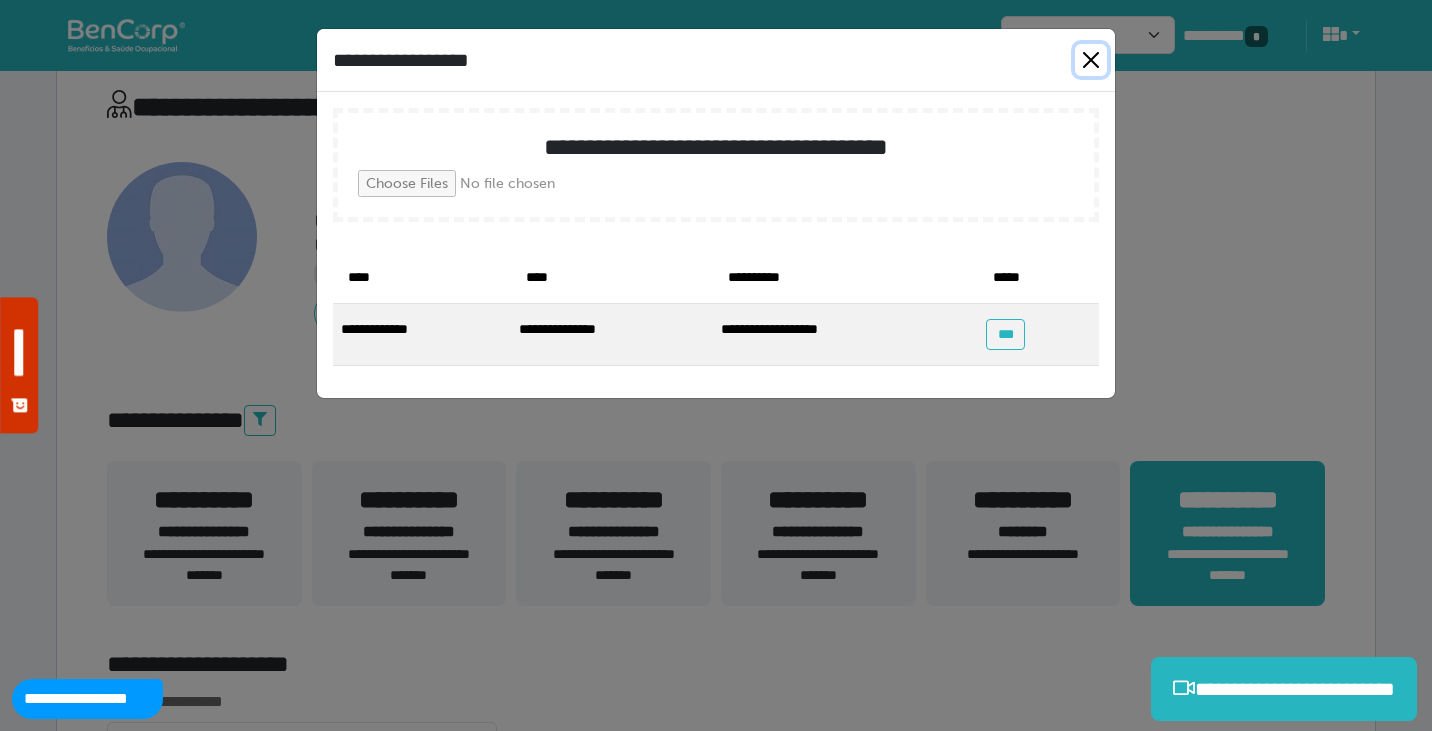 click at bounding box center (1091, 60) 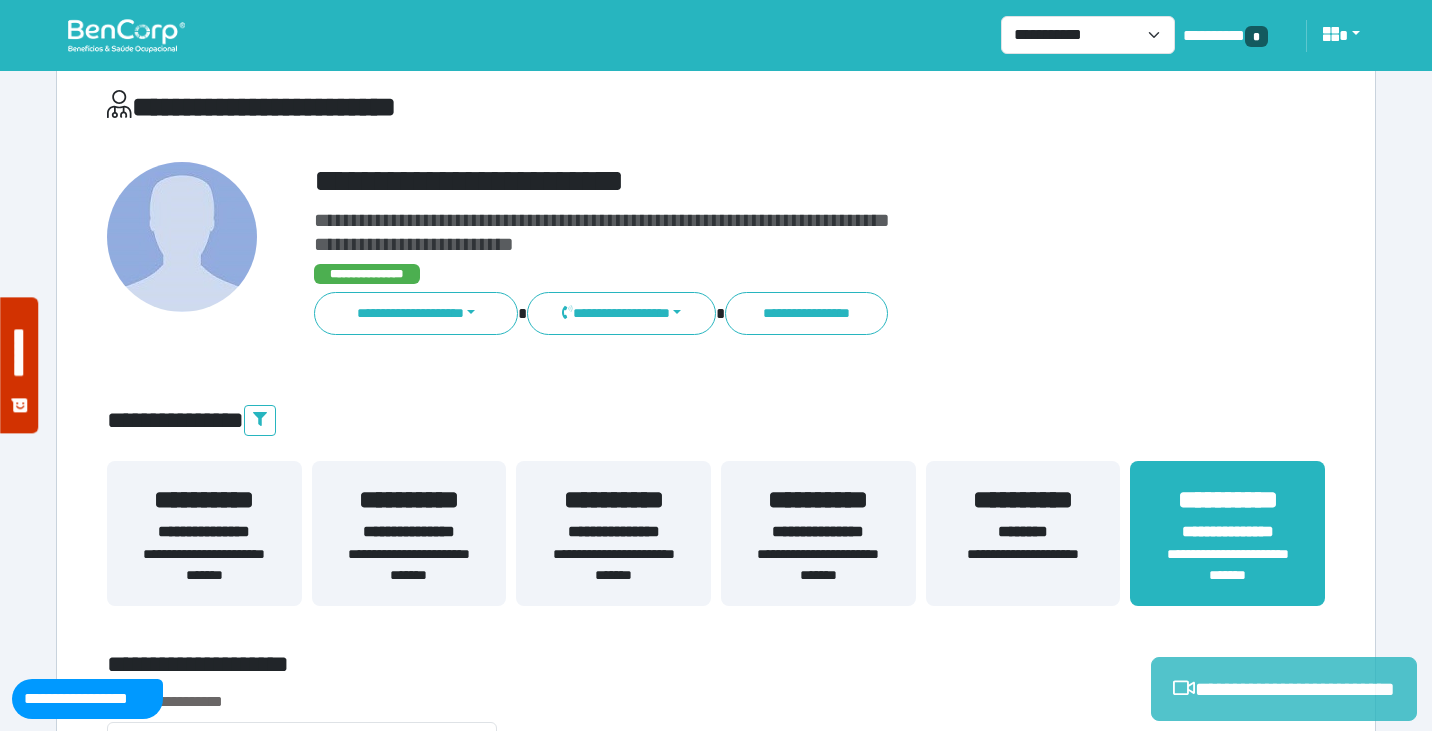 click on "**********" at bounding box center [1284, 689] 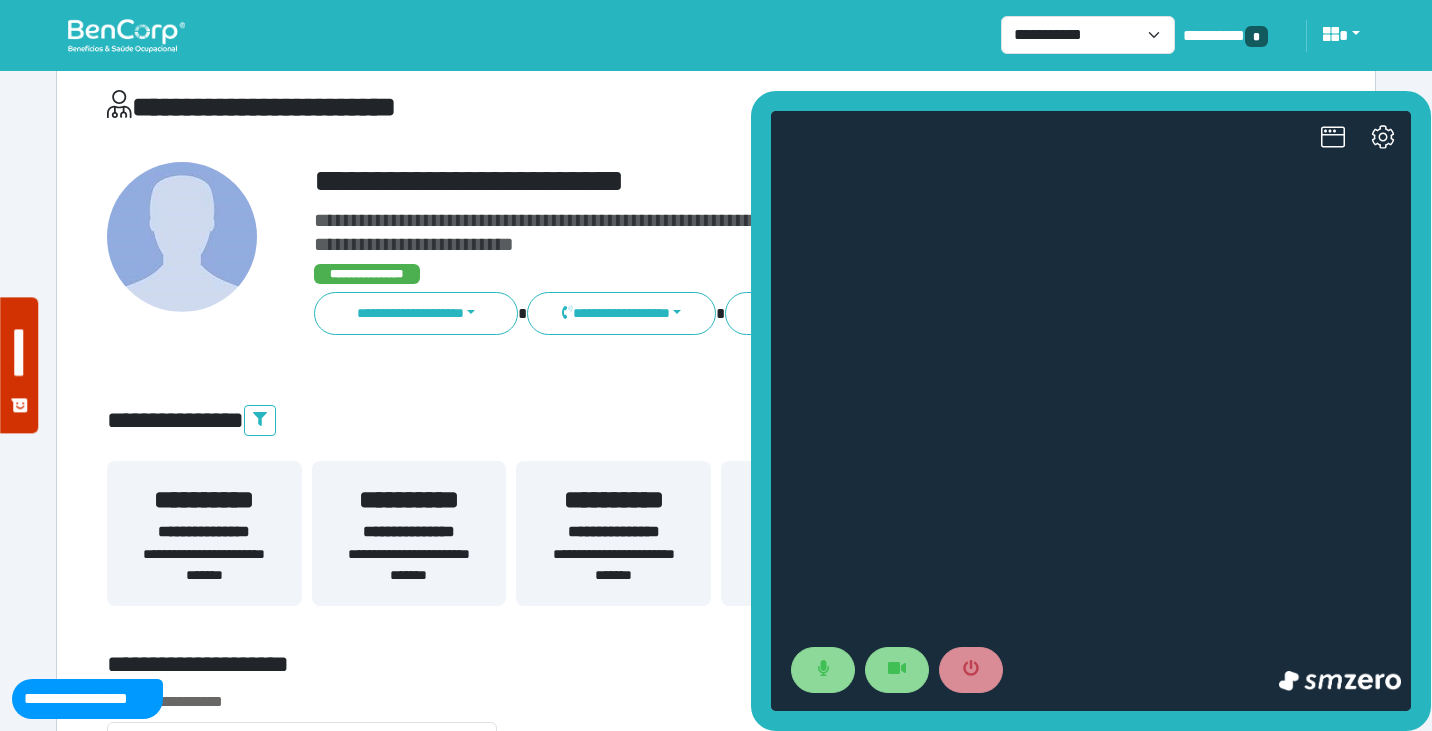 scroll, scrollTop: 0, scrollLeft: 0, axis: both 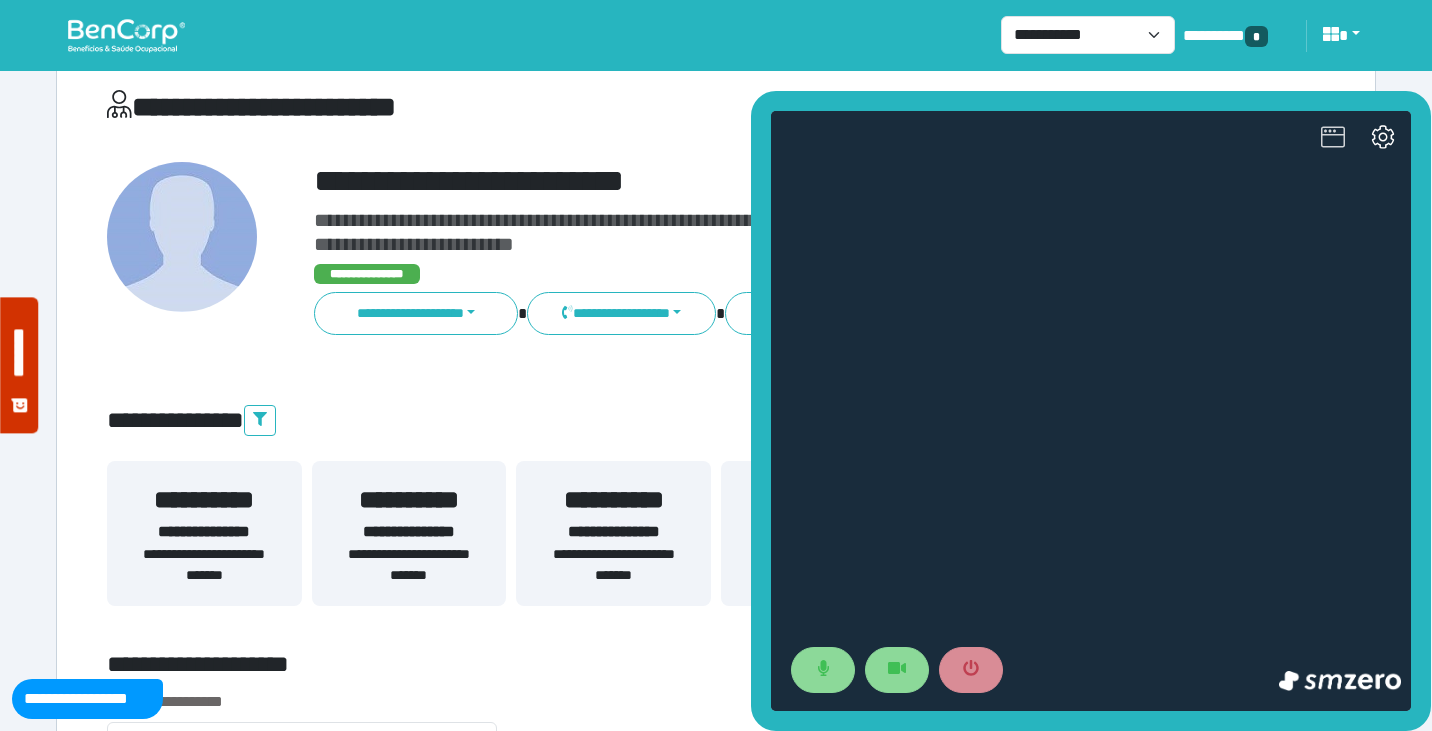 click at bounding box center [1333, 139] 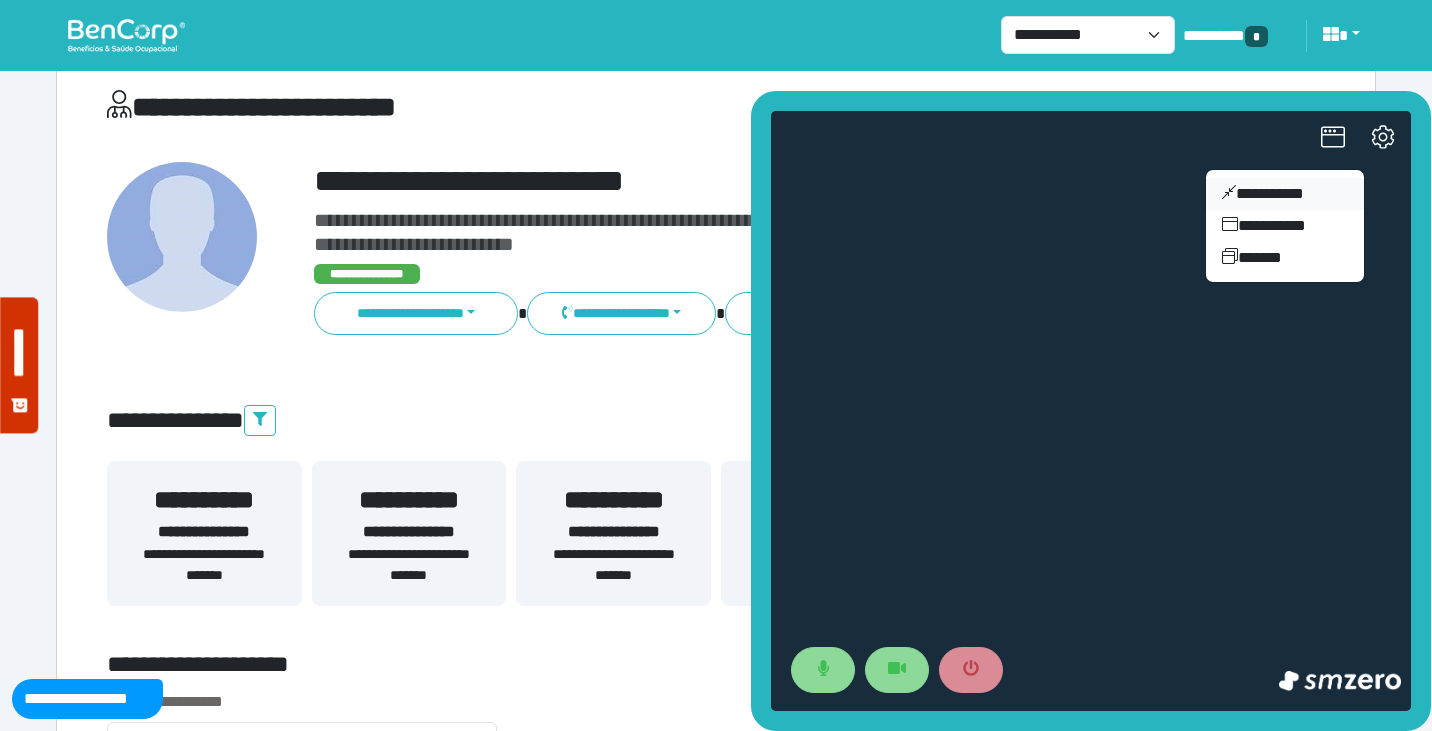 click on "**********" at bounding box center [1285, 194] 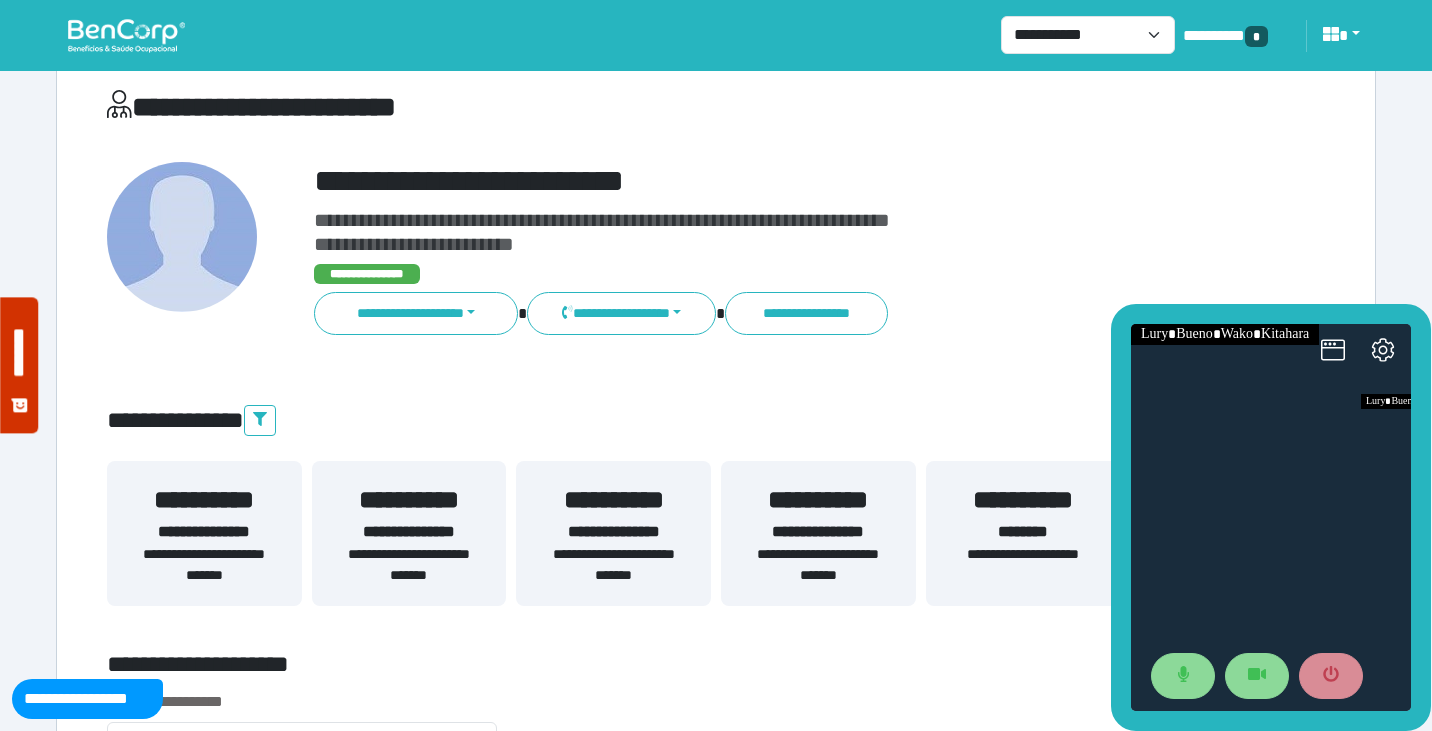drag, startPoint x: 2373, startPoint y: 647, endPoint x: 1195, endPoint y: 217, distance: 1254.0271 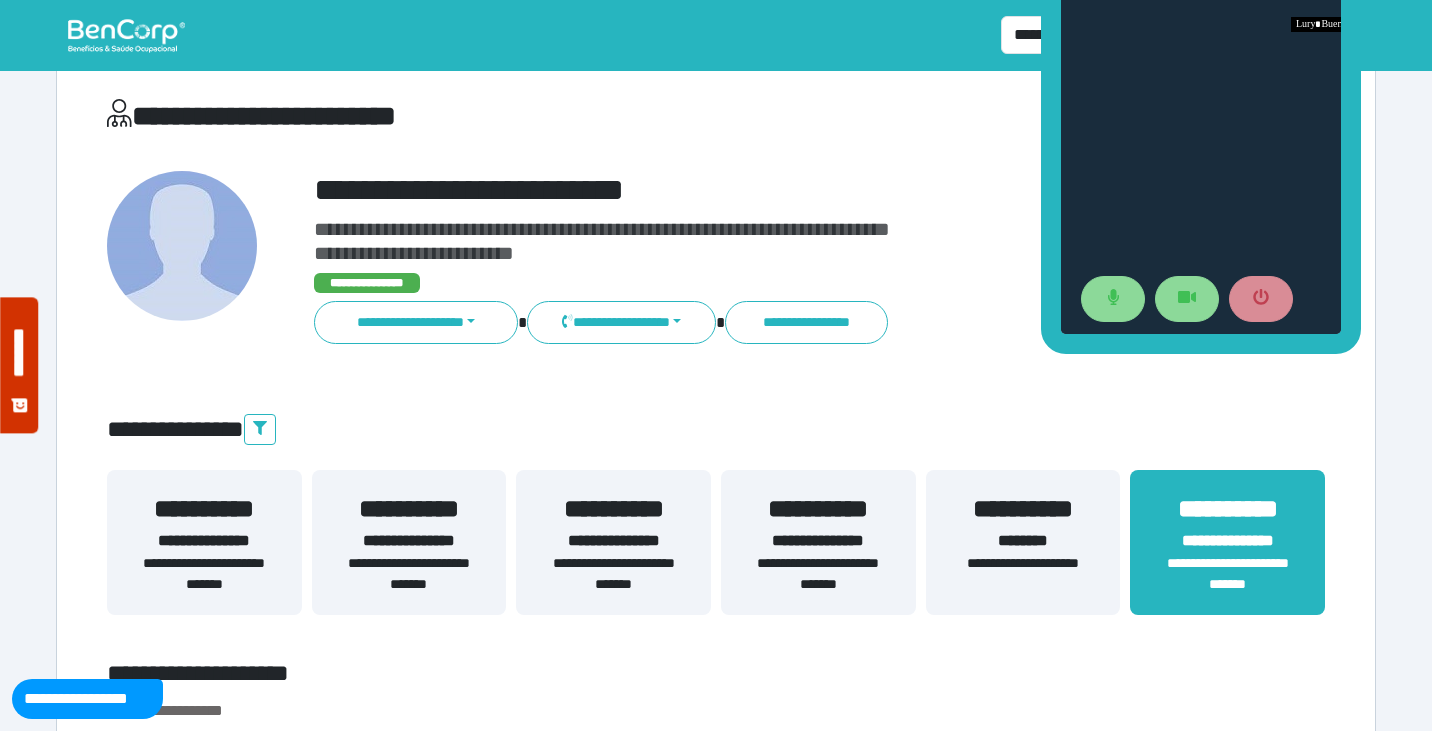 drag, startPoint x: 1201, startPoint y: 314, endPoint x: 1130, endPoint y: -52, distance: 372.82303 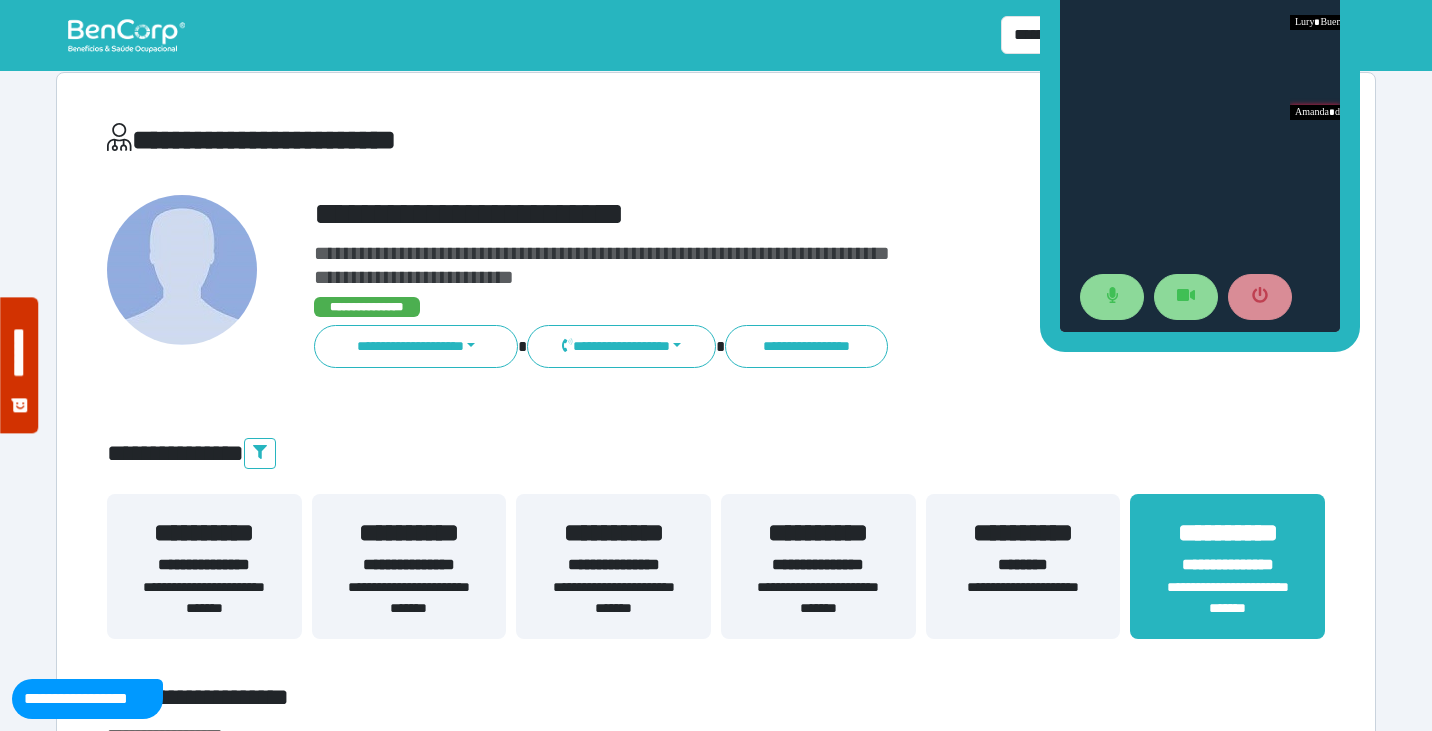 click on "**********" at bounding box center [716, 4269] 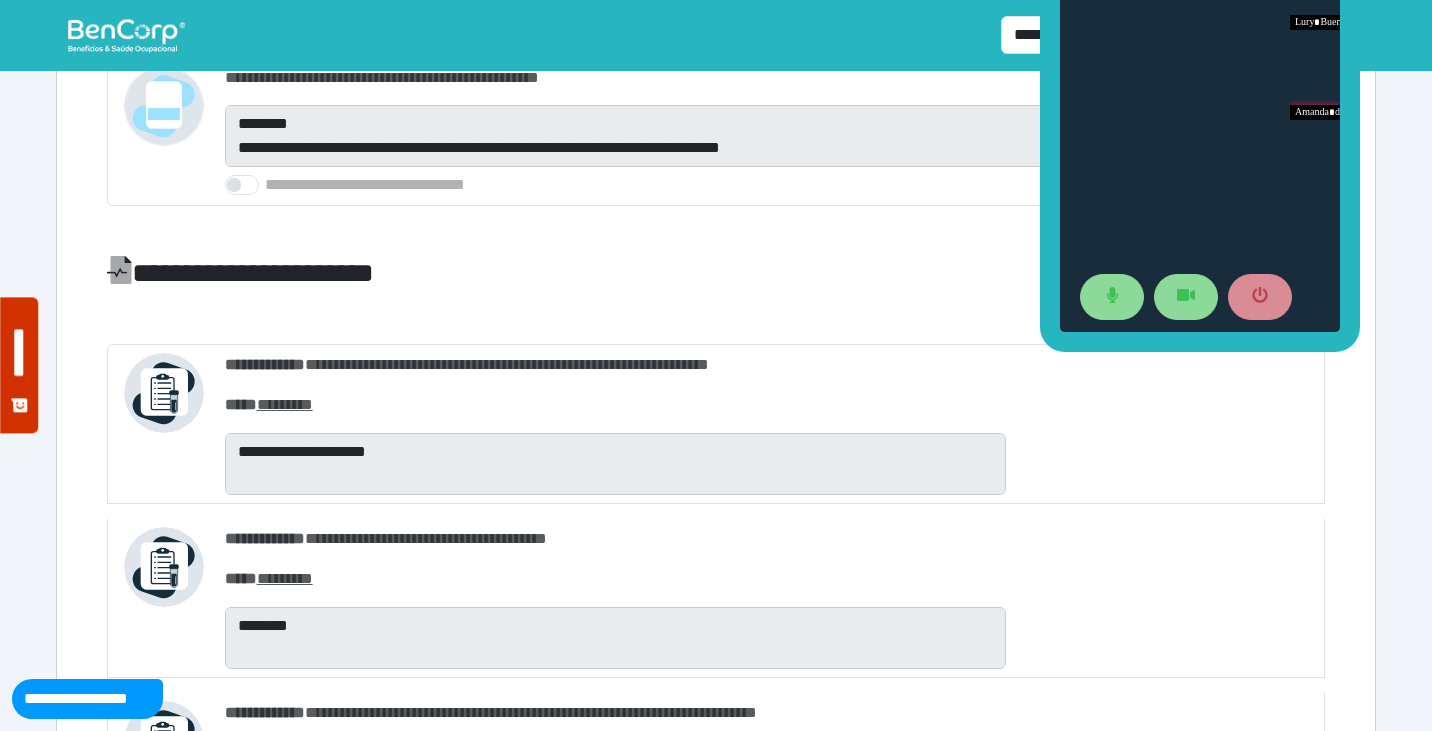 scroll, scrollTop: 889, scrollLeft: 0, axis: vertical 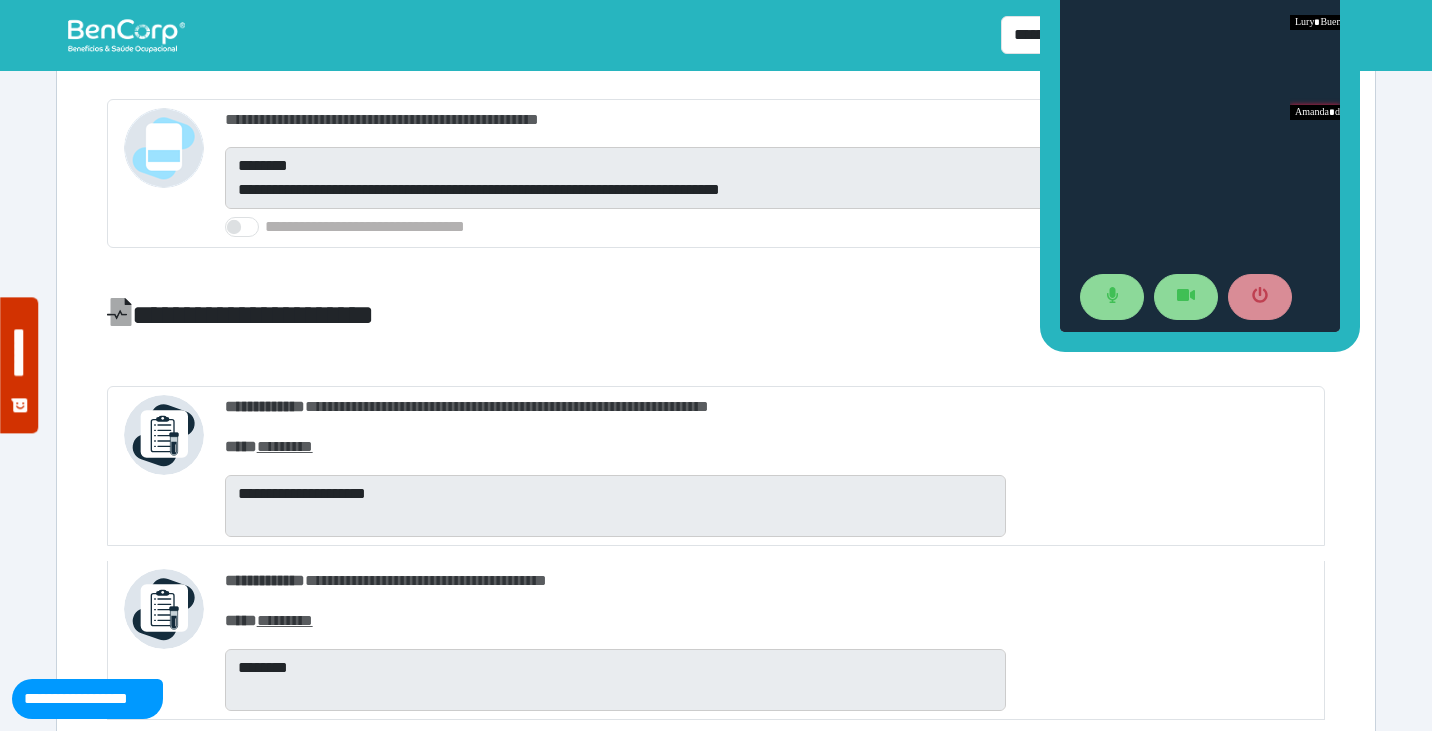 click on "**********" at bounding box center [716, 1871] 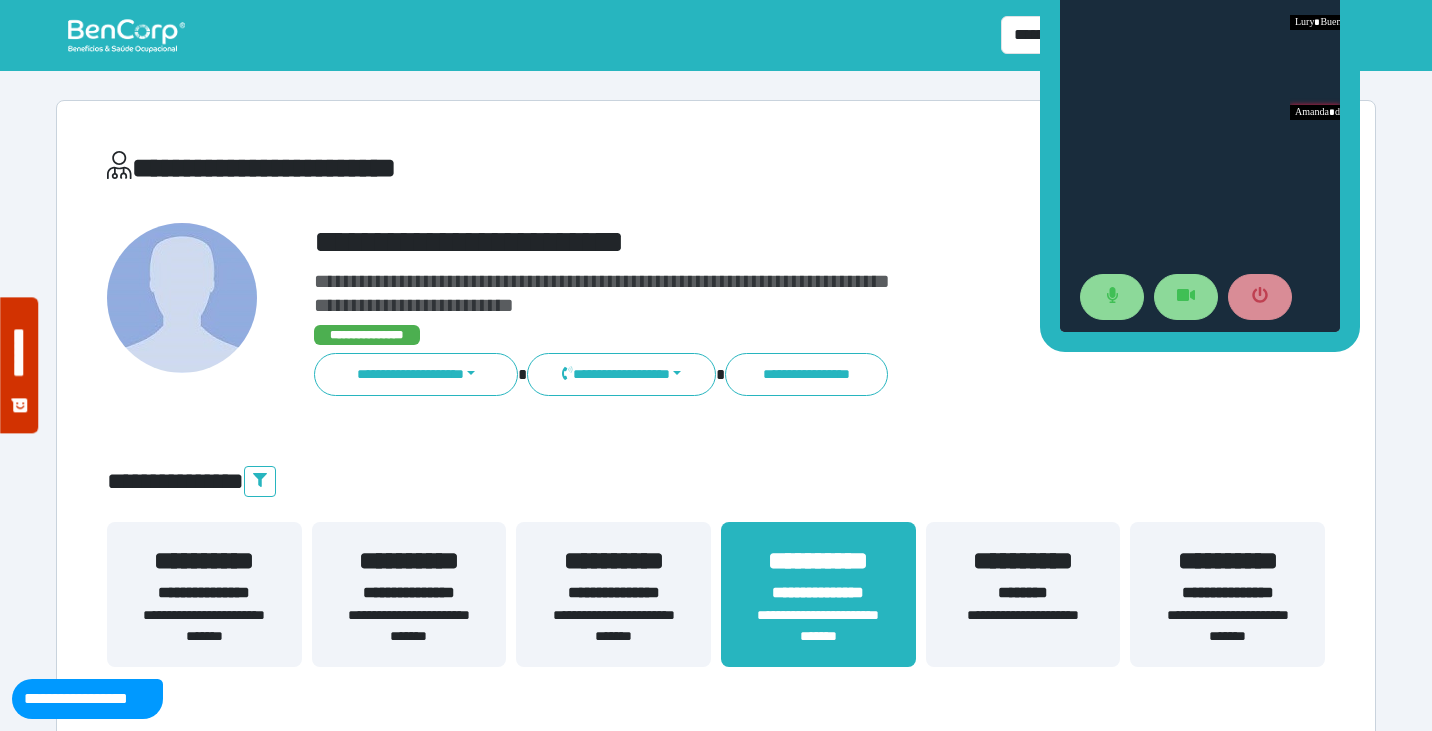 click on "**********" at bounding box center (1227, 626) 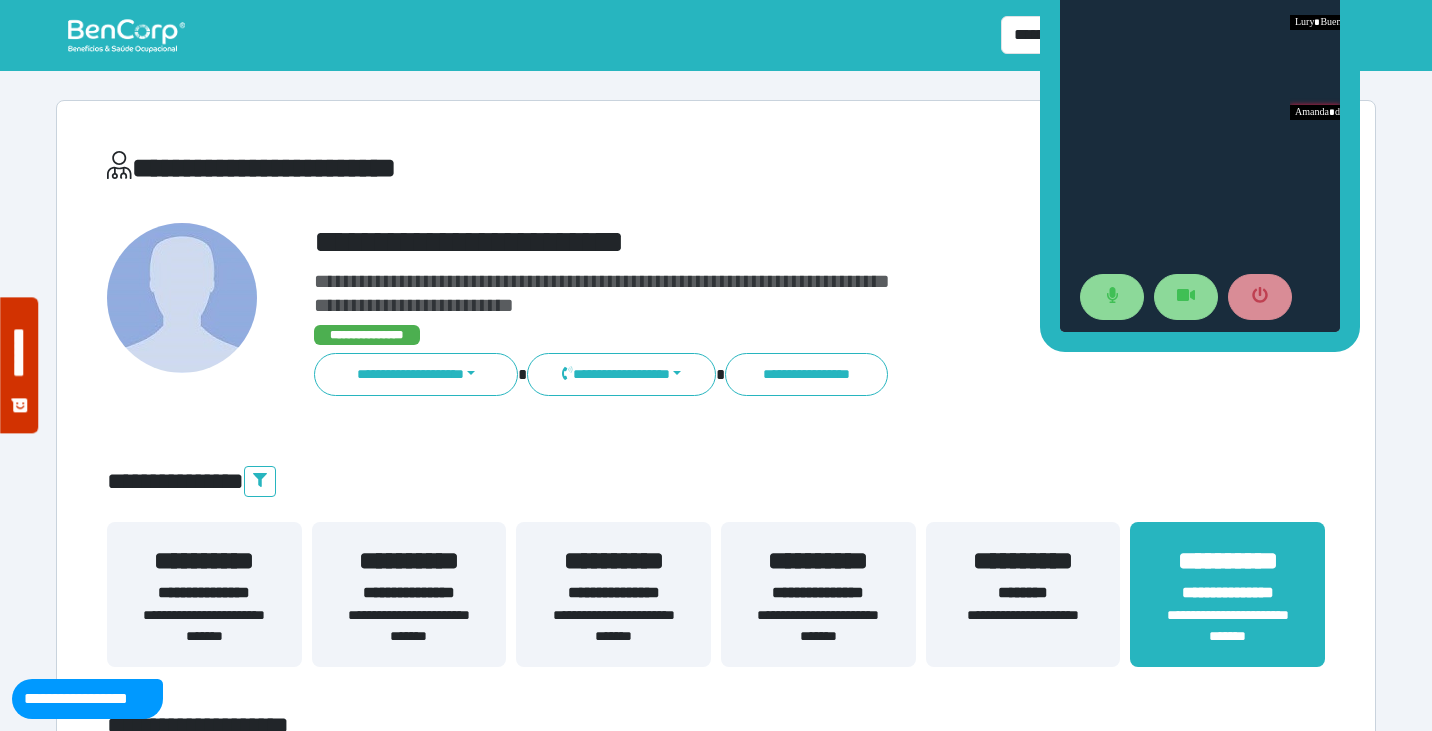 click on "**********" at bounding box center [716, 482] 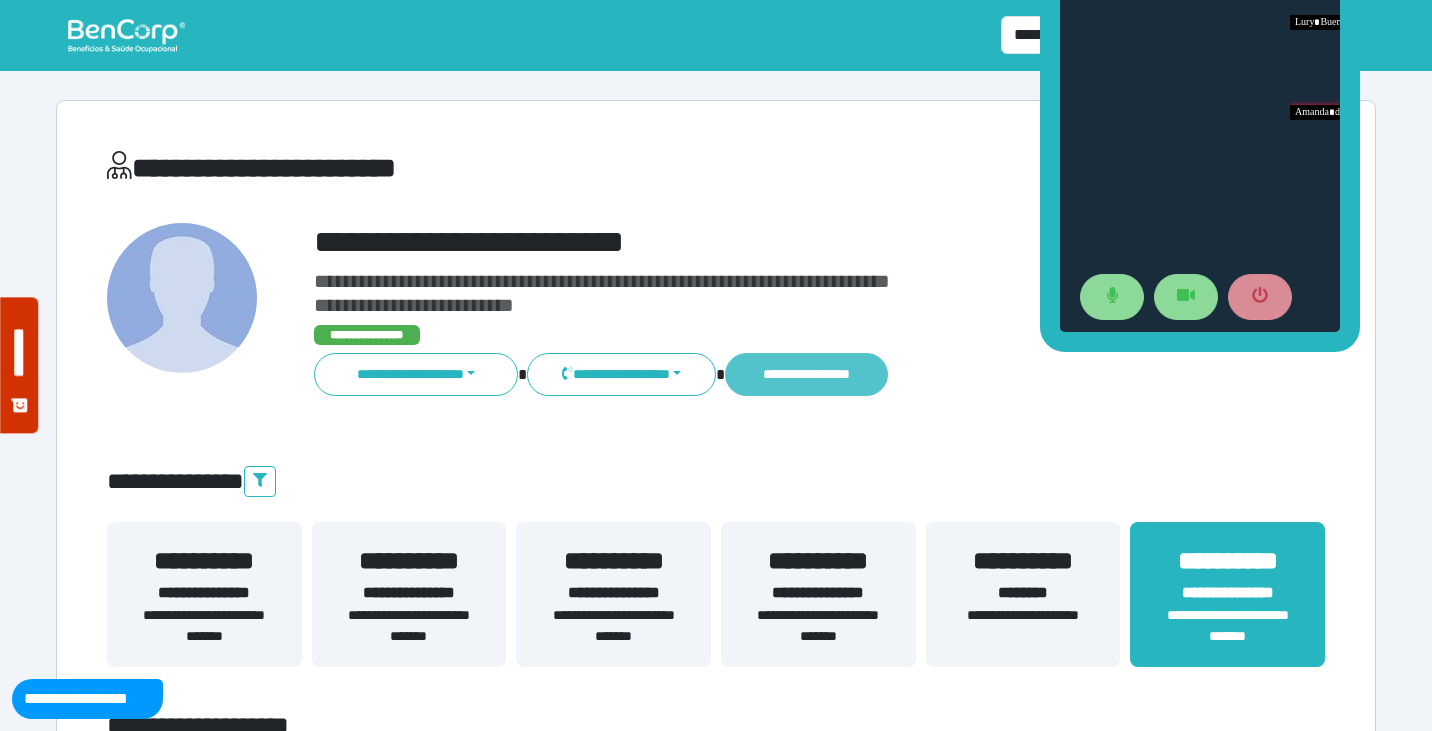 click on "**********" at bounding box center (806, 374) 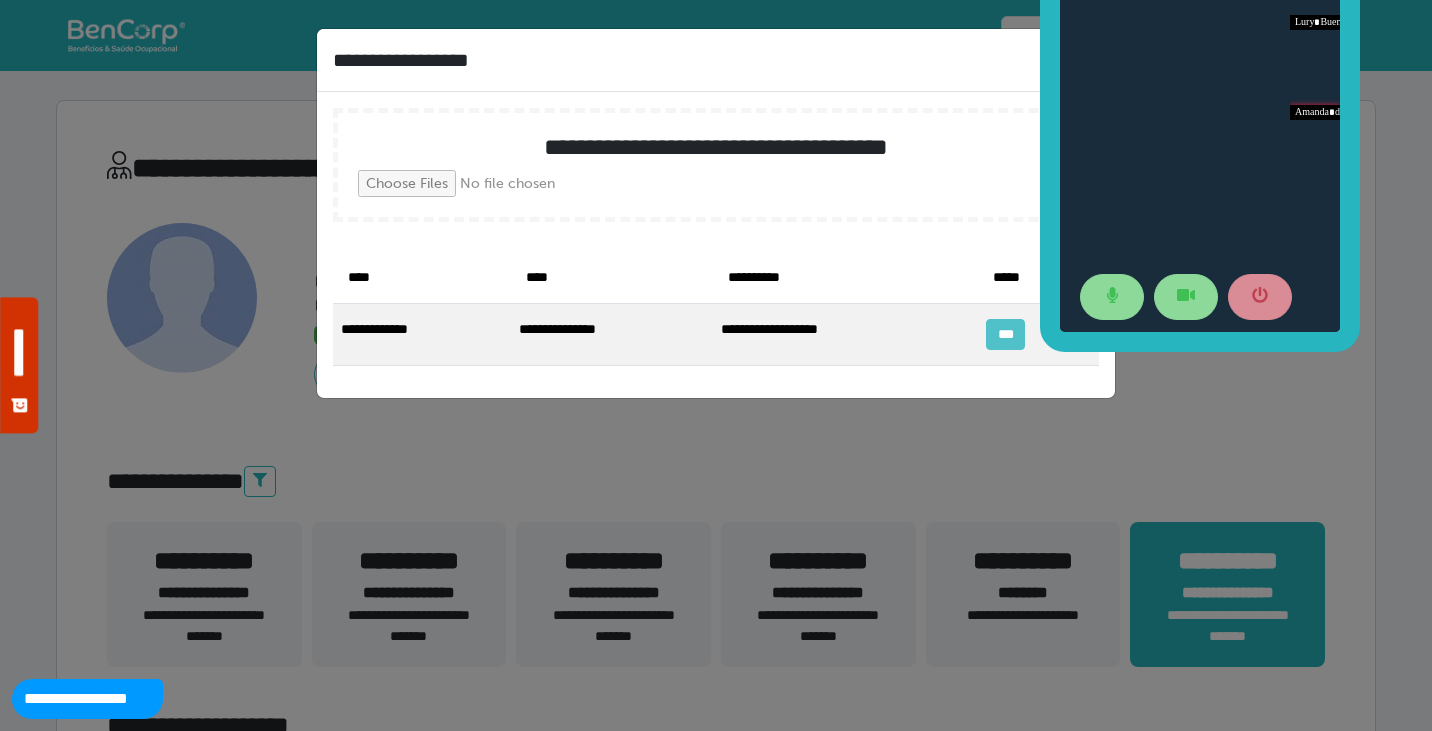 click on "***" at bounding box center [1005, 334] 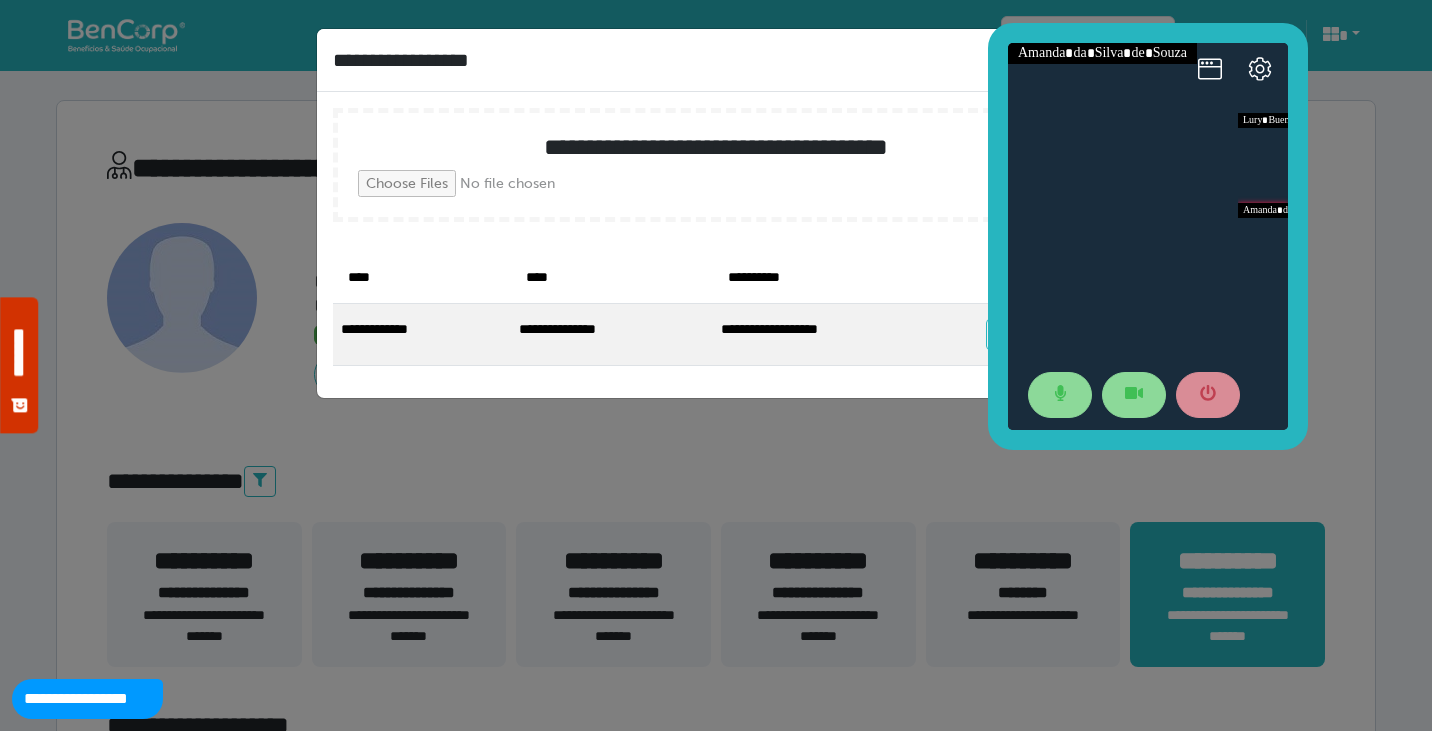 drag, startPoint x: 1049, startPoint y: 119, endPoint x: 991, endPoint y: 217, distance: 113.87713 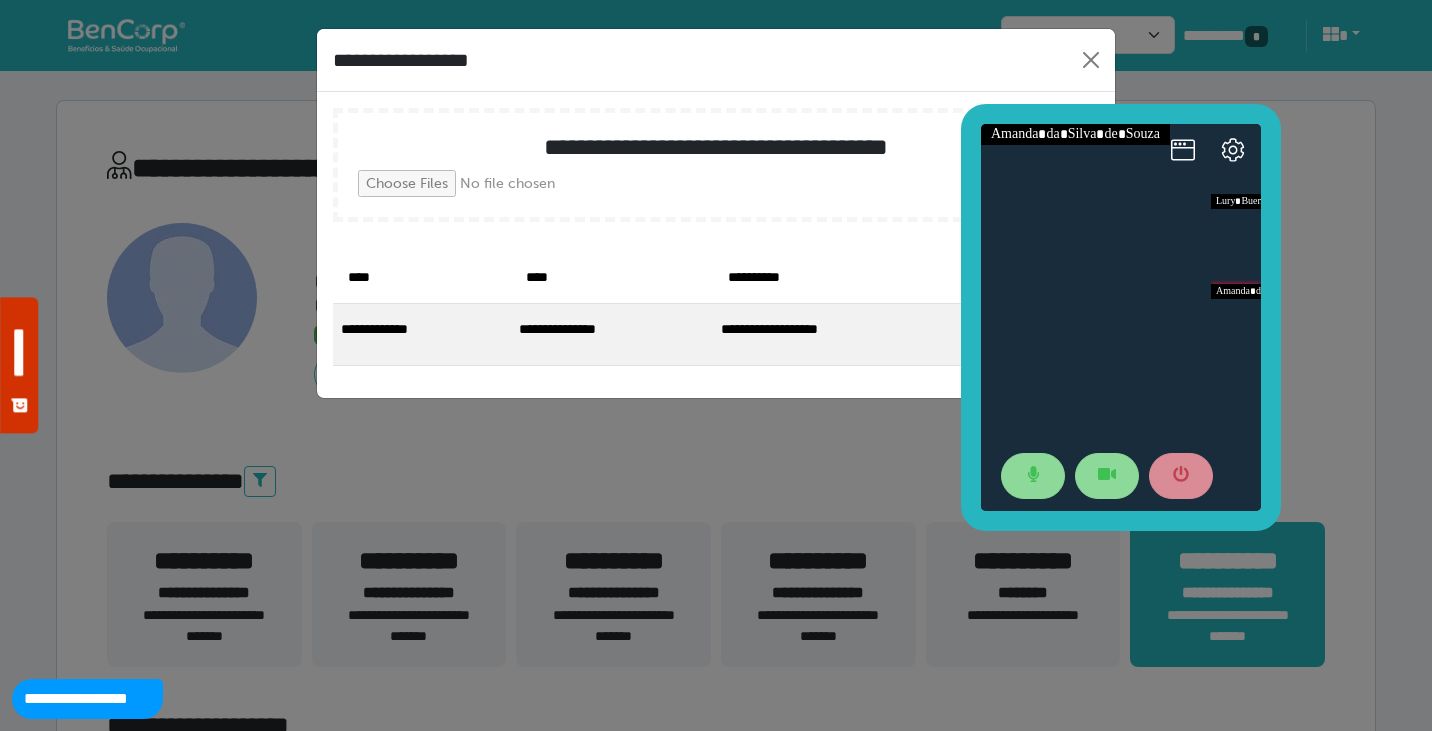drag, startPoint x: 992, startPoint y: 118, endPoint x: 935, endPoint y: 287, distance: 178.35358 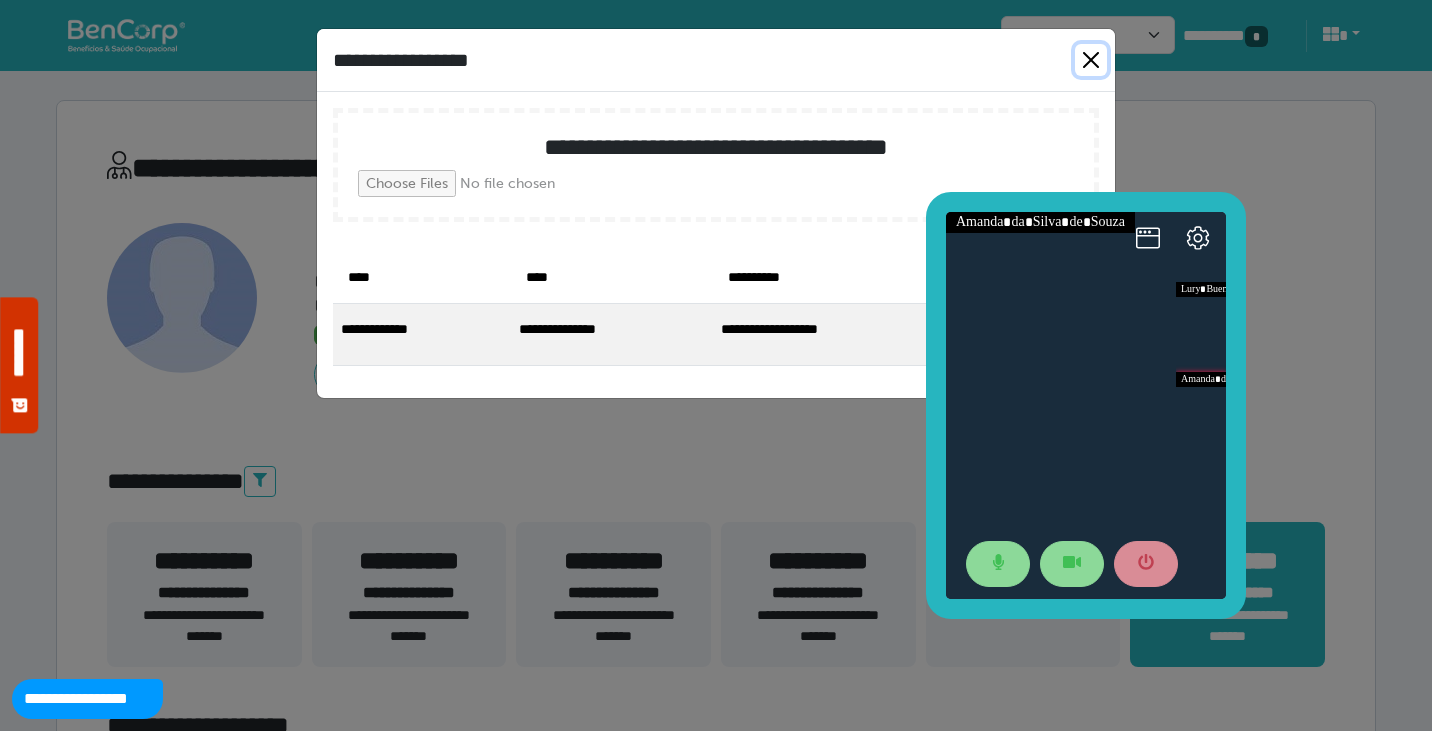 click at bounding box center [1091, 60] 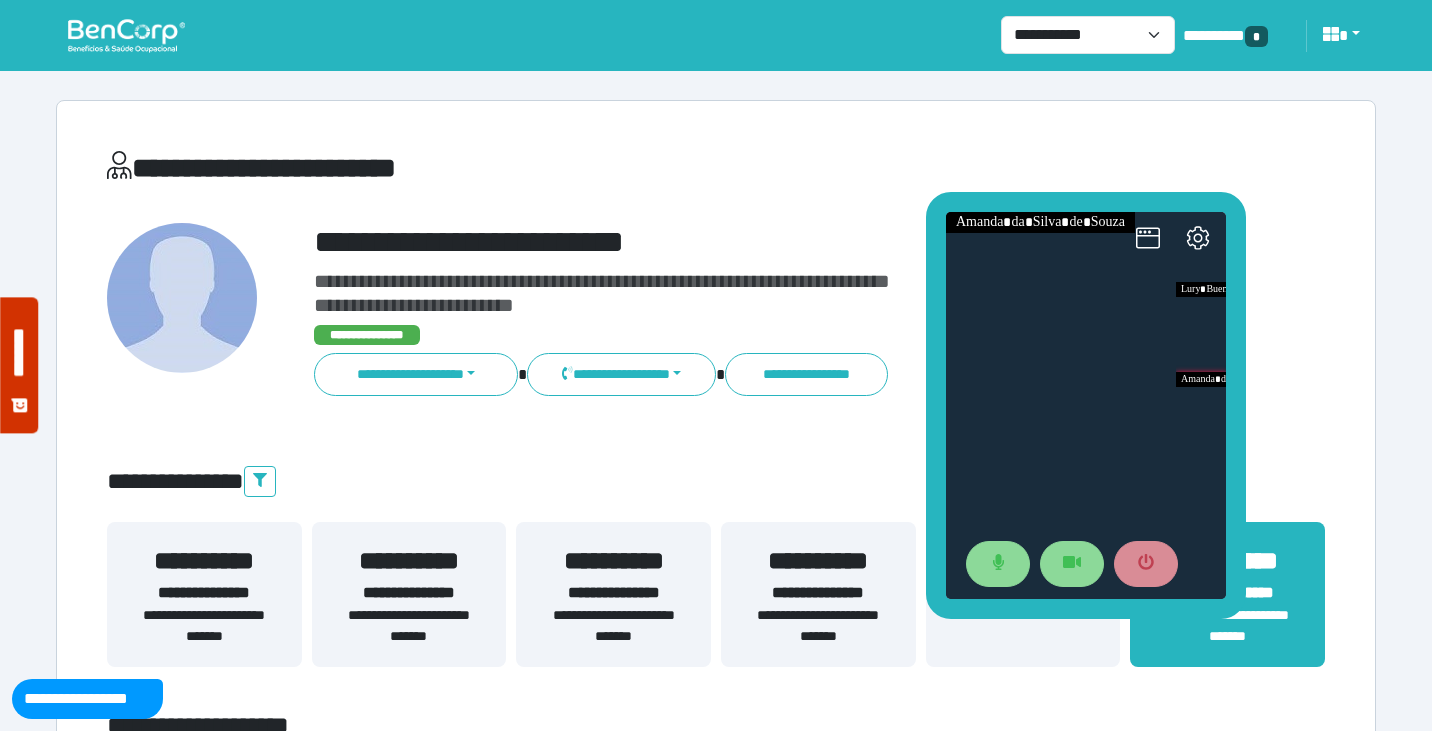 click on "**********" at bounding box center (716, 172) 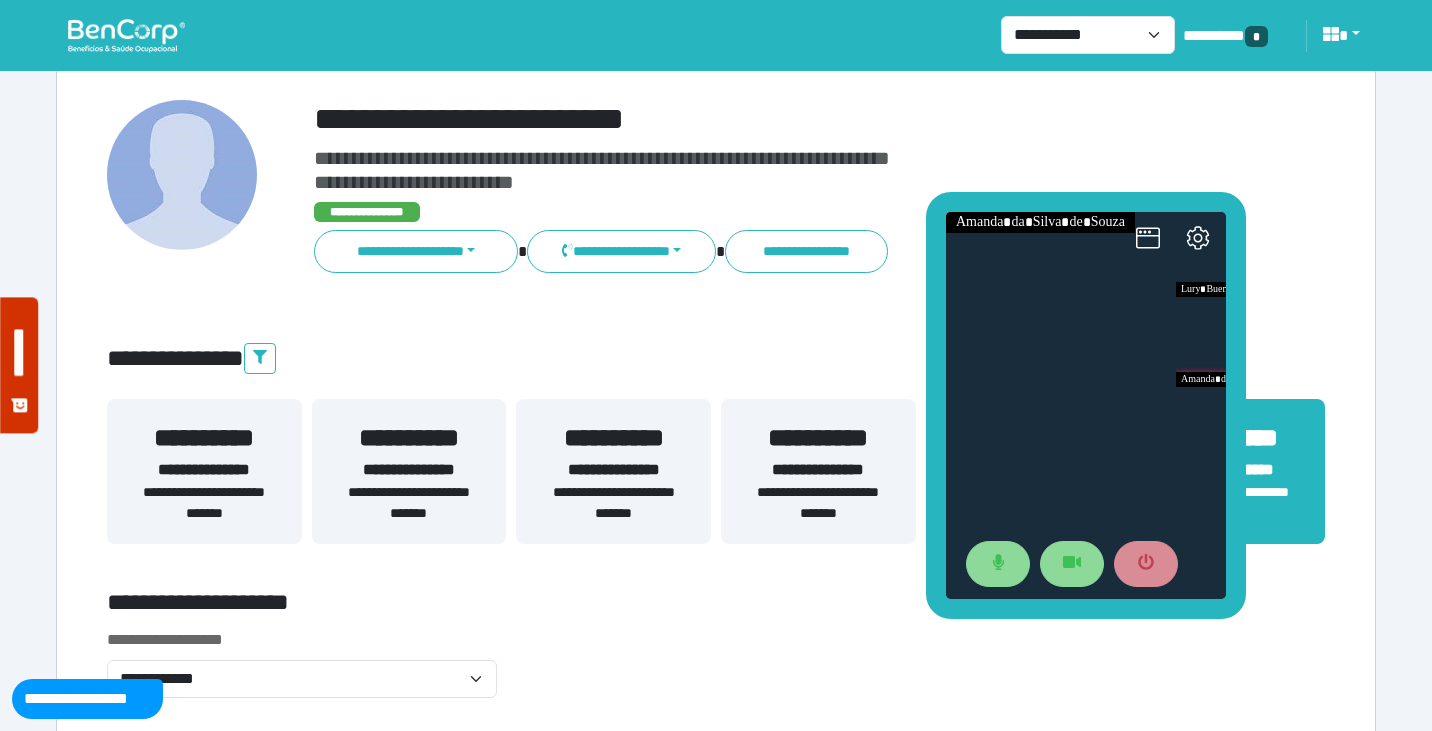 scroll, scrollTop: 0, scrollLeft: 0, axis: both 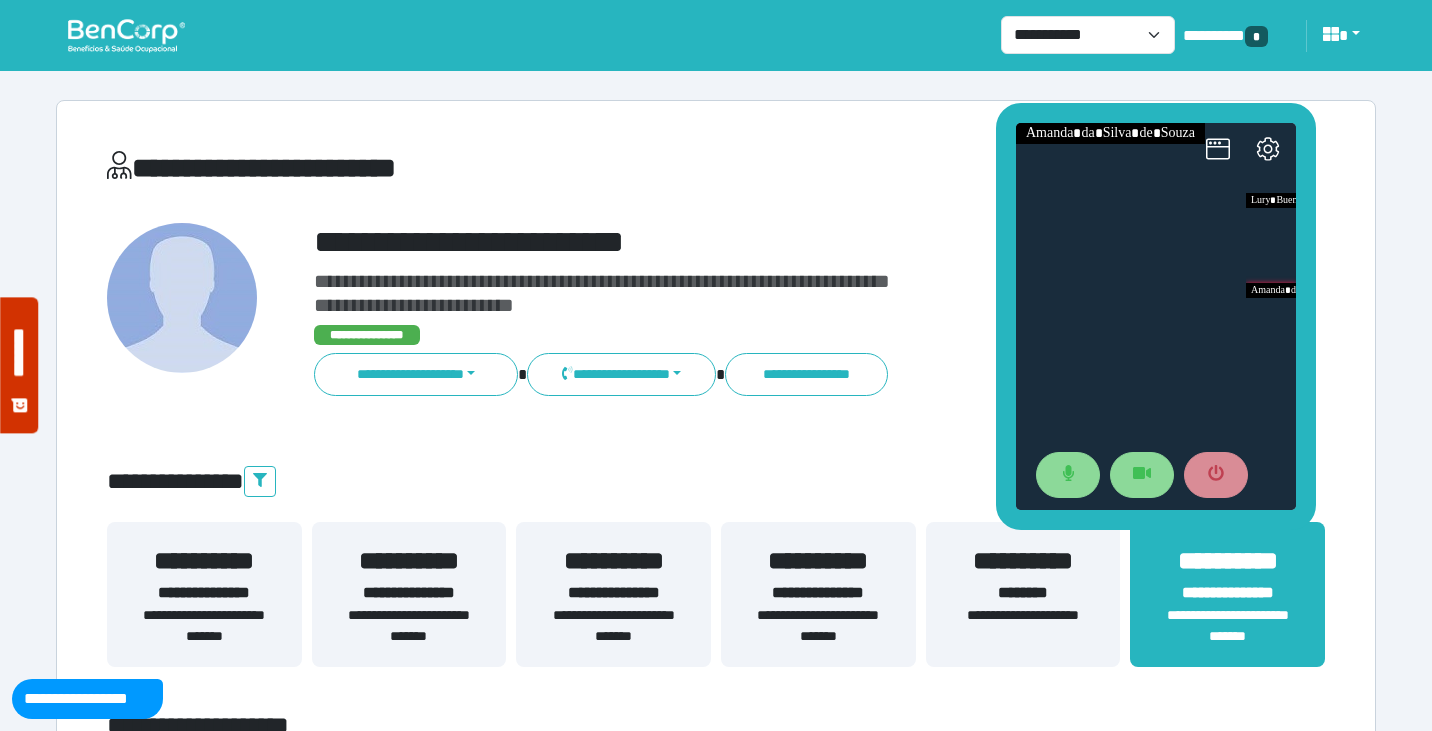 drag, startPoint x: 932, startPoint y: 394, endPoint x: 1003, endPoint y: 298, distance: 119.40268 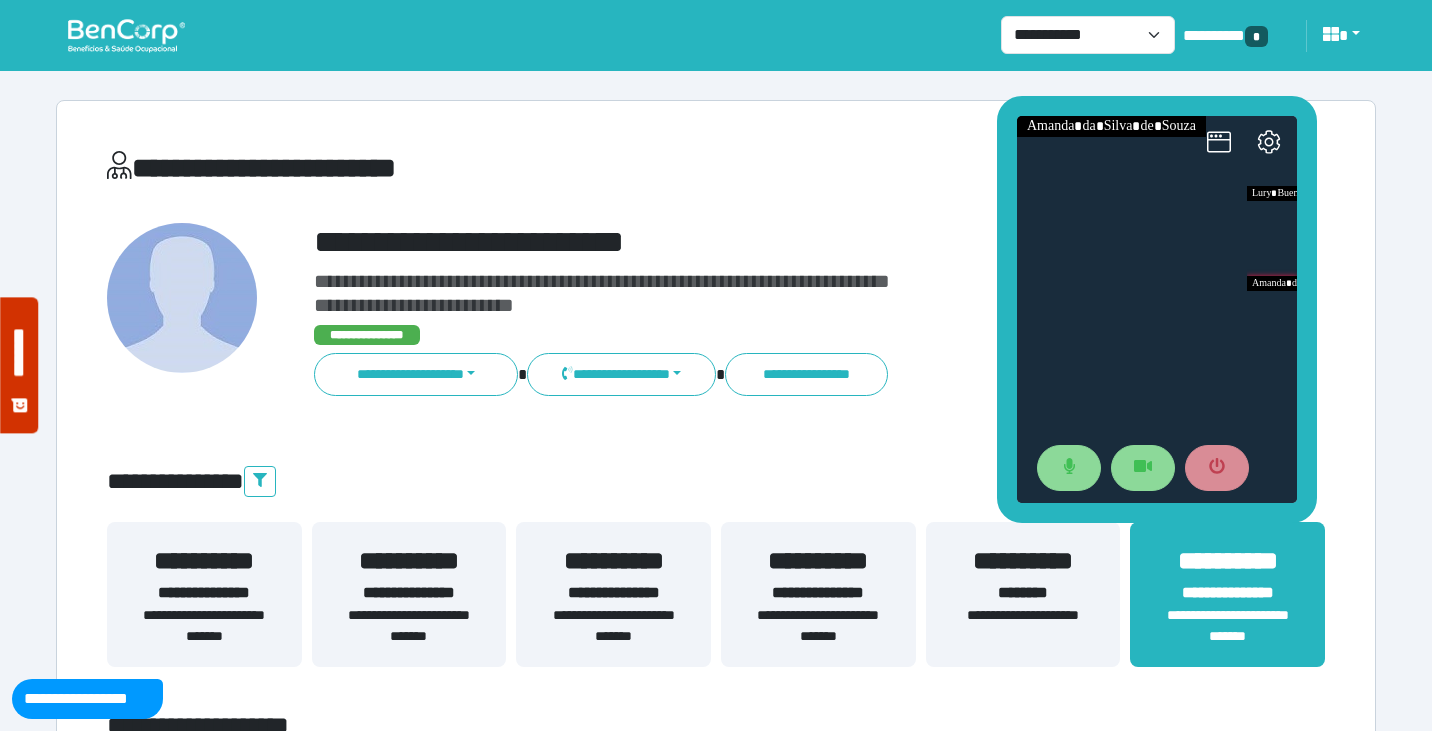 click on "**********" at bounding box center [818, 626] 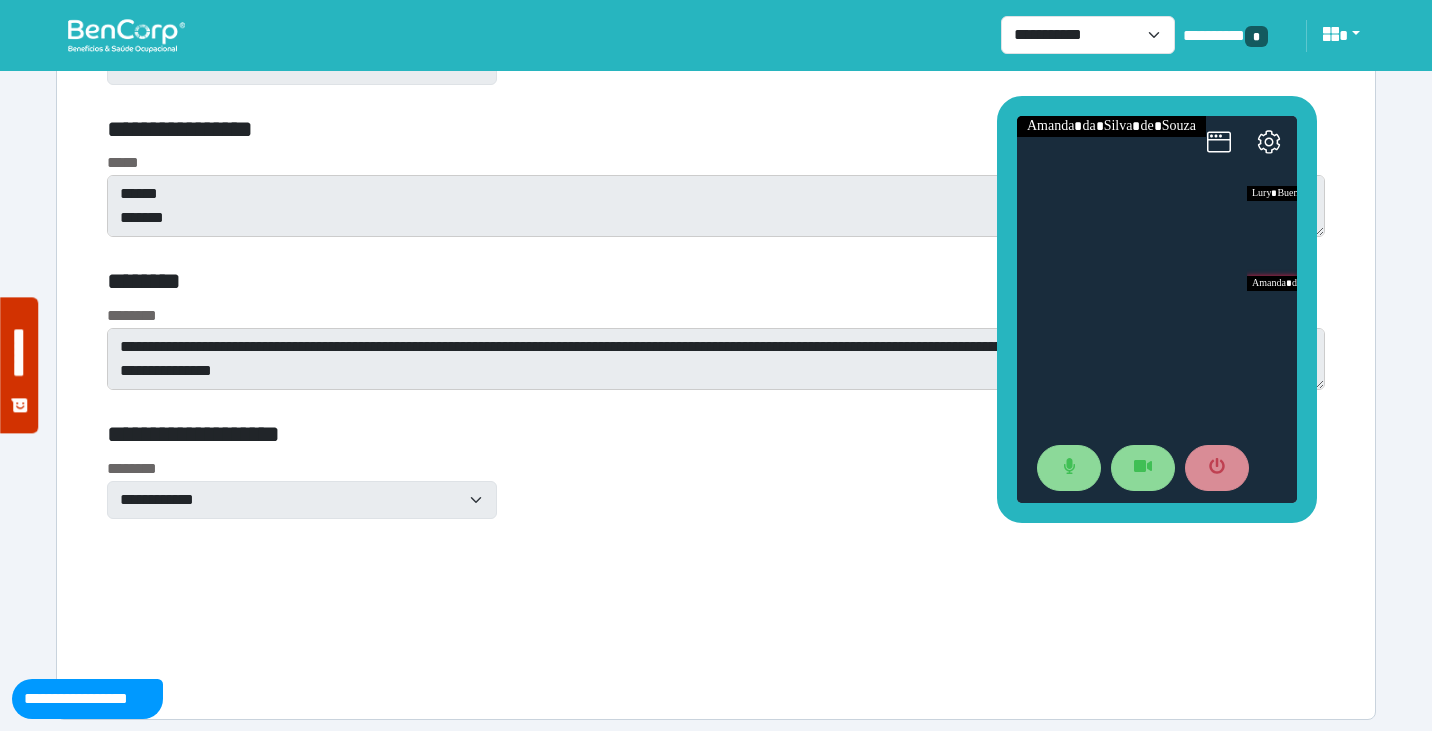 scroll, scrollTop: 8752, scrollLeft: 0, axis: vertical 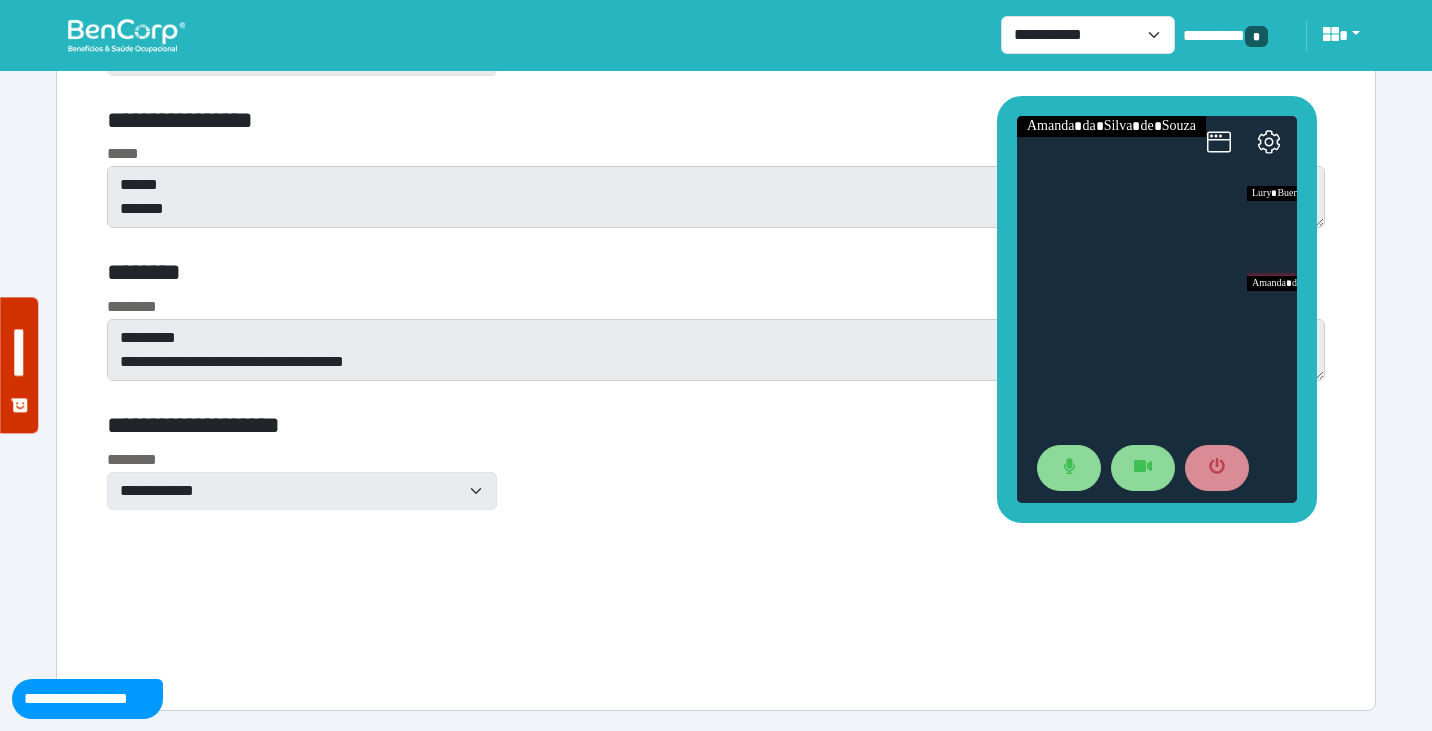 click on "**********" at bounding box center (716, -1728) 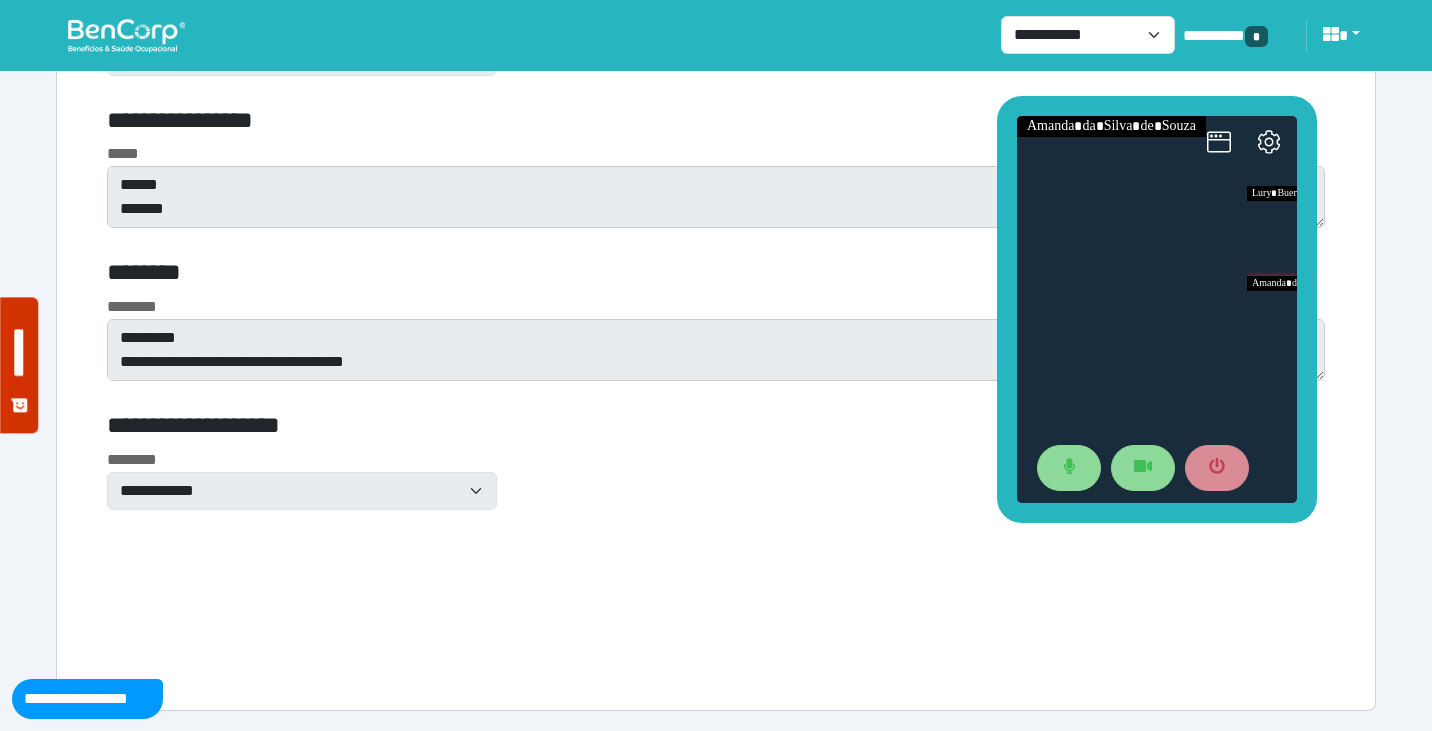 click on "**********" at bounding box center [716, -1728] 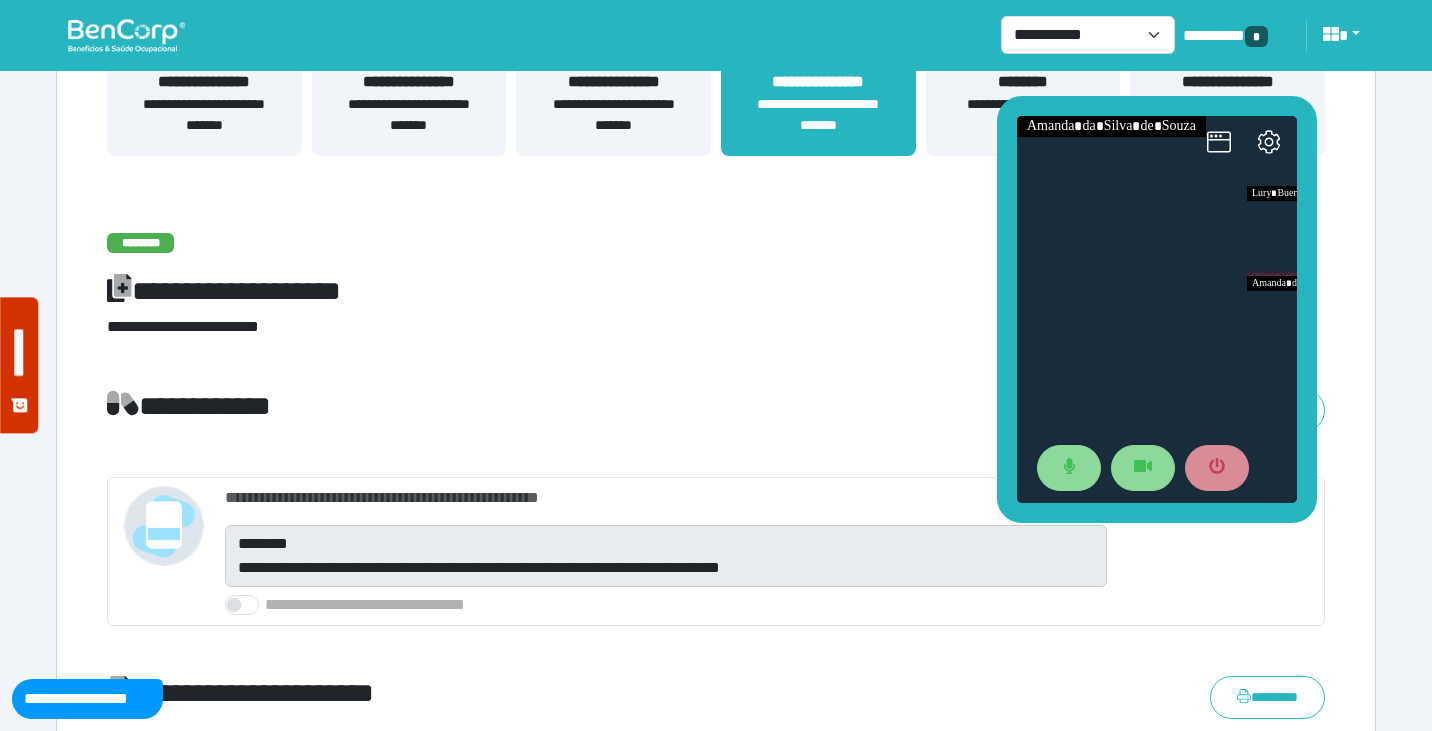 scroll, scrollTop: 0, scrollLeft: 0, axis: both 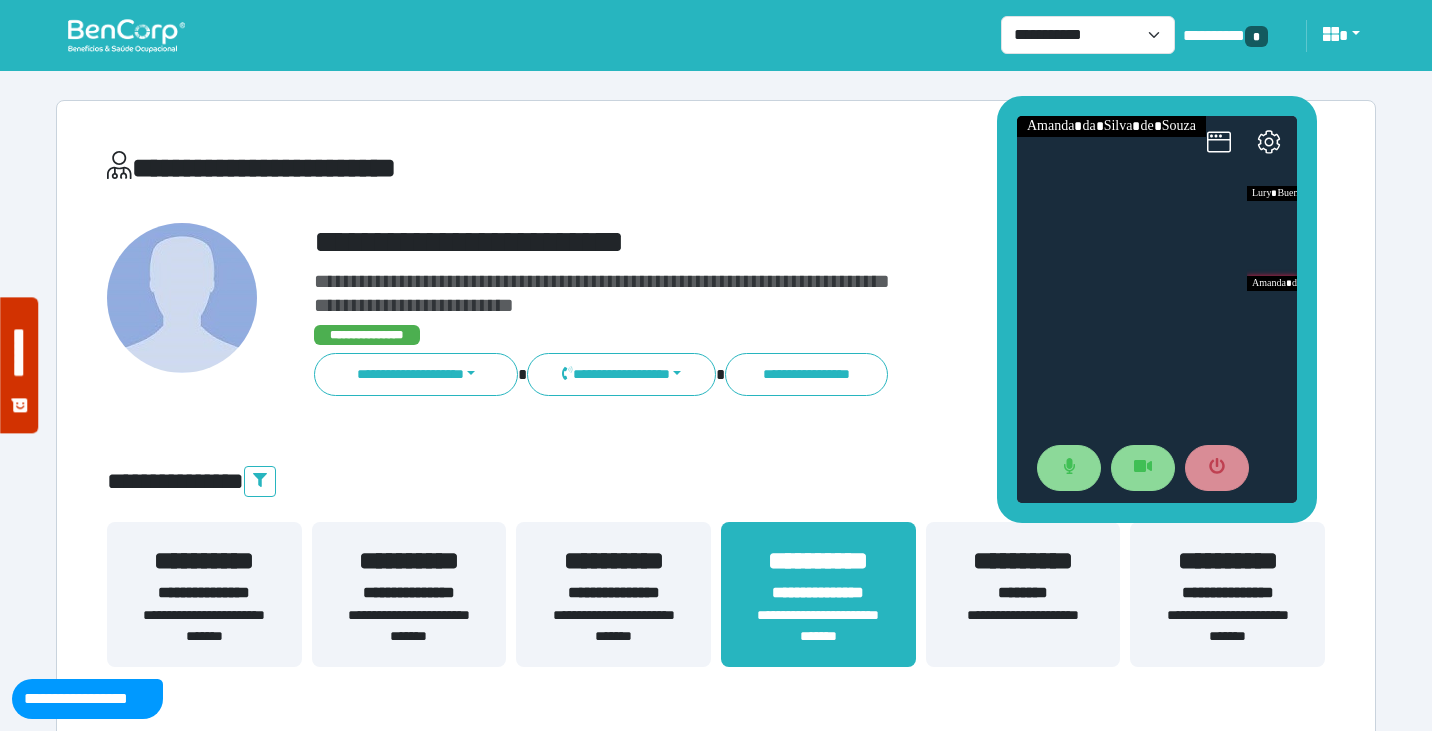 click on "**********" at bounding box center (1227, 593) 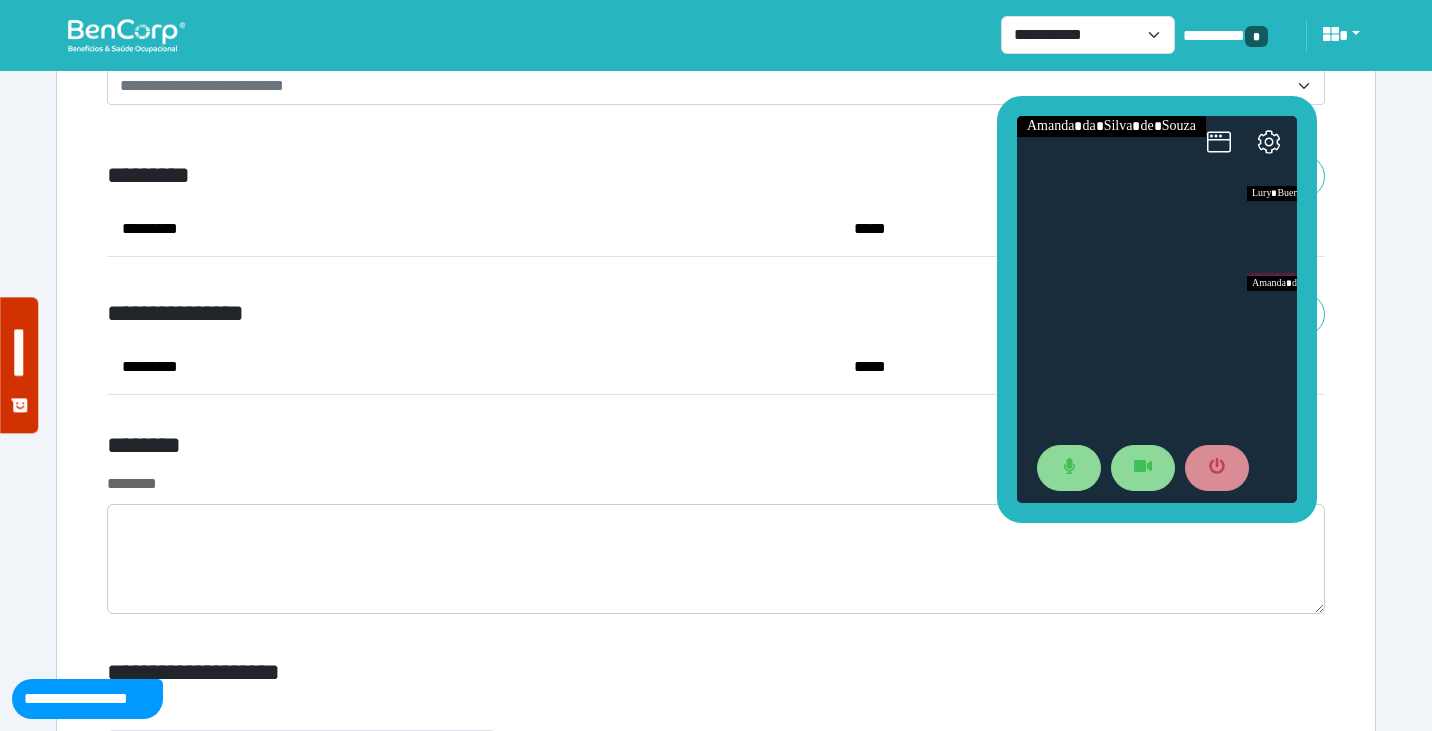 scroll, scrollTop: 7417, scrollLeft: 0, axis: vertical 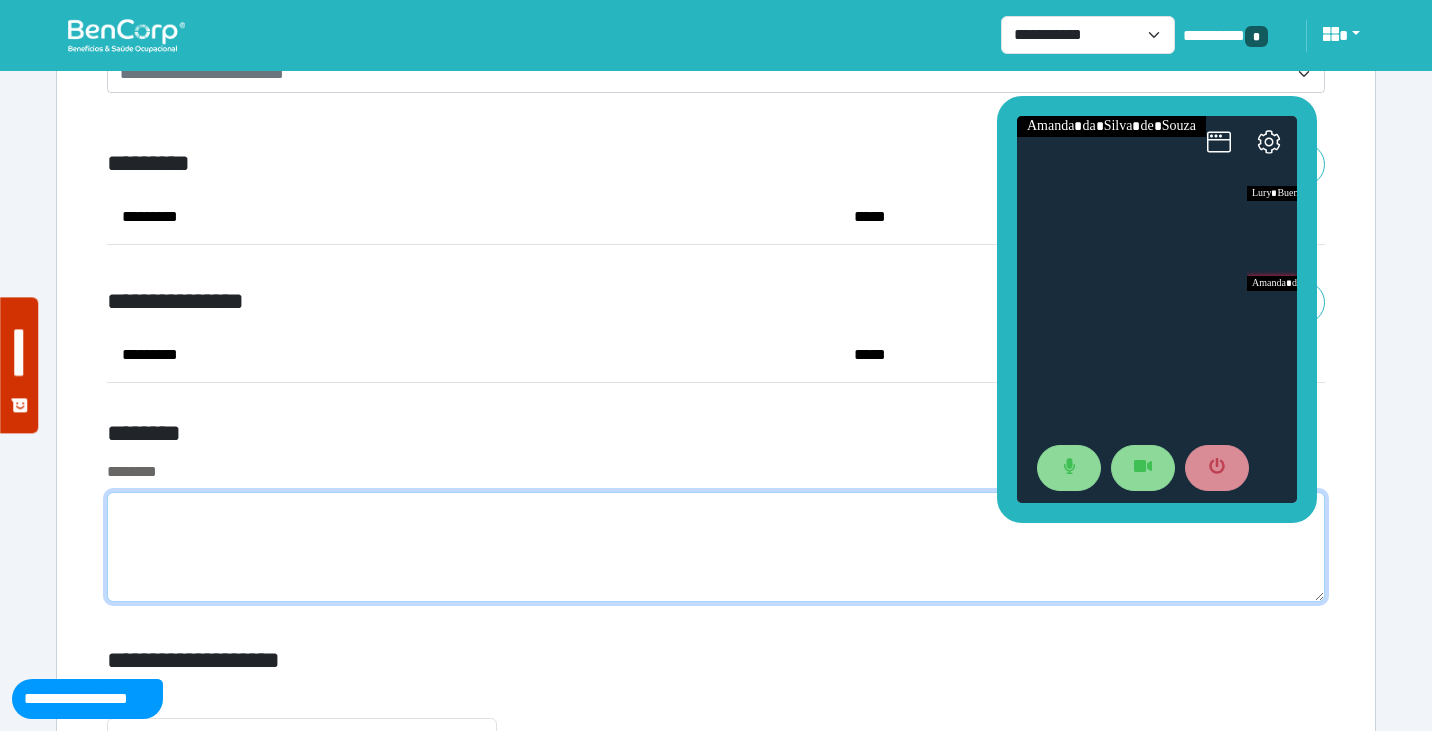 click at bounding box center (716, 547) 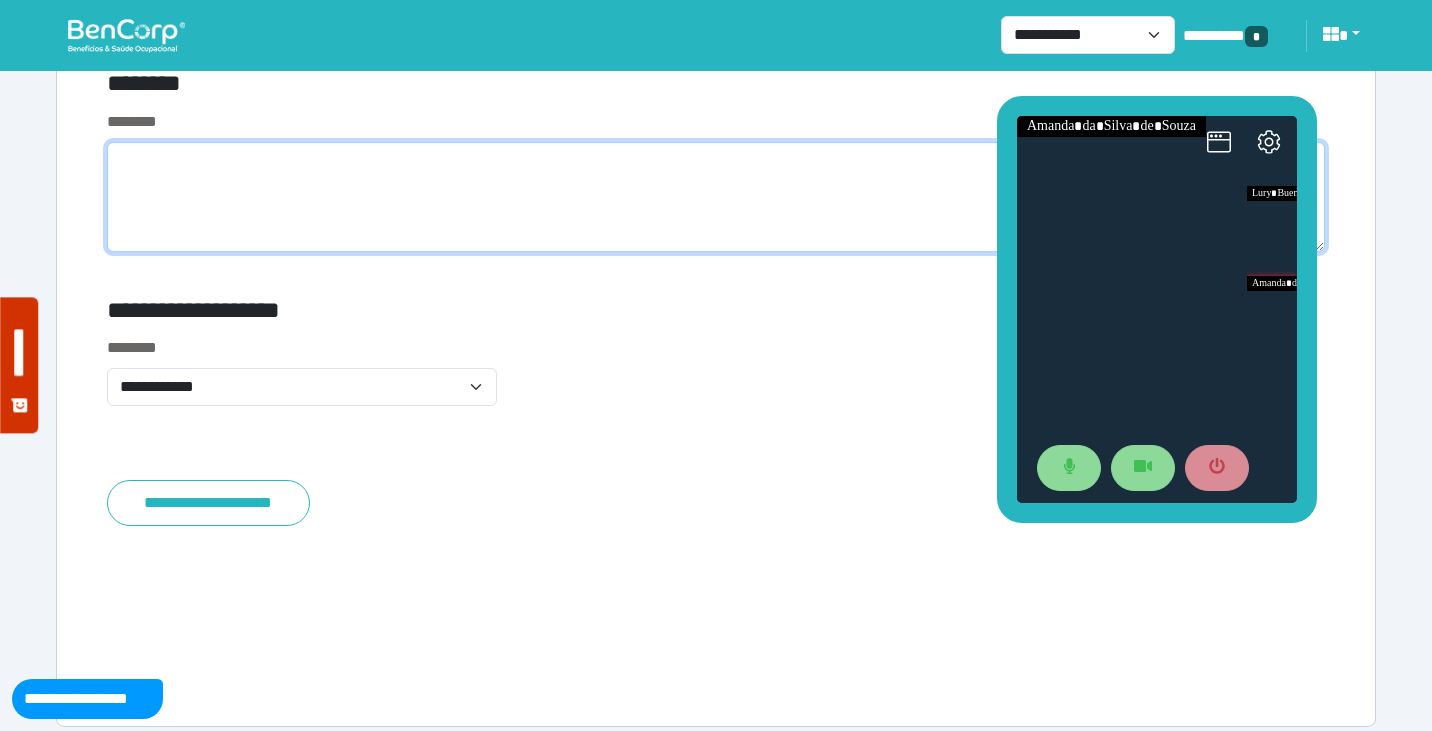 scroll, scrollTop: 7775, scrollLeft: 0, axis: vertical 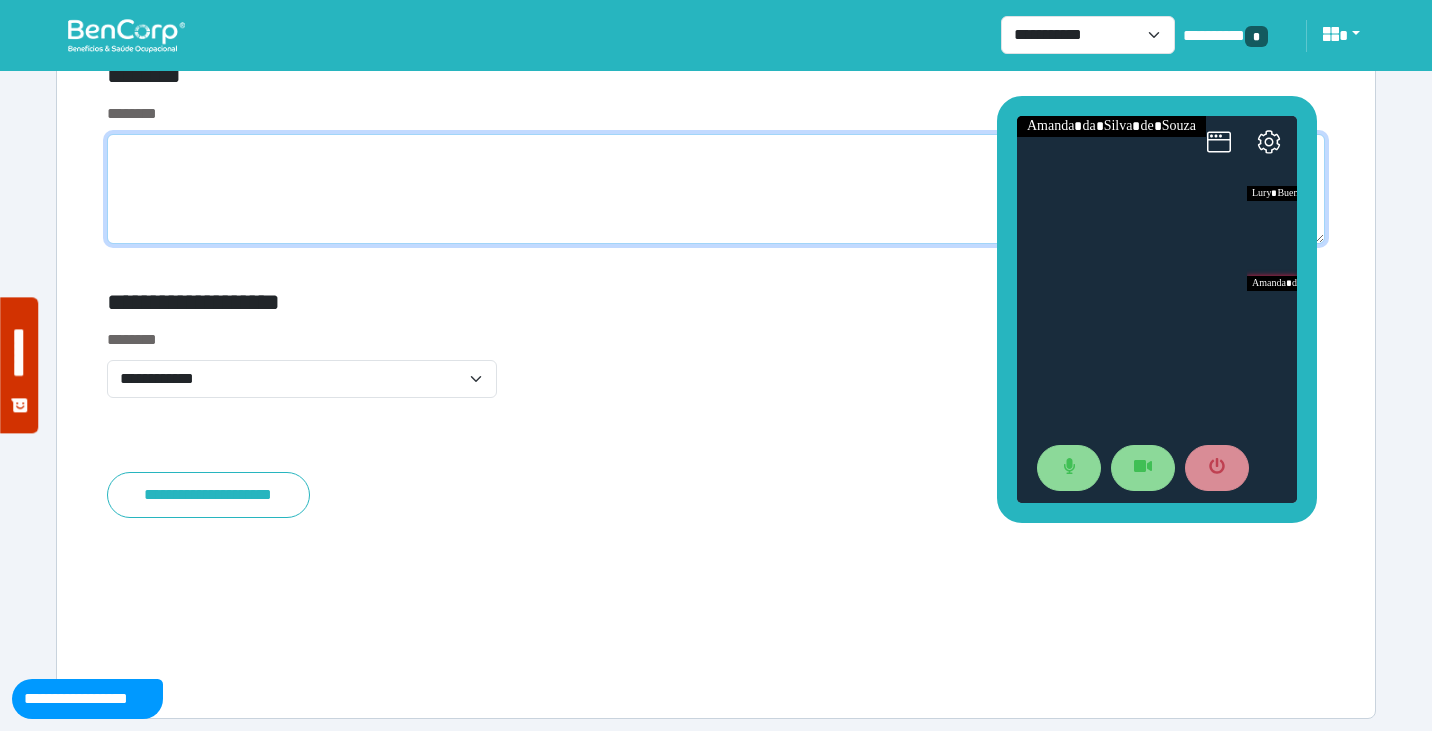 paste on "**********" 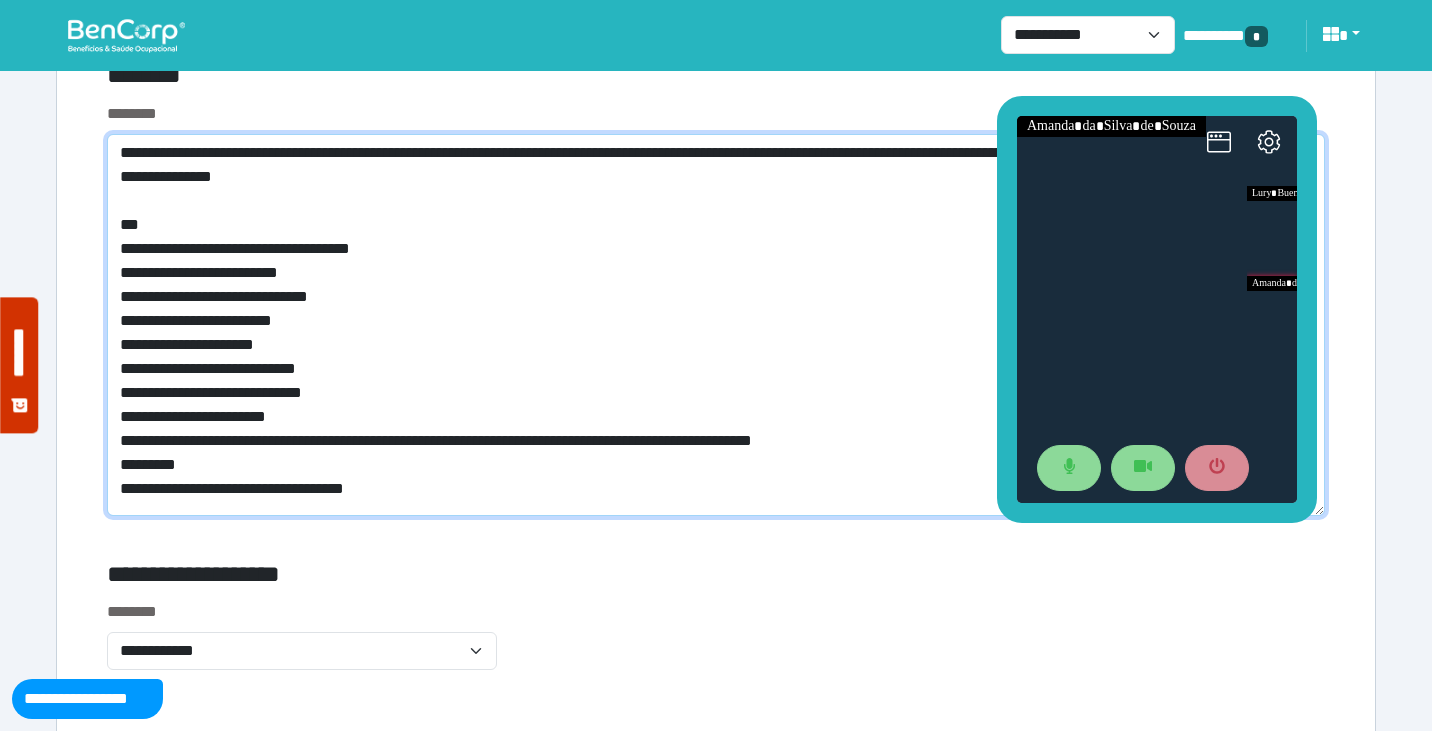 scroll, scrollTop: 0, scrollLeft: 0, axis: both 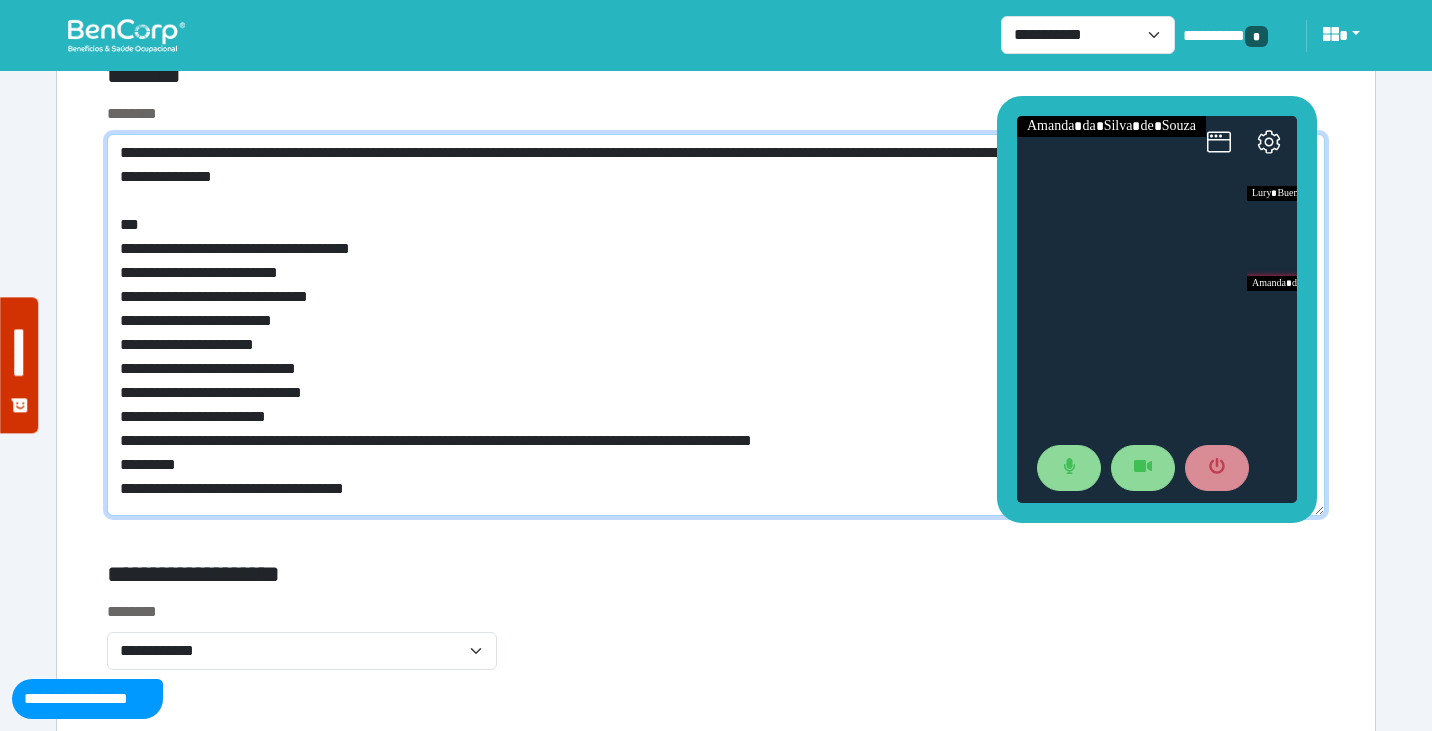 drag, startPoint x: 155, startPoint y: 153, endPoint x: 127, endPoint y: 153, distance: 28 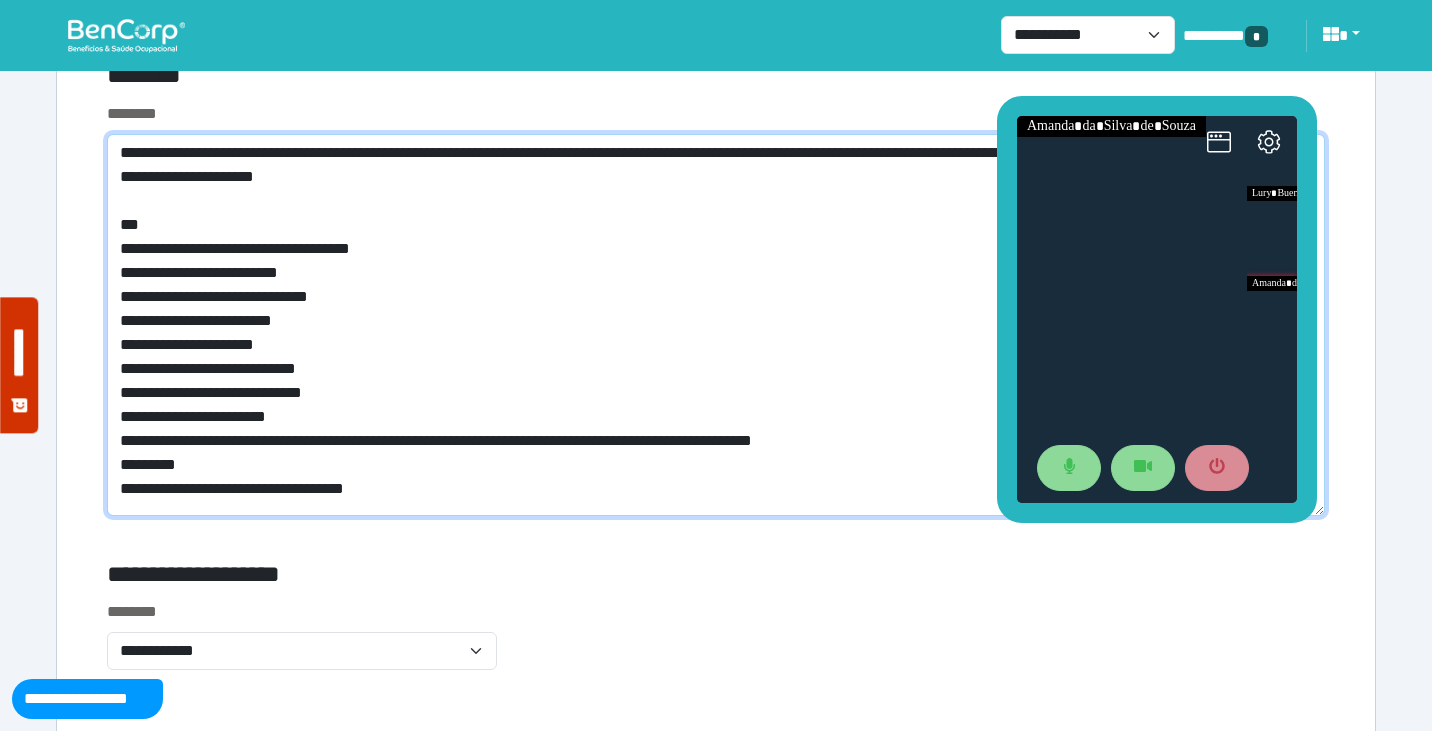 click on "**********" at bounding box center (716, 325) 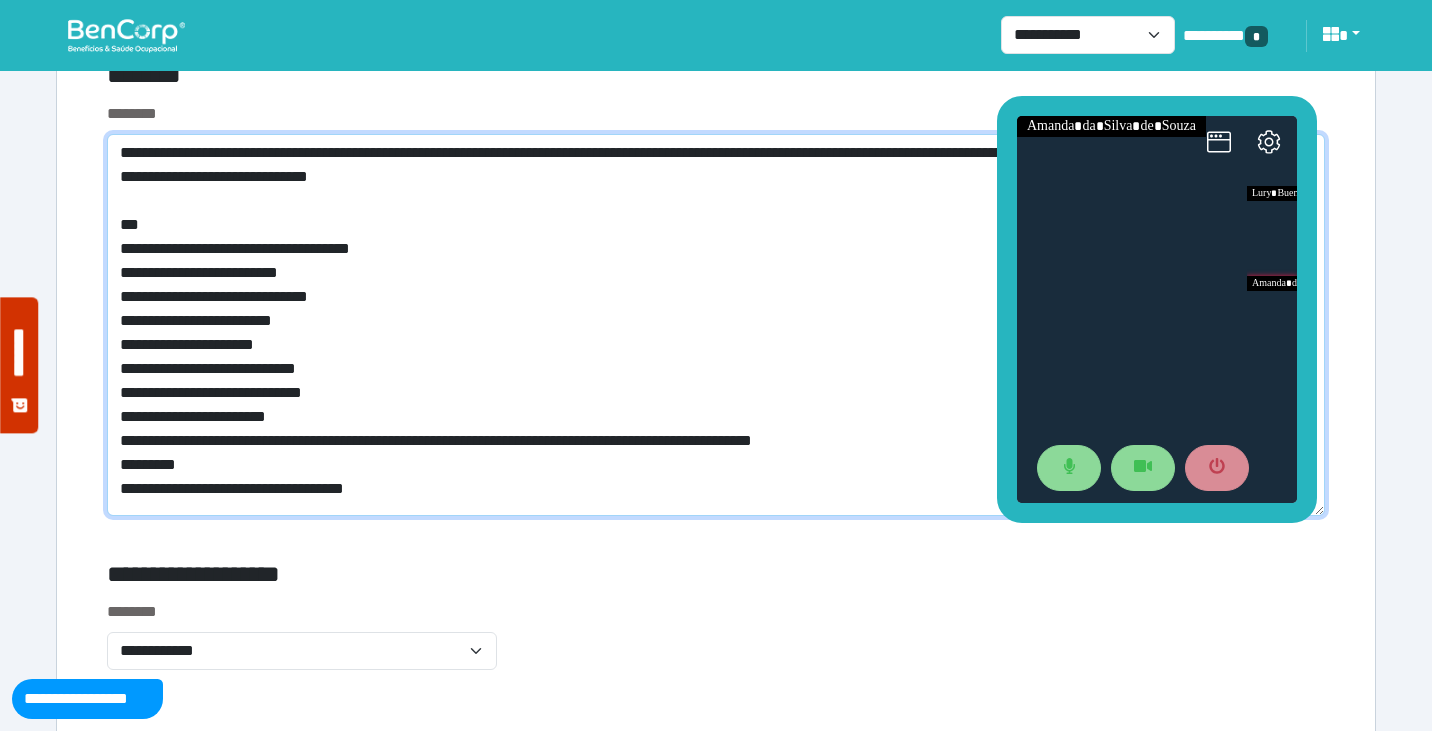 click on "**********" at bounding box center (716, 325) 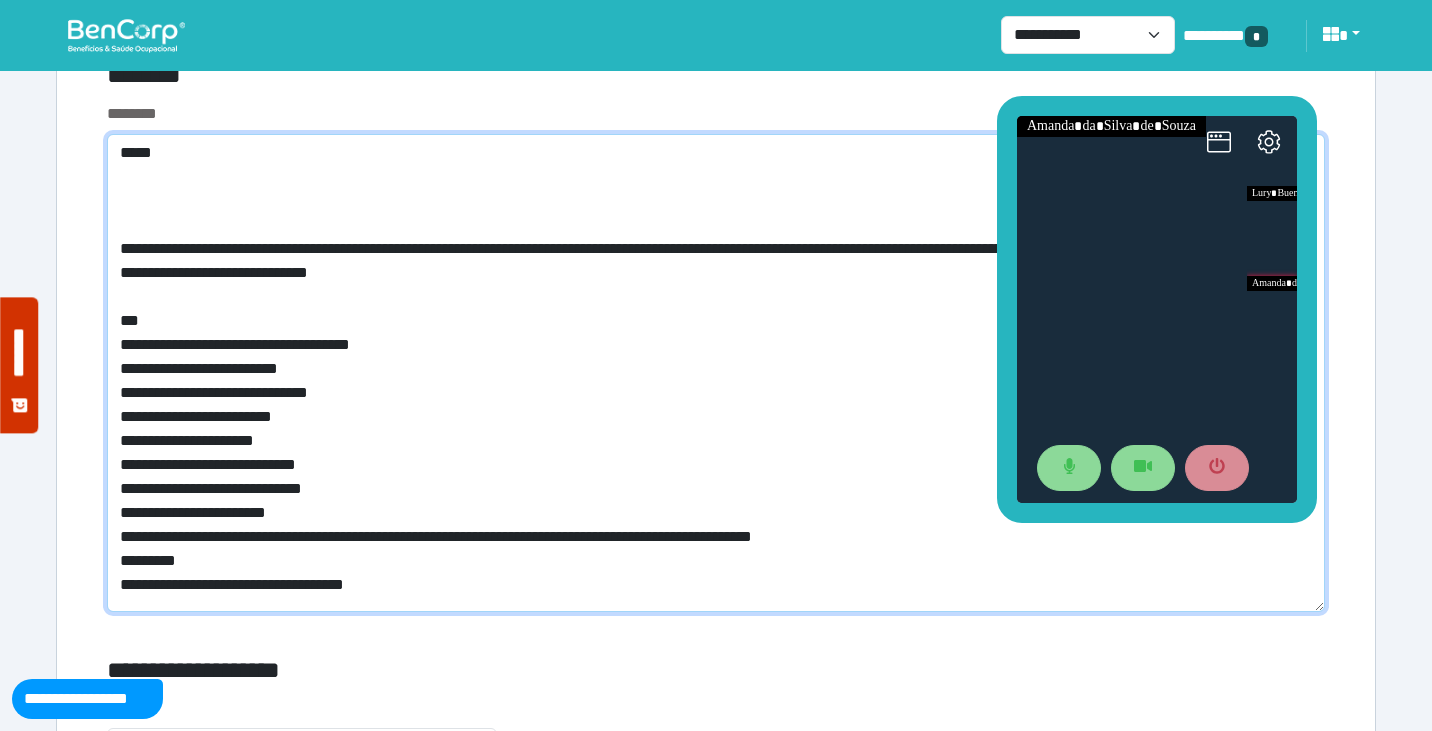click on "**********" at bounding box center [716, 373] 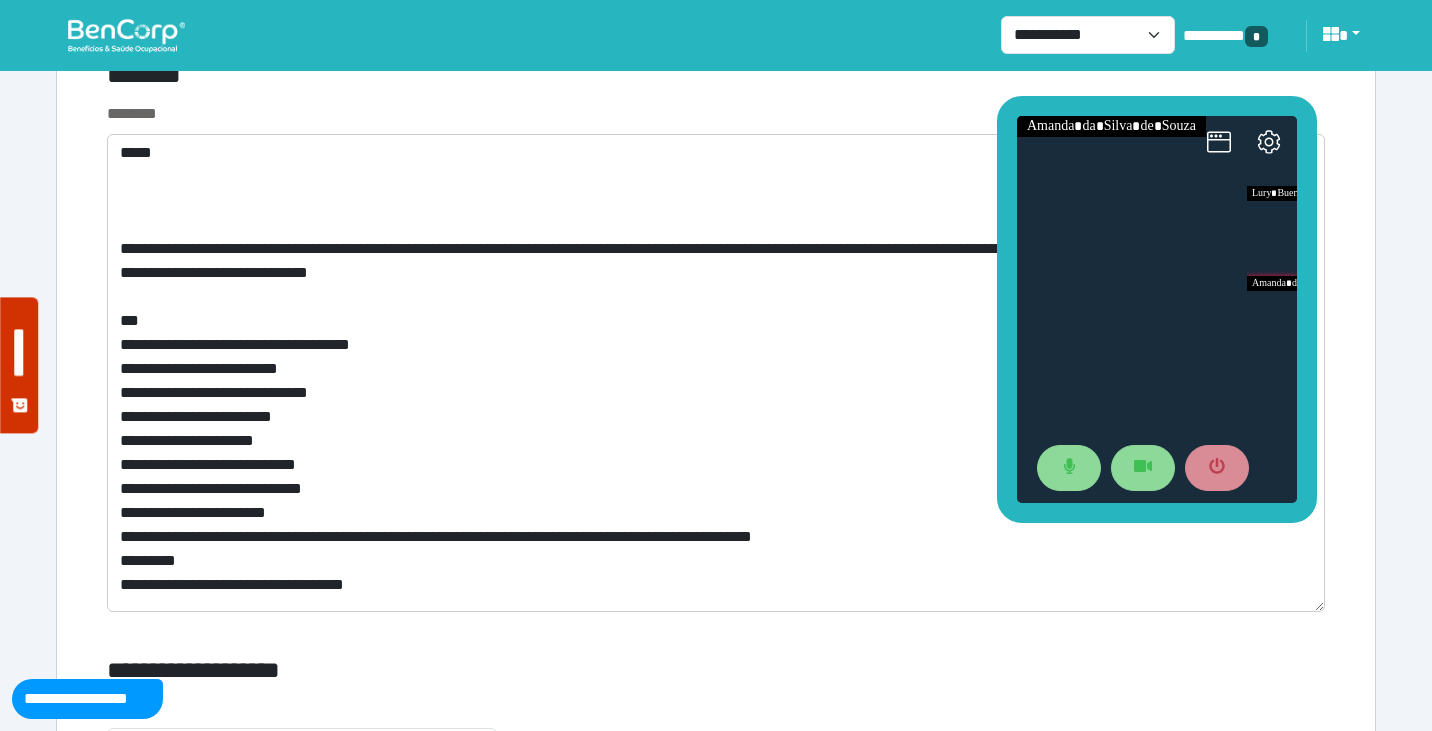 click on "**********" at bounding box center [716, 357] 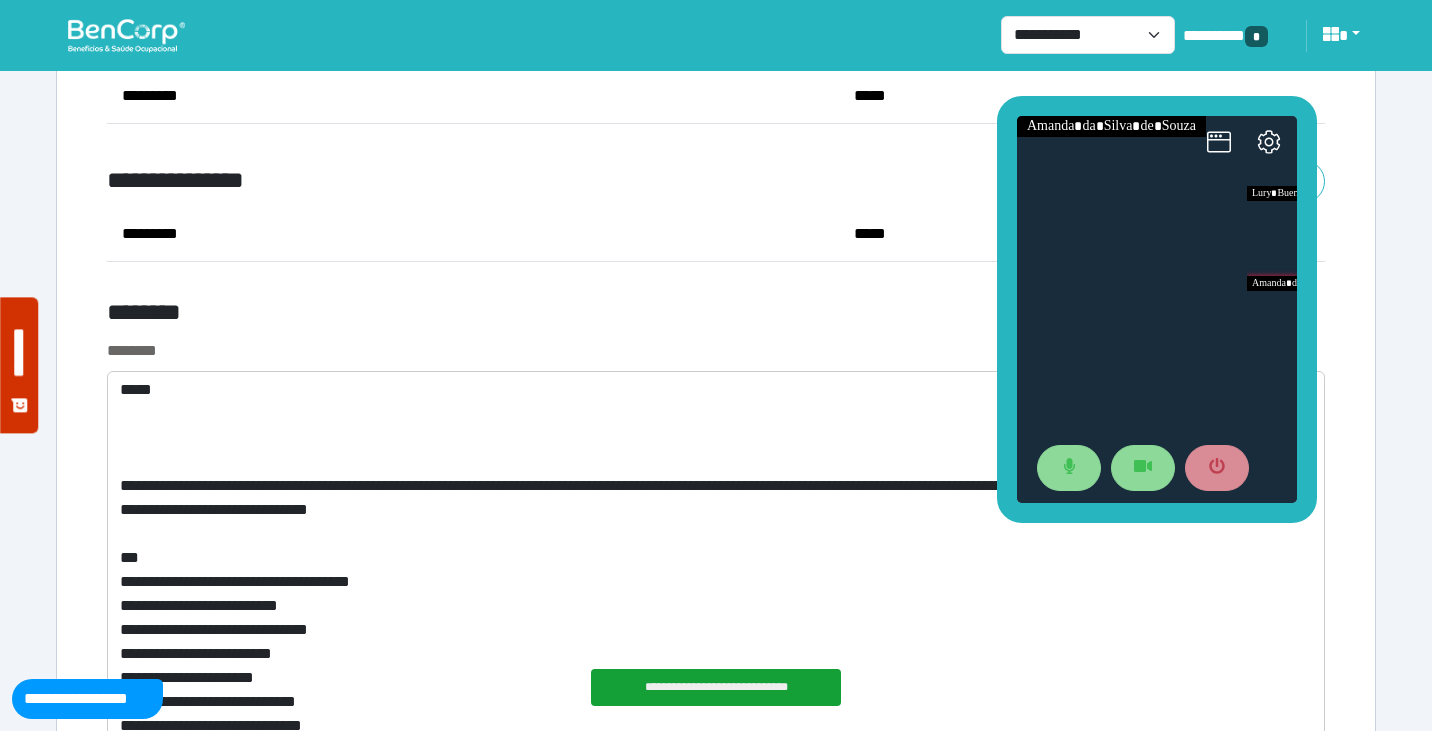 scroll, scrollTop: 7523, scrollLeft: 0, axis: vertical 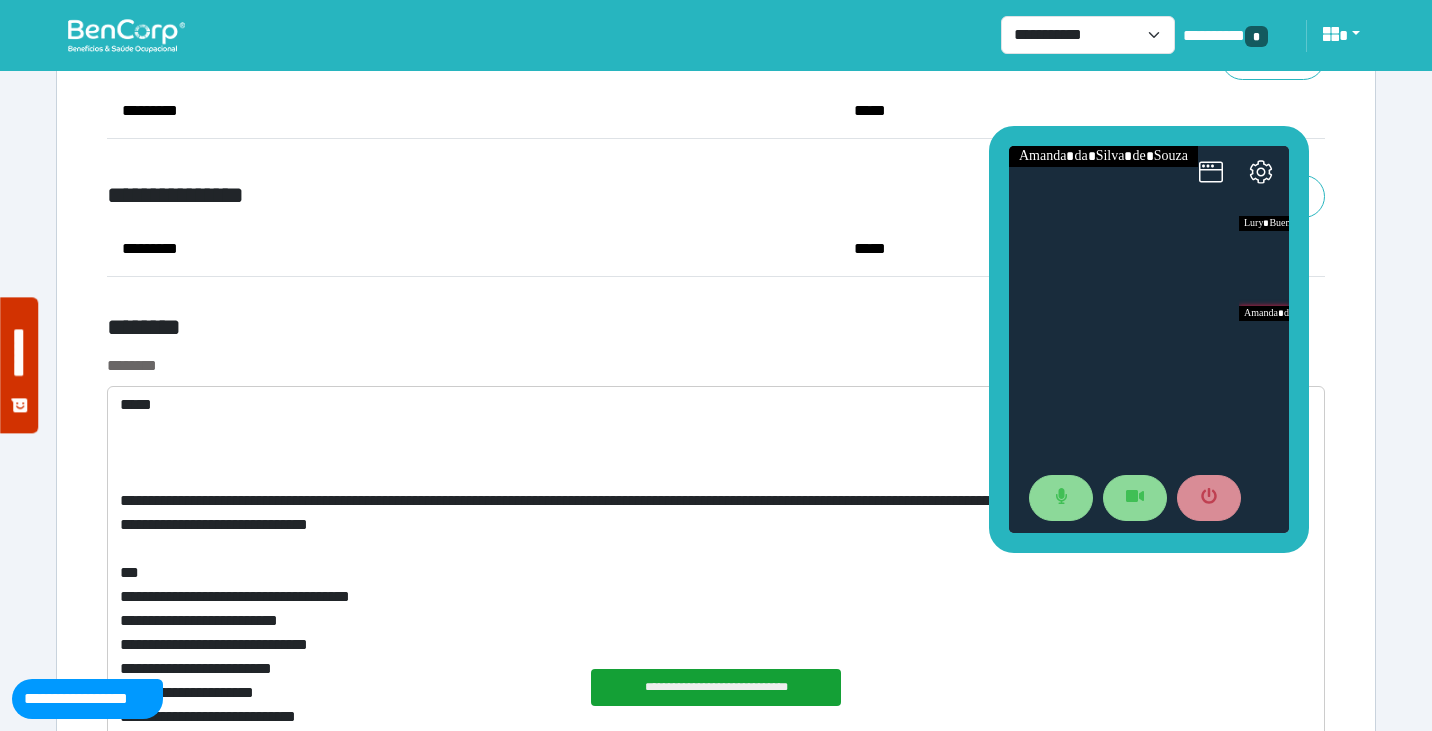 drag, startPoint x: 1004, startPoint y: 265, endPoint x: 995, endPoint y: 298, distance: 34.20526 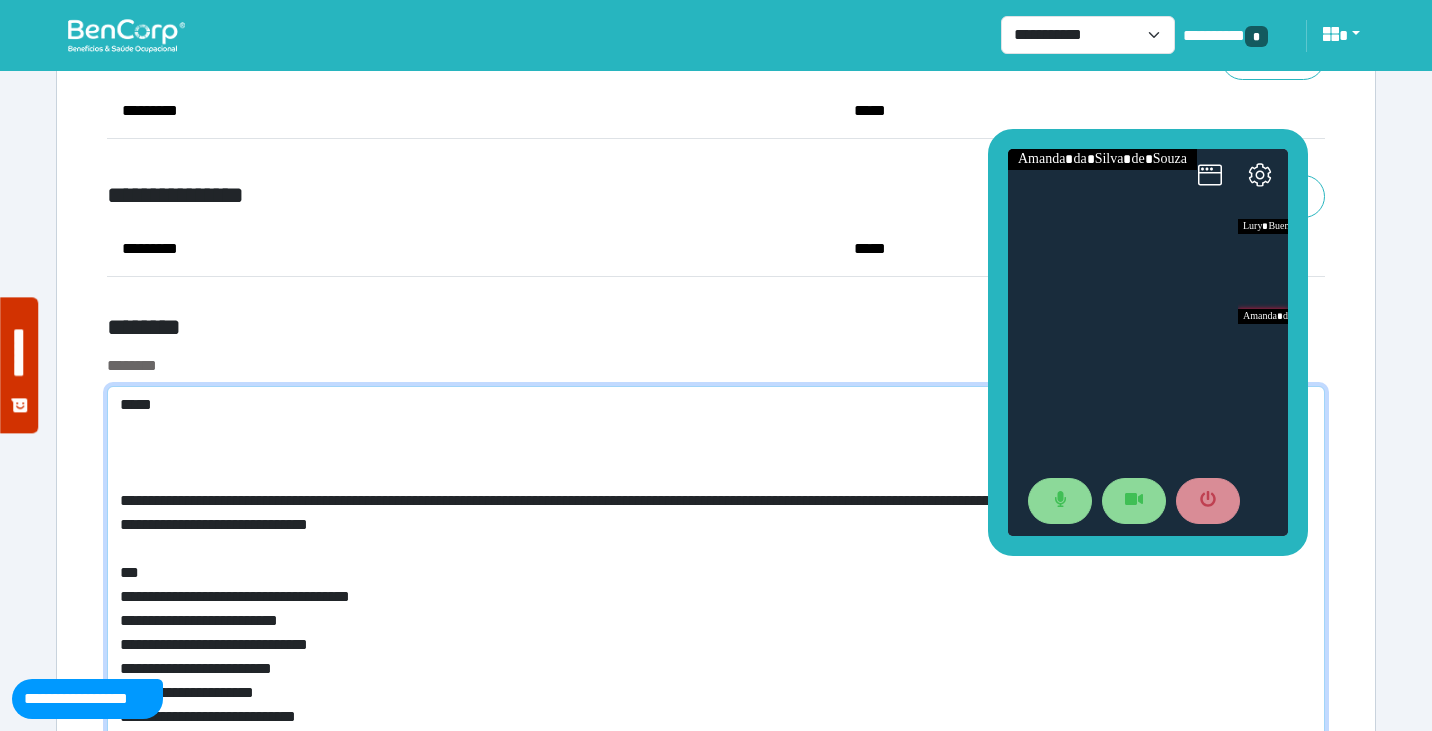 click on "**********" at bounding box center [716, 625] 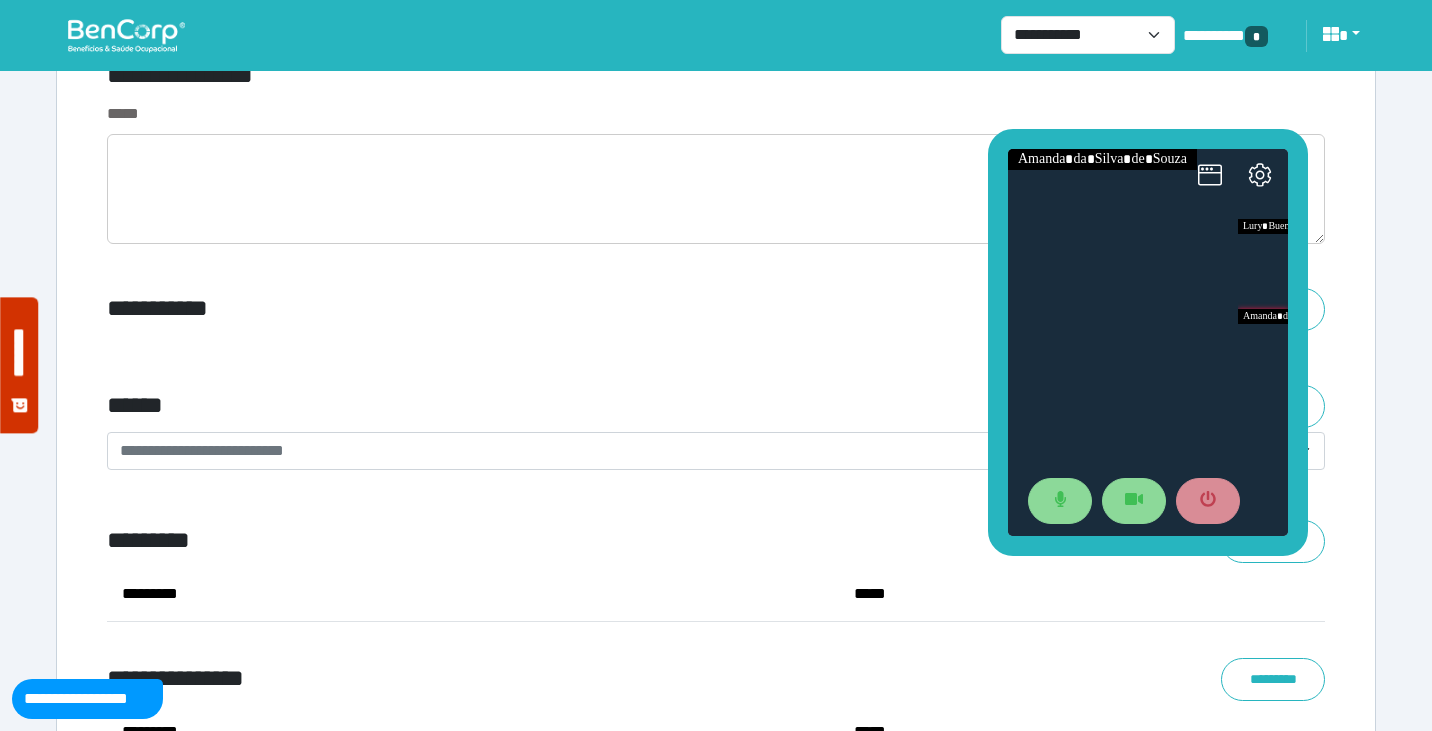 scroll, scrollTop: 7037, scrollLeft: 0, axis: vertical 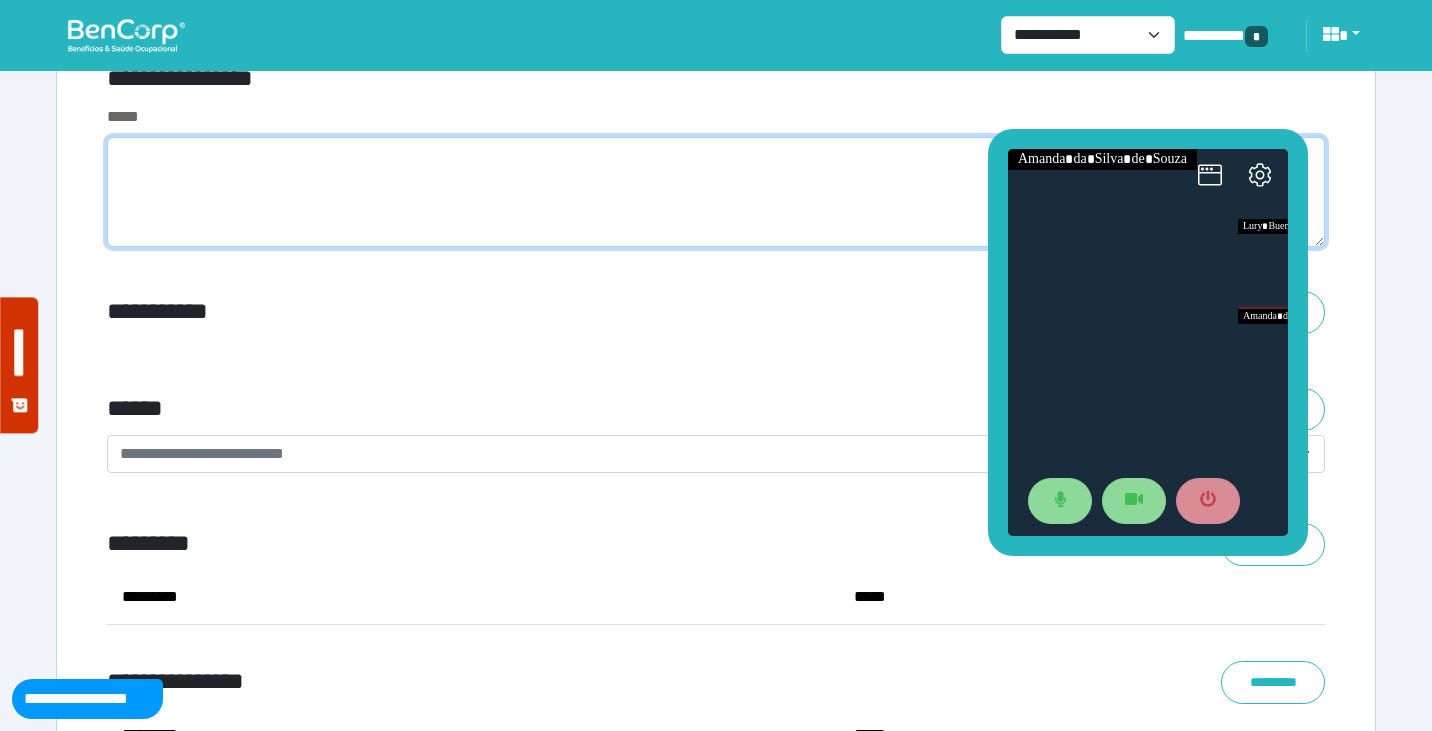 click at bounding box center (716, 192) 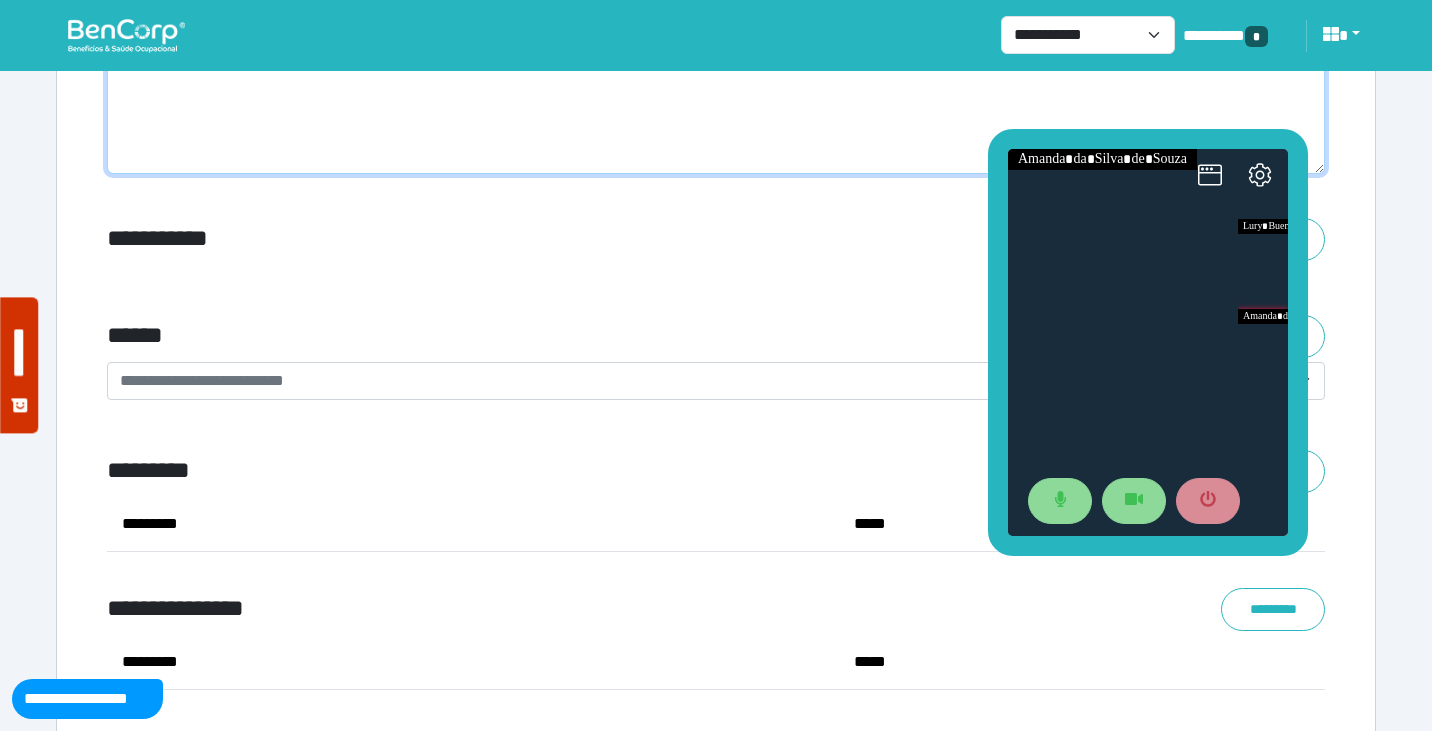scroll, scrollTop: 7127, scrollLeft: 0, axis: vertical 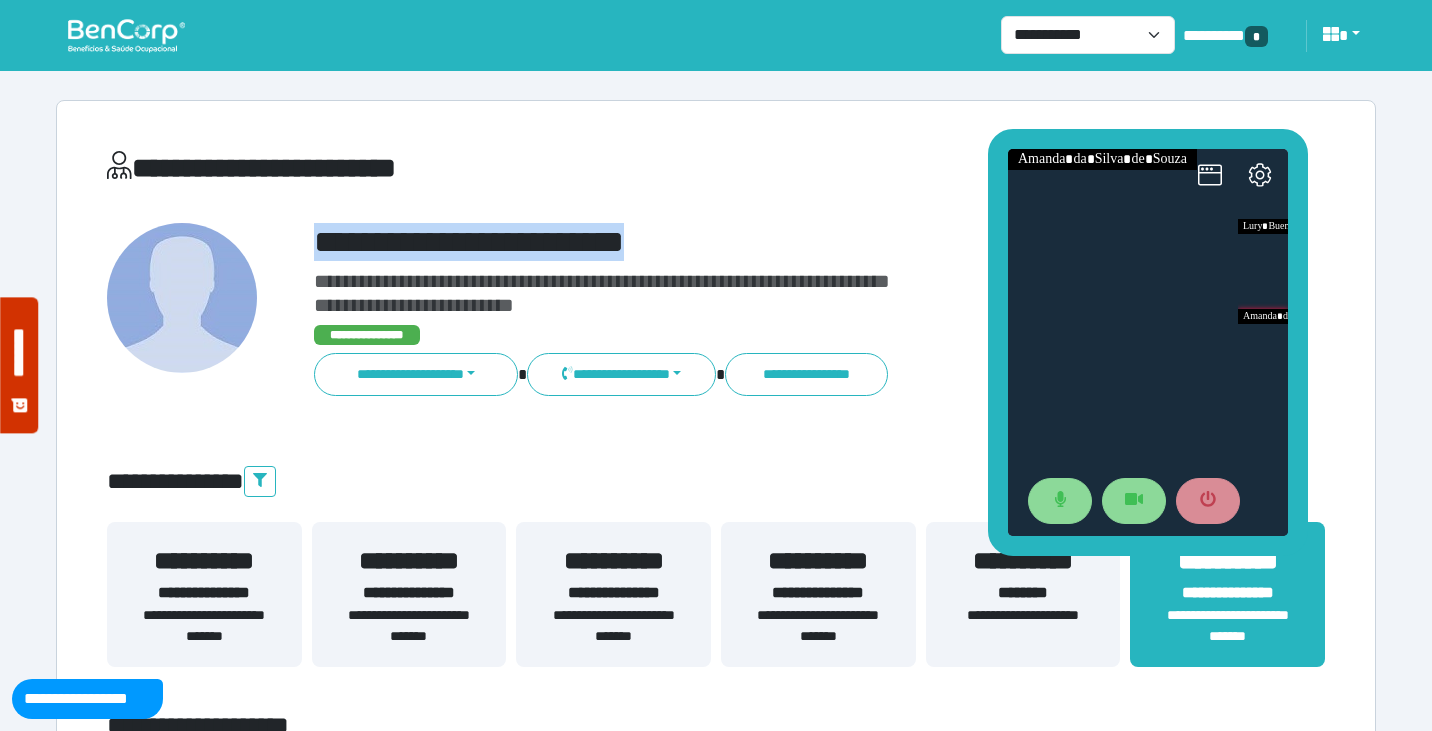 drag, startPoint x: 311, startPoint y: 234, endPoint x: 727, endPoint y: 229, distance: 416.03006 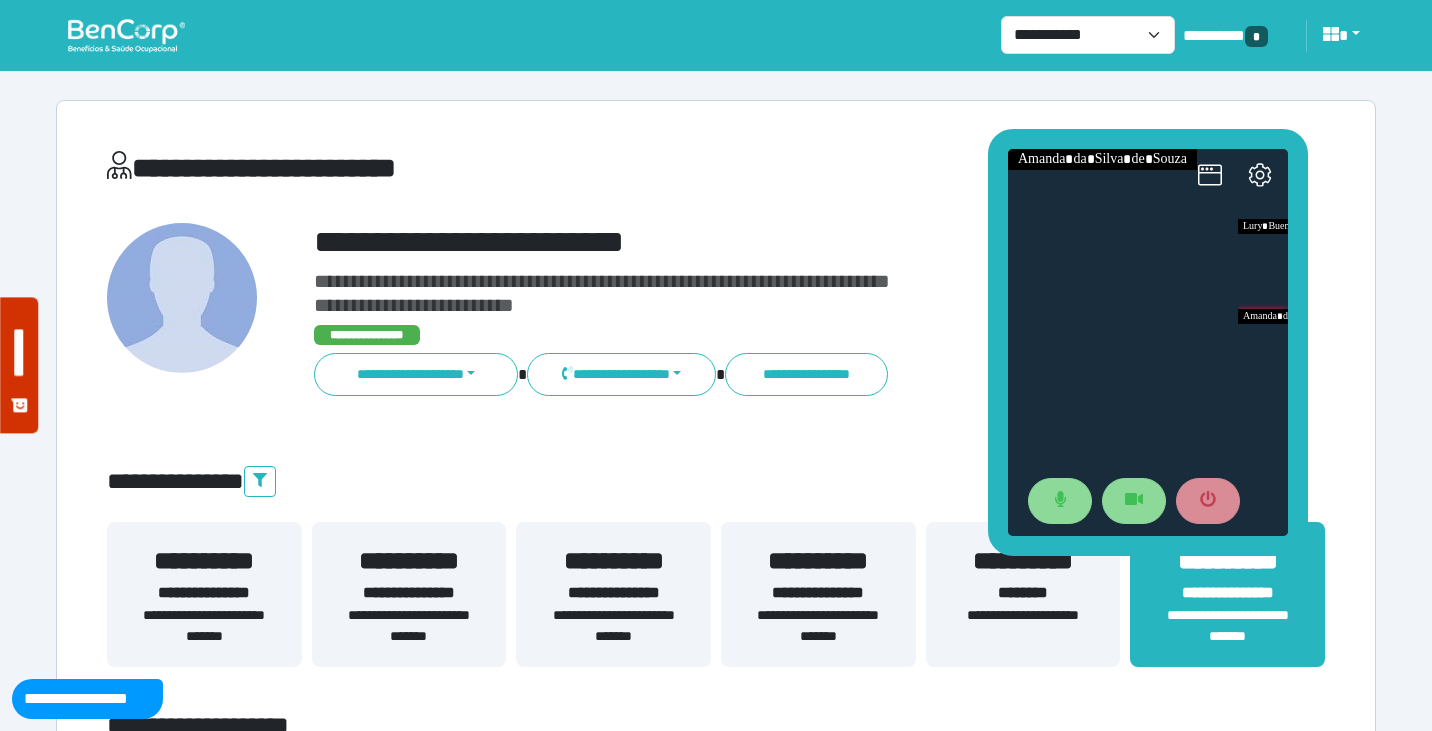 click on "**********" at bounding box center (716, 4481) 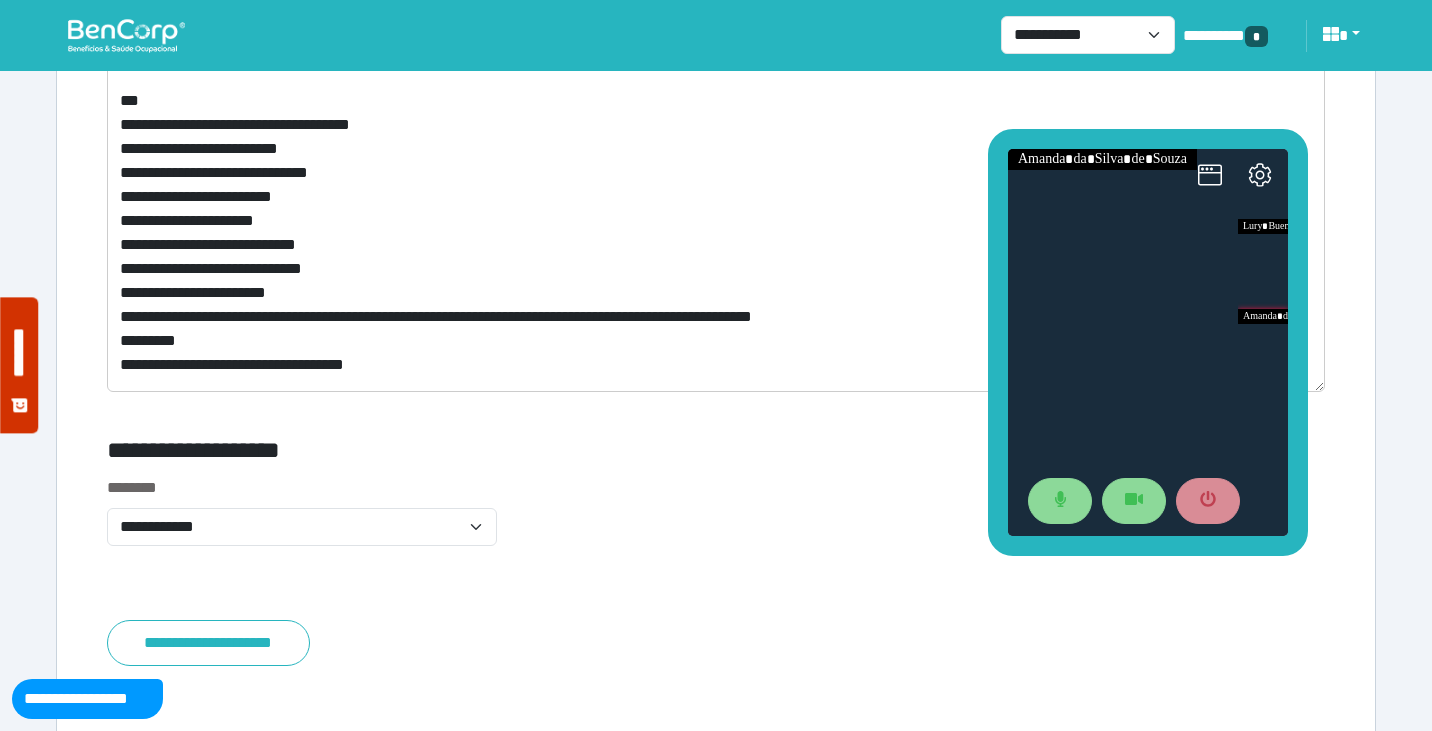 scroll, scrollTop: 7993, scrollLeft: 0, axis: vertical 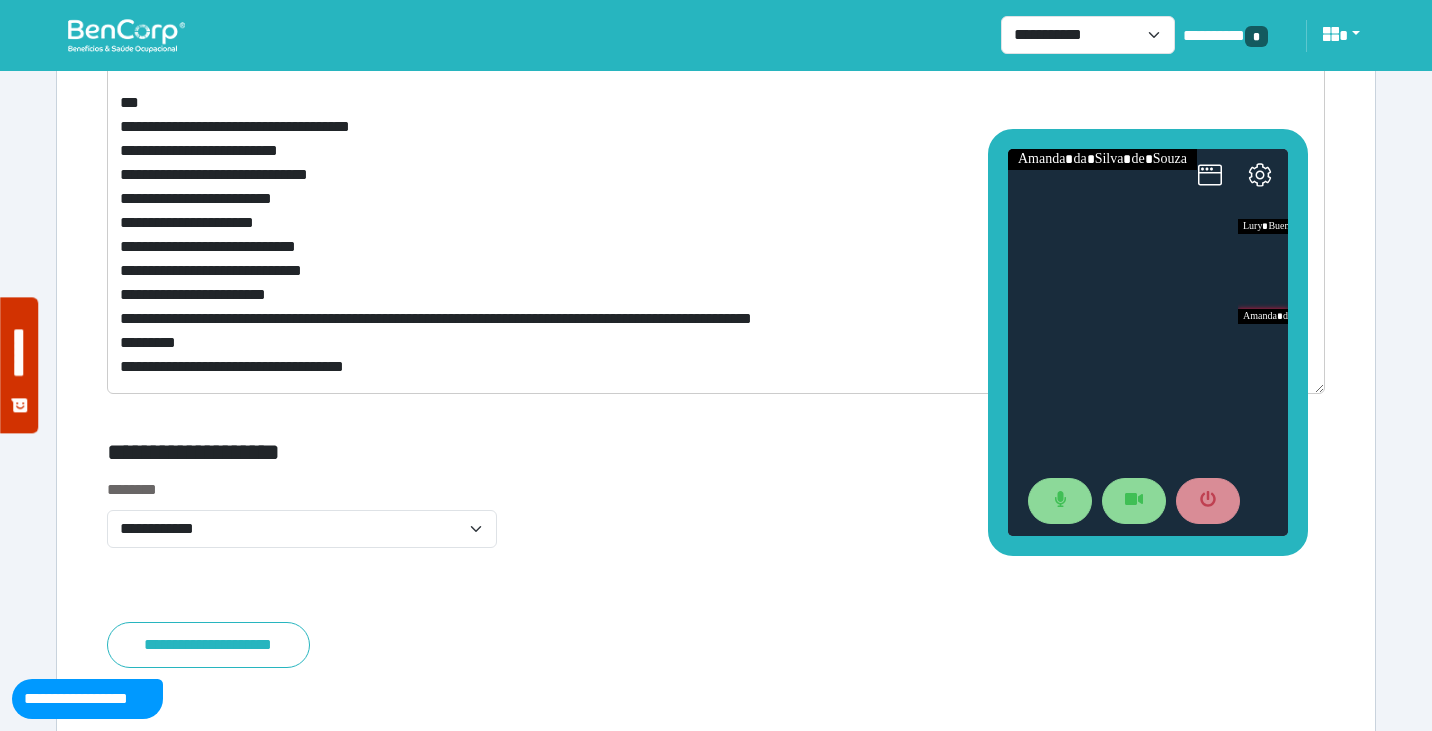 click on "**********" at bounding box center [509, 456] 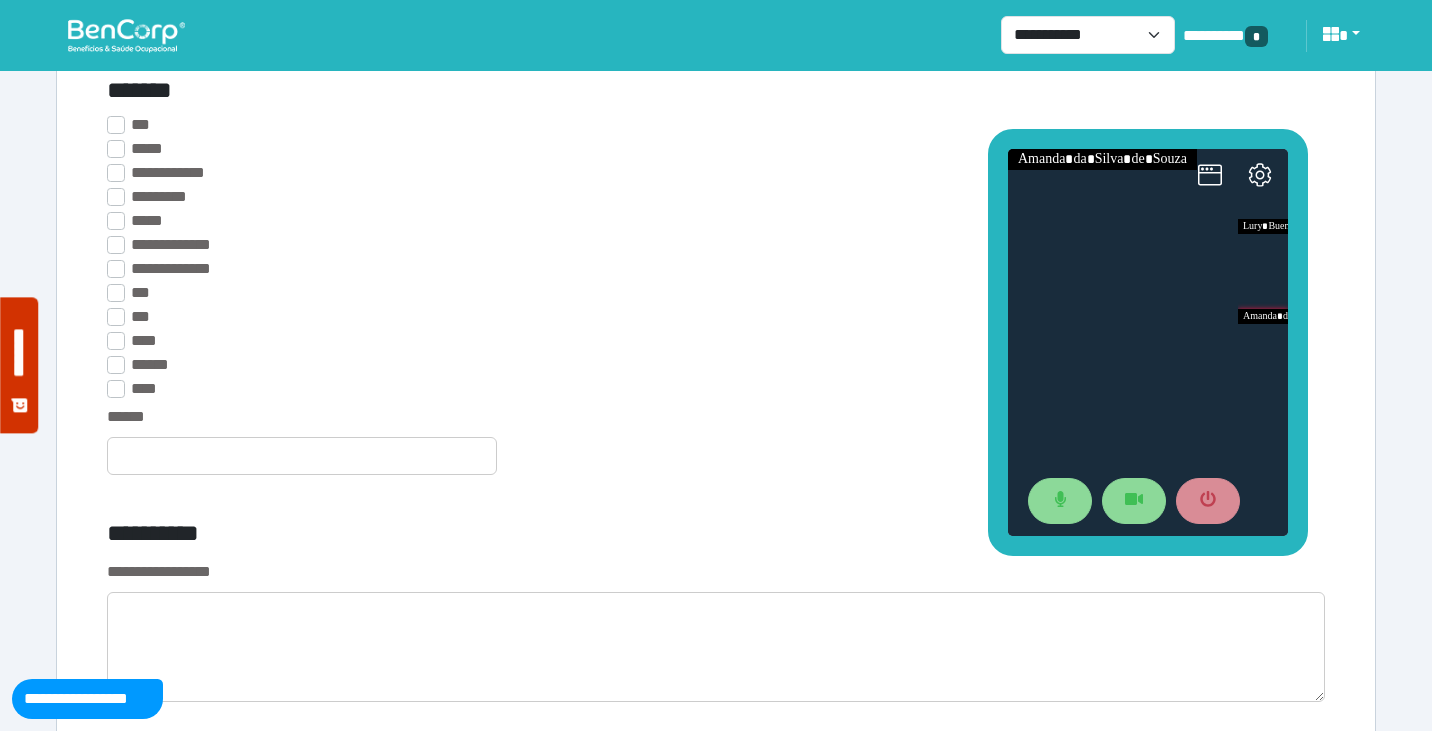 scroll, scrollTop: 5298, scrollLeft: 0, axis: vertical 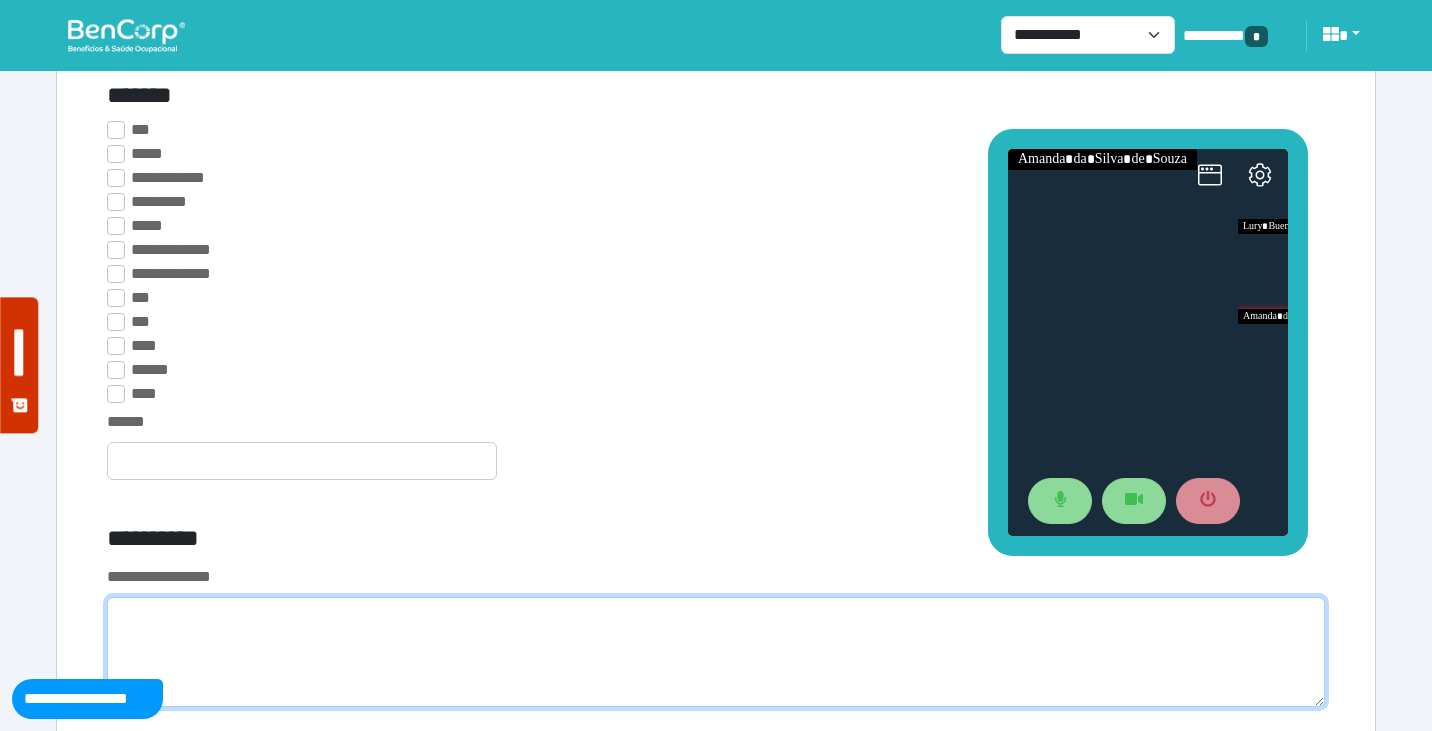 click at bounding box center [716, 652] 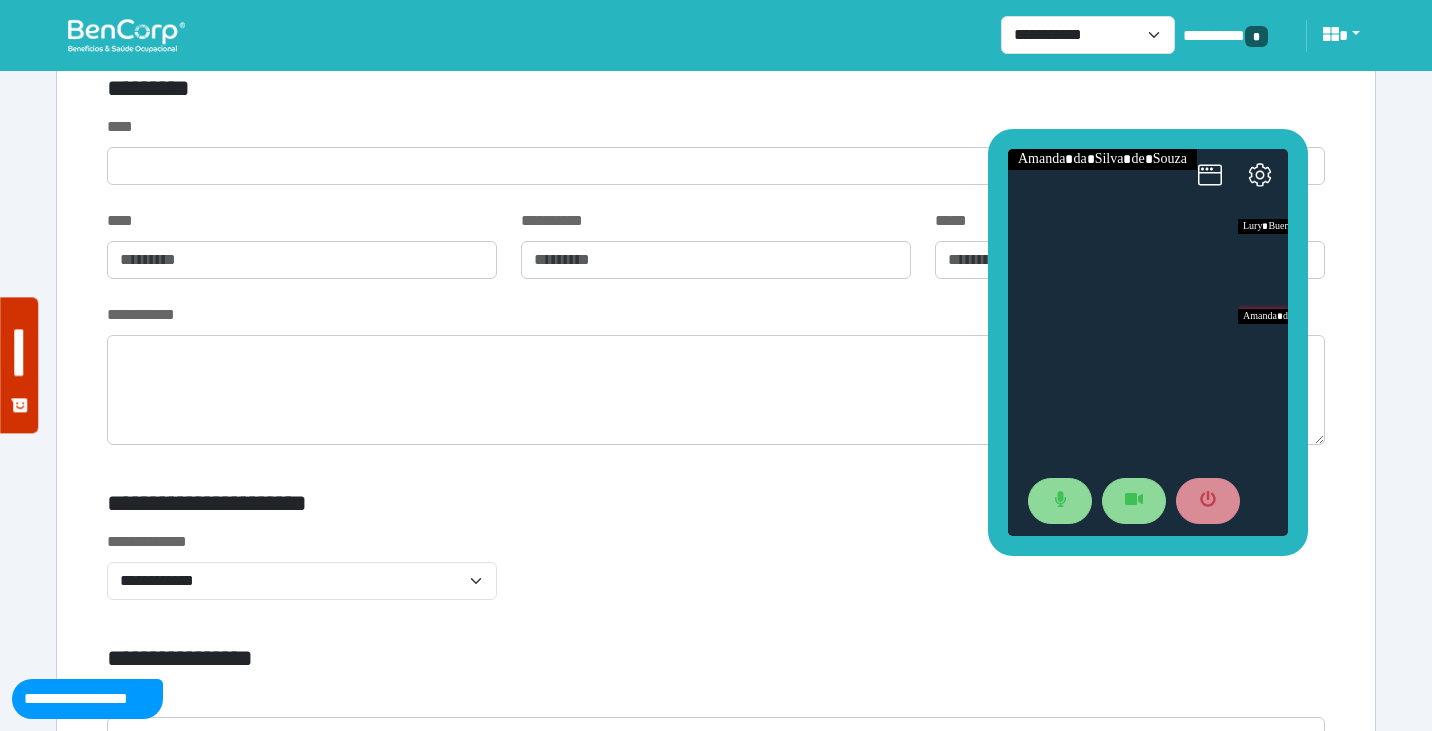 scroll, scrollTop: 6464, scrollLeft: 0, axis: vertical 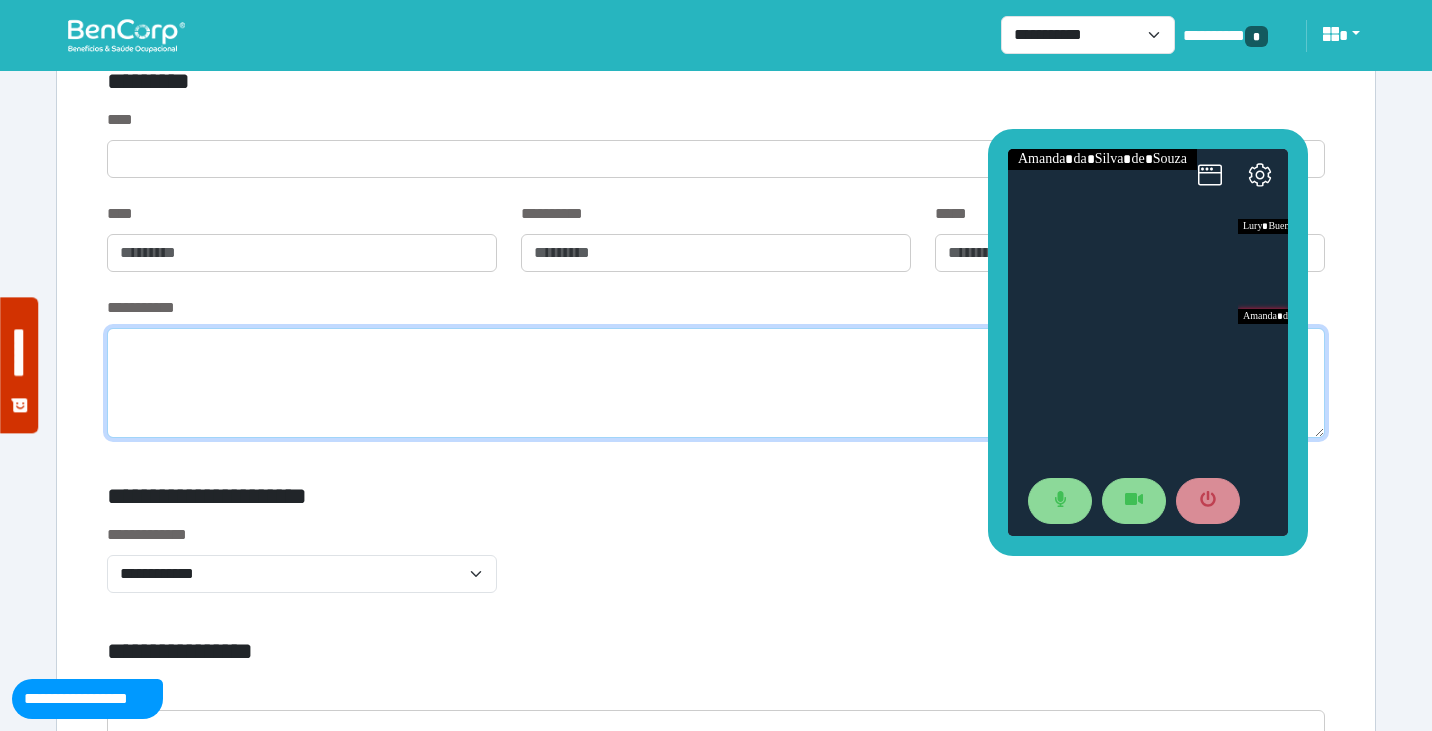 click at bounding box center [716, 383] 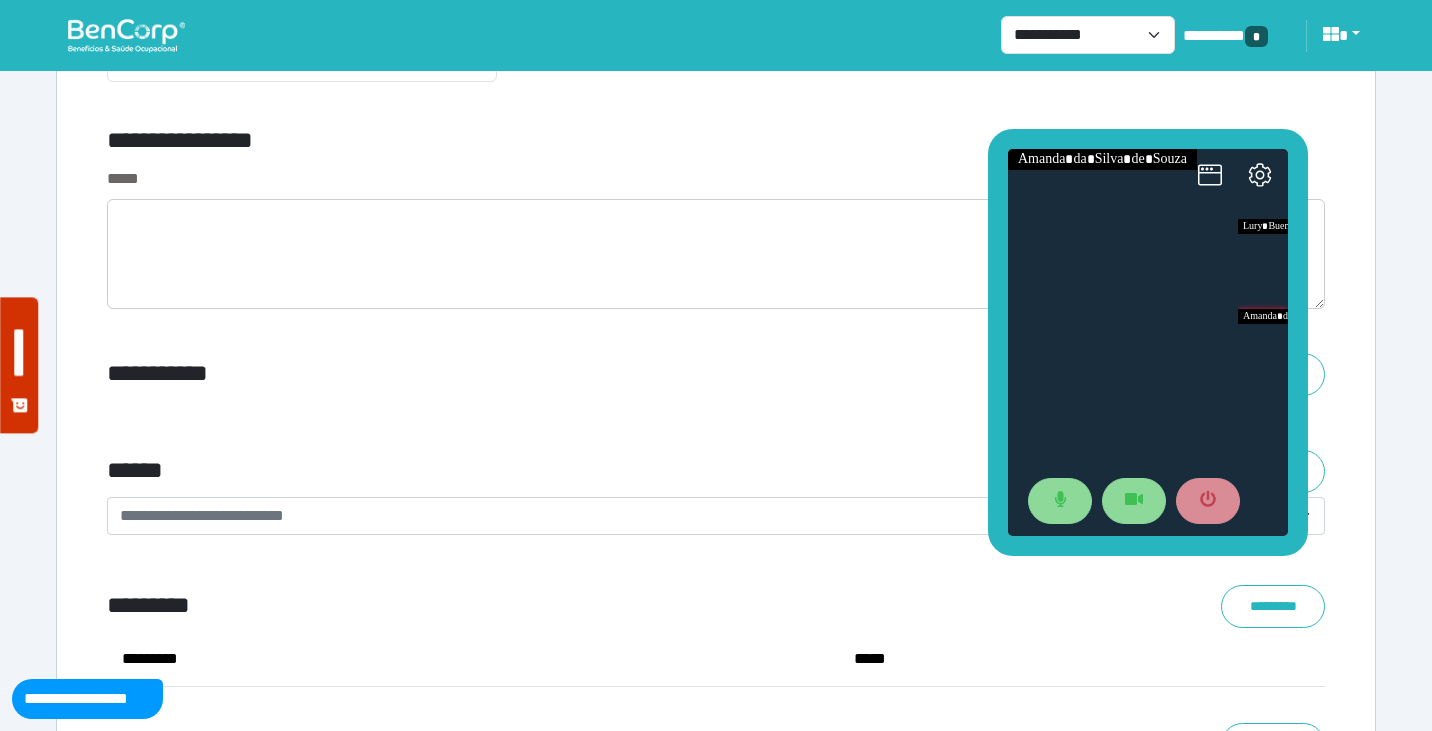 scroll, scrollTop: 6998, scrollLeft: 0, axis: vertical 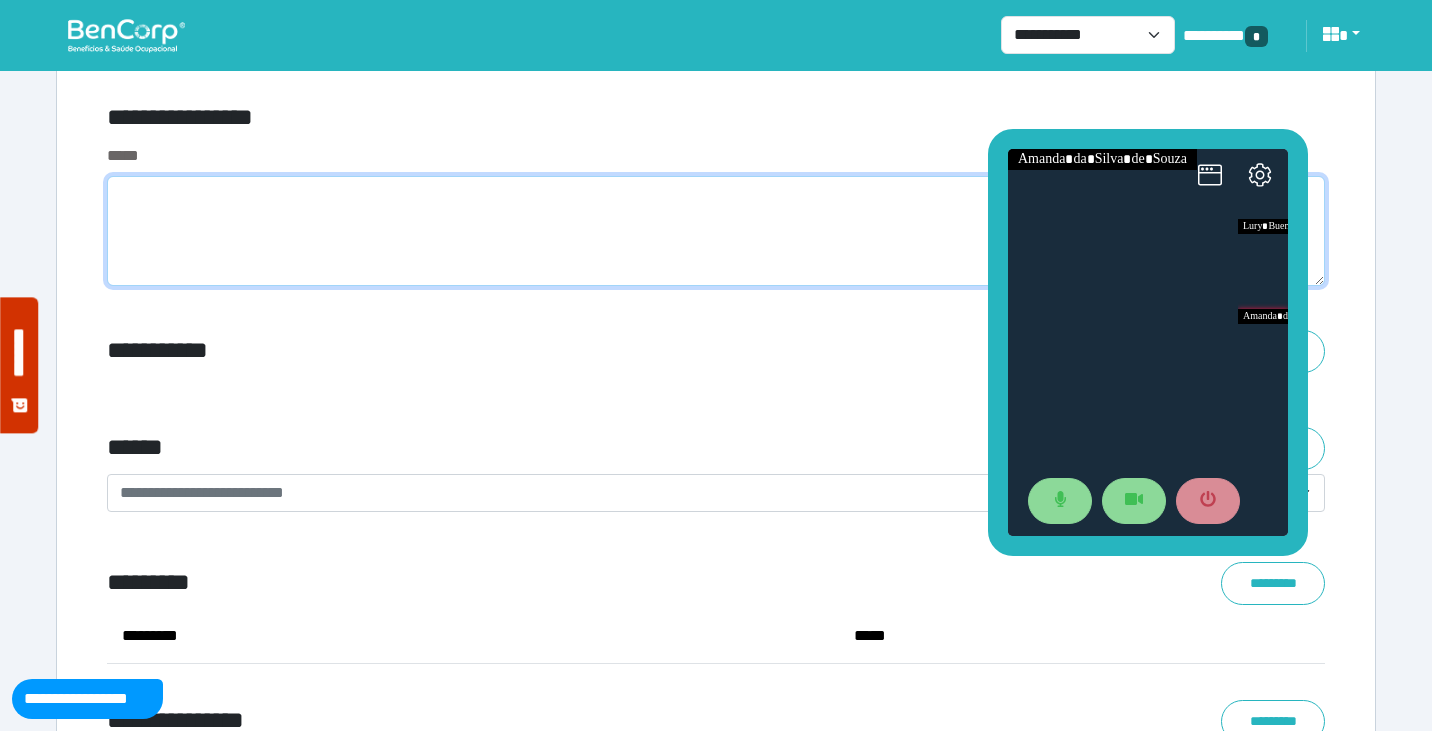 click at bounding box center (716, 231) 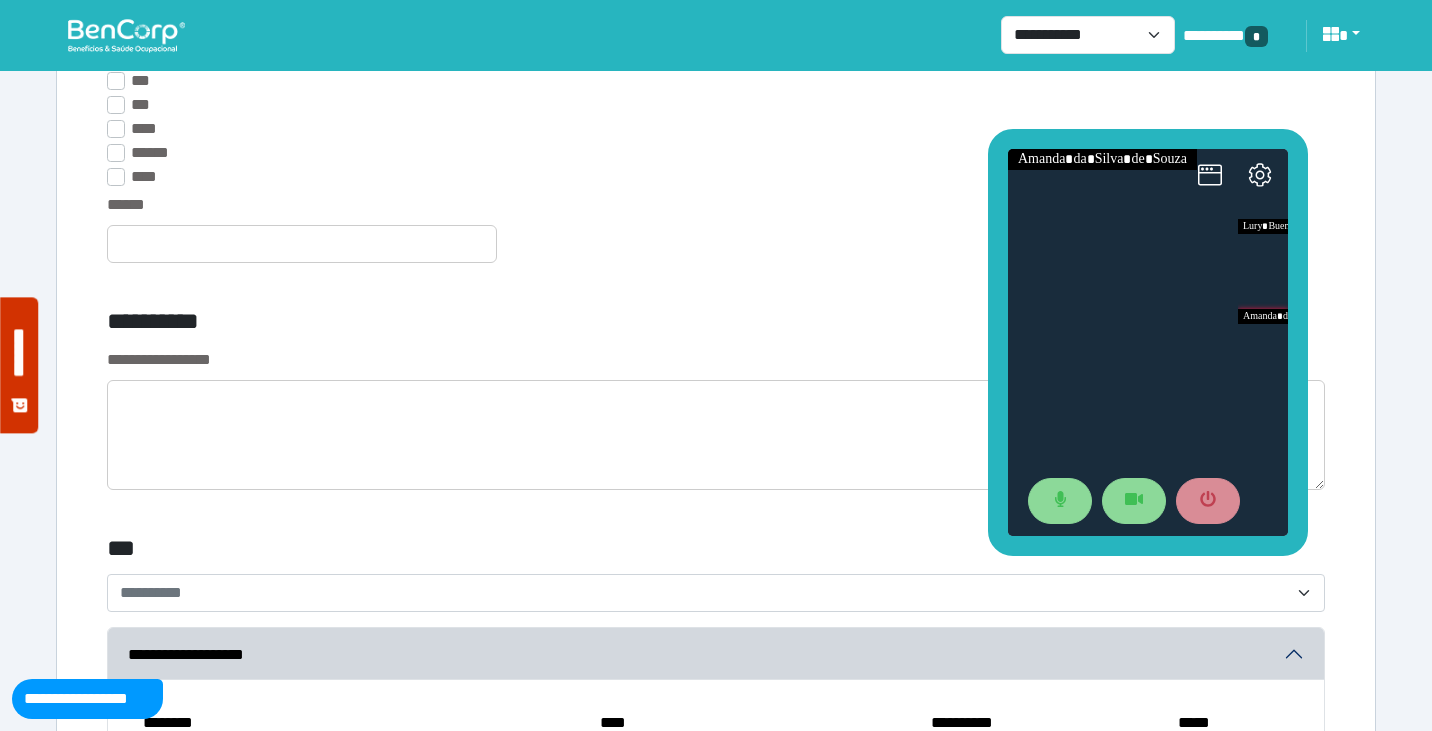 scroll, scrollTop: 5527, scrollLeft: 0, axis: vertical 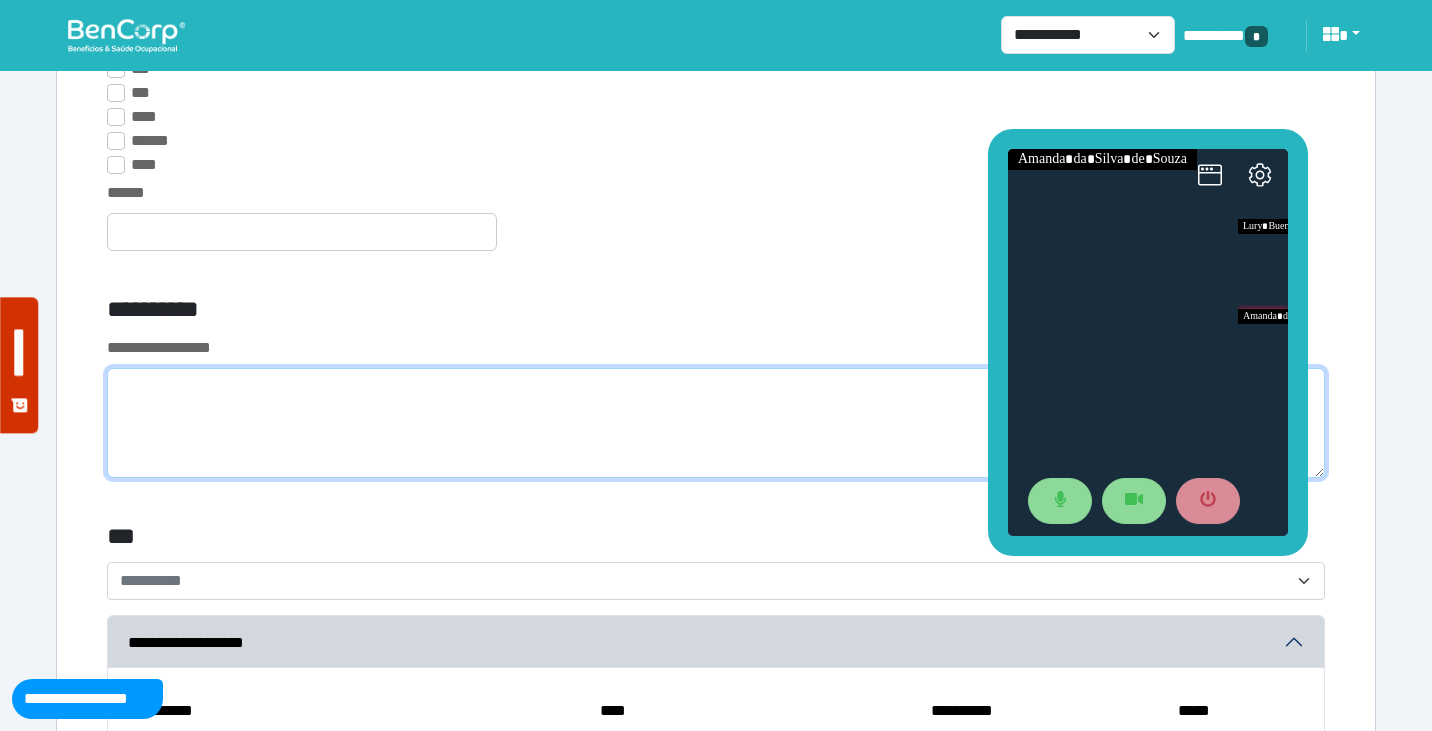 click at bounding box center (716, 423) 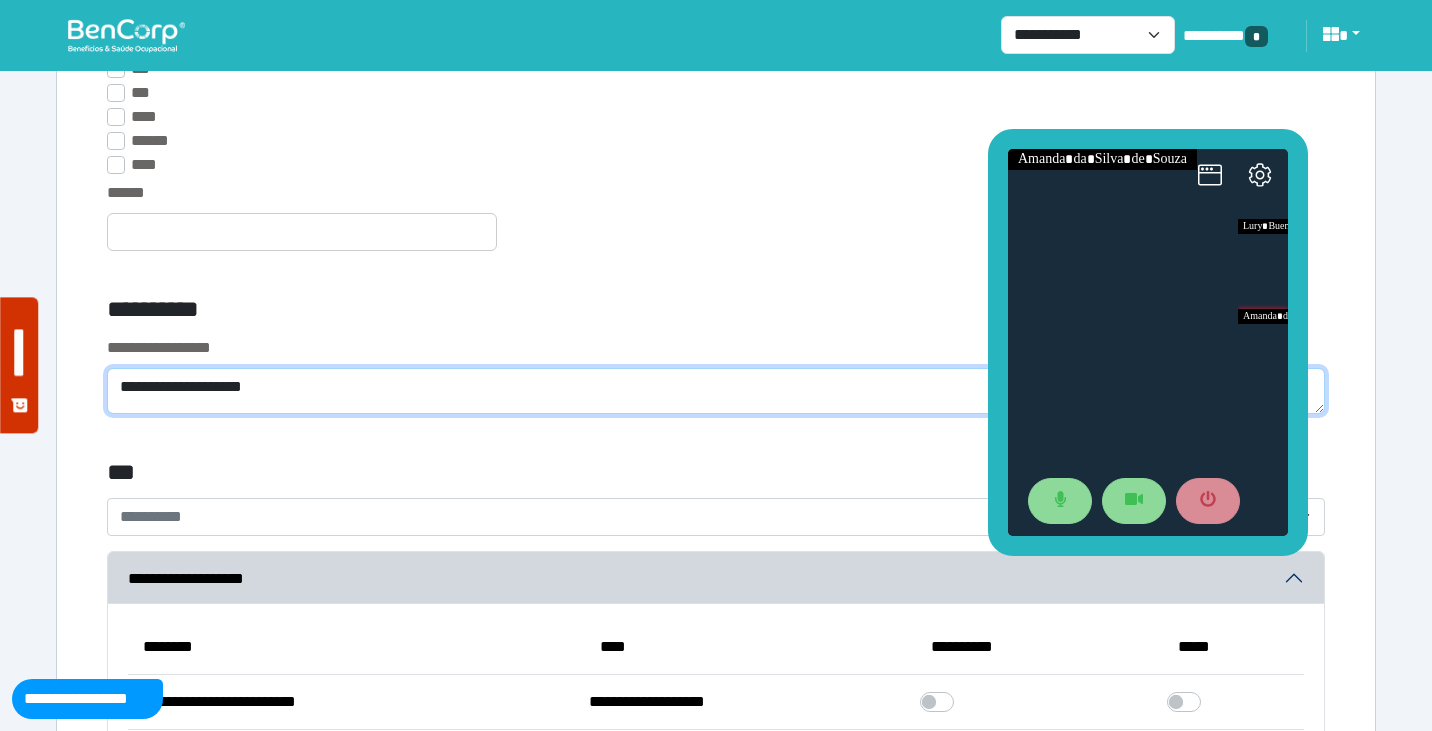 type on "**********" 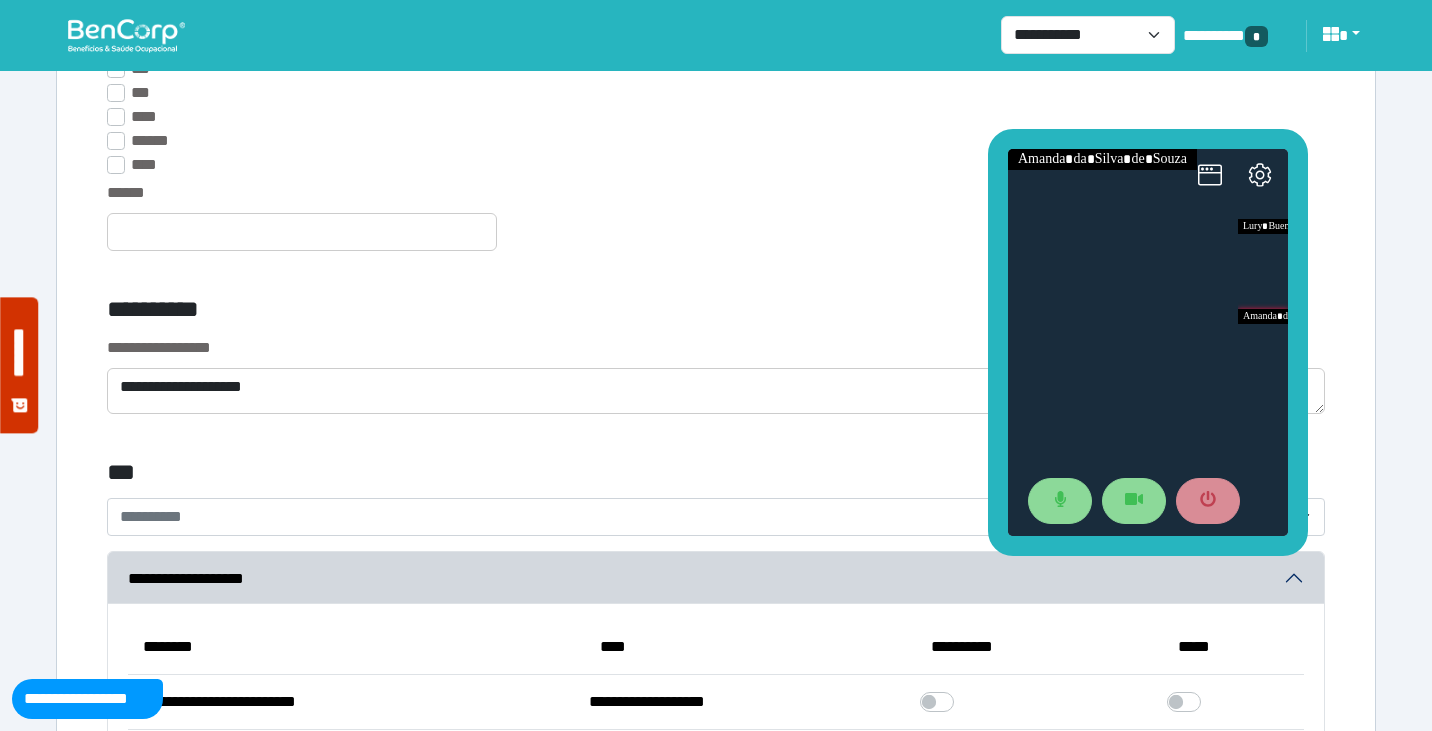 click on "**********" at bounding box center [716, 348] 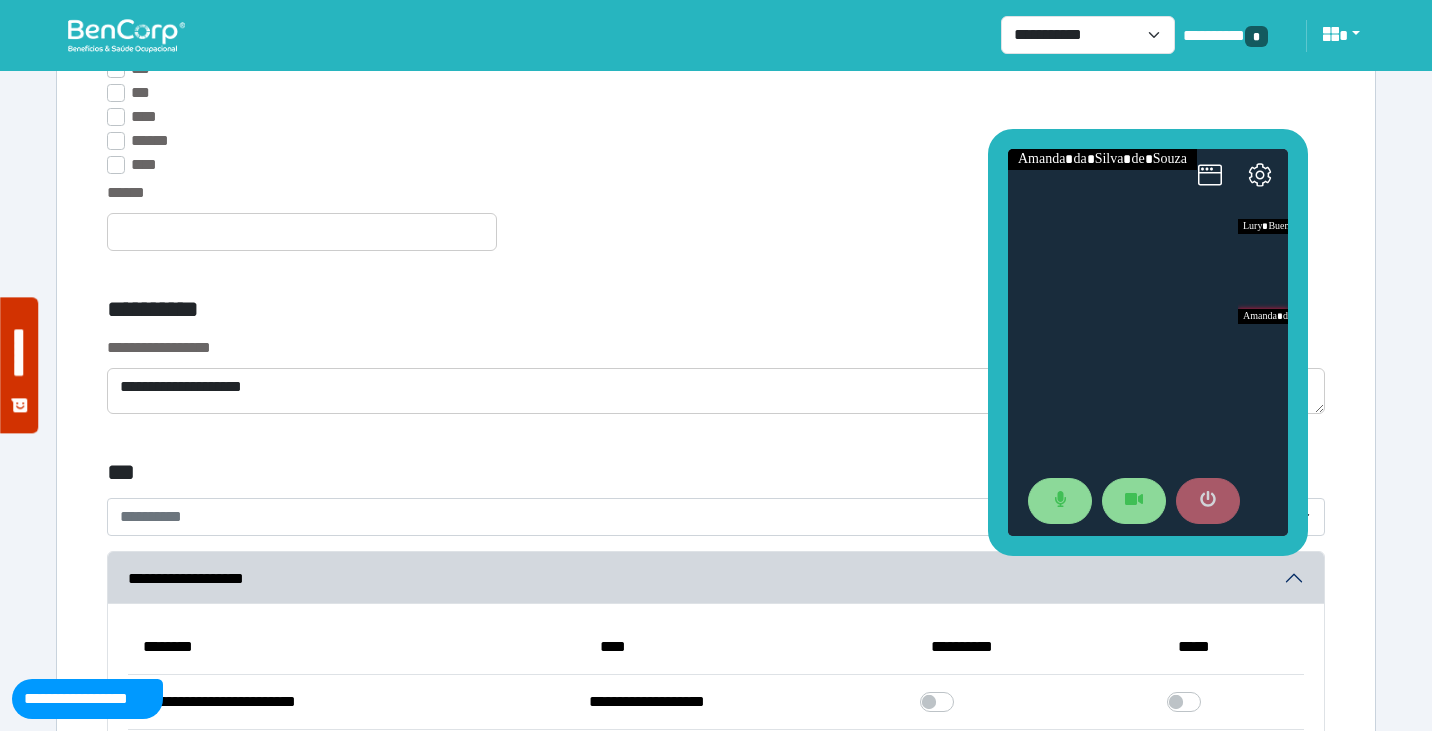 click at bounding box center [1208, 501] 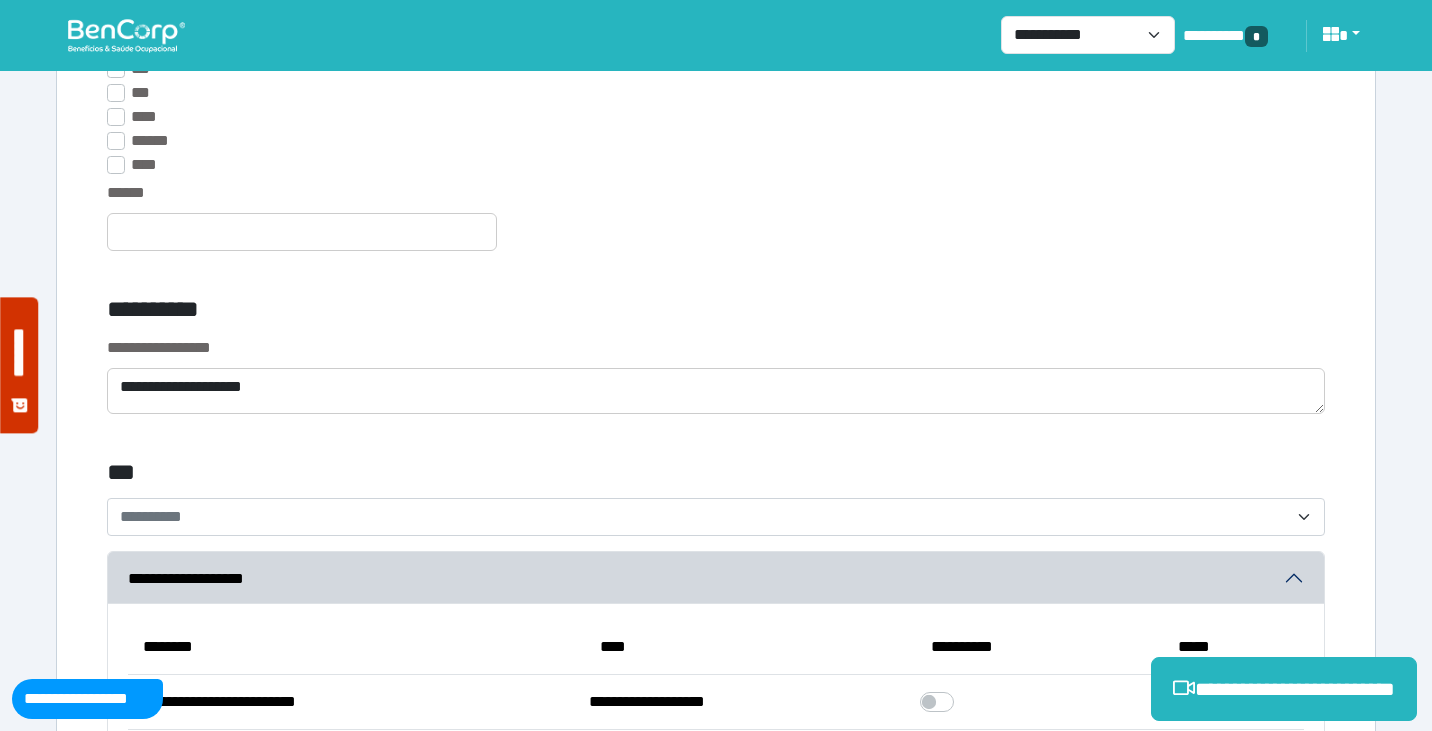 click on "**********" at bounding box center [716, -873] 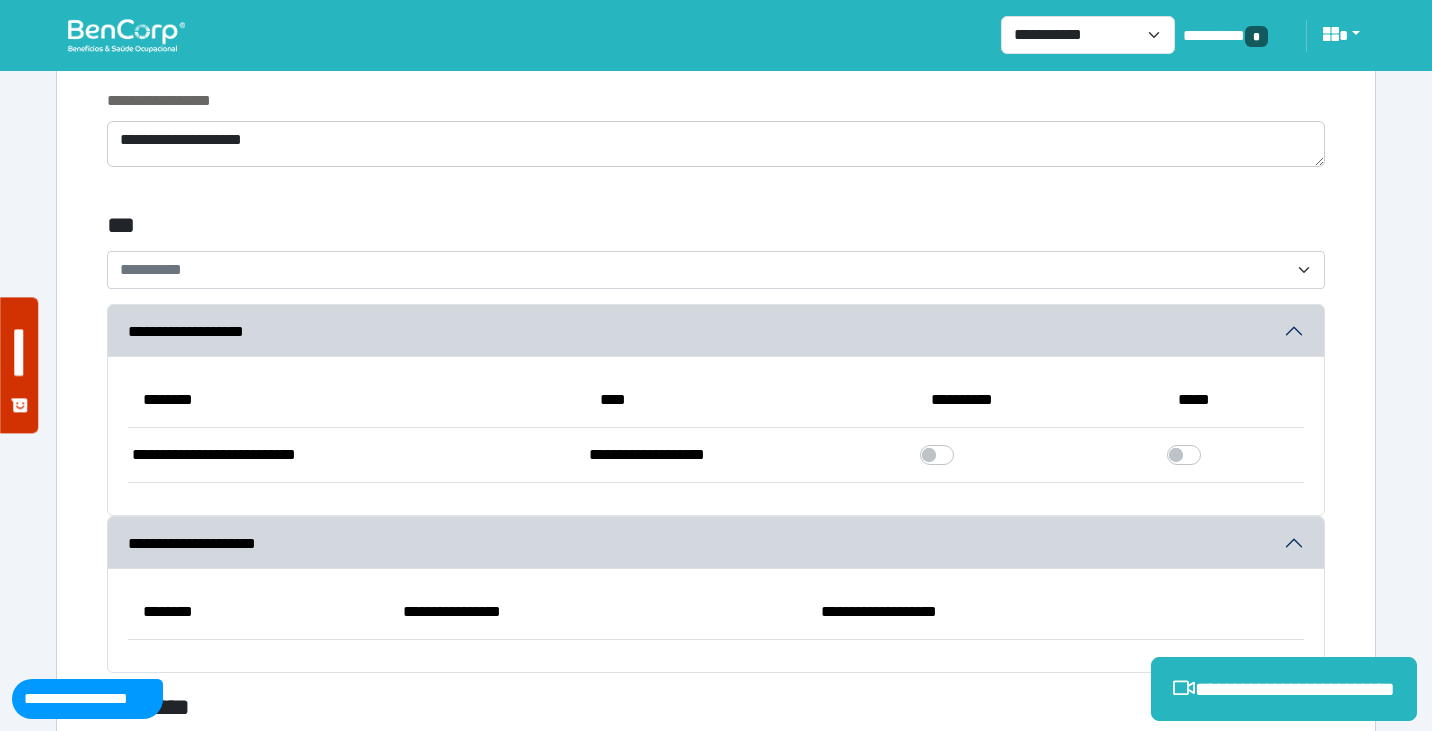 scroll, scrollTop: 5781, scrollLeft: 0, axis: vertical 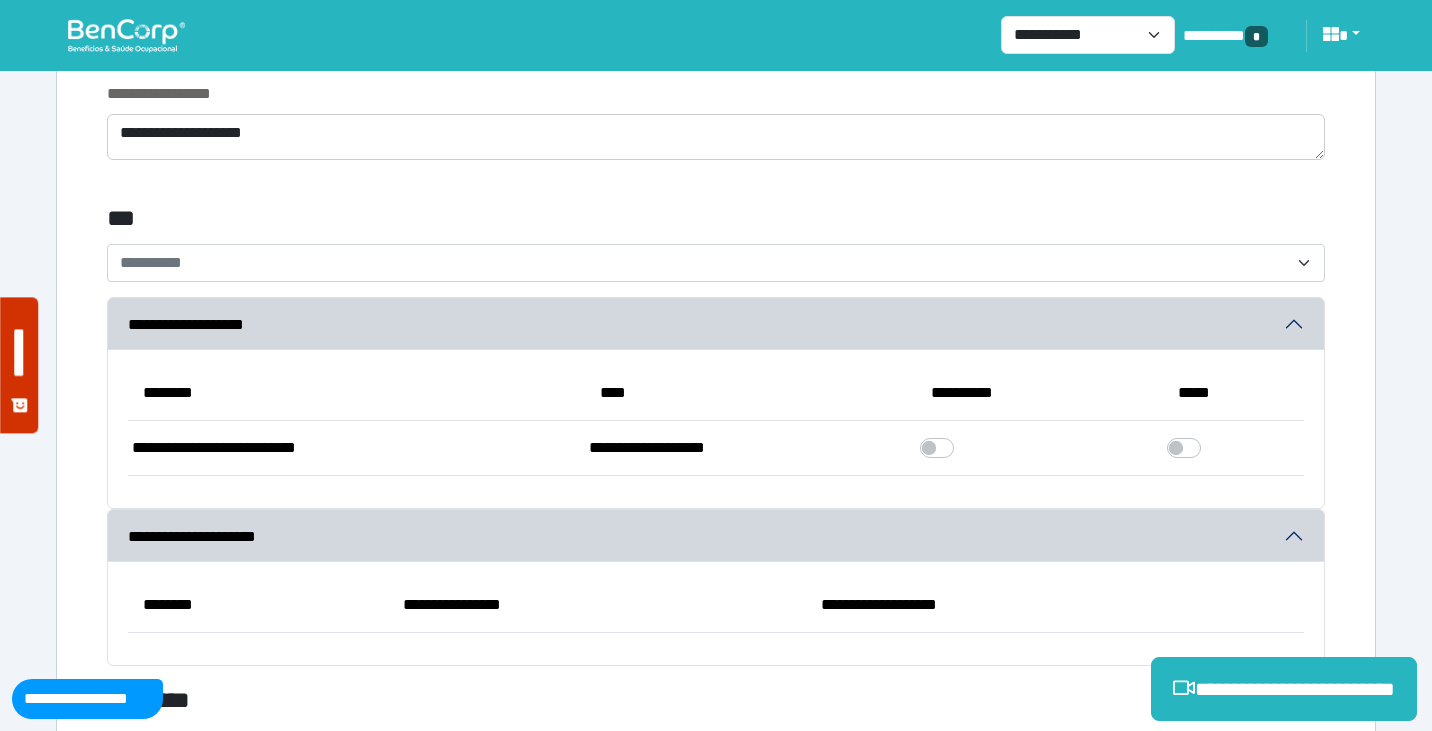 click at bounding box center [1130, 222] 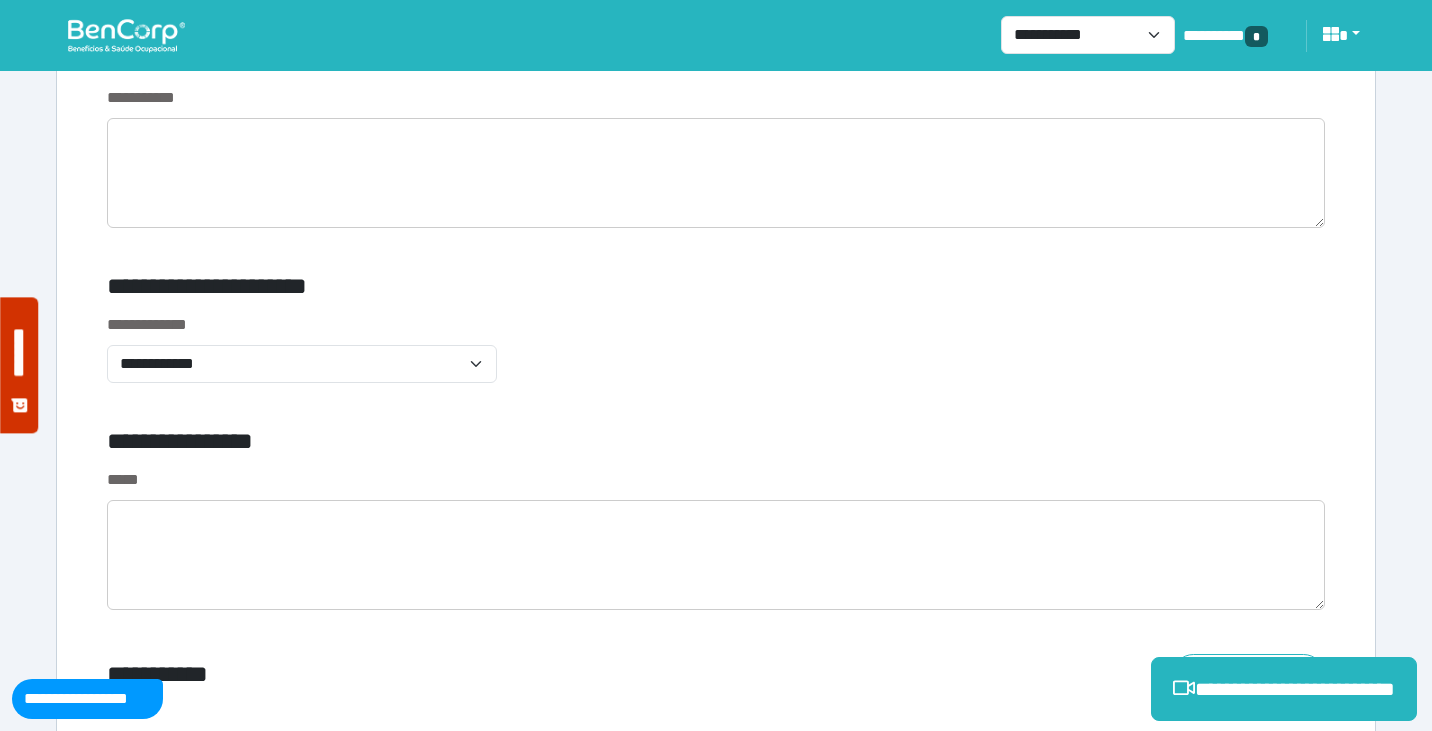 scroll, scrollTop: 6586, scrollLeft: 0, axis: vertical 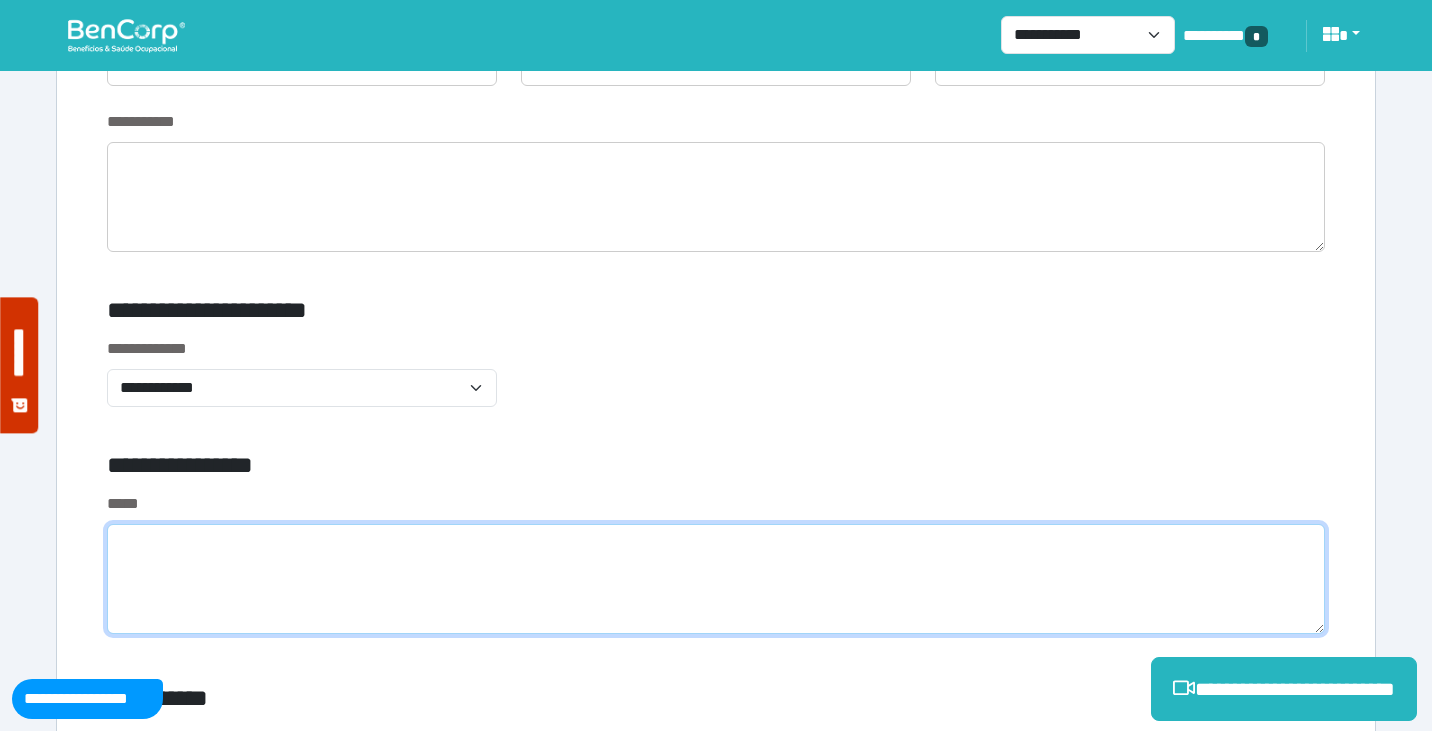 click at bounding box center [716, 579] 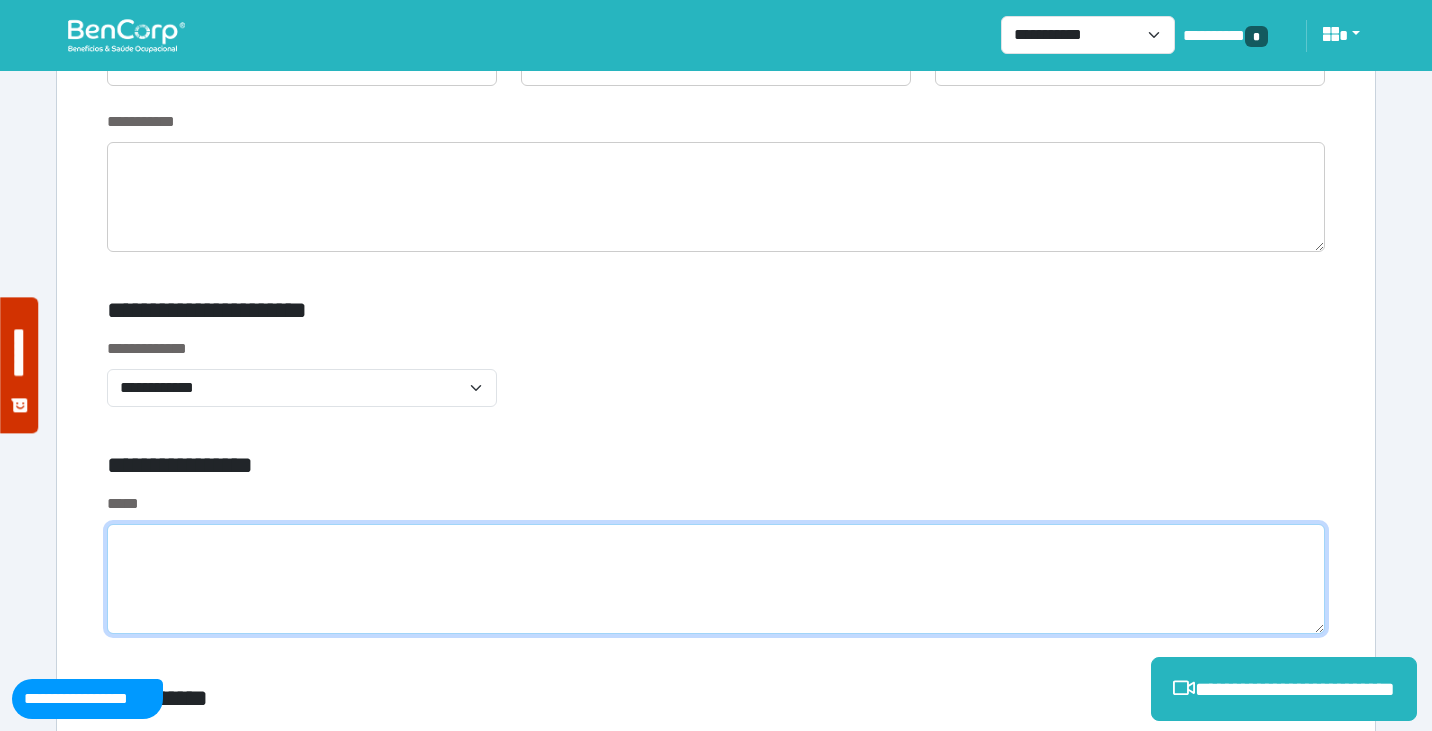 type on "*" 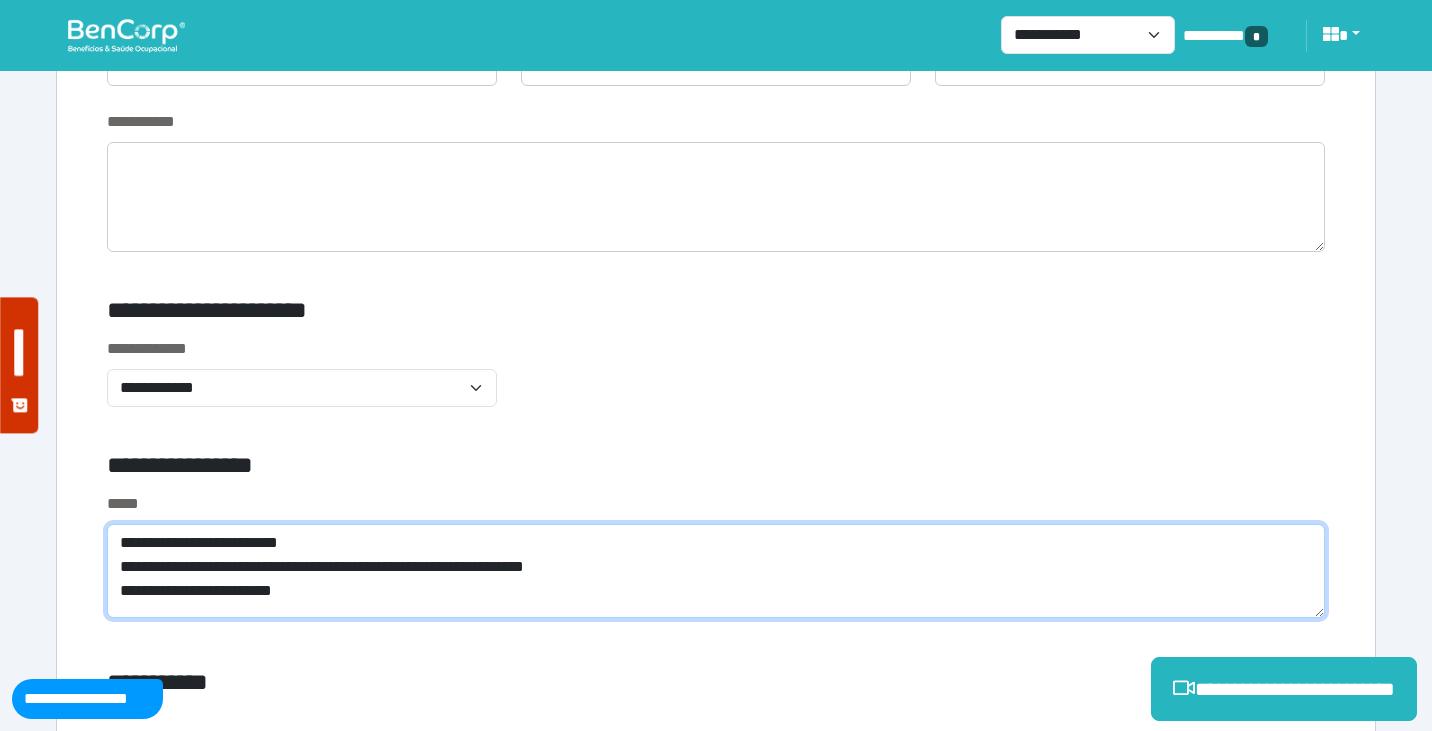 scroll, scrollTop: 0, scrollLeft: 0, axis: both 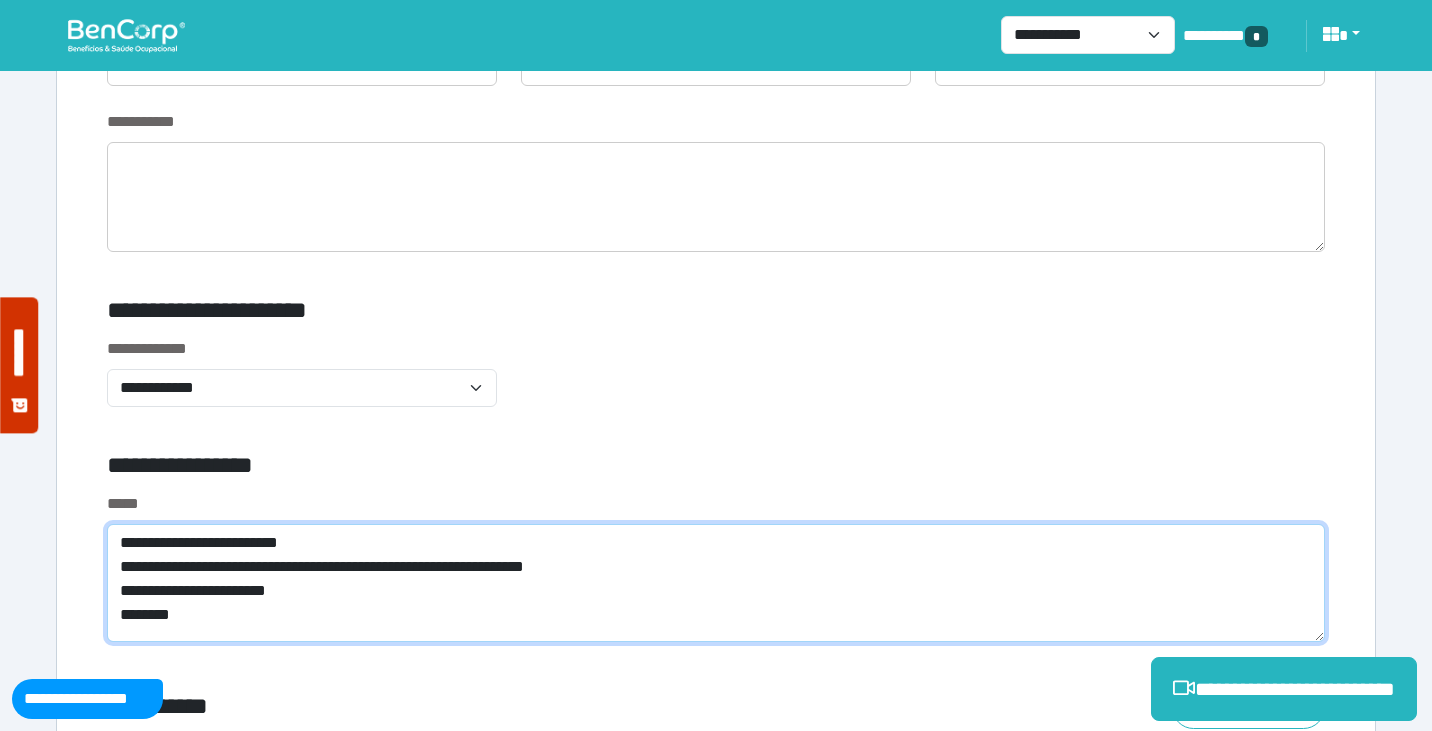 type on "**********" 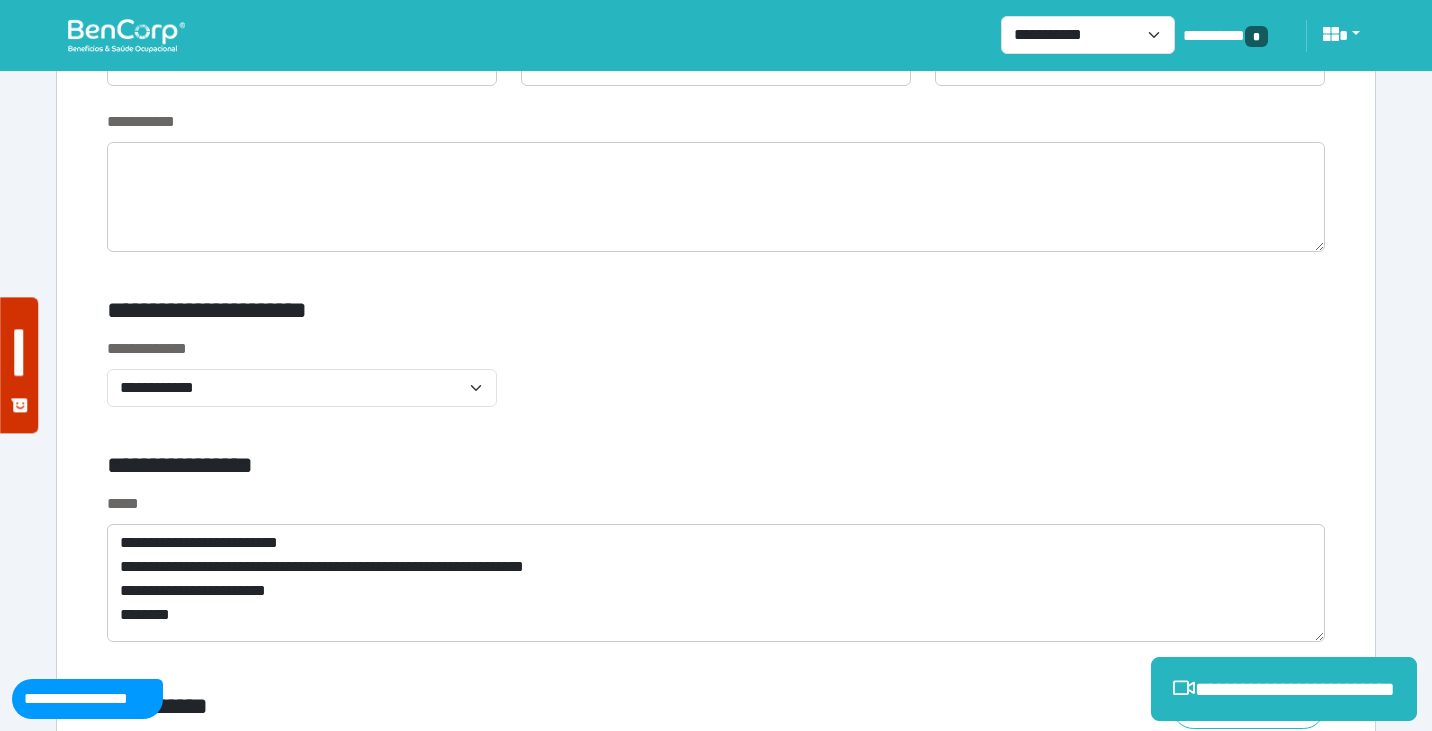 click on "**********" at bounding box center (716, -1928) 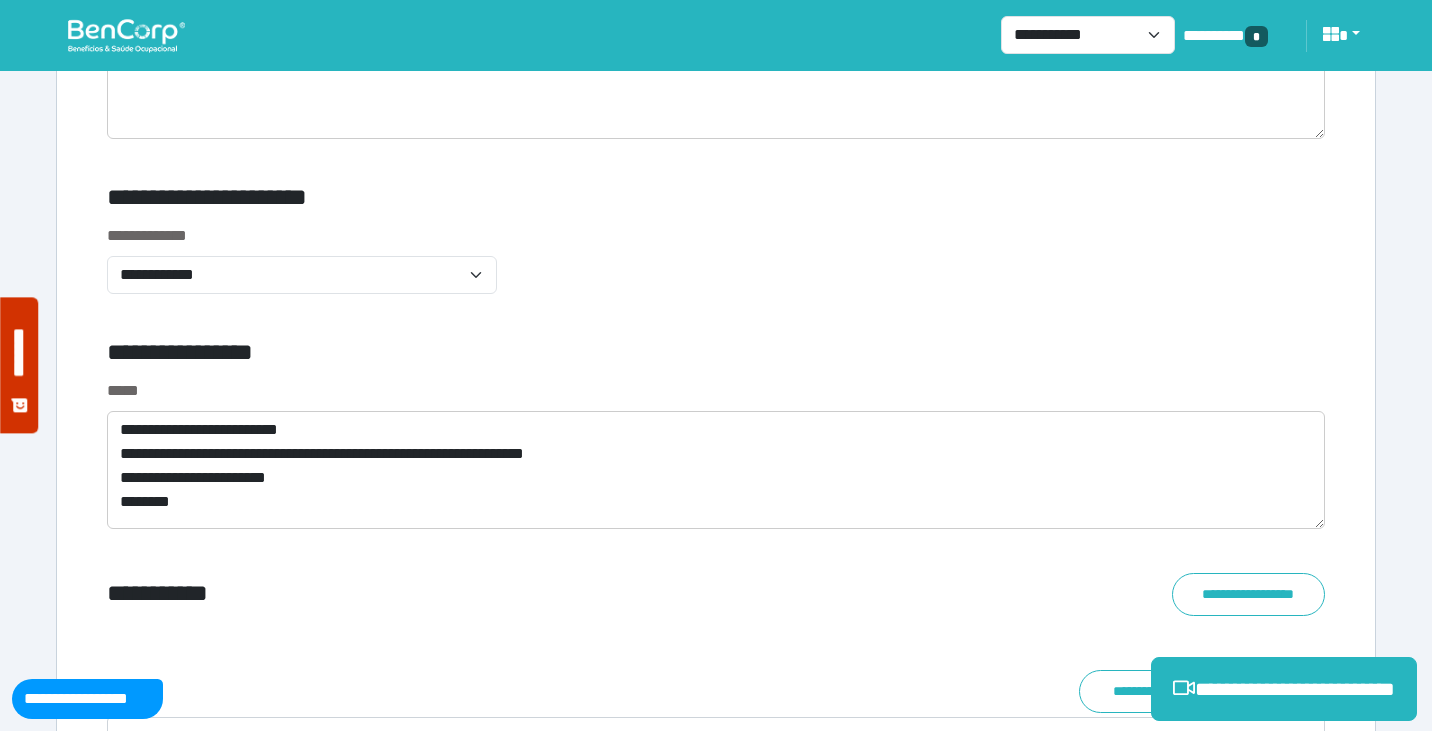 scroll, scrollTop: 6738, scrollLeft: 0, axis: vertical 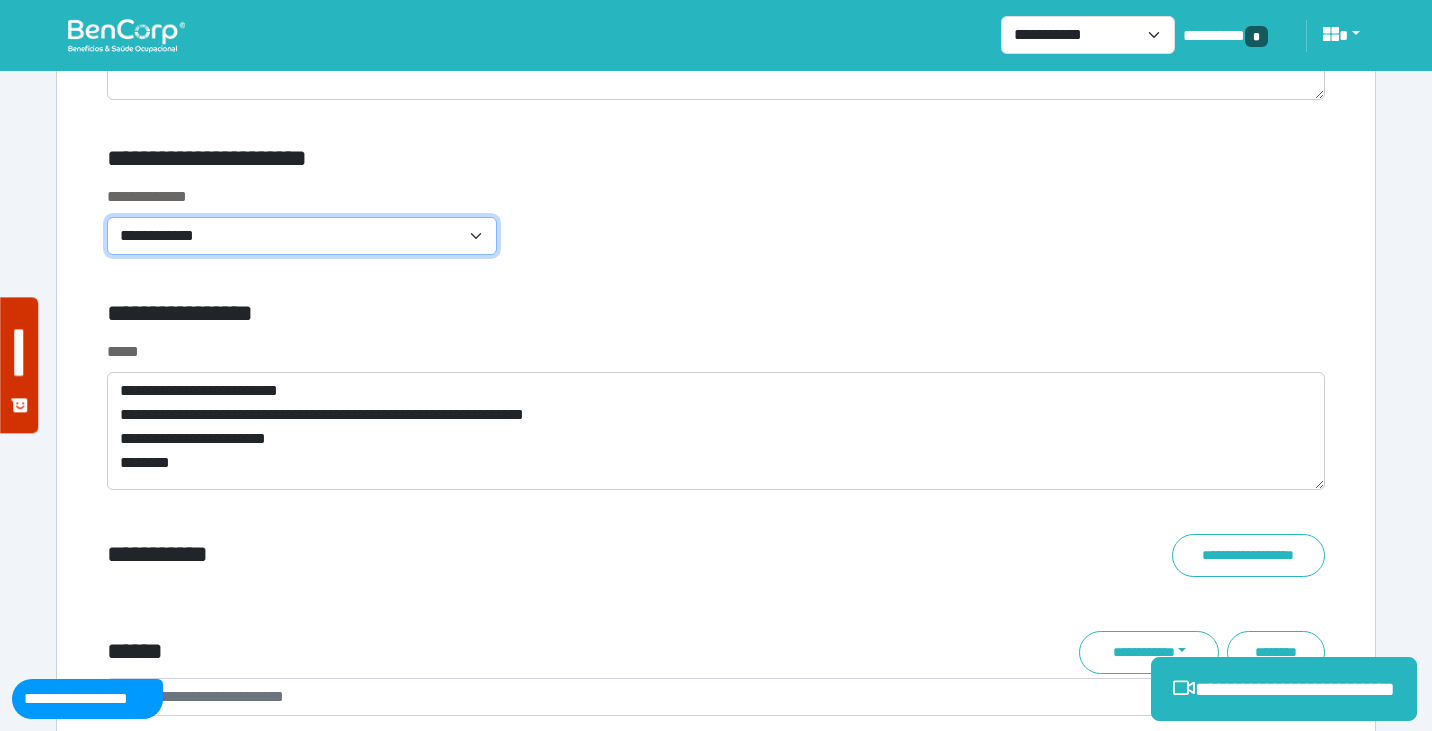 click on "**********" at bounding box center [302, 236] 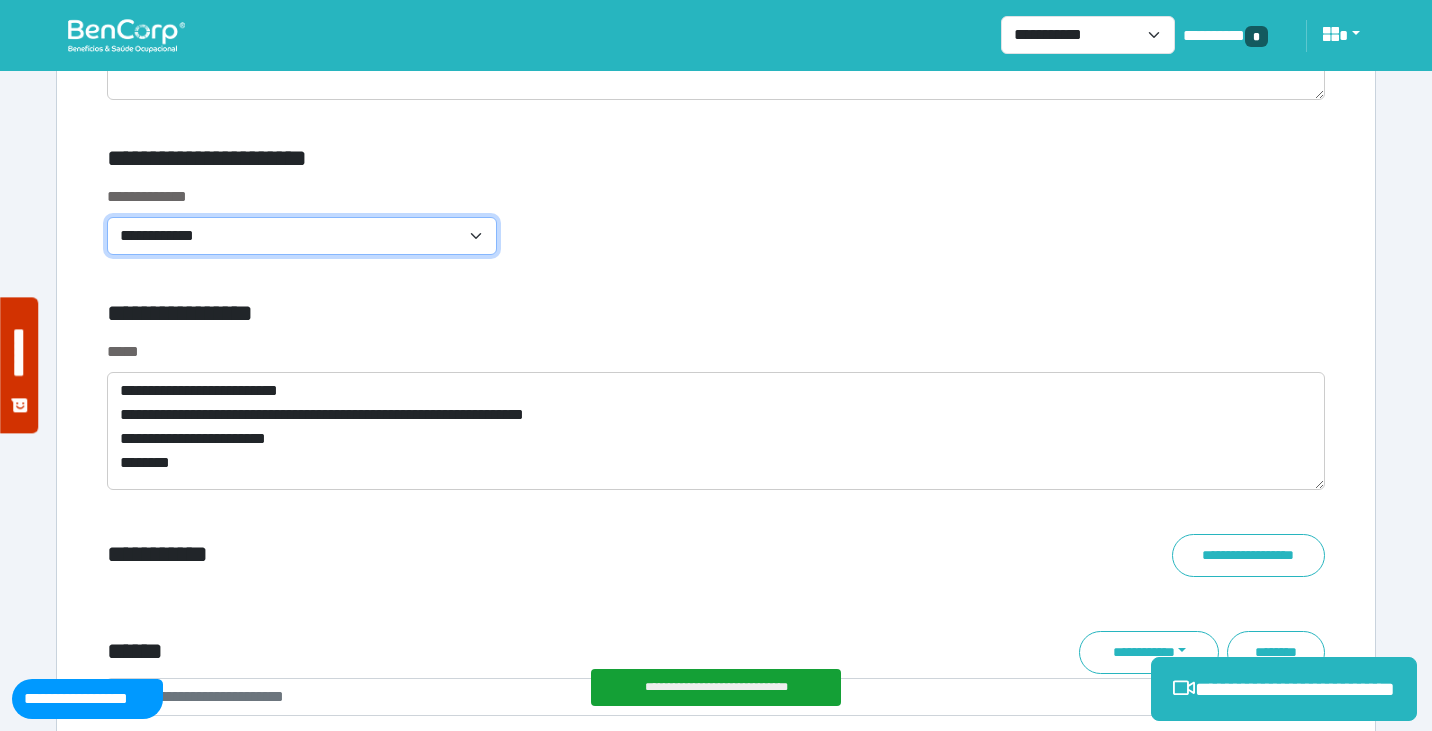 select on "**********" 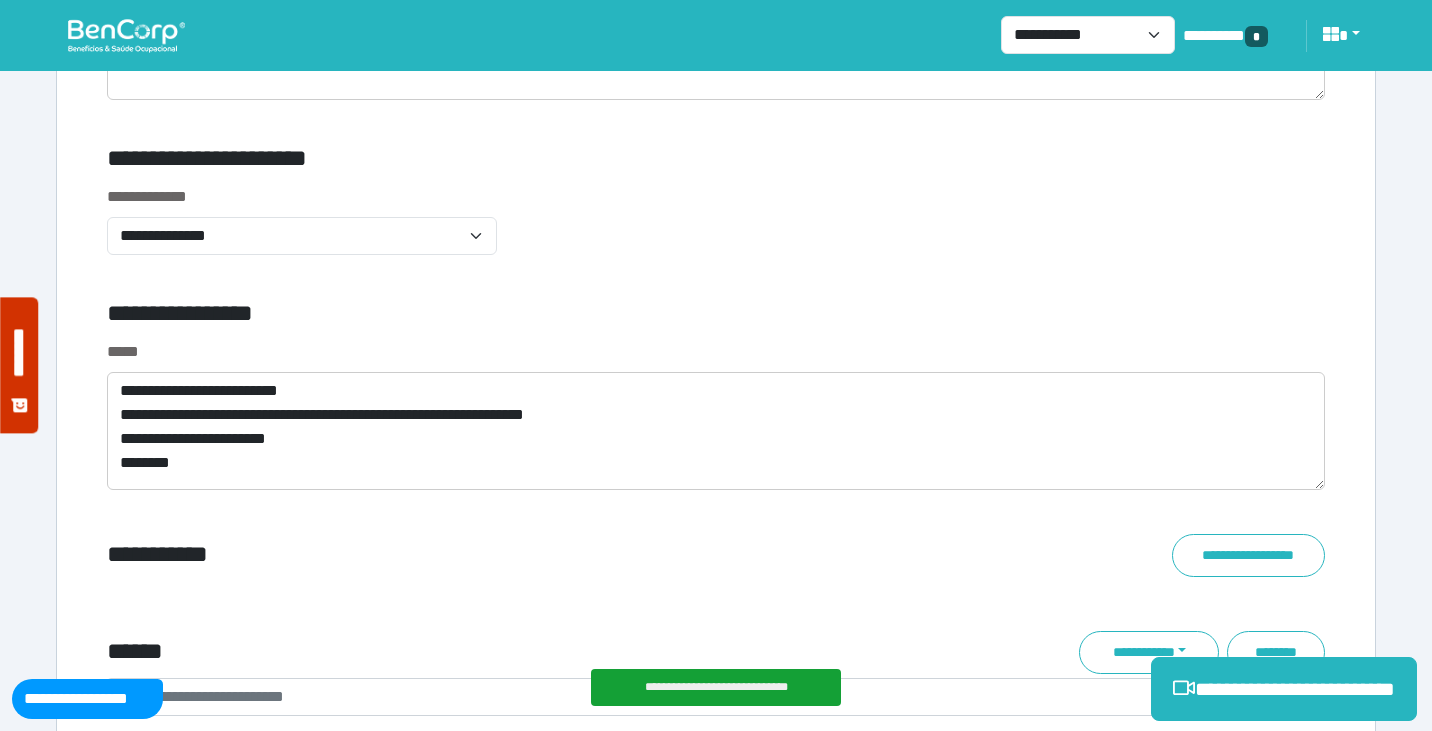 click on "**********" at bounding box center [716, 232] 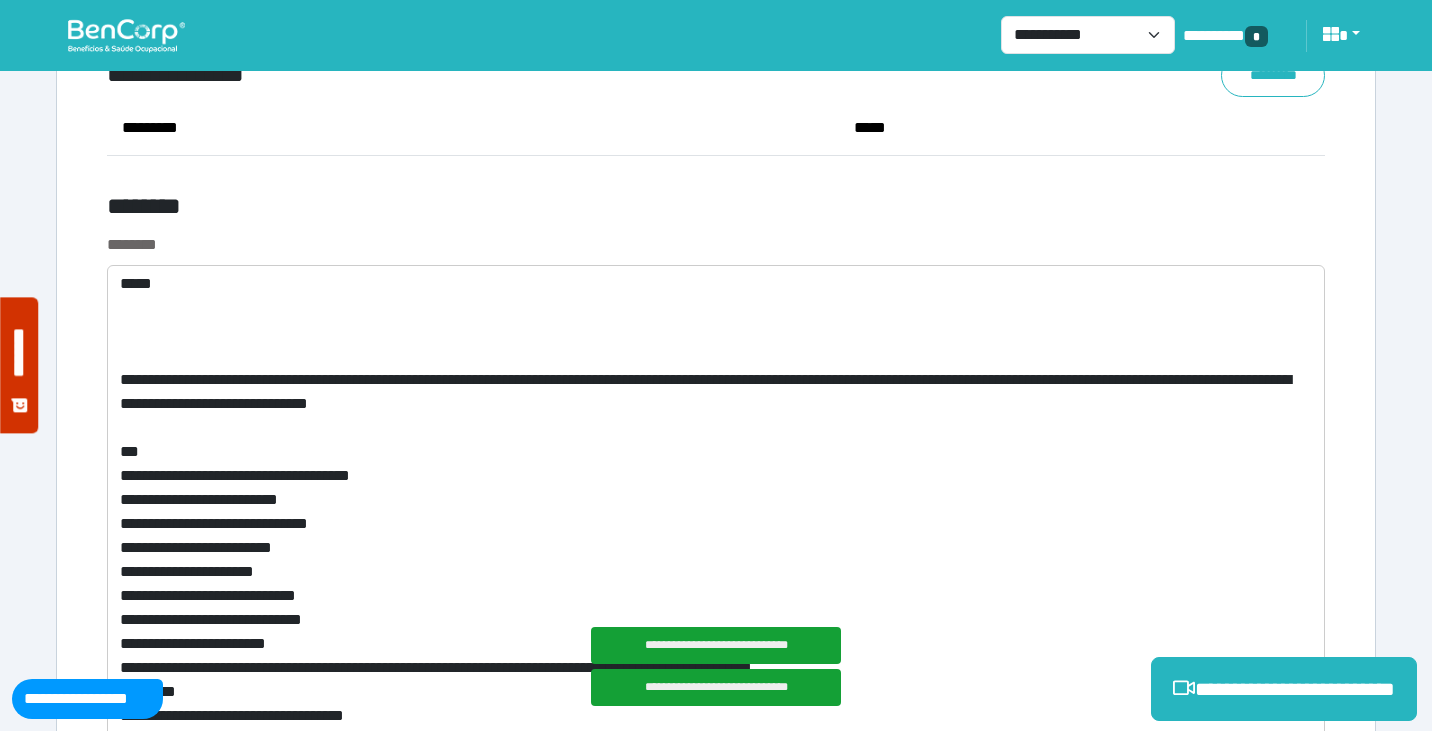 scroll, scrollTop: 7639, scrollLeft: 0, axis: vertical 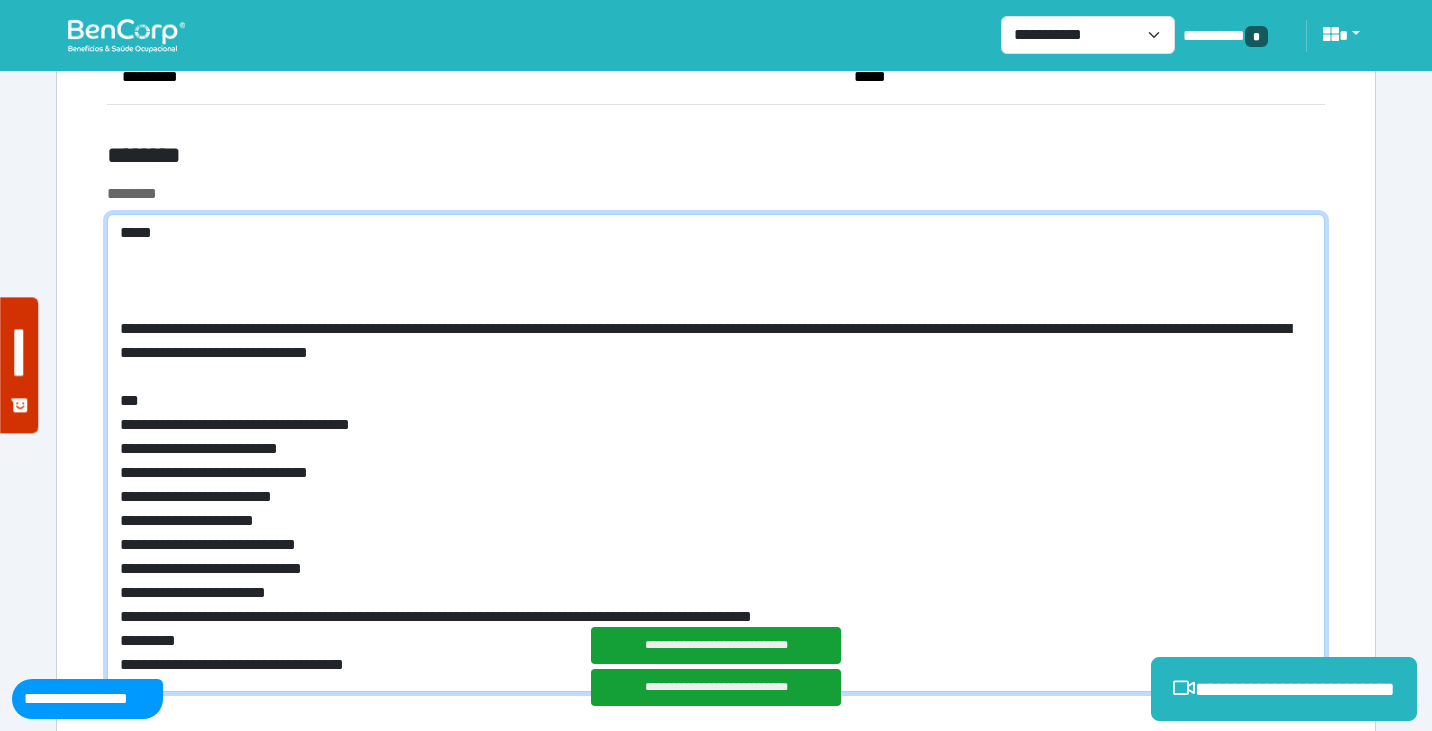 click on "**********" at bounding box center [716, 453] 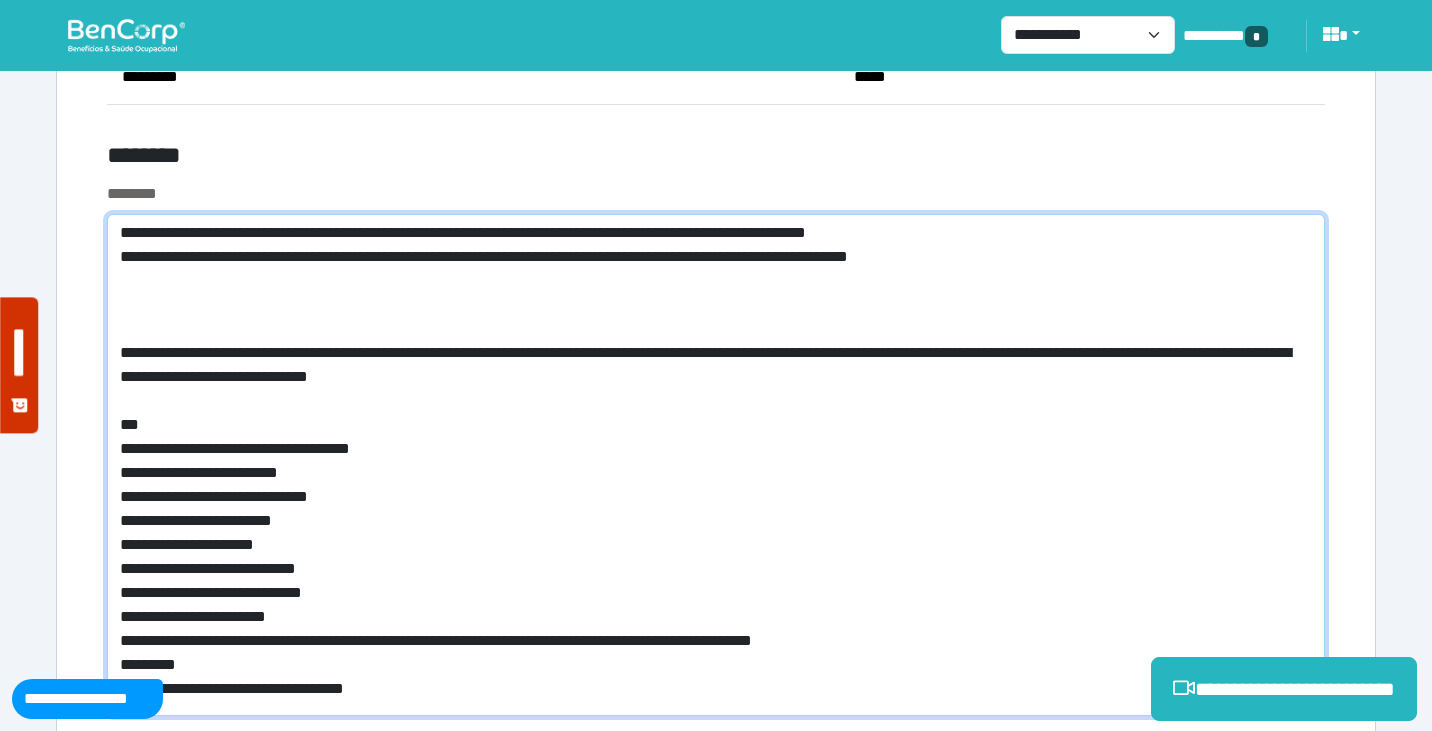 click on "**********" at bounding box center (716, 465) 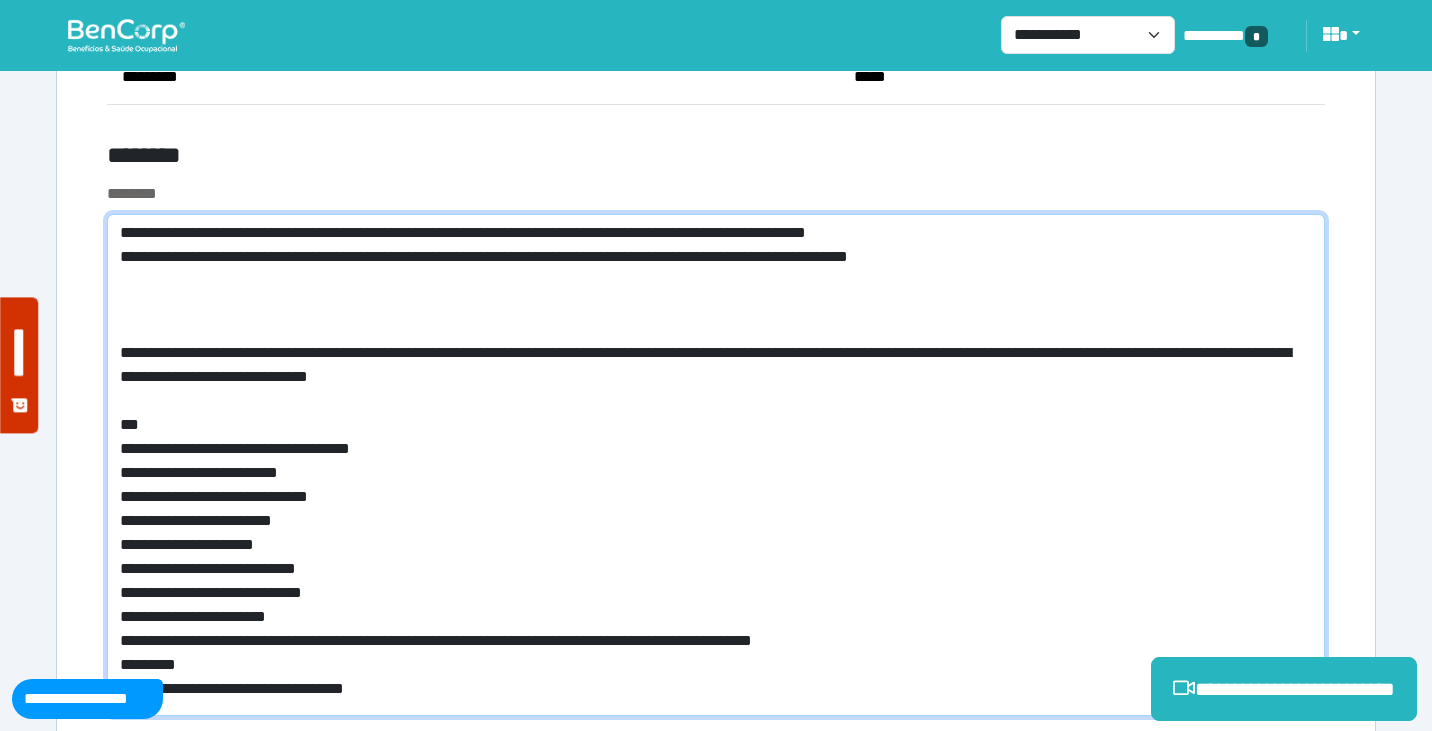 click on "**********" at bounding box center [716, 465] 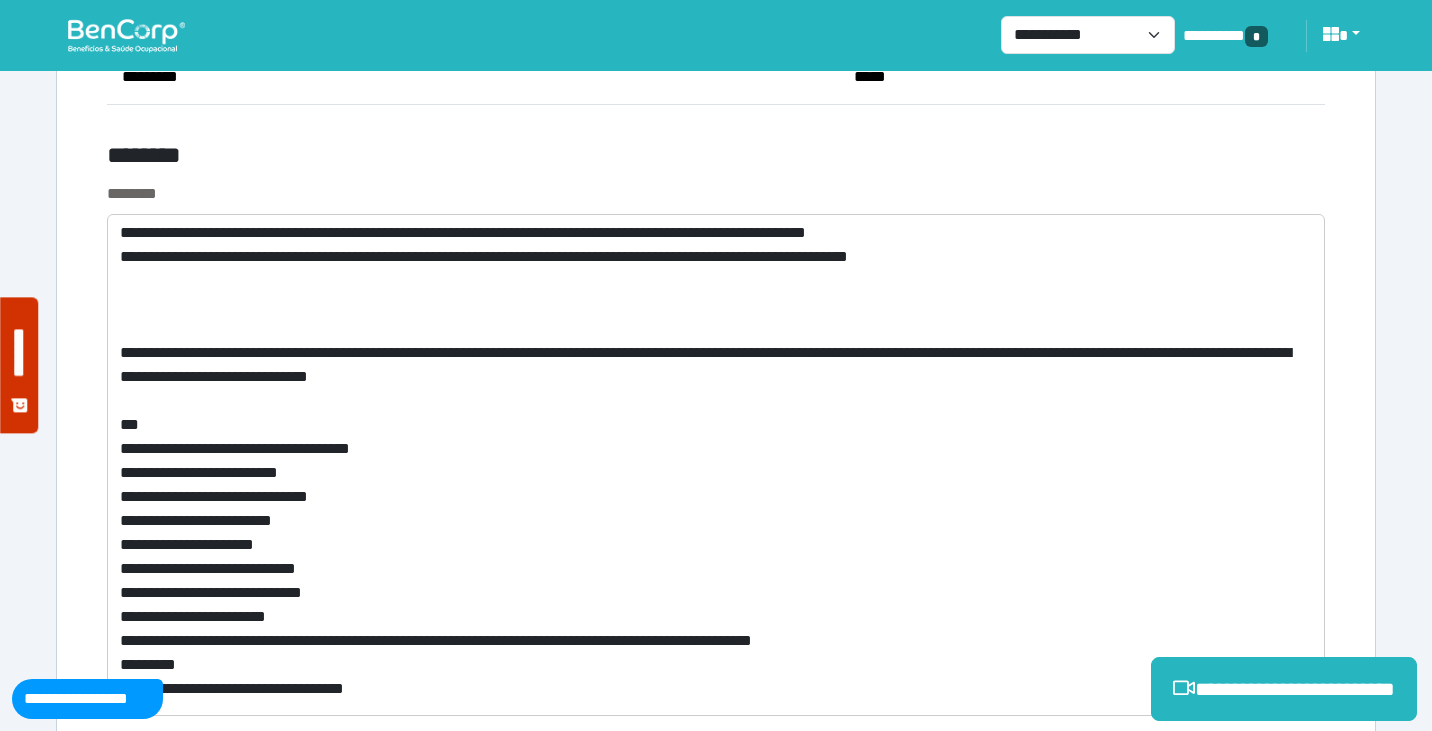 click on "********
********" at bounding box center [716, 440] 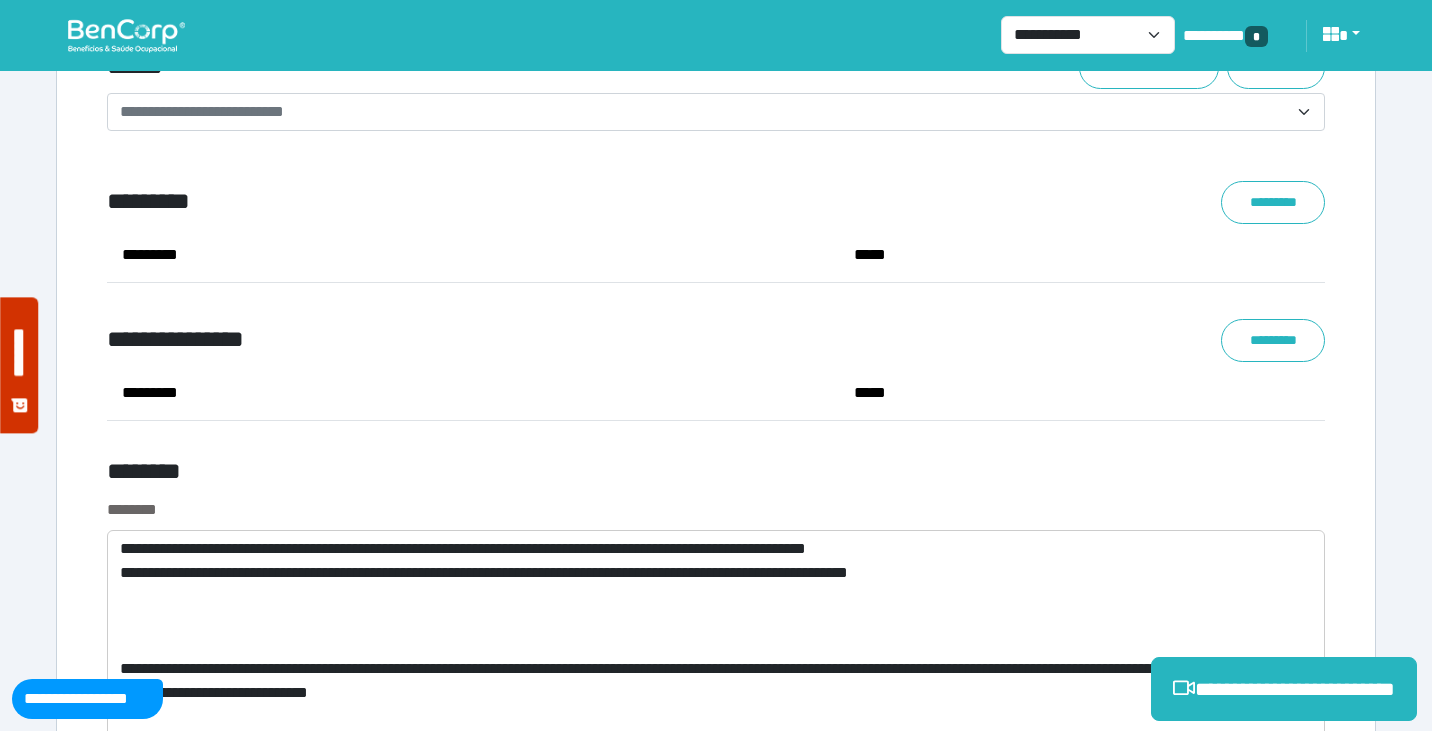 scroll, scrollTop: 7309, scrollLeft: 0, axis: vertical 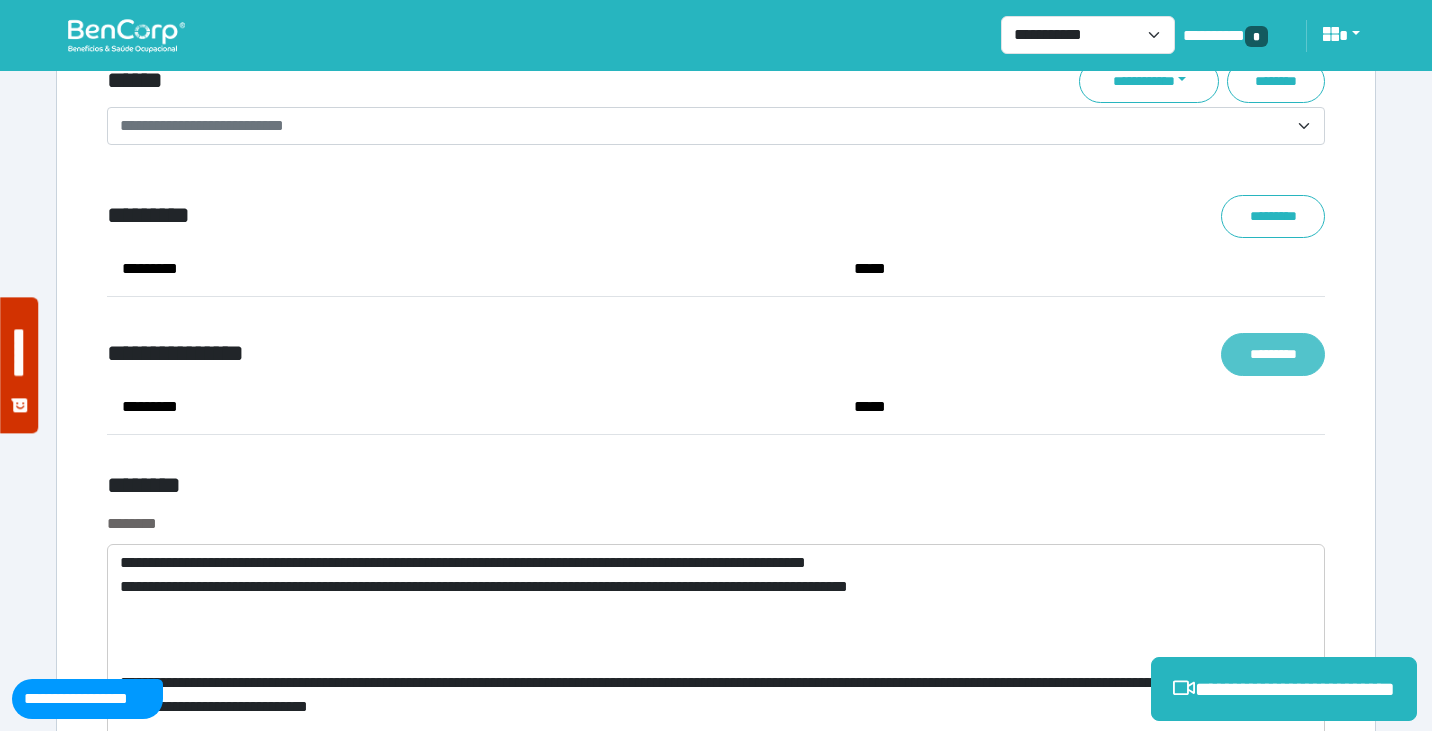click on "*********" at bounding box center [1273, 354] 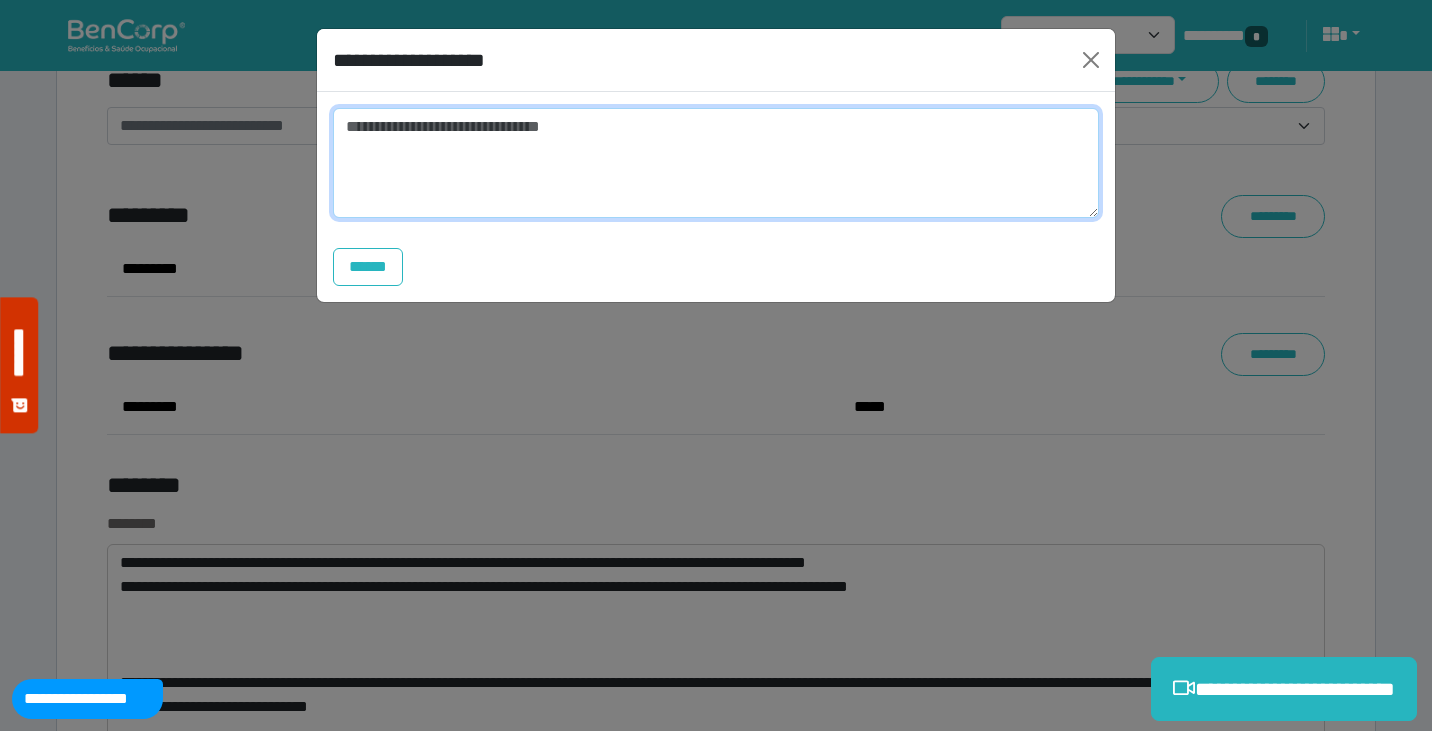 click at bounding box center [716, 163] 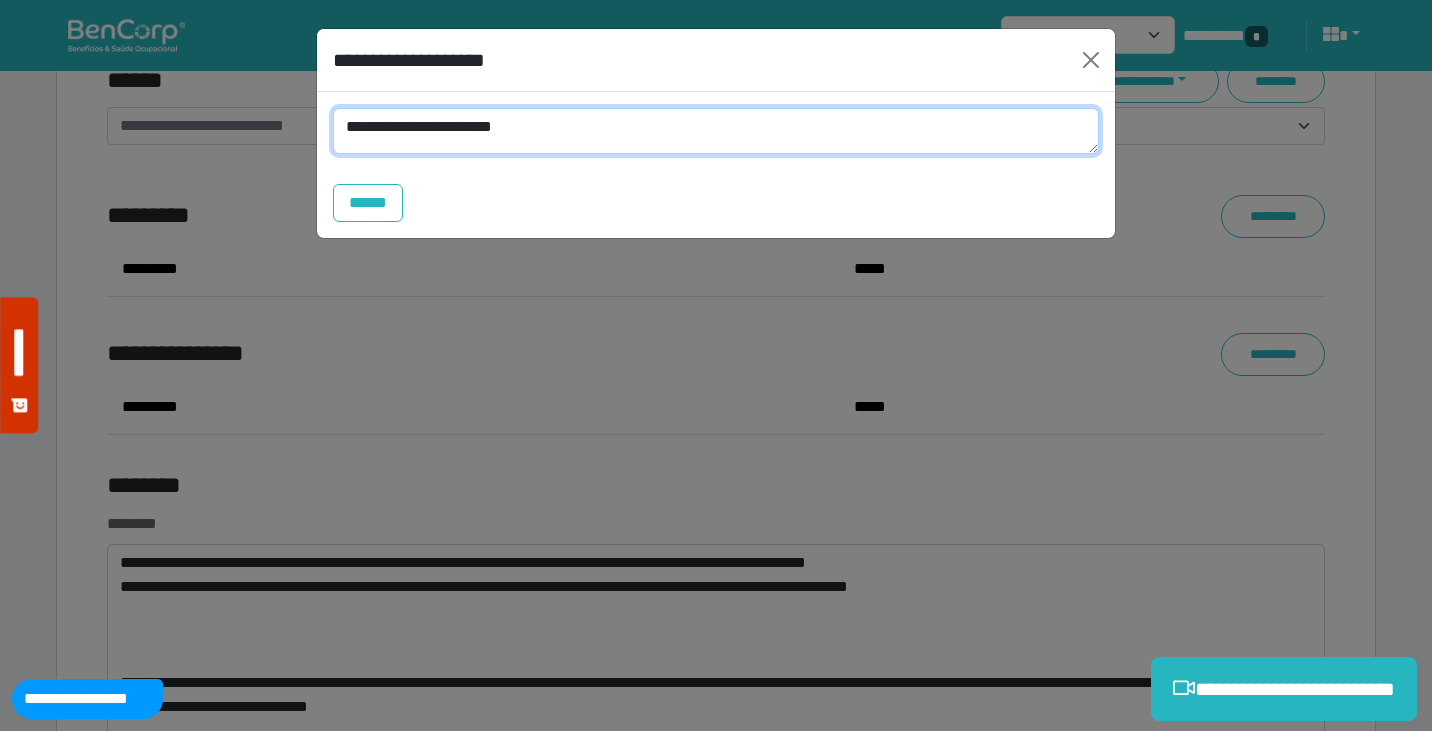 scroll, scrollTop: 0, scrollLeft: 0, axis: both 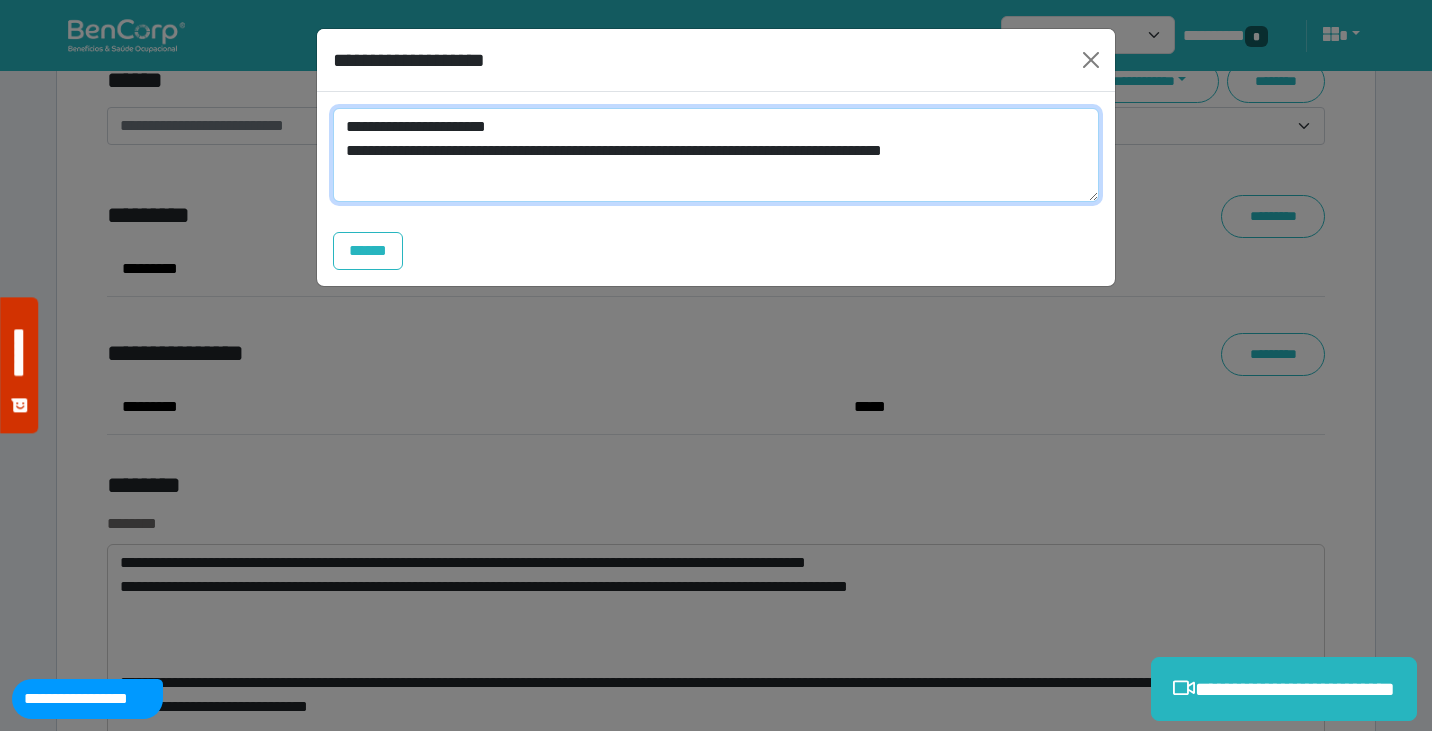 paste on "**********" 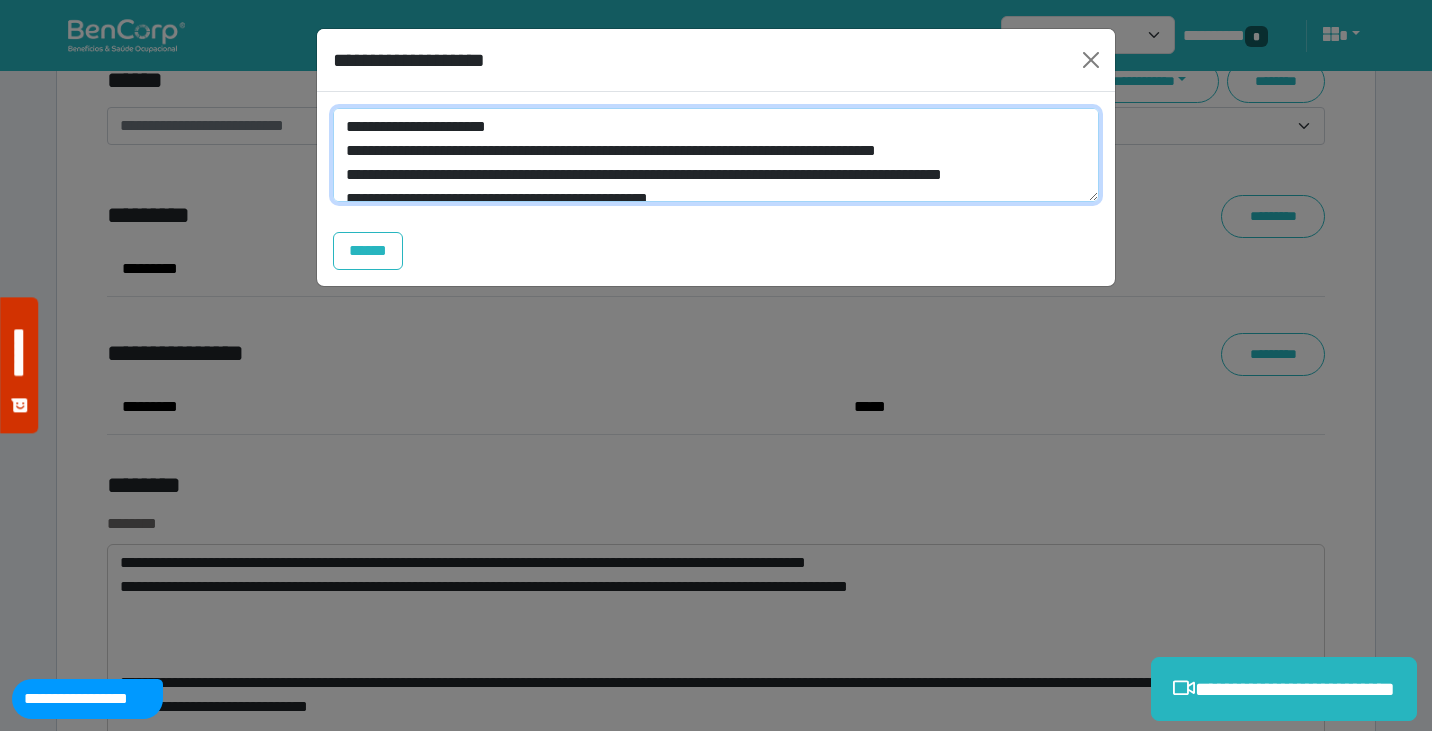 scroll, scrollTop: 0, scrollLeft: 0, axis: both 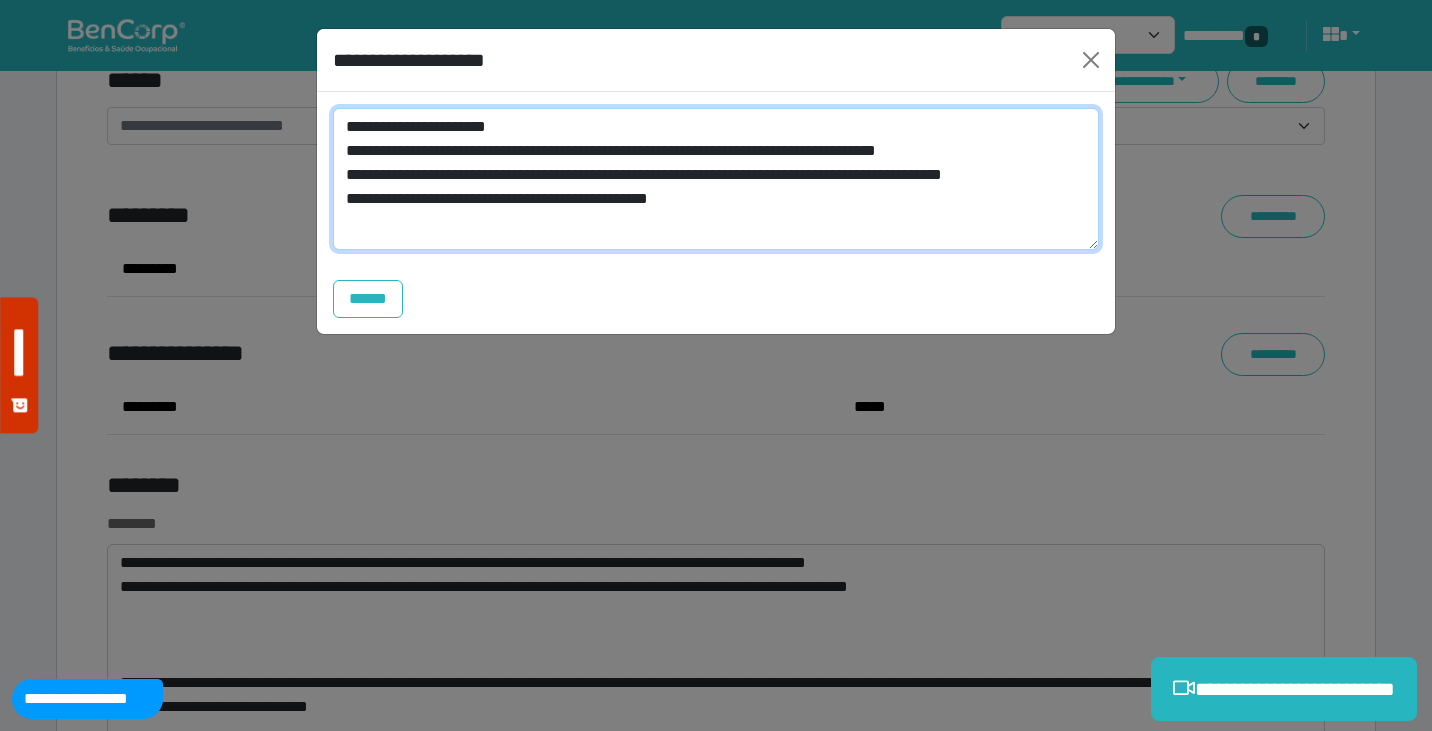 click on "**********" at bounding box center [716, 179] 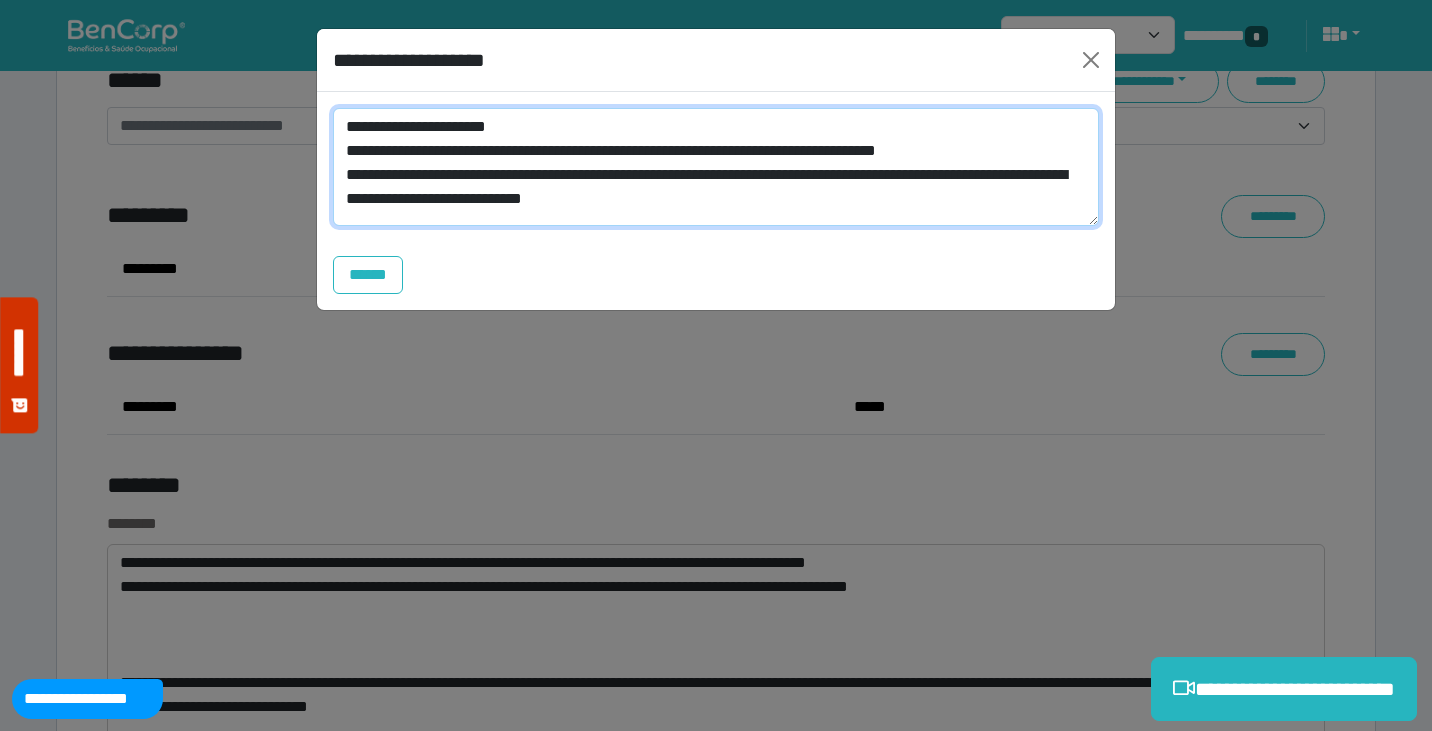 click on "**********" at bounding box center [716, 167] 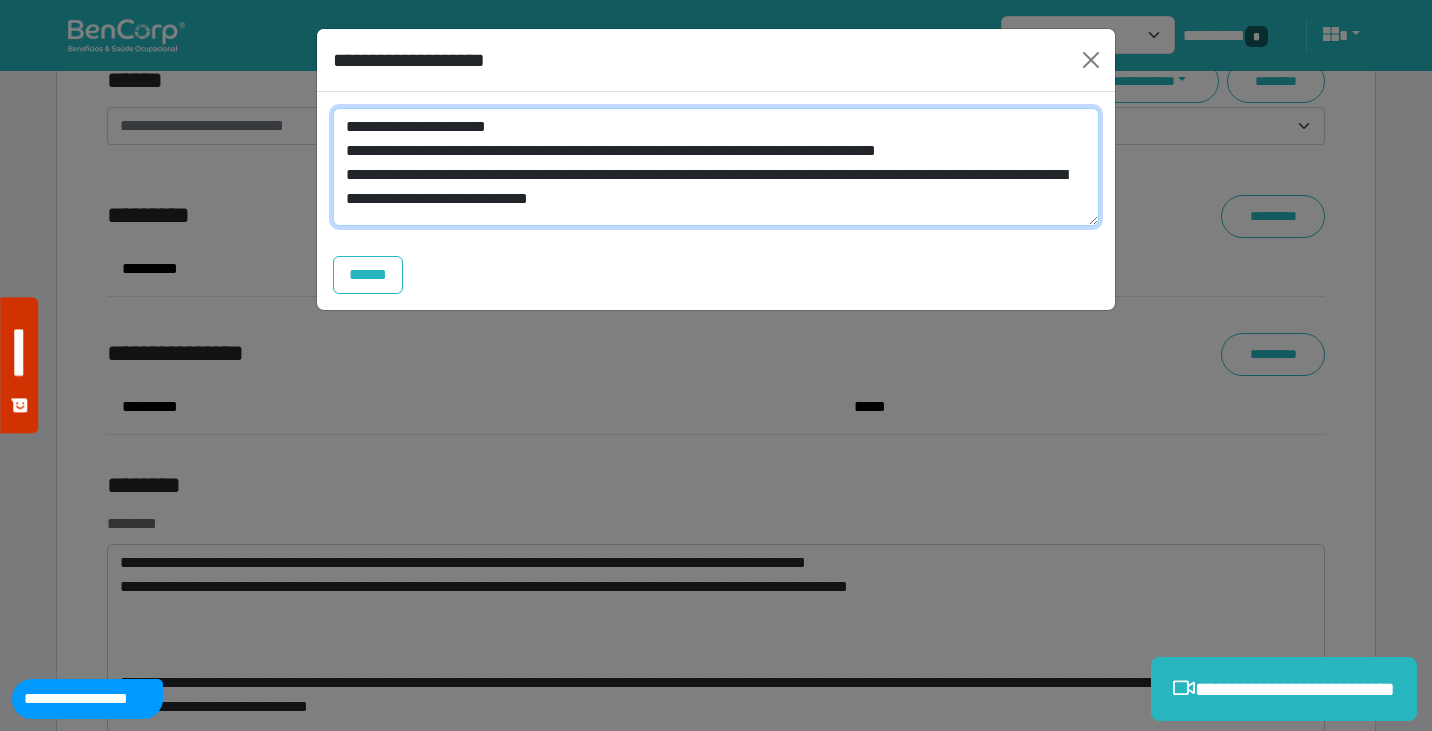 click on "**********" at bounding box center (716, 167) 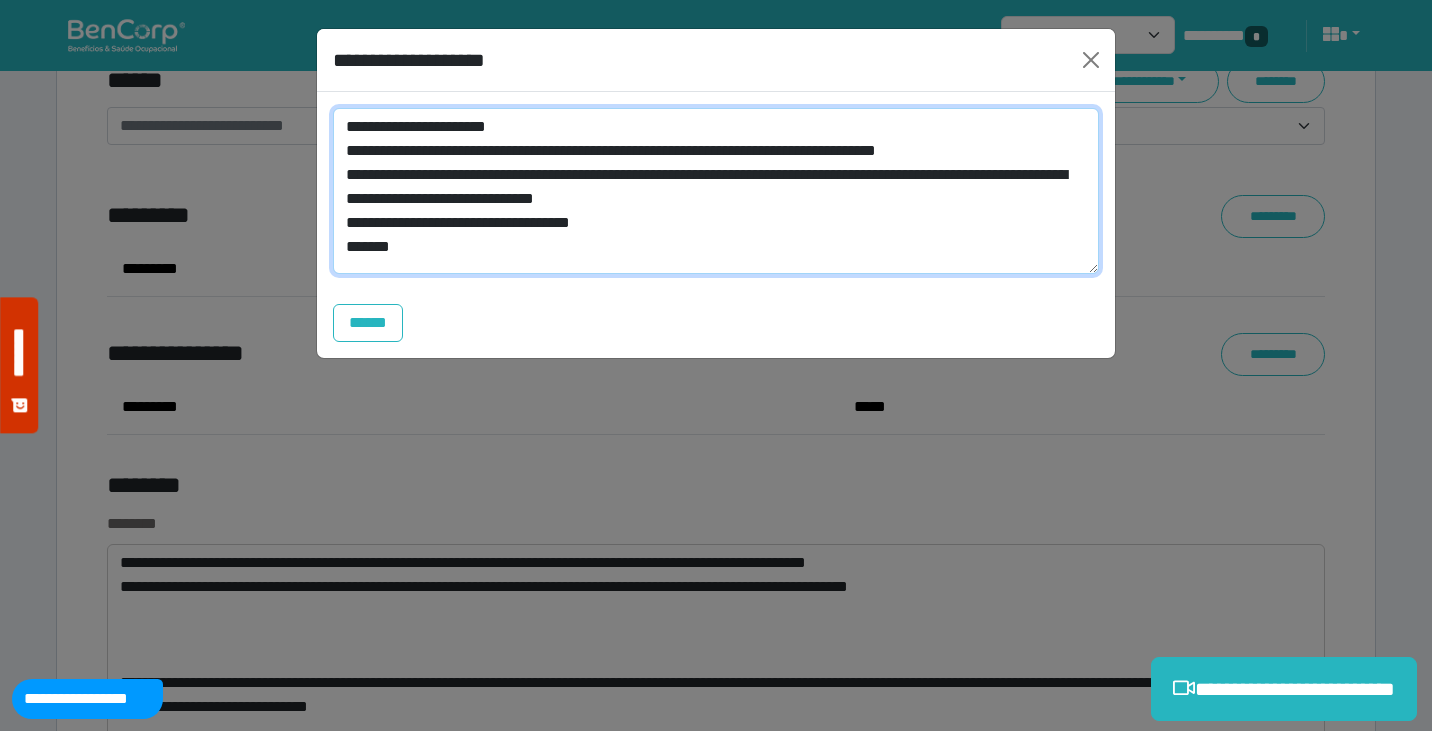 scroll, scrollTop: 0, scrollLeft: 0, axis: both 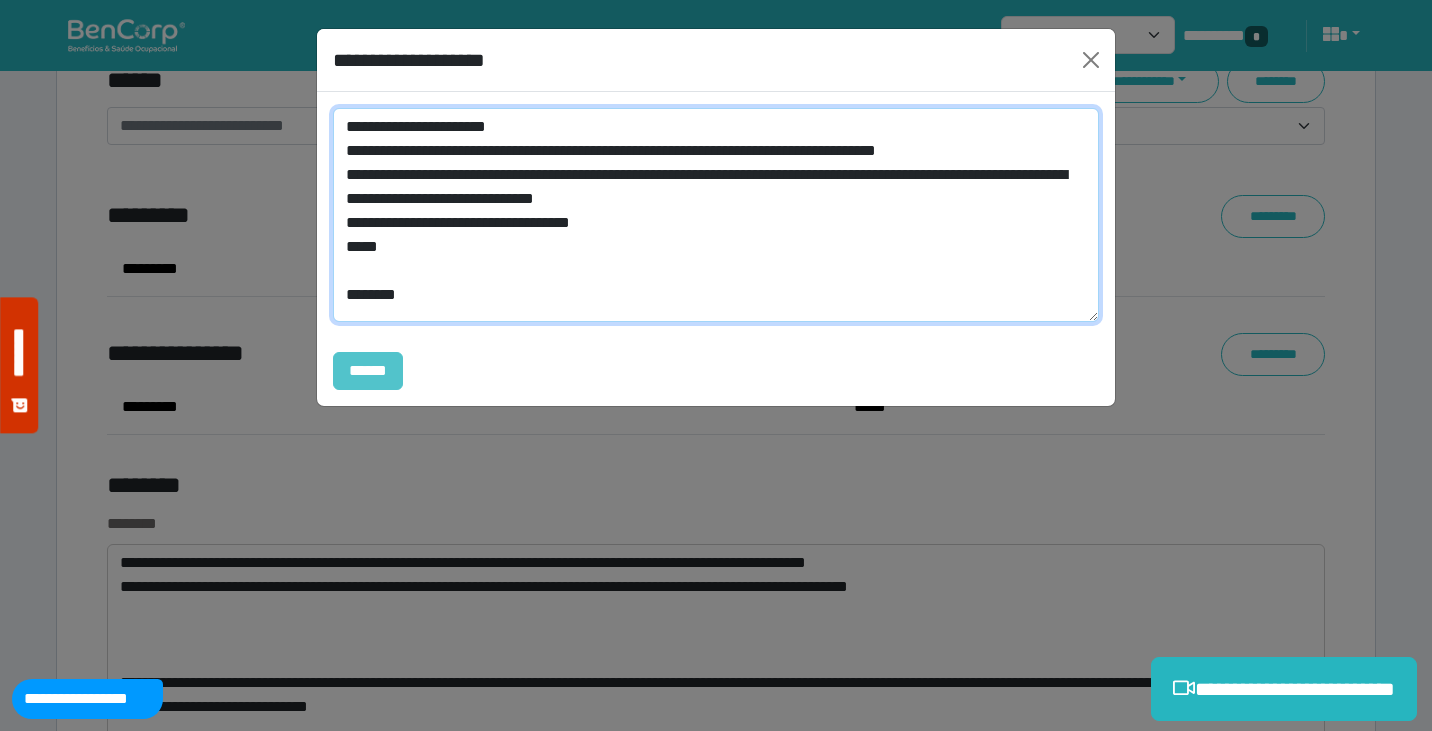 type on "**********" 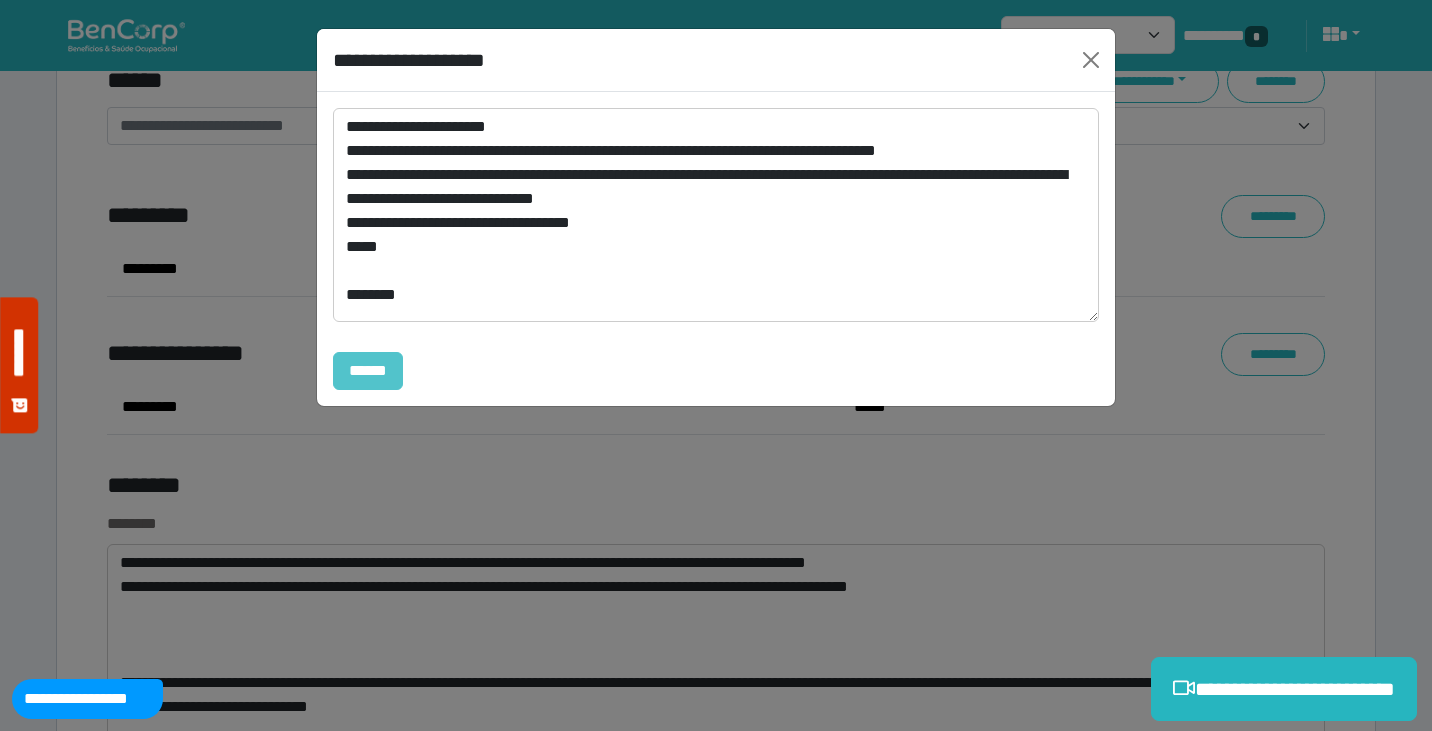 click on "******" at bounding box center [368, 371] 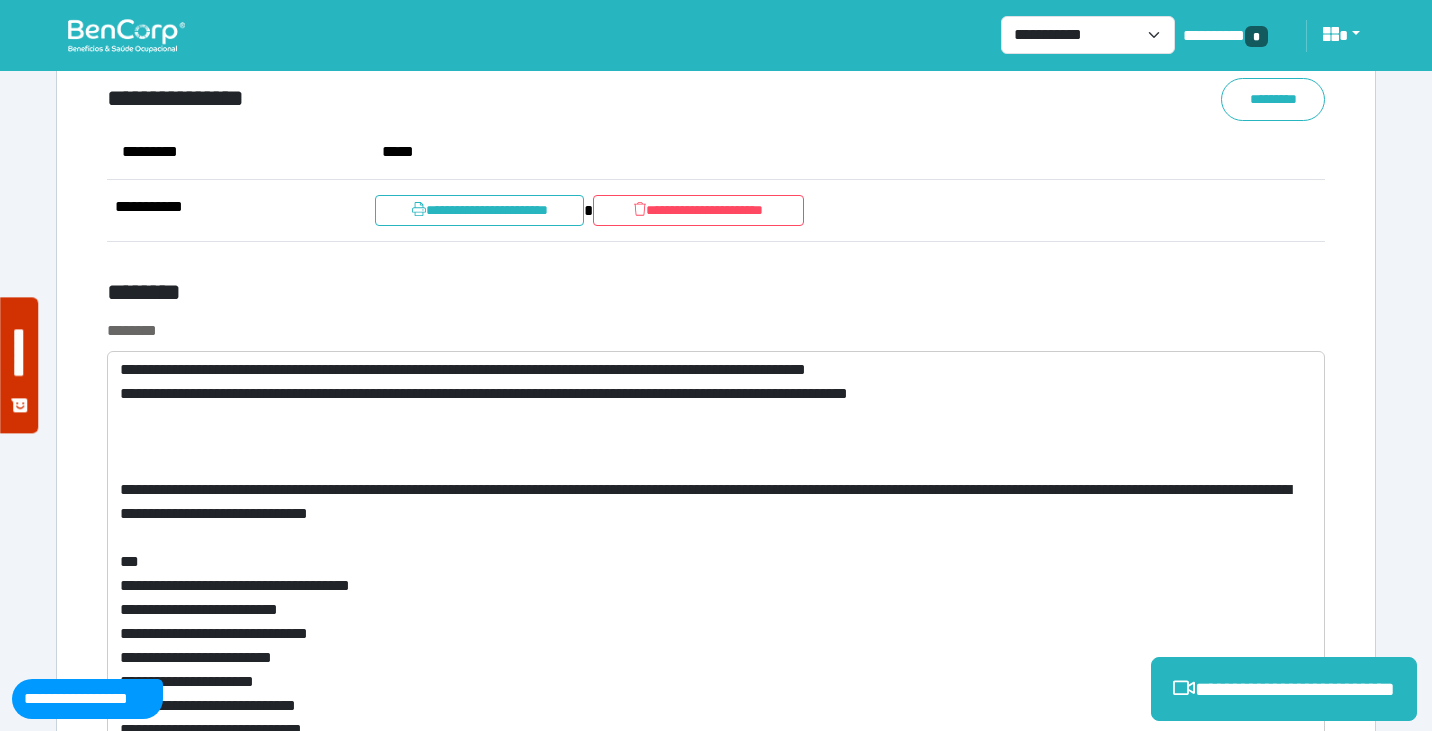 scroll, scrollTop: 7552, scrollLeft: 0, axis: vertical 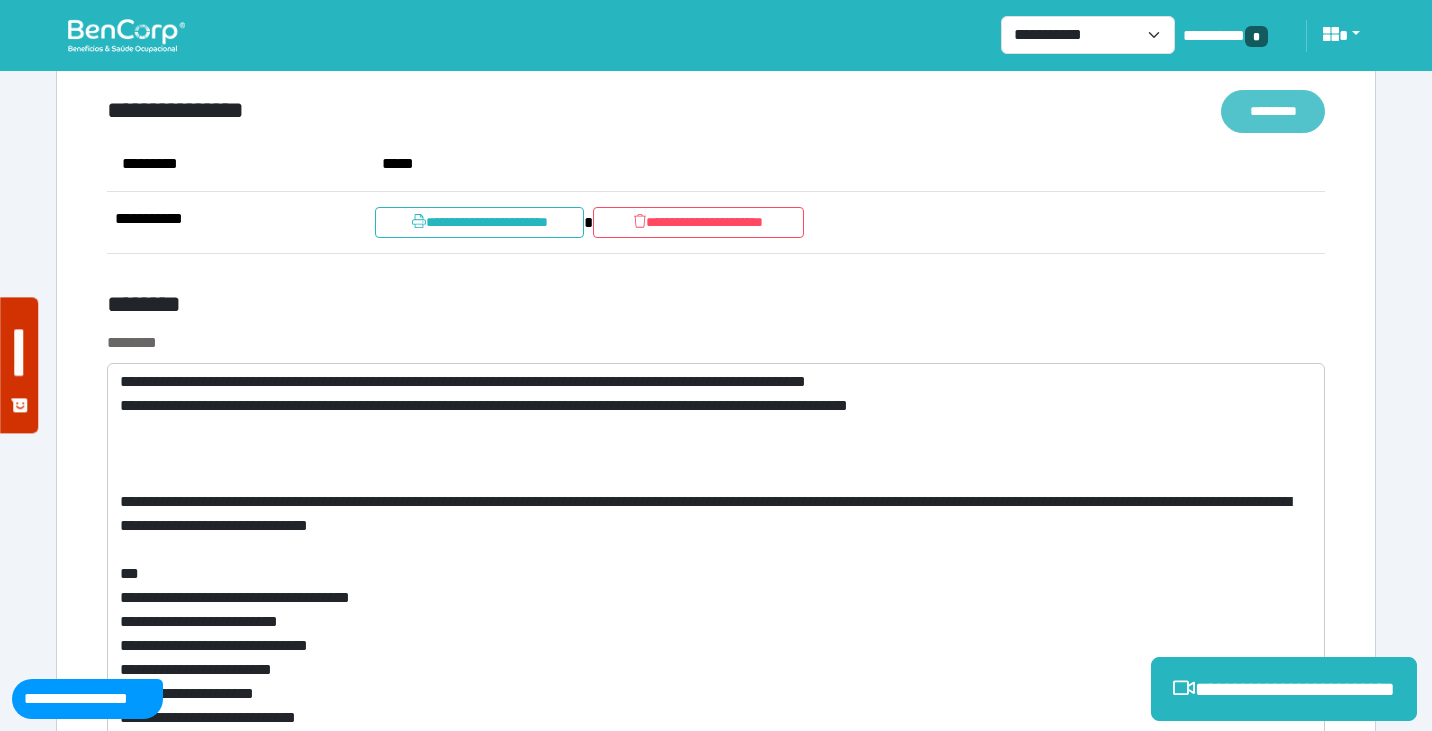 click on "*********" at bounding box center [1273, 111] 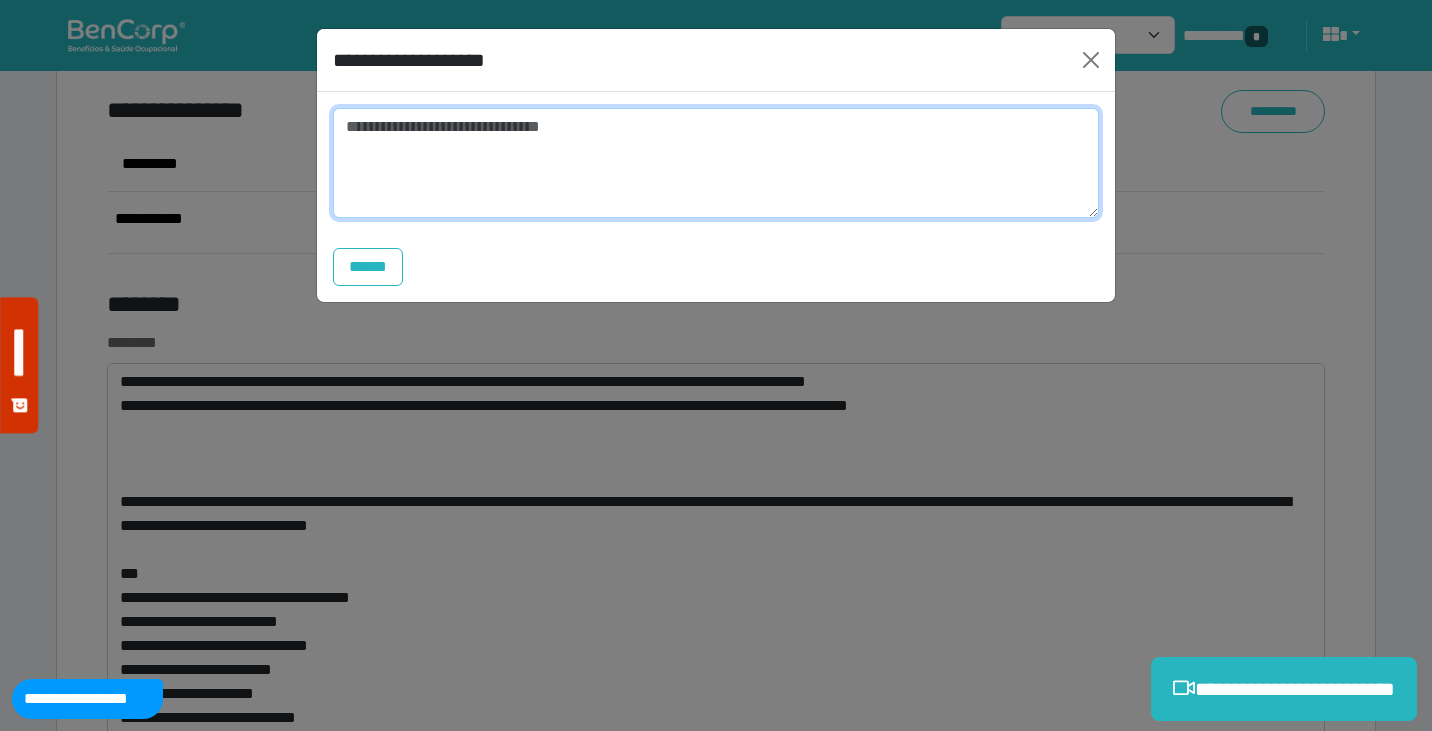 click at bounding box center (716, 163) 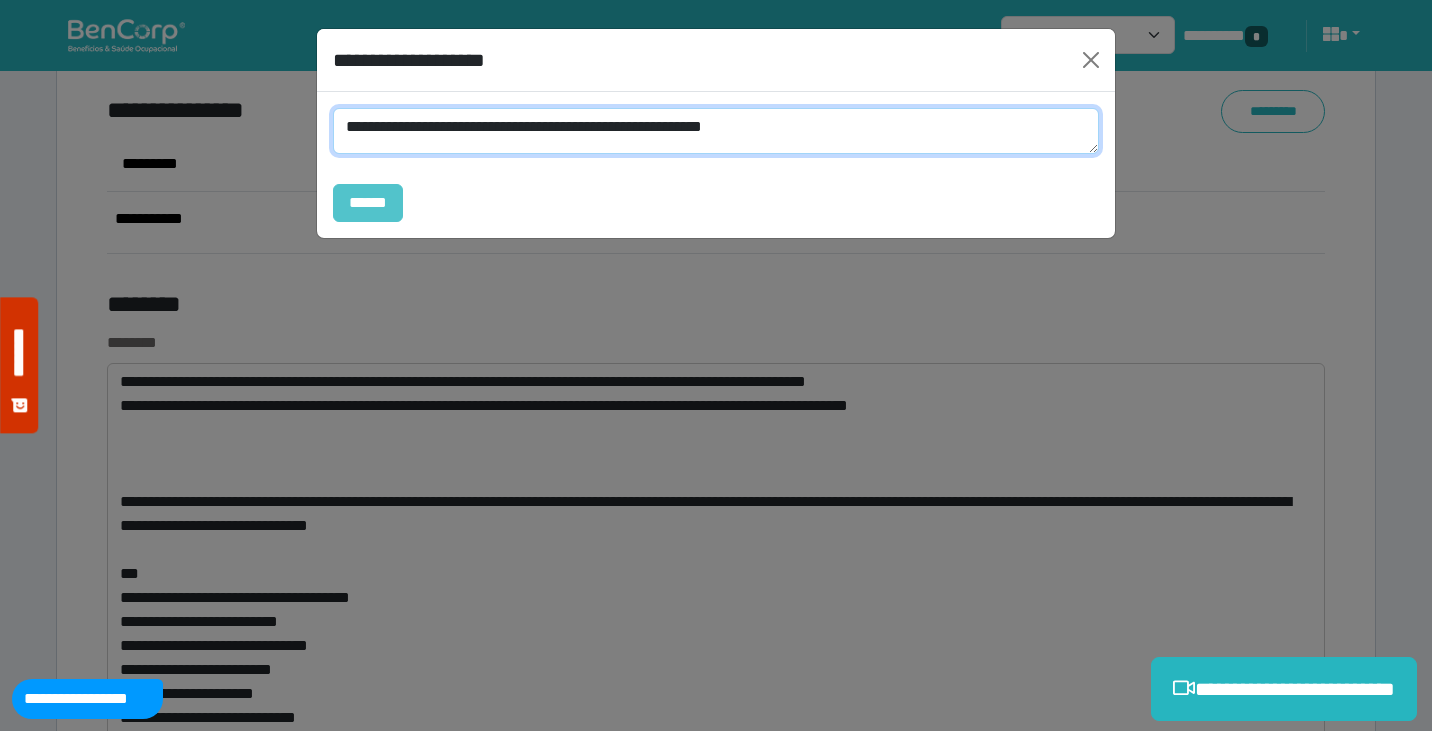type on "**********" 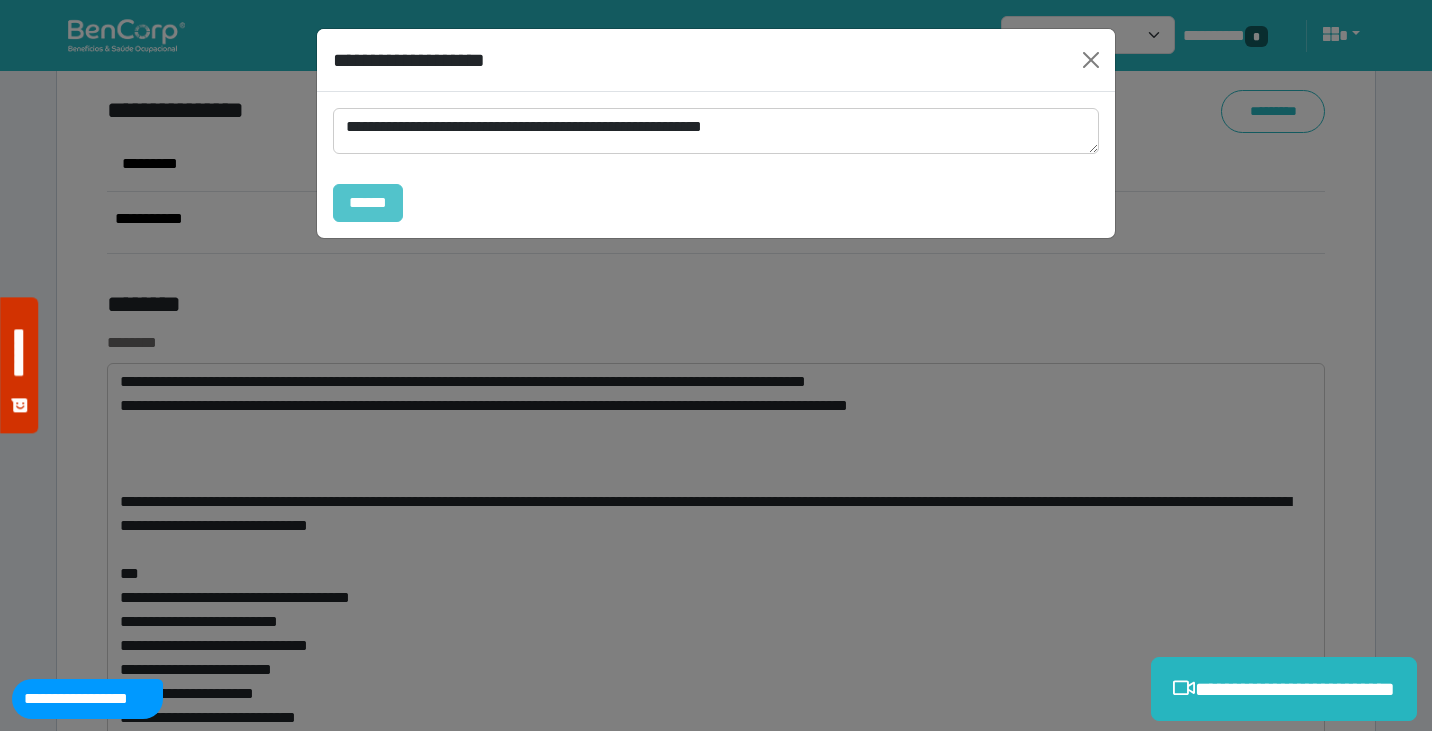 click on "******" at bounding box center [368, 203] 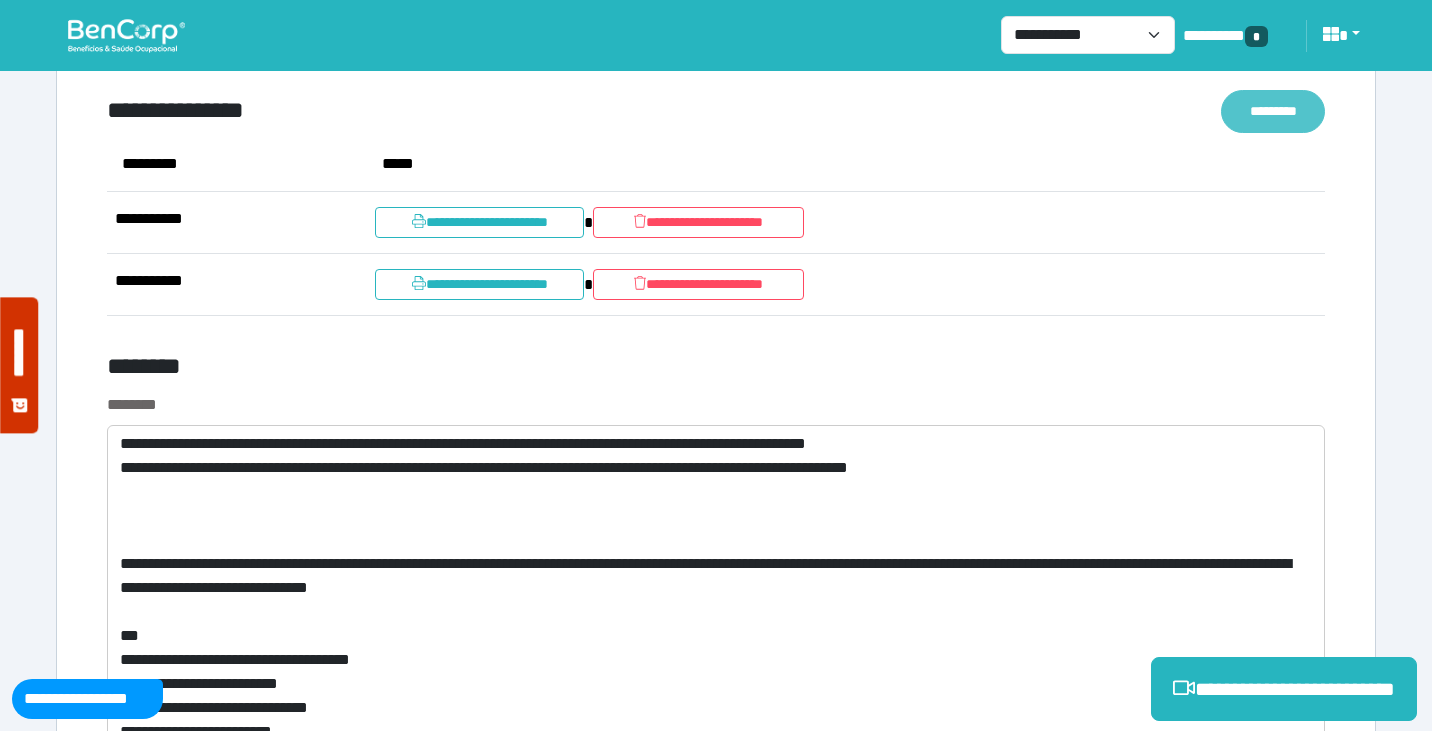 click on "*********" at bounding box center [1273, 111] 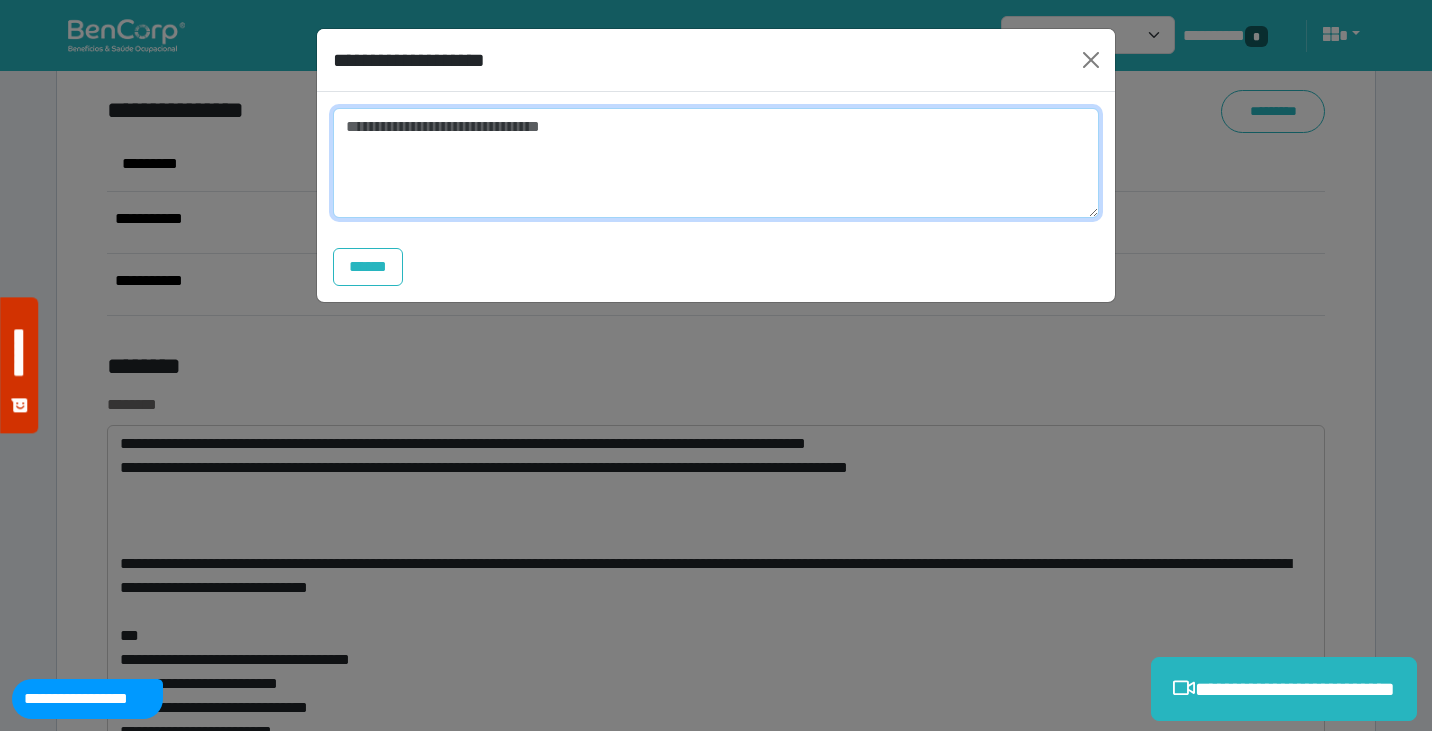 click at bounding box center (716, 163) 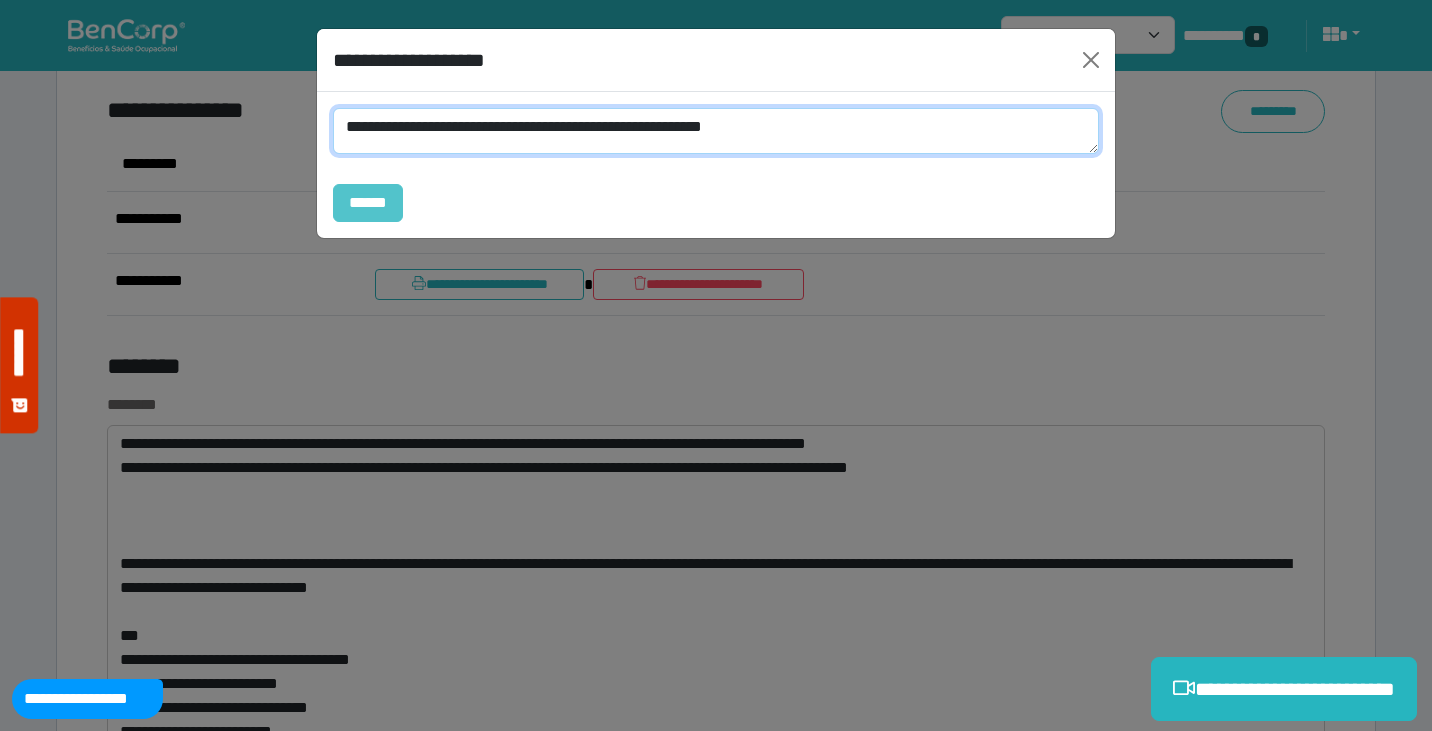 type on "**********" 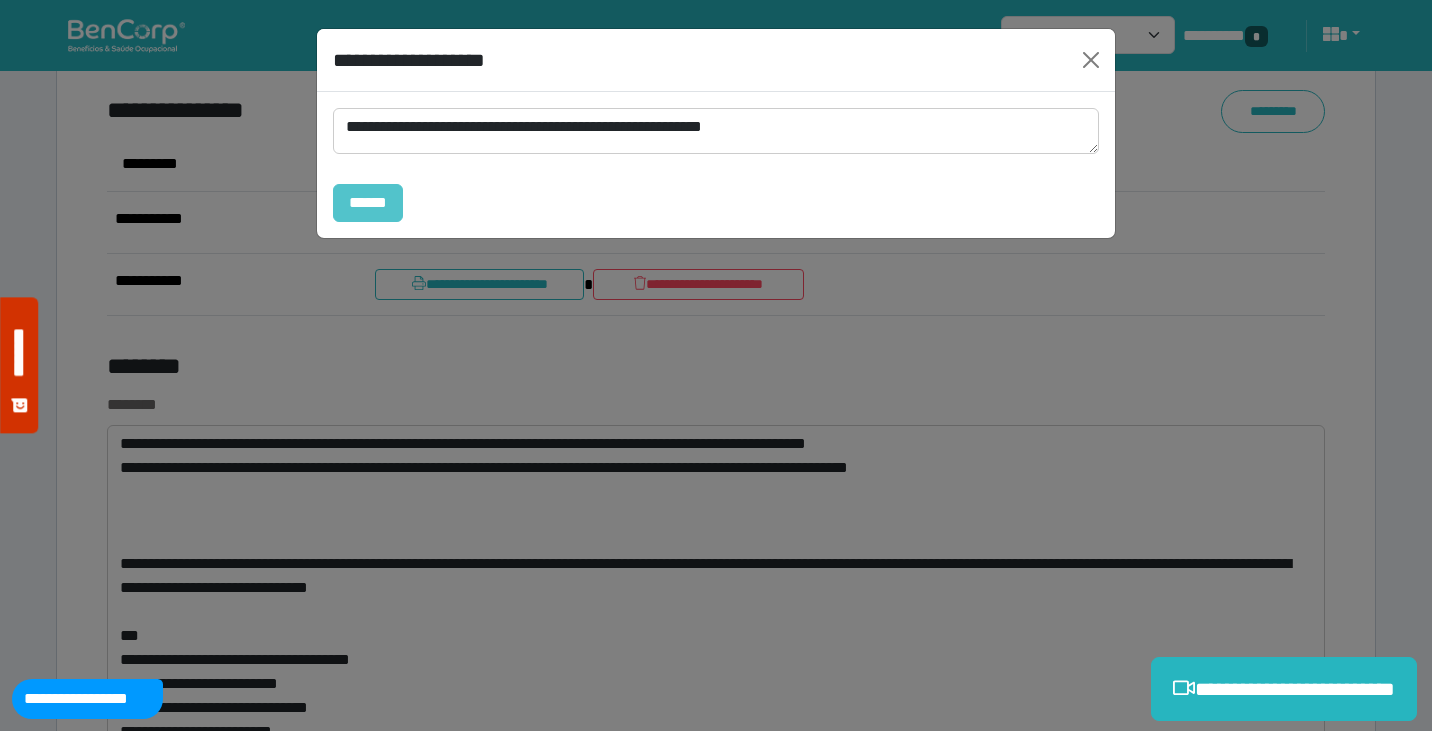 click on "******" at bounding box center (368, 203) 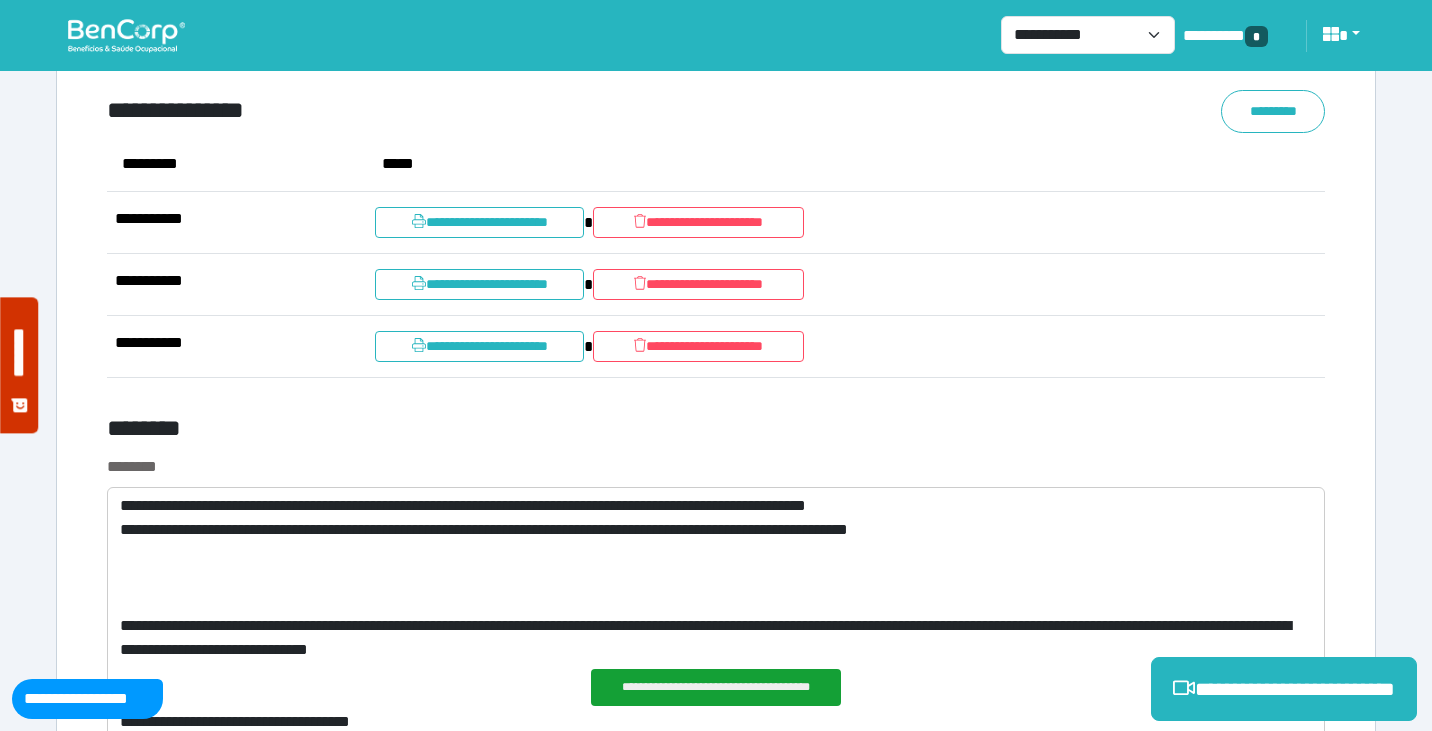 click on "********" at bounding box center (509, 432) 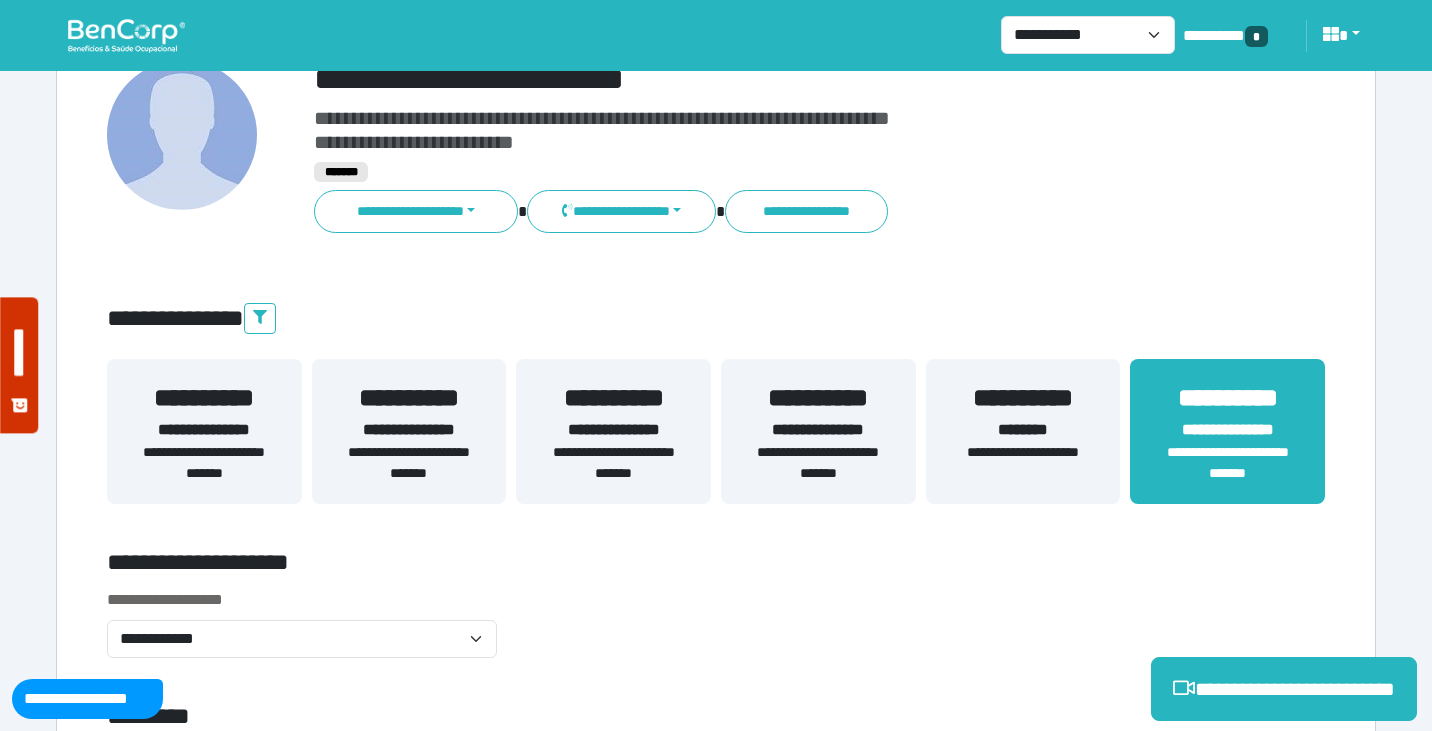 scroll, scrollTop: 0, scrollLeft: 0, axis: both 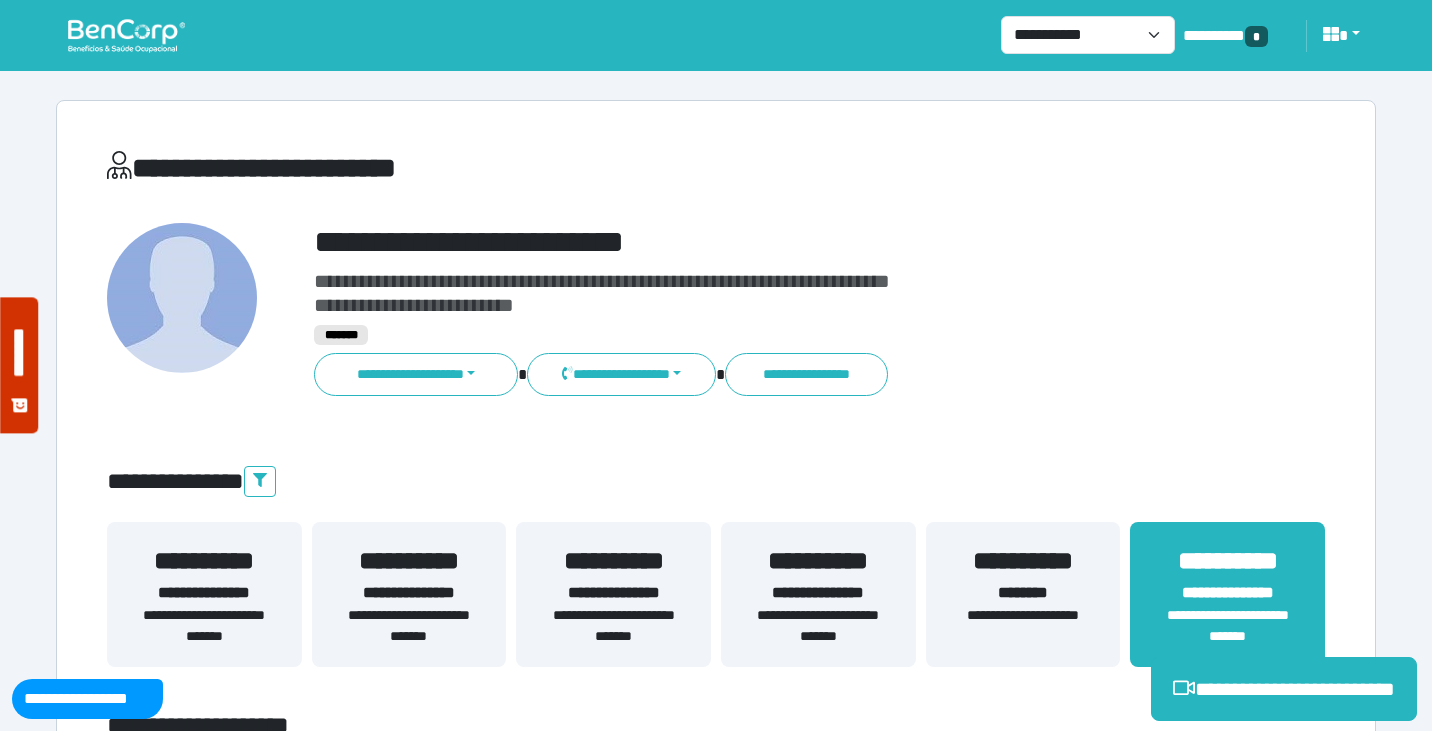 click on "**********" at bounding box center (768, 242) 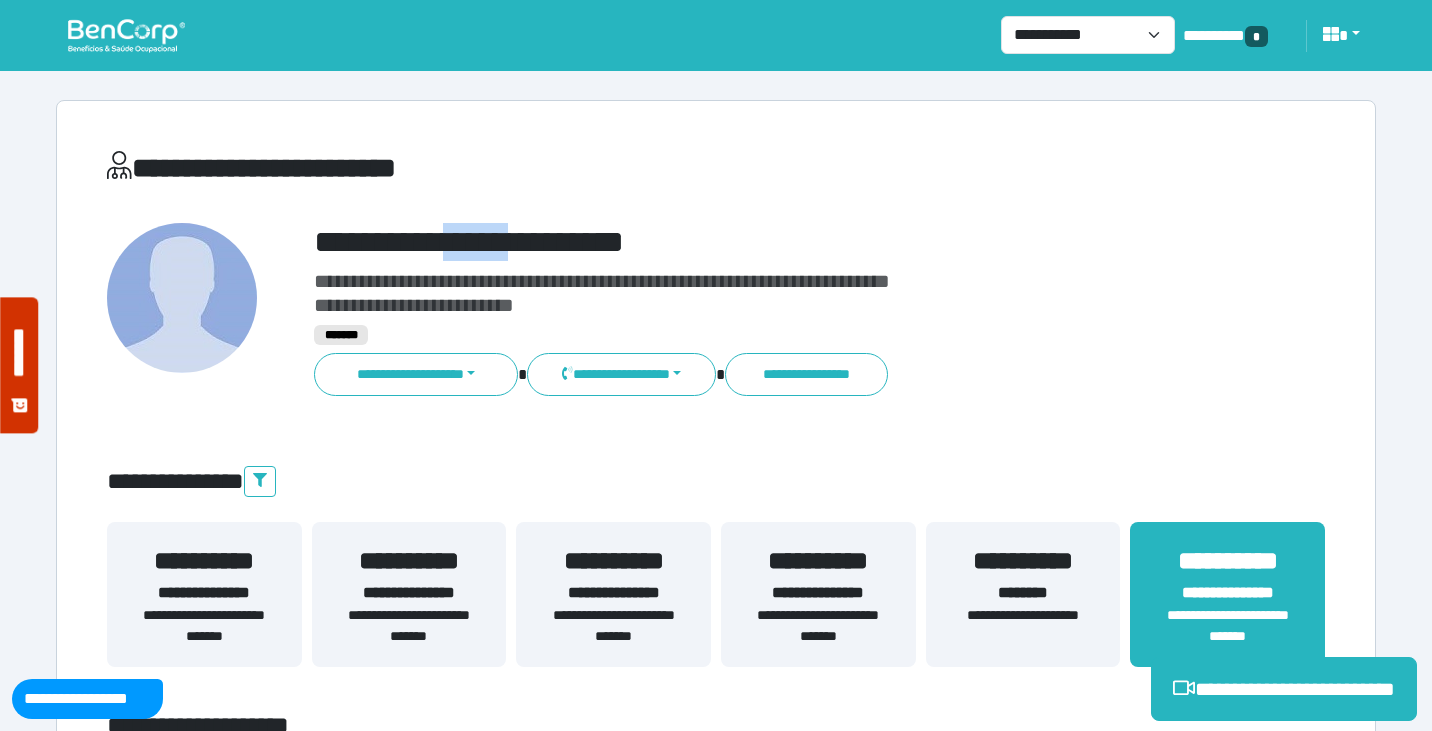 click on "**********" at bounding box center (768, 242) 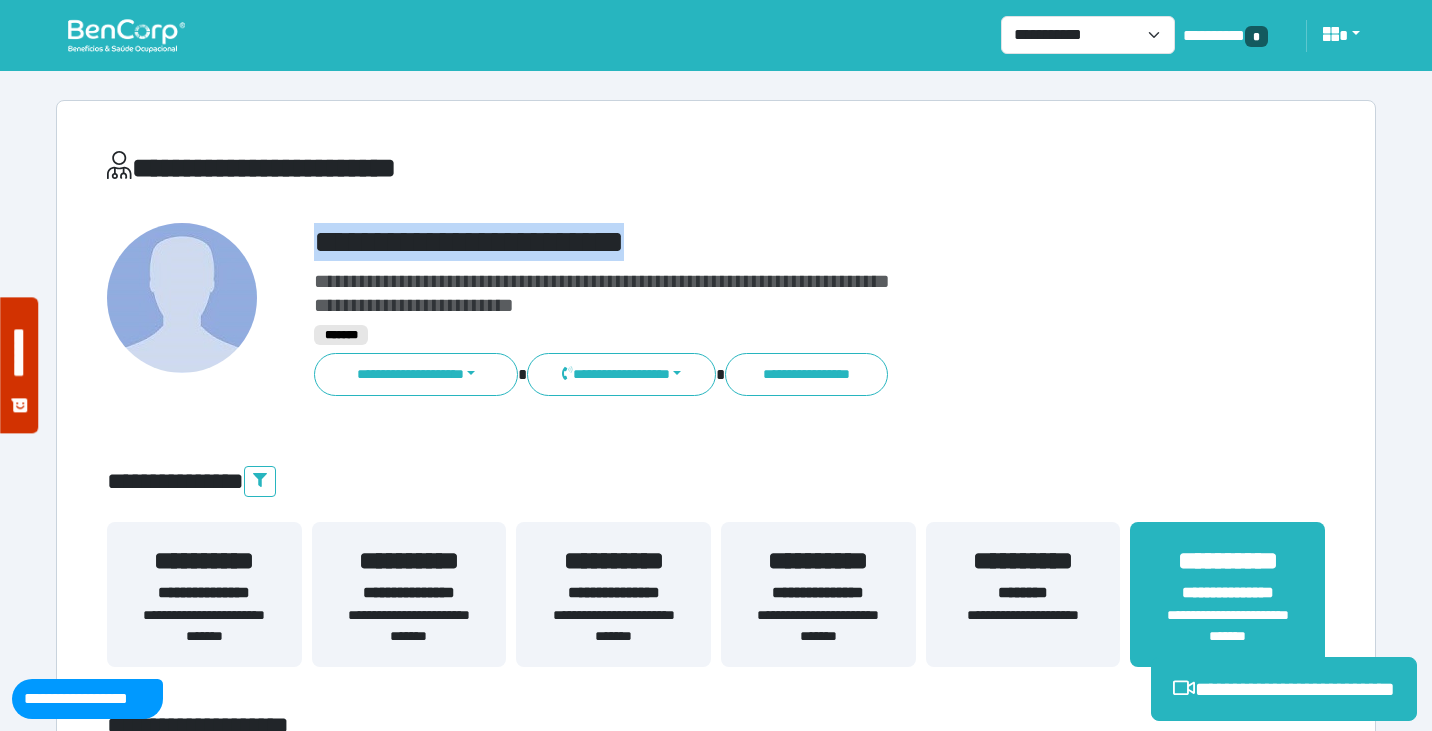 click on "**********" at bounding box center [768, 242] 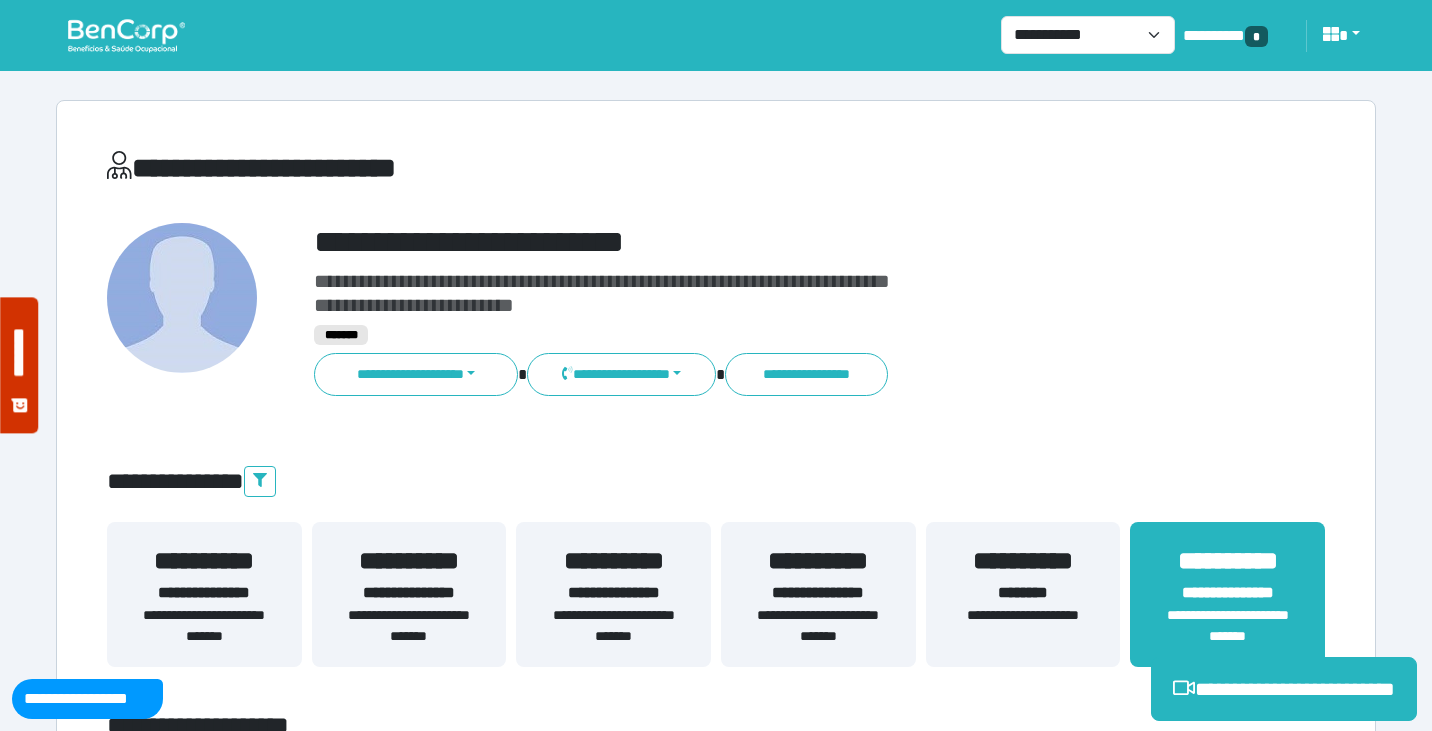 click on "**********" at bounding box center (716, 4558) 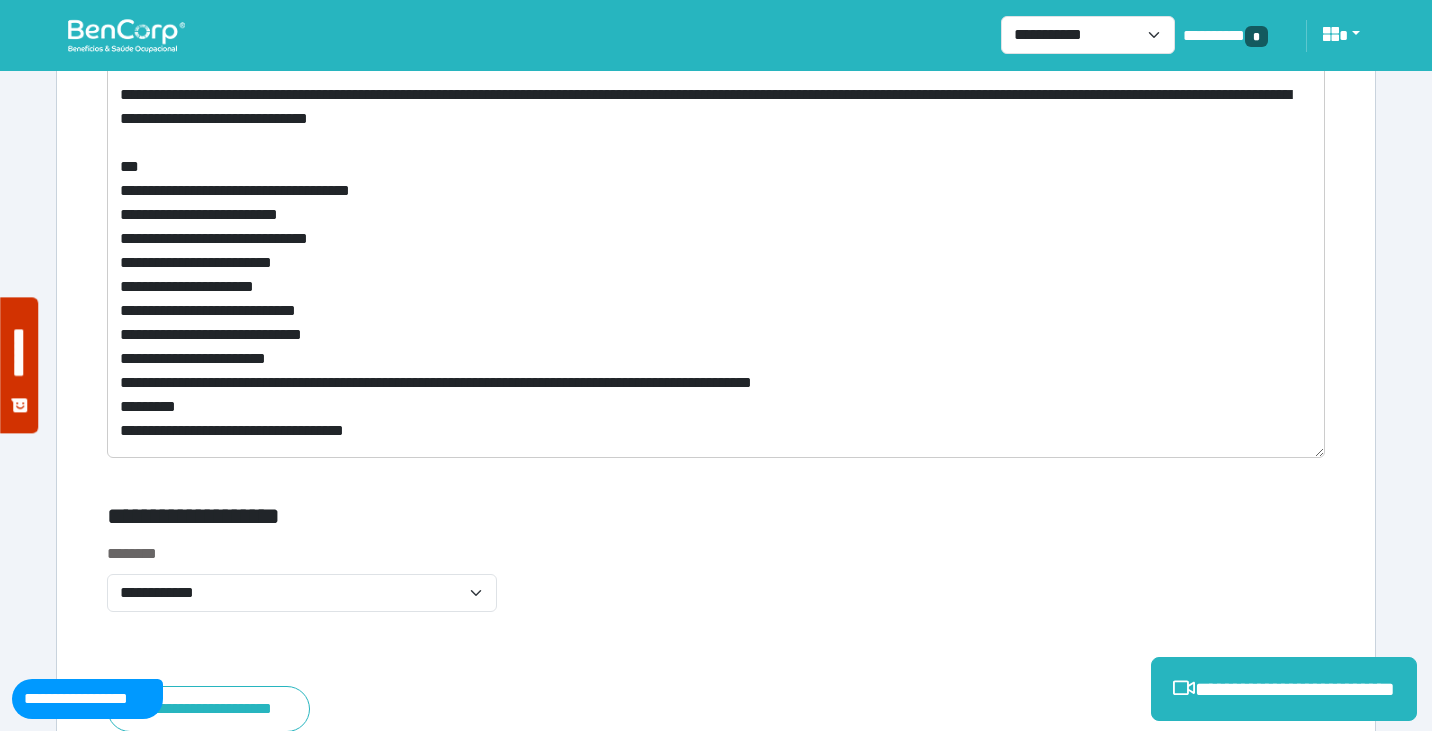 scroll, scrollTop: 8305, scrollLeft: 0, axis: vertical 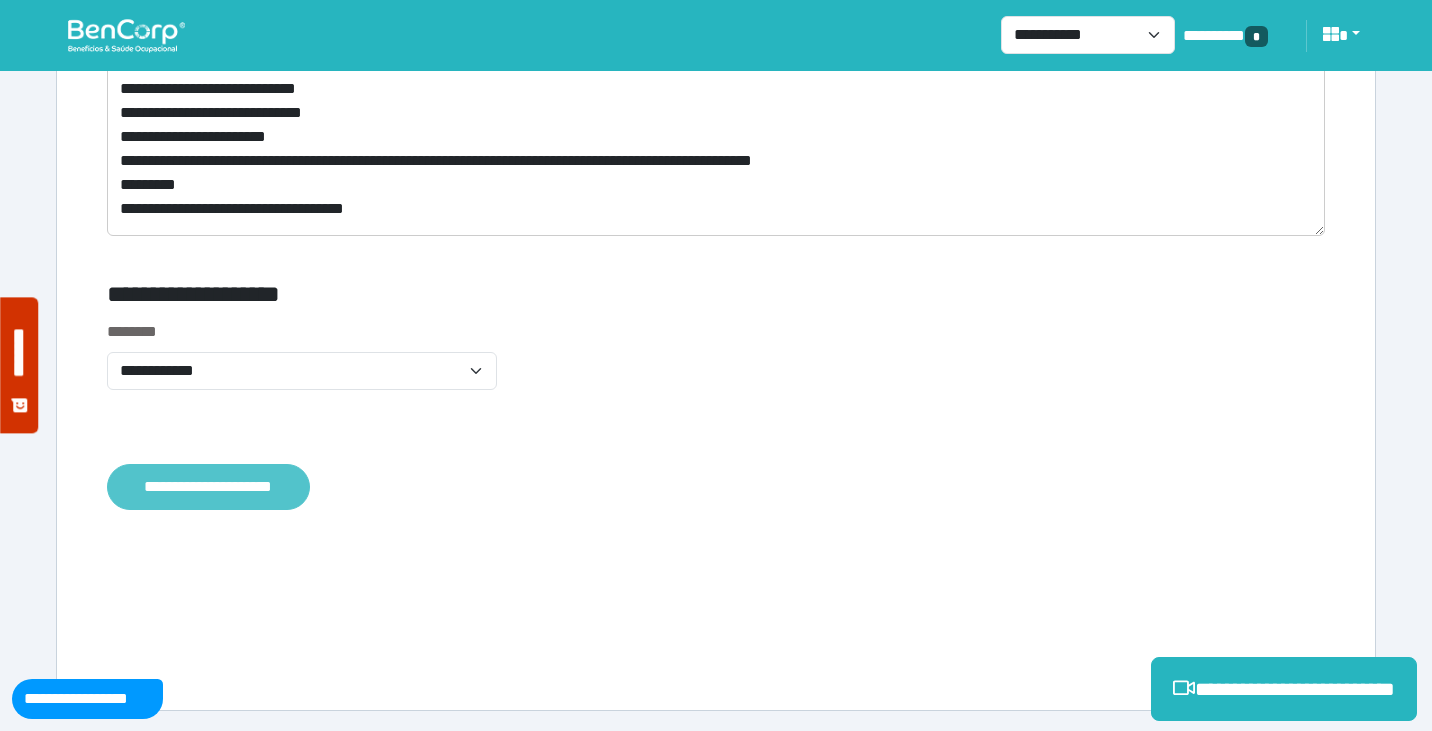 click on "**********" at bounding box center [208, 487] 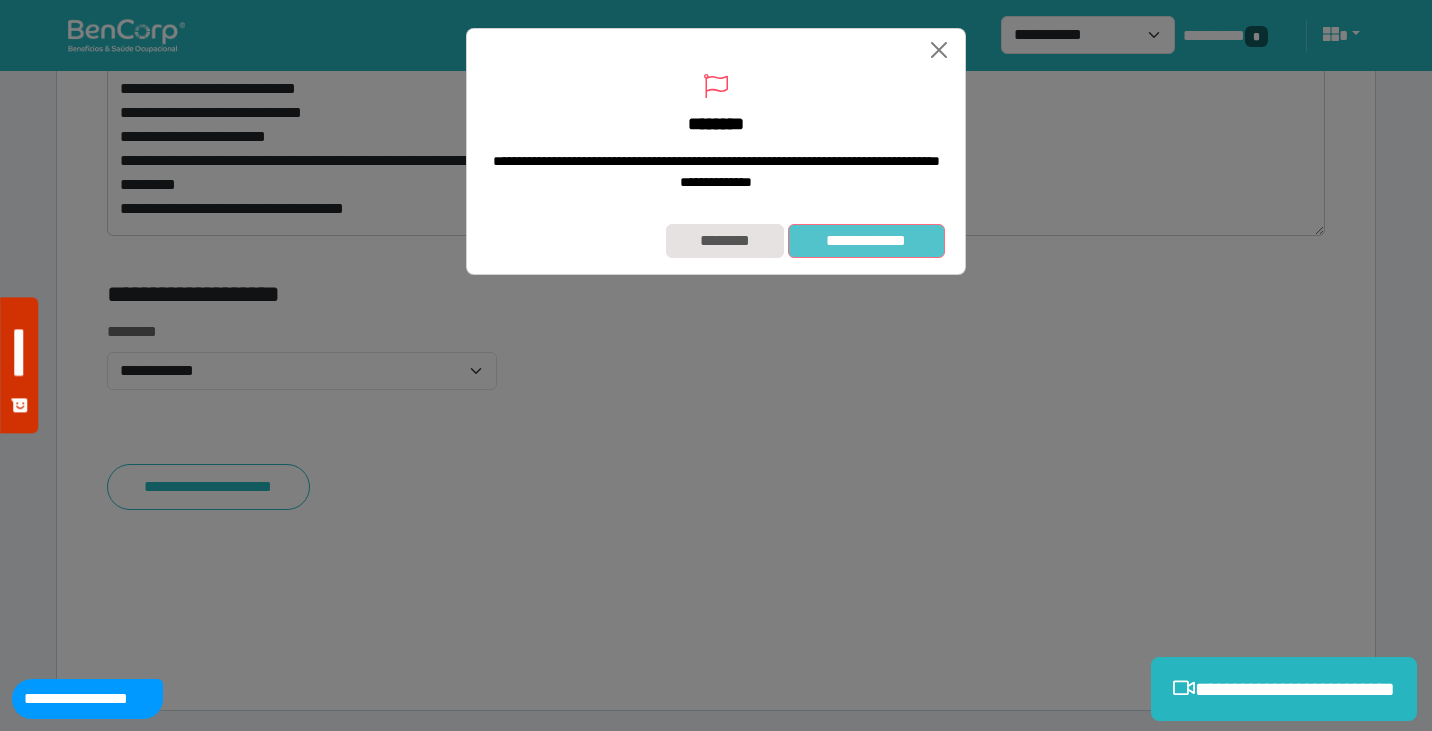 click on "**********" at bounding box center [866, 241] 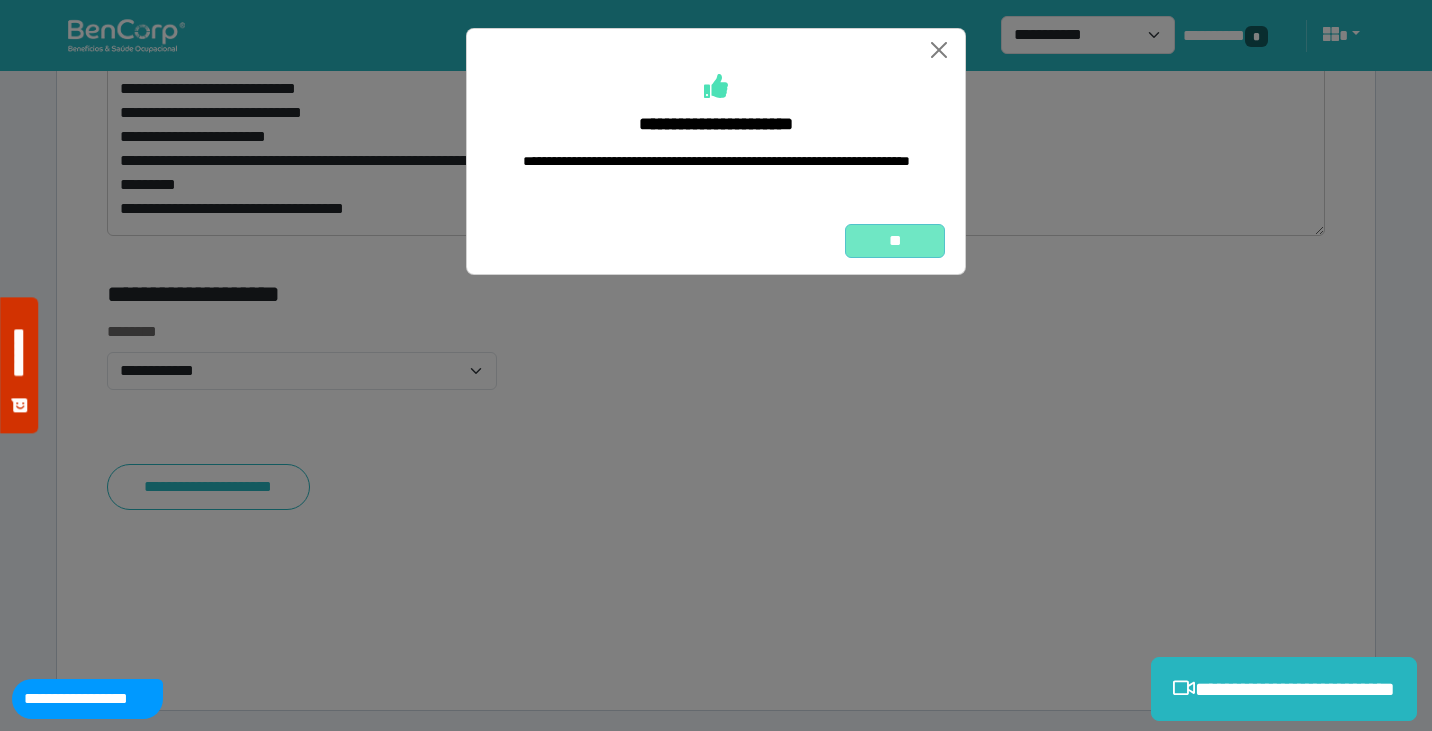 click on "**" at bounding box center [895, 241] 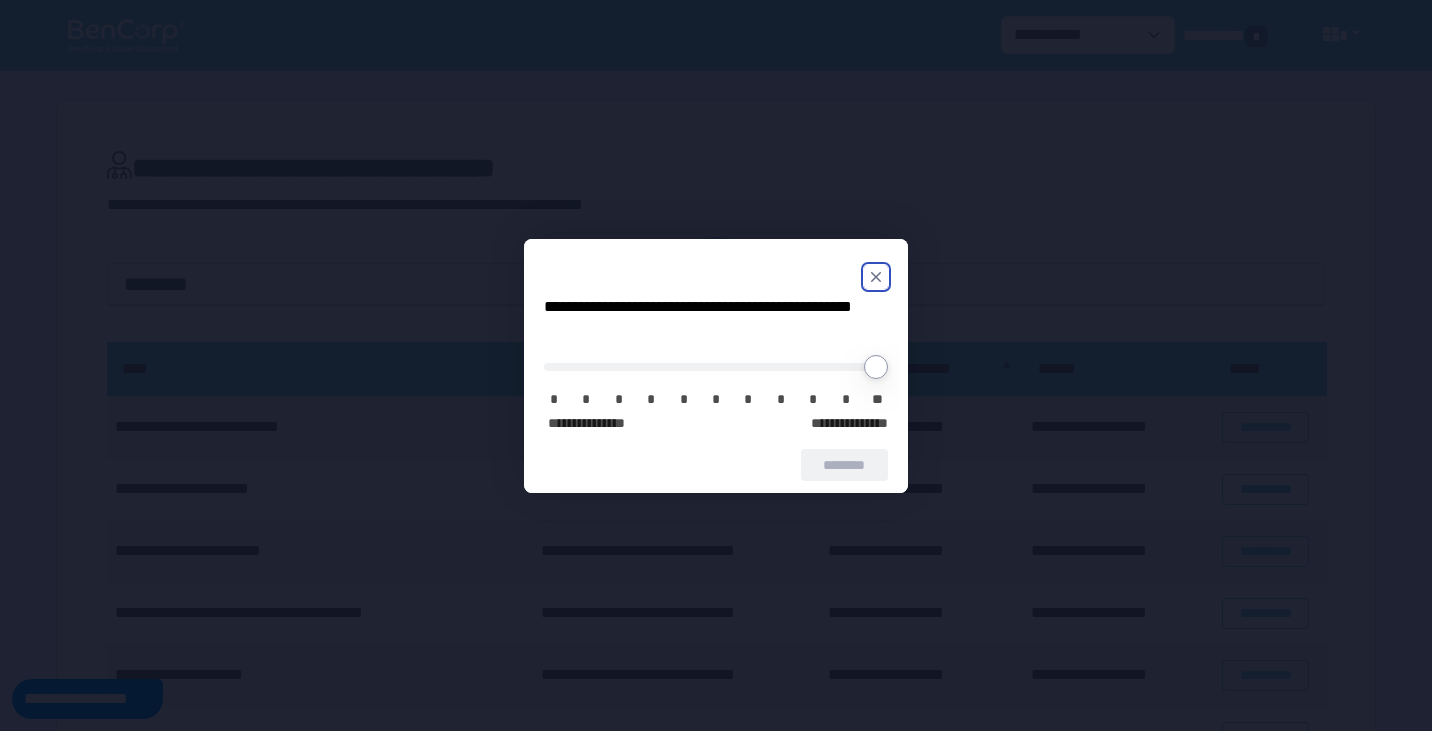 scroll, scrollTop: 0, scrollLeft: 0, axis: both 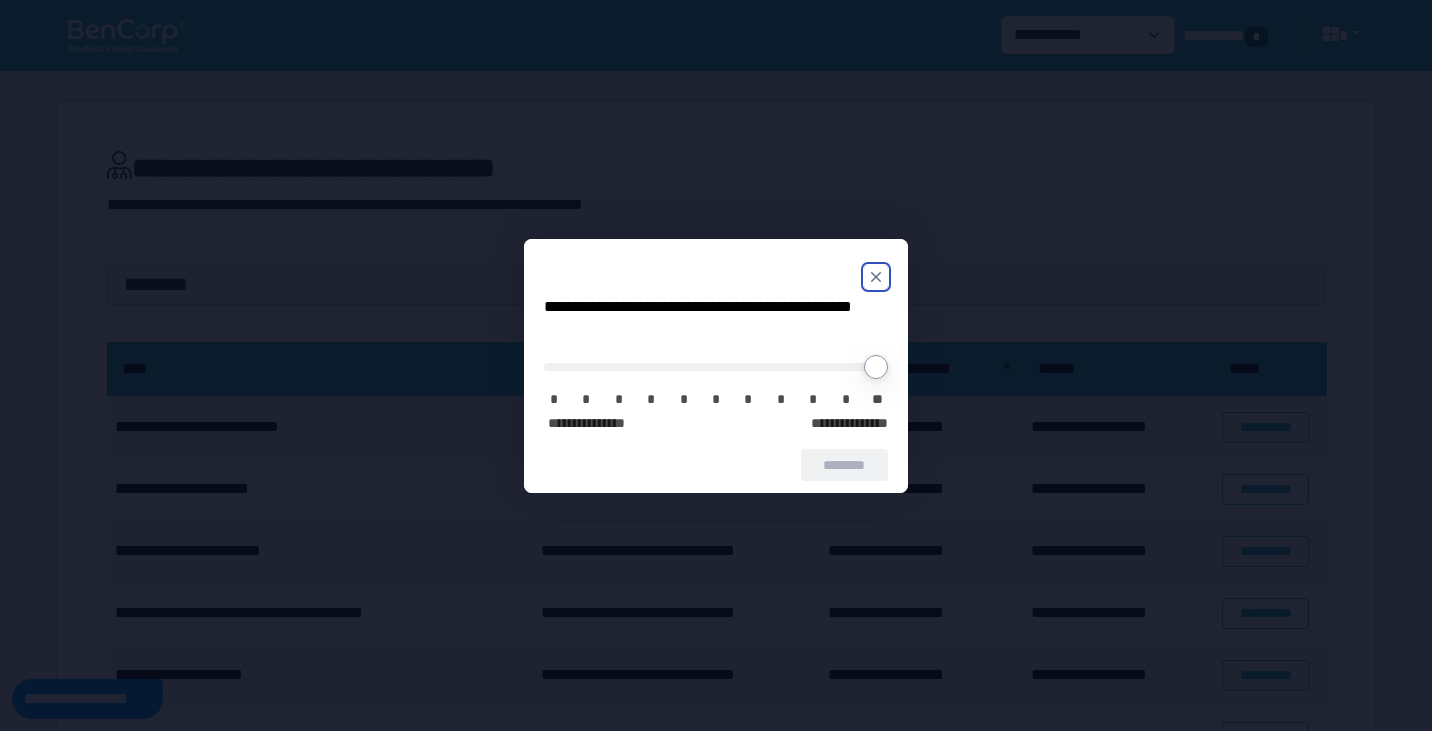 click 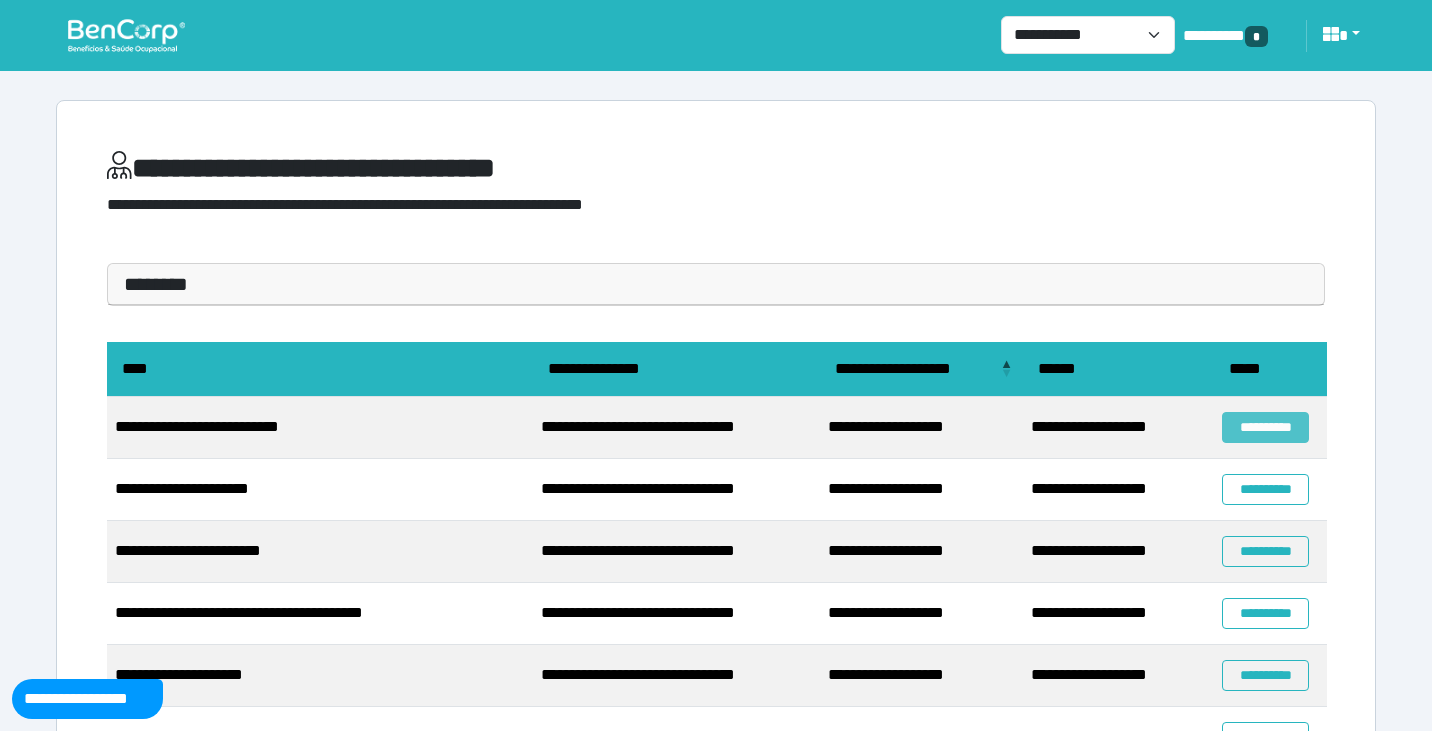 click on "**********" at bounding box center (1265, 427) 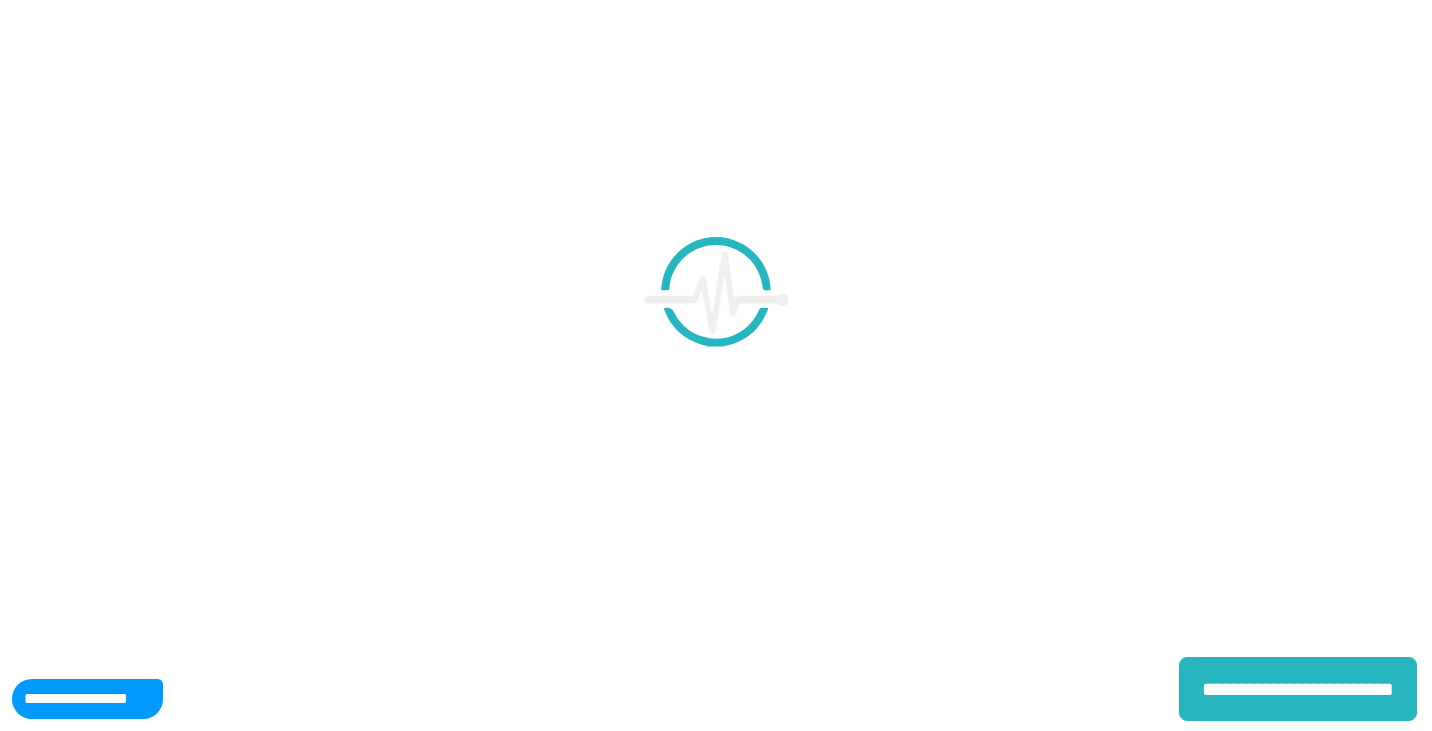 scroll, scrollTop: 0, scrollLeft: 0, axis: both 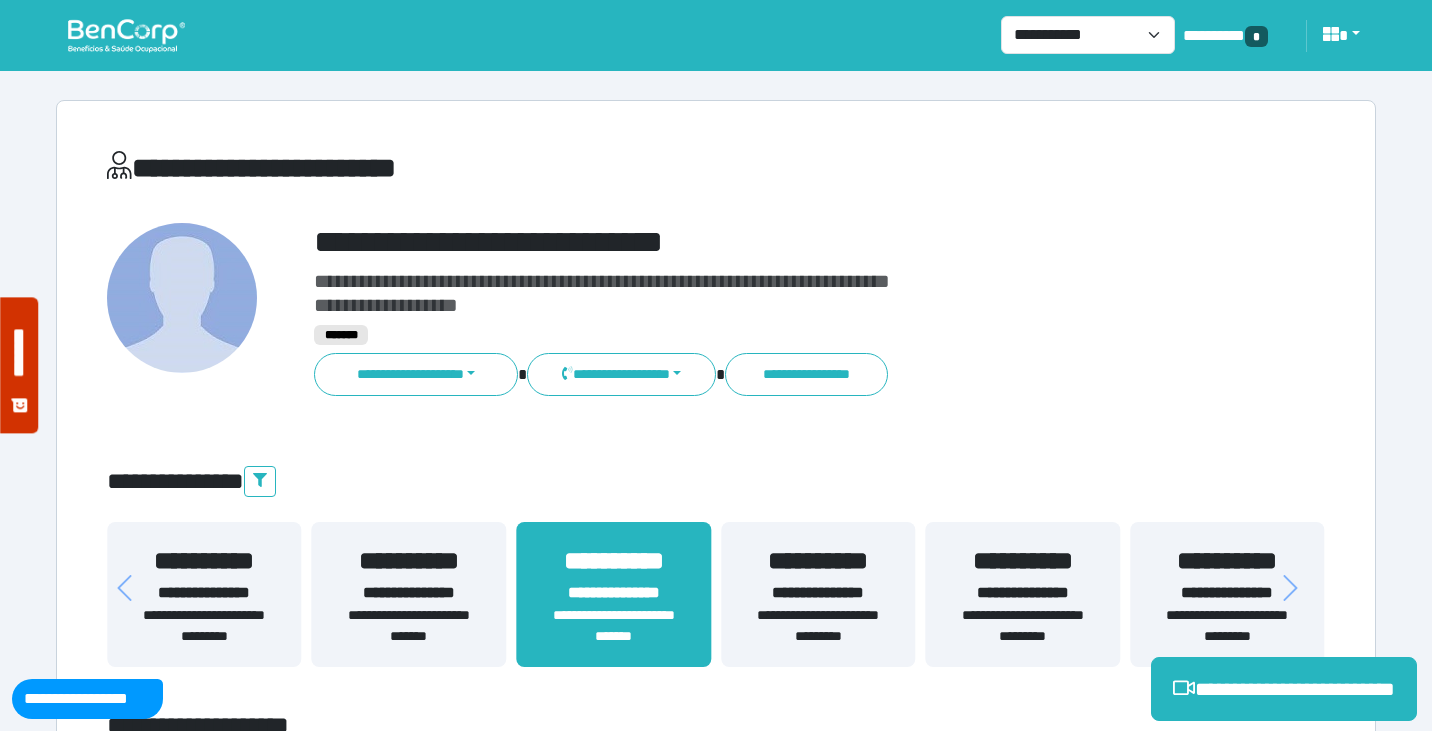 click on "**********" at bounding box center [768, 374] 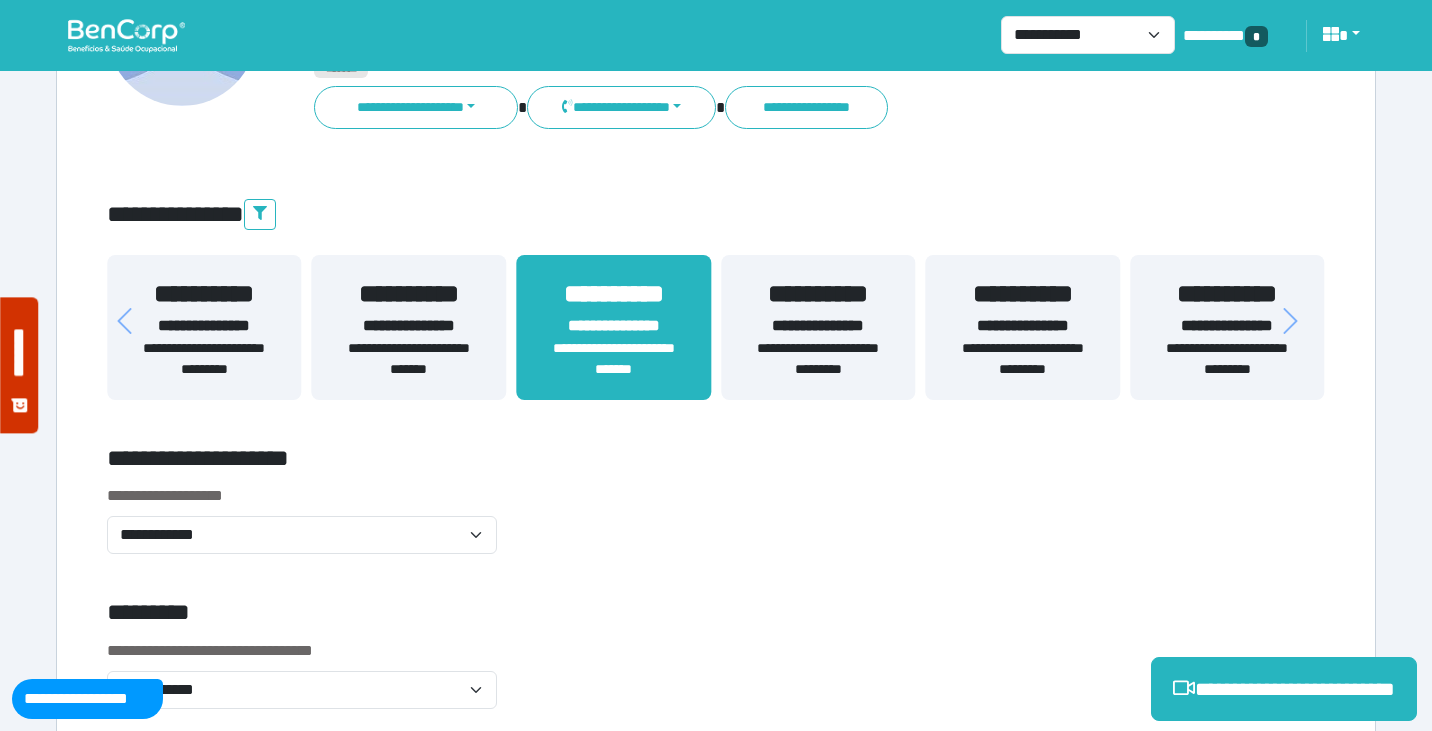 scroll, scrollTop: 272, scrollLeft: 0, axis: vertical 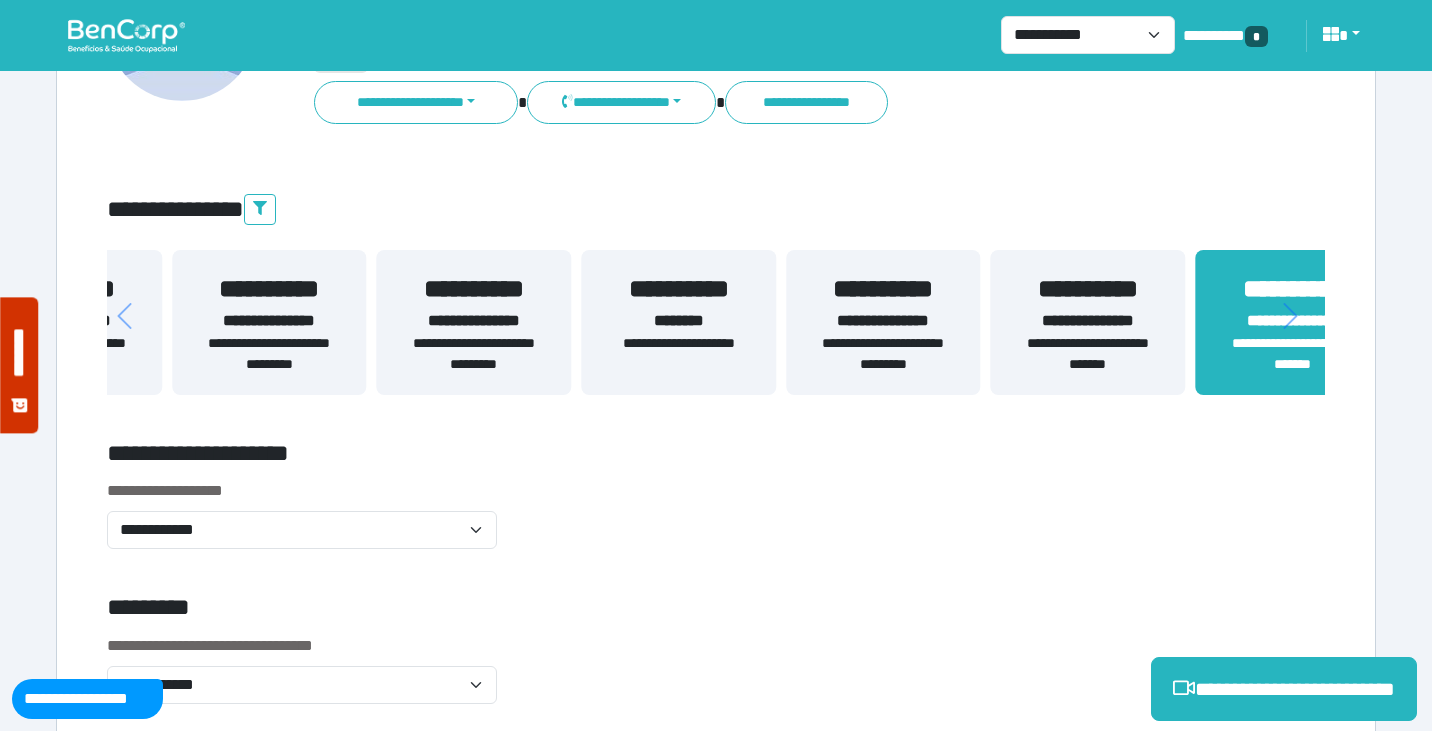 drag, startPoint x: 422, startPoint y: 377, endPoint x: 1101, endPoint y: 351, distance: 679.4976 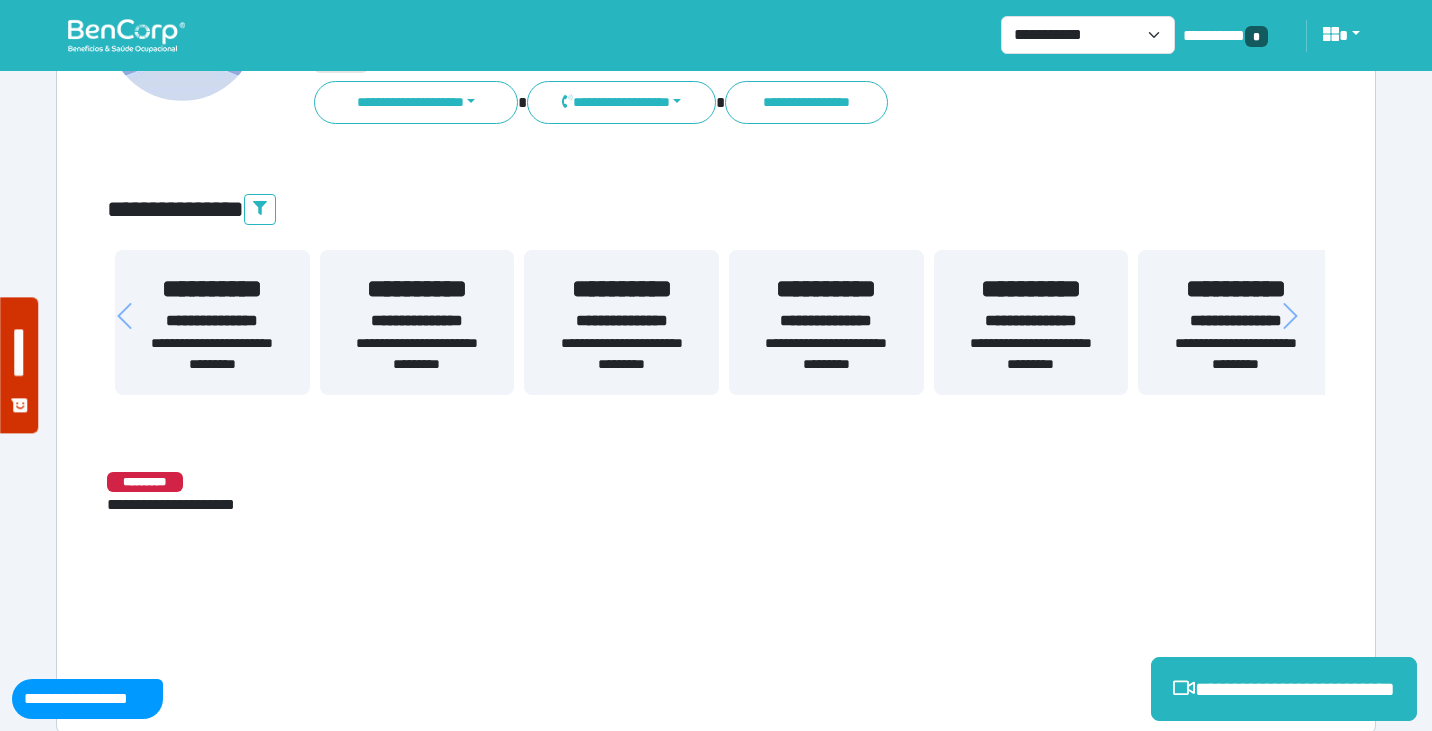 drag, startPoint x: 330, startPoint y: 364, endPoint x: 1078, endPoint y: 344, distance: 748.26733 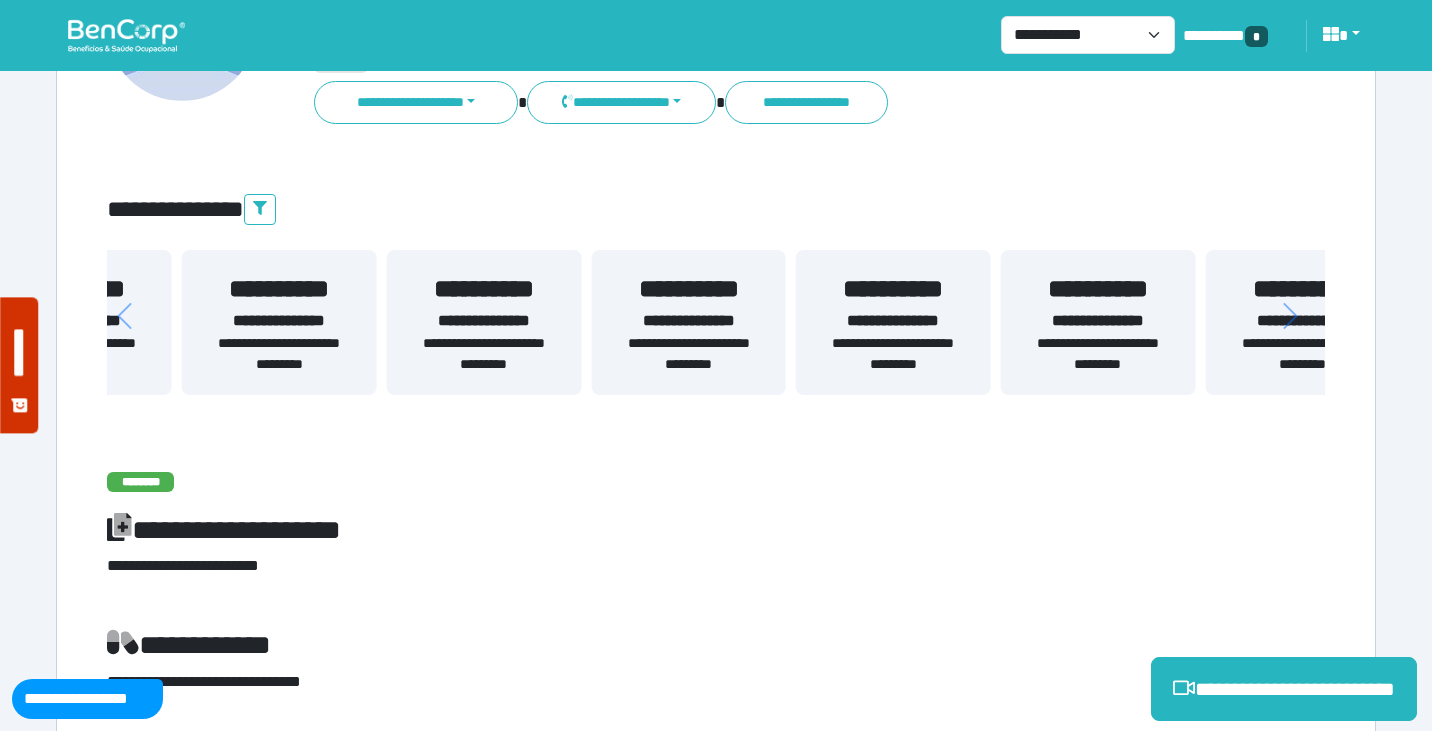 drag, startPoint x: 225, startPoint y: 324, endPoint x: 944, endPoint y: 310, distance: 719.1363 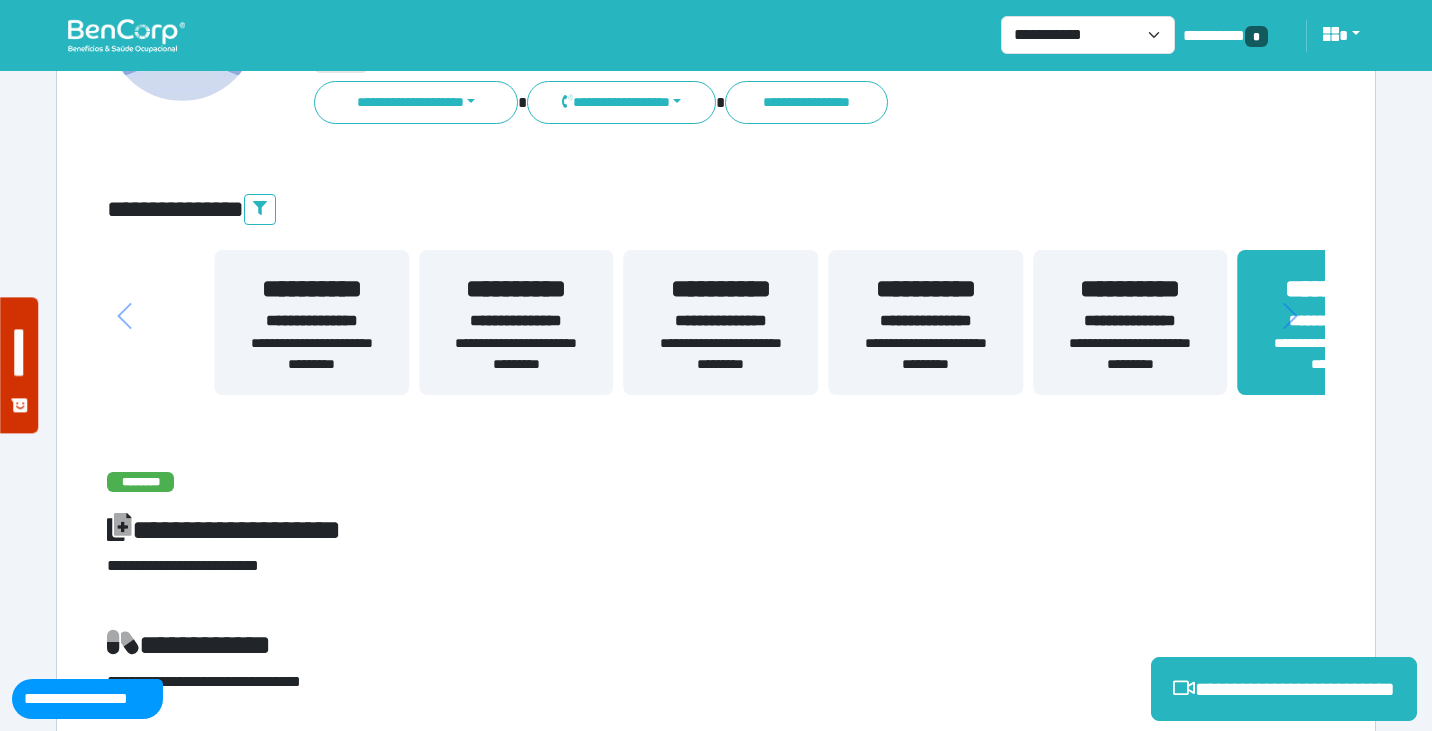 drag, startPoint x: 382, startPoint y: 335, endPoint x: 1123, endPoint y: 362, distance: 741.49176 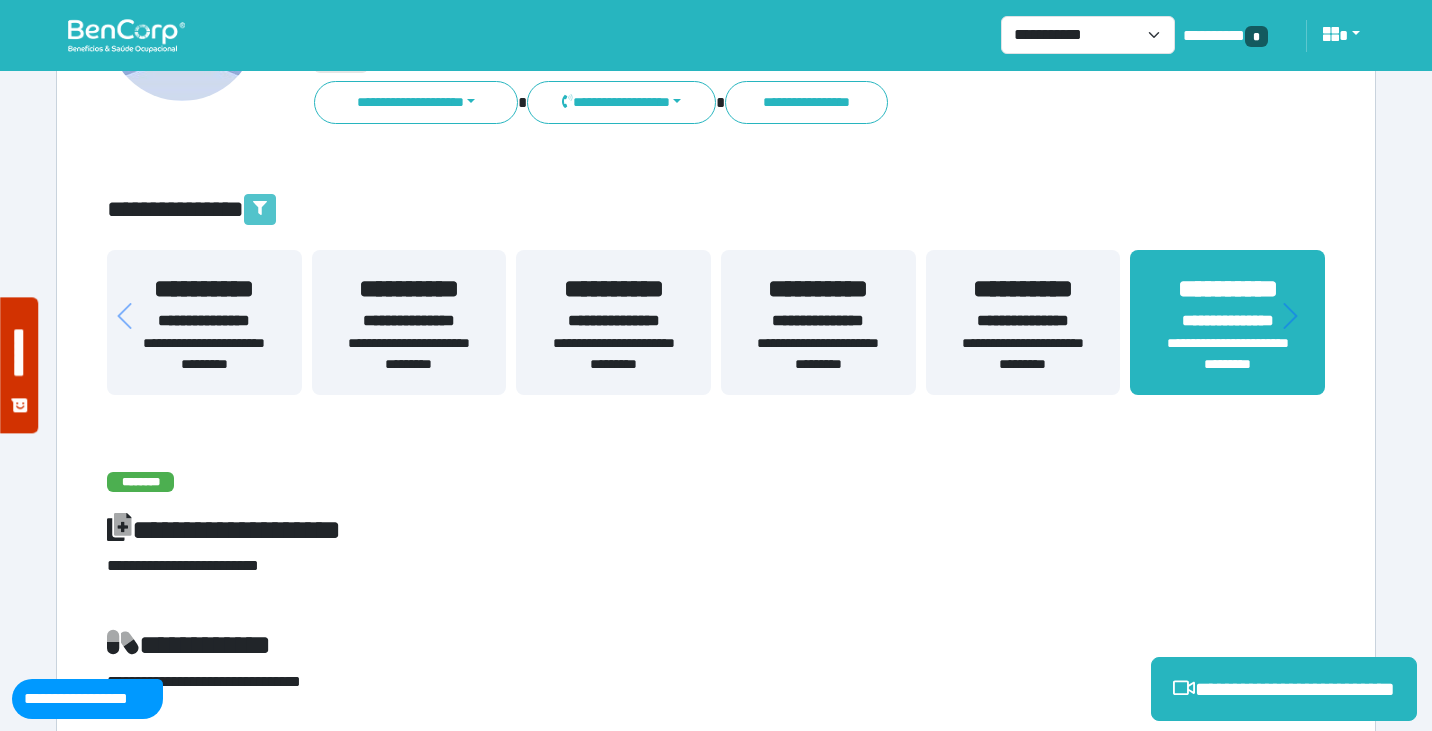 click at bounding box center [260, 209] 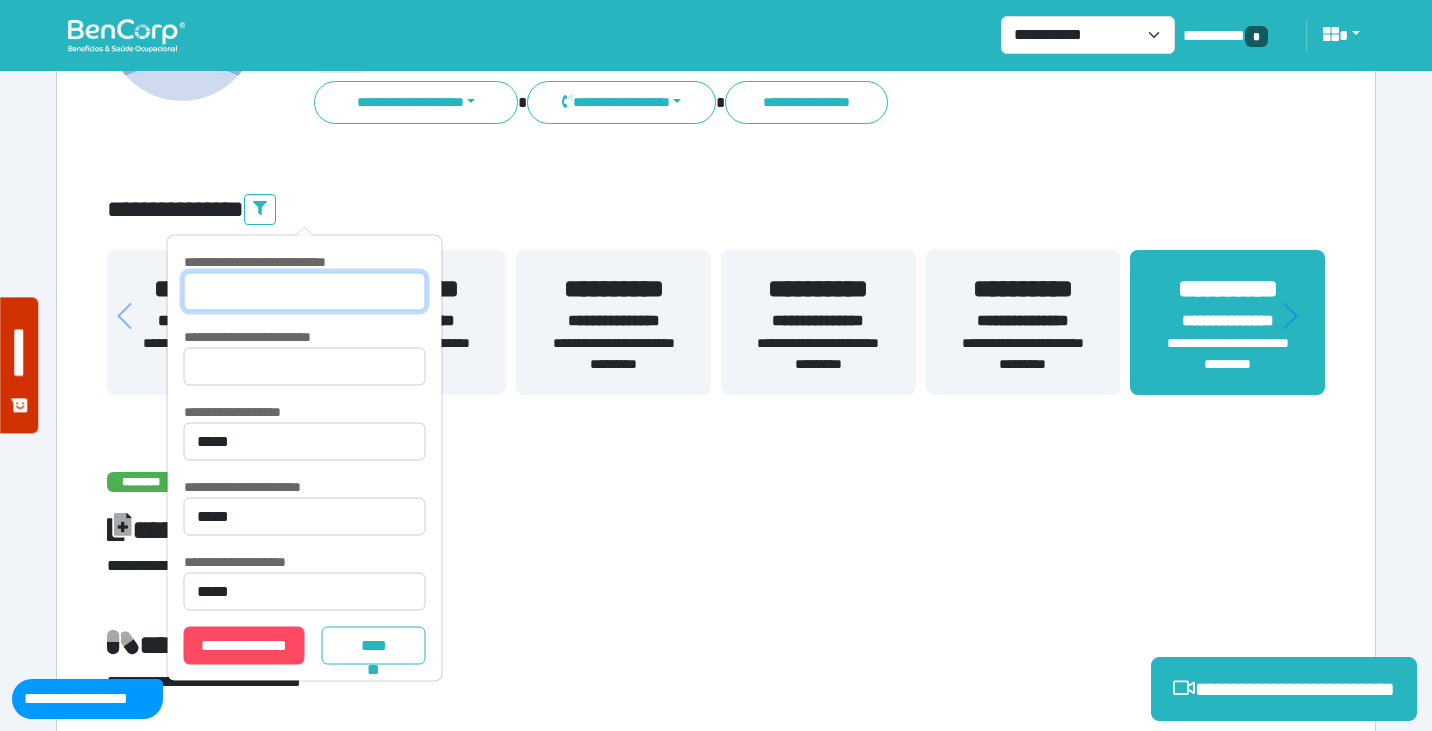 click at bounding box center [305, 292] 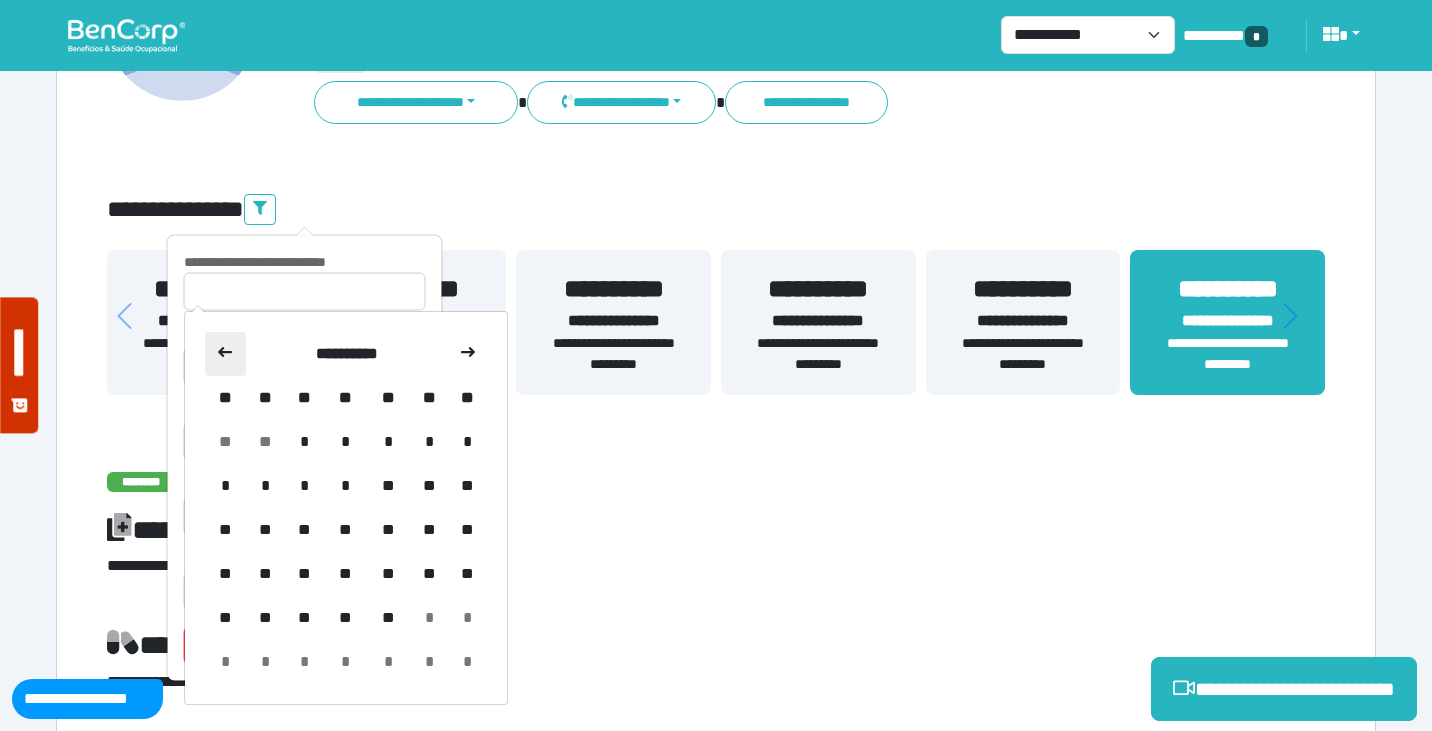 click at bounding box center (226, 354) 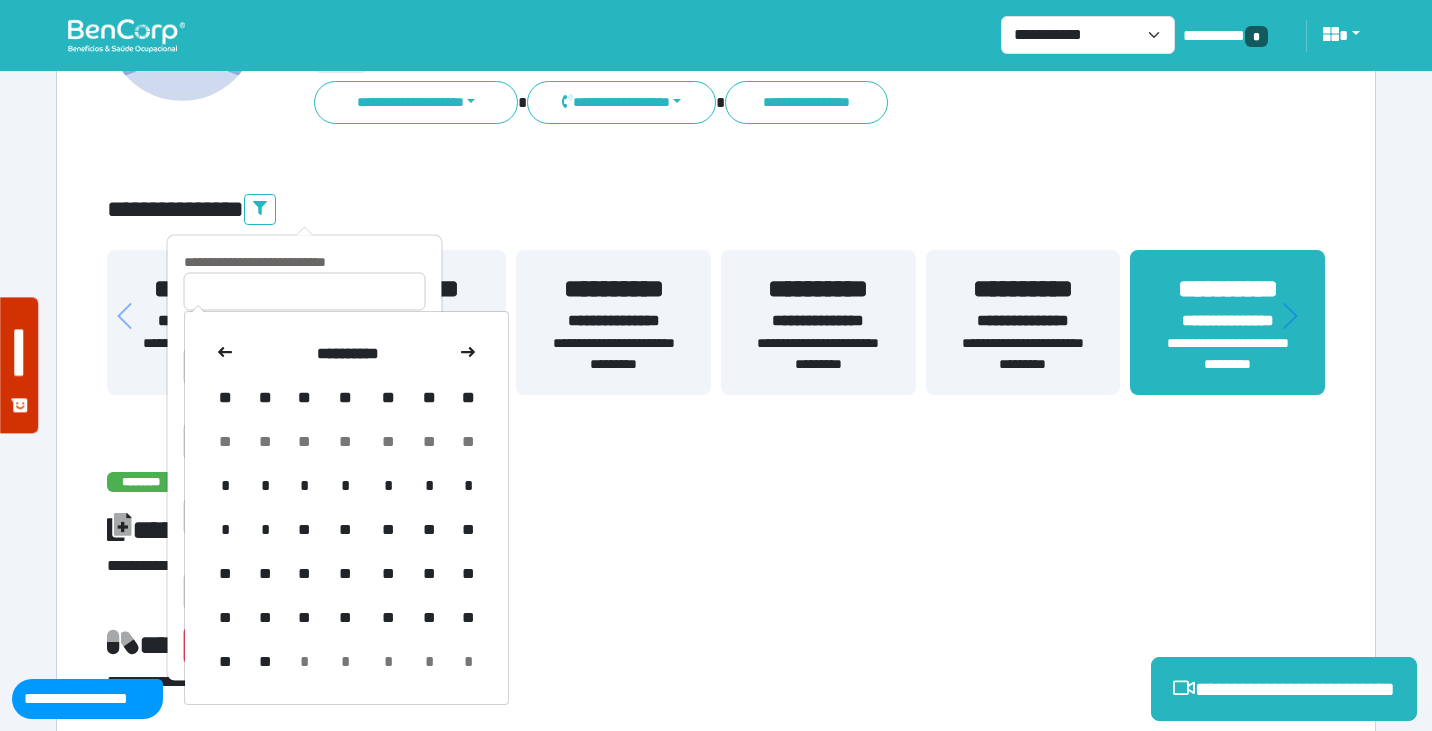 click at bounding box center (226, 354) 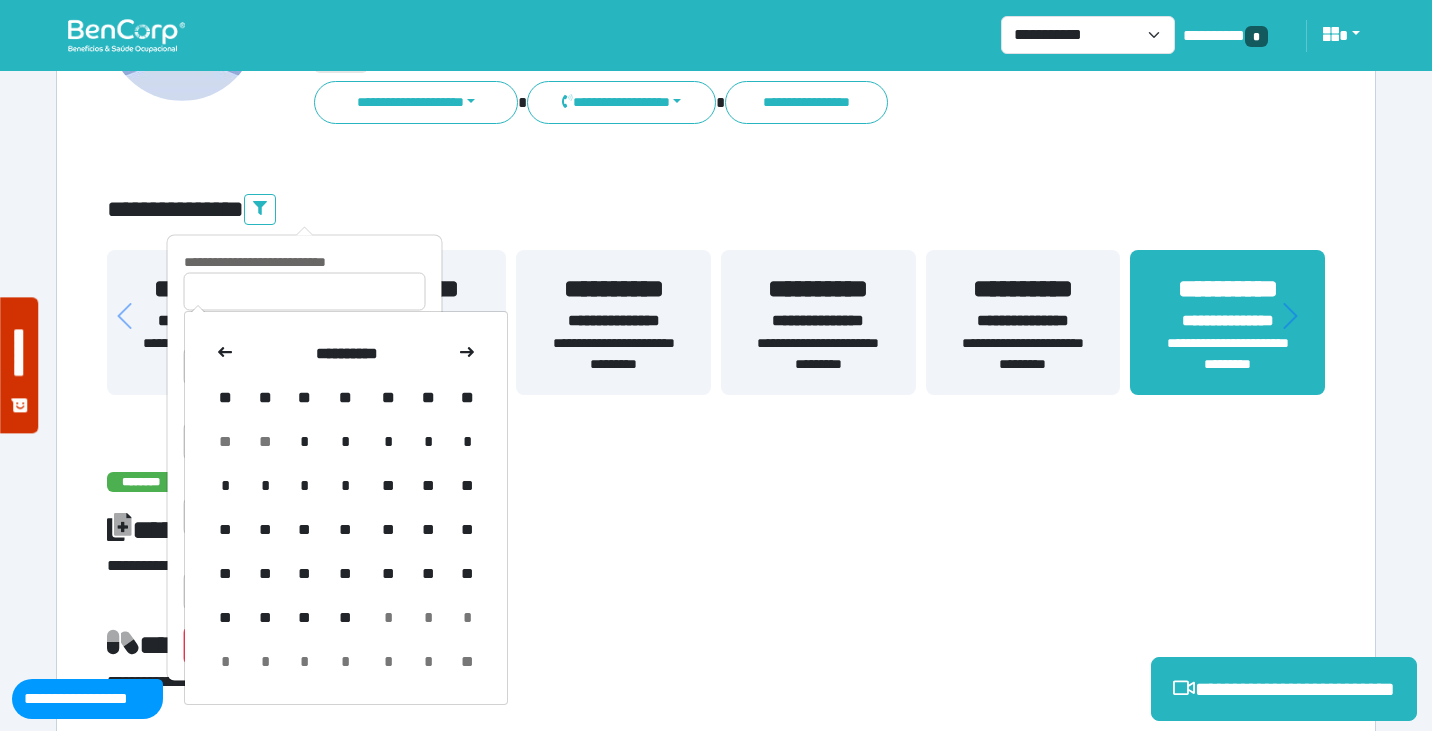 click at bounding box center (226, 354) 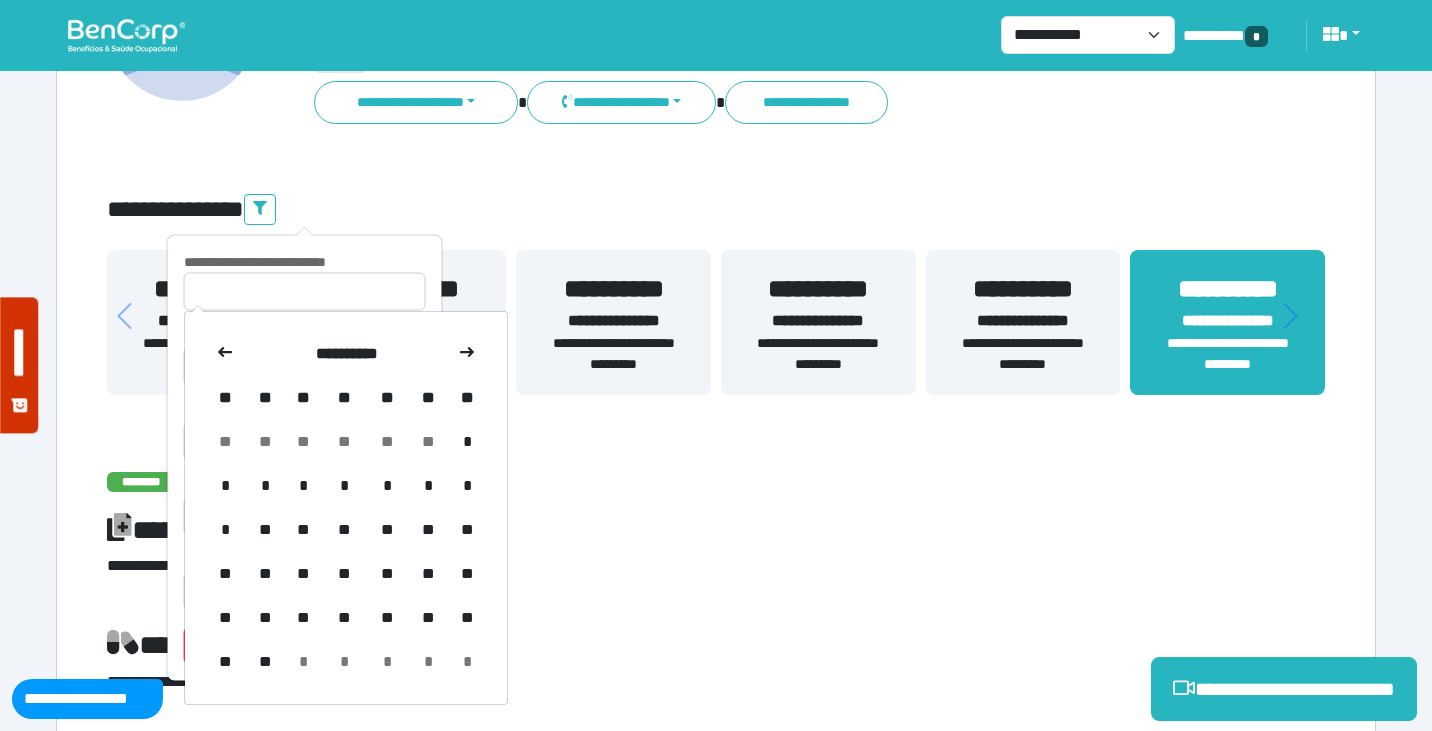 click at bounding box center [226, 354] 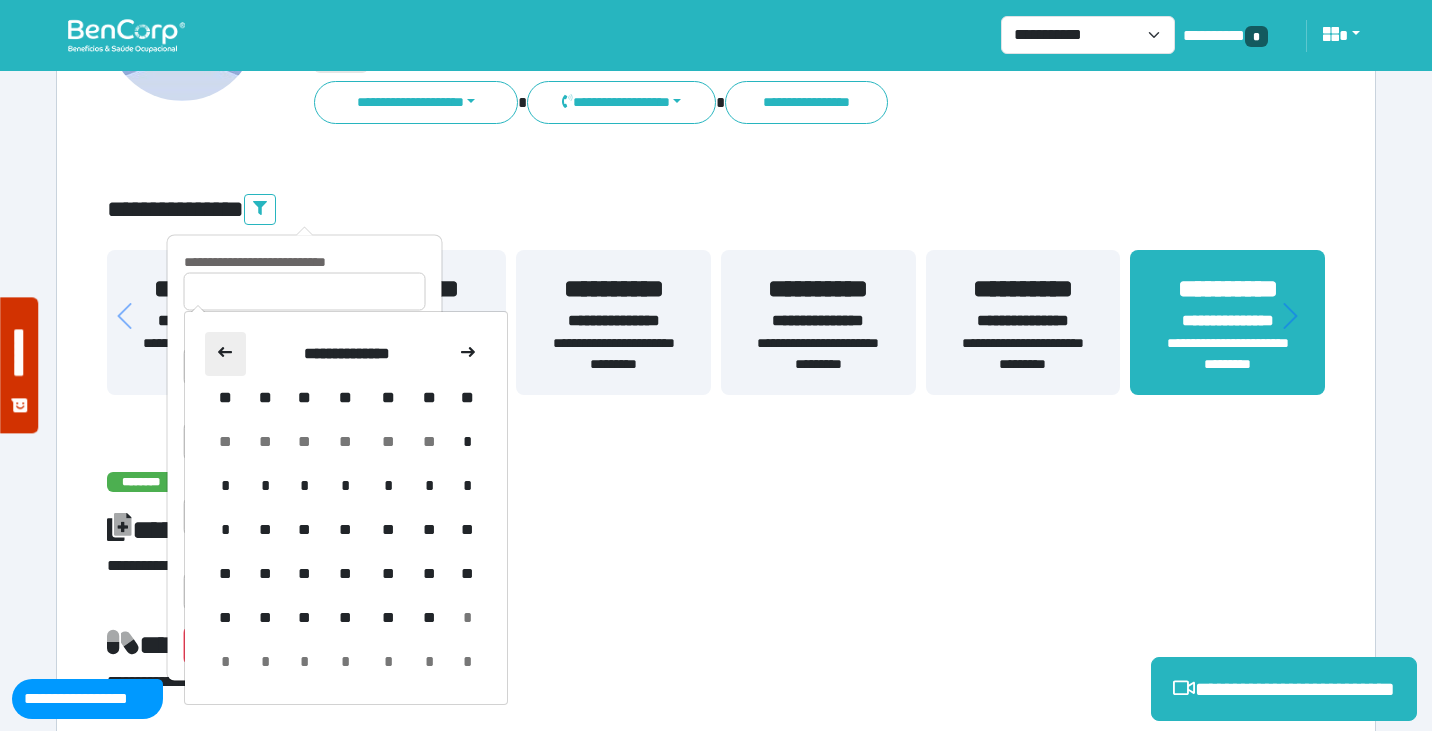 click at bounding box center [226, 354] 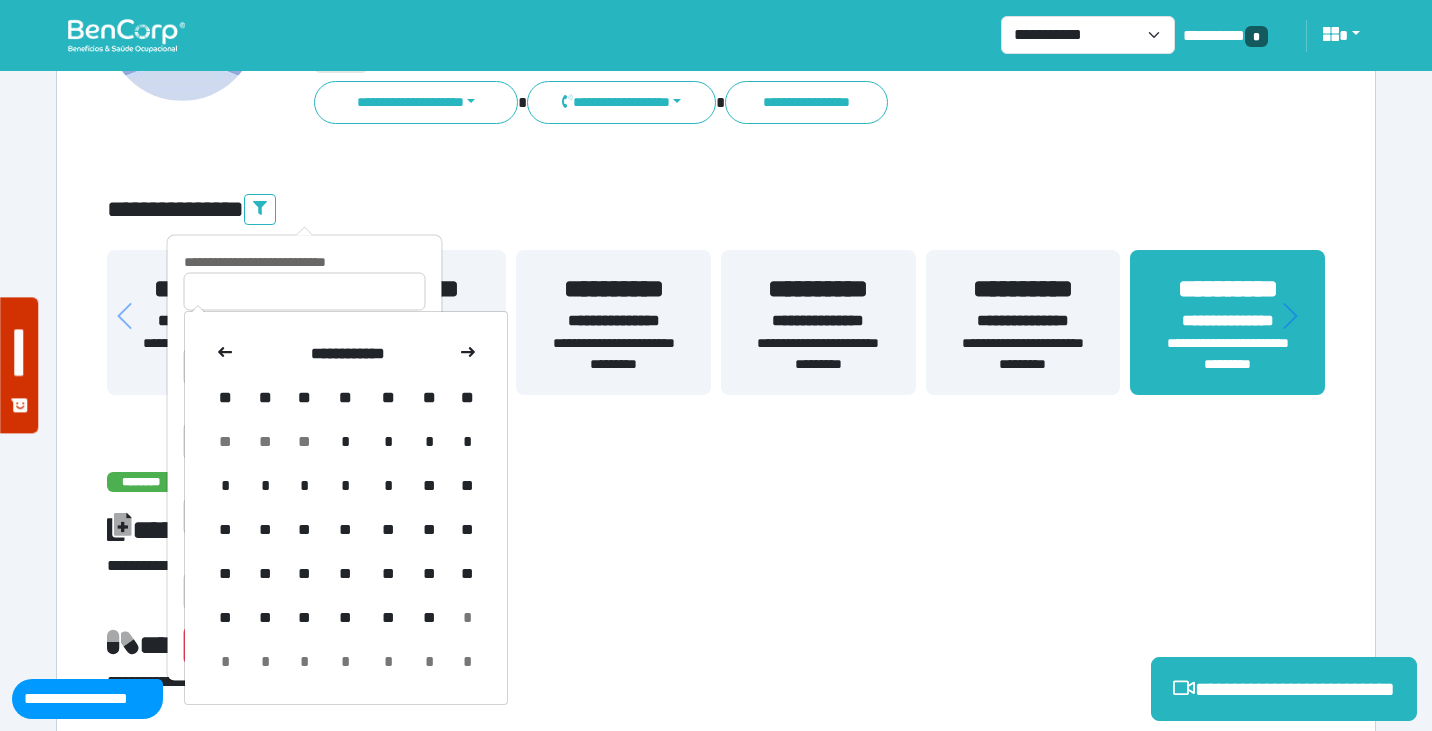 click at bounding box center (226, 354) 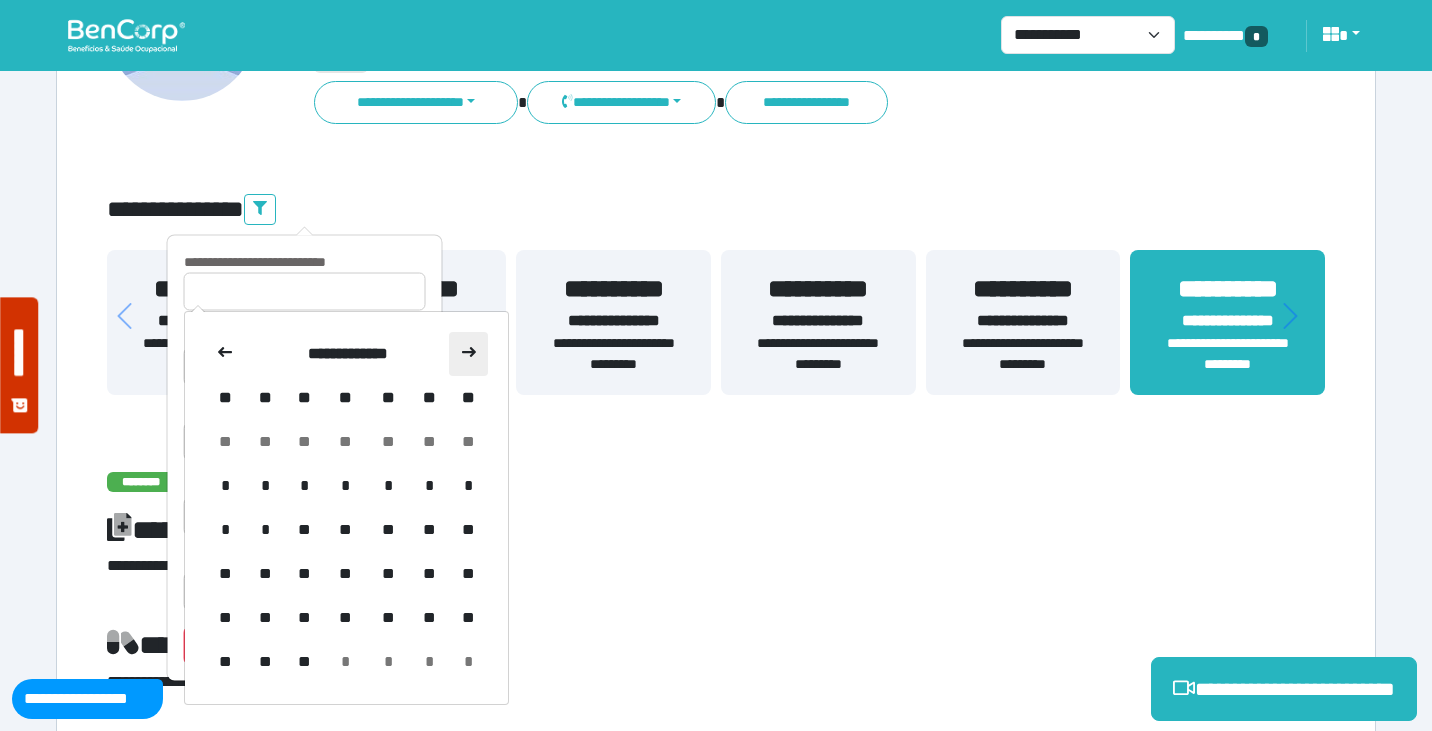 click at bounding box center (468, 354) 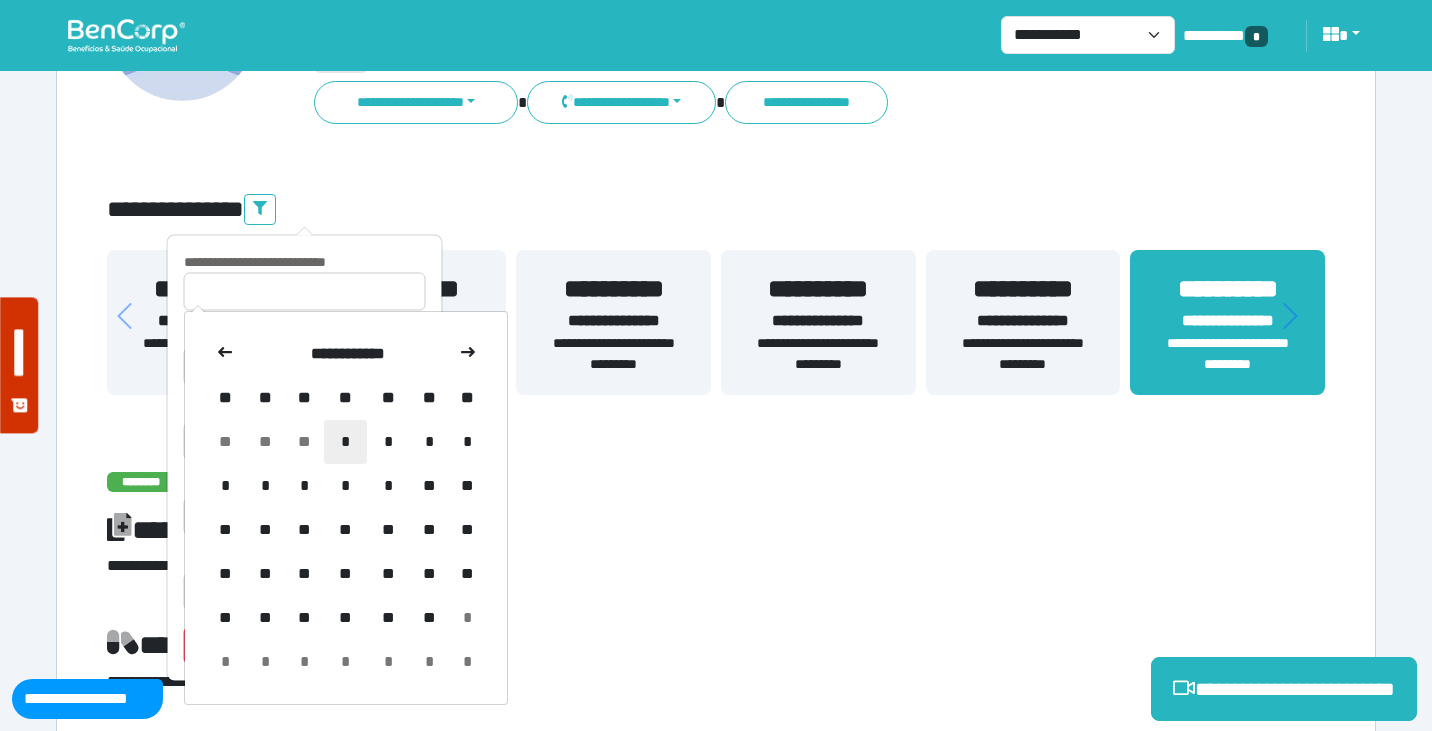 click on "*" at bounding box center [345, 442] 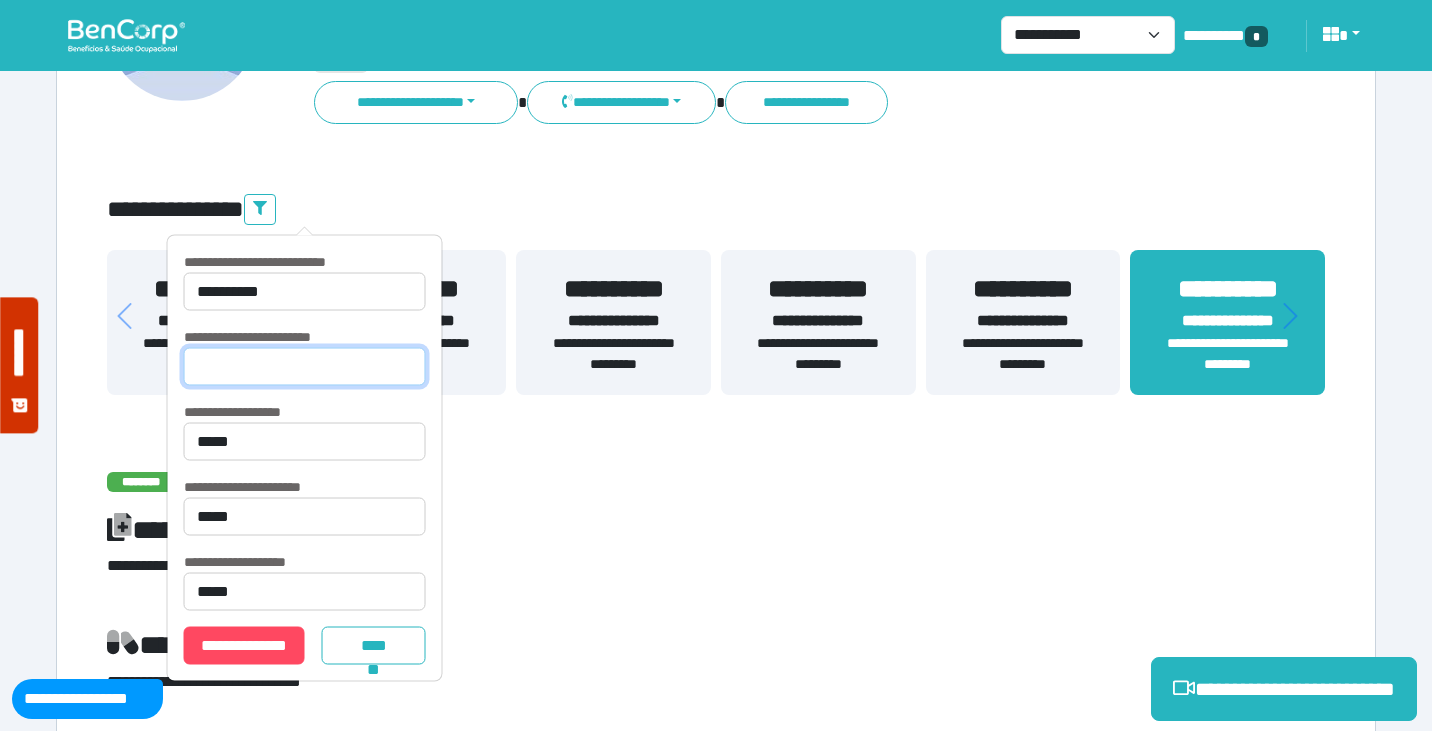 click at bounding box center [305, 367] 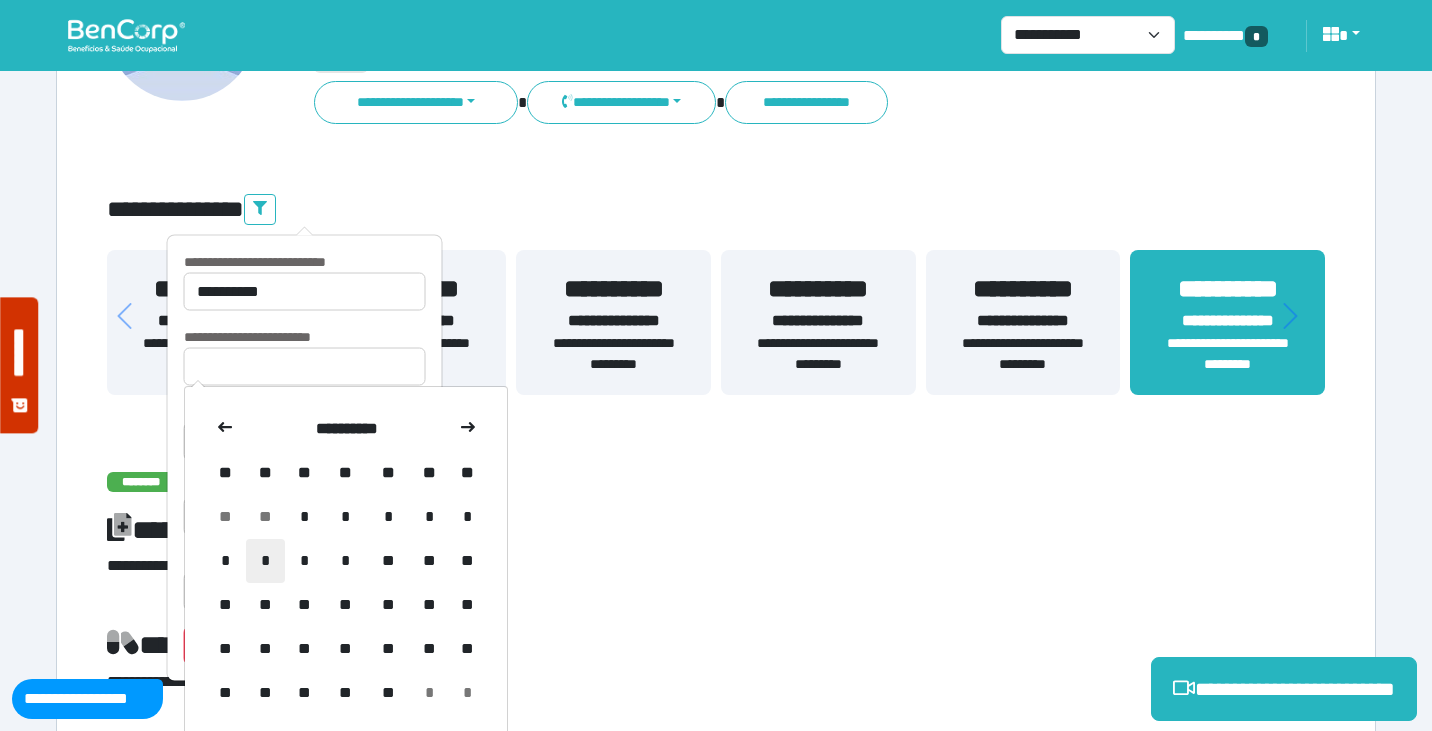 click on "*" at bounding box center [265, 561] 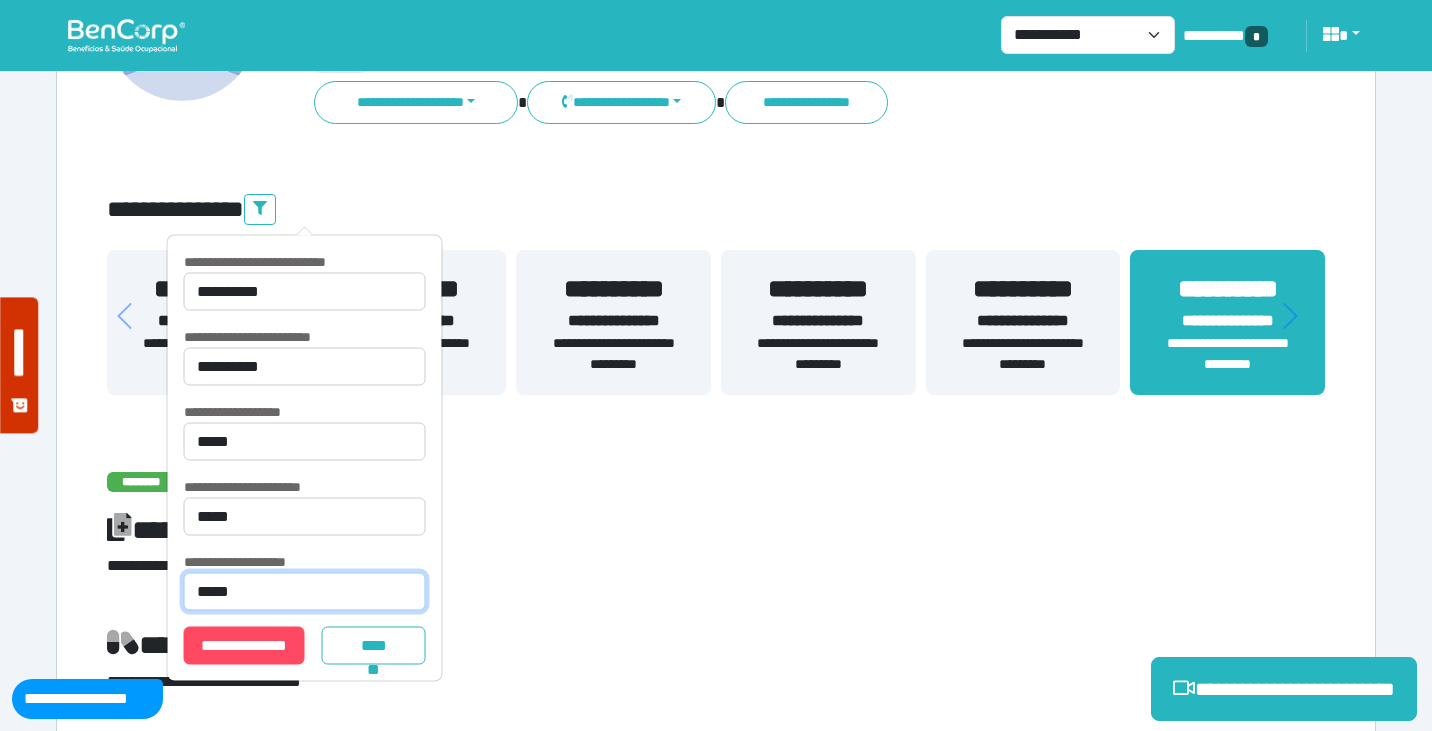click on "**********" at bounding box center [305, 592] 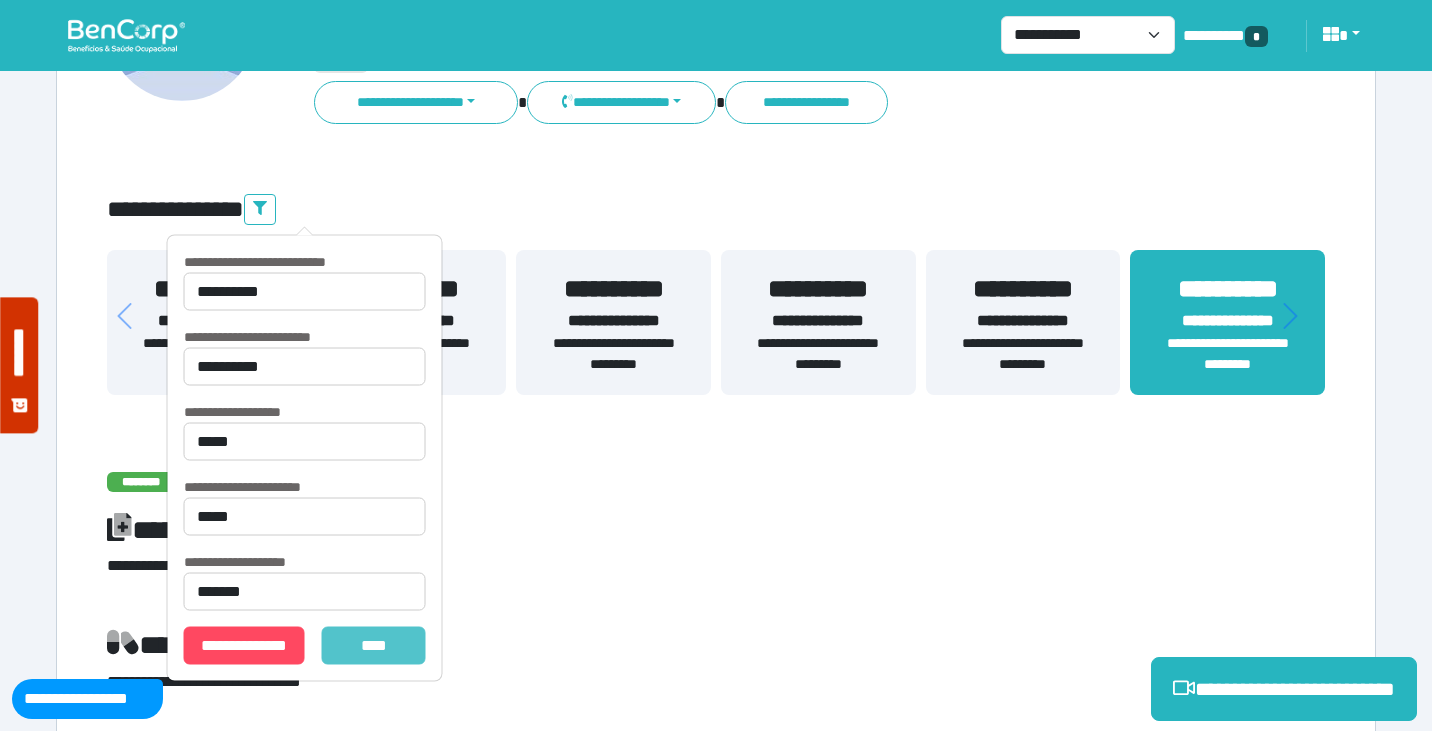 click on "*******" at bounding box center (374, 646) 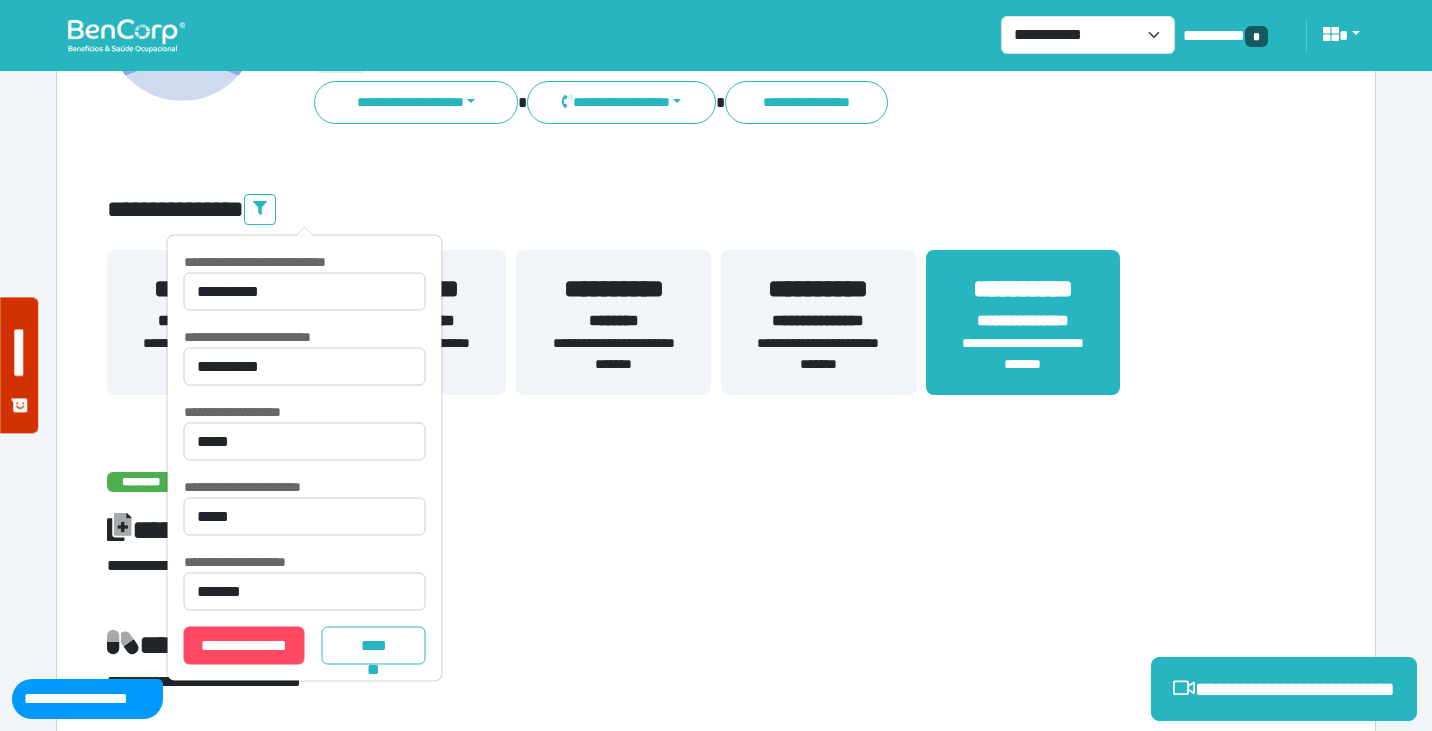 click on "**********" at bounding box center [716, 566] 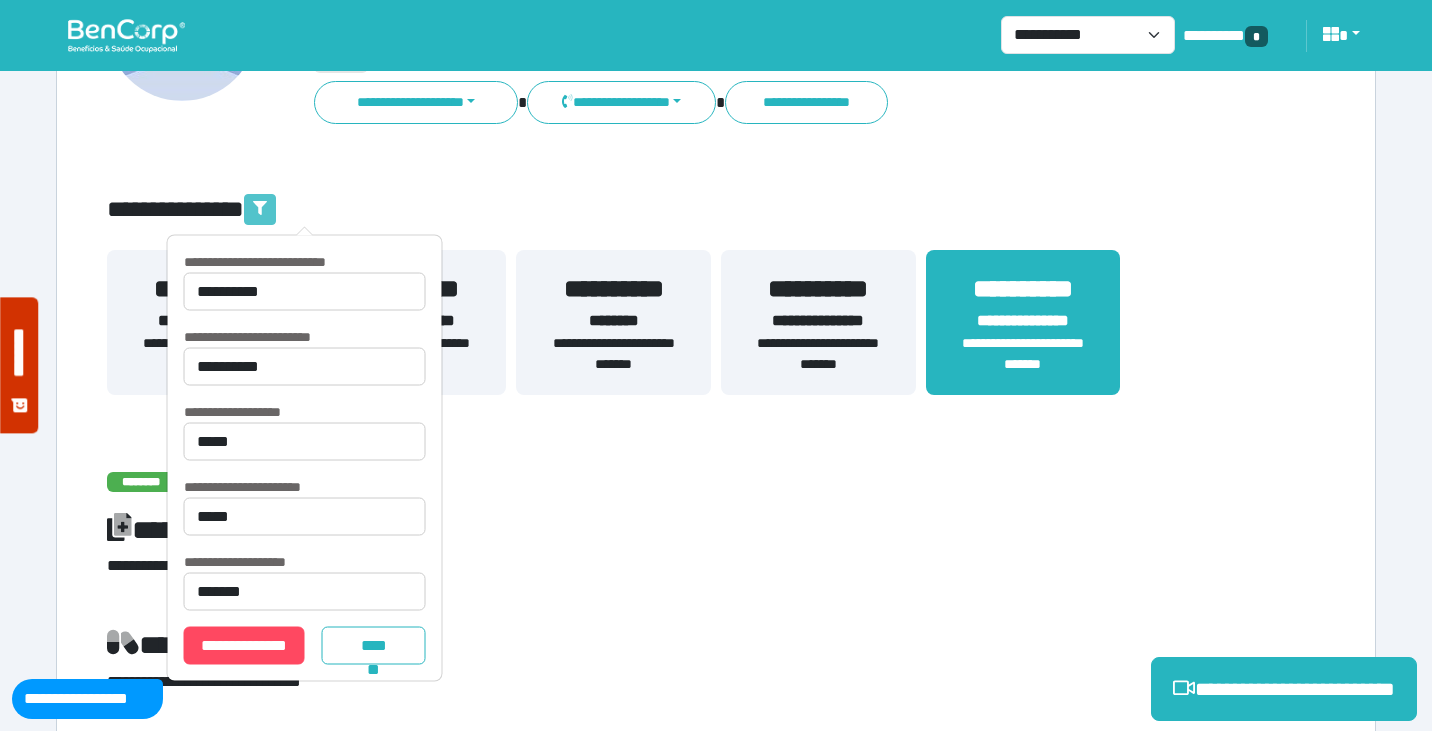 click 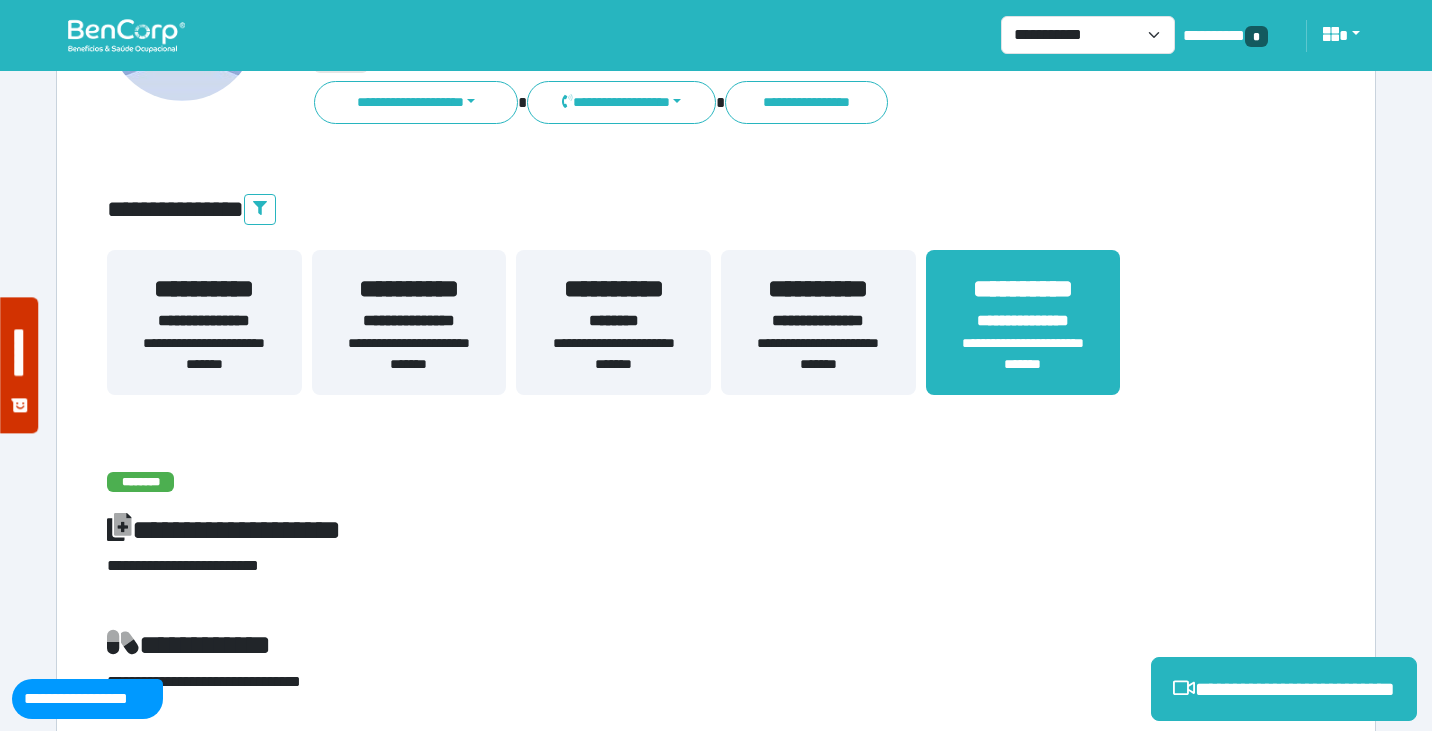 click on "**********" at bounding box center [613, 354] 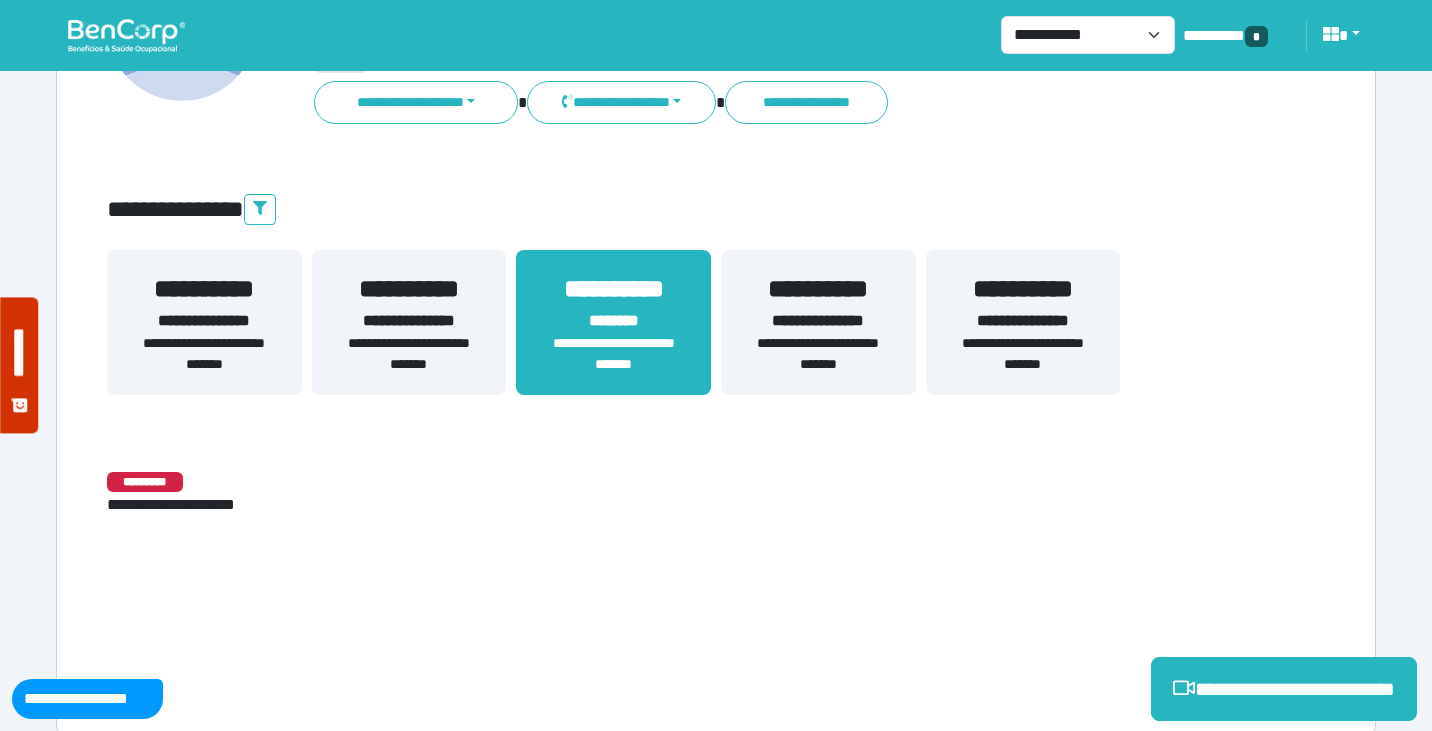 click on "**********" at bounding box center (409, 354) 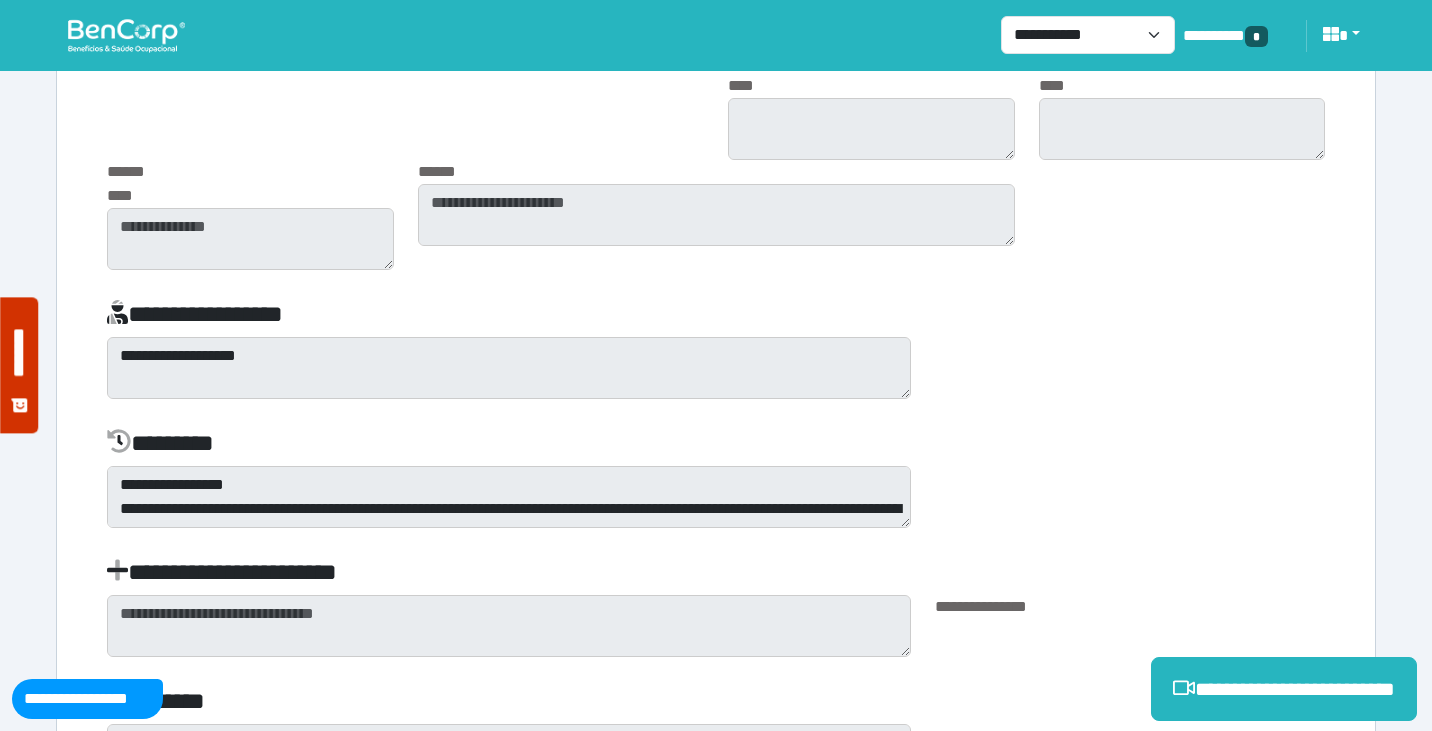 scroll, scrollTop: 3869, scrollLeft: 0, axis: vertical 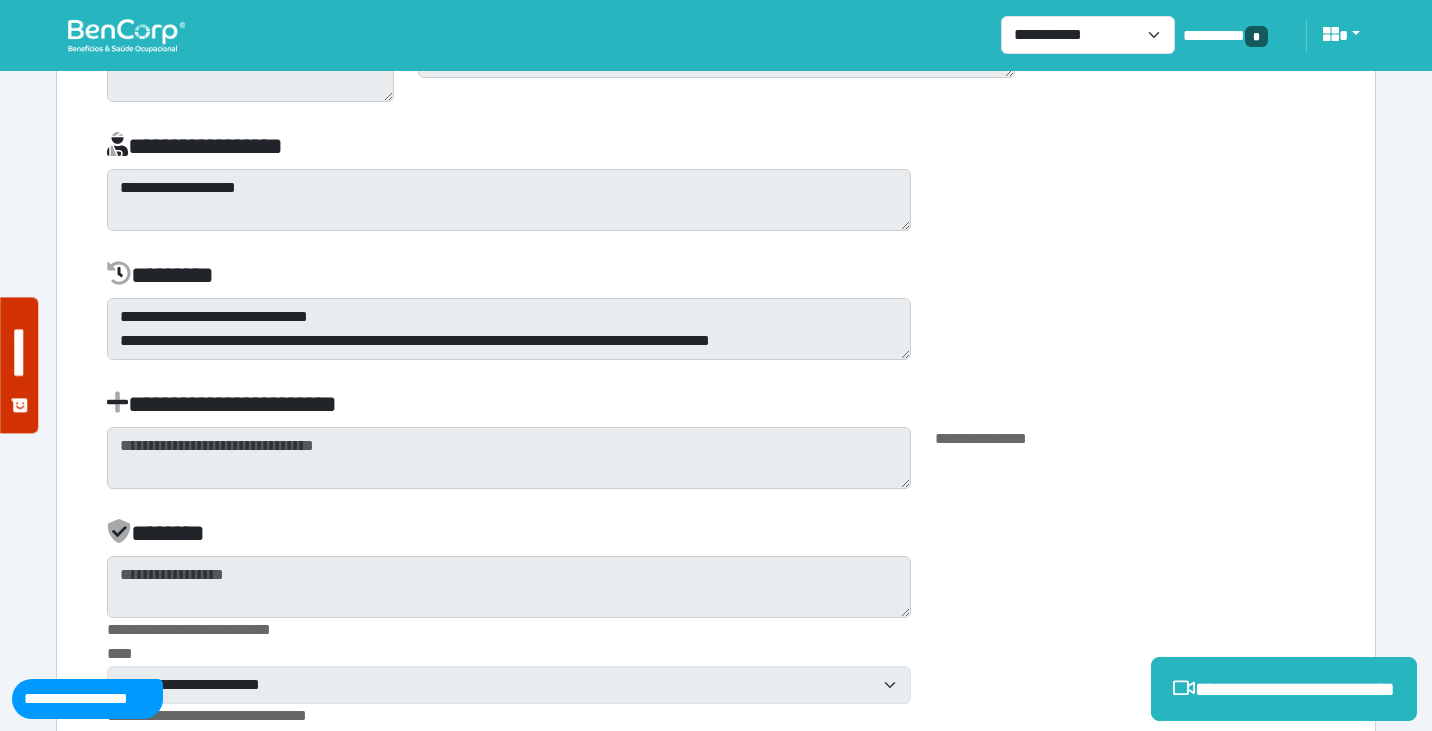 click on "**********" at bounding box center (716, -654) 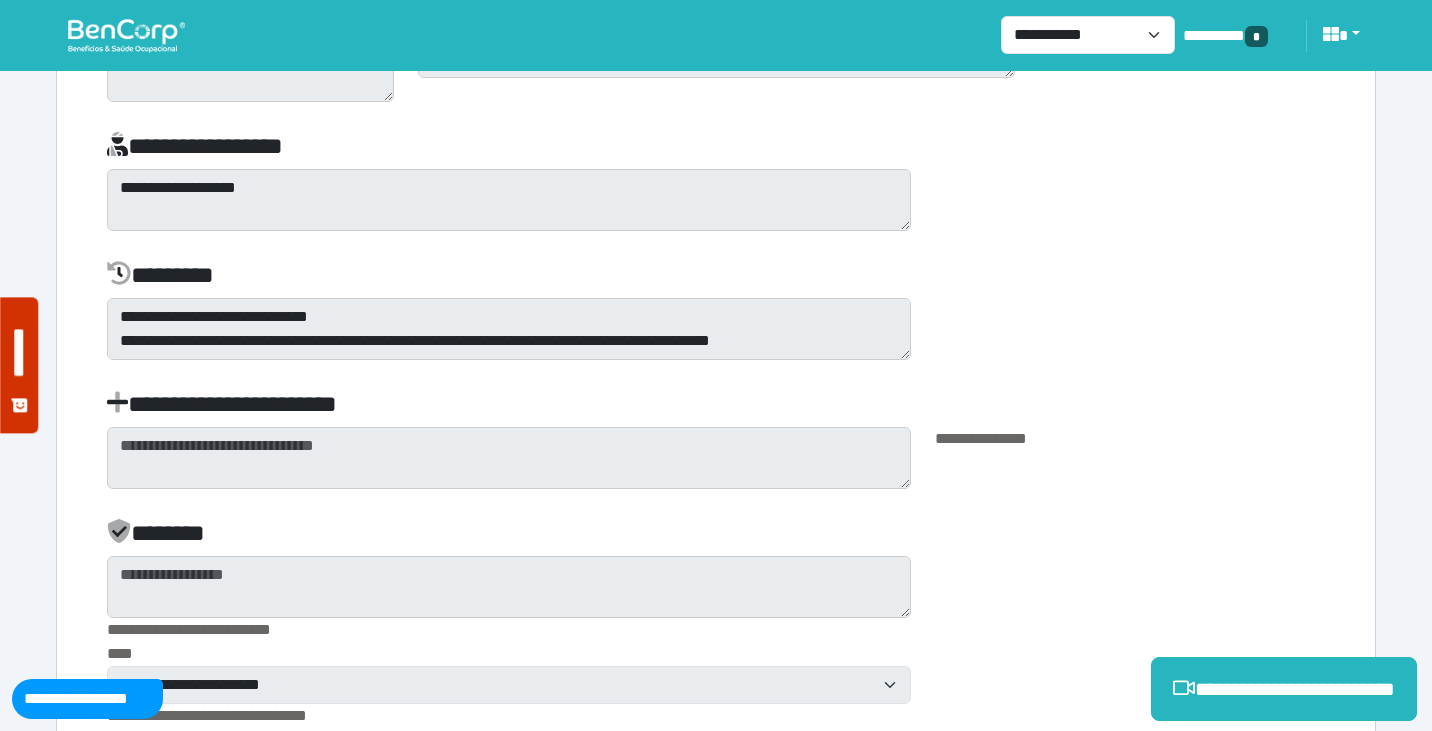 click on "********" at bounding box center [704, 279] 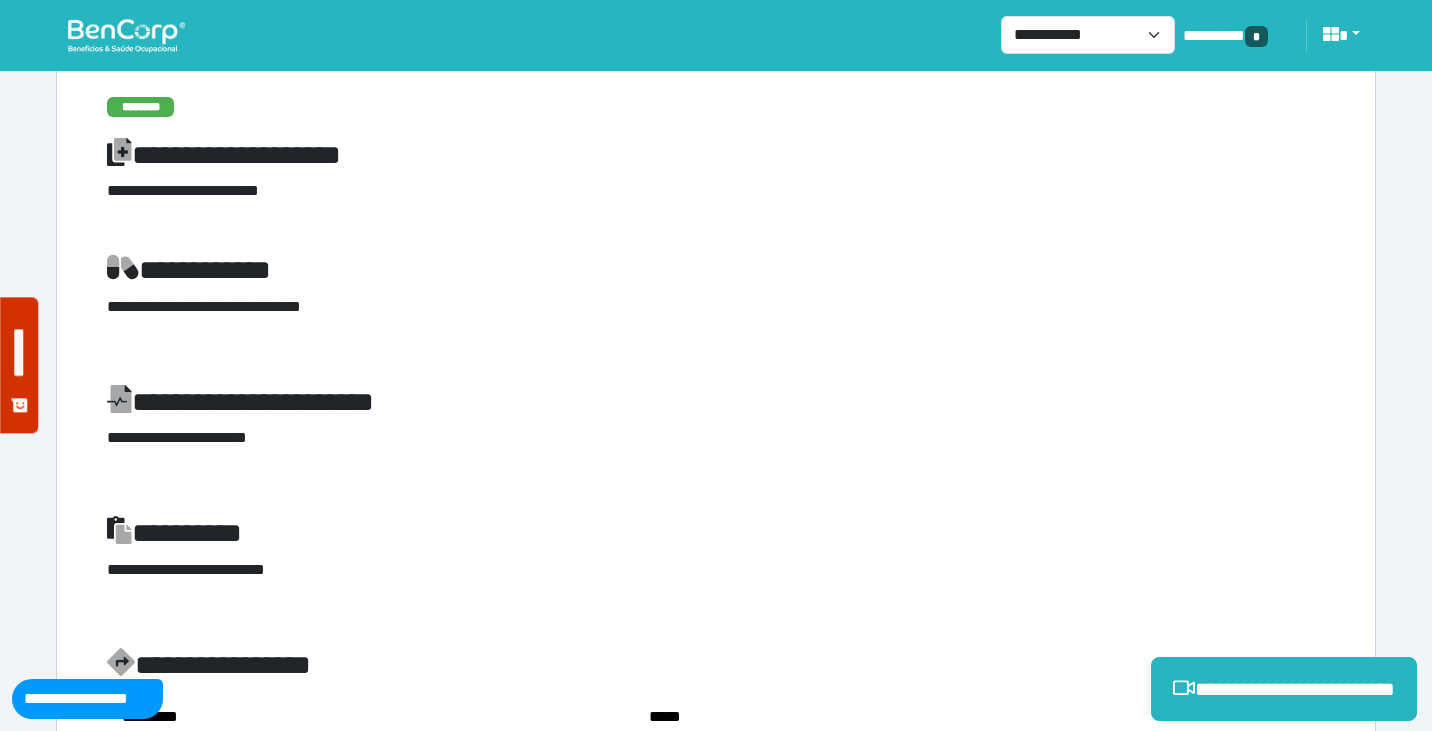 scroll, scrollTop: 0, scrollLeft: 0, axis: both 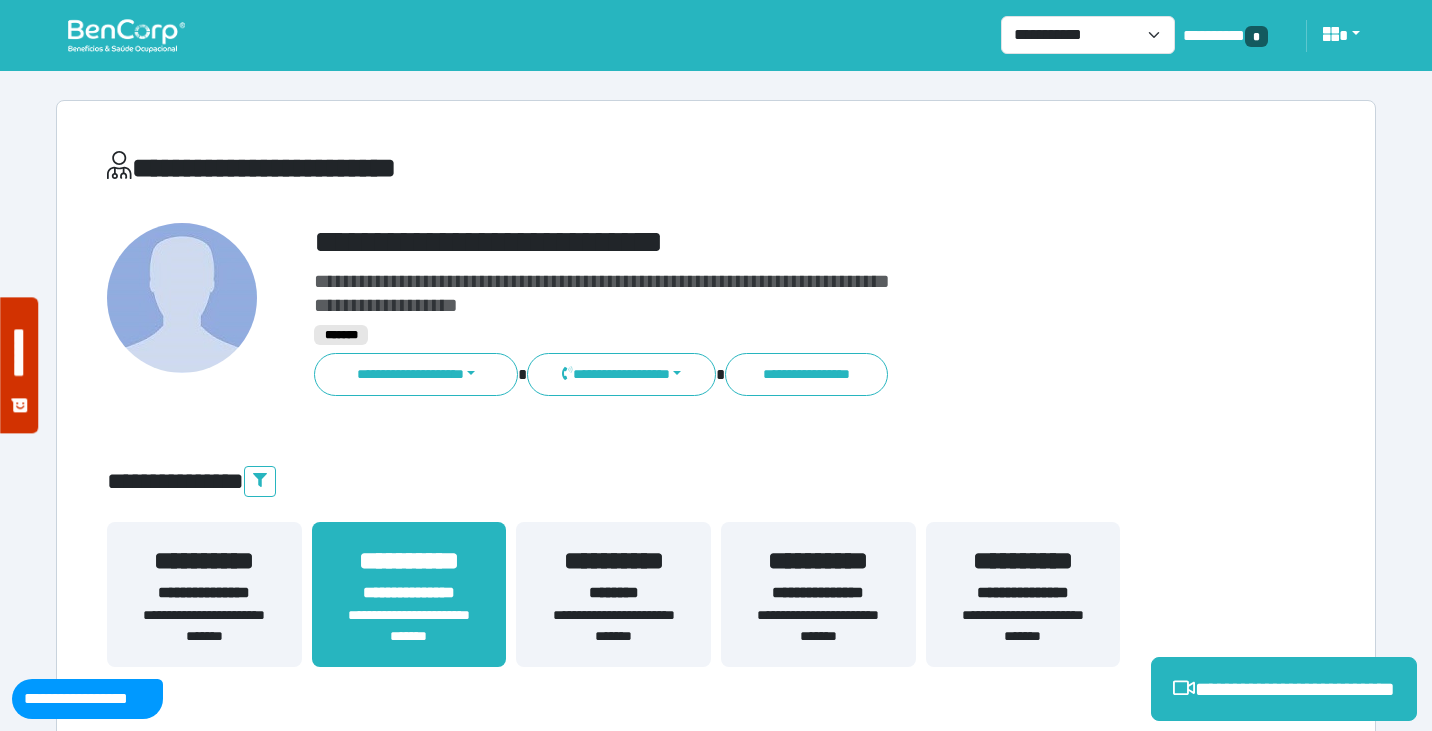 click on "**********" at bounding box center [1023, 561] 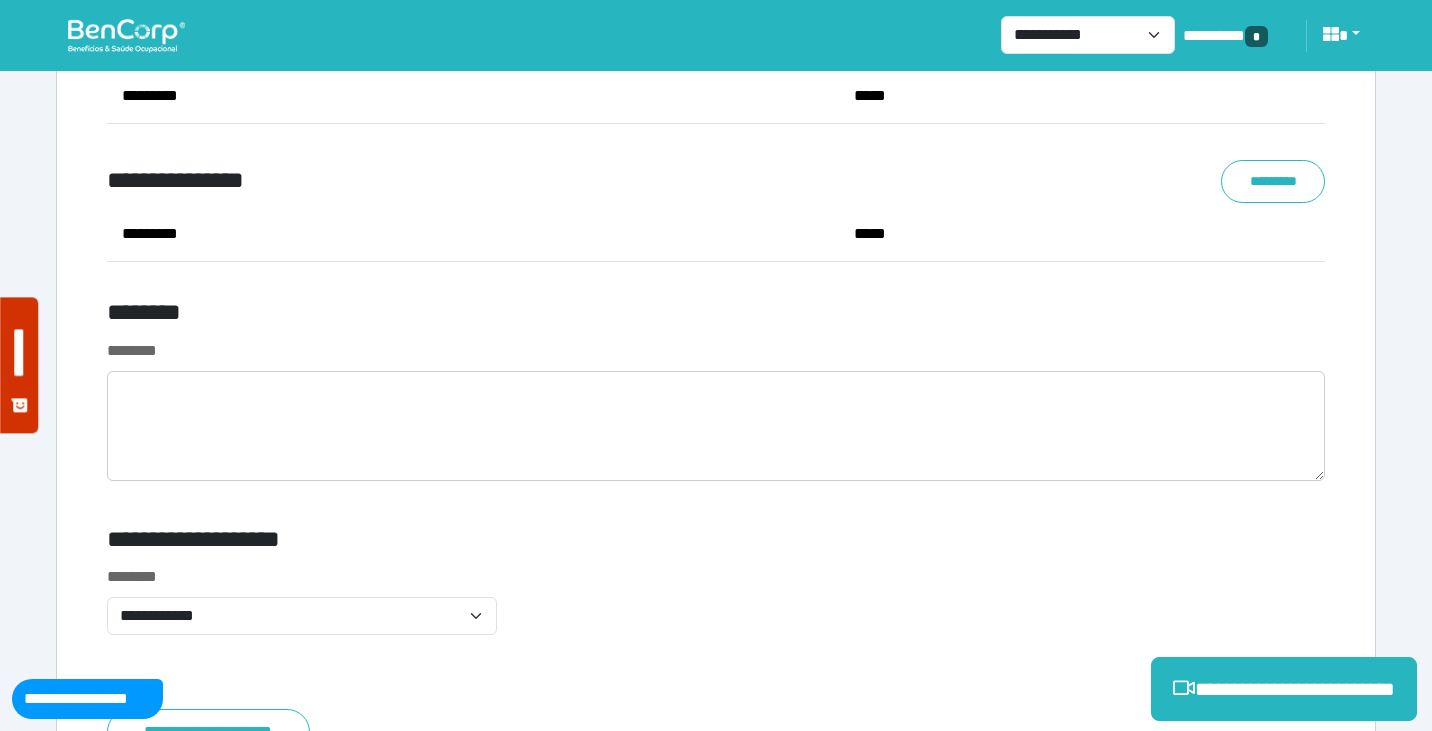 scroll, scrollTop: 7838, scrollLeft: 0, axis: vertical 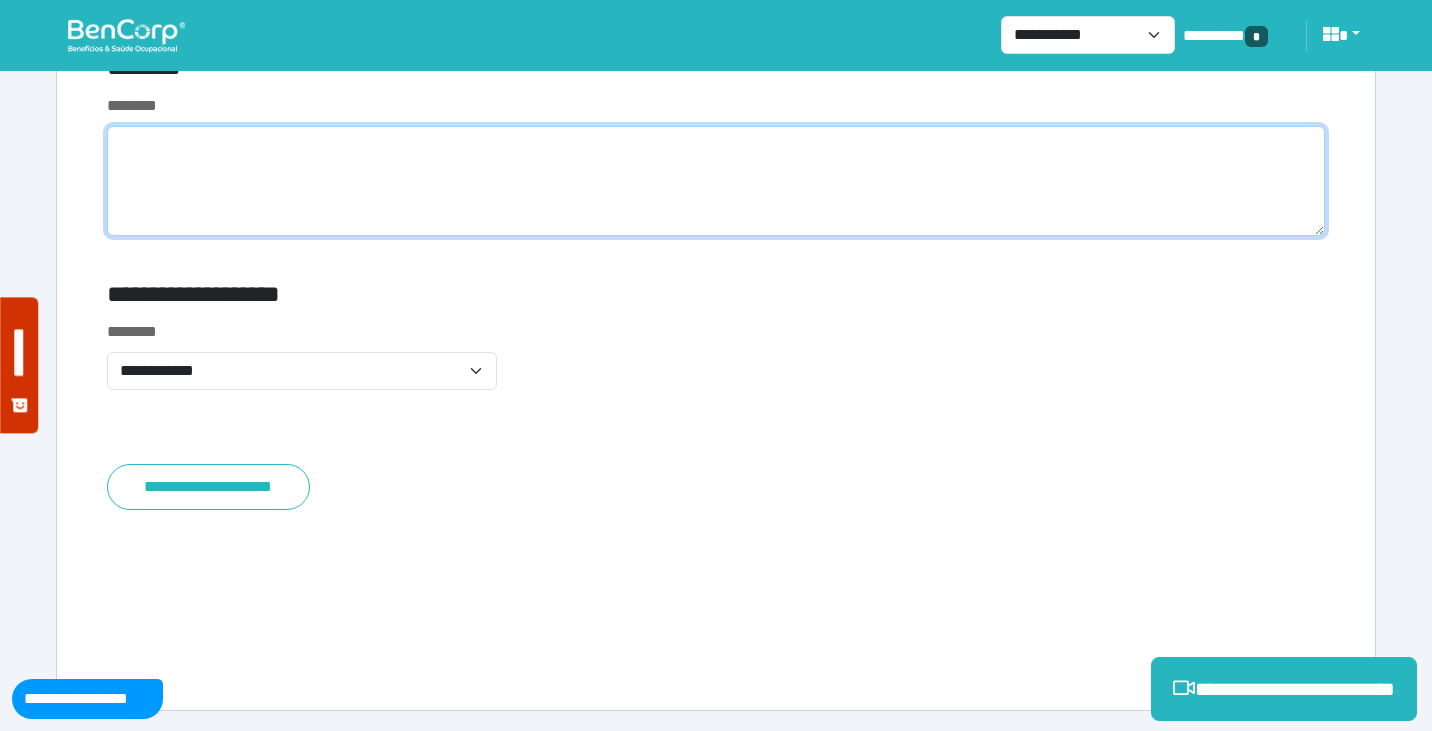 click at bounding box center [716, 181] 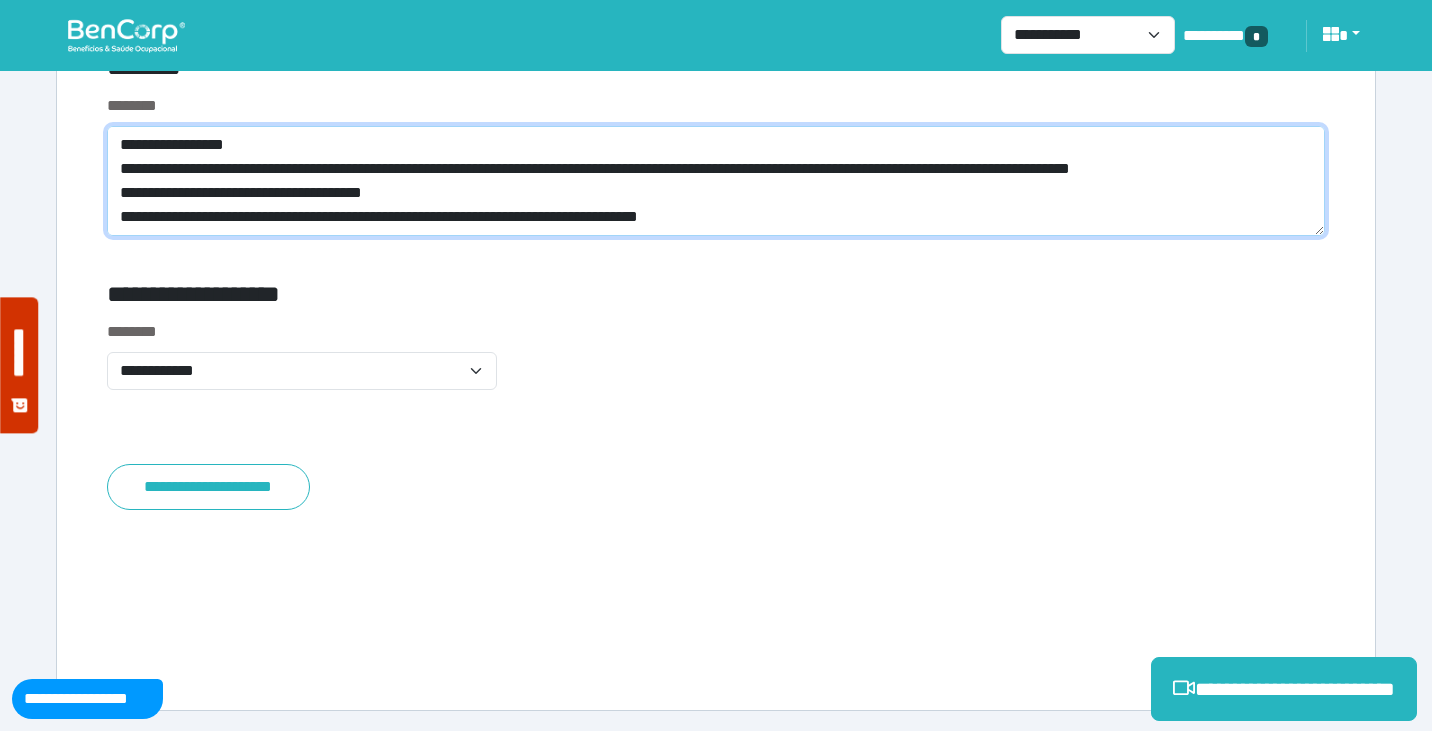 scroll, scrollTop: 0, scrollLeft: 0, axis: both 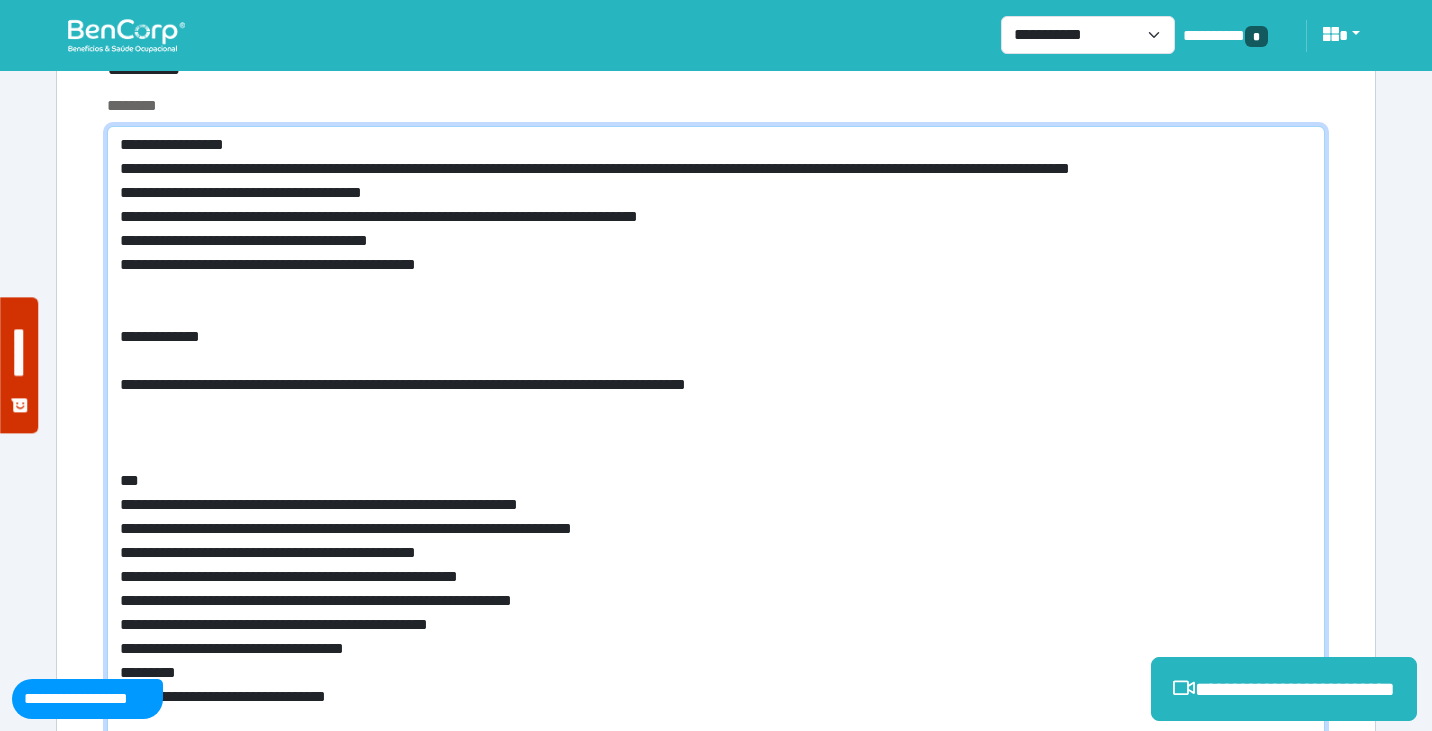 drag, startPoint x: 292, startPoint y: 384, endPoint x: 102, endPoint y: 373, distance: 190.31816 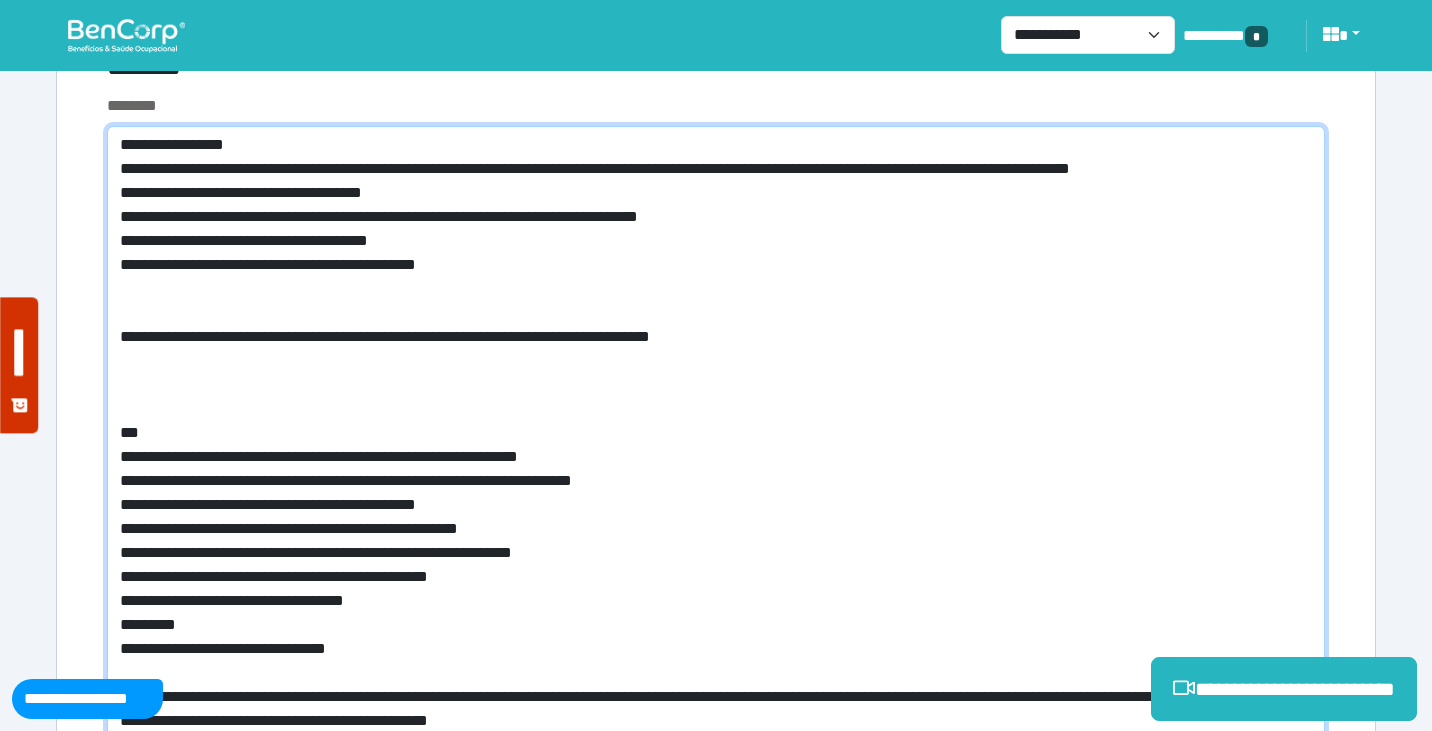drag, startPoint x: 157, startPoint y: 170, endPoint x: 122, endPoint y: 166, distance: 35.22783 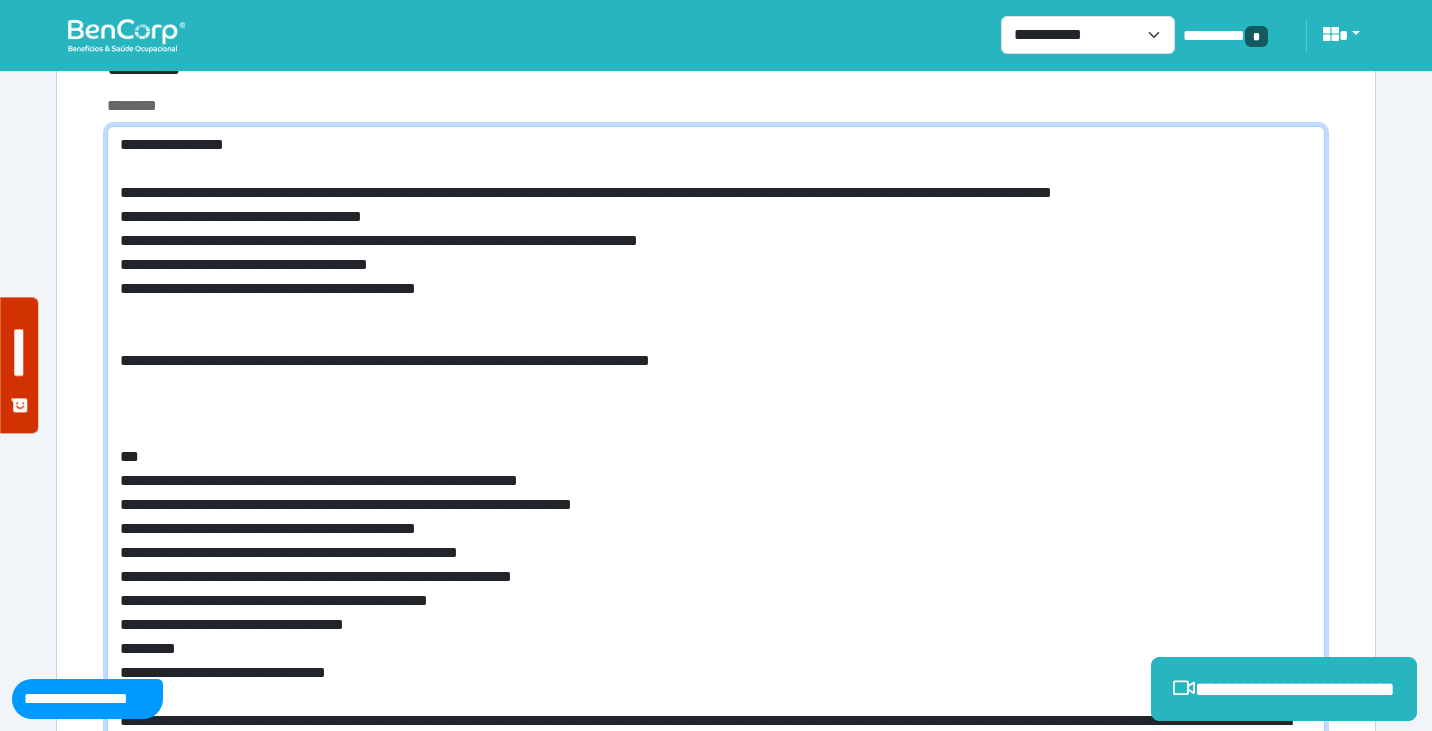 click at bounding box center (716, 557) 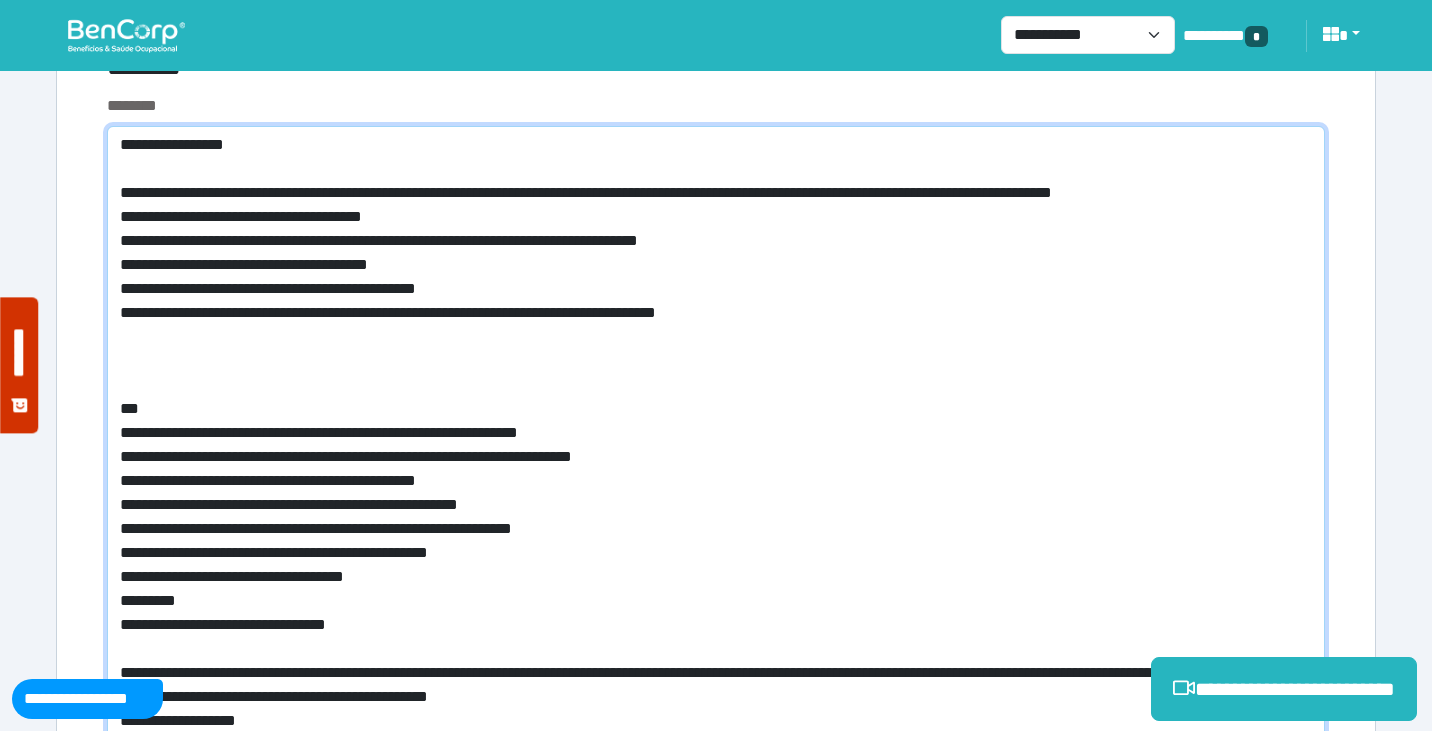 click at bounding box center (716, 533) 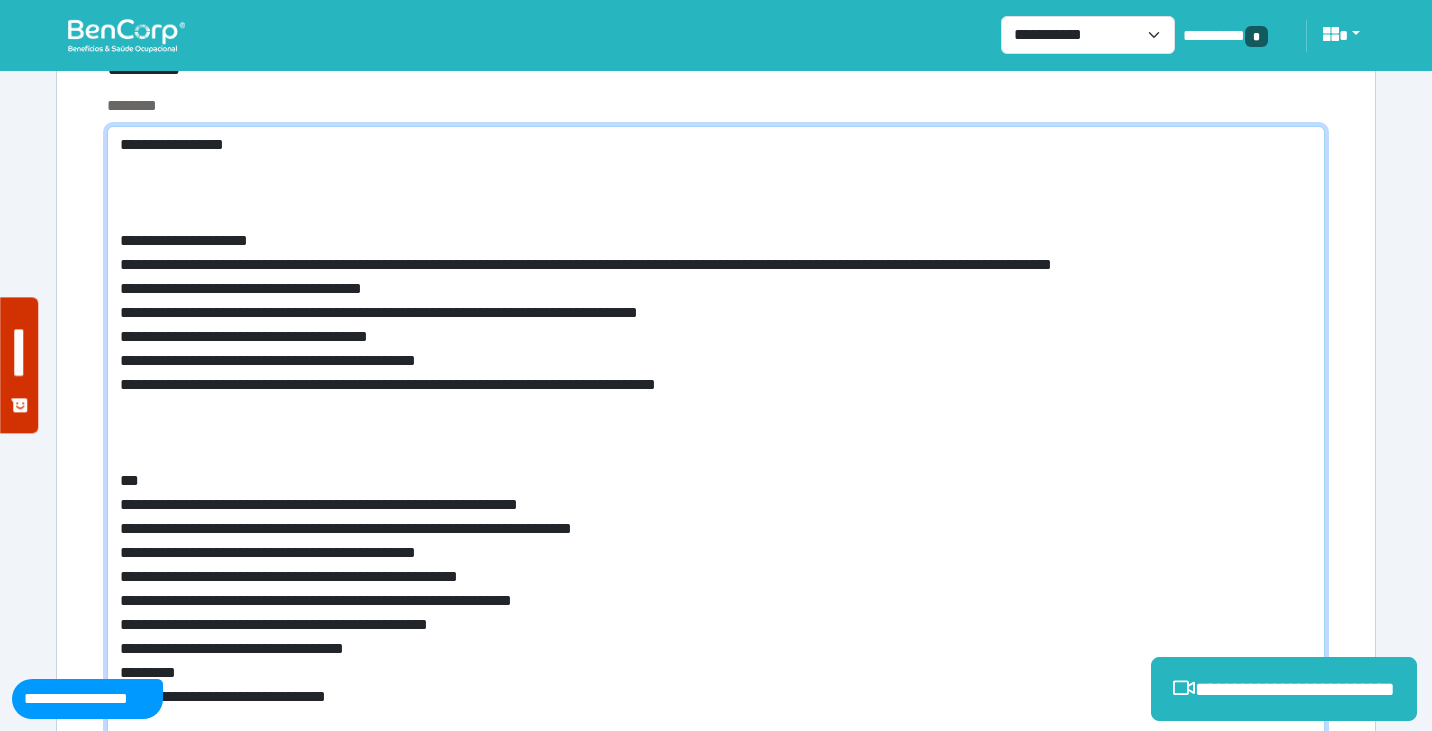 click at bounding box center (716, 569) 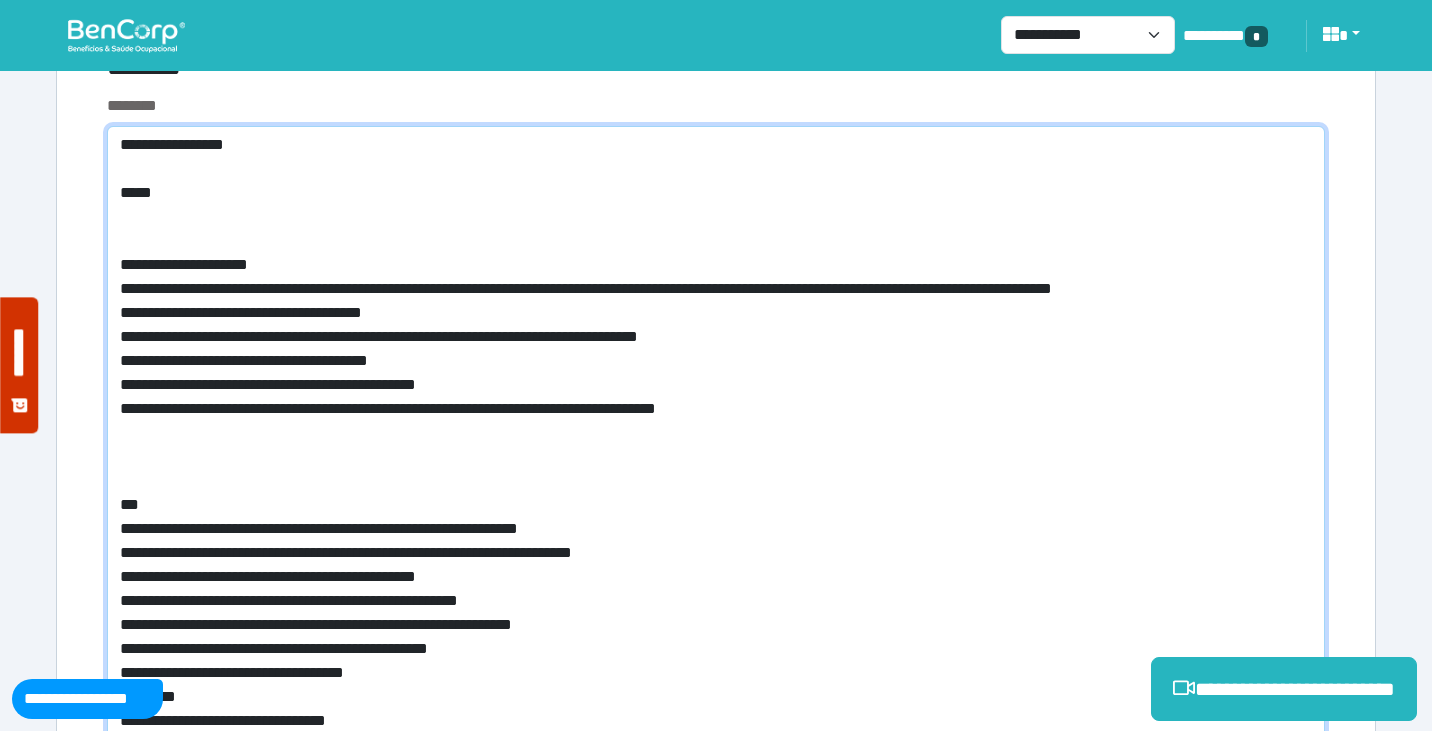 click at bounding box center [716, 581] 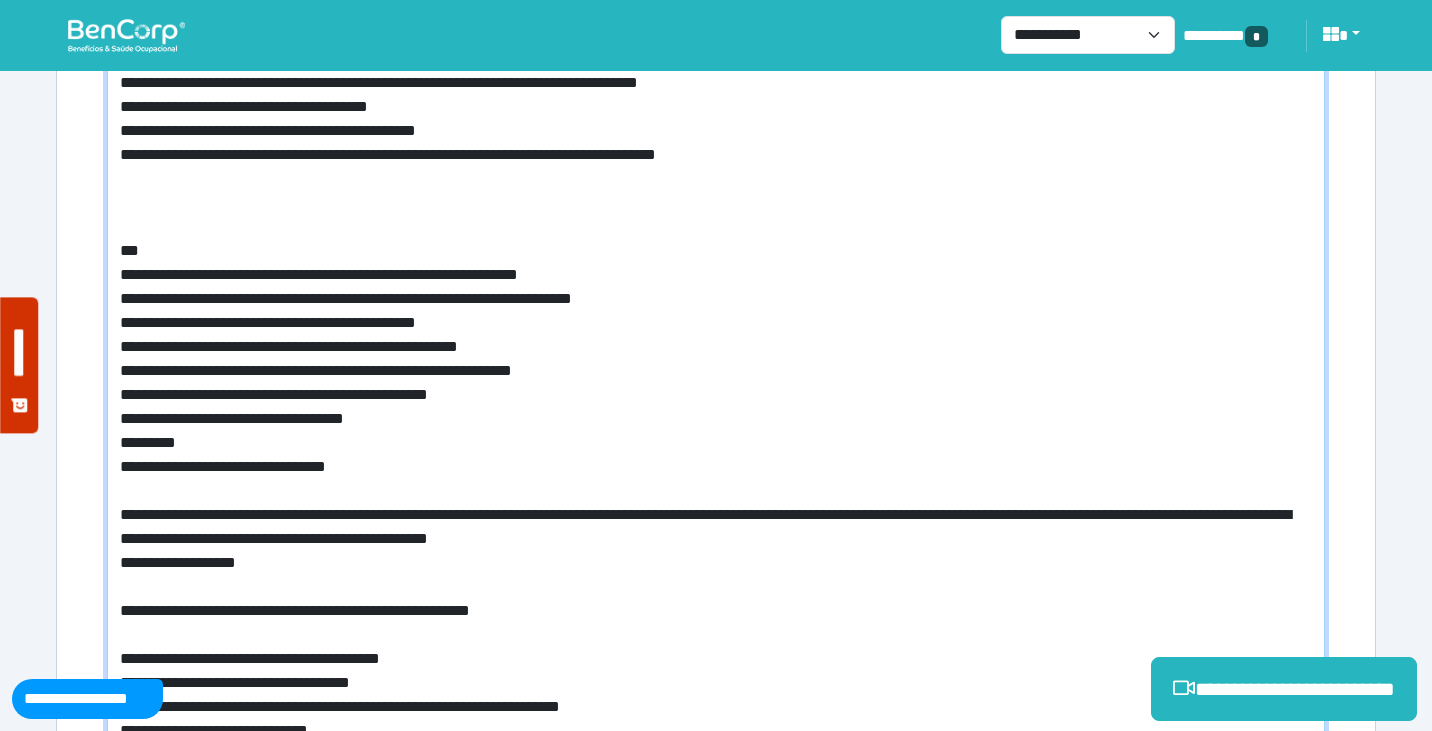 scroll, scrollTop: 8097, scrollLeft: 0, axis: vertical 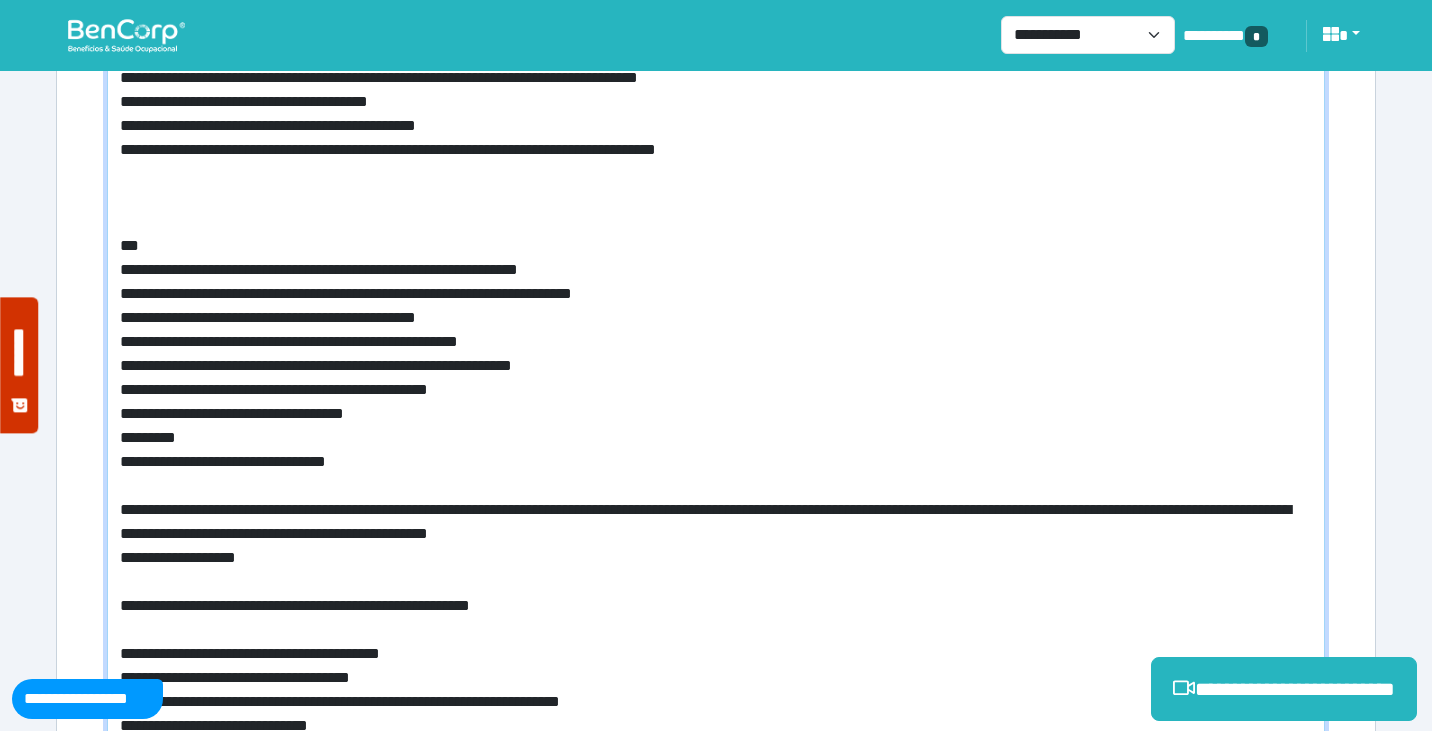 click at bounding box center (716, 322) 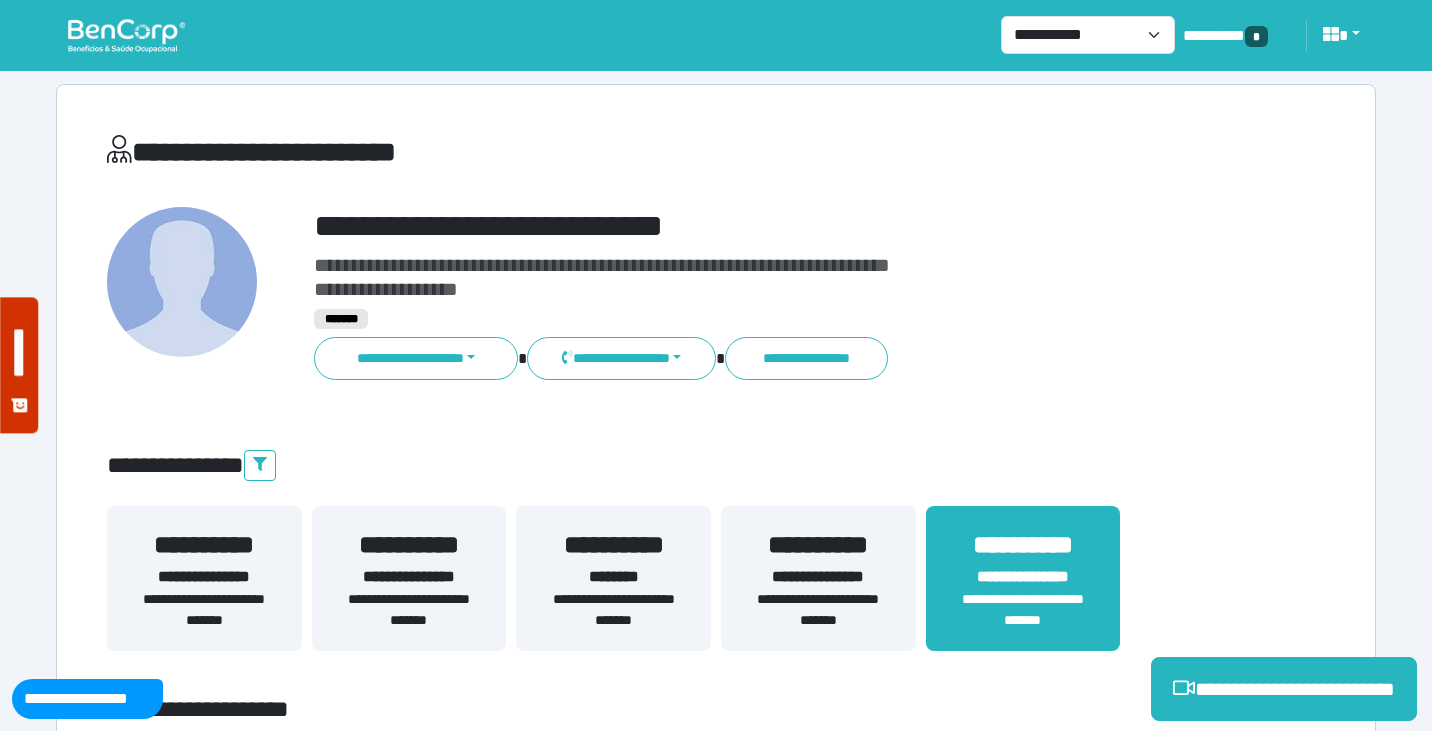 scroll, scrollTop: 0, scrollLeft: 0, axis: both 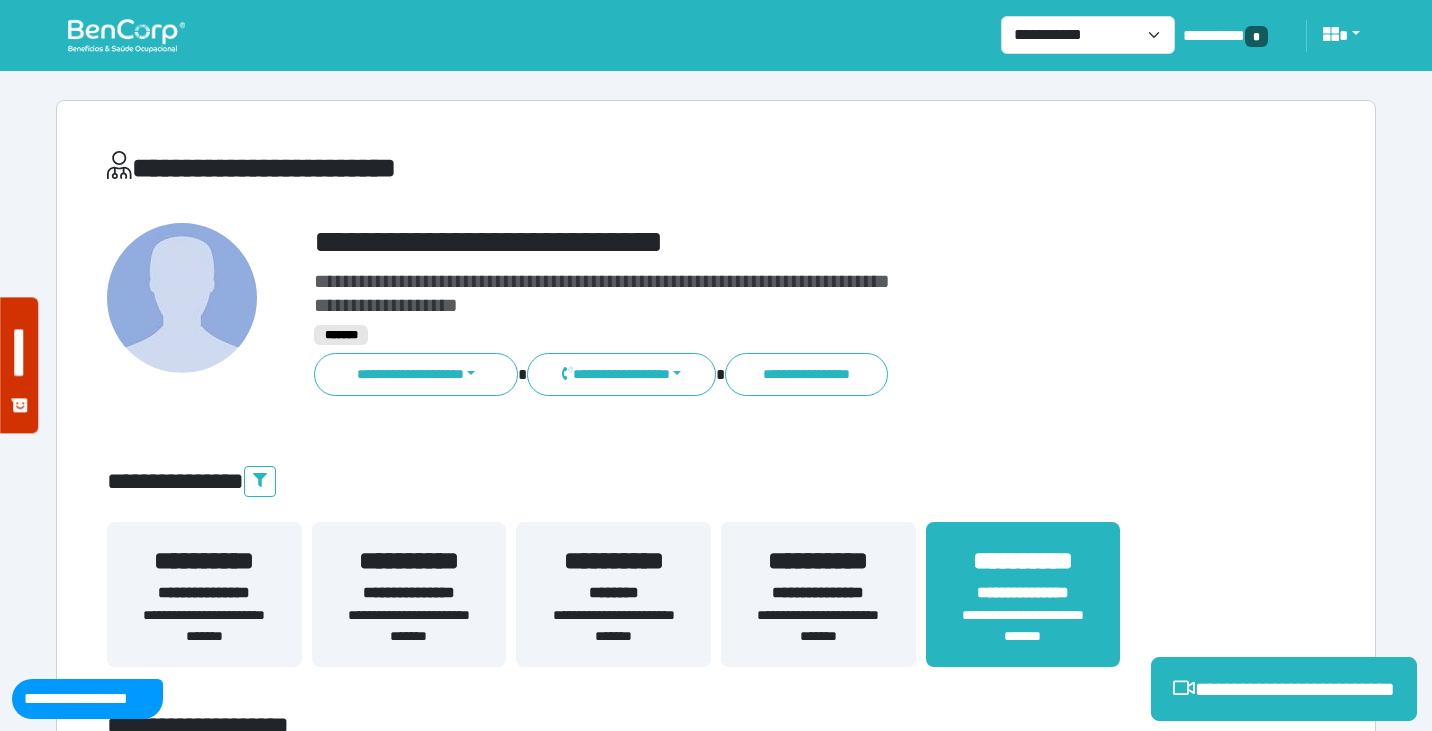 click on "**********" at bounding box center [768, 293] 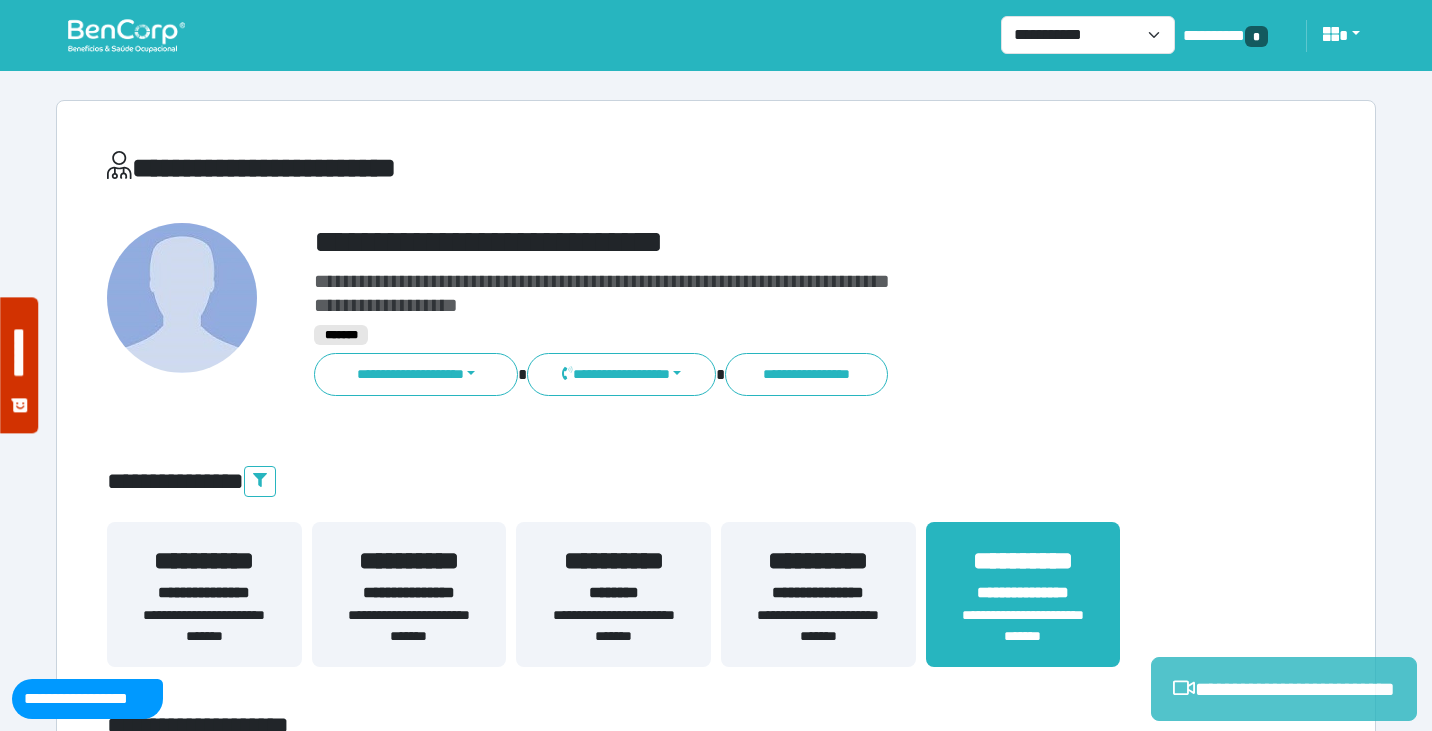 click on "**********" at bounding box center (1284, 689) 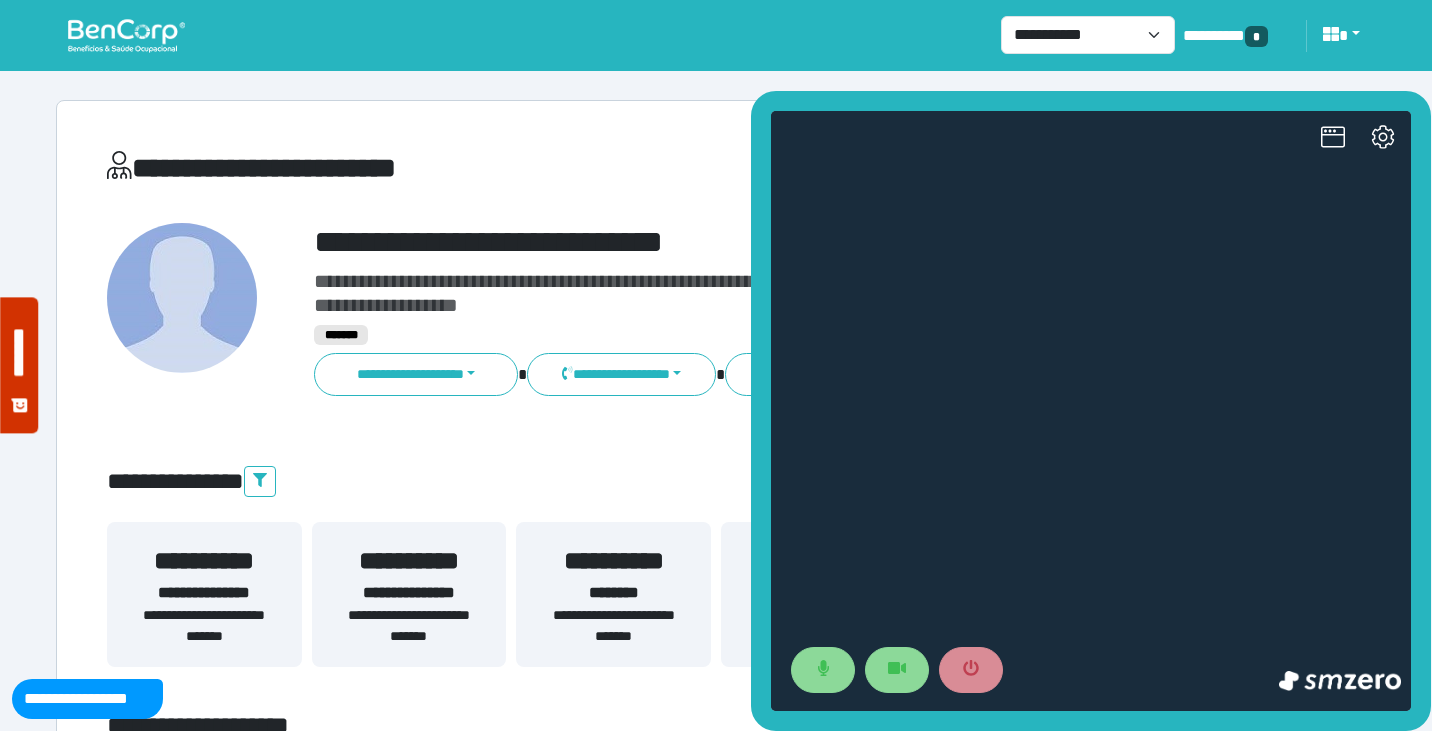 scroll, scrollTop: 0, scrollLeft: 0, axis: both 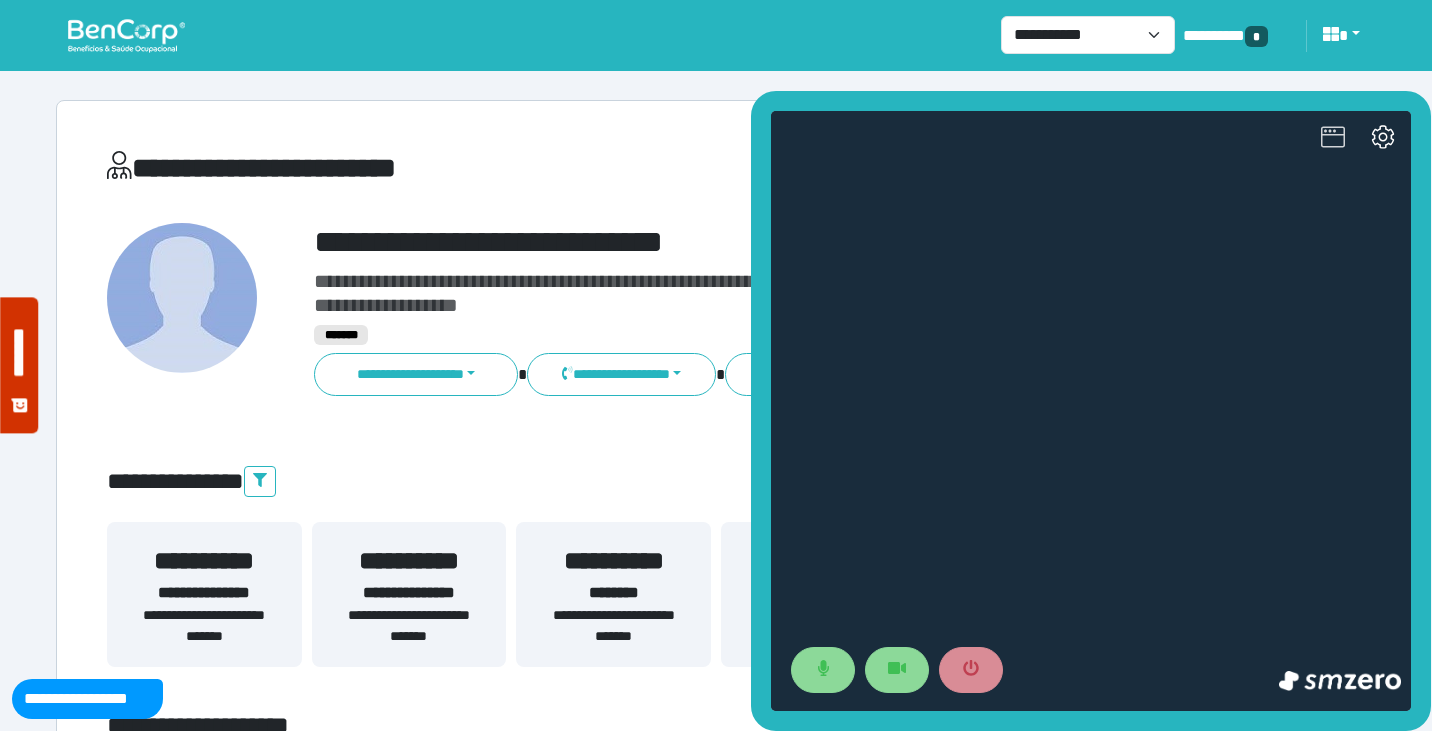 click 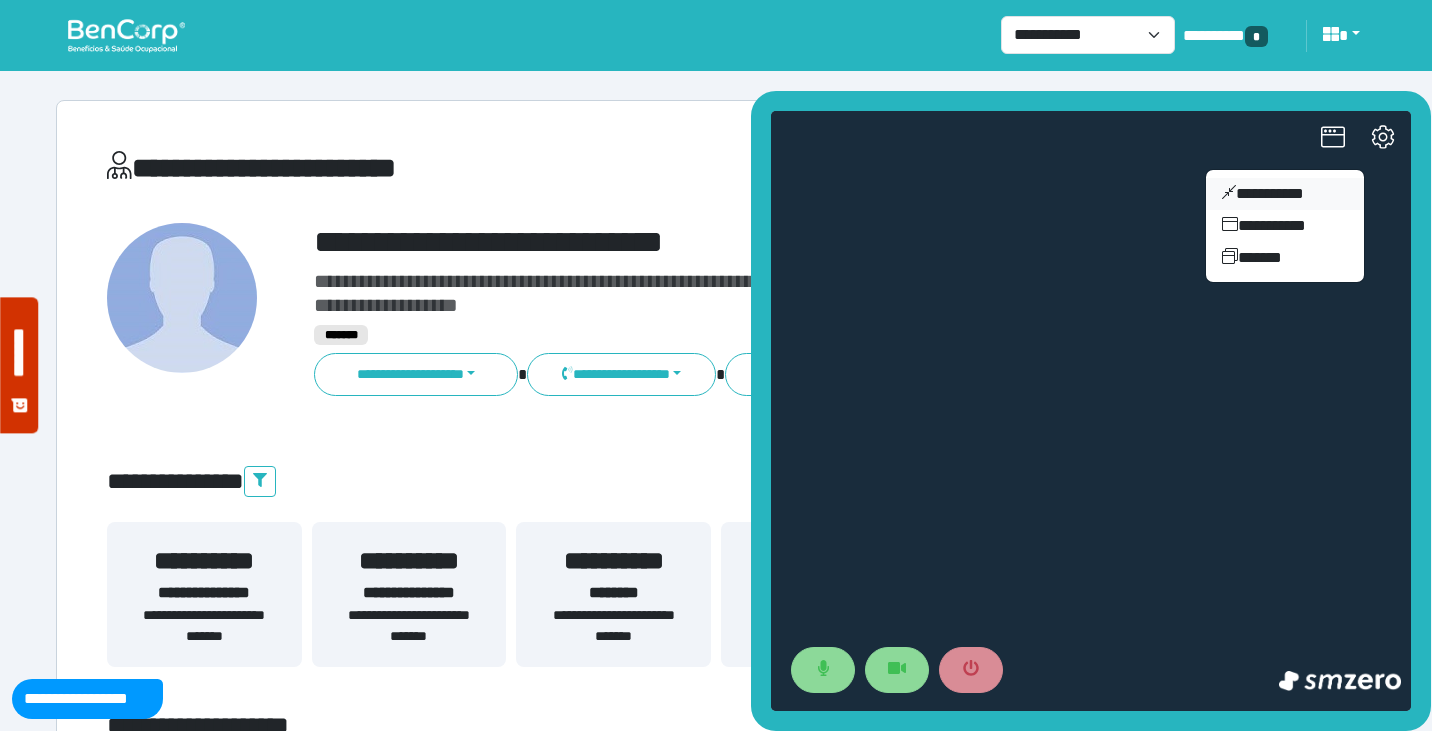 click on "**********" at bounding box center [1285, 194] 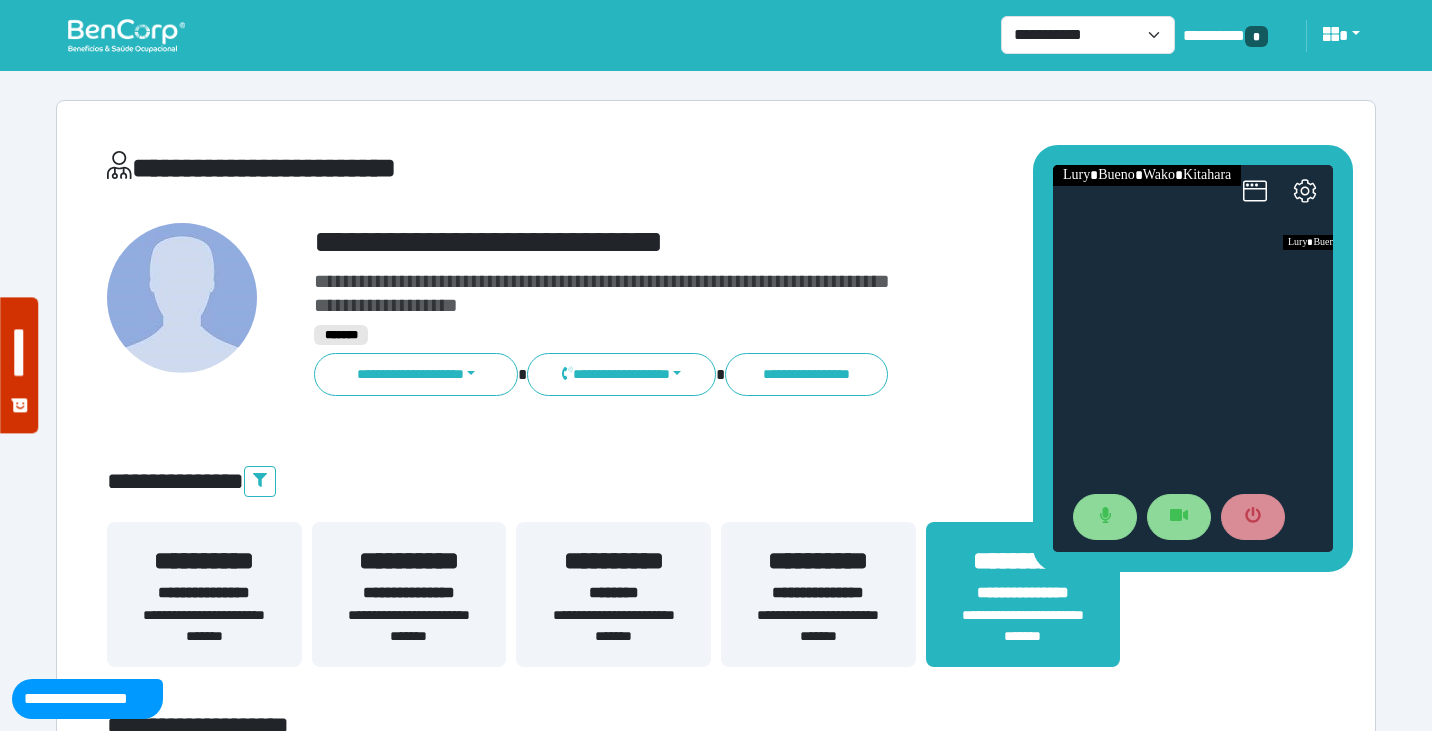 drag, startPoint x: 1257, startPoint y: 319, endPoint x: 1176, endPoint y: 150, distance: 187.40865 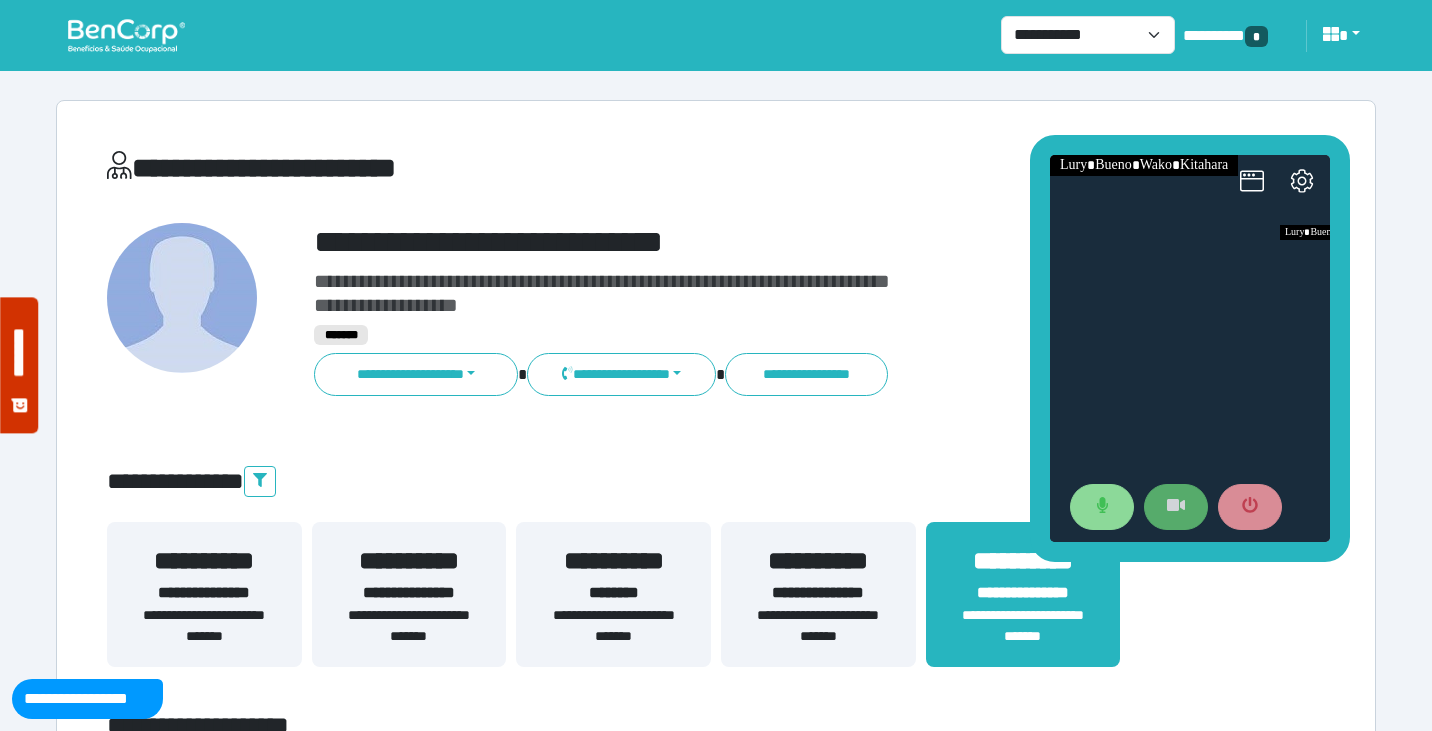 click 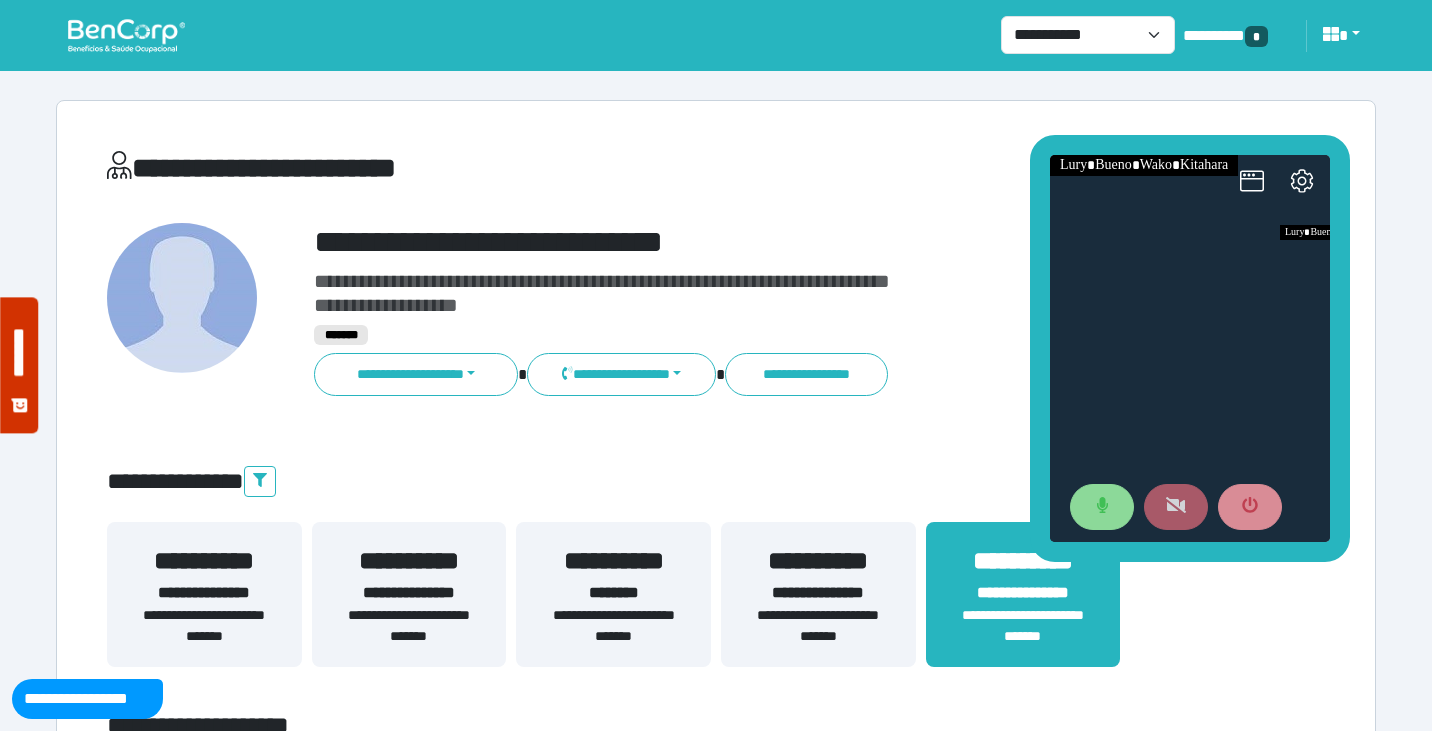 click at bounding box center (1190, 507) 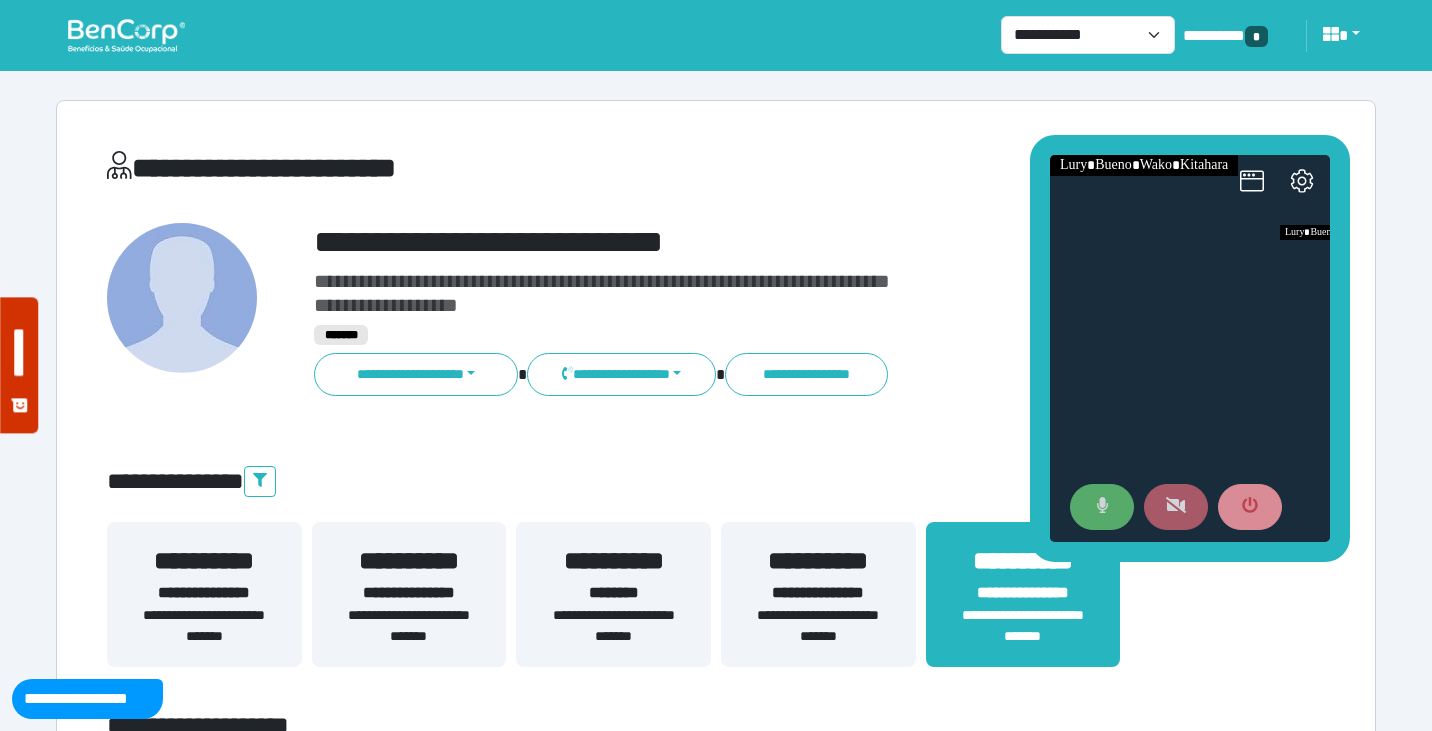 click at bounding box center [1102, 507] 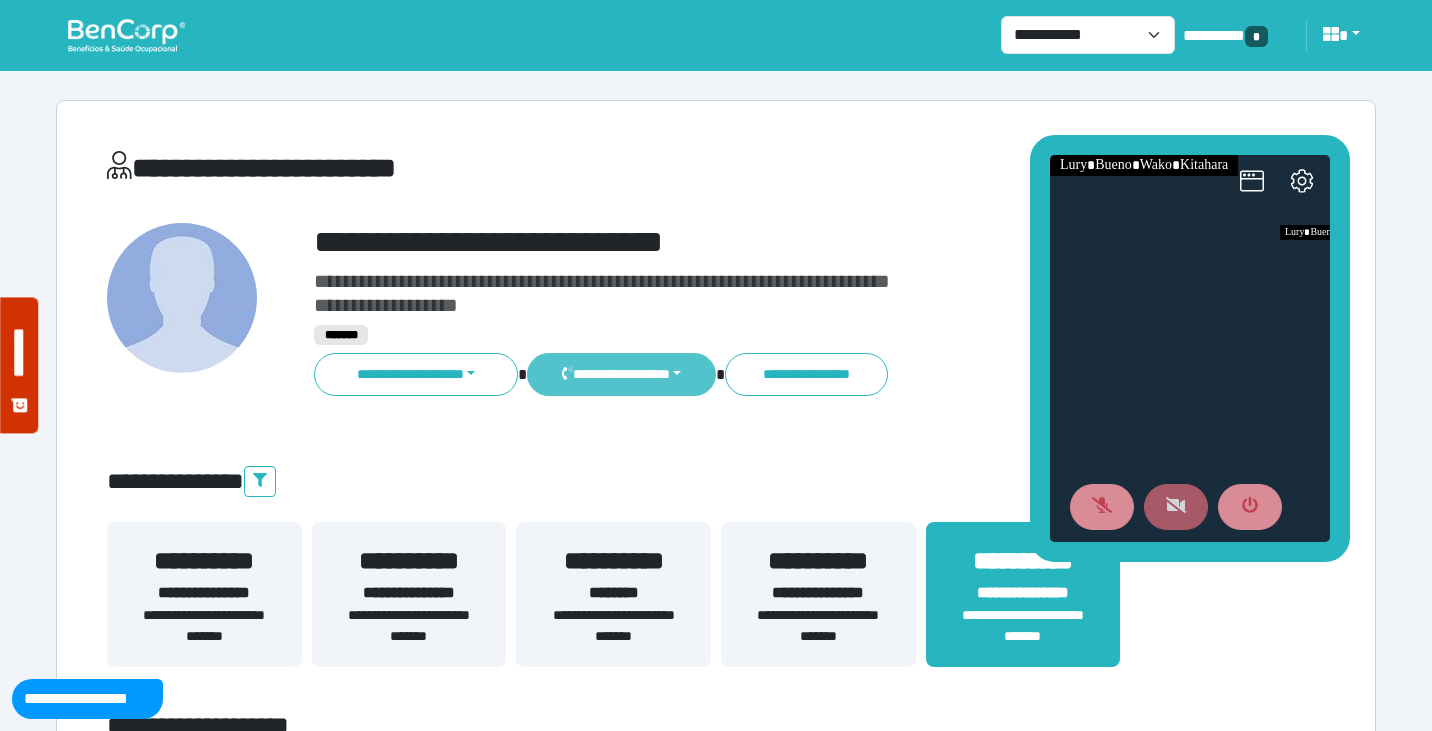 click on "**********" at bounding box center [621, 374] 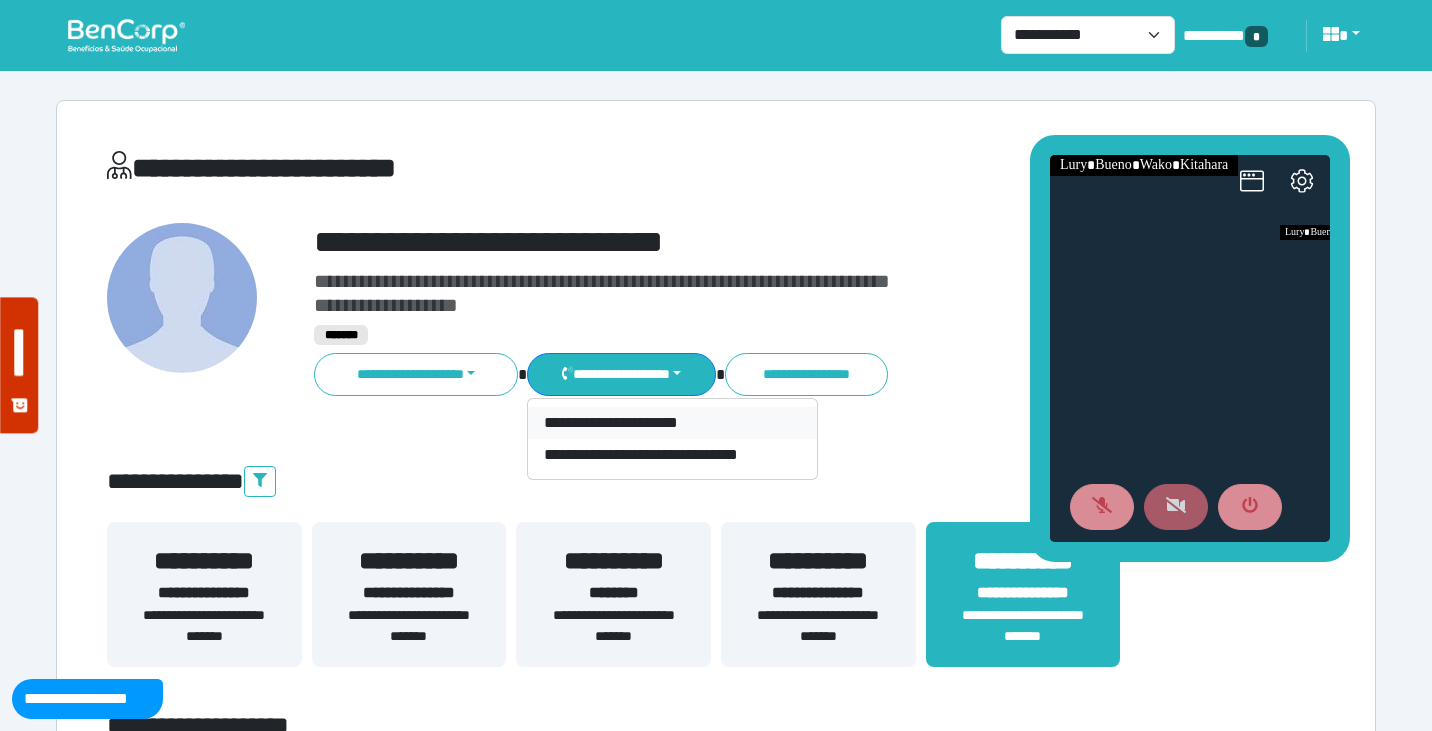 click on "**********" at bounding box center [672, 423] 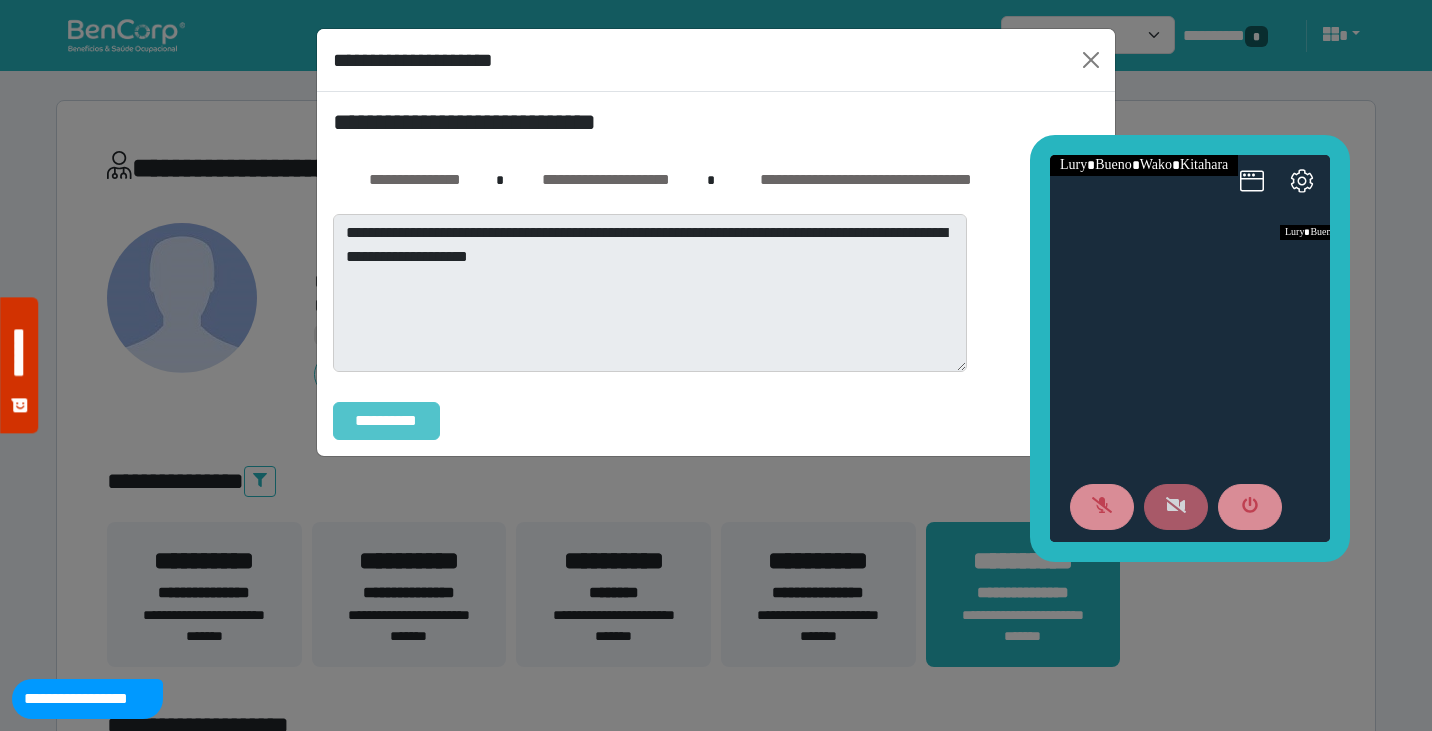 click on "**********" at bounding box center [386, 421] 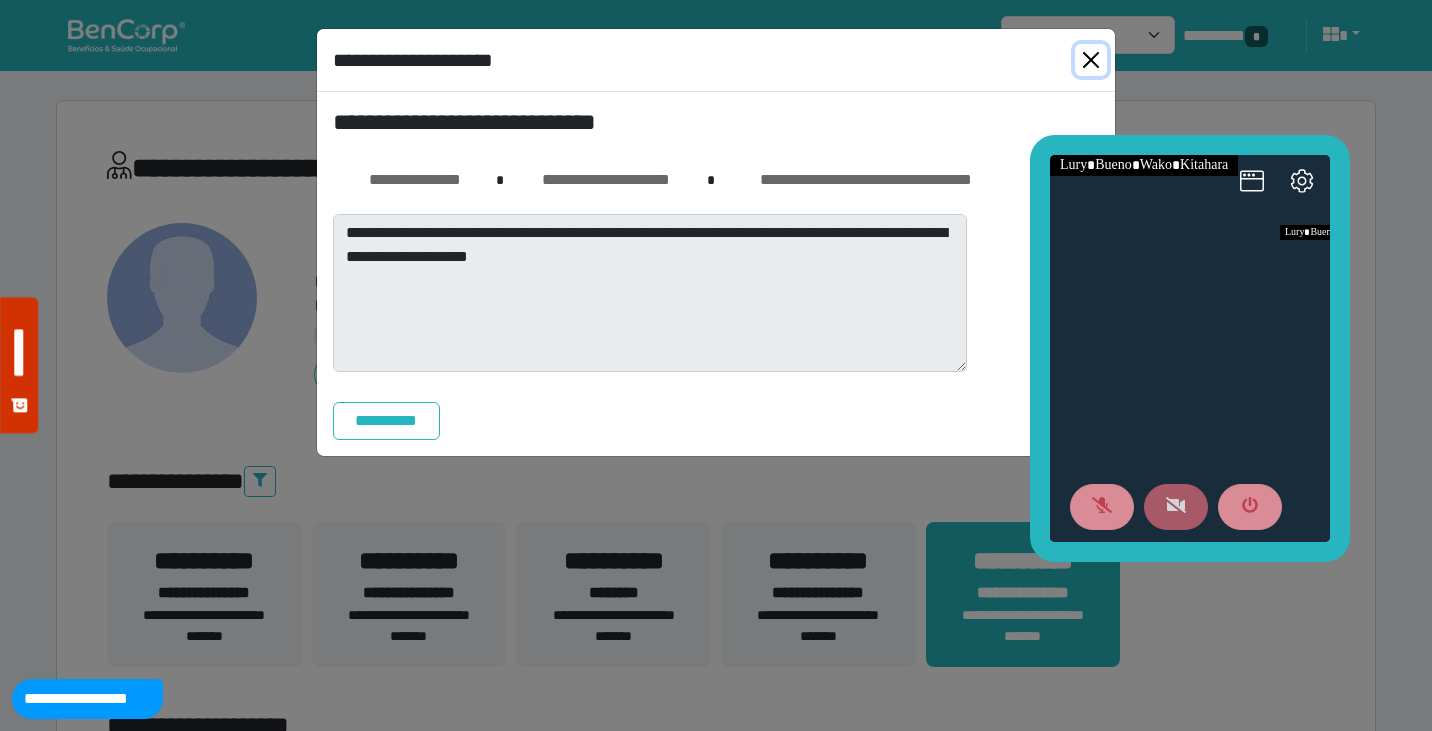 click at bounding box center [1091, 60] 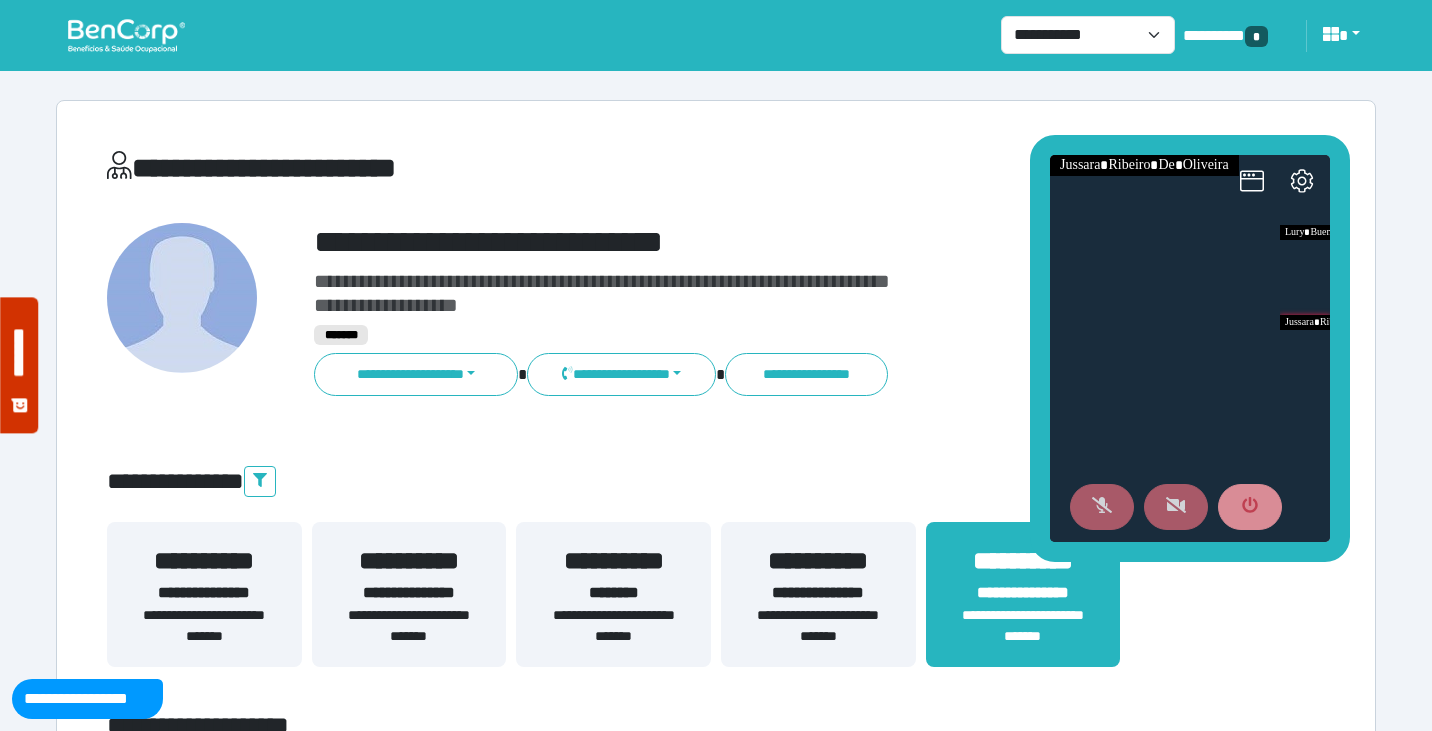 click 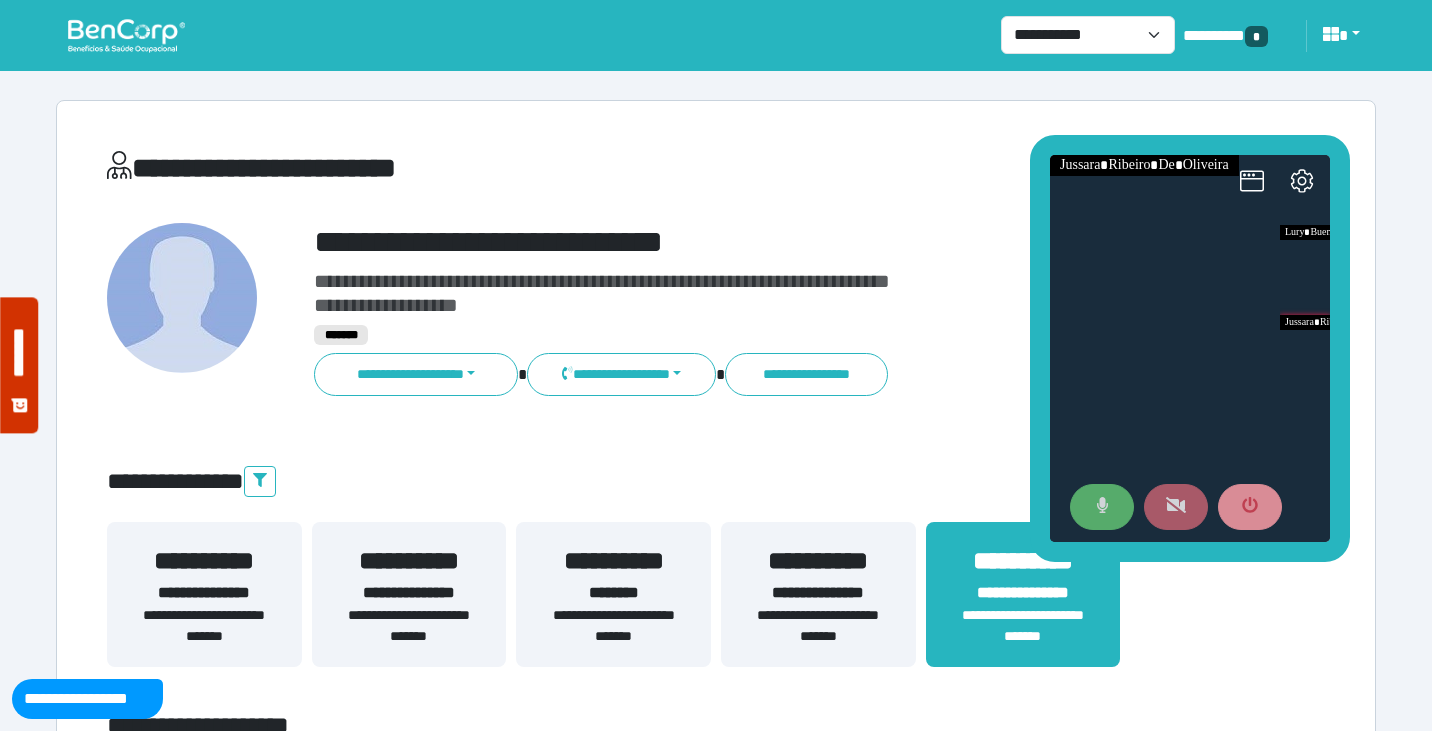 click 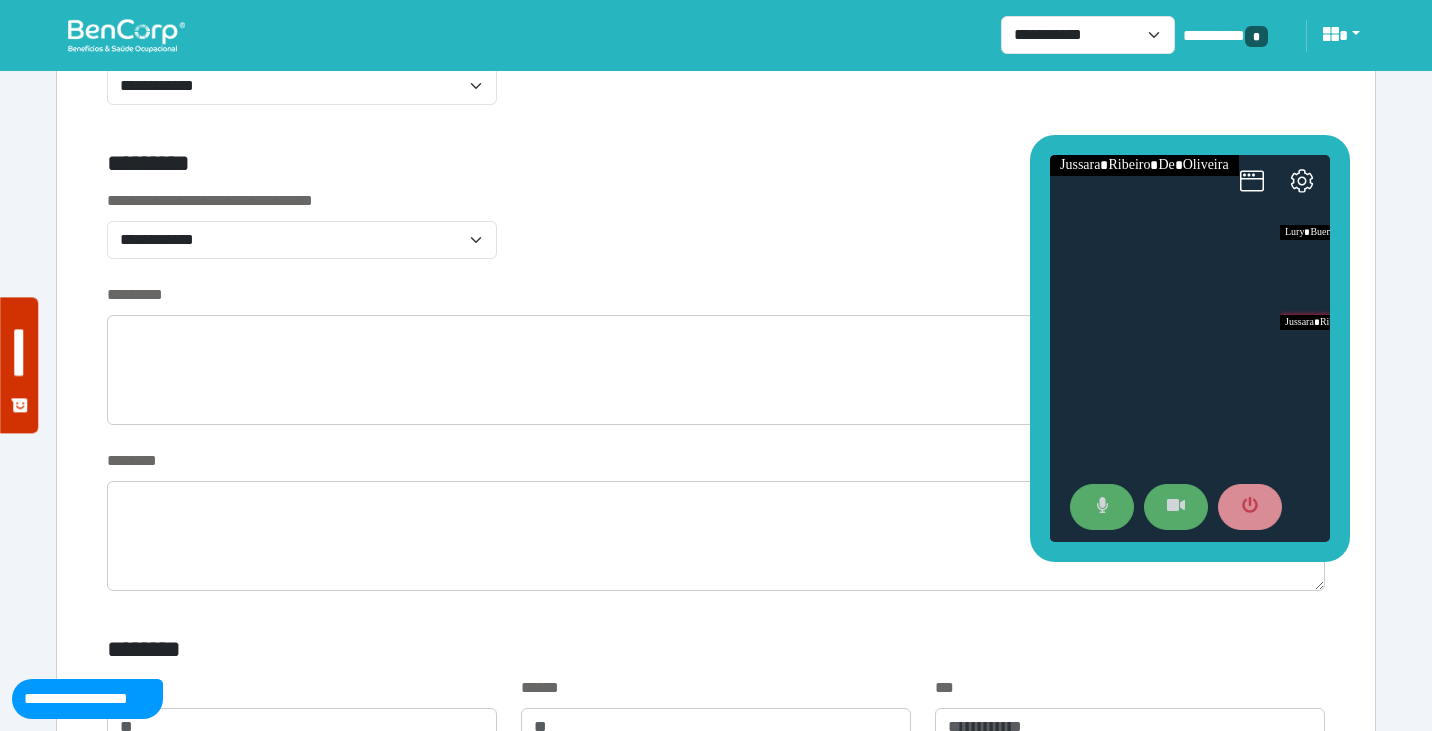 scroll, scrollTop: 752, scrollLeft: 0, axis: vertical 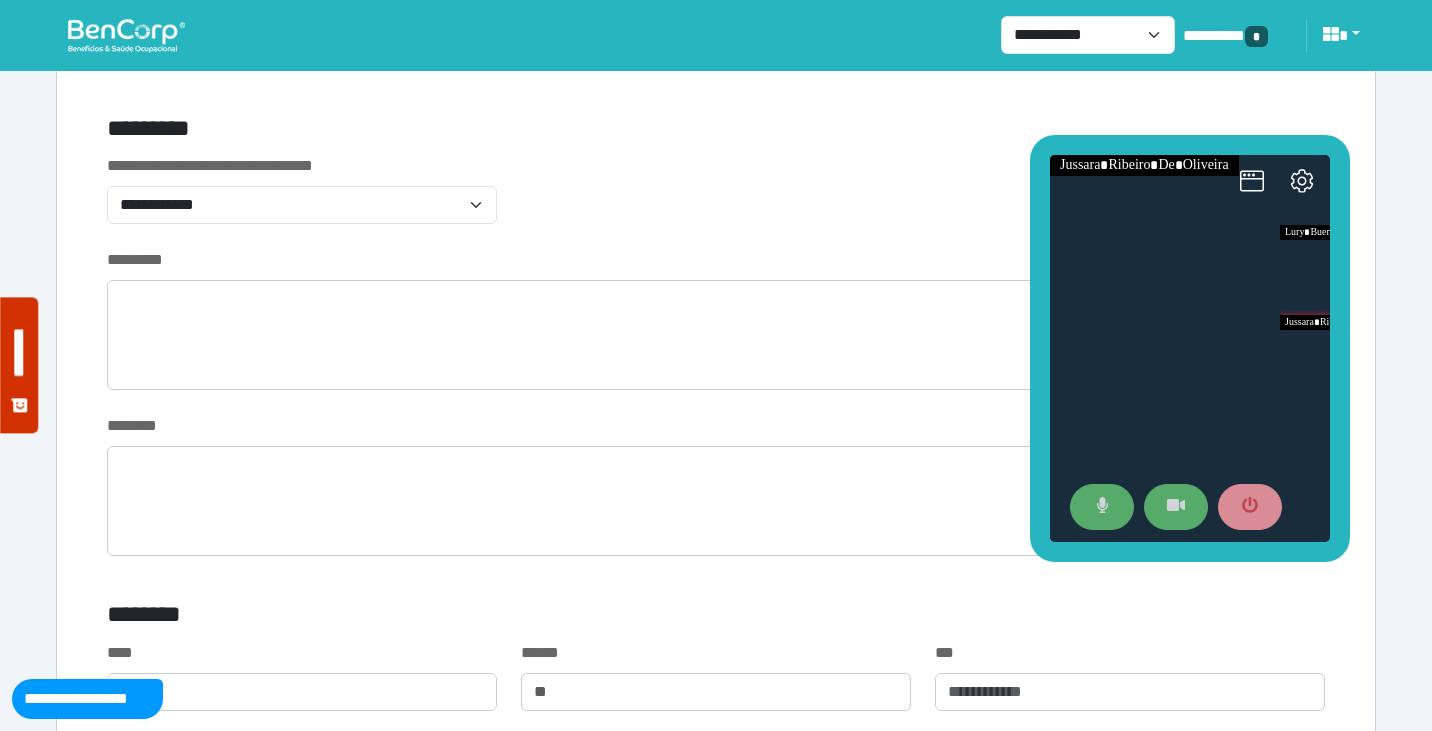 click on "**********" at bounding box center [716, 201] 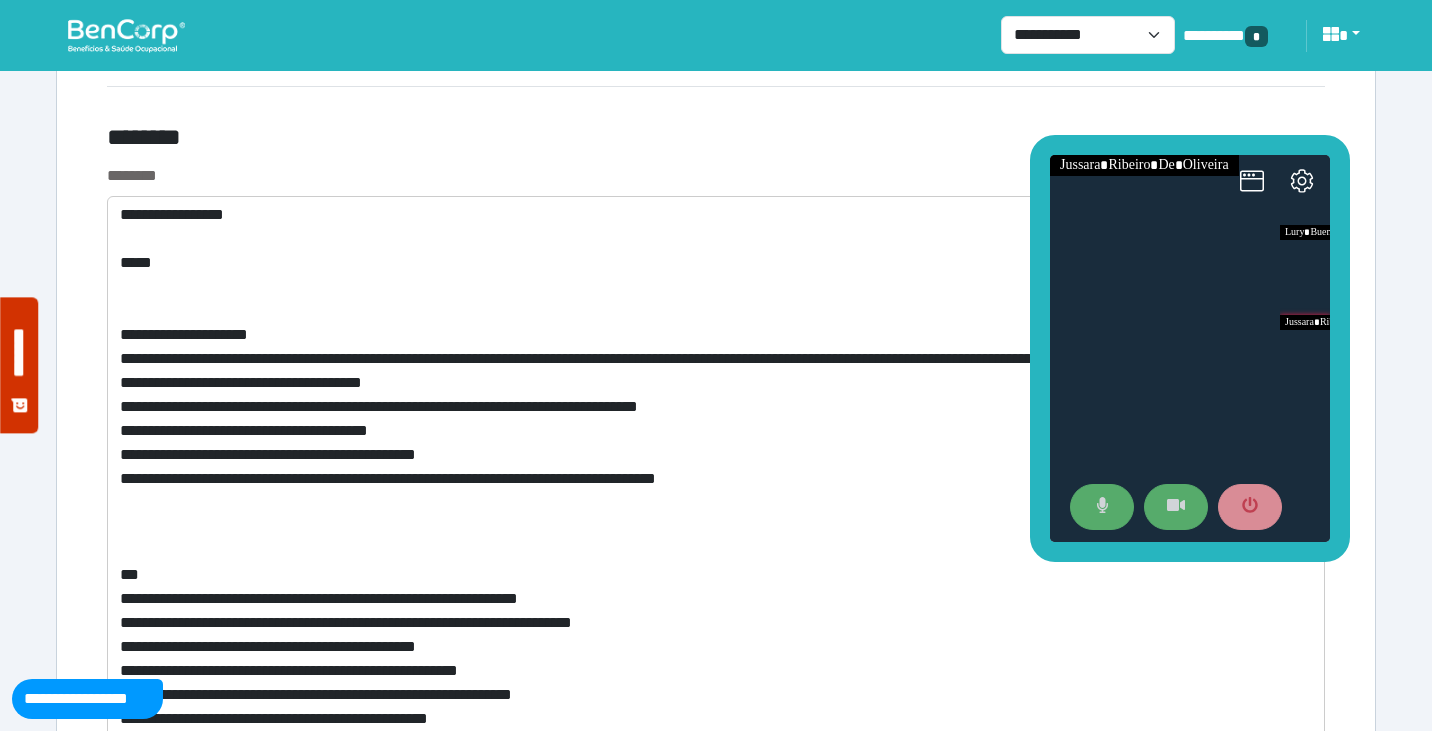 scroll, scrollTop: 7647, scrollLeft: 0, axis: vertical 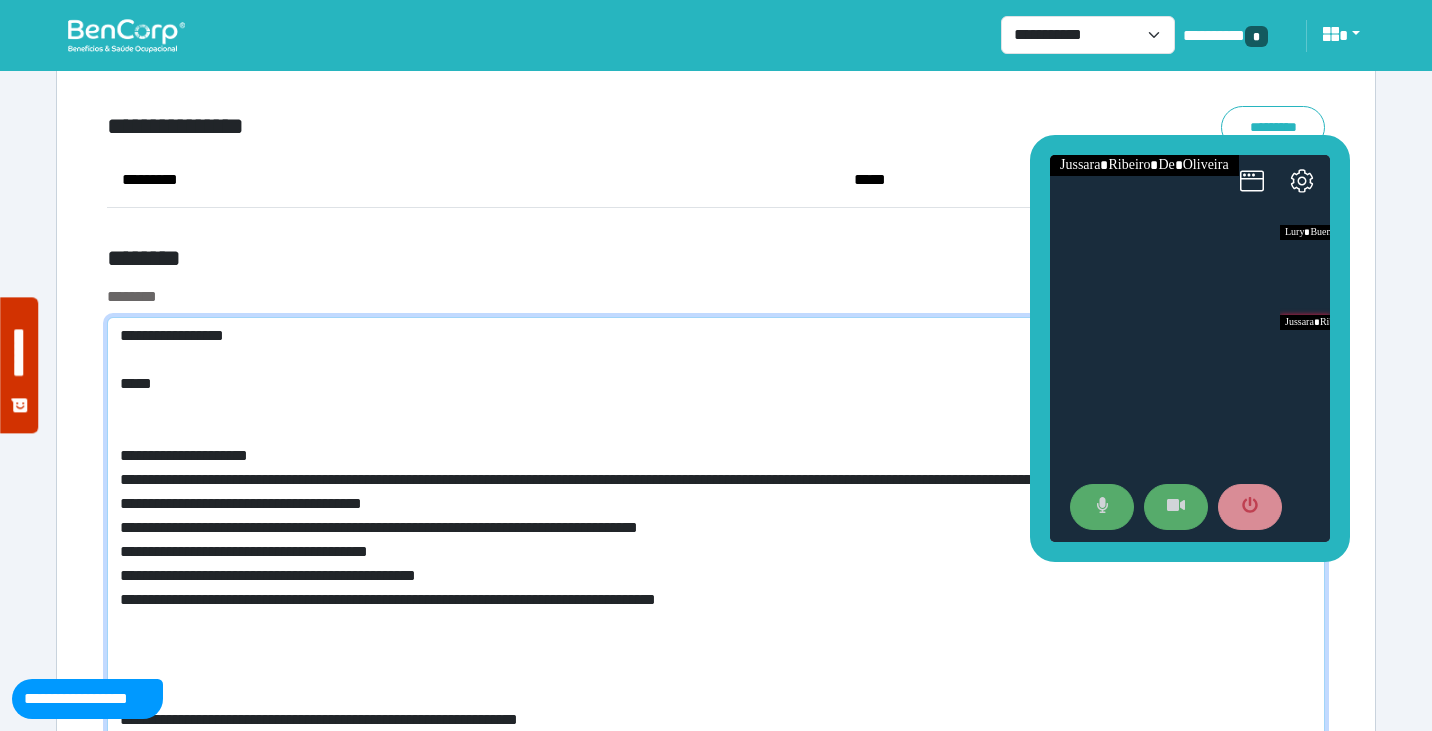 click at bounding box center (716, 772) 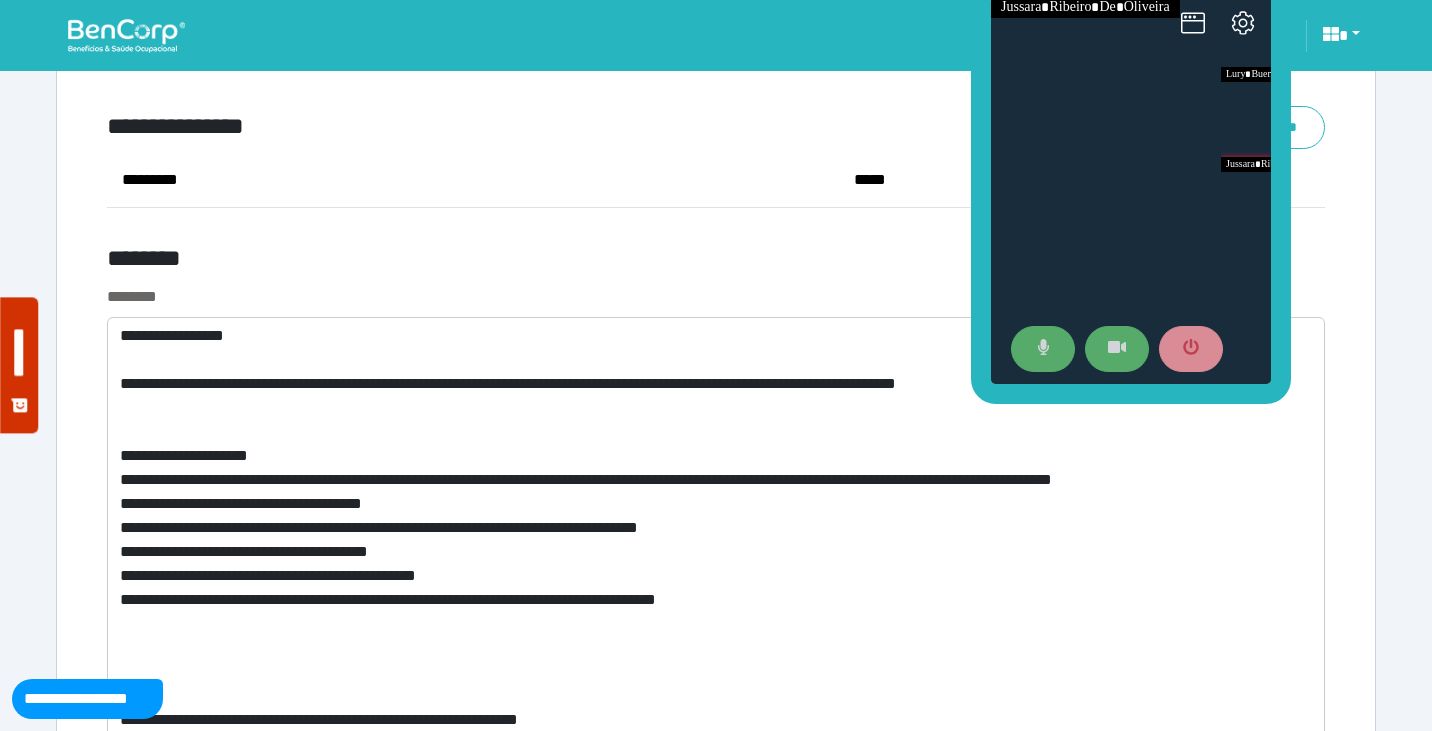 drag, startPoint x: 1040, startPoint y: 272, endPoint x: 981, endPoint y: 114, distance: 168.65645 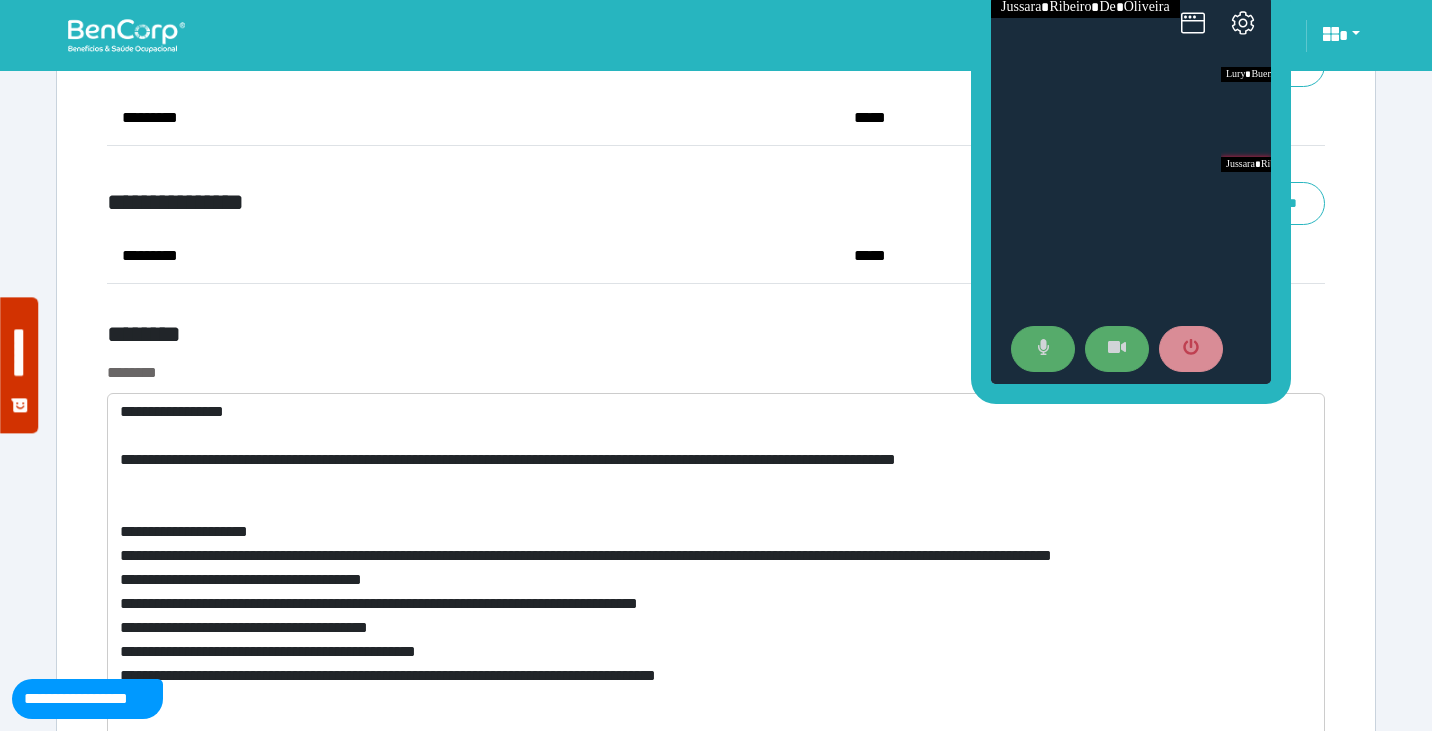 scroll, scrollTop: 7534, scrollLeft: 0, axis: vertical 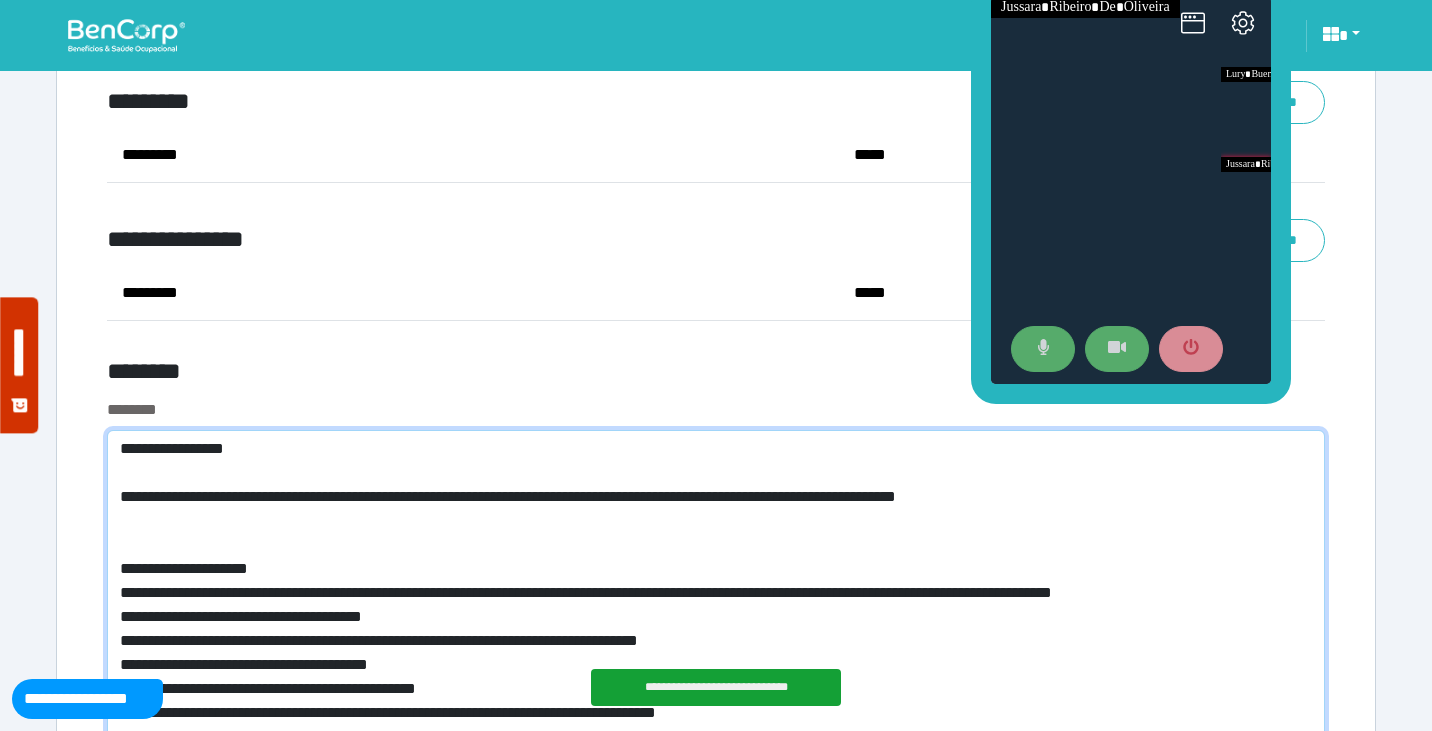click at bounding box center [716, 885] 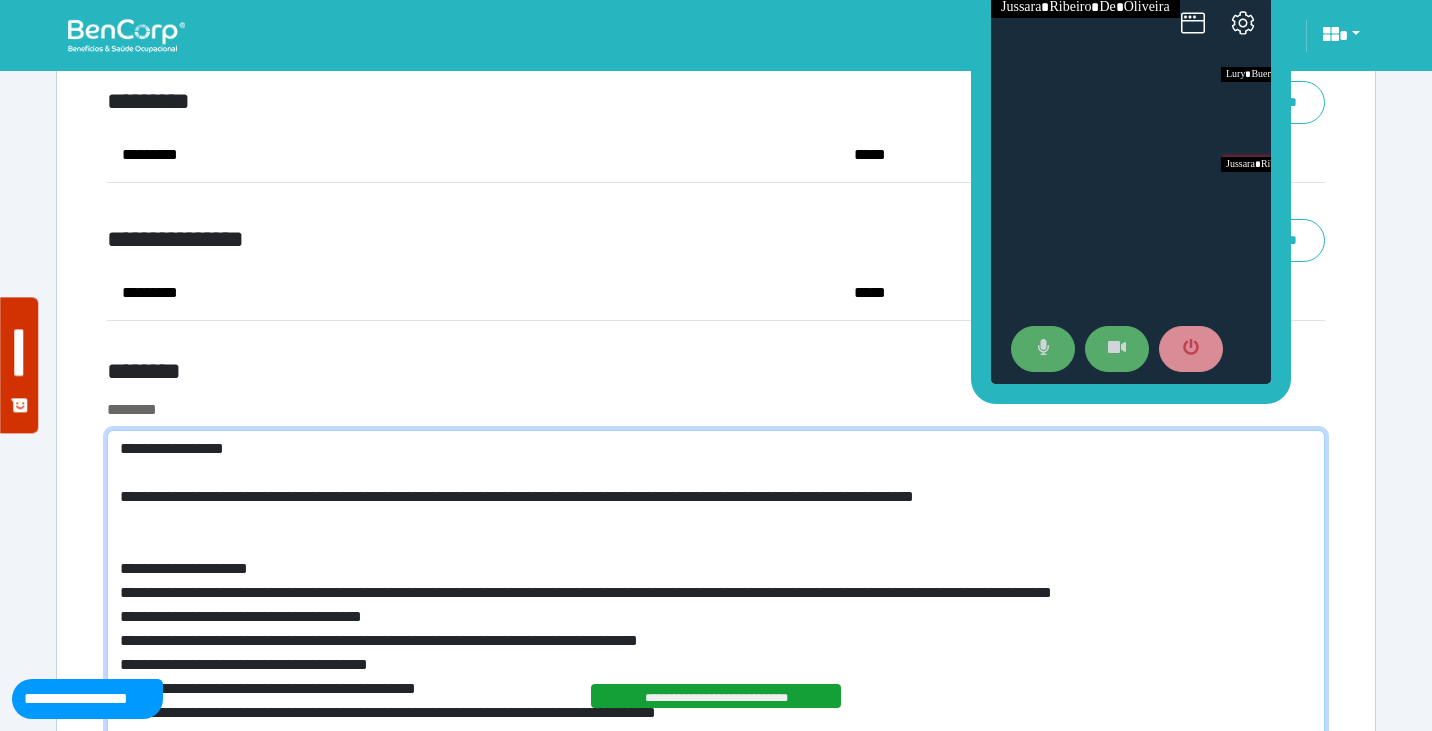 click at bounding box center (716, 885) 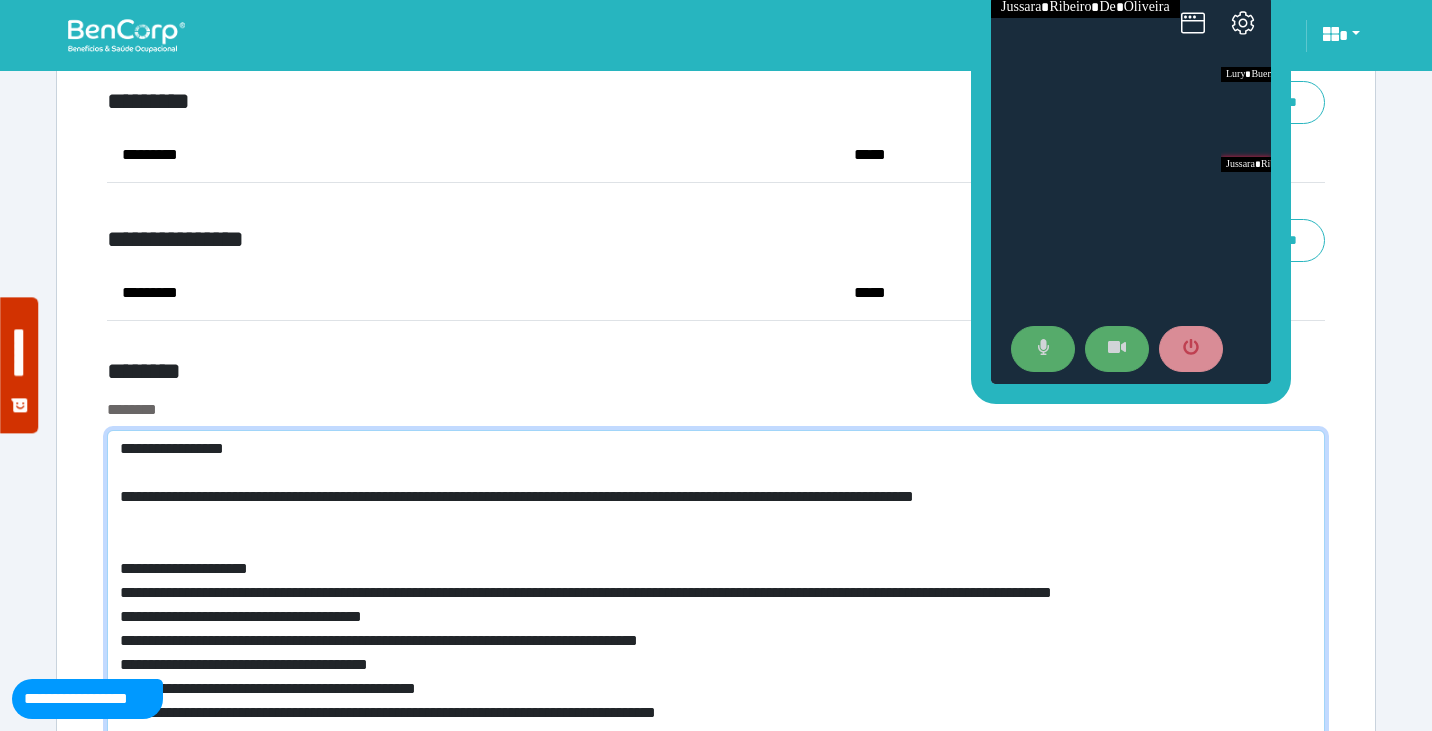 click at bounding box center [716, 885] 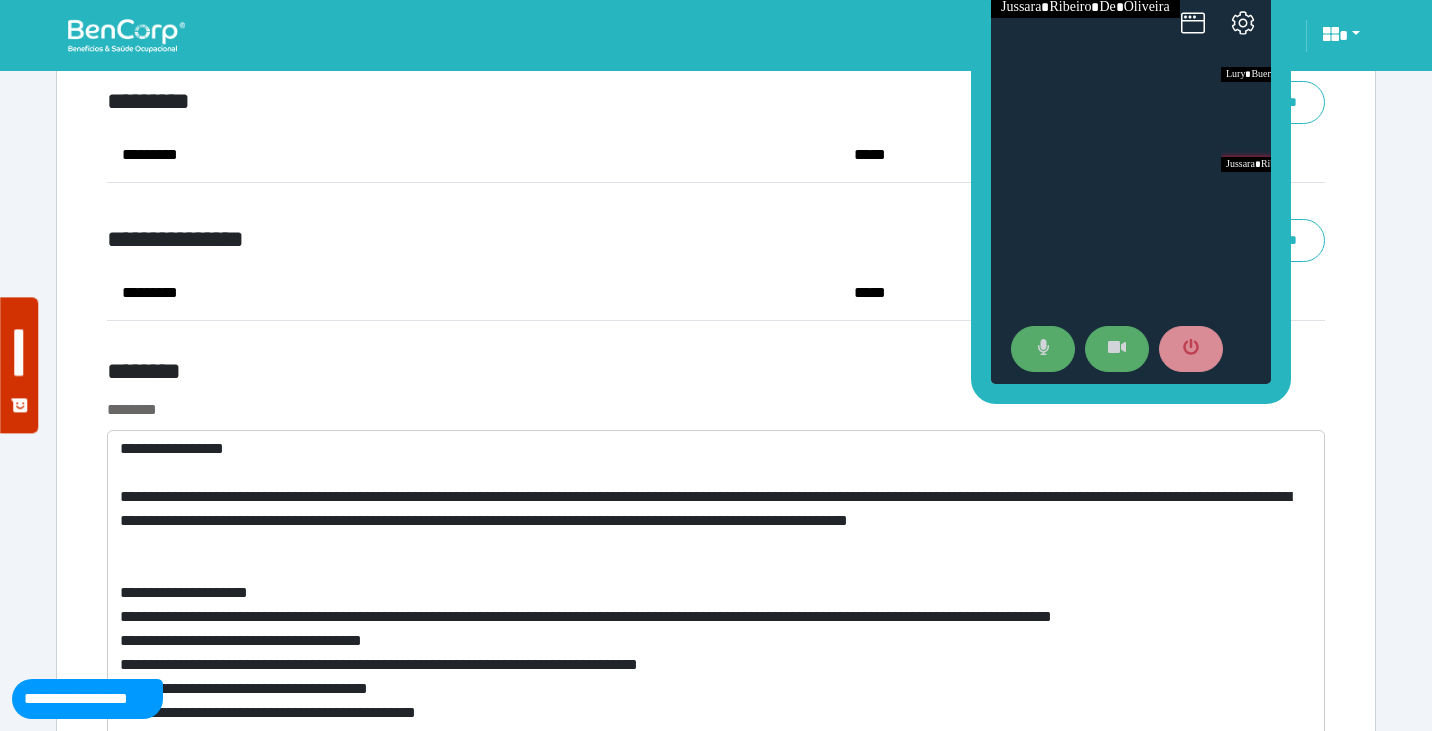 click on "*********" at bounding box center [509, 102] 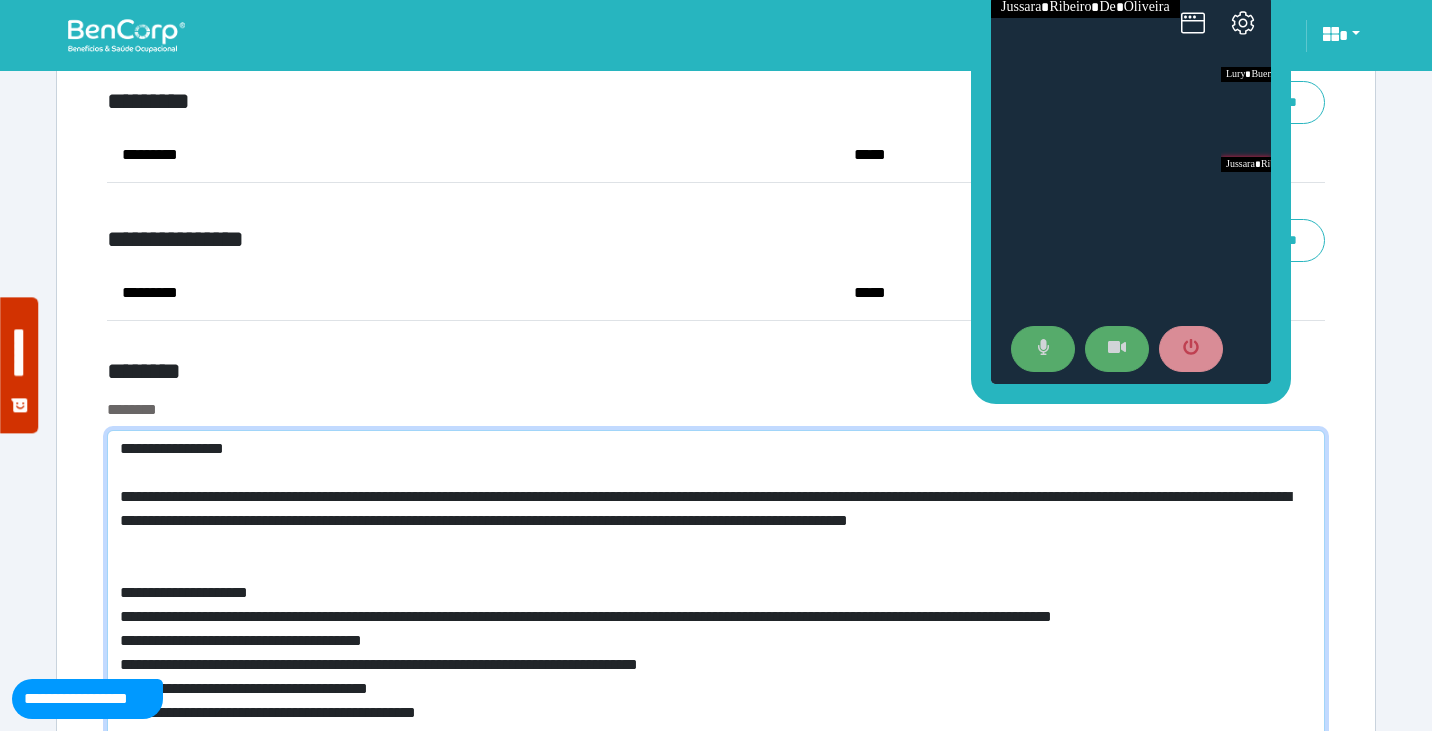 drag, startPoint x: 1203, startPoint y: 523, endPoint x: 1276, endPoint y: 525, distance: 73.02739 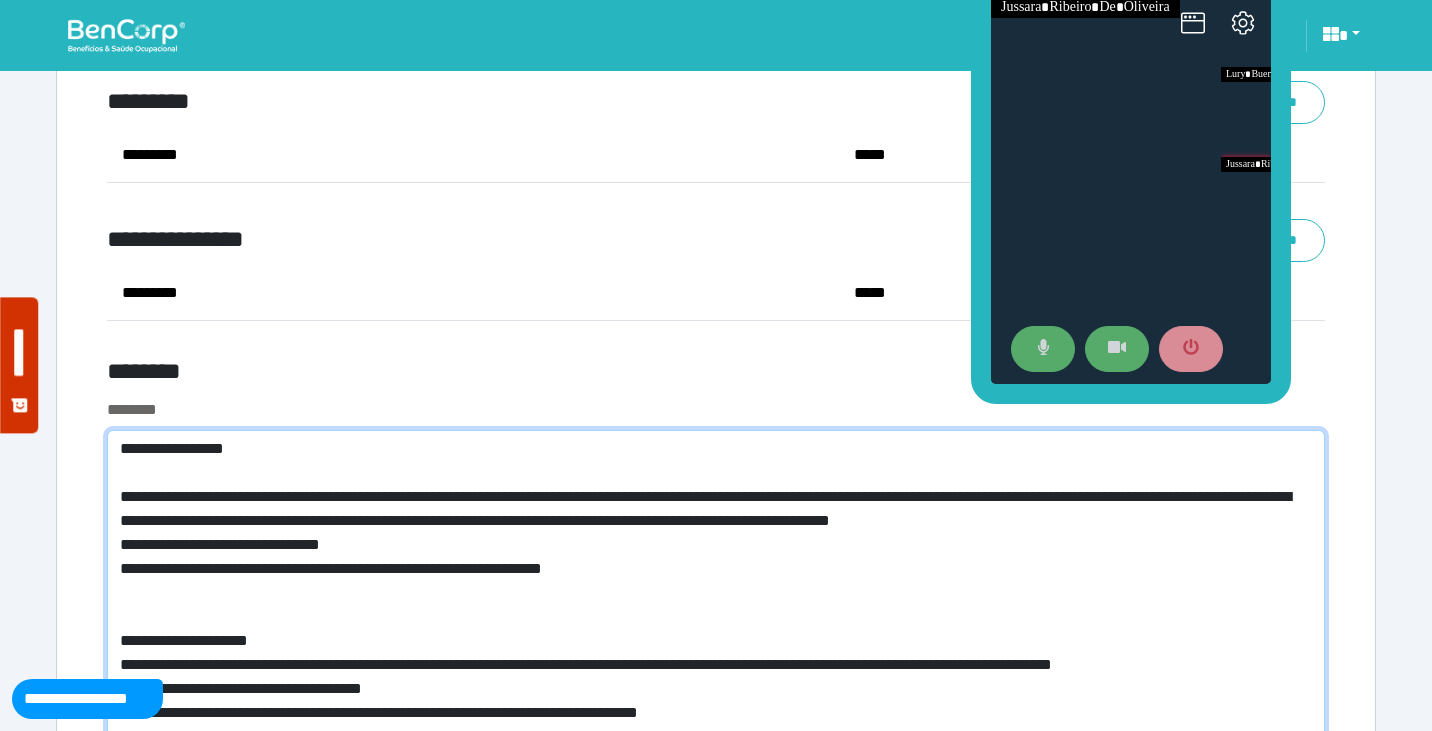 click at bounding box center (716, 921) 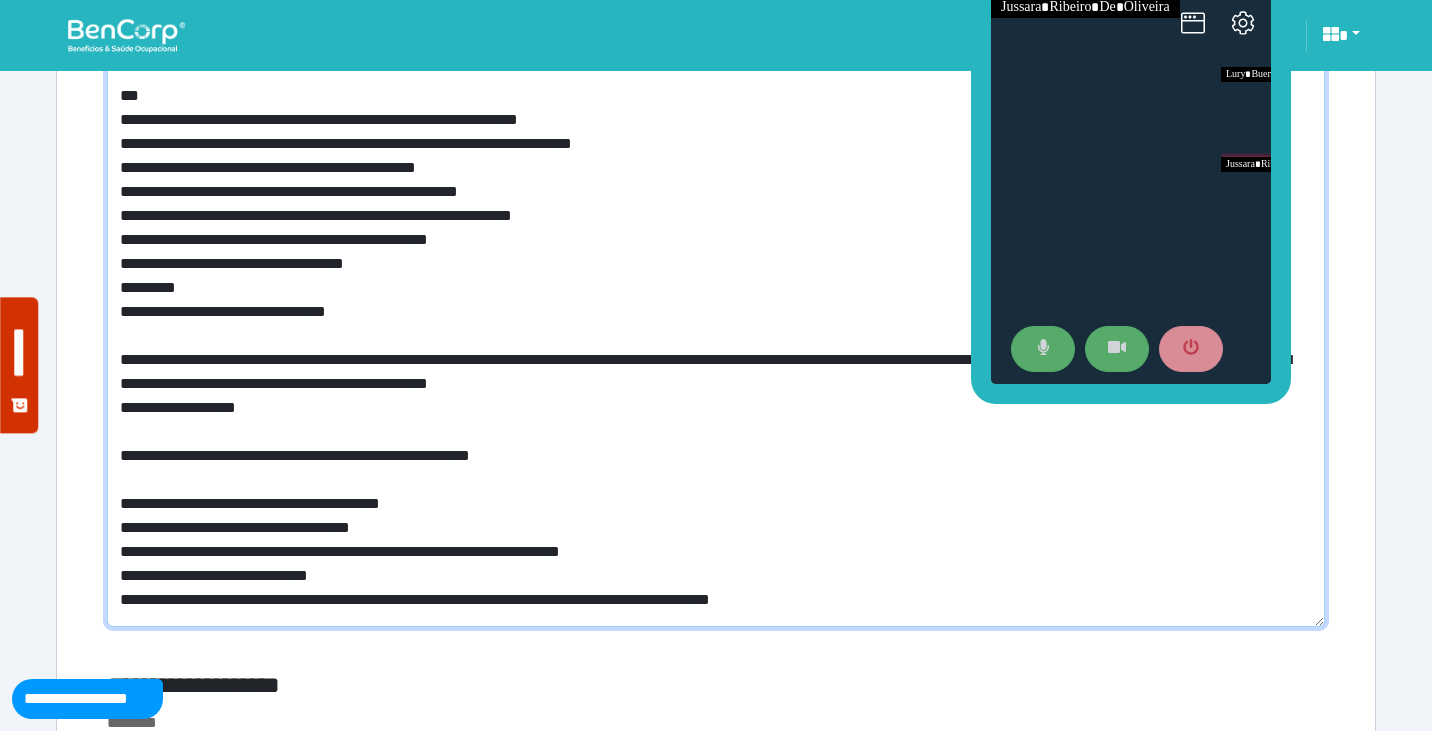 scroll, scrollTop: 8326, scrollLeft: 0, axis: vertical 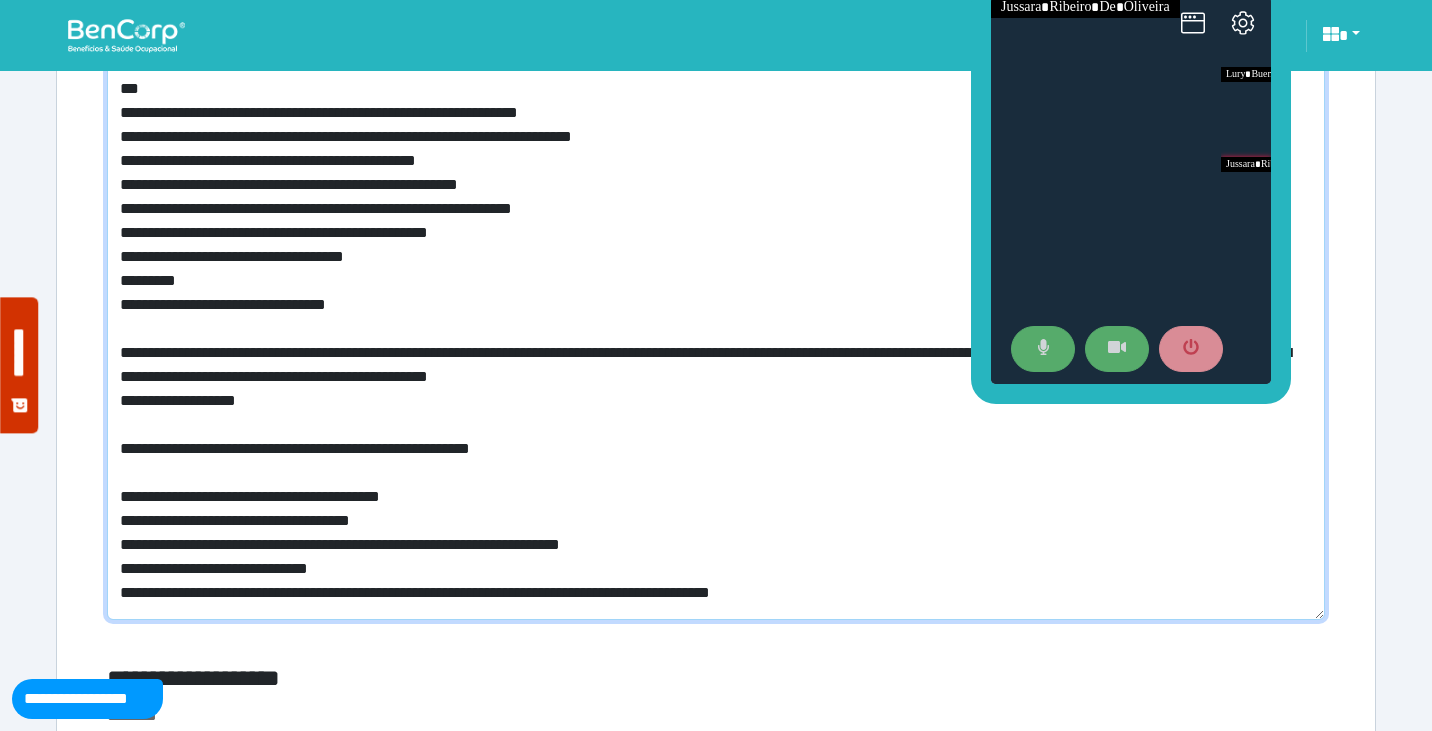 click at bounding box center [716, 129] 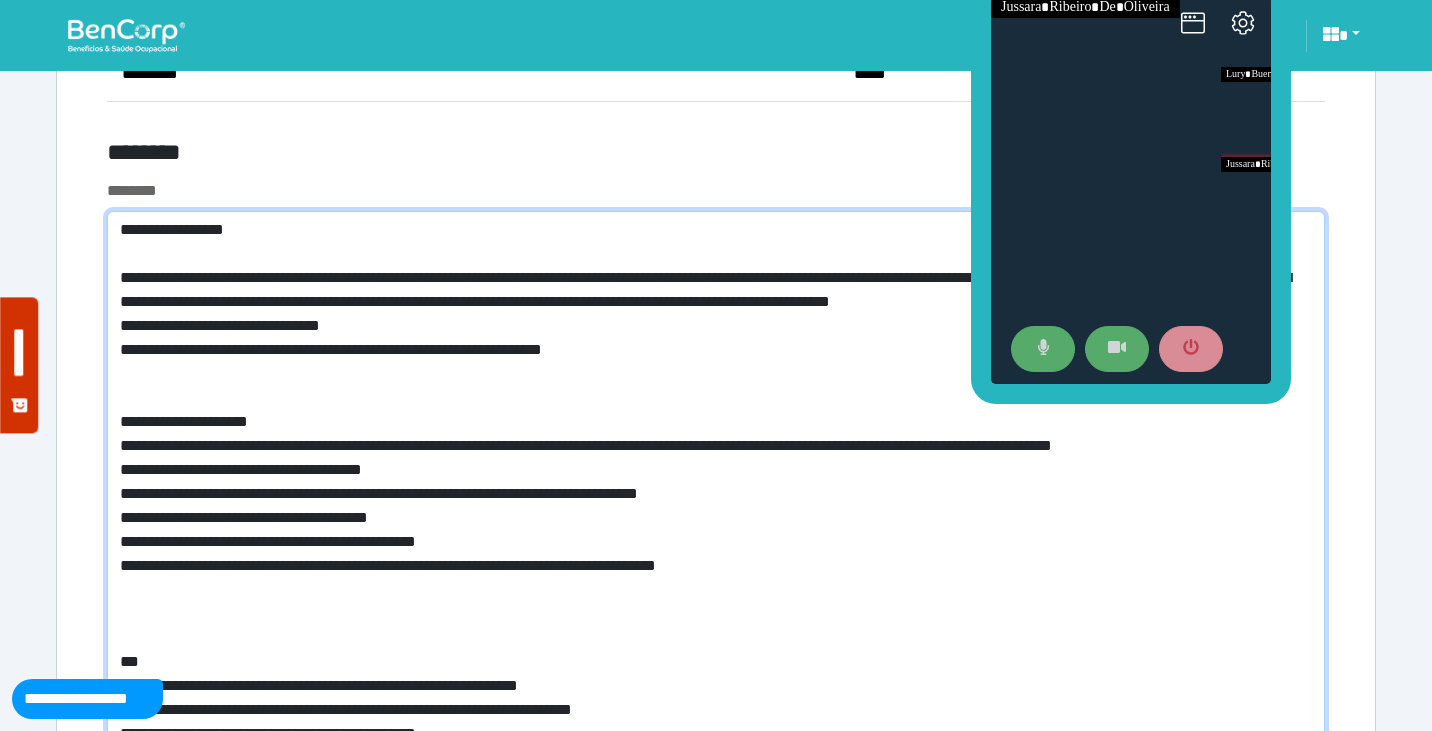 scroll, scrollTop: 7741, scrollLeft: 0, axis: vertical 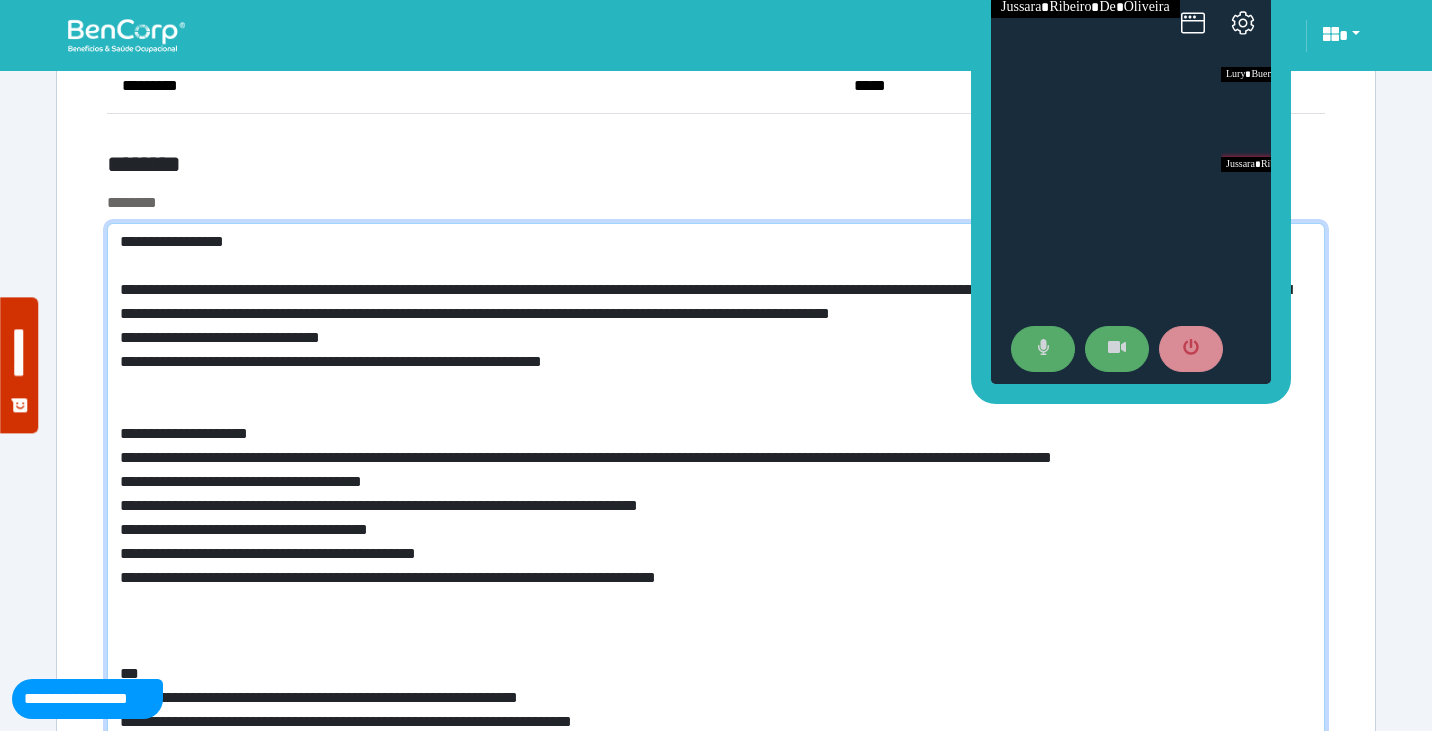 click at bounding box center [716, 714] 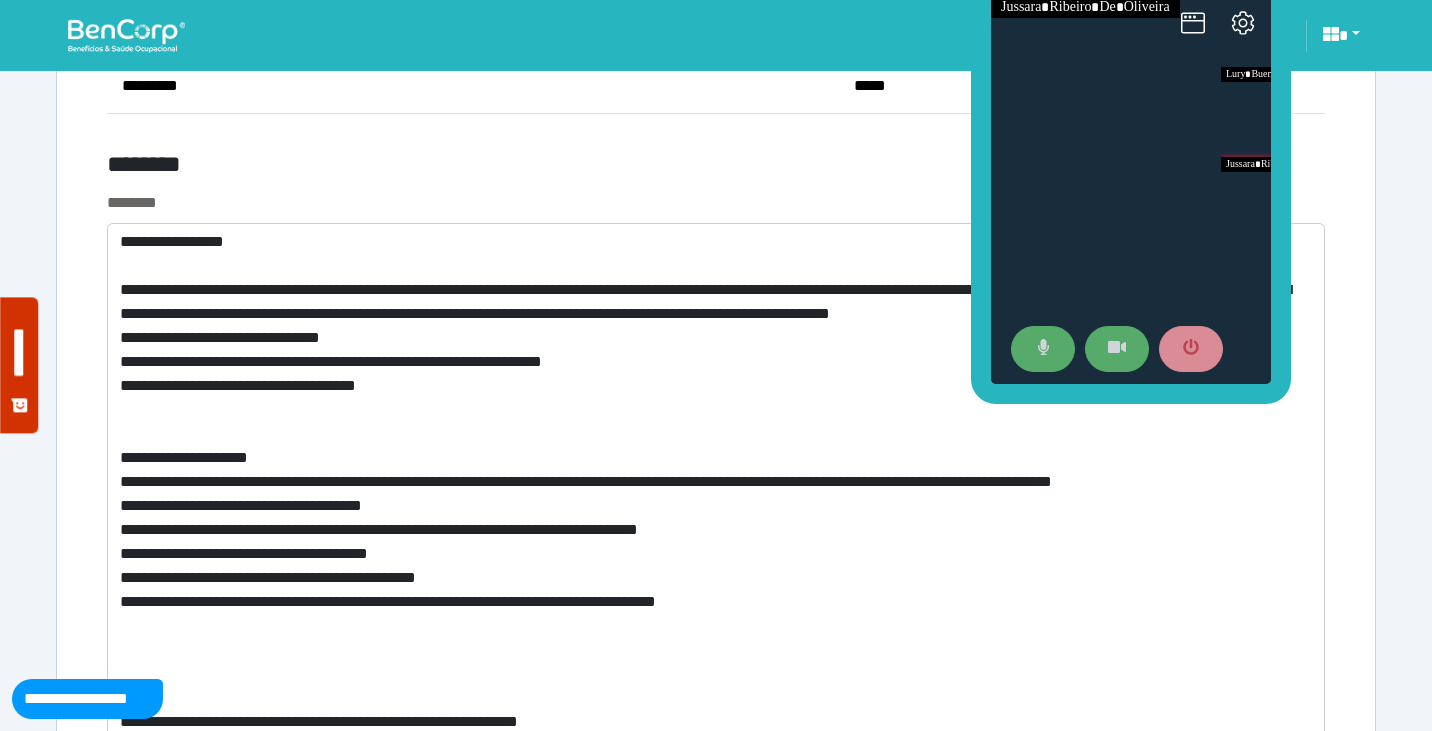 click on "********" at bounding box center [509, 168] 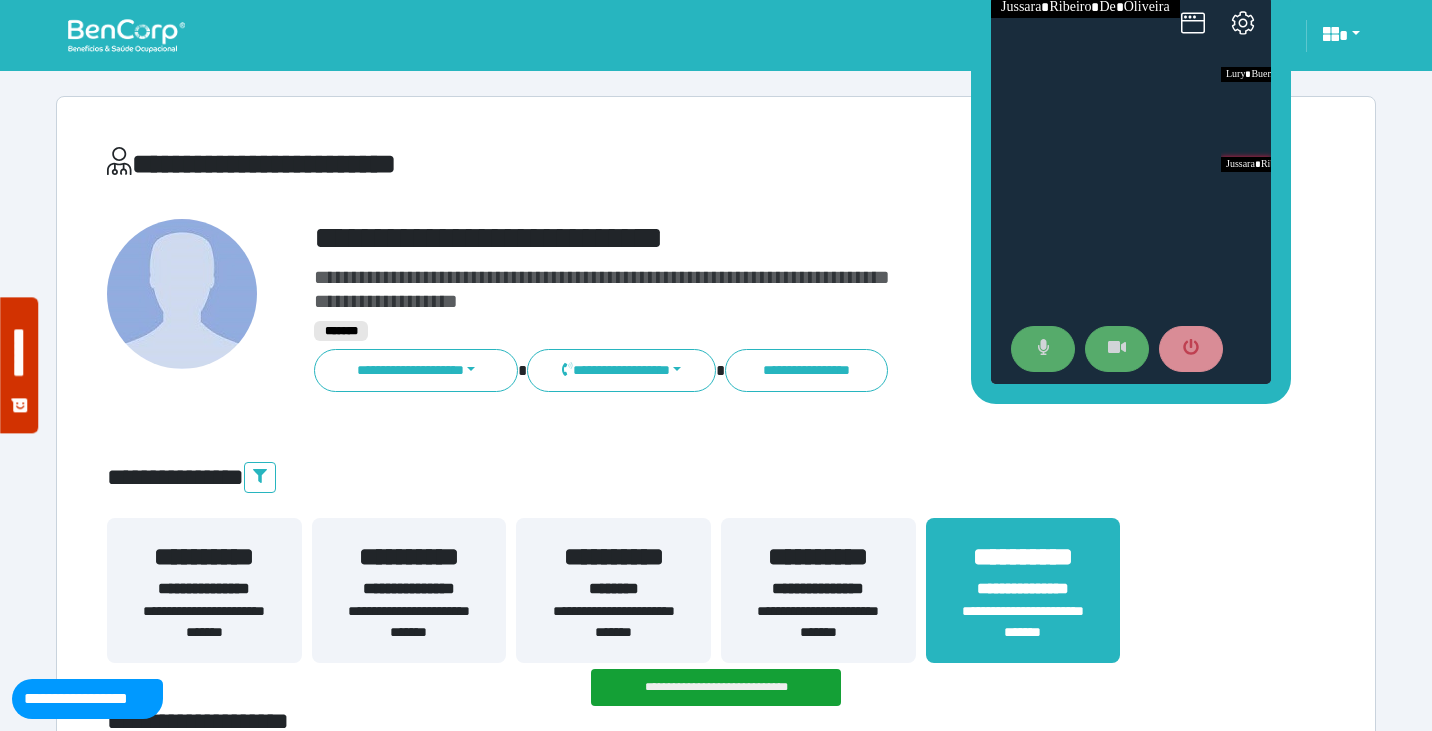 scroll, scrollTop: 0, scrollLeft: 0, axis: both 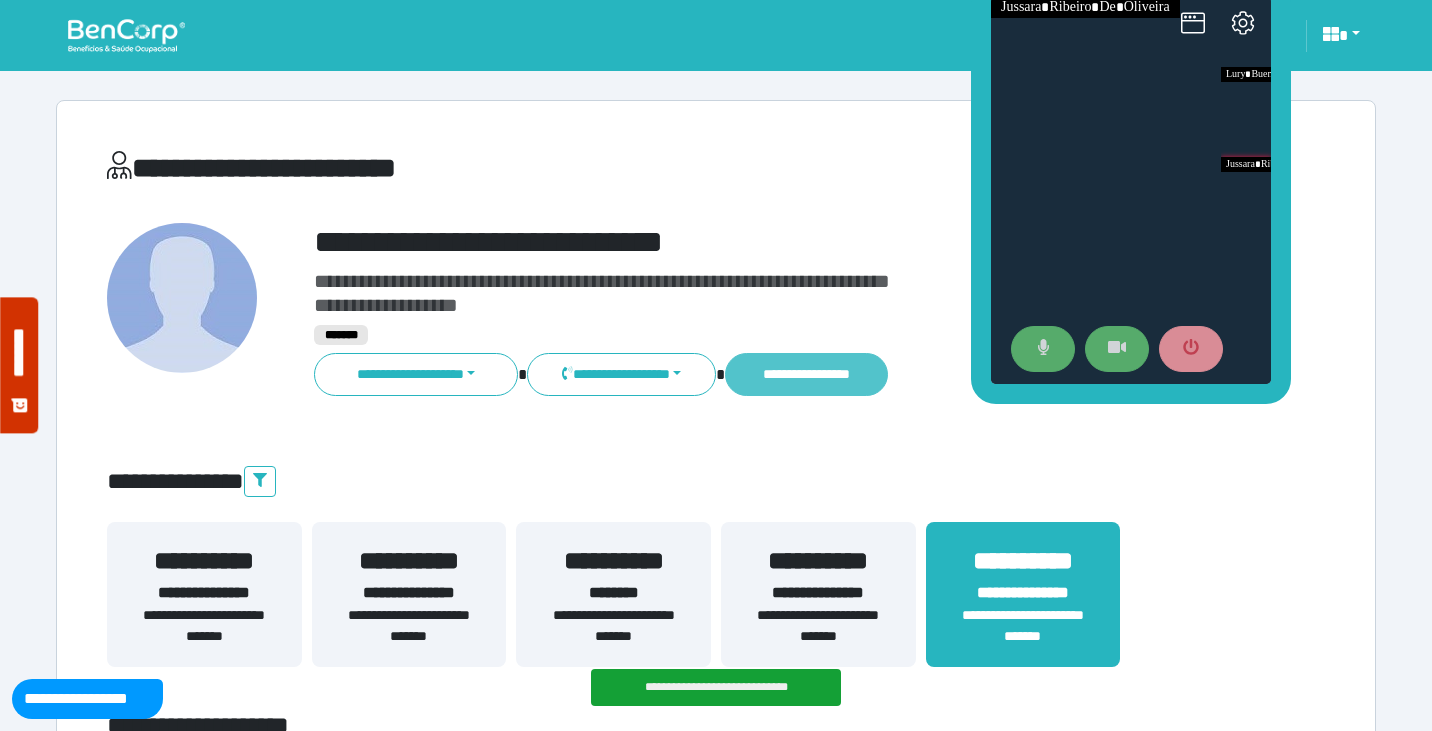 click on "**********" at bounding box center [806, 374] 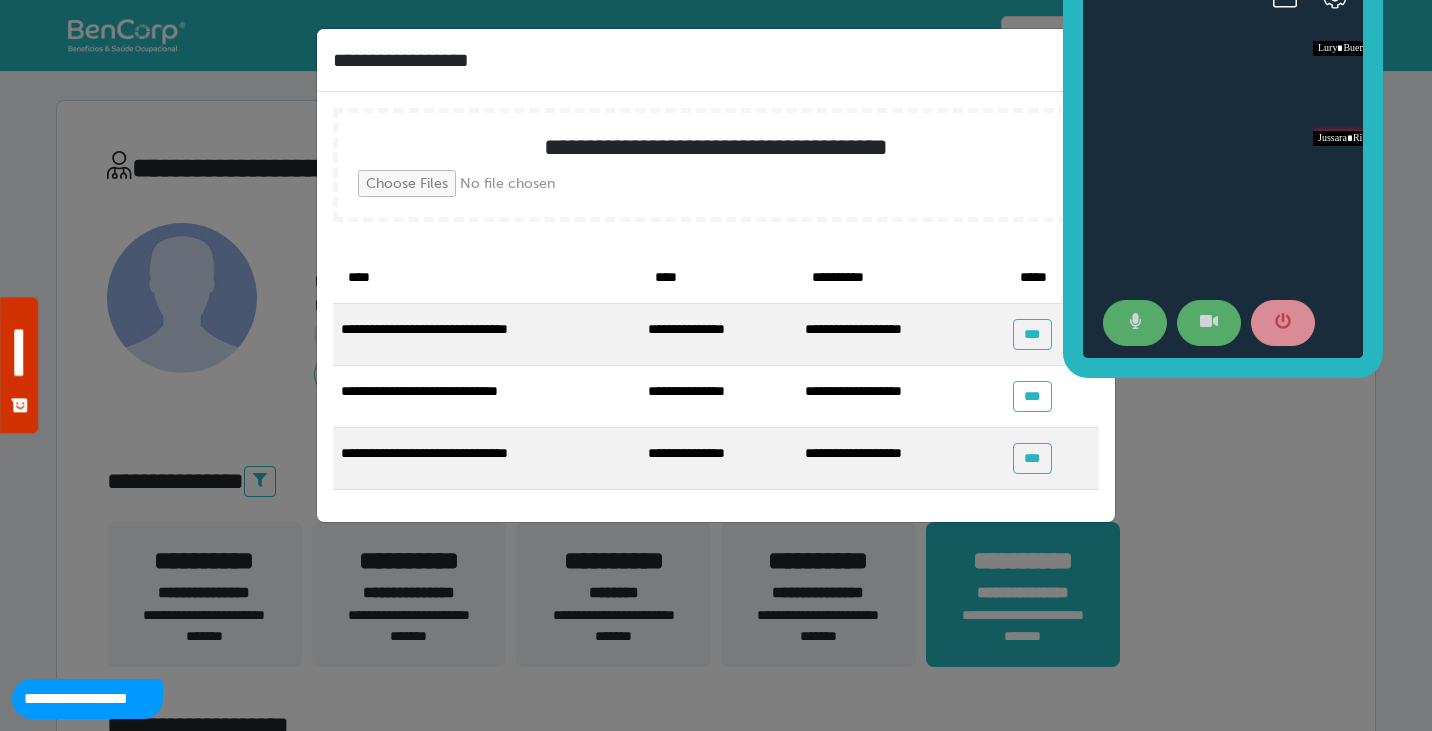drag, startPoint x: 981, startPoint y: 315, endPoint x: 1089, endPoint y: 286, distance: 111.82576 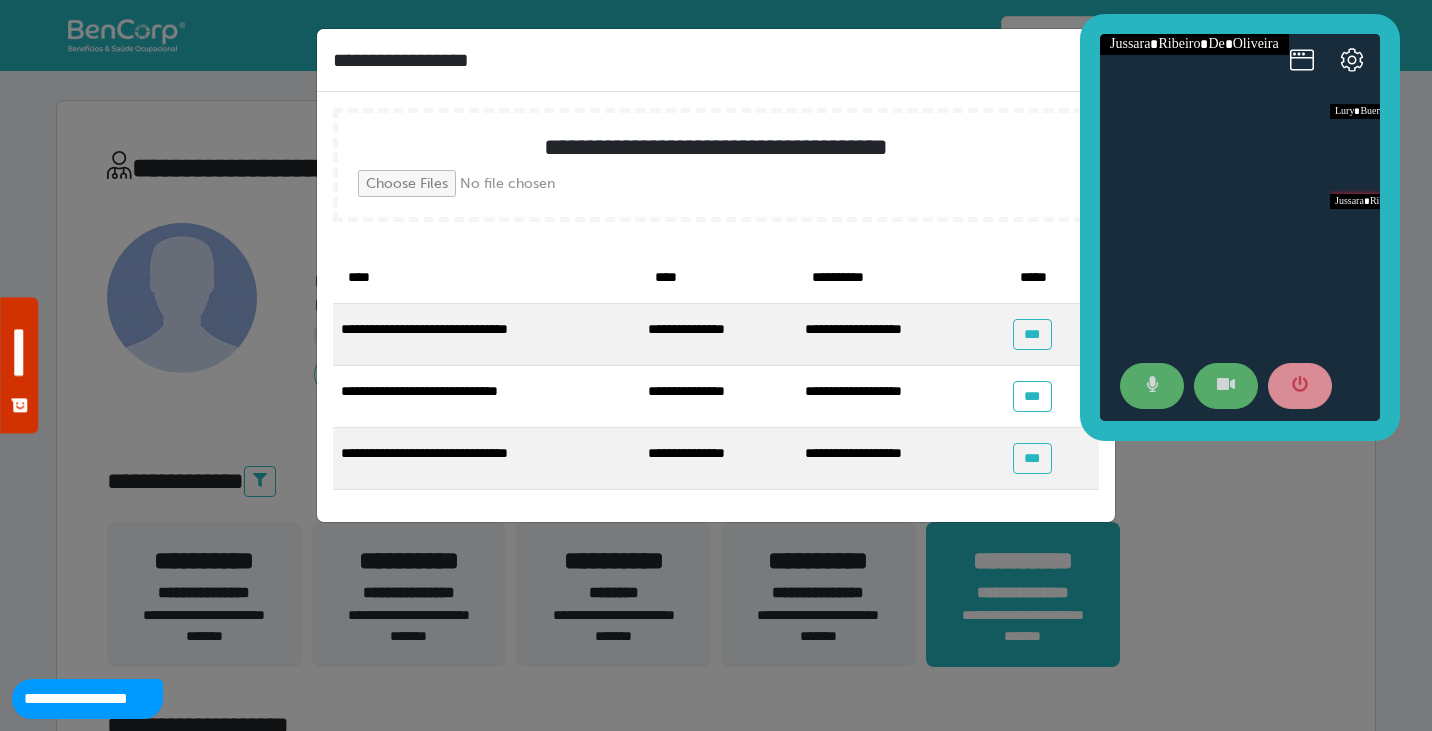 drag, startPoint x: 1085, startPoint y: 72, endPoint x: 1084, endPoint y: 258, distance: 186.00269 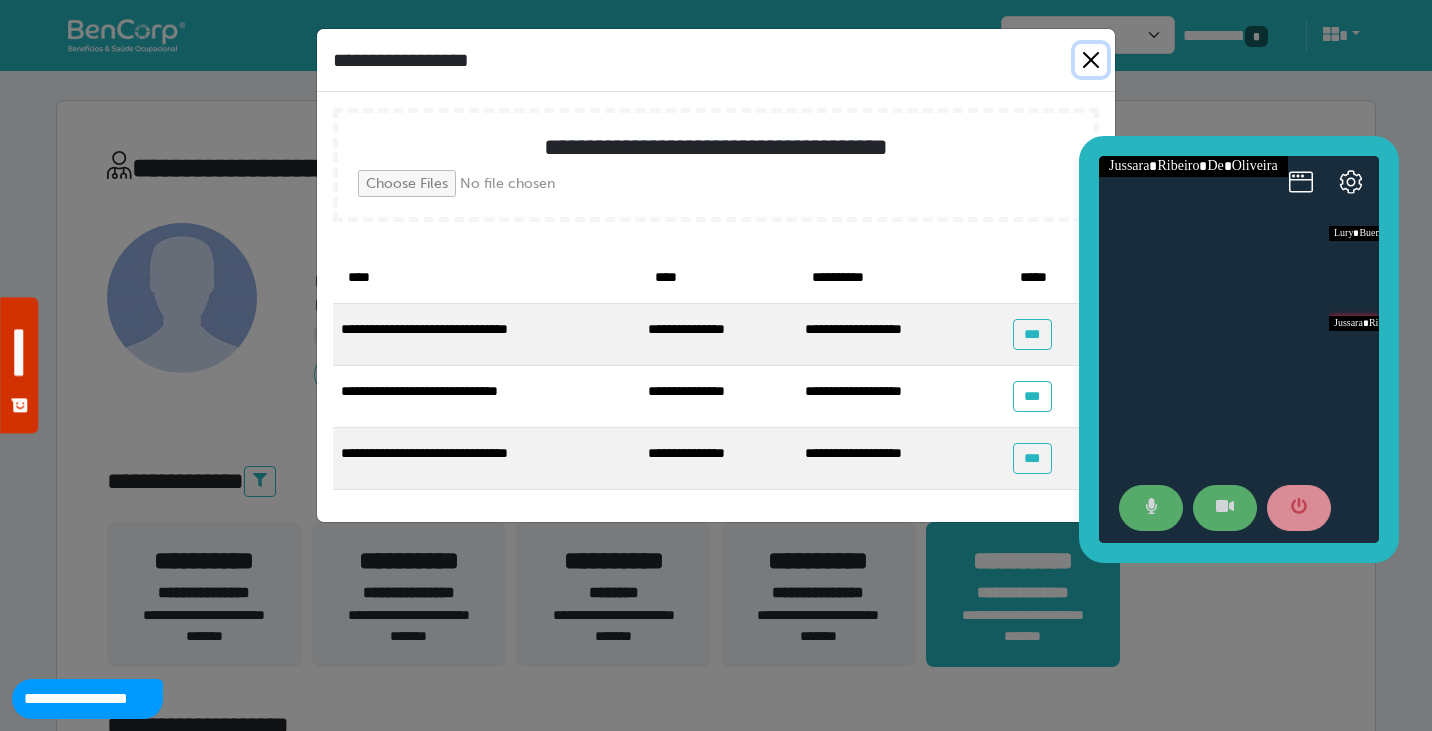 click at bounding box center (1091, 60) 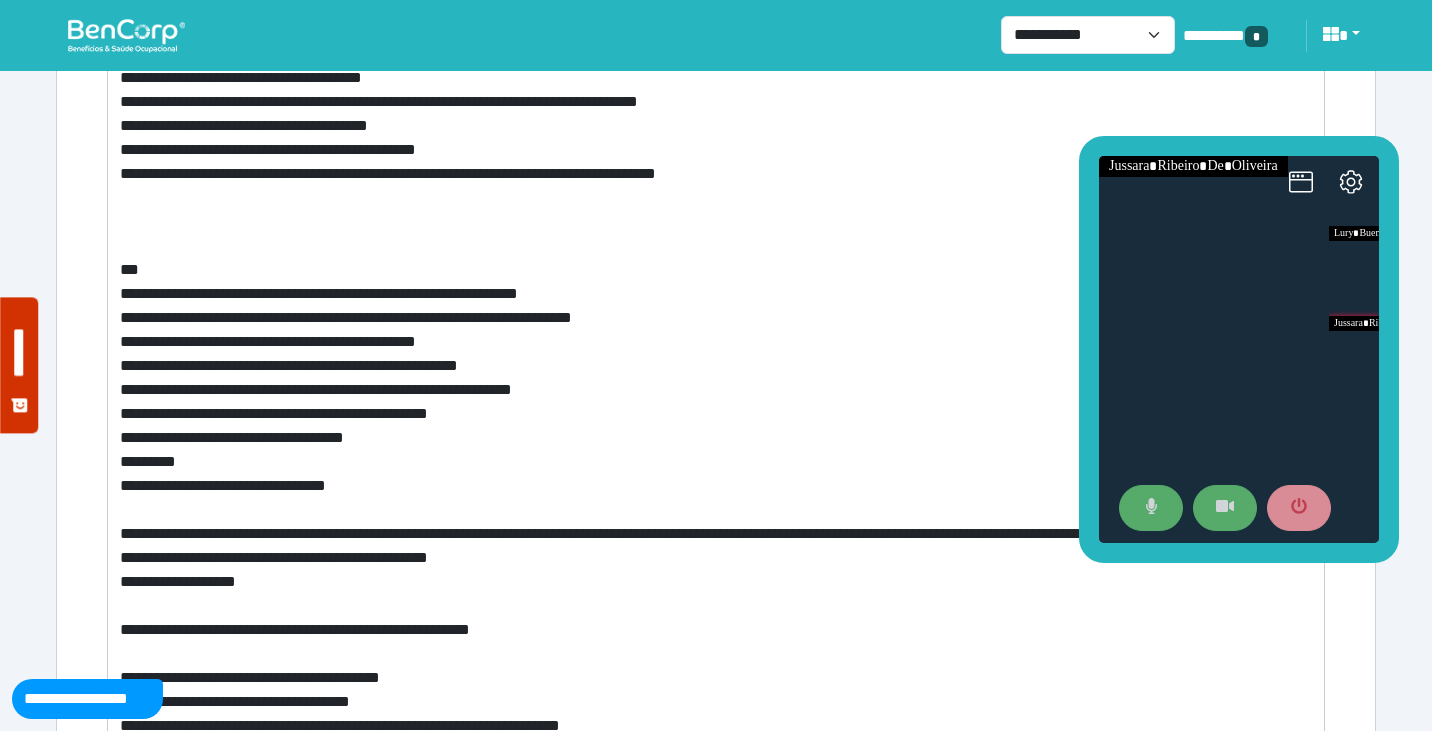 scroll, scrollTop: 8174, scrollLeft: 0, axis: vertical 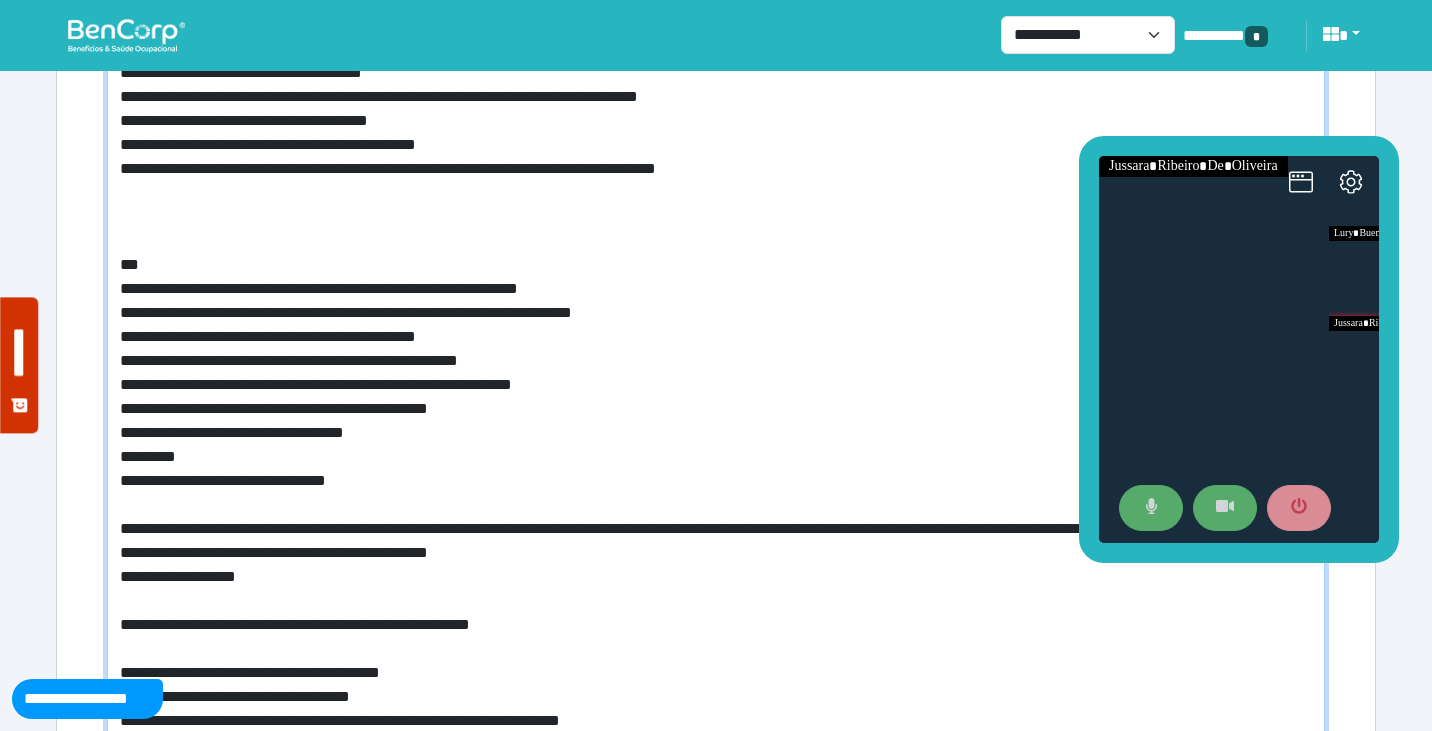 click at bounding box center [716, 293] 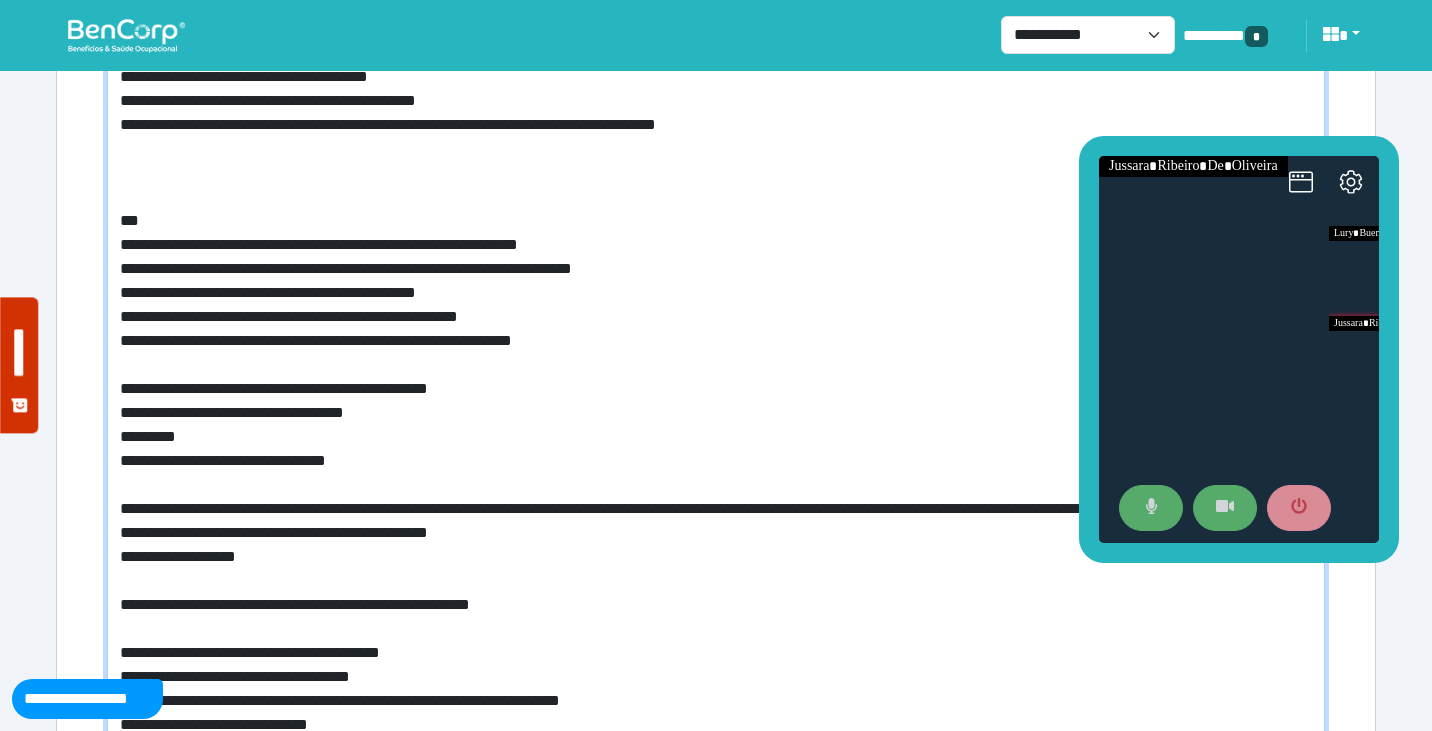 scroll, scrollTop: 8229, scrollLeft: 0, axis: vertical 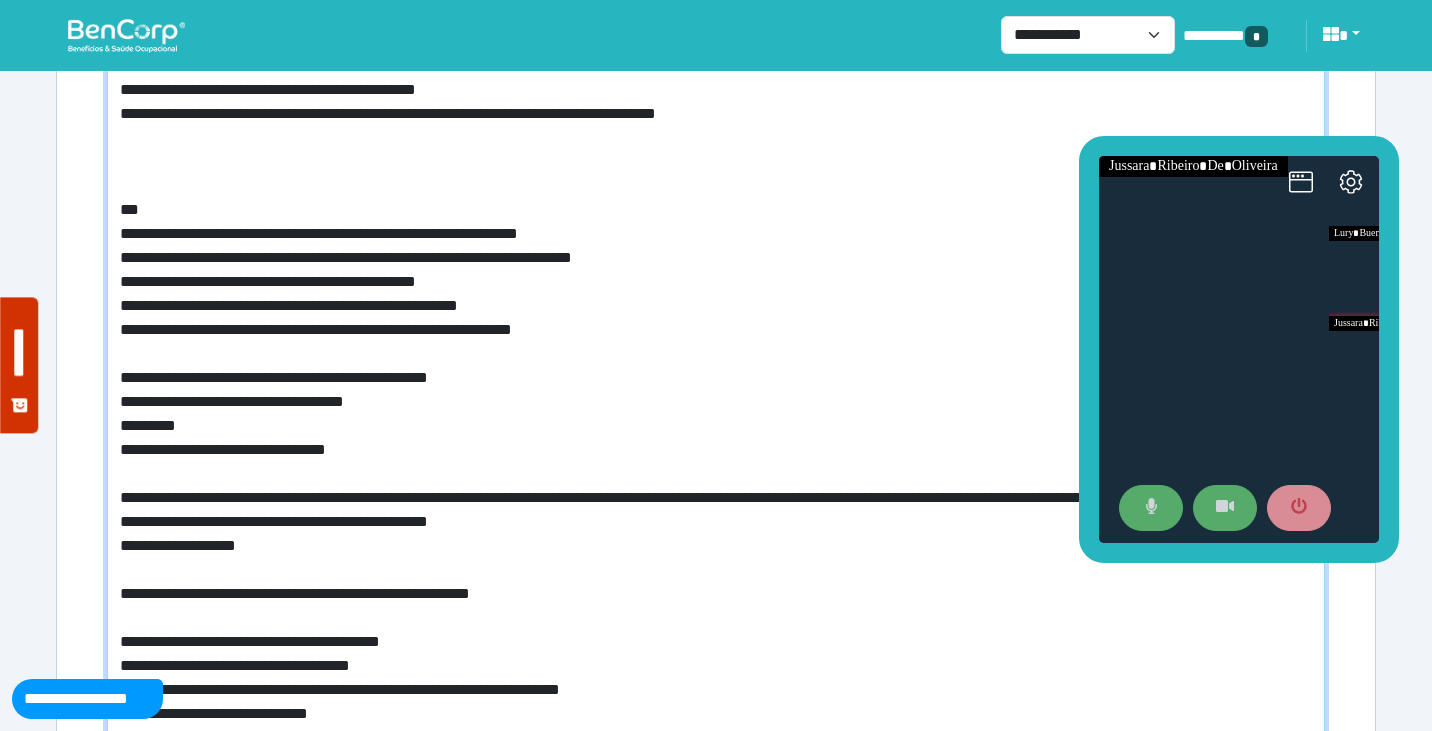 paste on "**********" 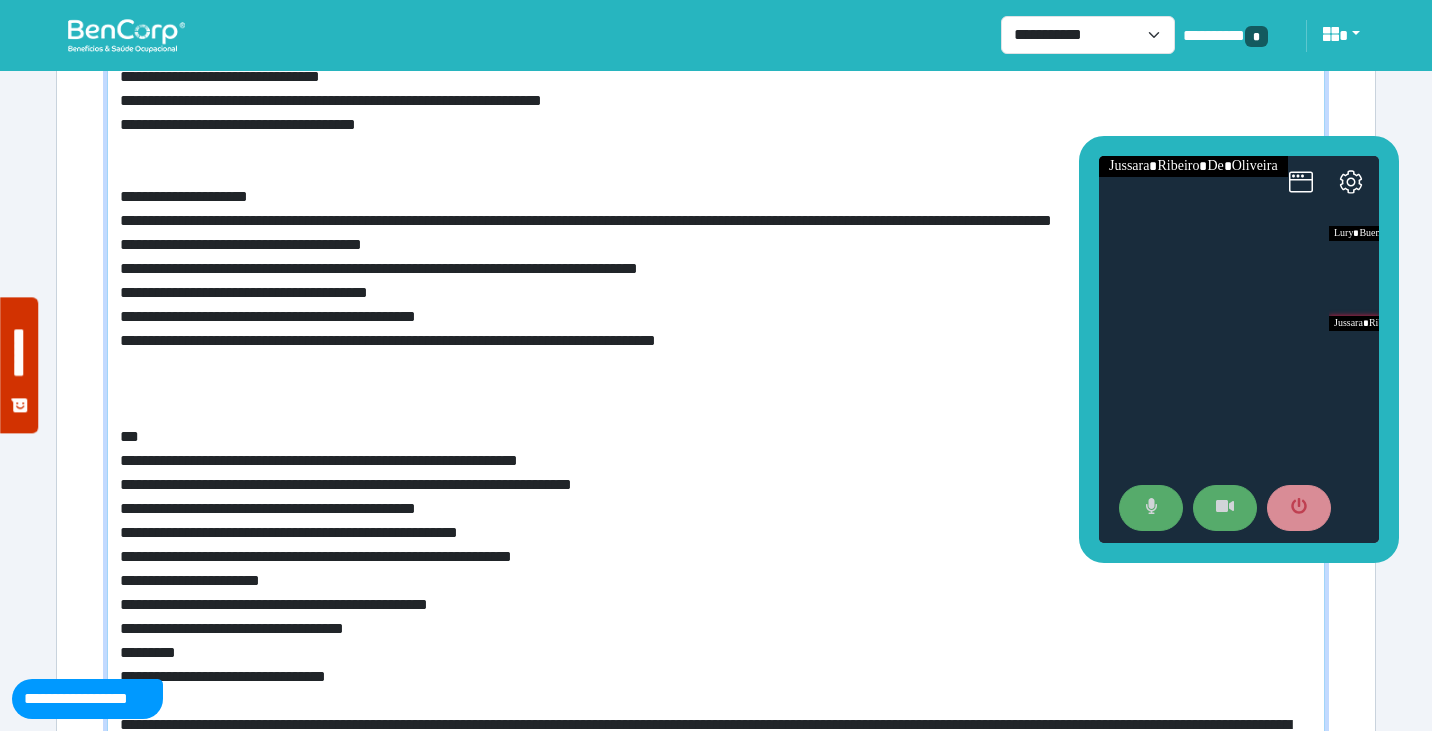 scroll, scrollTop: 8060, scrollLeft: 0, axis: vertical 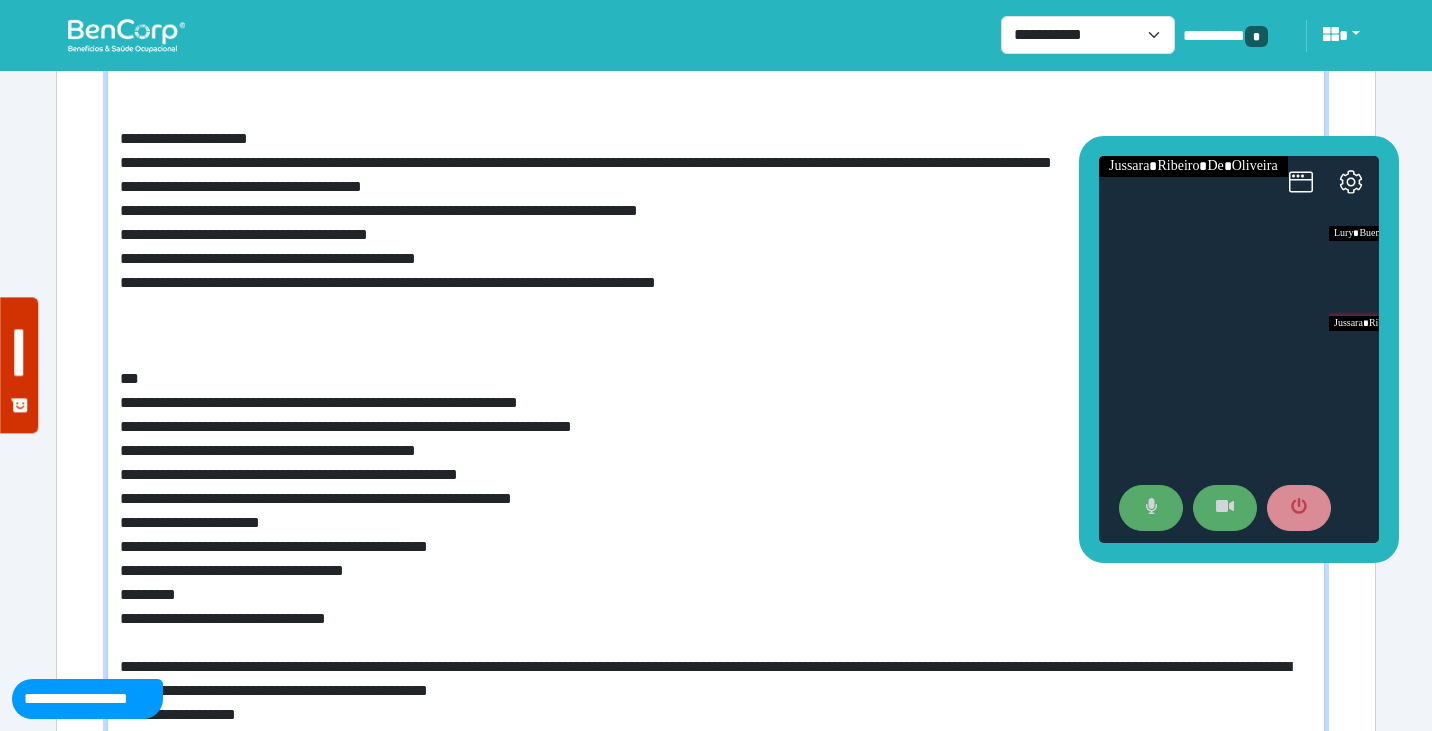 click at bounding box center [716, 419] 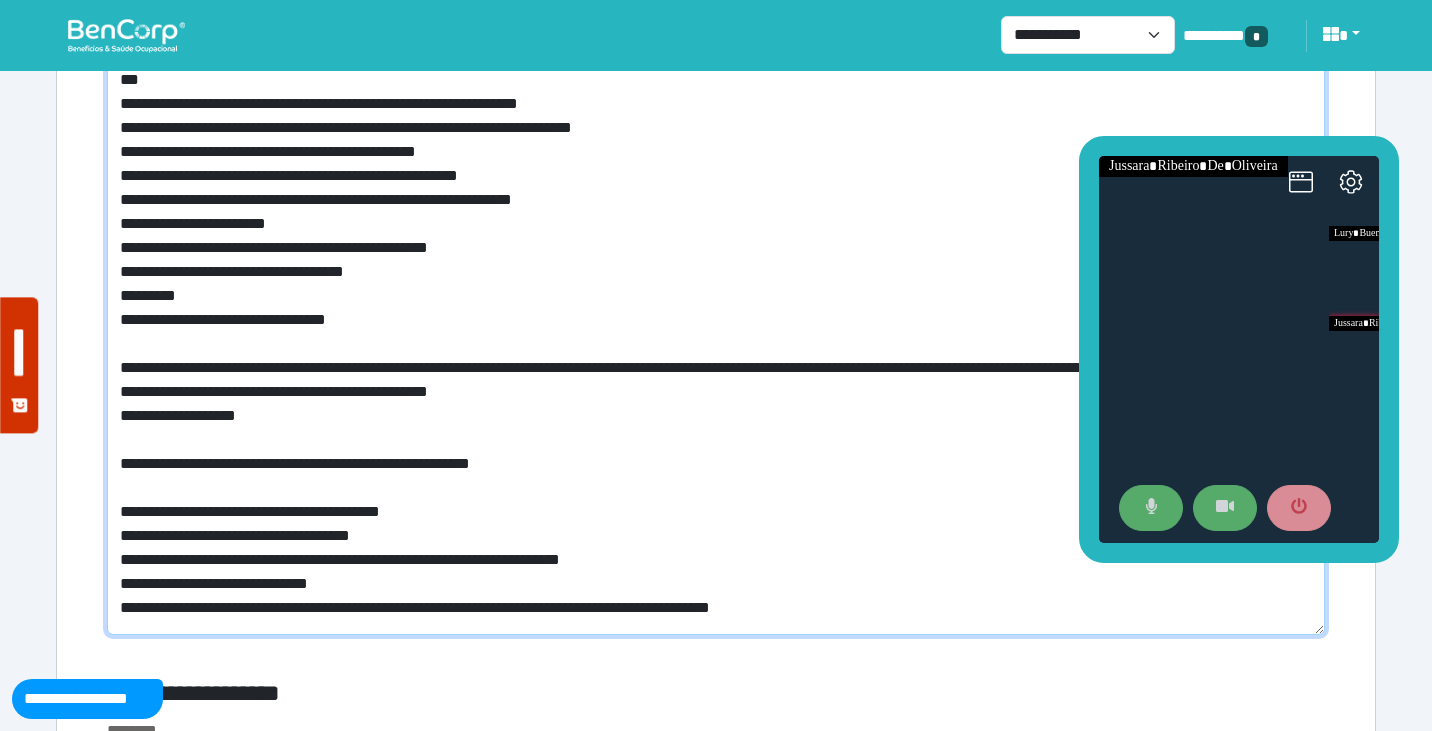 scroll, scrollTop: 8343, scrollLeft: 0, axis: vertical 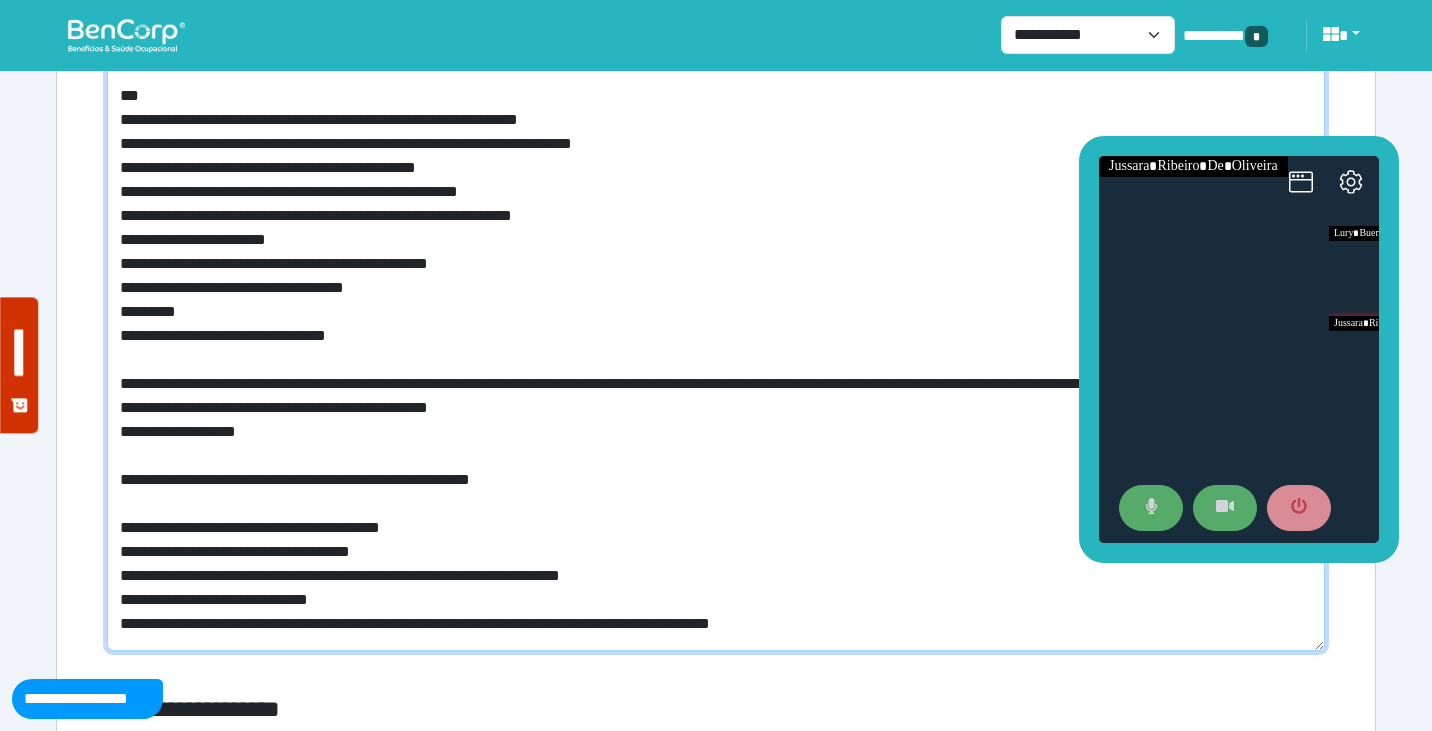 click at bounding box center (716, 136) 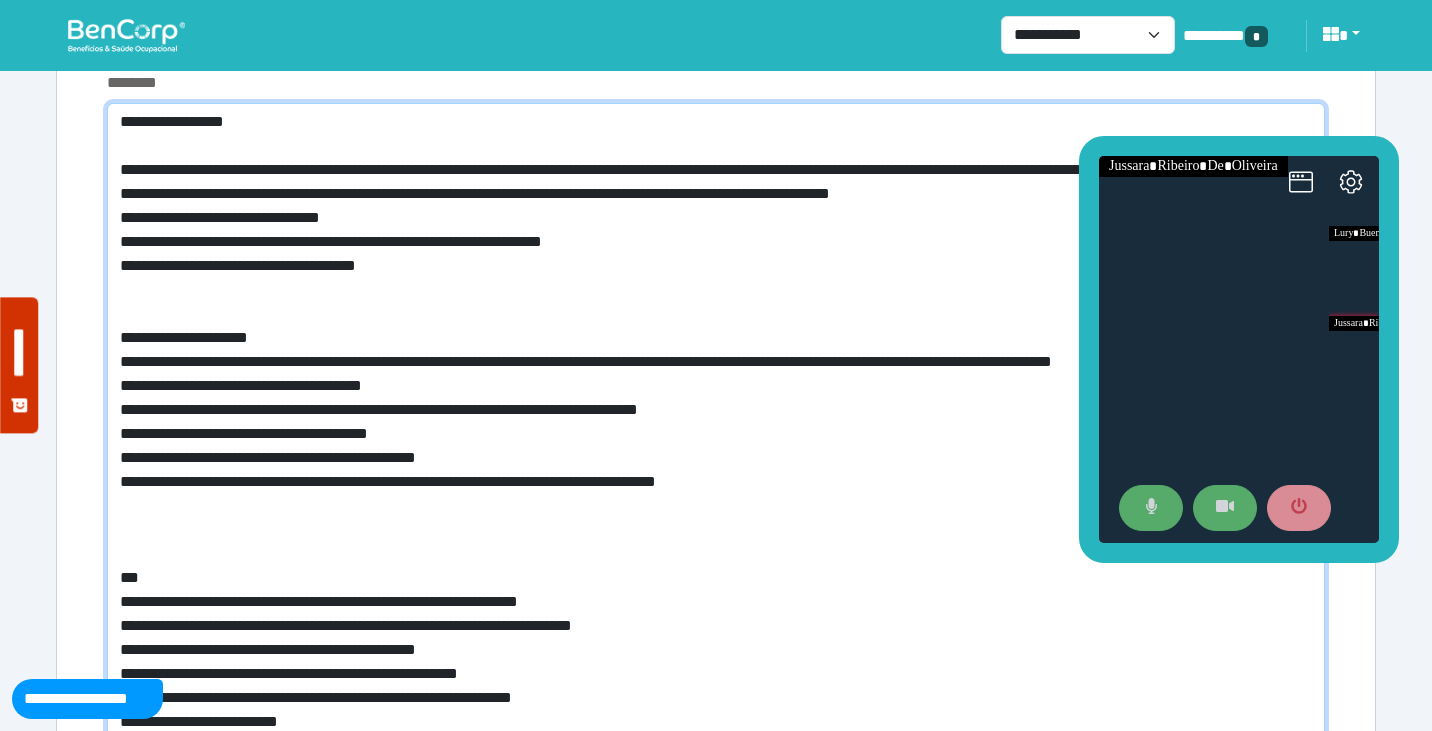 scroll, scrollTop: 7861, scrollLeft: 0, axis: vertical 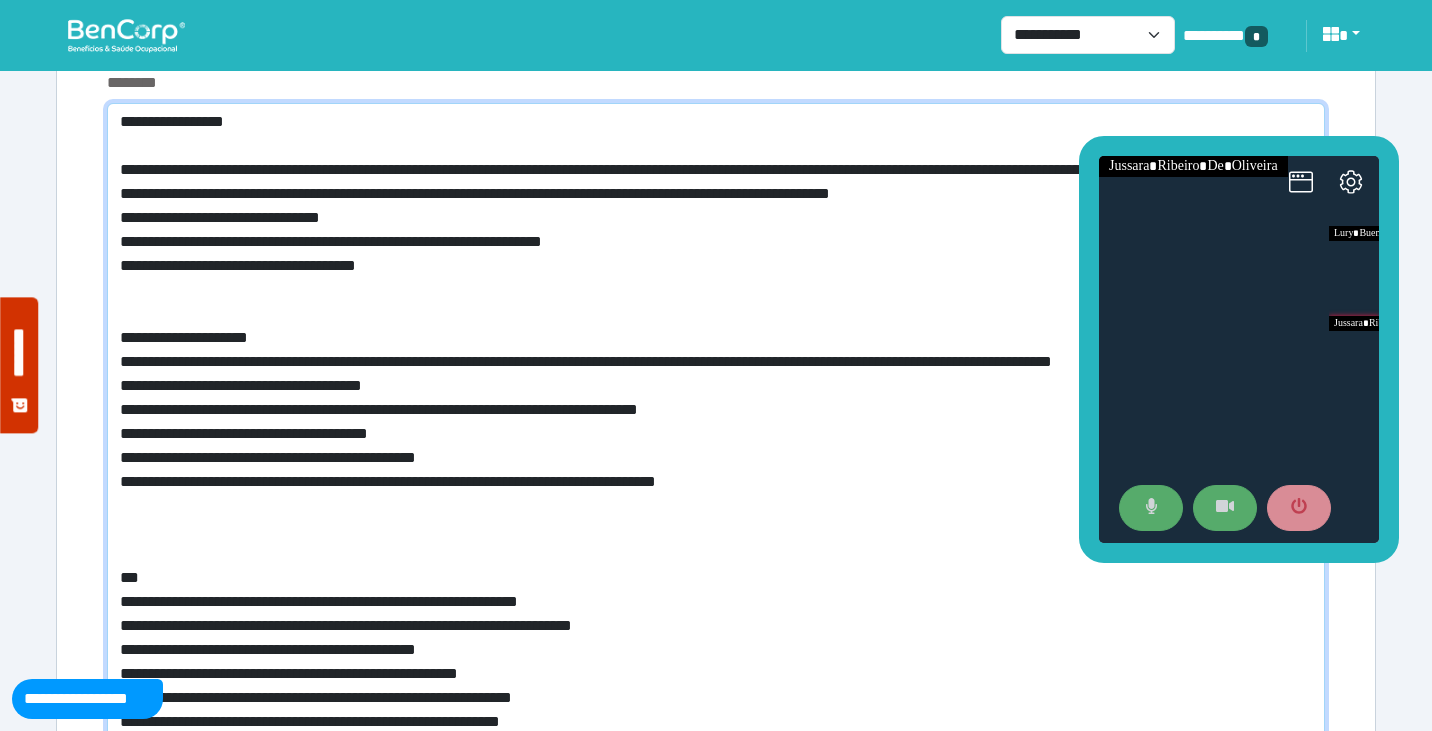 click at bounding box center [716, 618] 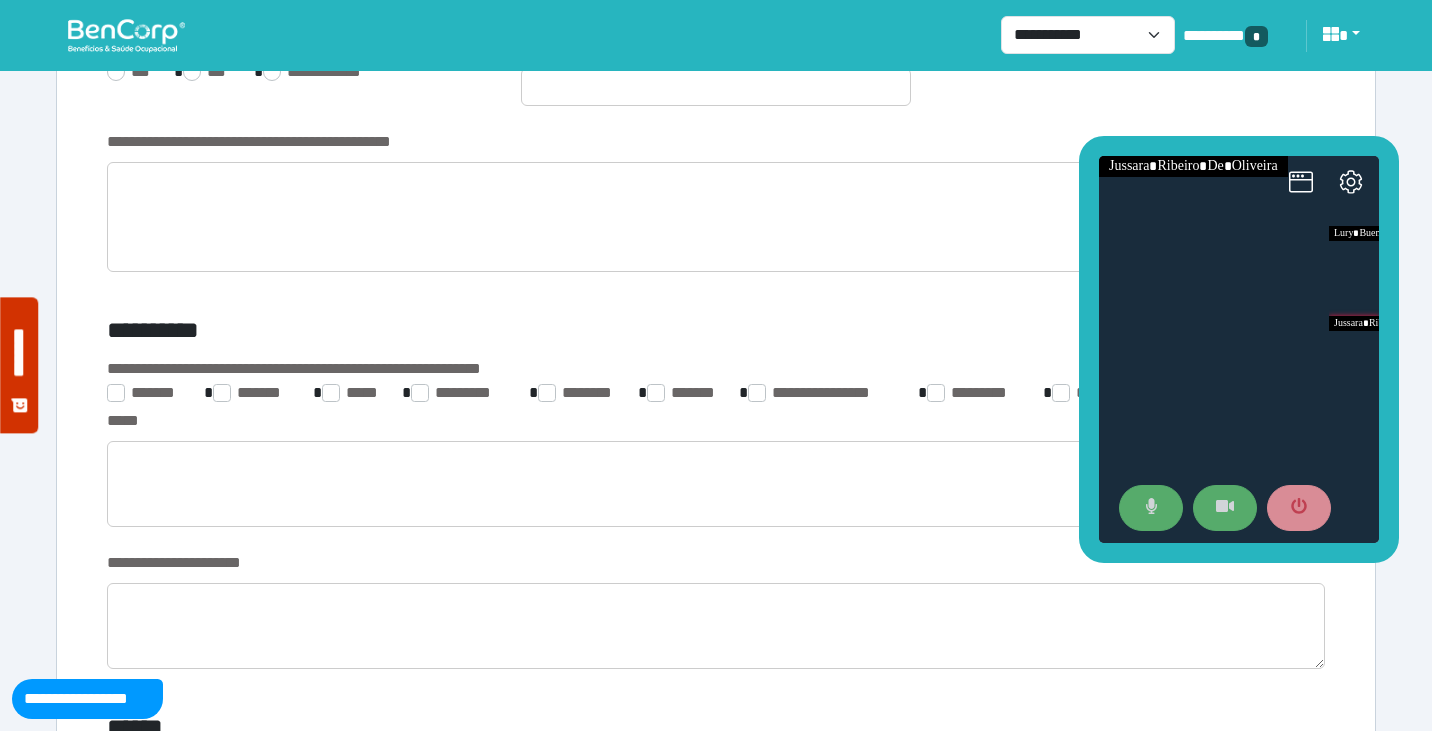 scroll, scrollTop: 3011, scrollLeft: 0, axis: vertical 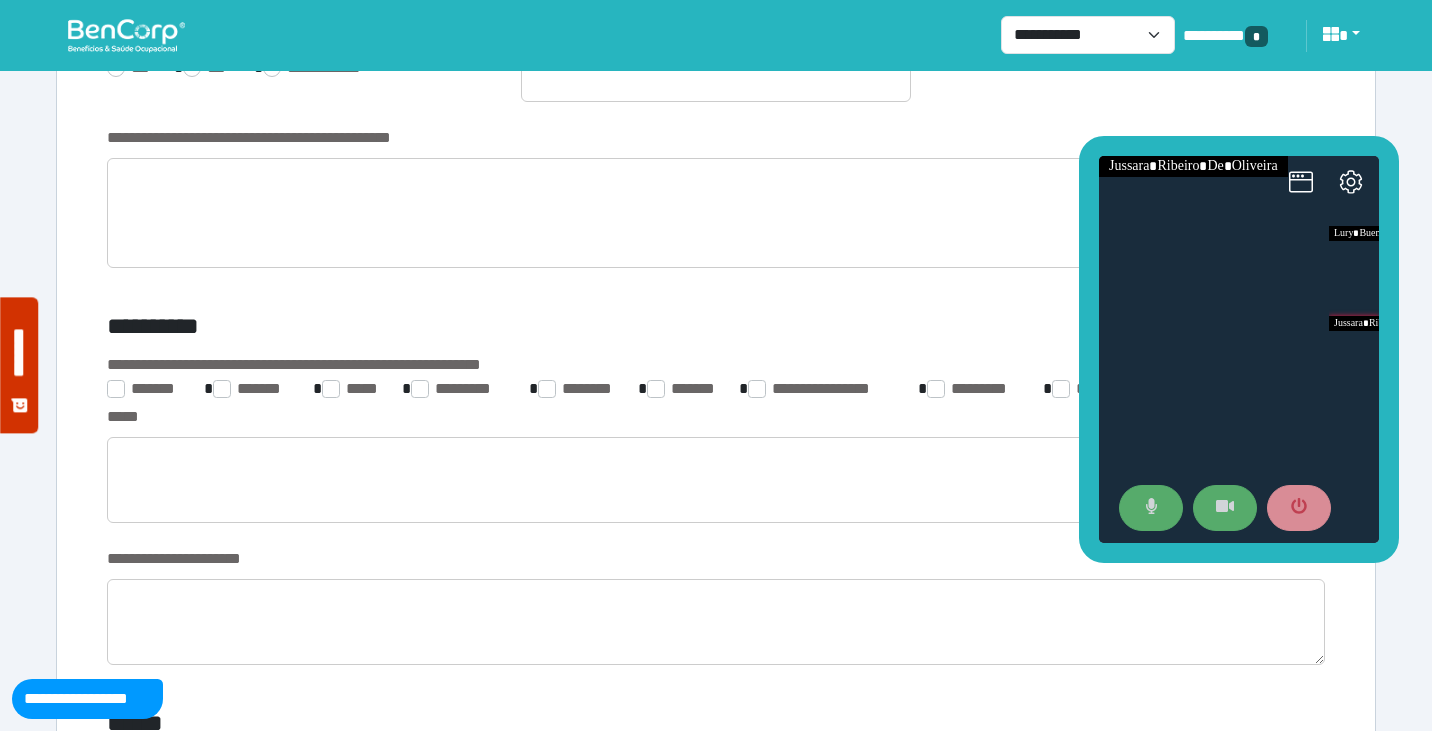 type on "**********" 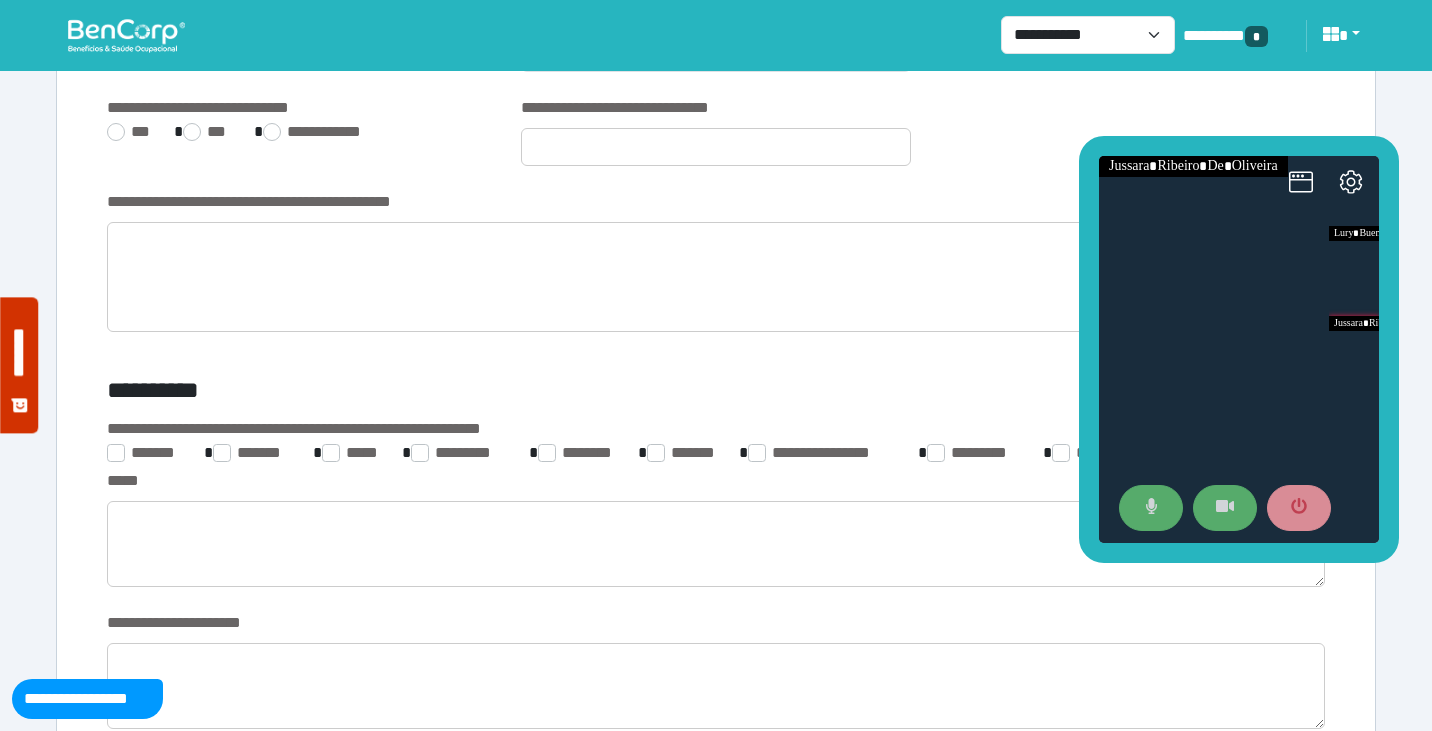 scroll, scrollTop: 2831, scrollLeft: 0, axis: vertical 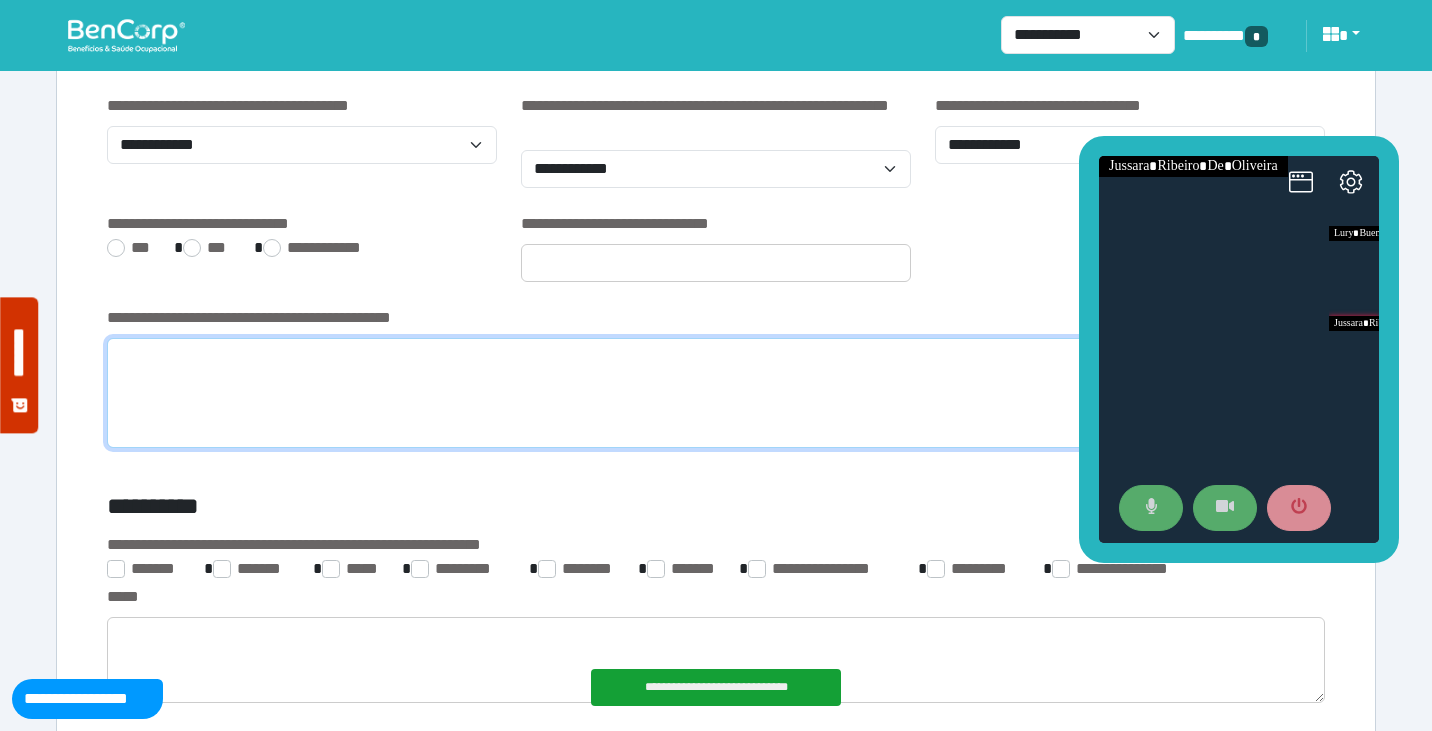 click at bounding box center [716, 393] 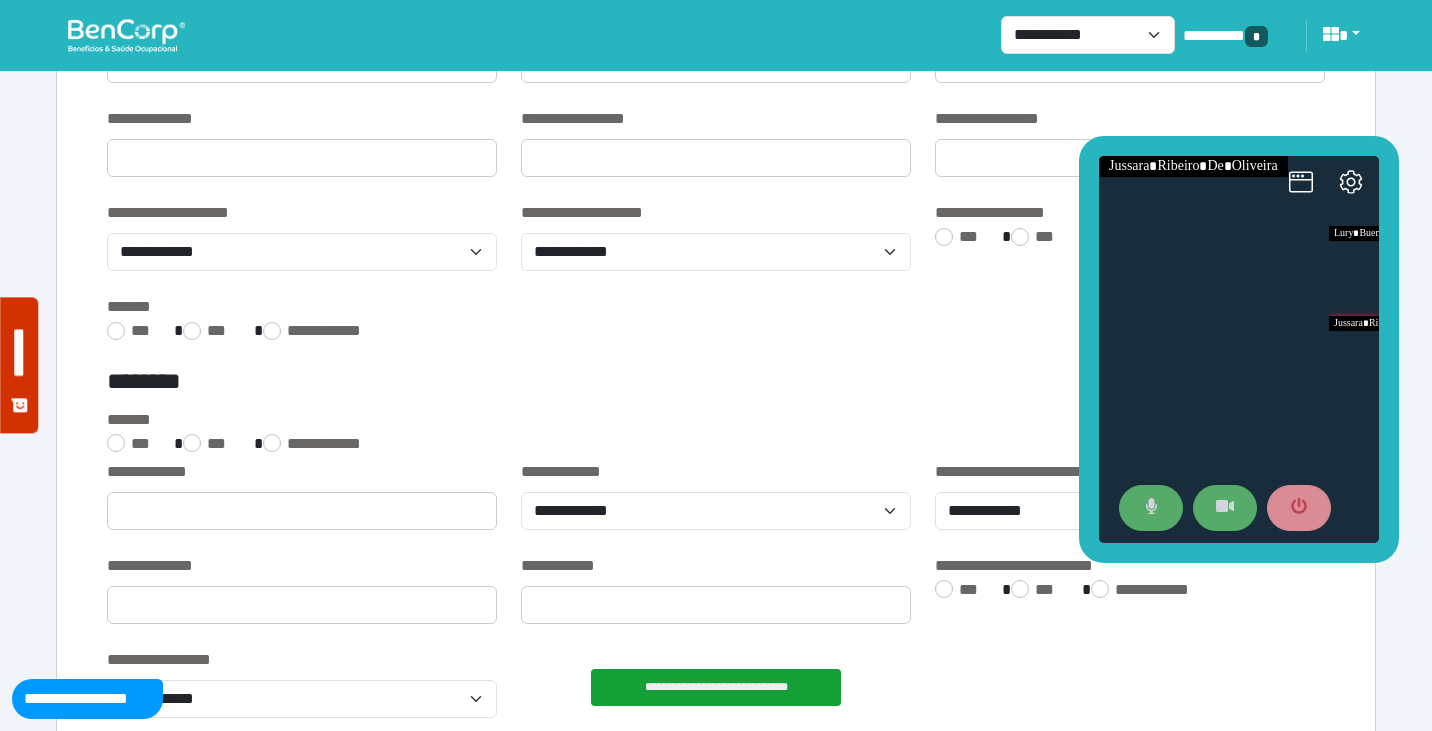 scroll, scrollTop: 1700, scrollLeft: 0, axis: vertical 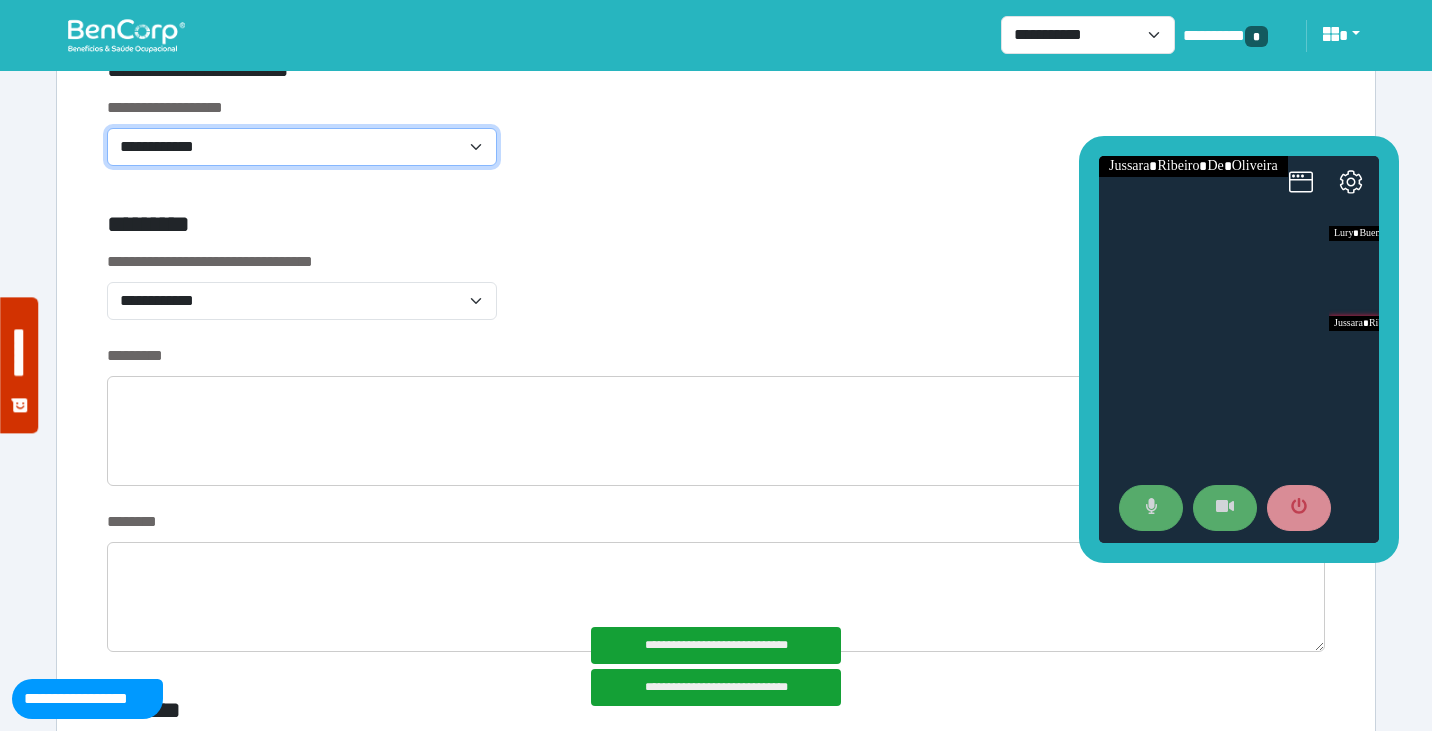 click on "**********" at bounding box center (302, 147) 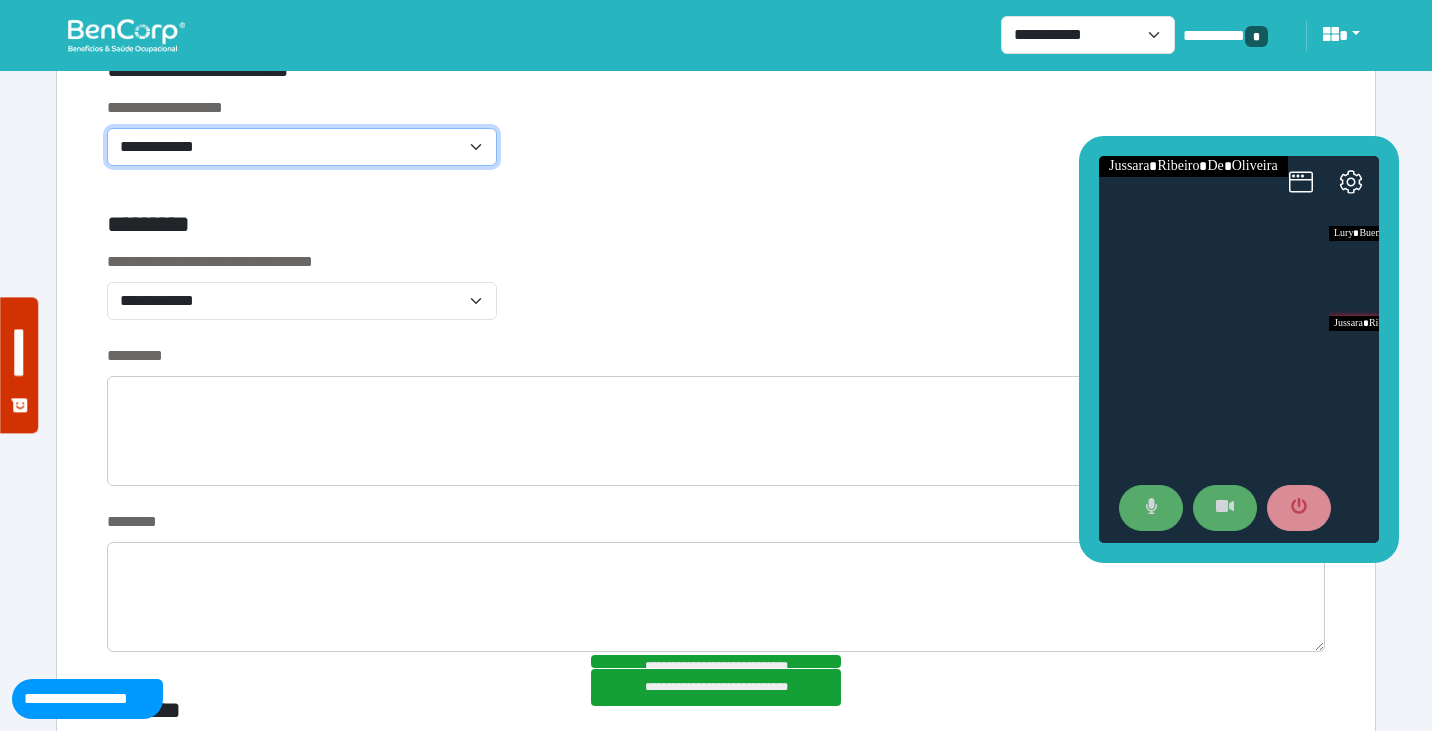 select on "**********" 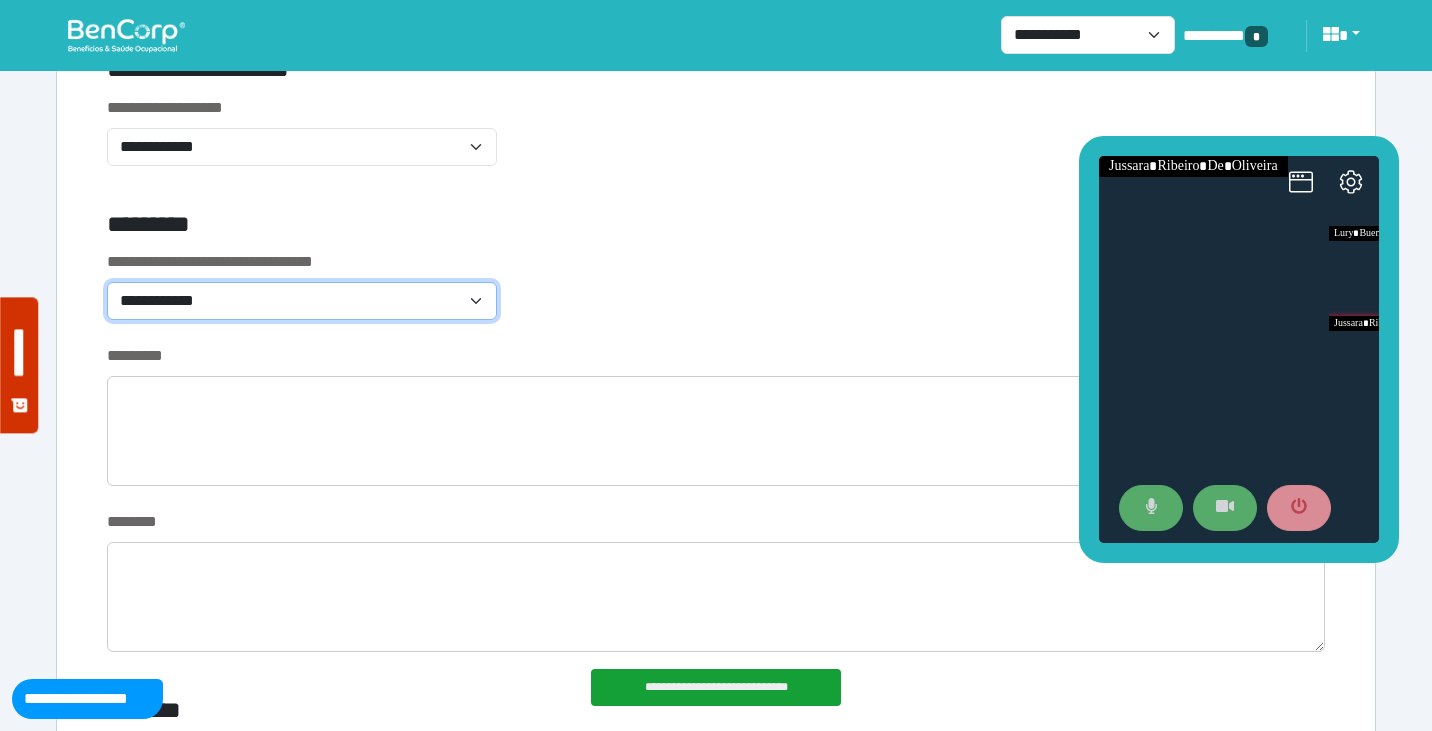 click on "**********" at bounding box center (302, 301) 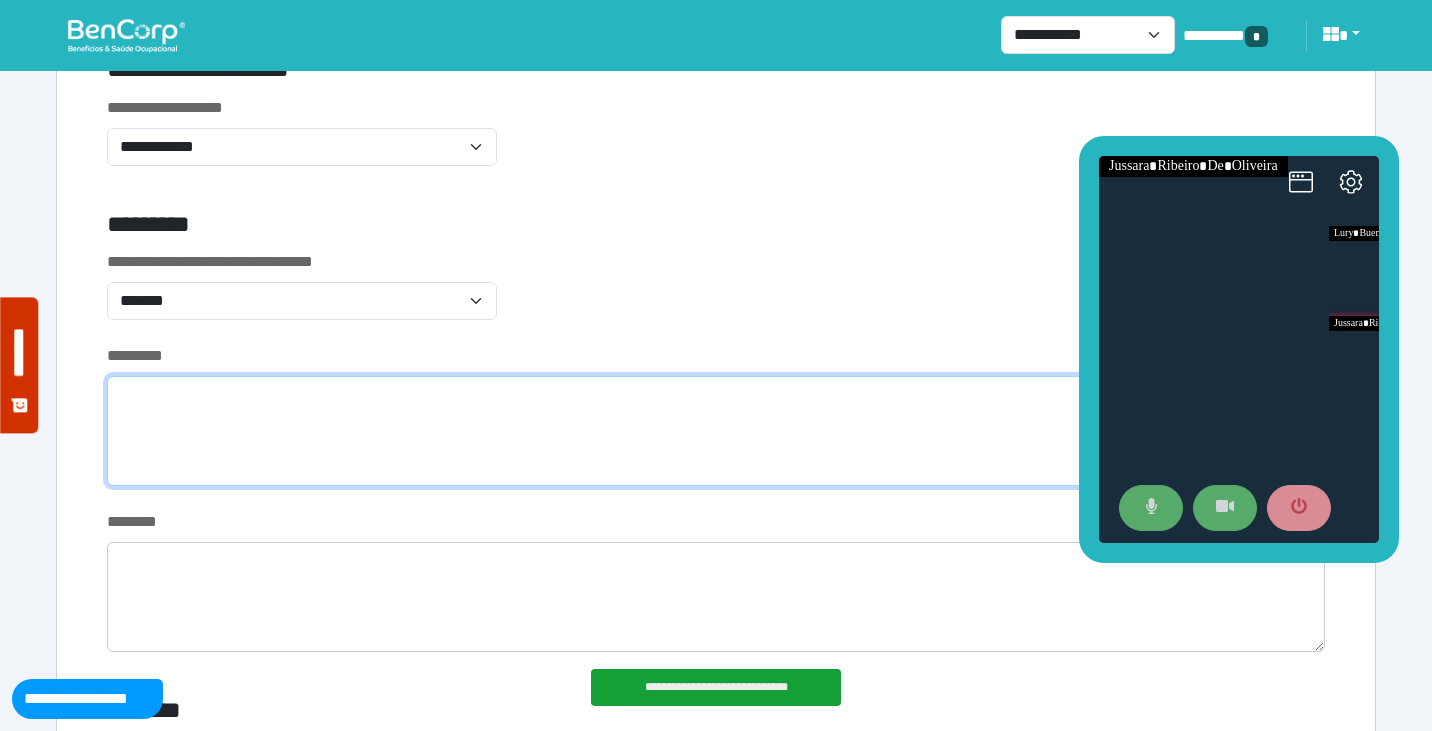 click at bounding box center (716, 431) 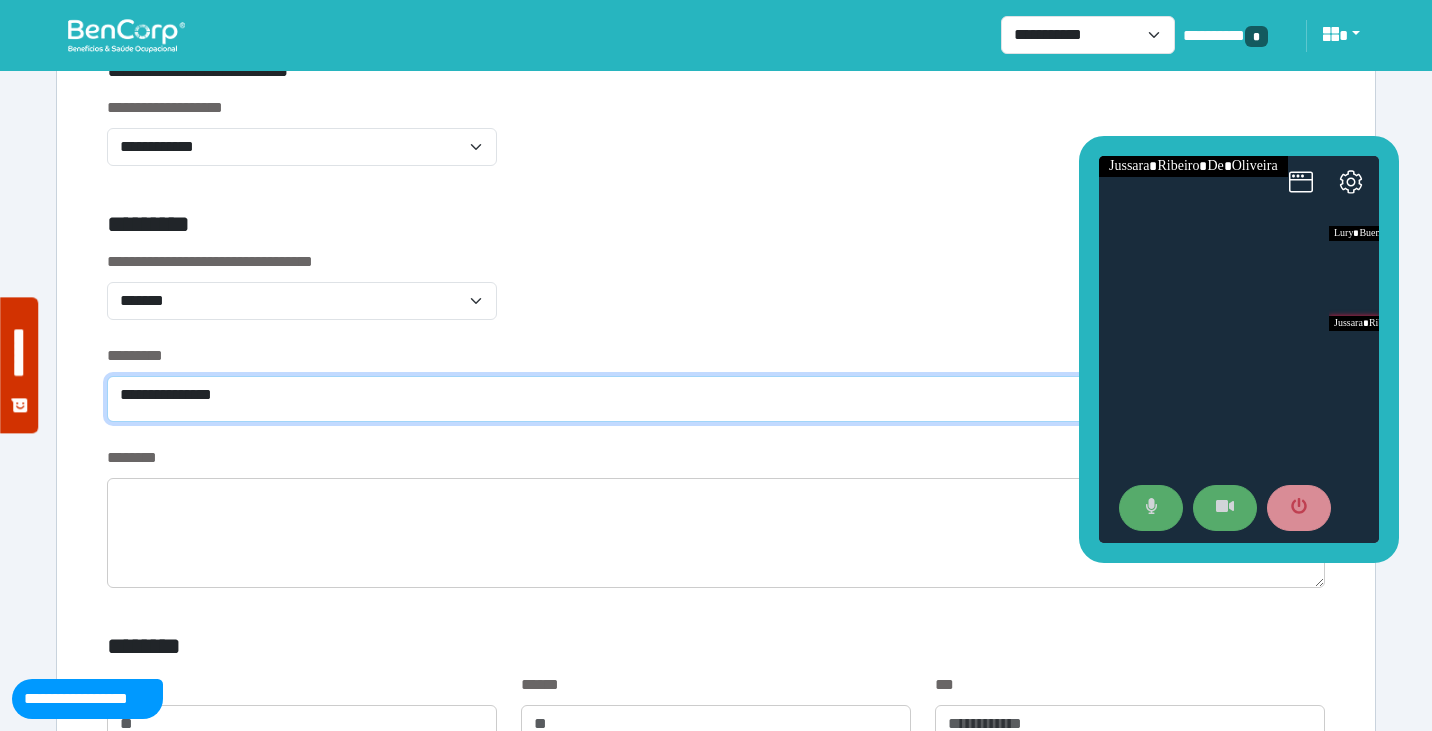 type on "**********" 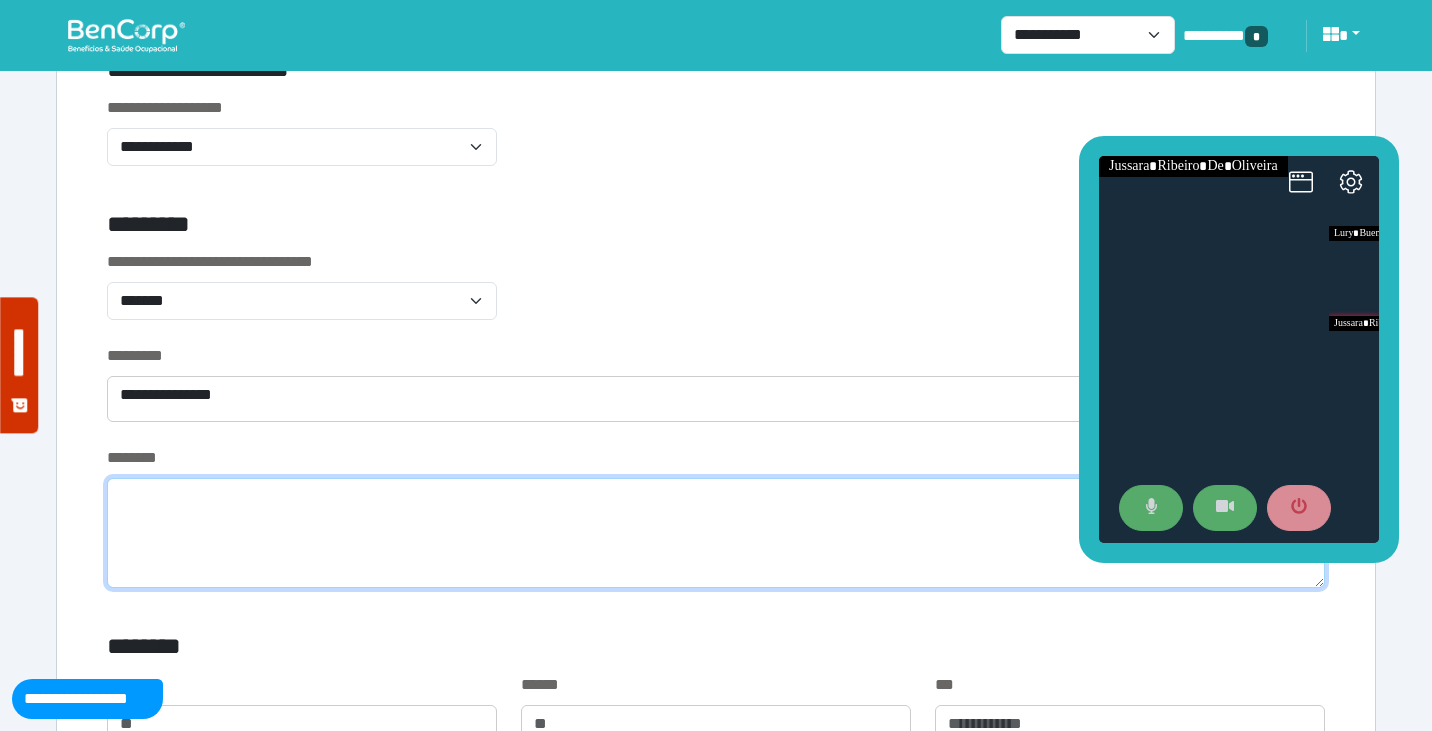 click at bounding box center (716, 533) 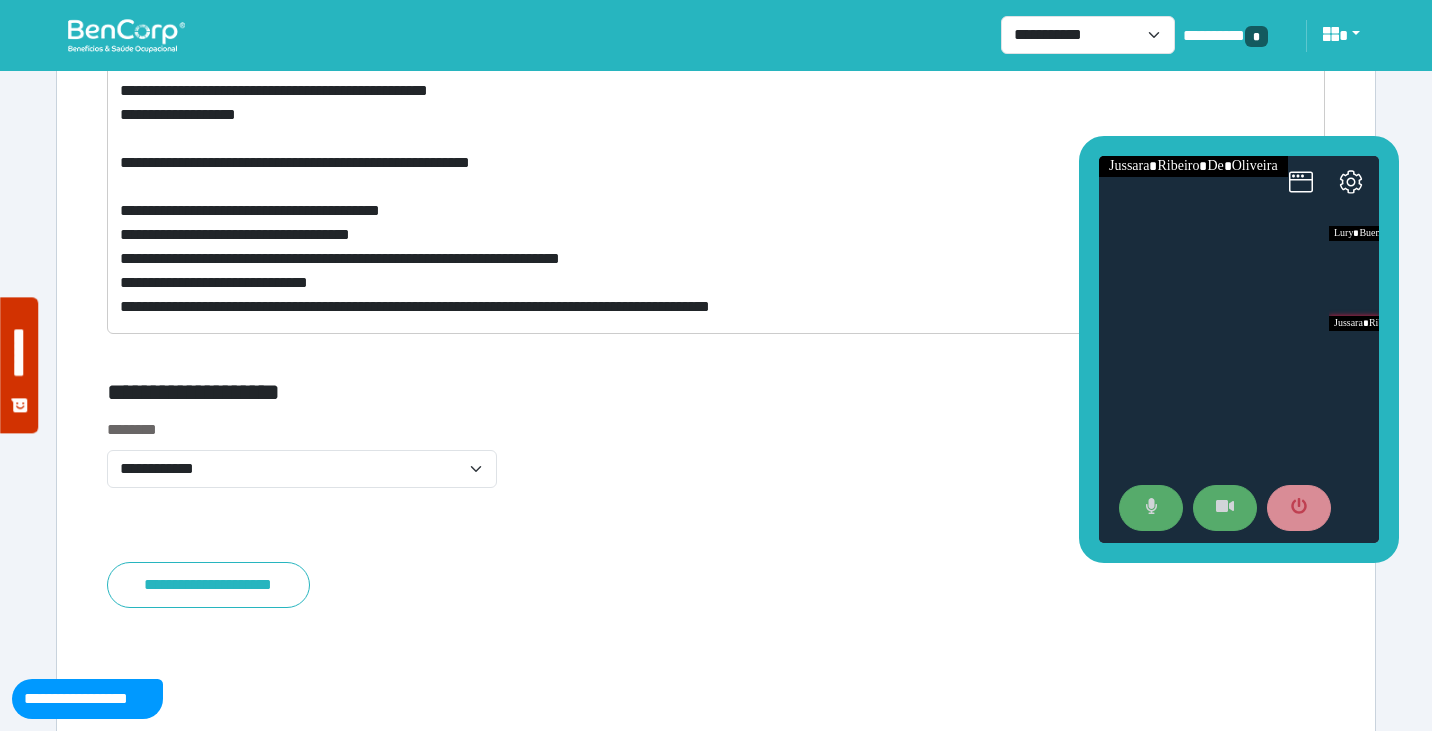 scroll, scrollTop: 8557, scrollLeft: 0, axis: vertical 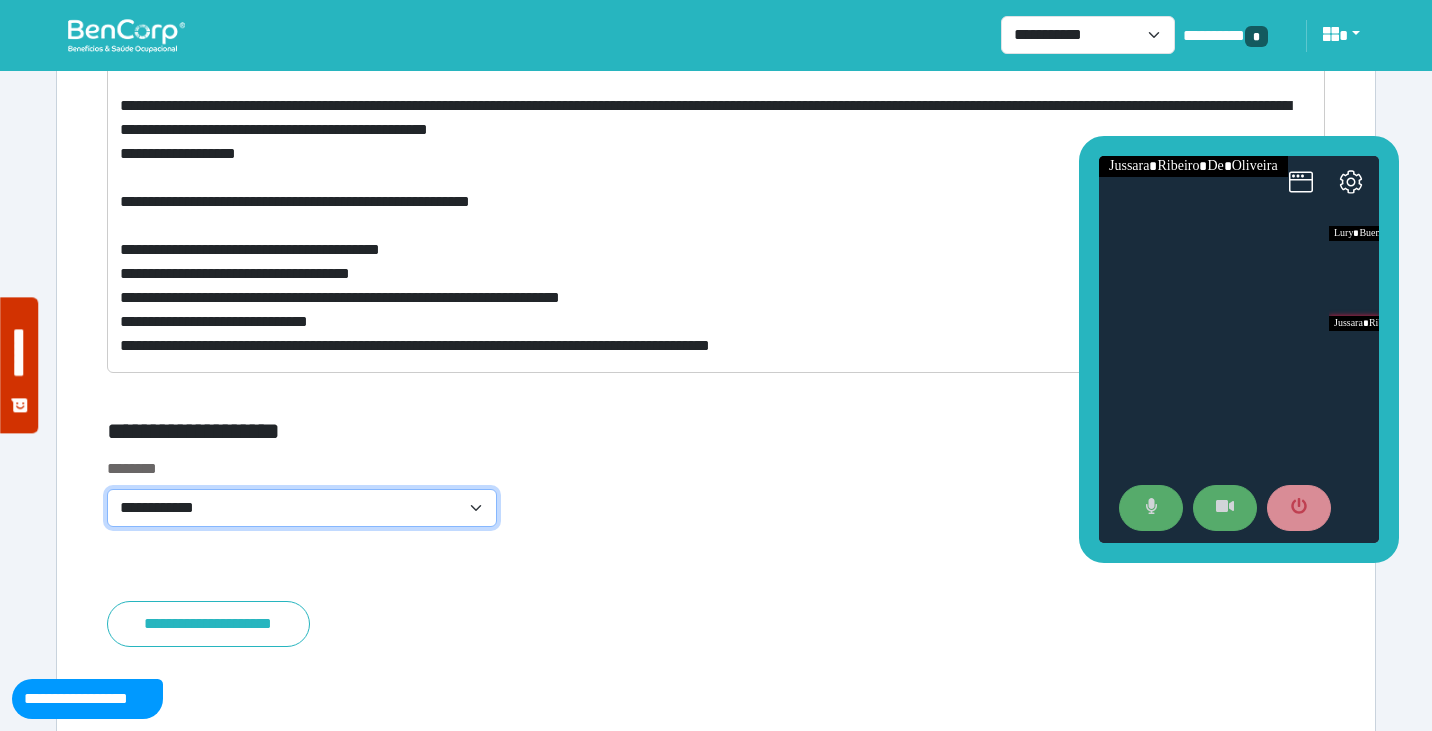 click on "**********" at bounding box center [302, 508] 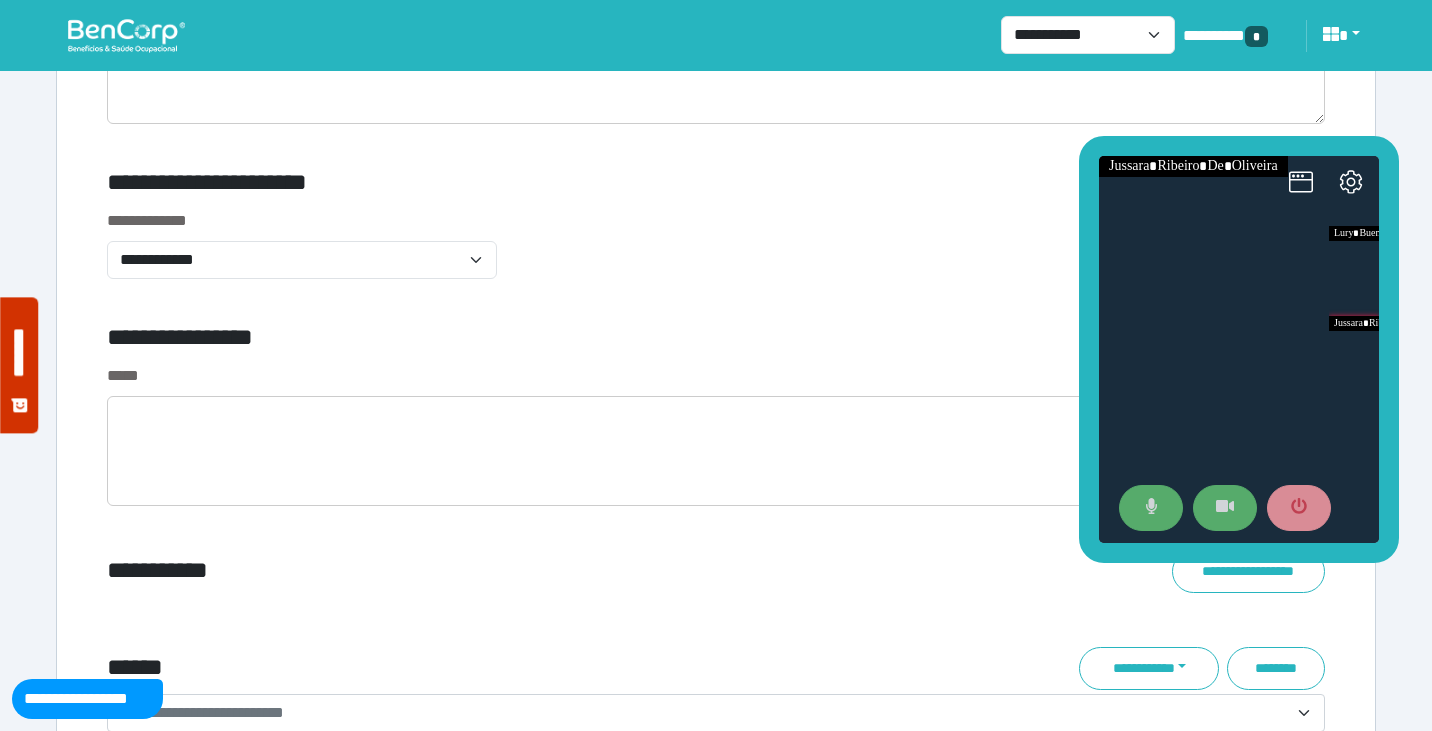 scroll, scrollTop: 6763, scrollLeft: 0, axis: vertical 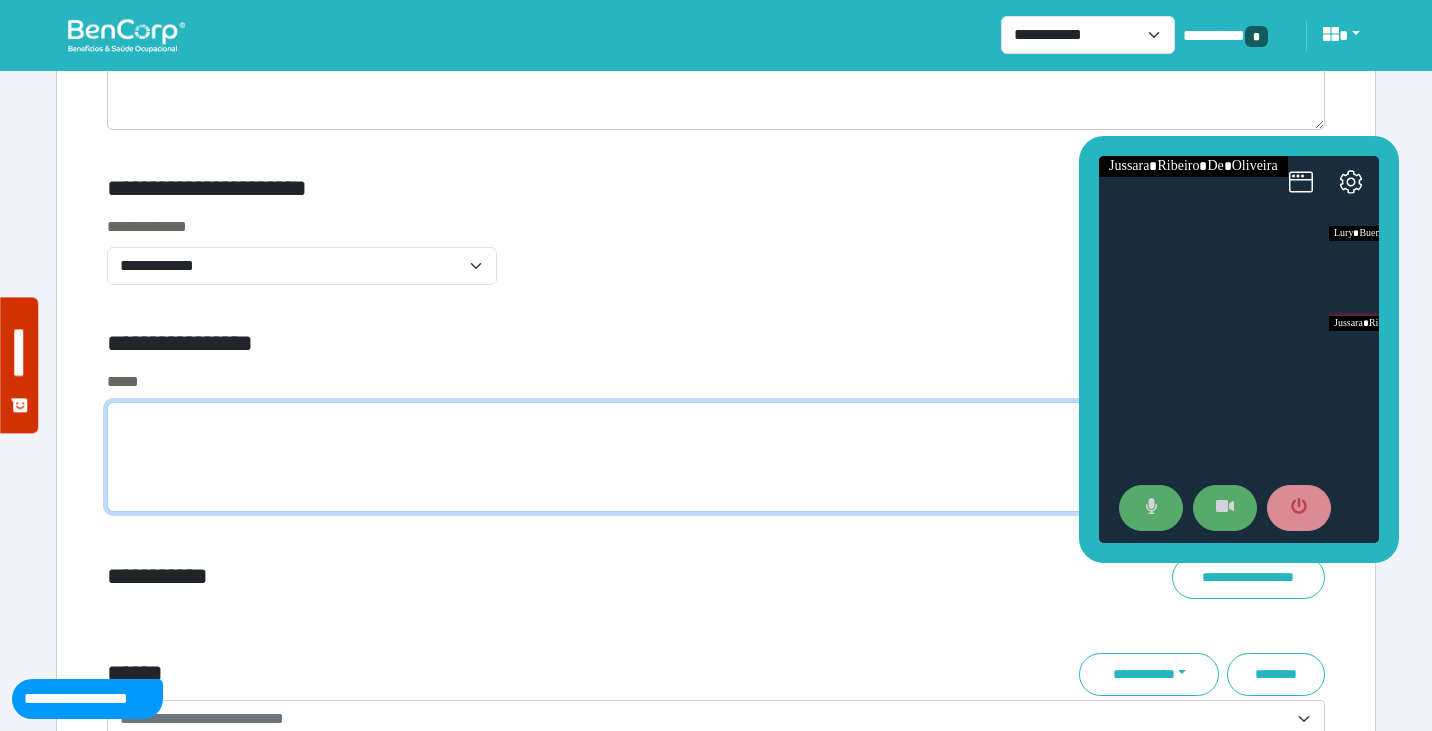 drag, startPoint x: 551, startPoint y: 478, endPoint x: 567, endPoint y: 477, distance: 16.03122 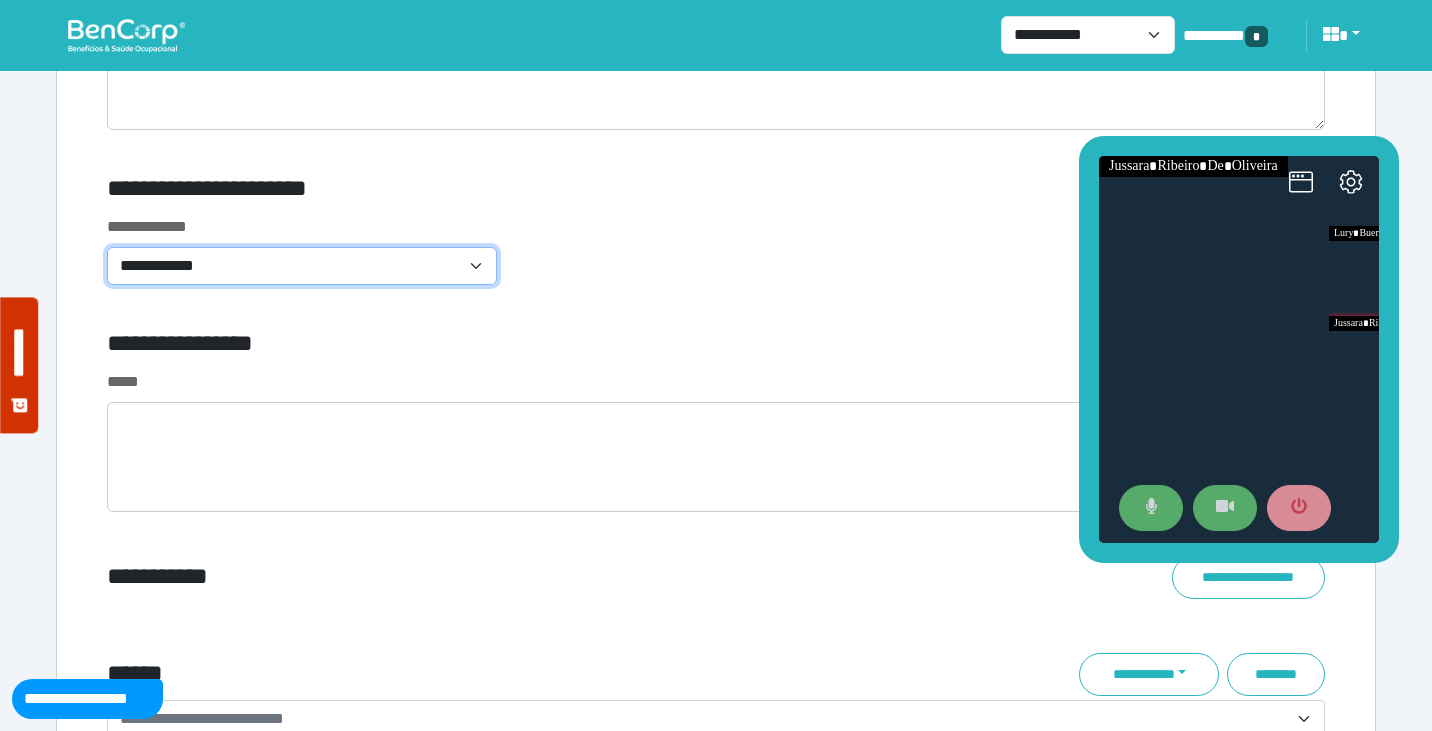 click on "**********" at bounding box center (302, 266) 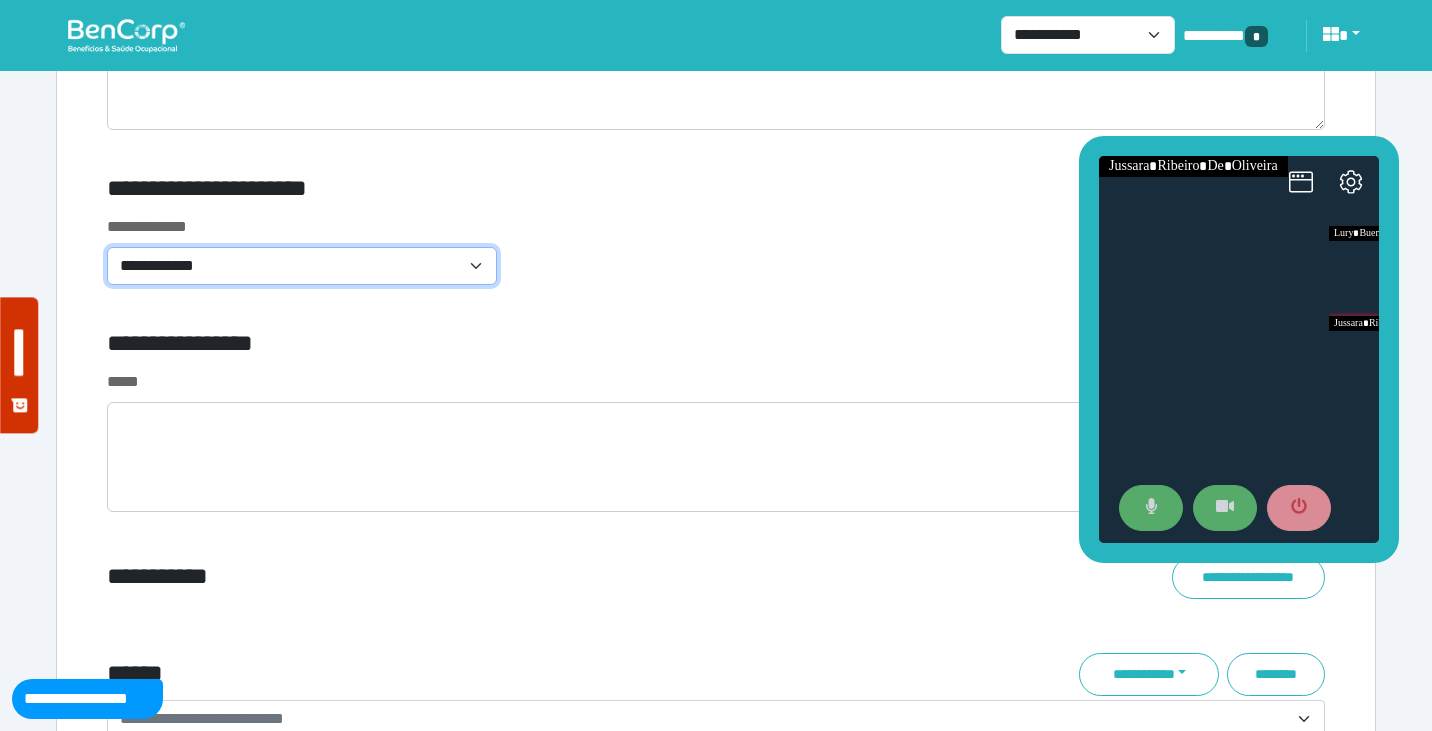 select on "**********" 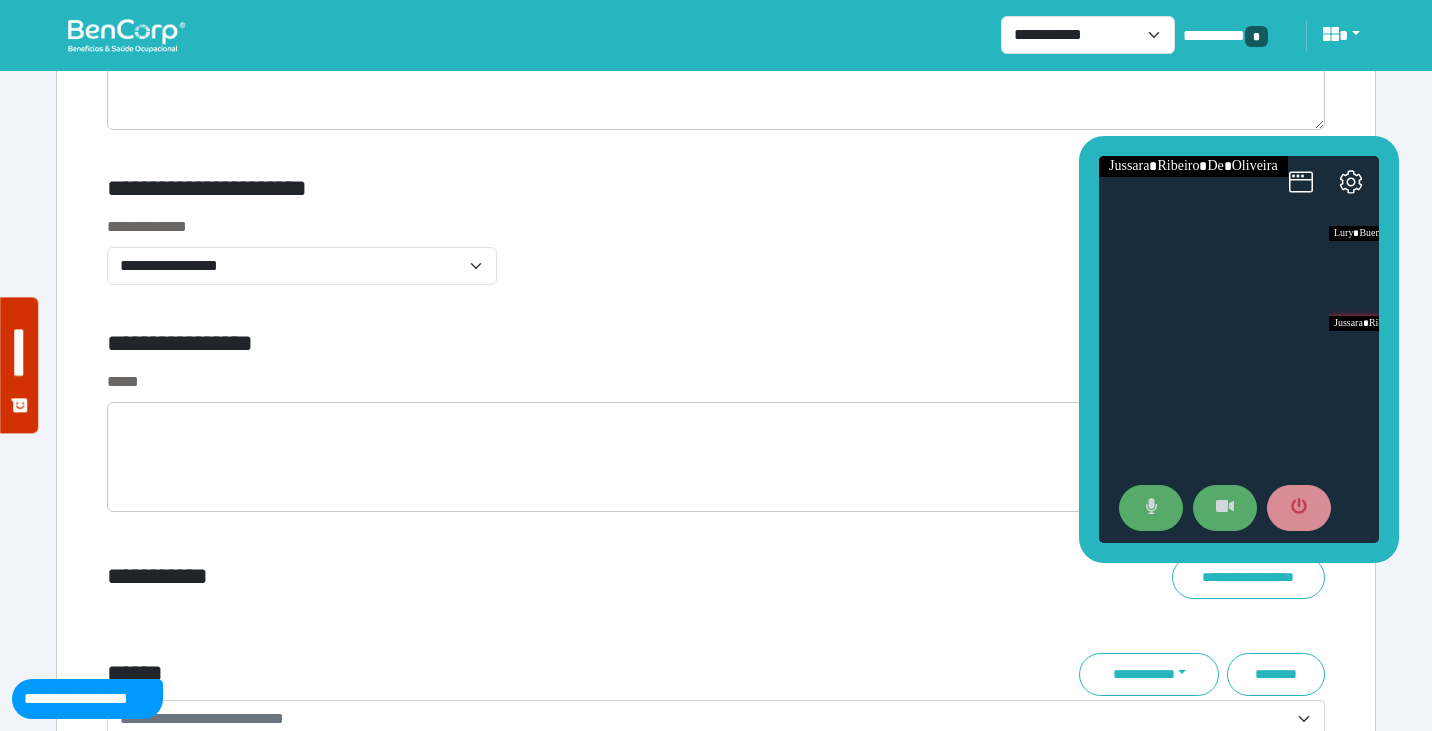 click on "**********" at bounding box center [509, 347] 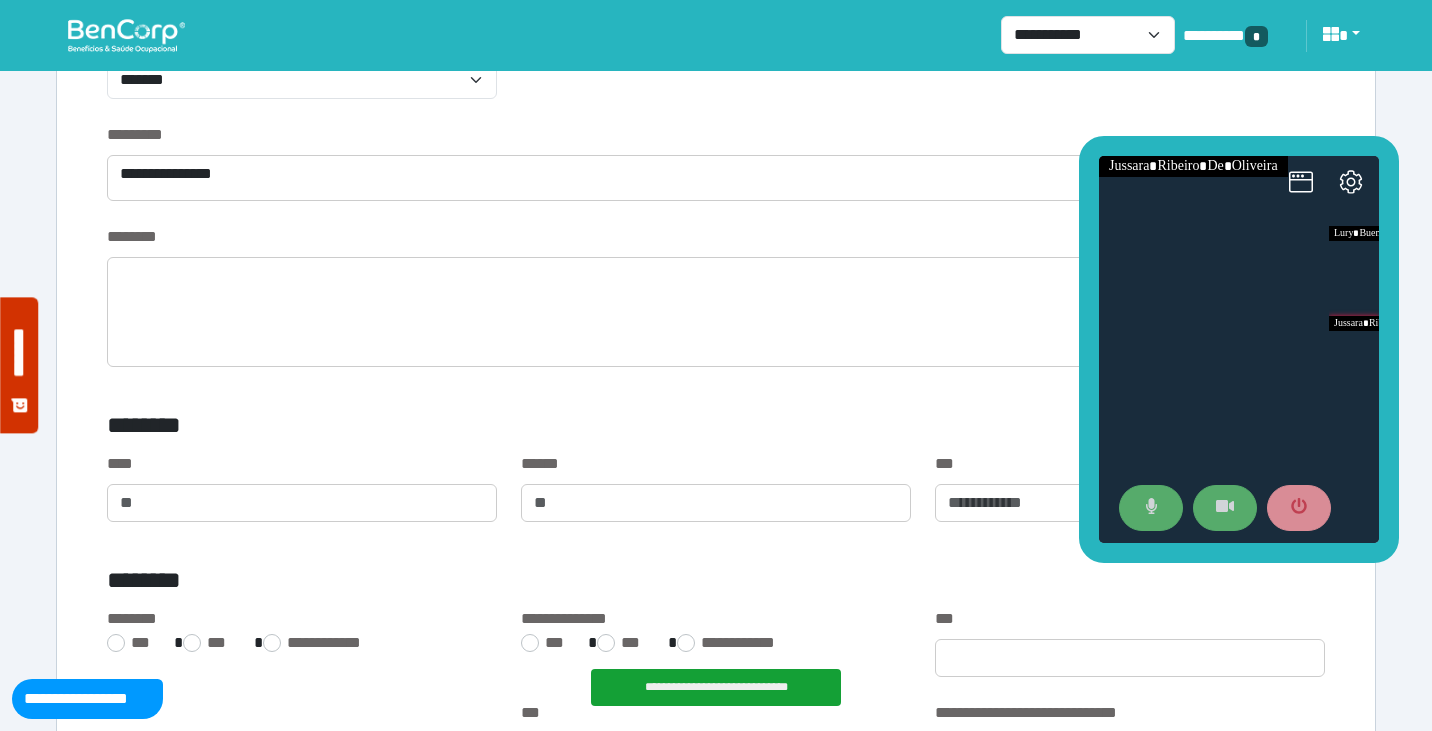 scroll, scrollTop: 0, scrollLeft: 0, axis: both 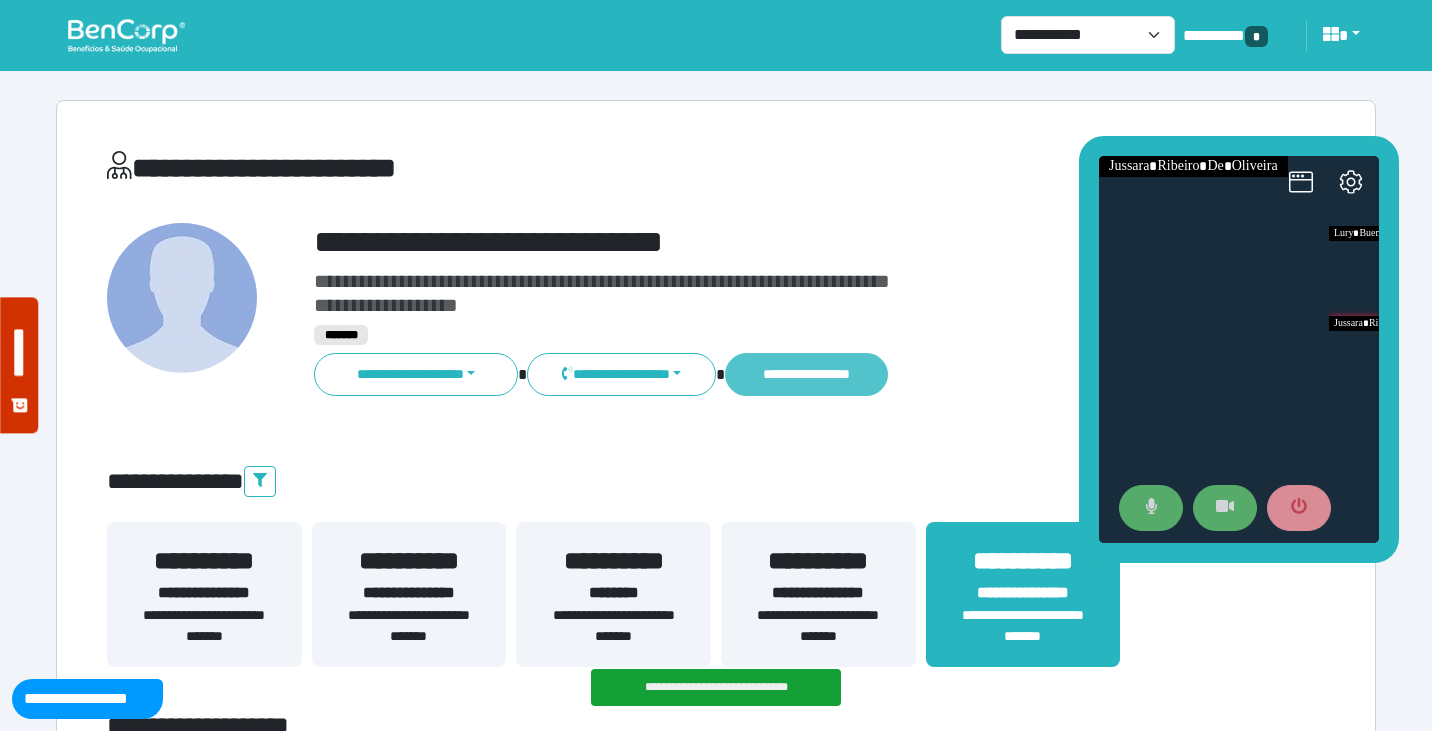 click on "**********" at bounding box center (806, 374) 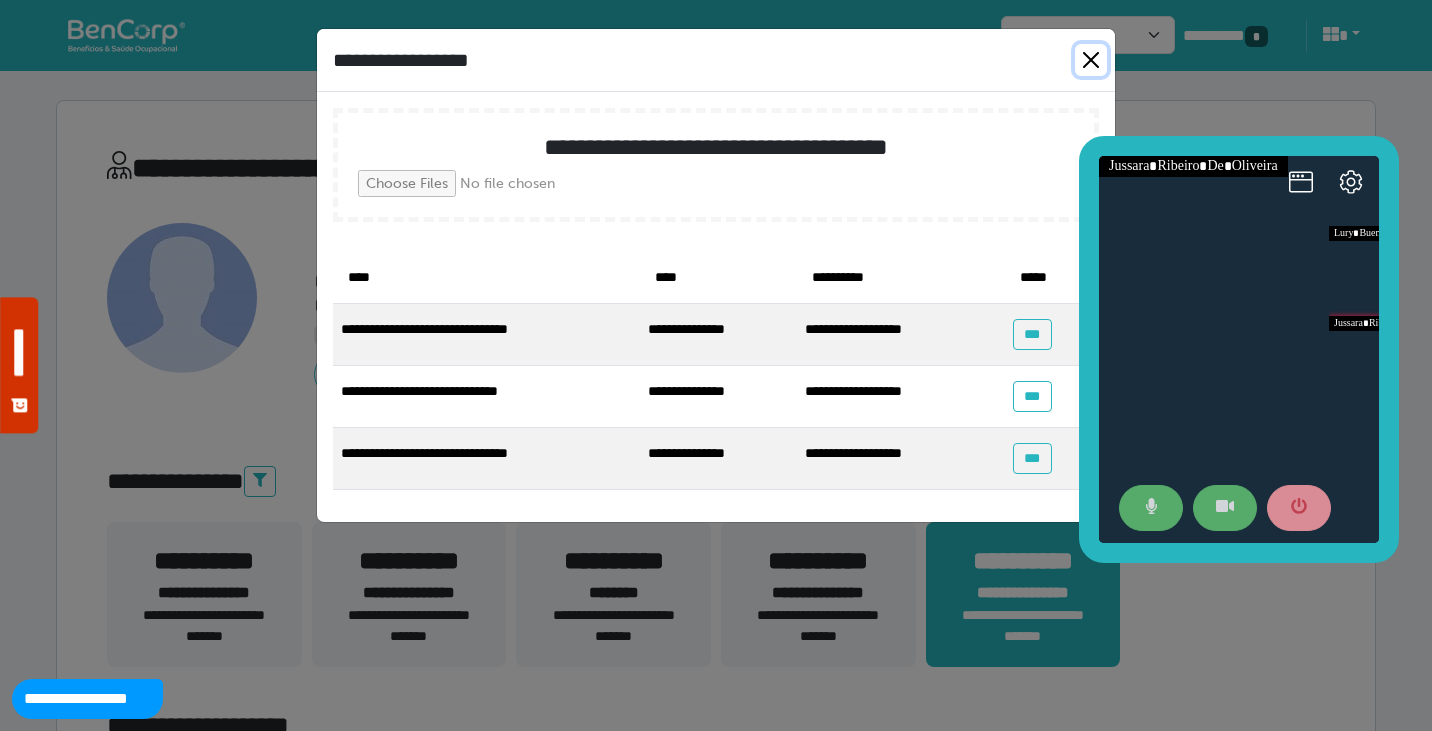 click at bounding box center (1091, 60) 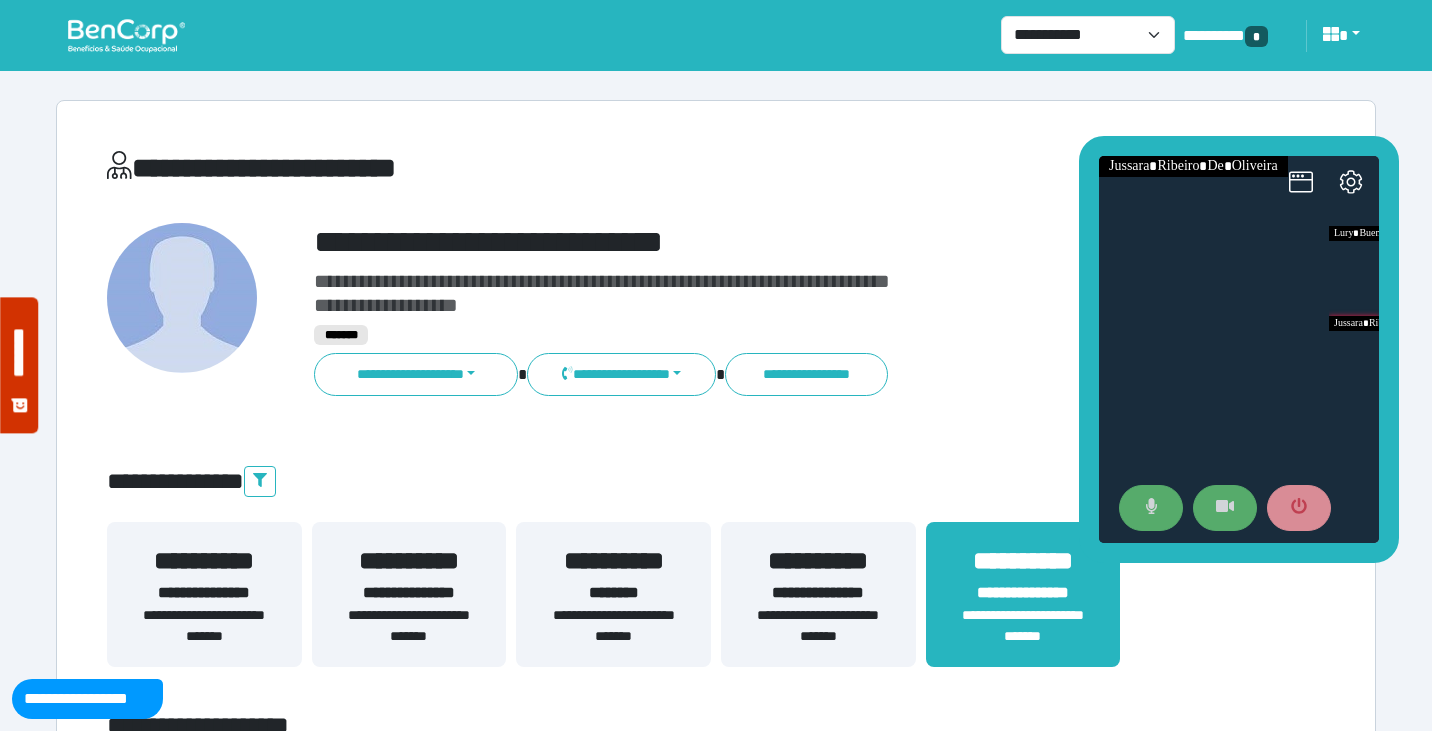click on "**********" at bounding box center (768, 242) 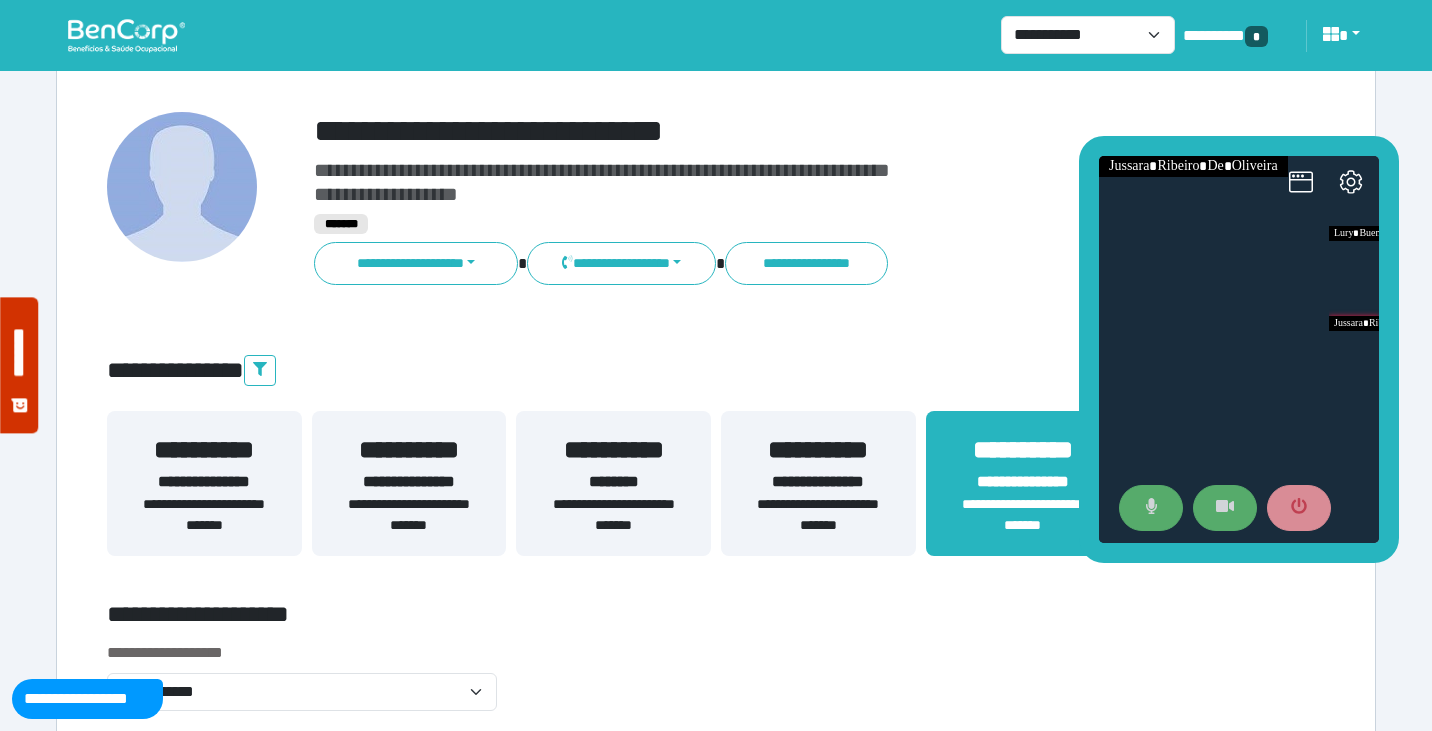 scroll, scrollTop: 190, scrollLeft: 0, axis: vertical 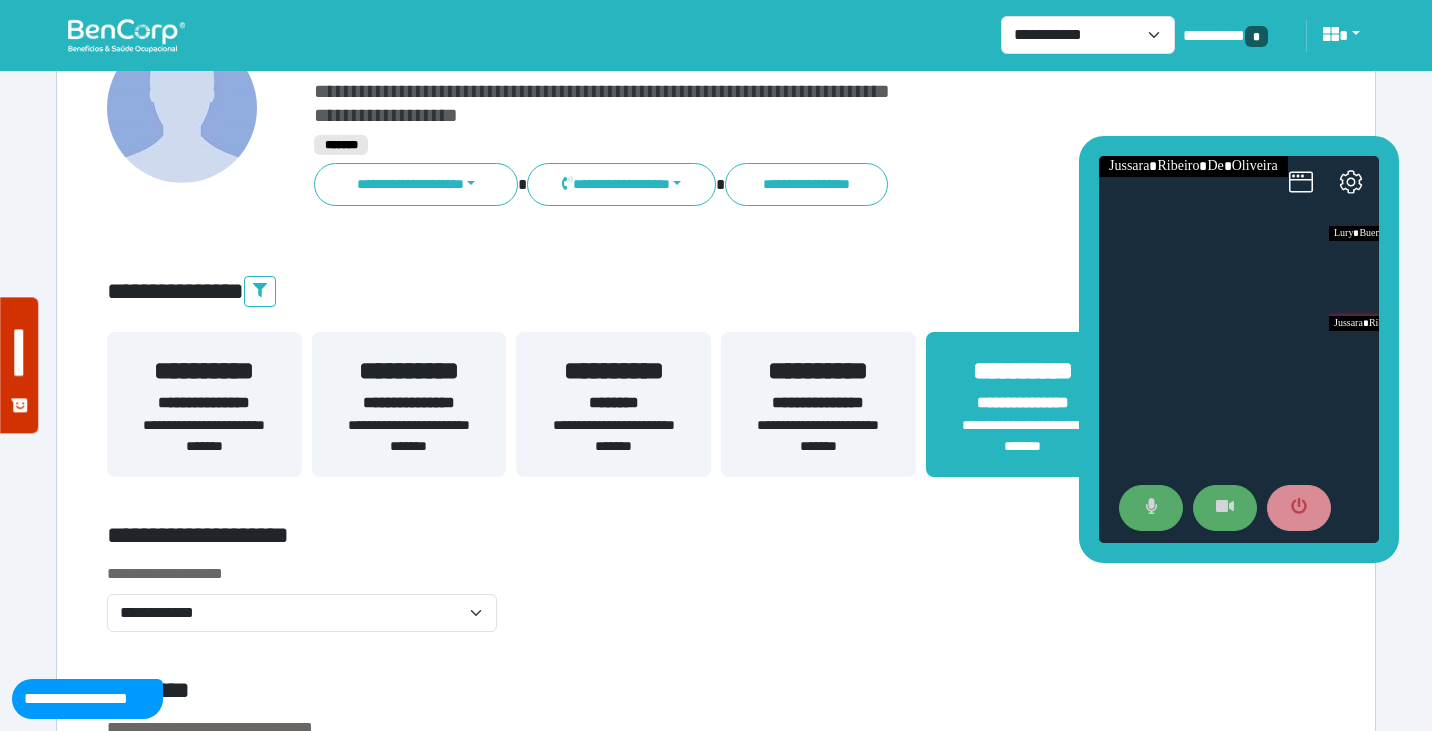 click on "**********" at bounding box center (716, 292) 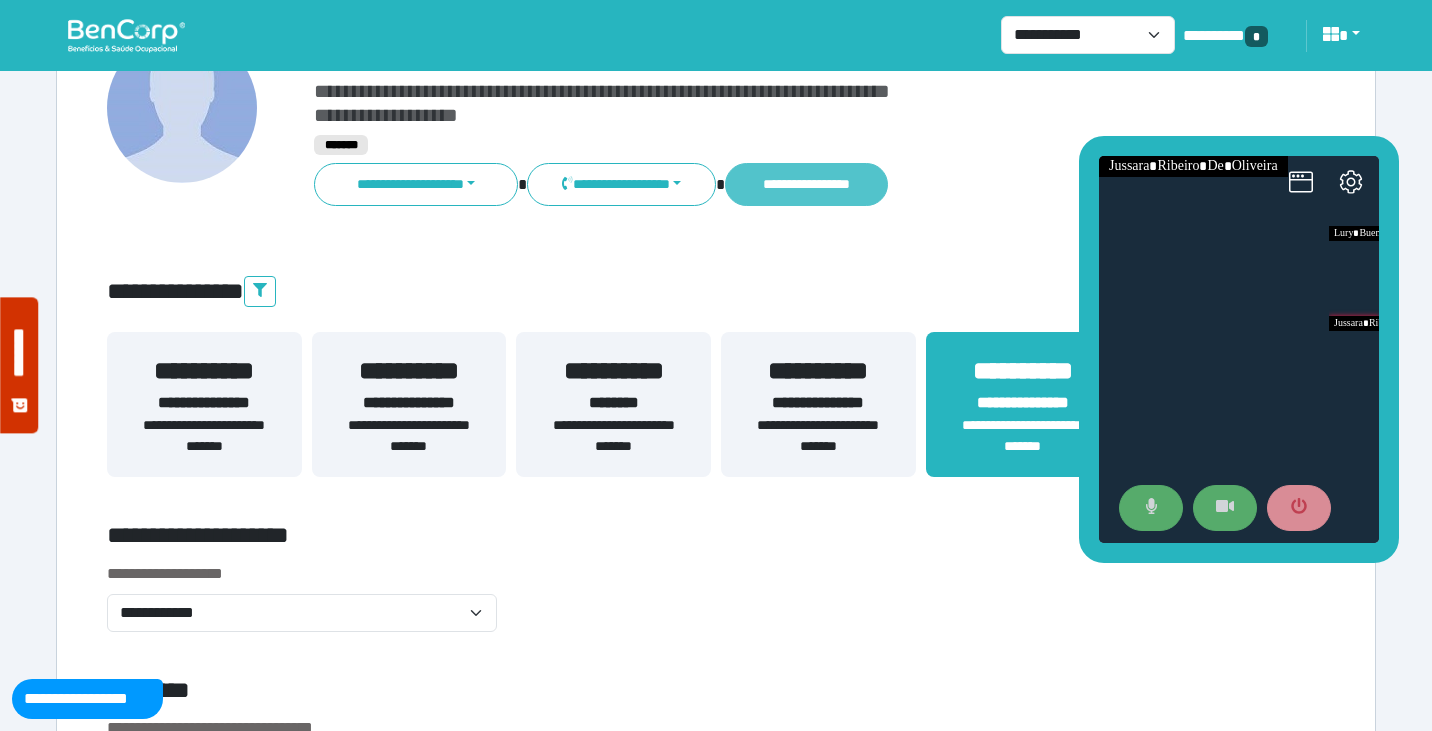 click on "**********" at bounding box center (806, 184) 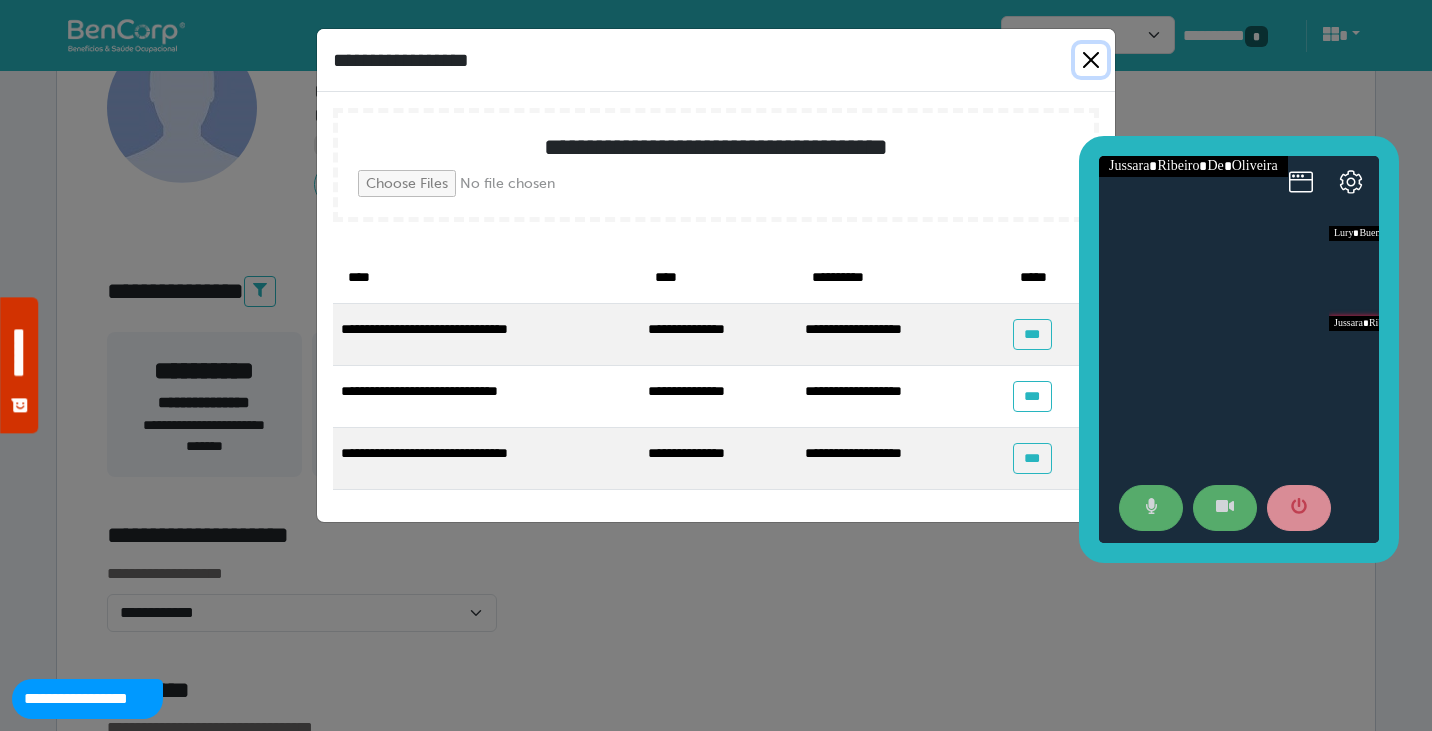 click at bounding box center (1091, 60) 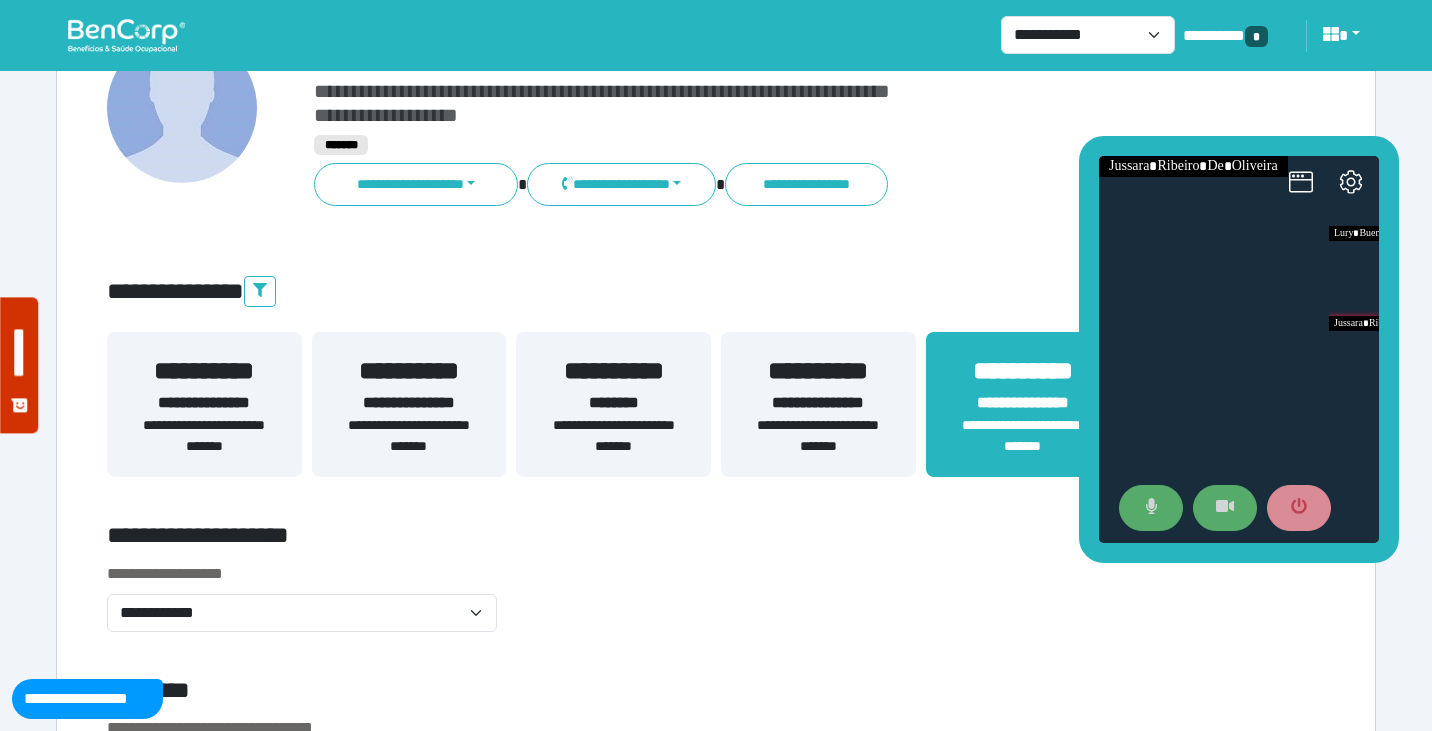 click on "**********" at bounding box center [716, 4562] 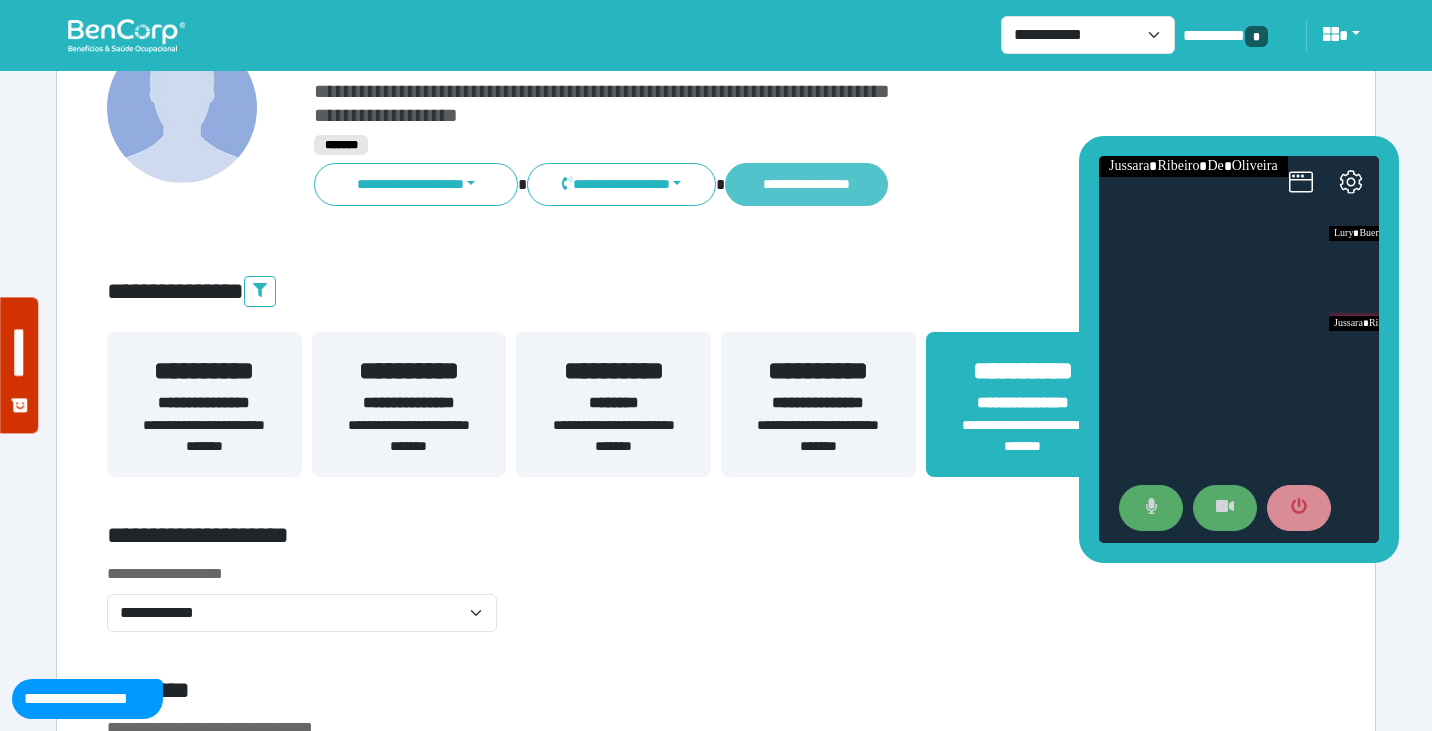click on "**********" at bounding box center (806, 184) 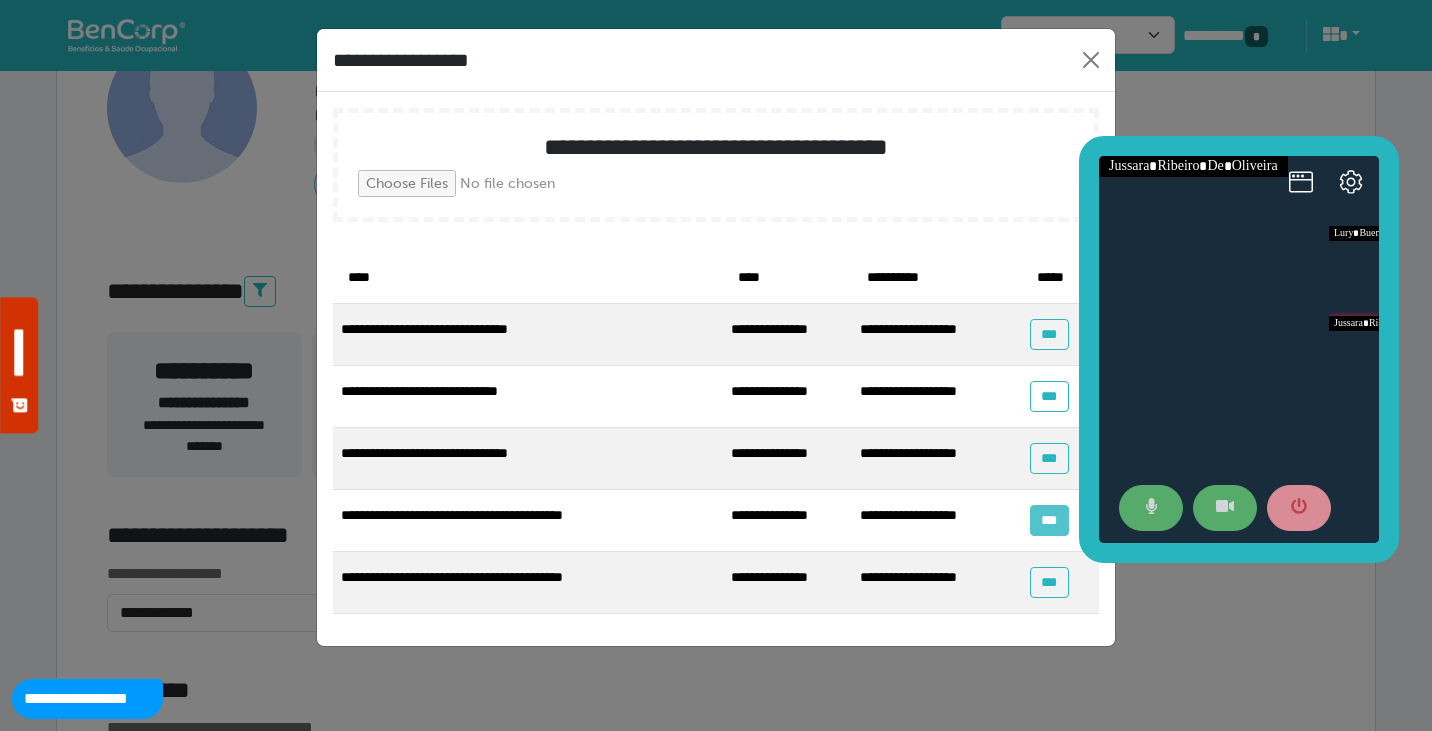 click on "***" at bounding box center [1049, 520] 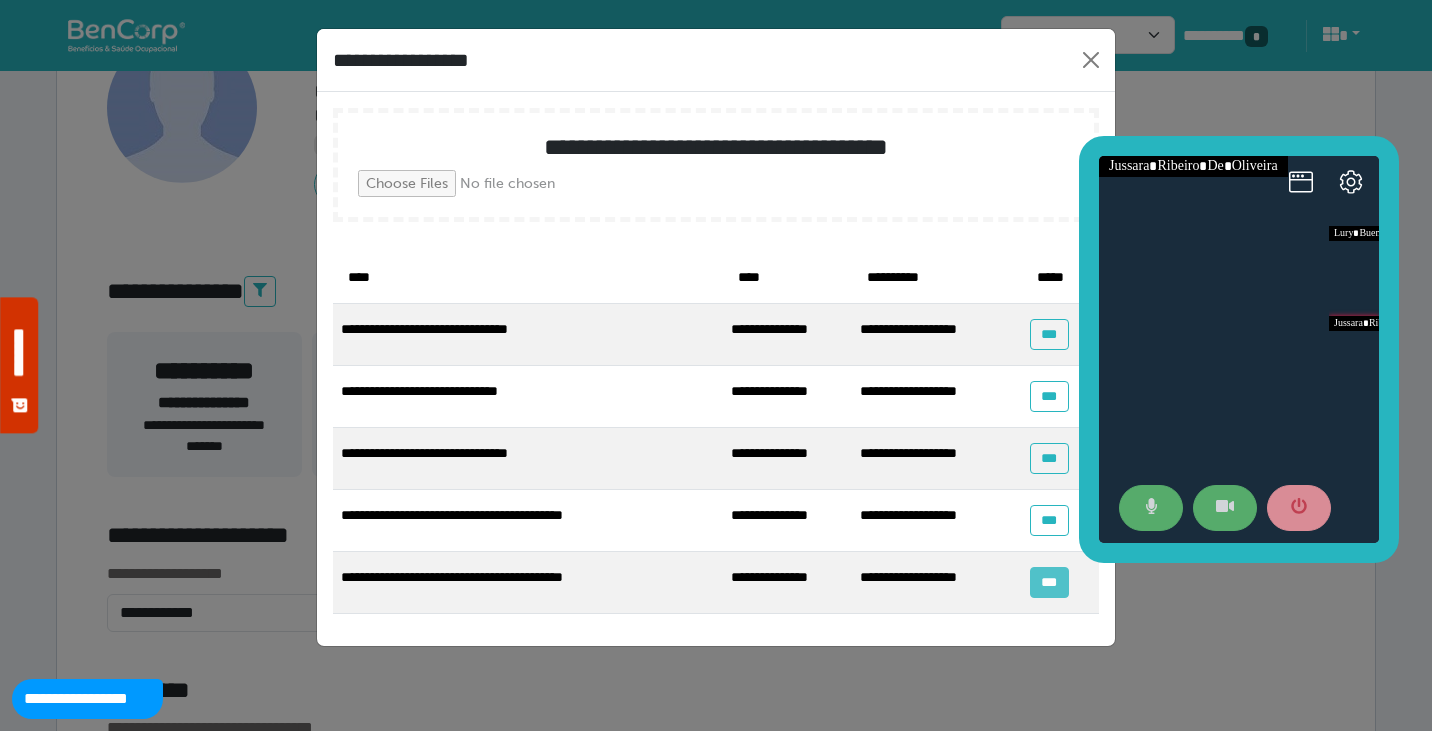click on "***" at bounding box center [1049, 582] 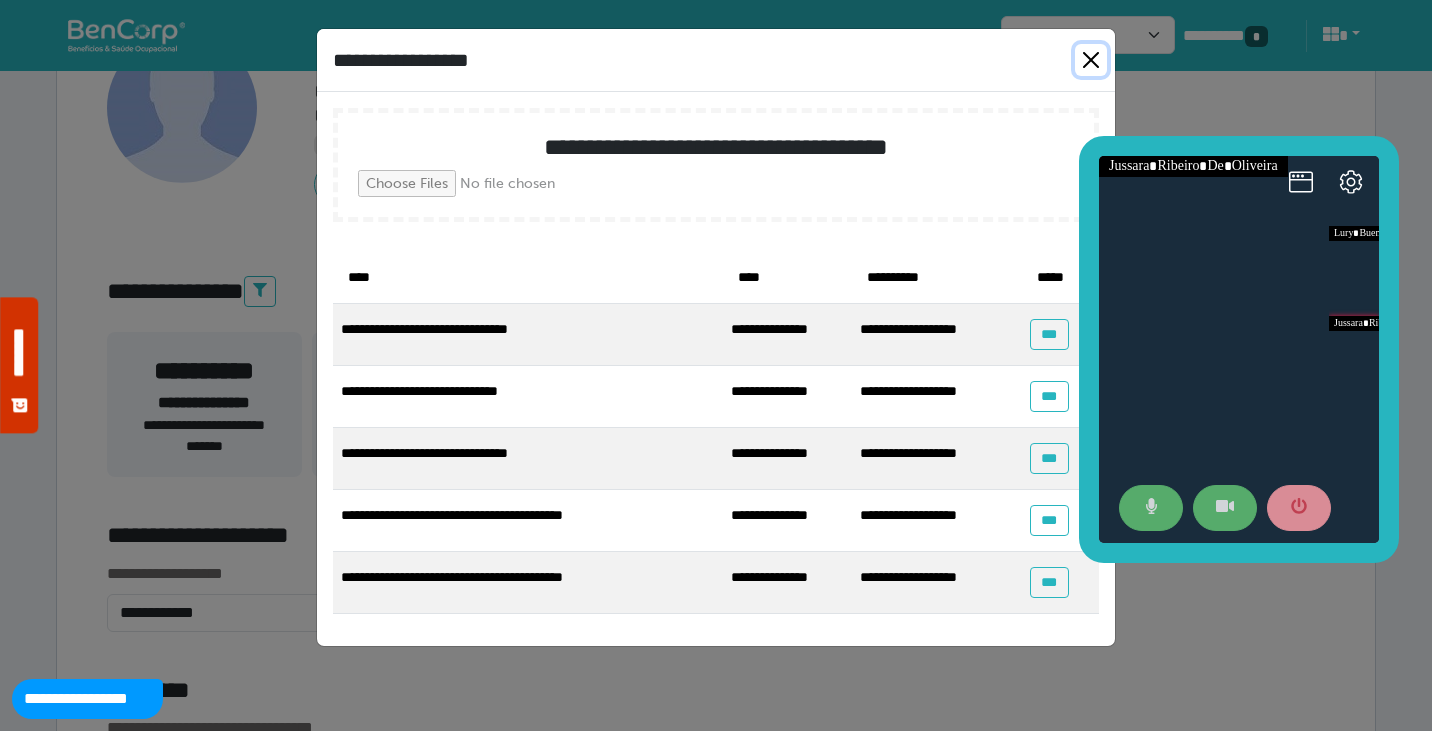 click at bounding box center [1091, 60] 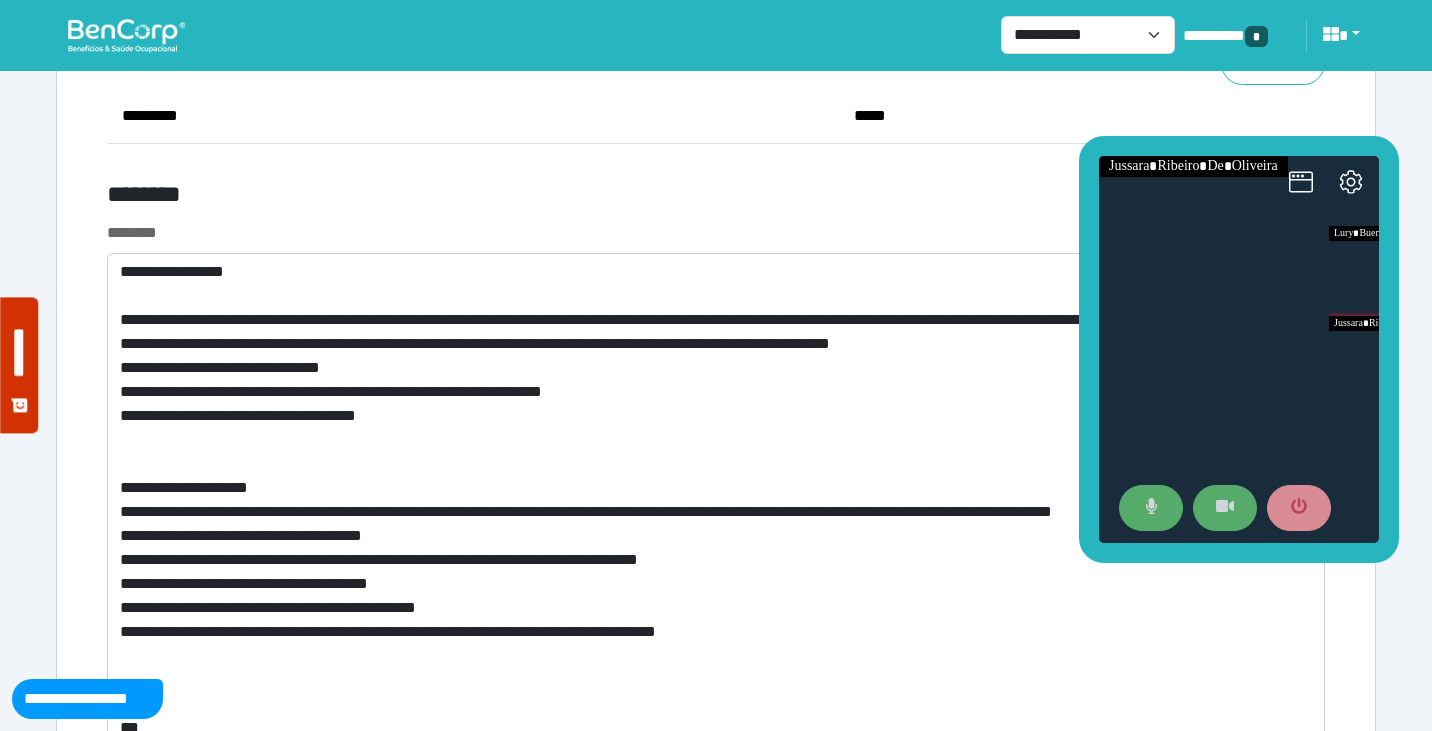 scroll, scrollTop: 7624, scrollLeft: 0, axis: vertical 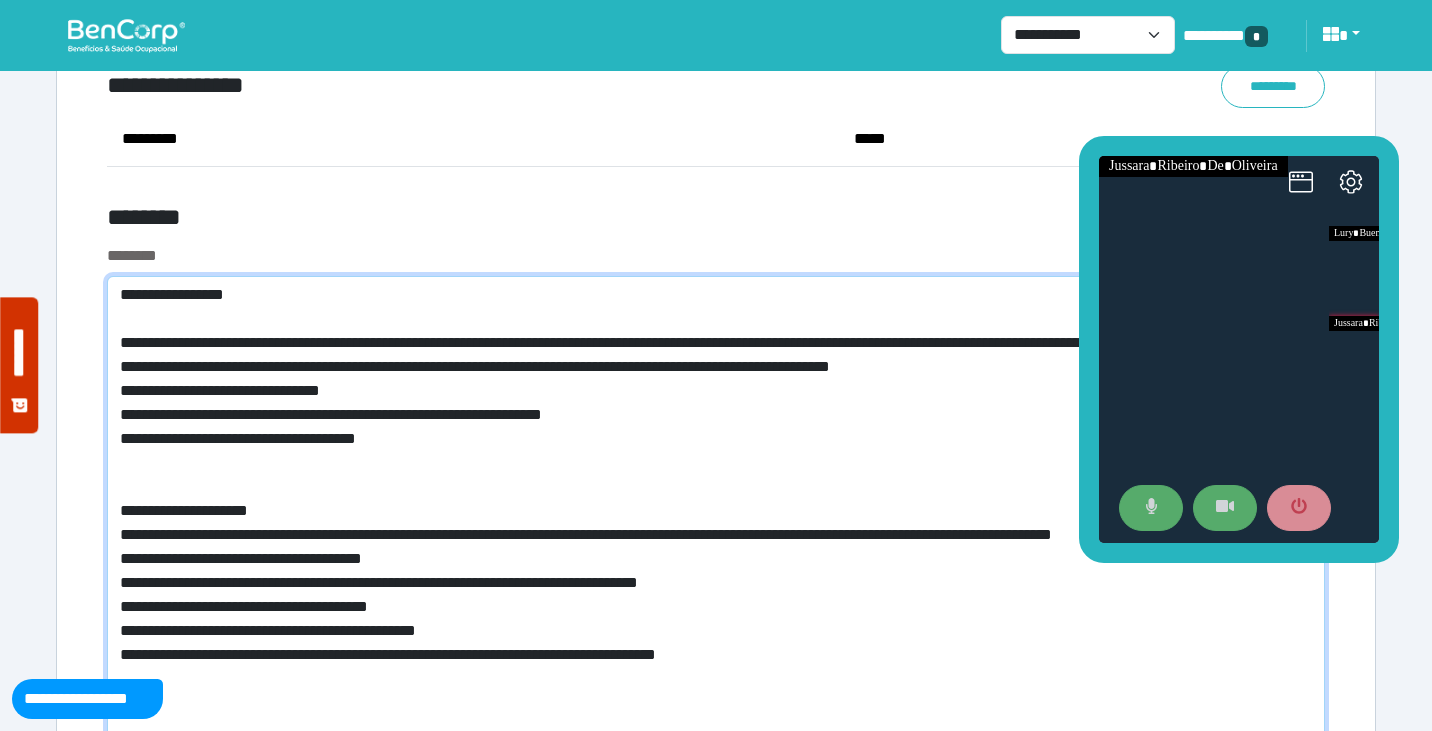 click at bounding box center (716, 791) 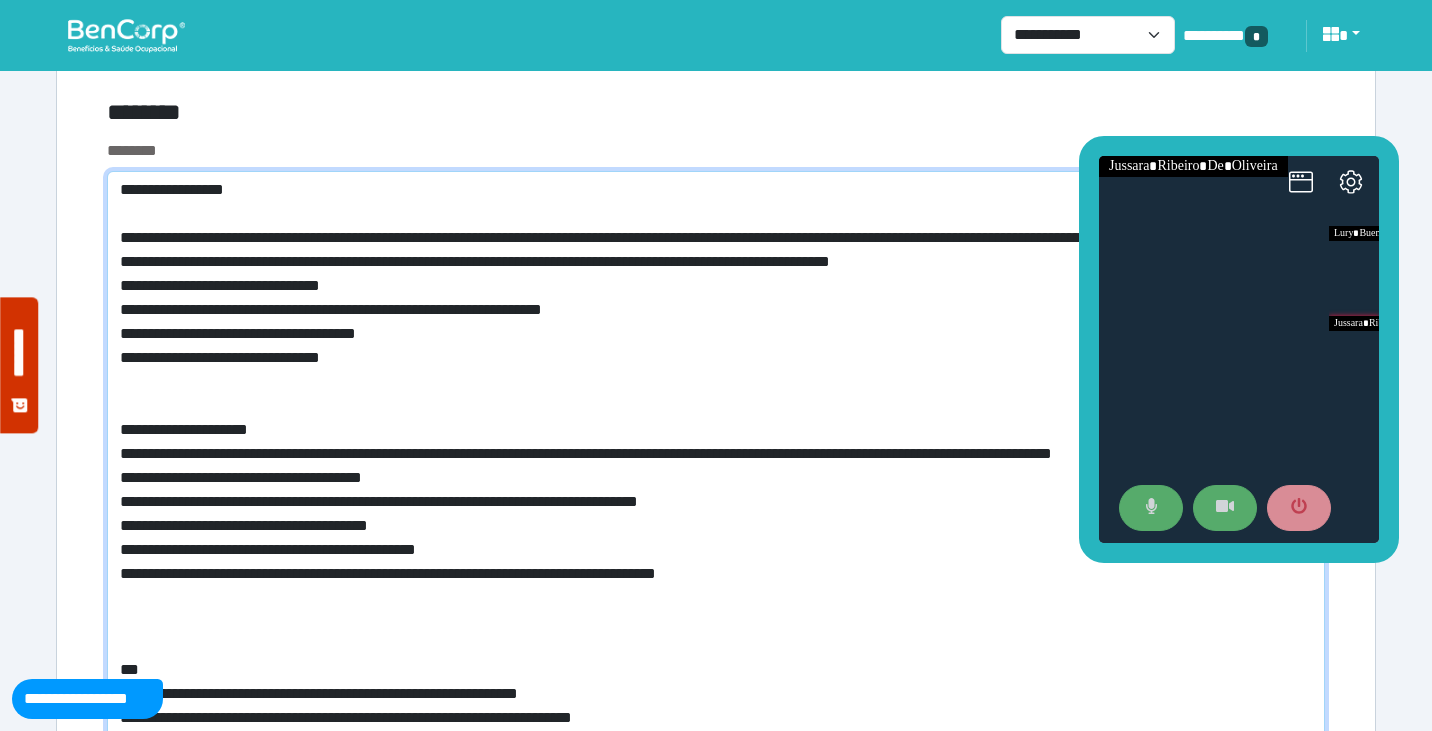 scroll, scrollTop: 7731, scrollLeft: 0, axis: vertical 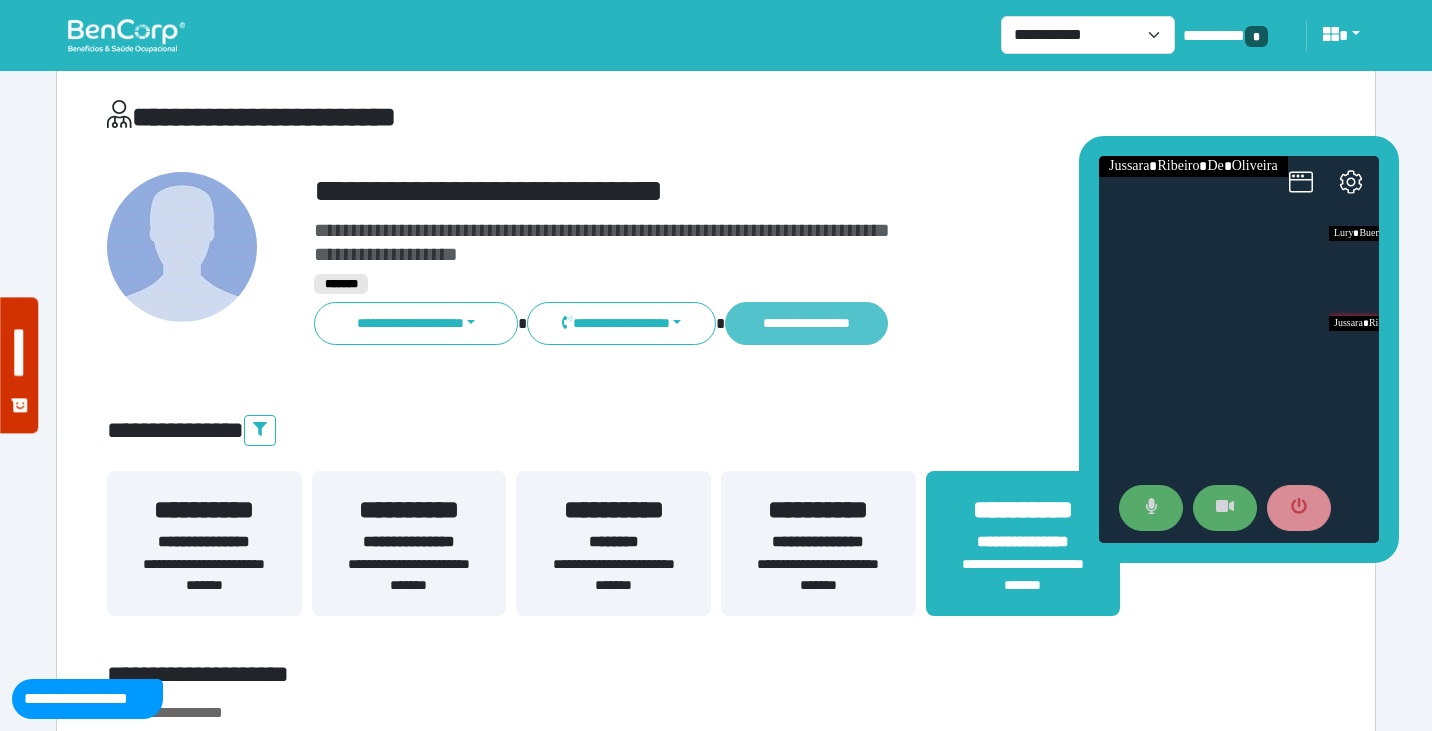 click on "**********" at bounding box center [806, 323] 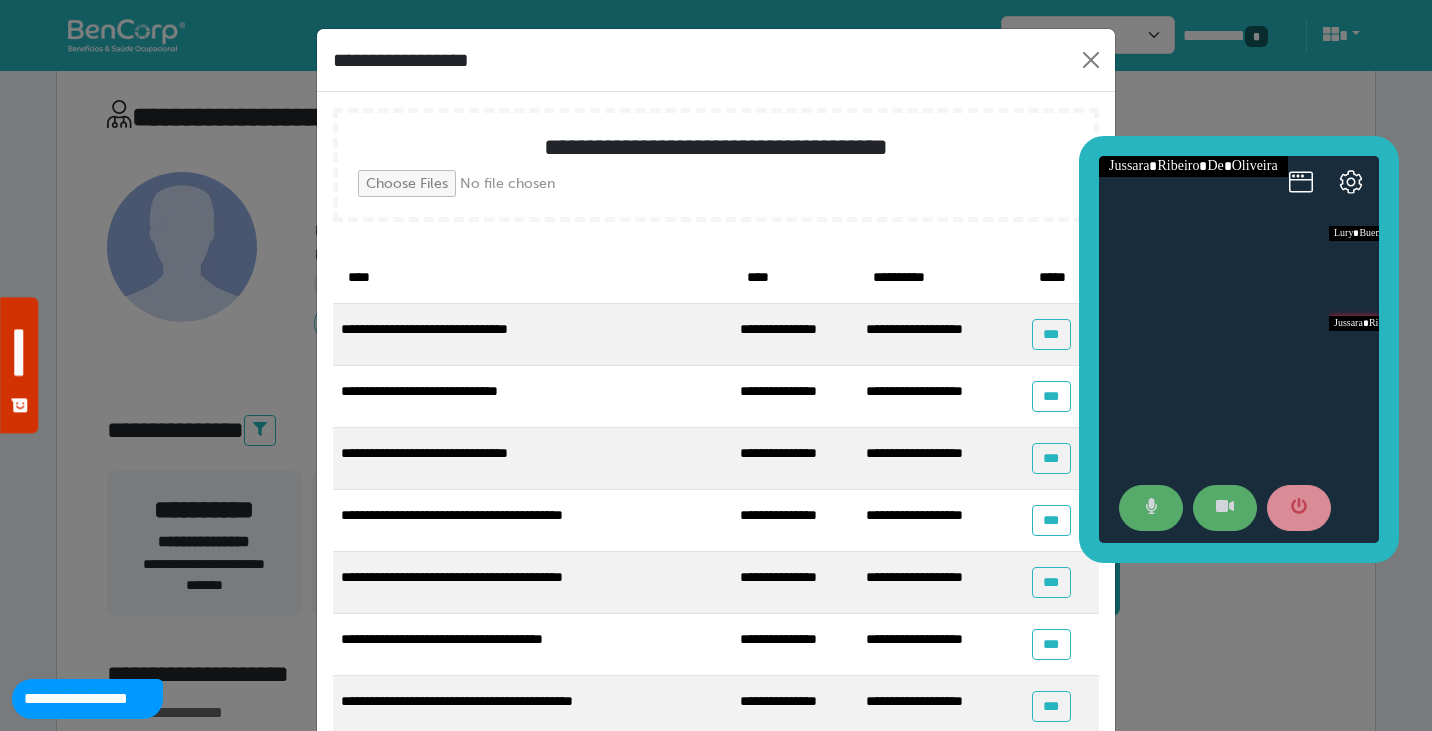 scroll, scrollTop: 68, scrollLeft: 0, axis: vertical 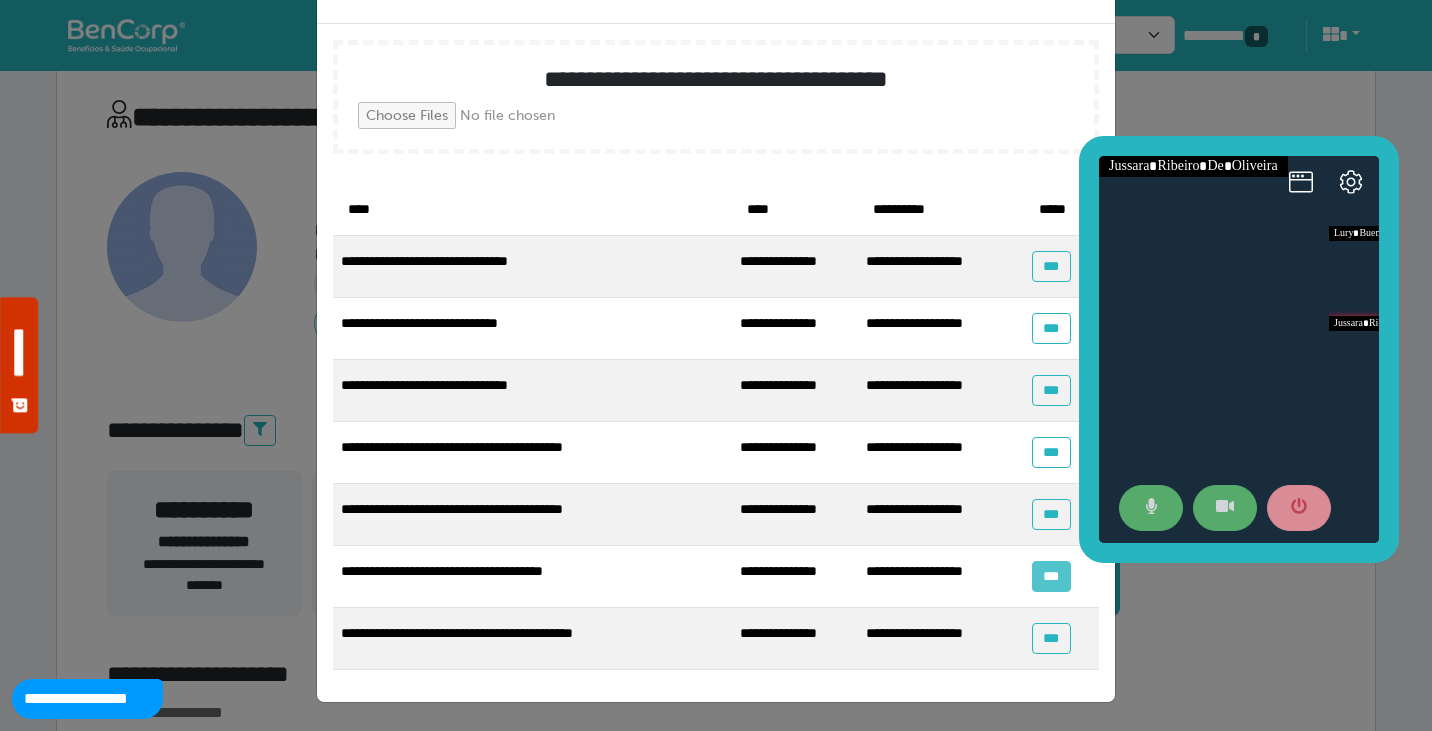 click on "***" at bounding box center [1051, 576] 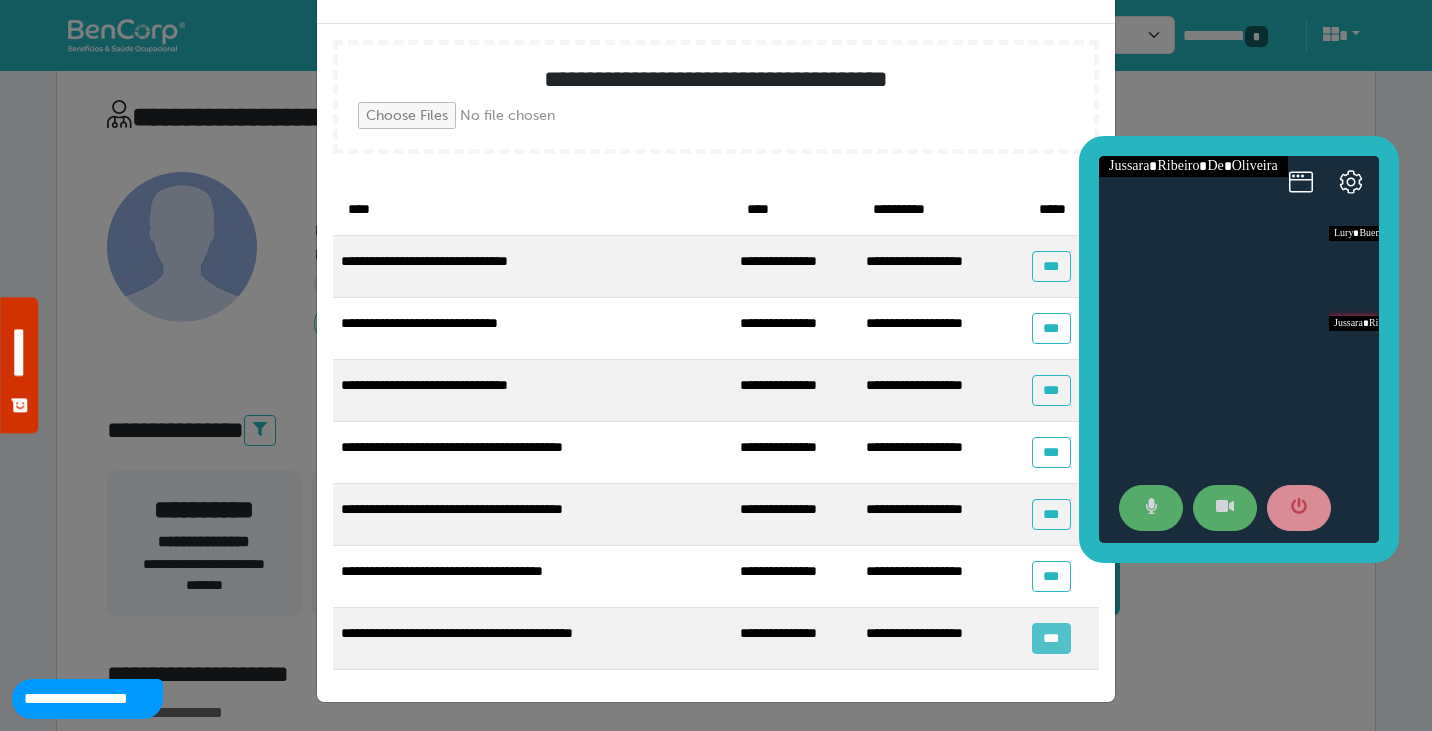 click on "***" at bounding box center (1051, 638) 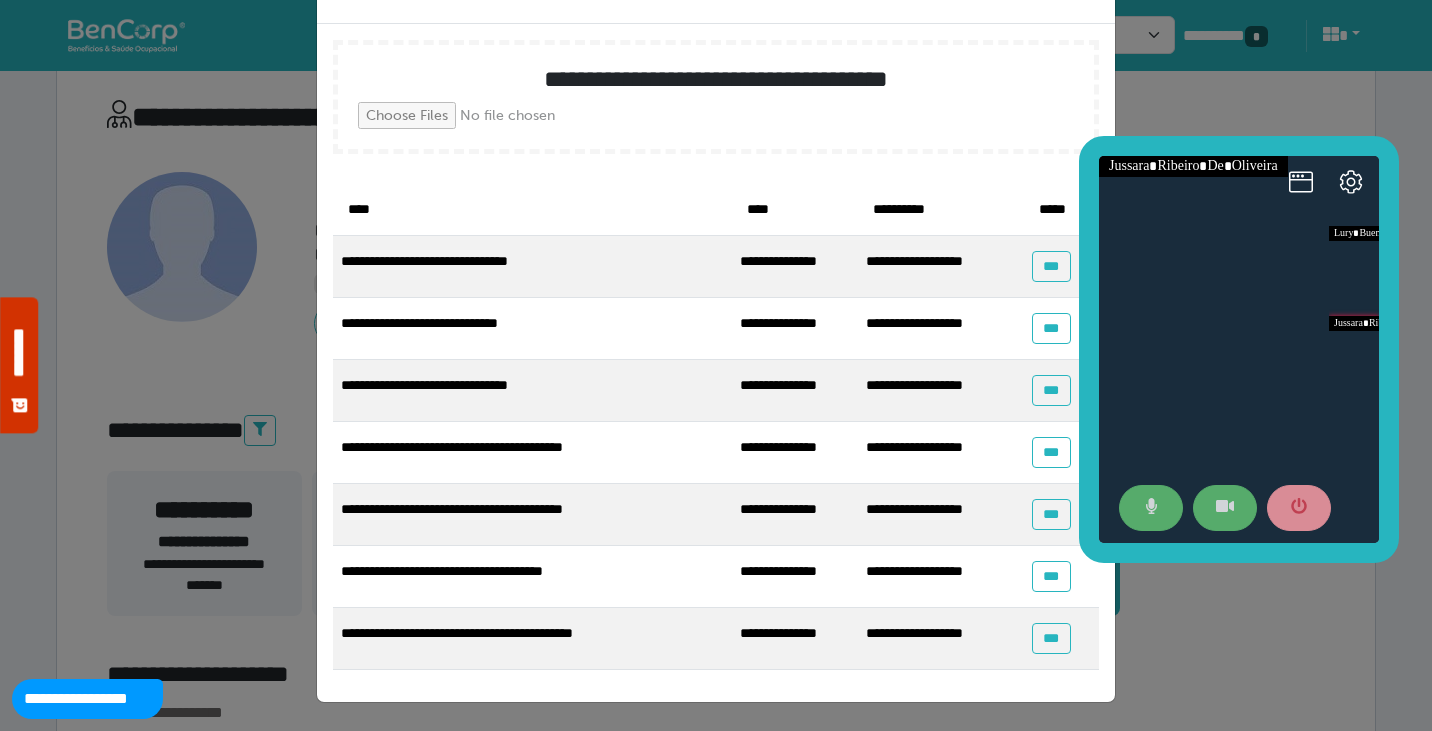 scroll, scrollTop: 0, scrollLeft: 0, axis: both 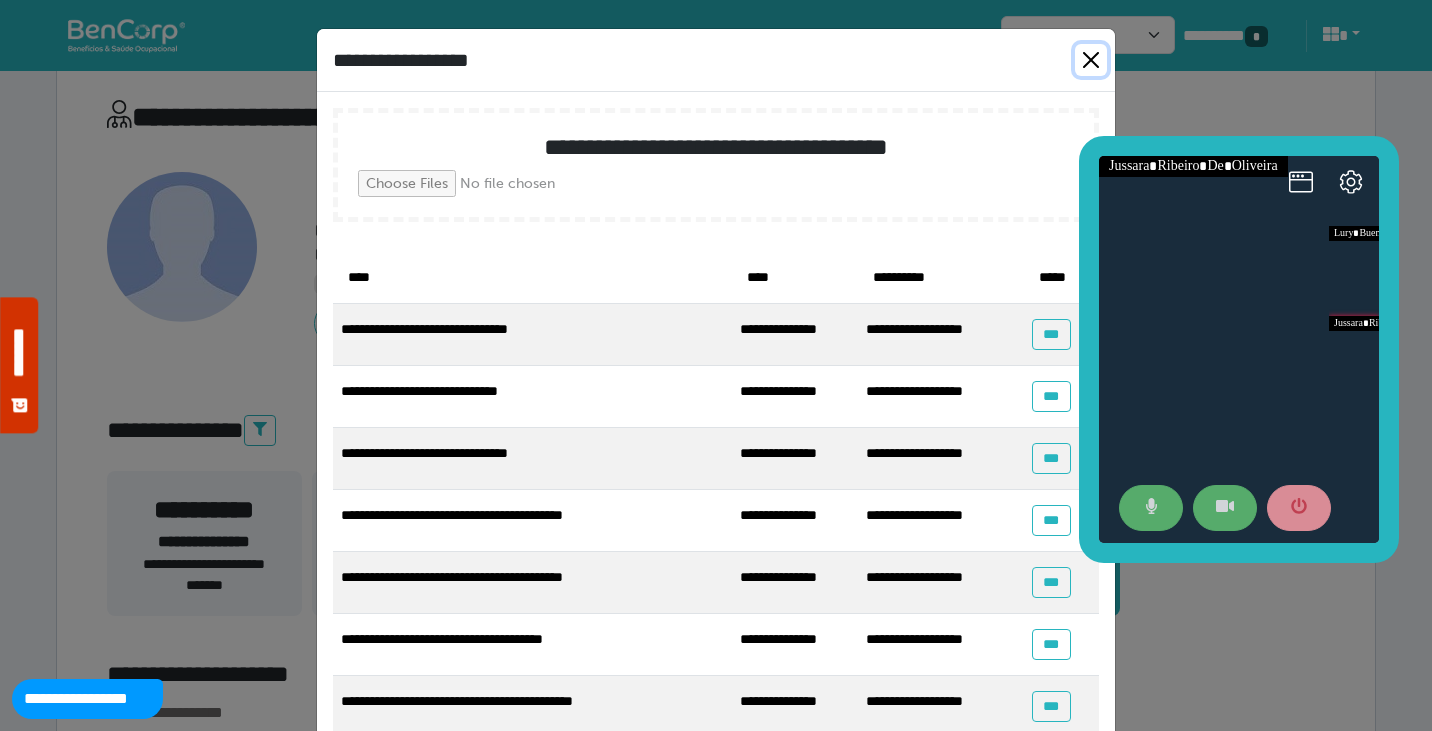 click at bounding box center (1091, 60) 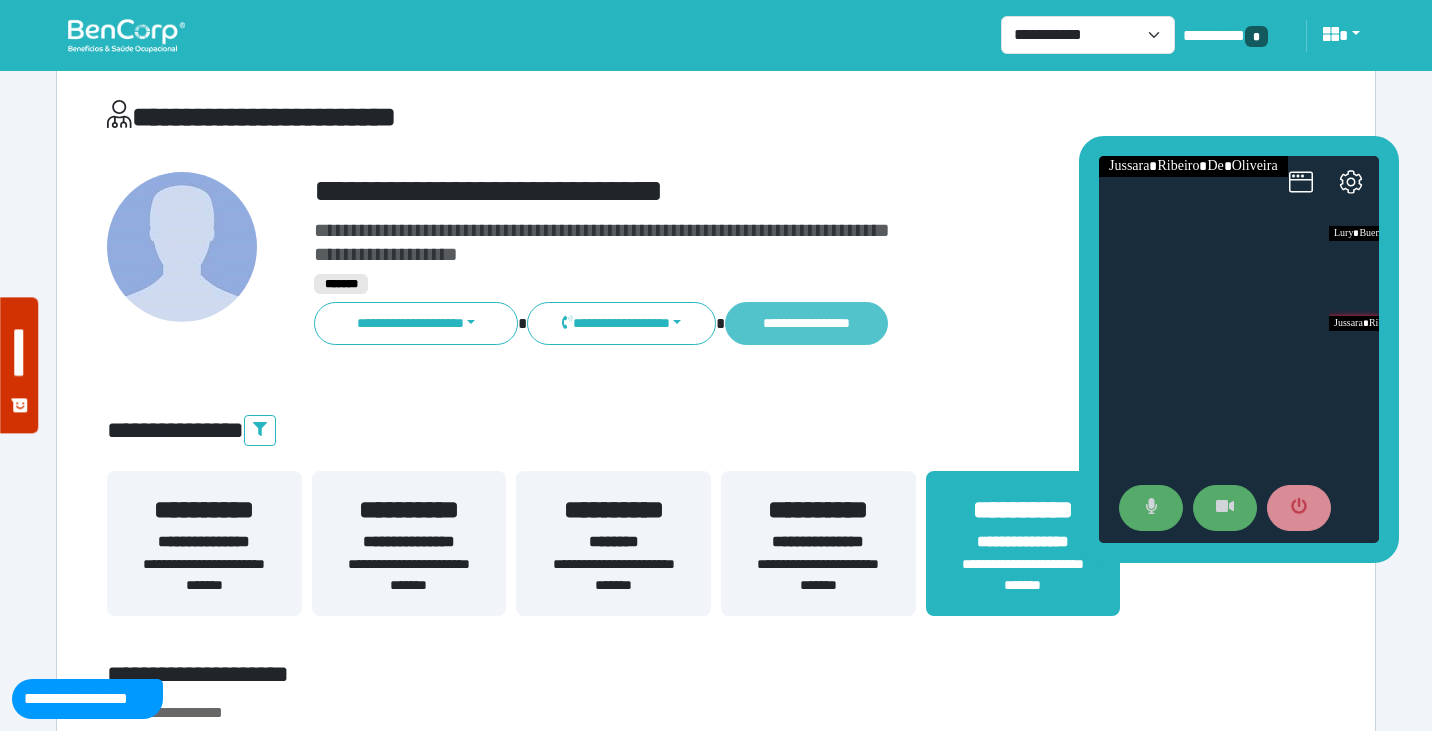 click on "**********" at bounding box center (806, 323) 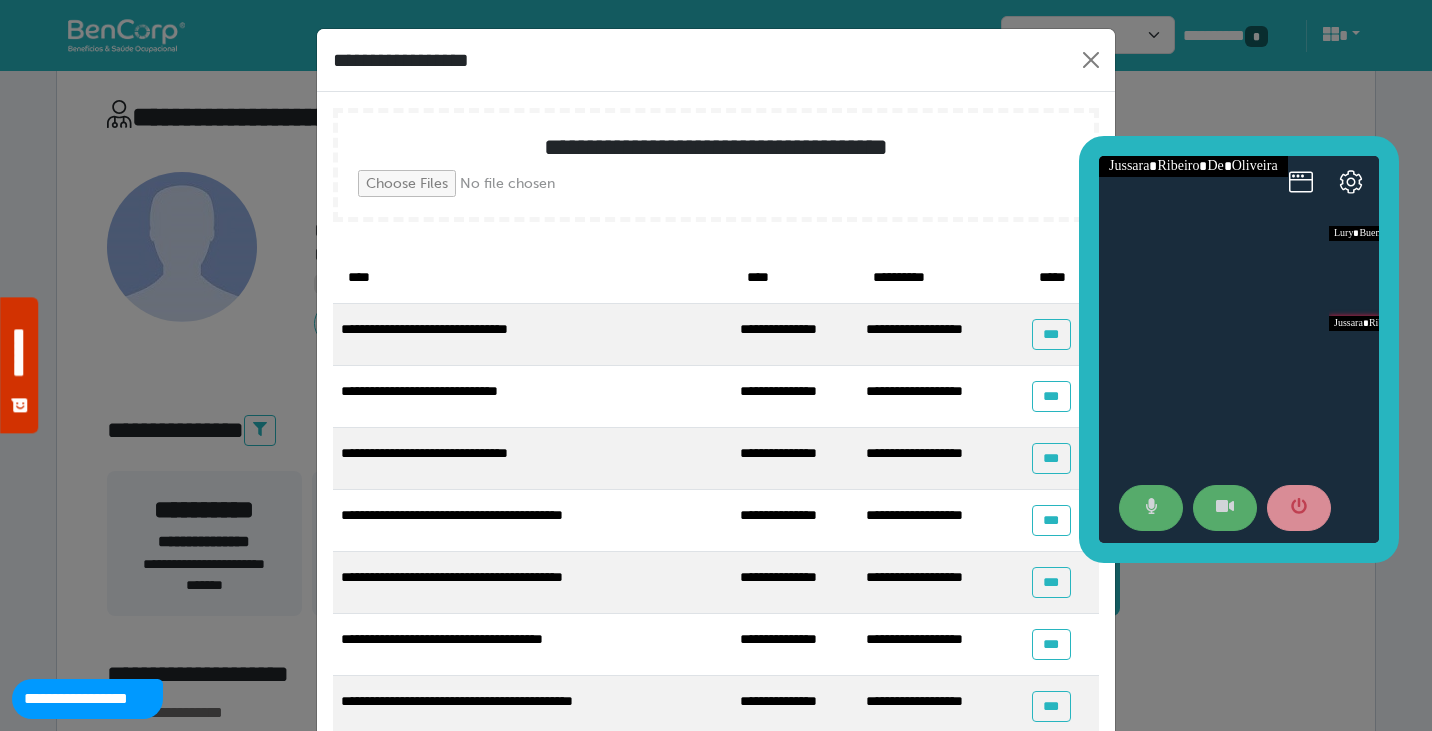 scroll, scrollTop: 68, scrollLeft: 0, axis: vertical 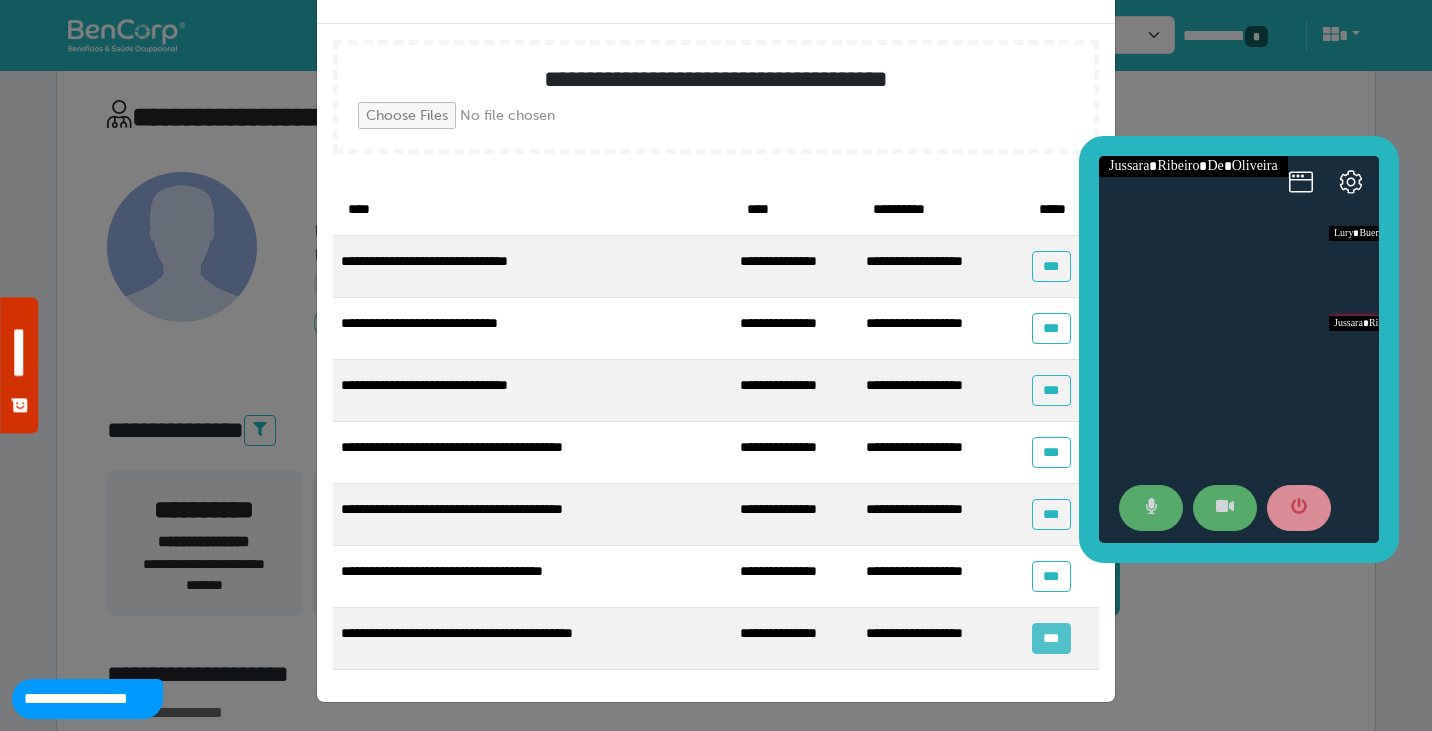 click on "***" at bounding box center (1051, 638) 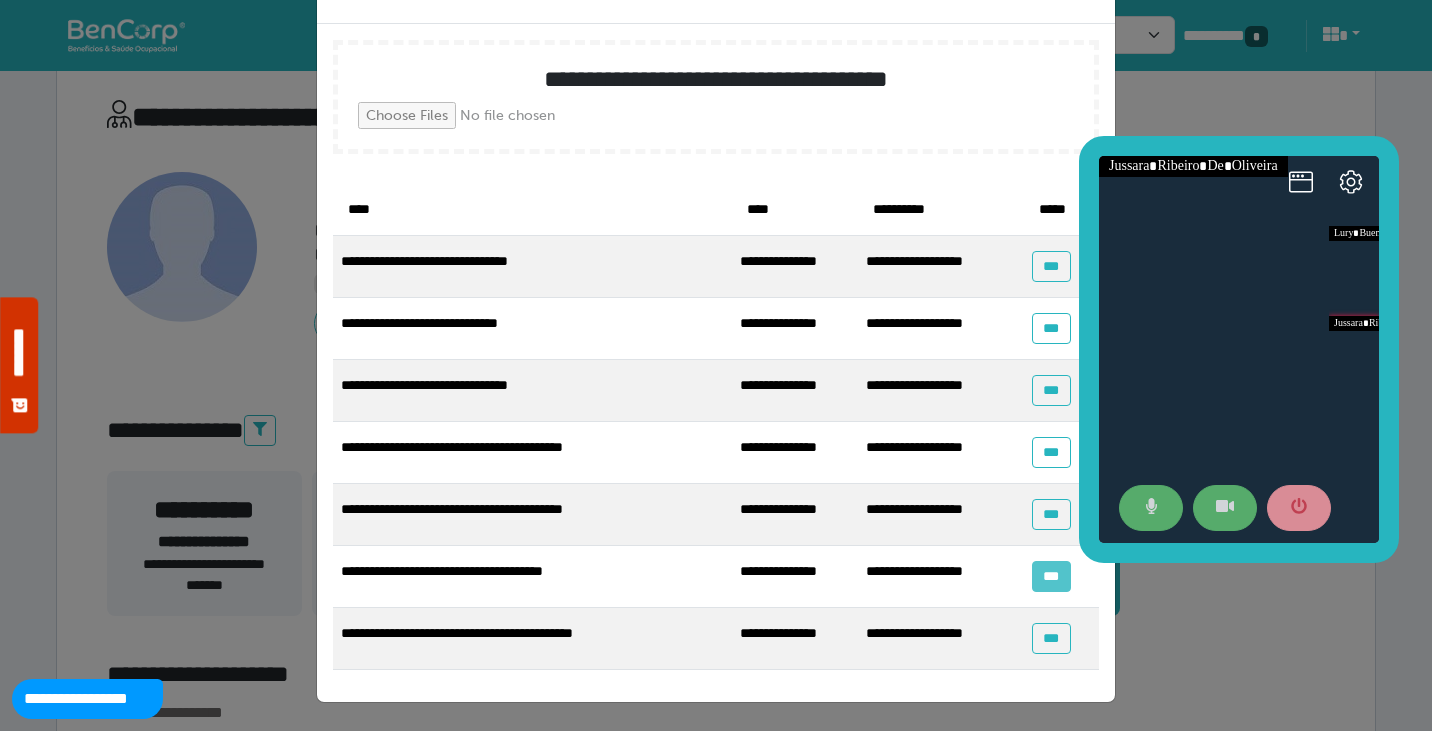 click on "***" at bounding box center (1051, 576) 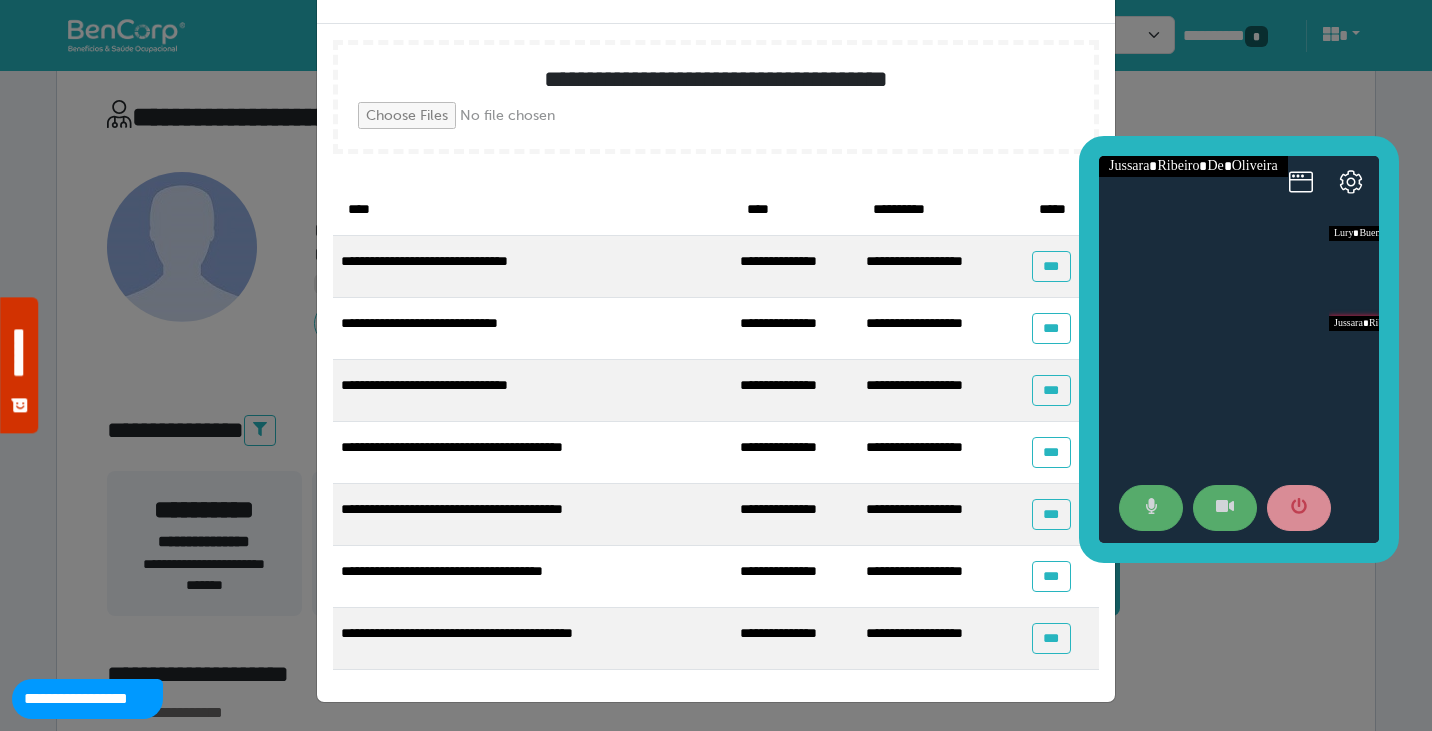 click on "**********" at bounding box center (716, 365) 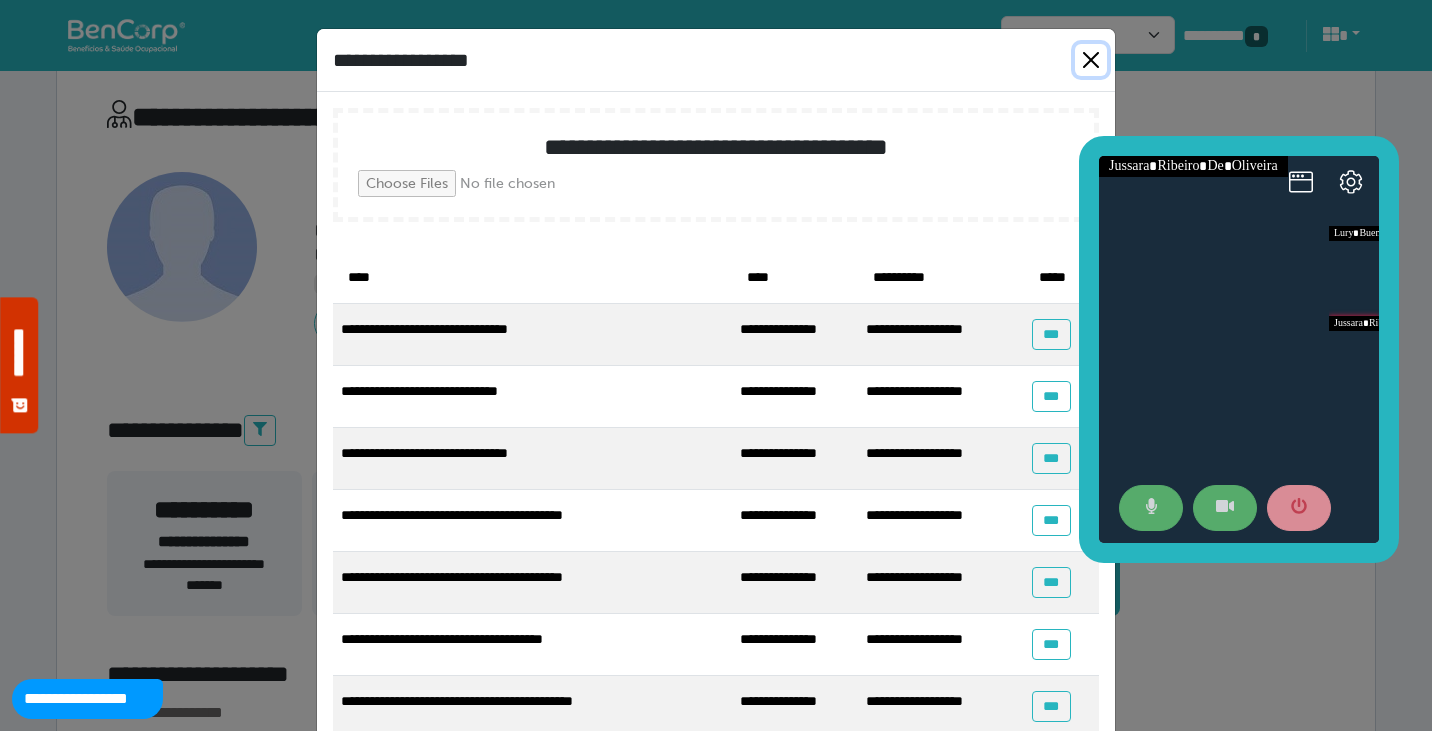 click at bounding box center [1091, 60] 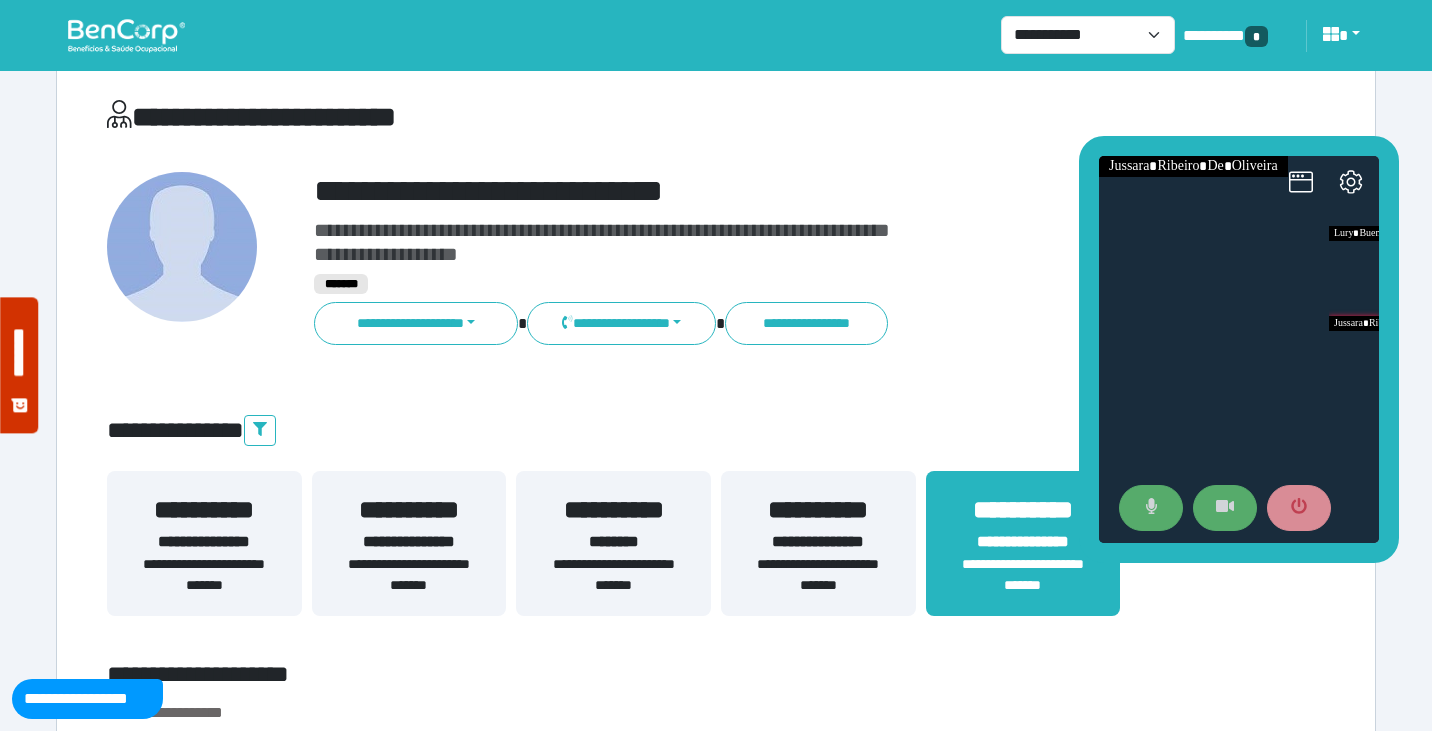 click on "*******" at bounding box center (768, 284) 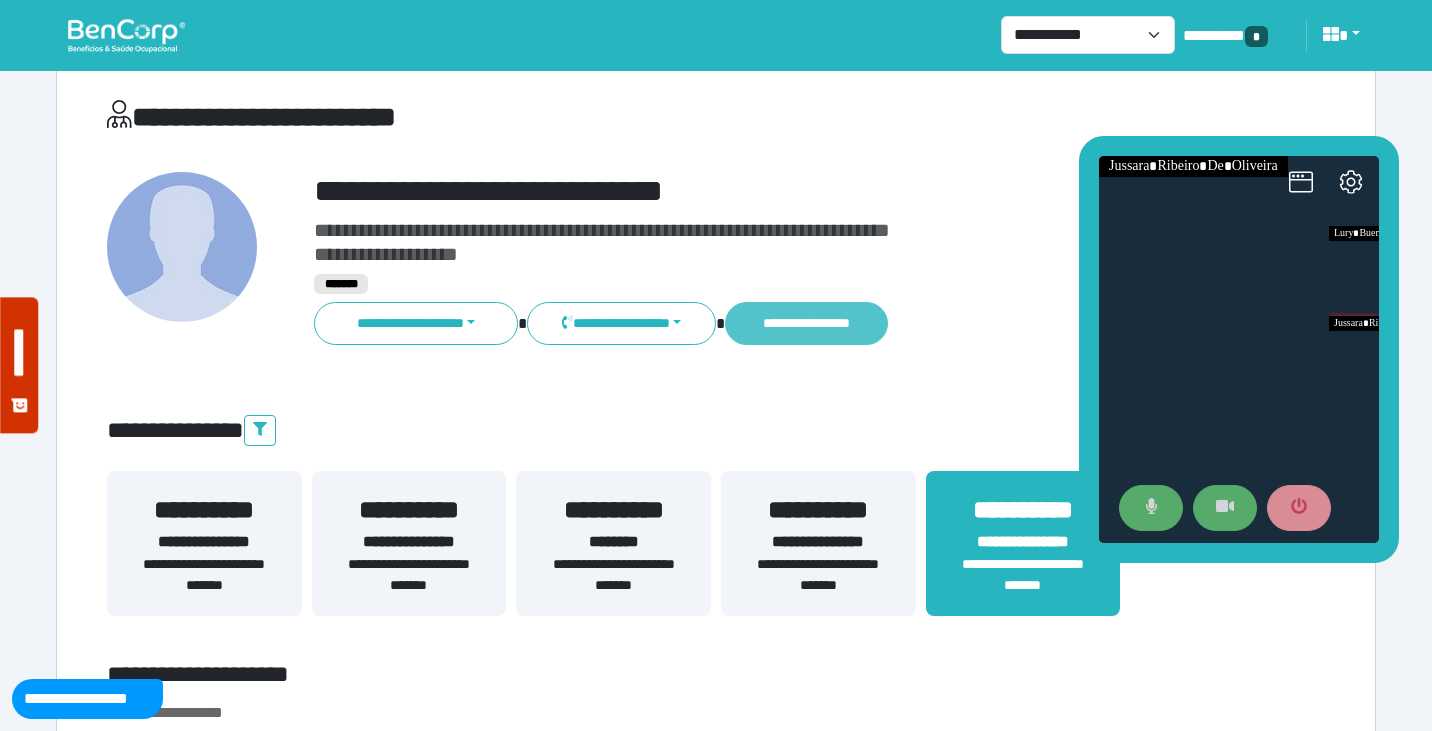 click on "**********" at bounding box center [806, 323] 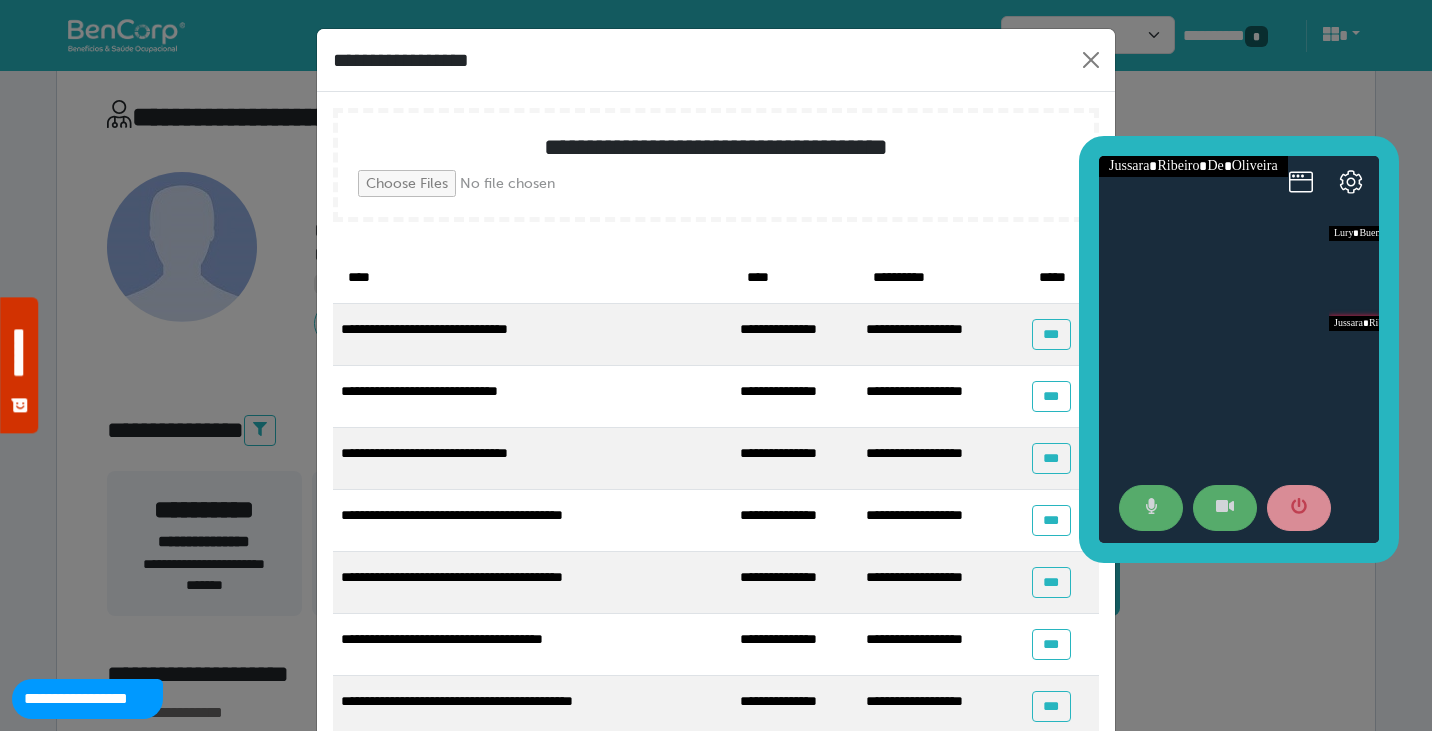 scroll, scrollTop: 130, scrollLeft: 0, axis: vertical 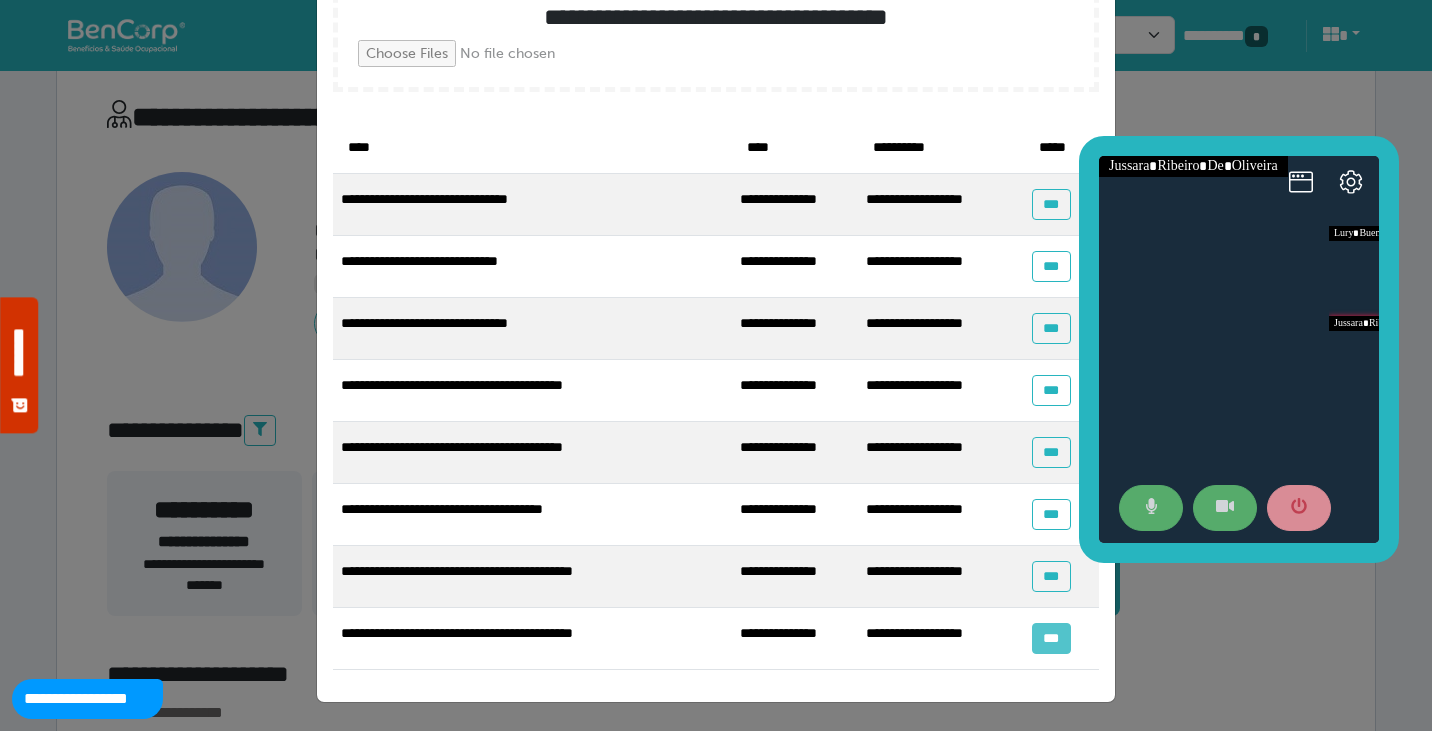click on "***" at bounding box center [1051, 638] 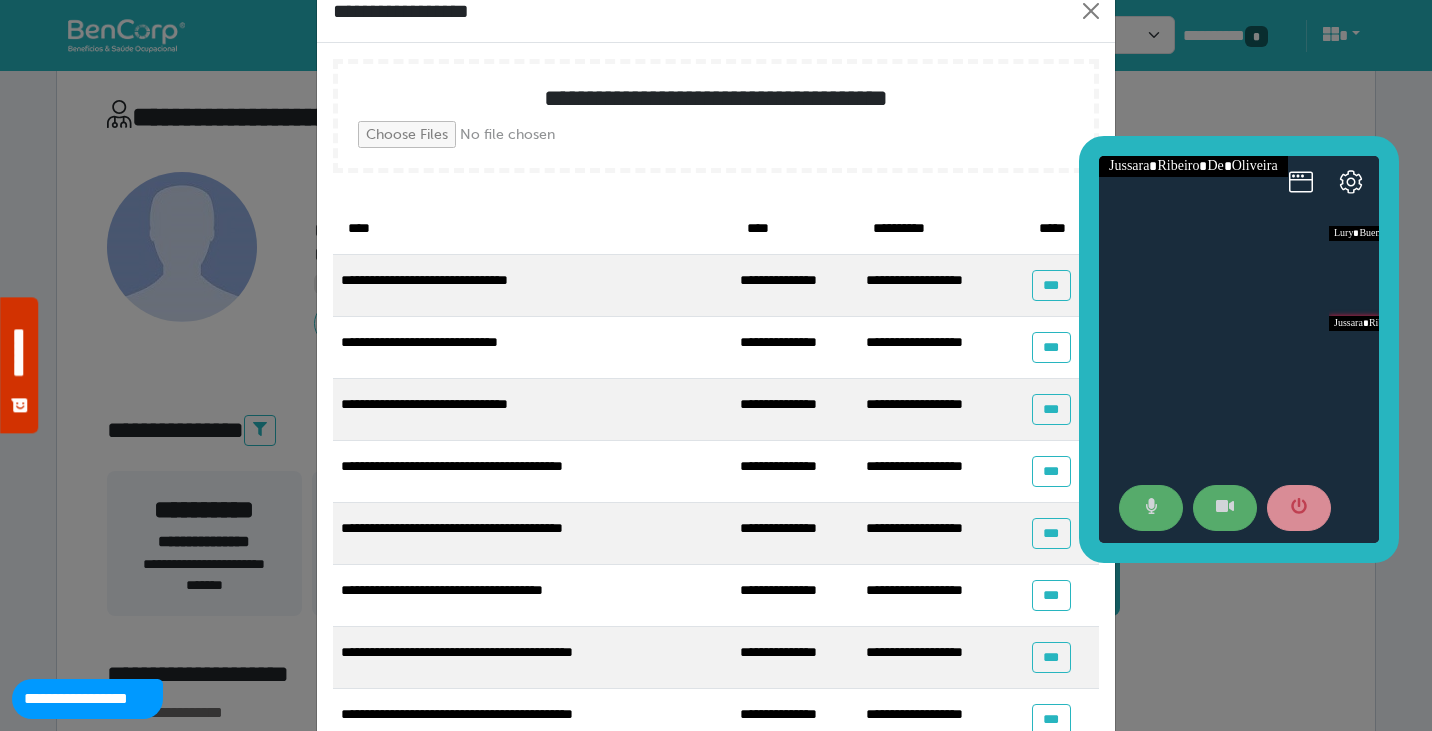 scroll, scrollTop: 0, scrollLeft: 0, axis: both 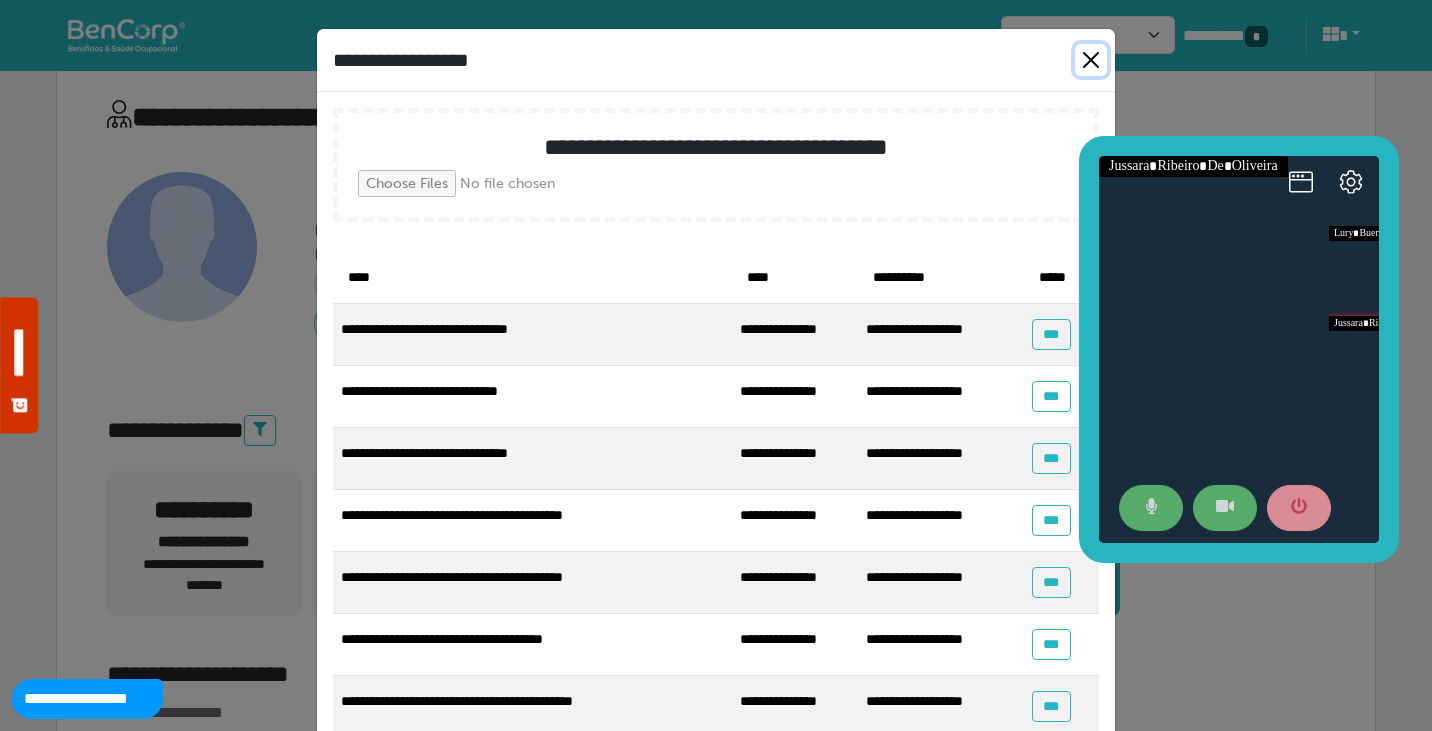 click at bounding box center [1091, 60] 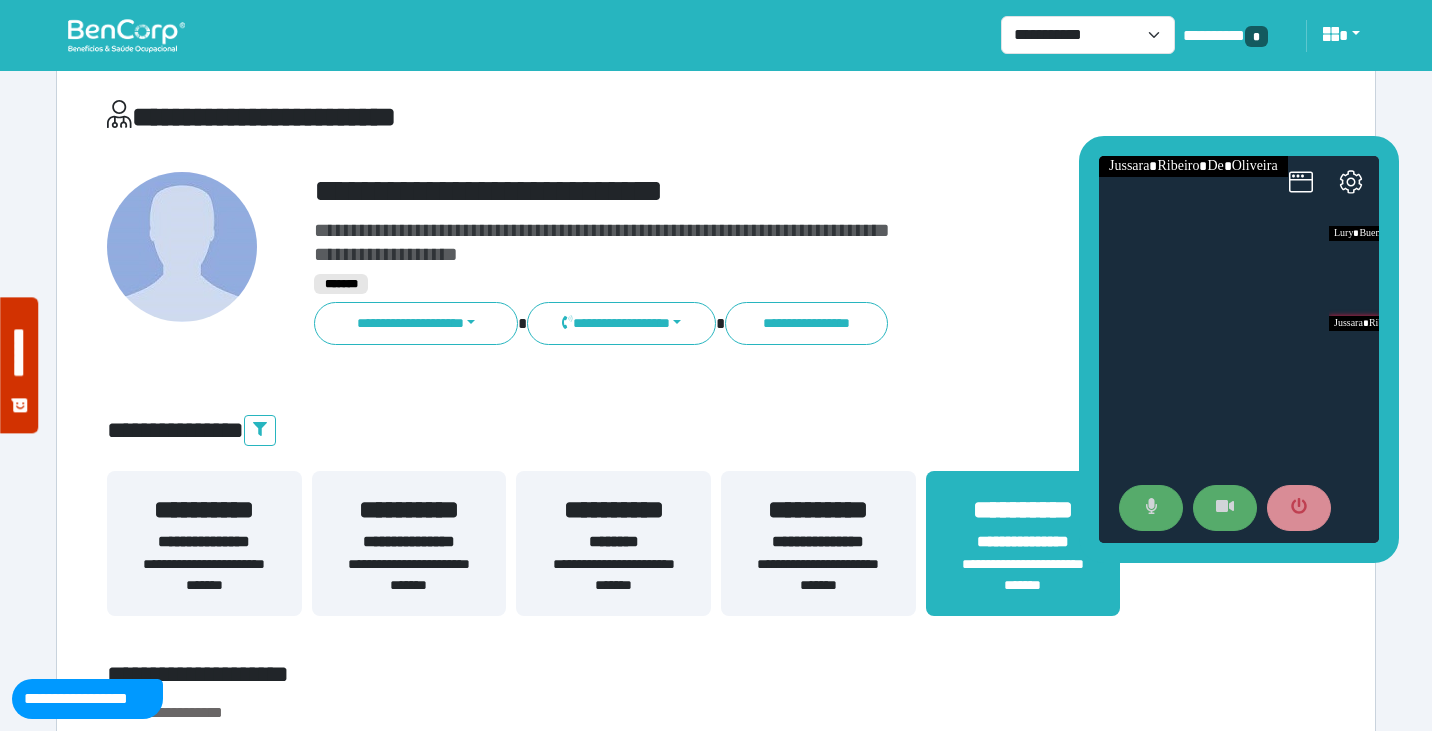 click on "**********" at bounding box center [716, 4713] 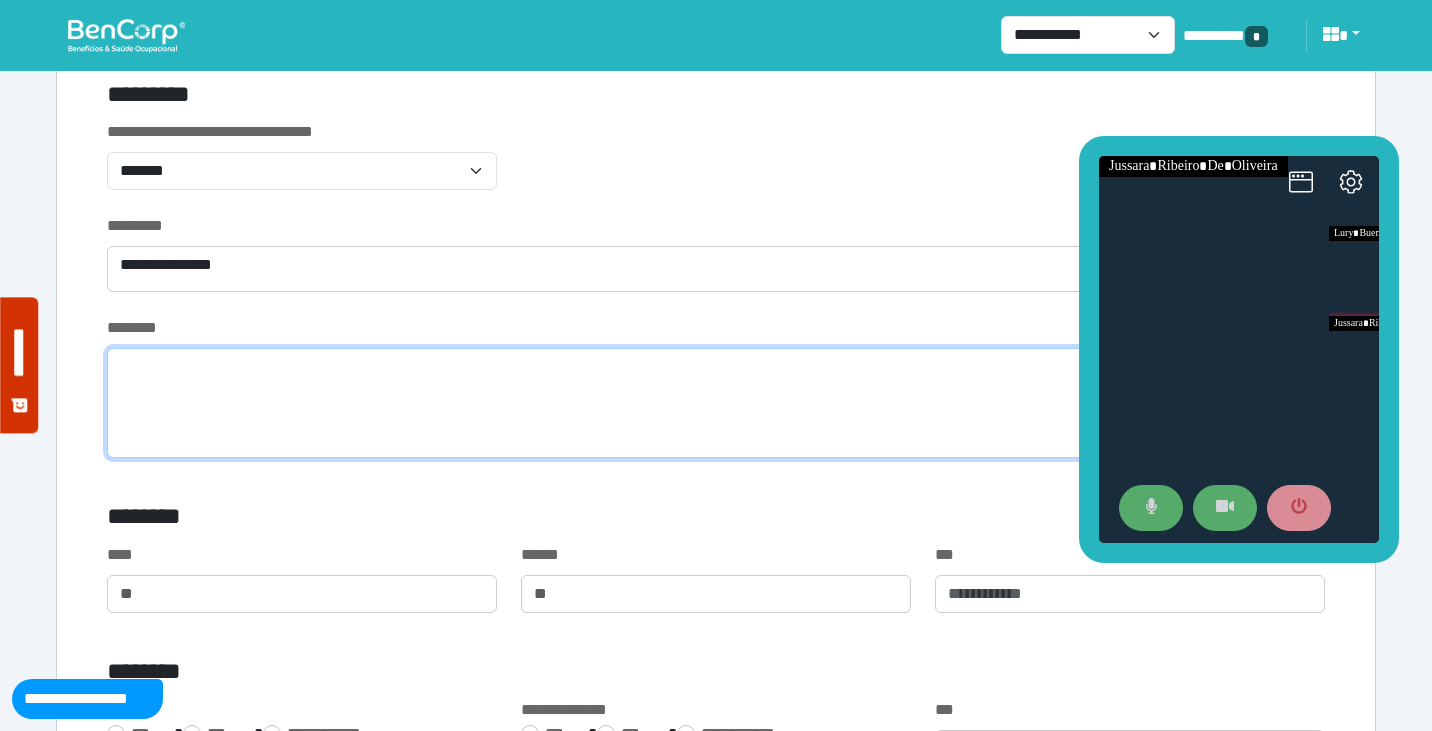 click at bounding box center [716, 403] 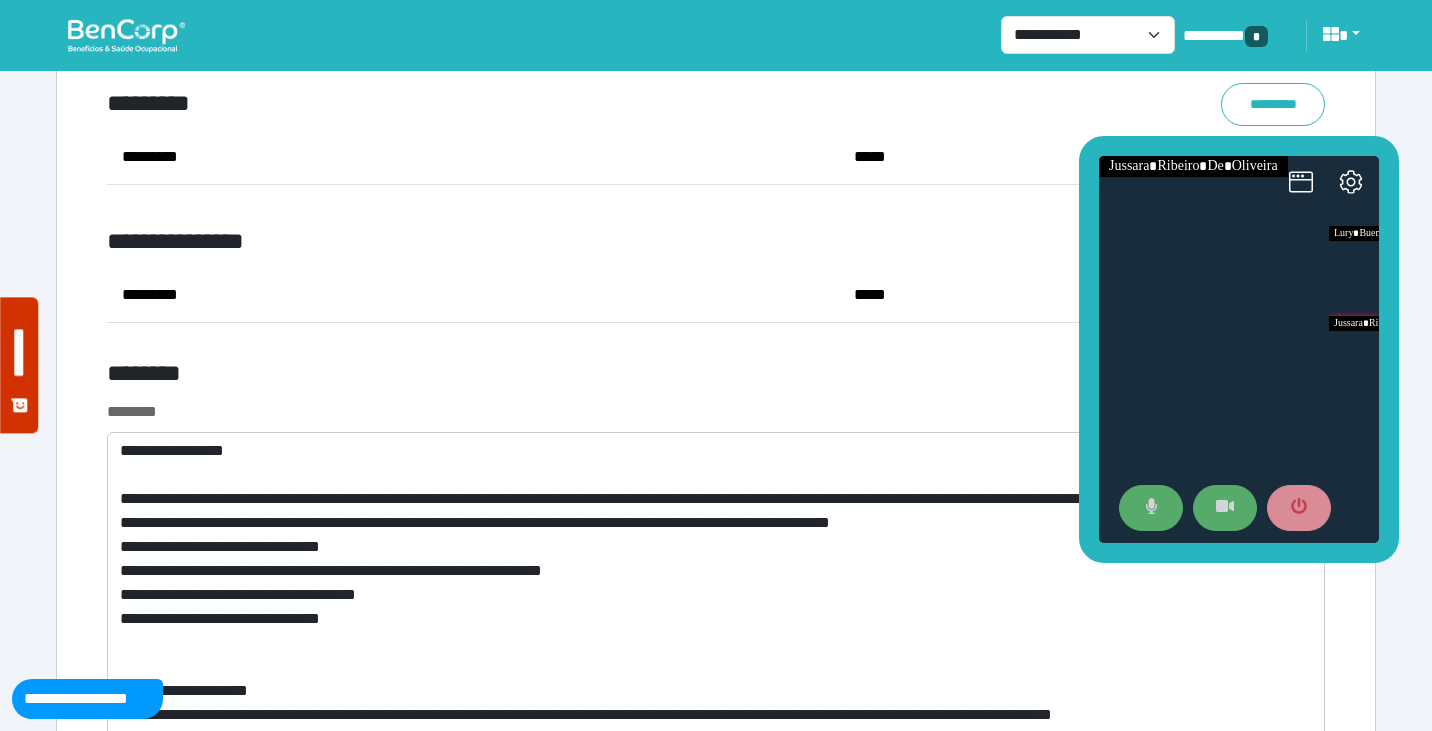 scroll, scrollTop: 7469, scrollLeft: 0, axis: vertical 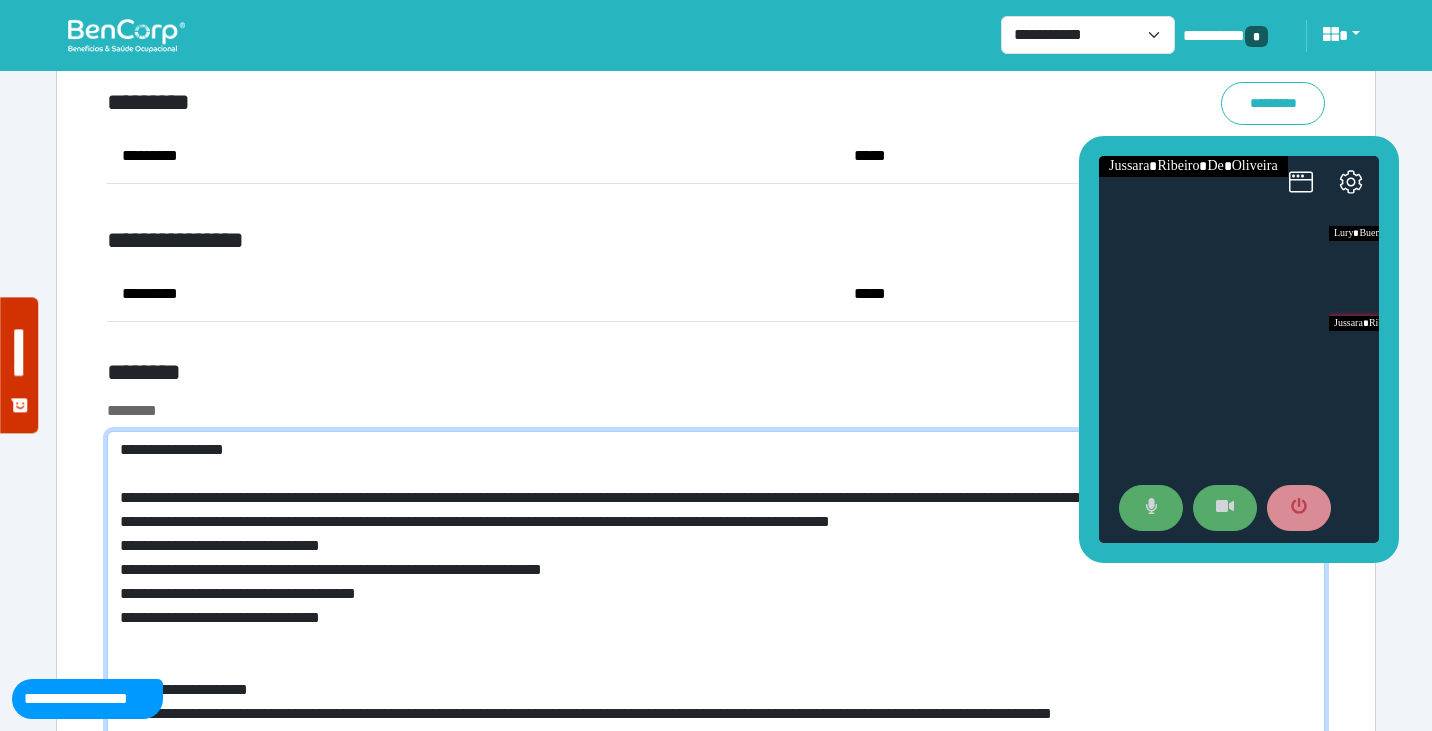 click at bounding box center [716, 958] 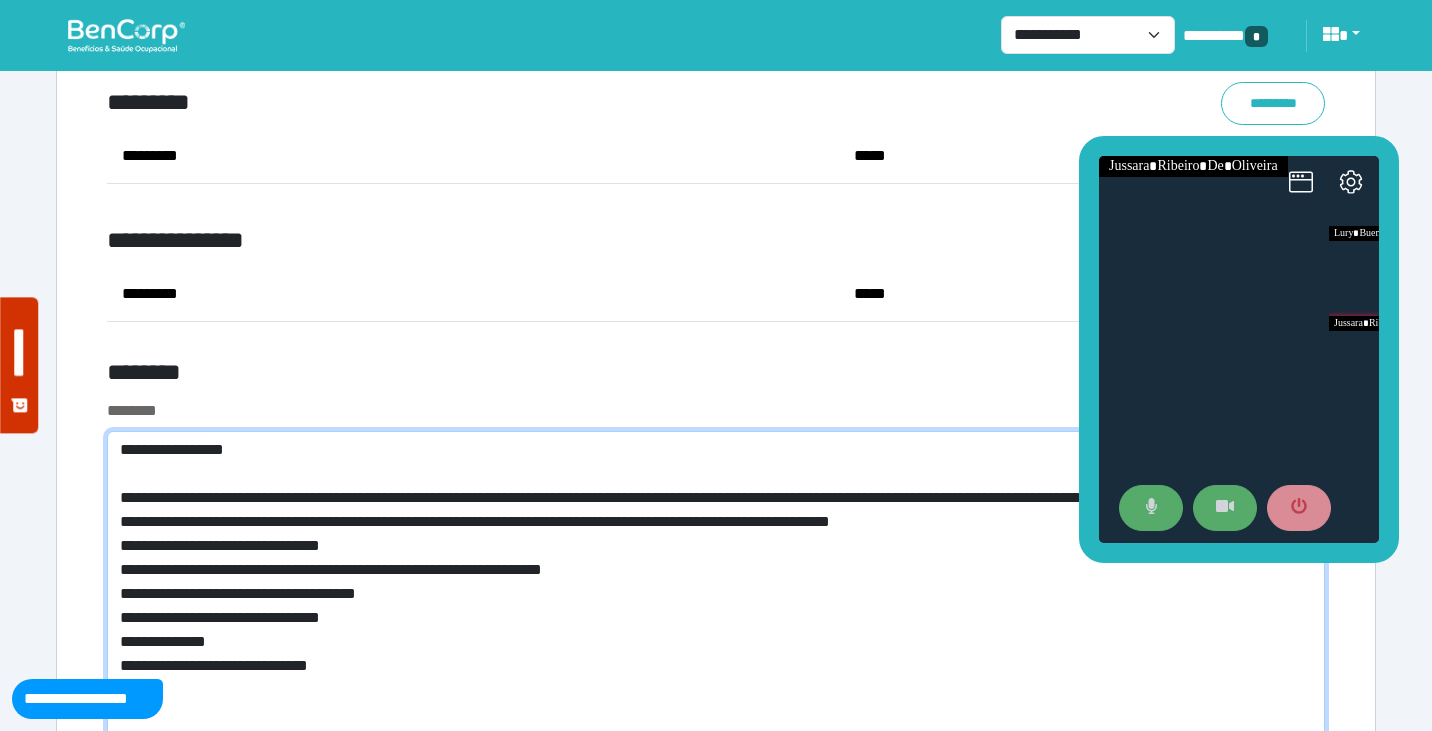 click at bounding box center (716, 982) 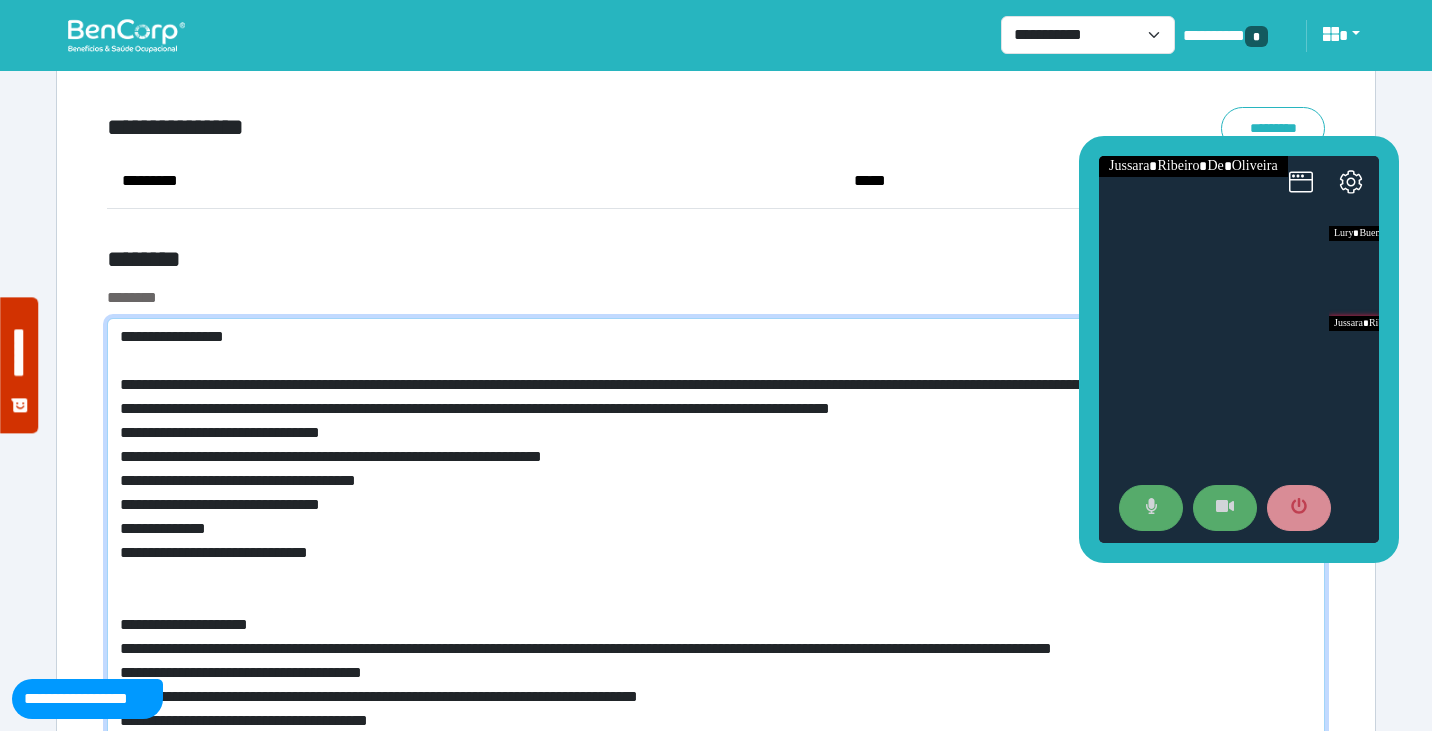 scroll, scrollTop: 7583, scrollLeft: 0, axis: vertical 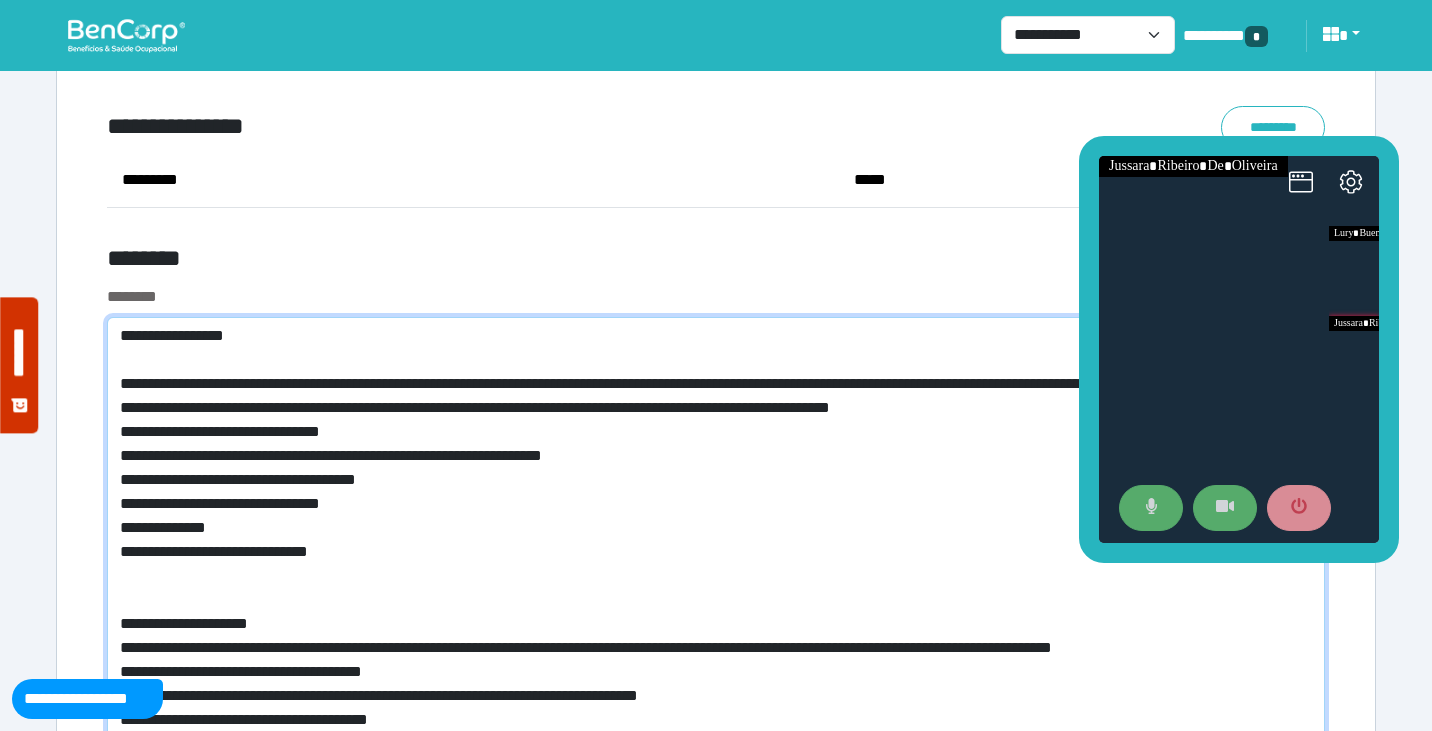 click at bounding box center [716, 868] 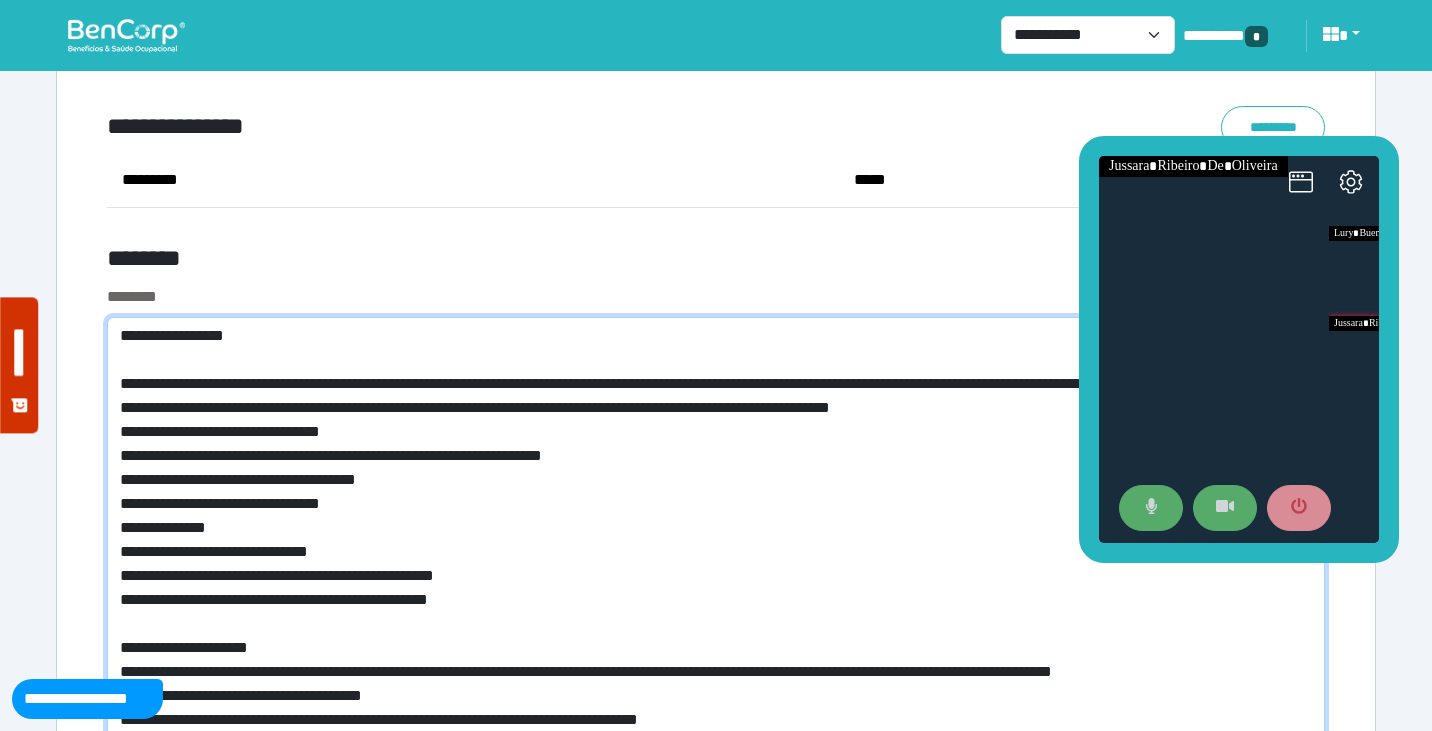 click at bounding box center (716, 880) 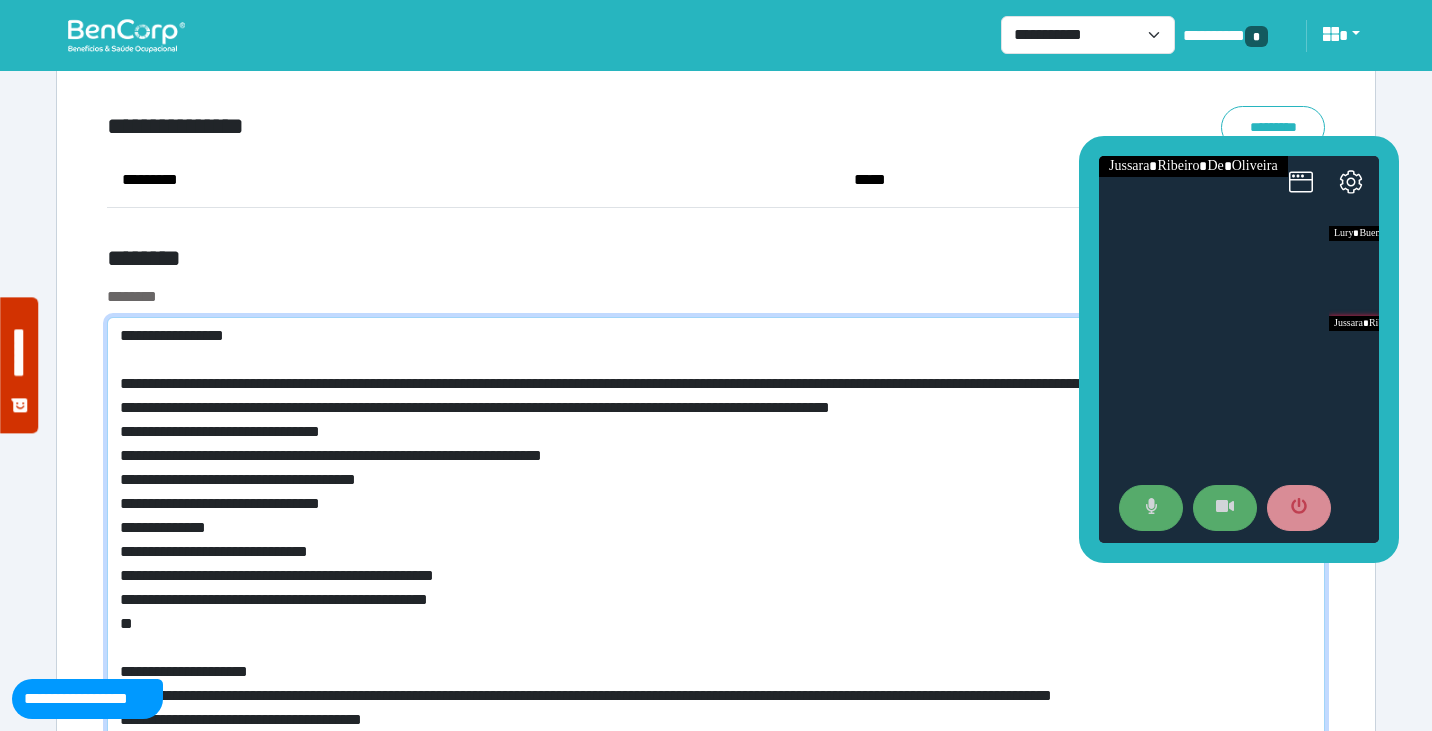 type on "**********" 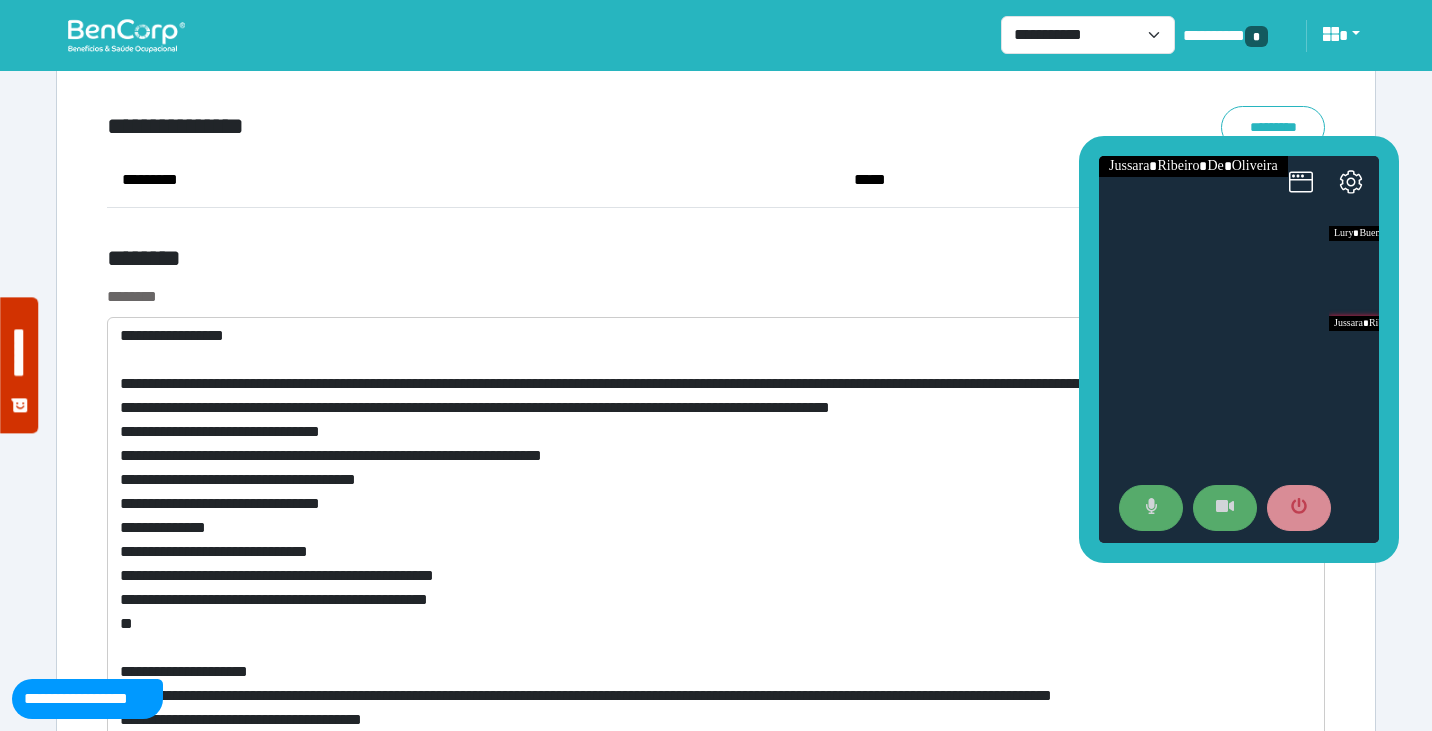 click on "********" at bounding box center [509, 262] 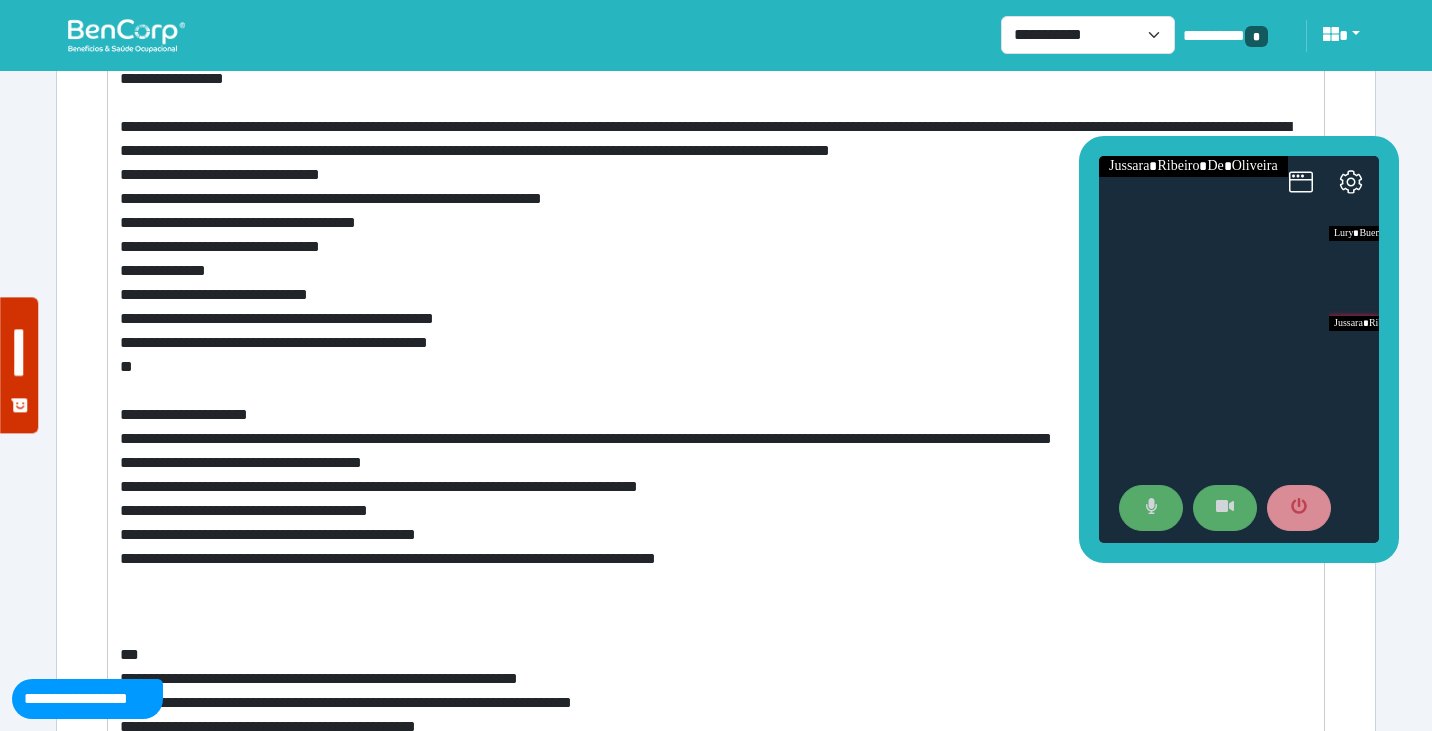 scroll, scrollTop: 7827, scrollLeft: 0, axis: vertical 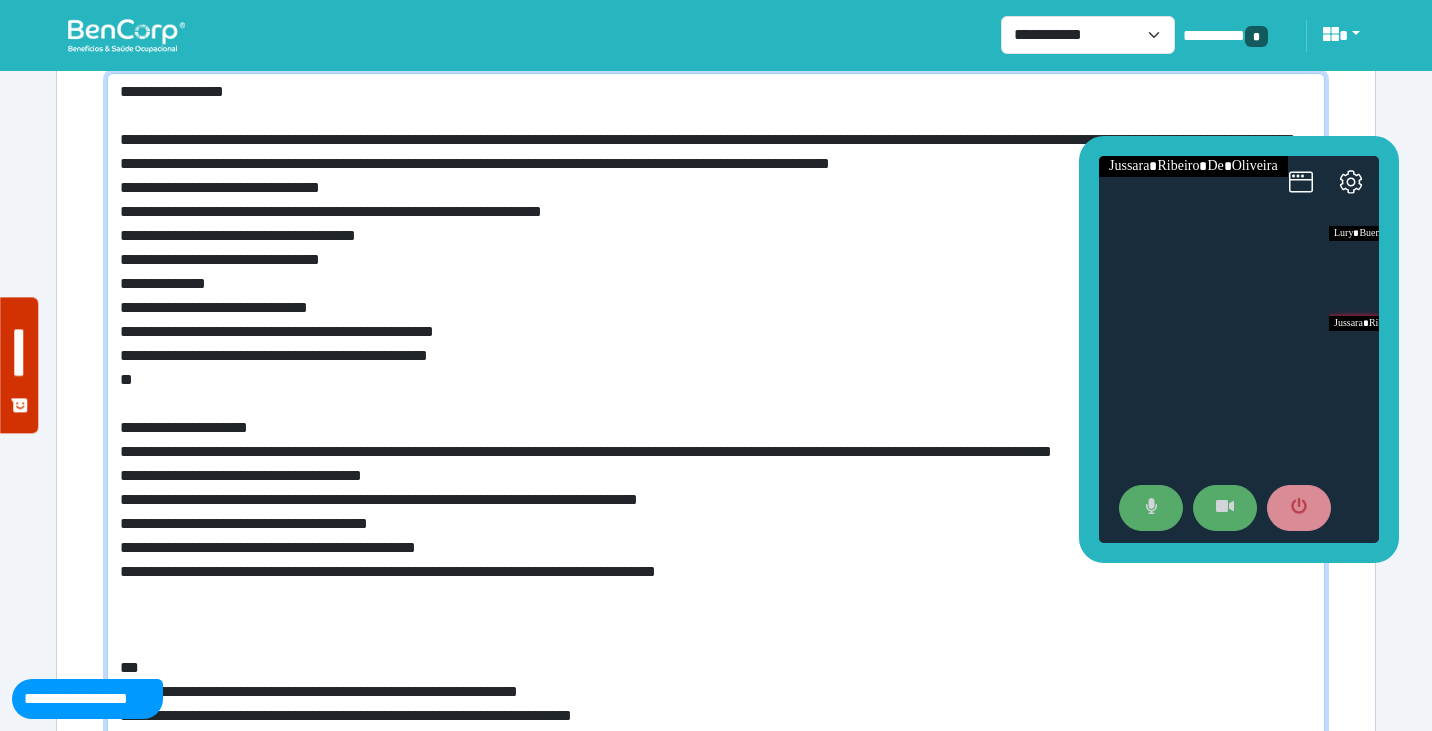 click at bounding box center (716, 648) 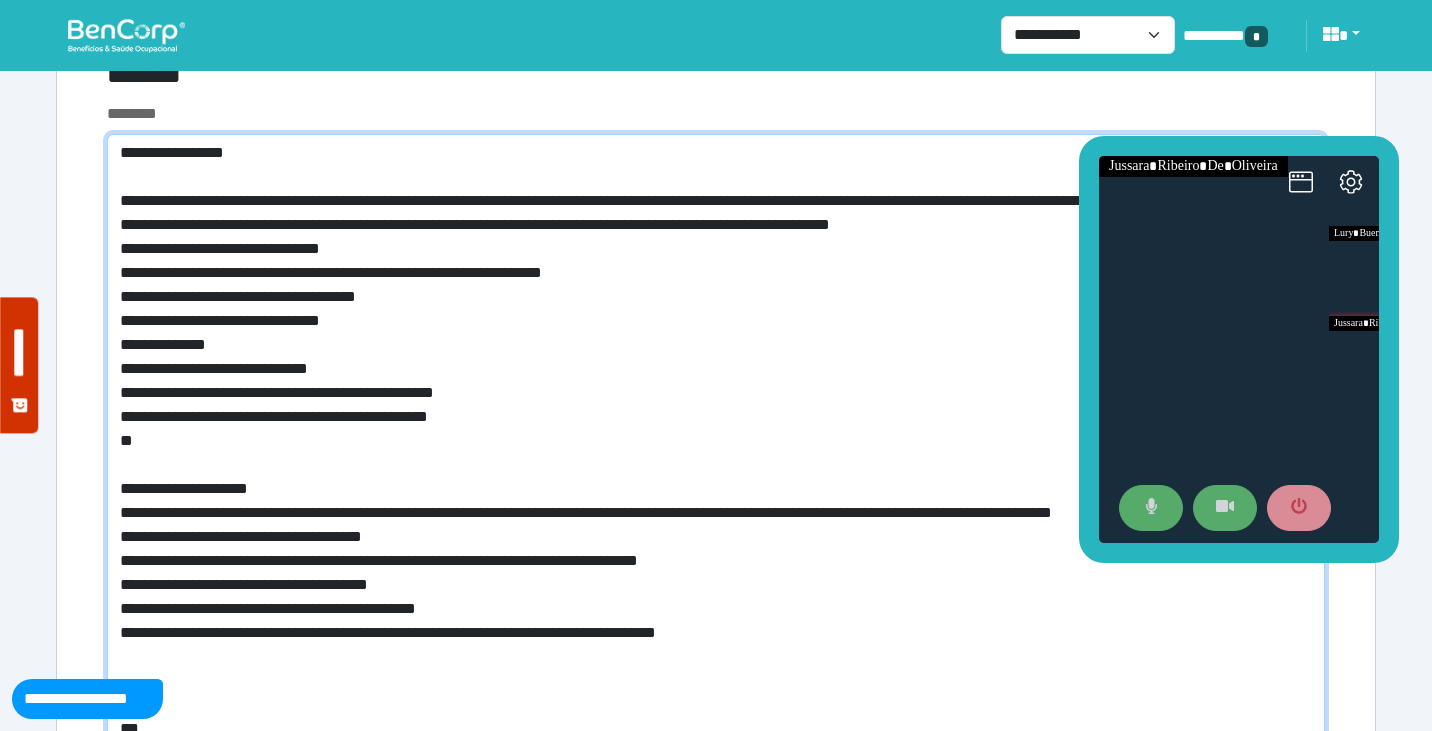 scroll, scrollTop: 7764, scrollLeft: 0, axis: vertical 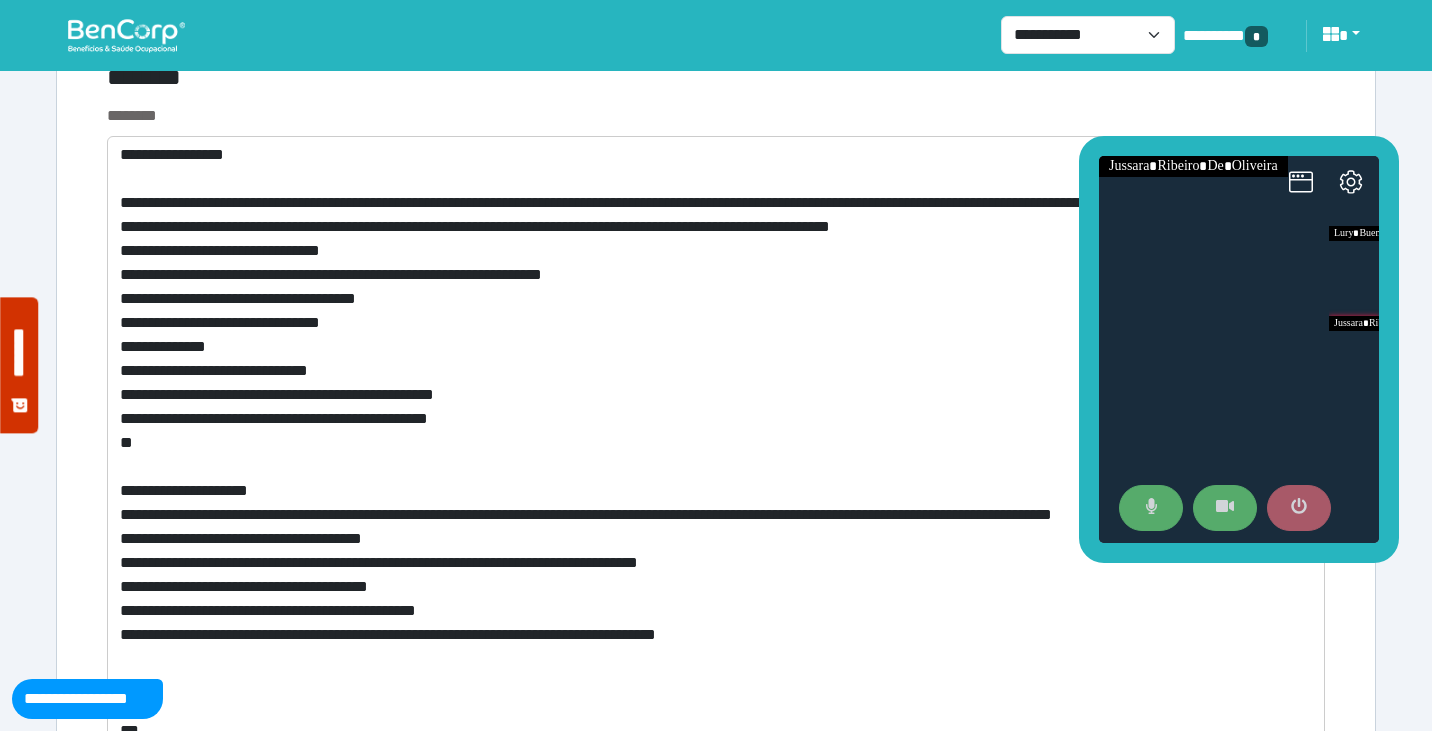 click at bounding box center [1299, 508] 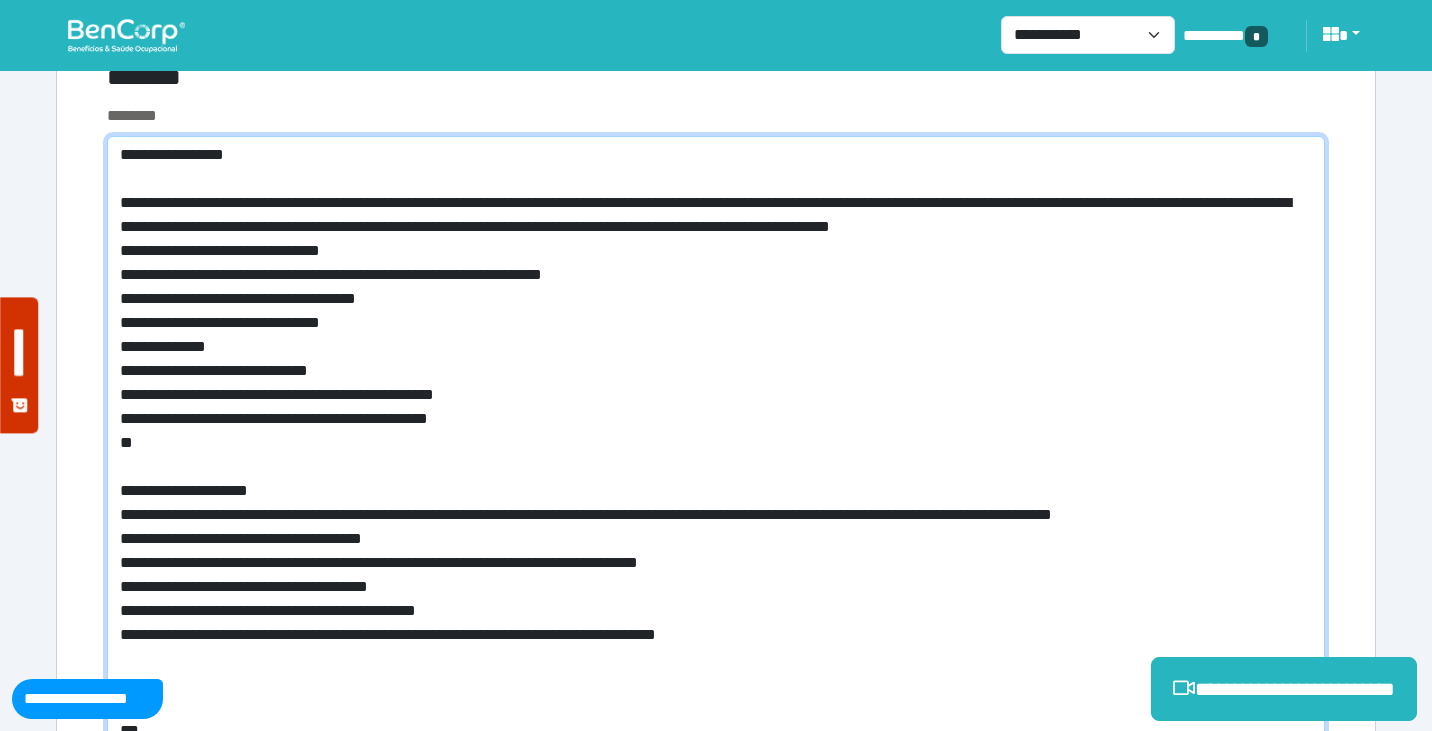 click at bounding box center (716, 711) 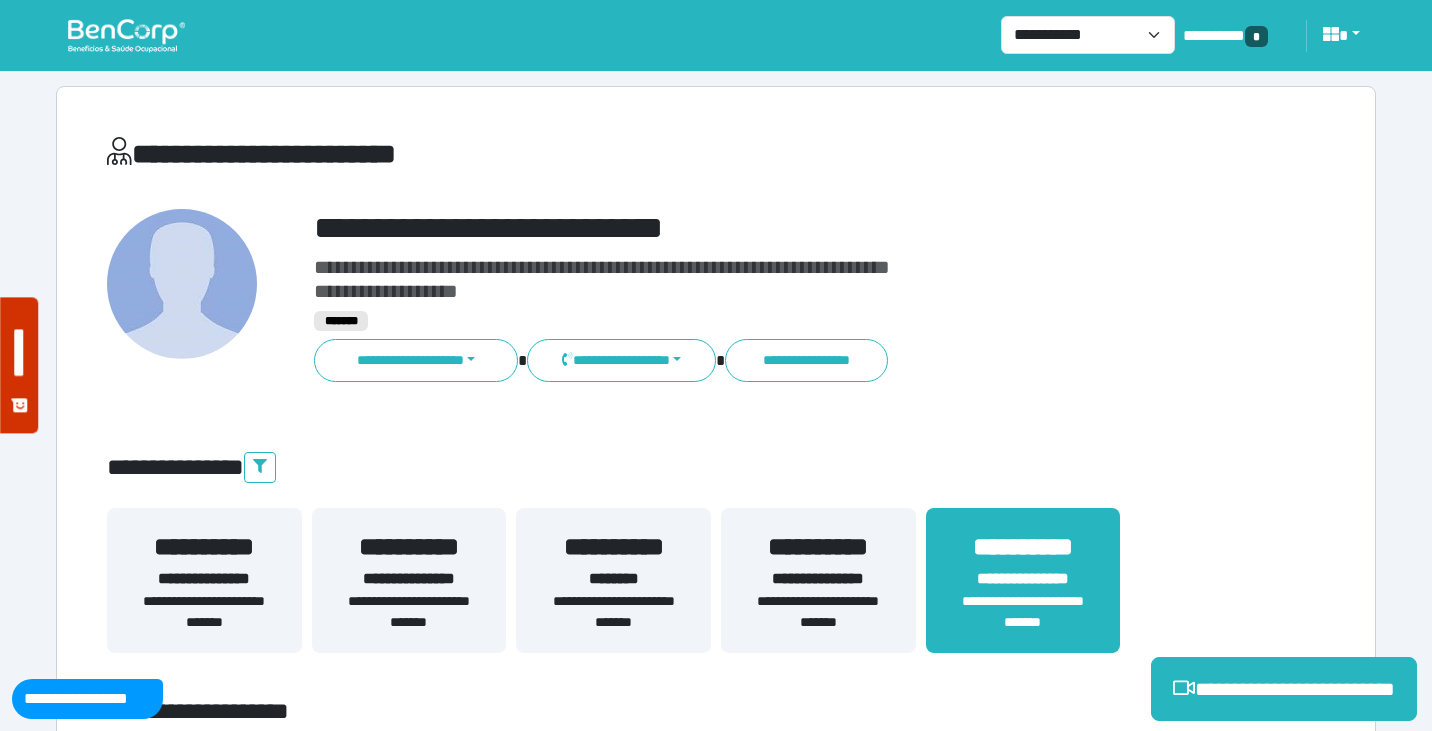 scroll, scrollTop: 84, scrollLeft: 0, axis: vertical 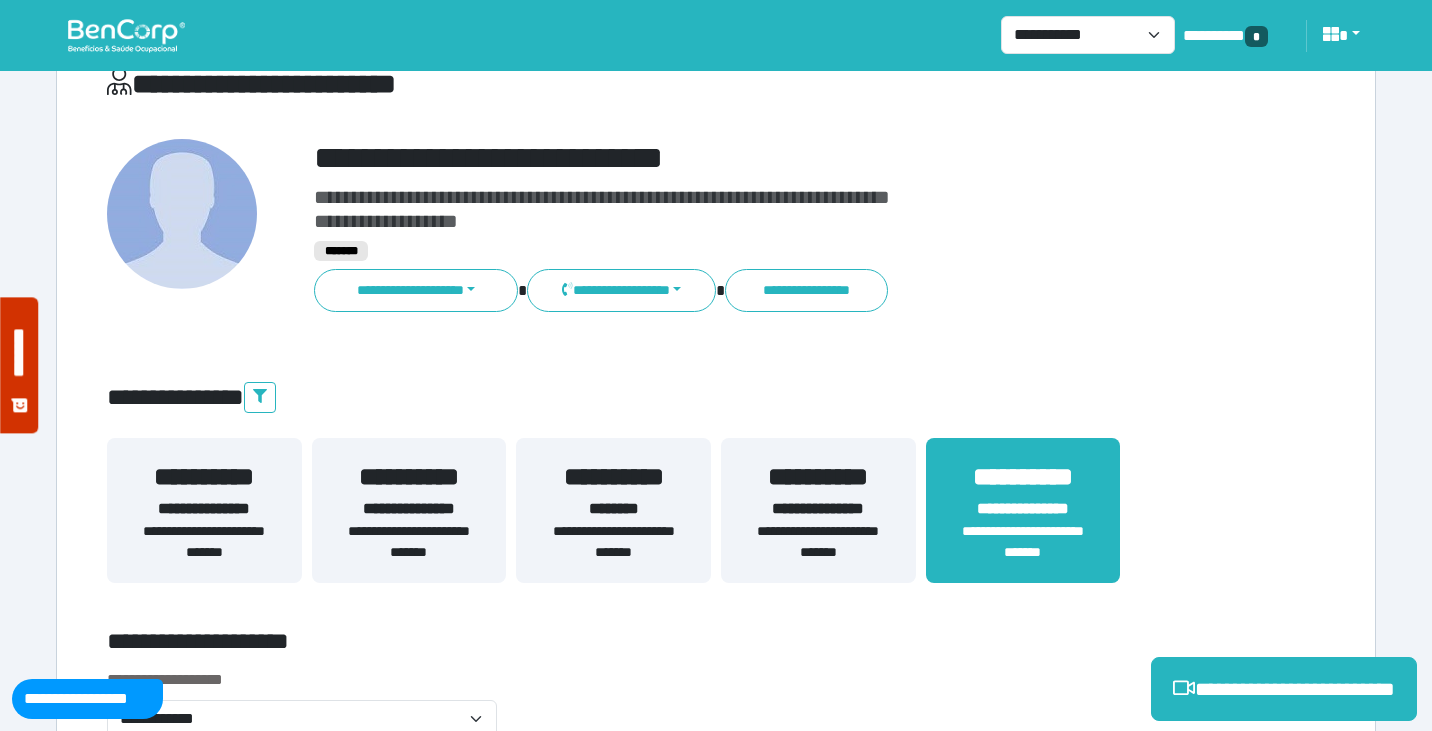 click on "**********" at bounding box center (818, 509) 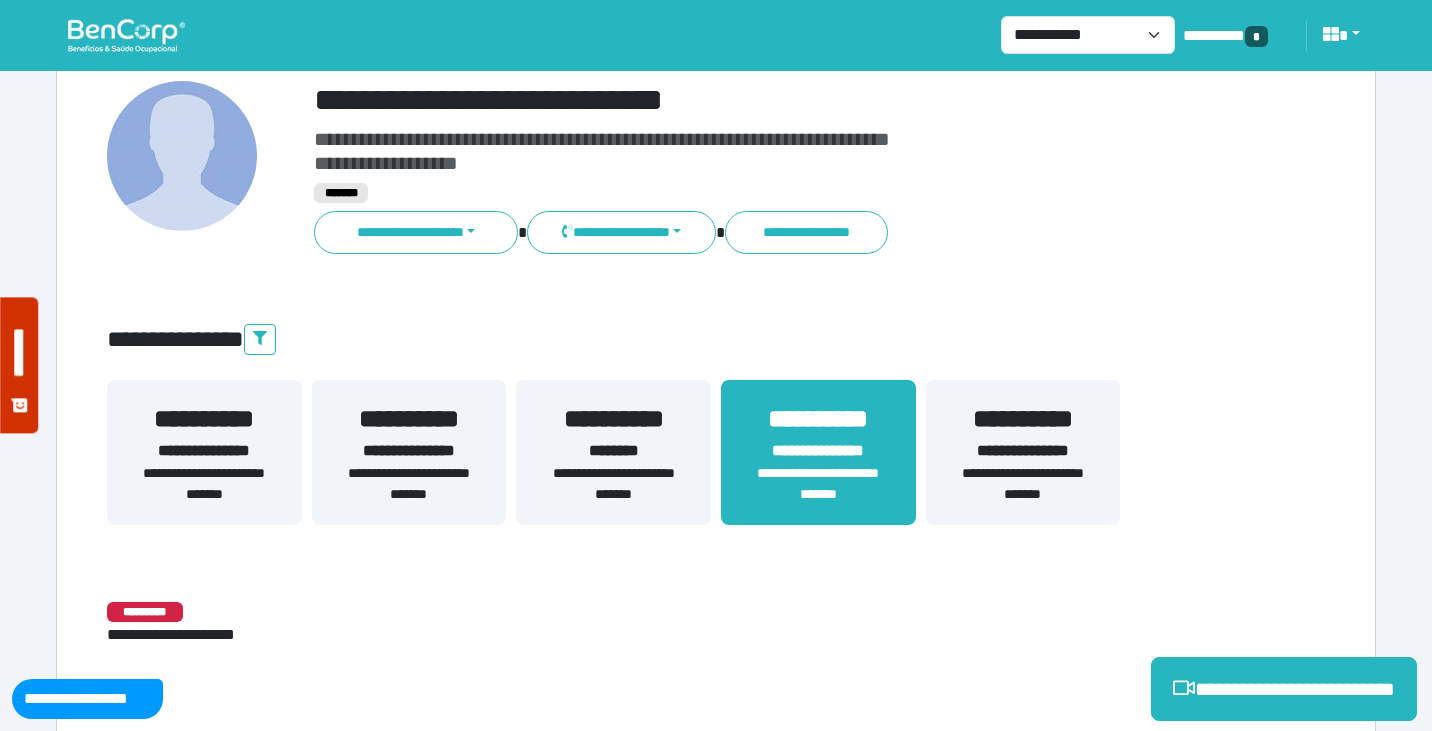 scroll, scrollTop: 294, scrollLeft: 0, axis: vertical 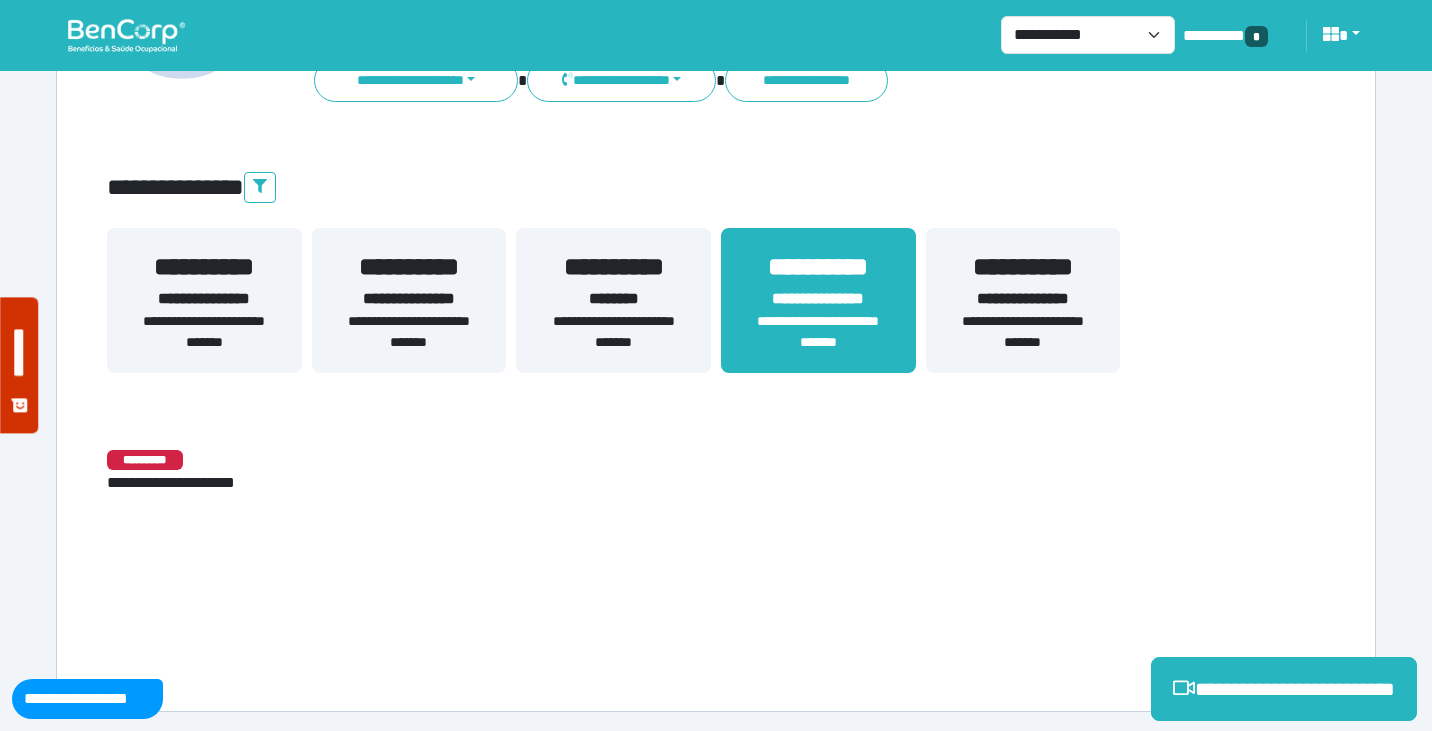 click on "**********" at bounding box center (613, 332) 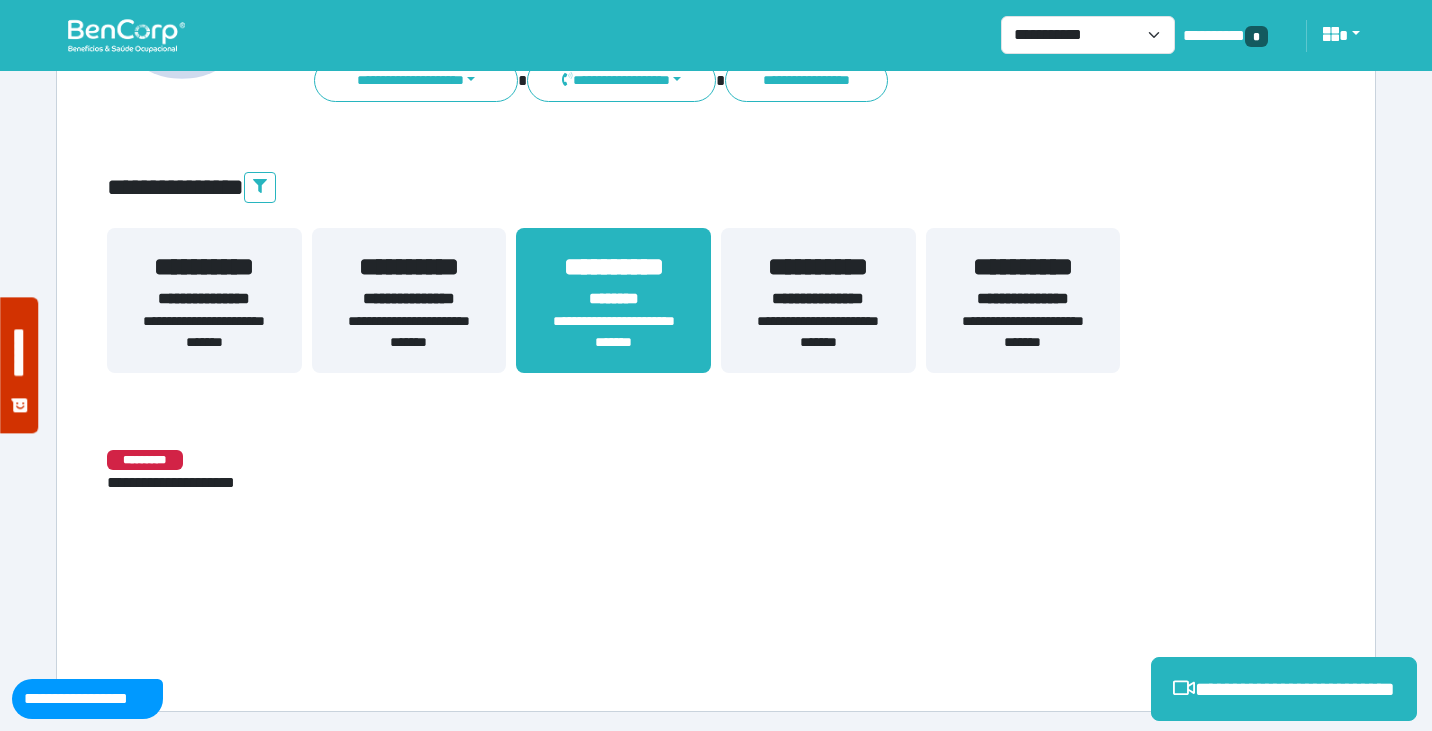 click on "**********" at bounding box center [613, 332] 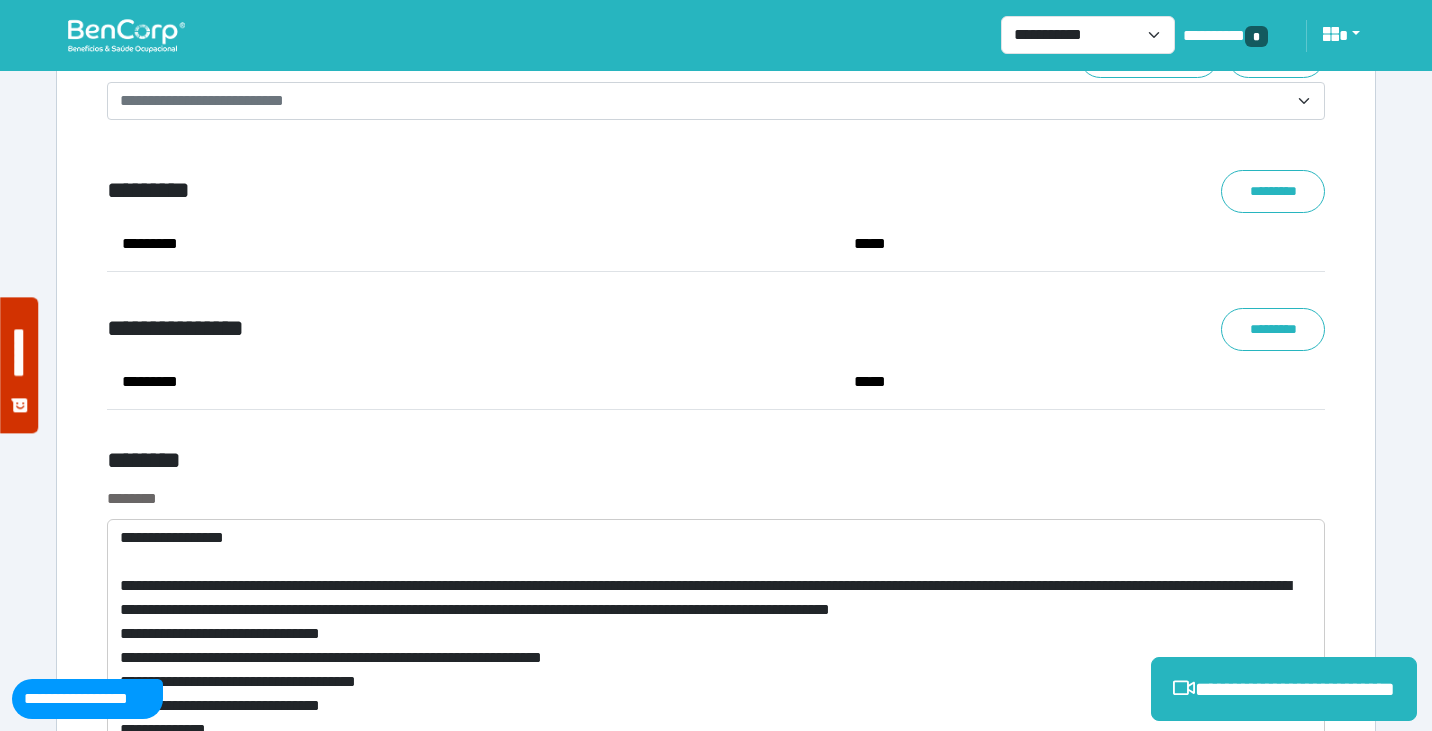 scroll, scrollTop: 7325, scrollLeft: 0, axis: vertical 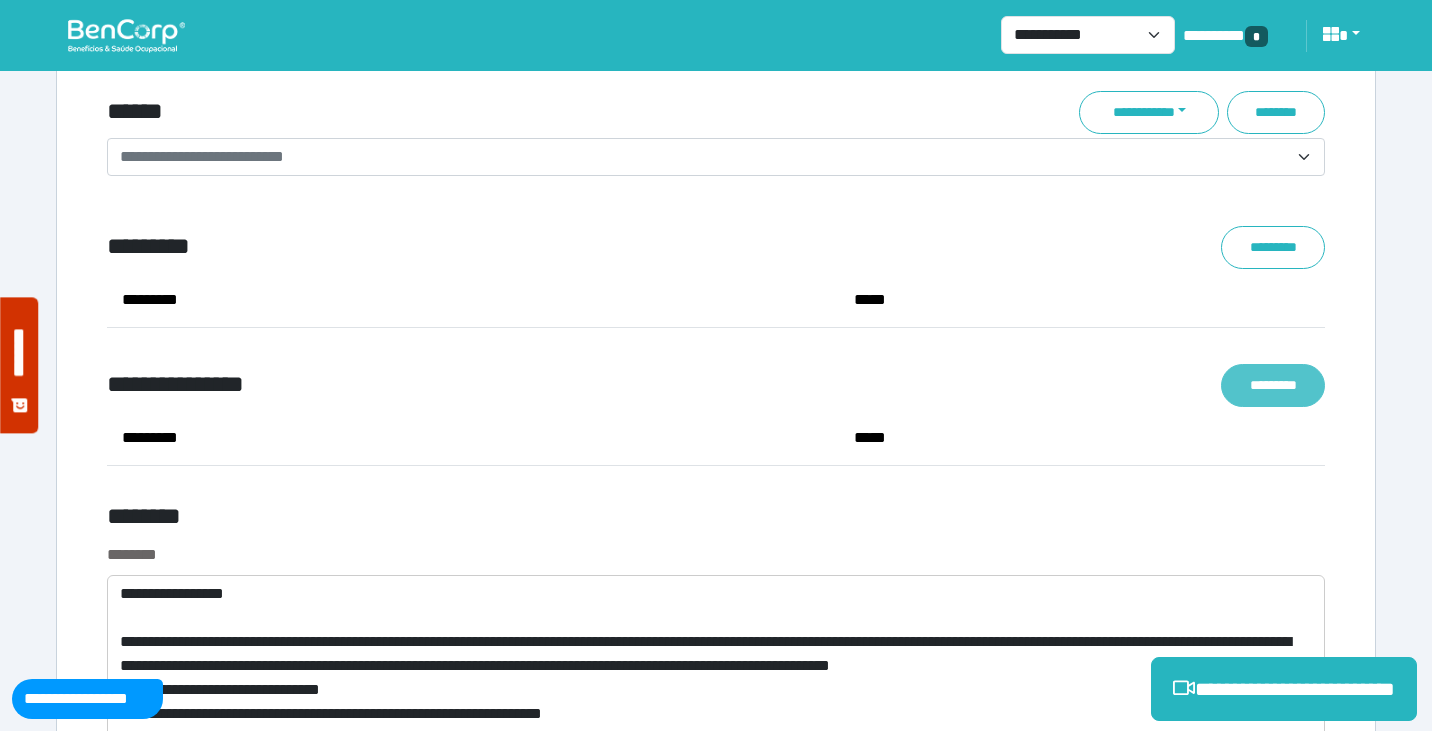 click on "*********" at bounding box center (1273, 385) 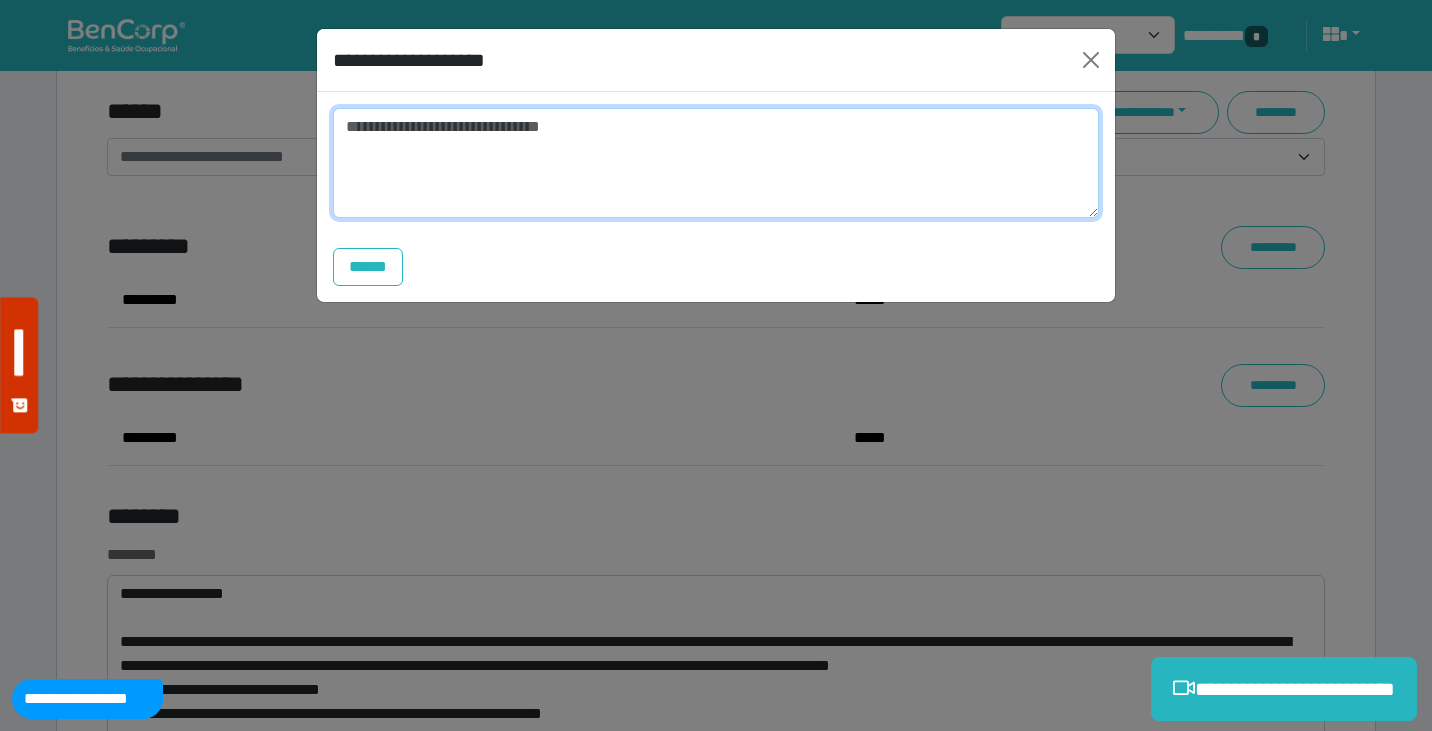 click at bounding box center (716, 163) 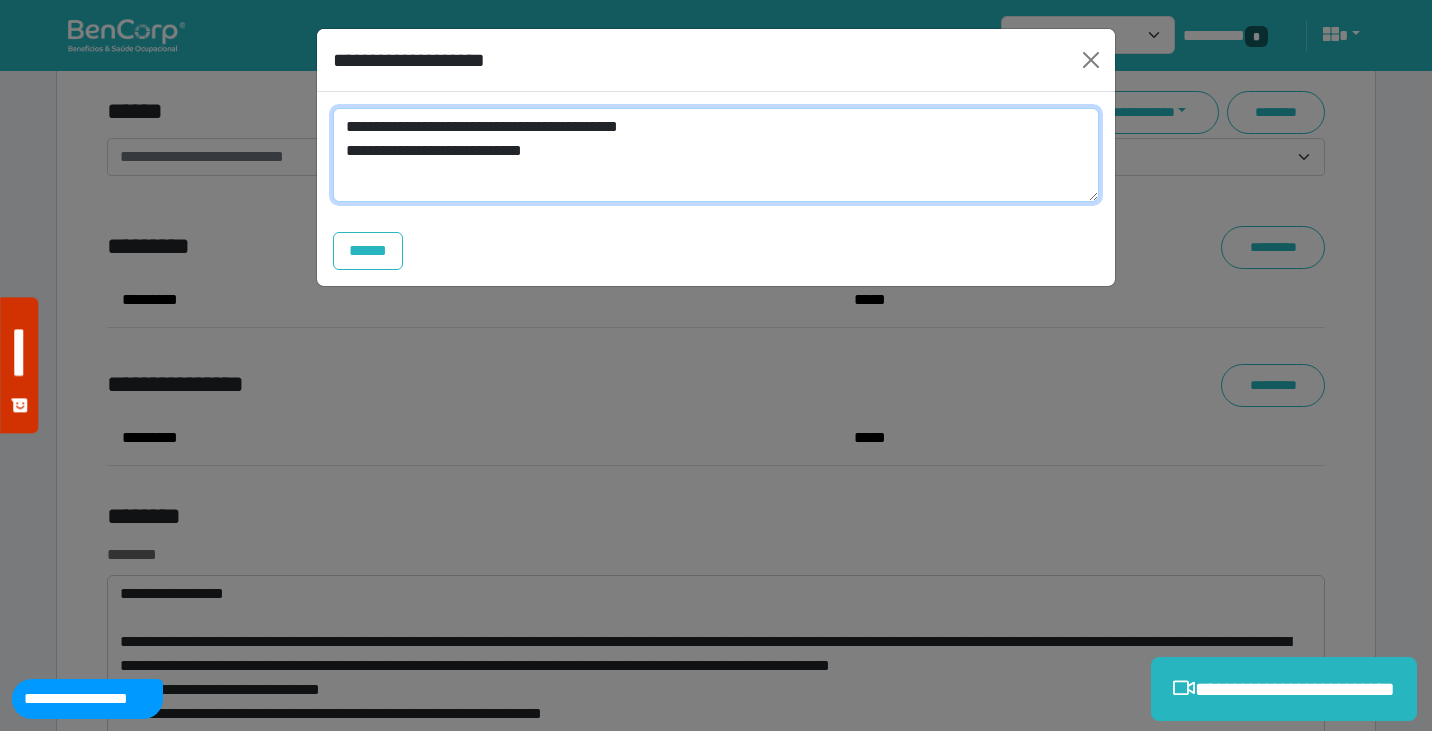 scroll, scrollTop: 0, scrollLeft: 0, axis: both 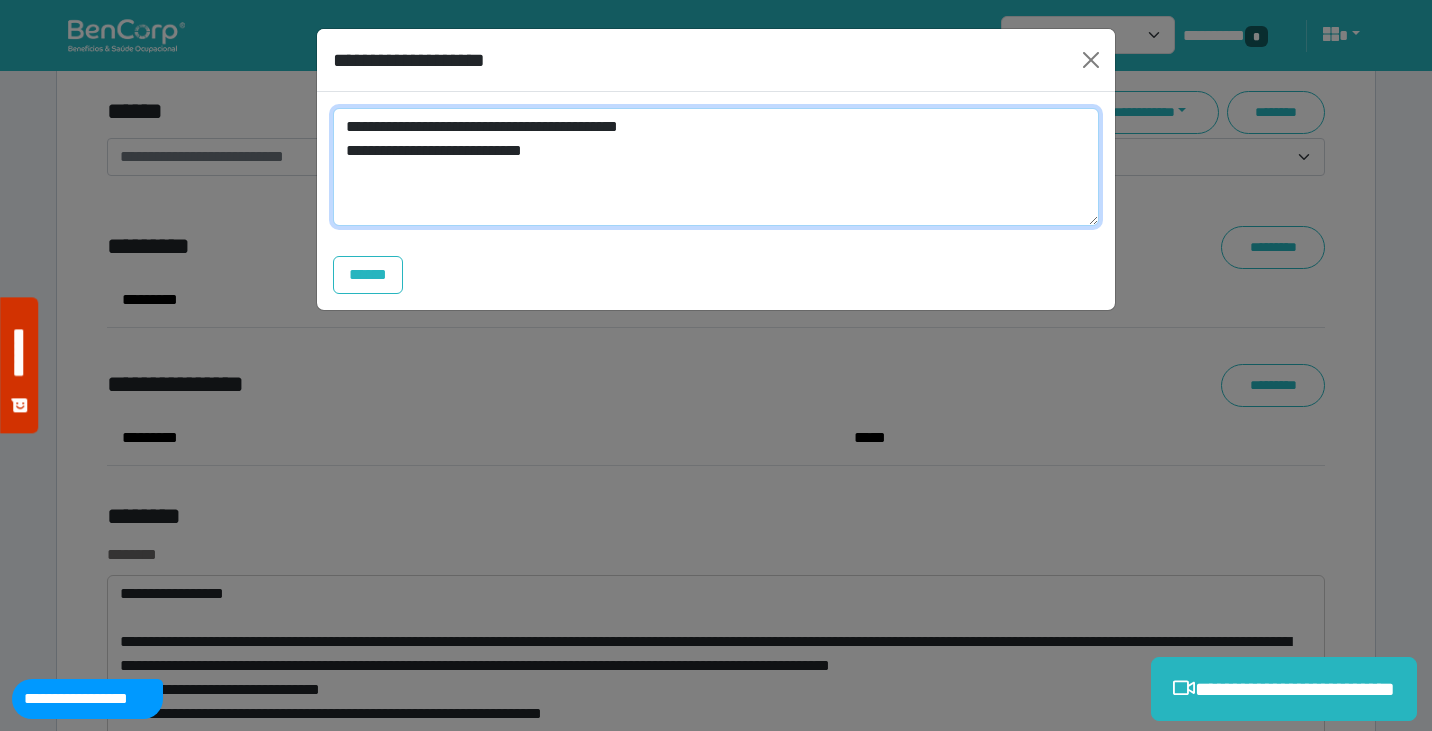 paste on "**********" 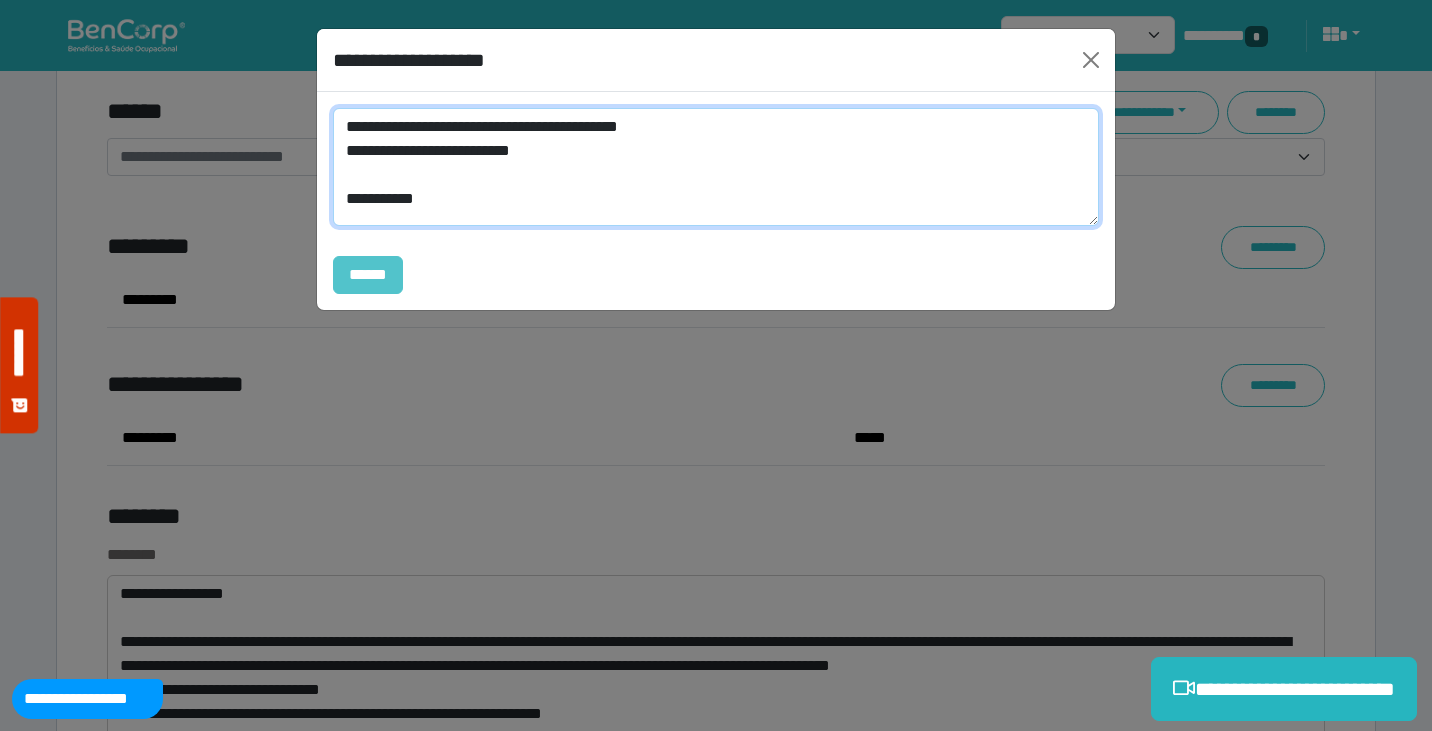 type on "**********" 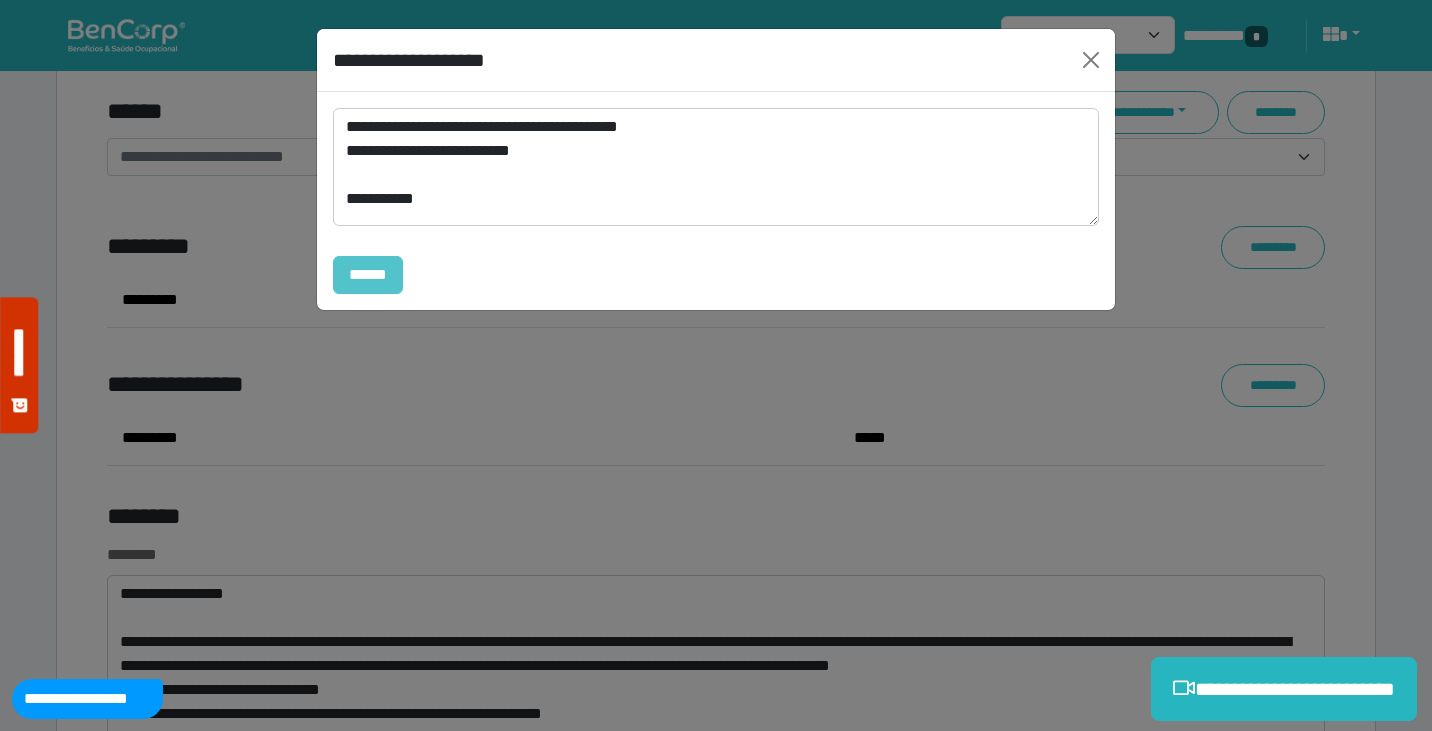 click on "******" at bounding box center [368, 275] 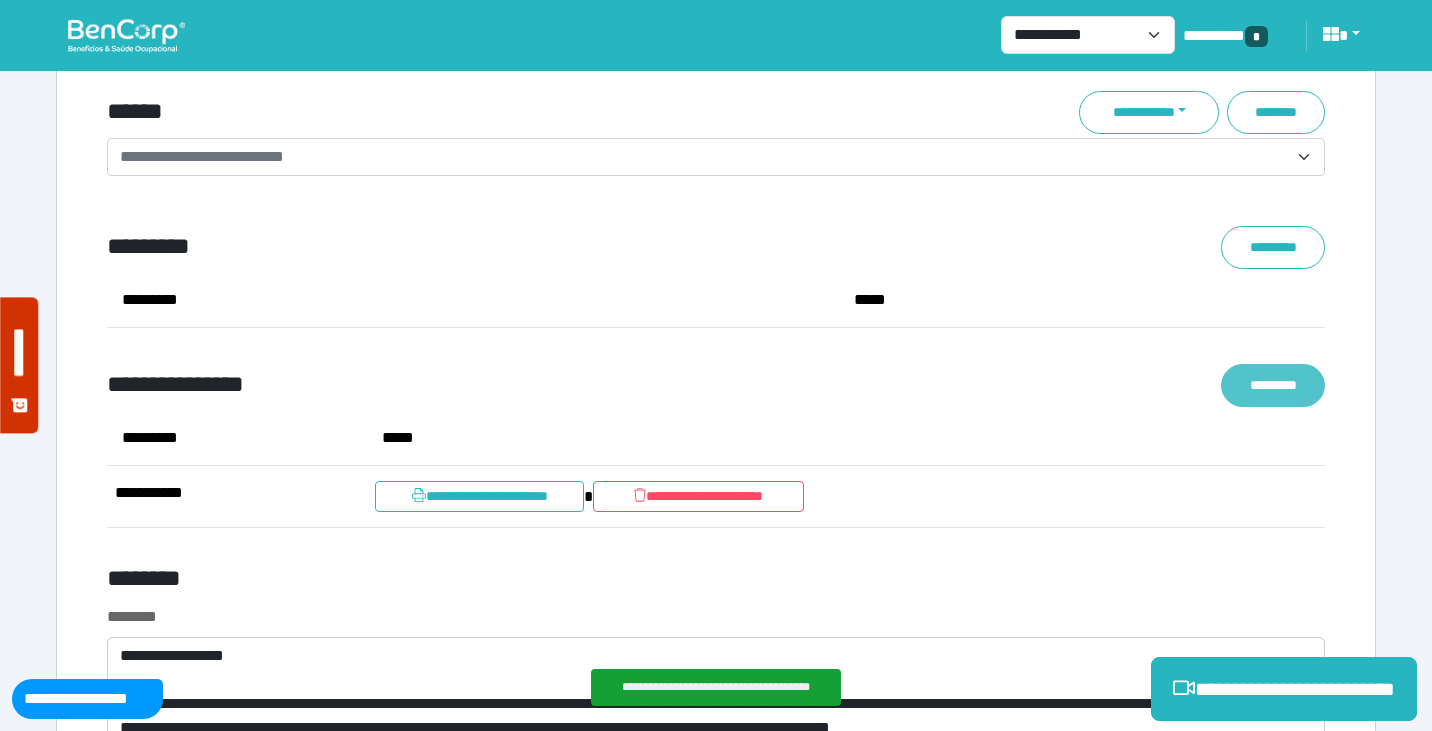 click on "*********" at bounding box center (1273, 385) 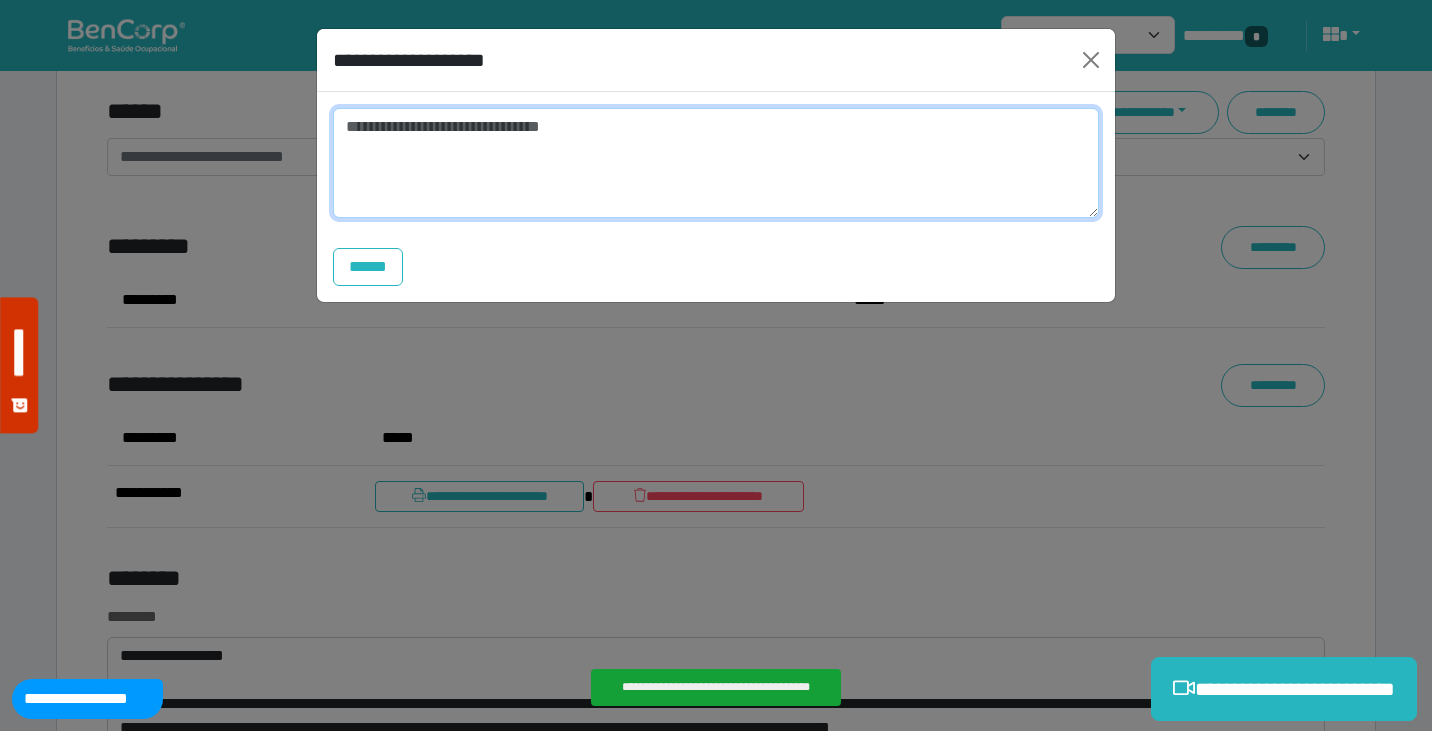 click at bounding box center (716, 163) 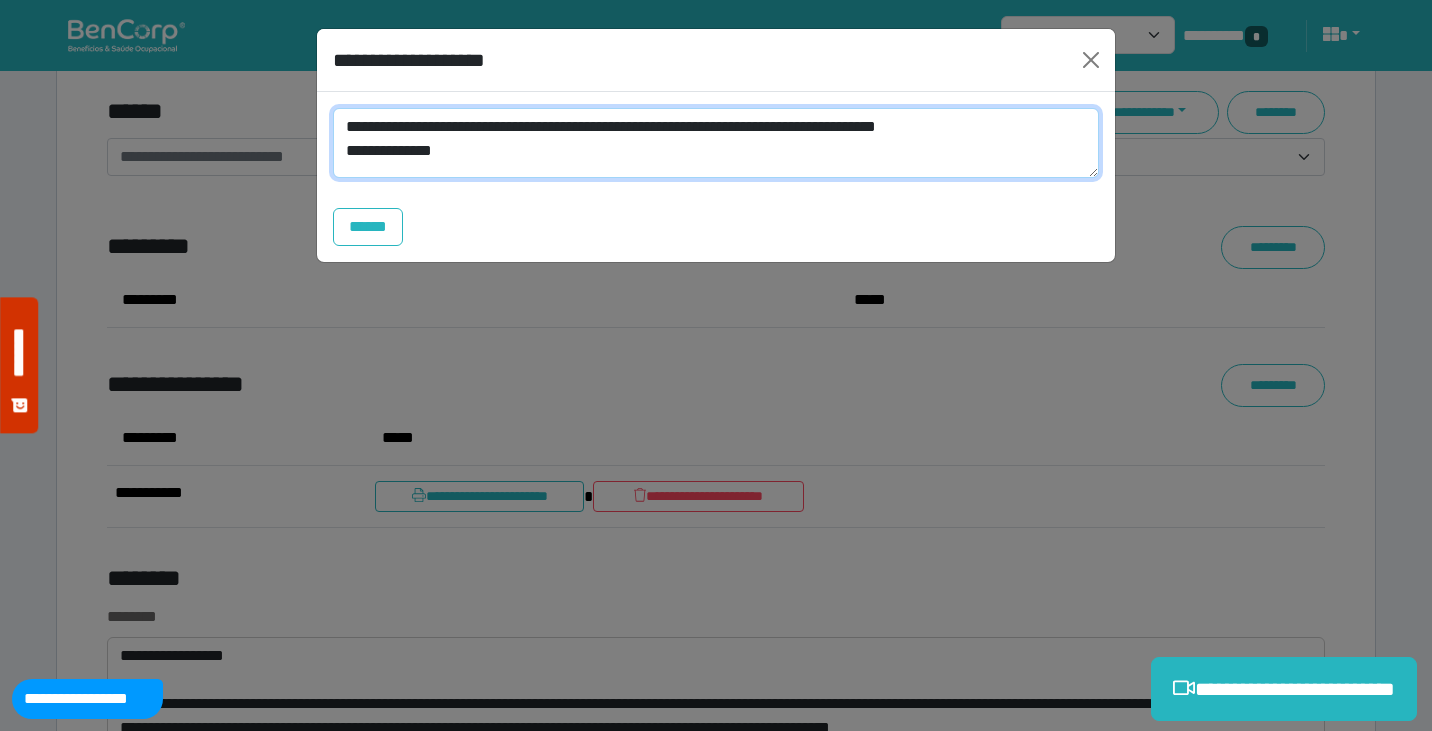 scroll, scrollTop: 0, scrollLeft: 0, axis: both 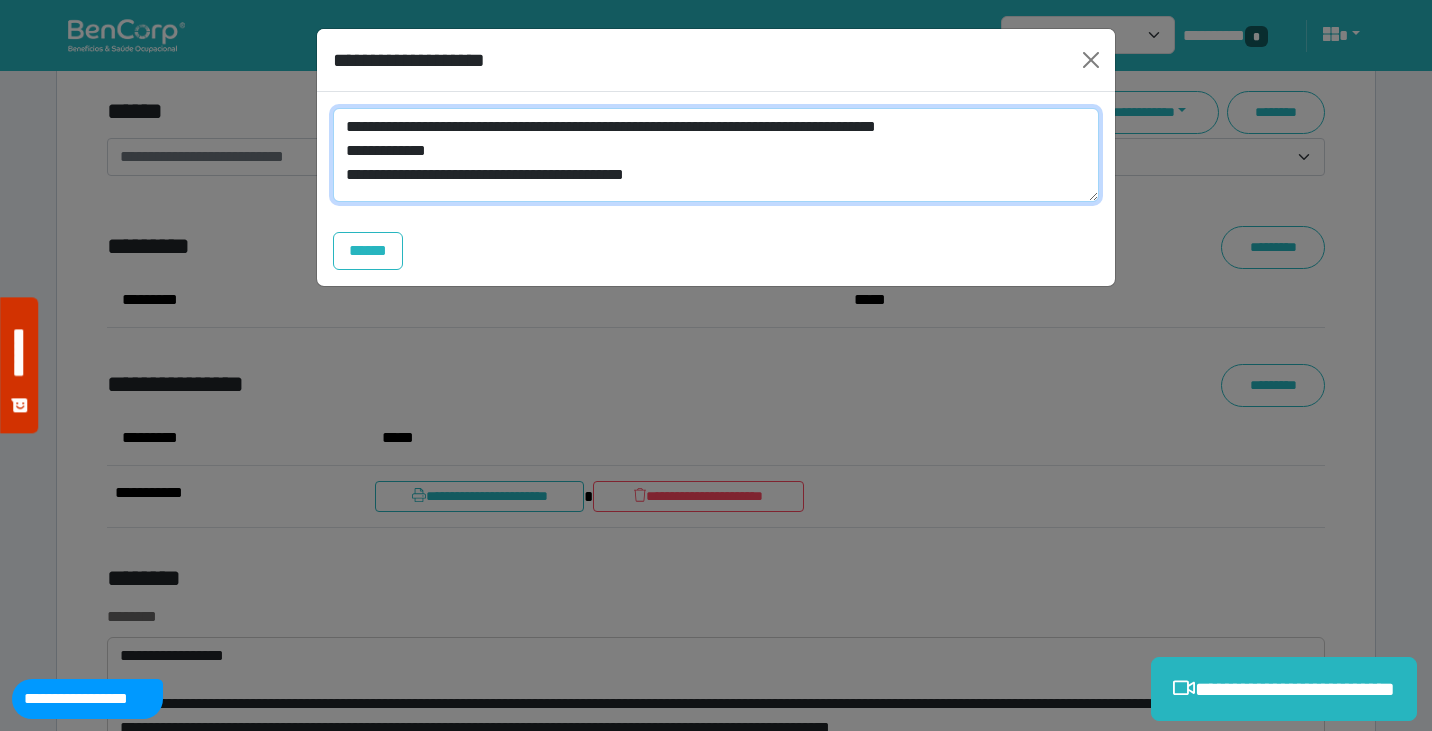 click on "**********" at bounding box center (716, 155) 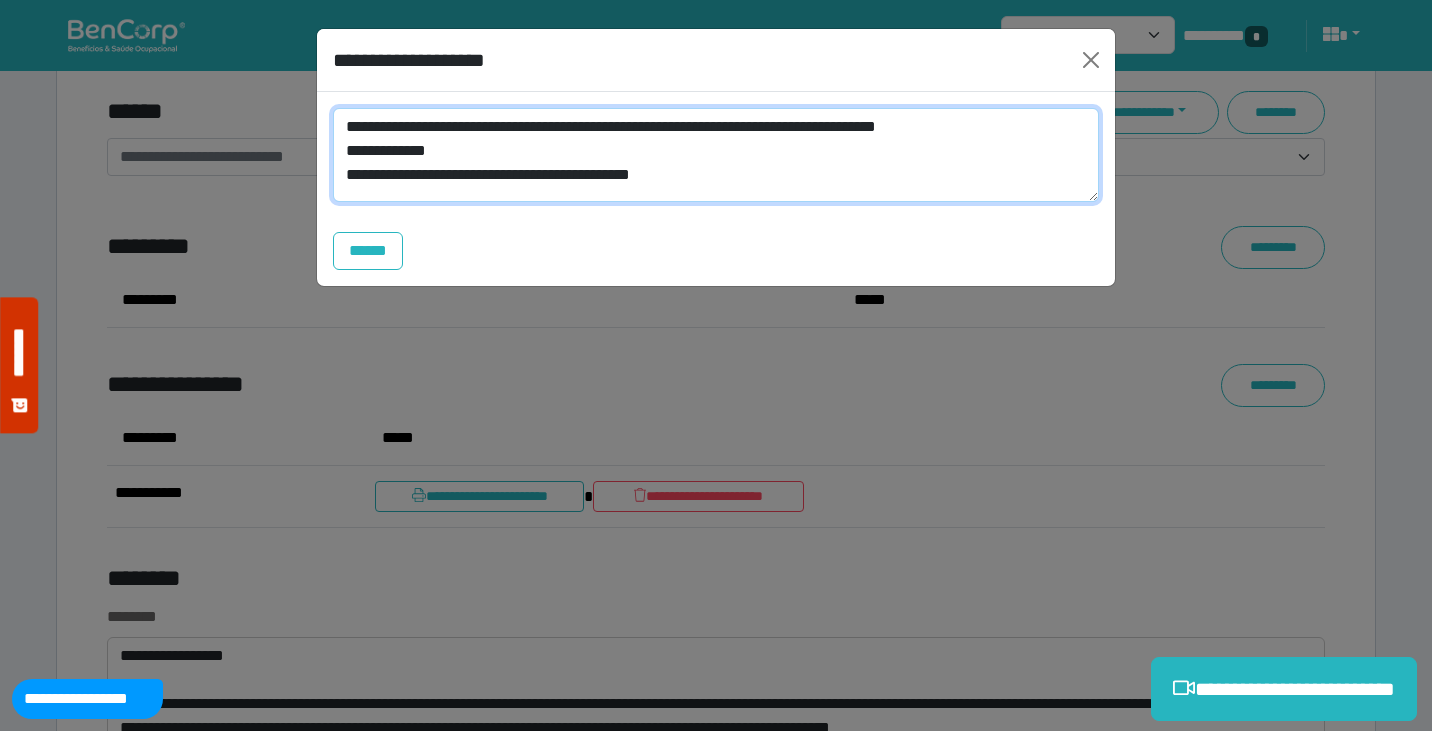 scroll, scrollTop: 0, scrollLeft: 0, axis: both 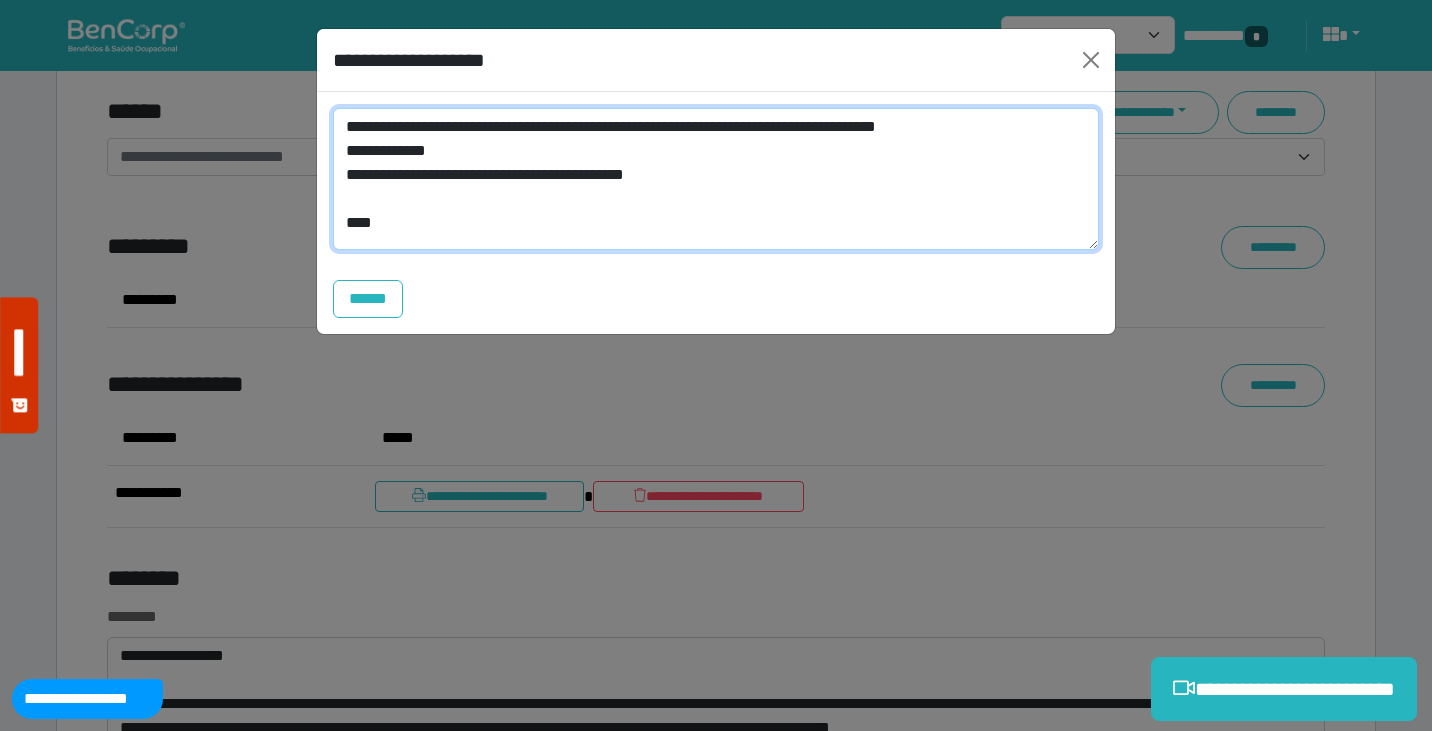 click on "**********" at bounding box center [716, 179] 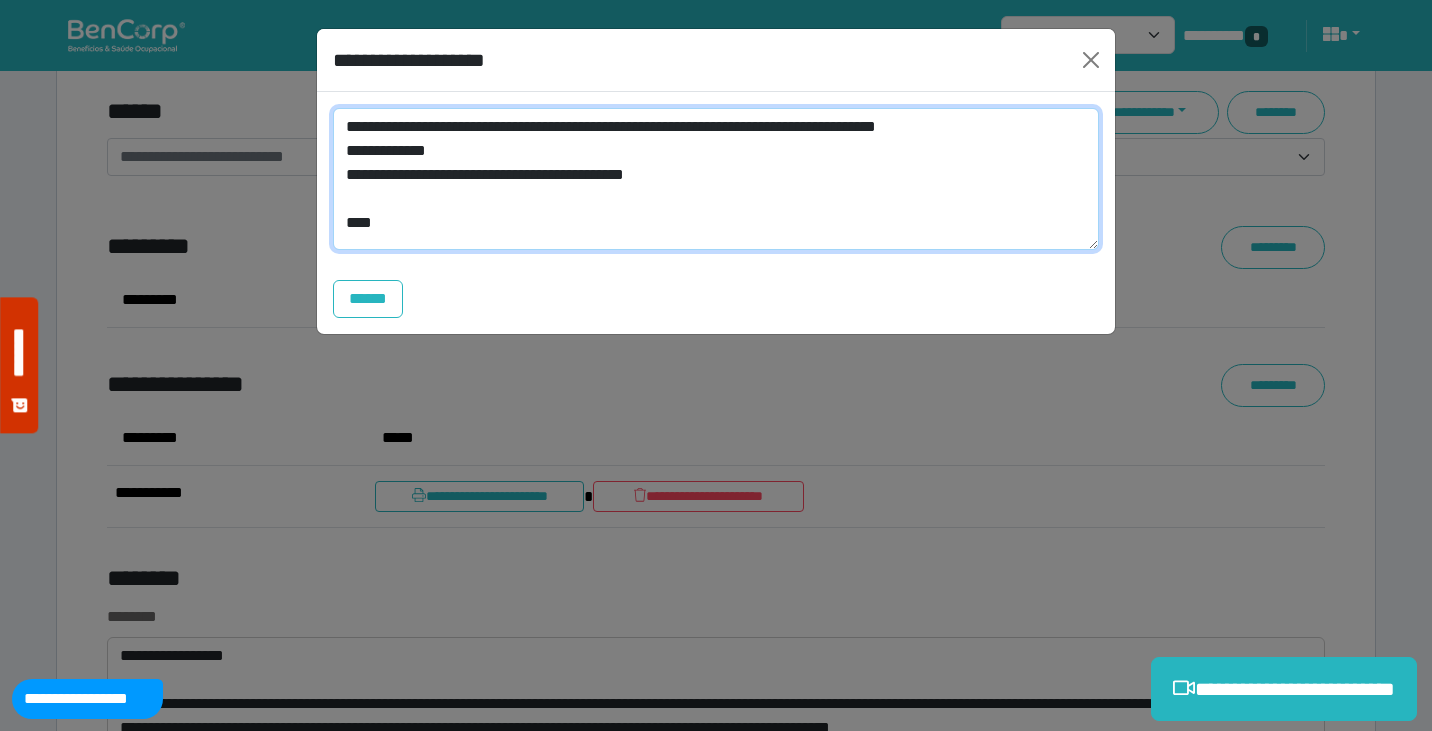 click on "**********" at bounding box center [716, 179] 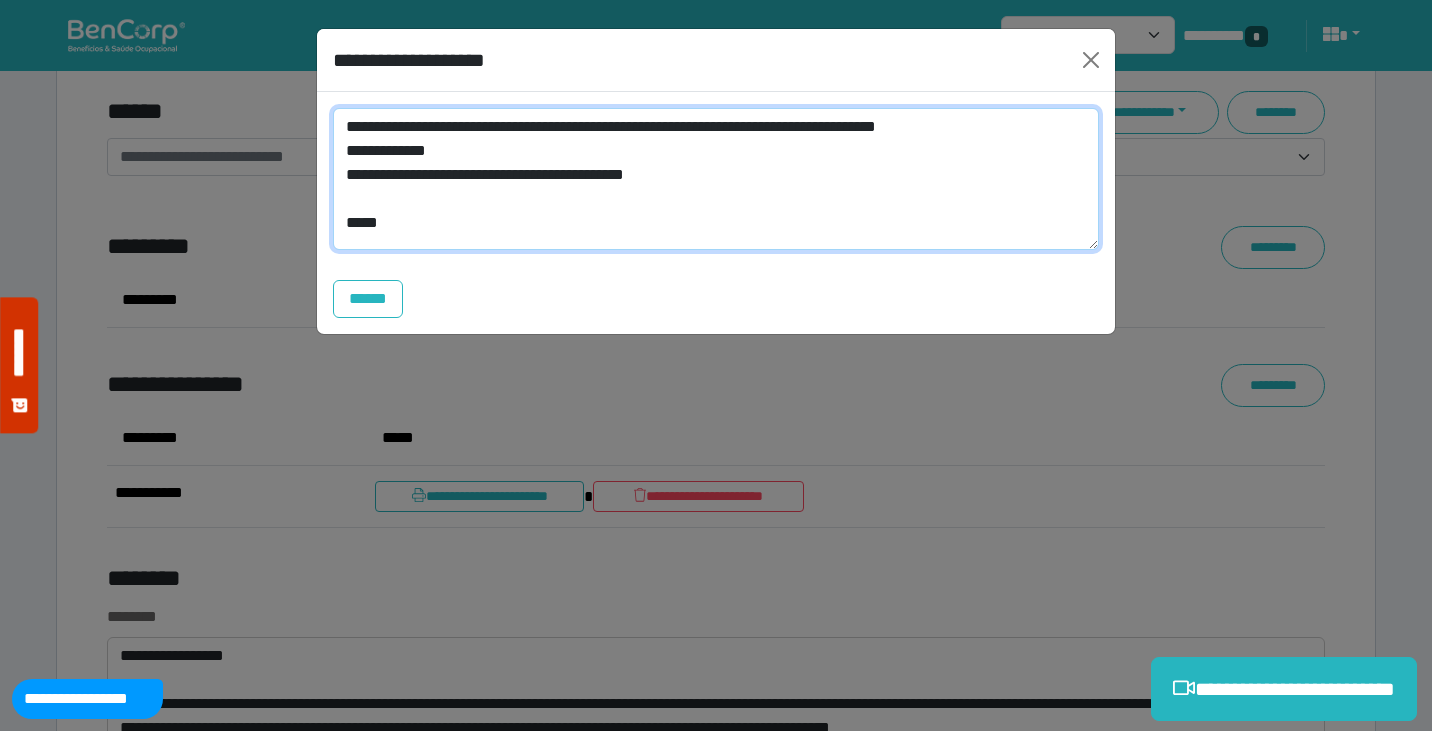 paste on "******" 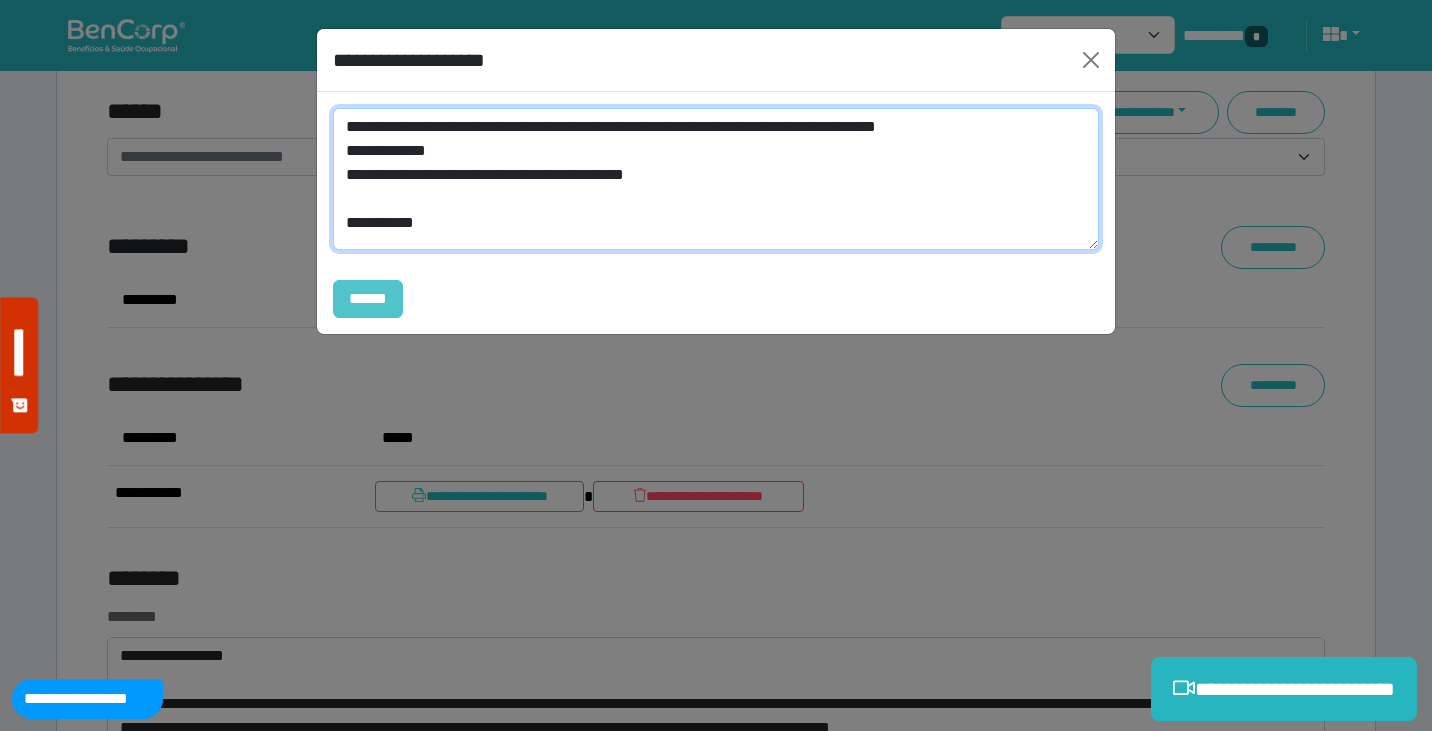 type on "**********" 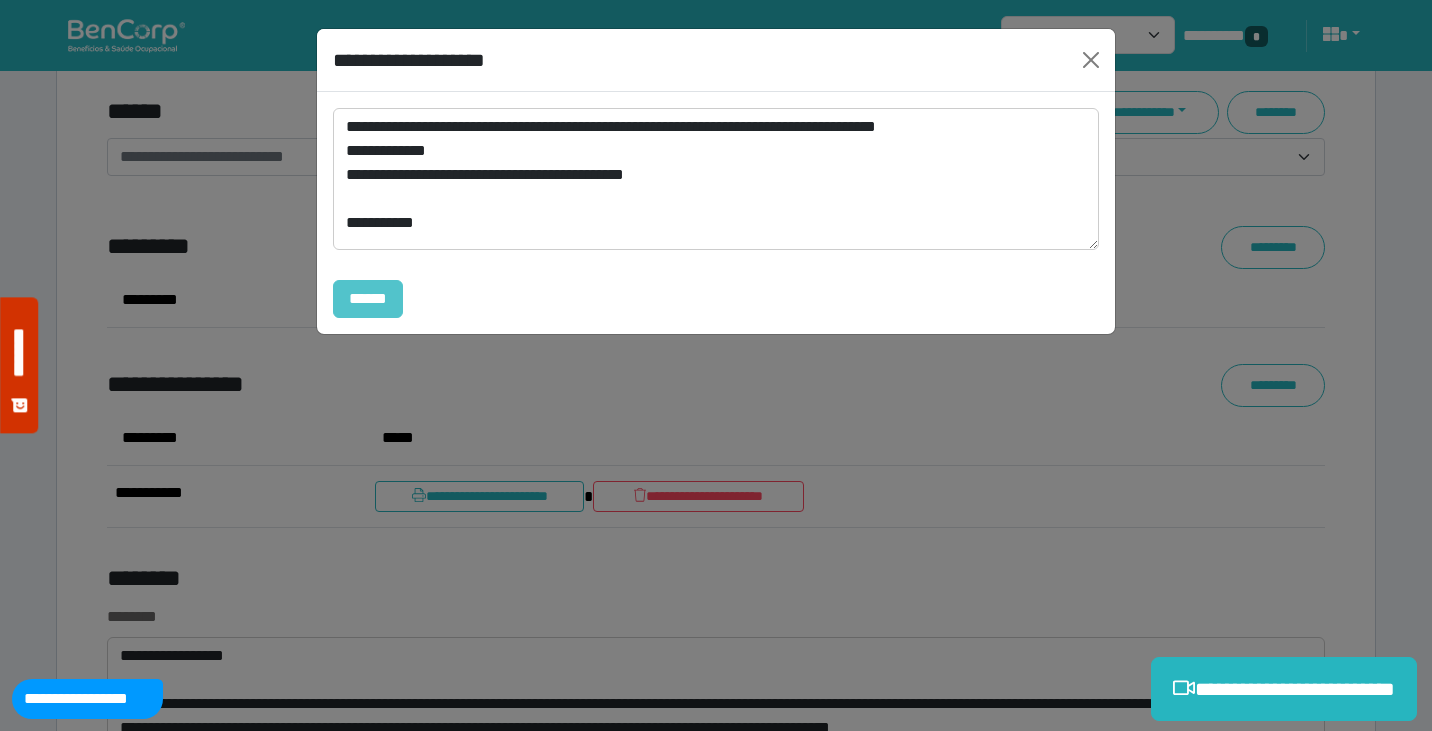 click on "******" at bounding box center [368, 299] 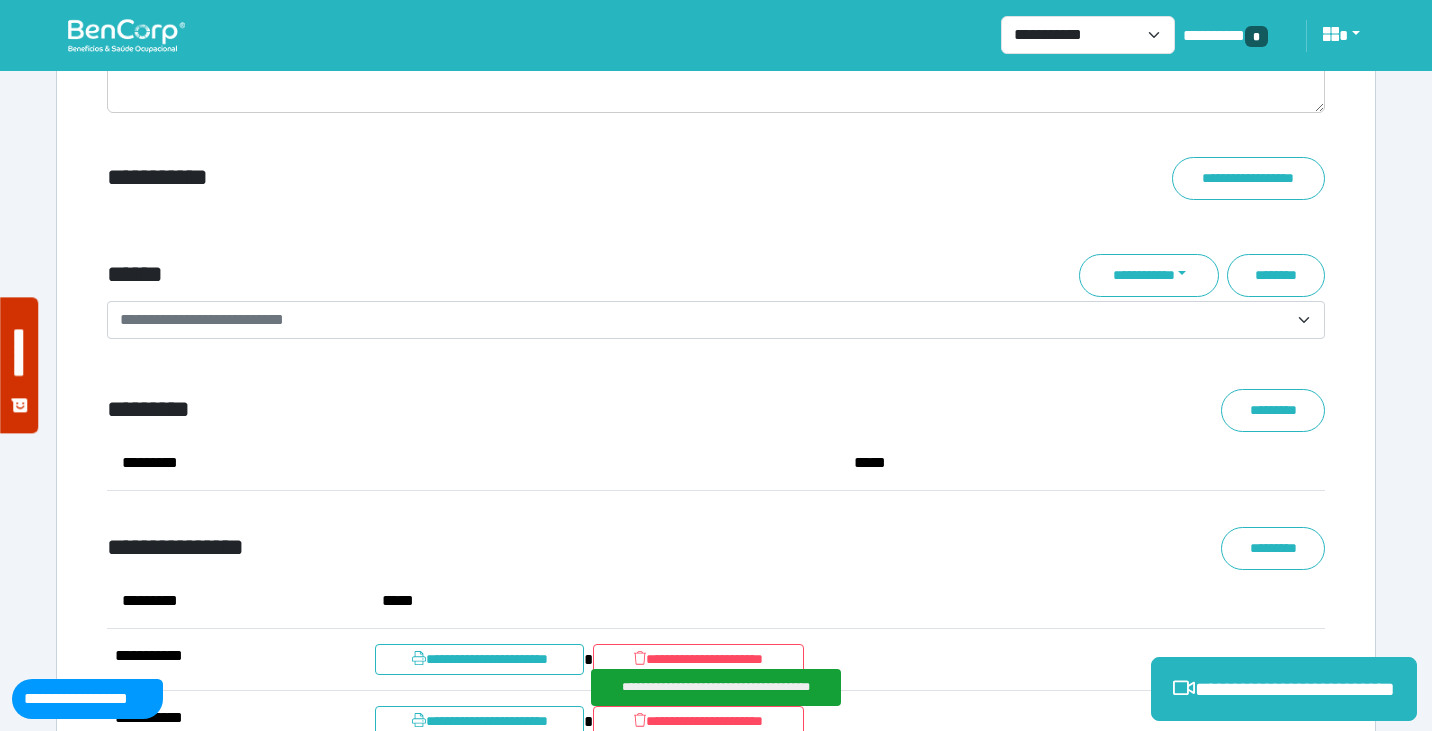 scroll, scrollTop: 7117, scrollLeft: 0, axis: vertical 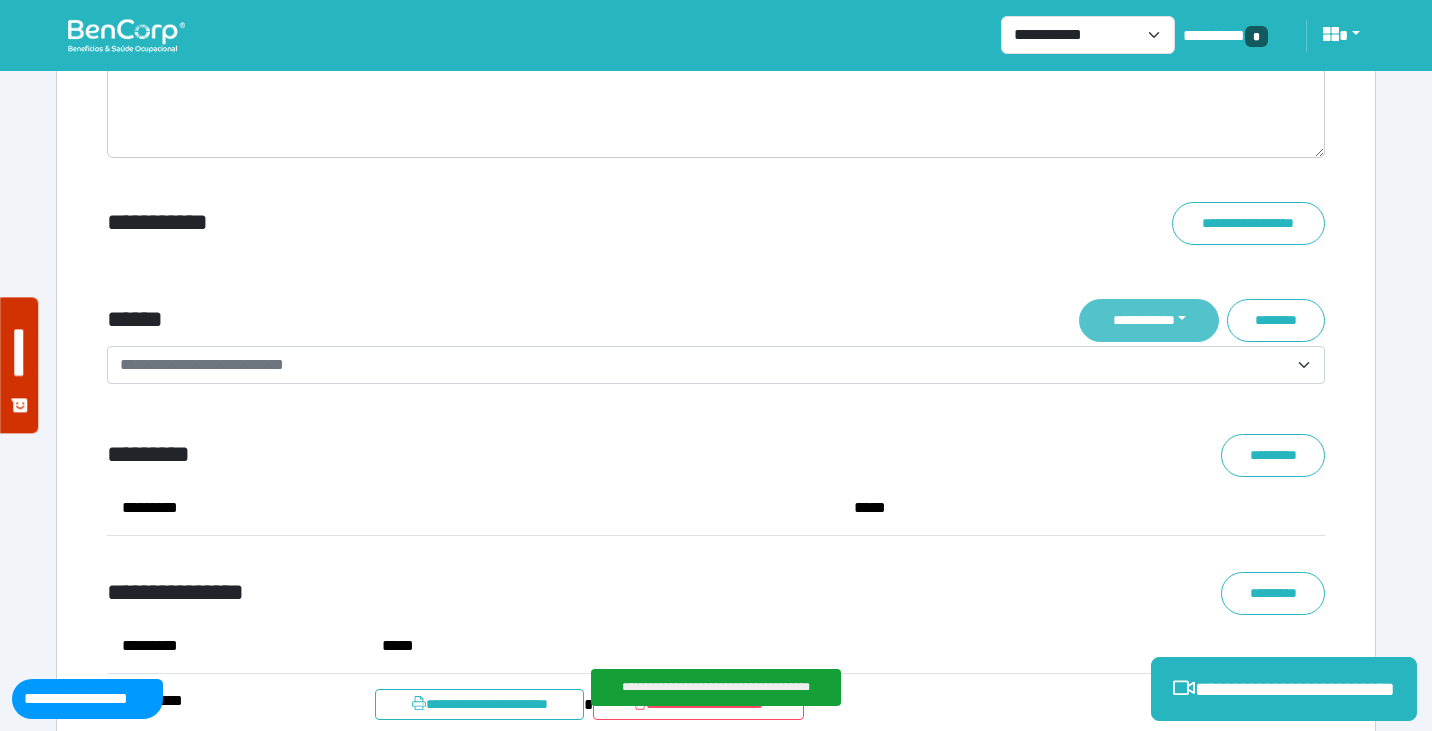 click on "**********" at bounding box center [1149, 320] 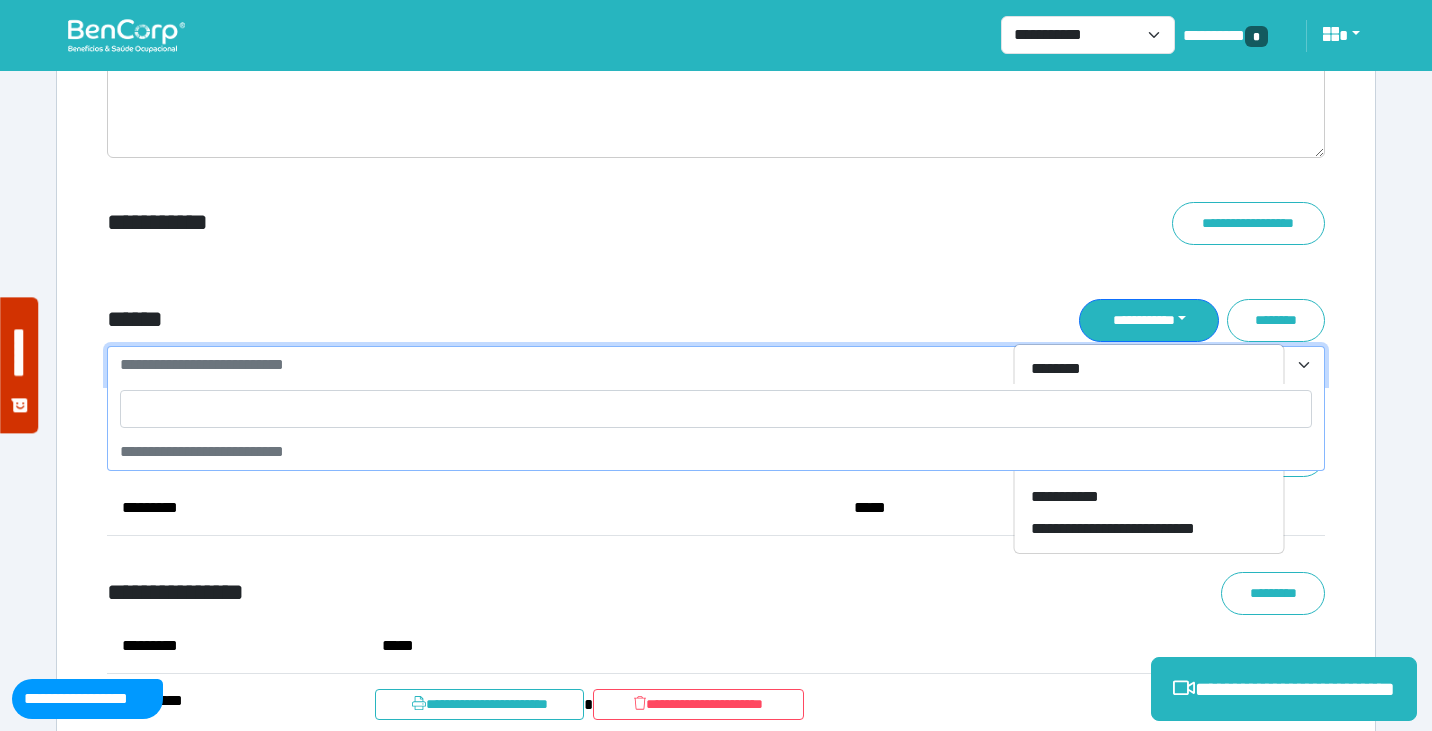 click on "**********" at bounding box center (704, 365) 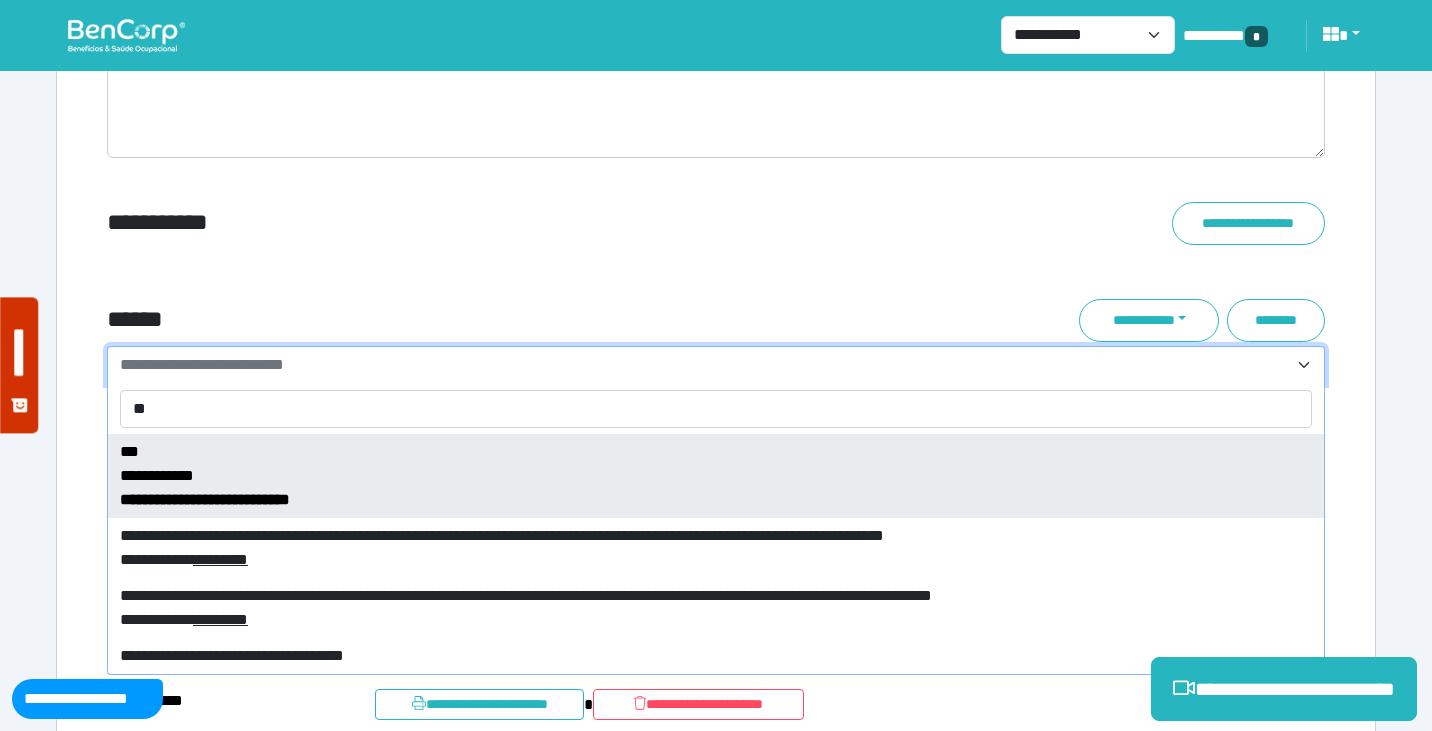 type on "*" 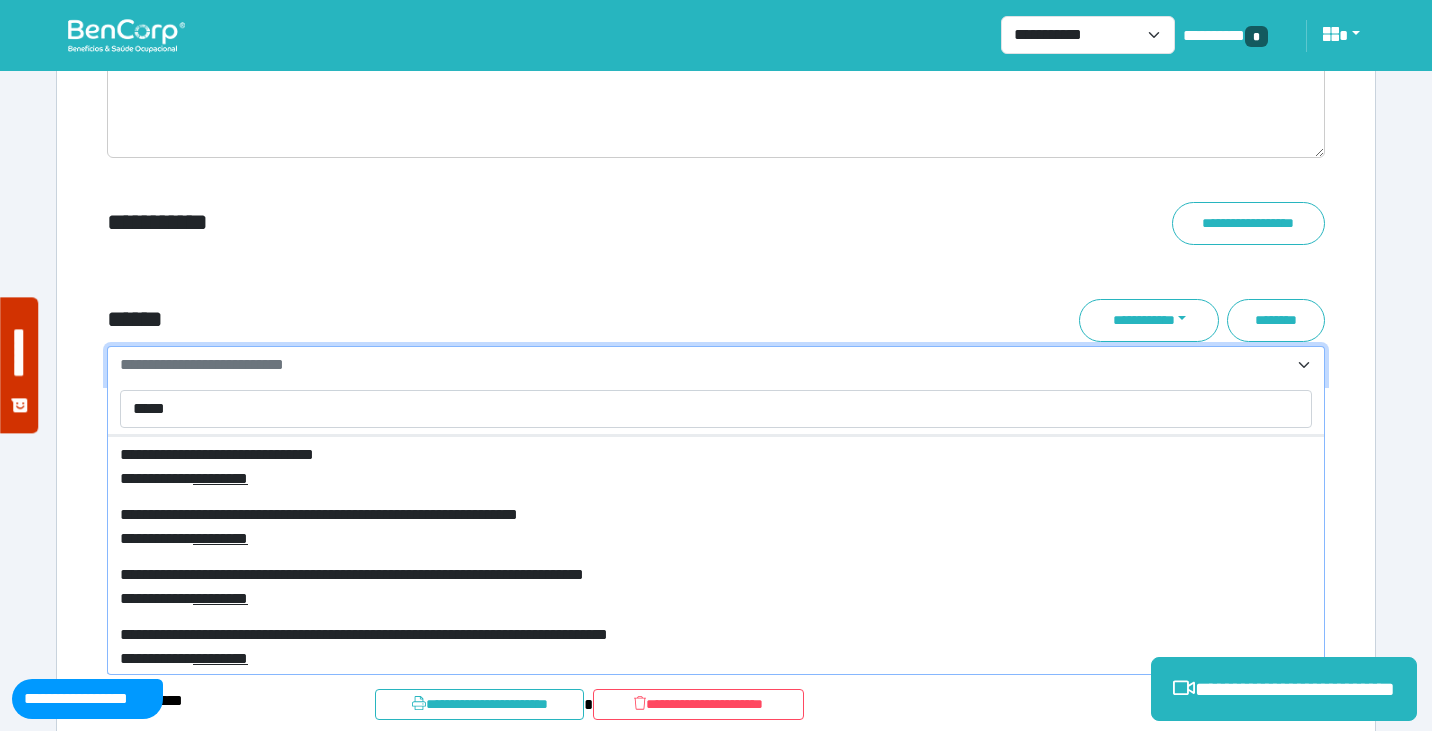 scroll, scrollTop: 624, scrollLeft: 0, axis: vertical 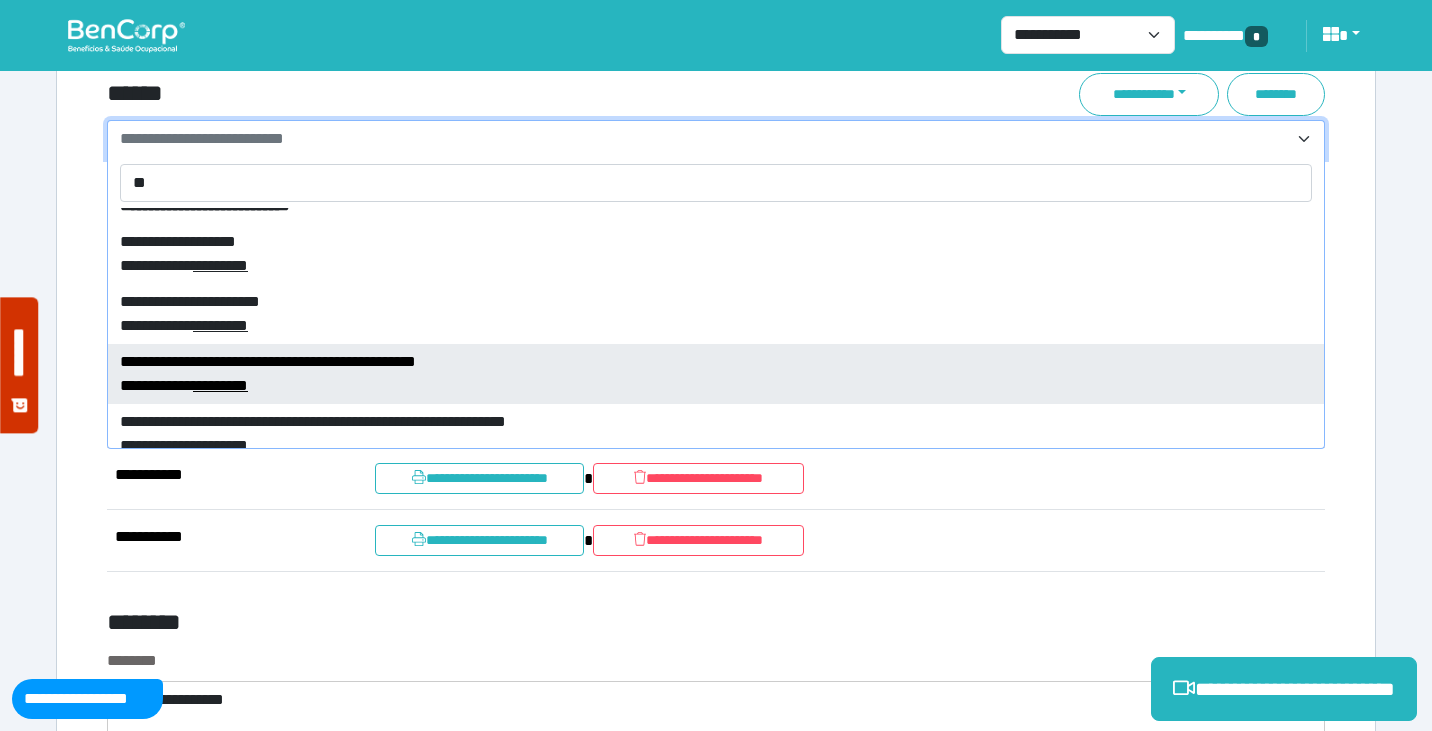 type on "*" 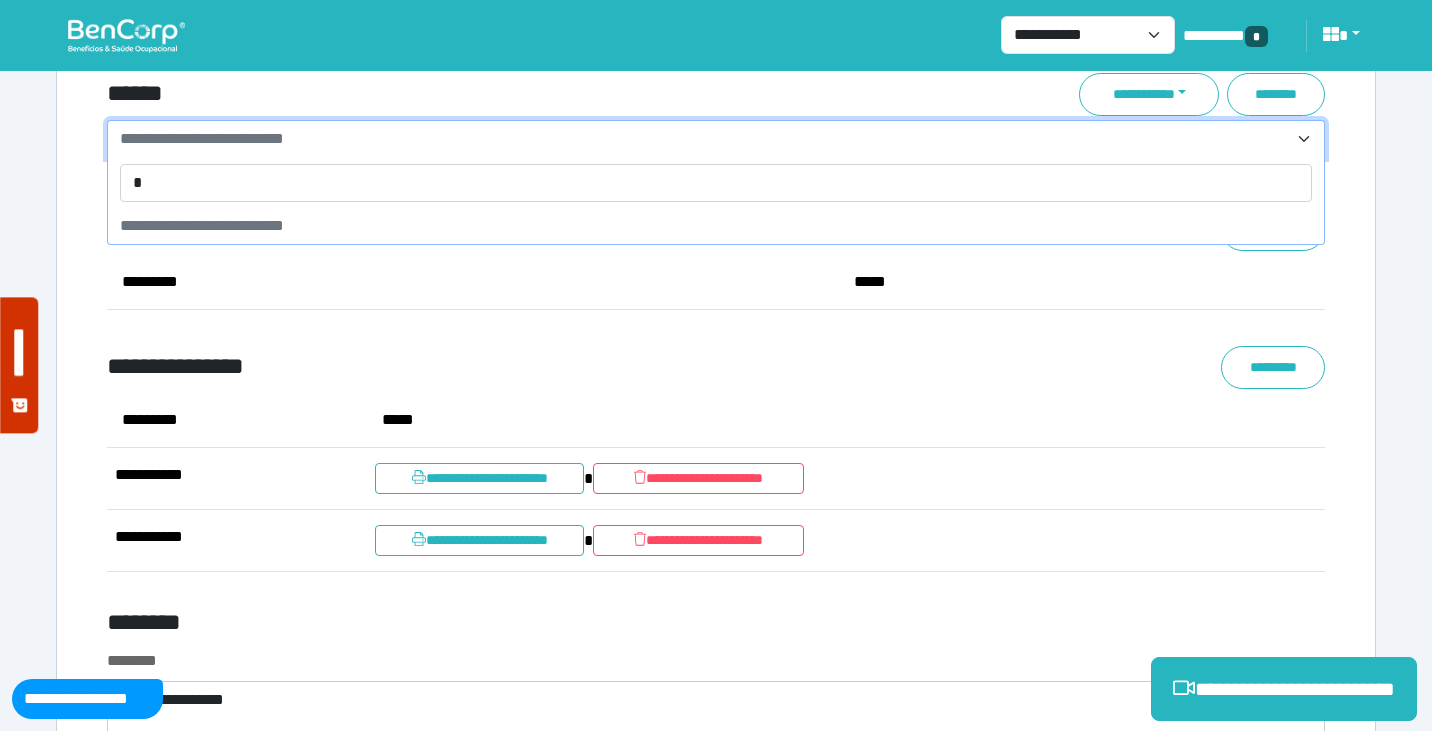 scroll, scrollTop: 0, scrollLeft: 0, axis: both 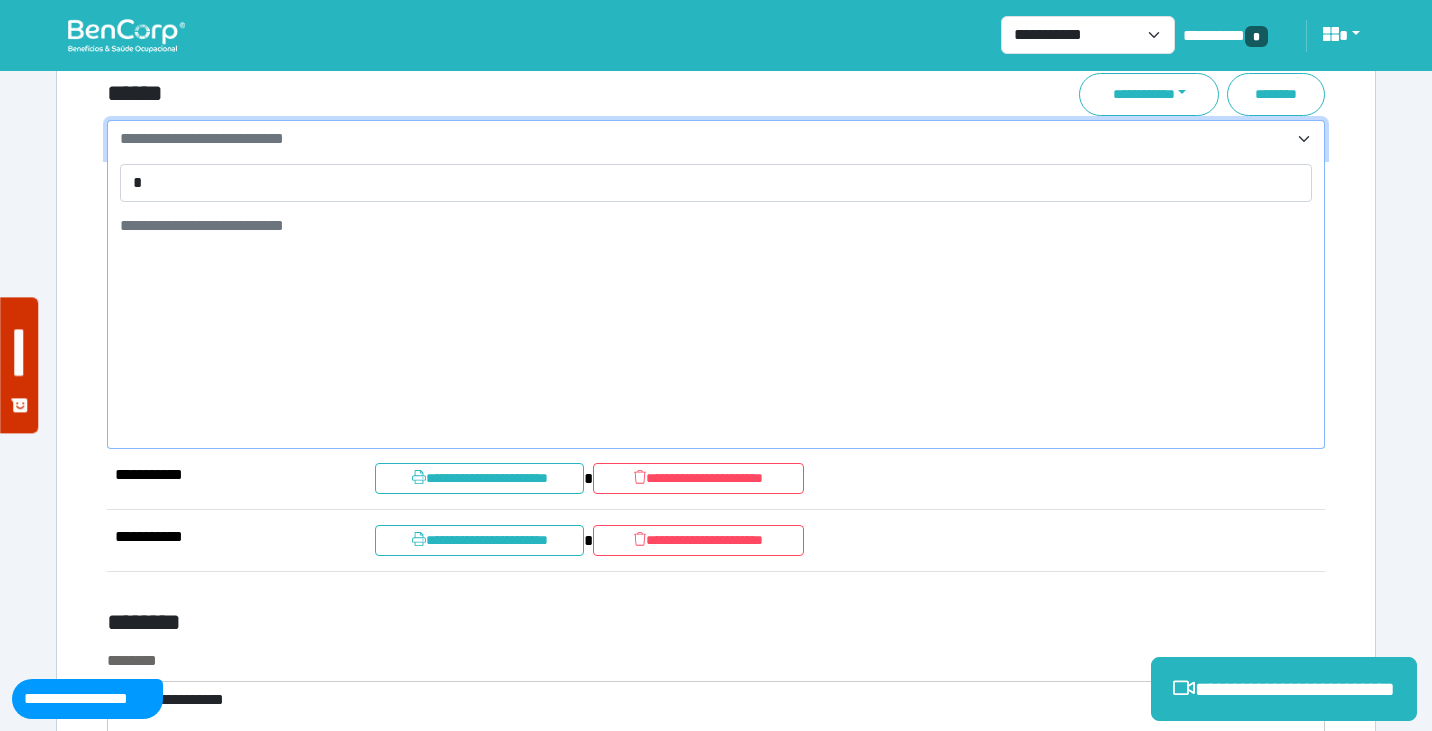 type 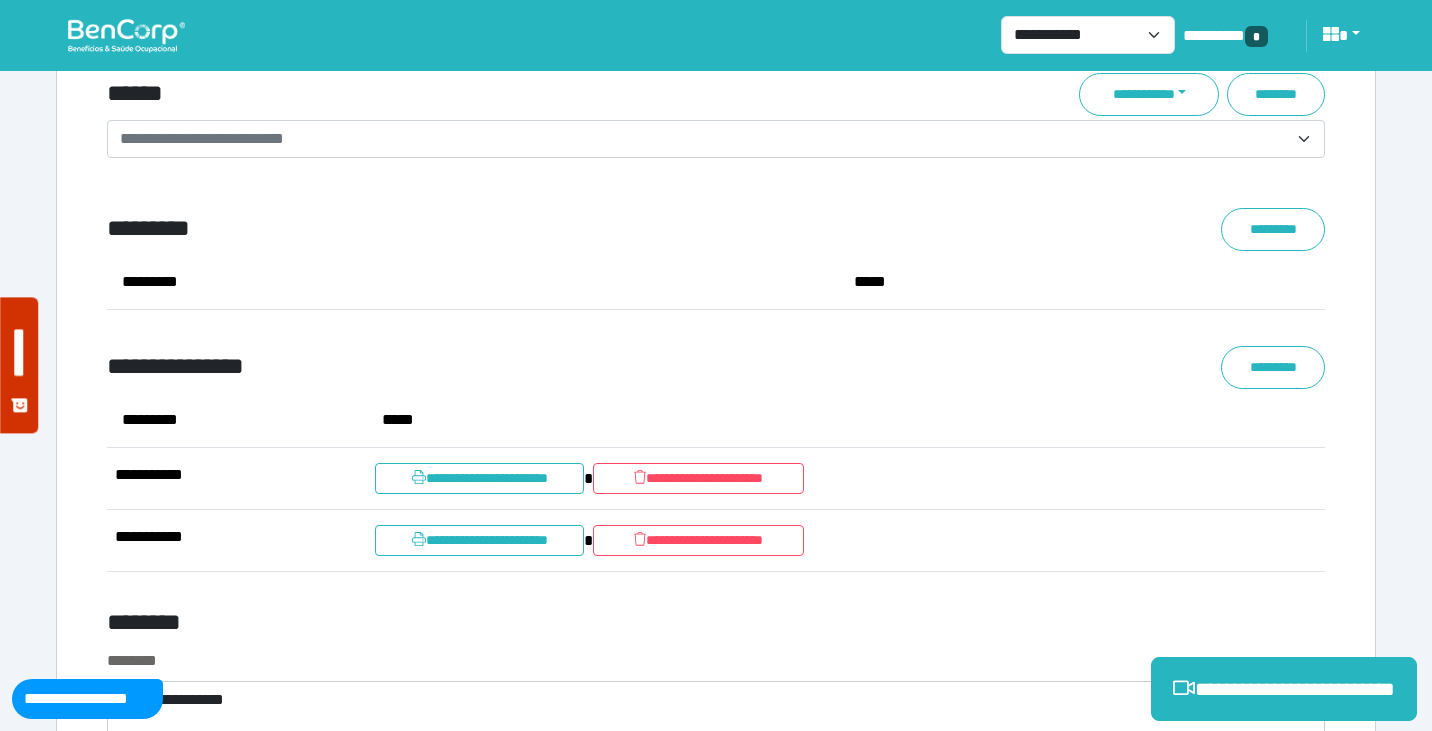 click on "******" at bounding box center [509, 94] 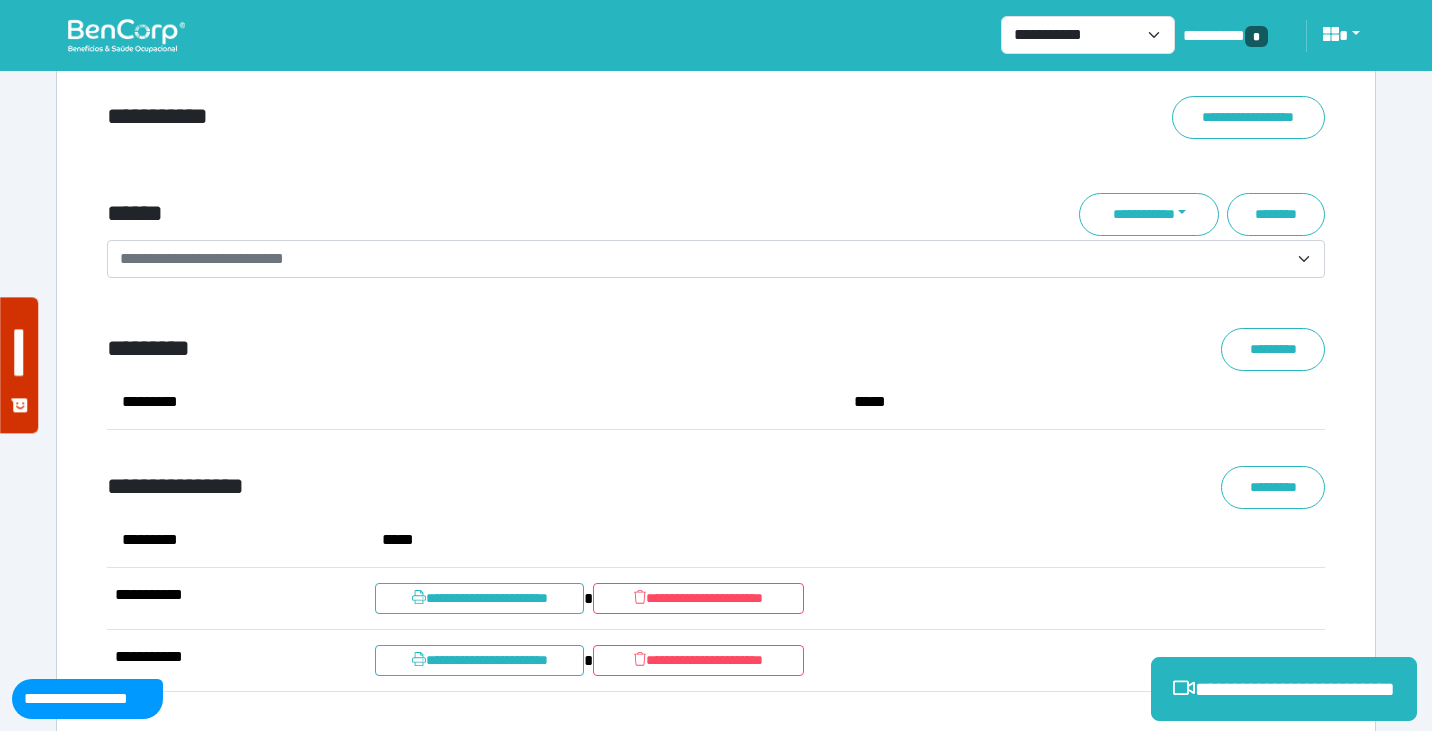 scroll, scrollTop: 7145, scrollLeft: 0, axis: vertical 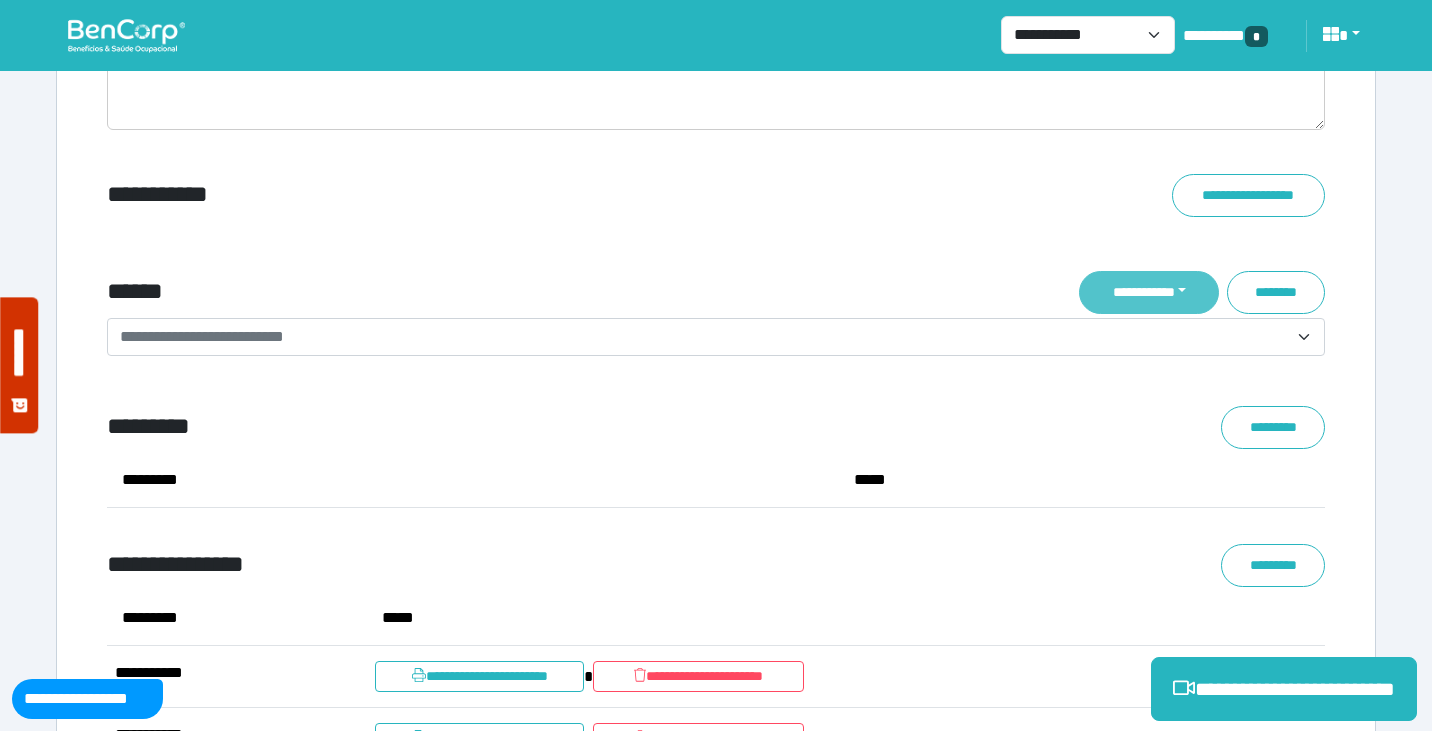 click on "**********" at bounding box center [1149, 292] 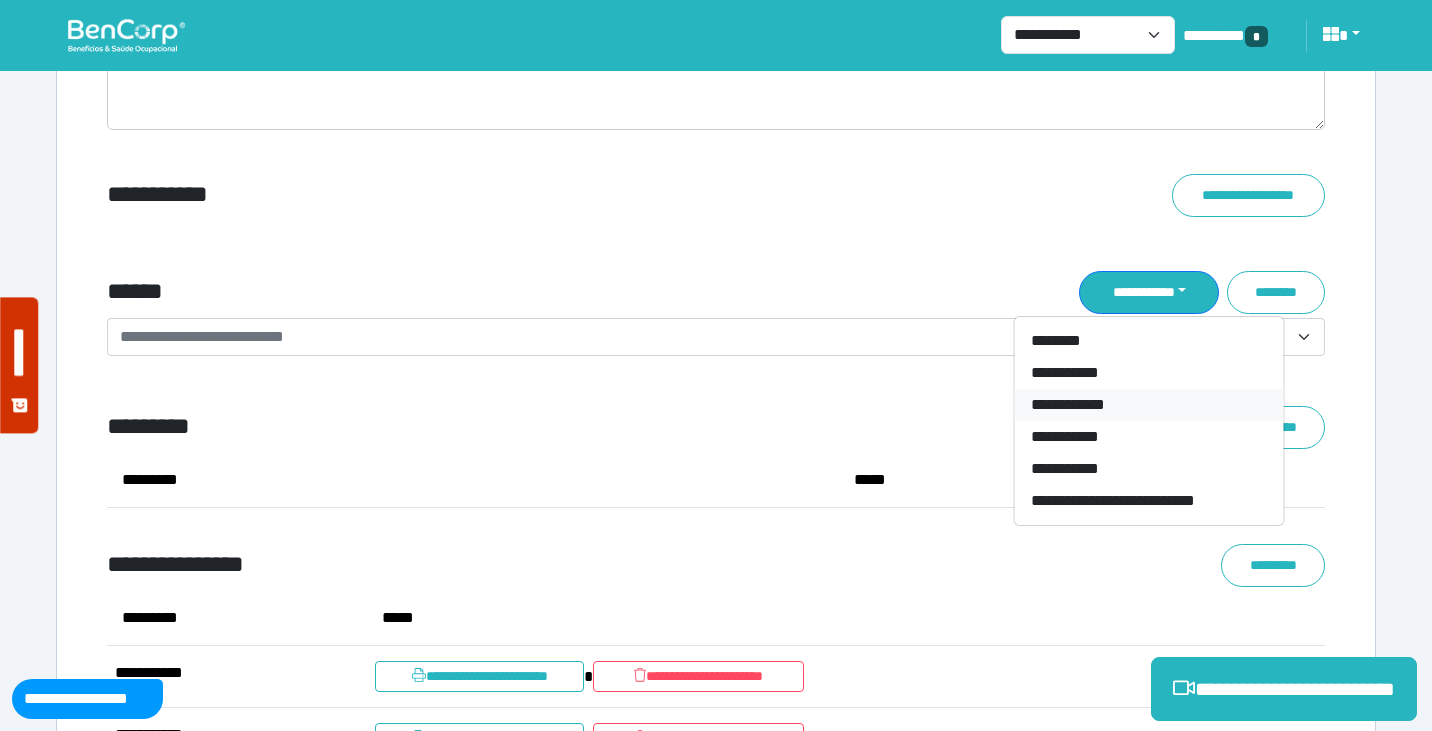 click on "**********" at bounding box center [1149, 405] 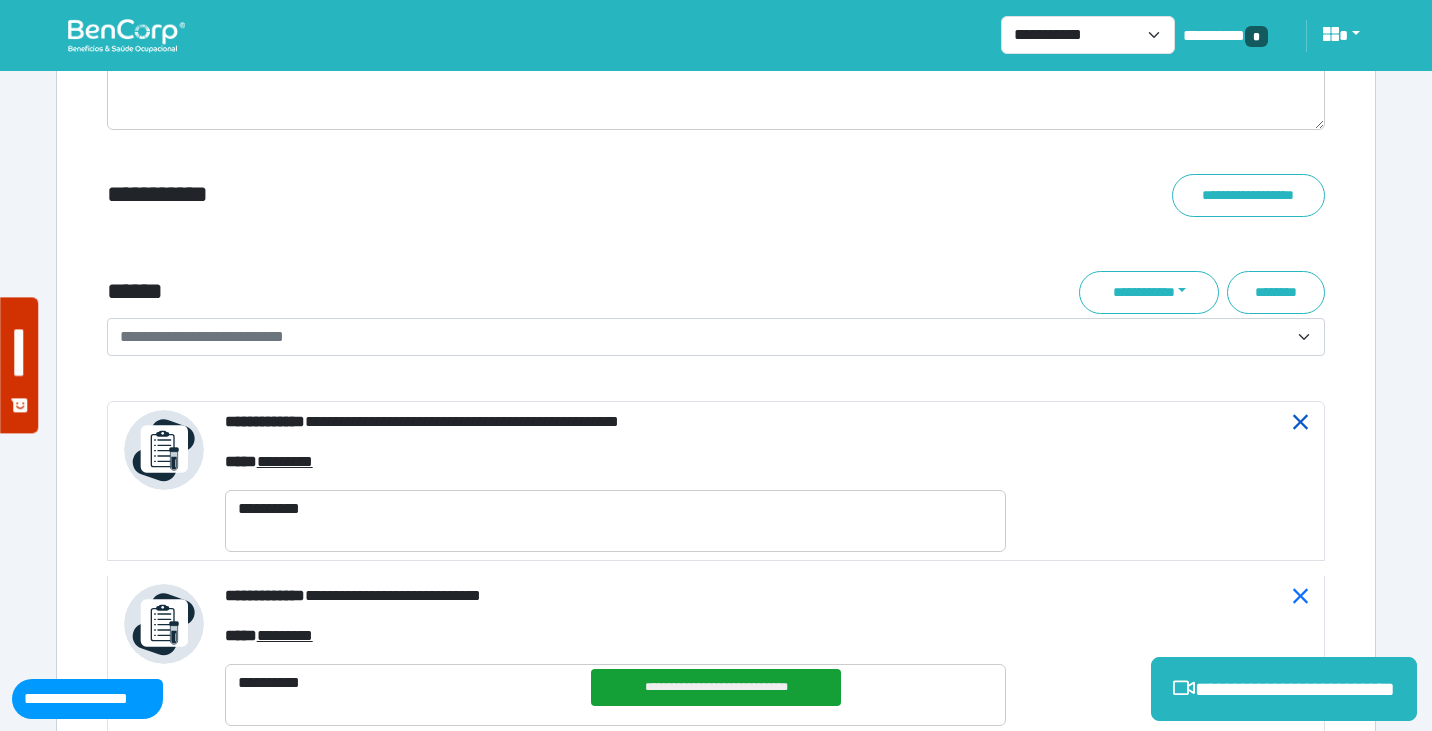 click 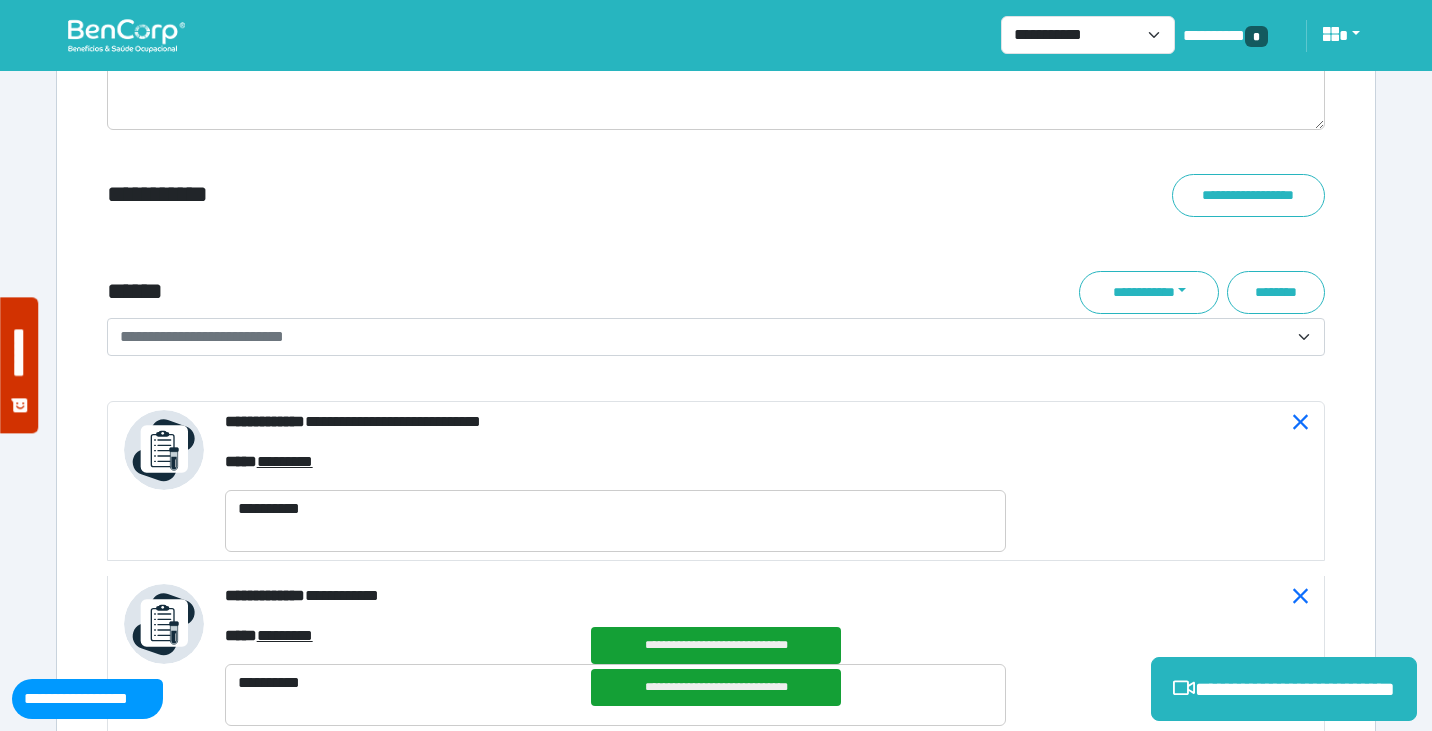click 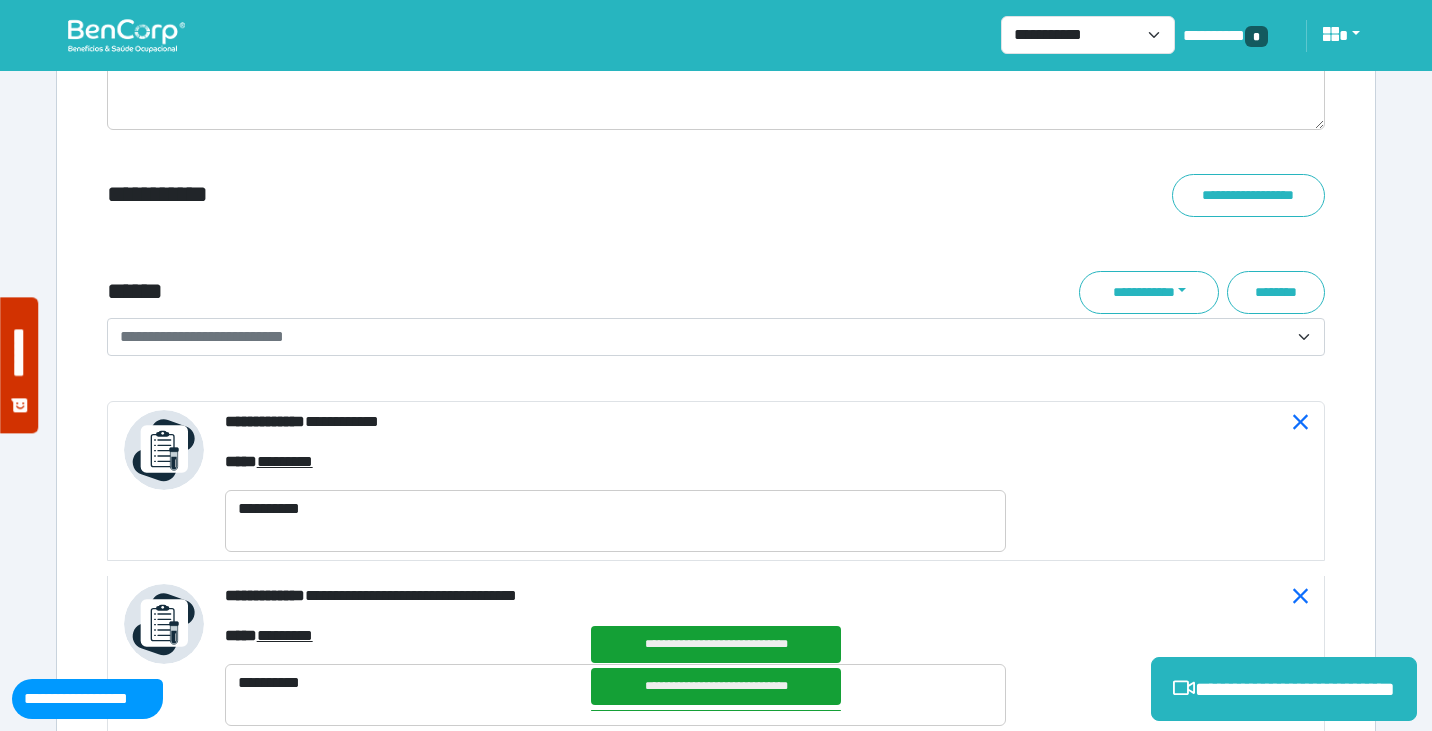 click 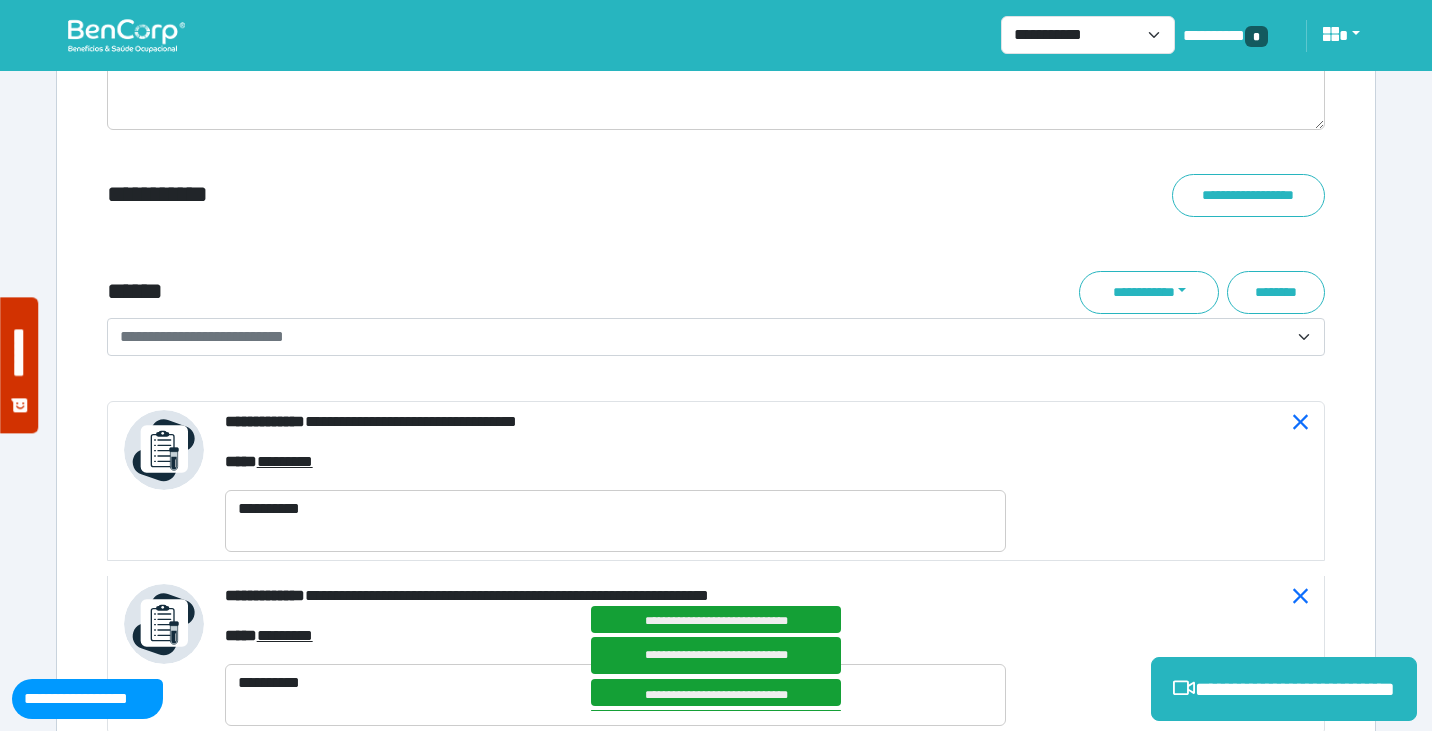 click 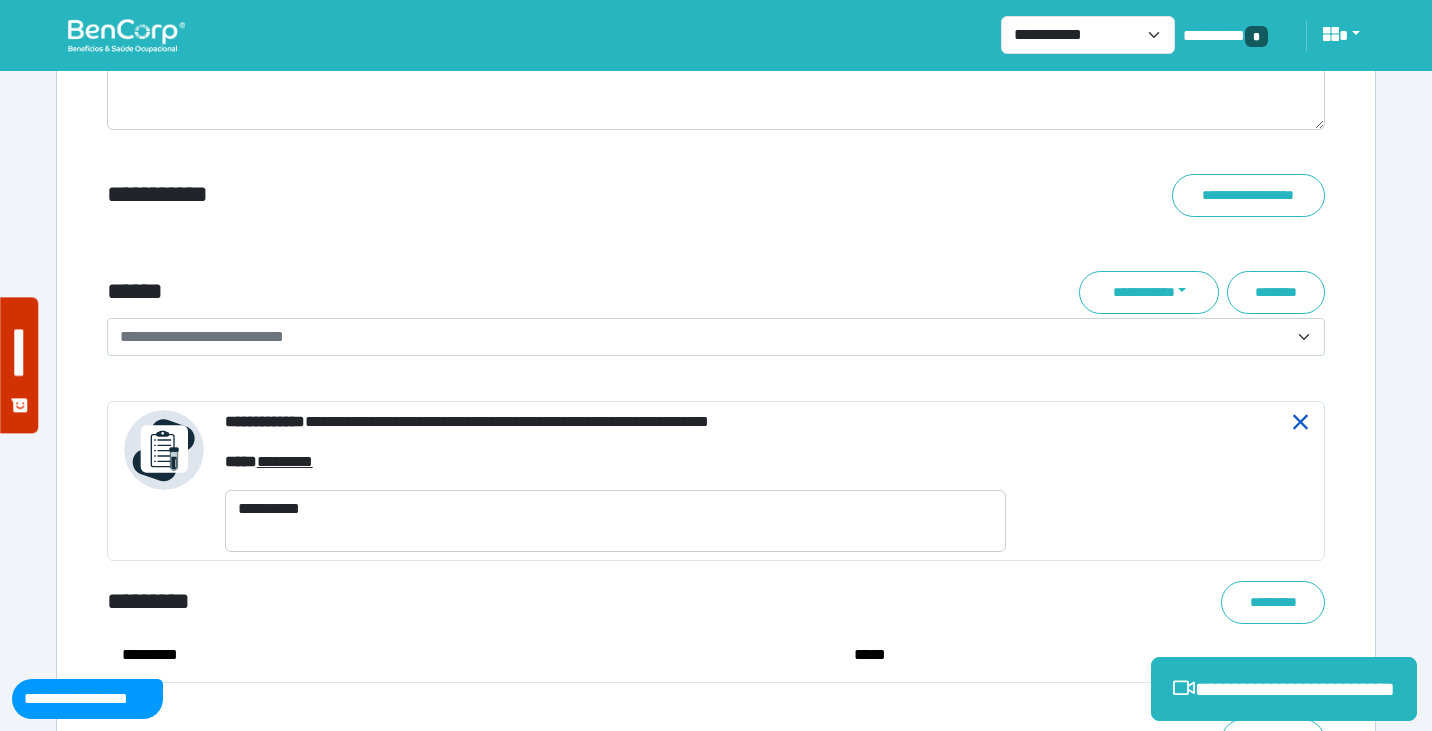 click 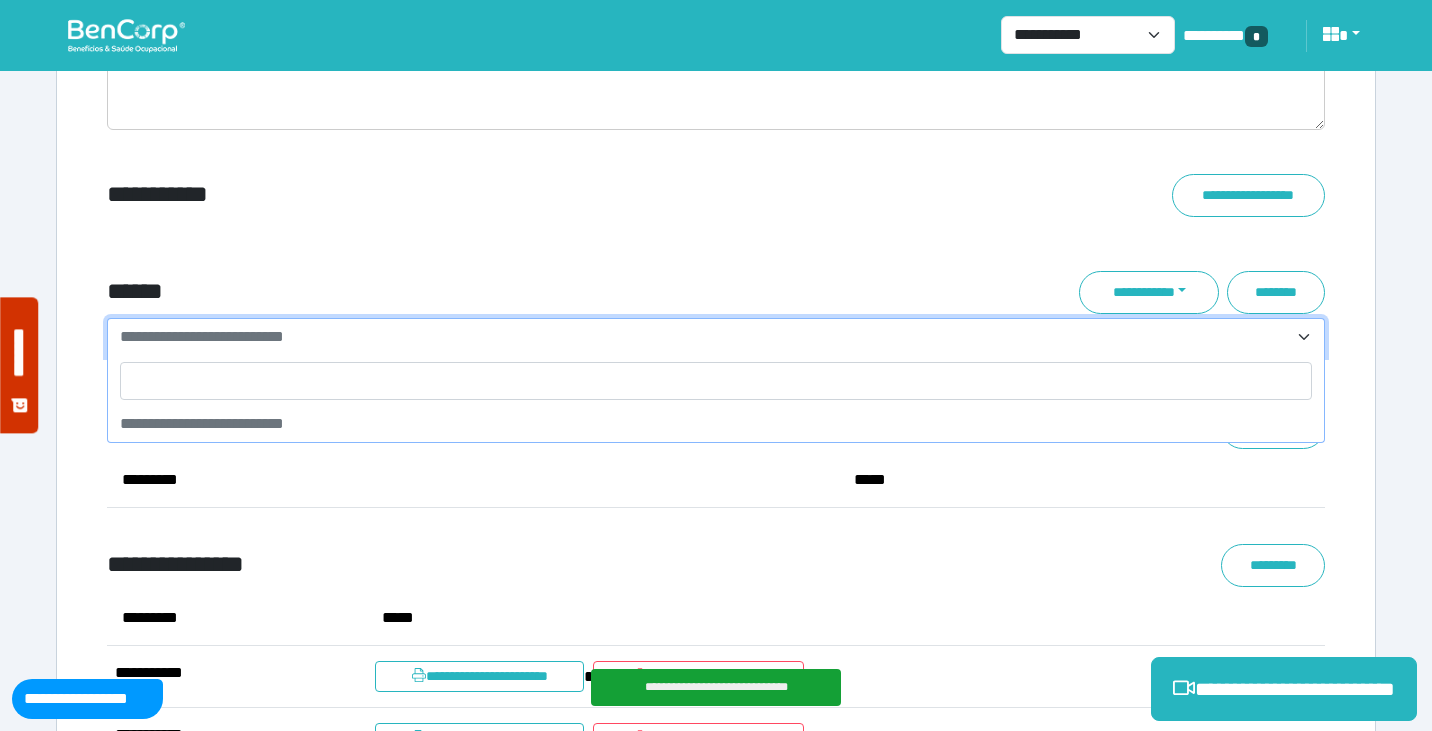 click on "**********" at bounding box center [704, 337] 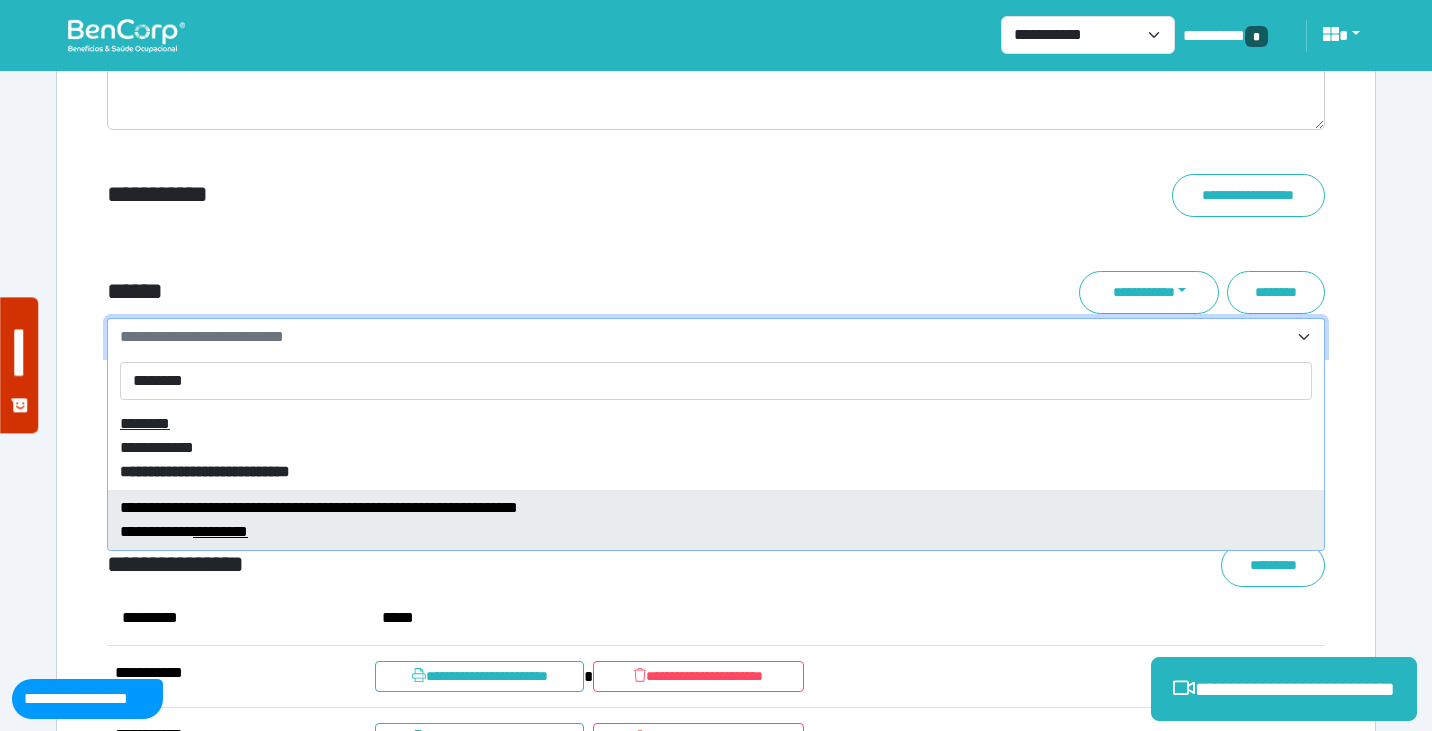 type on "********" 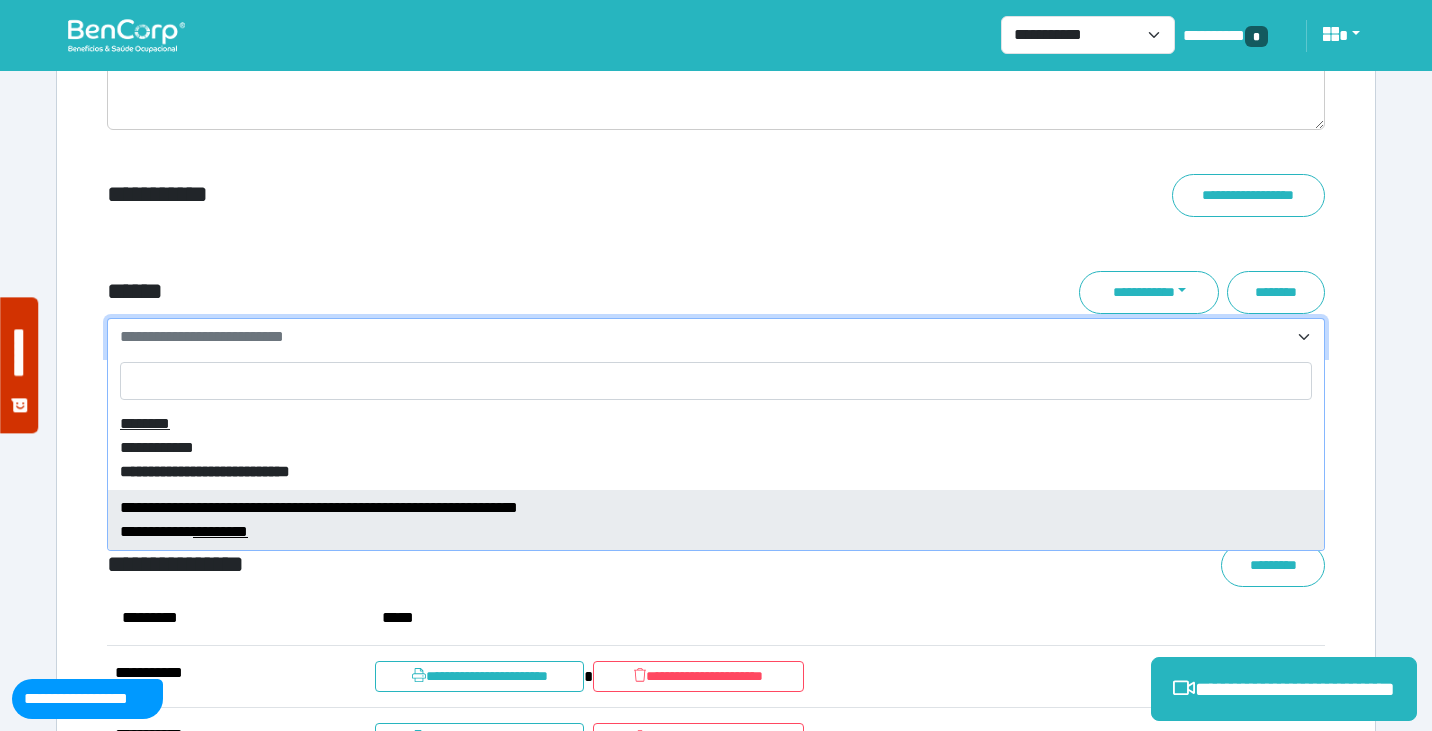 select on "****" 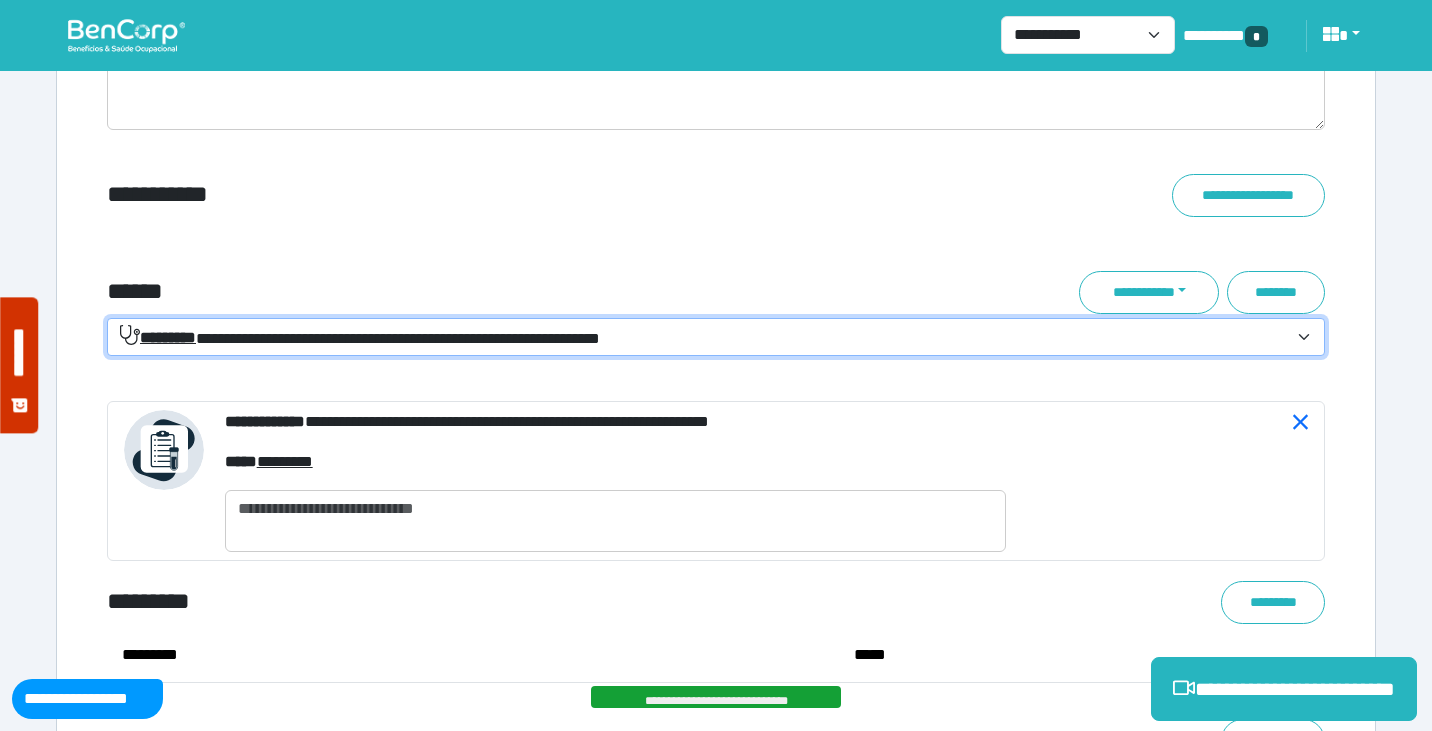 click on "**********" at bounding box center (716, 236) 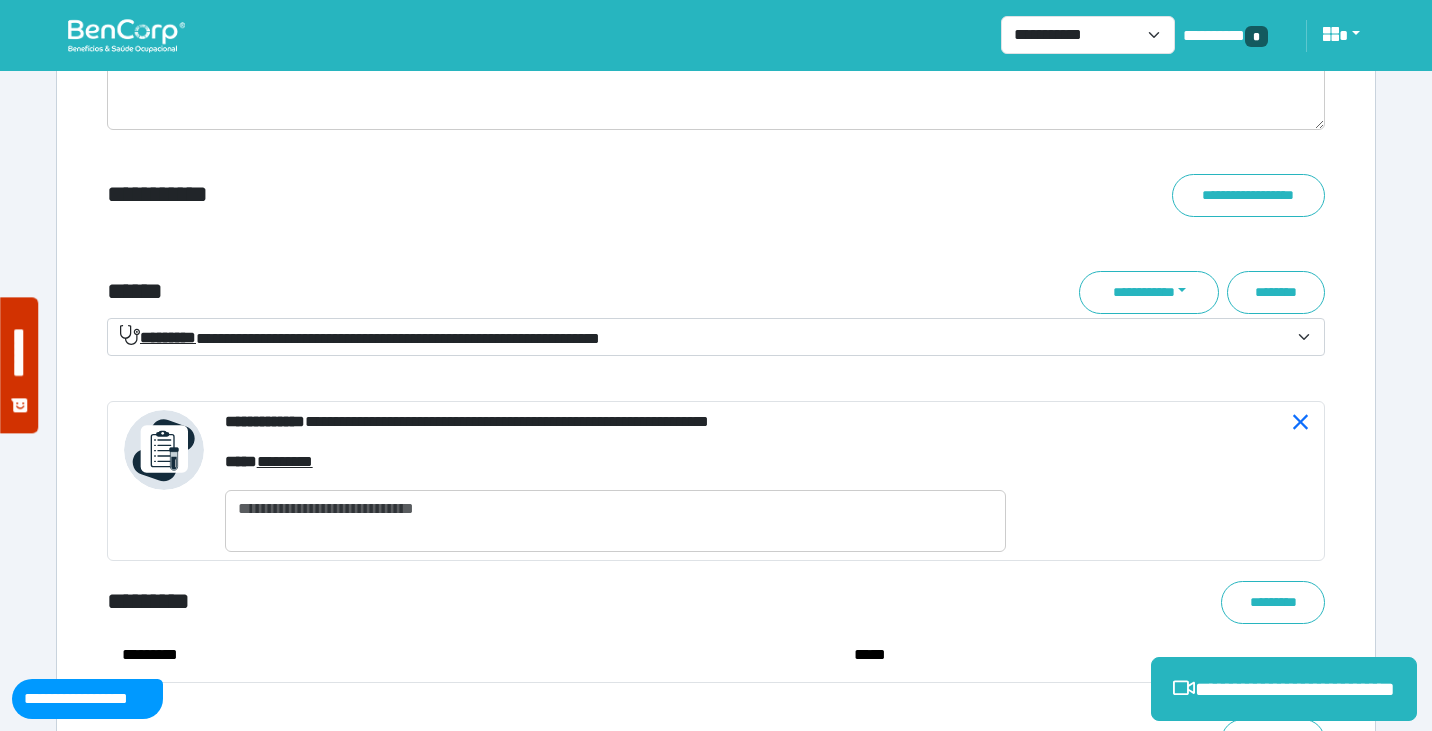 click on "**********" at bounding box center [360, 337] 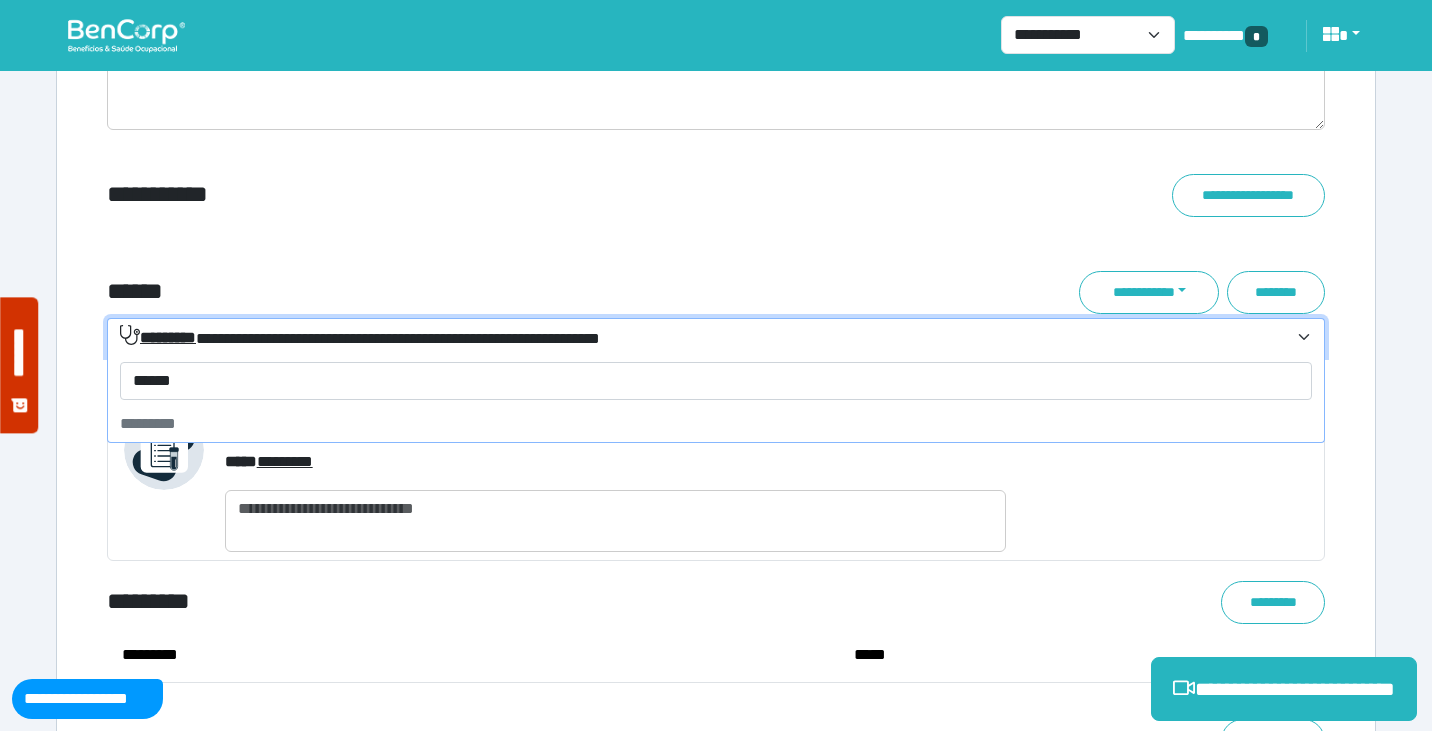 type on "*******" 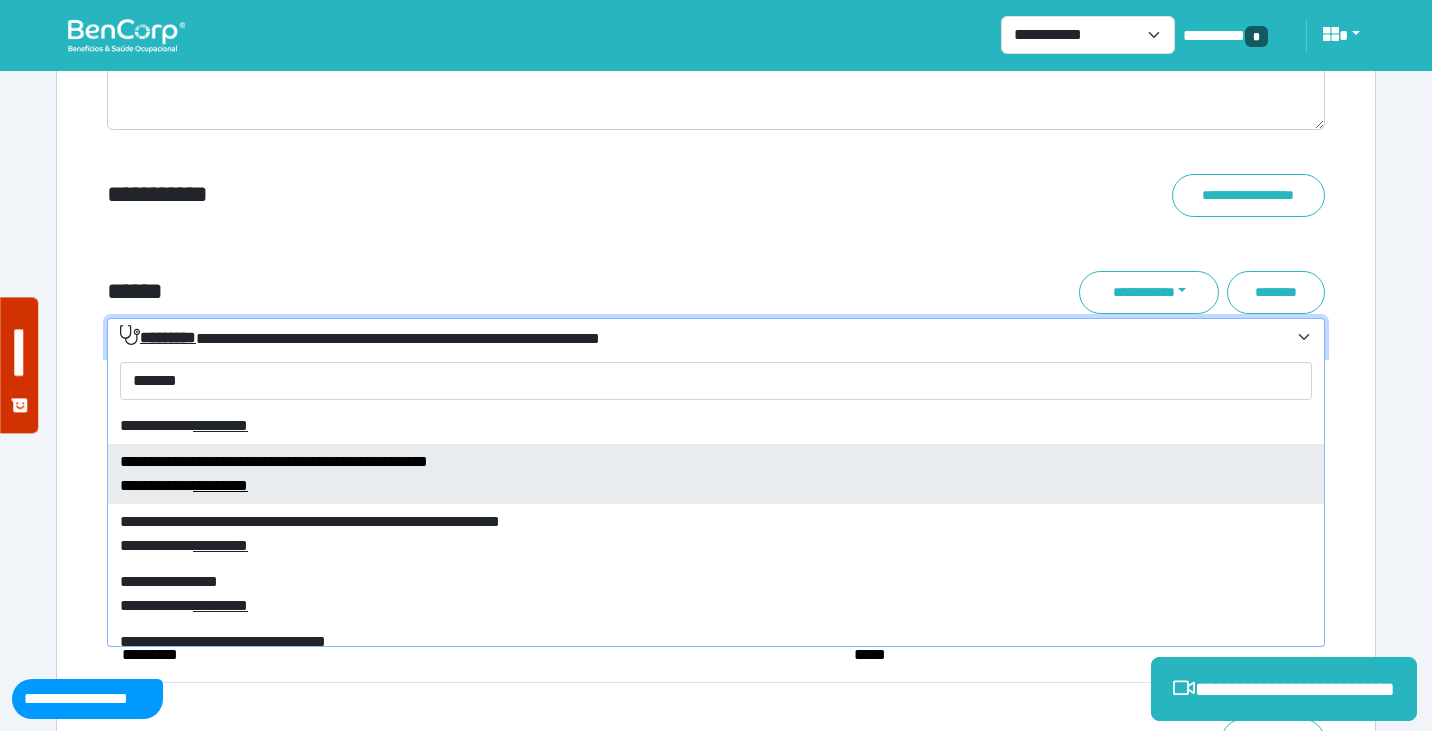 scroll, scrollTop: 984, scrollLeft: 0, axis: vertical 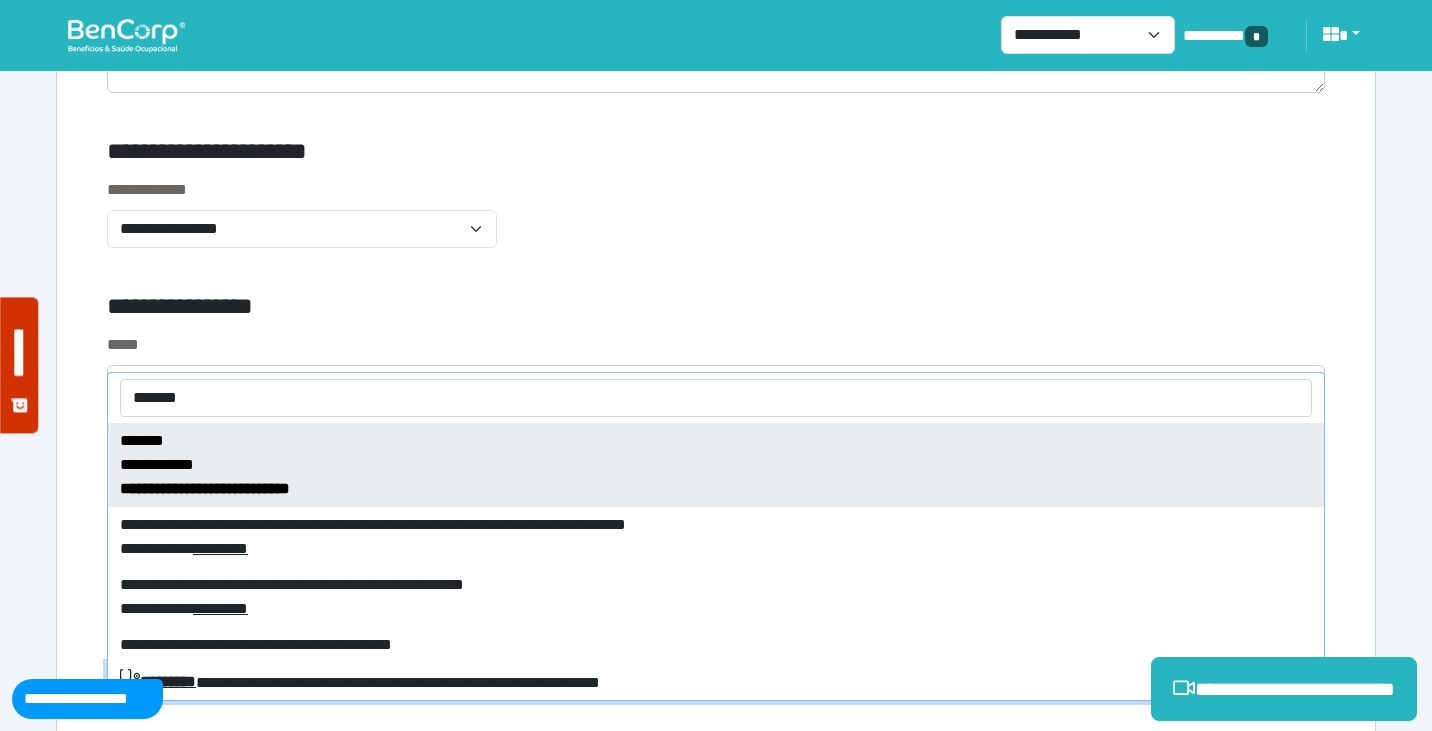 click on "*******" at bounding box center (716, 398) 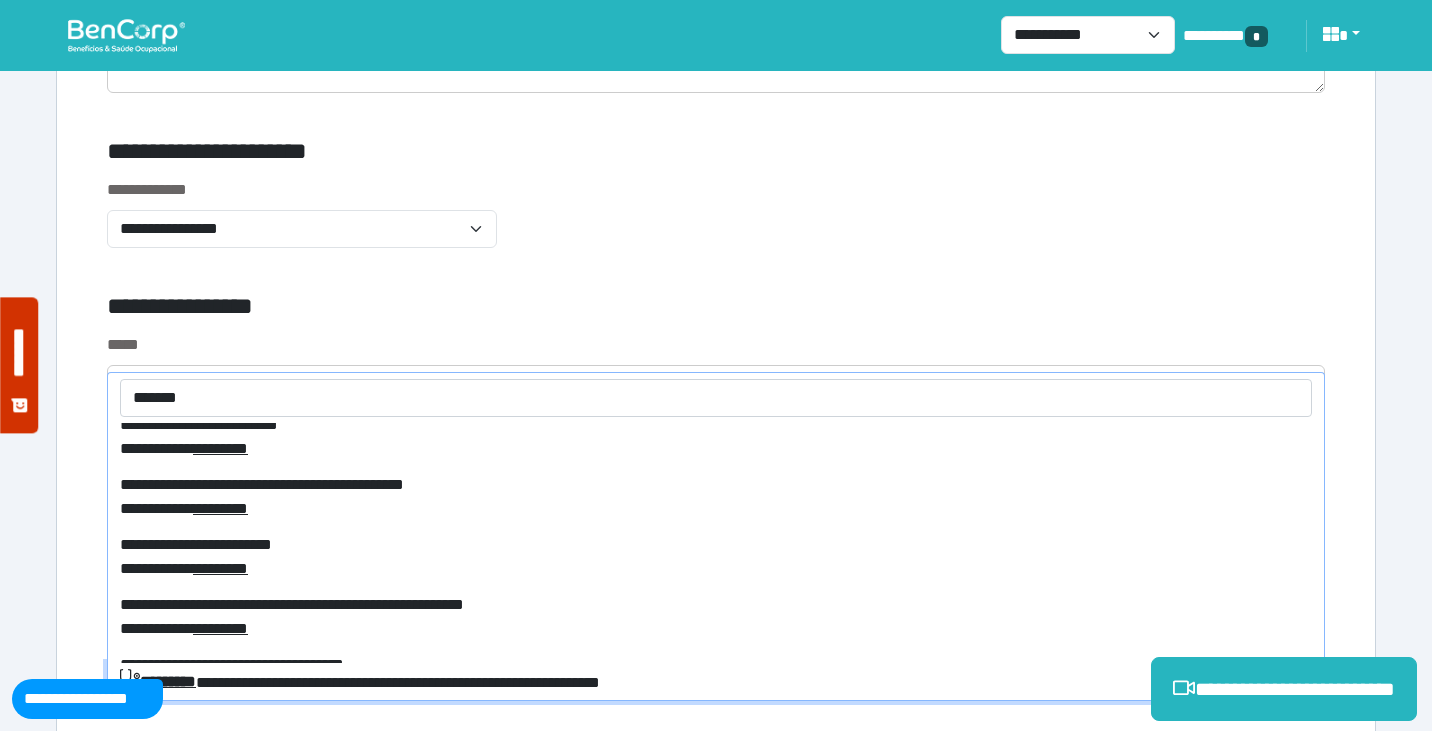 scroll, scrollTop: 0, scrollLeft: 0, axis: both 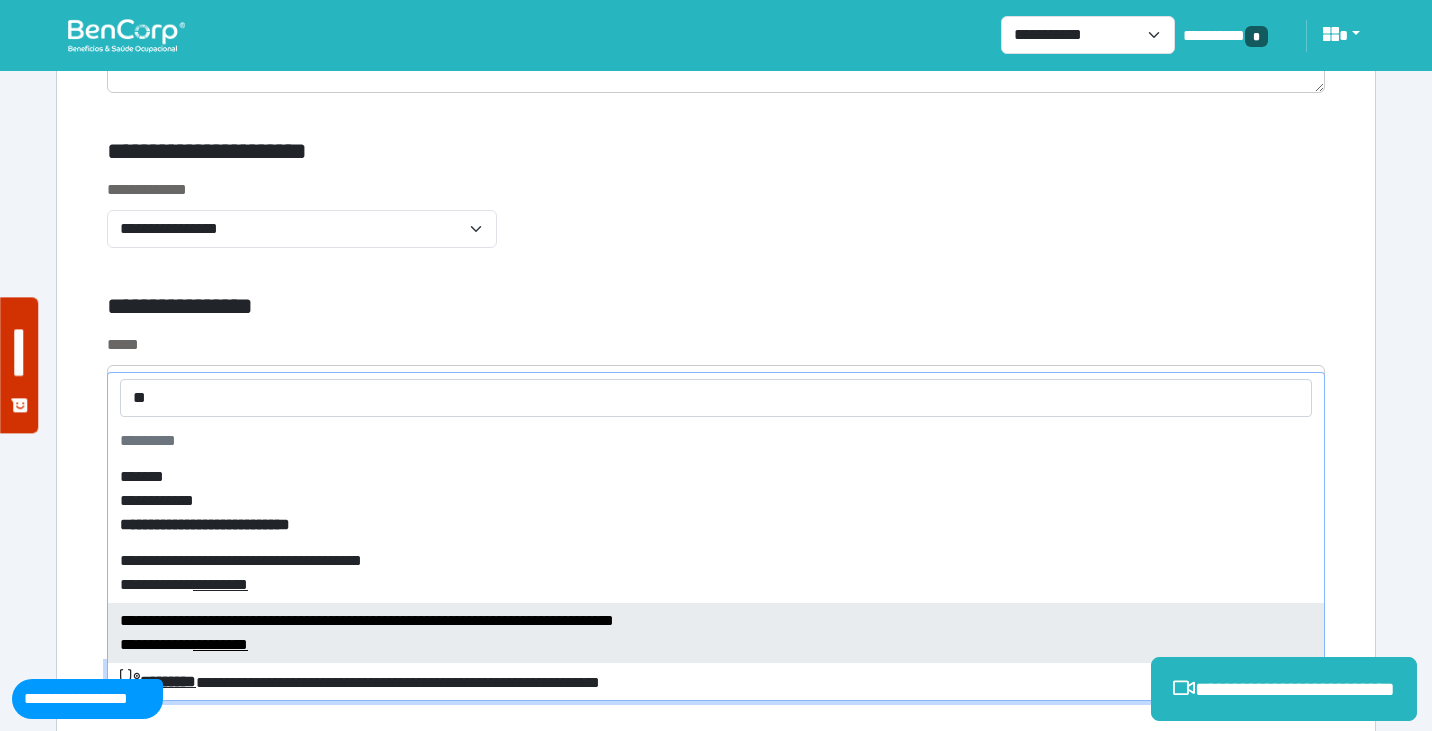 type on "*" 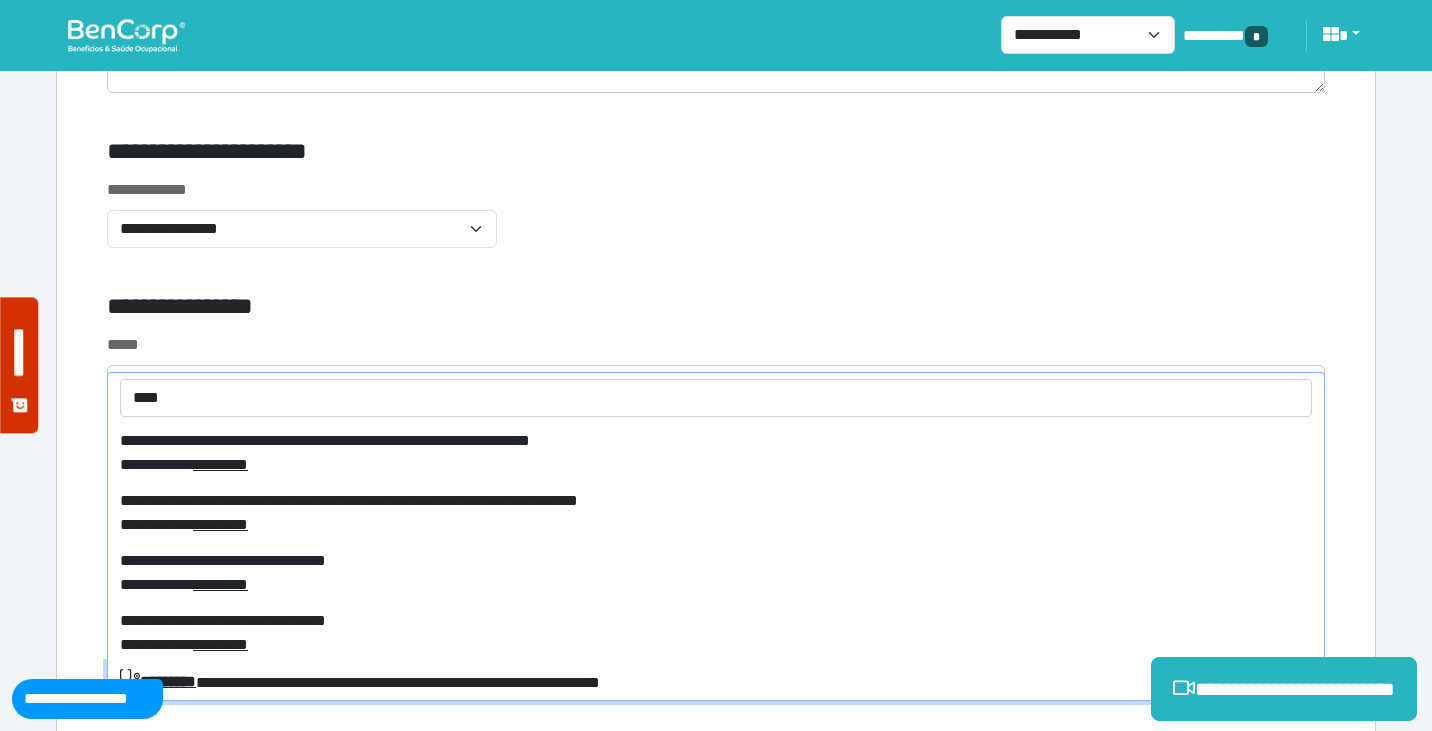scroll, scrollTop: 0, scrollLeft: 0, axis: both 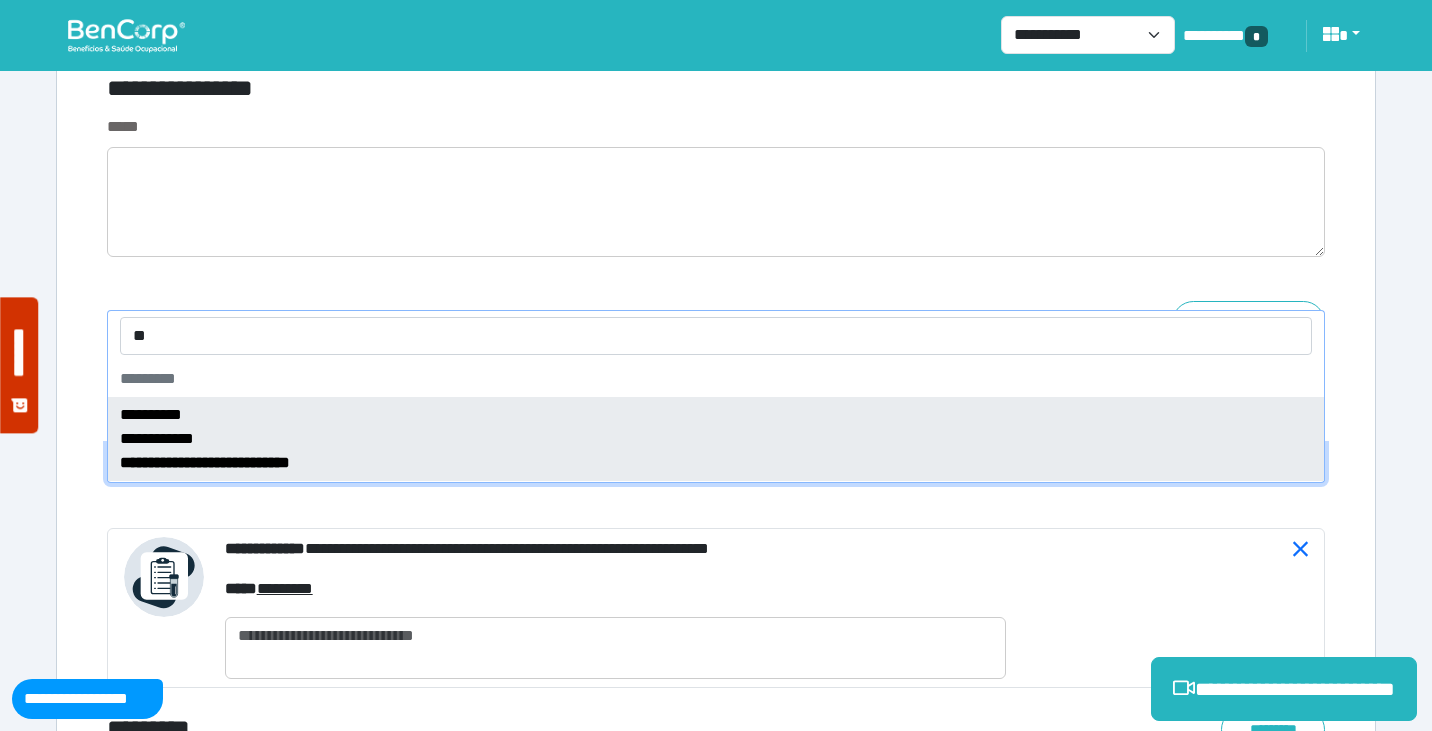 type on "*" 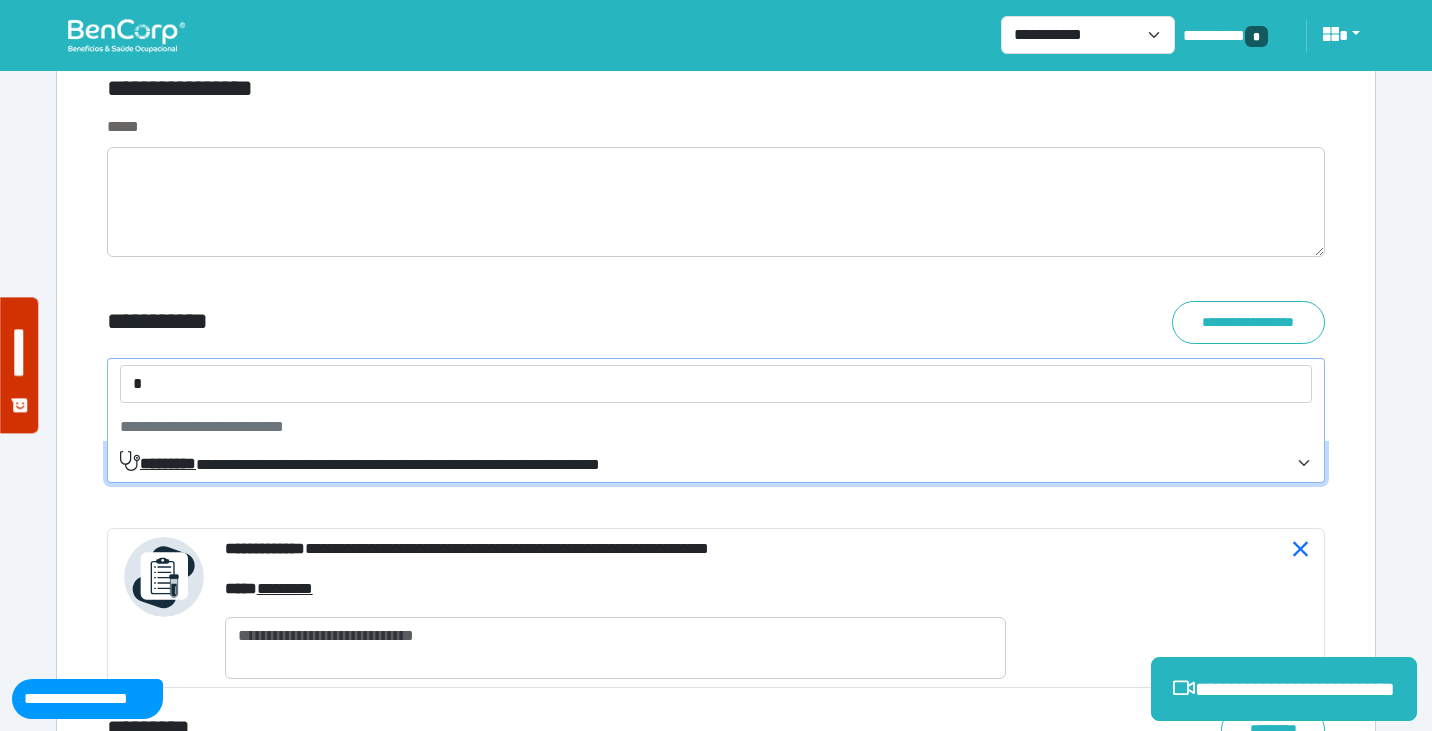 scroll, scrollTop: 0, scrollLeft: 0, axis: both 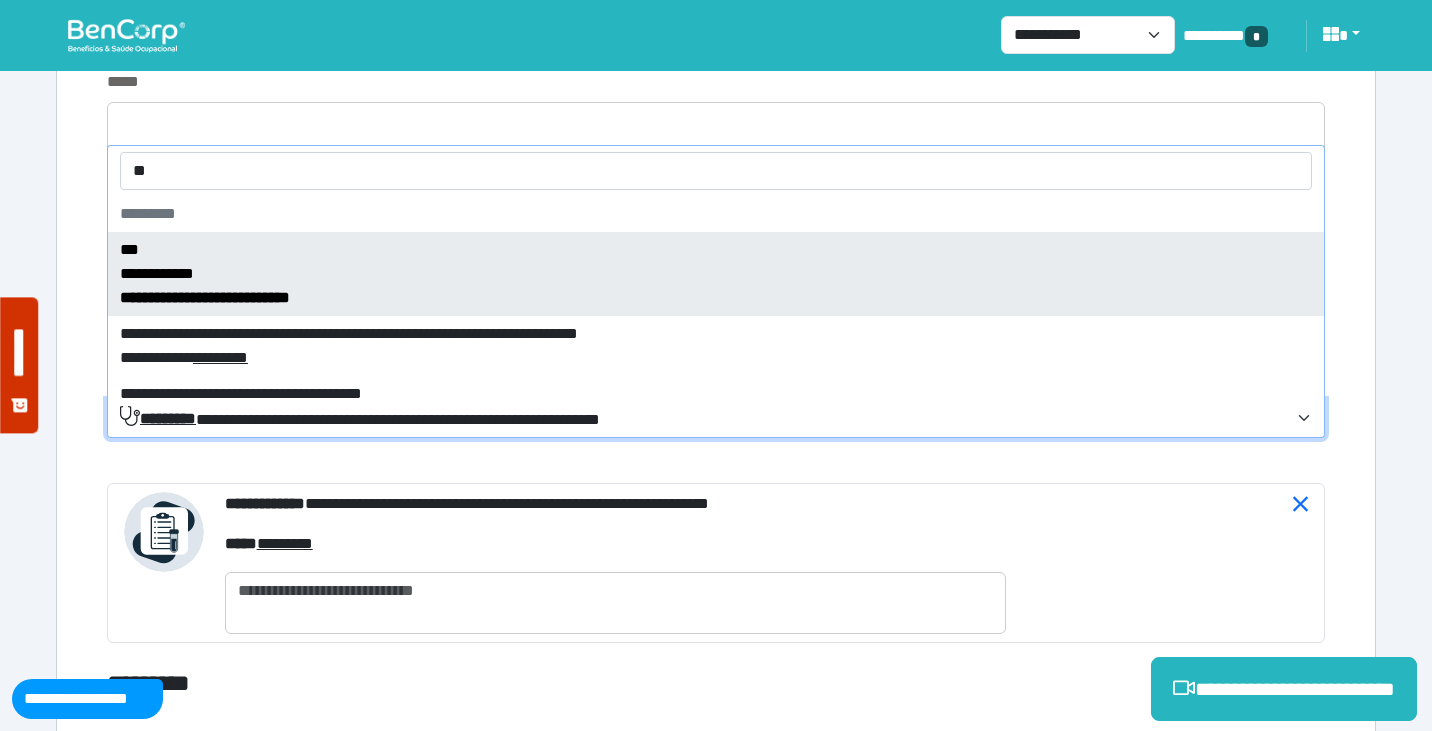 type on "*" 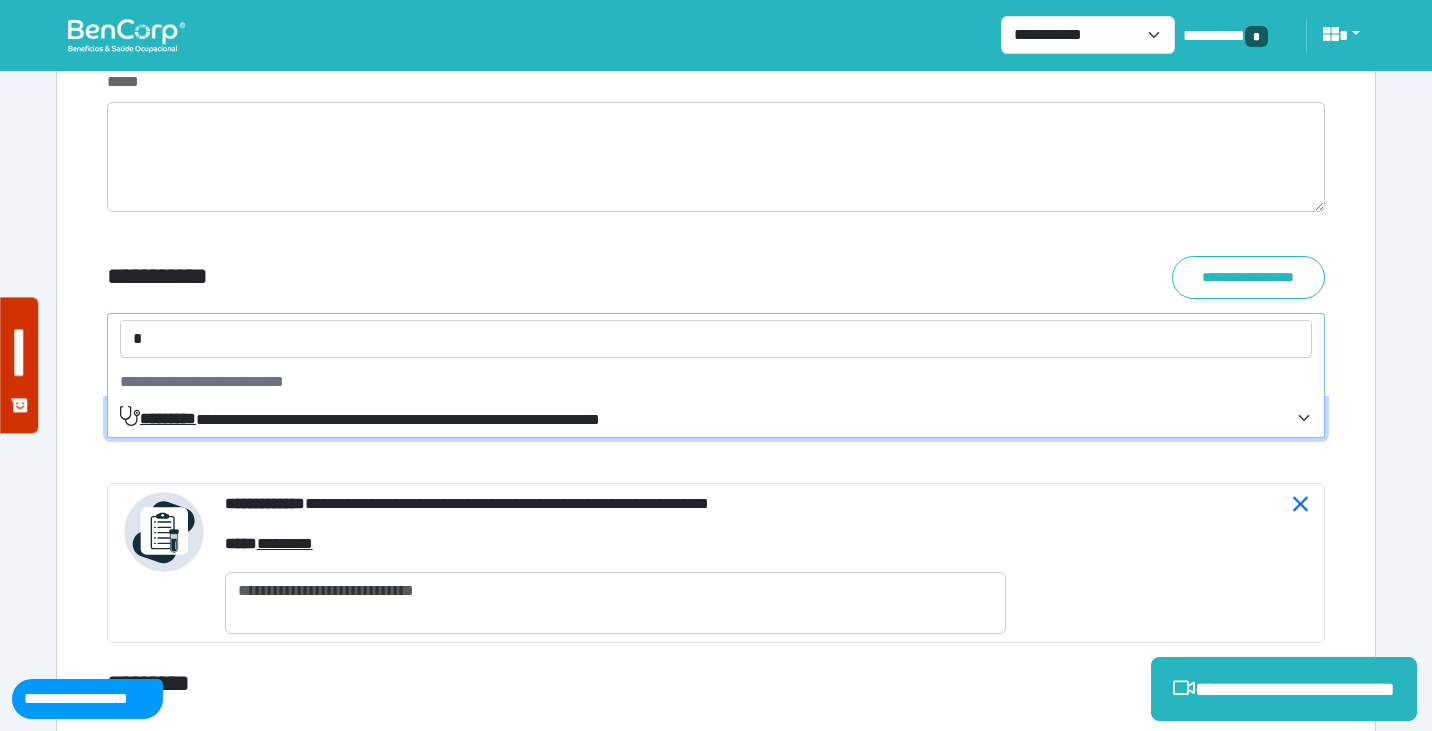 type 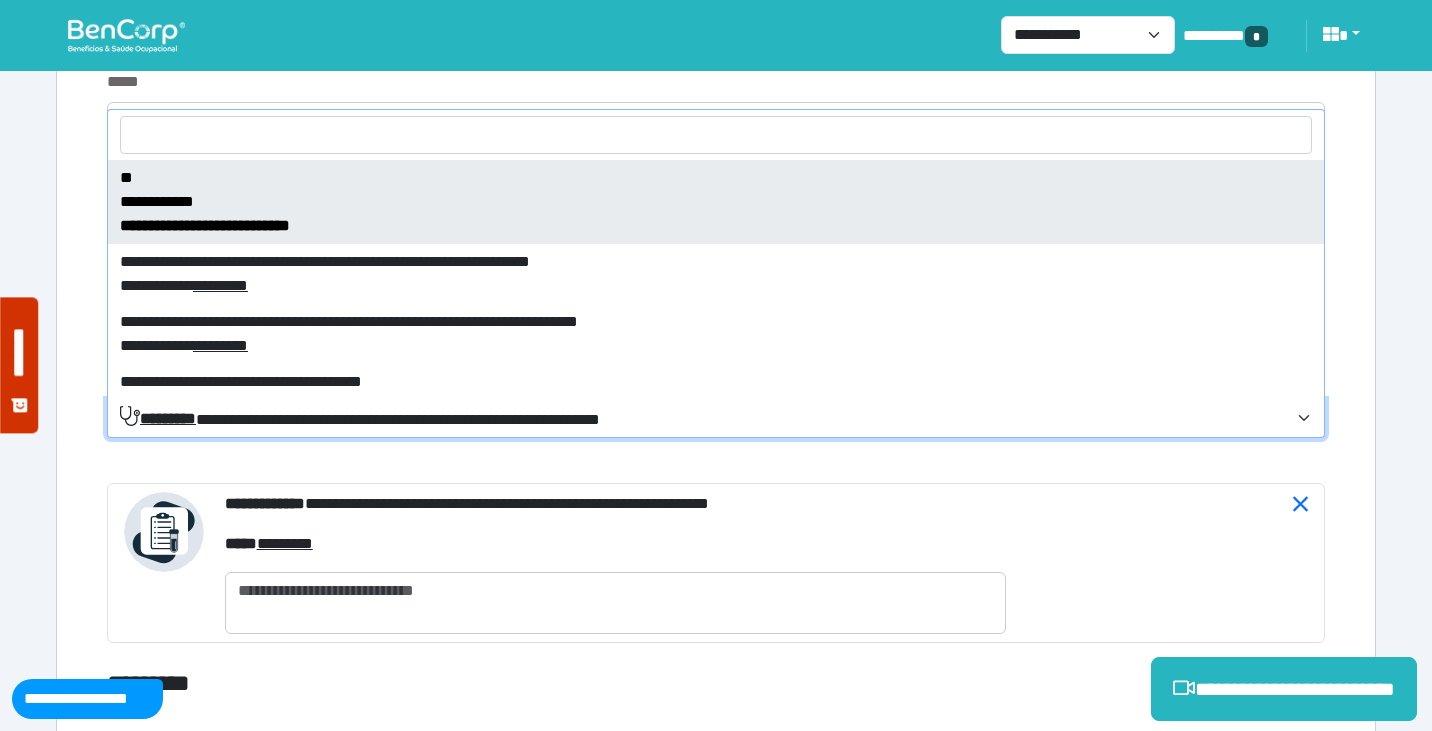 click on "*****" at bounding box center (716, 82) 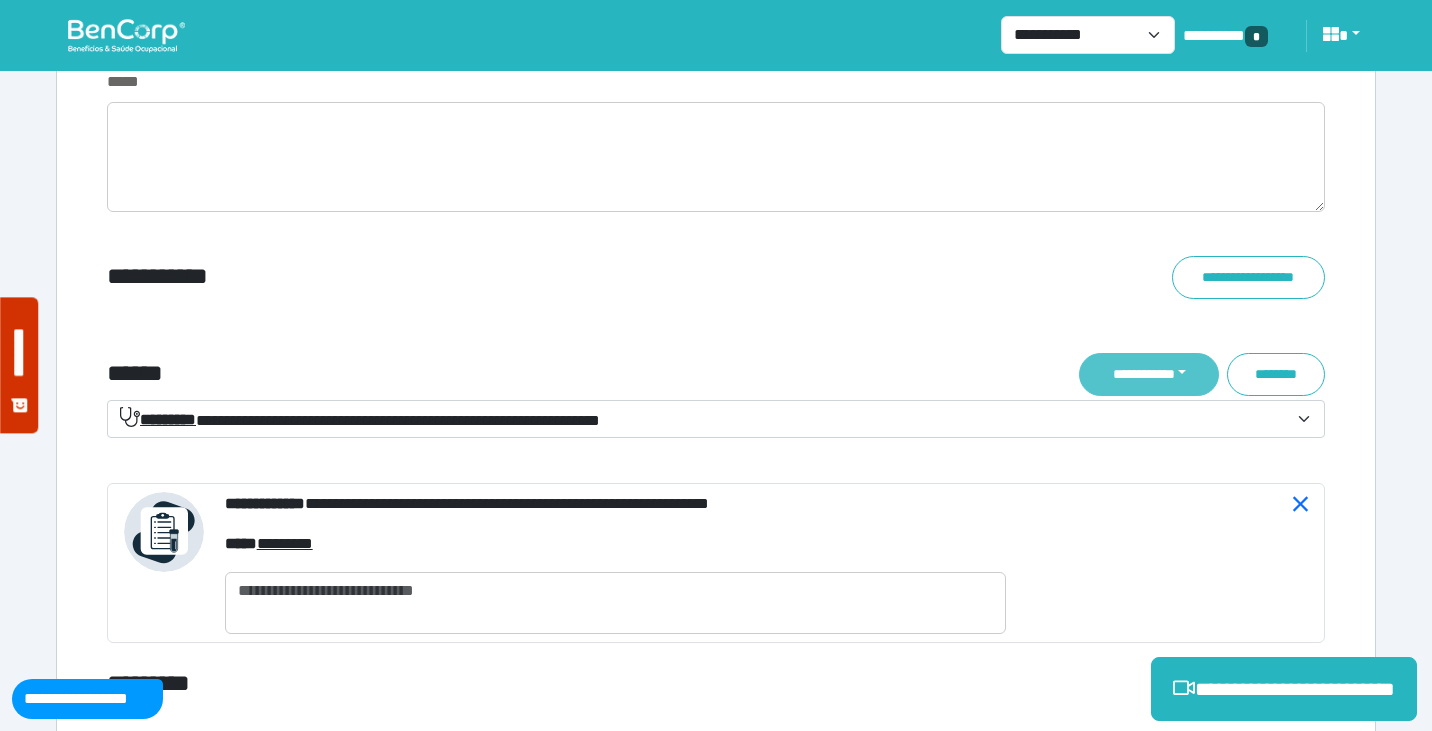 click on "**********" at bounding box center (1149, 374) 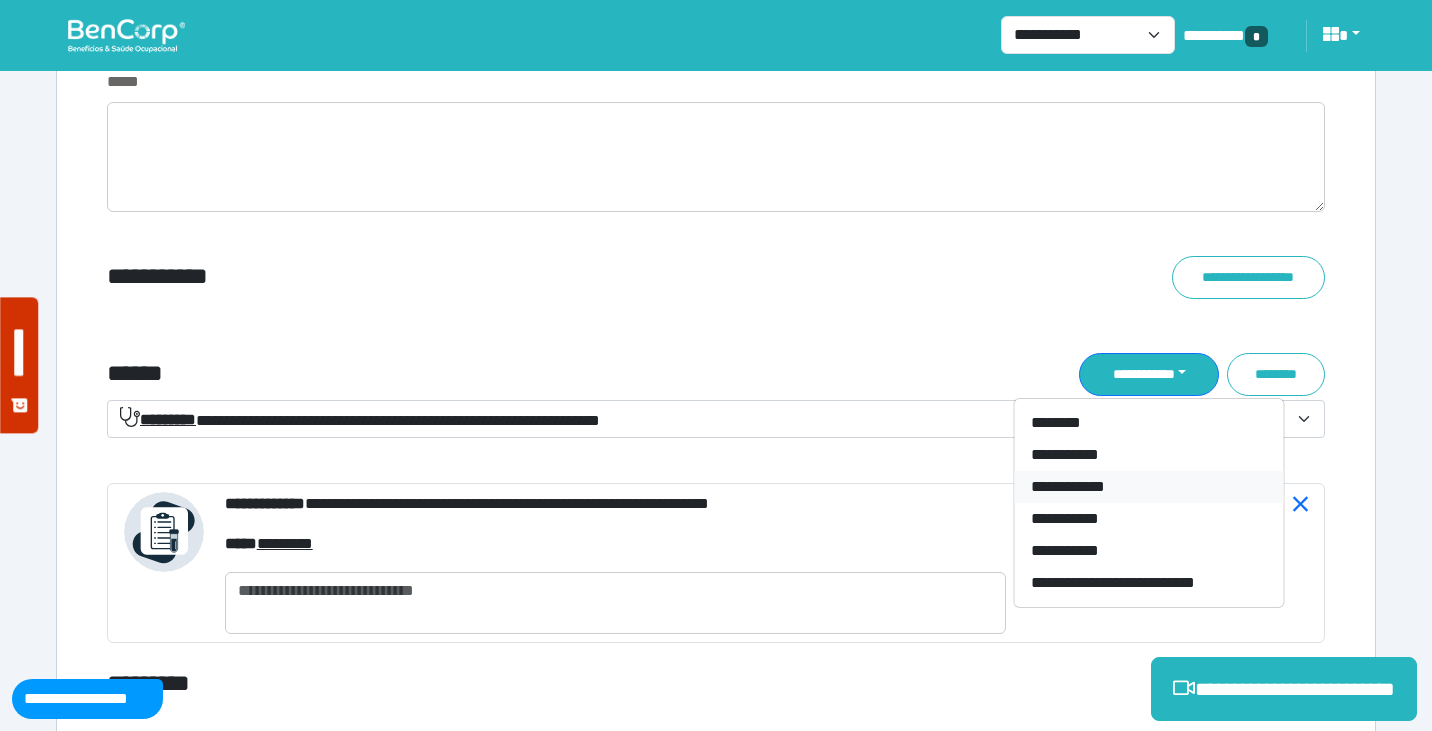 click on "**********" at bounding box center [1149, 487] 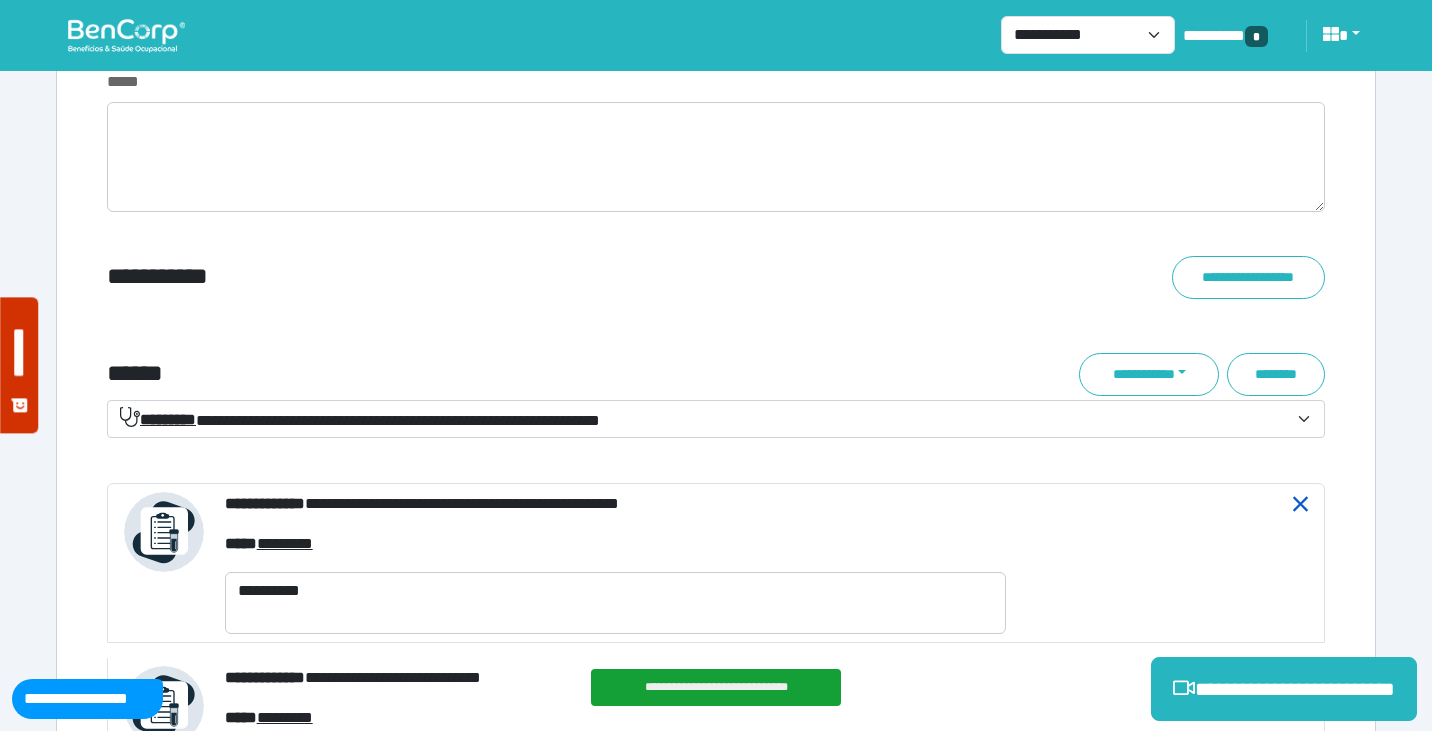 click 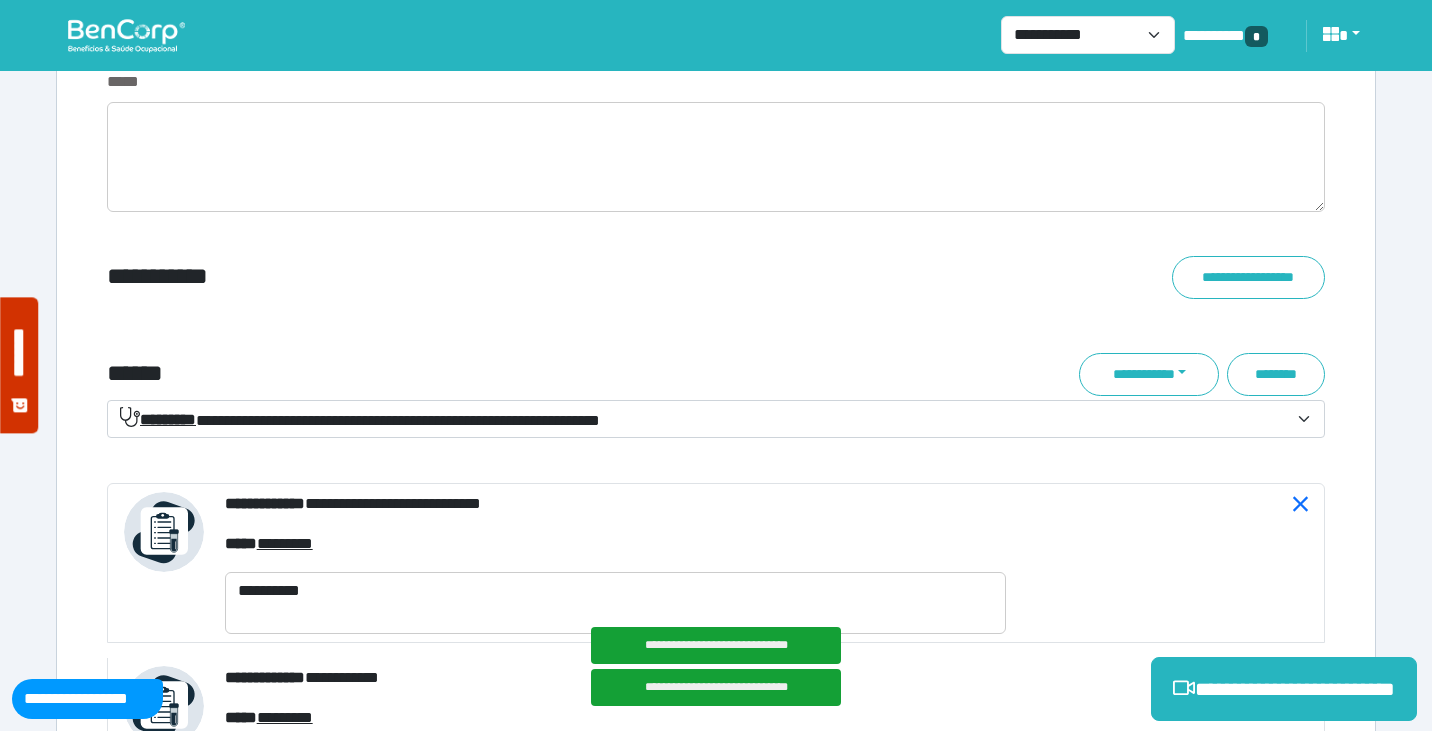 click 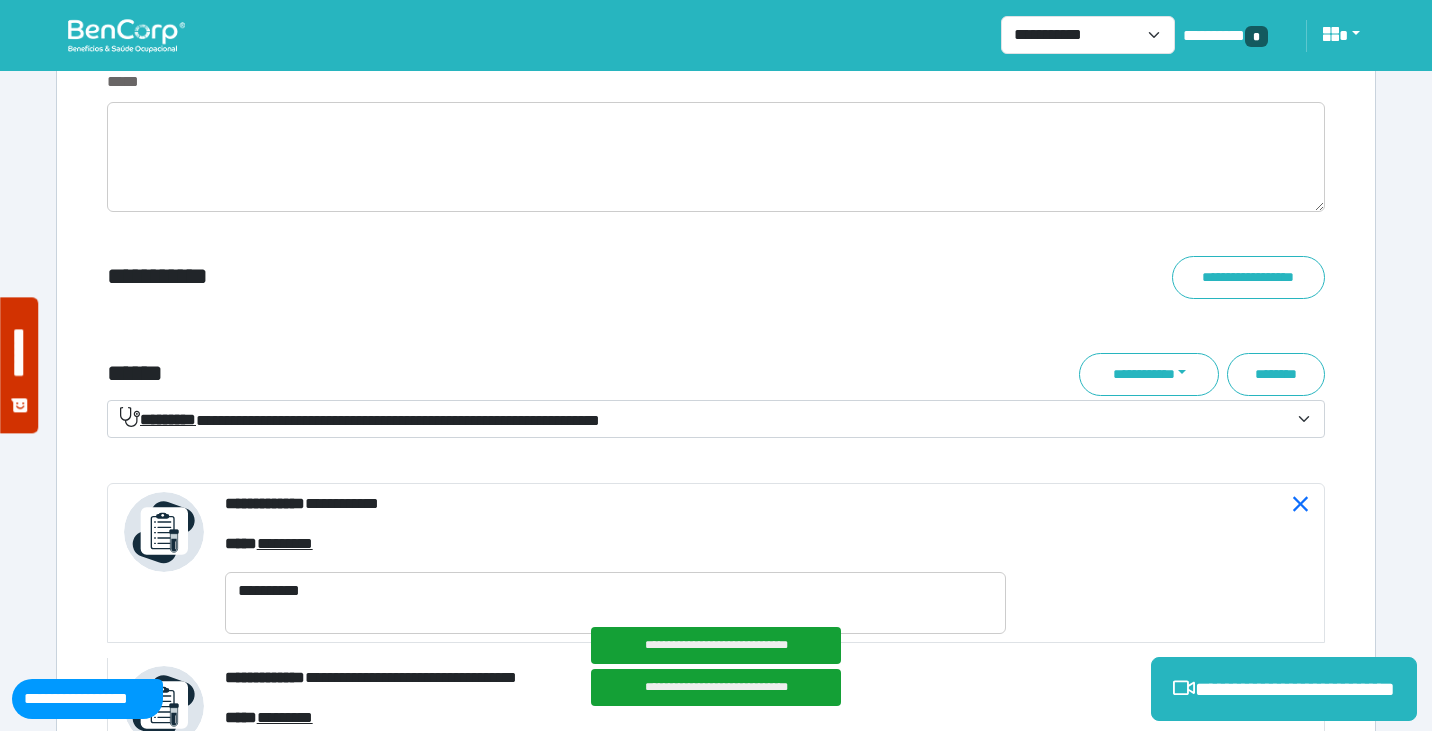 click 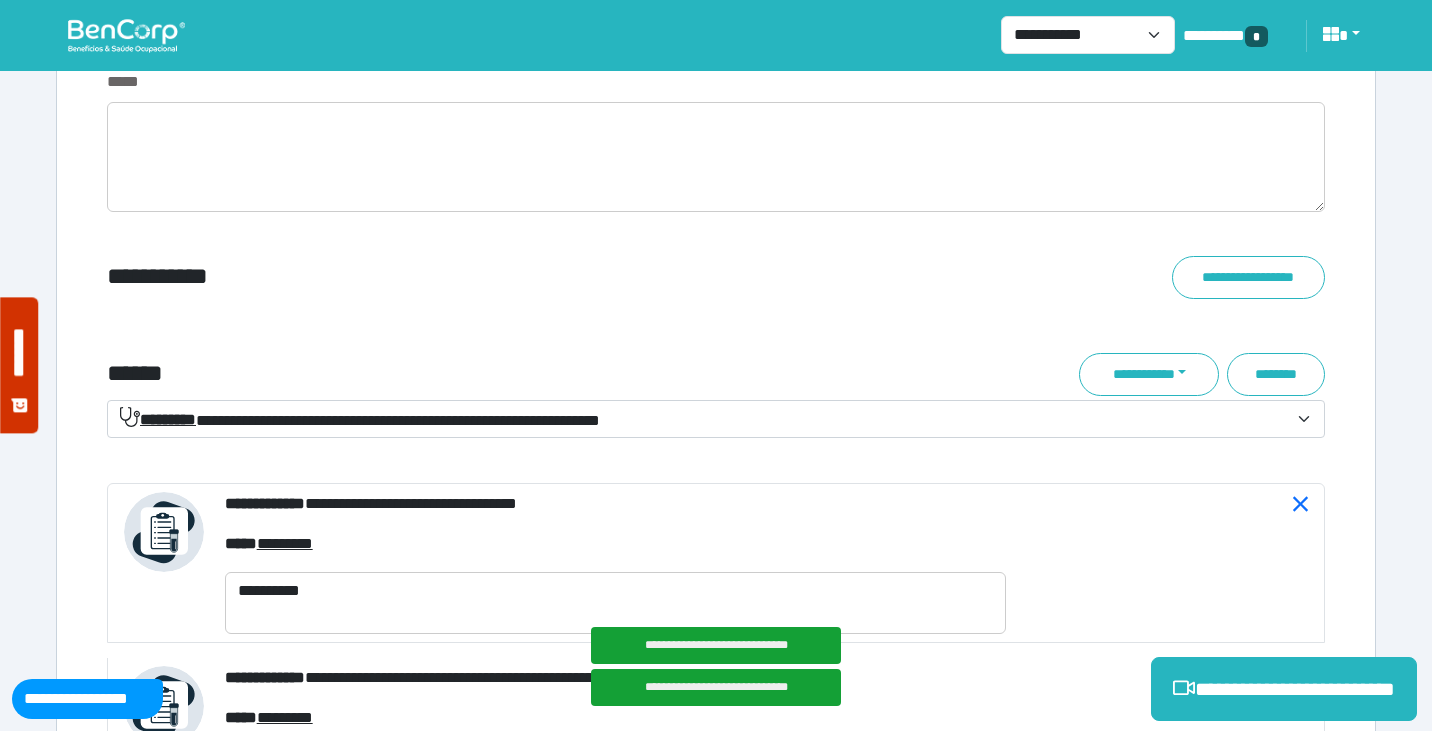 click 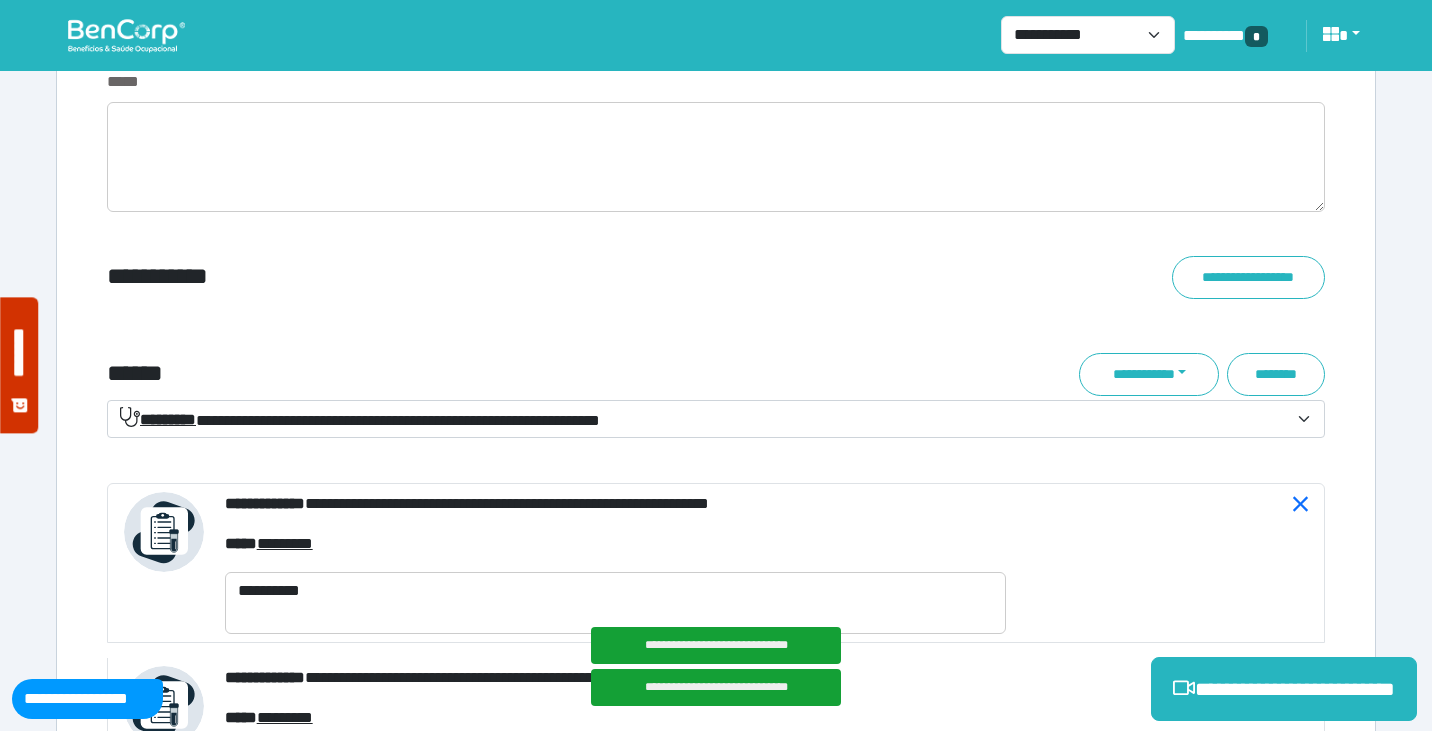 click 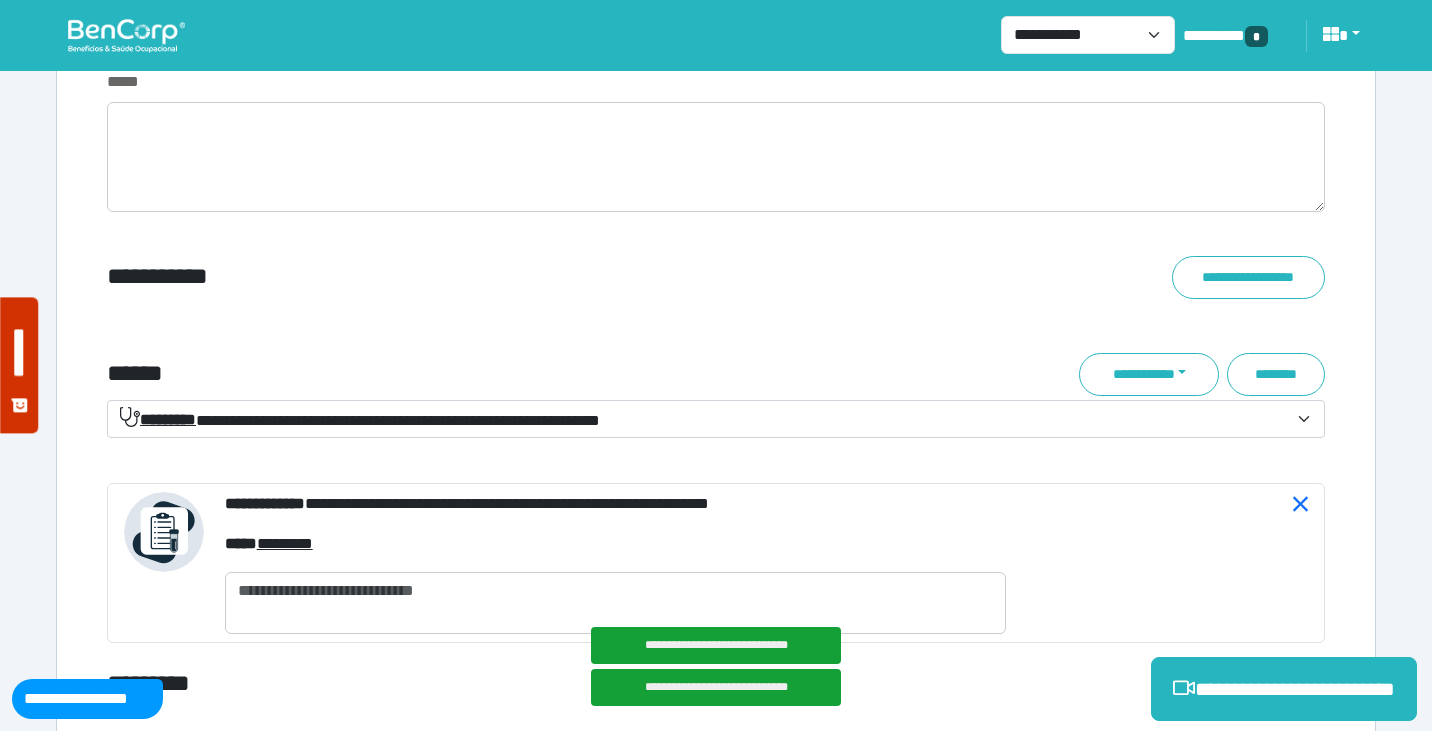 click on "**********" at bounding box center [704, 420] 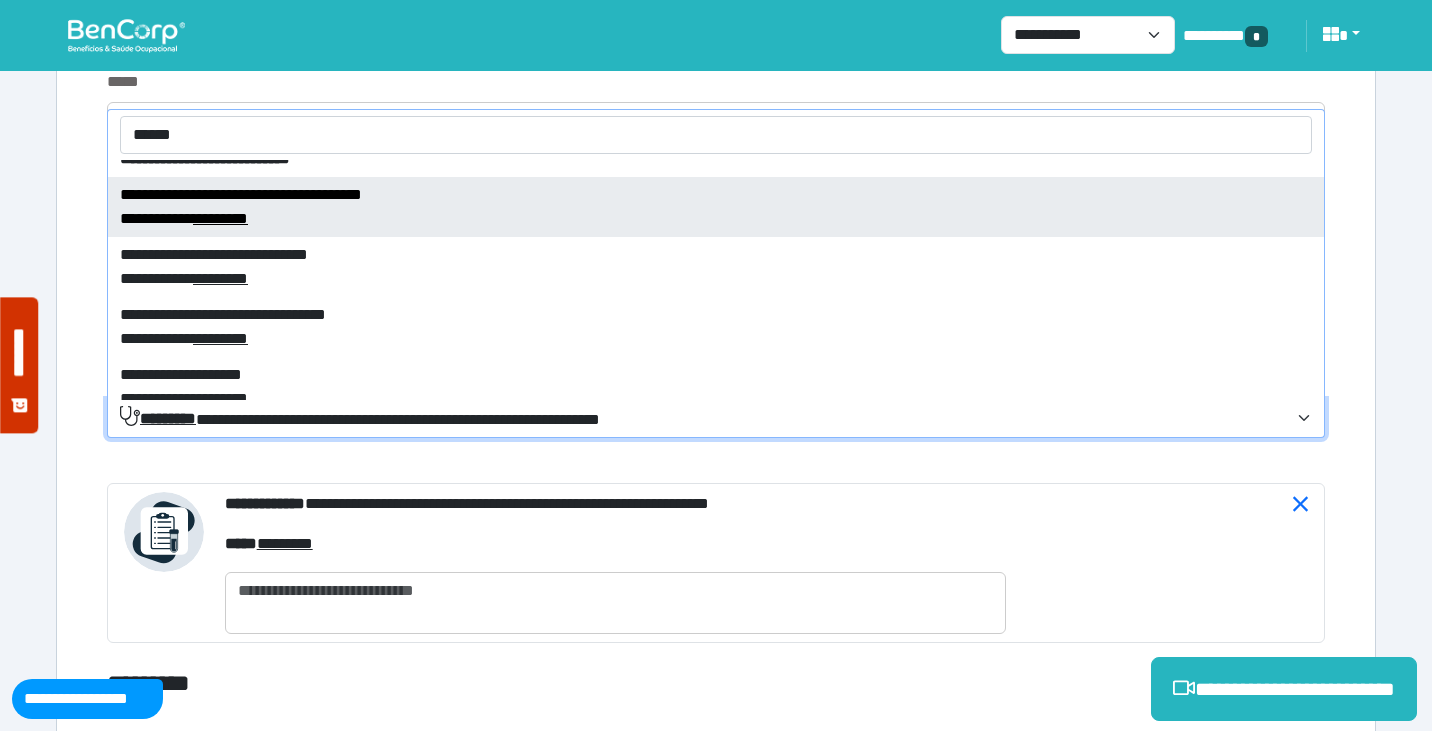 scroll, scrollTop: 82, scrollLeft: 0, axis: vertical 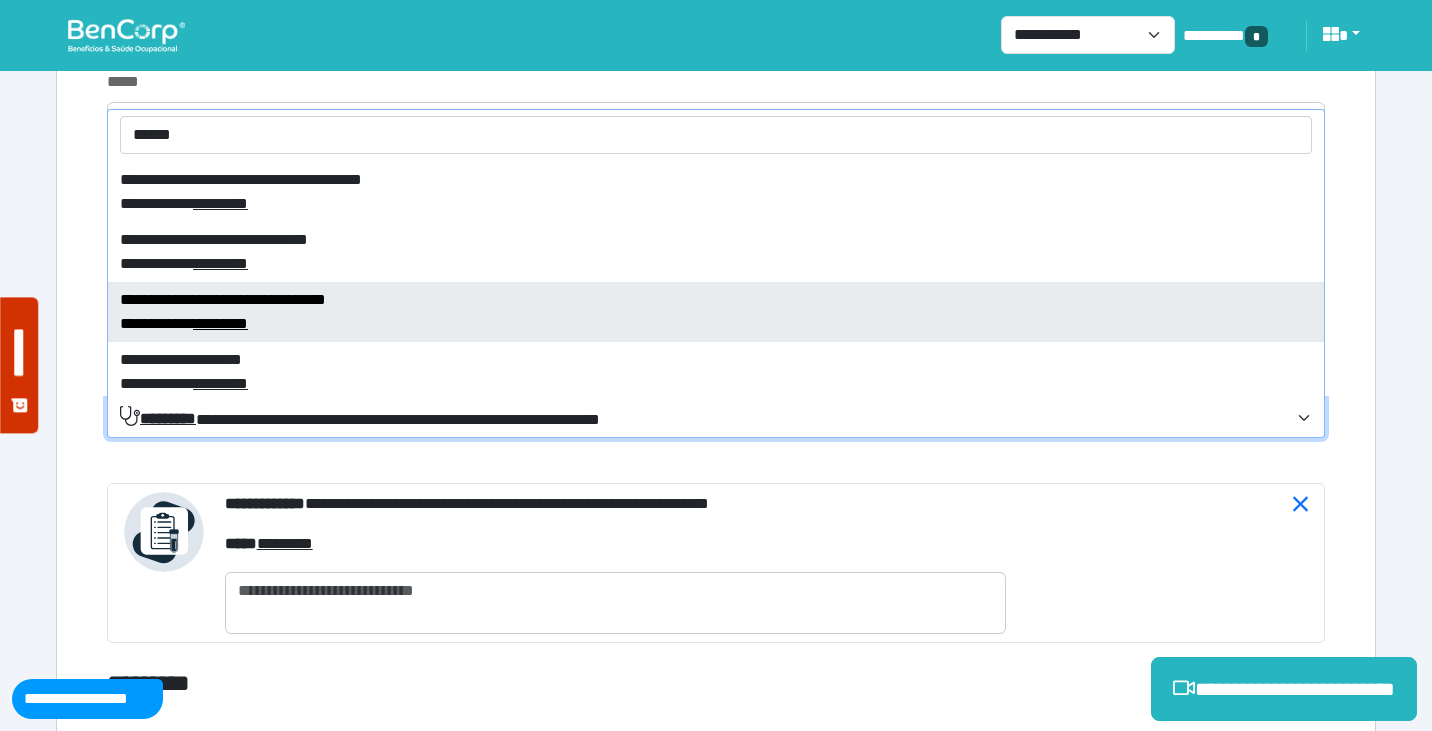 type on "******" 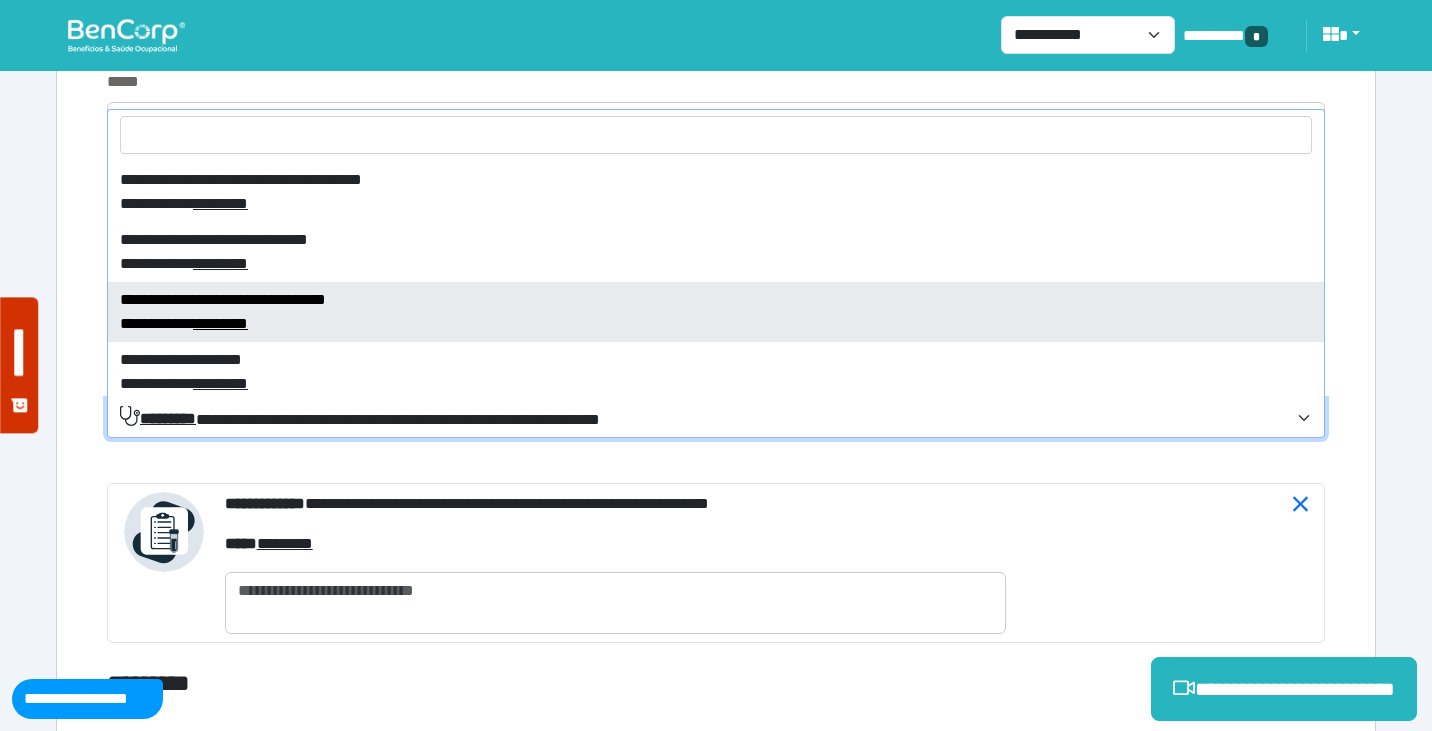 select on "****" 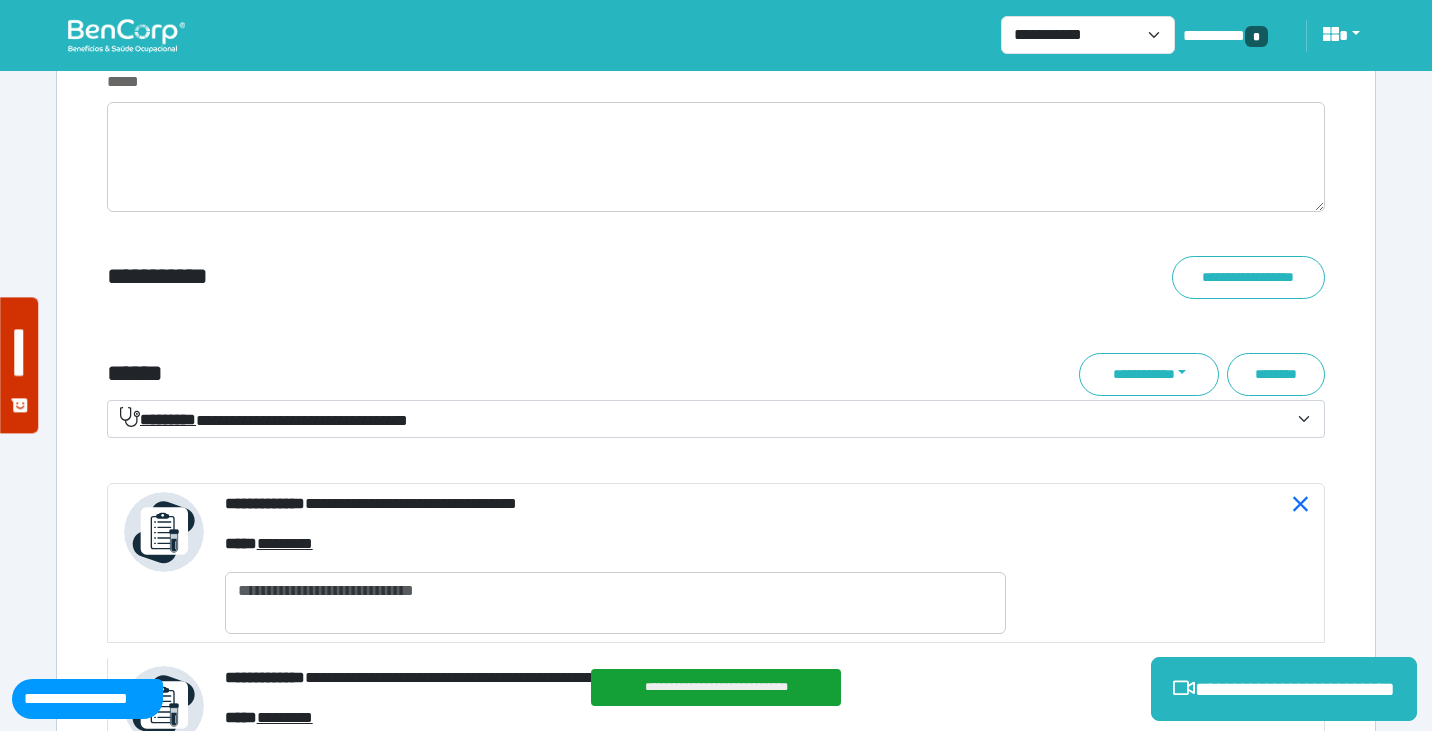 click on "**********" at bounding box center [716, 318] 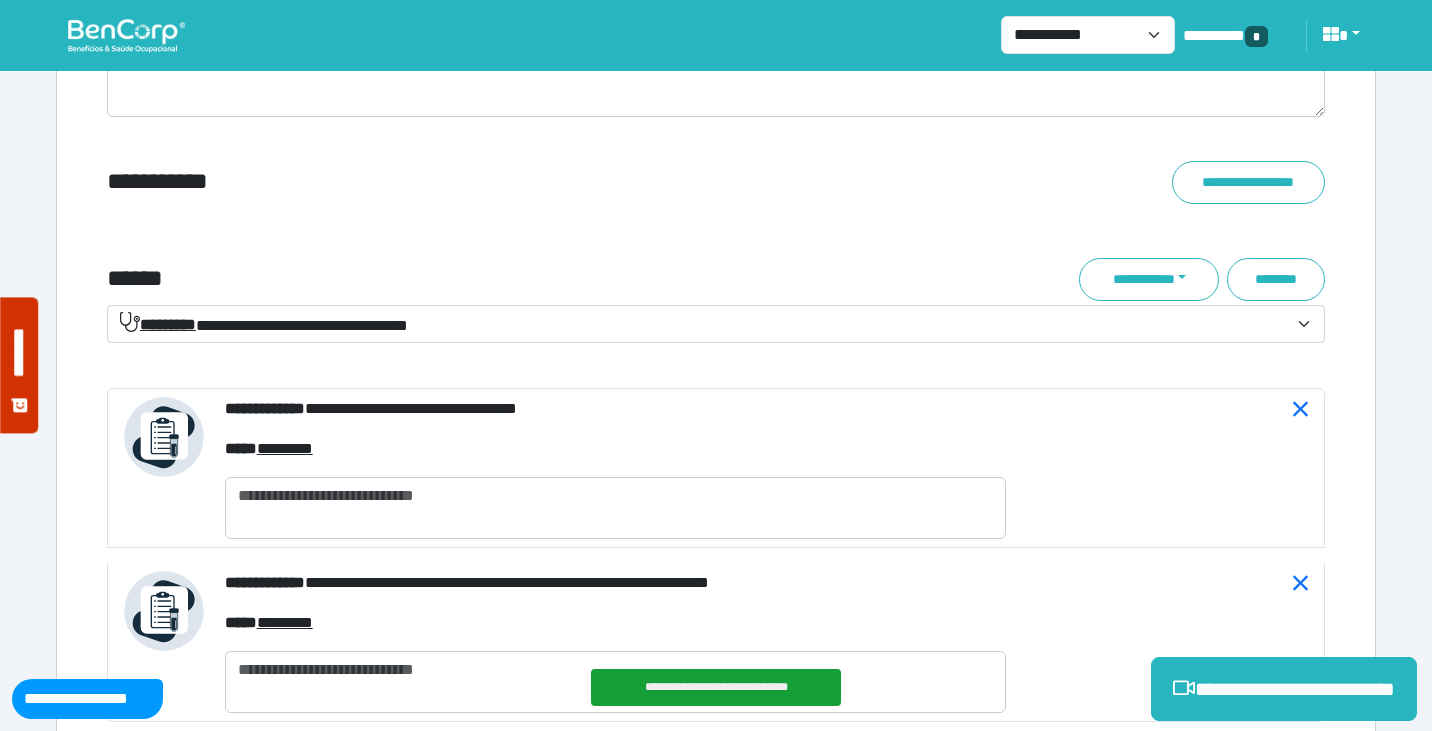 scroll, scrollTop: 7307, scrollLeft: 0, axis: vertical 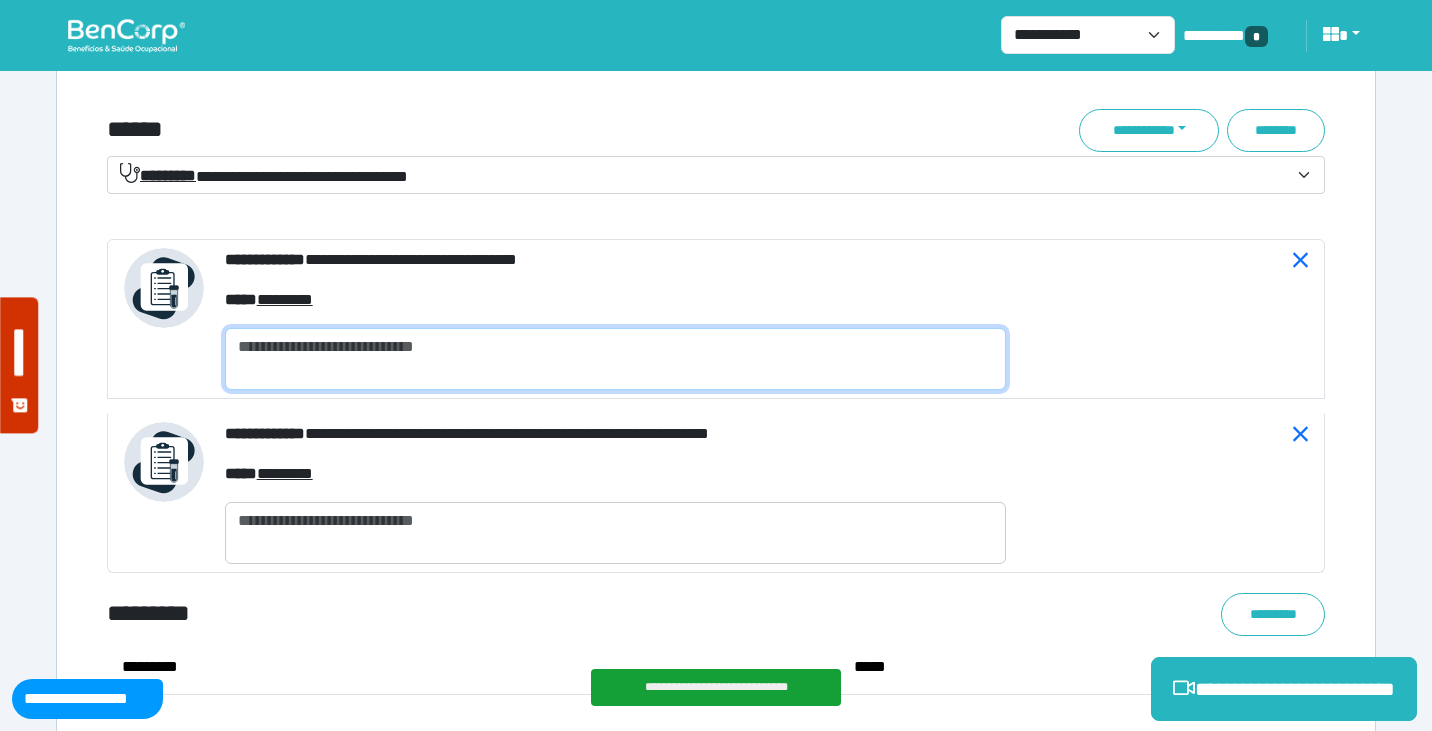 click at bounding box center [615, 359] 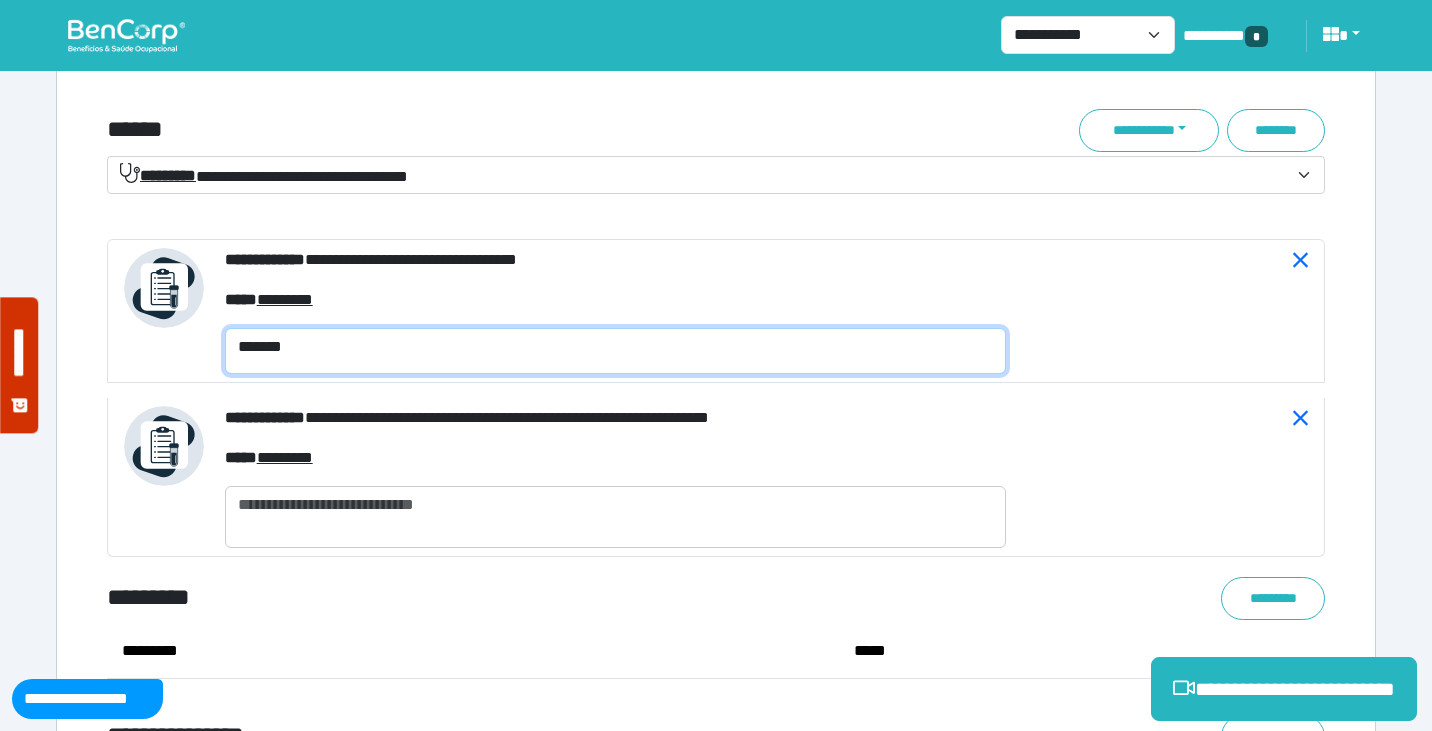 type on "*******" 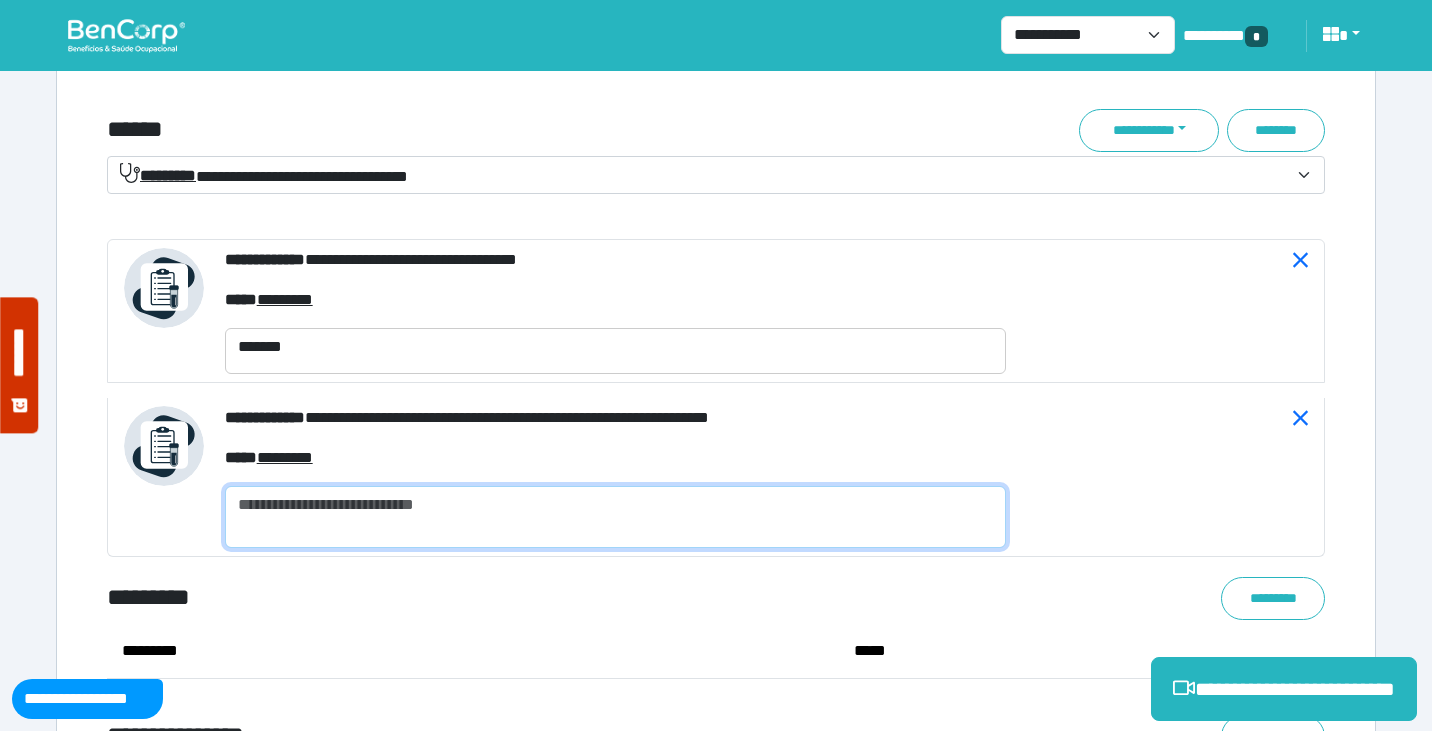 click at bounding box center [615, 517] 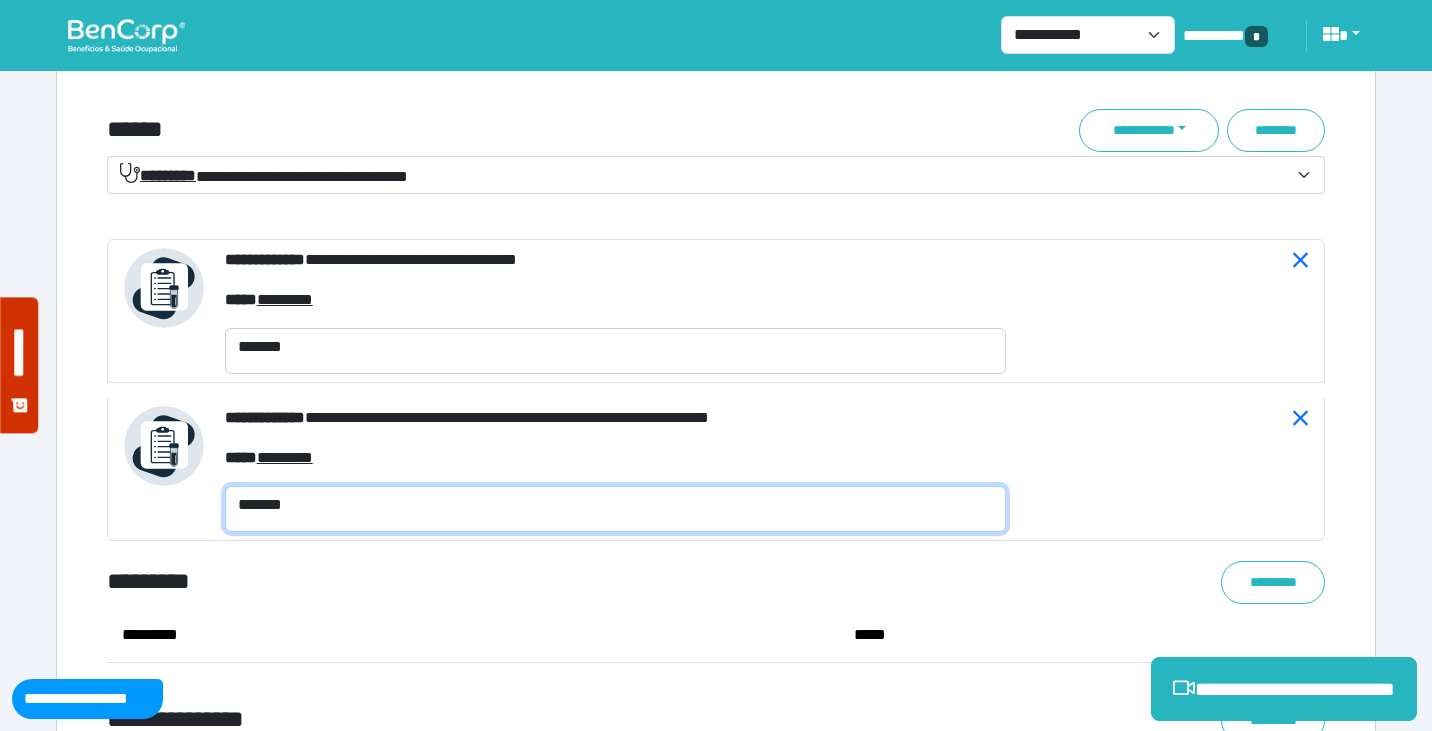 type on "*******" 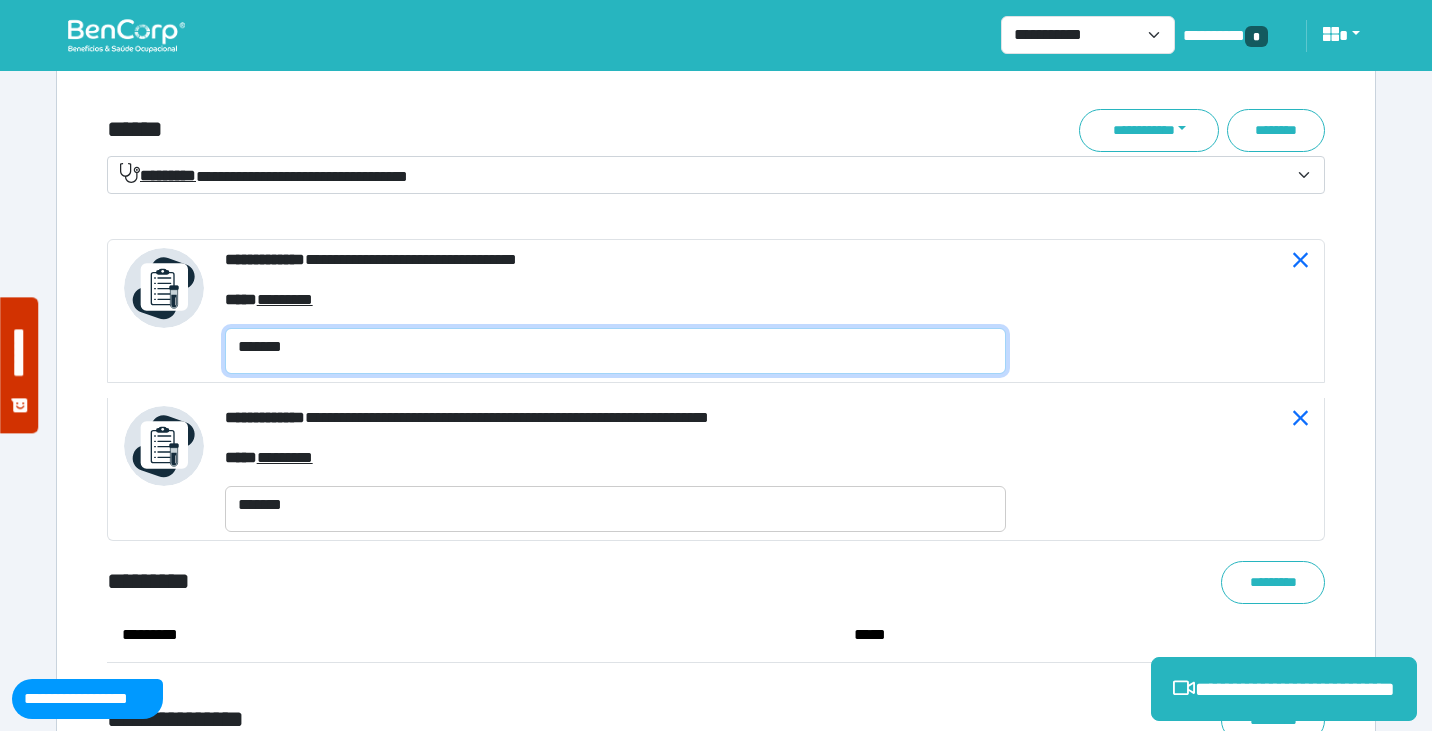 click on "*******" at bounding box center [615, 351] 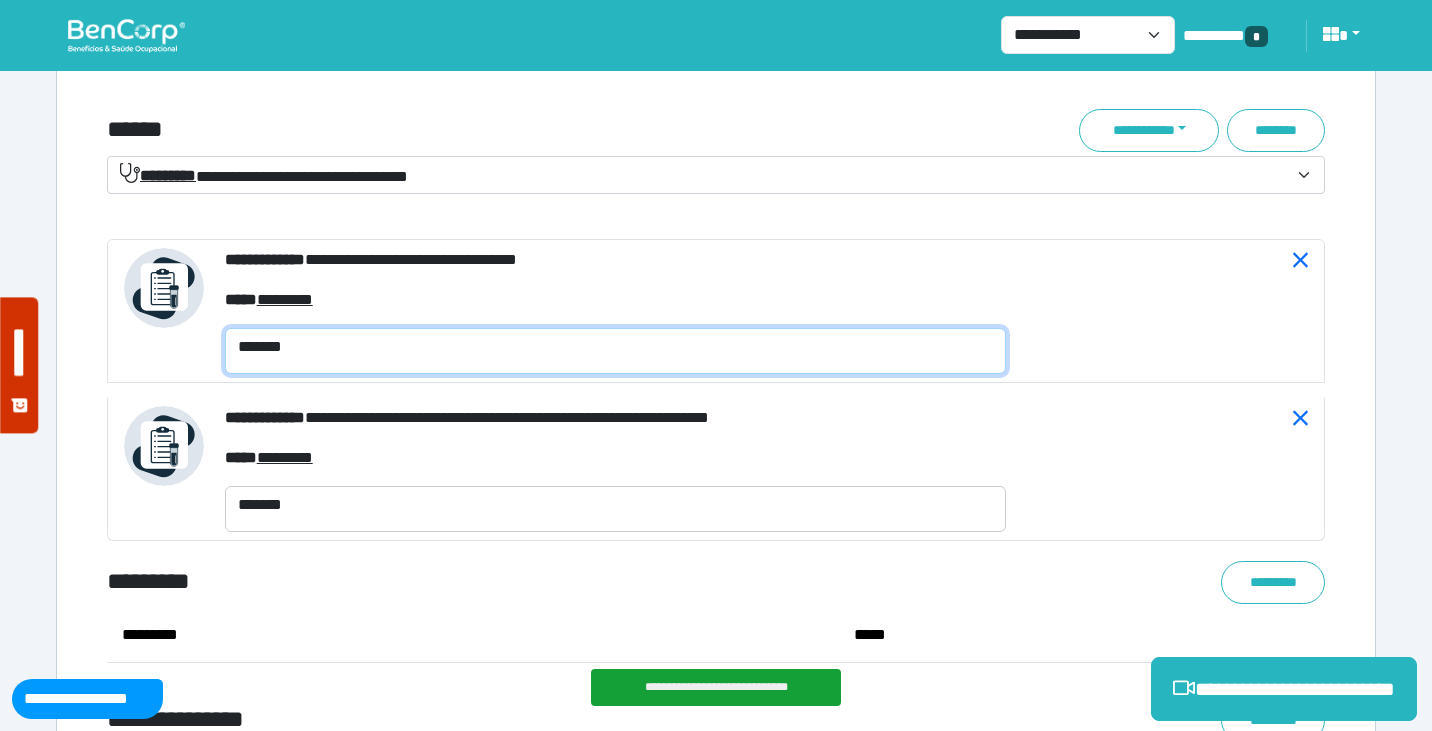 type on "*******" 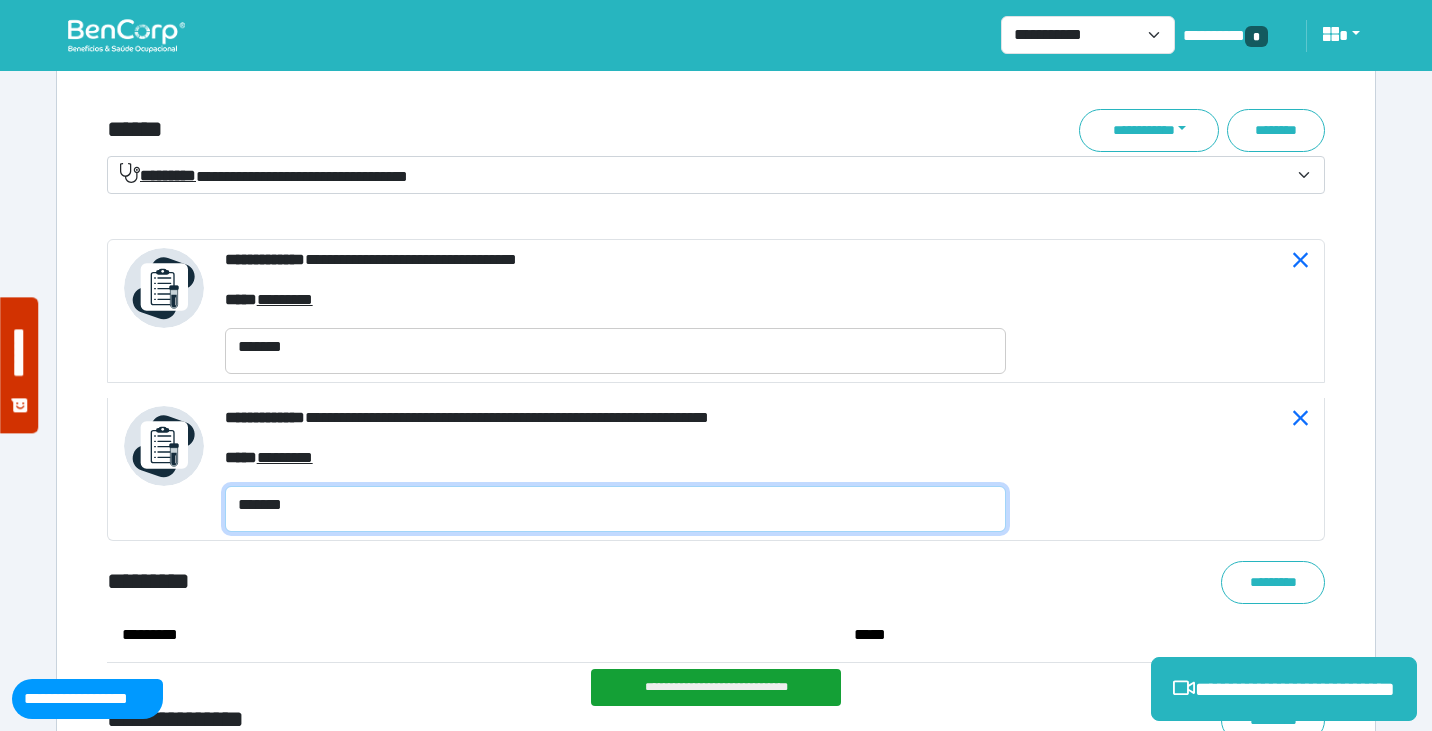 click on "*******" at bounding box center [615, 509] 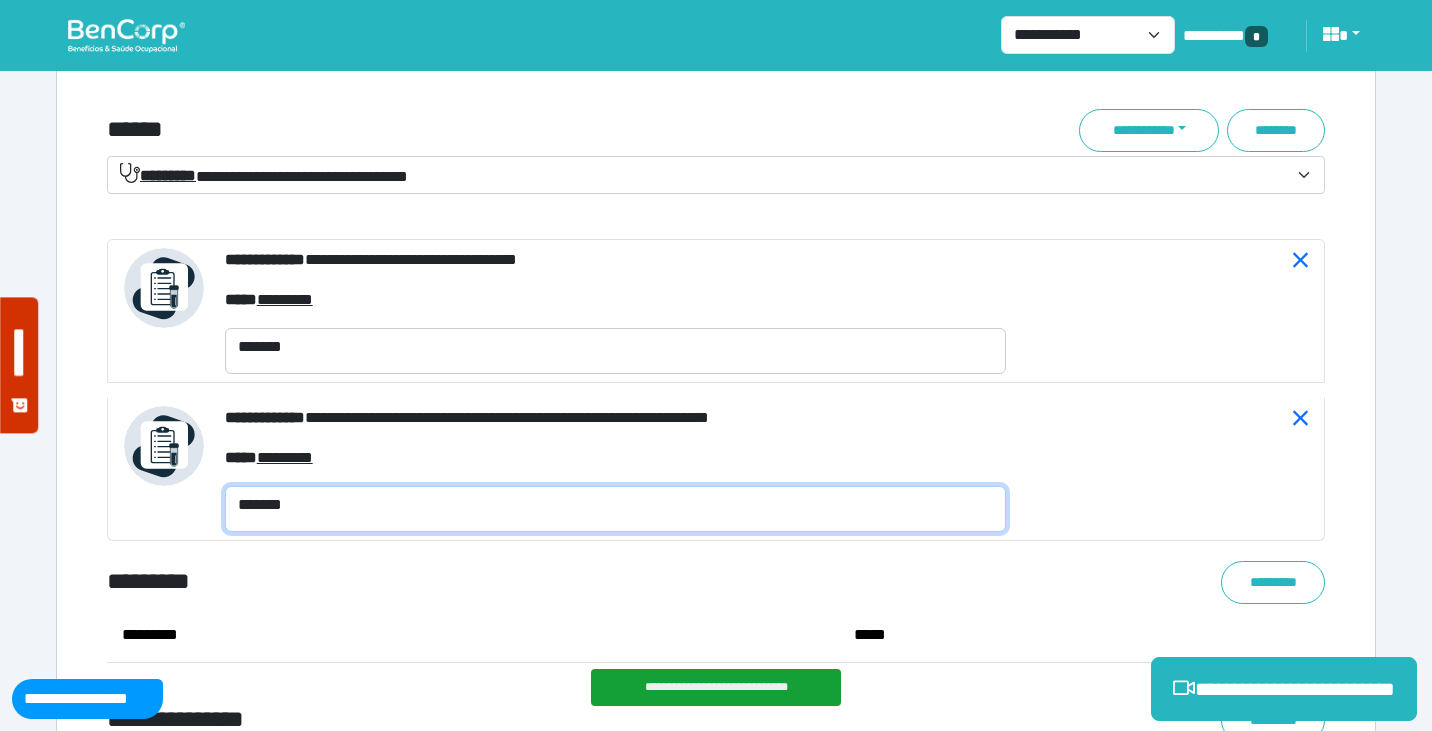 type on "*******" 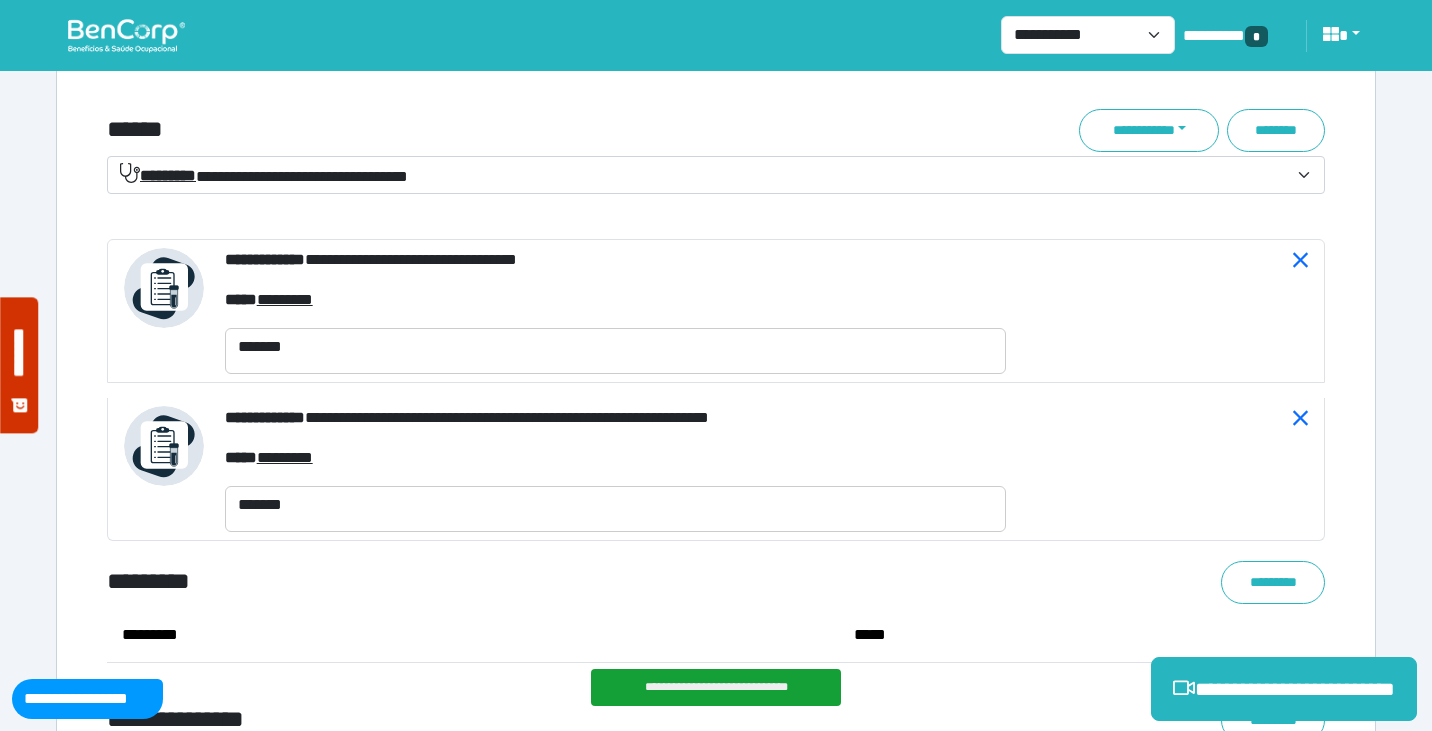 click on "******" at bounding box center (509, 130) 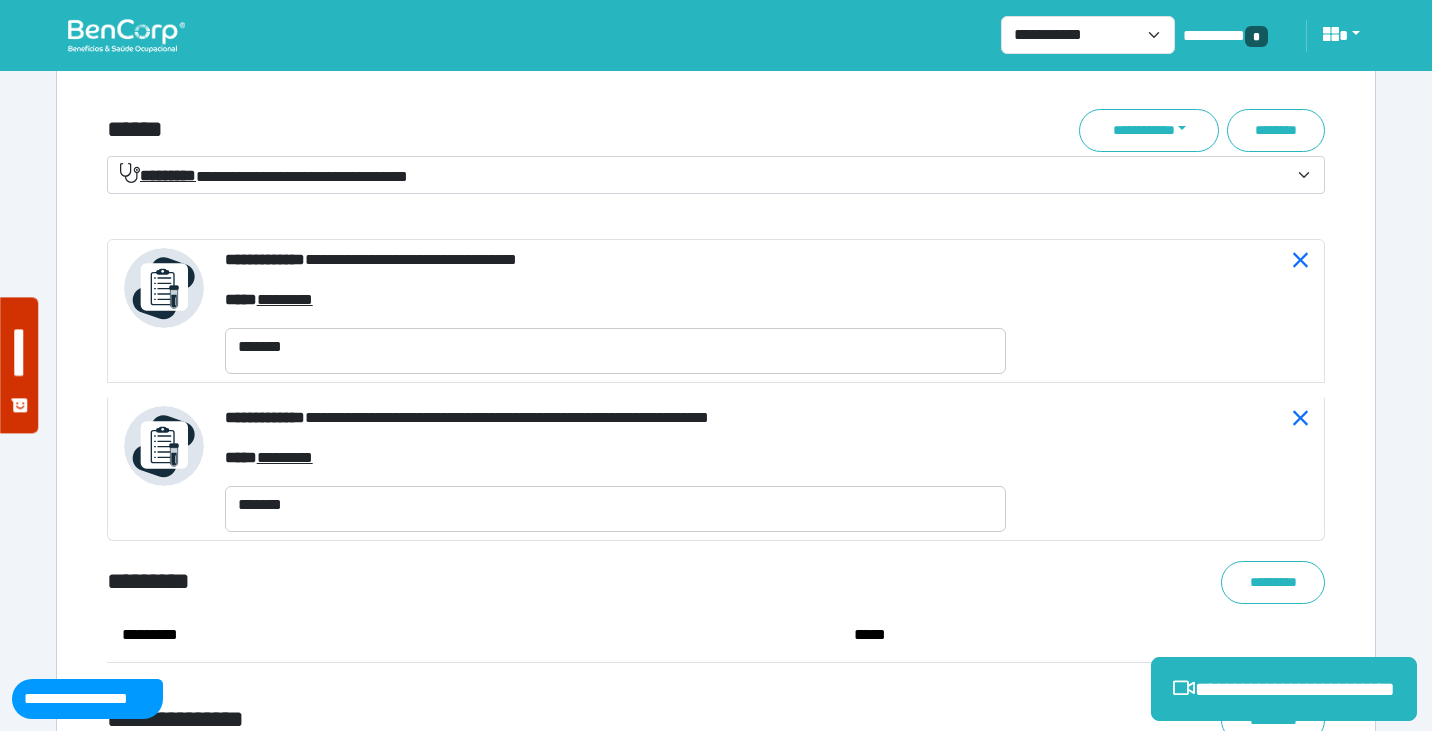 click on "**********" at bounding box center (264, 175) 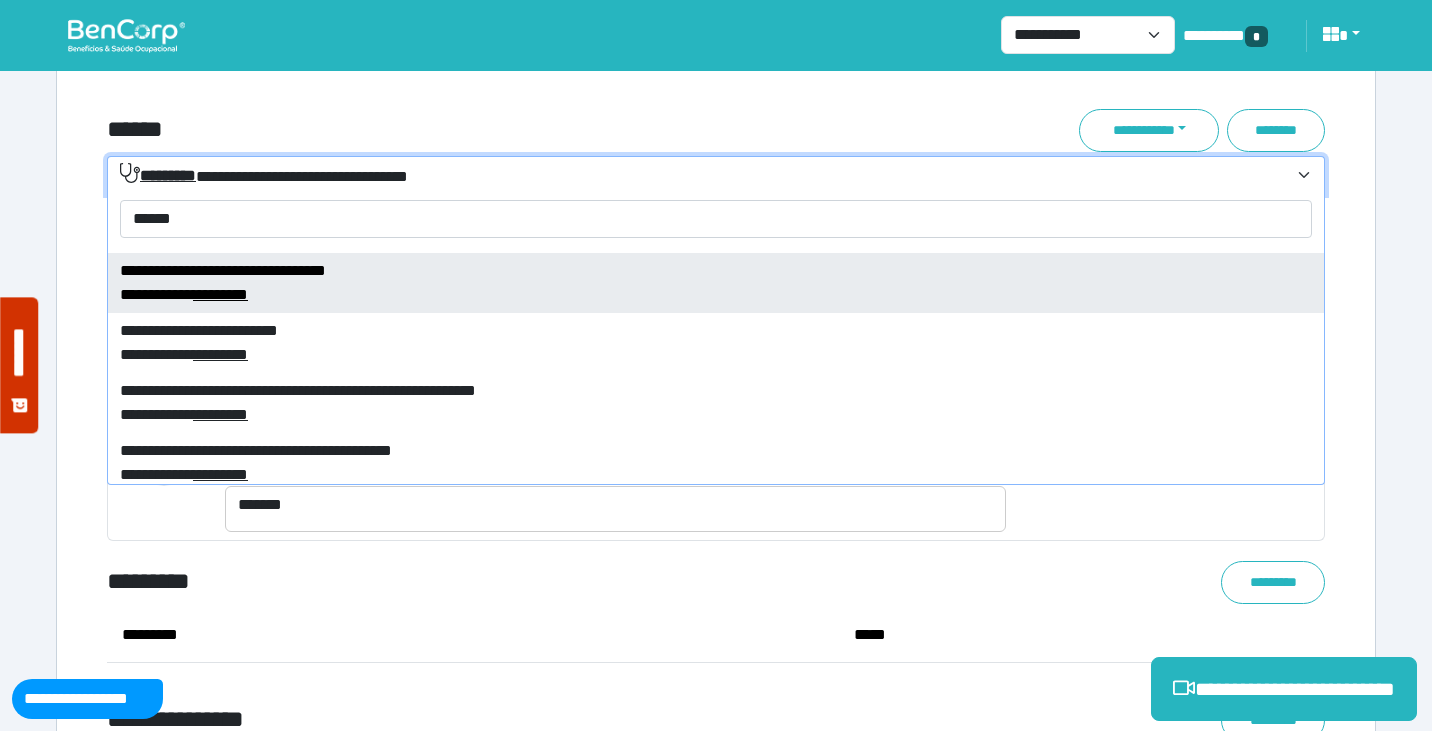 scroll, scrollTop: 384, scrollLeft: 0, axis: vertical 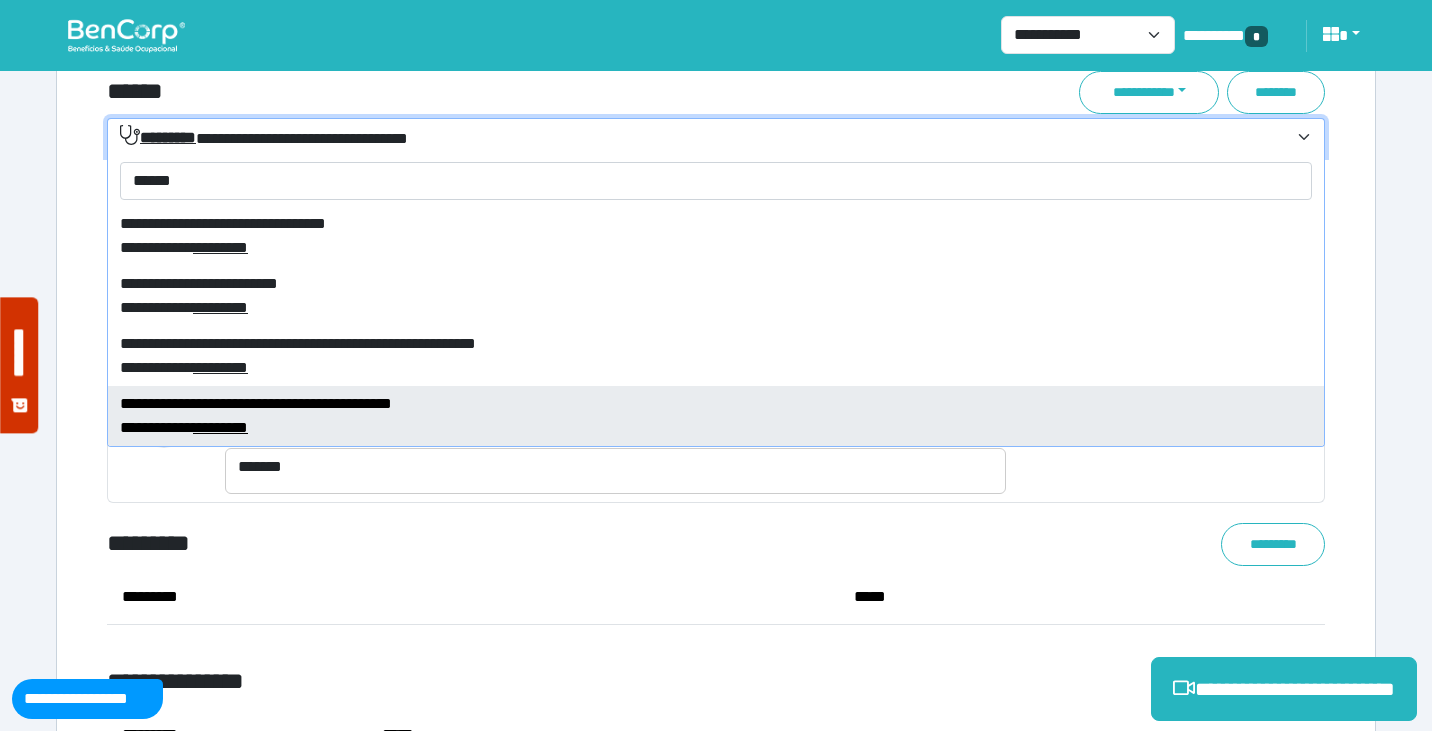 type on "******" 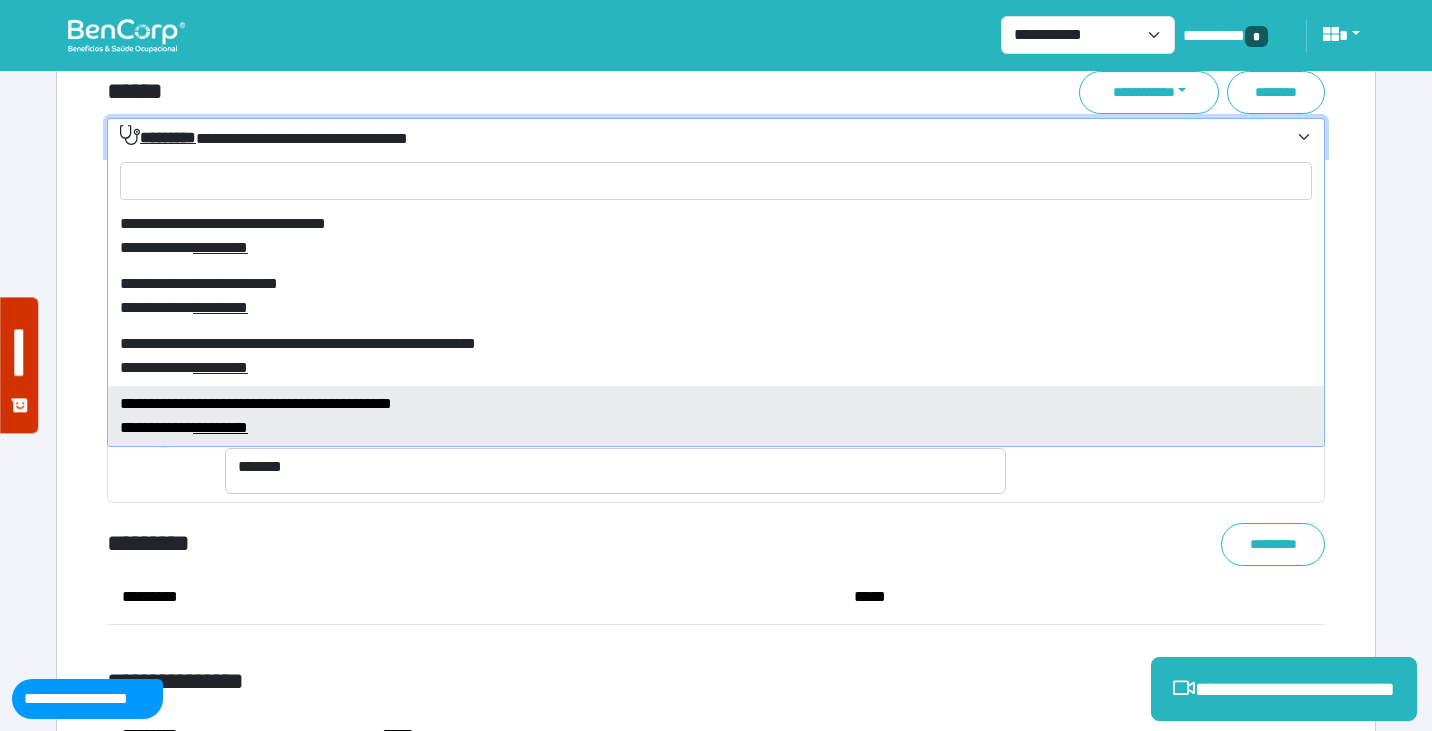 select on "****" 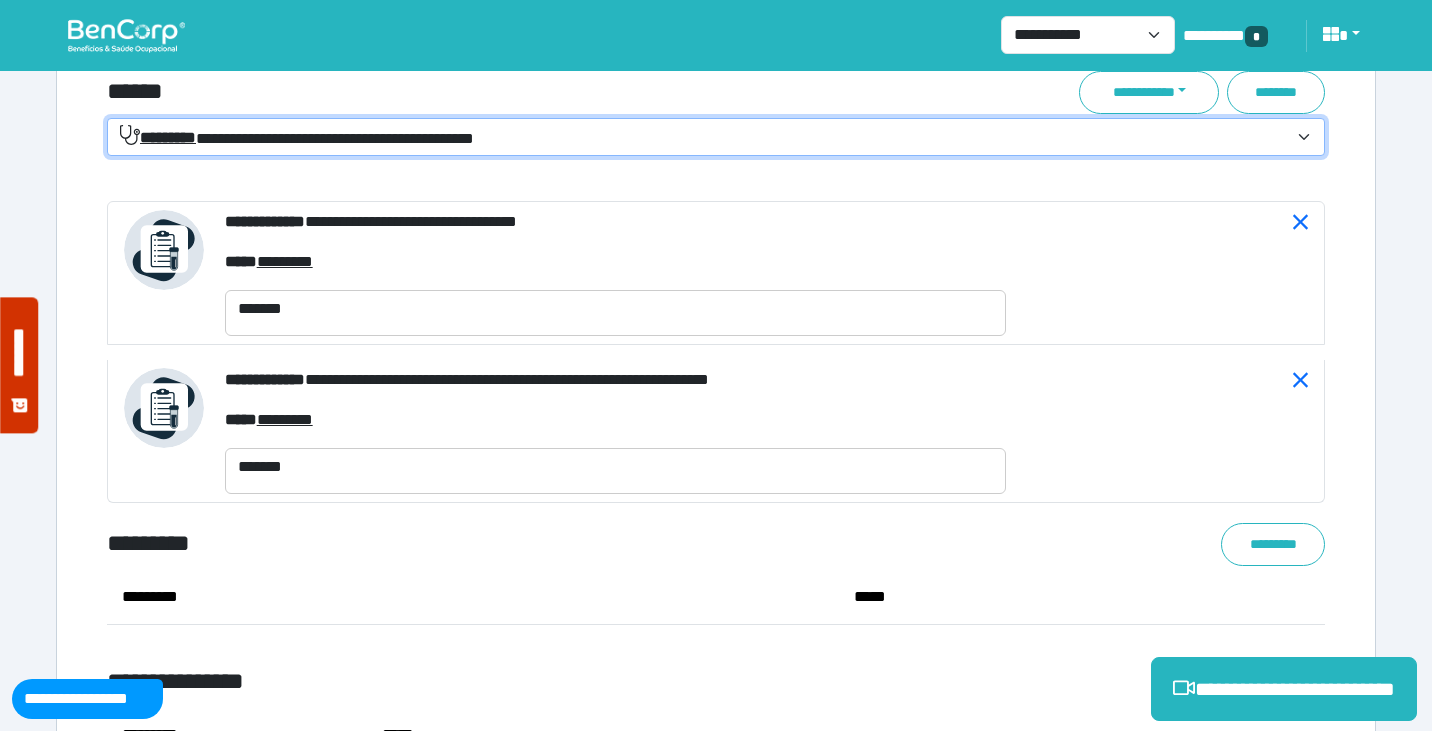 click on "******" at bounding box center (509, 92) 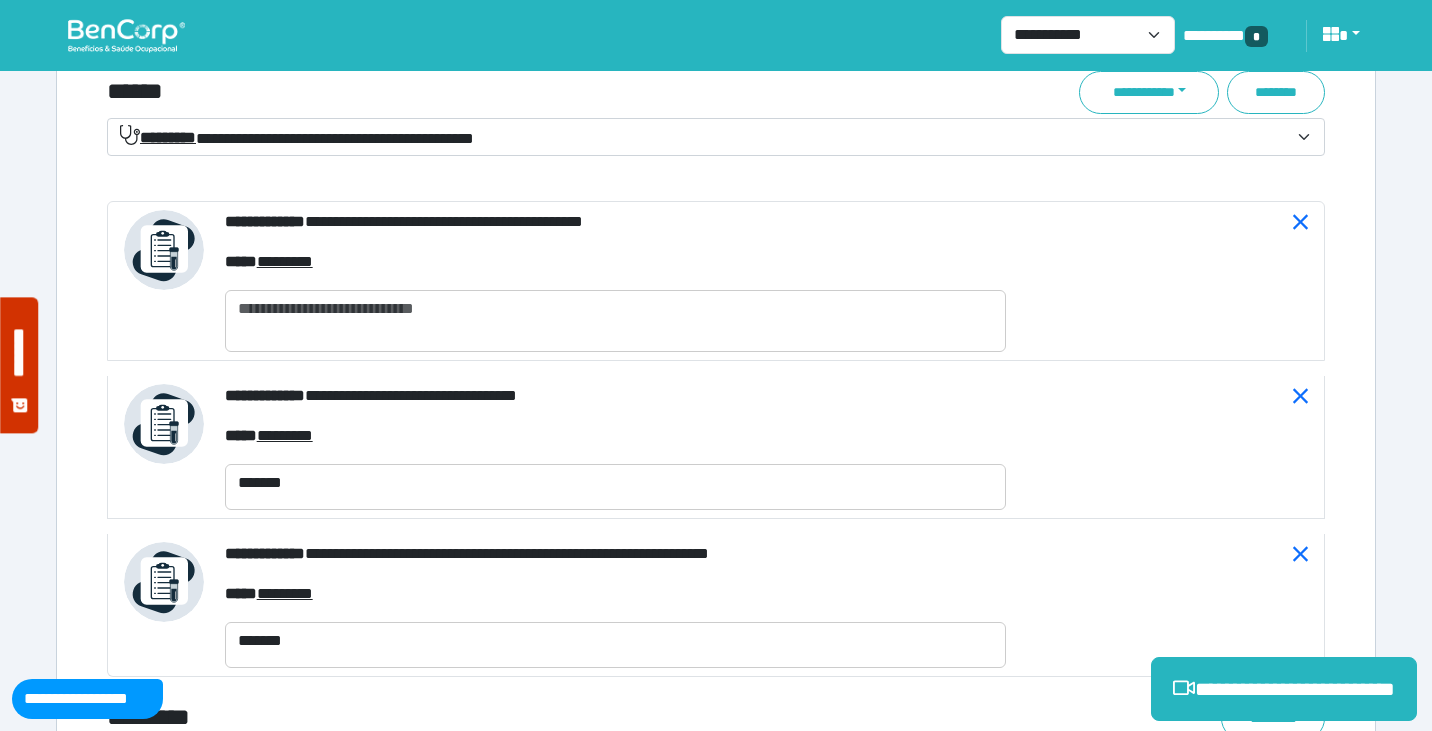 click on "**********" at bounding box center (704, 138) 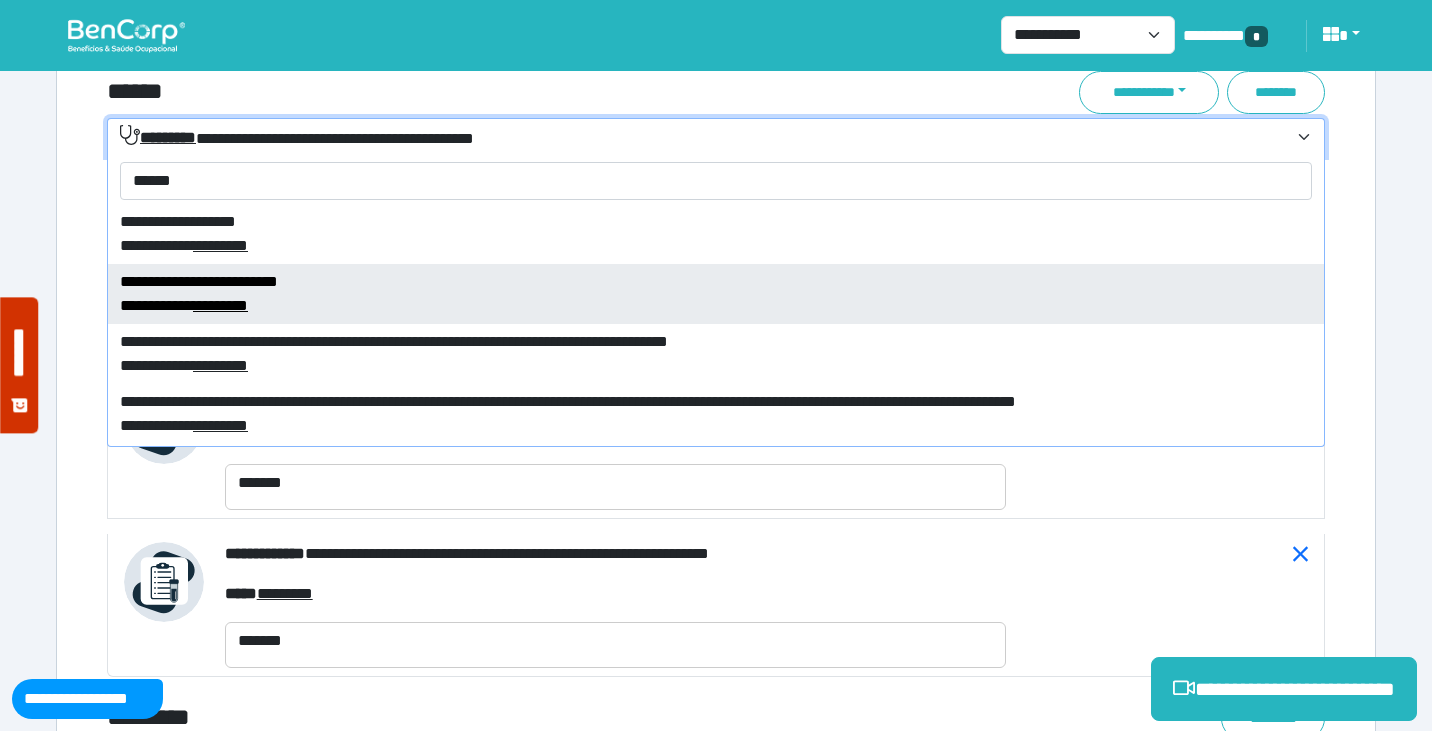 scroll, scrollTop: 336, scrollLeft: 0, axis: vertical 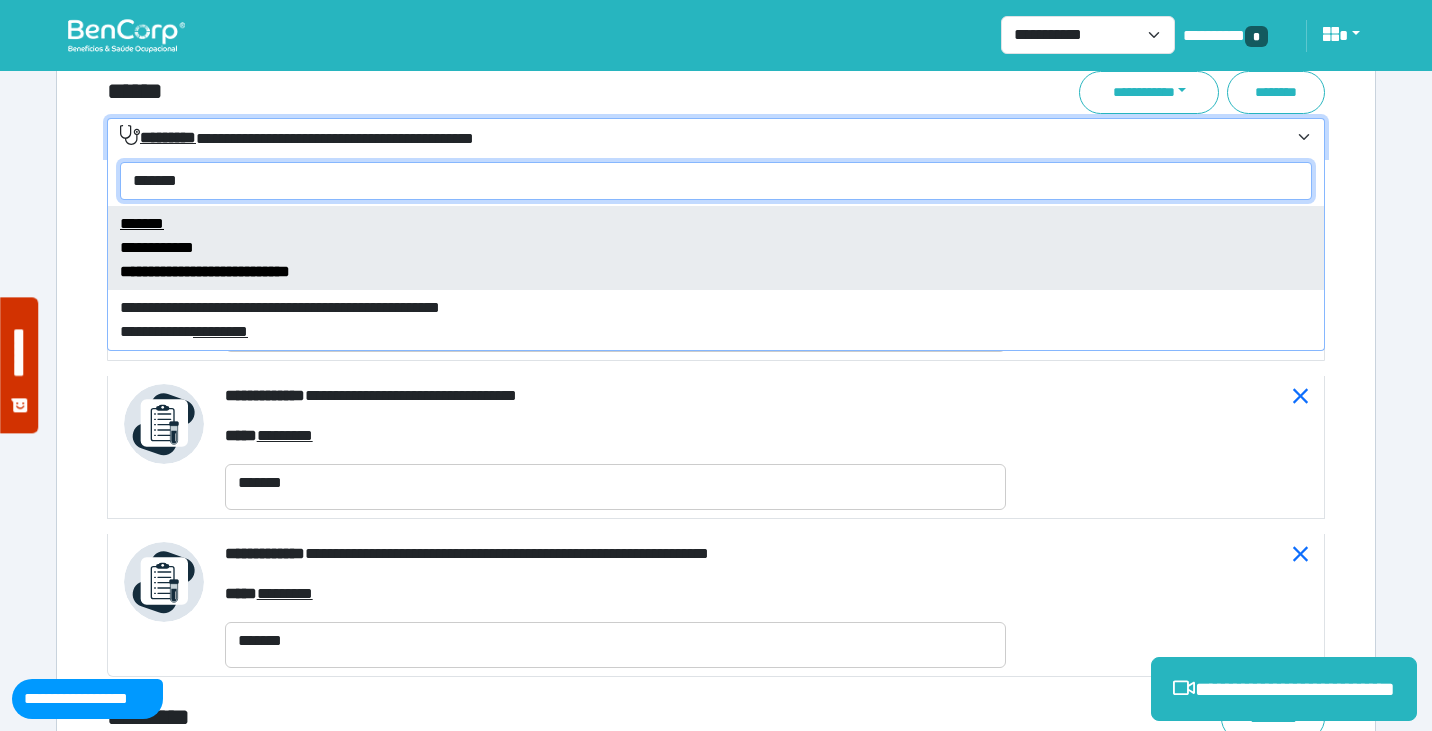 type on "*******" 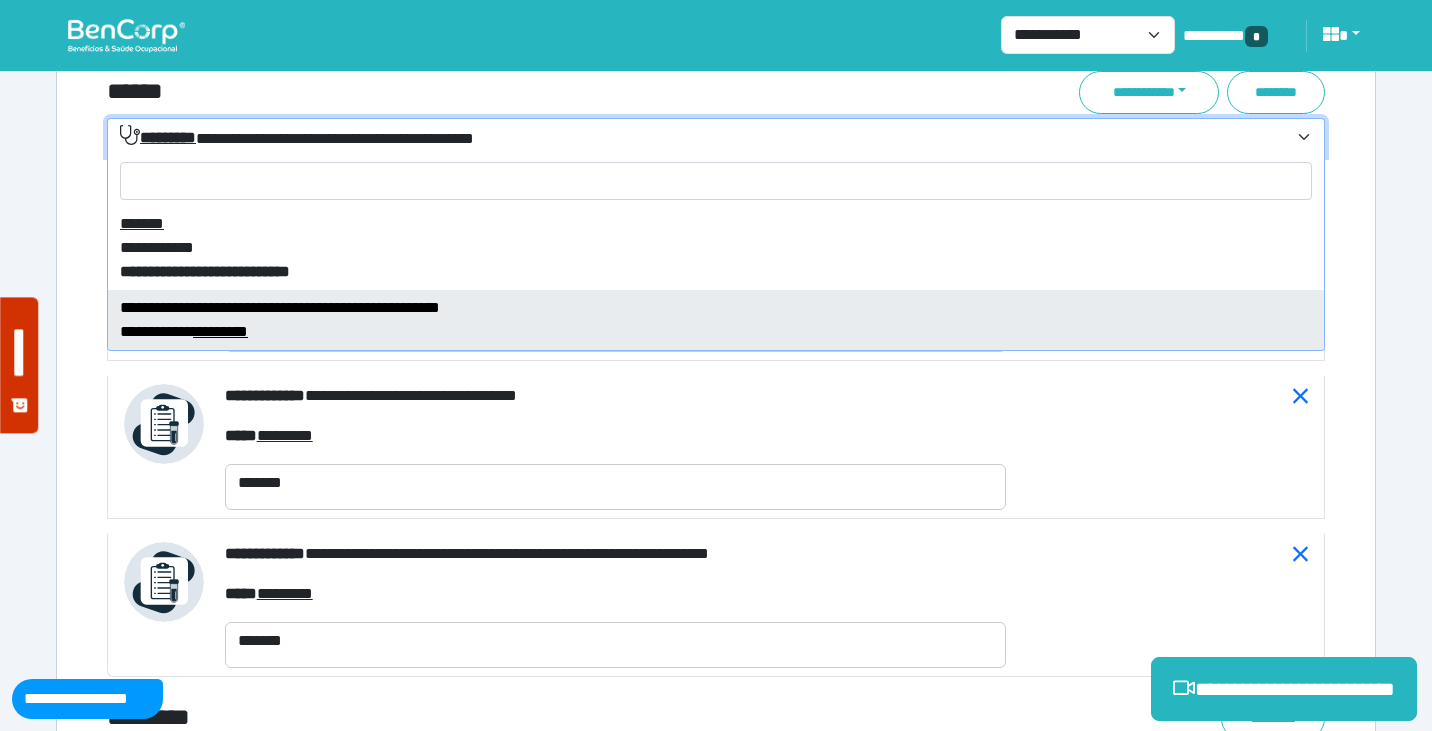 select on "****" 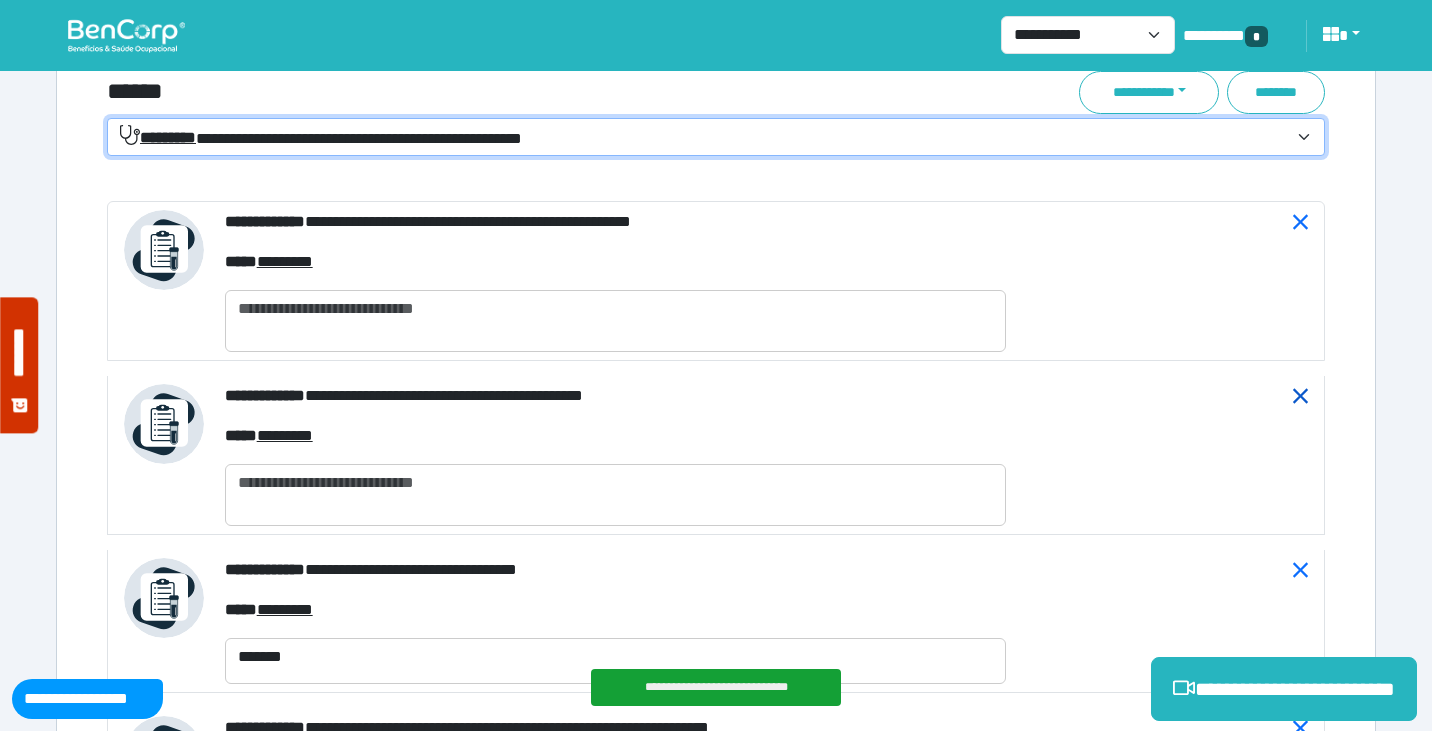 click 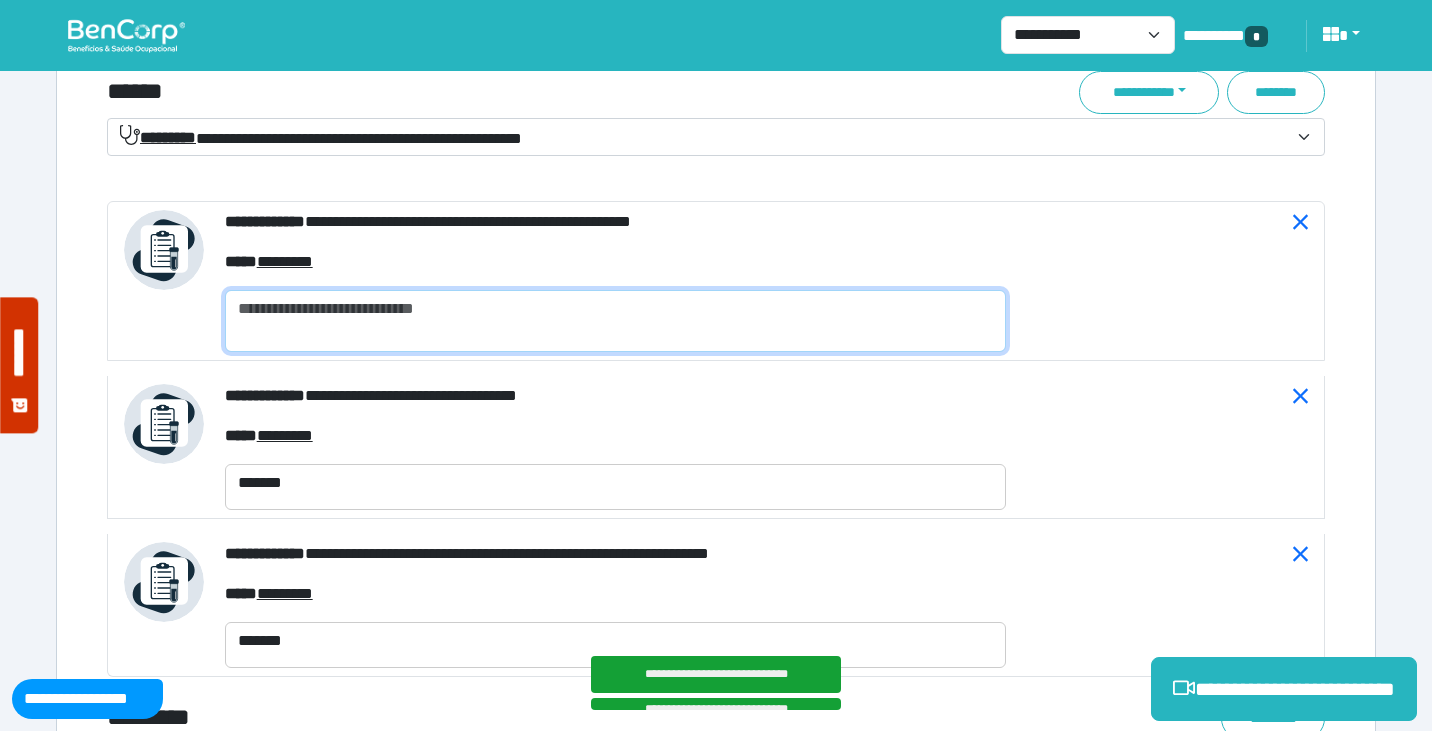 click at bounding box center (615, 321) 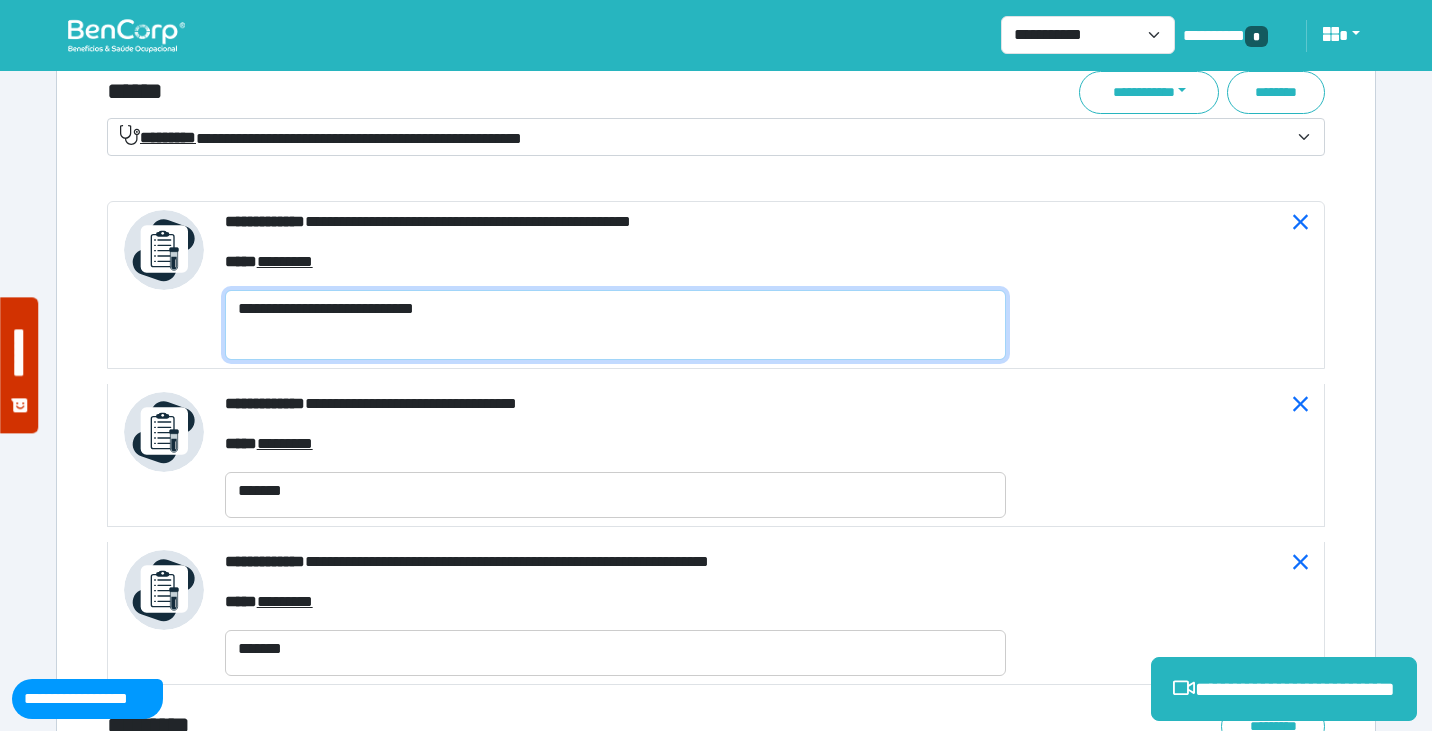 scroll, scrollTop: 0, scrollLeft: 0, axis: both 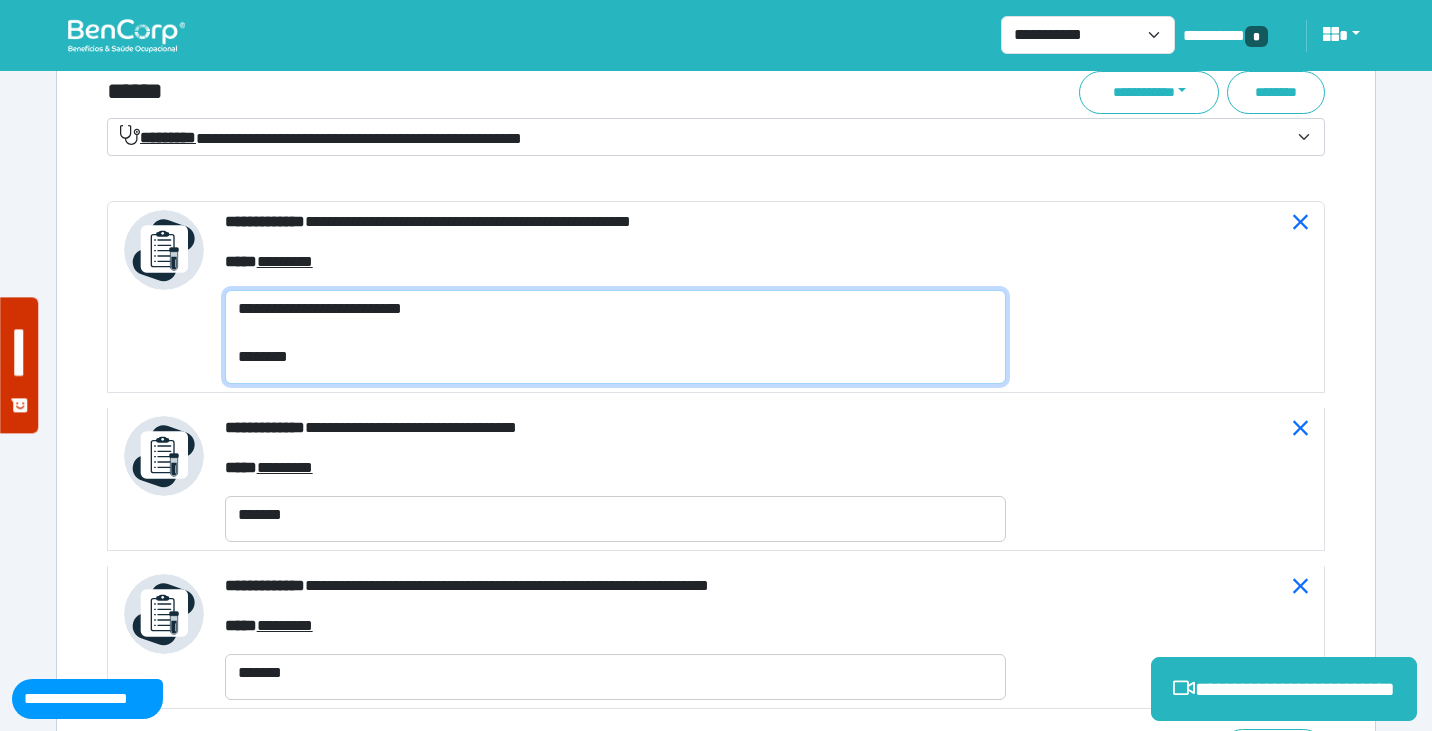 type on "**********" 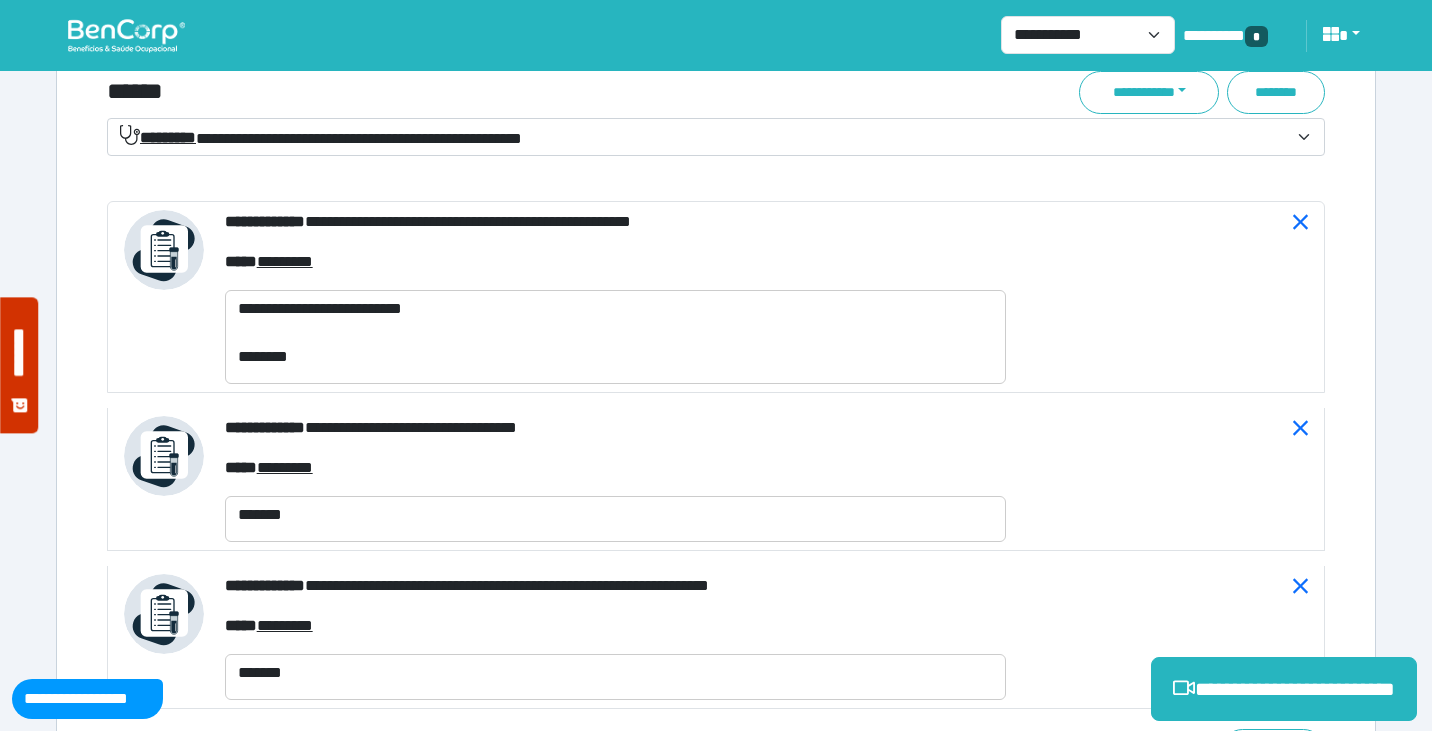 click on "******" at bounding box center [509, 92] 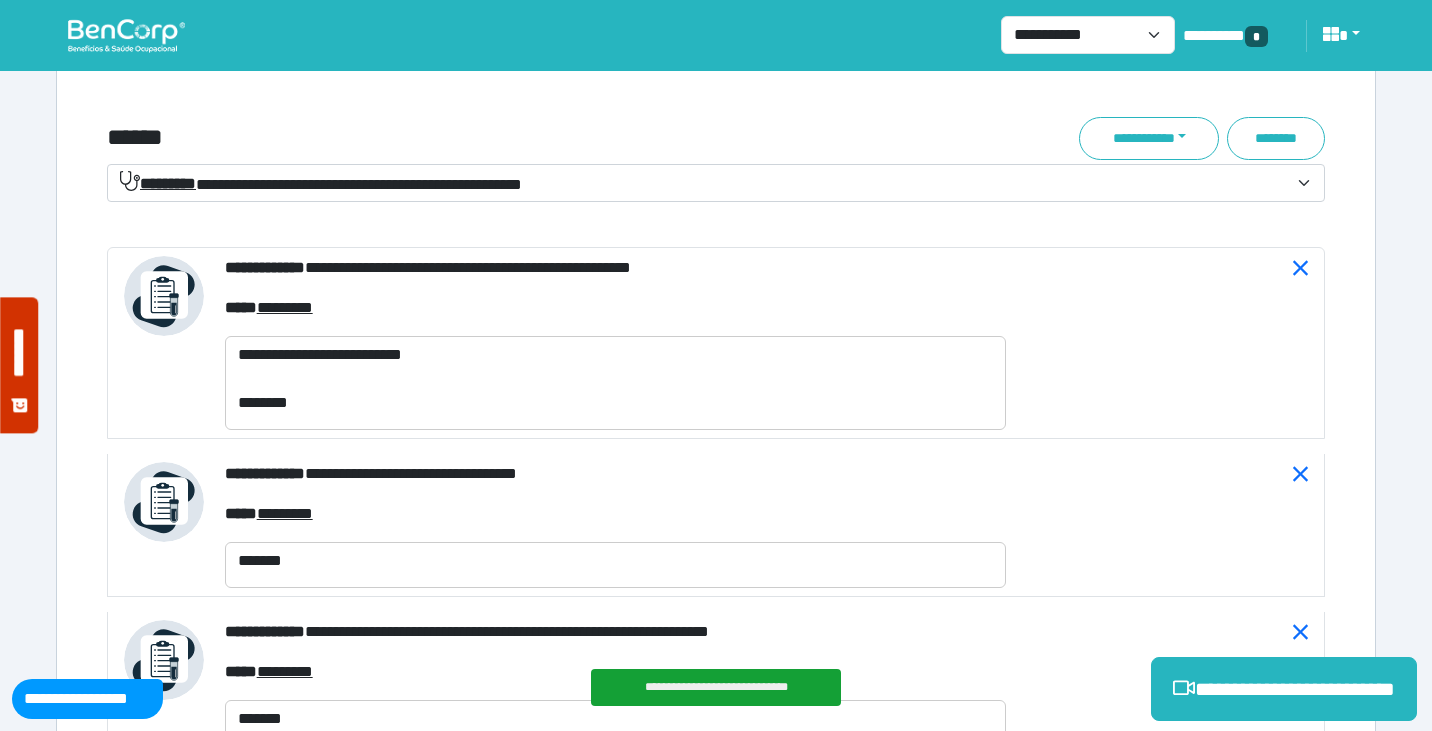 scroll, scrollTop: 7297, scrollLeft: 0, axis: vertical 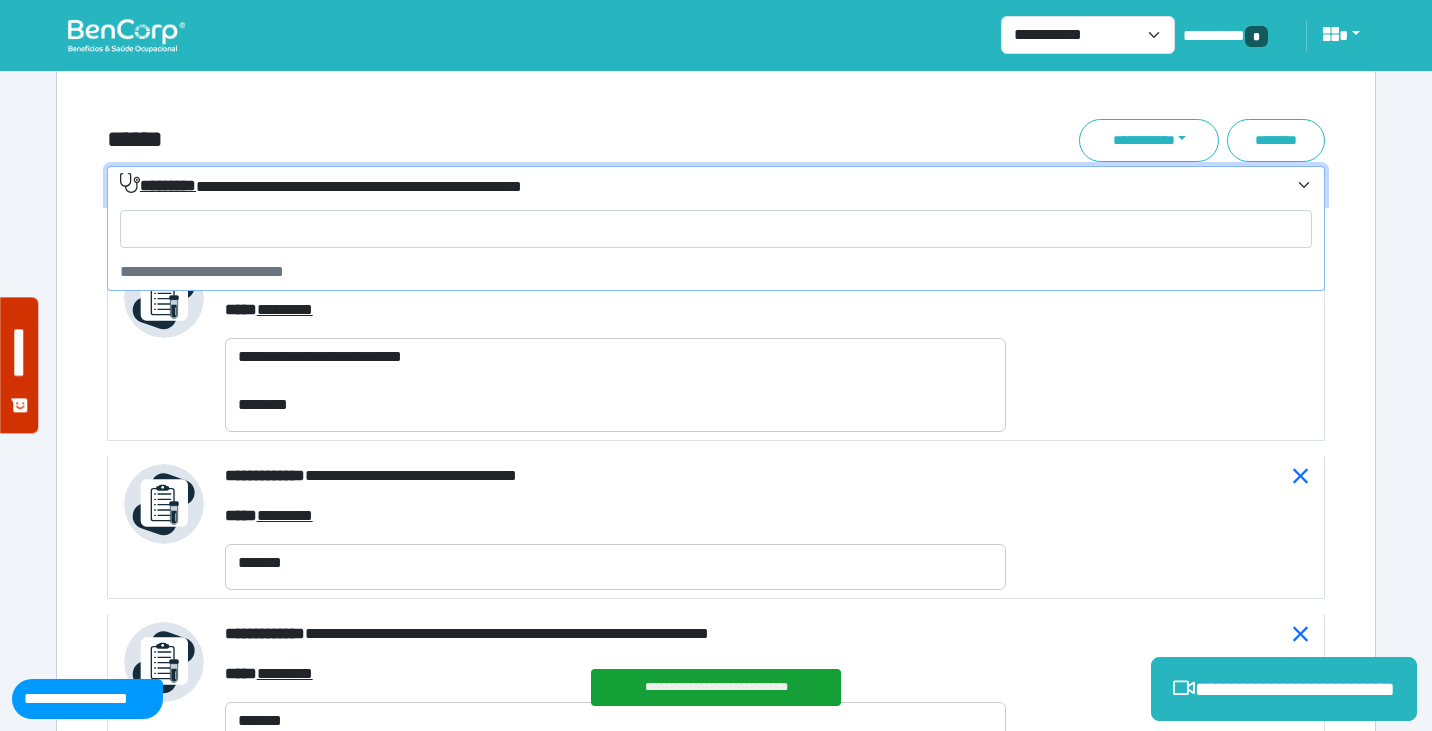 click on "**********" at bounding box center (704, 186) 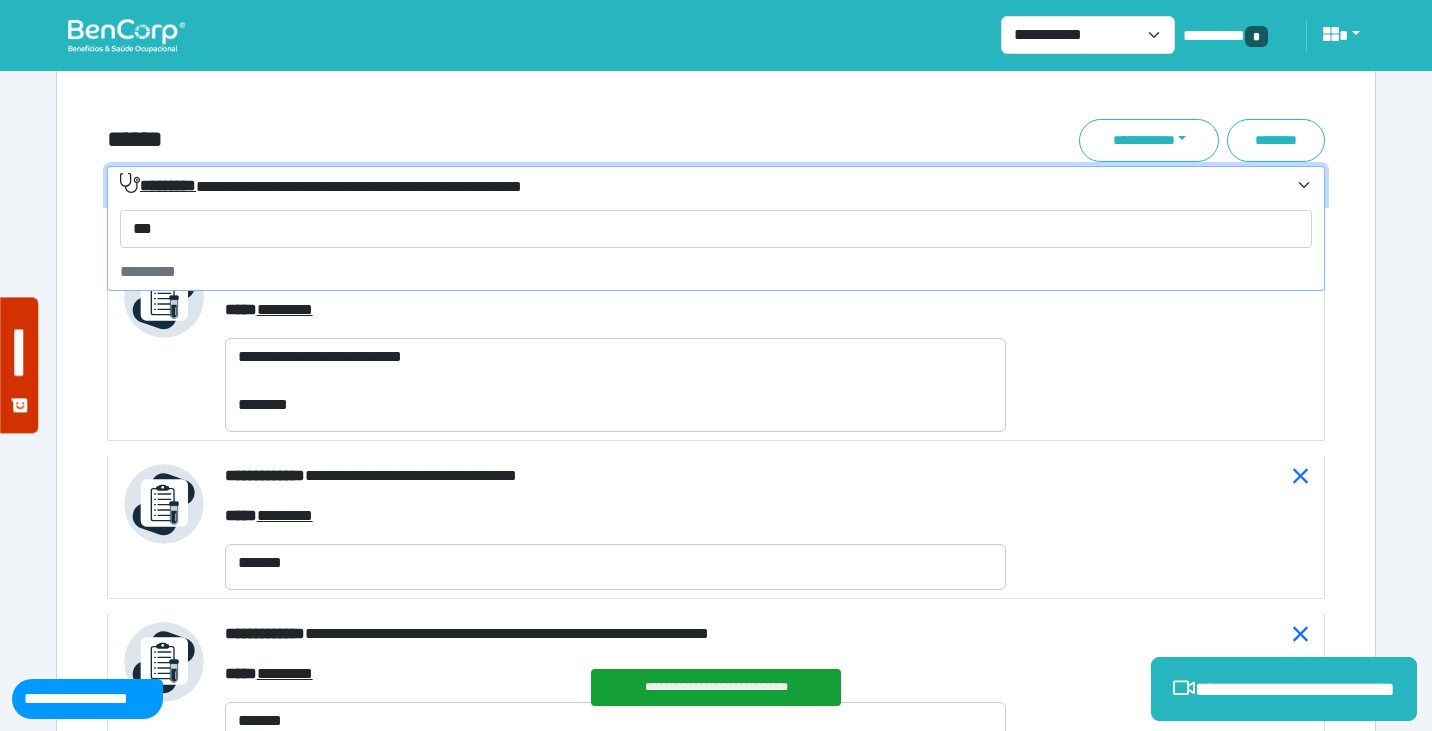 type on "****" 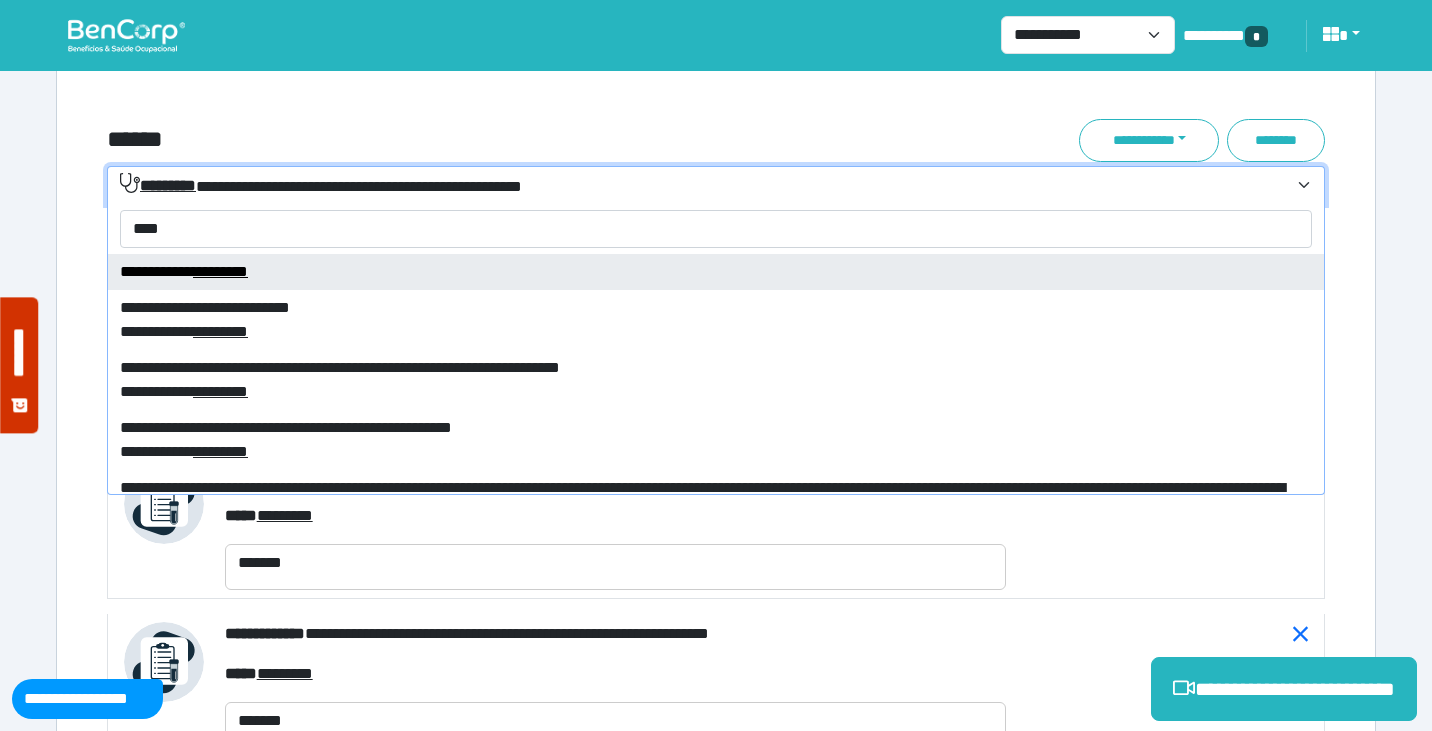 scroll, scrollTop: 110, scrollLeft: 0, axis: vertical 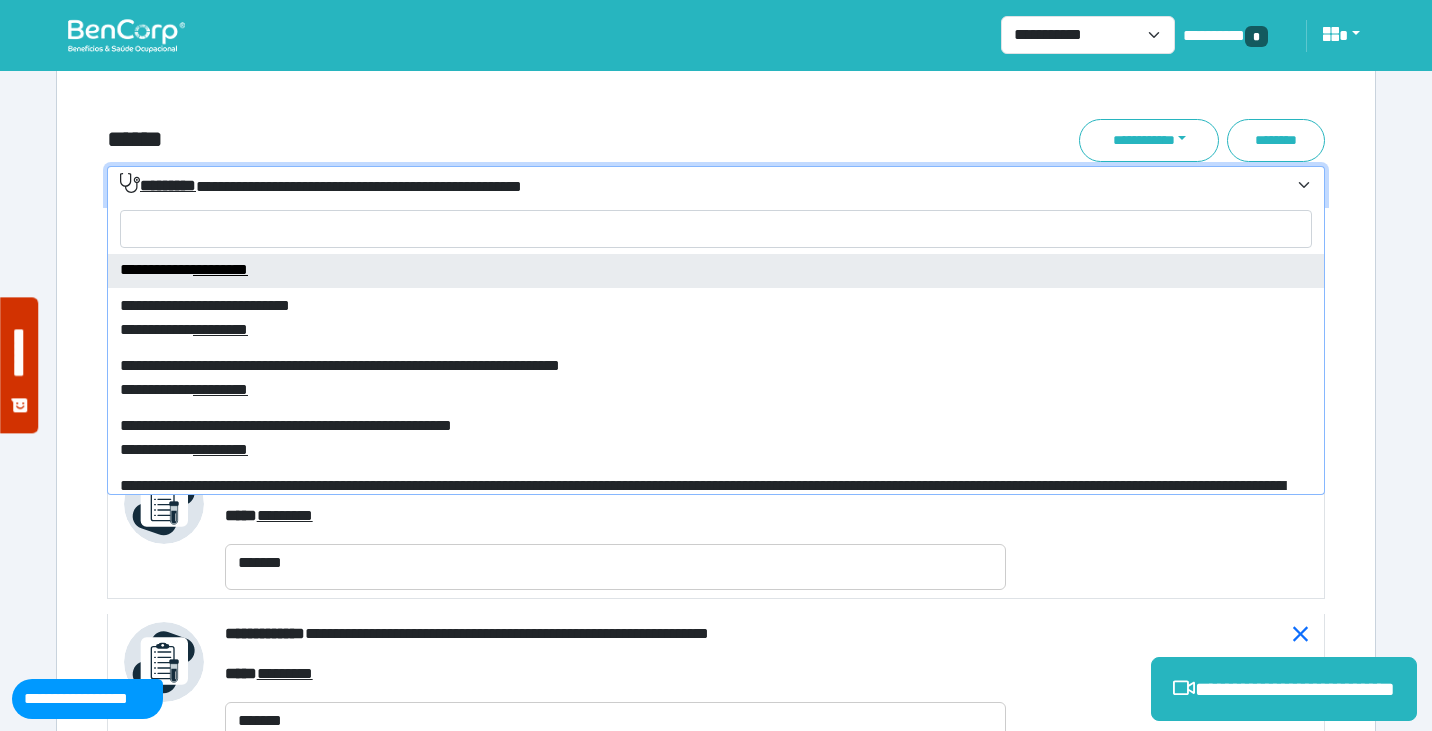 click on "******" at bounding box center [509, 140] 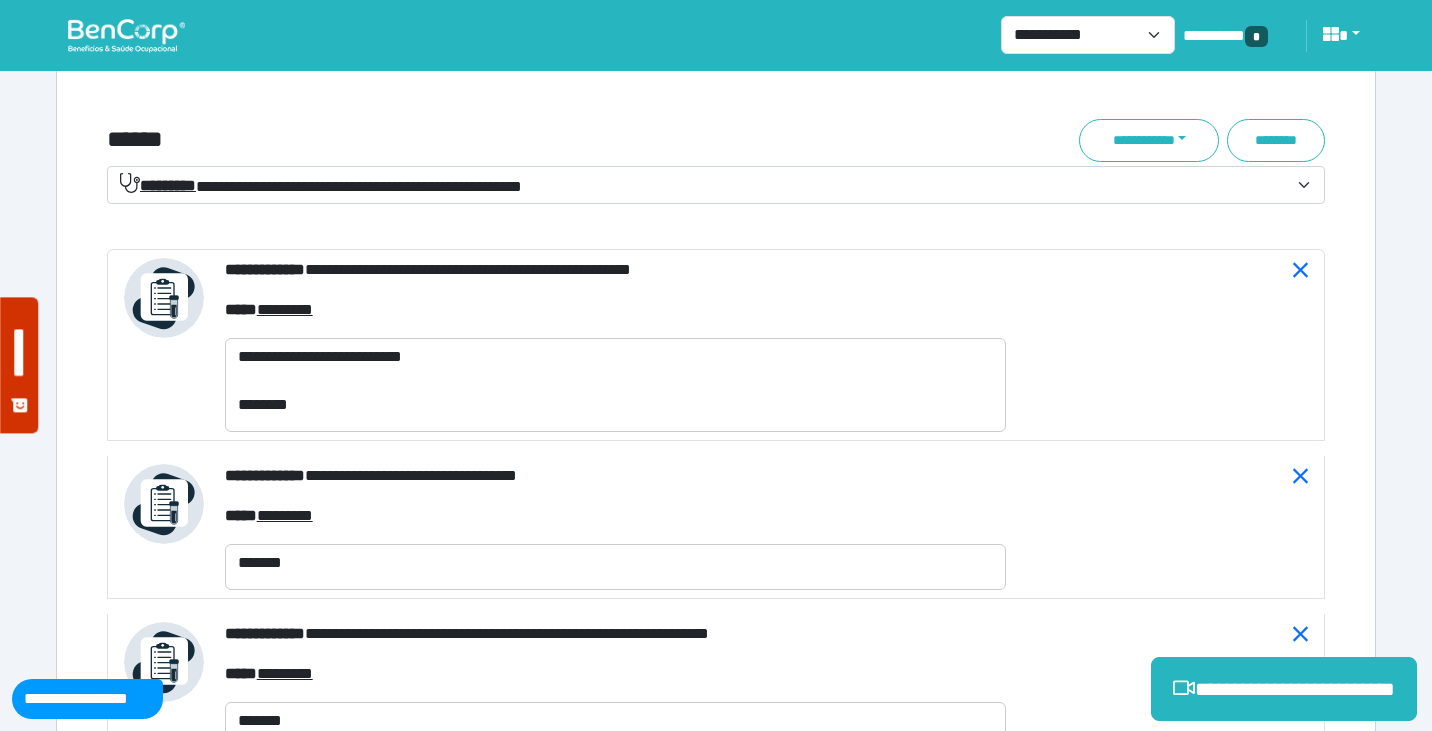 click on "******" at bounding box center (509, 140) 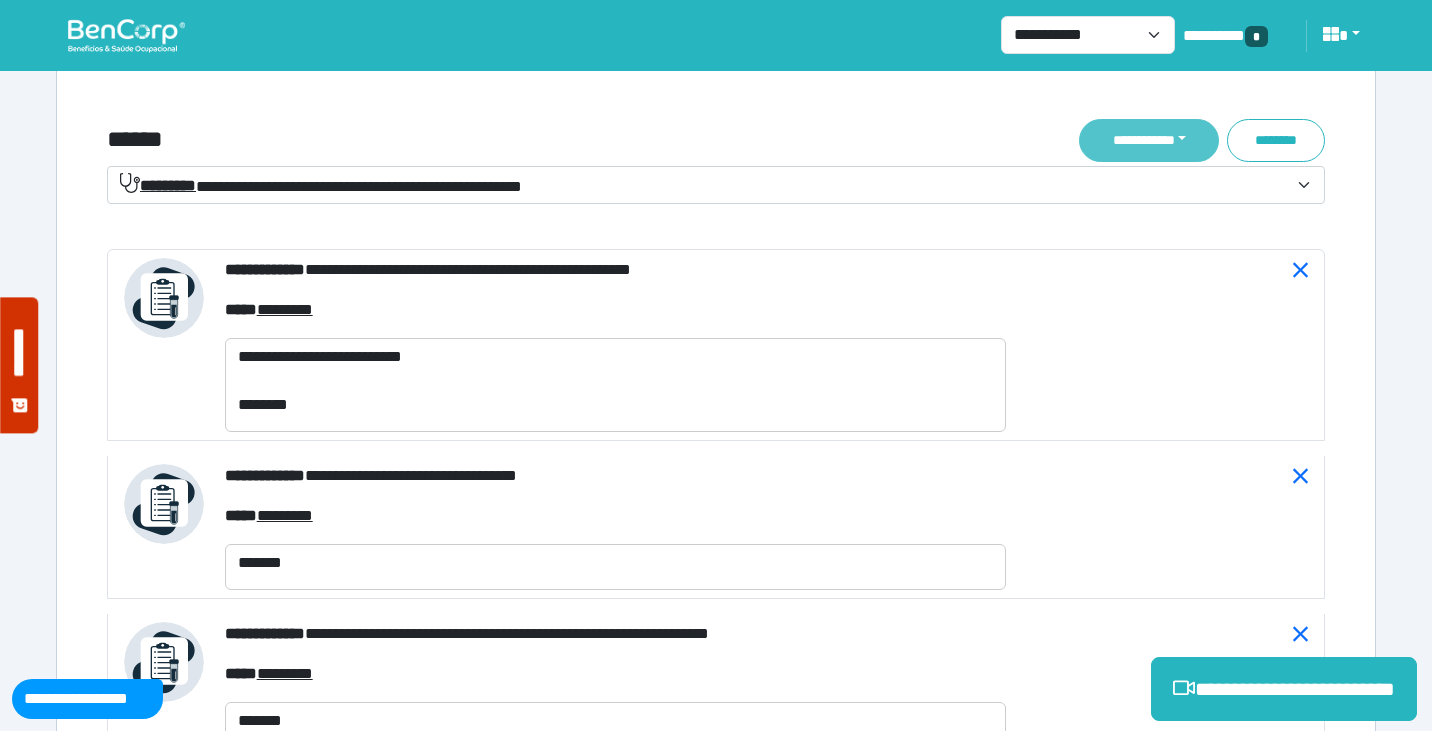 click on "**********" at bounding box center [1149, 140] 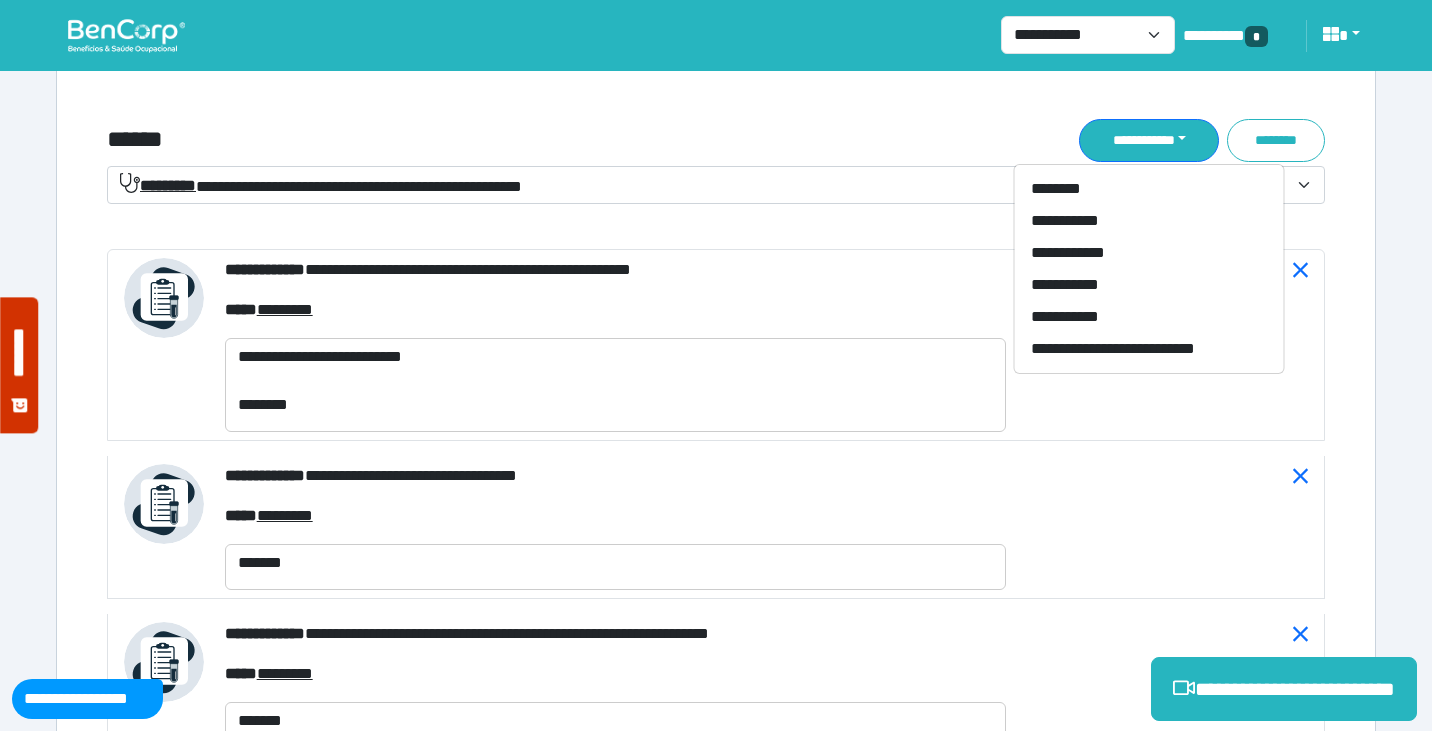 click on "******" at bounding box center [509, 140] 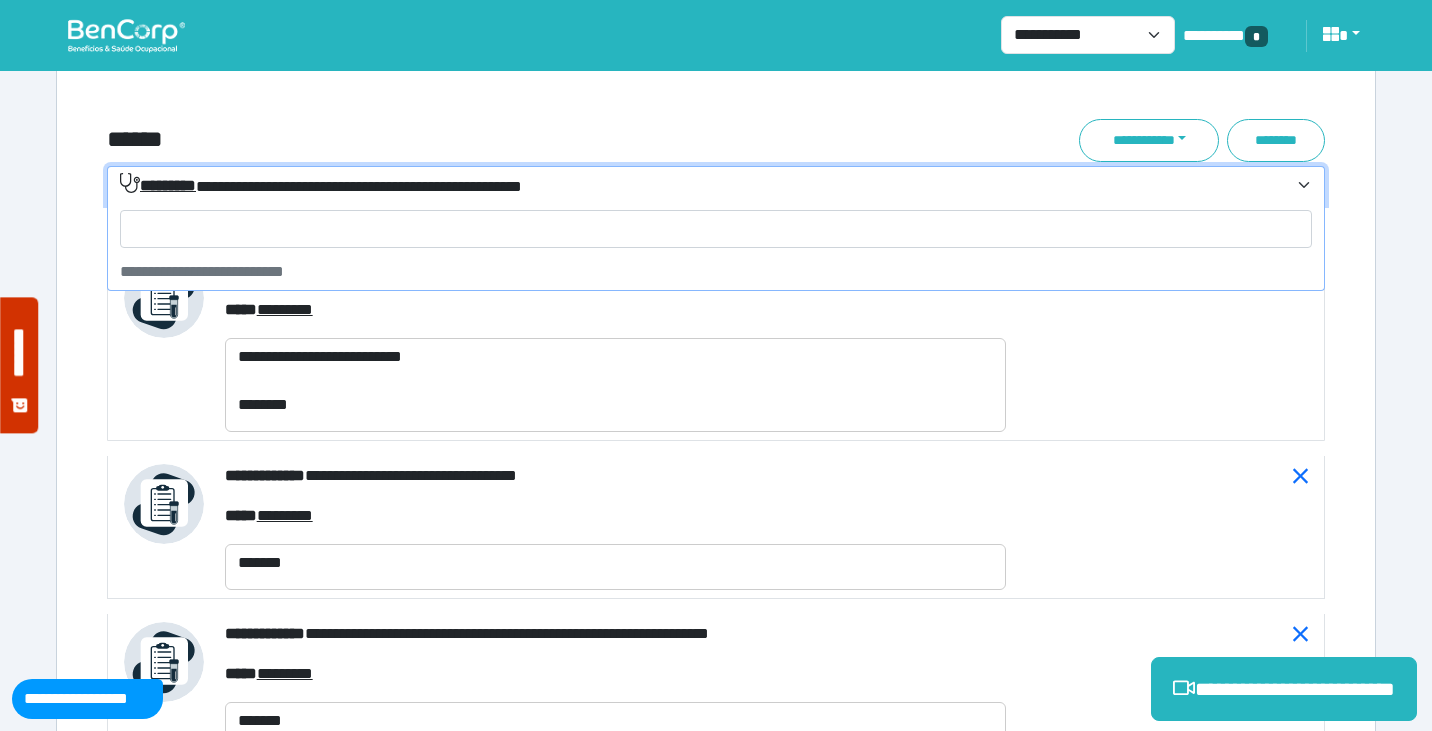 click on "**********" at bounding box center [704, 186] 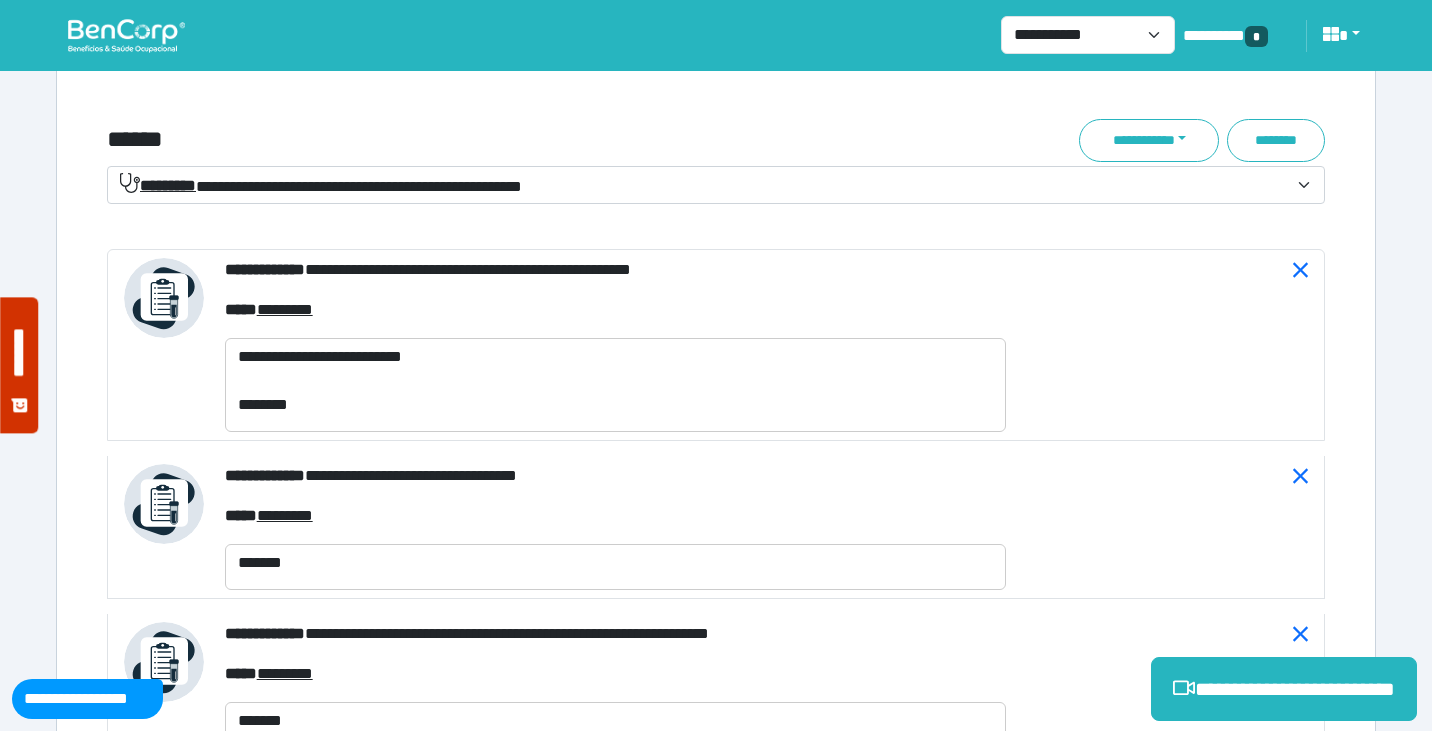 click on "**********" at bounding box center (716, 84) 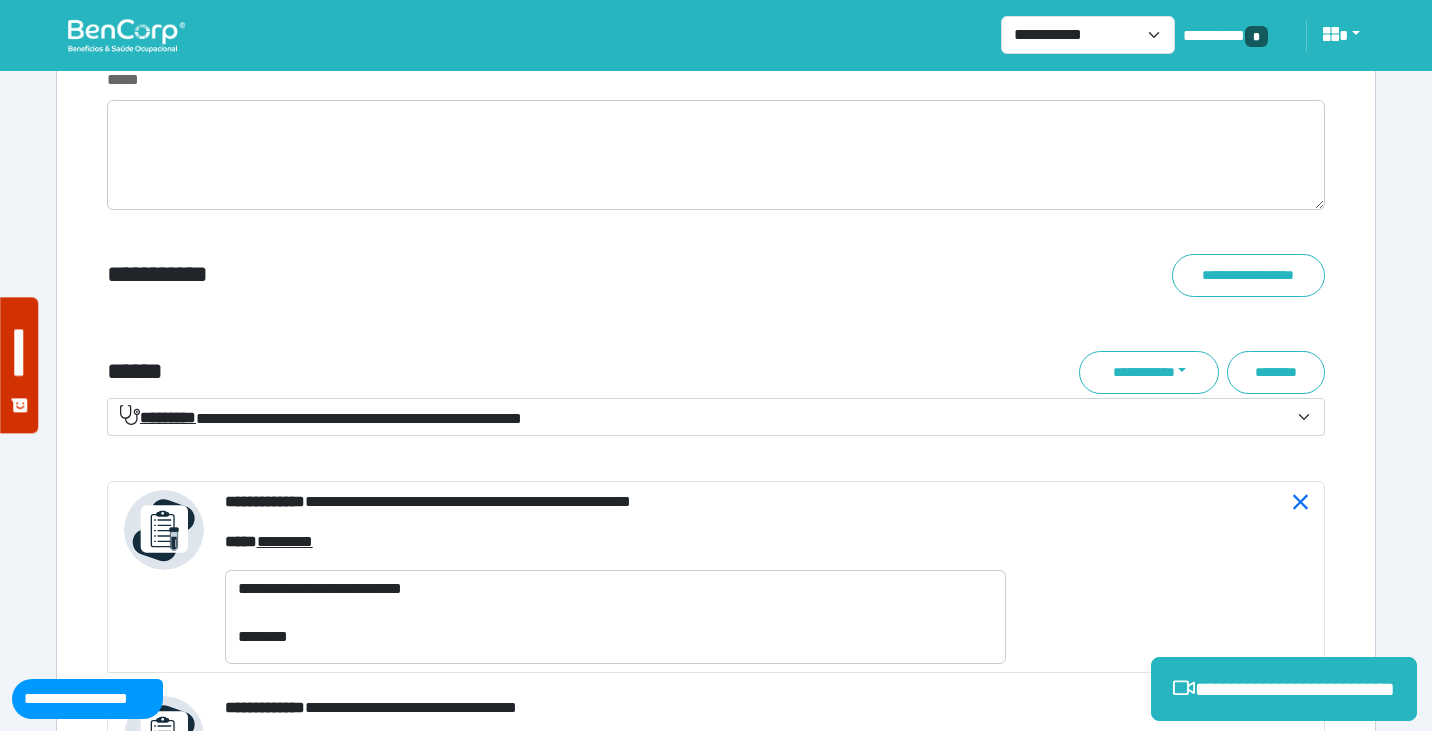 scroll, scrollTop: 7069, scrollLeft: 0, axis: vertical 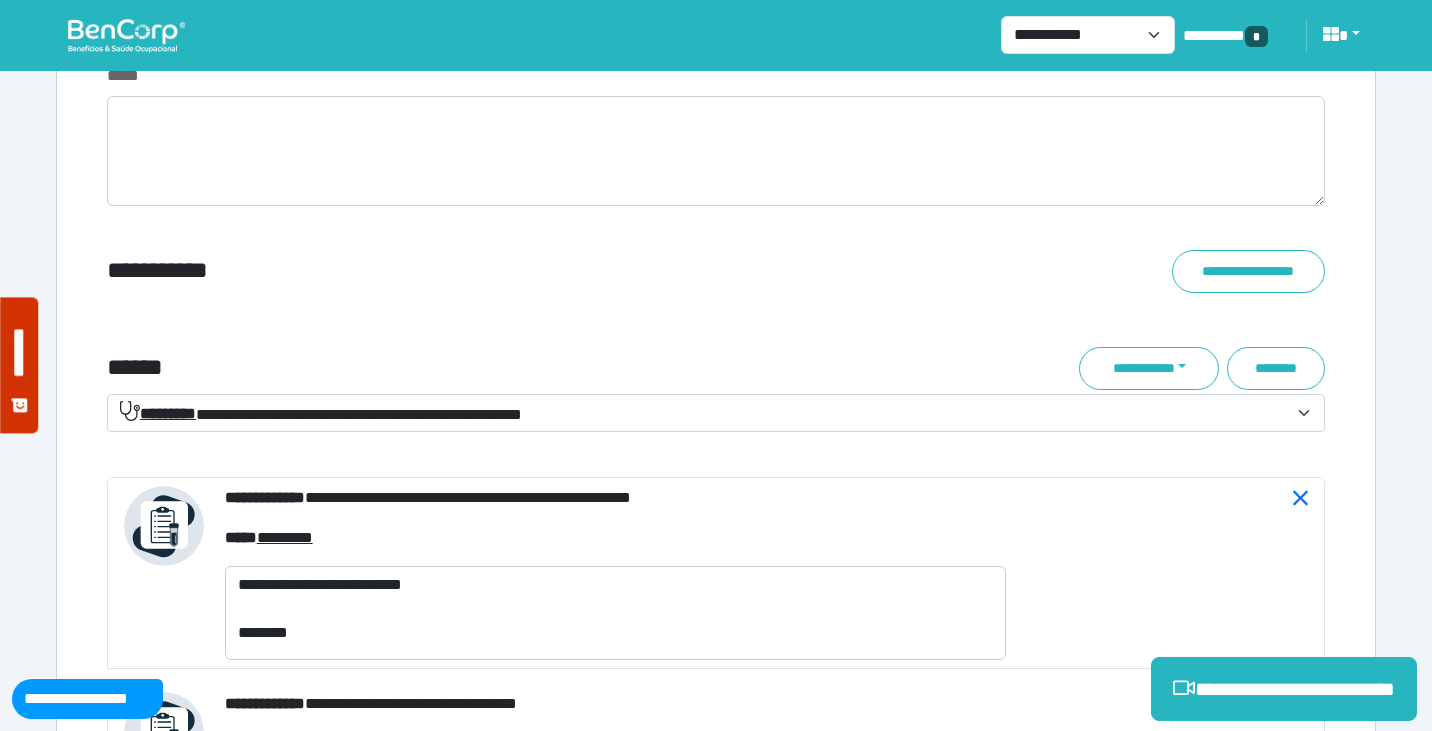 click on "******" at bounding box center [509, 368] 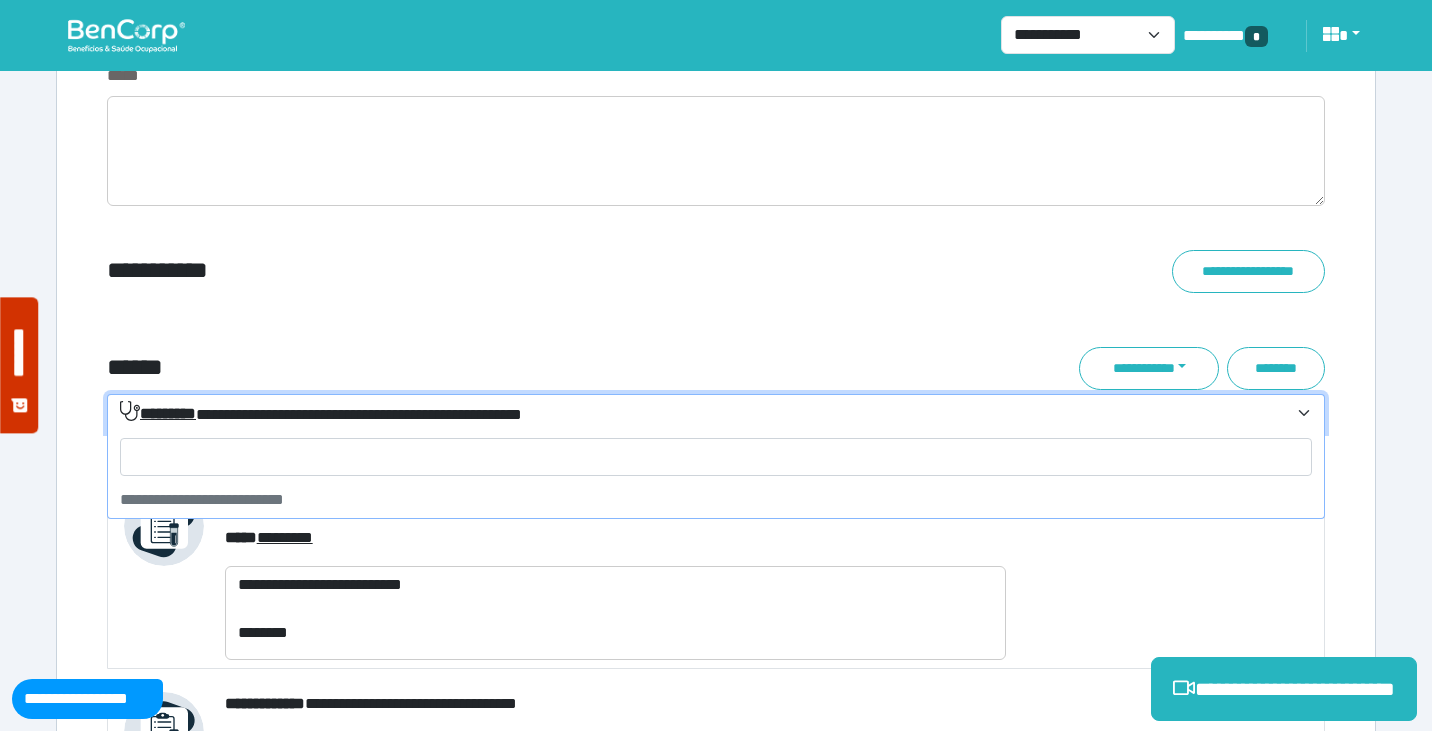 click on "**********" at bounding box center (321, 413) 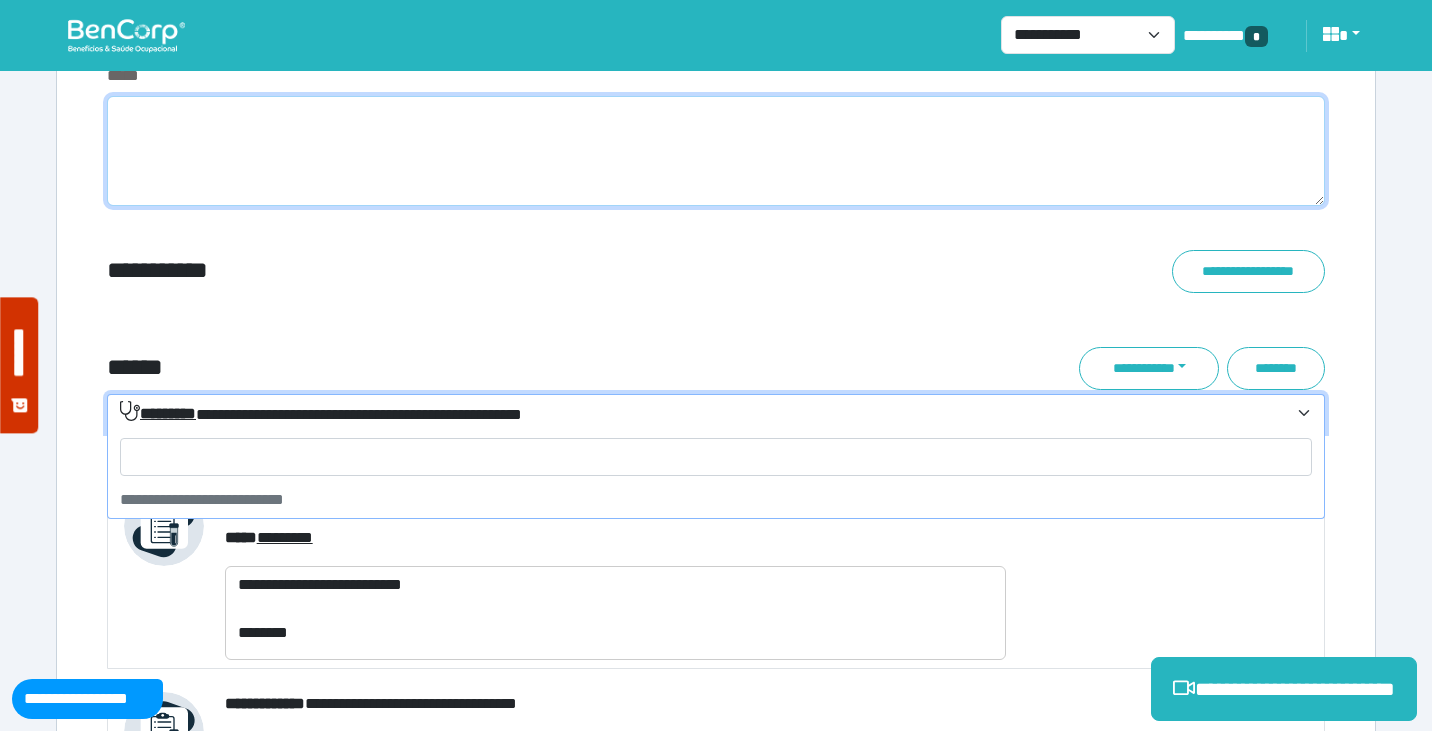 click at bounding box center (716, 151) 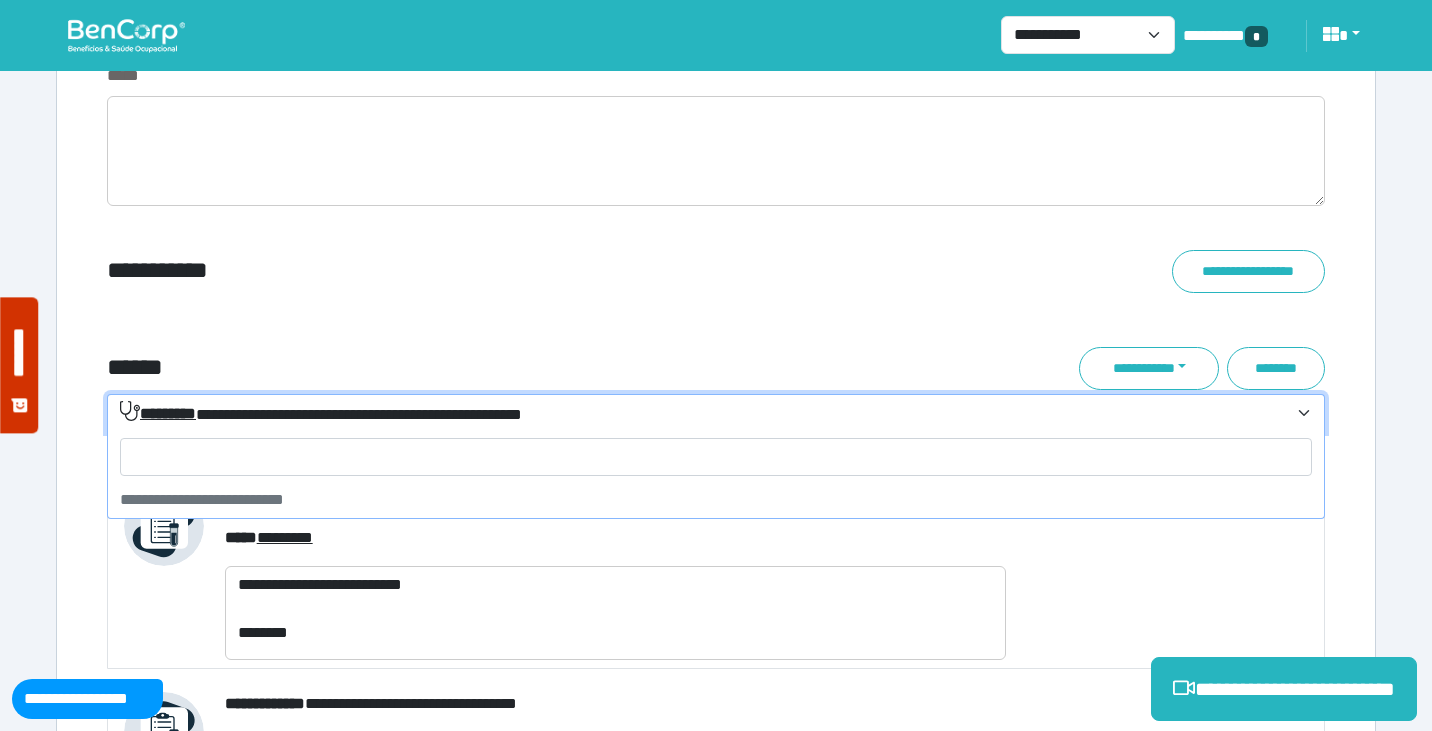 click on "**********" at bounding box center (321, 413) 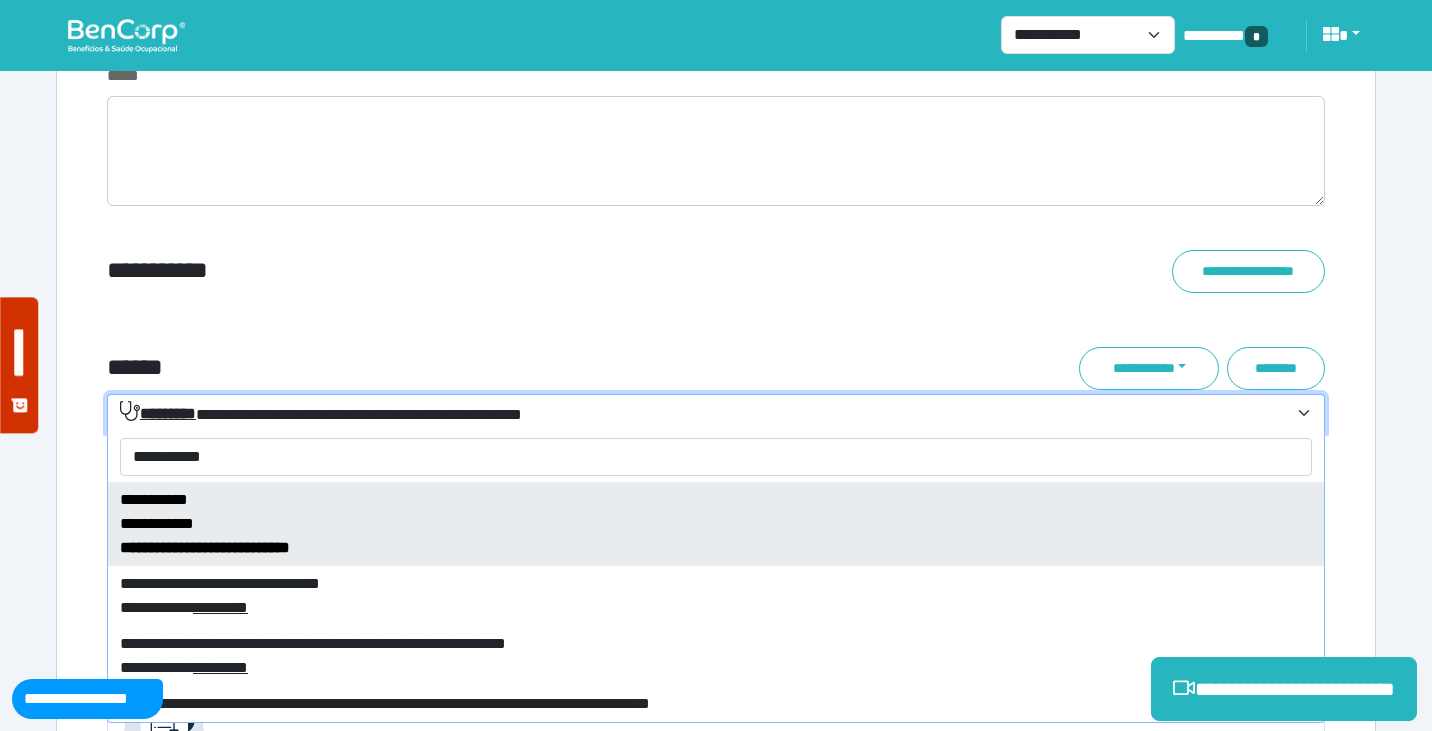 scroll, scrollTop: 24, scrollLeft: 0, axis: vertical 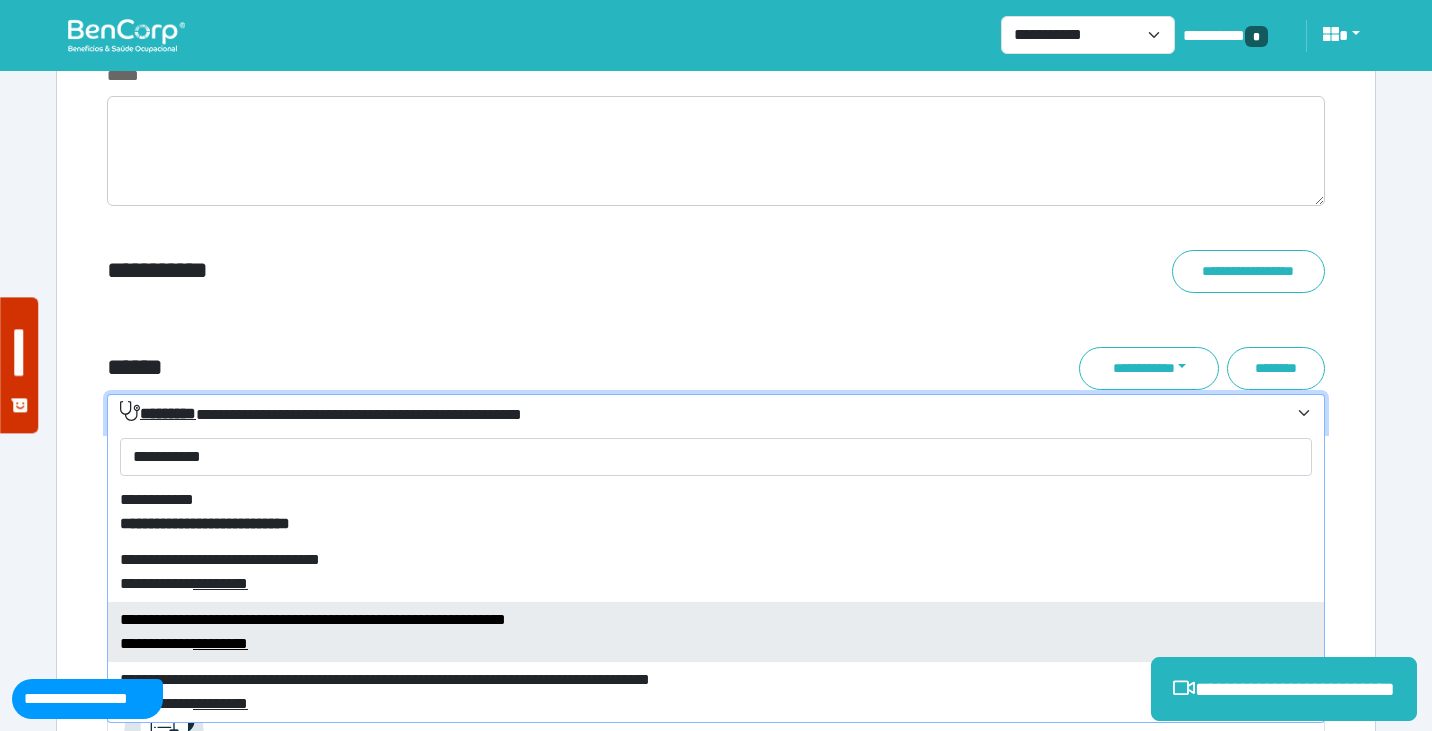 type on "**********" 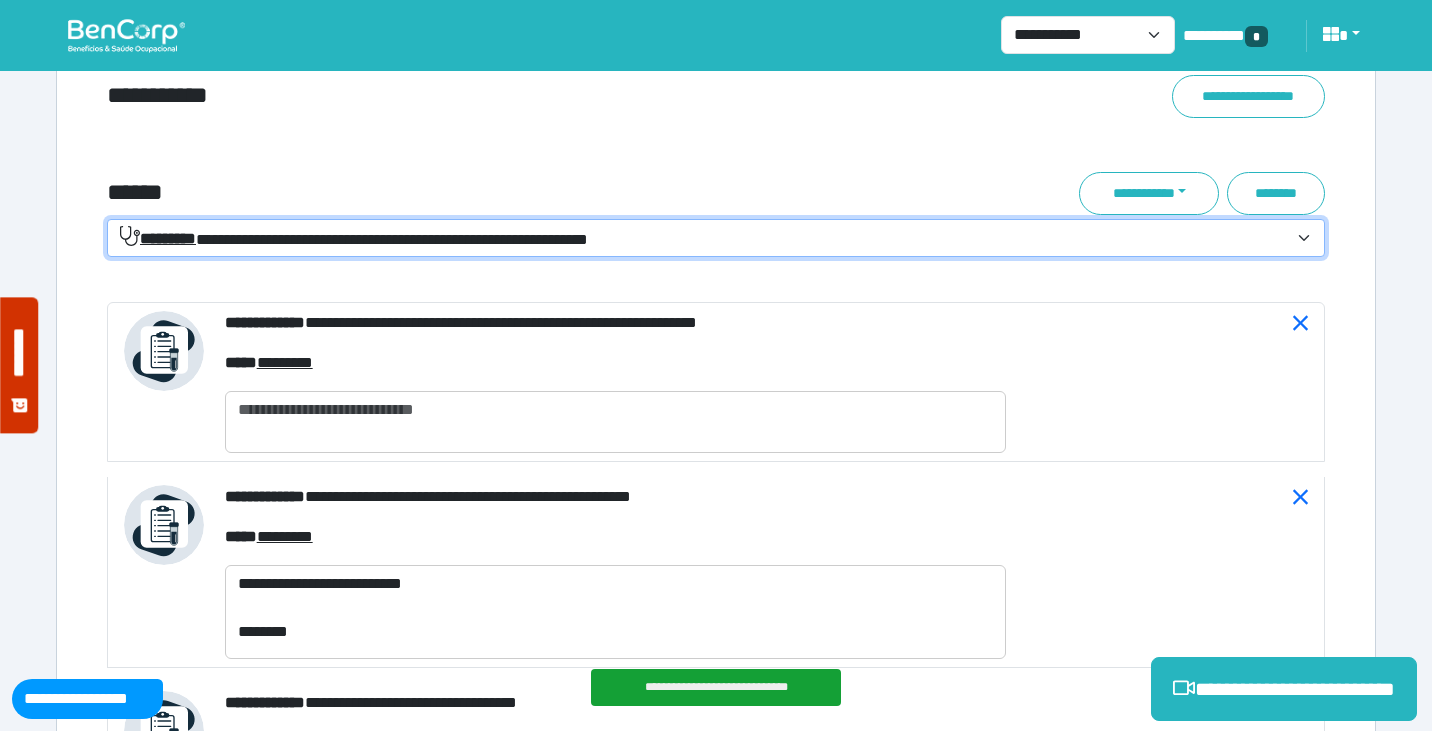 scroll, scrollTop: 7265, scrollLeft: 0, axis: vertical 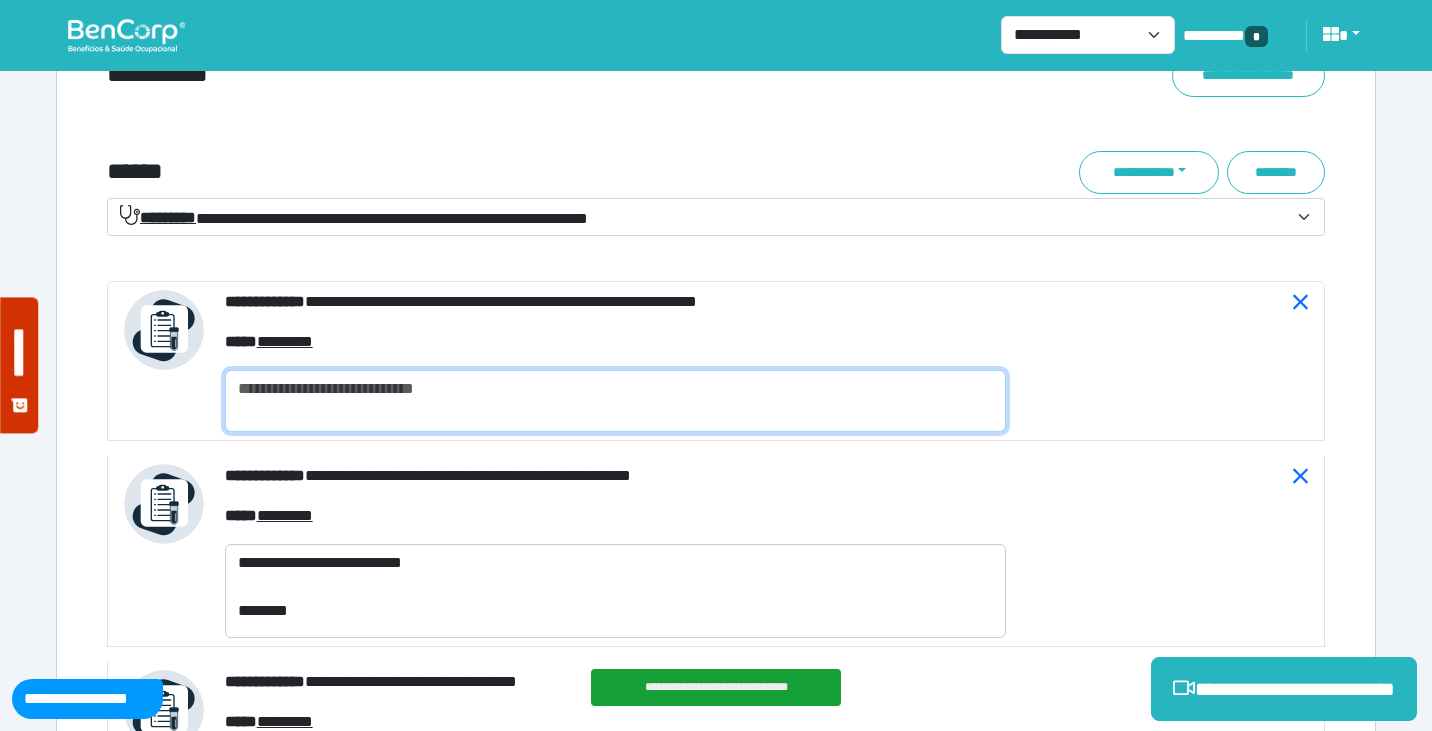 click at bounding box center (615, 401) 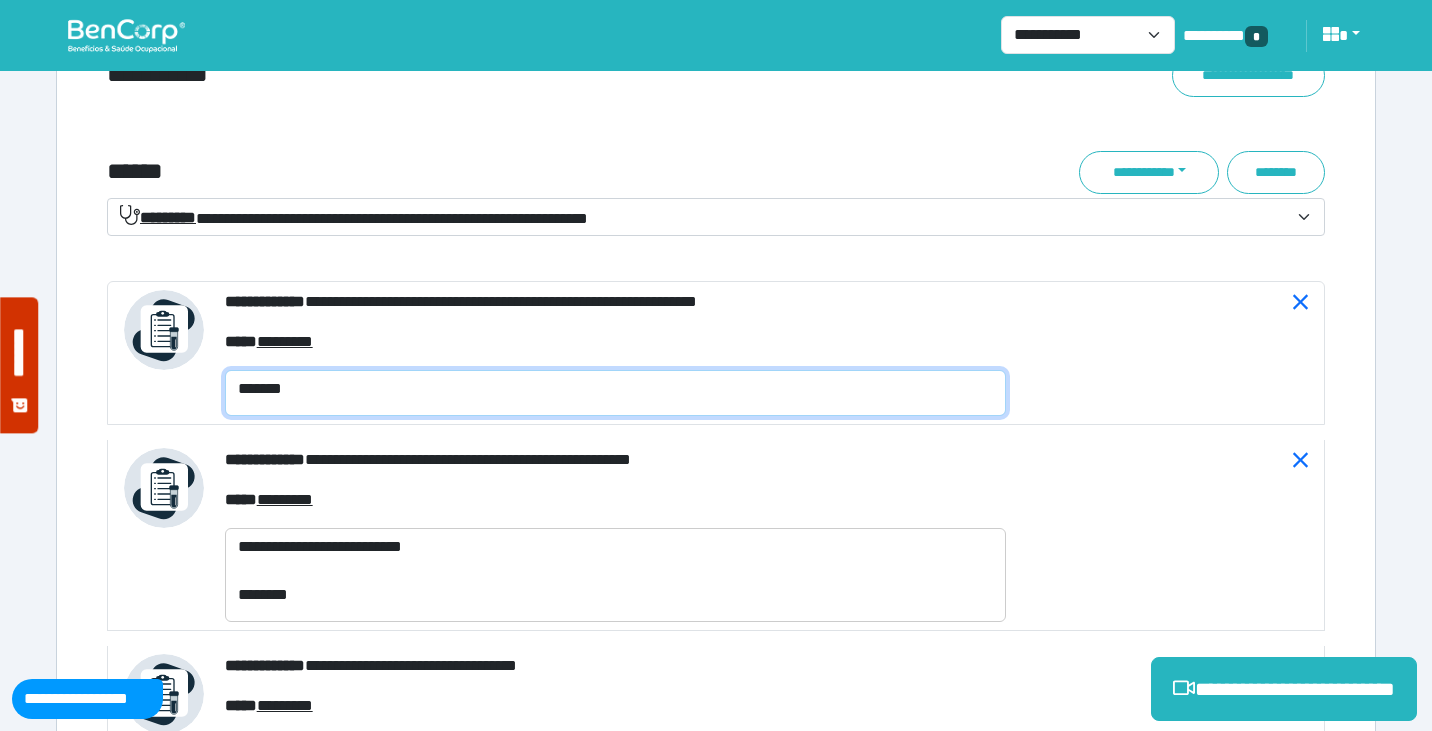 type on "*******" 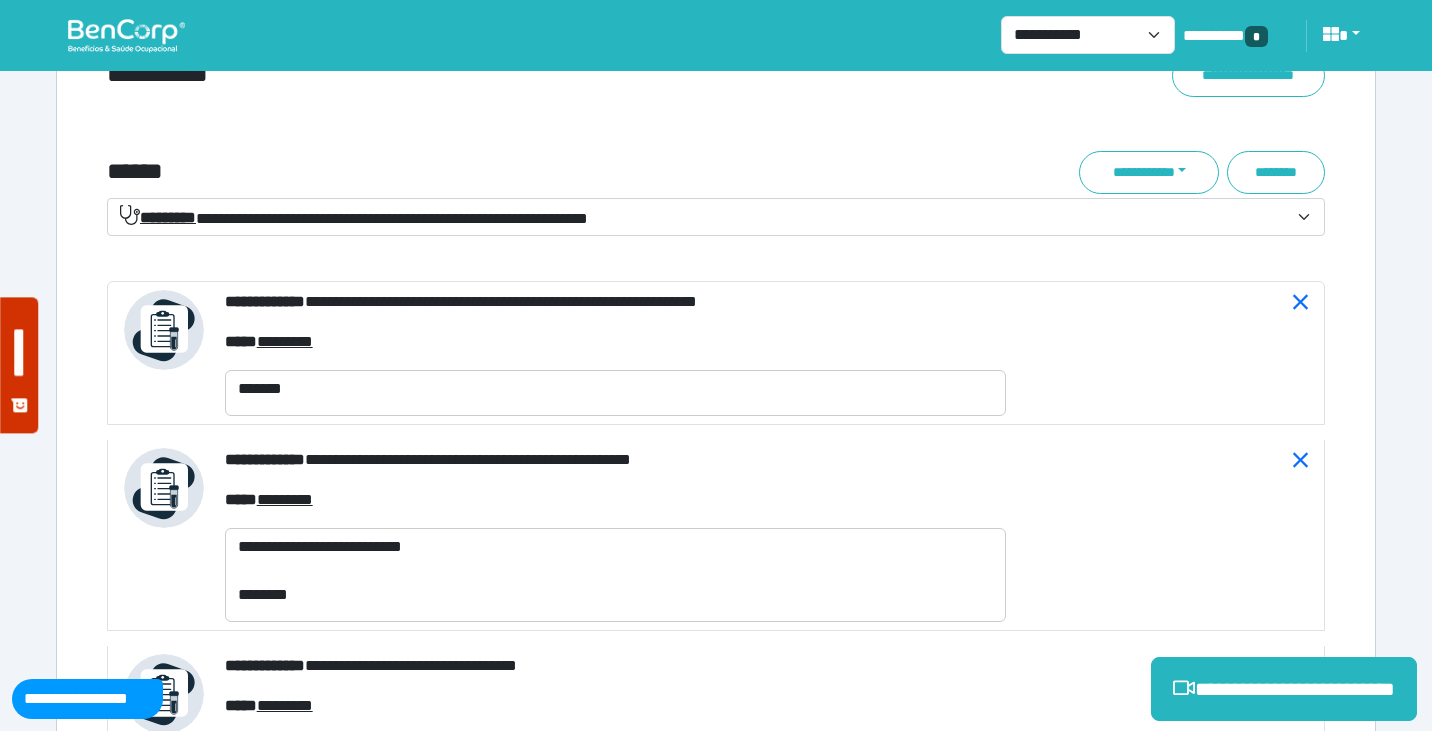 click on "**********" at bounding box center [716, -1845] 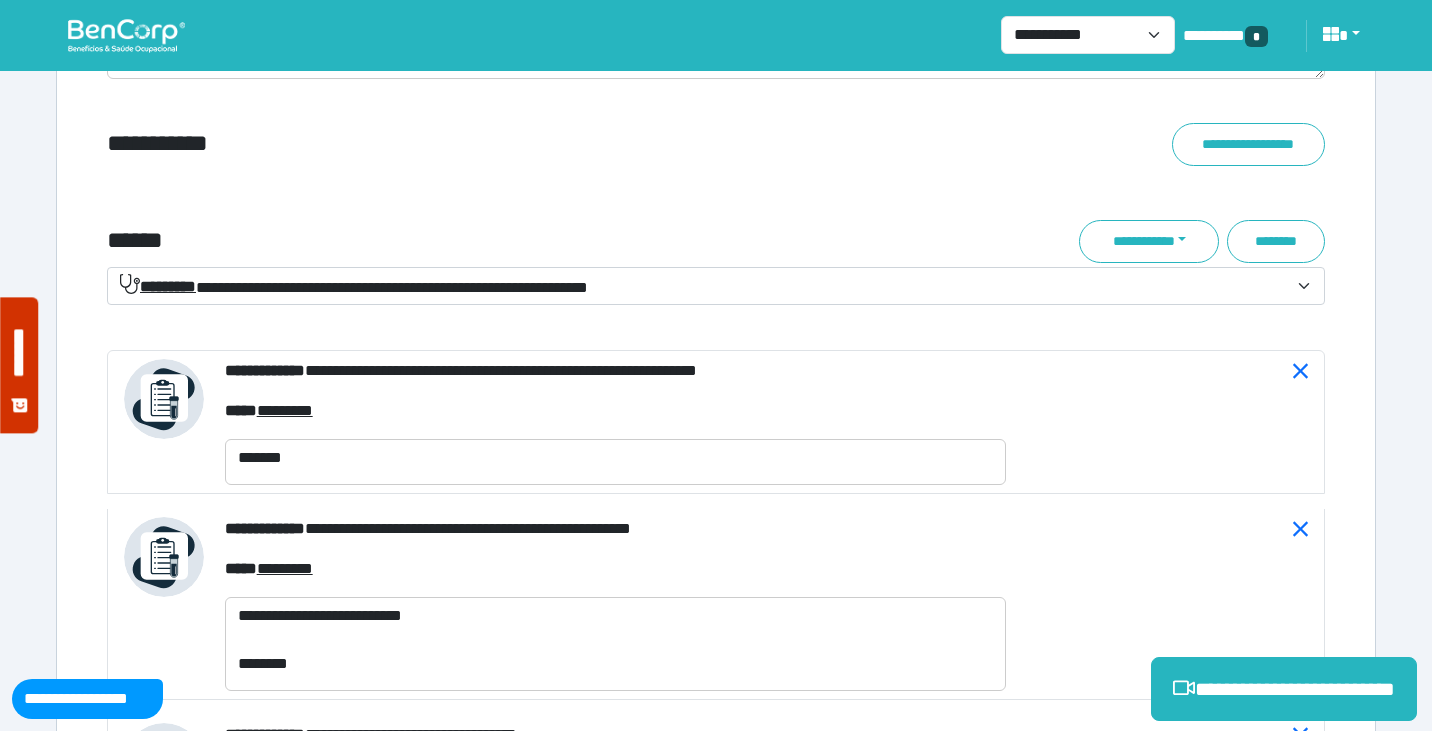 scroll, scrollTop: 7096, scrollLeft: 0, axis: vertical 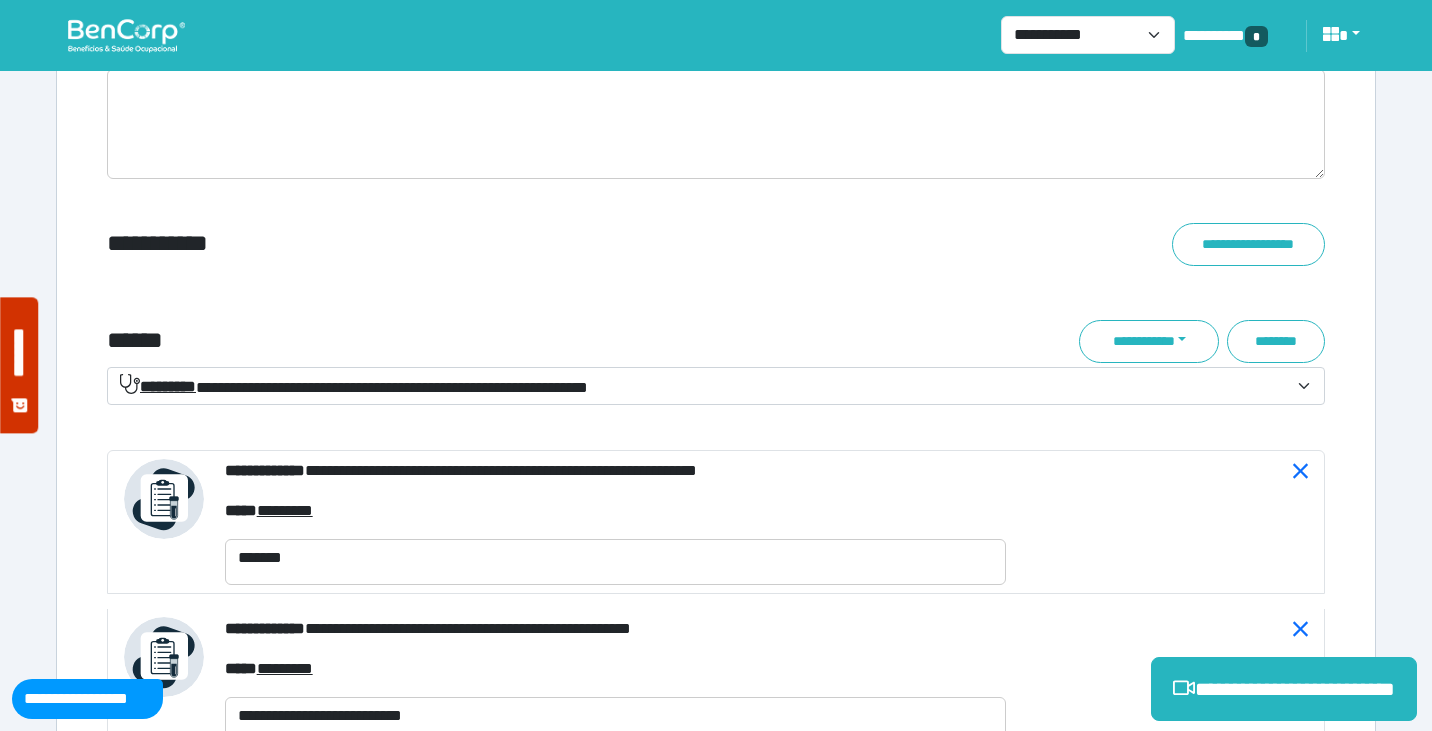 click on "**********" at bounding box center [354, 386] 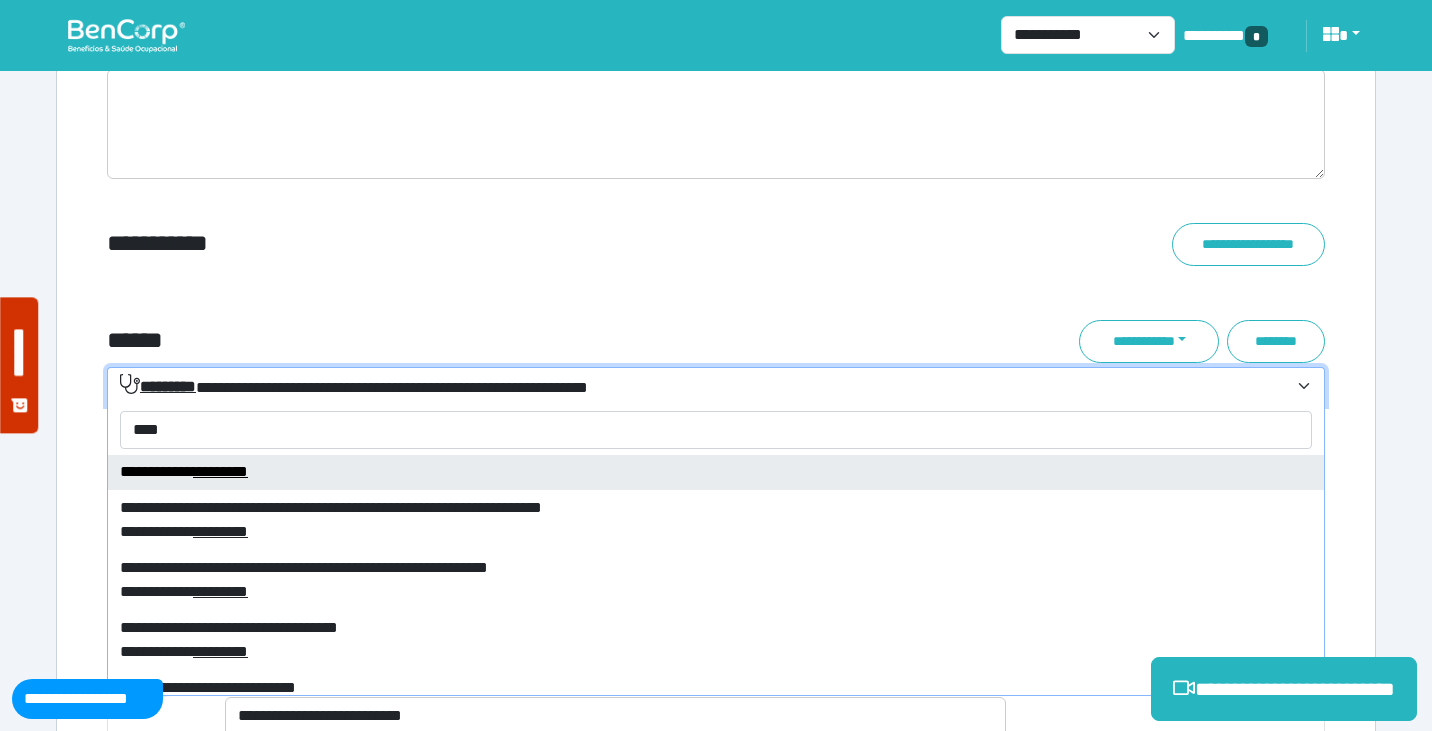 scroll, scrollTop: 408, scrollLeft: 0, axis: vertical 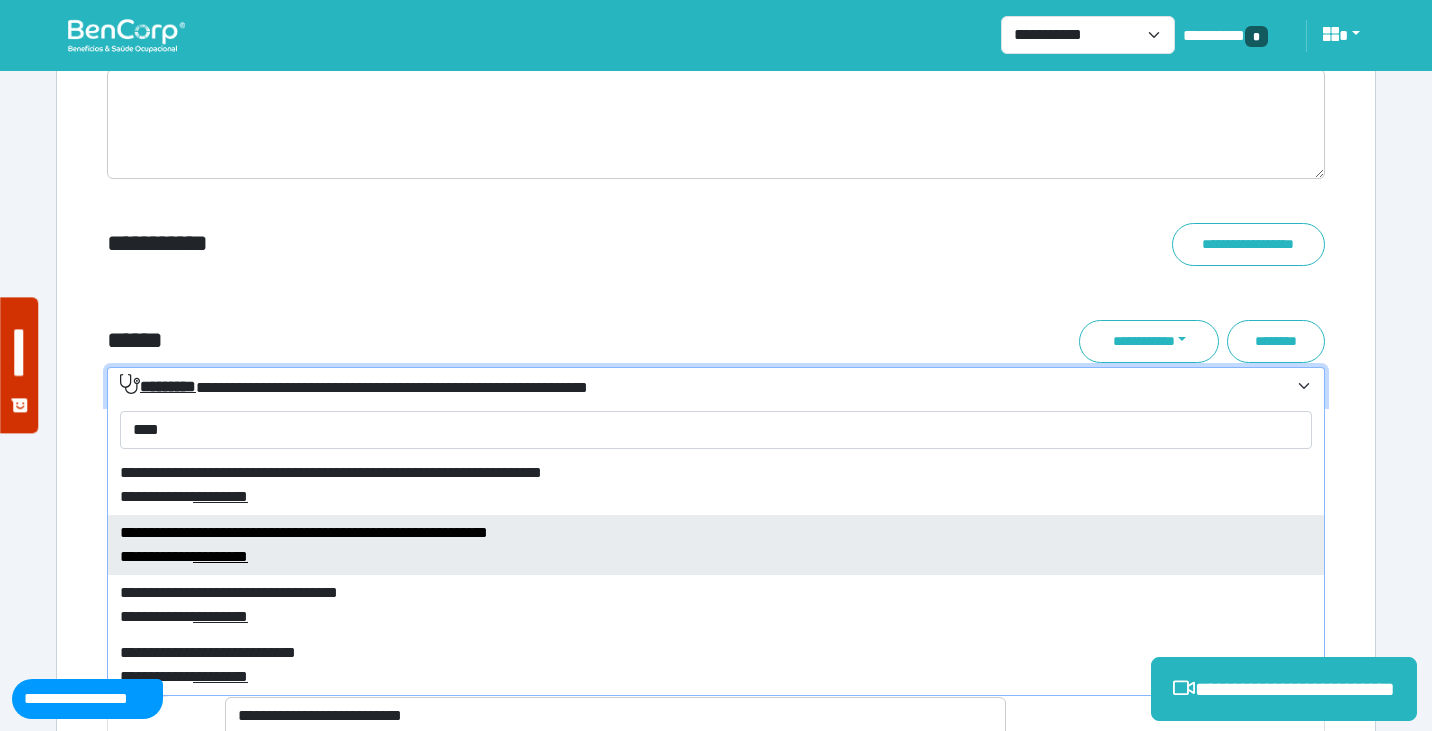 type on "****" 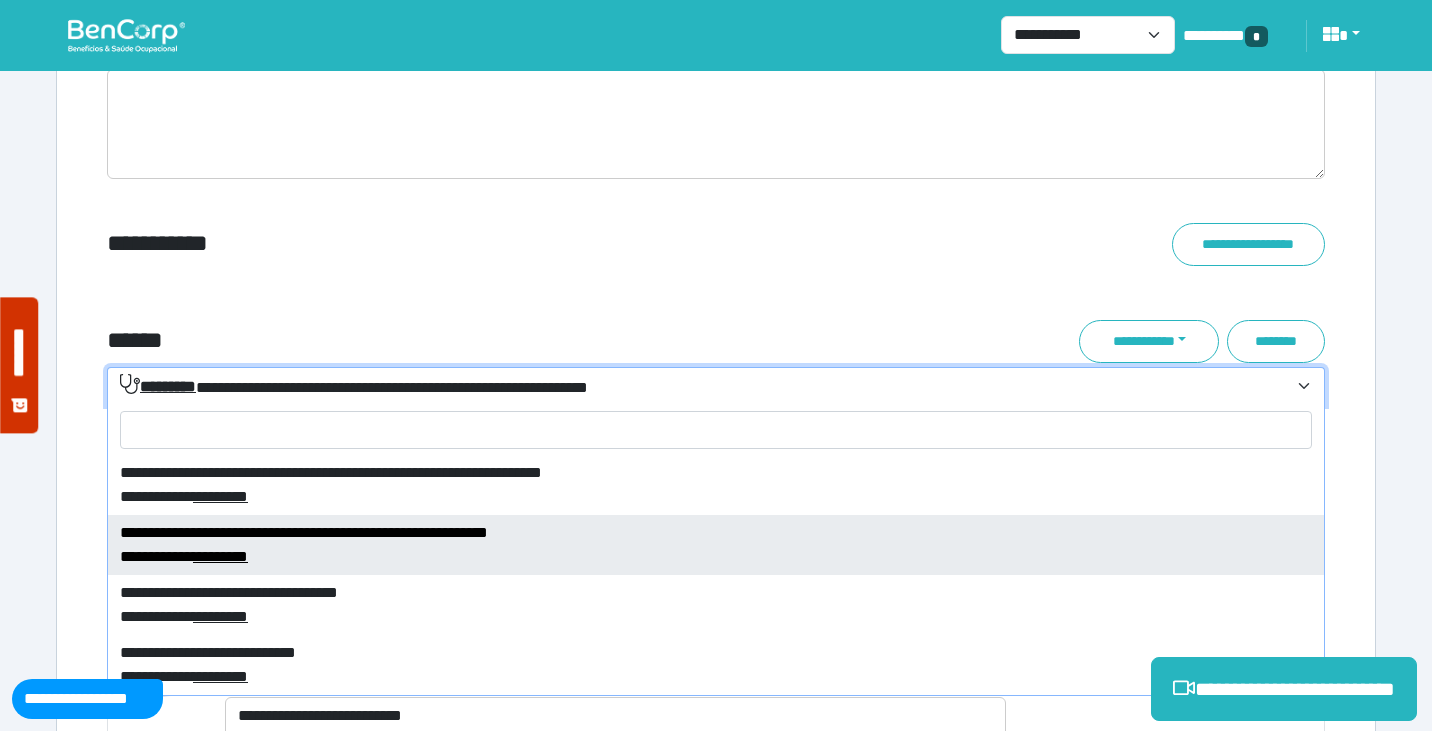 select on "****" 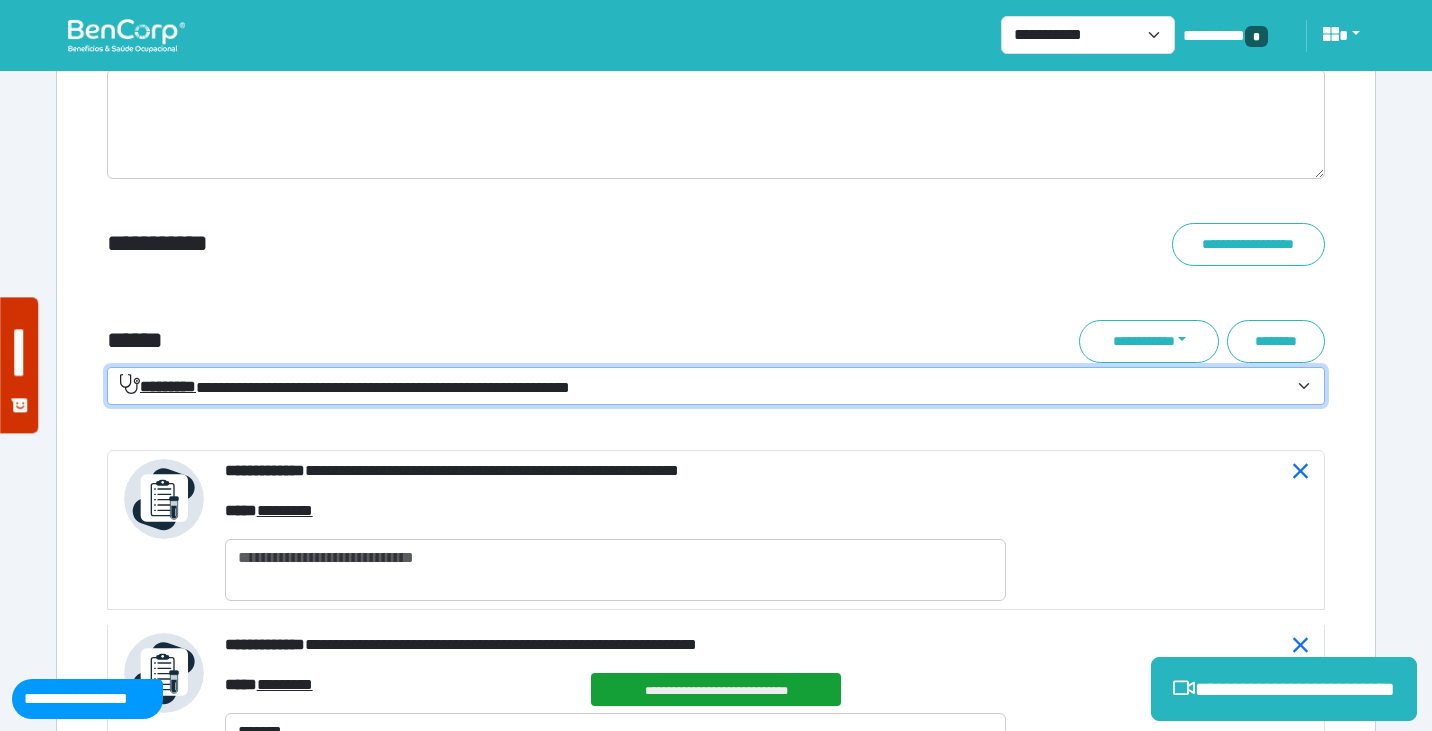 click on "**********" at bounding box center (716, -1589) 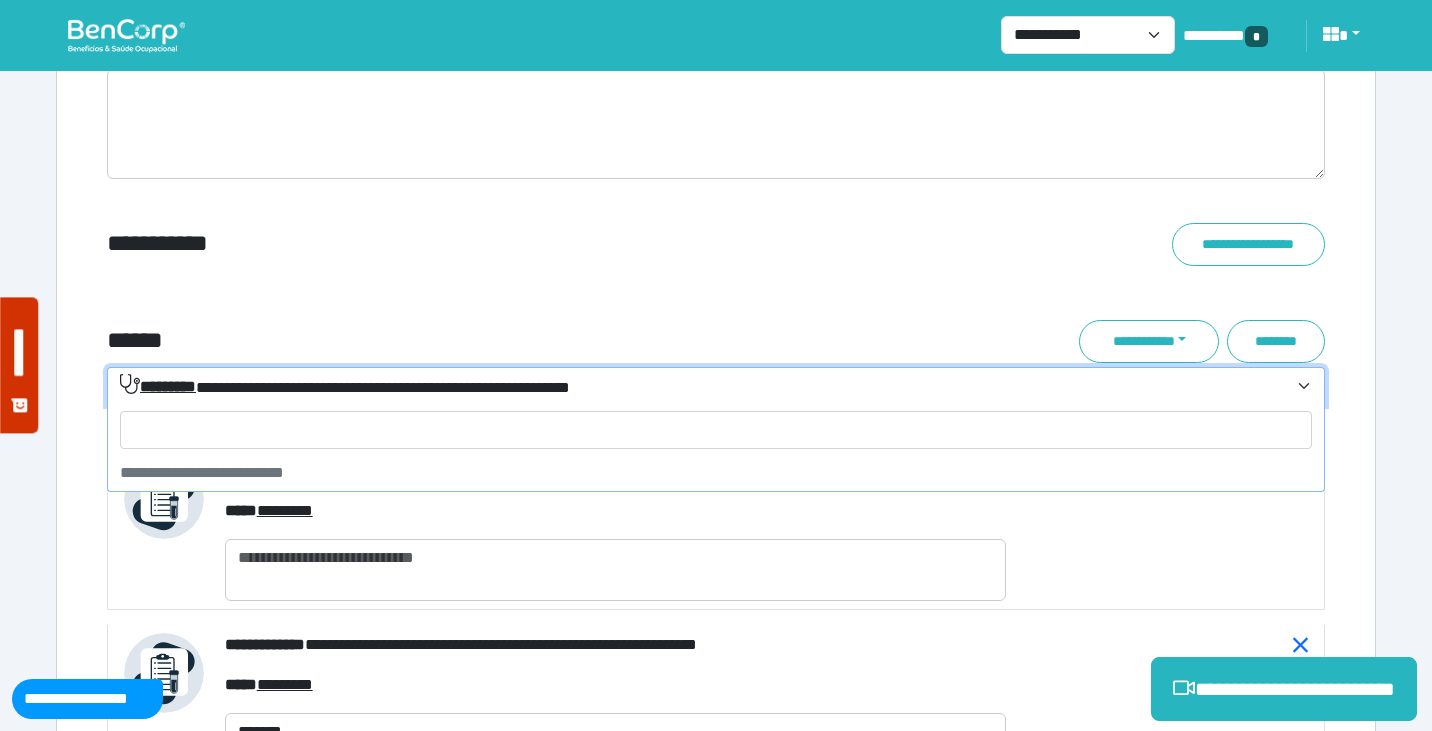 click on "**********" at bounding box center (345, 386) 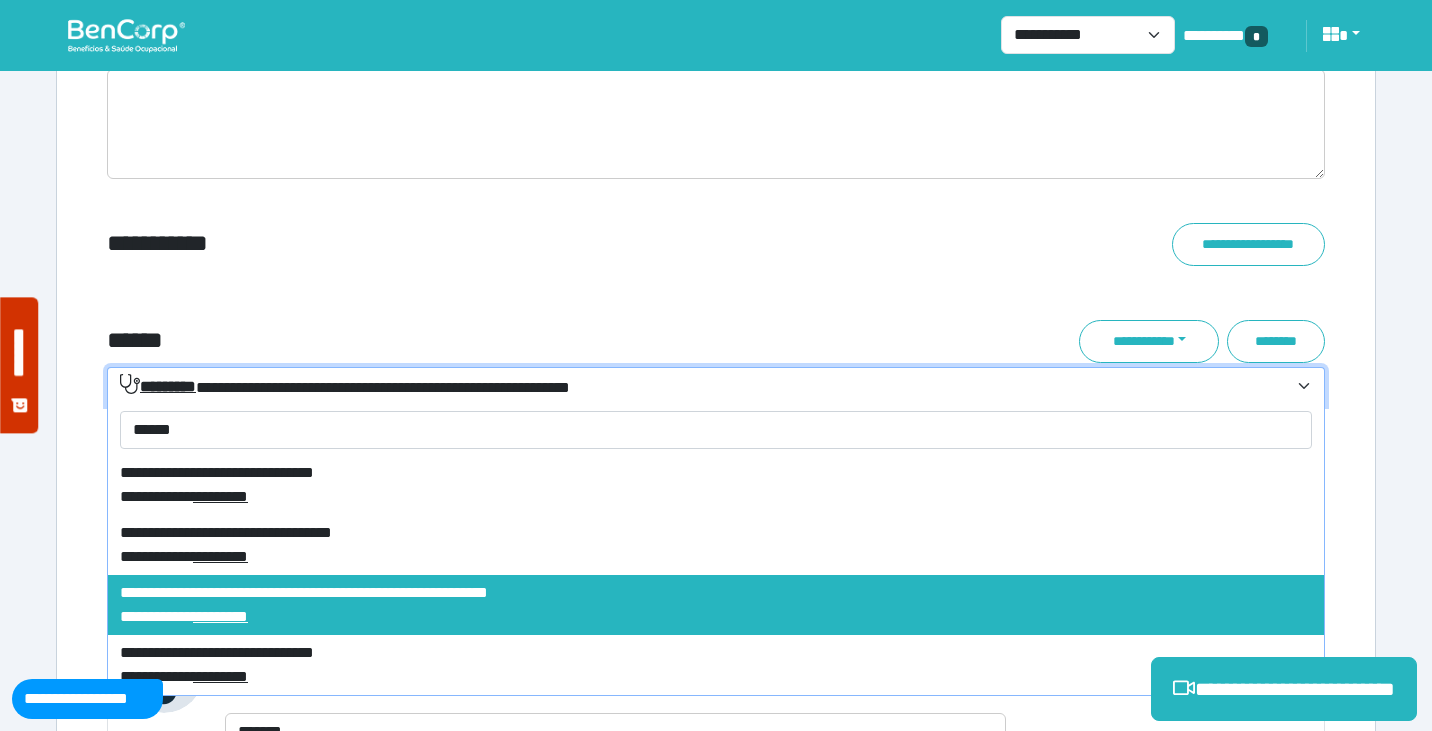 scroll, scrollTop: 0, scrollLeft: 0, axis: both 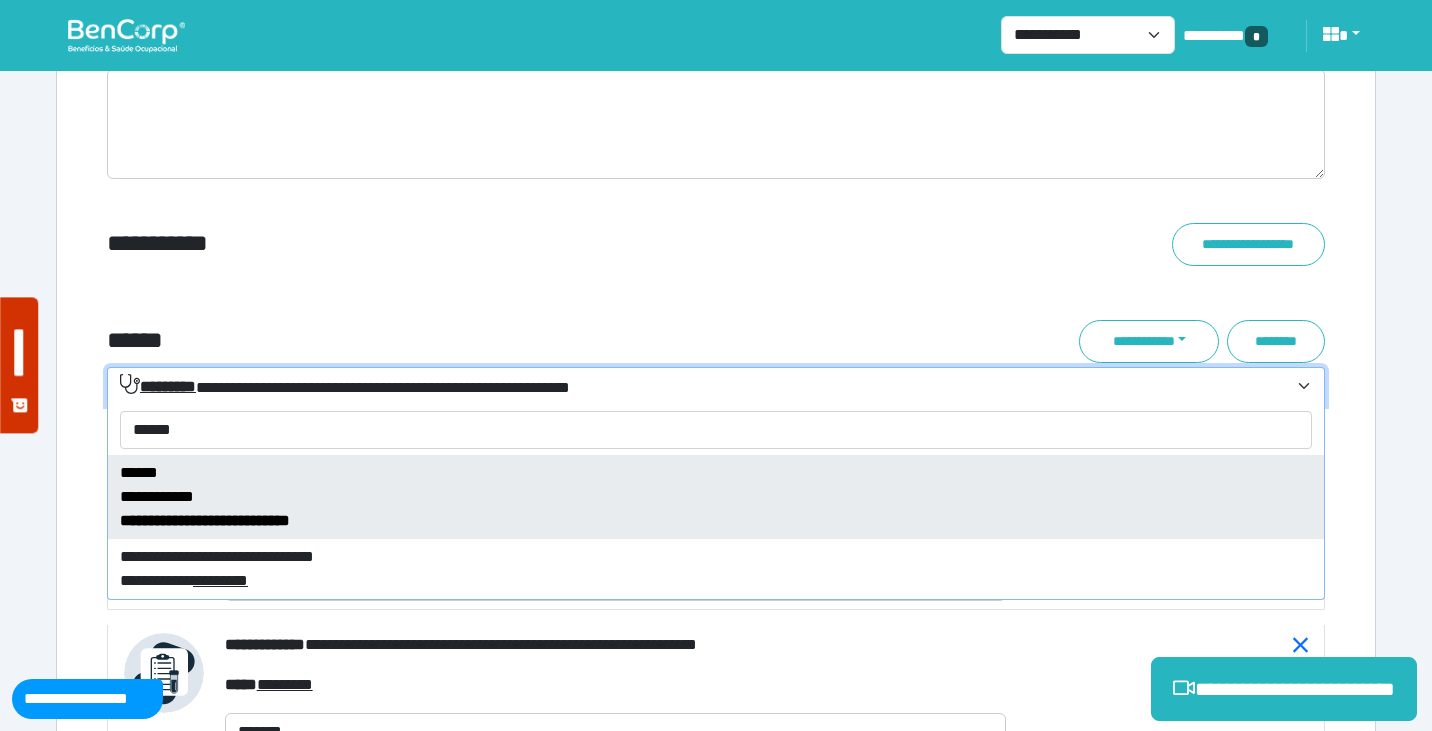type on "******" 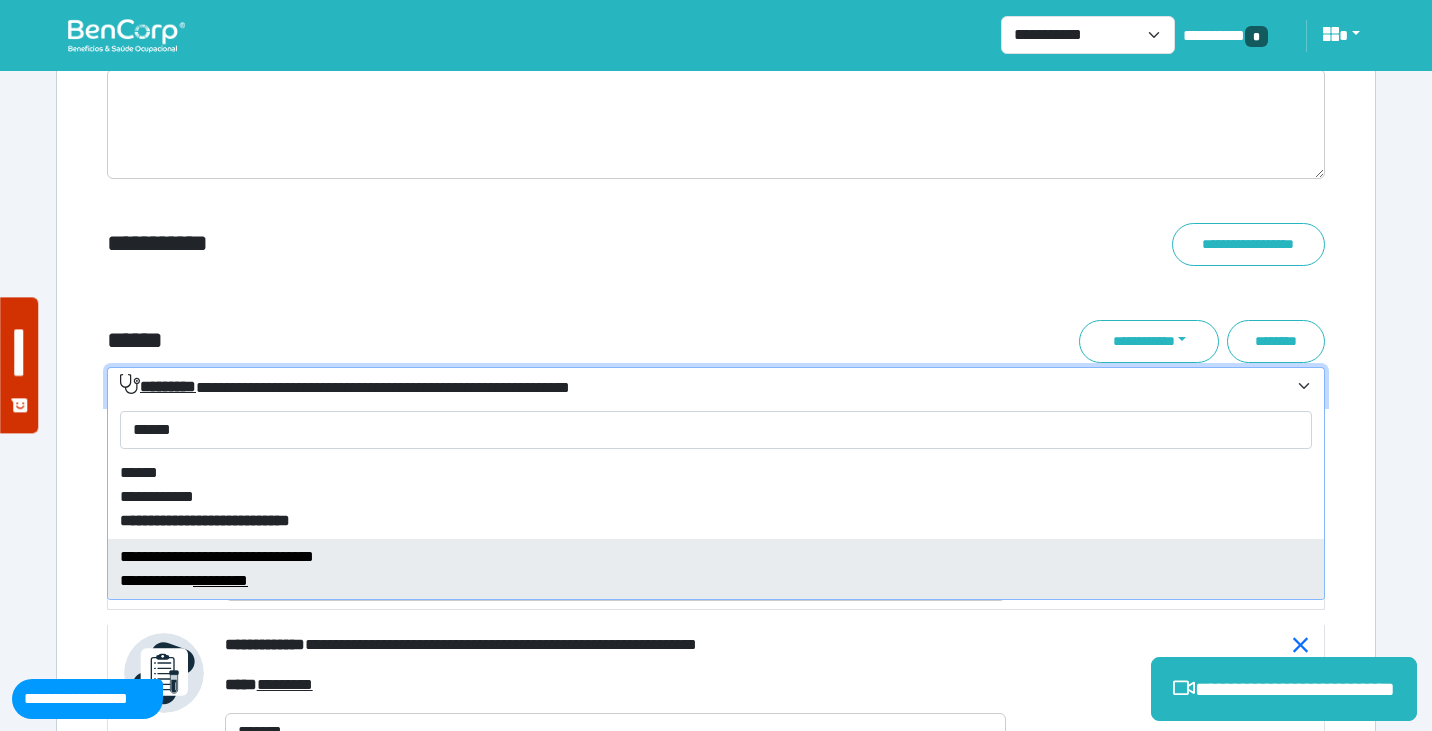 type 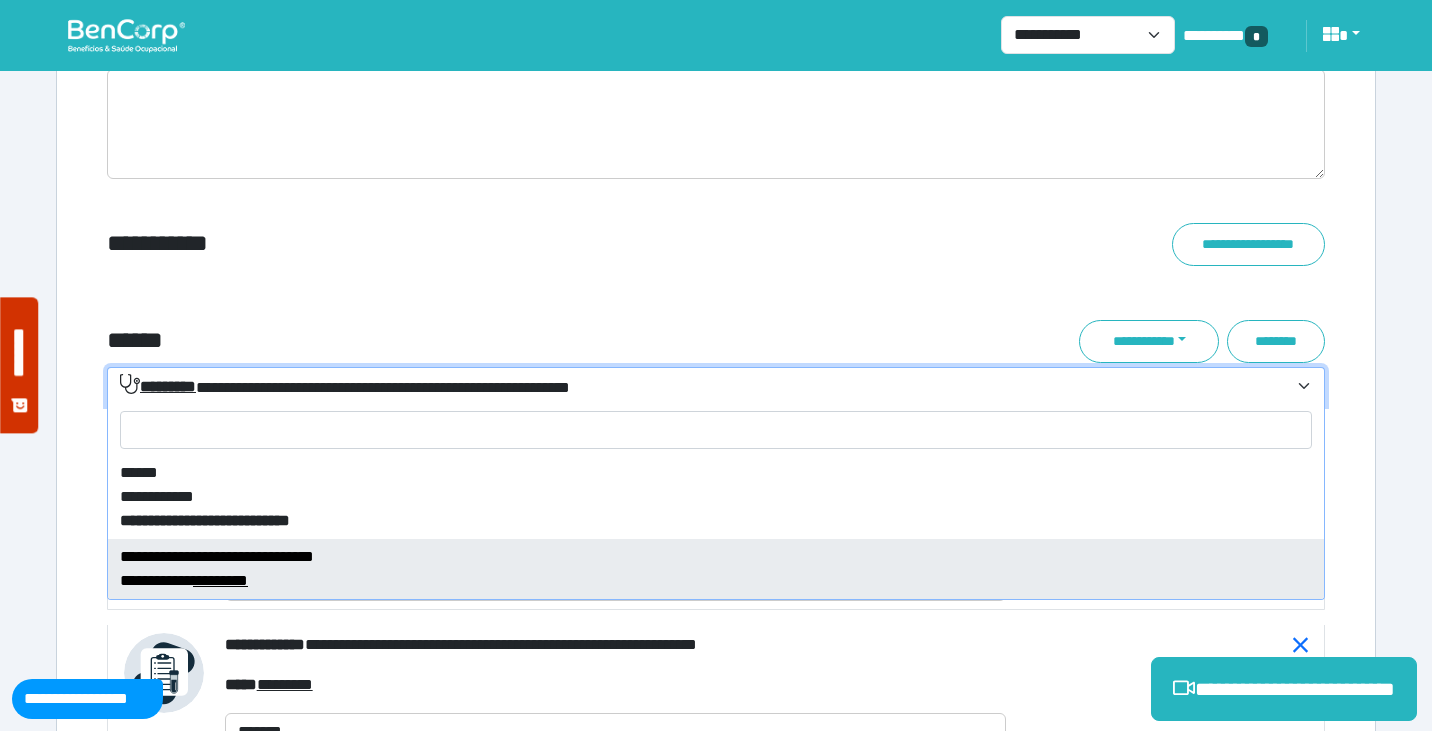 select on "****" 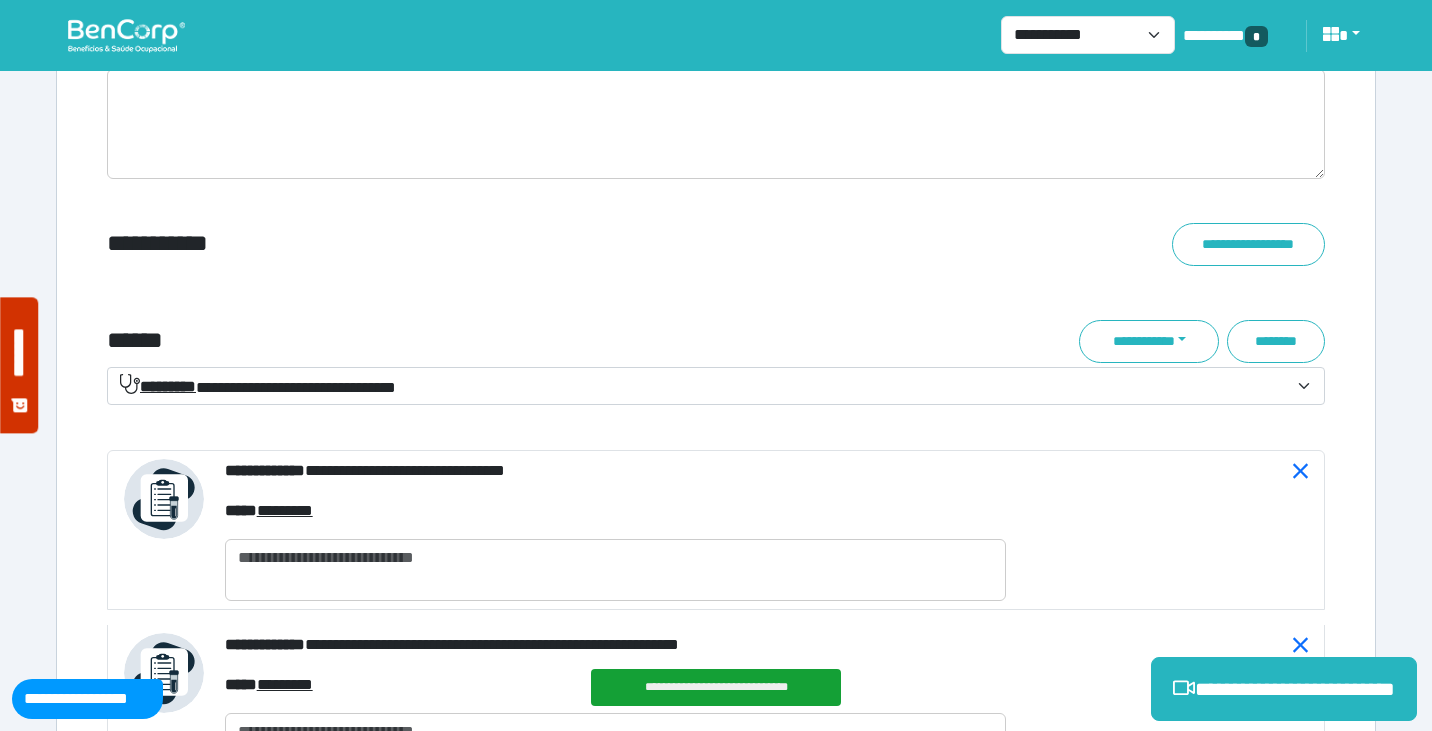 click on "**********" at bounding box center [258, 386] 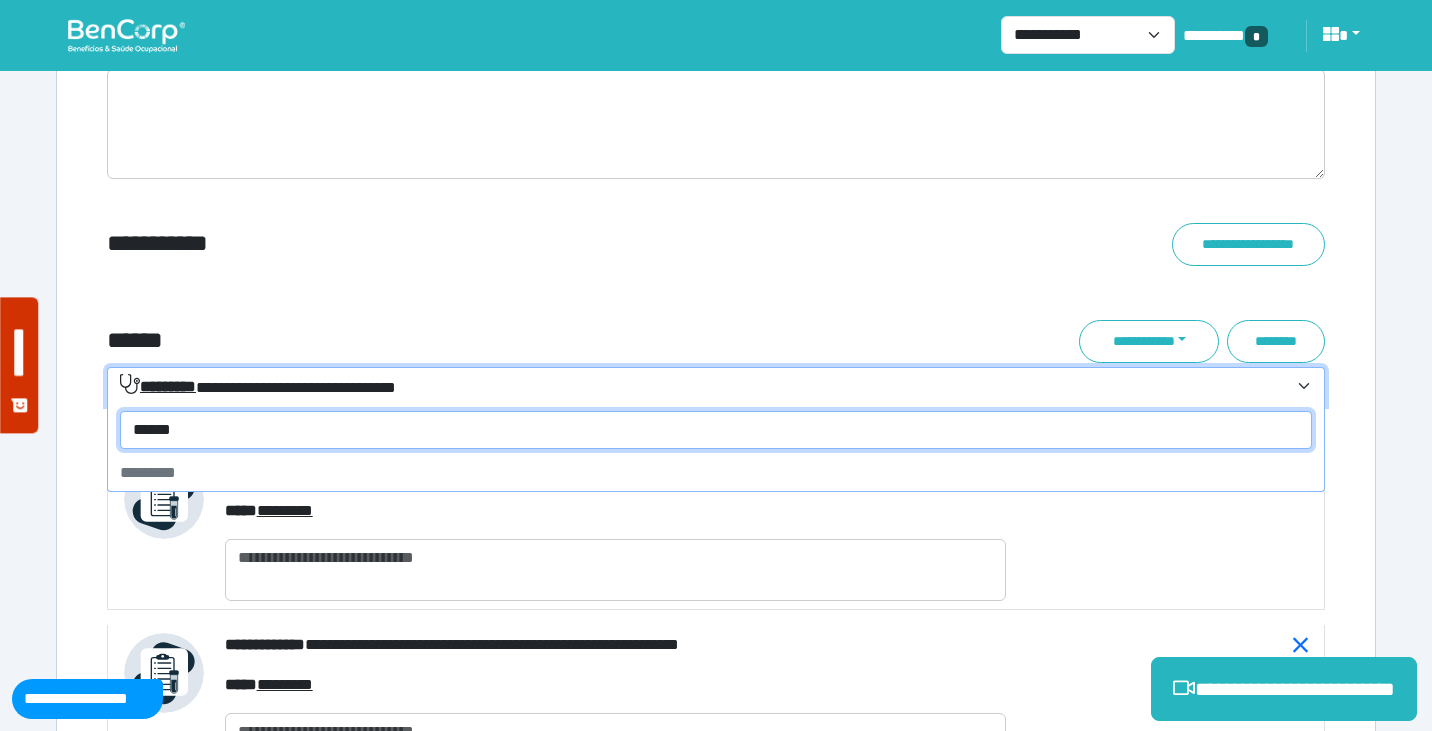 type on "*******" 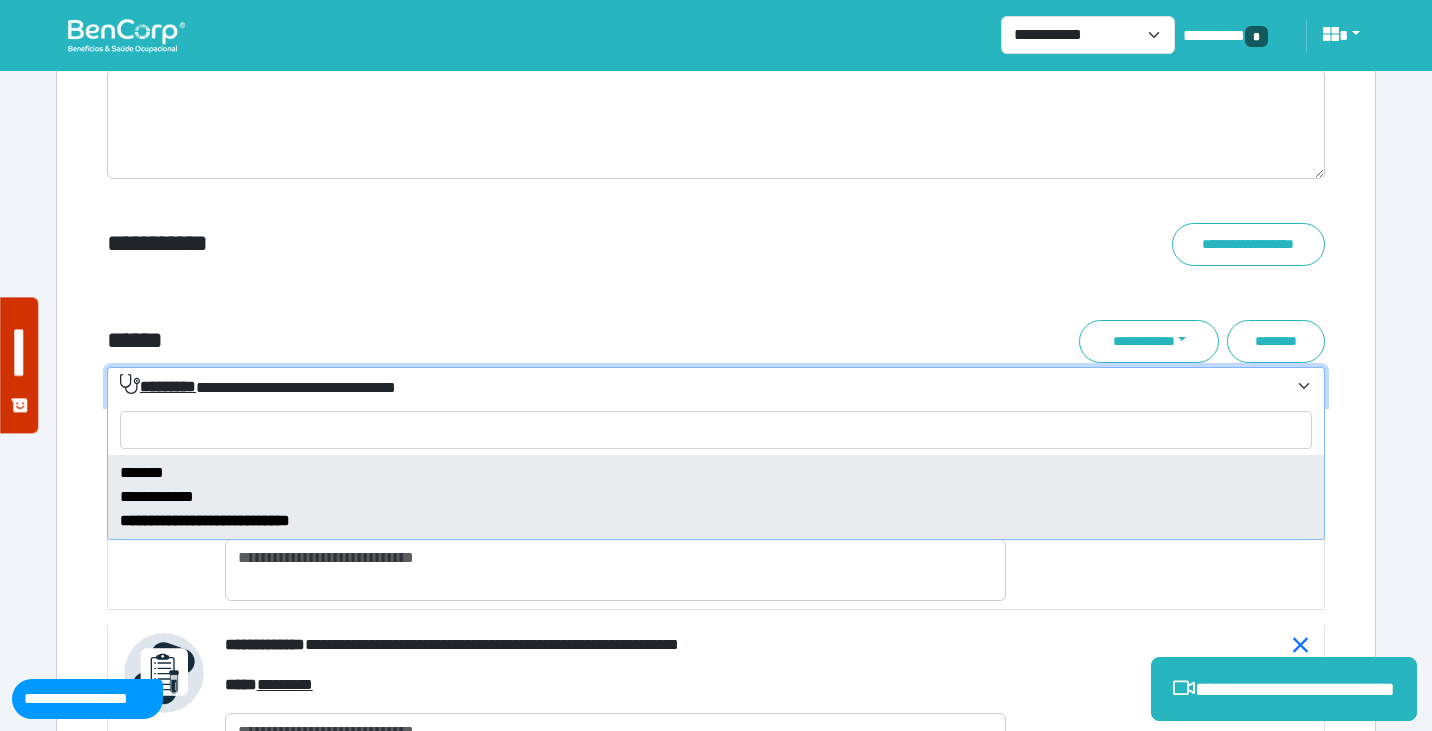 click on "**********" at bounding box center [716, 285] 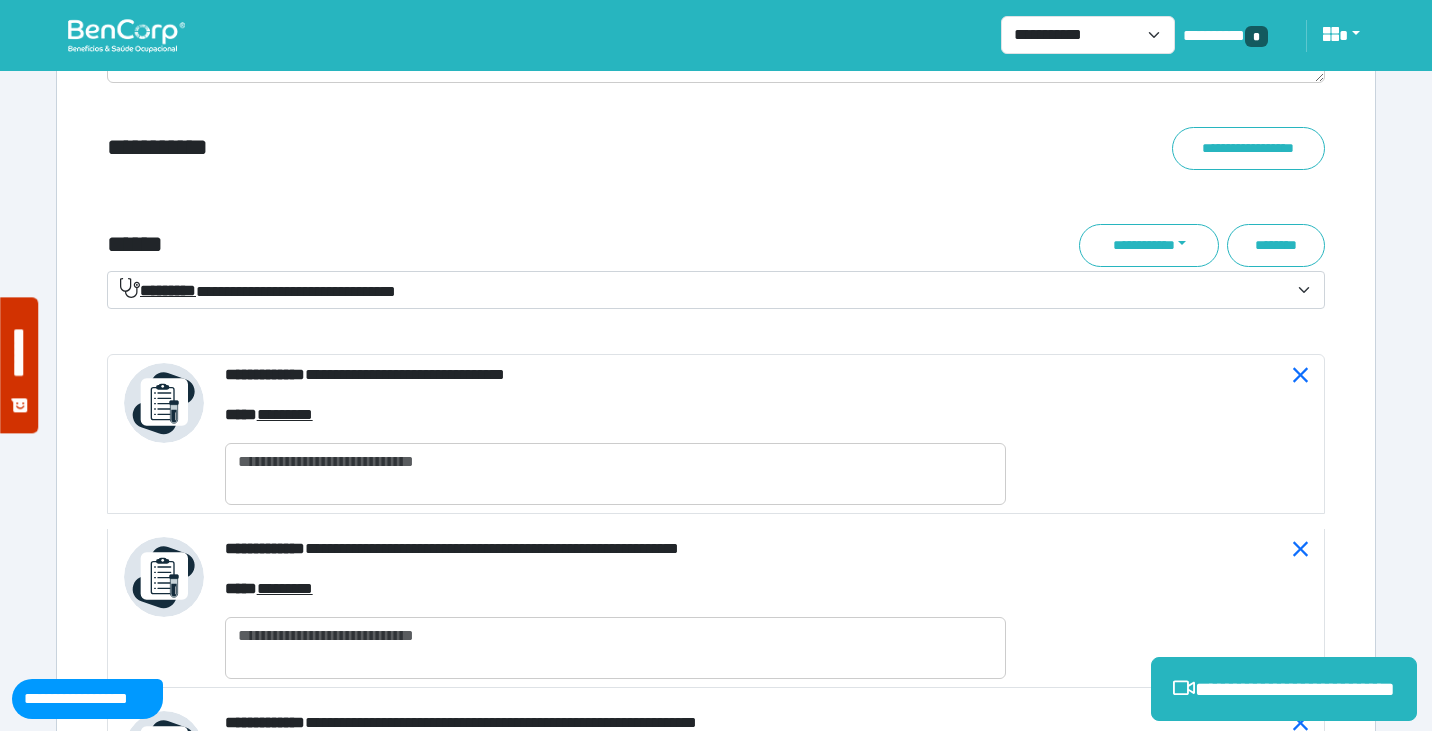 scroll, scrollTop: 7223, scrollLeft: 0, axis: vertical 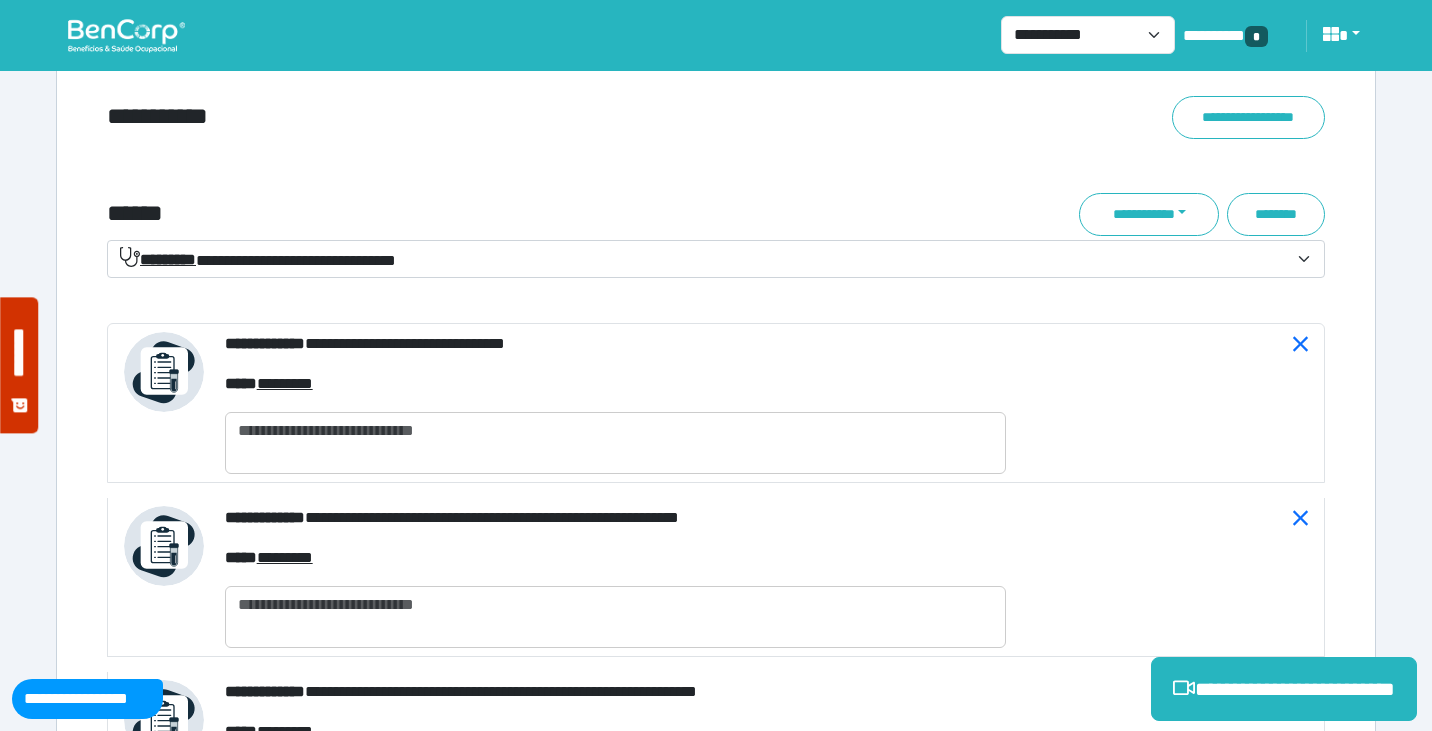 click on "**********" at bounding box center (258, 259) 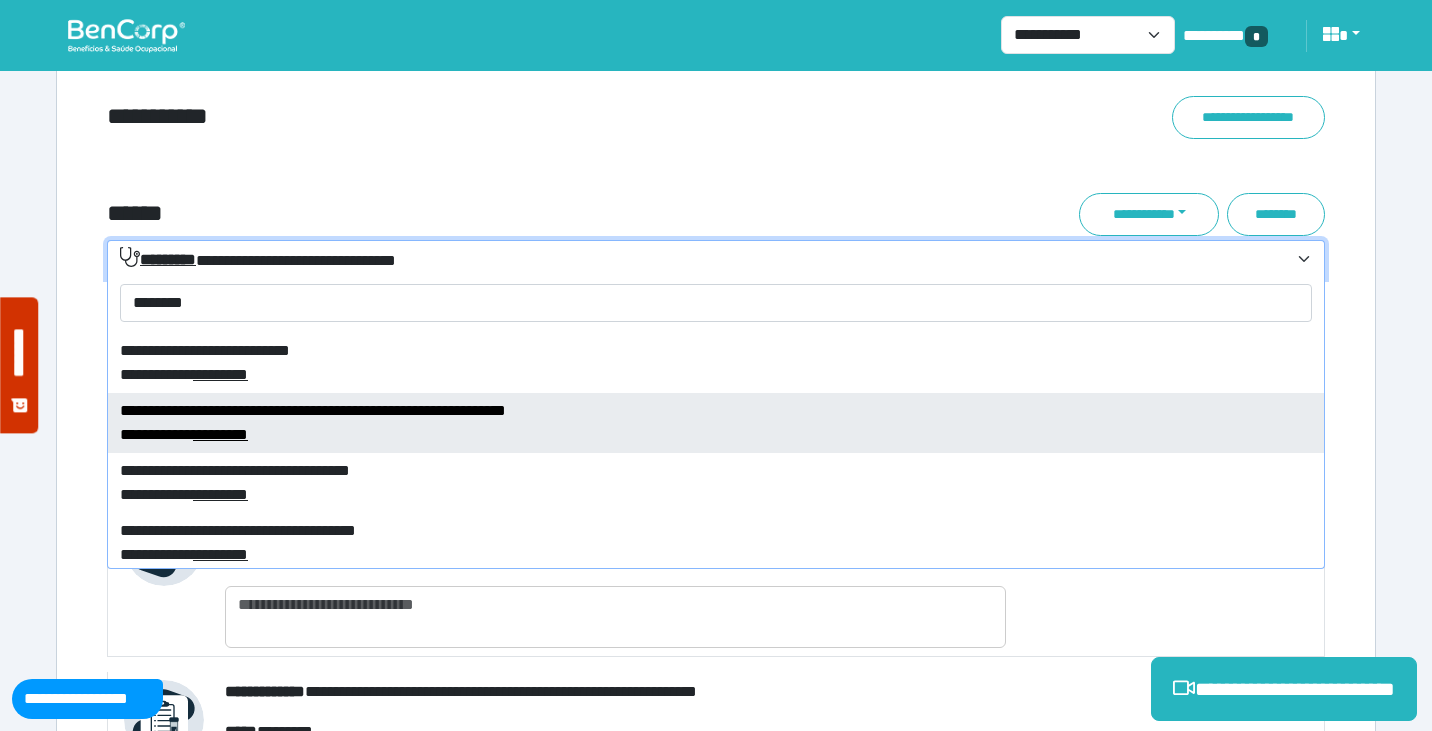scroll, scrollTop: 84, scrollLeft: 0, axis: vertical 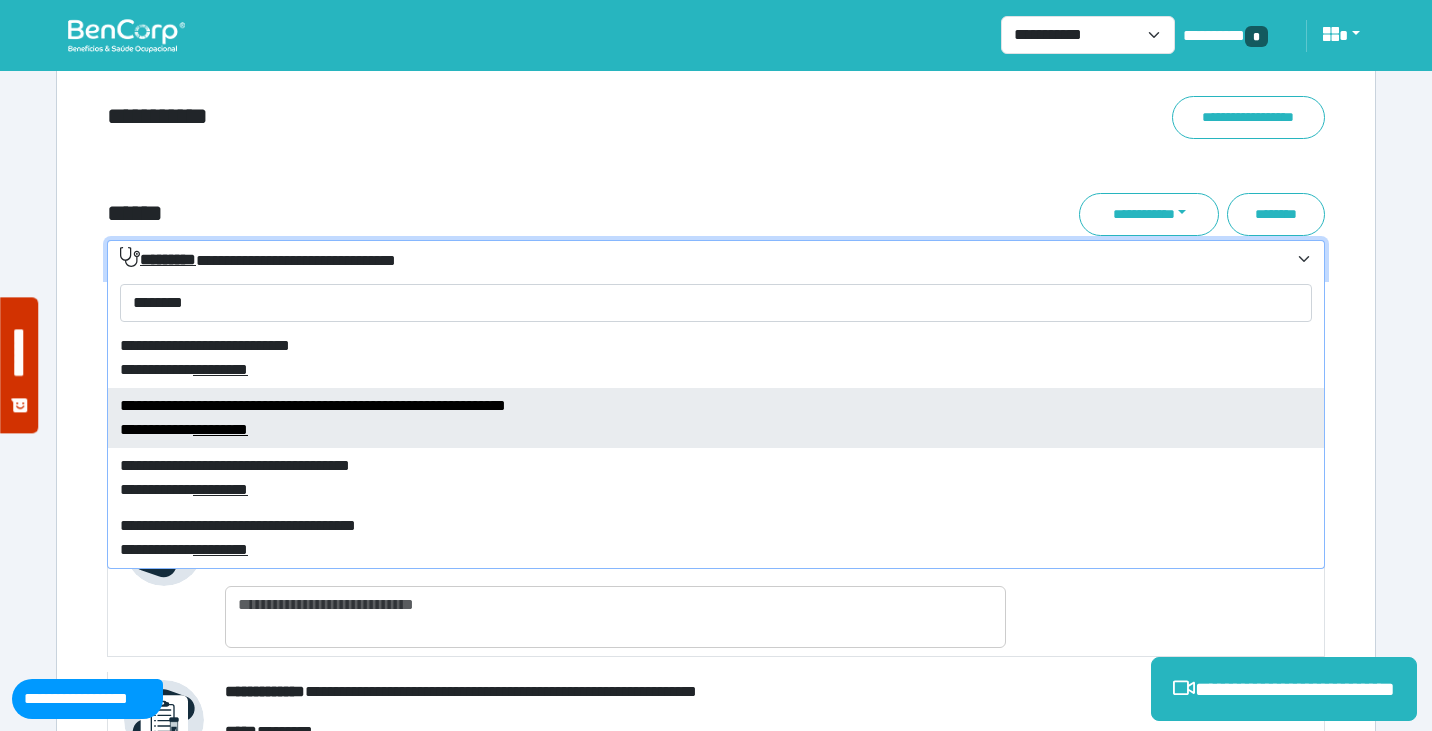 type on "********" 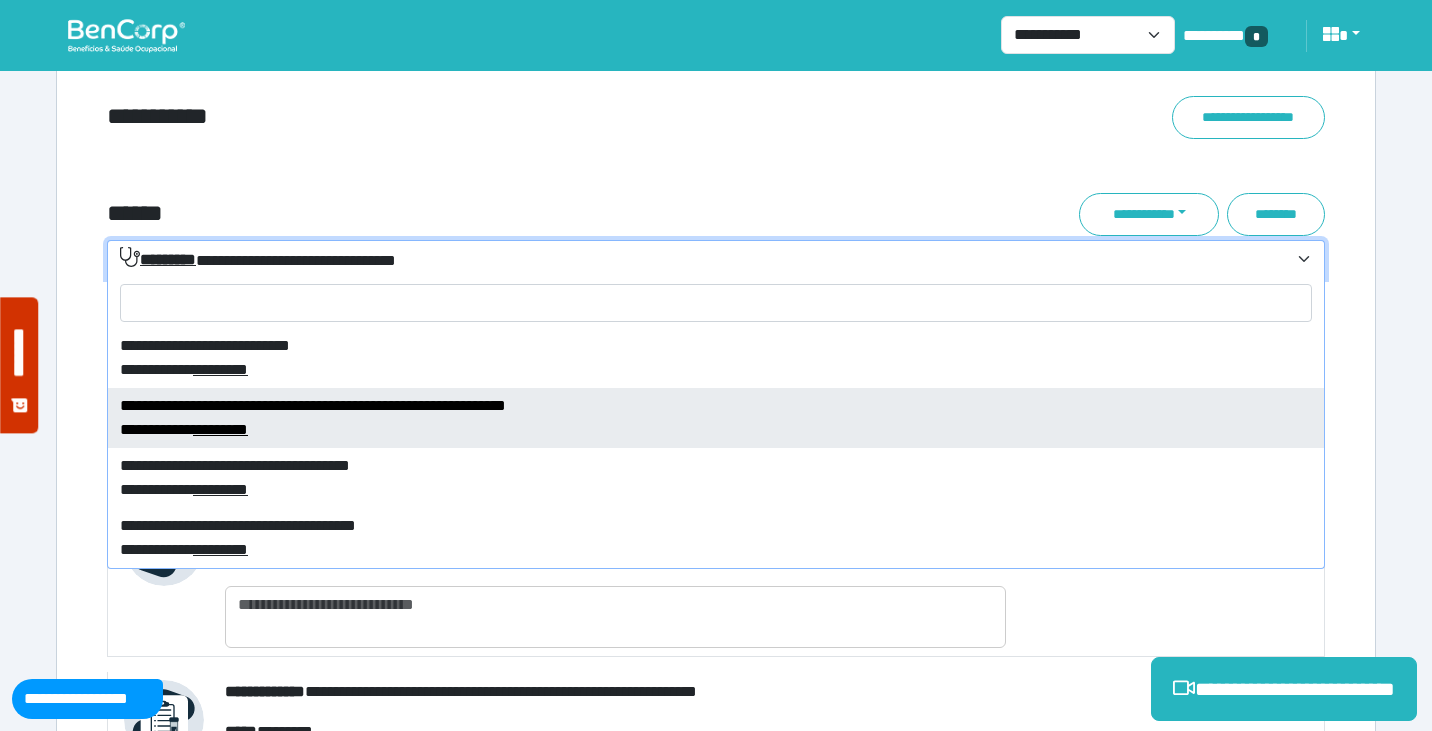 select on "****" 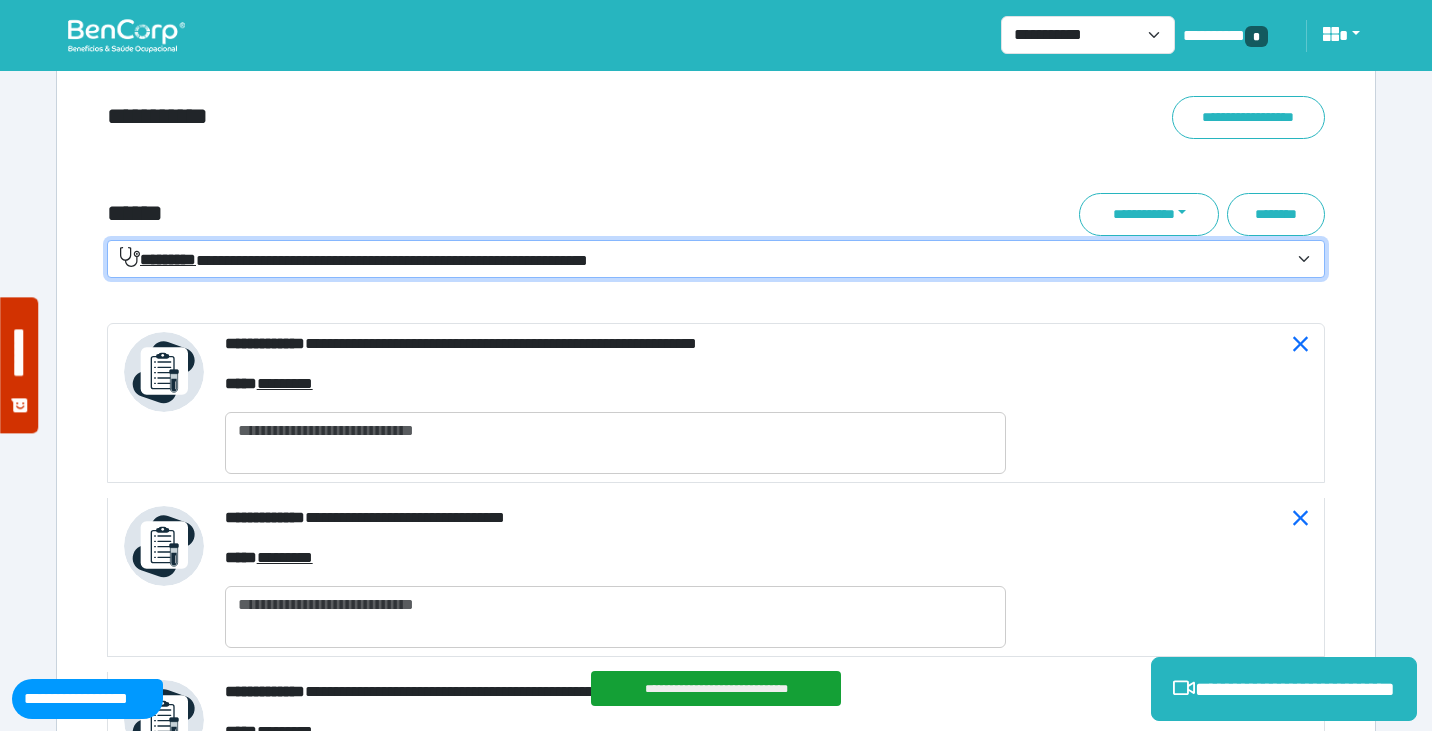 click on "**********" at bounding box center (716, 158) 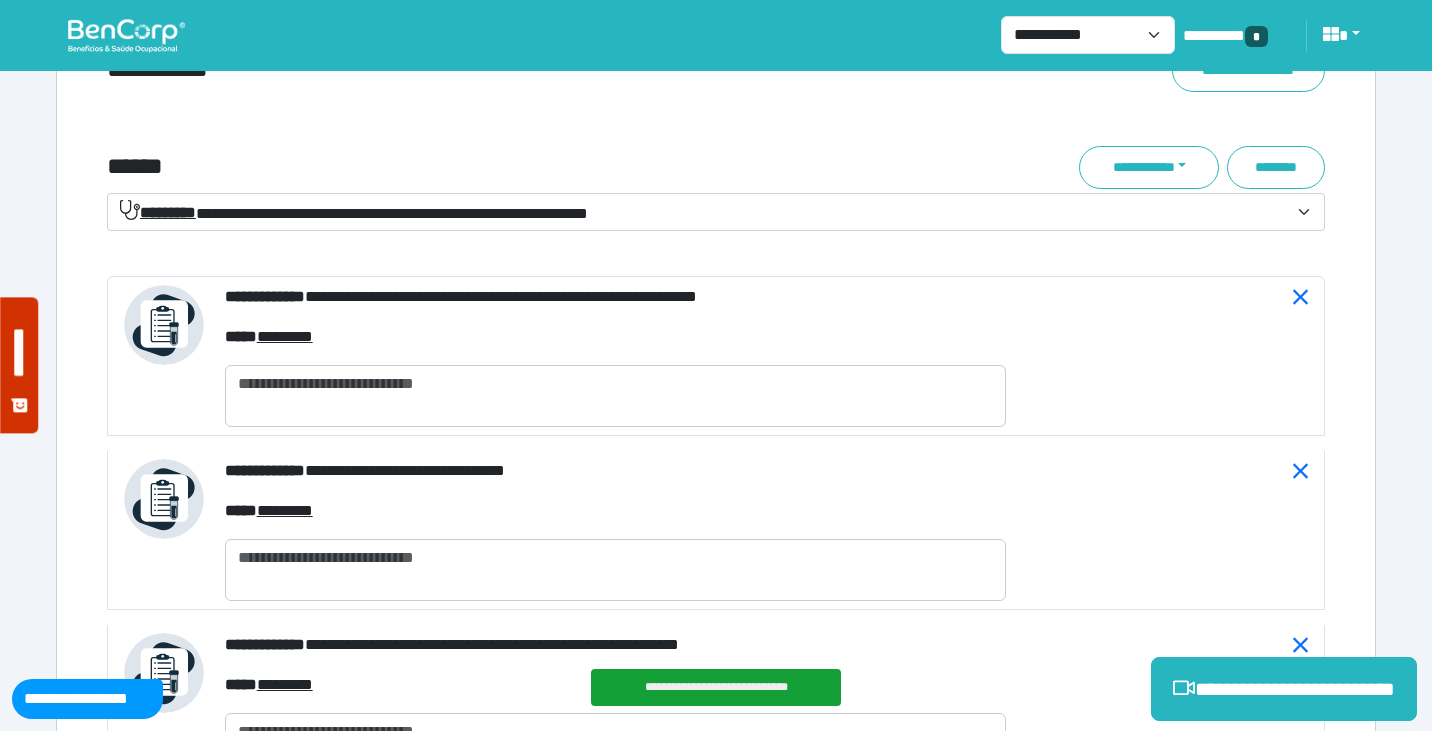 scroll, scrollTop: 7299, scrollLeft: 0, axis: vertical 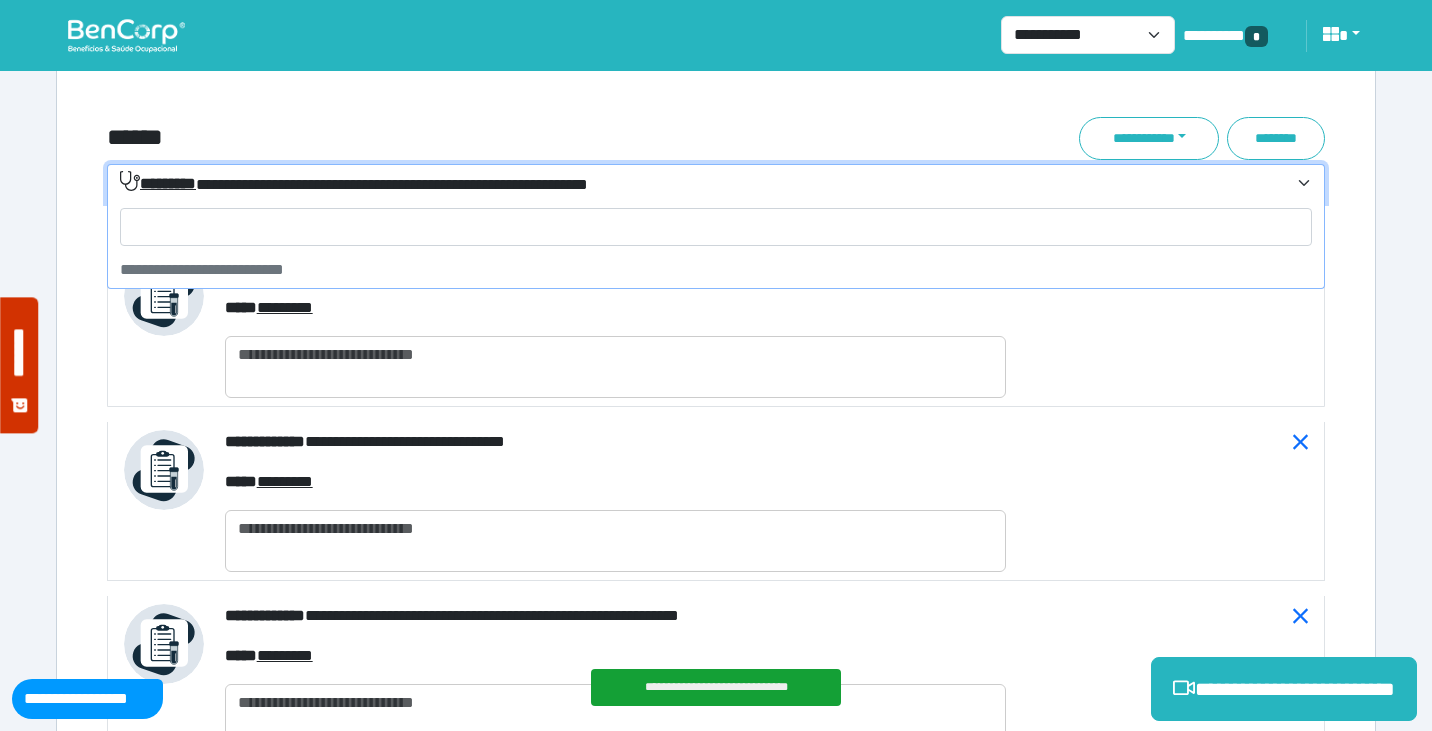 click on "**********" at bounding box center [354, 183] 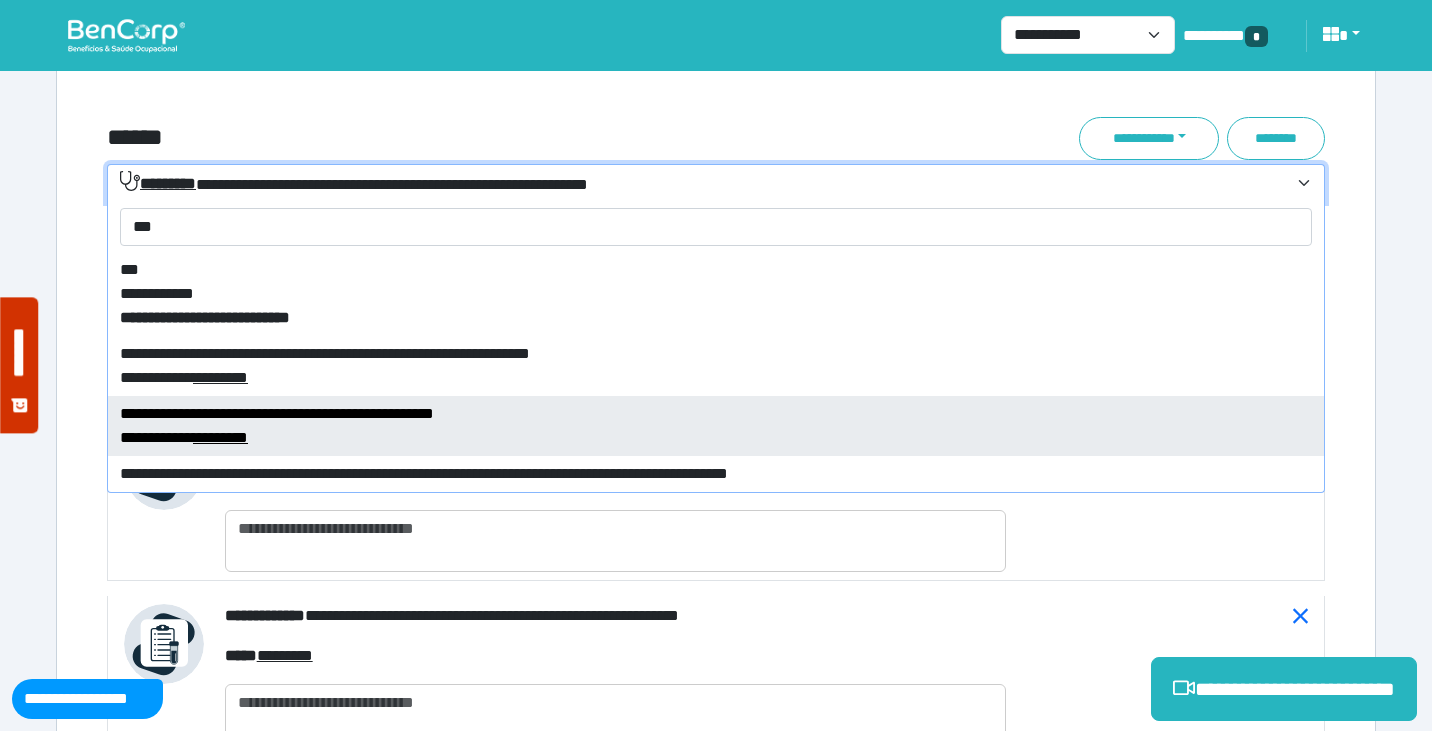 type on "***" 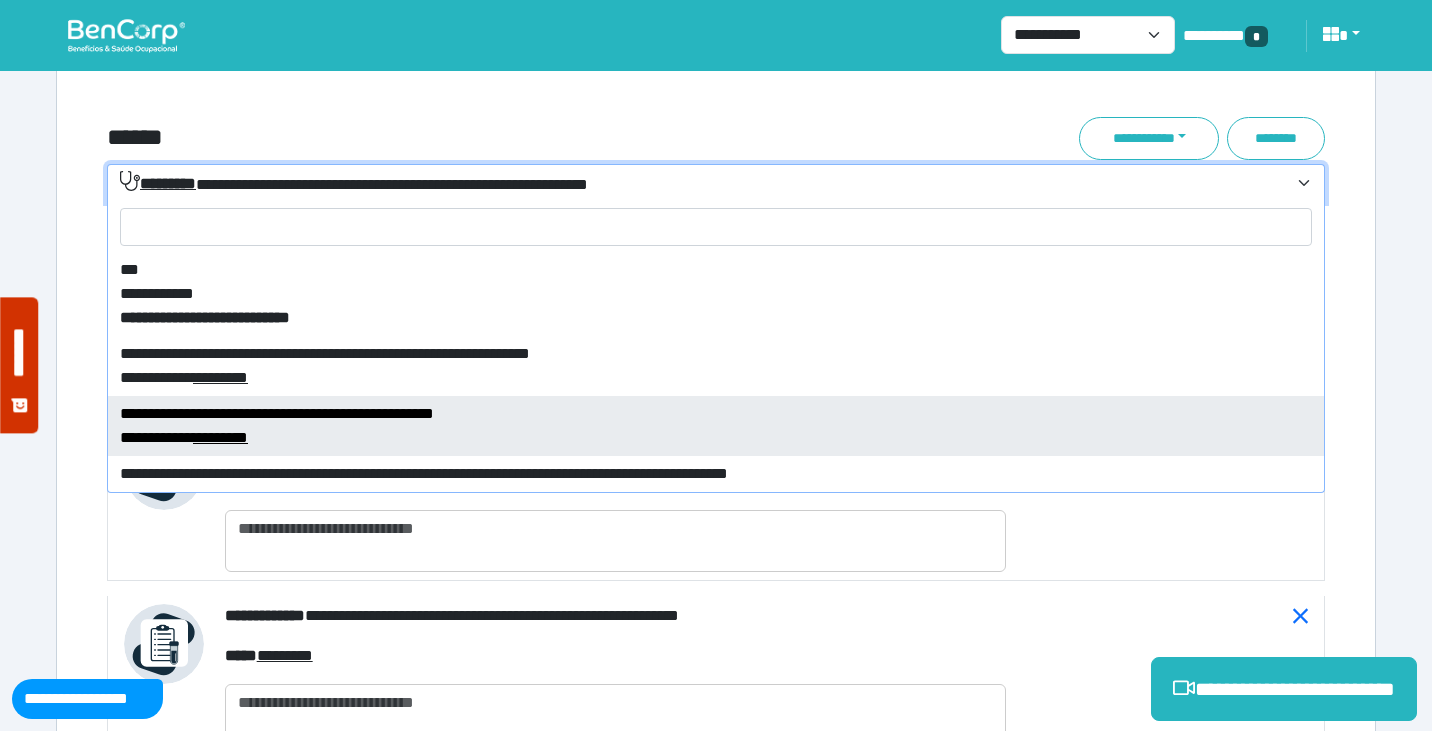 select on "****" 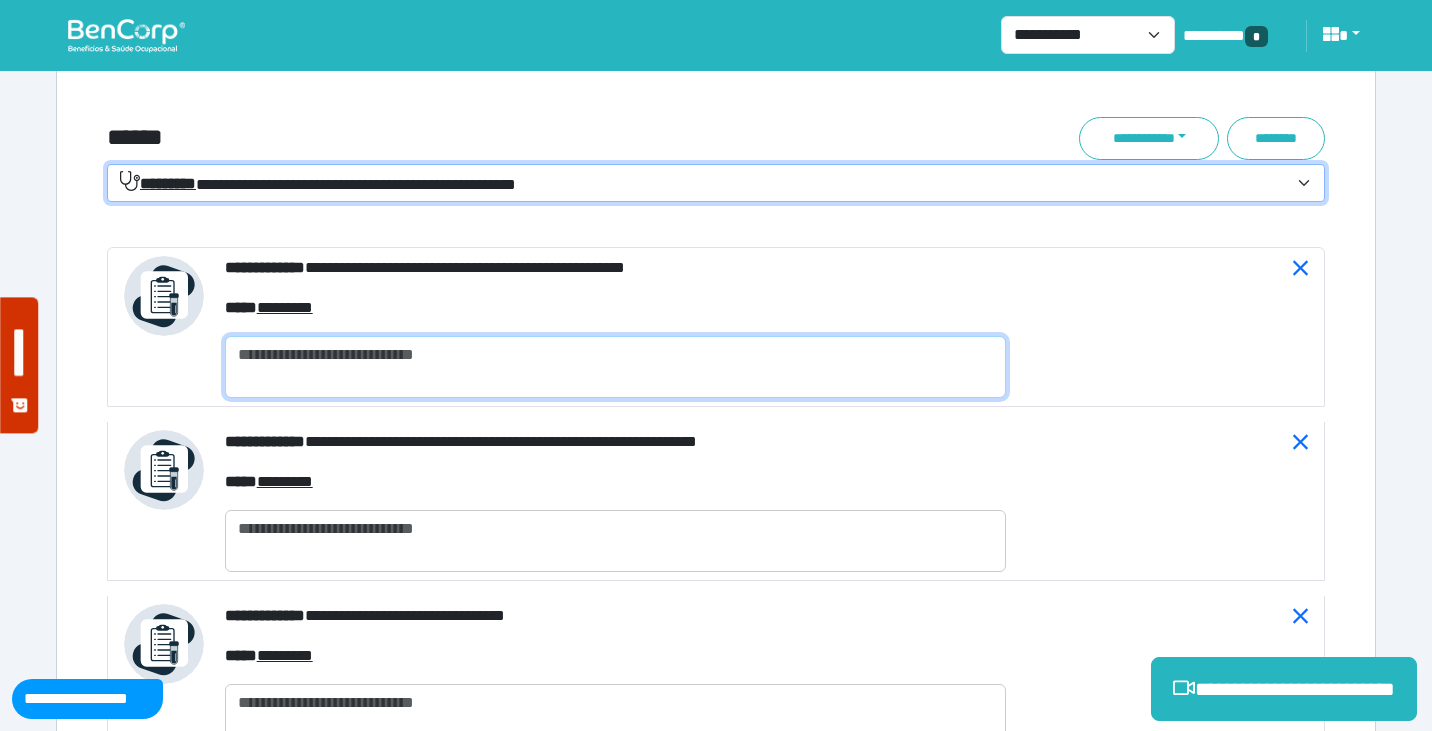 click at bounding box center [615, 367] 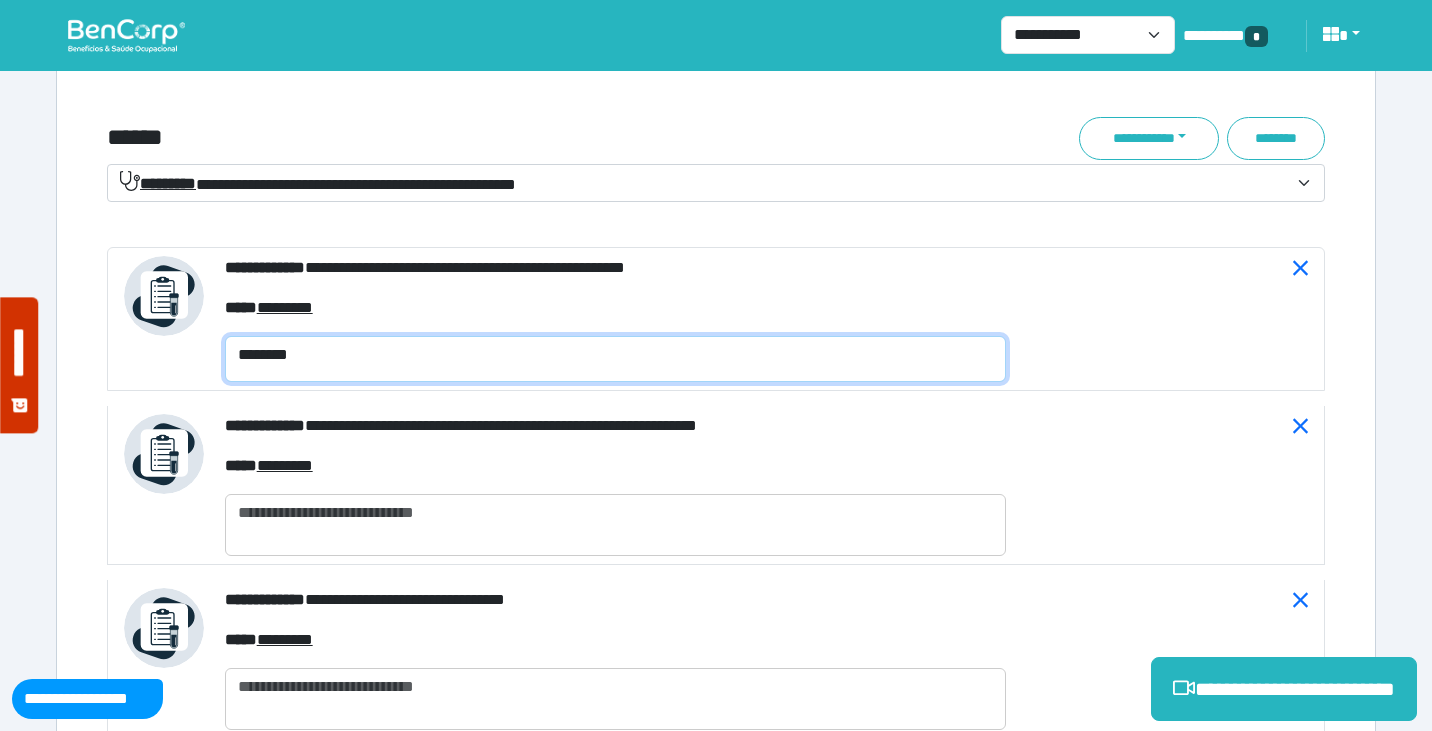 click on "********" at bounding box center (615, 359) 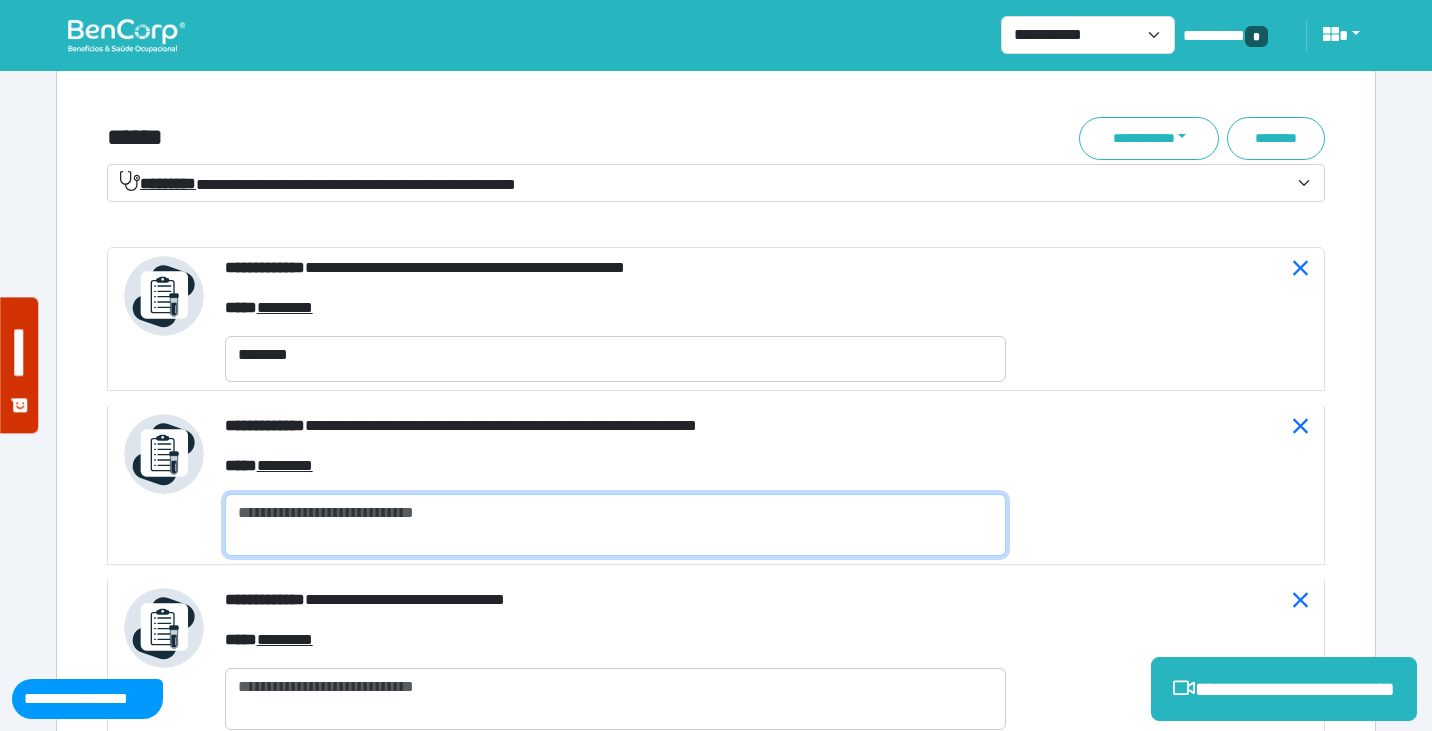click at bounding box center [615, 525] 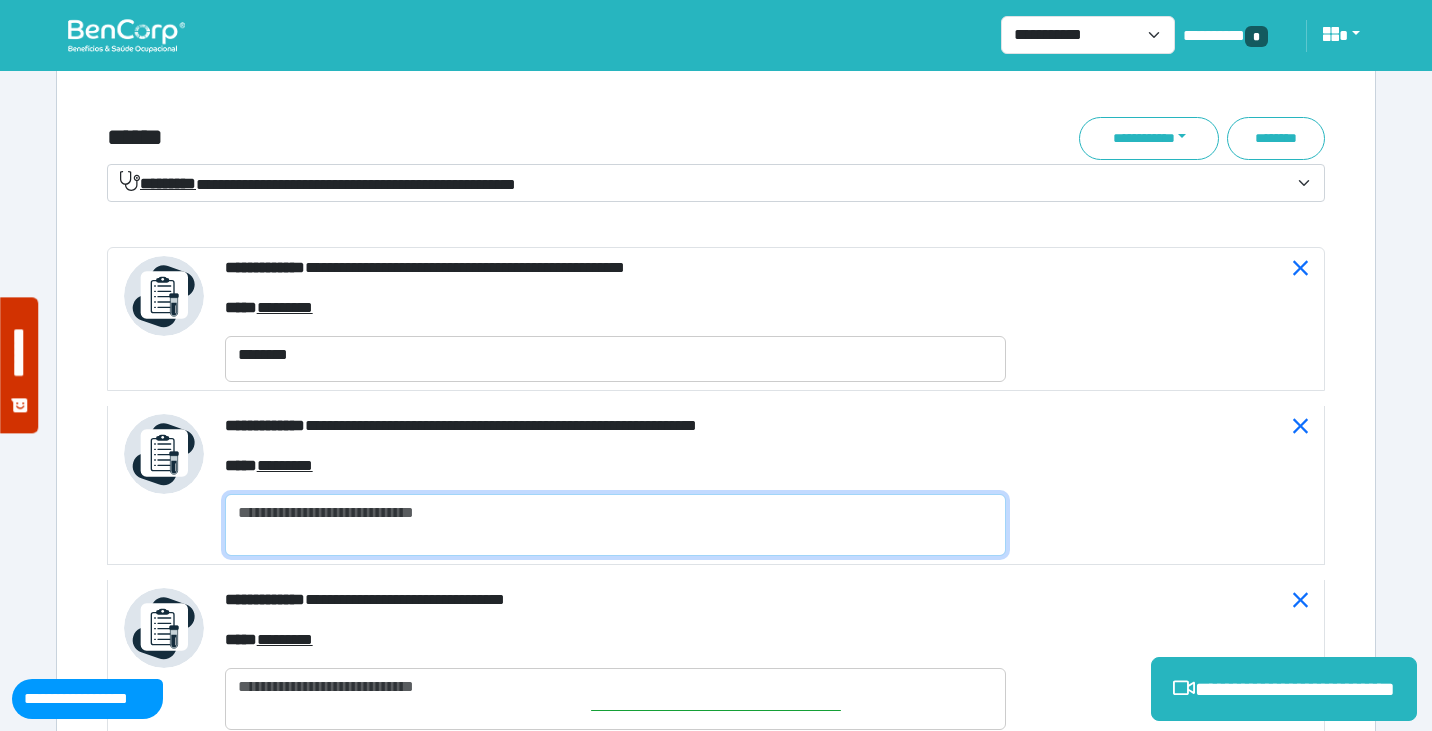 paste on "********" 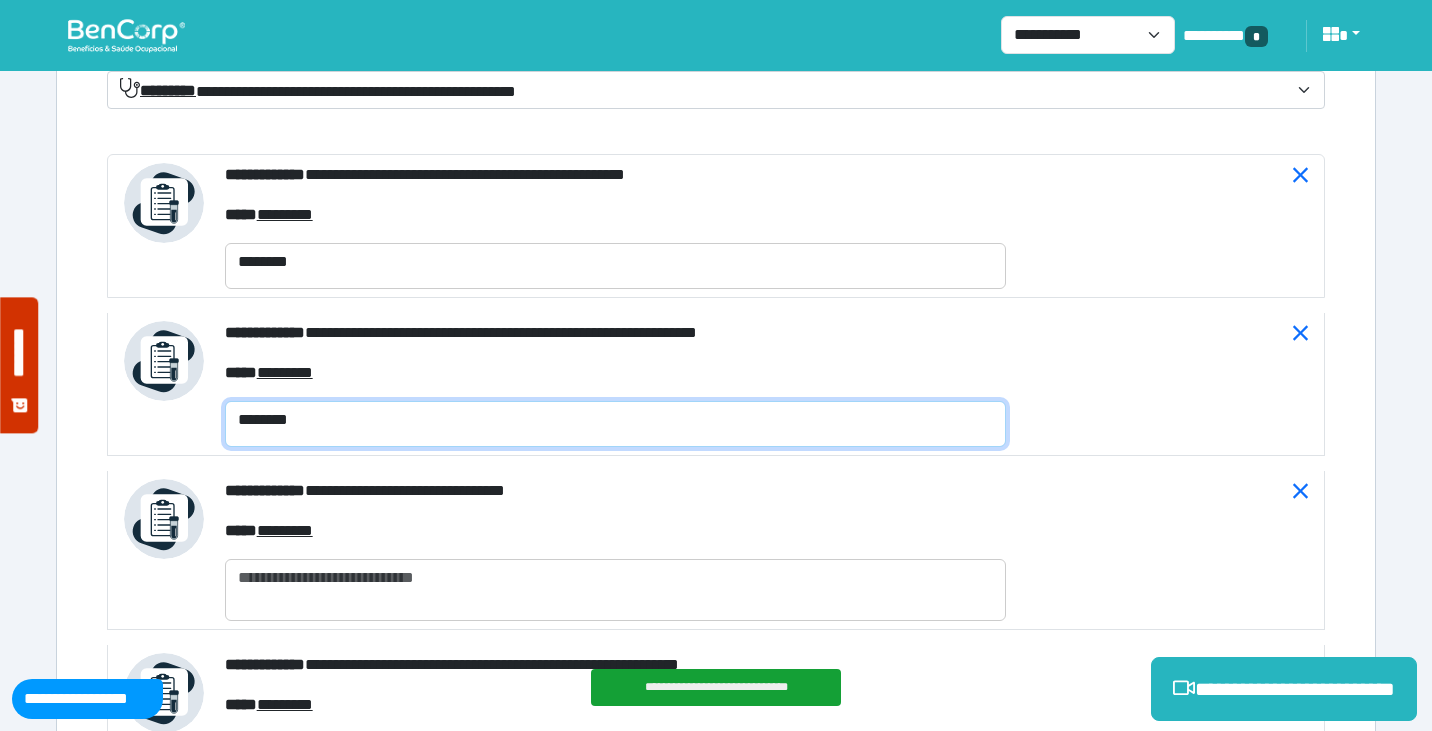 scroll, scrollTop: 7589, scrollLeft: 0, axis: vertical 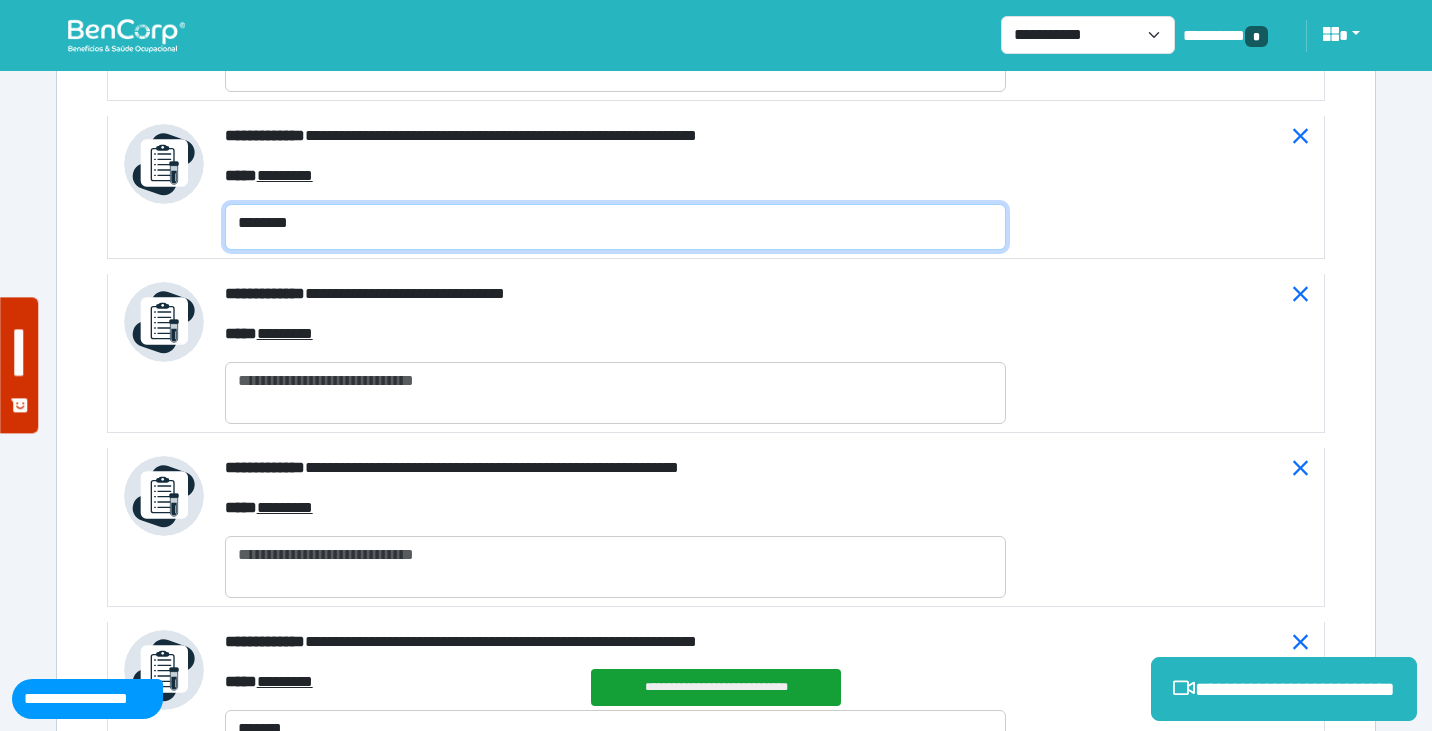 type on "********" 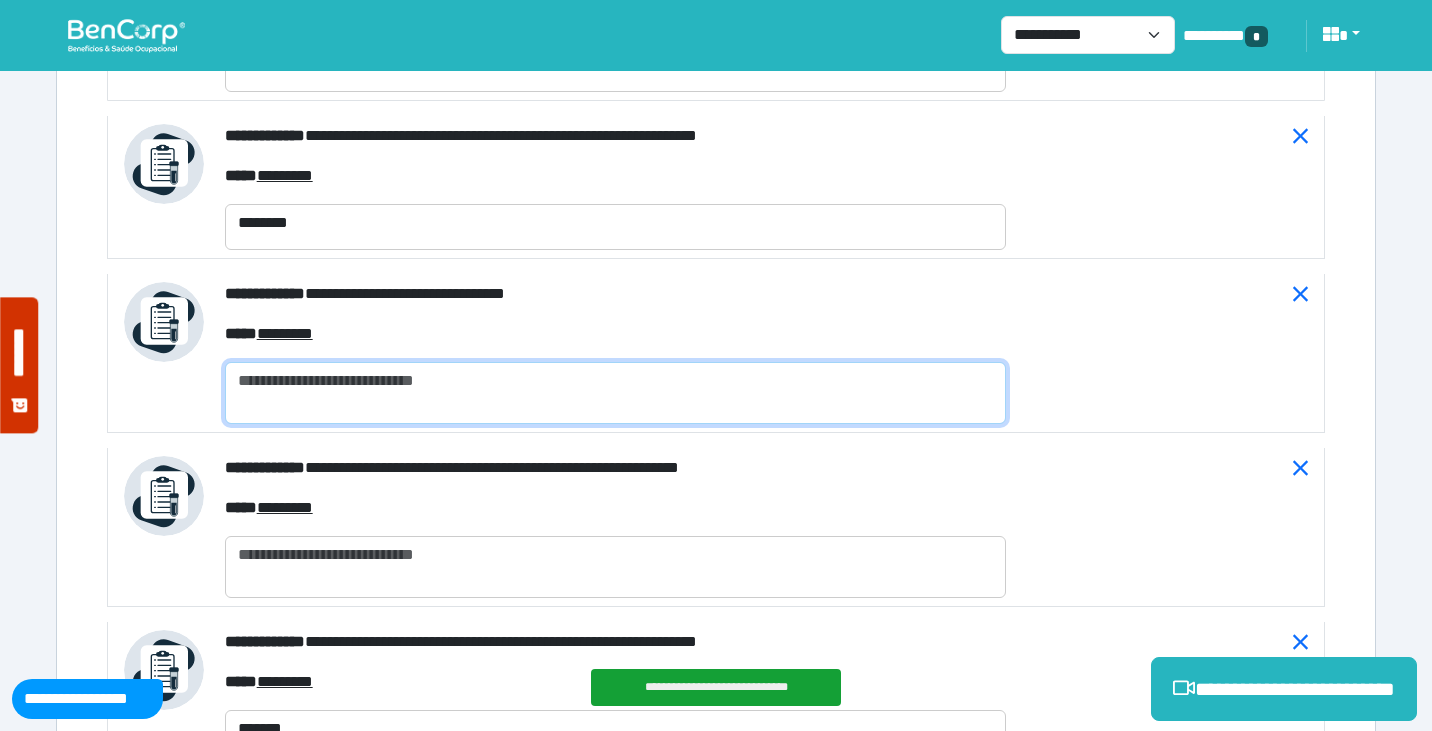 click at bounding box center (615, 393) 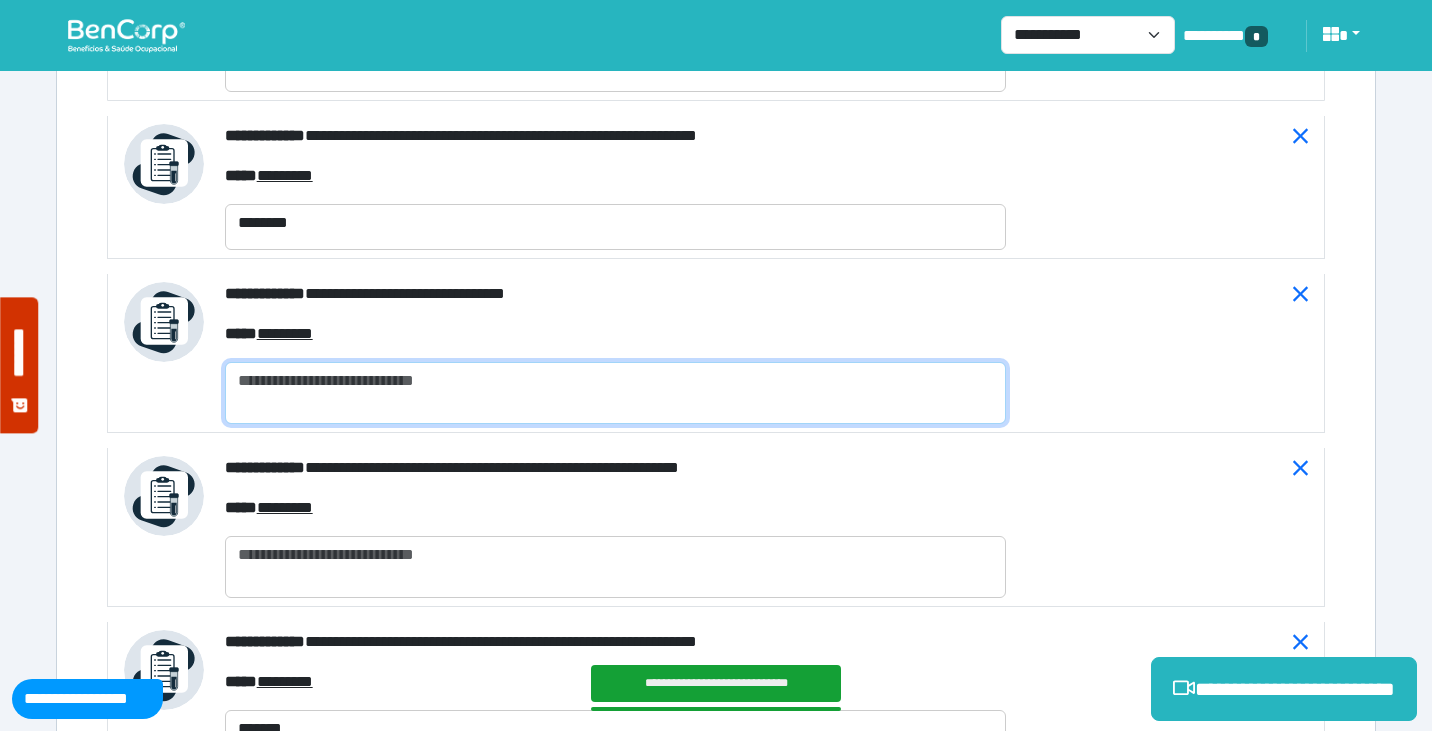 paste on "********" 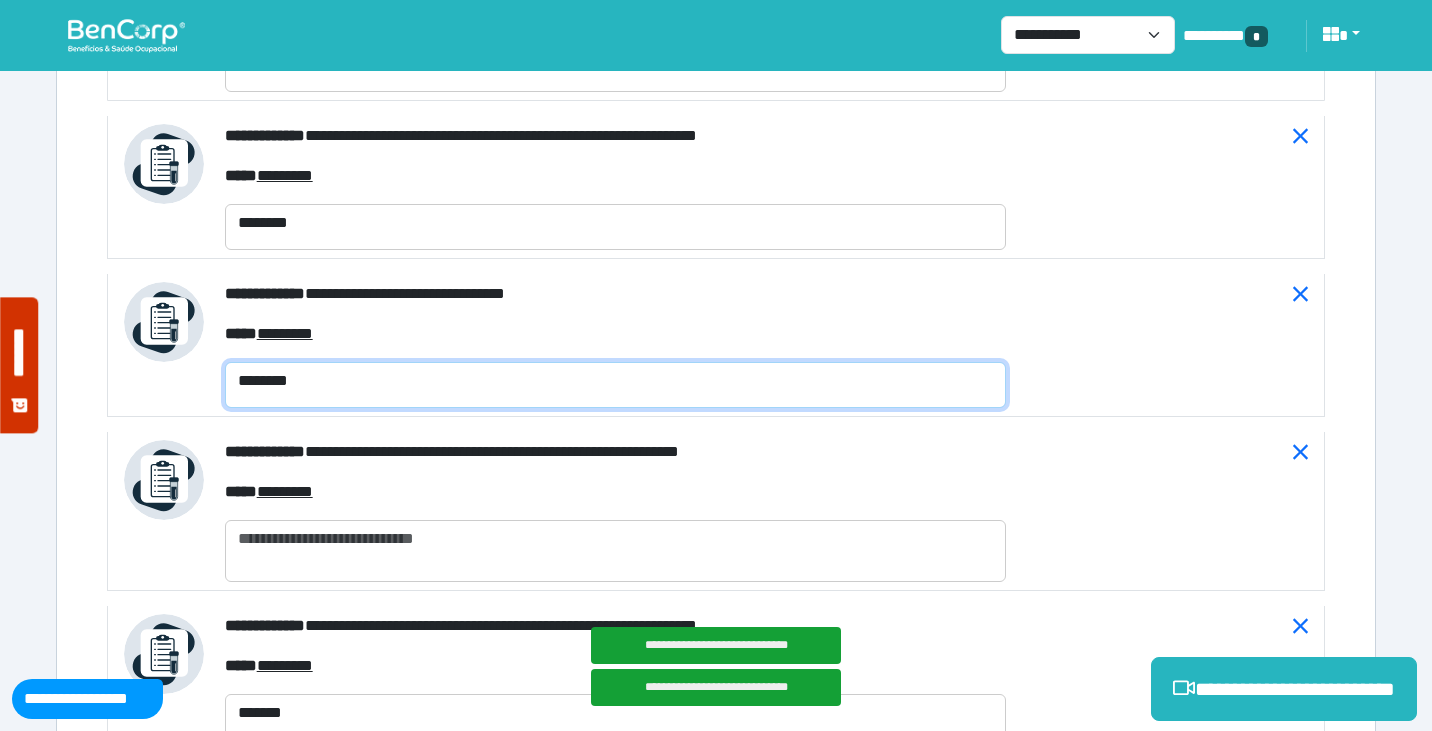 type on "********" 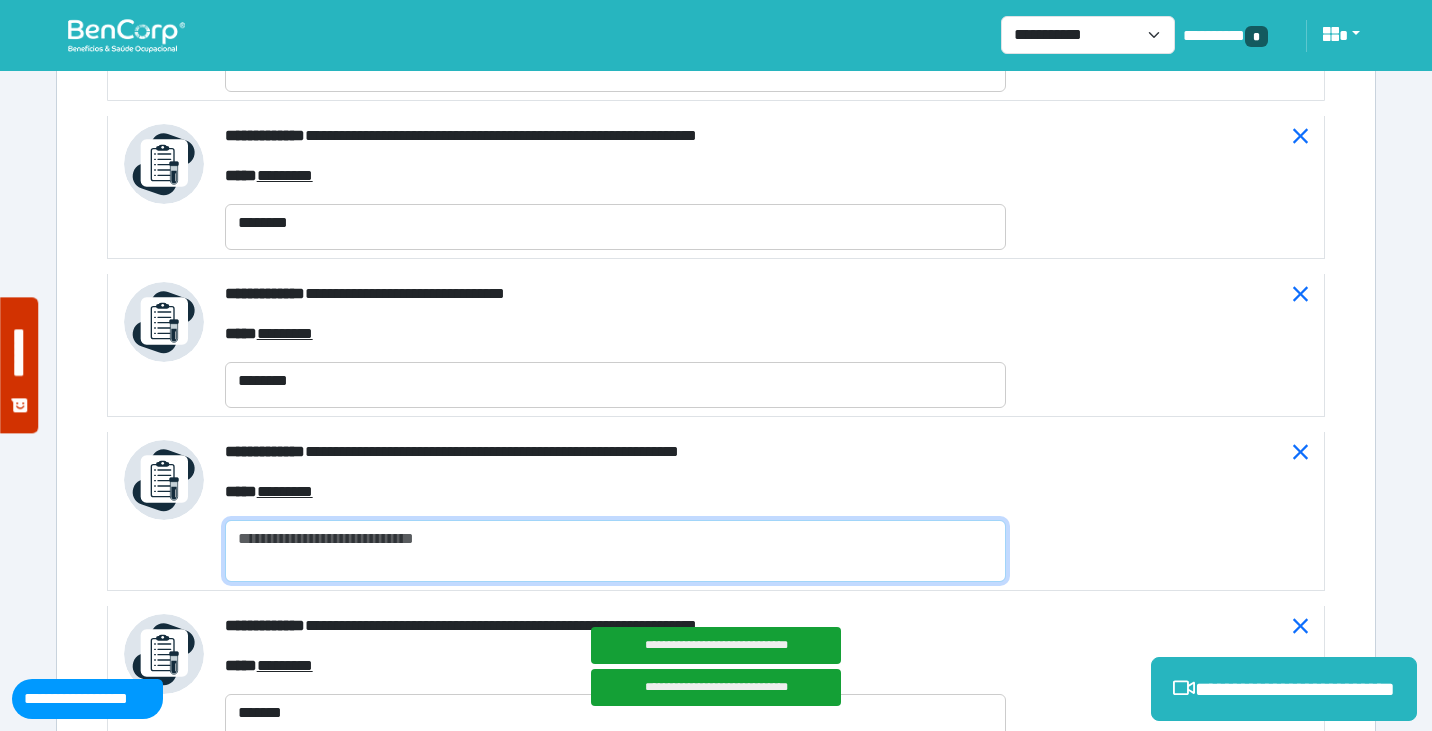 click at bounding box center [615, 551] 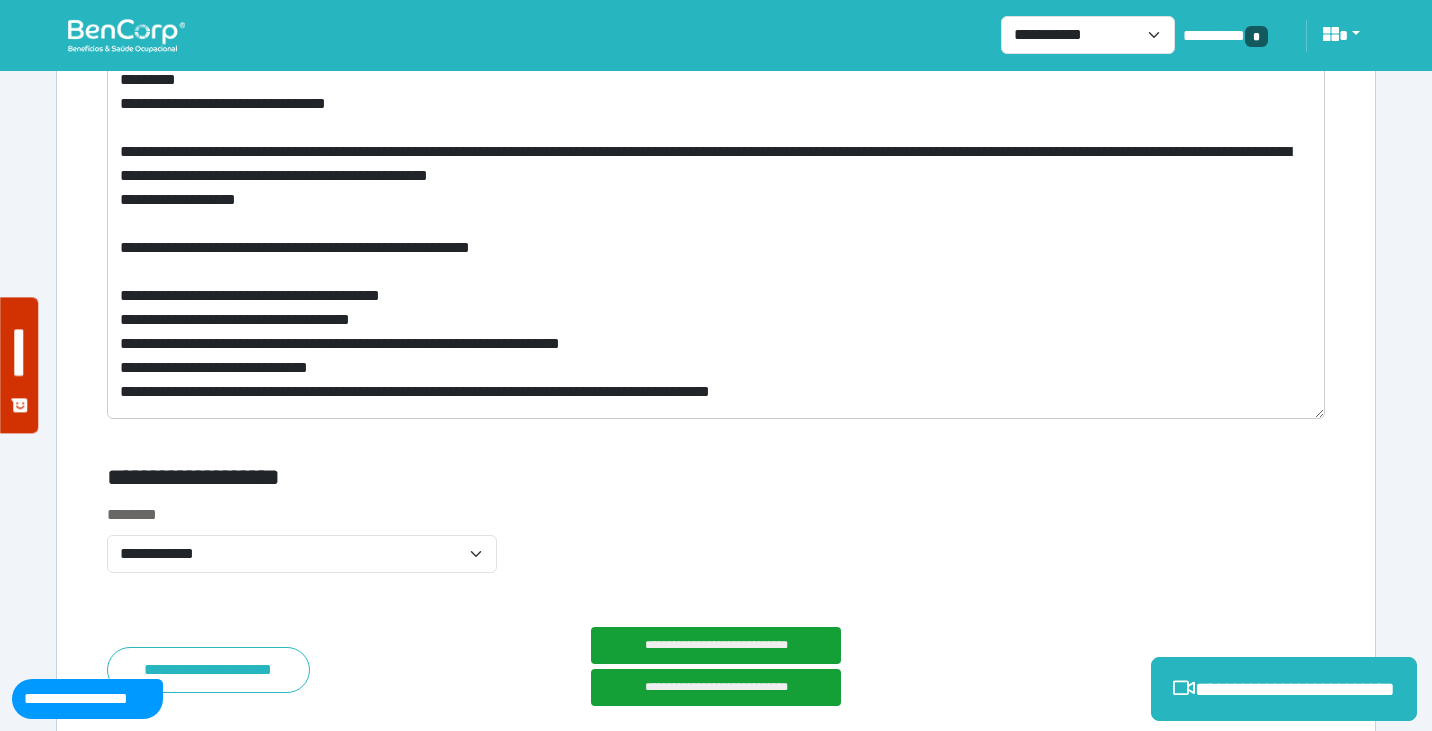 scroll, scrollTop: 10251, scrollLeft: 0, axis: vertical 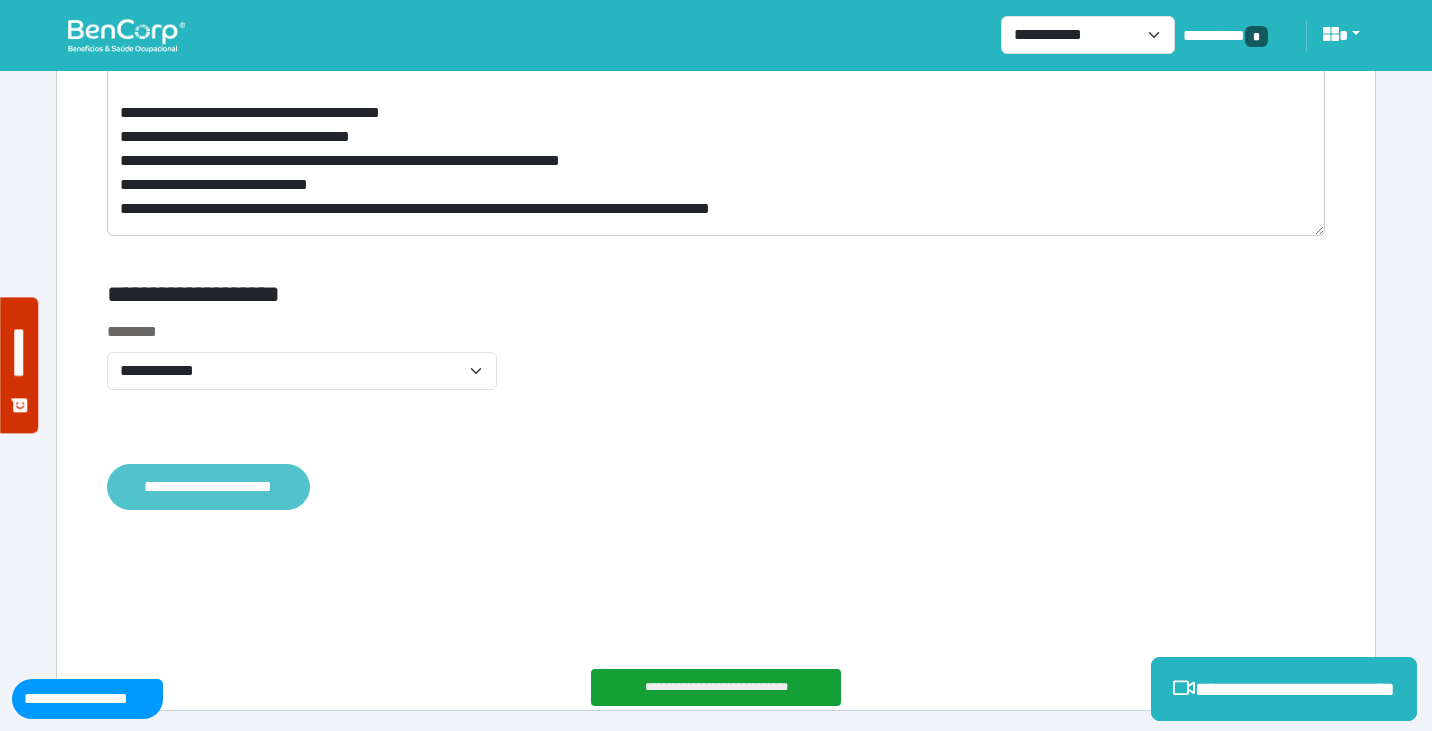 type on "********" 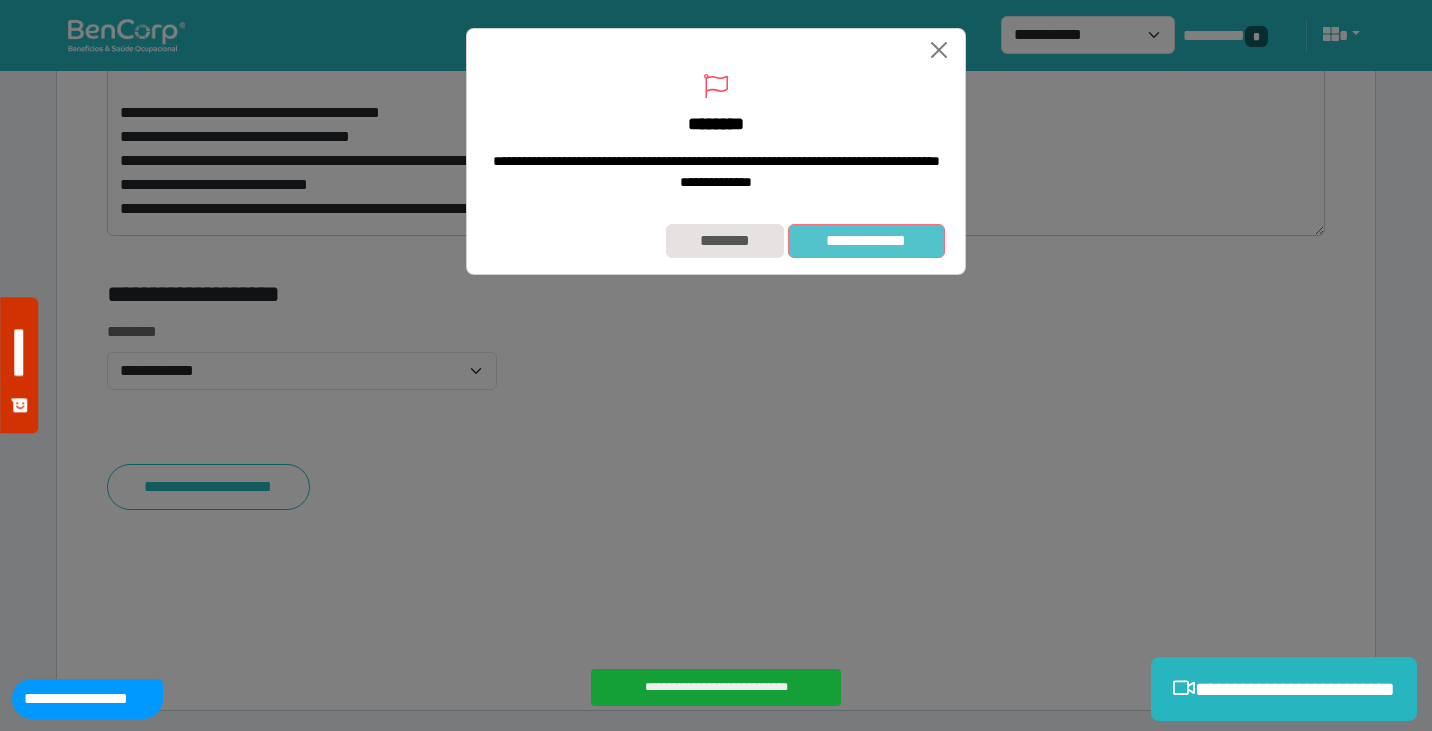 click on "**********" at bounding box center [866, 241] 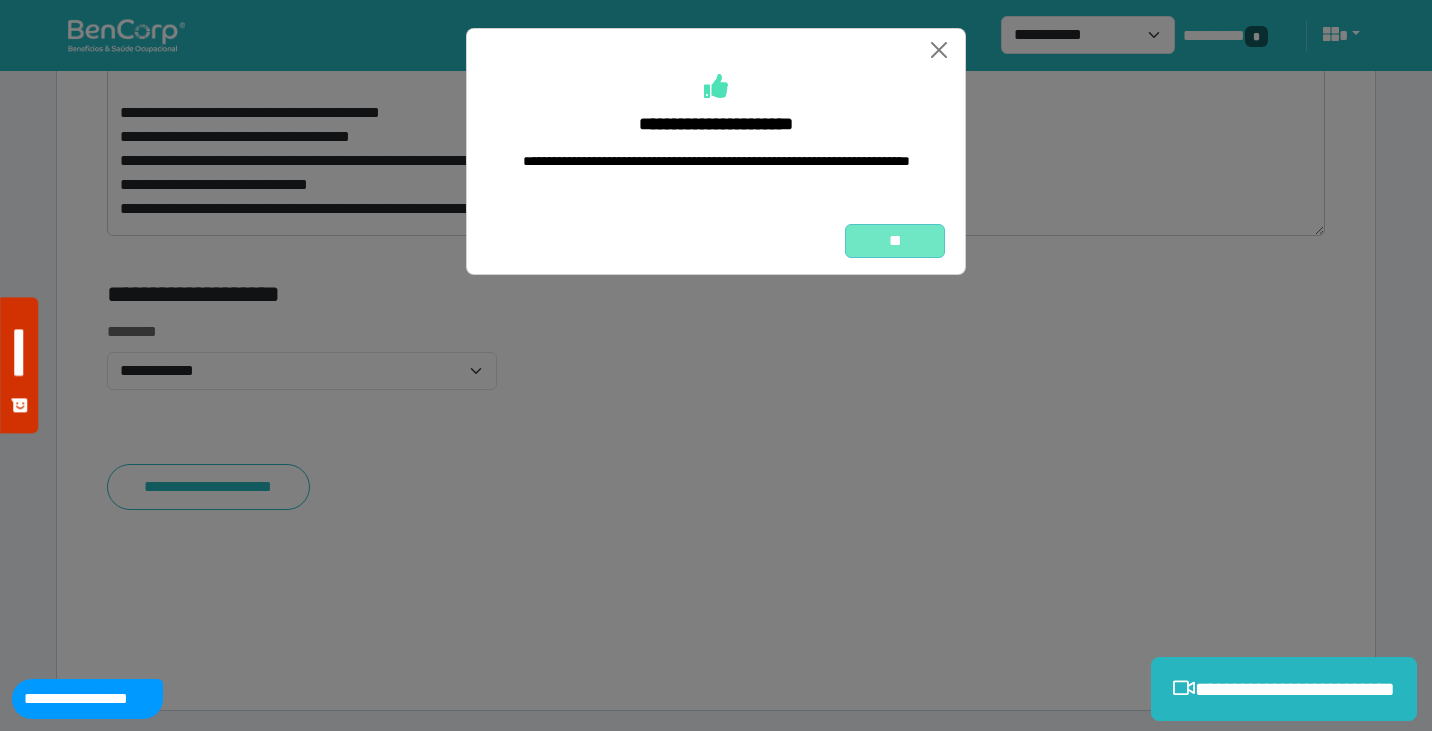 click on "**" at bounding box center (895, 241) 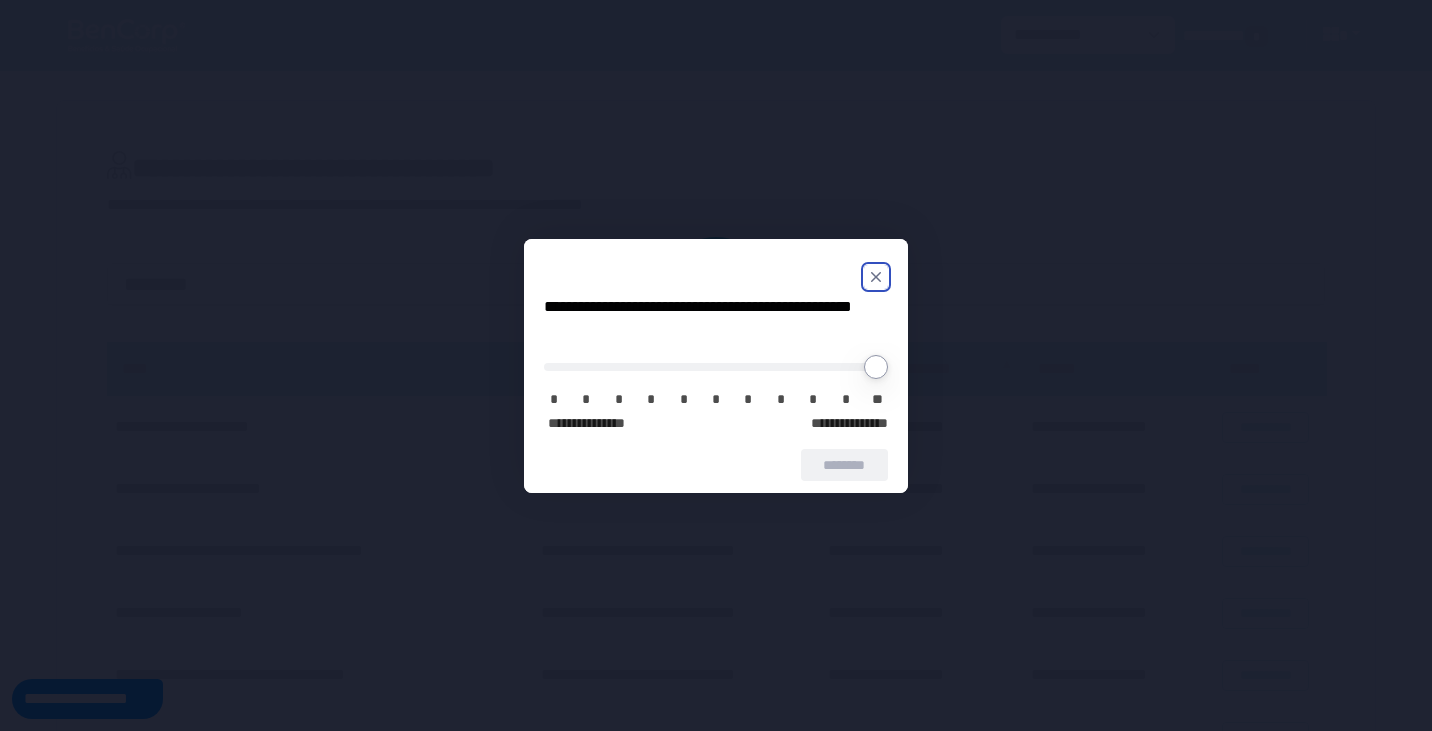 scroll, scrollTop: 0, scrollLeft: 0, axis: both 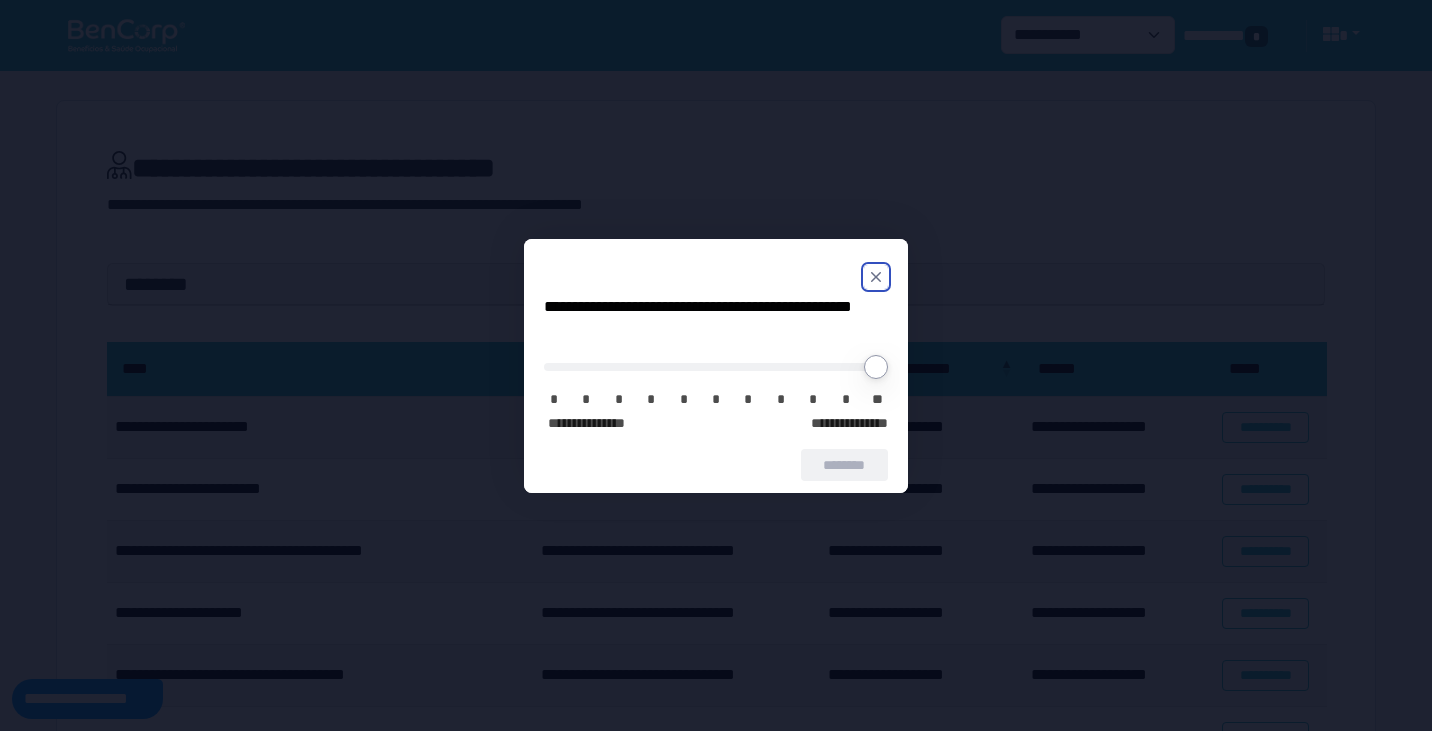 click 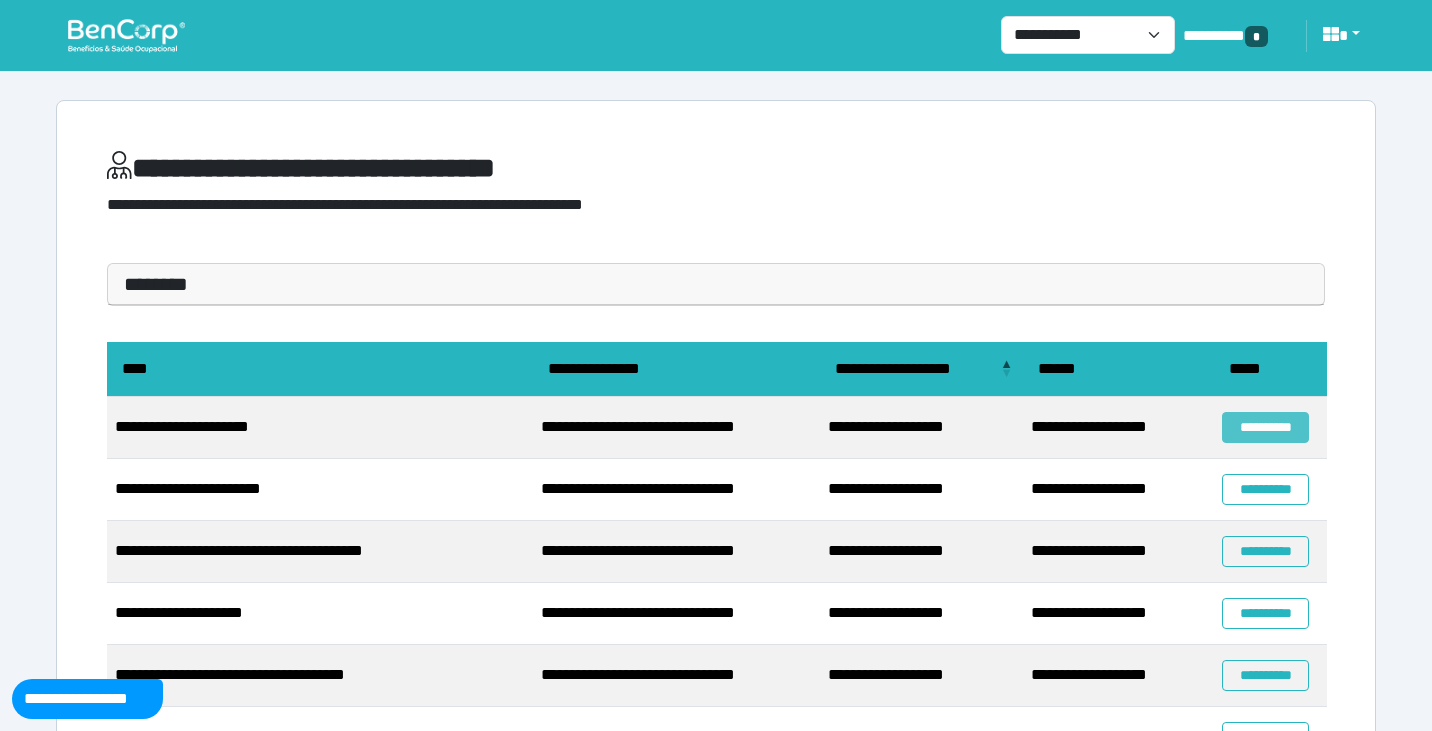 click on "**********" at bounding box center (1265, 427) 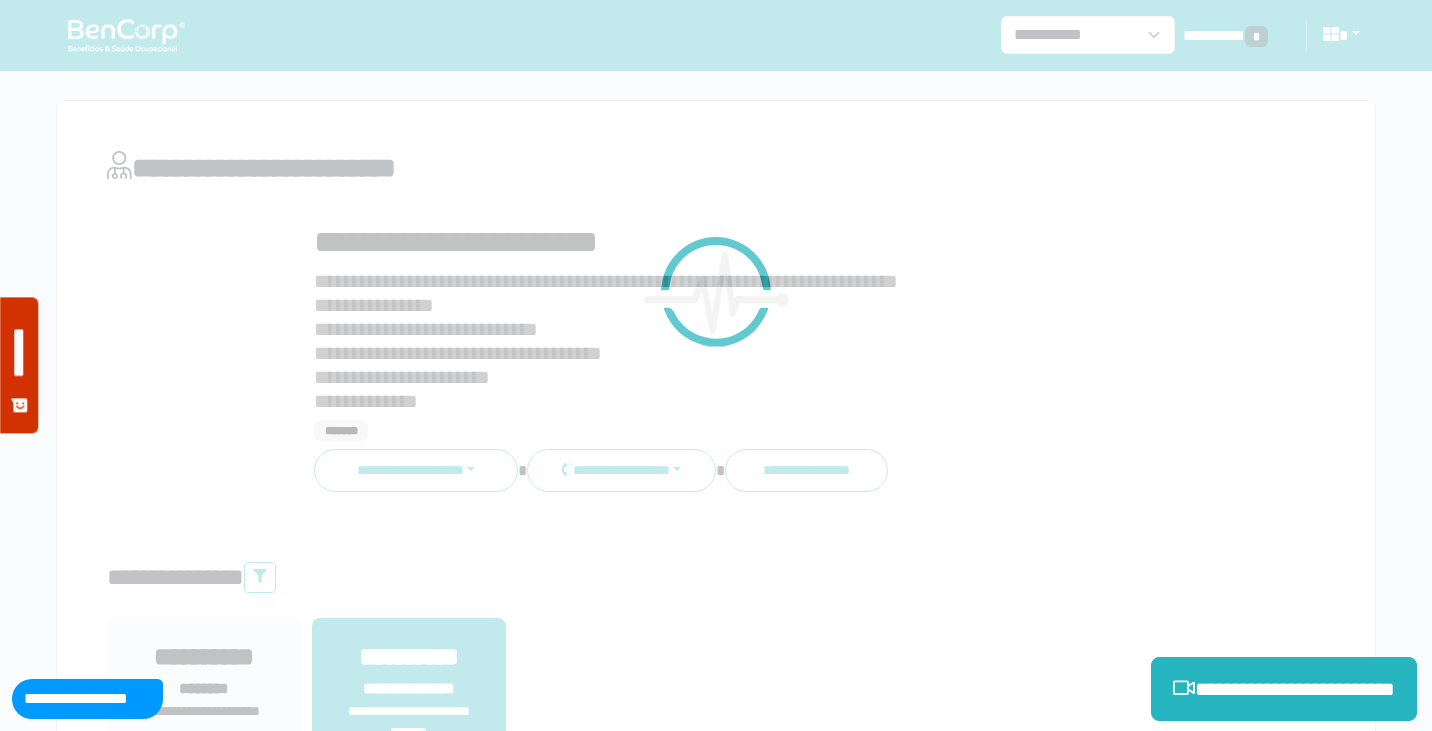 scroll, scrollTop: 0, scrollLeft: 0, axis: both 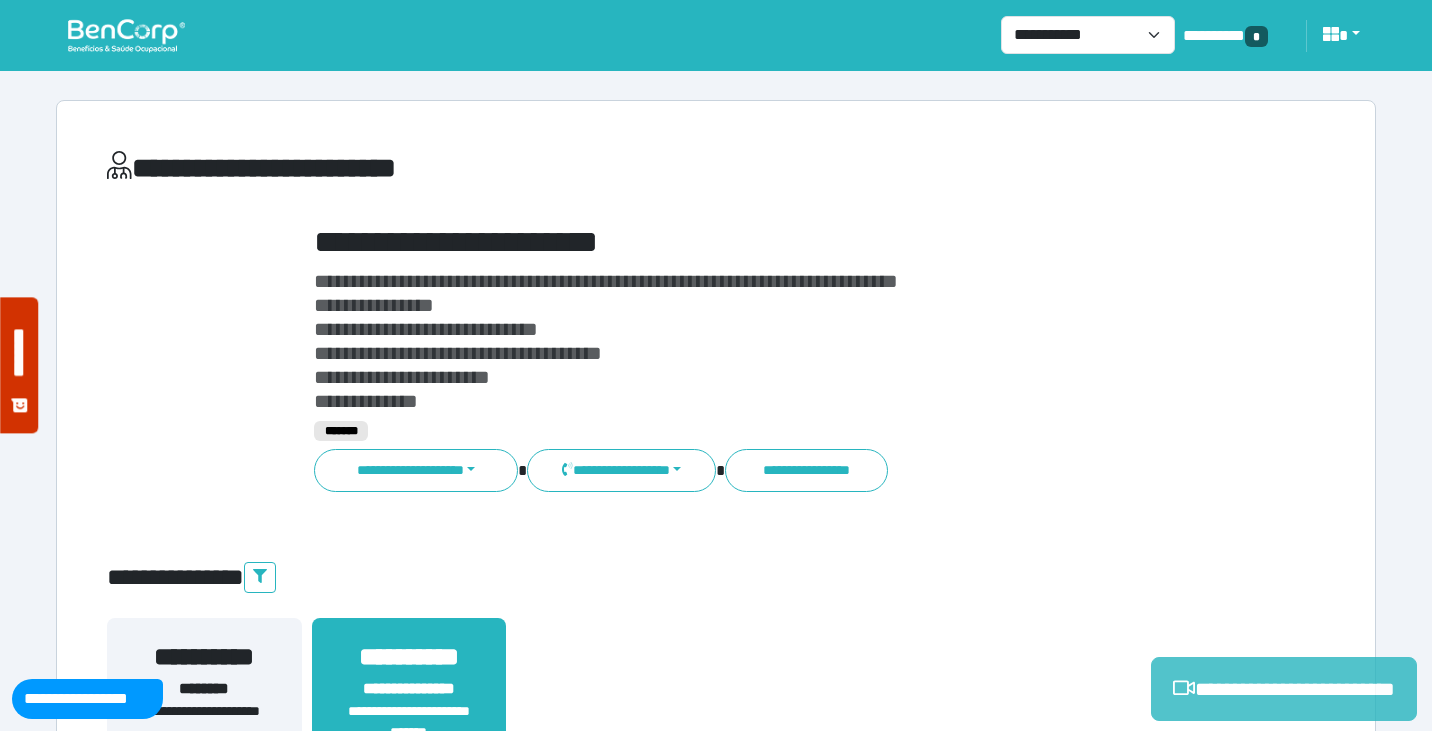 click on "**********" at bounding box center [1284, 689] 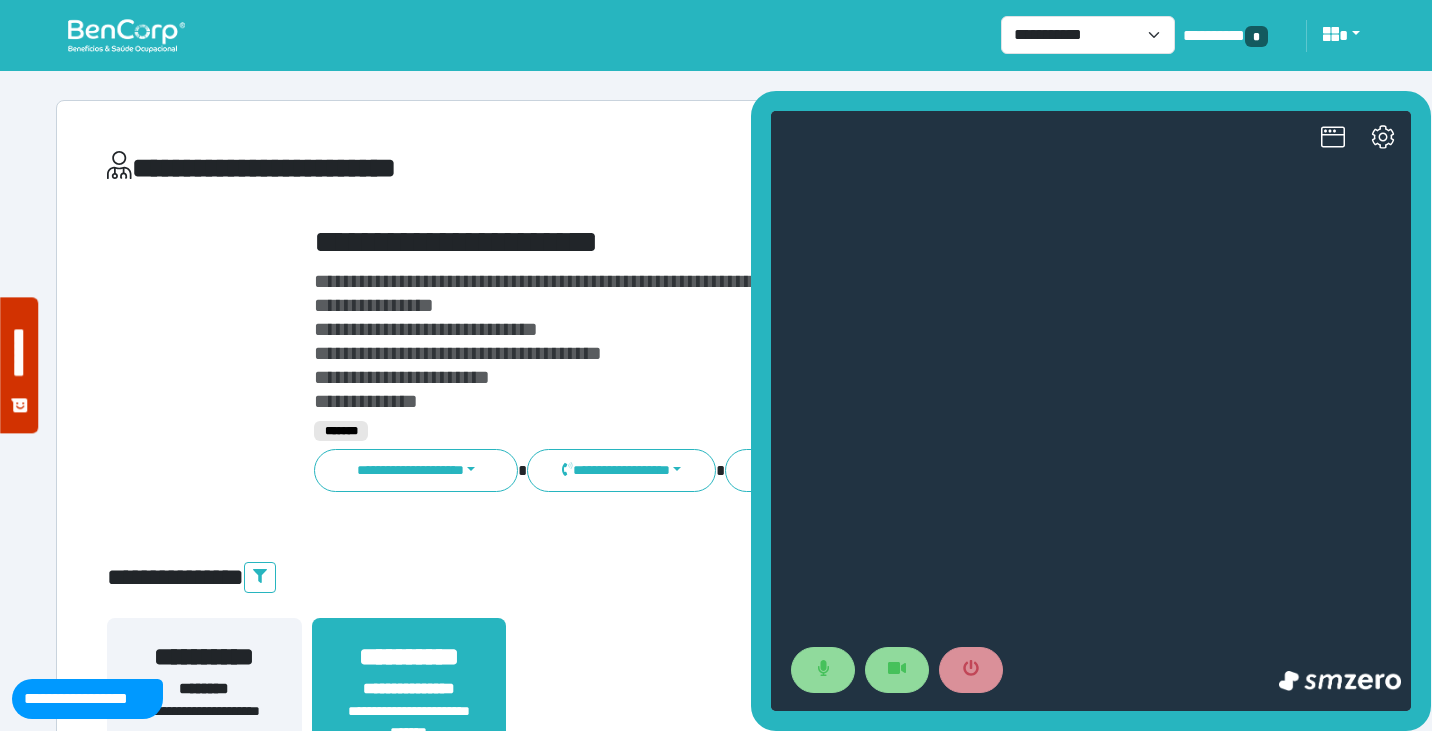 scroll, scrollTop: 0, scrollLeft: 0, axis: both 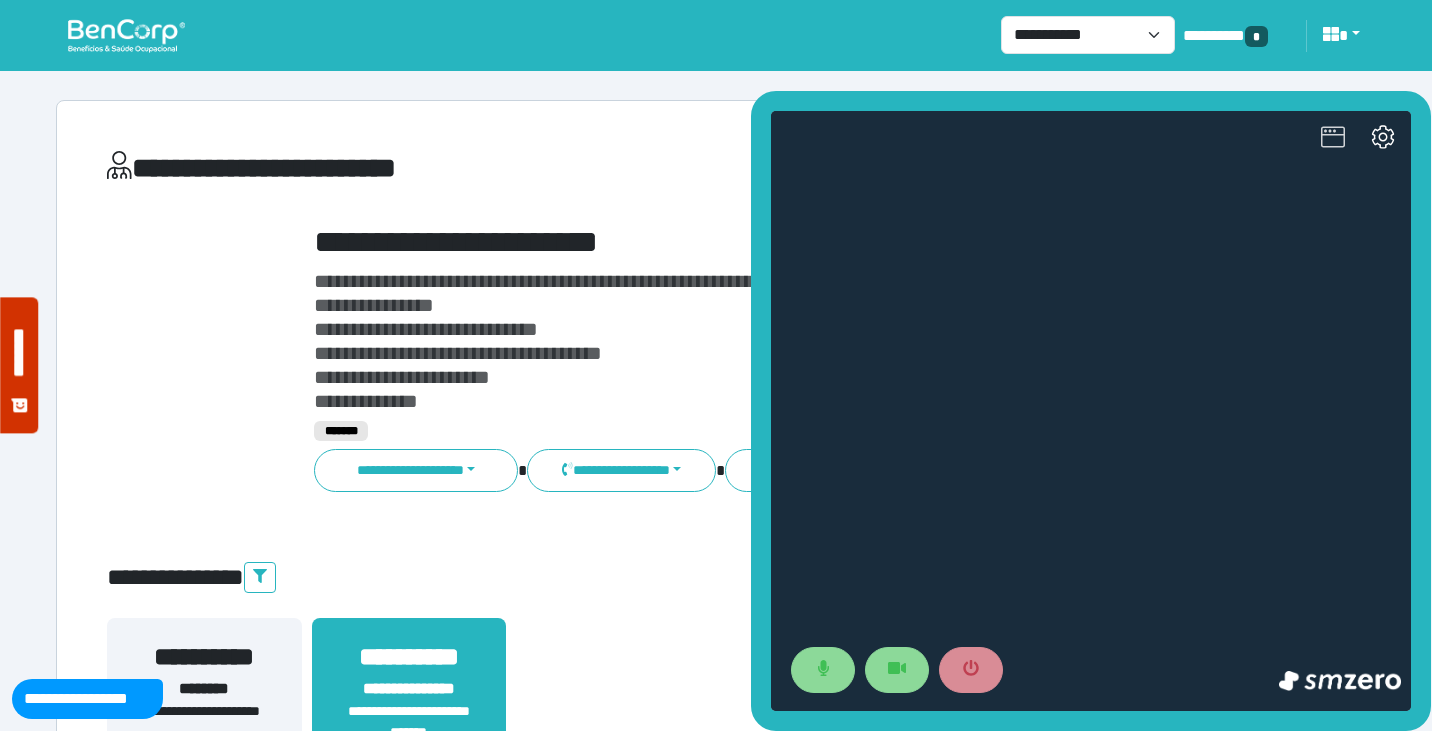 click 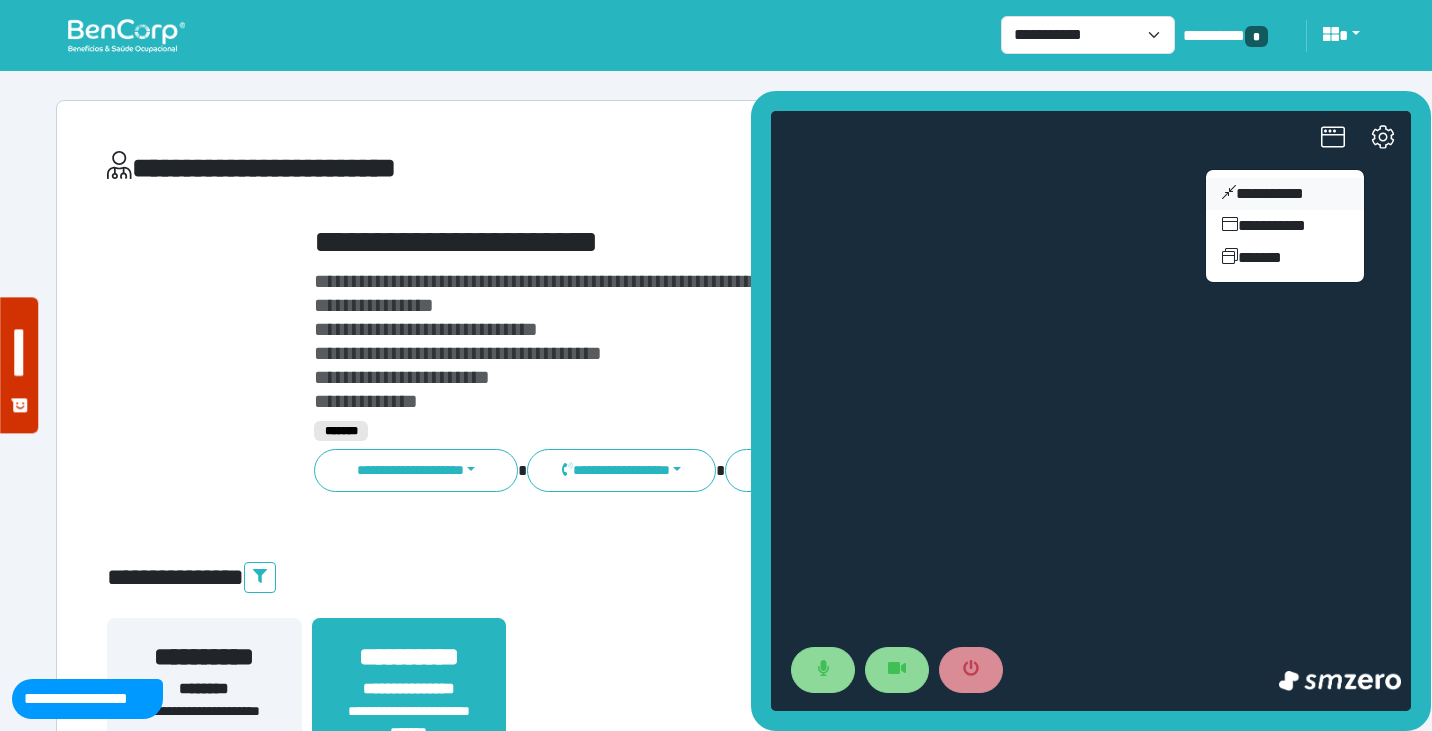 click on "**********" at bounding box center [1285, 194] 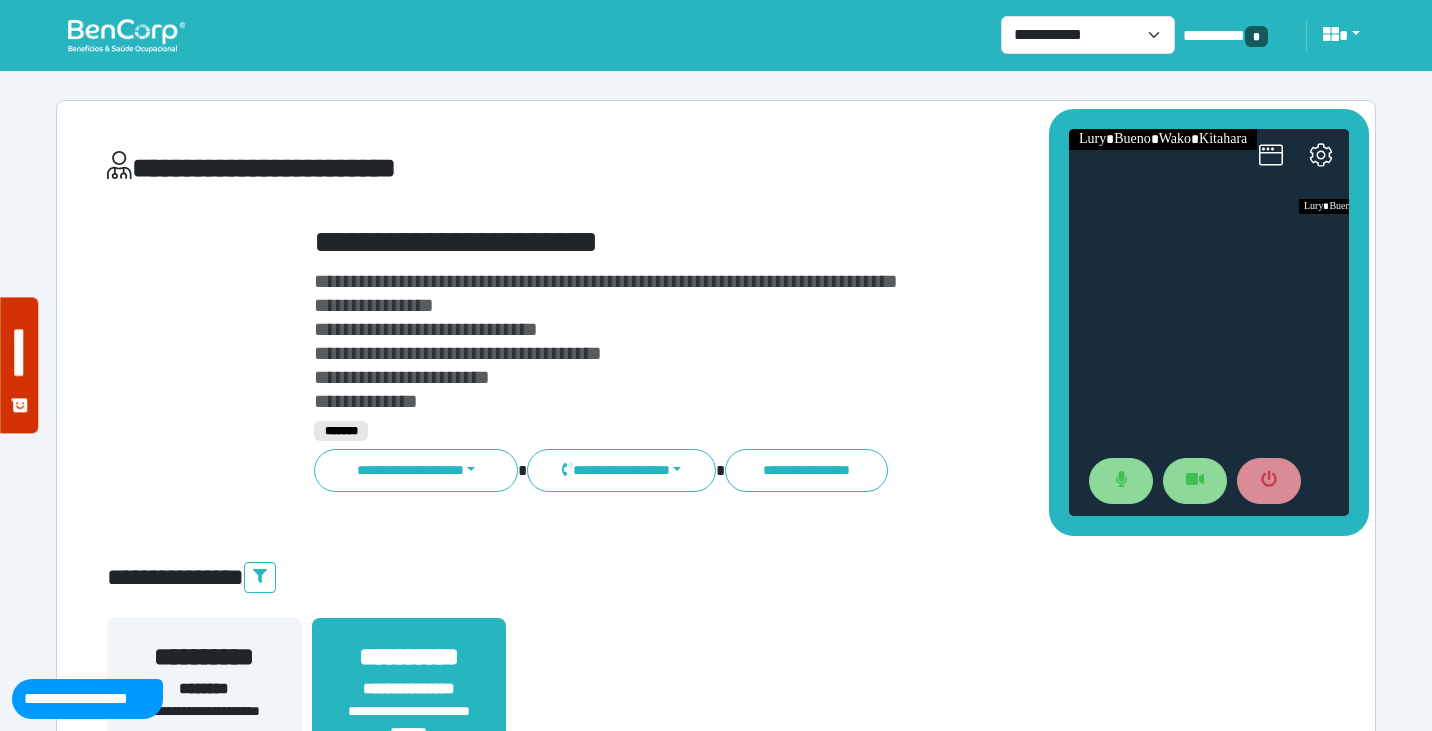 drag, startPoint x: 1256, startPoint y: 317, endPoint x: 1191, endPoint y: 105, distance: 221.74084 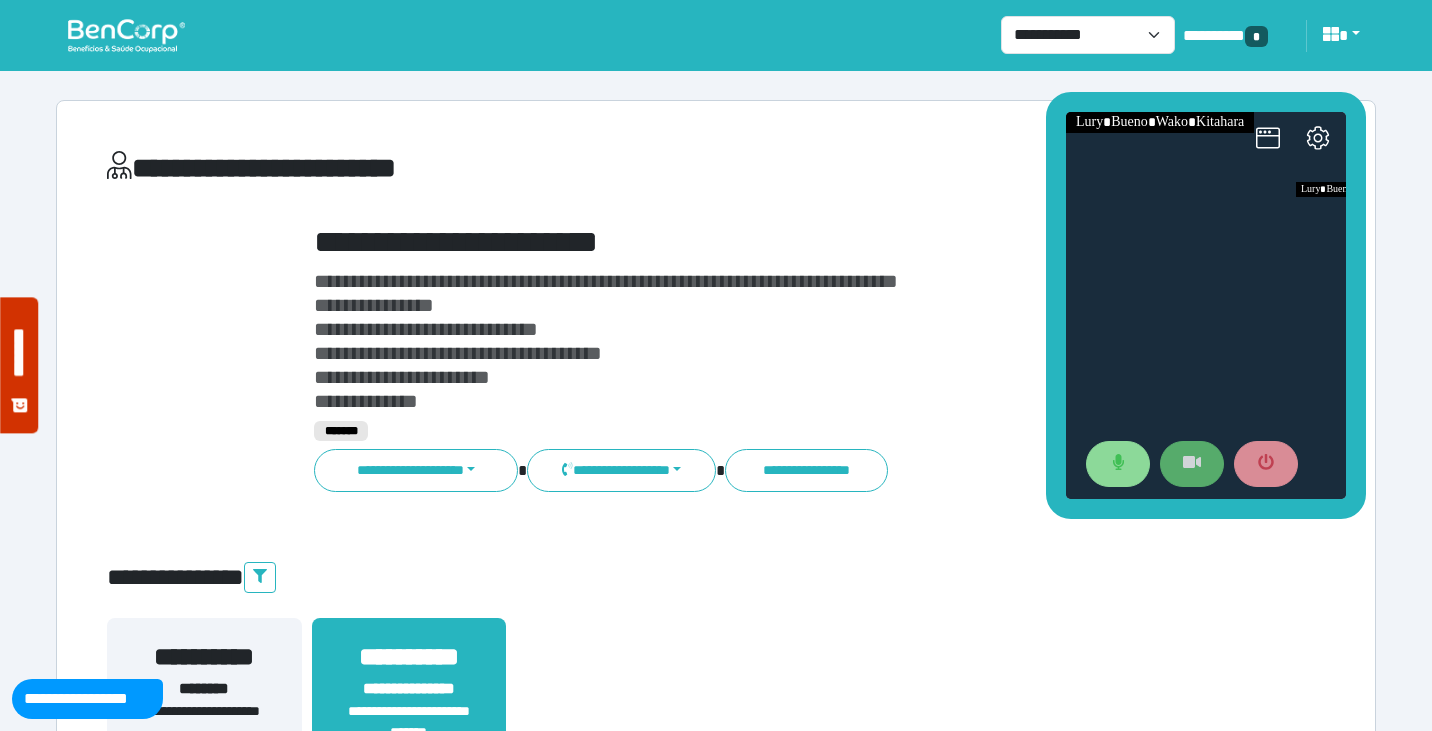 click at bounding box center (1192, 464) 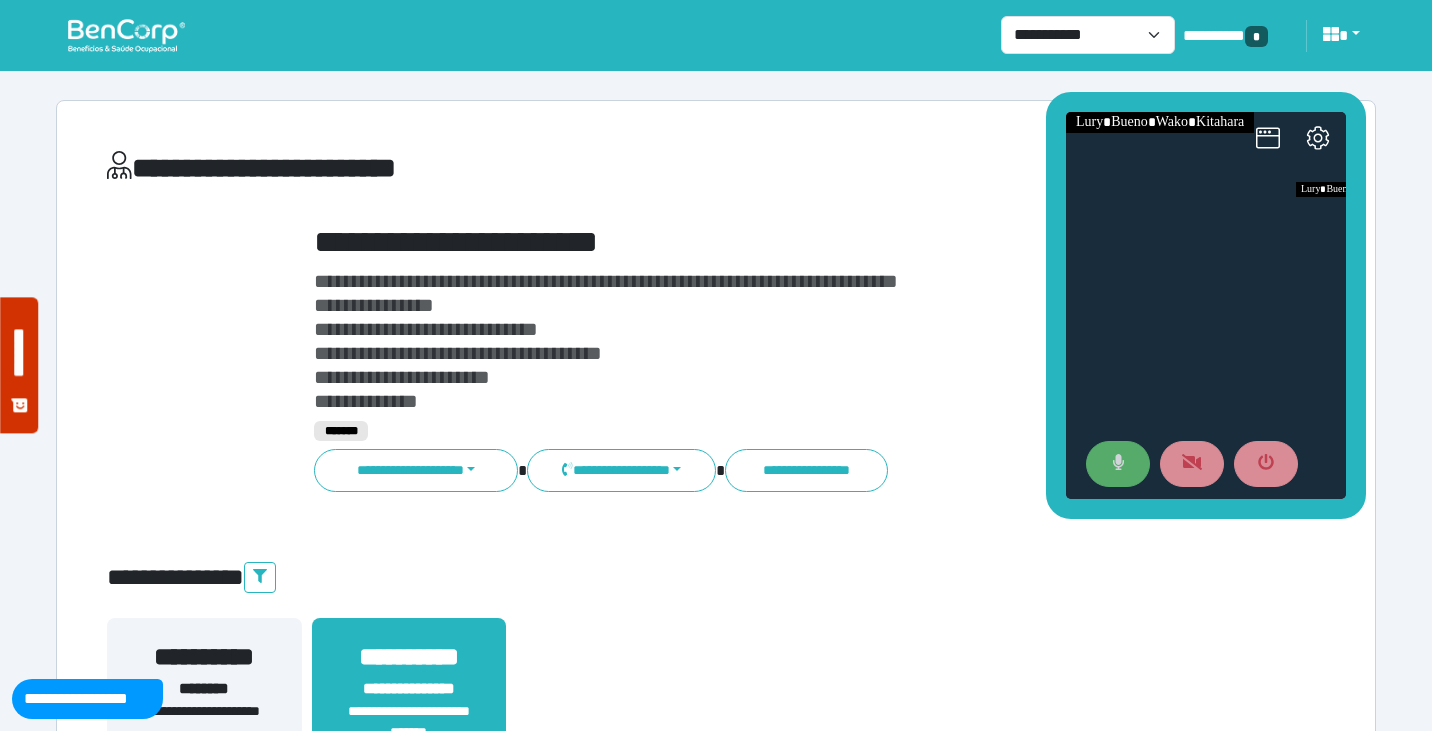 click 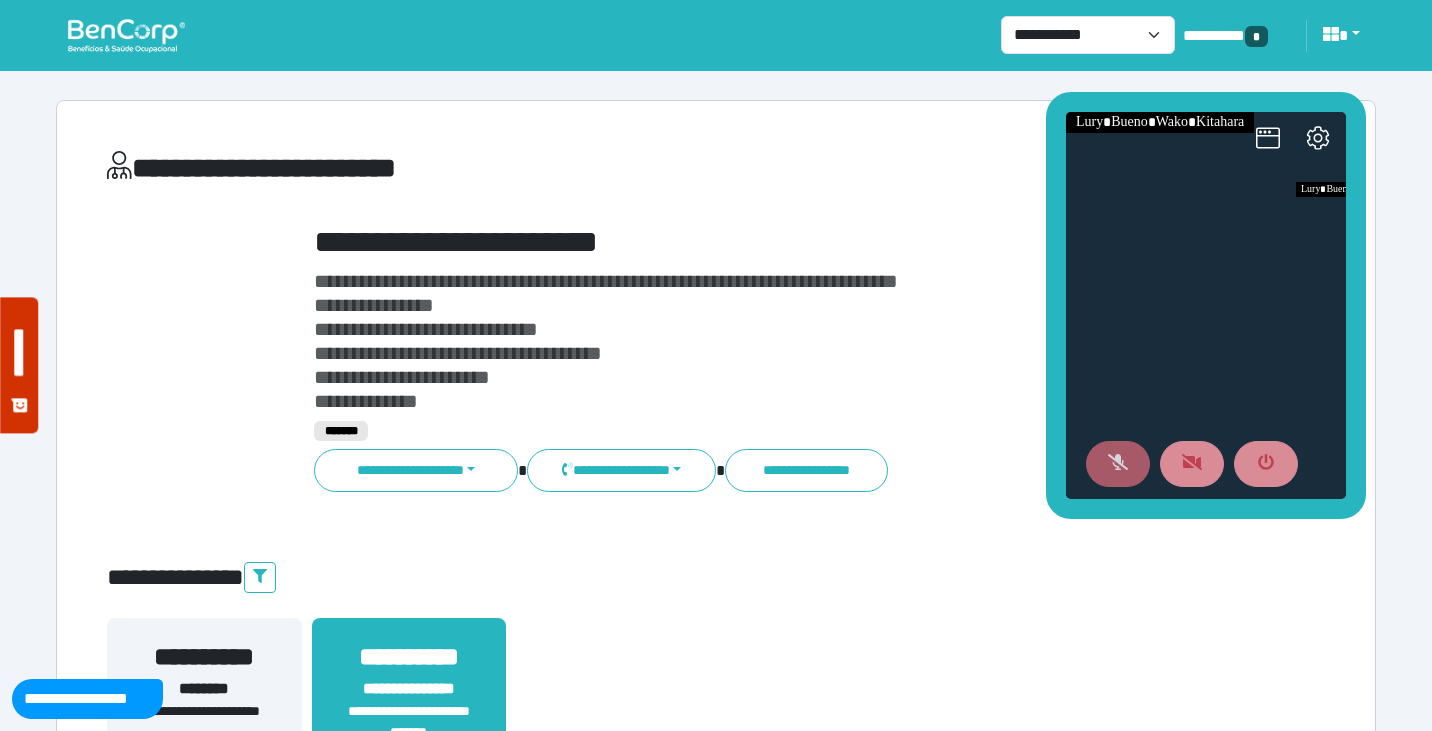 click on "**********" at bounding box center [768, 358] 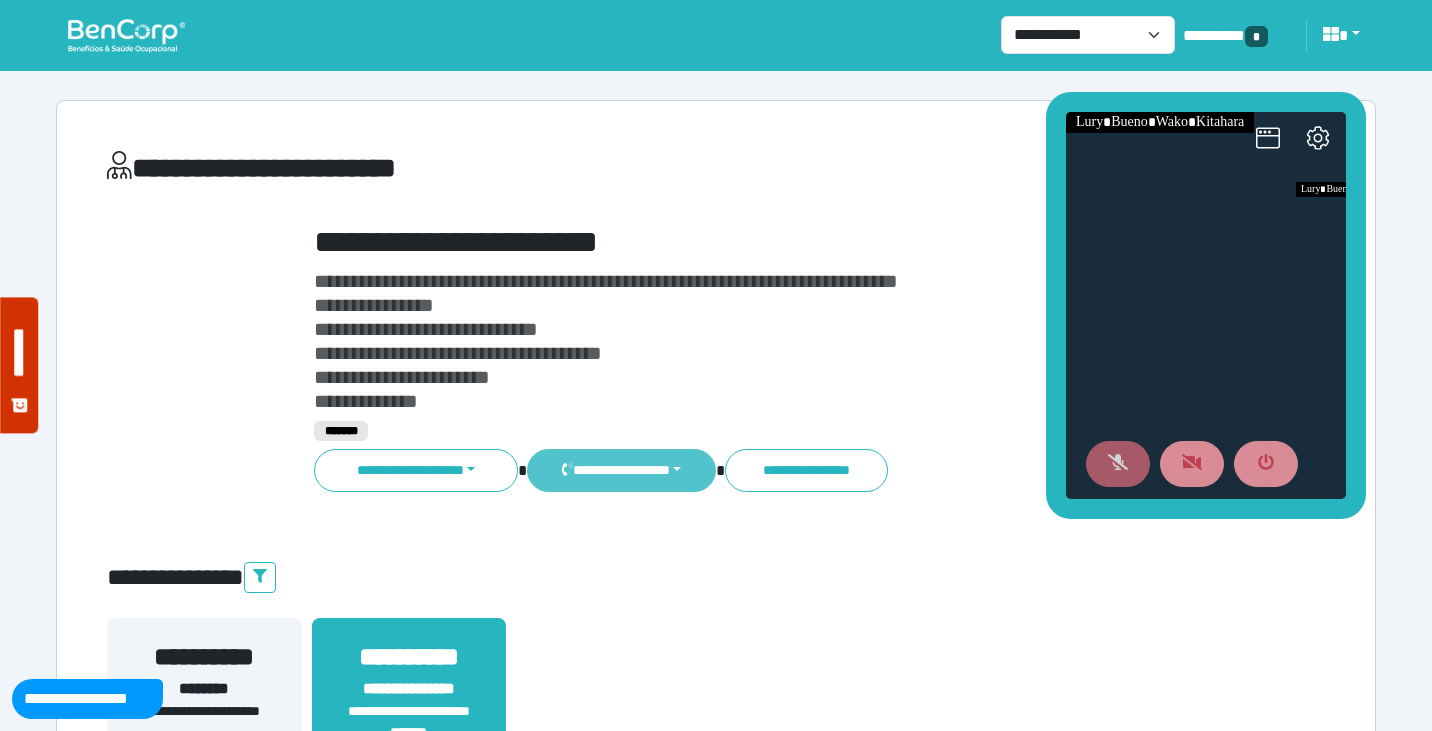 click on "**********" at bounding box center [621, 470] 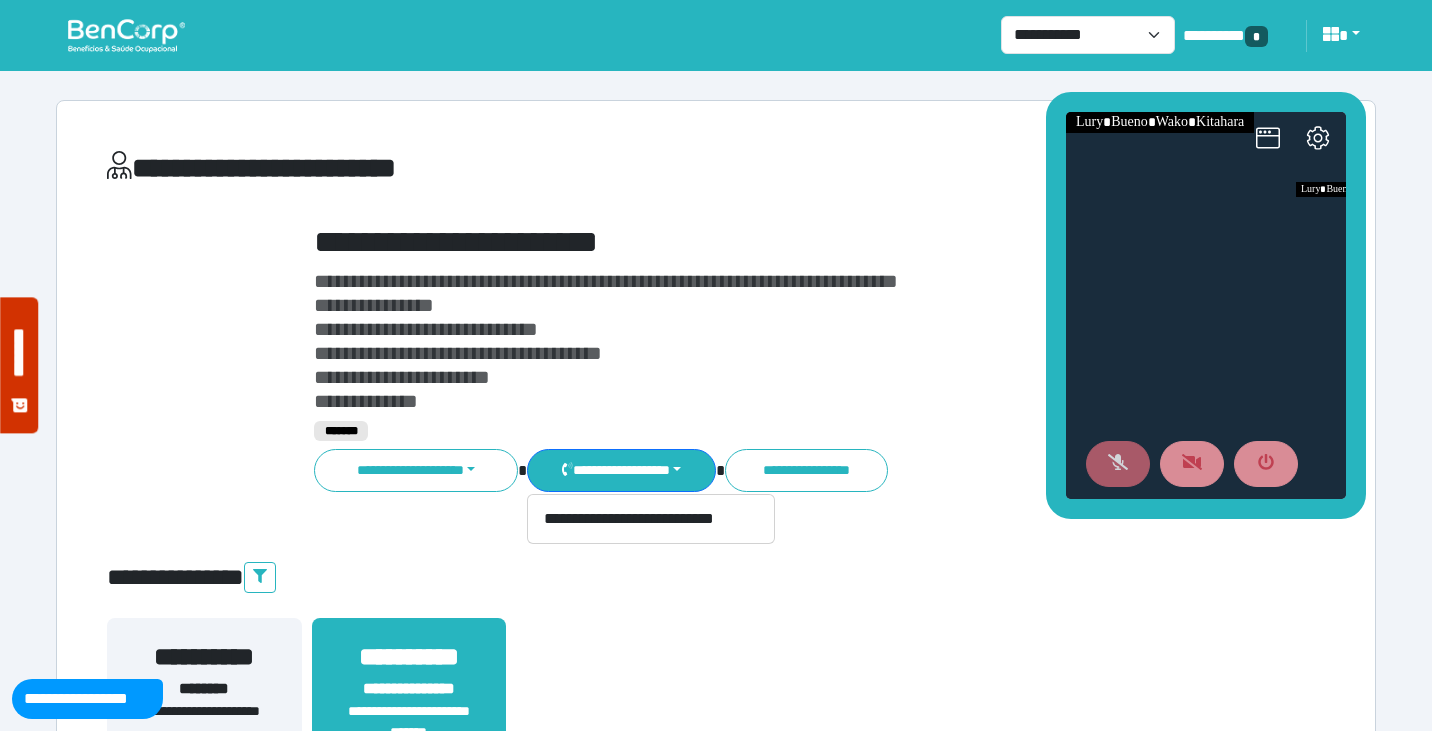 click on "**********" at bounding box center [768, 341] 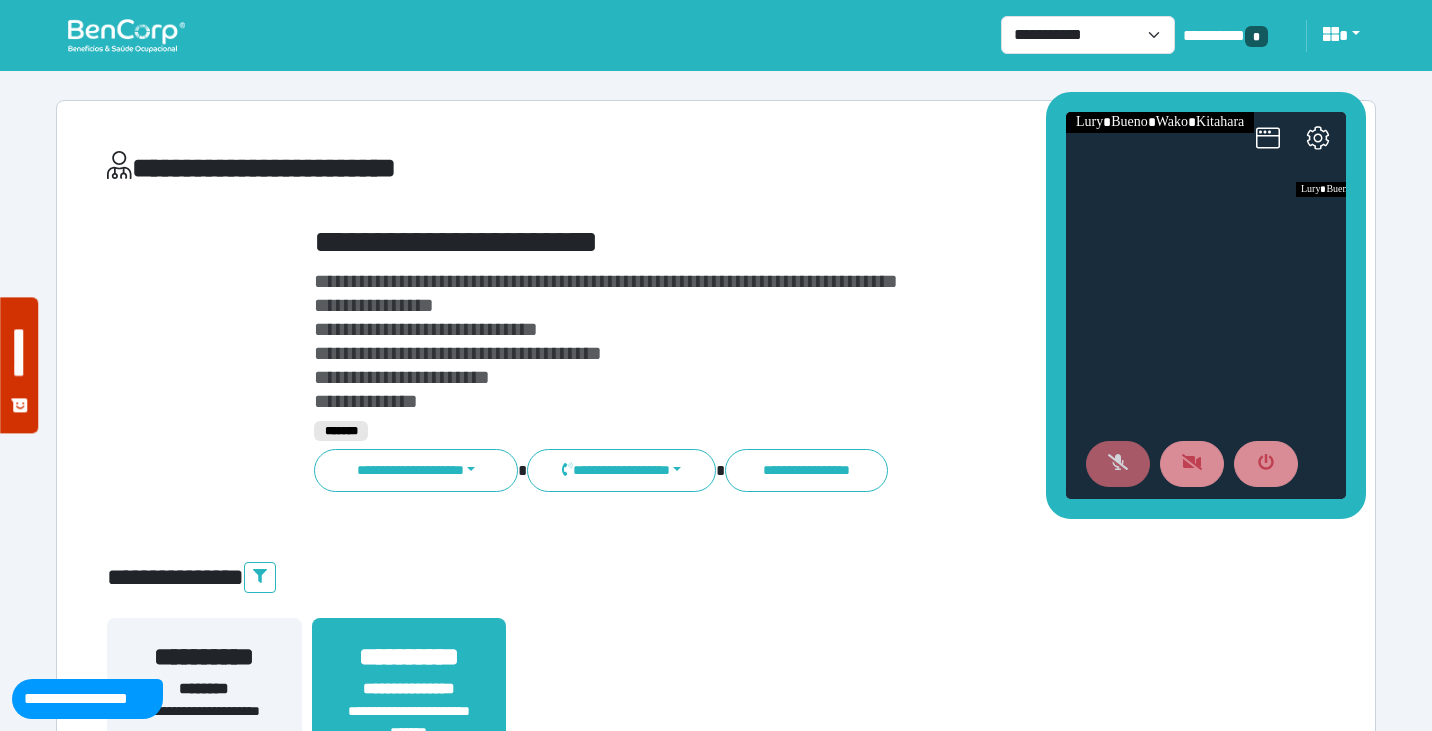click on "**********" at bounding box center (768, 242) 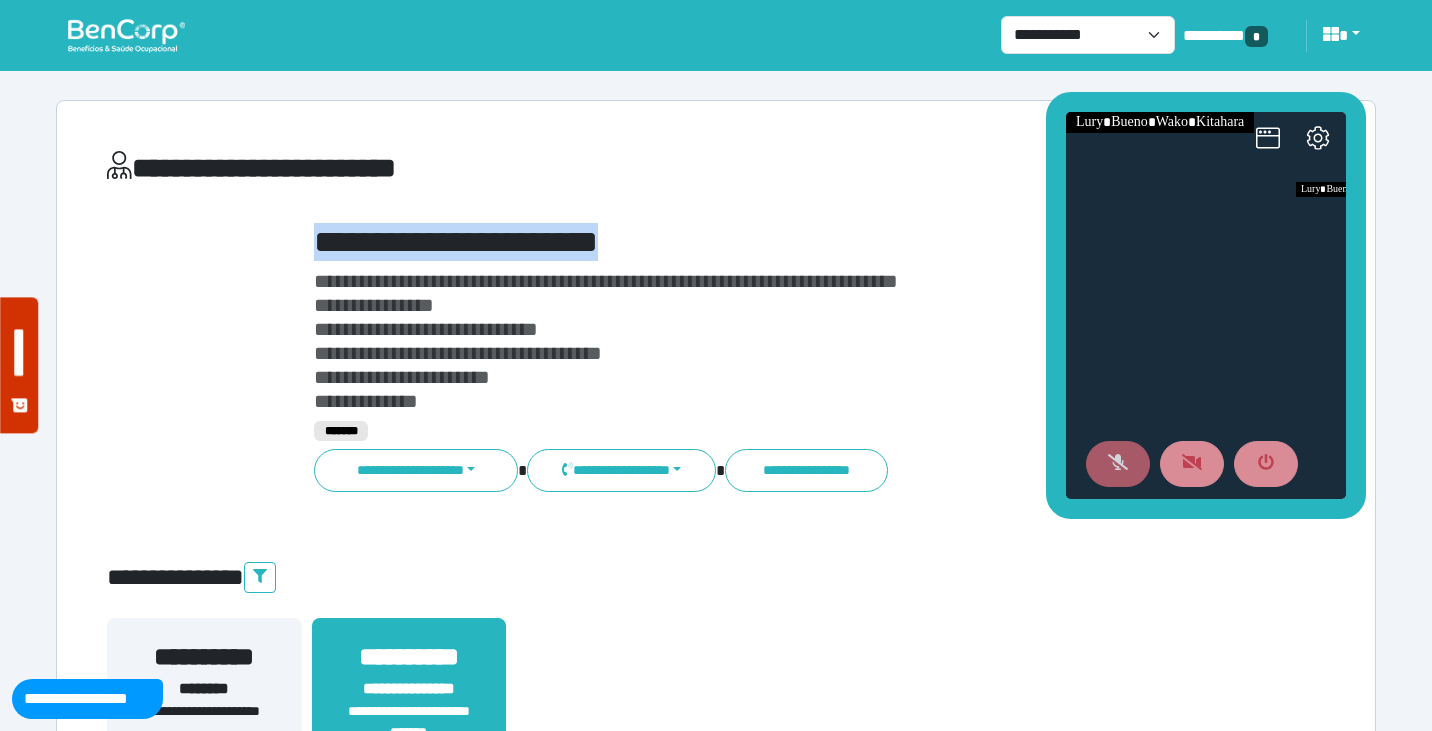click on "**********" at bounding box center (768, 242) 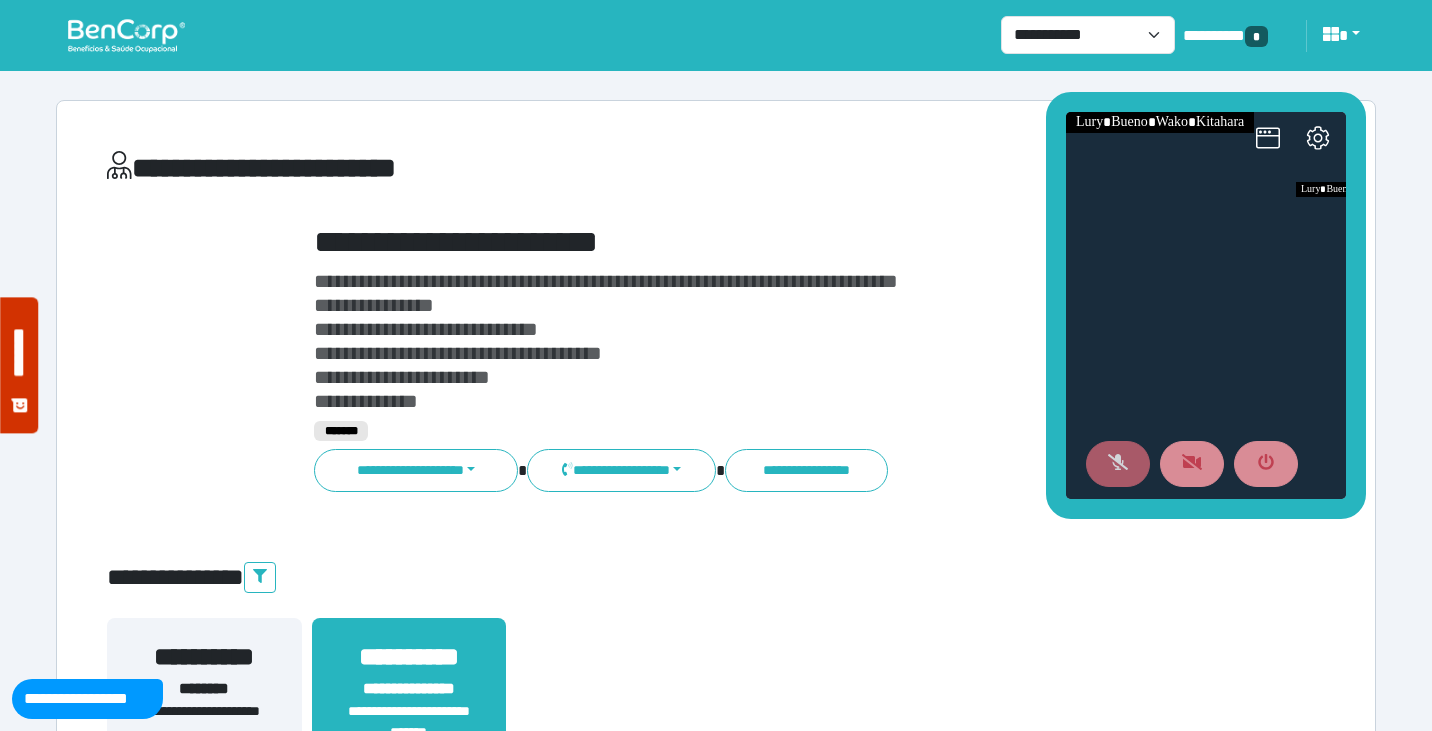 click on "**********" at bounding box center [768, 341] 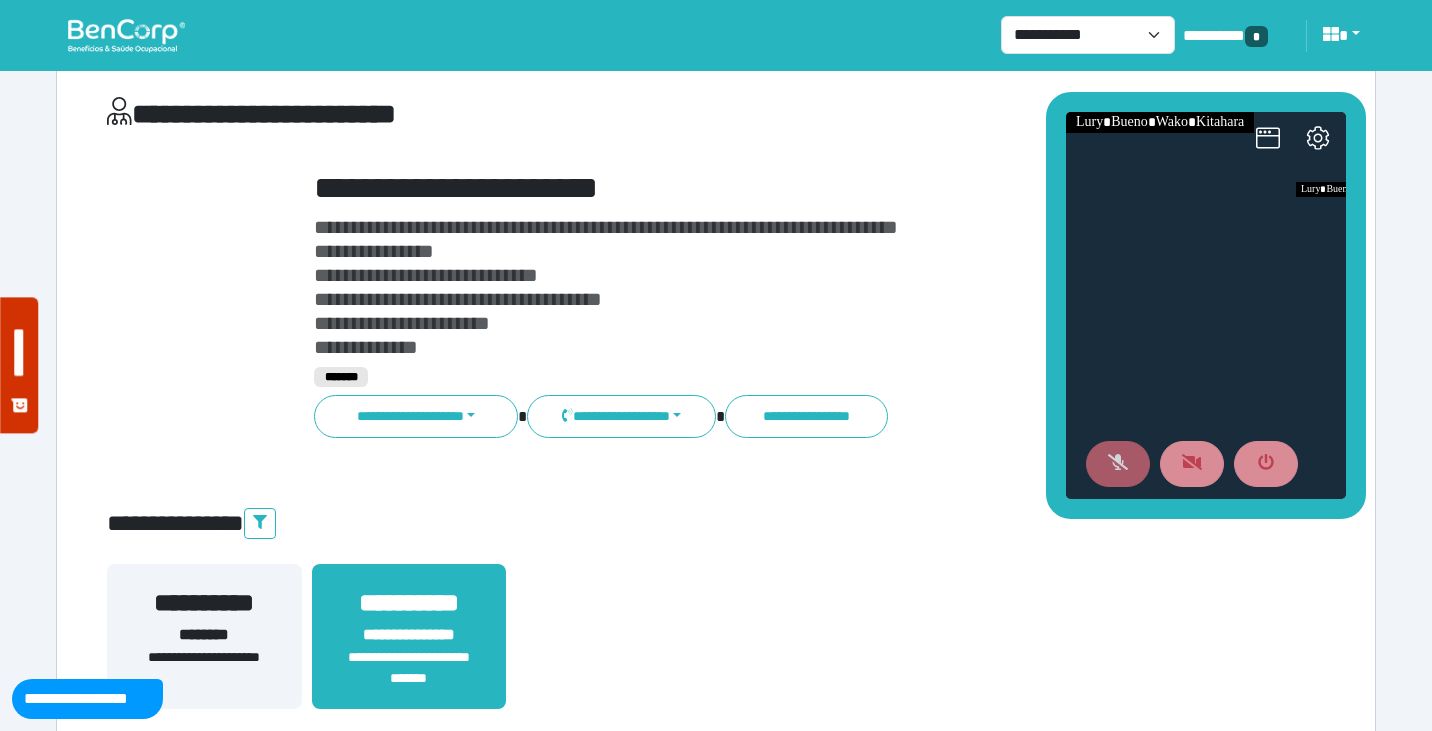 scroll, scrollTop: 55, scrollLeft: 0, axis: vertical 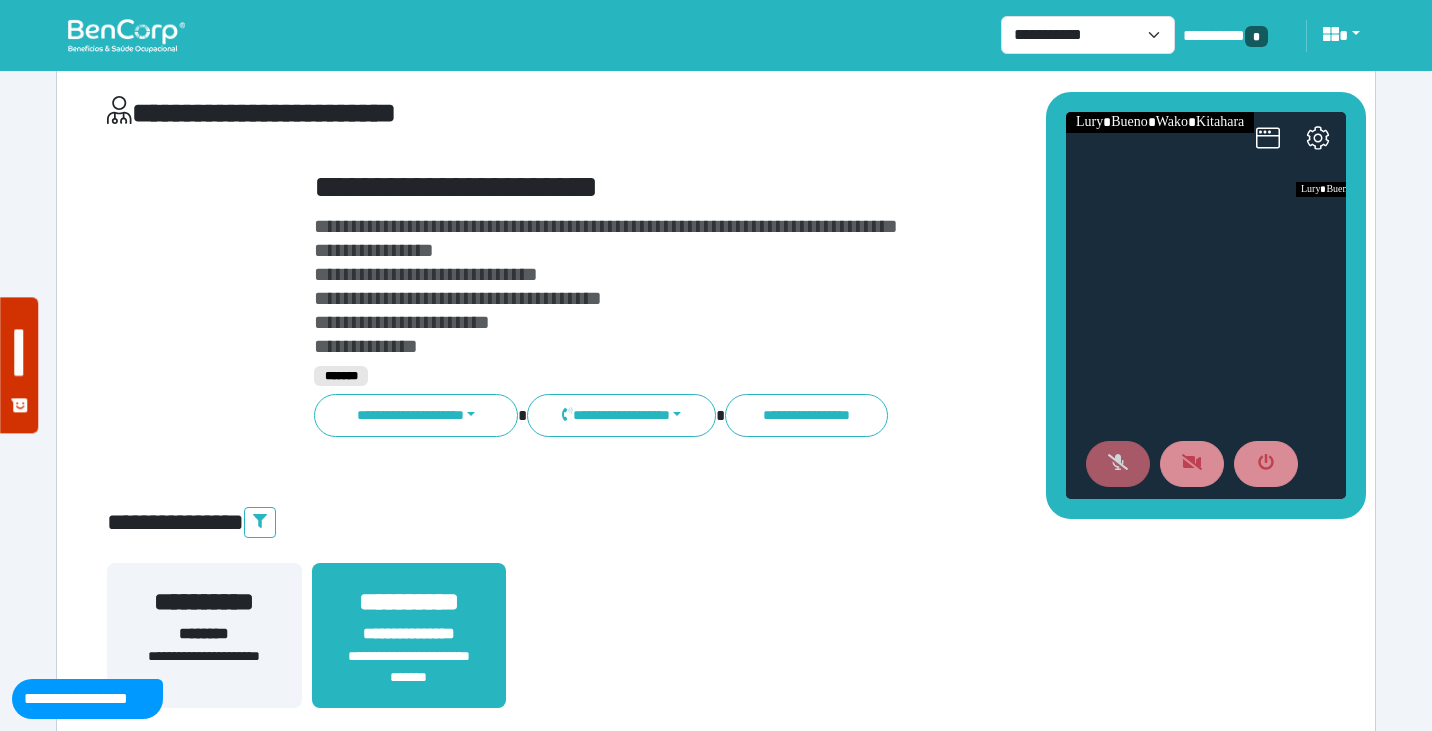 click on "**********" at bounding box center [768, 286] 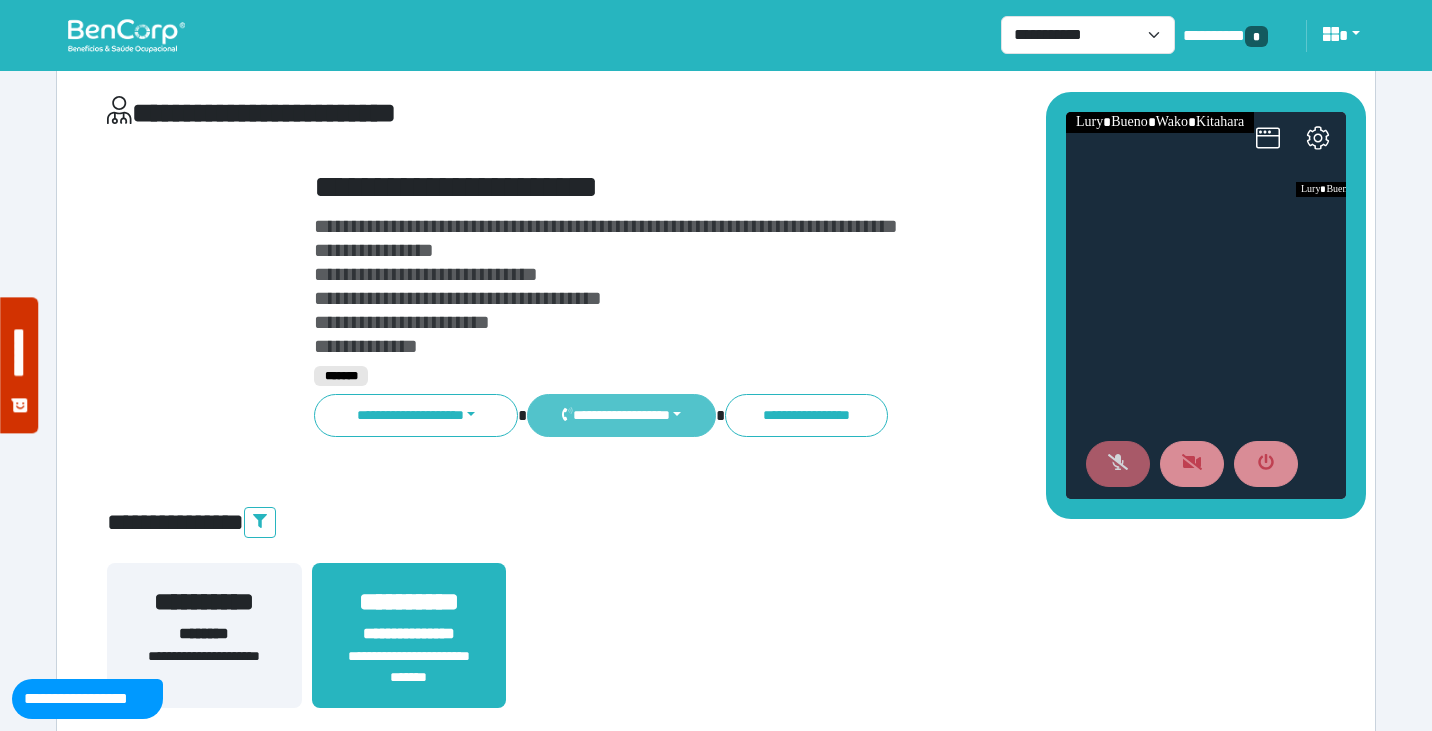 click on "**********" at bounding box center [621, 415] 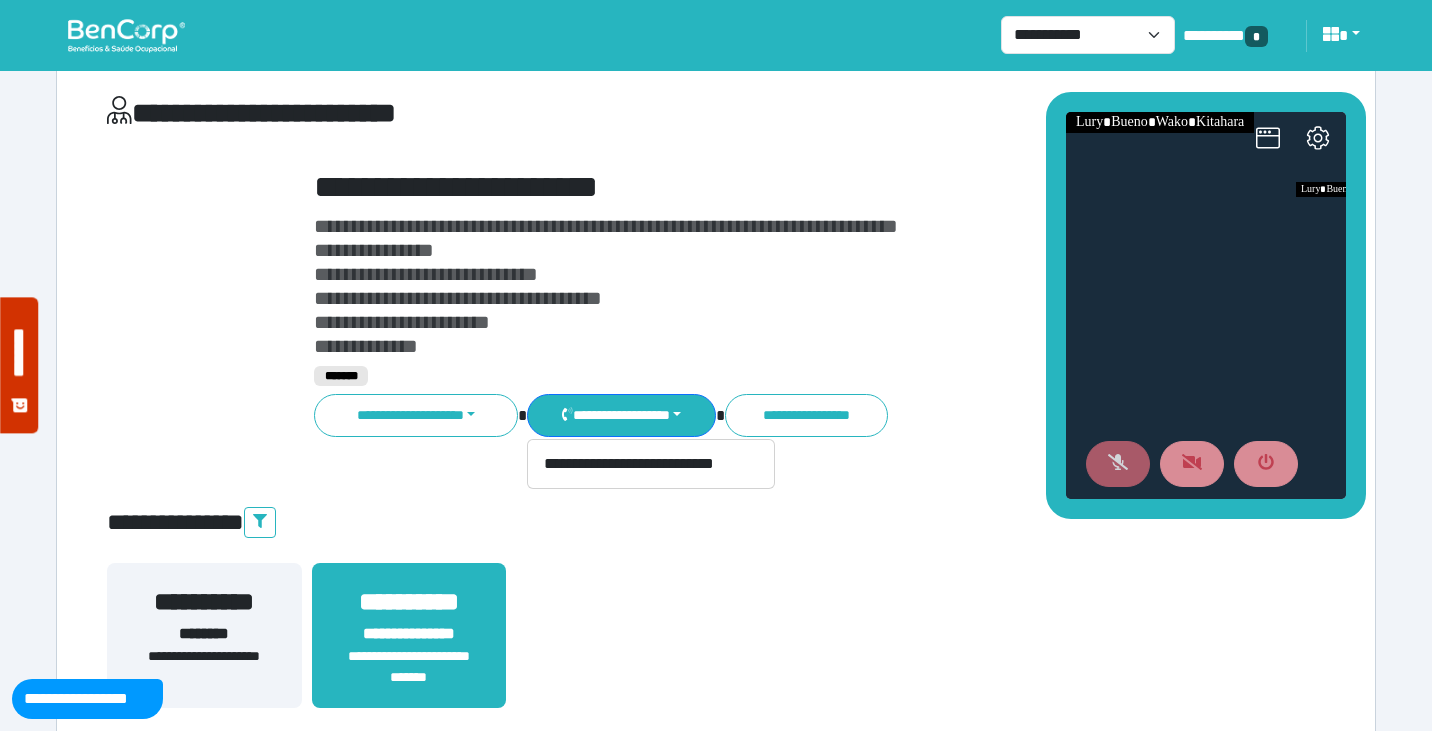 click on "**********" at bounding box center (768, 303) 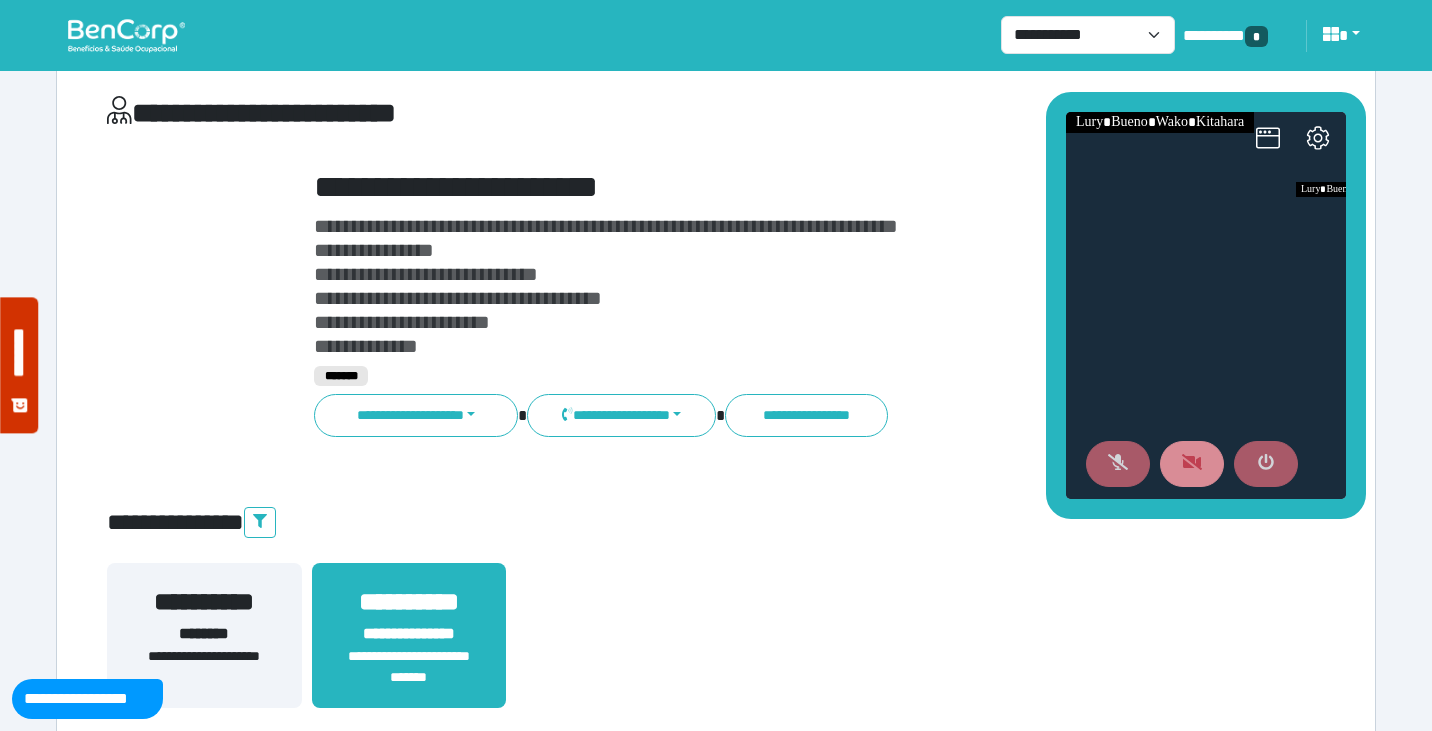 click at bounding box center [1266, 464] 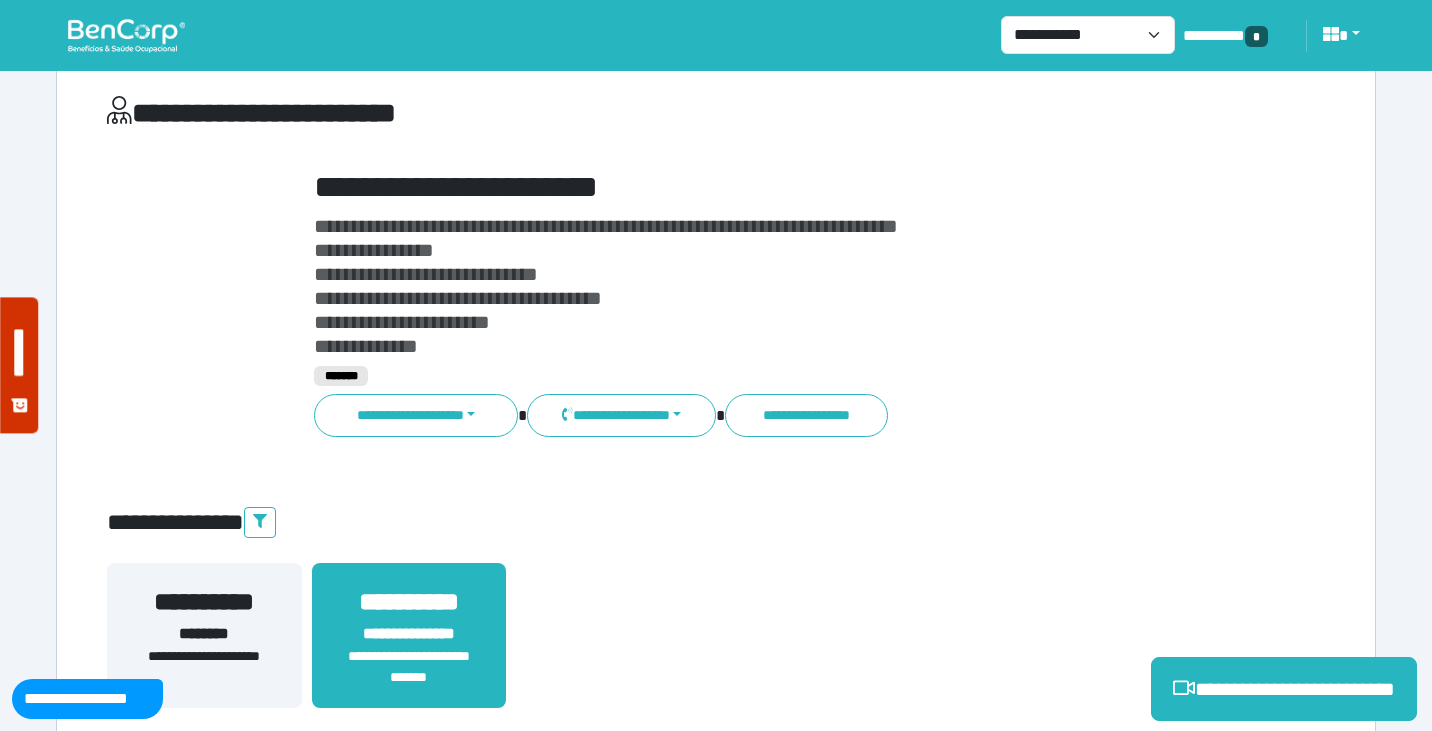 click at bounding box center [126, 35] 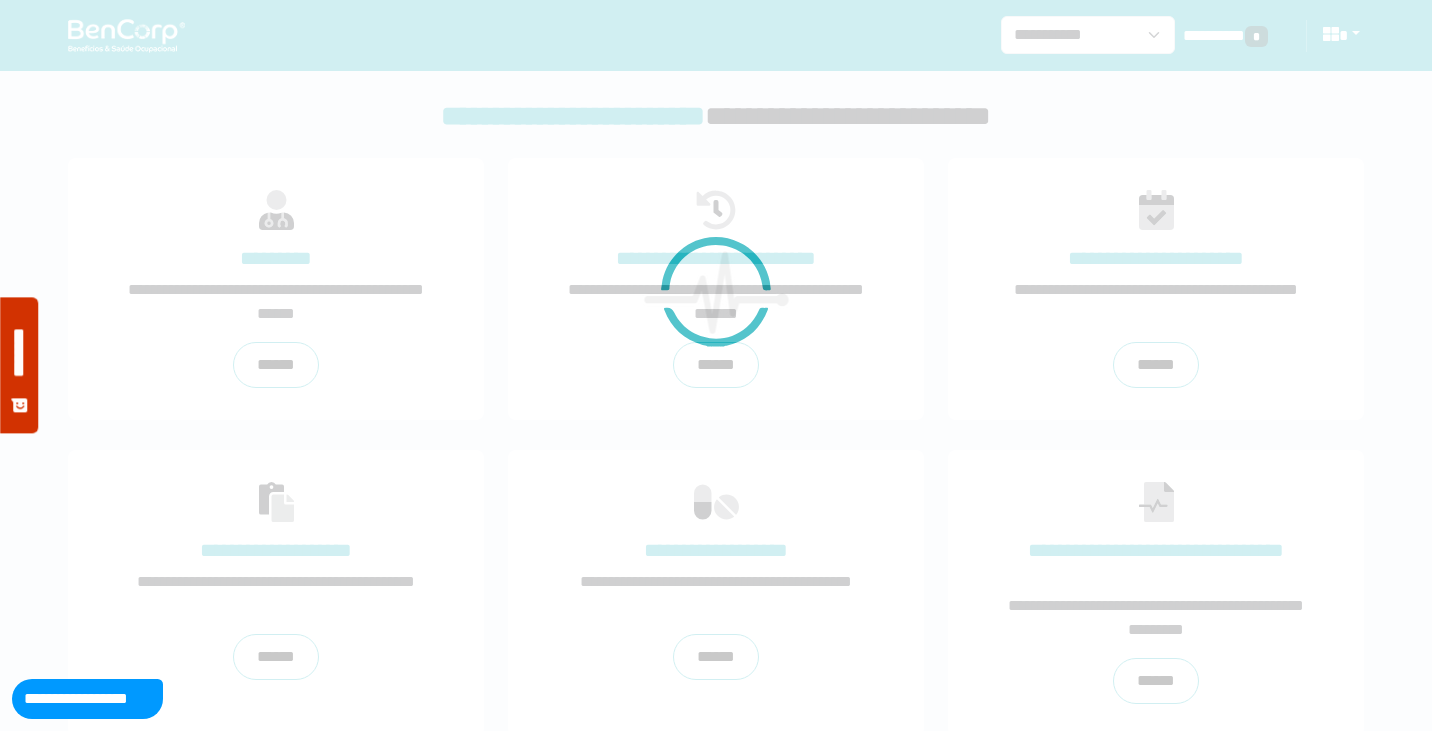 scroll, scrollTop: 0, scrollLeft: 0, axis: both 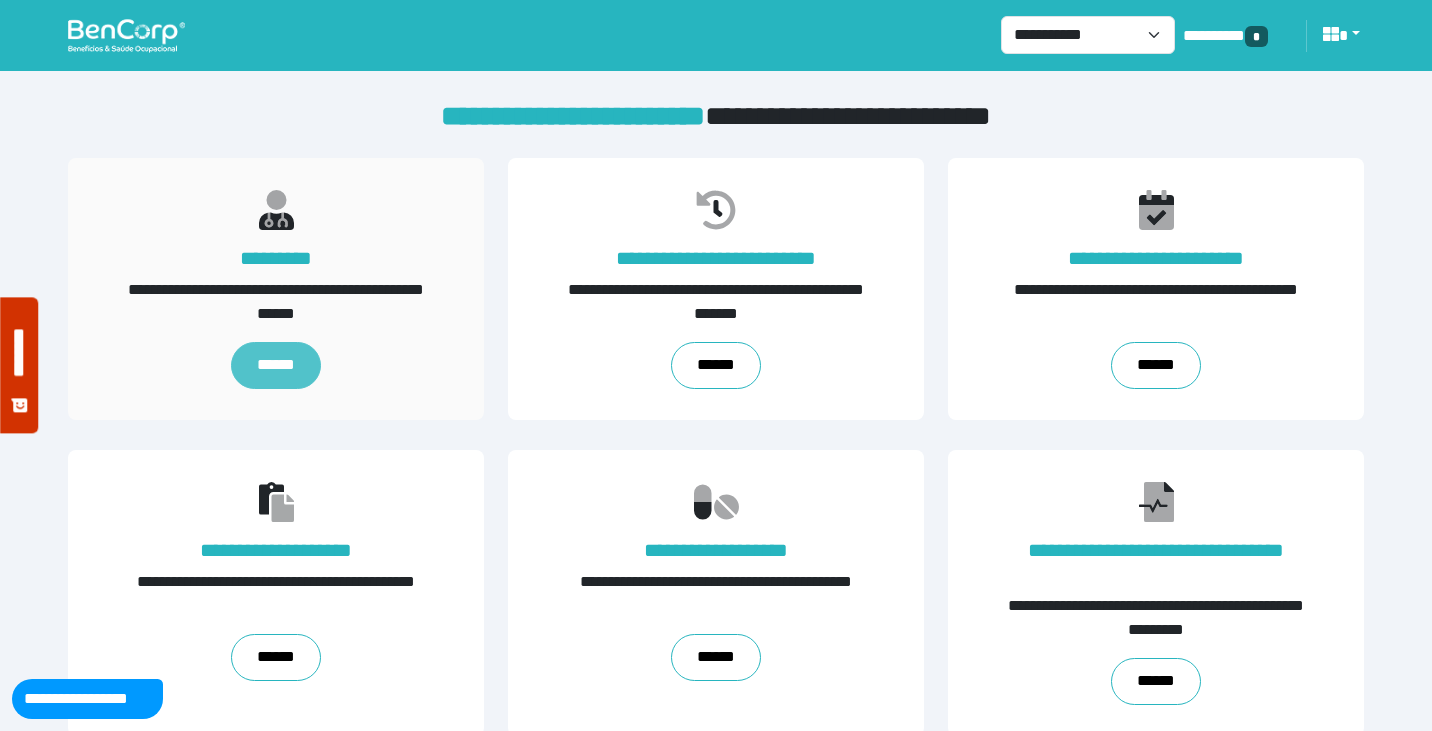 click on "******" at bounding box center [276, 366] 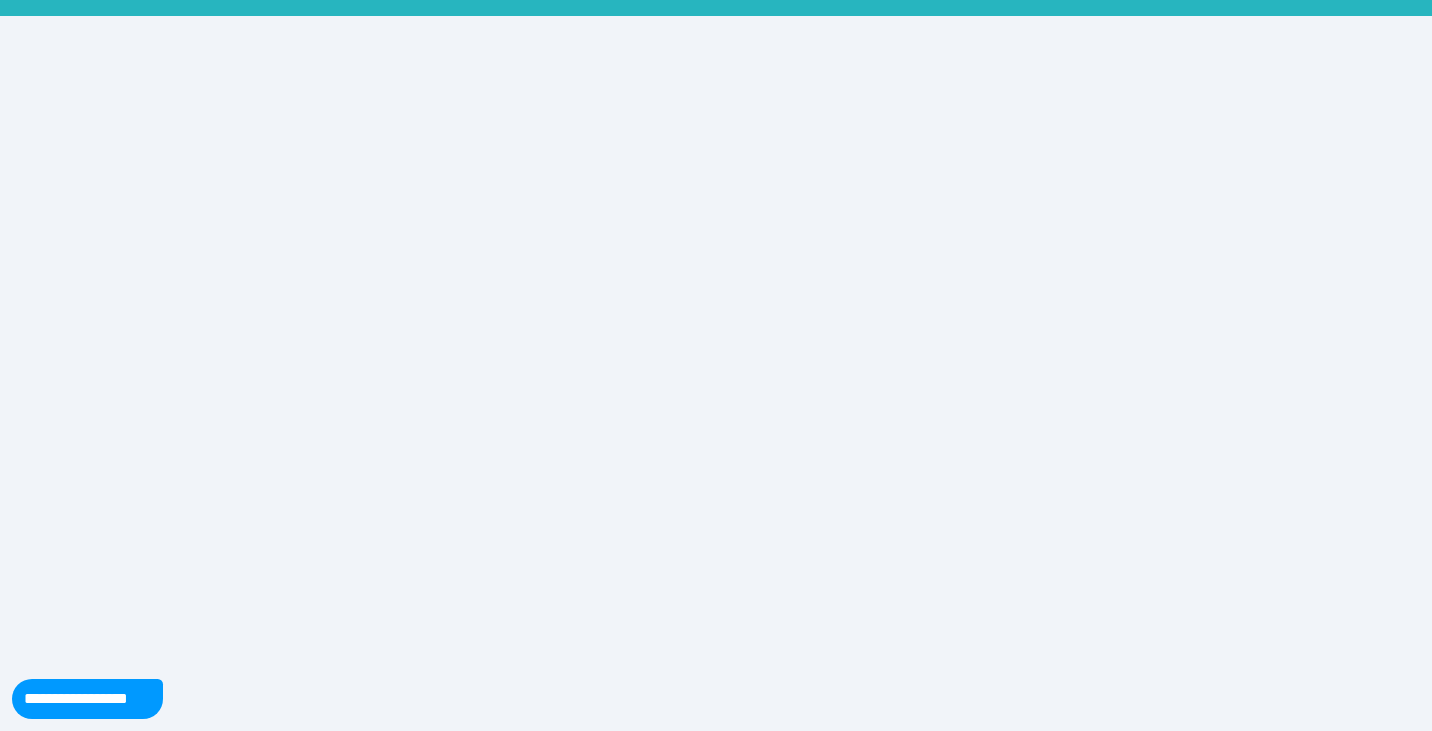 scroll, scrollTop: 0, scrollLeft: 0, axis: both 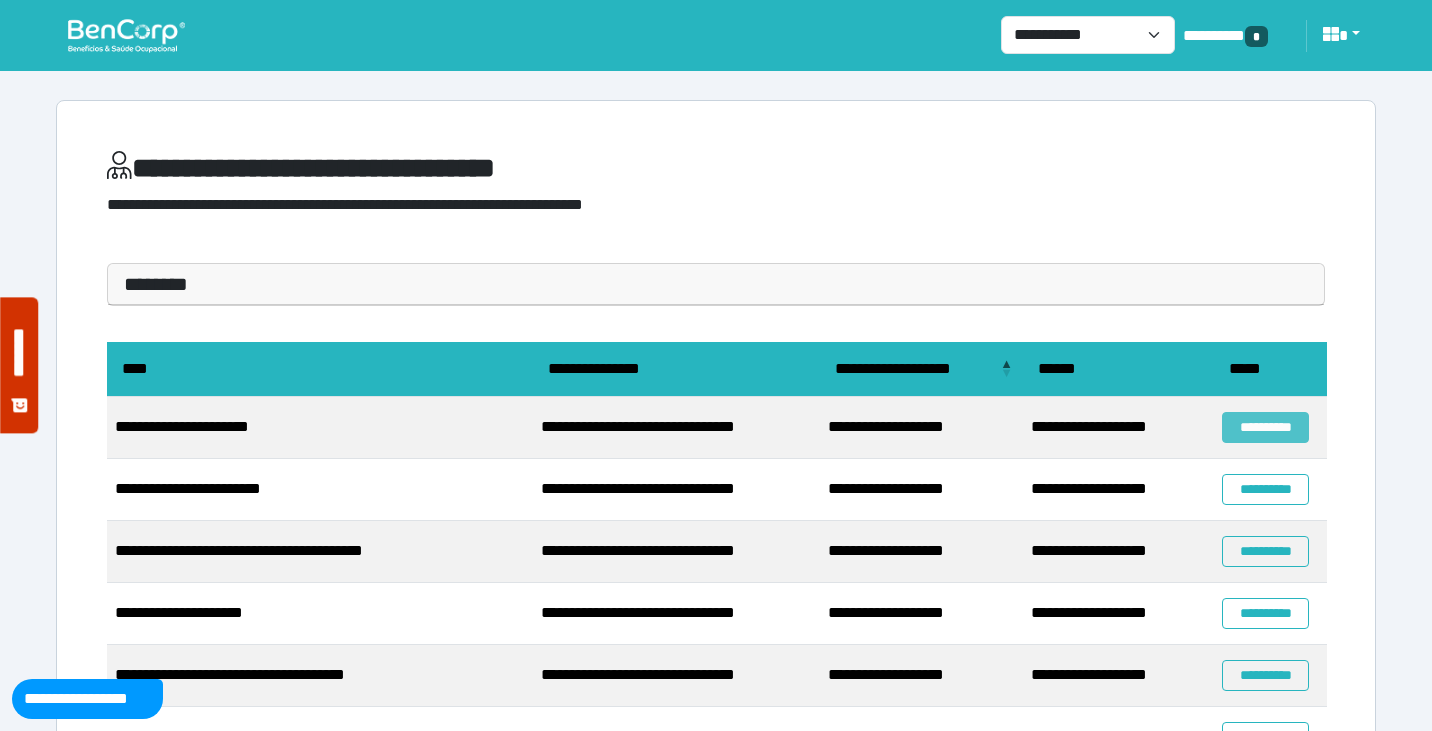 click on "**********" at bounding box center (1265, 427) 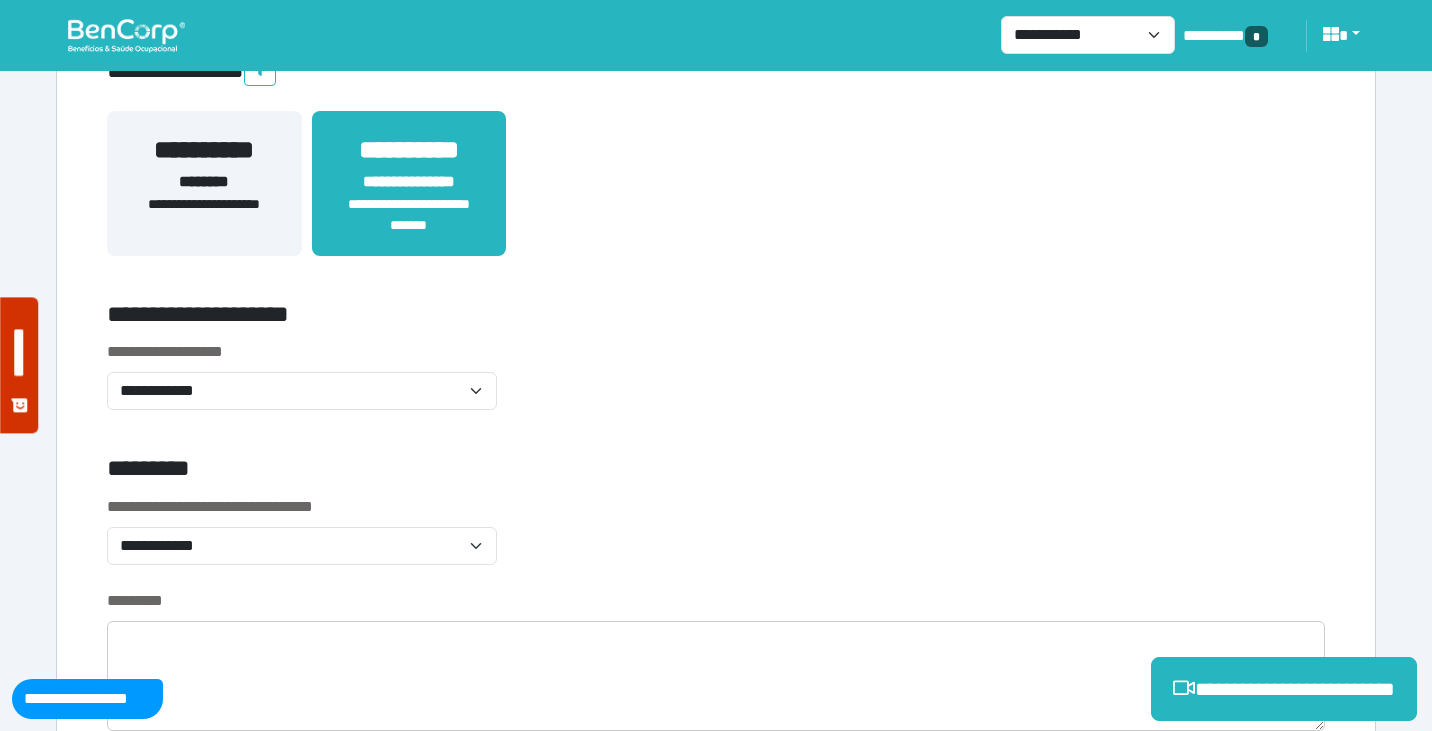 scroll, scrollTop: 529, scrollLeft: 0, axis: vertical 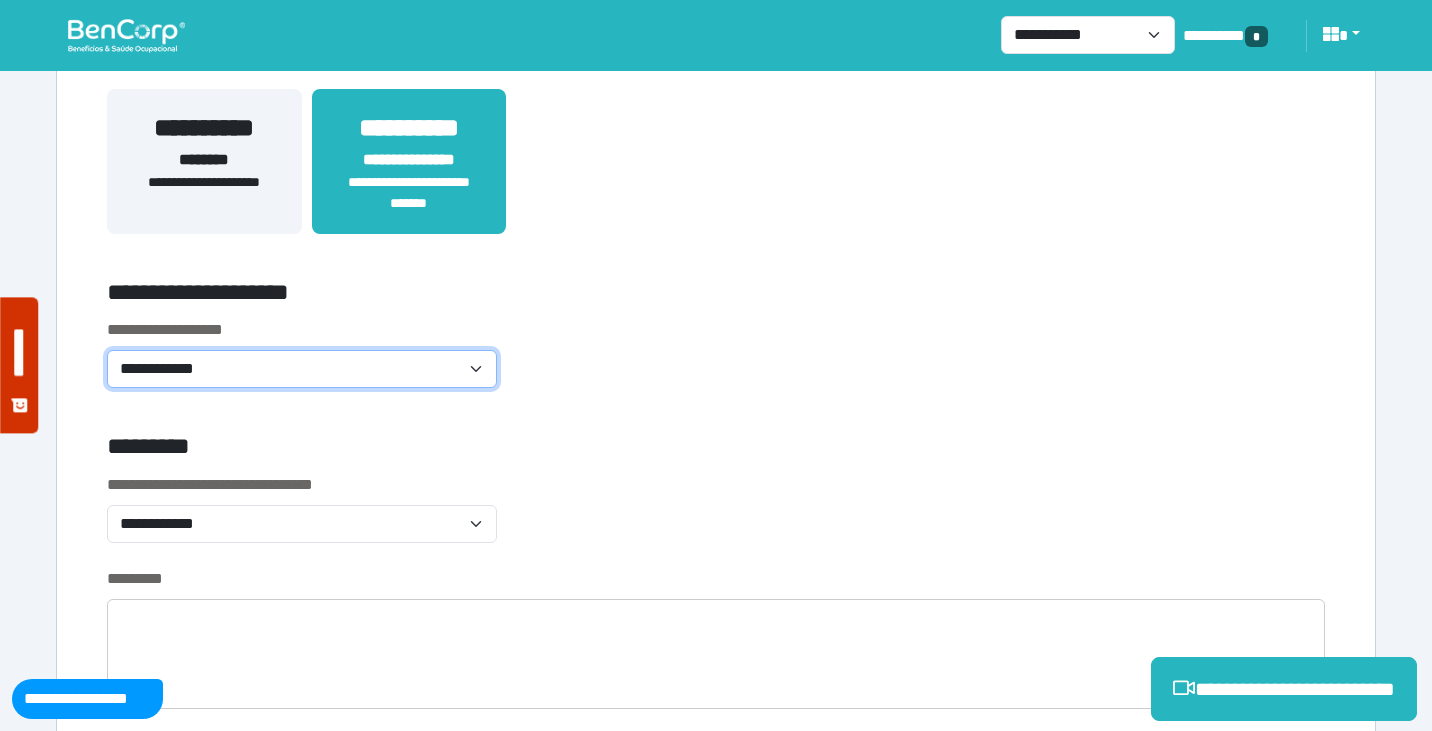 click on "**********" at bounding box center [302, 369] 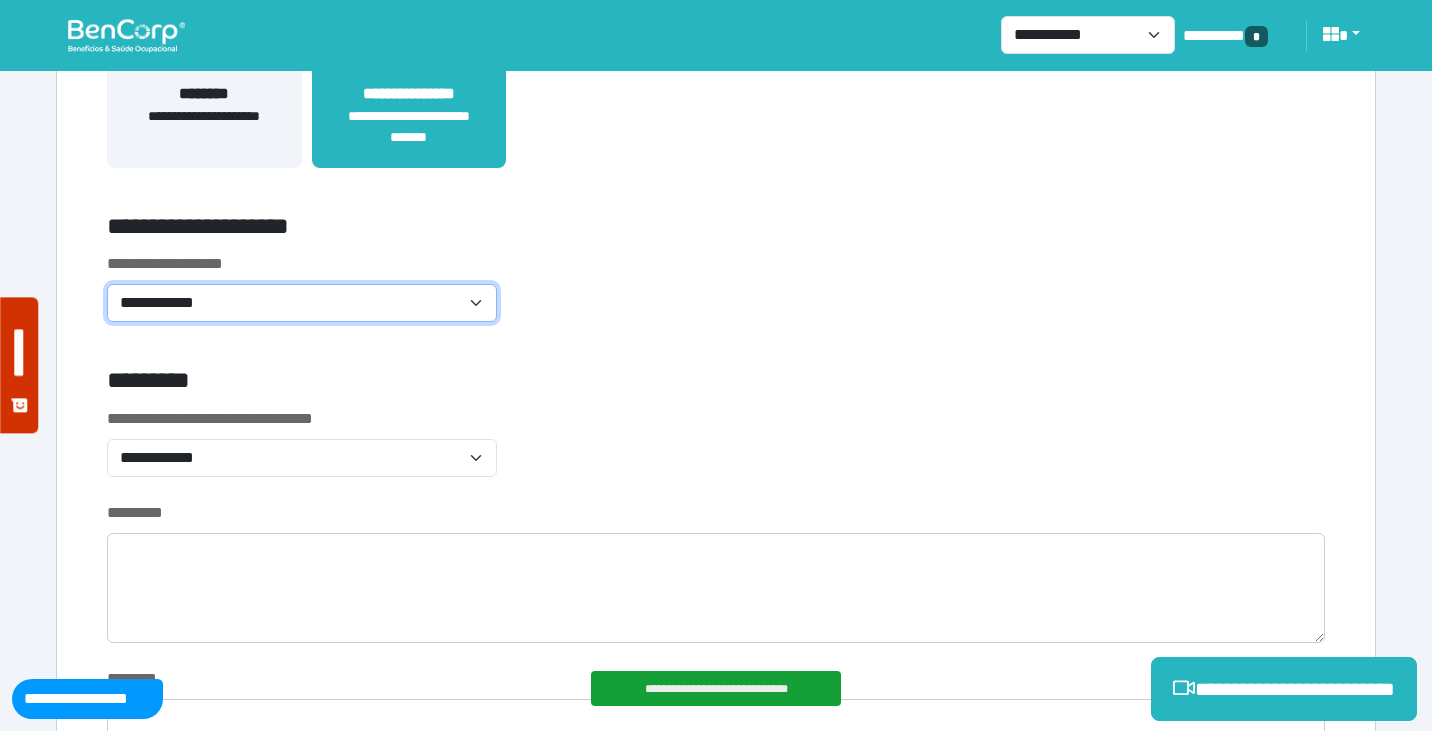 scroll, scrollTop: 597, scrollLeft: 0, axis: vertical 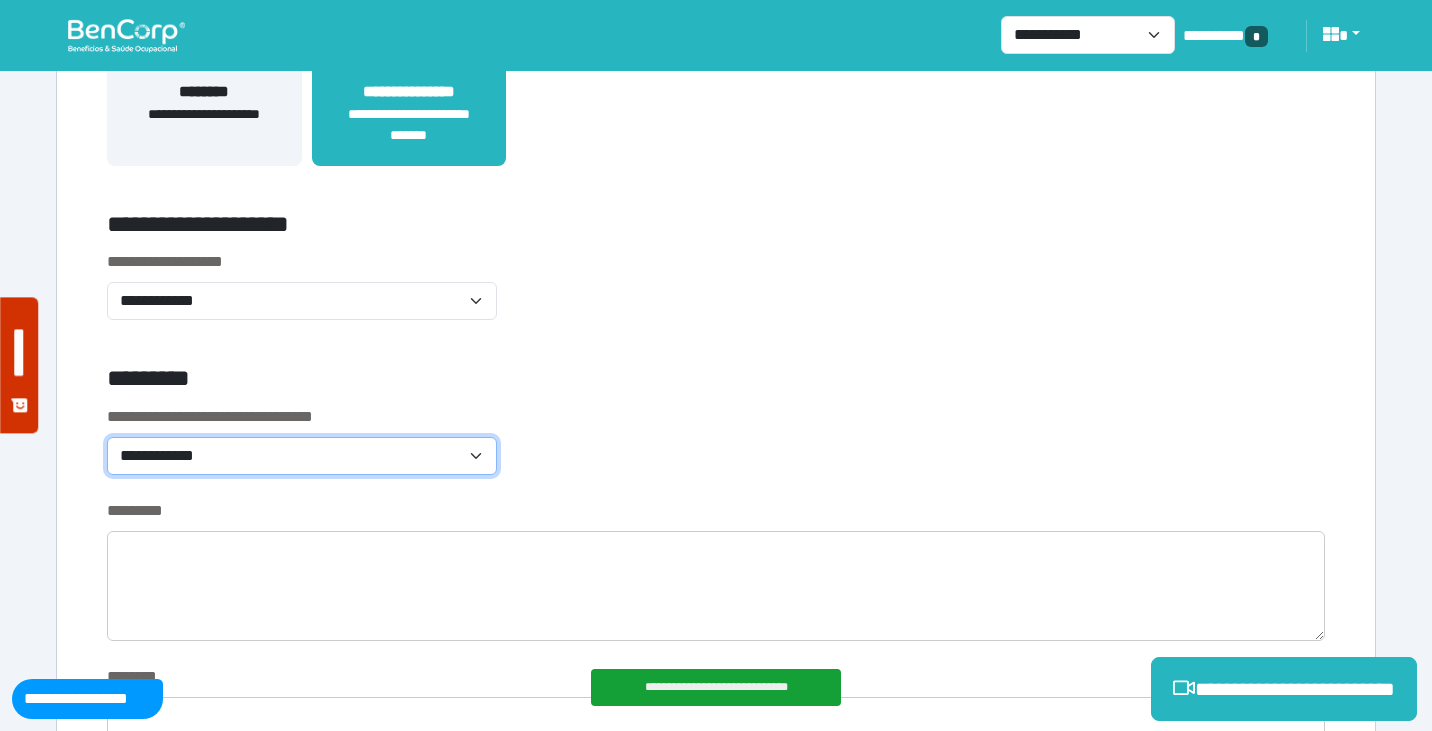 click on "**********" at bounding box center (302, 456) 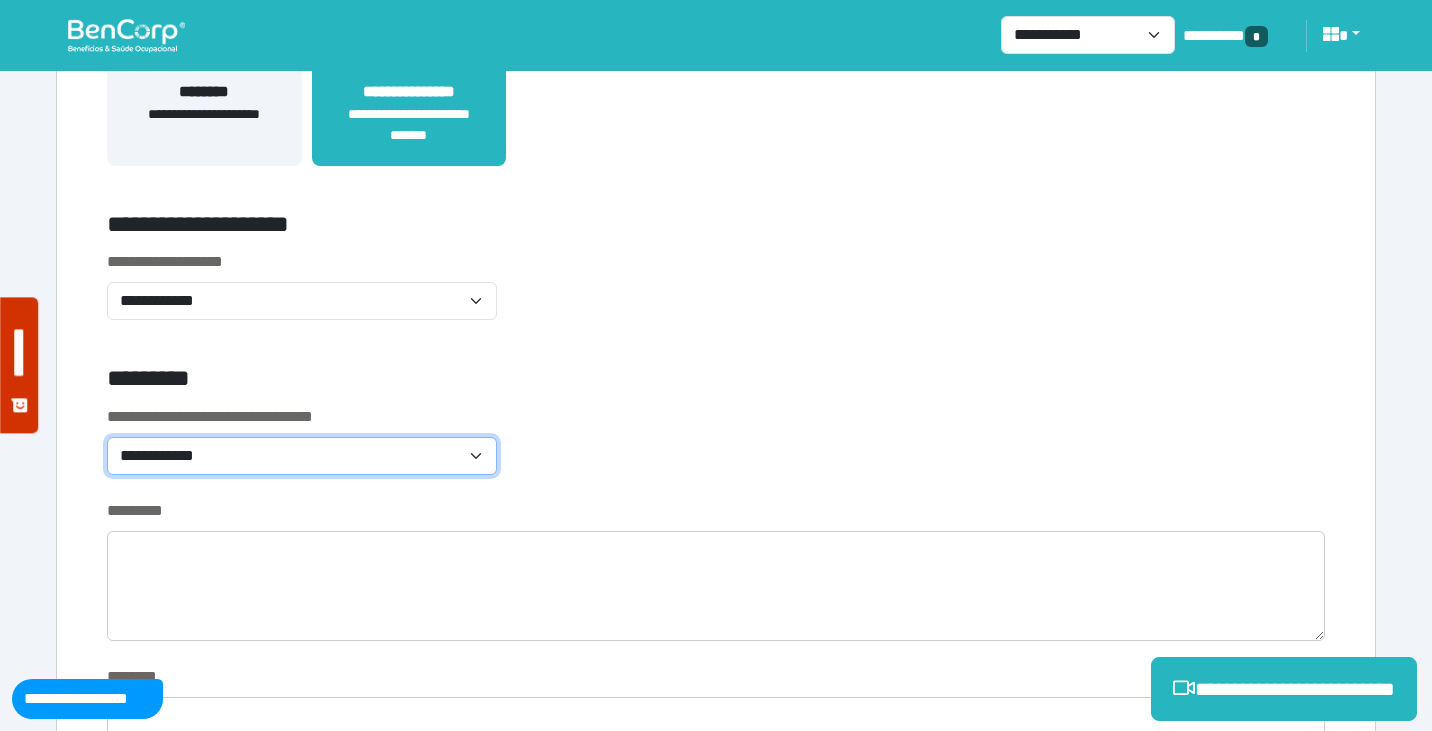 select on "*******" 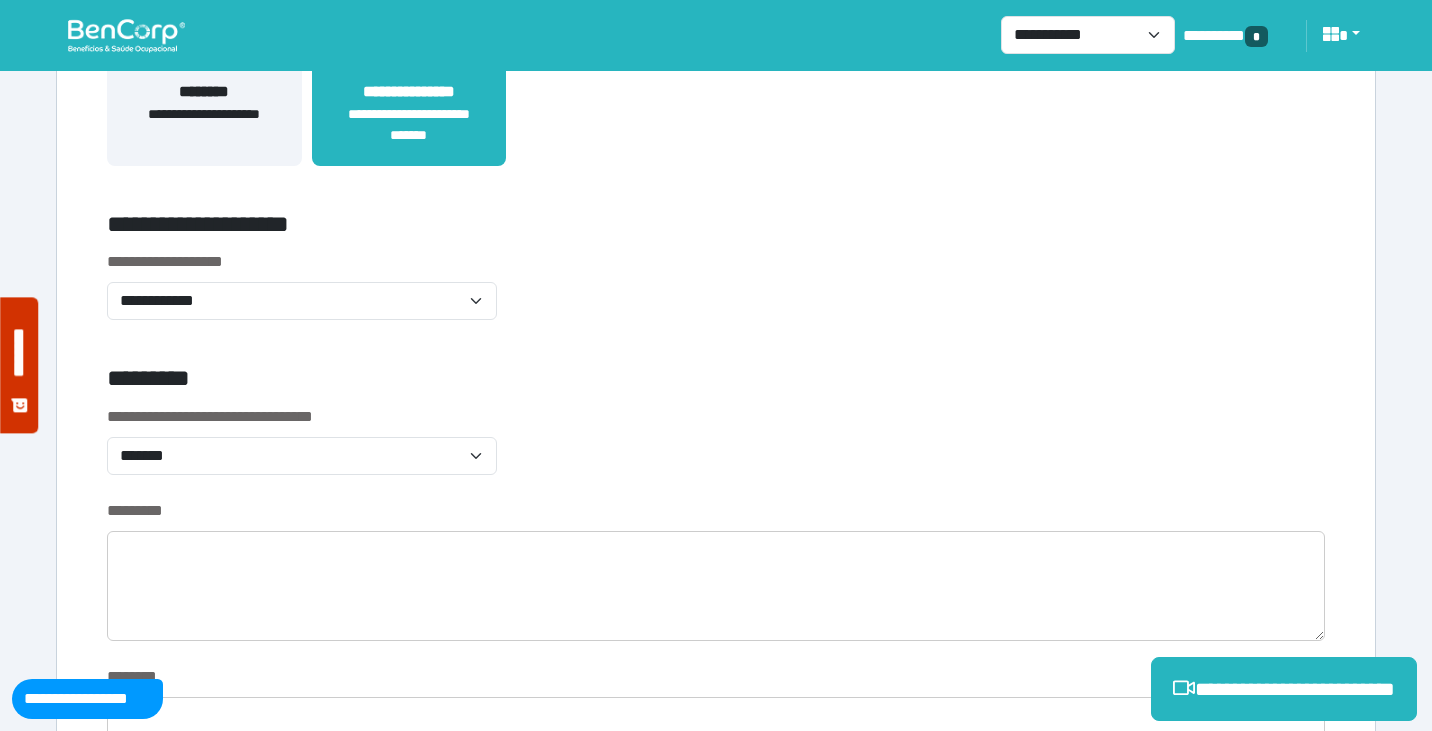 click on "**********" at bounding box center [716, 452] 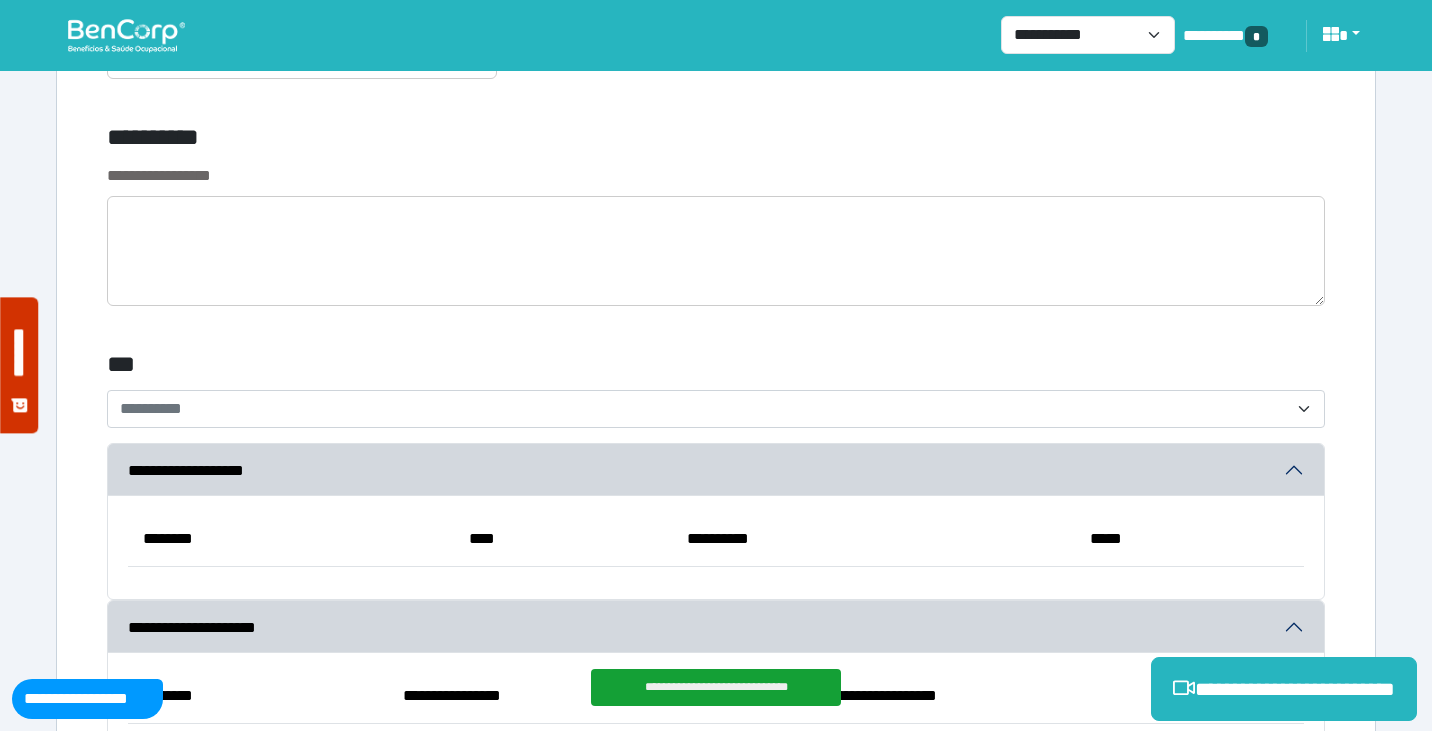 scroll, scrollTop: 7824, scrollLeft: 0, axis: vertical 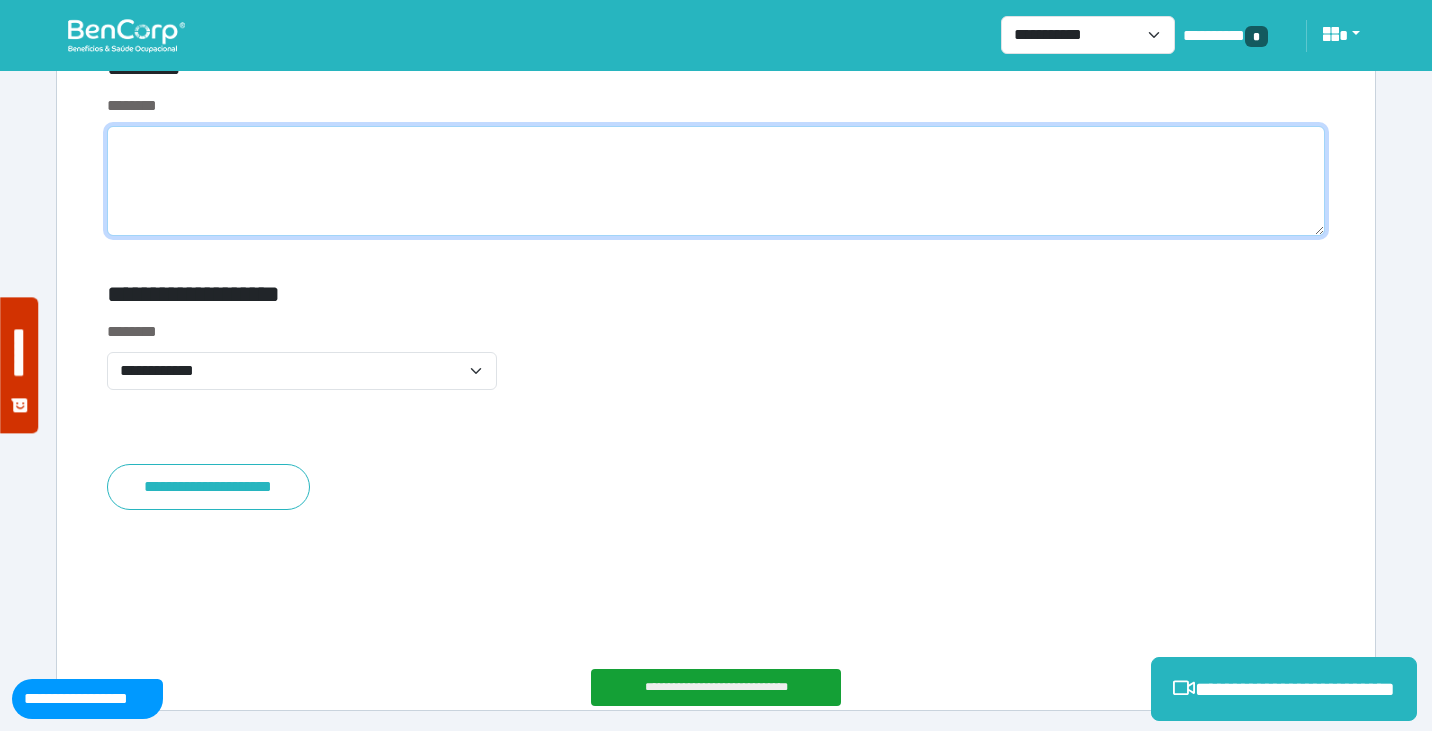 click at bounding box center [716, 181] 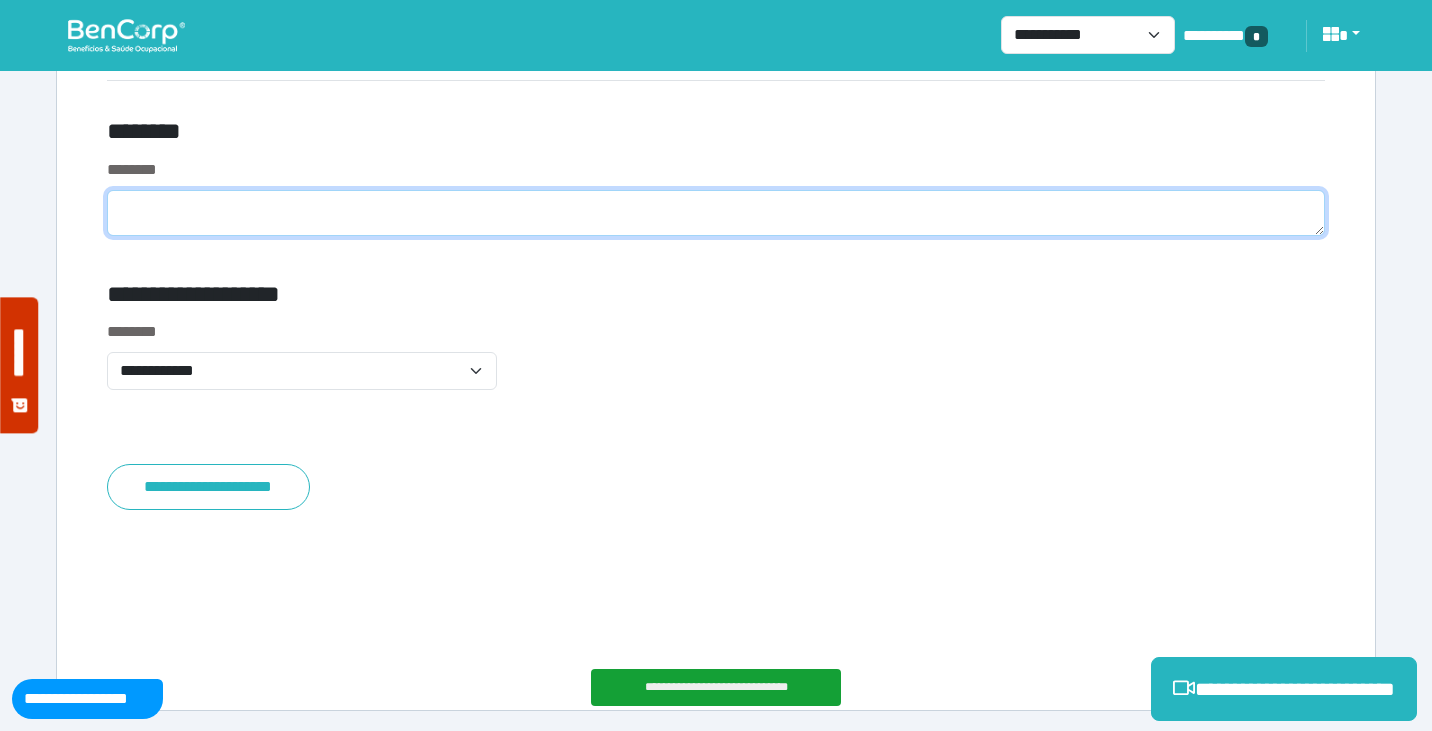 scroll, scrollTop: 7760, scrollLeft: 0, axis: vertical 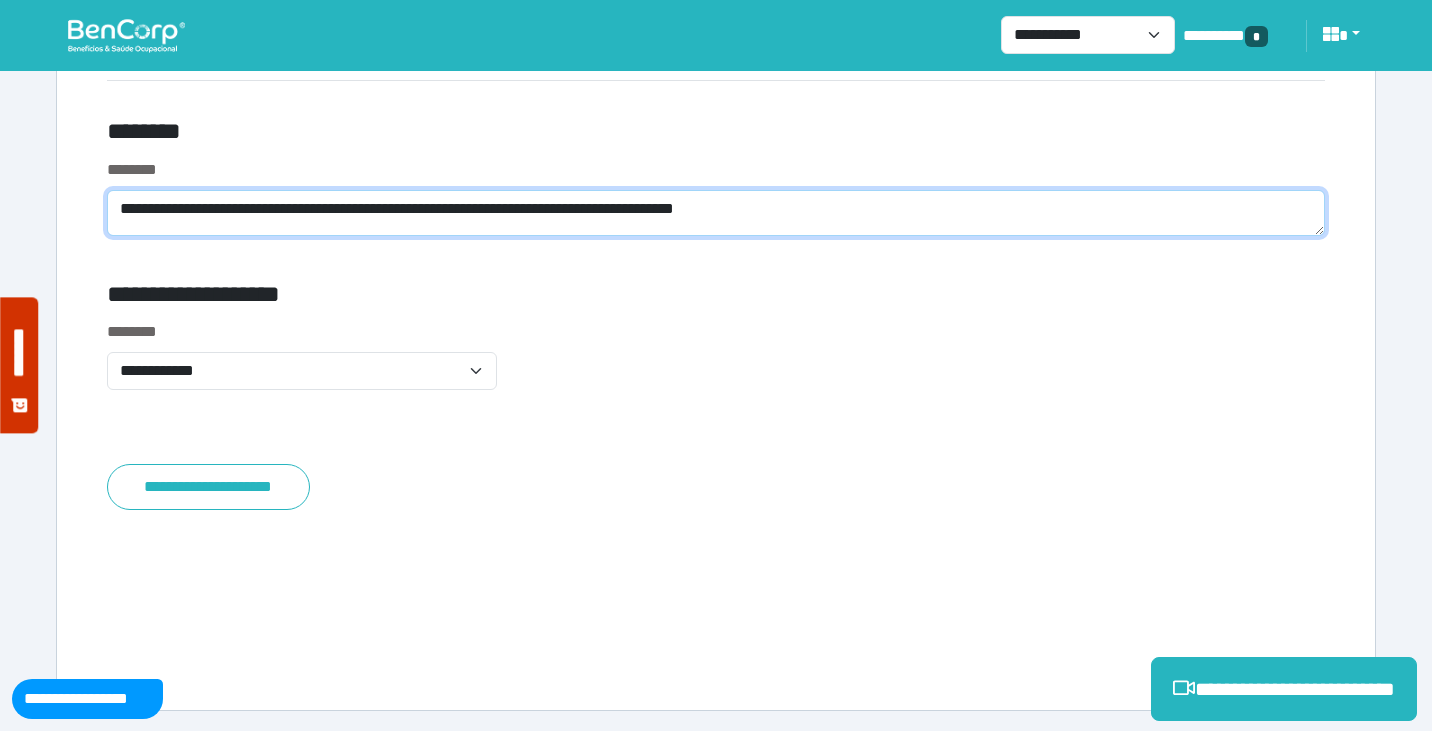type on "**********" 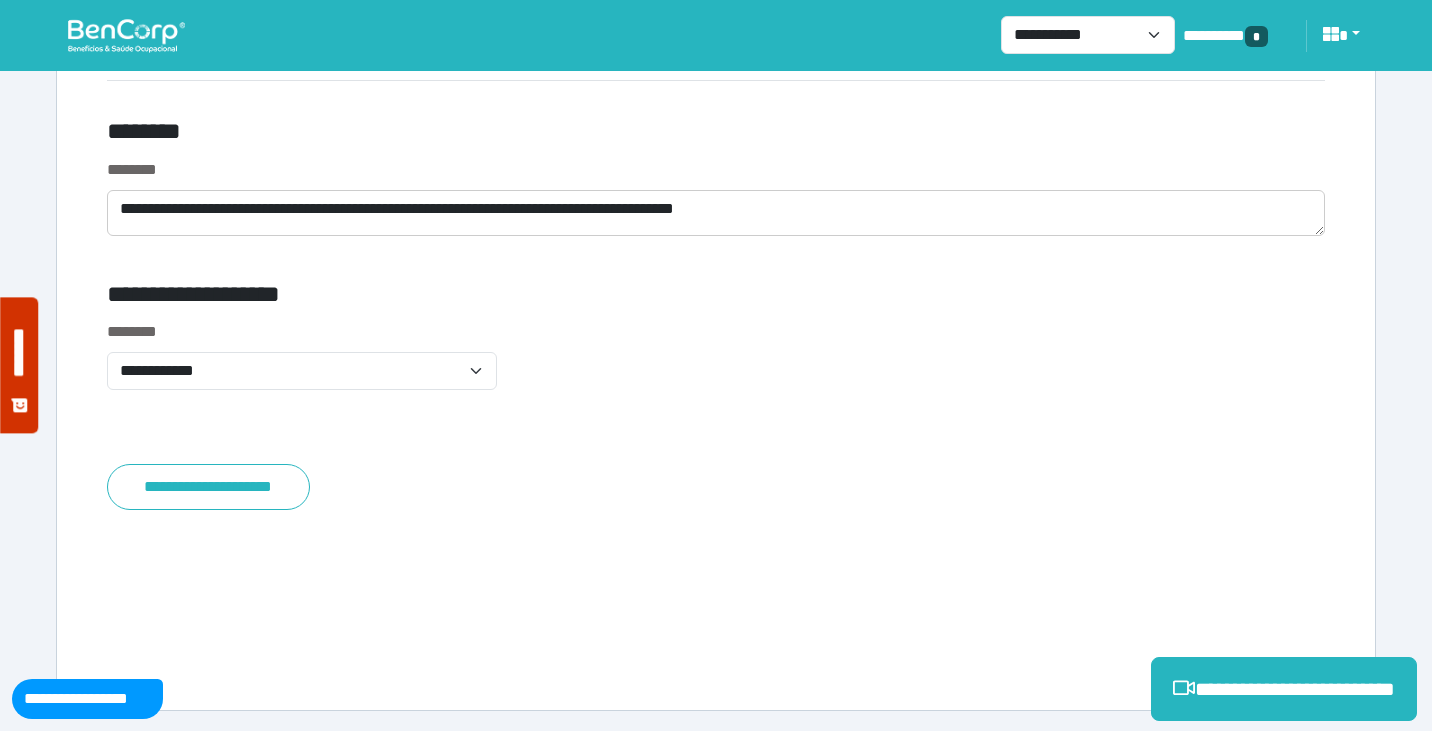click on "**********" at bounding box center [716, -3221] 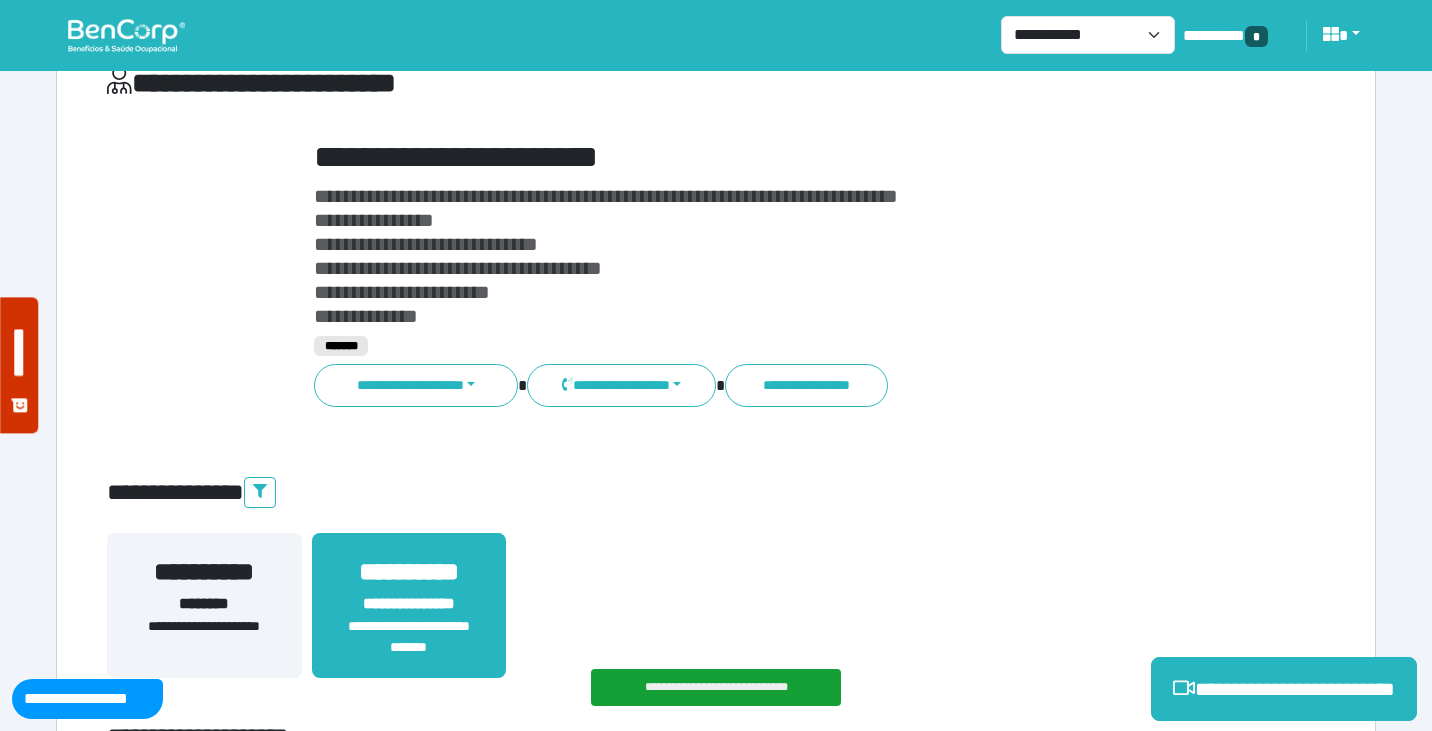 scroll, scrollTop: 0, scrollLeft: 0, axis: both 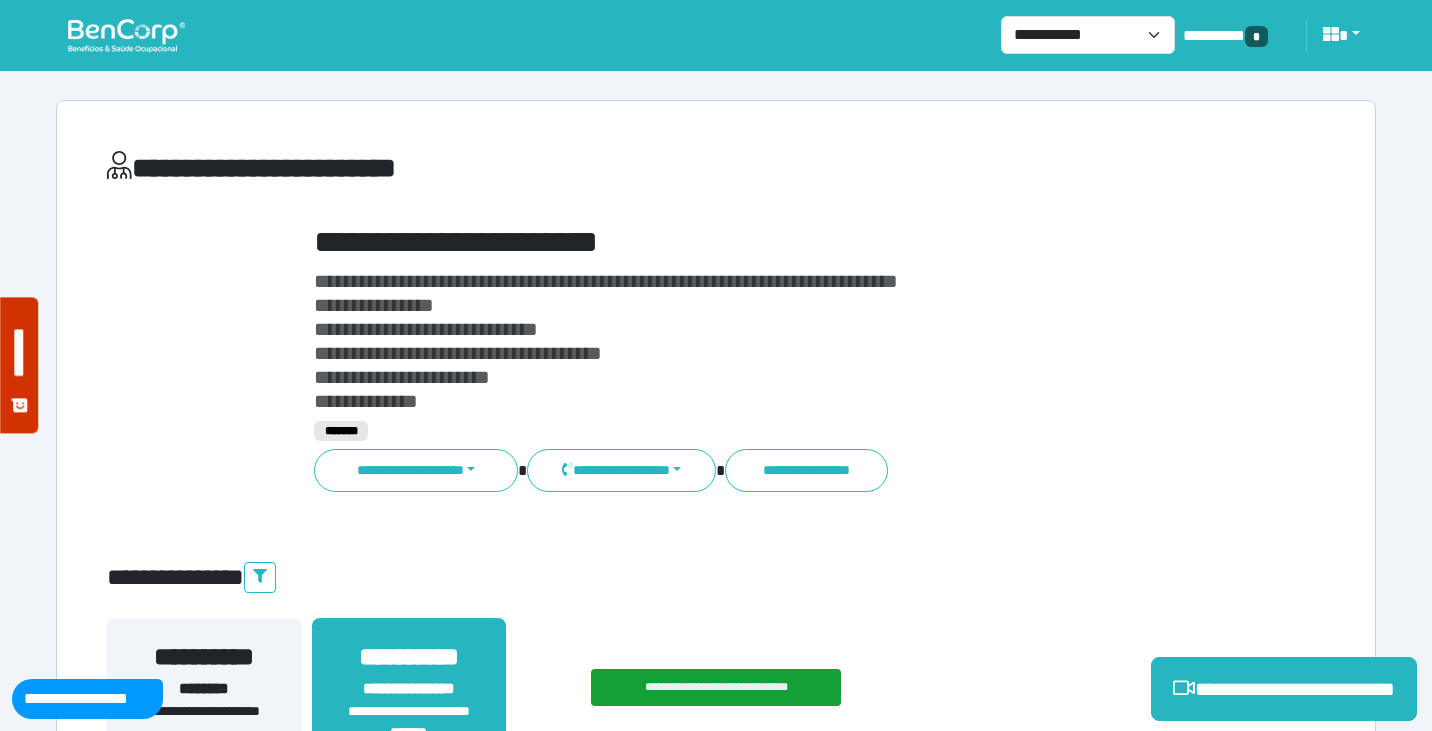 click on "**********" at bounding box center (716, 4285) 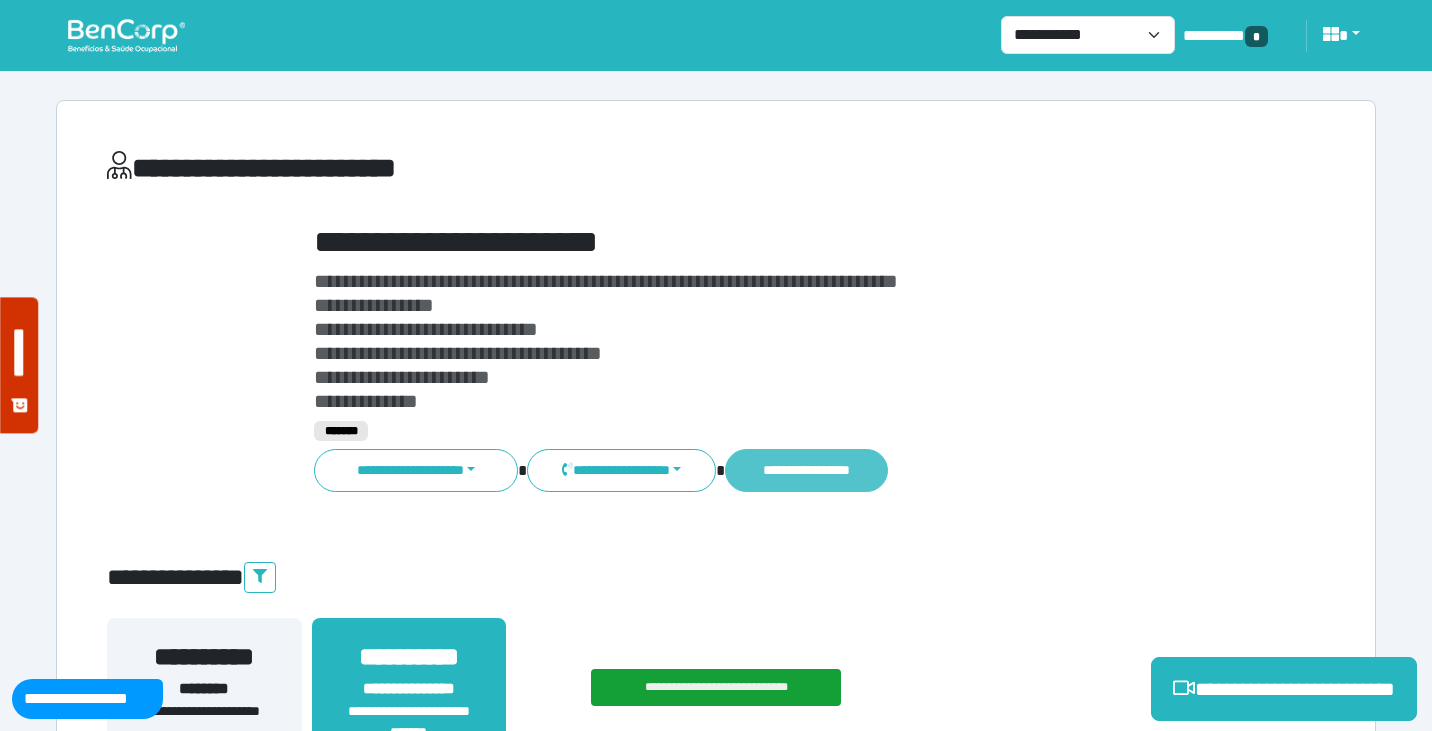 click on "**********" at bounding box center (806, 470) 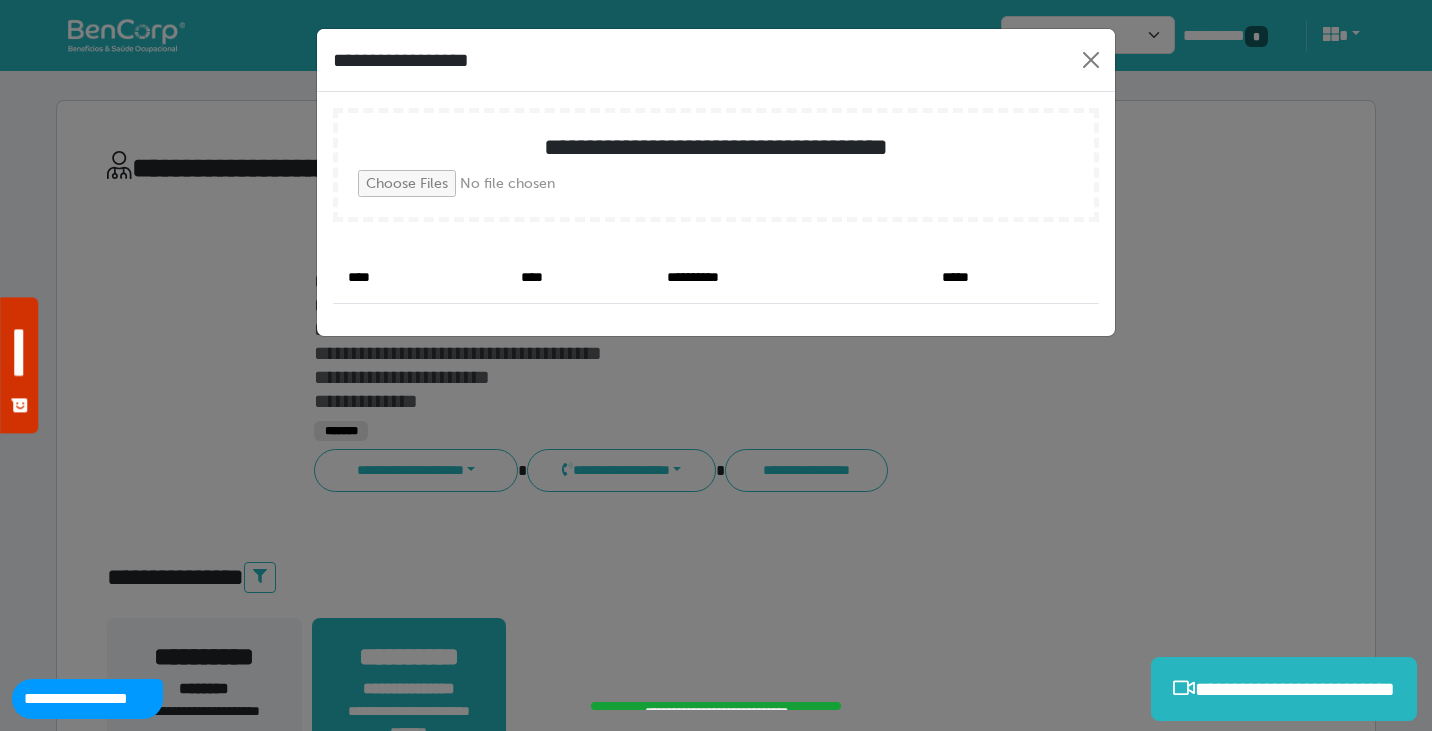 click on "**********" at bounding box center (716, 365) 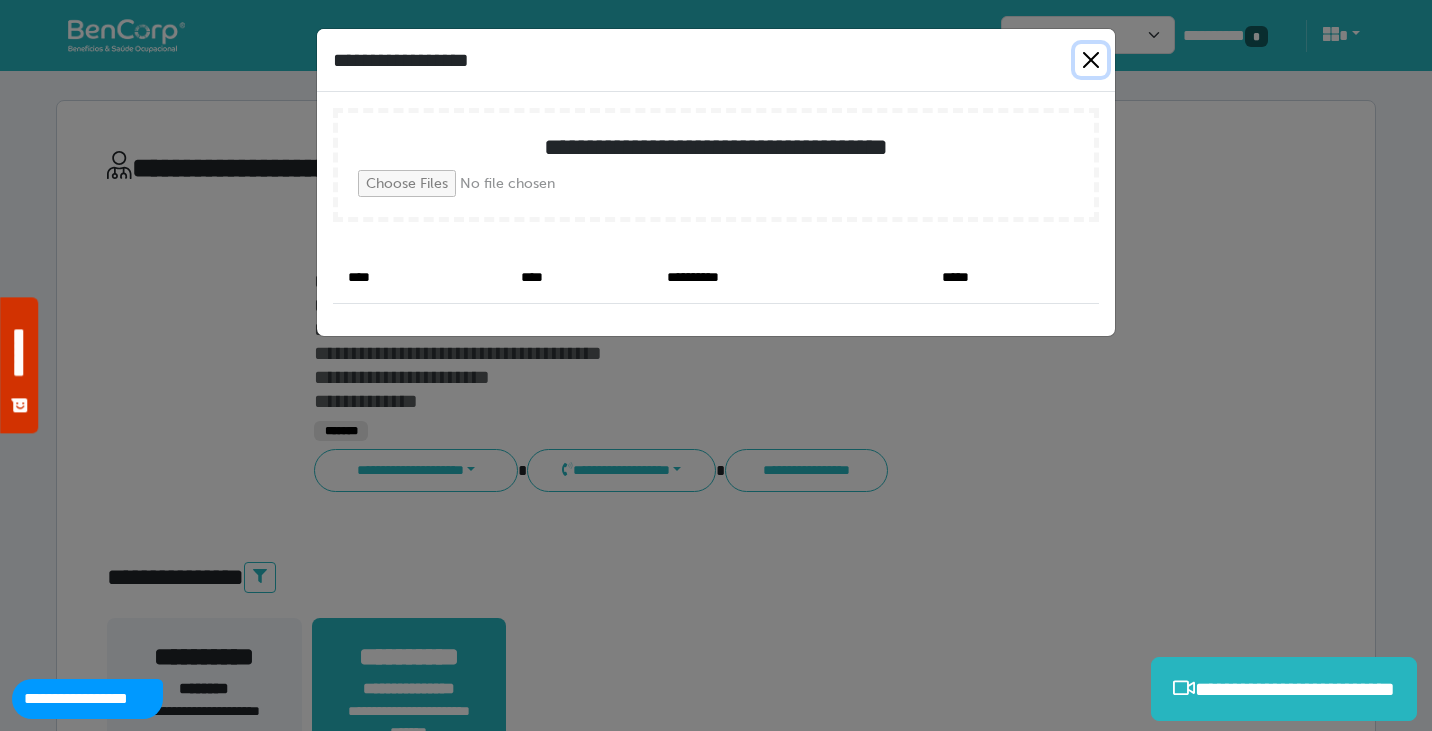 click at bounding box center (1091, 60) 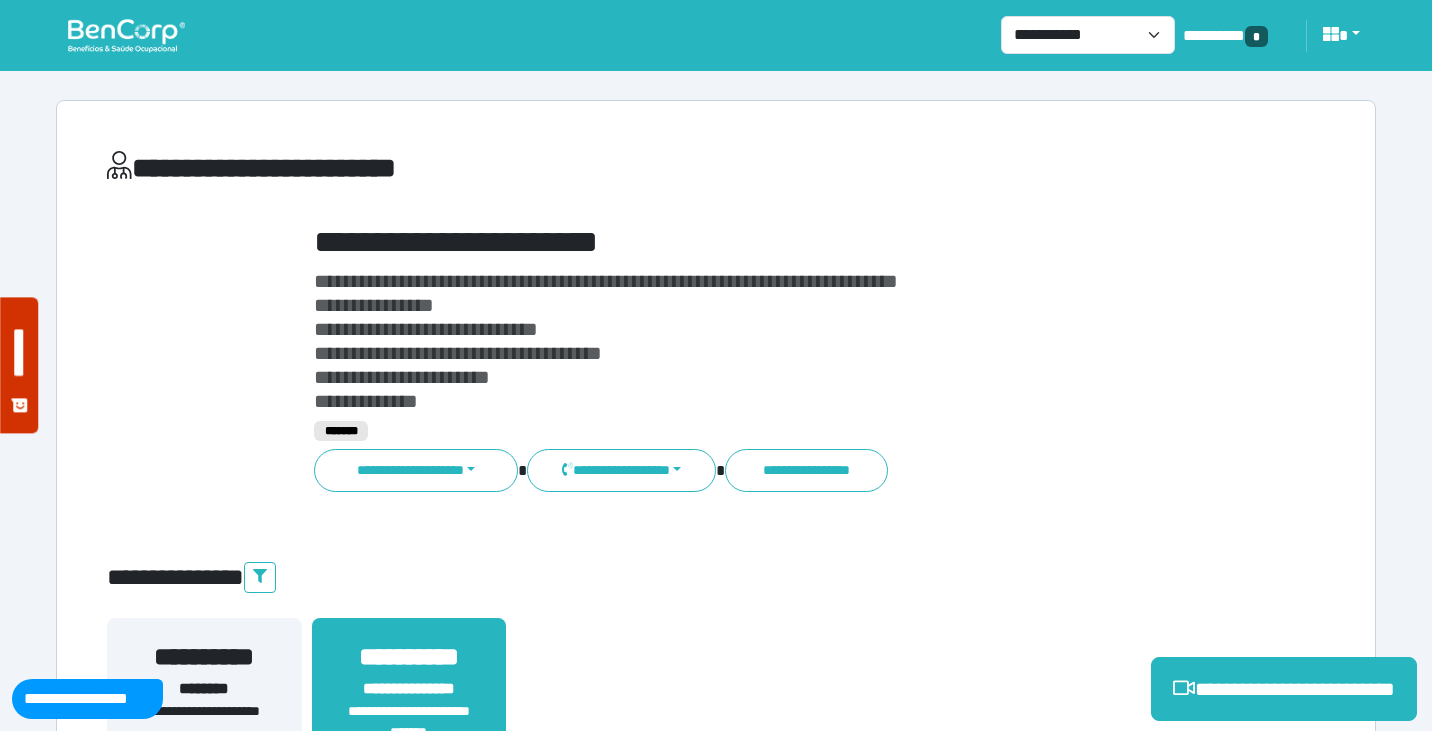 click on "*******" at bounding box center (768, 431) 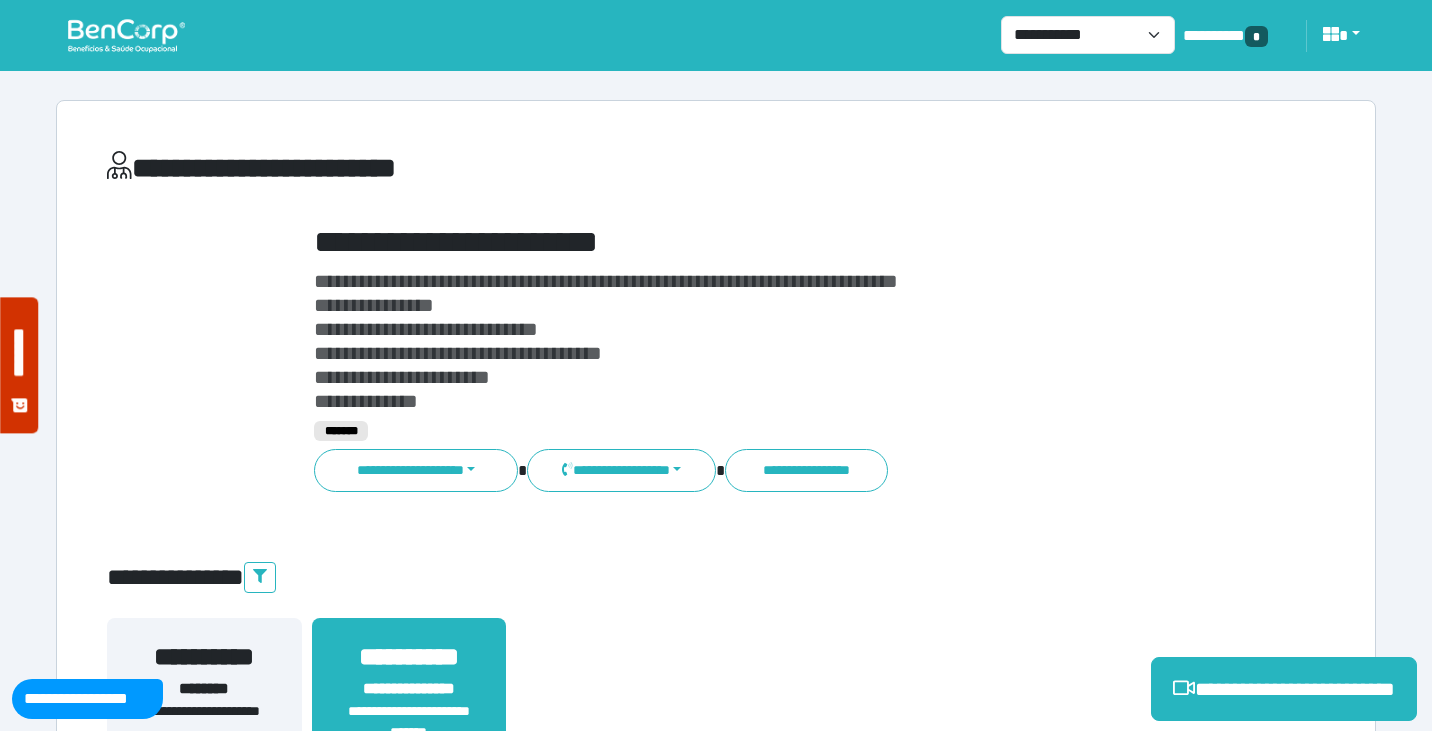 click on "**********" at bounding box center [716, 4285] 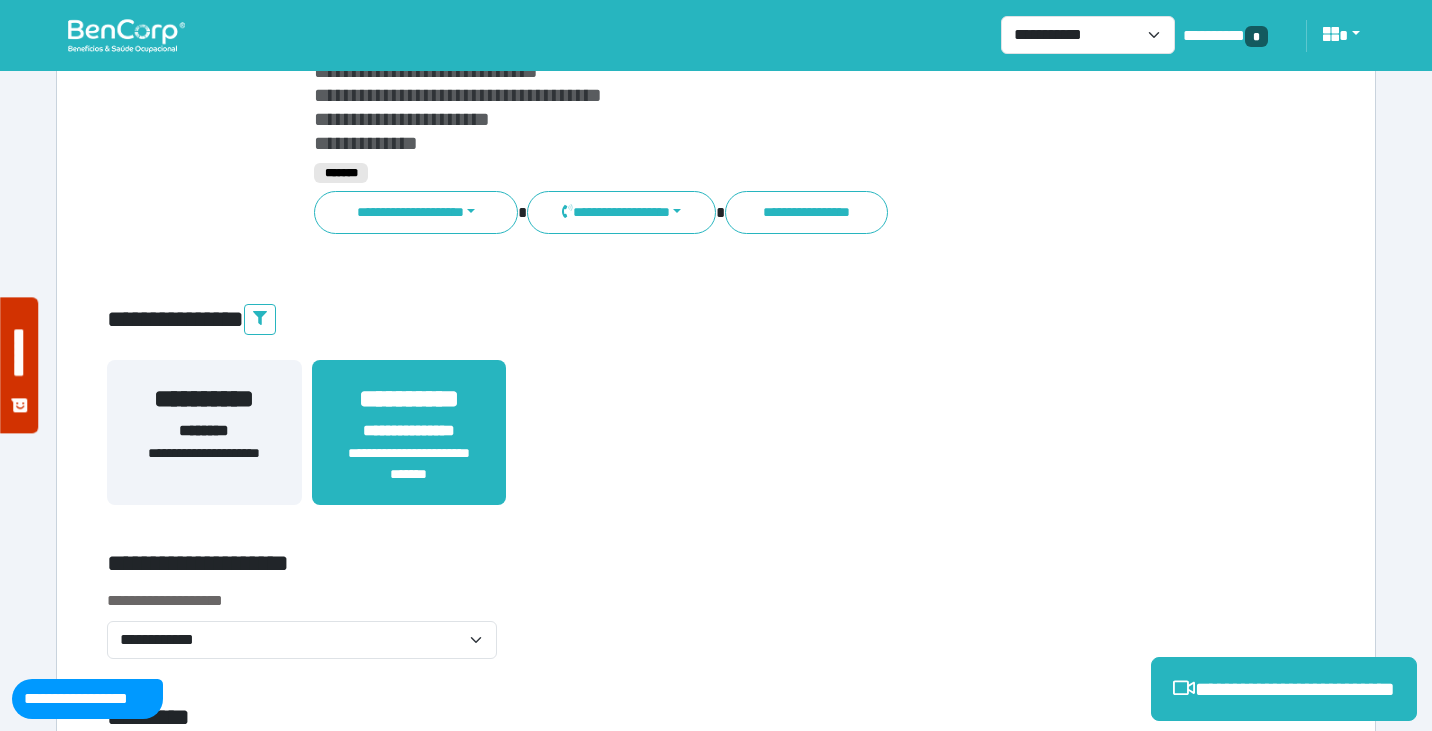 scroll, scrollTop: 0, scrollLeft: 0, axis: both 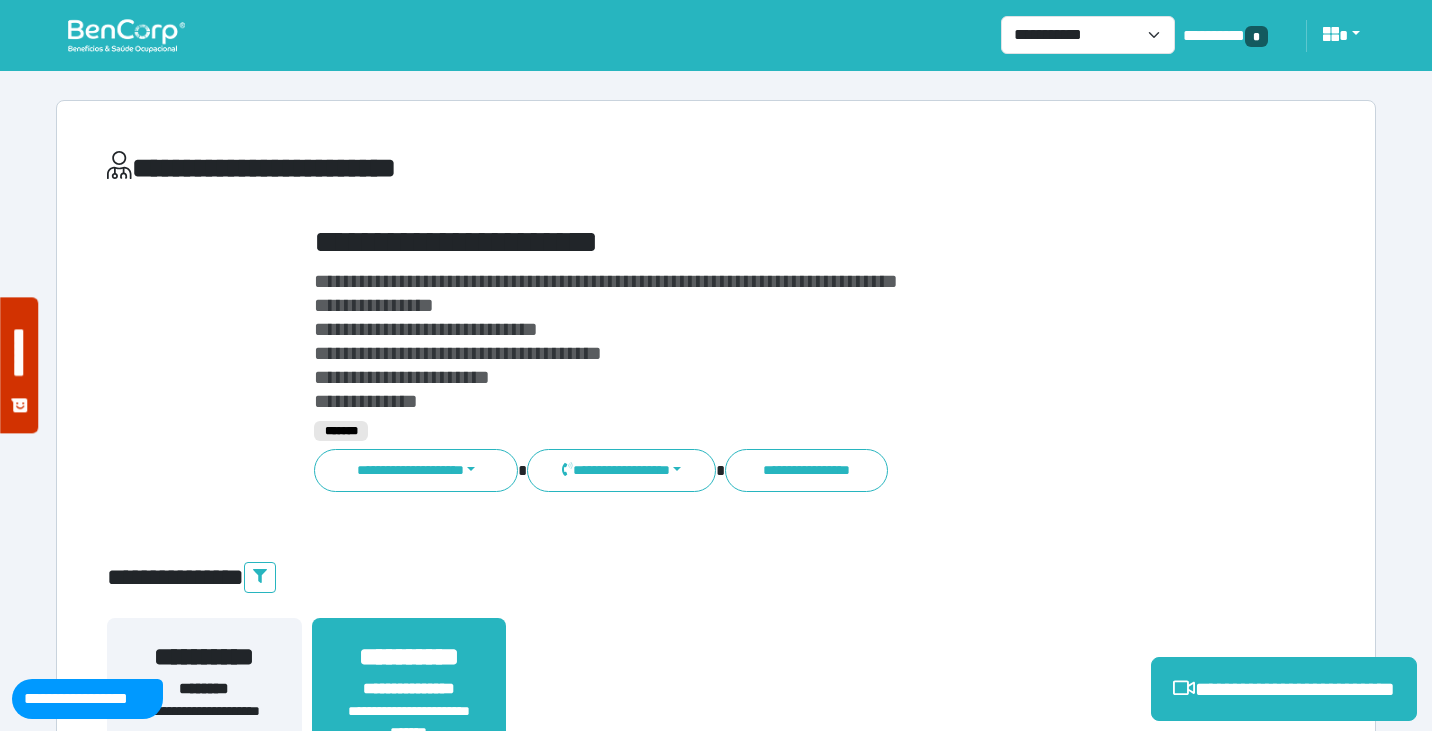click on "**********" at bounding box center [768, 242] 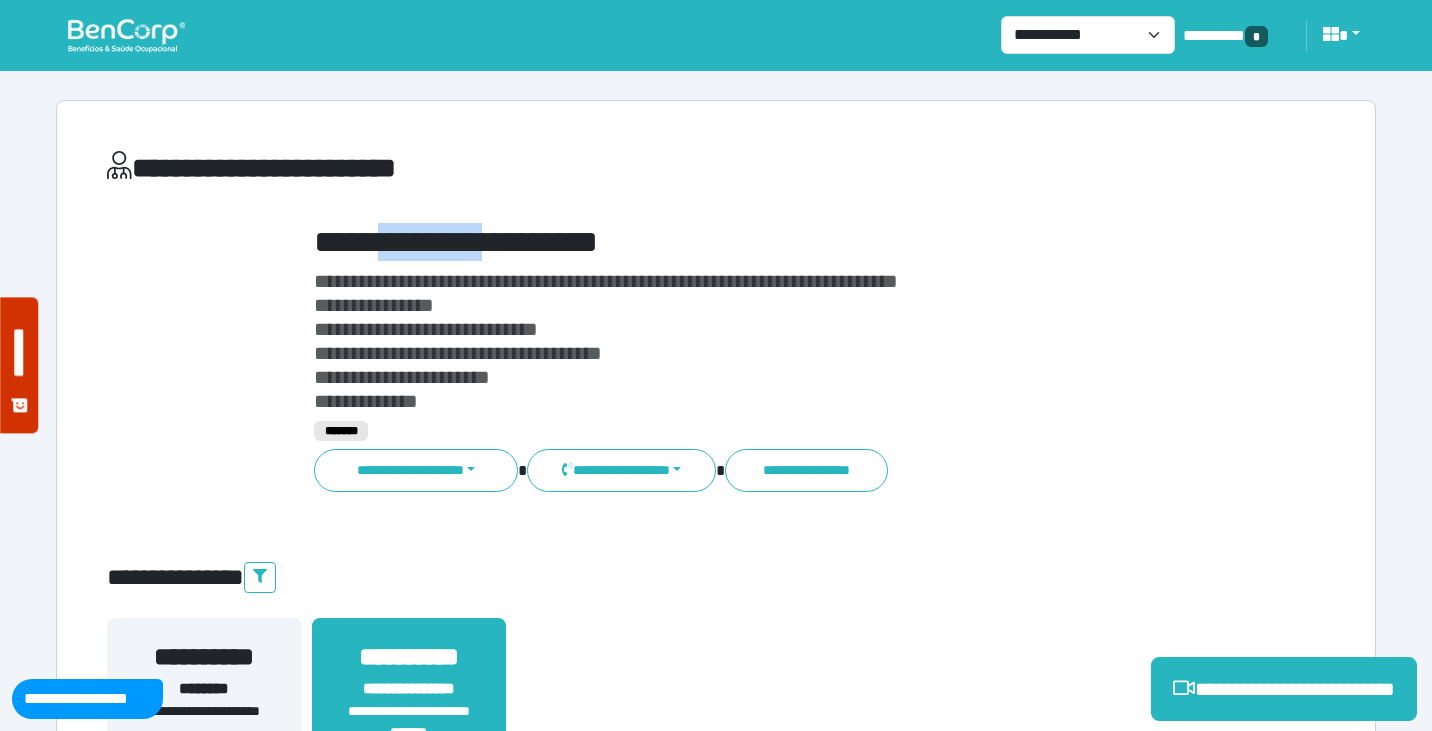 click on "**********" at bounding box center (768, 242) 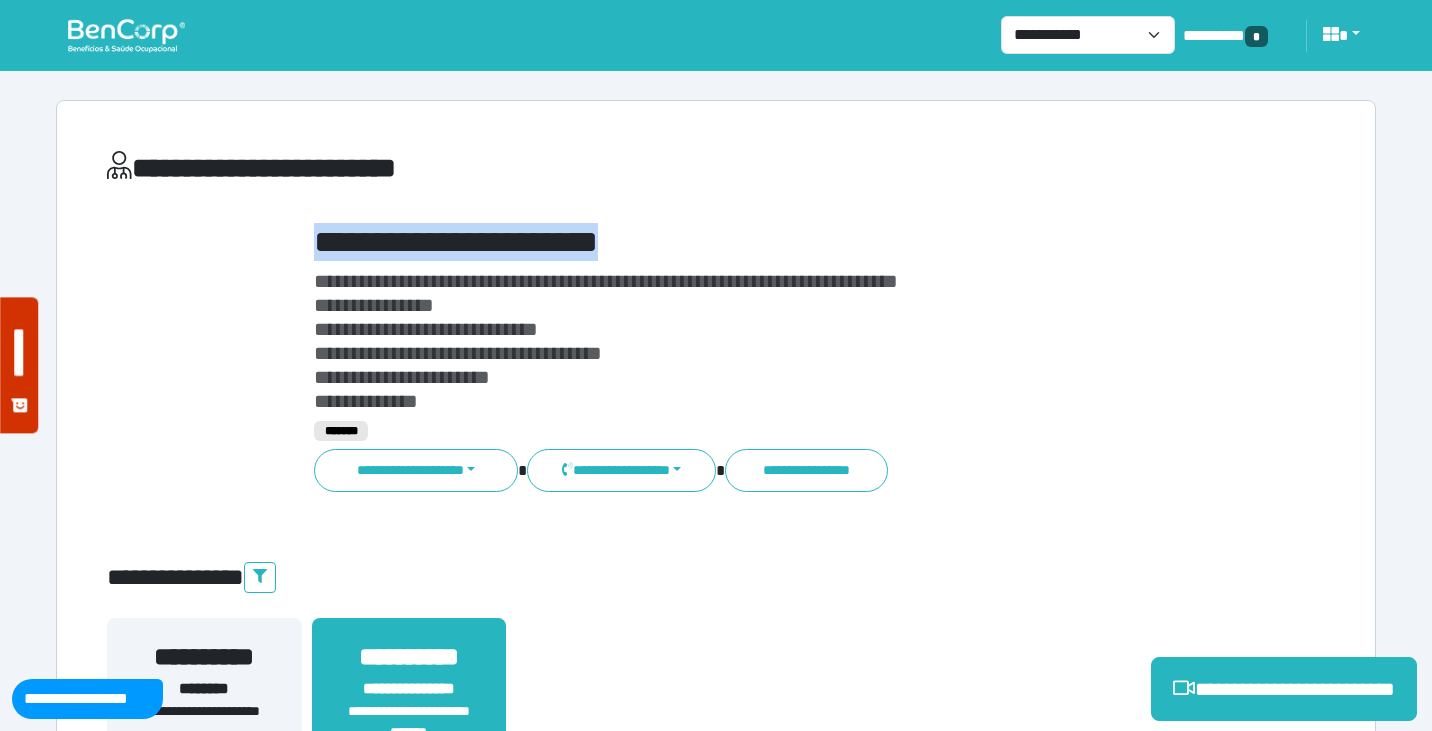 click on "**********" at bounding box center (768, 242) 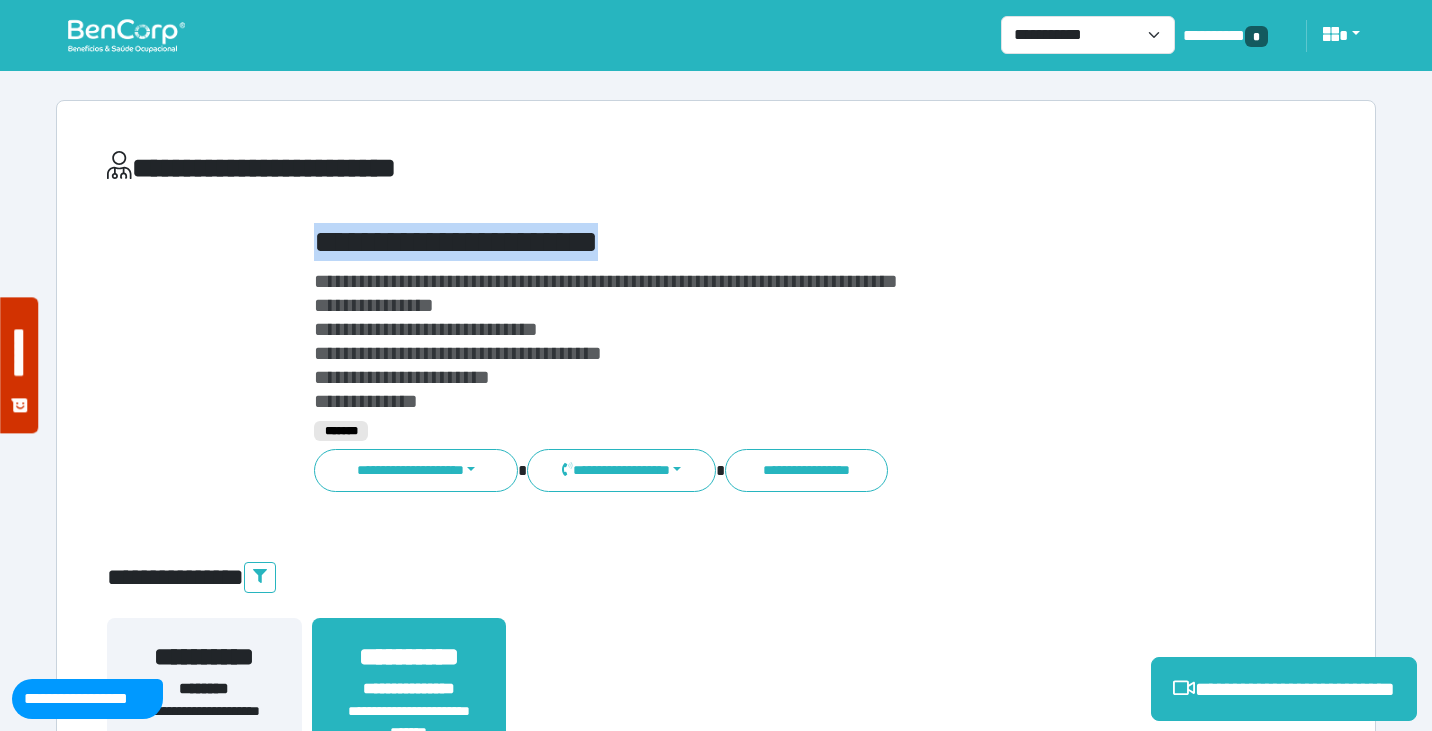 copy on "**********" 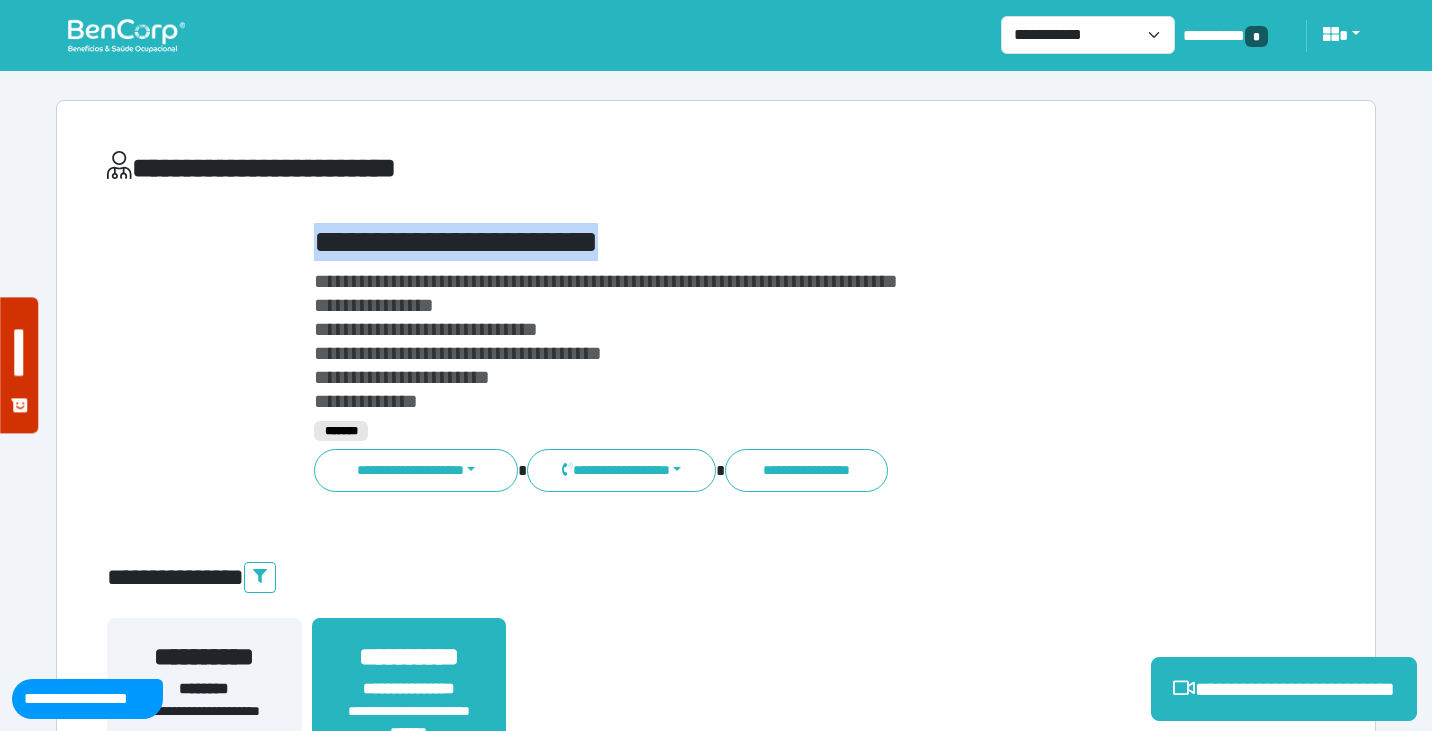 click at bounding box center (126, 35) 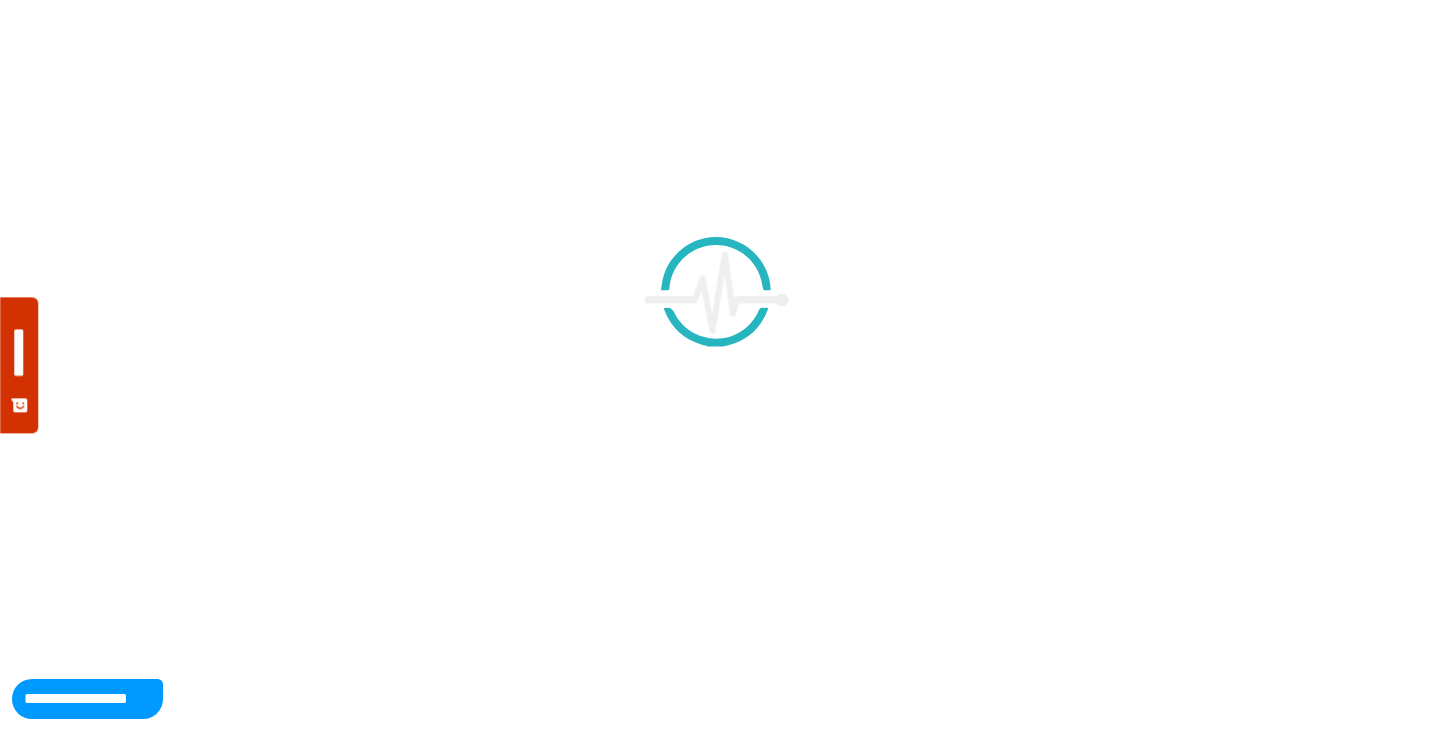 scroll, scrollTop: 0, scrollLeft: 0, axis: both 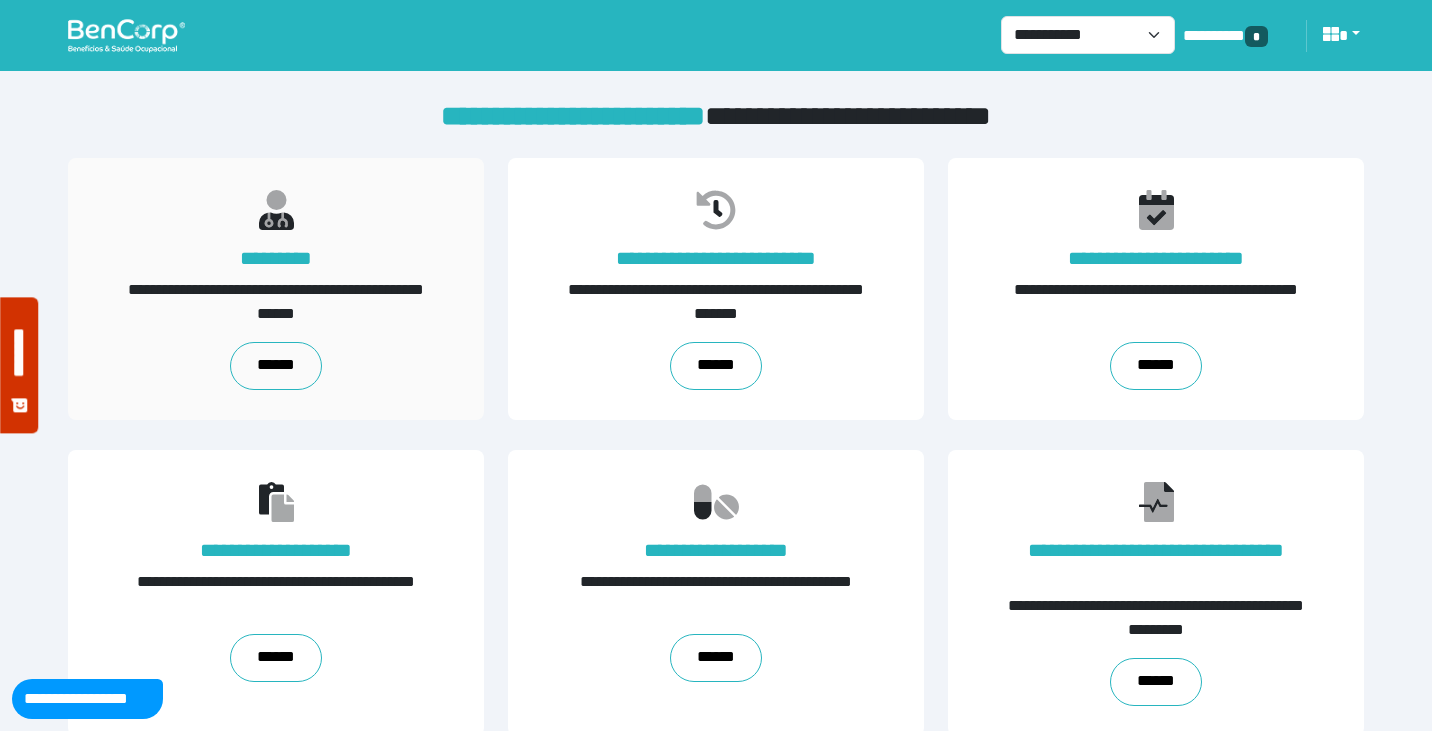 click on "**********" at bounding box center [276, 289] 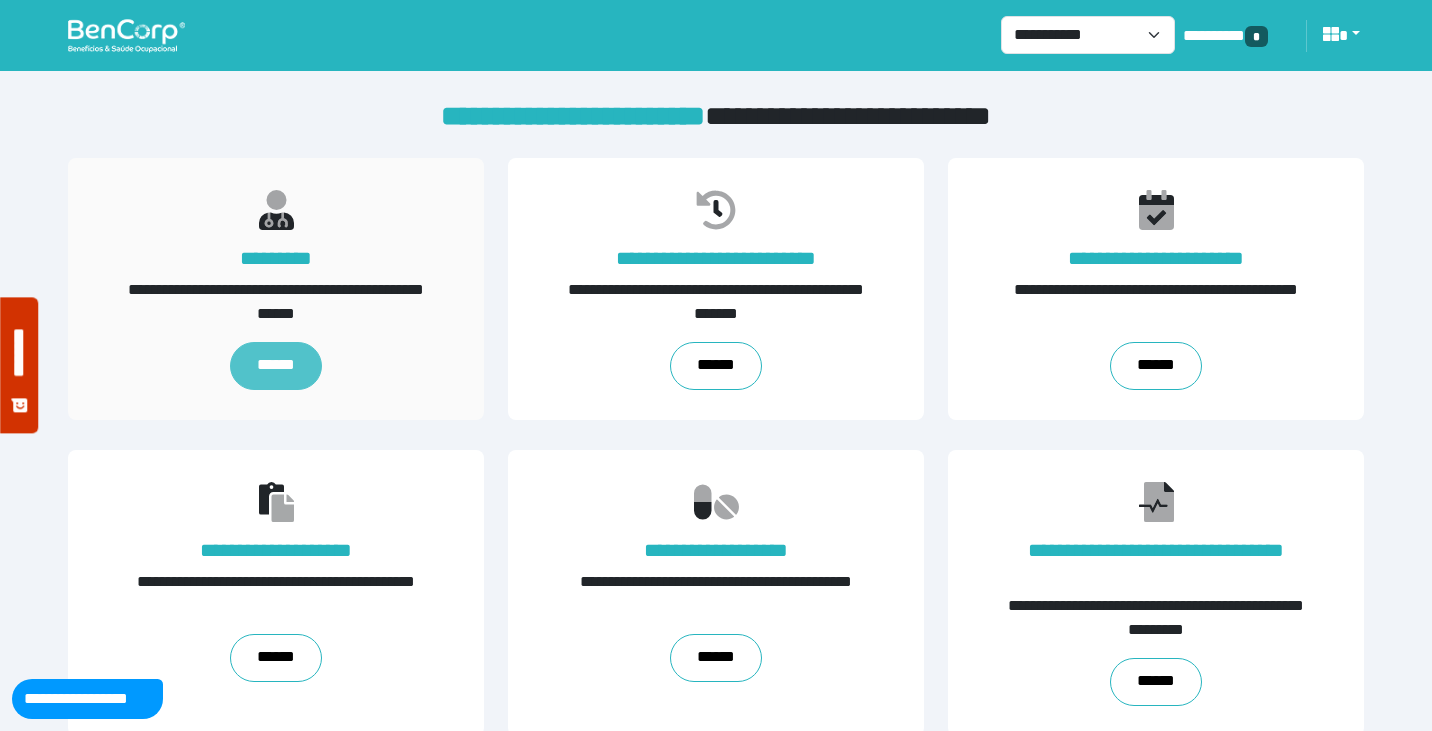 click on "******" at bounding box center (275, 366) 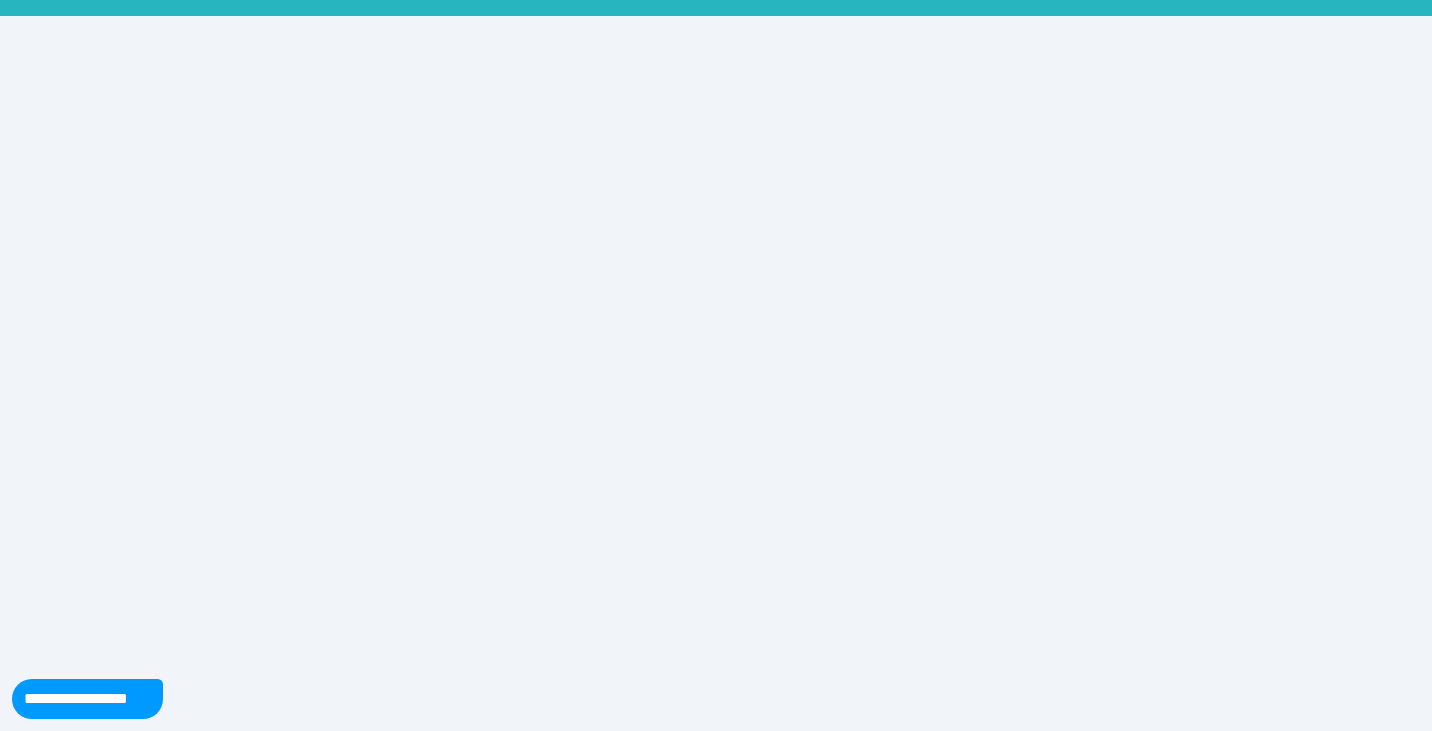 scroll, scrollTop: 0, scrollLeft: 0, axis: both 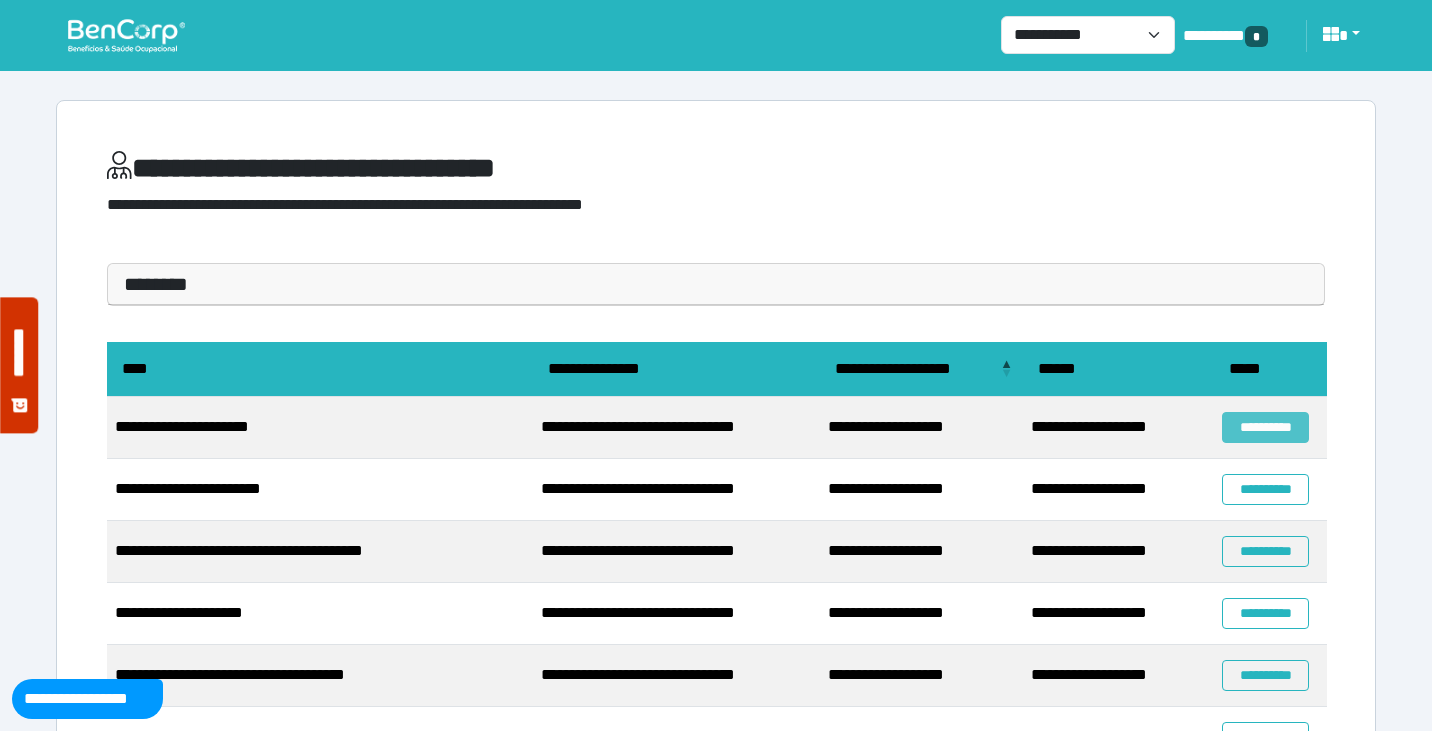 click on "**********" at bounding box center (1265, 427) 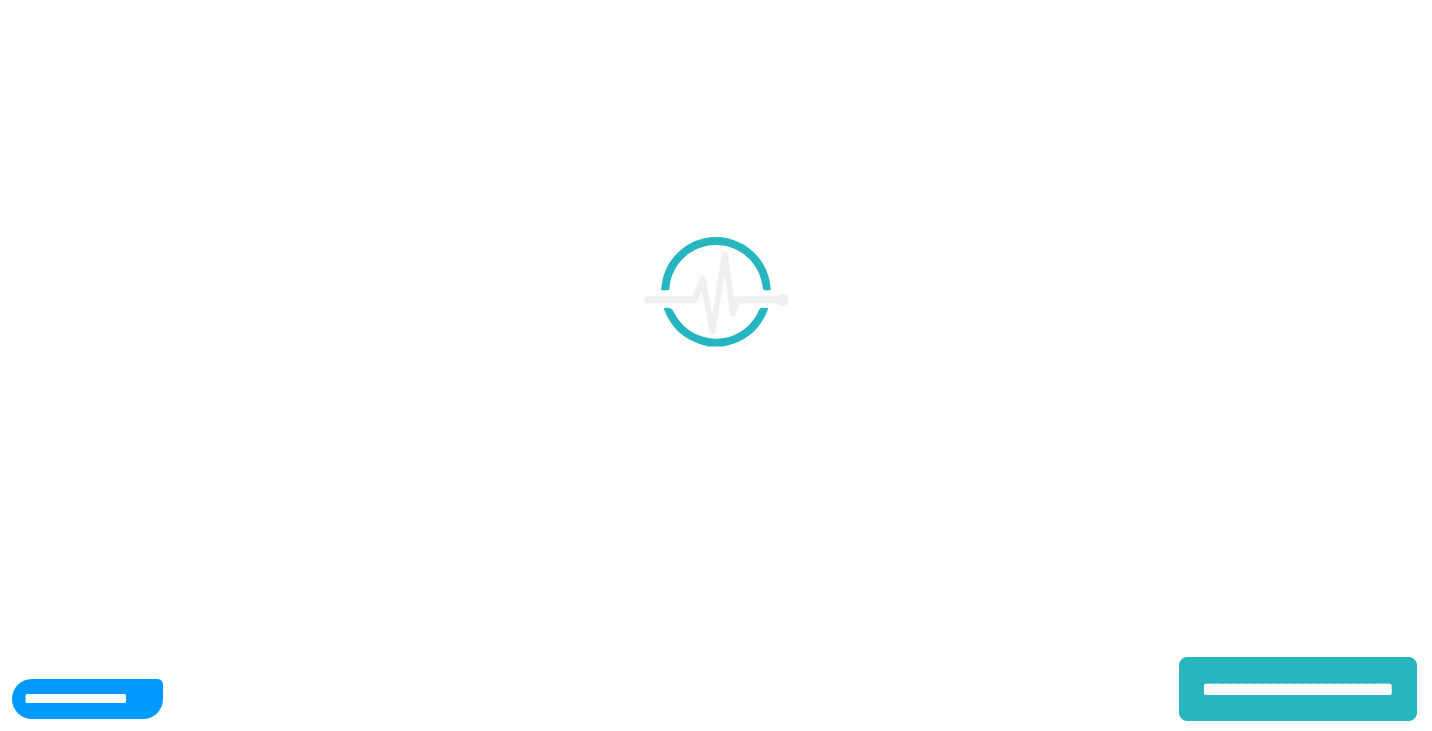 scroll, scrollTop: 0, scrollLeft: 0, axis: both 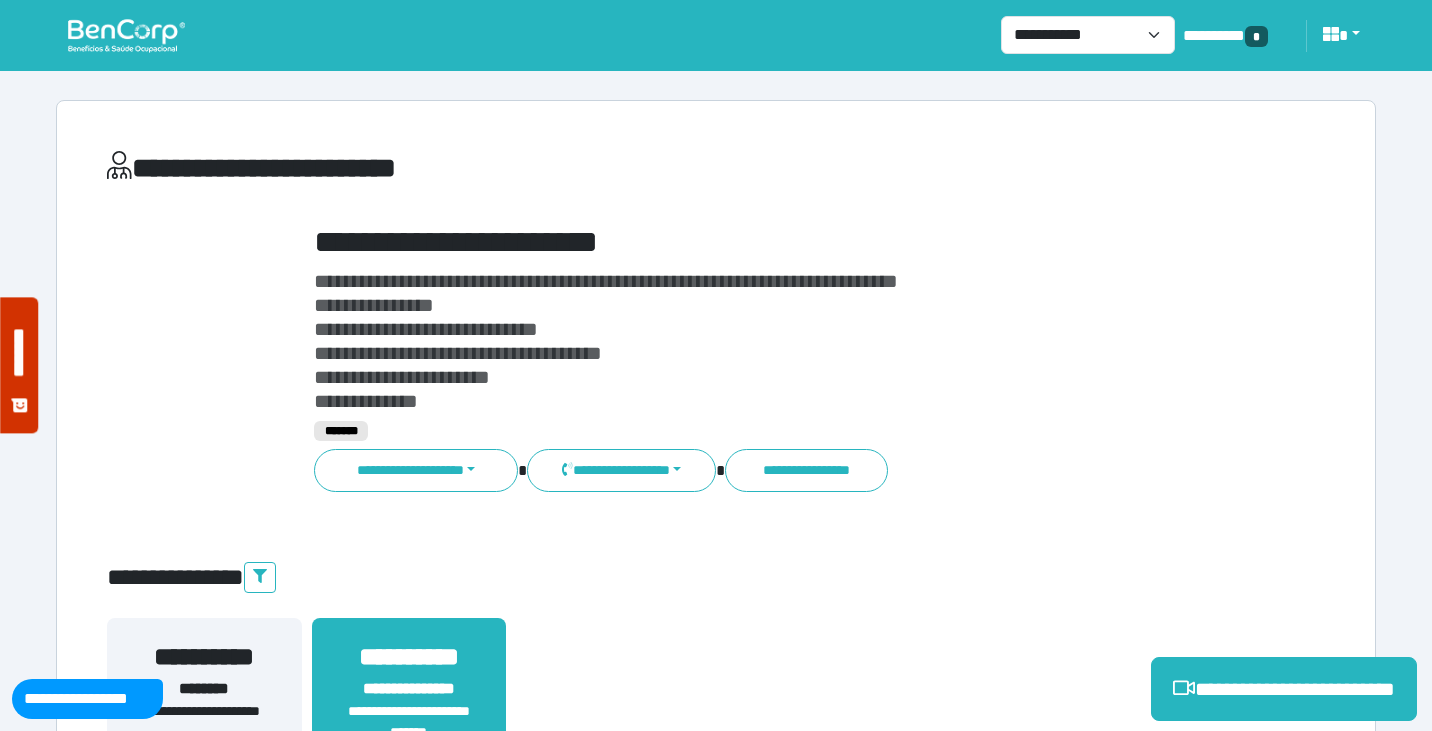 click on "**********" at bounding box center (768, 341) 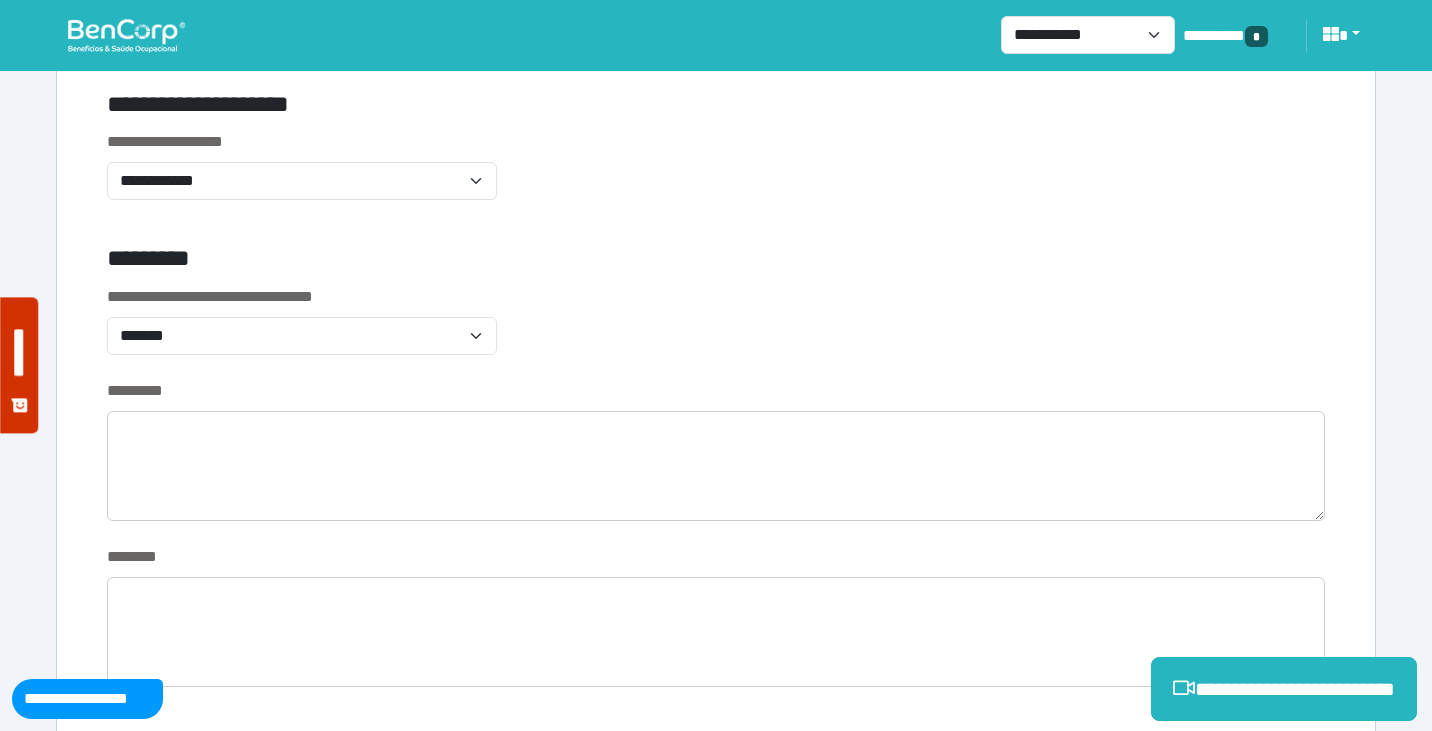 scroll, scrollTop: 738, scrollLeft: 0, axis: vertical 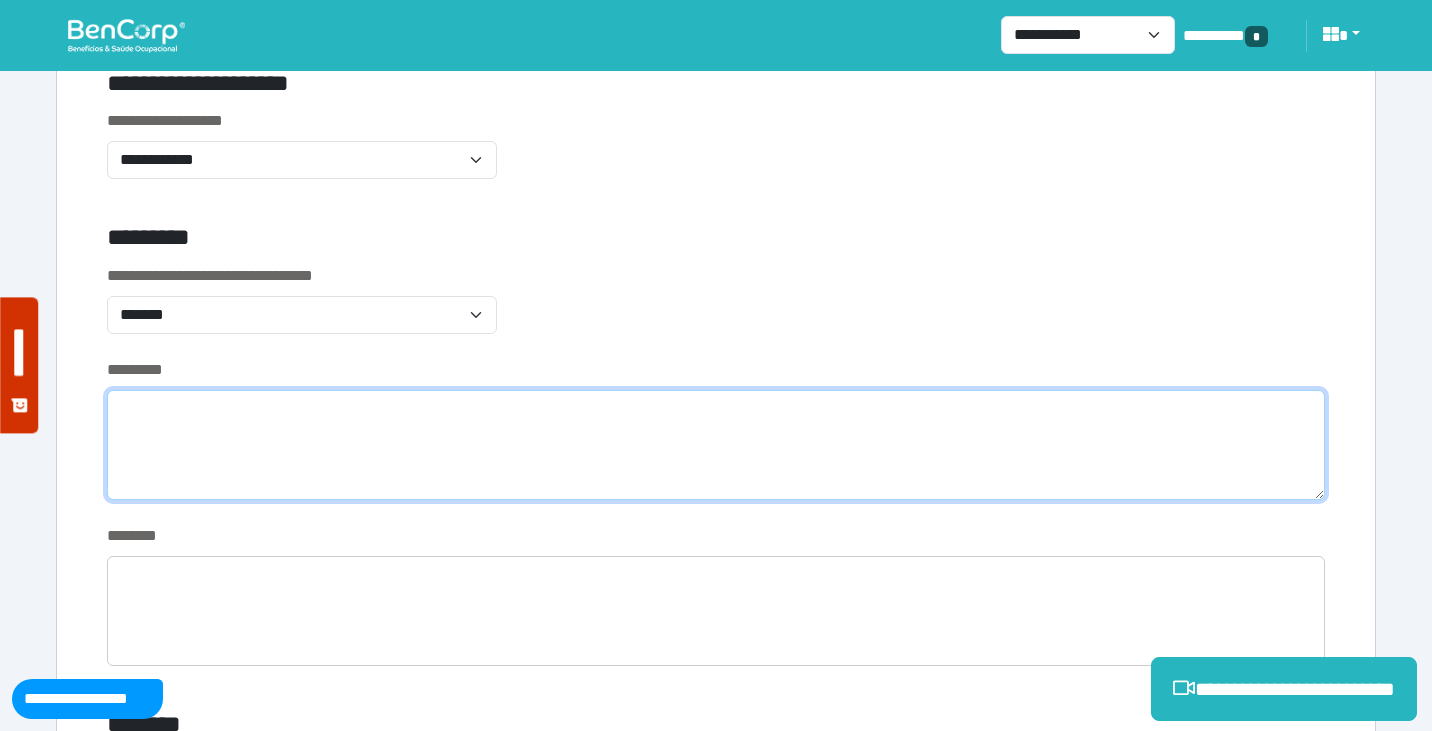 click at bounding box center (716, 445) 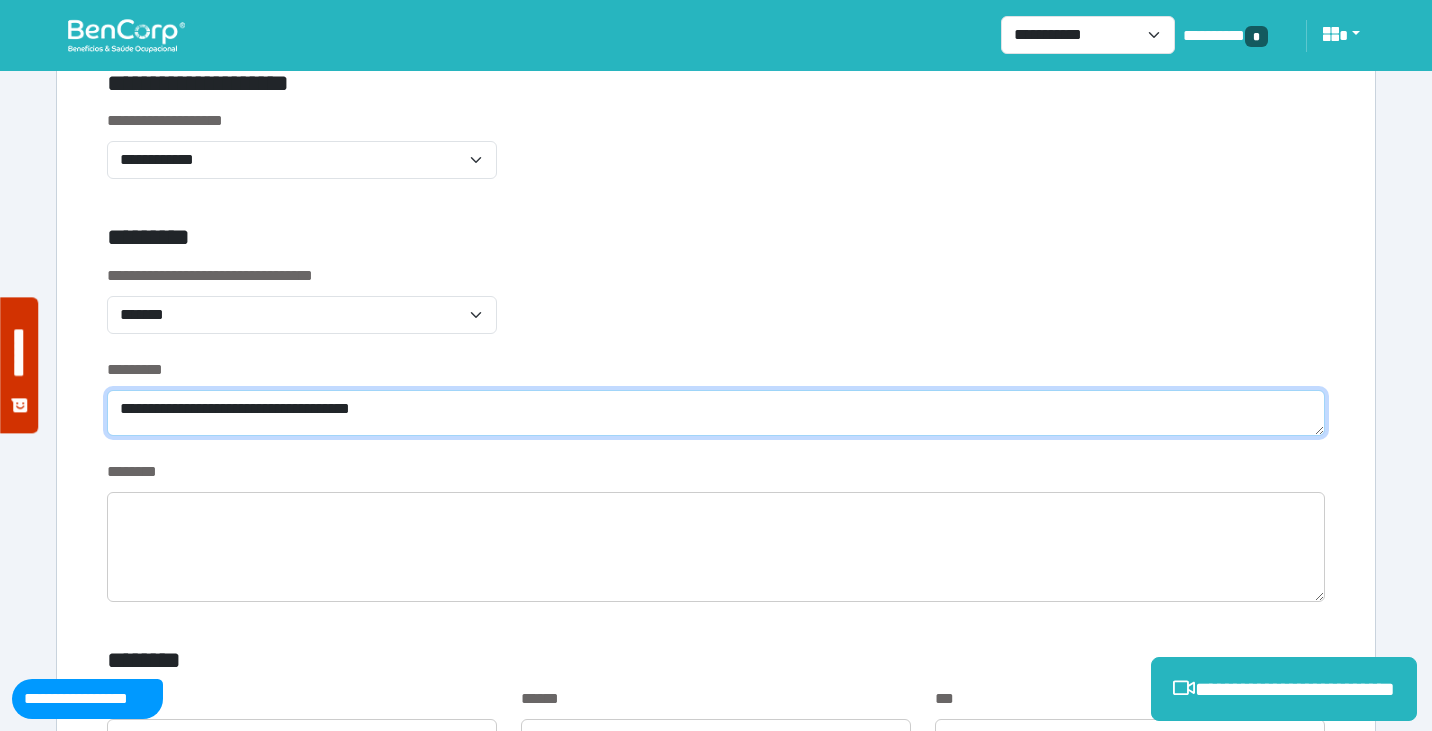 click on "**********" at bounding box center [716, 413] 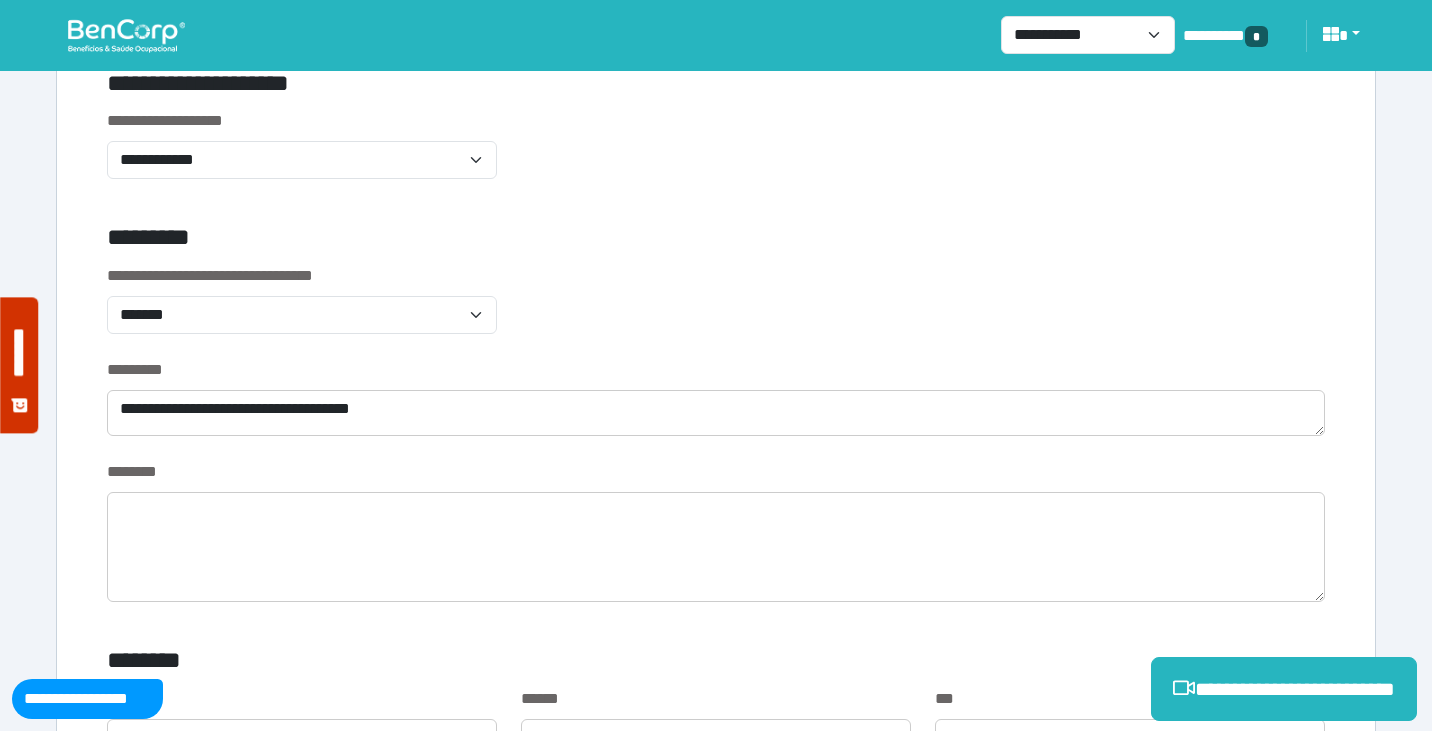 click on "**********" at bounding box center [716, 311] 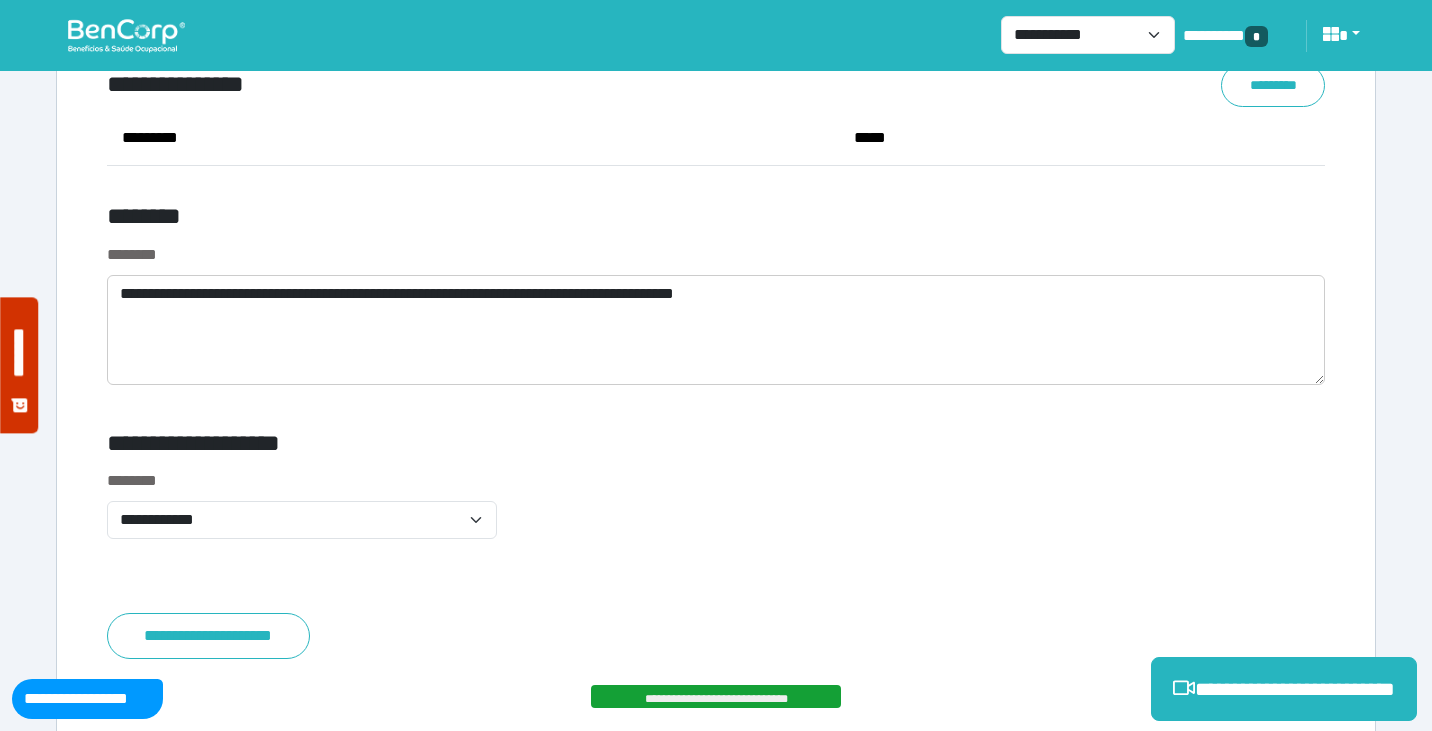 scroll, scrollTop: 7598, scrollLeft: 0, axis: vertical 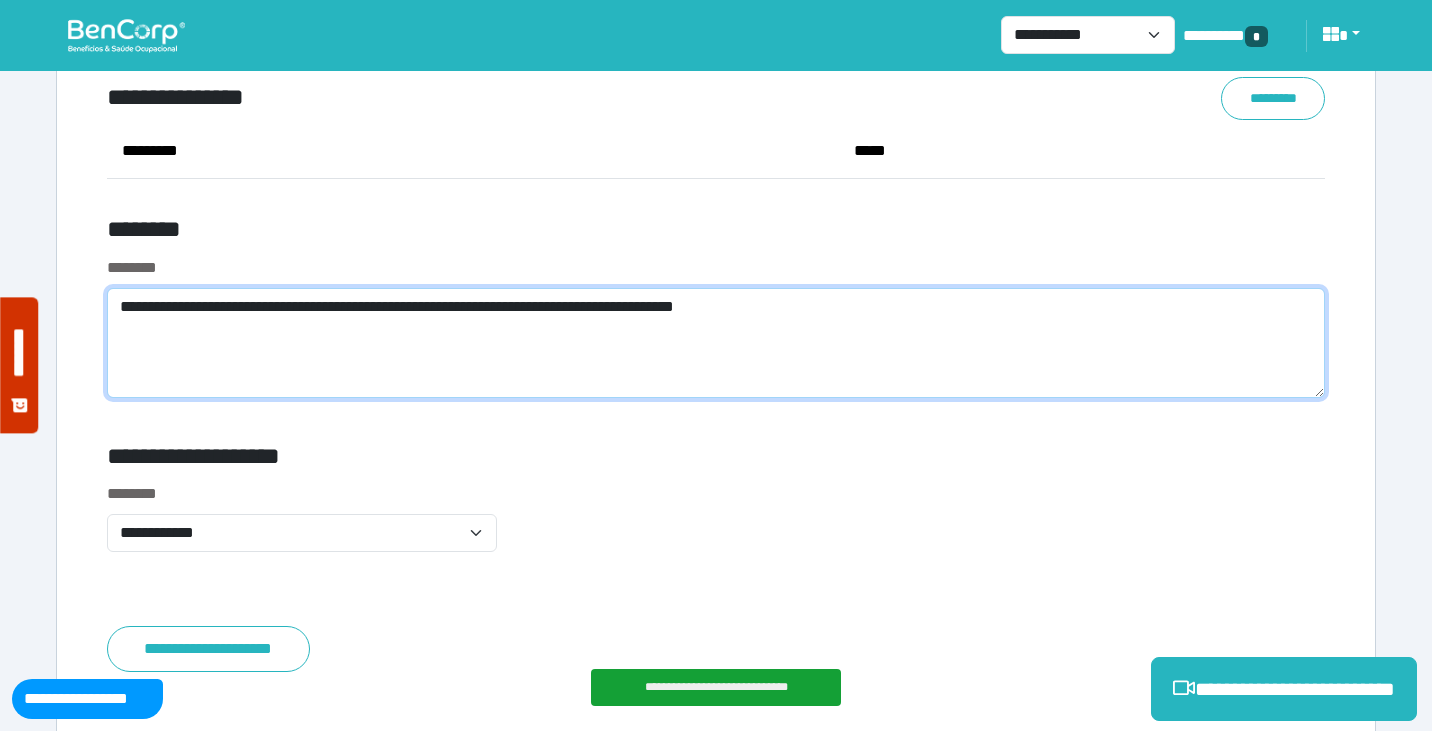 click on "**********" at bounding box center (716, 343) 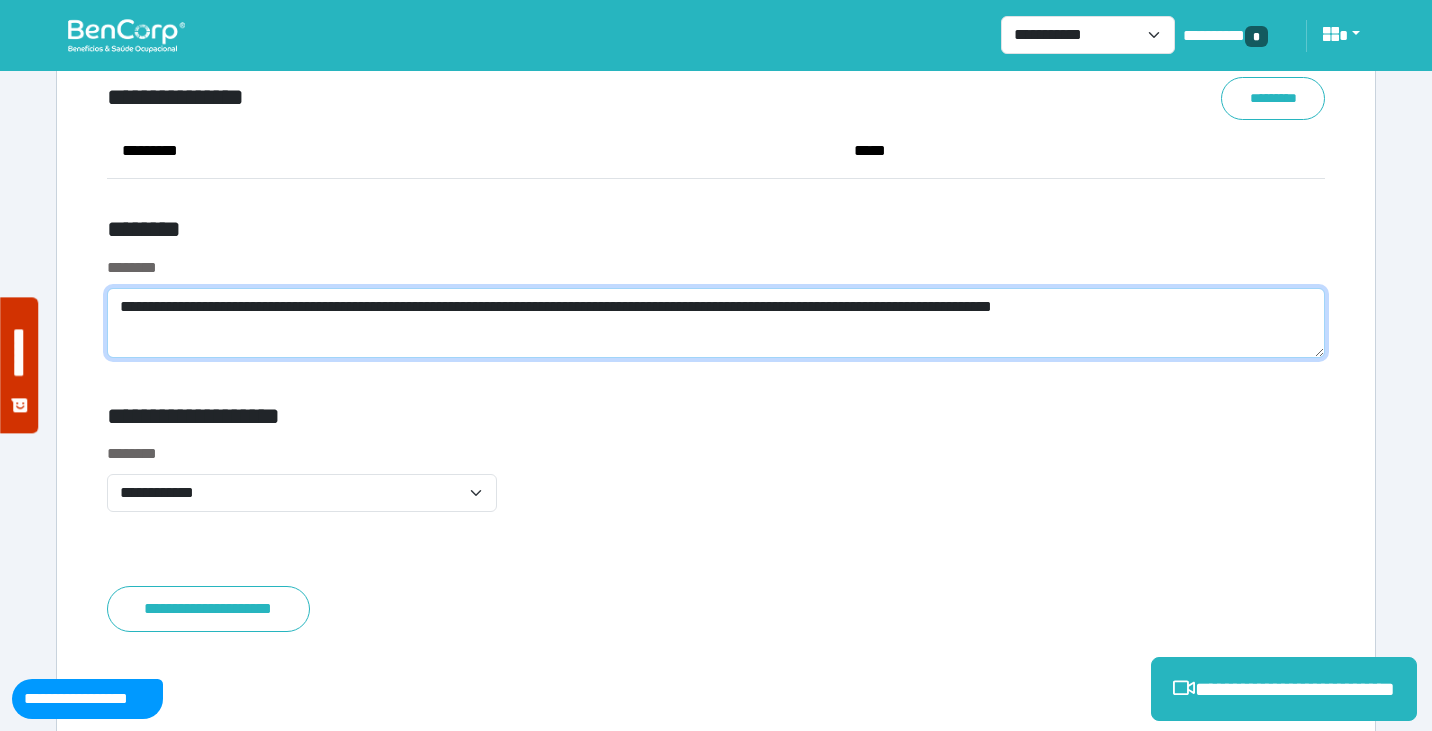 scroll, scrollTop: 0, scrollLeft: 0, axis: both 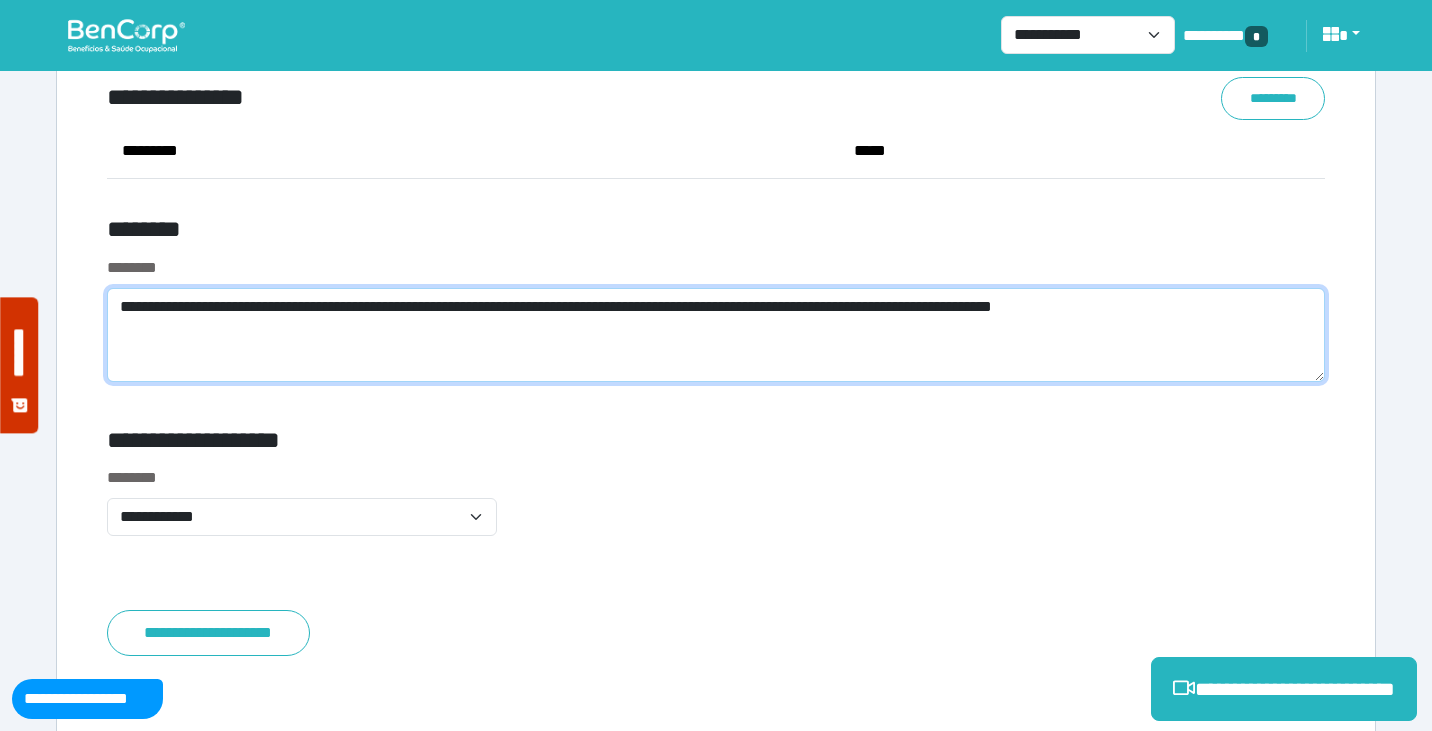 paste on "**********" 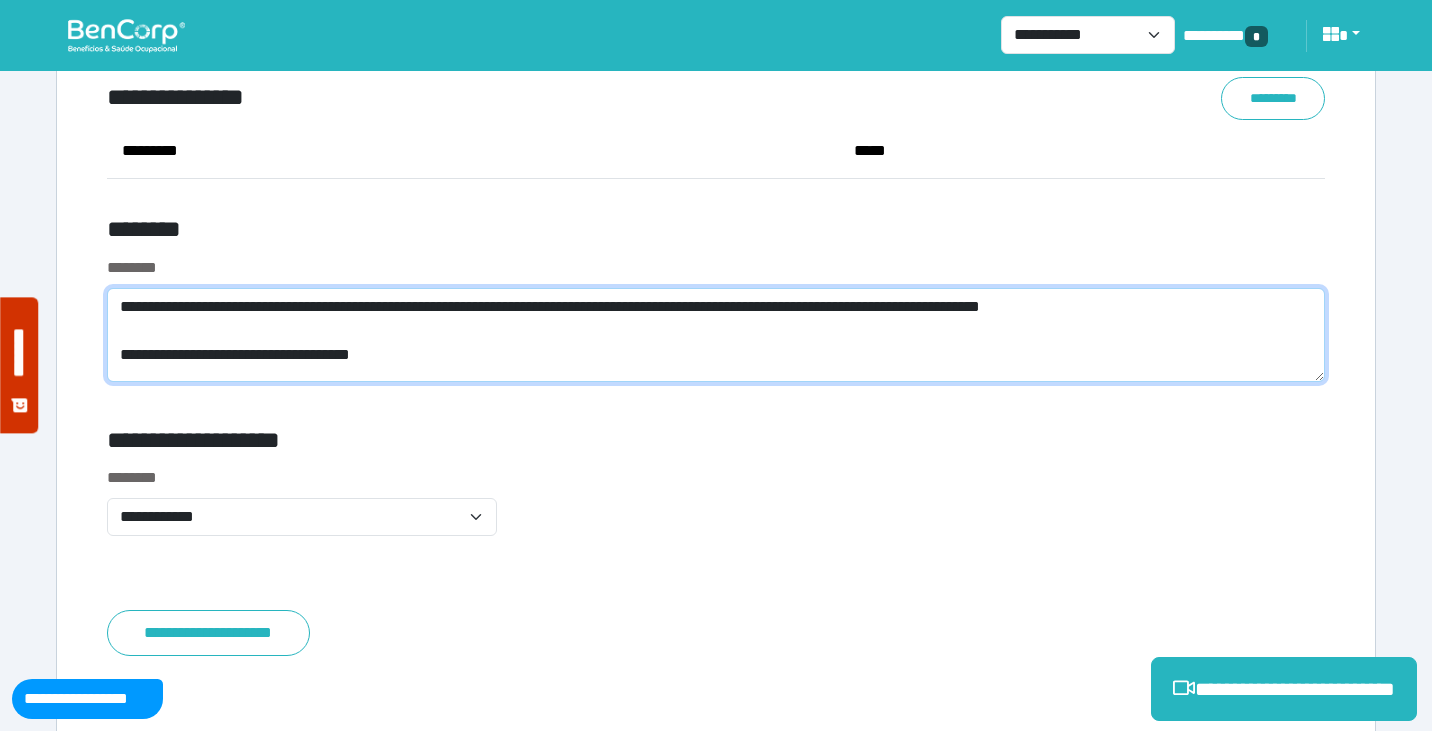 type on "**********" 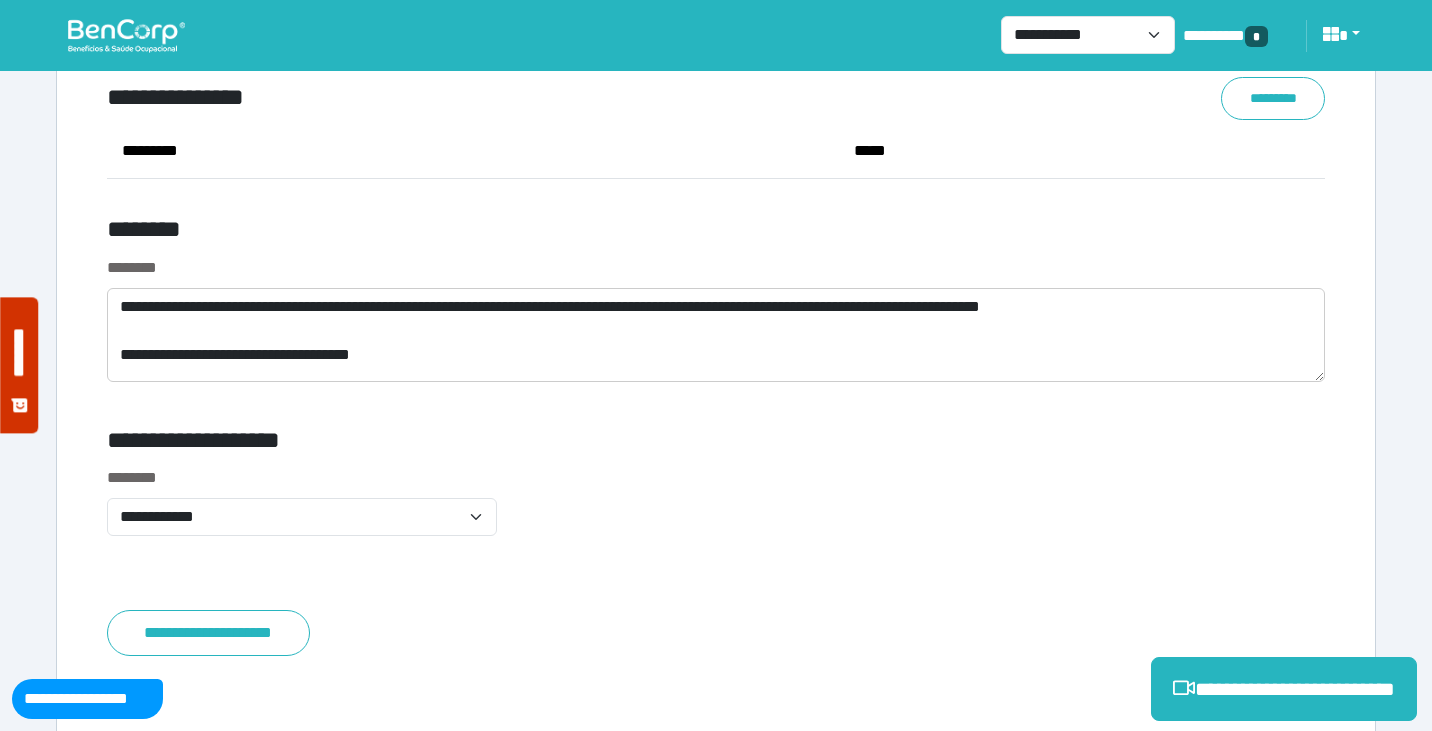 click on "**********" at bounding box center (716, 513) 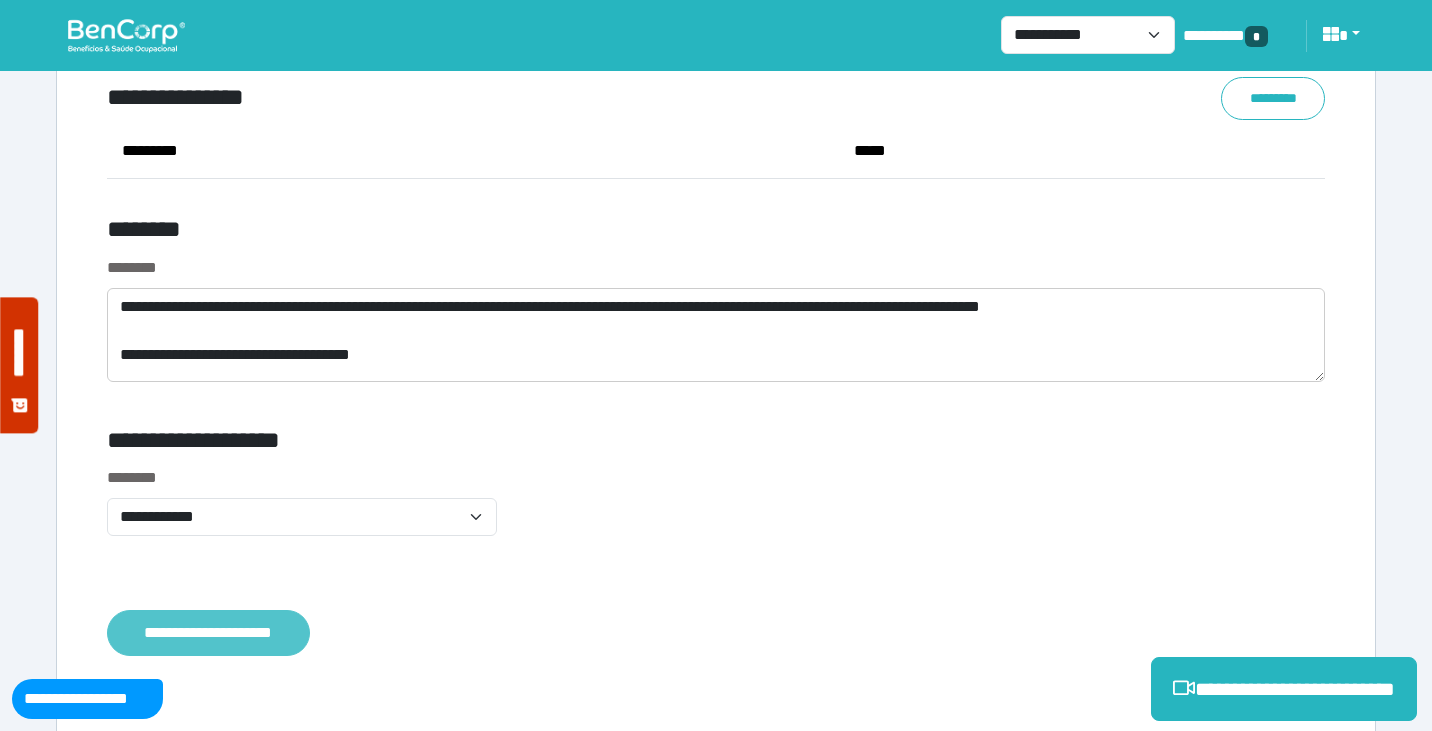click on "**********" at bounding box center (208, 633) 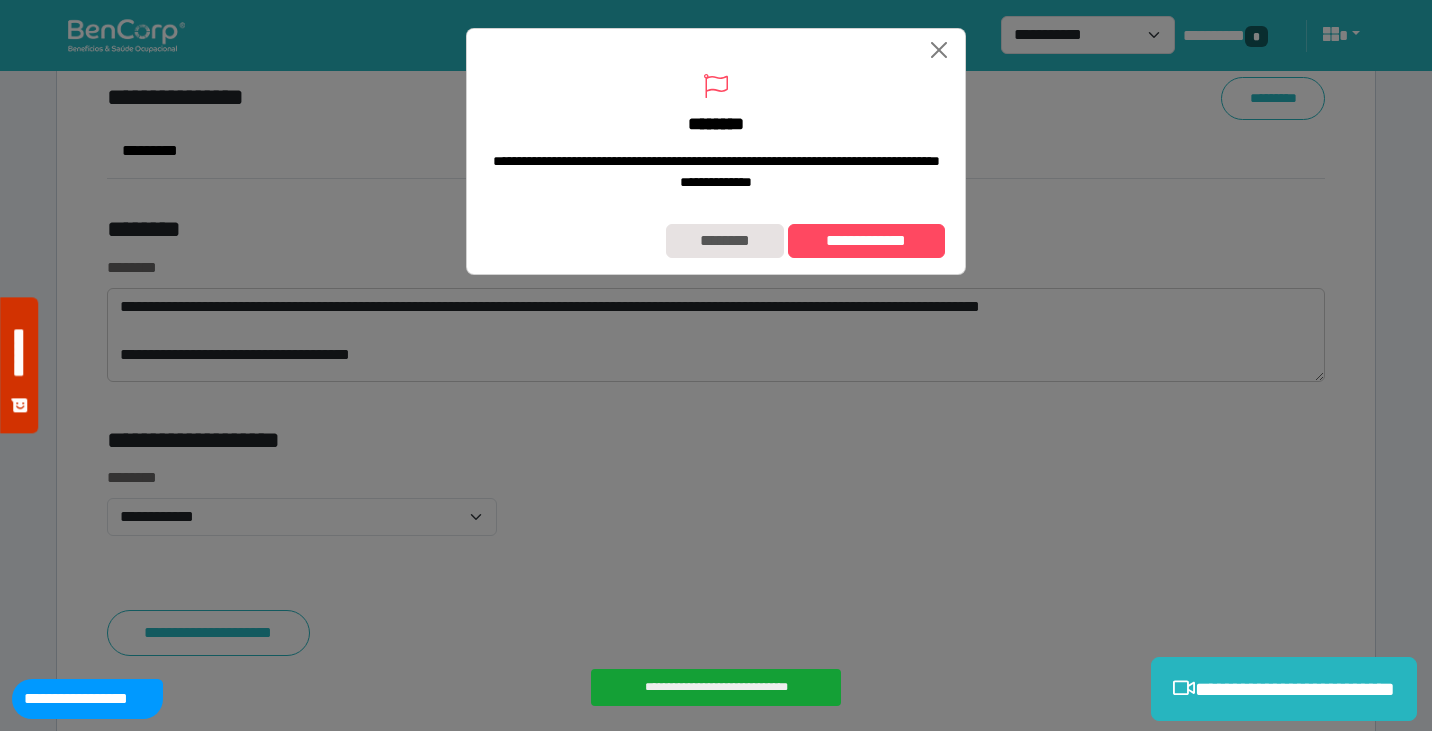 click on "**********" at bounding box center [716, 241] 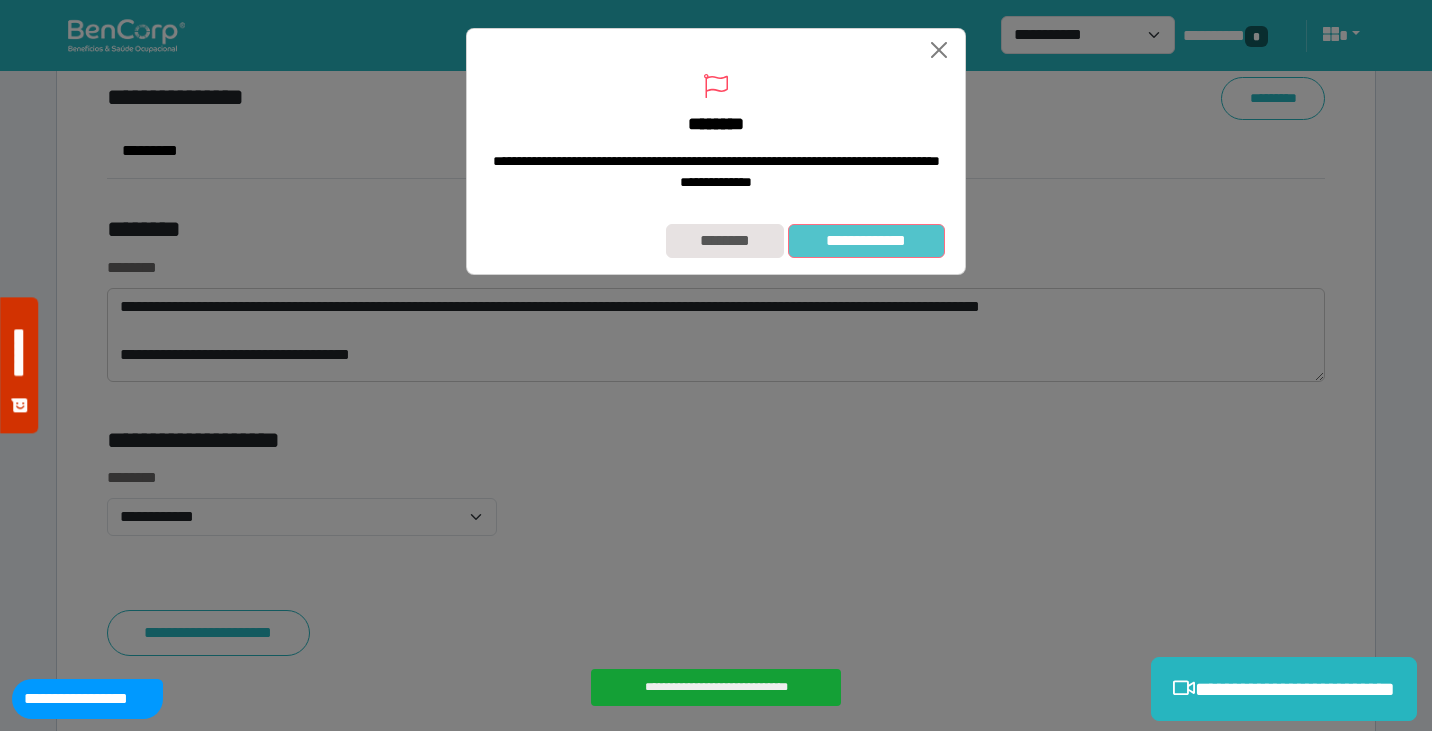 click on "**********" at bounding box center (866, 241) 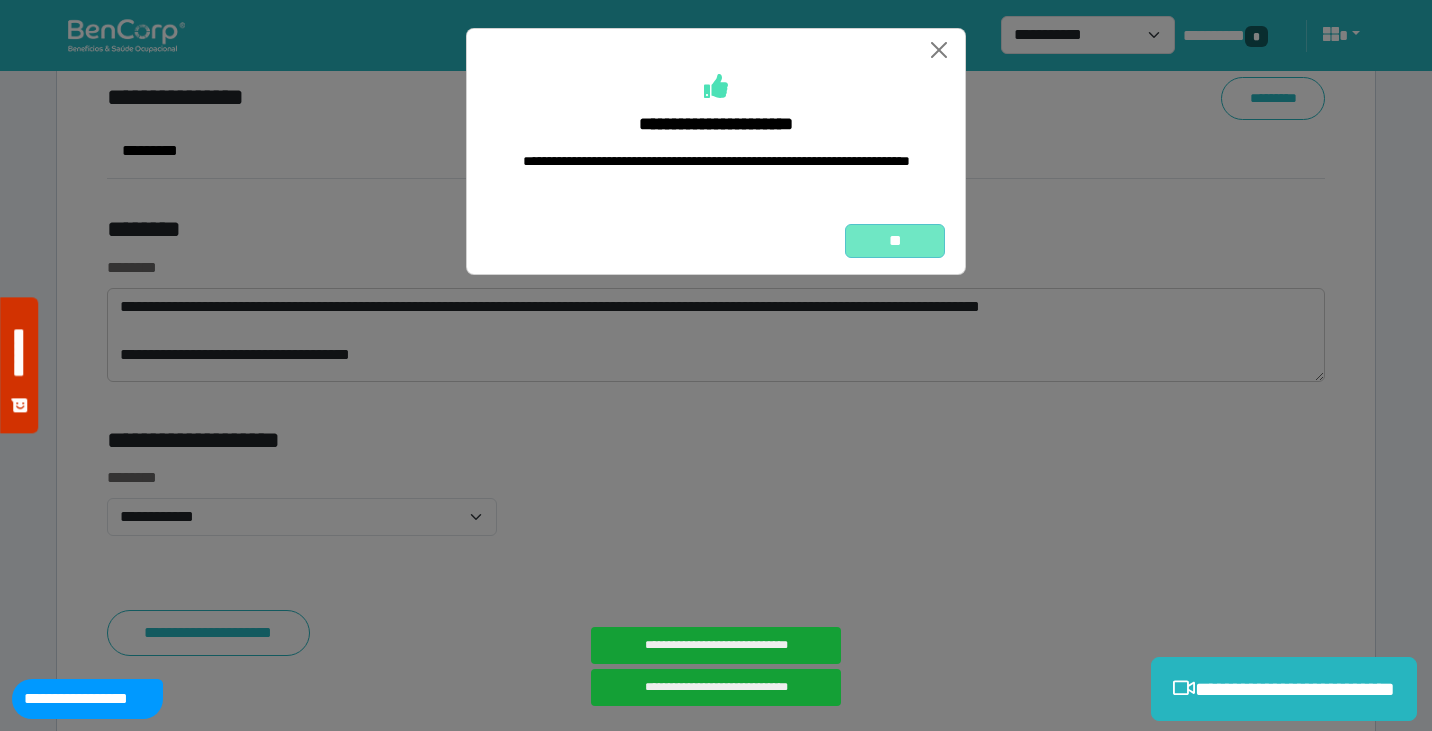 click on "**" at bounding box center [895, 241] 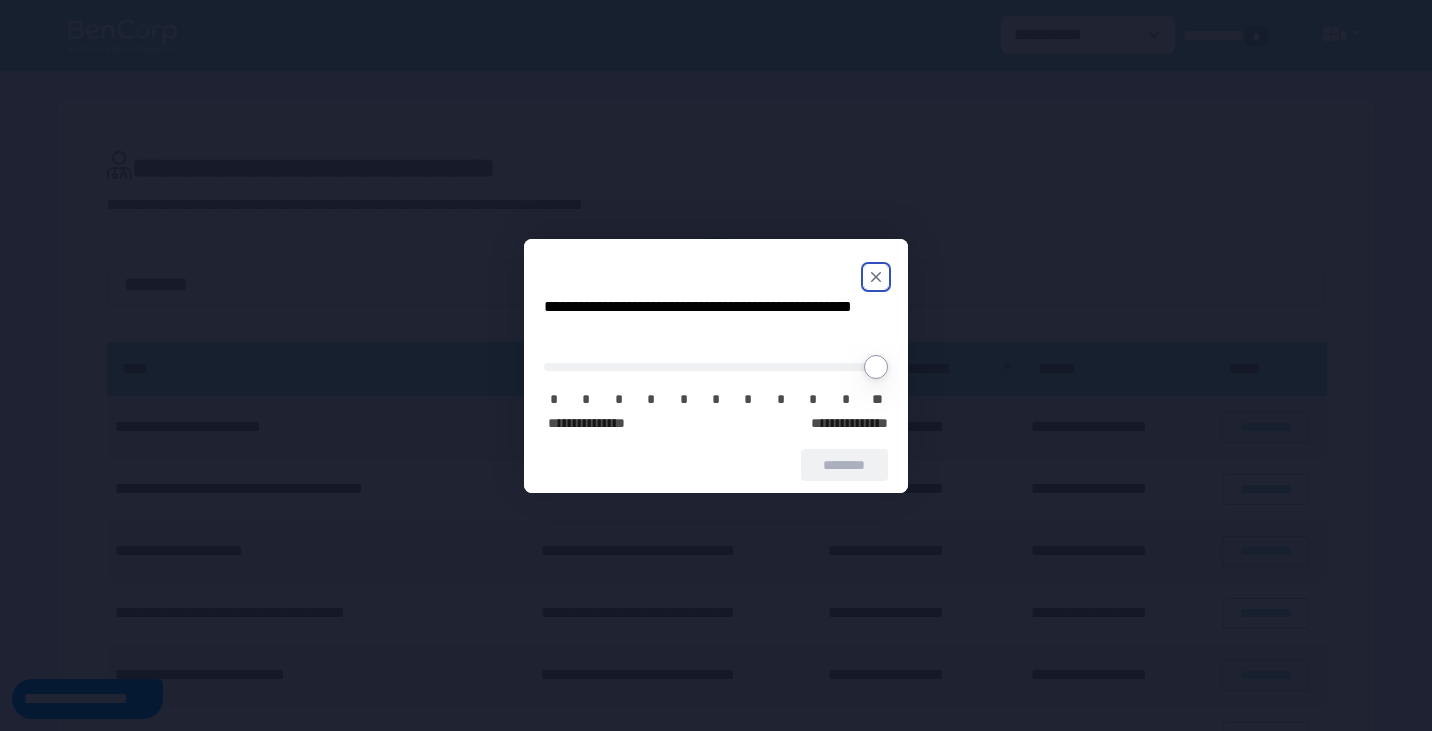scroll, scrollTop: 0, scrollLeft: 0, axis: both 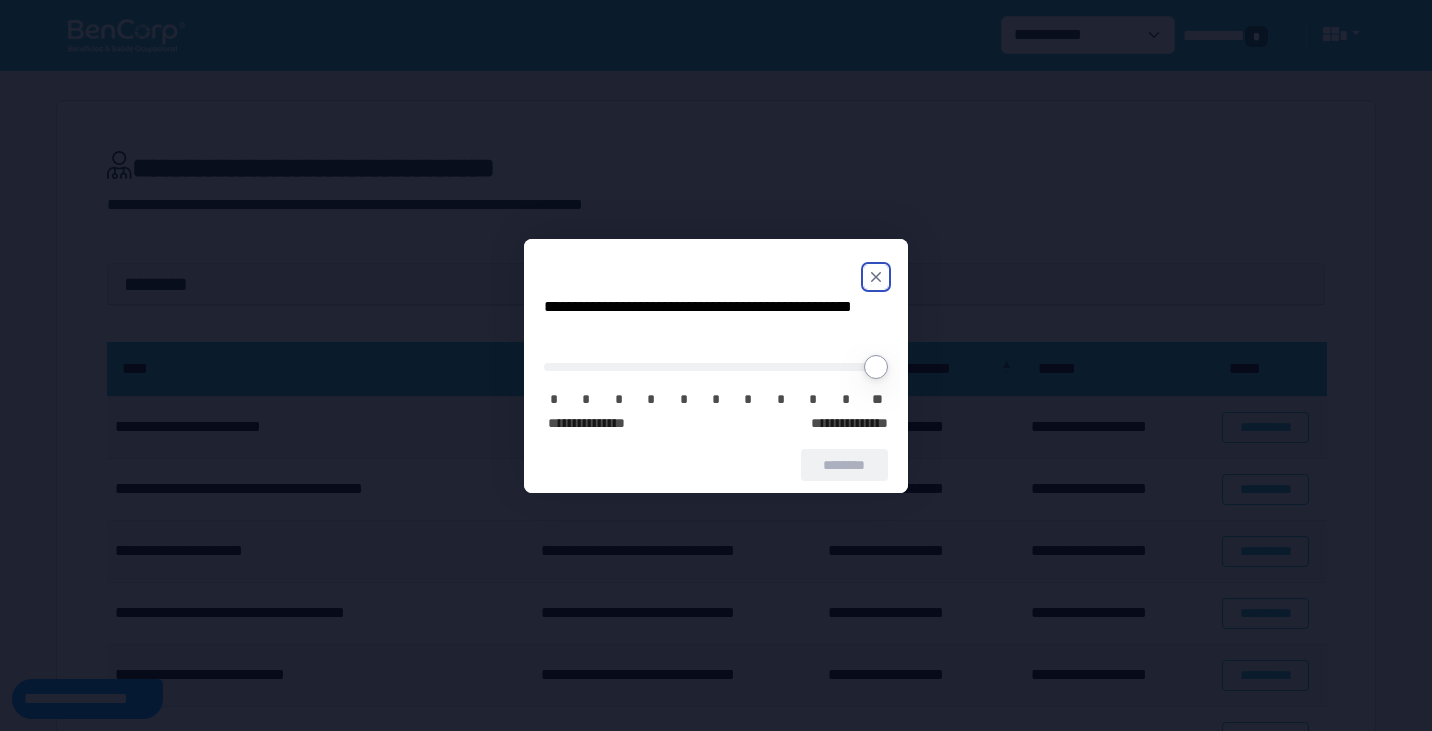 click 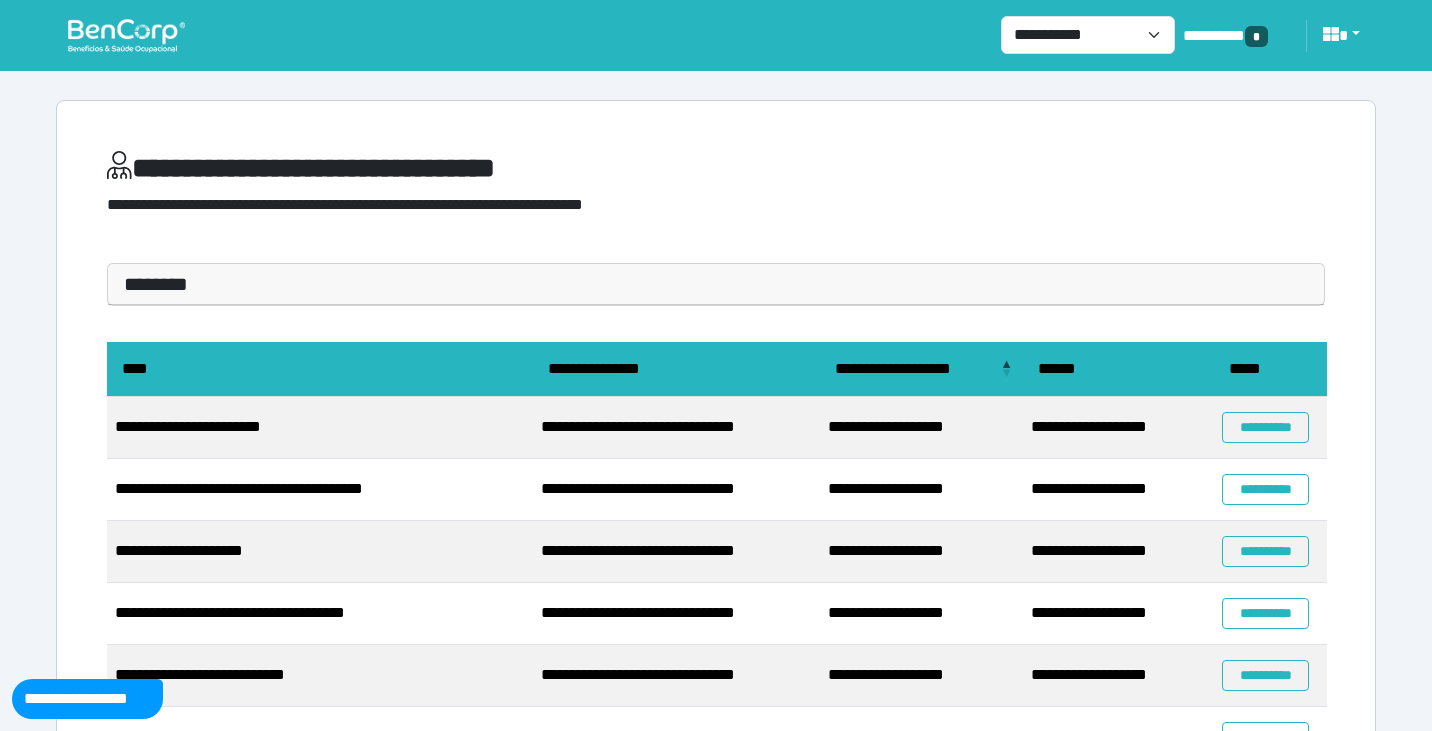 click on "**********" at bounding box center (716, 192) 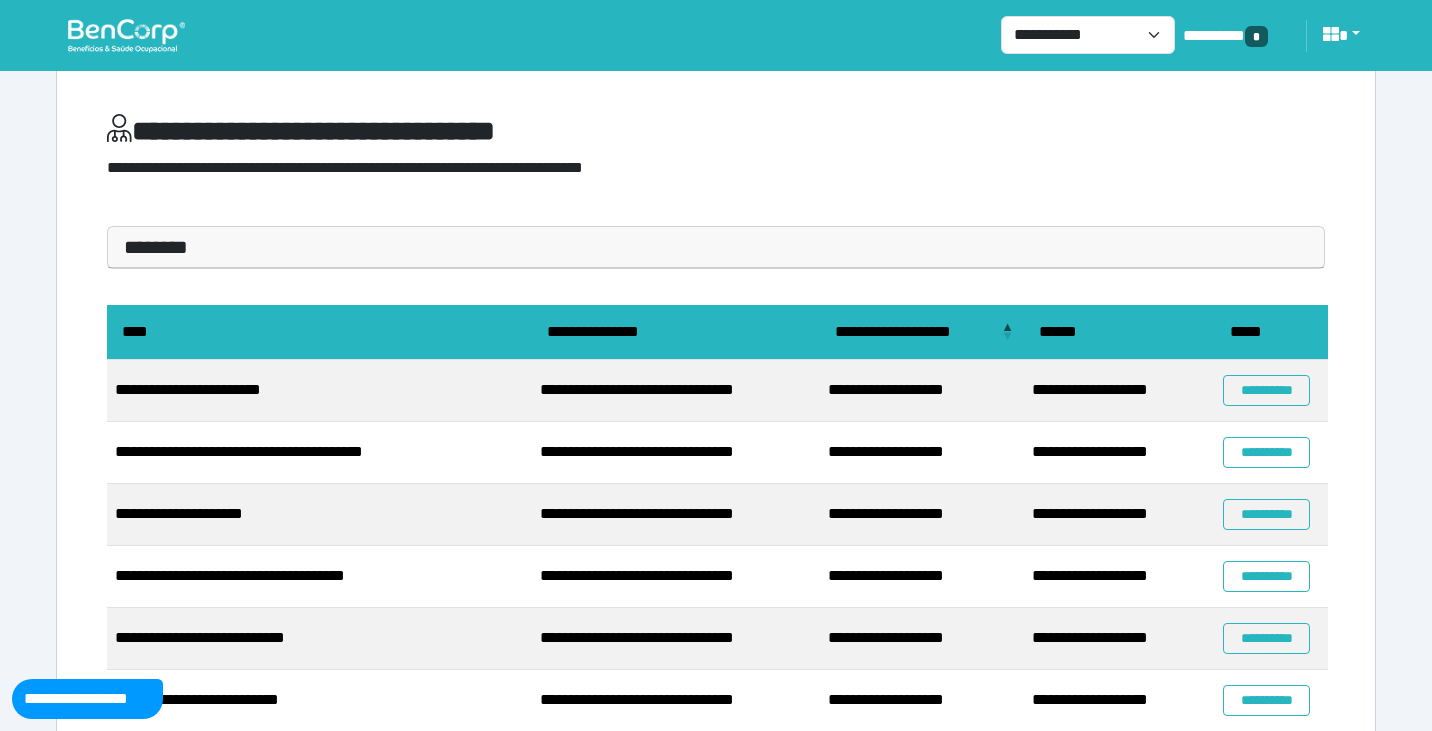 click on "**********" at bounding box center [716, 571] 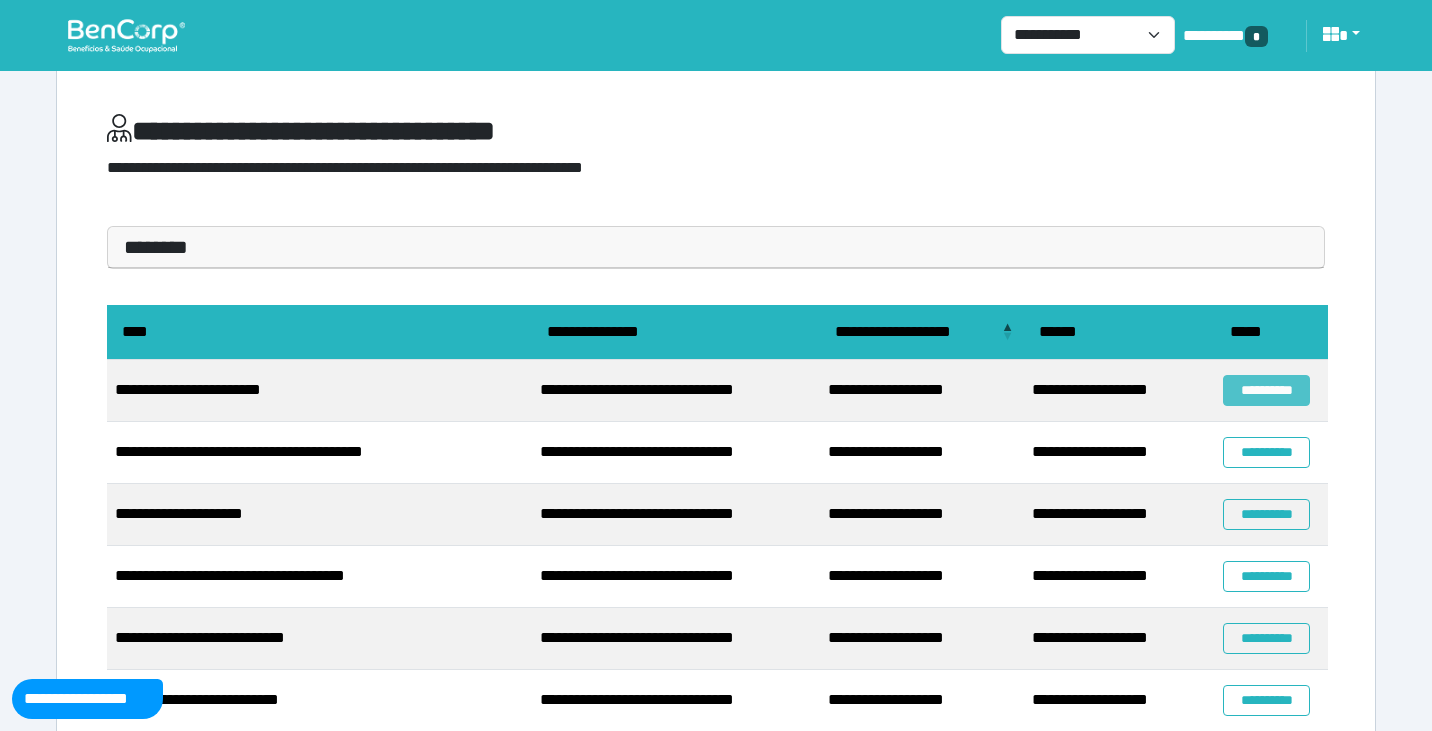 click on "**********" at bounding box center (1266, 390) 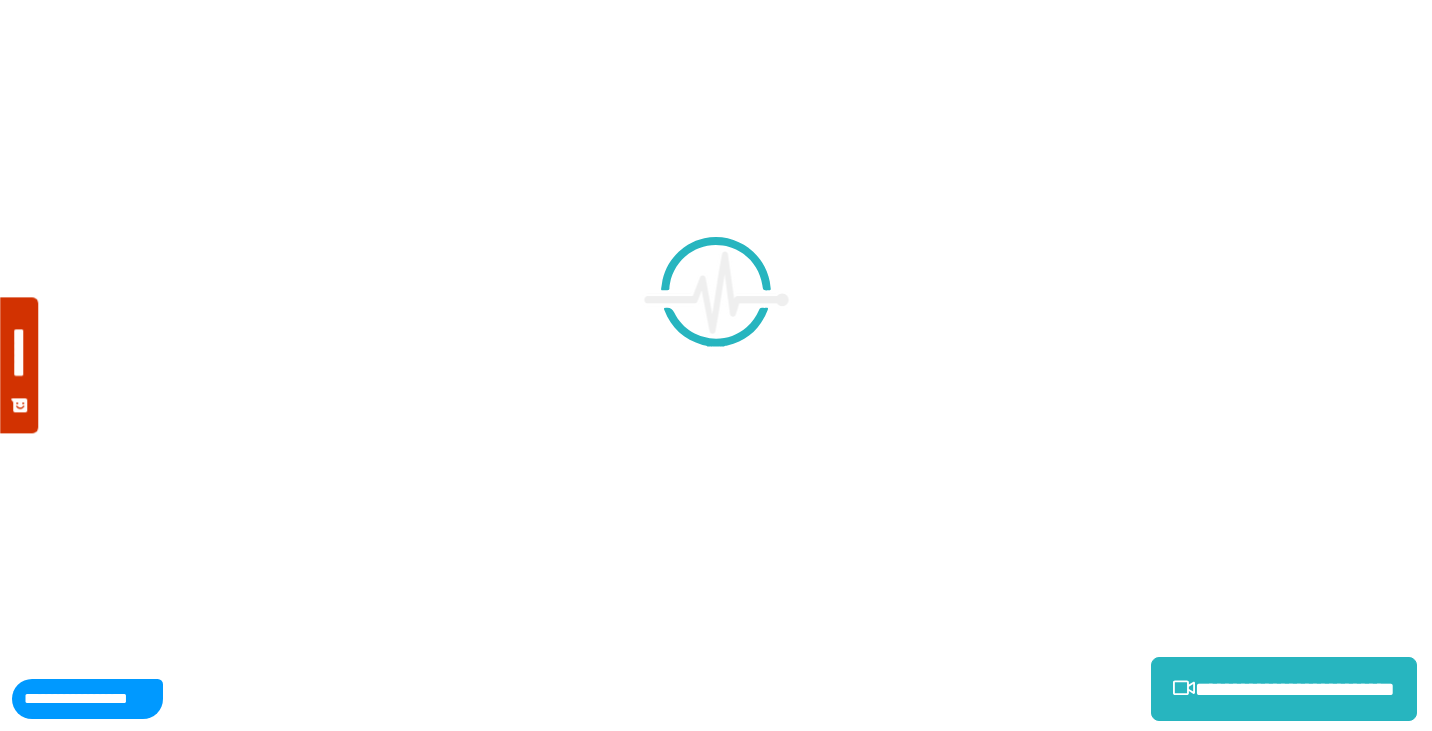 scroll, scrollTop: 0, scrollLeft: 0, axis: both 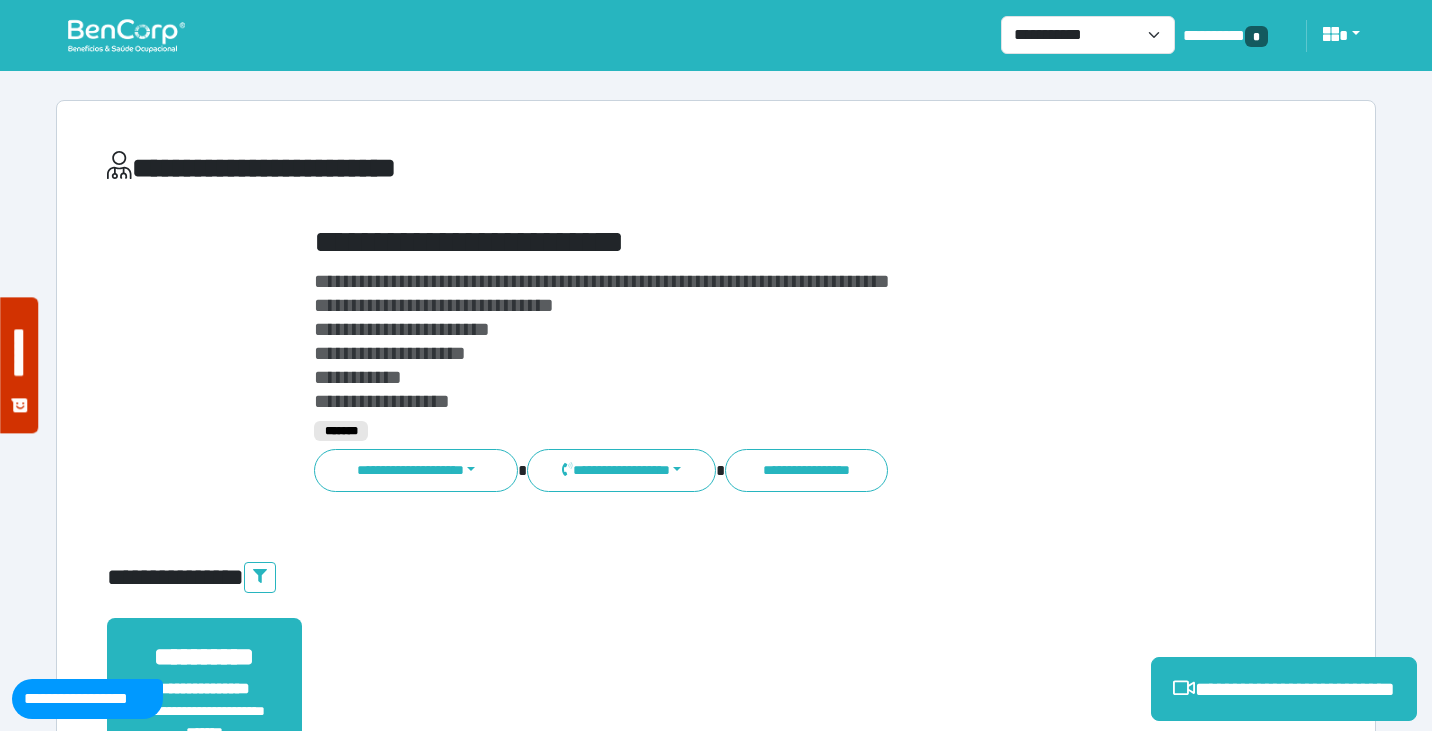 click on "**********" at bounding box center (716, 172) 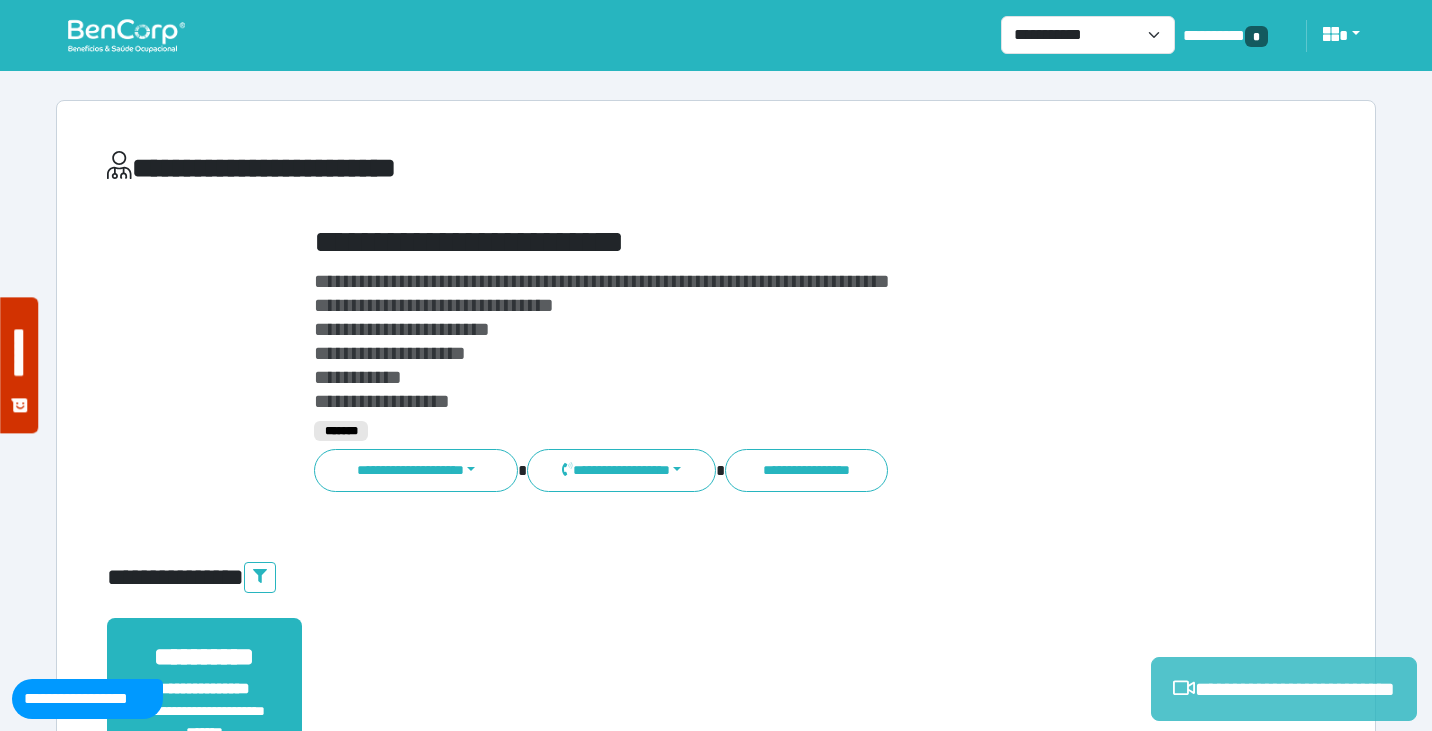 click on "**********" at bounding box center [1284, 689] 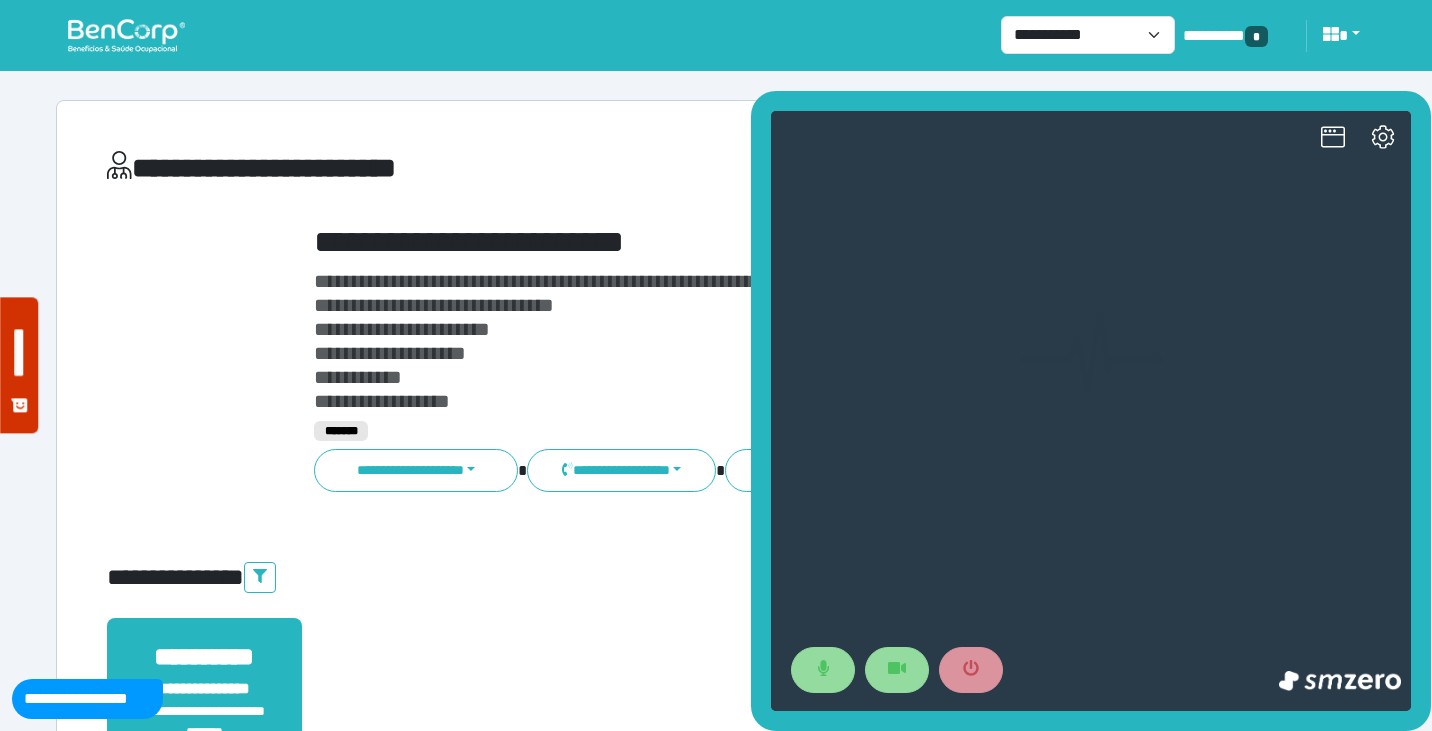 scroll, scrollTop: 0, scrollLeft: 0, axis: both 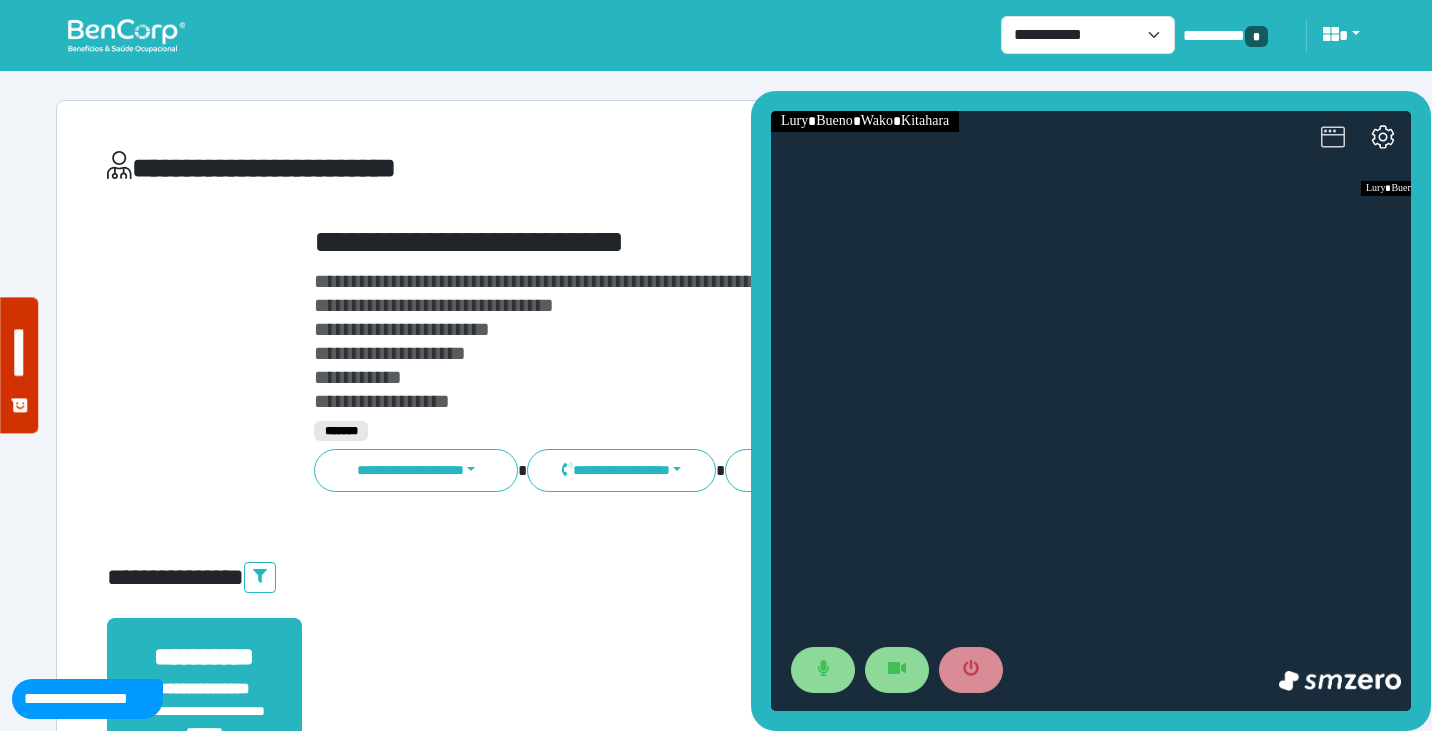 click 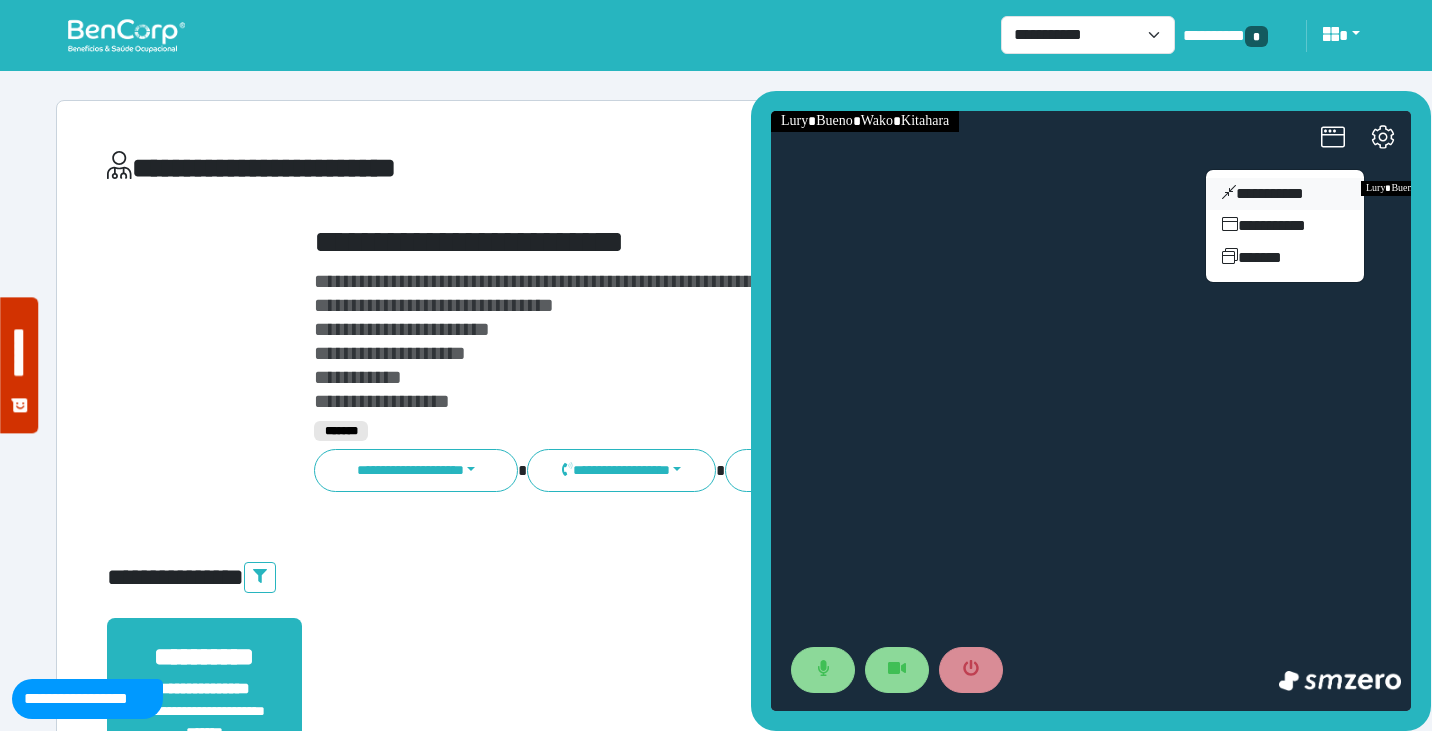click on "**********" at bounding box center (1285, 194) 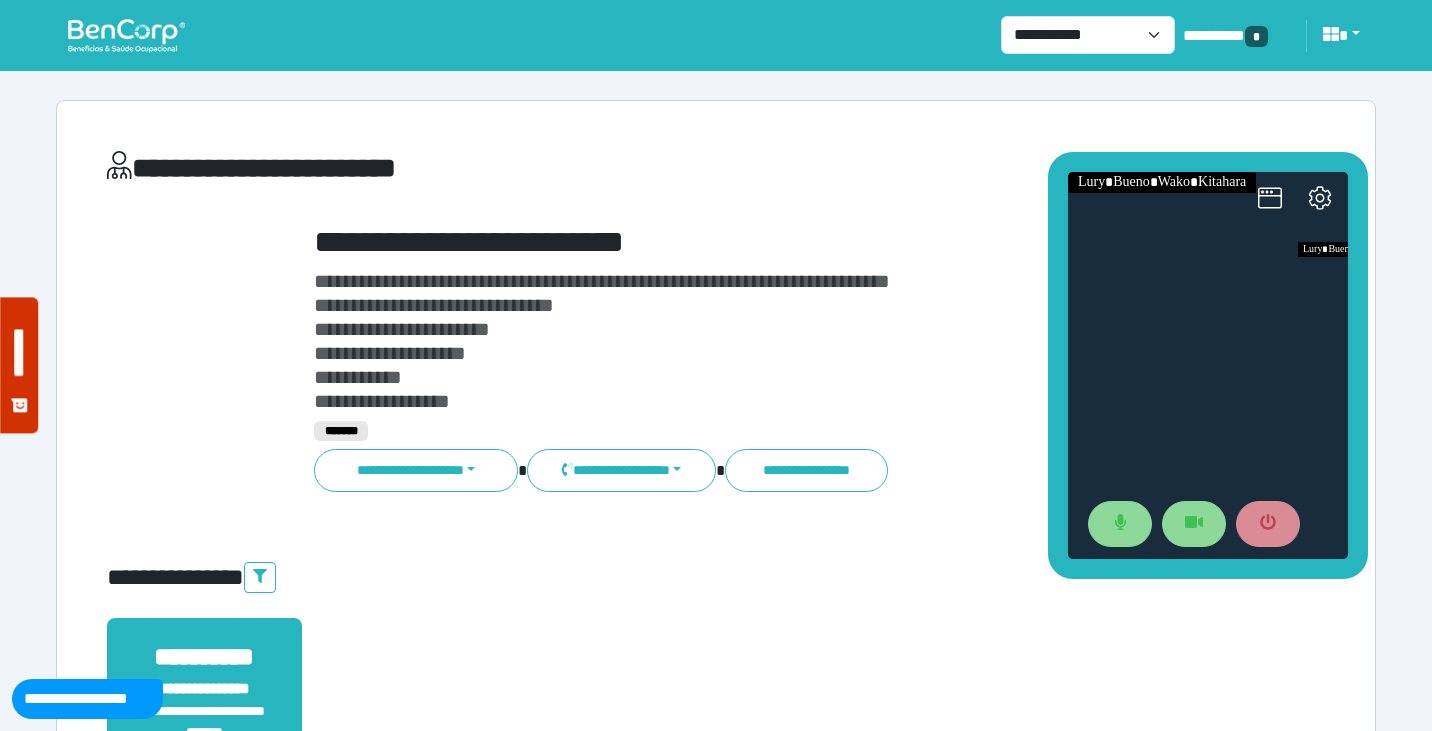 drag, startPoint x: 1239, startPoint y: 310, endPoint x: 1151, endPoint y: 79, distance: 247.19426 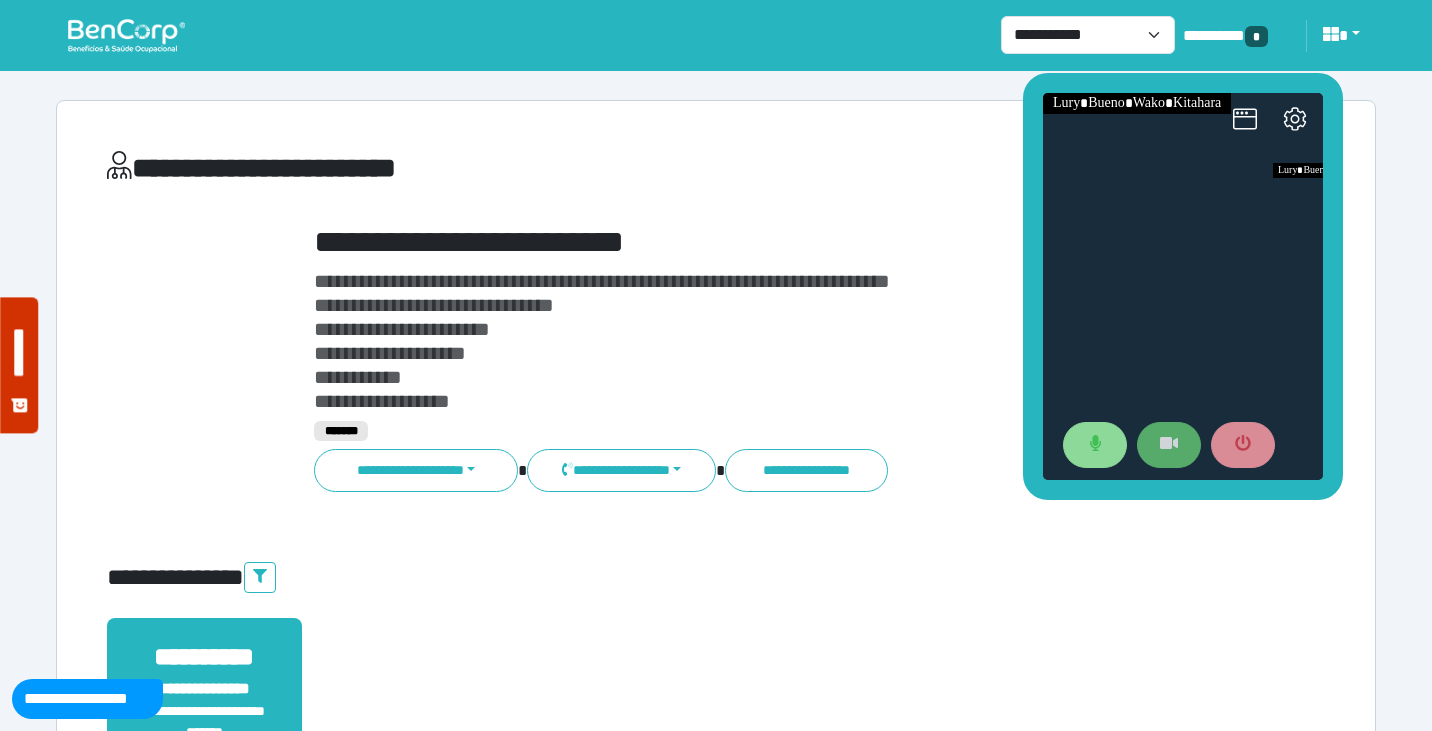 click at bounding box center [1169, 445] 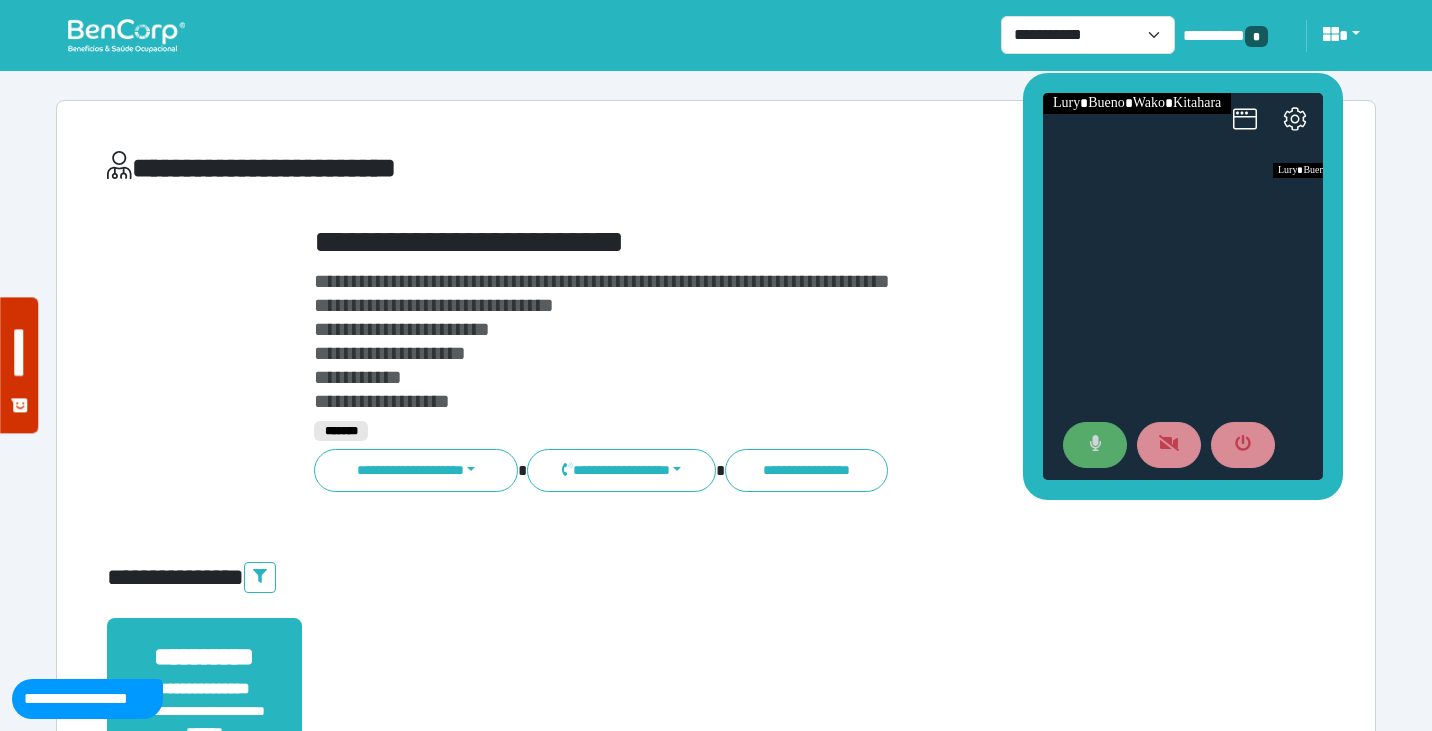click 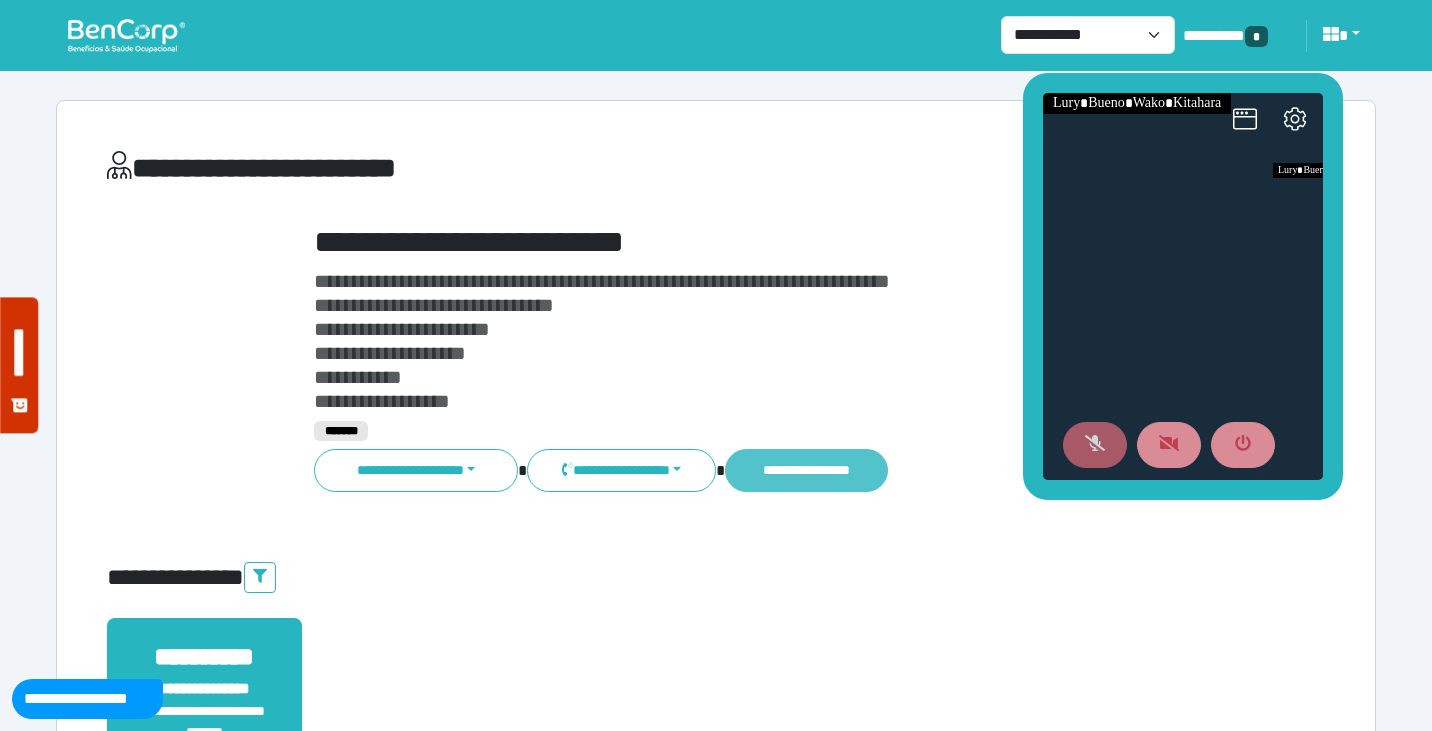 click on "**********" at bounding box center [806, 470] 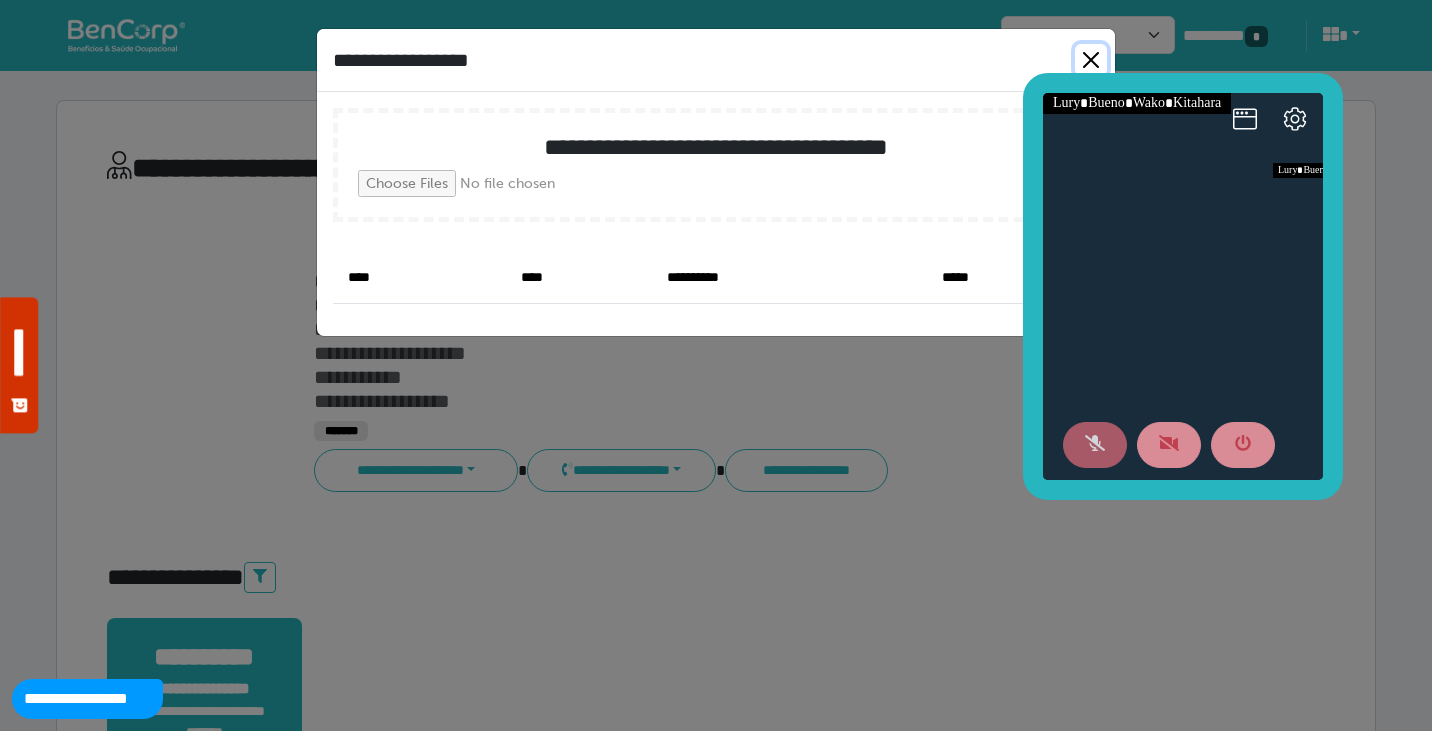 click at bounding box center [1091, 60] 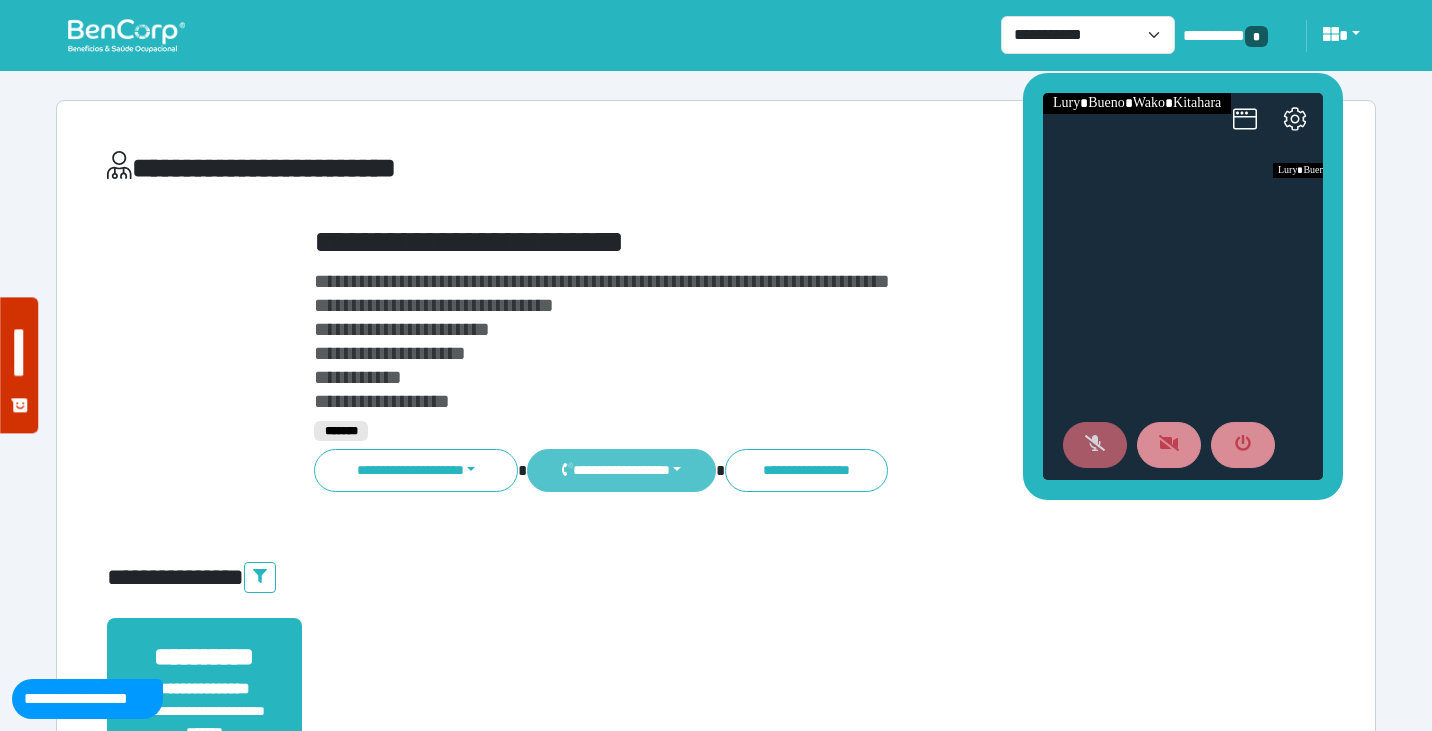 click on "**********" at bounding box center [621, 470] 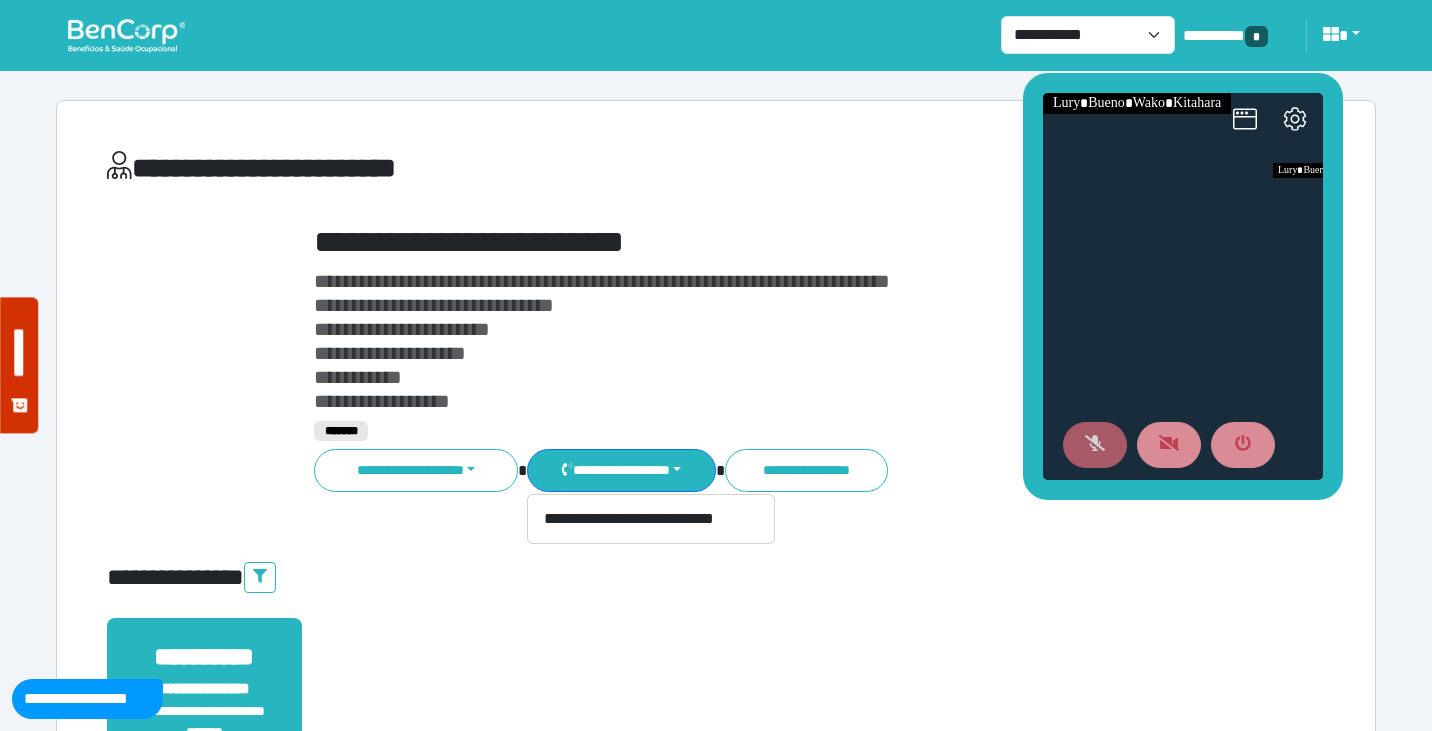click on "**********" at bounding box center (768, 341) 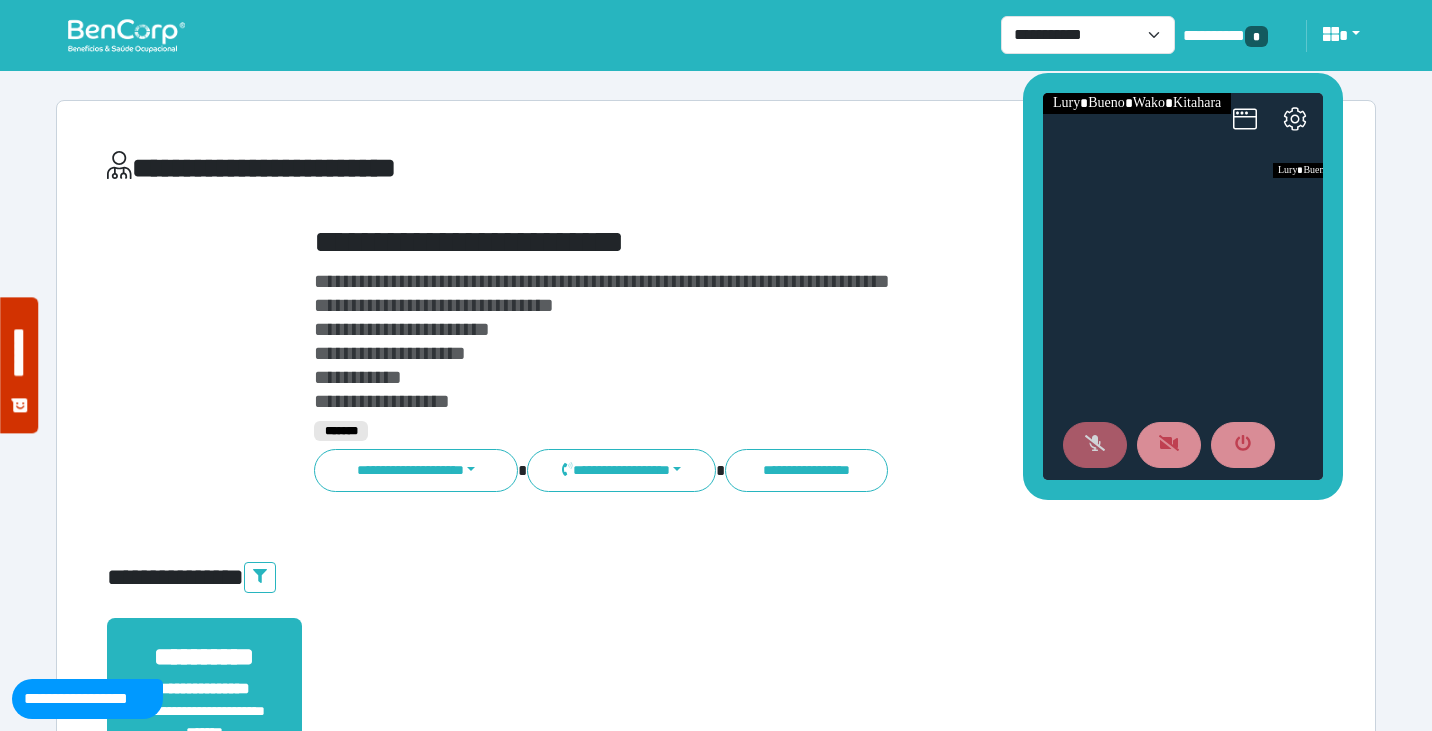 click on "**********" at bounding box center [768, 242] 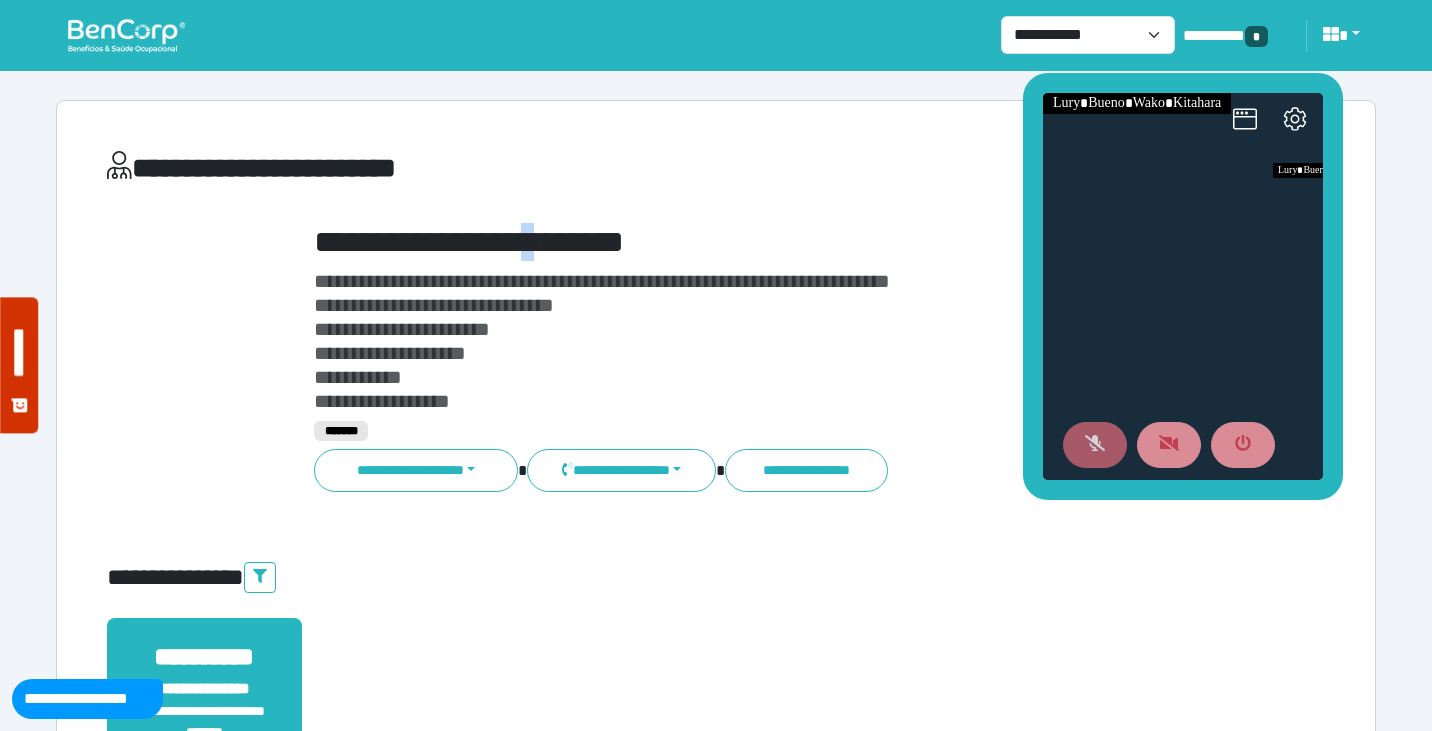 click on "**********" at bounding box center (768, 242) 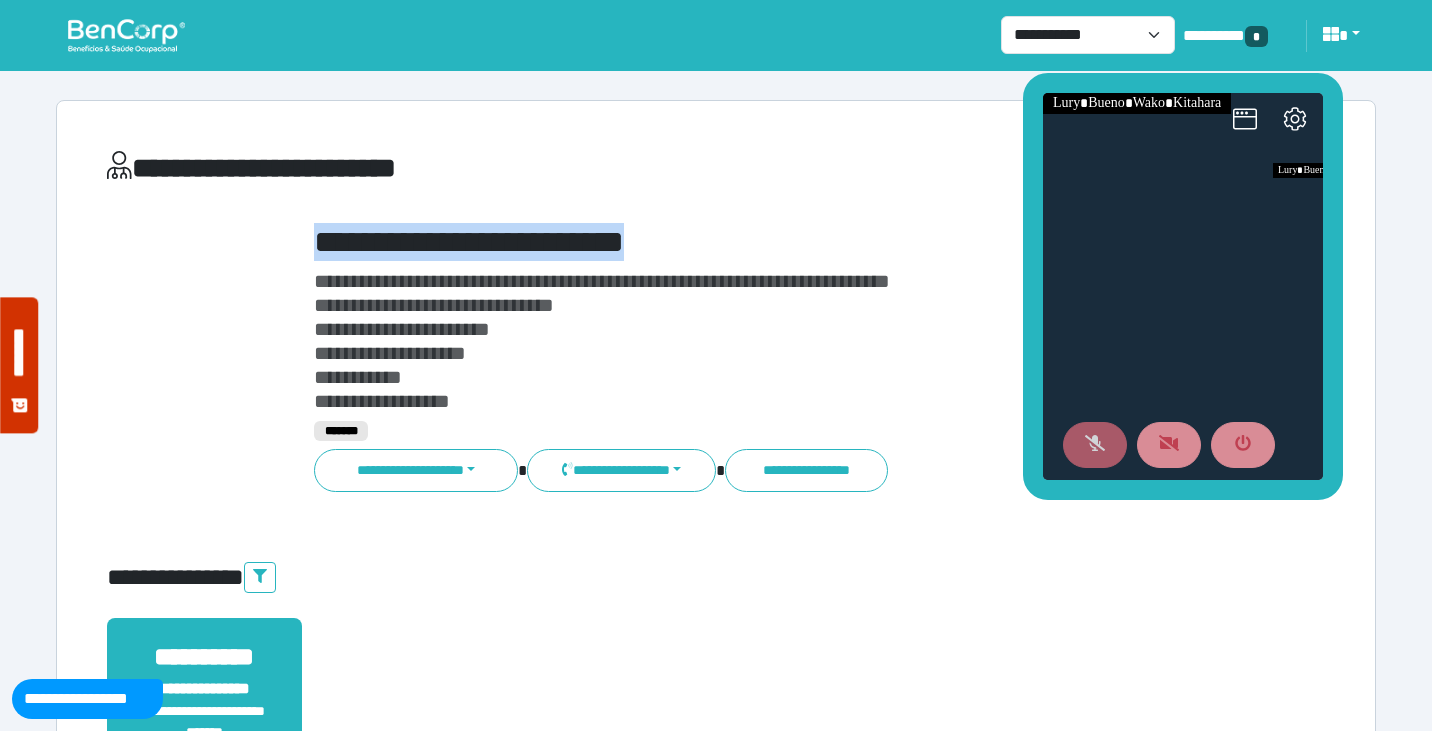 click on "**********" at bounding box center [768, 242] 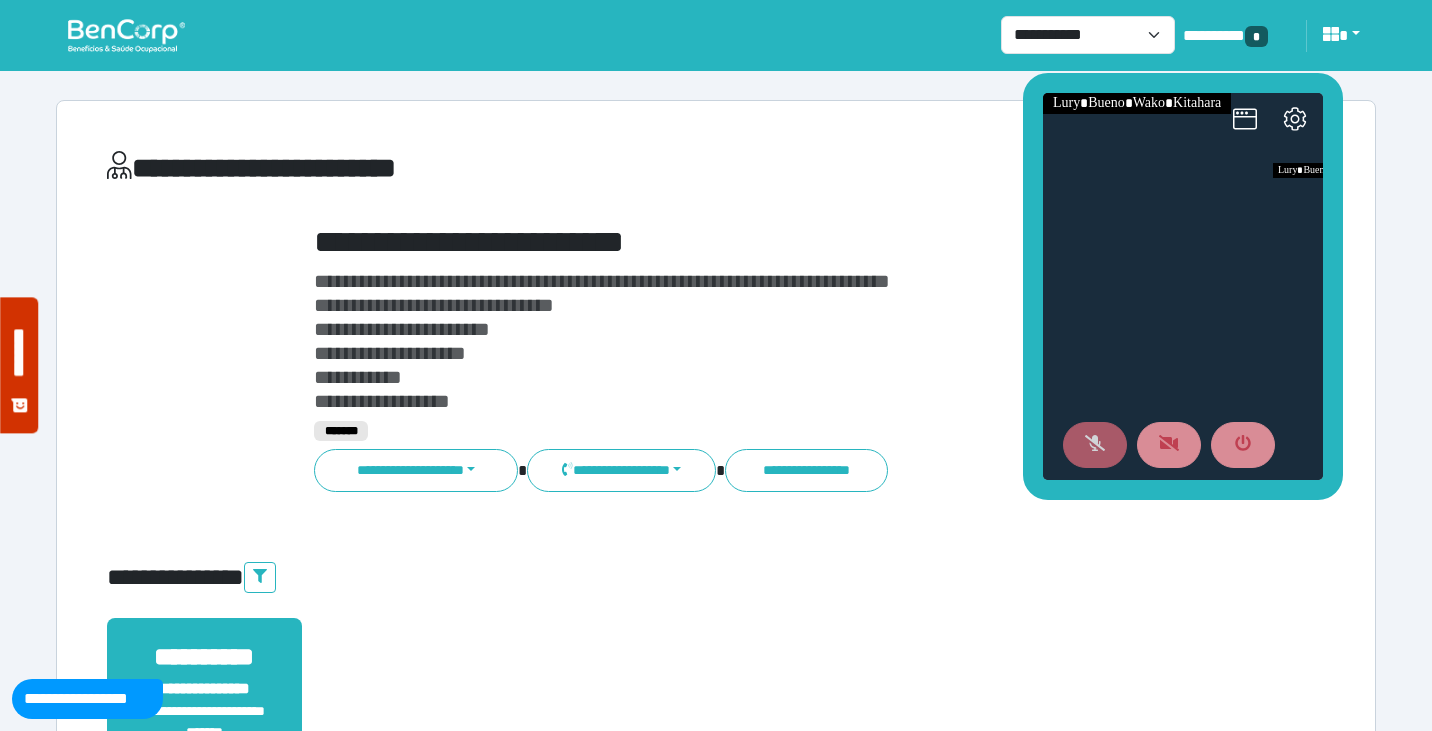 click on "**********" at bounding box center [768, 341] 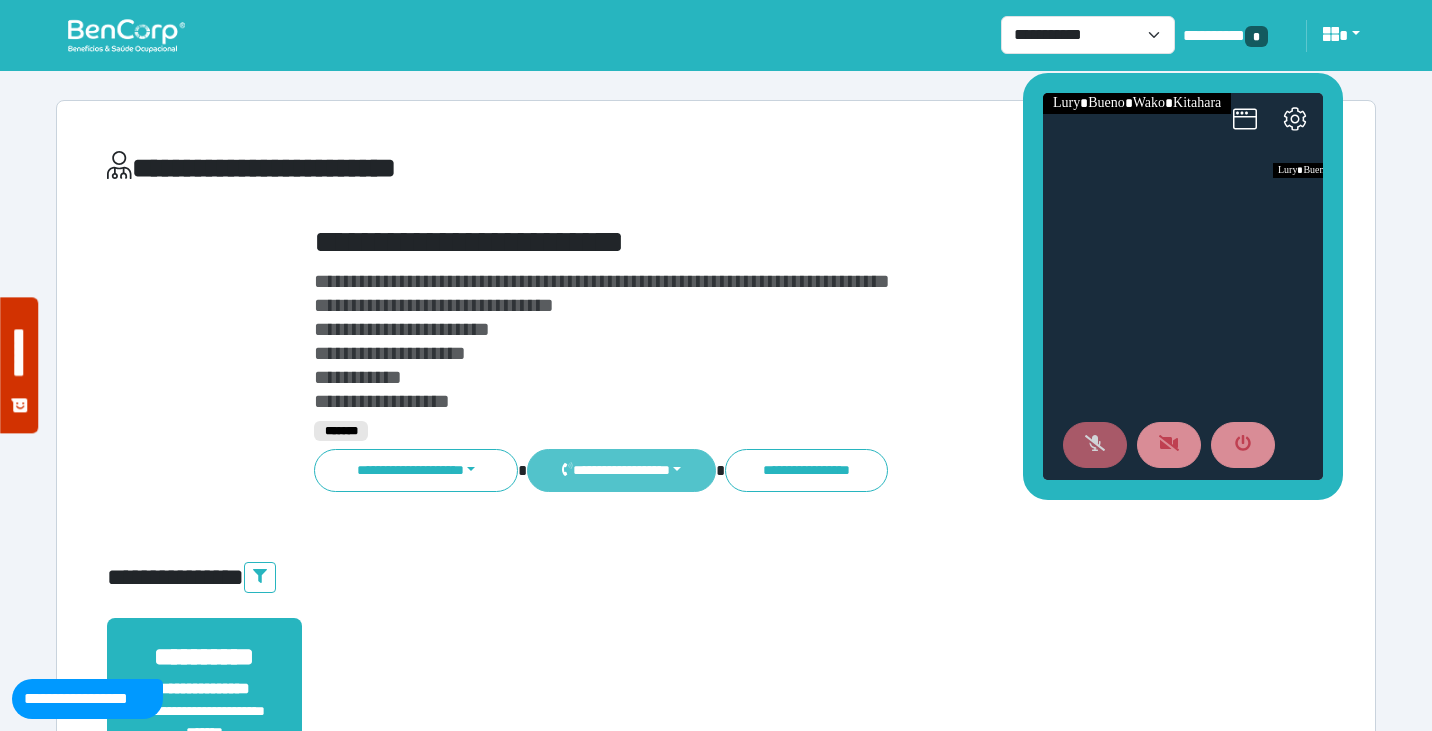click on "**********" at bounding box center (621, 470) 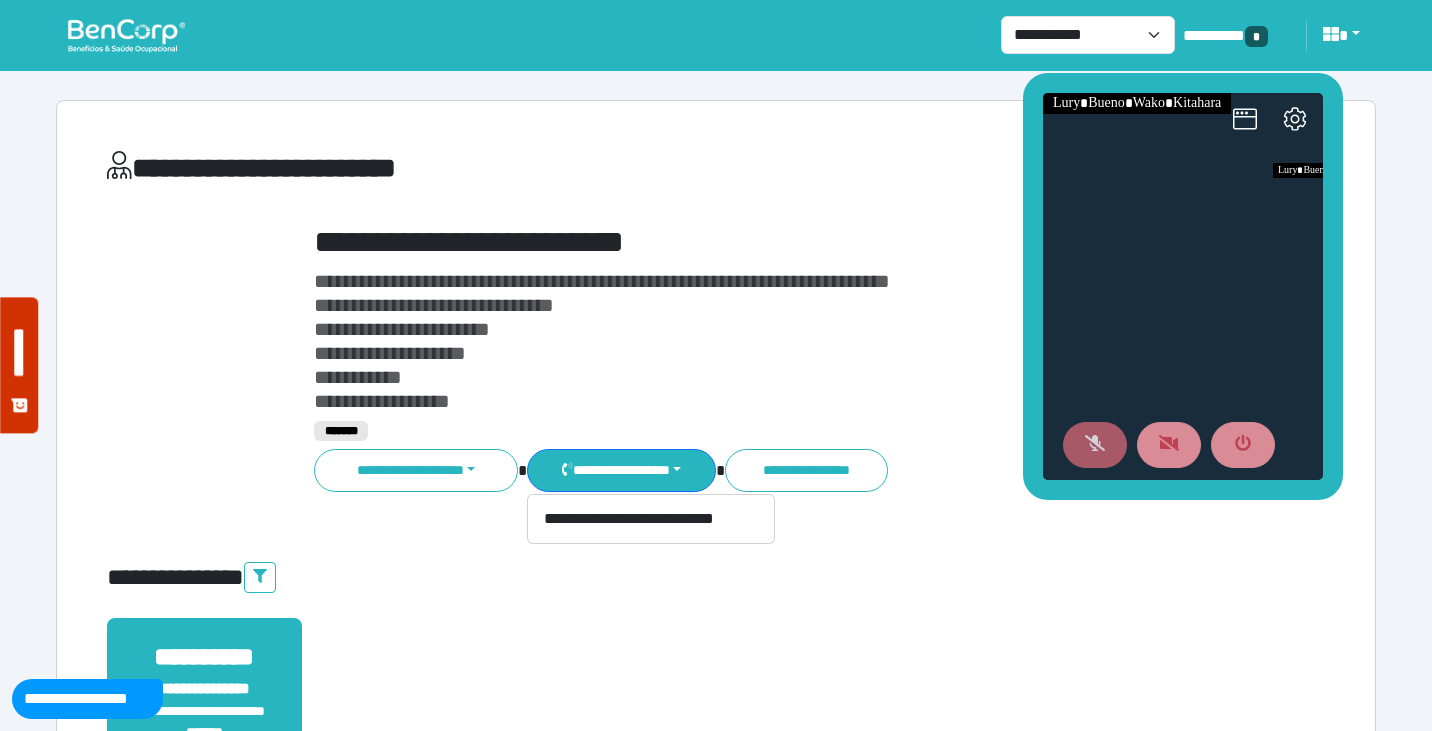 click on "**********" at bounding box center (768, 358) 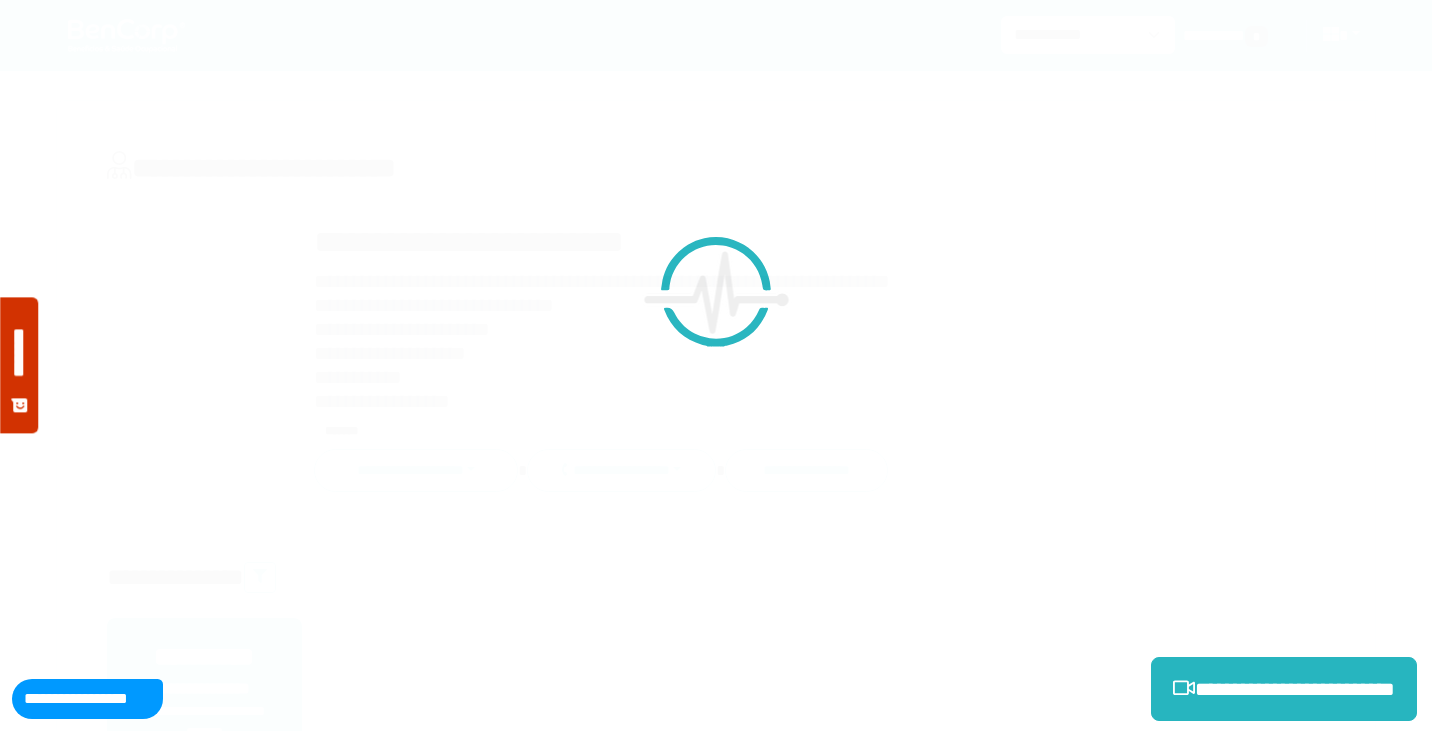 scroll, scrollTop: 0, scrollLeft: 0, axis: both 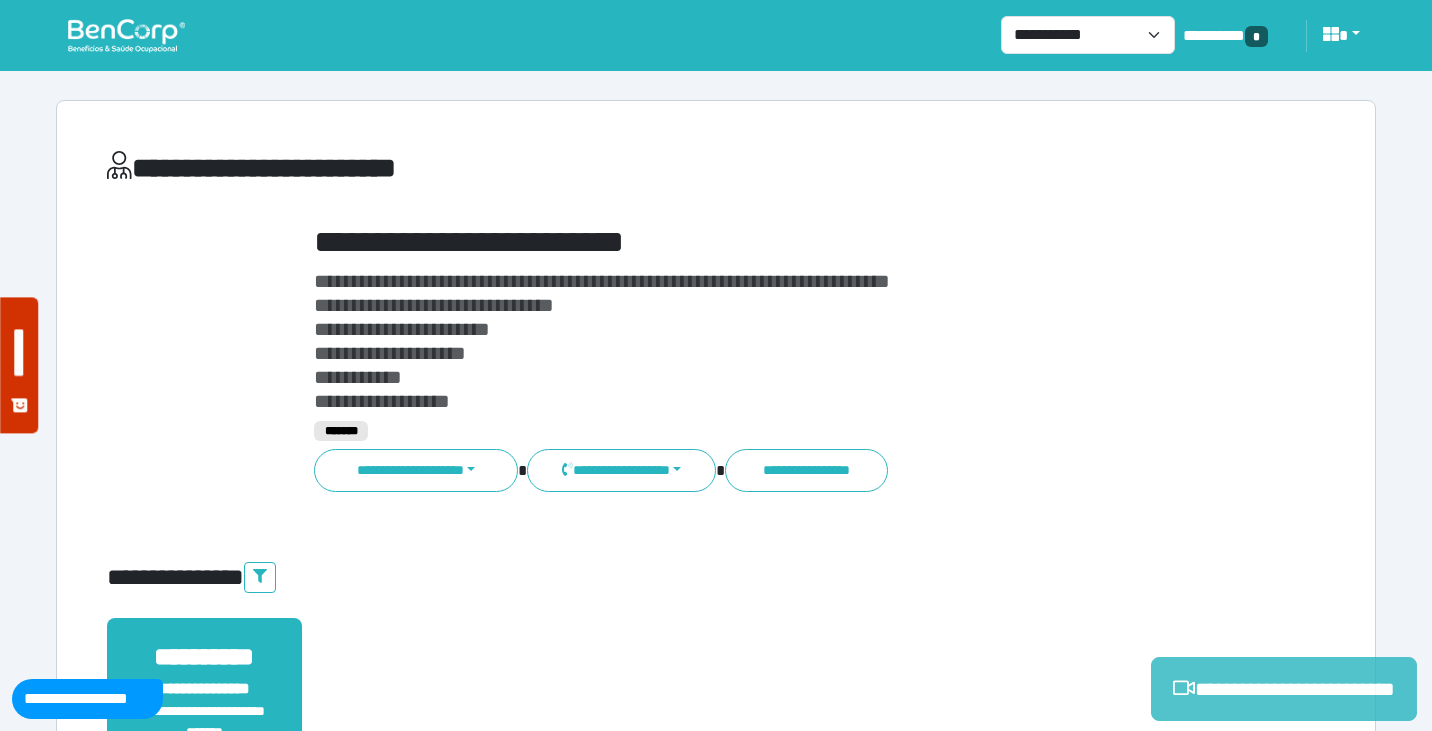 click on "**********" at bounding box center (1284, 689) 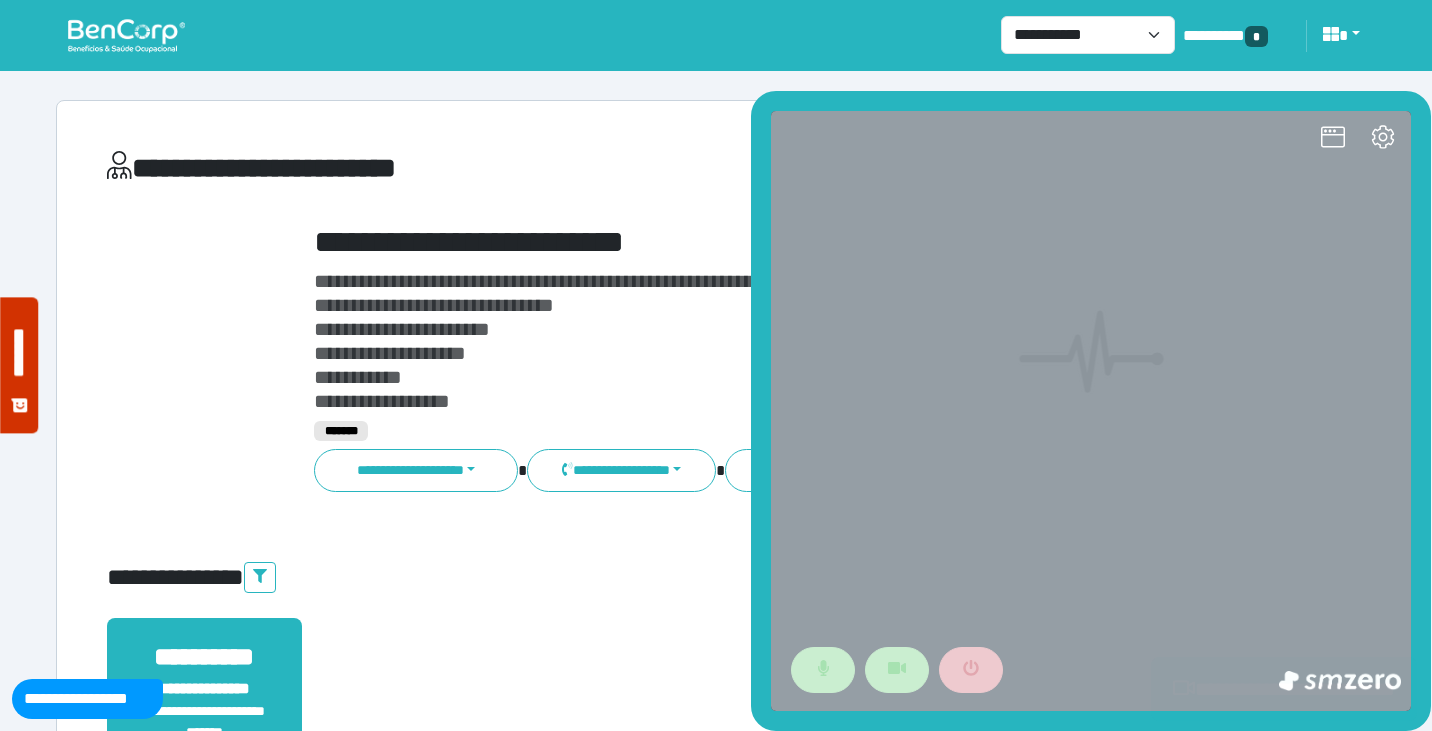scroll, scrollTop: 0, scrollLeft: 0, axis: both 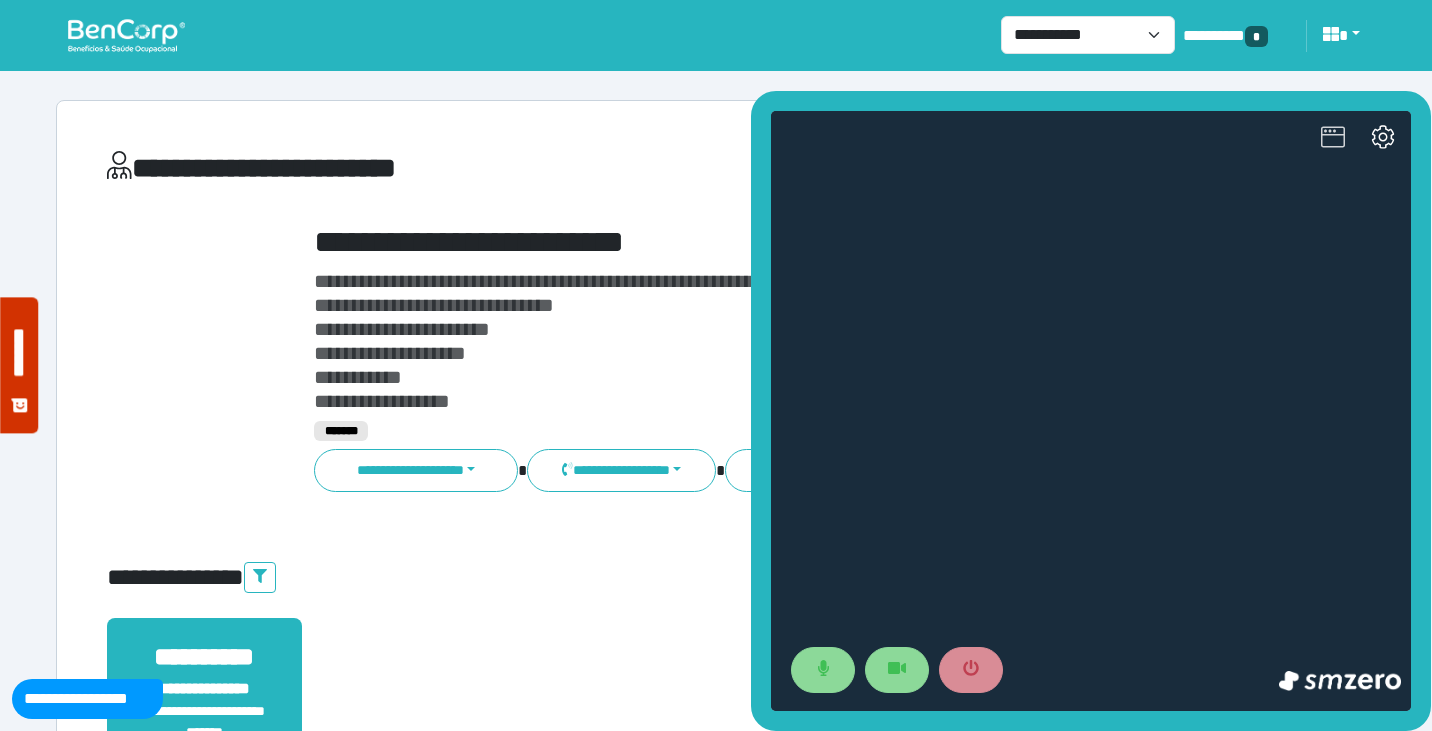 click 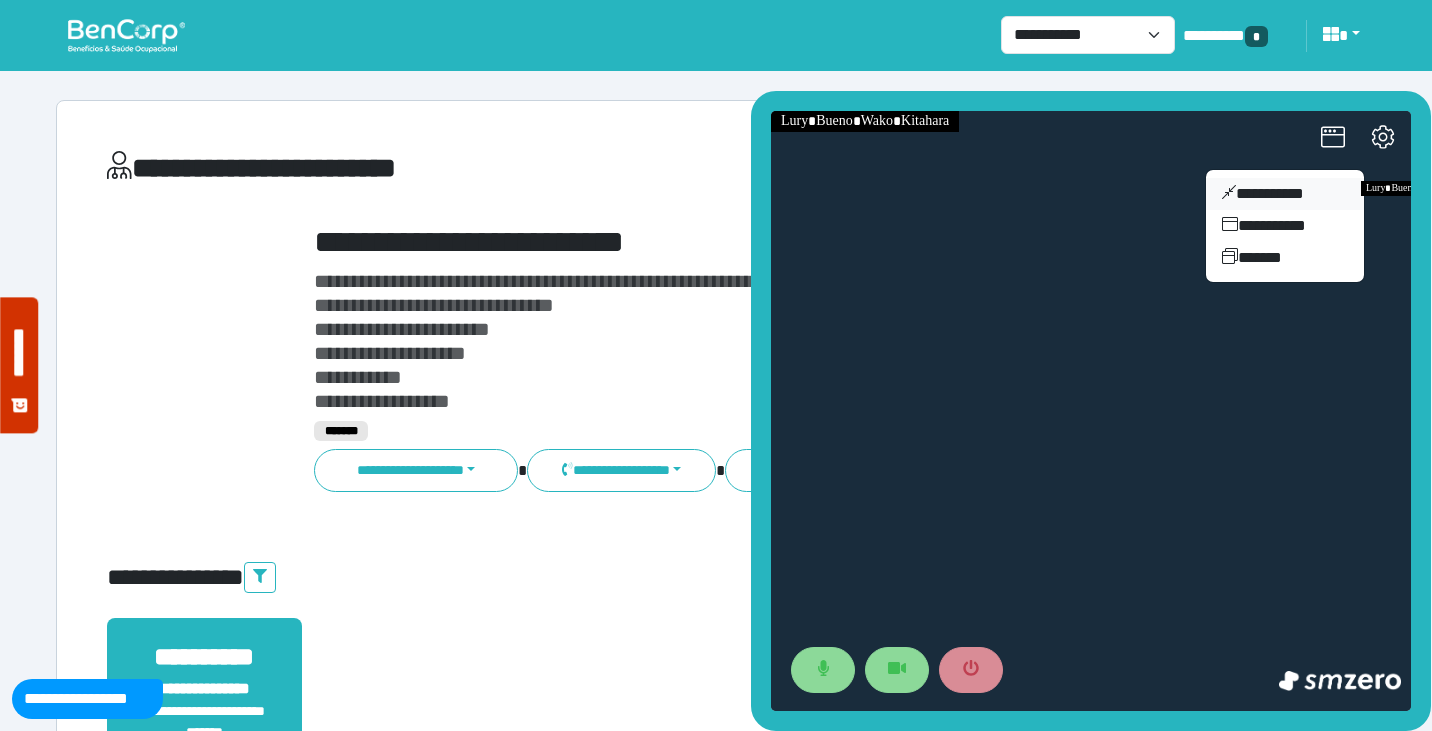 click on "**********" at bounding box center [1285, 194] 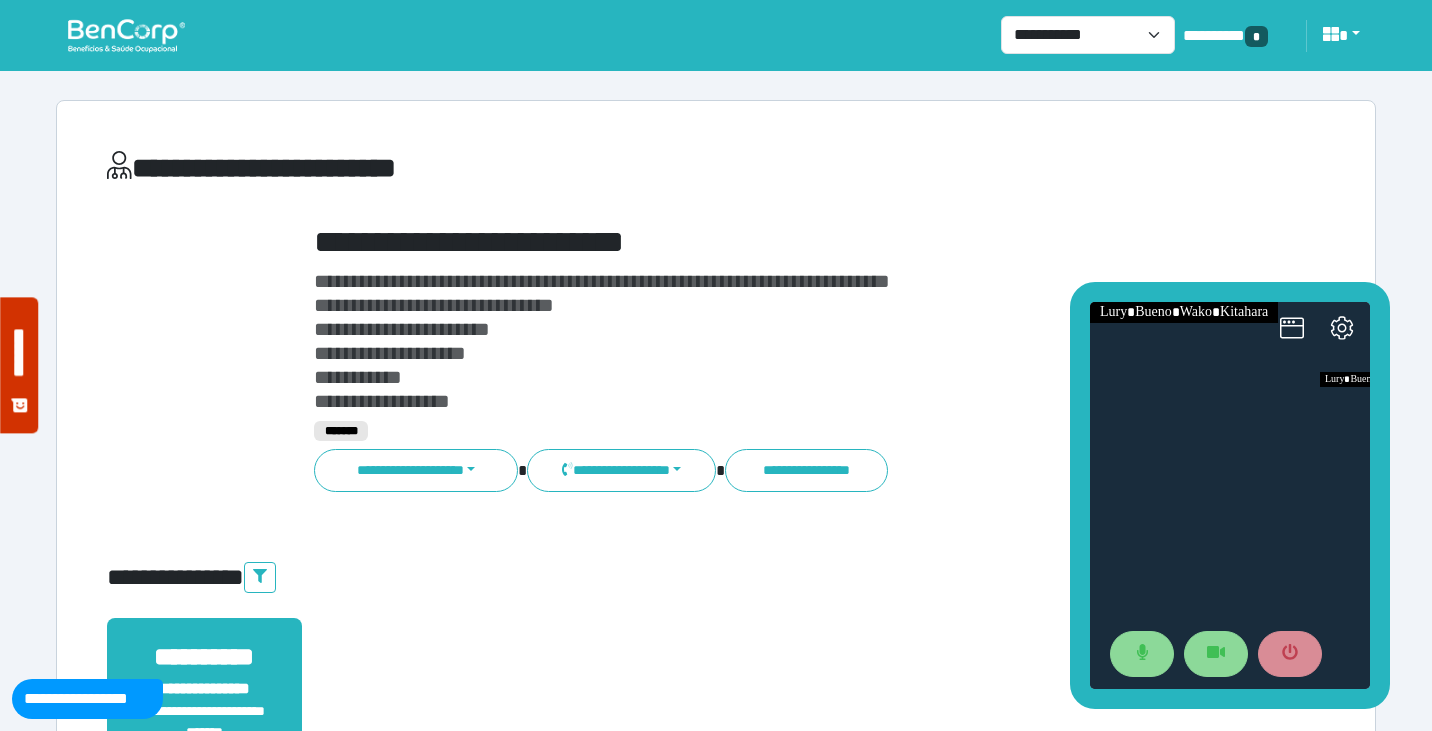 drag, startPoint x: 1249, startPoint y: 313, endPoint x: 1106, endPoint y: 90, distance: 264.91132 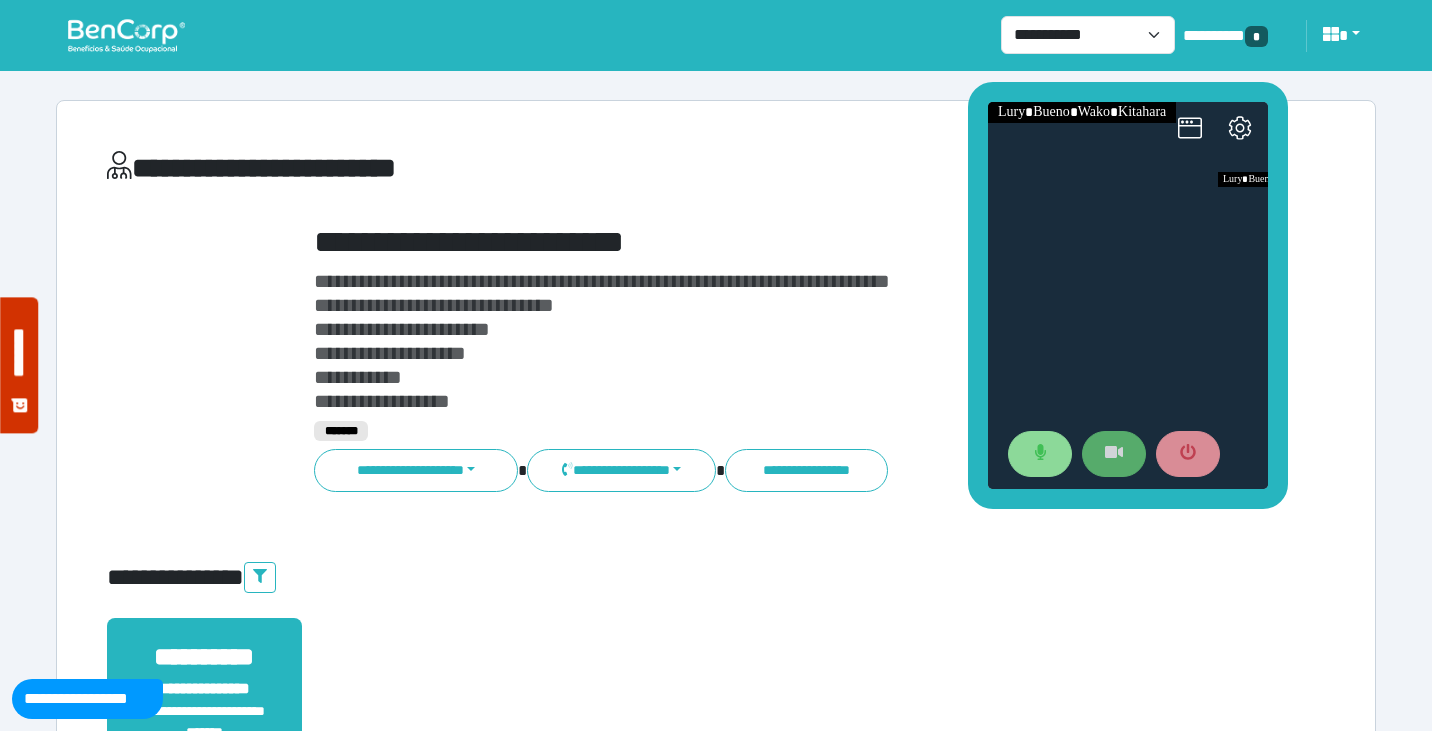 click at bounding box center (1114, 454) 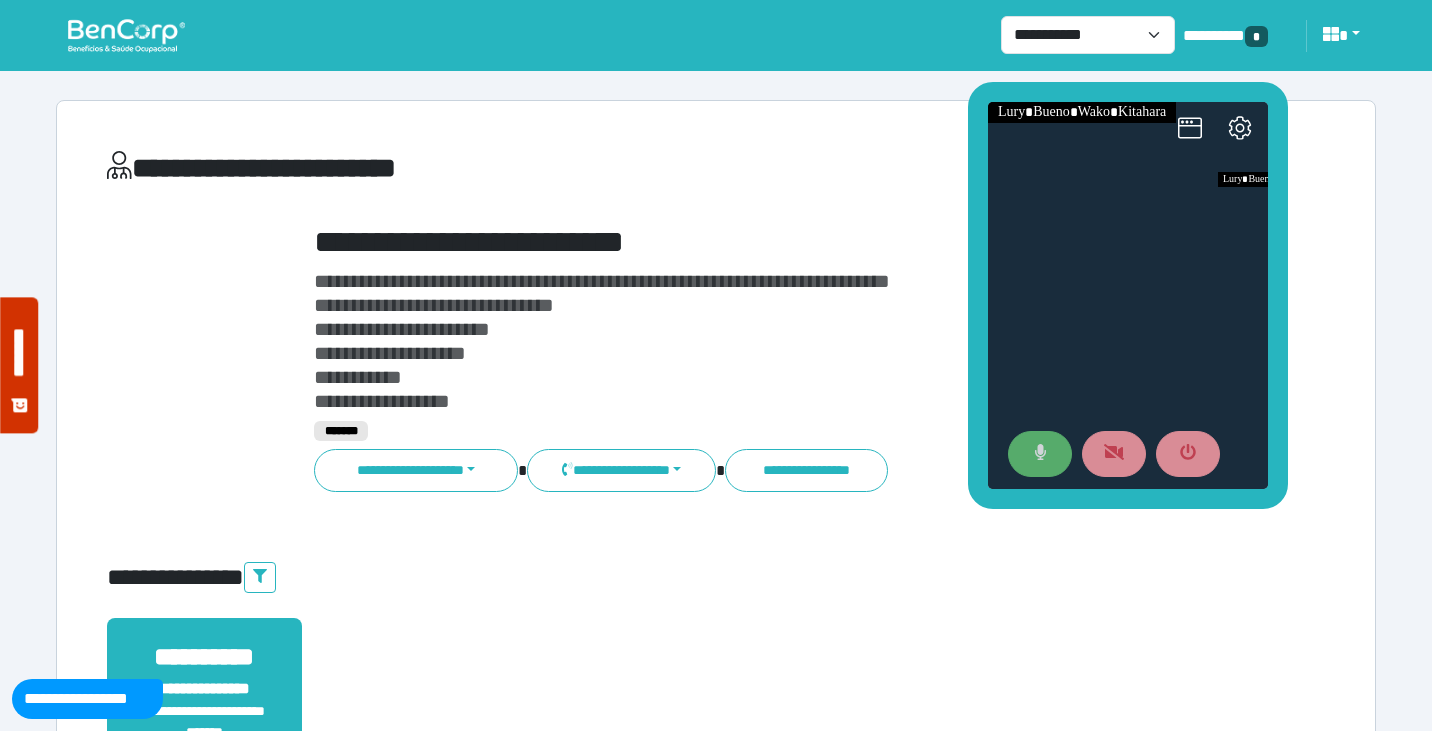 click at bounding box center (1040, 454) 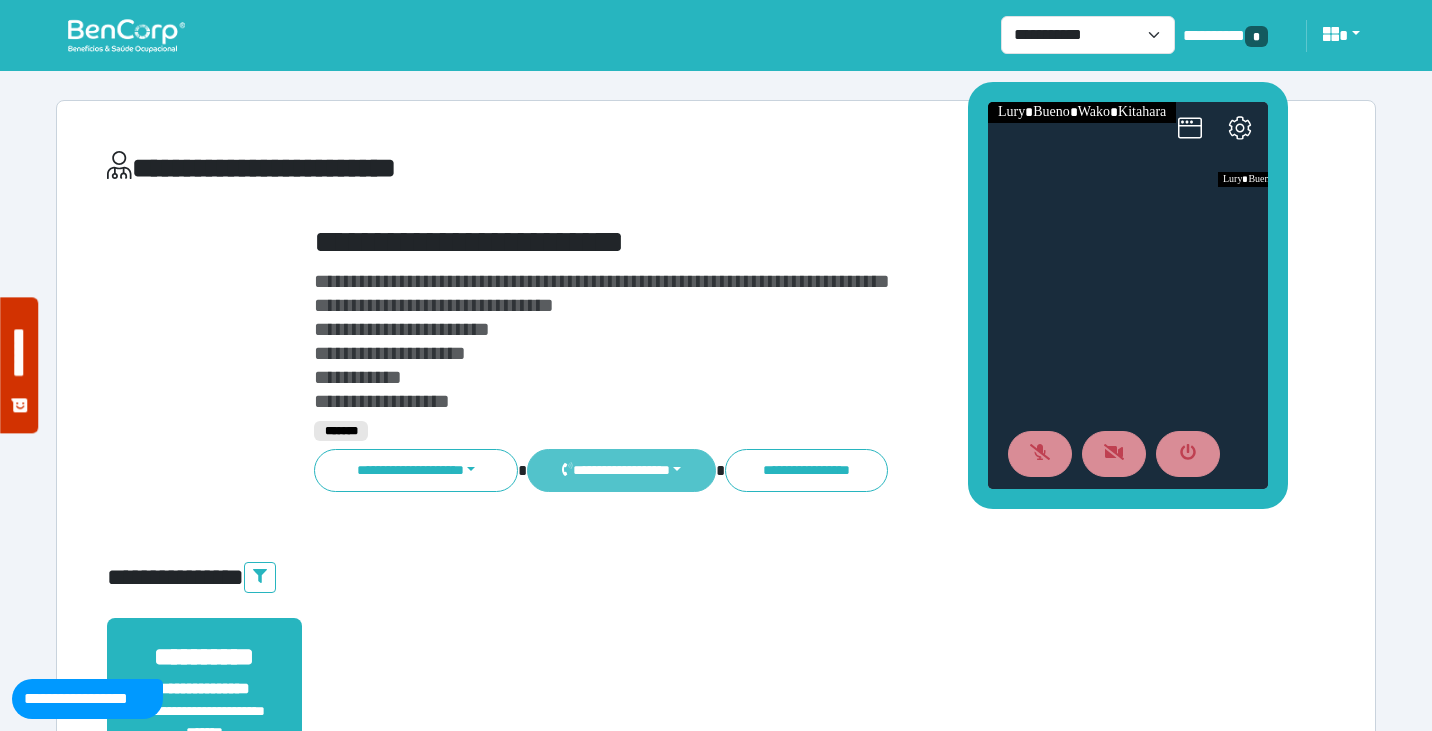 click on "**********" at bounding box center (621, 470) 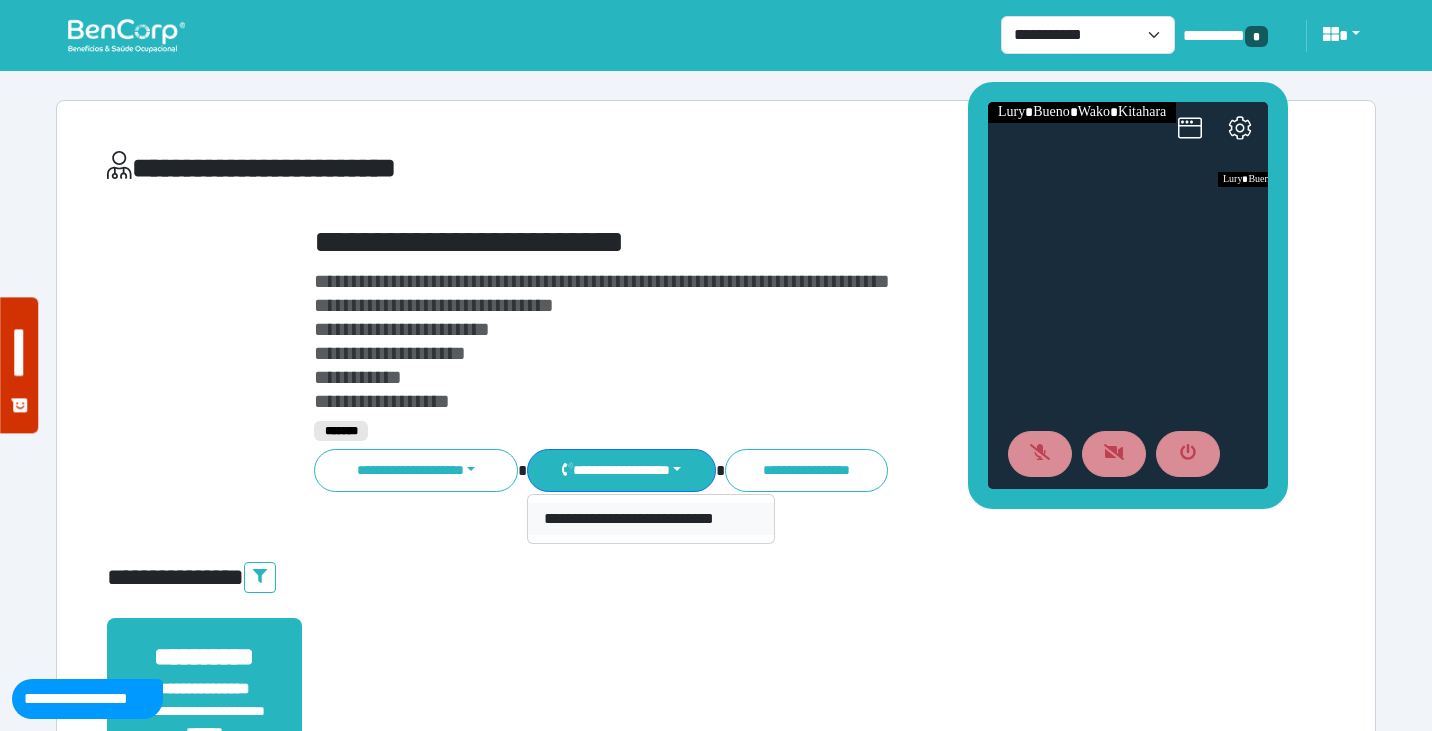 click on "**********" at bounding box center [651, 519] 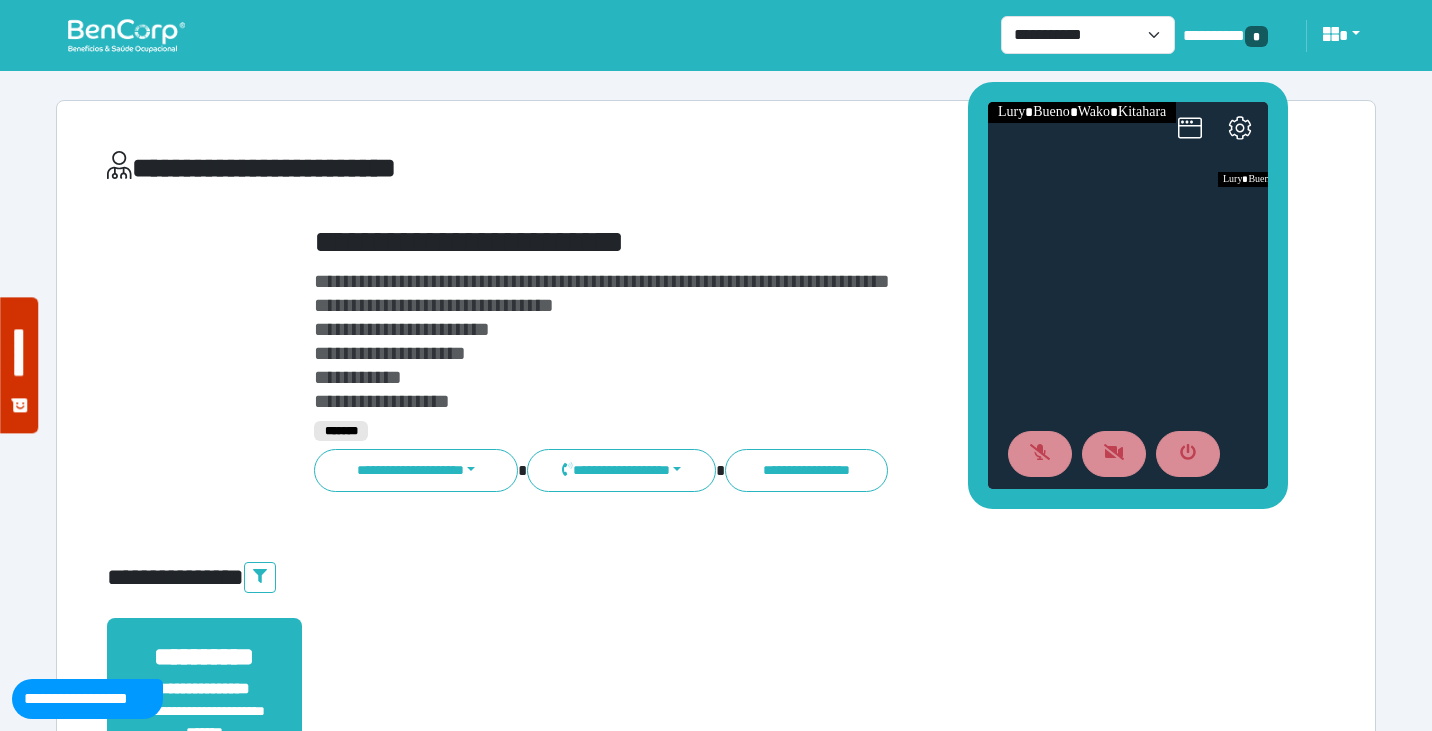 click on "**********" at bounding box center [768, 341] 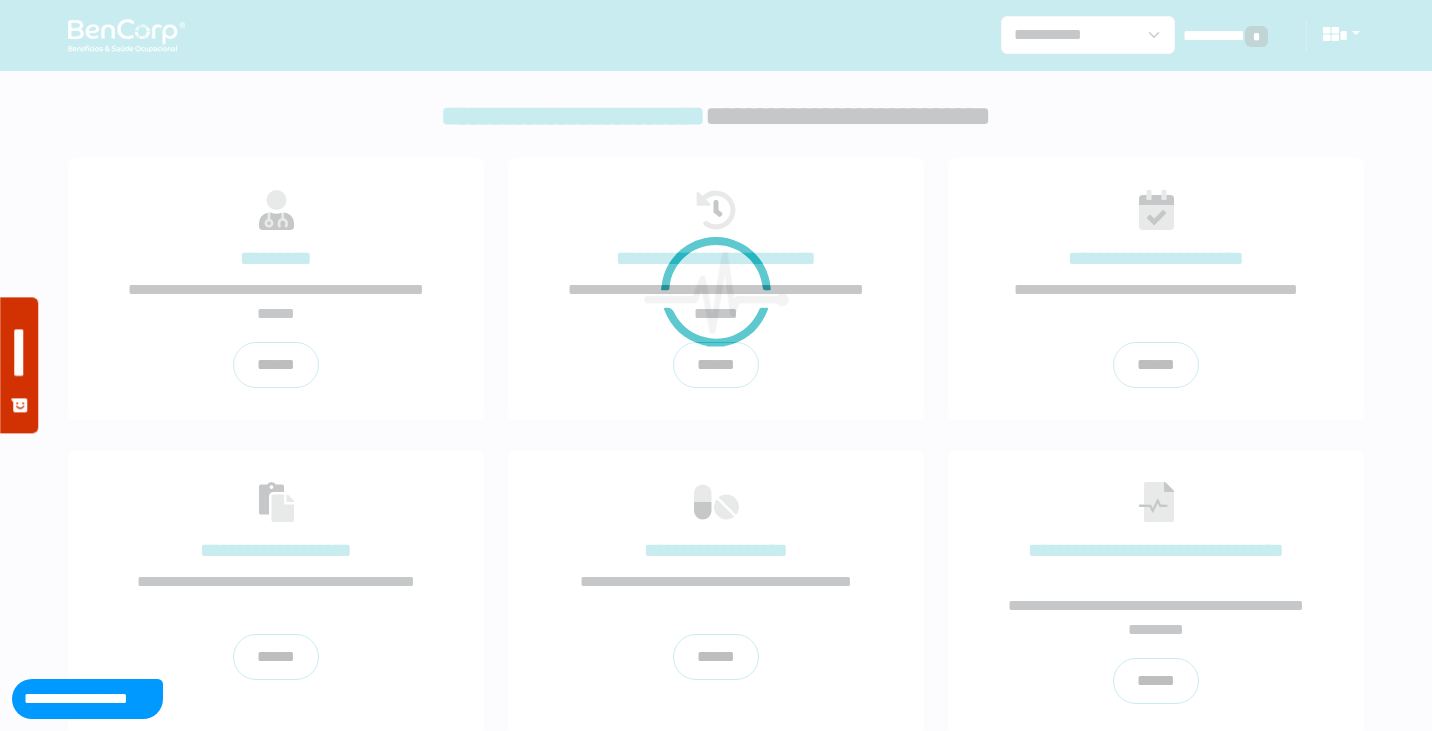 scroll, scrollTop: 0, scrollLeft: 0, axis: both 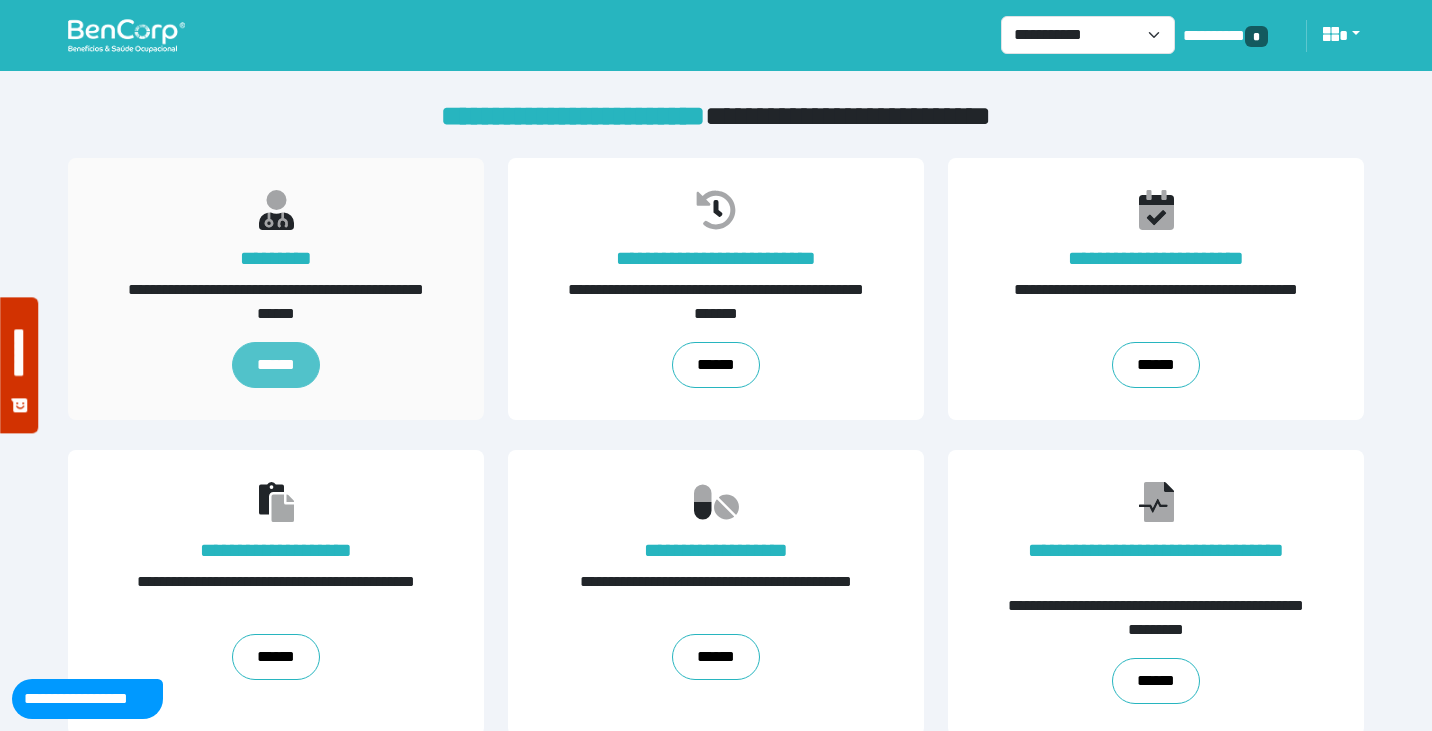 click on "******" at bounding box center [275, 365] 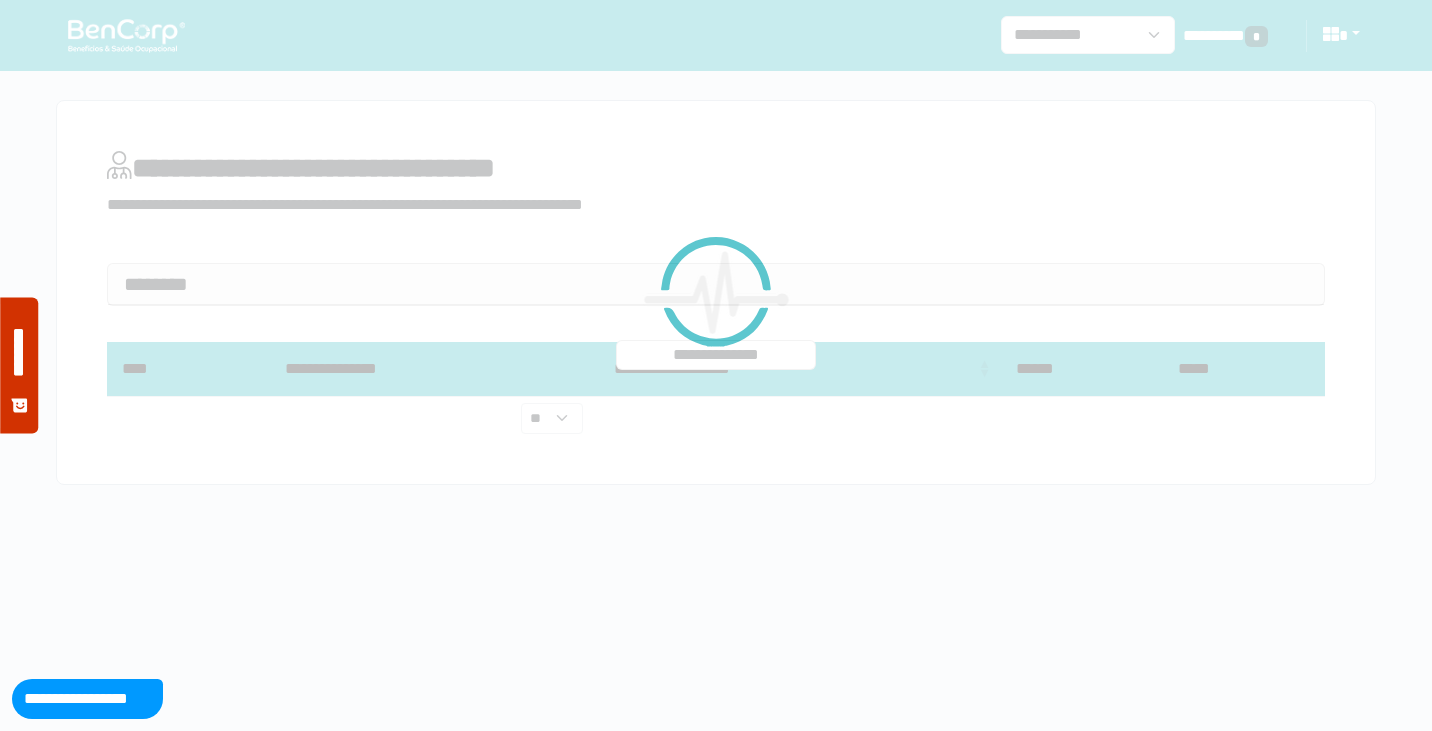 scroll, scrollTop: 0, scrollLeft: 0, axis: both 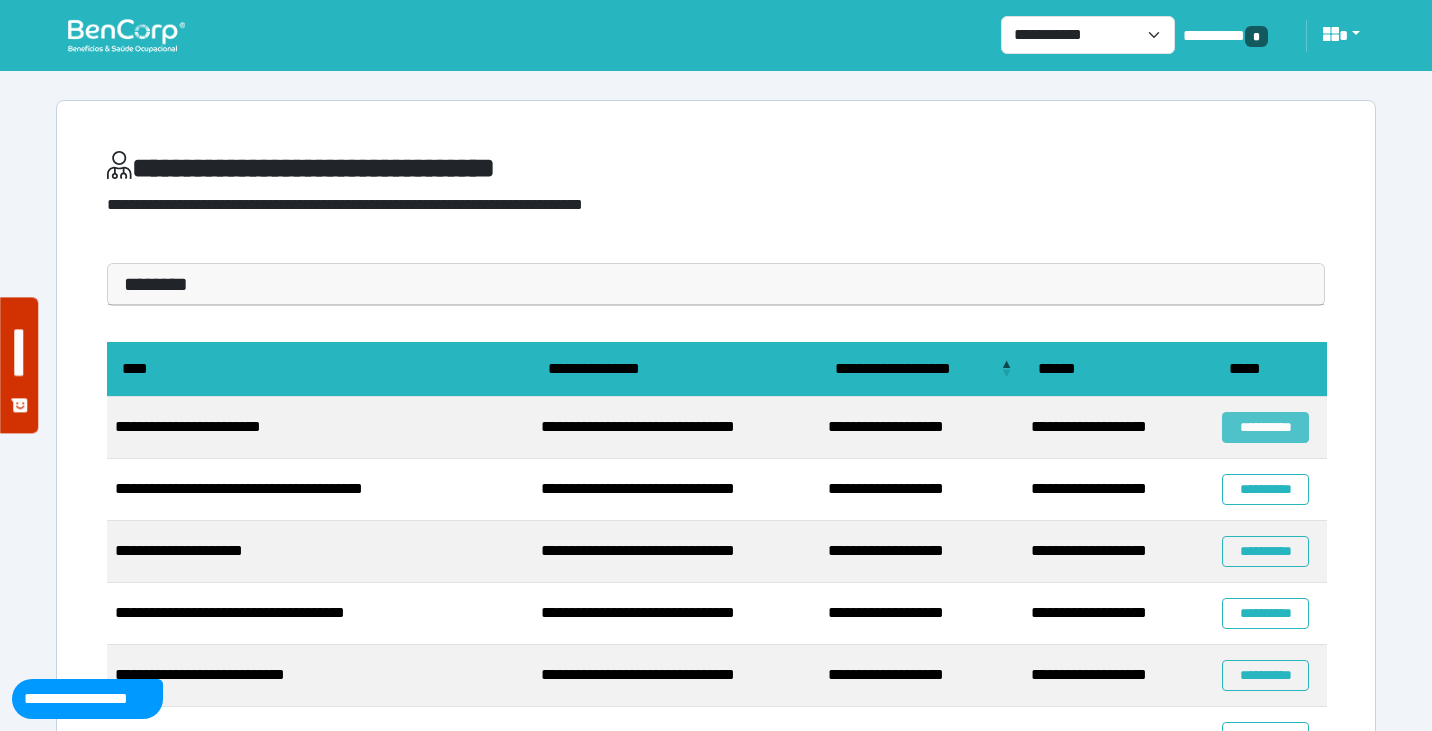 click on "**********" at bounding box center (1265, 427) 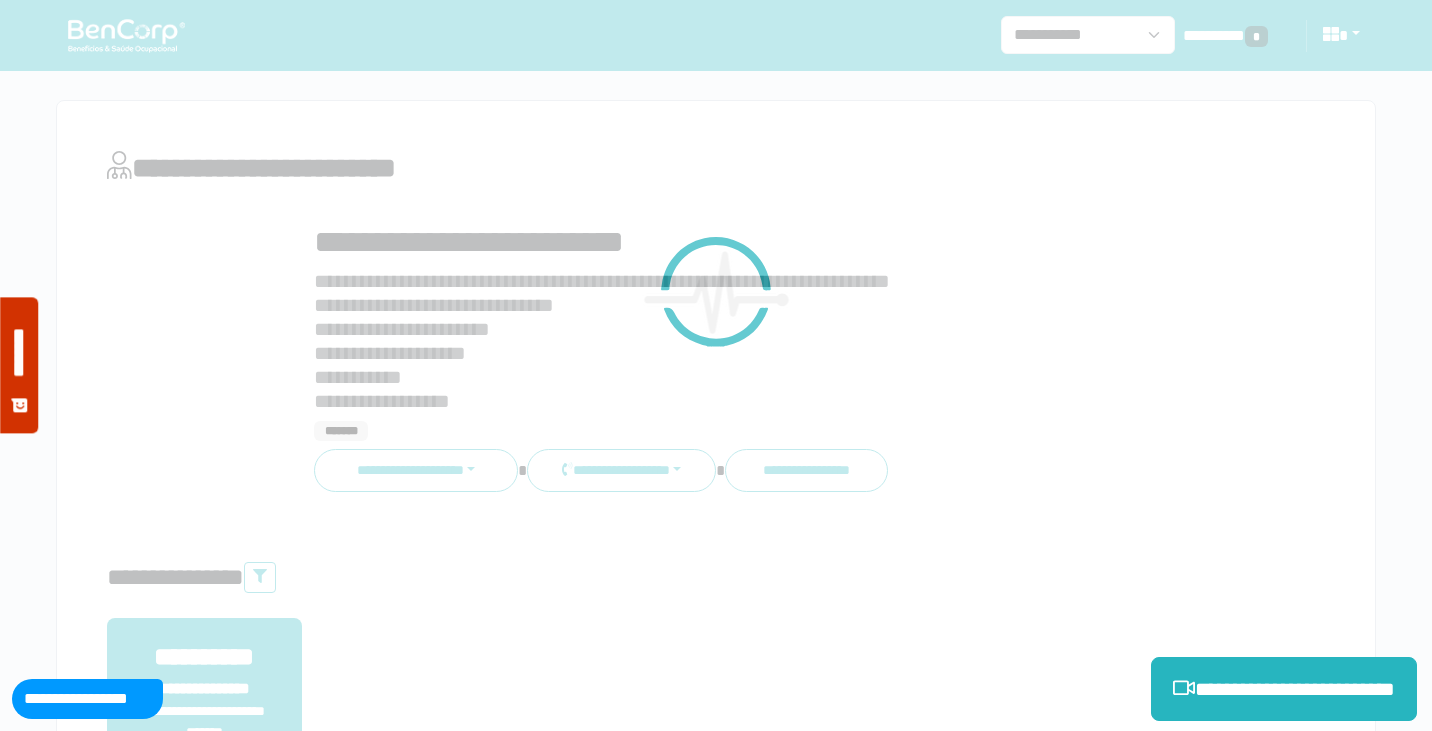 scroll, scrollTop: 0, scrollLeft: 0, axis: both 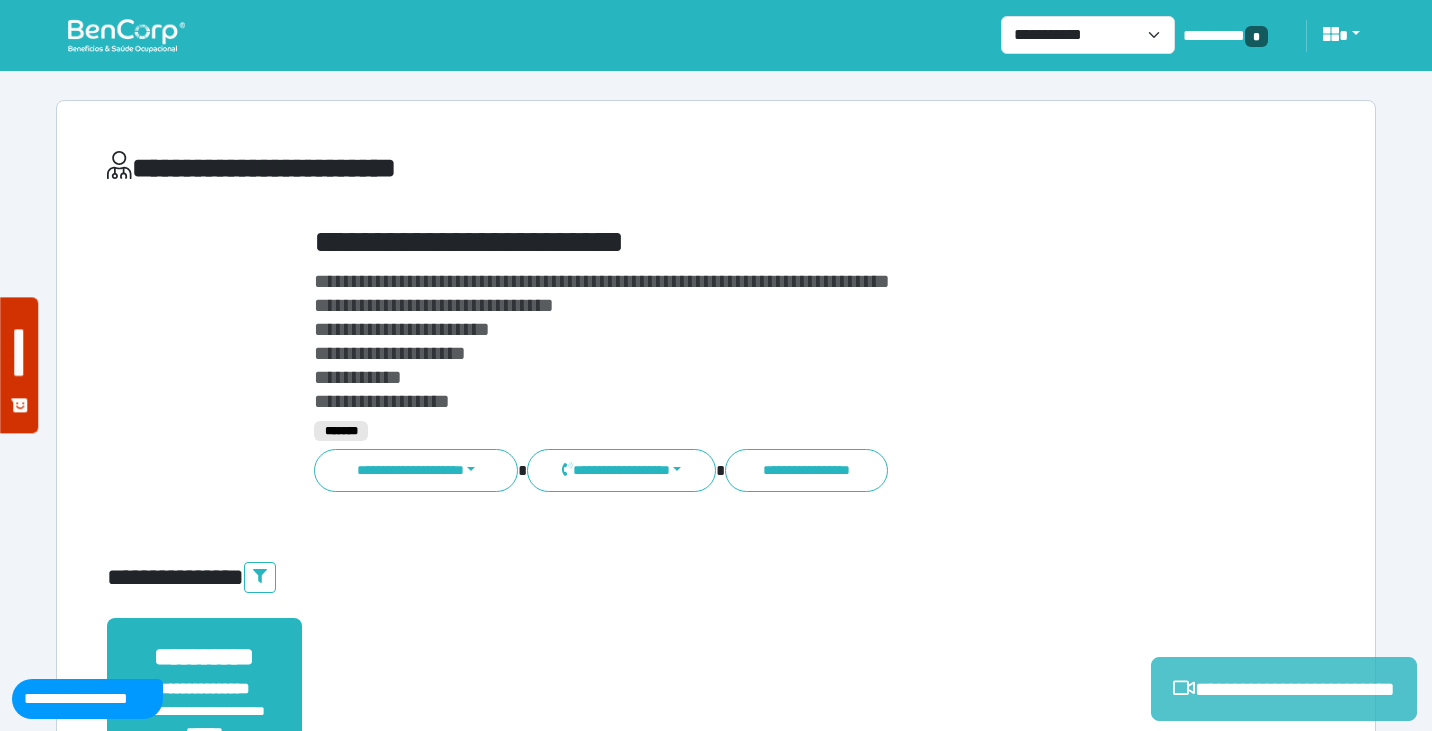 click on "**********" at bounding box center [1284, 689] 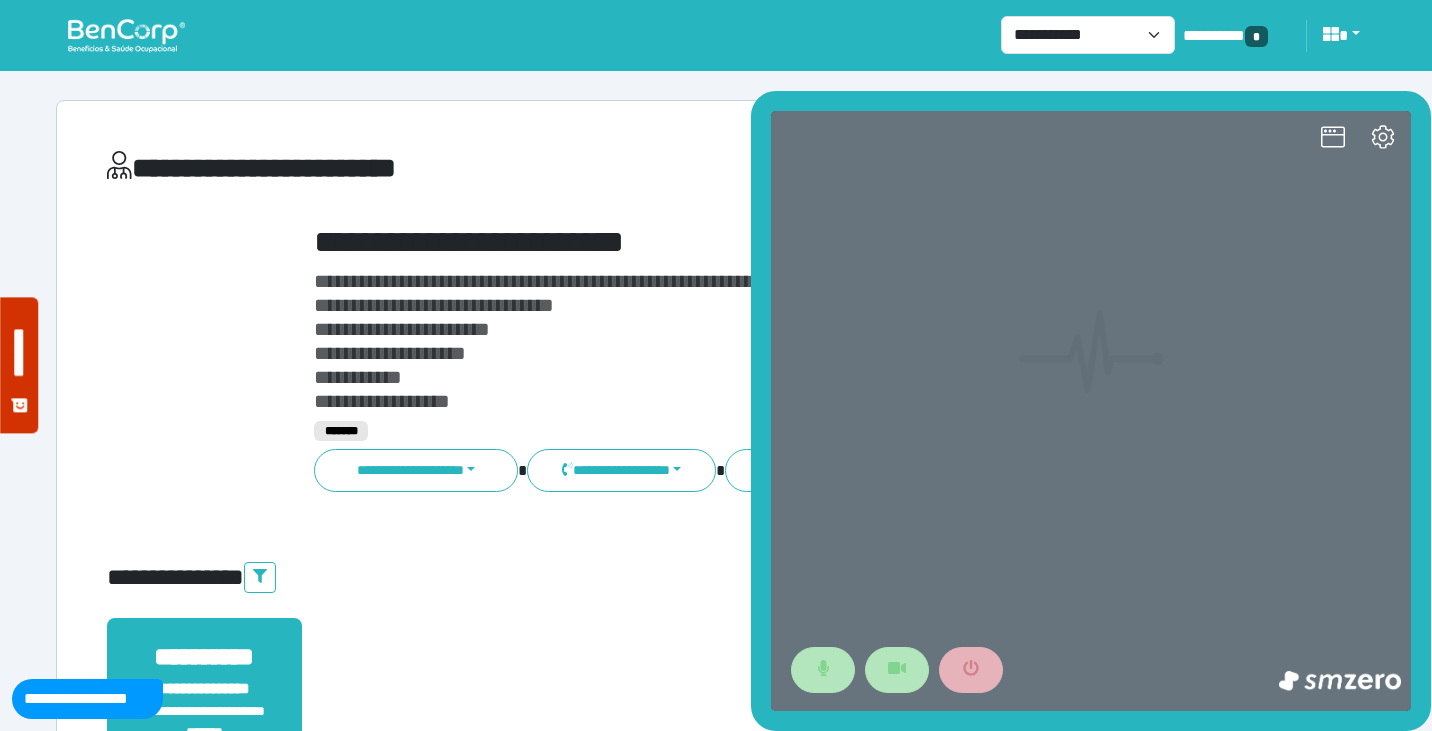 scroll, scrollTop: 0, scrollLeft: 0, axis: both 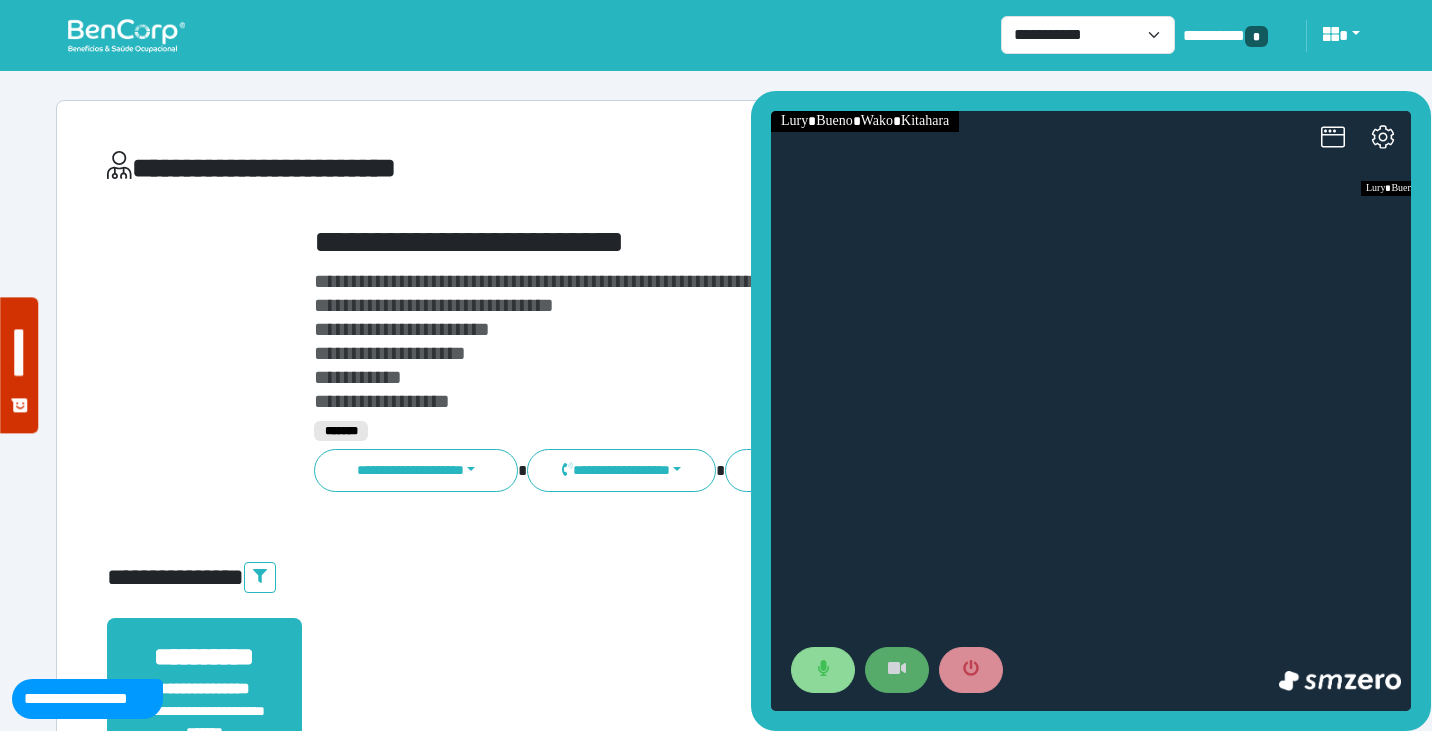 click at bounding box center [897, 670] 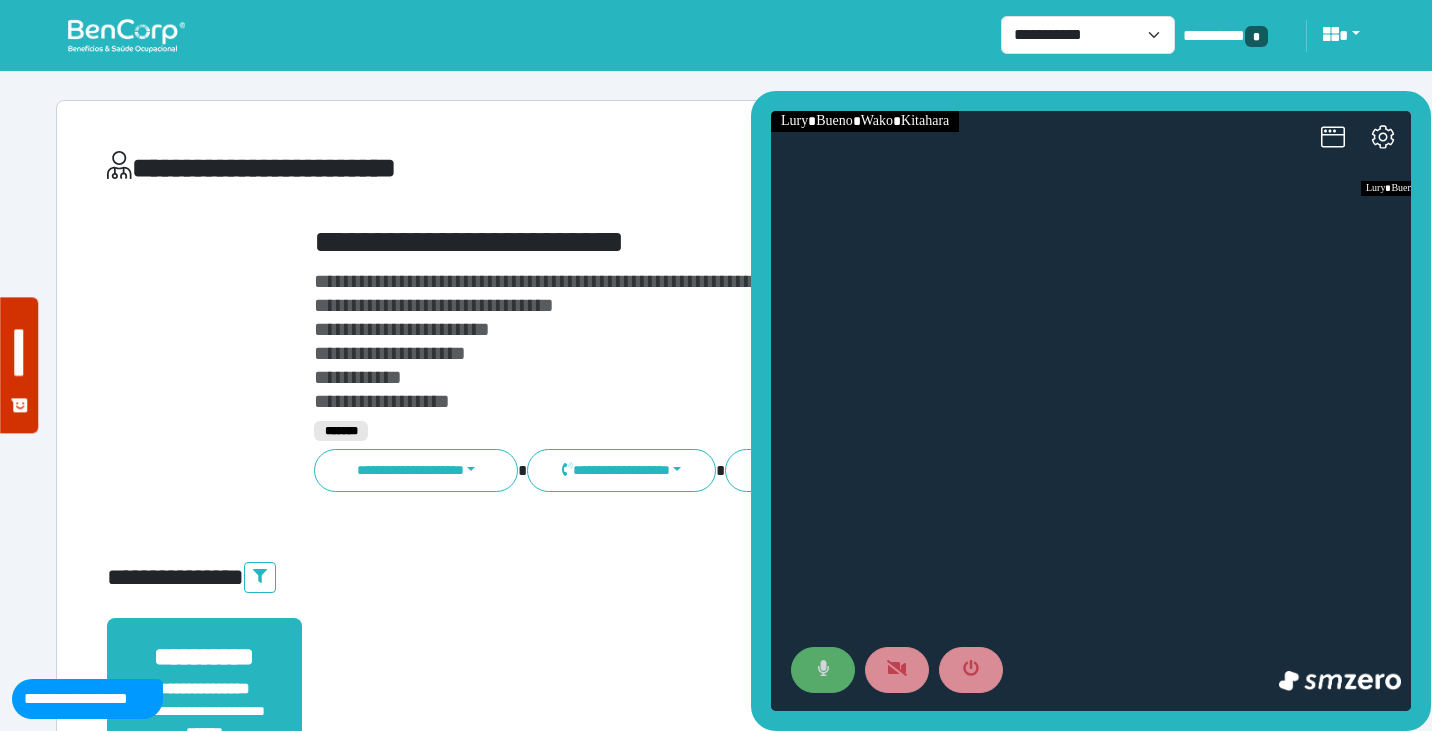 click at bounding box center [823, 670] 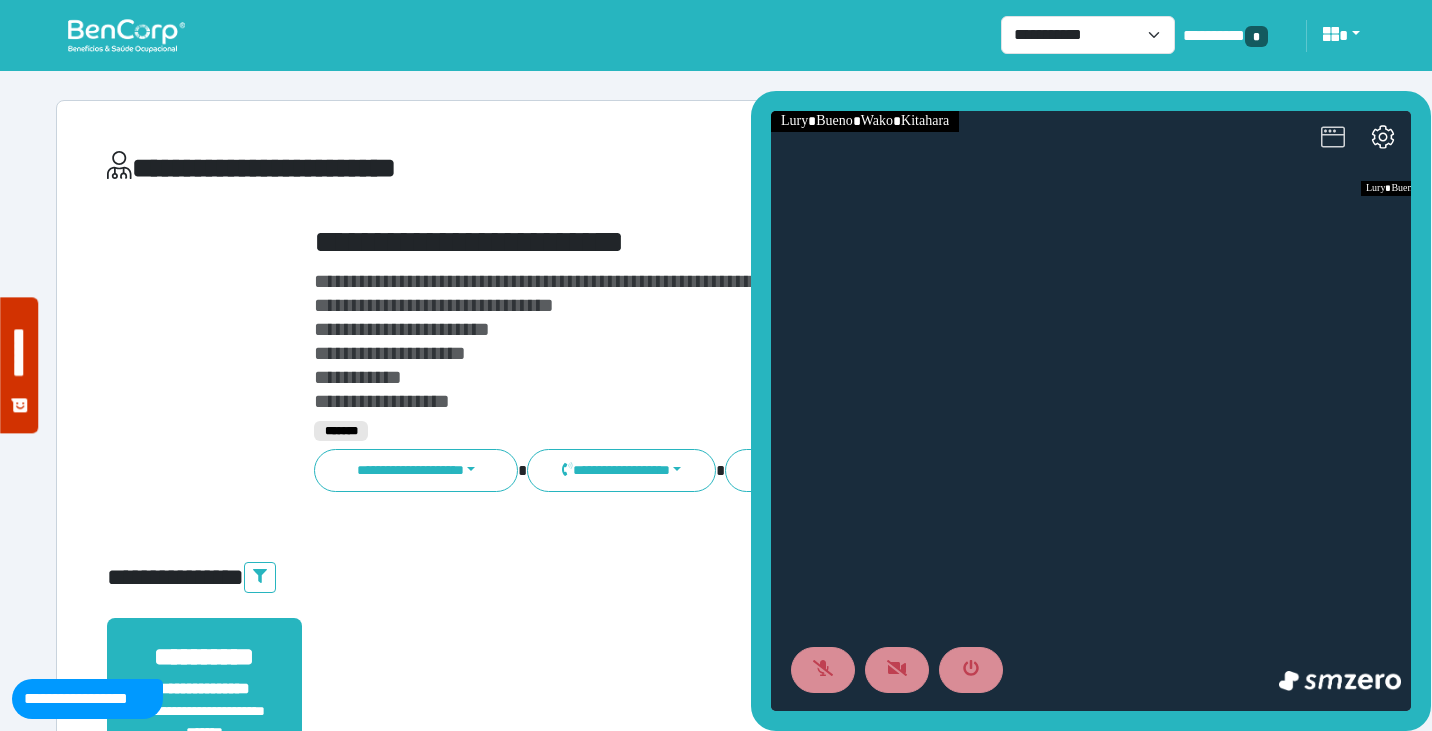 click 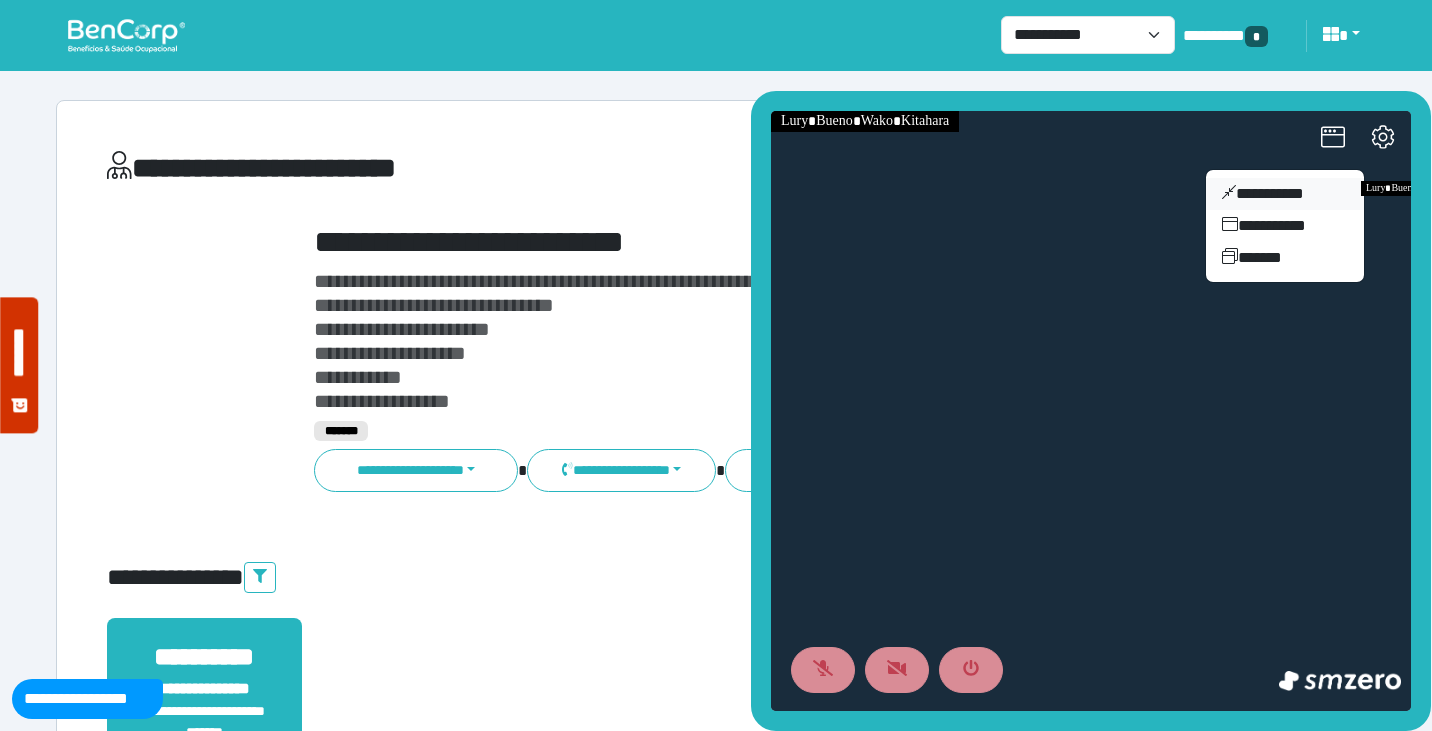 click on "**********" at bounding box center [1285, 194] 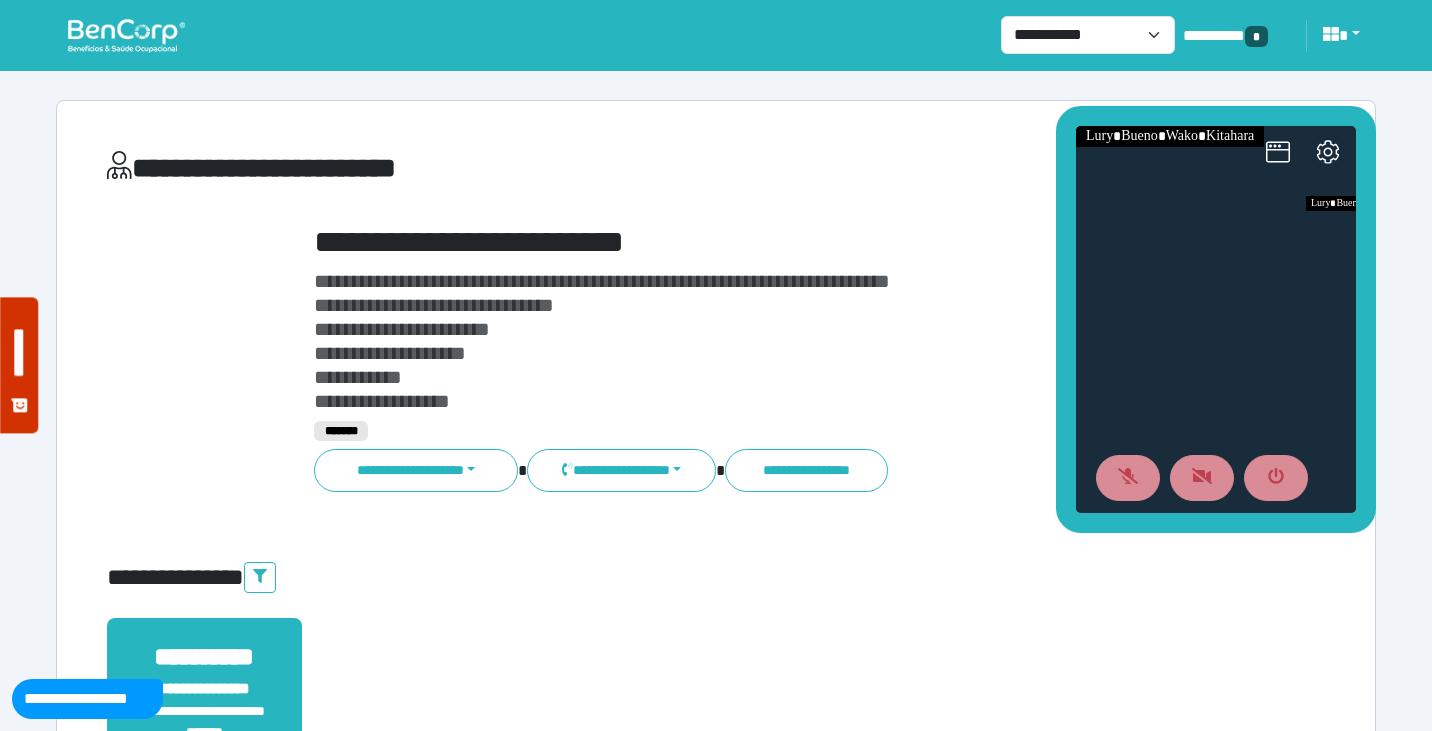 drag, startPoint x: 1224, startPoint y: 316, endPoint x: 1148, endPoint y: 96, distance: 232.75739 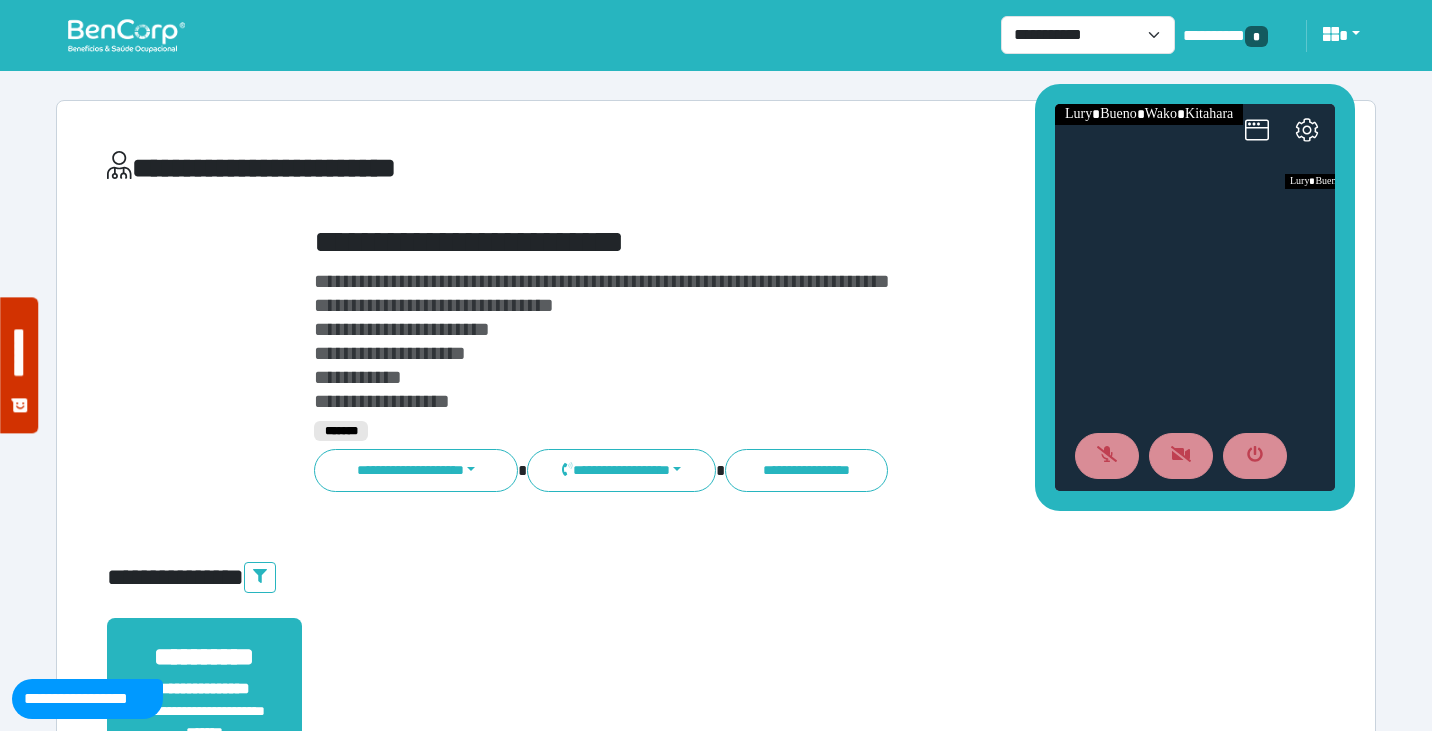 click on "**********" at bounding box center (716, 4317) 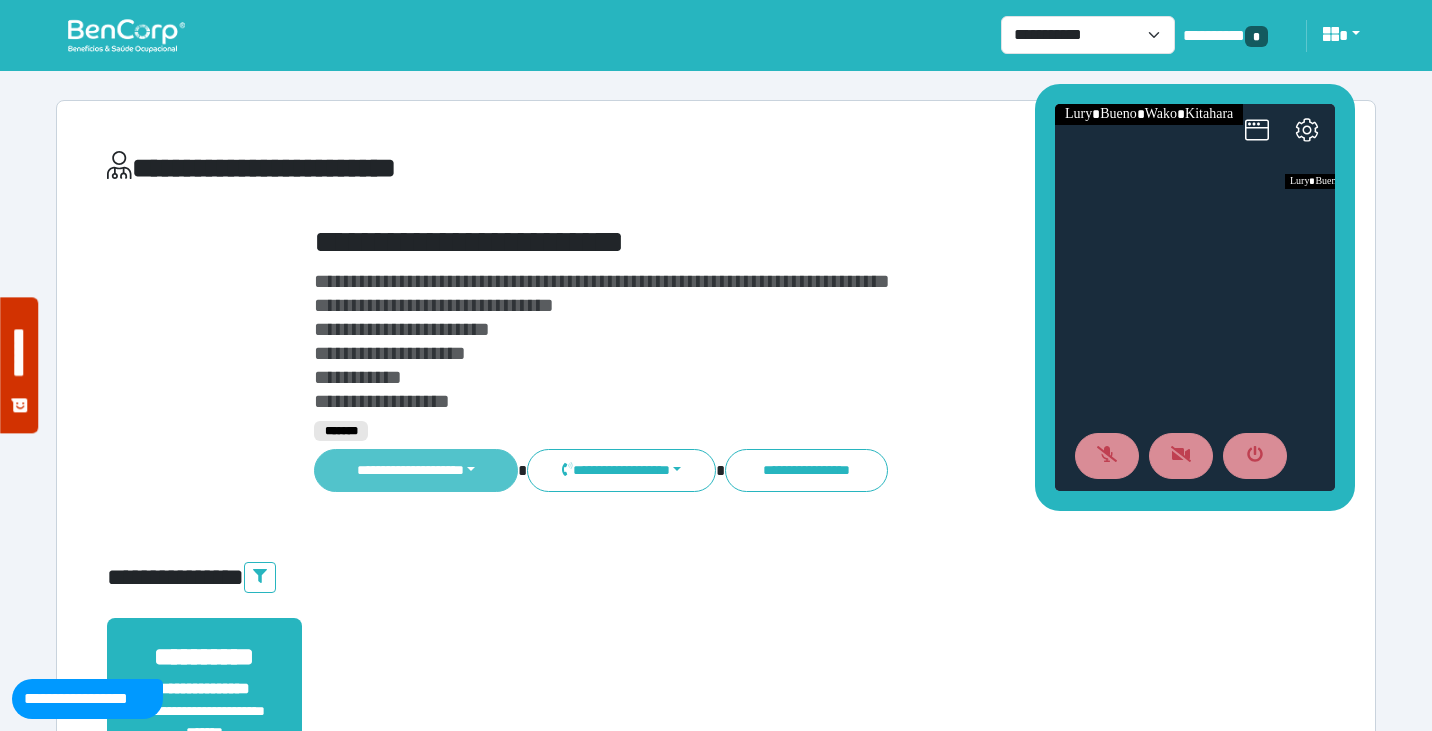 click on "**********" at bounding box center [416, 470] 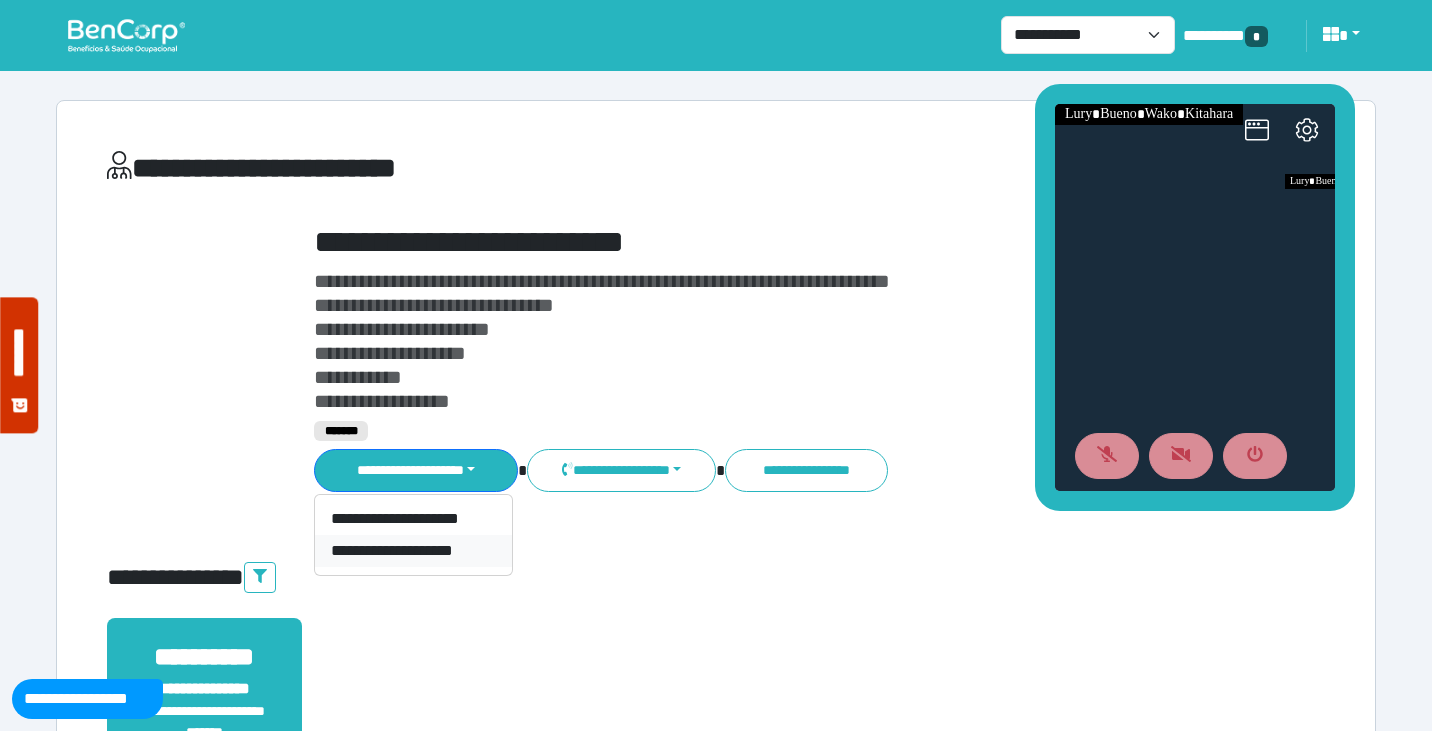 click on "**********" at bounding box center [413, 551] 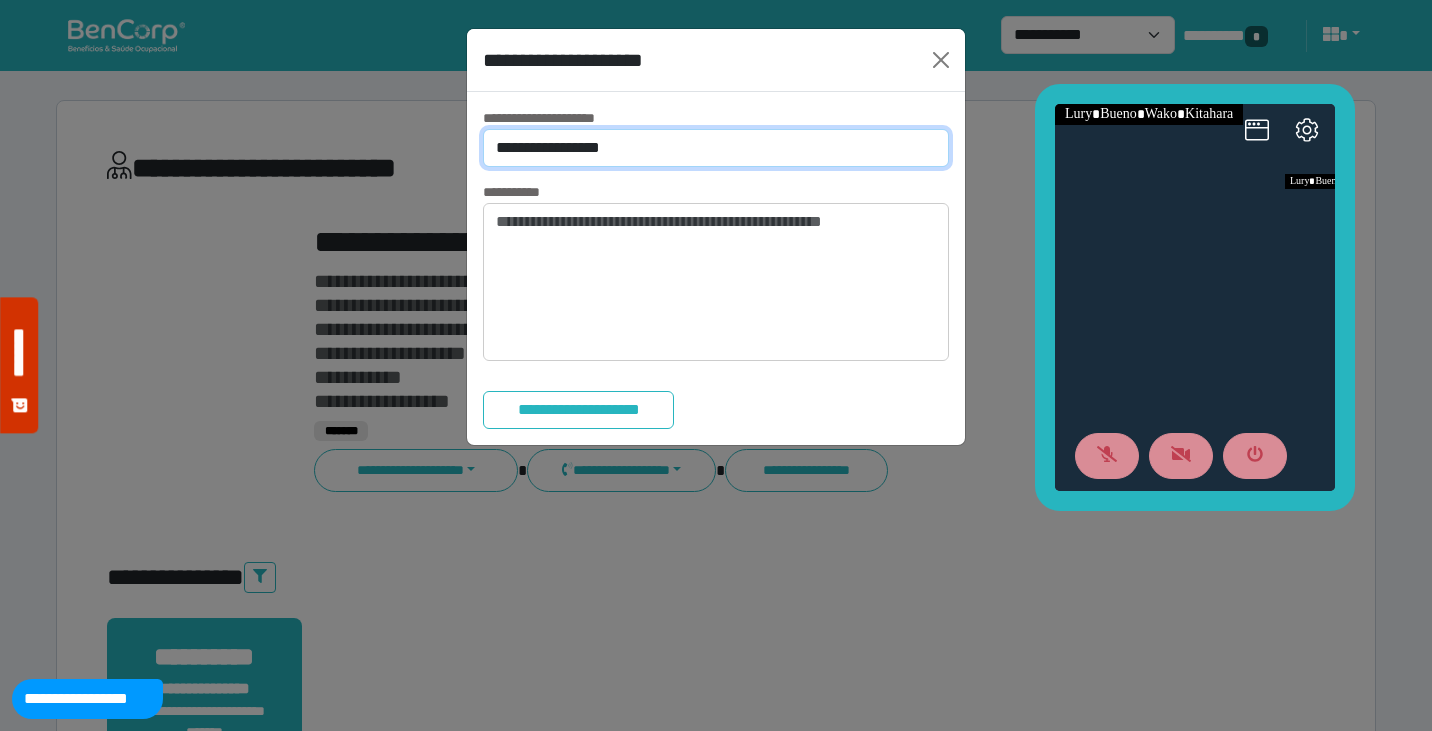 click on "**********" at bounding box center [716, 148] 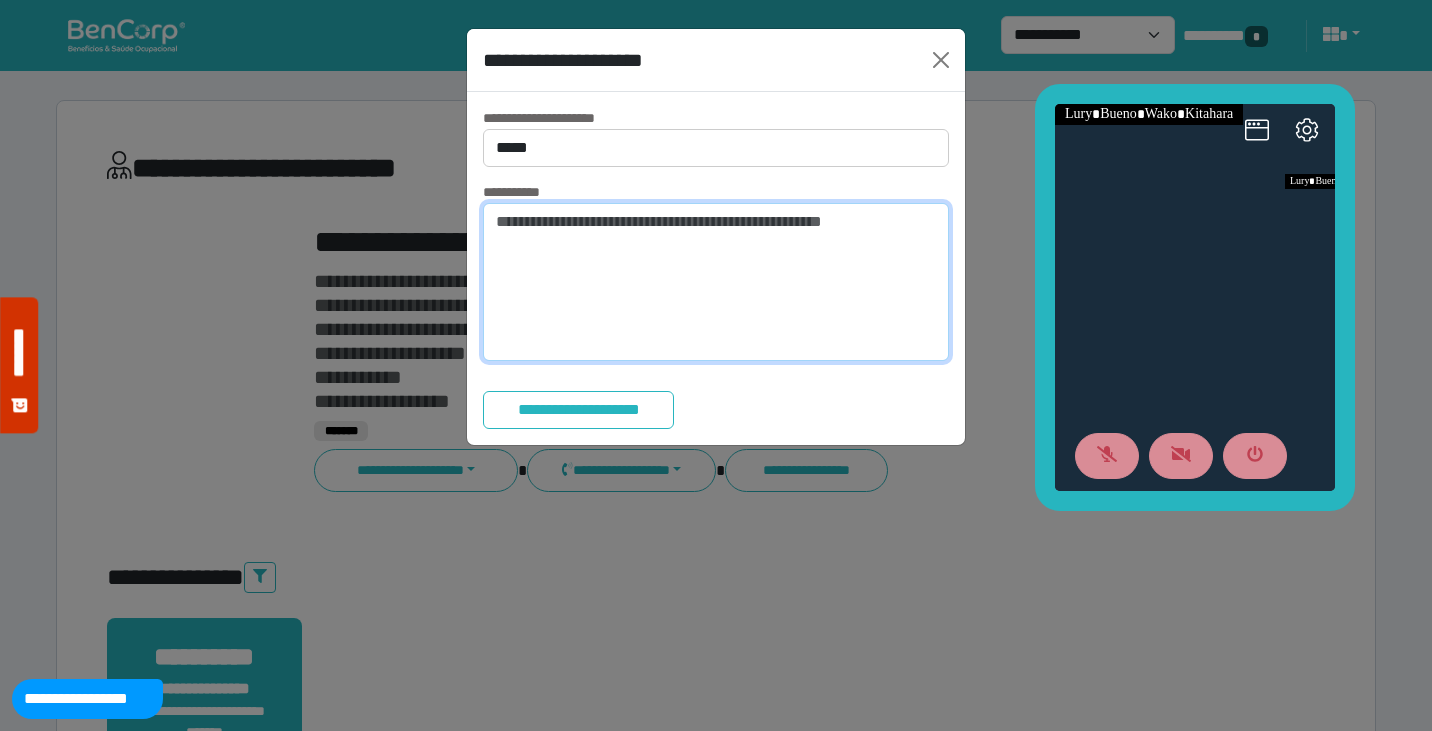 click at bounding box center (716, 282) 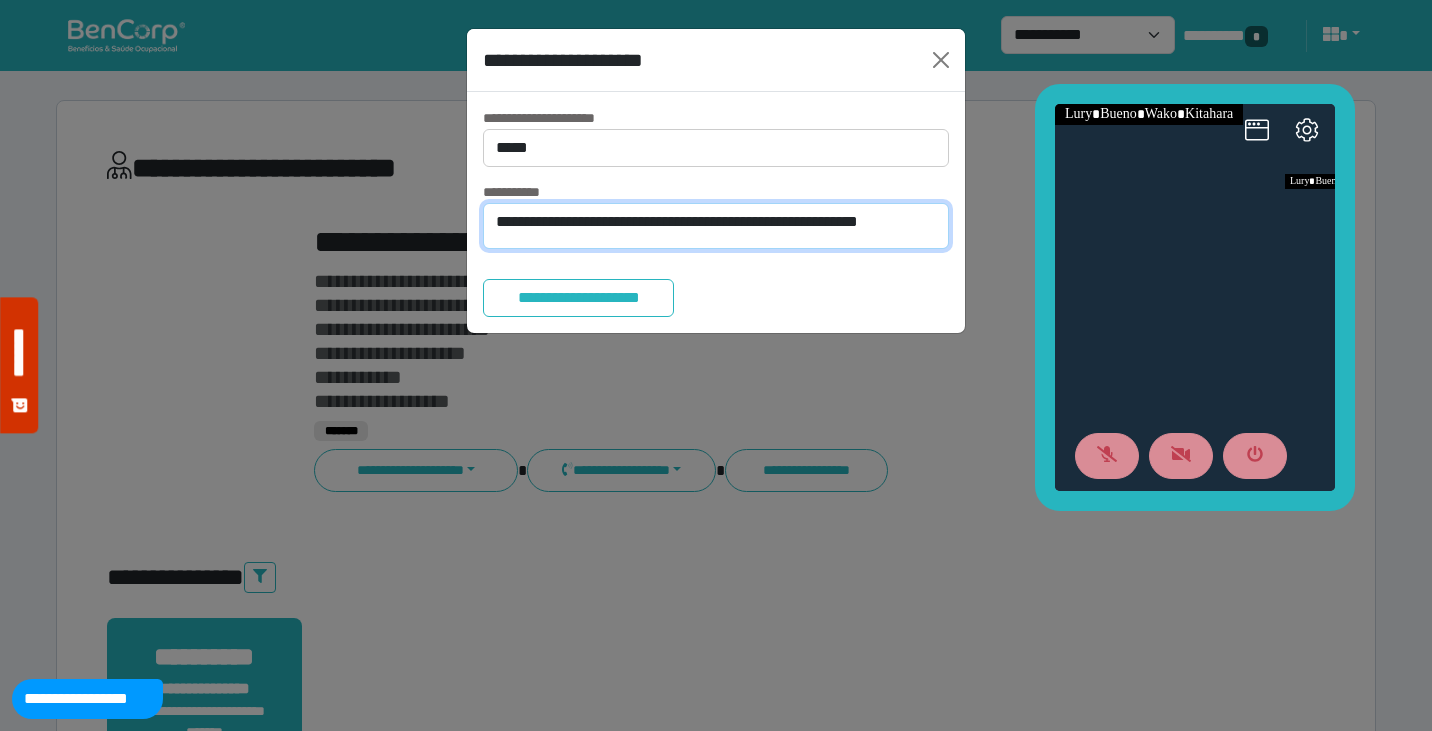 scroll, scrollTop: 0, scrollLeft: 0, axis: both 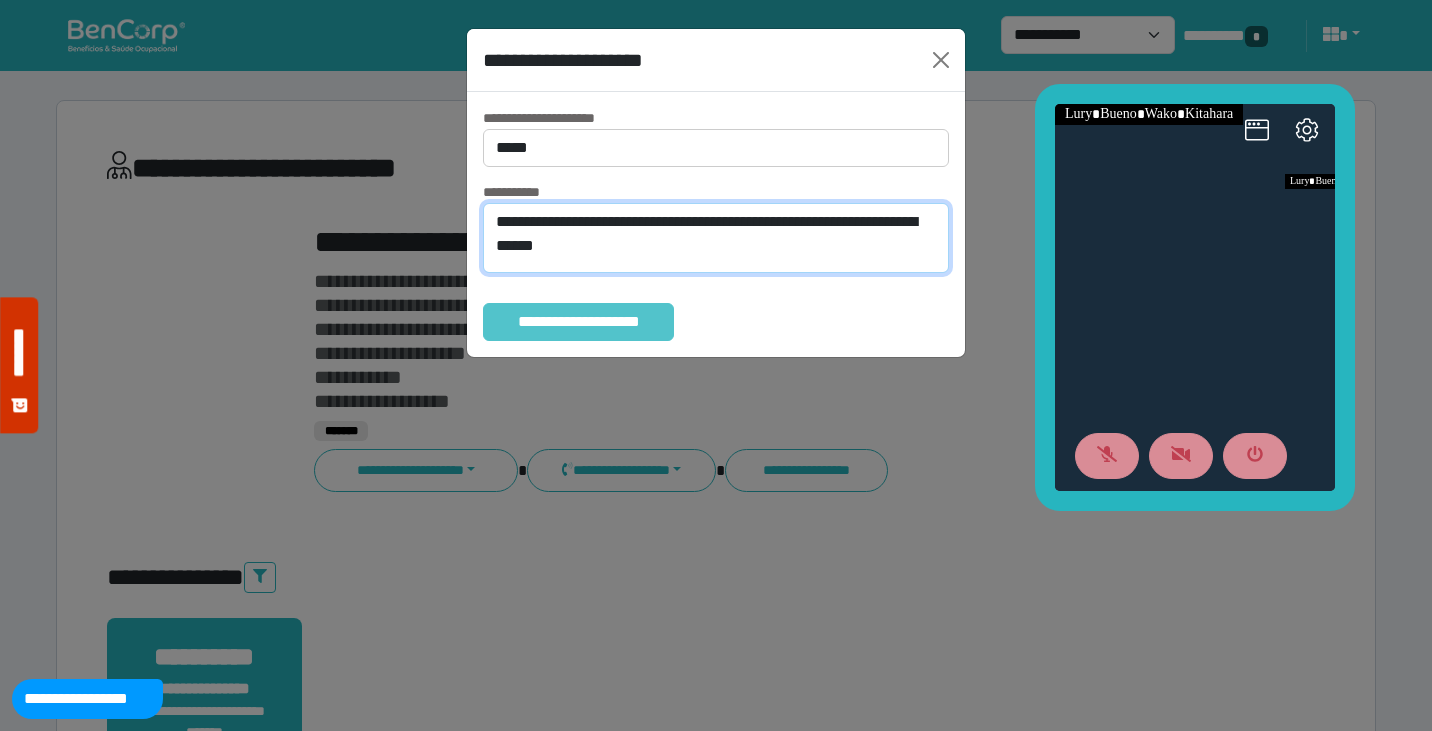 type on "**********" 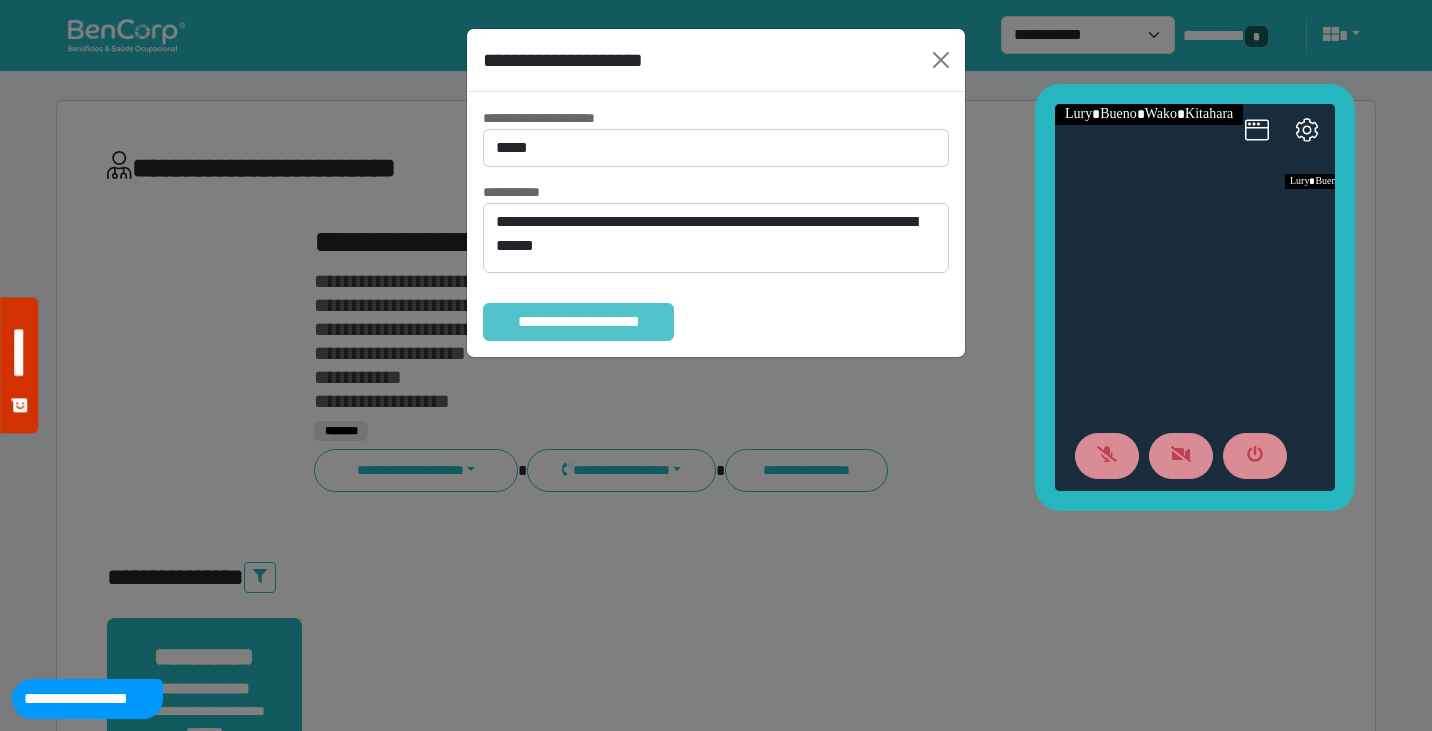 click on "**********" at bounding box center [578, 322] 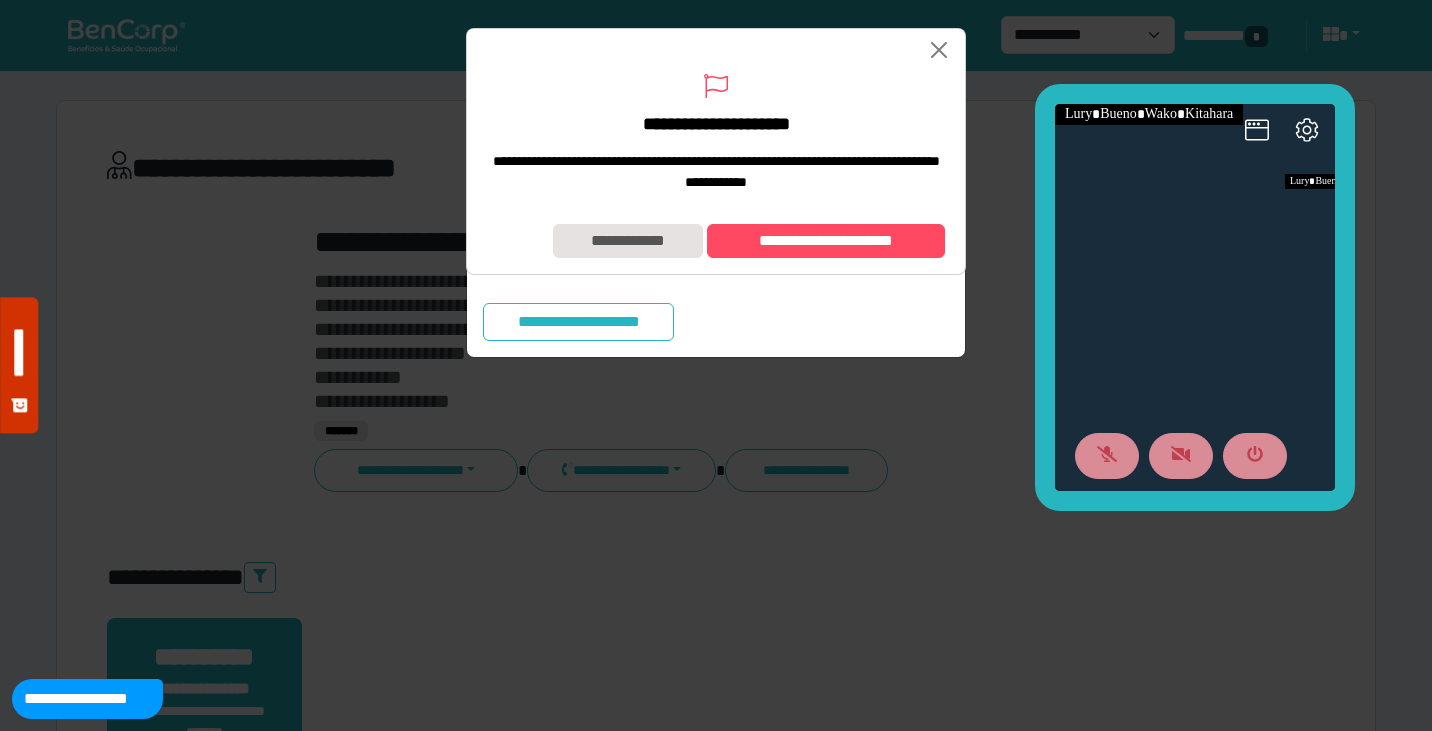 click on "**********" at bounding box center (716, 241) 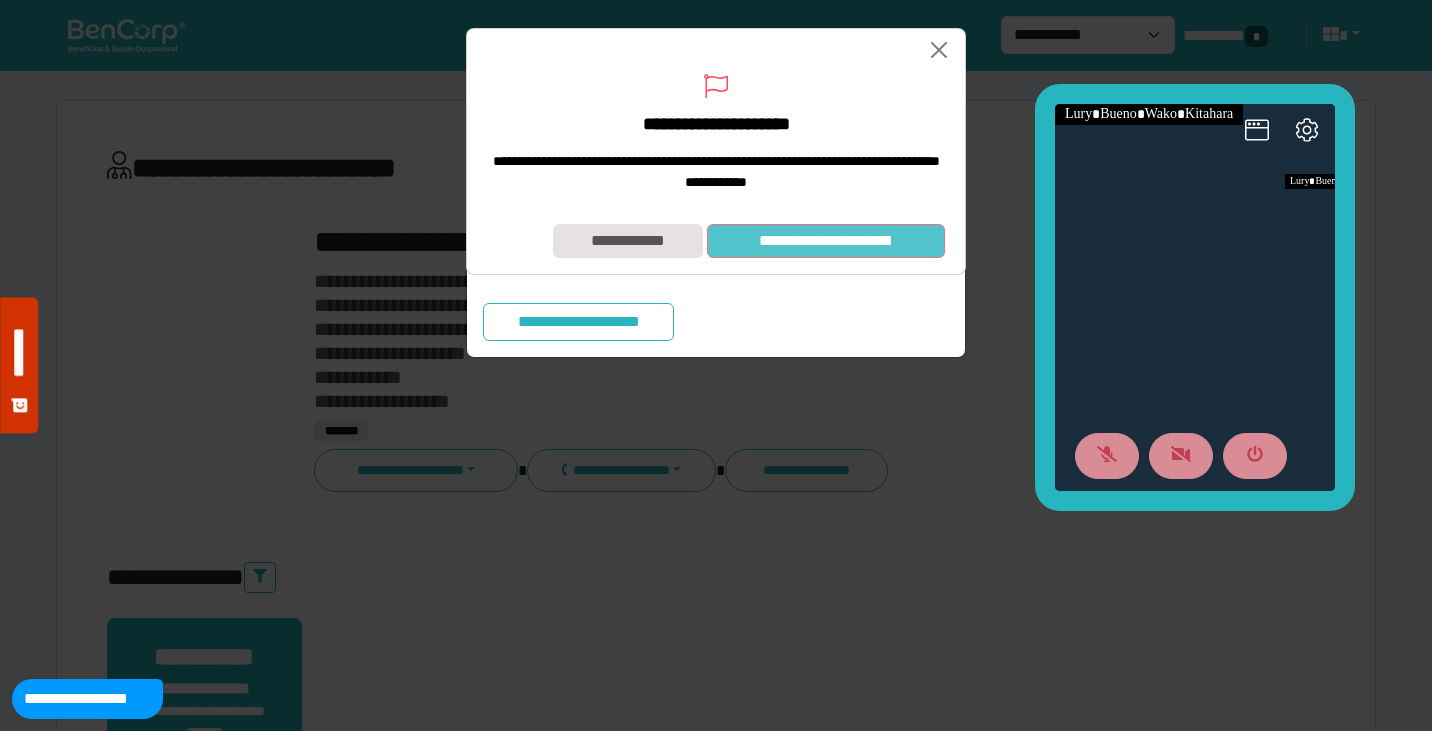 click on "**********" at bounding box center [826, 241] 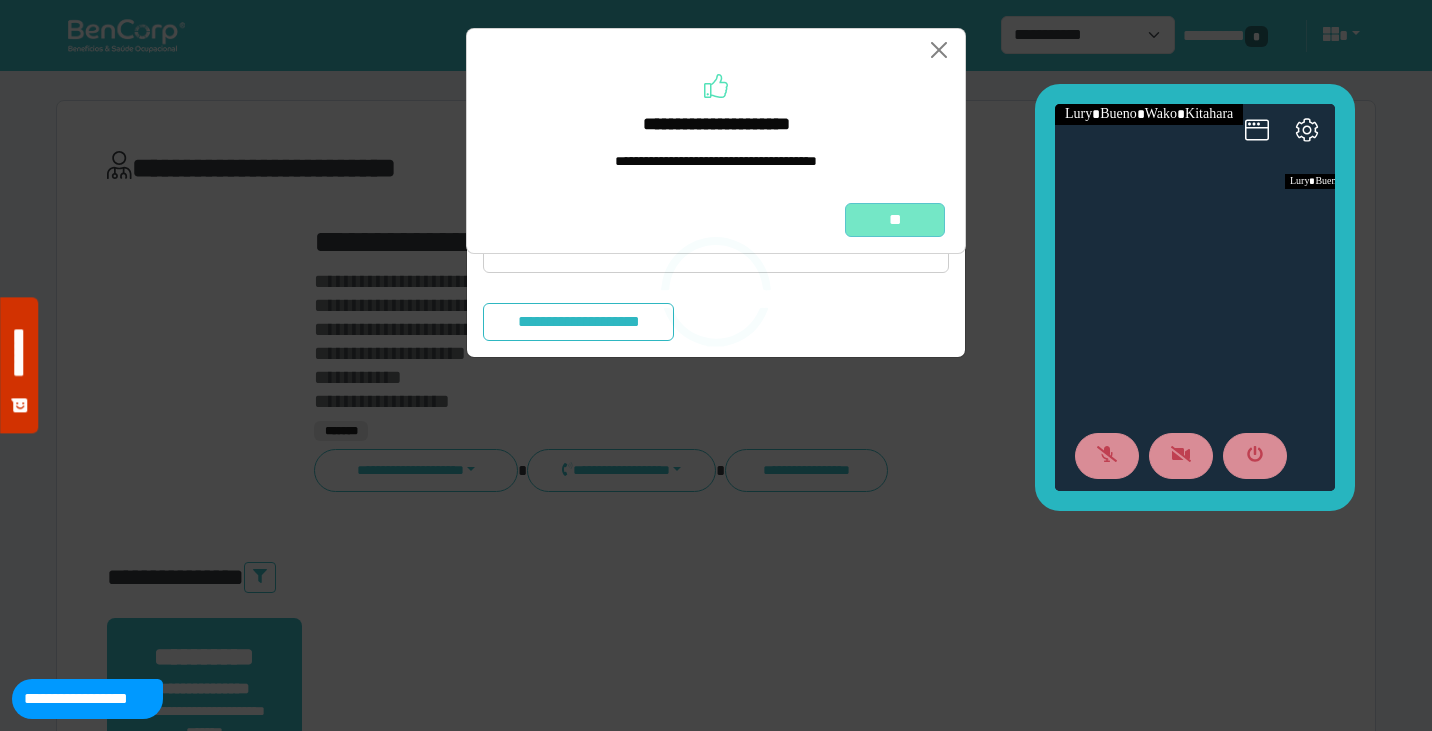 click on "**" at bounding box center [895, 220] 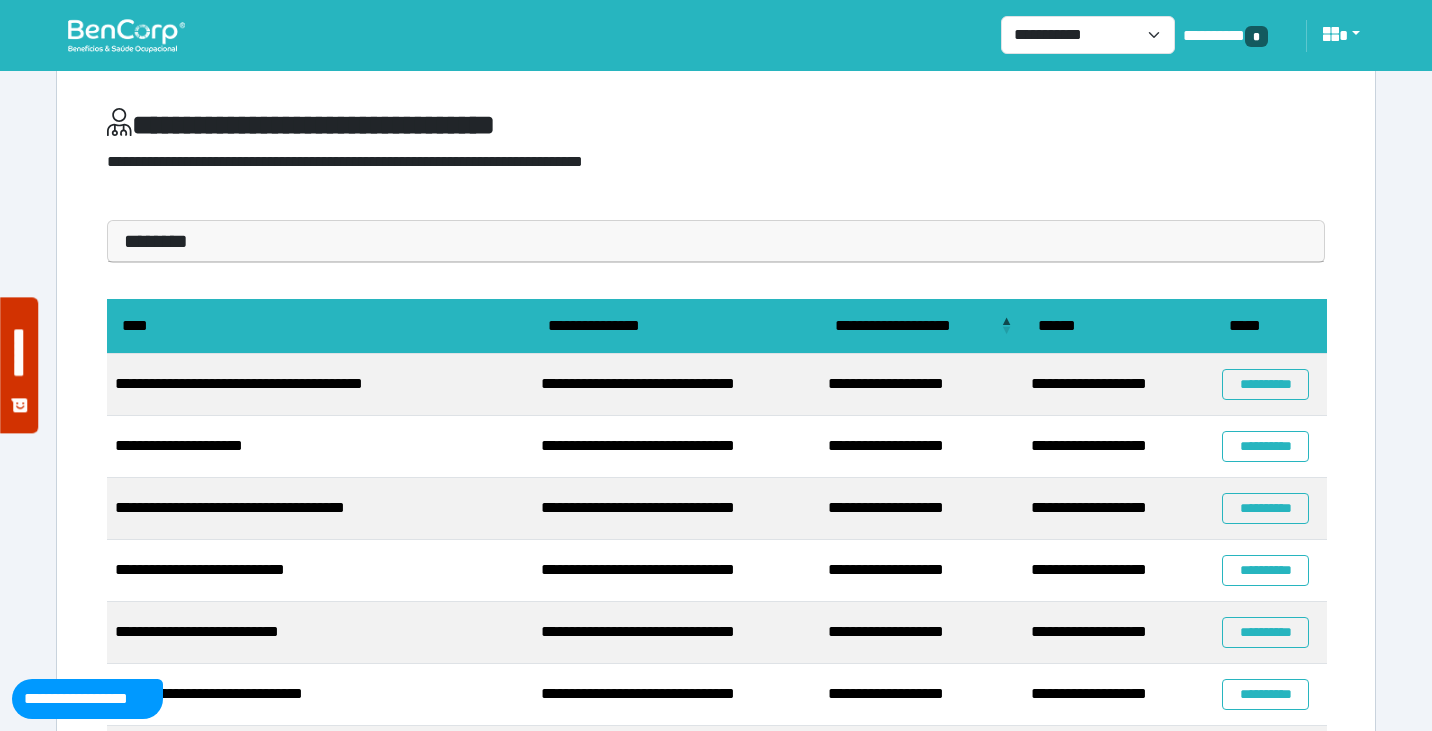 scroll, scrollTop: 0, scrollLeft: 0, axis: both 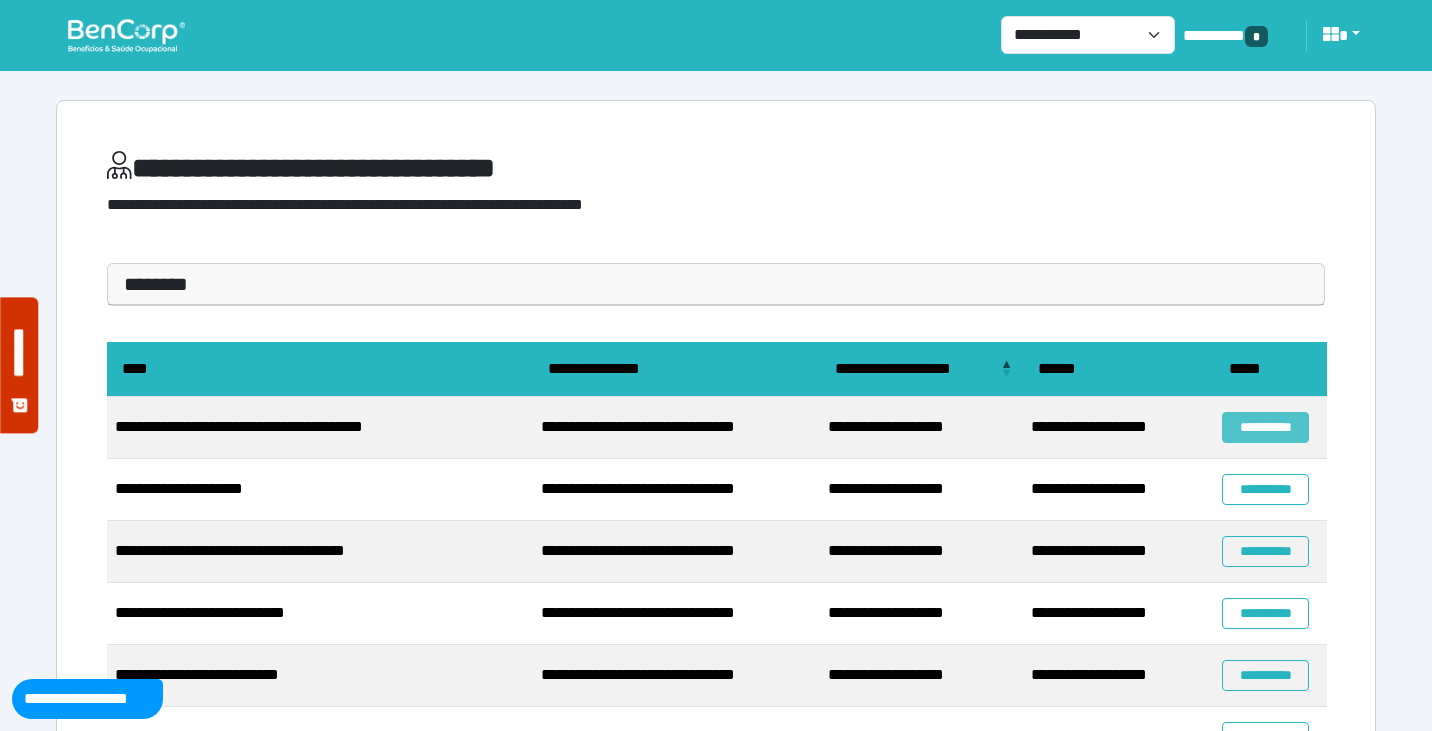 click on "**********" at bounding box center (1265, 427) 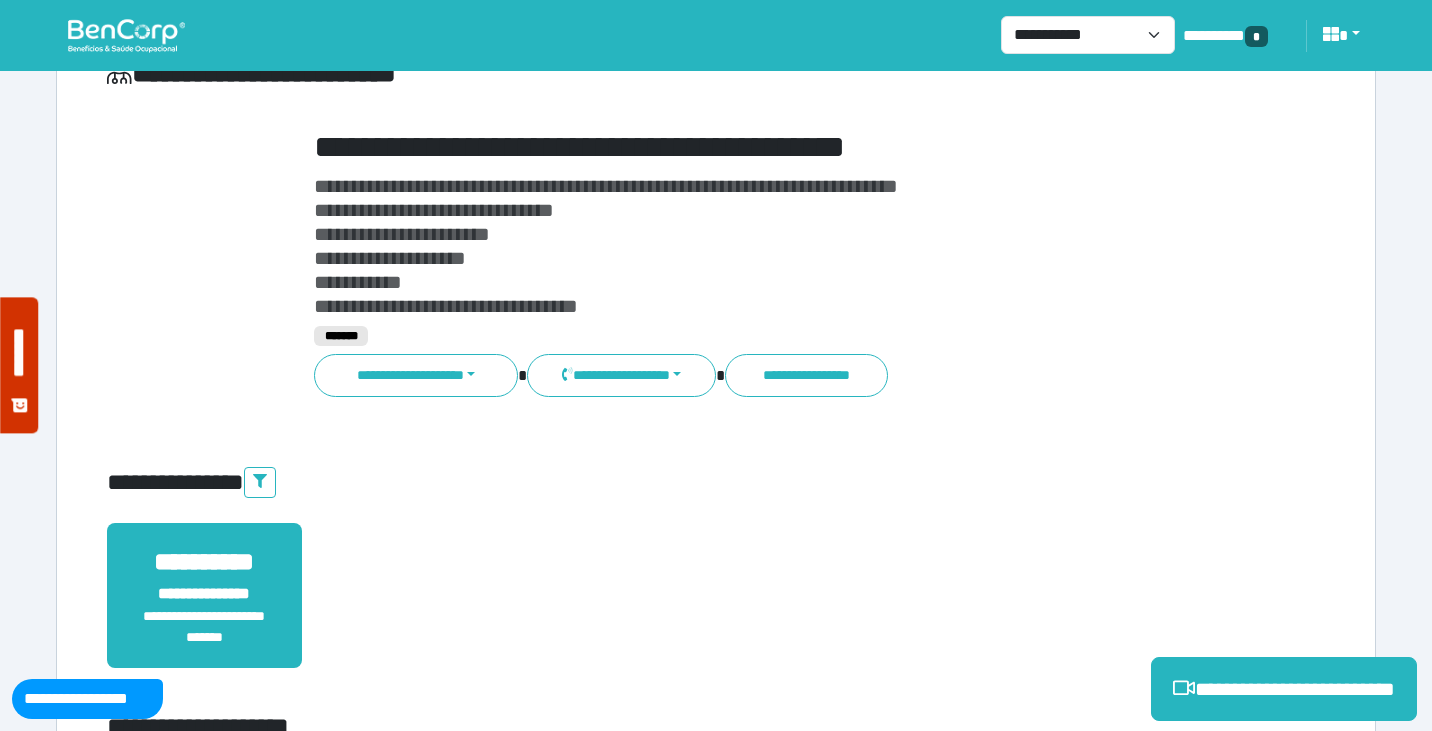 scroll, scrollTop: 97, scrollLeft: 0, axis: vertical 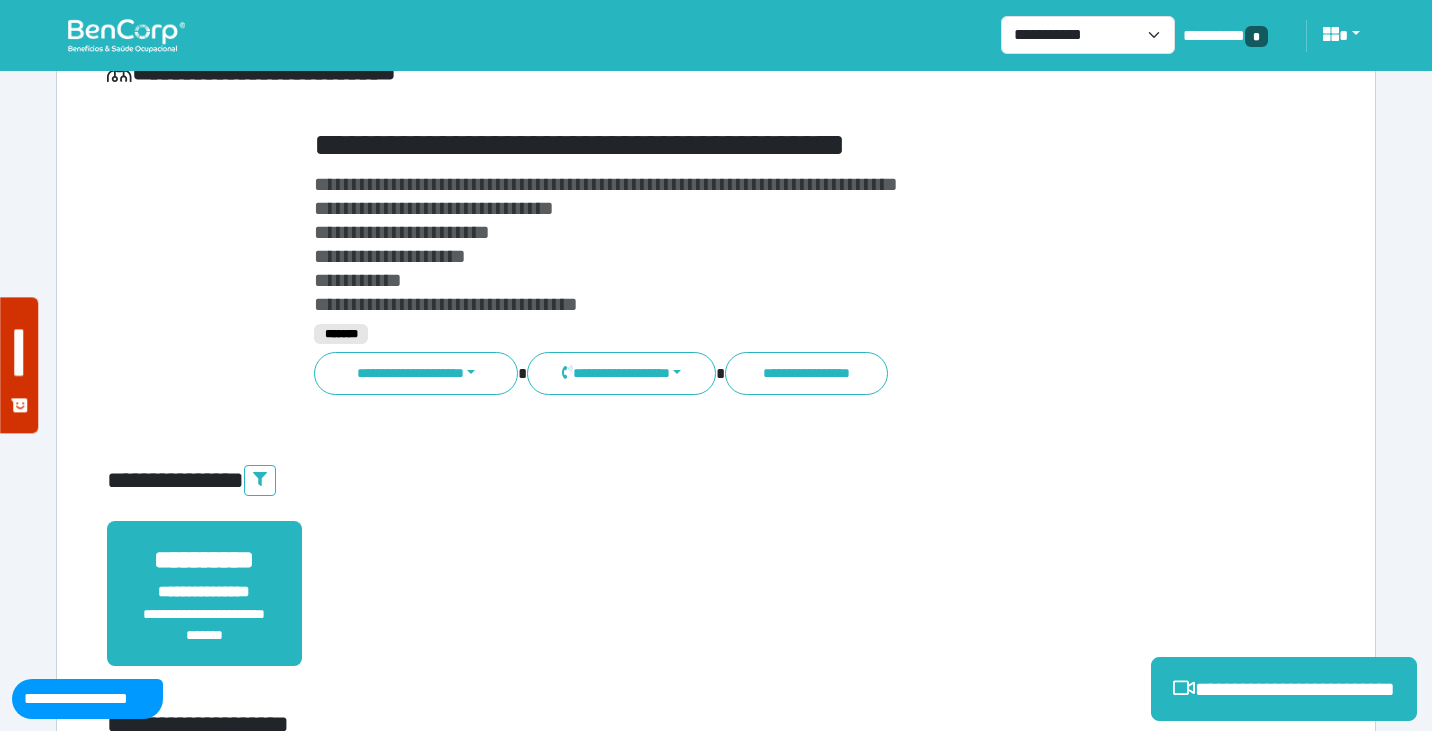 click on "**********" at bounding box center [768, 145] 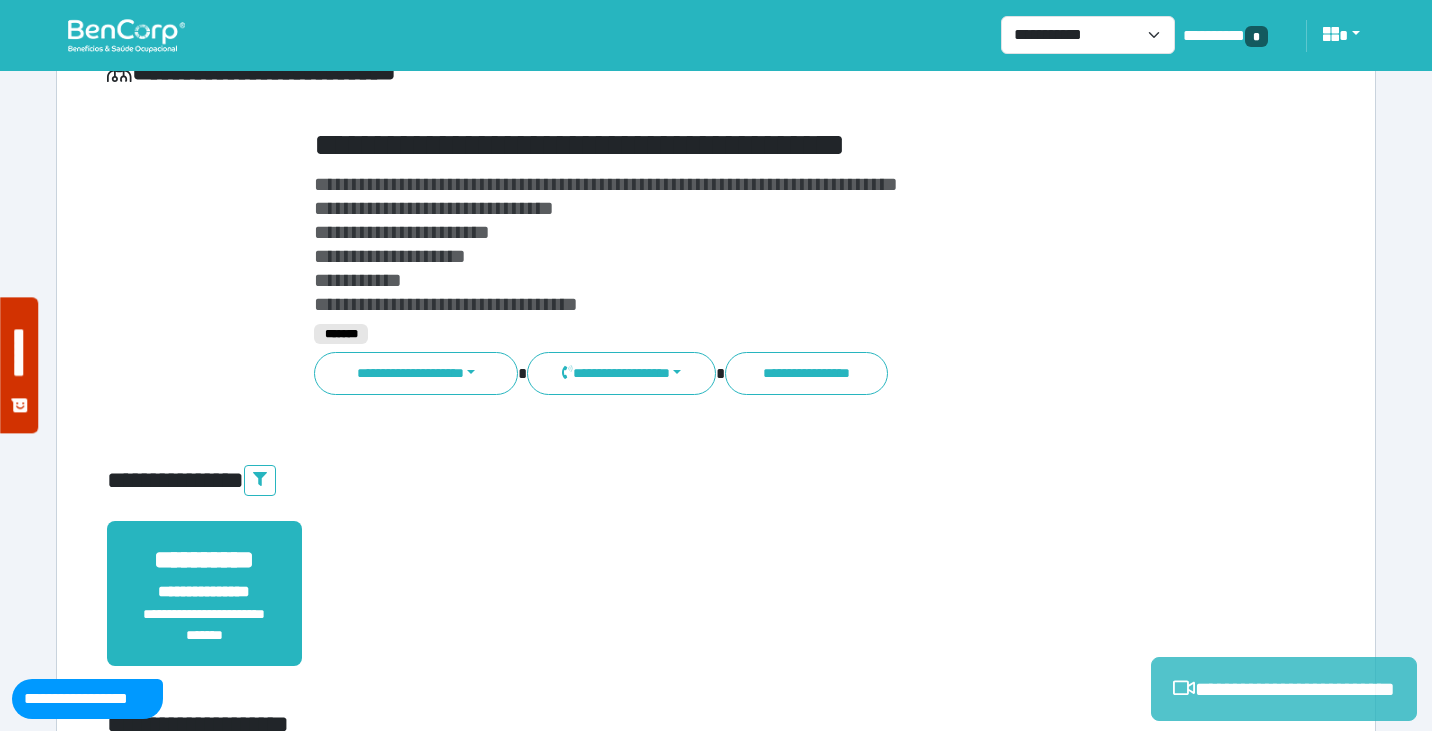 click on "**********" at bounding box center (1284, 689) 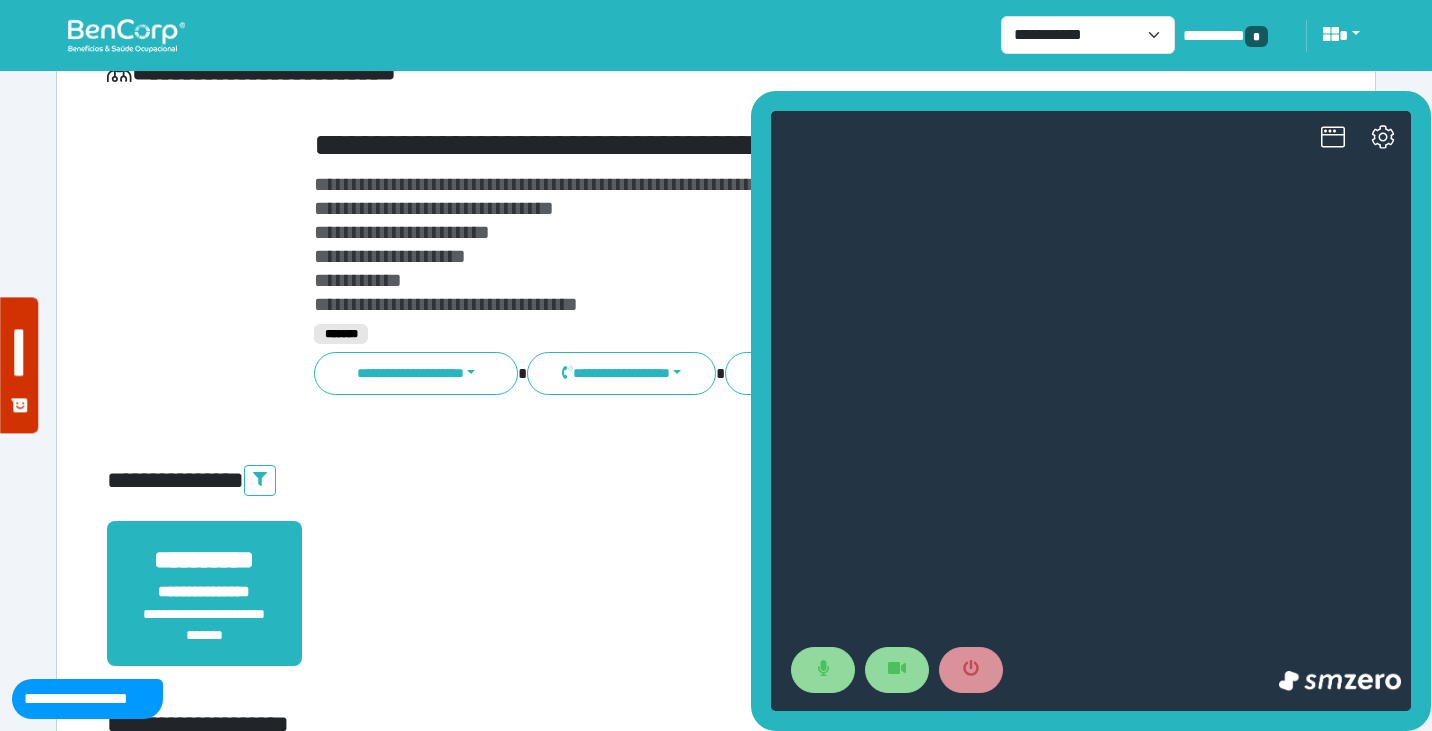 scroll, scrollTop: 0, scrollLeft: 0, axis: both 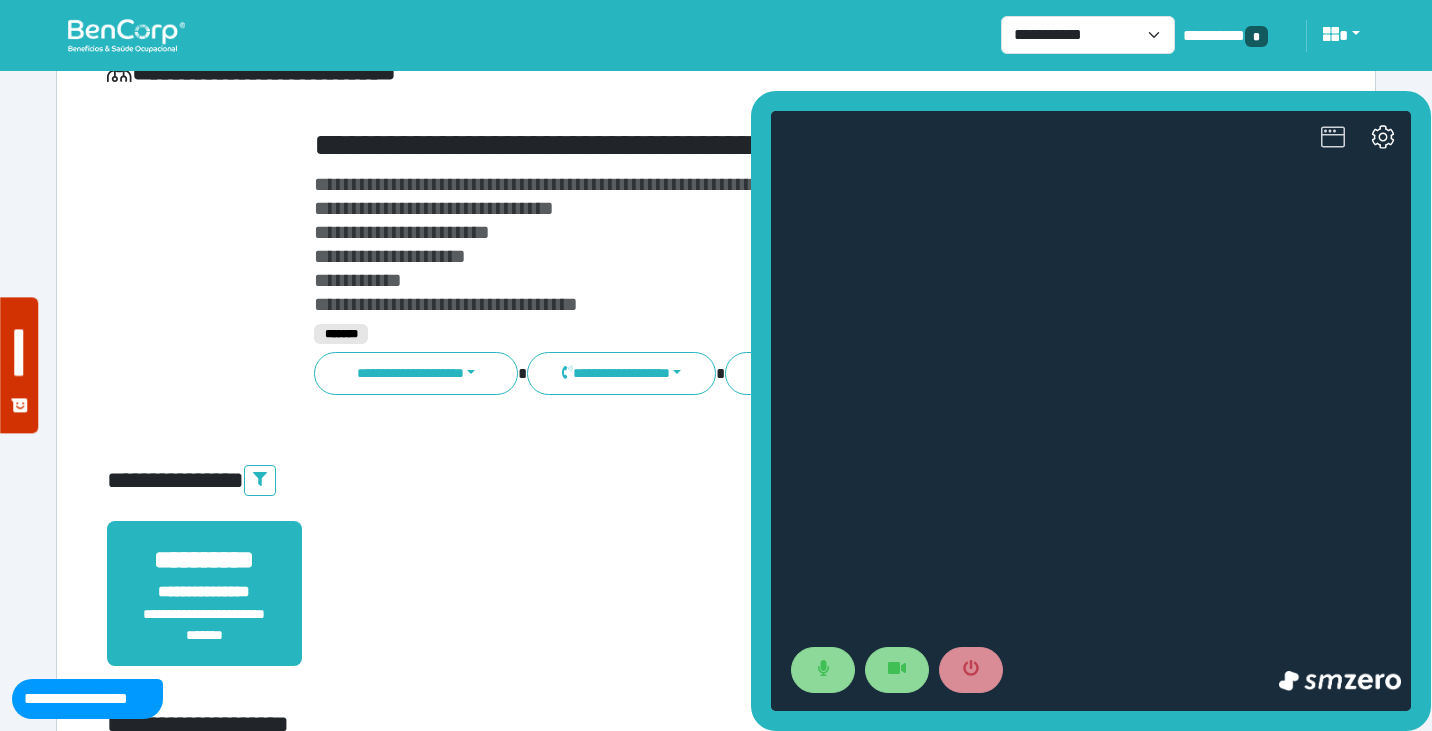 click 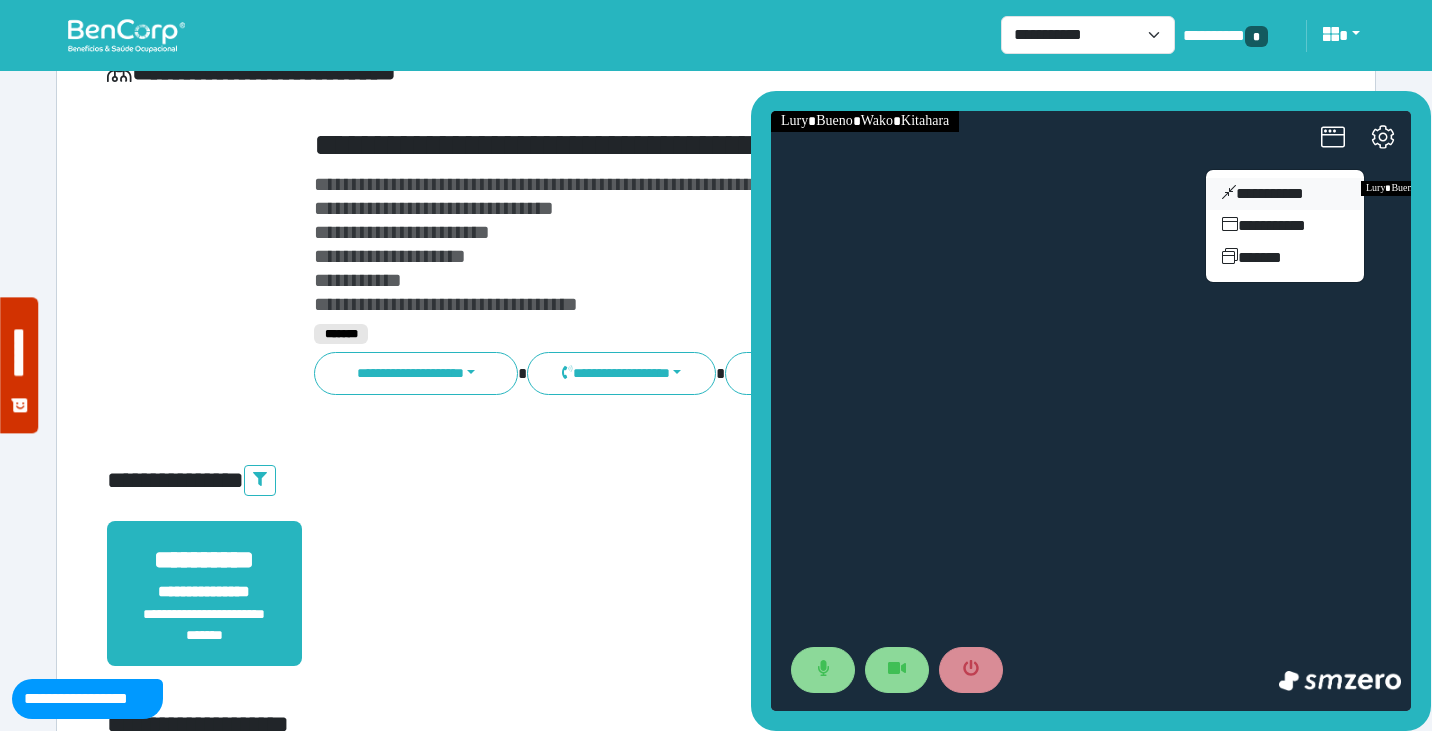 click on "**********" at bounding box center [1285, 194] 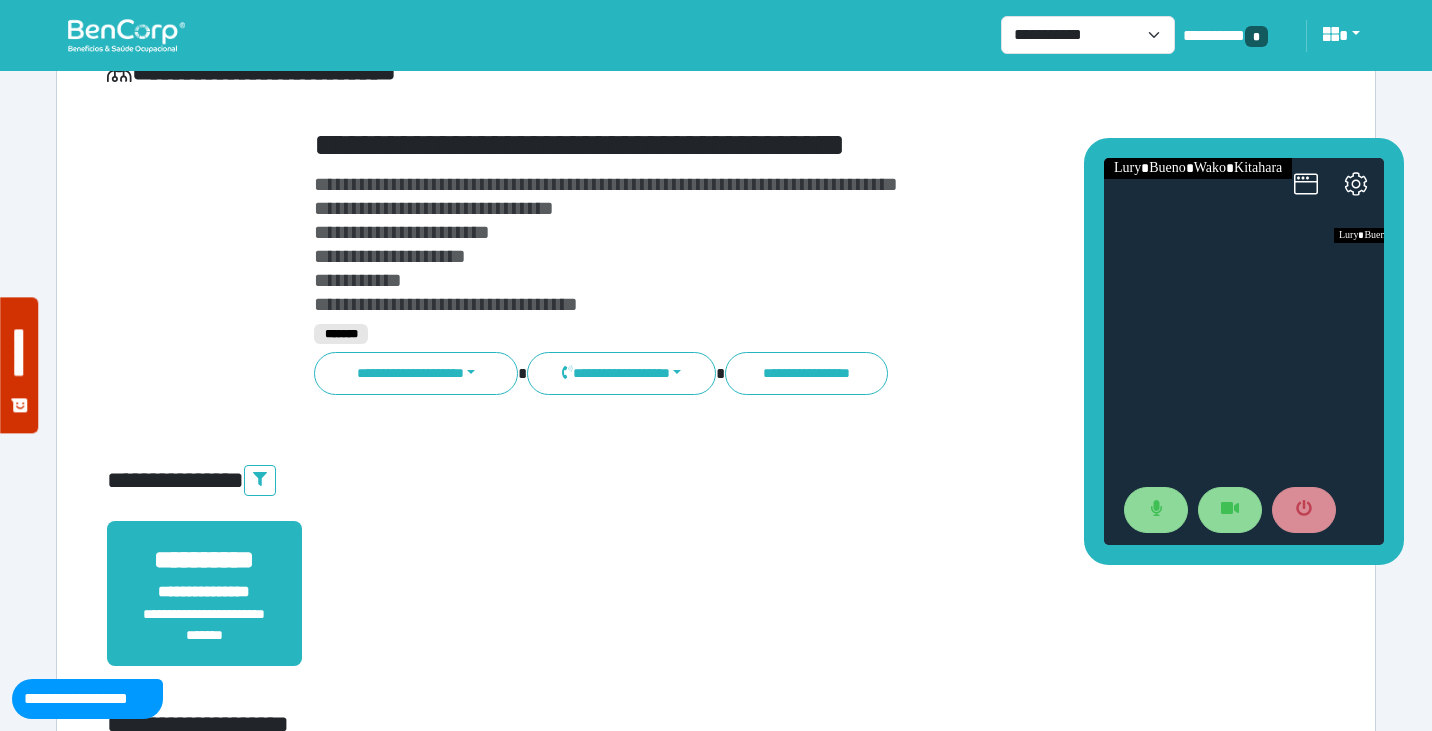 drag, startPoint x: 1272, startPoint y: 314, endPoint x: 1238, endPoint y: 114, distance: 202.86942 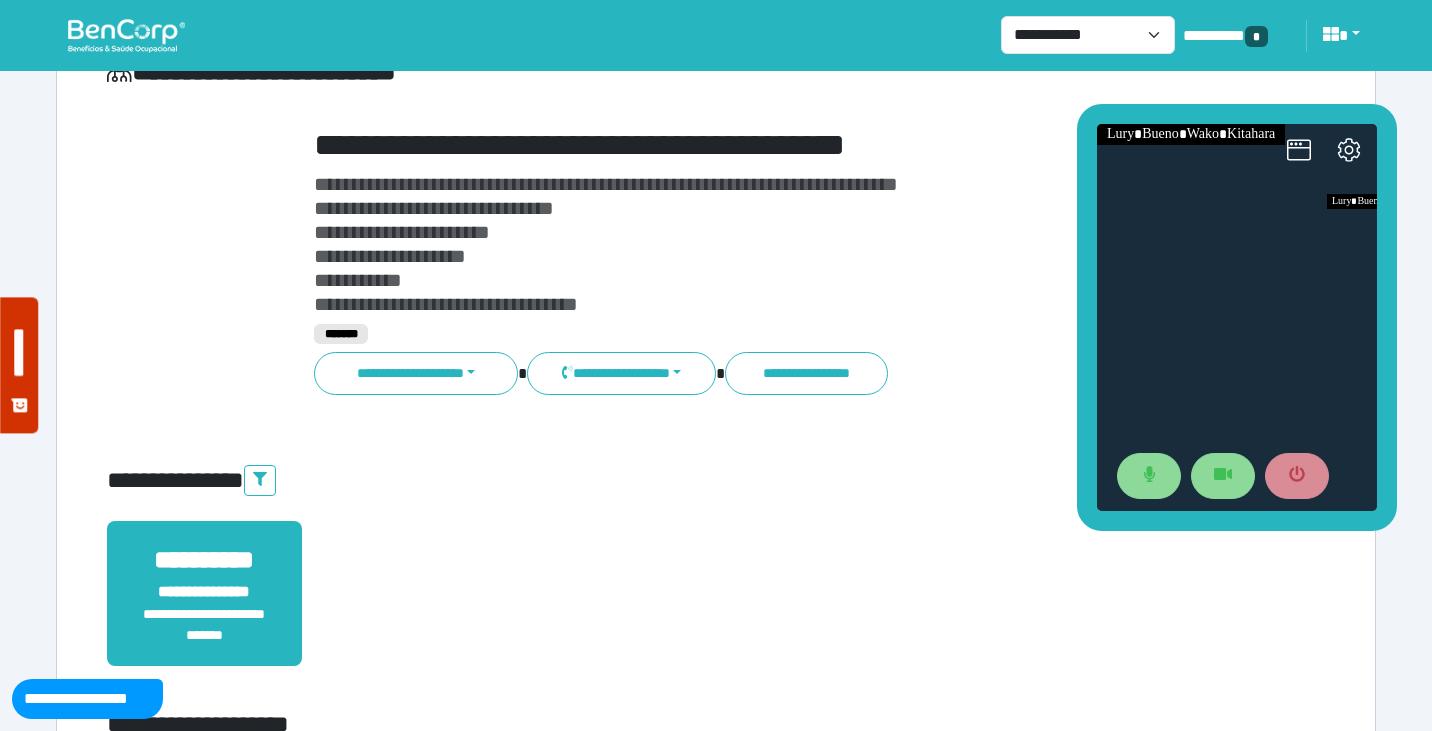 click at bounding box center [1237, 476] 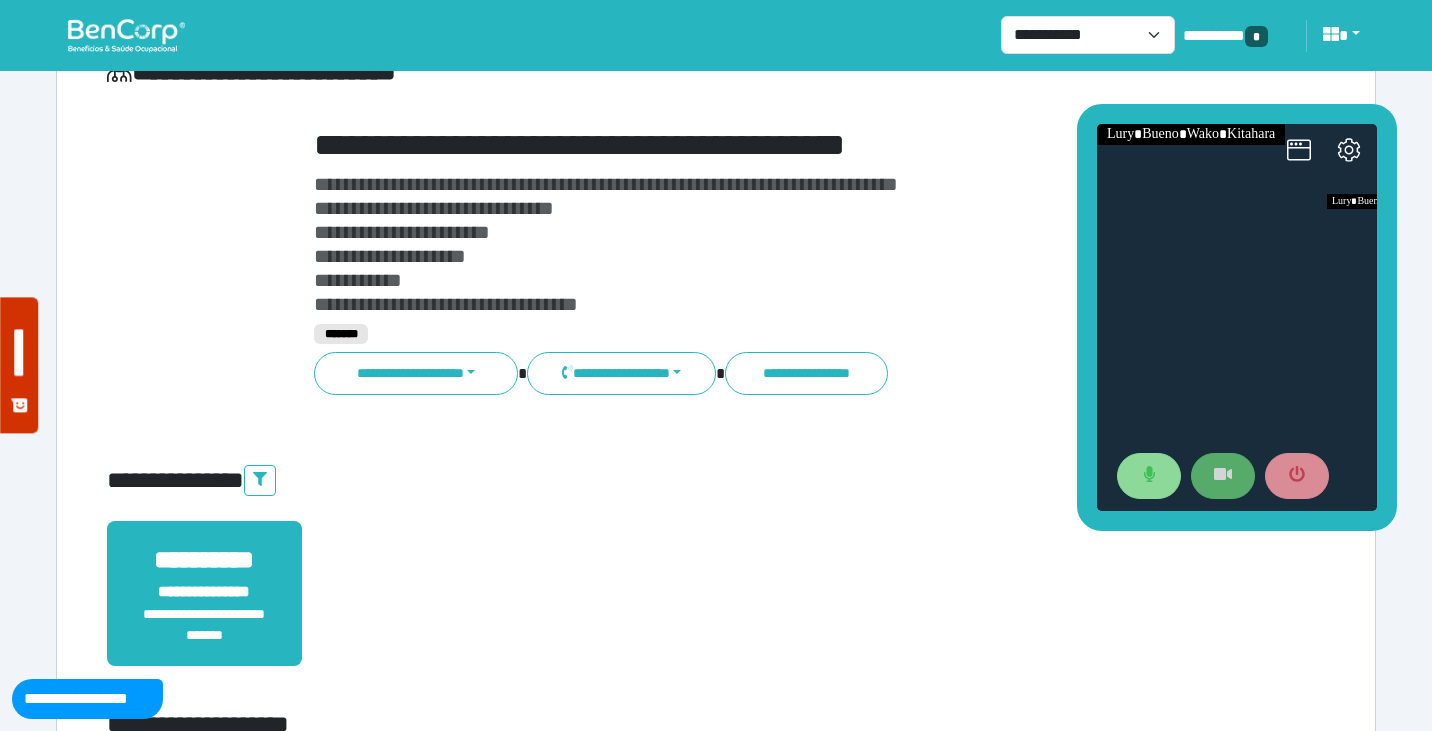 click at bounding box center [1223, 476] 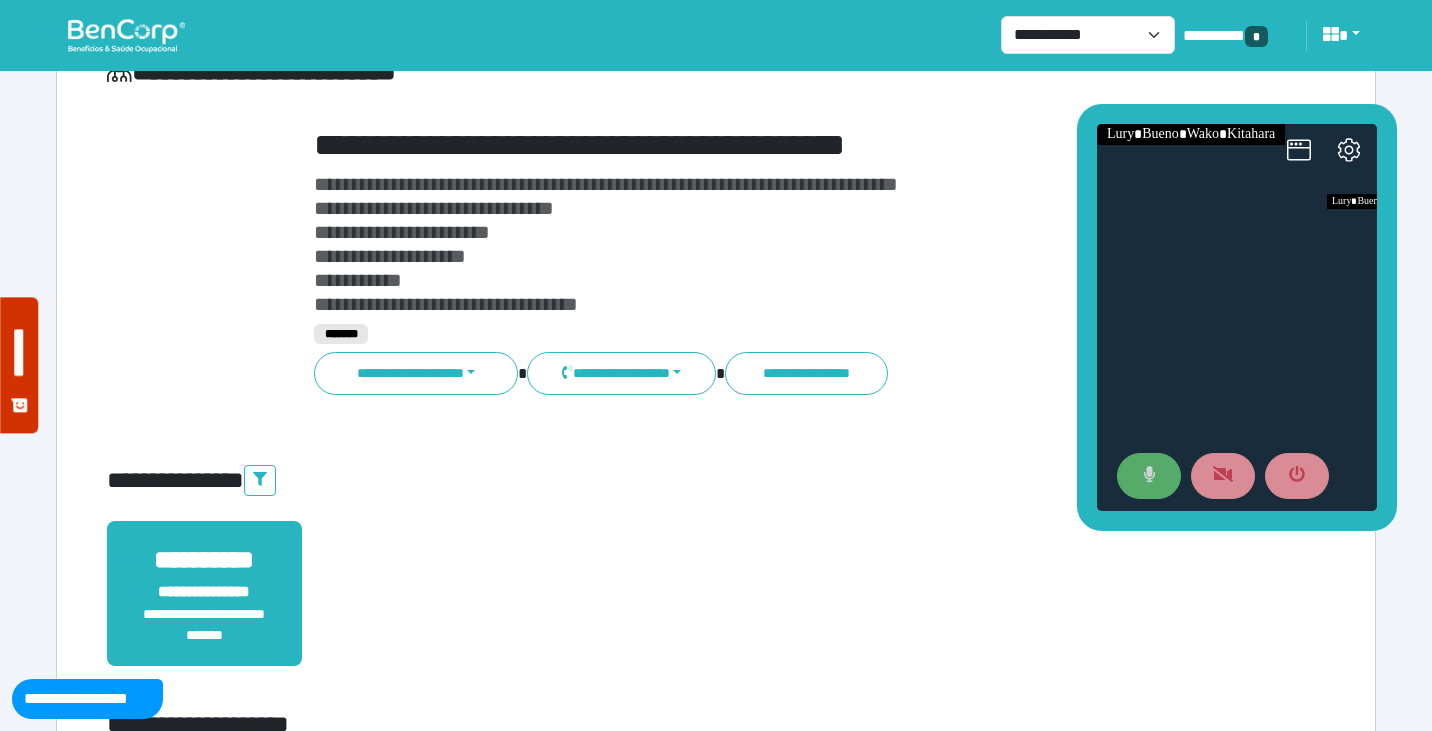click at bounding box center [1149, 476] 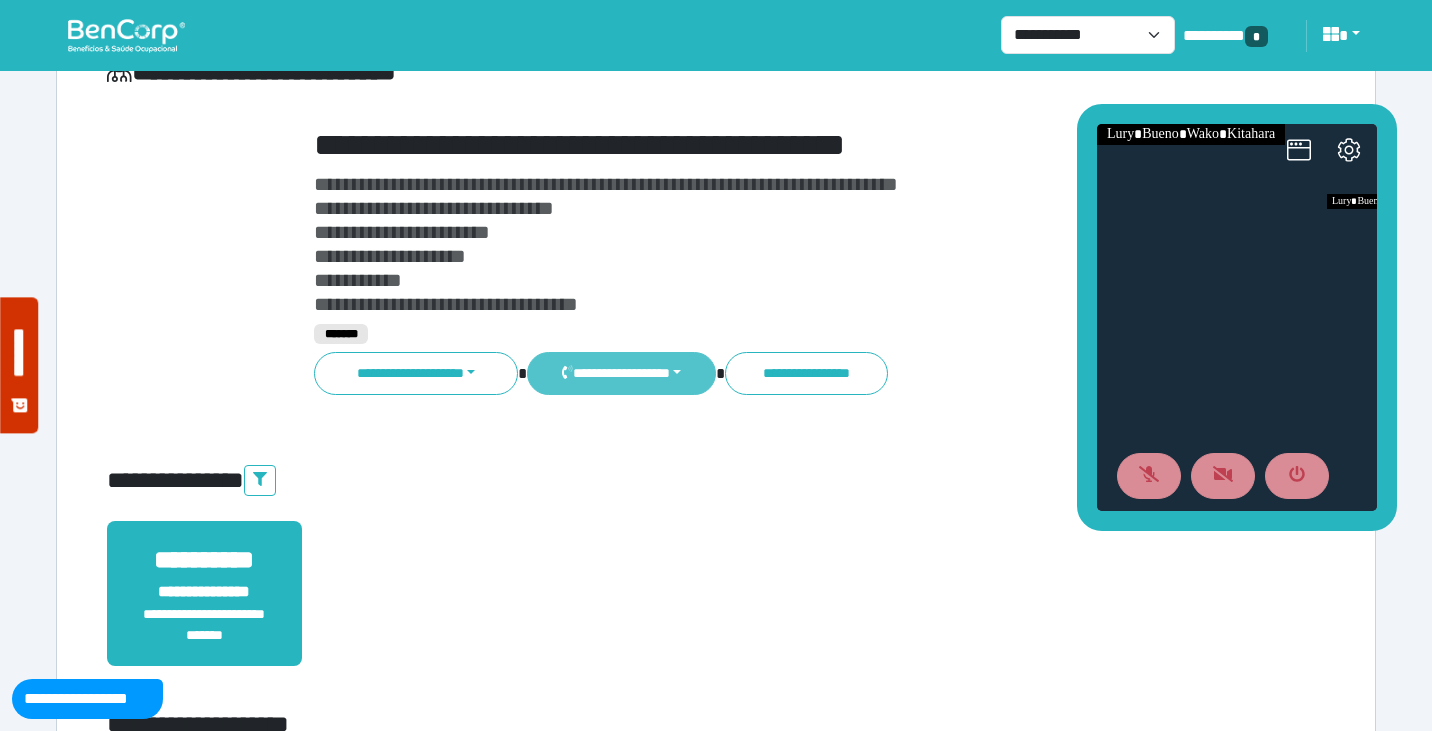 click on "**********" at bounding box center [621, 373] 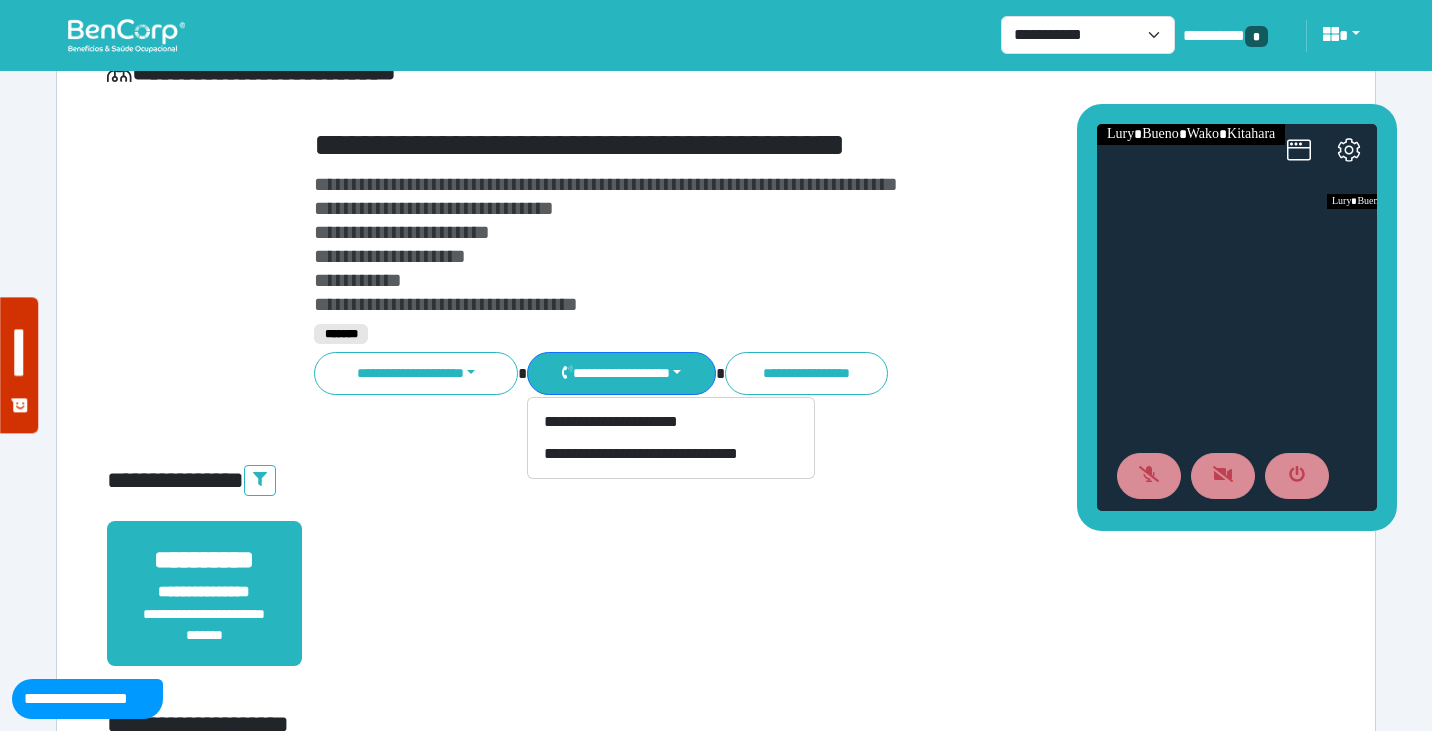click on "**********" at bounding box center [768, 244] 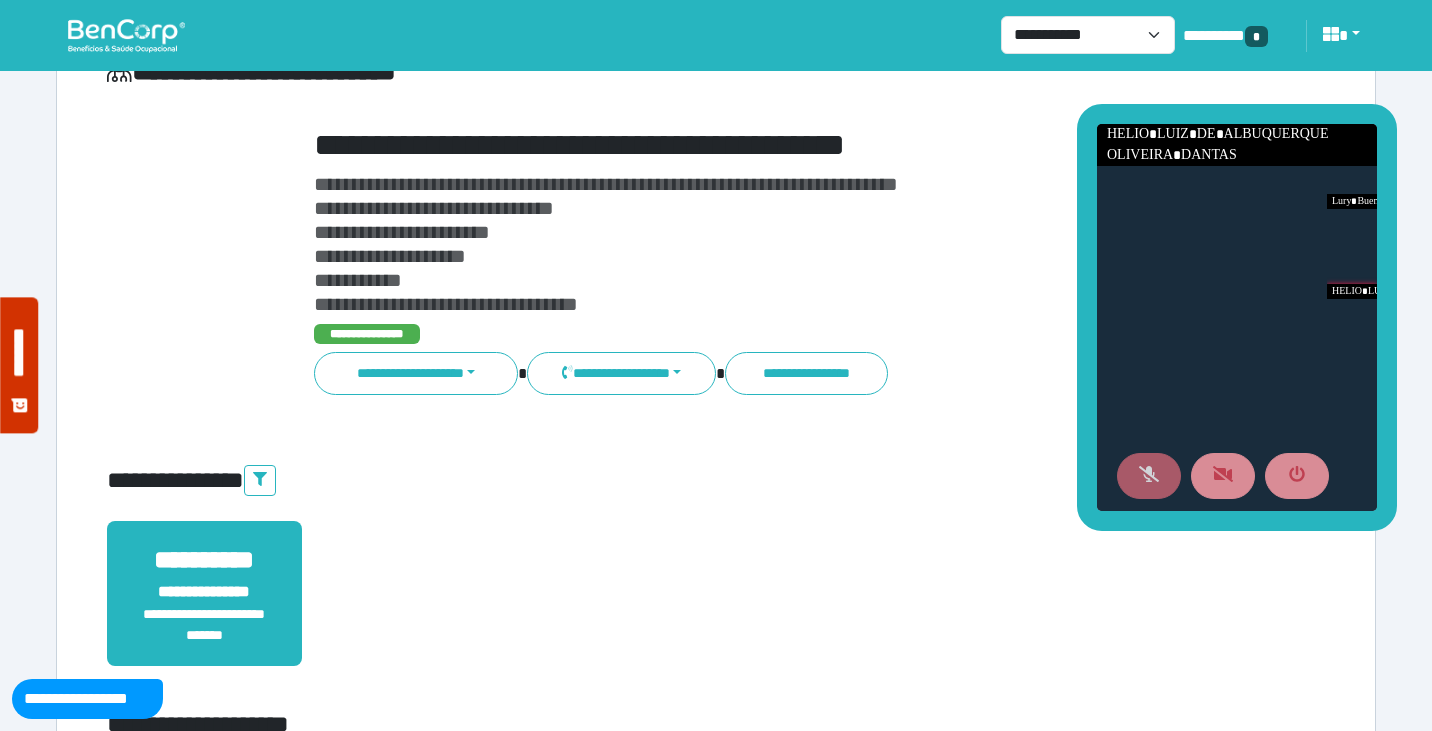 click 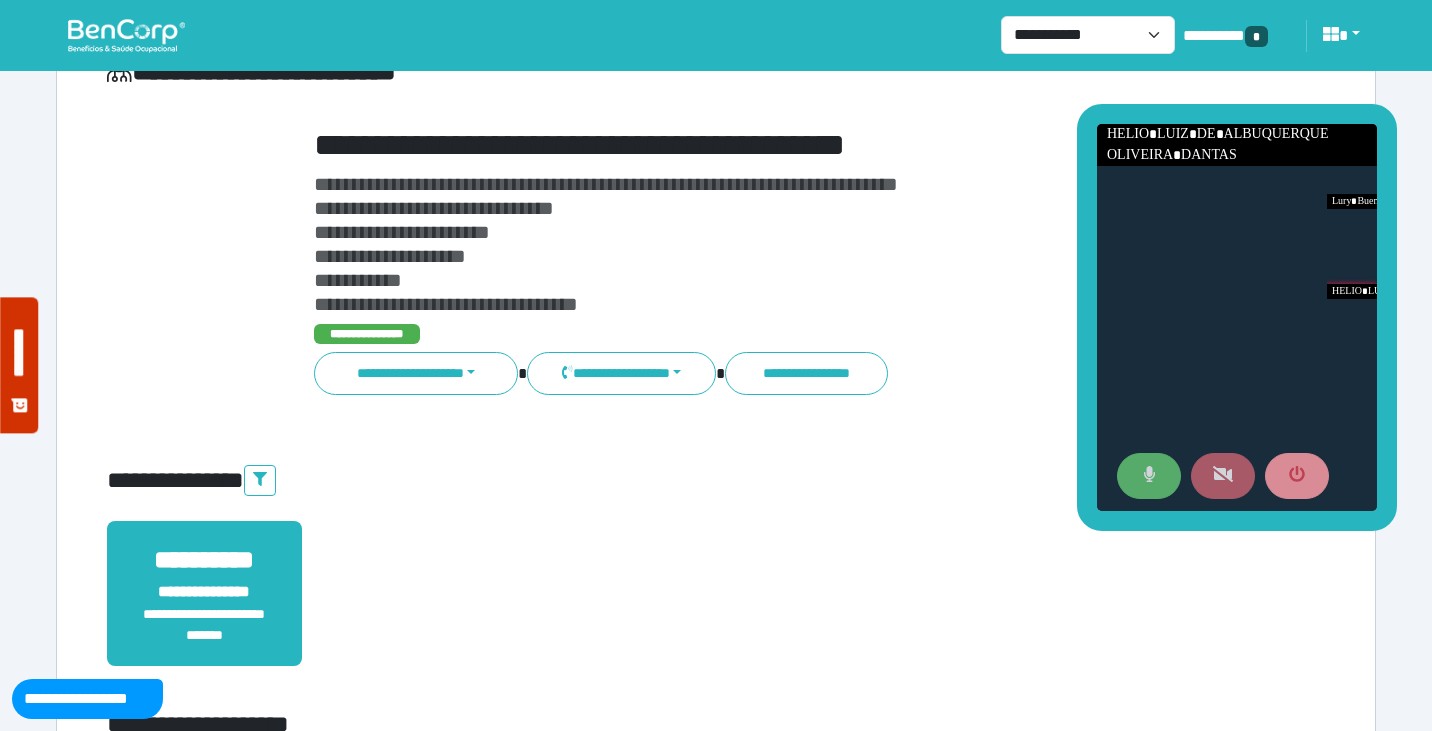 click 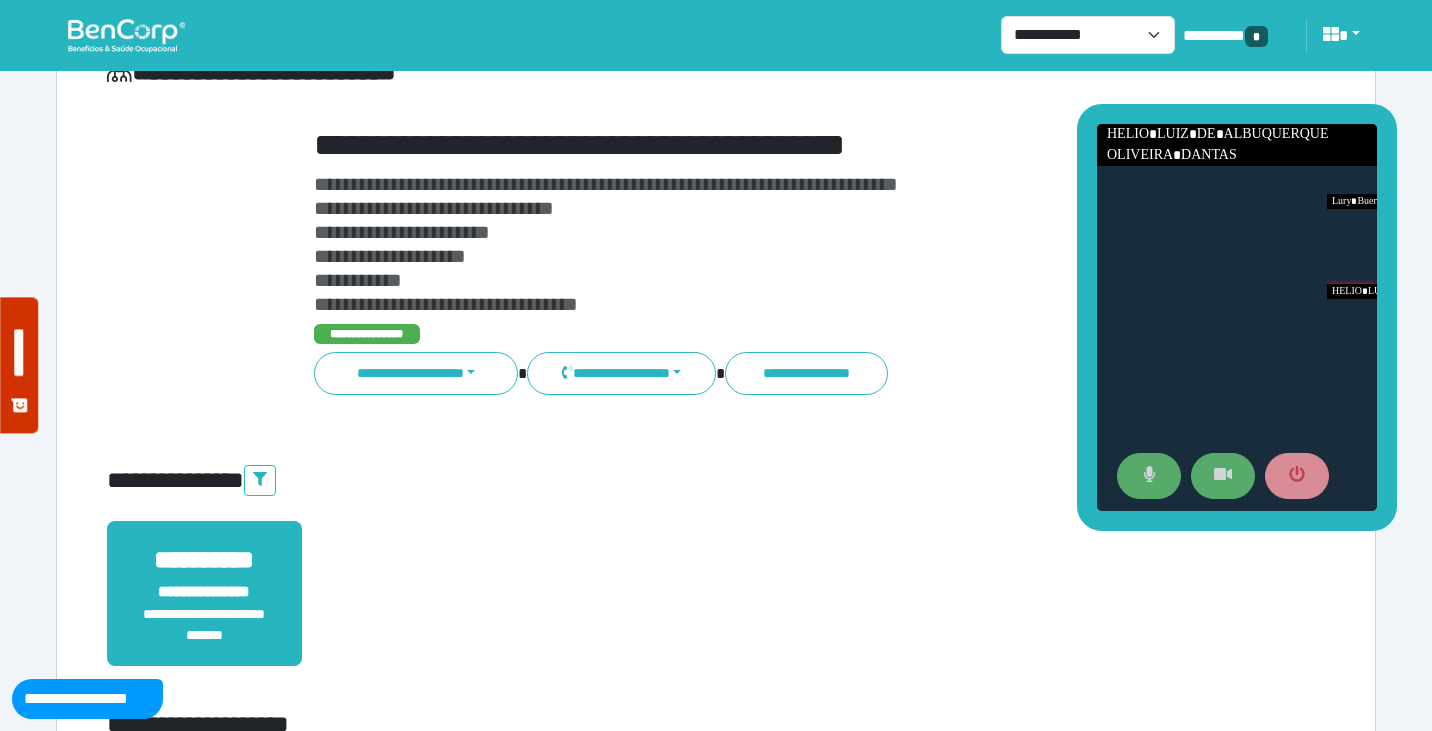 click on "**********" at bounding box center [716, 481] 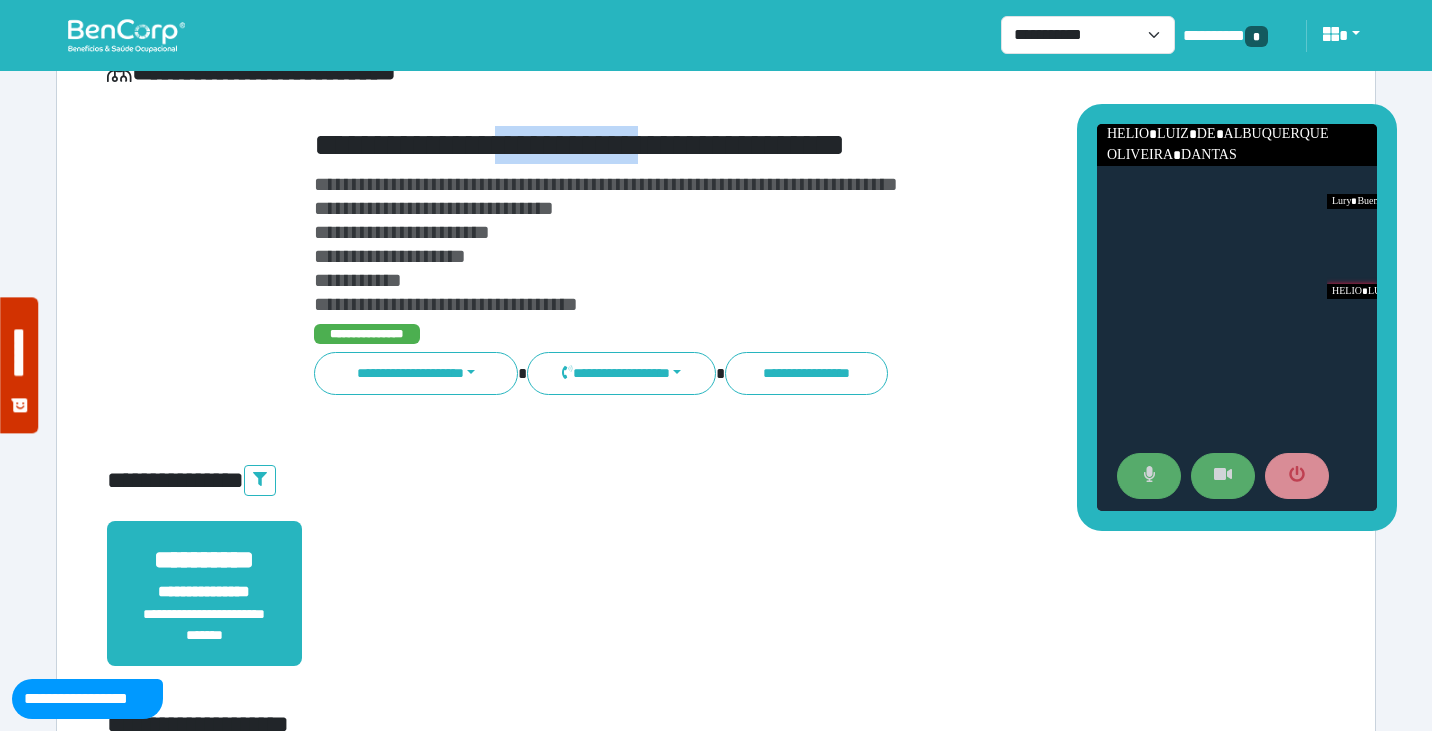 click on "**********" at bounding box center (768, 145) 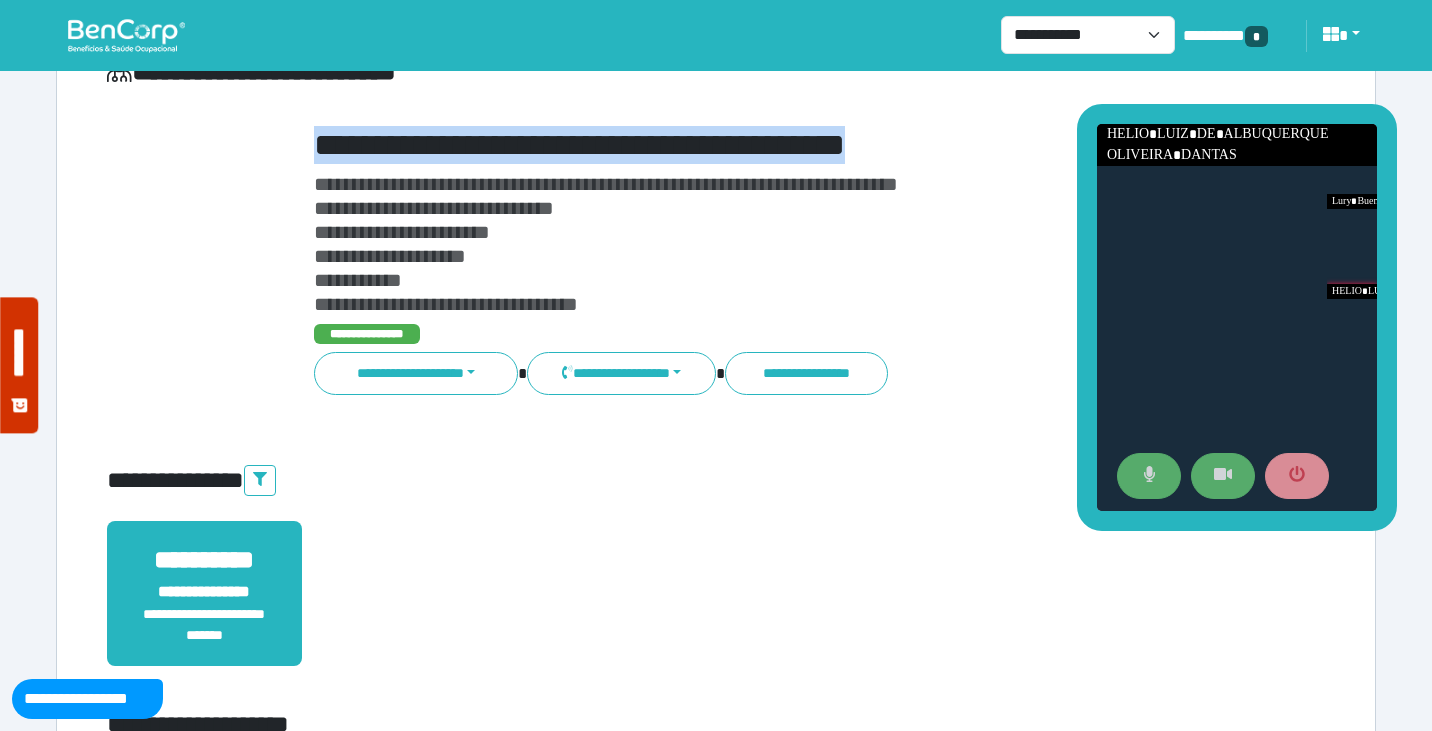 click on "**********" at bounding box center [768, 145] 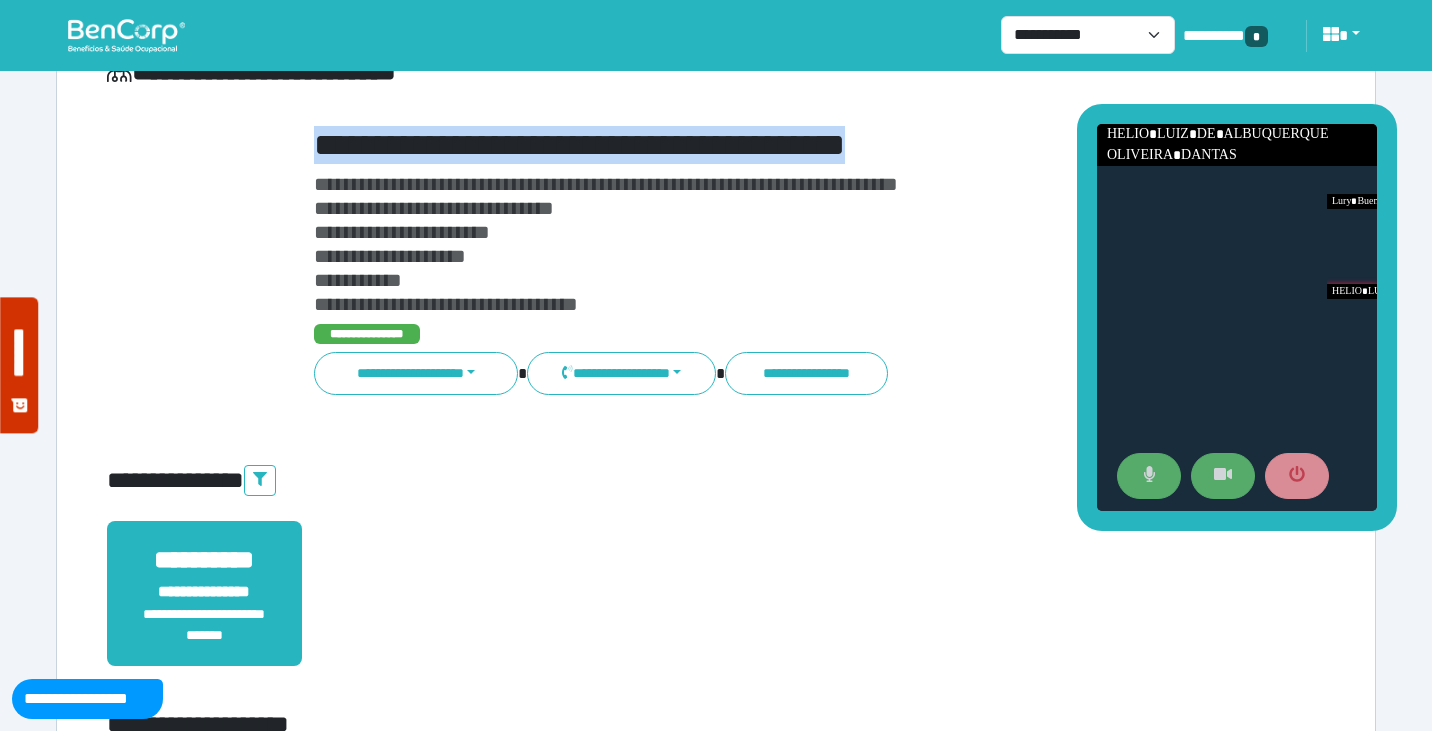 copy on "**********" 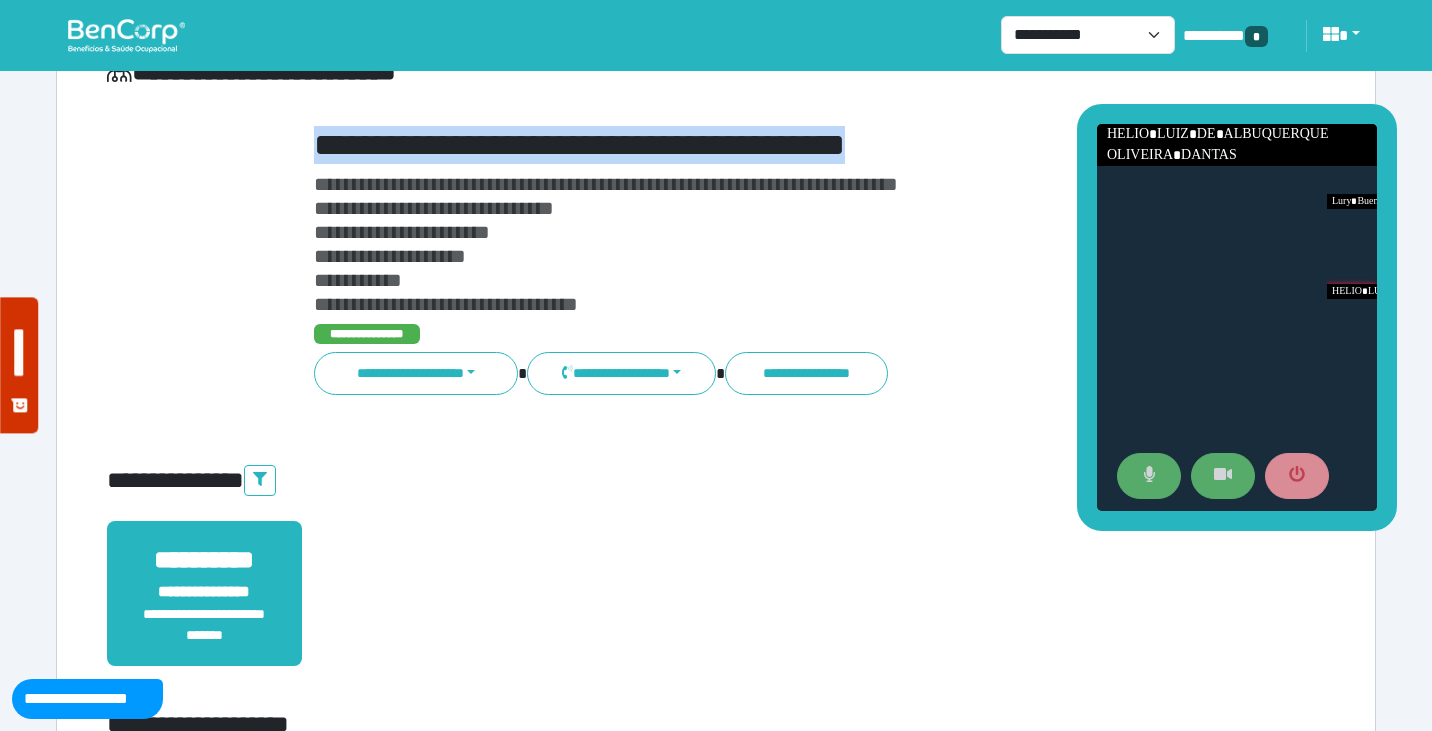 click on "**********" at bounding box center (716, 605) 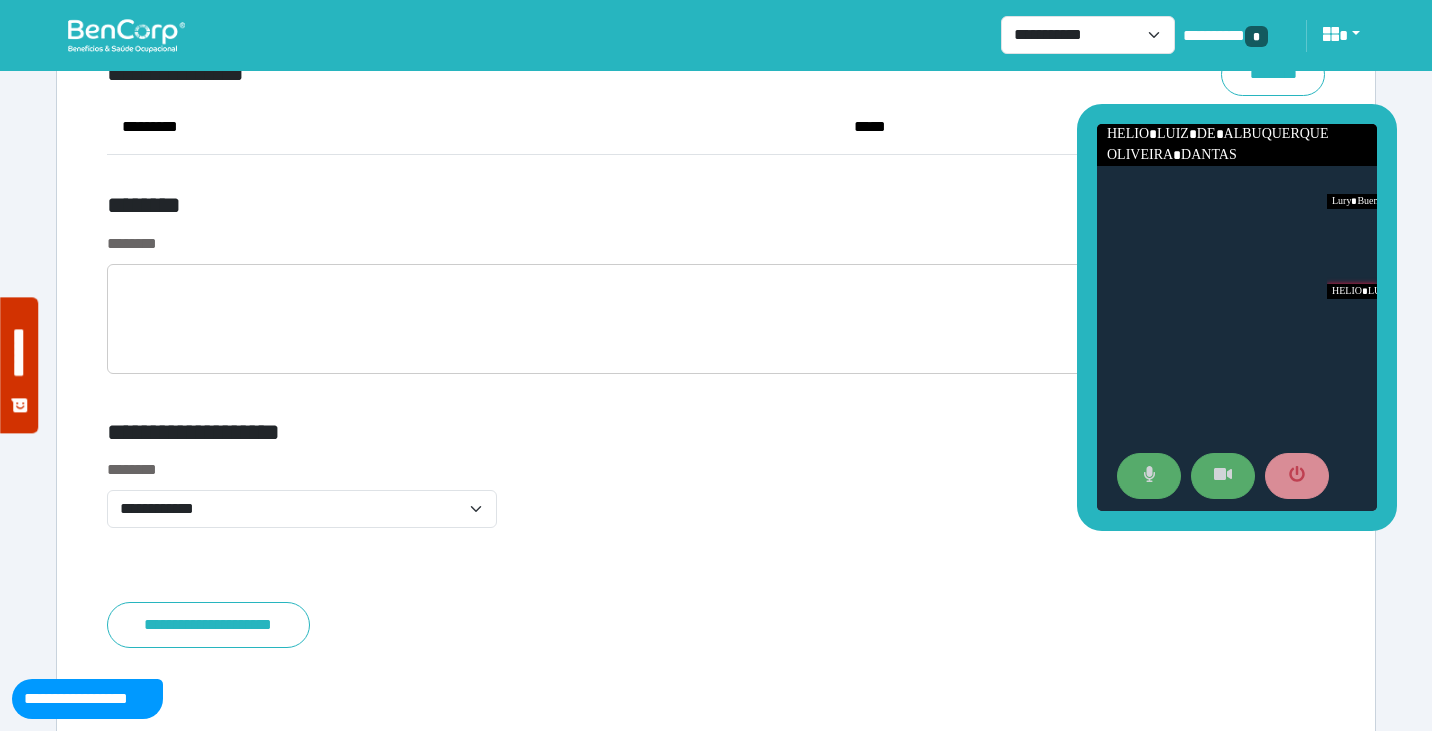 scroll, scrollTop: 7654, scrollLeft: 0, axis: vertical 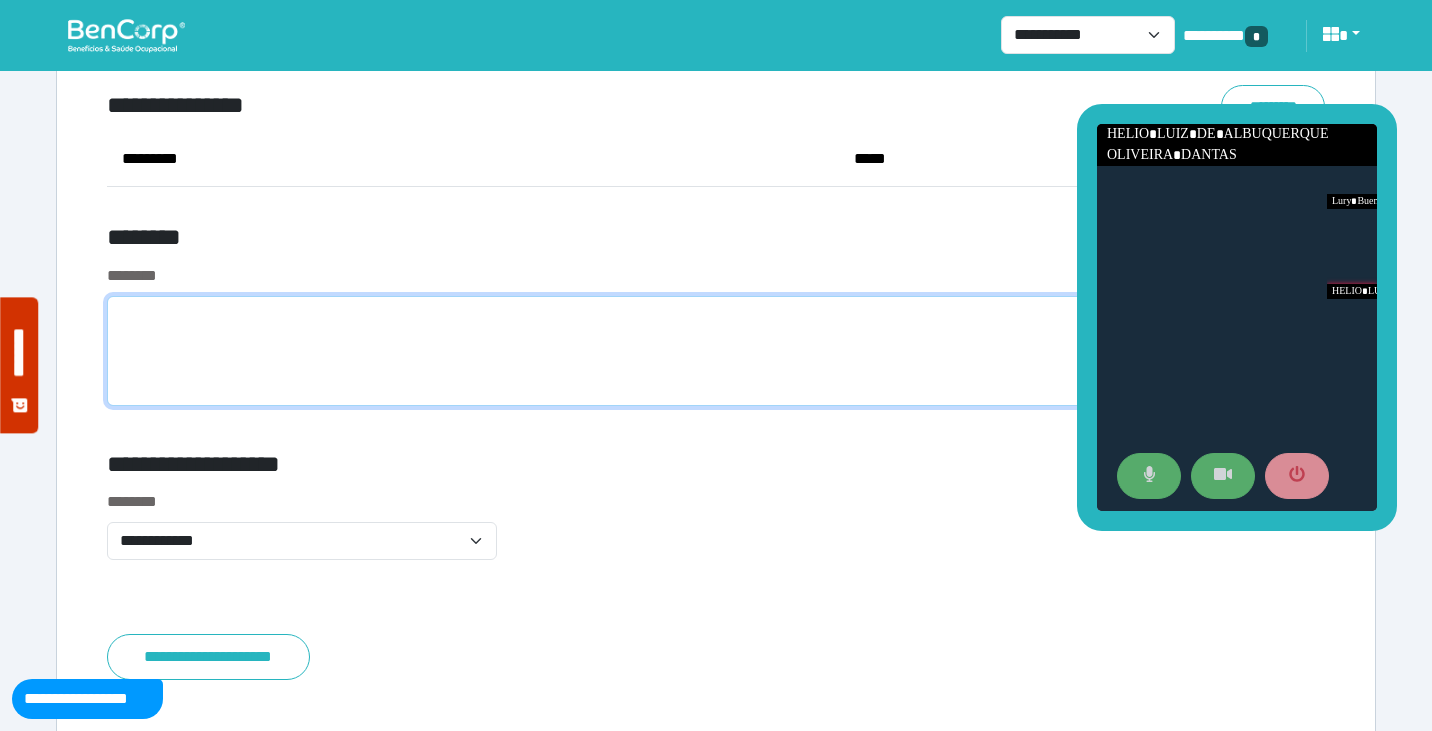 click at bounding box center (716, 351) 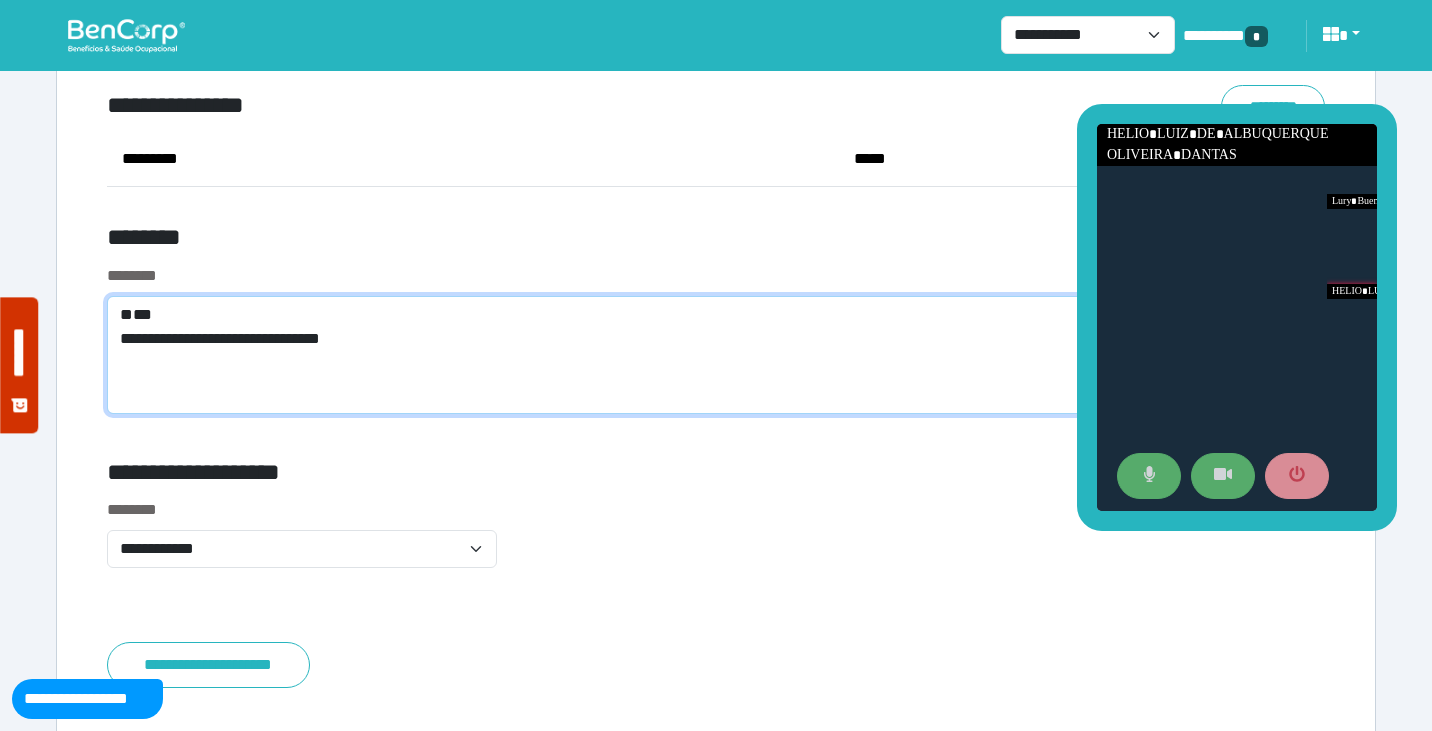 scroll, scrollTop: 0, scrollLeft: 0, axis: both 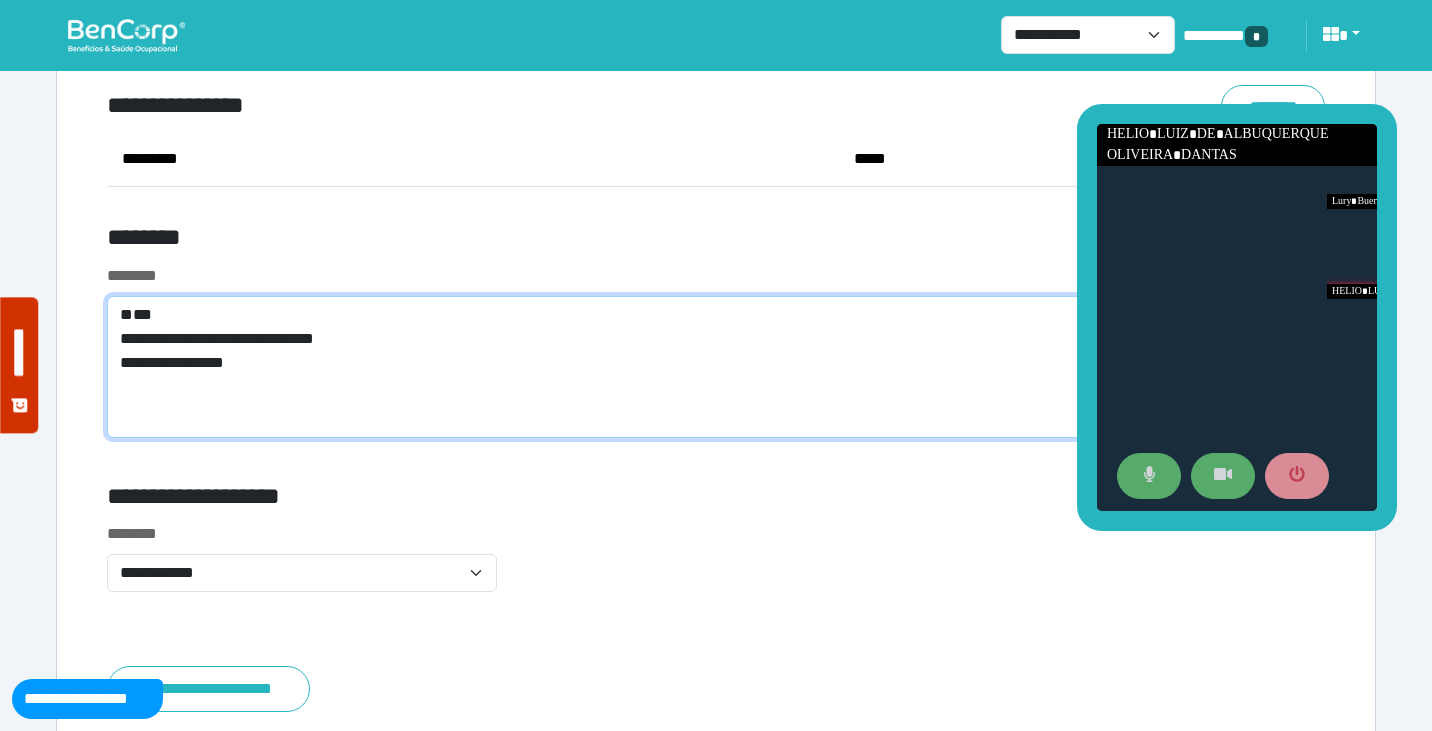 click on "**********" at bounding box center [716, 367] 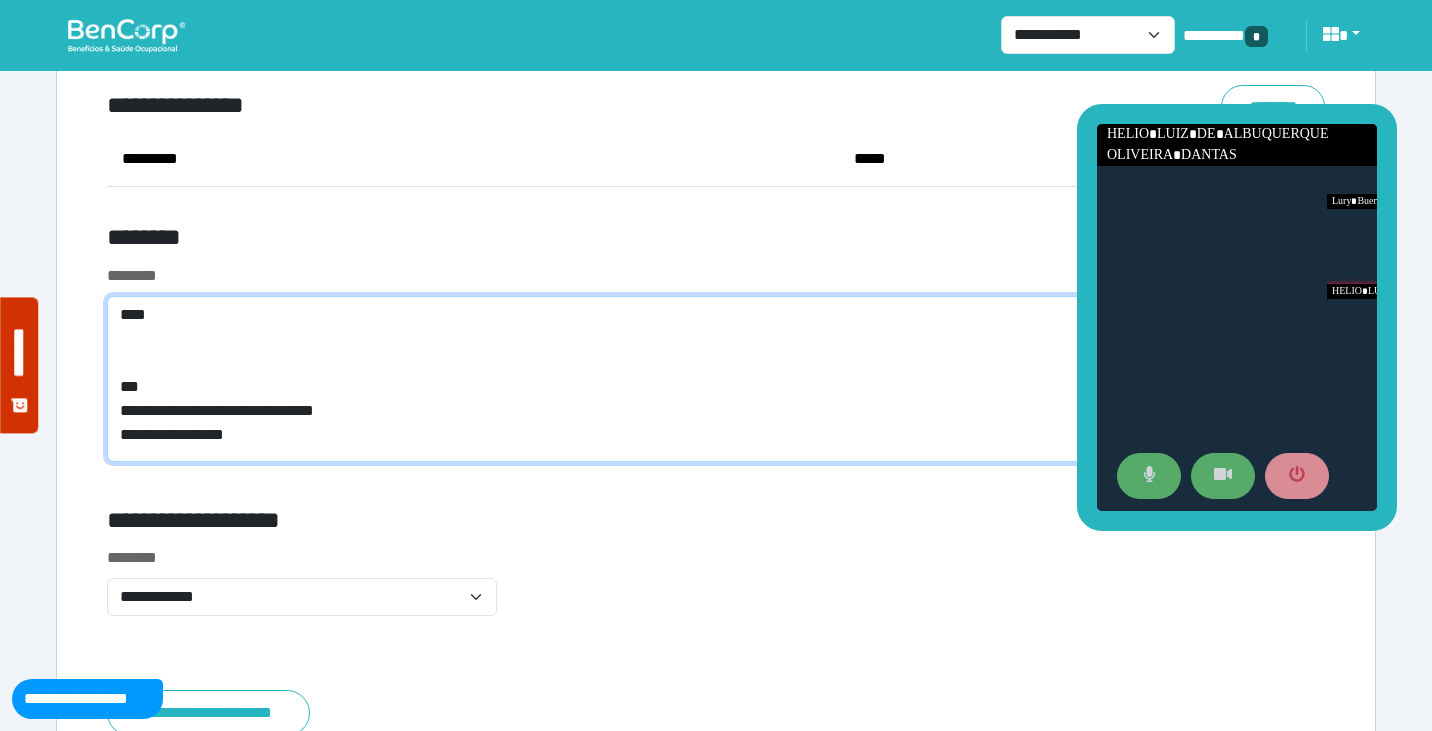 click on "**********" at bounding box center [716, 379] 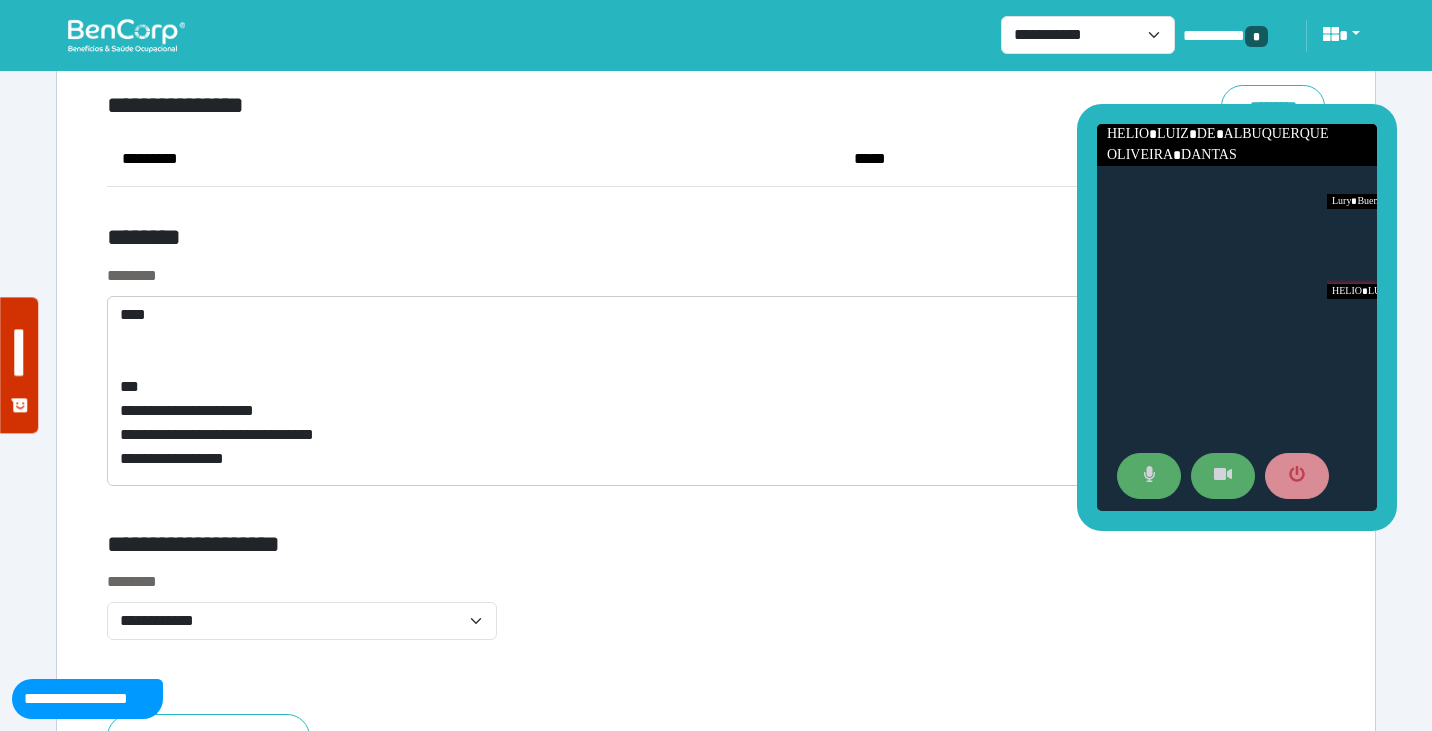 click on "**********" at bounding box center (716, -3043) 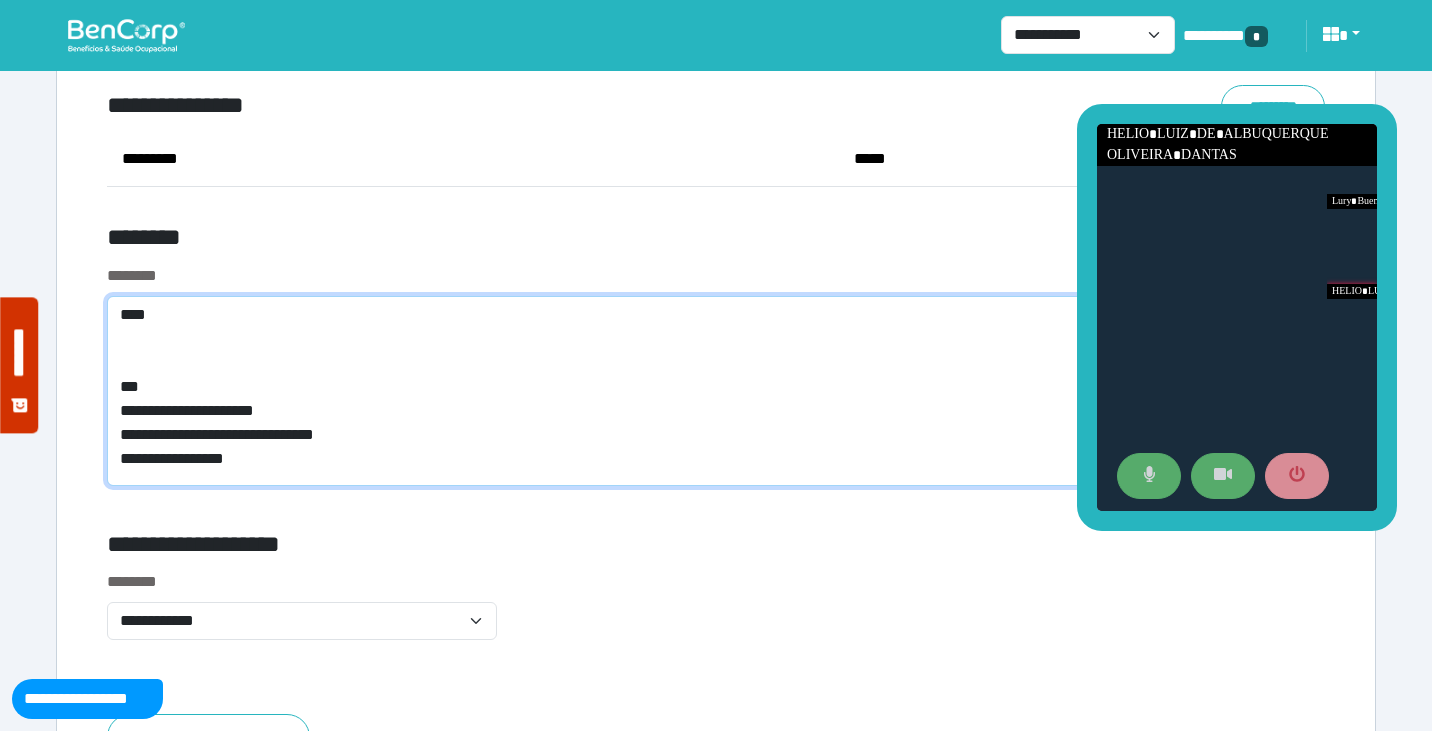 click on "**********" at bounding box center (716, 391) 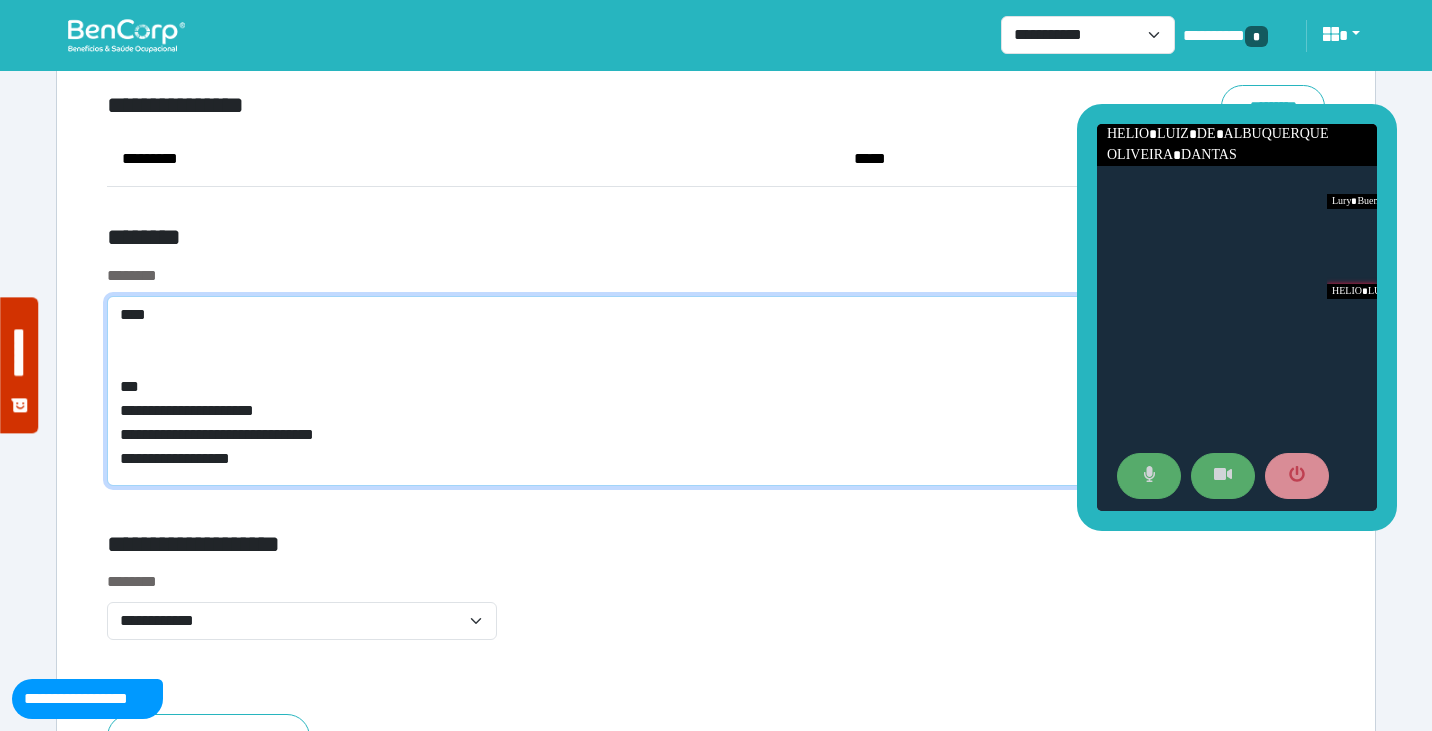 scroll, scrollTop: 0, scrollLeft: 0, axis: both 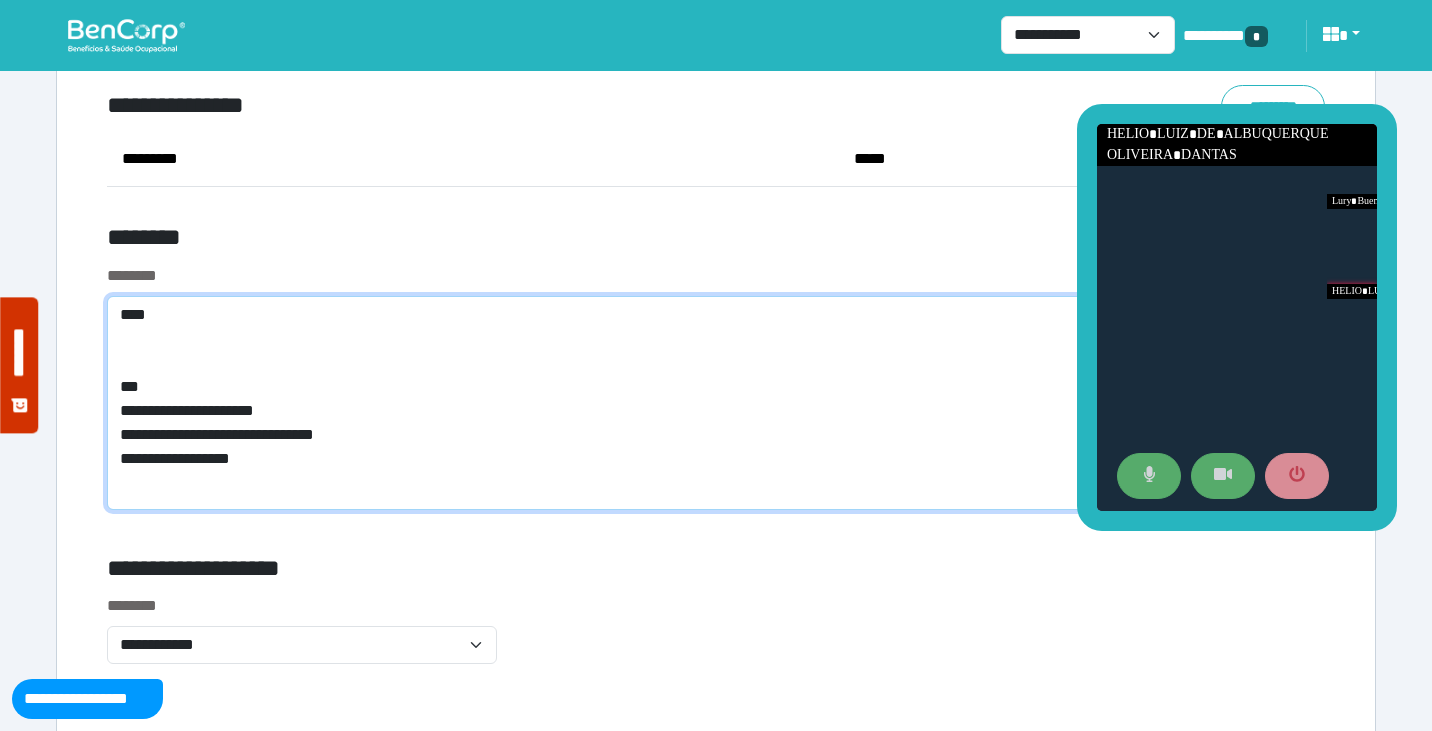 click on "**********" at bounding box center (716, 403) 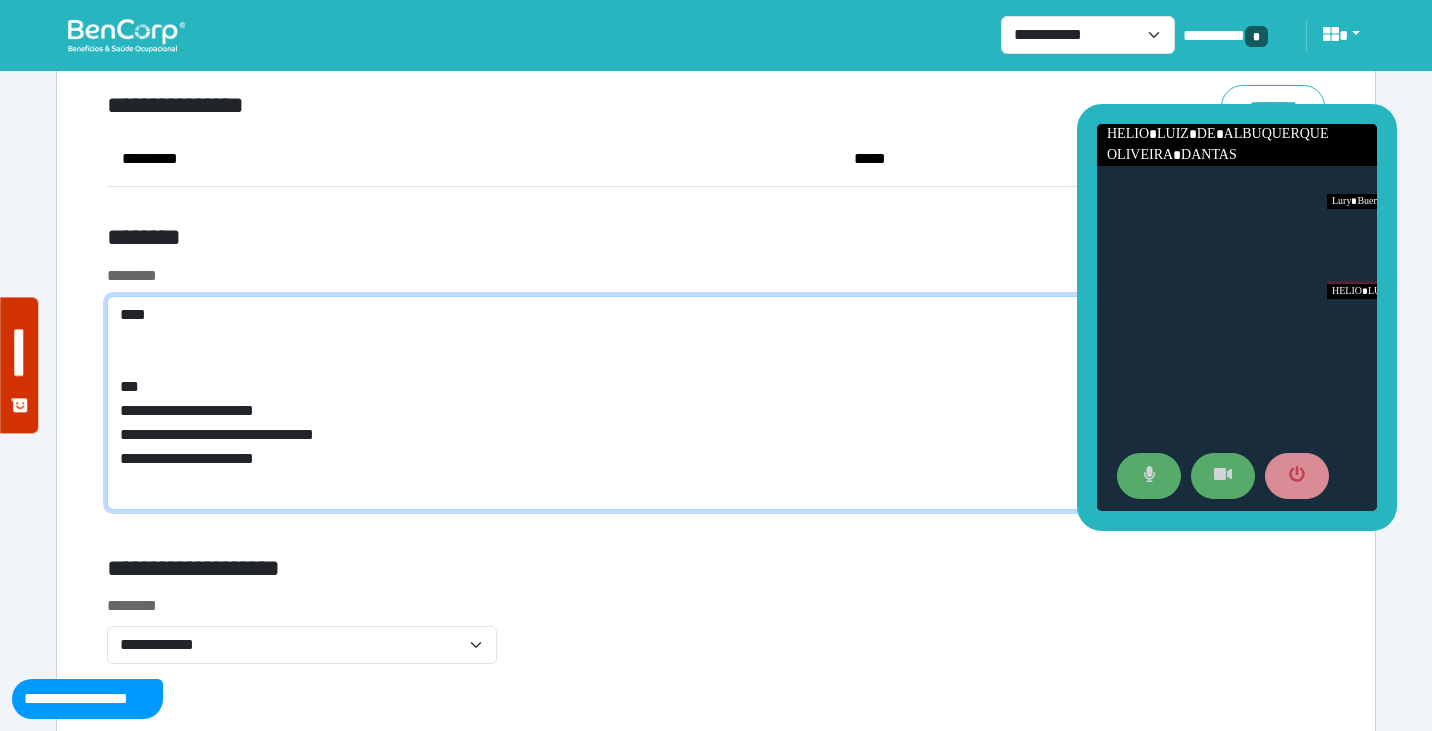 paste on "**********" 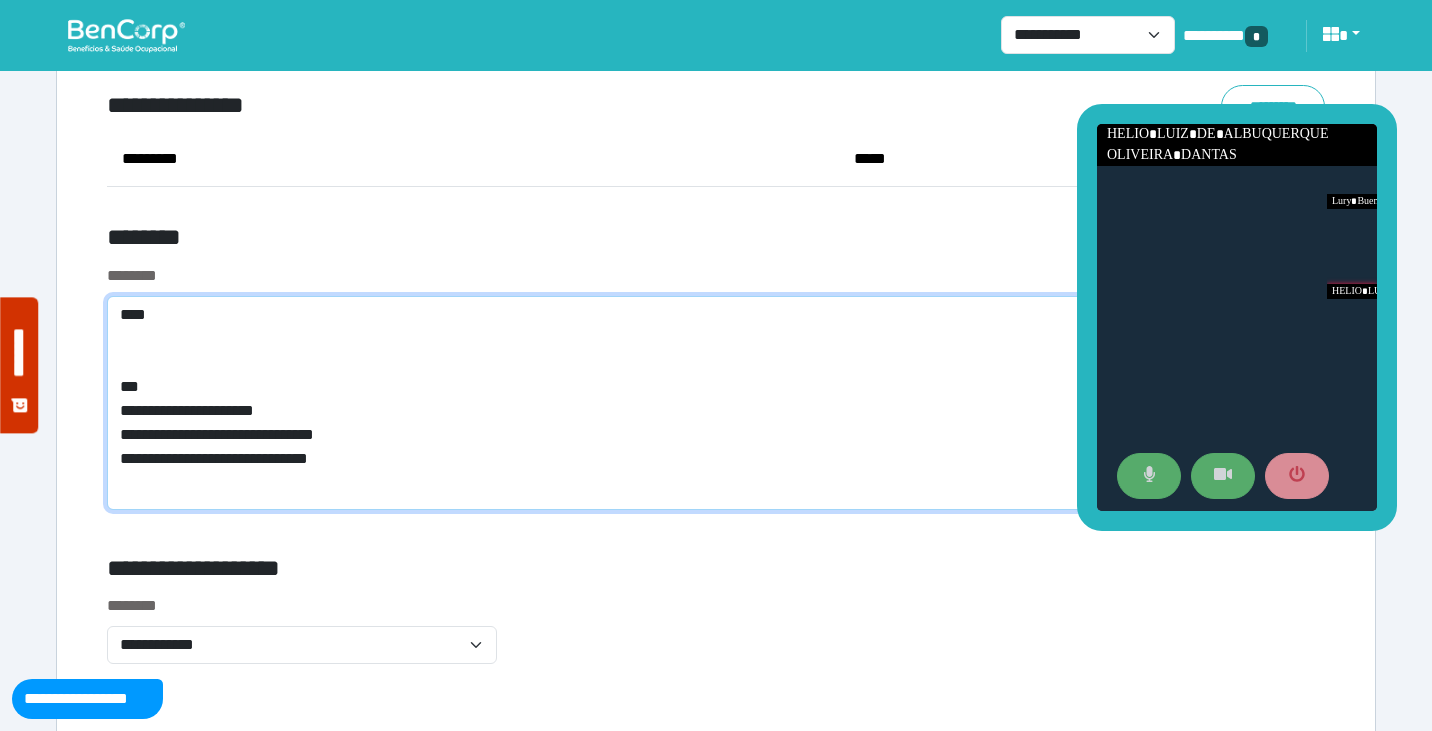 click on "**********" at bounding box center (716, 403) 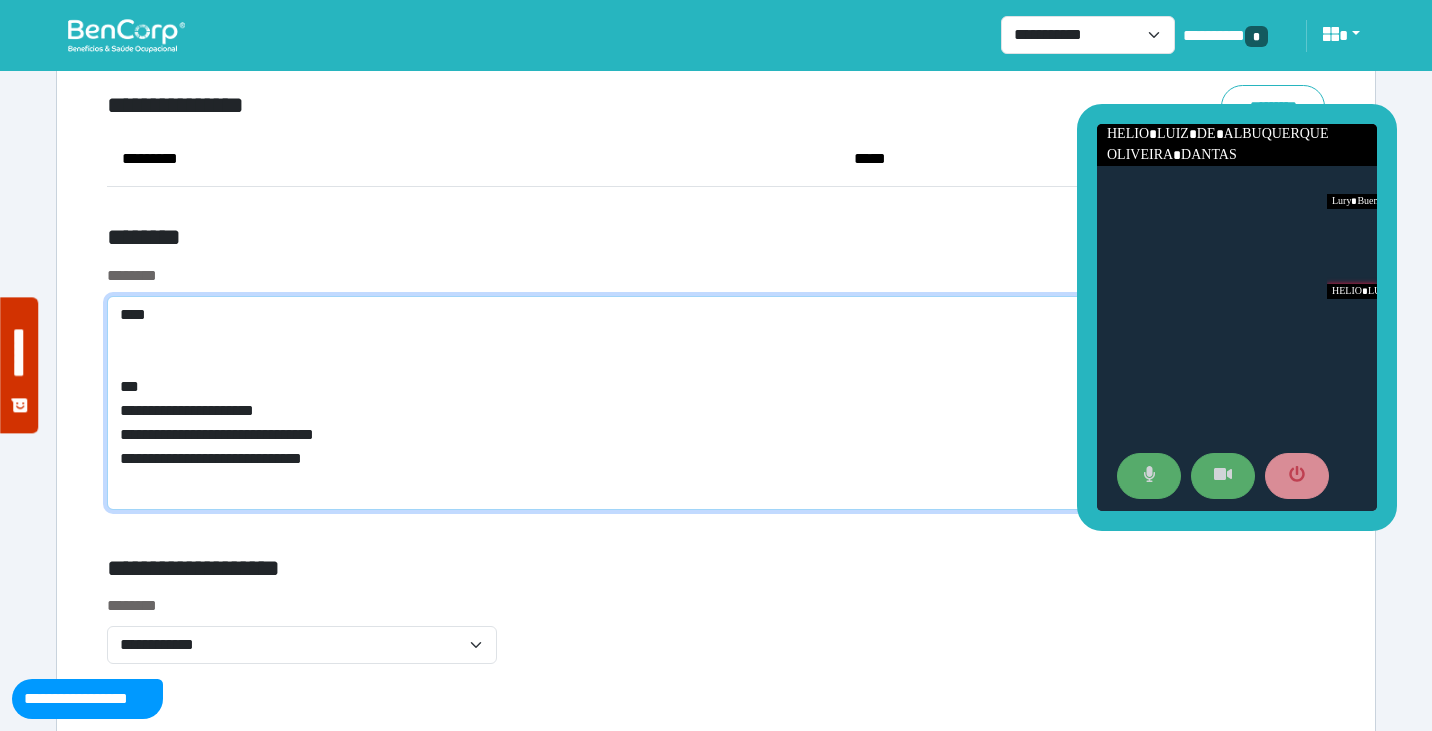 click on "**********" at bounding box center (716, 403) 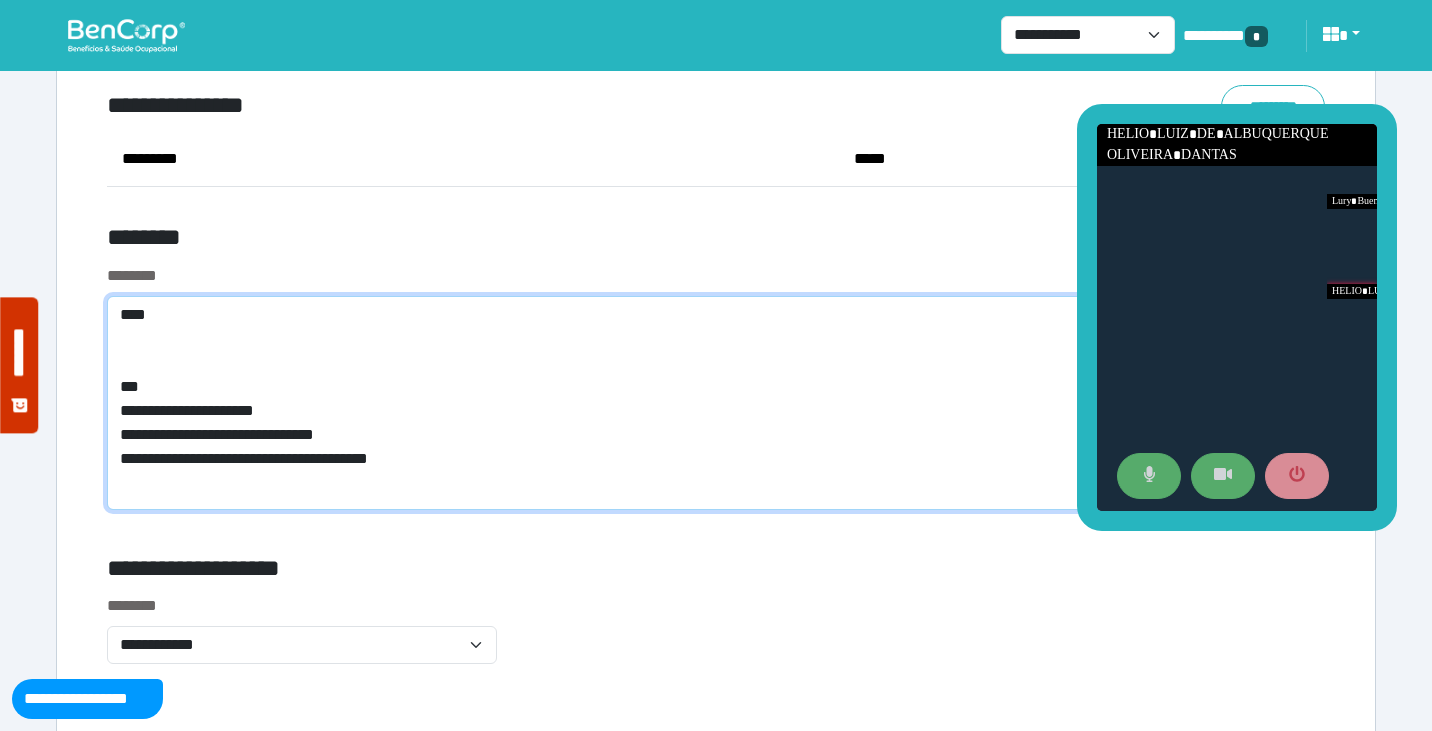 click on "**********" at bounding box center (716, 403) 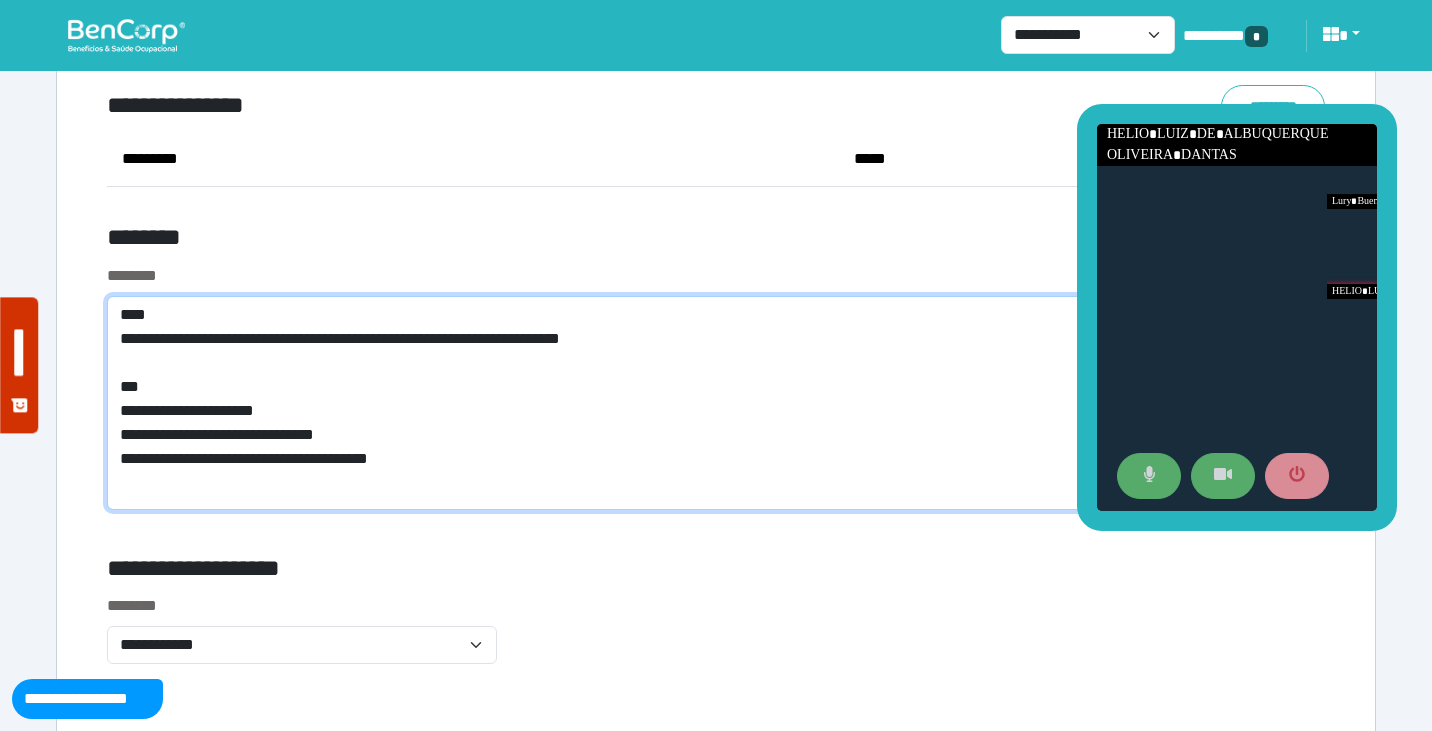 click on "**********" at bounding box center [716, 403] 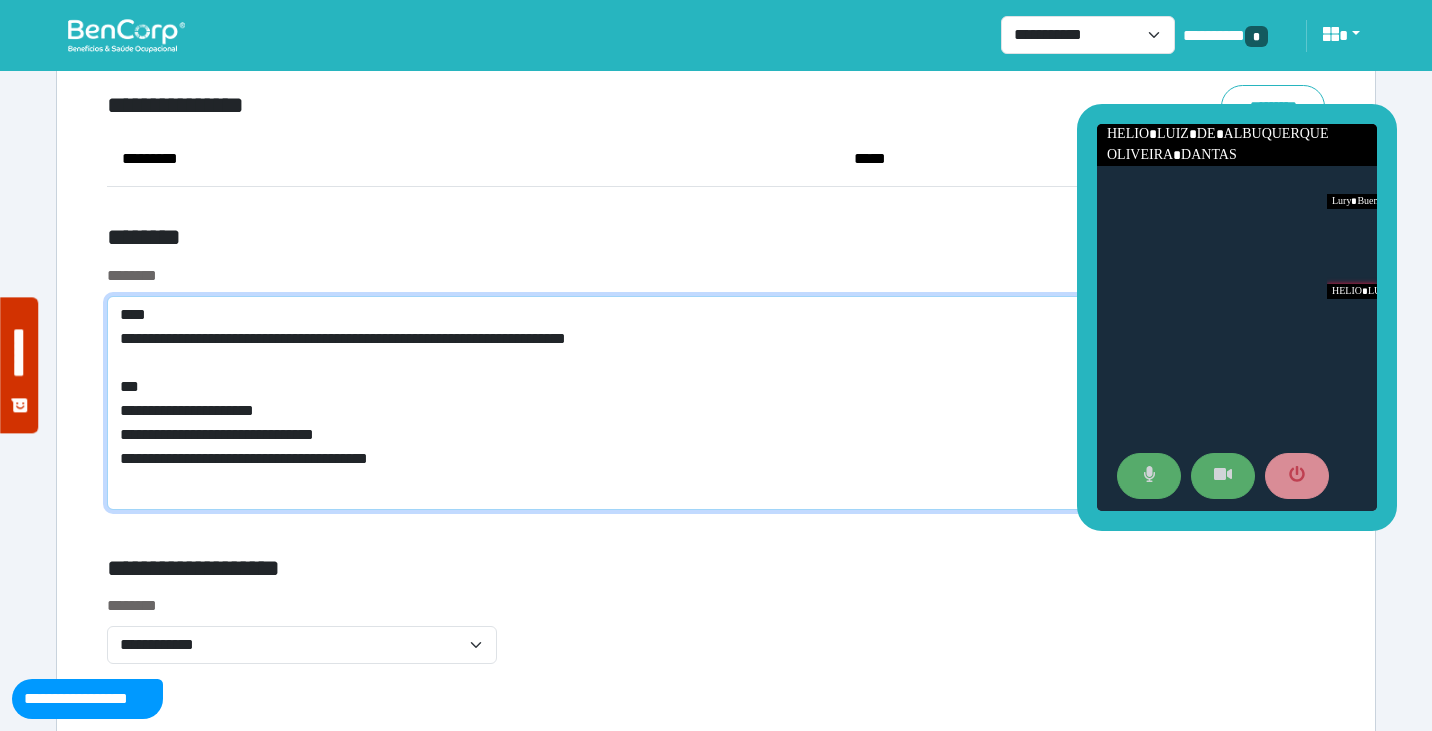 click on "**********" at bounding box center (716, 403) 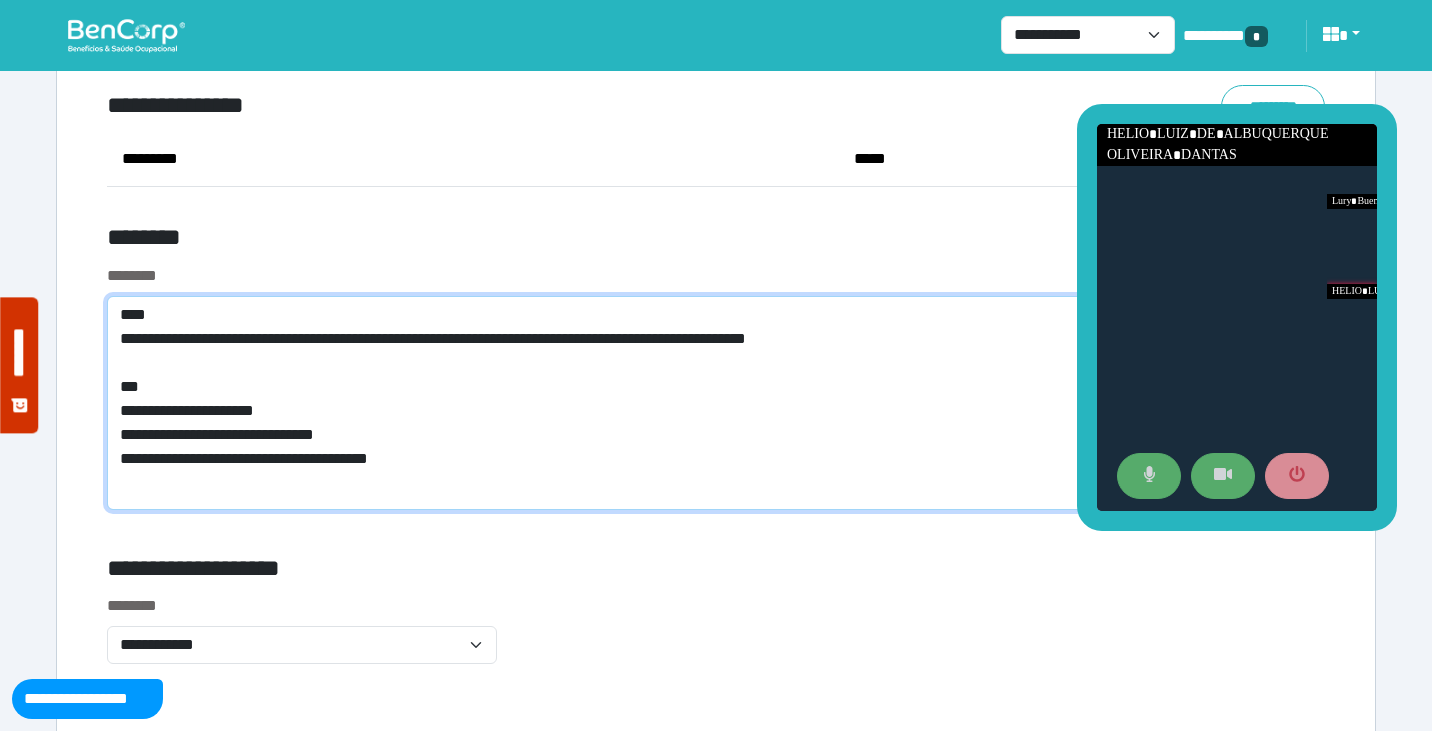 click on "**********" at bounding box center (716, 403) 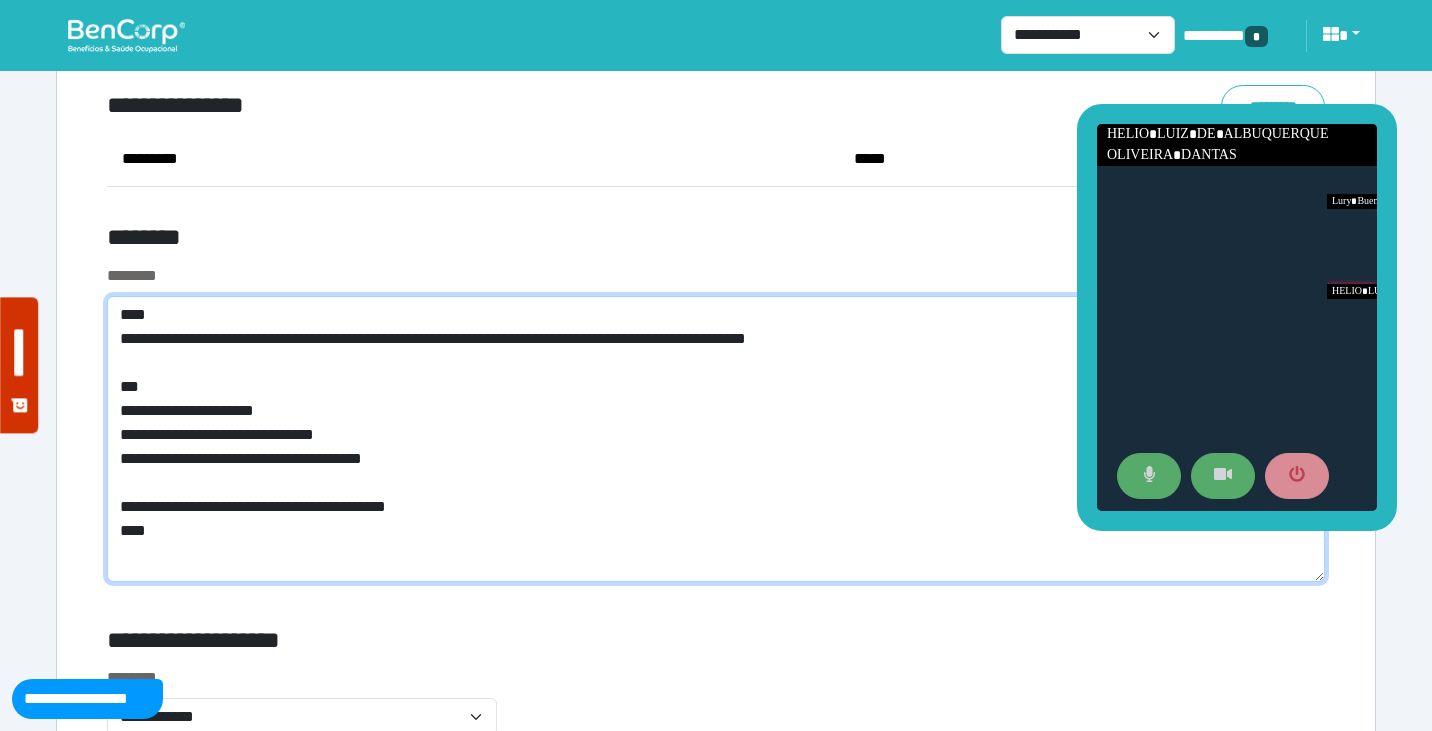 click on "**********" at bounding box center (716, 439) 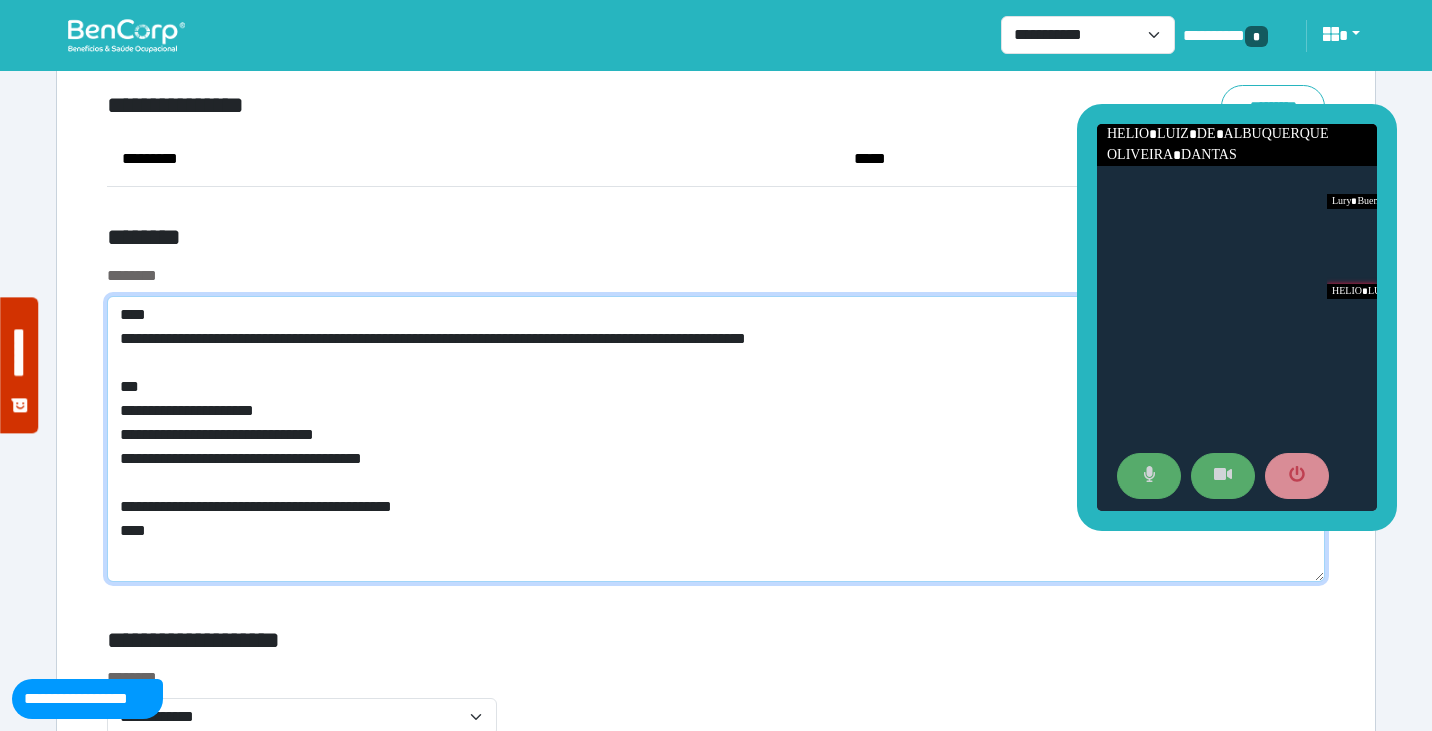 click on "**********" at bounding box center (716, 439) 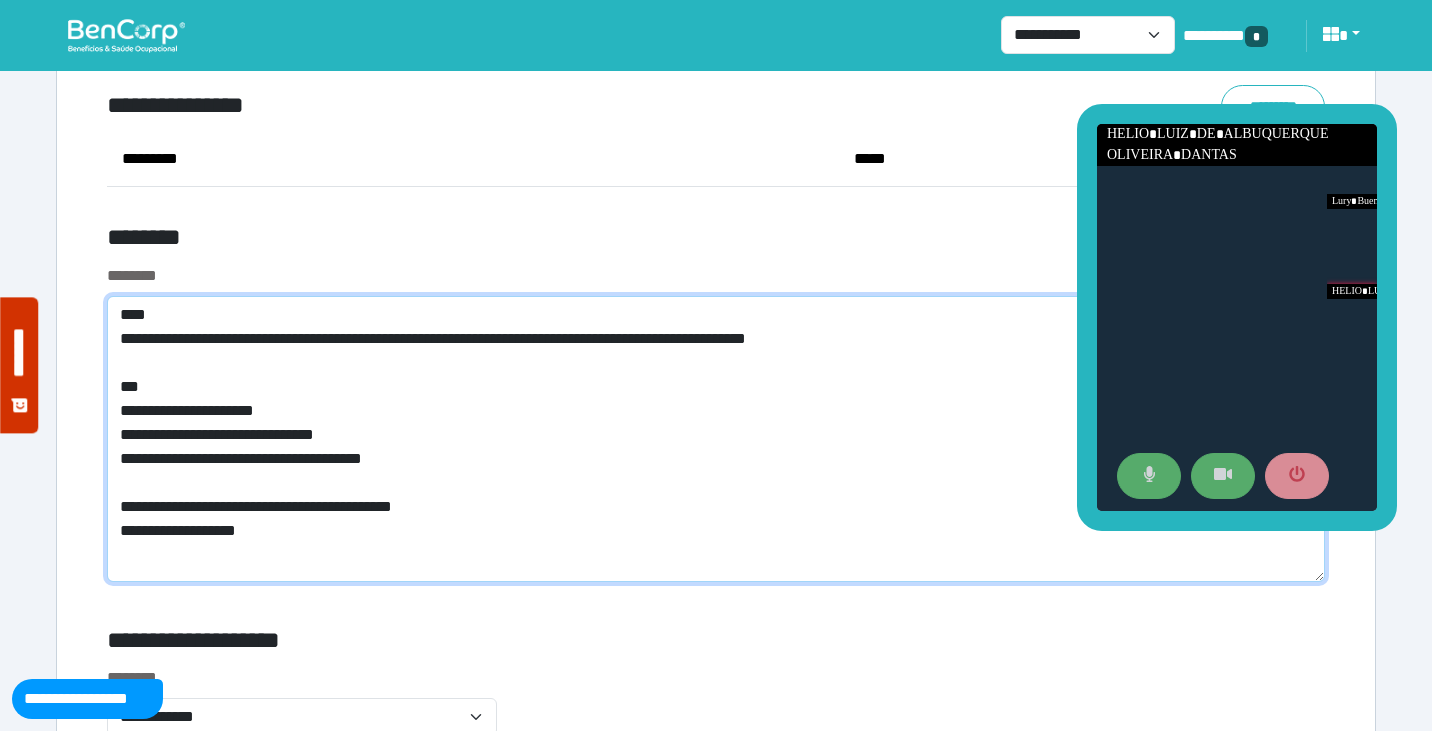click on "**********" at bounding box center [716, 439] 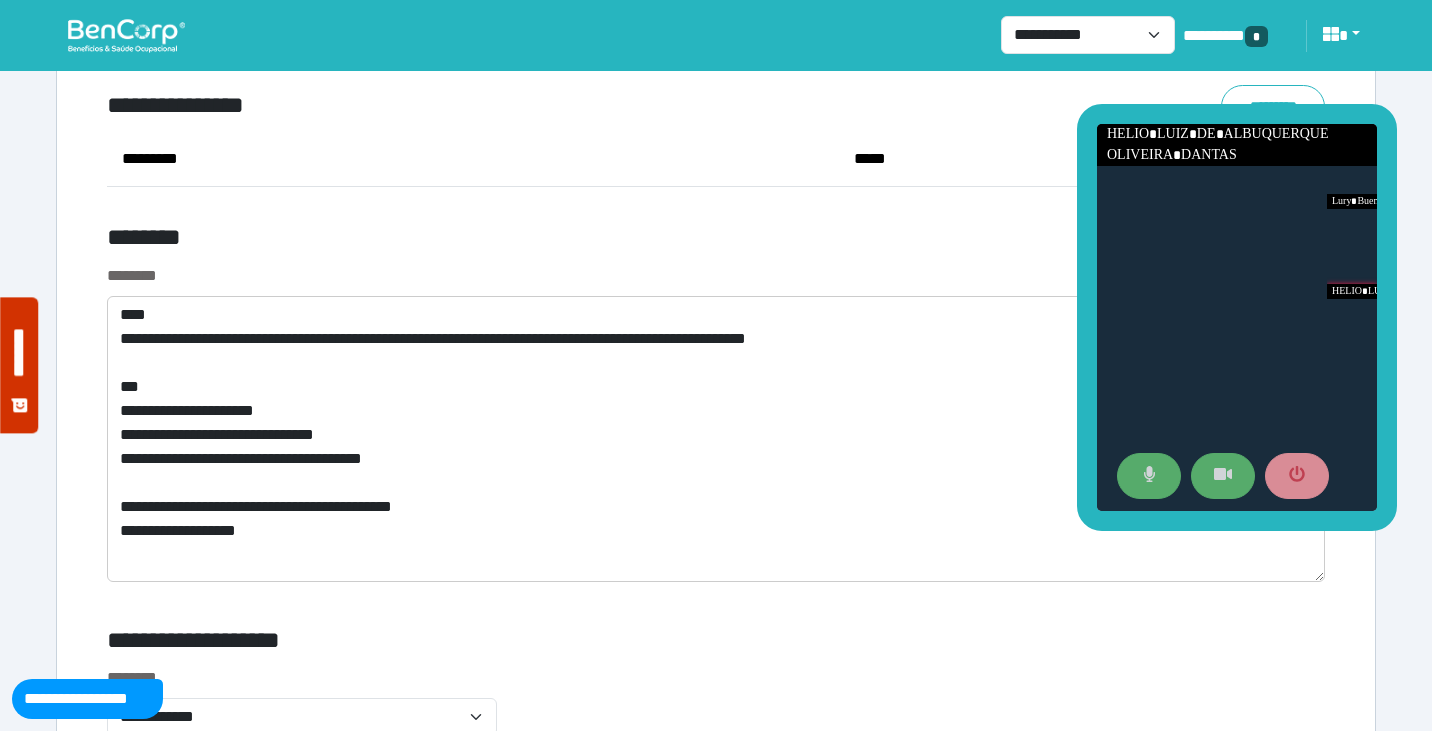 click on "**********" at bounding box center (716, -2995) 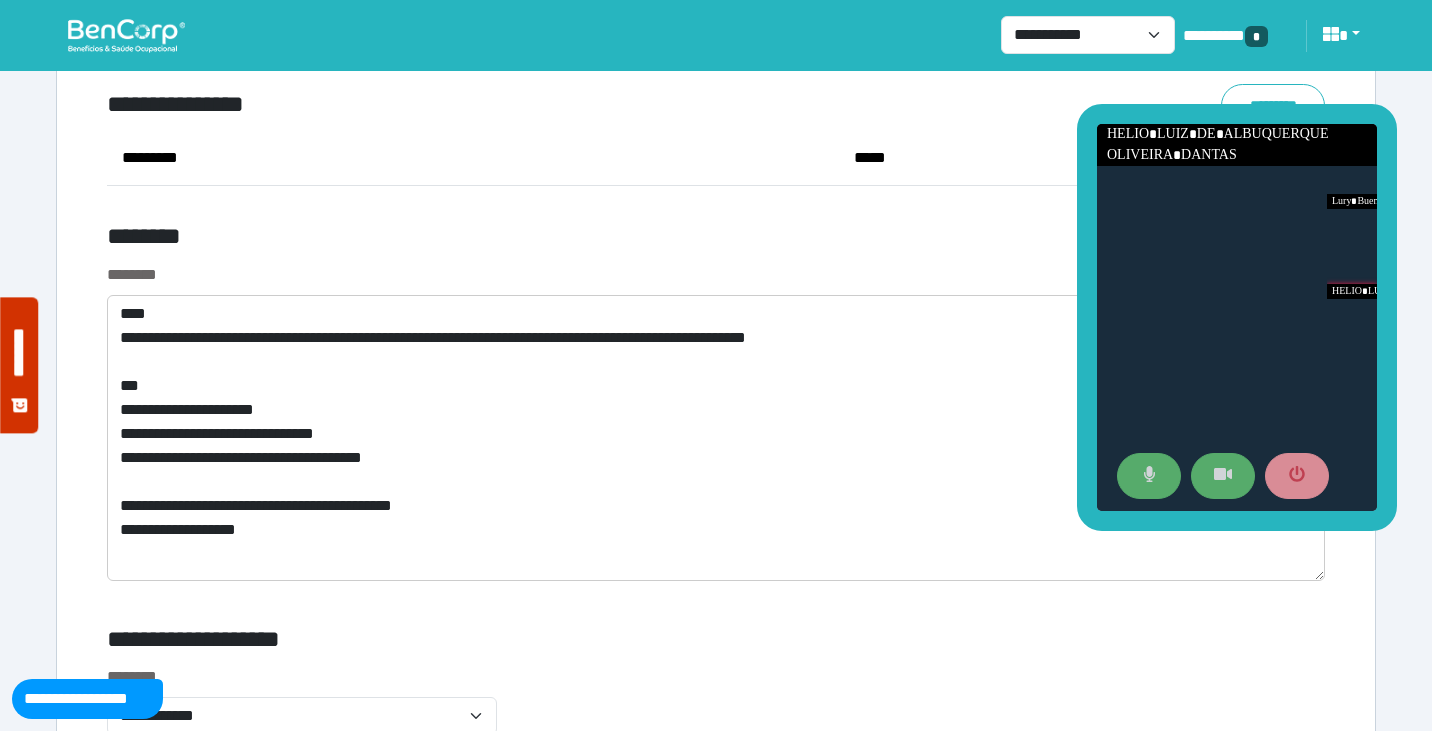 scroll, scrollTop: 7659, scrollLeft: 0, axis: vertical 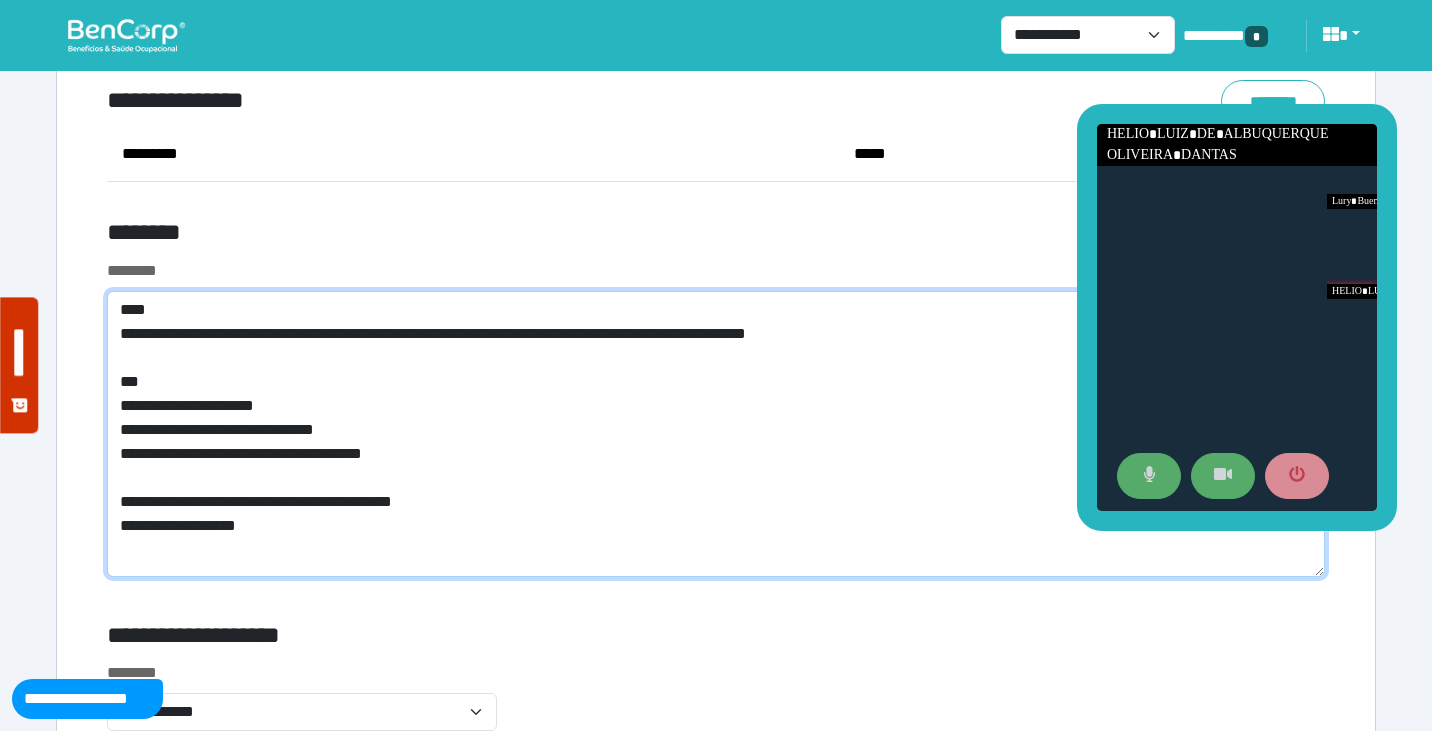 click on "**********" at bounding box center [716, 434] 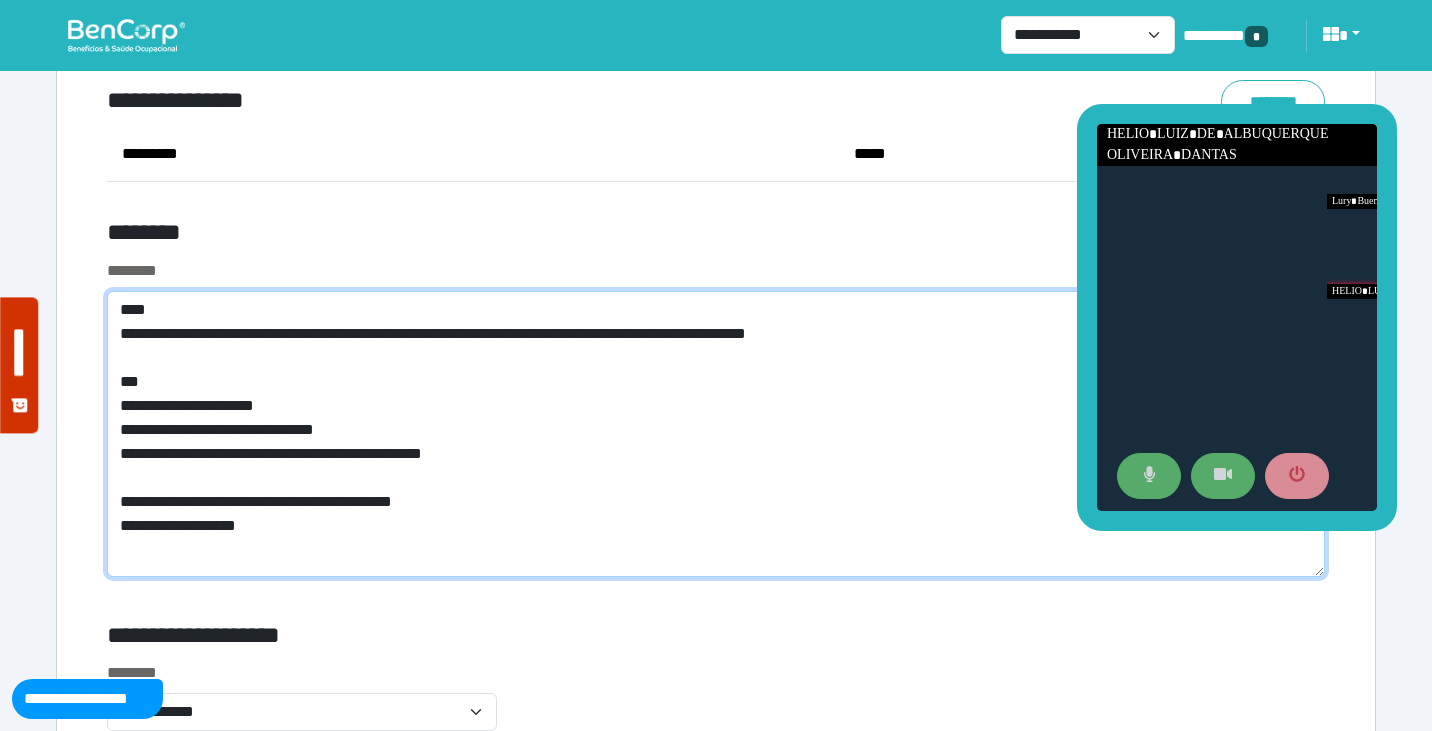 click on "**********" at bounding box center (716, 434) 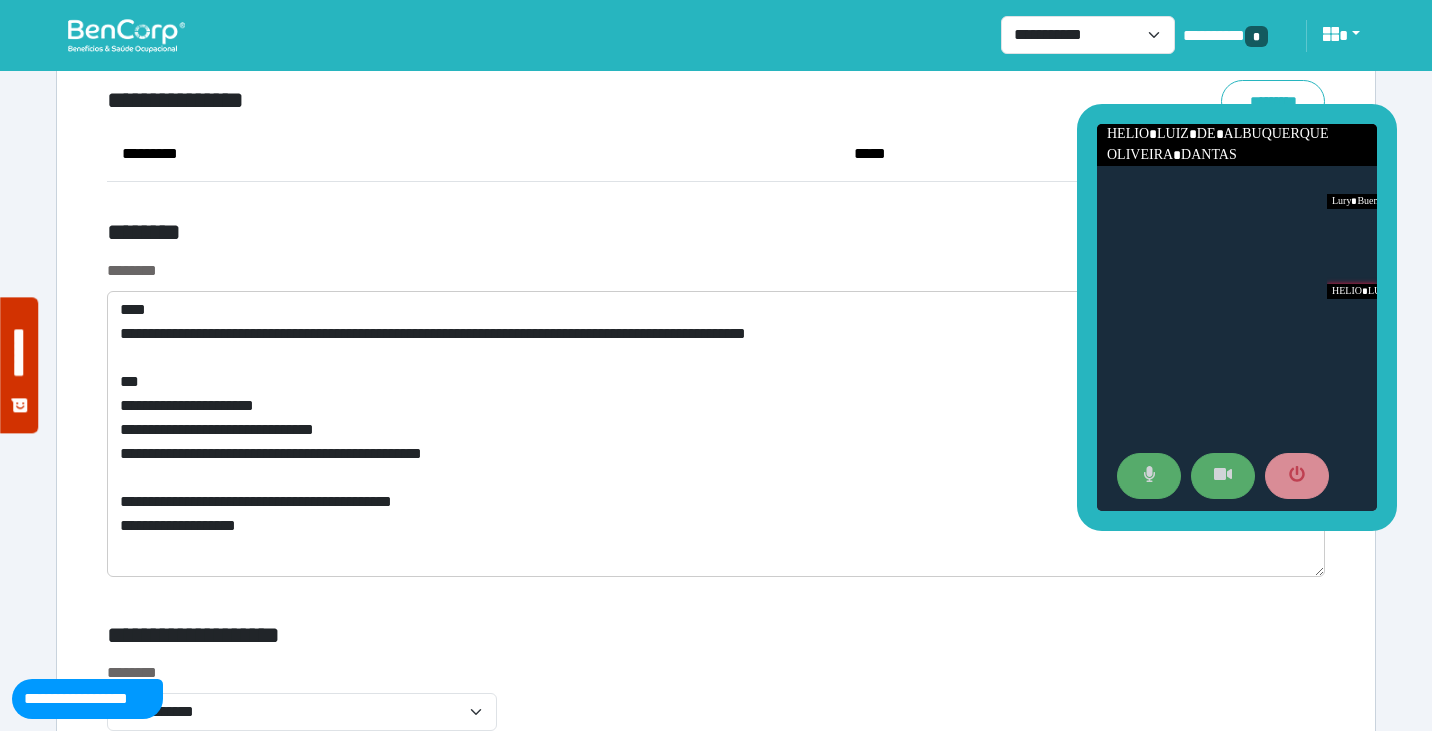 click on "*********" at bounding box center (473, 154) 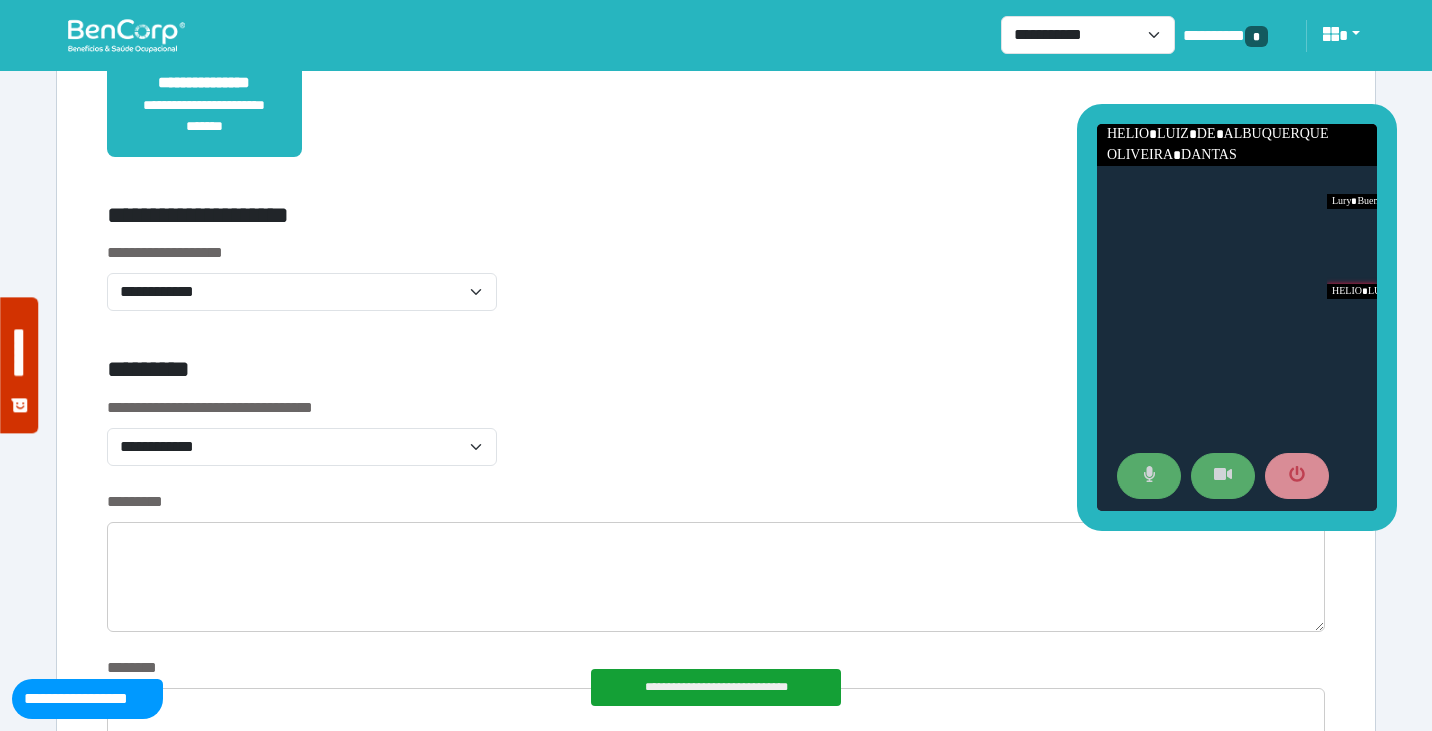 scroll, scrollTop: 611, scrollLeft: 0, axis: vertical 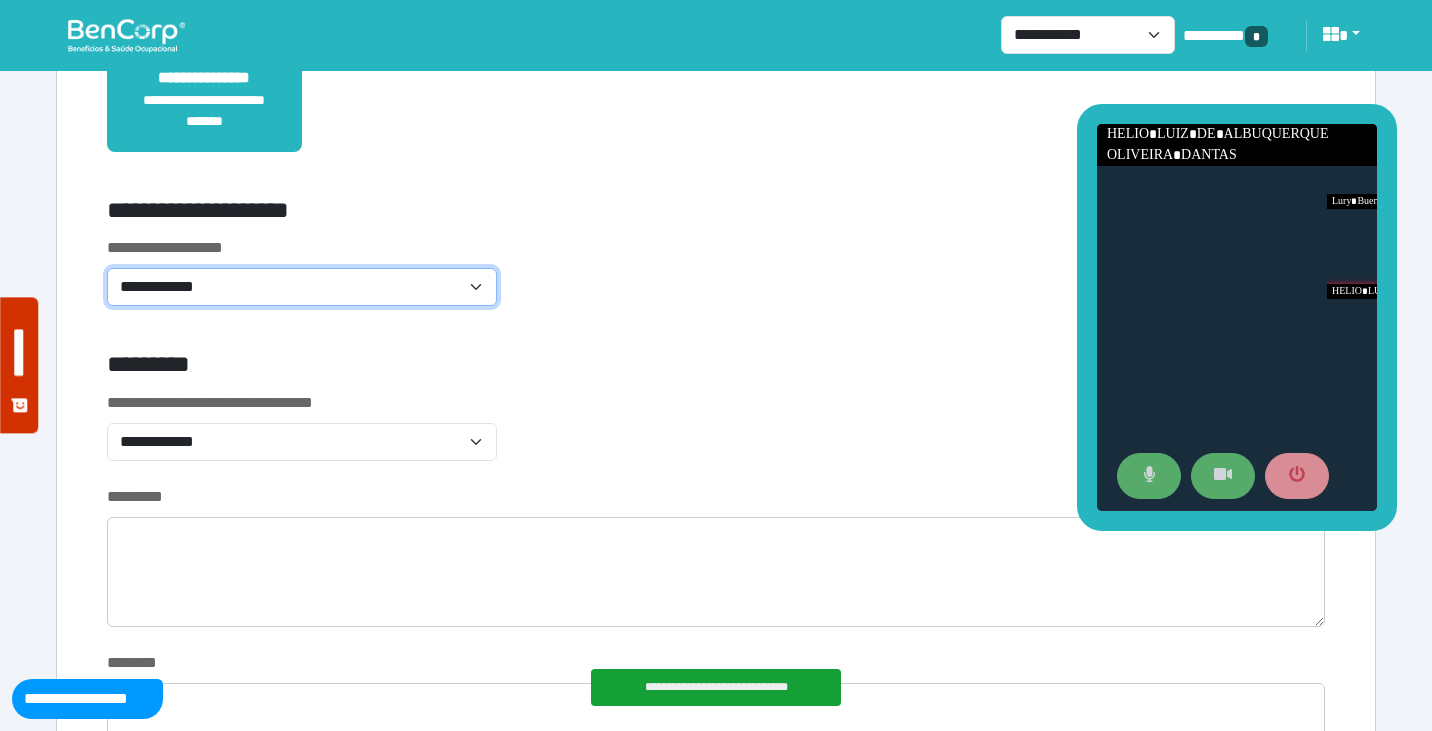 click on "**********" at bounding box center (302, 287) 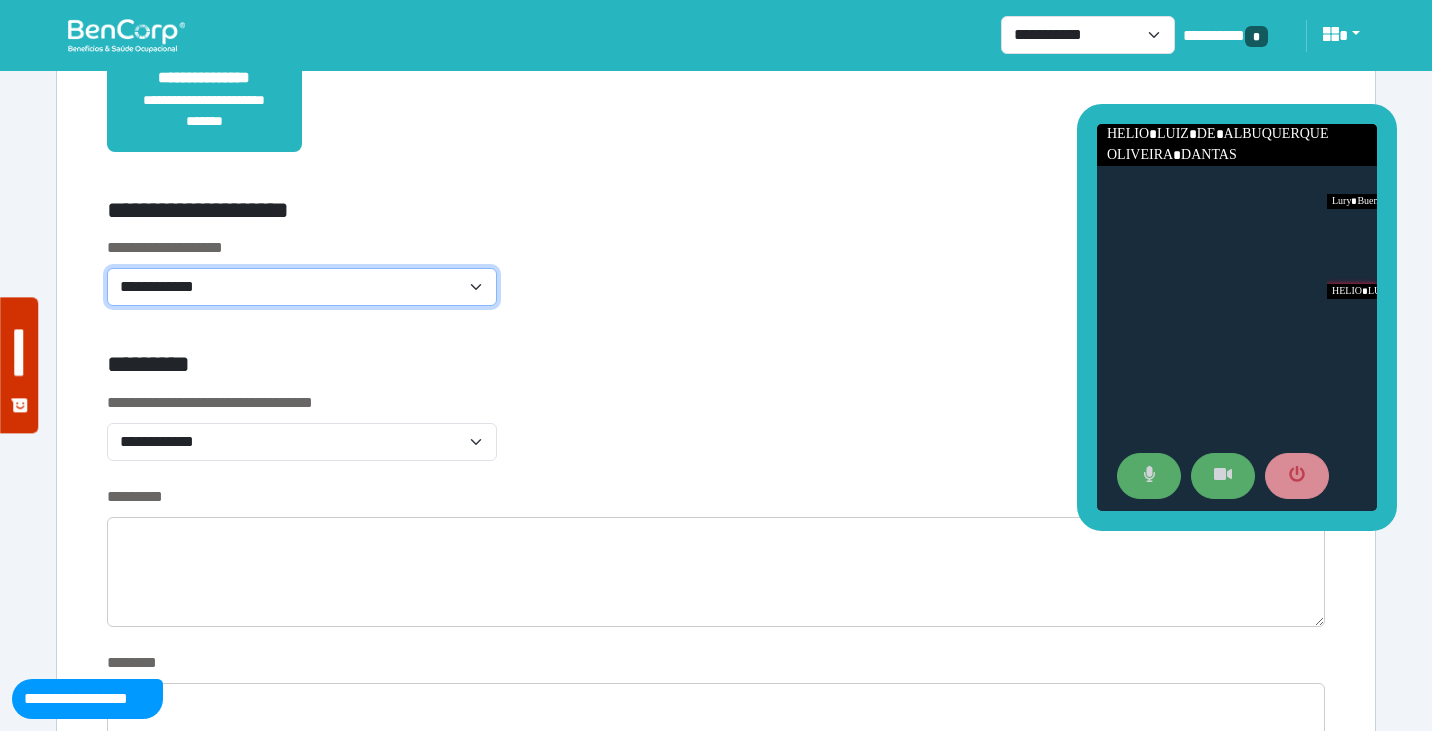 select on "**********" 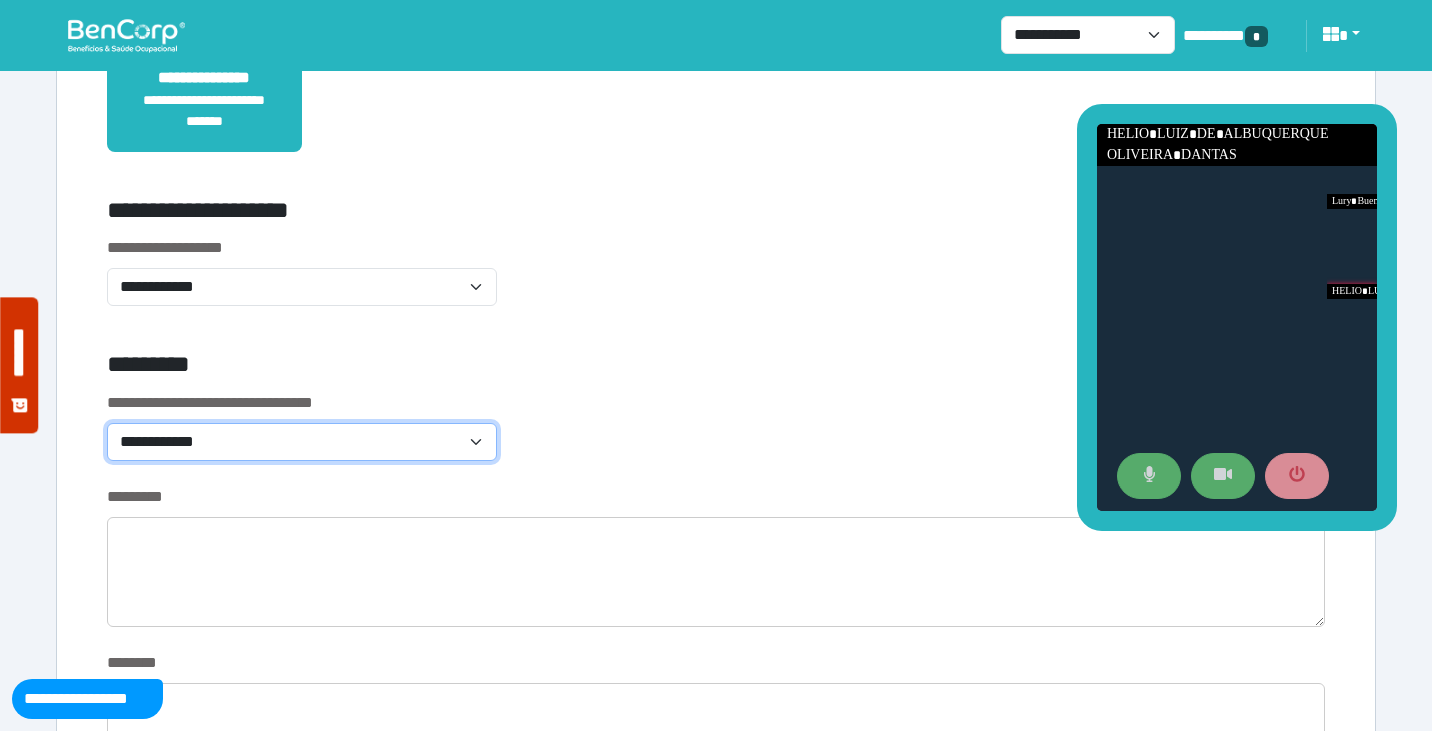 click on "**********" at bounding box center (302, 442) 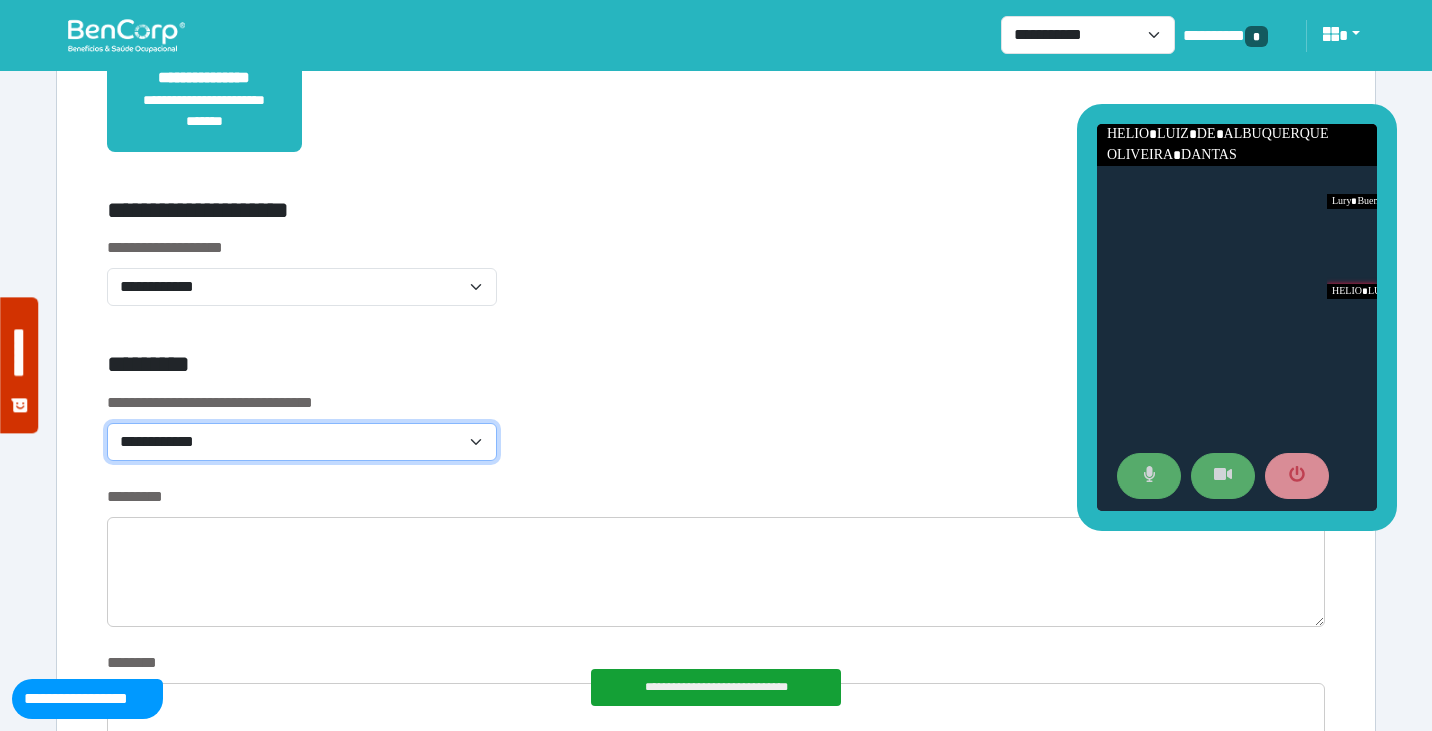 select on "*******" 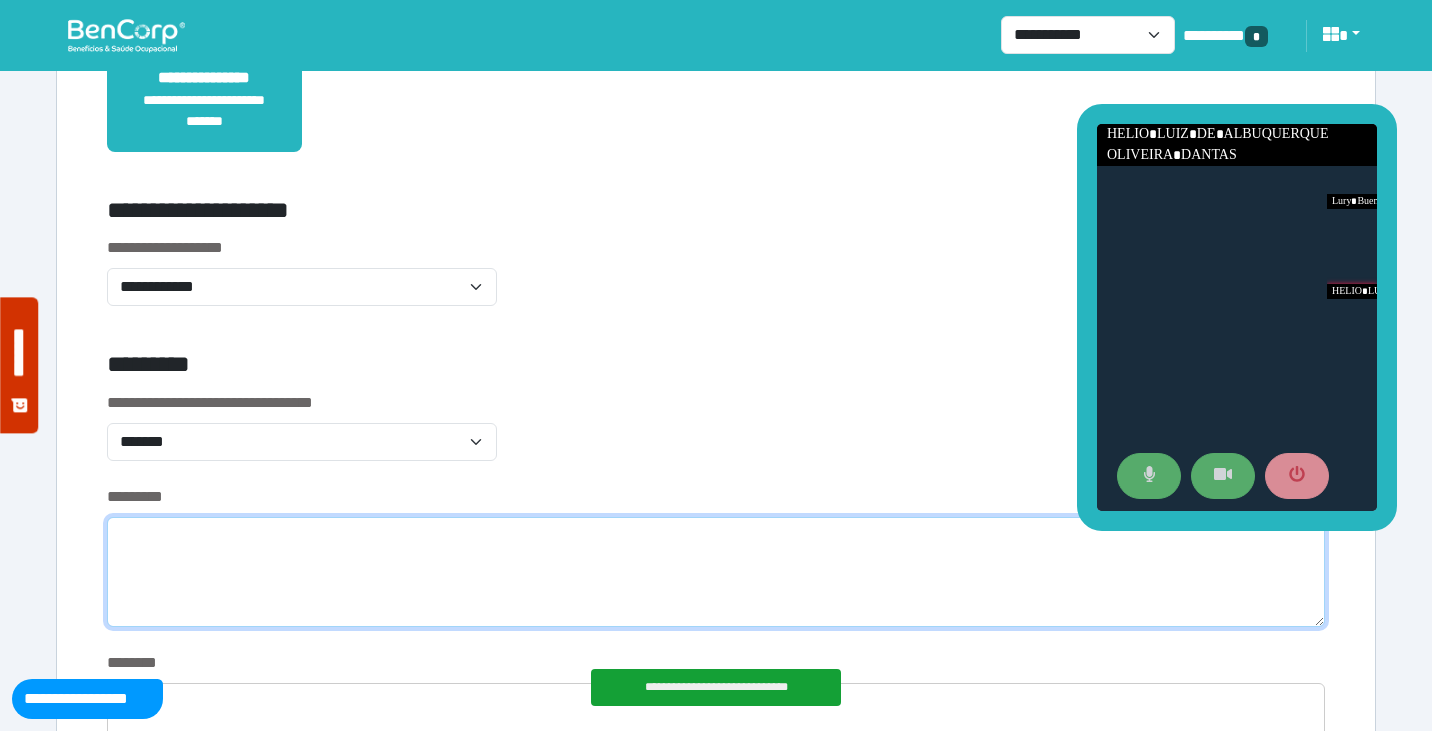 click at bounding box center (716, 572) 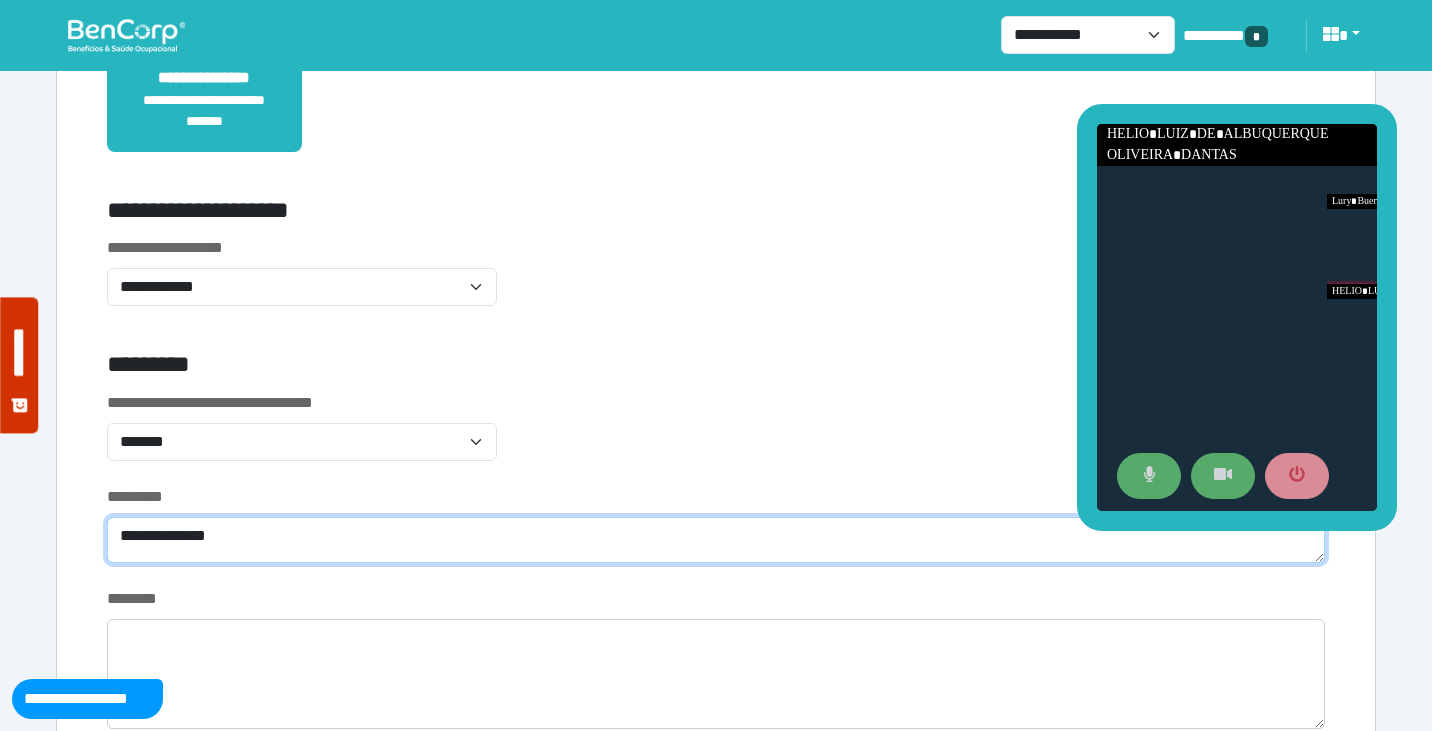 click on "**********" at bounding box center [716, 540] 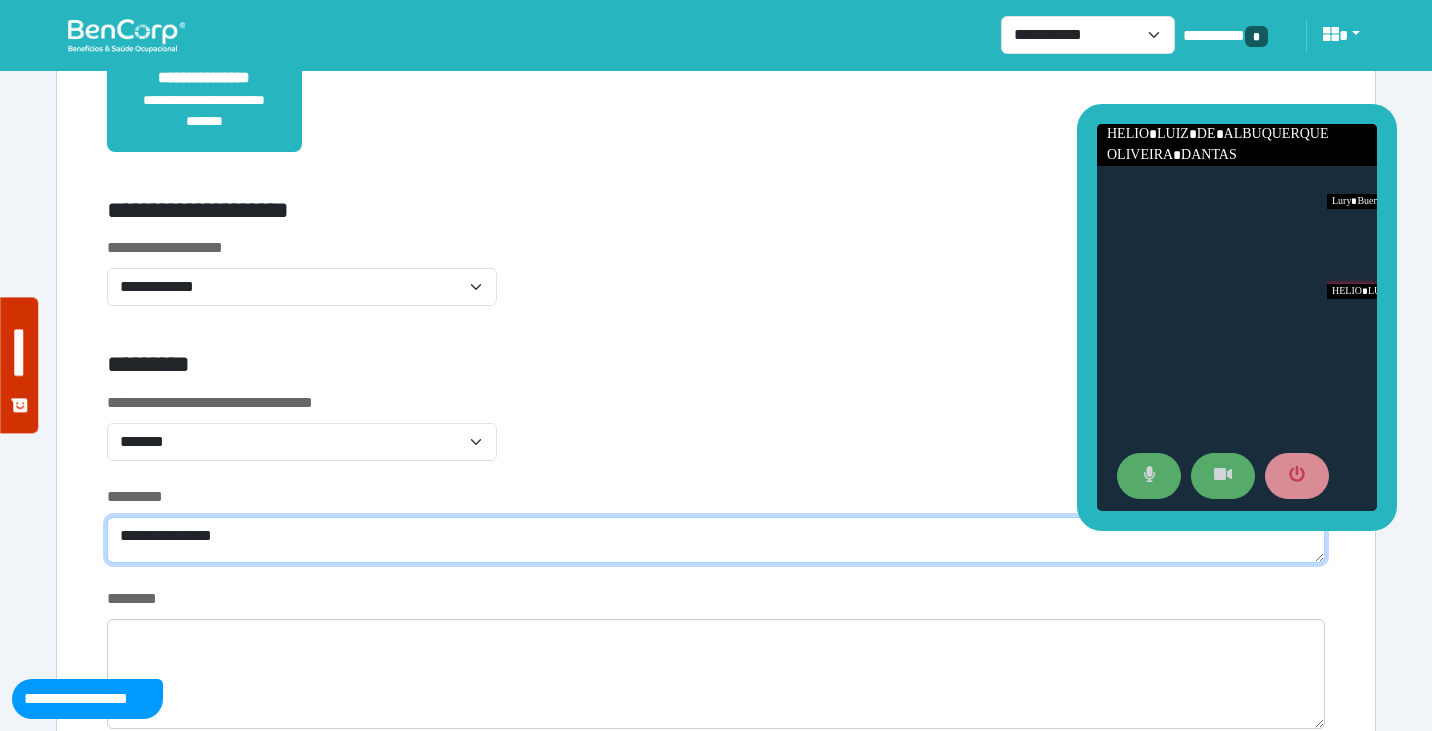 type on "**********" 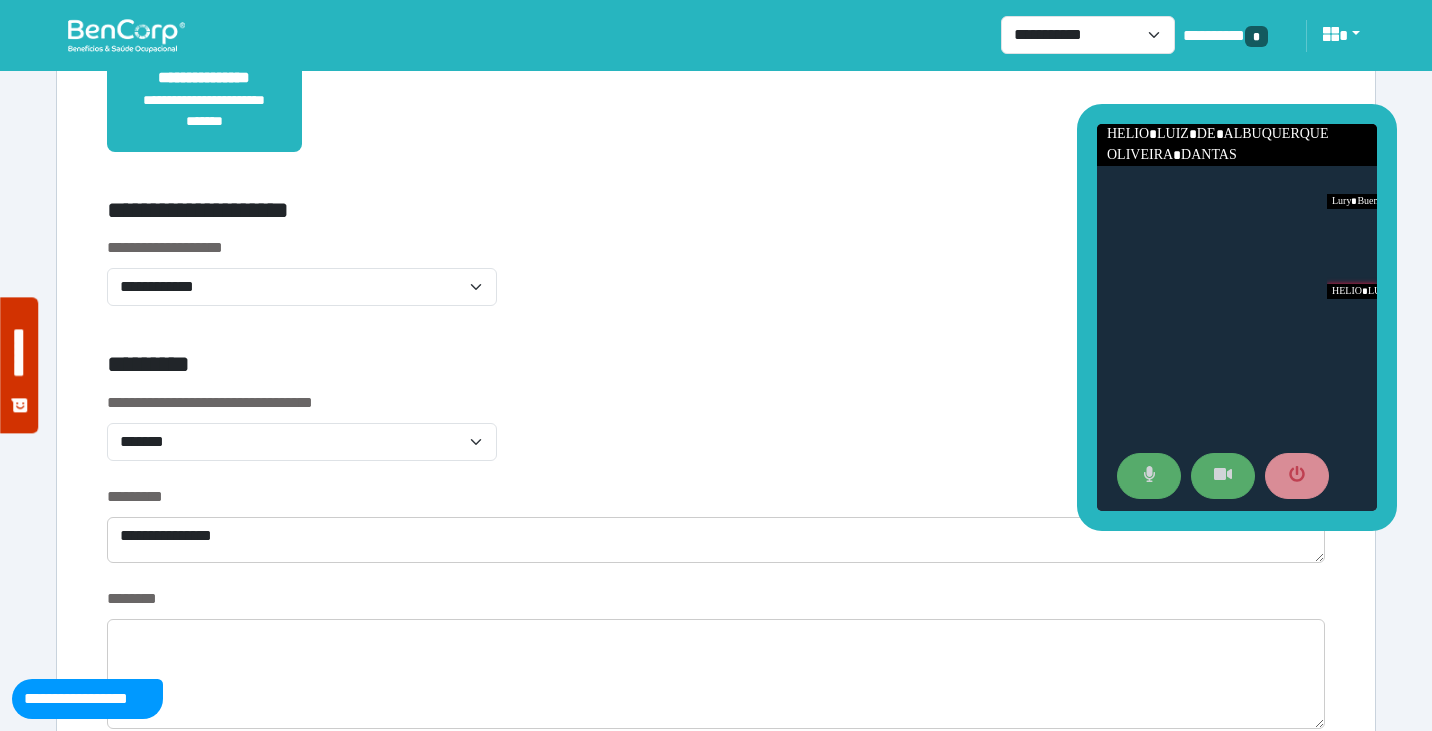 click on "**********" at bounding box center (716, 438) 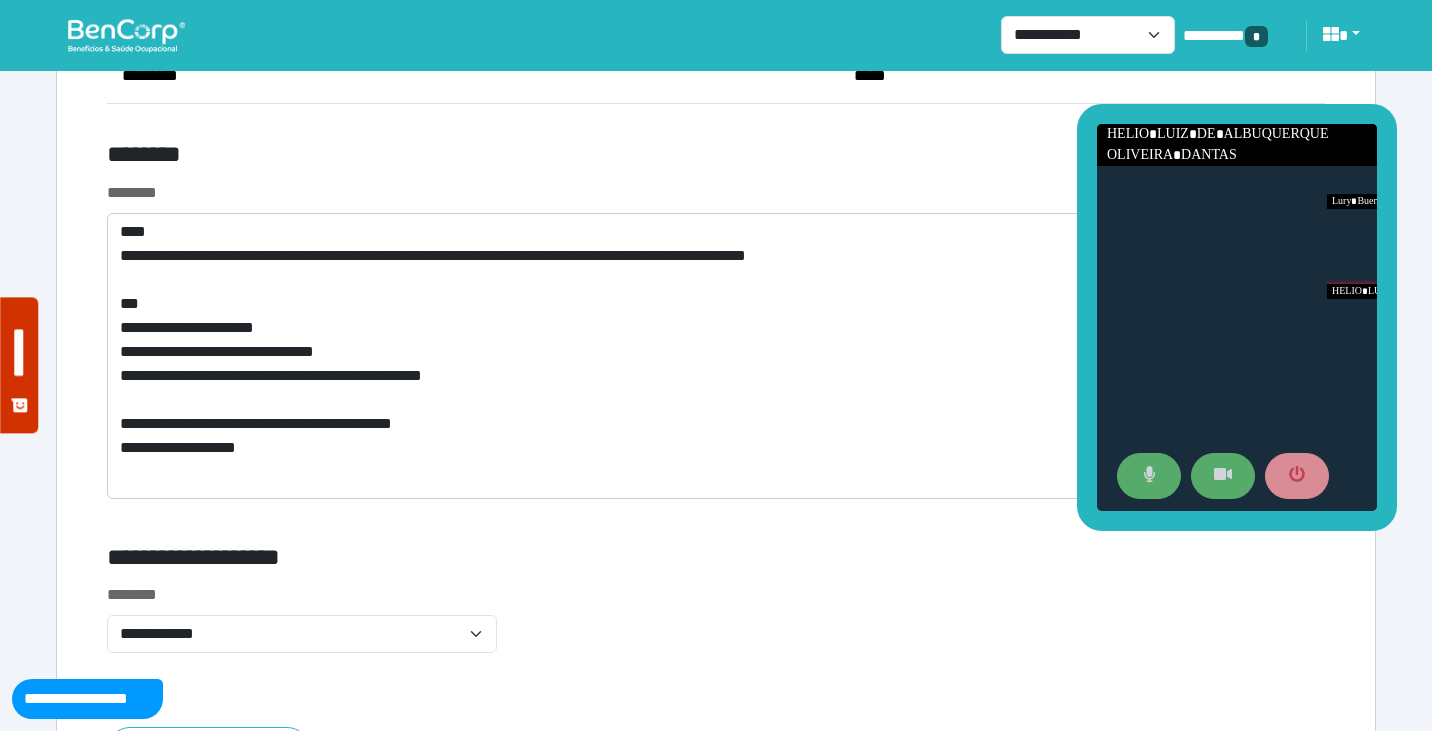 scroll, scrollTop: 7665, scrollLeft: 0, axis: vertical 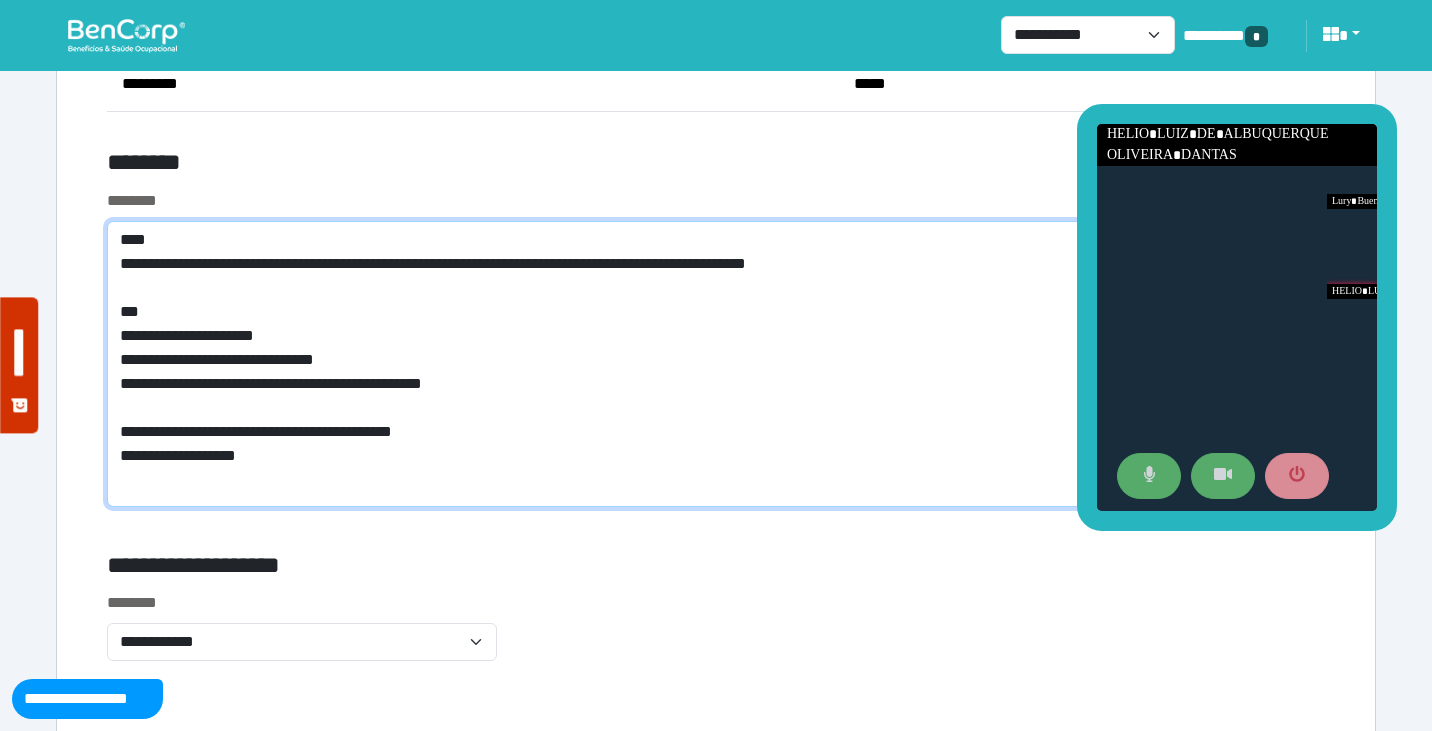 click on "**********" at bounding box center (716, 364) 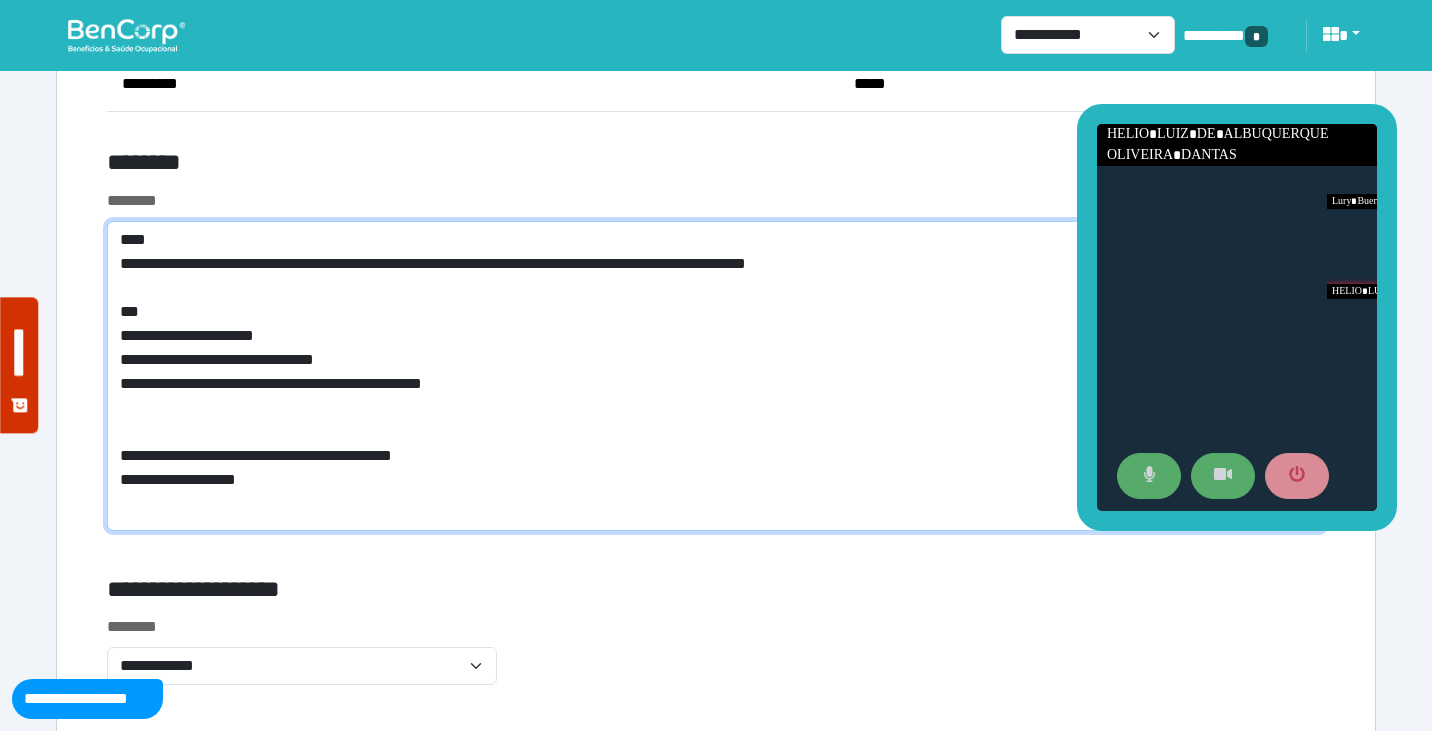 click on "**********" at bounding box center (716, 376) 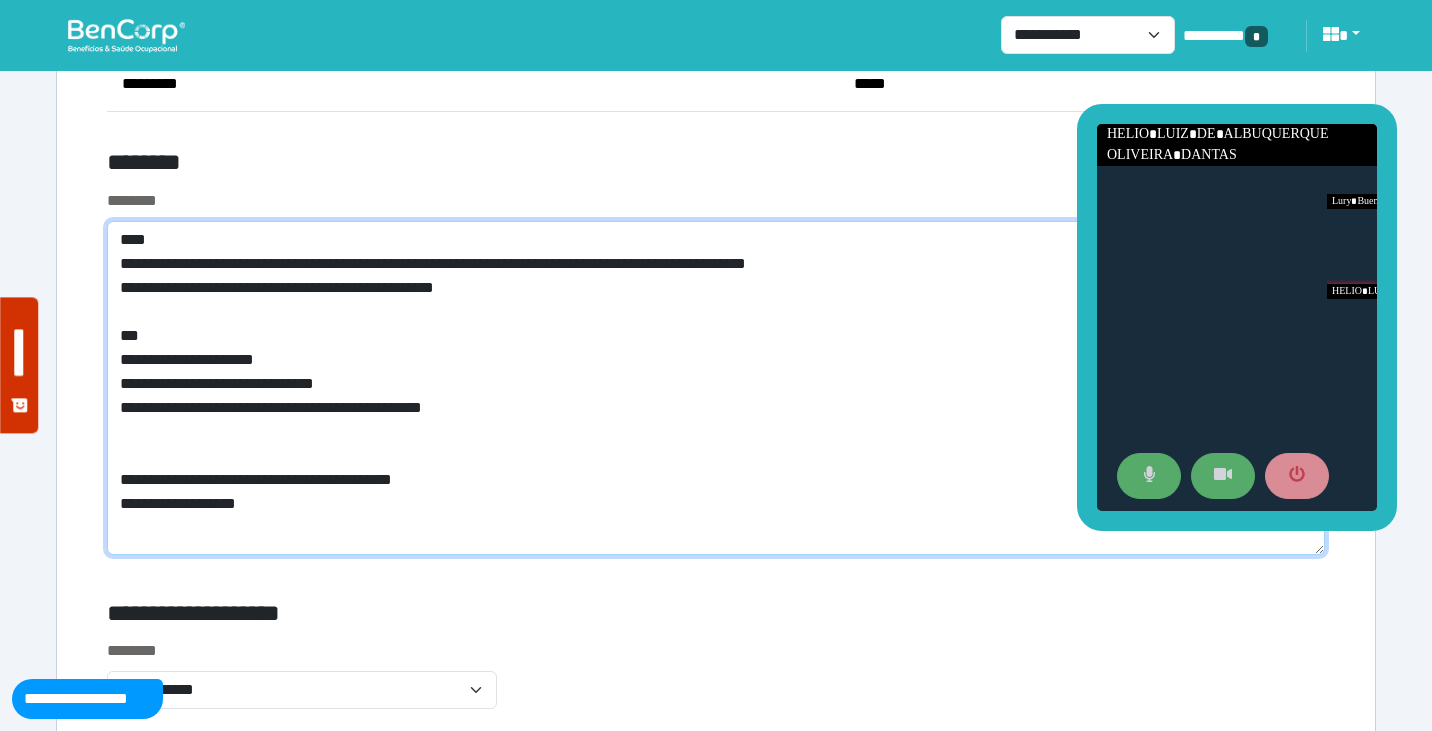 click on "**********" at bounding box center (716, 388) 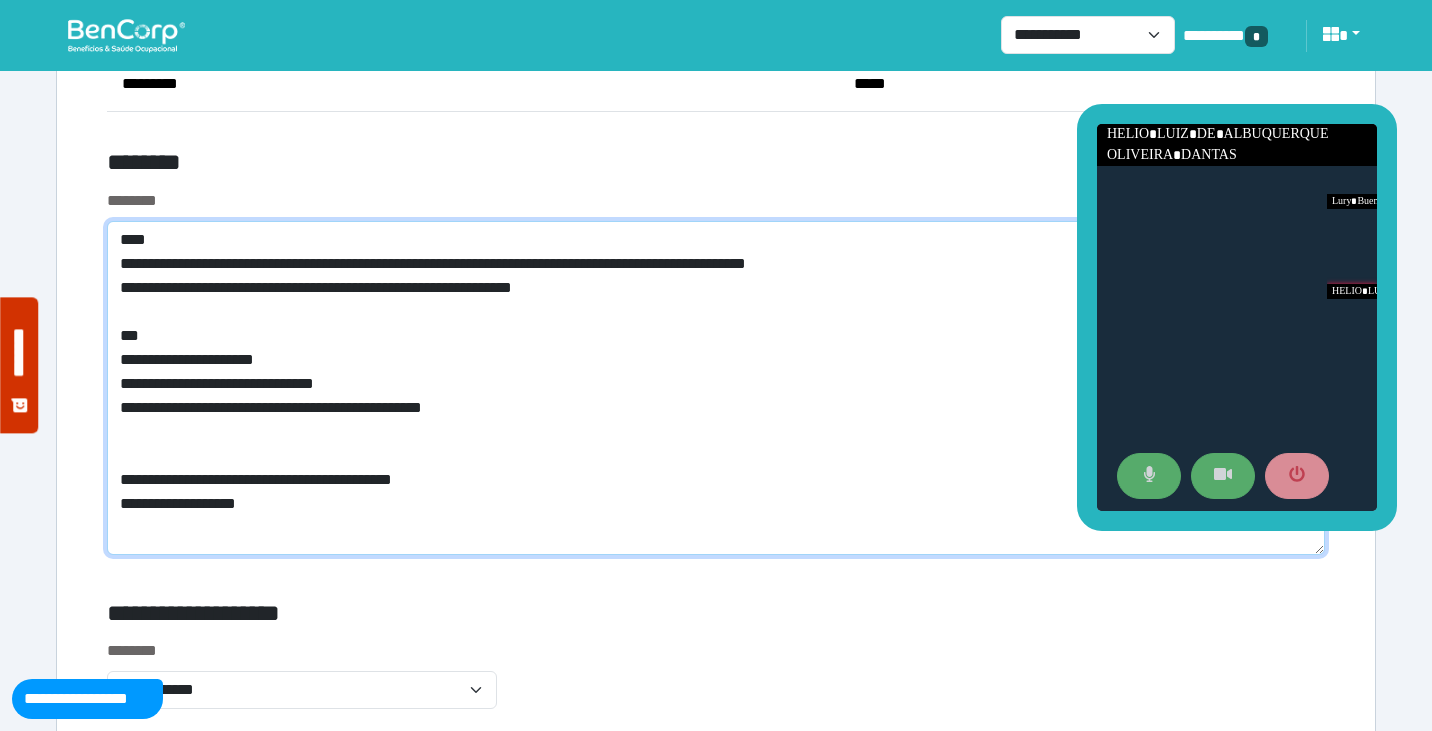 click on "**********" at bounding box center [716, 388] 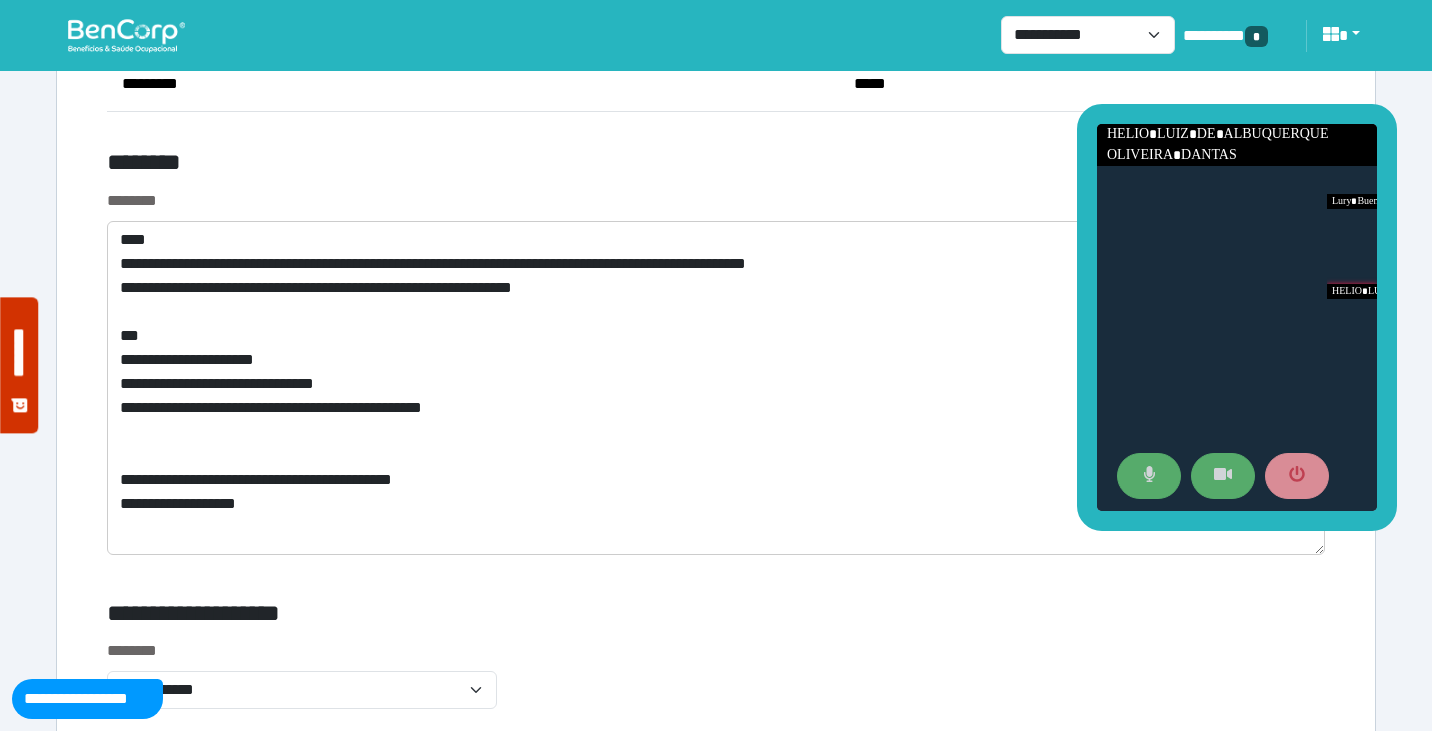 click on "********" at bounding box center [509, 166] 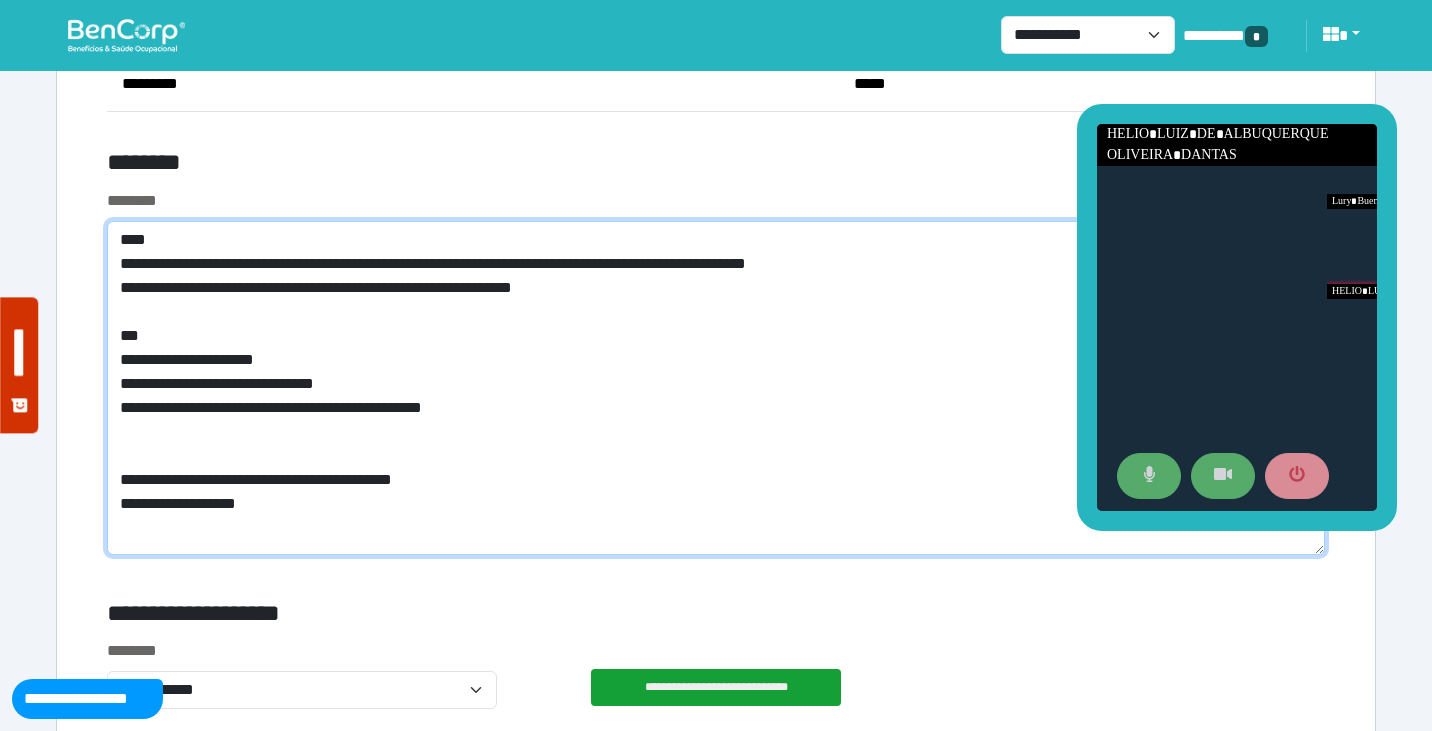 click on "**********" at bounding box center [716, 388] 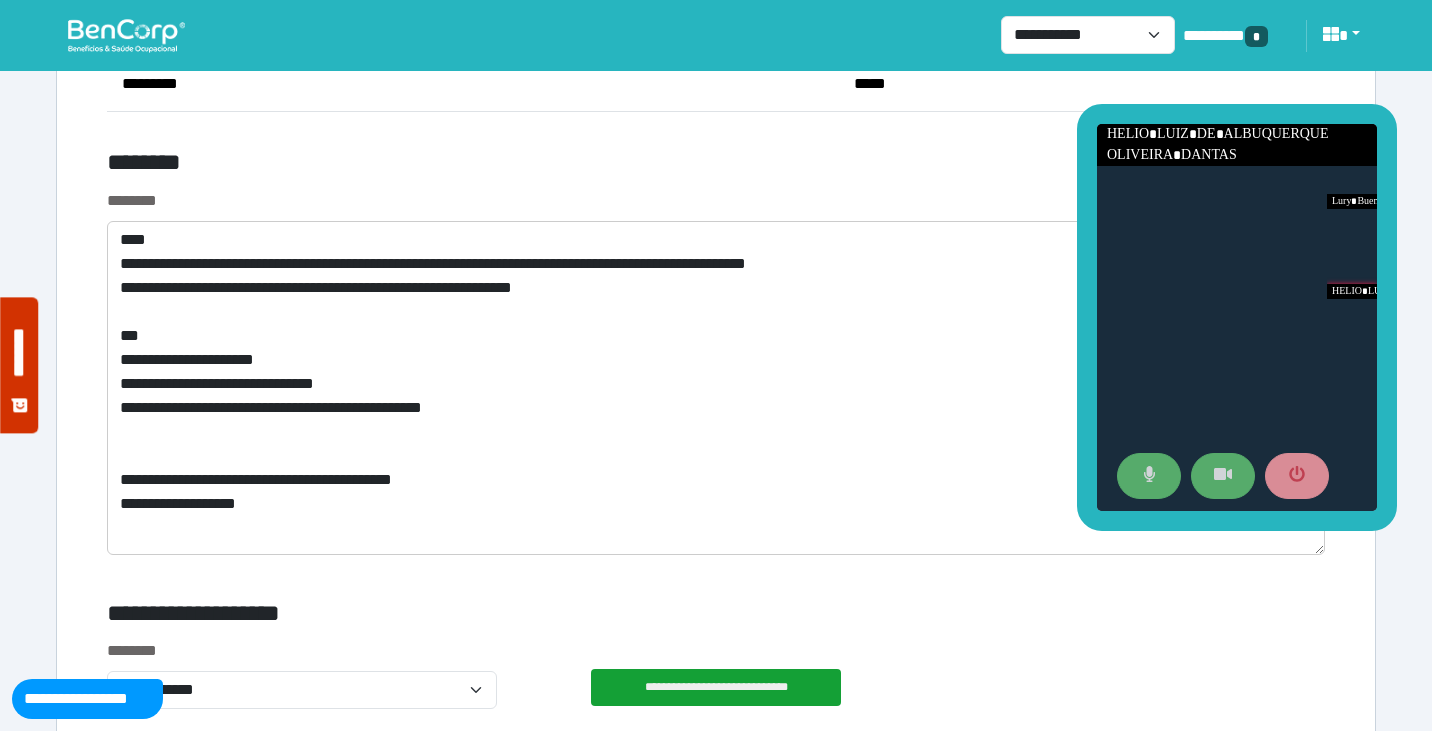 click on "********" at bounding box center (716, 201) 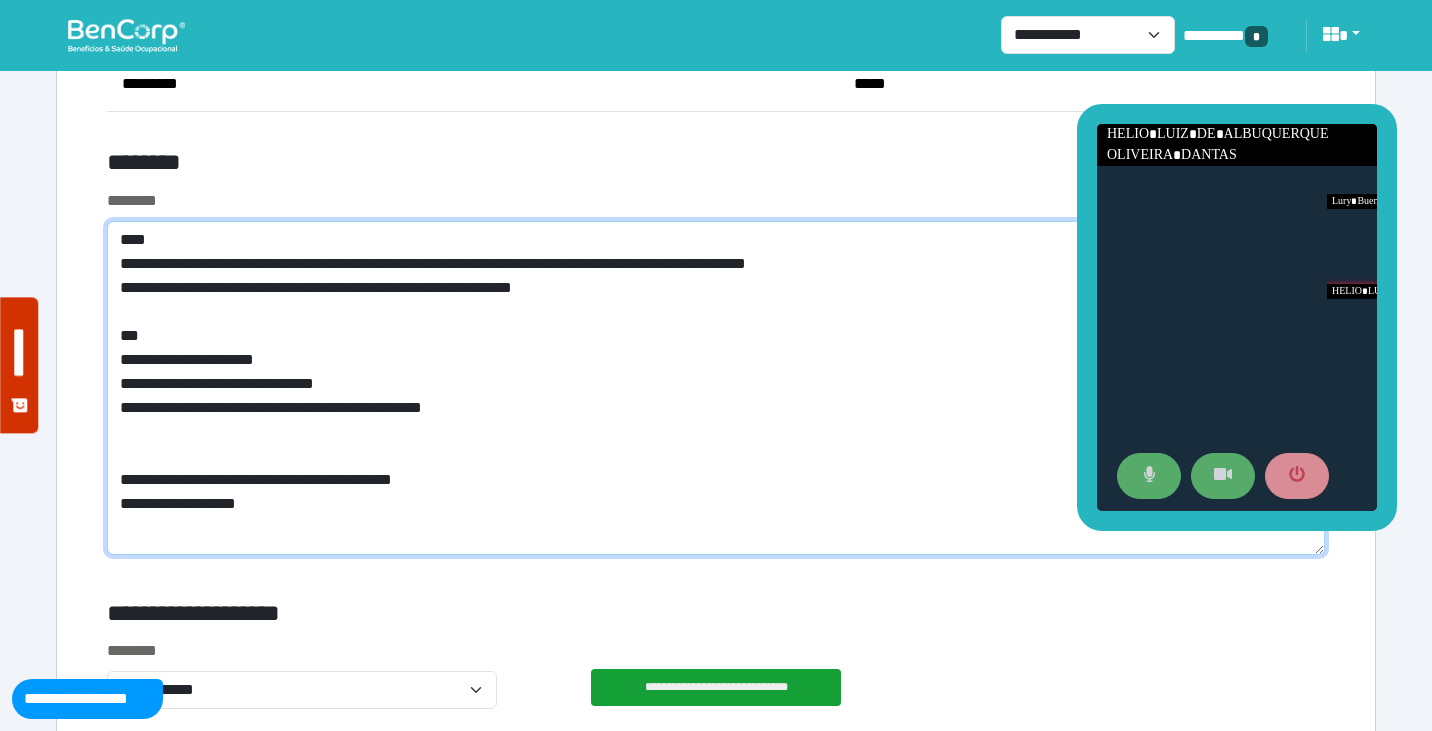 click on "**********" at bounding box center (716, 388) 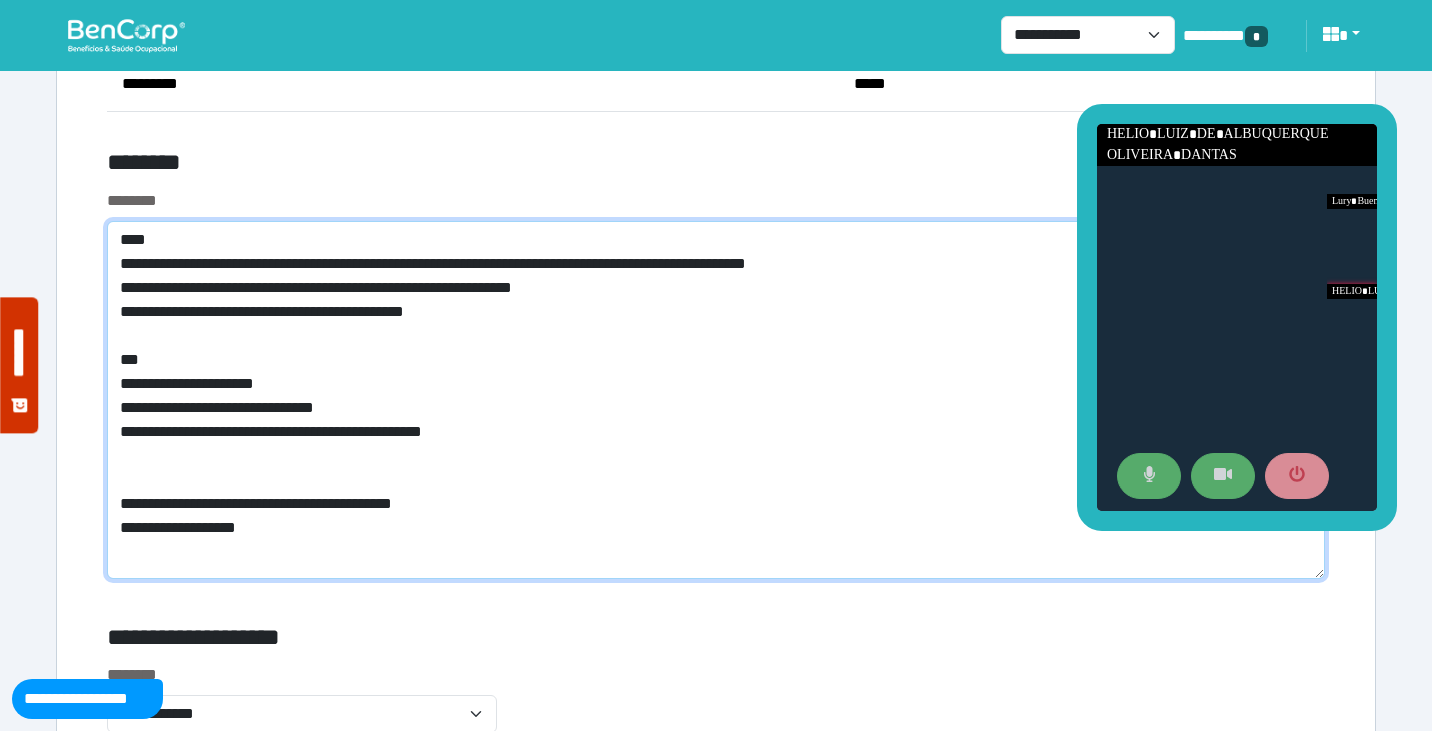 click on "**********" at bounding box center [716, 400] 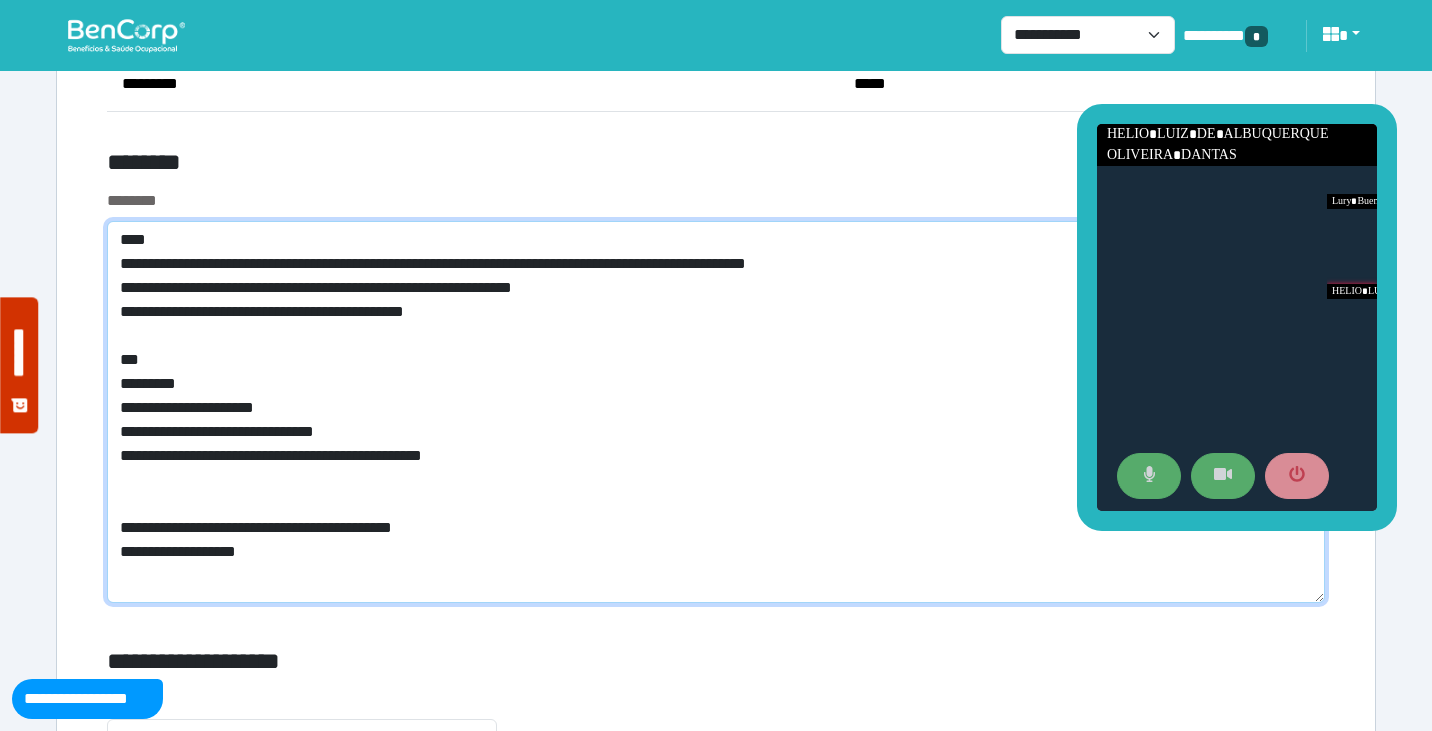 click on "**********" at bounding box center [716, 412] 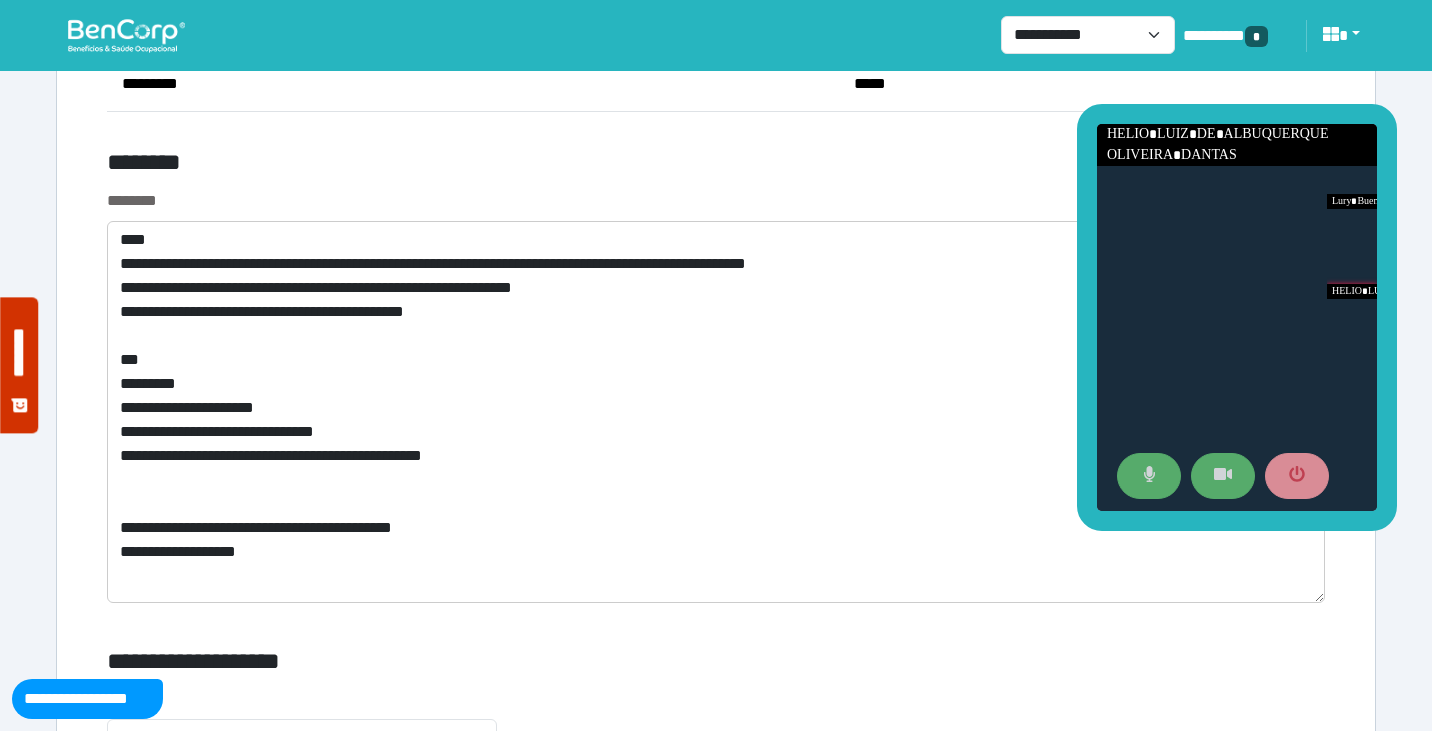 click on "**********" at bounding box center (716, -2990) 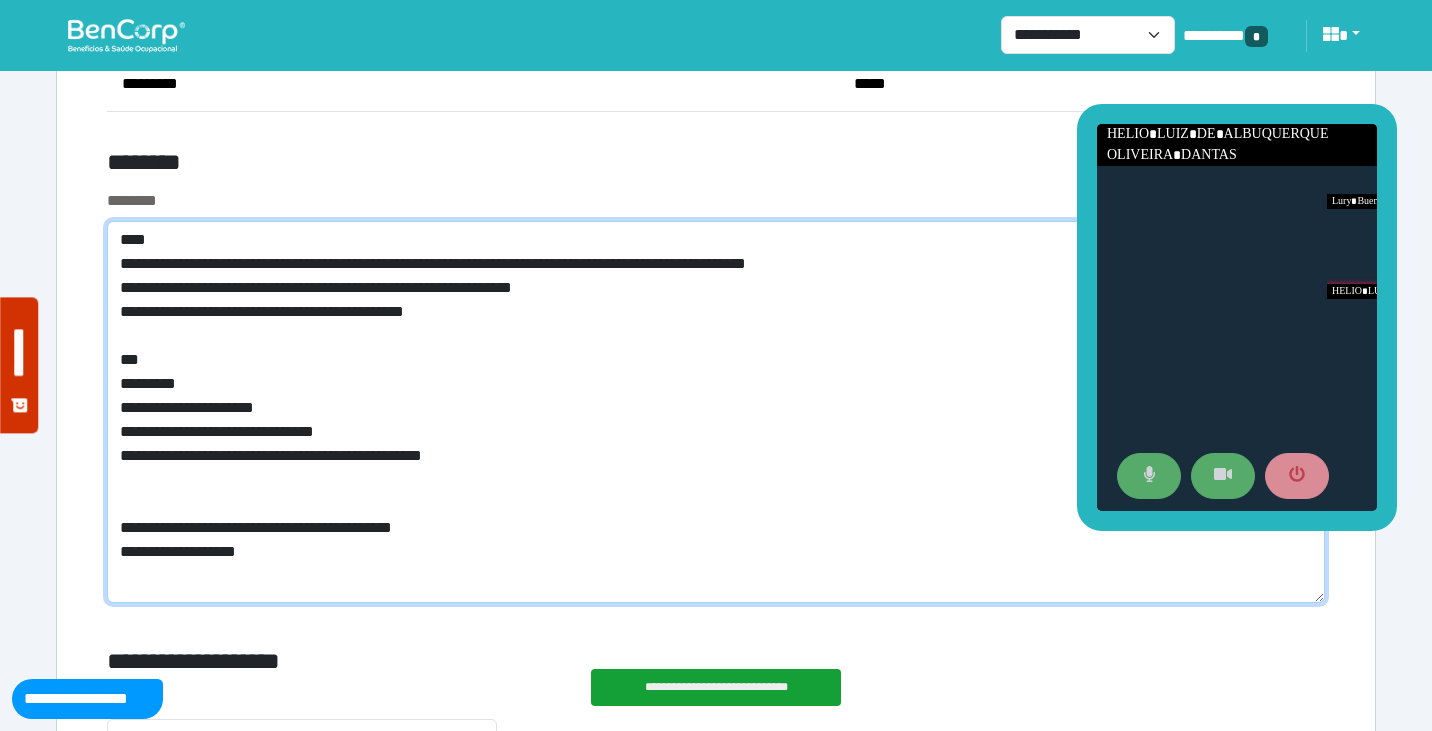 click on "**********" at bounding box center (716, 412) 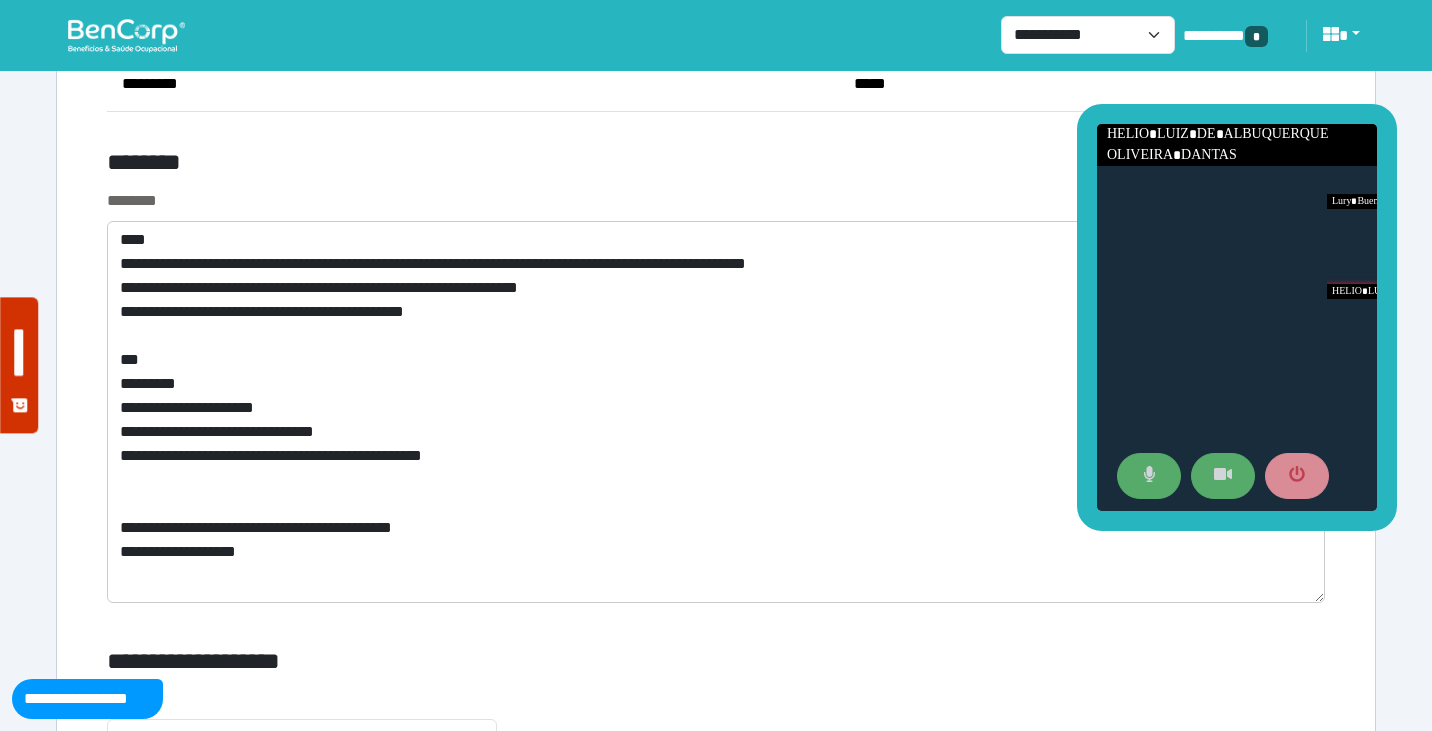 click on "********" at bounding box center (716, 201) 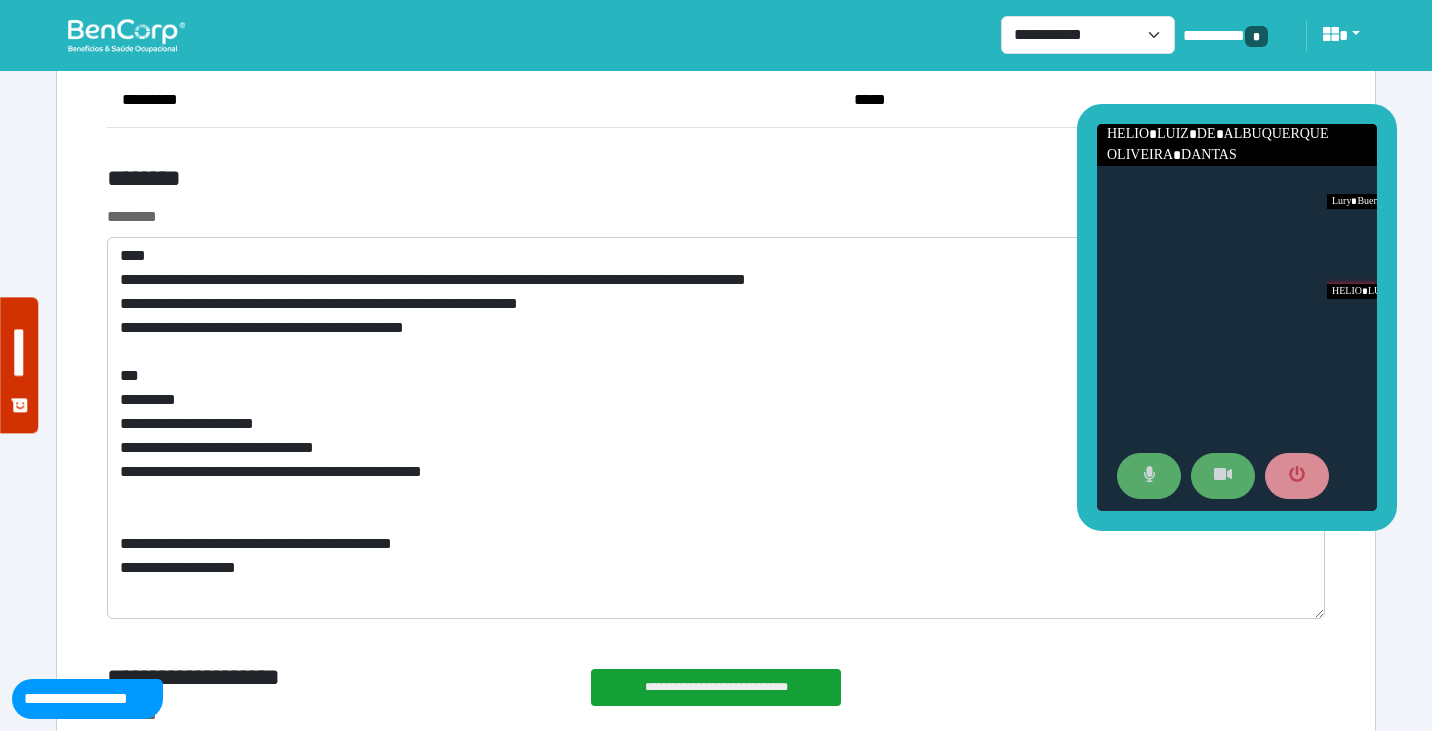 scroll, scrollTop: 7644, scrollLeft: 0, axis: vertical 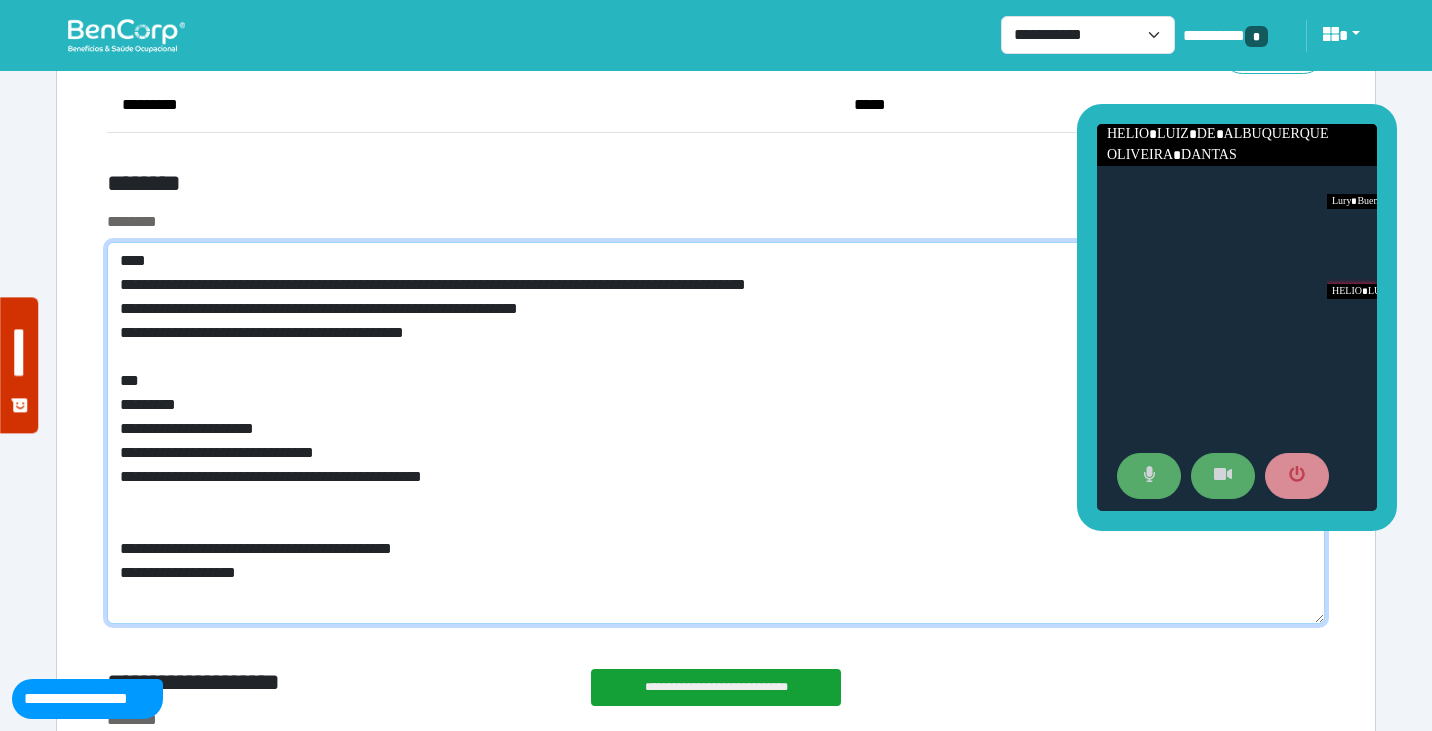 click on "**********" at bounding box center [716, 433] 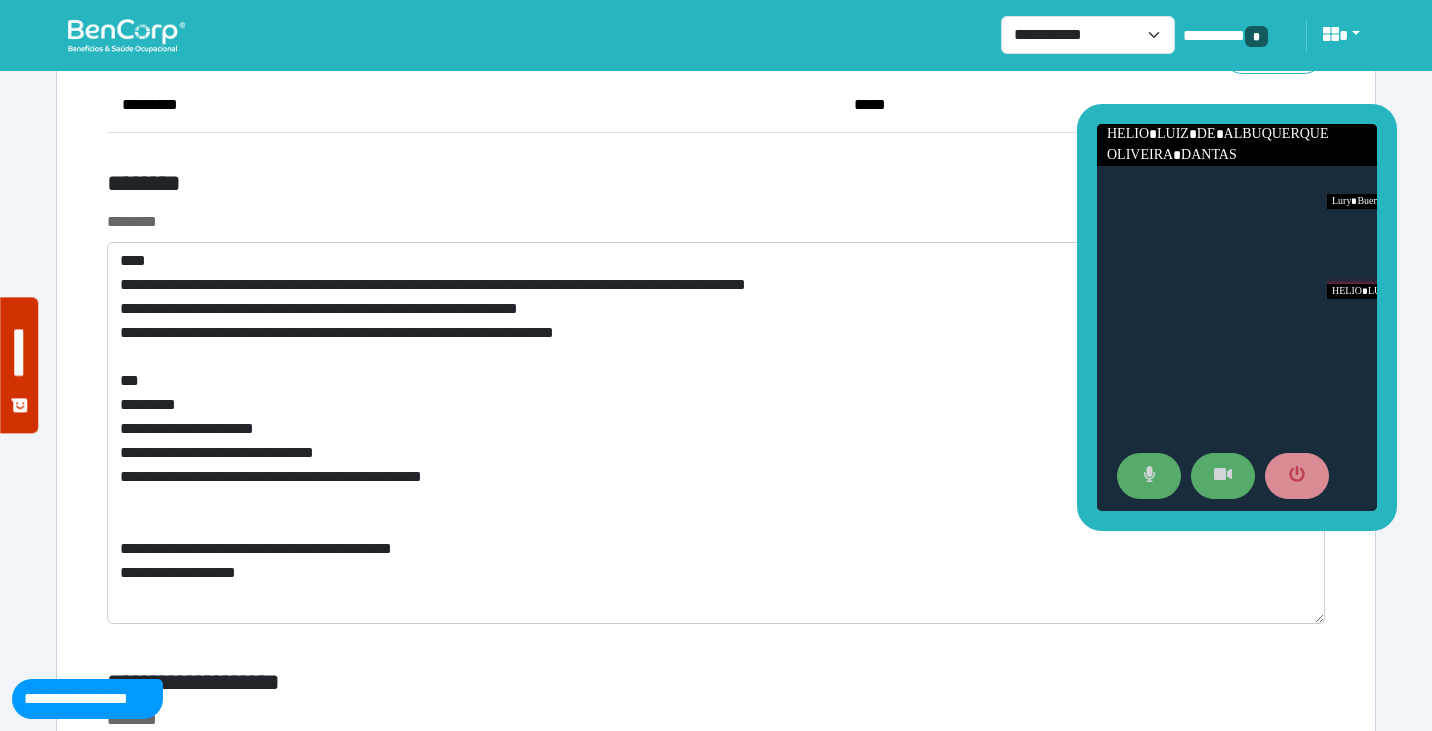 click on "********" at bounding box center (716, 222) 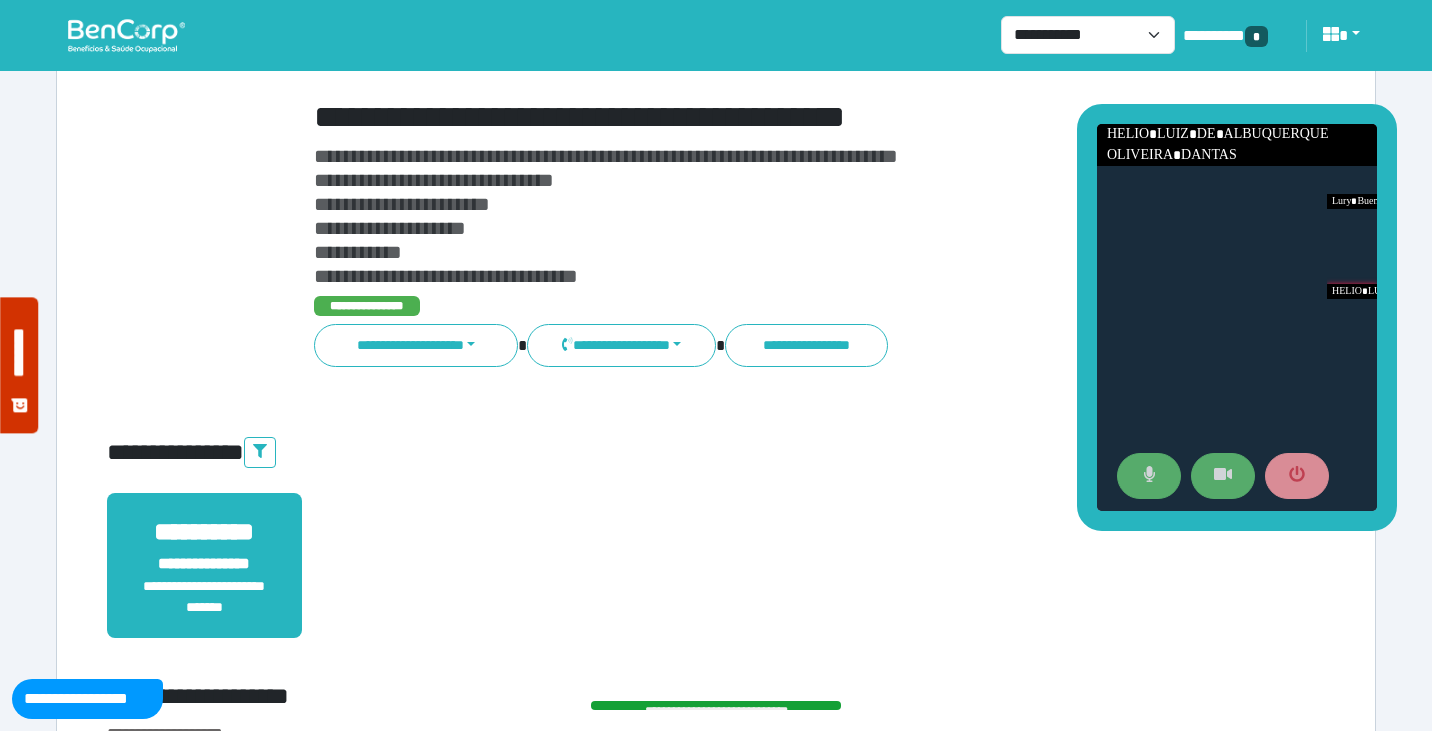 scroll, scrollTop: 0, scrollLeft: 0, axis: both 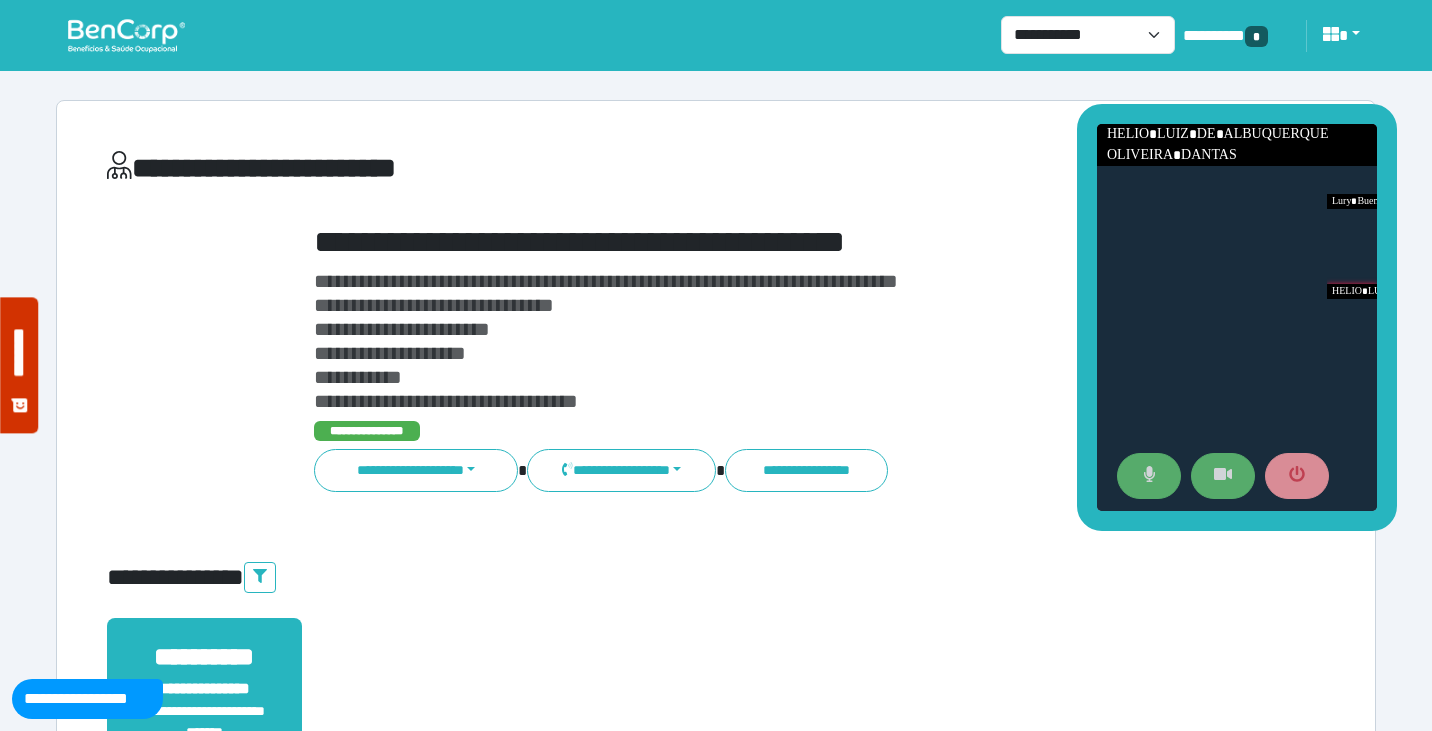 click on "**********" at bounding box center (768, 341) 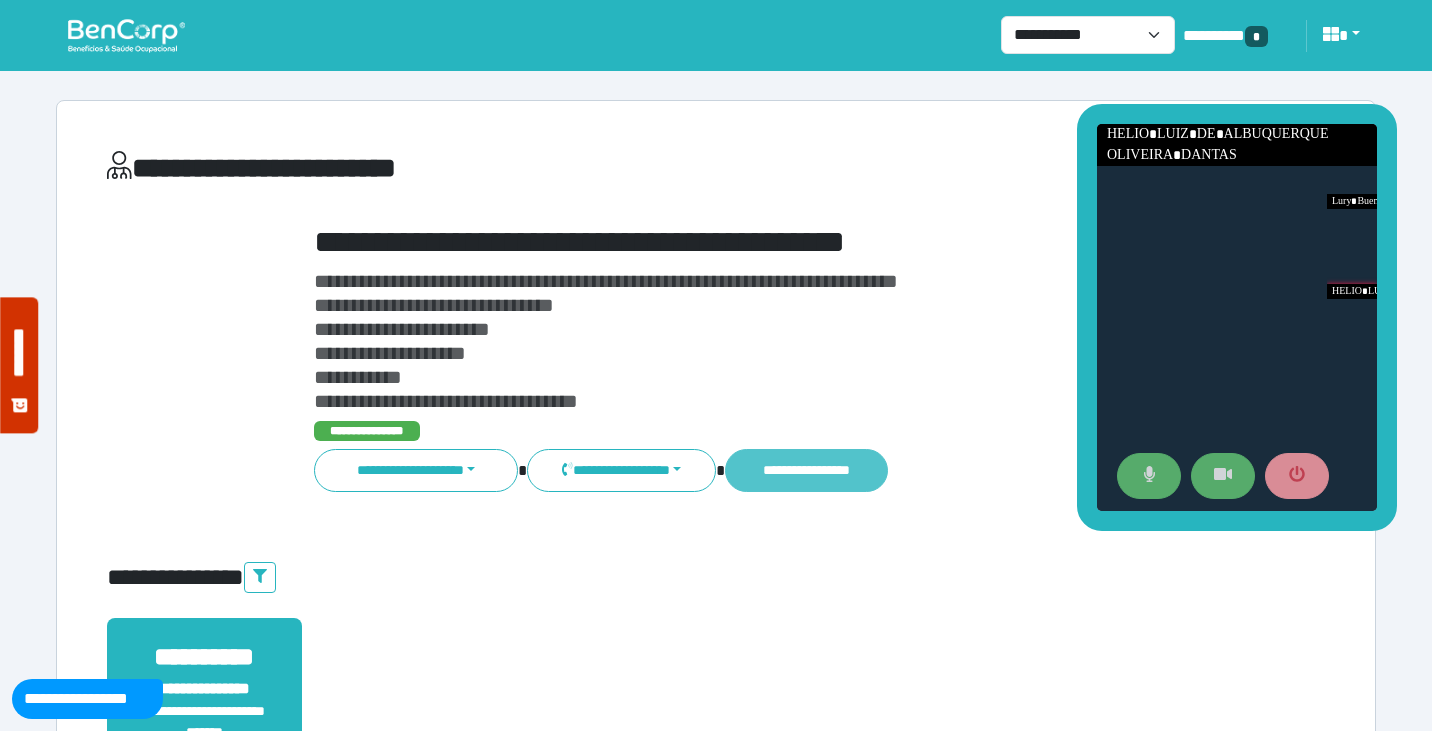 click on "**********" at bounding box center [806, 470] 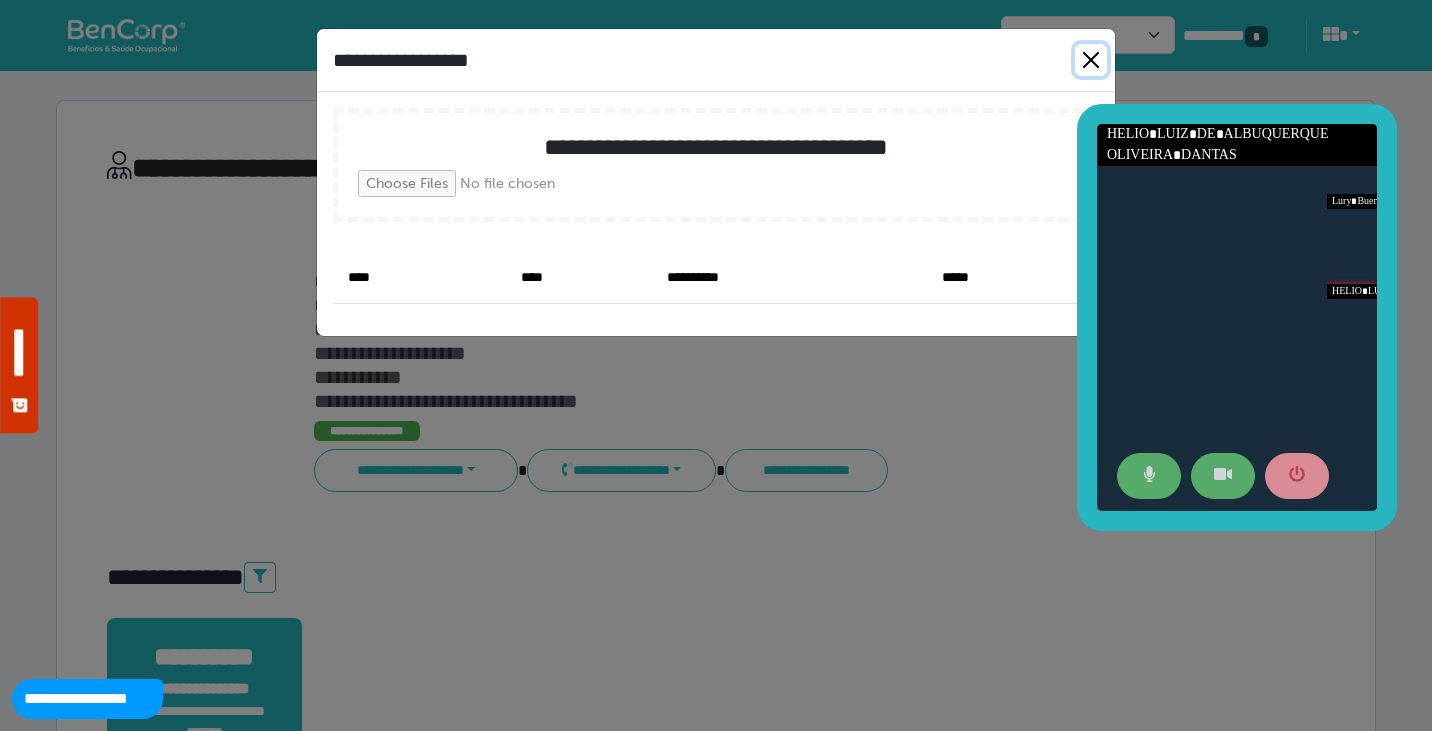 click at bounding box center (1091, 60) 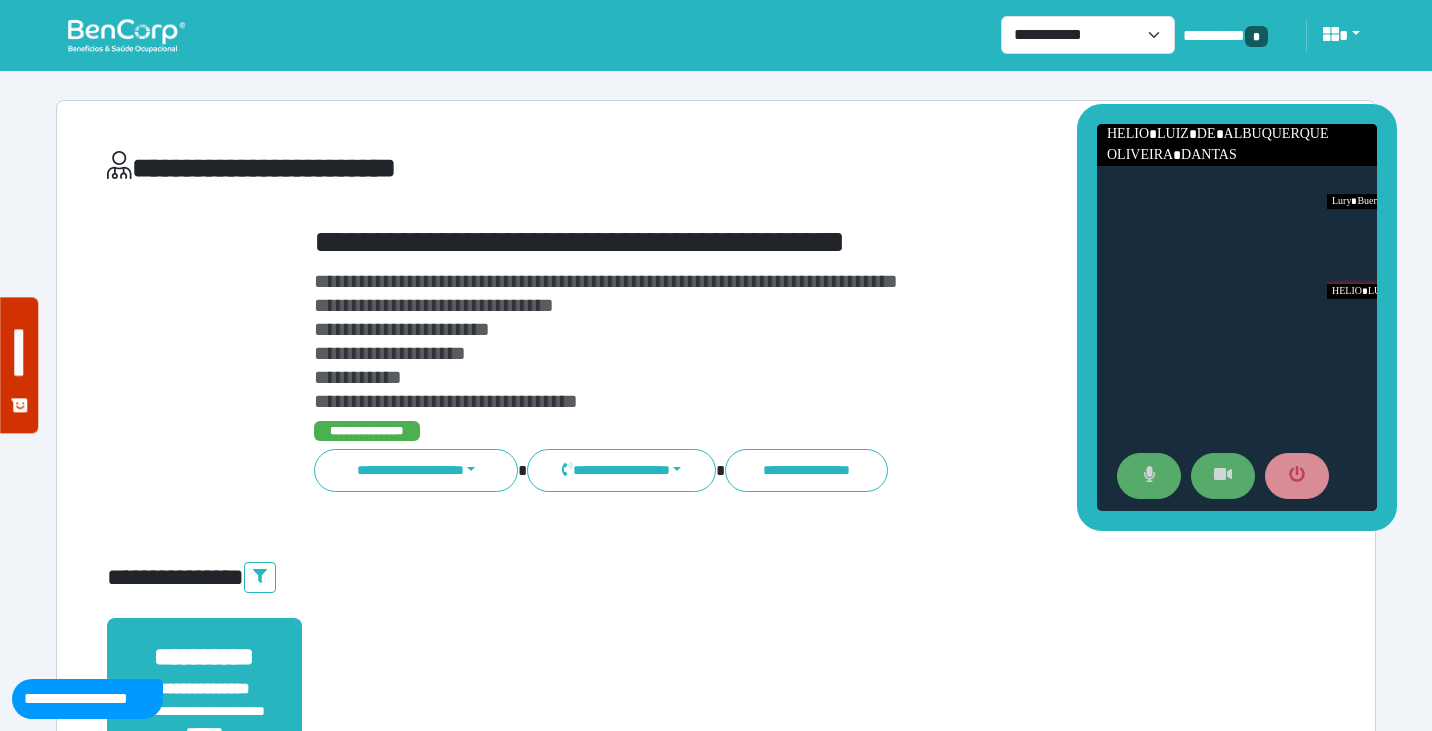 click on "**********" at bounding box center [768, 341] 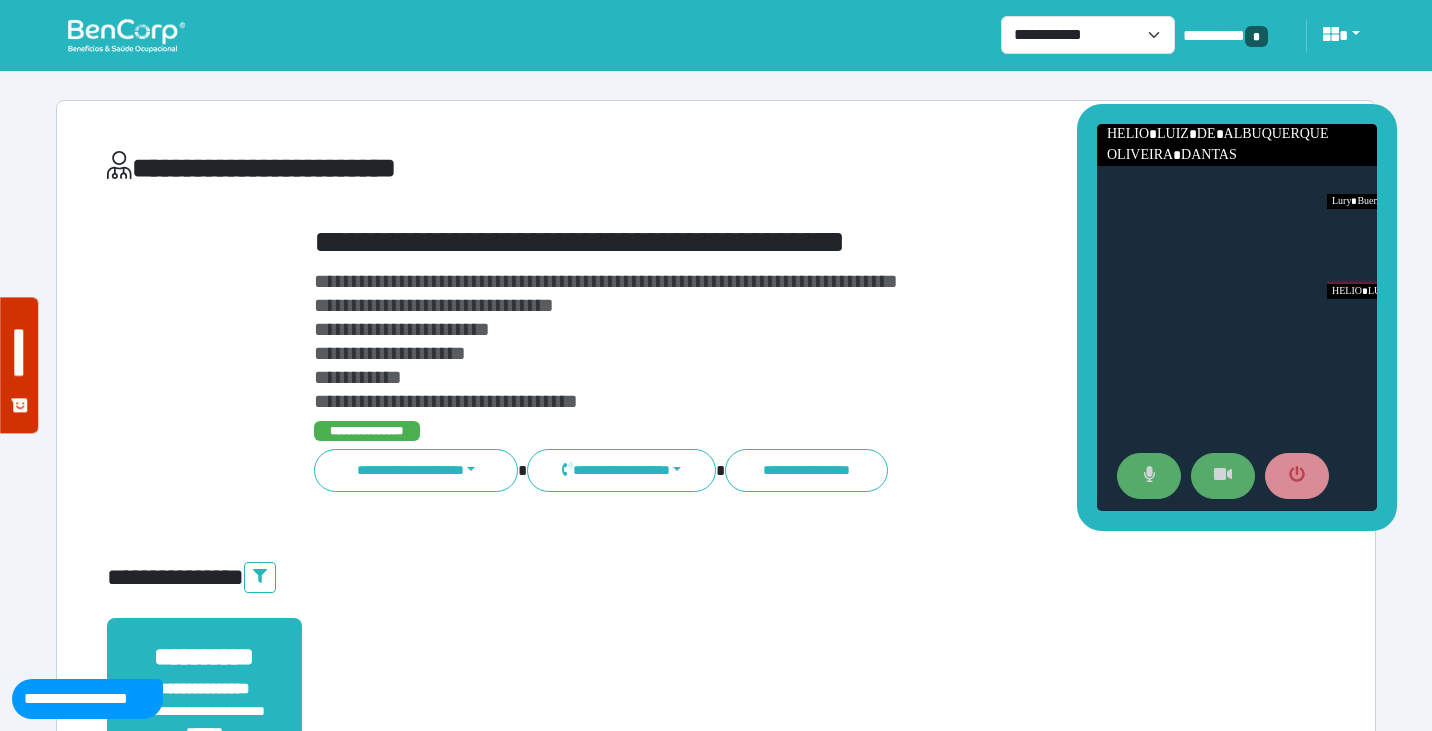 click on "**********" at bounding box center [768, 341] 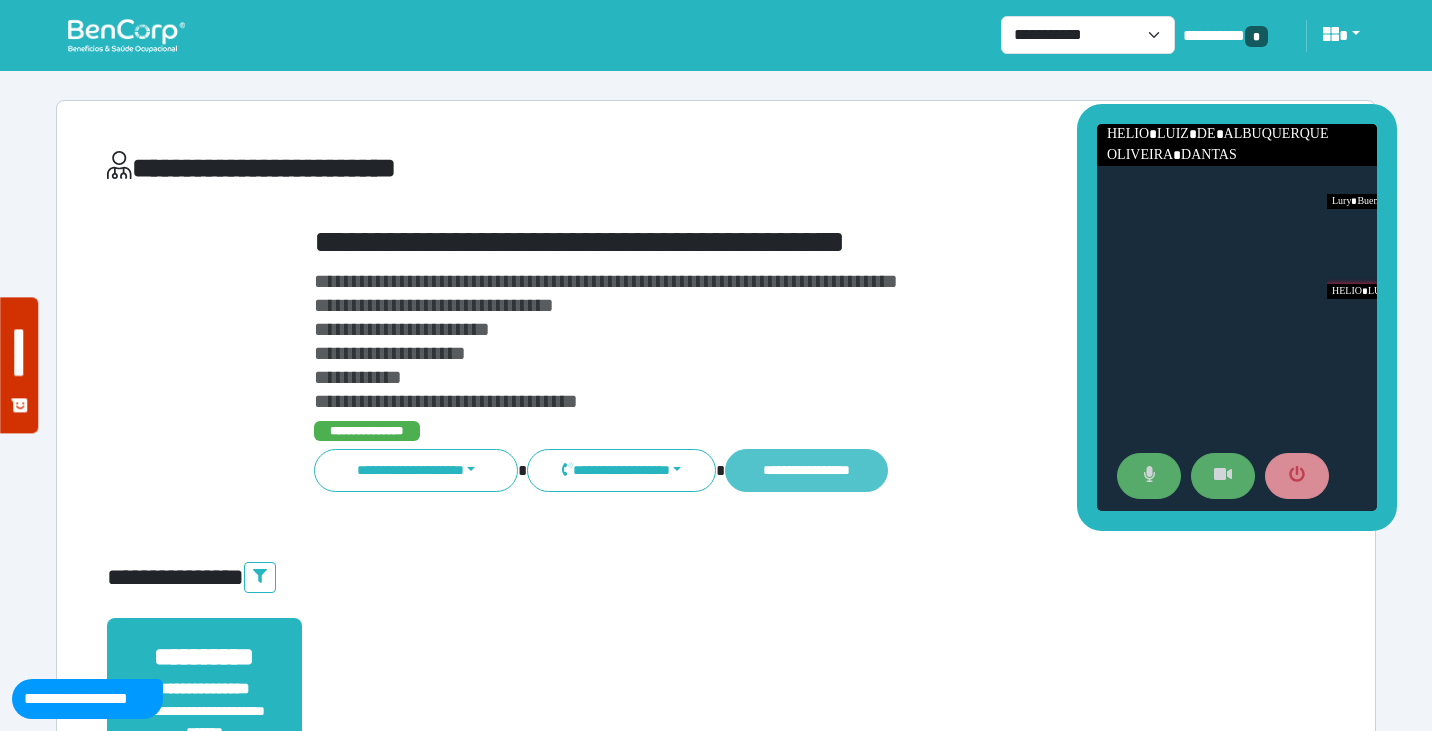 click on "**********" at bounding box center [806, 470] 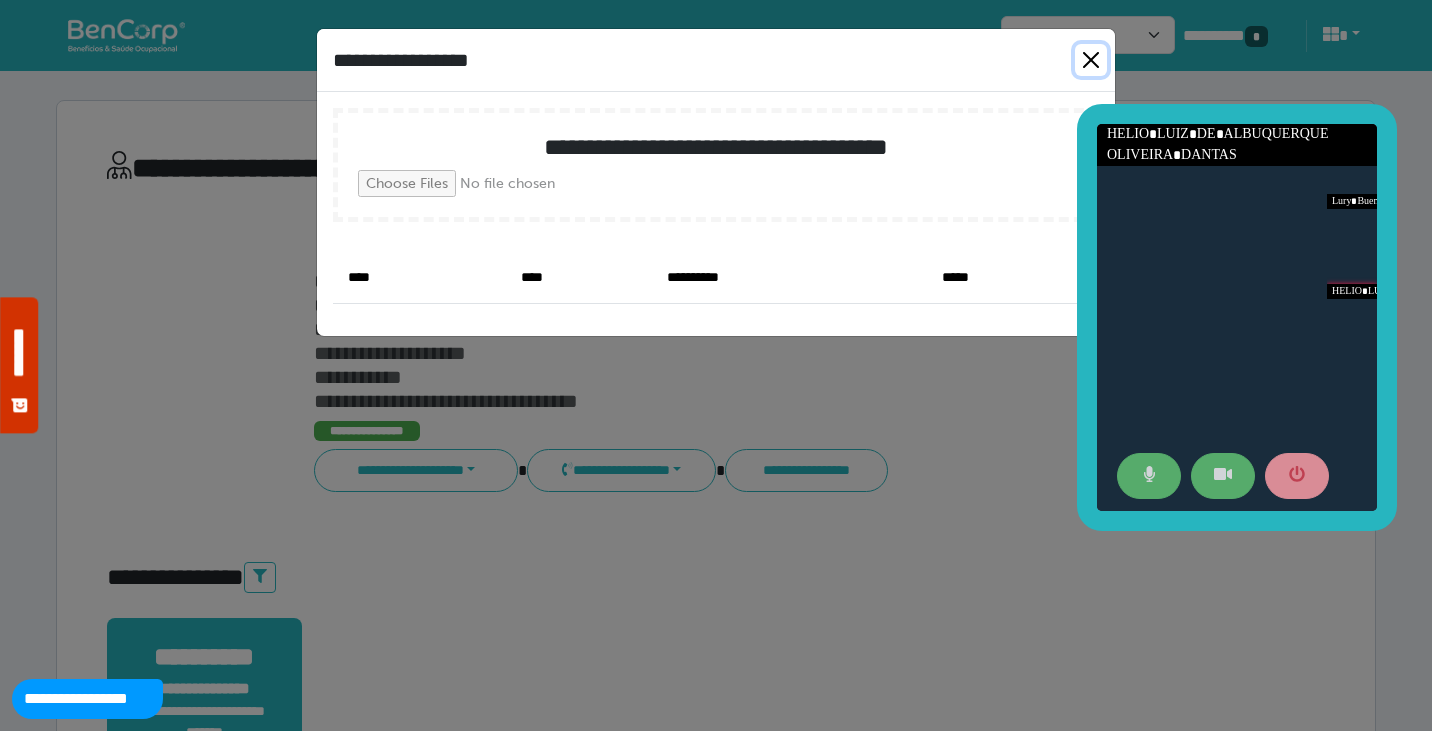 click at bounding box center [1091, 60] 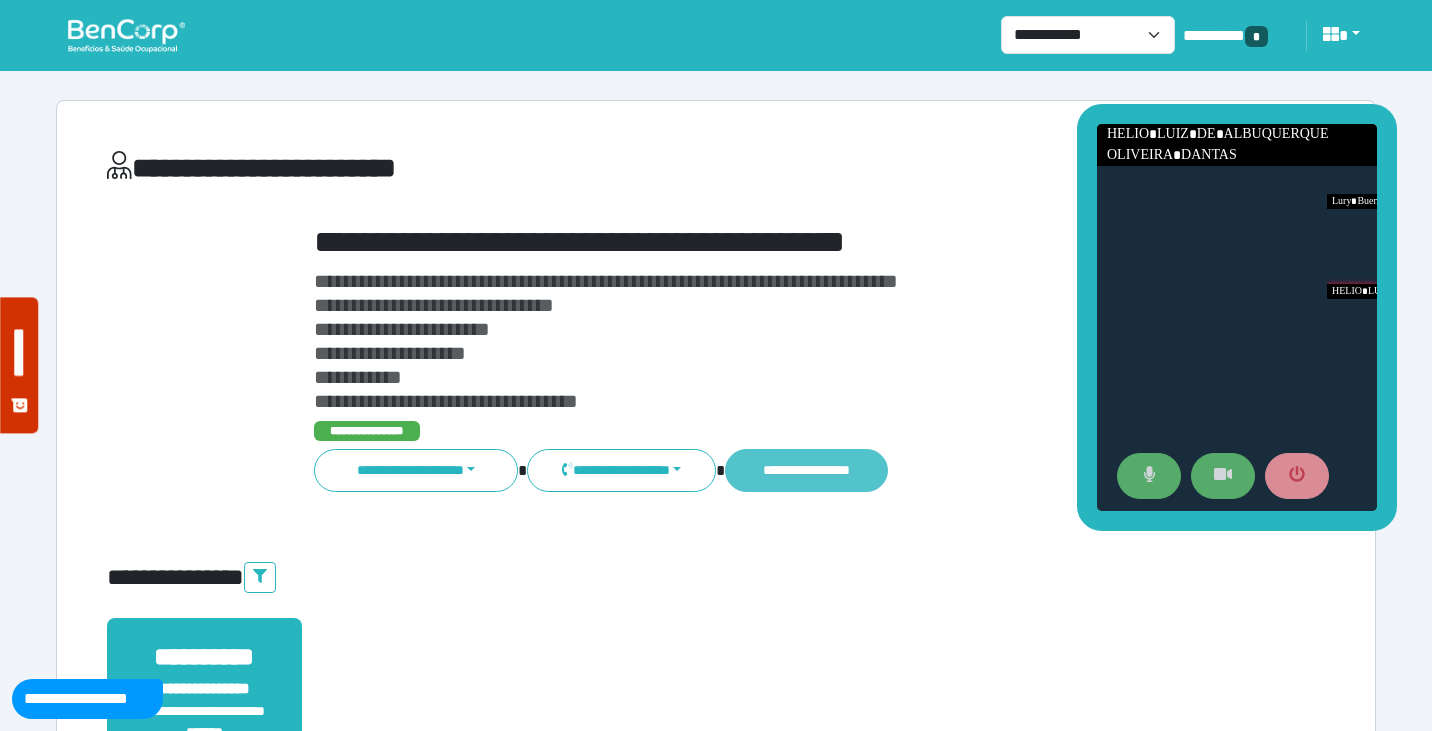 click on "**********" at bounding box center [806, 470] 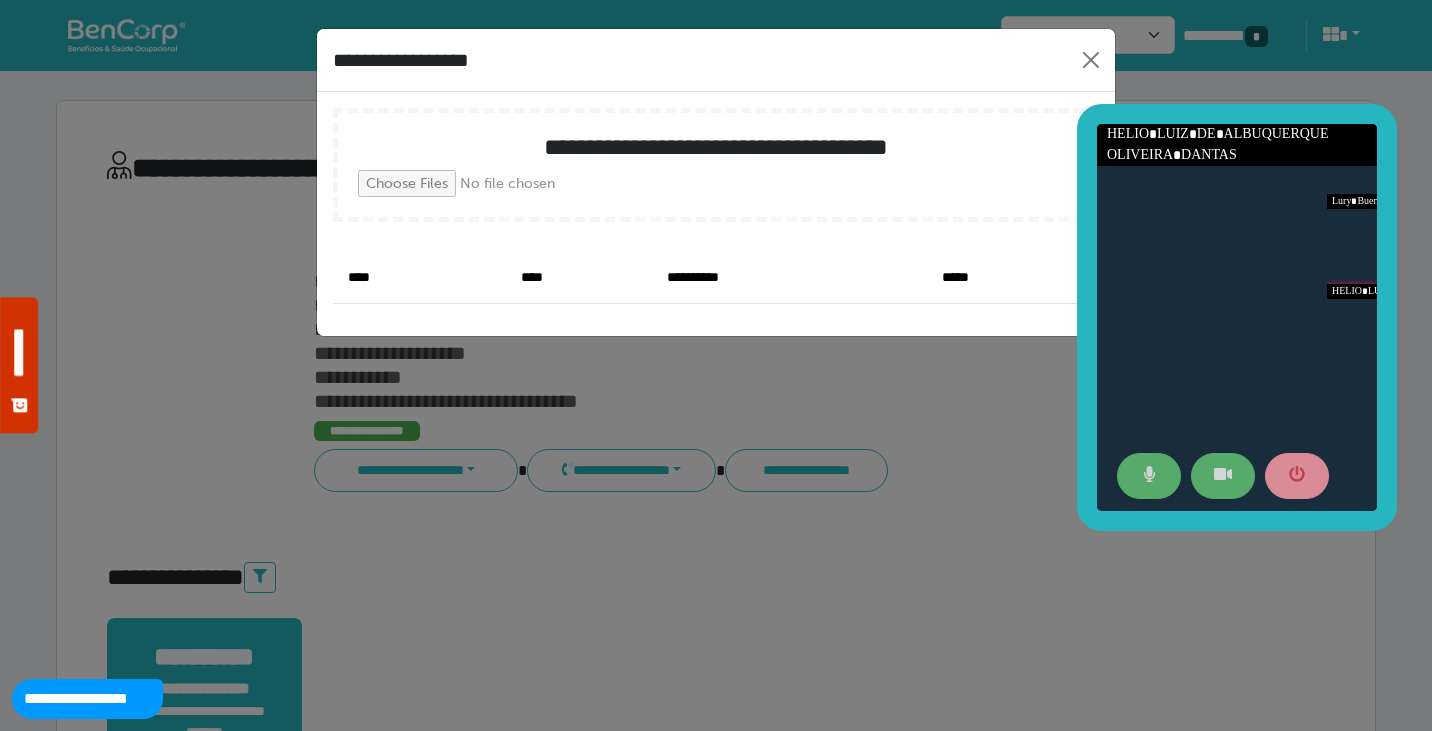 click on "**********" at bounding box center (716, 365) 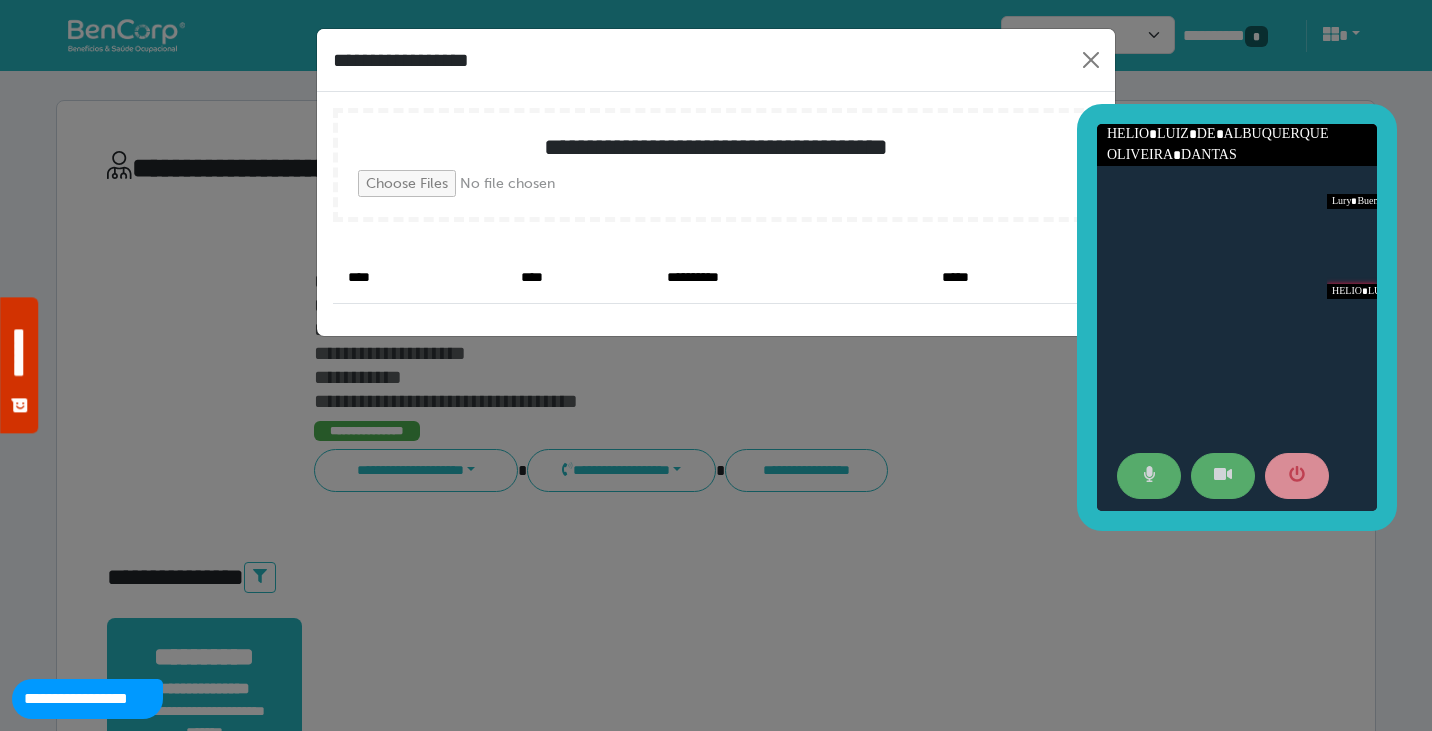 click on "**********" at bounding box center [716, 165] 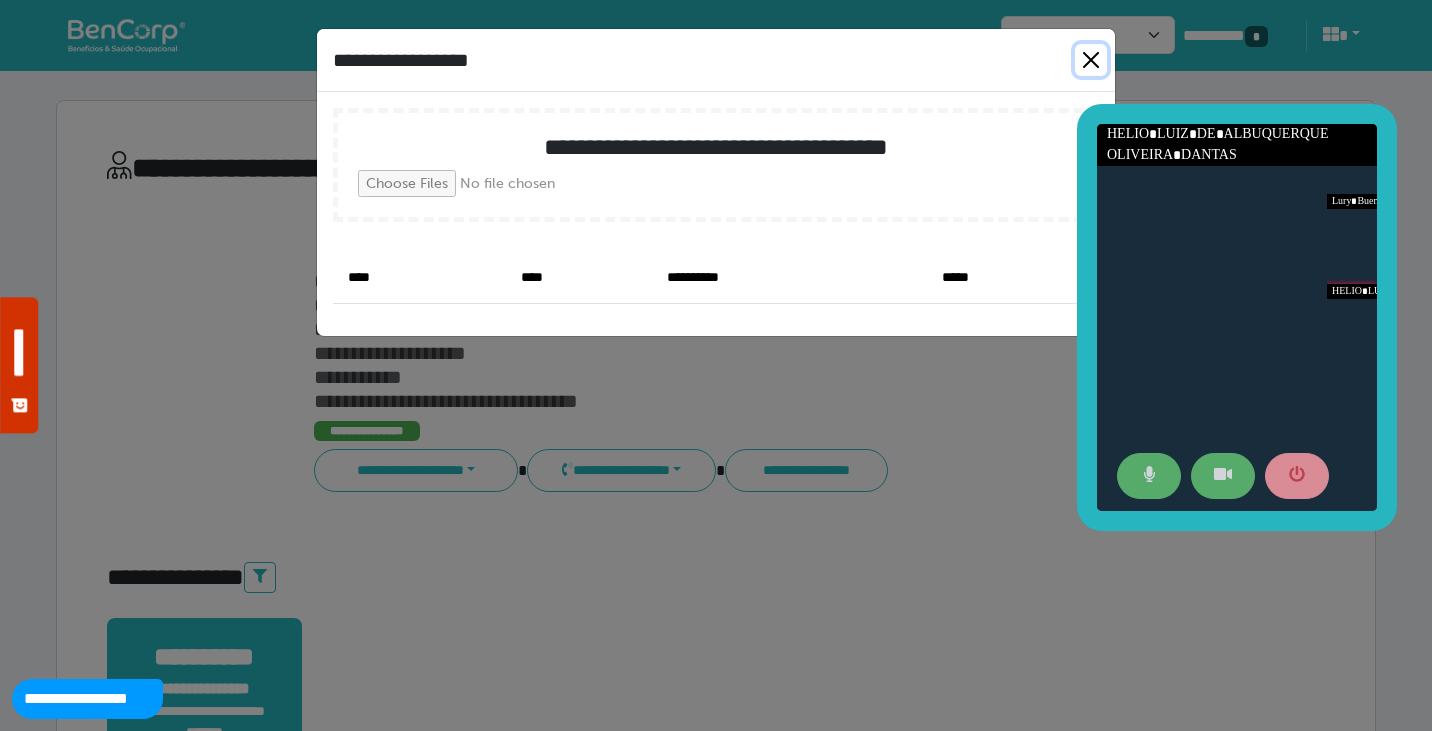 click at bounding box center [1091, 60] 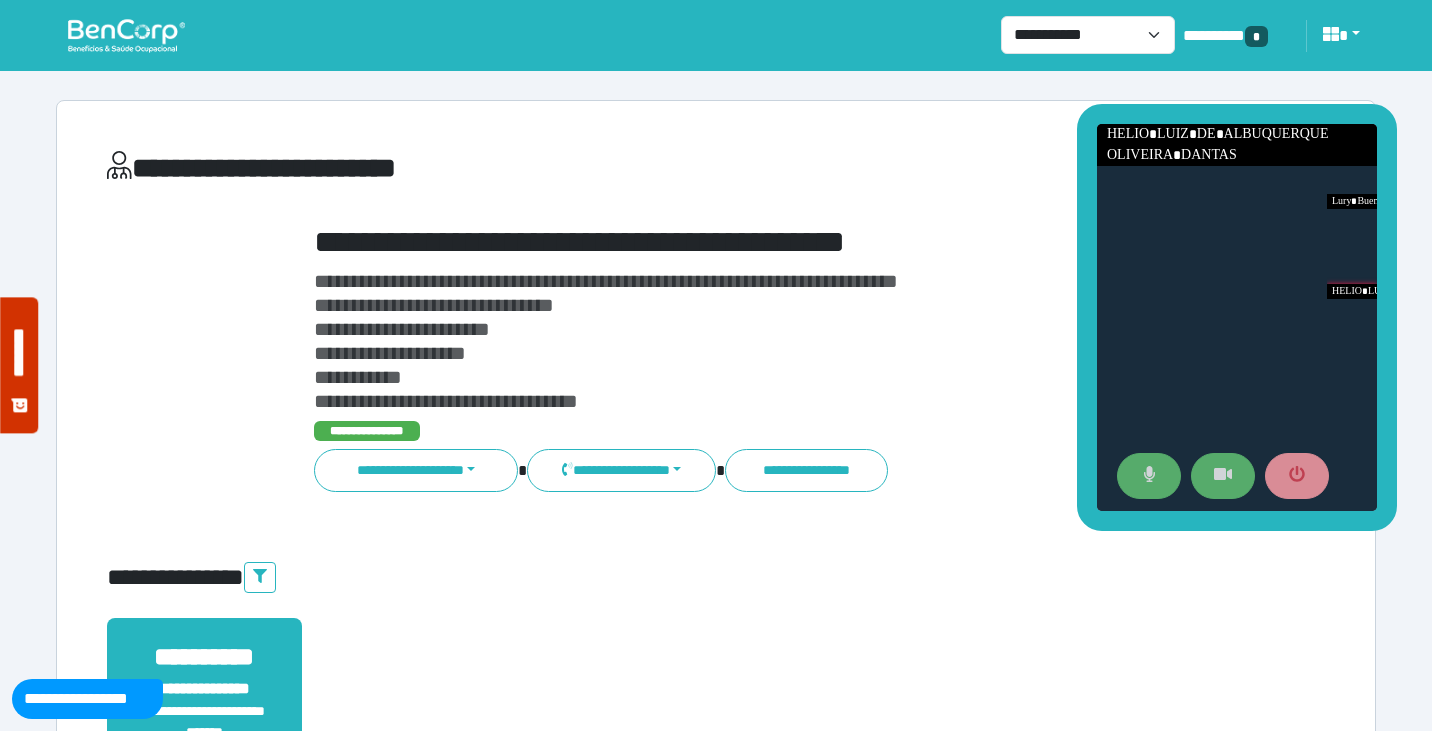 click on "**********" at bounding box center [768, 341] 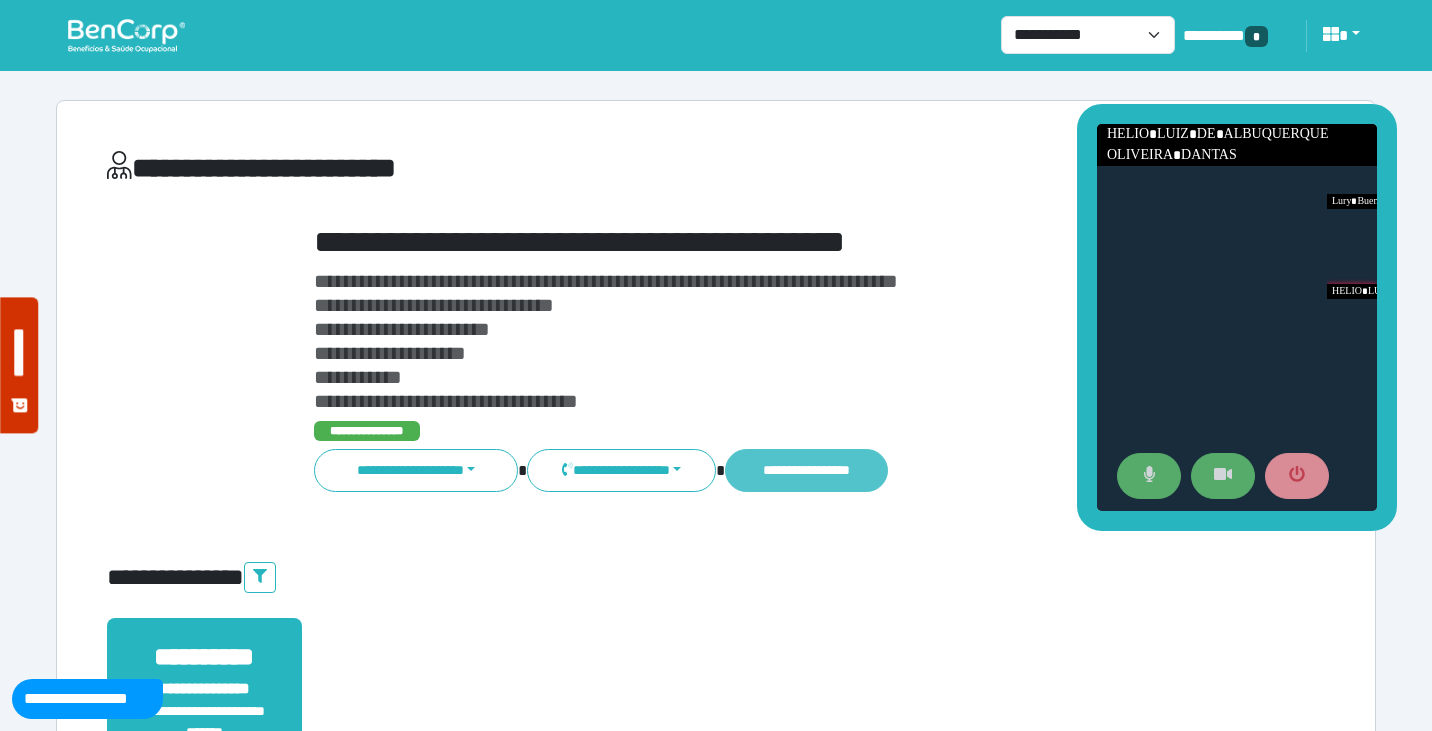 click on "**********" at bounding box center (806, 470) 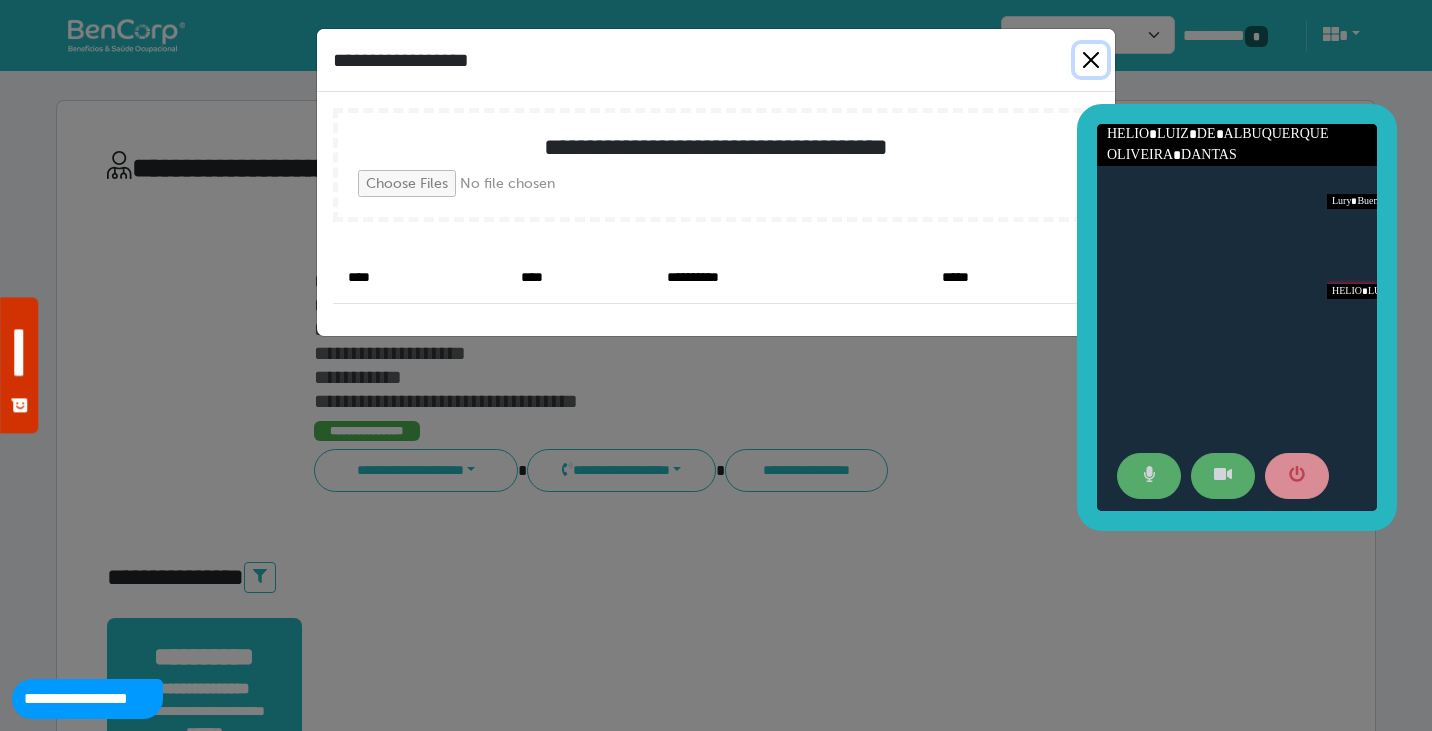 click at bounding box center (1091, 60) 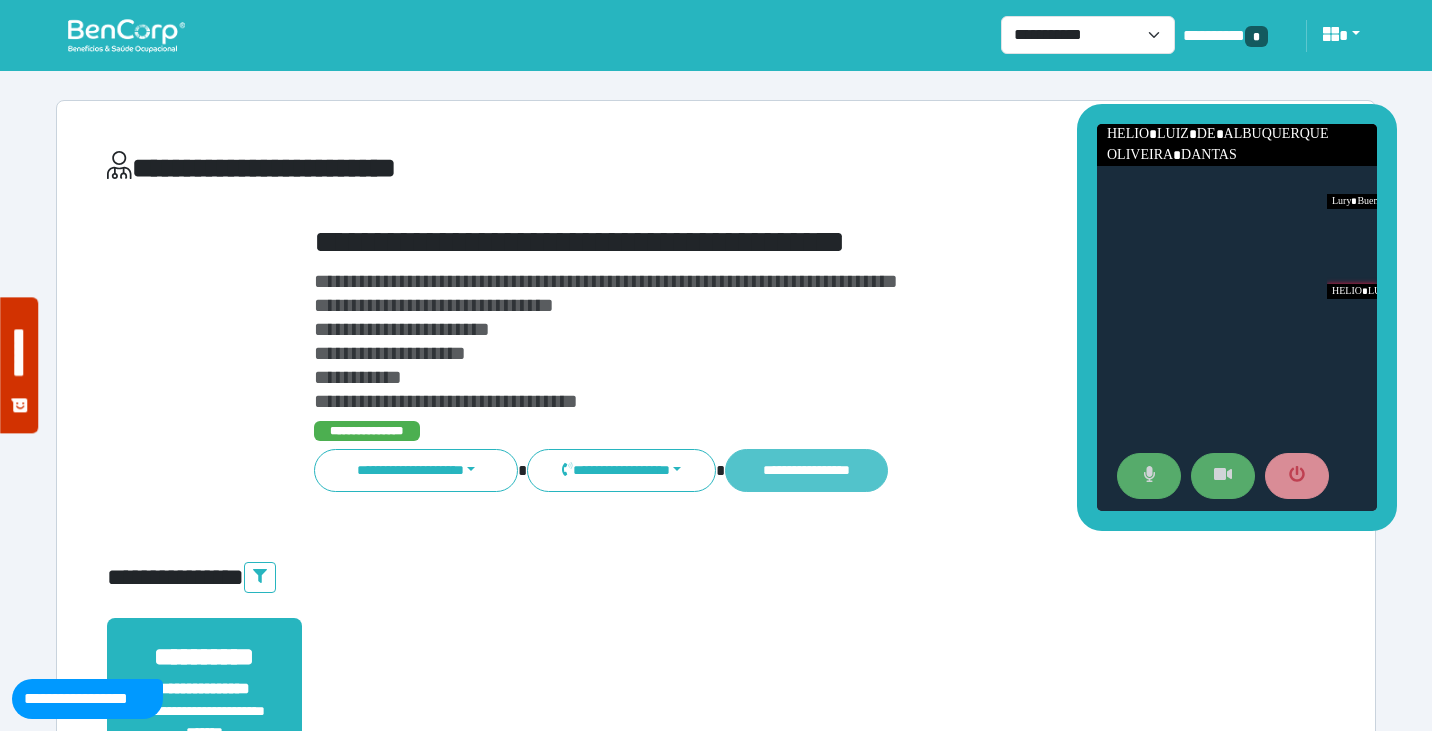 click on "**********" at bounding box center (806, 470) 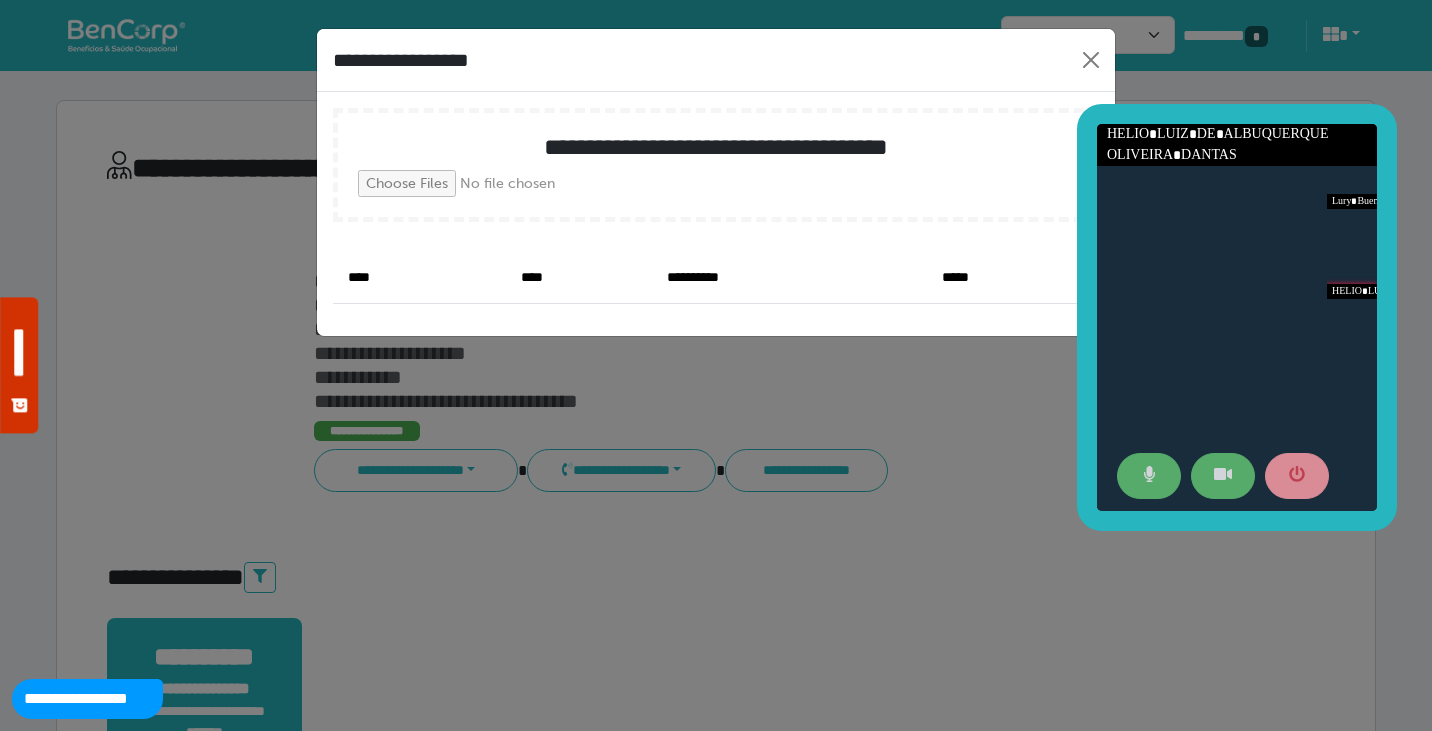 click on "**********" at bounding box center [716, 365] 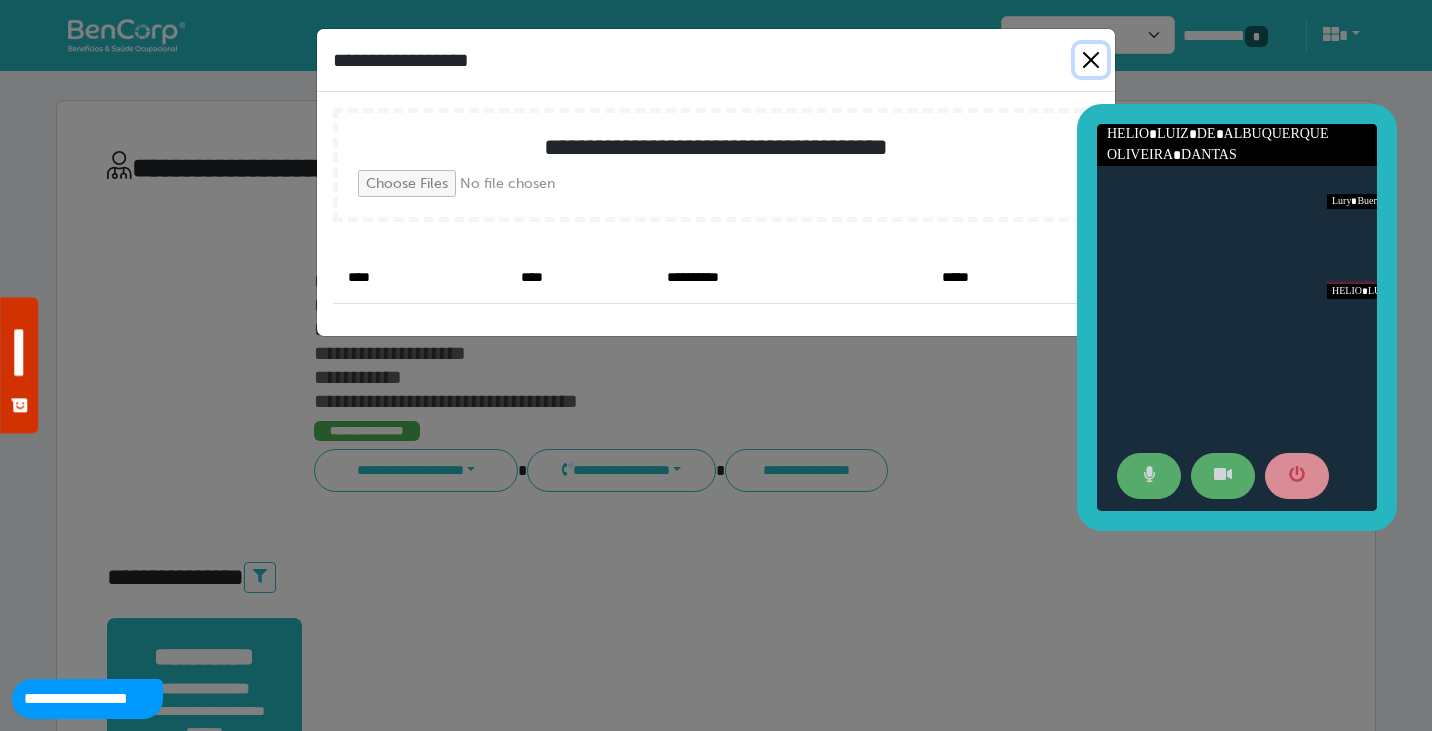 click at bounding box center [1091, 60] 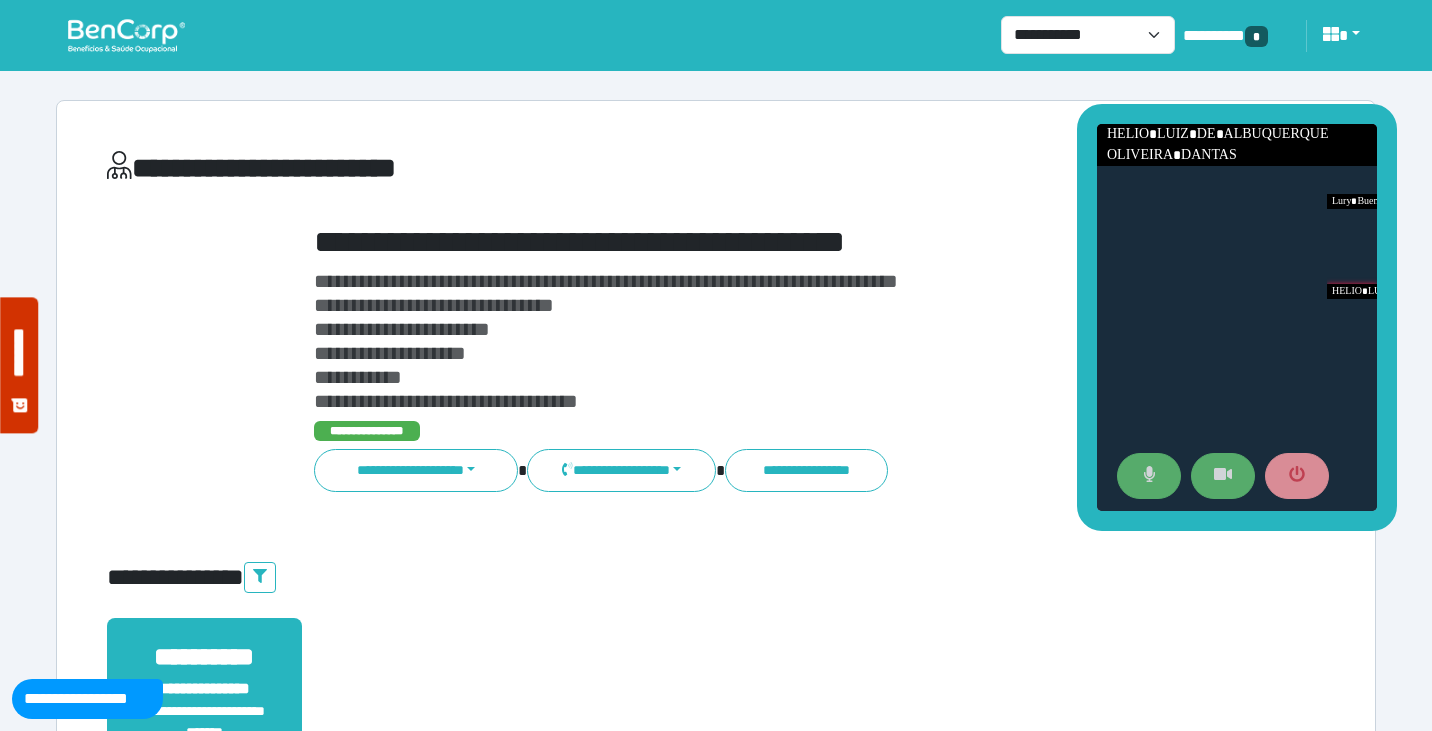 click on "**********" at bounding box center (768, 341) 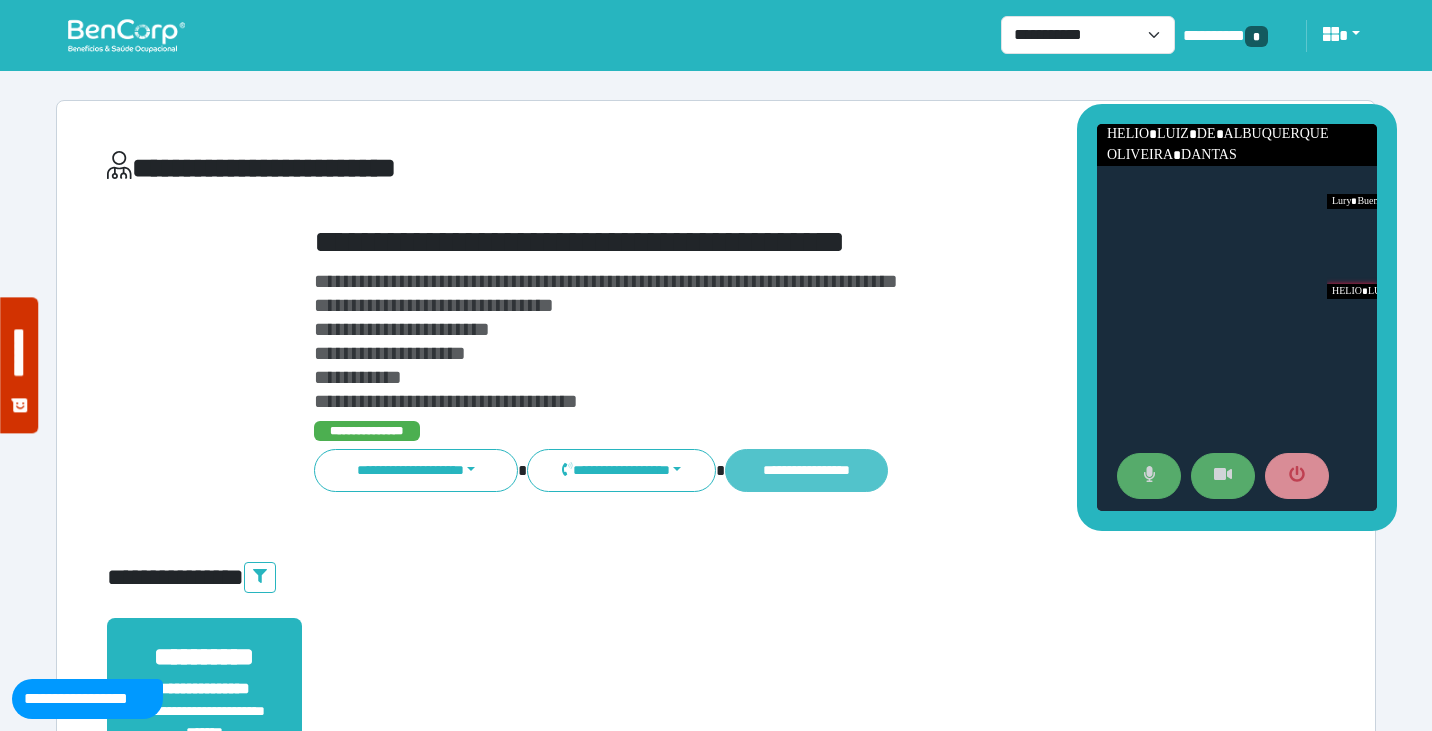 click on "**********" at bounding box center [806, 470] 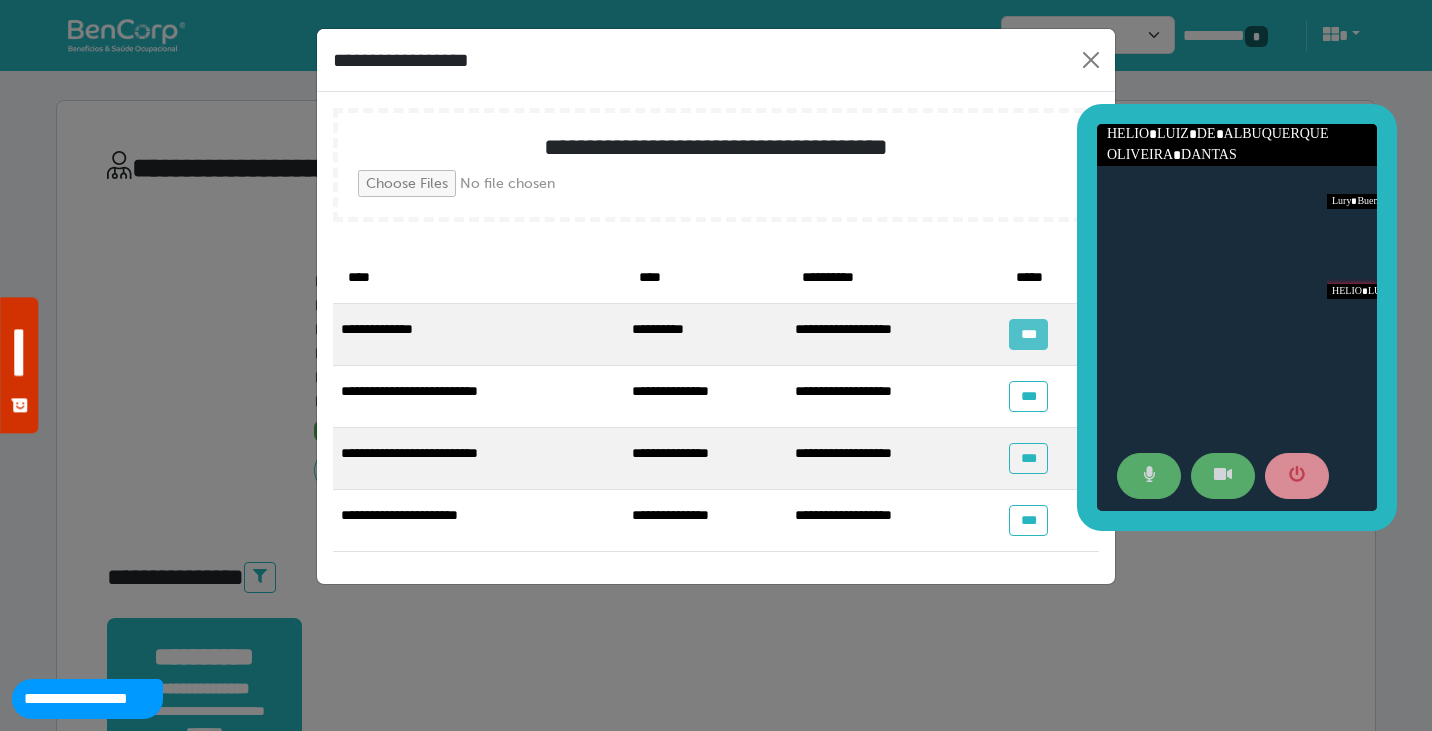 click on "***" at bounding box center [1028, 334] 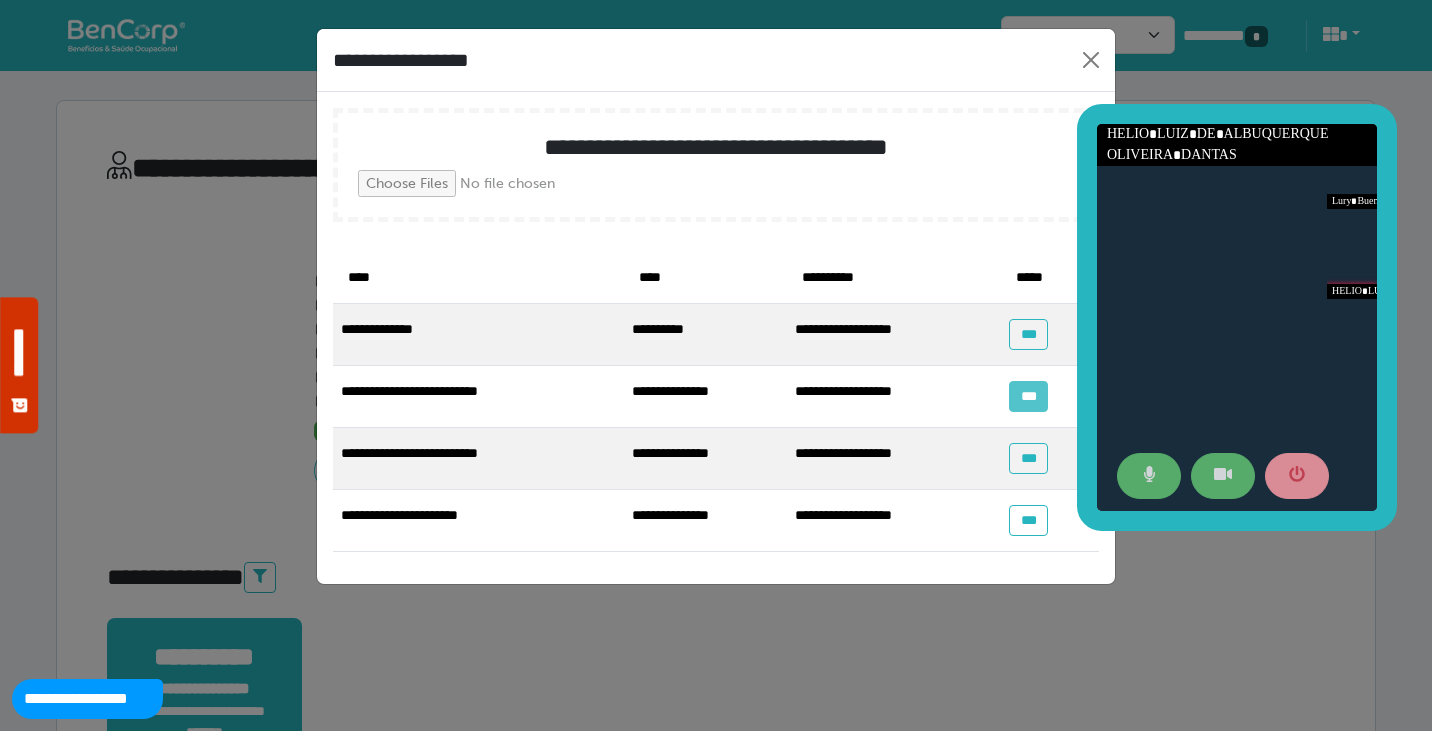 click on "***" at bounding box center [1028, 396] 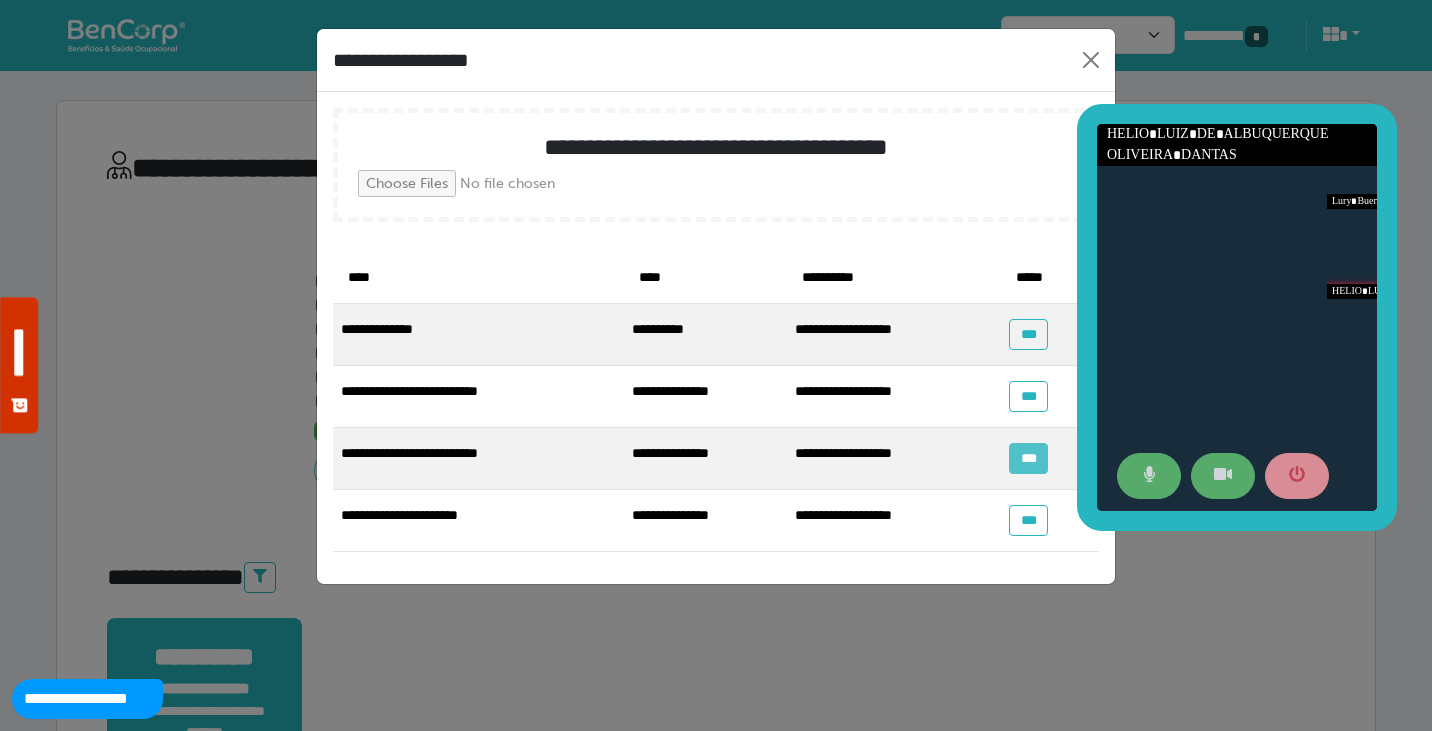 click on "***" at bounding box center [1028, 458] 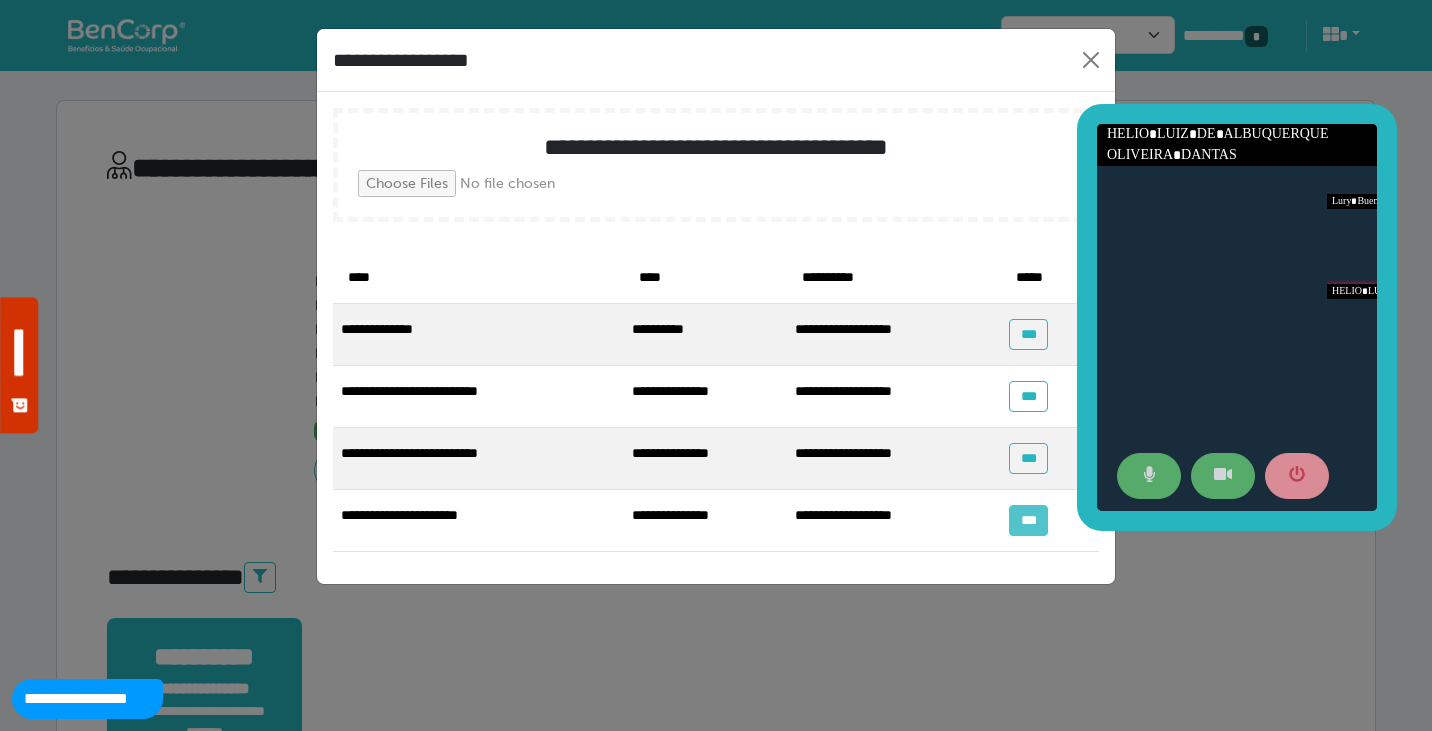 click on "***" at bounding box center (1028, 520) 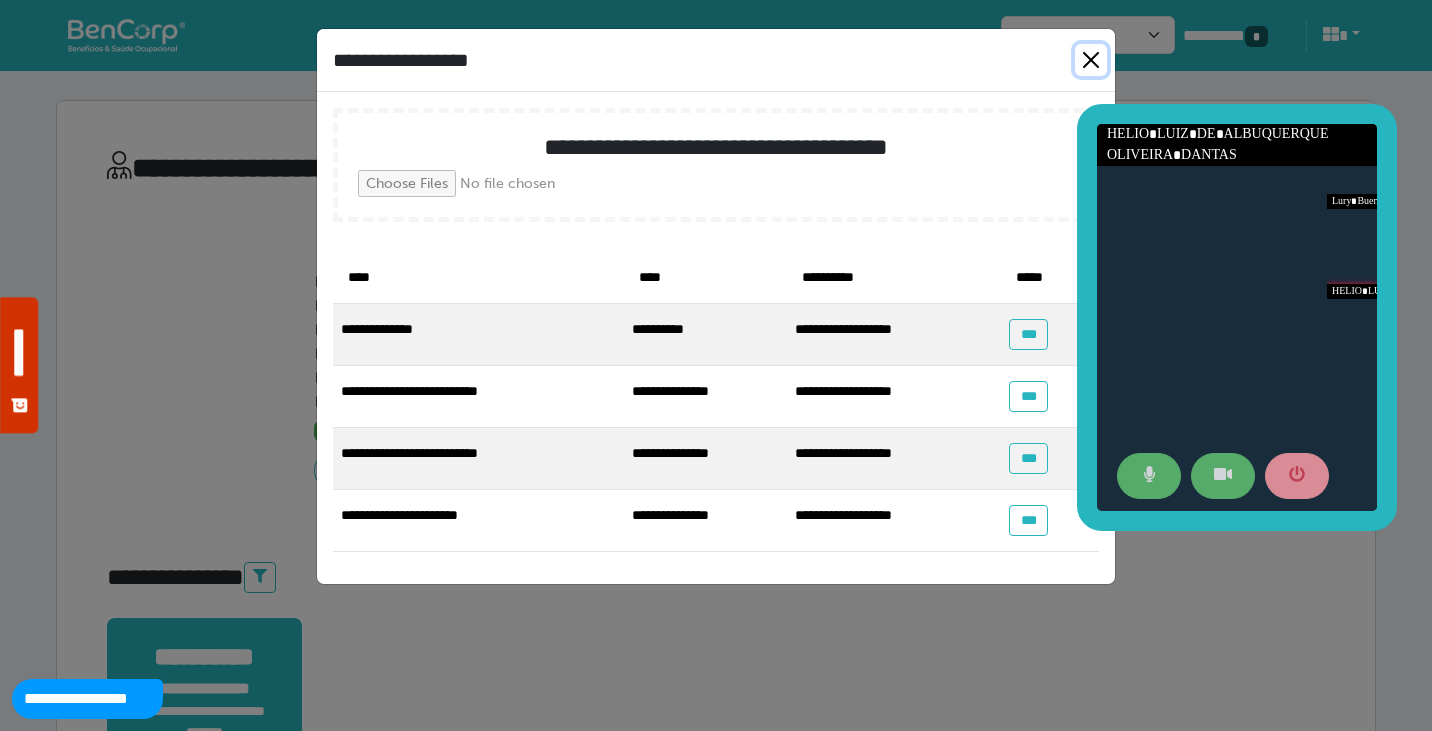 click at bounding box center (1091, 60) 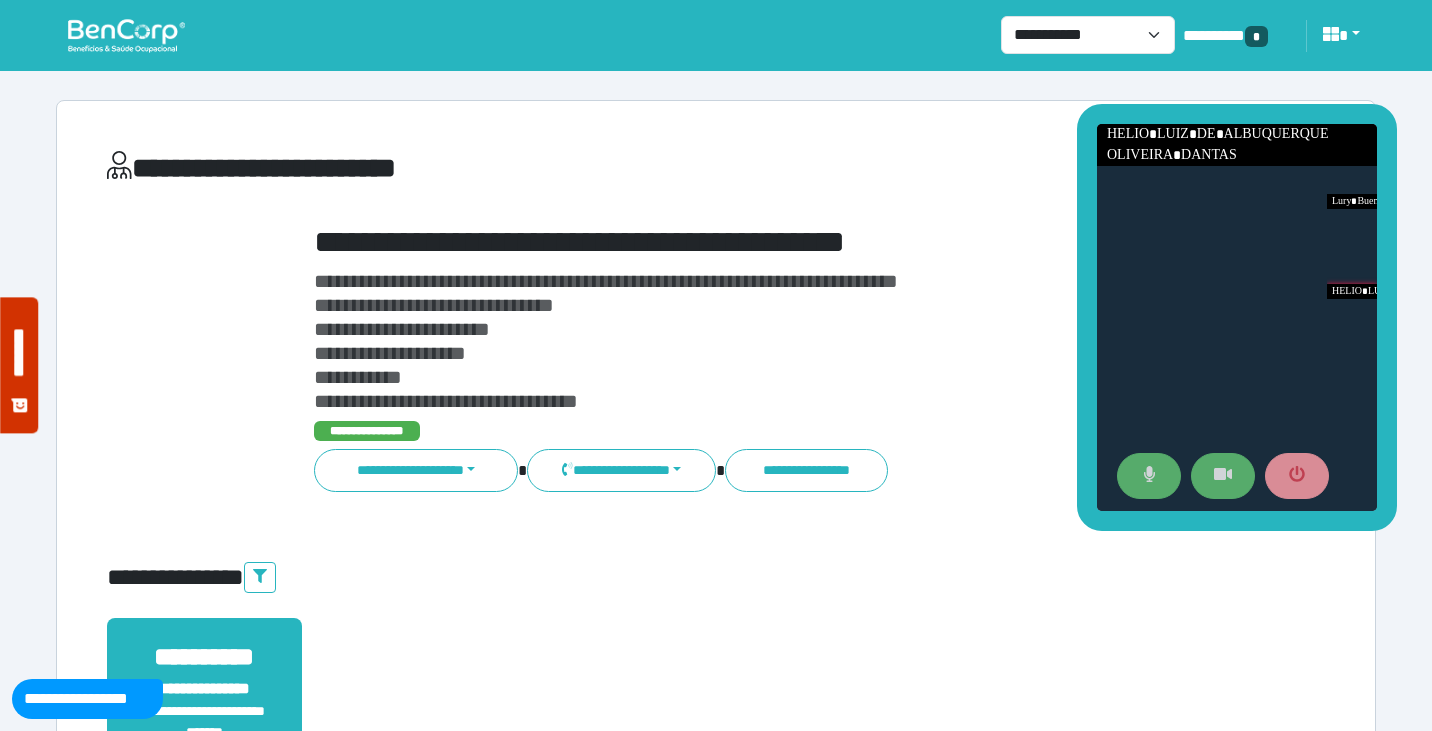 scroll, scrollTop: 219, scrollLeft: 0, axis: vertical 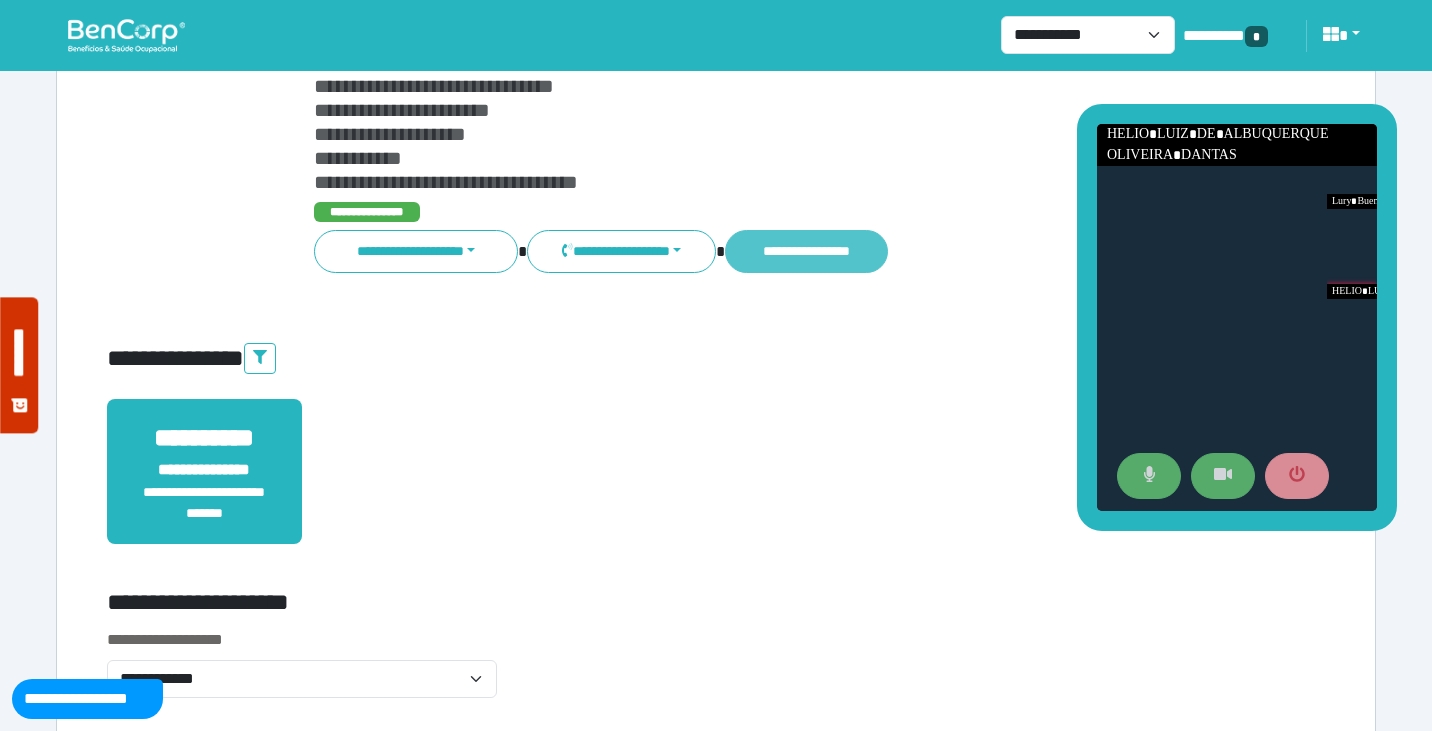 click on "**********" at bounding box center (806, 251) 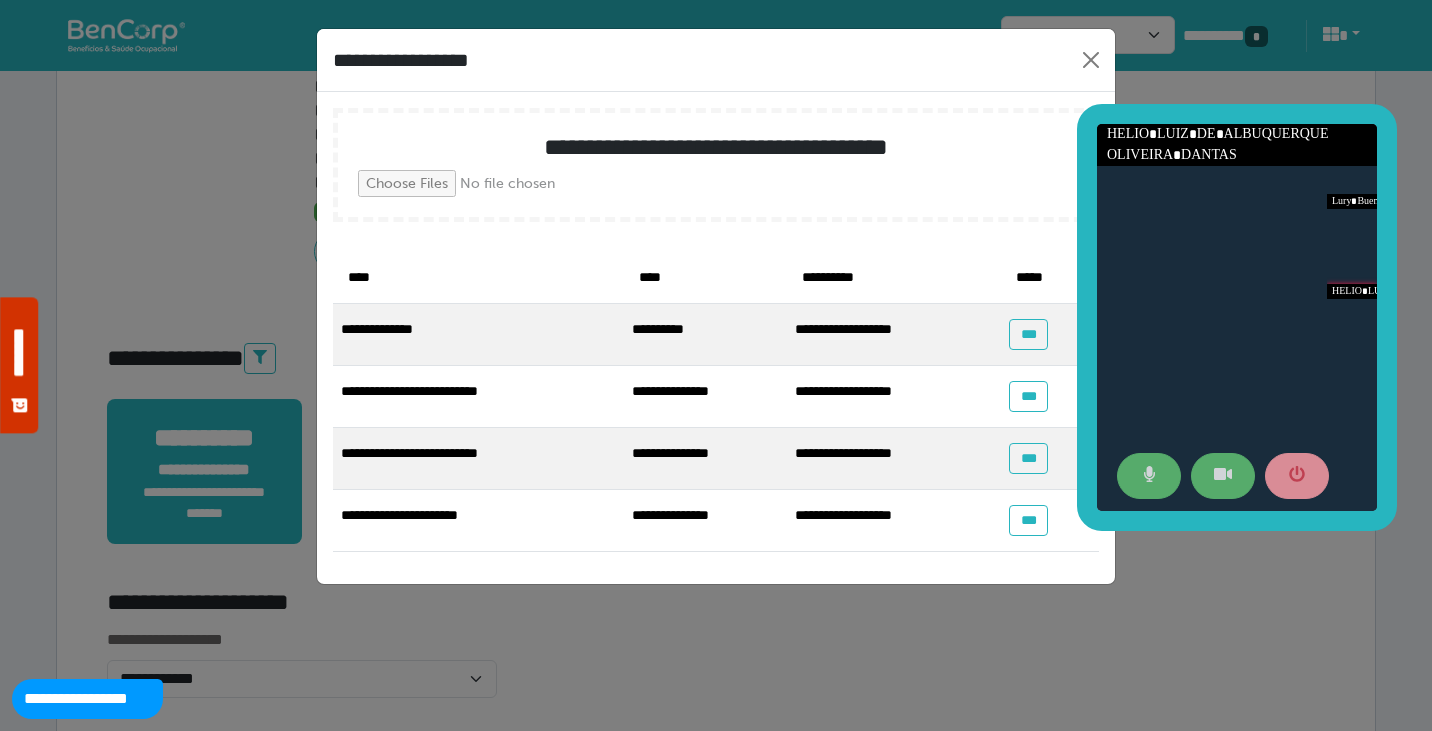 click on "**********" at bounding box center [716, 60] 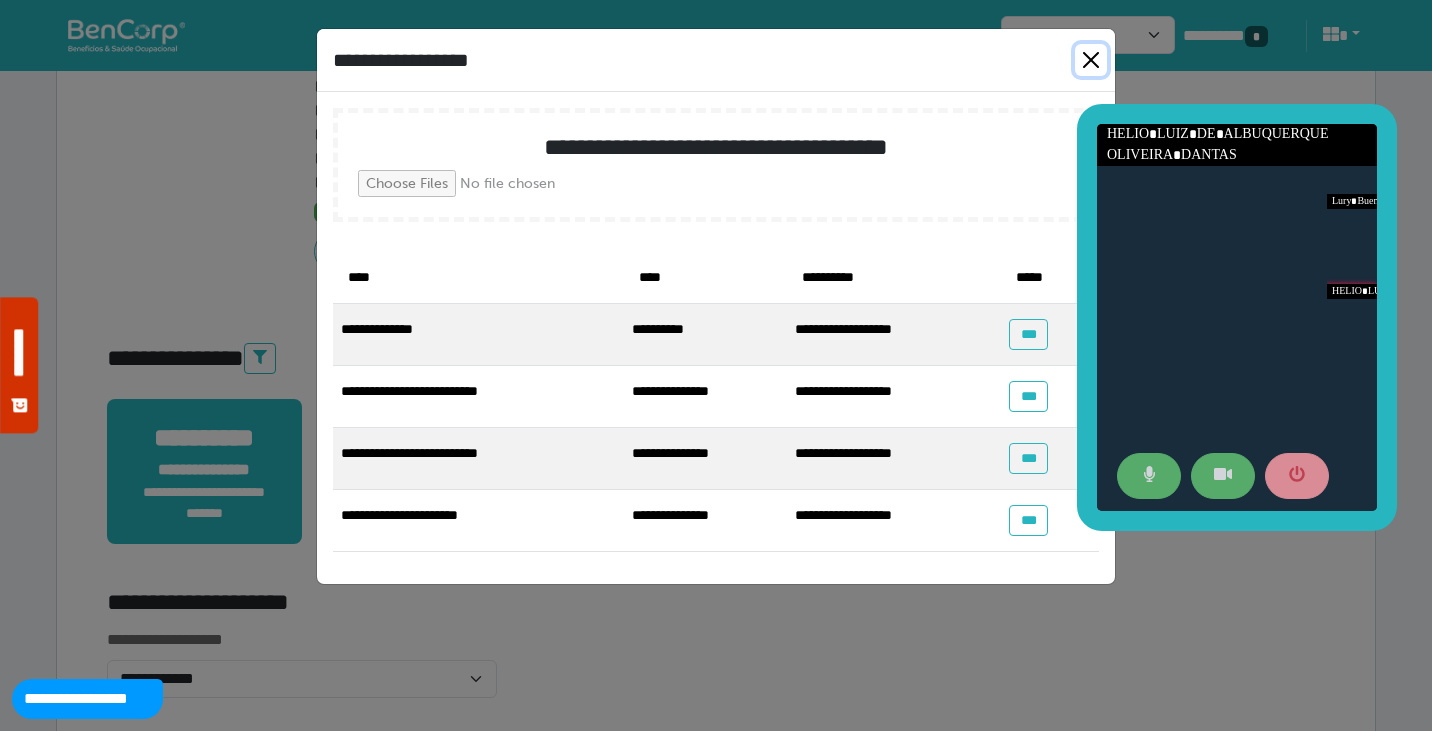 click at bounding box center [1091, 60] 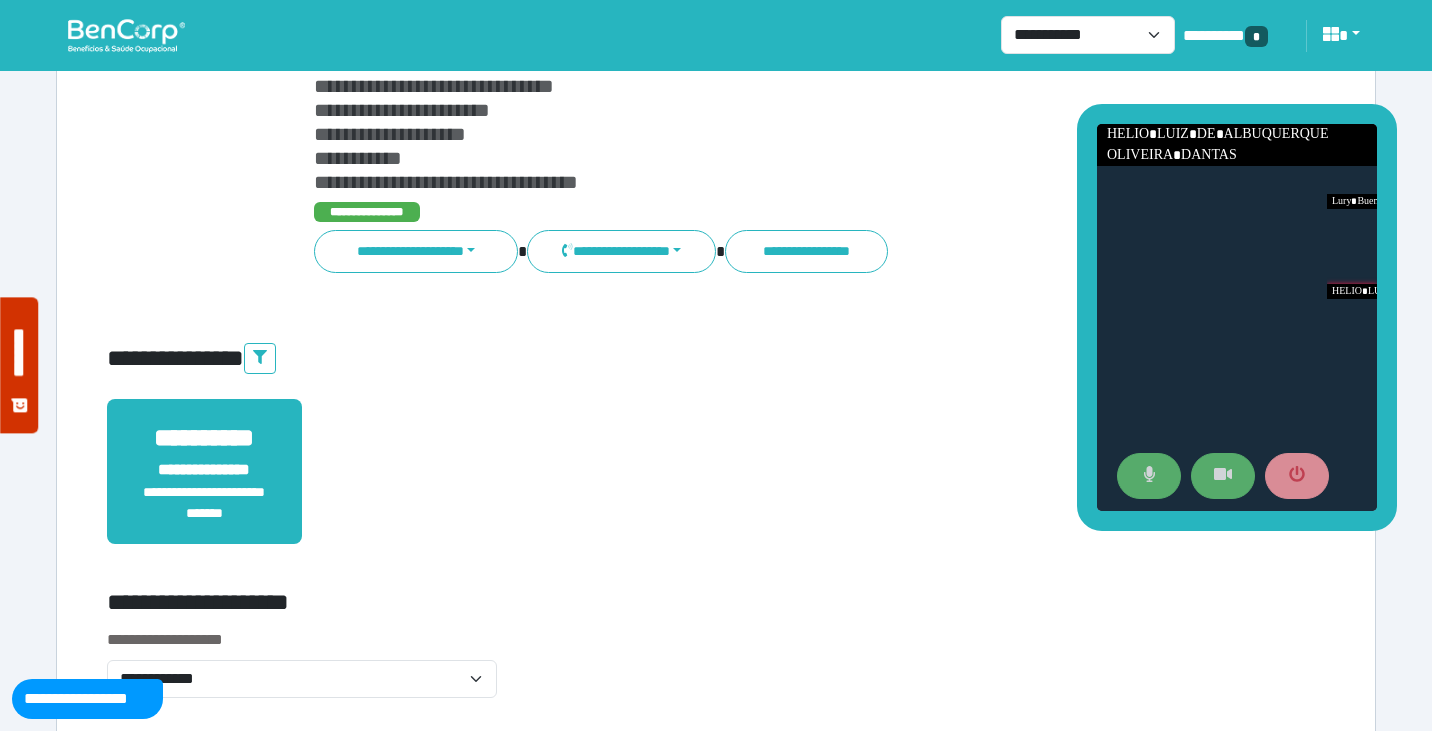 click on "**********" at bounding box center [716, 483] 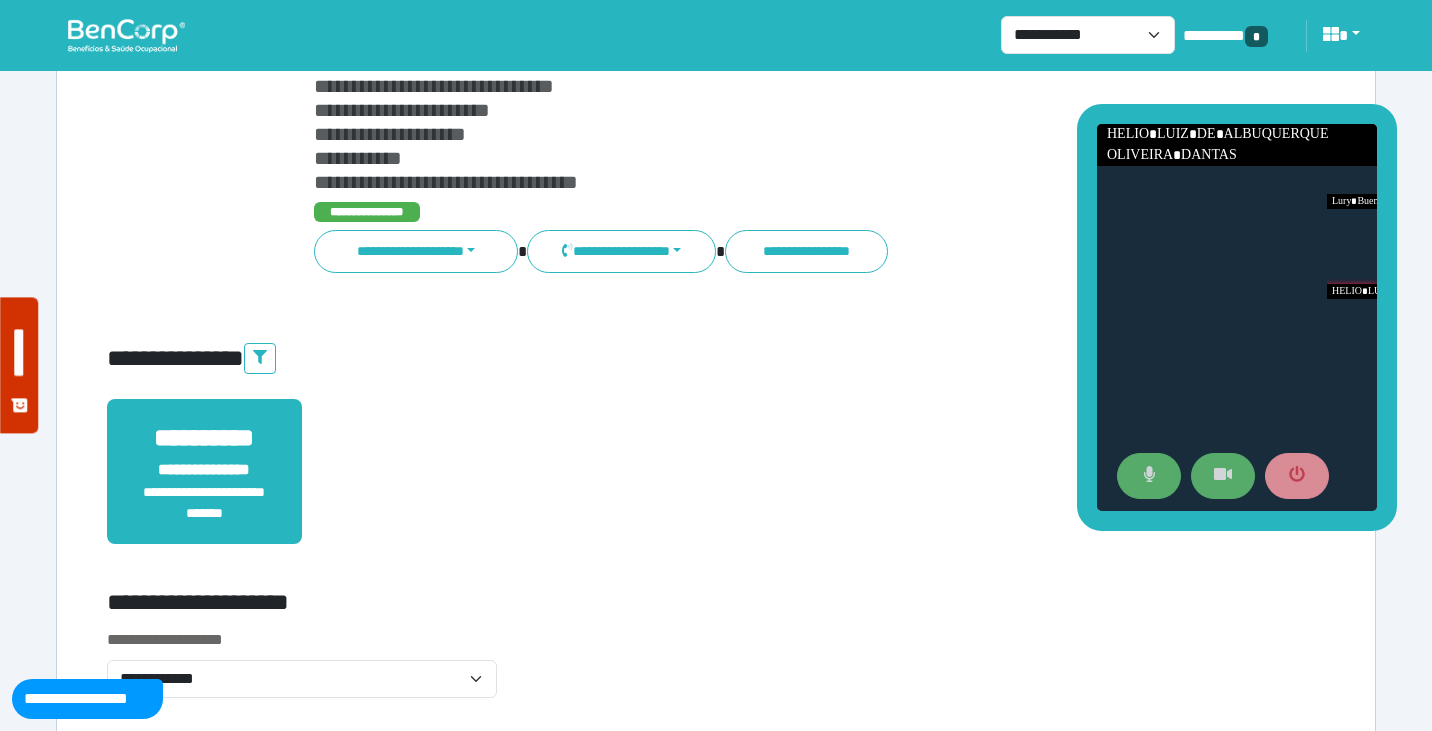 click on "**********" at bounding box center (716, 483) 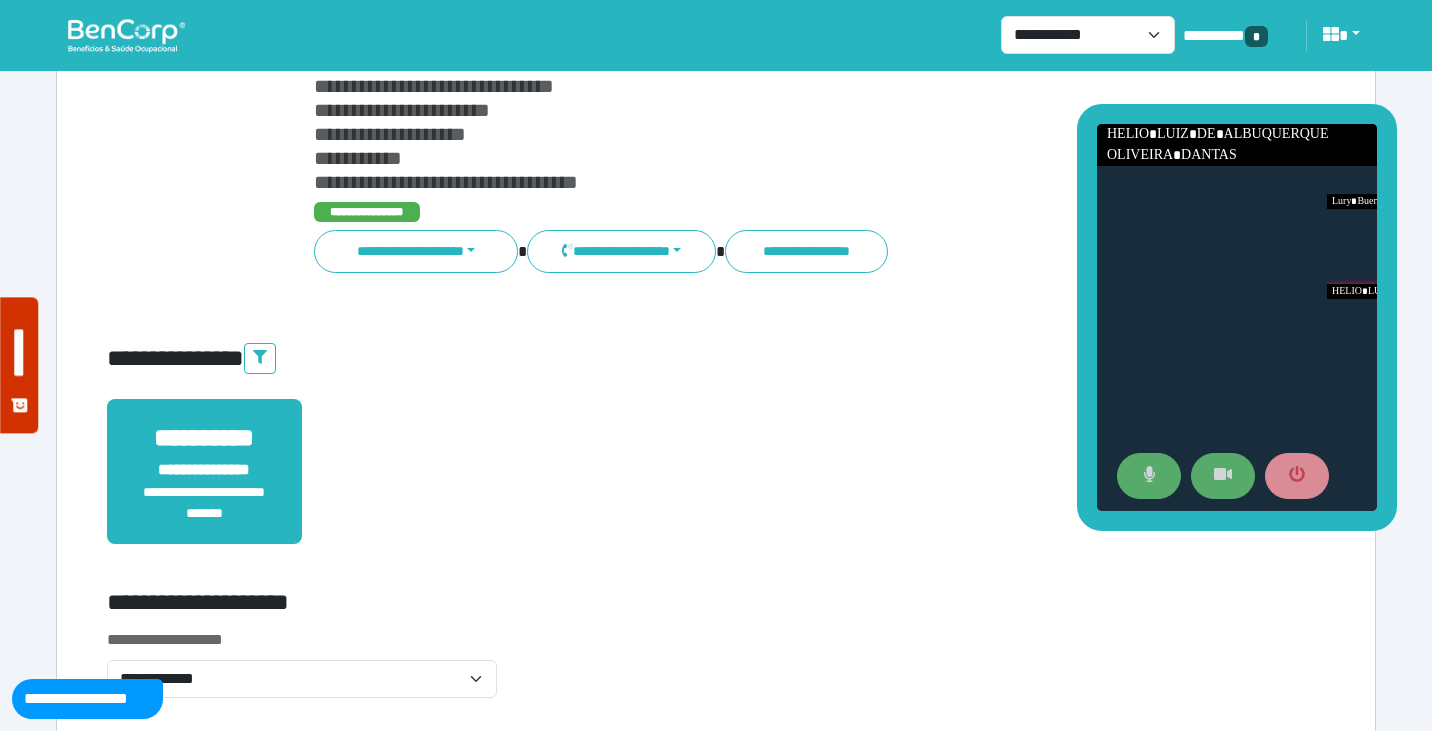 click on "**********" at bounding box center (716, 483) 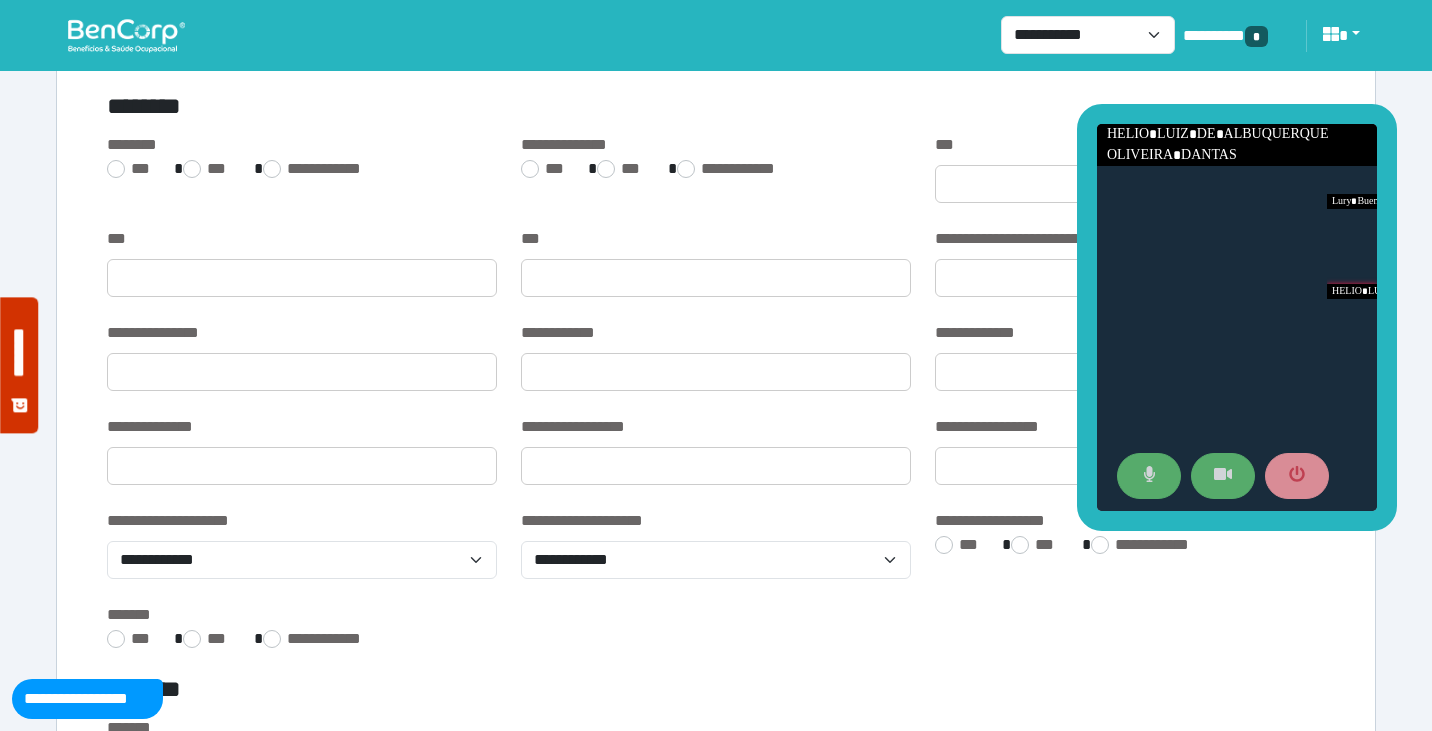 scroll, scrollTop: 1451, scrollLeft: 0, axis: vertical 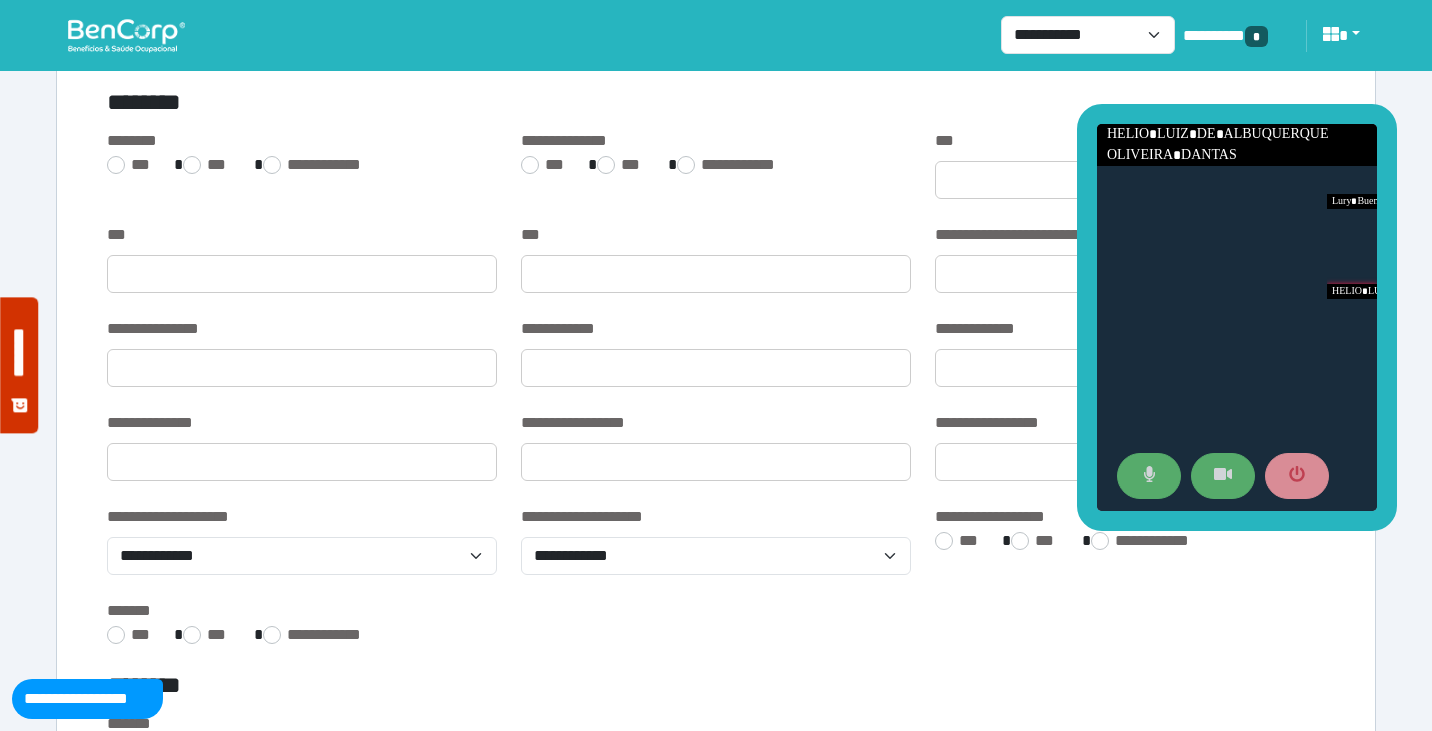 click on "**********" at bounding box center (716, 625) 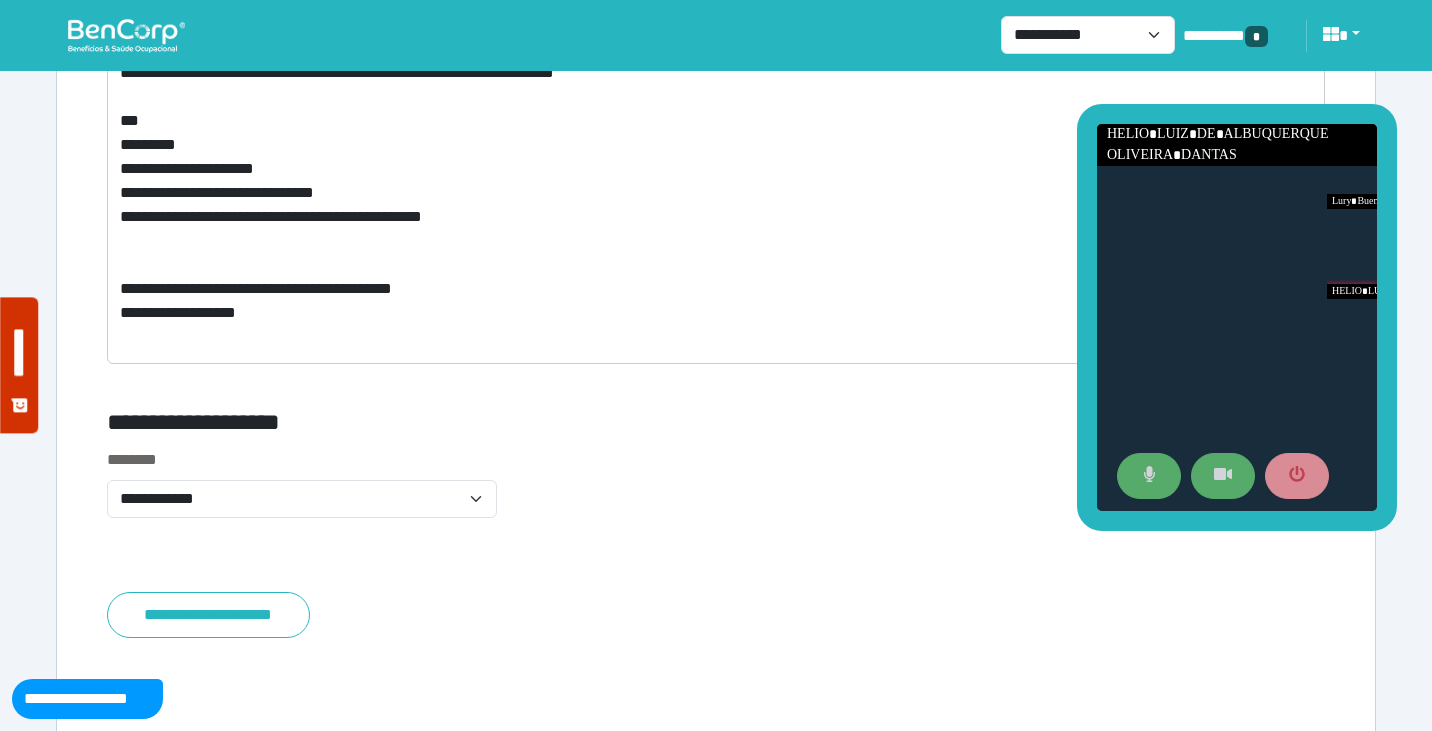 scroll, scrollTop: 7822, scrollLeft: 0, axis: vertical 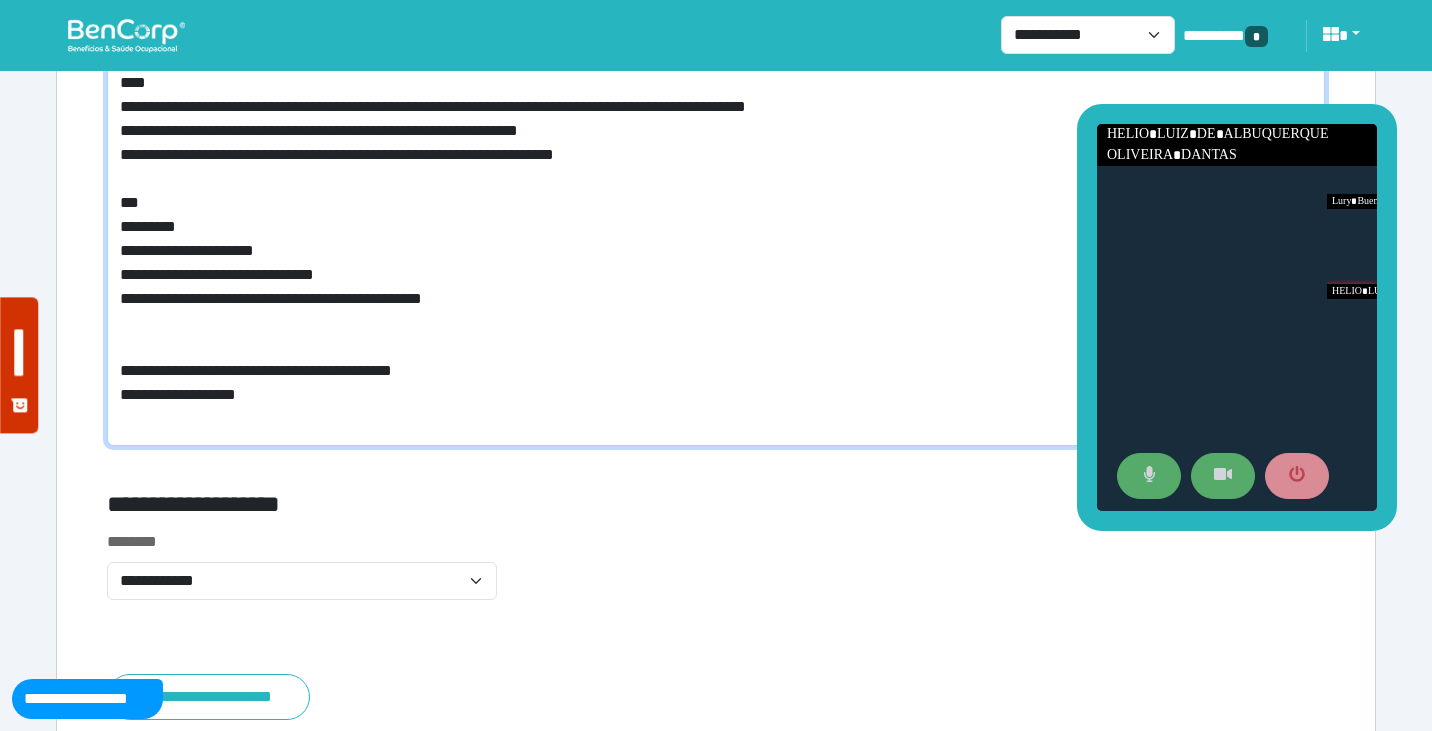 click on "**********" at bounding box center (716, 255) 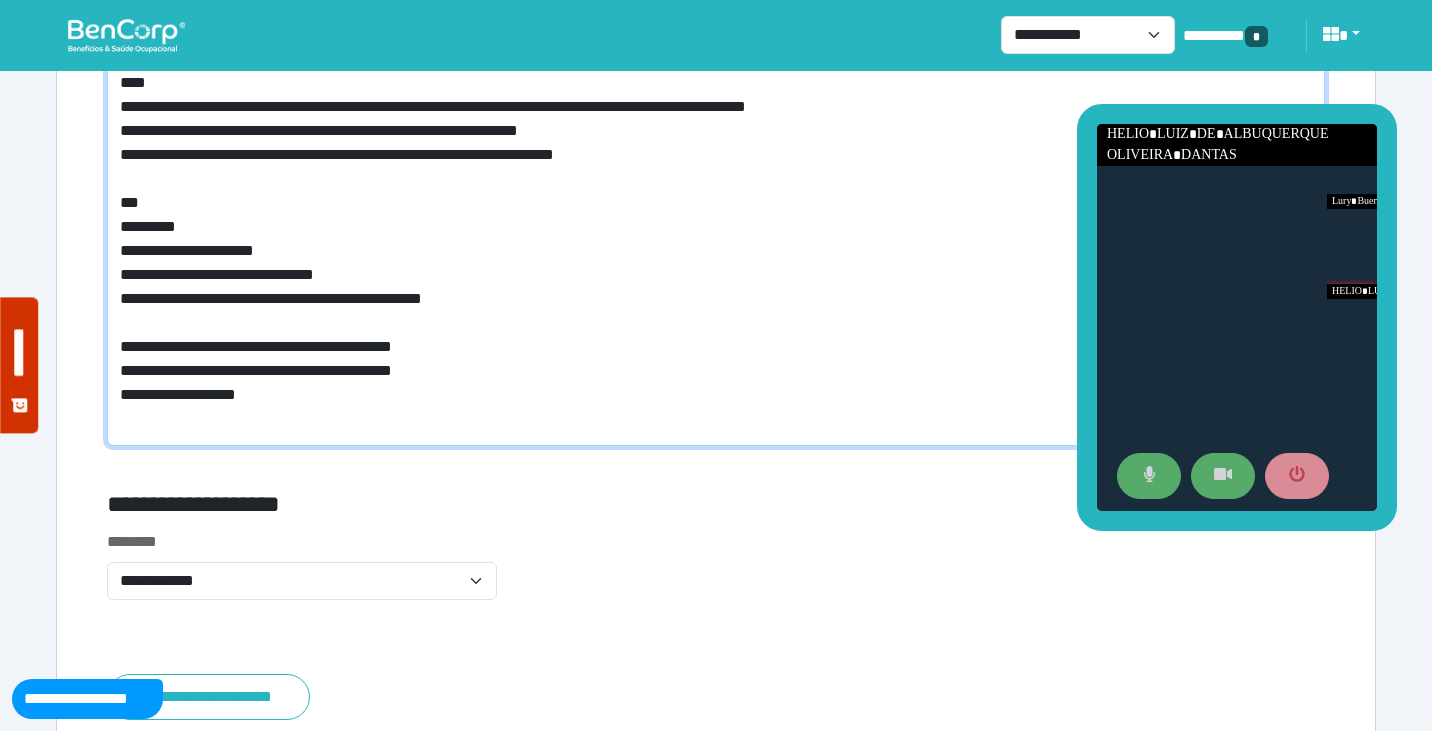 click on "**********" at bounding box center (716, 255) 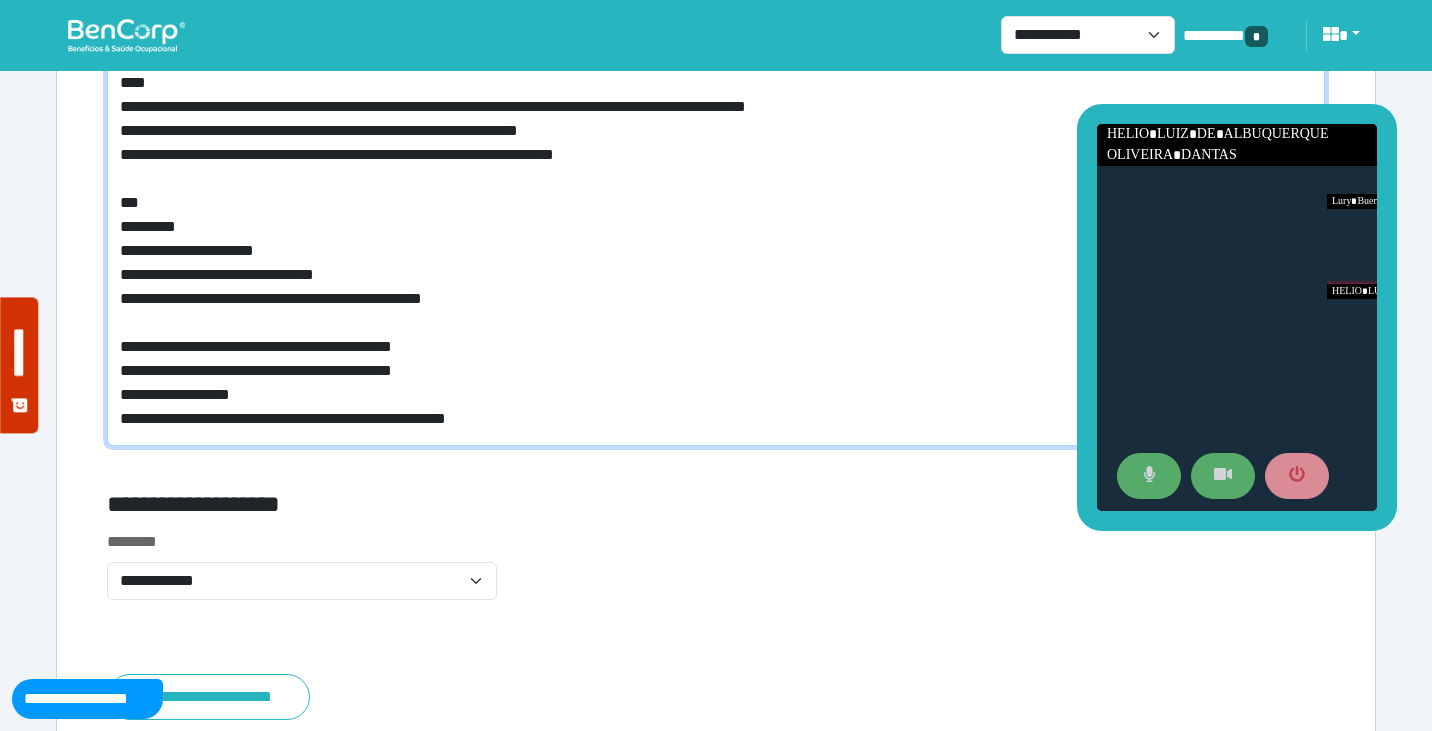 click on "**********" at bounding box center [716, 255] 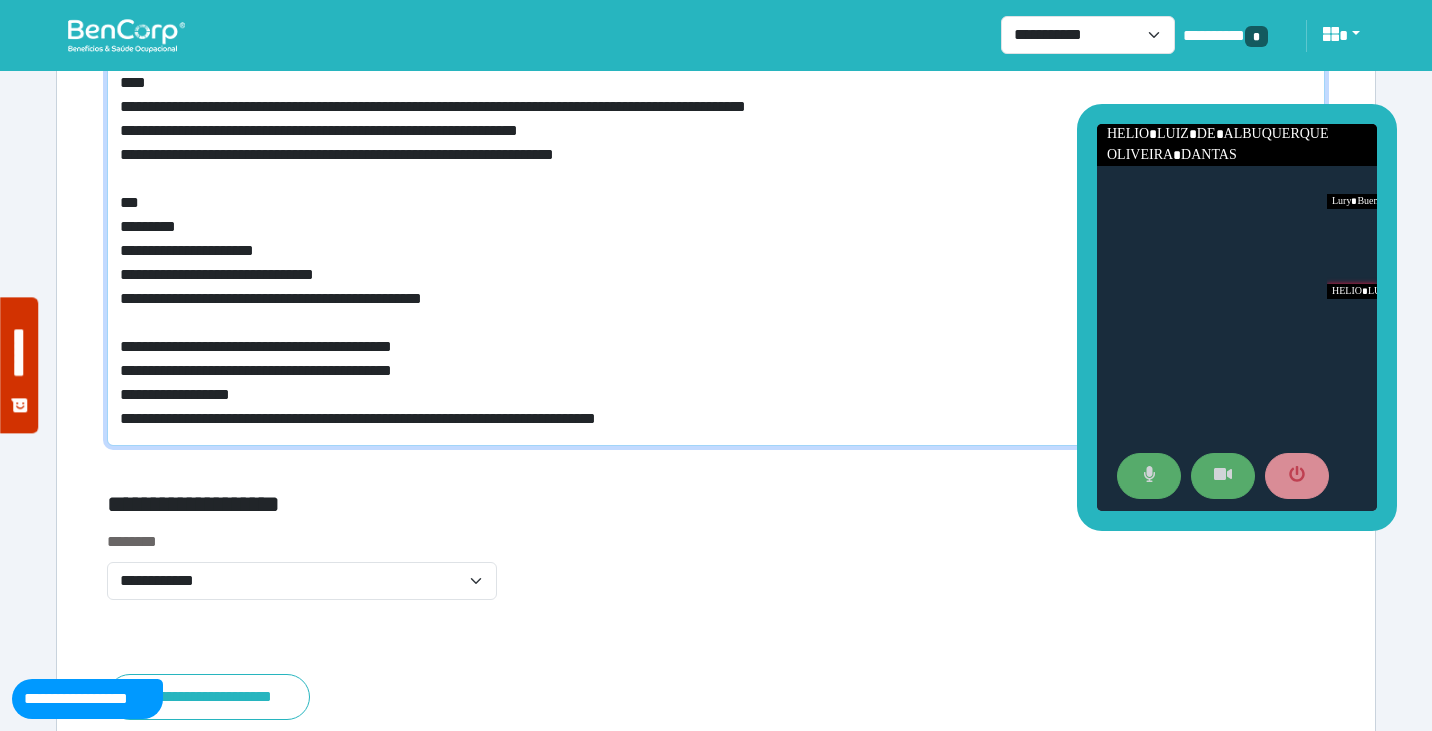 scroll, scrollTop: 0, scrollLeft: 0, axis: both 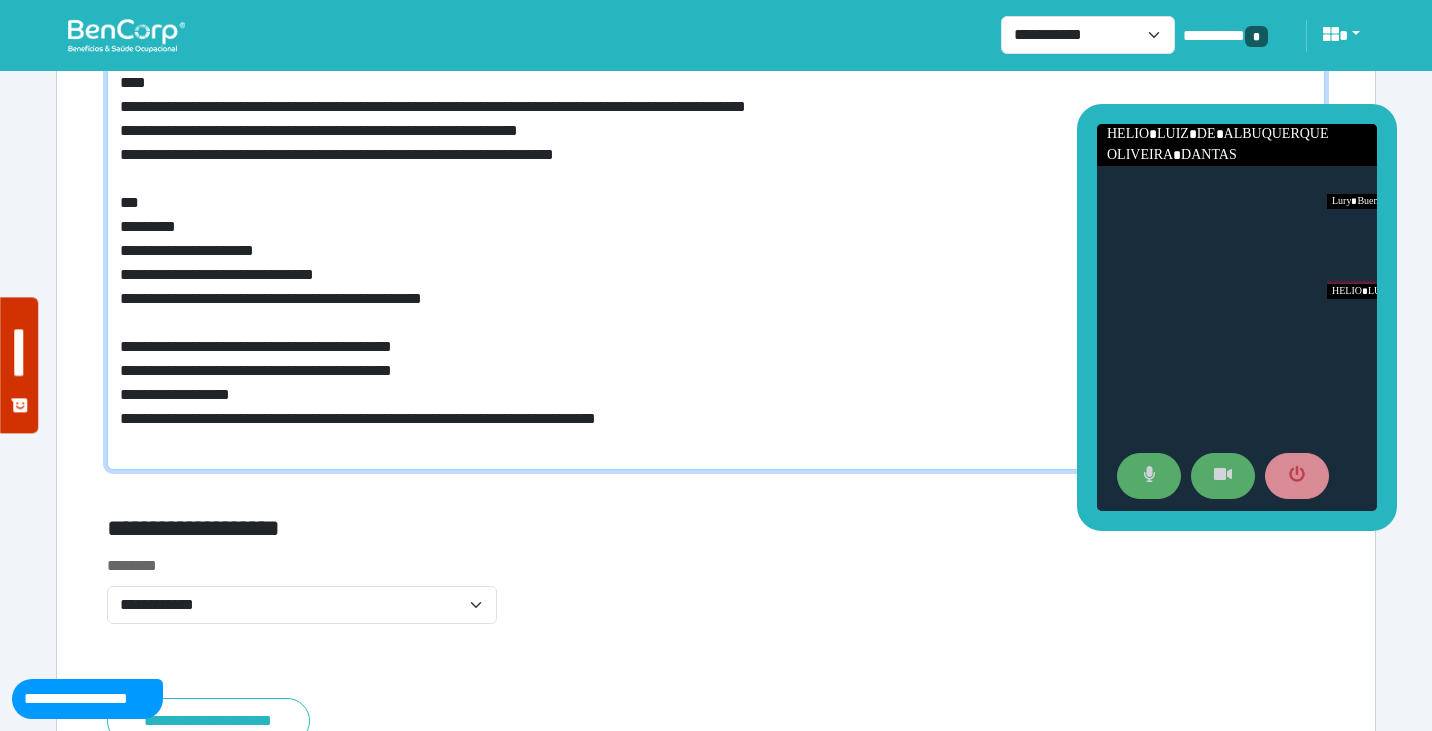 click on "**********" at bounding box center [716, 267] 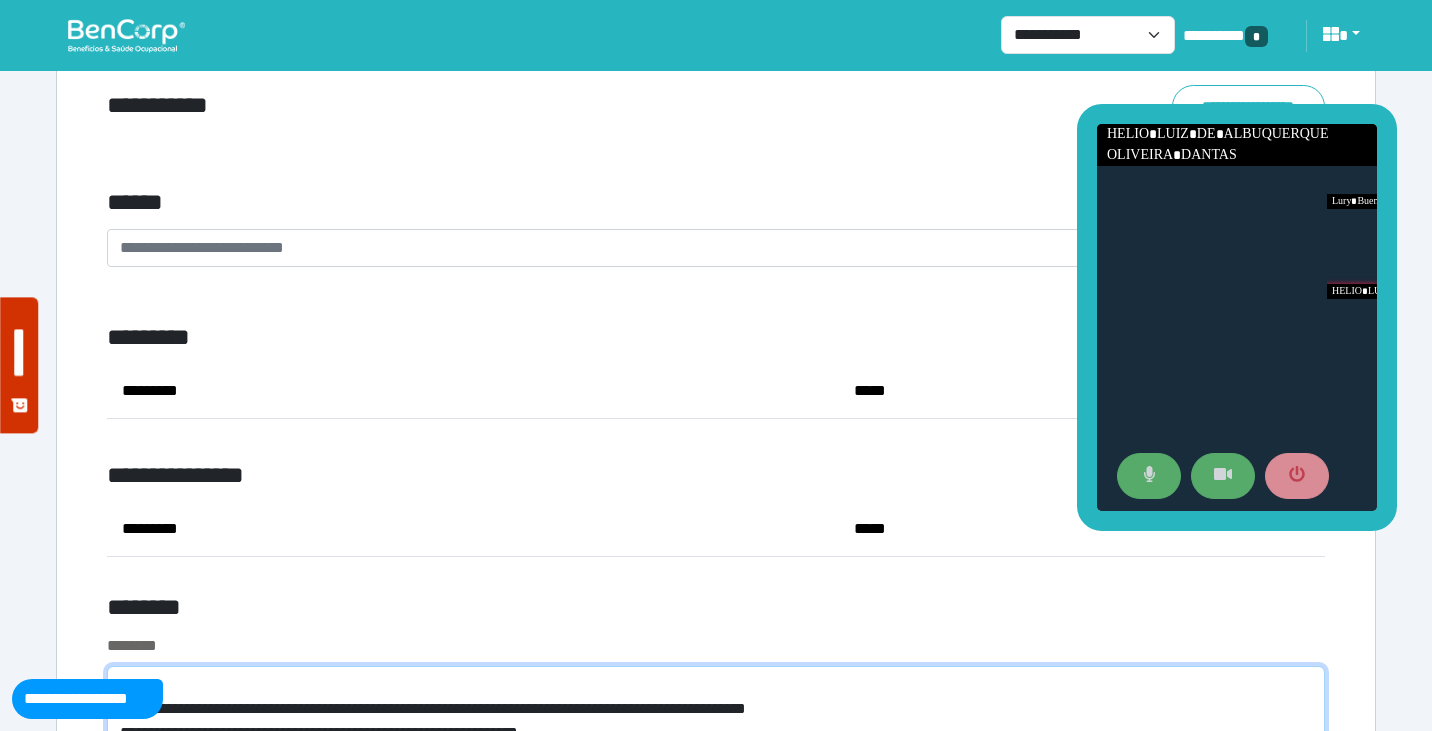 scroll, scrollTop: 7217, scrollLeft: 0, axis: vertical 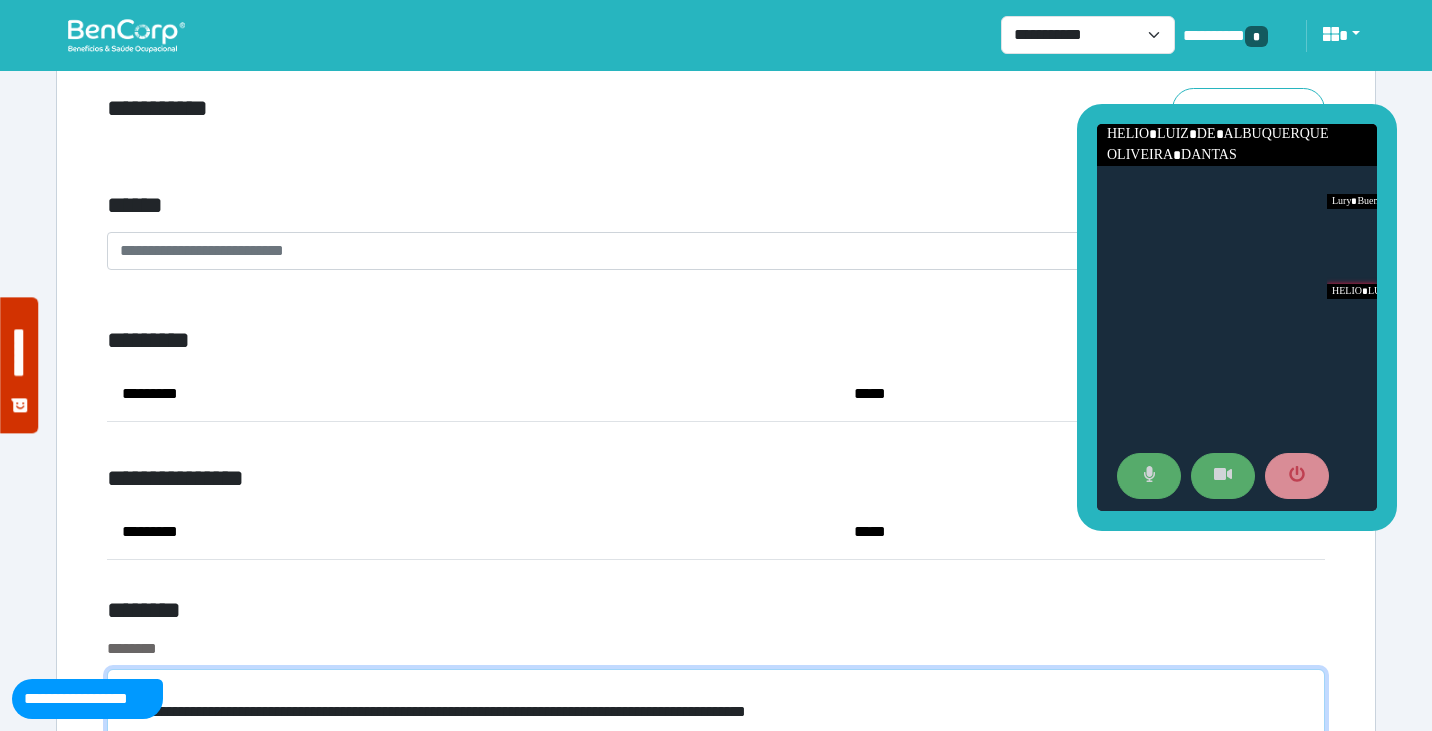 type on "**********" 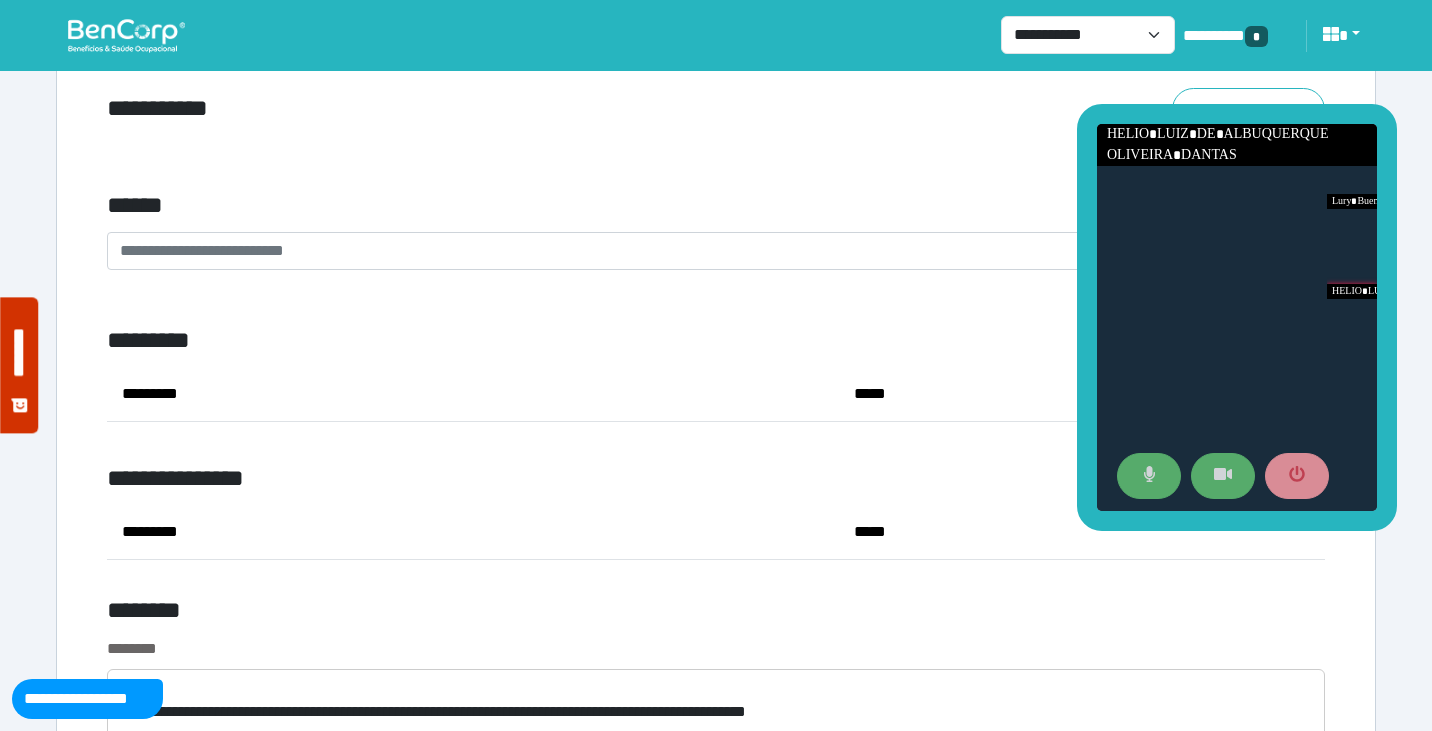 click on "**********" at bounding box center (716, -2530) 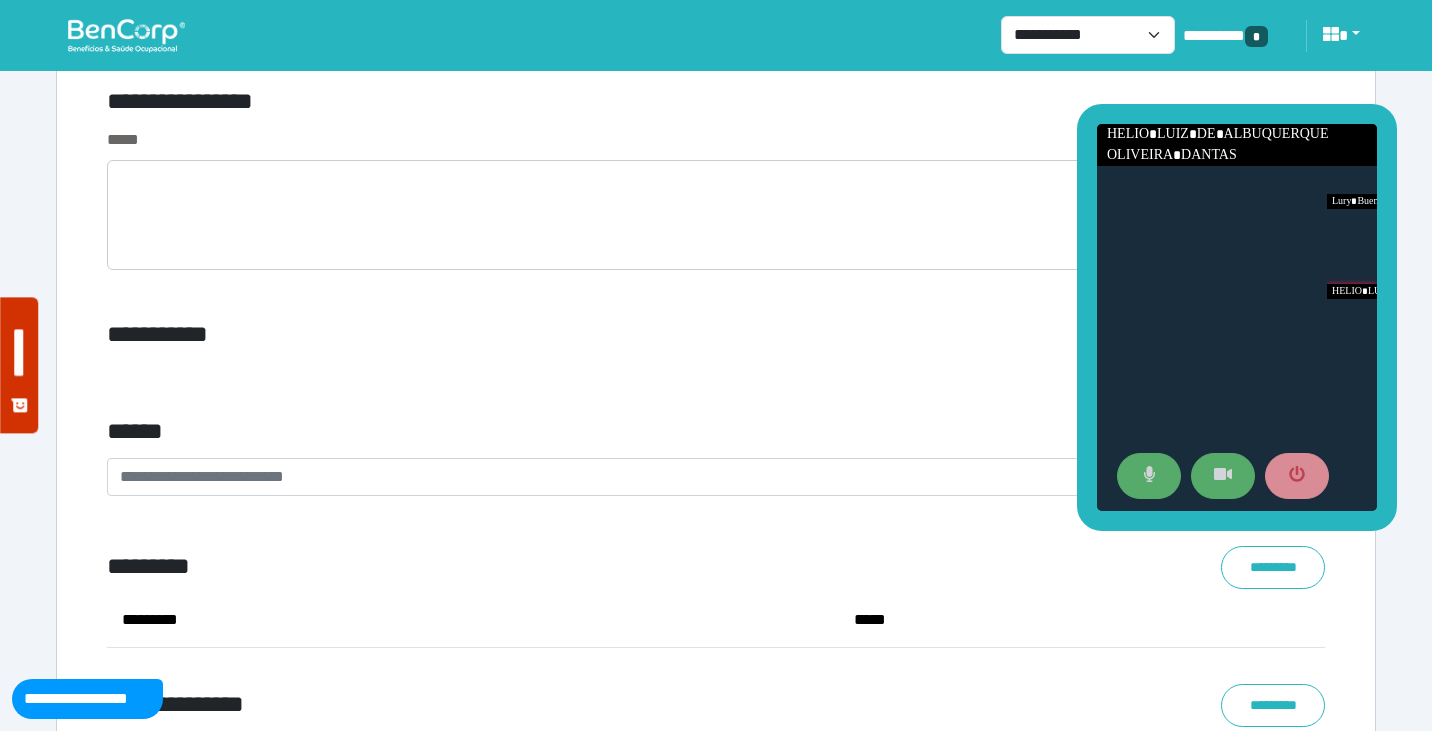 scroll, scrollTop: 6992, scrollLeft: 0, axis: vertical 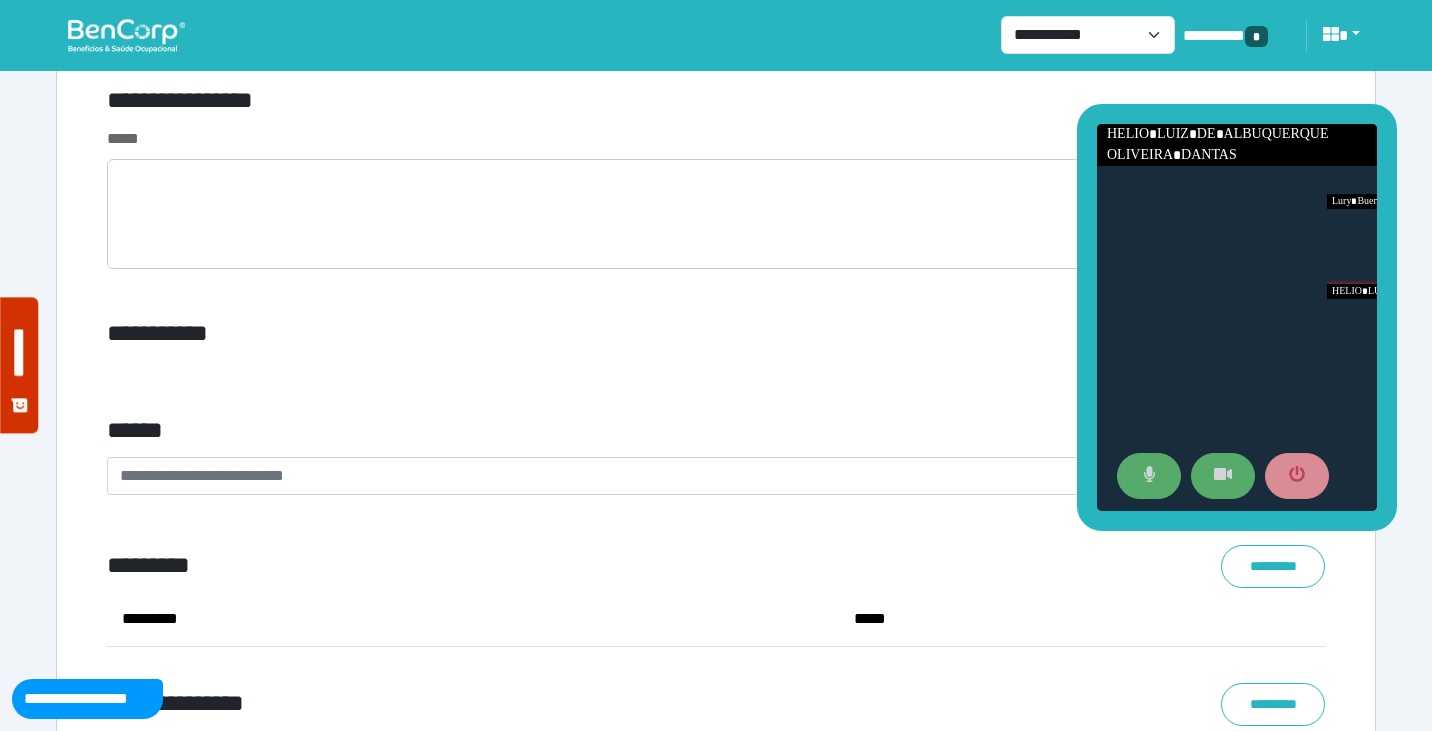 click on "**********" at bounding box center (716, 467) 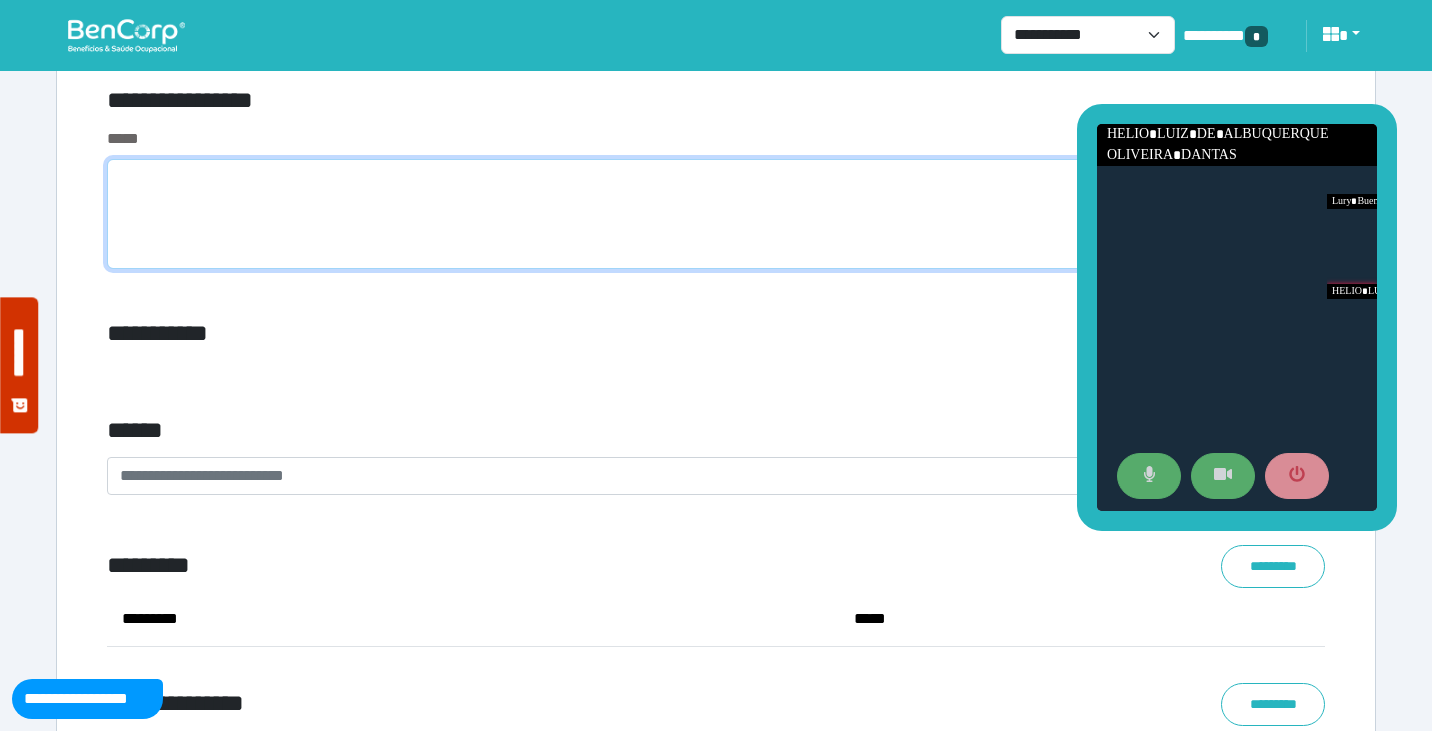 click at bounding box center [716, 214] 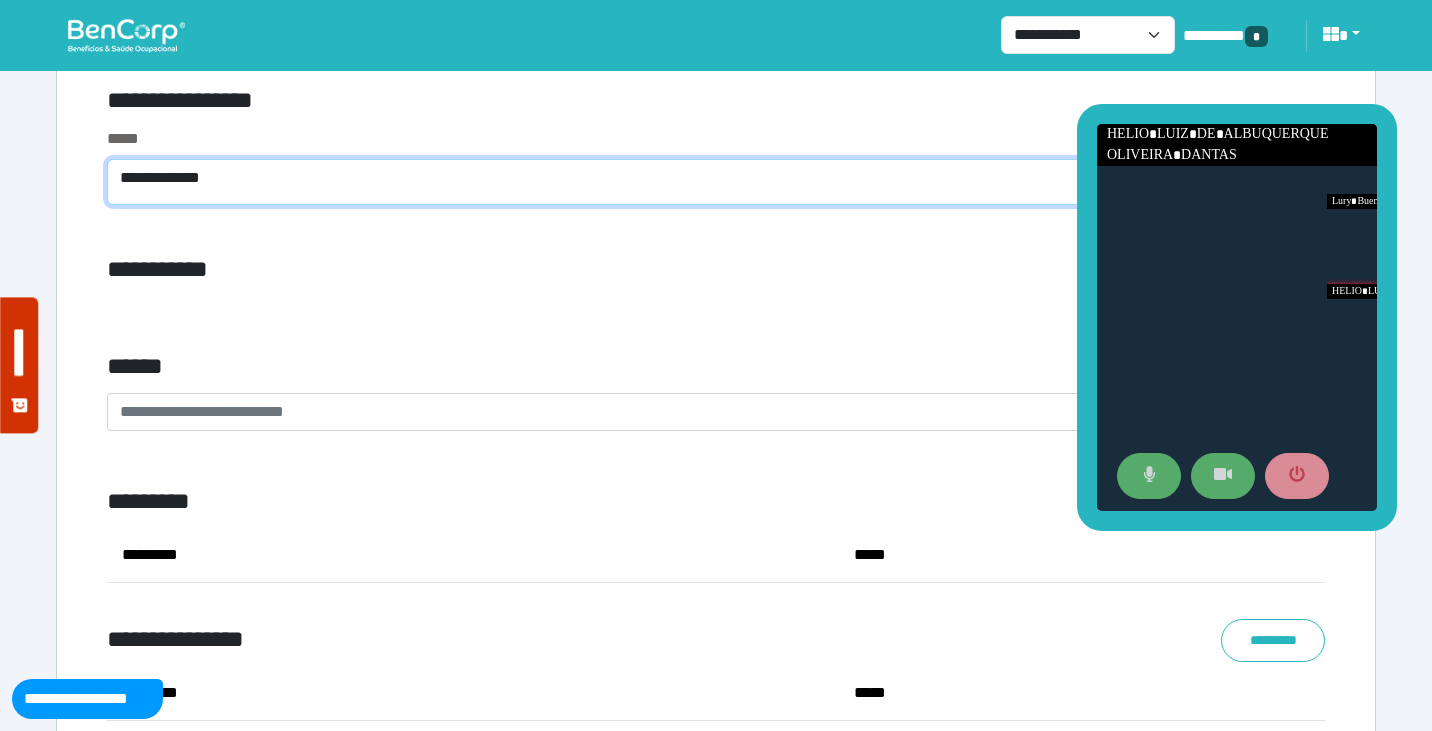 scroll, scrollTop: 0, scrollLeft: 0, axis: both 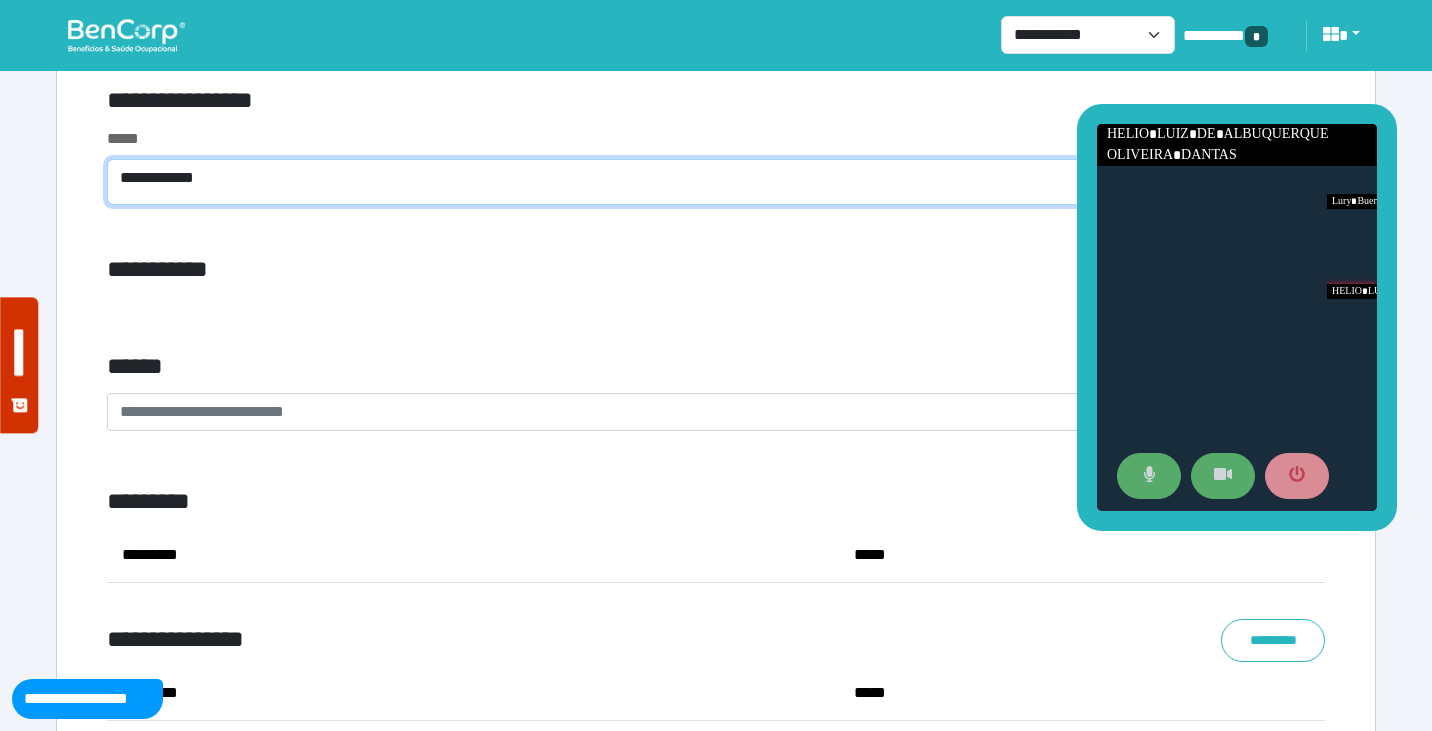 click on "**********" at bounding box center [716, 182] 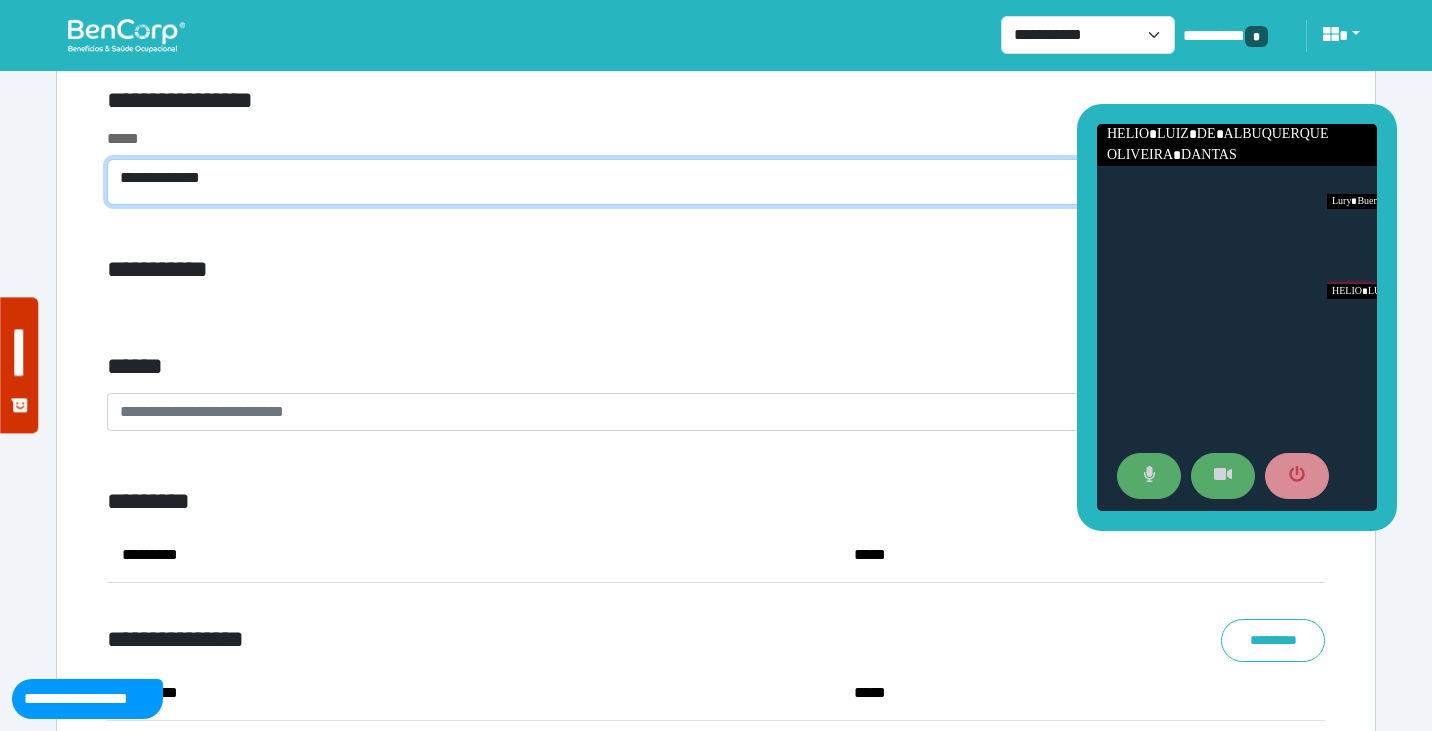 scroll, scrollTop: 0, scrollLeft: 0, axis: both 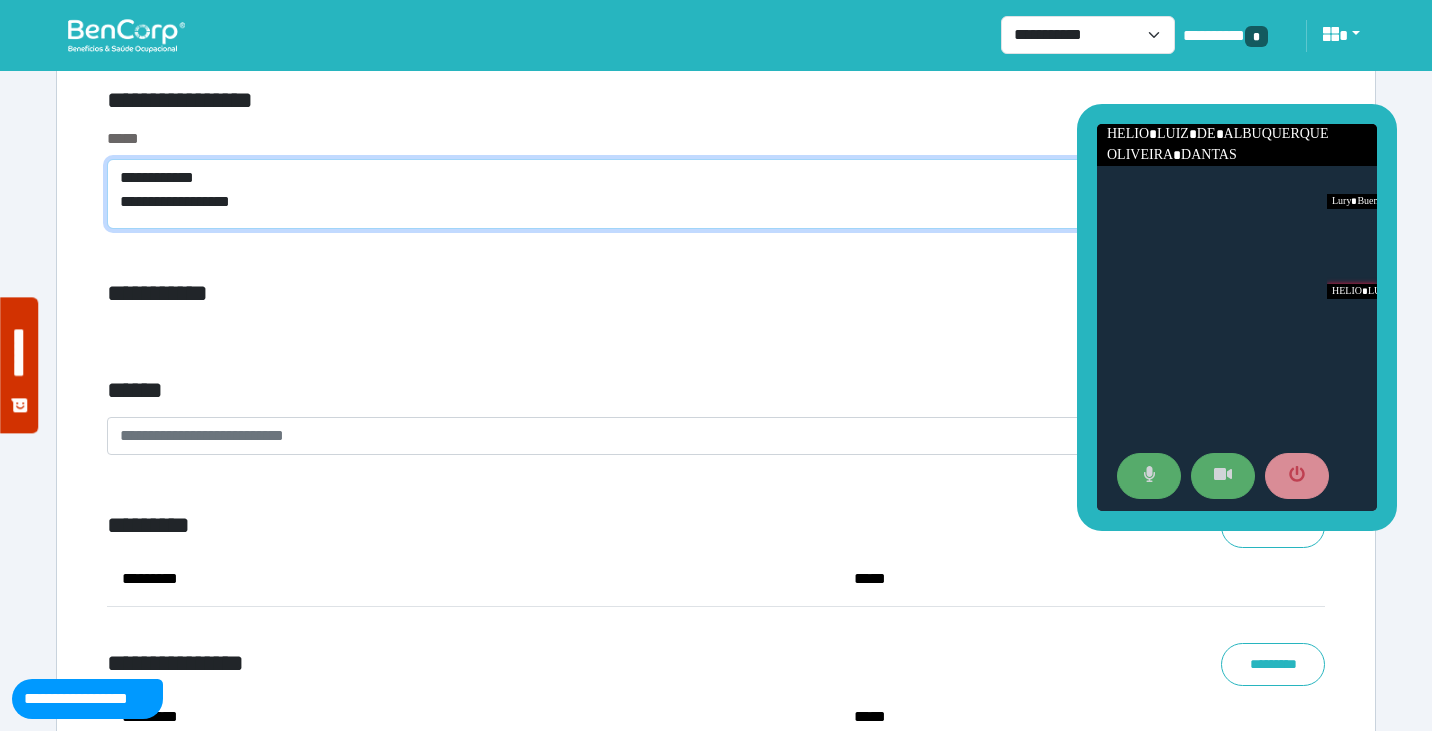 click on "**********" at bounding box center (716, 194) 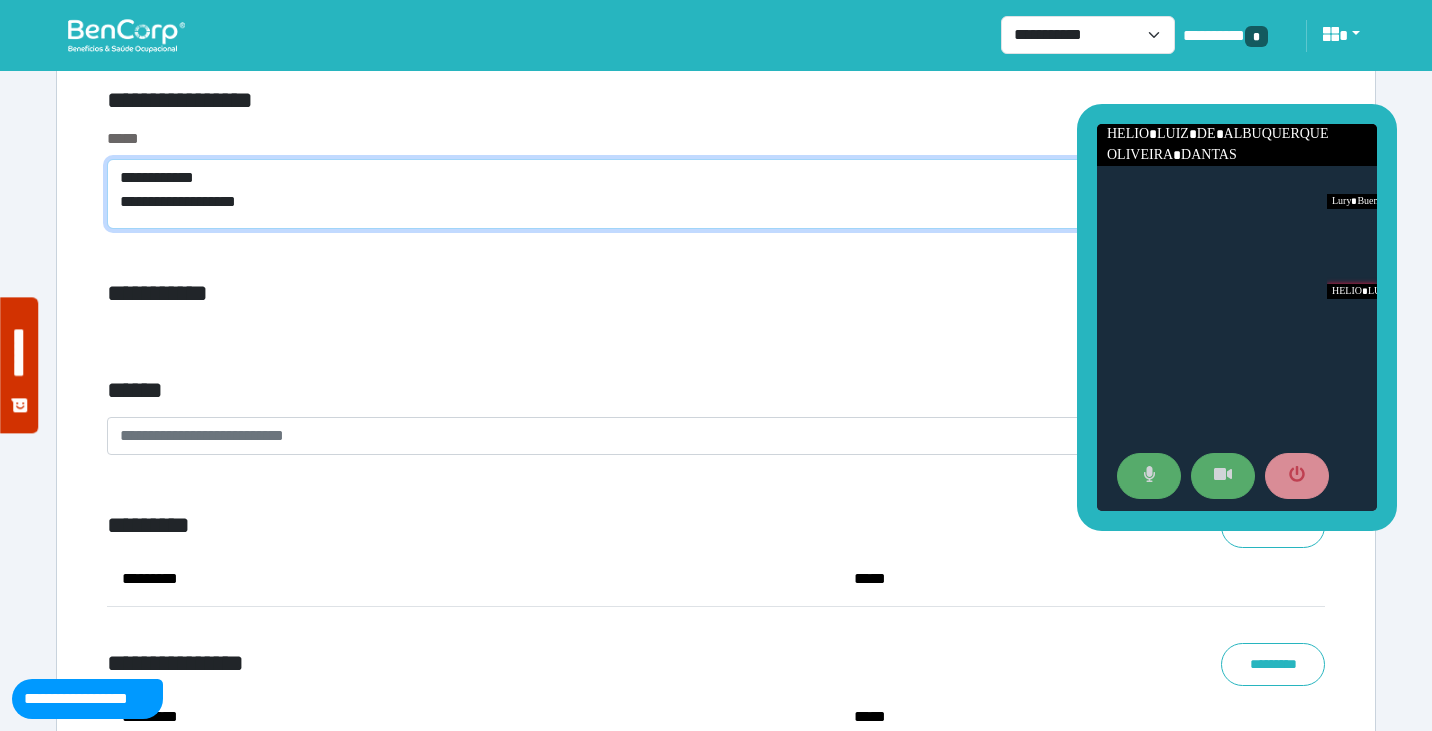 scroll, scrollTop: 0, scrollLeft: 0, axis: both 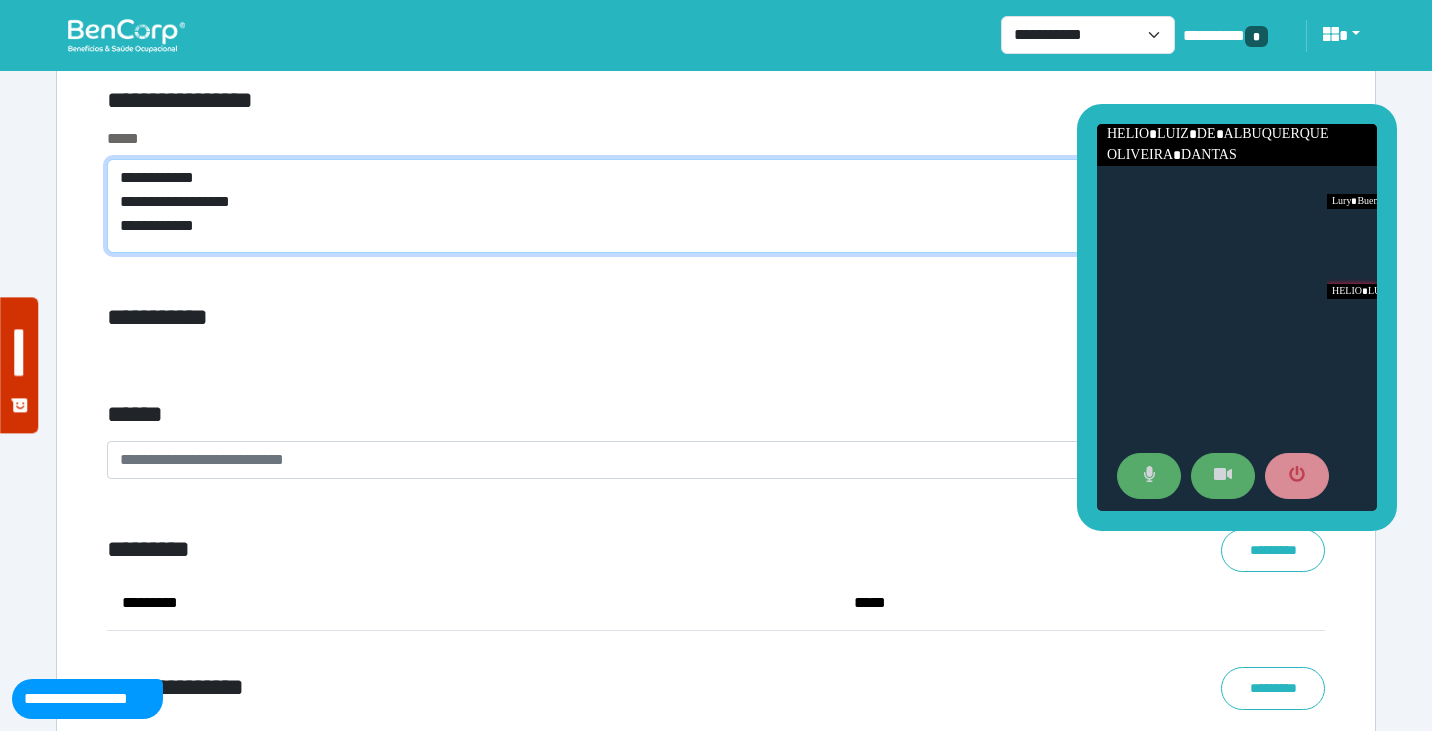 type on "**********" 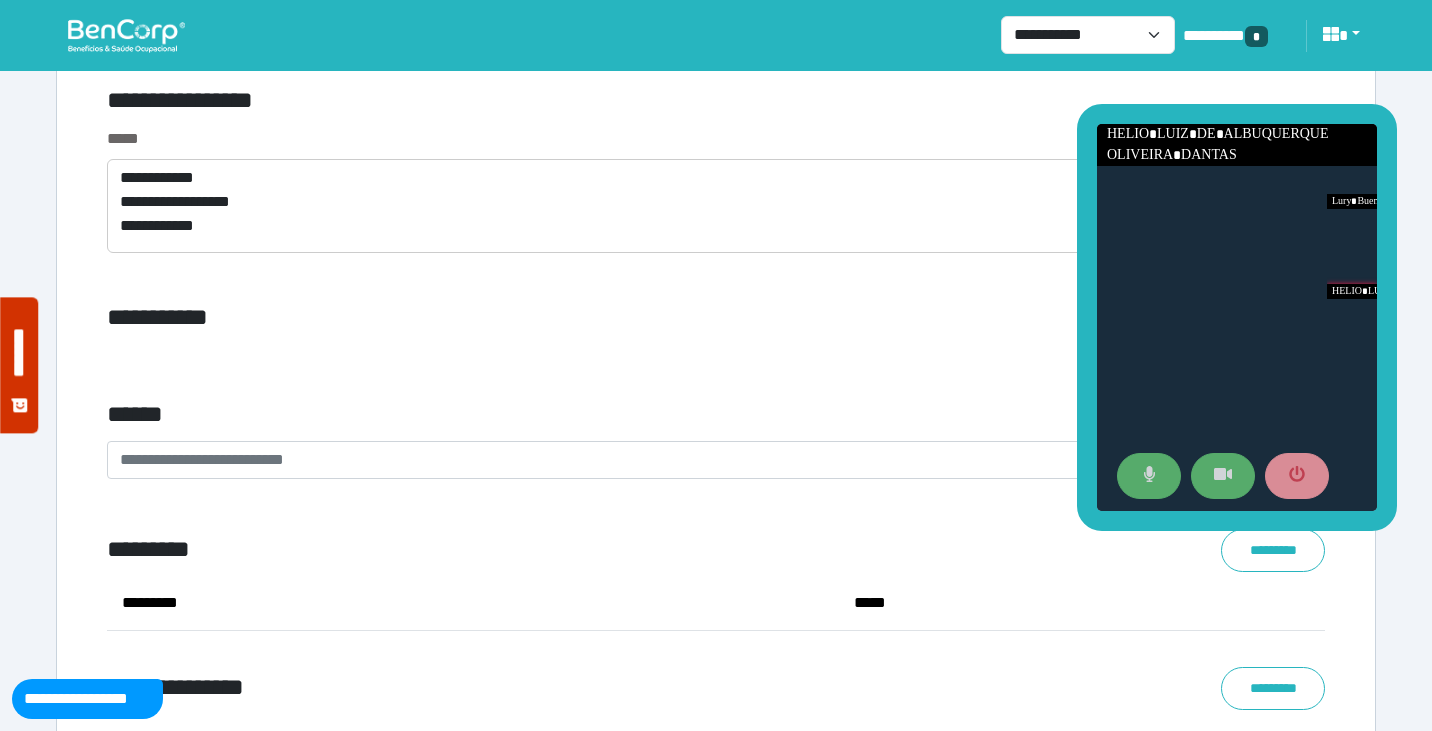 click on "**********" at bounding box center [509, 318] 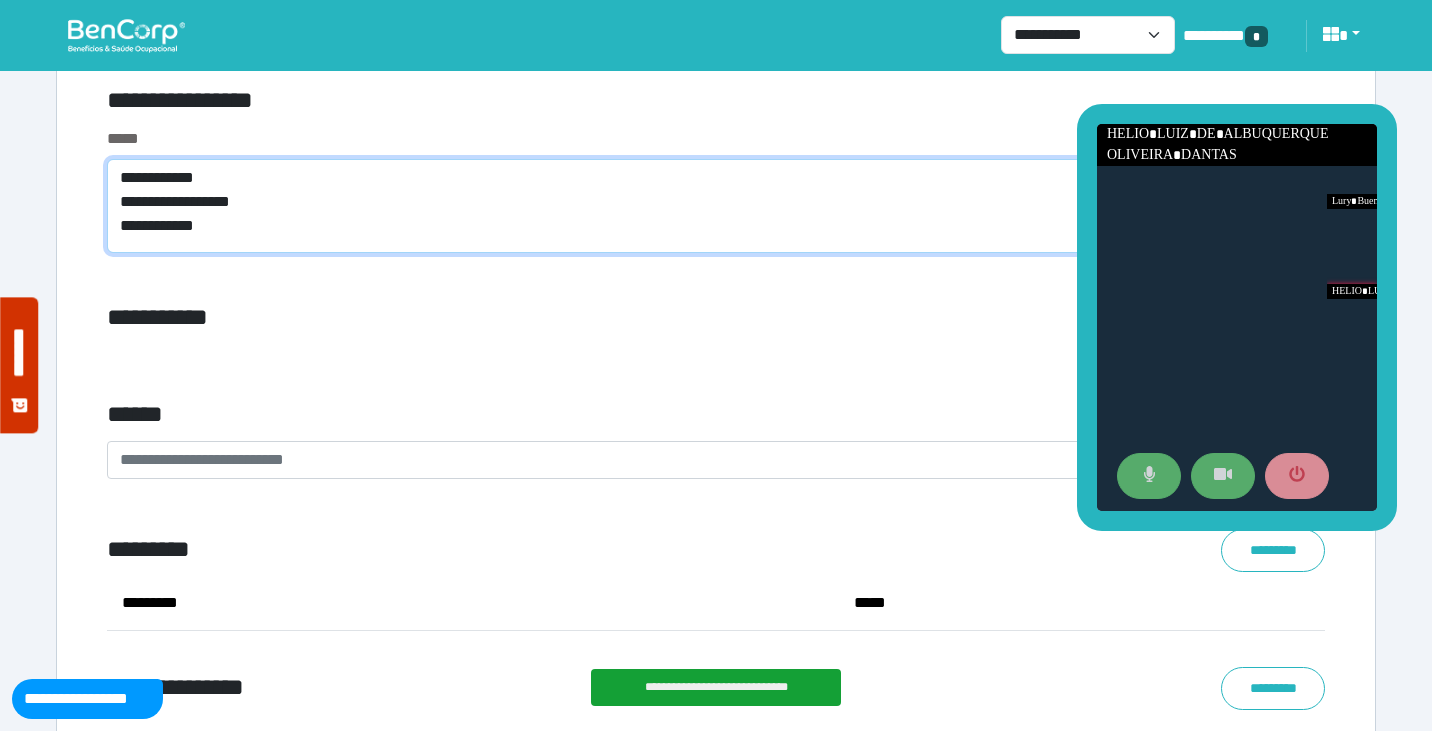 click on "**********" at bounding box center [716, 206] 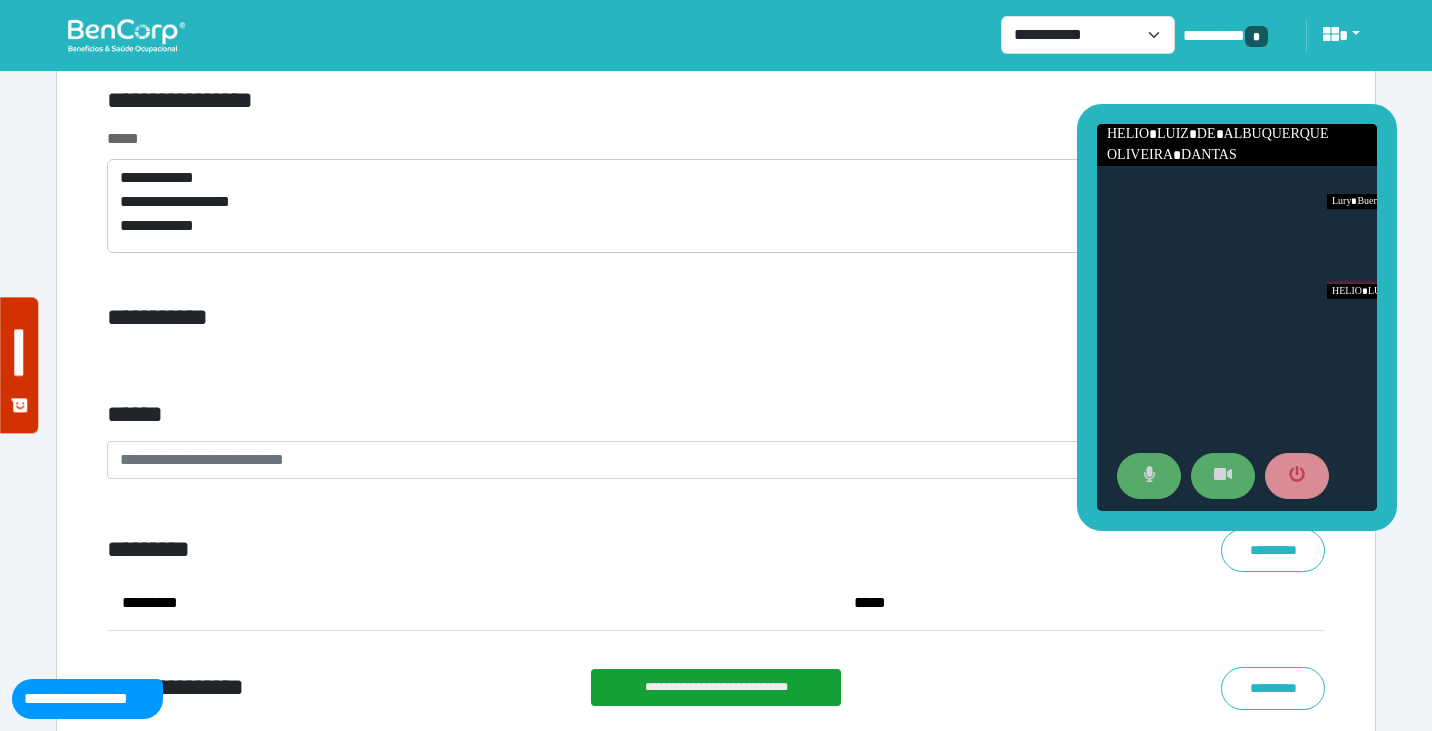 click on "*****" at bounding box center [716, 139] 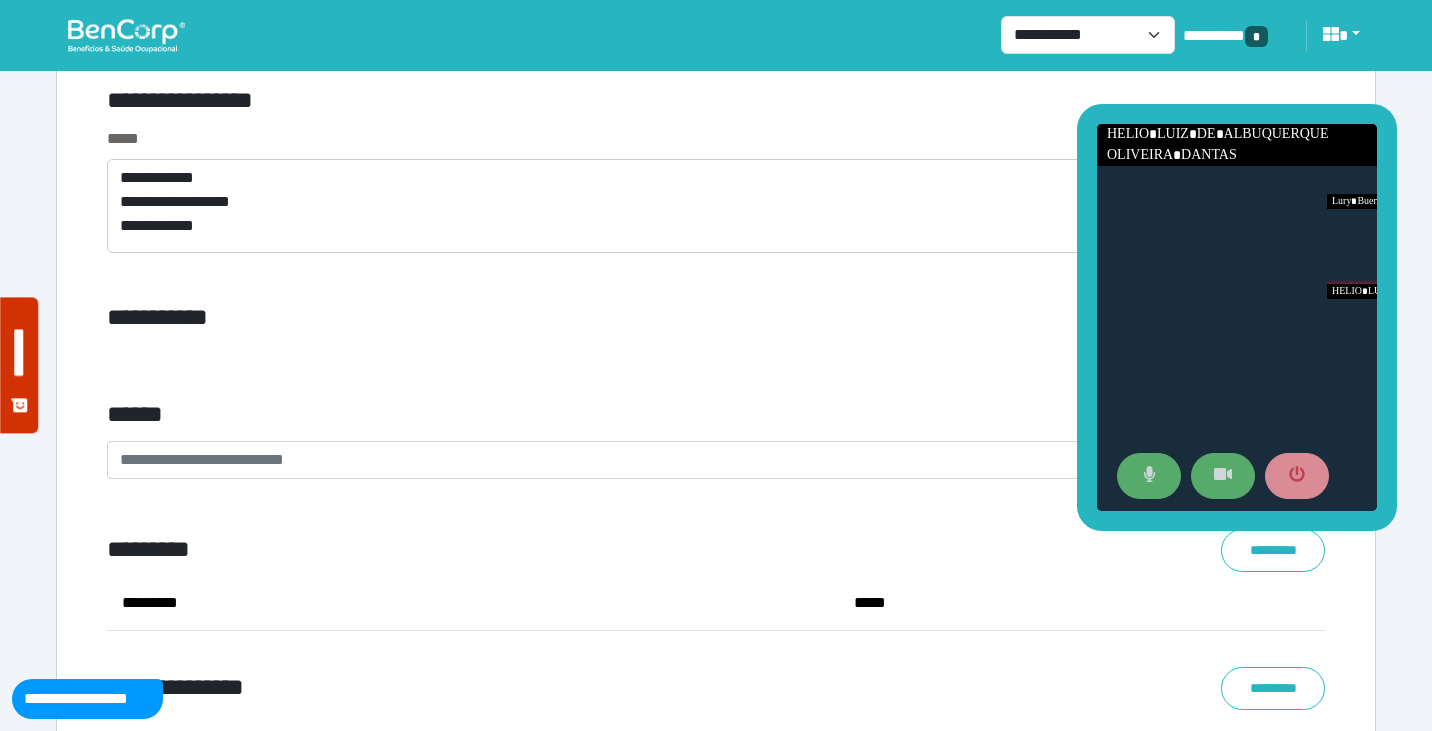 click on "*****" at bounding box center [716, 139] 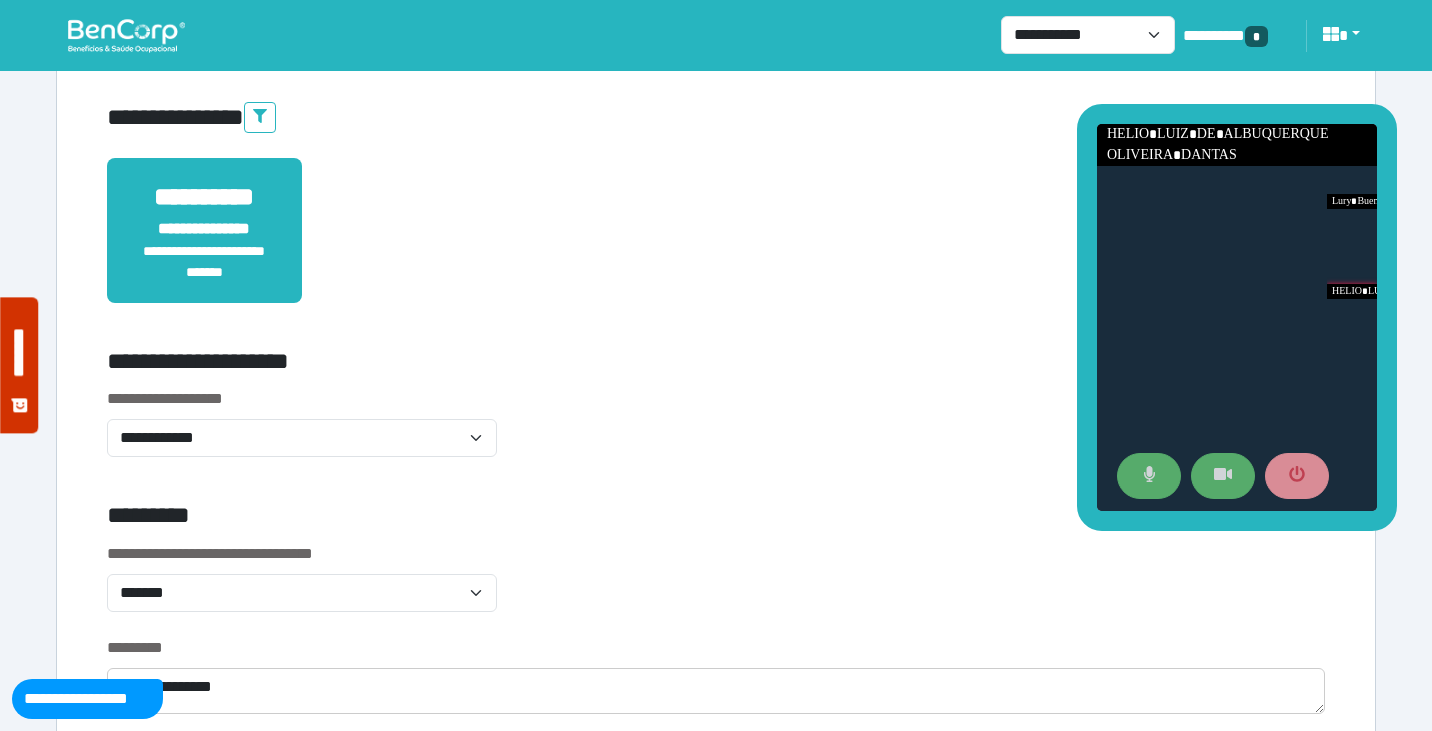 scroll, scrollTop: 0, scrollLeft: 0, axis: both 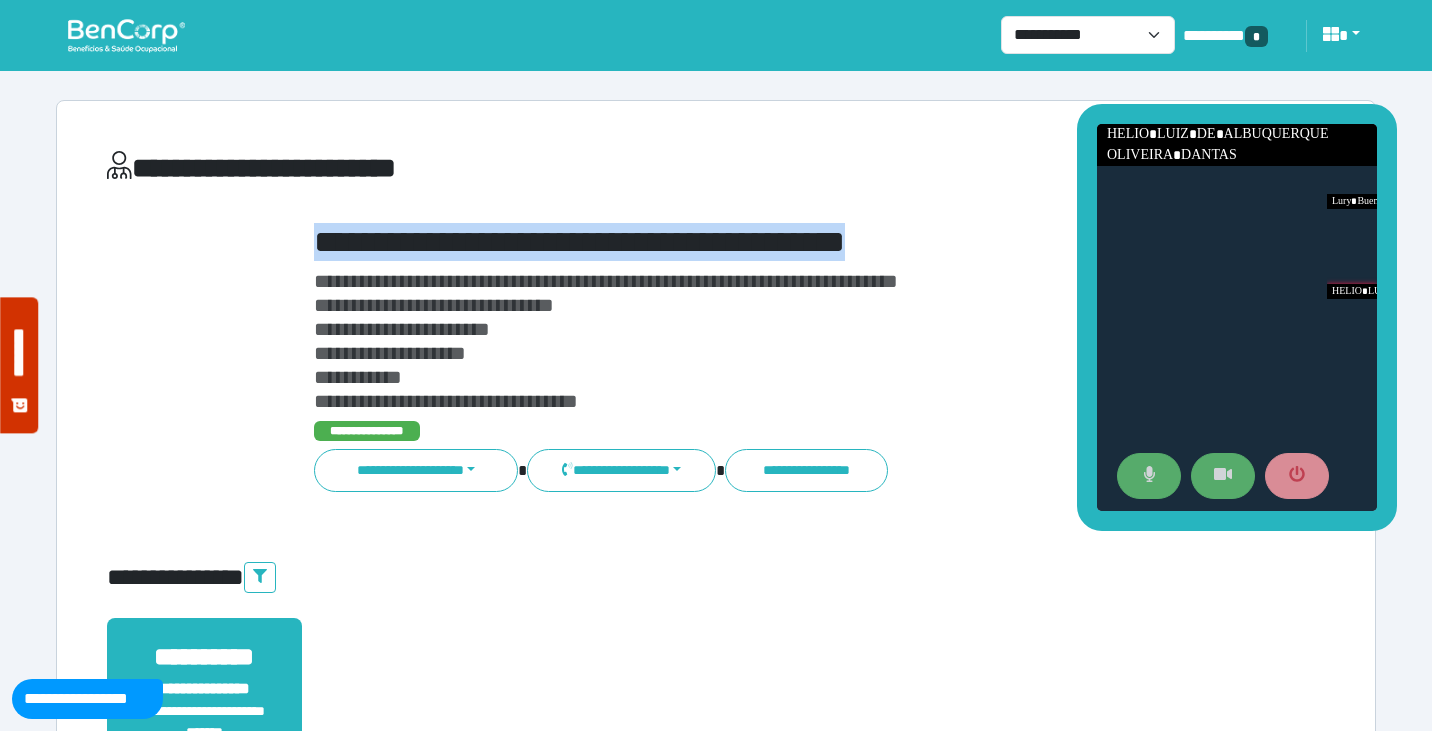drag, startPoint x: 1058, startPoint y: 243, endPoint x: 313, endPoint y: 231, distance: 745.0966 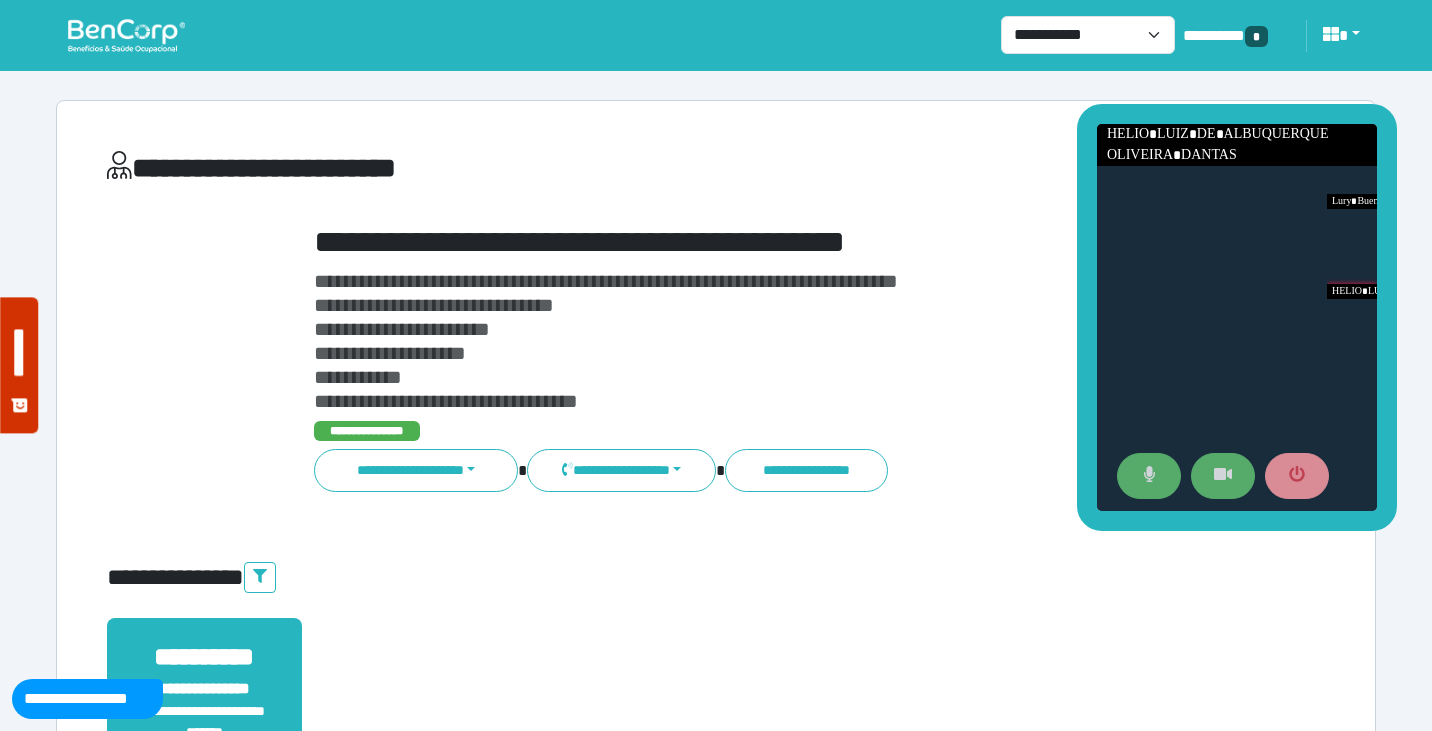 click on "**********" at bounding box center [768, 341] 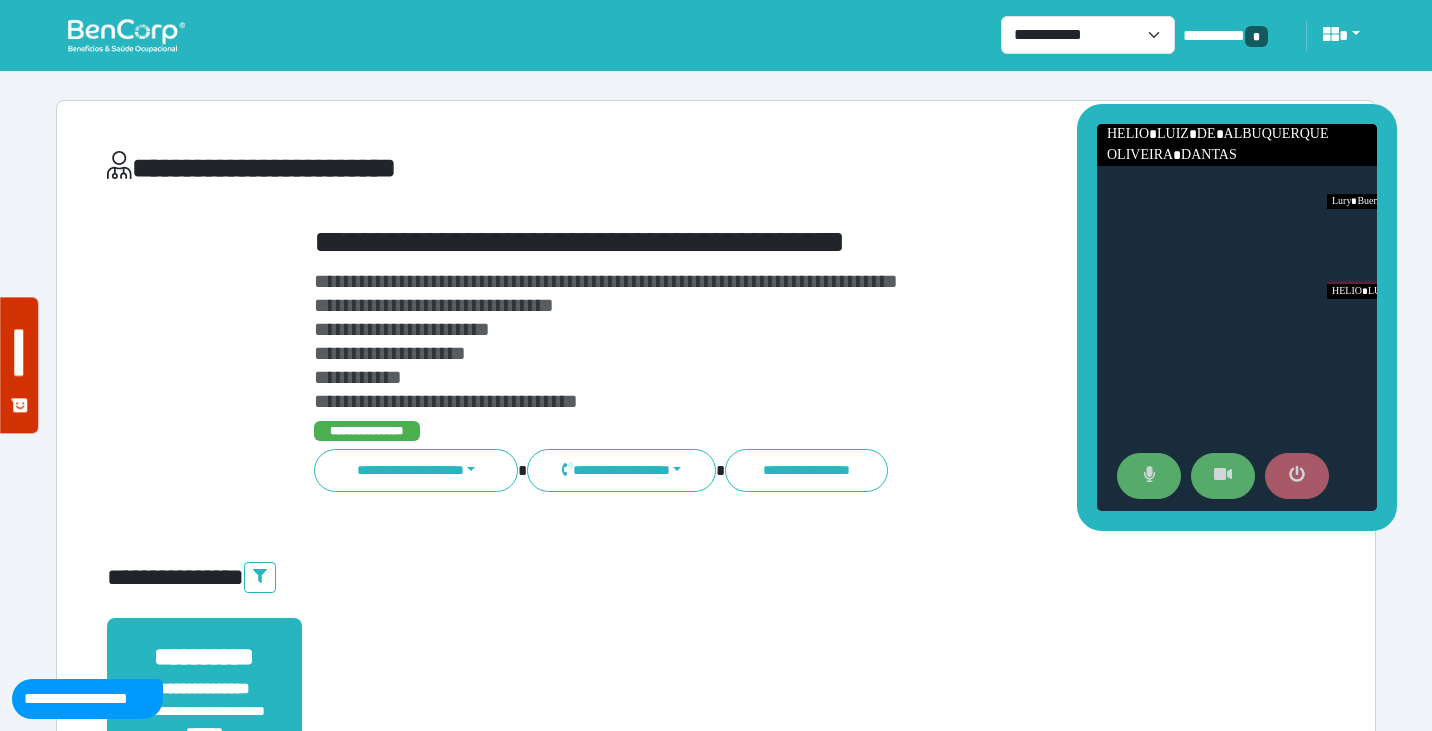 click at bounding box center [1297, 476] 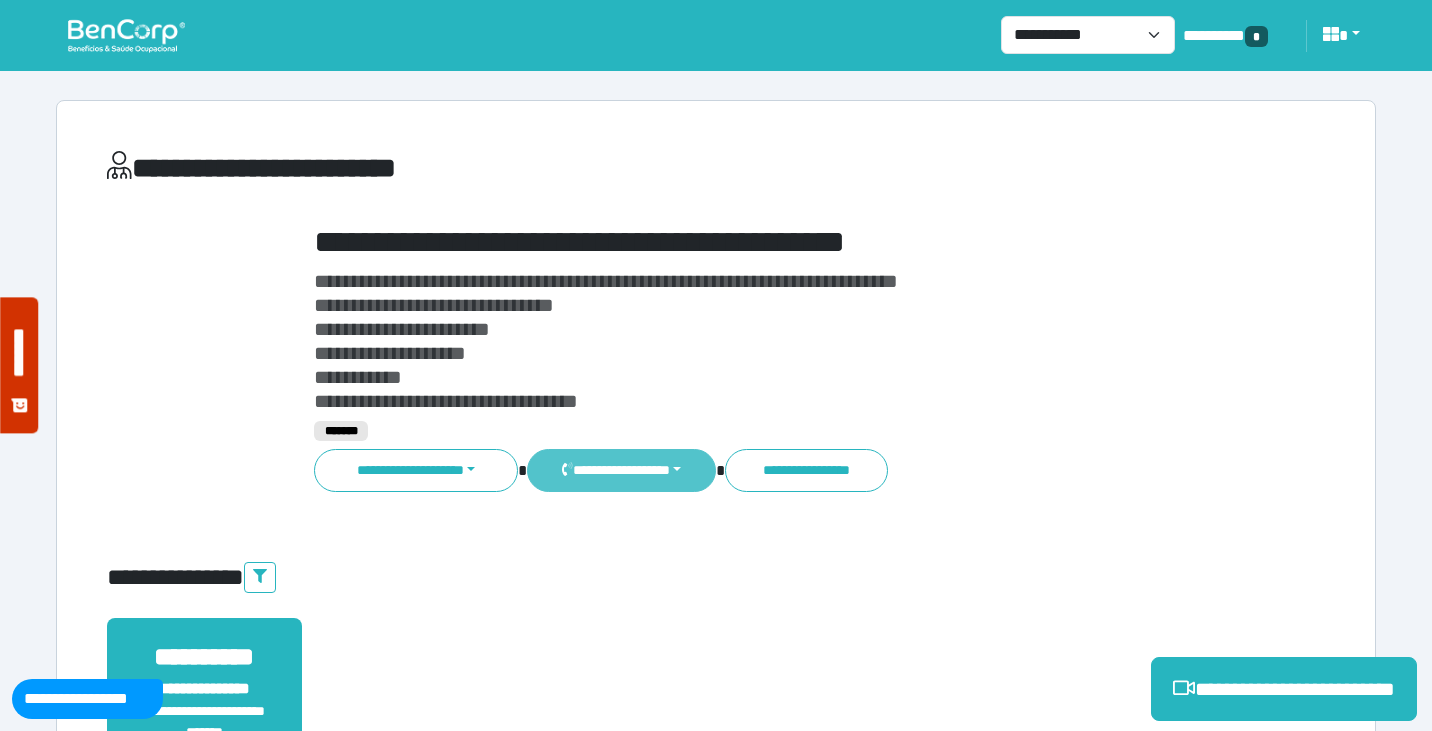 click on "**********" at bounding box center (621, 470) 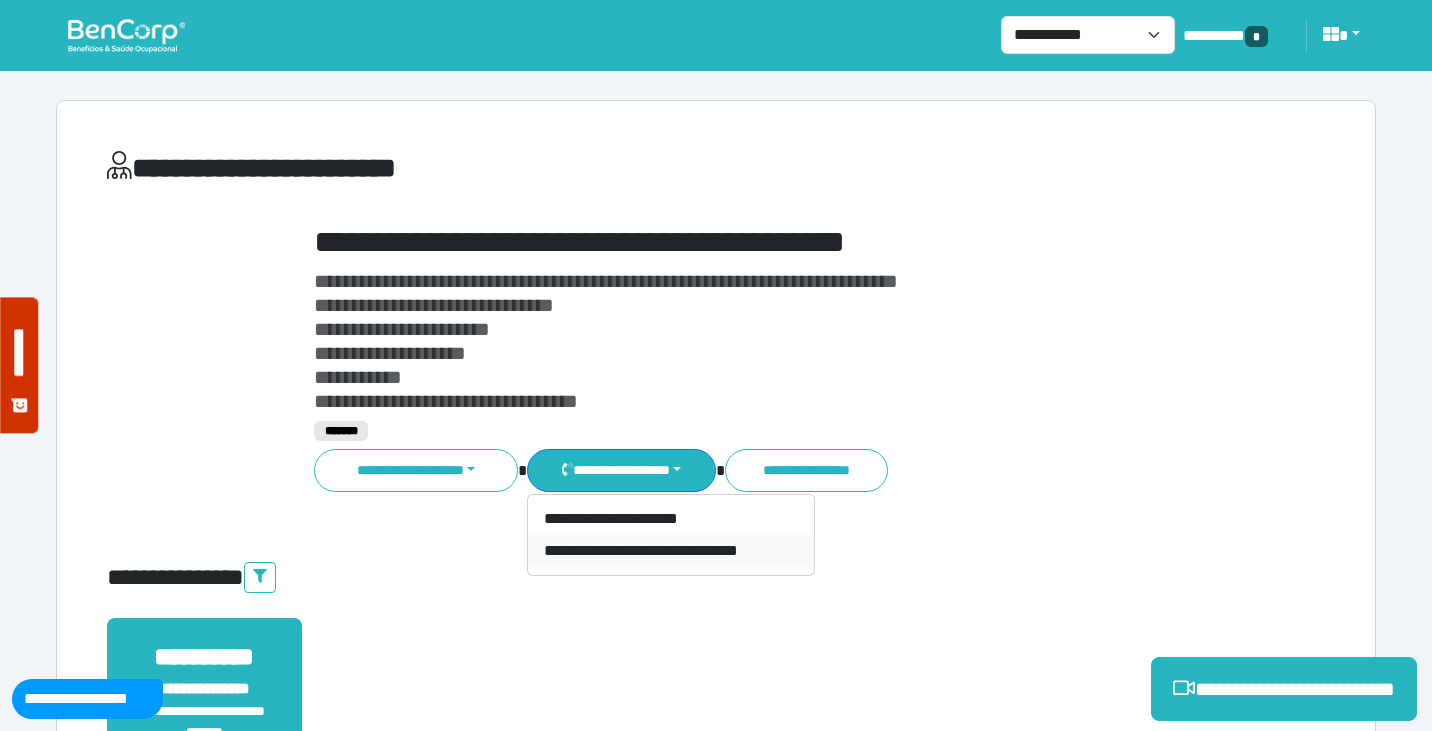 click on "**********" at bounding box center [671, 551] 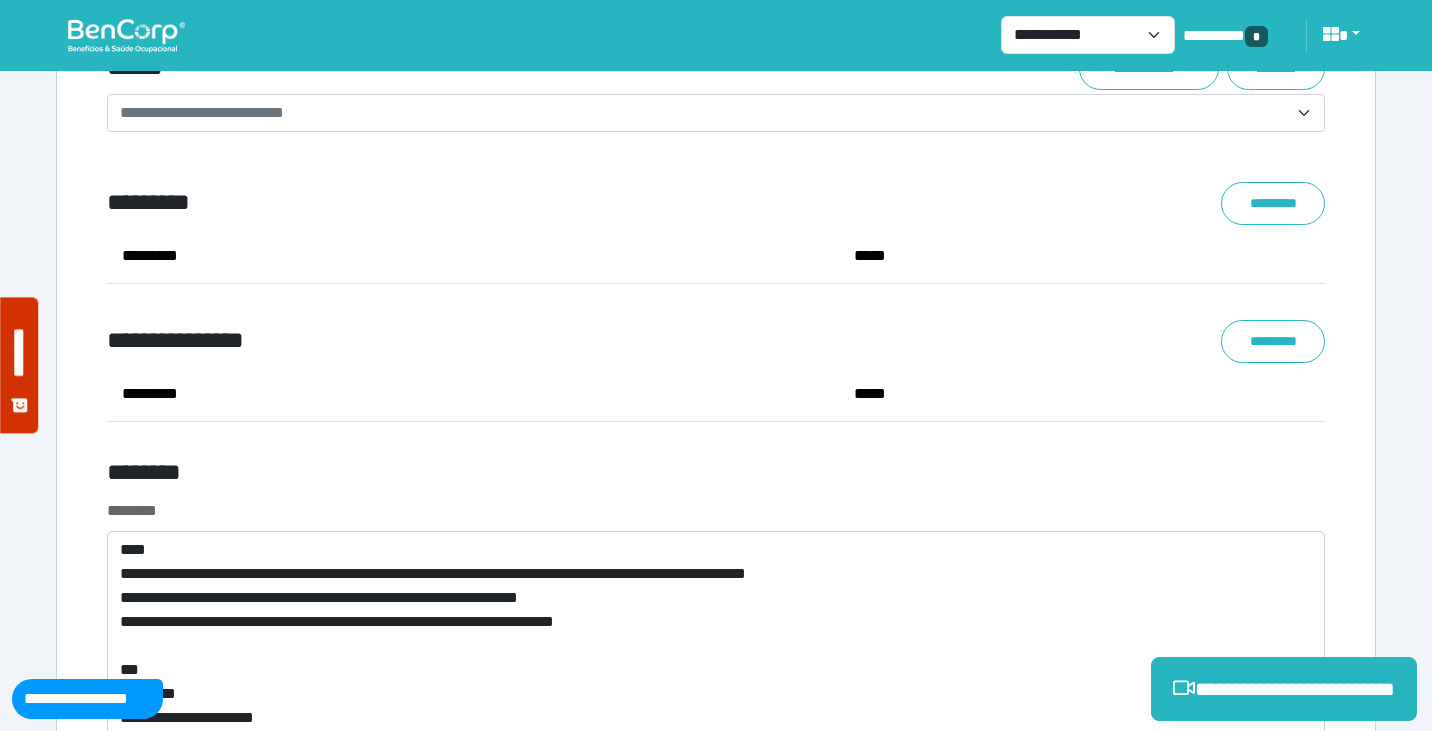 scroll, scrollTop: 7390, scrollLeft: 0, axis: vertical 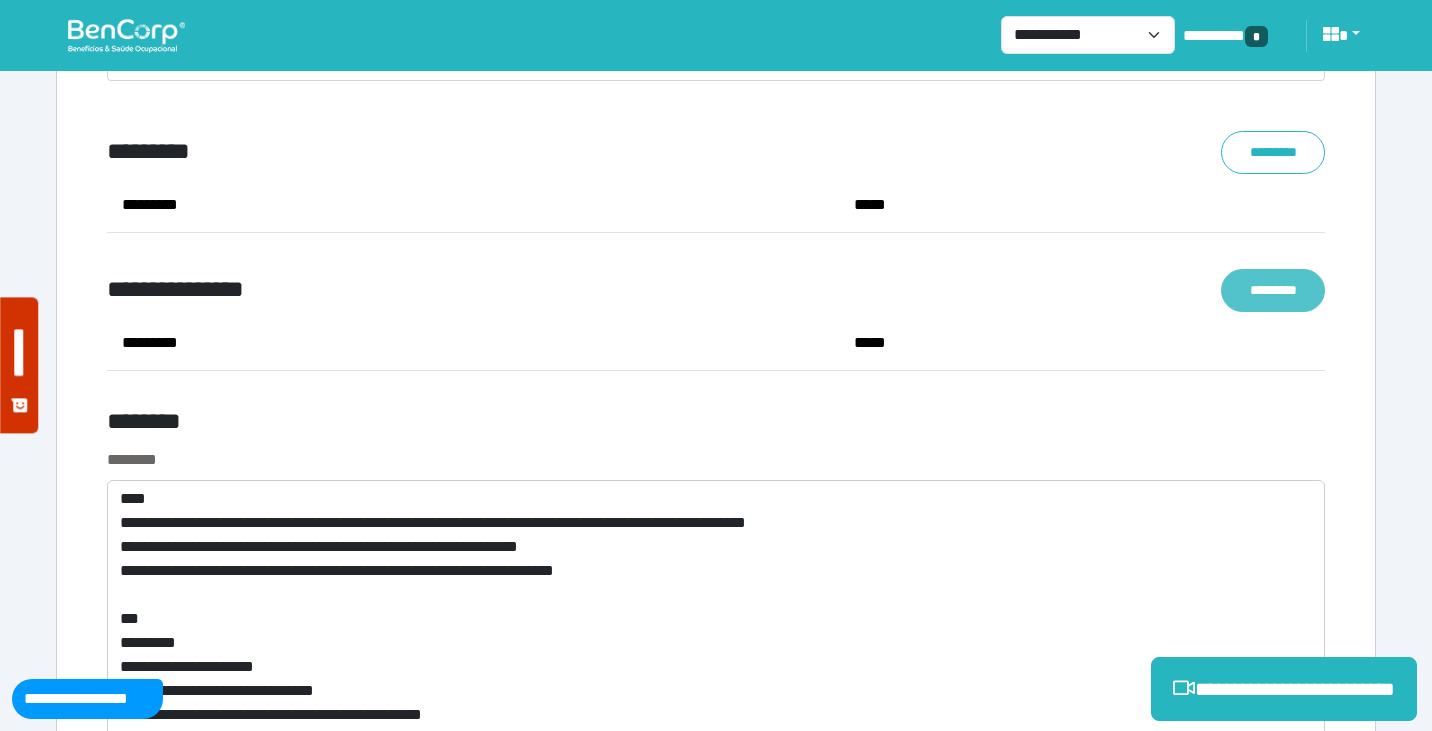click on "*********" at bounding box center [1273, 290] 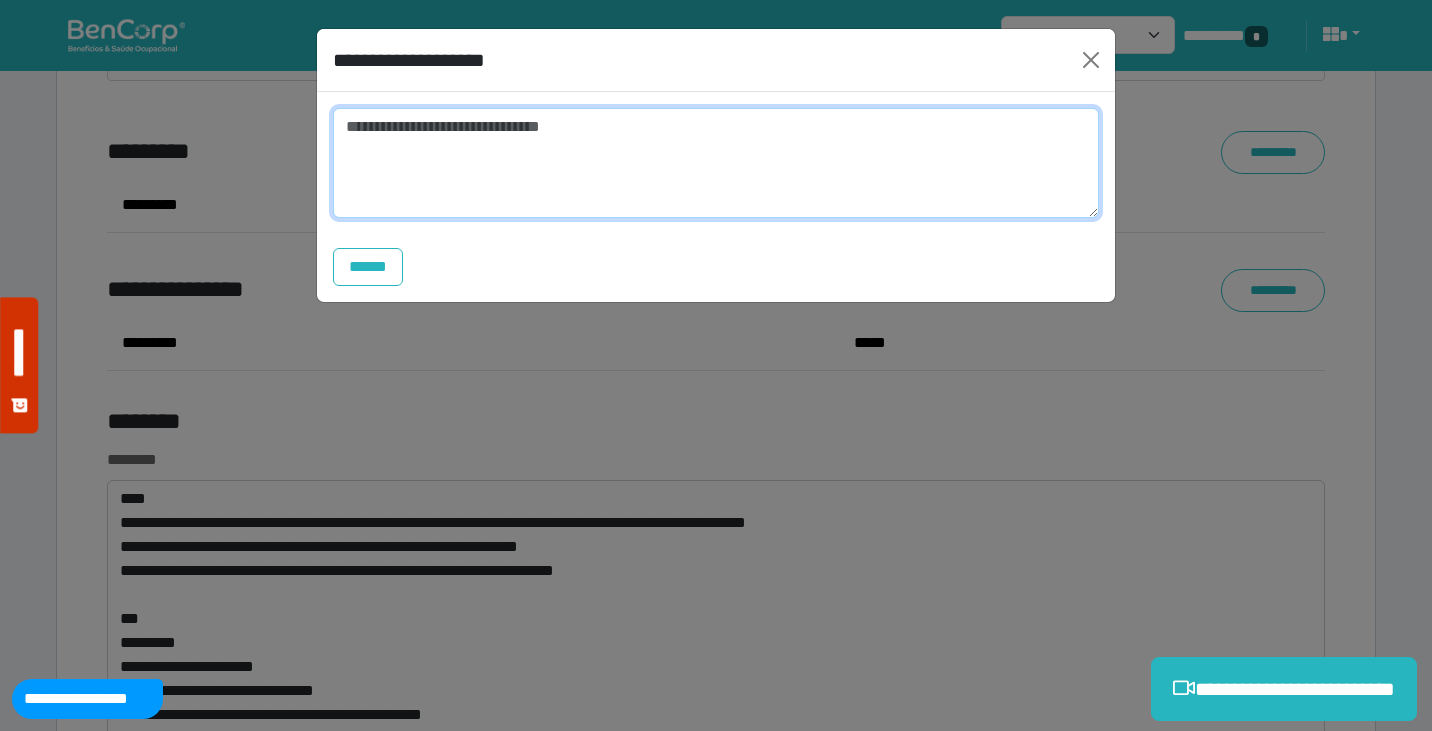 click at bounding box center [716, 163] 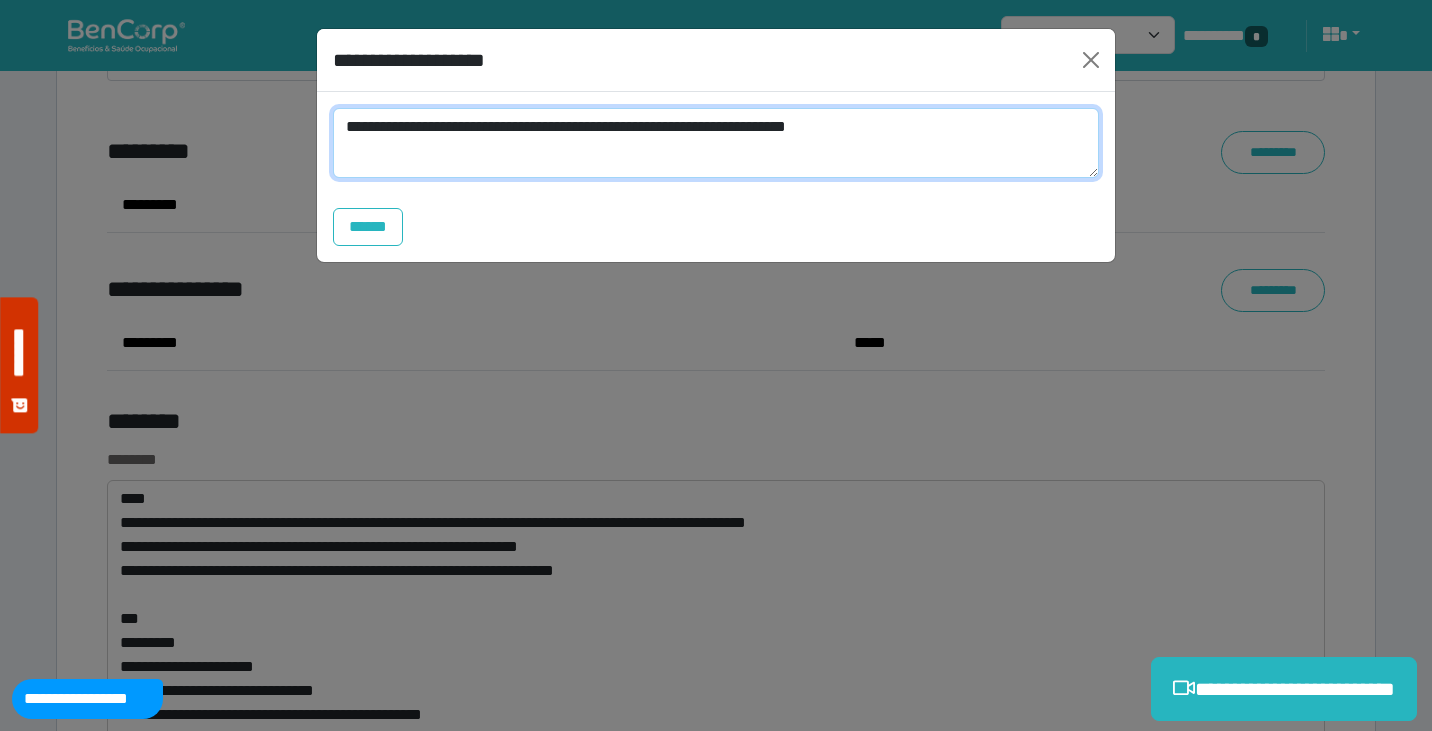 scroll, scrollTop: 0, scrollLeft: 0, axis: both 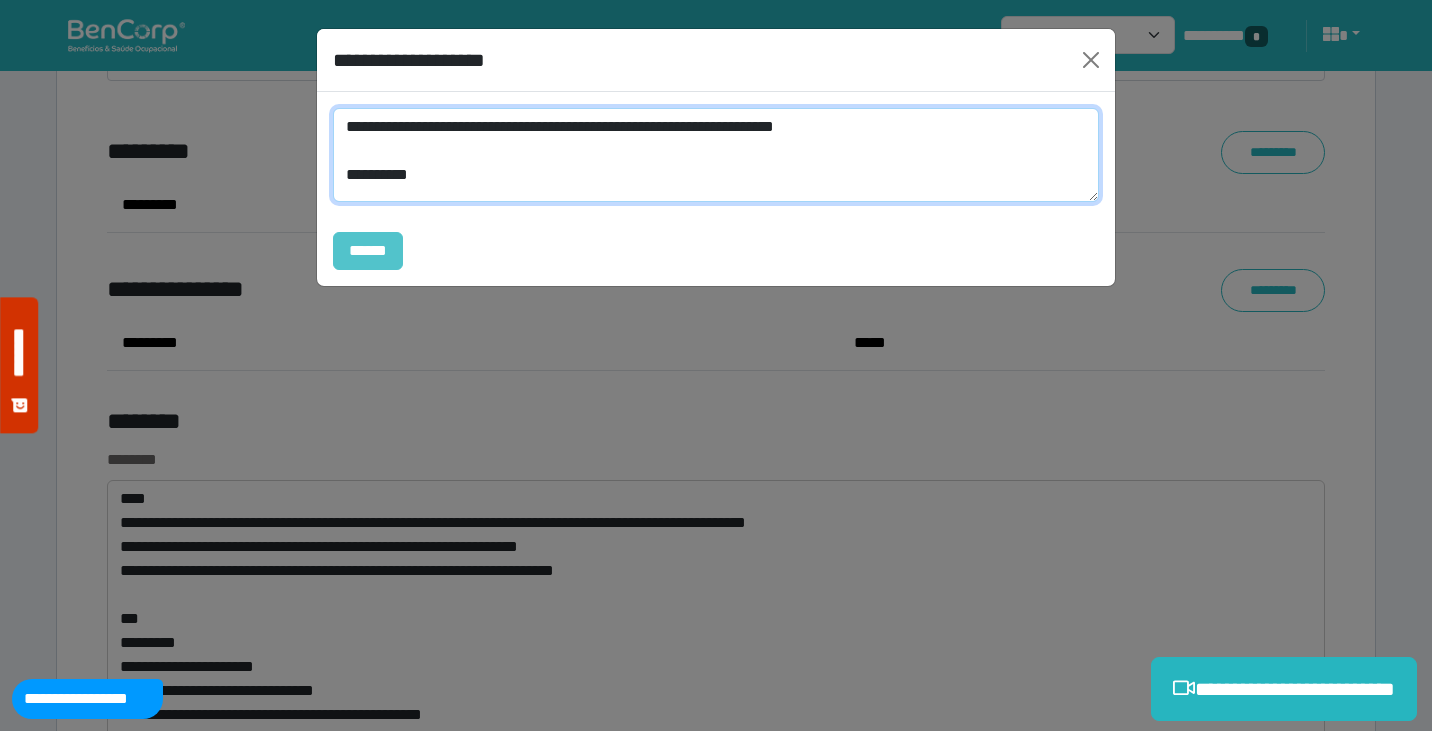 type on "**********" 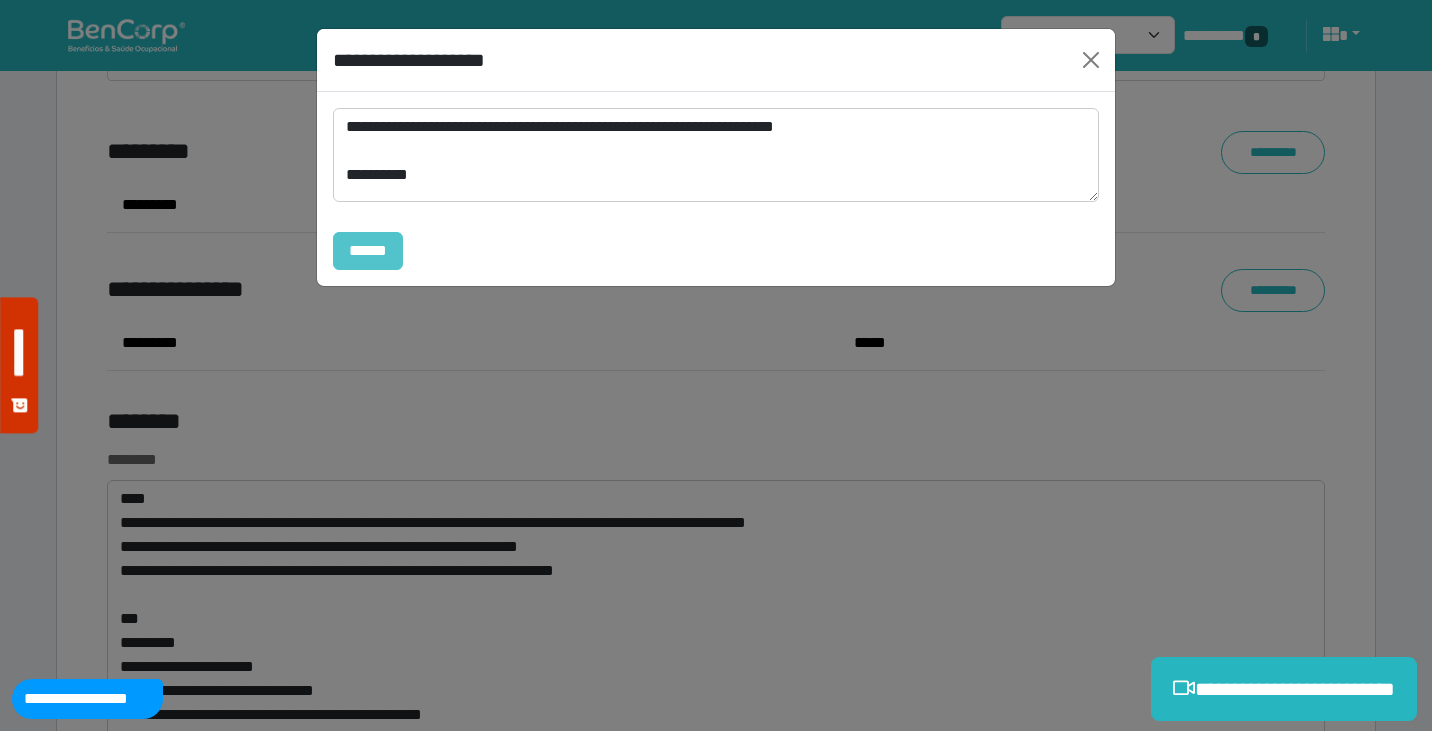 click on "******" at bounding box center [368, 251] 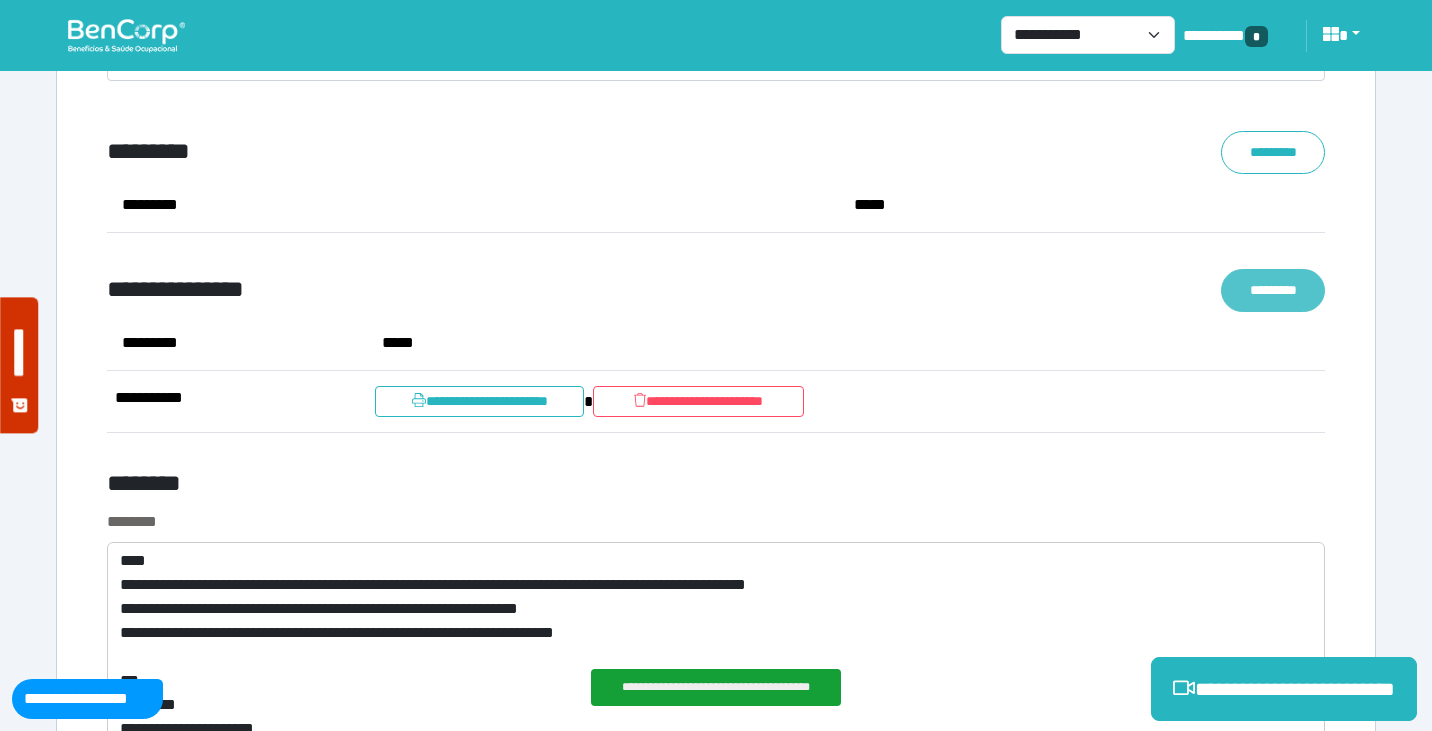 click on "*********" at bounding box center [1273, 290] 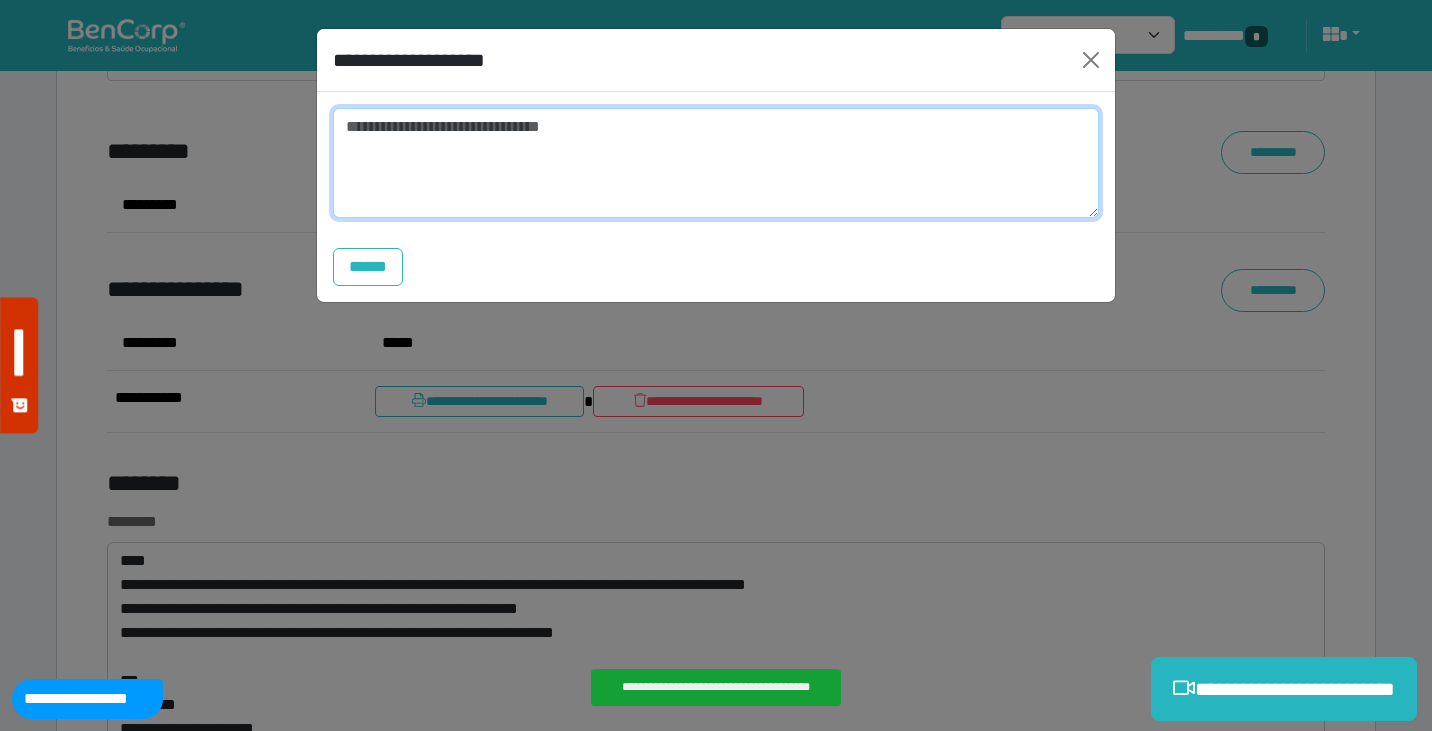 click at bounding box center (716, 163) 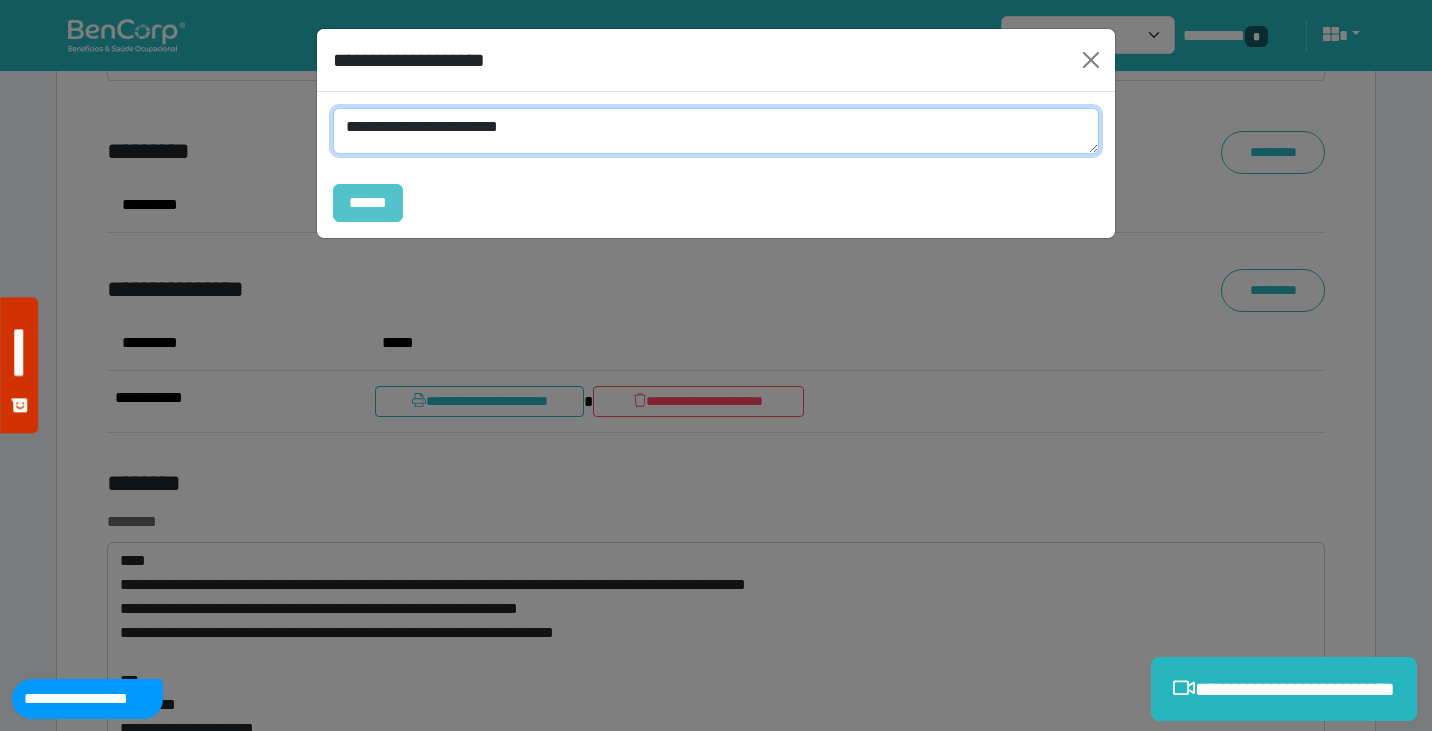 type on "**********" 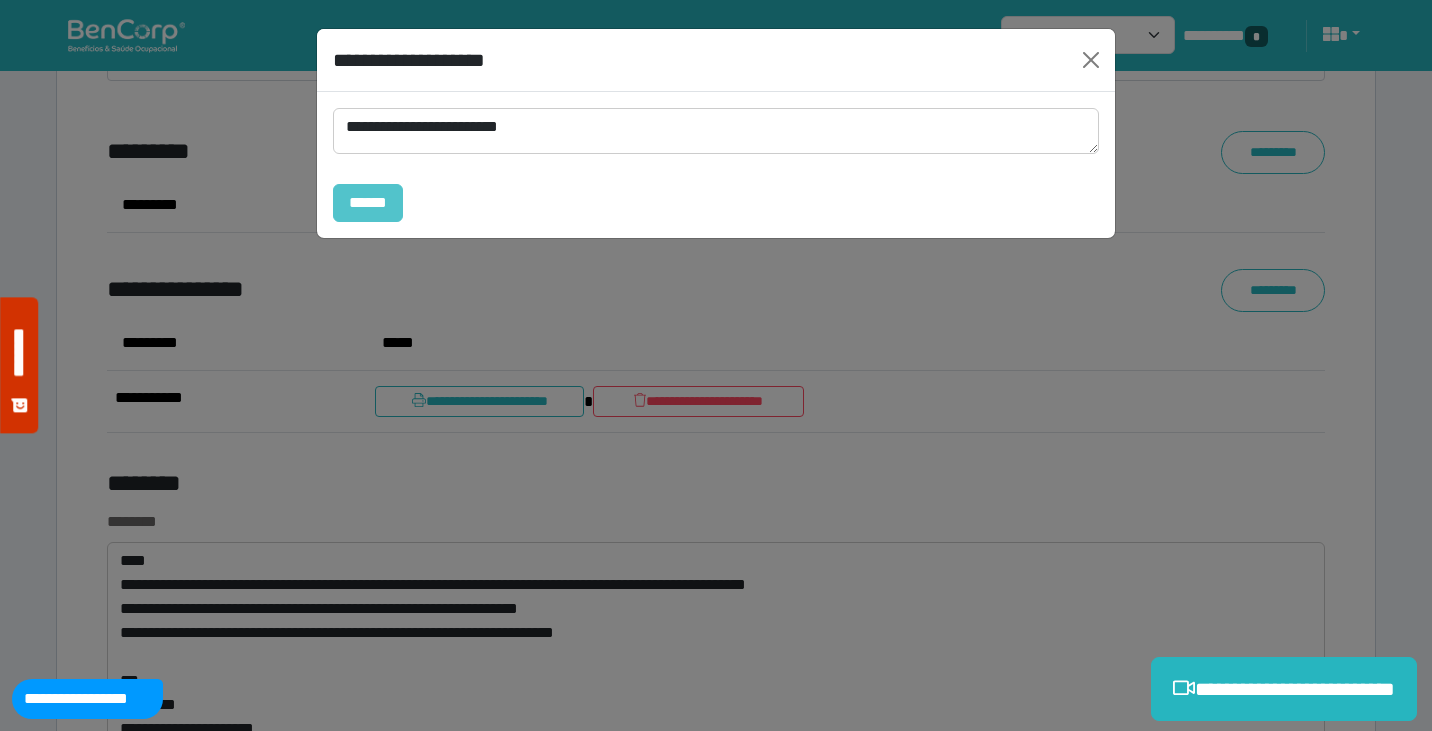 click on "******" at bounding box center (368, 203) 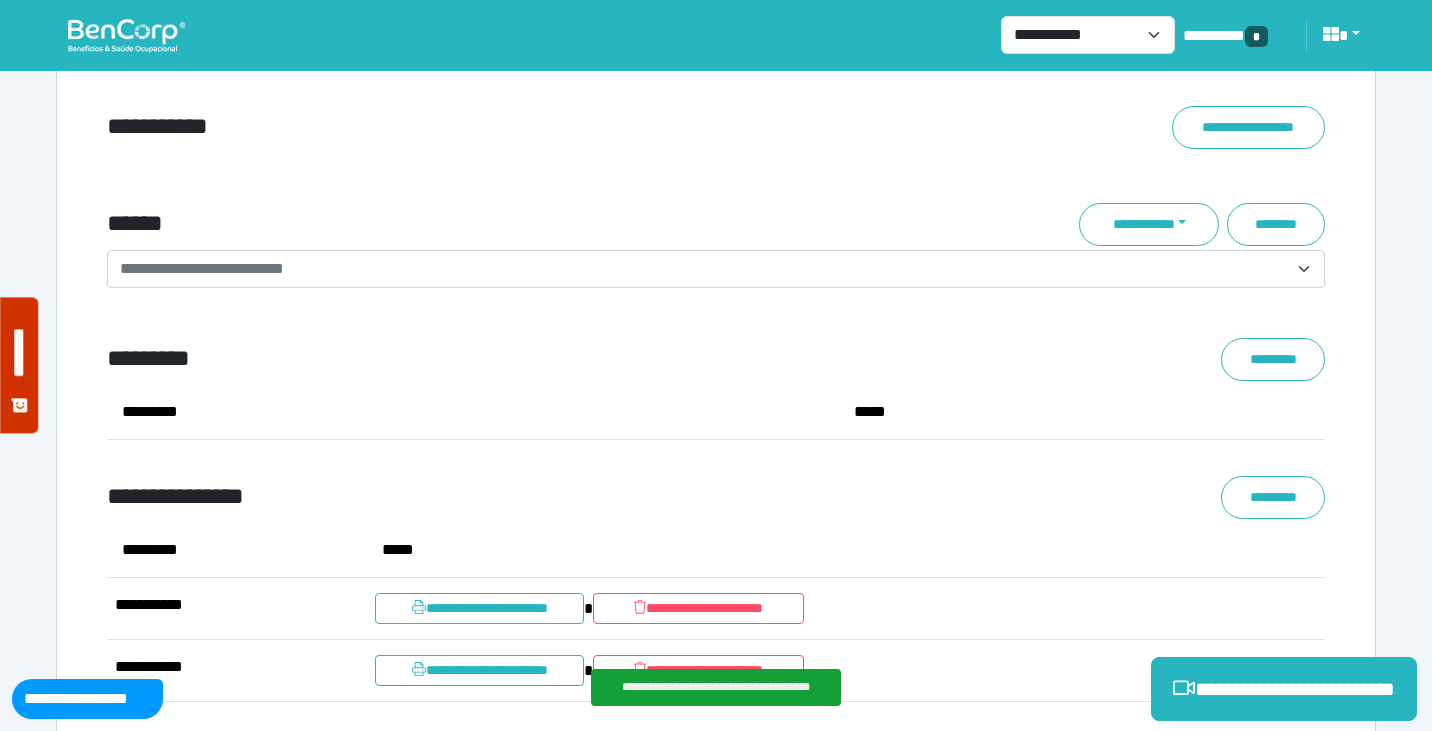 scroll, scrollTop: 7173, scrollLeft: 0, axis: vertical 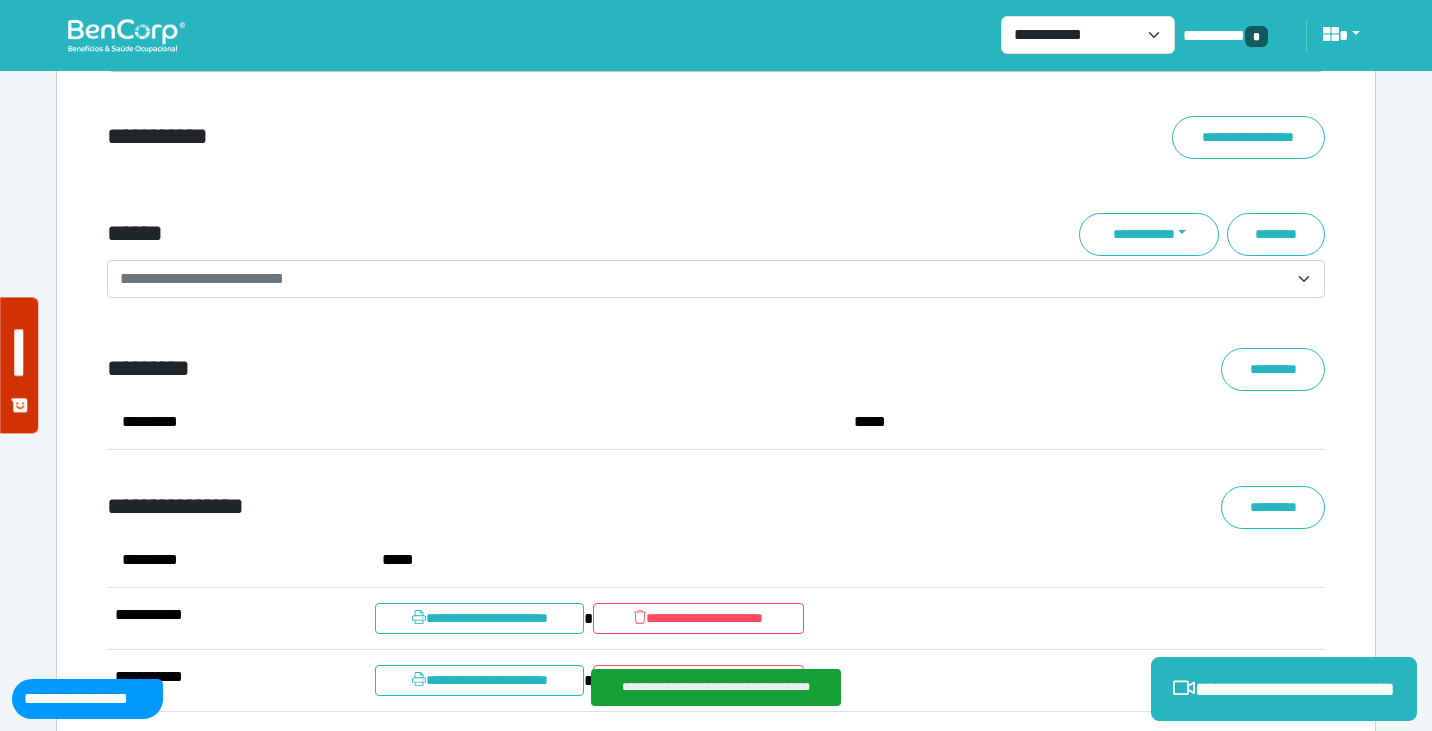 click on "**********" at bounding box center (704, 279) 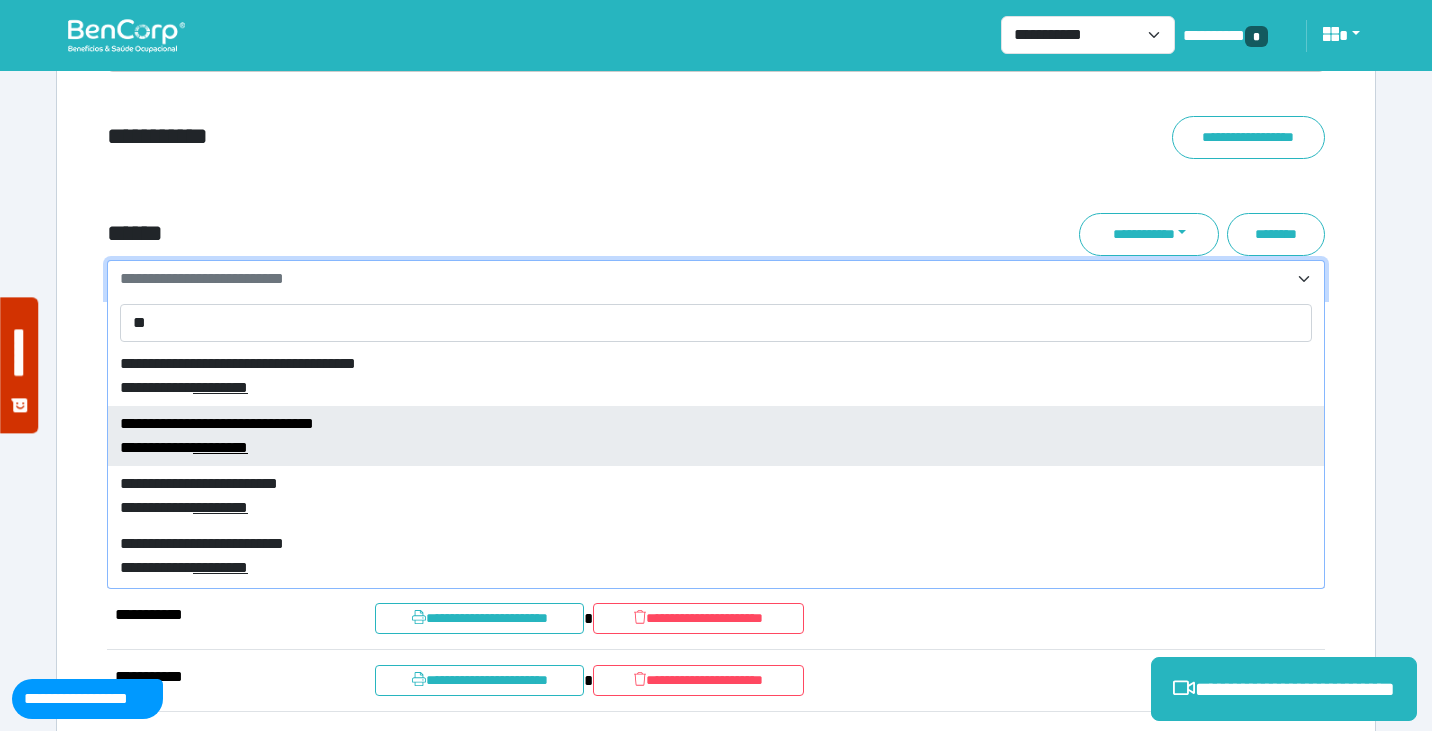 scroll, scrollTop: 12298, scrollLeft: 0, axis: vertical 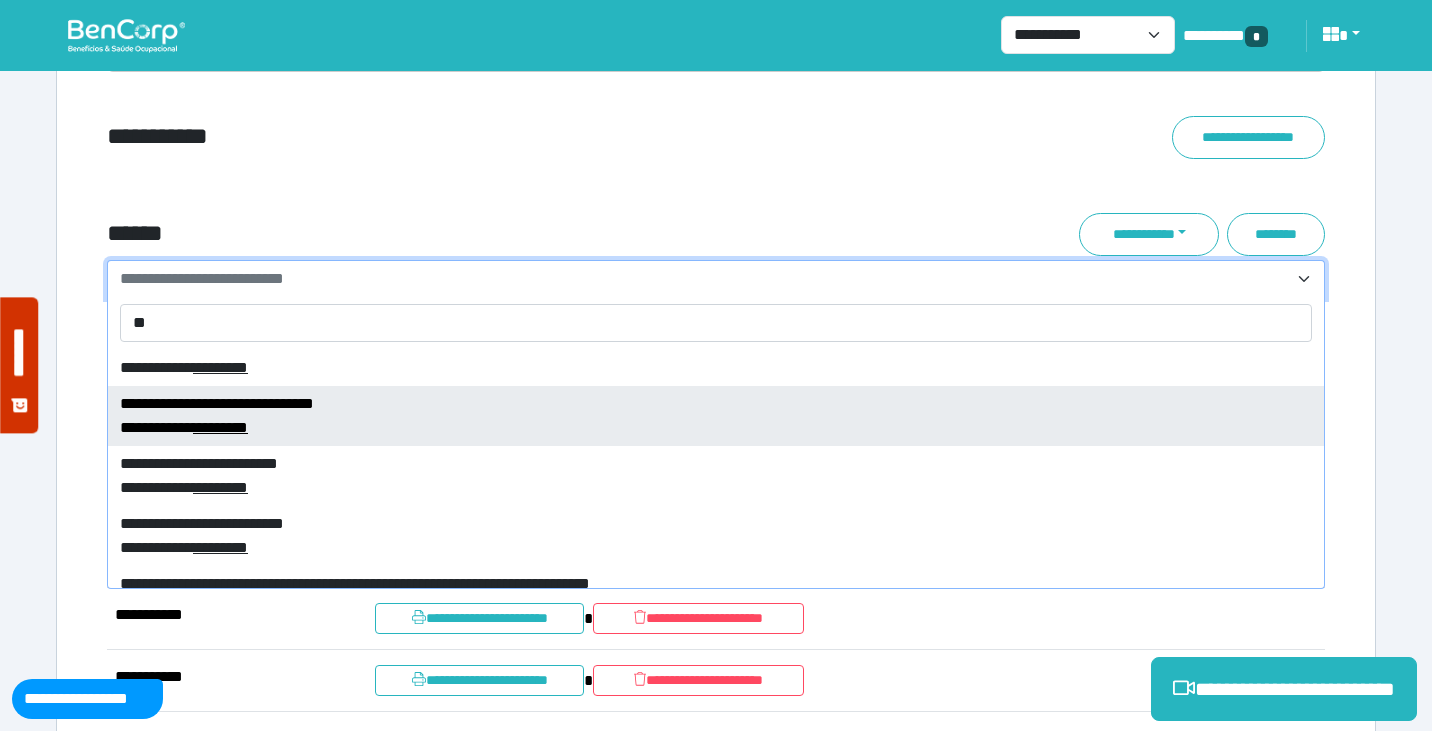 type on "**" 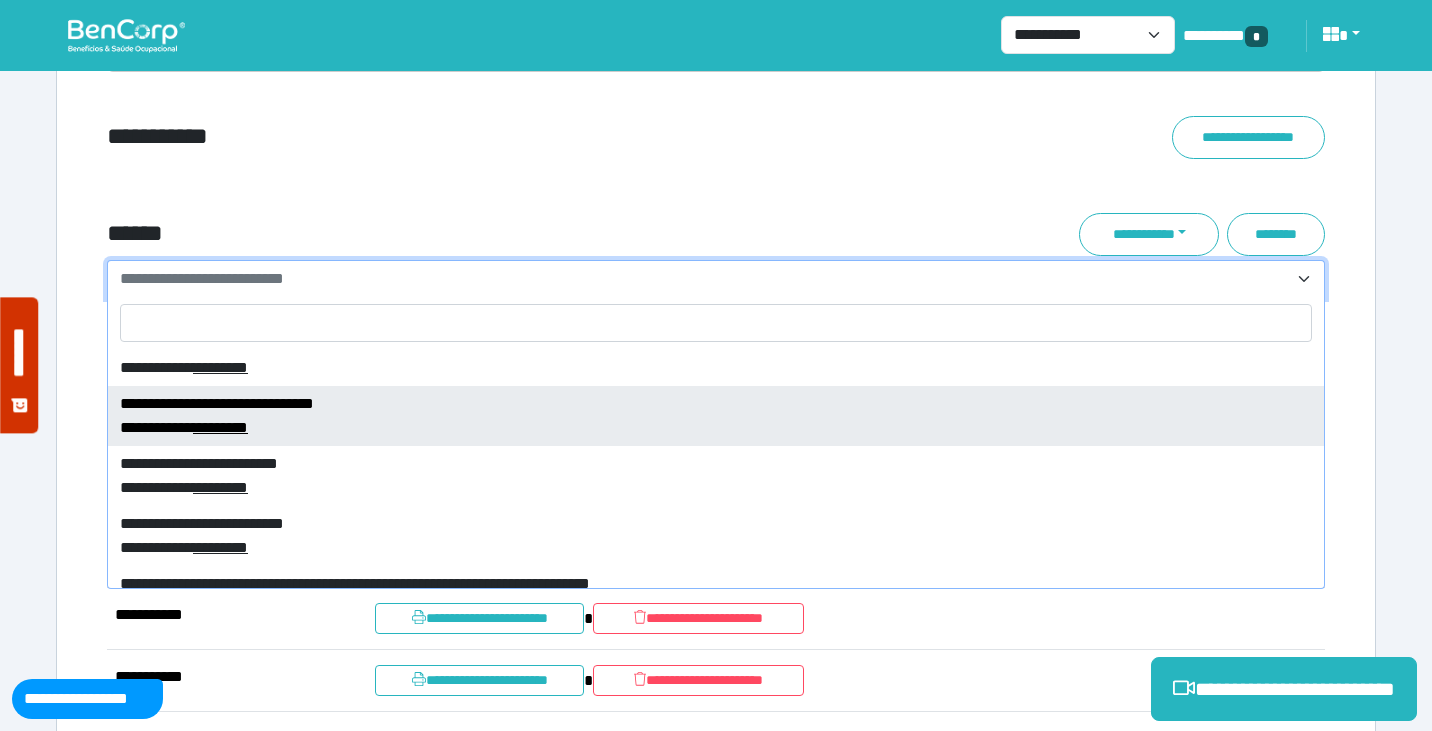 select on "****" 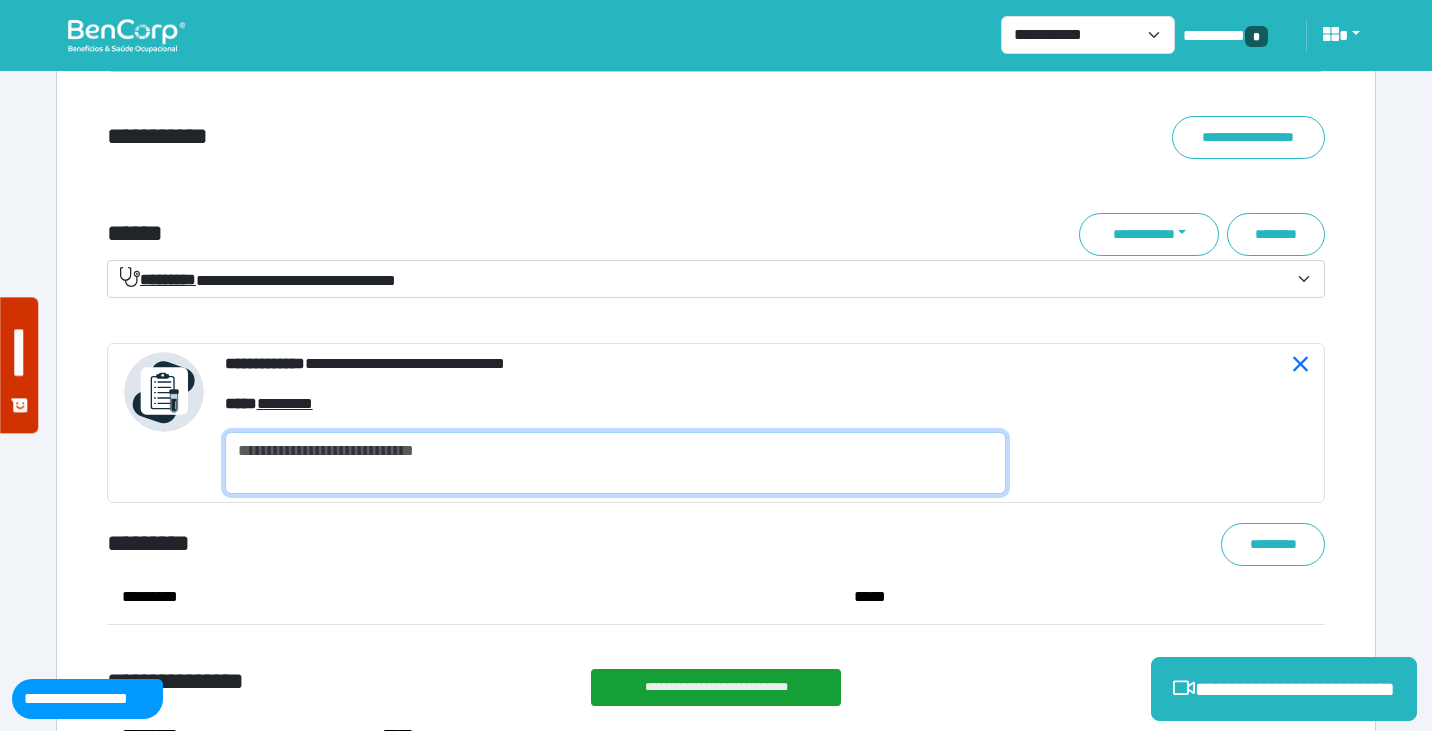 click at bounding box center (615, 463) 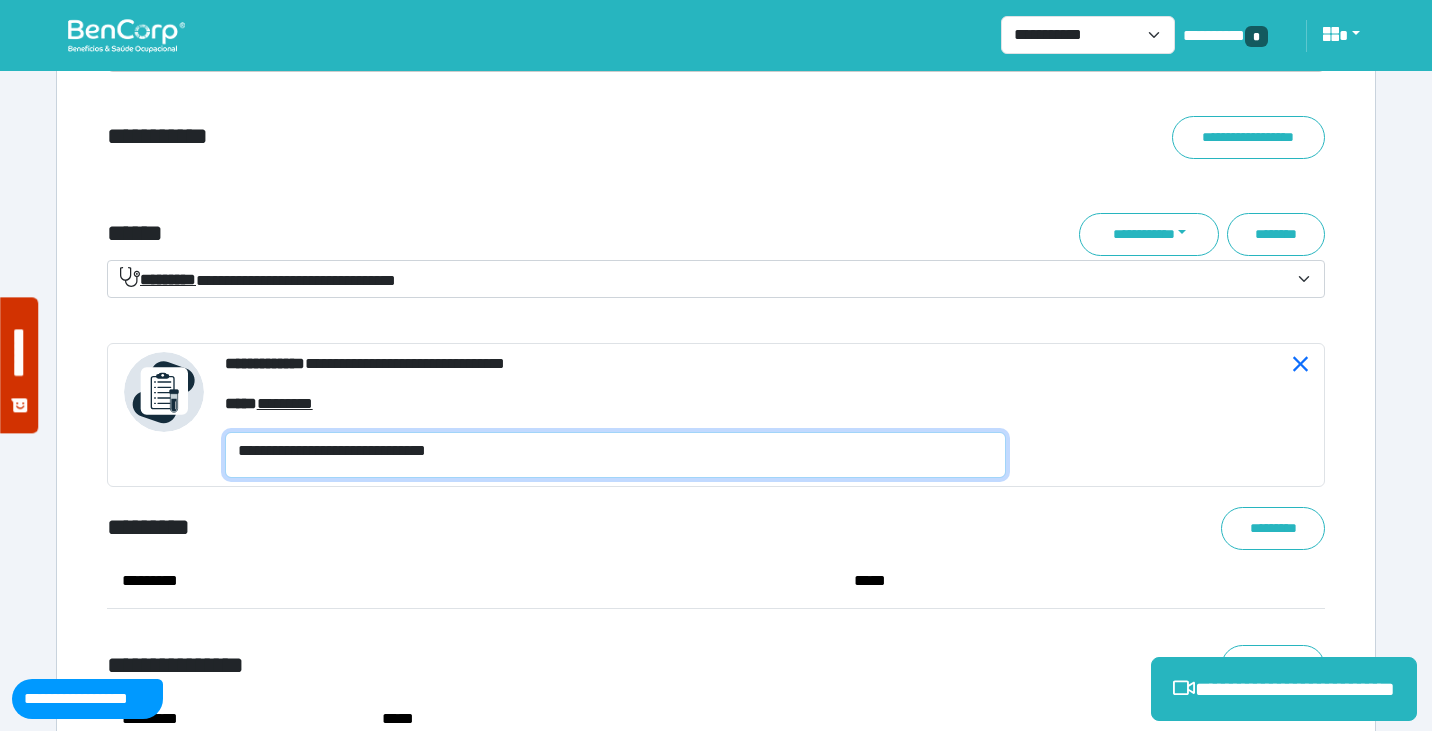 scroll, scrollTop: 0, scrollLeft: 0, axis: both 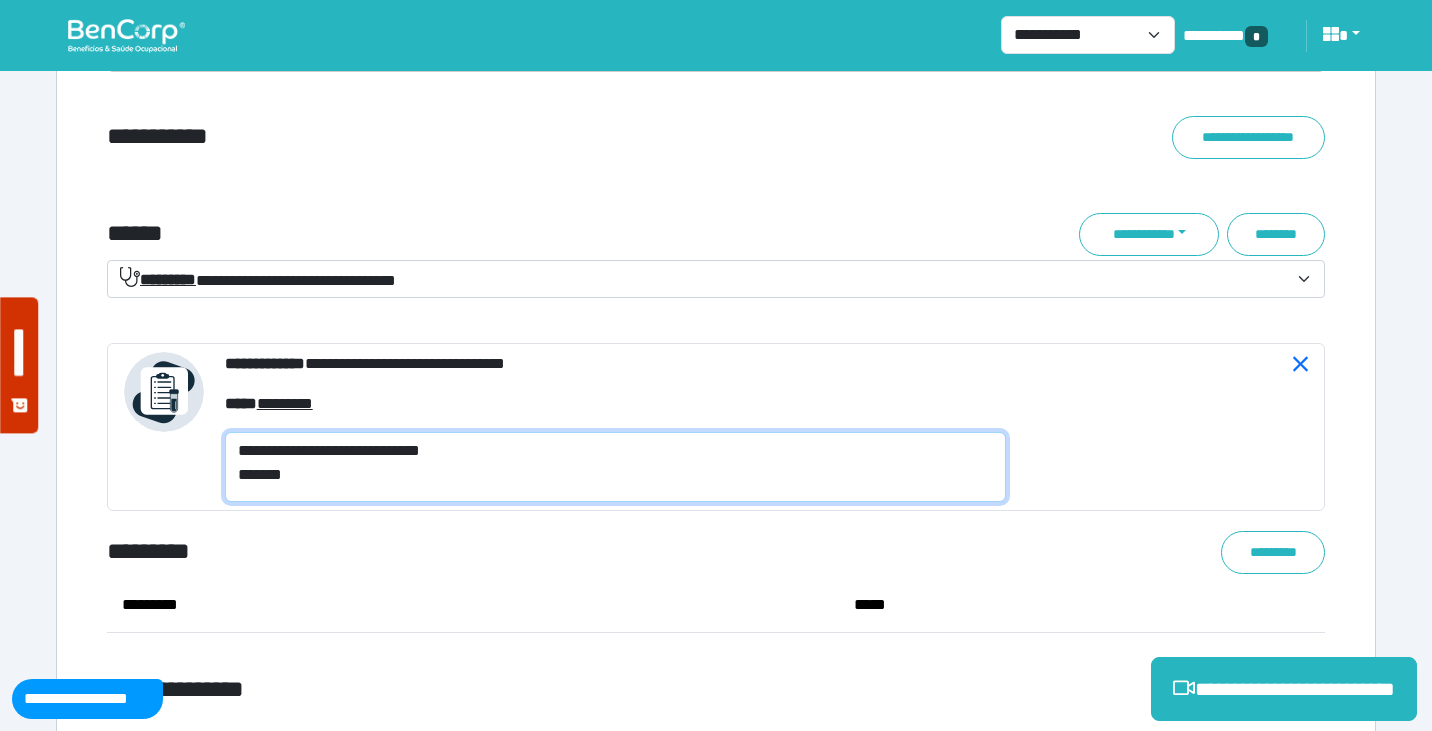 type on "**********" 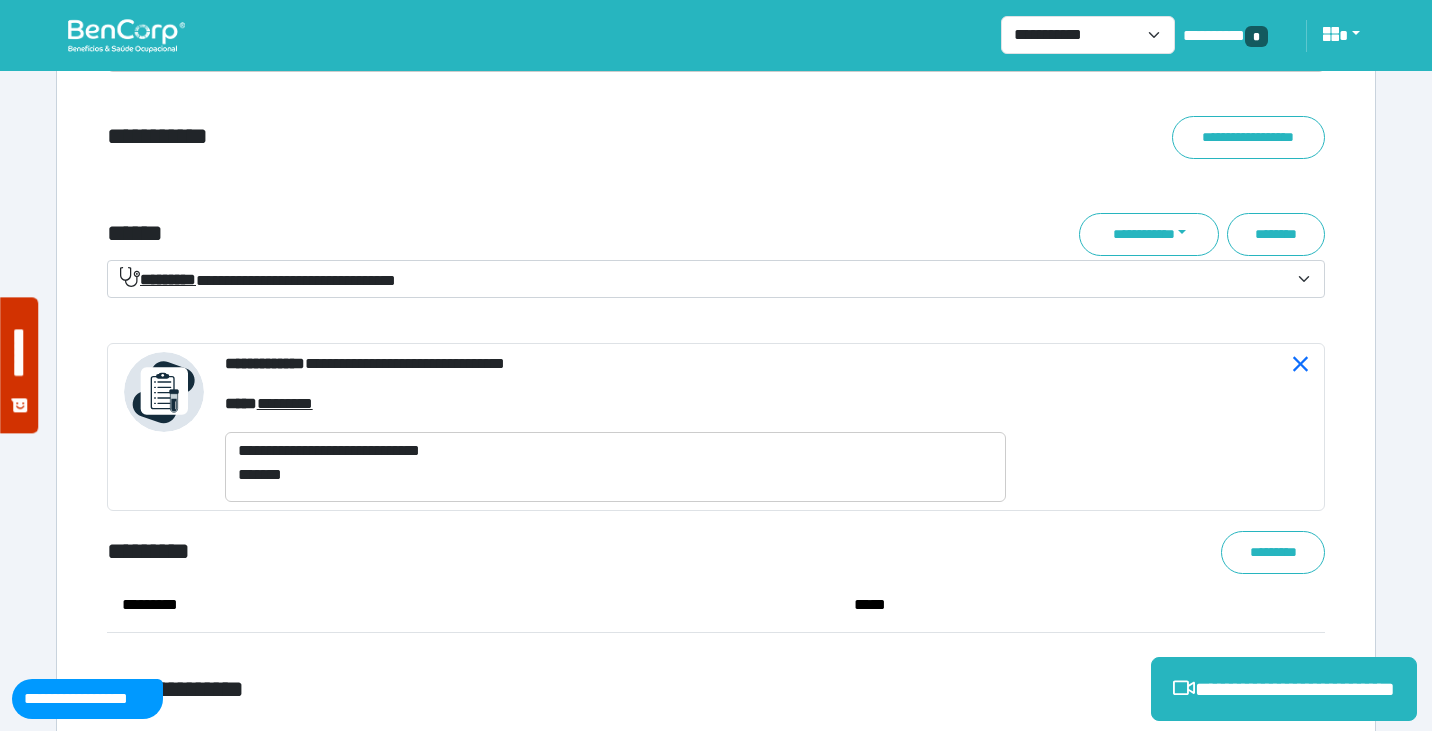 click on "******" at bounding box center (509, 234) 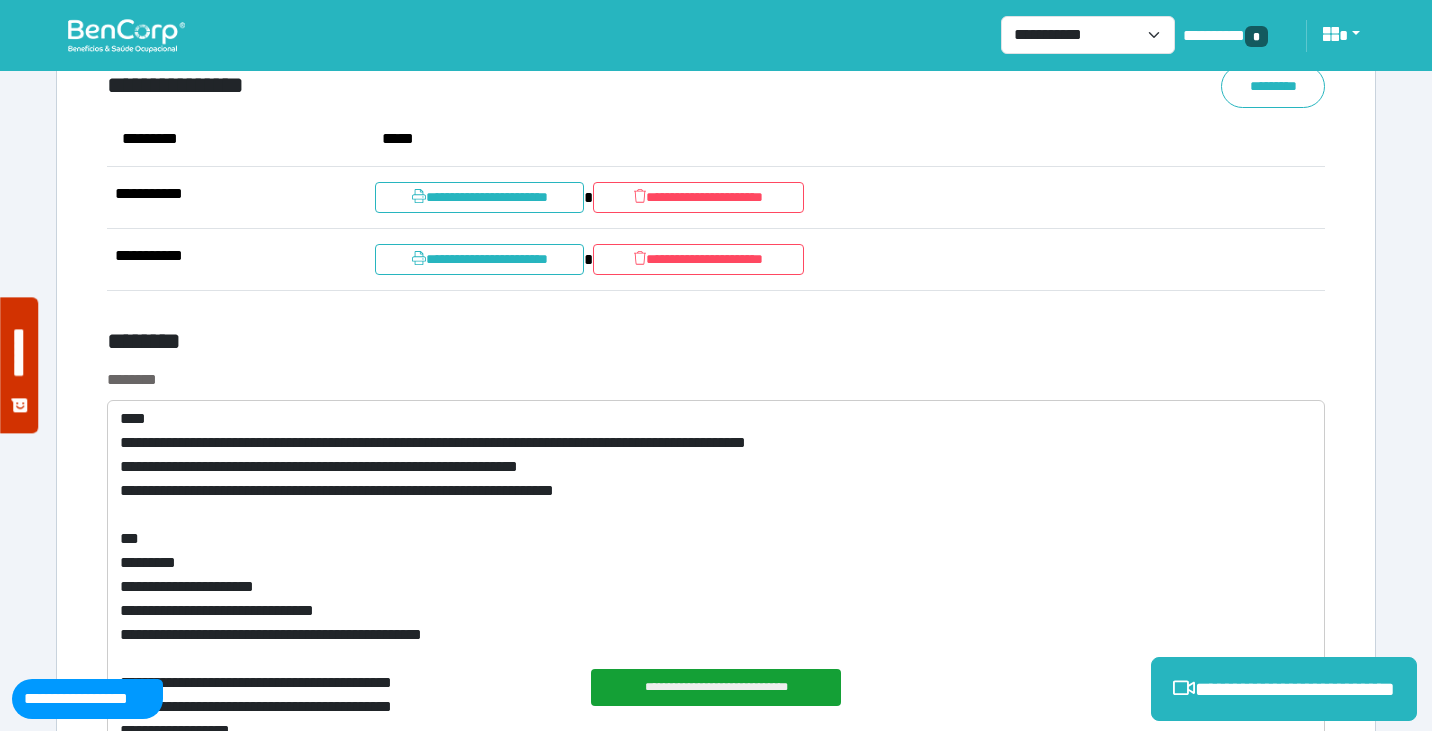 scroll, scrollTop: 7782, scrollLeft: 0, axis: vertical 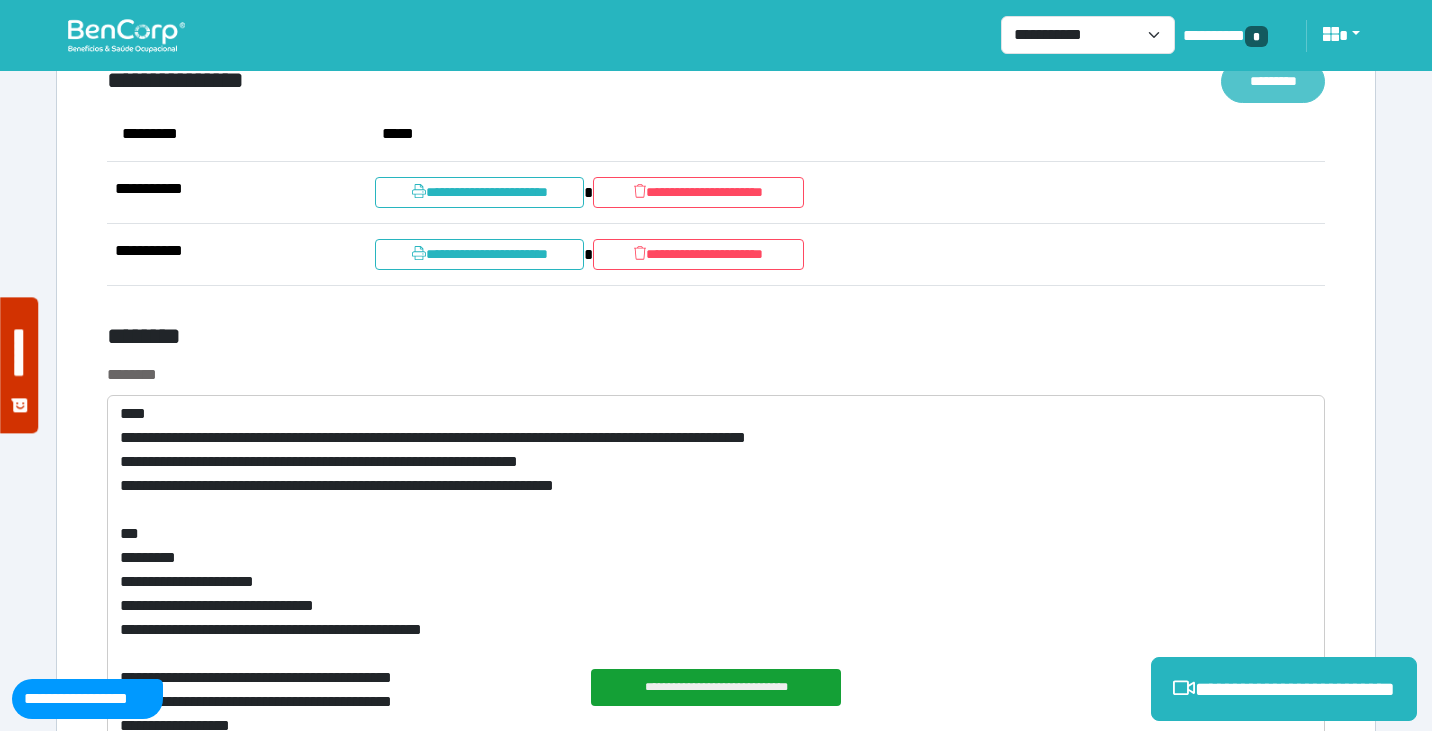click on "*********" at bounding box center (1273, 81) 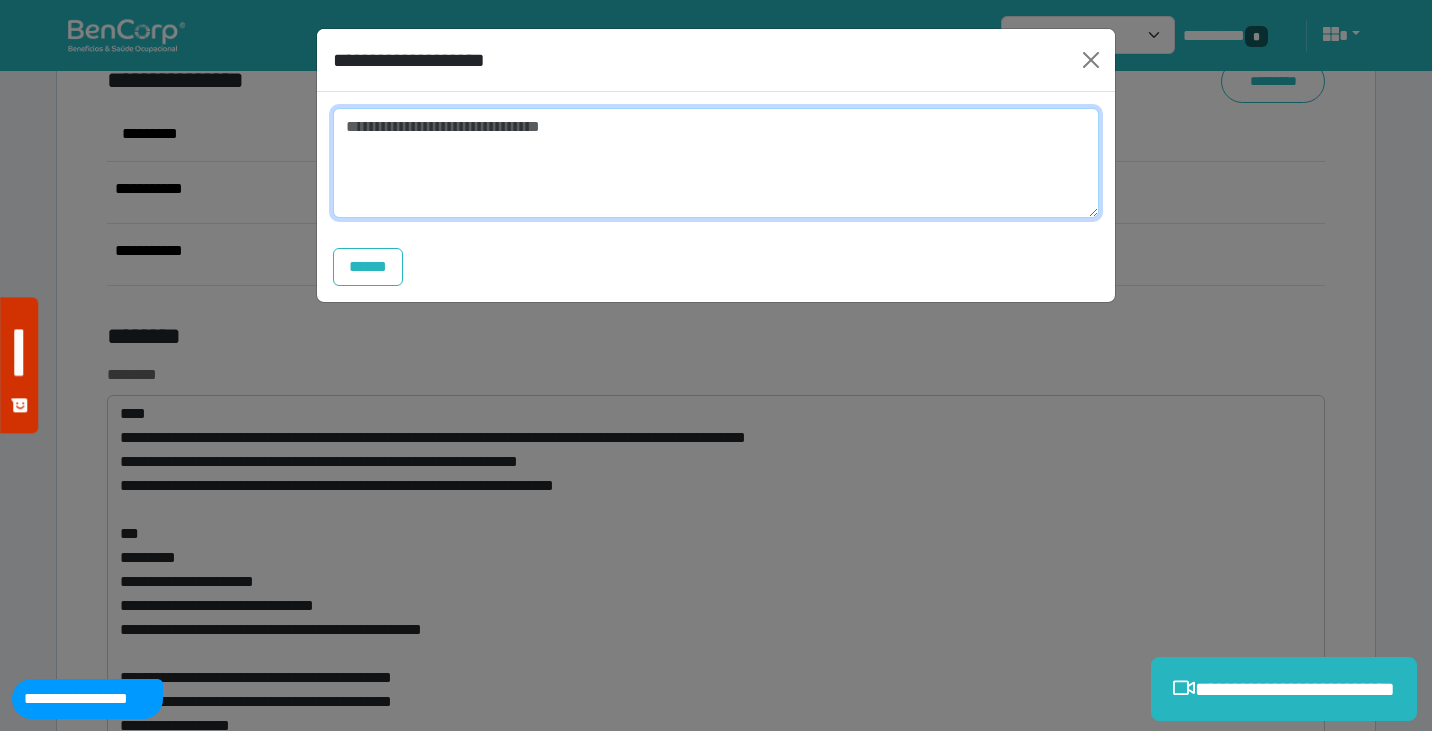 click at bounding box center (716, 163) 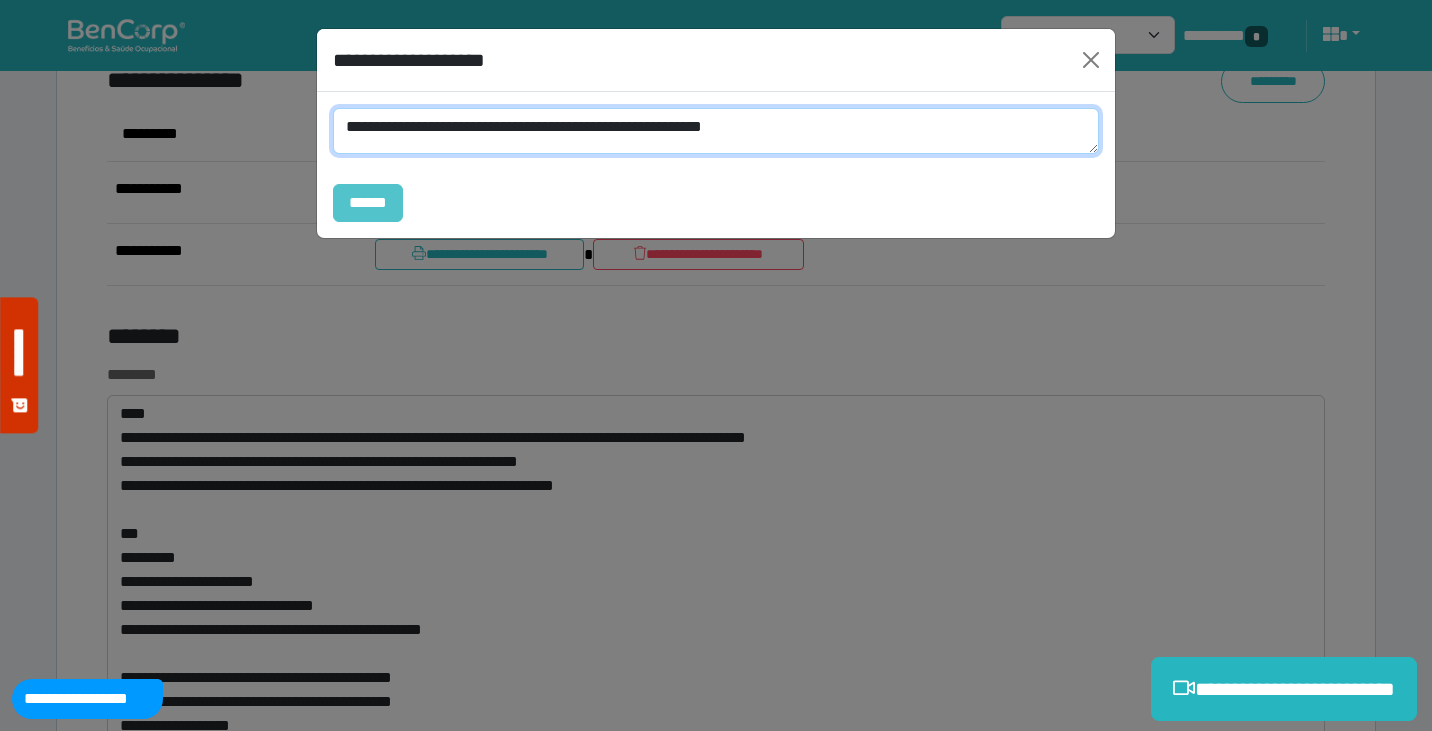 type on "**********" 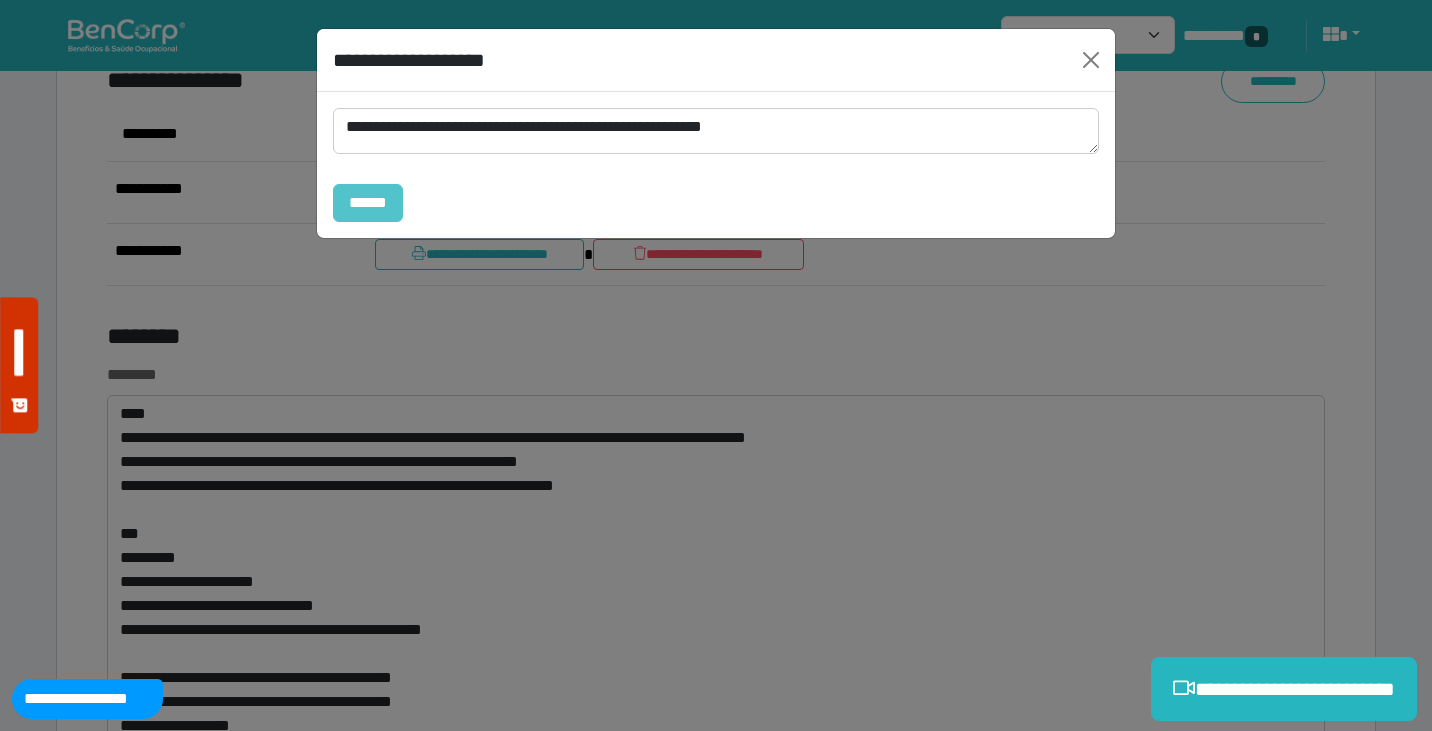 click on "******" at bounding box center (368, 203) 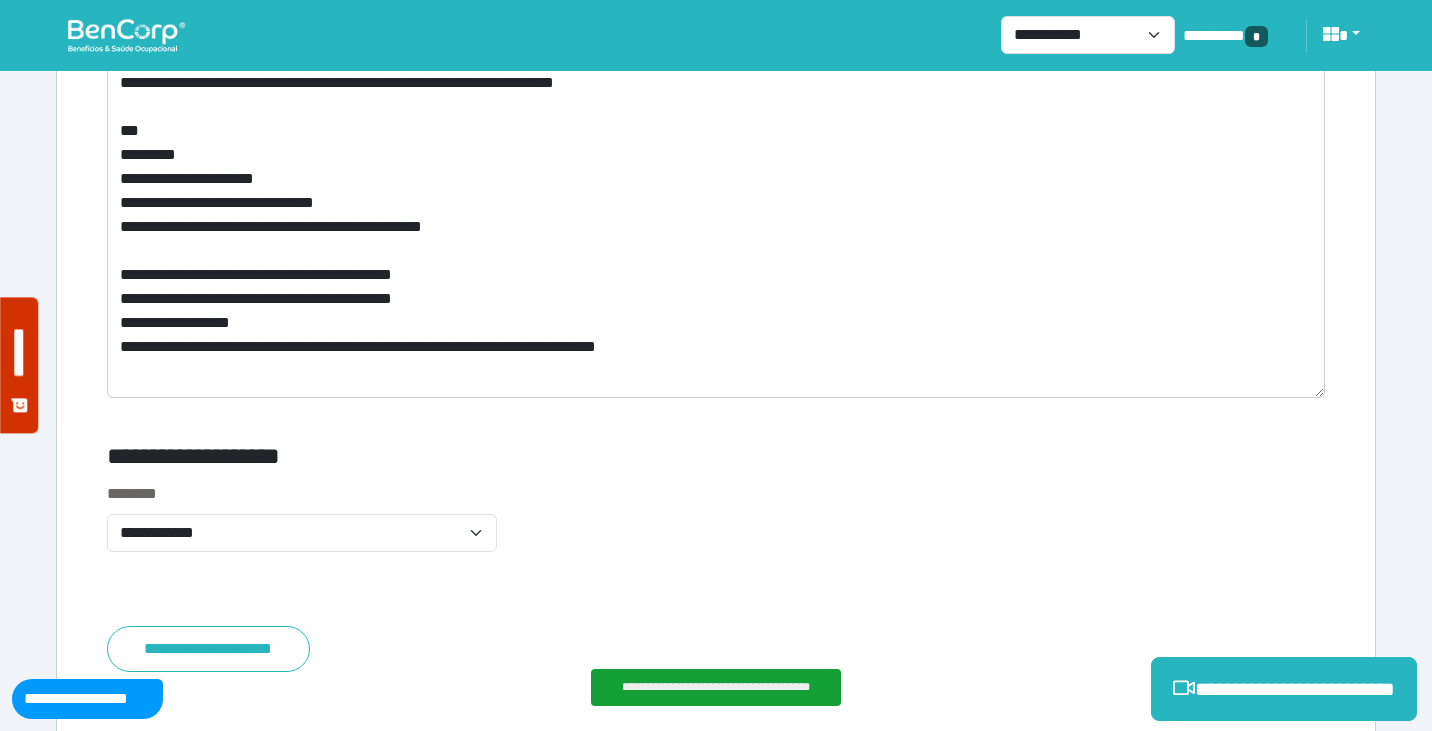 scroll, scrollTop: 8409, scrollLeft: 0, axis: vertical 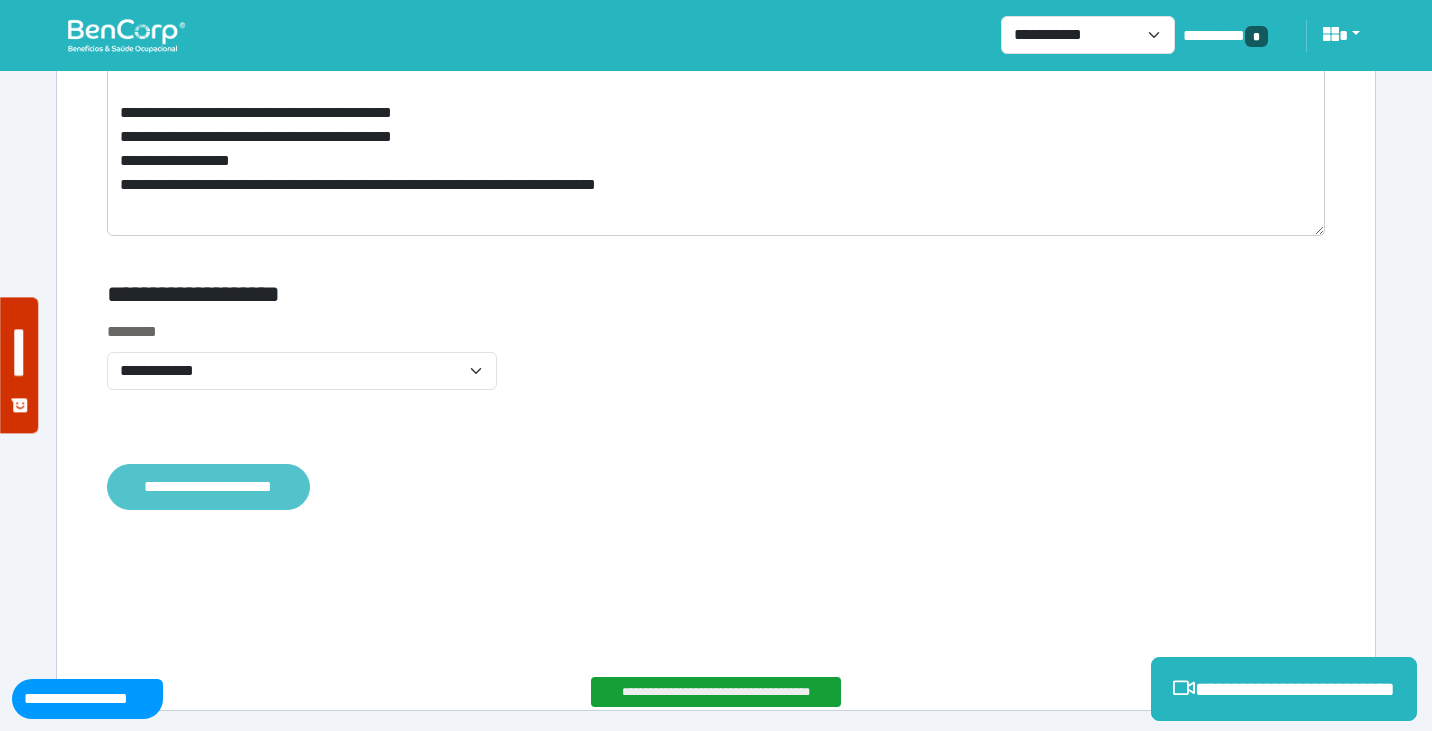 click on "**********" at bounding box center [208, 487] 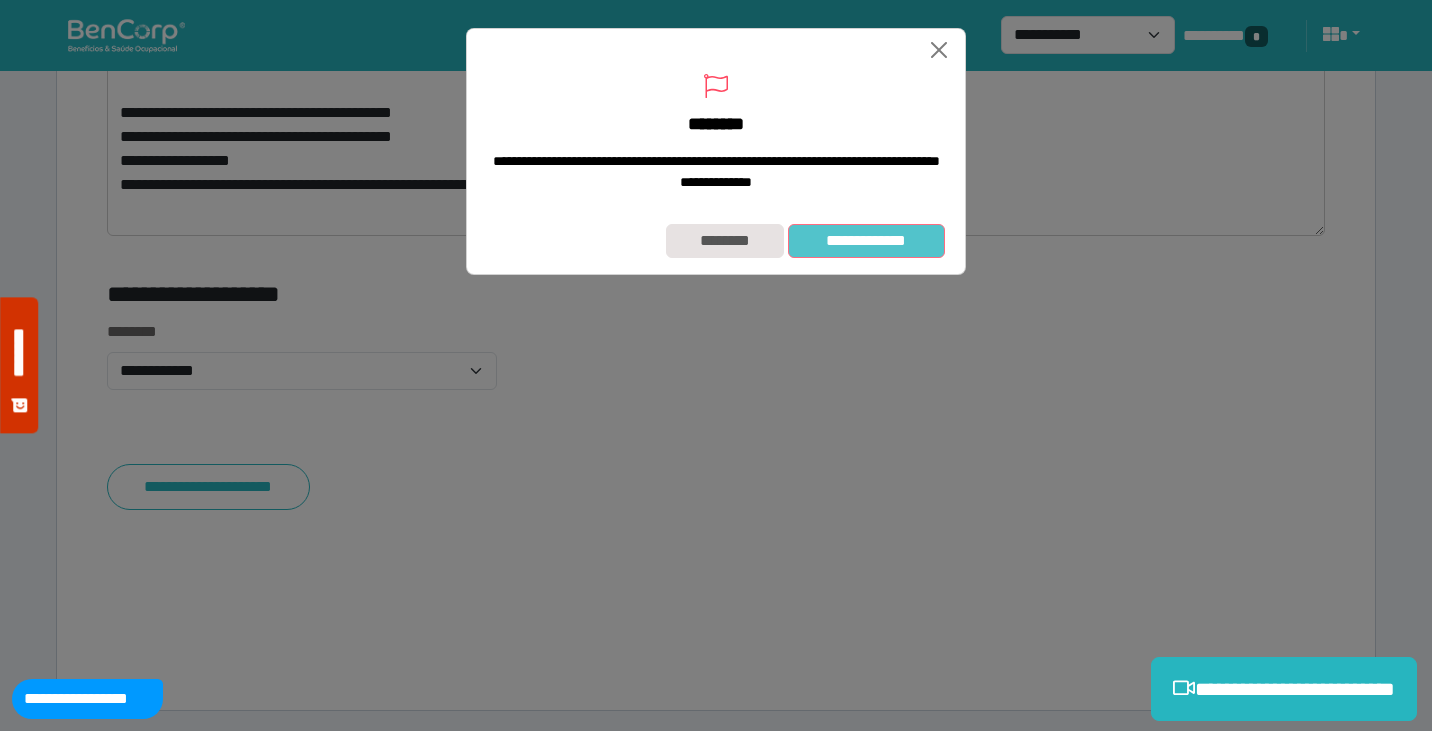 click on "**********" at bounding box center [866, 241] 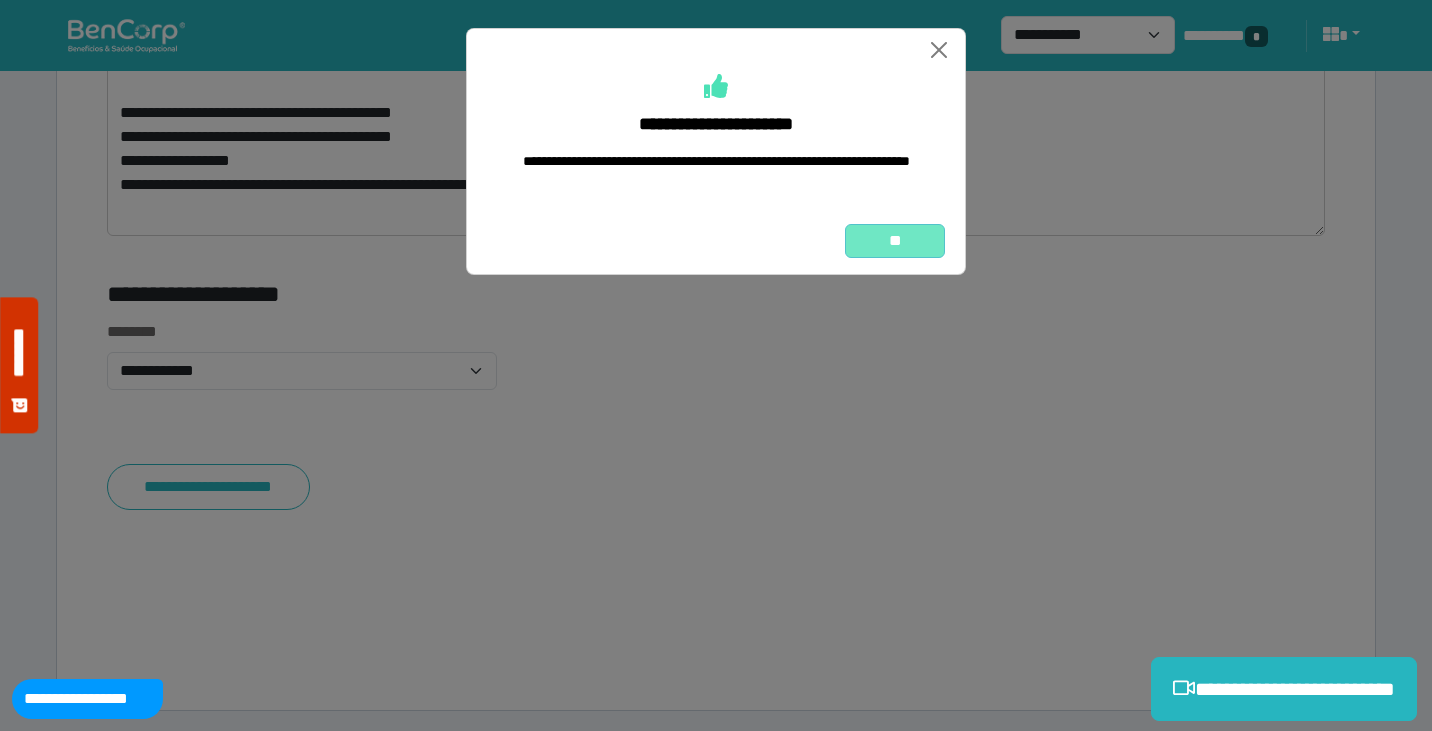 click on "**" at bounding box center [895, 241] 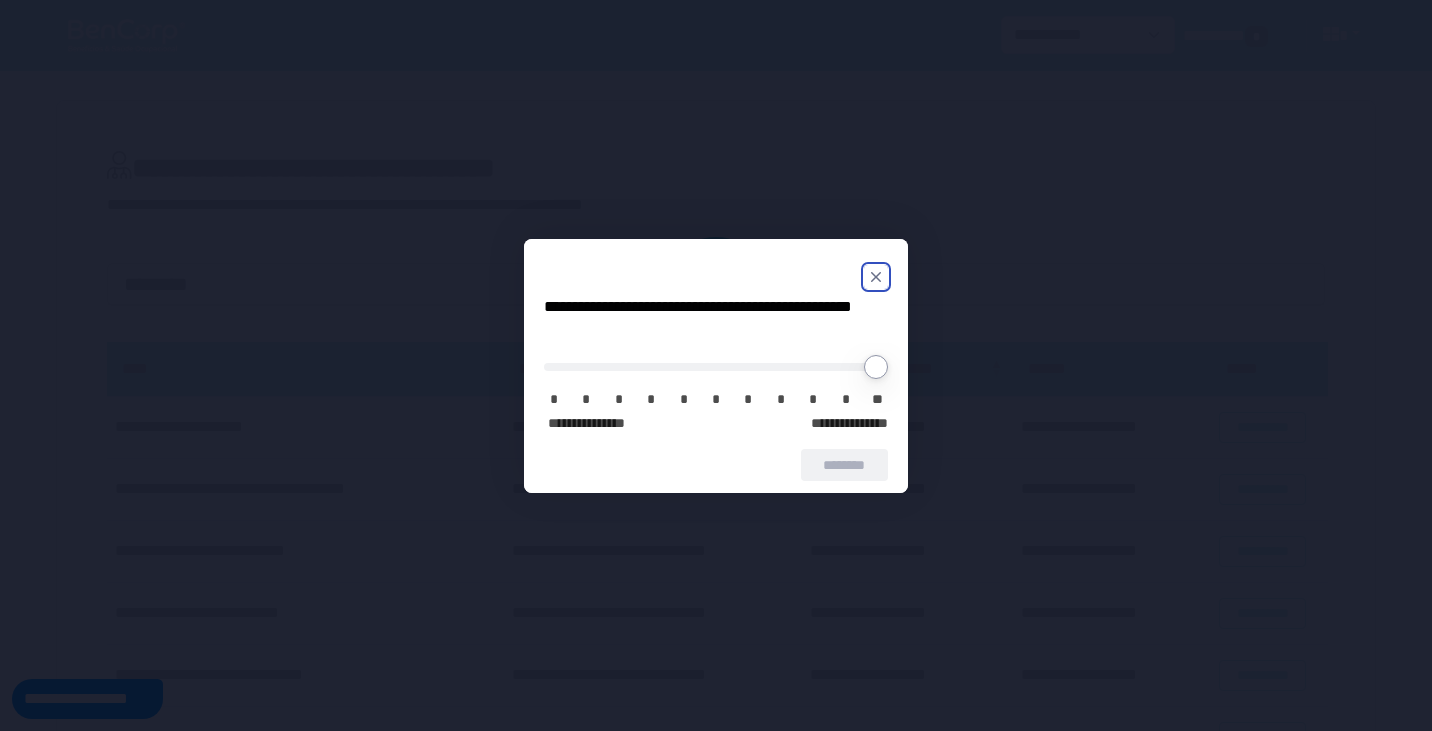 scroll, scrollTop: 0, scrollLeft: 0, axis: both 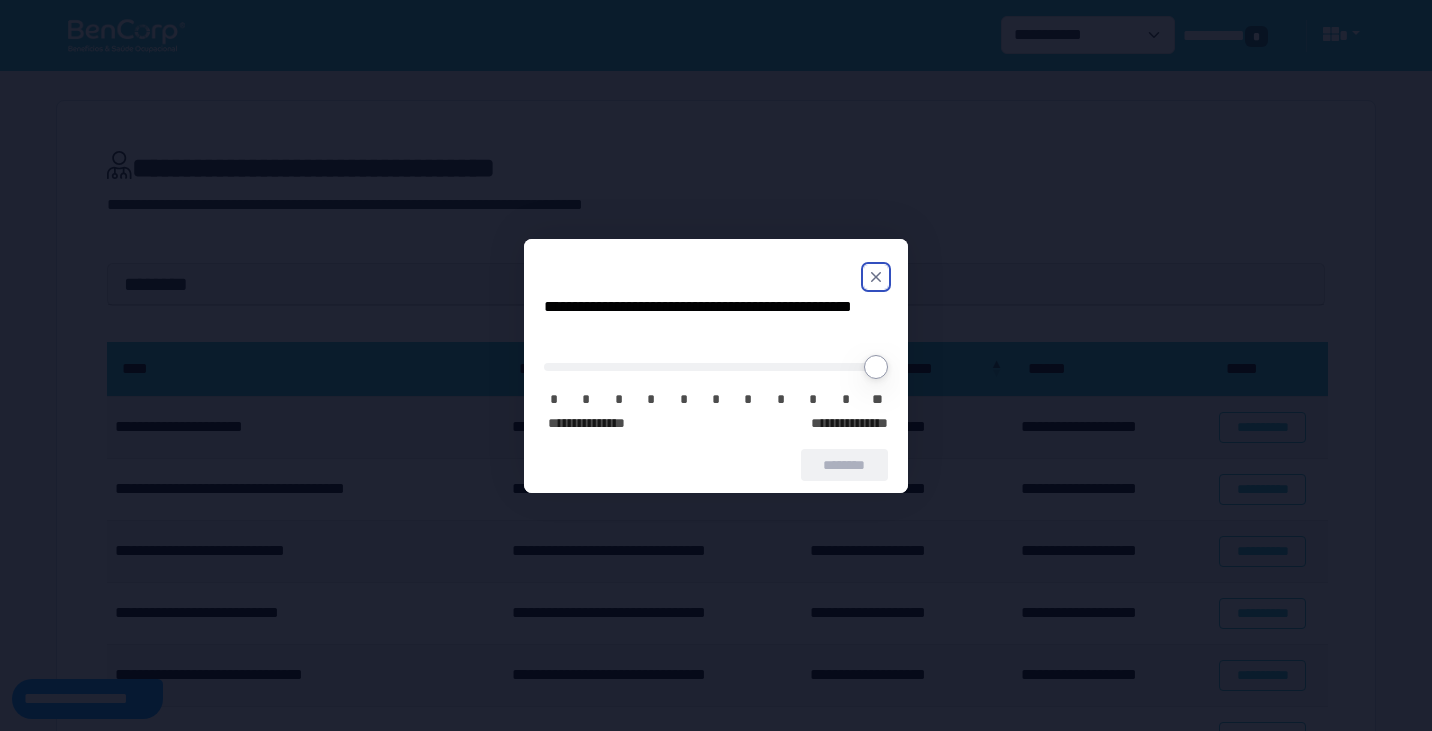 click 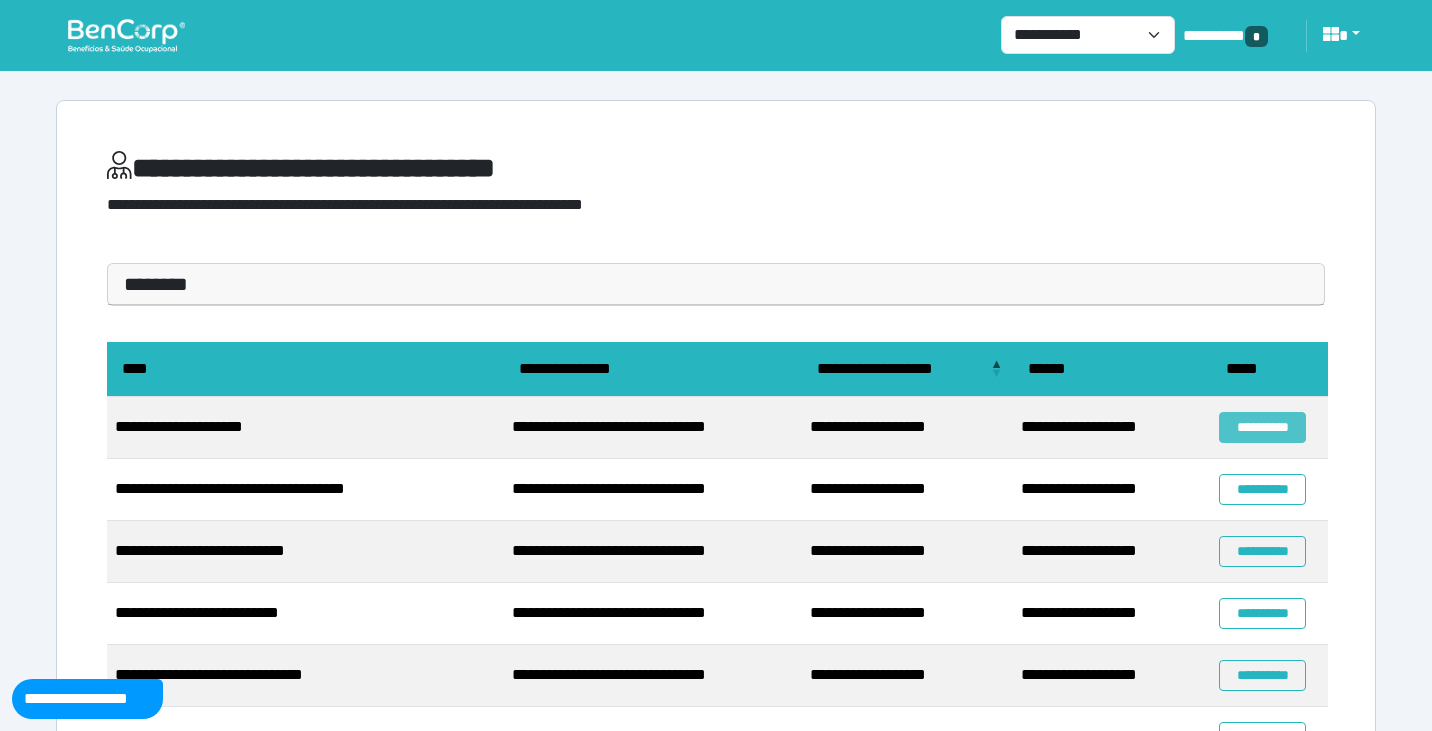 click on "**********" at bounding box center (1262, 427) 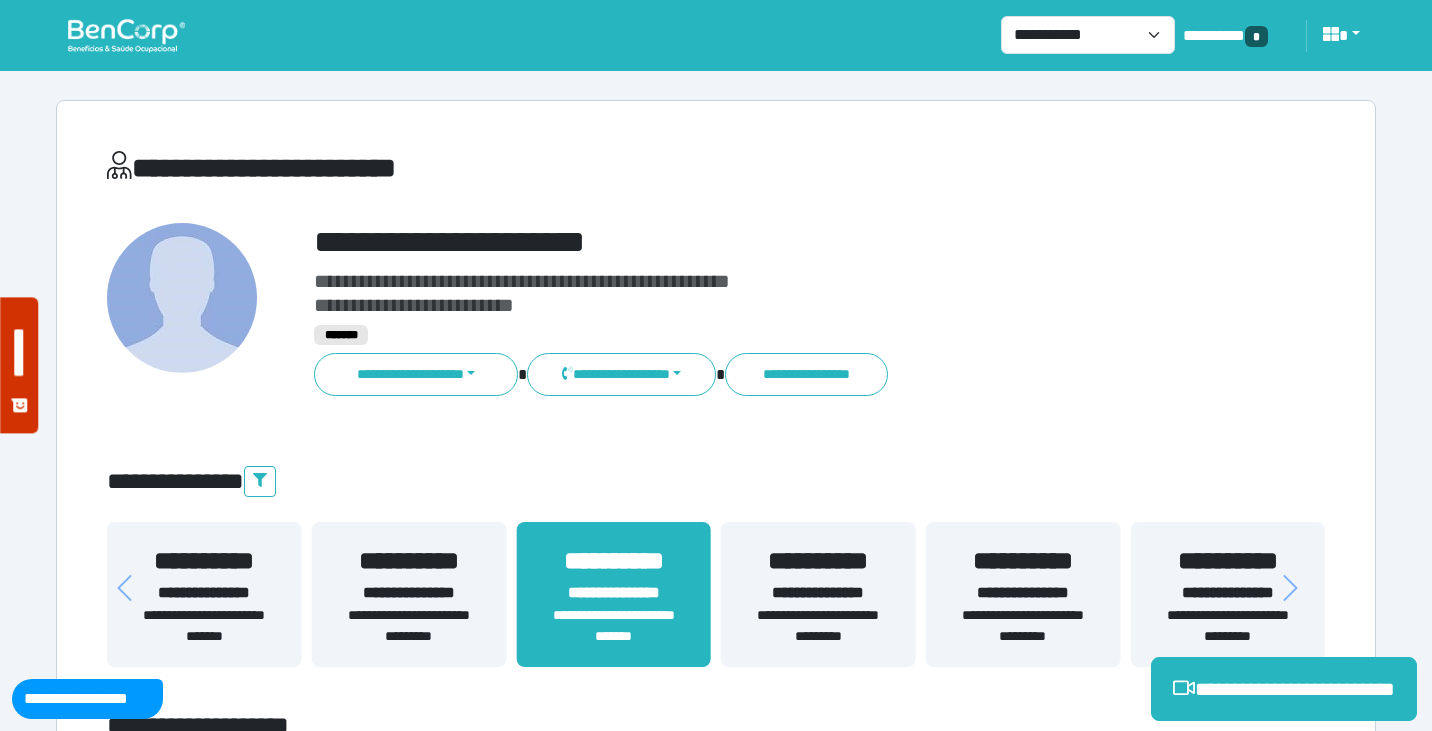 scroll, scrollTop: 71, scrollLeft: 0, axis: vertical 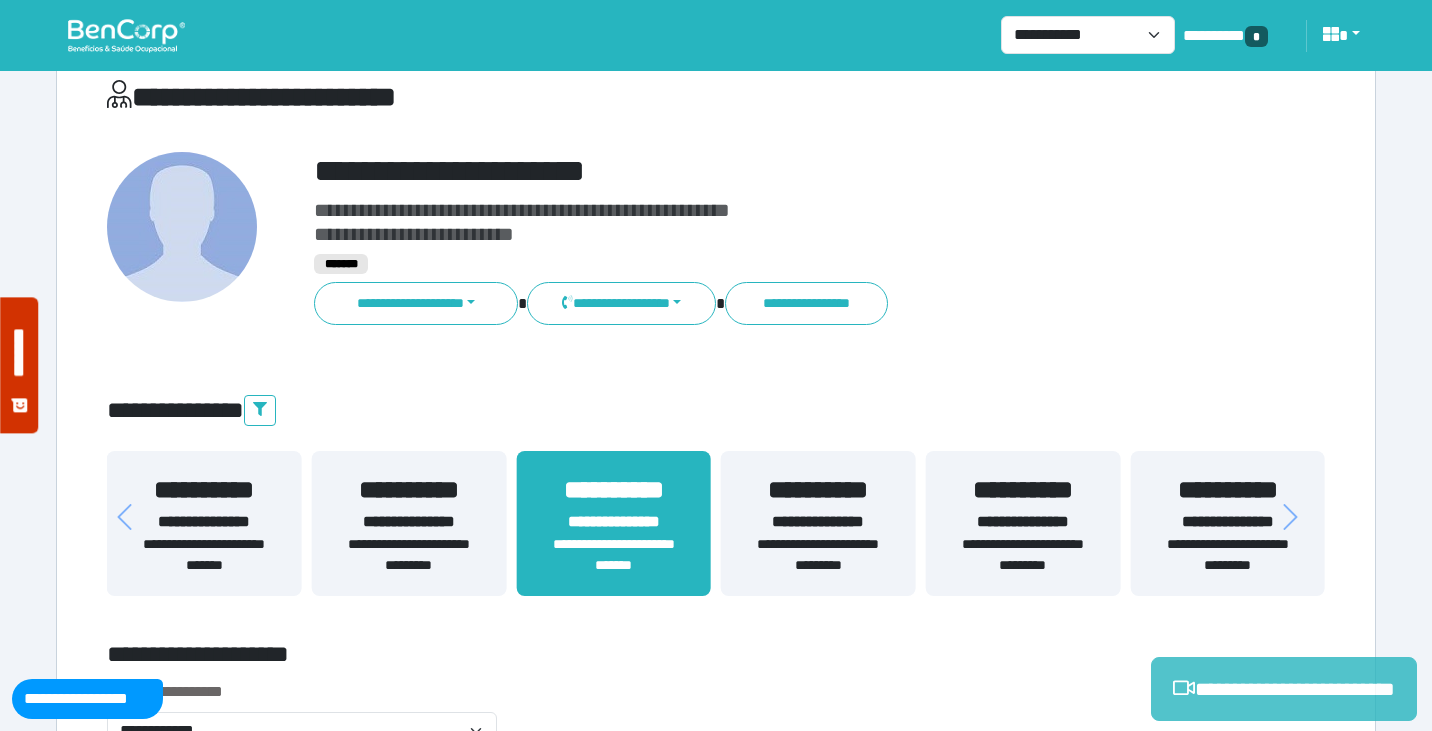 click on "**********" at bounding box center (1284, 689) 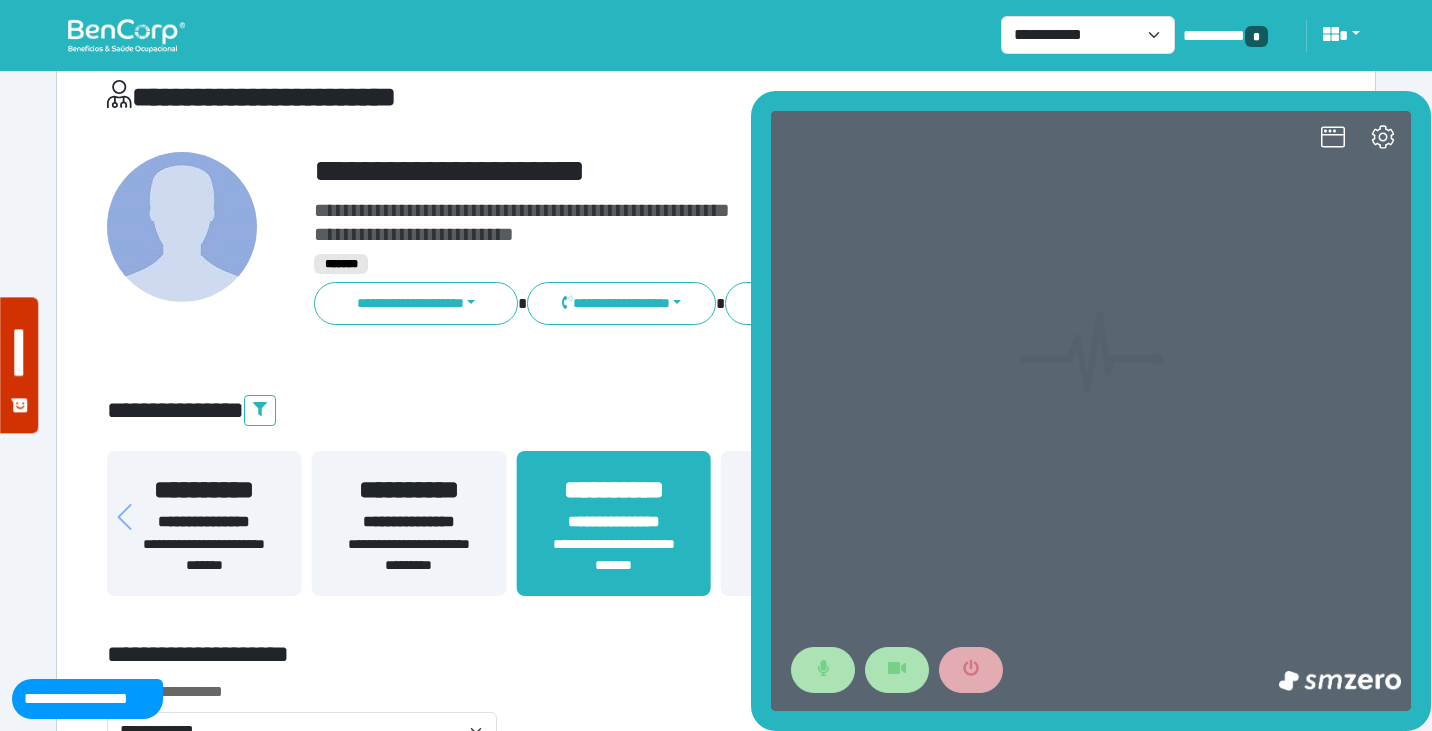 scroll, scrollTop: 0, scrollLeft: 0, axis: both 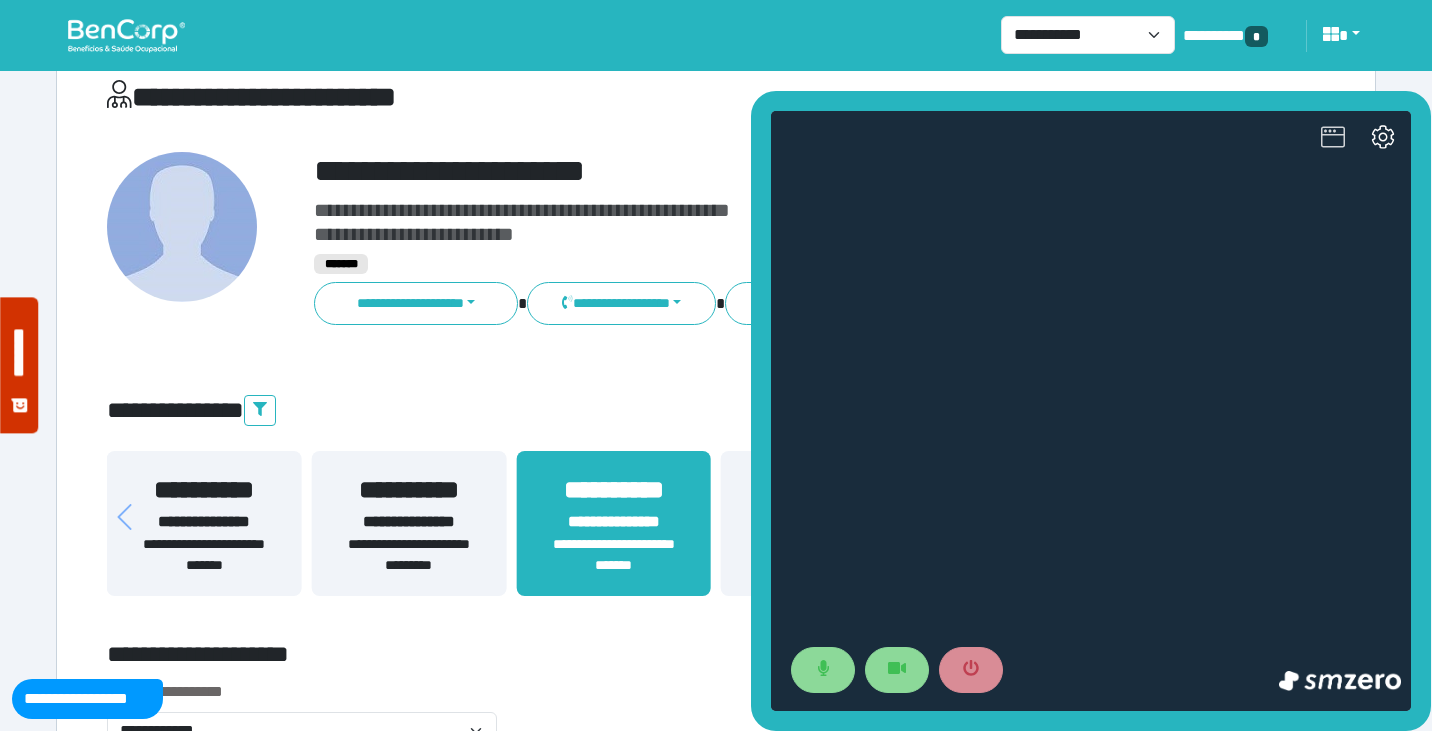 click at bounding box center (1333, 139) 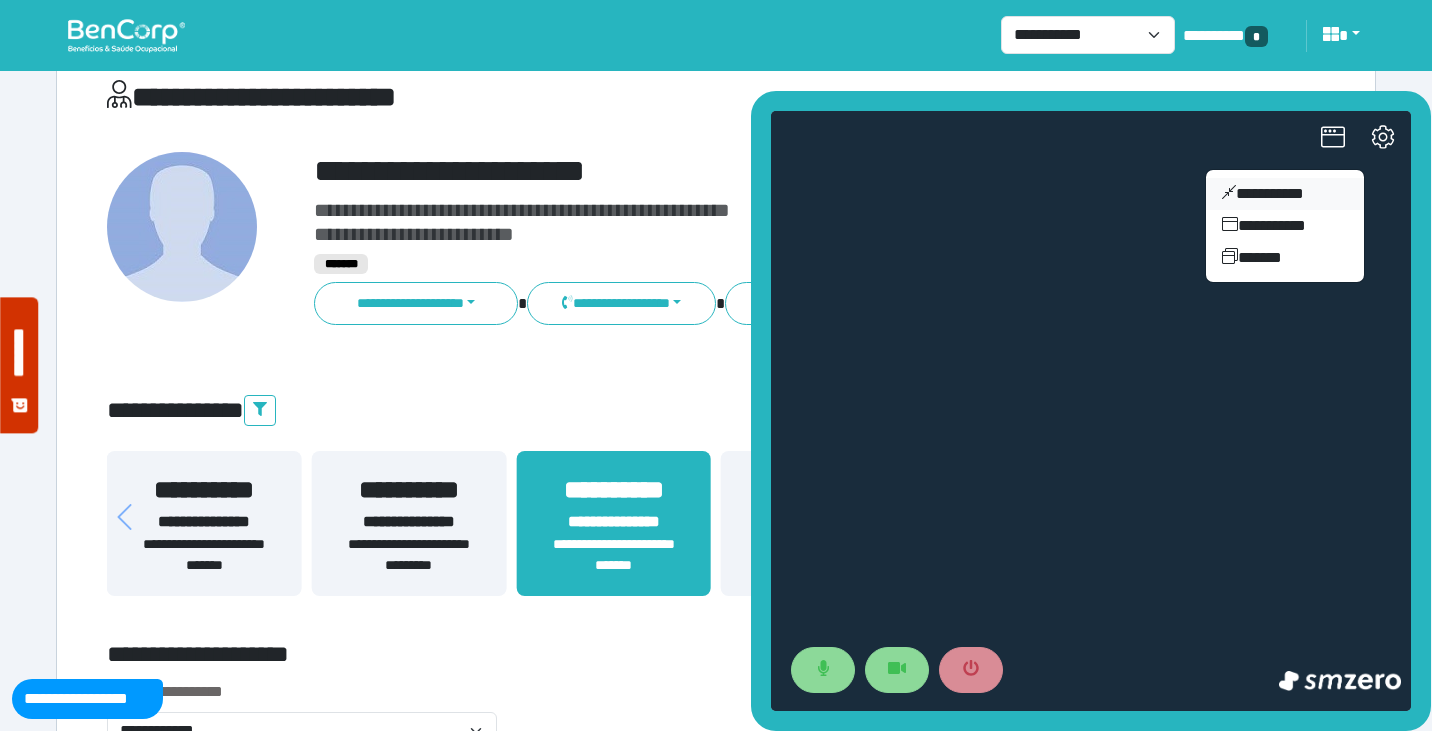 click on "**********" at bounding box center (1285, 194) 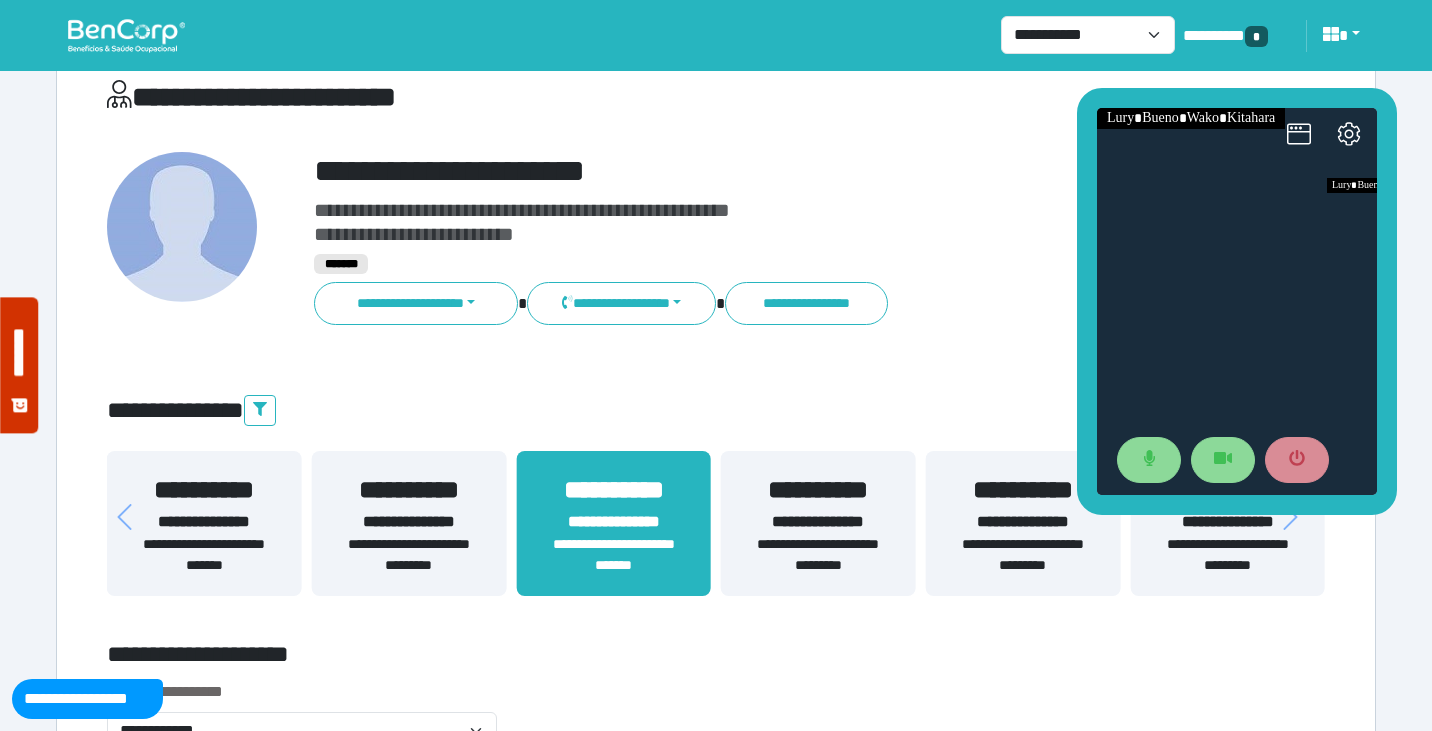 drag, startPoint x: 1267, startPoint y: 318, endPoint x: 1232, endPoint y: 80, distance: 240.55977 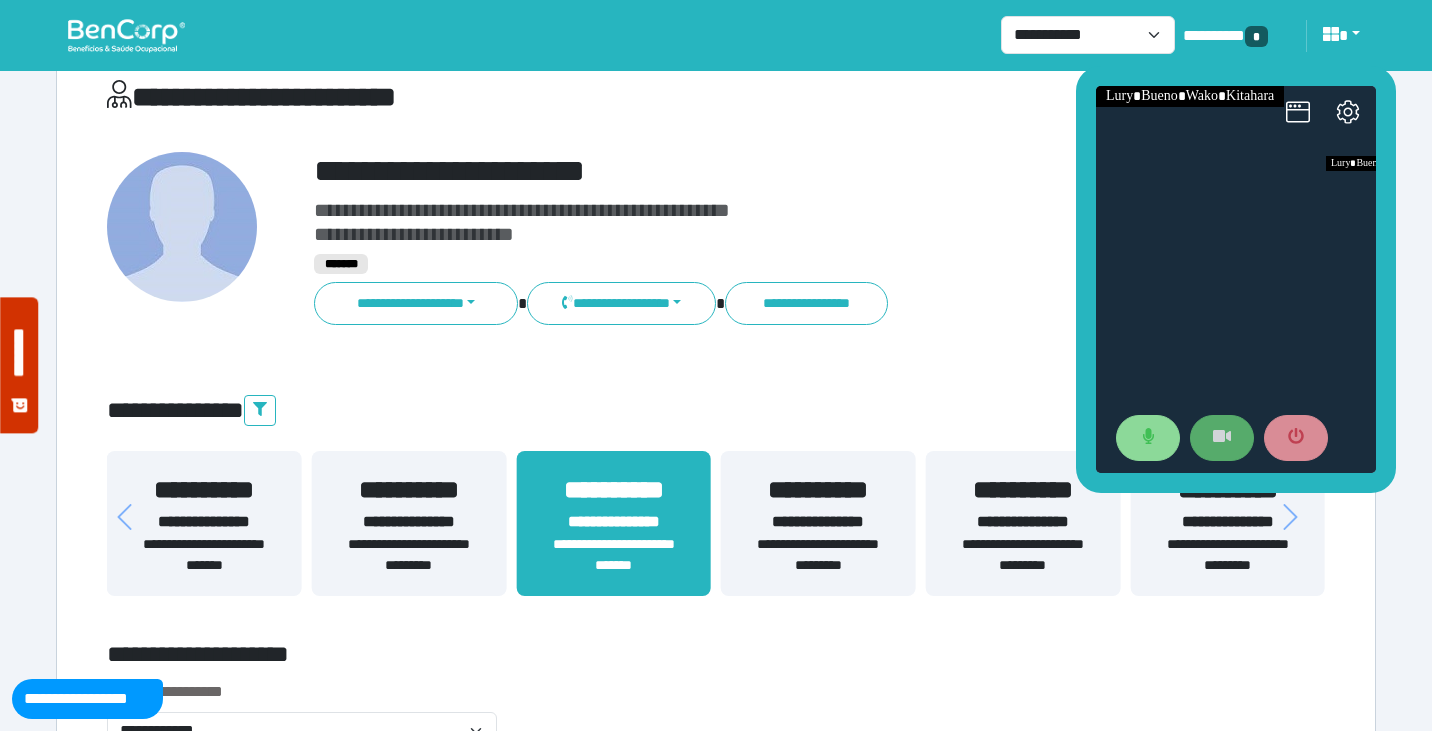 click at bounding box center [1222, 438] 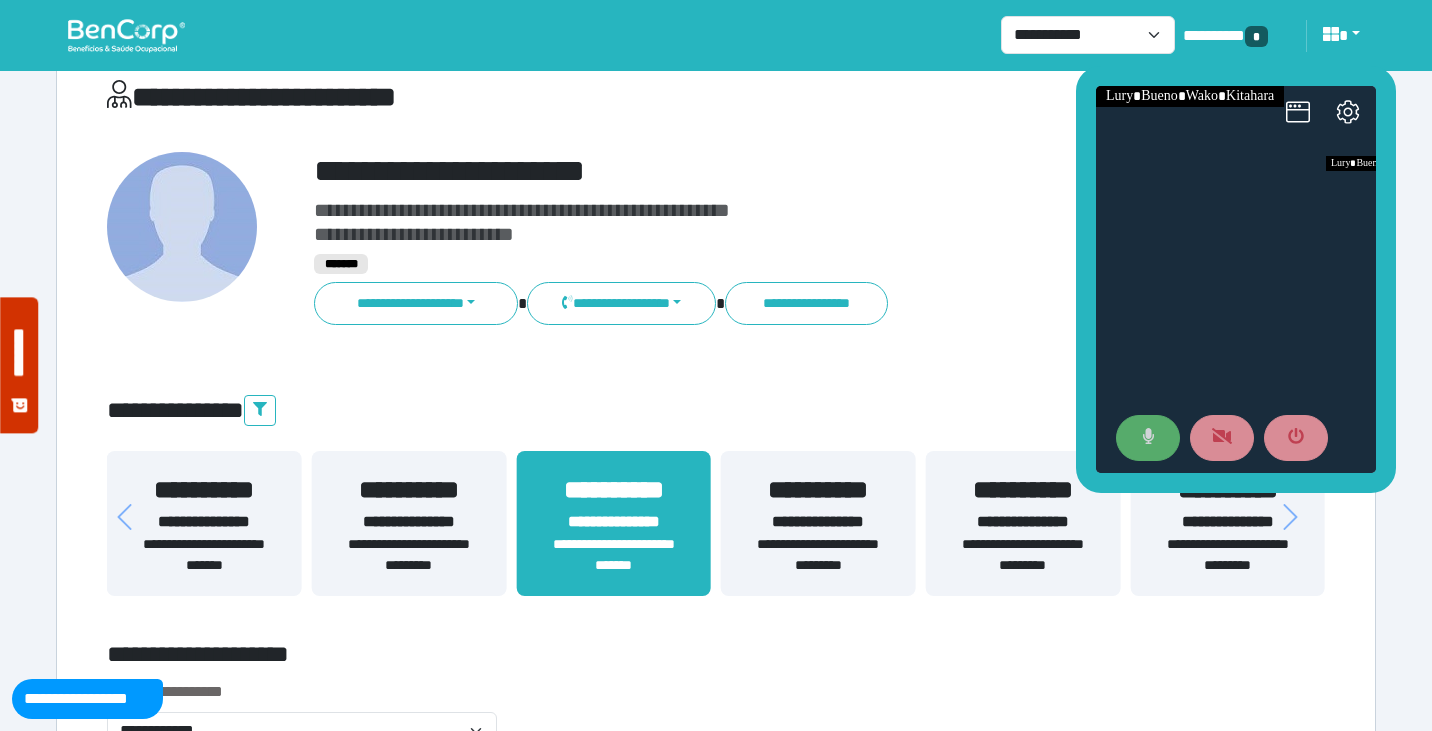 click at bounding box center [1148, 438] 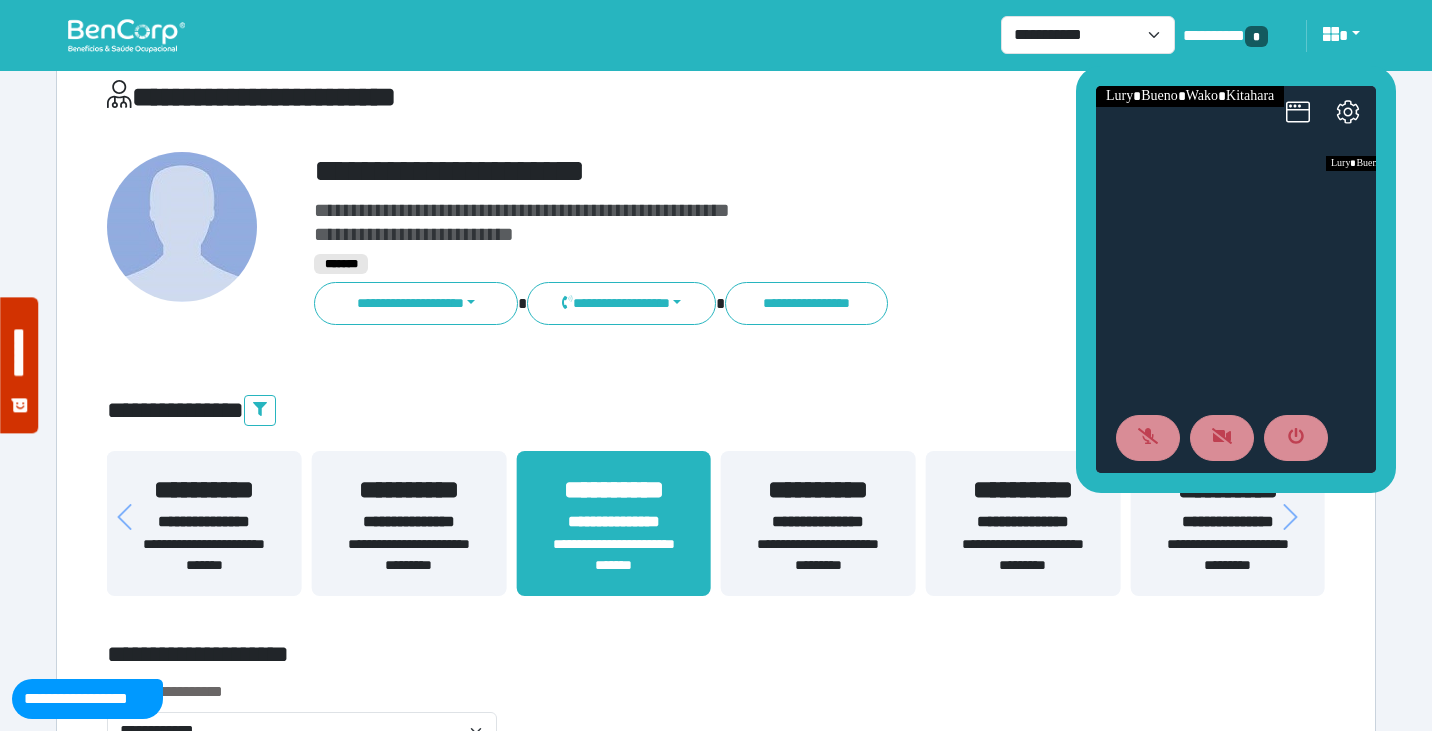 click on "**********" at bounding box center [716, 4198] 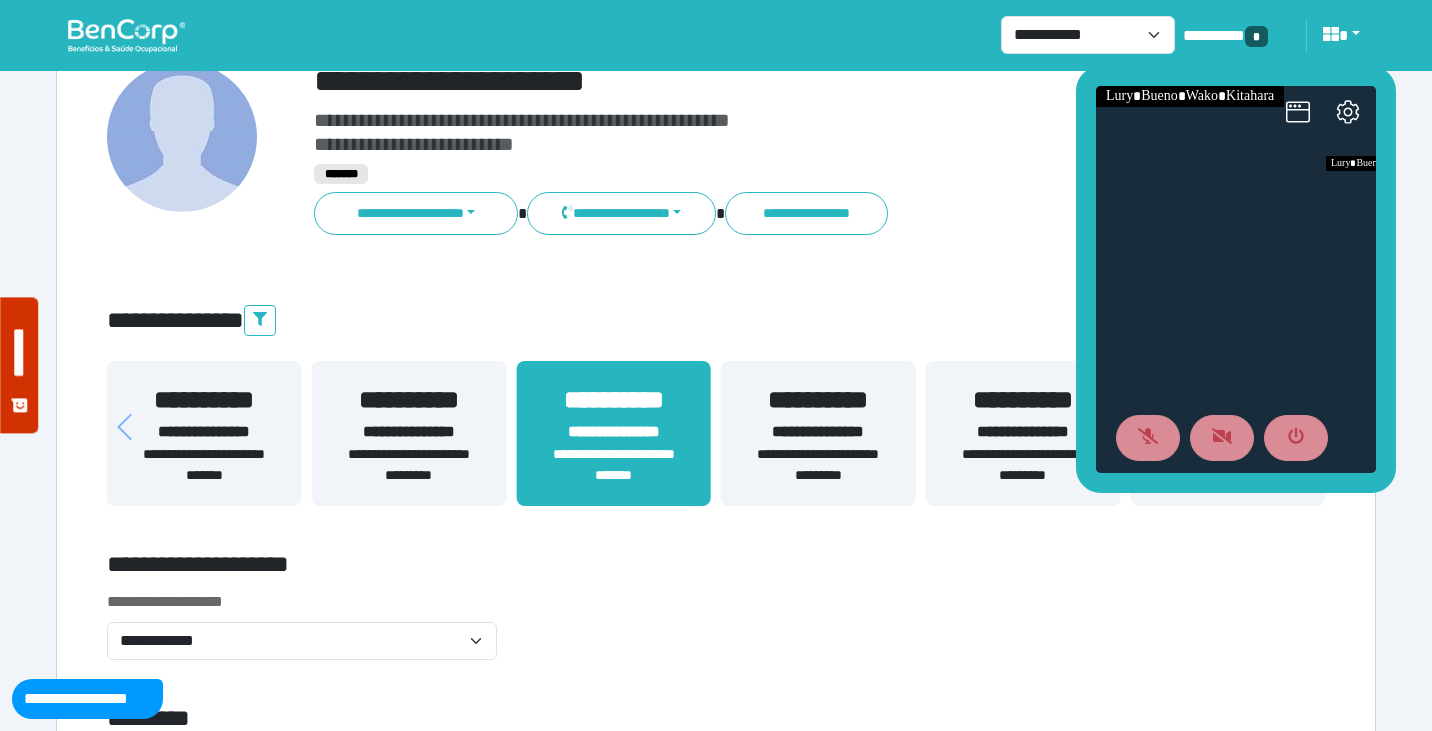 click on "**********" at bounding box center (204, 465) 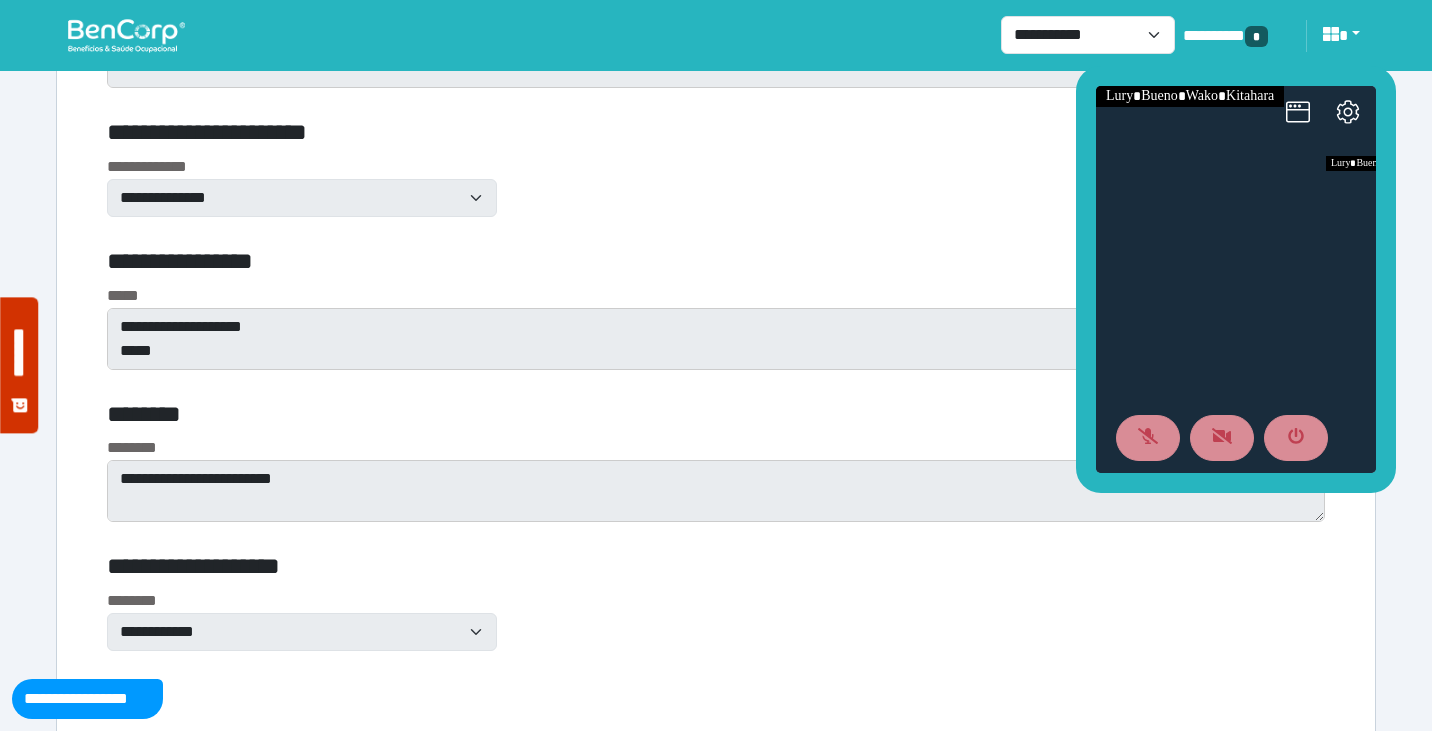scroll, scrollTop: 5488, scrollLeft: 0, axis: vertical 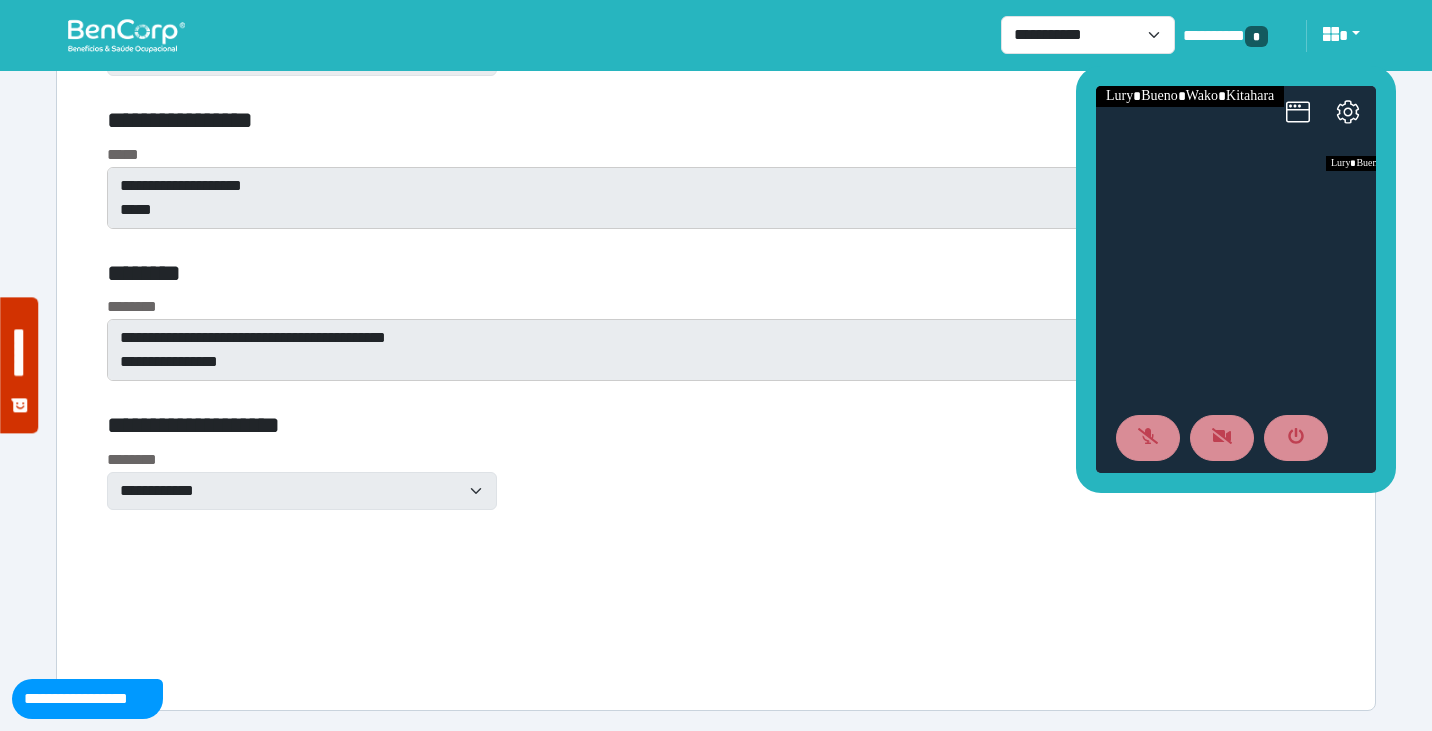 click on "**********" at bounding box center (716, -1728) 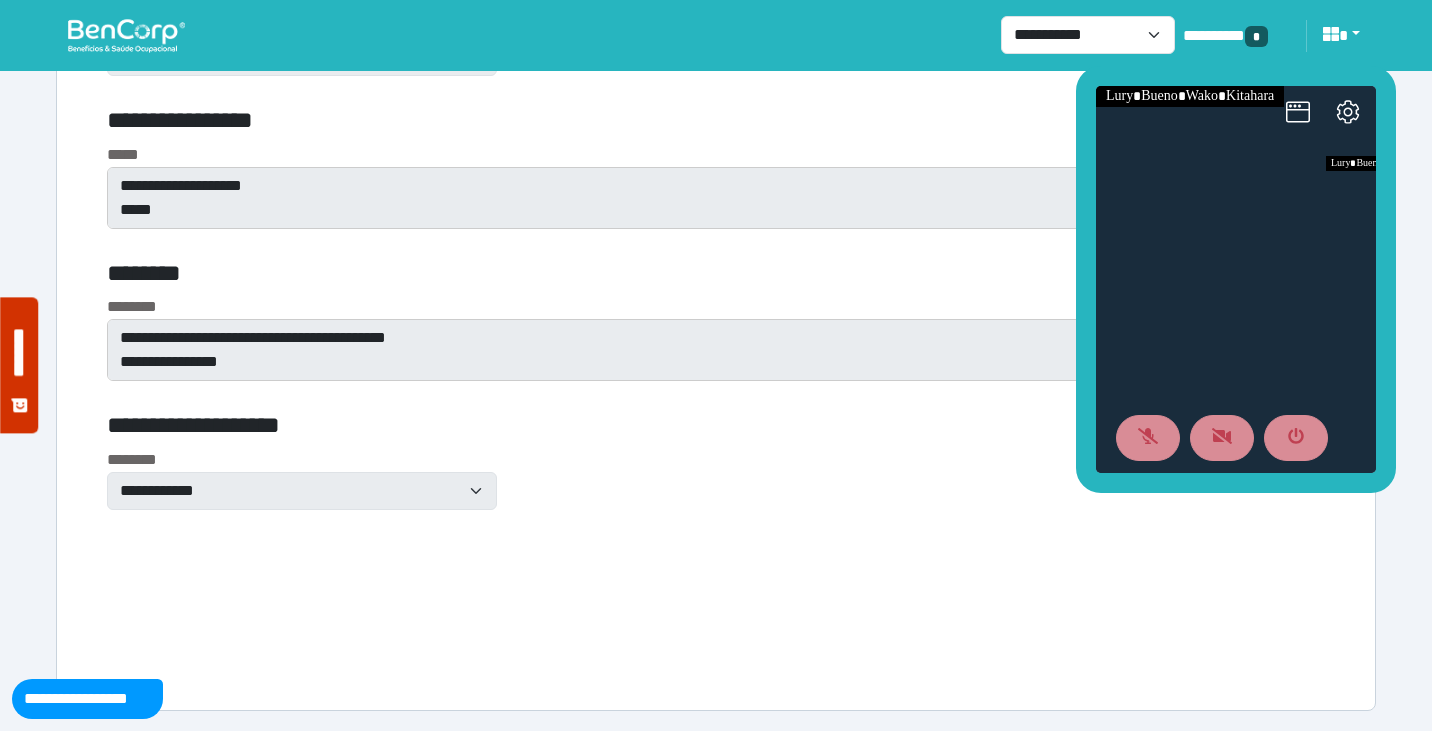 click on "**********" at bounding box center [716, -1728] 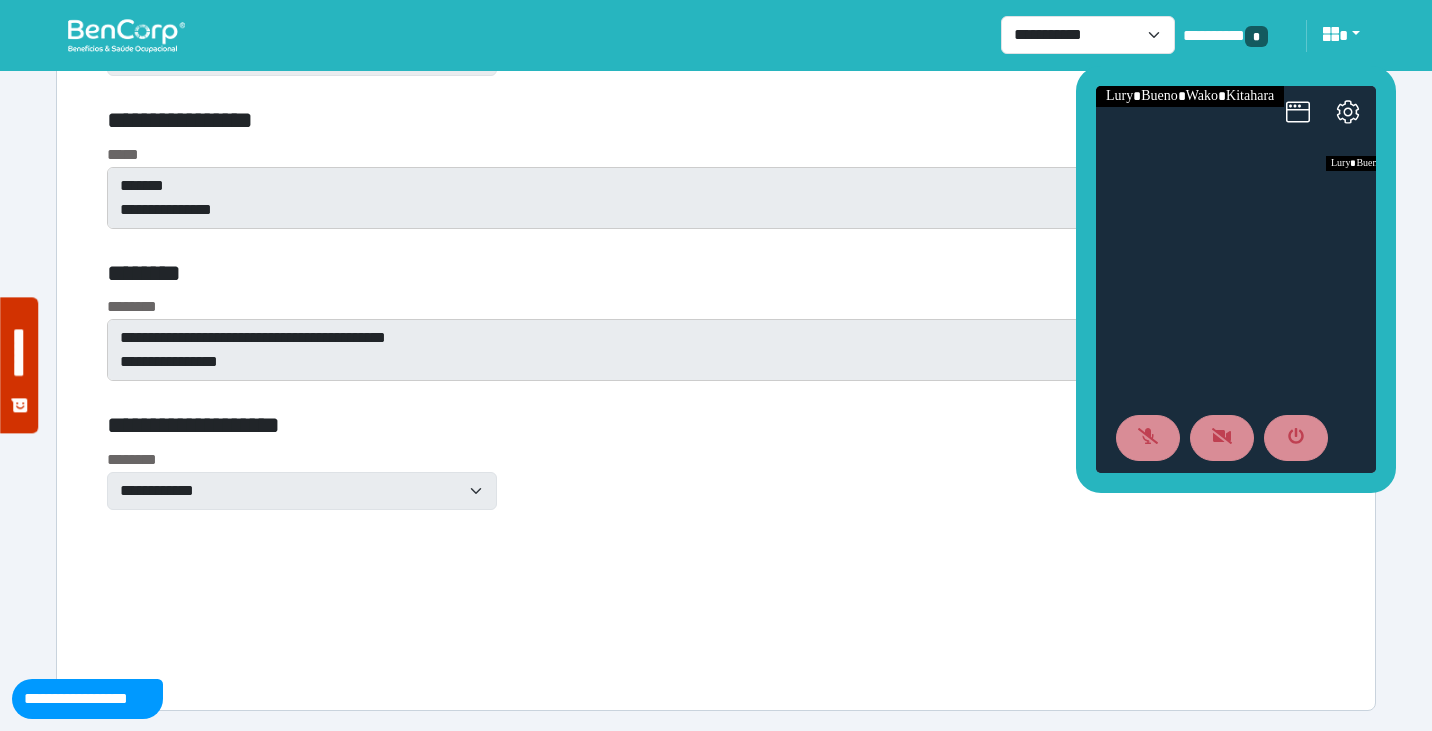 scroll, scrollTop: 0, scrollLeft: 0, axis: both 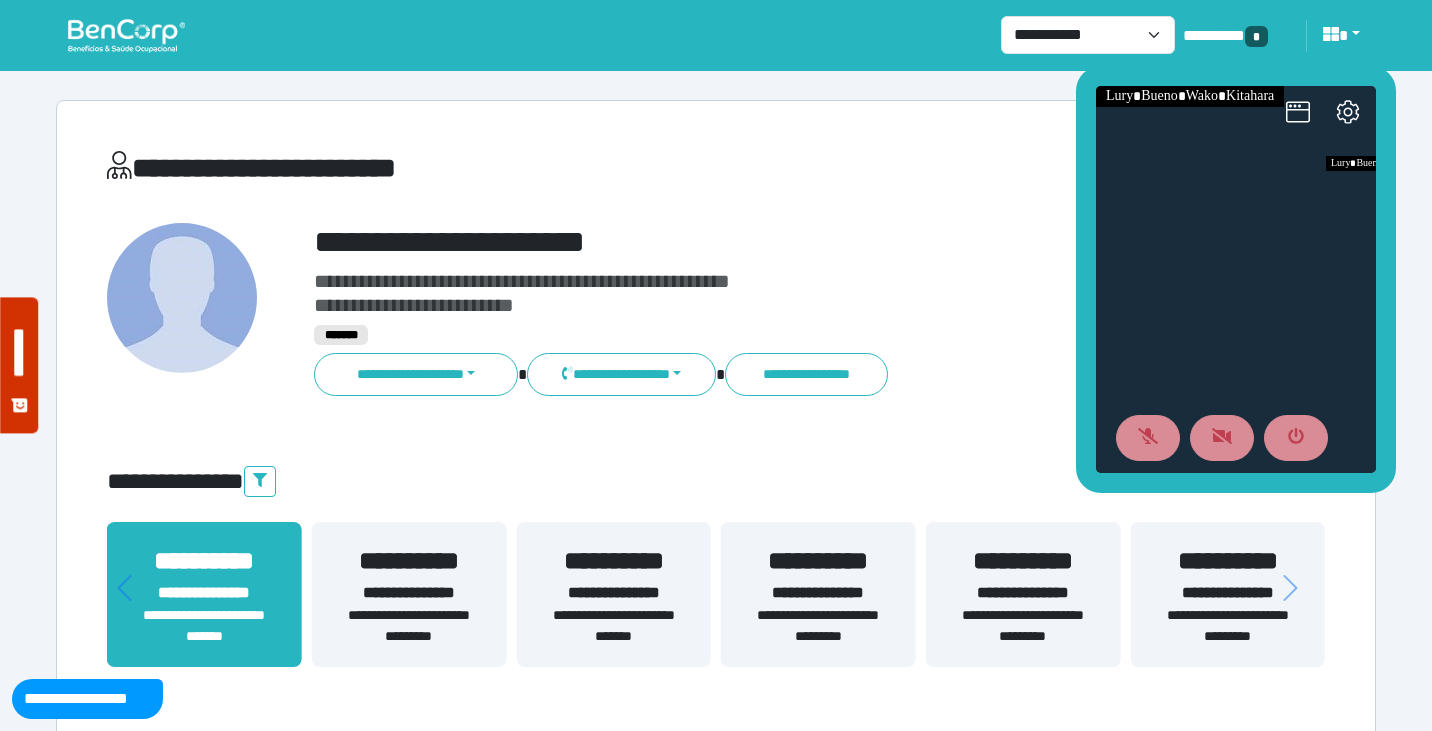click on "**********" at bounding box center (613, 626) 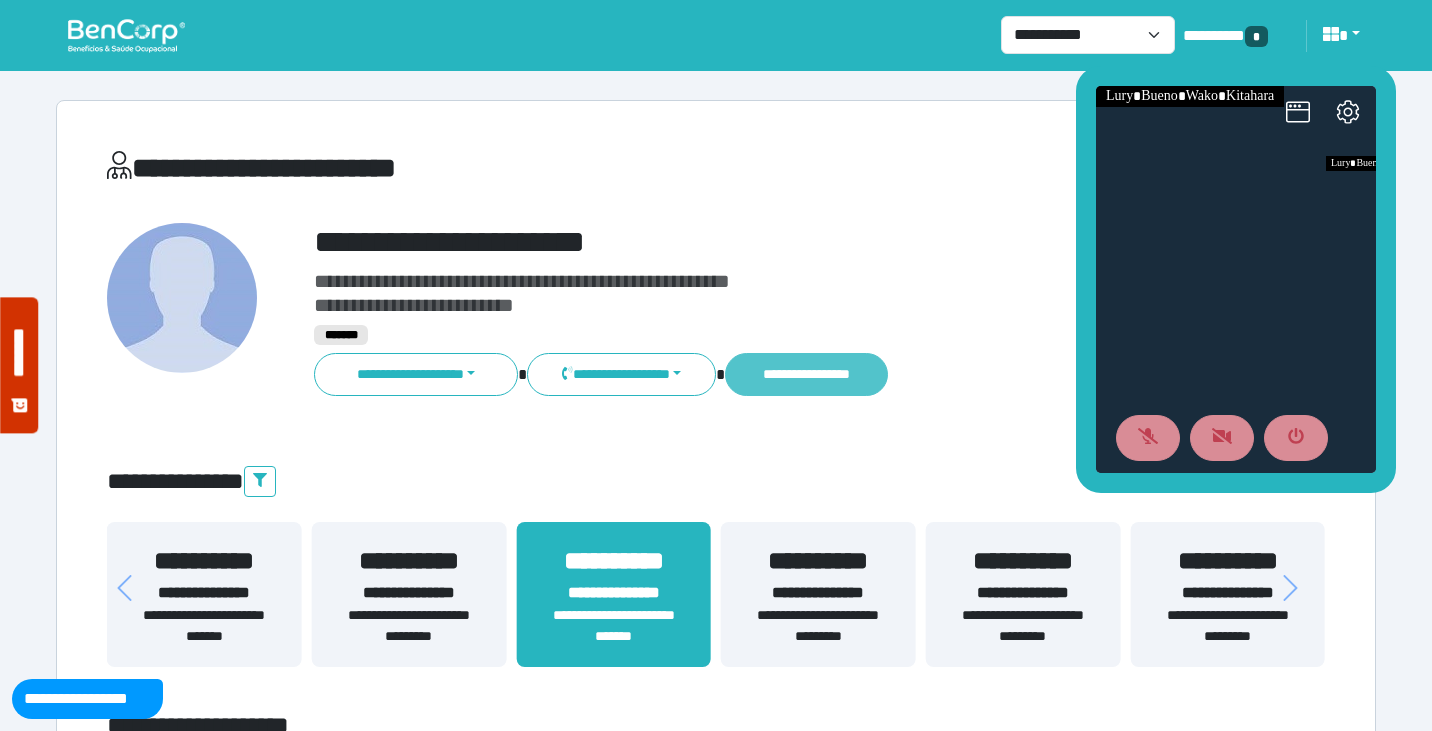 click on "**********" at bounding box center [806, 374] 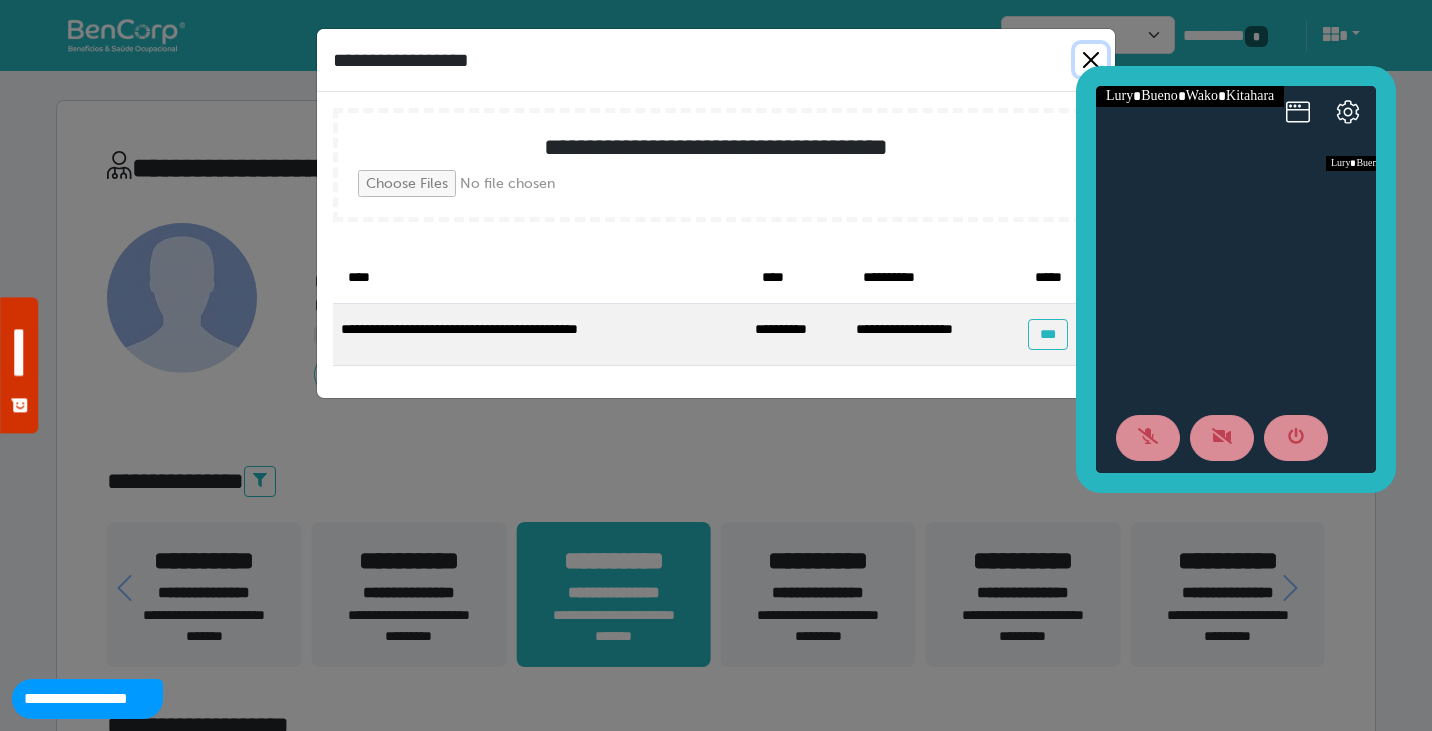 click at bounding box center [1091, 60] 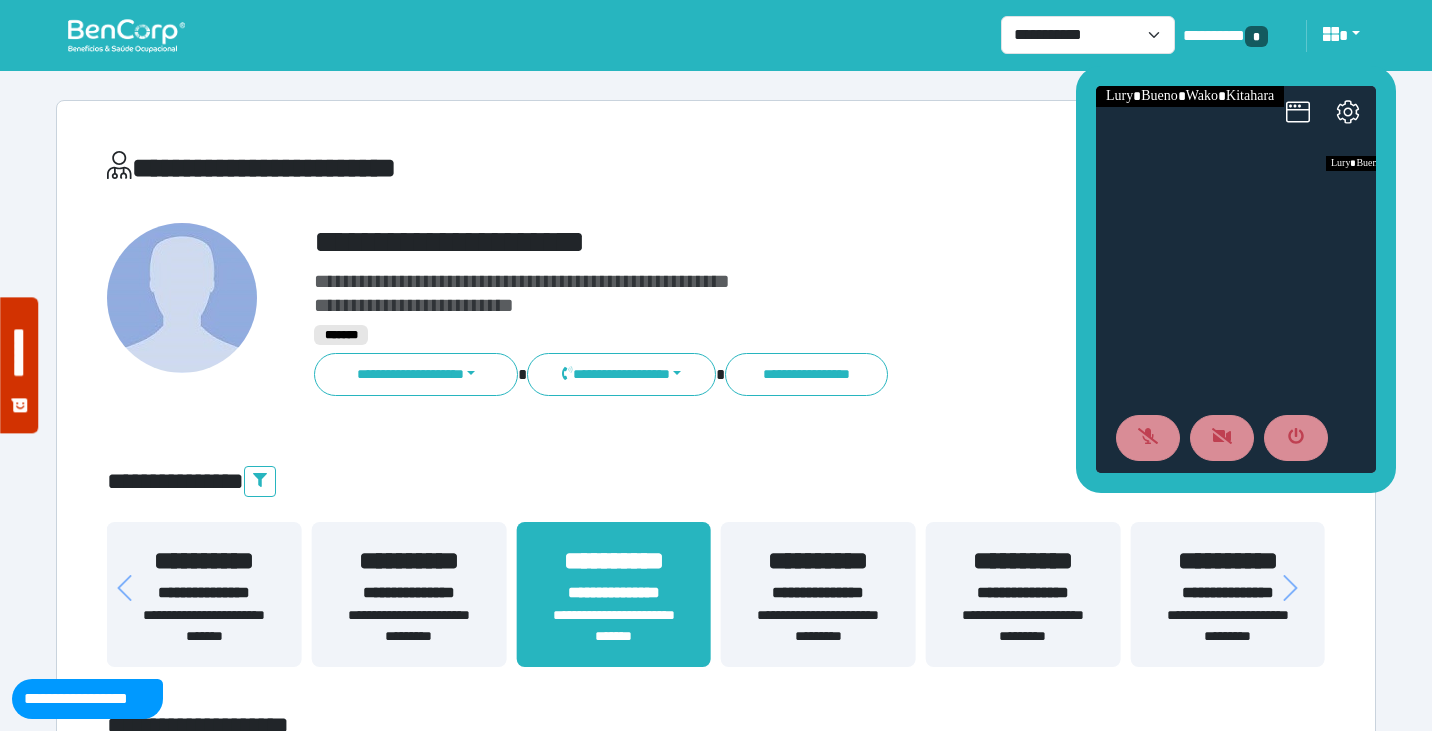 click on "**********" at bounding box center [716, 4269] 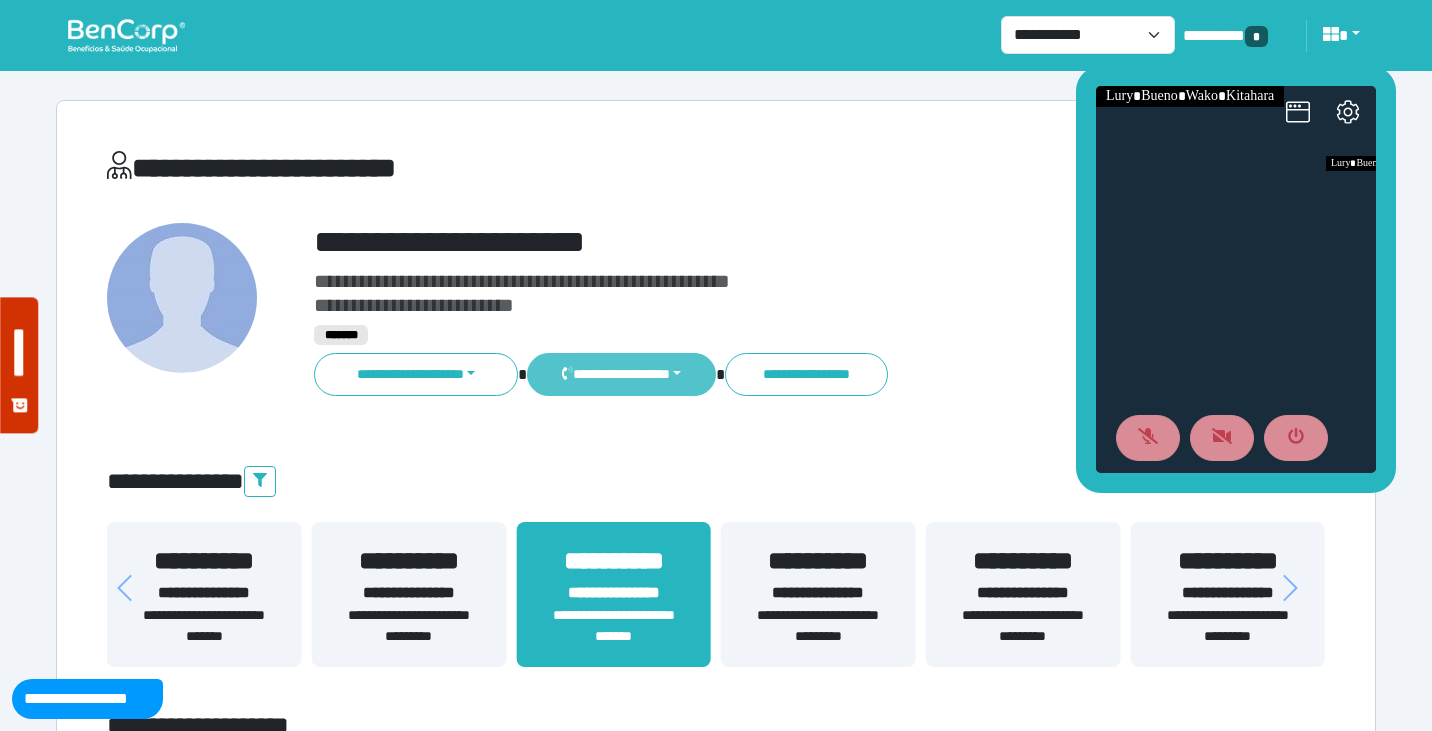 click on "**********" at bounding box center [621, 374] 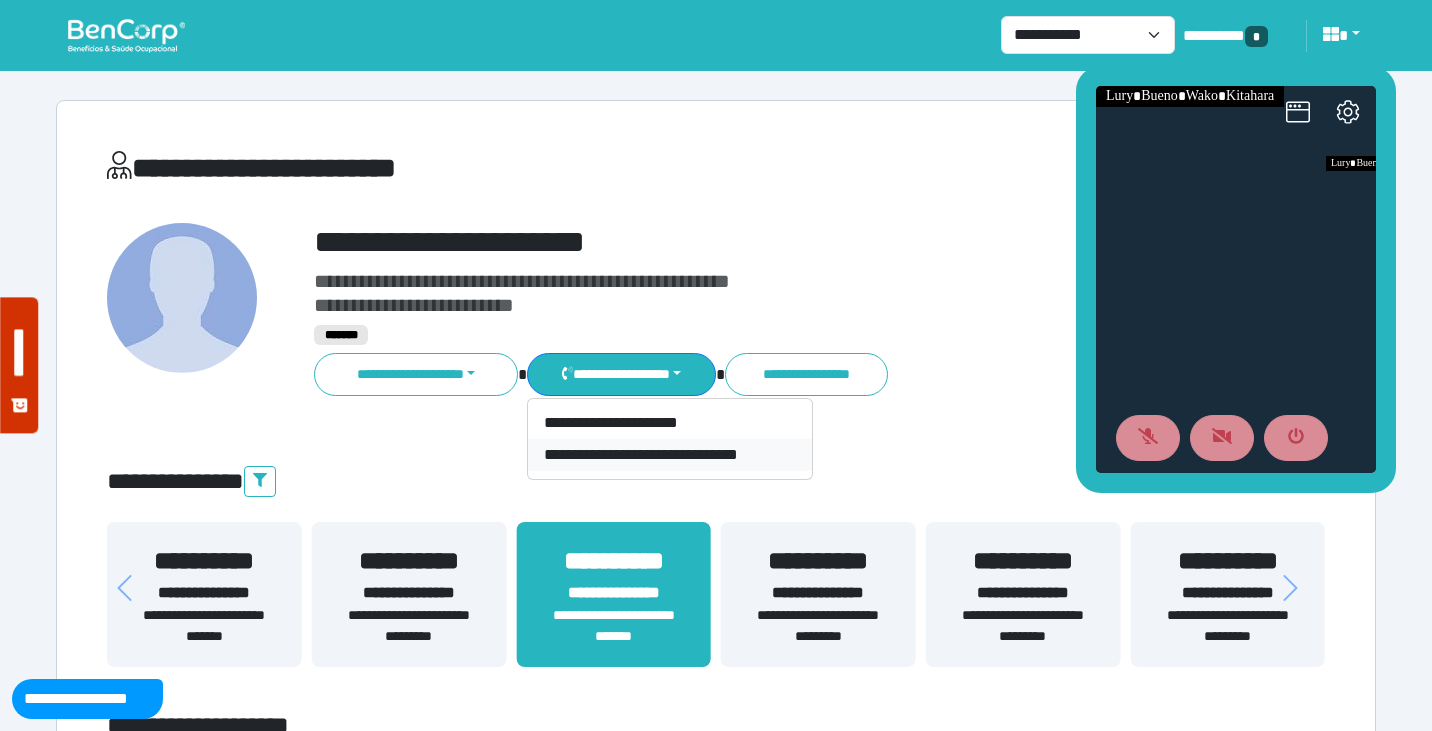 click on "**********" at bounding box center (670, 455) 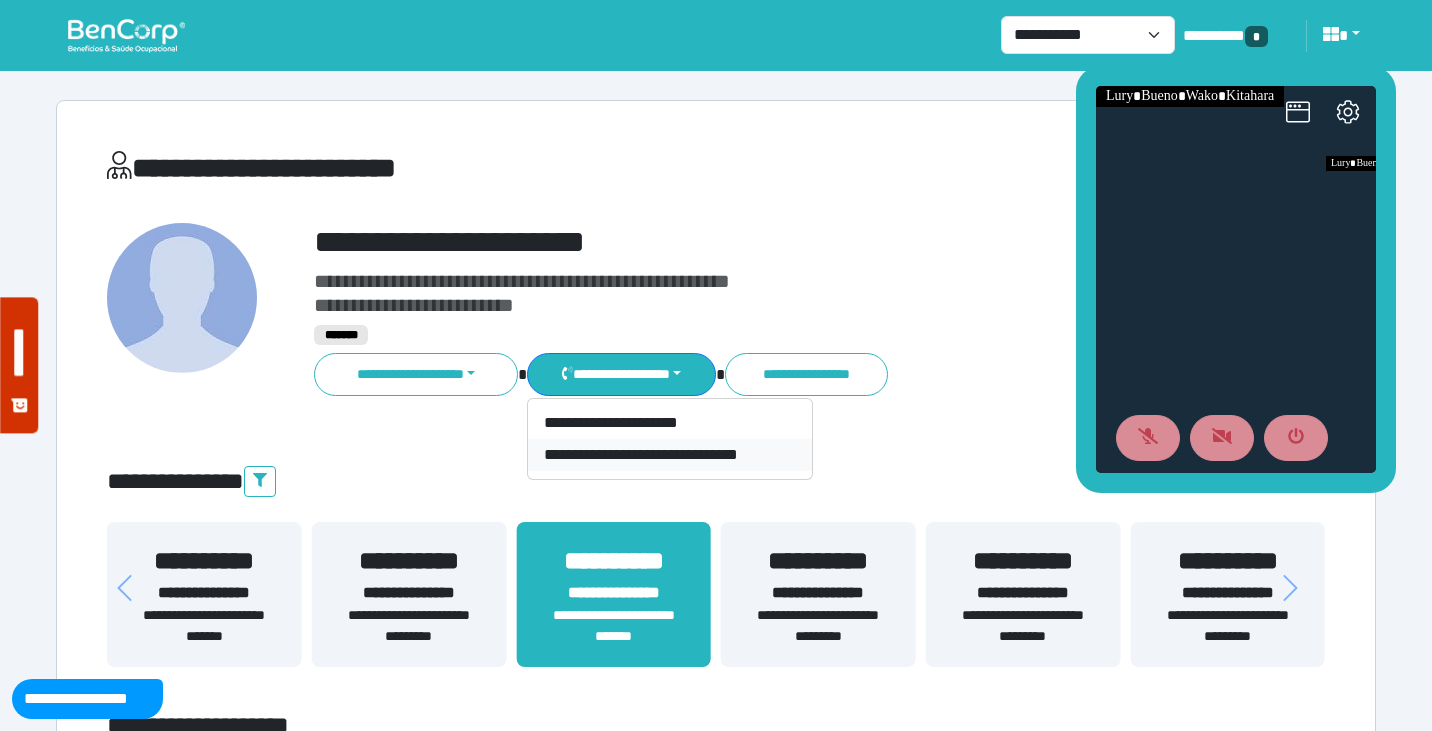 click on "**********" at bounding box center [670, 455] 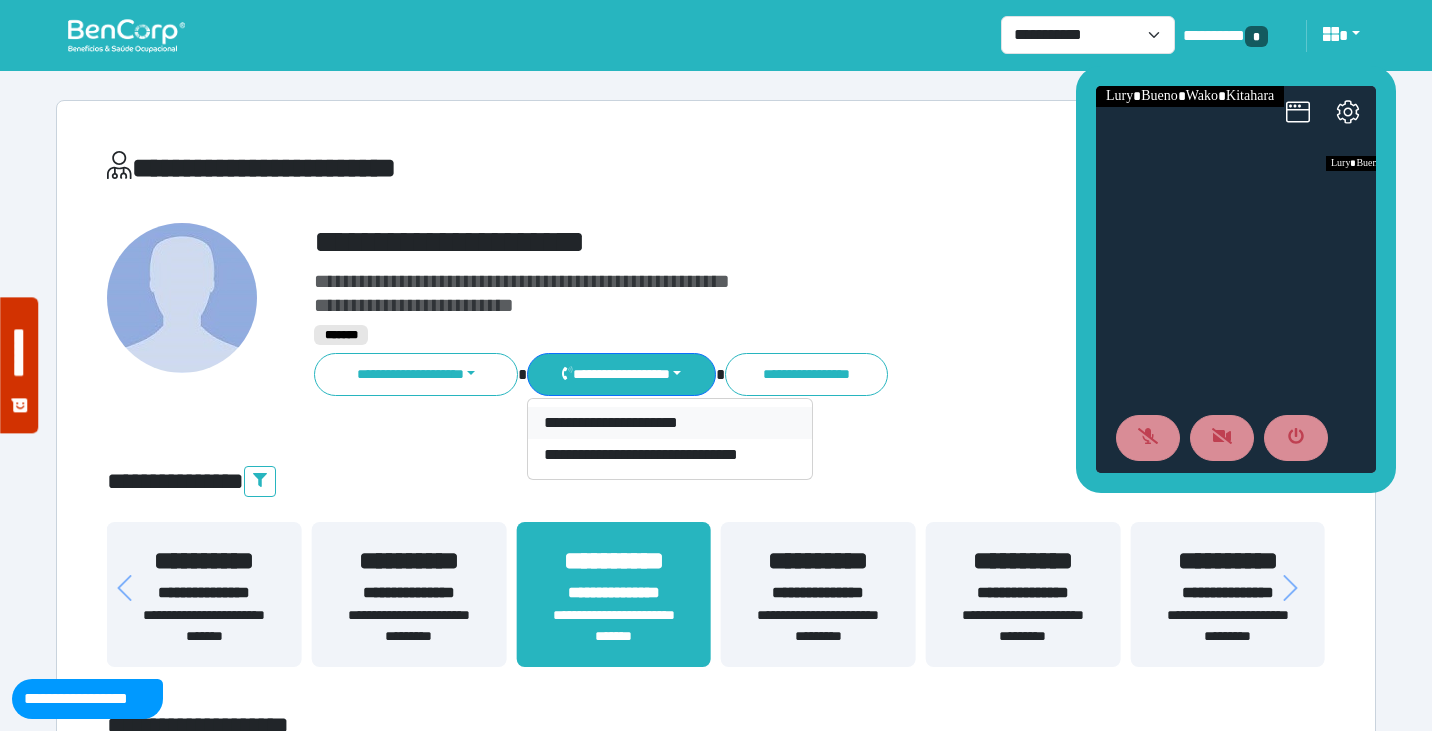 click on "**********" at bounding box center [670, 423] 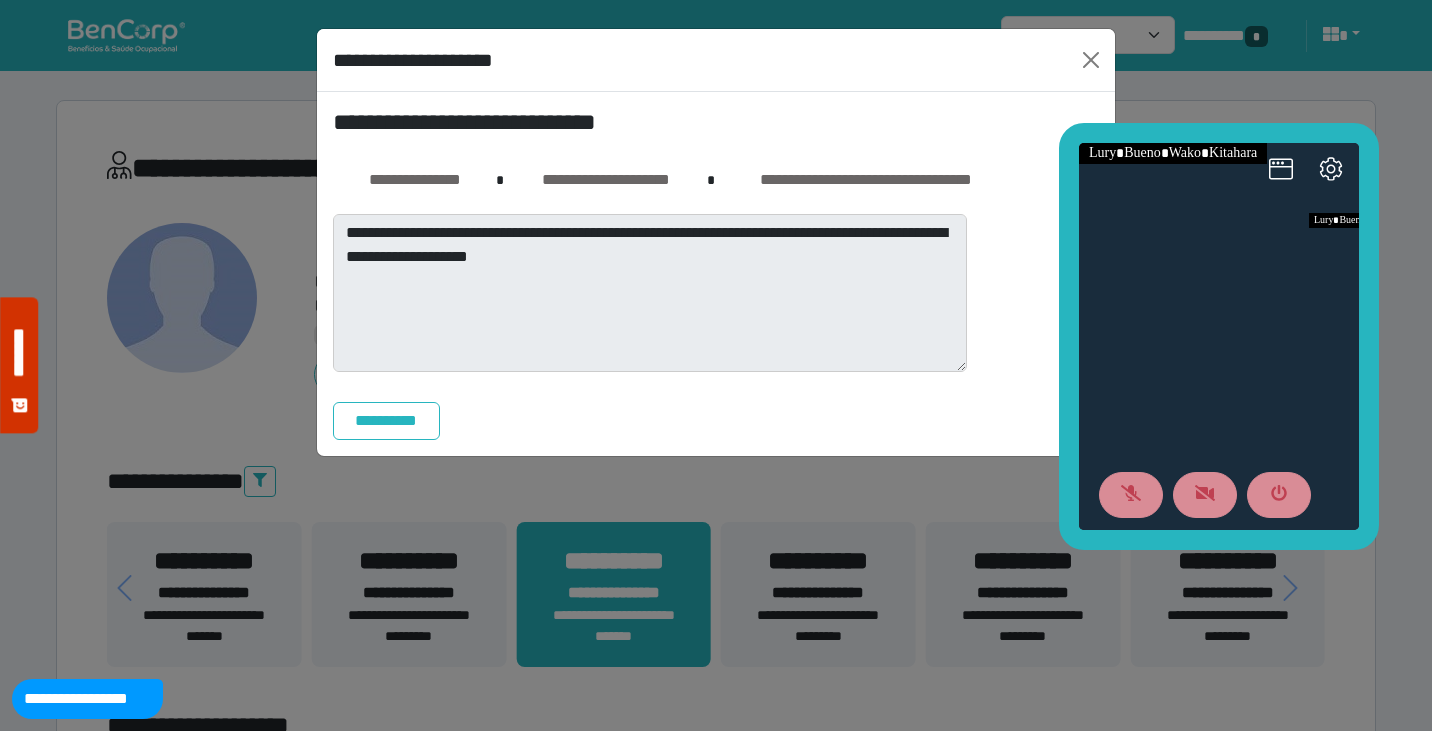 drag, startPoint x: 1084, startPoint y: 115, endPoint x: 1064, endPoint y: 175, distance: 63.245552 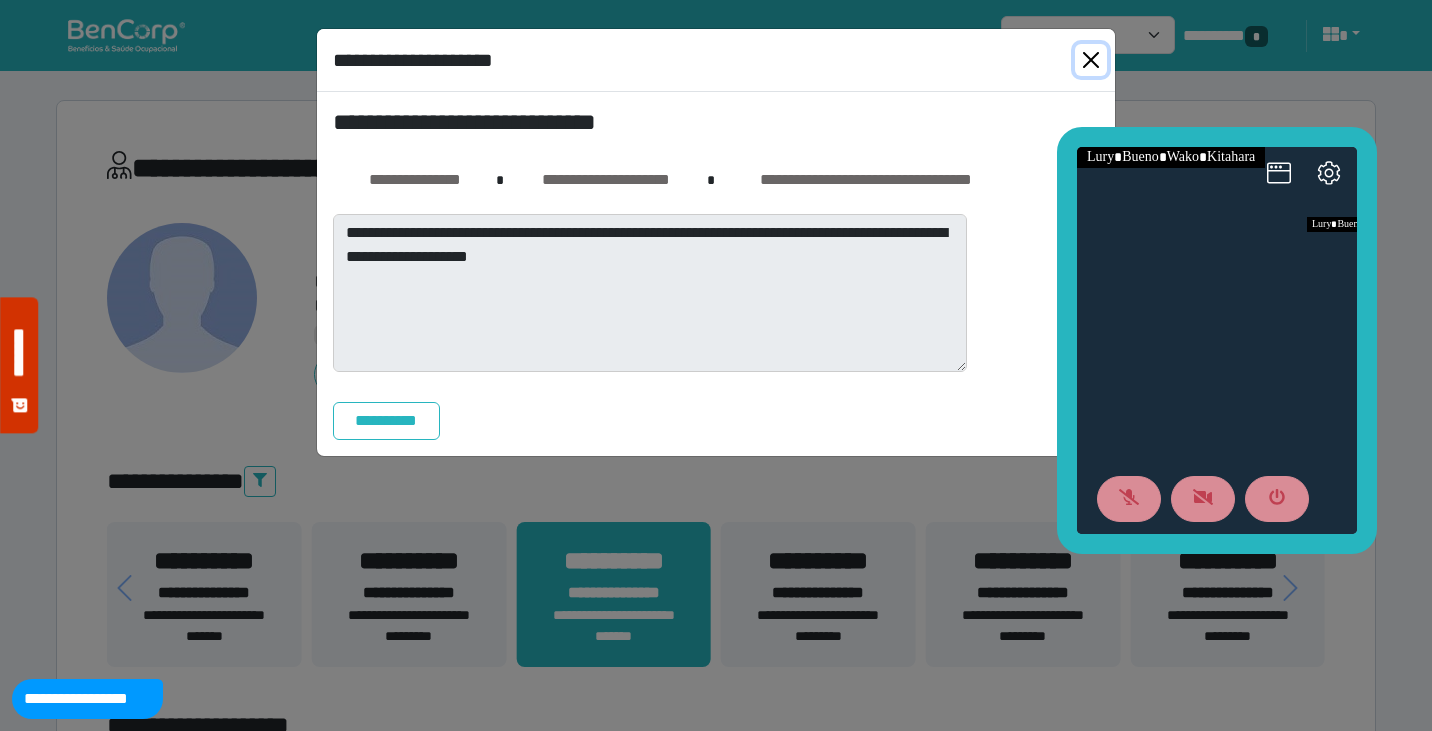 click at bounding box center (1091, 60) 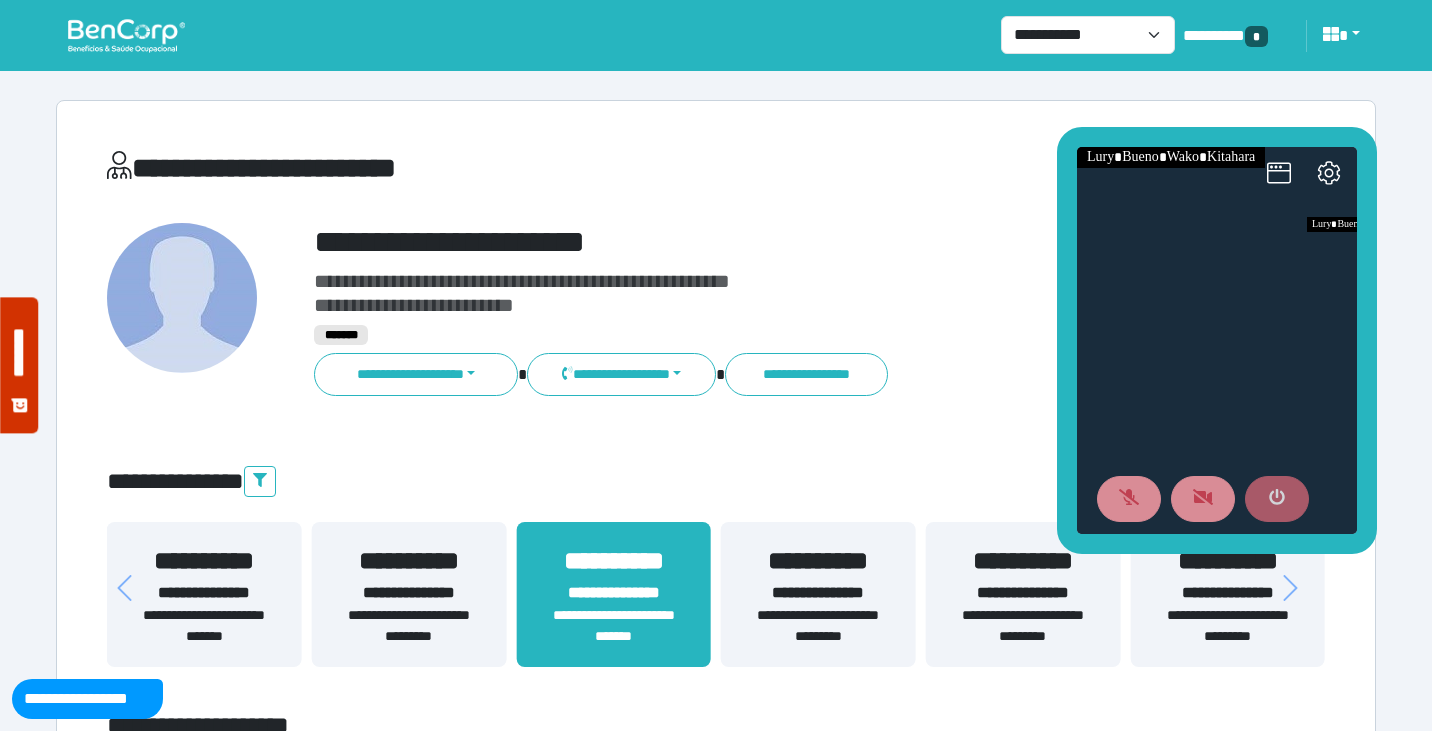 click at bounding box center (1277, 499) 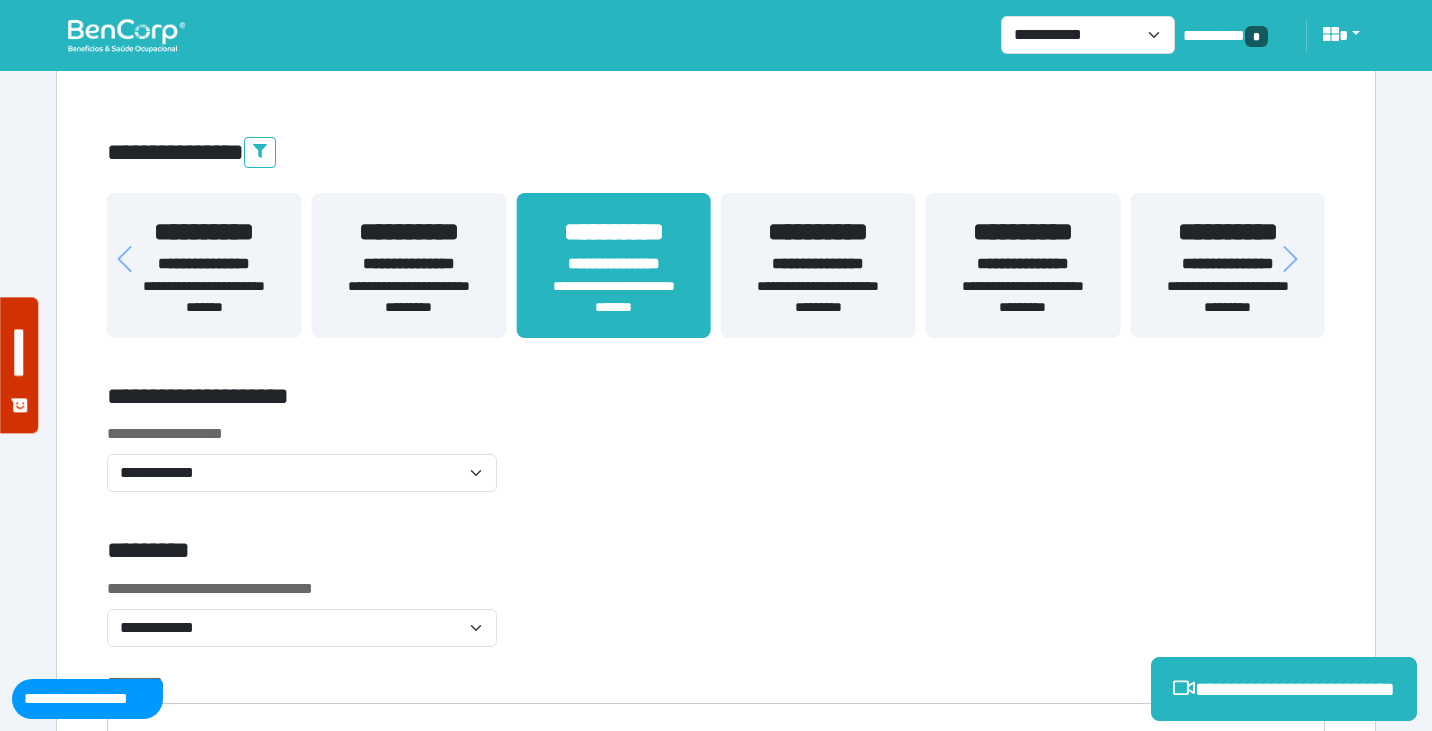scroll, scrollTop: 311, scrollLeft: 0, axis: vertical 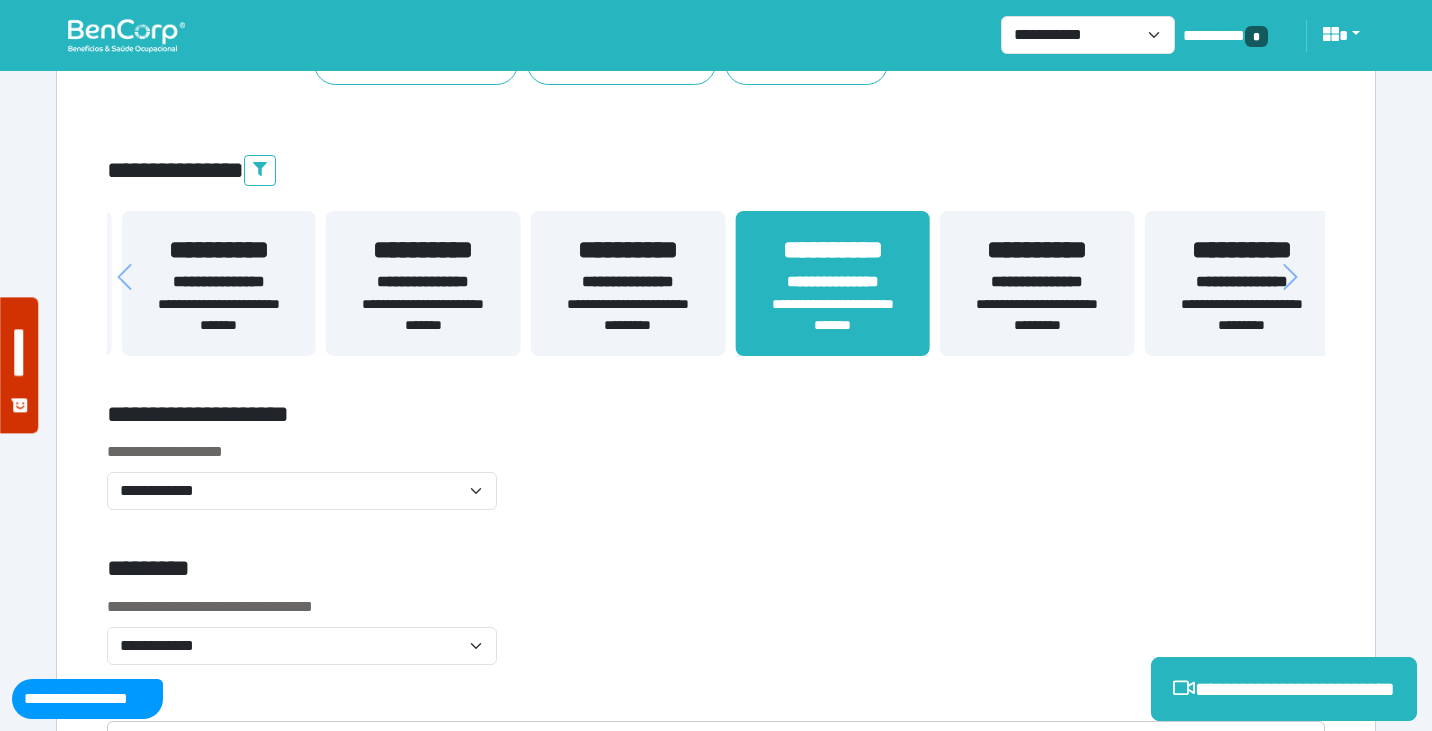 drag, startPoint x: 520, startPoint y: 315, endPoint x: 739, endPoint y: 315, distance: 219 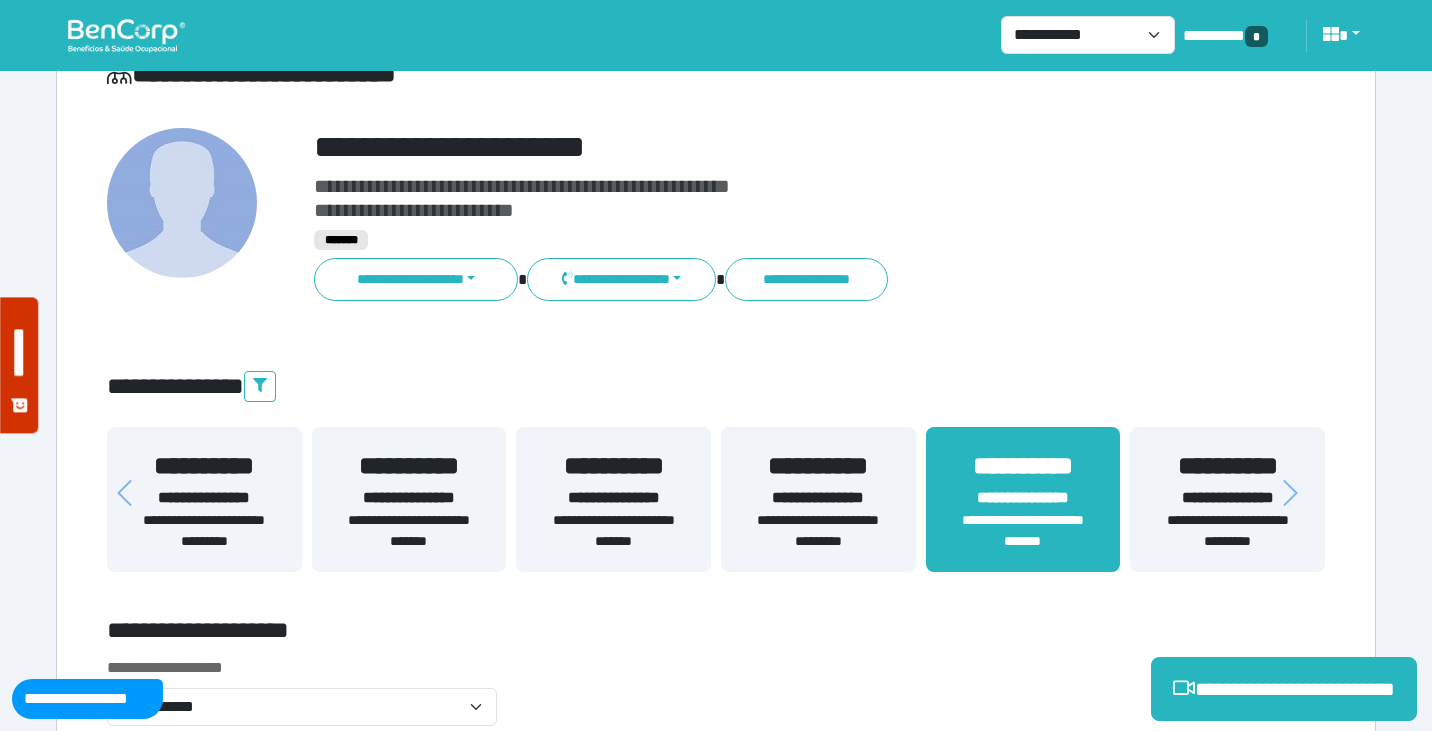 scroll, scrollTop: 131, scrollLeft: 0, axis: vertical 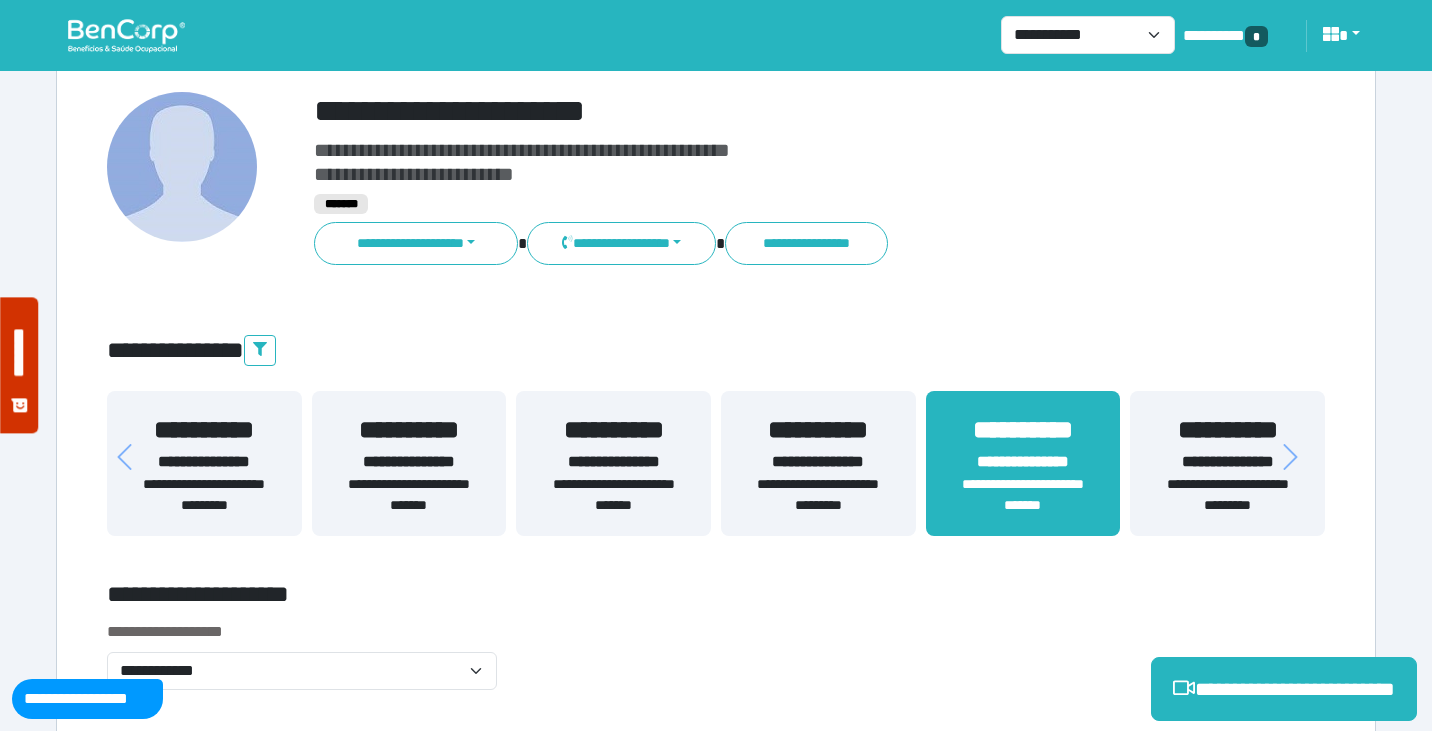 click on "**********" at bounding box center [613, 495] 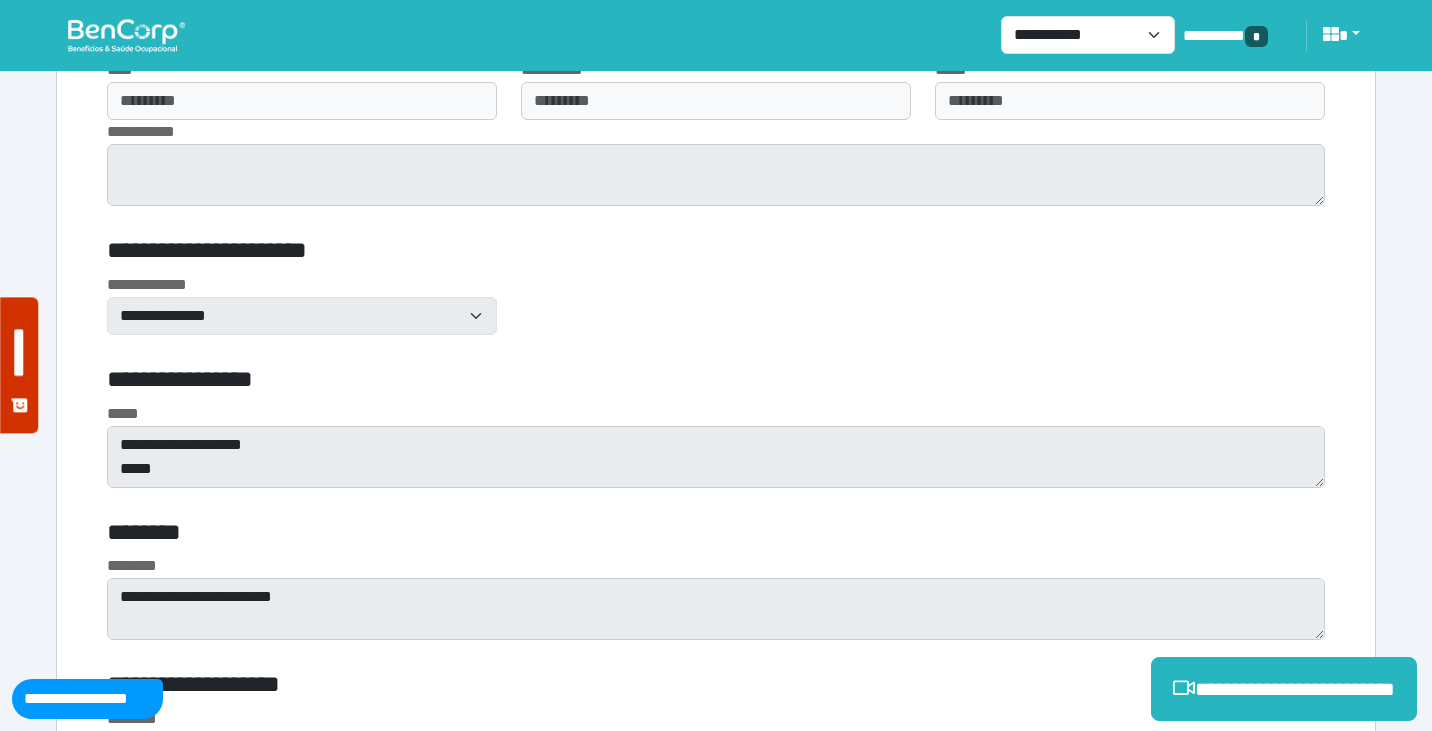 scroll, scrollTop: 5232, scrollLeft: 0, axis: vertical 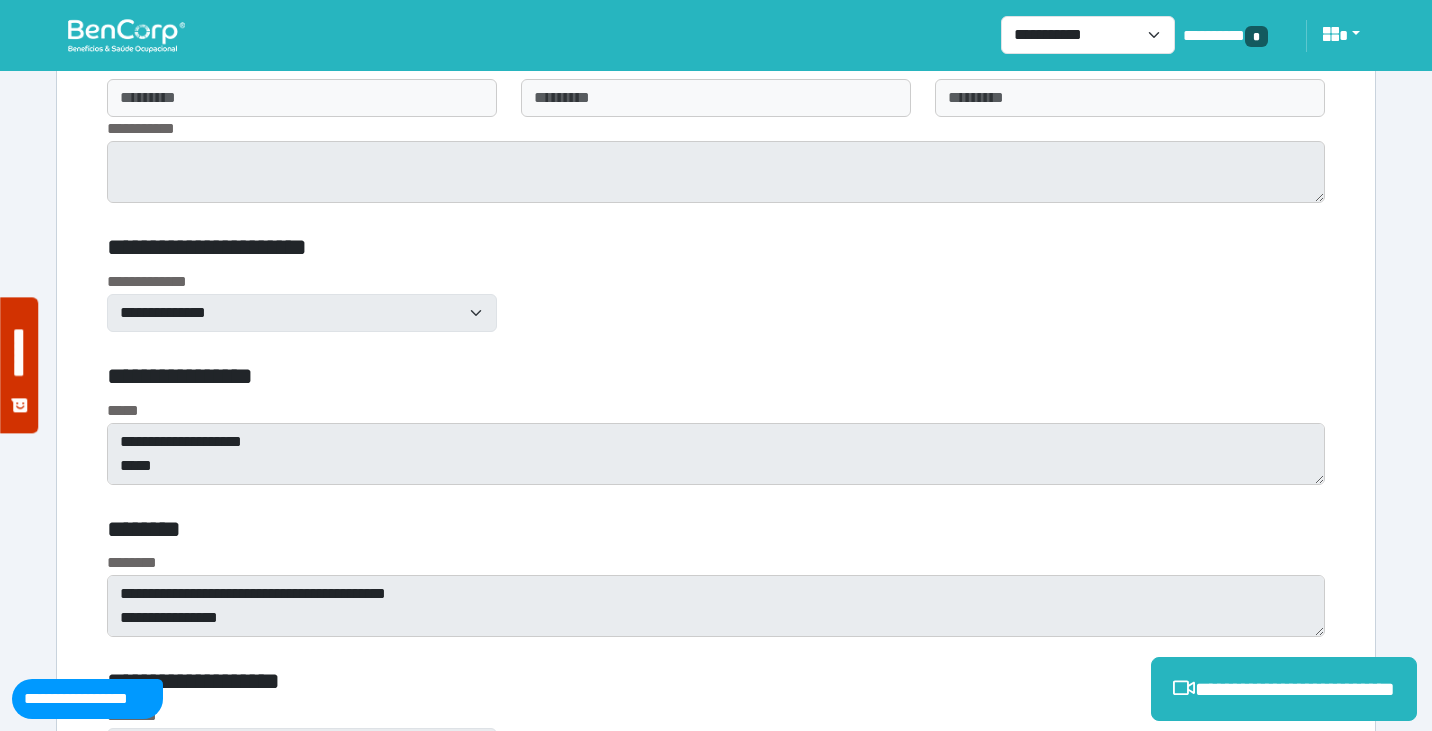 click on "**********" at bounding box center (716, -1472) 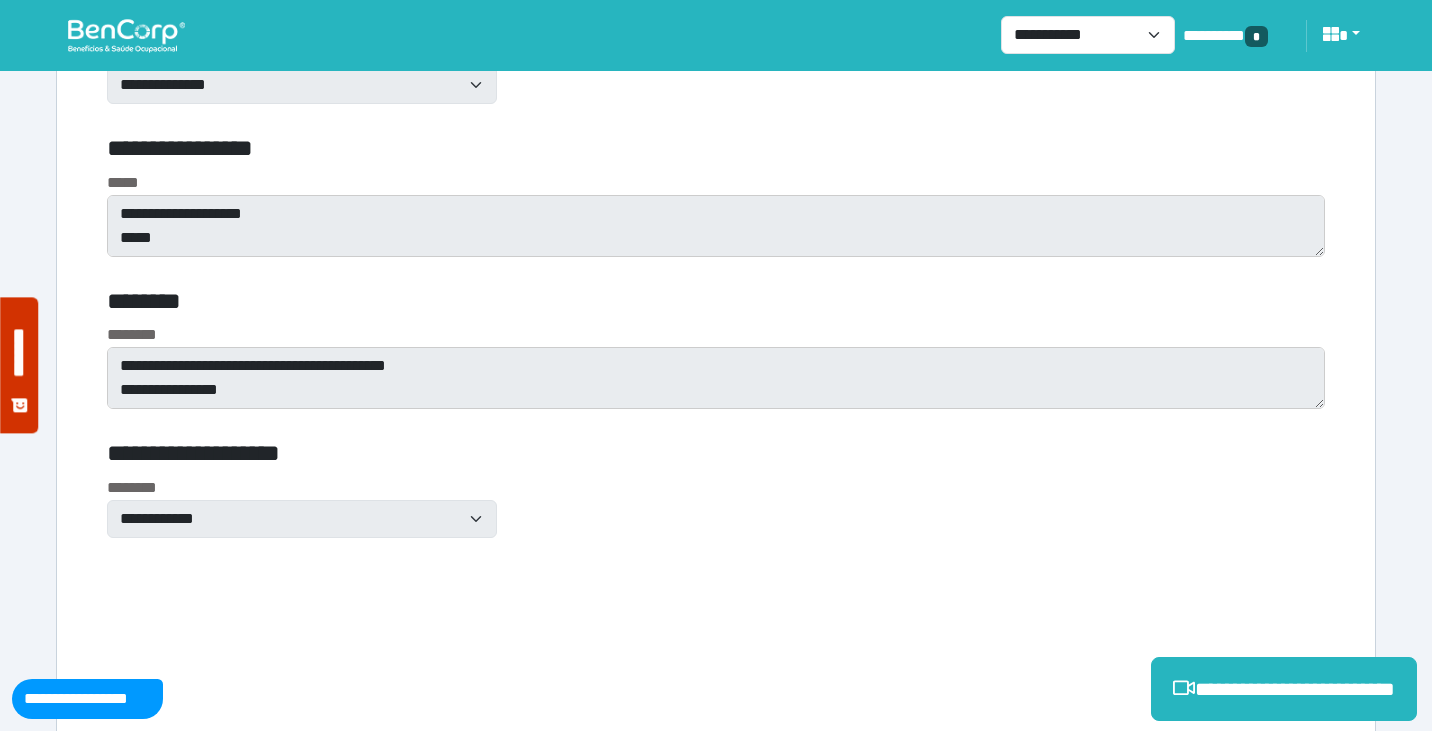 scroll, scrollTop: 5465, scrollLeft: 0, axis: vertical 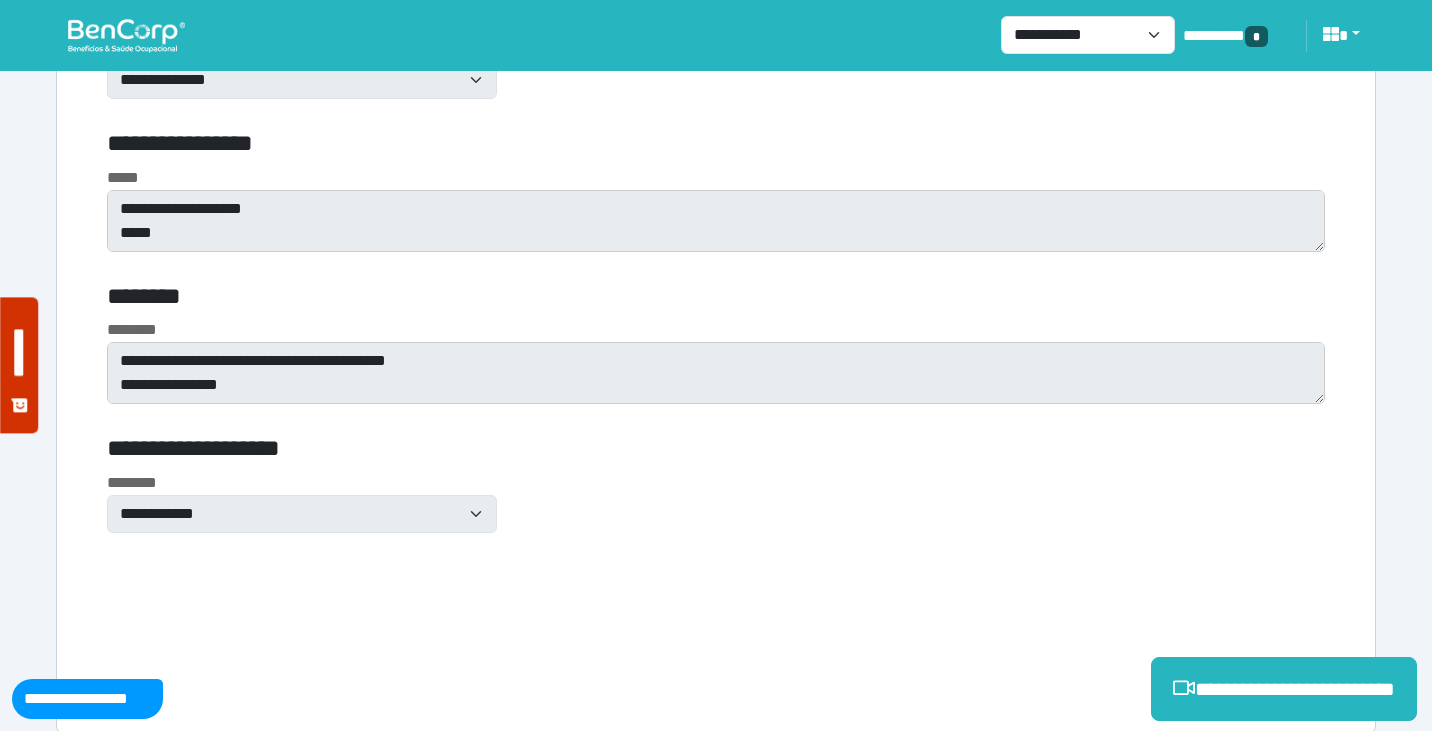 click on "**********" at bounding box center (716, -1705) 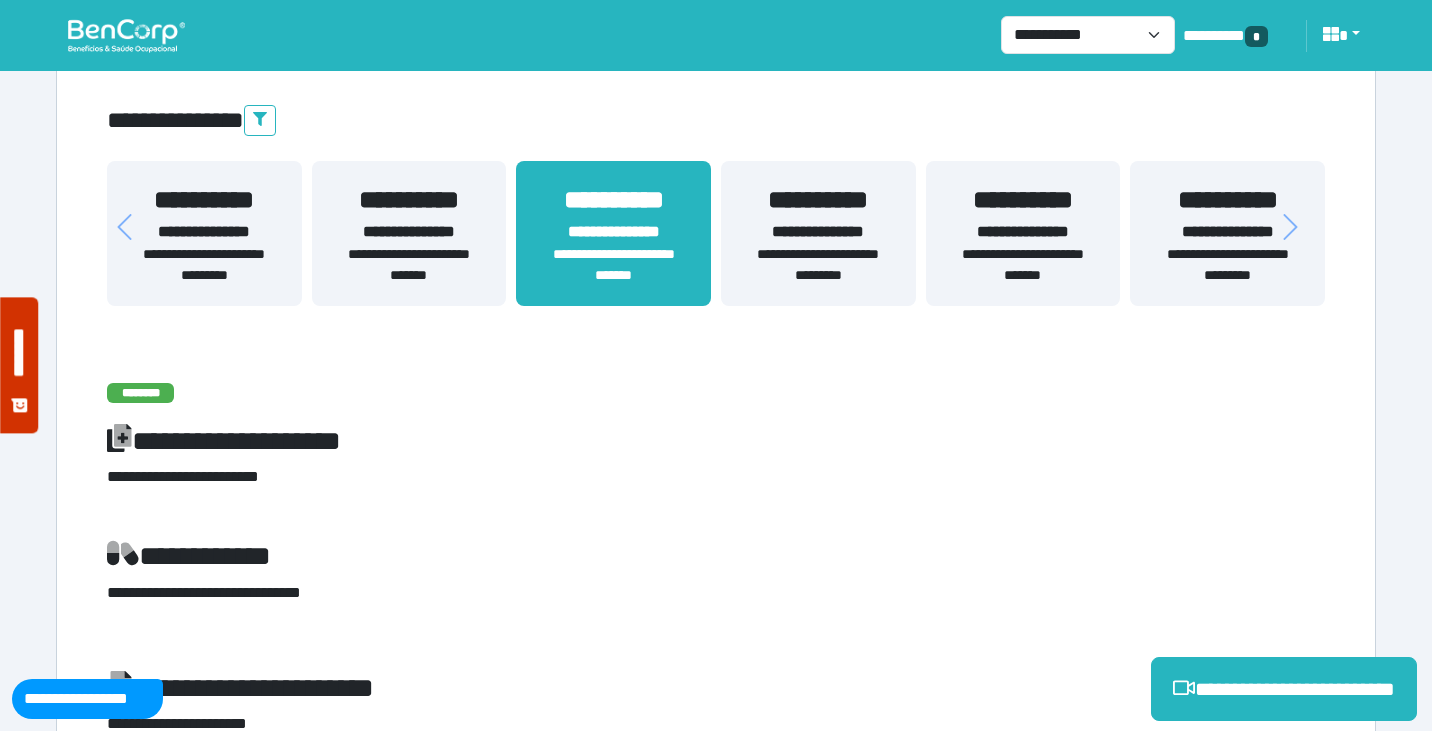 scroll, scrollTop: 355, scrollLeft: 0, axis: vertical 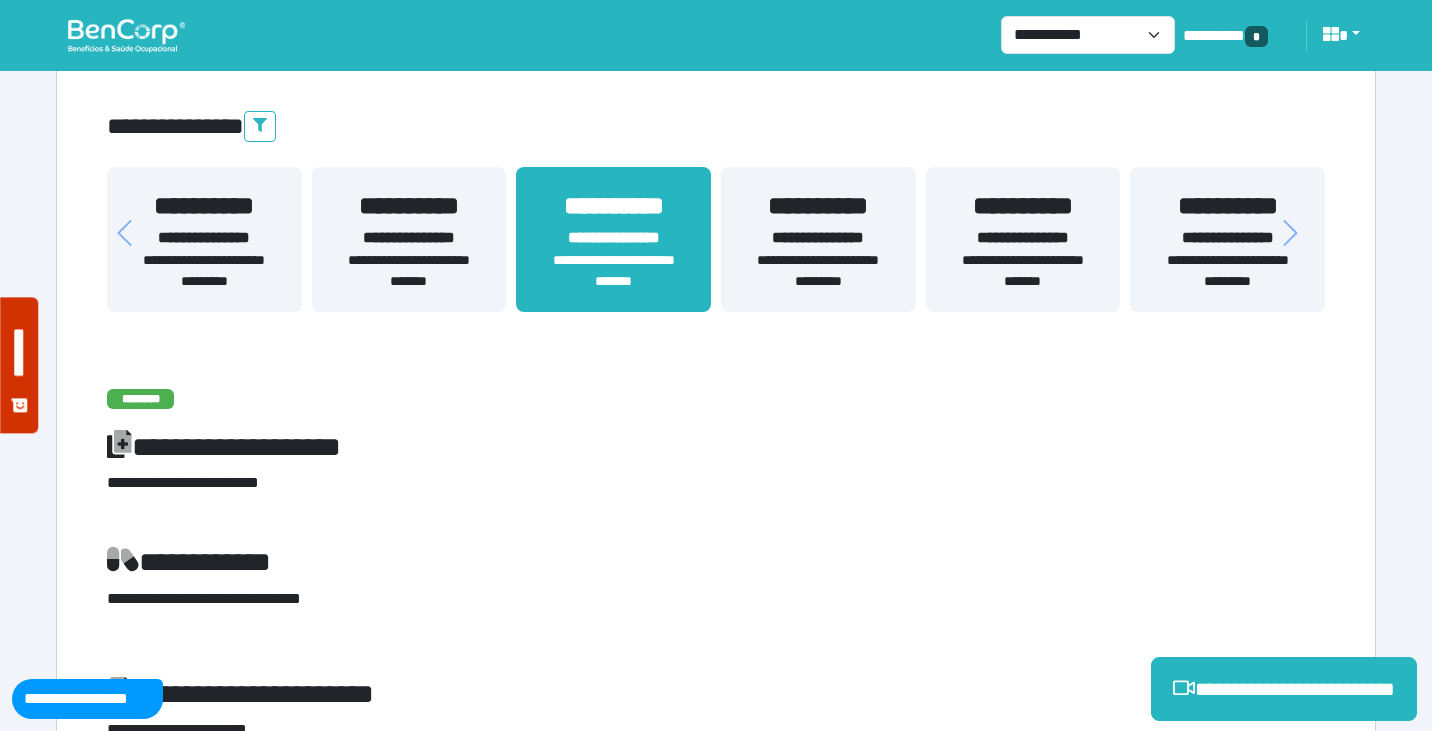 click on "**********" at bounding box center (409, 239) 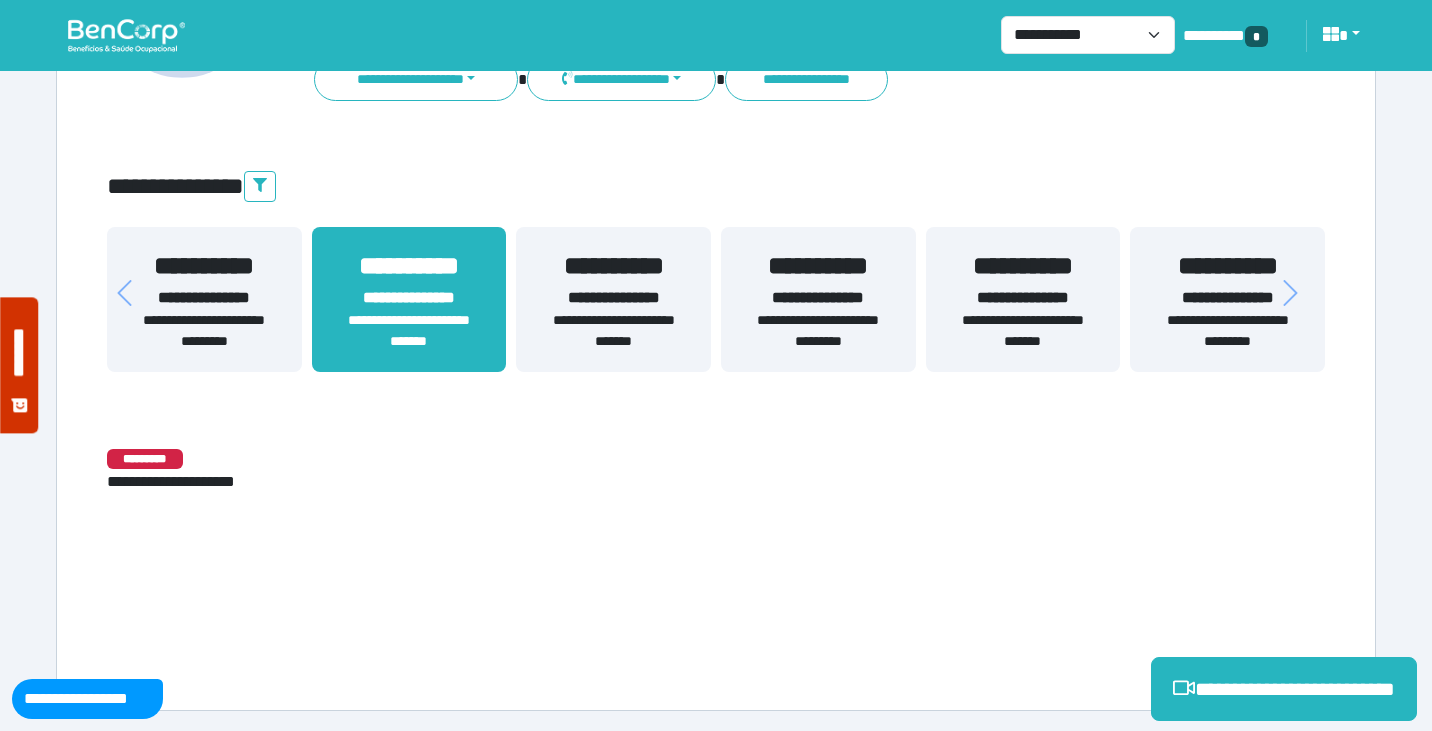 scroll, scrollTop: 294, scrollLeft: 0, axis: vertical 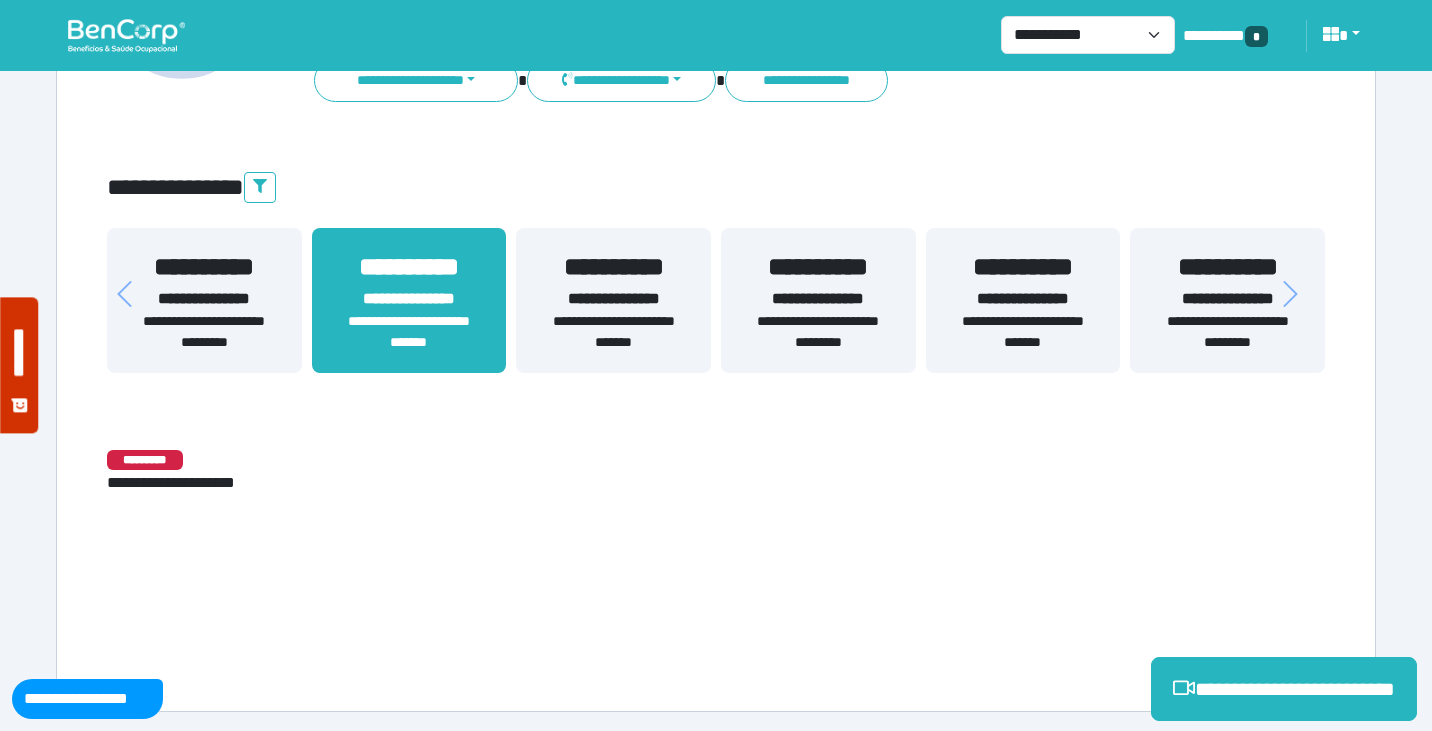 click on "**********" at bounding box center [613, 332] 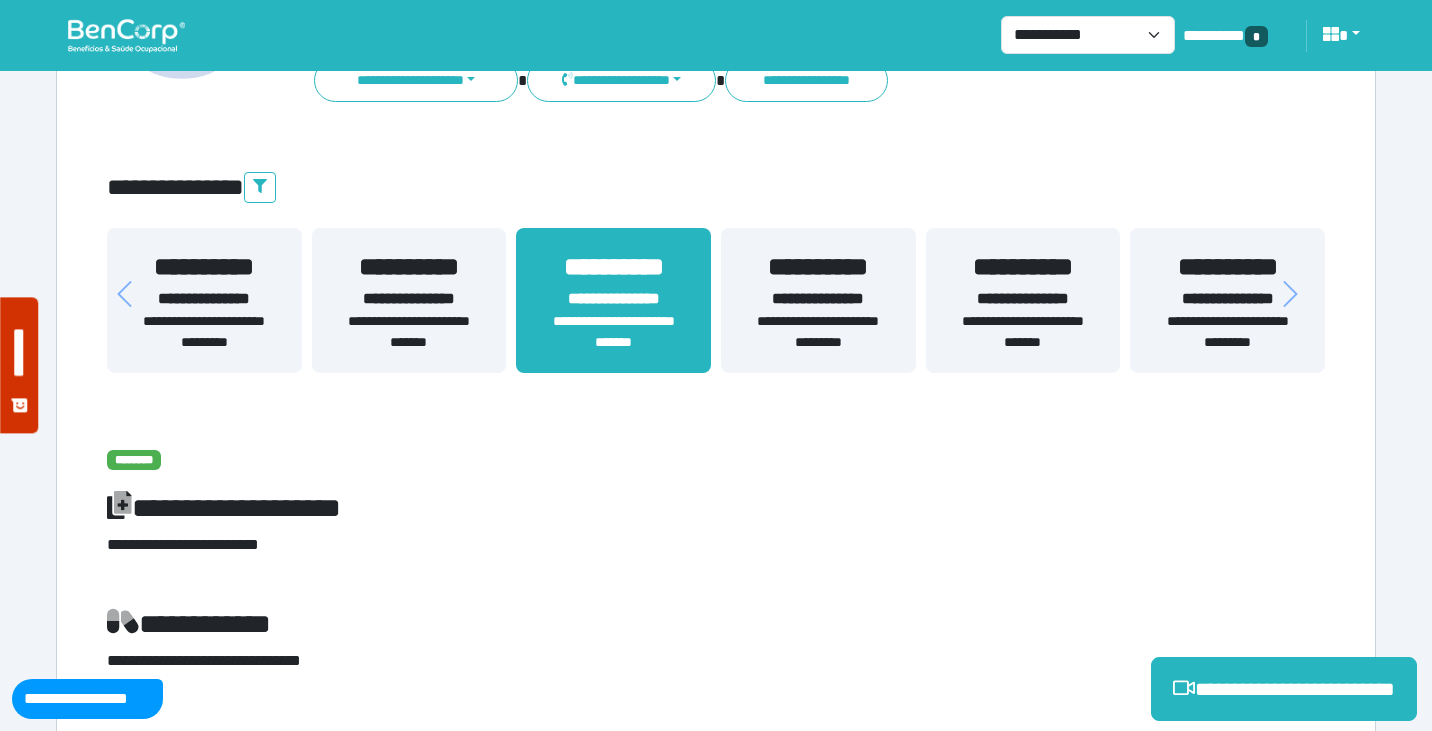scroll, scrollTop: 355, scrollLeft: 0, axis: vertical 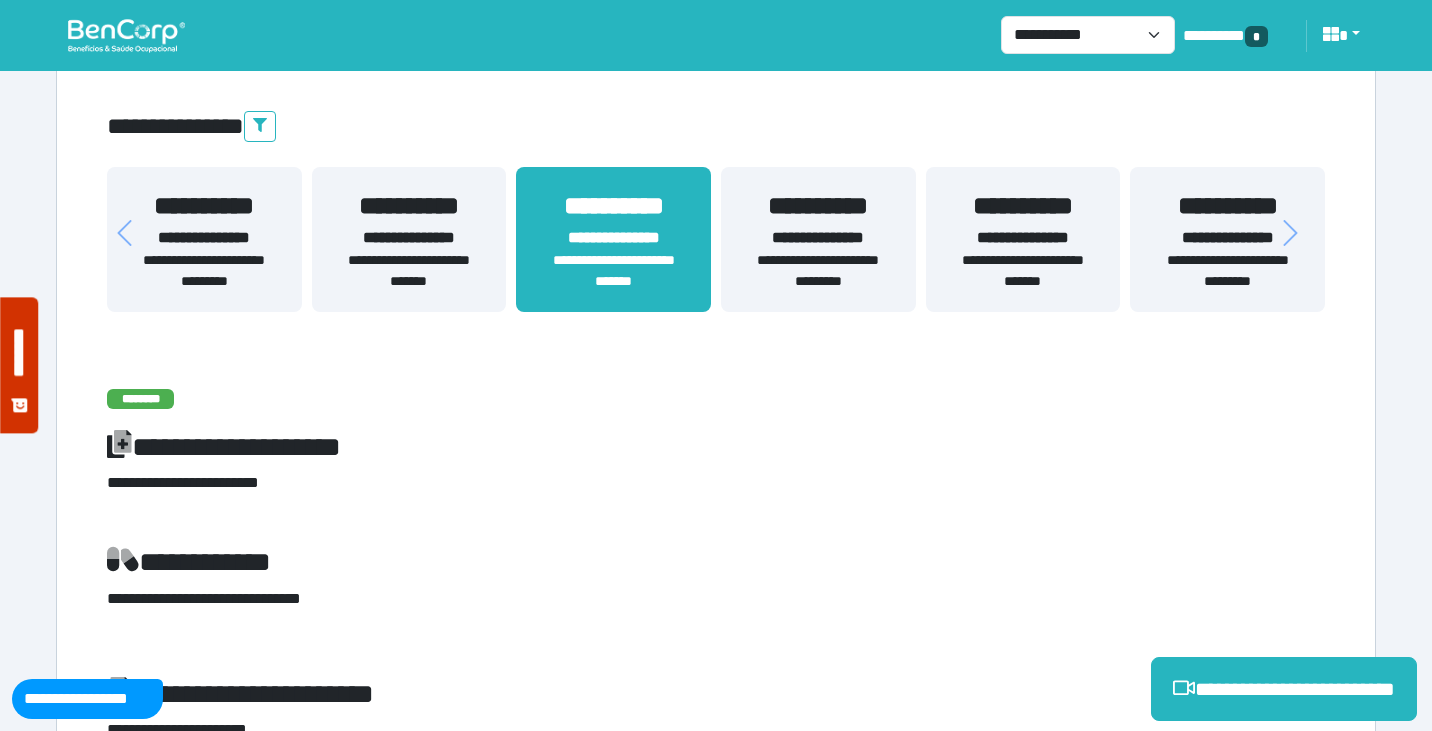 click on "**********" at bounding box center (716, 3015) 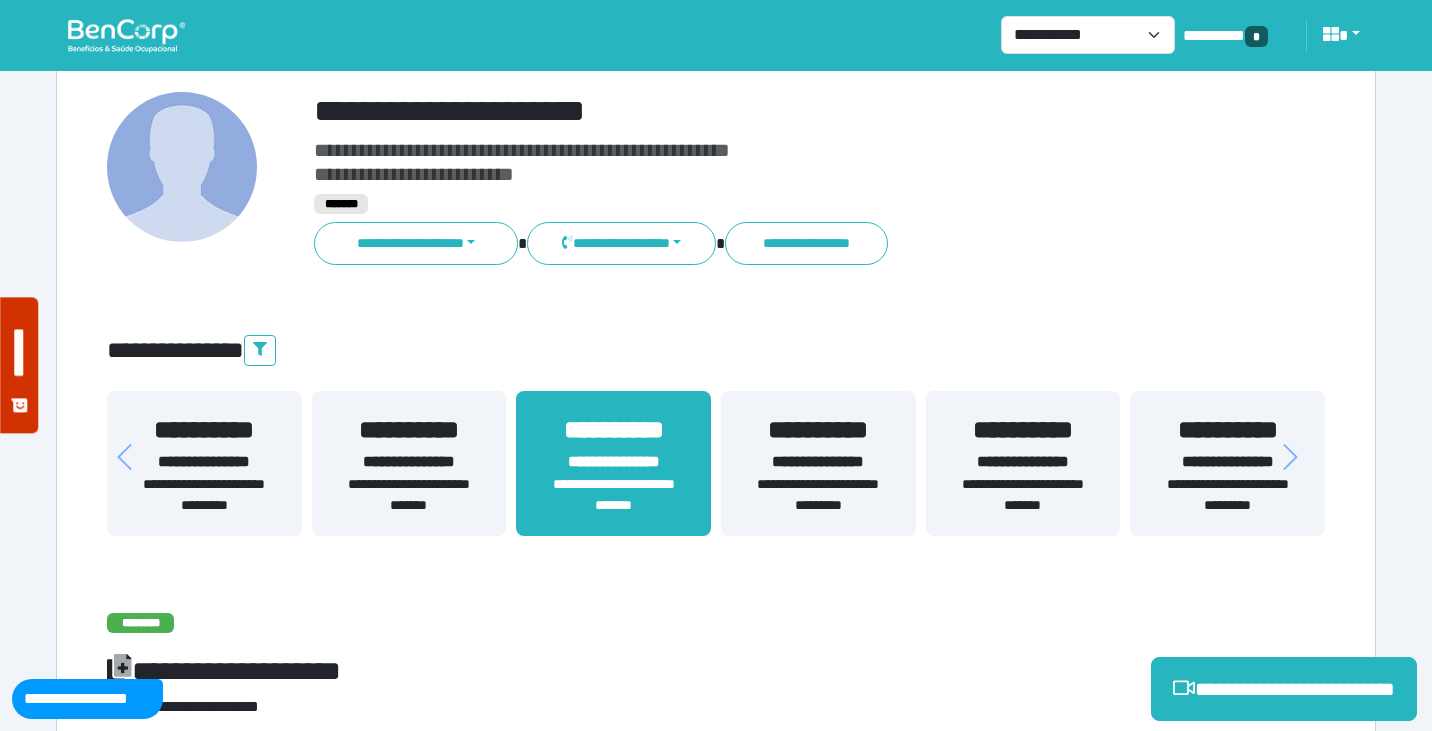 scroll, scrollTop: 235, scrollLeft: 0, axis: vertical 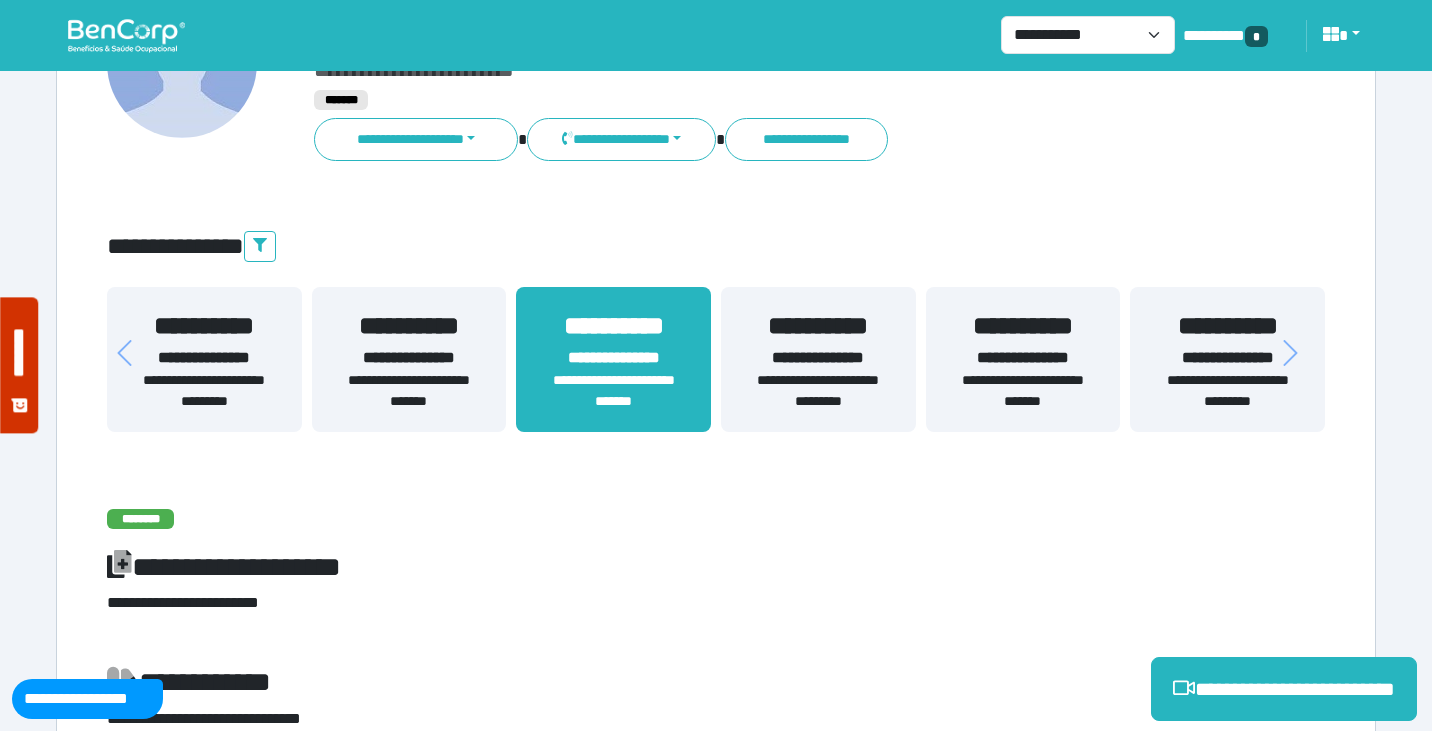 click on "**********" at bounding box center (818, 358) 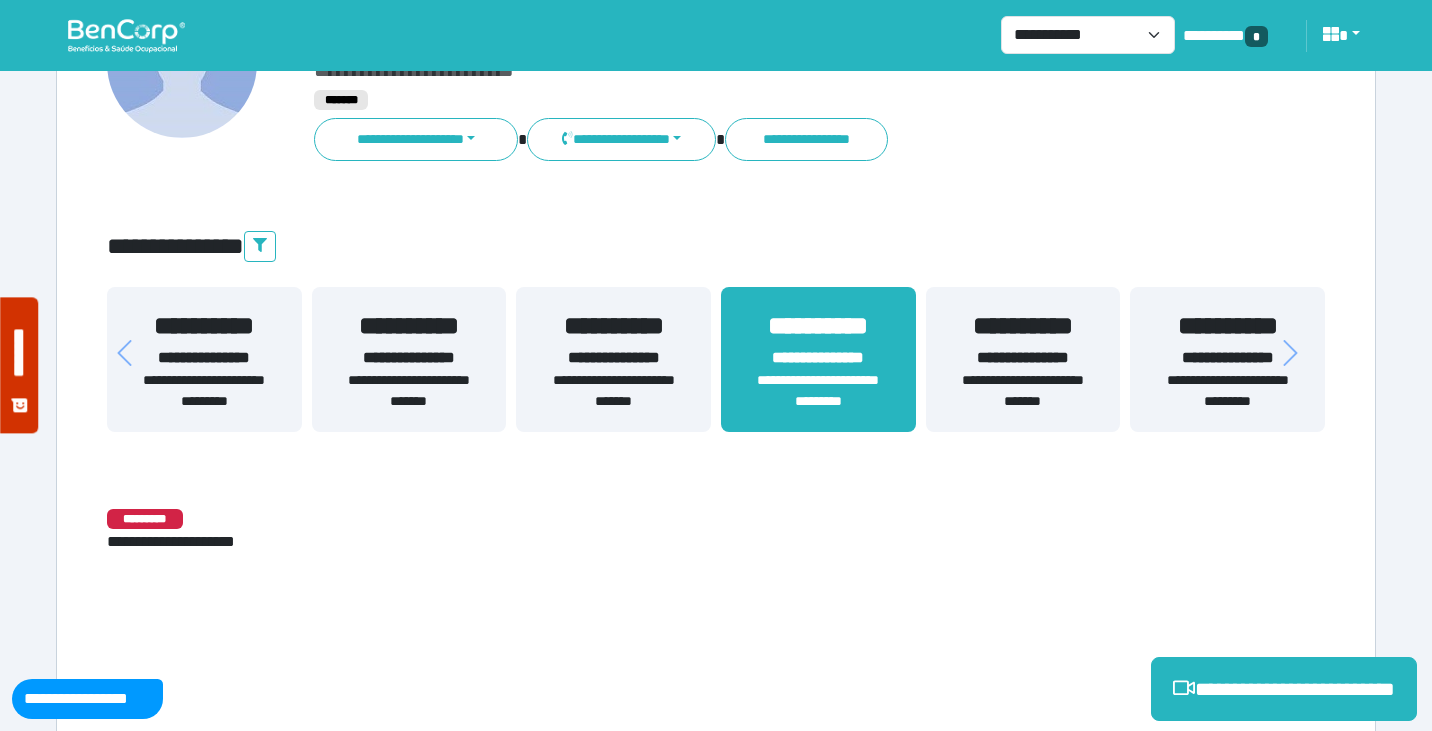 click on "**********" at bounding box center [1023, 358] 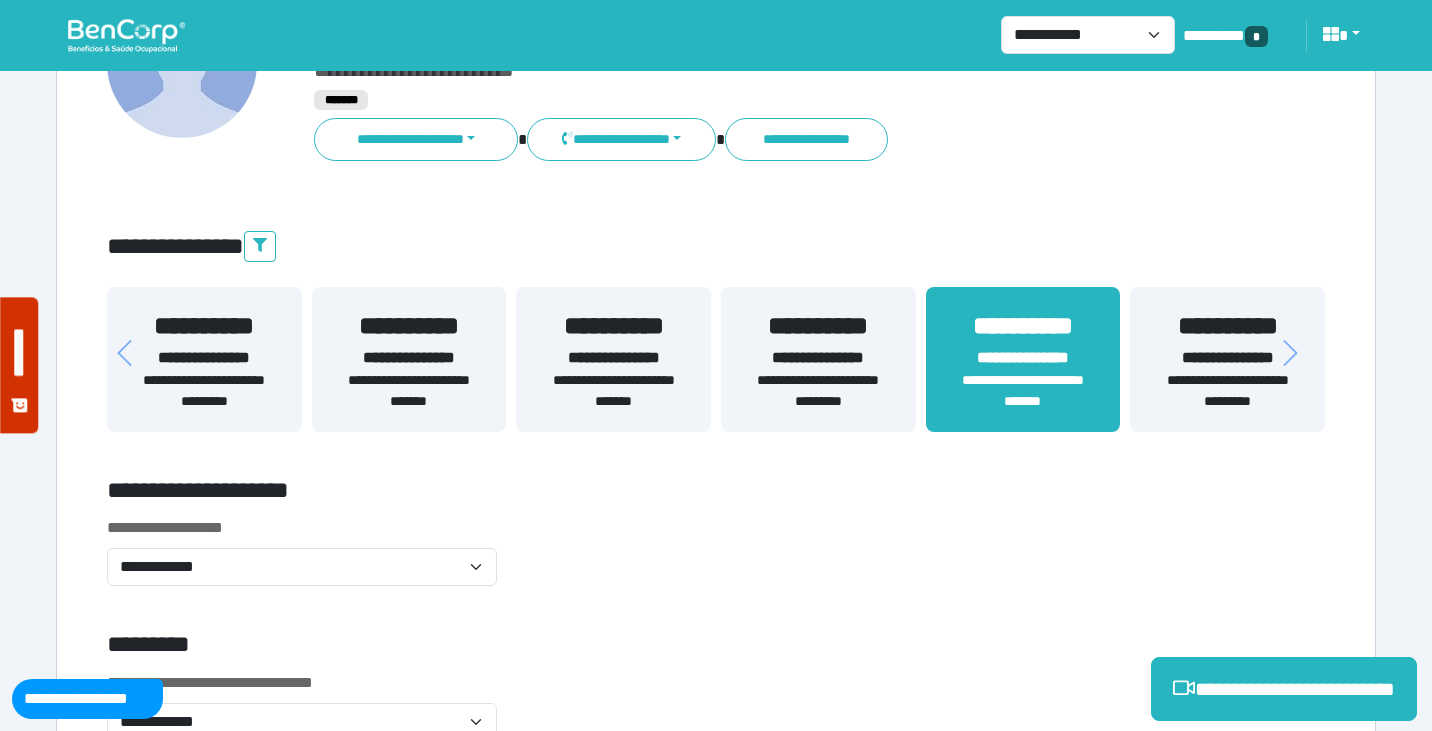 click on "**********" at bounding box center [1227, 391] 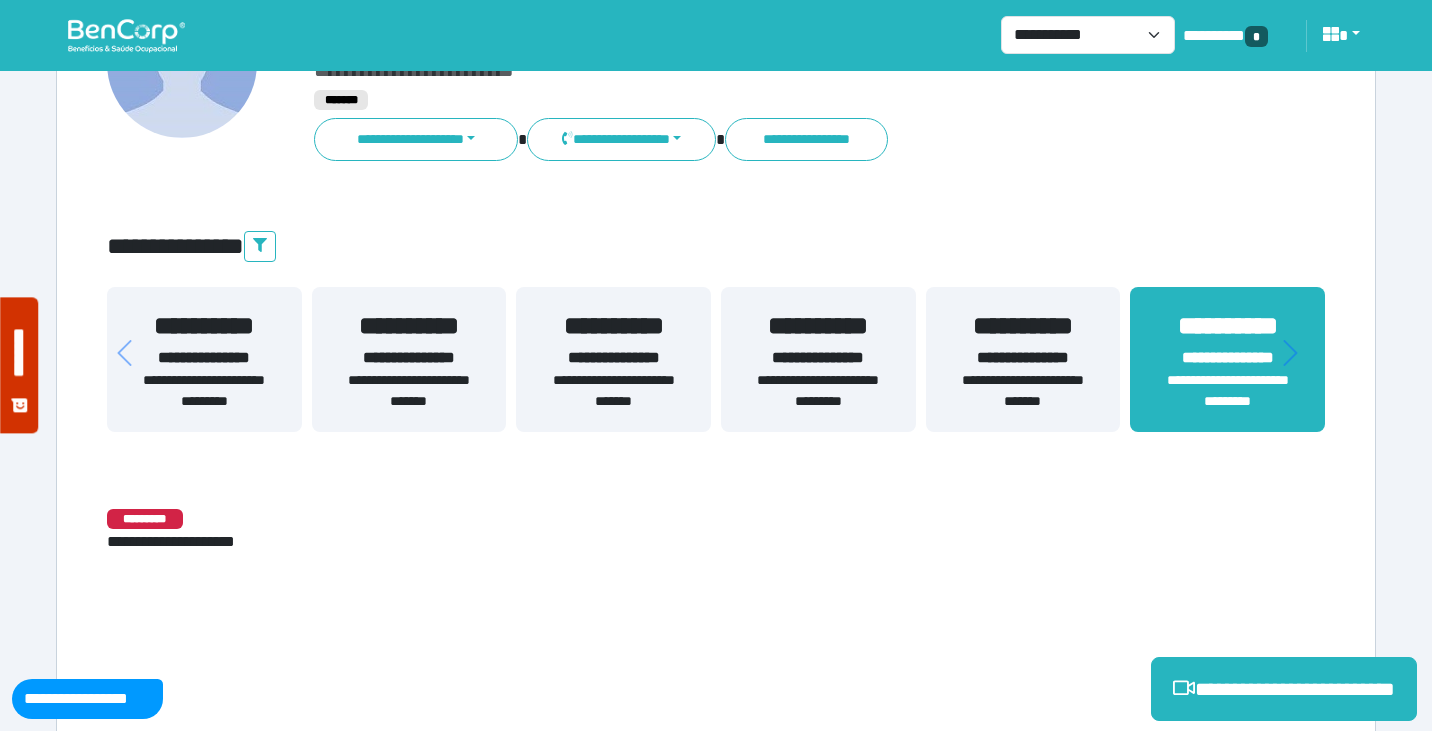 click on "**********" at bounding box center [1023, 358] 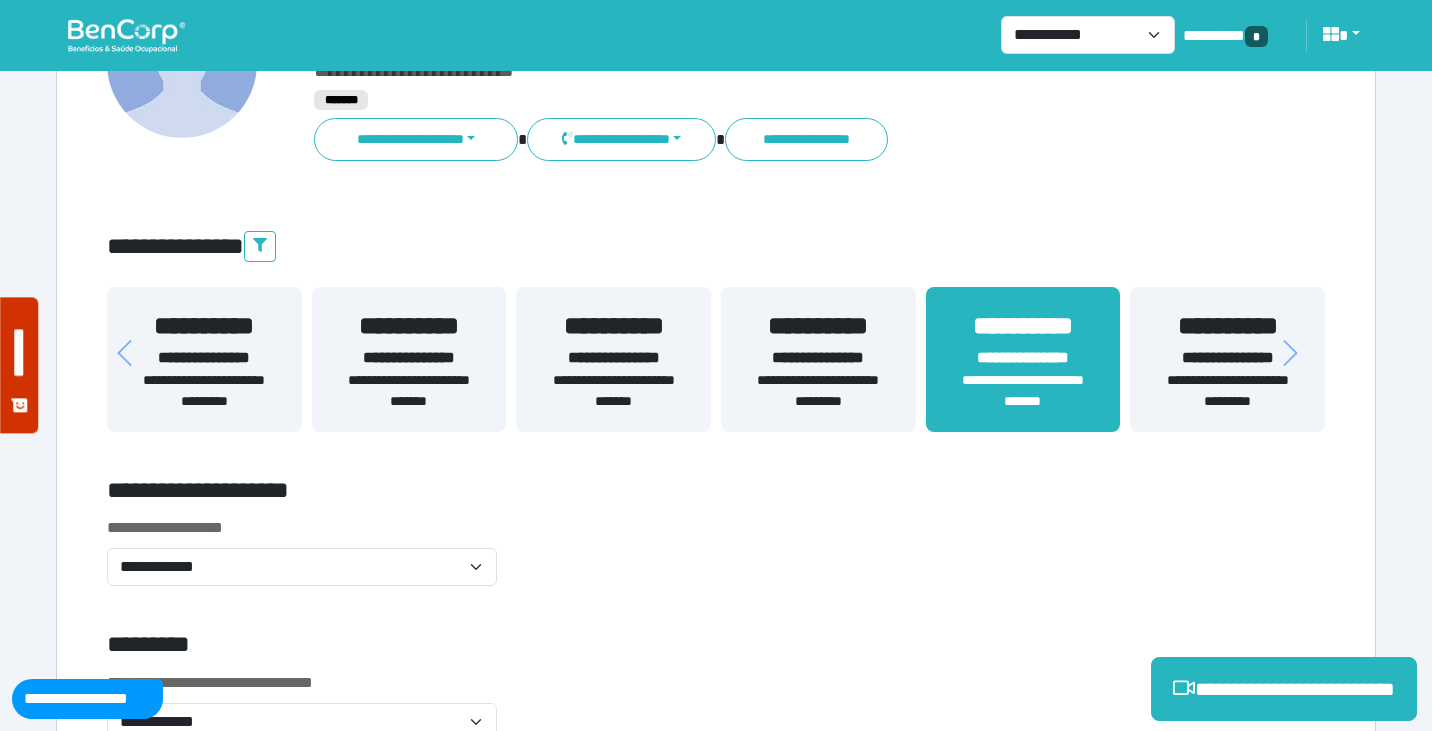 click on "**********" at bounding box center [716, 4034] 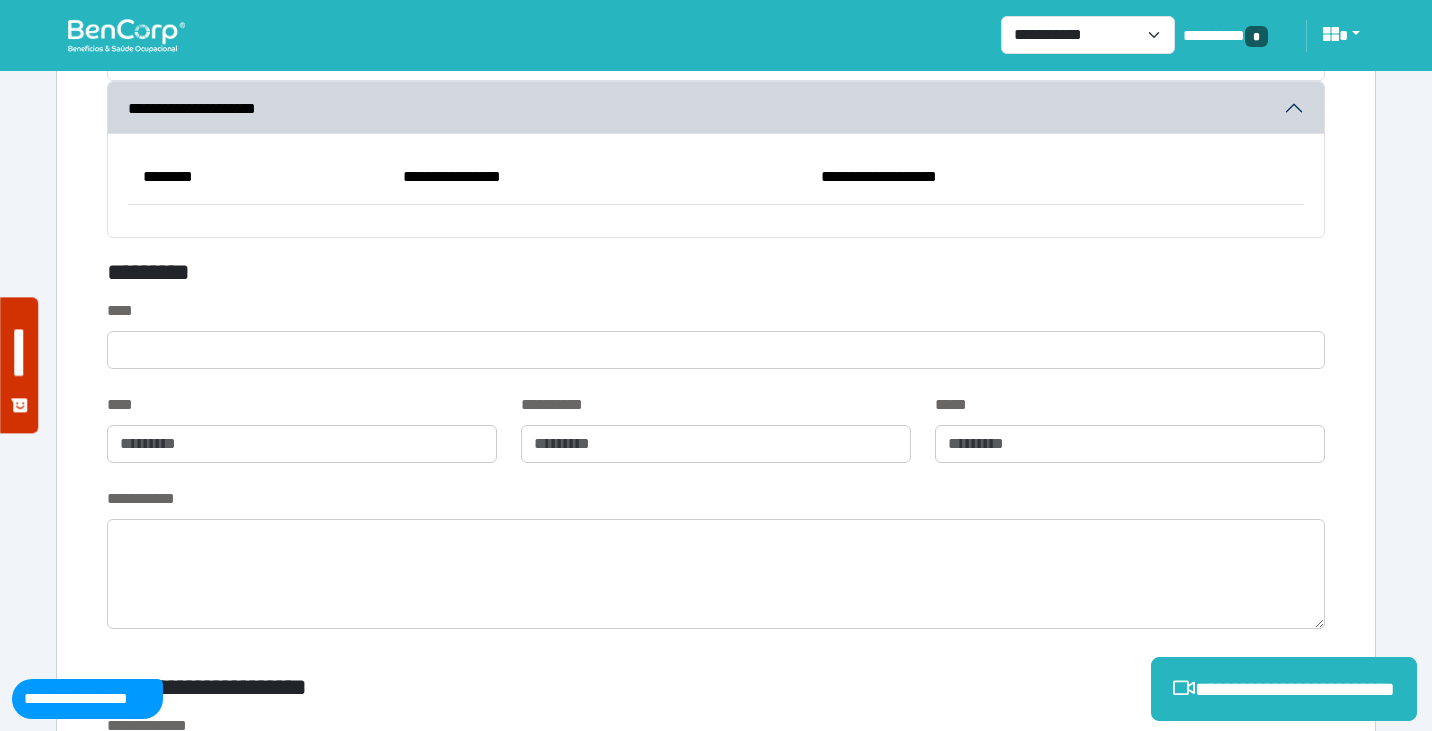 scroll, scrollTop: 6192, scrollLeft: 0, axis: vertical 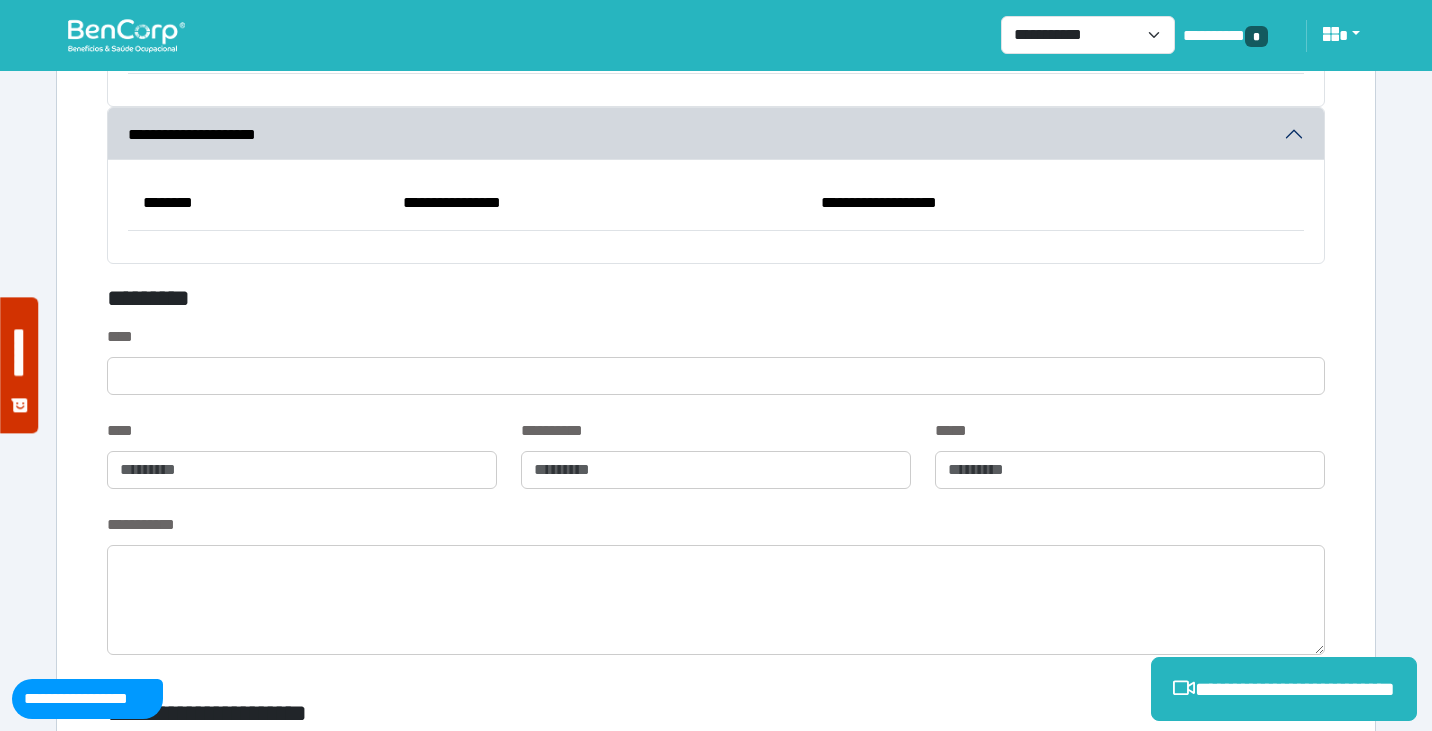 click on "**********" at bounding box center (716, 54) 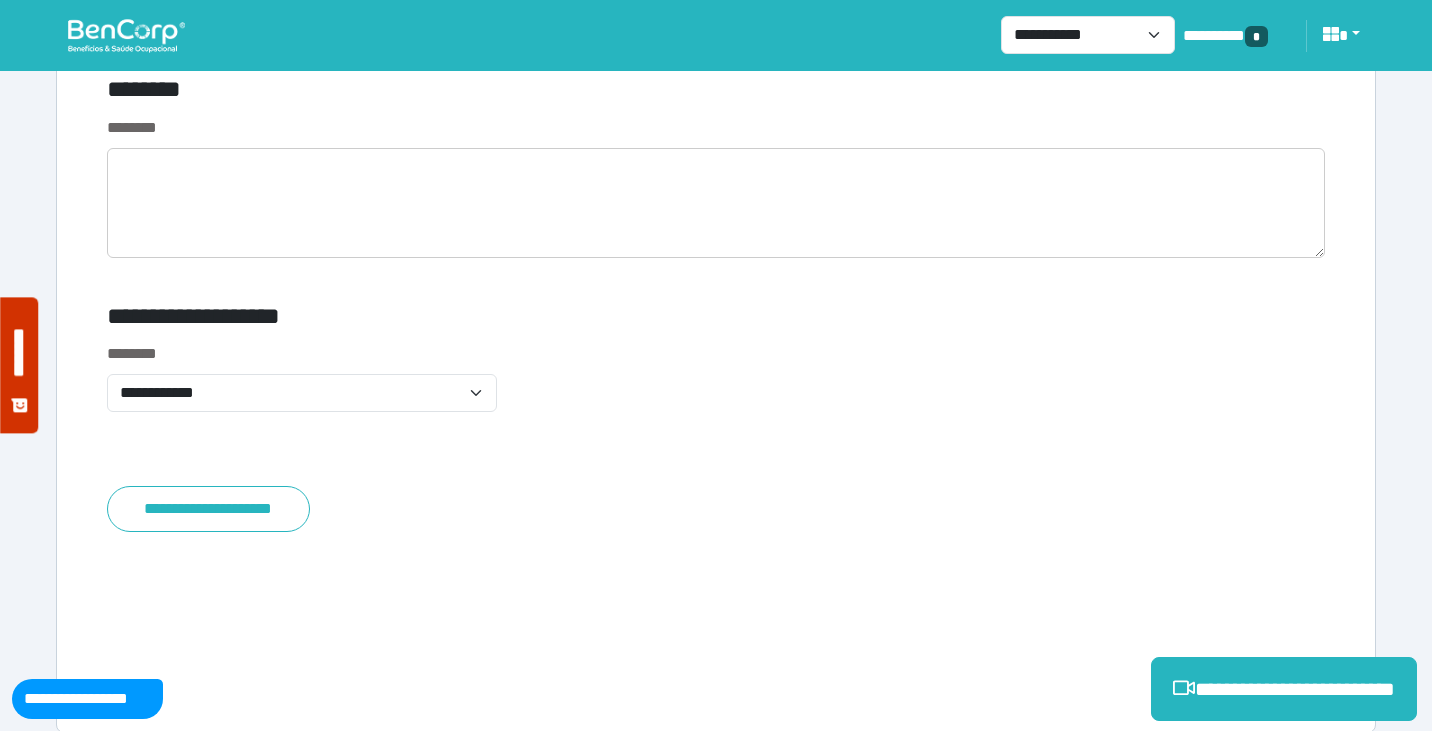 scroll, scrollTop: 7728, scrollLeft: 0, axis: vertical 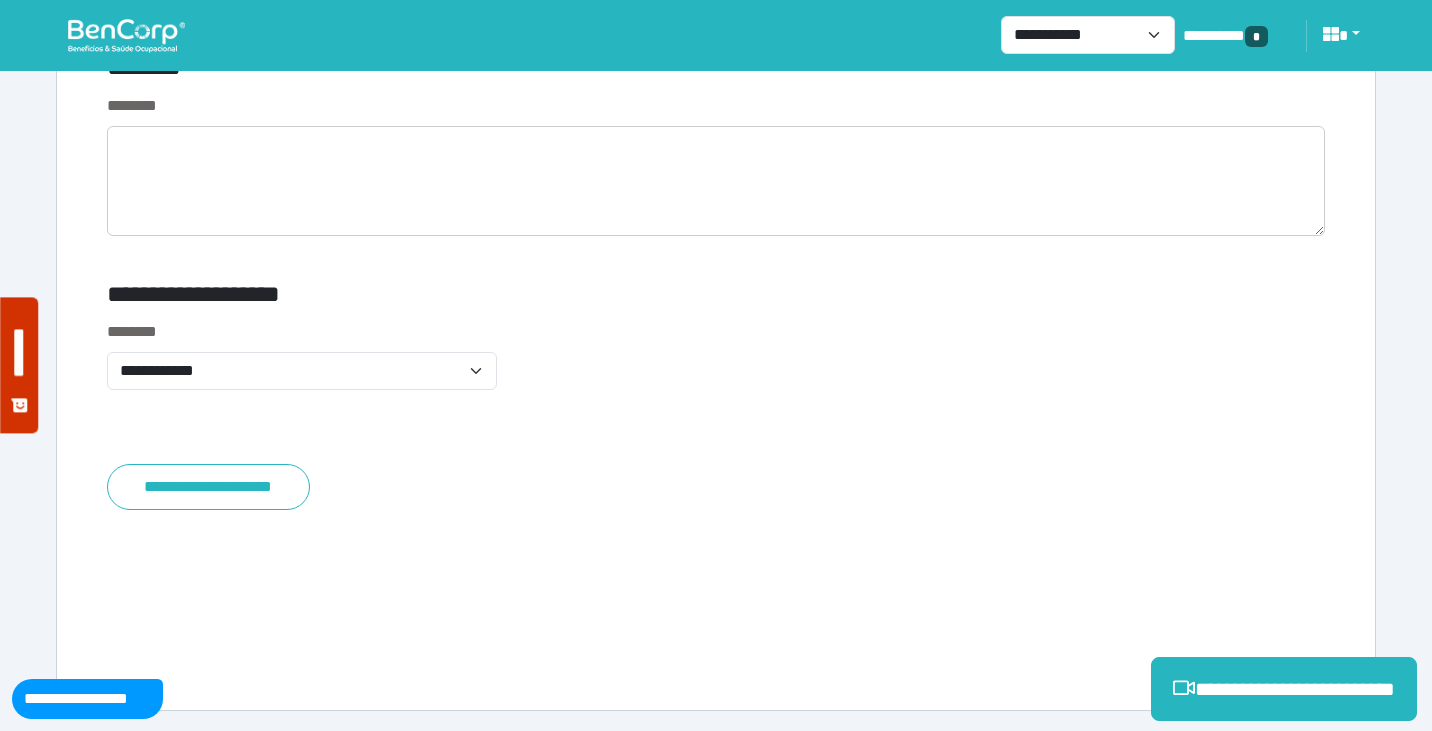 click on "**********" at bounding box center (716, -3253) 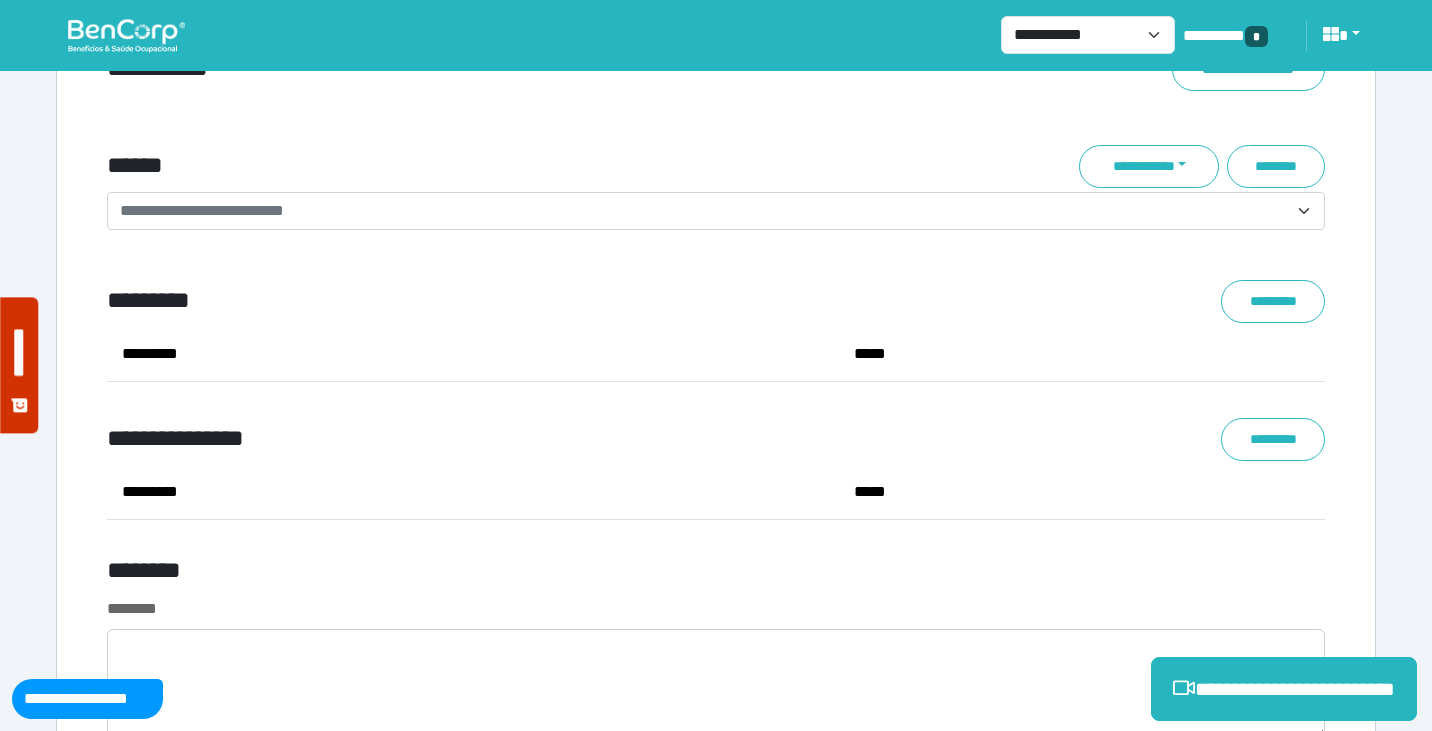 scroll, scrollTop: 7106, scrollLeft: 0, axis: vertical 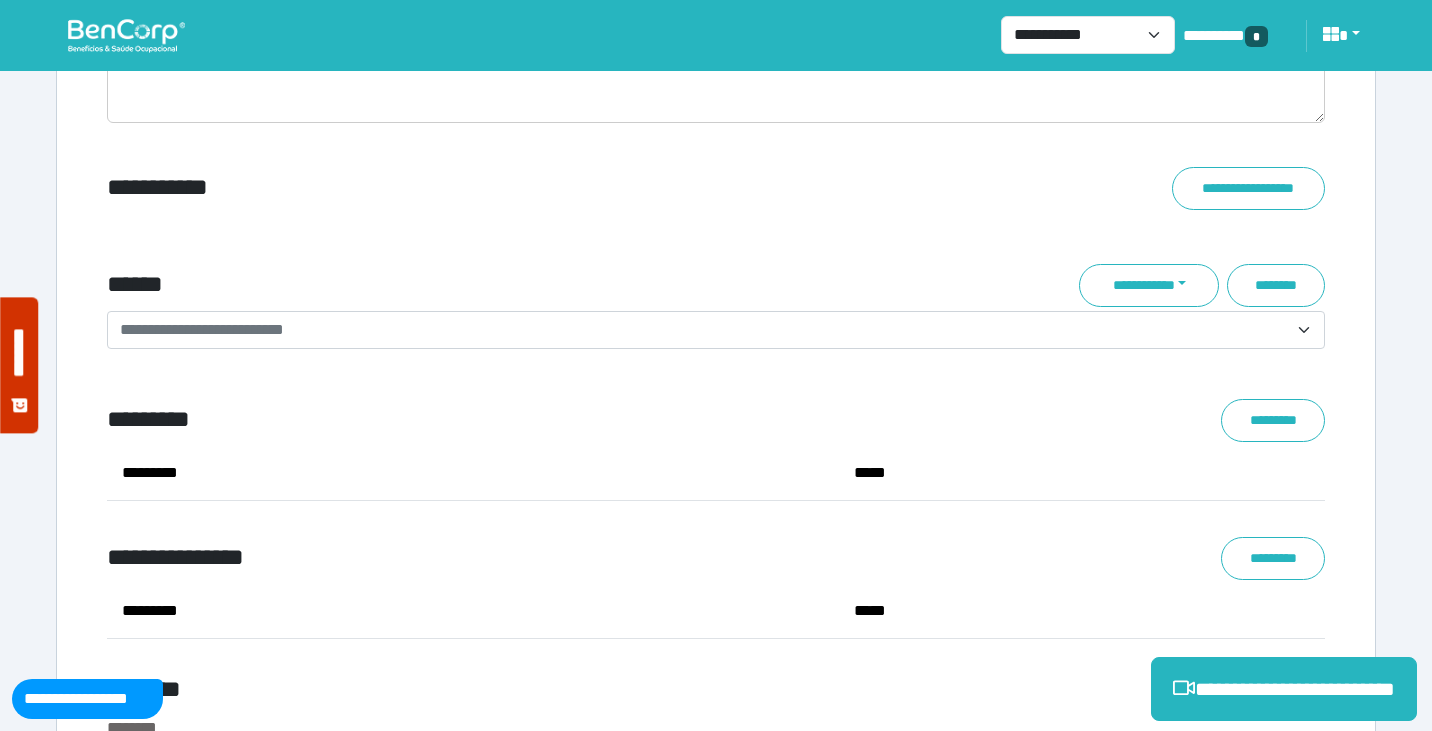 click on "**********" at bounding box center [716, 229] 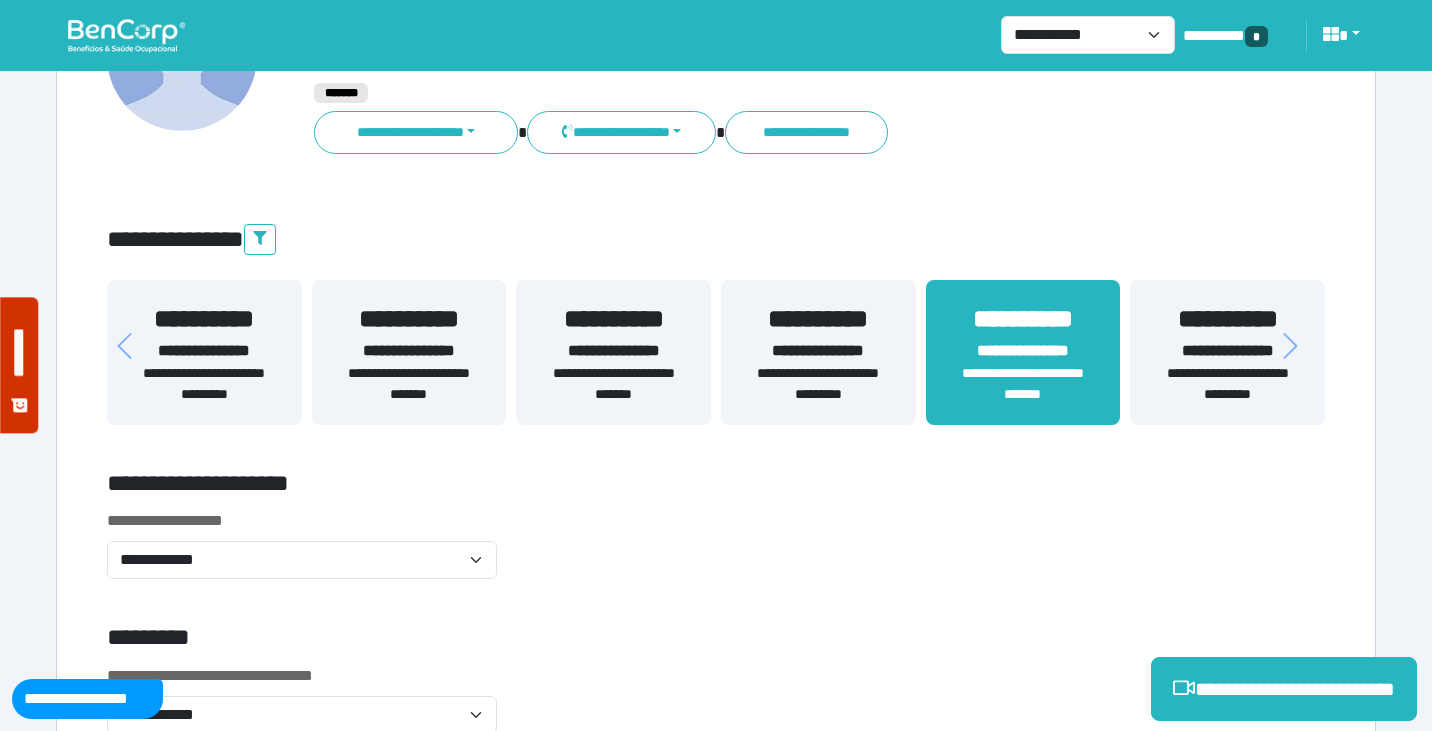 scroll, scrollTop: 274, scrollLeft: 0, axis: vertical 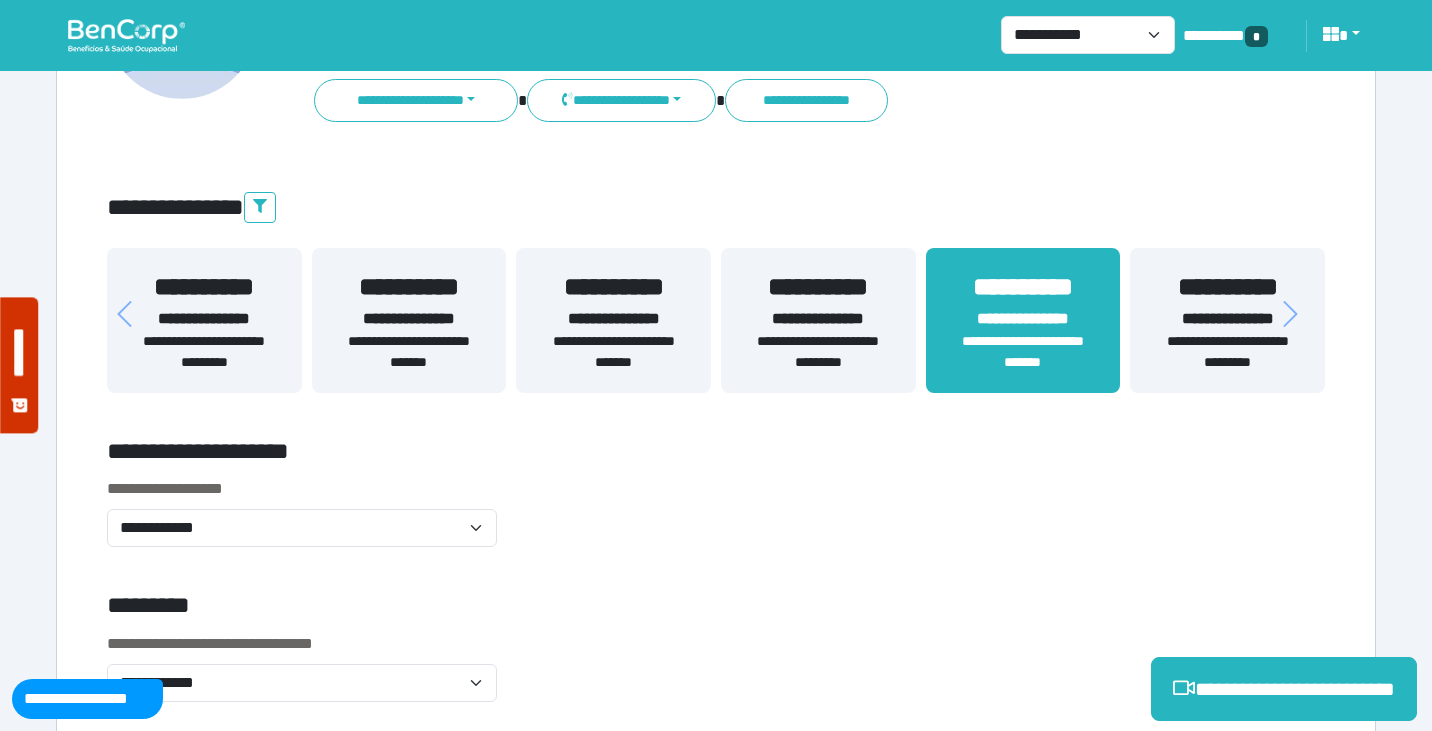click on "**********" at bounding box center (613, 352) 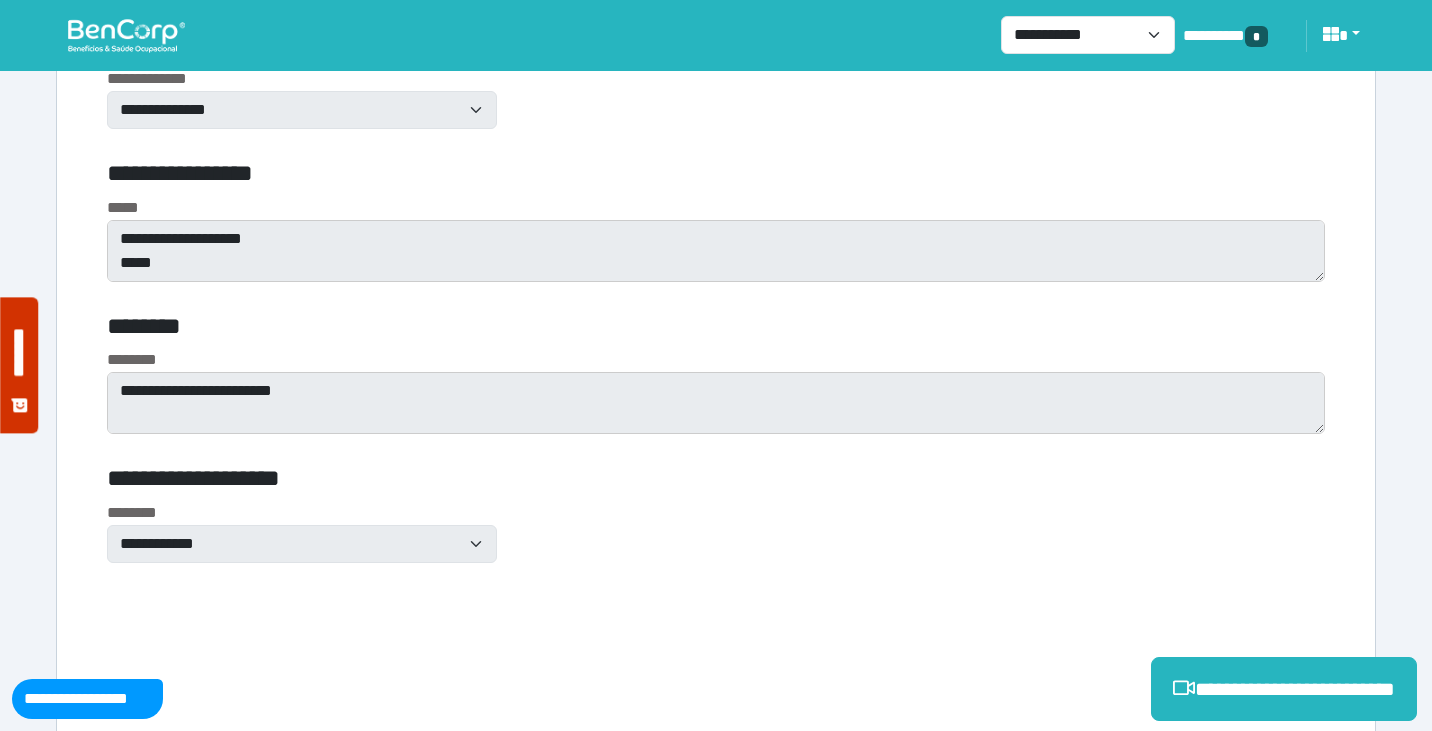 scroll, scrollTop: 5488, scrollLeft: 0, axis: vertical 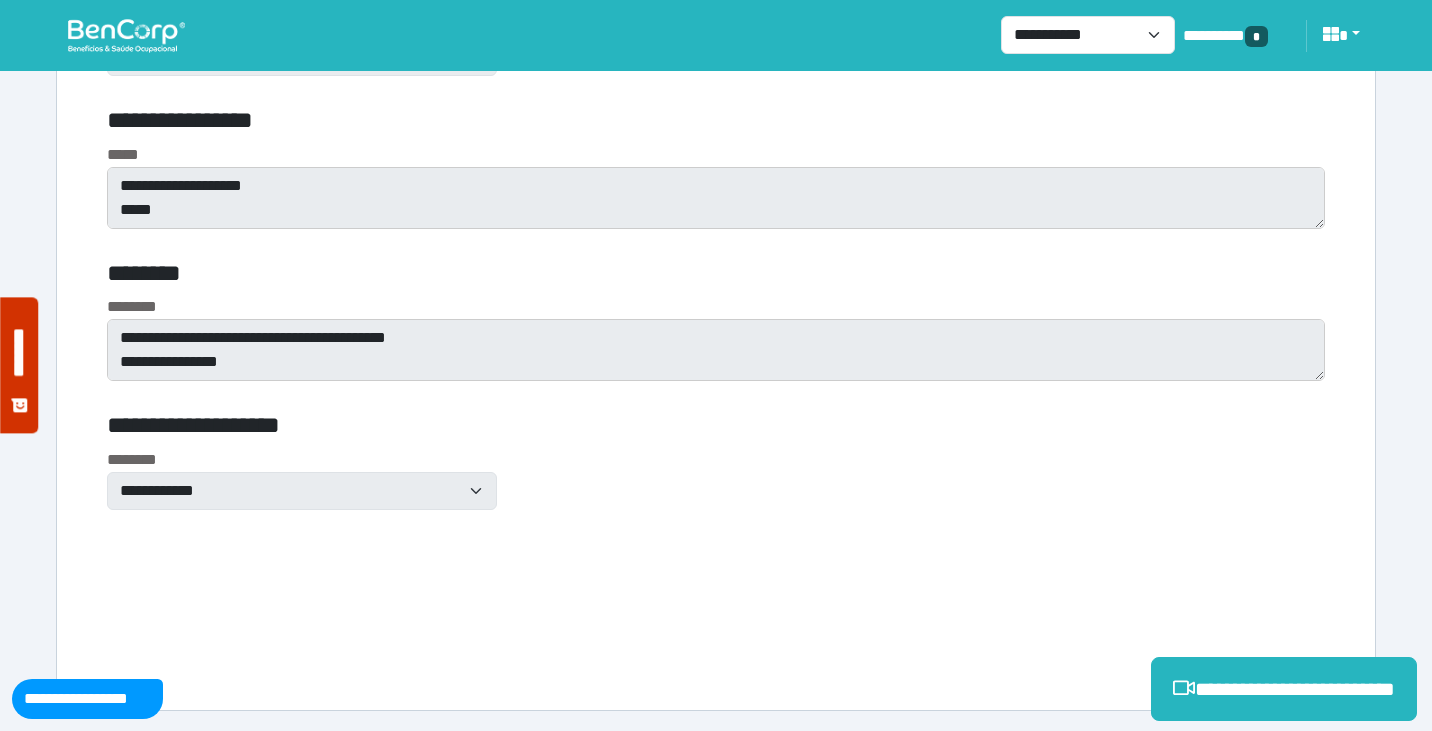 click on "**********" at bounding box center (716, -1728) 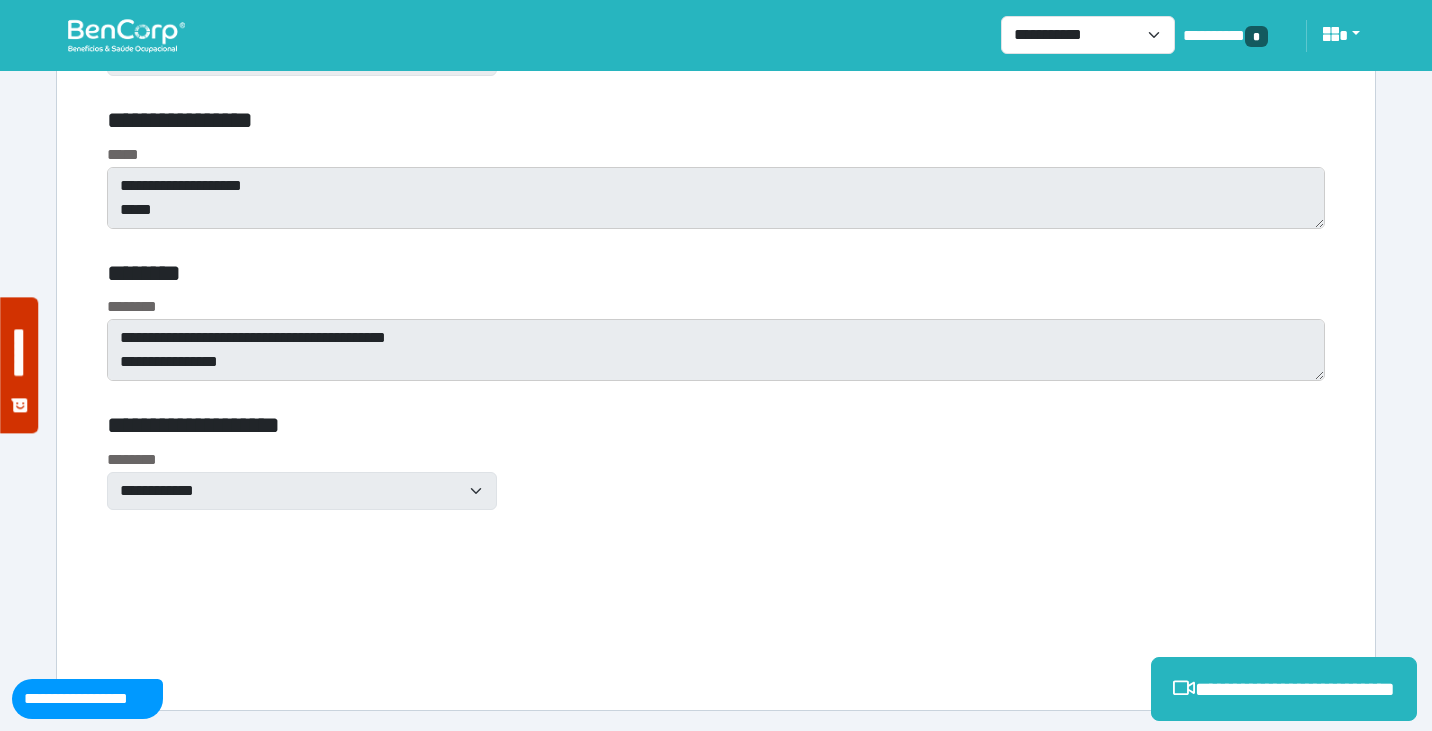 click on "********" at bounding box center [704, 277] 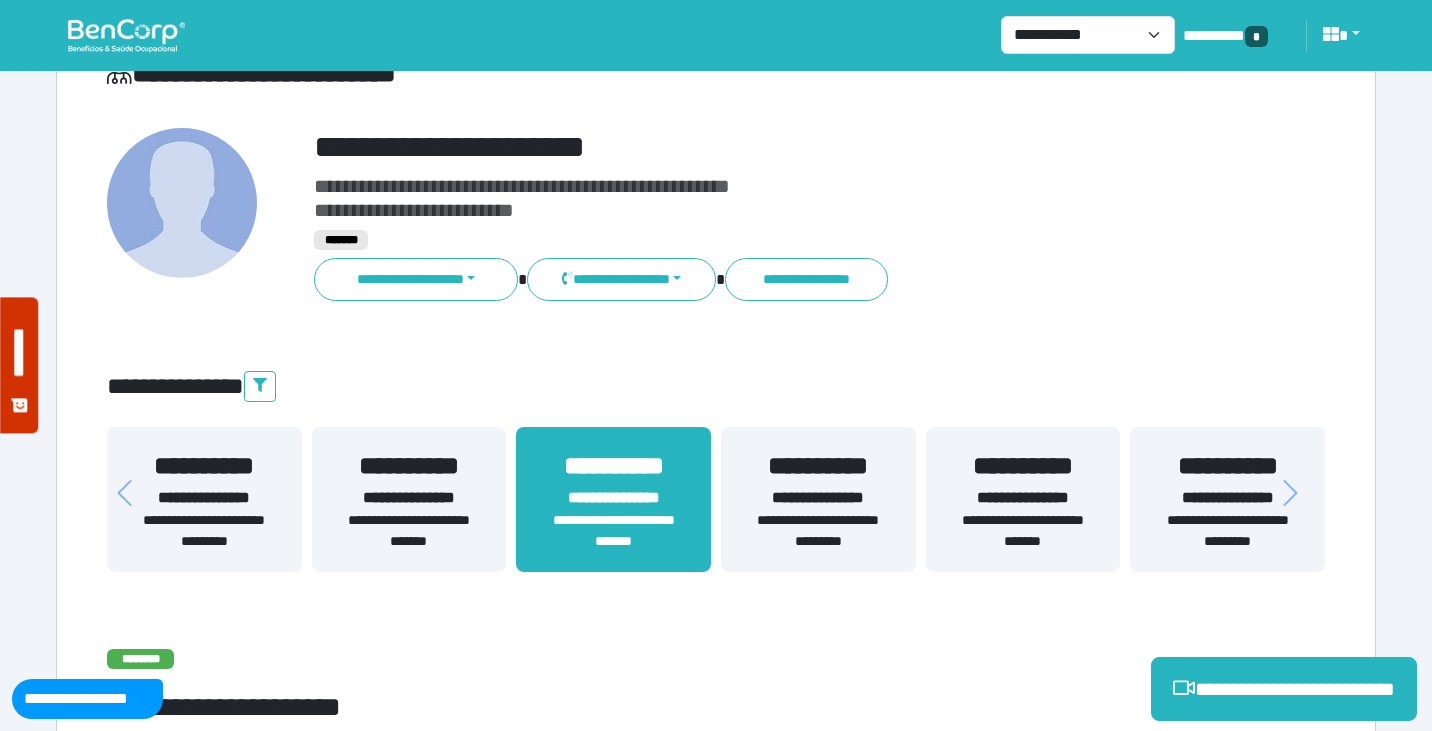 scroll, scrollTop: 117, scrollLeft: 0, axis: vertical 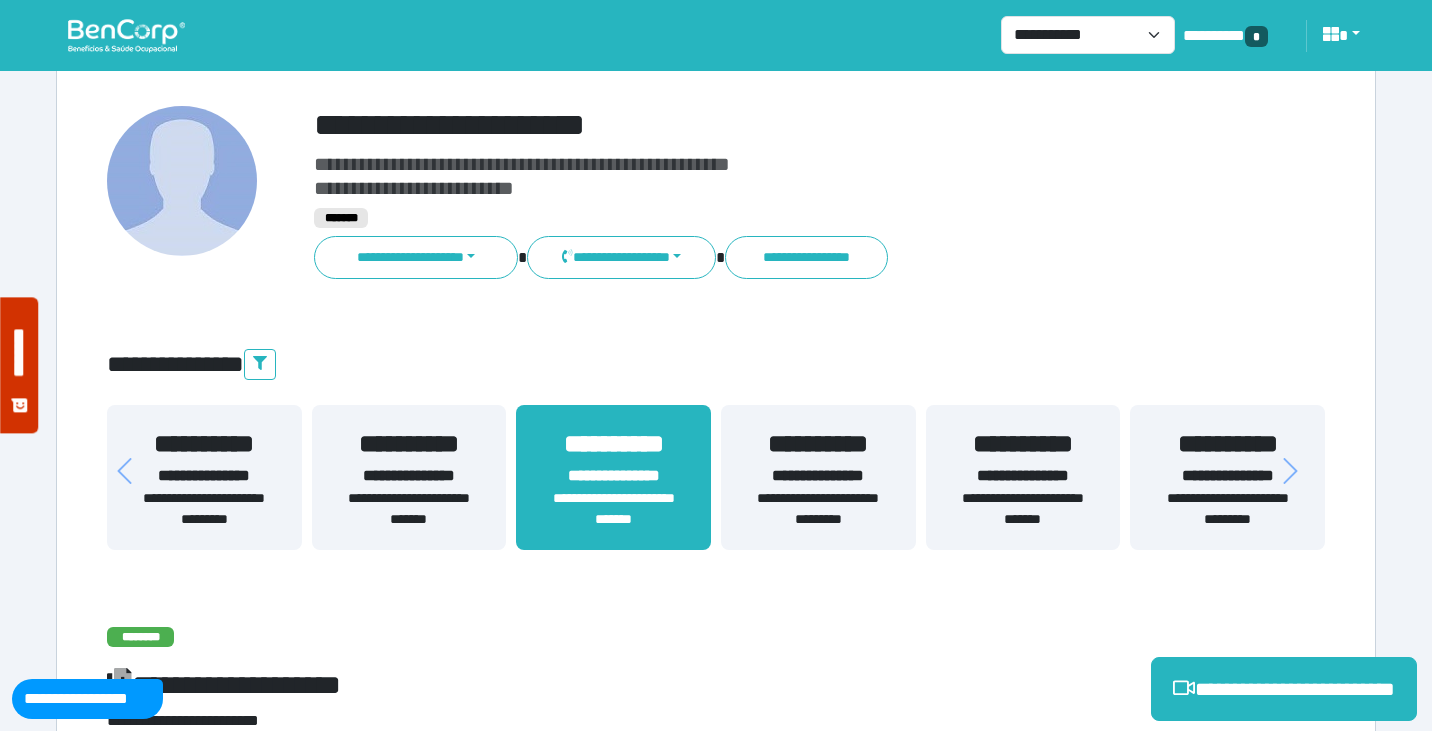 click on "**********" at bounding box center [1023, 509] 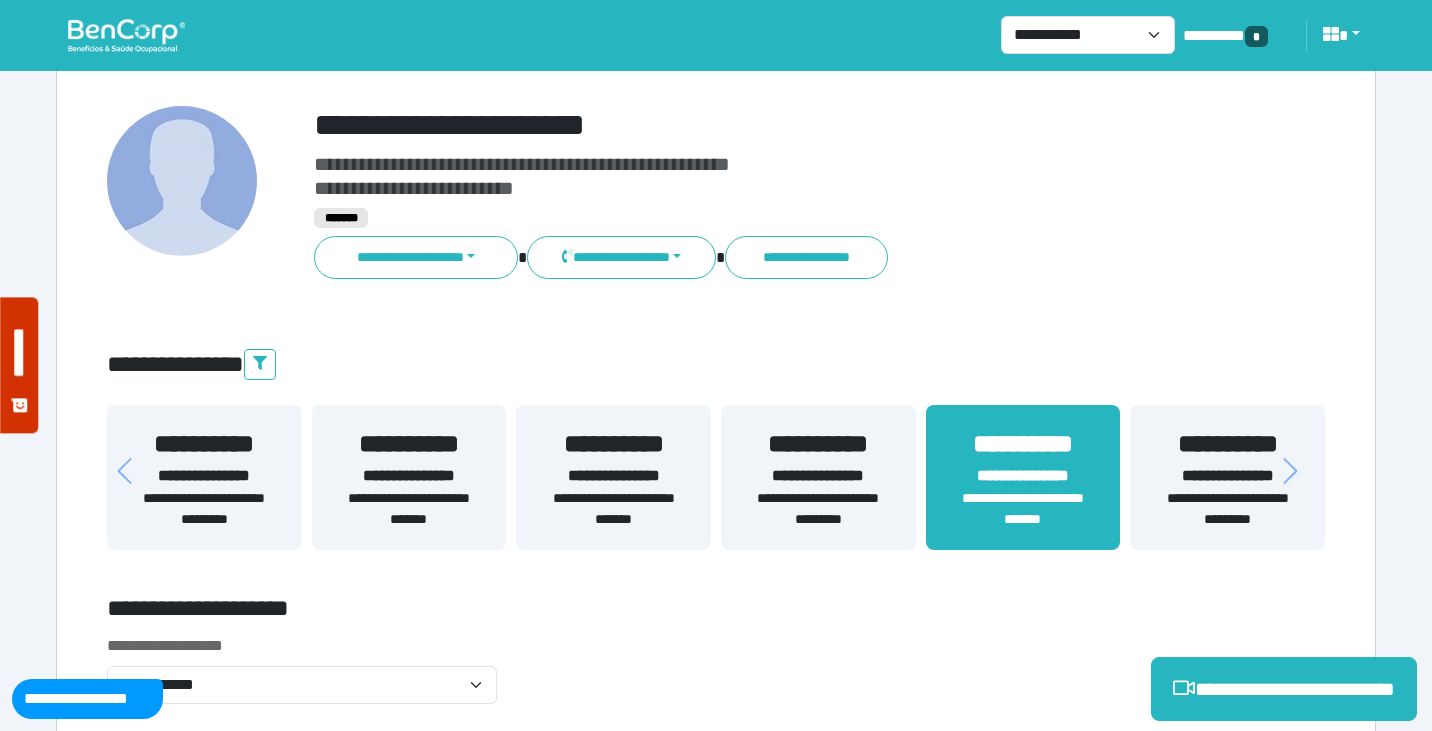 click on "**********" at bounding box center [509, 612] 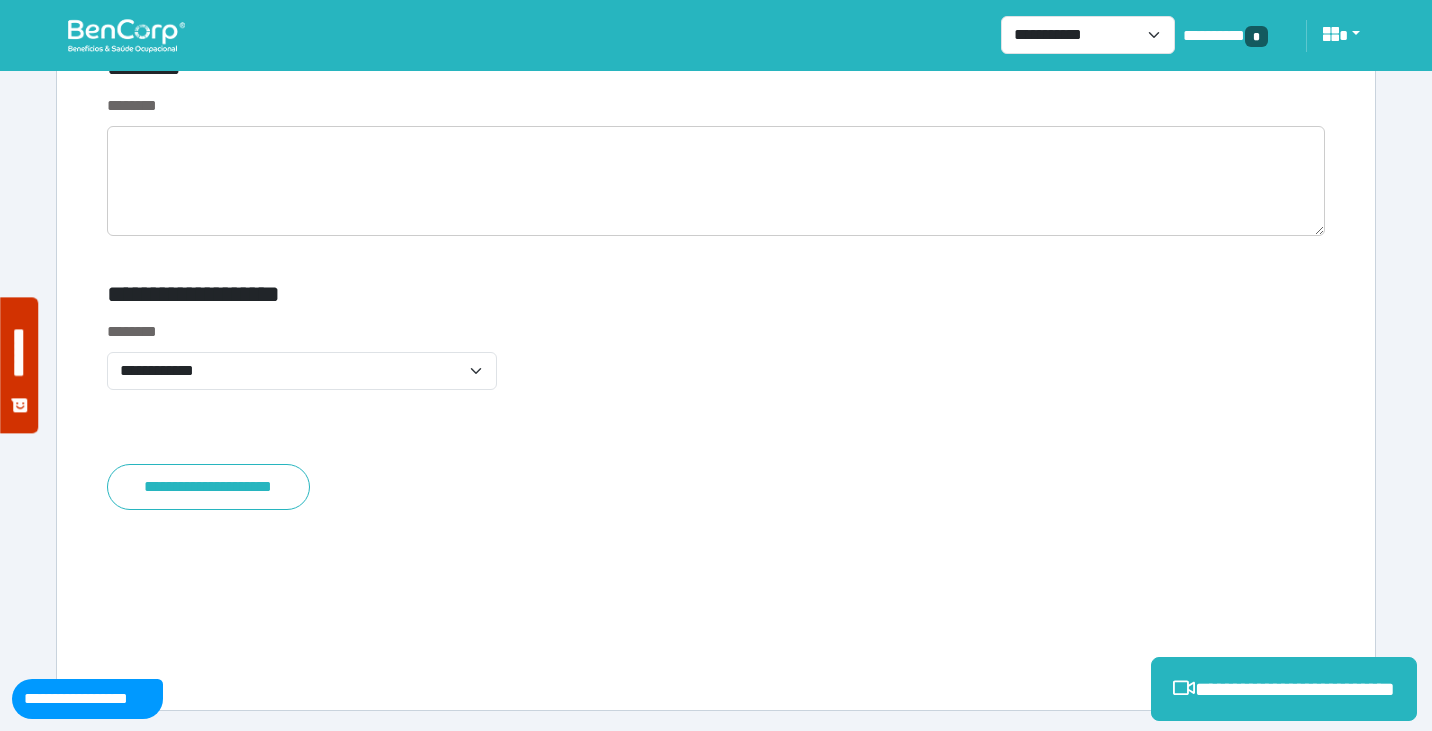scroll, scrollTop: 7724, scrollLeft: 0, axis: vertical 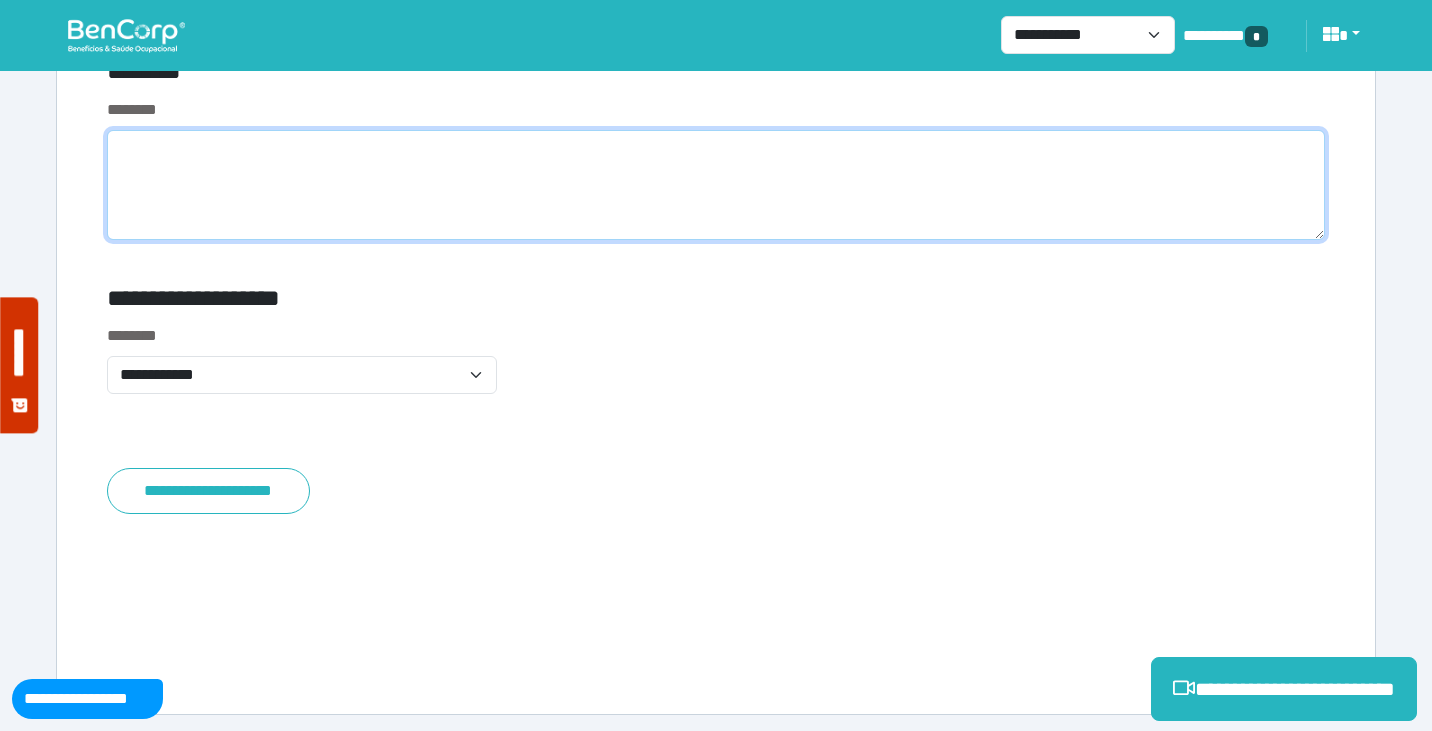 click at bounding box center [716, 185] 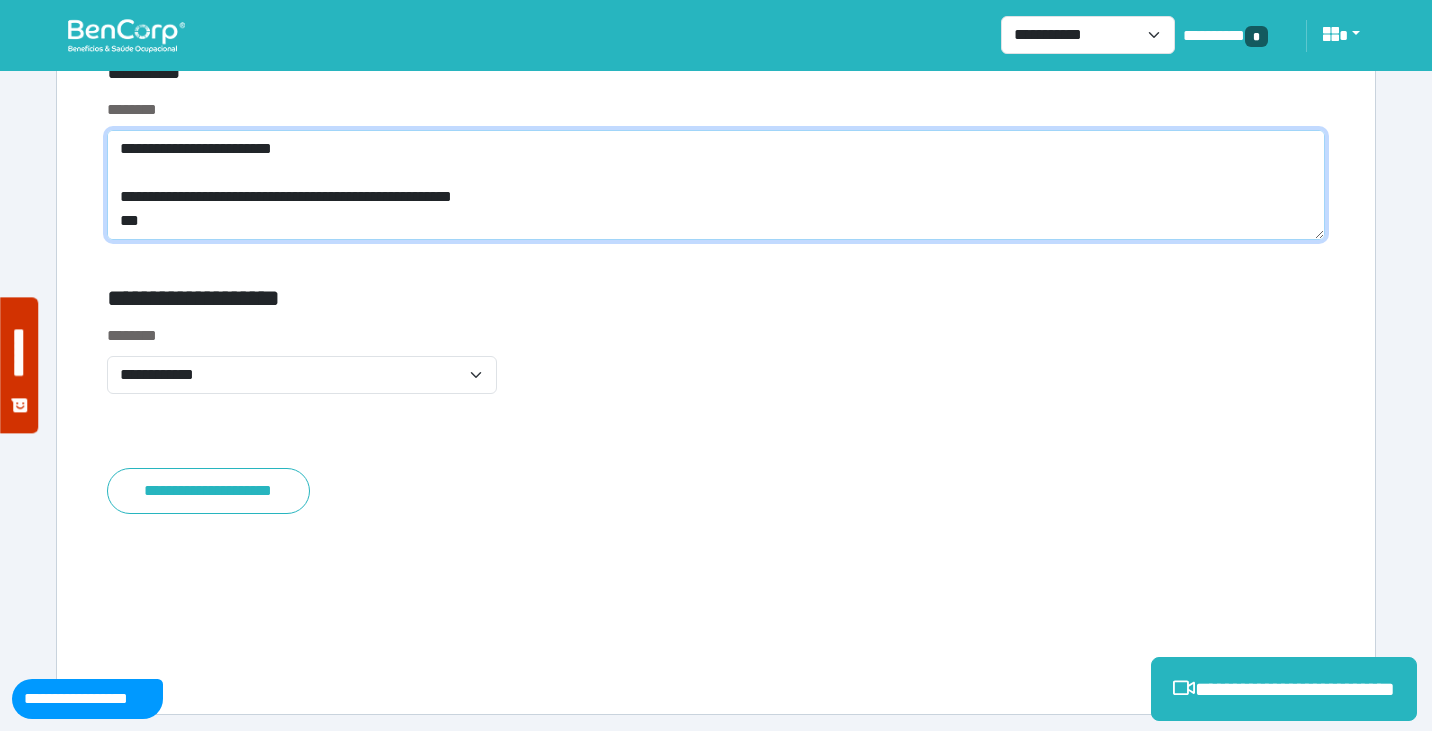 scroll, scrollTop: 0, scrollLeft: 0, axis: both 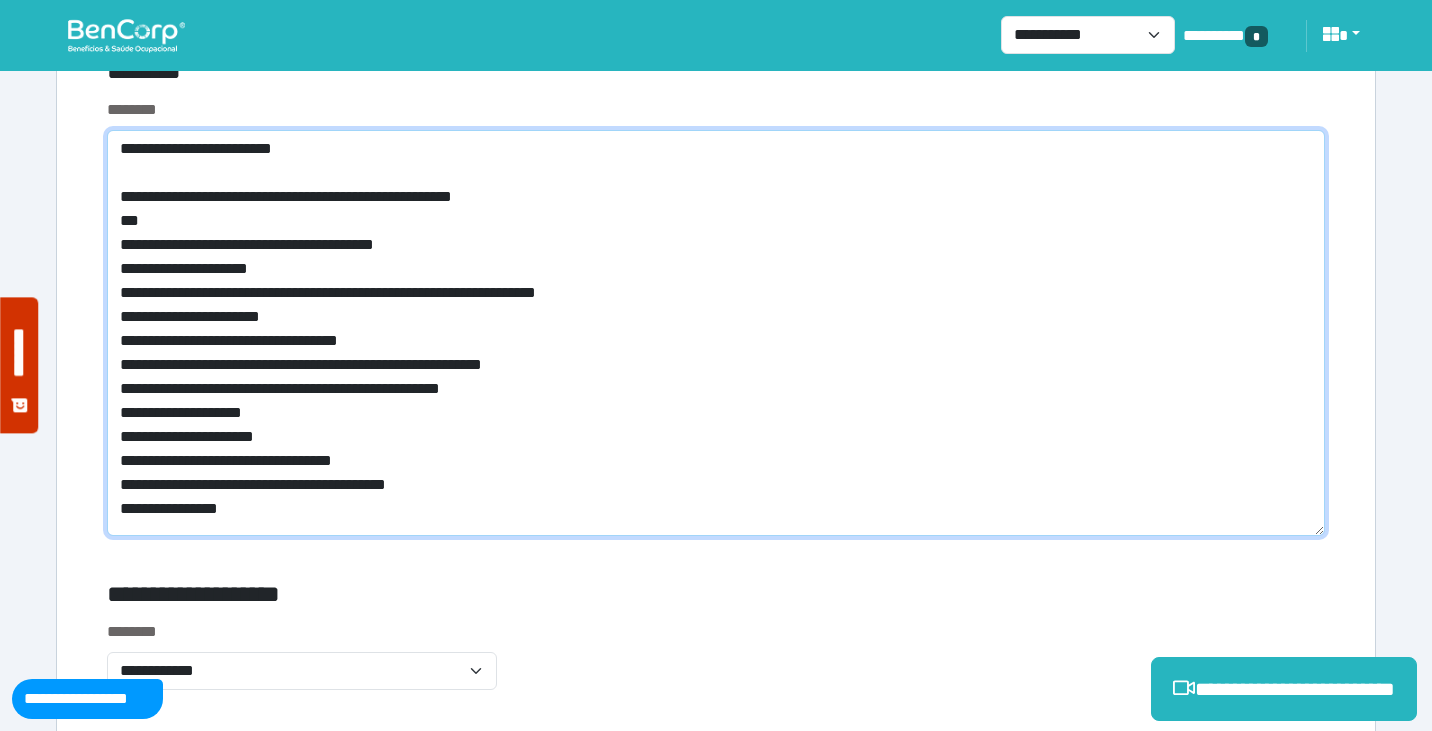 drag, startPoint x: 428, startPoint y: 142, endPoint x: 86, endPoint y: 149, distance: 342.07162 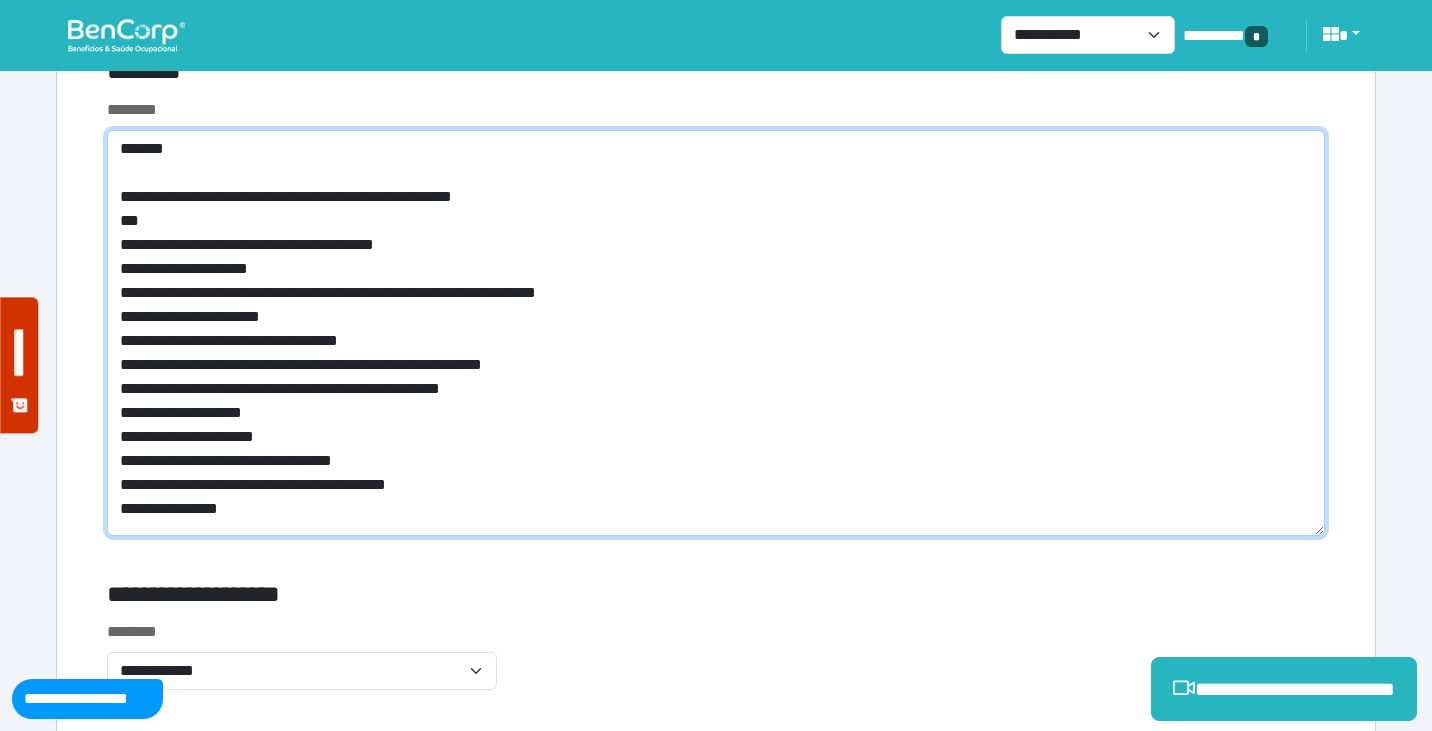 click on "**********" at bounding box center (716, 333) 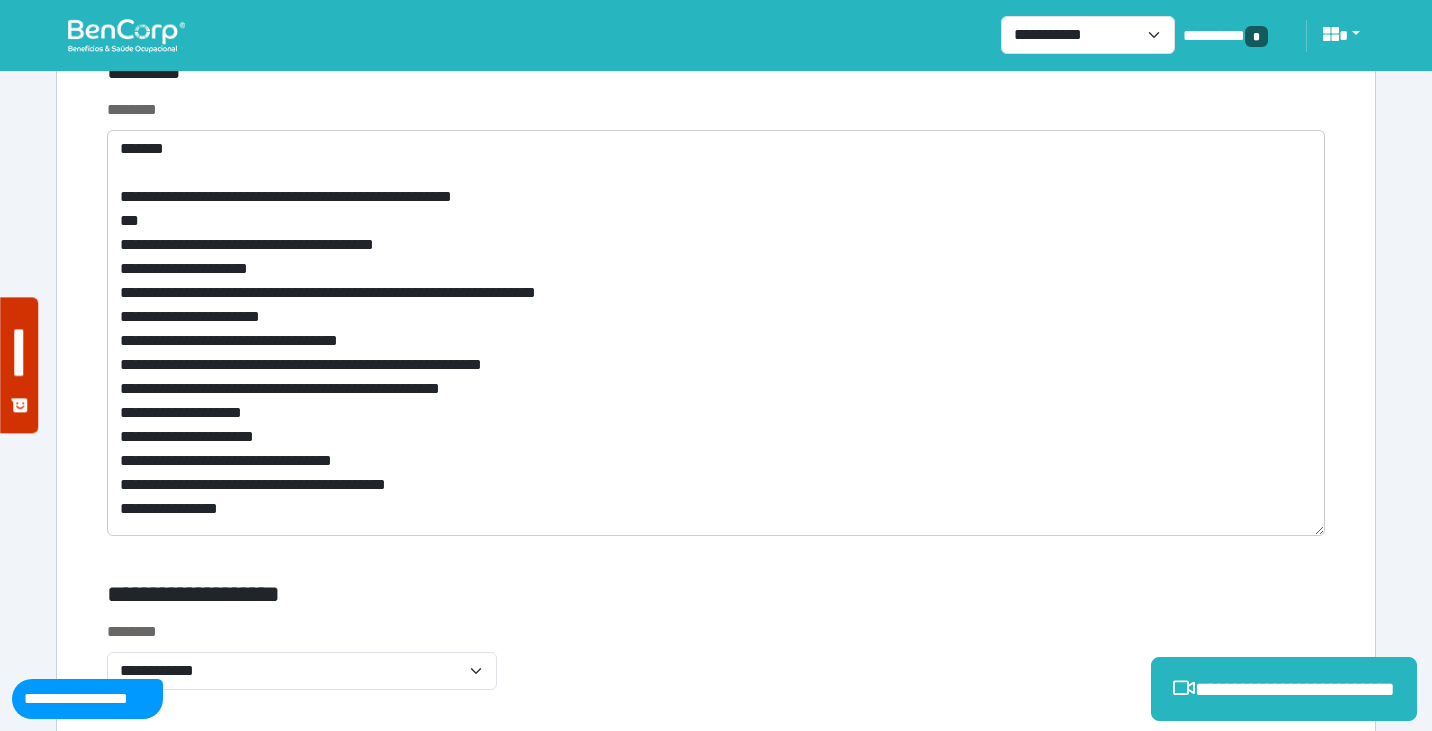 click on "**********" at bounding box center (716, 308) 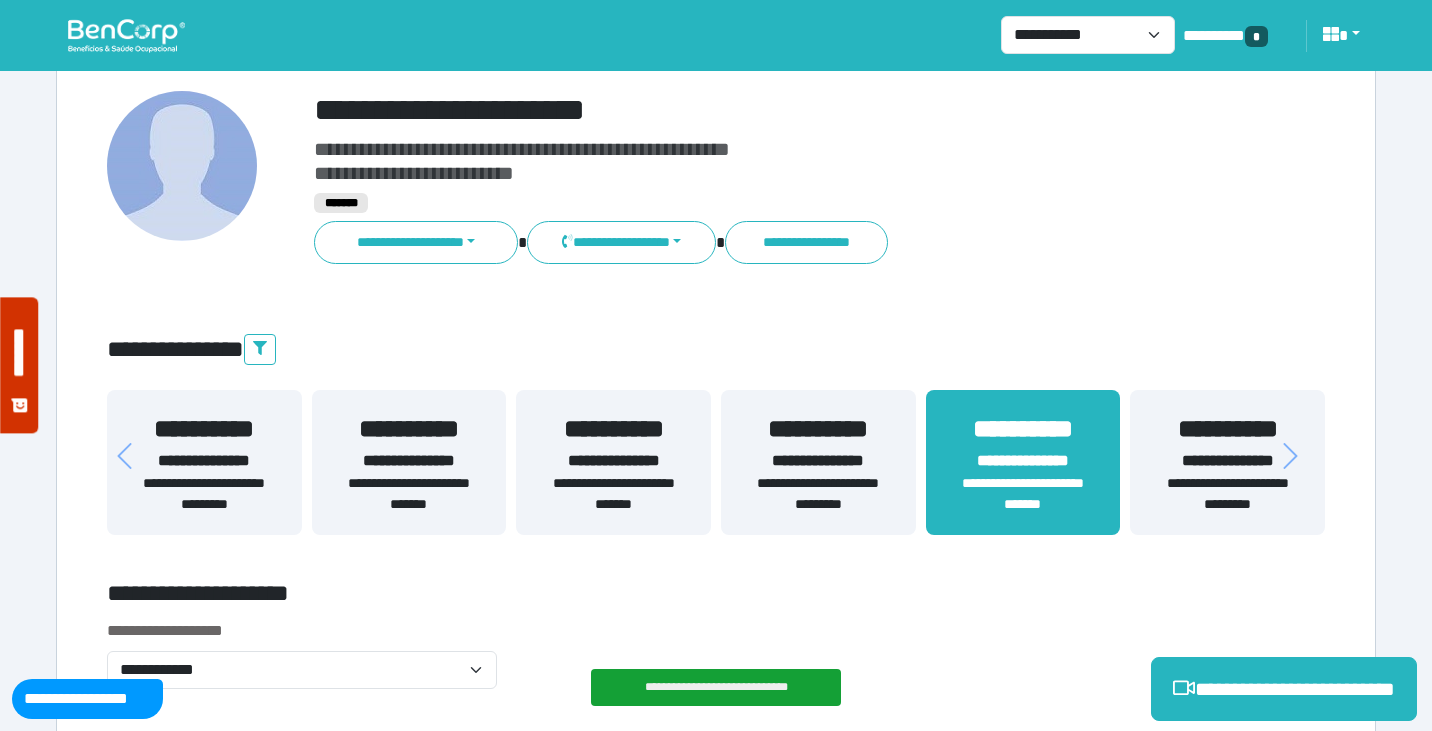 scroll, scrollTop: 0, scrollLeft: 0, axis: both 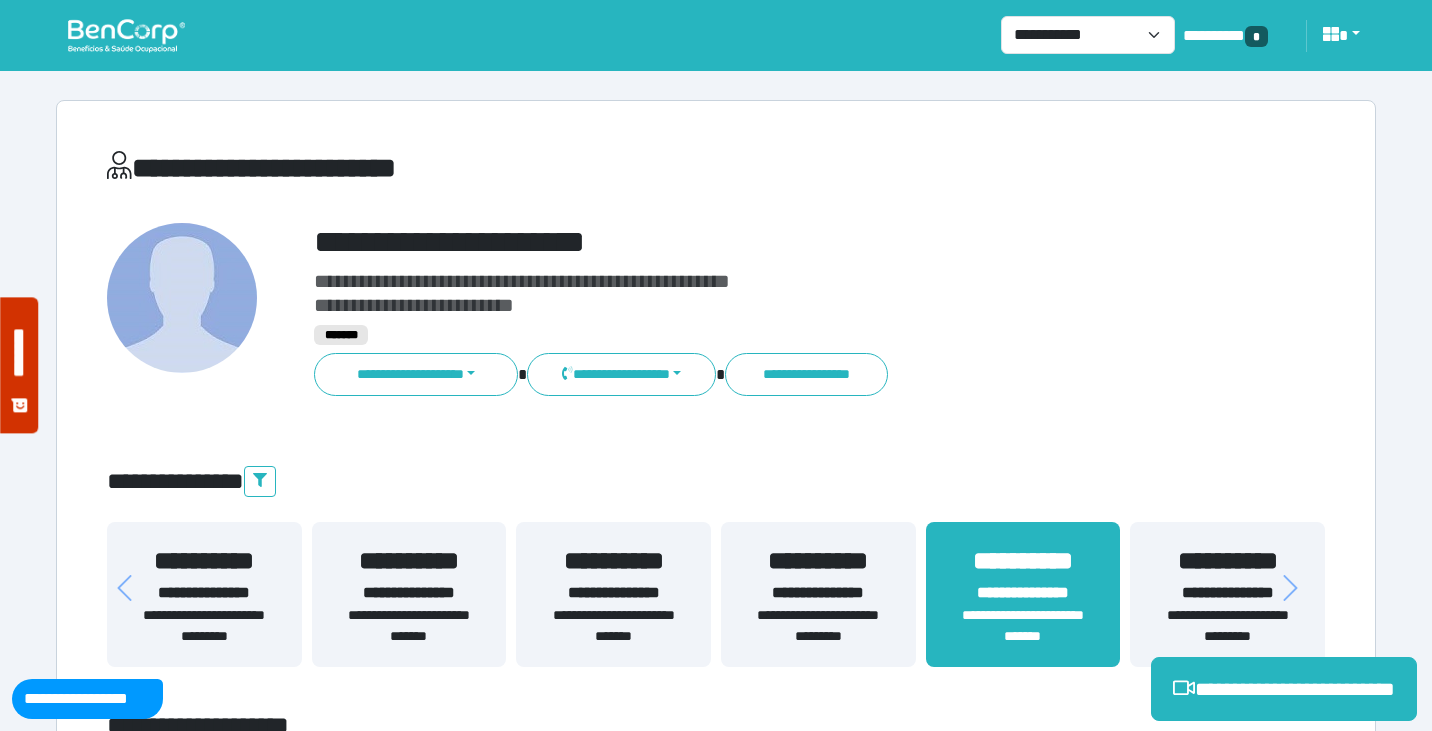 click on "**********" at bounding box center (768, 242) 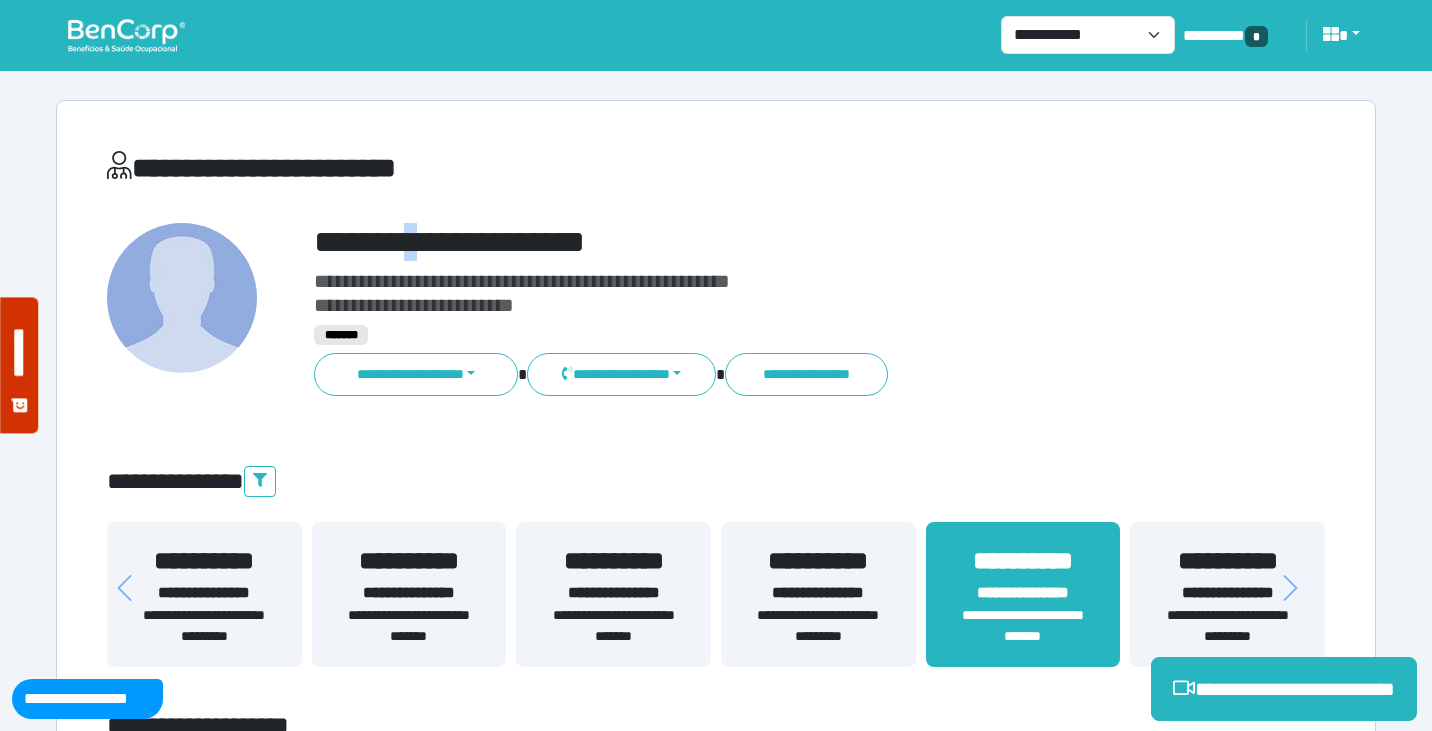 click on "**********" at bounding box center (768, 242) 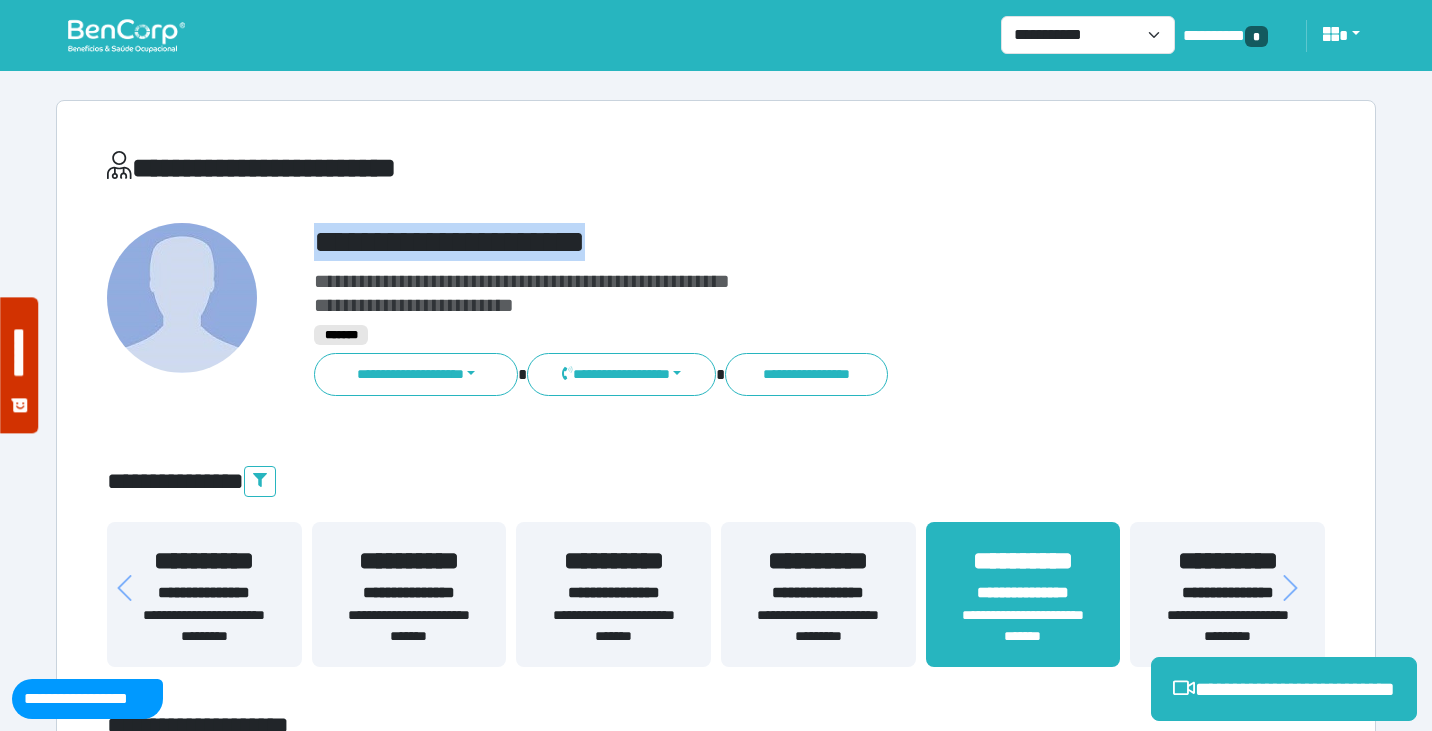 click on "**********" at bounding box center [768, 242] 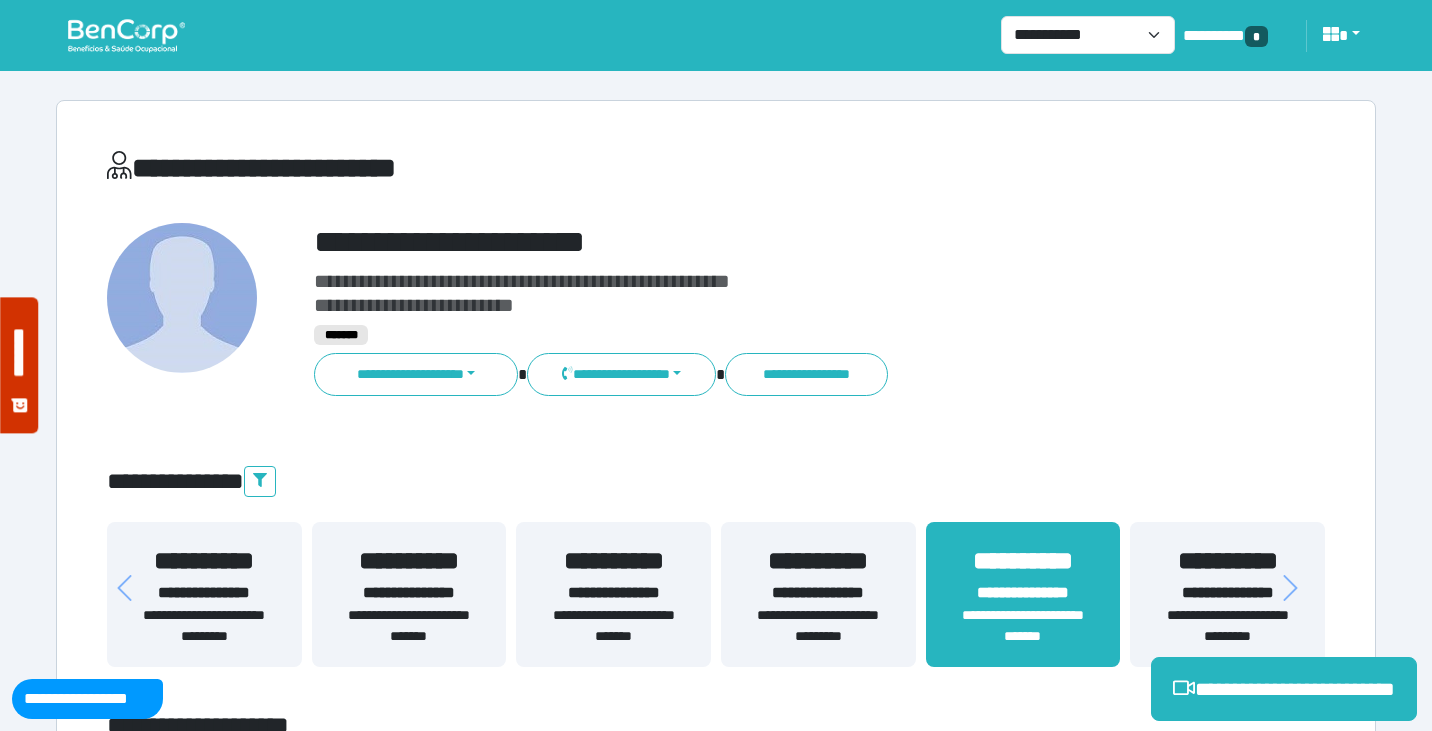 click on "**********" at bounding box center (509, 168) 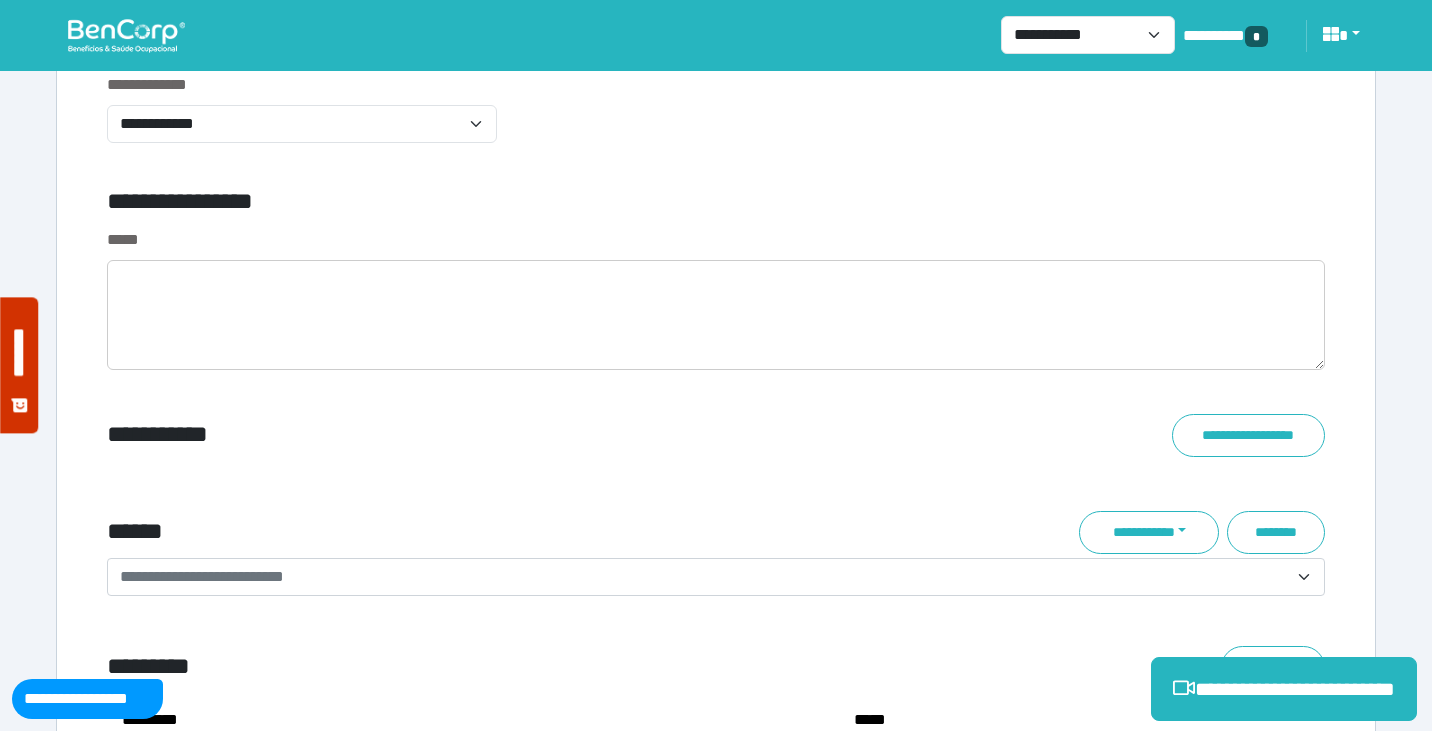 scroll, scrollTop: 6839, scrollLeft: 0, axis: vertical 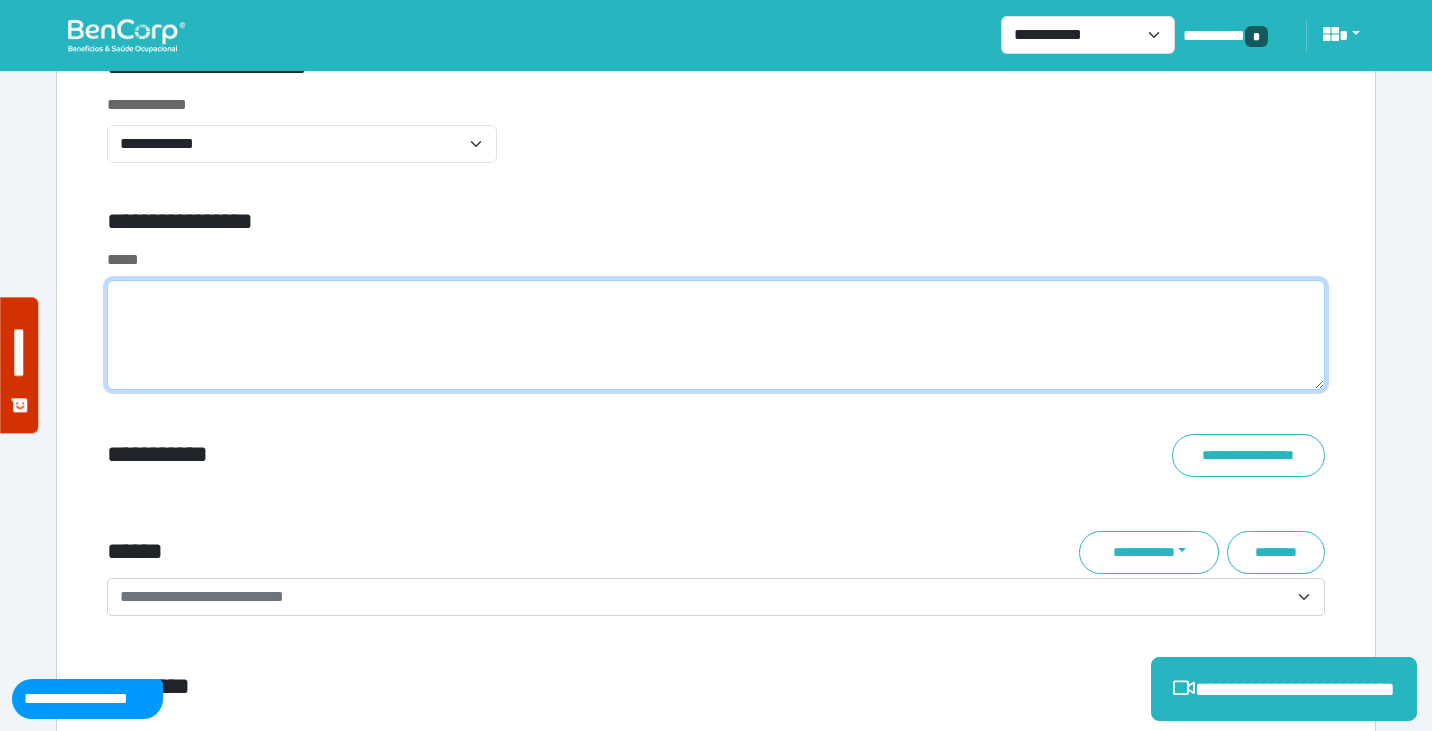 click at bounding box center (716, 335) 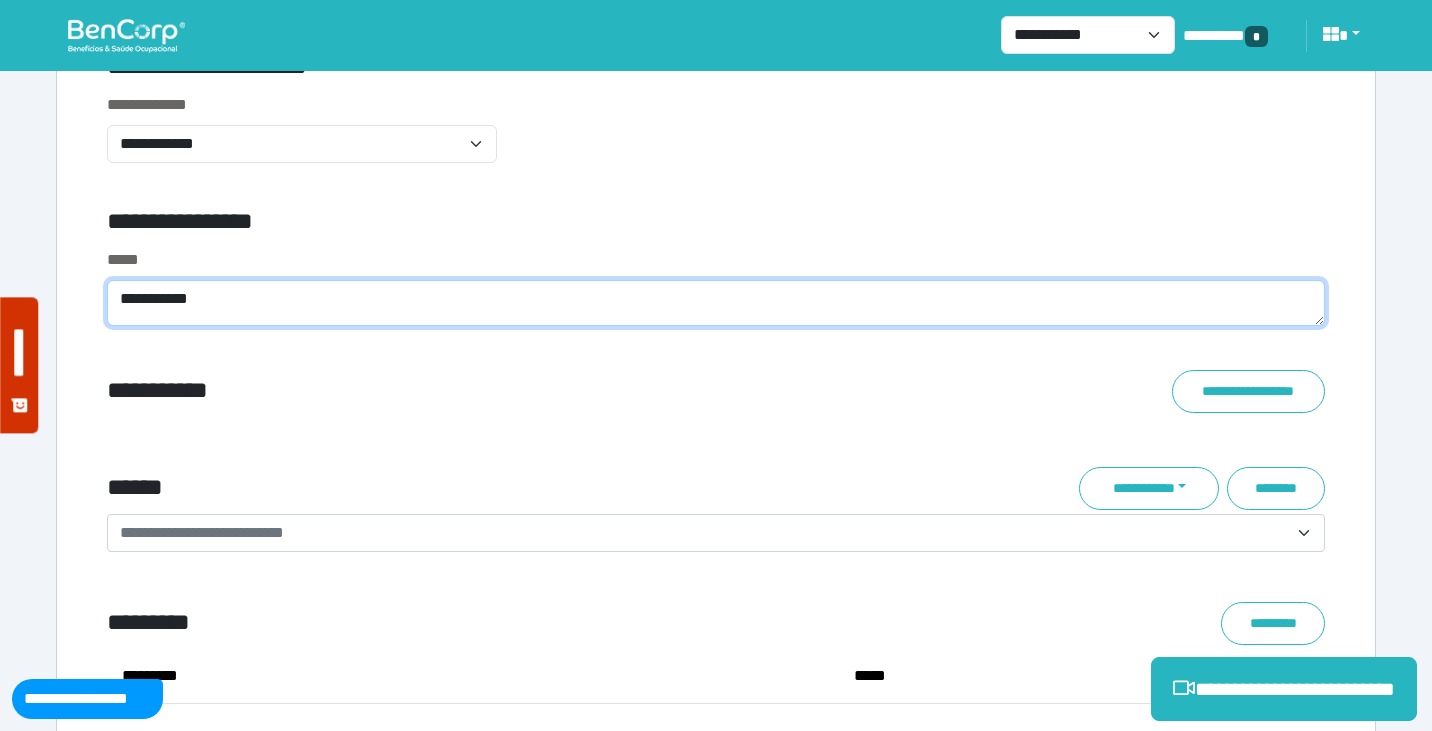scroll, scrollTop: 0, scrollLeft: 0, axis: both 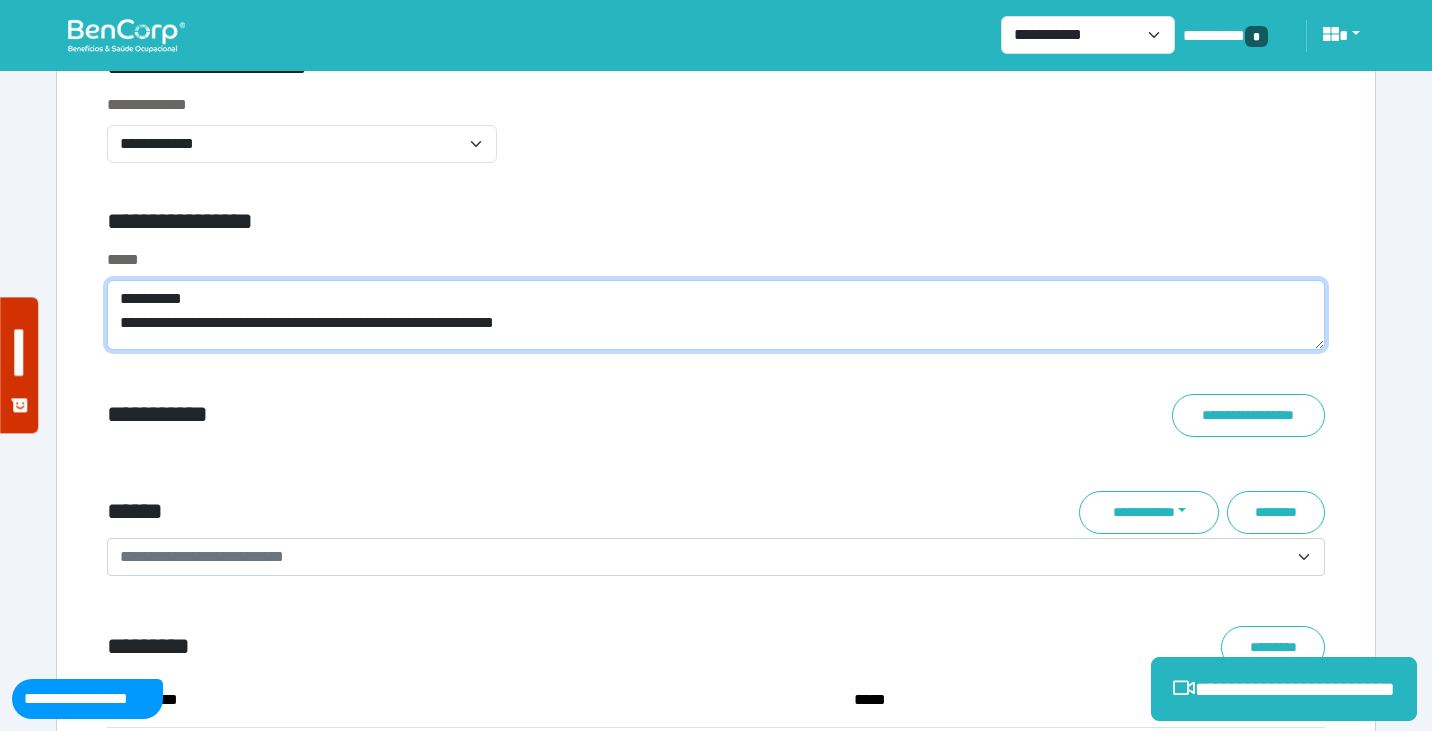 type on "**********" 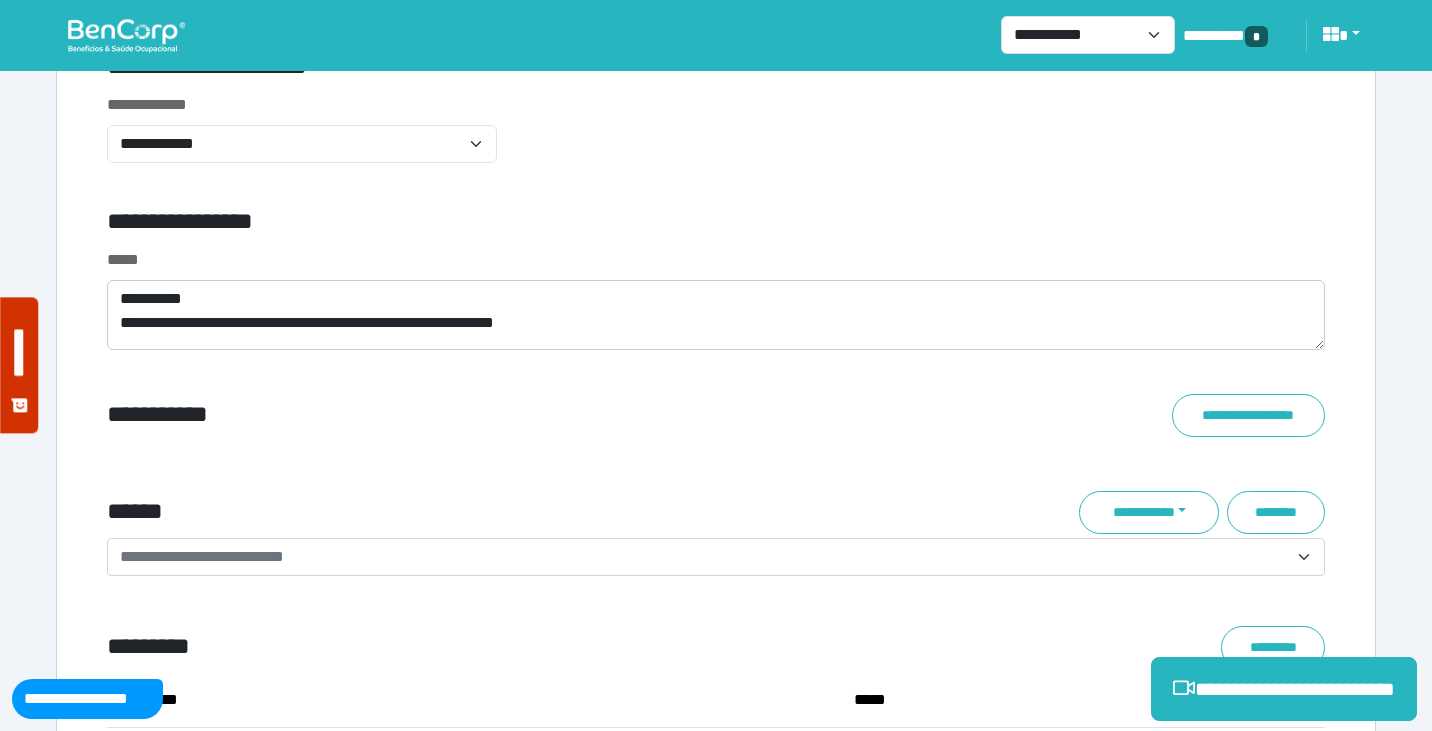 click on "**********" at bounding box center [509, 225] 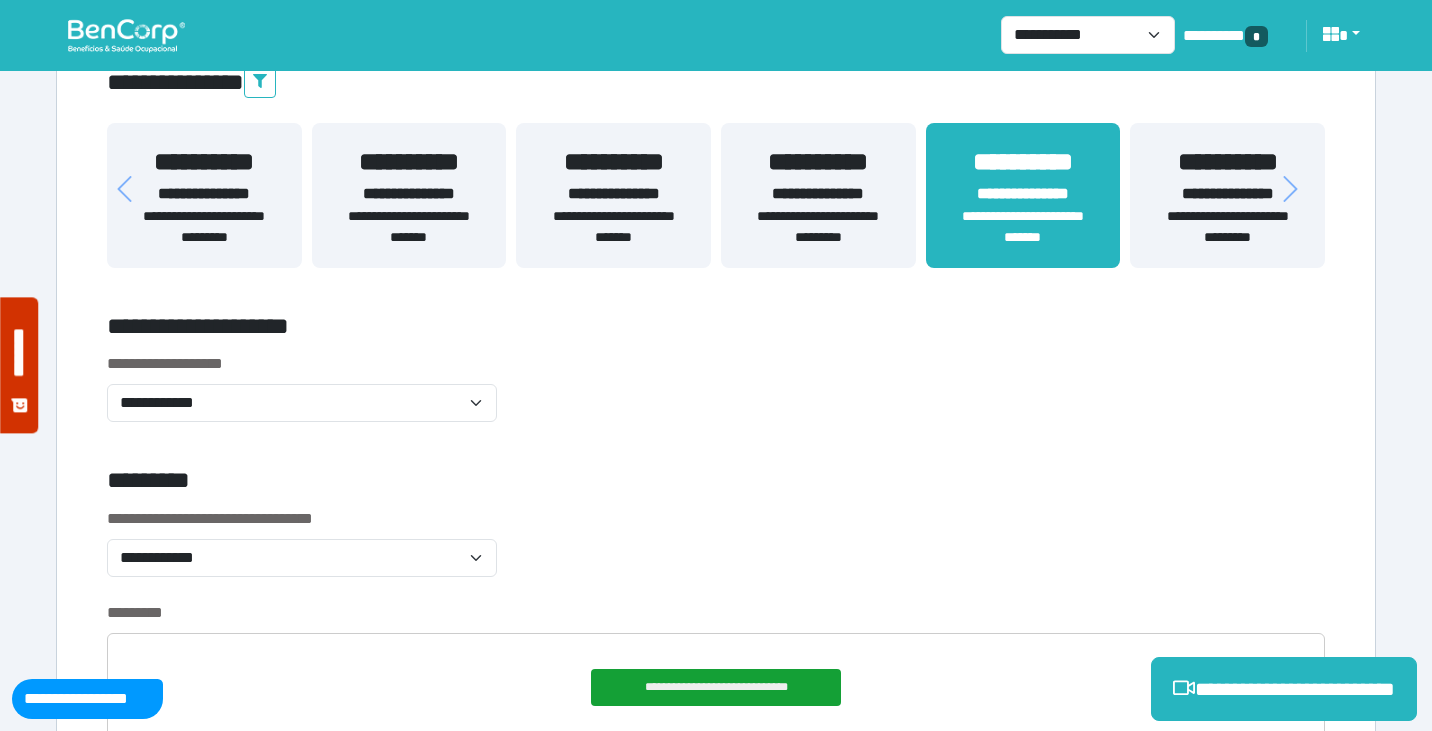 scroll, scrollTop: 0, scrollLeft: 0, axis: both 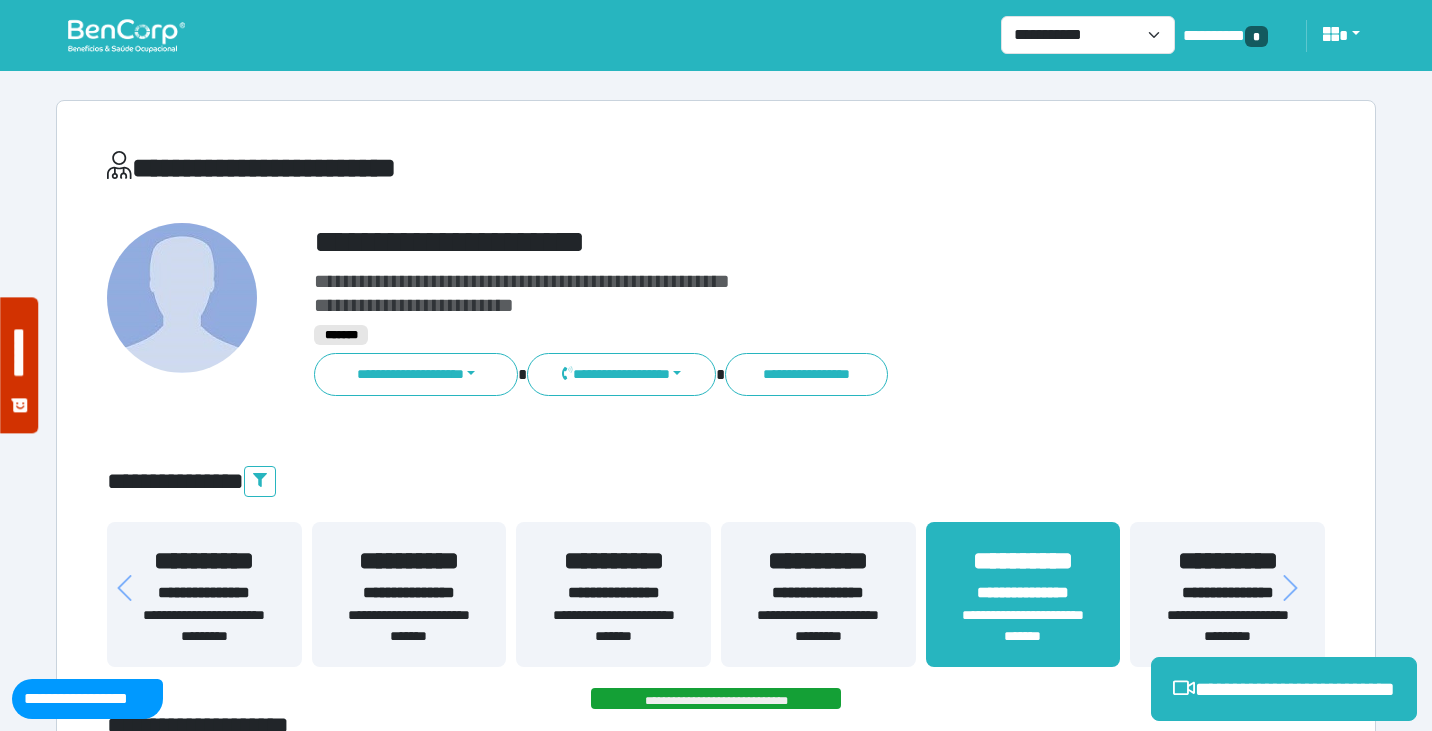 click on "**********" at bounding box center (768, 242) 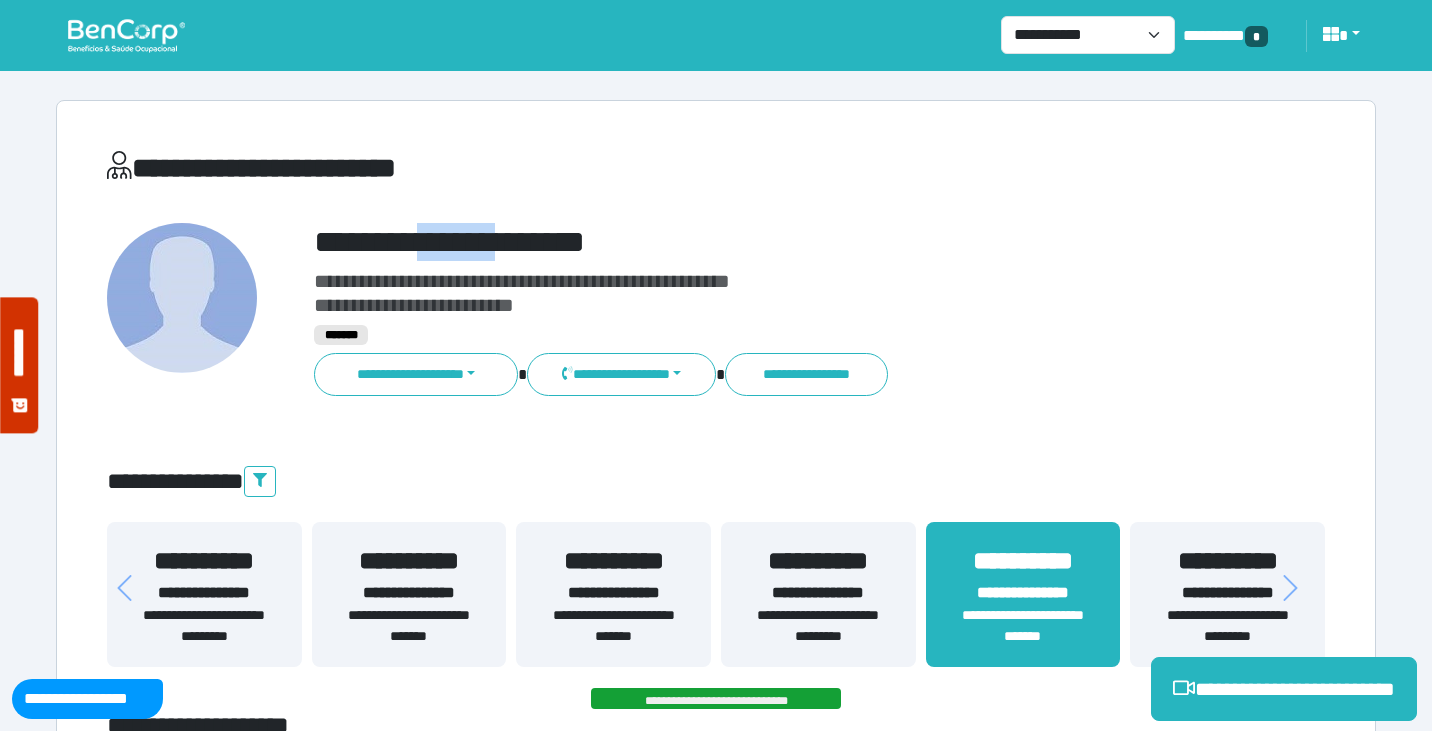 click on "**********" at bounding box center (768, 242) 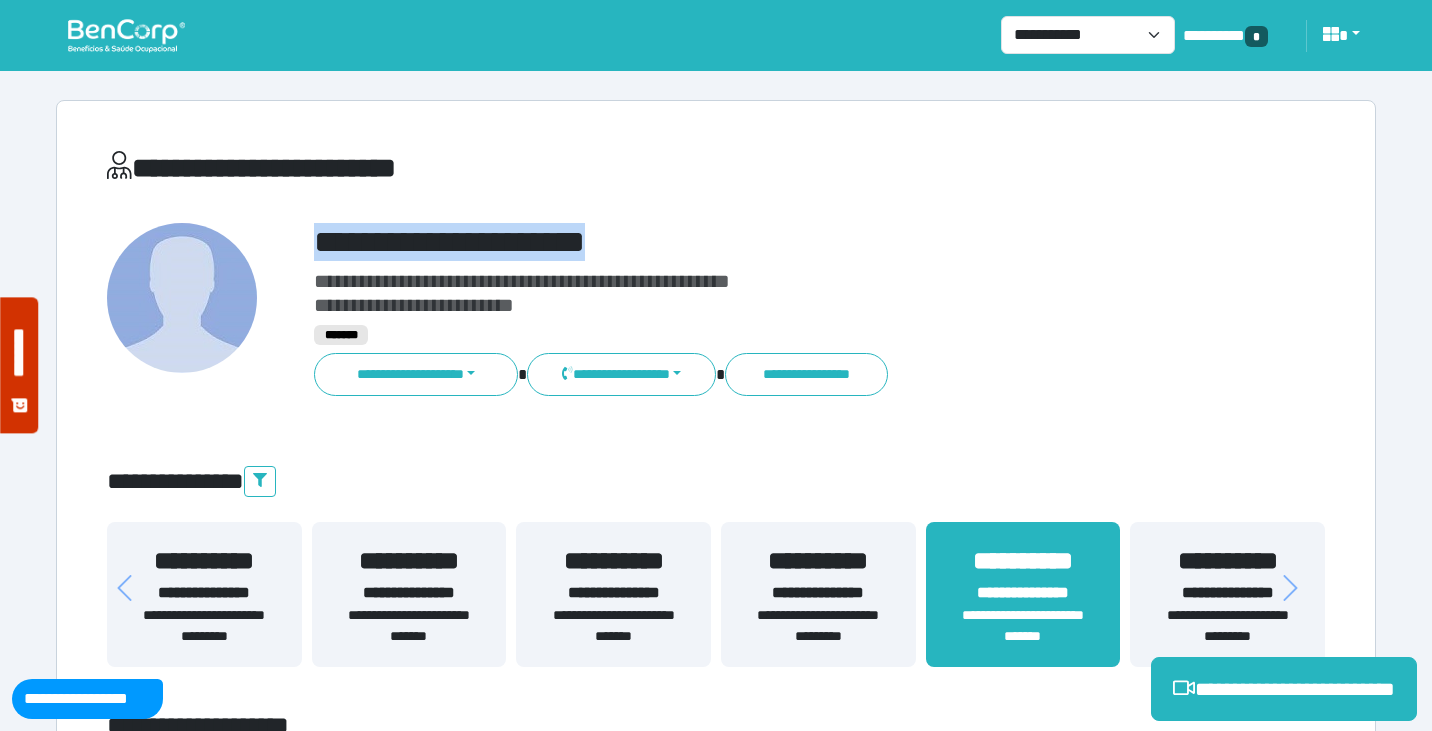click on "**********" at bounding box center [768, 242] 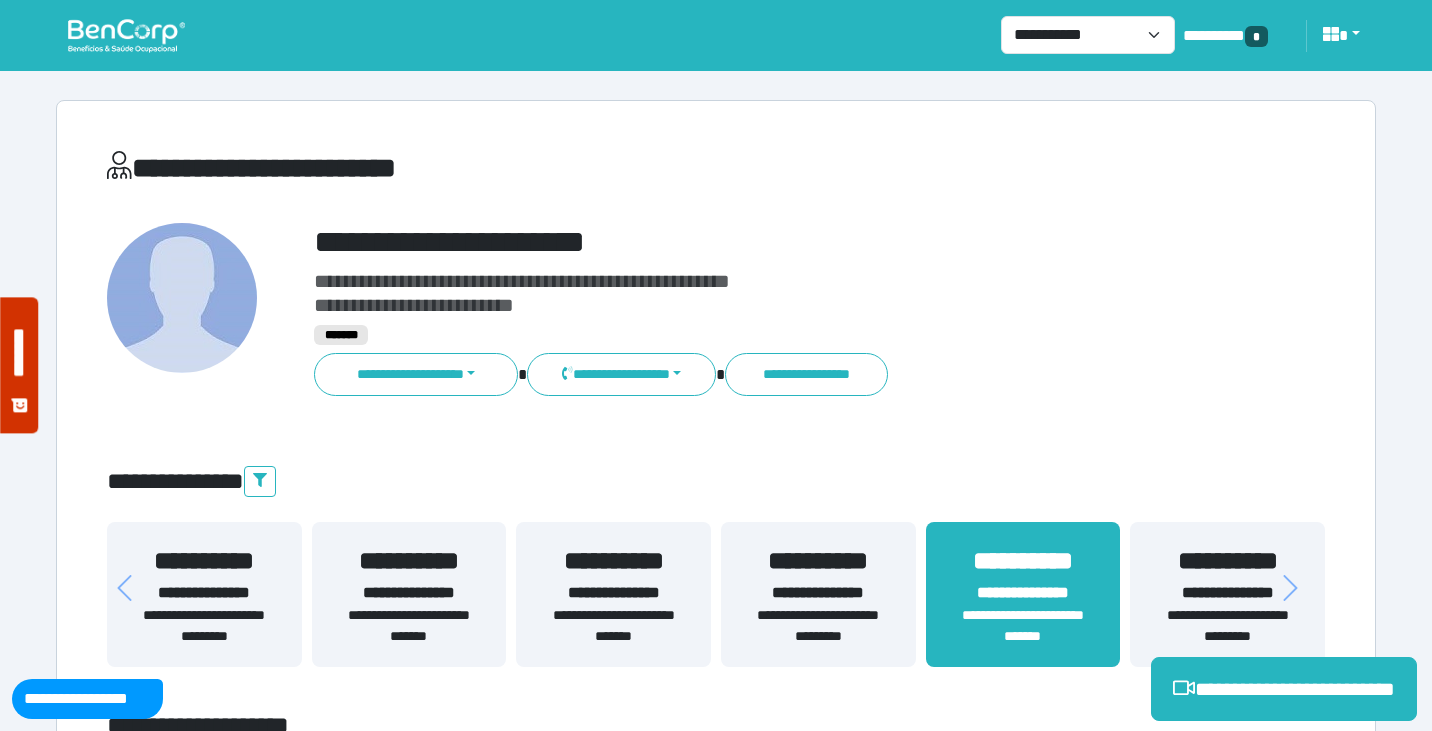 click on "**********" at bounding box center [716, 4397] 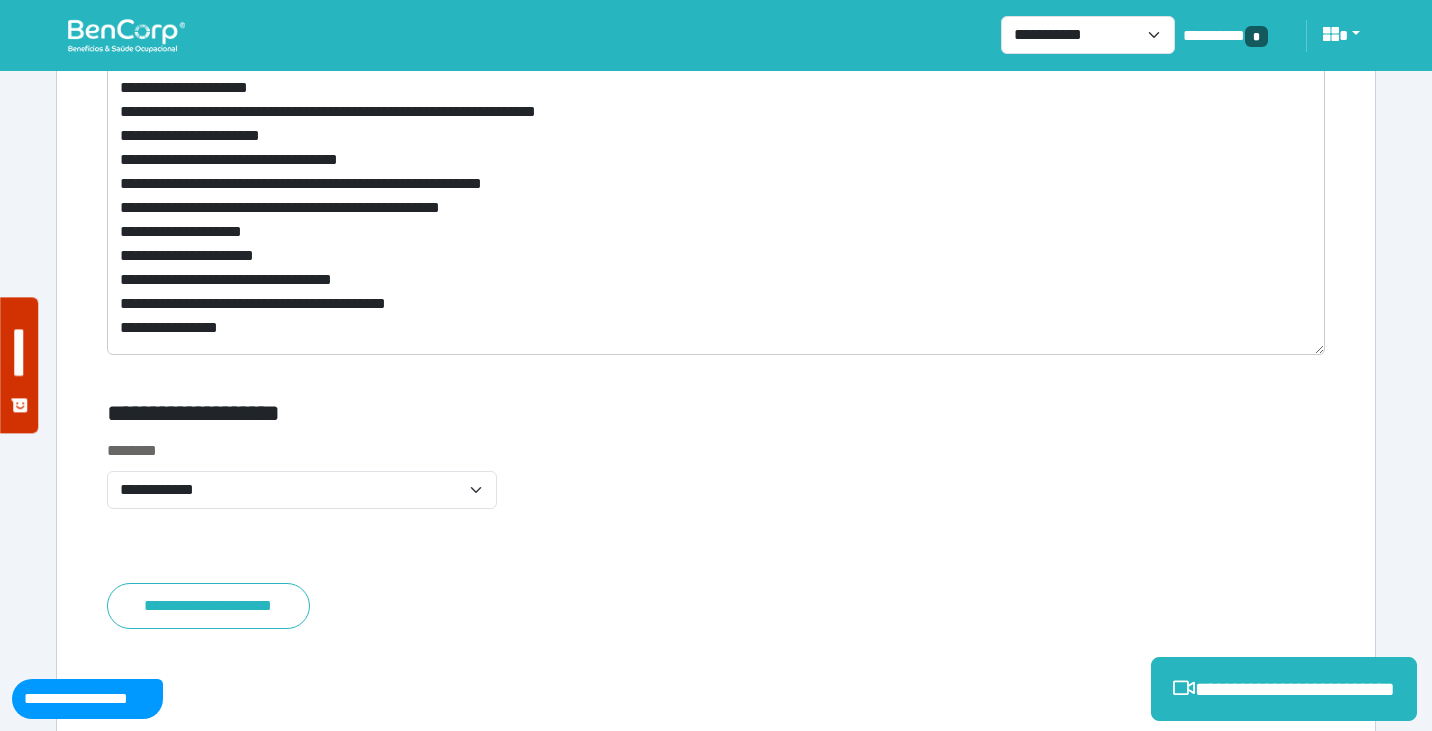 scroll, scrollTop: 7984, scrollLeft: 0, axis: vertical 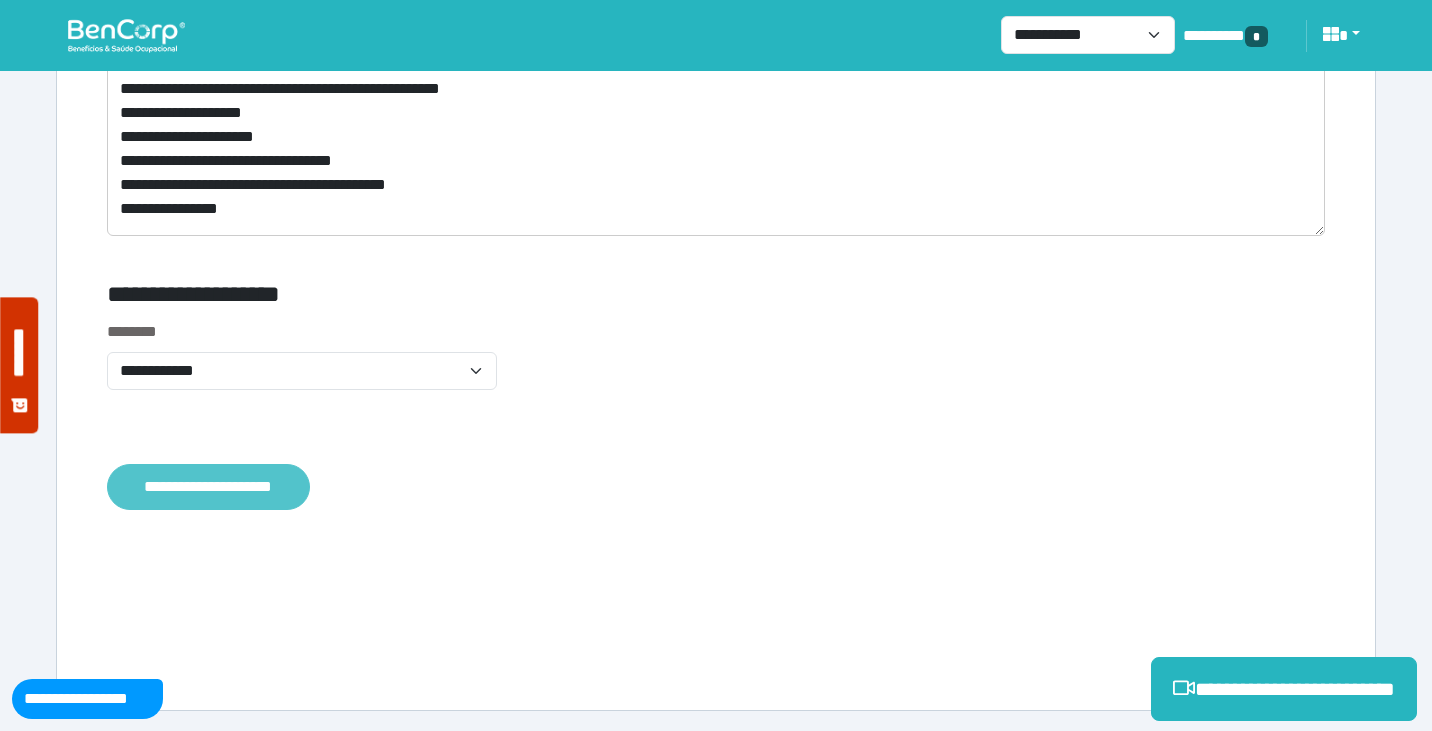click on "**********" at bounding box center (208, 487) 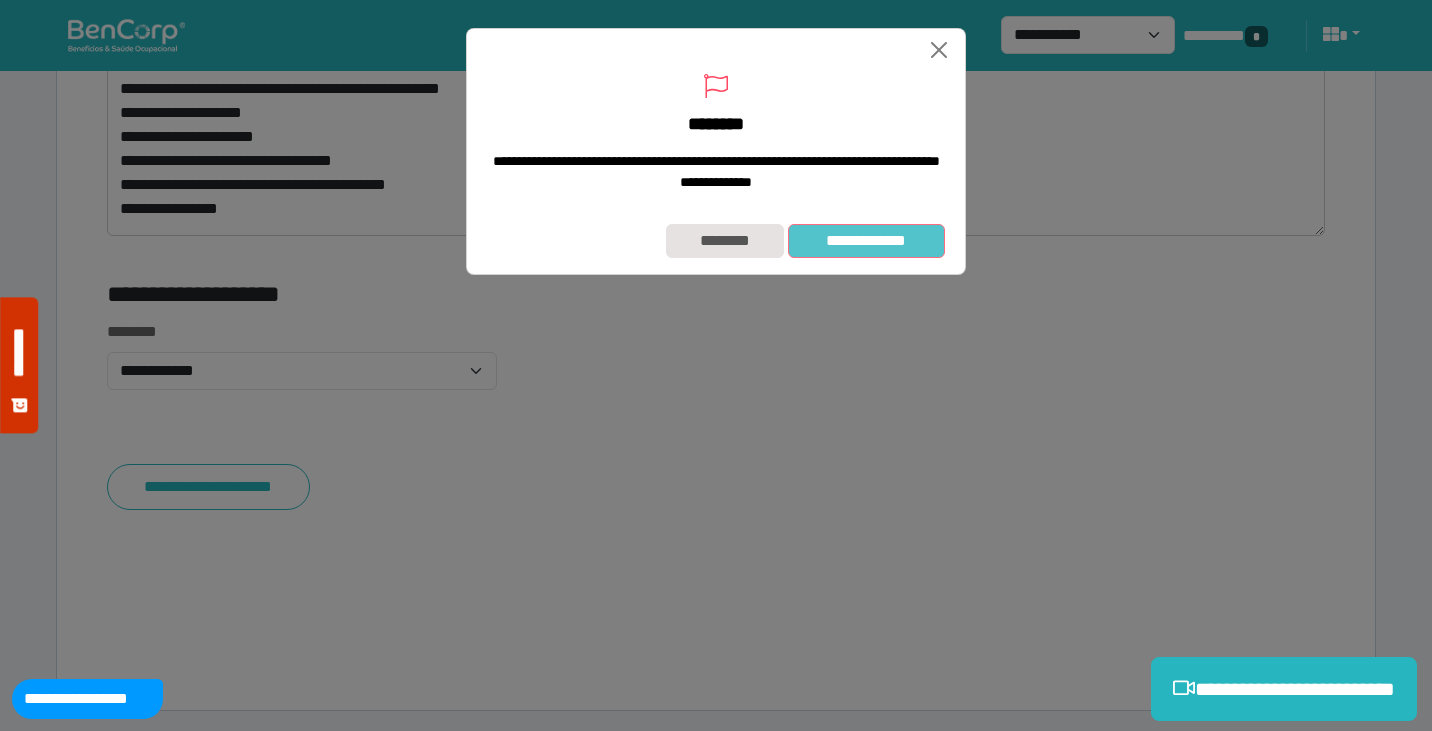 click on "**********" at bounding box center (866, 241) 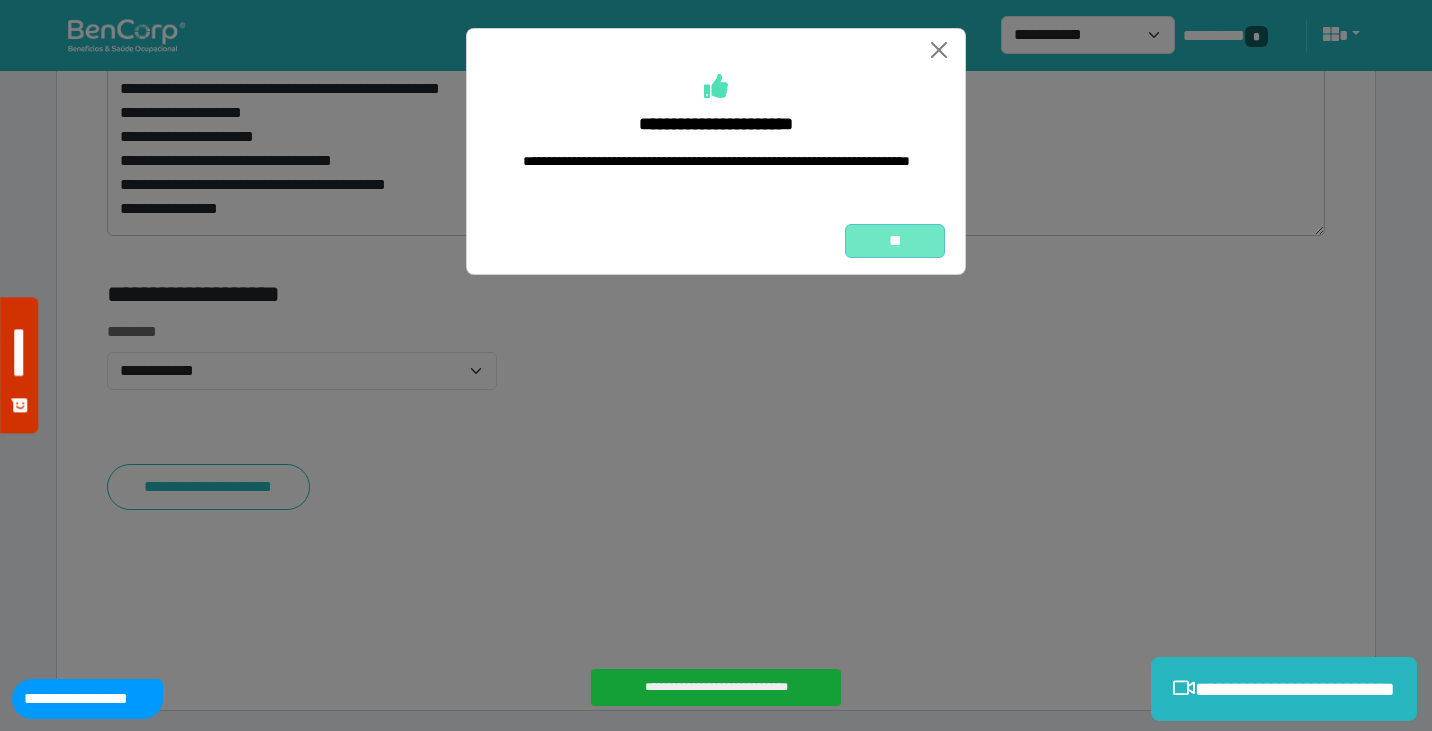 click on "**" at bounding box center (895, 241) 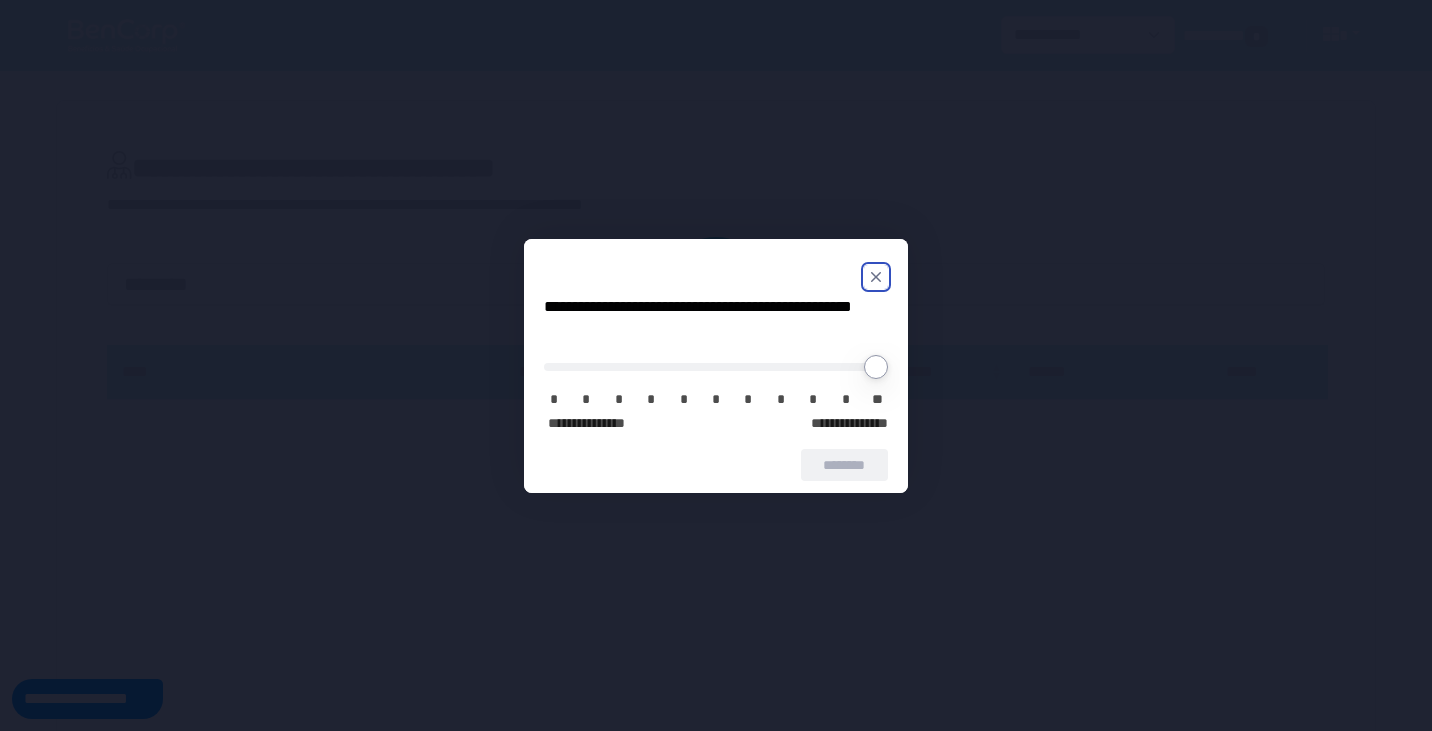 scroll, scrollTop: 0, scrollLeft: 0, axis: both 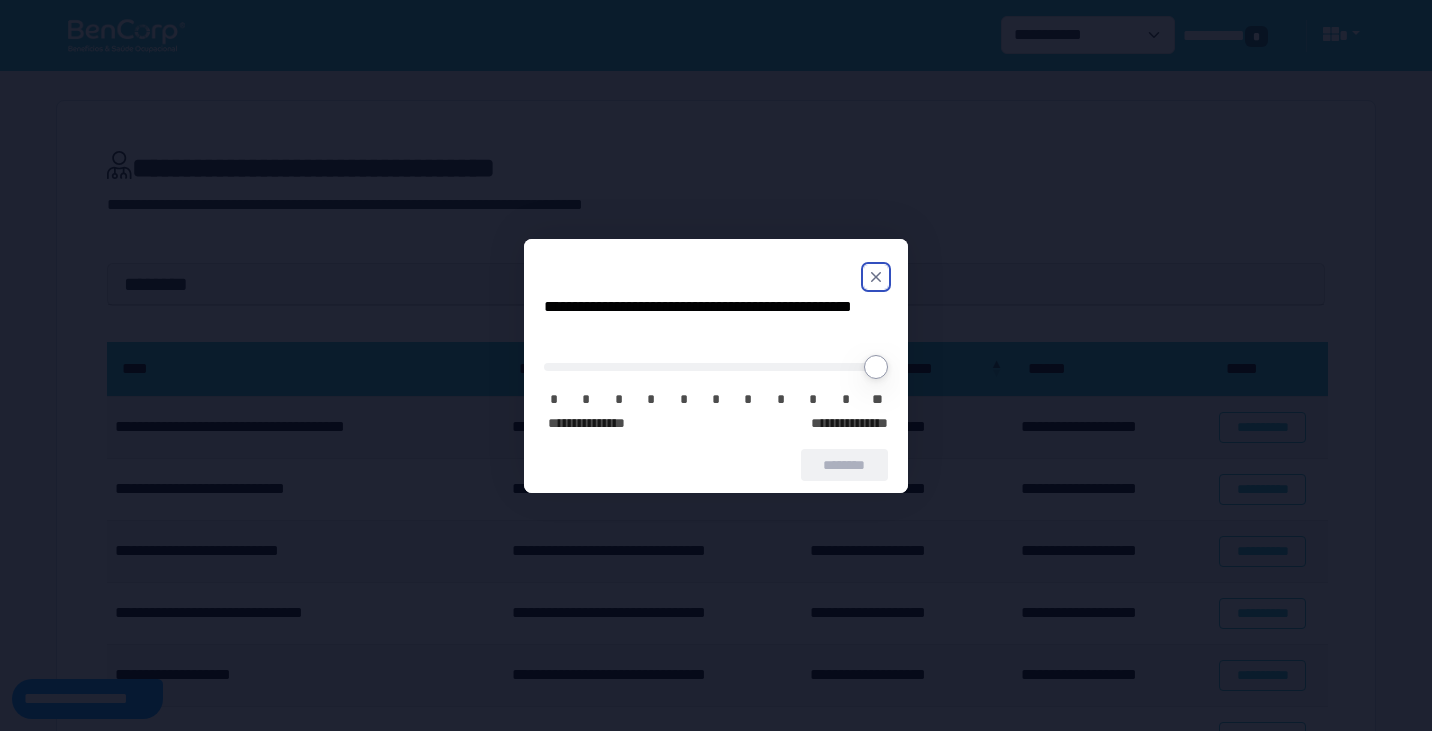 click on "**********" at bounding box center [716, 366] 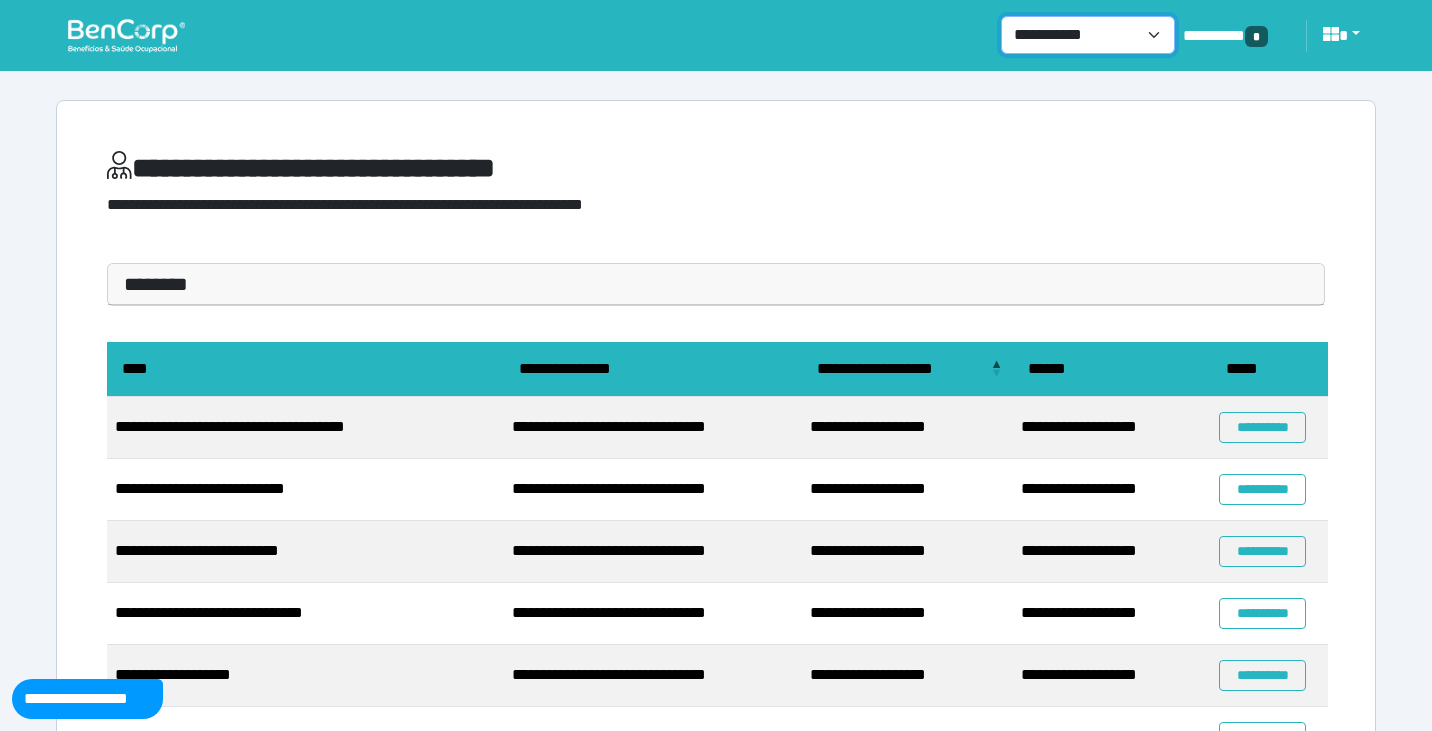 click on "**********" at bounding box center (1088, 35) 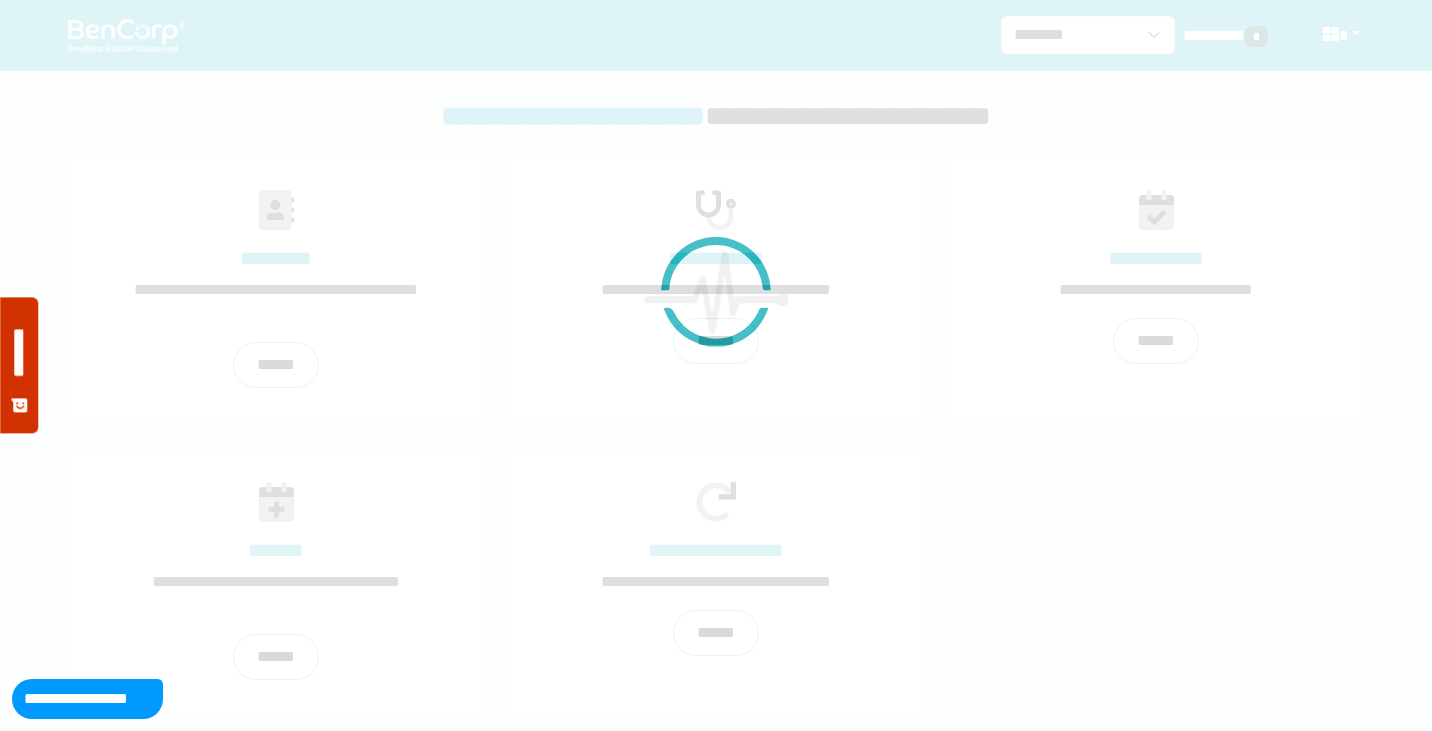 scroll, scrollTop: 0, scrollLeft: 0, axis: both 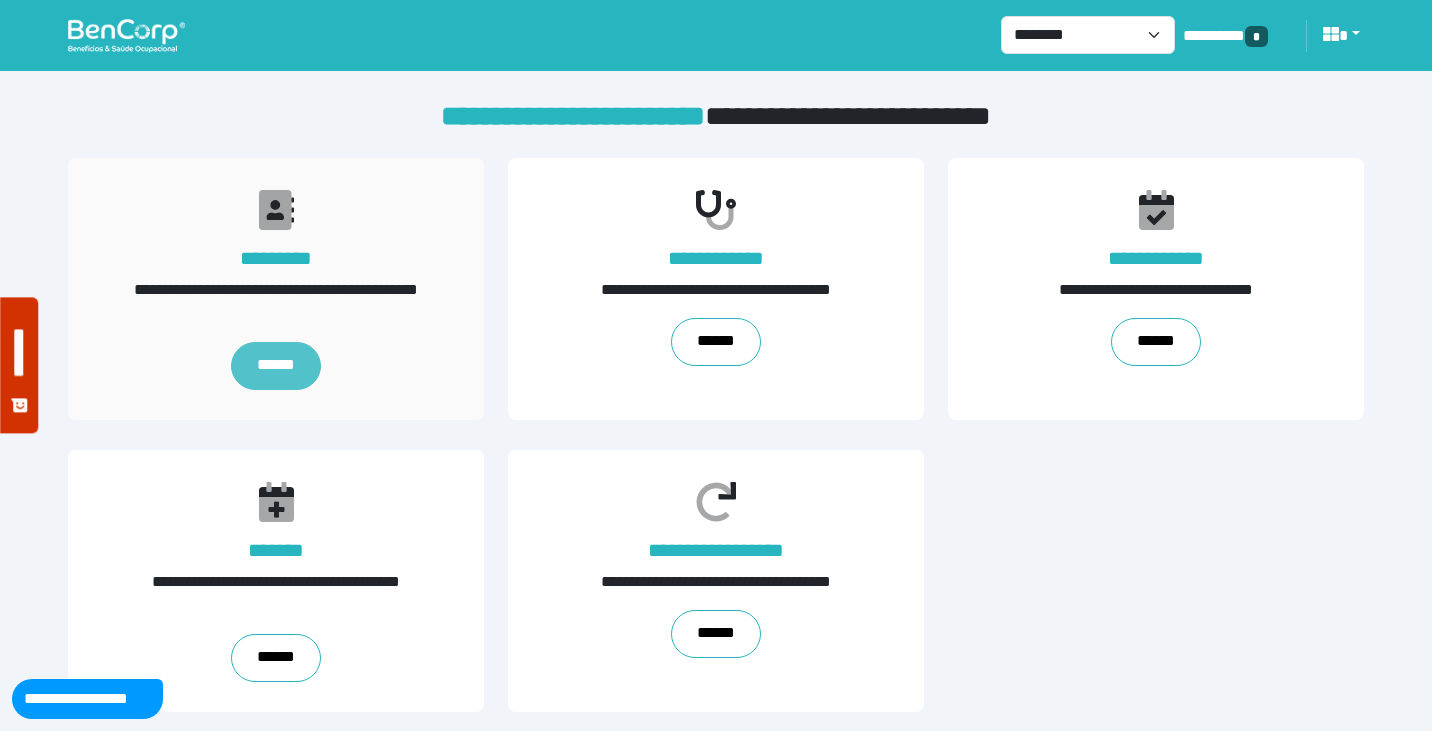 click on "******" at bounding box center (276, 366) 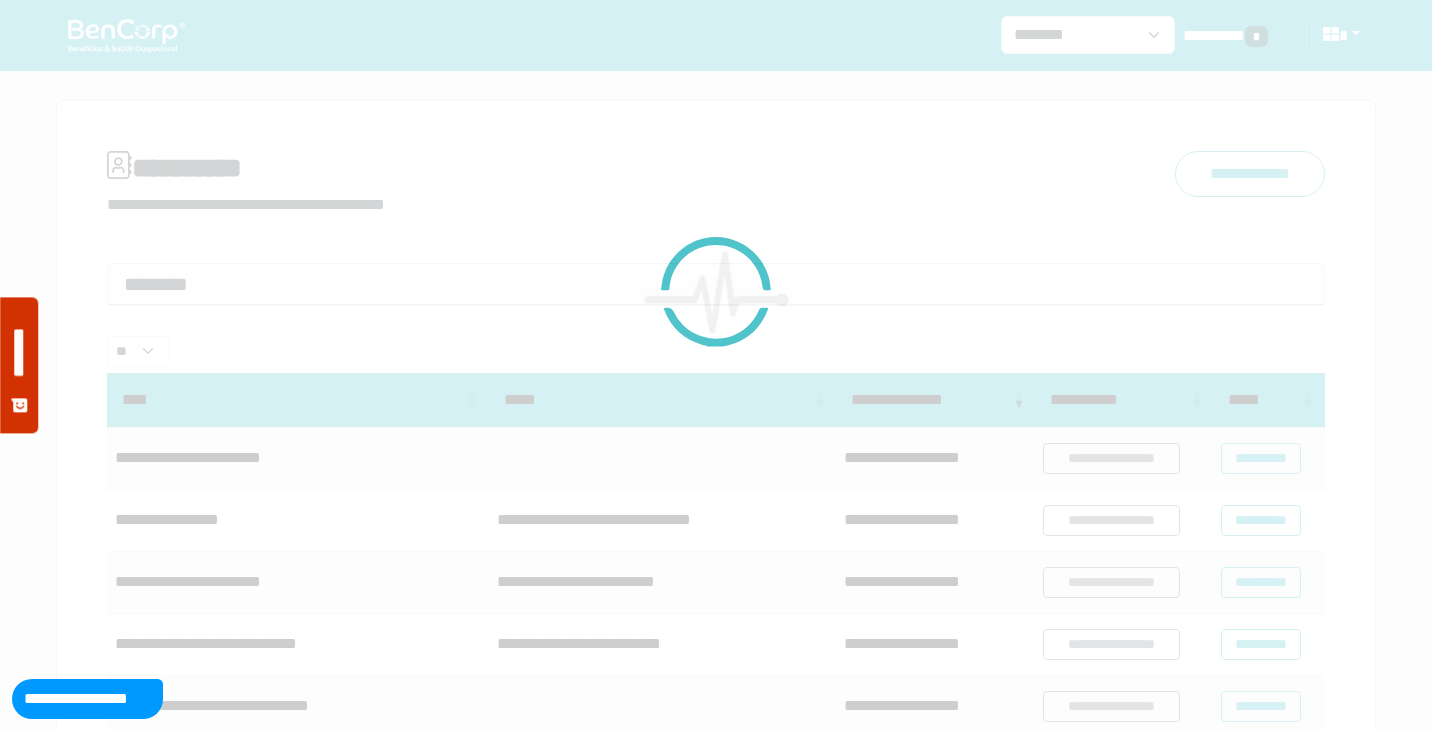 scroll, scrollTop: 0, scrollLeft: 0, axis: both 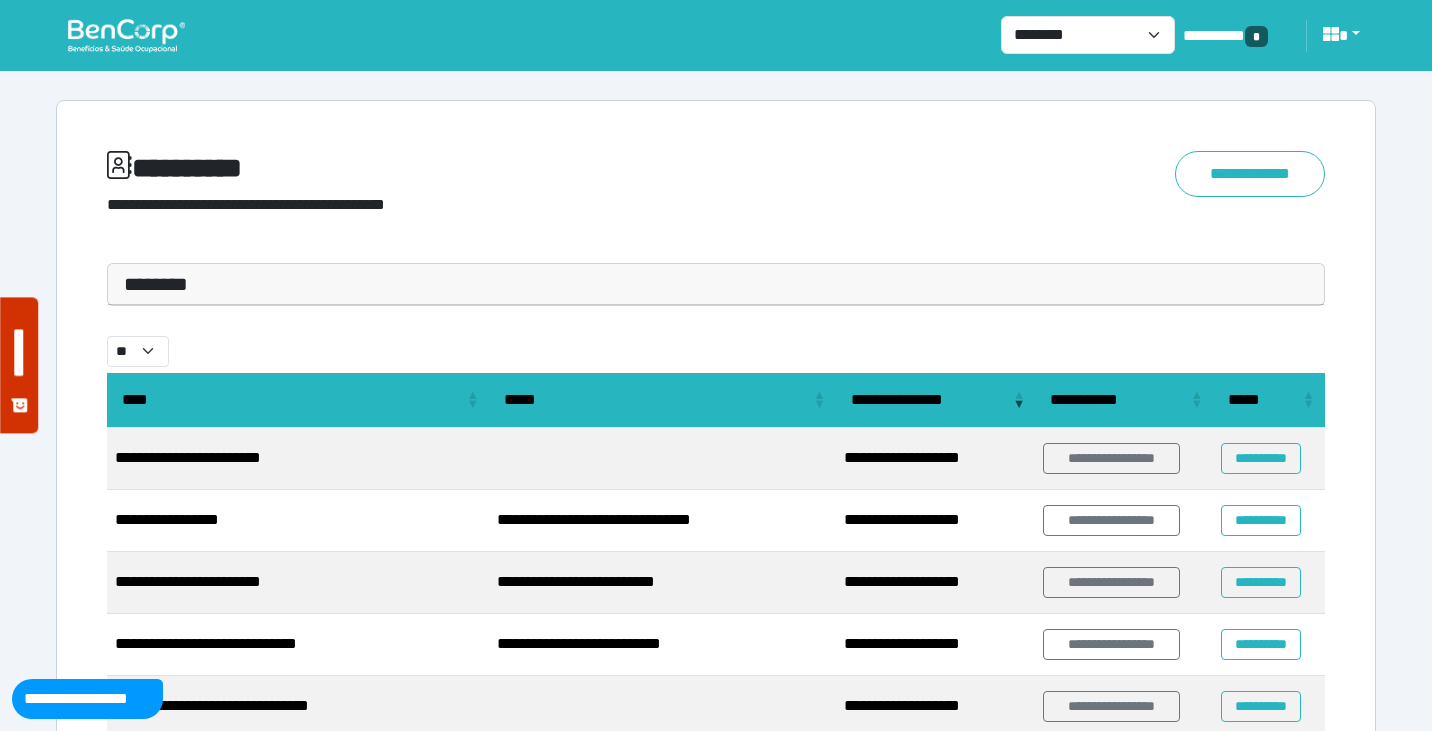 click on "********" at bounding box center (716, 284) 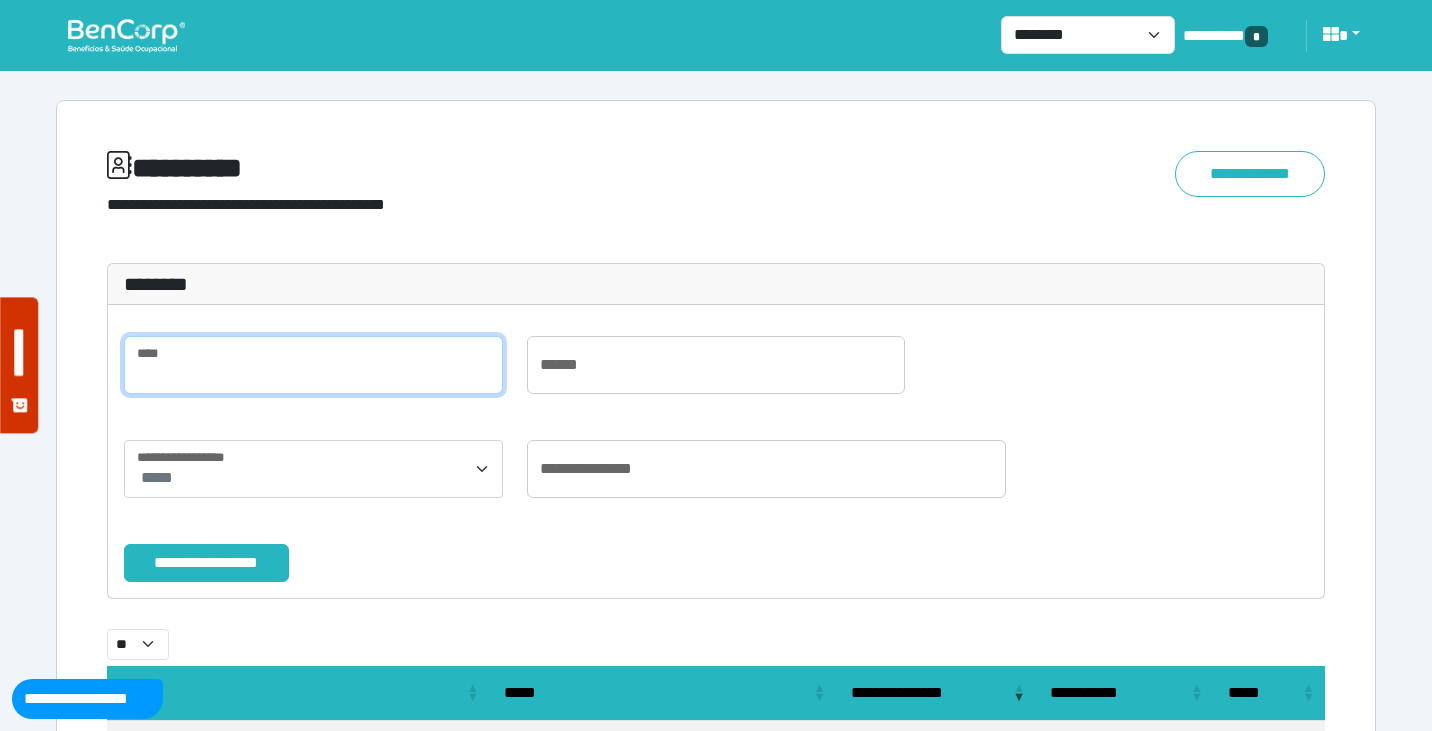 click at bounding box center (313, 365) 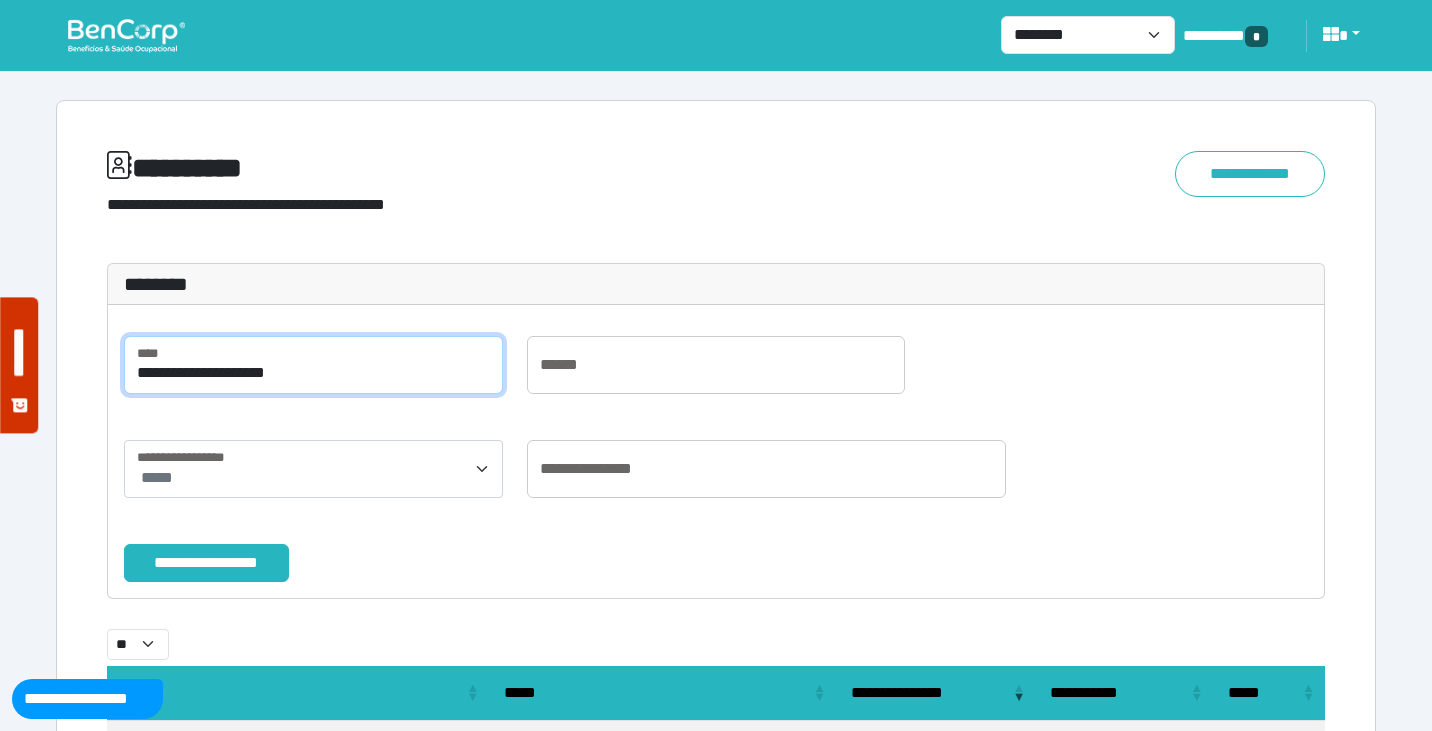 type on "**********" 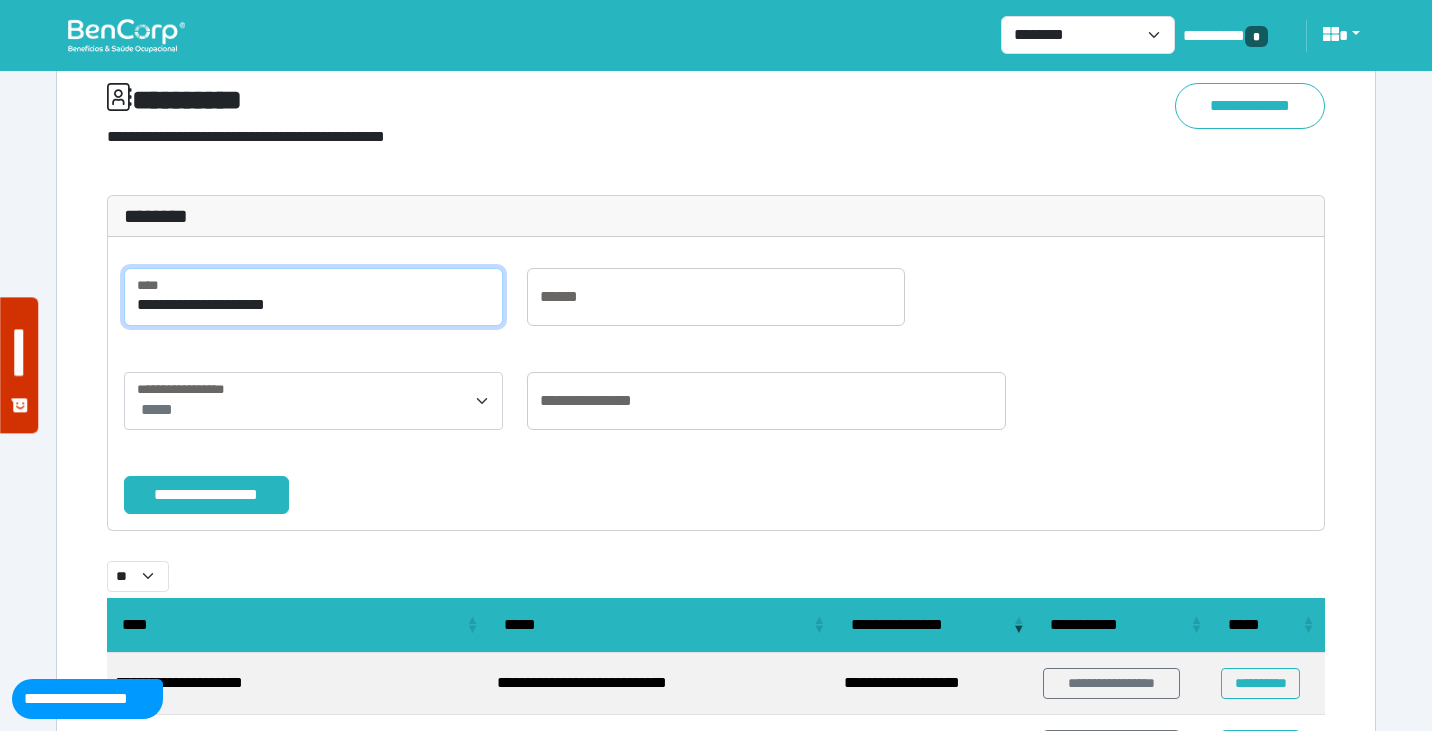 scroll, scrollTop: 232, scrollLeft: 0, axis: vertical 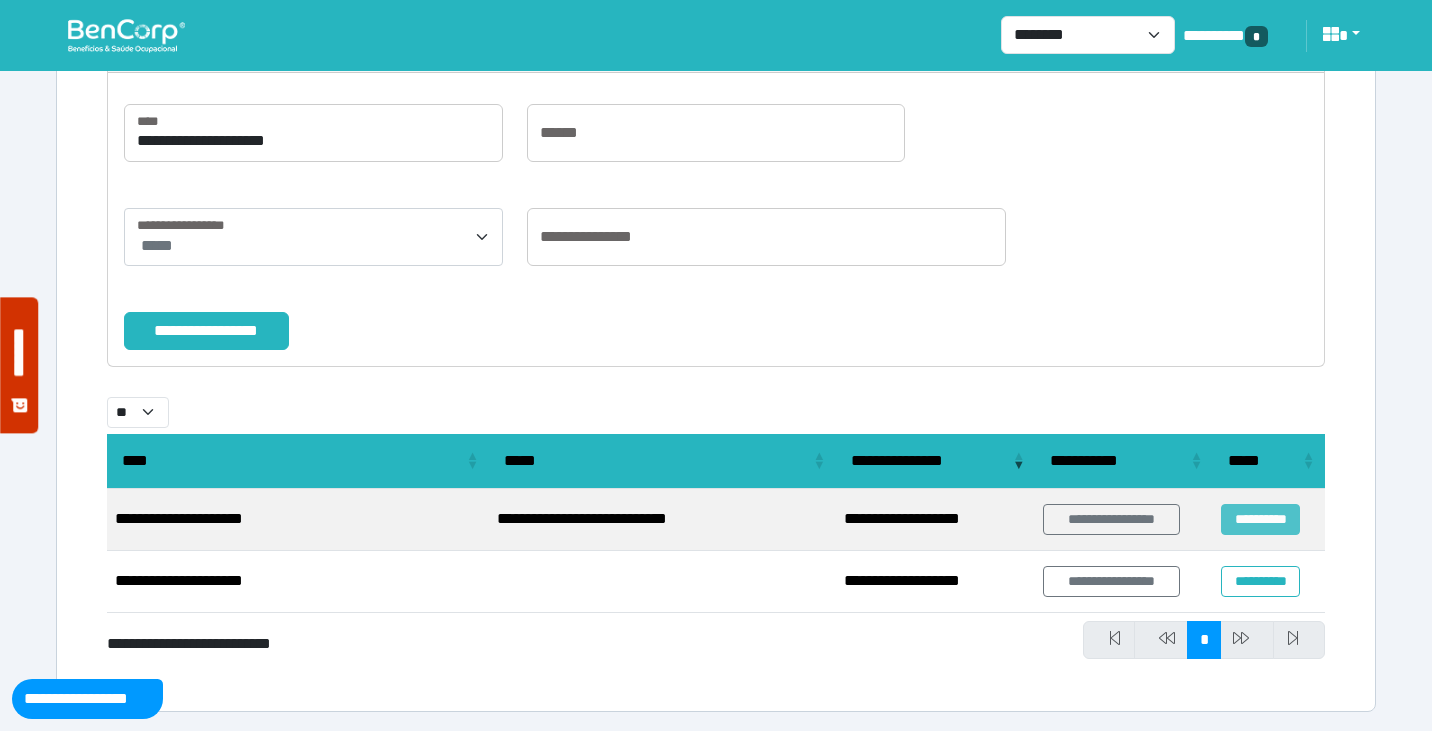 click on "**********" at bounding box center [1260, 519] 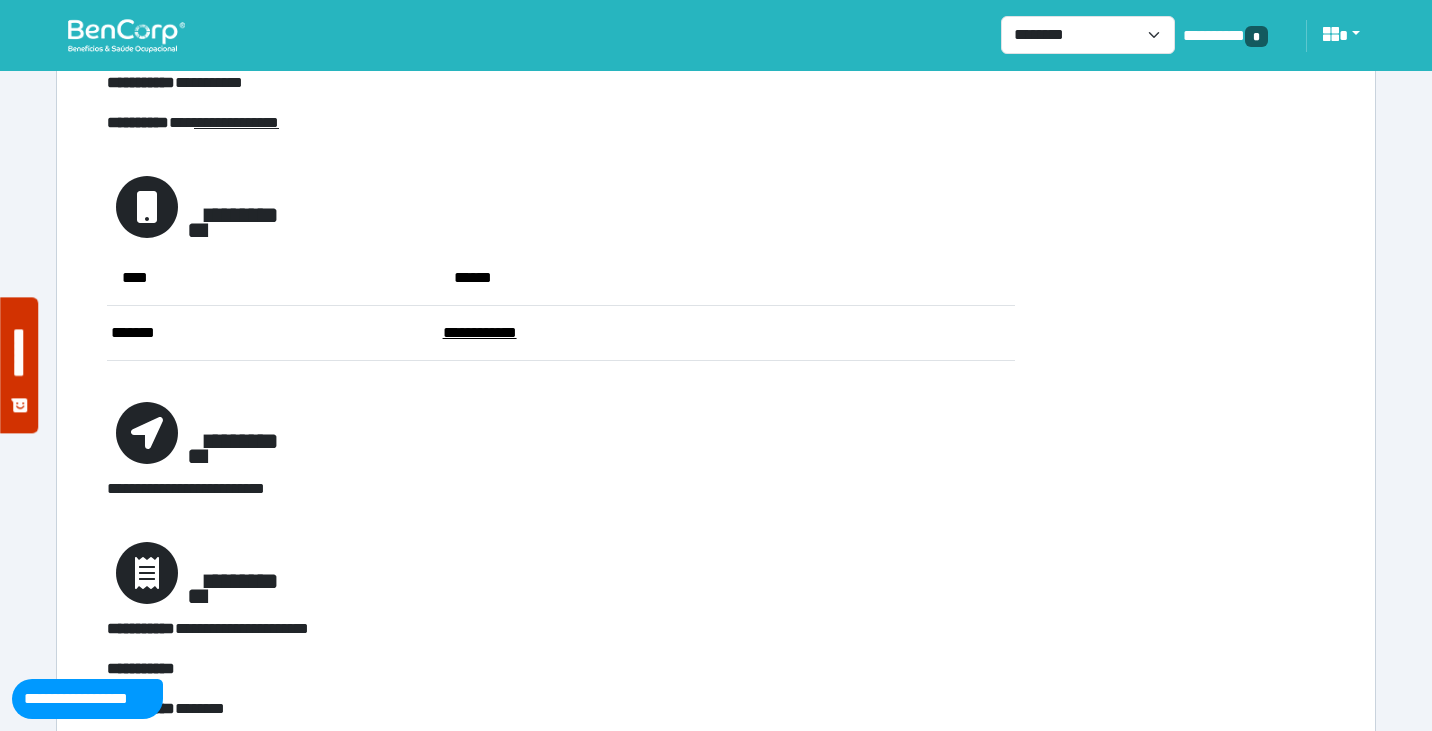 scroll, scrollTop: 584, scrollLeft: 0, axis: vertical 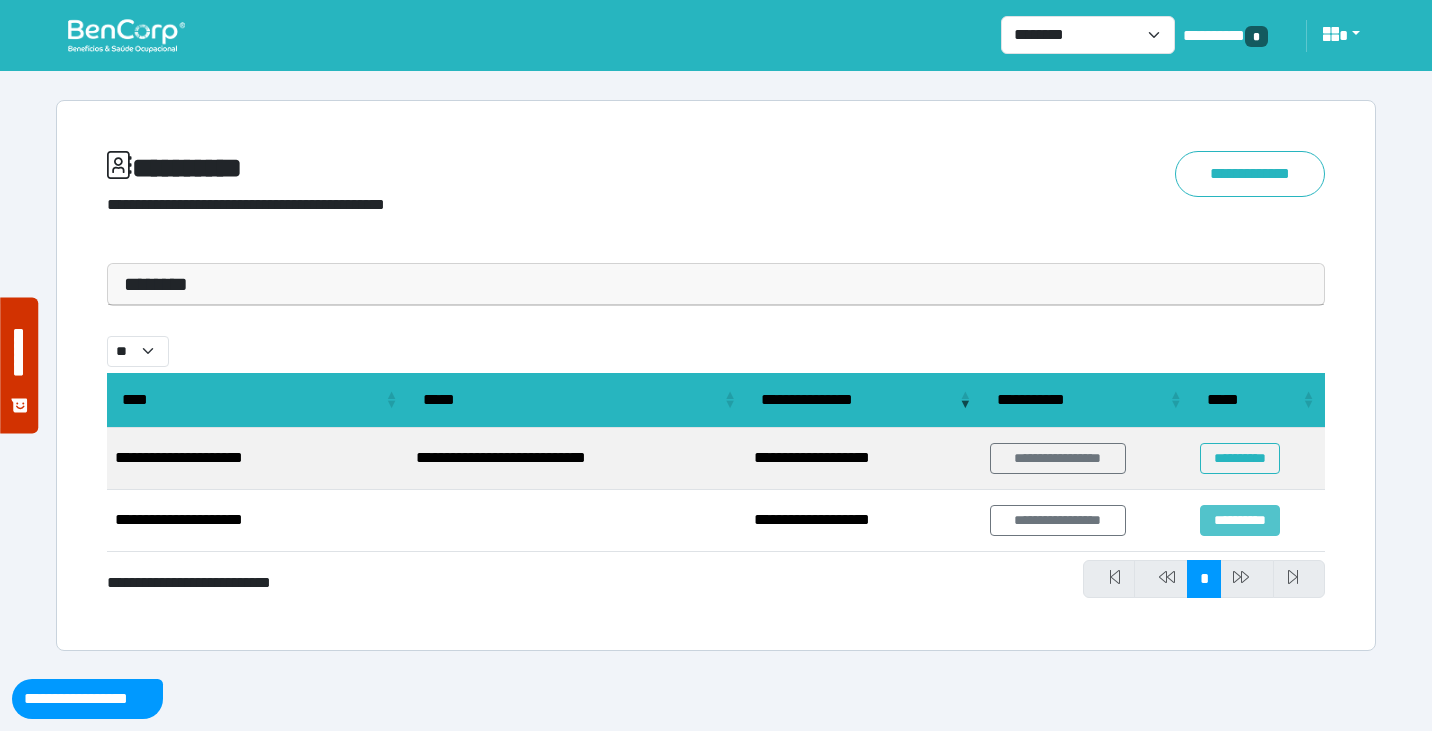 click on "**********" at bounding box center [1239, 520] 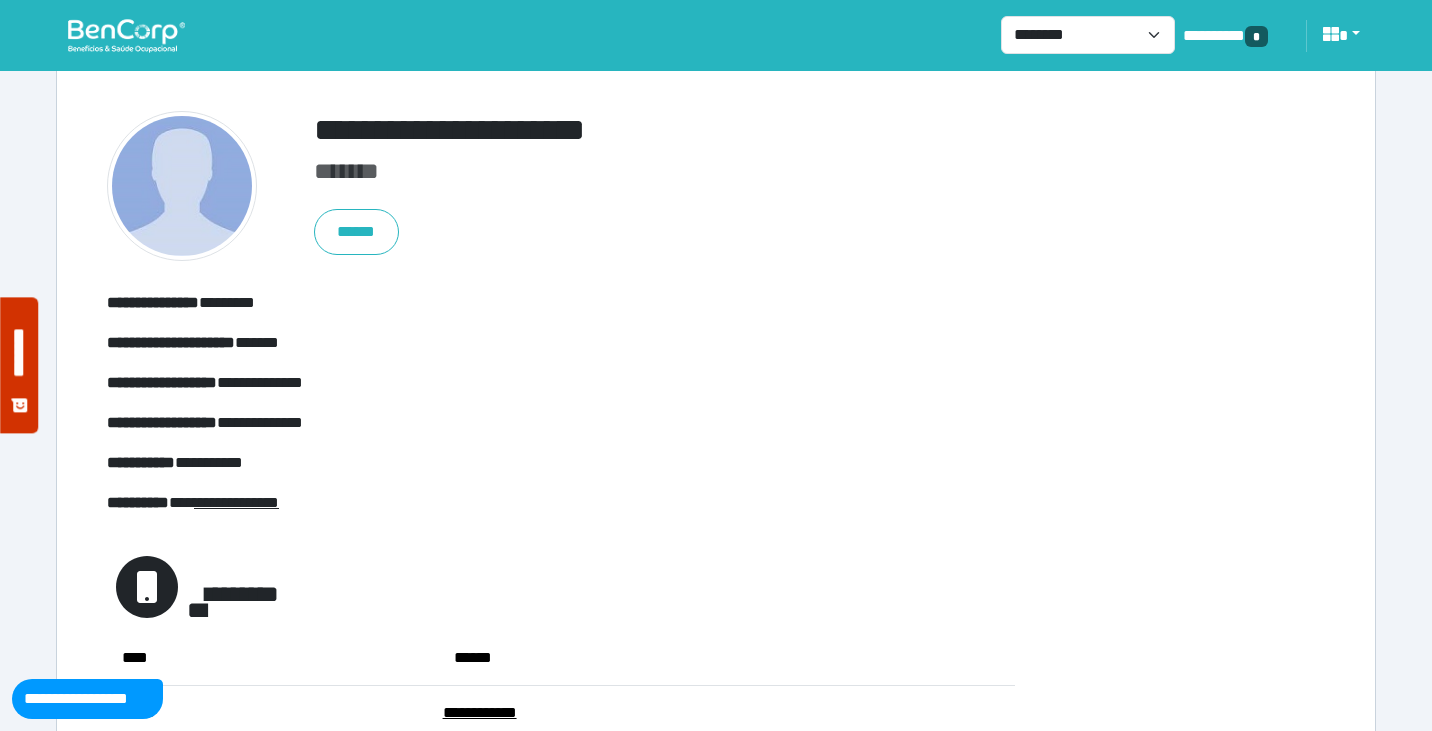 scroll, scrollTop: 149, scrollLeft: 0, axis: vertical 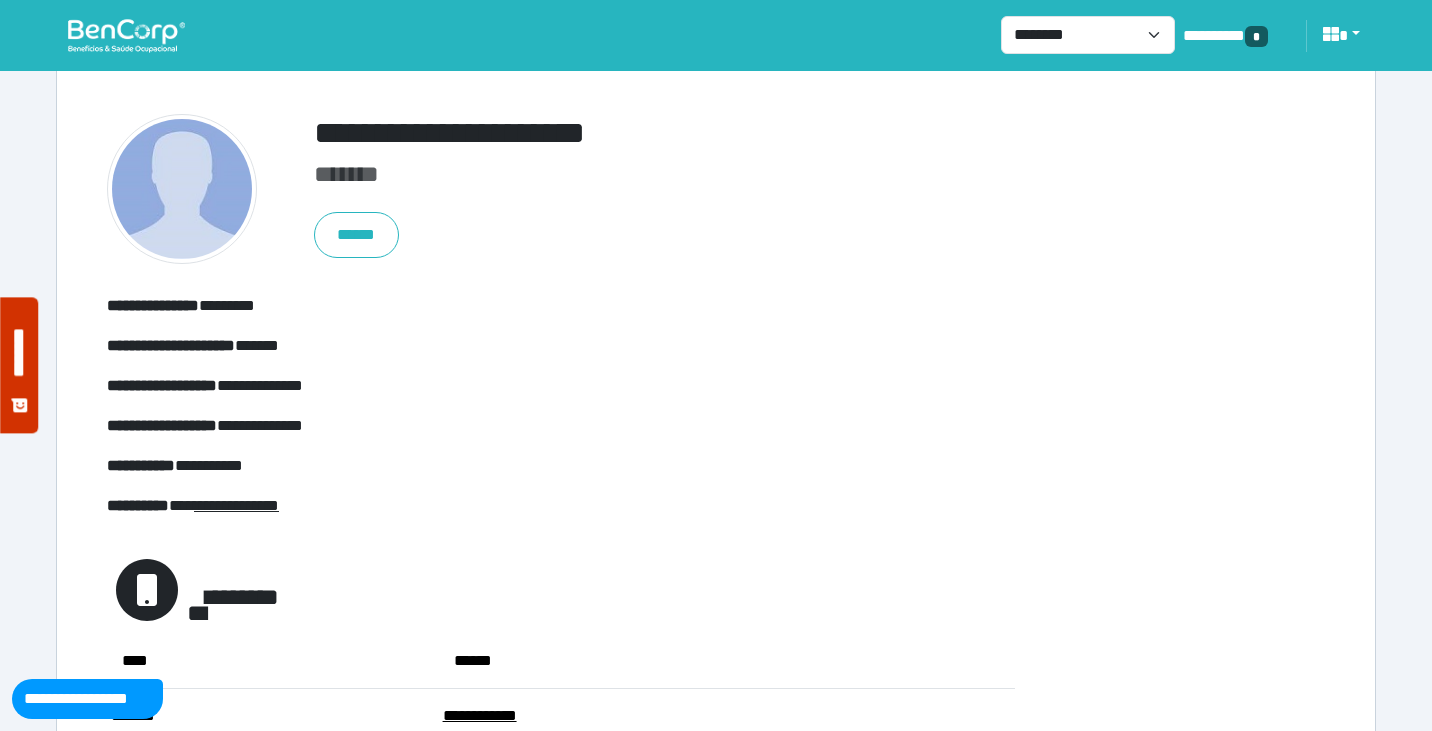 click at bounding box center [126, 35] 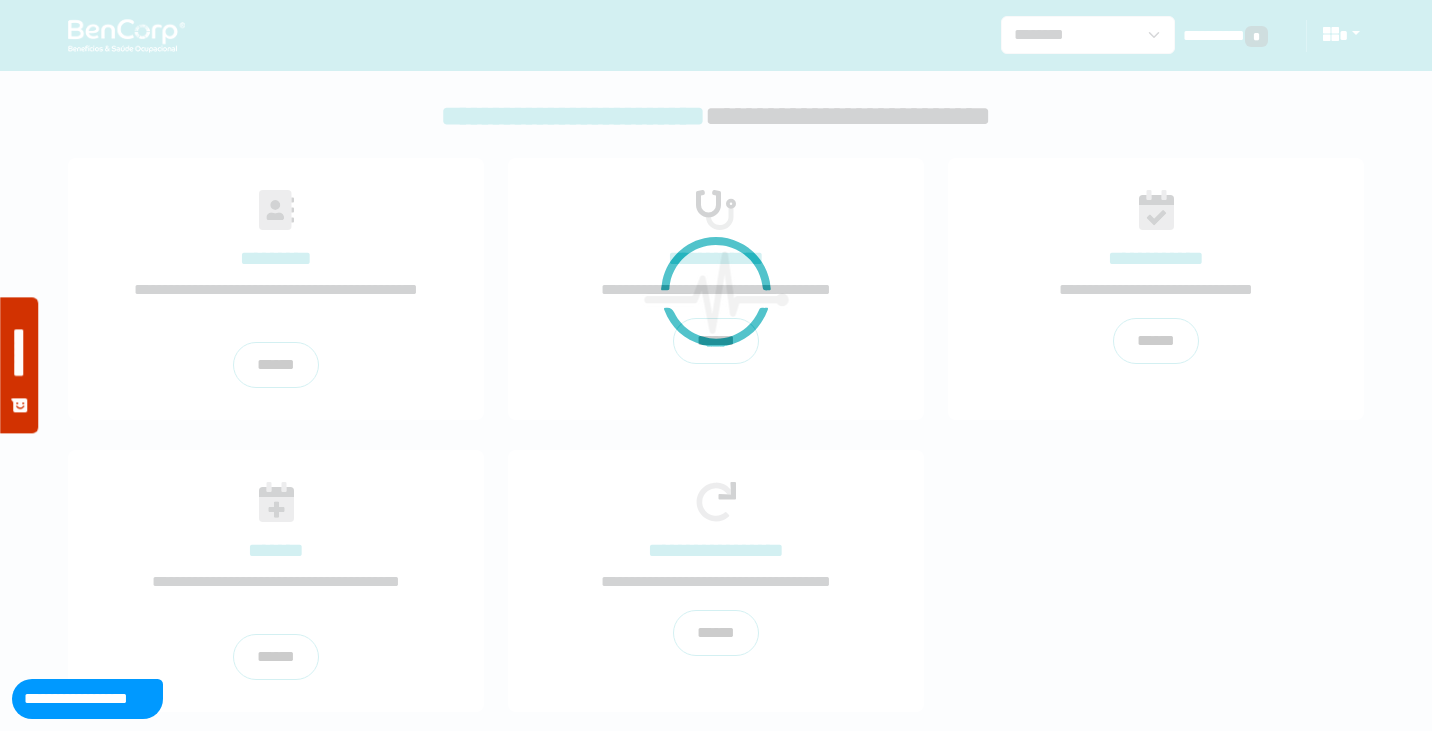 scroll, scrollTop: 0, scrollLeft: 0, axis: both 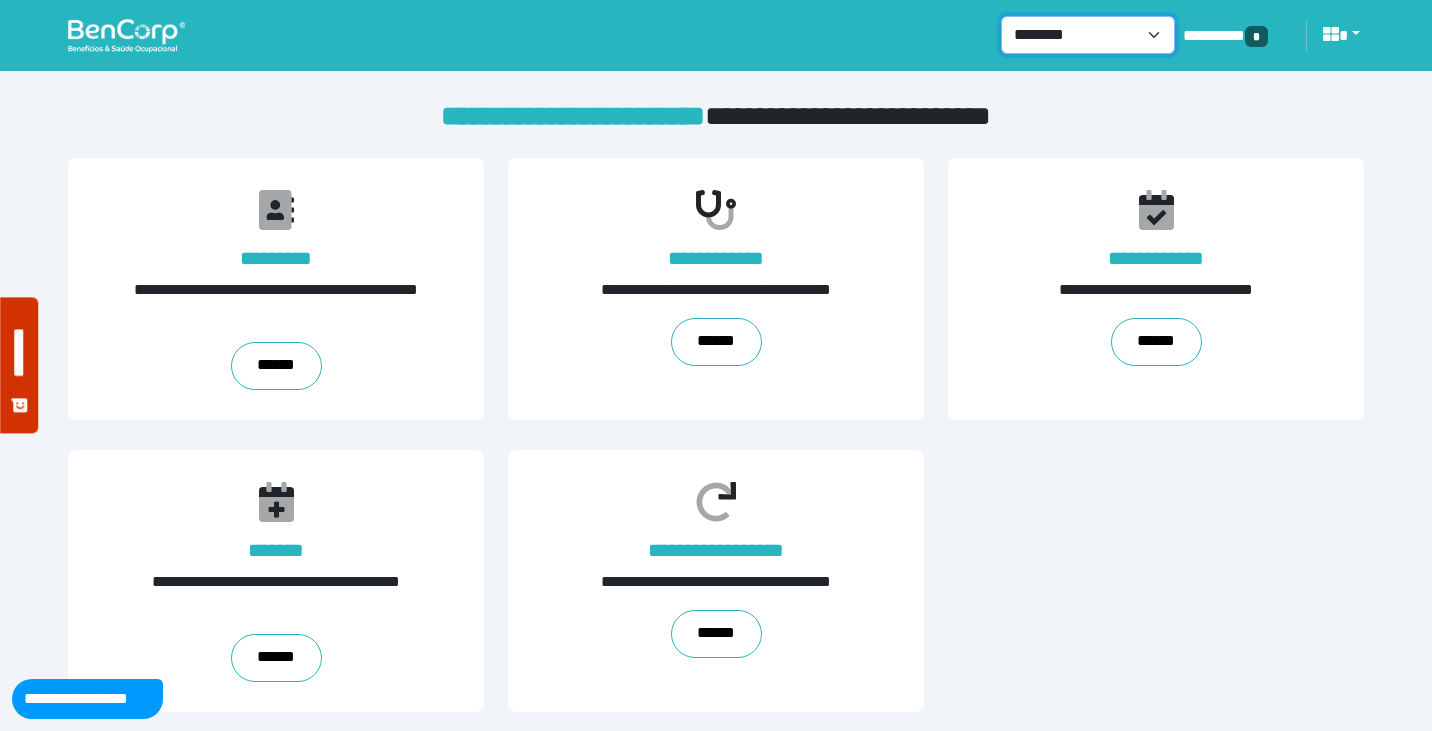 click on "**********" at bounding box center (1088, 35) 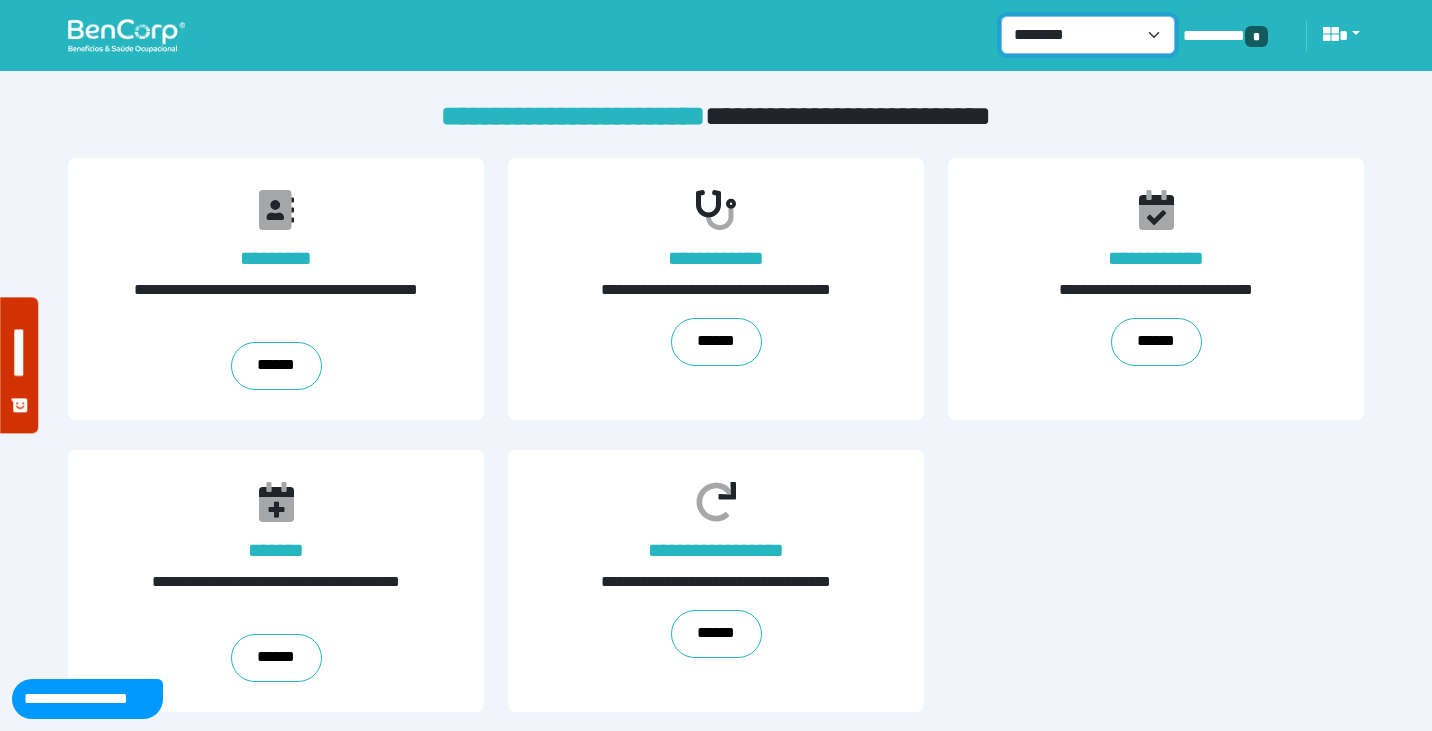 select on "*" 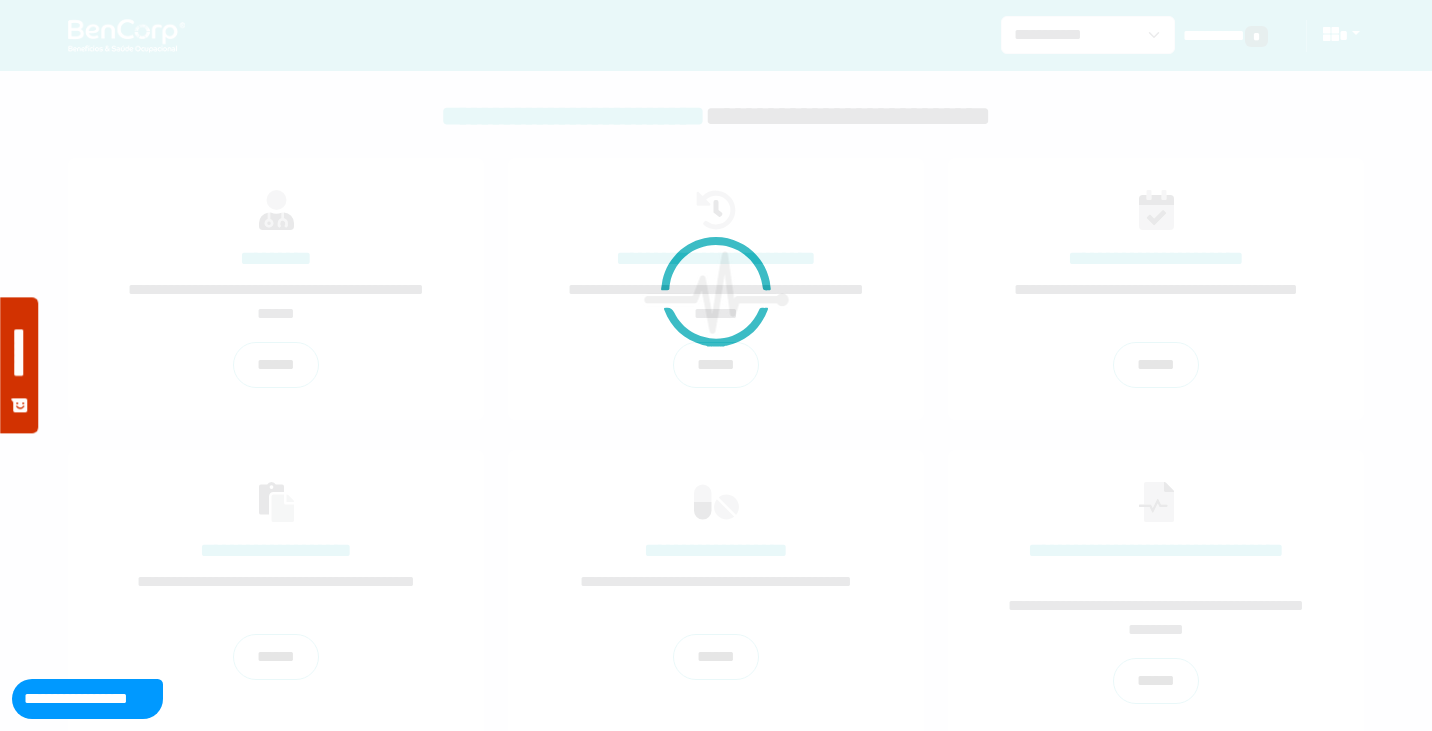 scroll, scrollTop: 0, scrollLeft: 0, axis: both 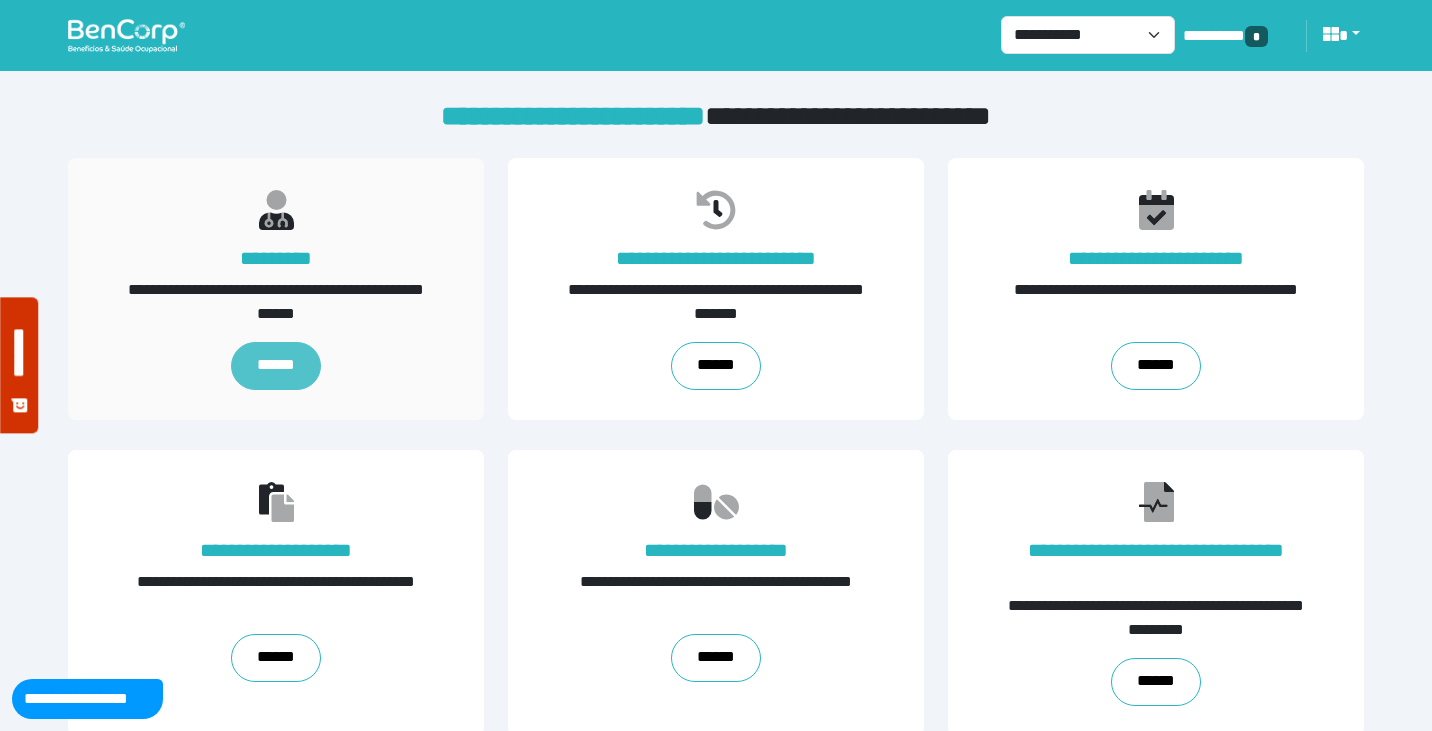click on "******" at bounding box center (276, 366) 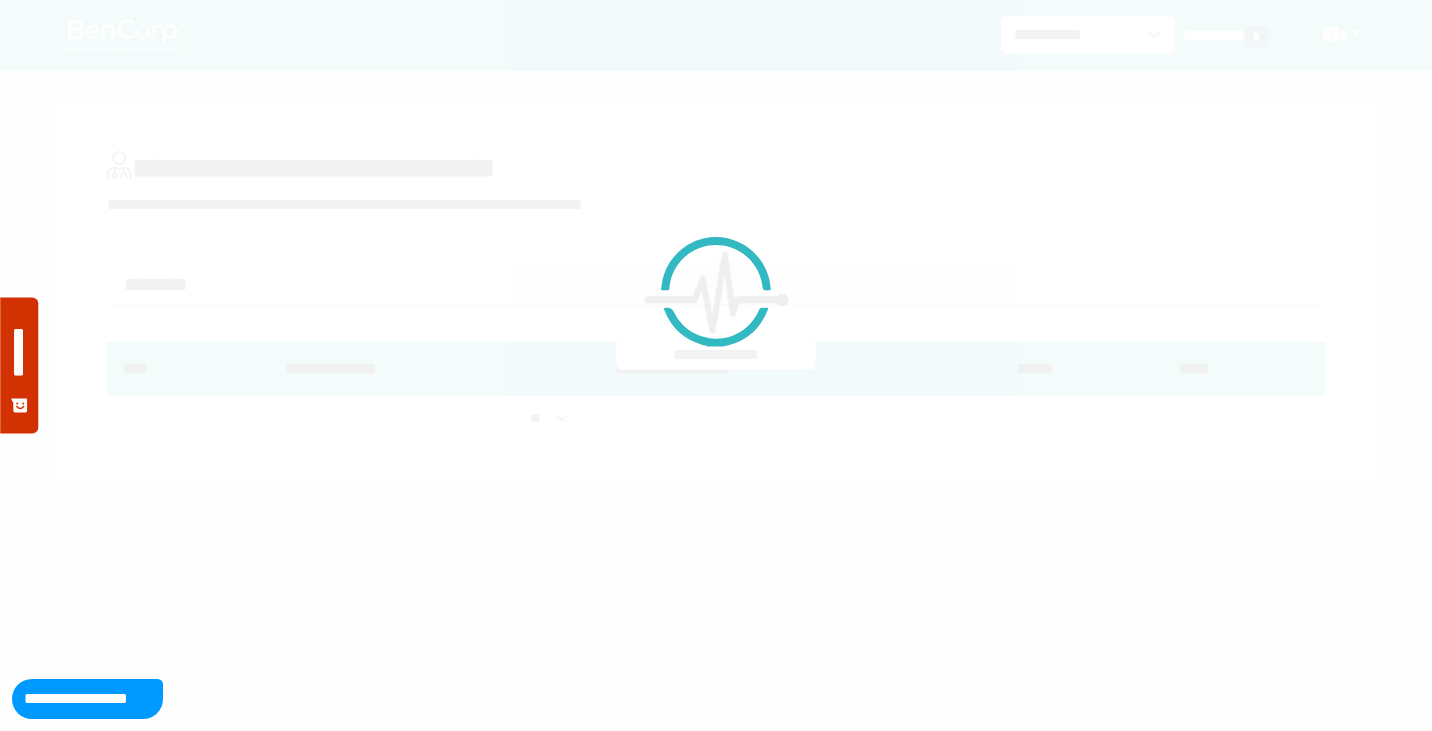 scroll, scrollTop: 0, scrollLeft: 0, axis: both 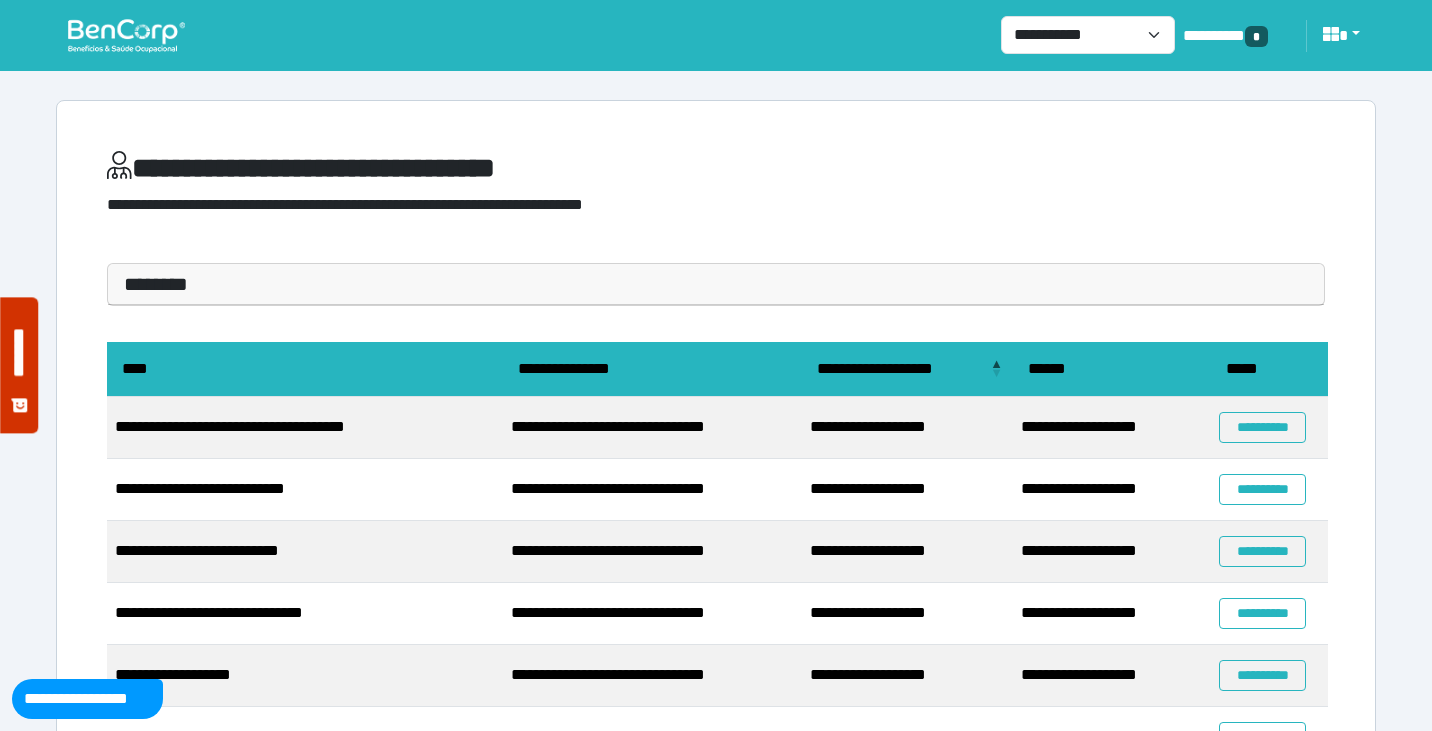 click at bounding box center [126, 35] 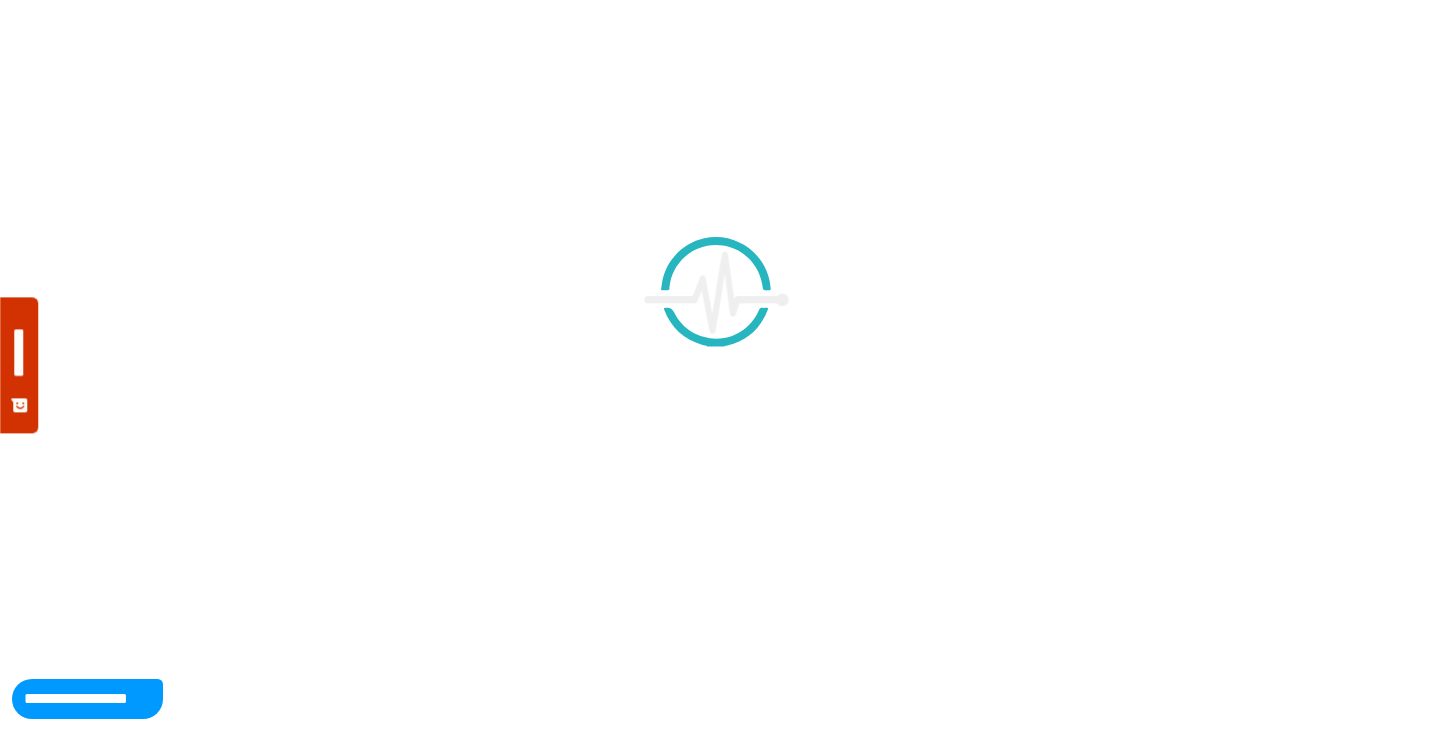 scroll, scrollTop: 0, scrollLeft: 0, axis: both 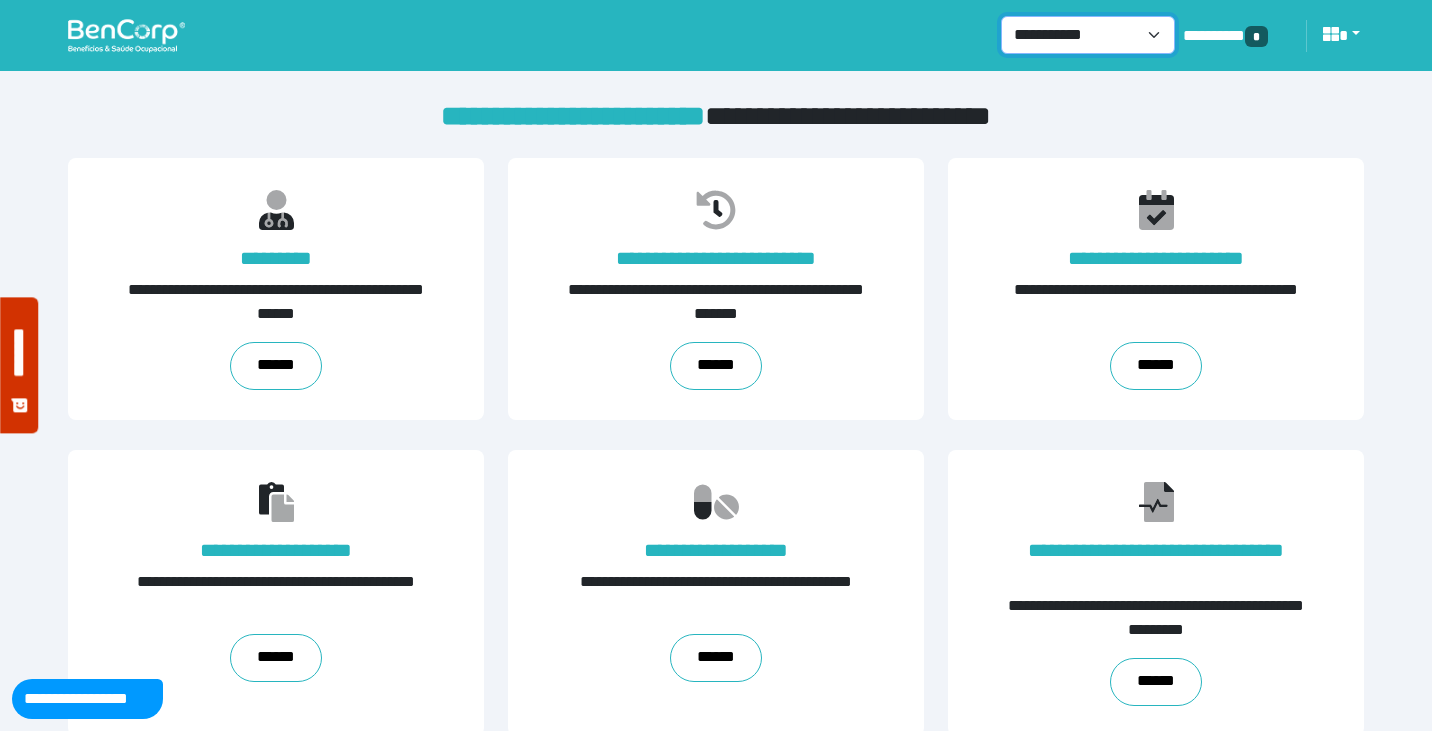 click on "**********" at bounding box center (1088, 35) 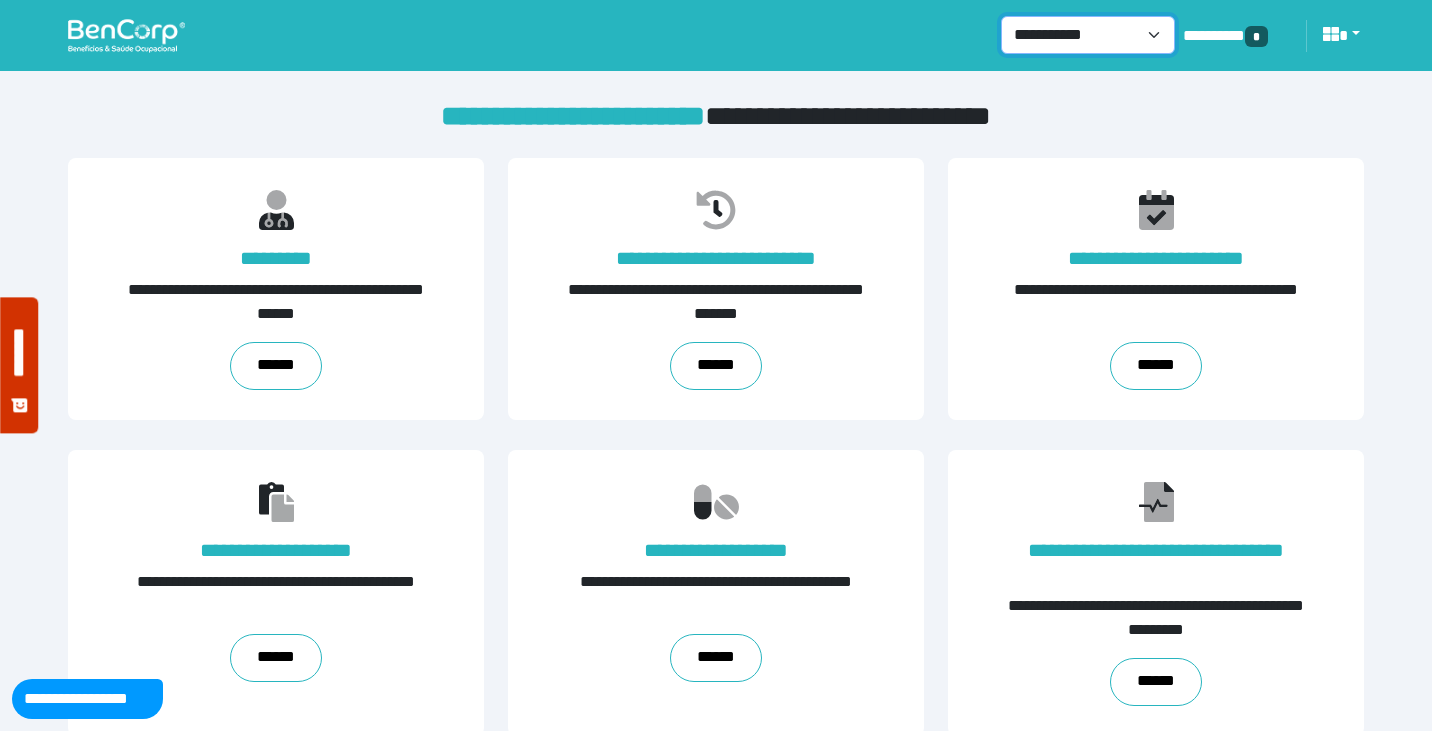select on "*" 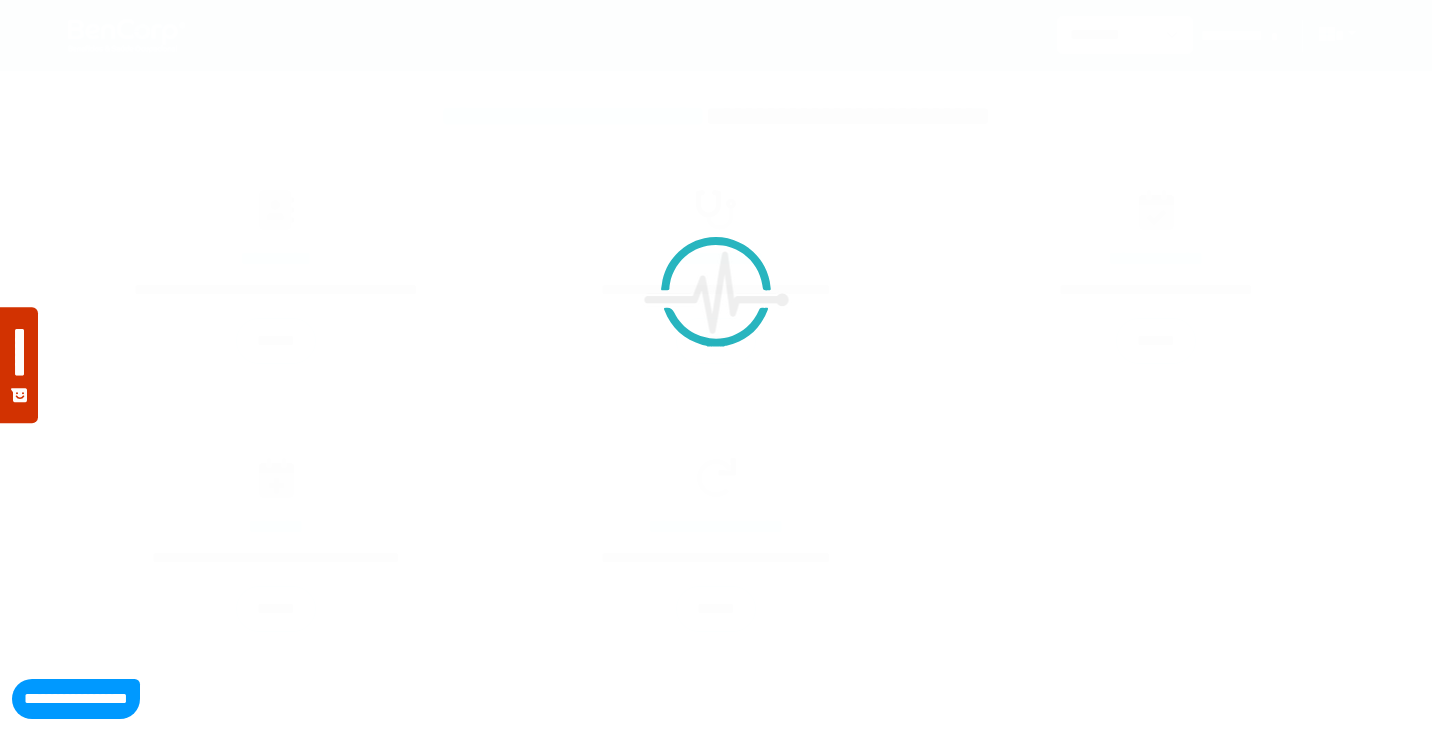 scroll, scrollTop: 0, scrollLeft: 0, axis: both 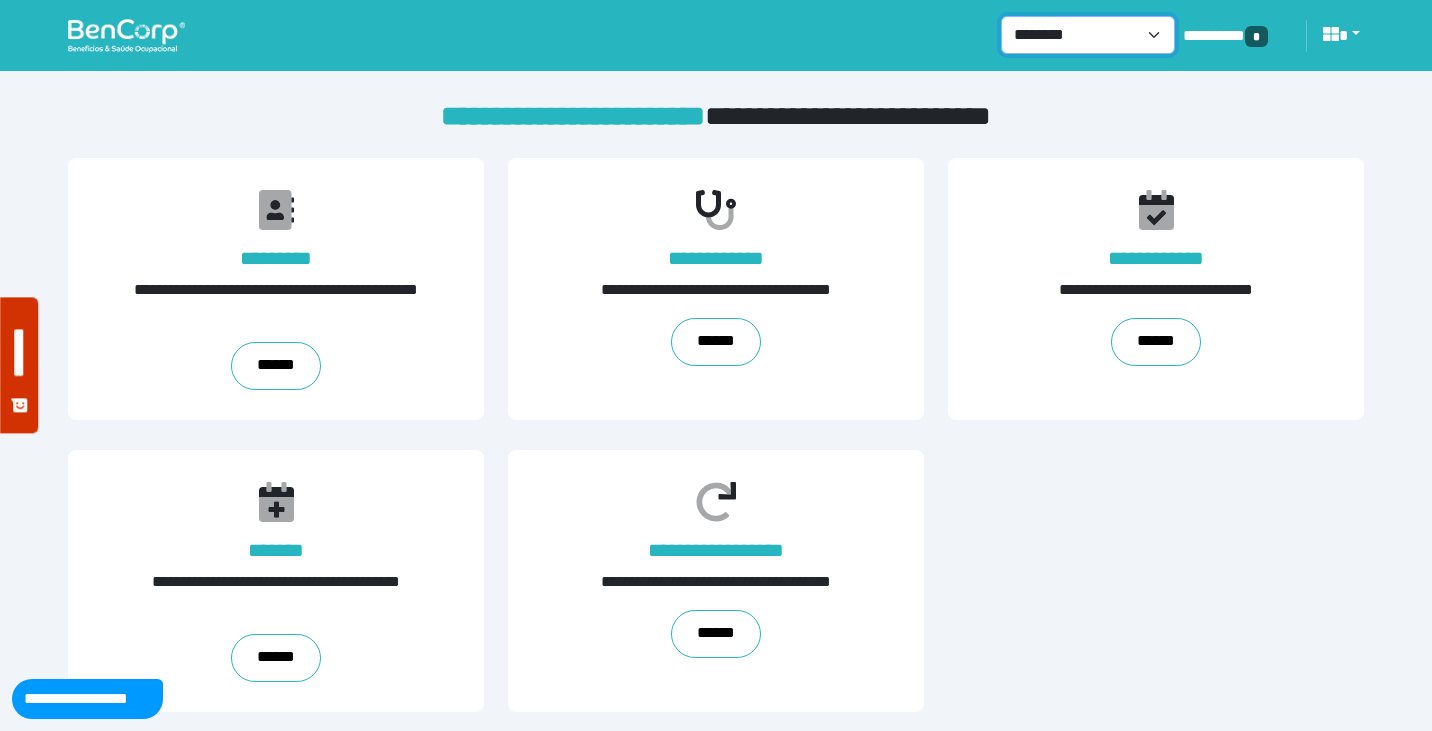 click on "**********" at bounding box center [1088, 35] 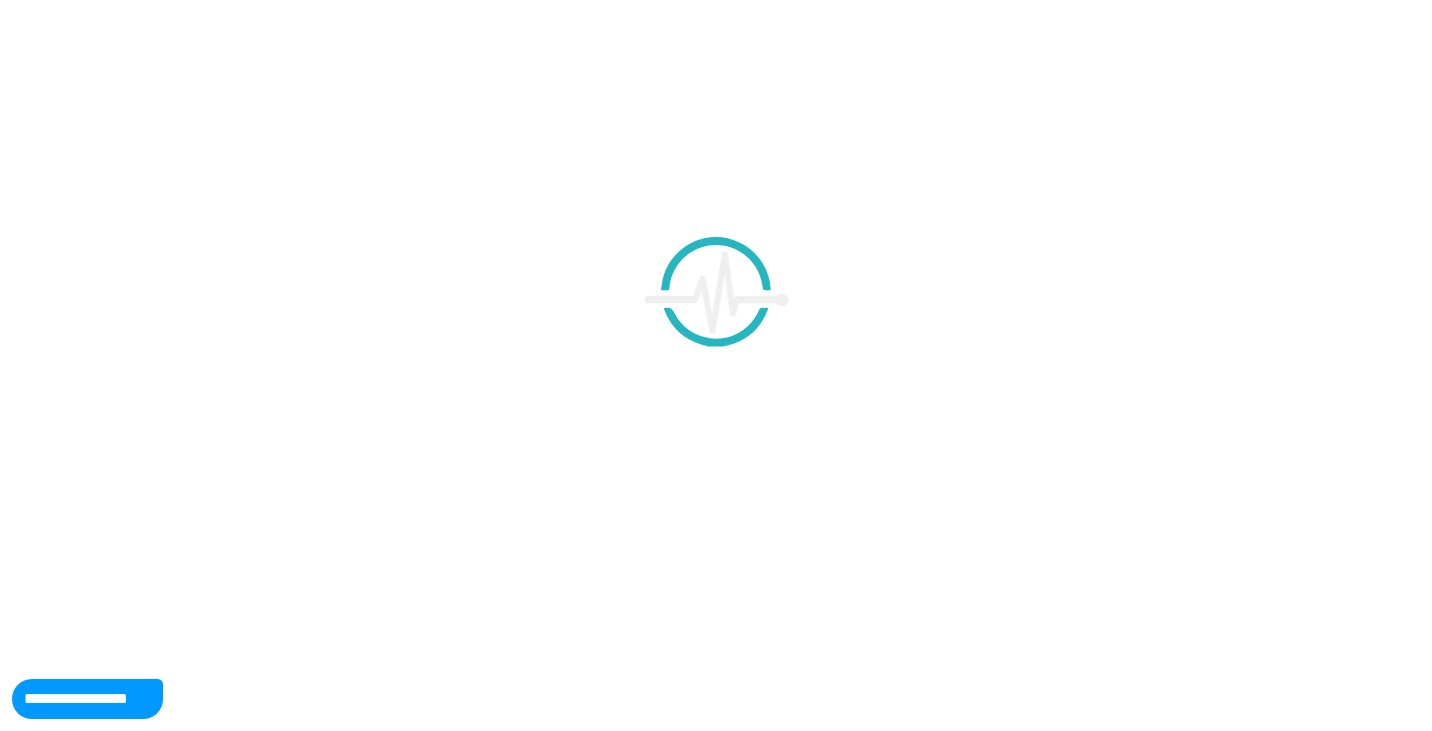 scroll, scrollTop: 0, scrollLeft: 0, axis: both 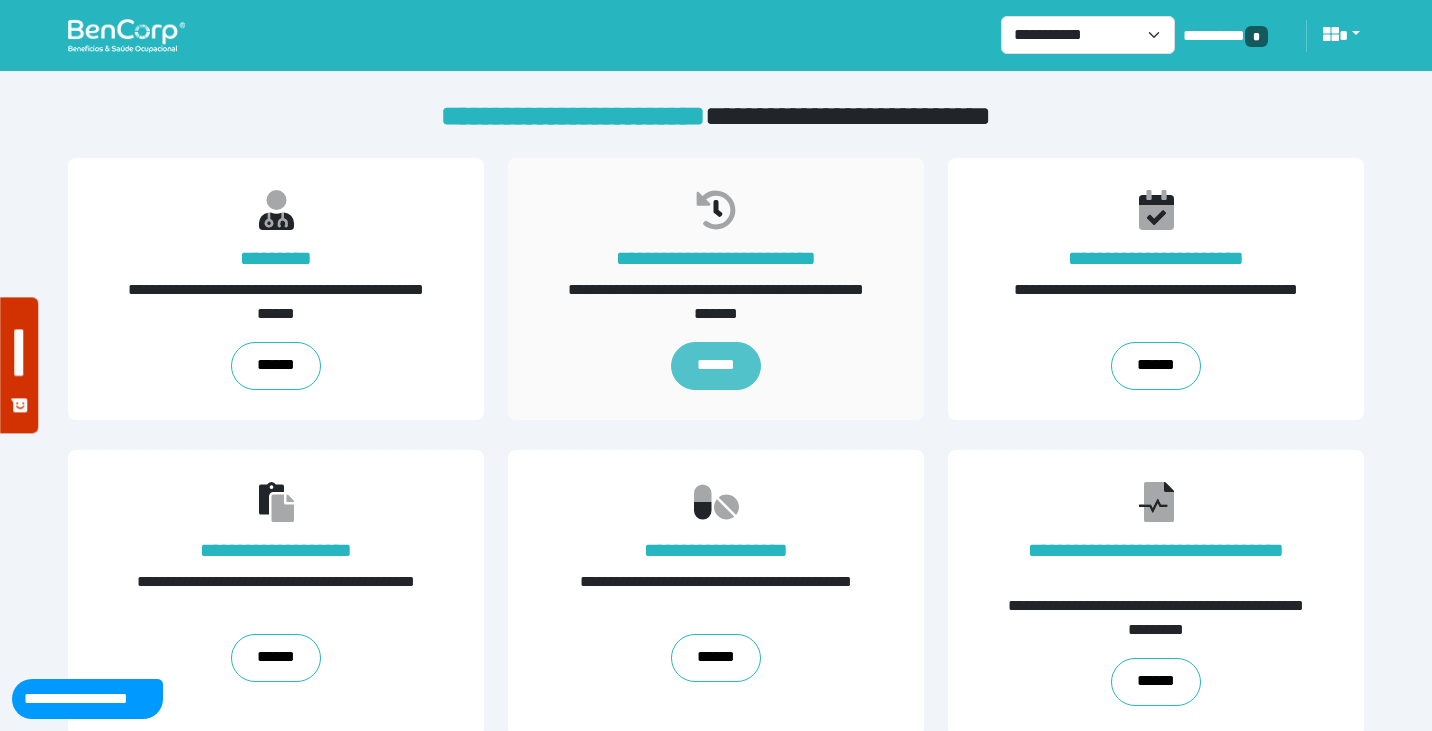 click on "******" at bounding box center [716, 366] 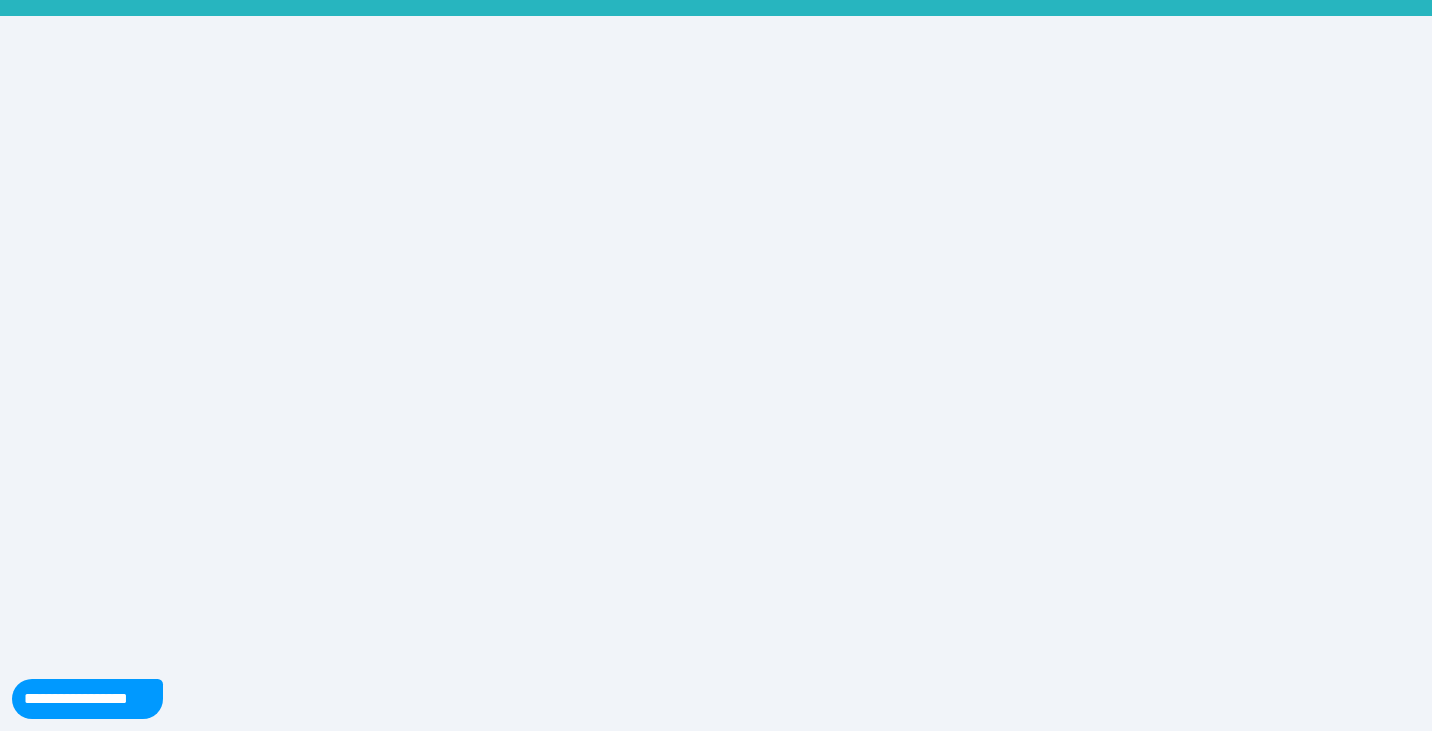 scroll, scrollTop: 0, scrollLeft: 0, axis: both 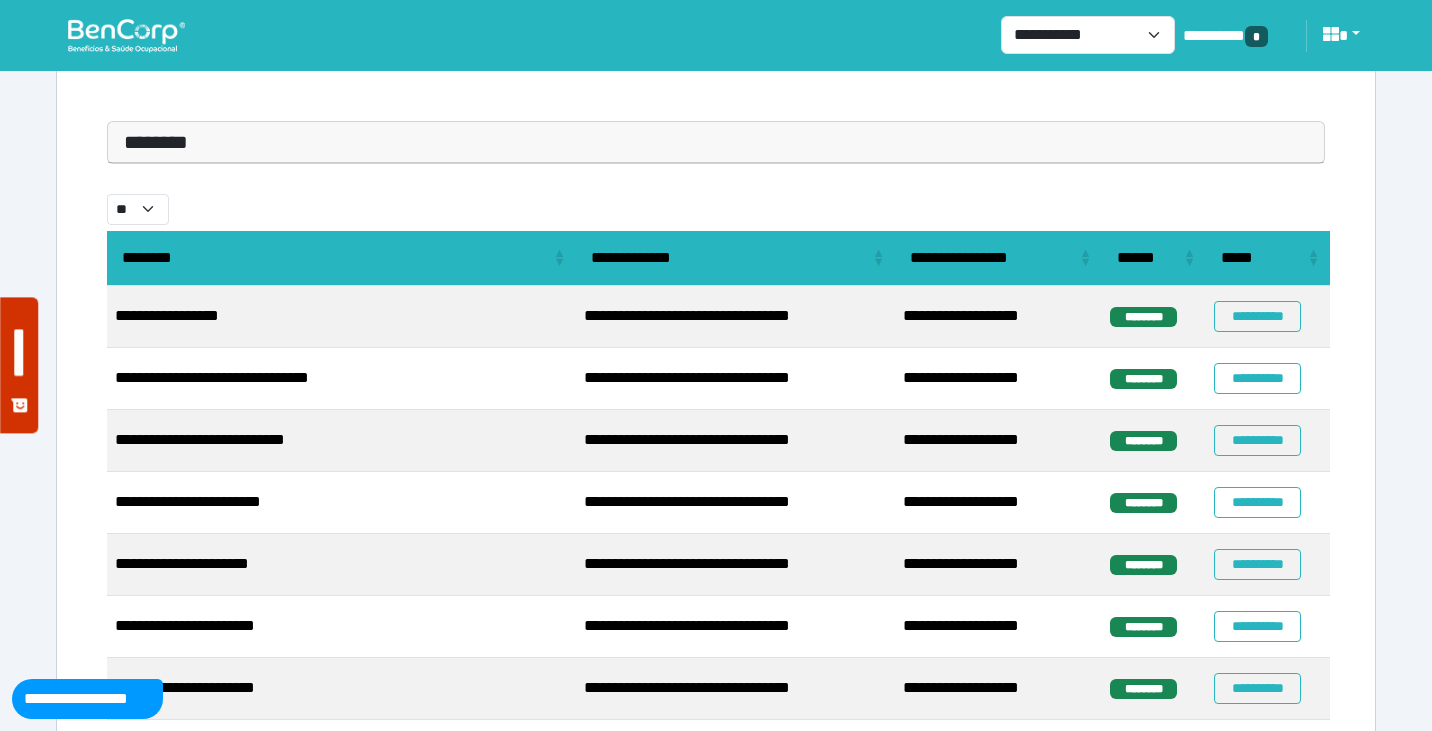 click on "********" at bounding box center [716, 142] 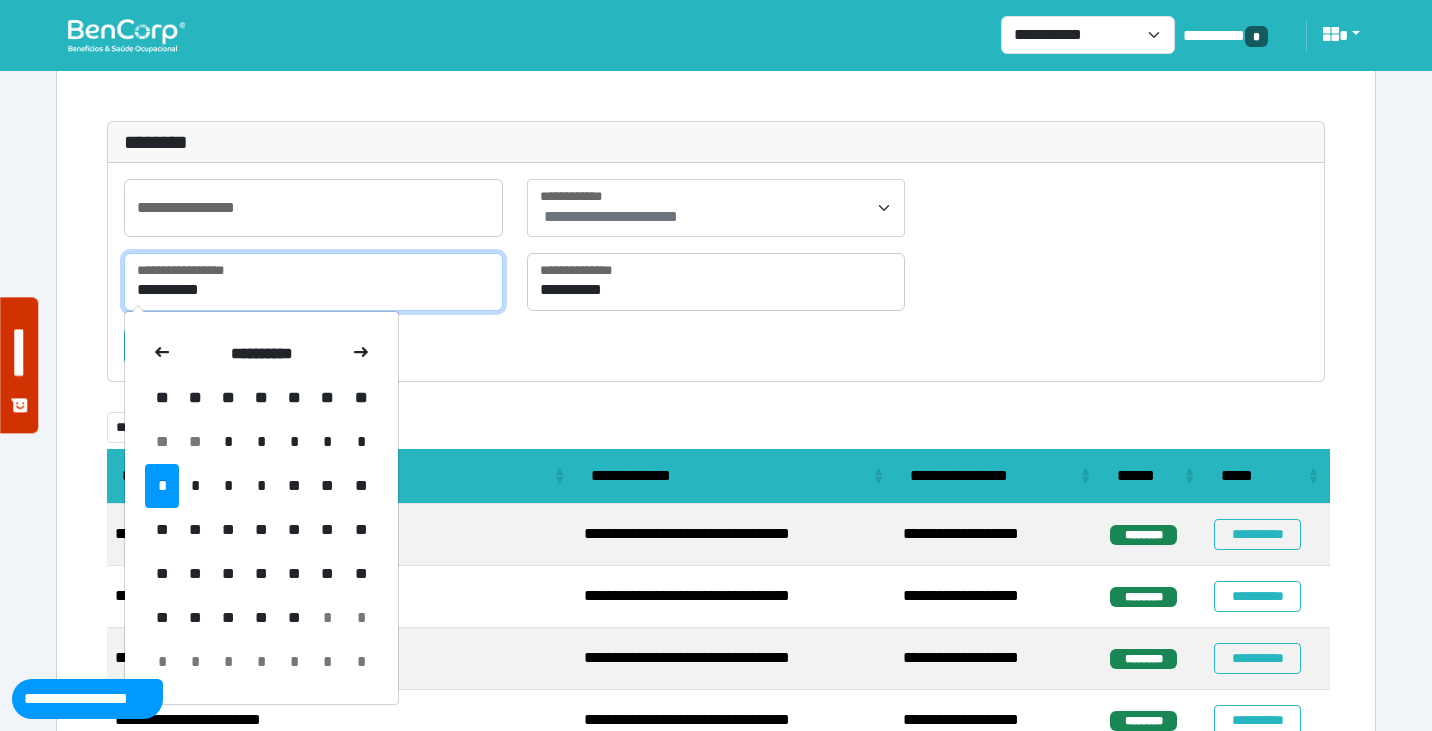 click on "**********" at bounding box center (313, 282) 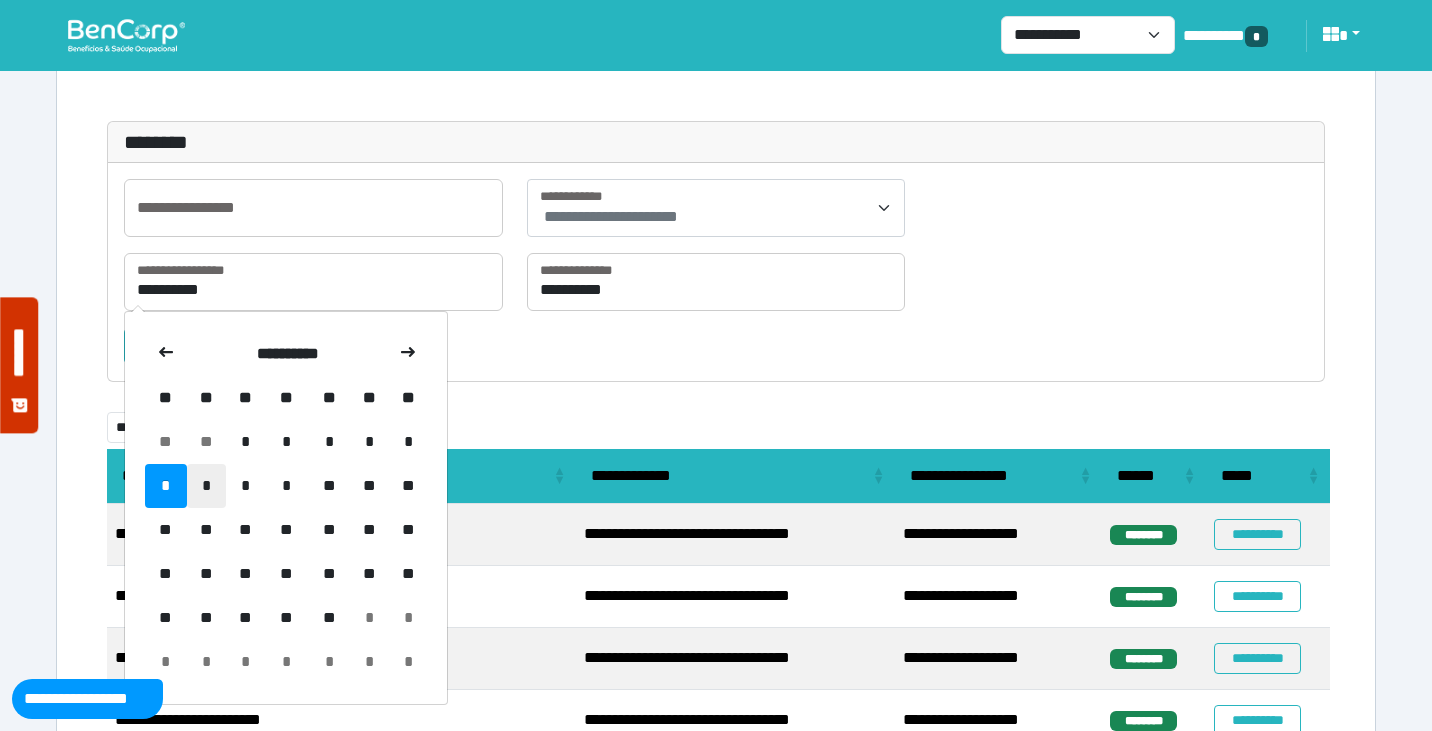 click on "*" at bounding box center [206, 486] 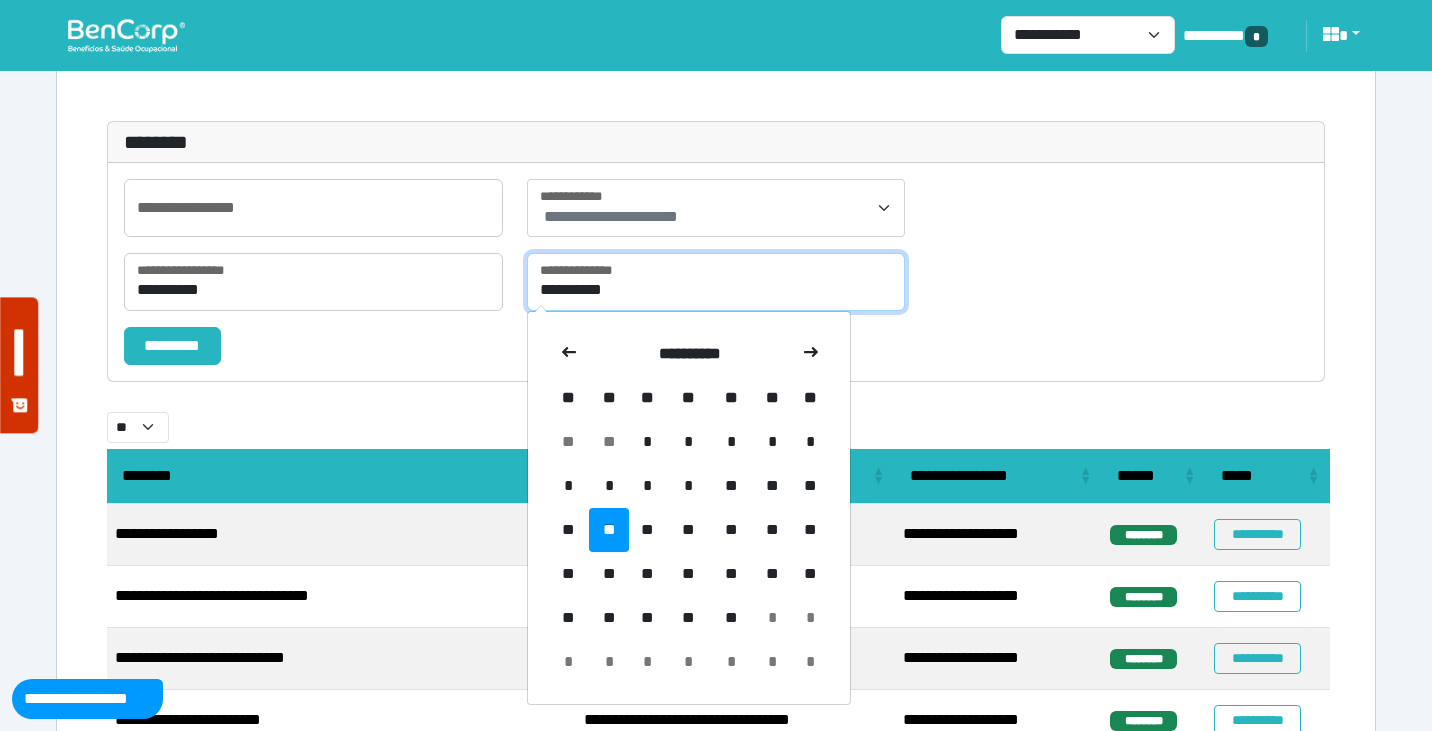 click on "**********" at bounding box center (716, 282) 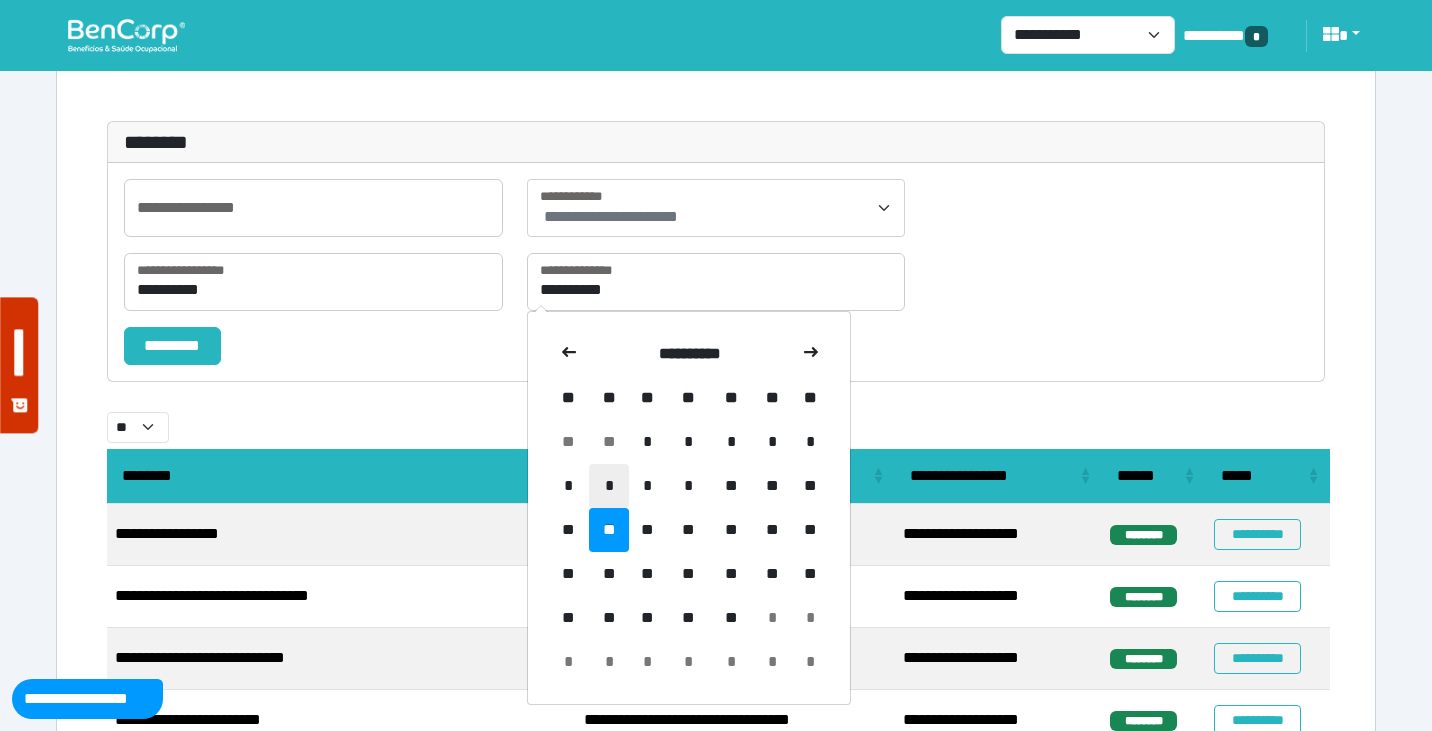 click on "*" at bounding box center (608, 486) 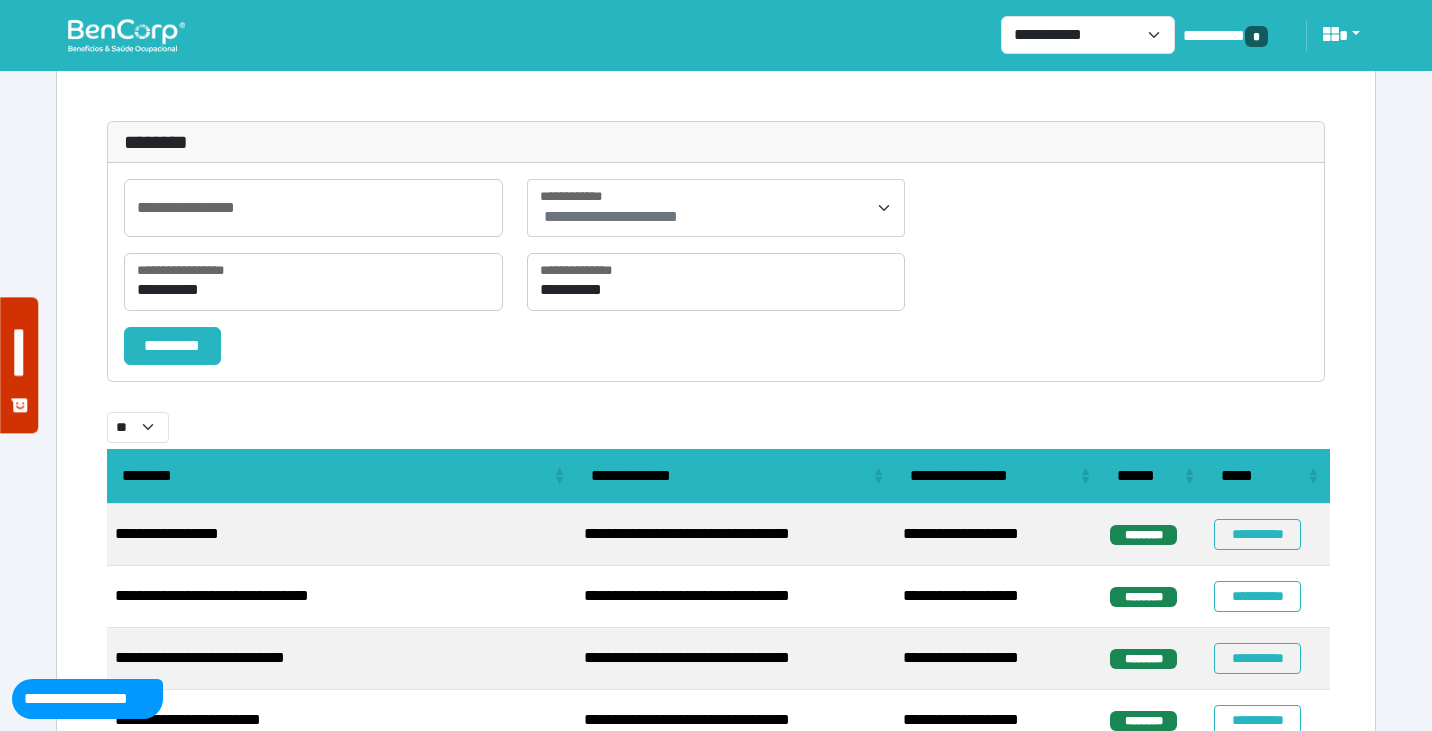 click on "**********" at bounding box center [611, 216] 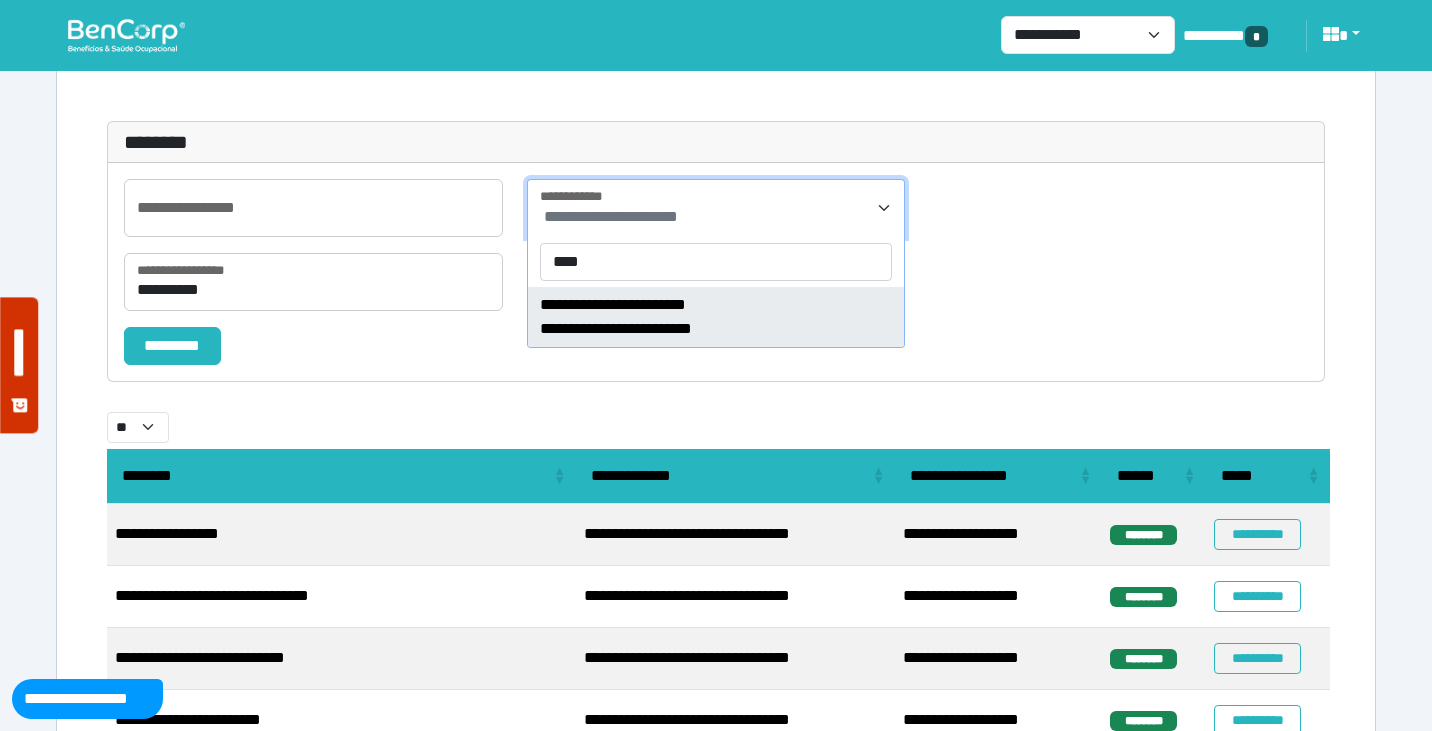 type on "****" 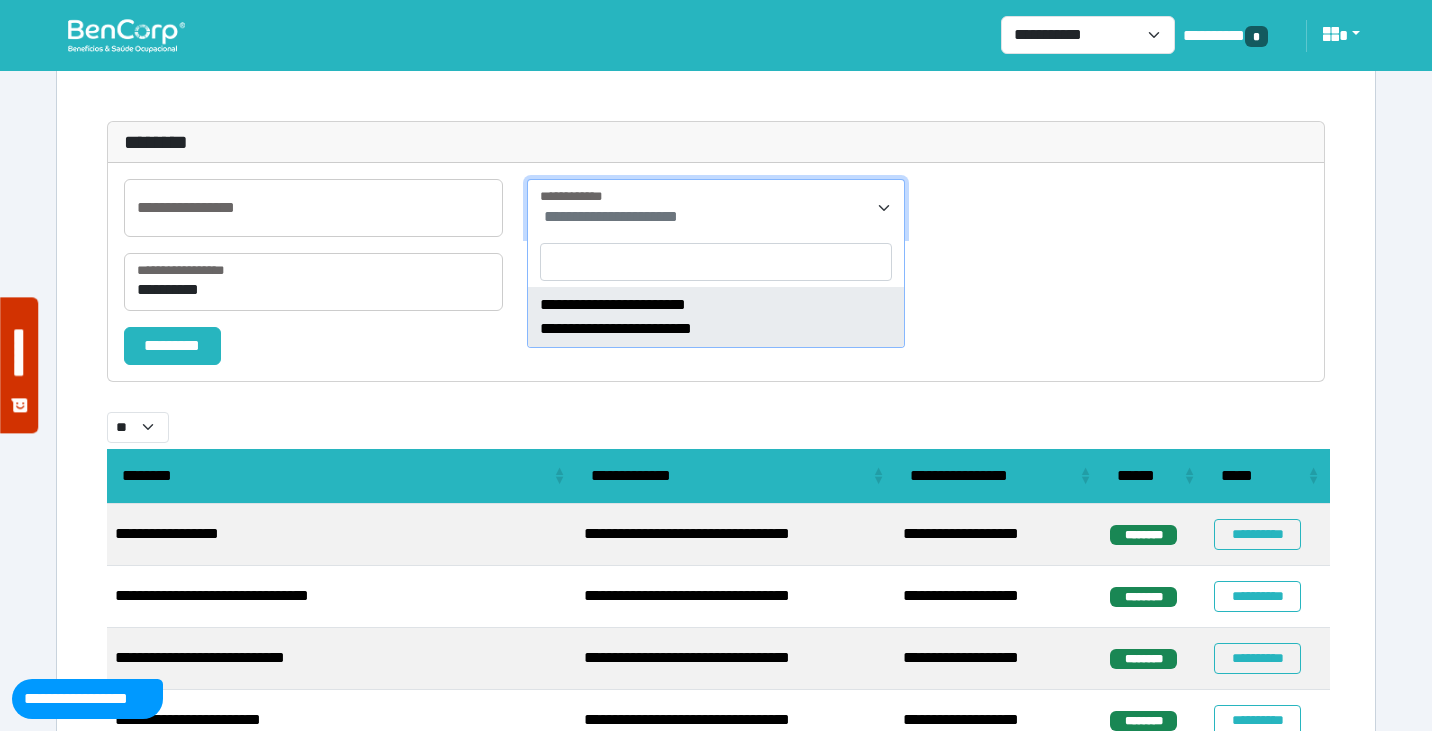 select on "****" 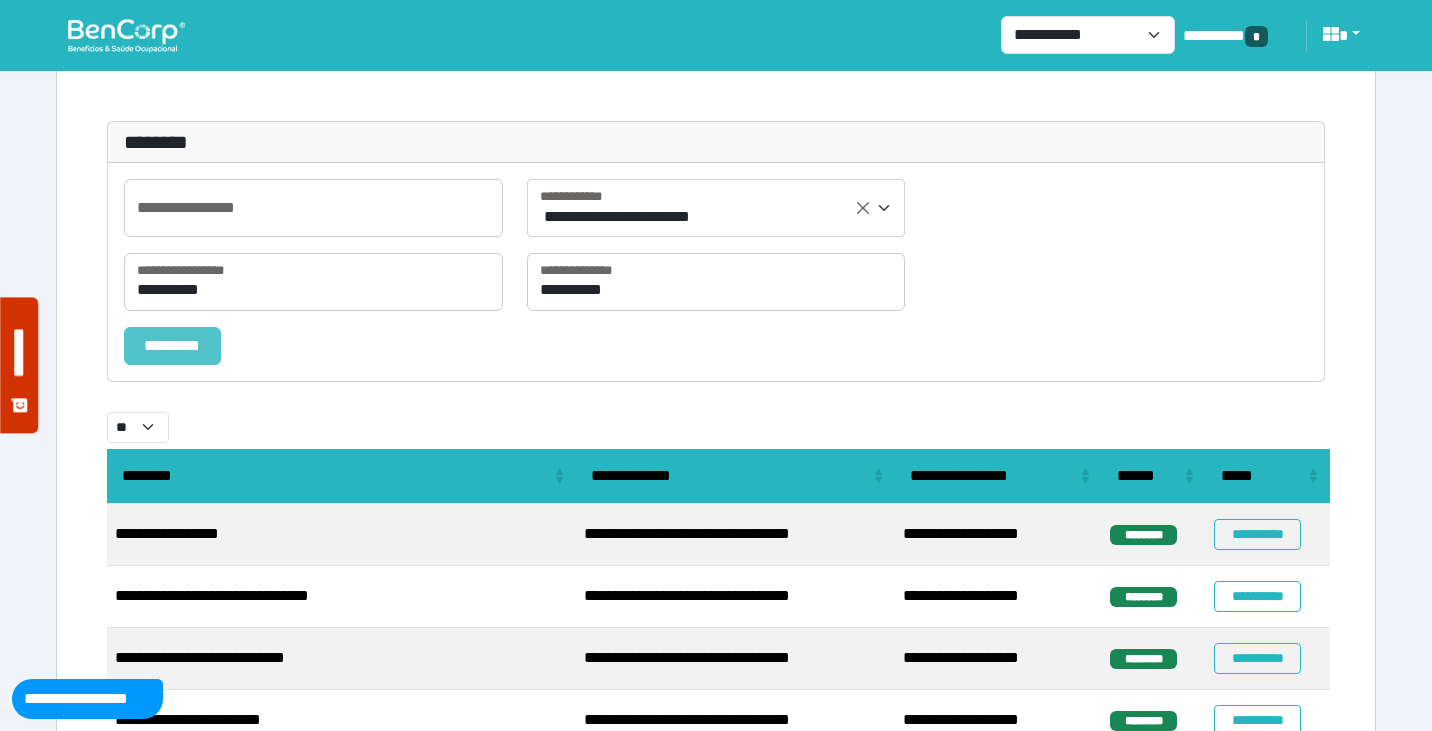 click on "*********" at bounding box center [172, 346] 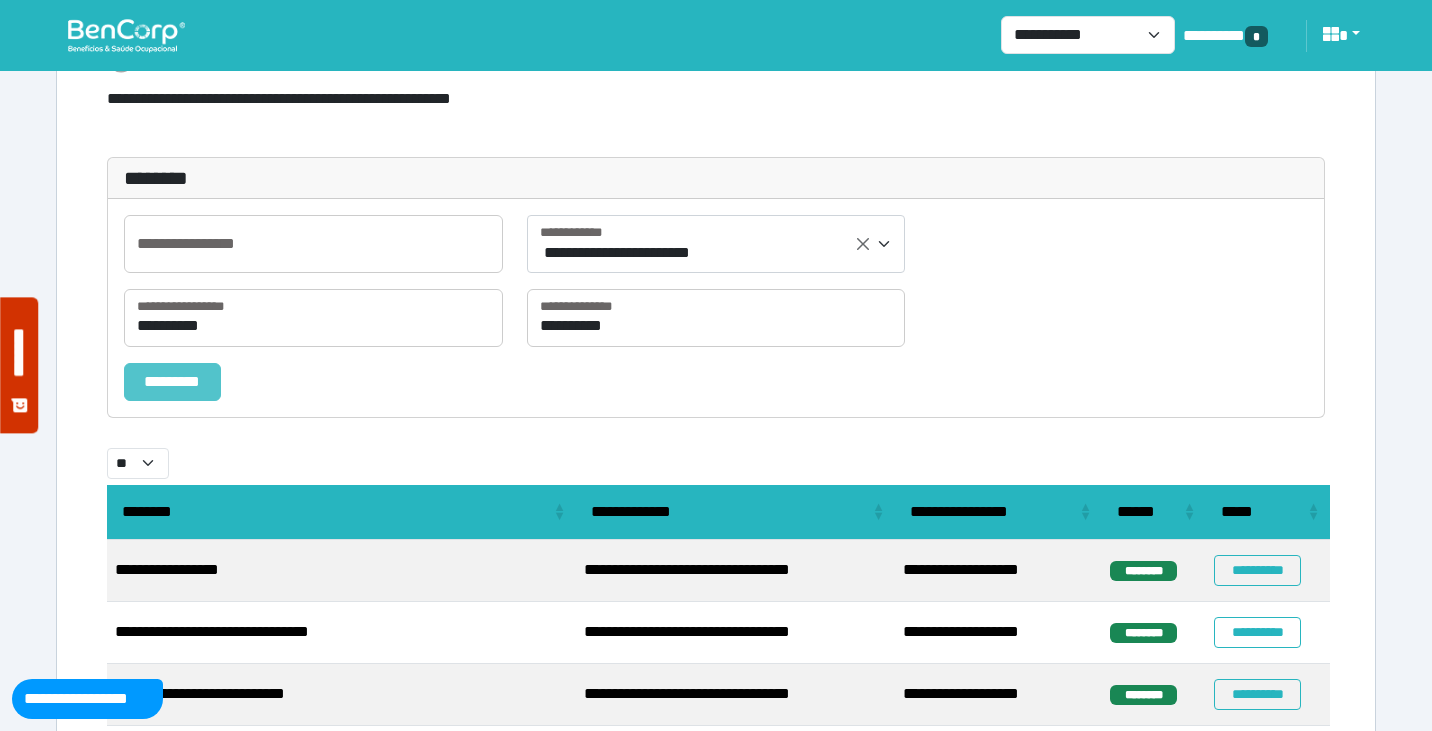 select on "**" 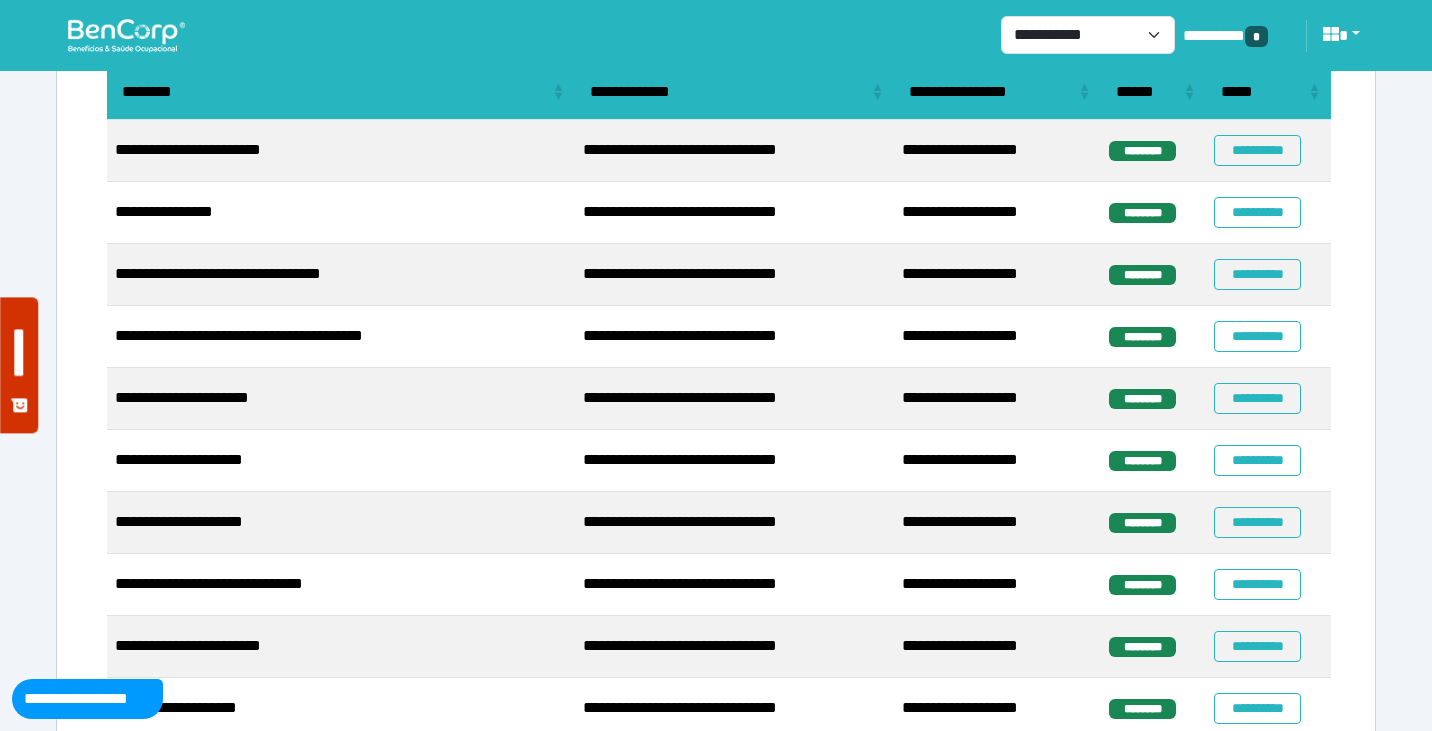 scroll, scrollTop: 524, scrollLeft: 0, axis: vertical 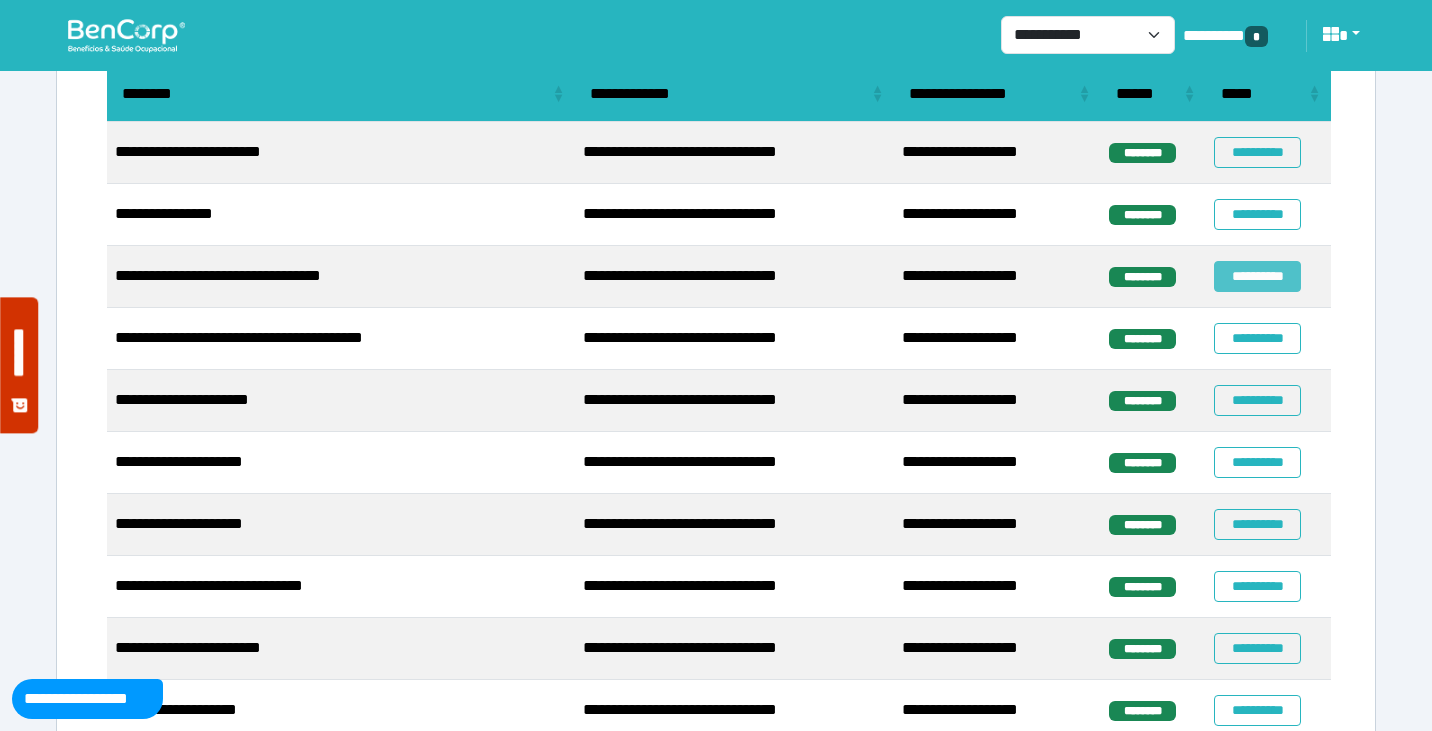 click on "**********" at bounding box center [1257, 276] 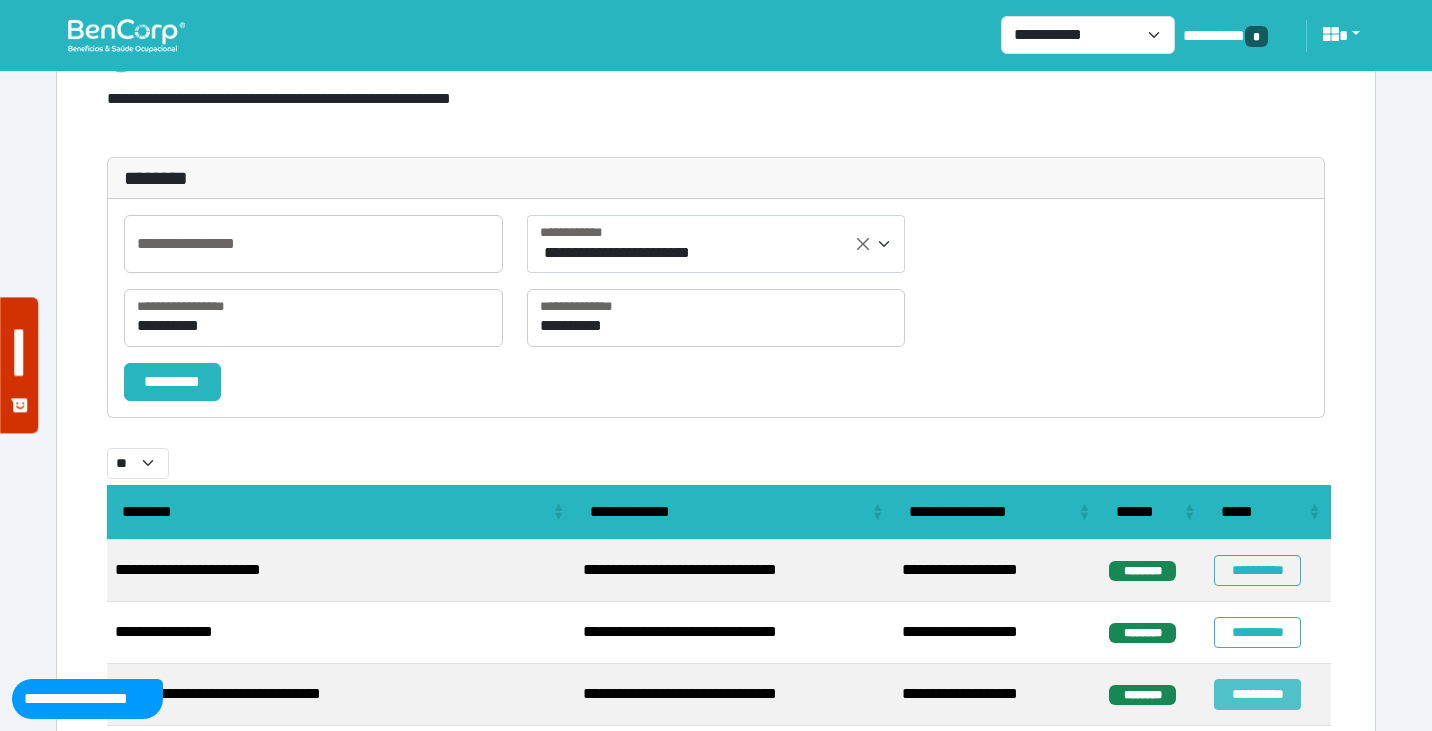 select on "**" 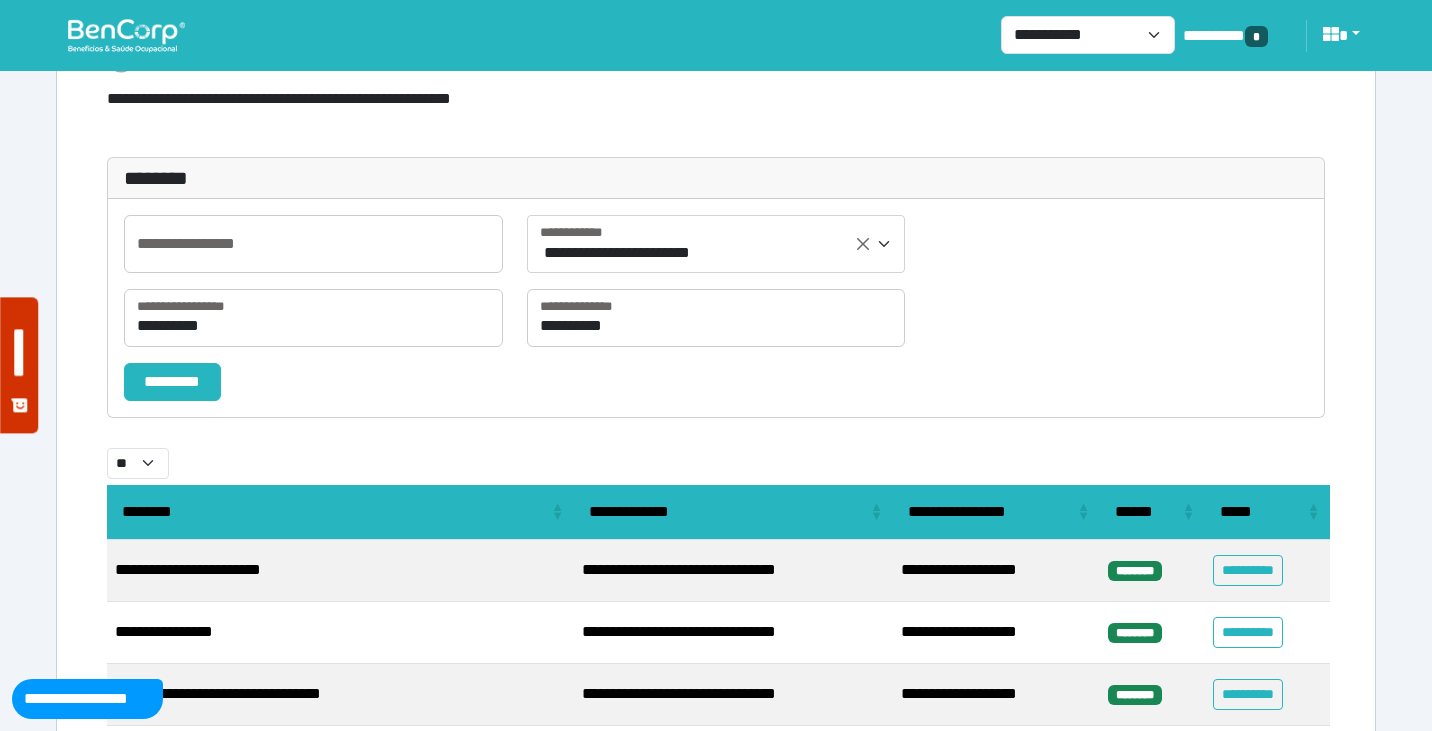 scroll, scrollTop: 524, scrollLeft: 0, axis: vertical 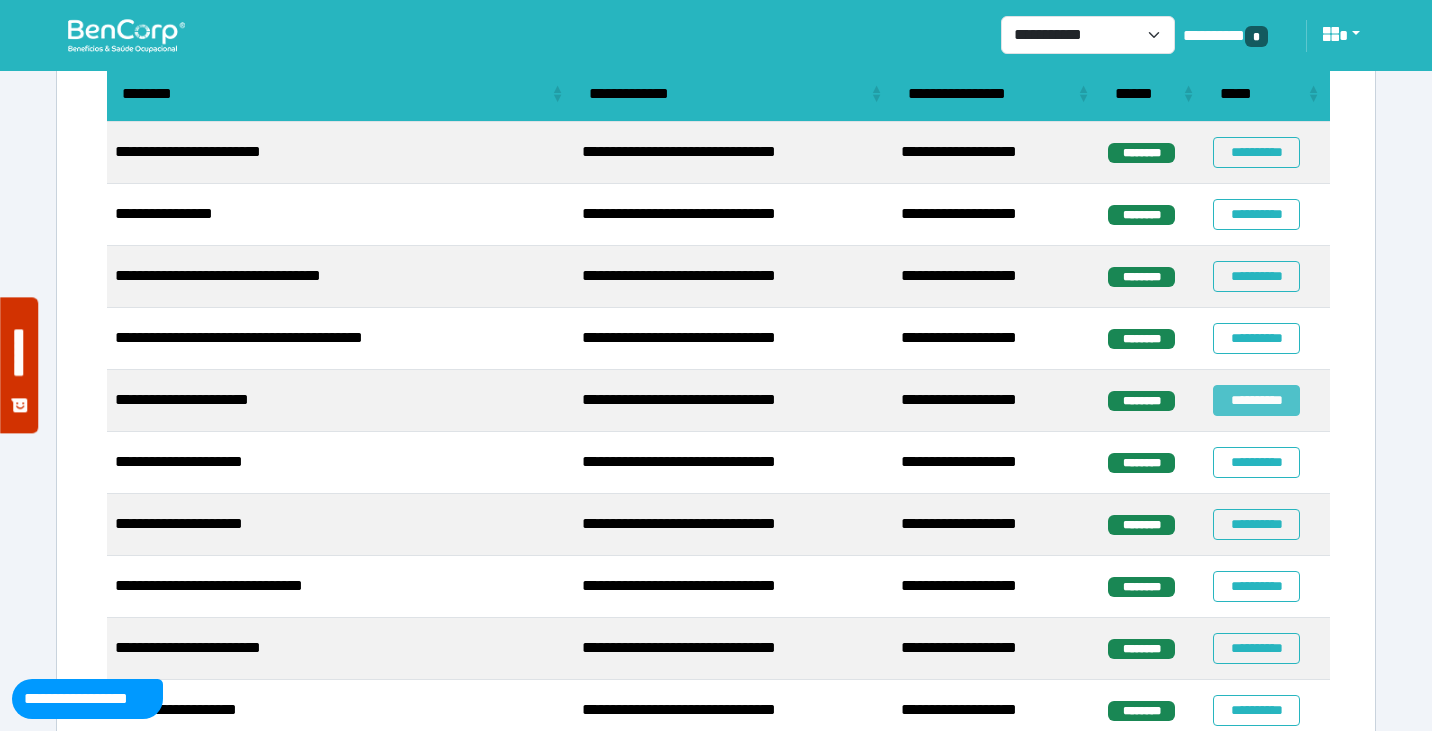 click on "**********" at bounding box center (1256, 400) 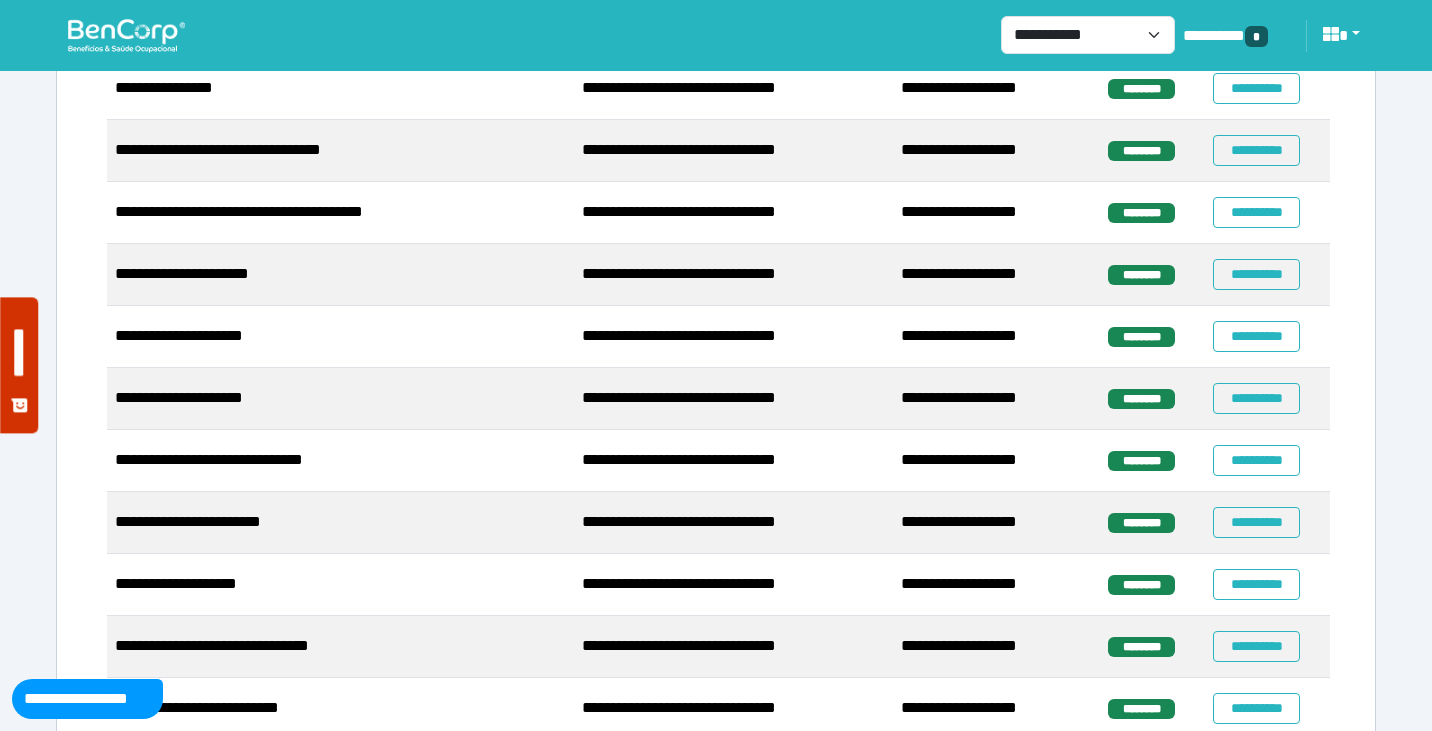 scroll, scrollTop: 711, scrollLeft: 0, axis: vertical 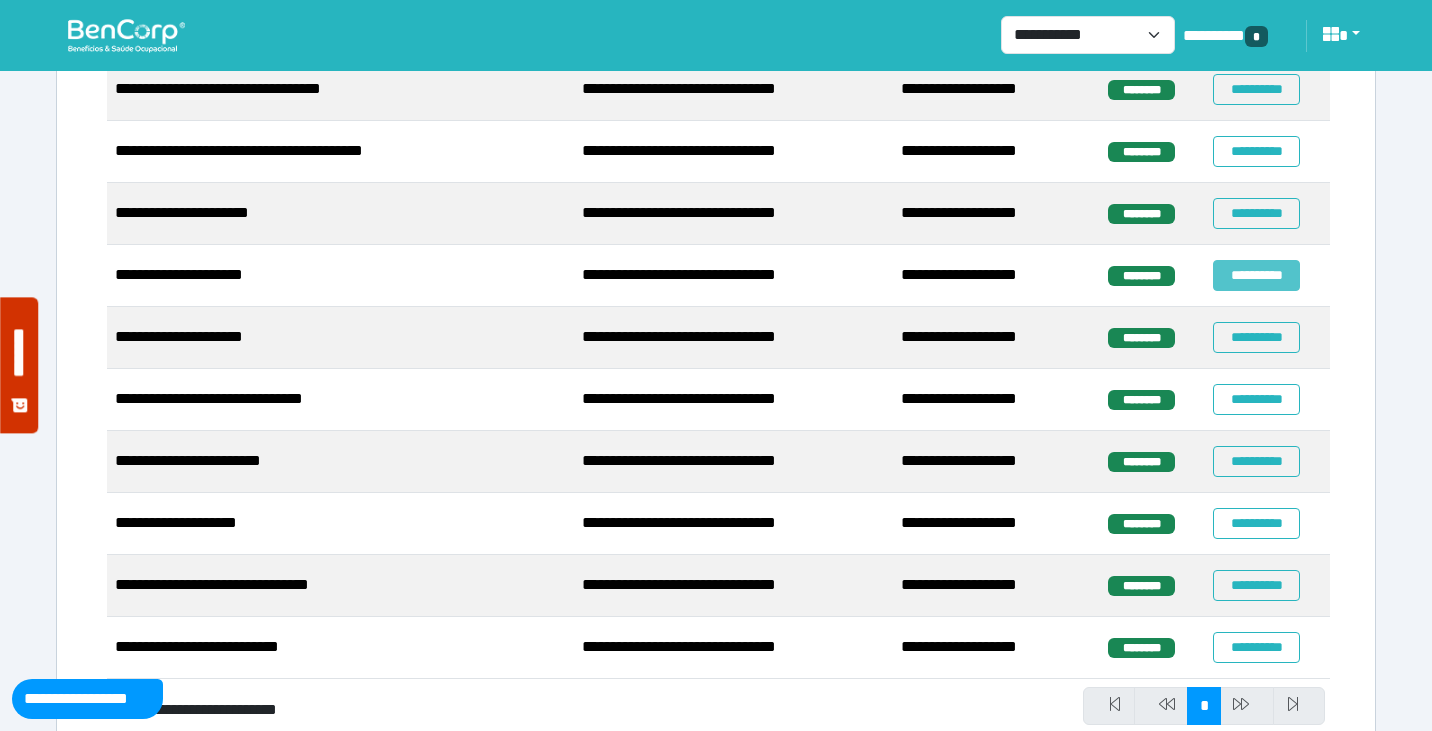 click on "**********" at bounding box center [1256, 275] 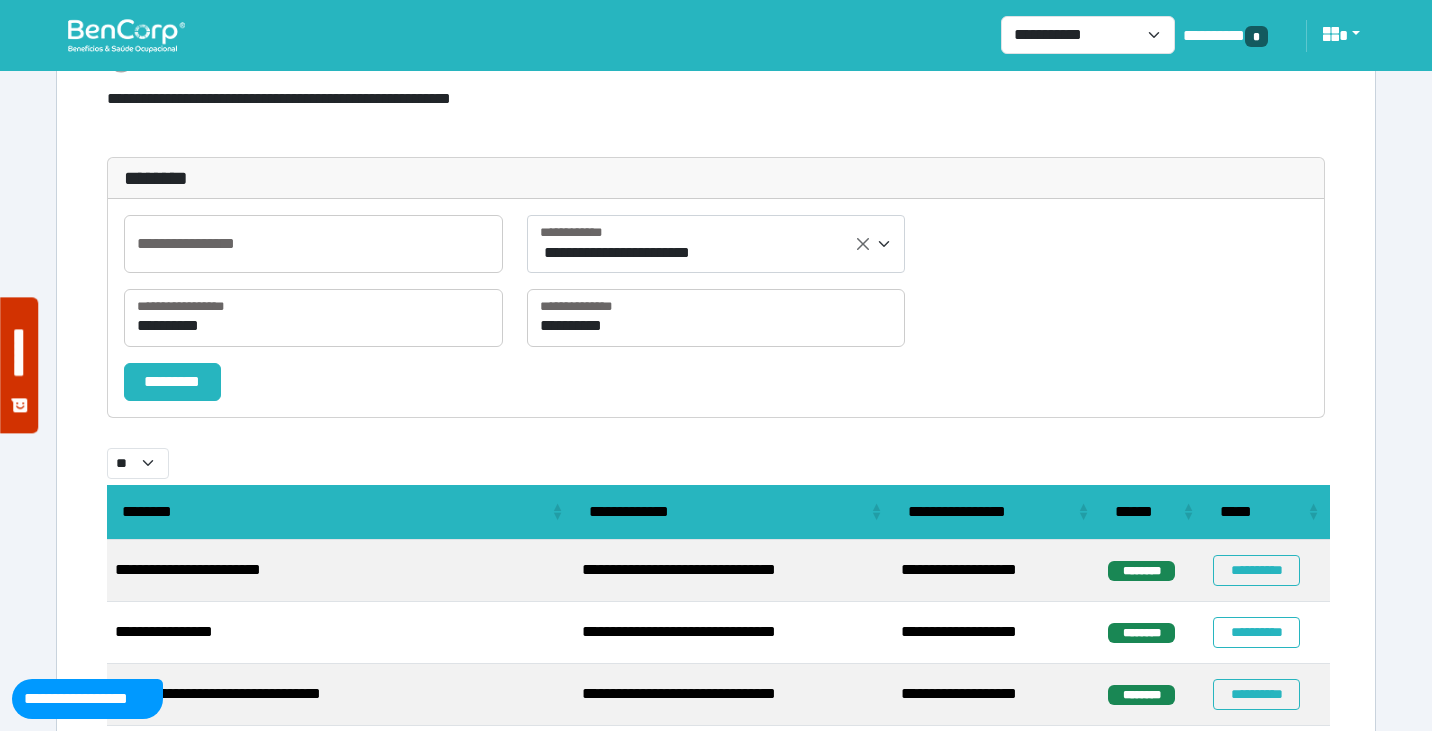 select on "**" 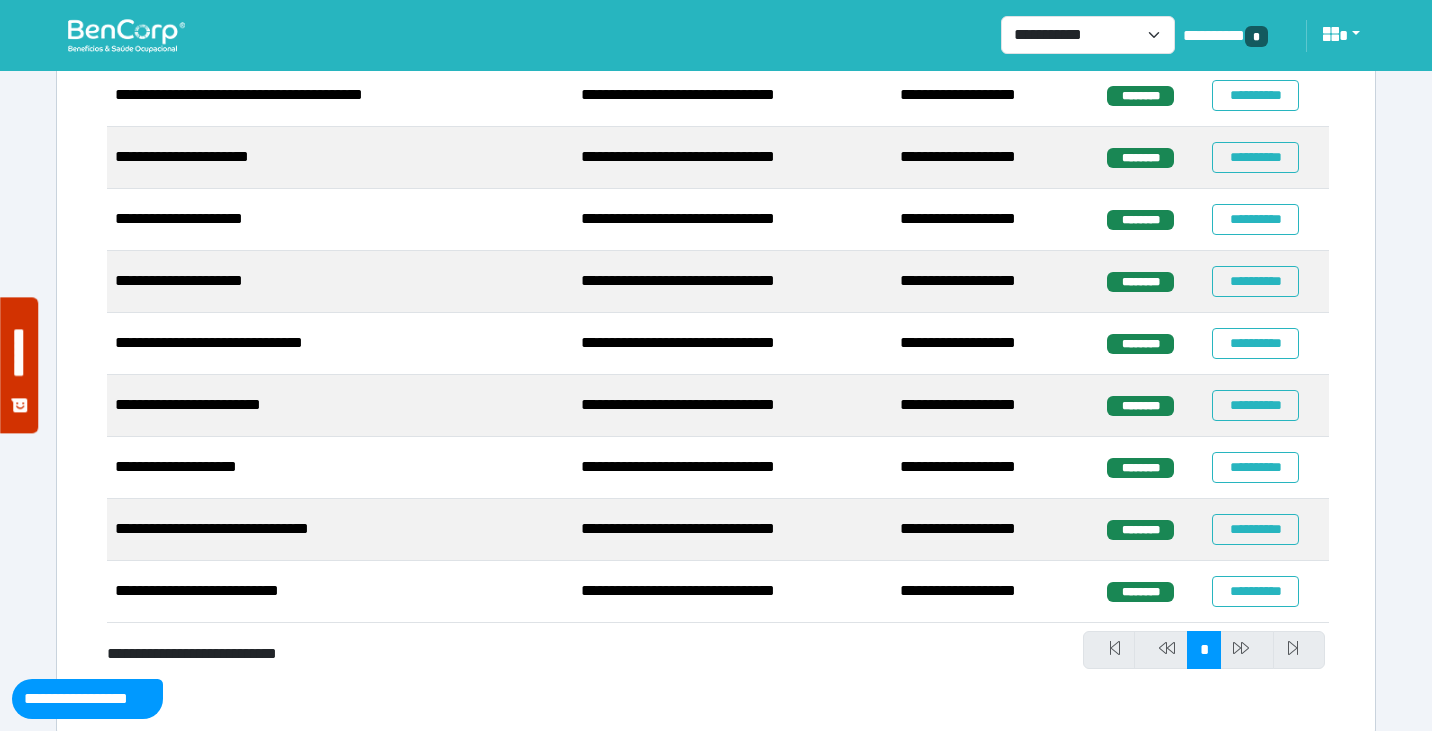 scroll, scrollTop: 793, scrollLeft: 0, axis: vertical 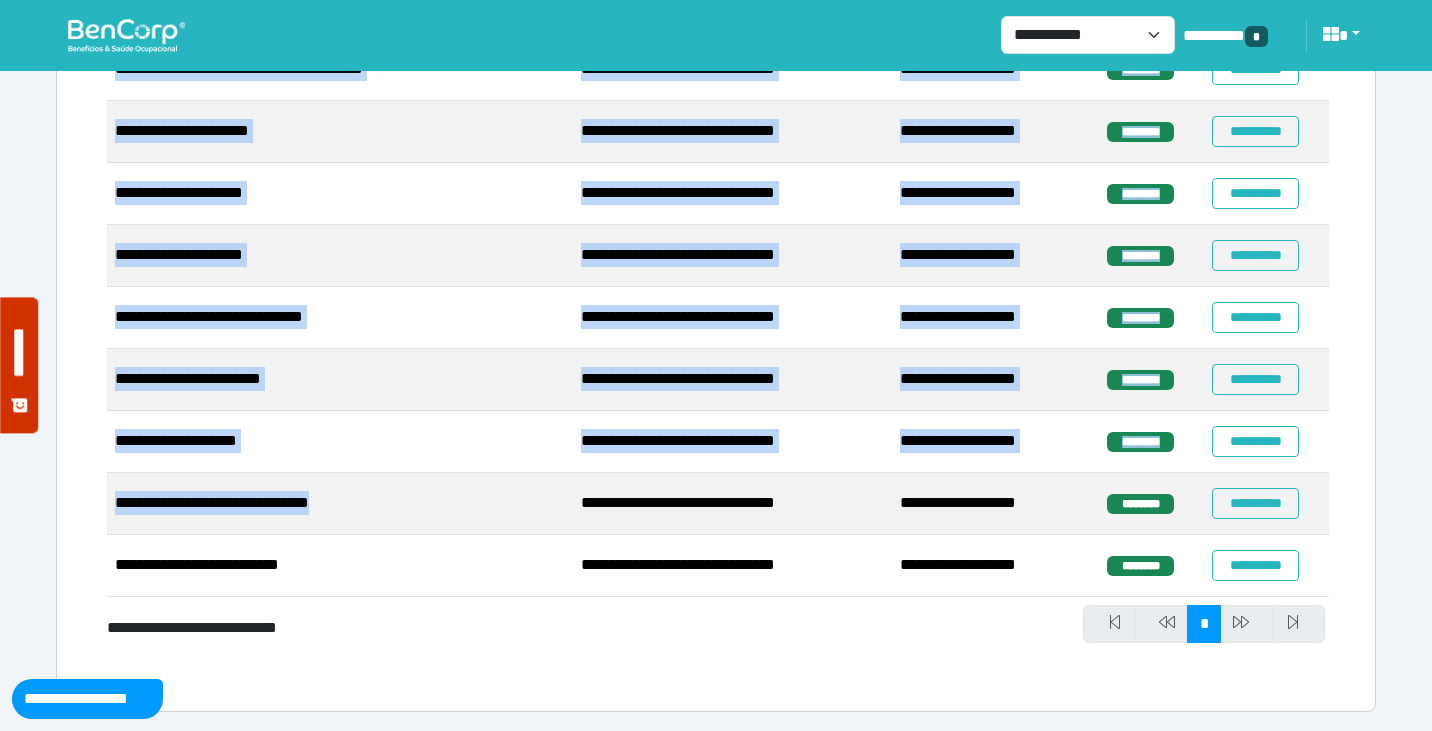 drag, startPoint x: 375, startPoint y: 508, endPoint x: 98, endPoint y: 507, distance: 277.0018 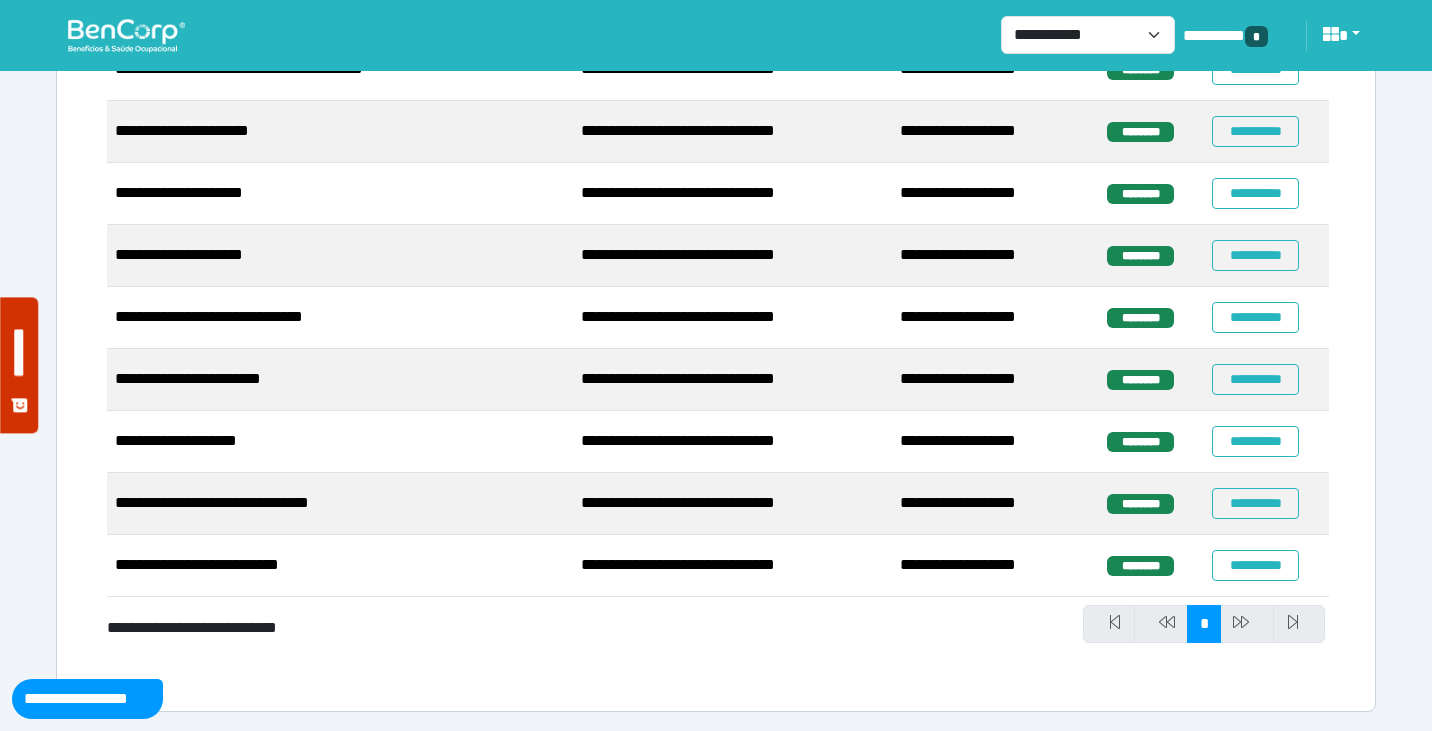 click on "**********" at bounding box center (340, 504) 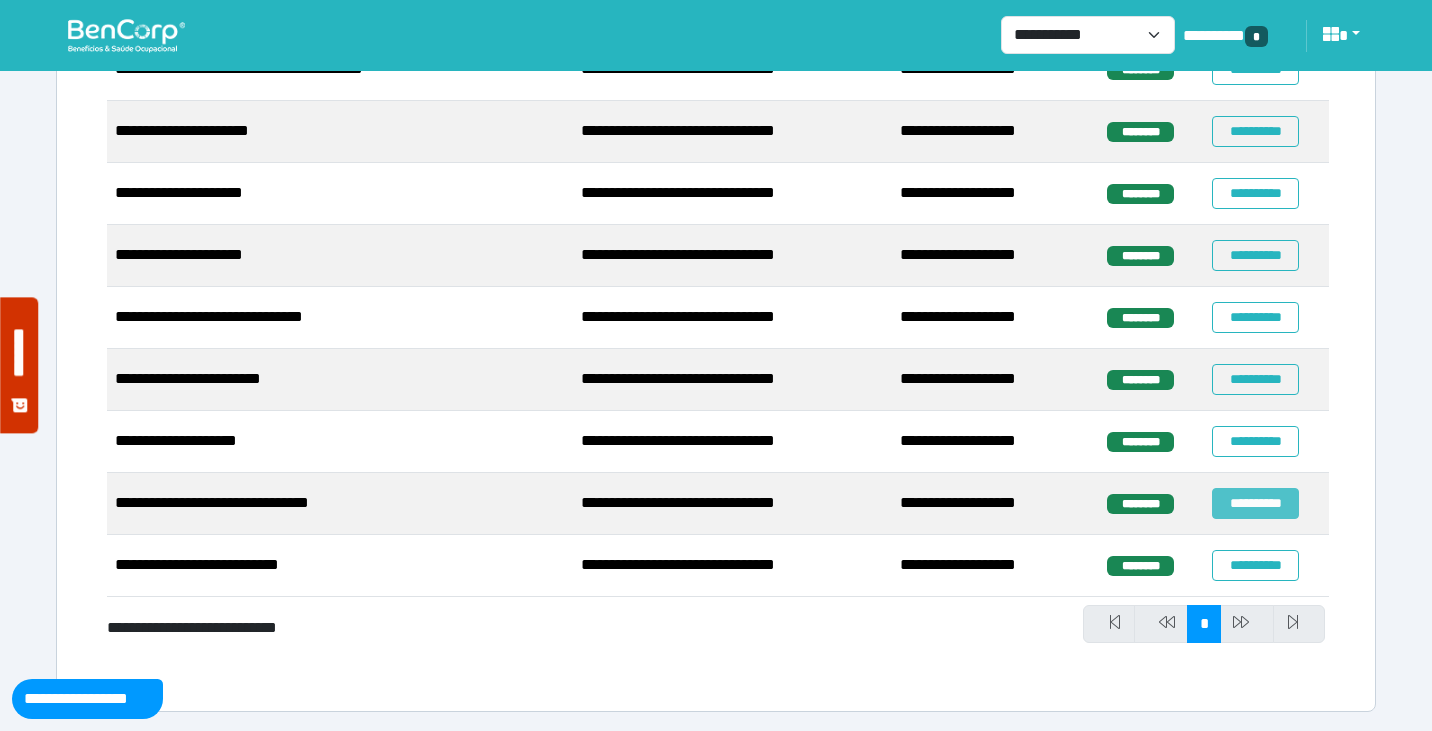 click on "**********" at bounding box center [1255, 503] 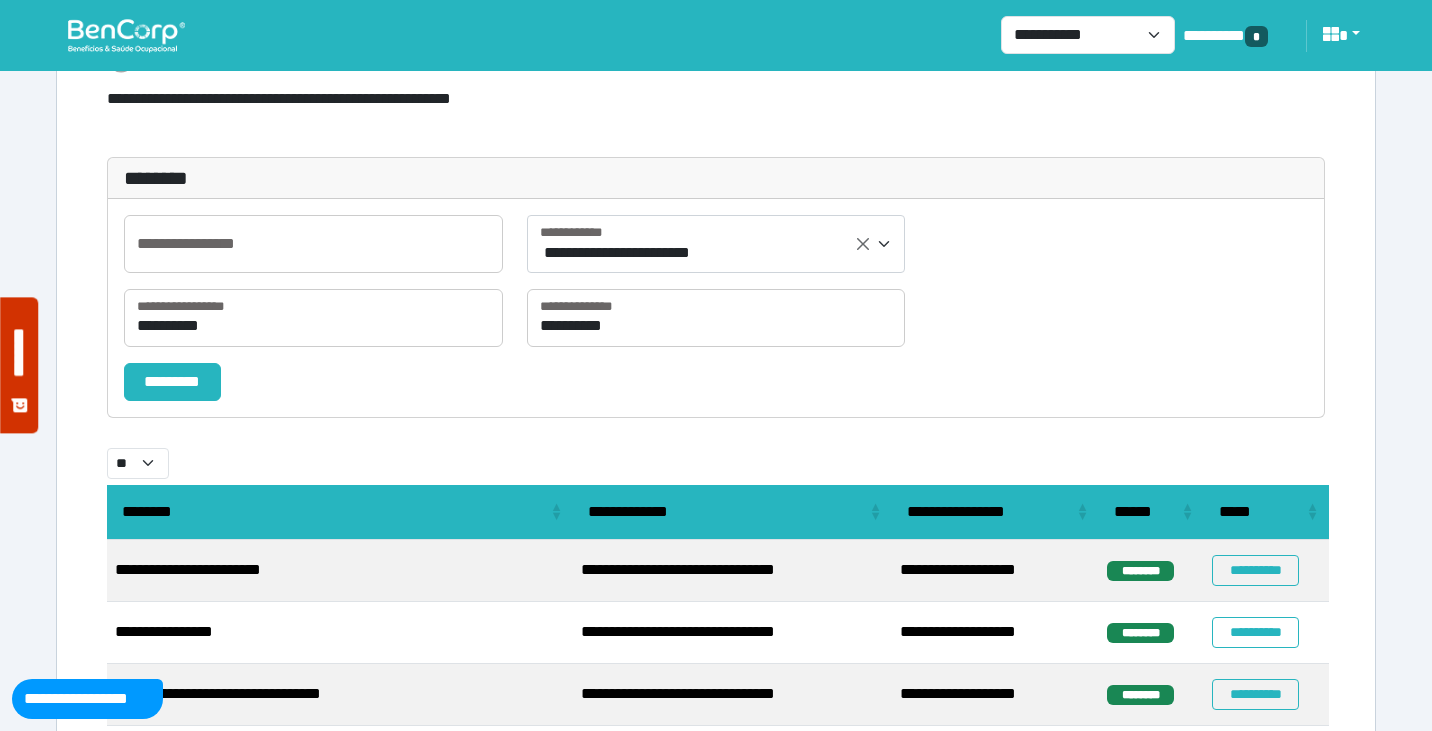 select on "**" 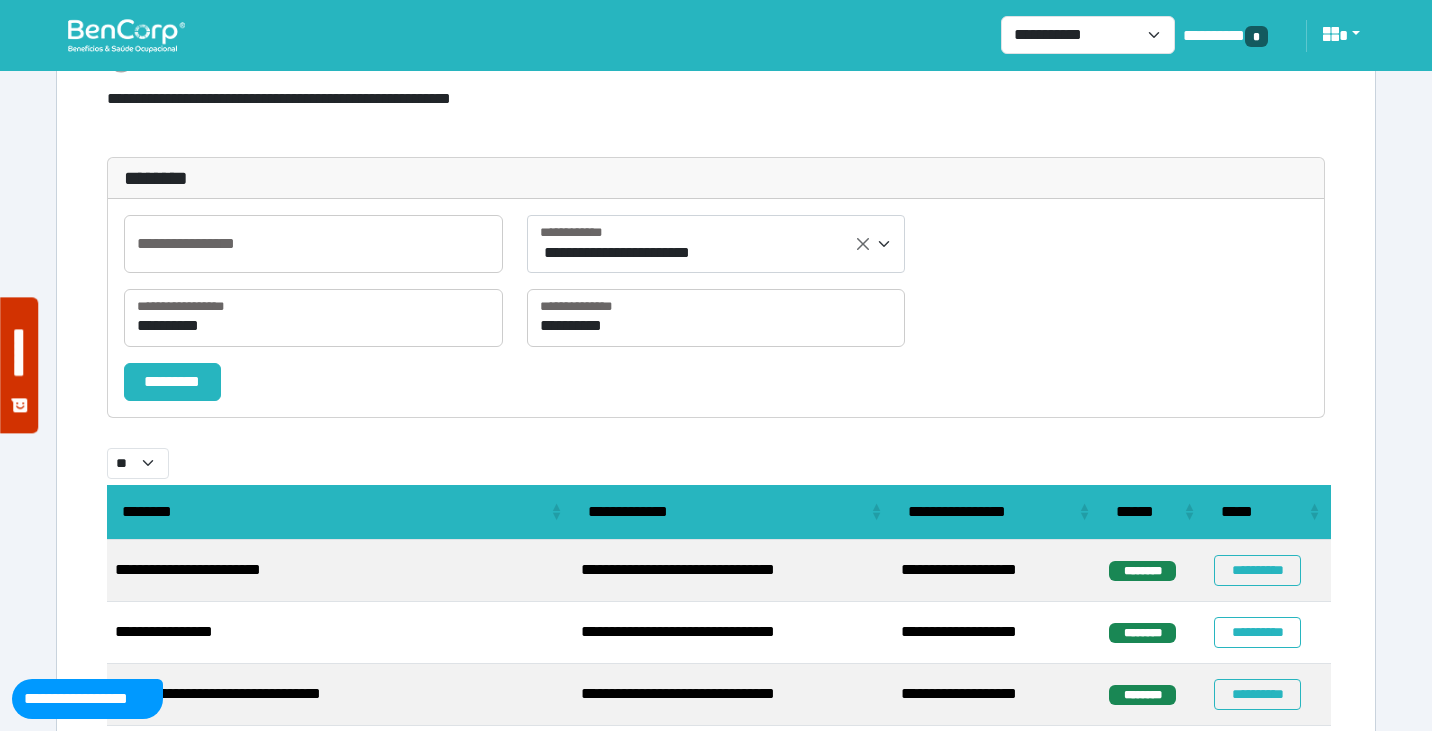 scroll, scrollTop: 793, scrollLeft: 0, axis: vertical 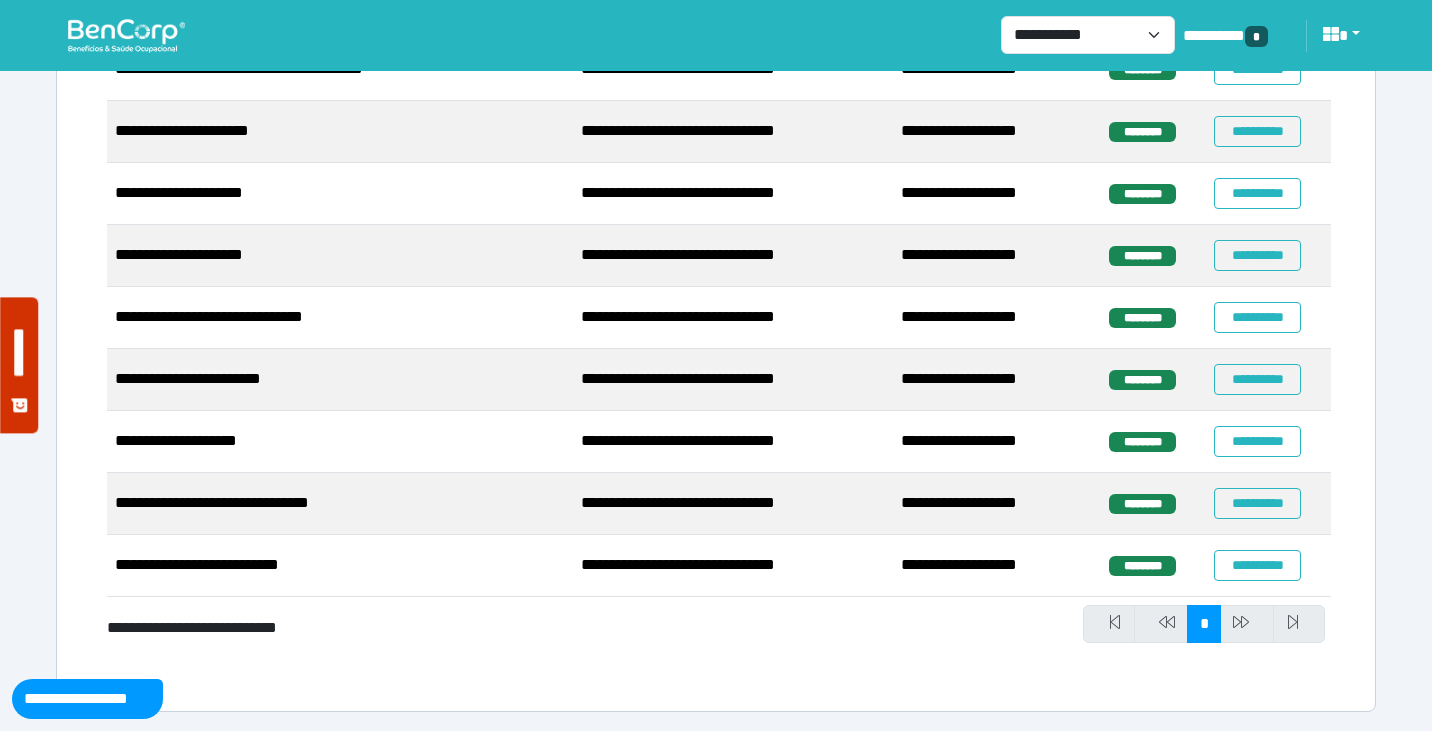 click on "**********" at bounding box center [340, 566] 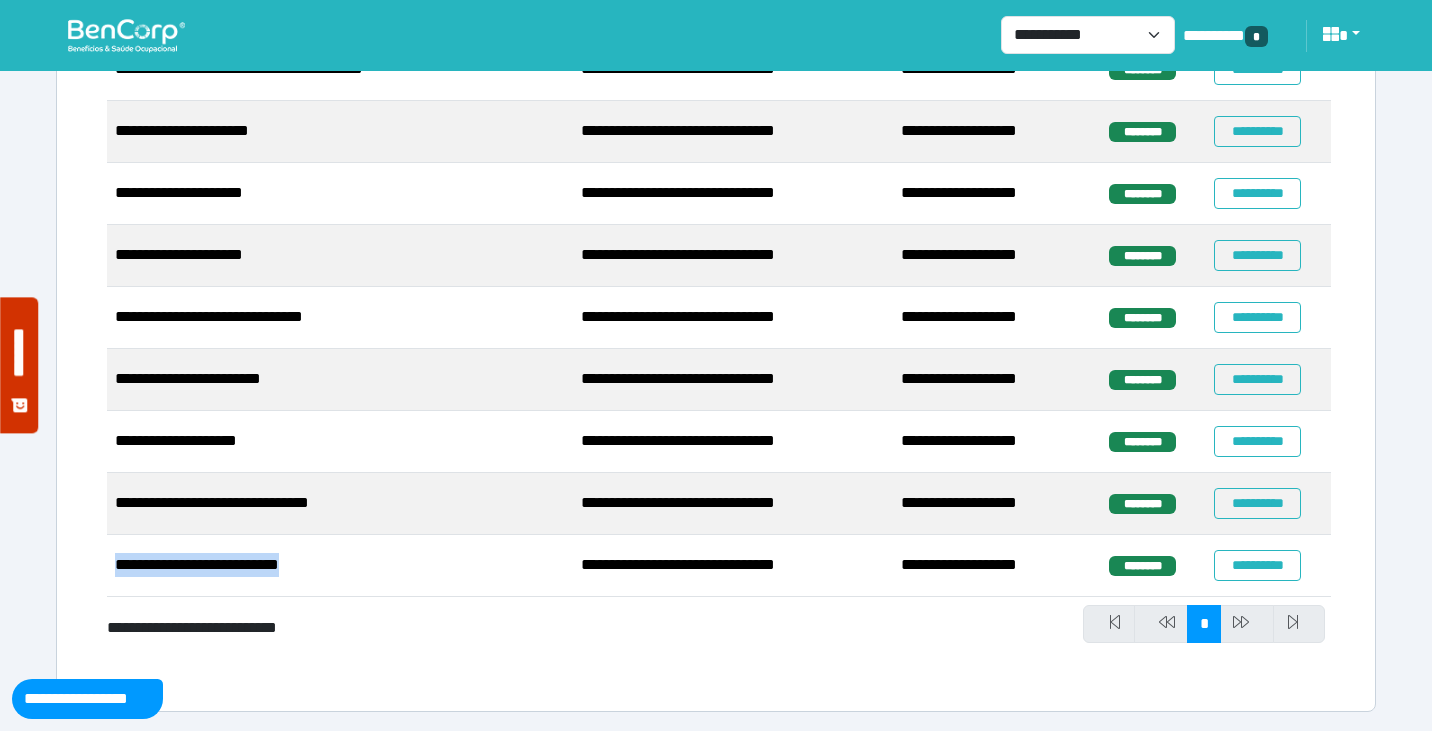 click on "**********" at bounding box center [340, 566] 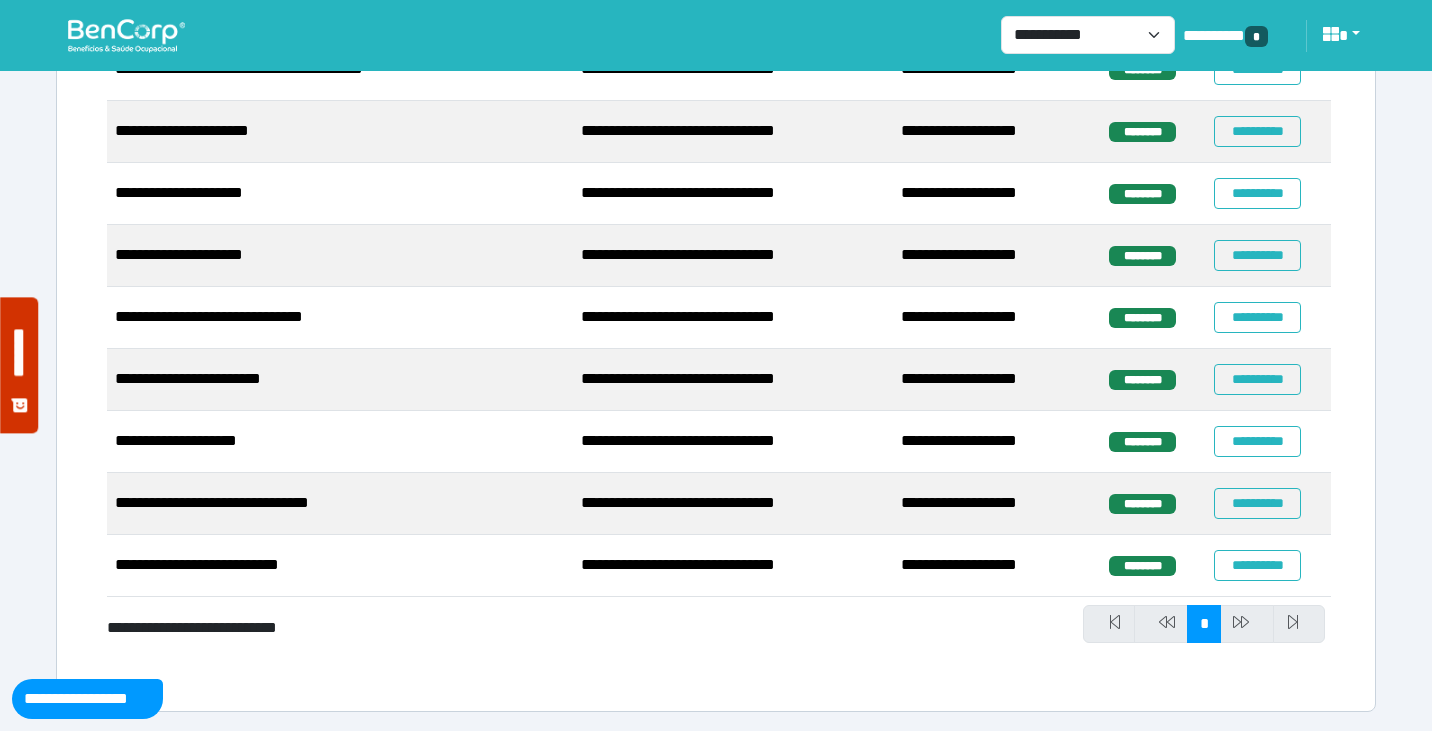 click on "**********" at bounding box center [340, 566] 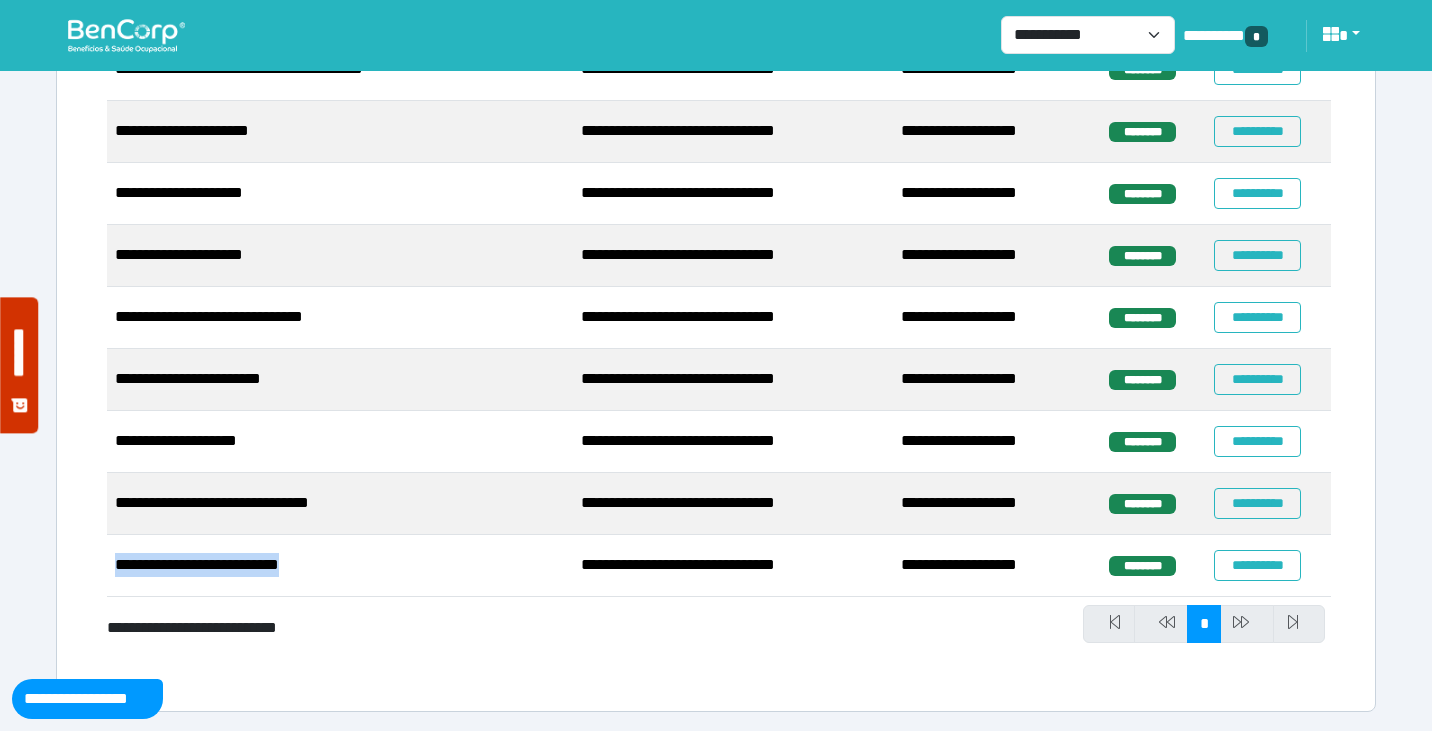 drag, startPoint x: 293, startPoint y: 562, endPoint x: 150, endPoint y: 560, distance: 143.01399 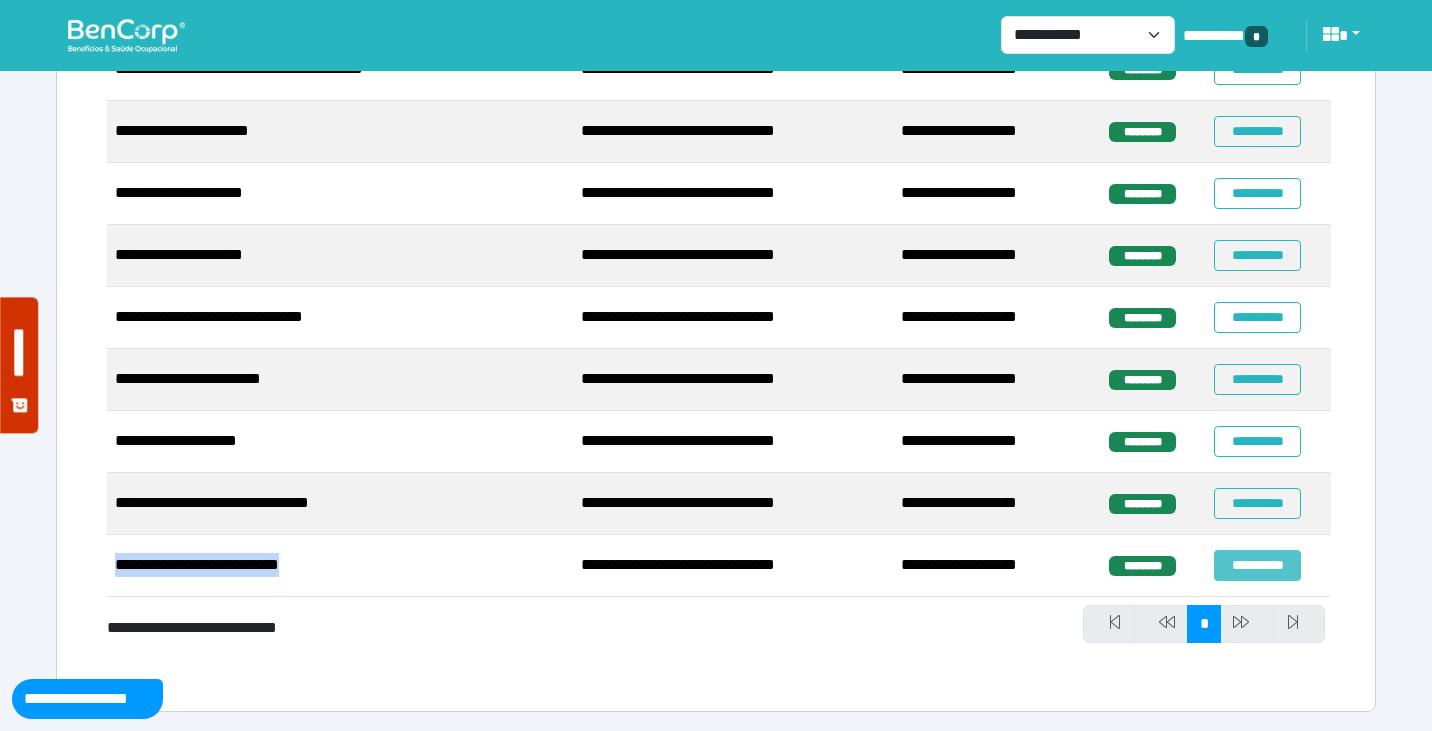 click on "**********" at bounding box center [1257, 565] 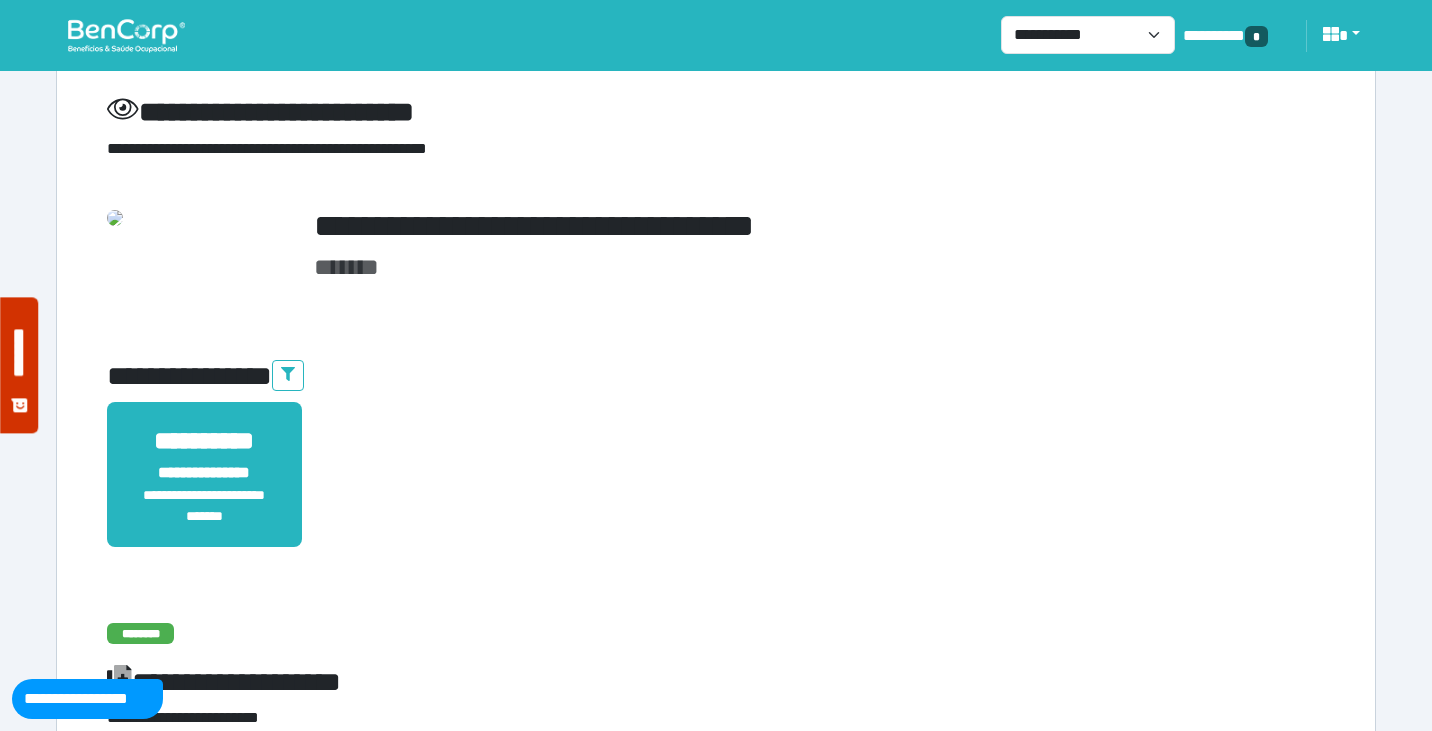 scroll, scrollTop: 40, scrollLeft: 0, axis: vertical 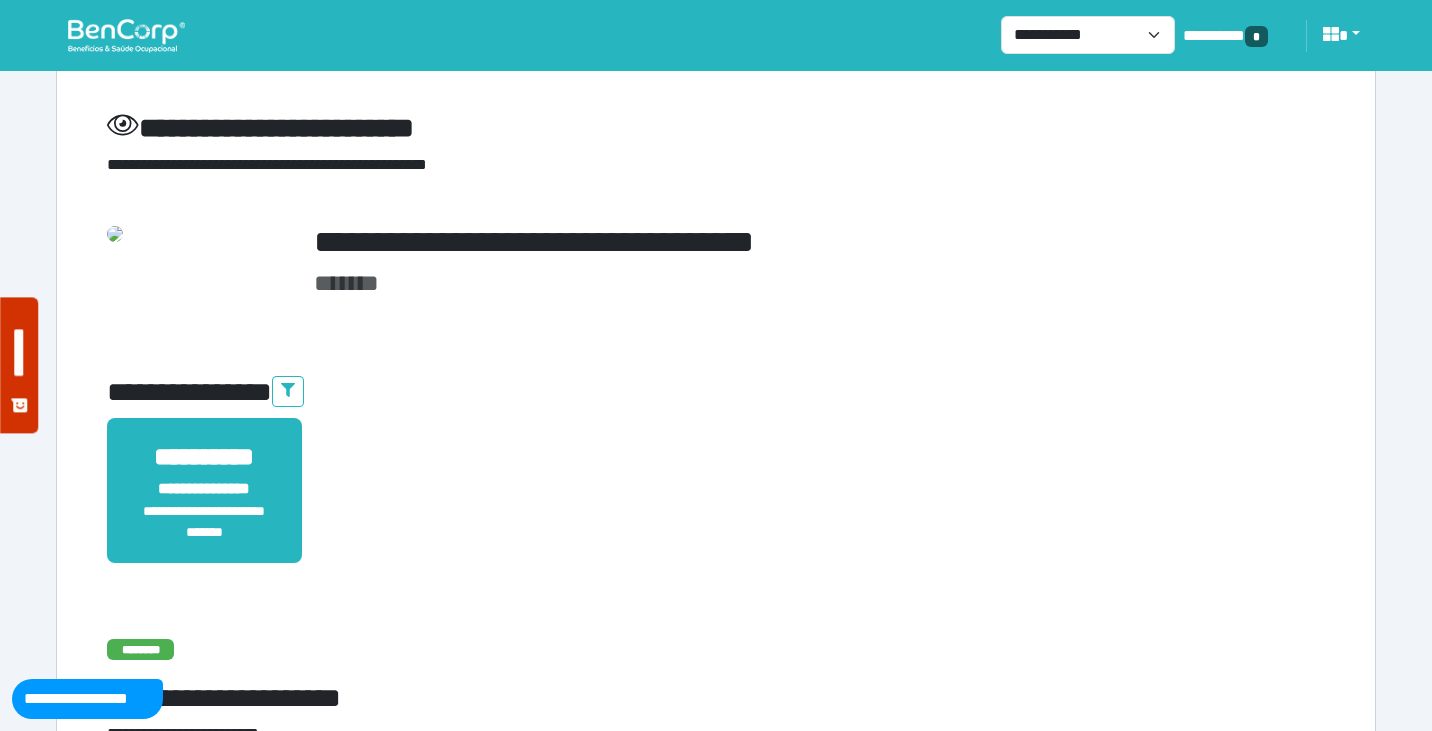 click on "**********" at bounding box center (716, 242) 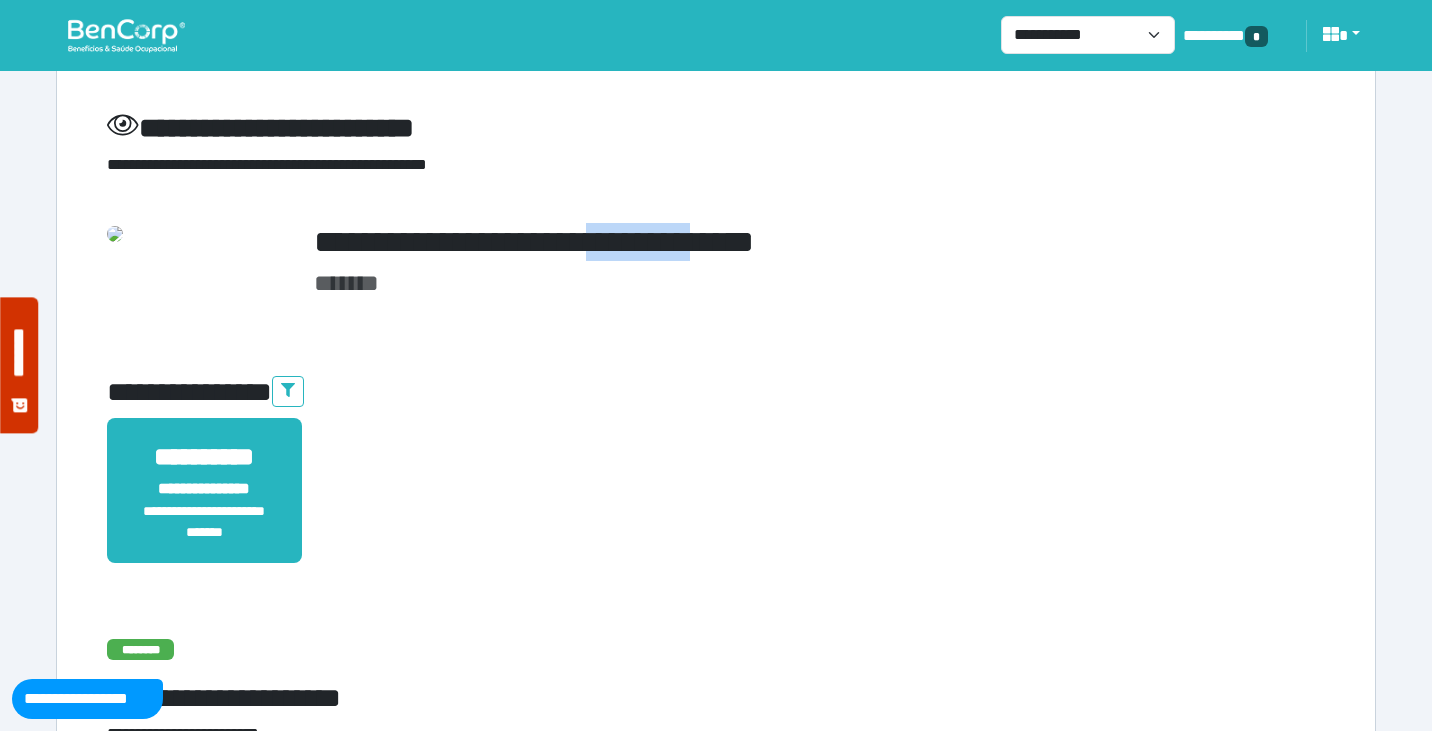 click on "**********" at bounding box center [716, 242] 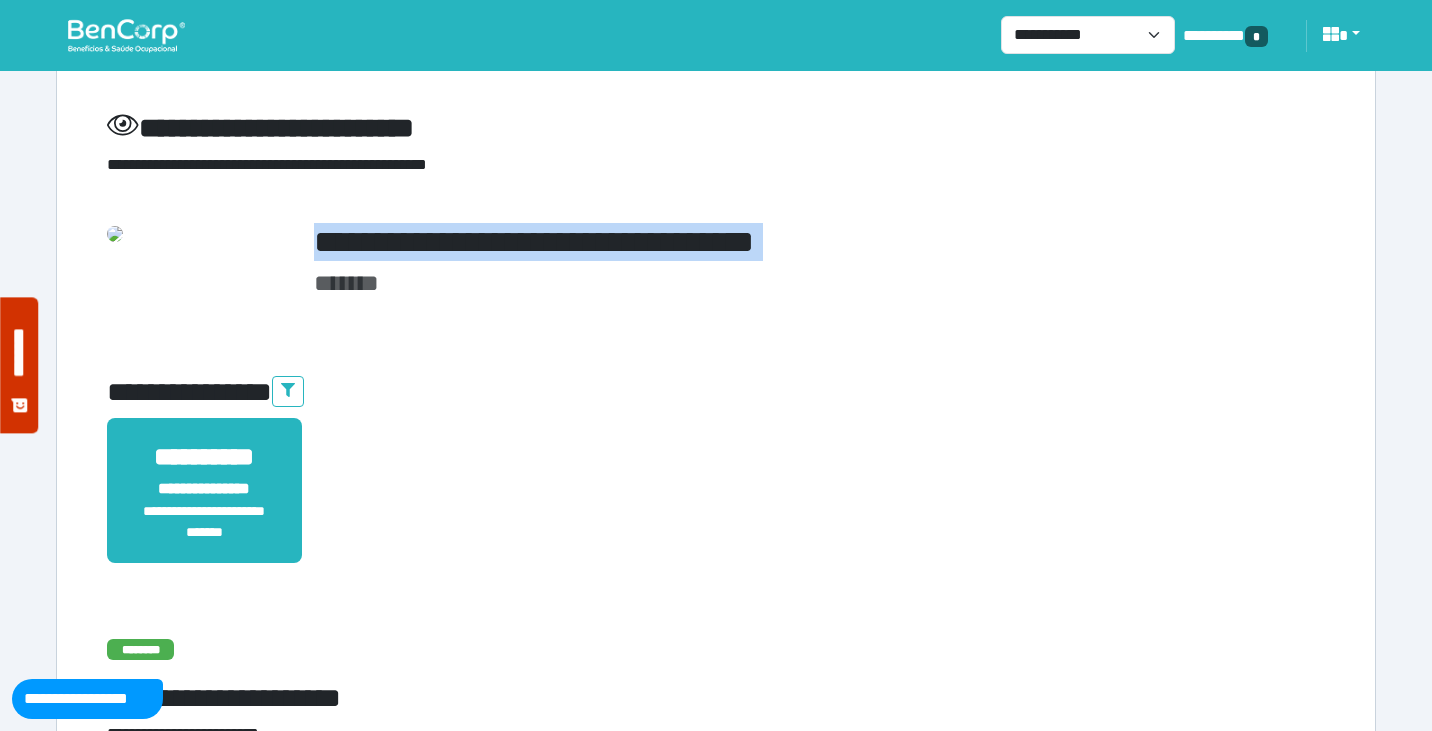 click on "**********" at bounding box center (716, 242) 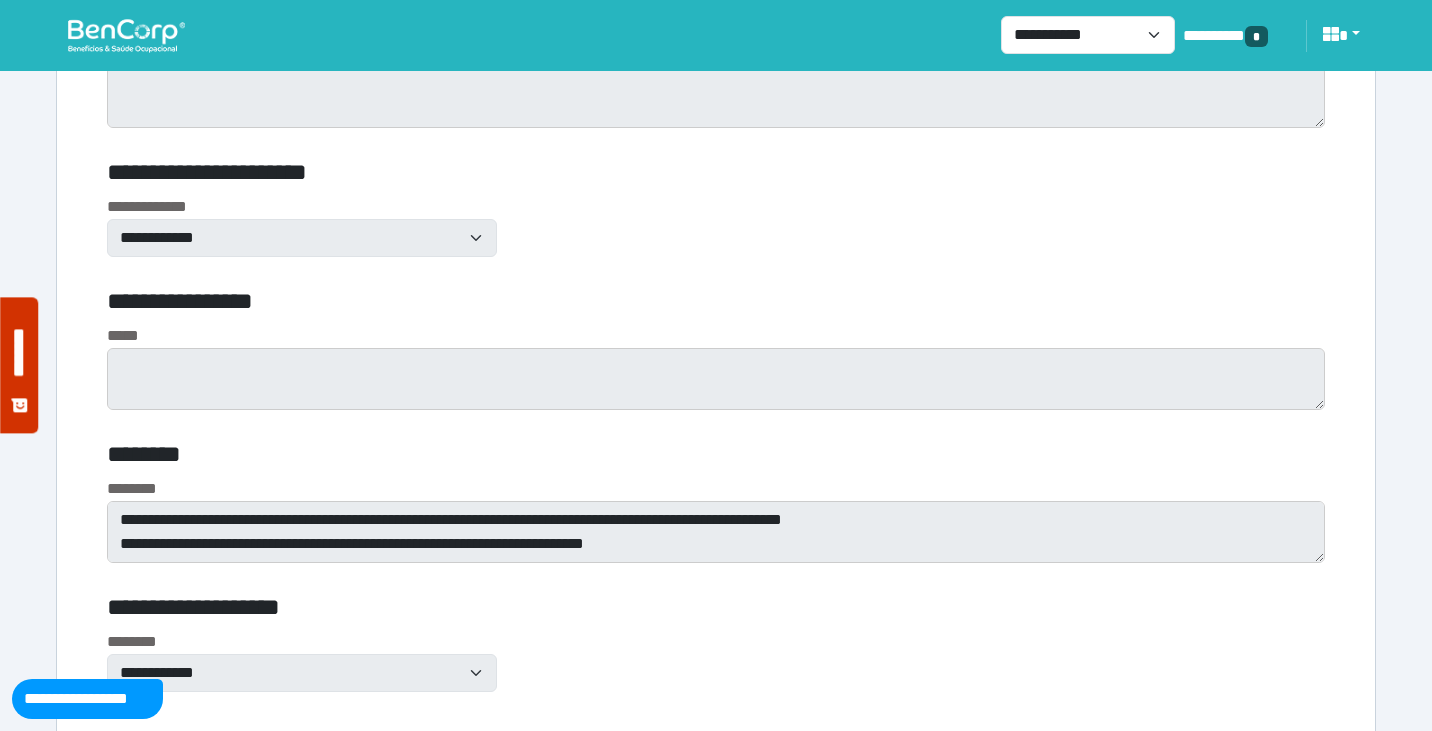 scroll, scrollTop: 8103, scrollLeft: 0, axis: vertical 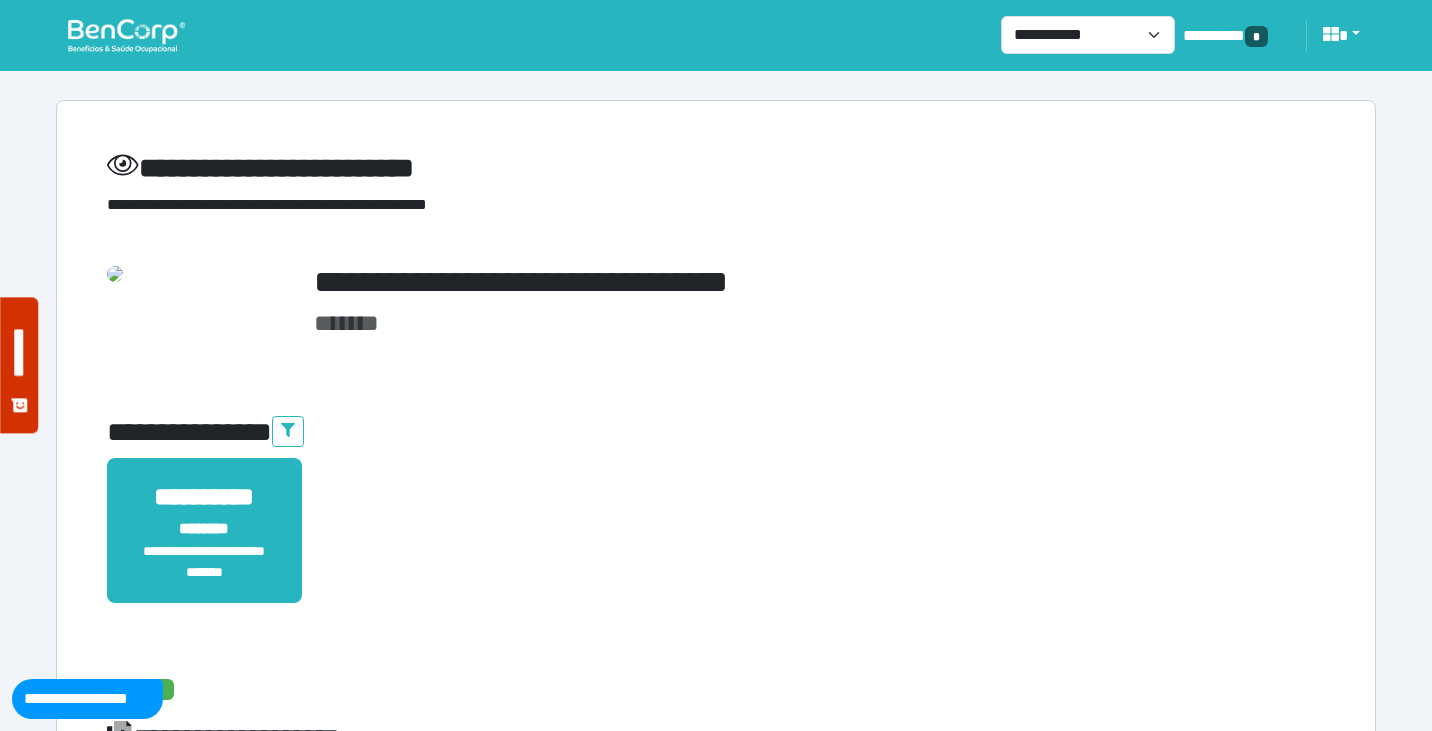 click on "**********" at bounding box center (716, 282) 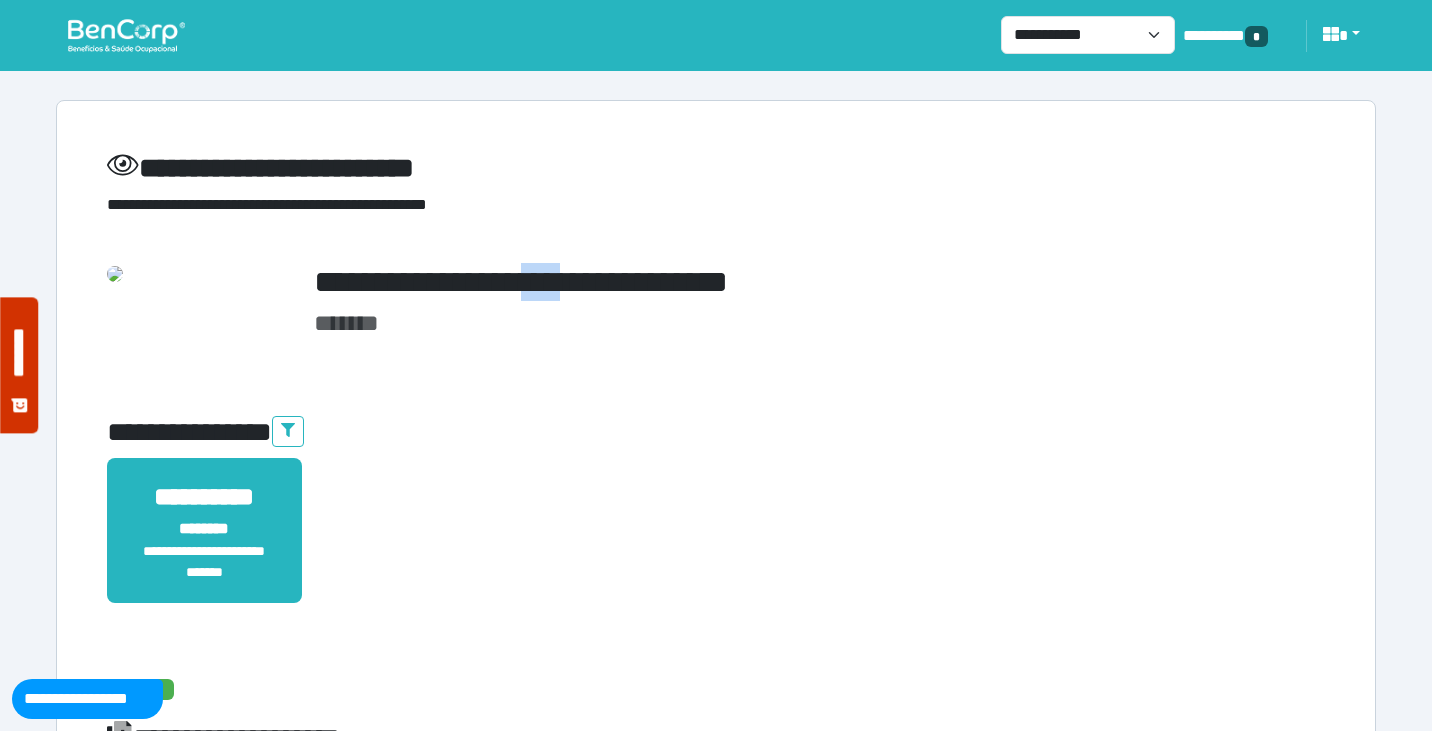 click on "**********" at bounding box center (716, 282) 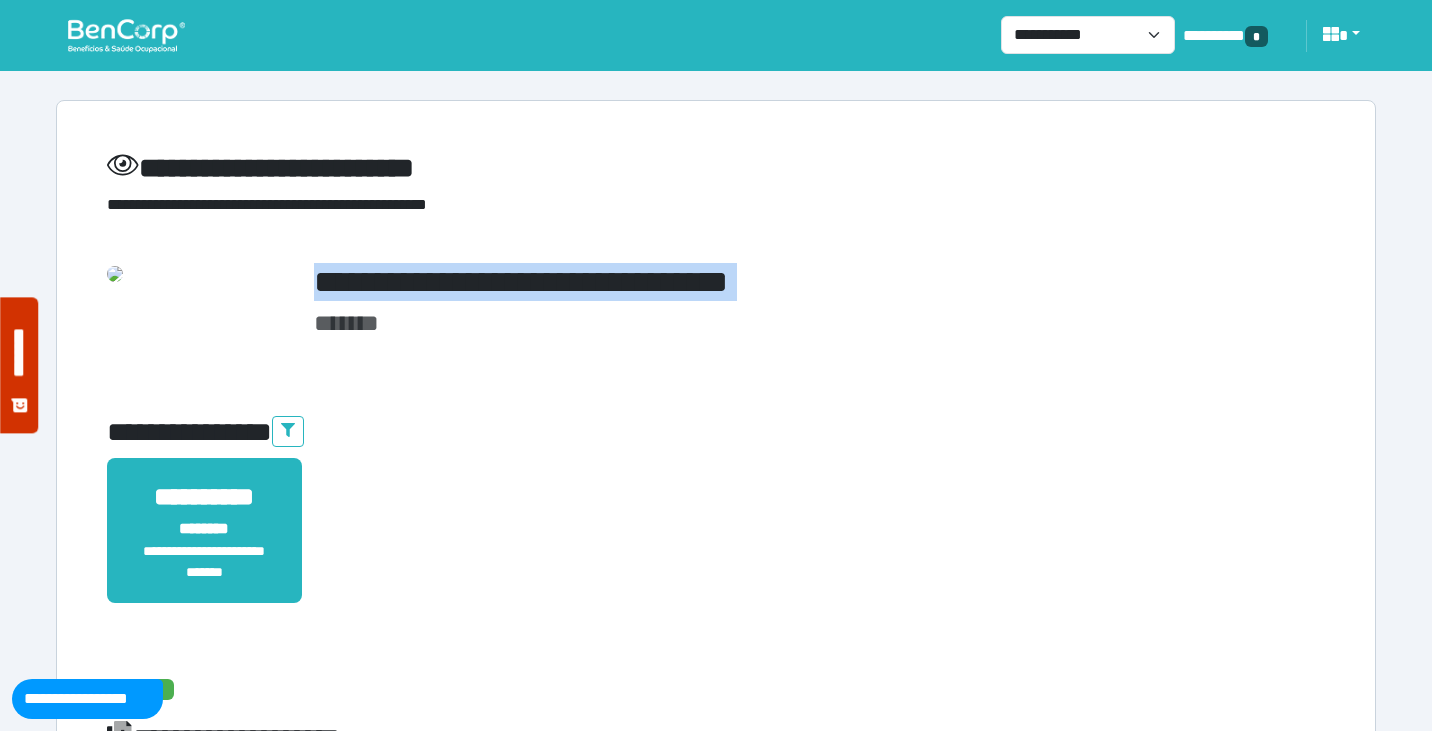 click on "**********" at bounding box center (716, 282) 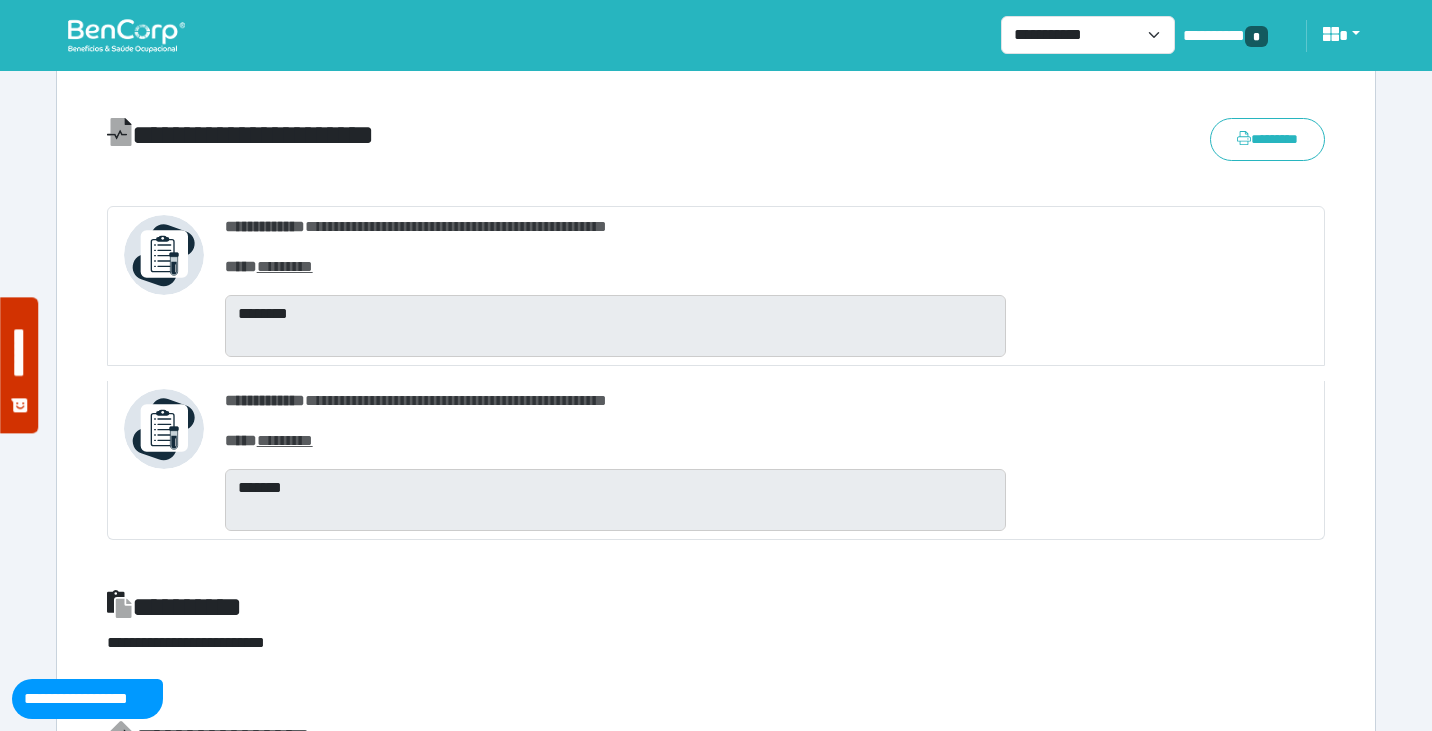 scroll, scrollTop: 879, scrollLeft: 0, axis: vertical 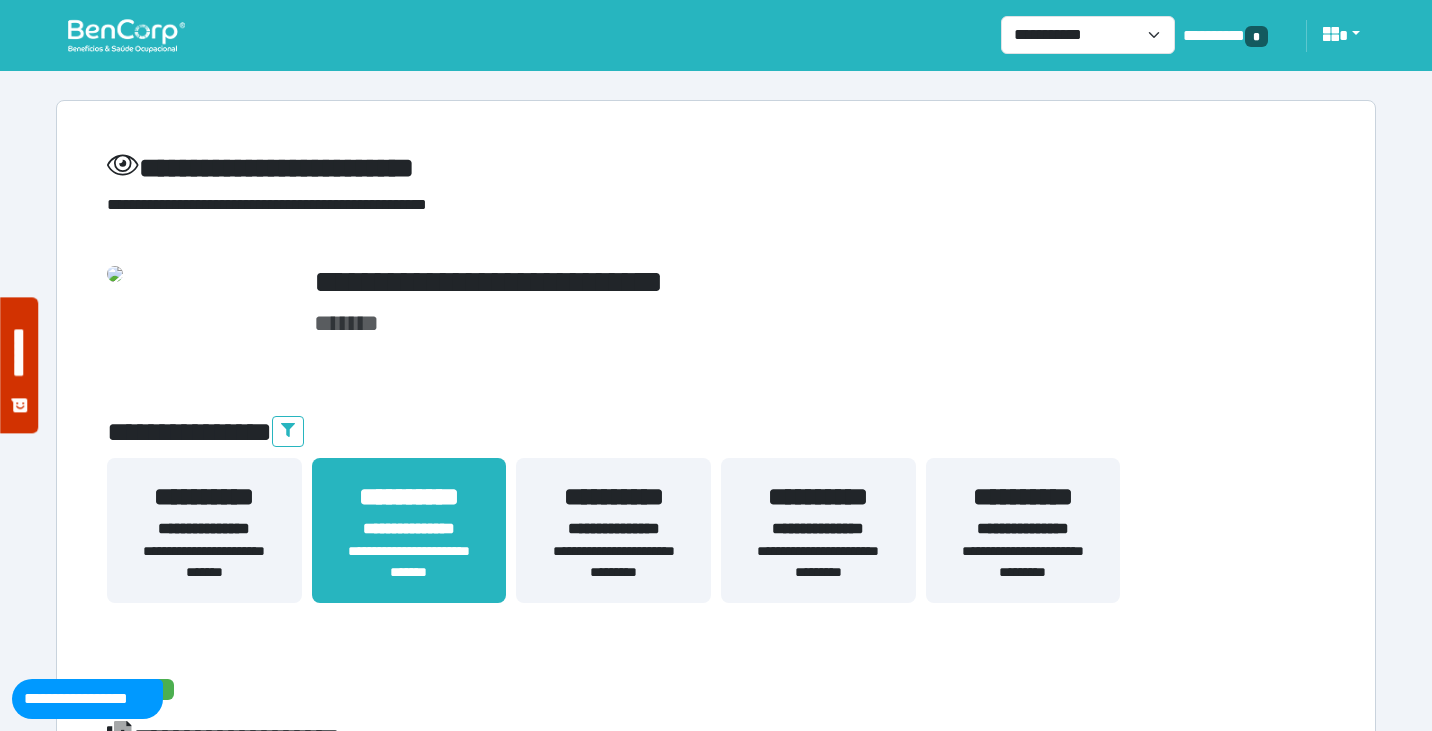 click at bounding box center [126, 35] 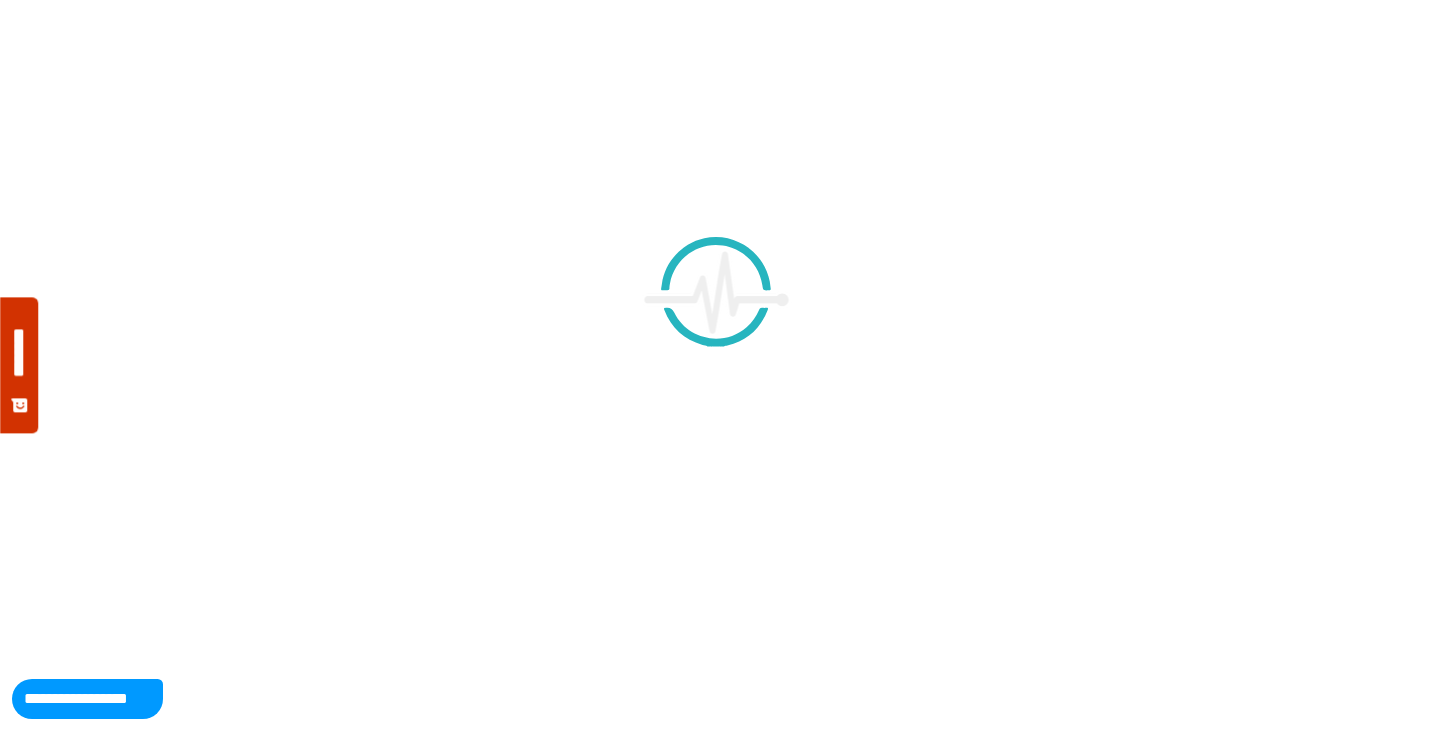 scroll, scrollTop: 0, scrollLeft: 0, axis: both 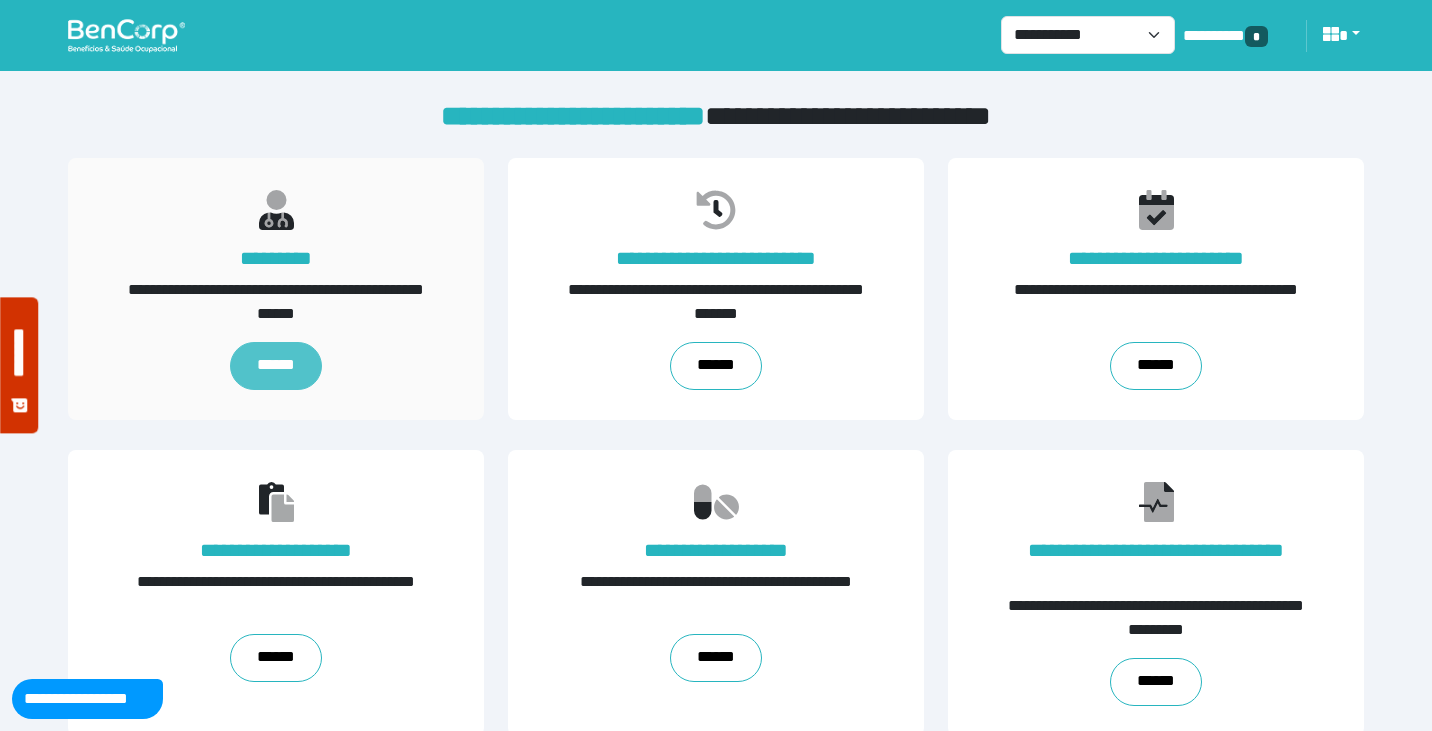 click on "******" at bounding box center (275, 366) 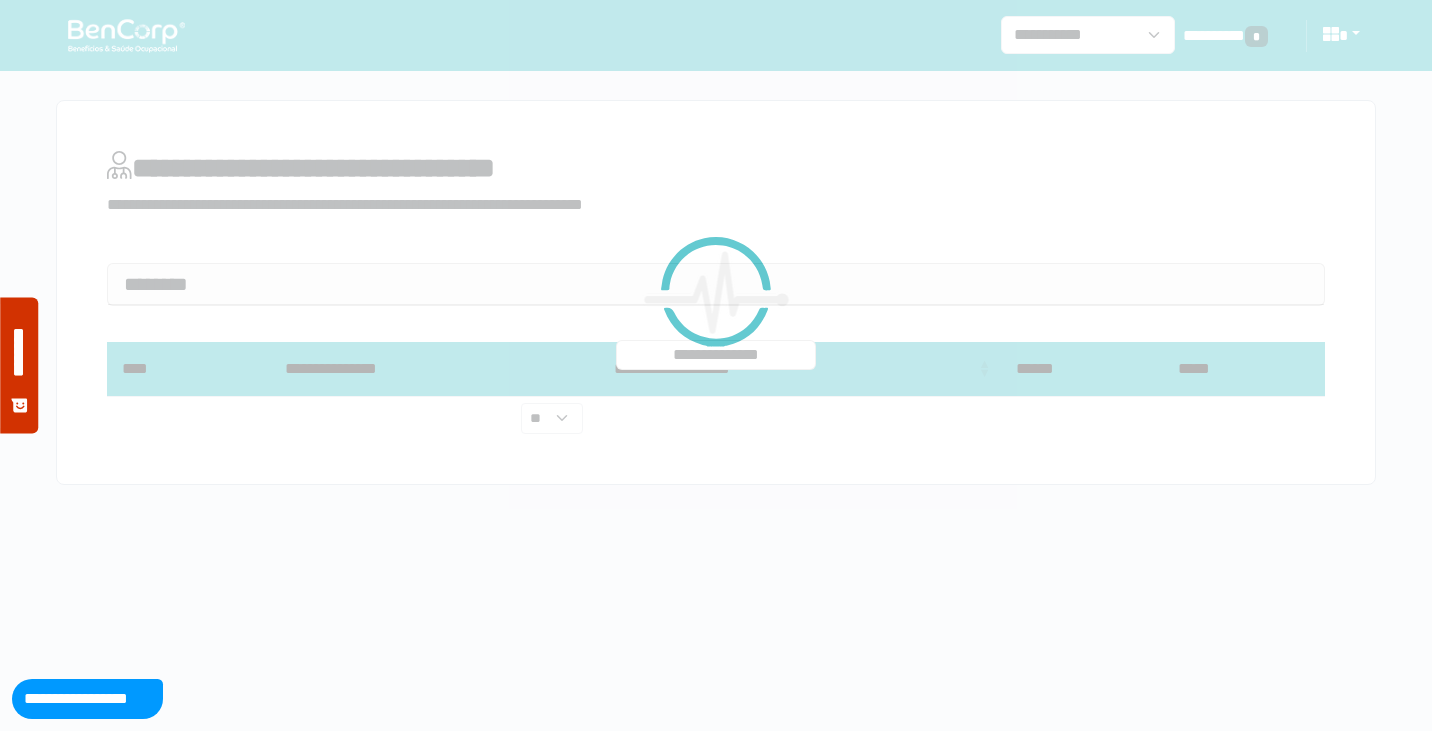 scroll, scrollTop: 0, scrollLeft: 0, axis: both 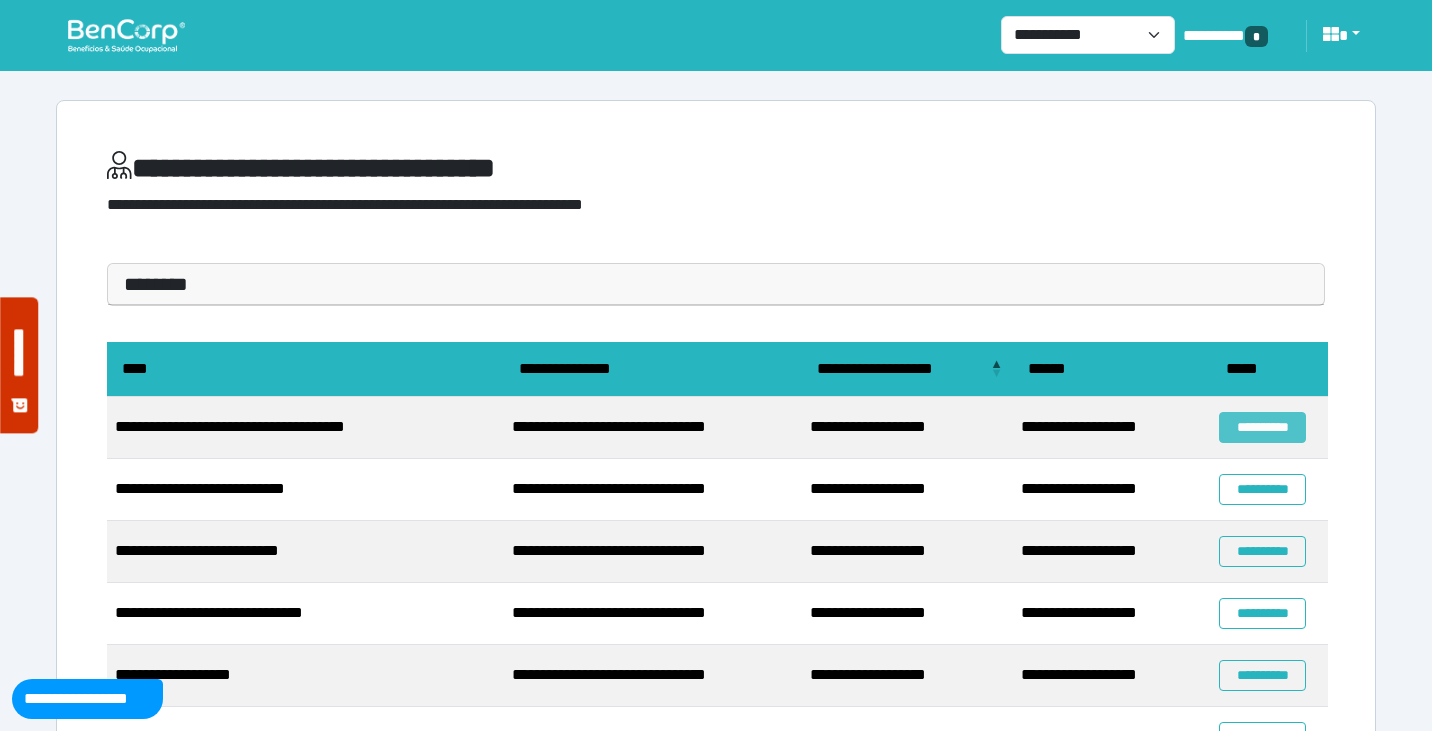 click on "**********" at bounding box center [1262, 427] 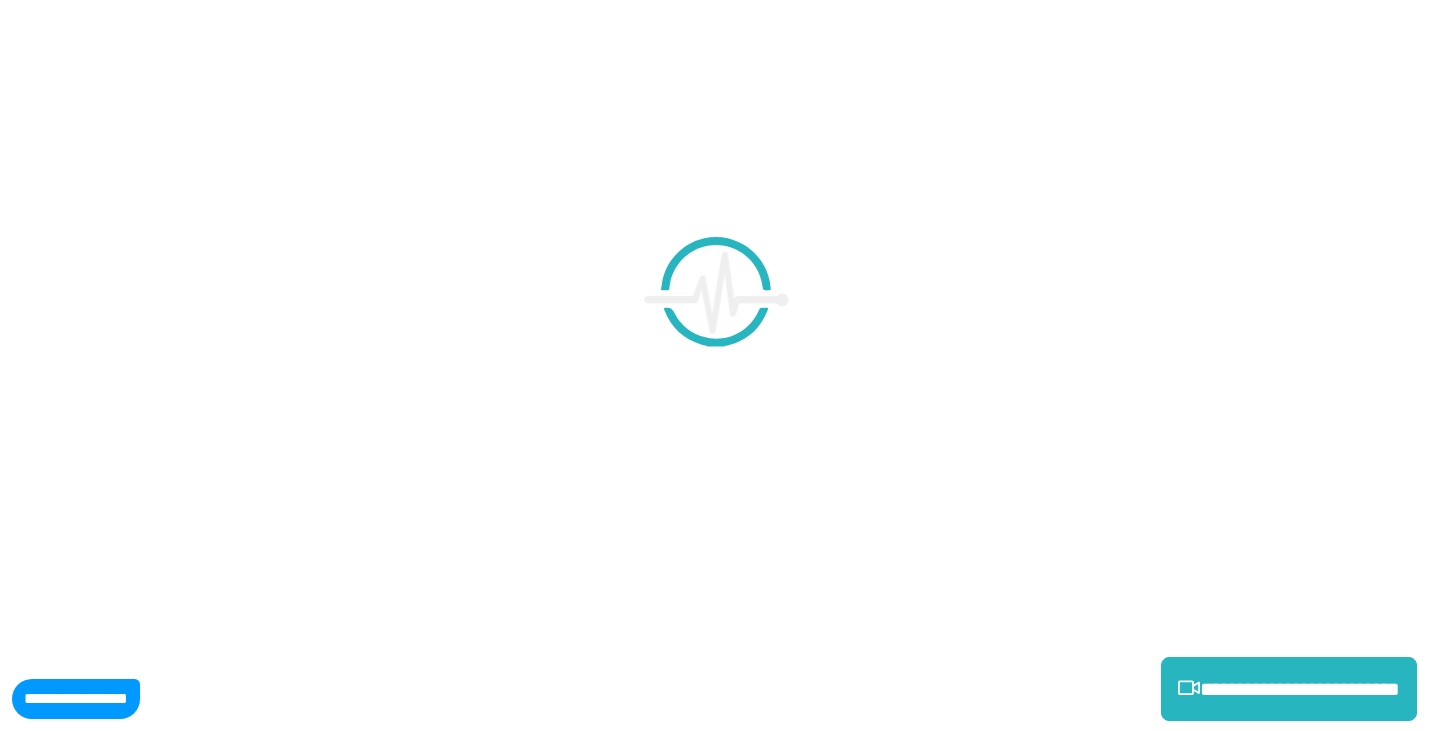 scroll, scrollTop: 0, scrollLeft: 0, axis: both 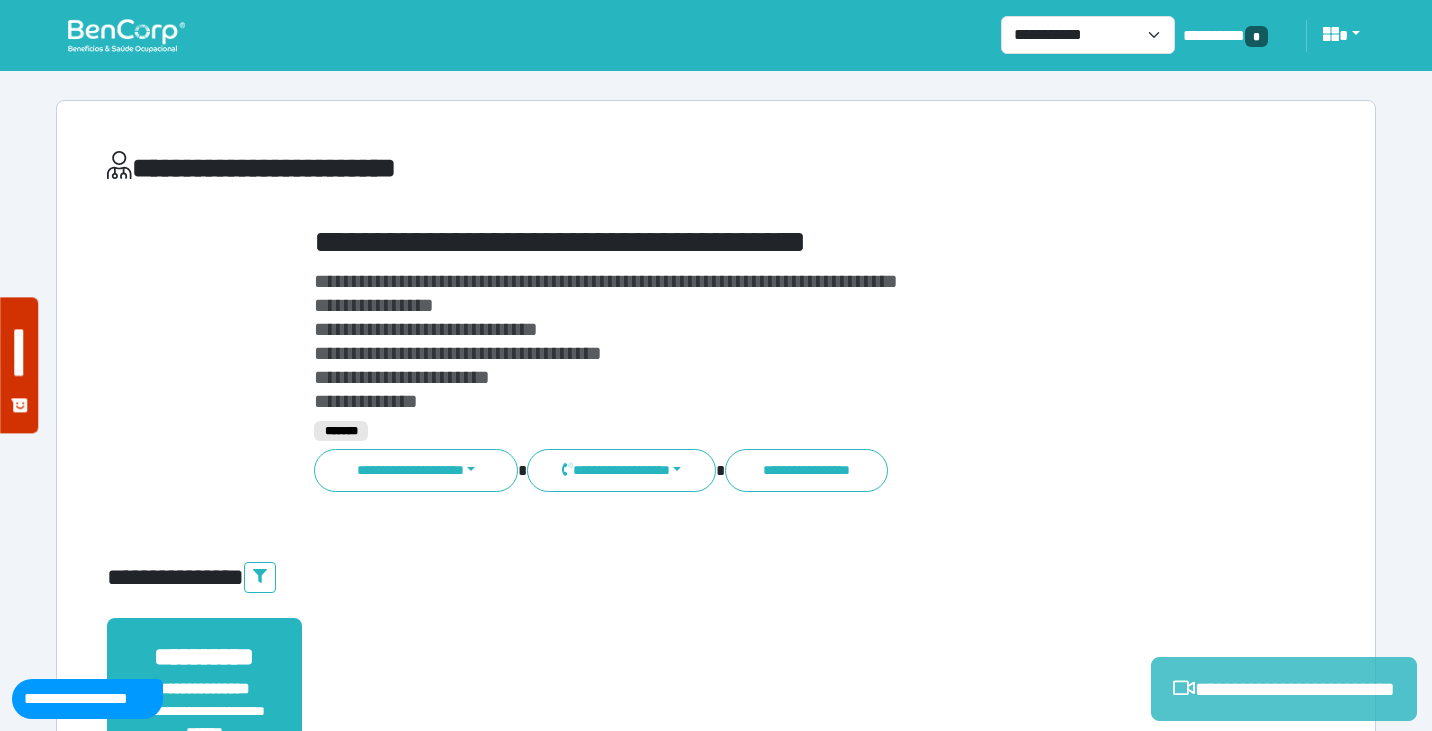click on "**********" at bounding box center (1284, 689) 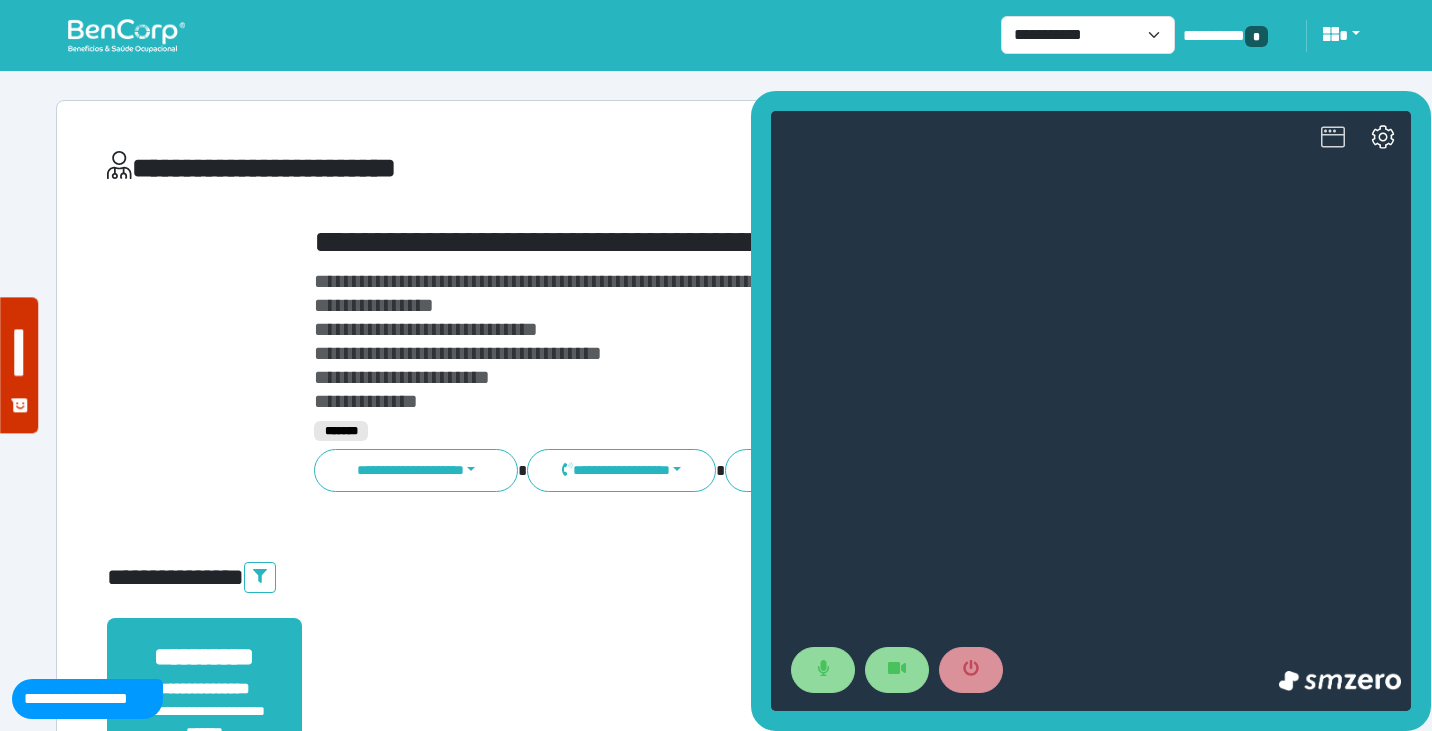 scroll, scrollTop: 0, scrollLeft: 0, axis: both 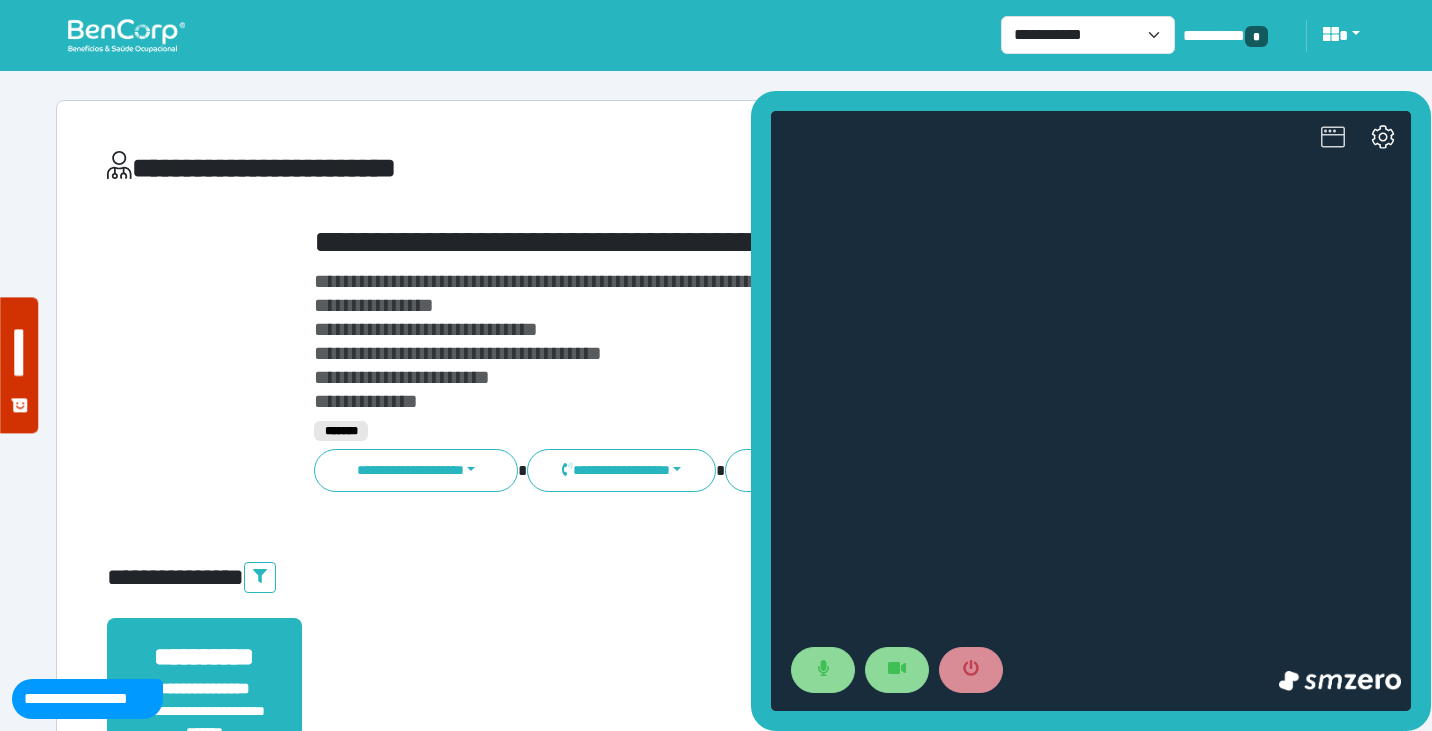 click 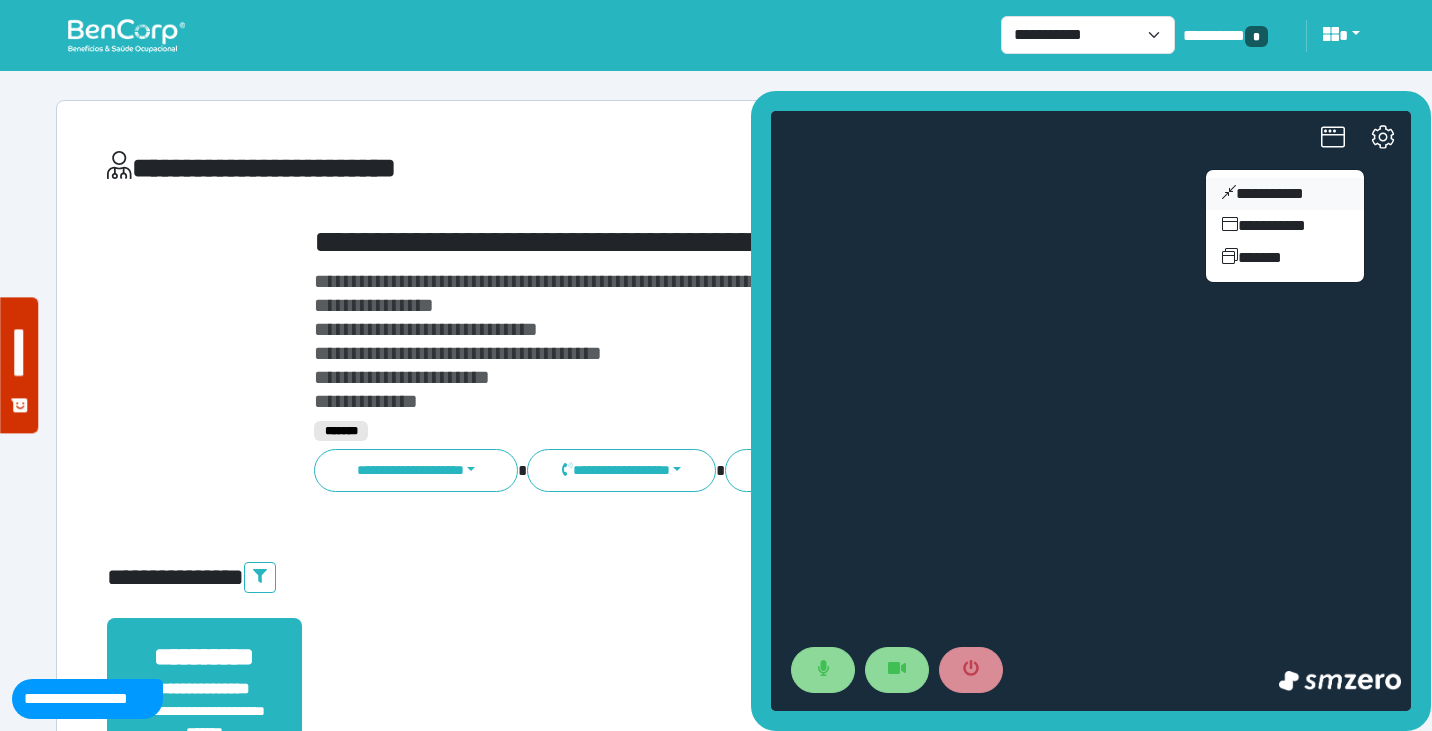 click on "**********" at bounding box center (1285, 194) 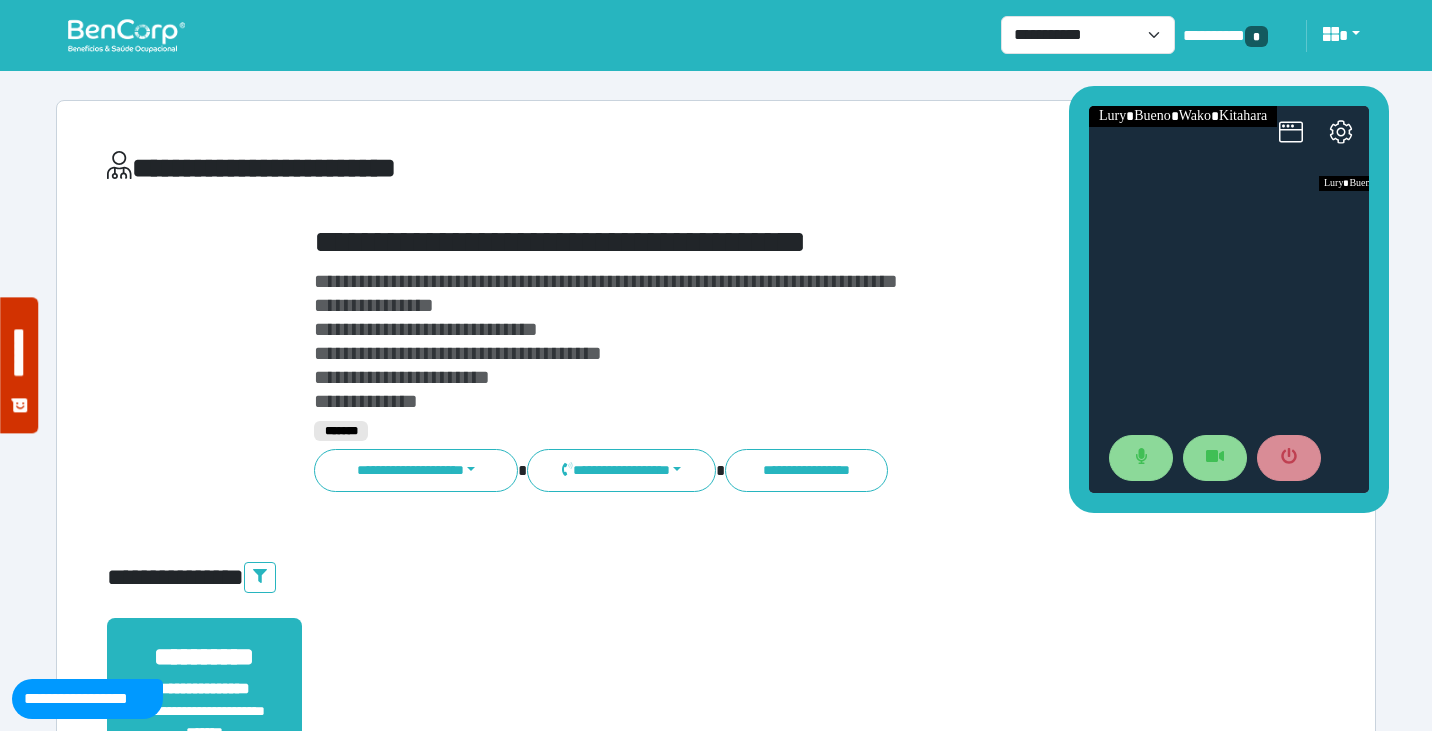 drag, startPoint x: 1255, startPoint y: 321, endPoint x: 1213, endPoint y: 102, distance: 222.99103 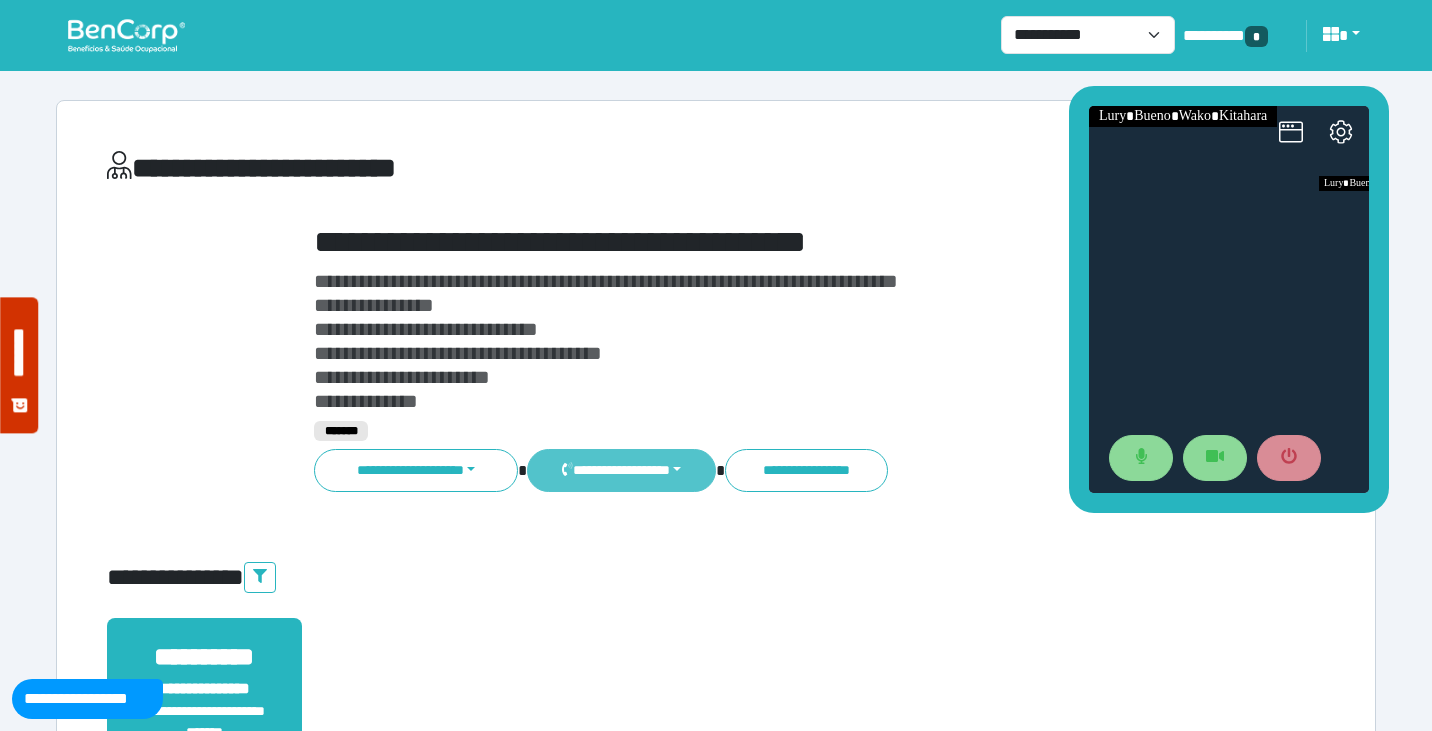 click on "**********" at bounding box center [621, 470] 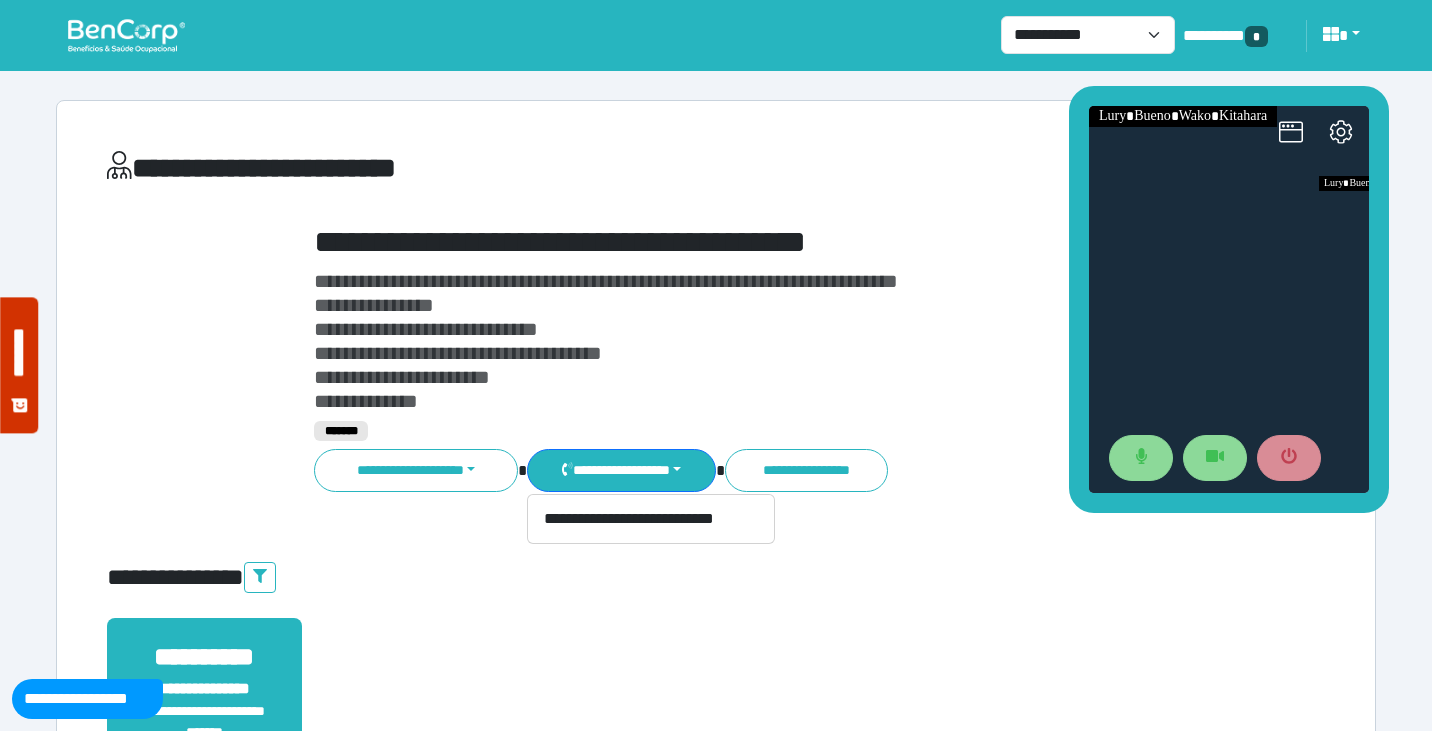 click on "**********" at bounding box center (768, 358) 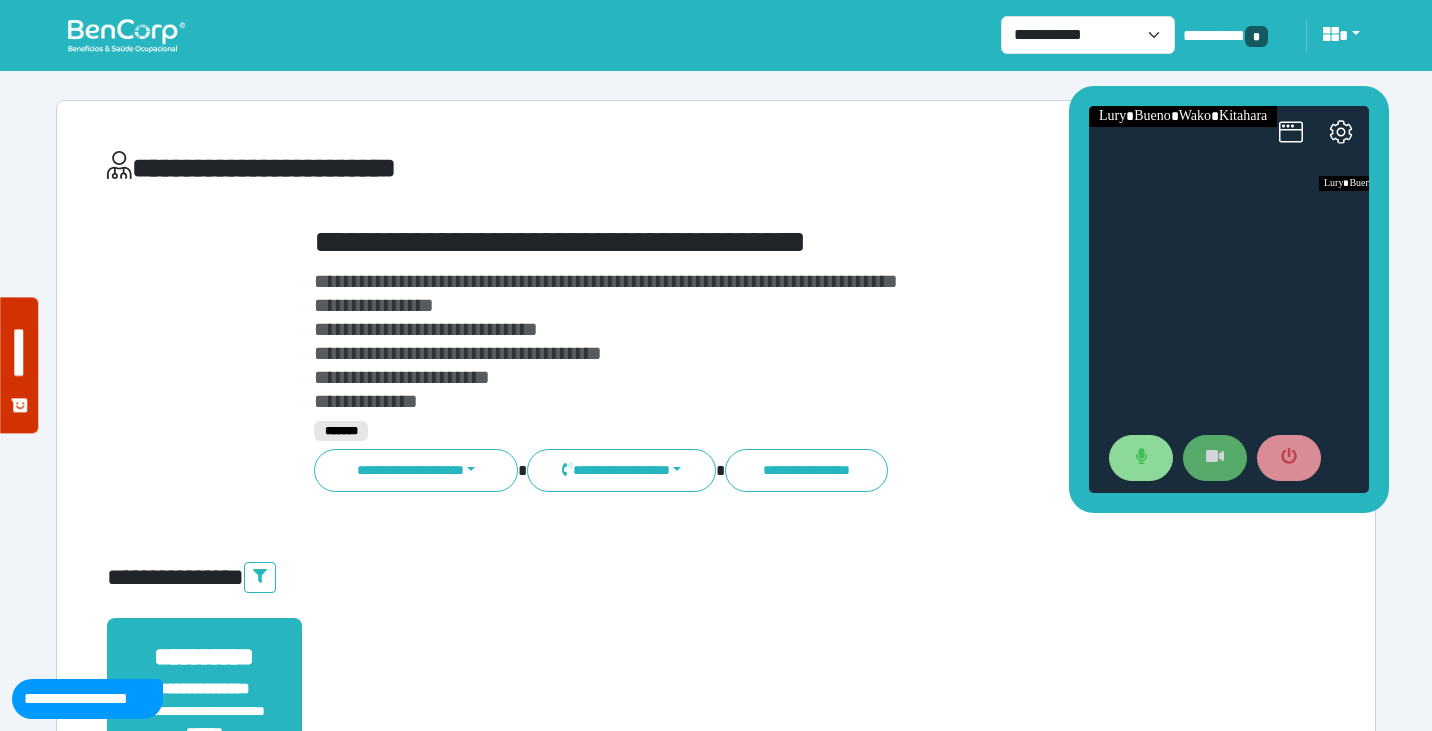 click 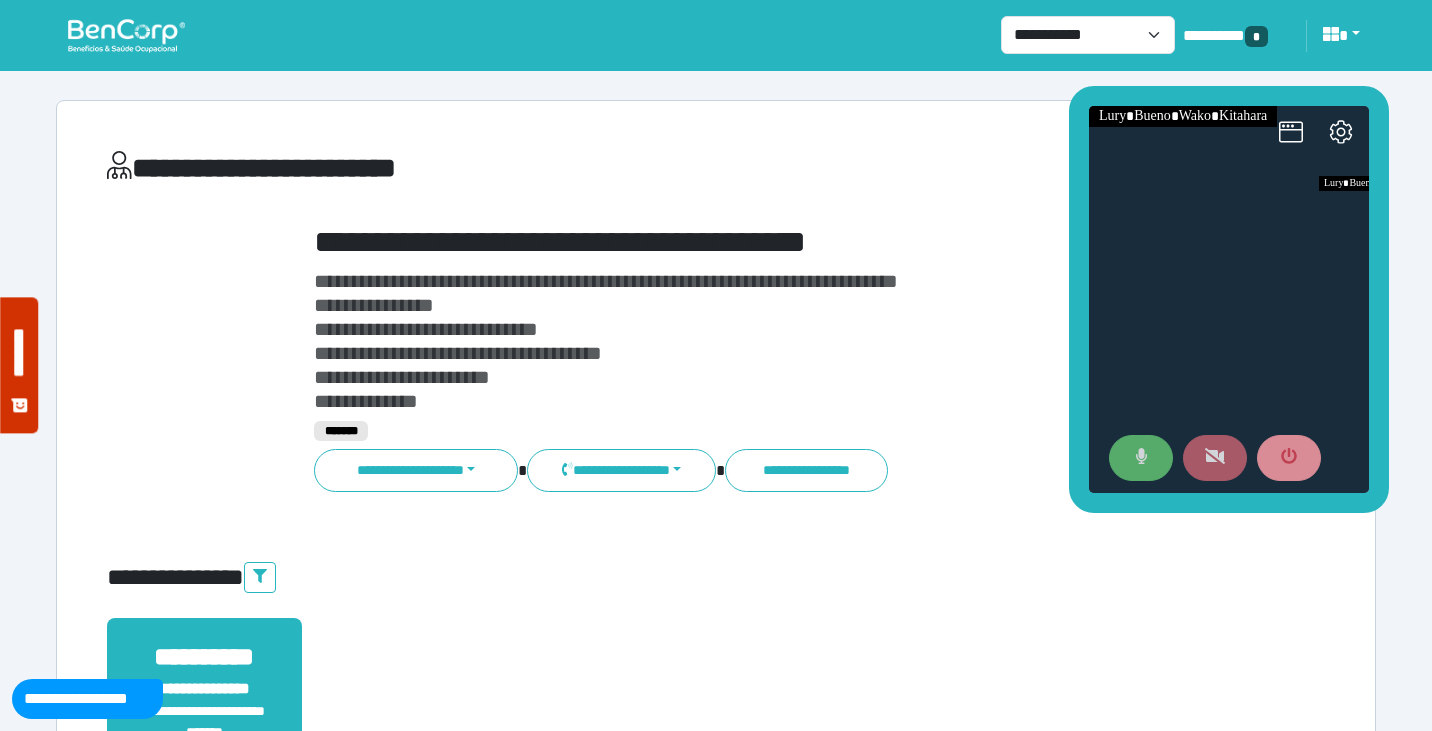 click at bounding box center (1141, 458) 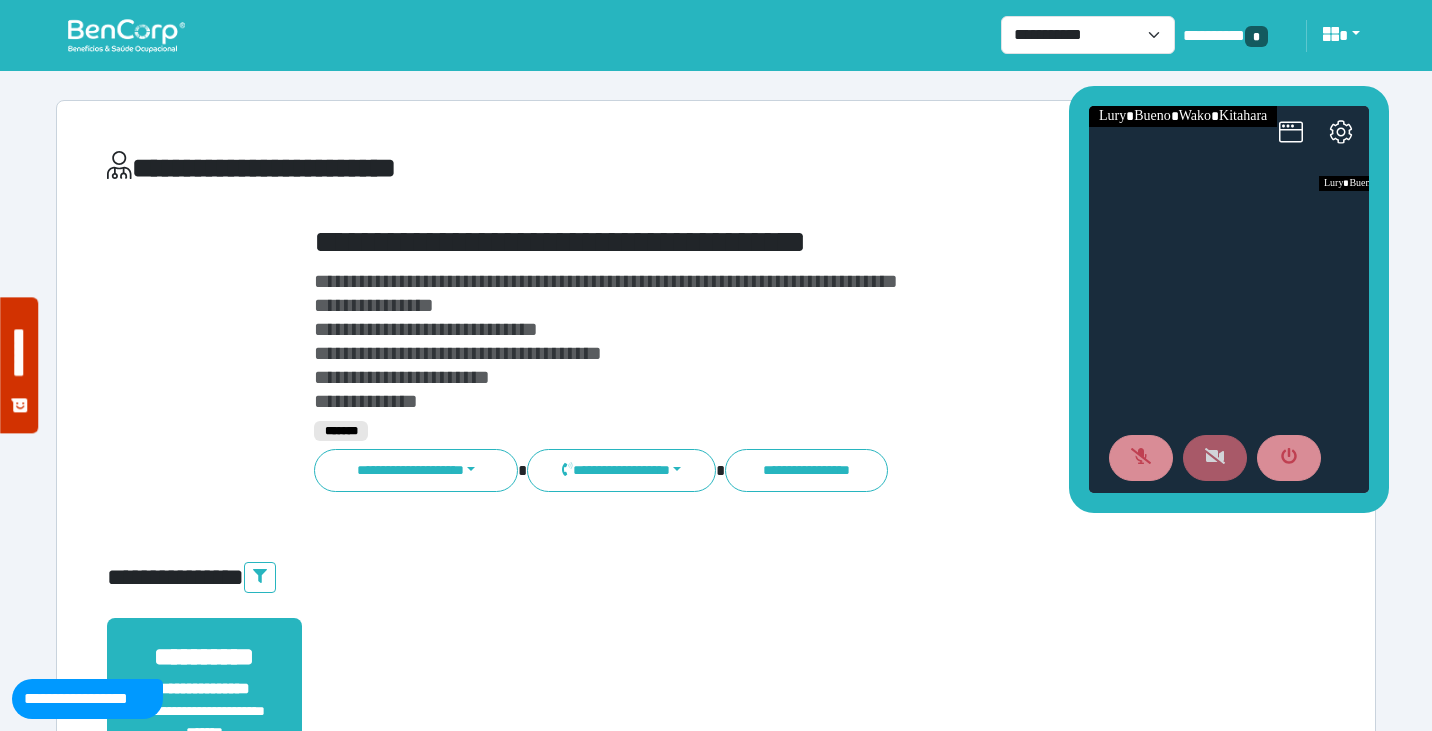 click on "**********" at bounding box center (768, 242) 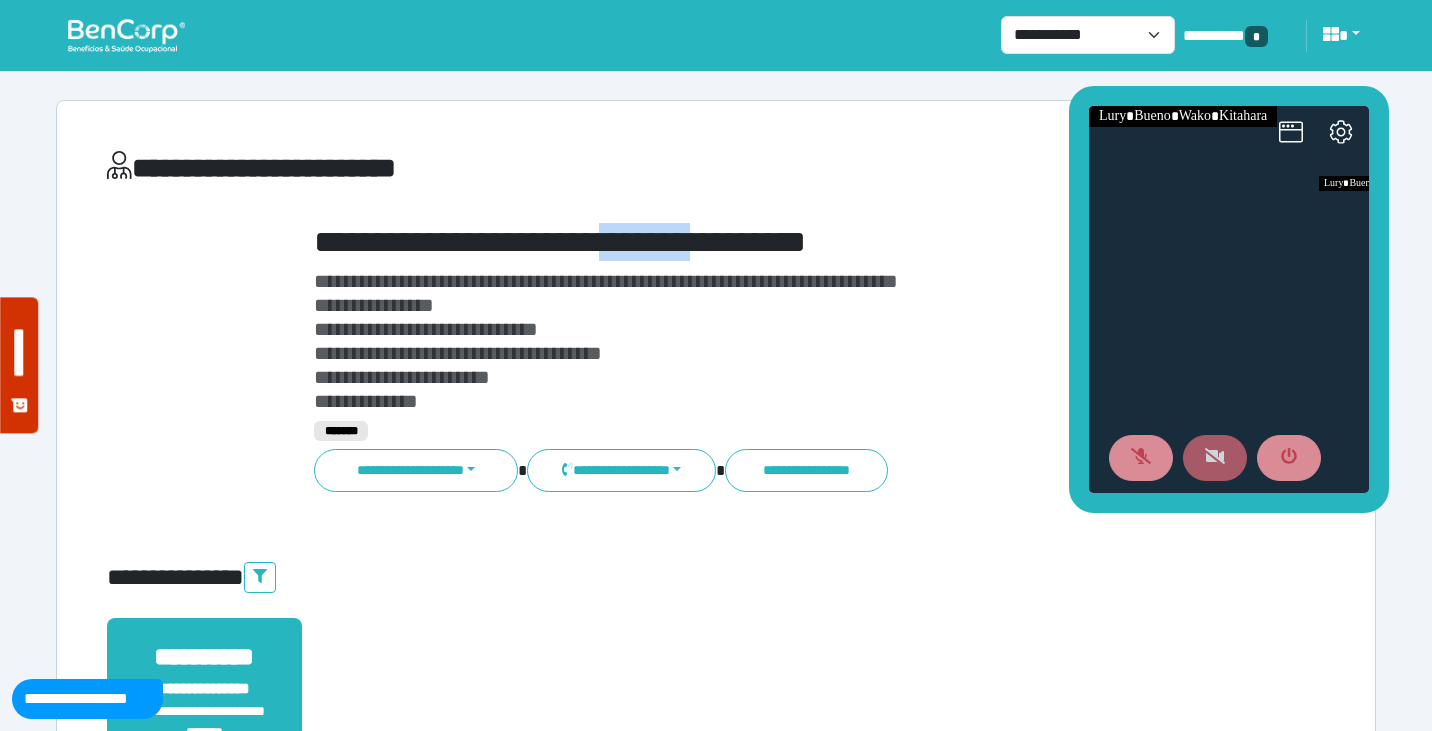 click on "**********" at bounding box center (768, 242) 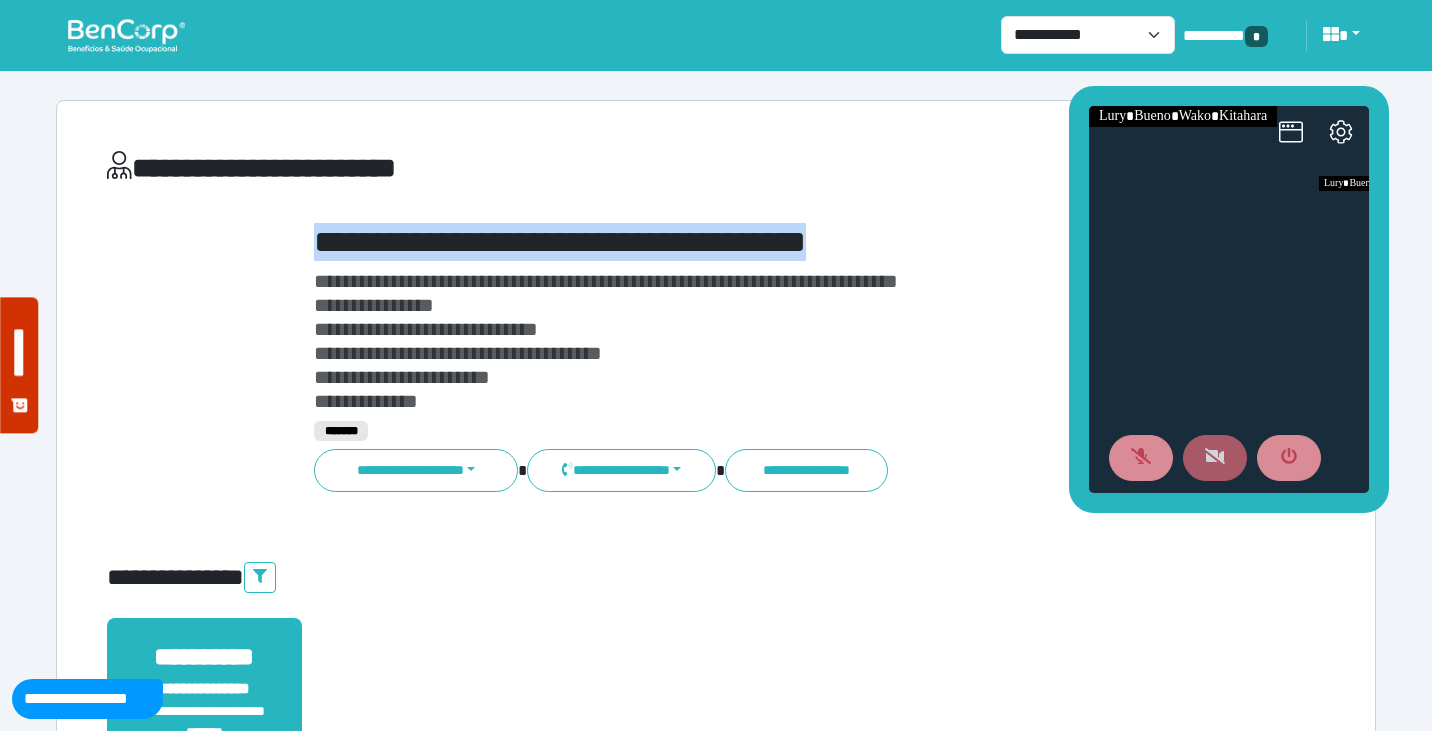click on "**********" at bounding box center [768, 242] 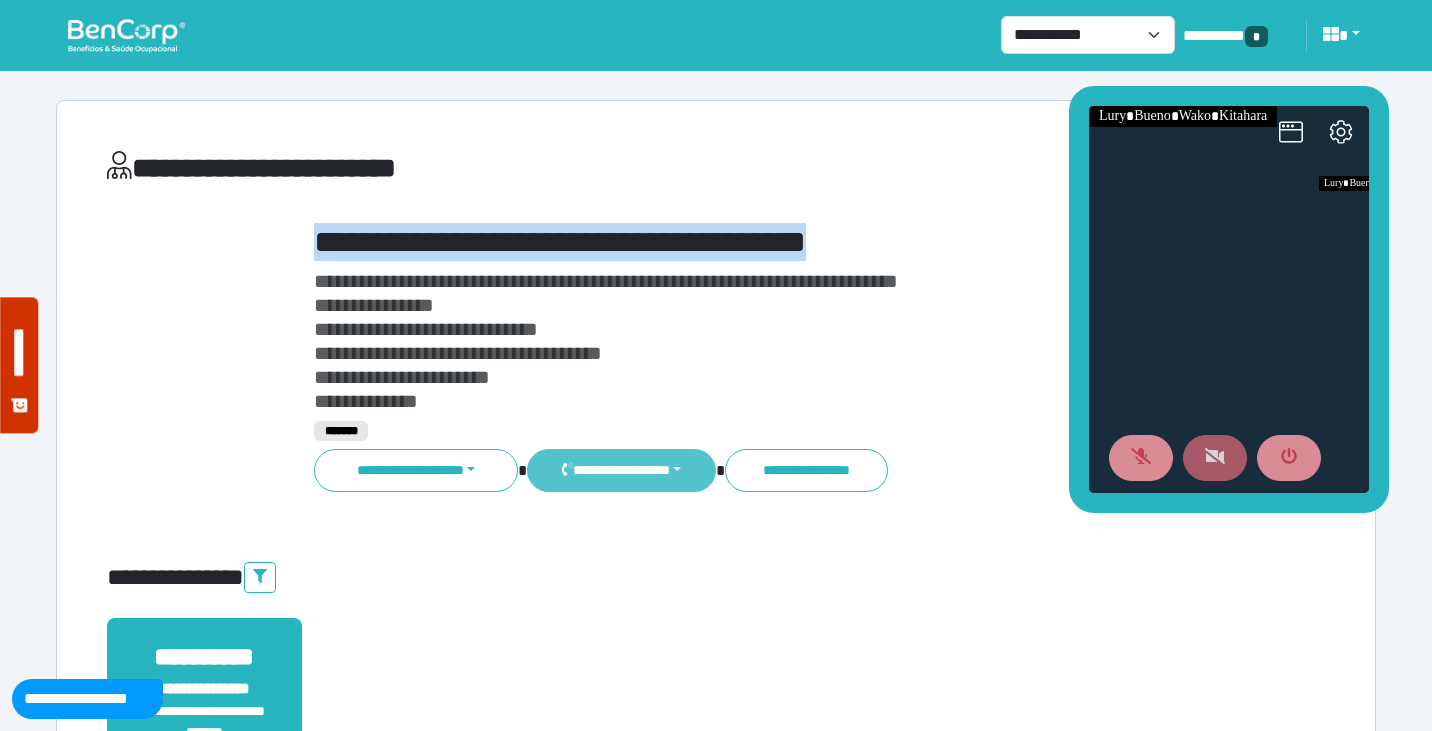 click on "**********" at bounding box center (621, 470) 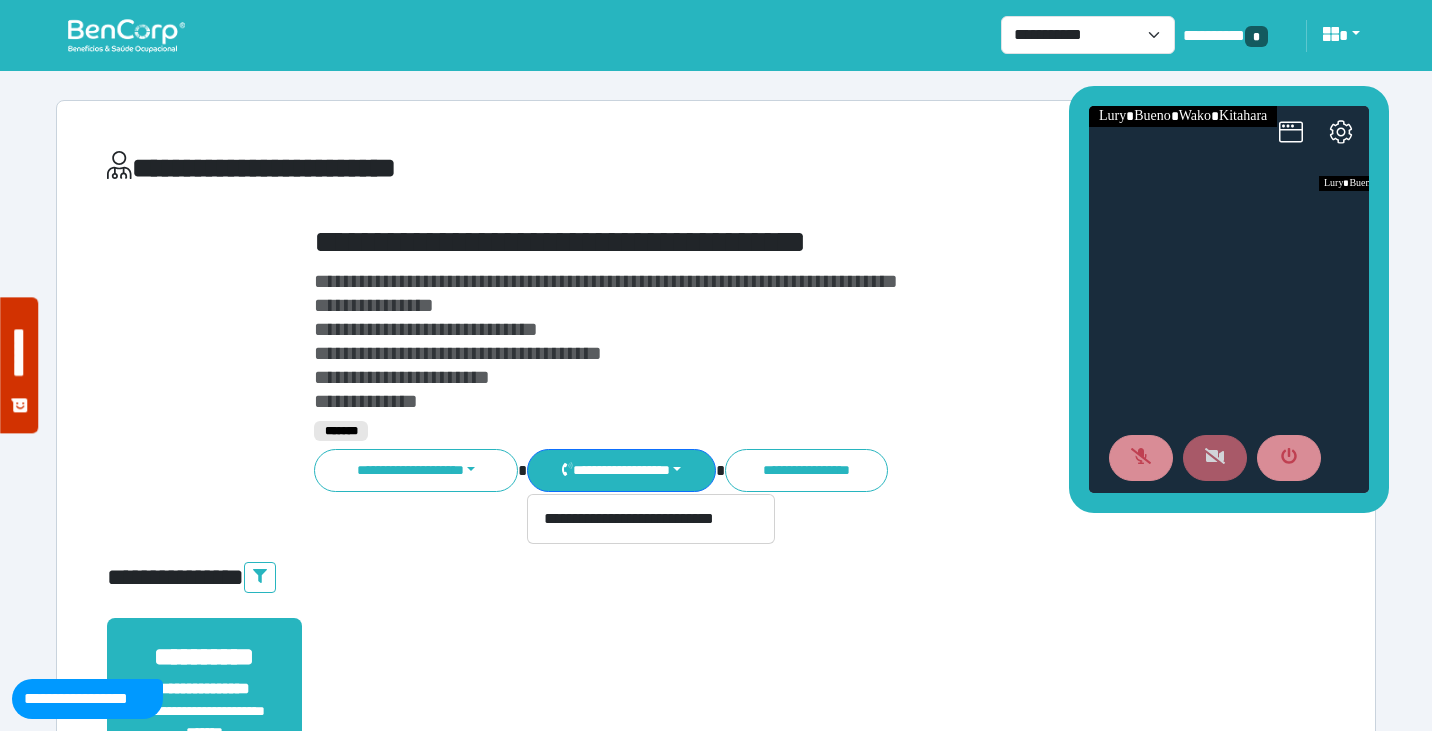 click on "**********" at bounding box center (768, 341) 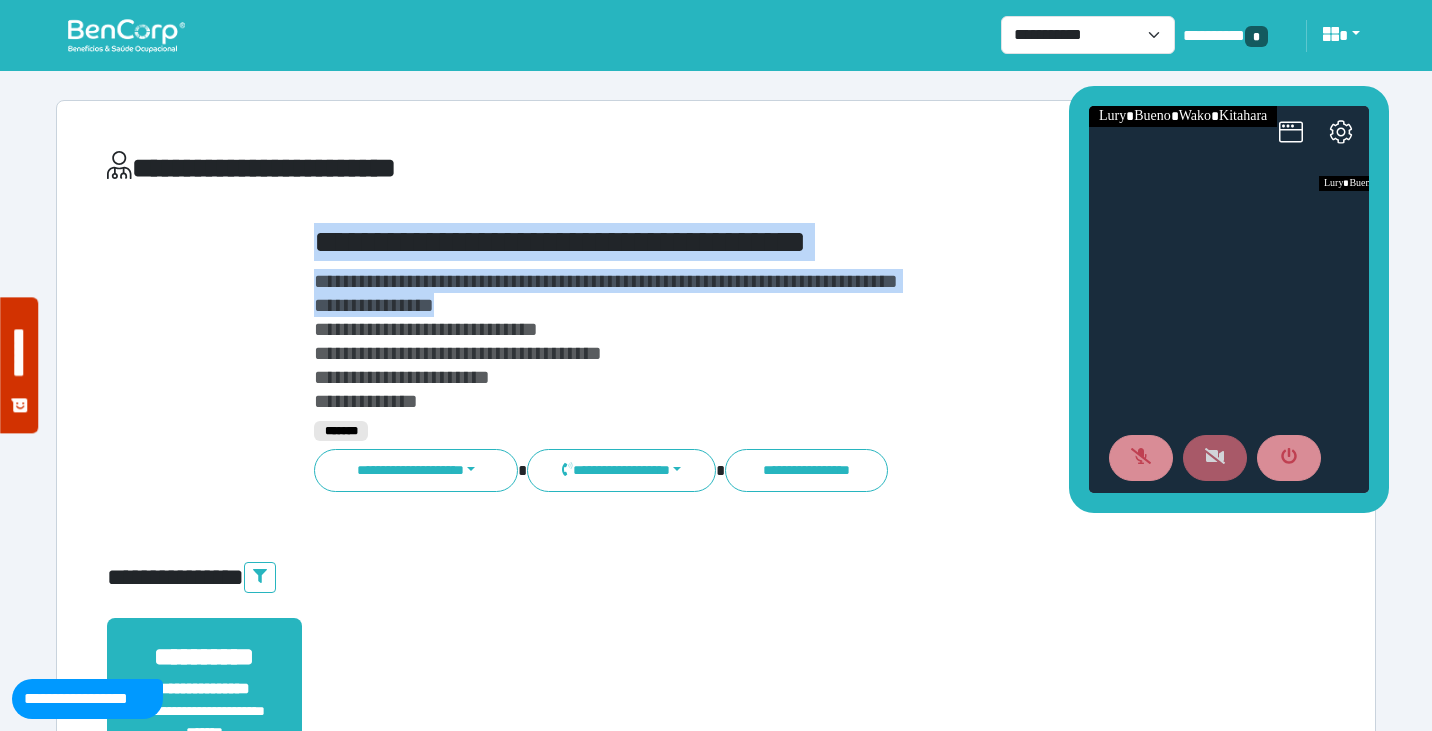 drag, startPoint x: 569, startPoint y: 306, endPoint x: 361, endPoint y: 198, distance: 234.36723 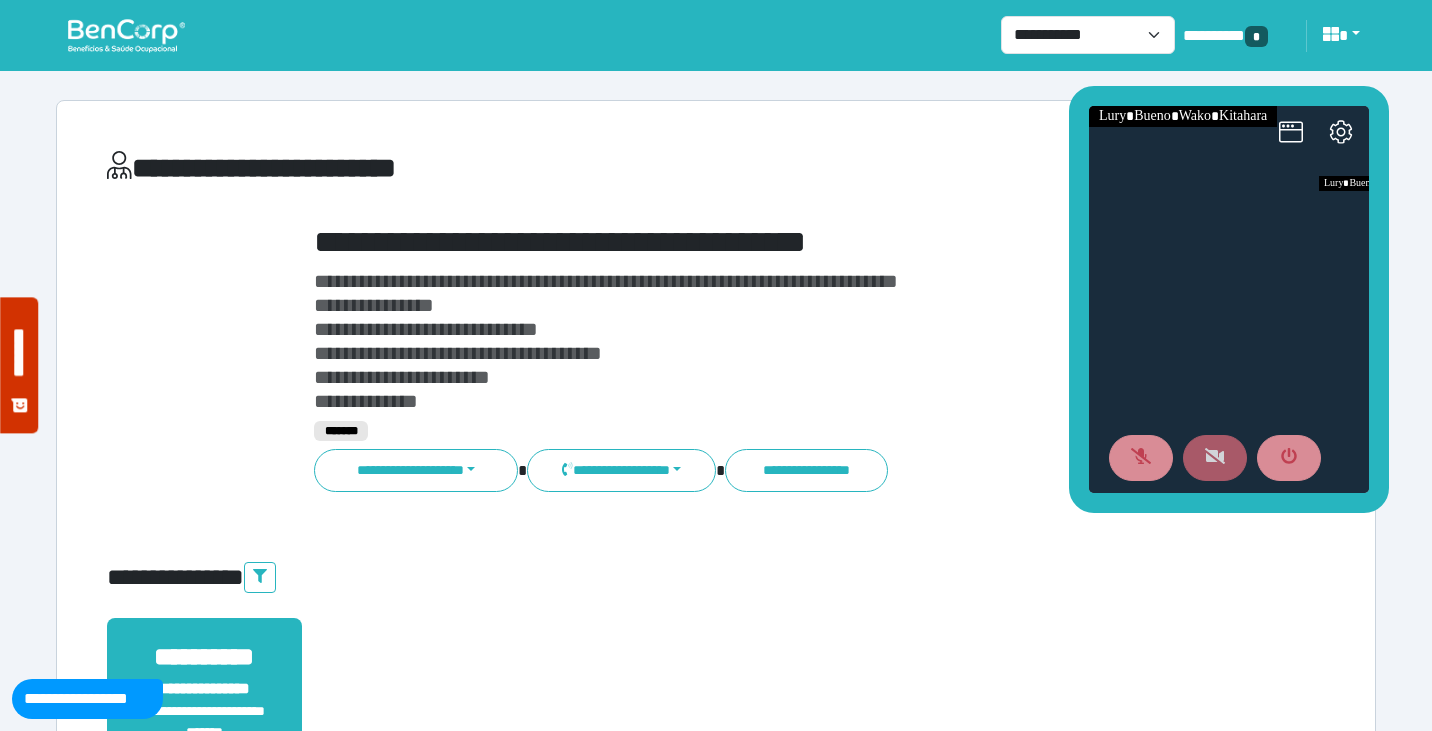 click on "**********" at bounding box center (606, 281) 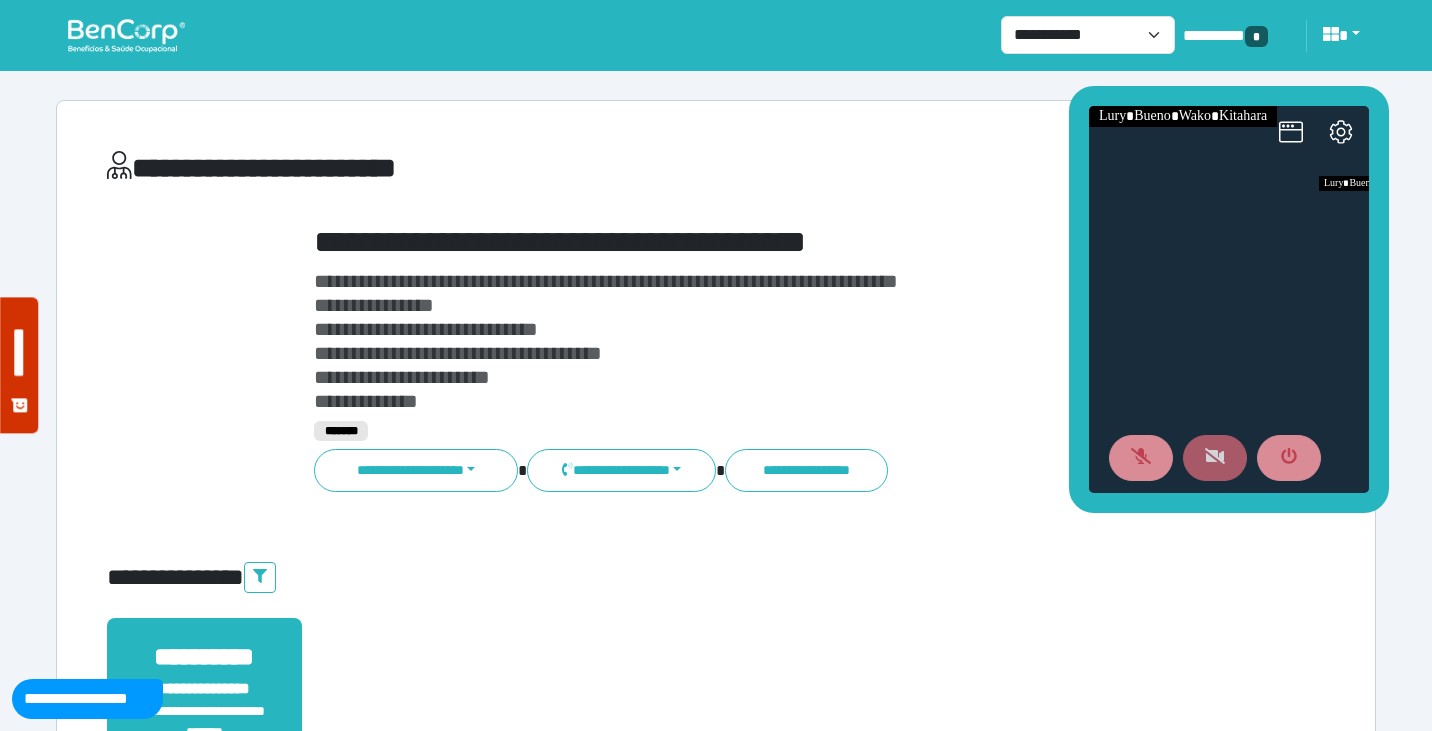 click at bounding box center (126, 35) 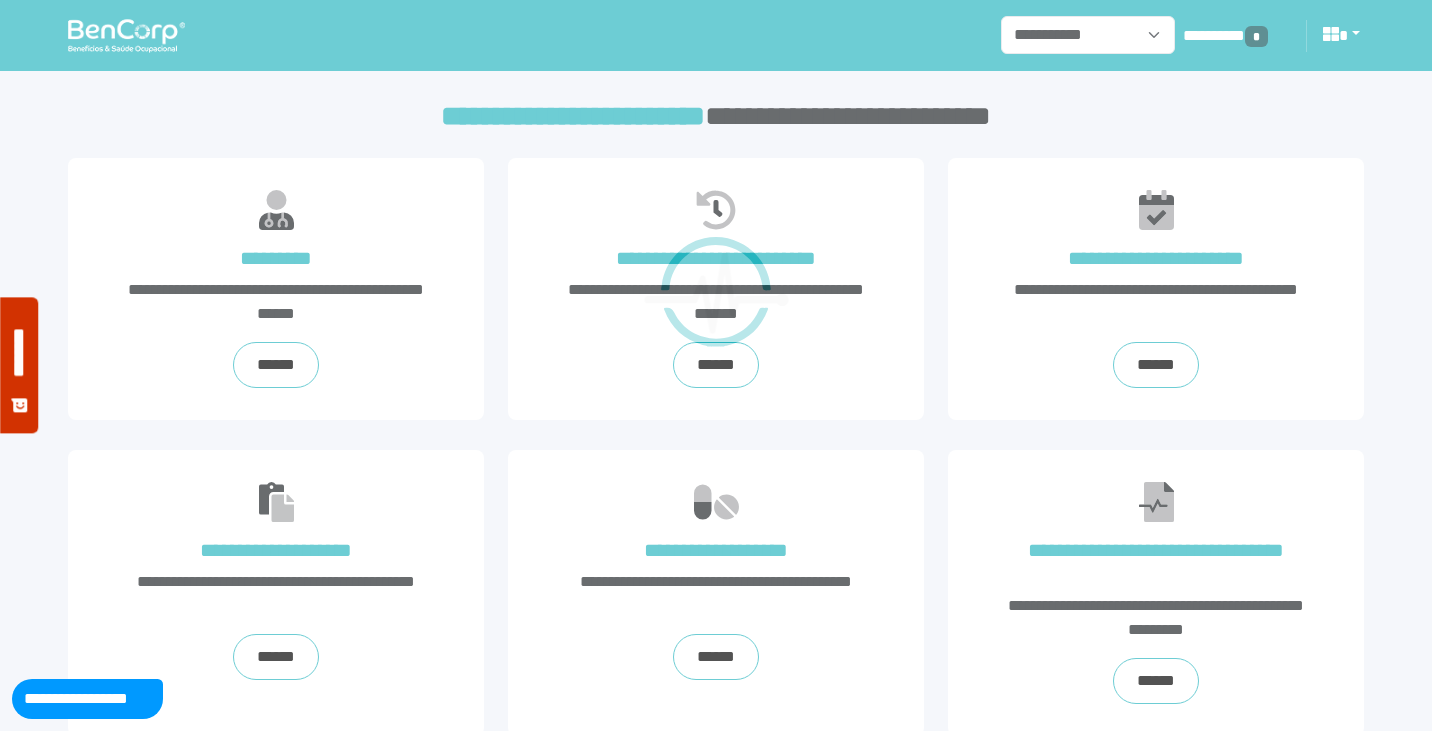 scroll, scrollTop: 0, scrollLeft: 0, axis: both 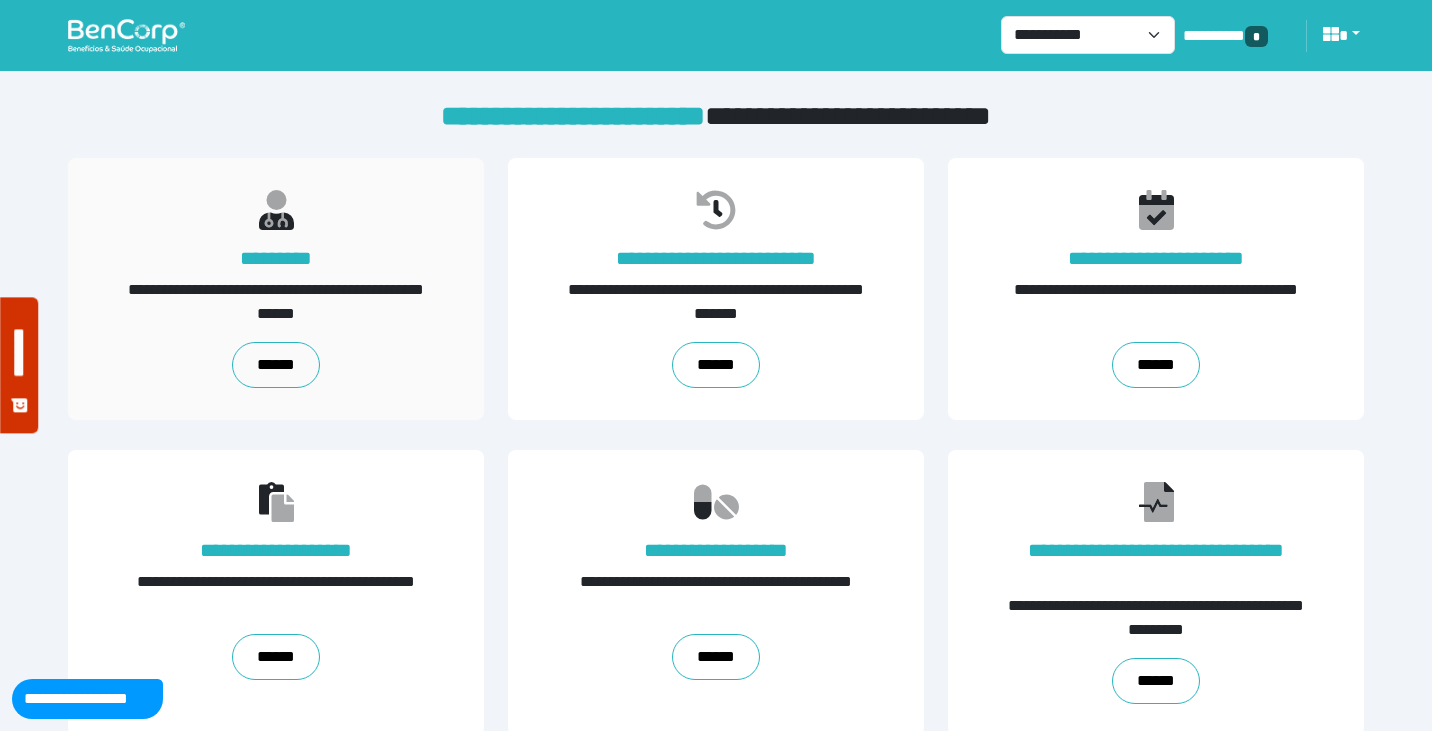 click on "**********" at bounding box center (276, 289) 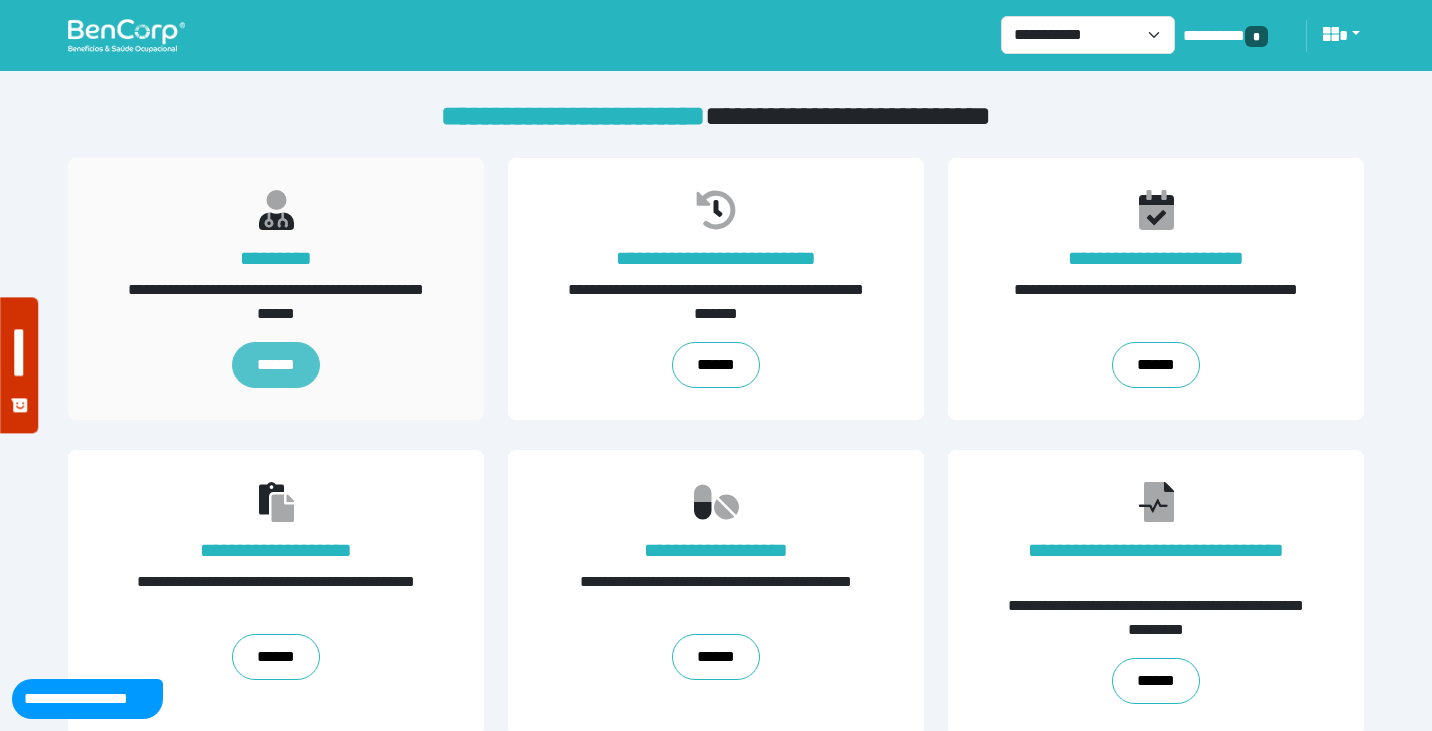 click on "******" at bounding box center (275, 365) 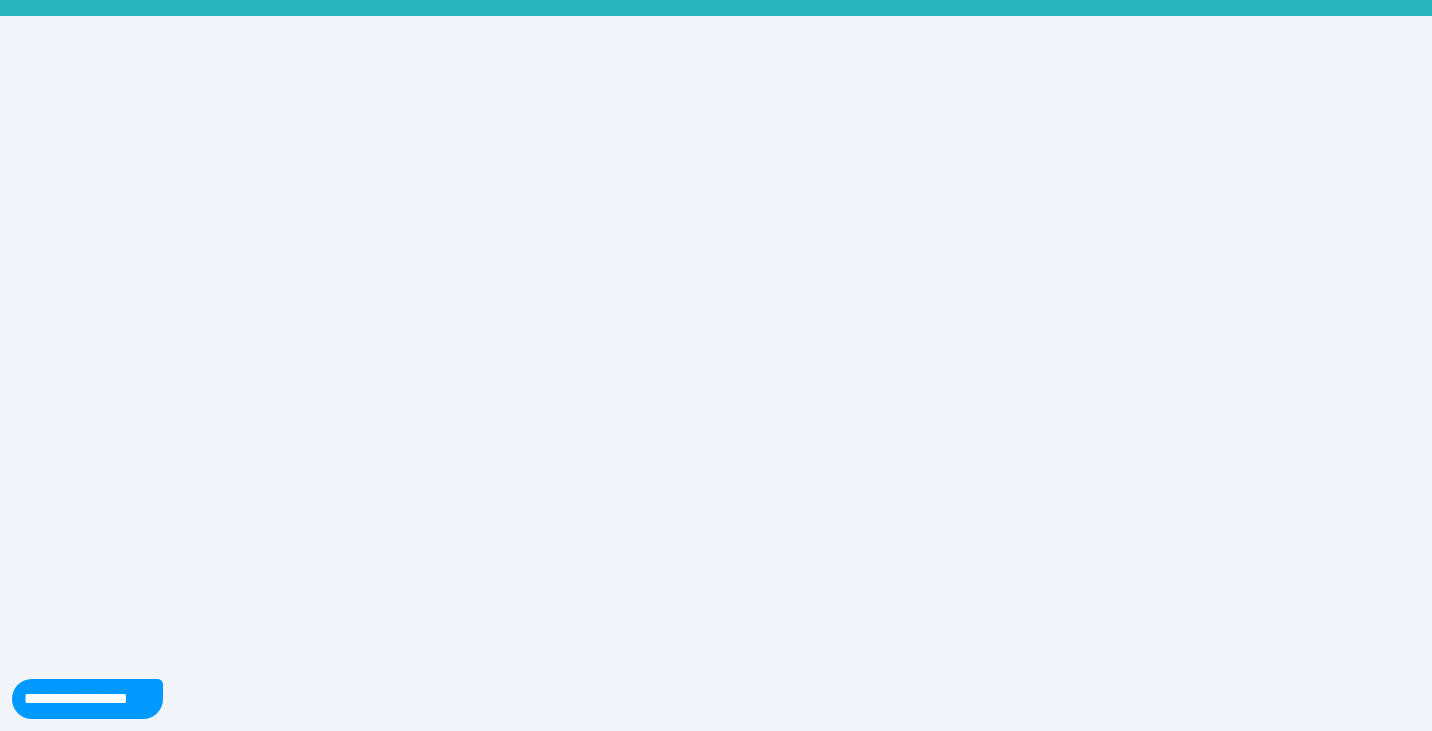 scroll, scrollTop: 0, scrollLeft: 0, axis: both 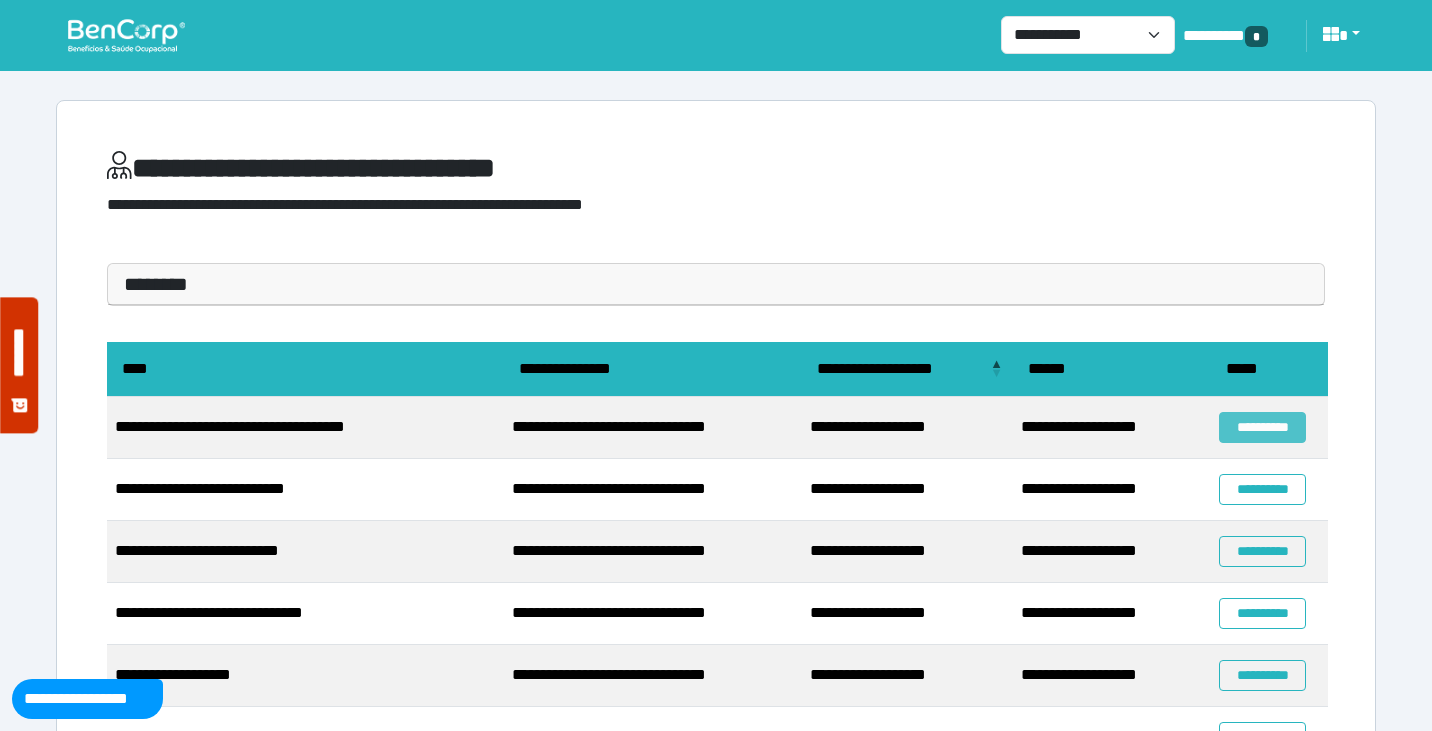 click on "**********" at bounding box center (1262, 427) 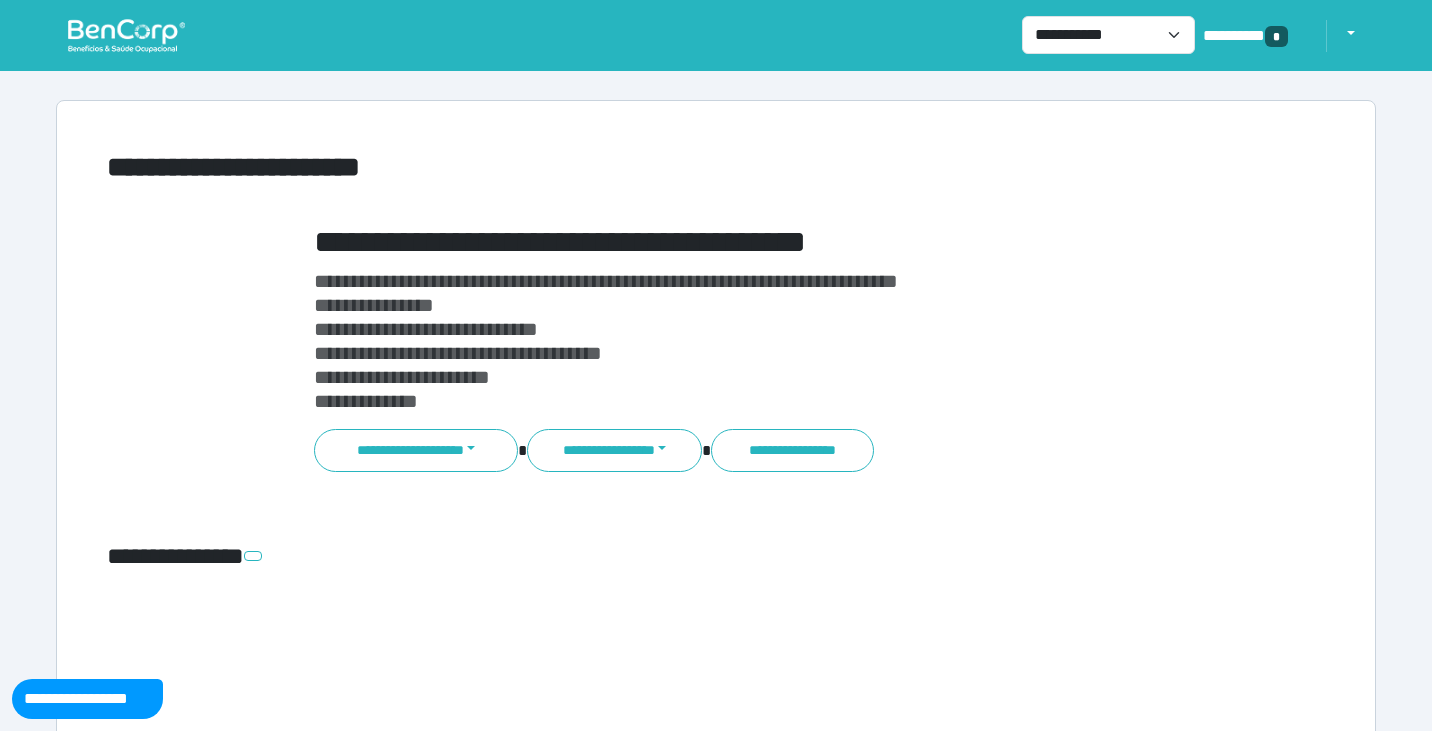scroll, scrollTop: 0, scrollLeft: 0, axis: both 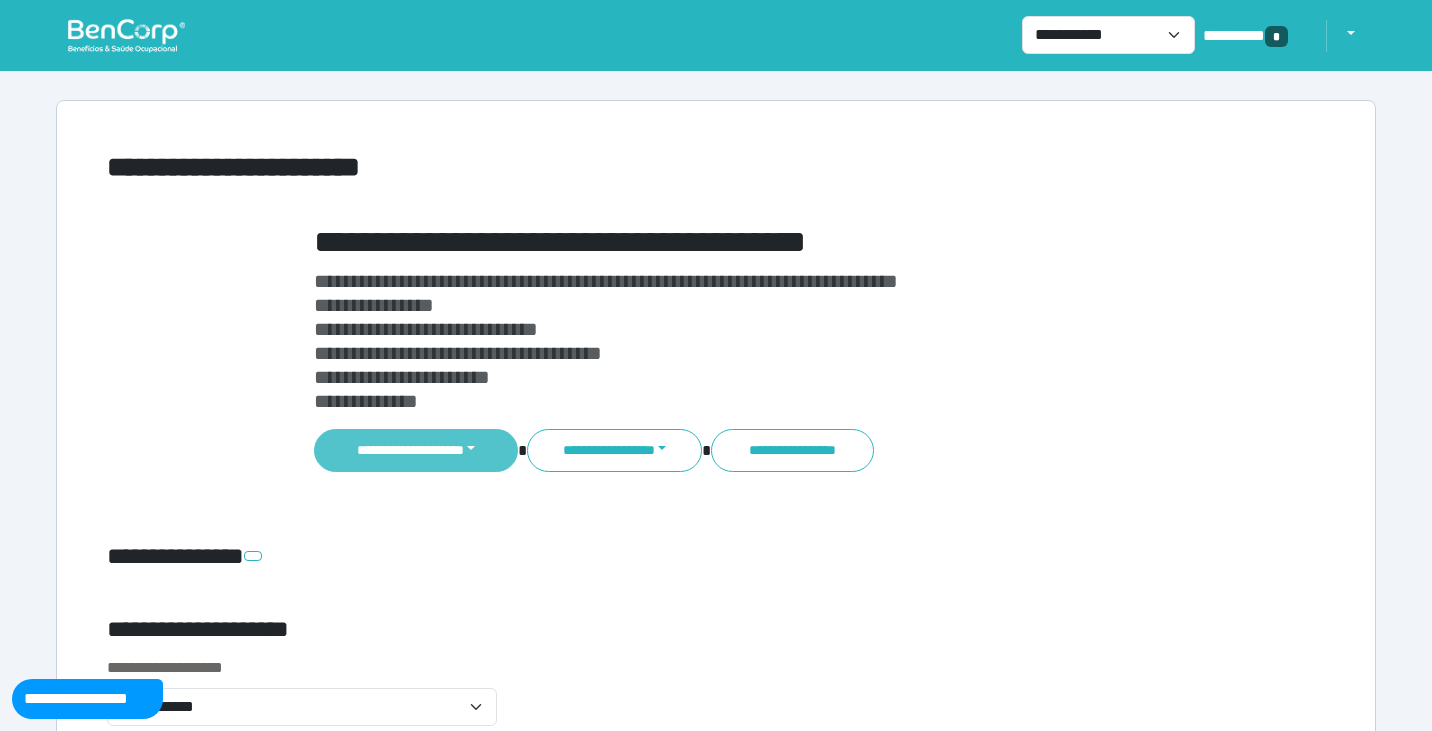 click on "**********" at bounding box center [416, 450] 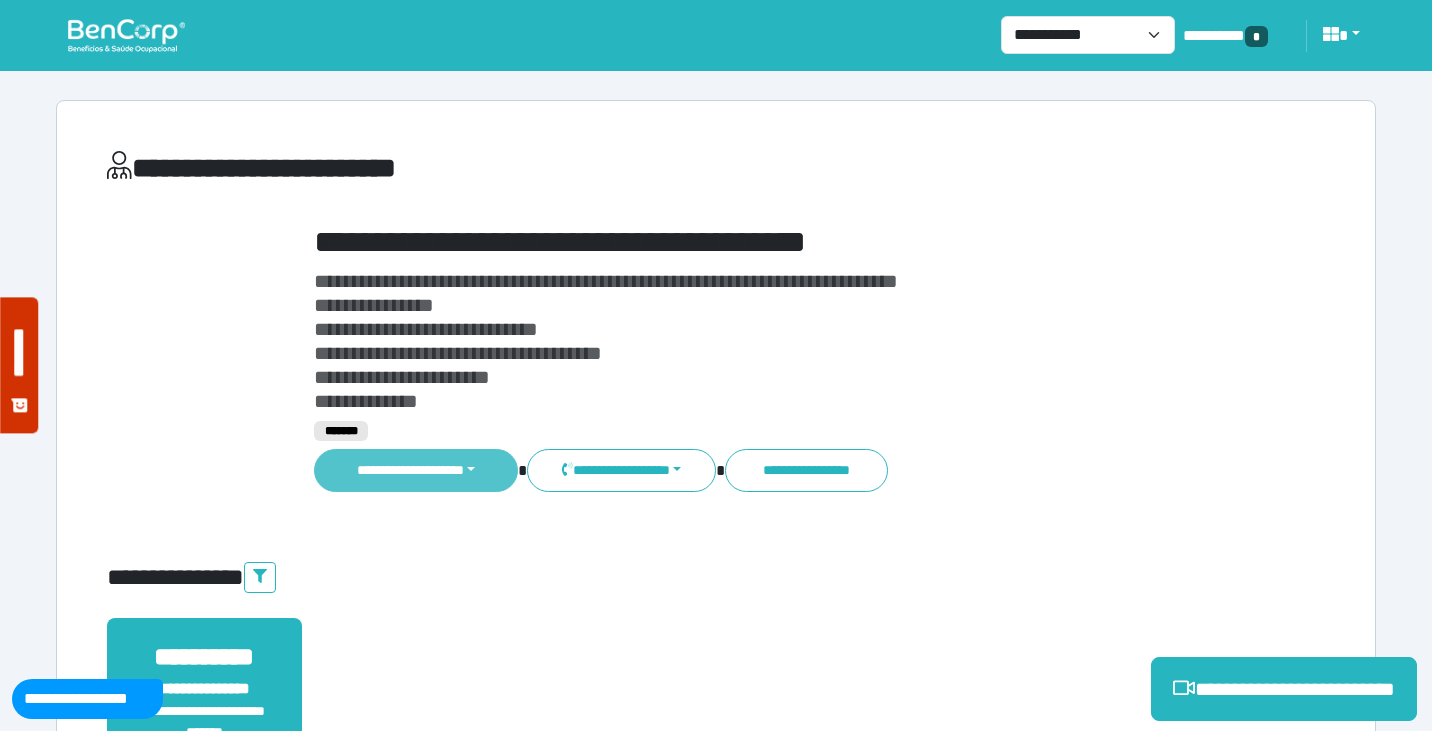 click on "**********" at bounding box center [416, 470] 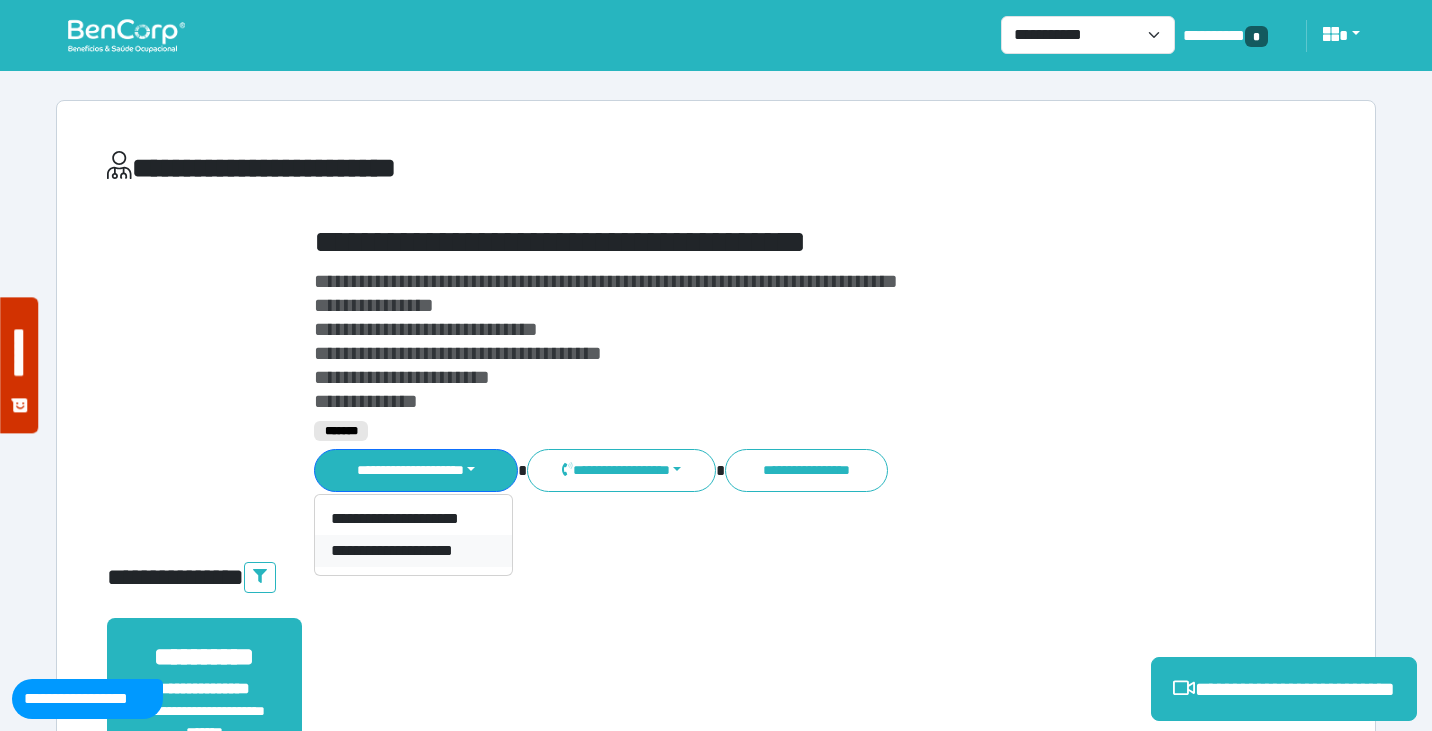 click on "**********" at bounding box center [413, 551] 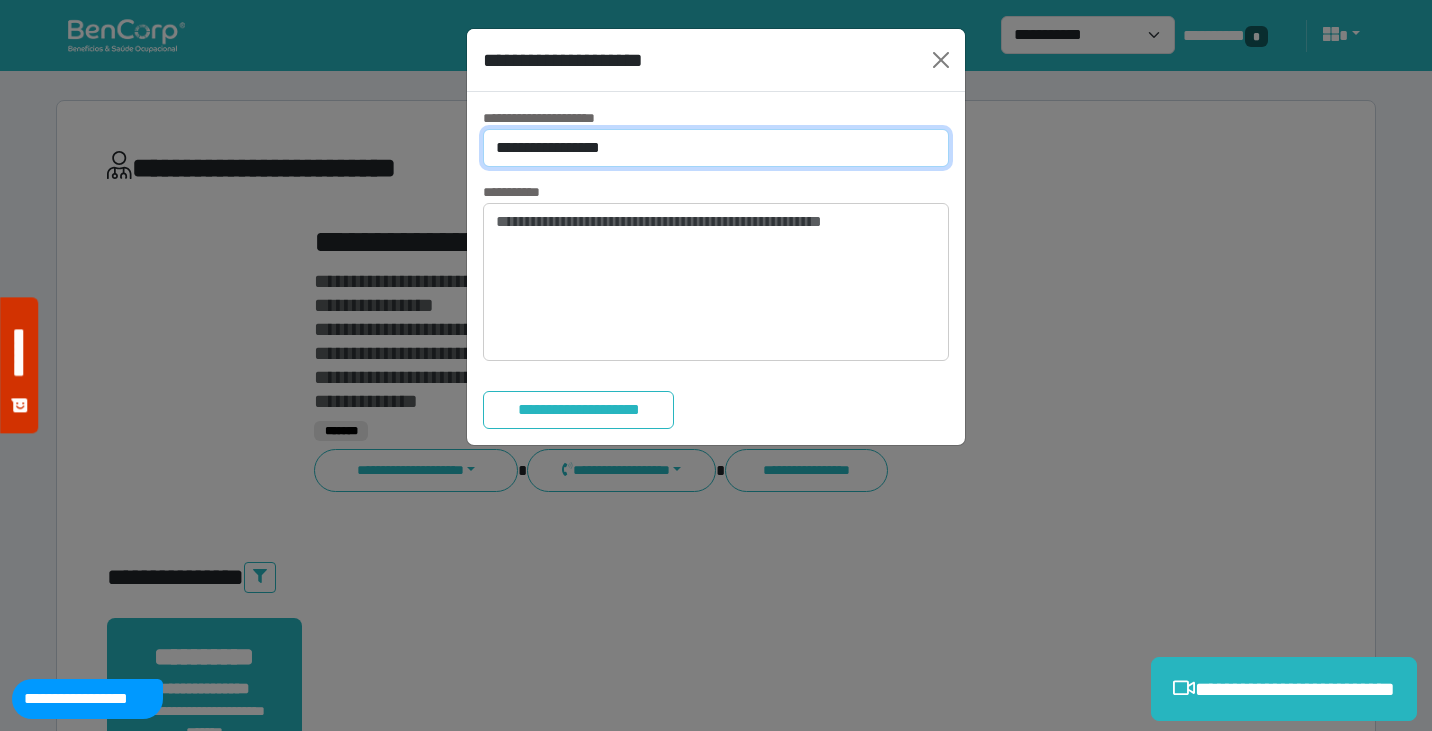 click on "**********" at bounding box center [716, 148] 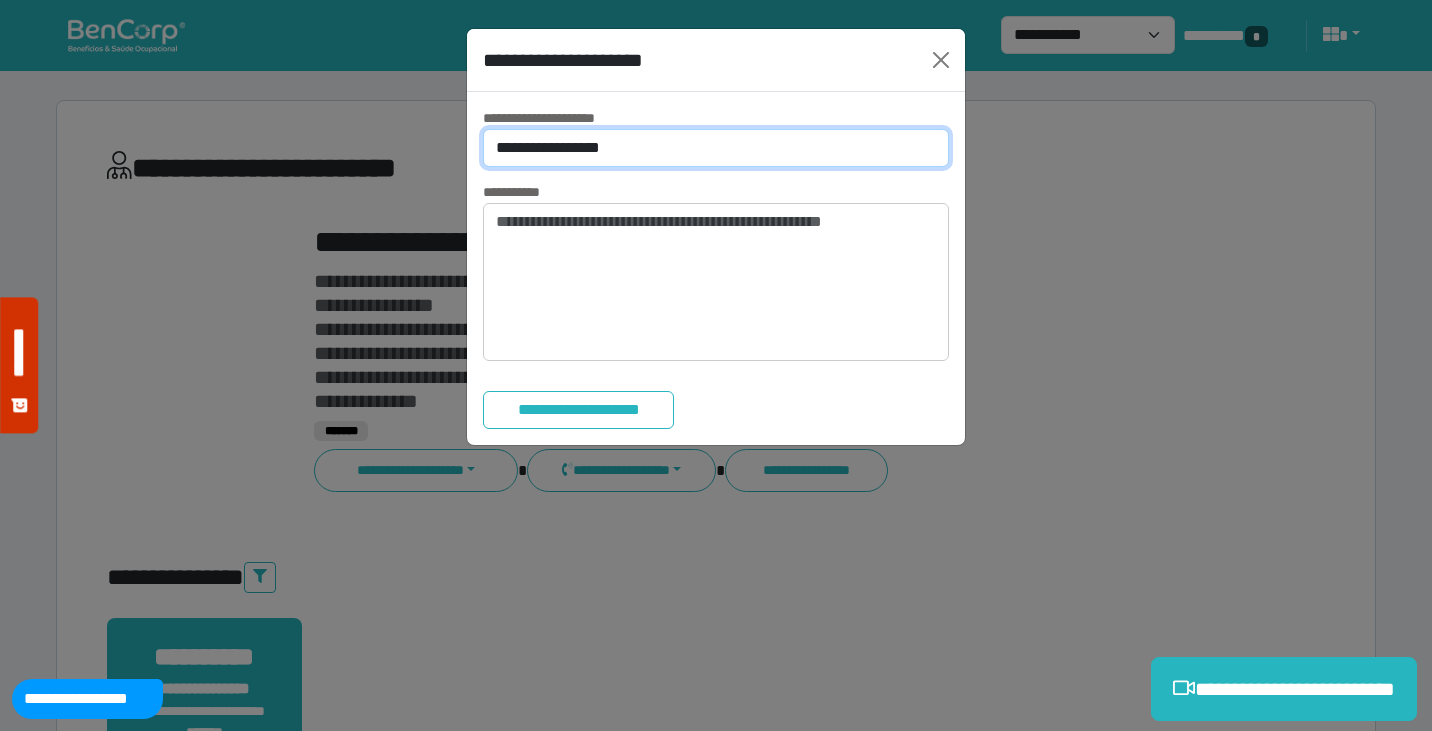select on "*" 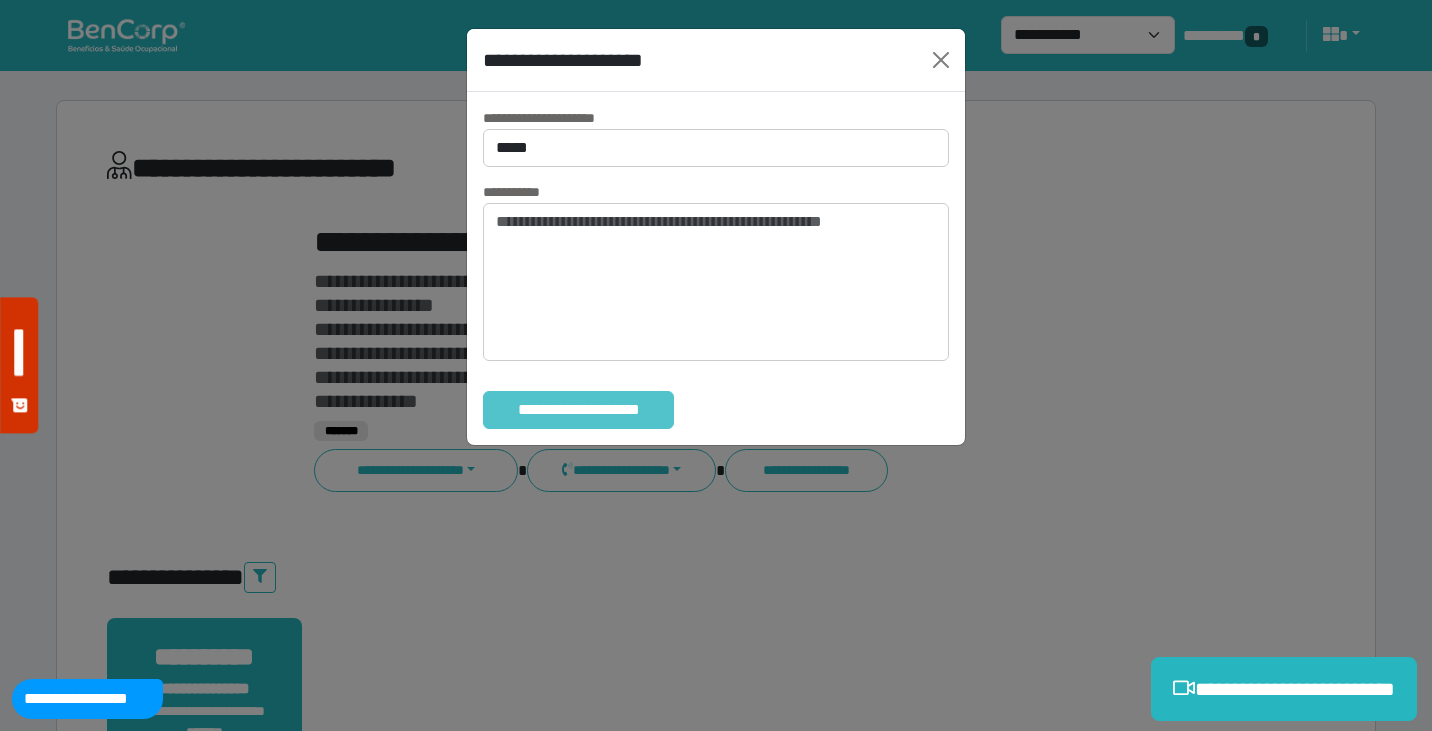 click on "**********" at bounding box center (578, 410) 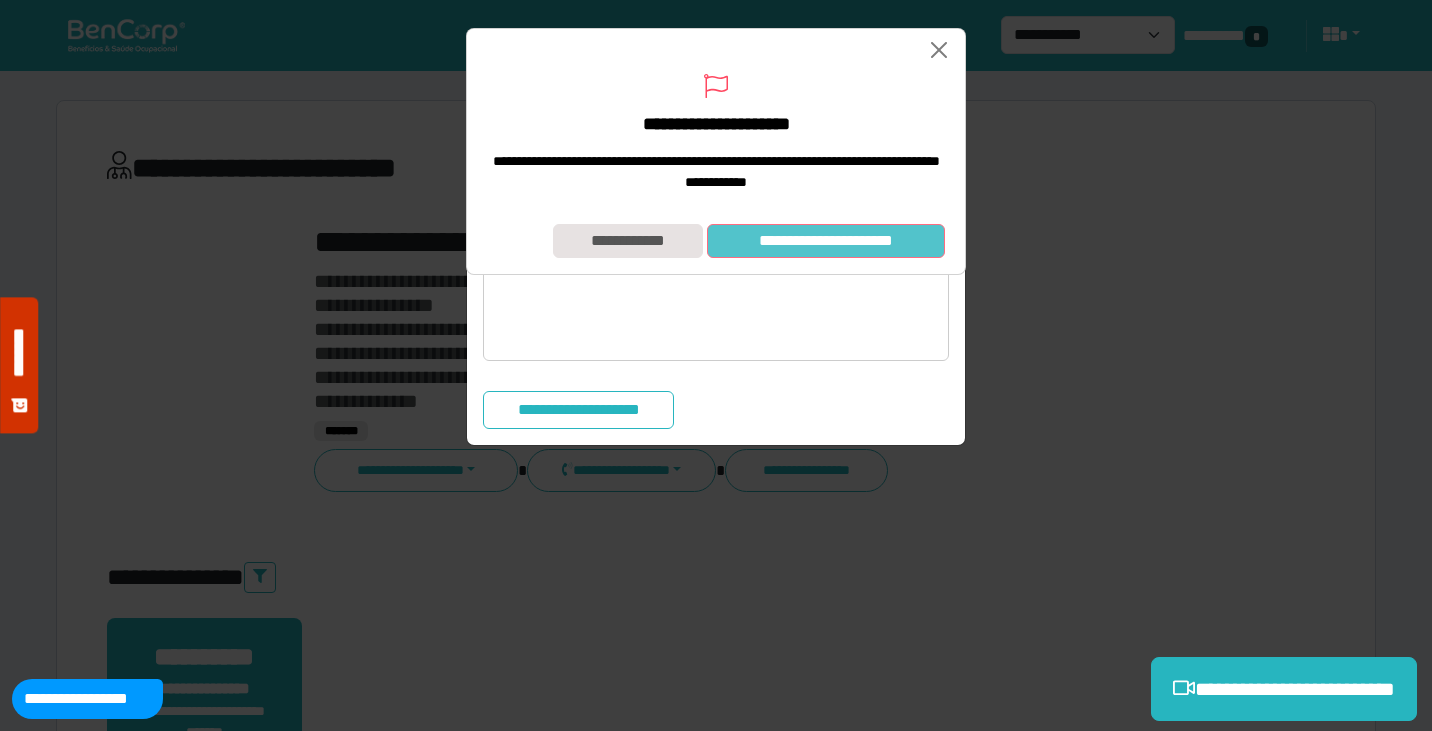 click on "**********" at bounding box center (826, 241) 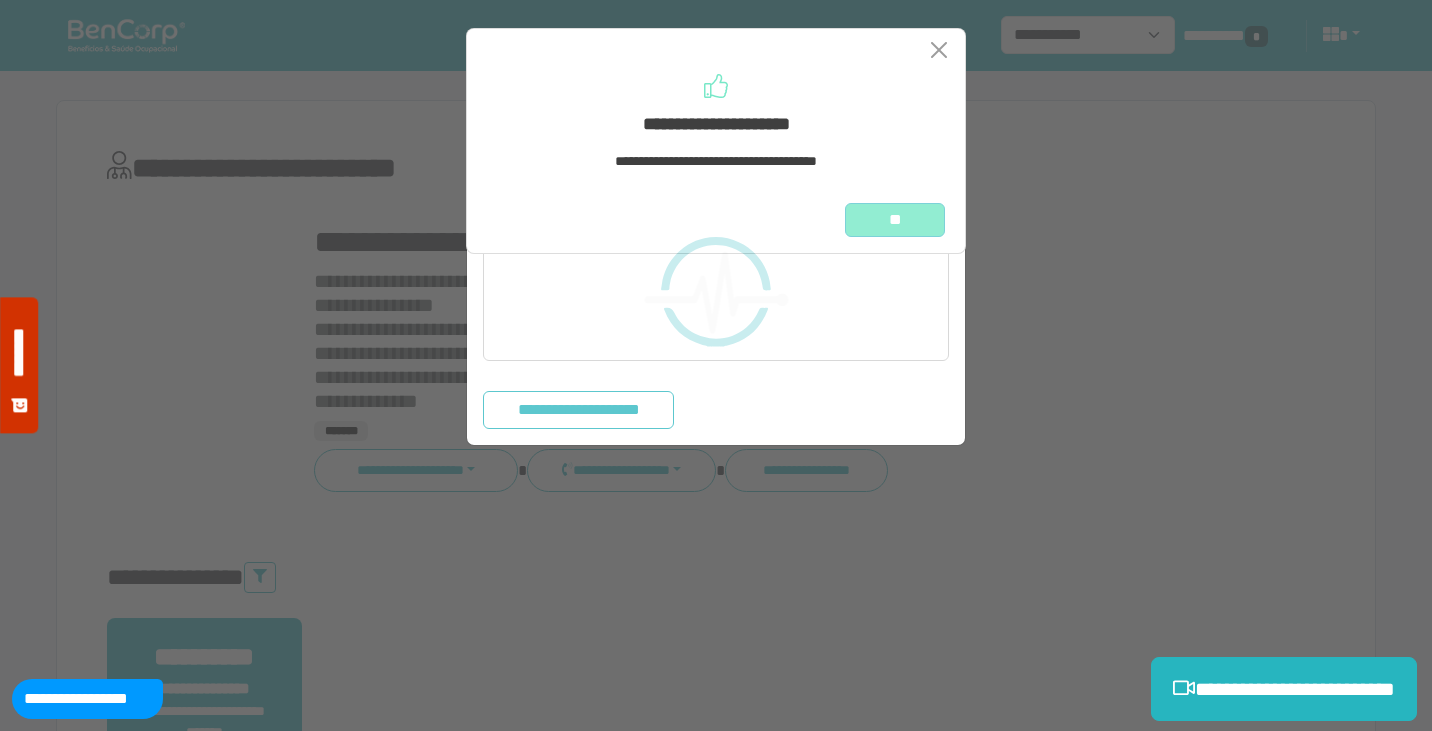 click on "**" at bounding box center [895, 220] 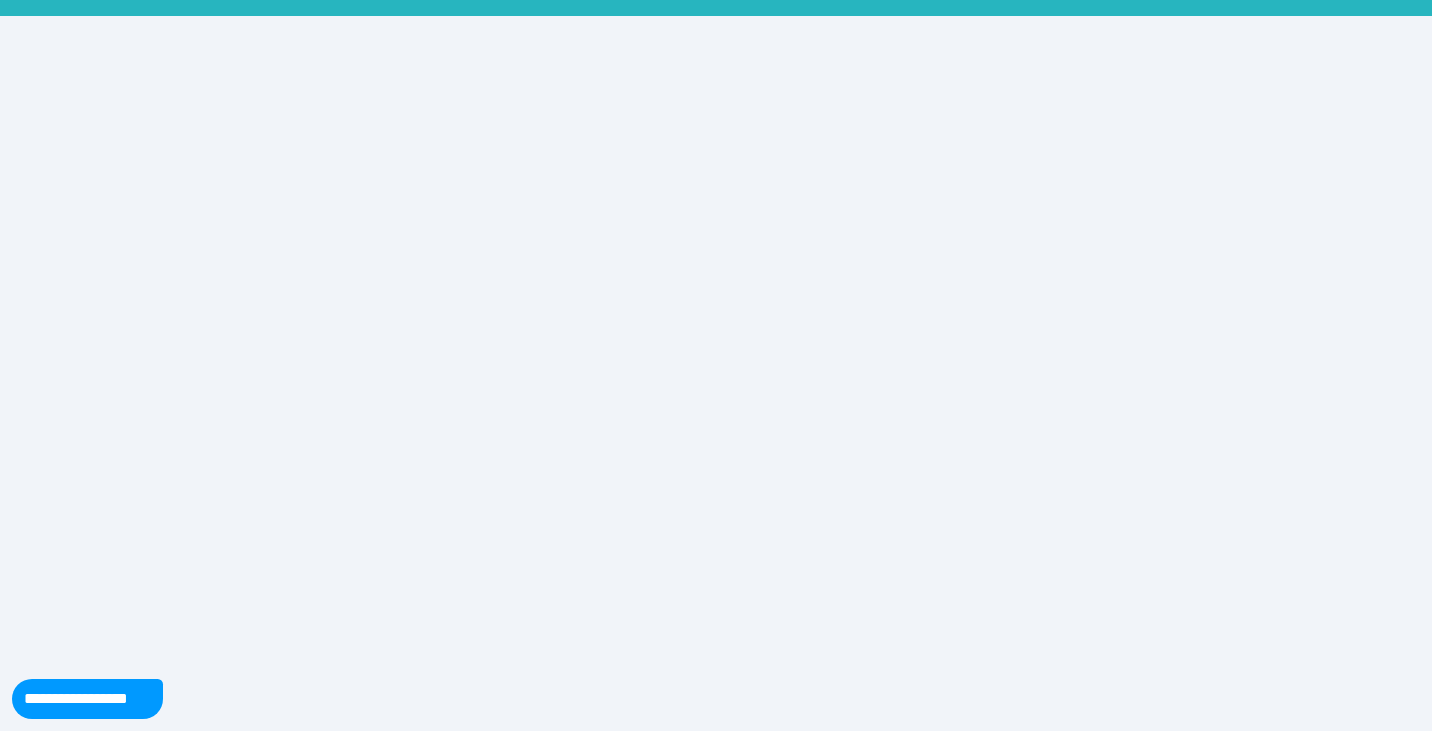 scroll, scrollTop: 0, scrollLeft: 0, axis: both 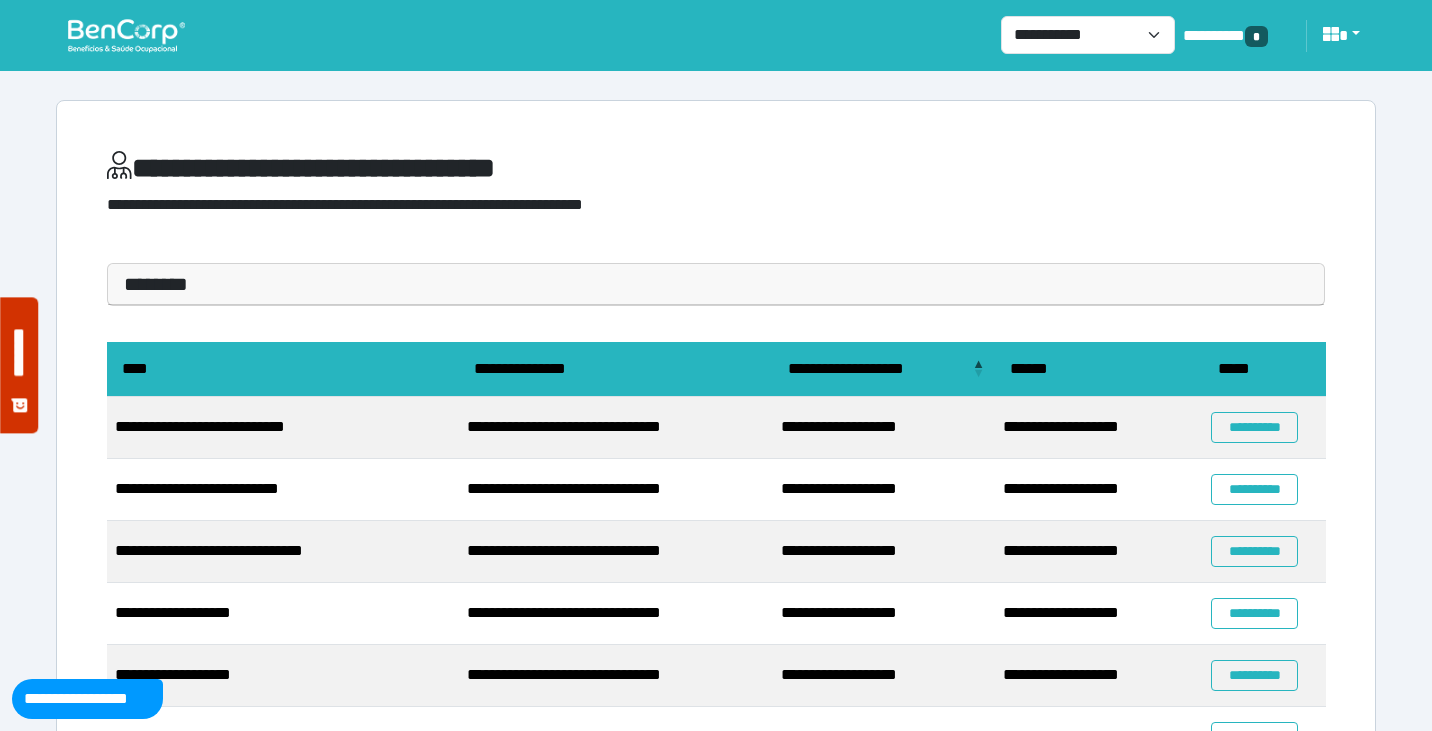 click on "**********" at bounding box center [716, 608] 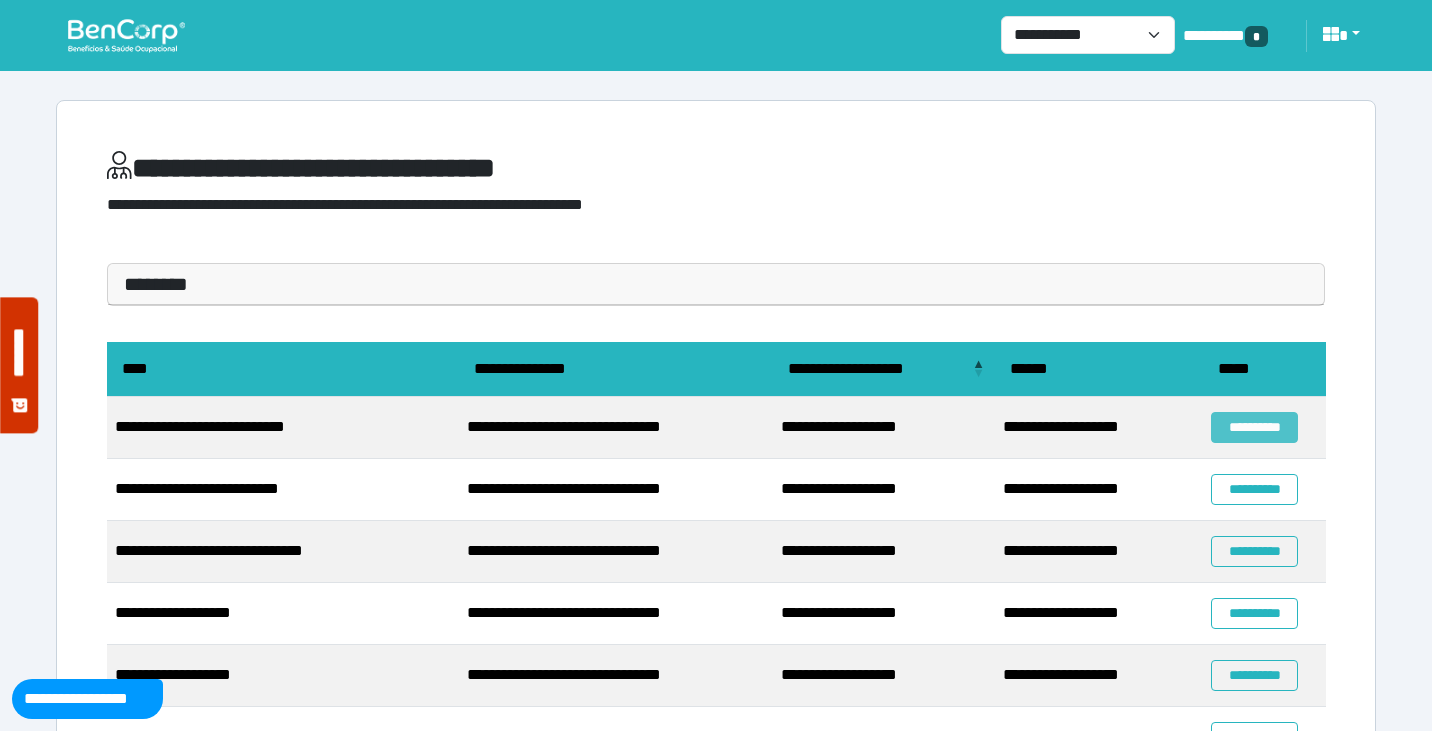 click on "**********" at bounding box center [1254, 427] 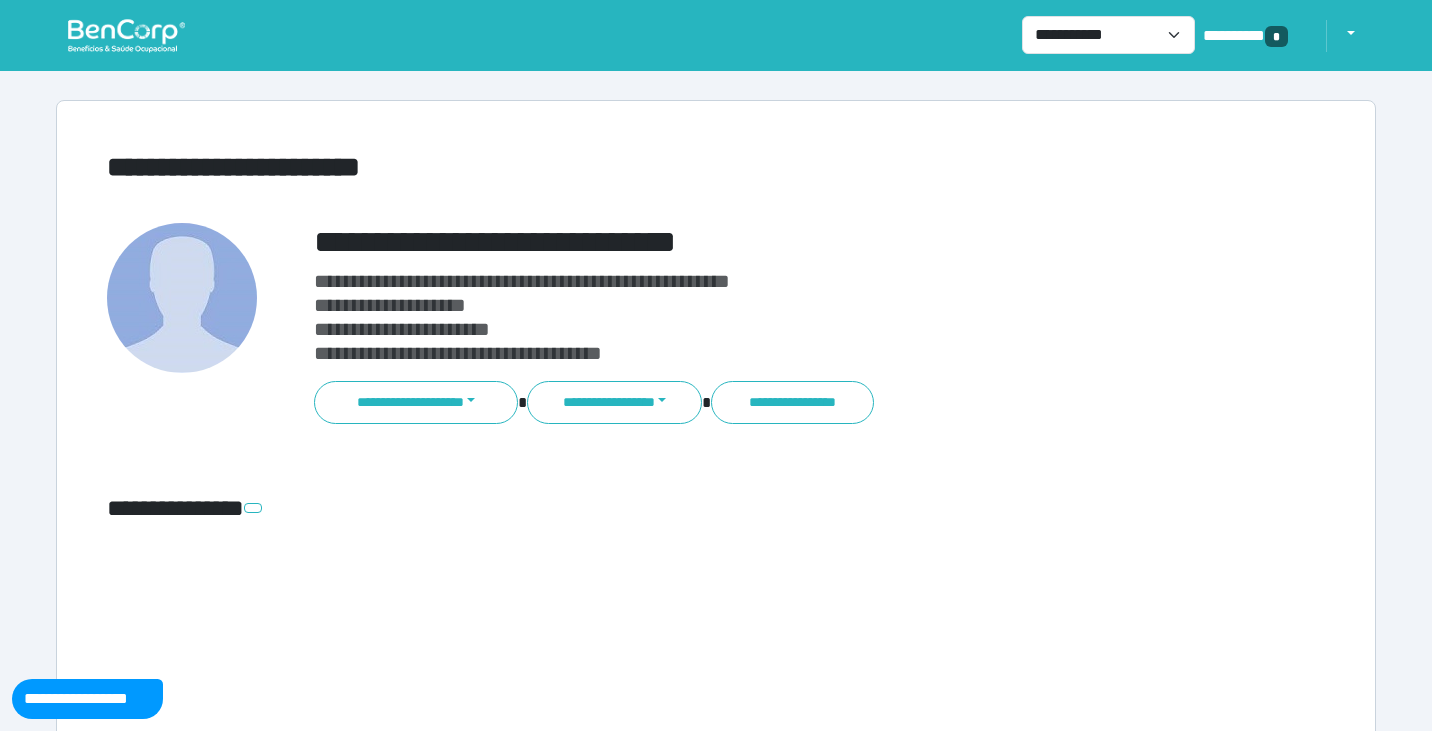 scroll, scrollTop: 0, scrollLeft: 0, axis: both 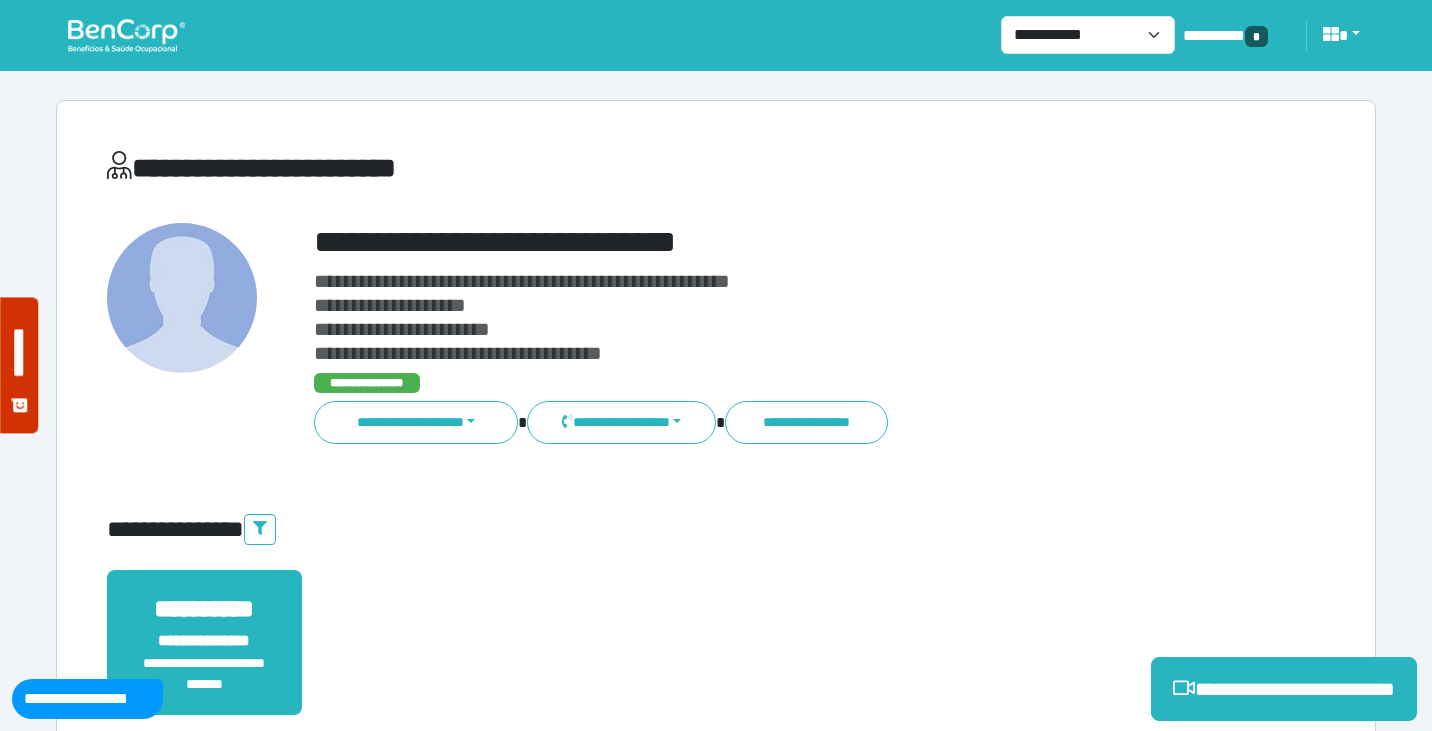click on "**********" at bounding box center (716, 334) 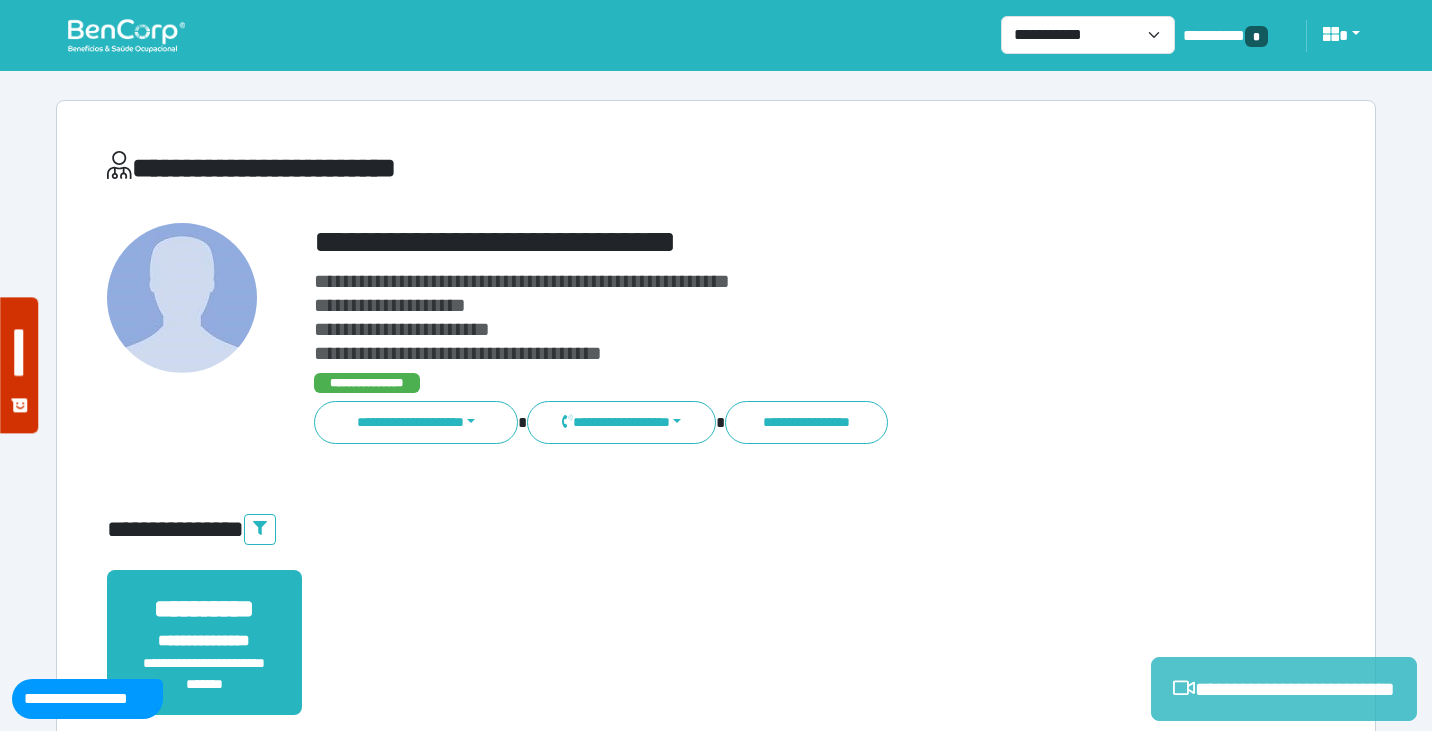 click on "**********" at bounding box center (1284, 689) 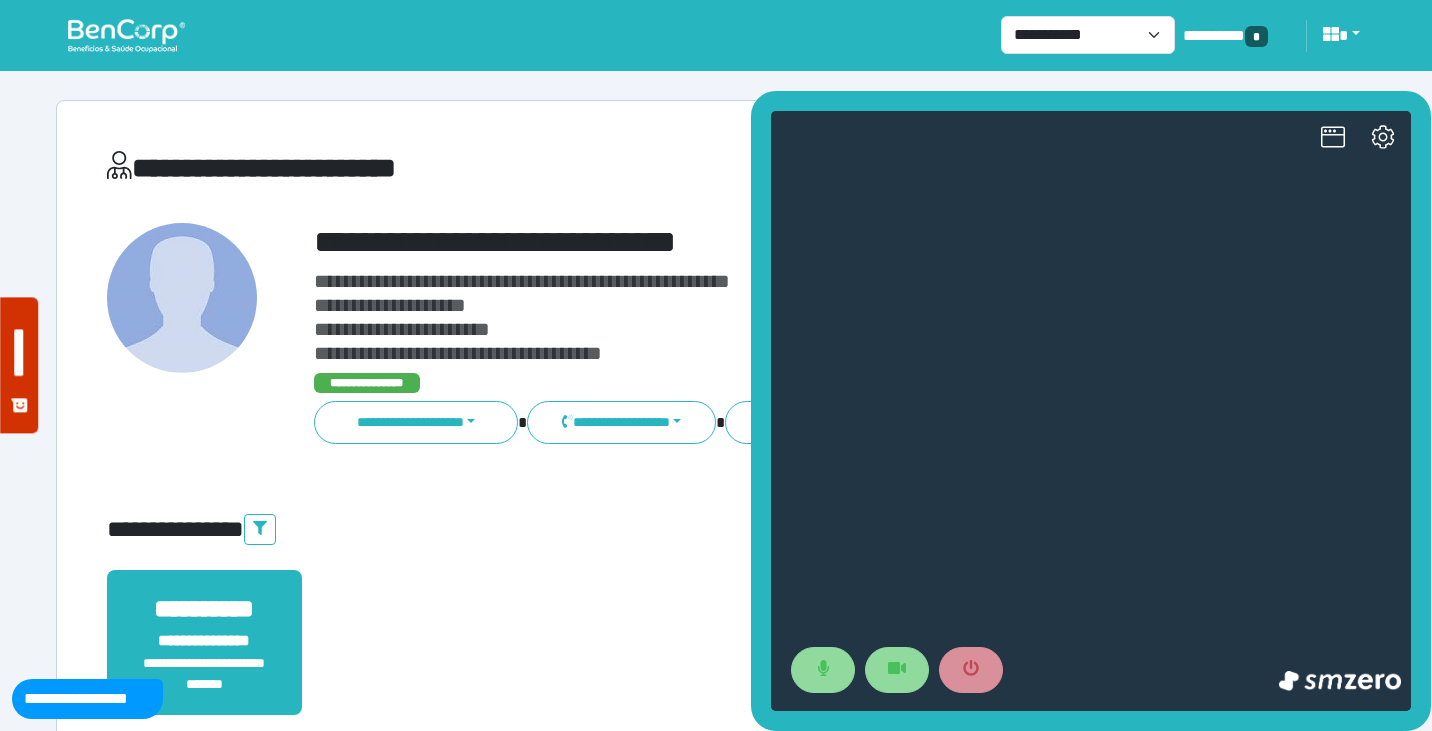 scroll, scrollTop: 0, scrollLeft: 0, axis: both 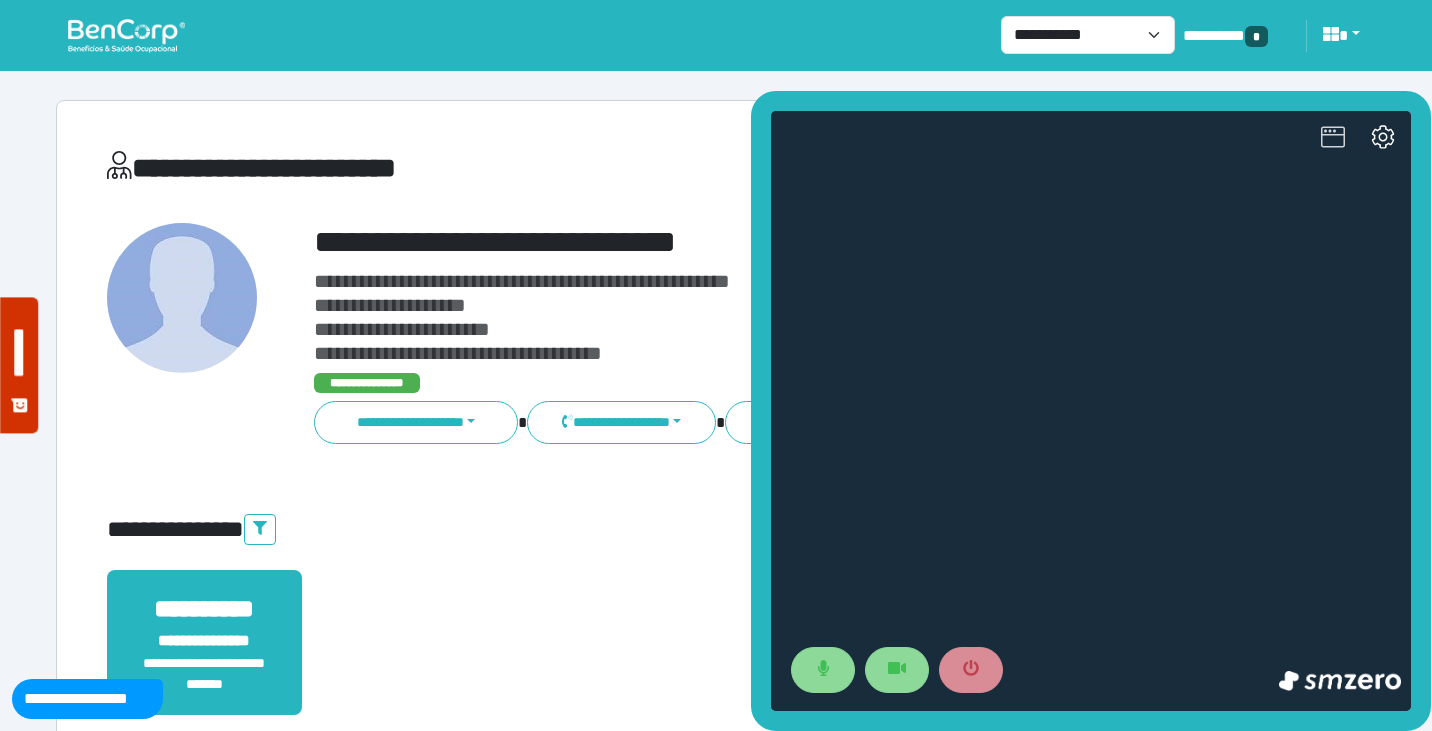 click 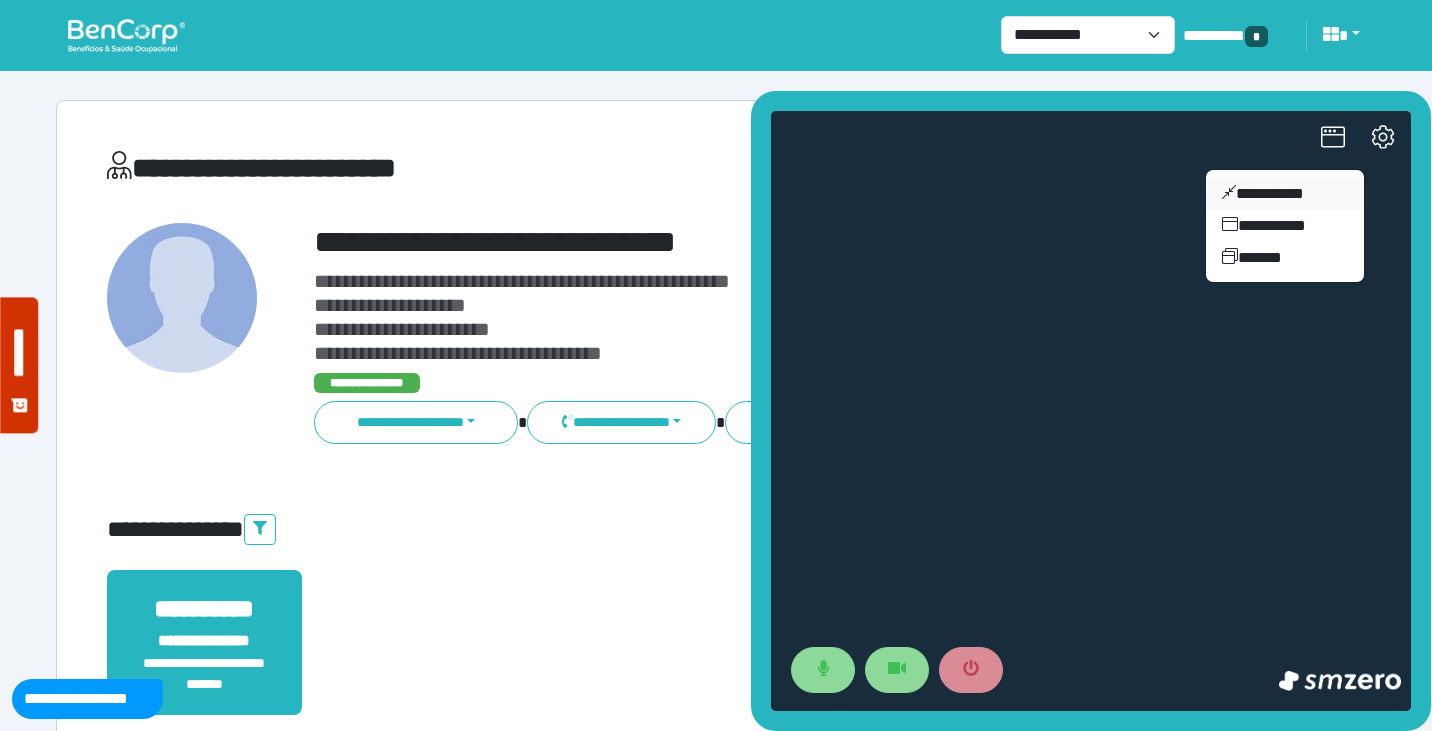 click on "**********" at bounding box center (1285, 194) 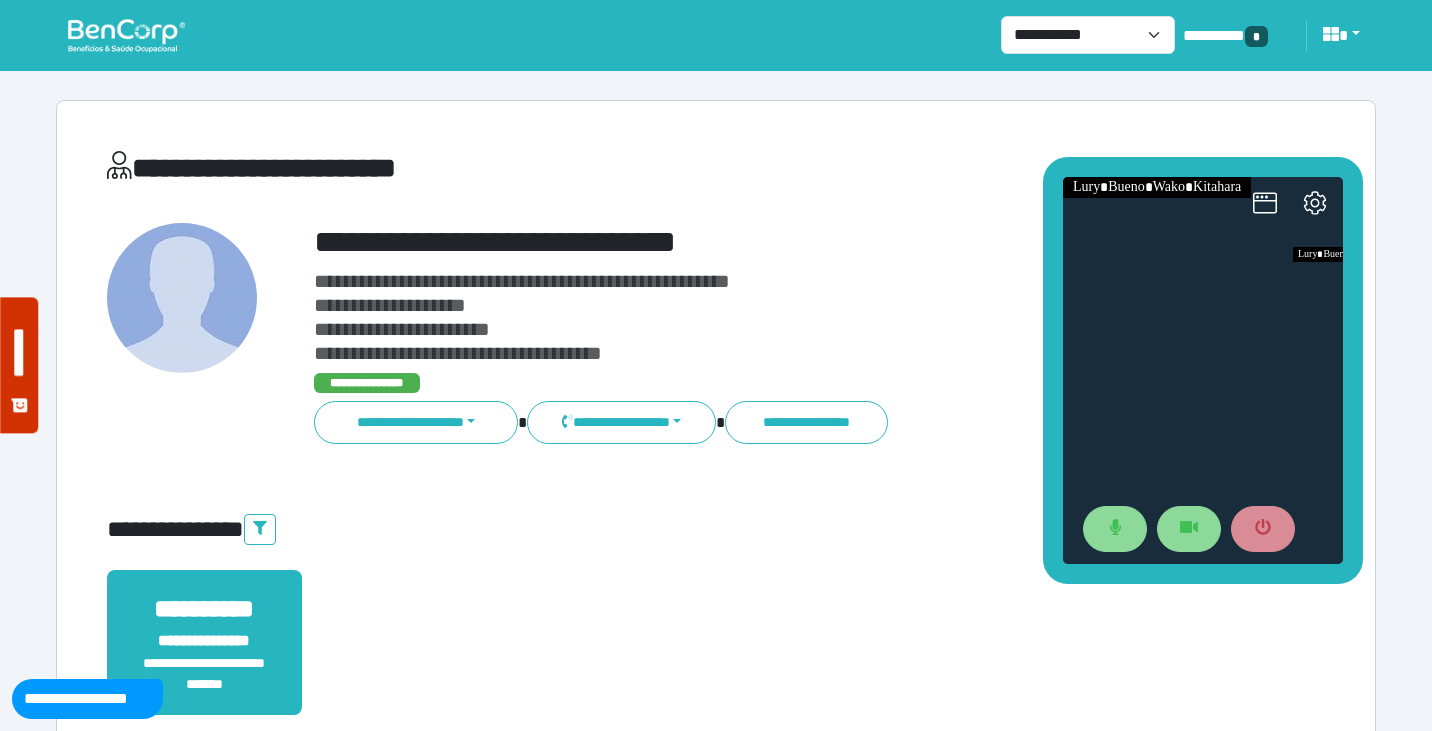 drag, startPoint x: 1254, startPoint y: 319, endPoint x: 1156, endPoint y: 98, distance: 241.75401 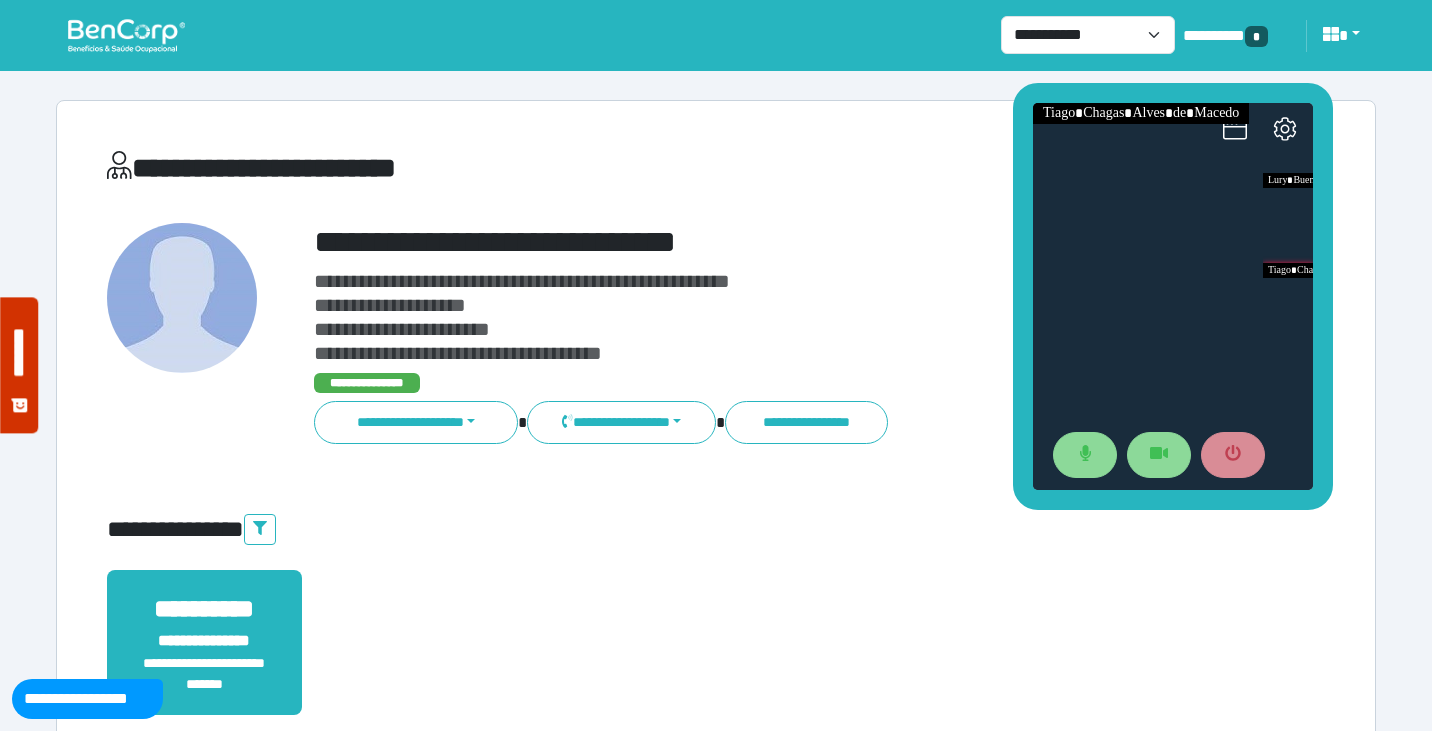 click on "**********" at bounding box center [716, 4348] 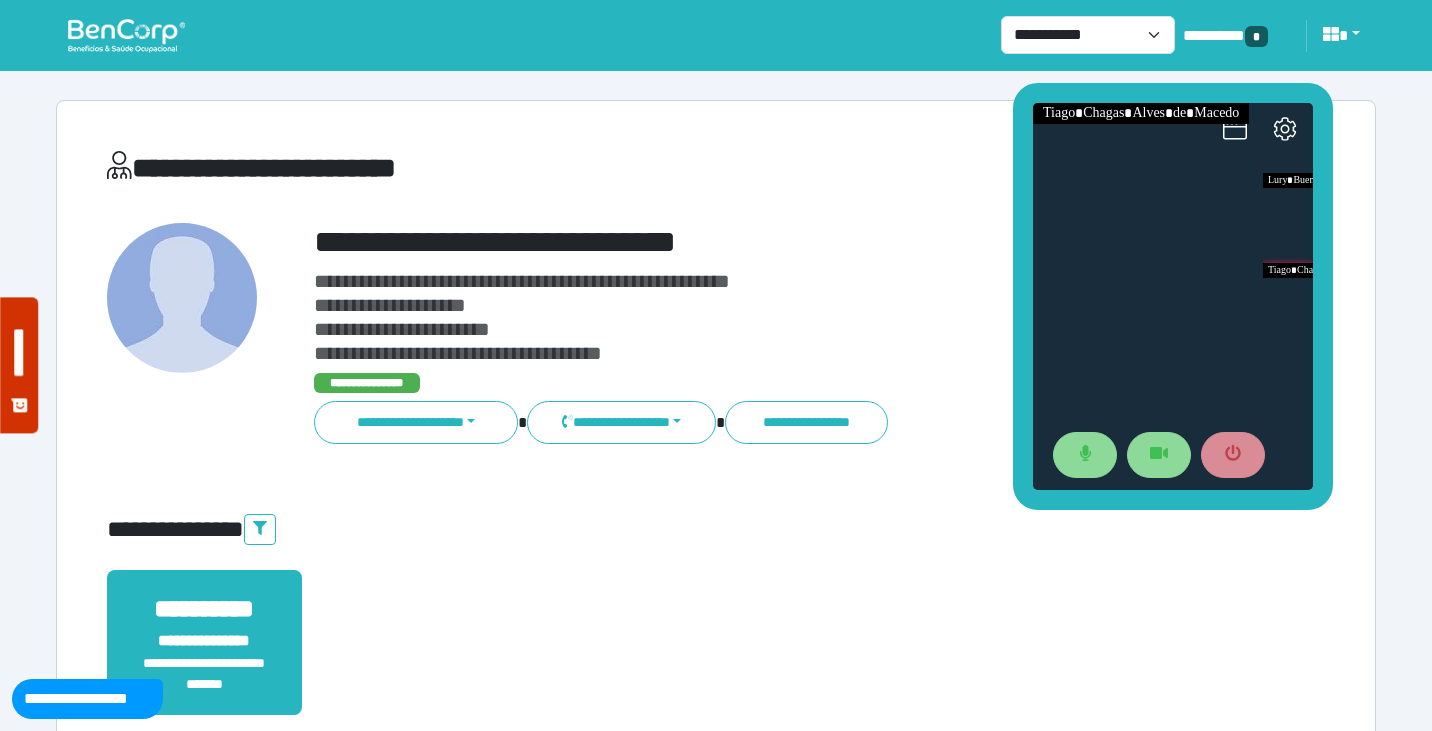 click on "**********" at bounding box center [768, 242] 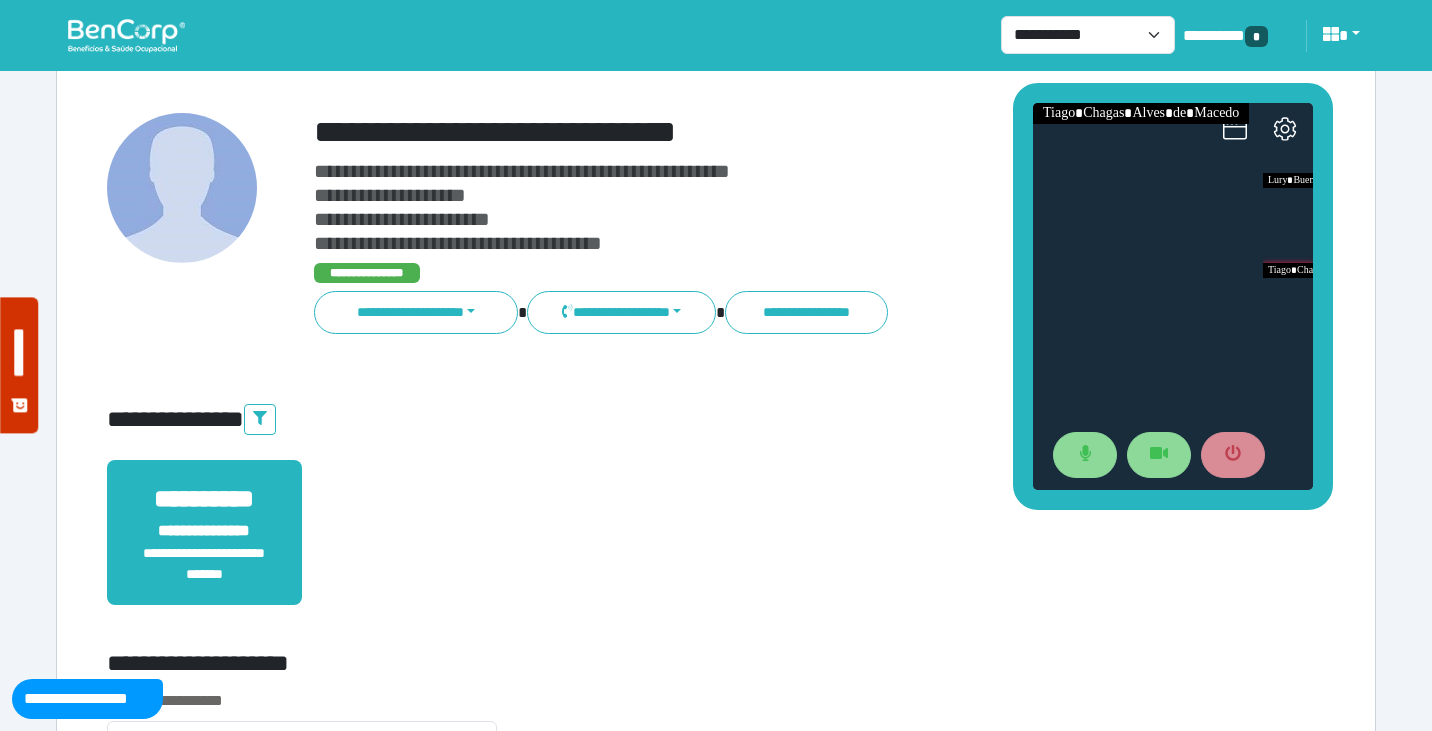 scroll, scrollTop: 113, scrollLeft: 0, axis: vertical 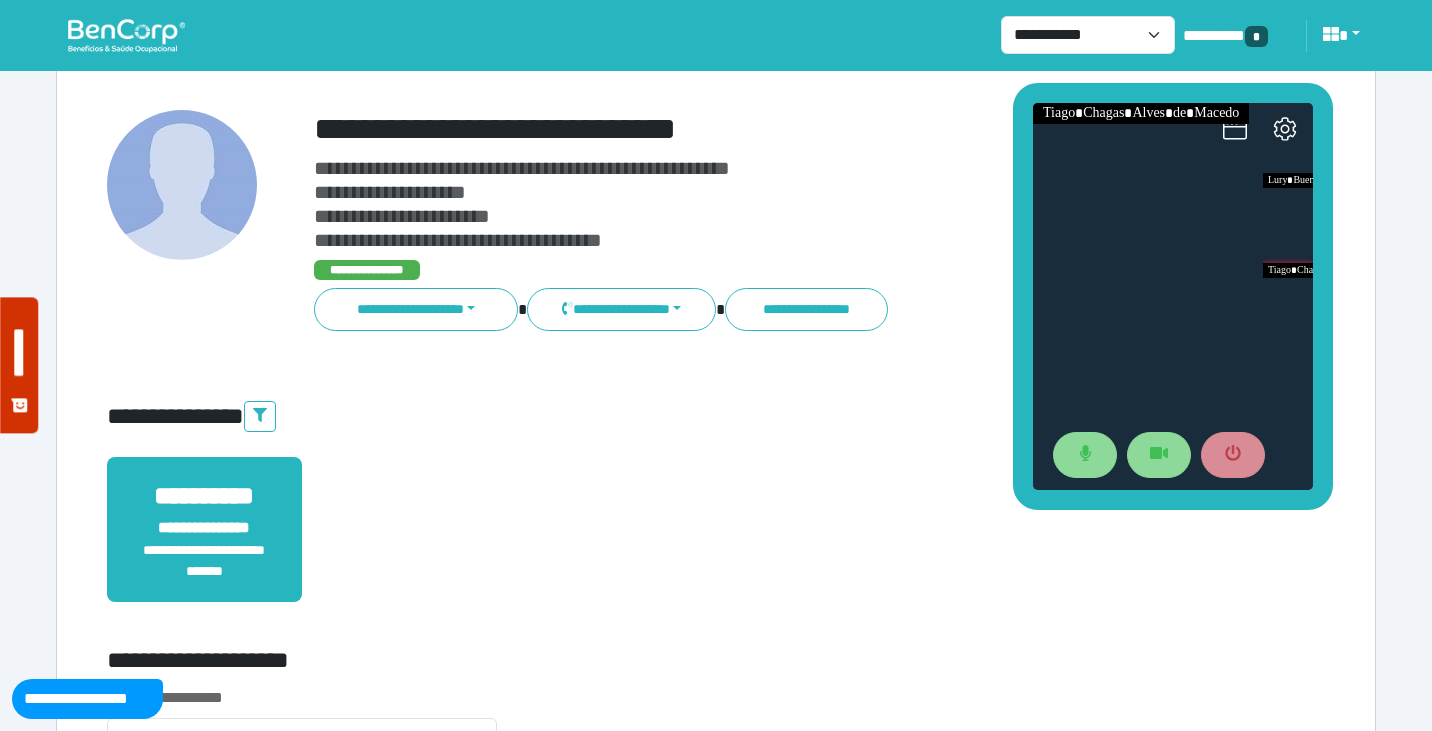 click on "**********" at bounding box center (768, 129) 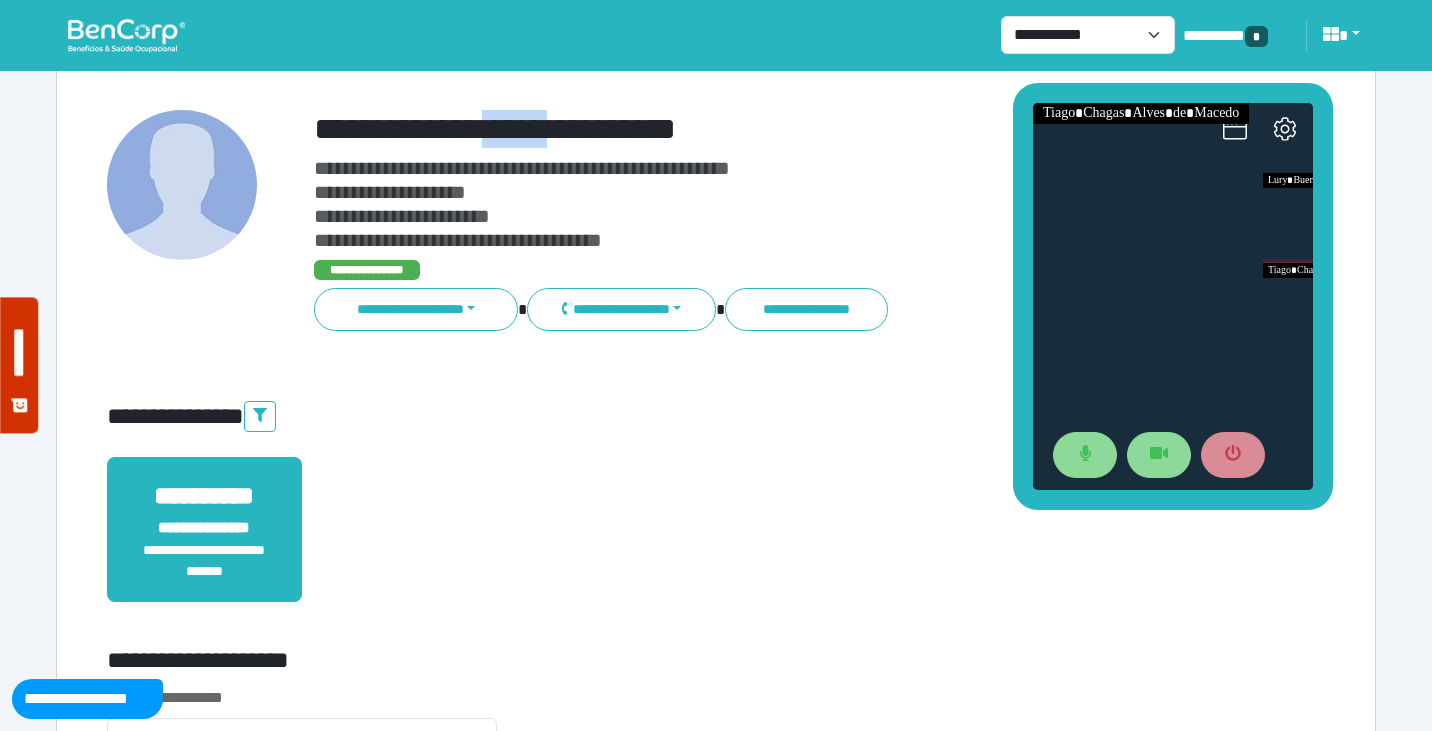 click on "**********" at bounding box center [768, 129] 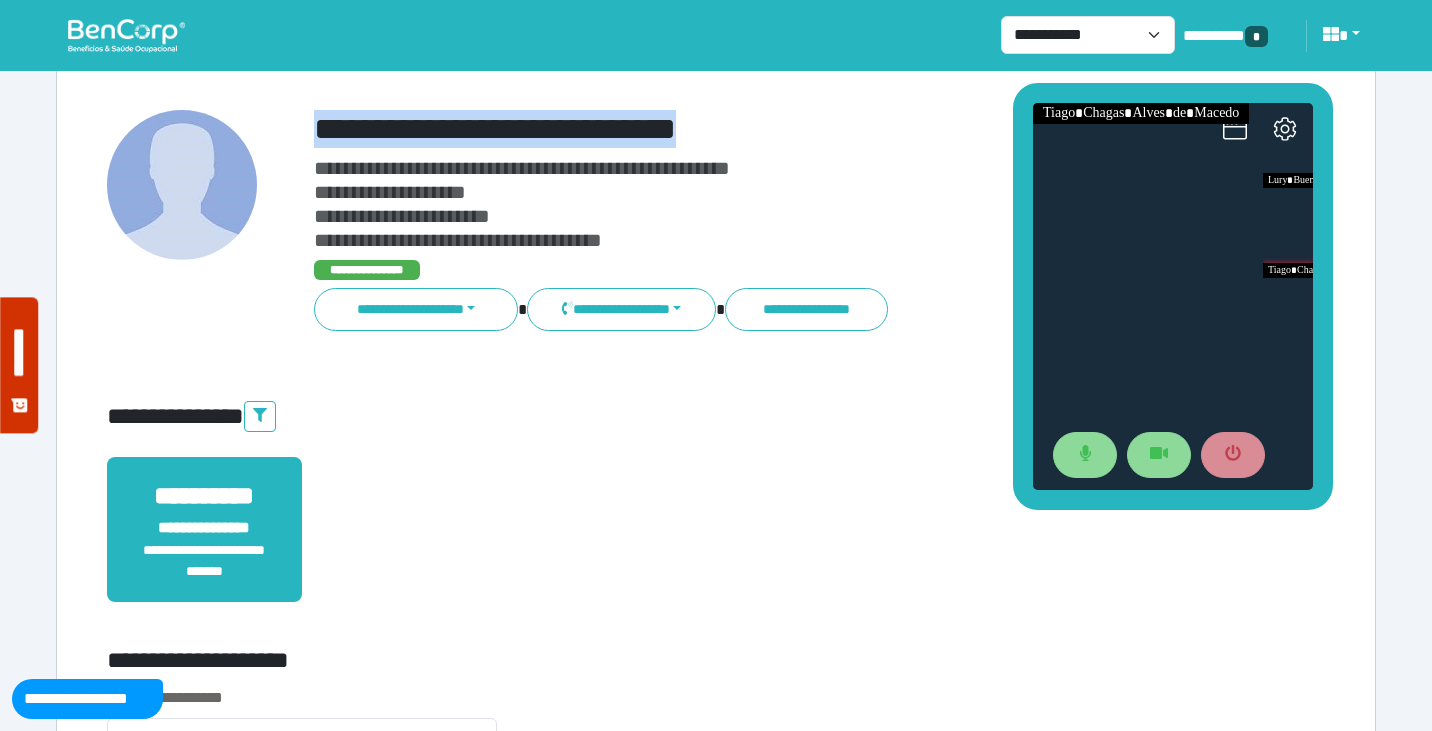 click on "**********" at bounding box center [768, 129] 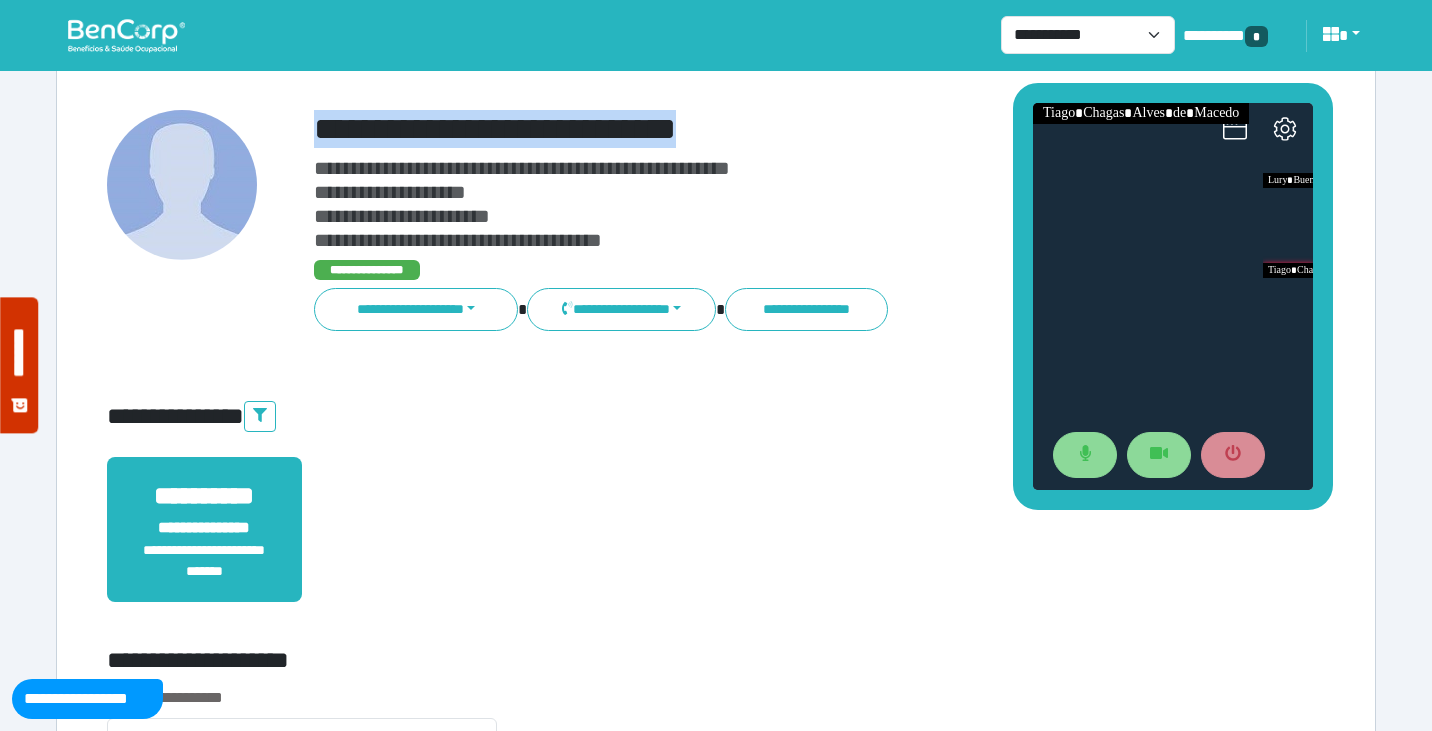 click on "**********" at bounding box center (716, 541) 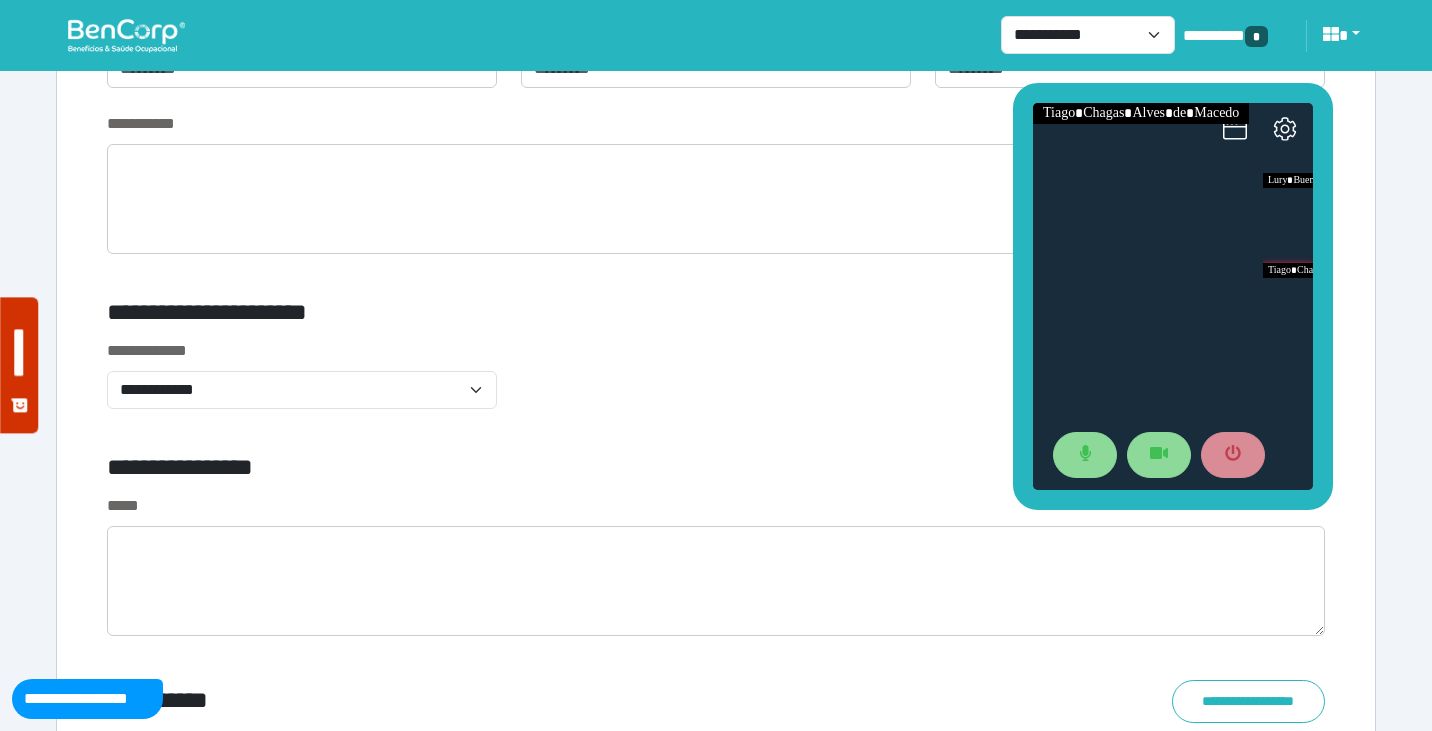 scroll, scrollTop: 7886, scrollLeft: 0, axis: vertical 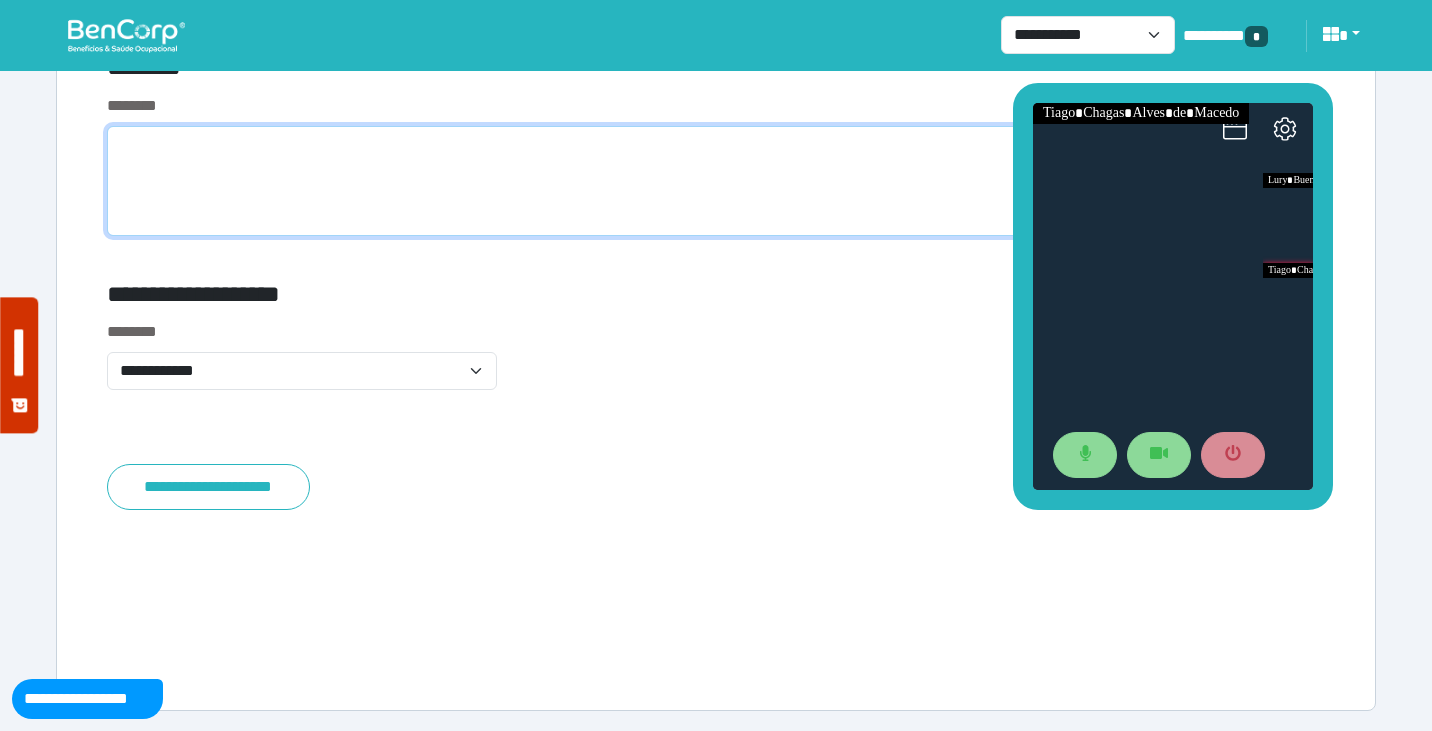 click 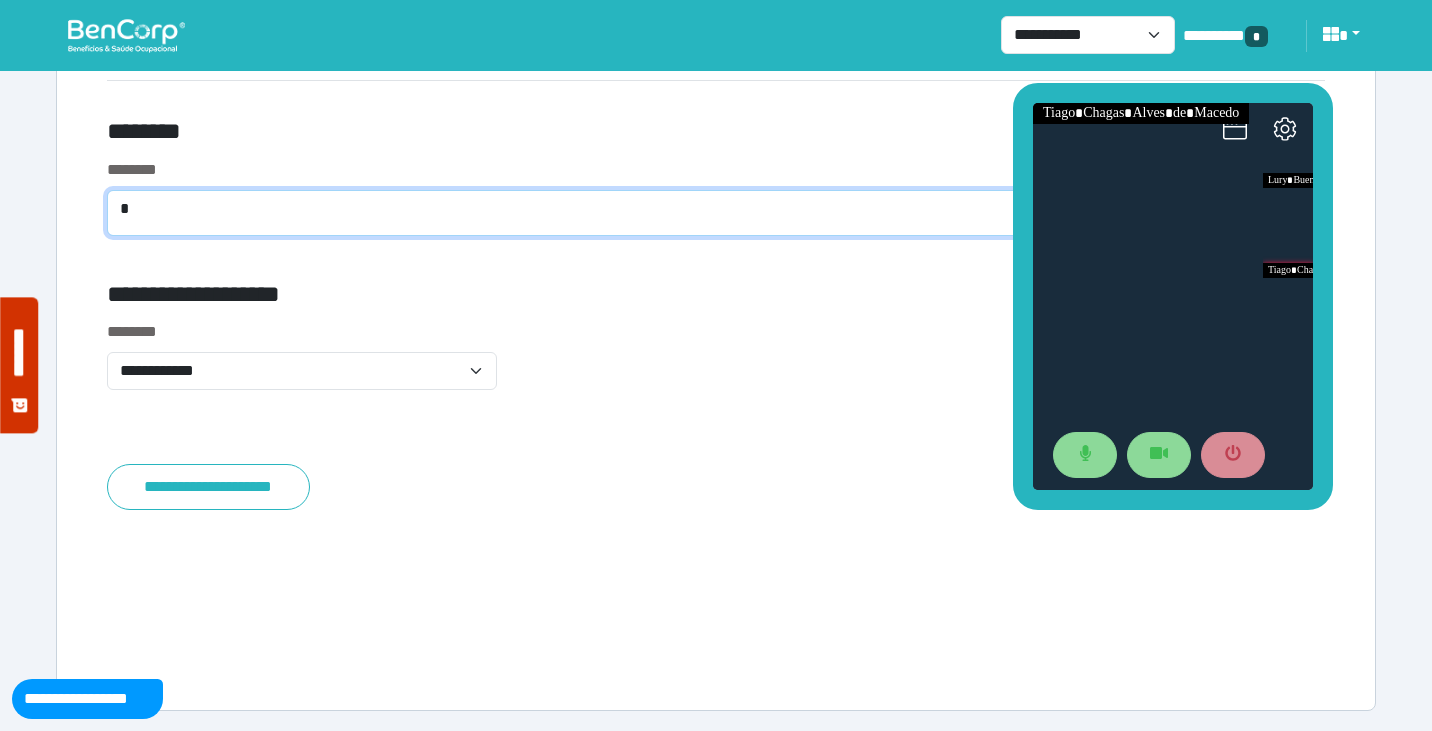 scroll, scrollTop: 7822, scrollLeft: 0, axis: vertical 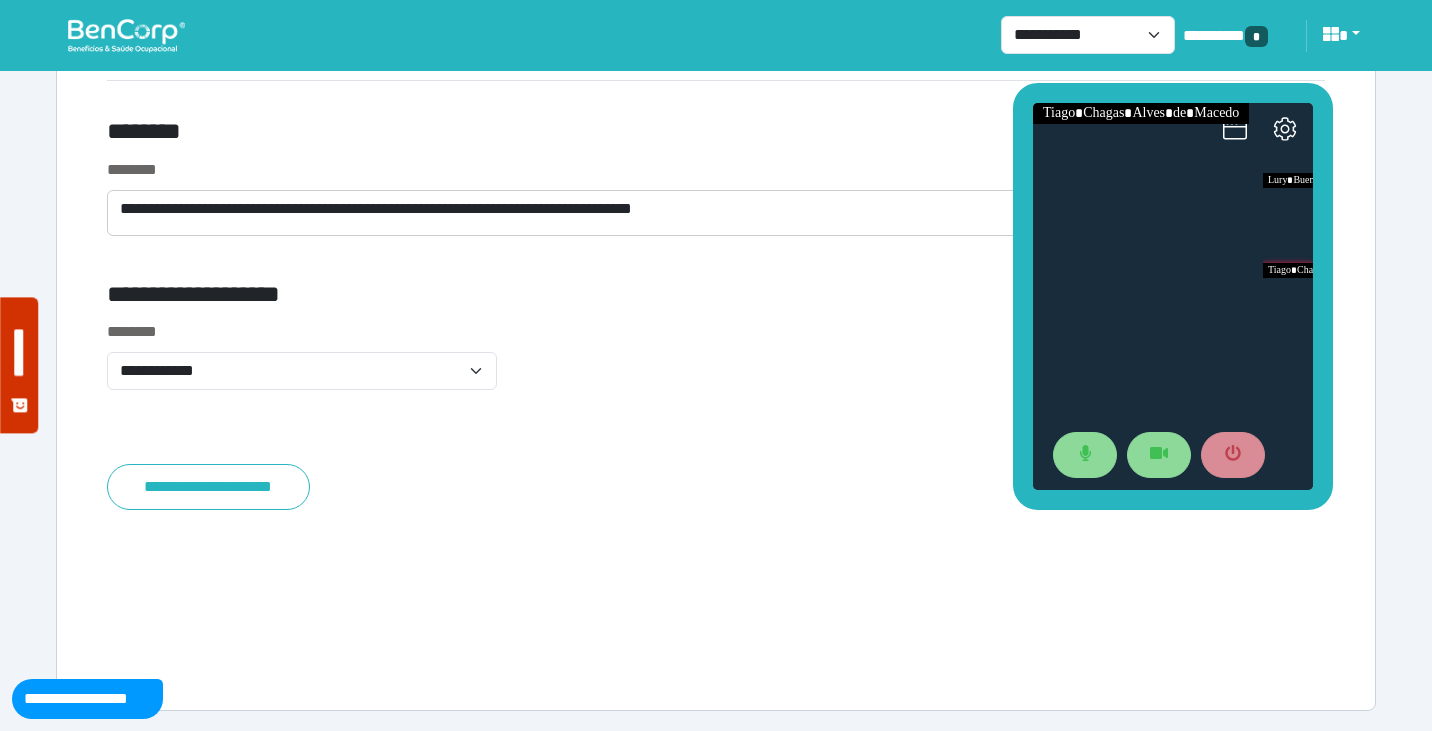 click on "**********" 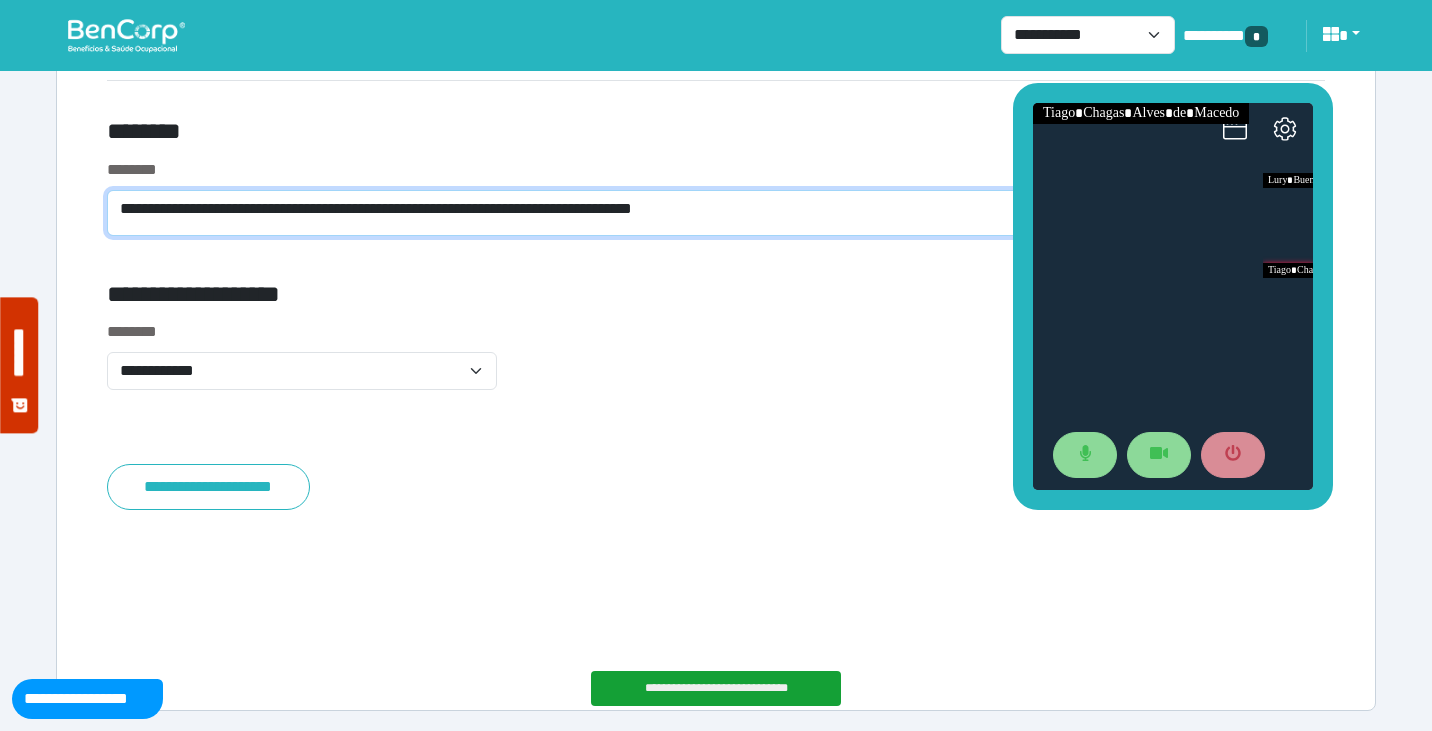 click on "**********" 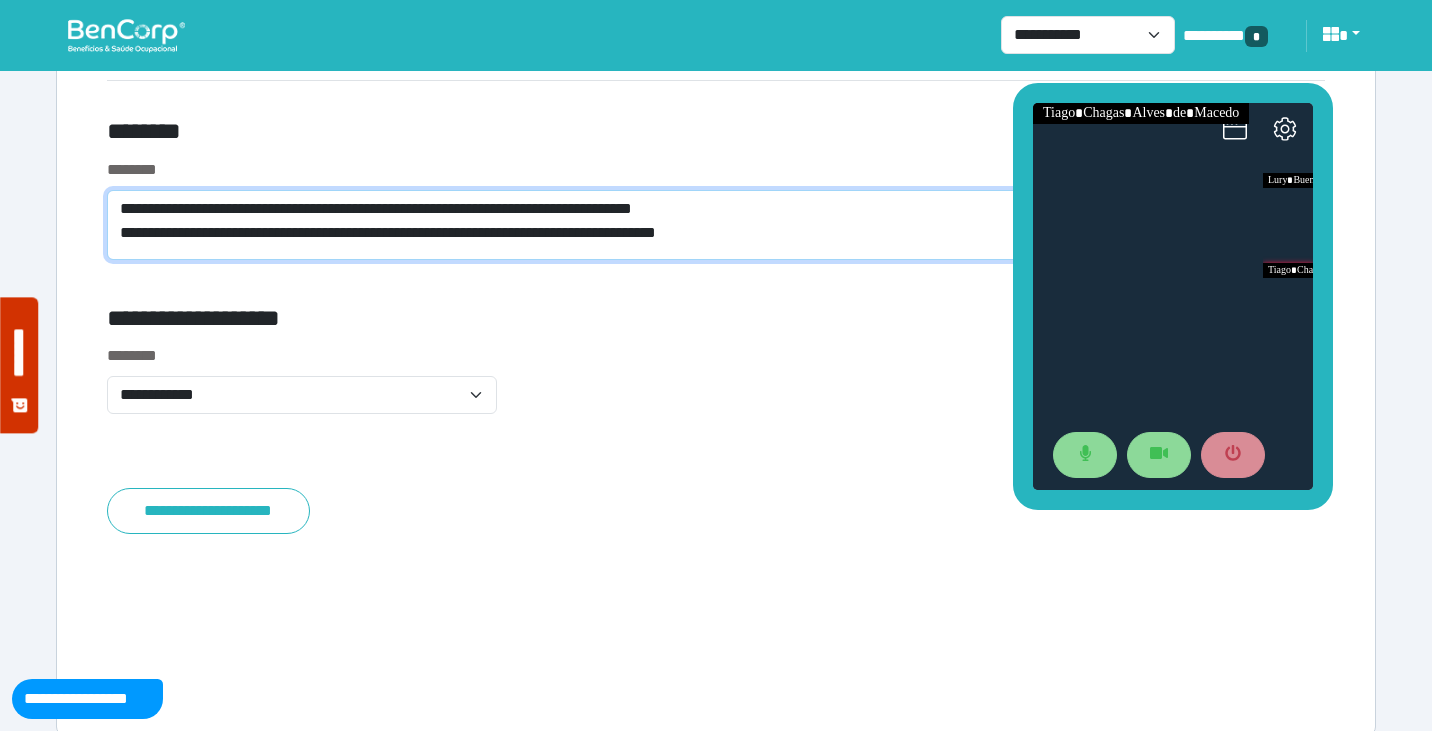 scroll, scrollTop: 0, scrollLeft: 0, axis: both 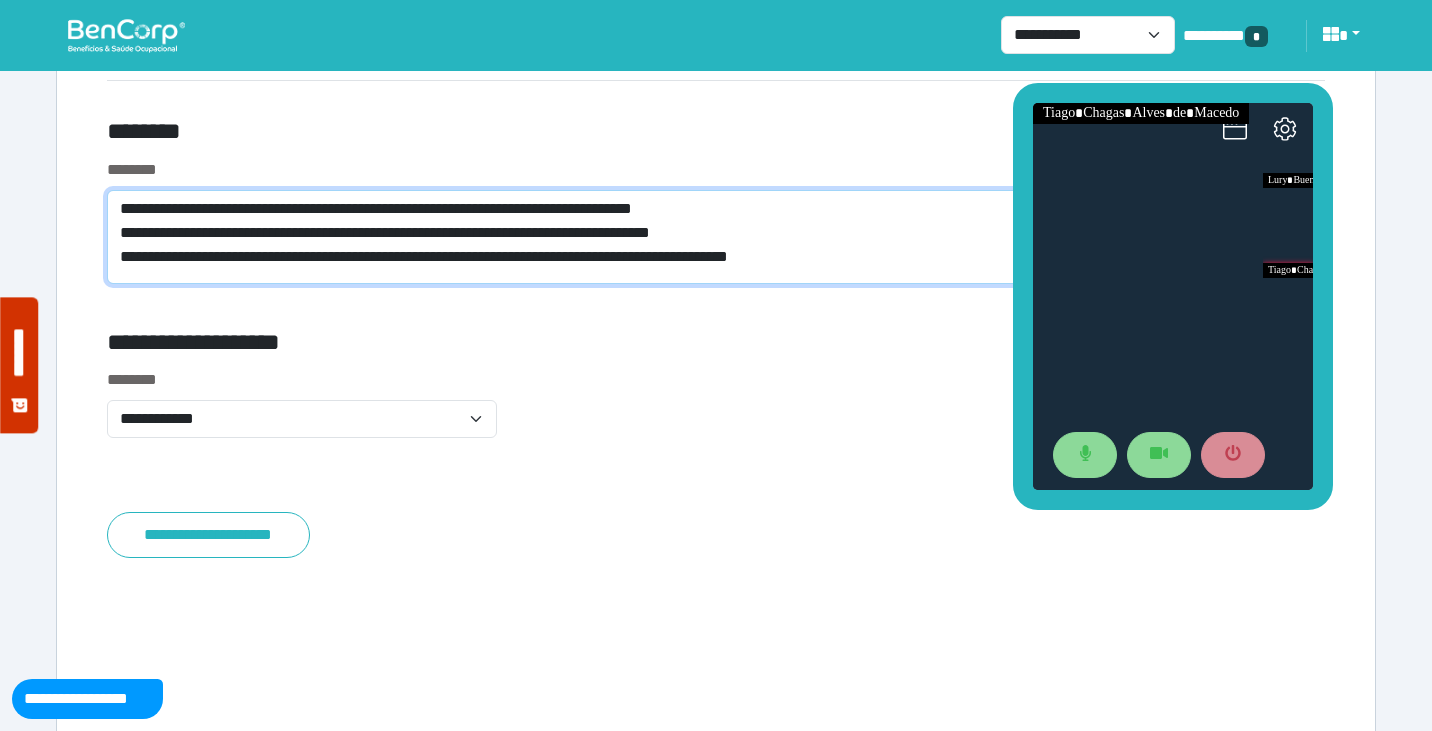 click on "**********" 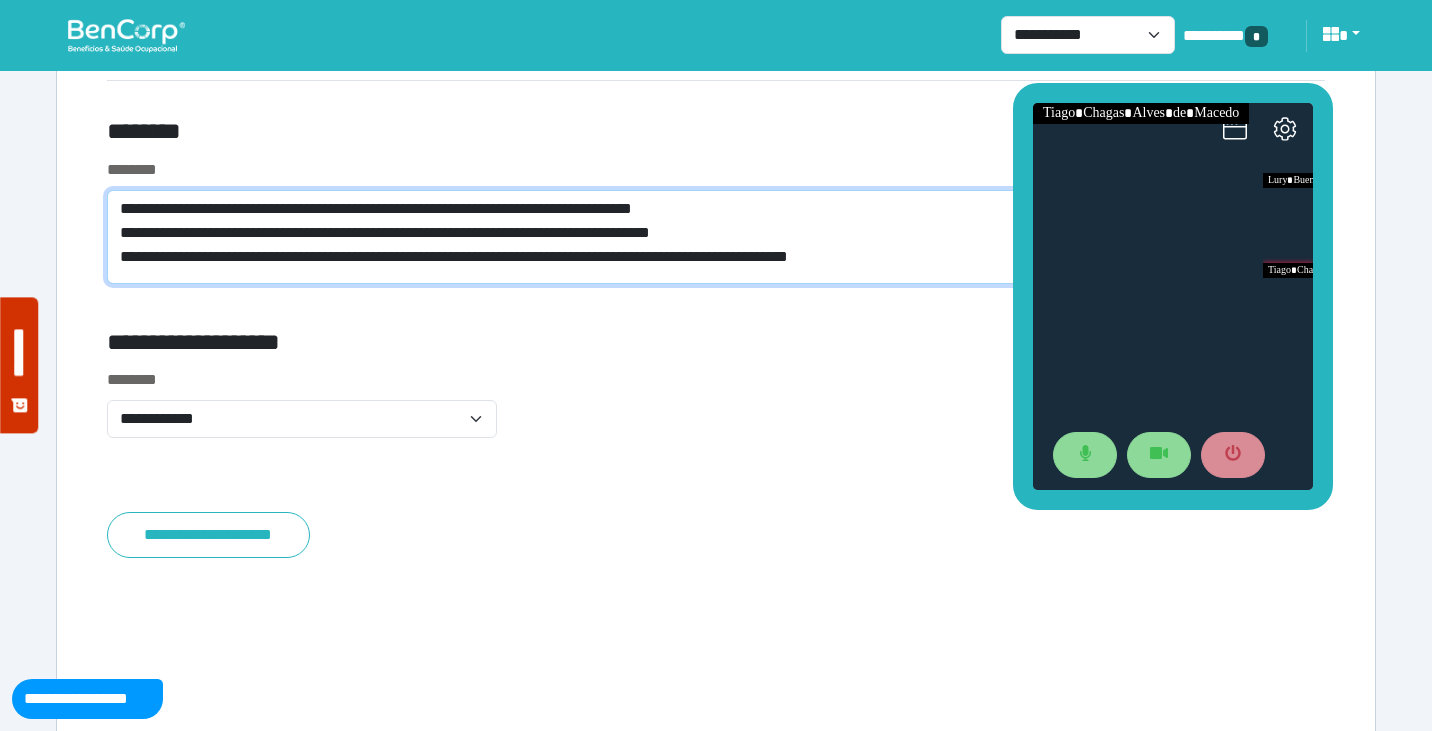 click on "**********" 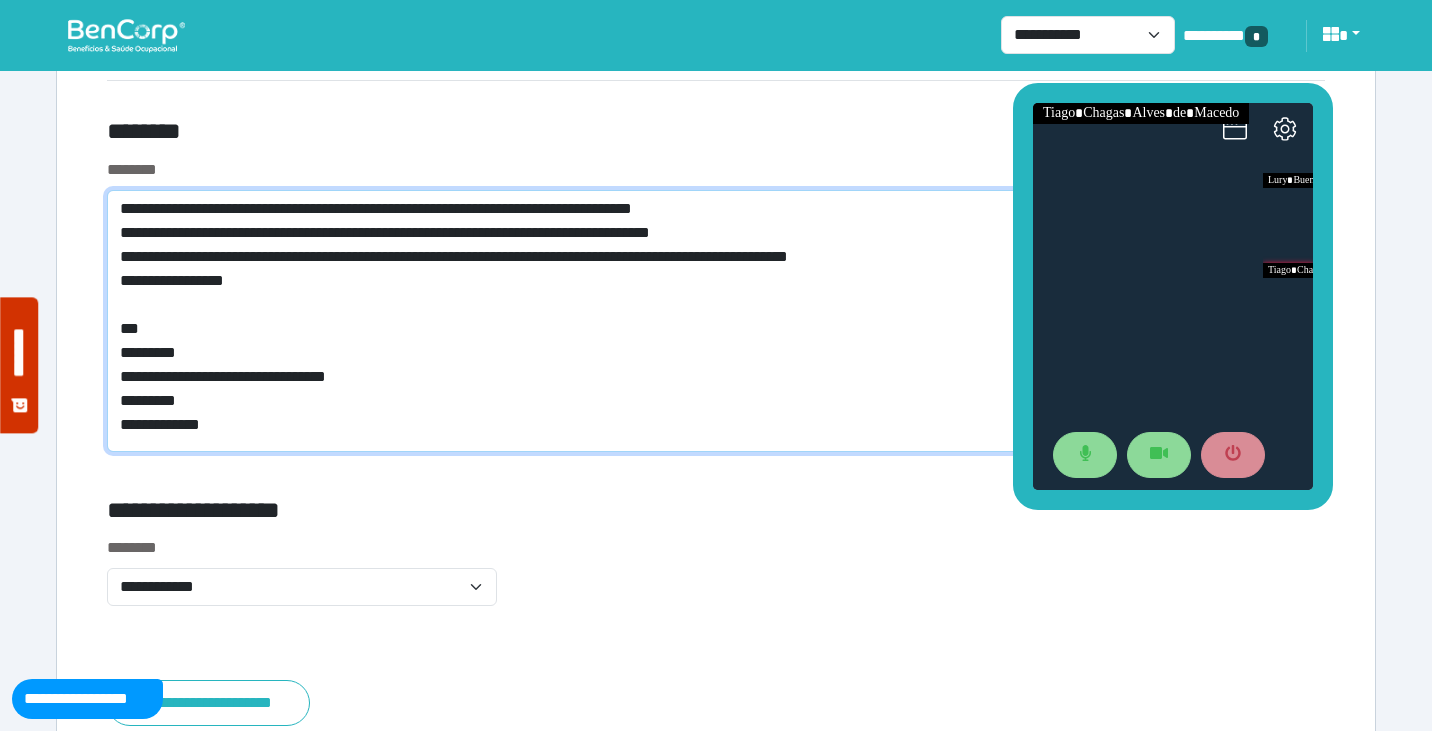 scroll, scrollTop: 0, scrollLeft: 0, axis: both 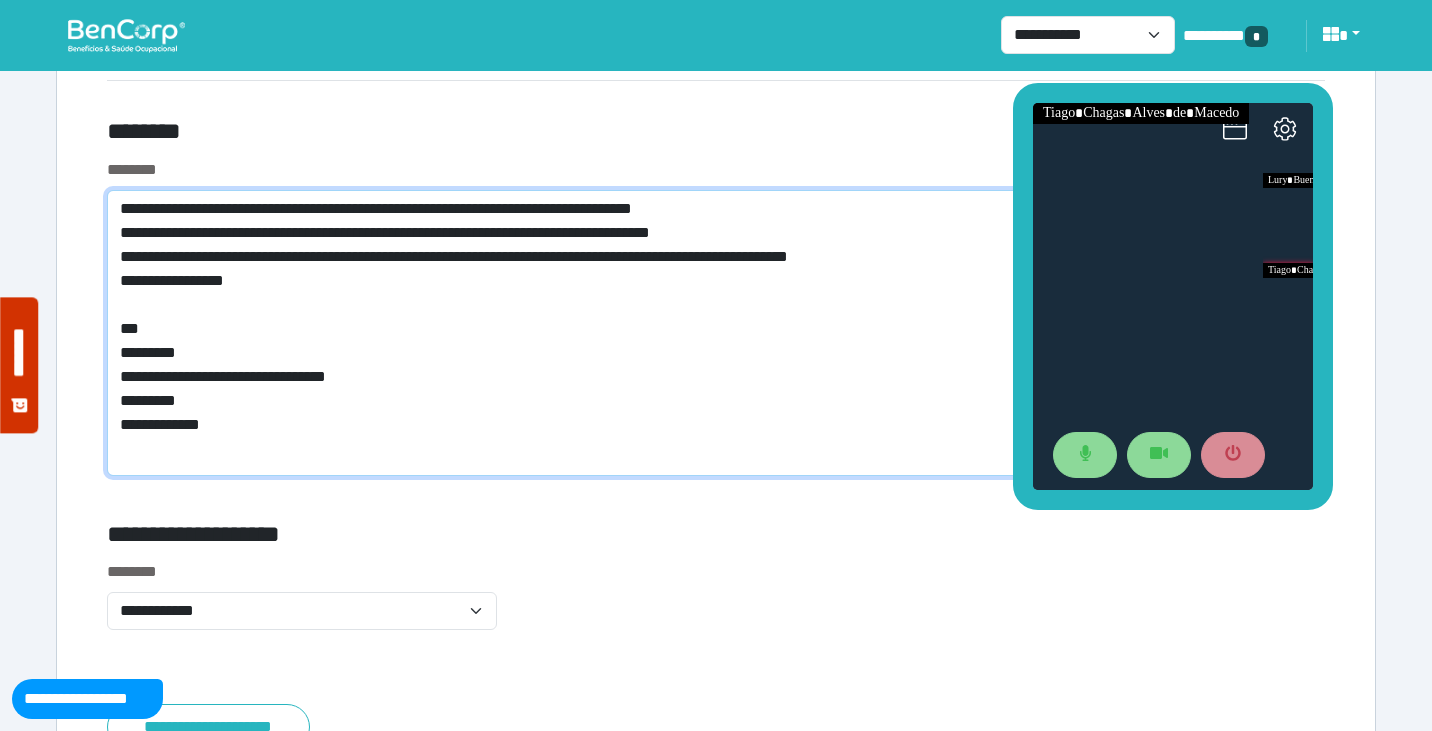 click on "**********" 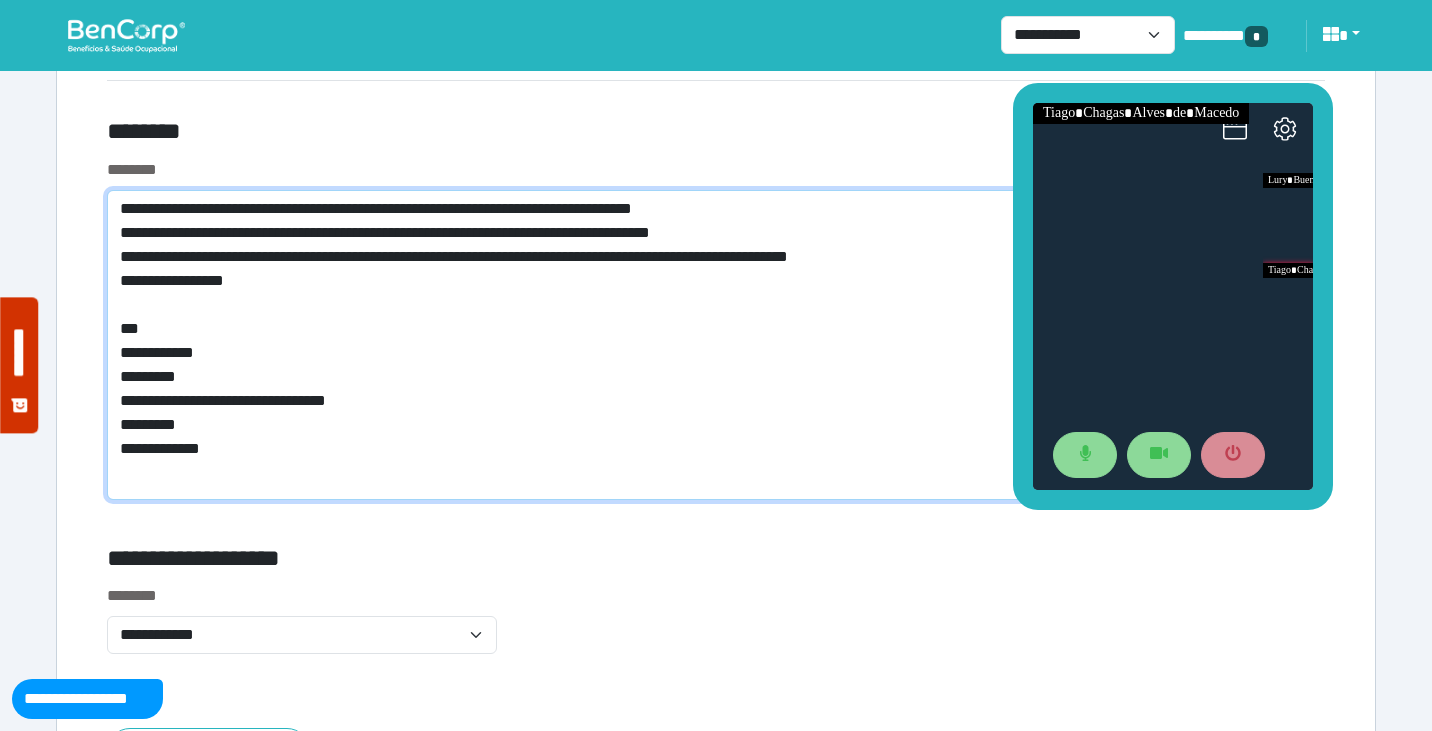 click on "**********" 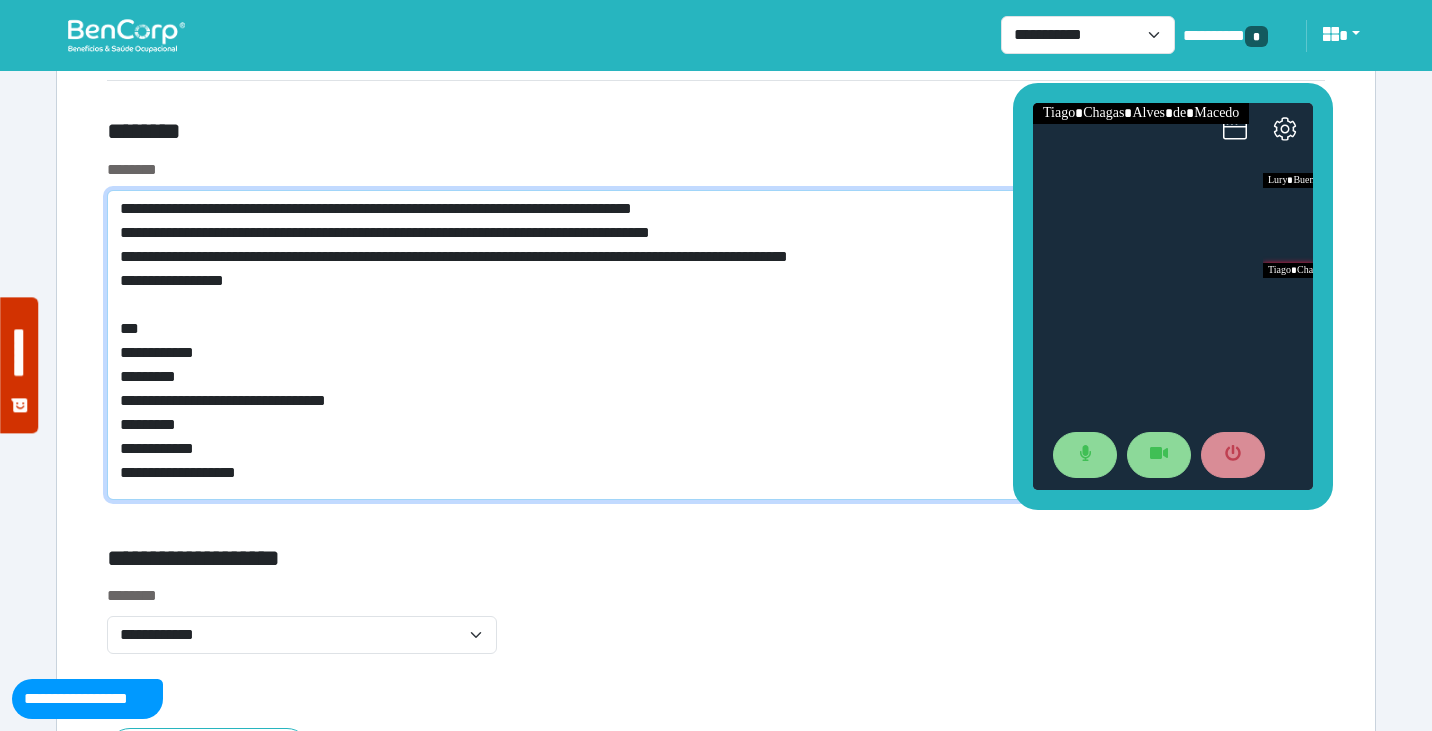 click on "**********" 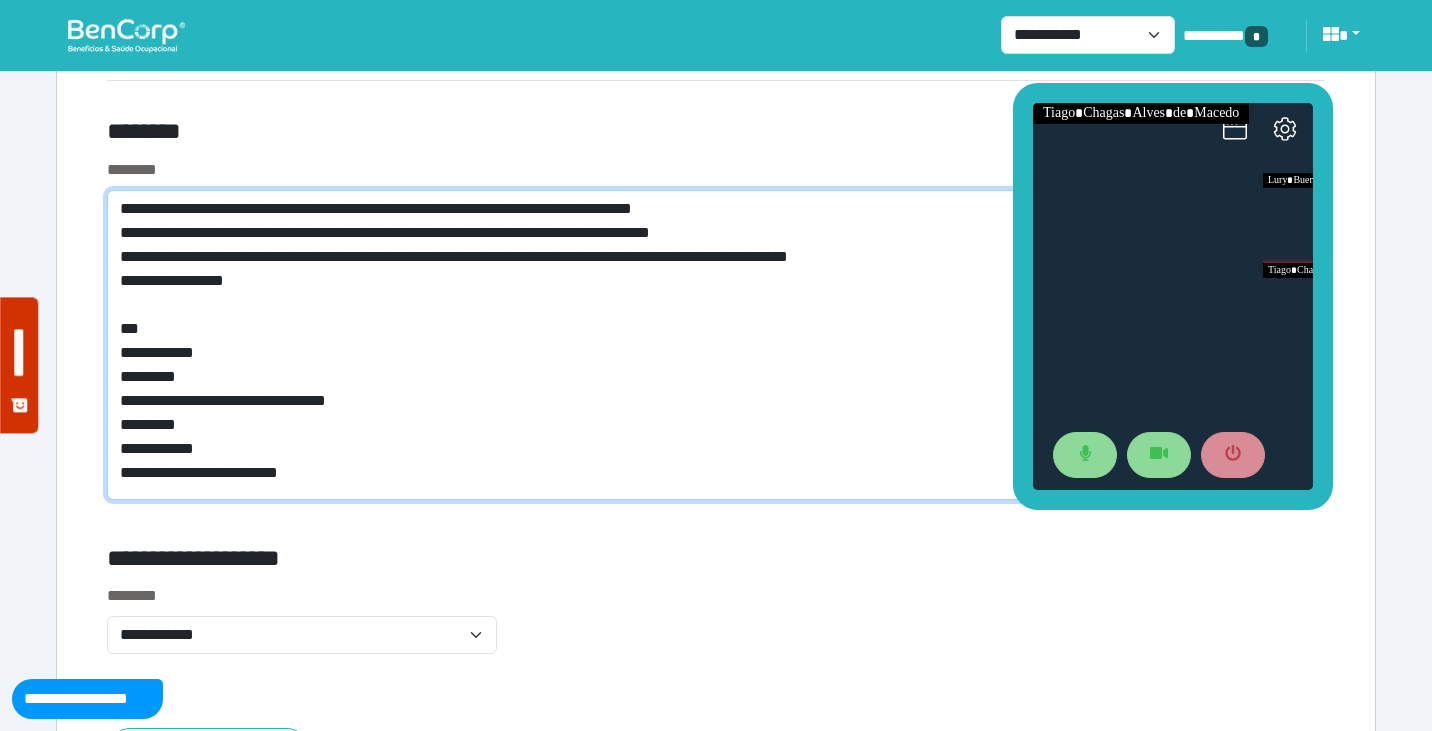 click on "**********" 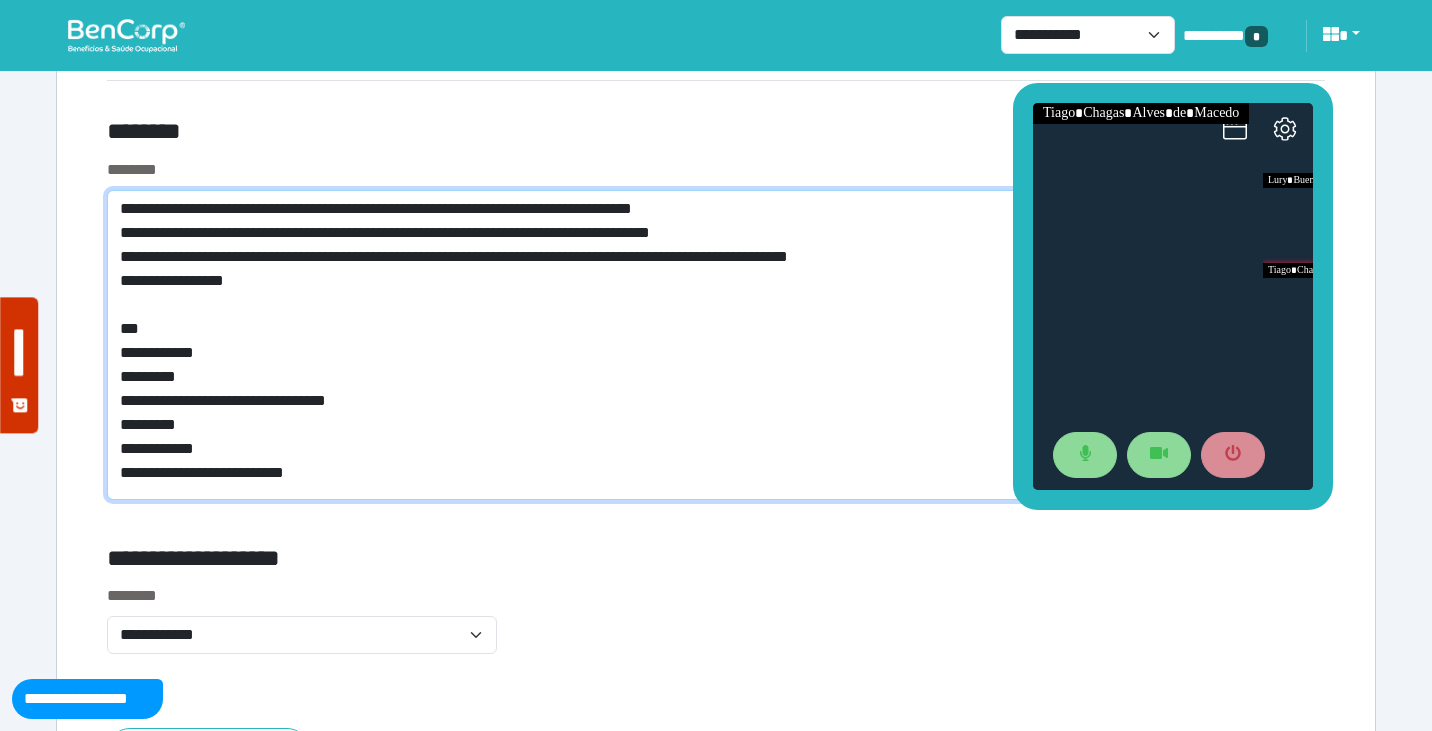 scroll, scrollTop: 0, scrollLeft: 0, axis: both 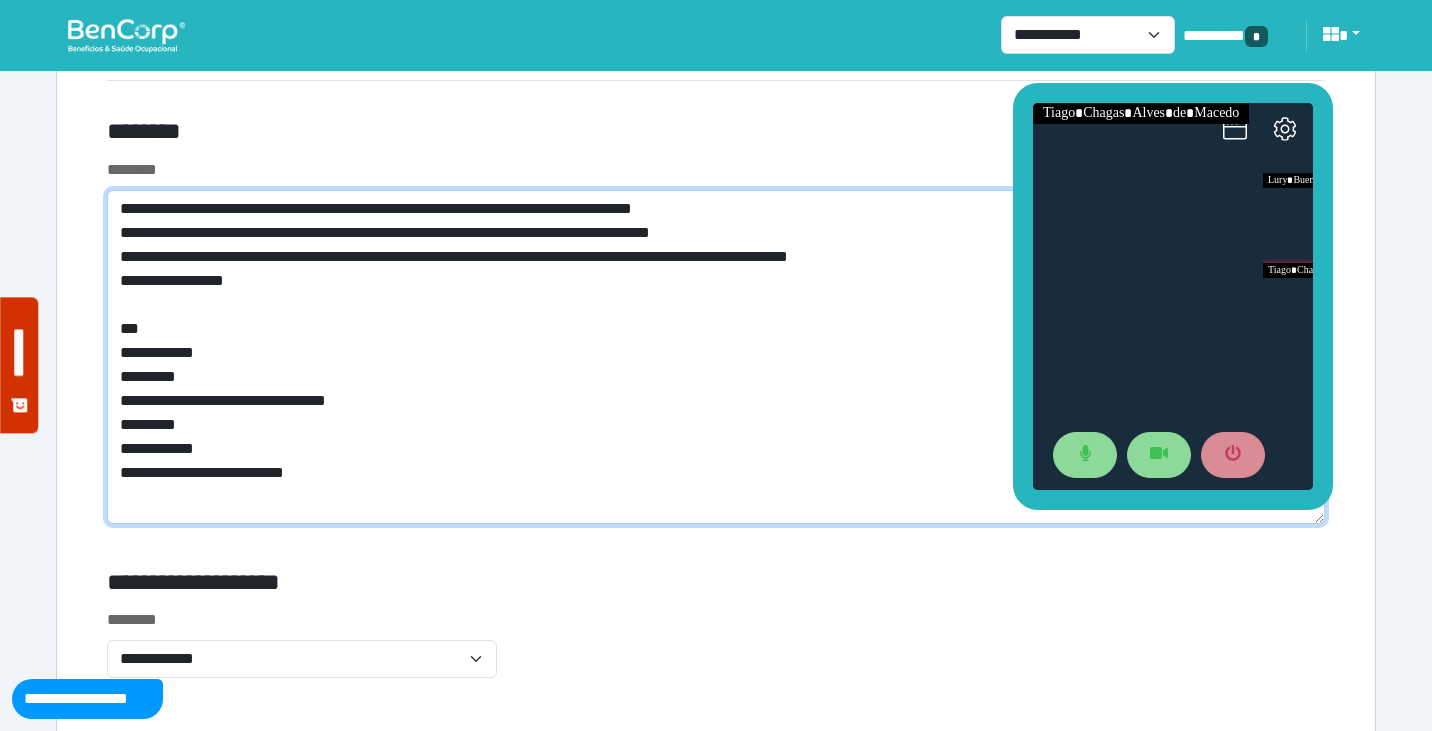 click on "**********" 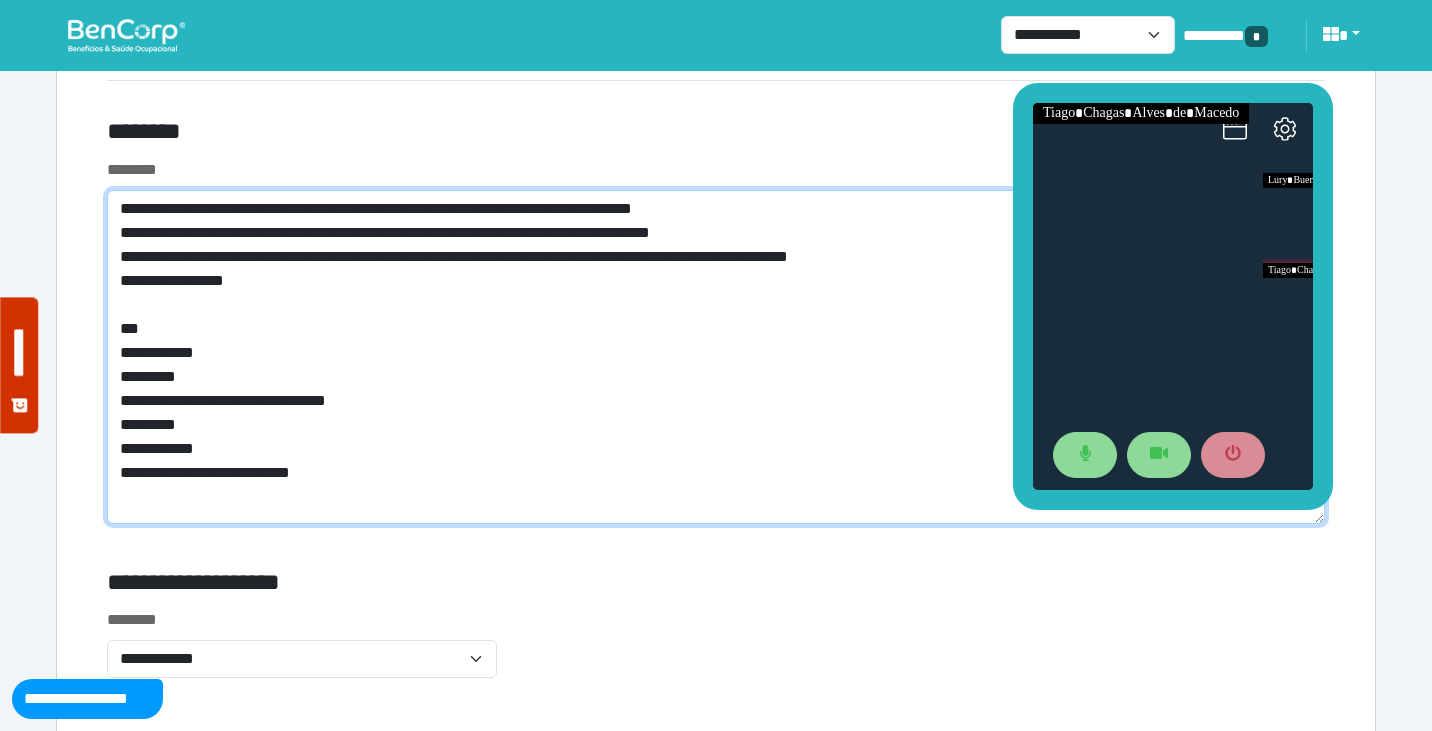 type on "**********" 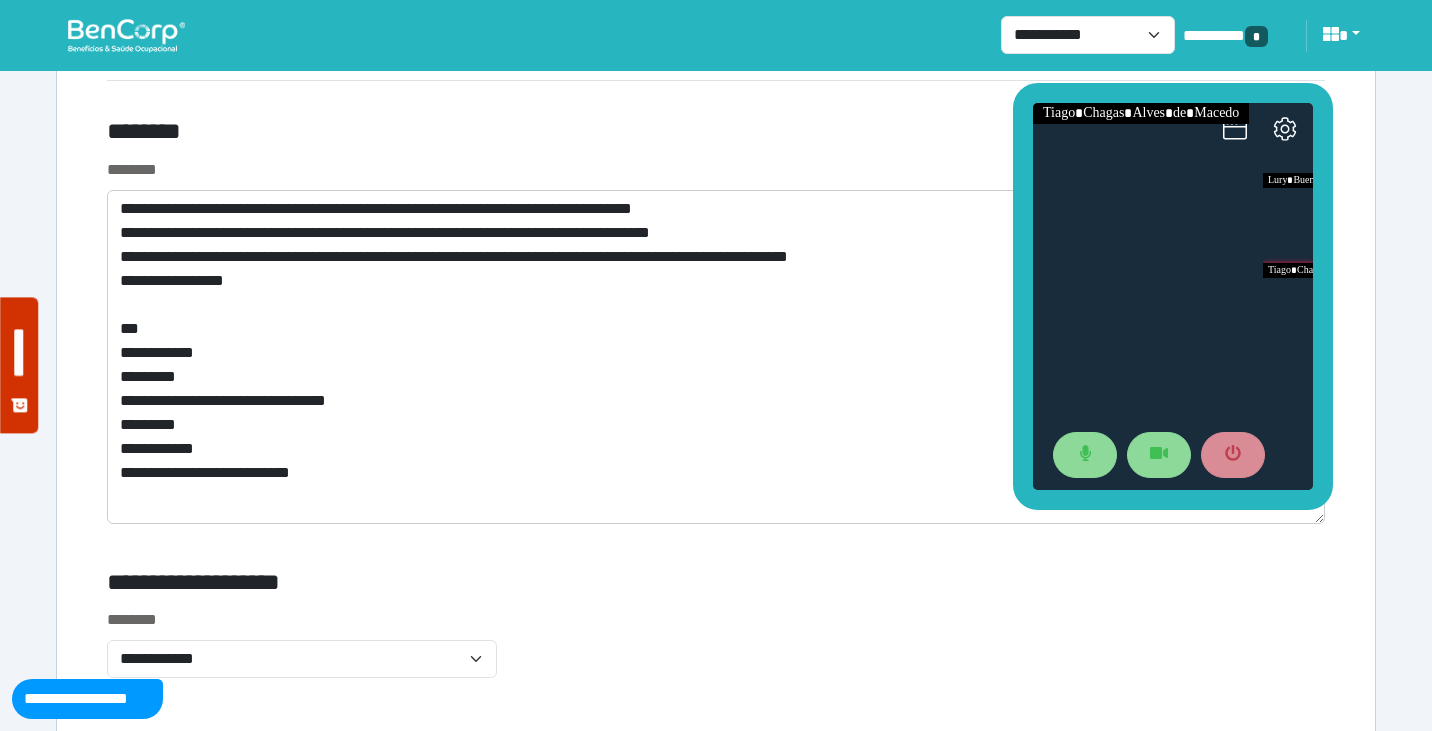 click on "********" 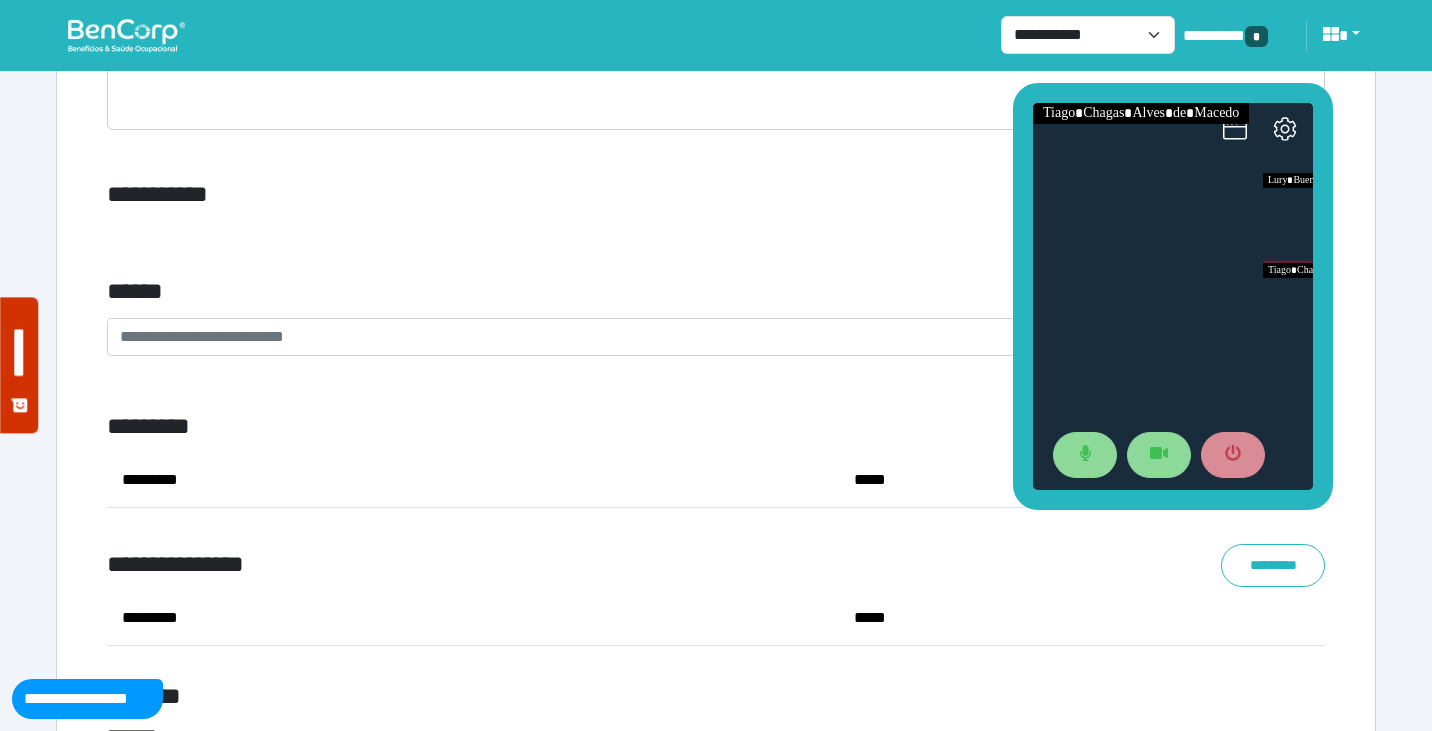 scroll, scrollTop: 7189, scrollLeft: 0, axis: vertical 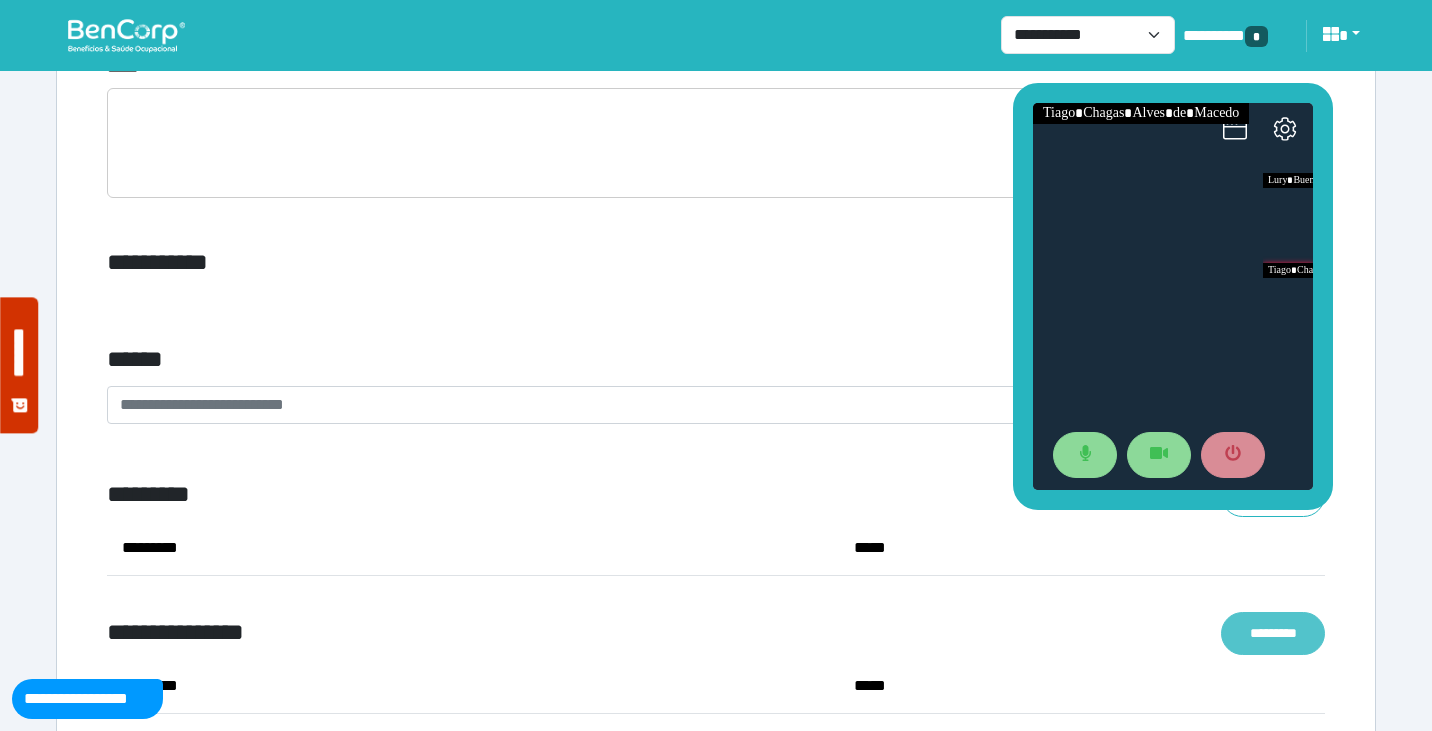 click on "*********" 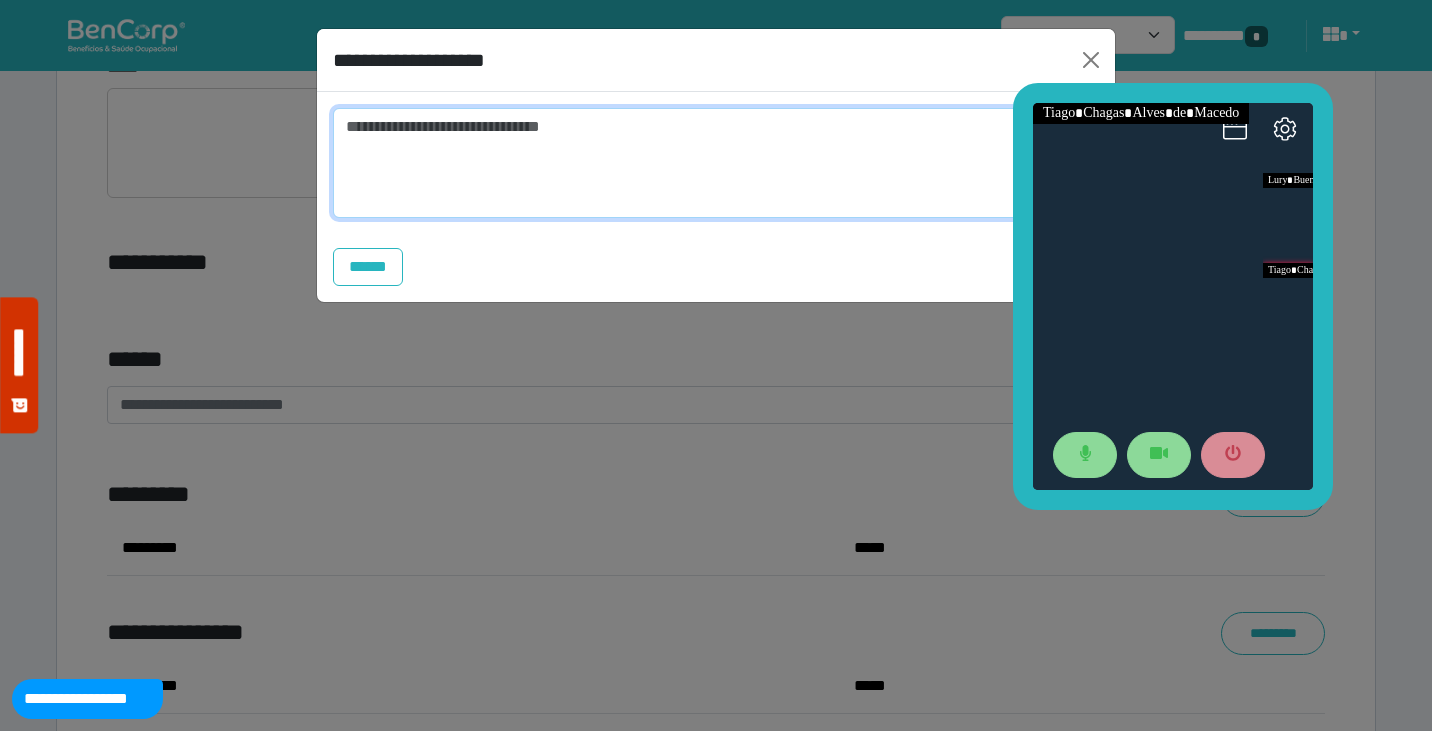 click at bounding box center [716, 163] 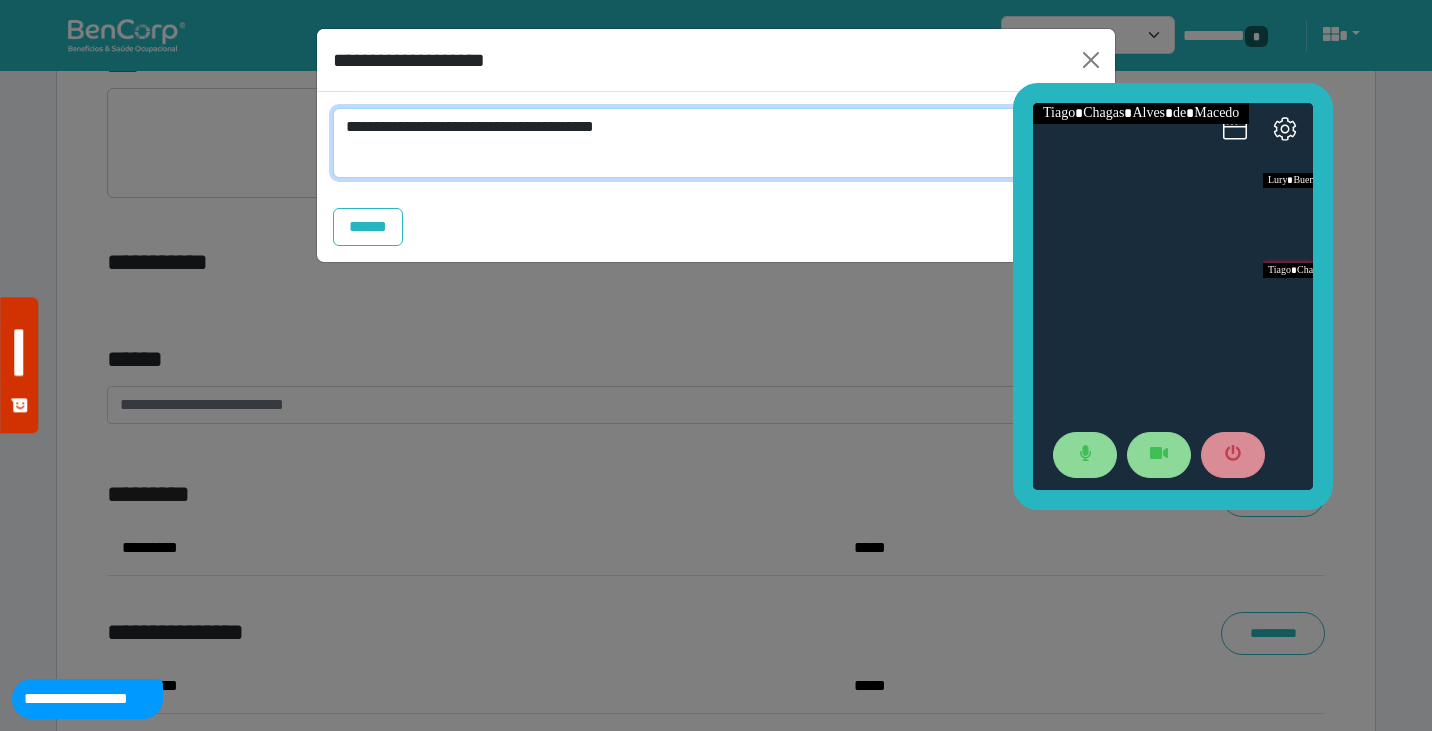 scroll, scrollTop: 0, scrollLeft: 0, axis: both 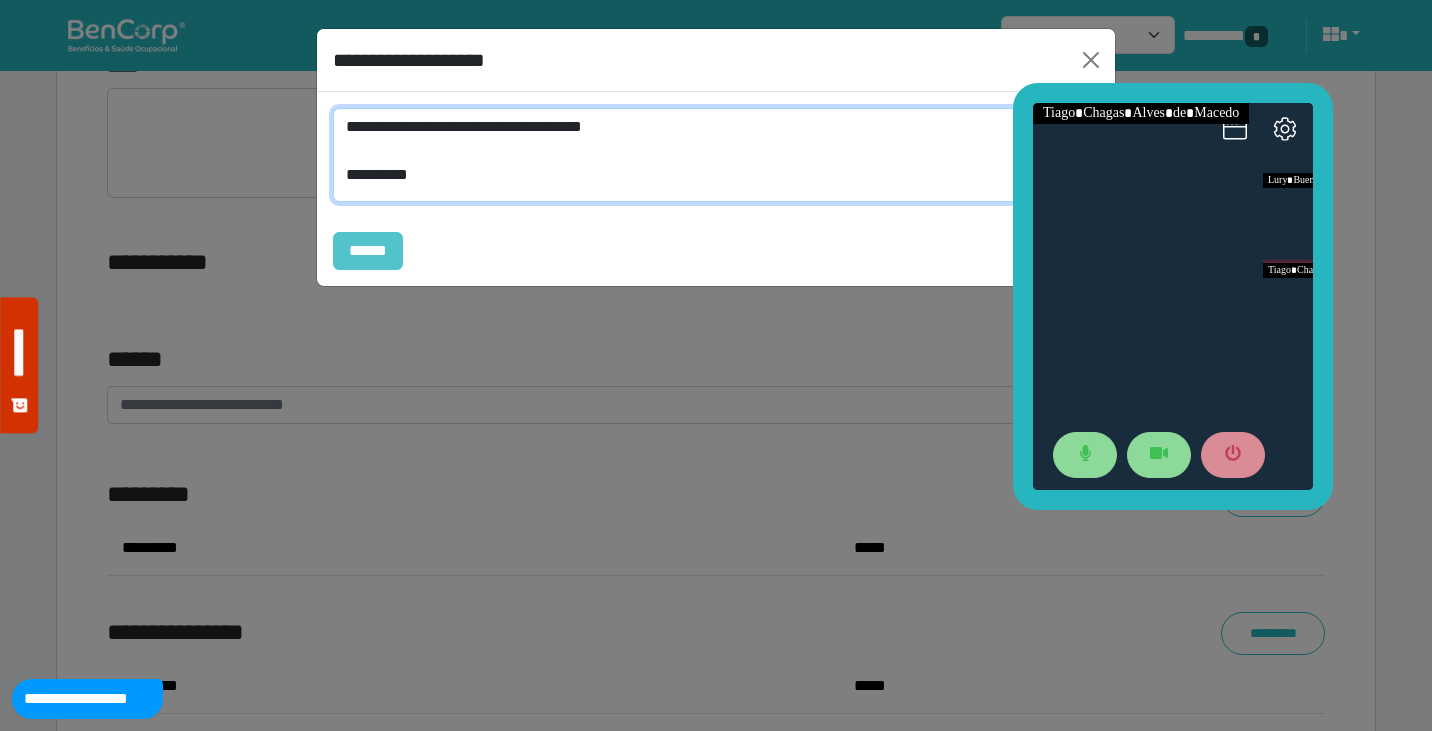 type on "**********" 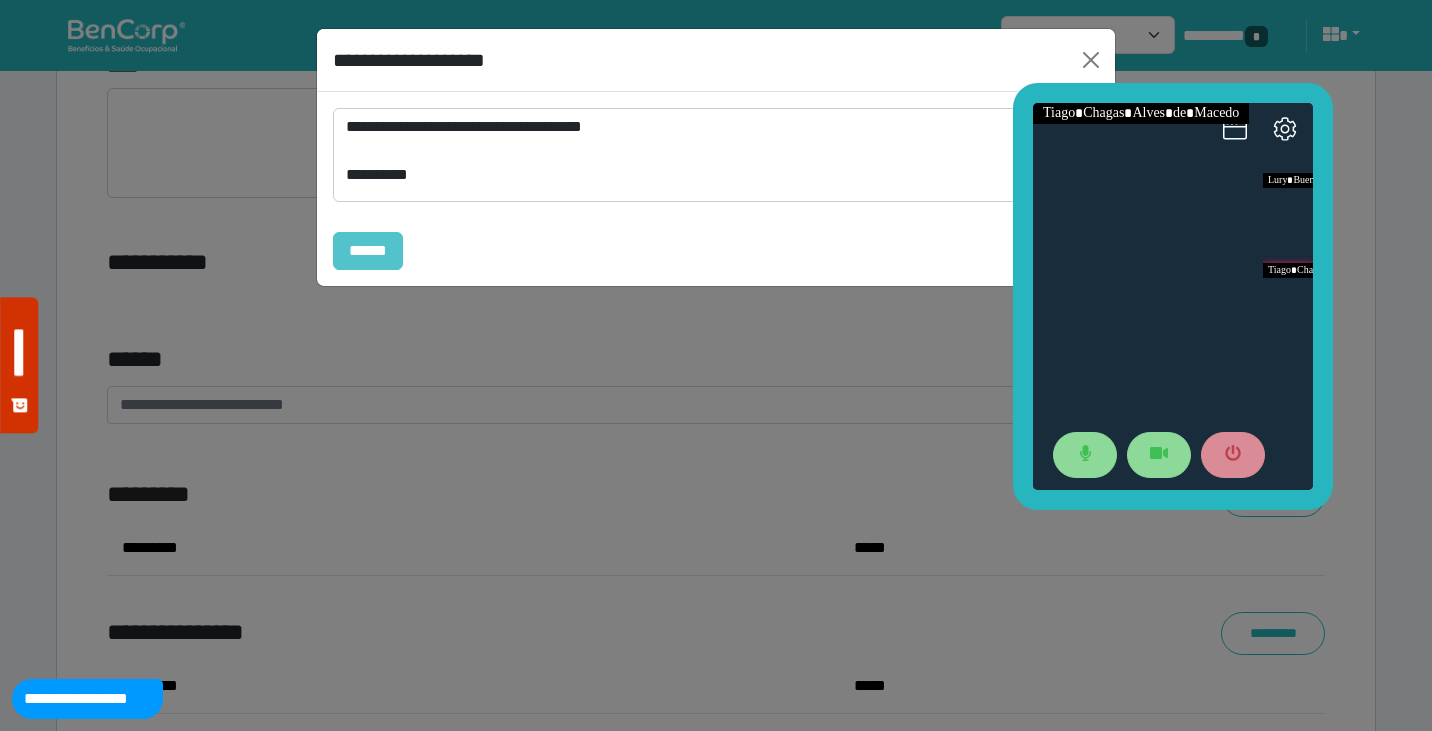 click on "******" at bounding box center (368, 251) 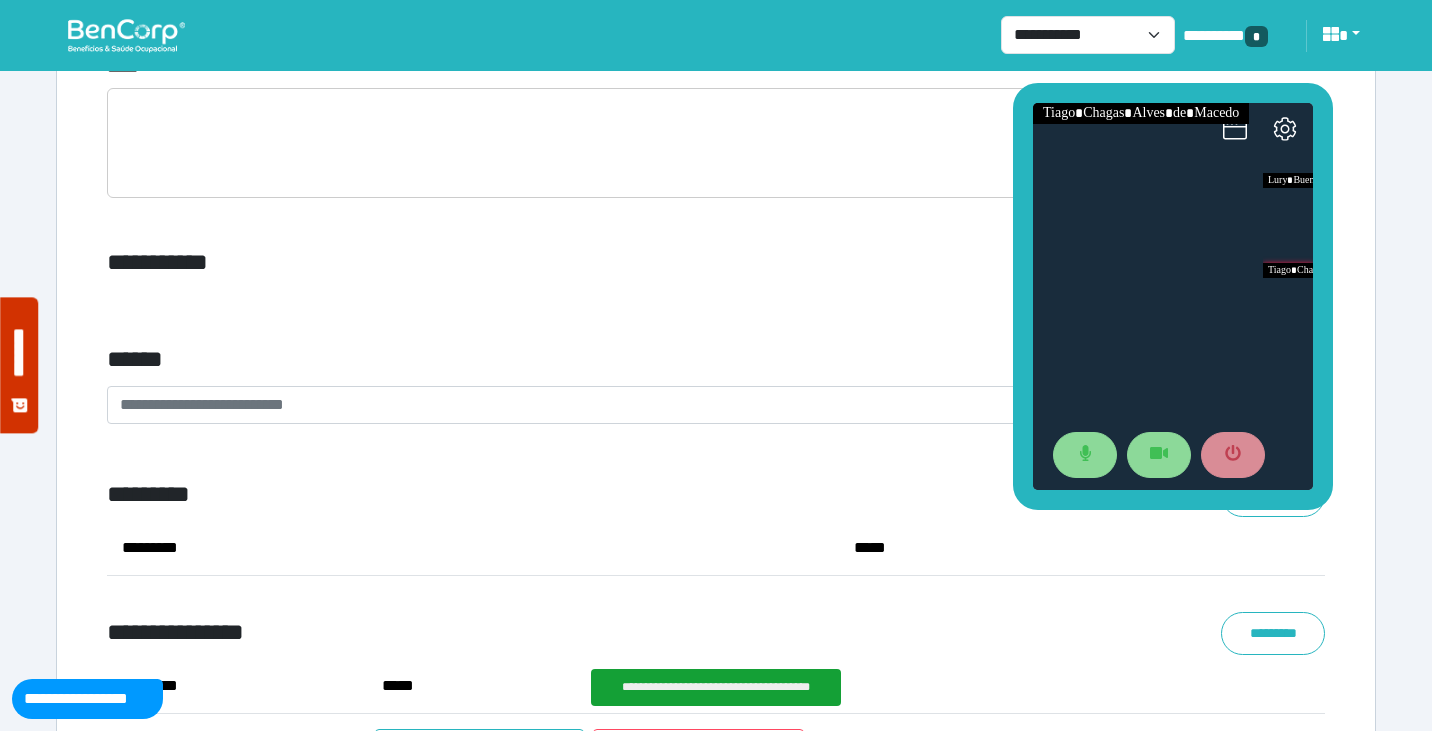 click on "**********" 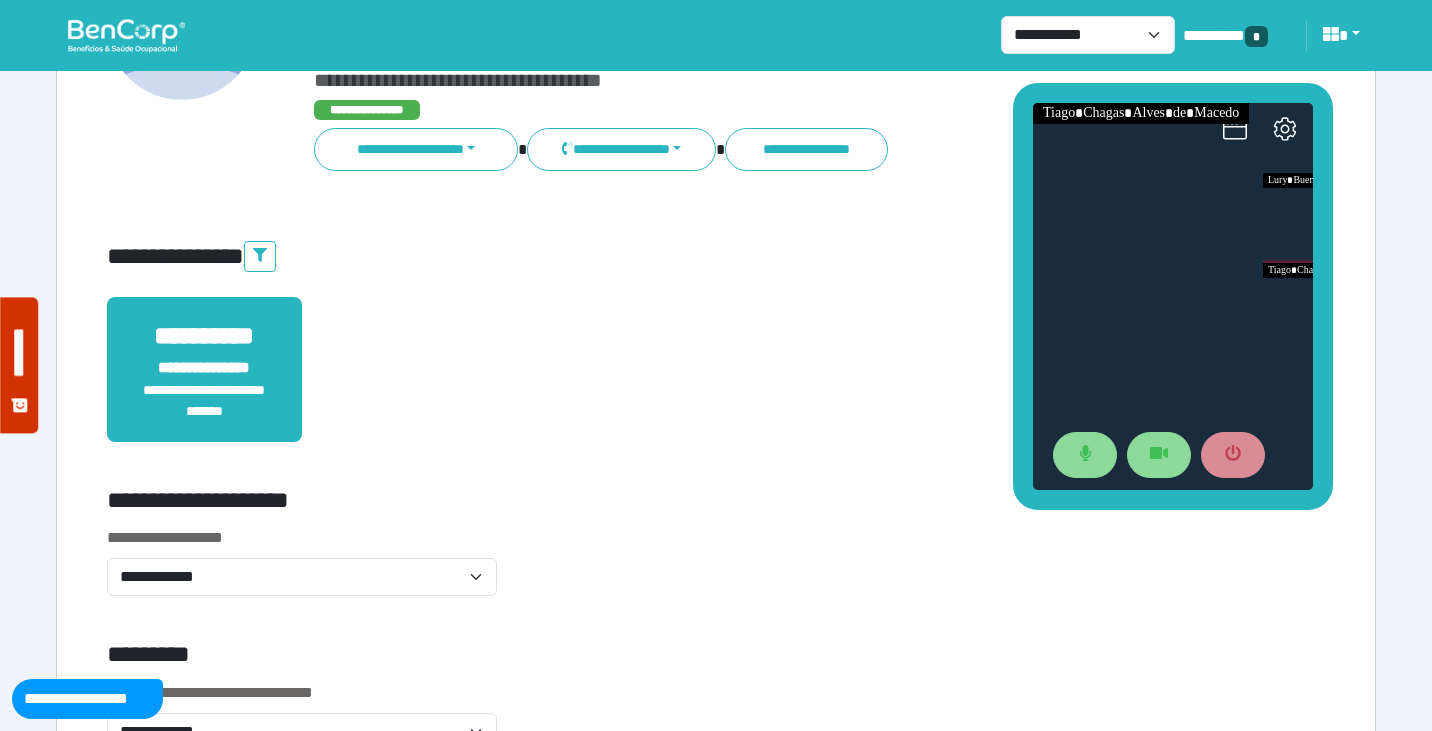 scroll, scrollTop: 0, scrollLeft: 0, axis: both 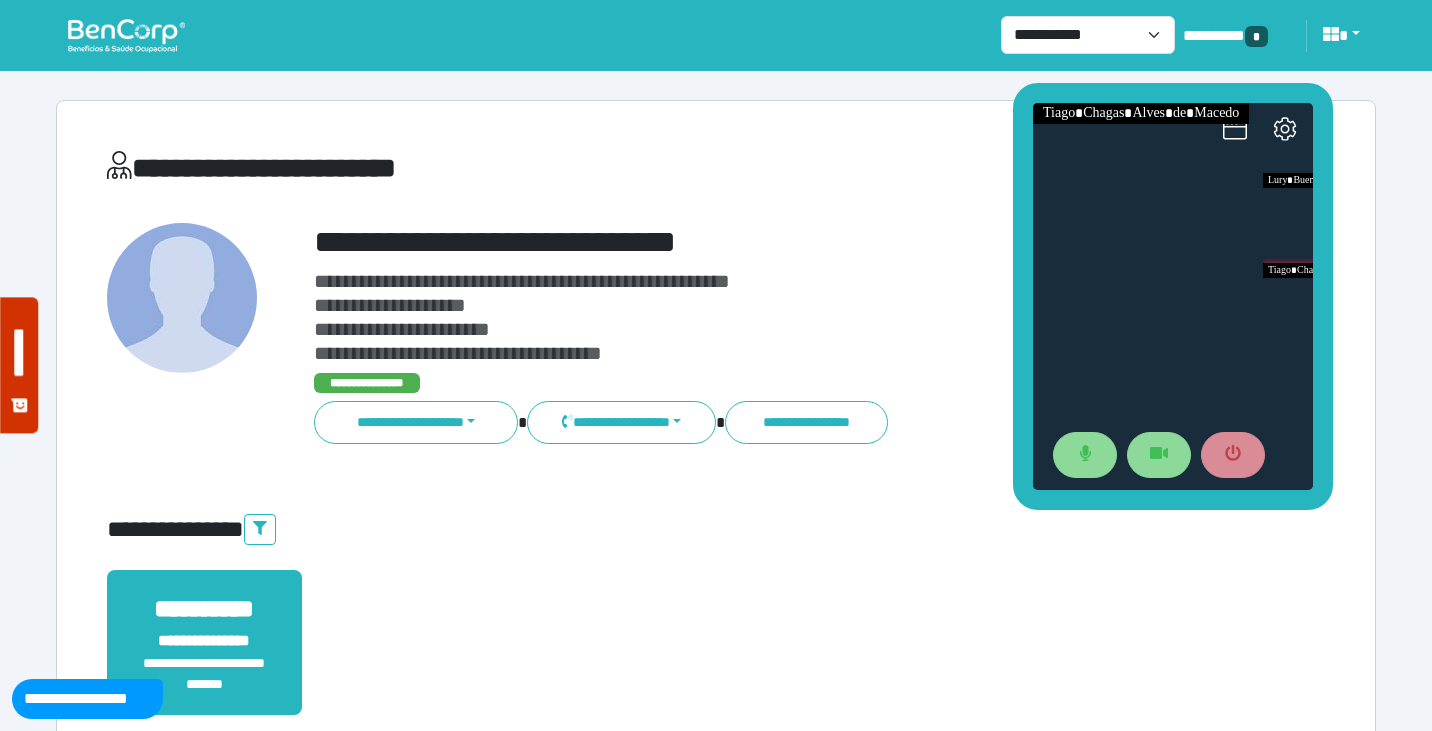 click on "**********" at bounding box center [768, 242] 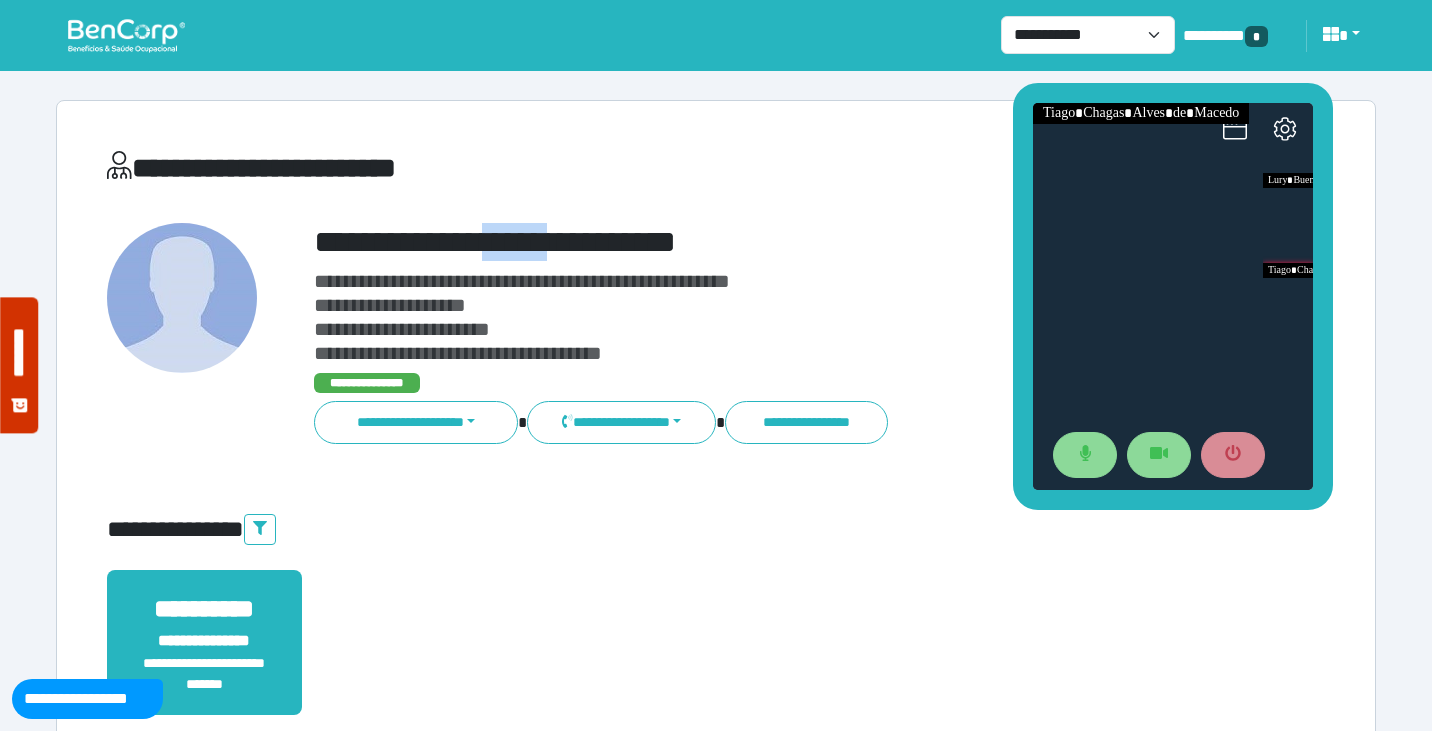 click on "**********" at bounding box center (768, 242) 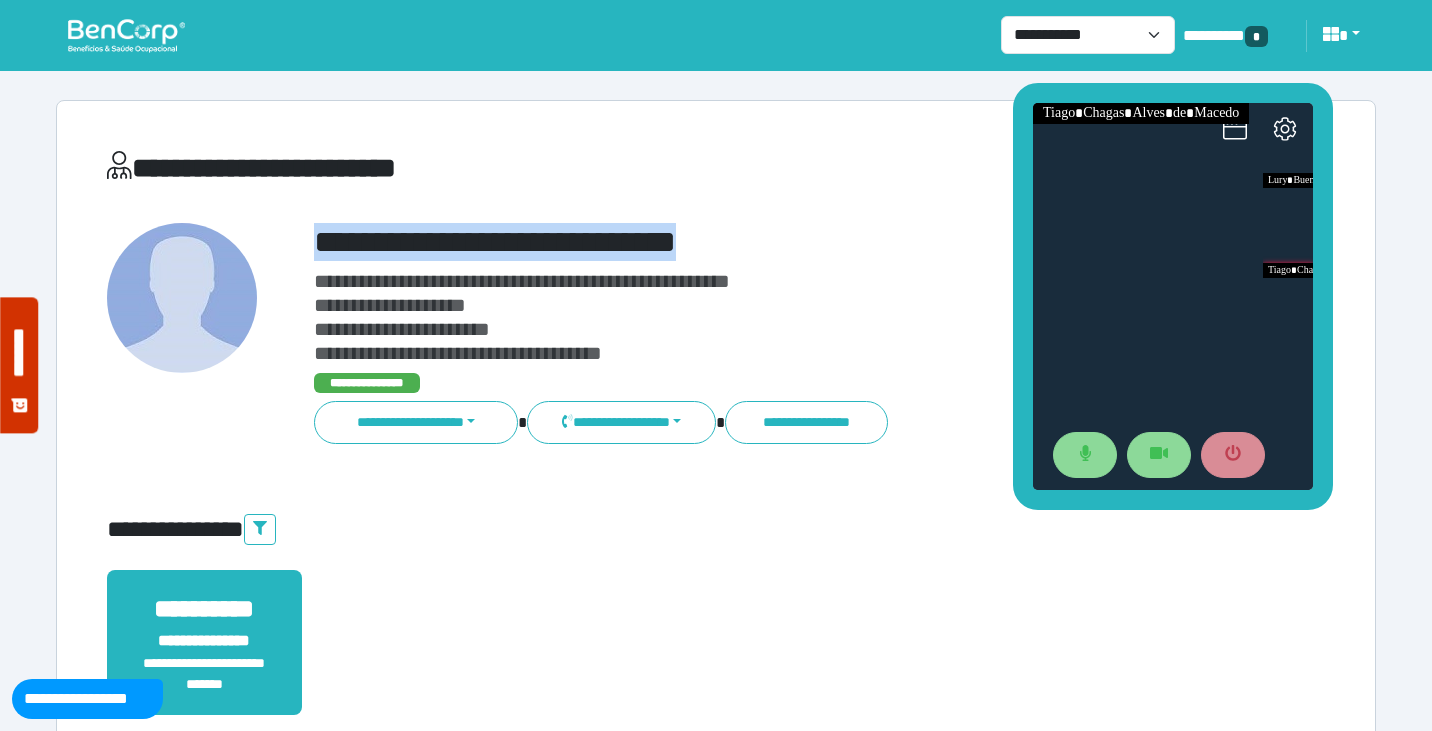 click on "**********" at bounding box center [768, 242] 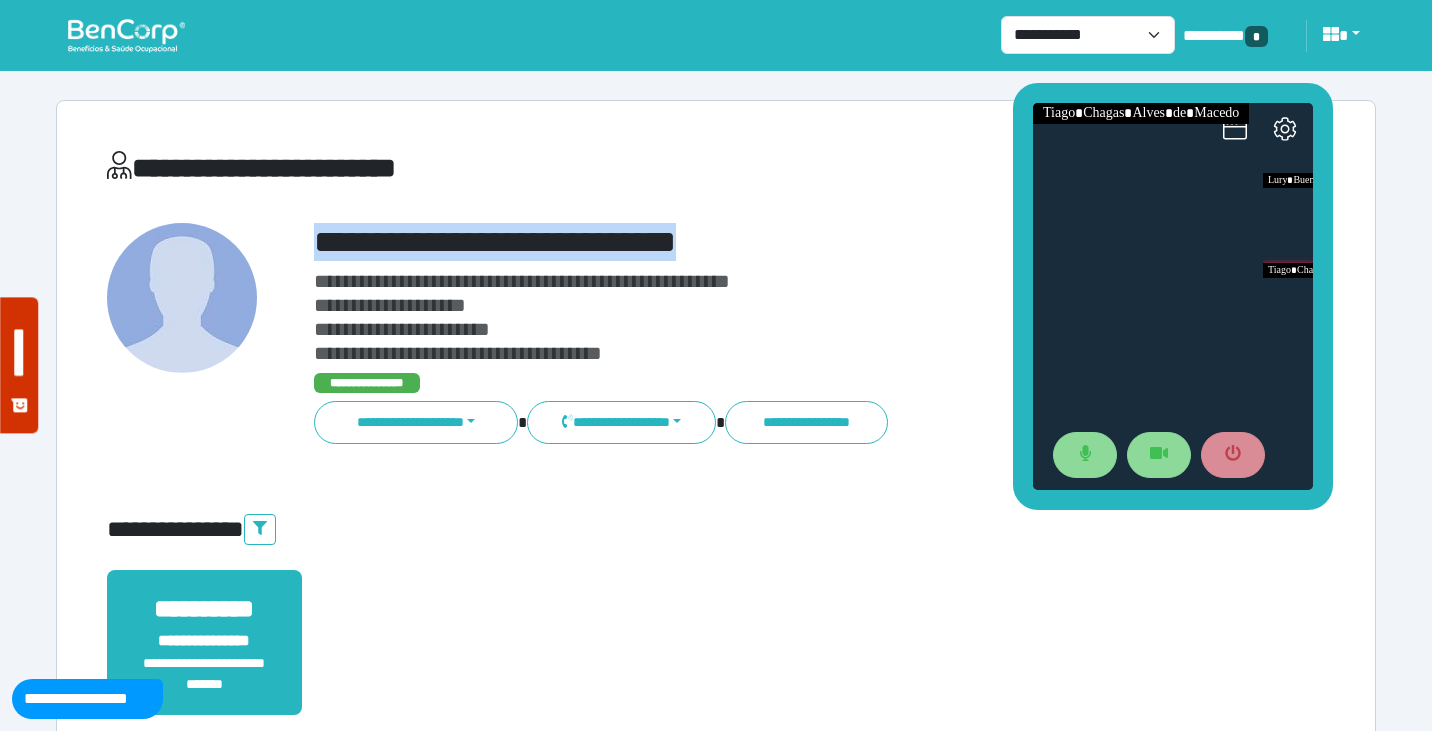 copy on "**********" 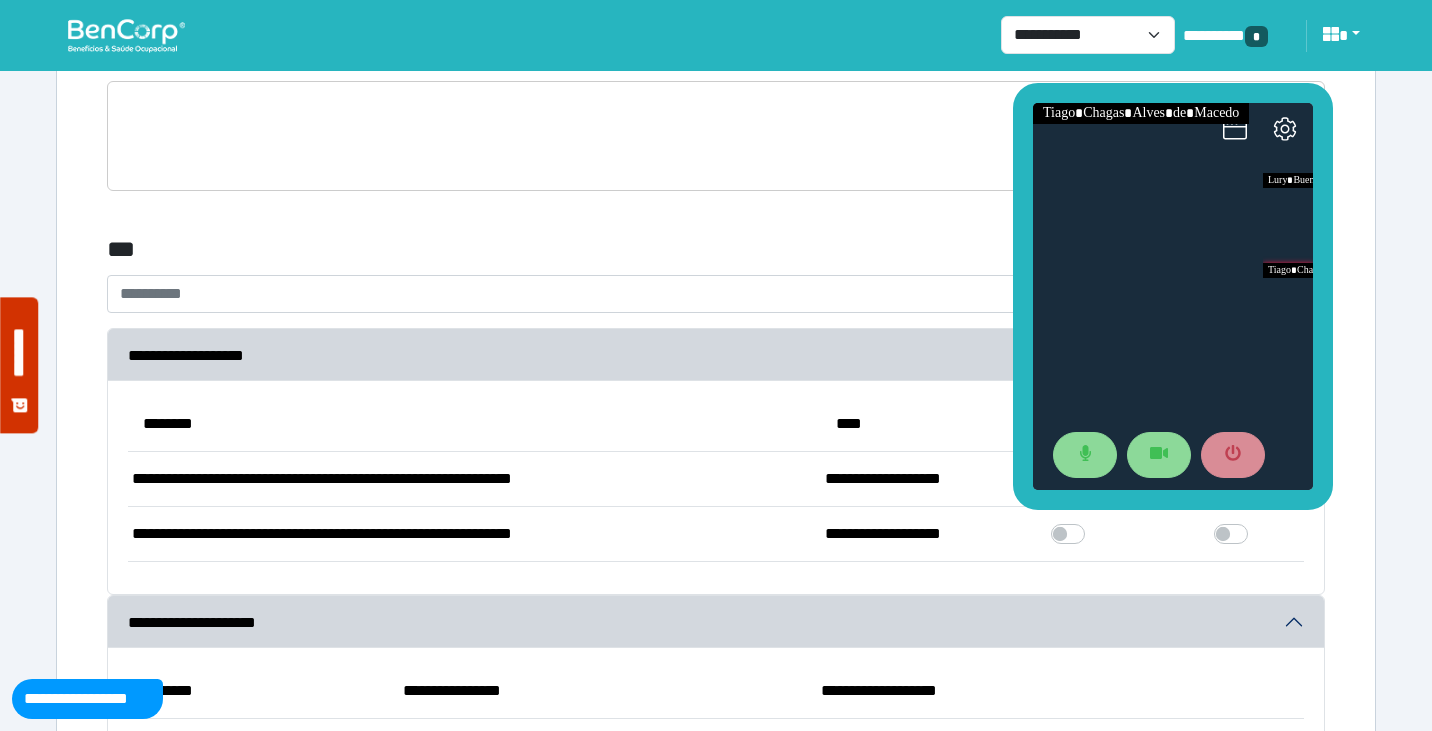 scroll, scrollTop: 5854, scrollLeft: 0, axis: vertical 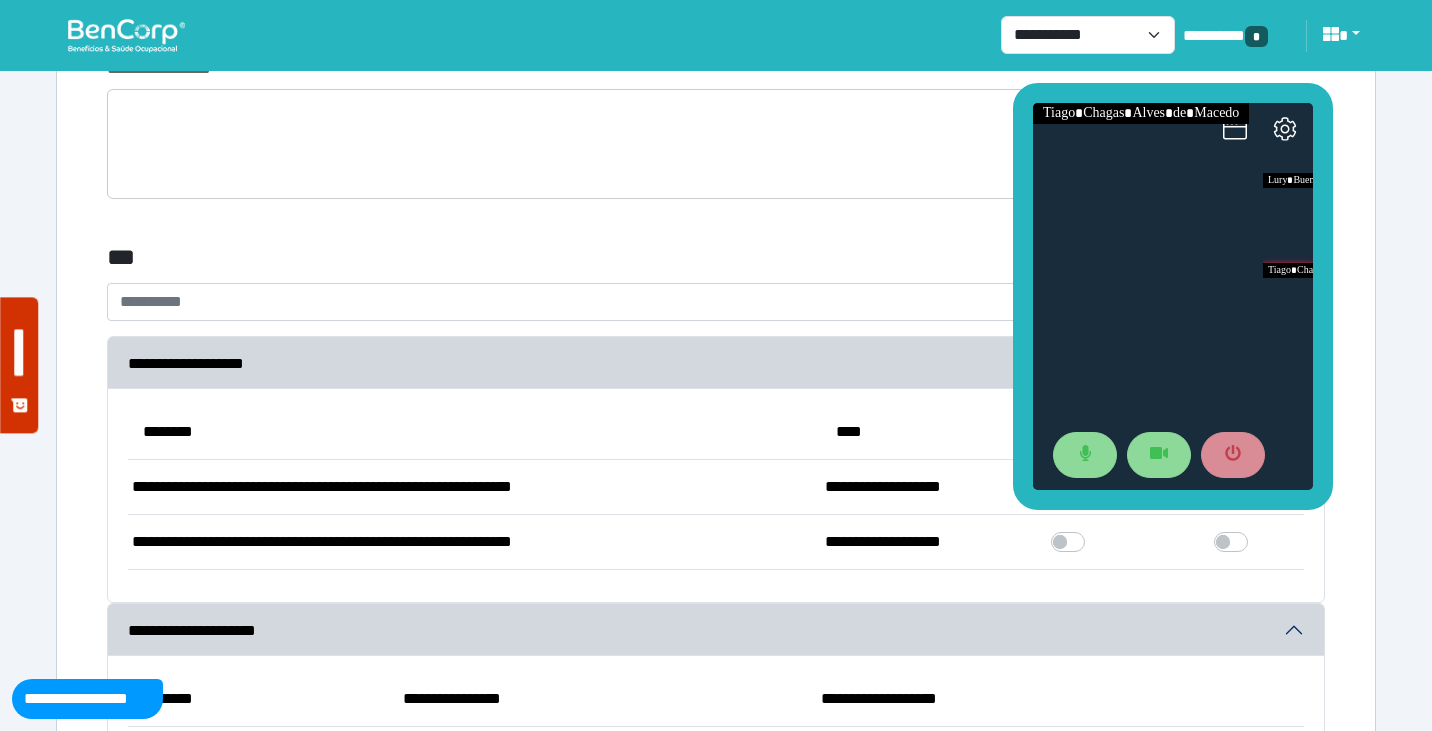 click on "***" 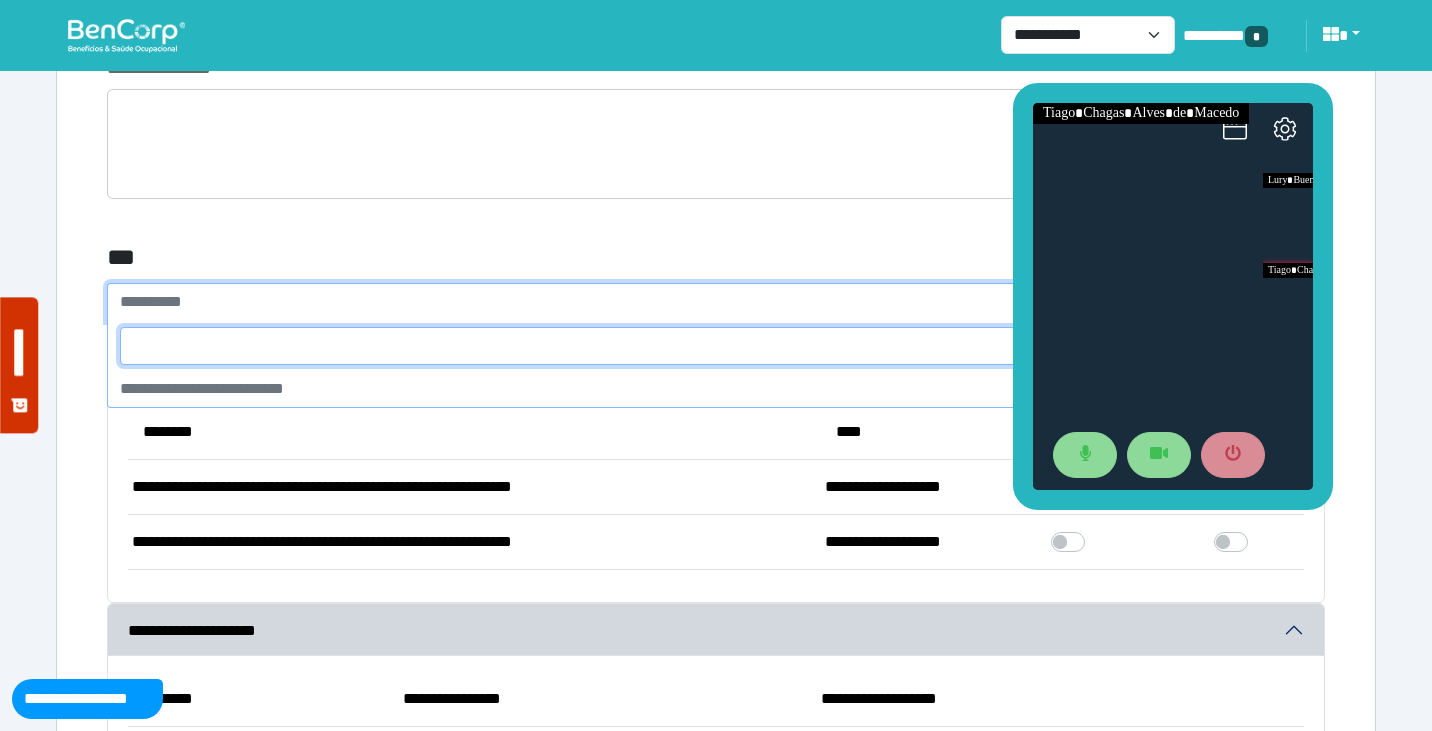 click on "**********" 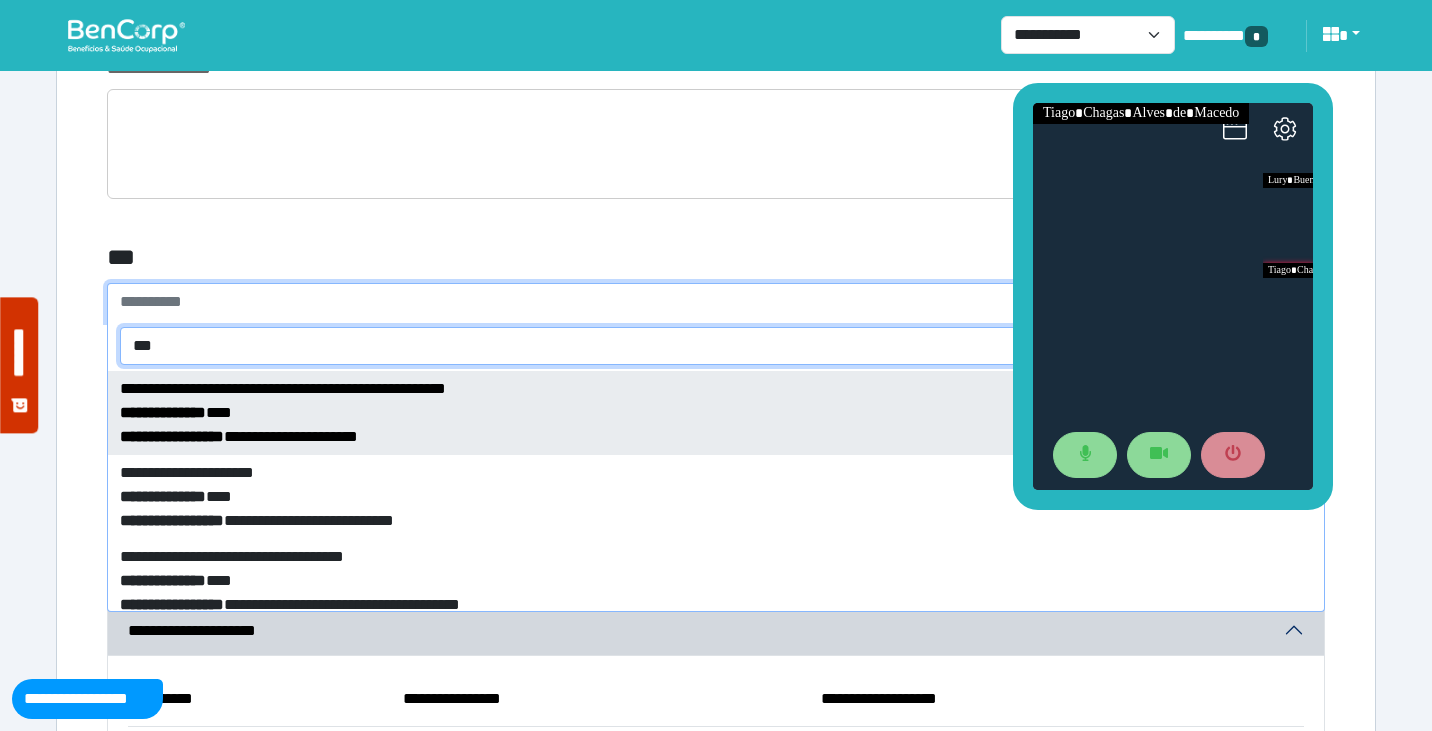 type on "***" 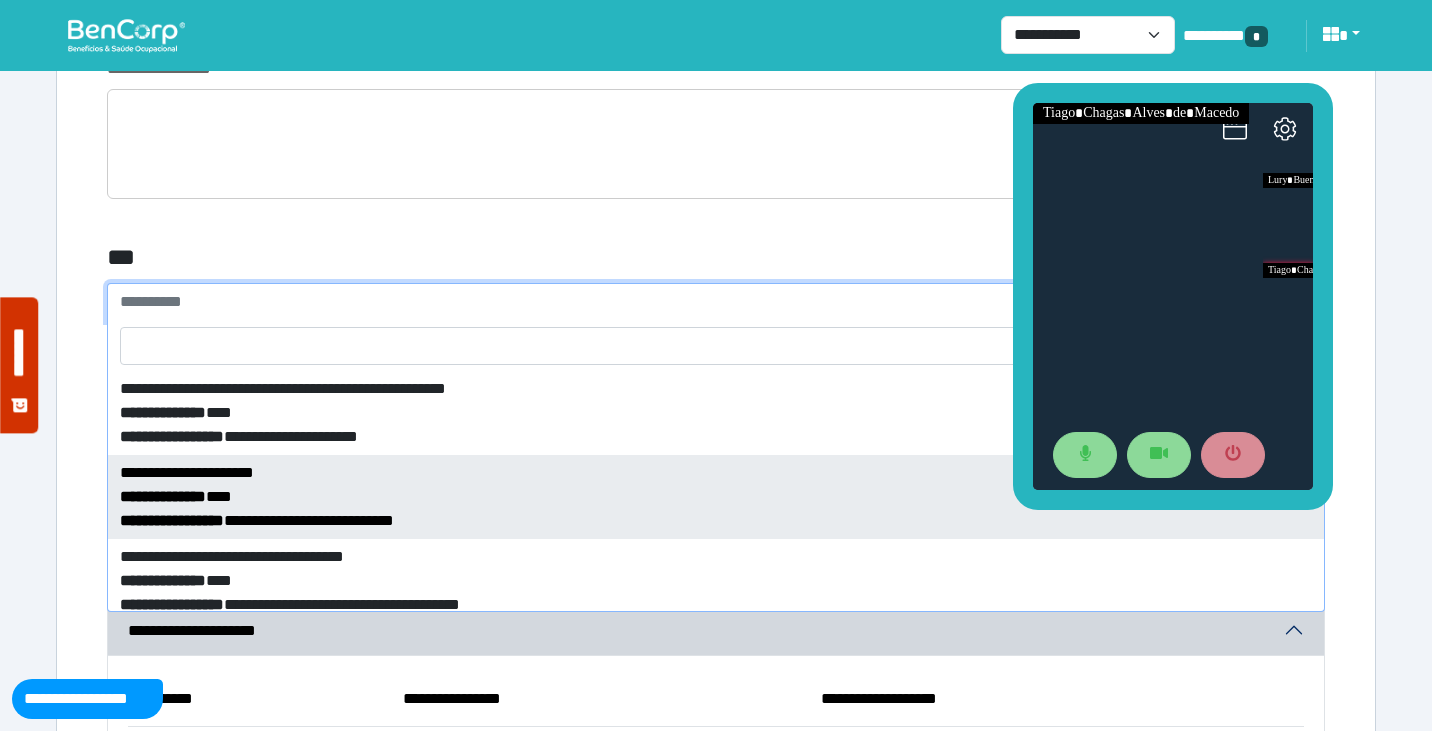 select on "****" 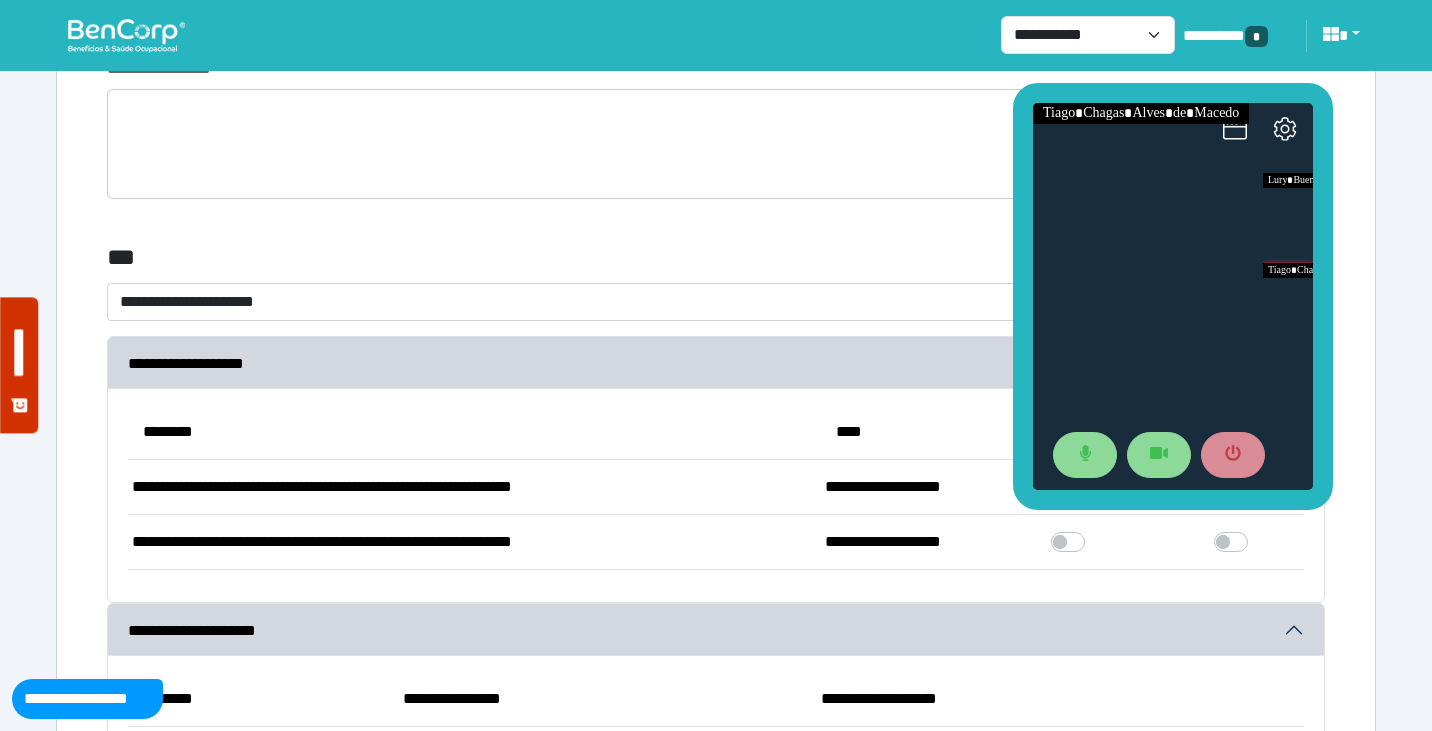 click on "**********" 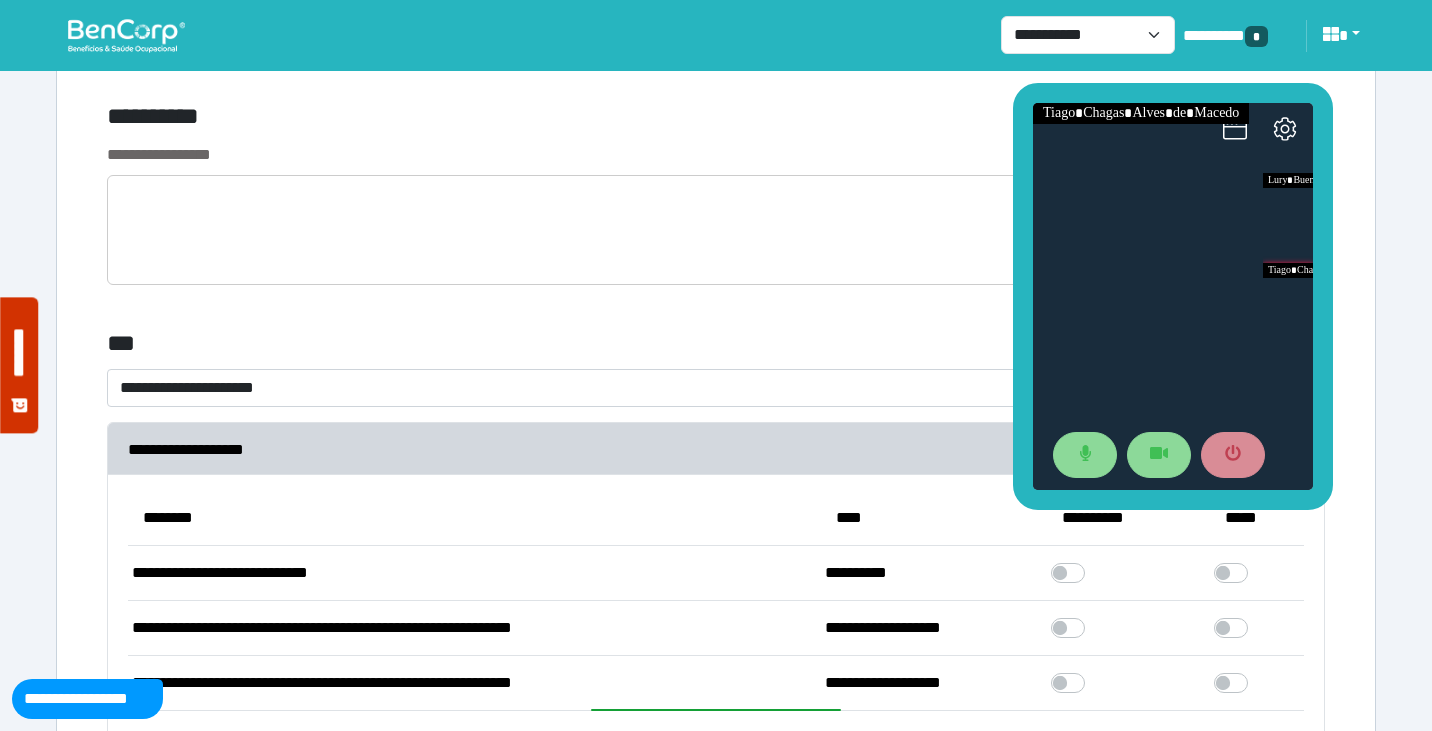 scroll, scrollTop: 5771, scrollLeft: 0, axis: vertical 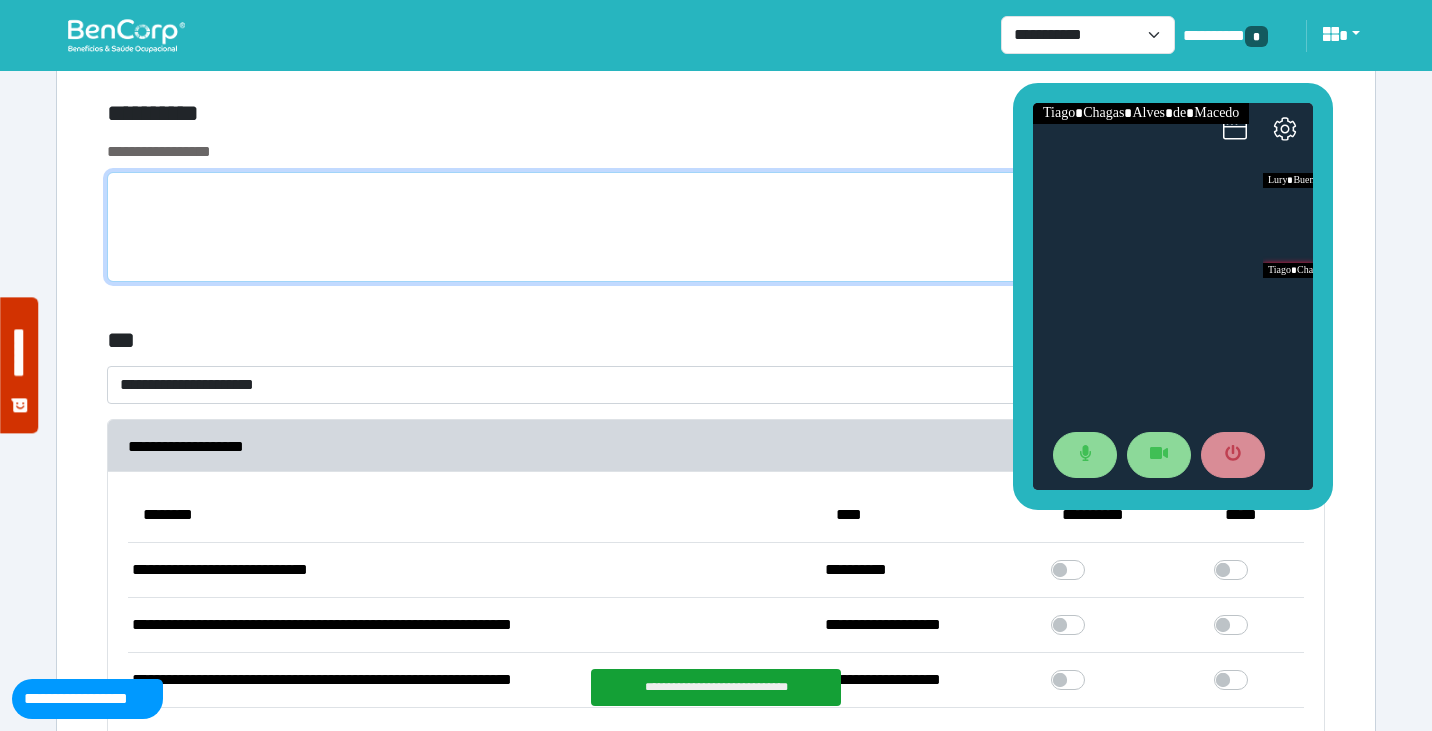 click 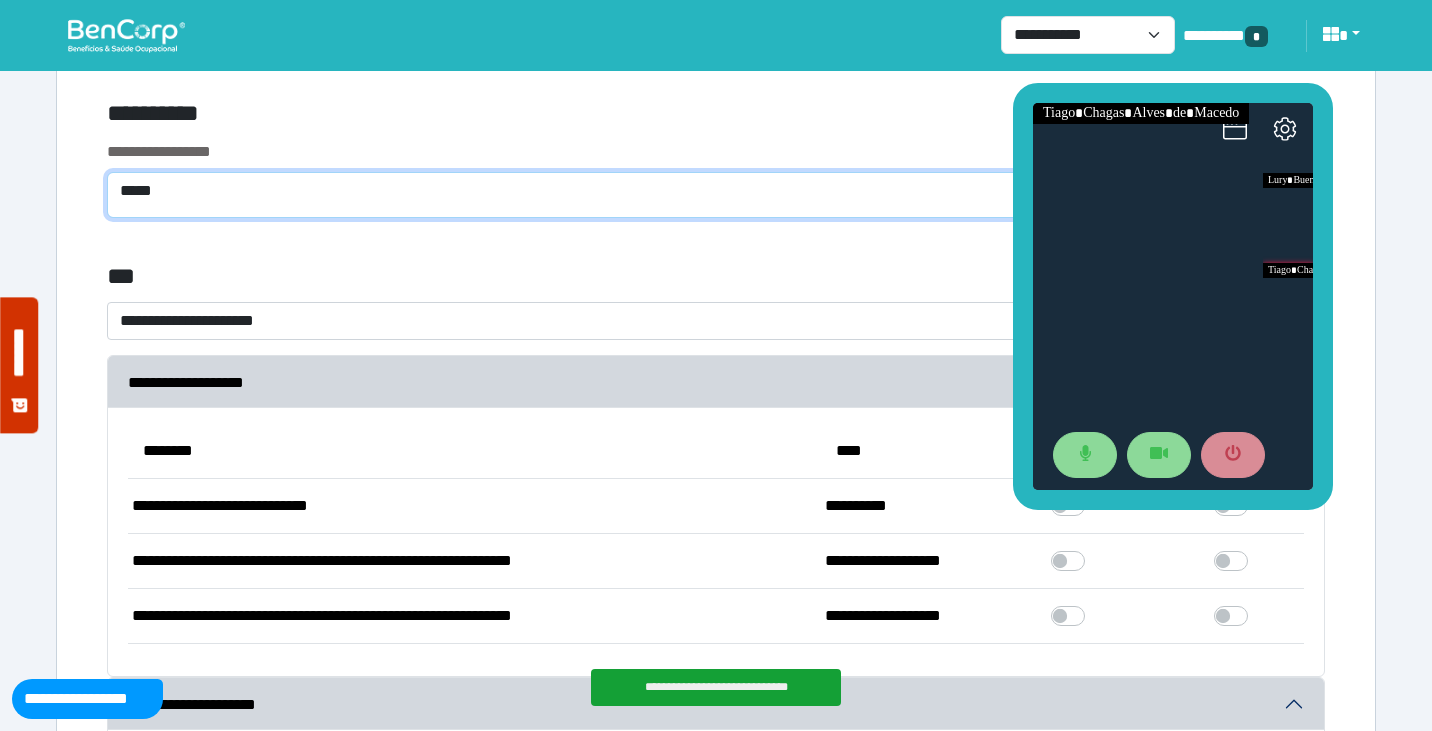 type on "****" 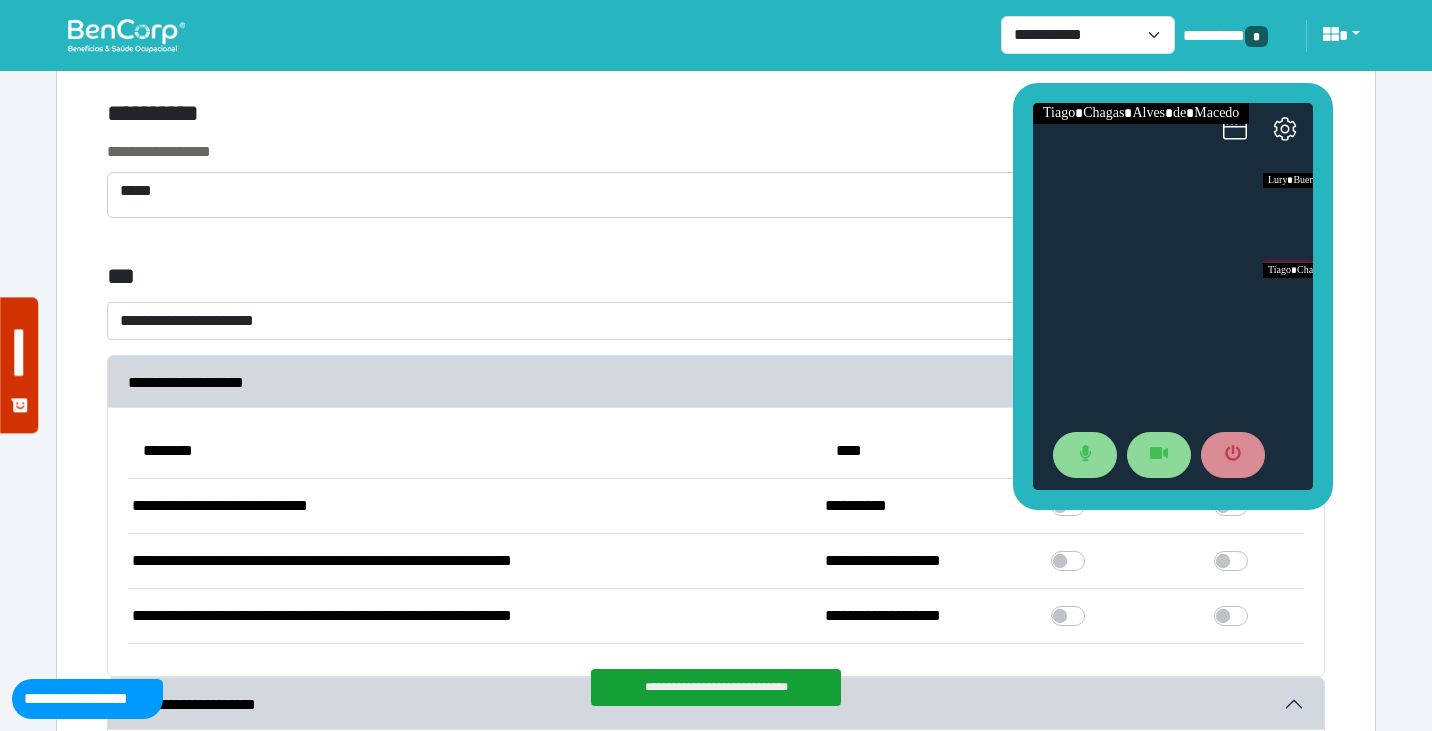 click on "***" 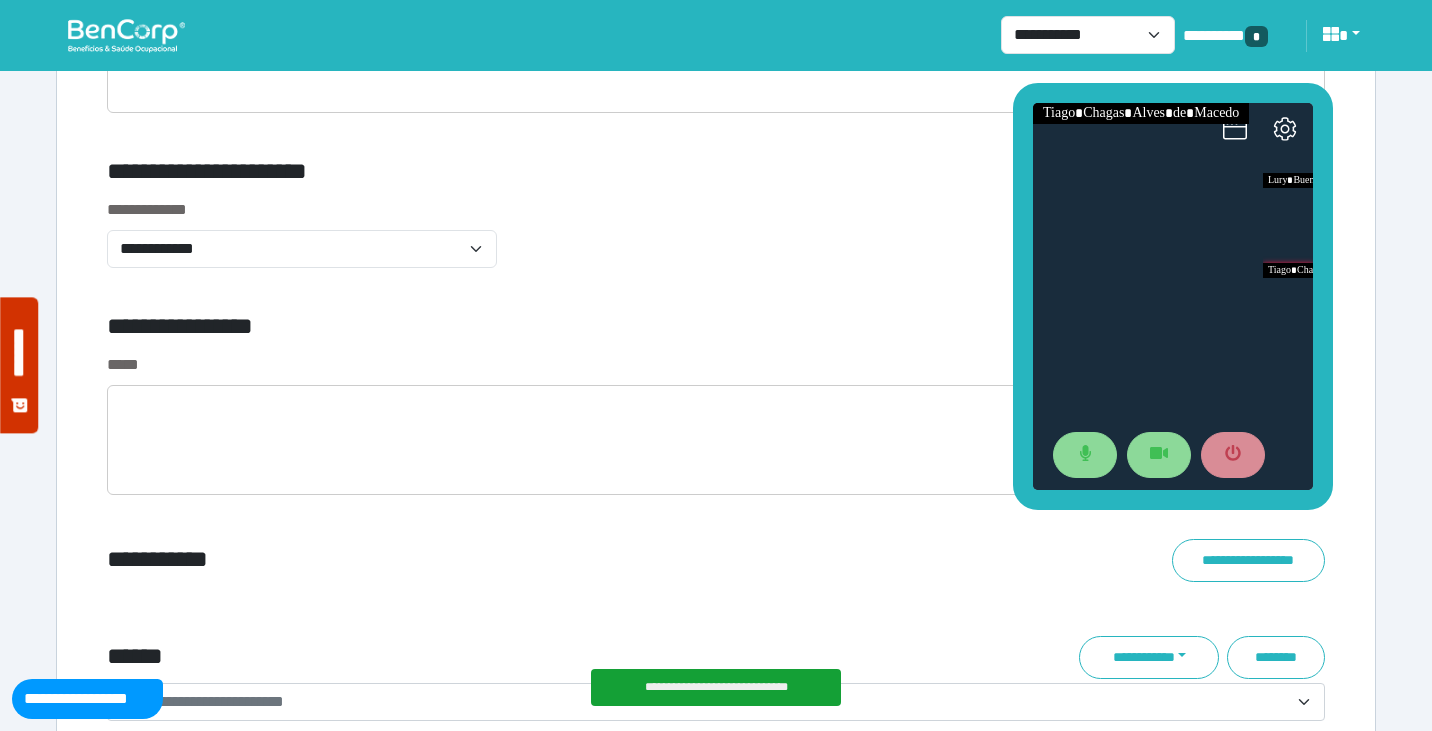 scroll, scrollTop: 6888, scrollLeft: 0, axis: vertical 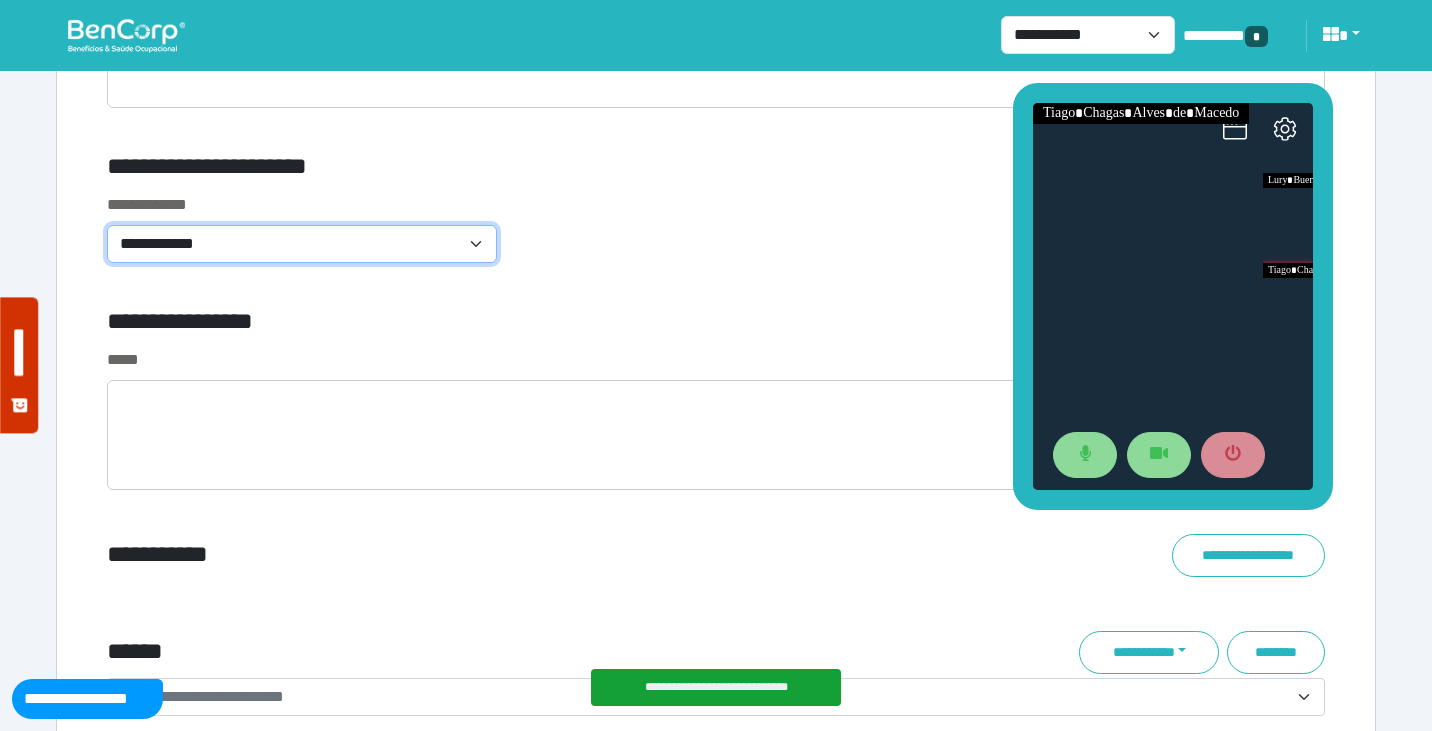 click on "**********" 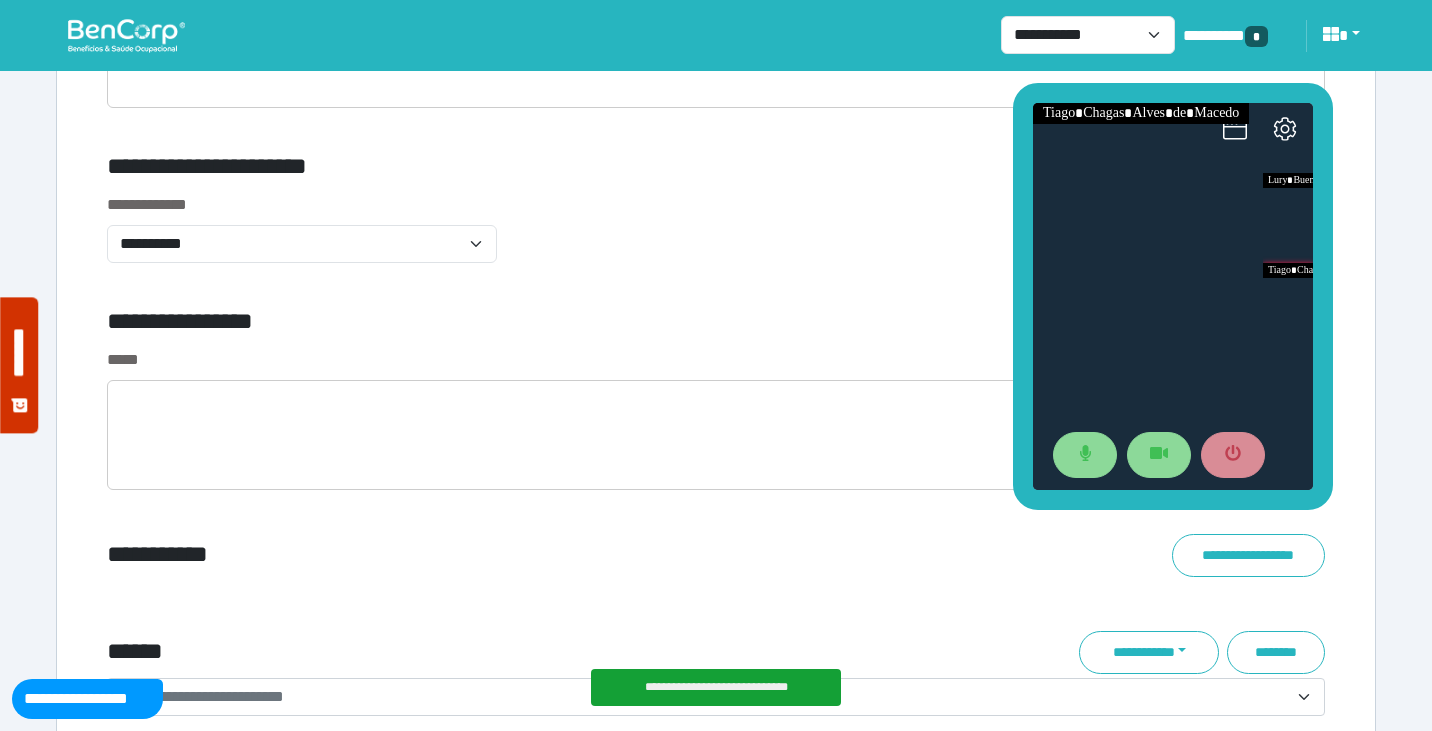 click on "**********" 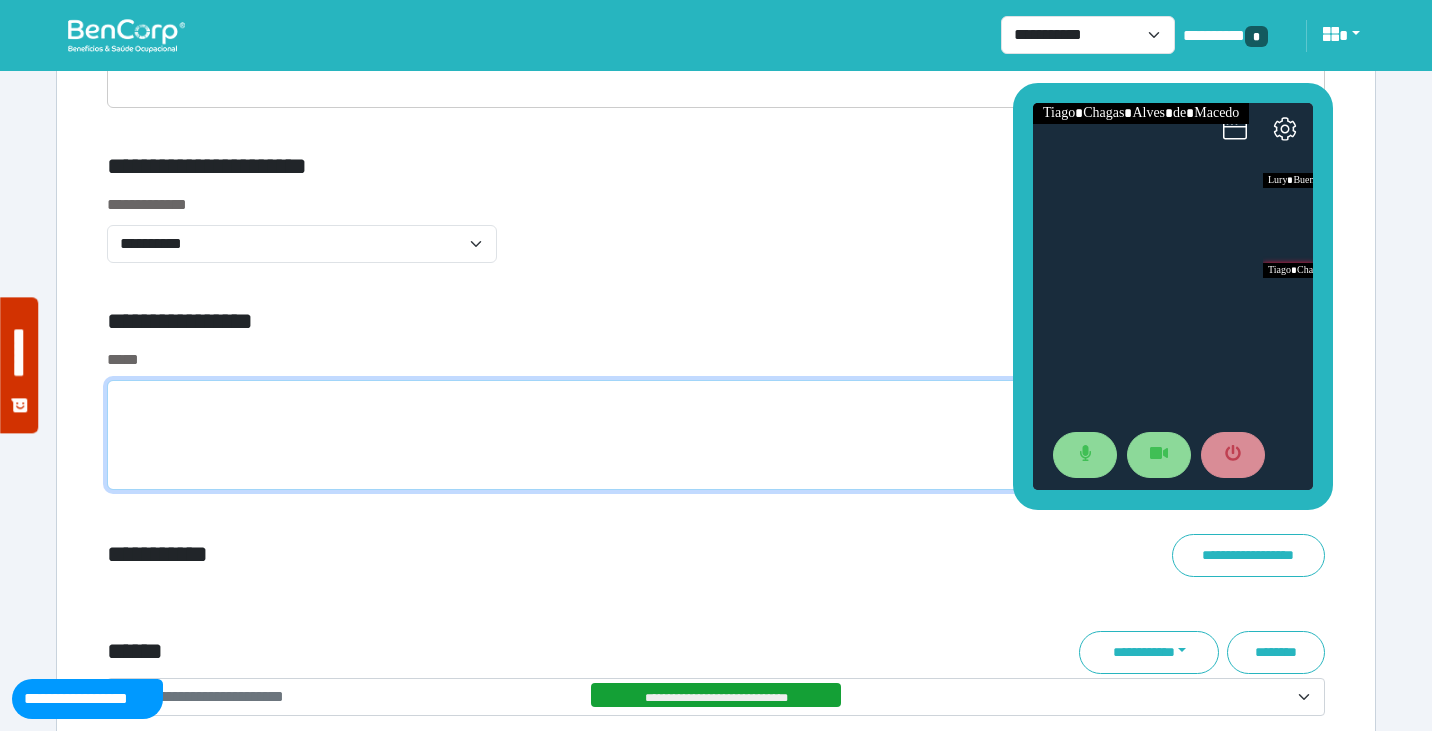 click 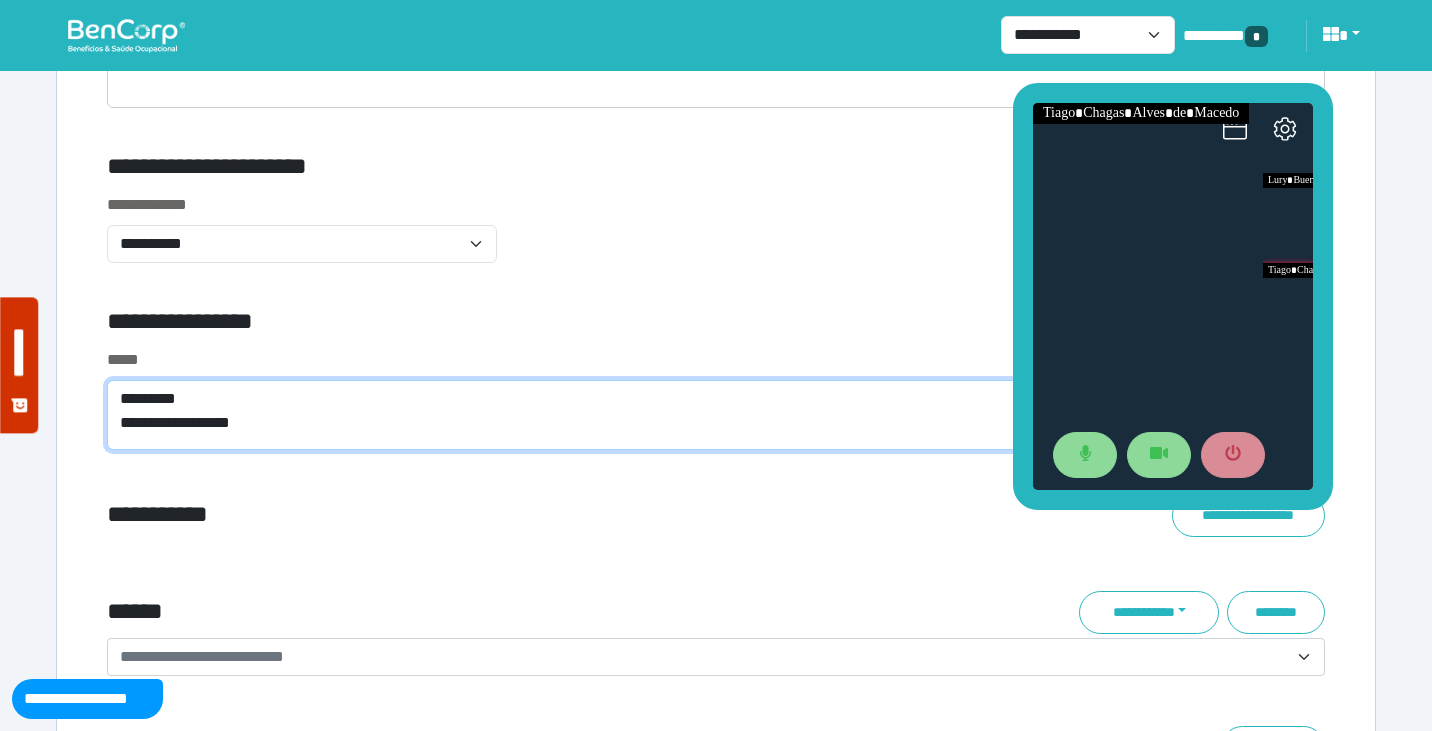 scroll, scrollTop: 0, scrollLeft: 0, axis: both 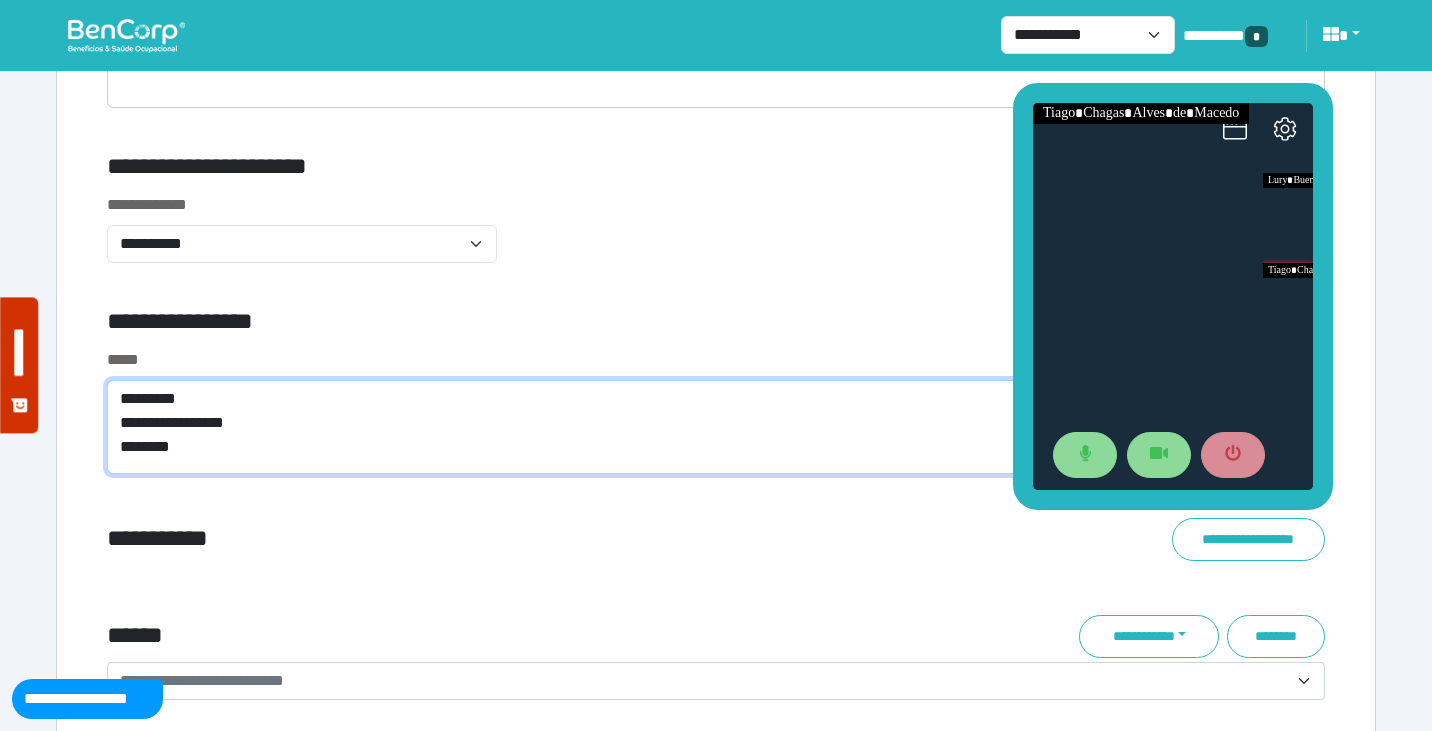 type on "**********" 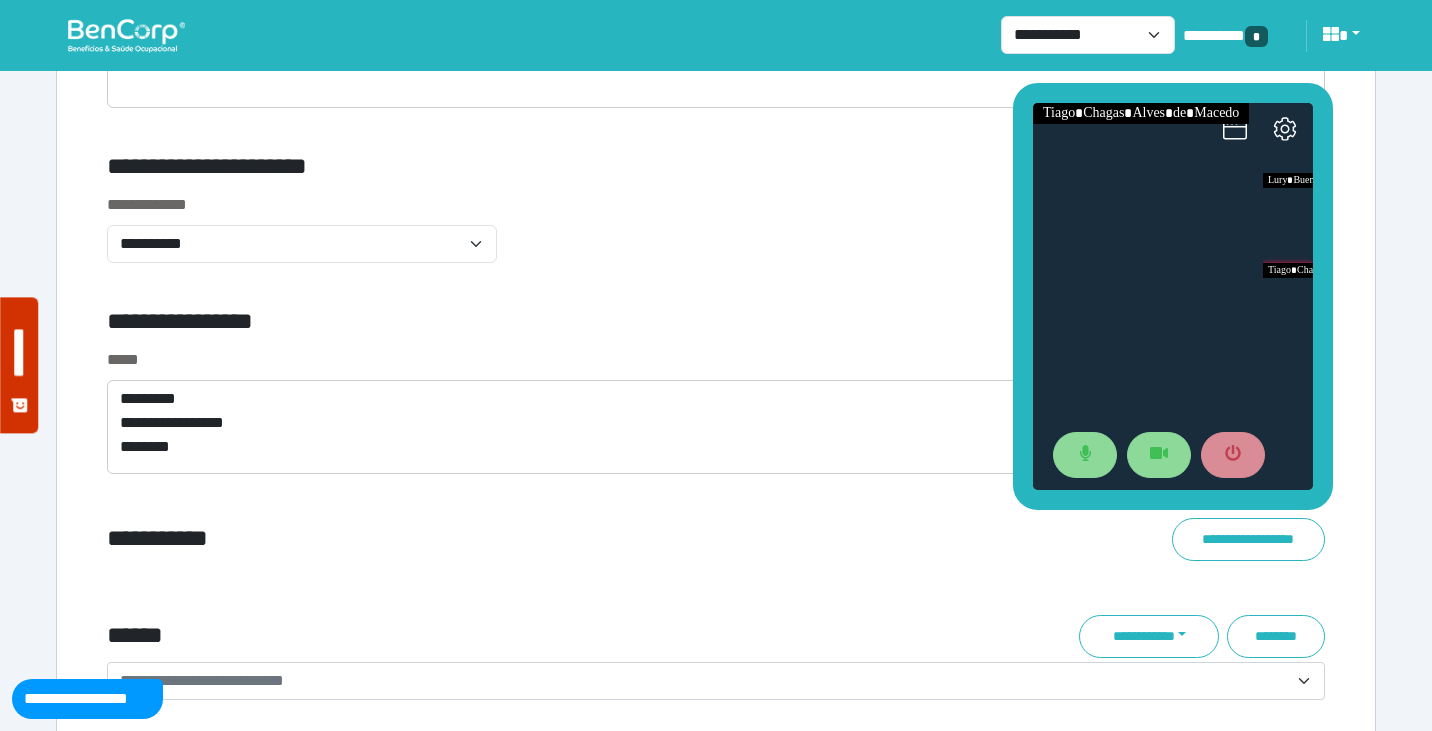 click on "**********" 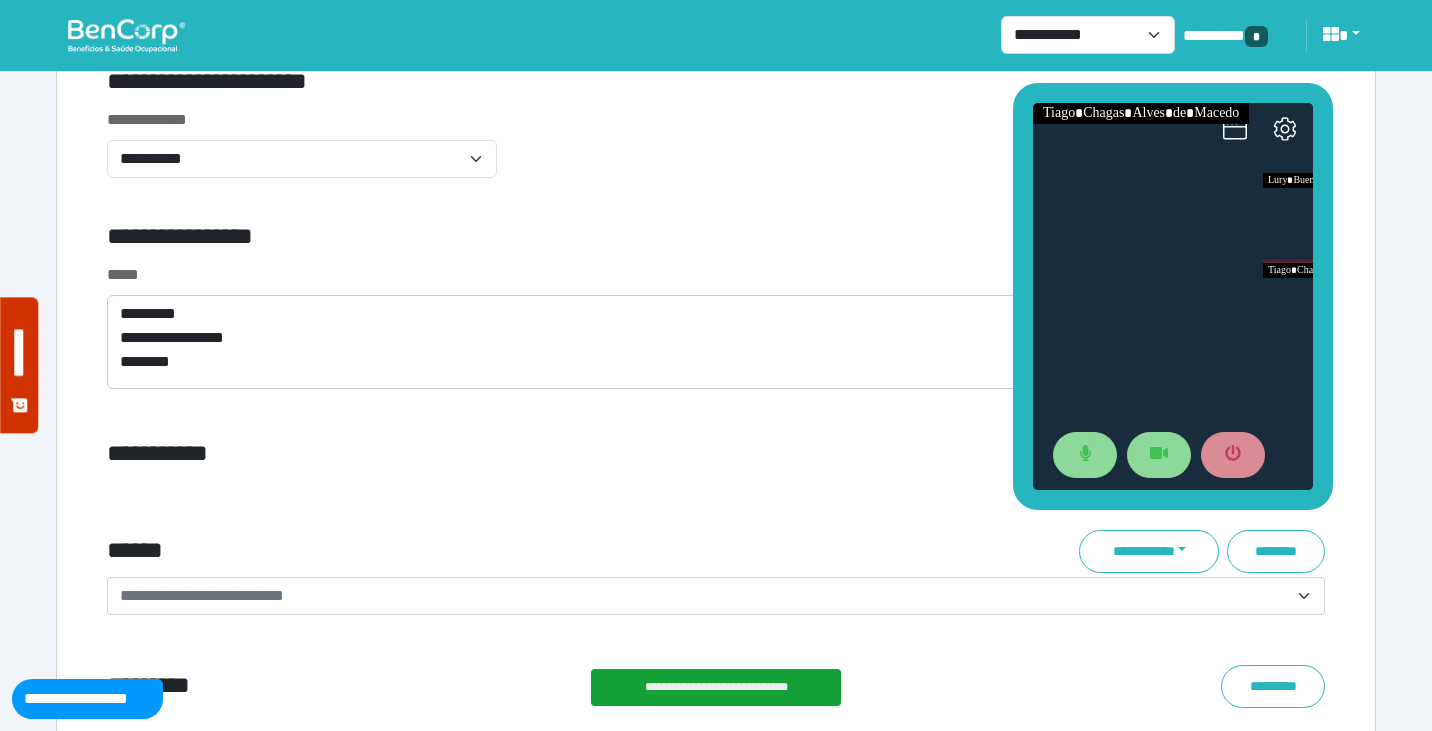 scroll, scrollTop: 6966, scrollLeft: 0, axis: vertical 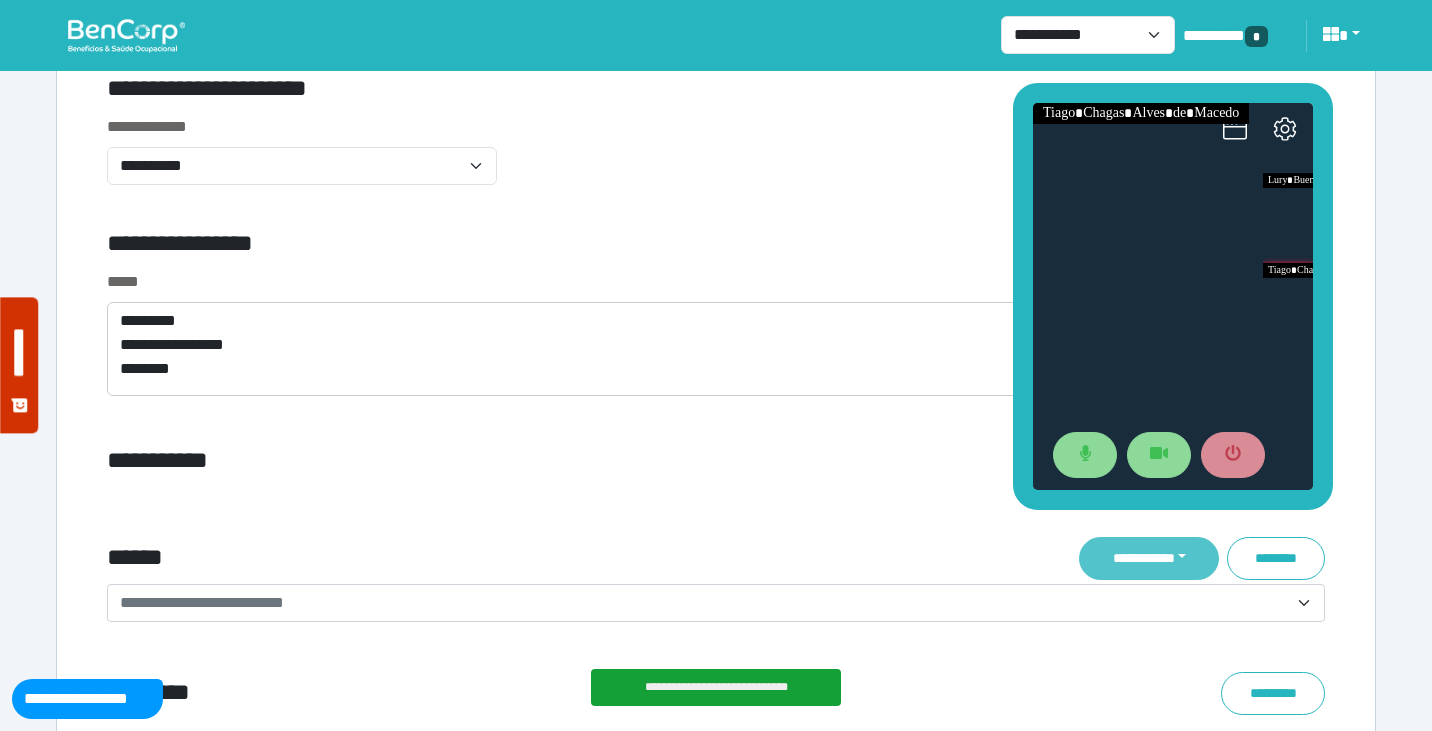 click on "**********" 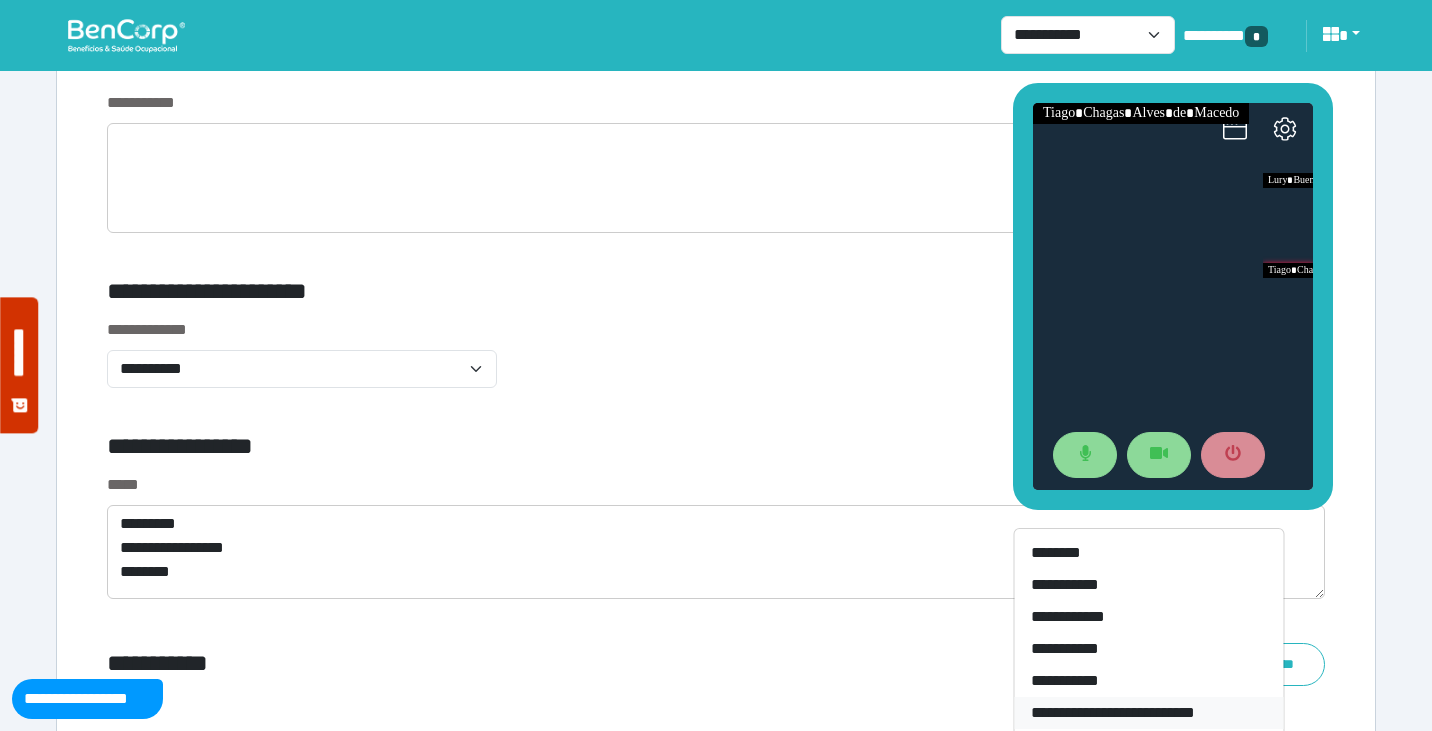 scroll, scrollTop: 6758, scrollLeft: 0, axis: vertical 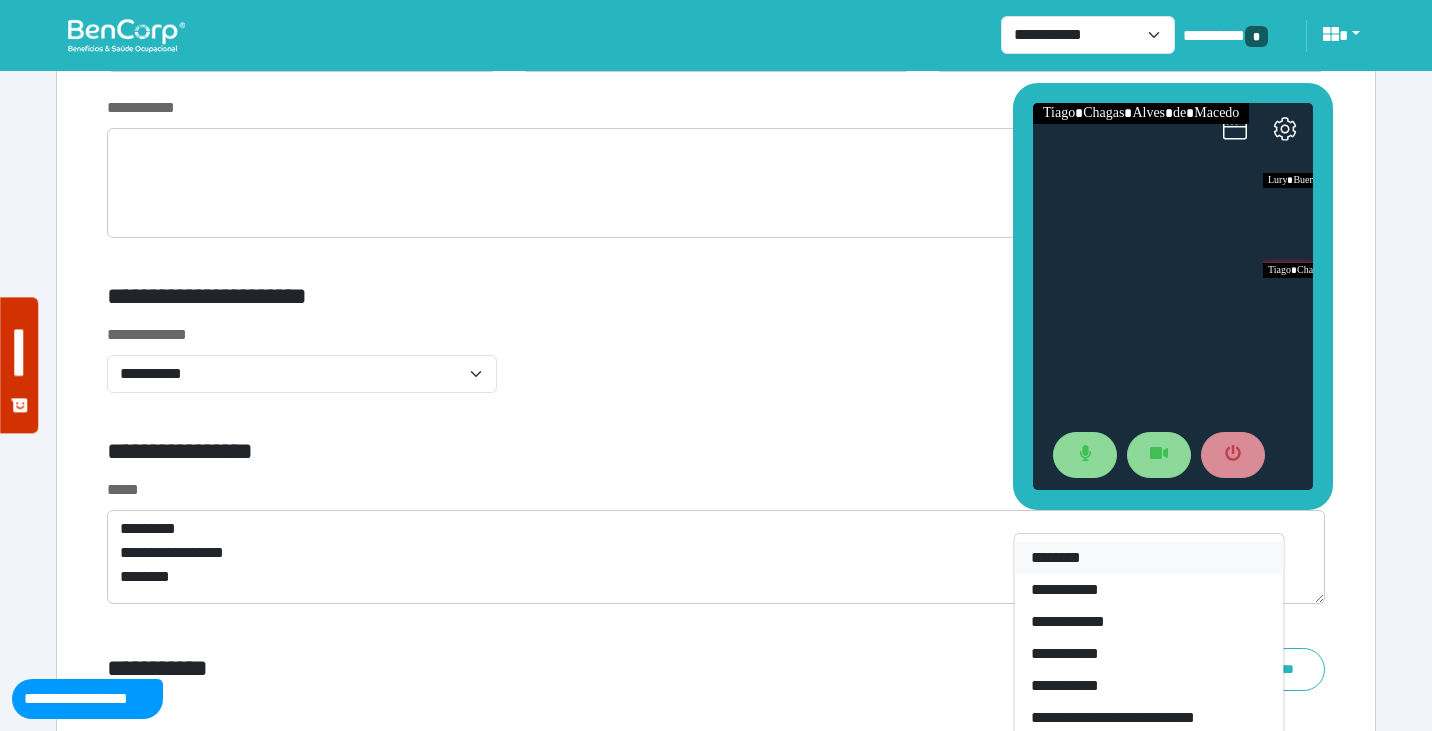 click on "********" 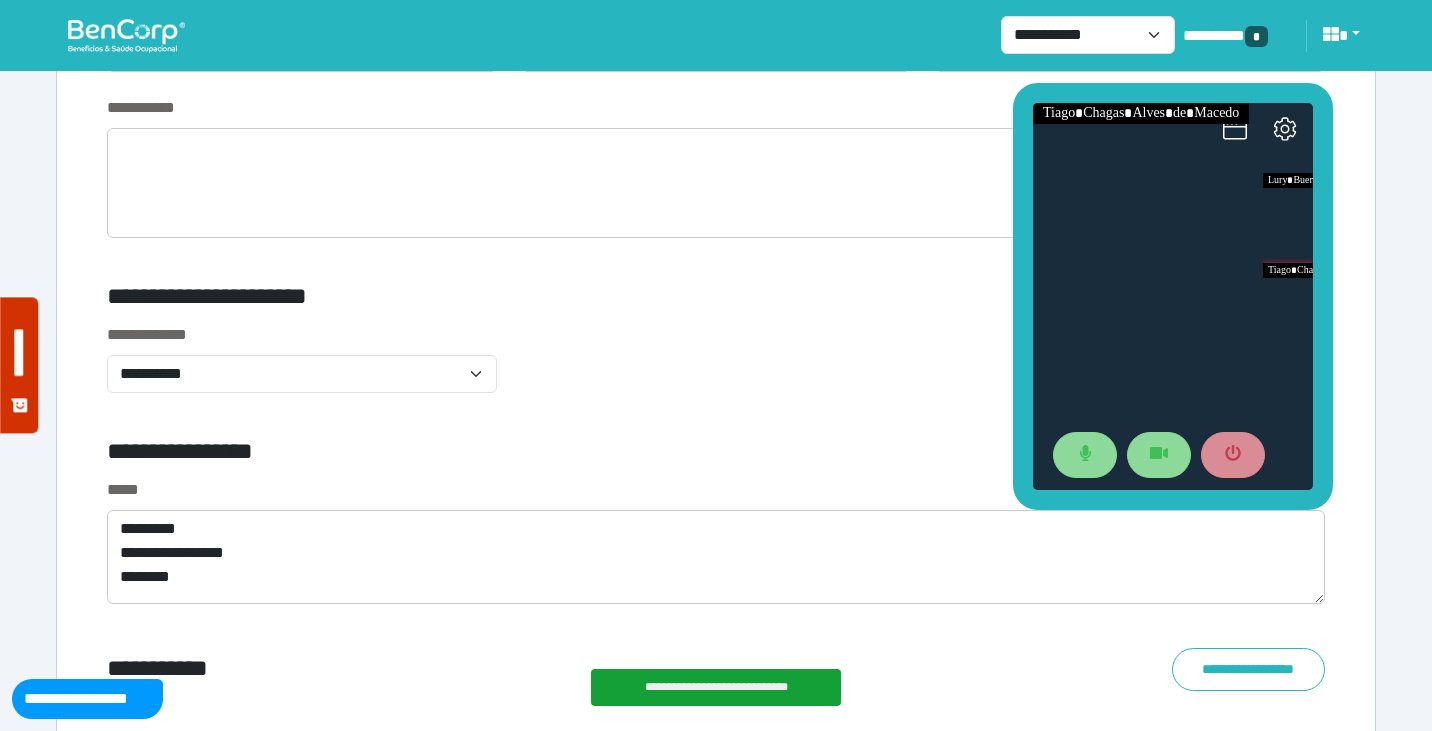 click on "**********" 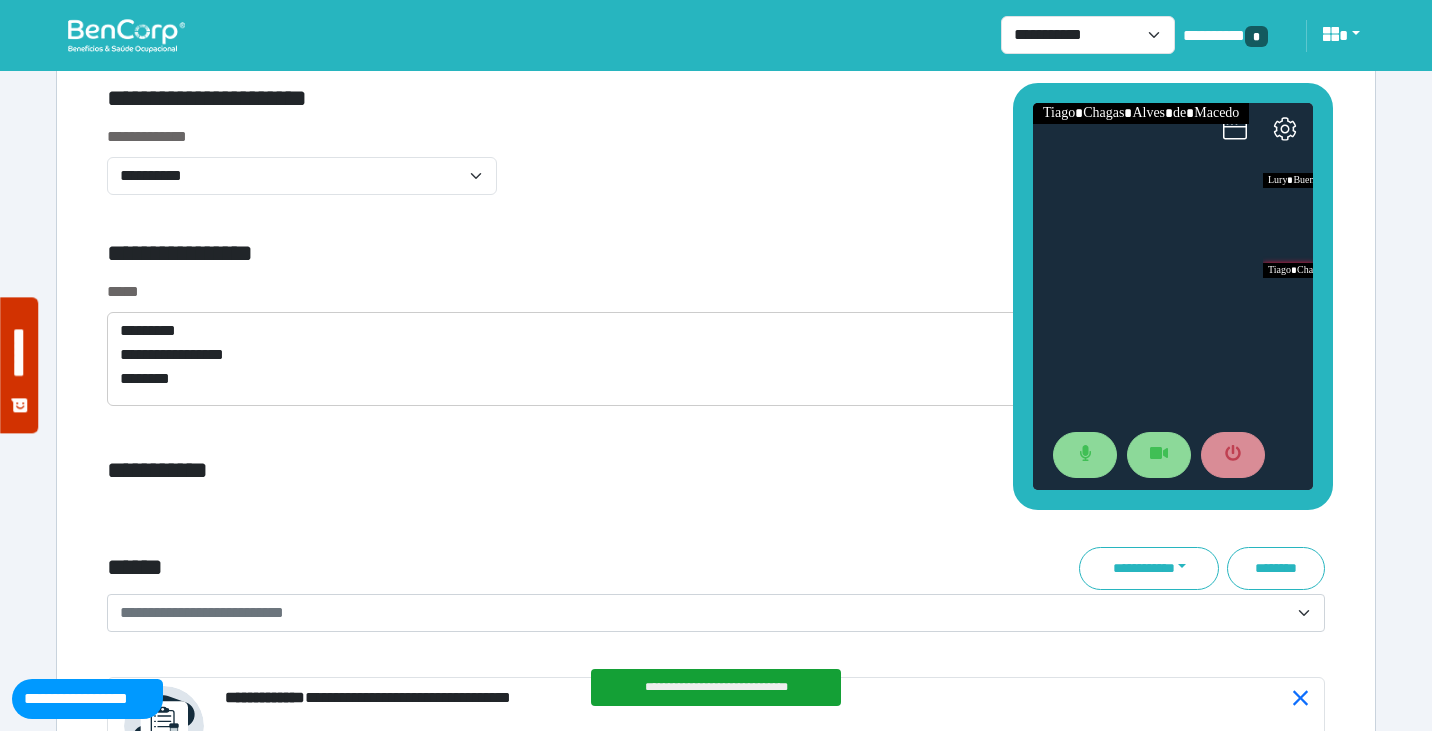 scroll, scrollTop: 6936, scrollLeft: 0, axis: vertical 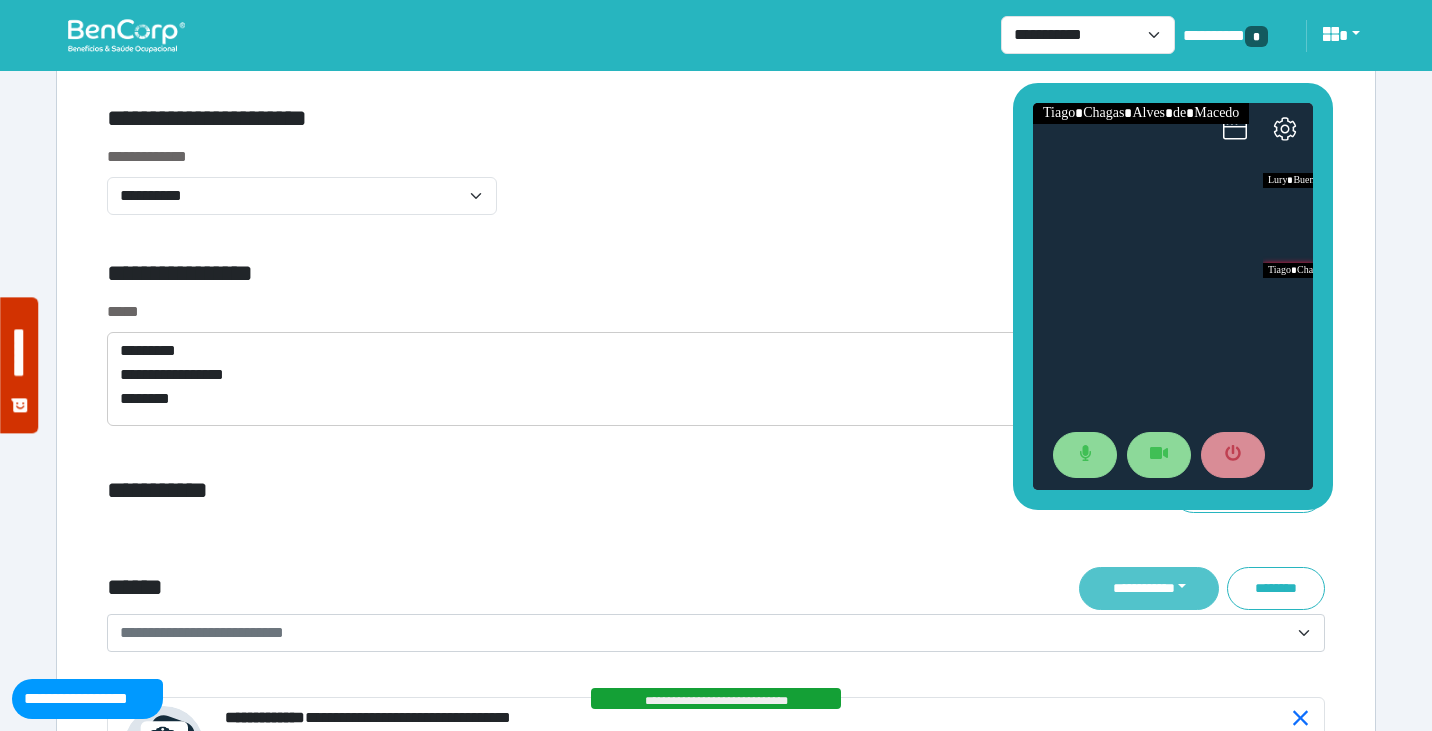 click on "**********" 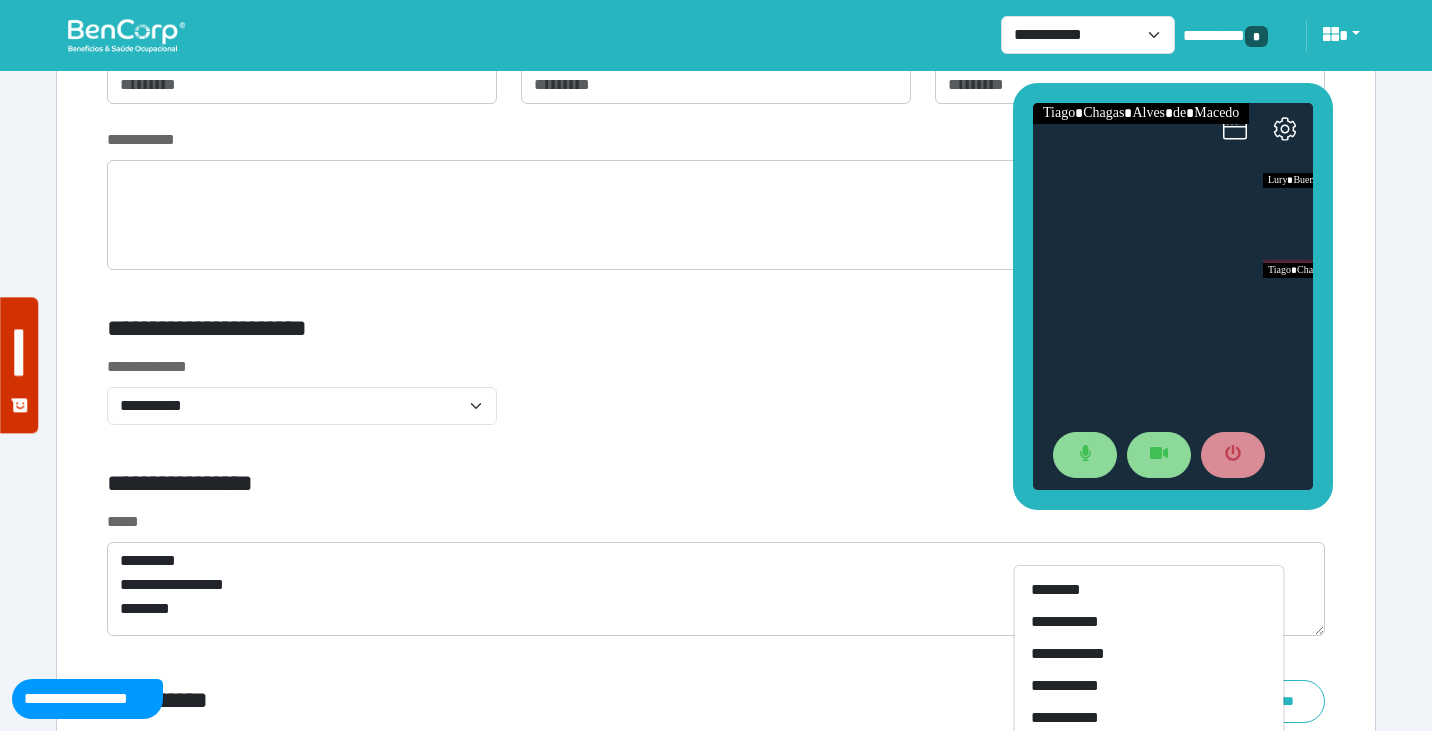 scroll, scrollTop: 6725, scrollLeft: 0, axis: vertical 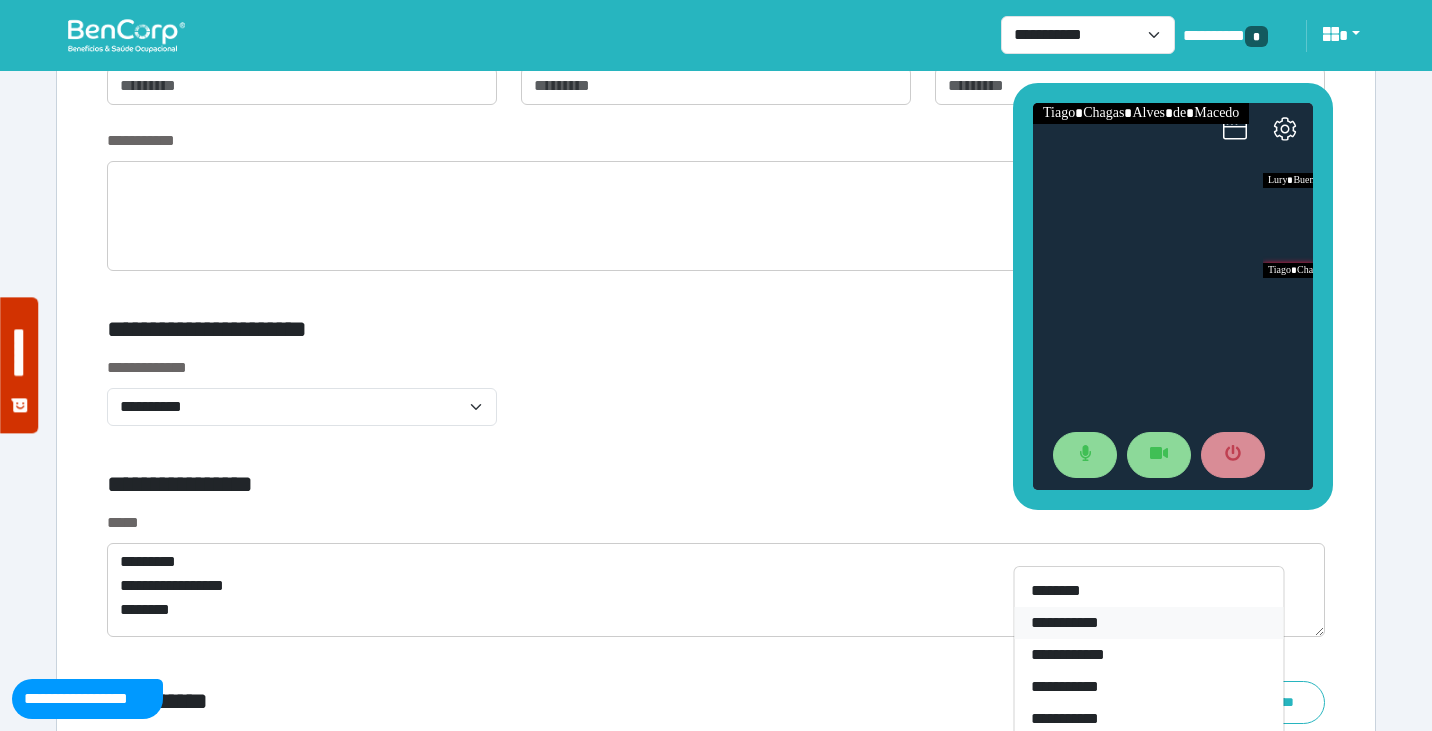 click on "**********" 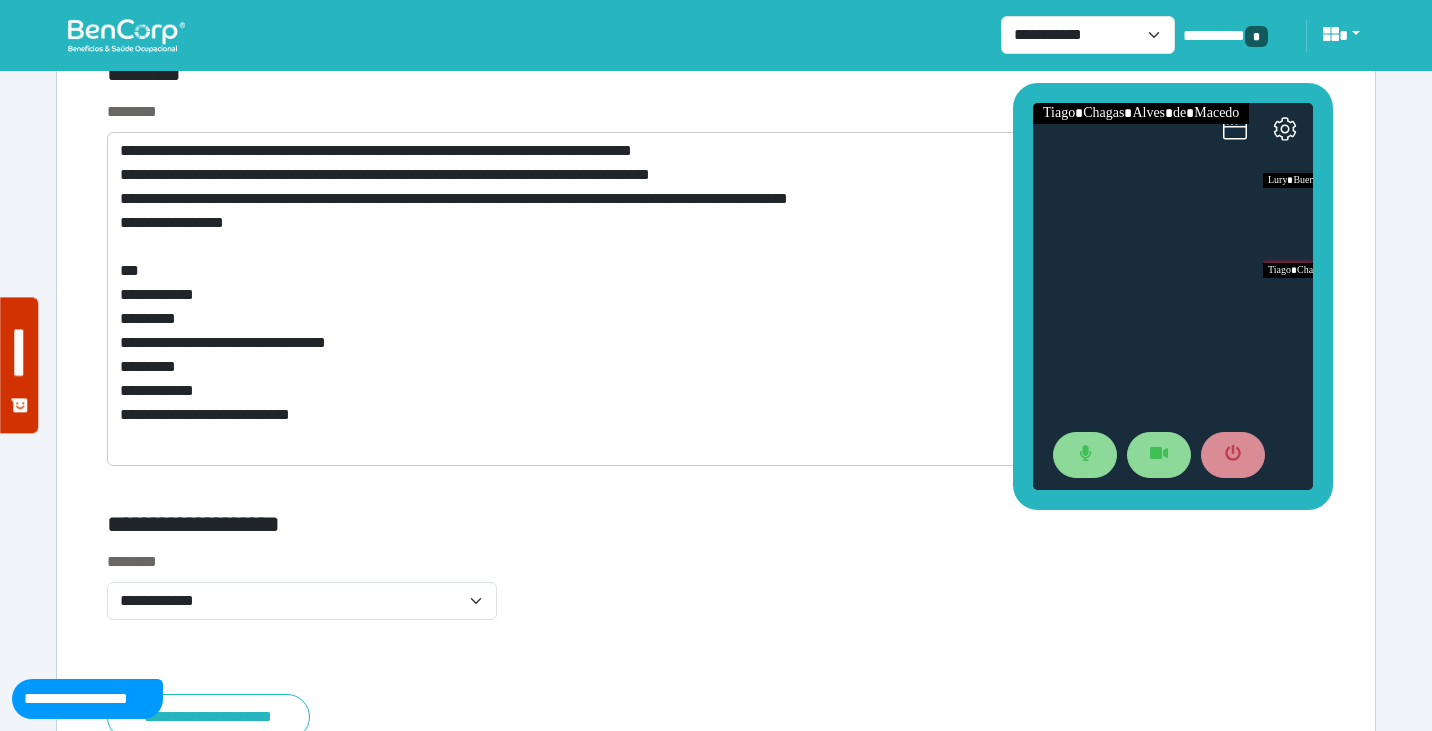 scroll, scrollTop: 11181, scrollLeft: 0, axis: vertical 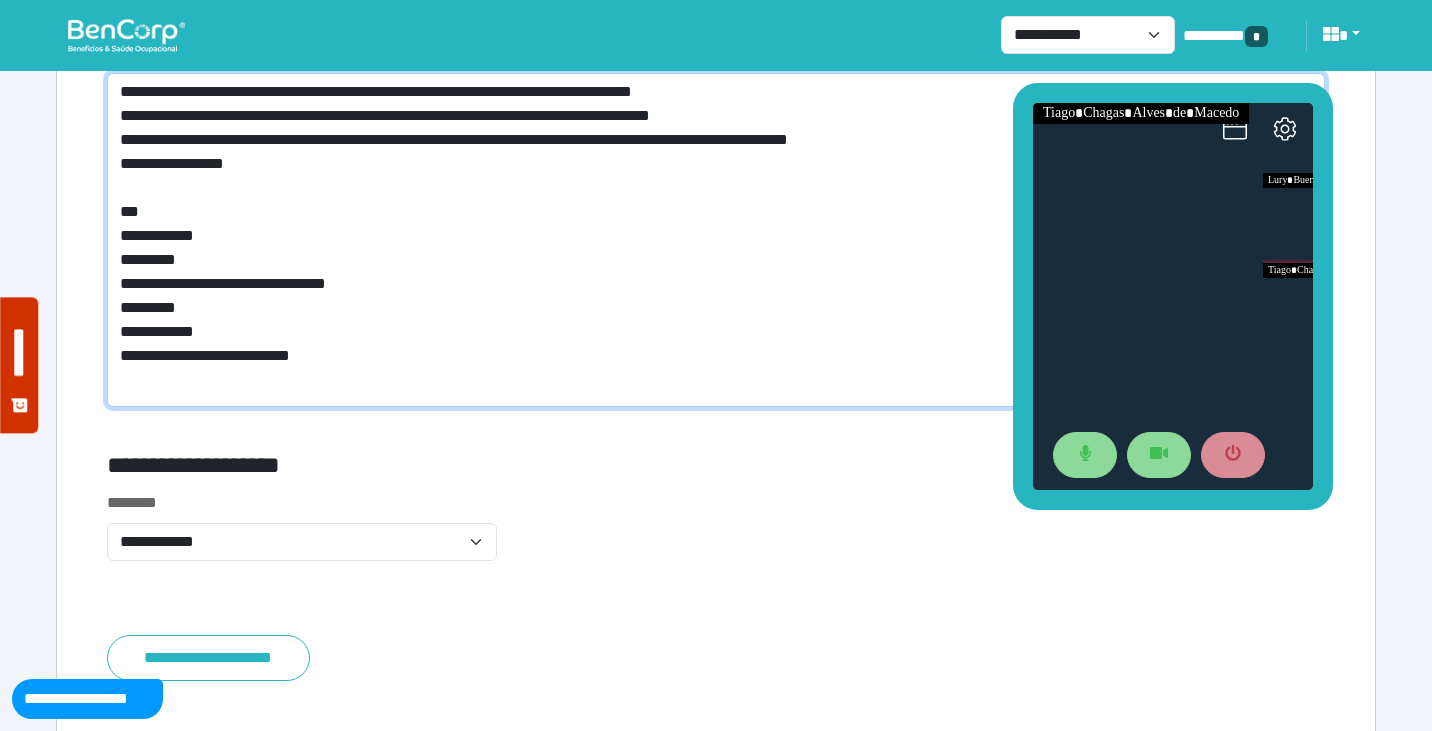 click on "**********" 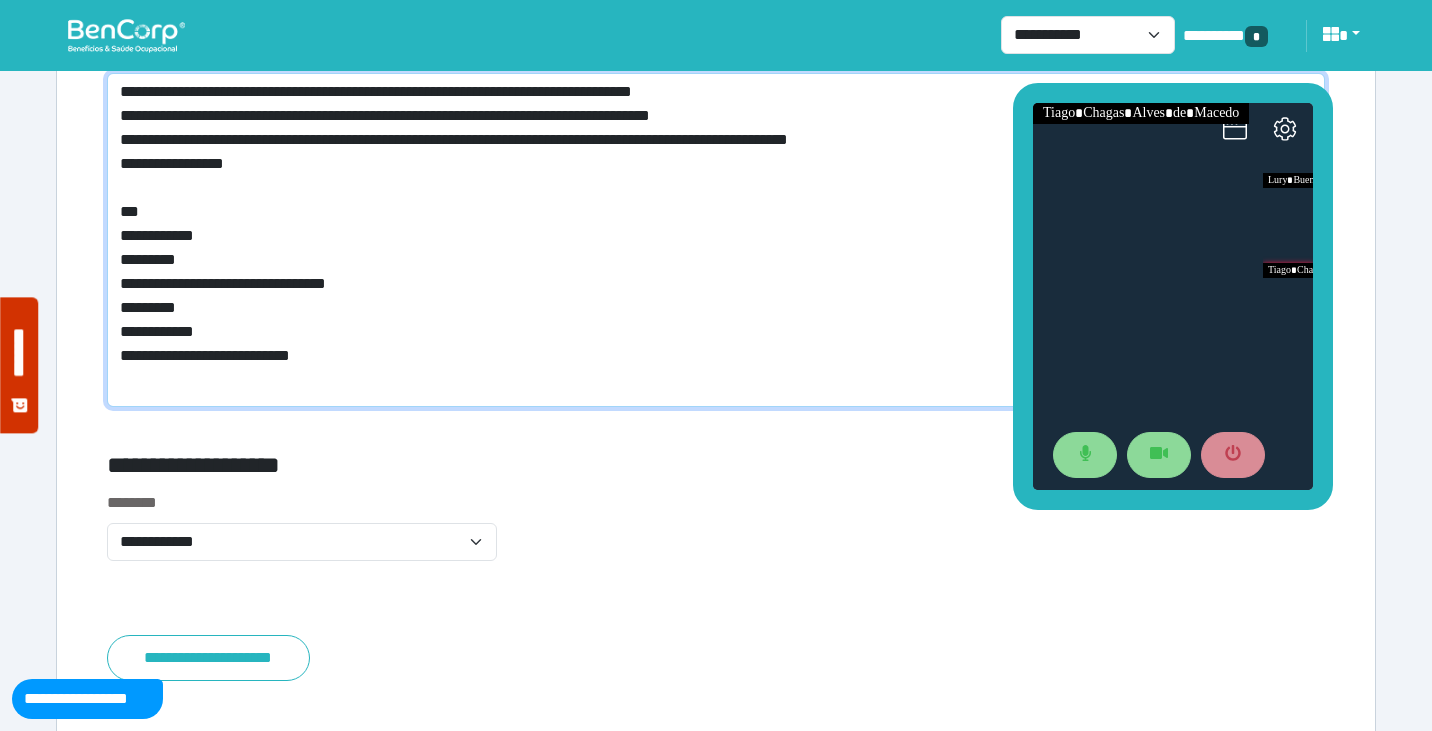 click on "**********" 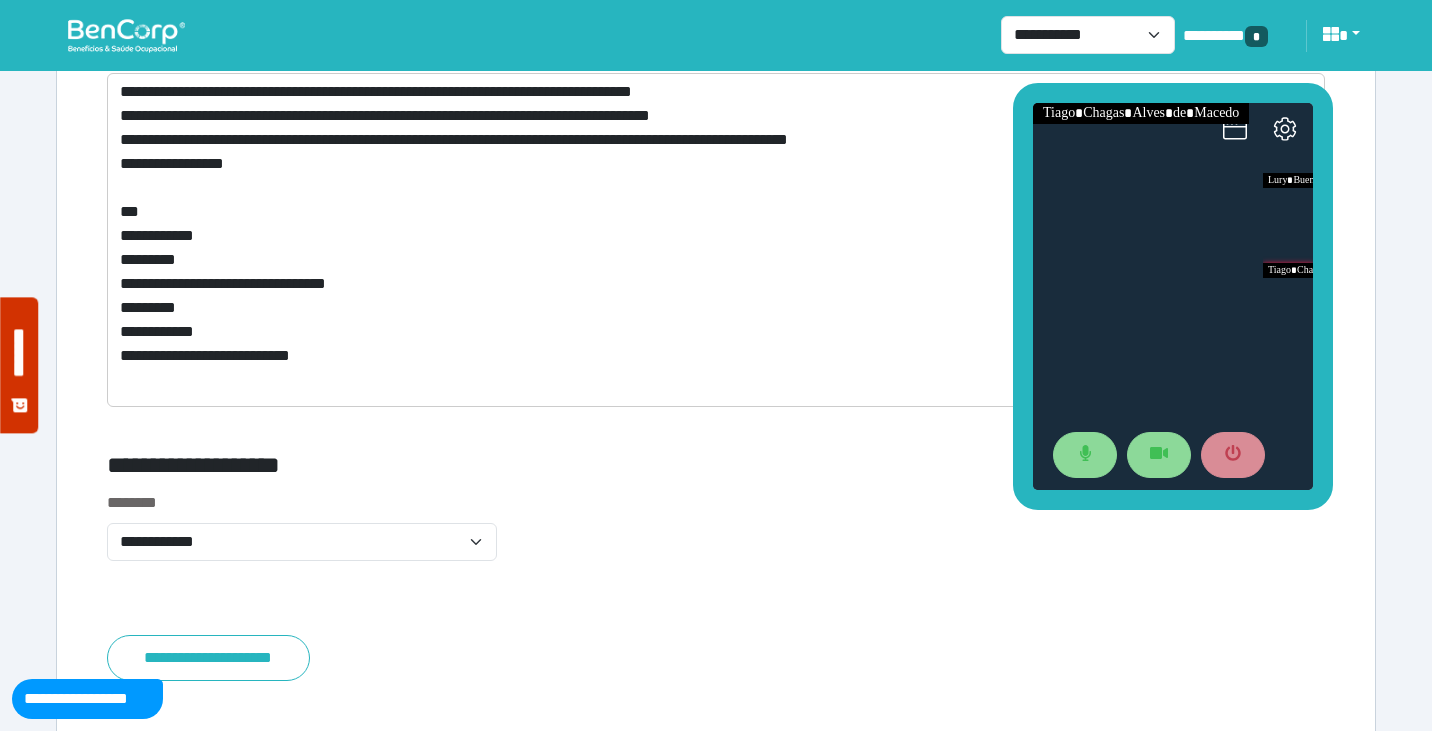 click on "**********" 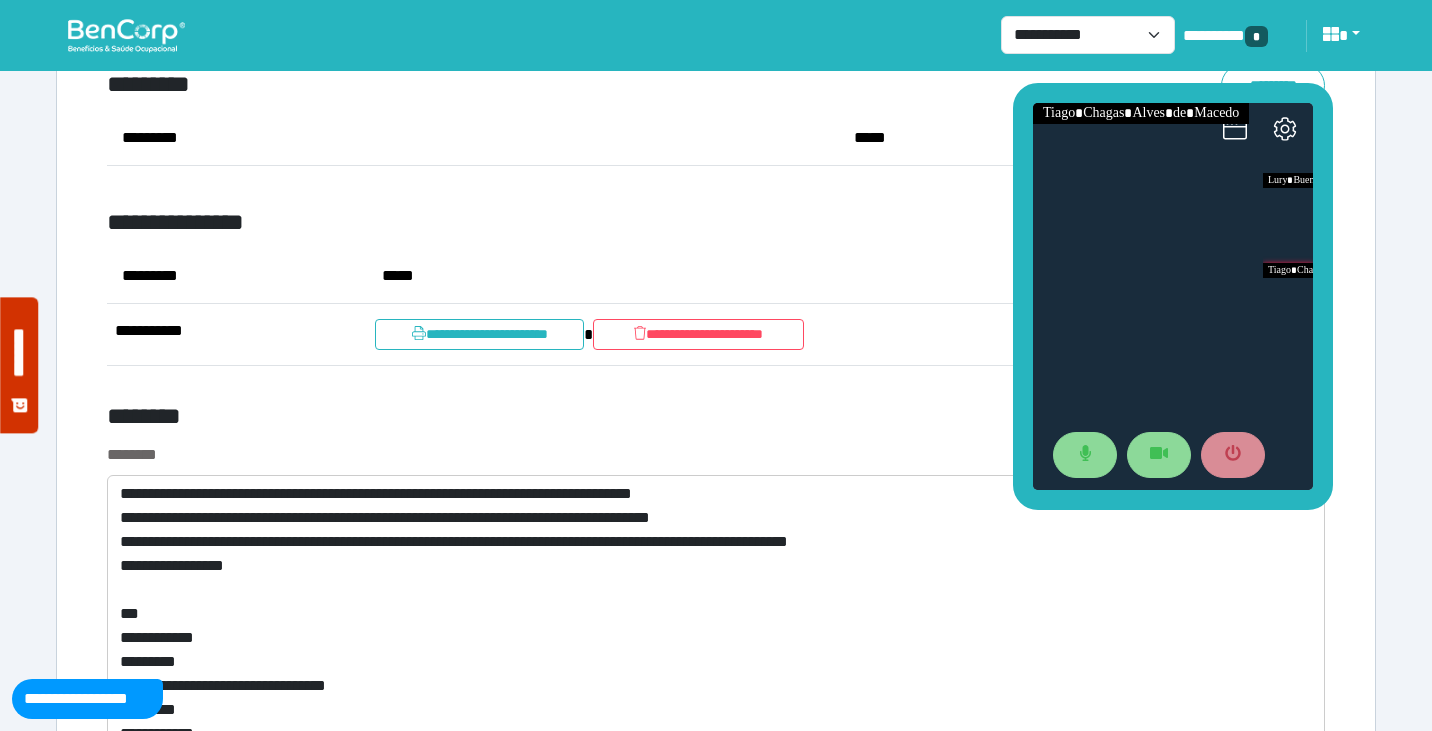 scroll, scrollTop: 10774, scrollLeft: 0, axis: vertical 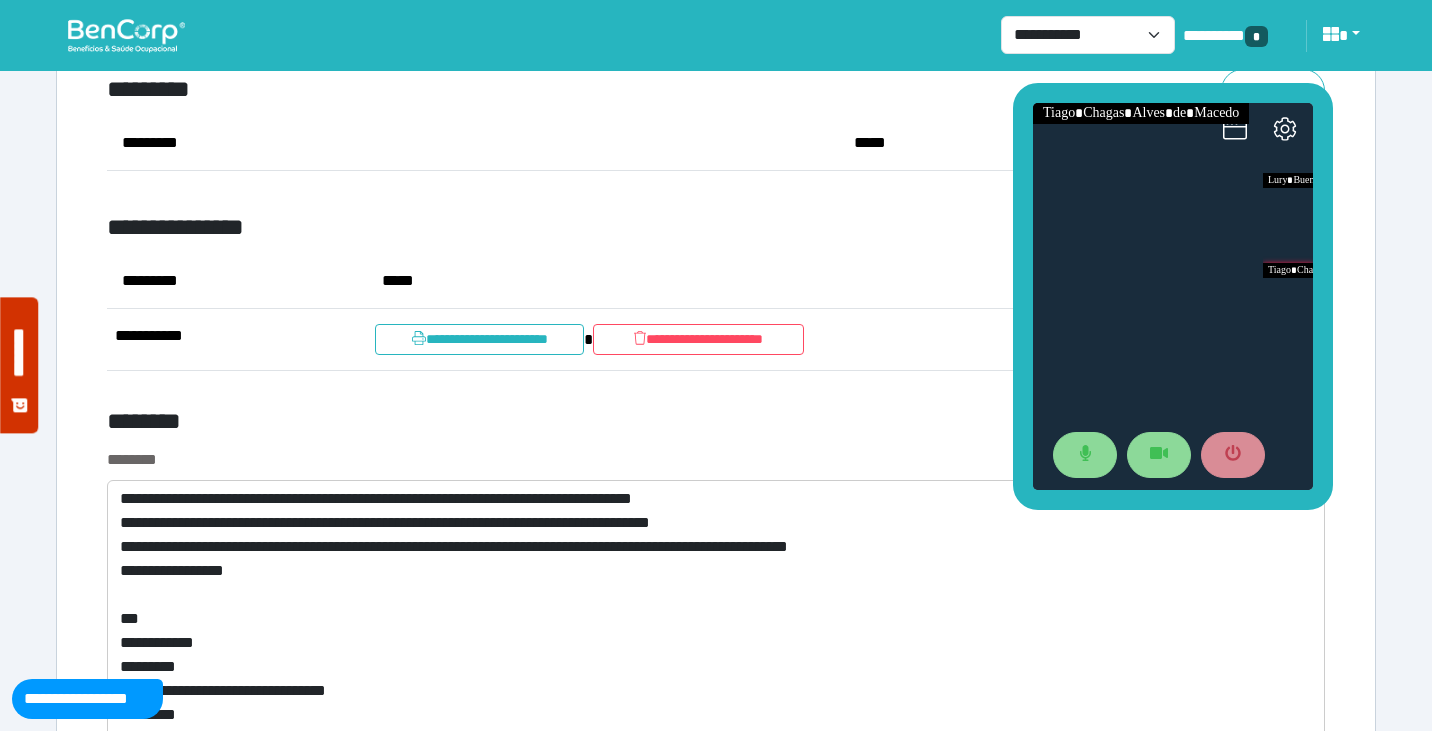 click on "*****" 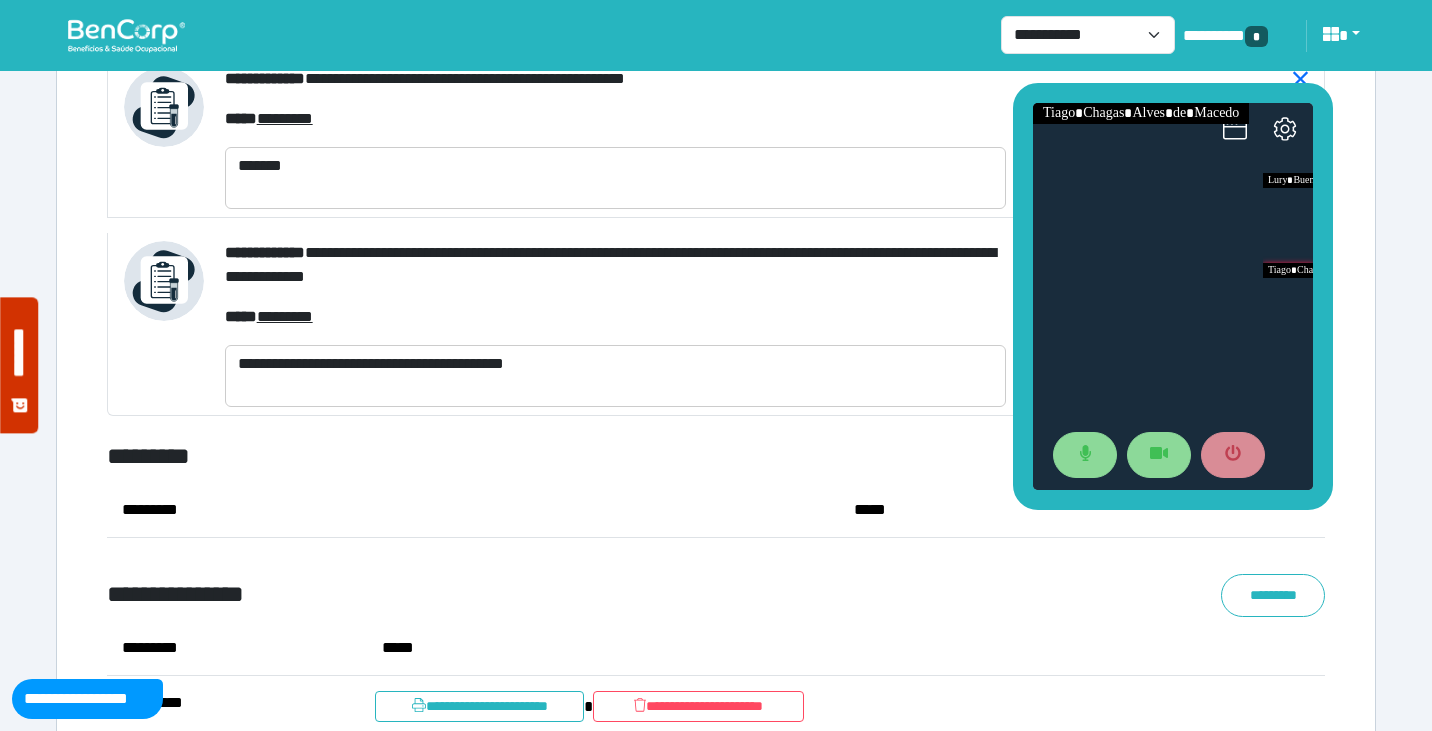 scroll, scrollTop: 10426, scrollLeft: 0, axis: vertical 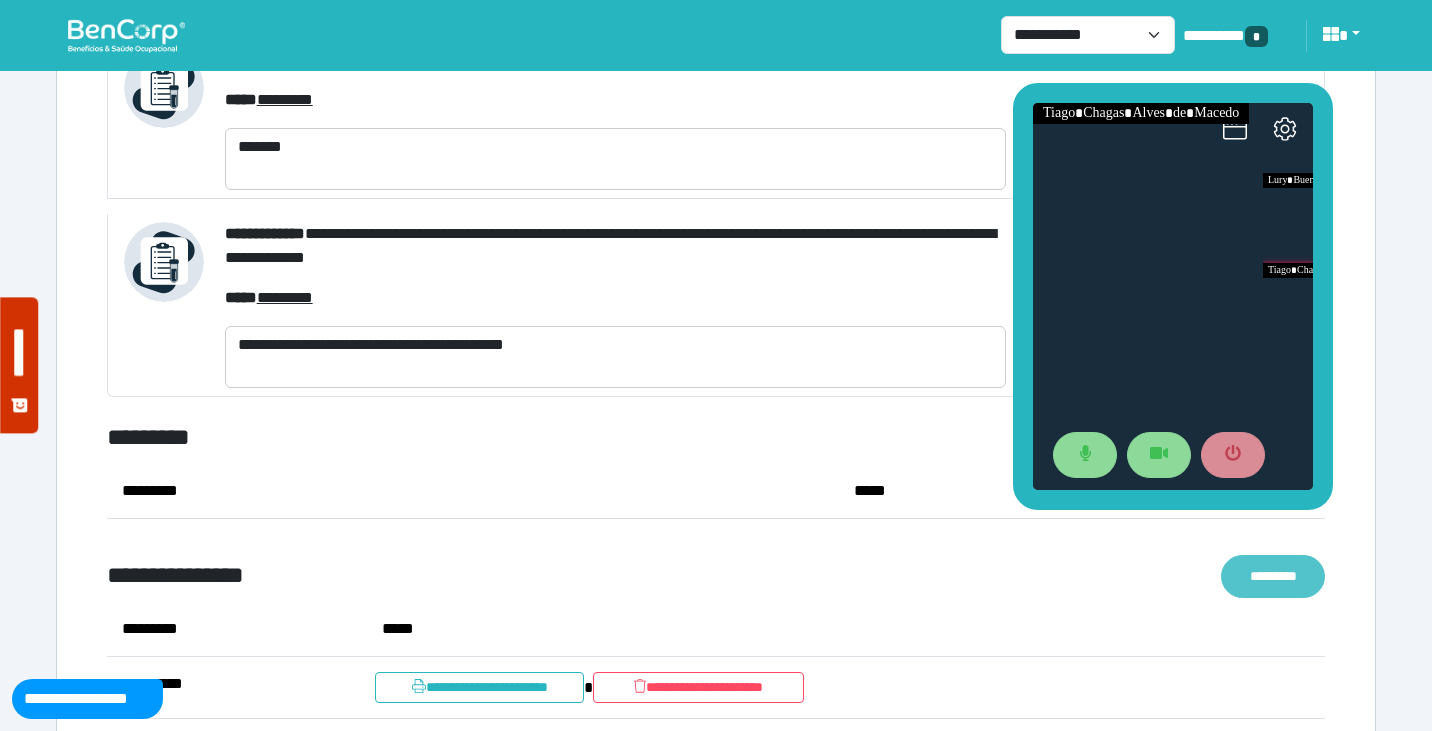 click on "*********" 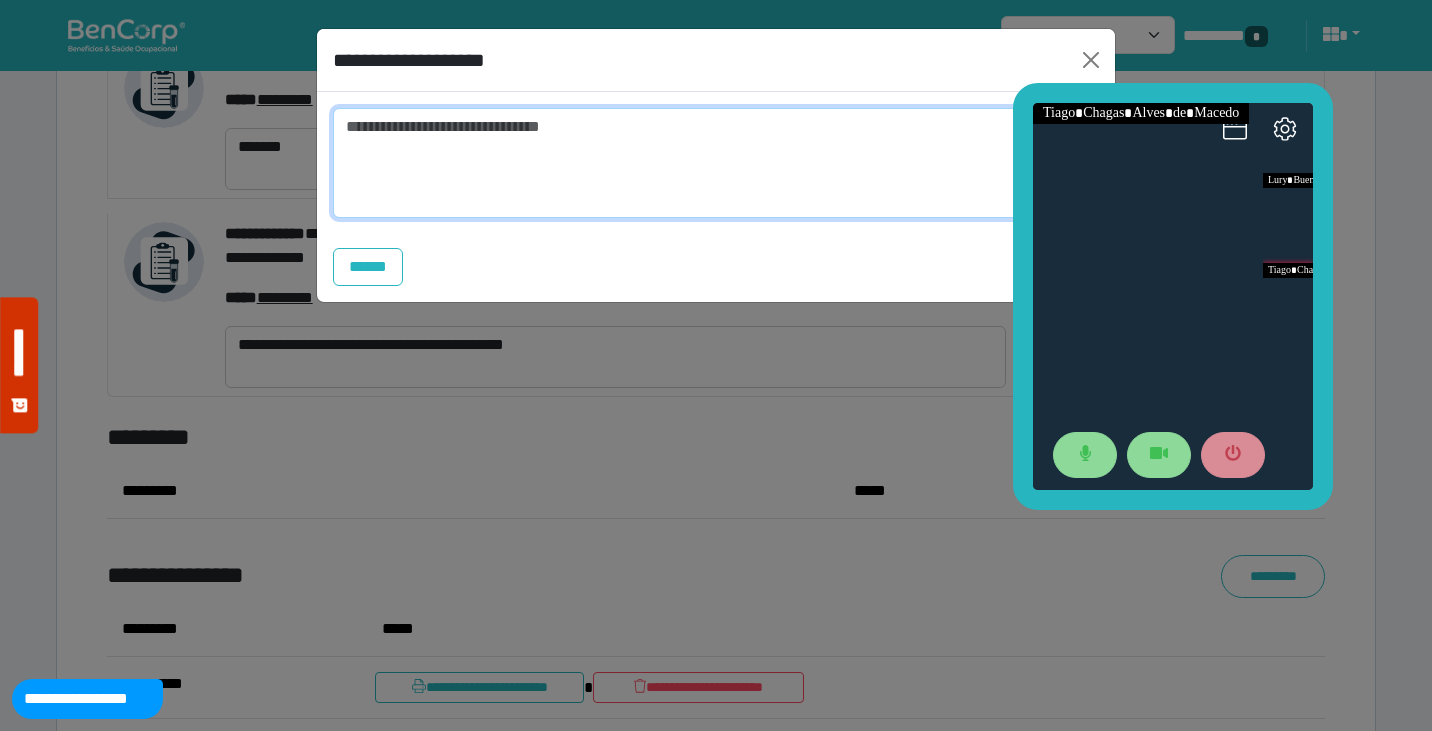 click at bounding box center (716, 163) 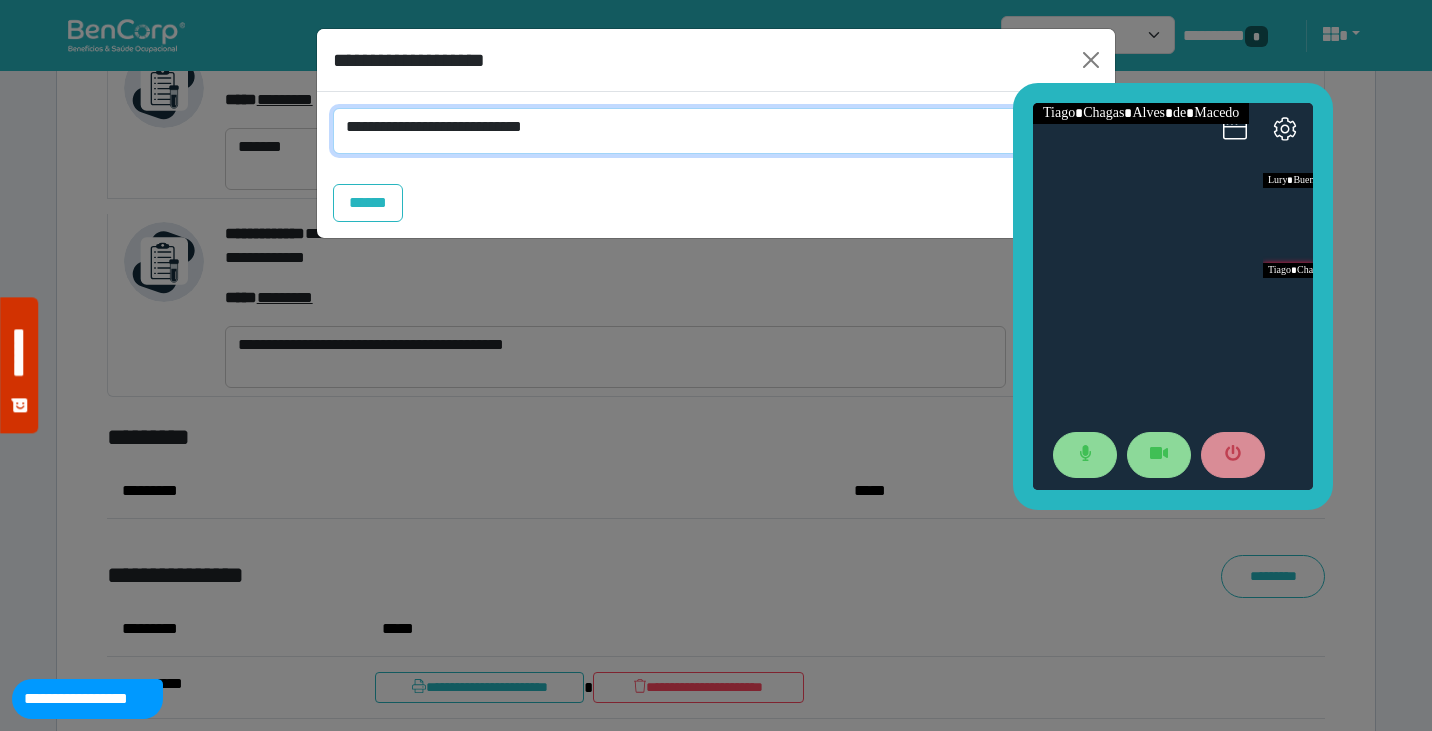 click on "**********" at bounding box center (716, 131) 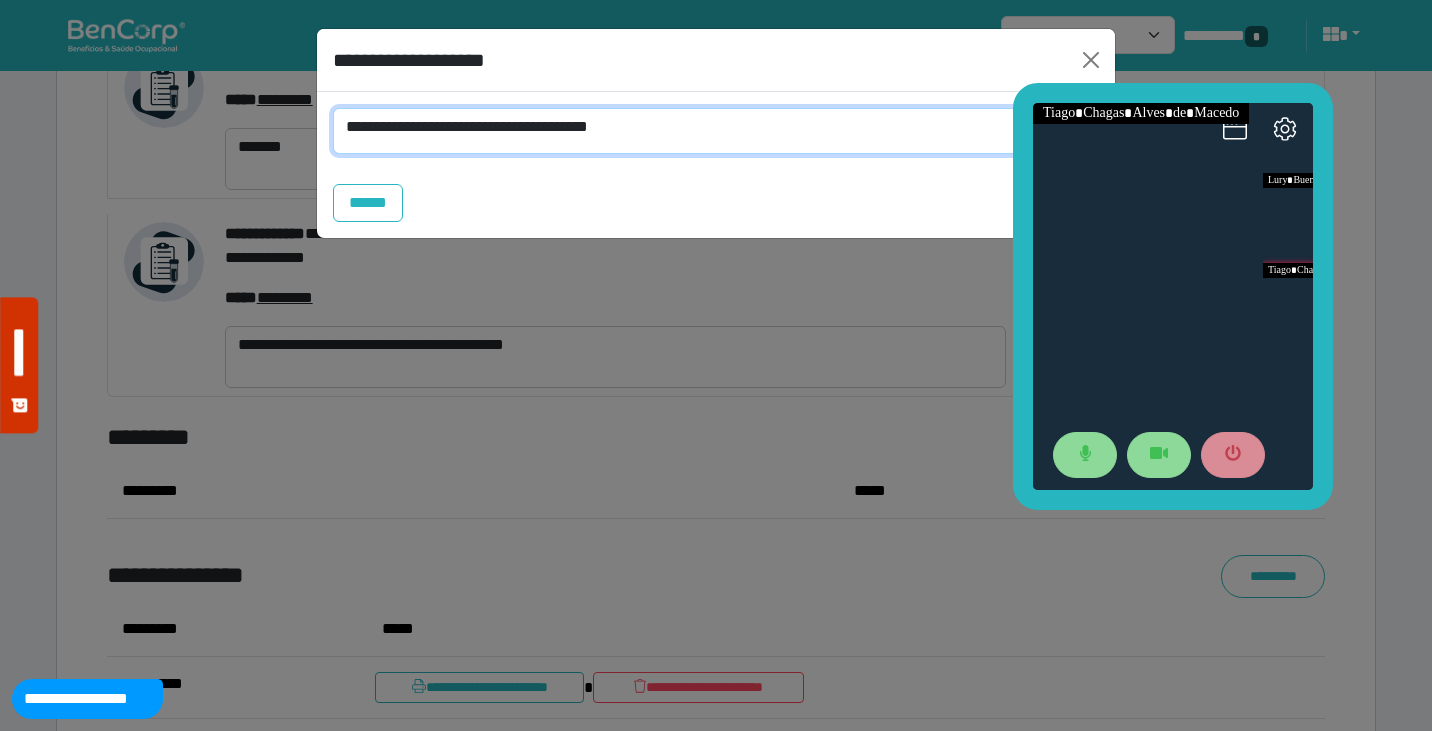 scroll, scrollTop: 0, scrollLeft: 0, axis: both 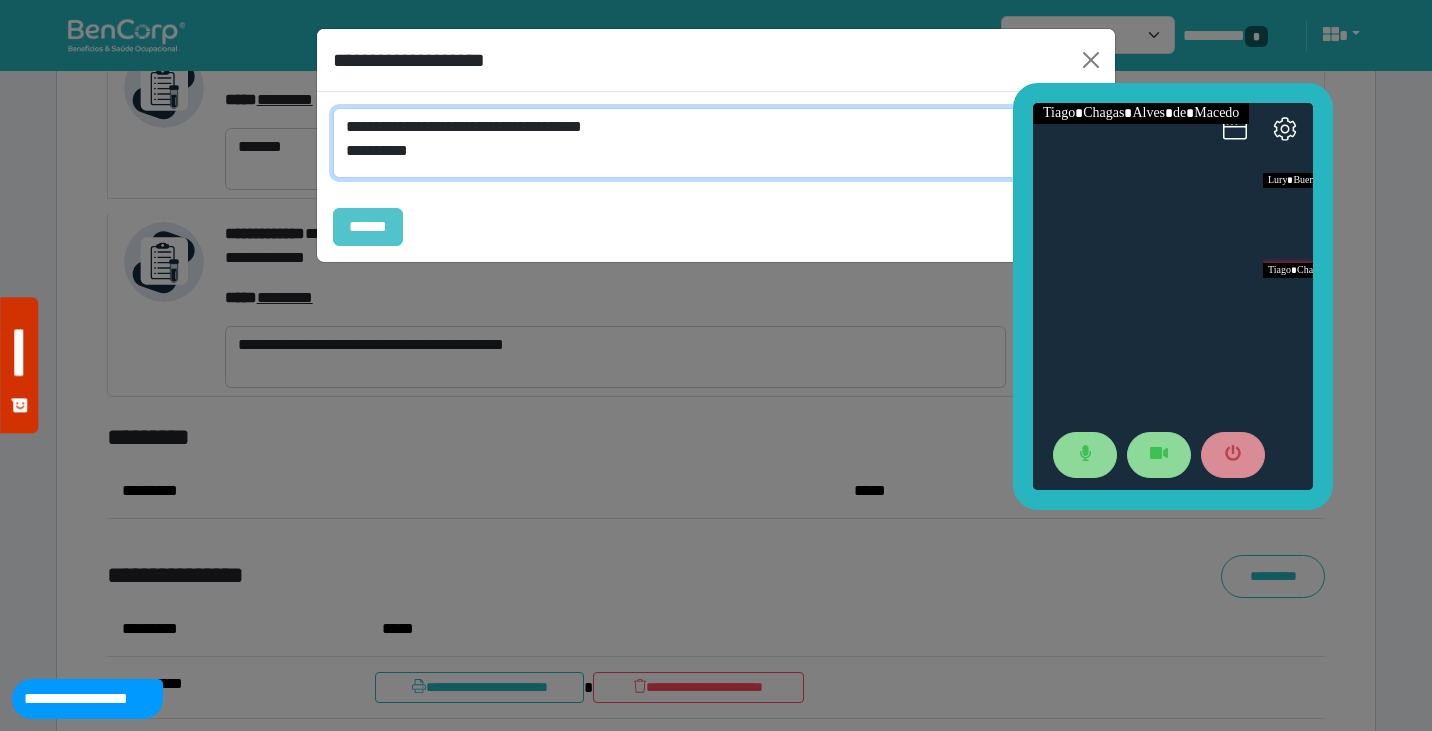 type on "**********" 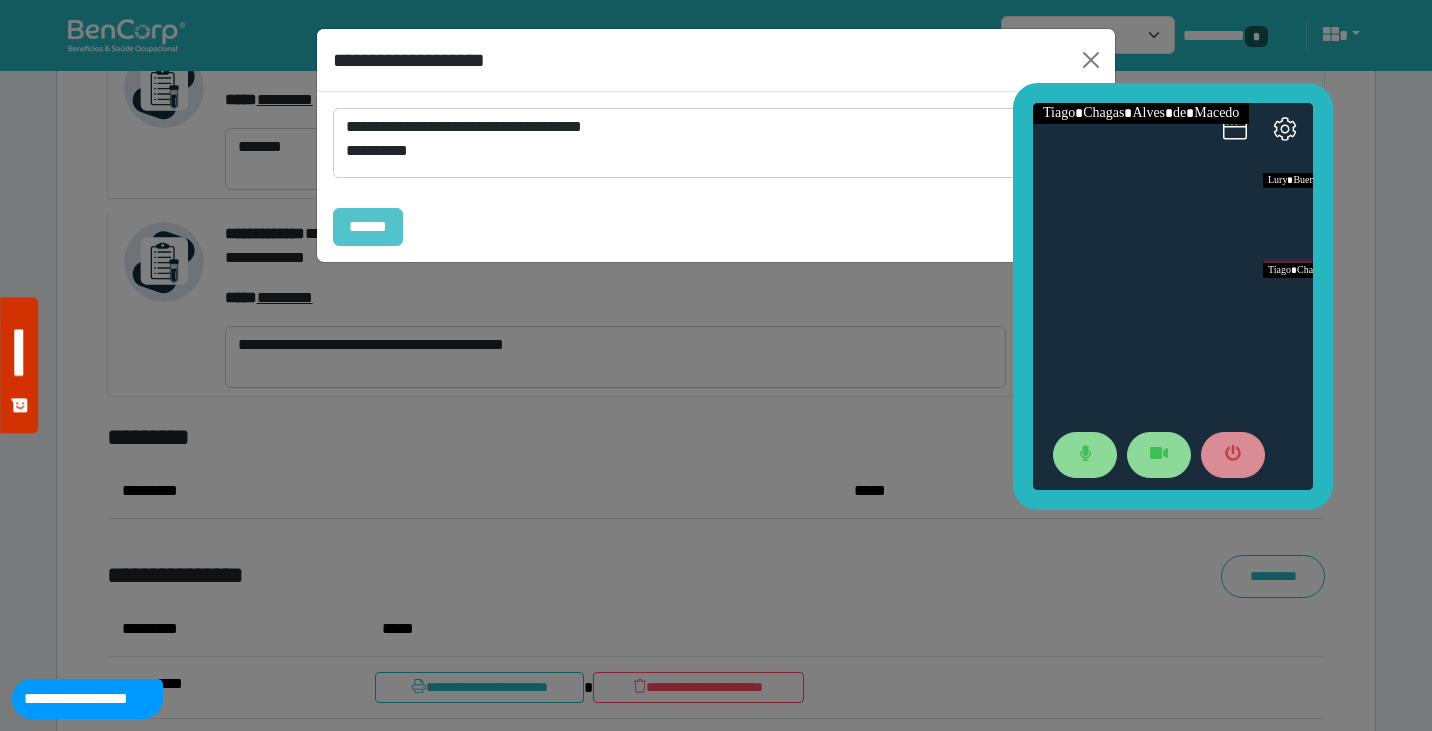 click on "******" at bounding box center (368, 227) 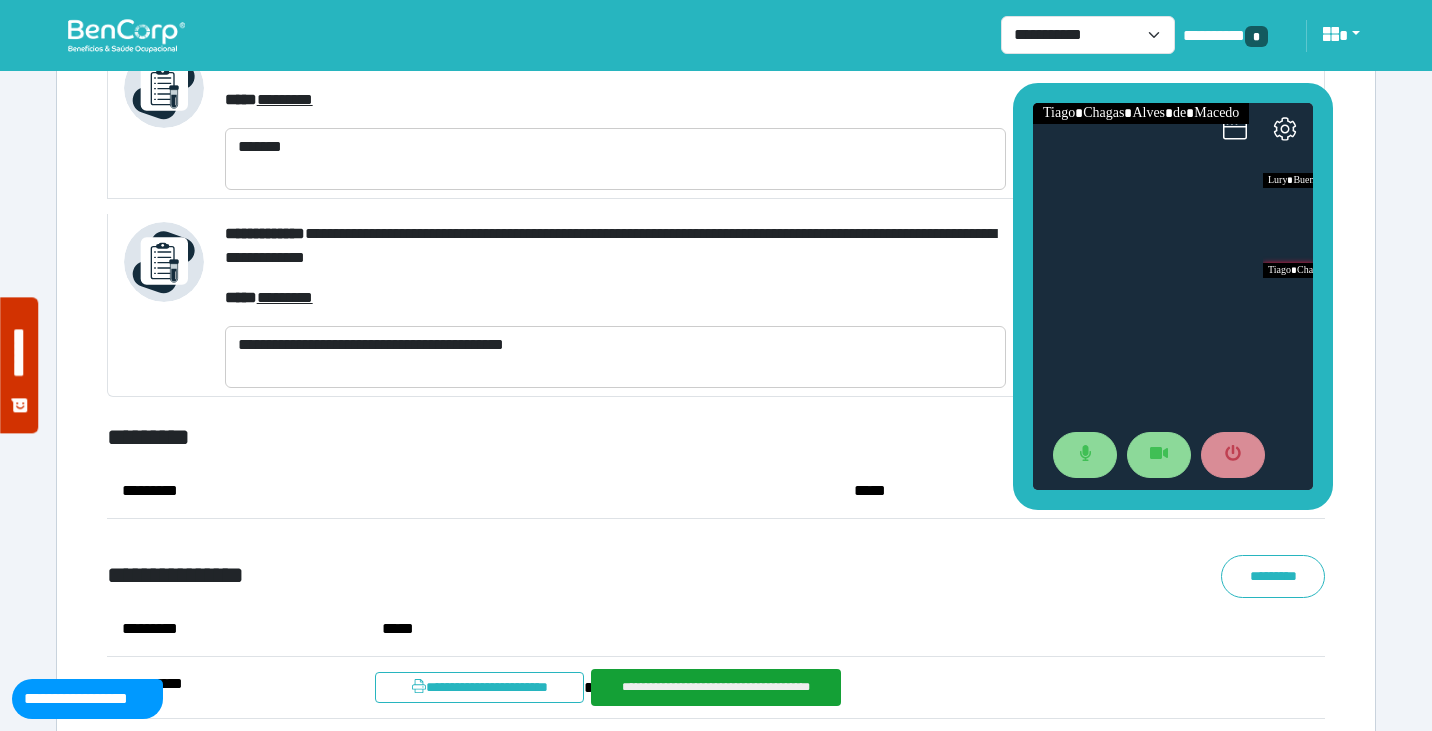 click on "*********" 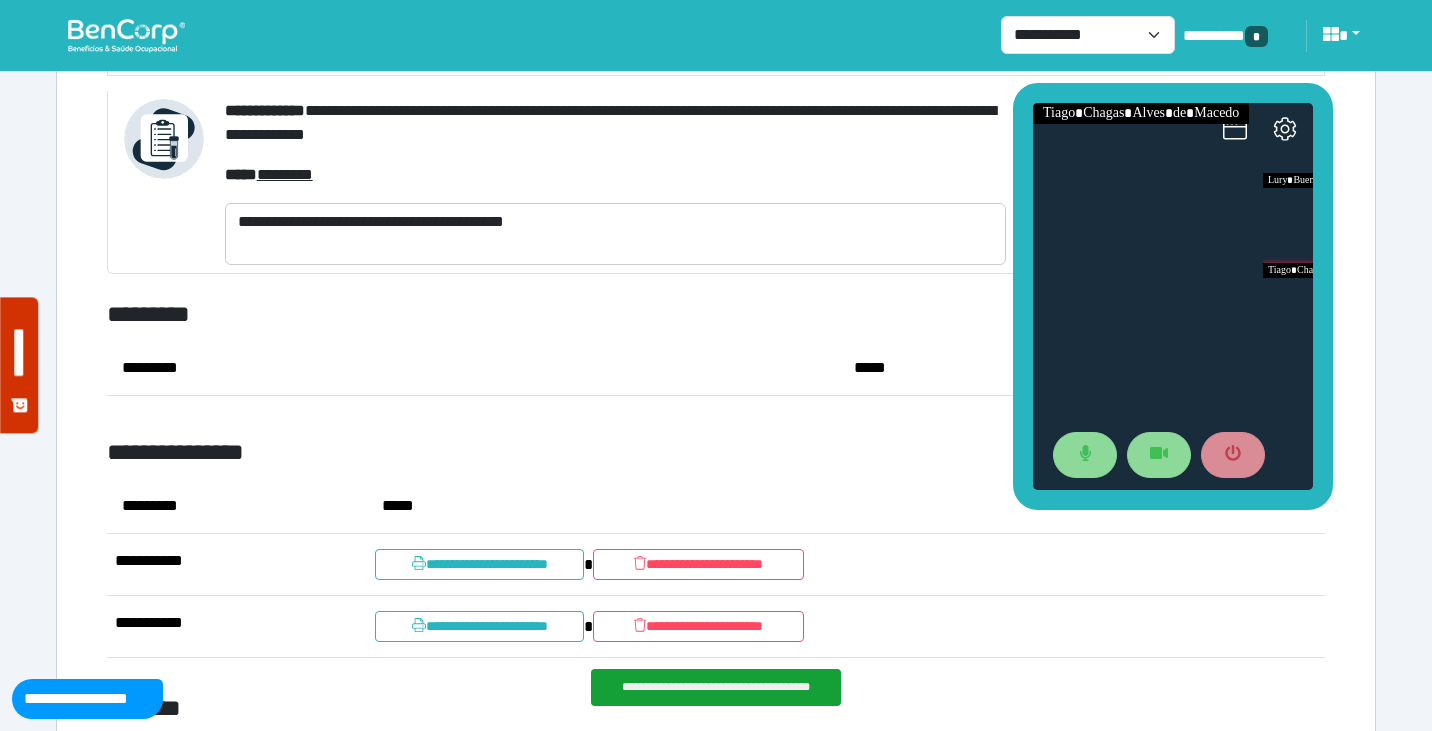 scroll, scrollTop: 10571, scrollLeft: 0, axis: vertical 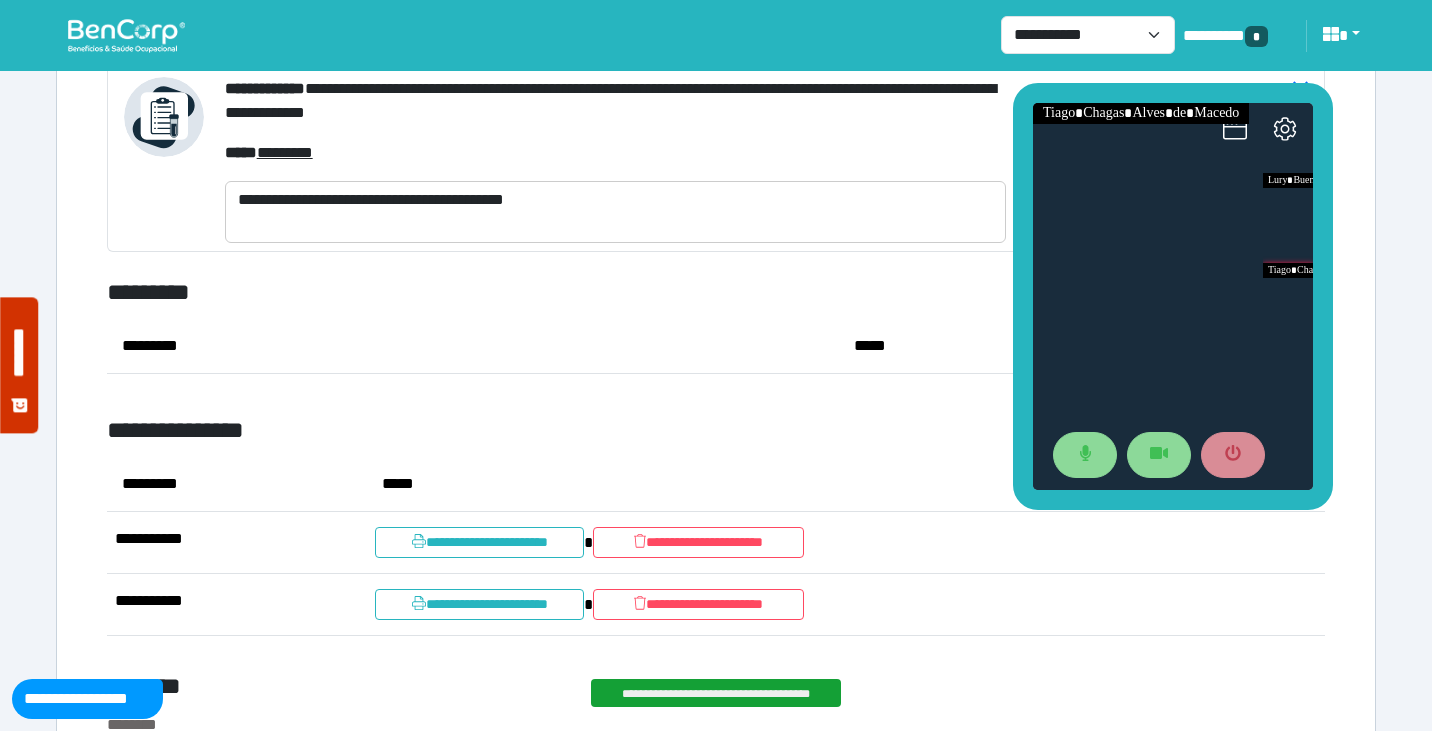 click on "**********" 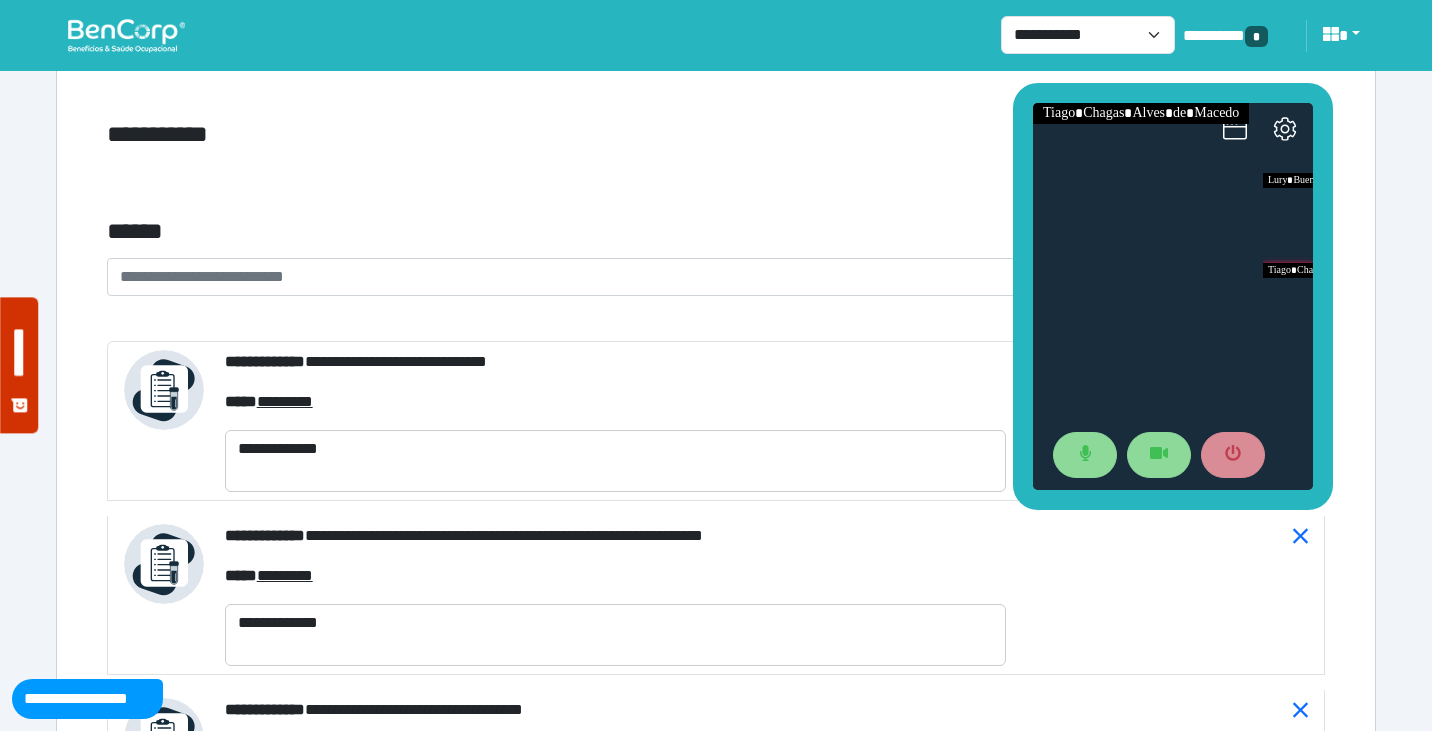 scroll, scrollTop: 7295, scrollLeft: 0, axis: vertical 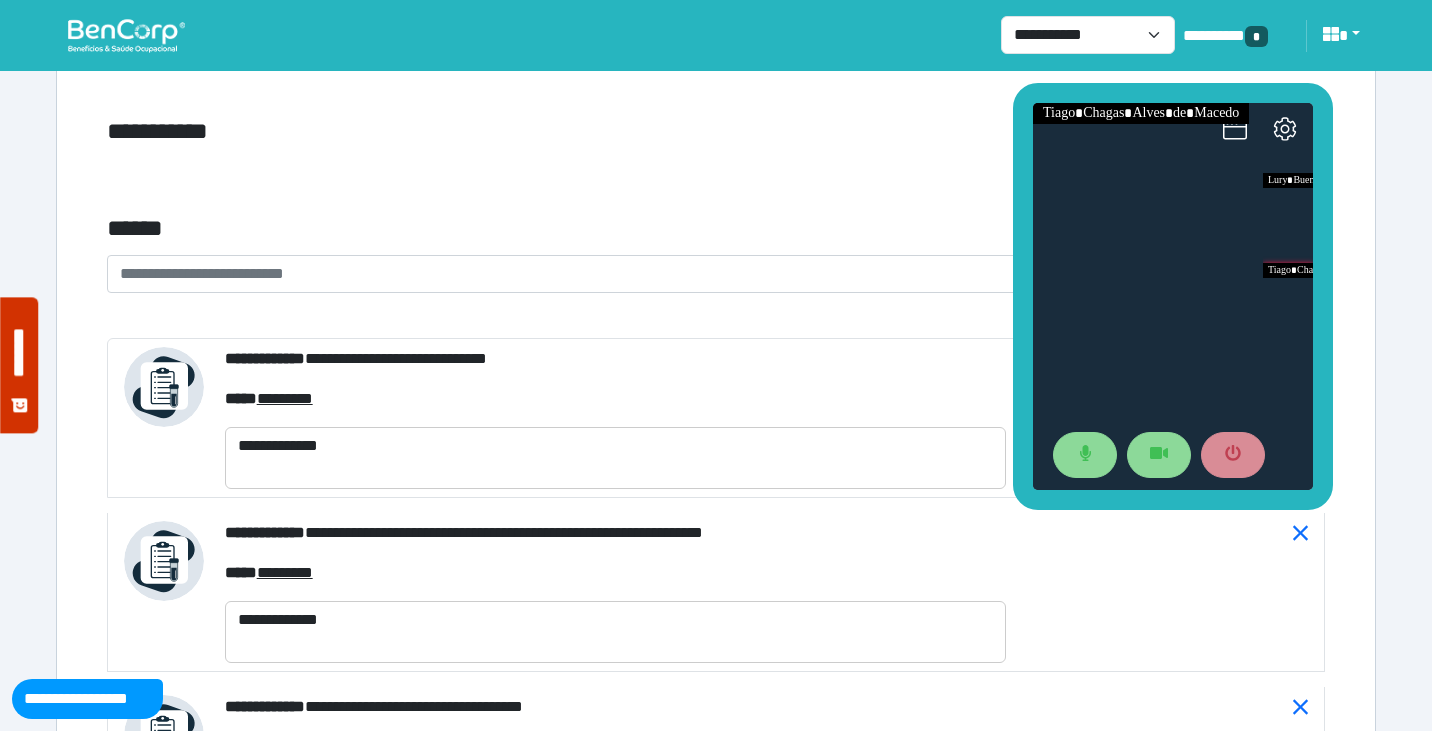 click on "******" 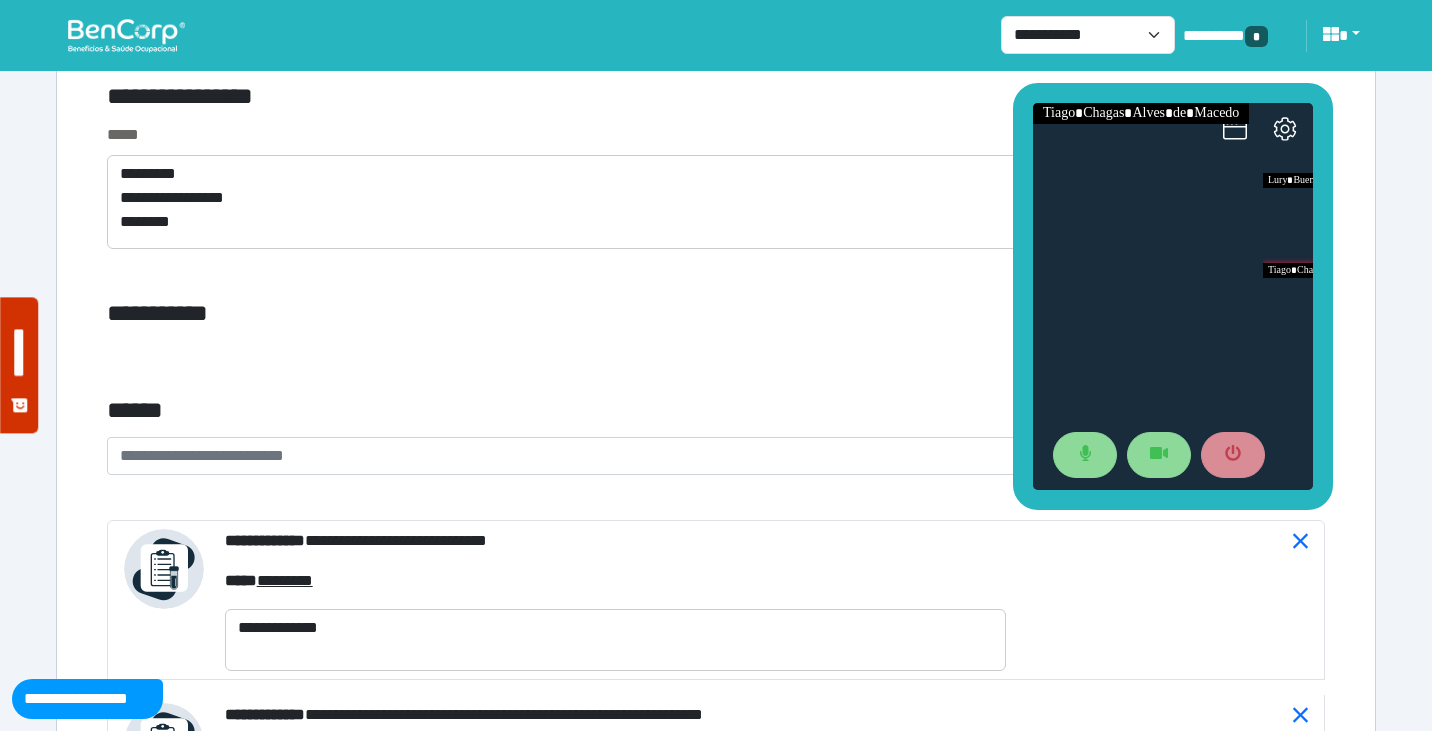 scroll, scrollTop: 7143, scrollLeft: 0, axis: vertical 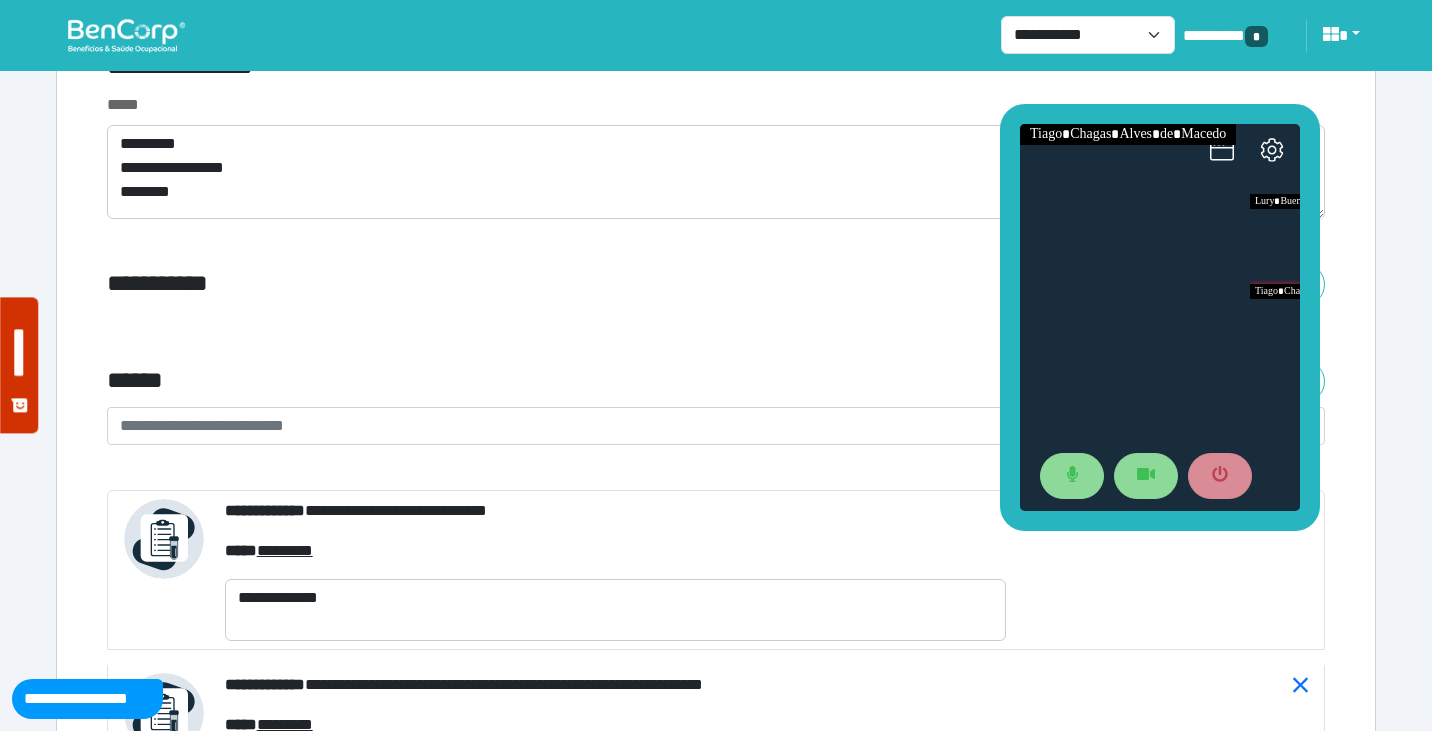 drag, startPoint x: 1021, startPoint y: 249, endPoint x: 1008, endPoint y: 268, distance: 23.021729 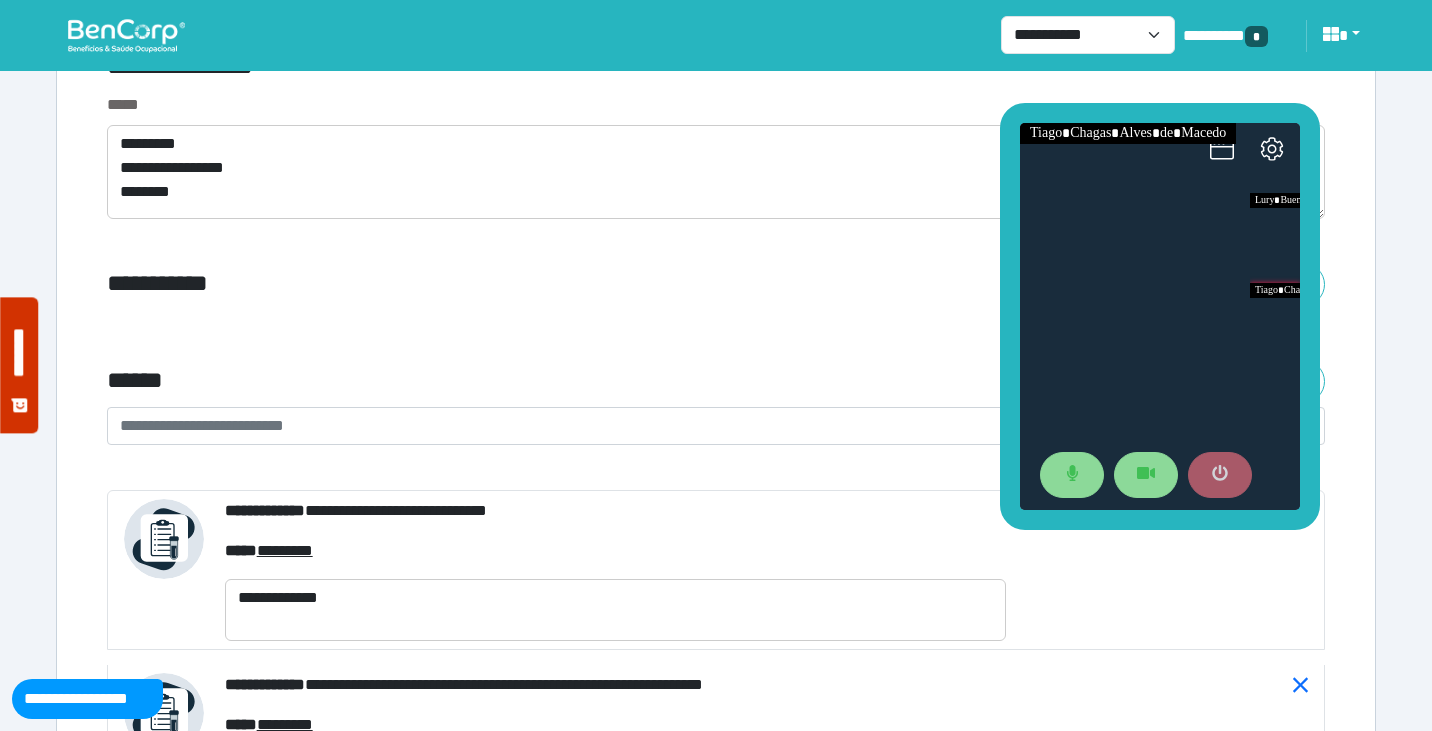 click at bounding box center [1220, 475] 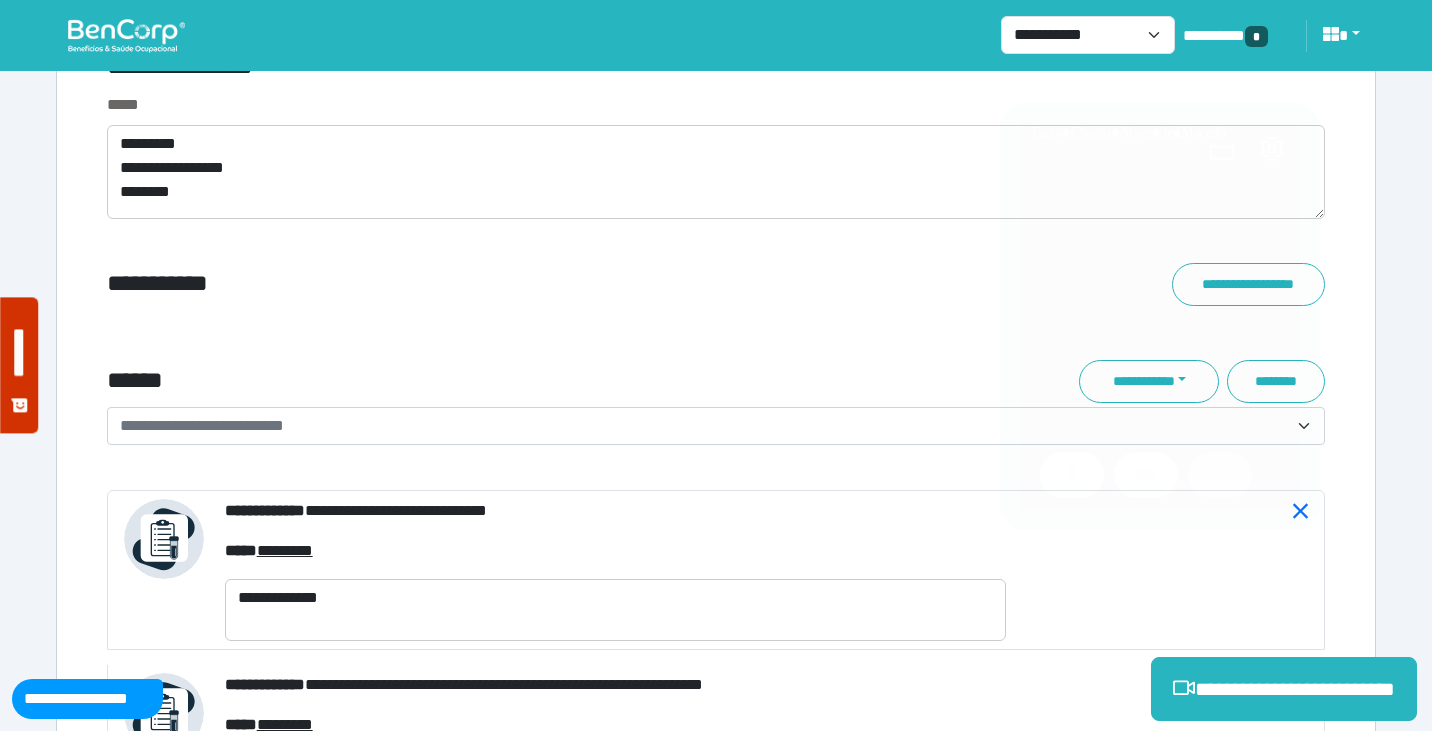 click on "**********" 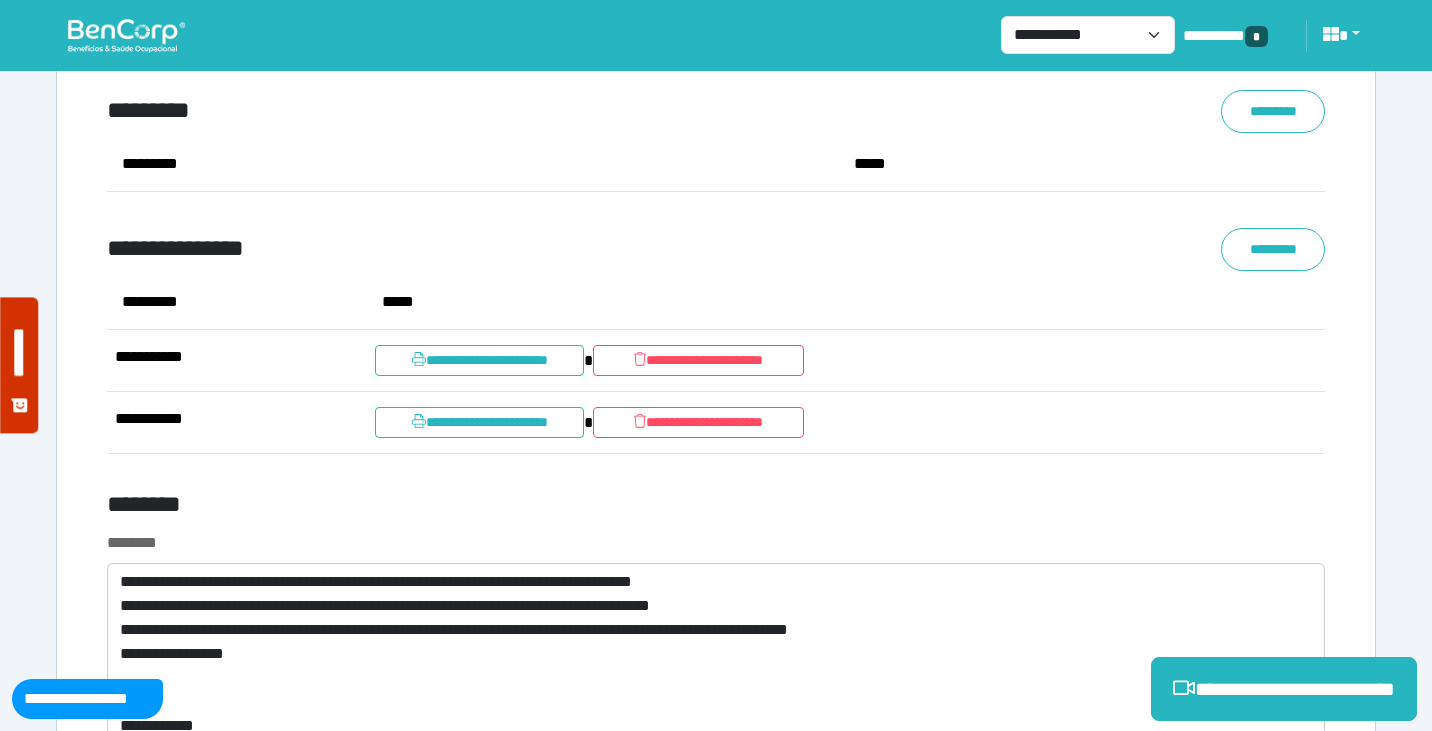 scroll, scrollTop: 10754, scrollLeft: 0, axis: vertical 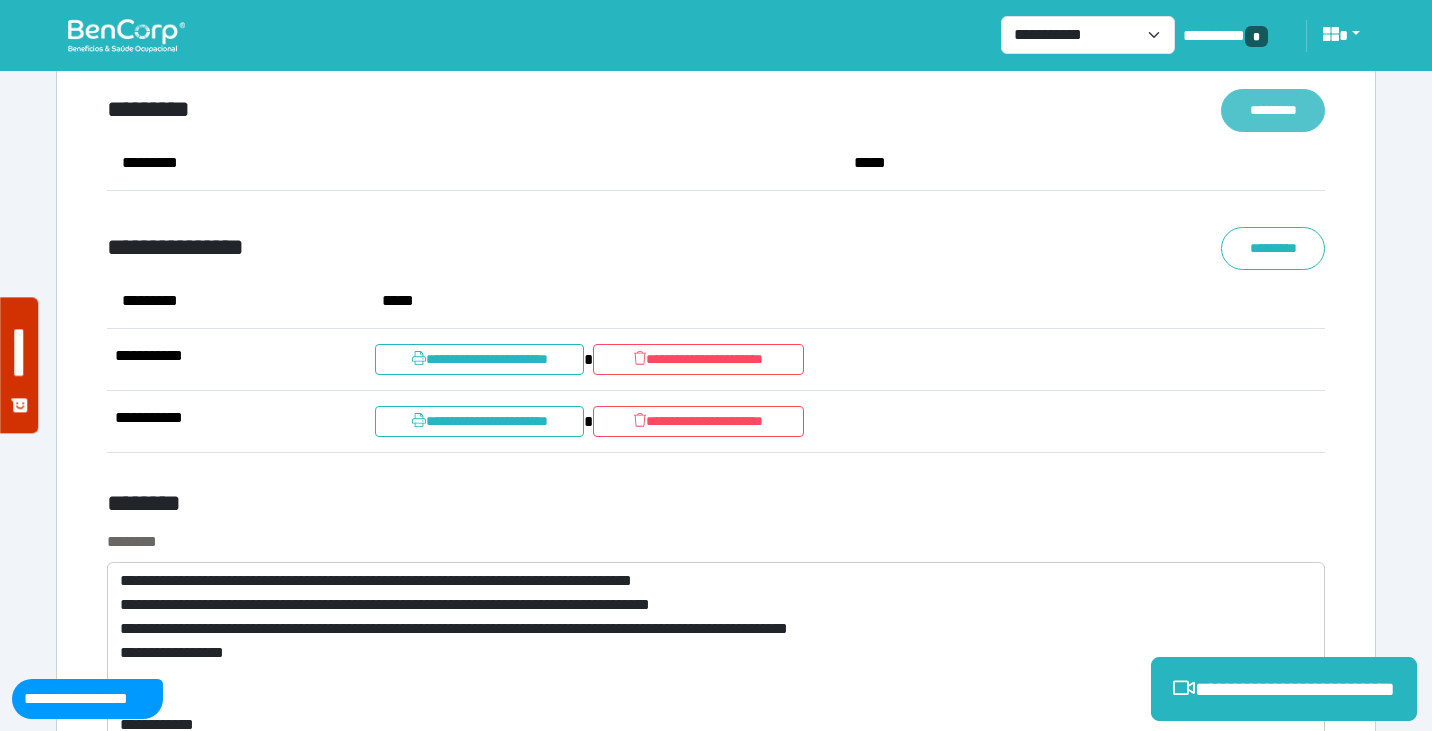 click on "*********" 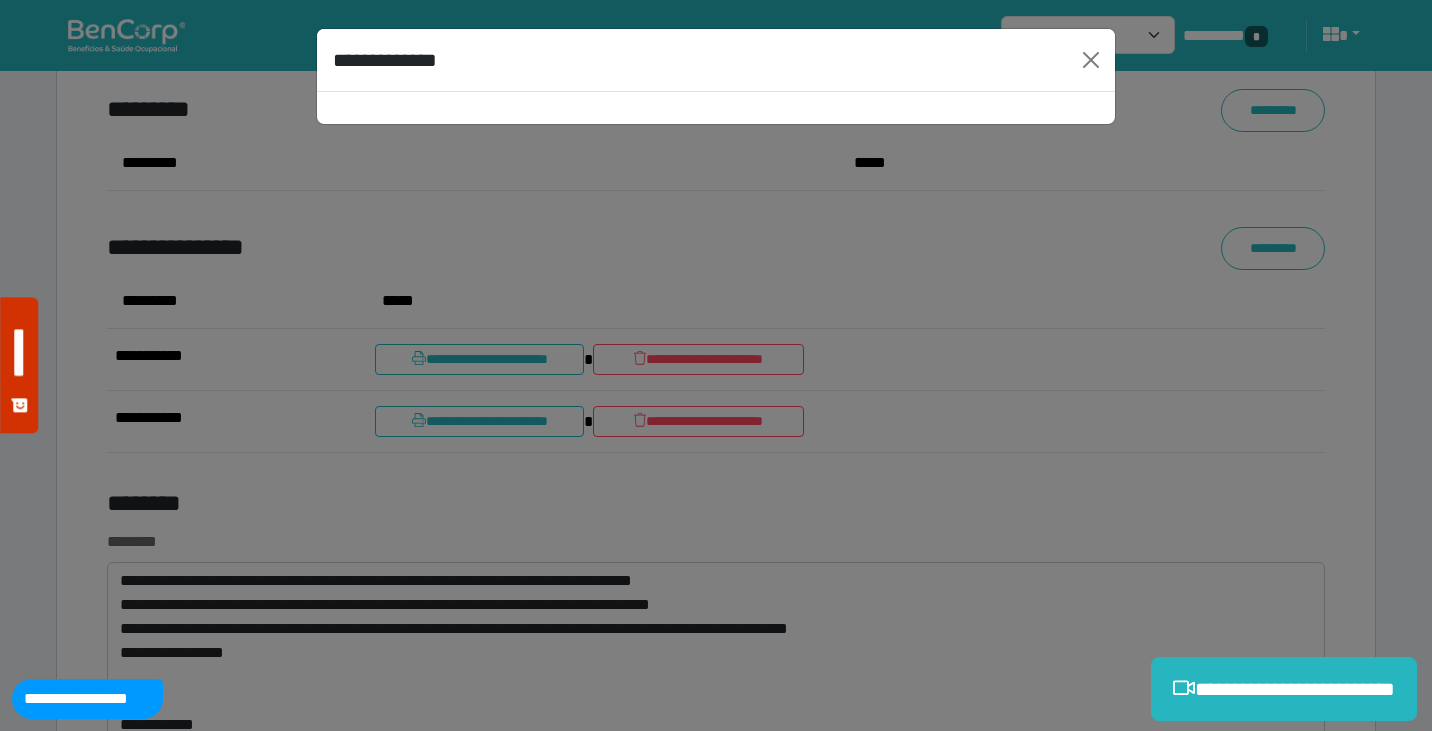select on "****" 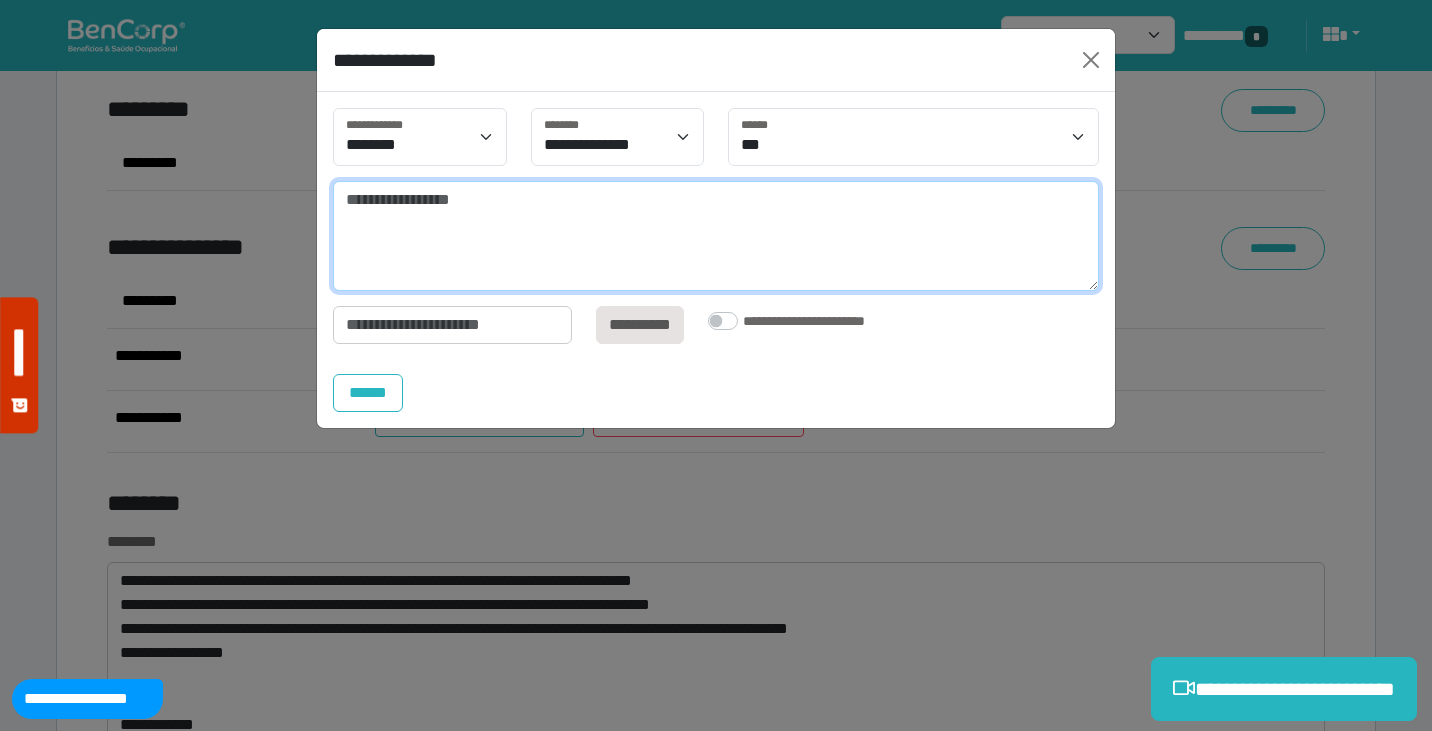 click at bounding box center (716, 236) 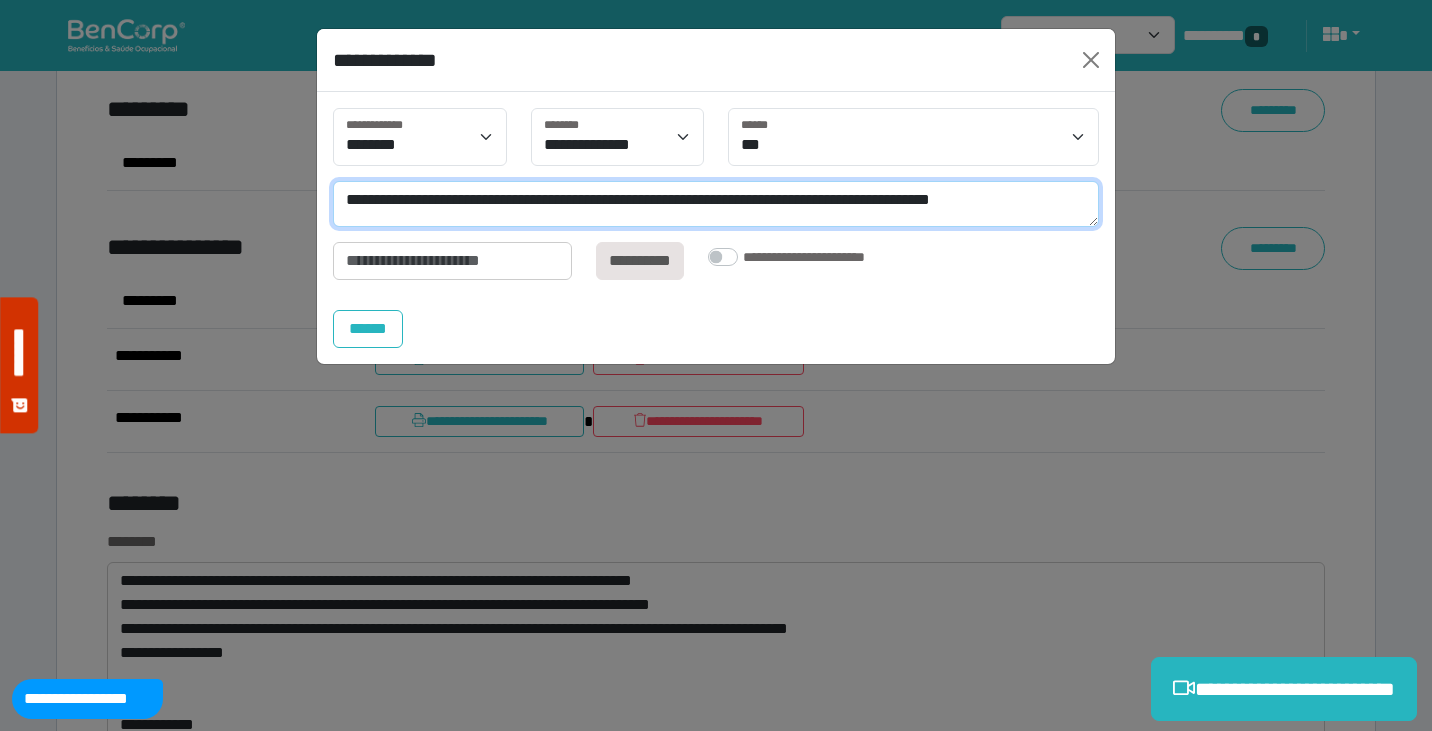 scroll, scrollTop: 0, scrollLeft: 0, axis: both 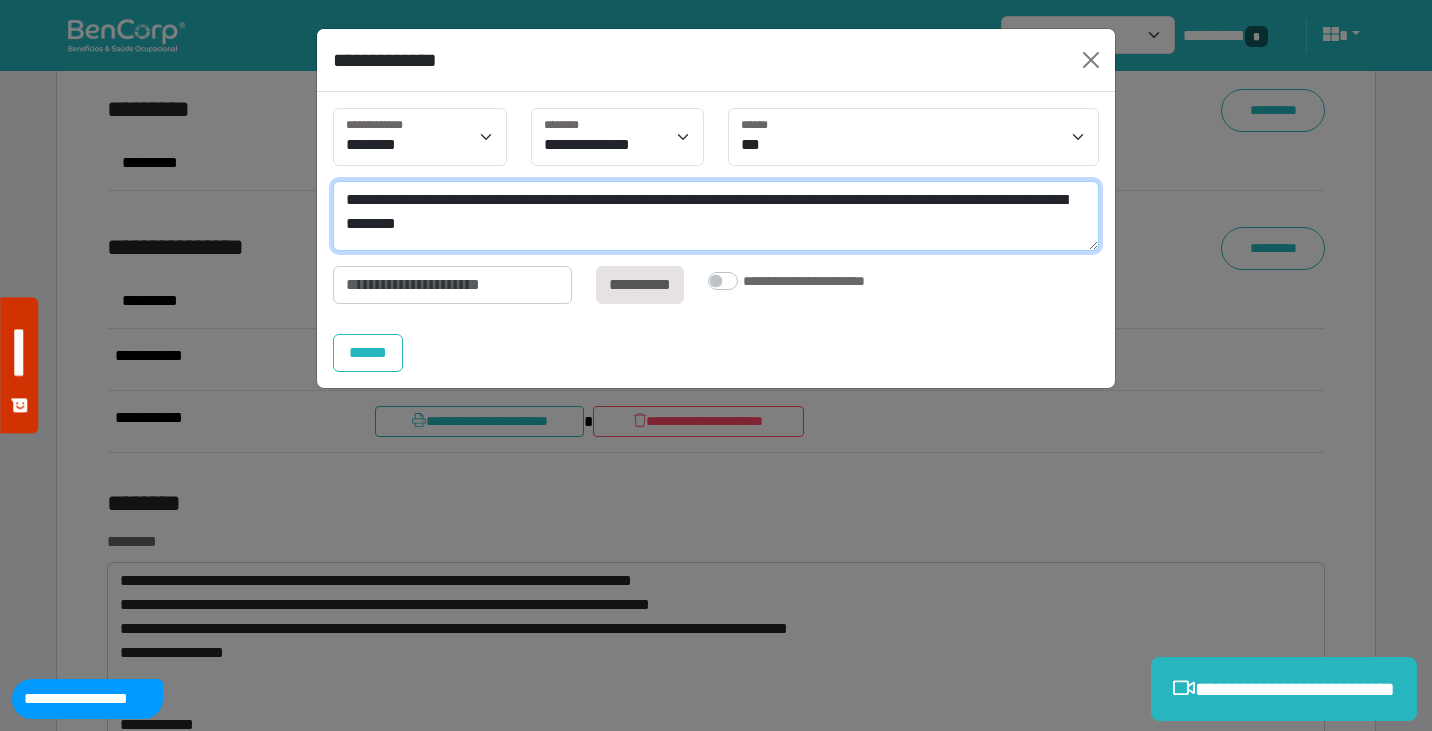 type on "**********" 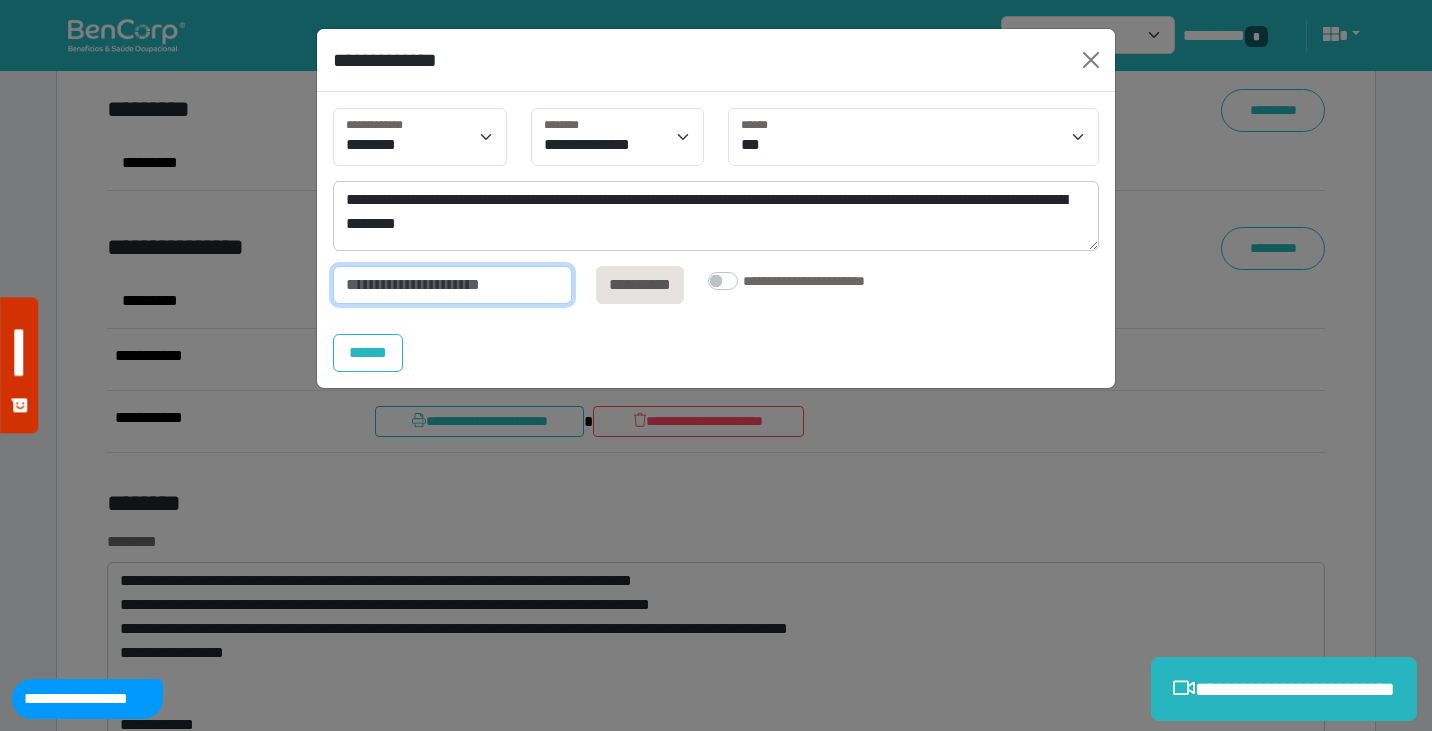 click at bounding box center [452, 285] 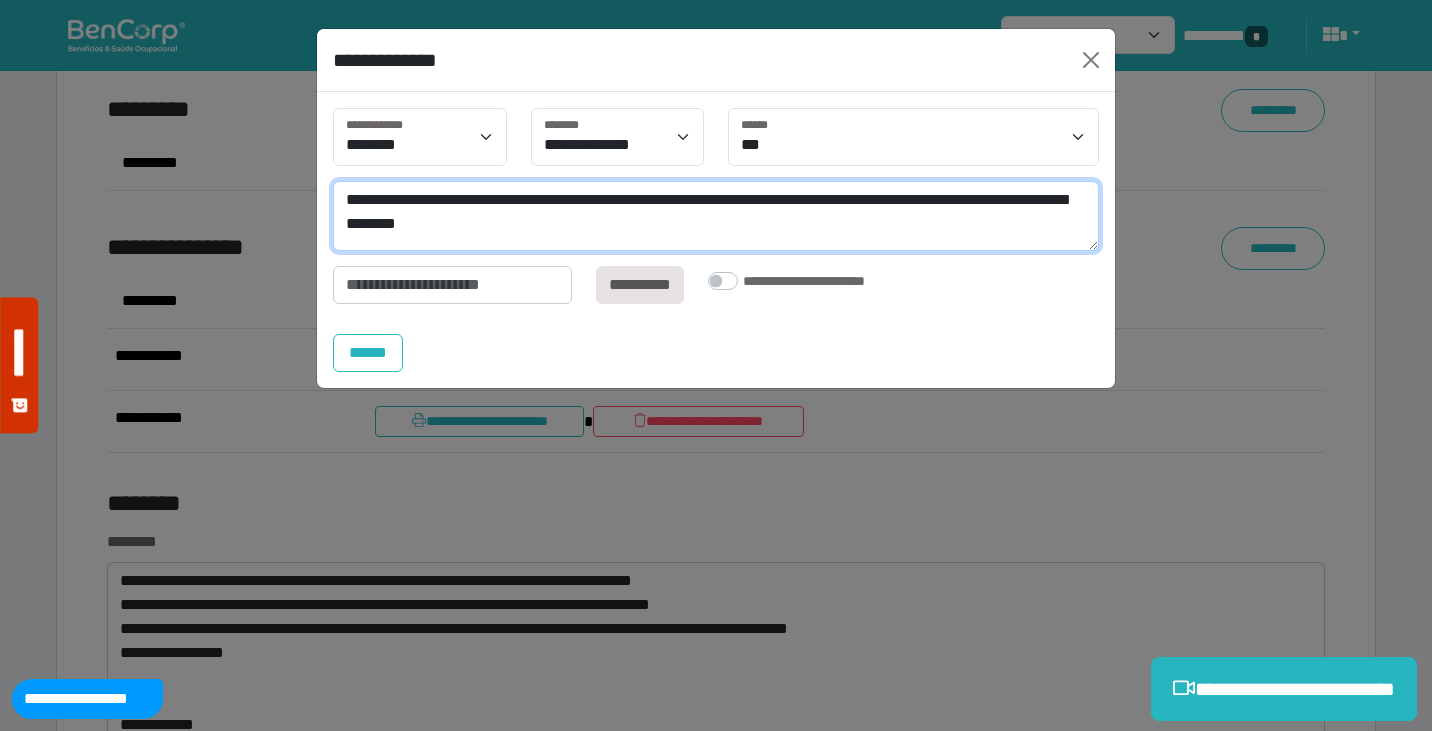click on "**********" at bounding box center (716, 216) 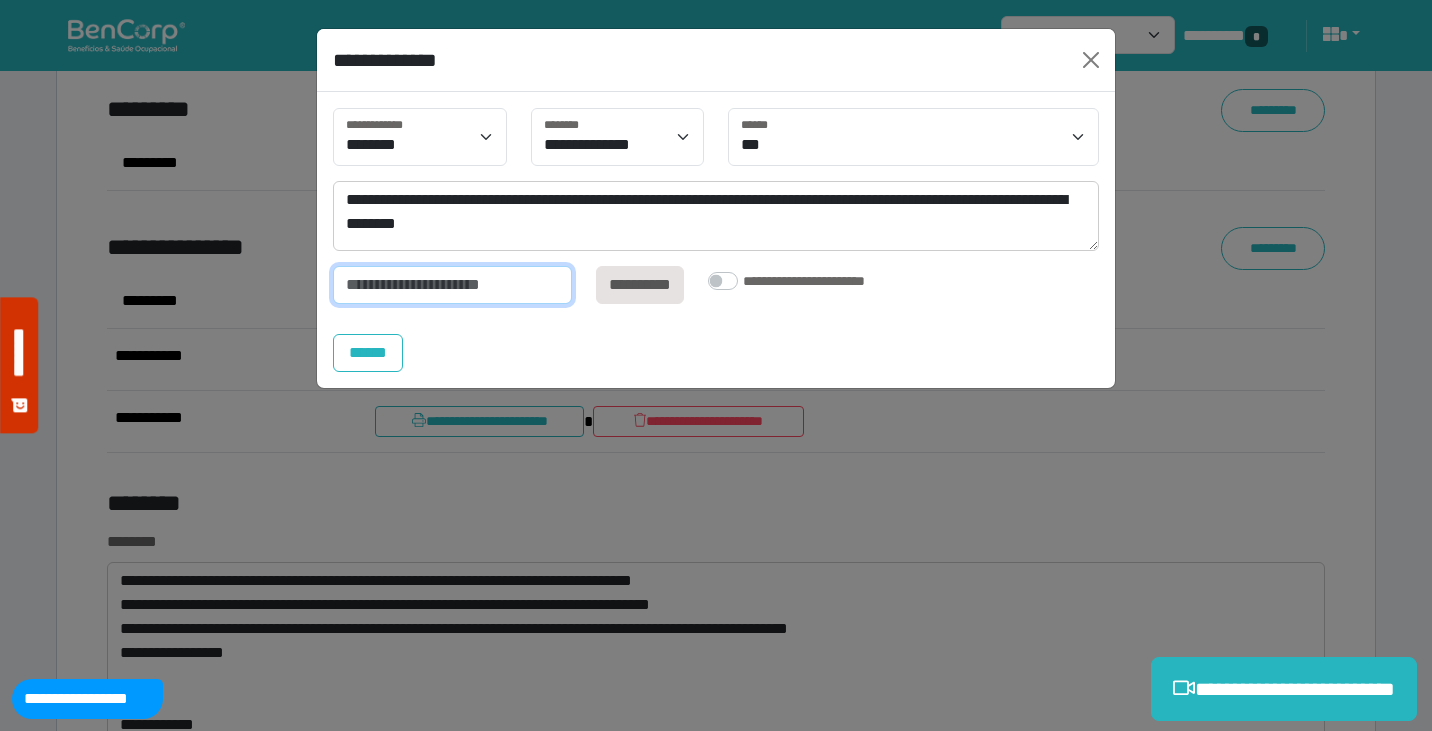 click at bounding box center (452, 285) 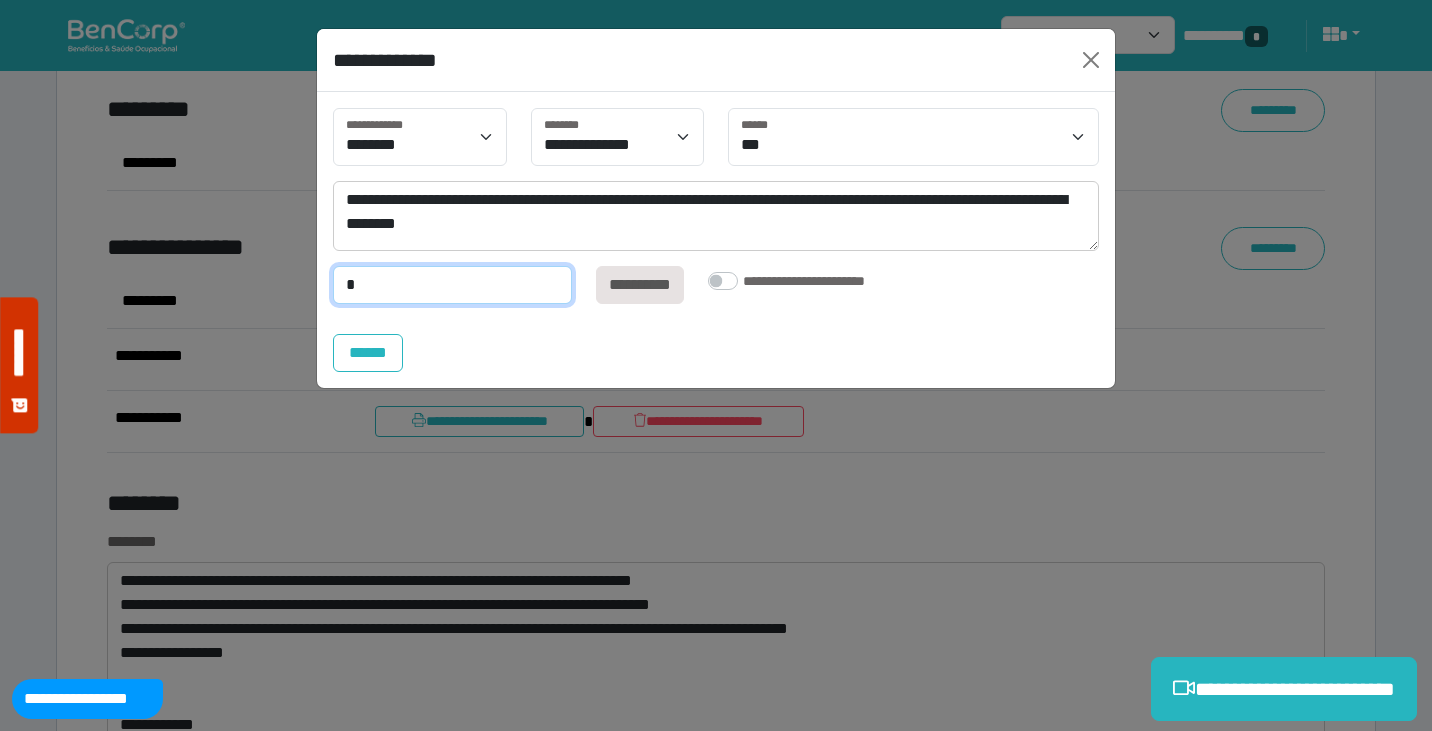 type on "*" 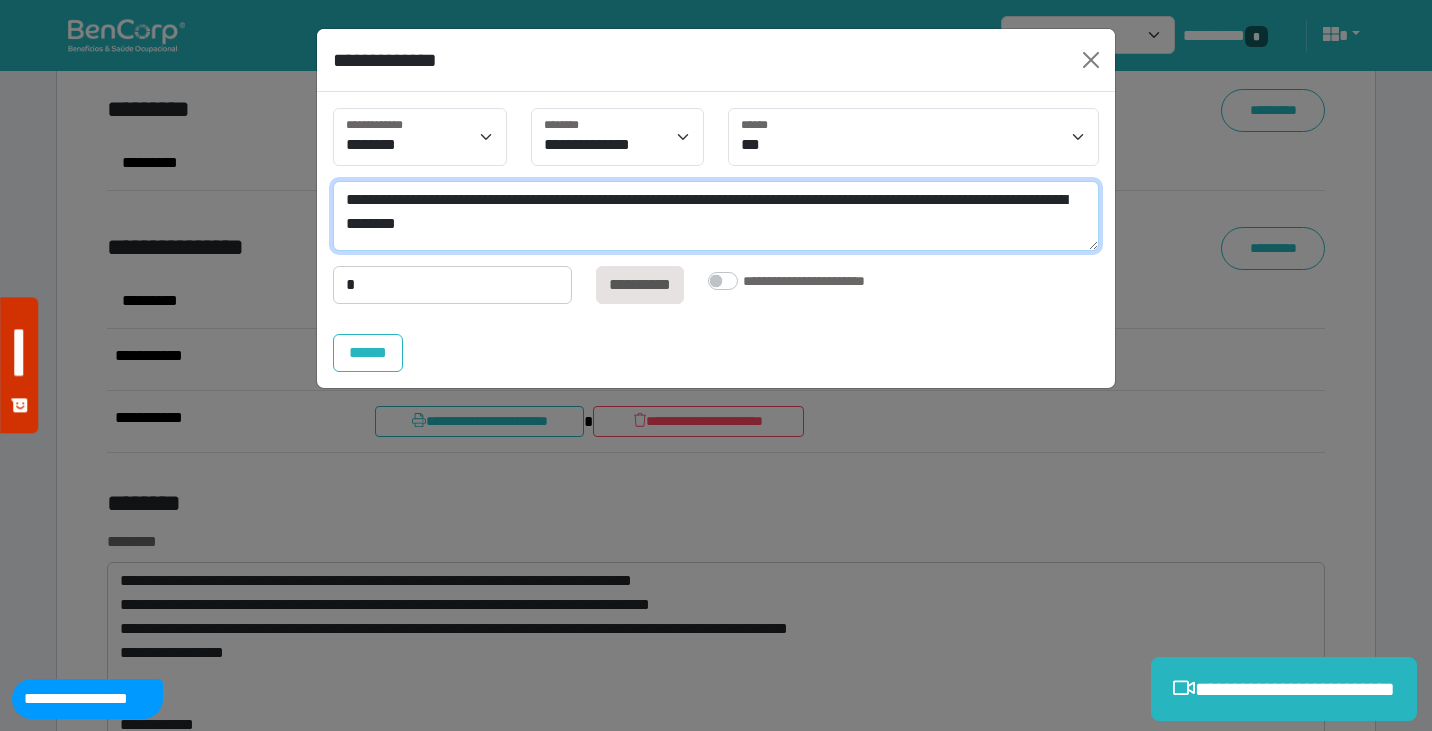 click on "**********" at bounding box center (716, 216) 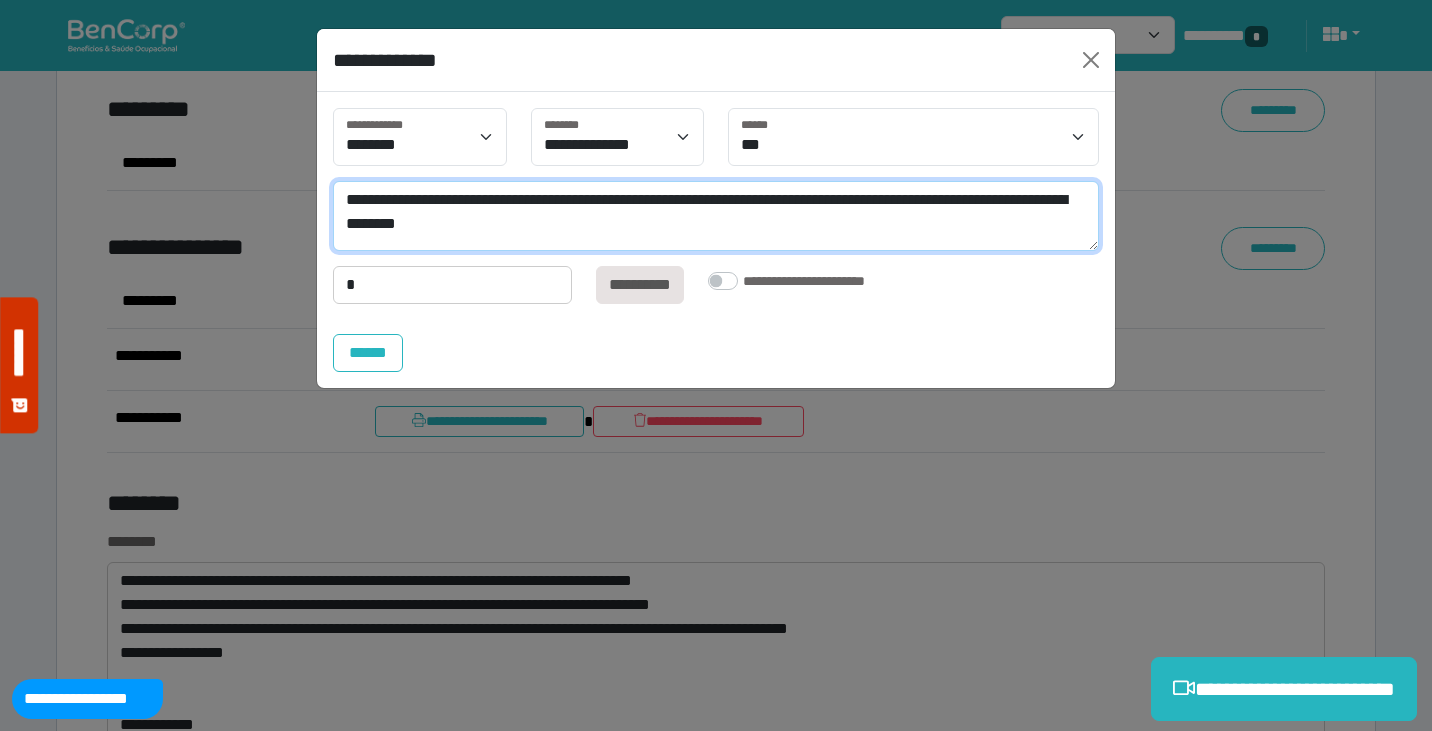 click on "**********" at bounding box center [716, 216] 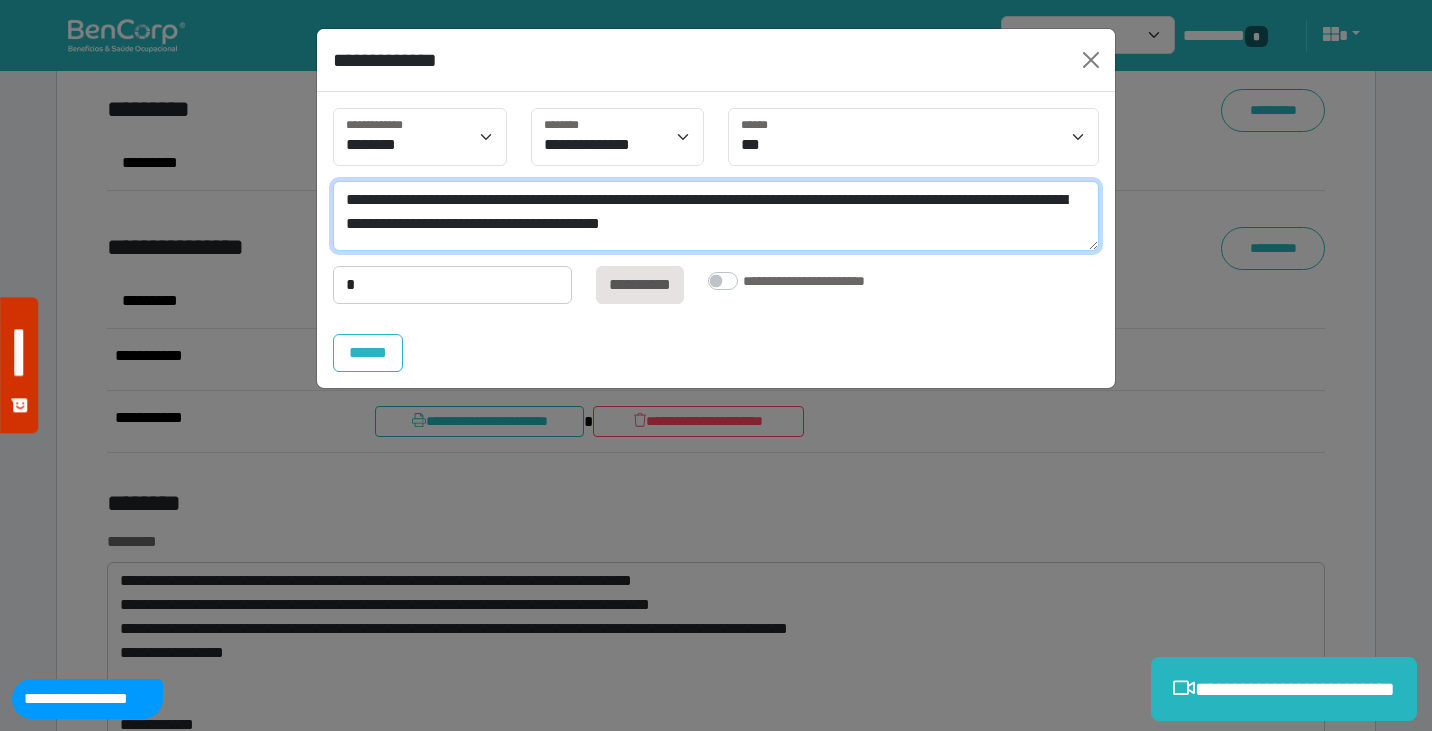 click on "**********" at bounding box center [716, 216] 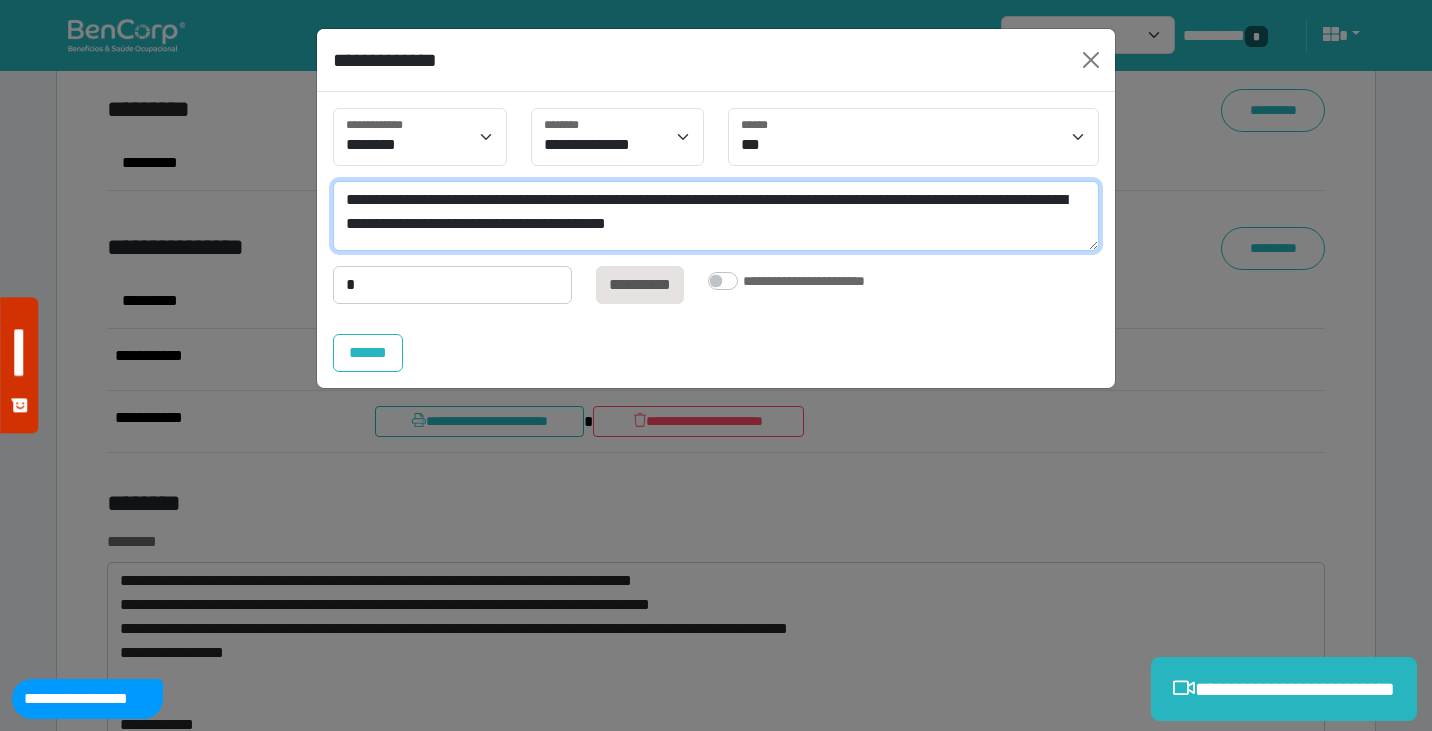 click on "**********" at bounding box center (716, 216) 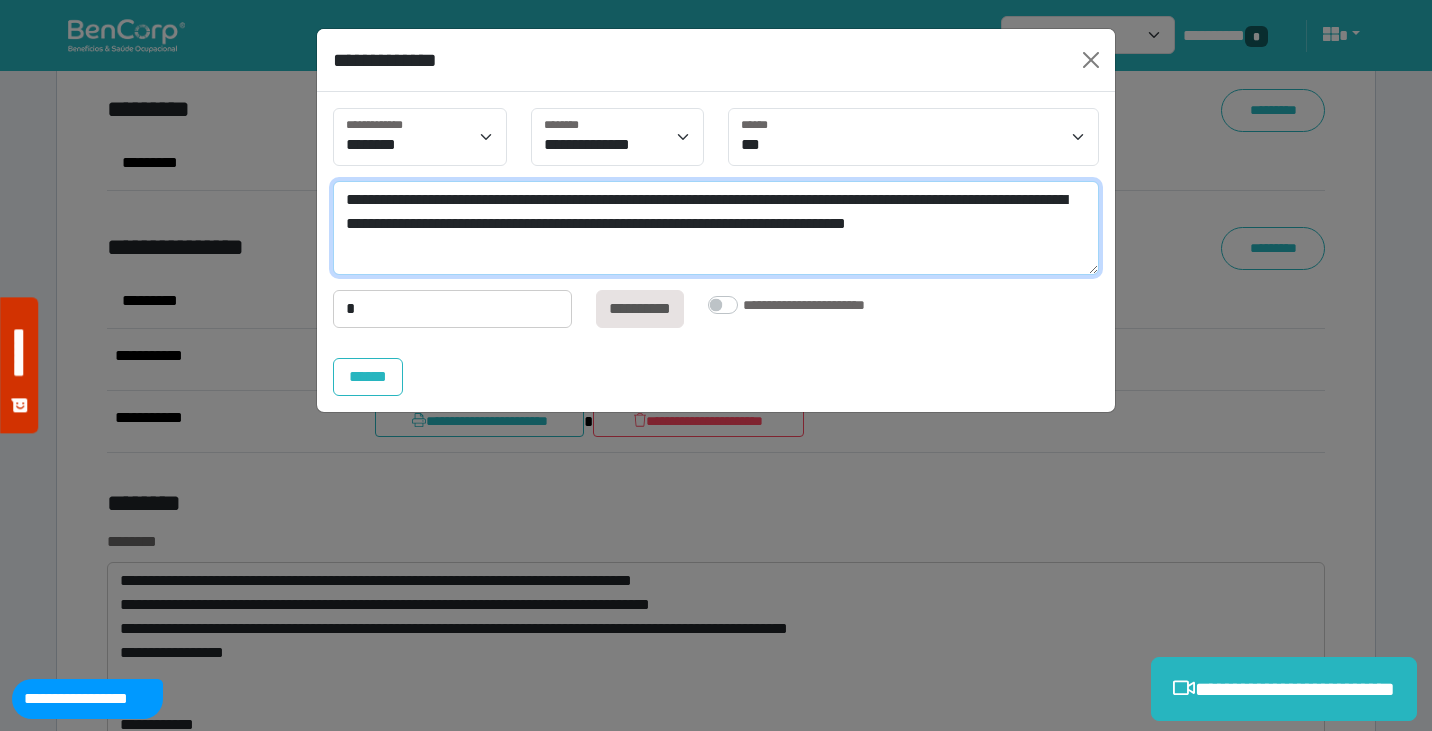 click on "**********" at bounding box center (716, 228) 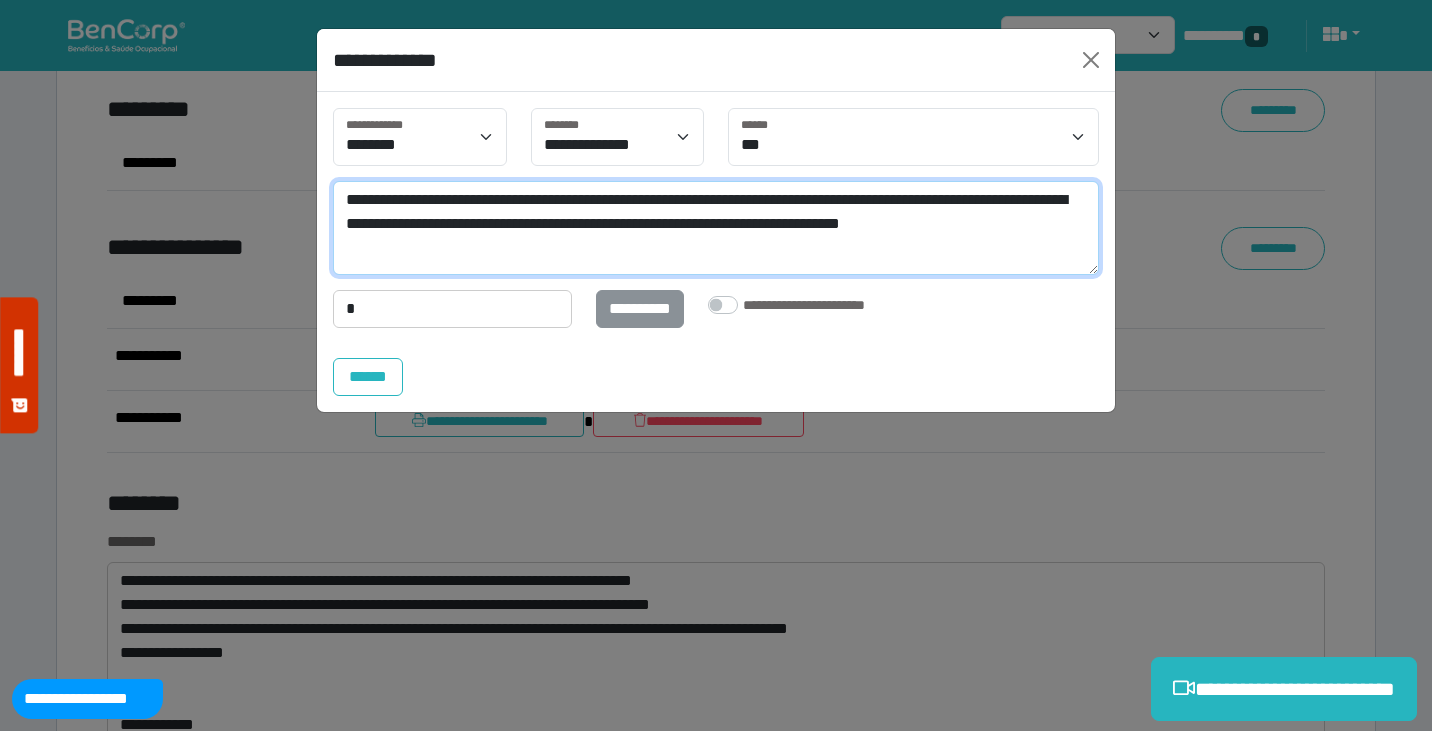 type on "**********" 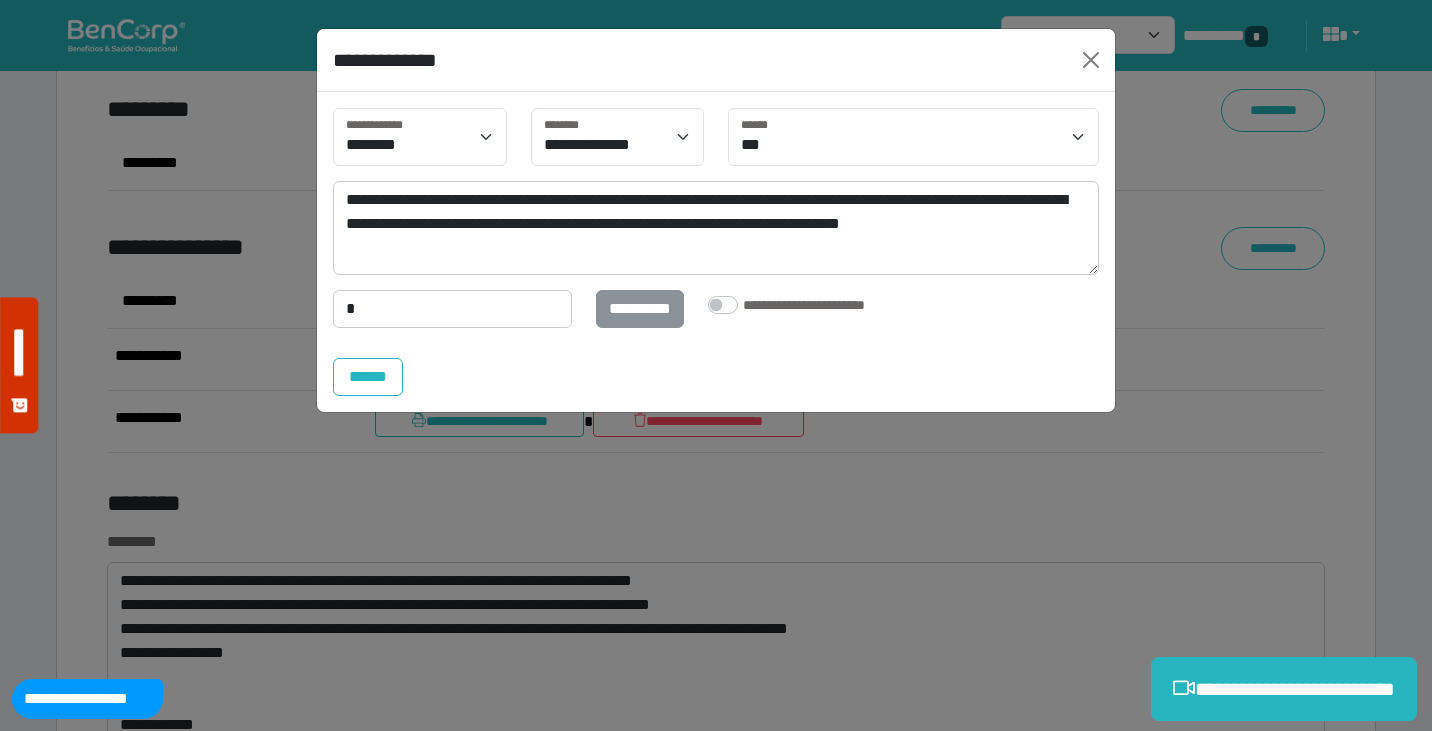 click on "**********" at bounding box center [640, 308] 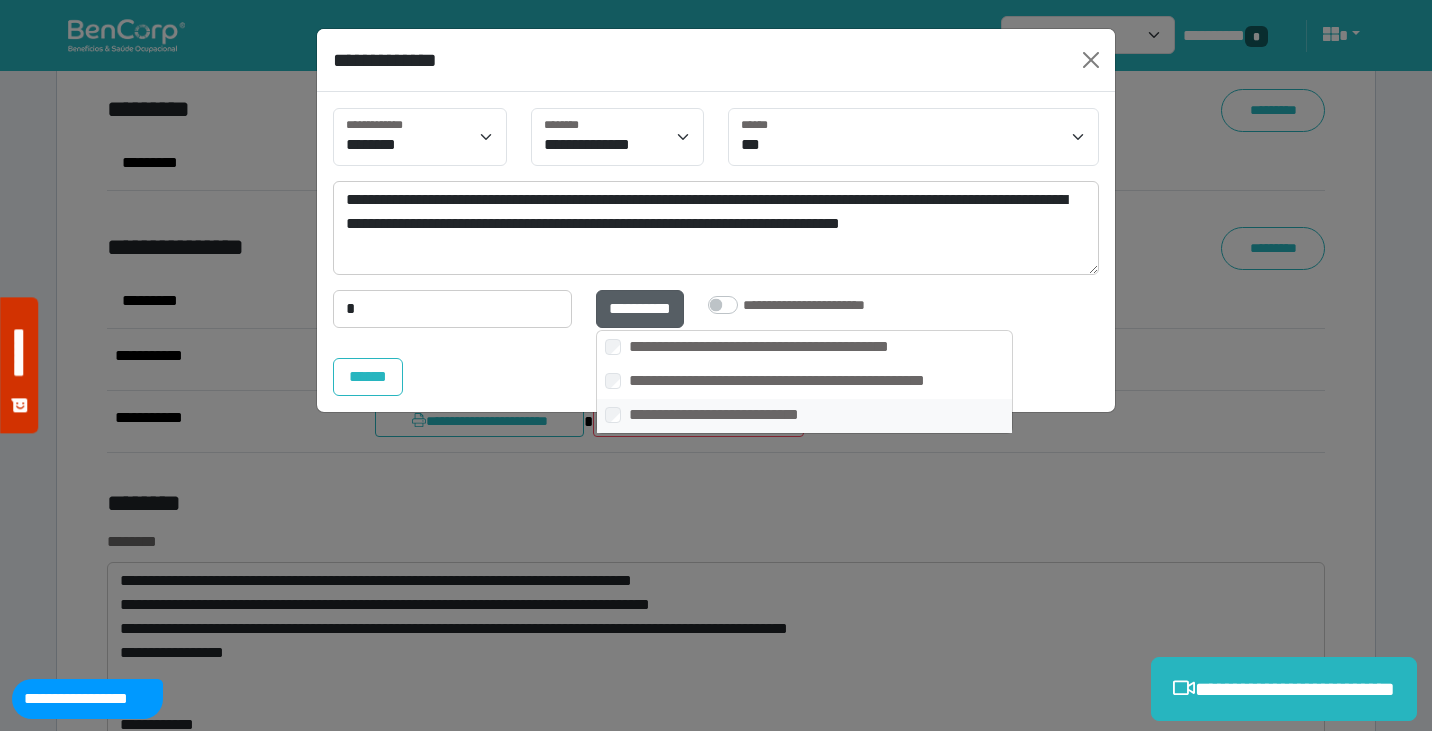 click on "**********" at bounding box center (737, 415) 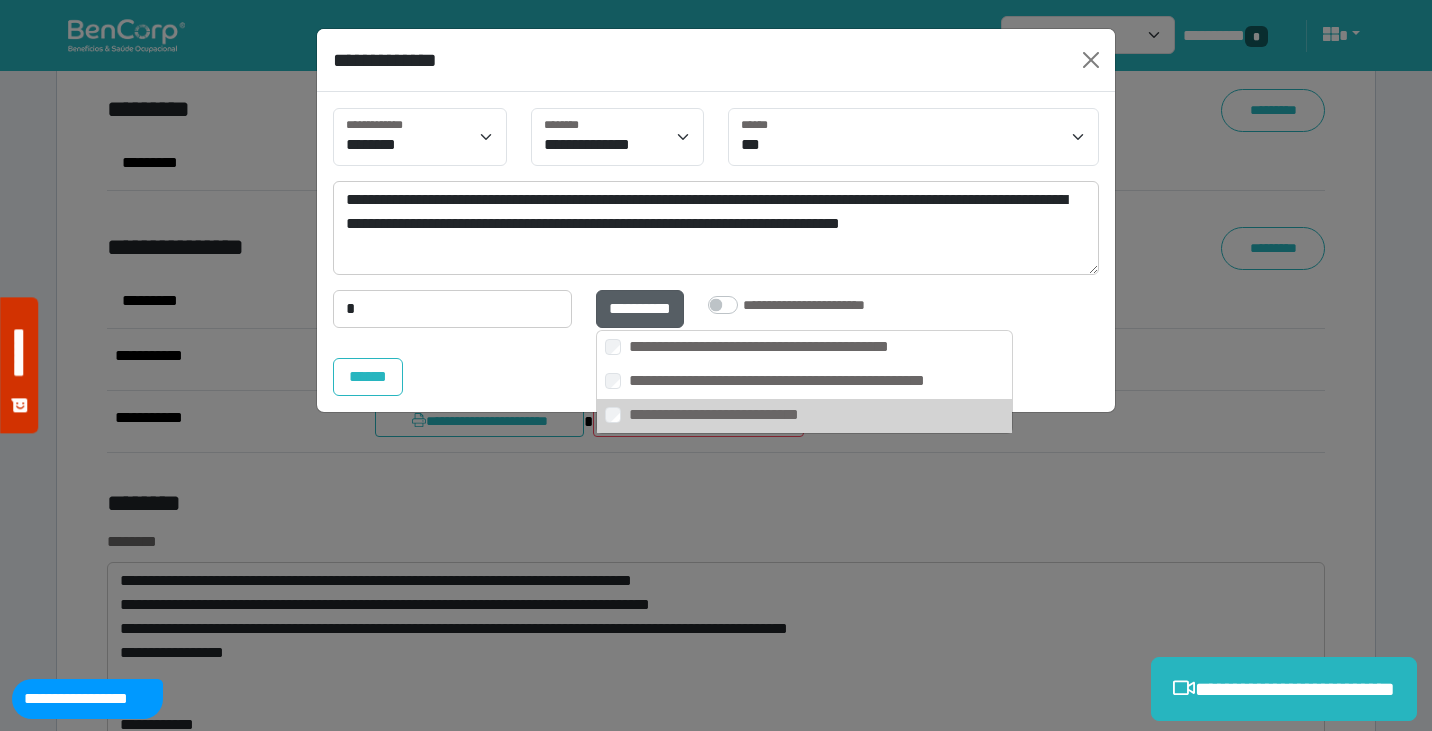 scroll, scrollTop: 40, scrollLeft: 0, axis: vertical 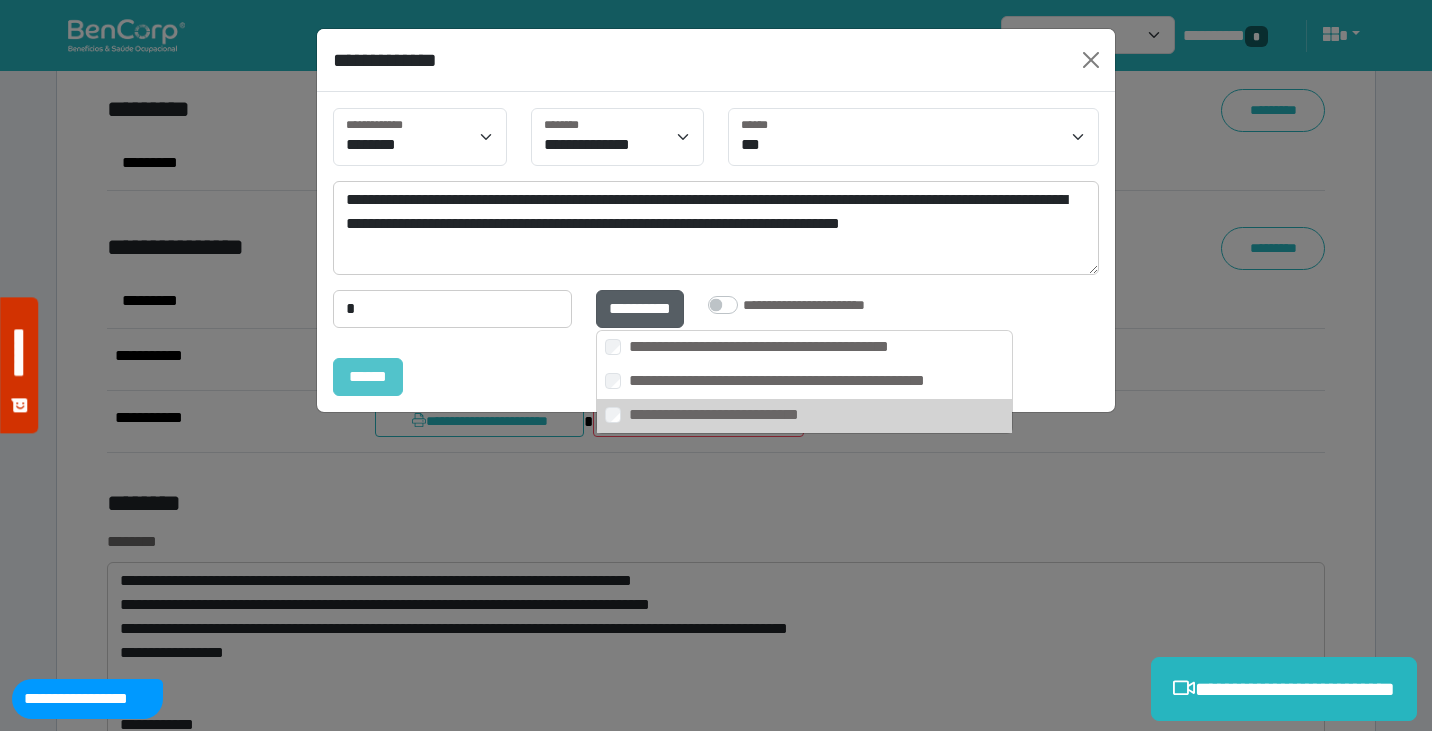 click on "******" at bounding box center (368, 377) 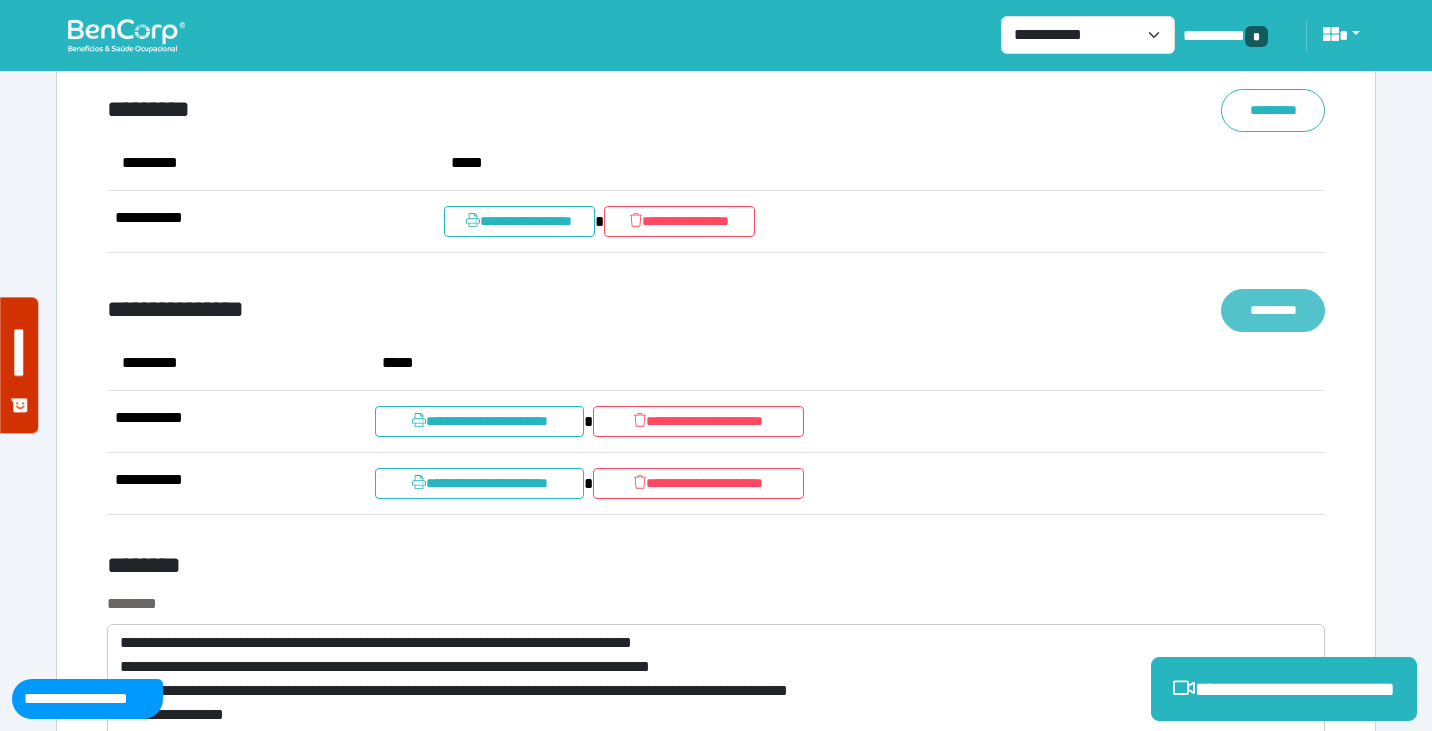 click on "*********" 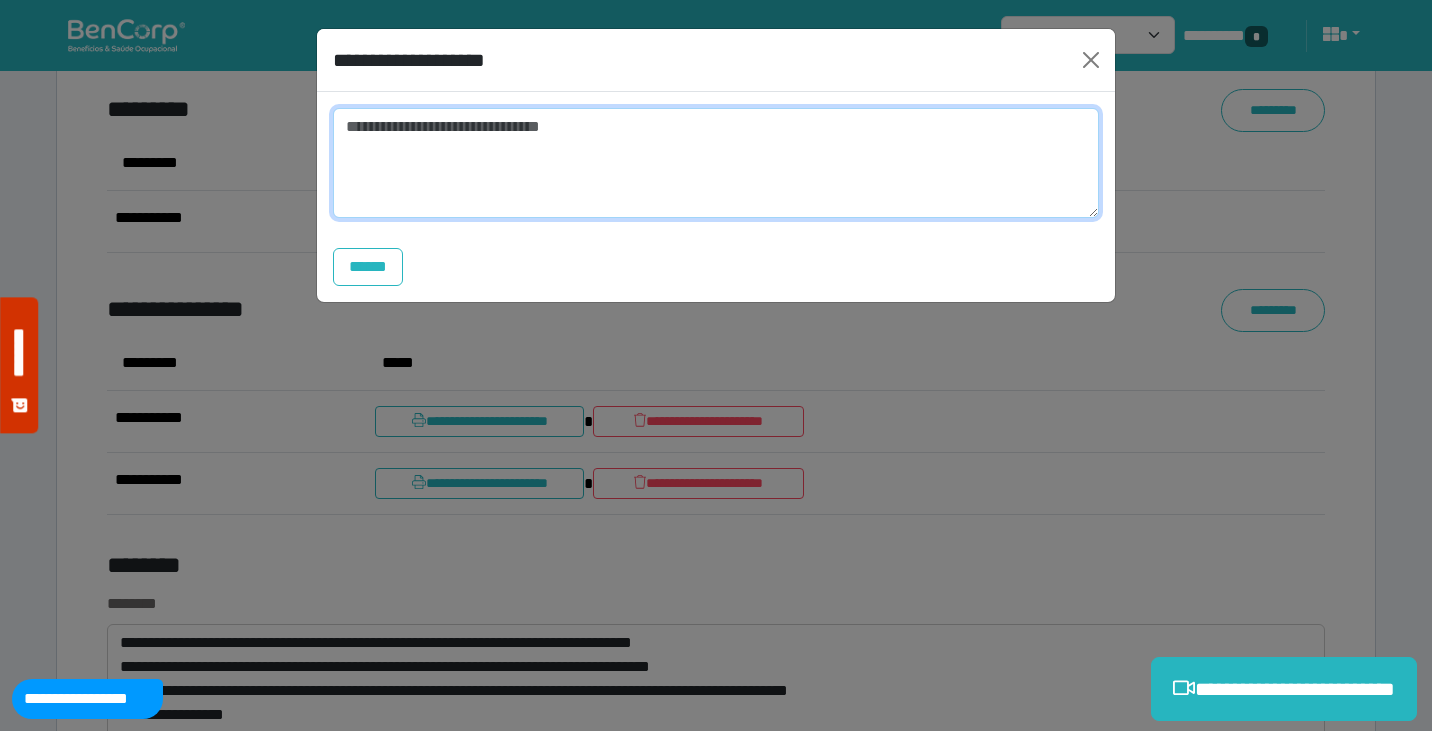 click at bounding box center [716, 163] 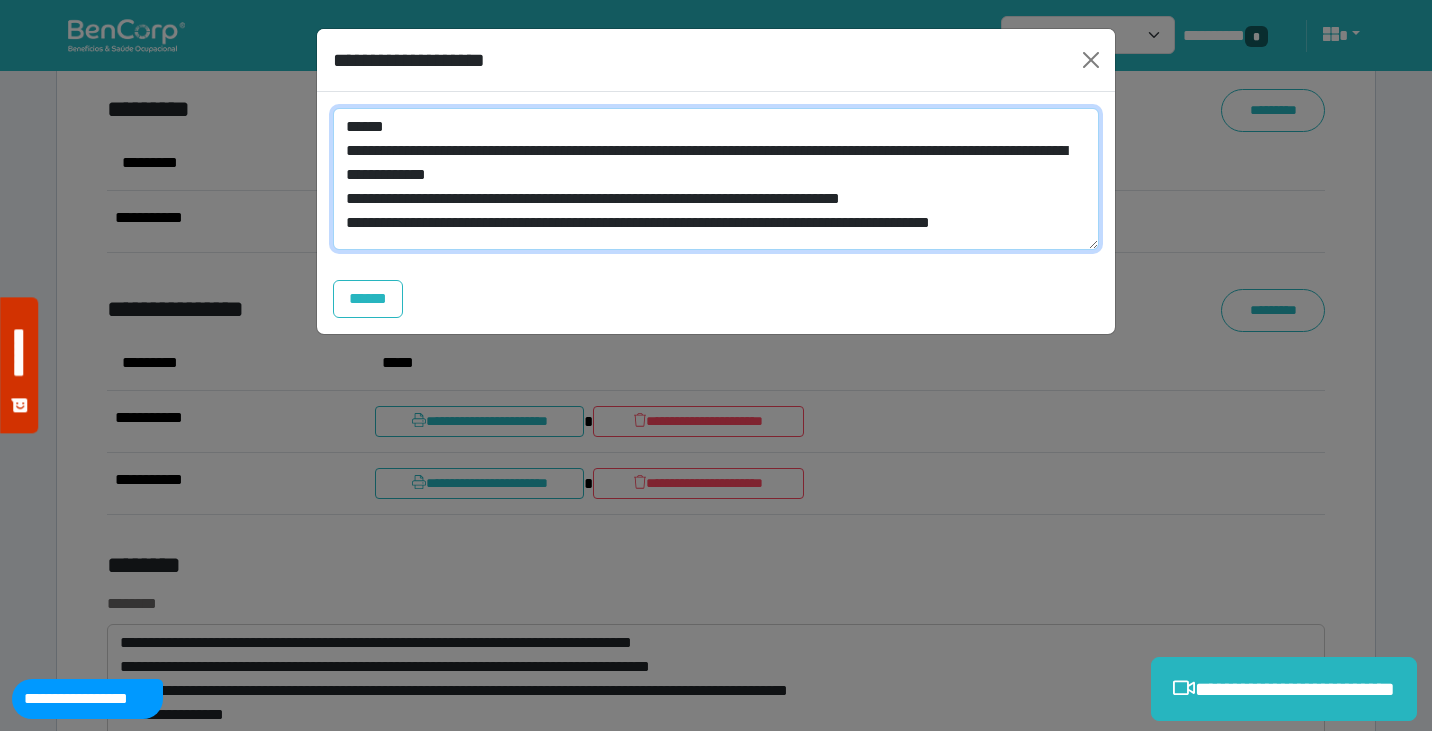 scroll, scrollTop: 0, scrollLeft: 0, axis: both 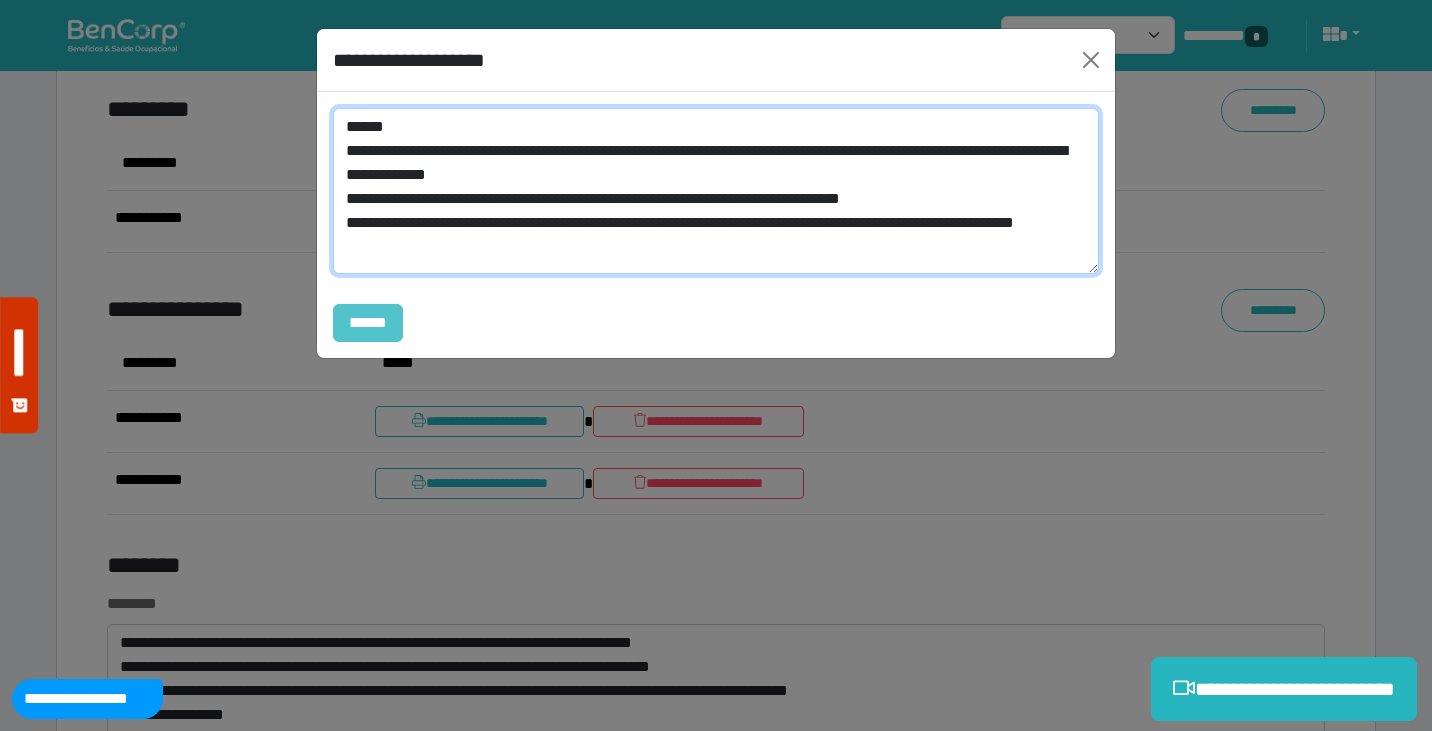 type on "**********" 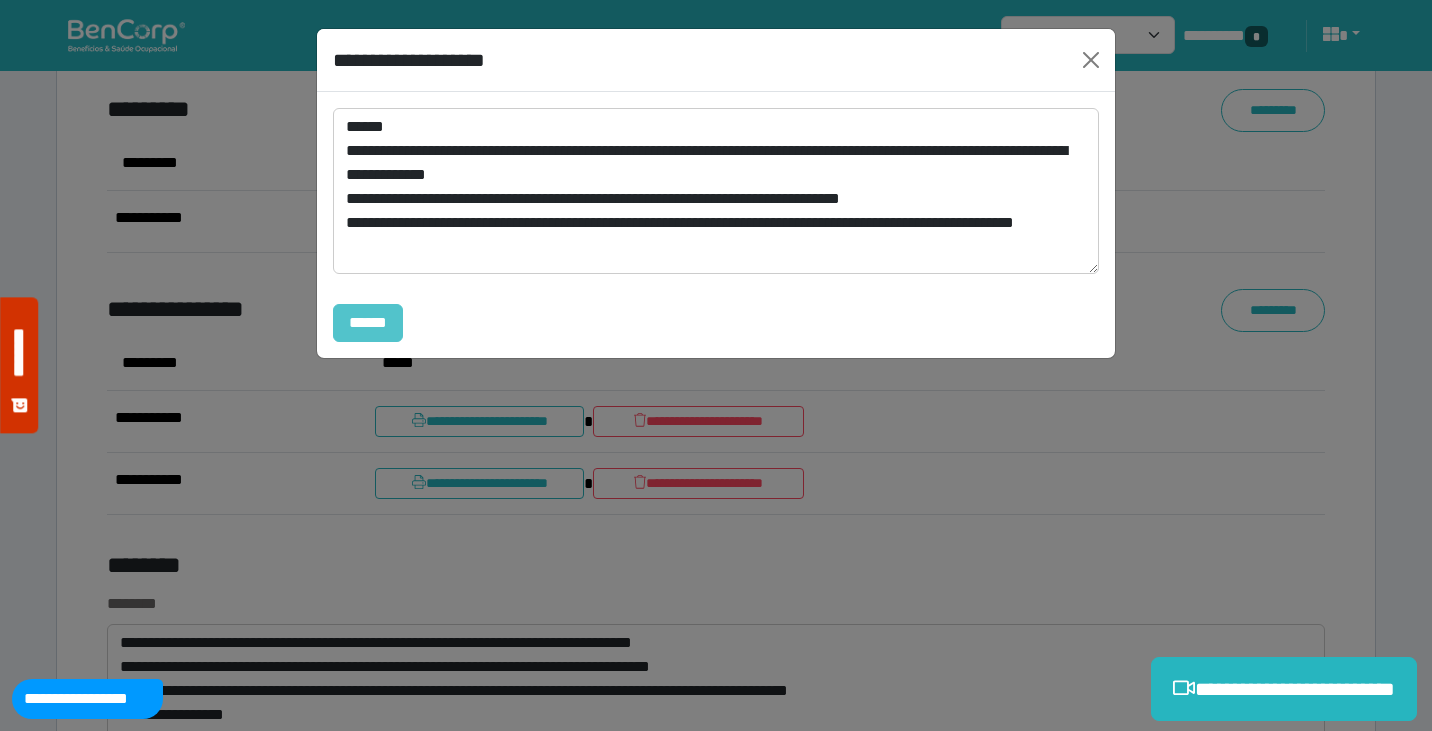 click on "******" at bounding box center [368, 323] 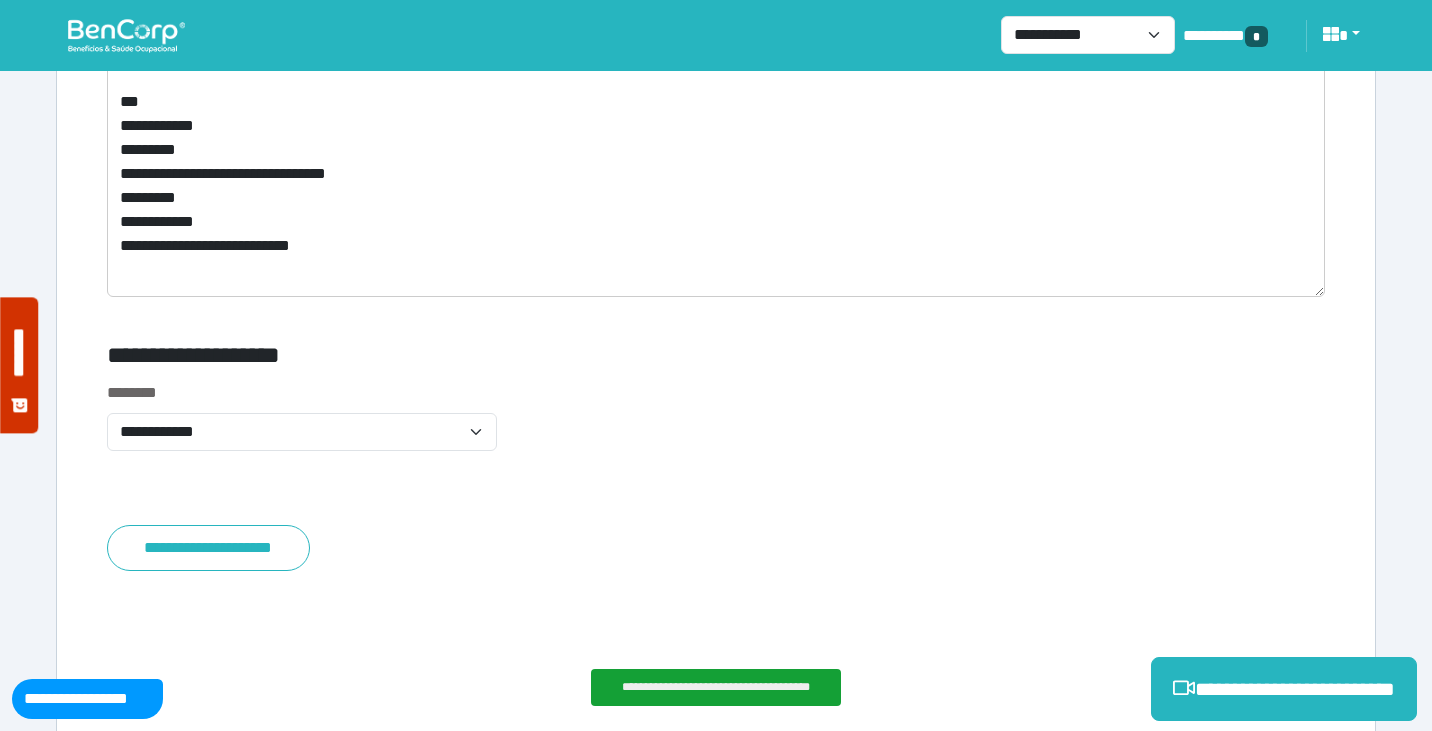scroll, scrollTop: 11538, scrollLeft: 0, axis: vertical 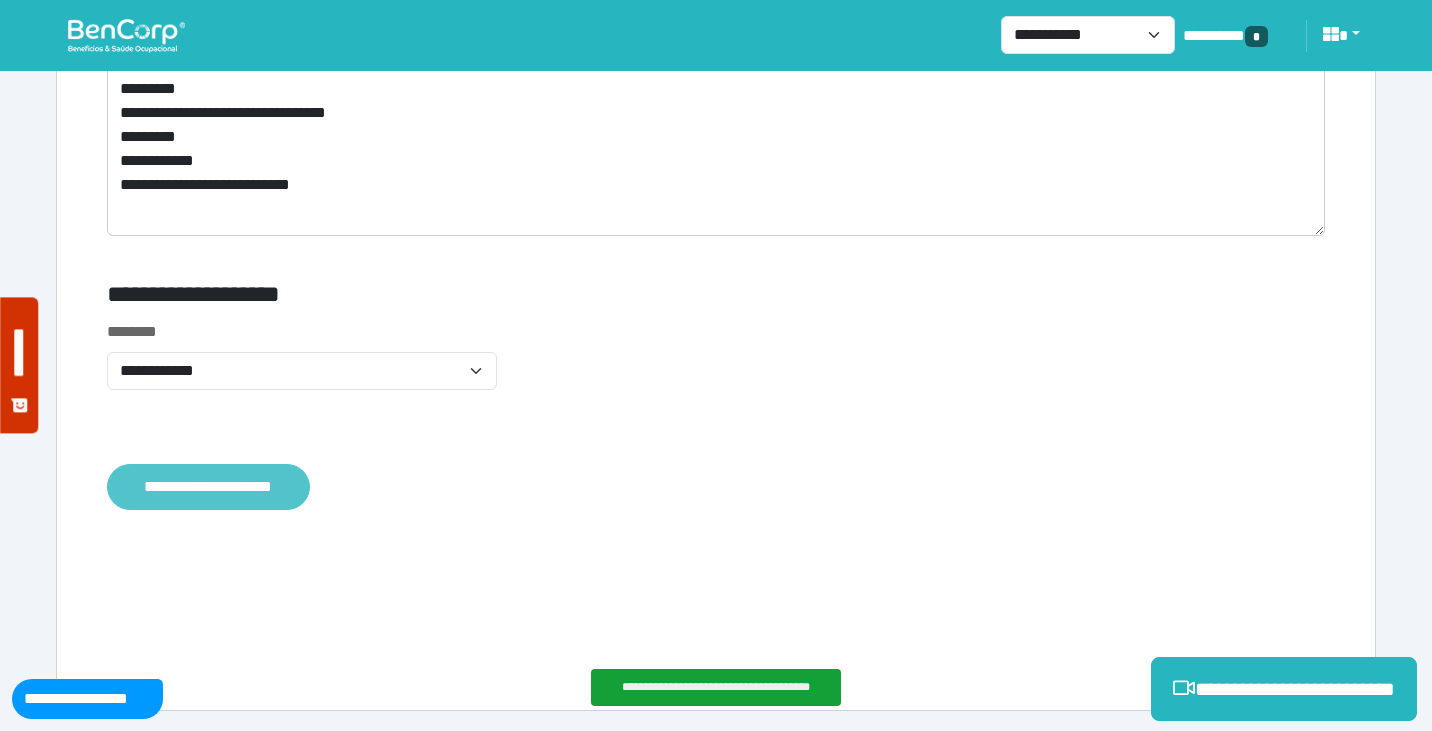 click on "**********" 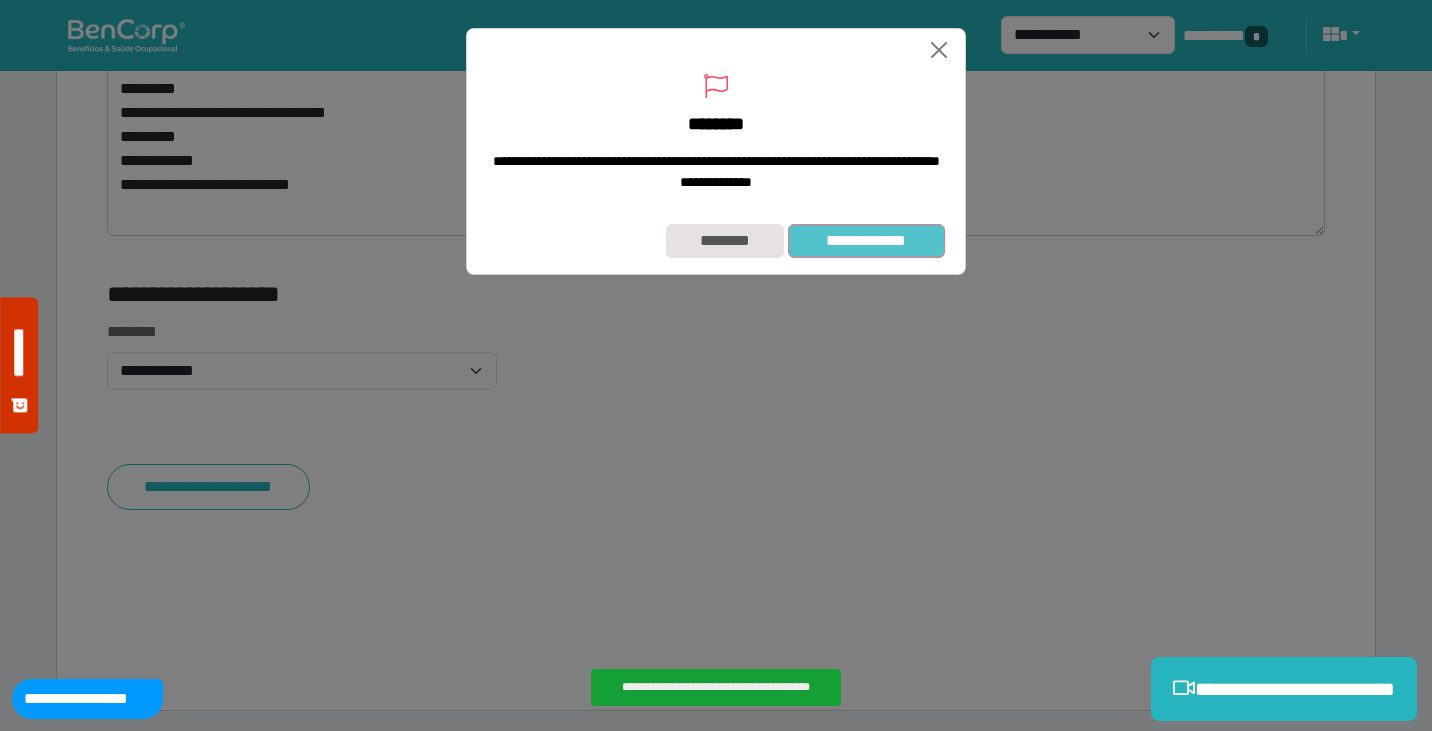click on "**********" at bounding box center [866, 241] 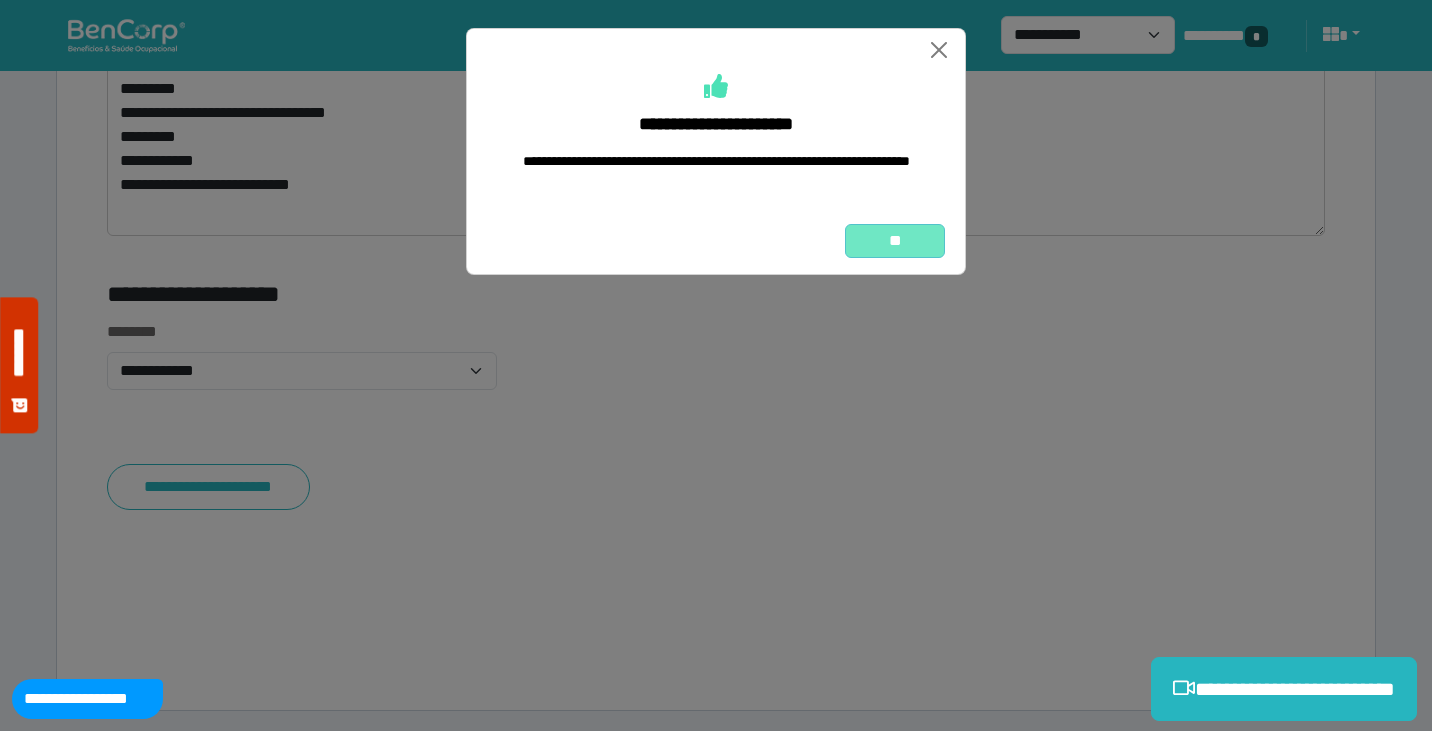 click on "**" at bounding box center [895, 241] 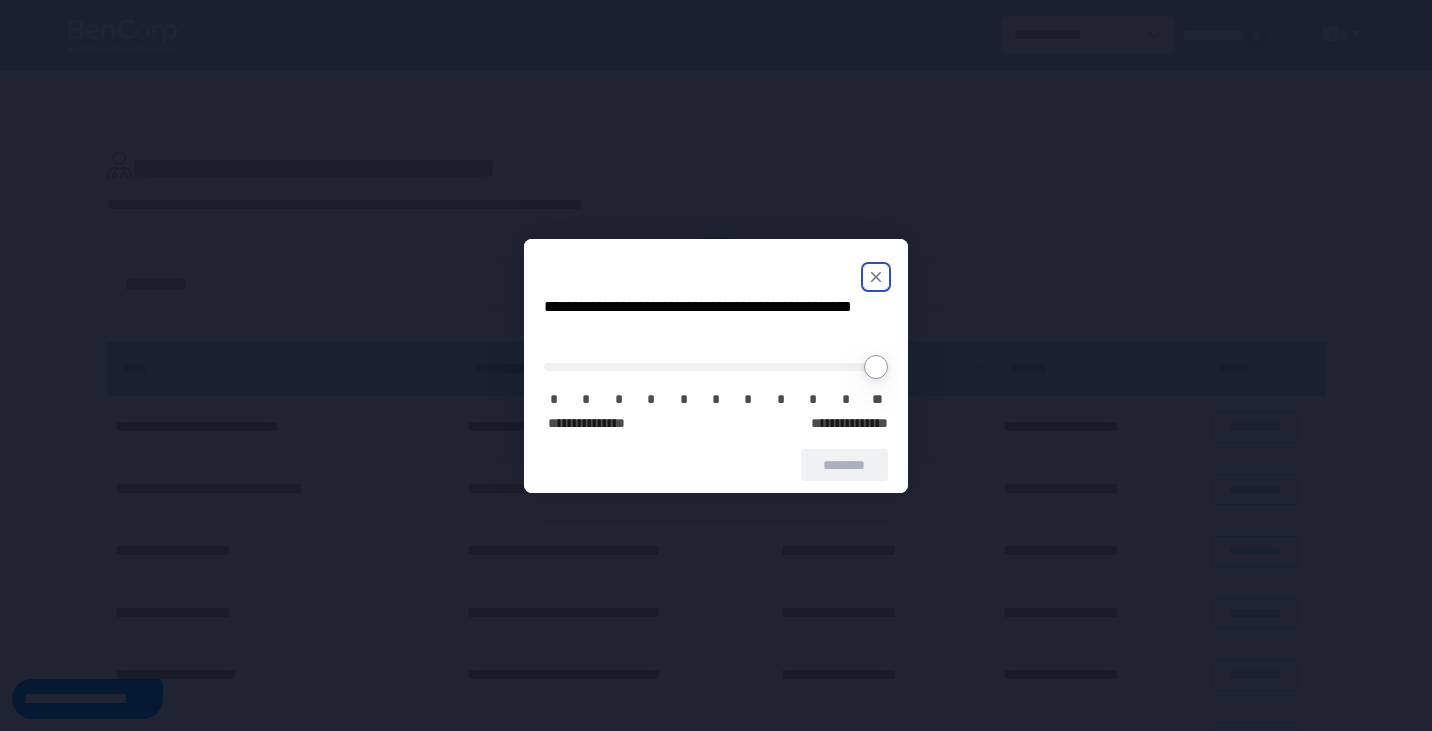 scroll, scrollTop: 0, scrollLeft: 0, axis: both 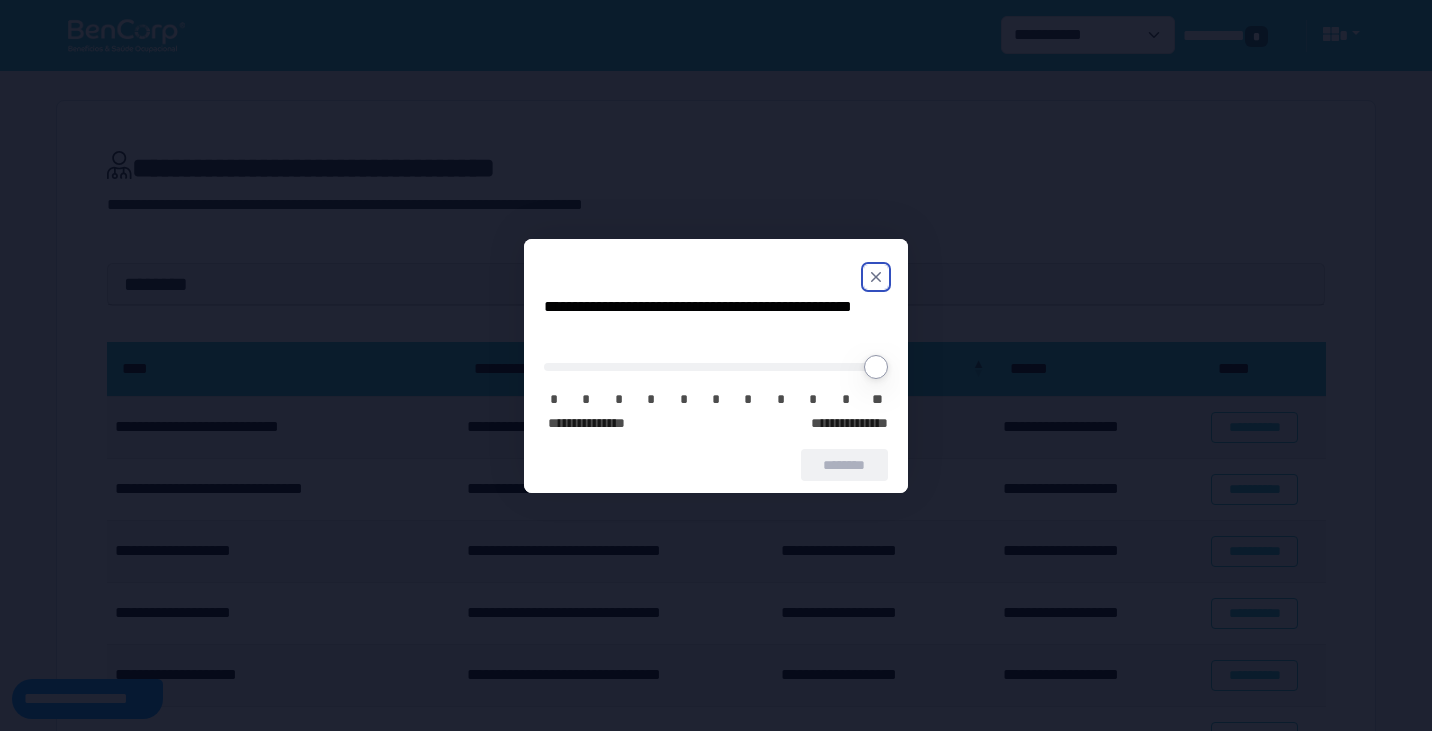 click 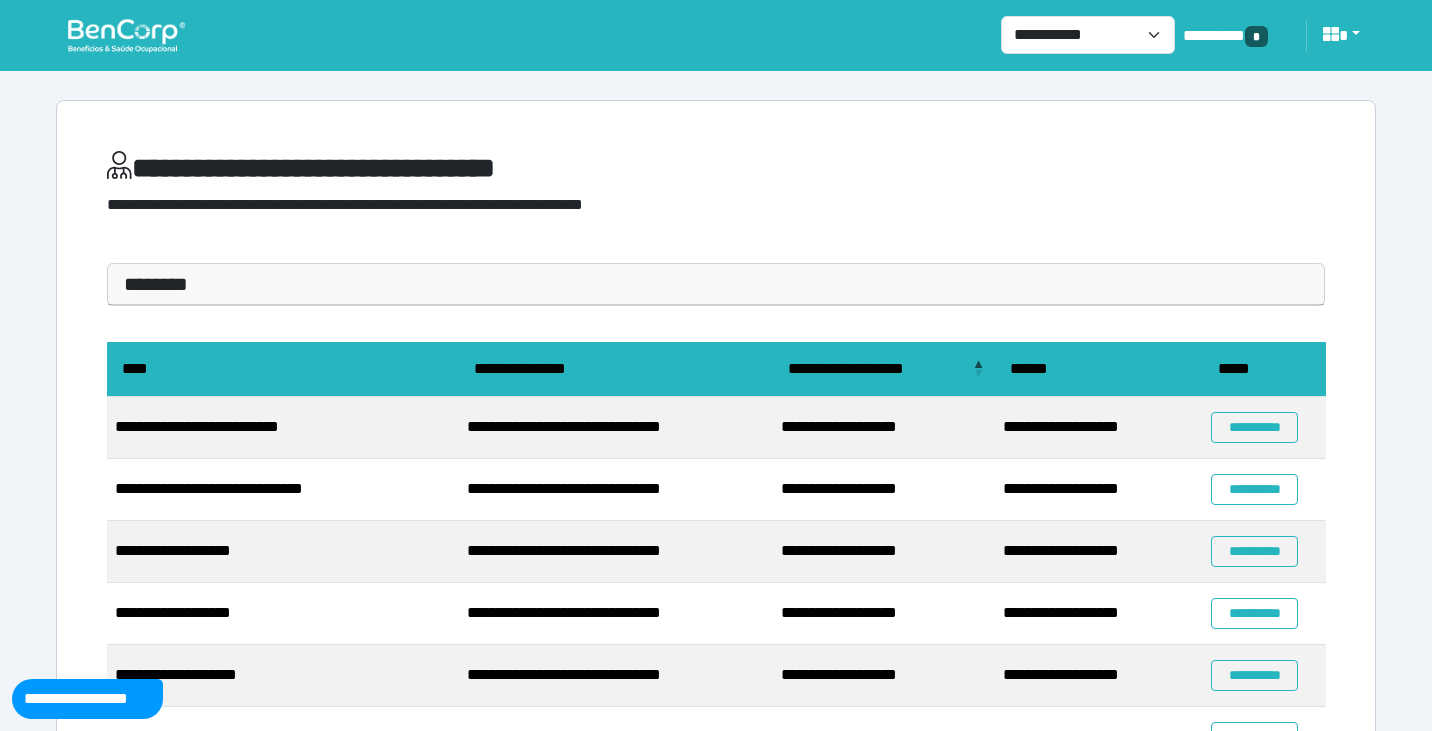 click on "**********" at bounding box center (716, 192) 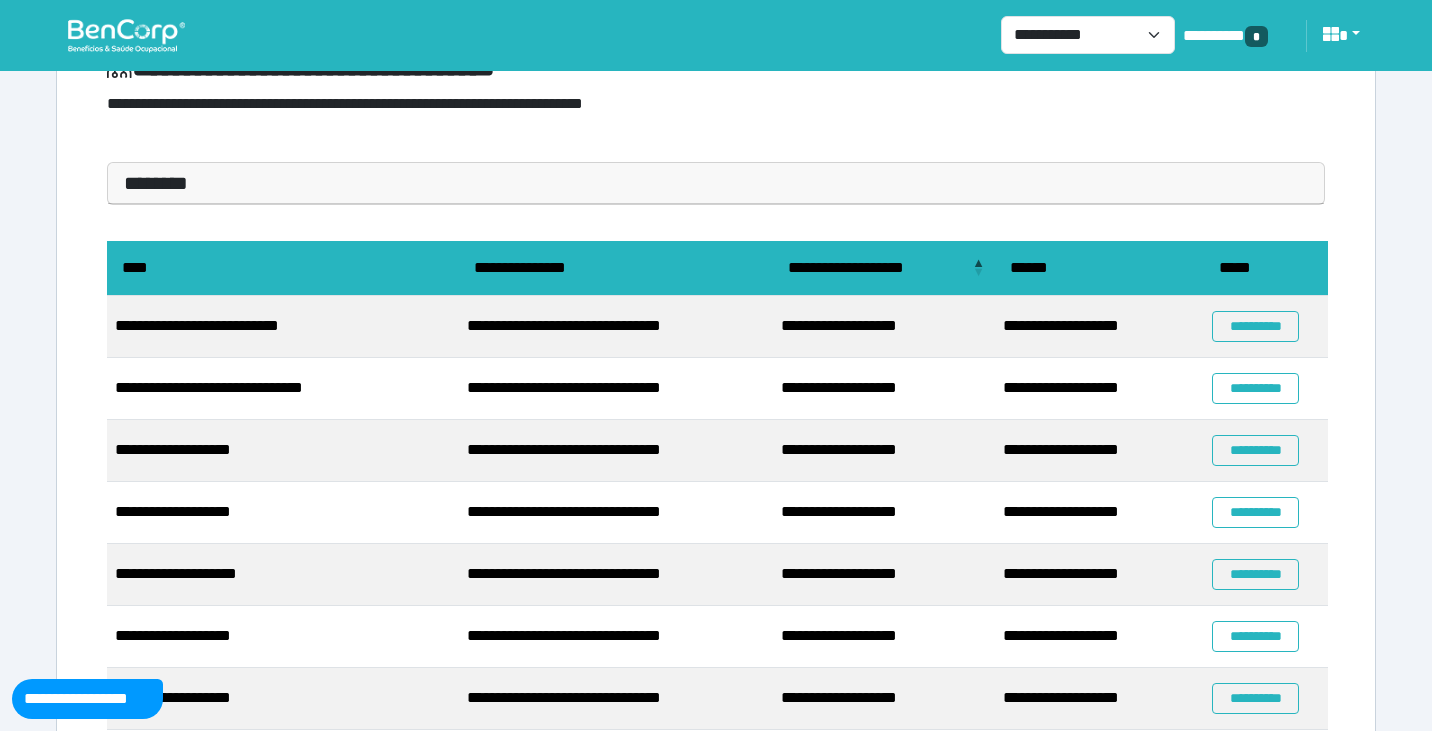scroll, scrollTop: 140, scrollLeft: 0, axis: vertical 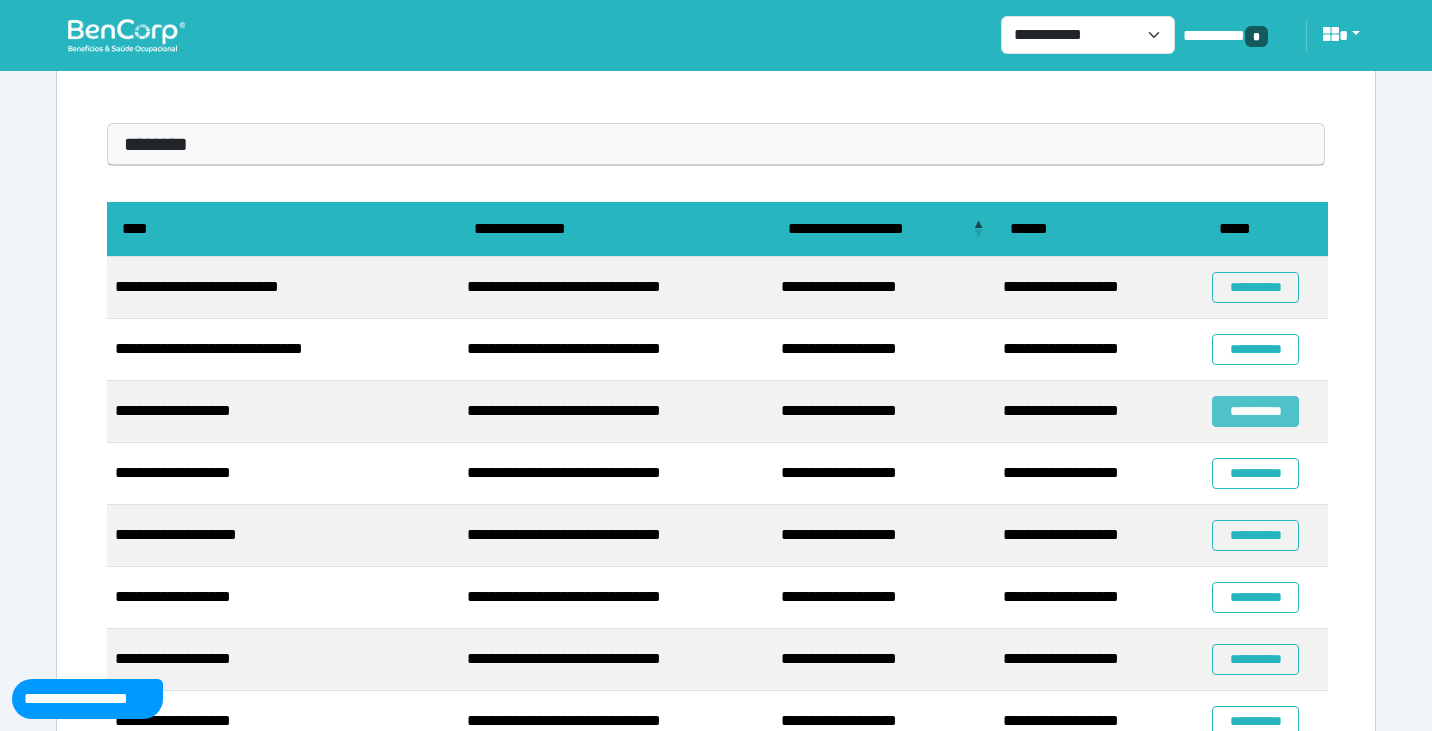 click on "**********" at bounding box center (1255, 411) 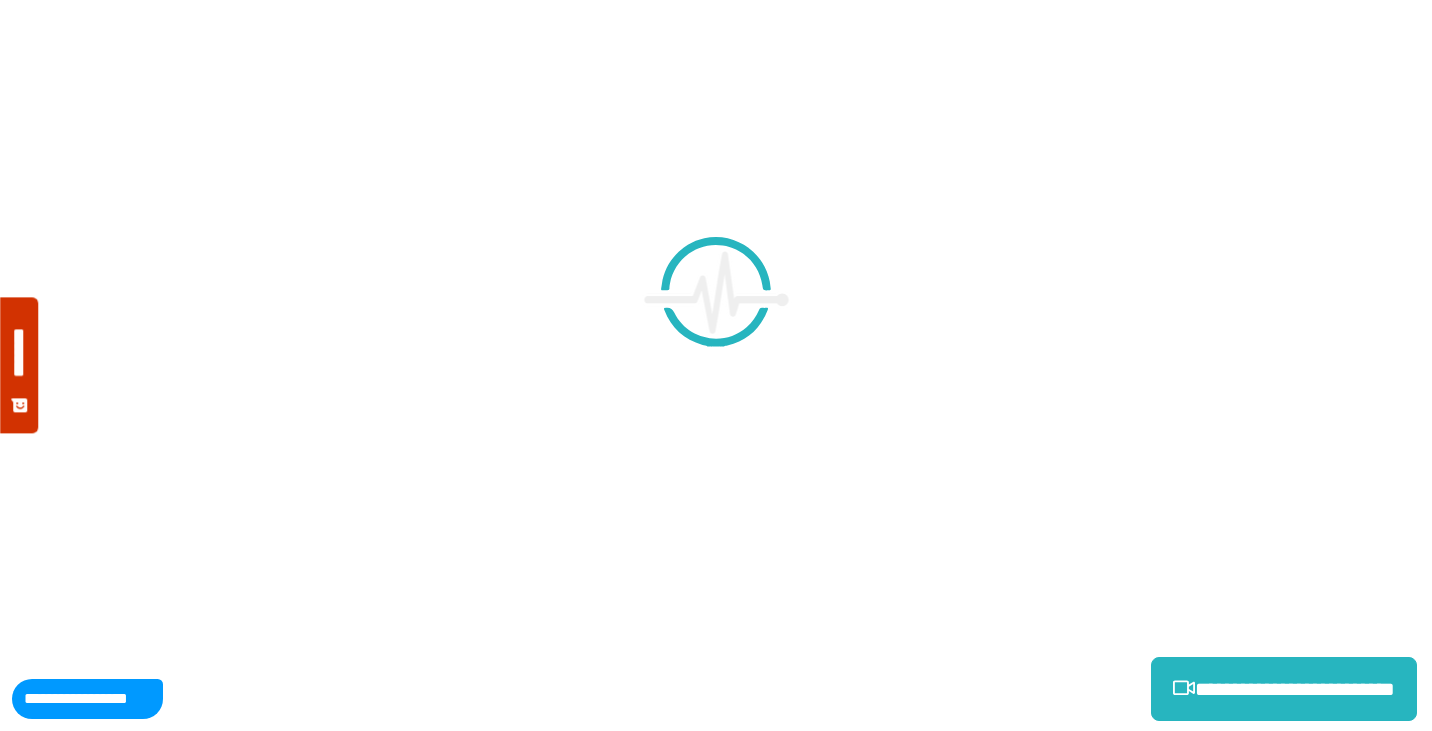 scroll, scrollTop: 0, scrollLeft: 0, axis: both 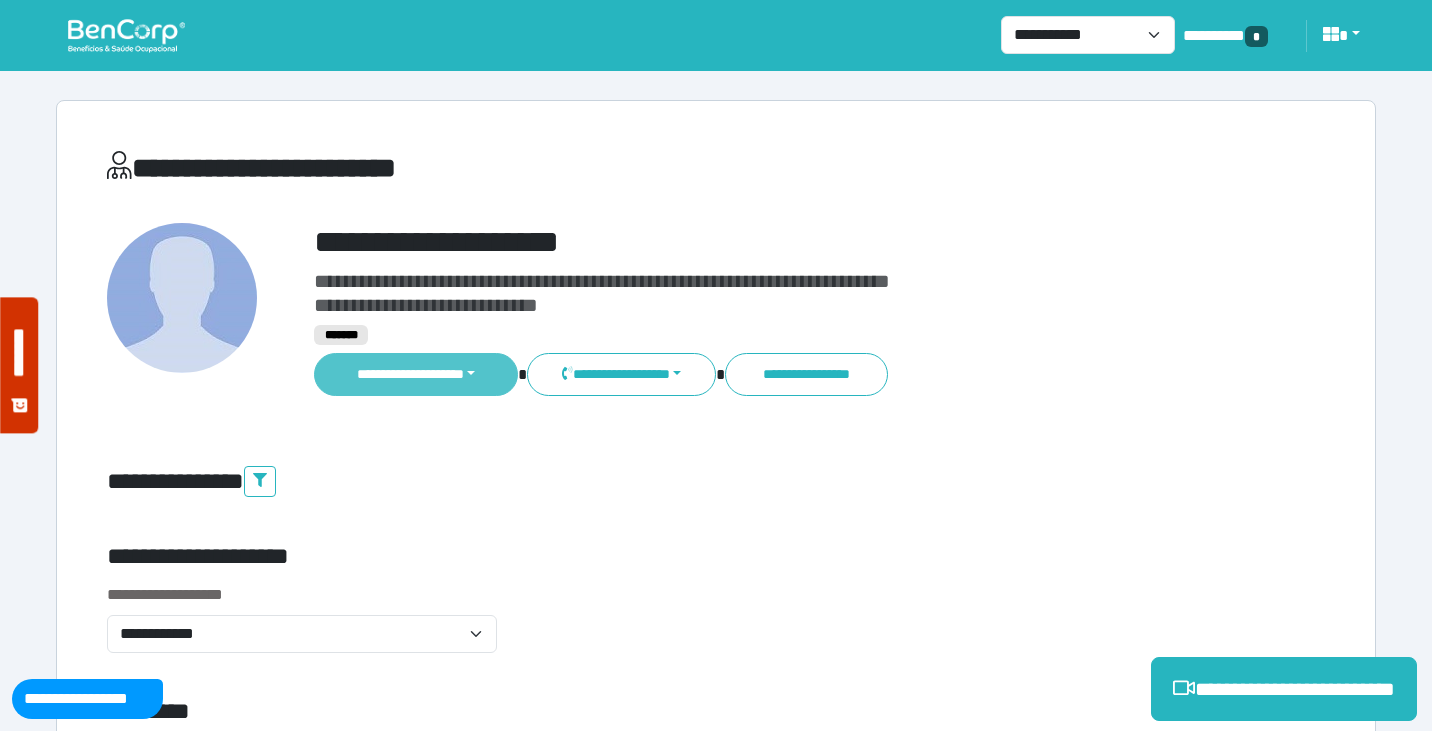 click on "**********" at bounding box center [416, 374] 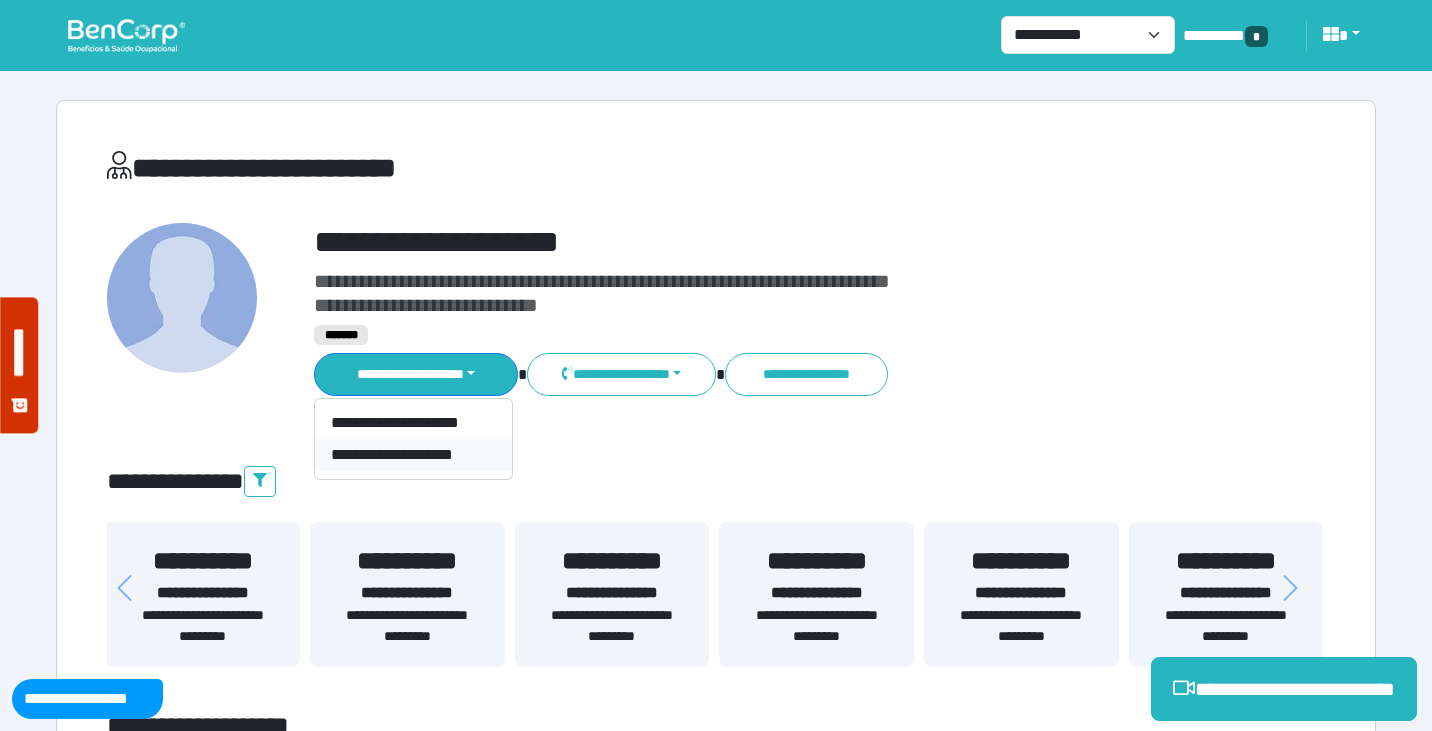 click on "**********" at bounding box center (413, 455) 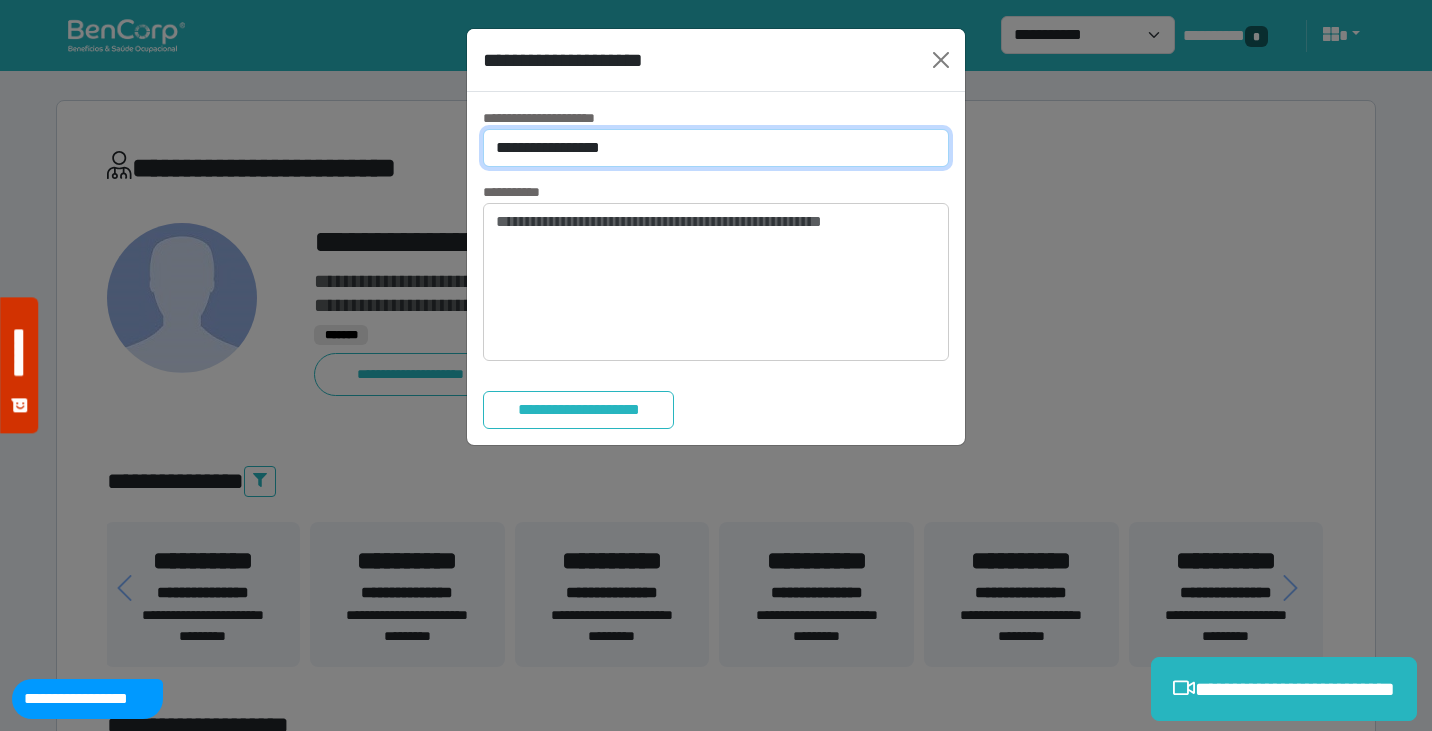 click on "**********" at bounding box center (716, 148) 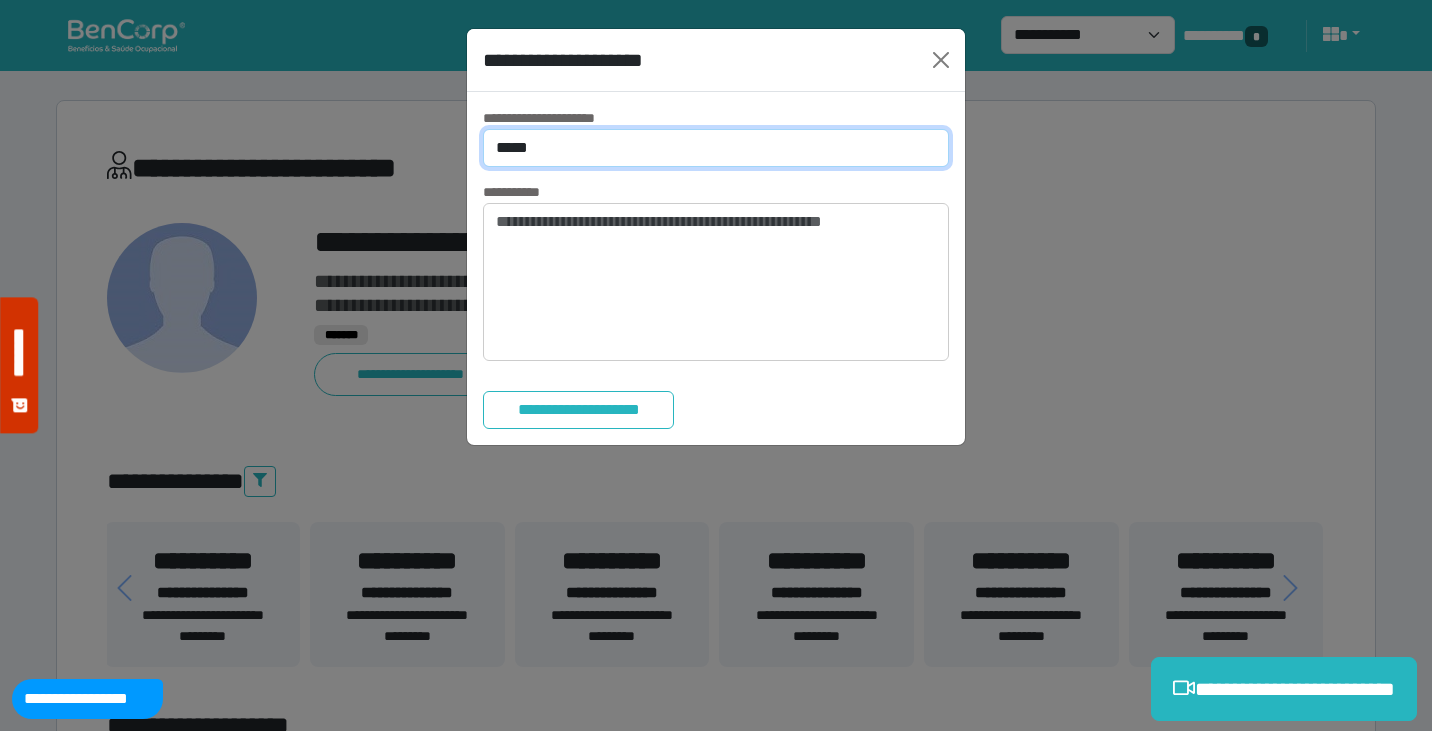 click on "**********" at bounding box center [716, 148] 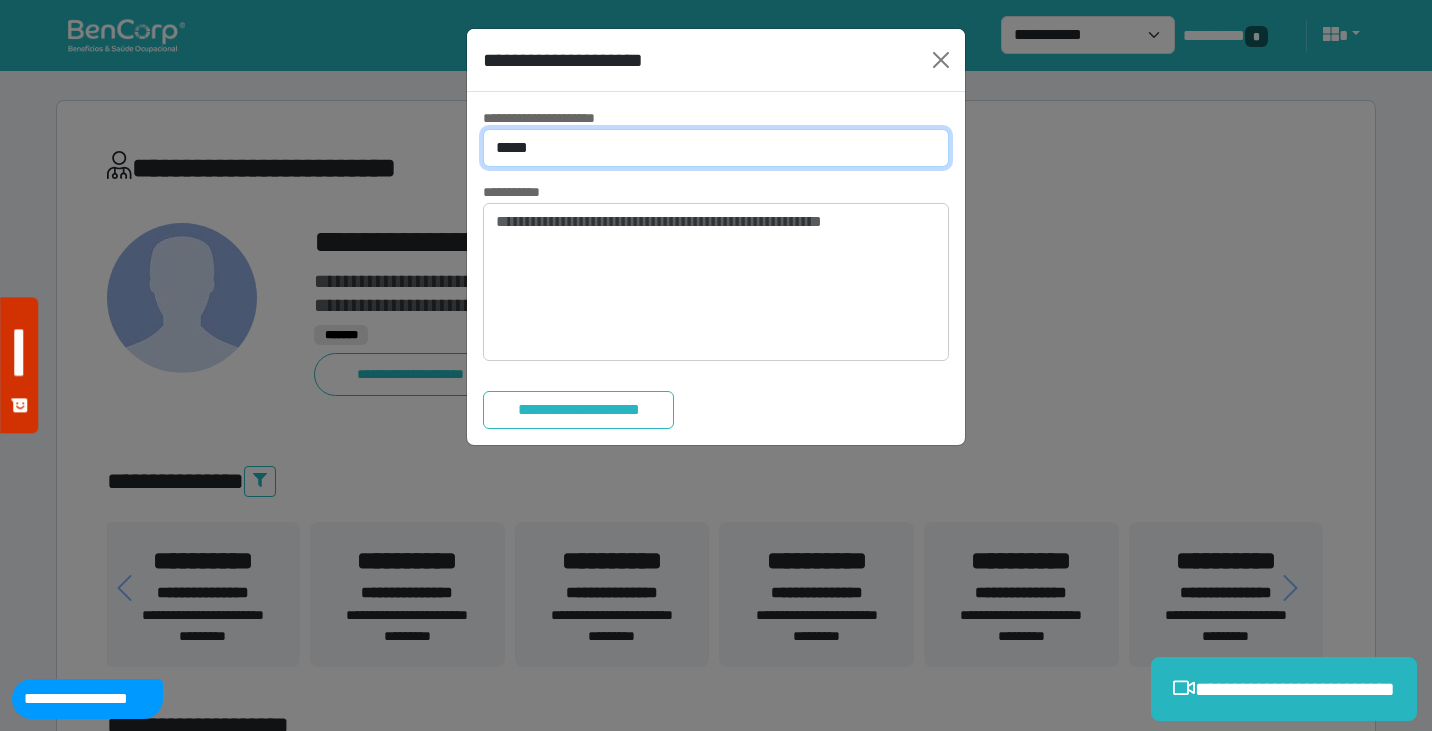 select on "*" 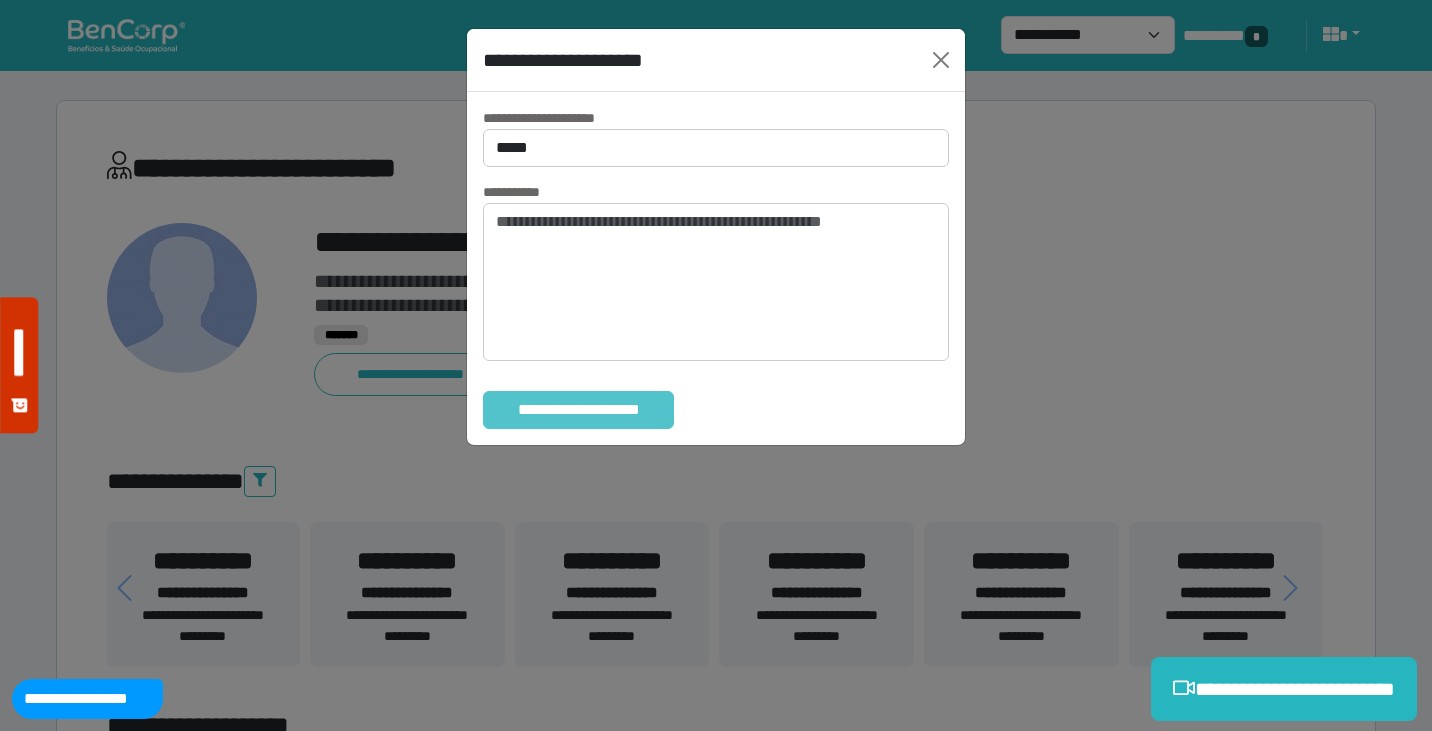 click on "**********" at bounding box center [578, 410] 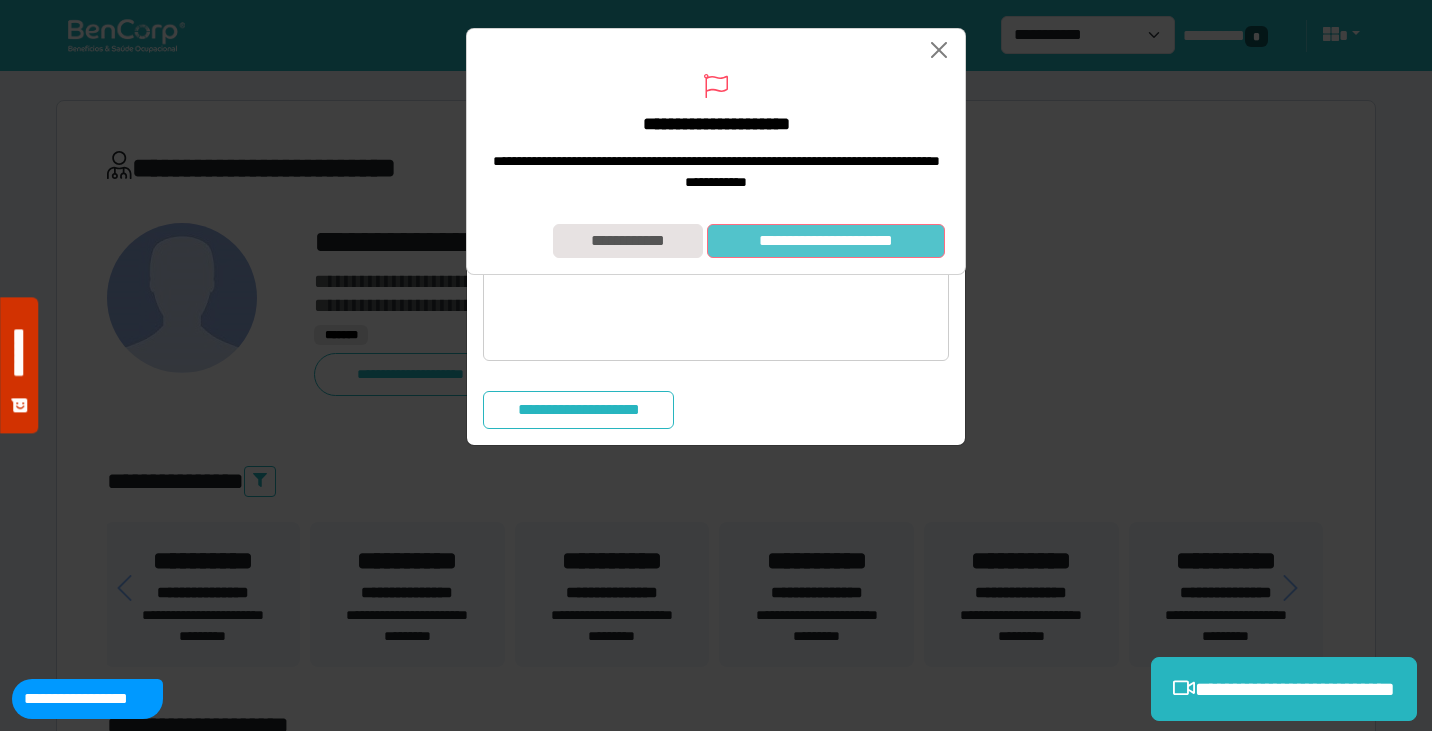 click on "**********" at bounding box center (716, 241) 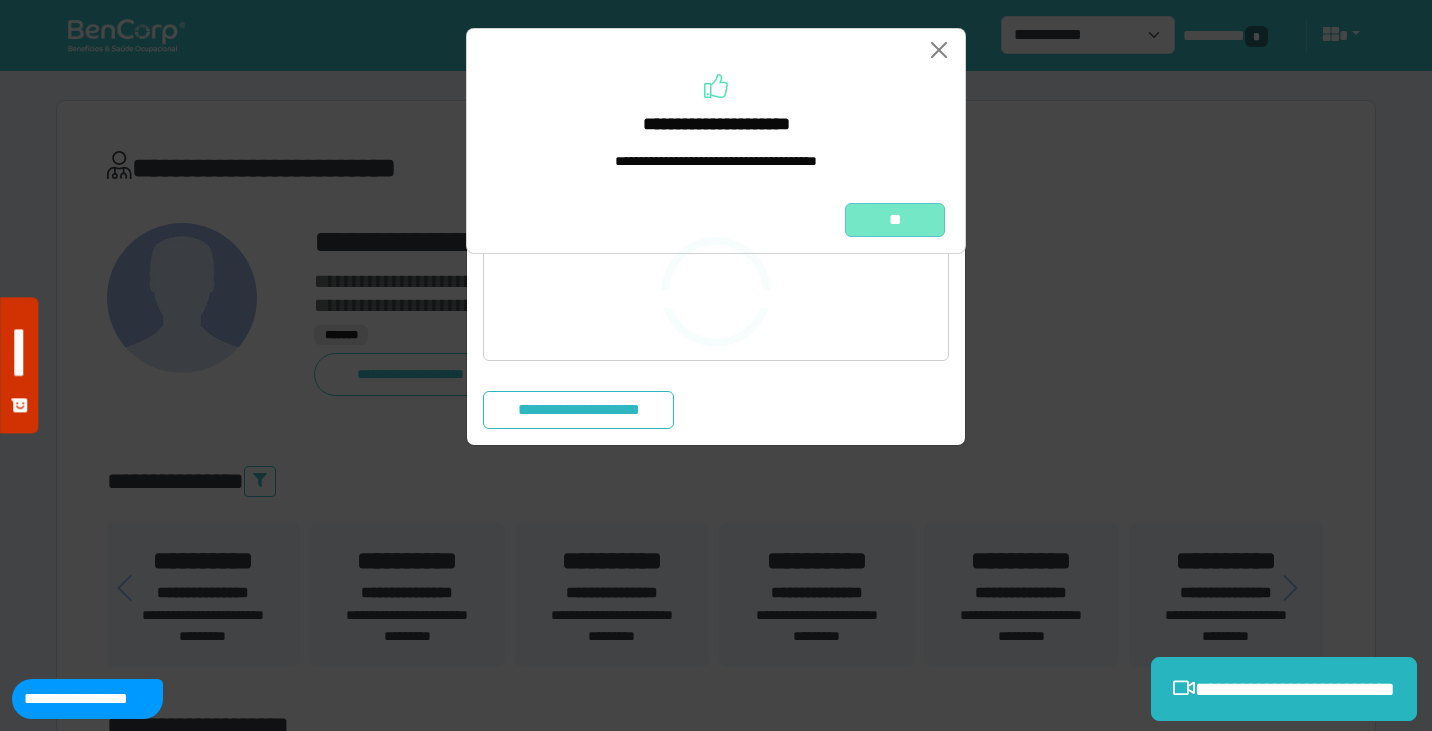 click on "**" at bounding box center (895, 220) 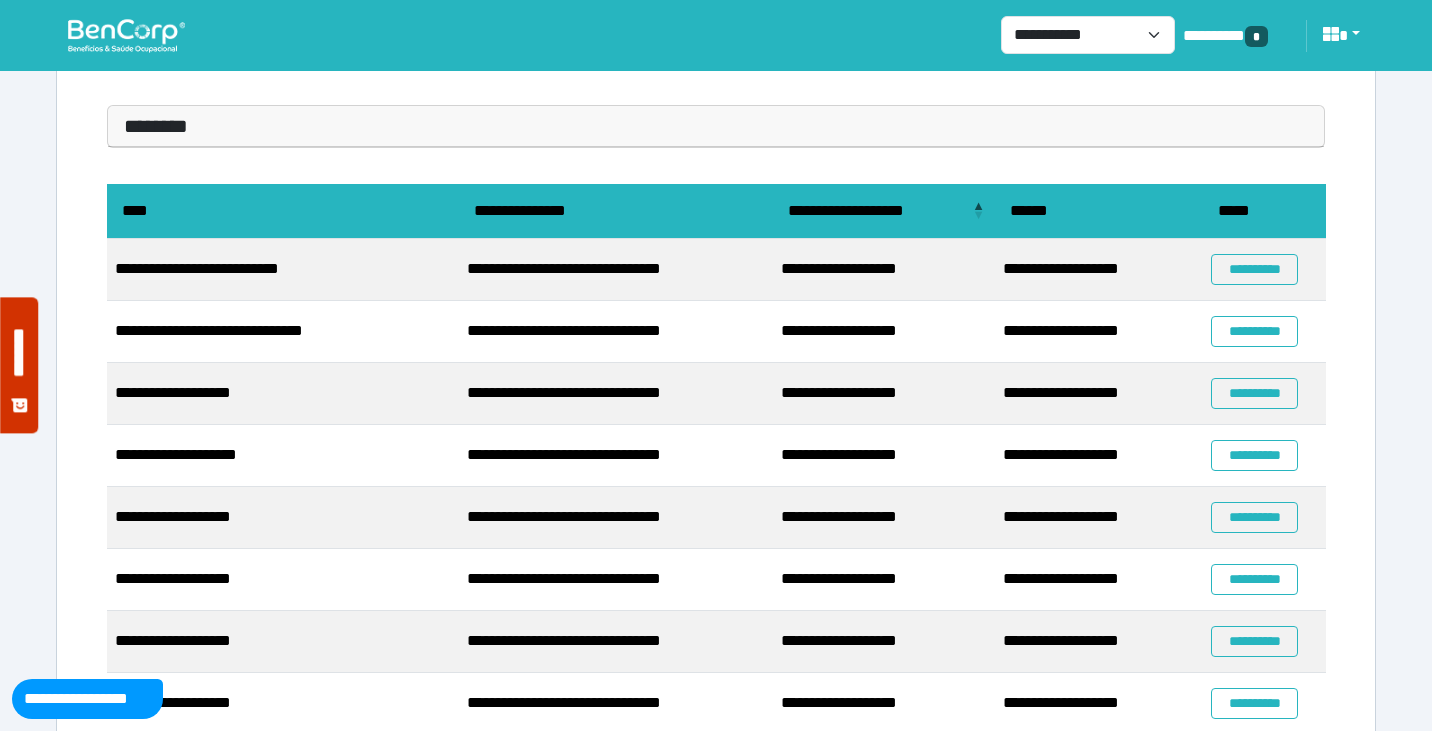 scroll, scrollTop: 160, scrollLeft: 0, axis: vertical 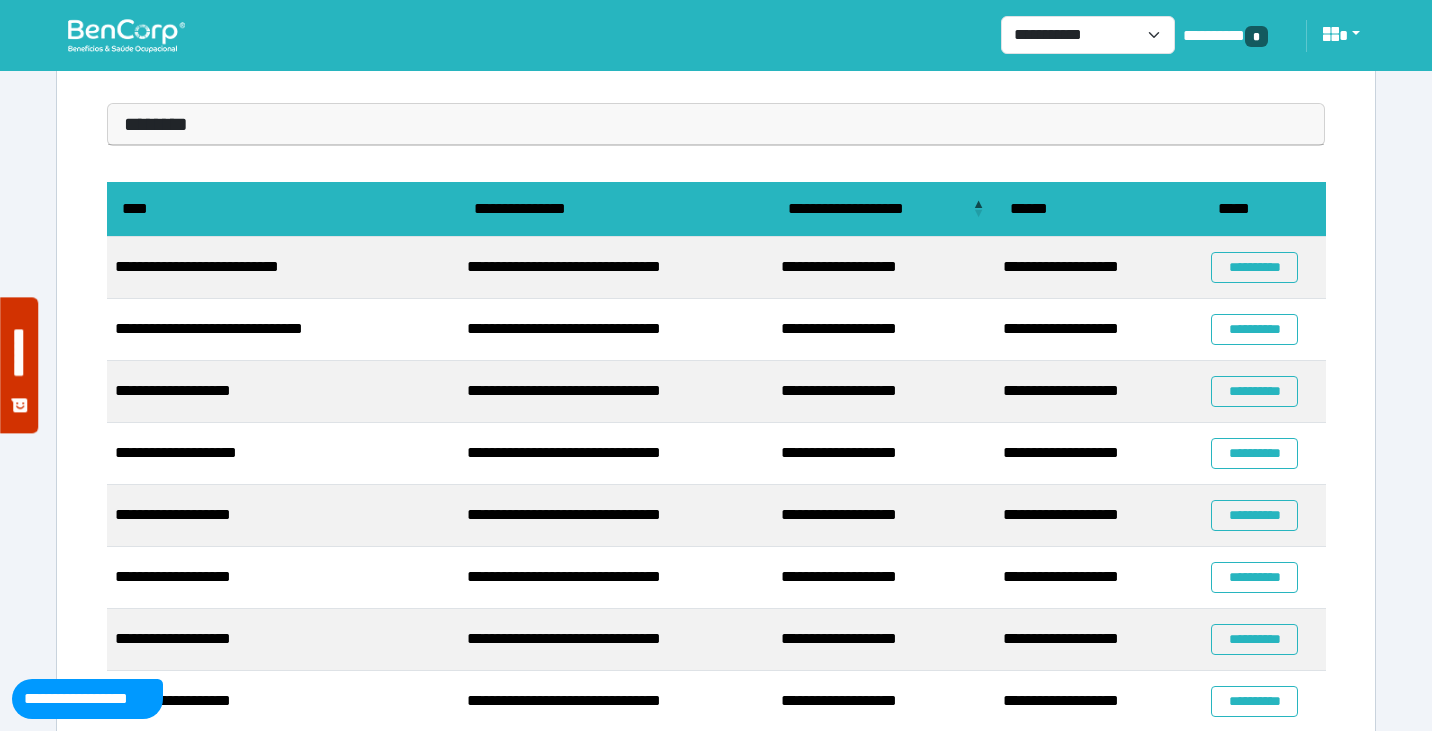 click at bounding box center [126, 35] 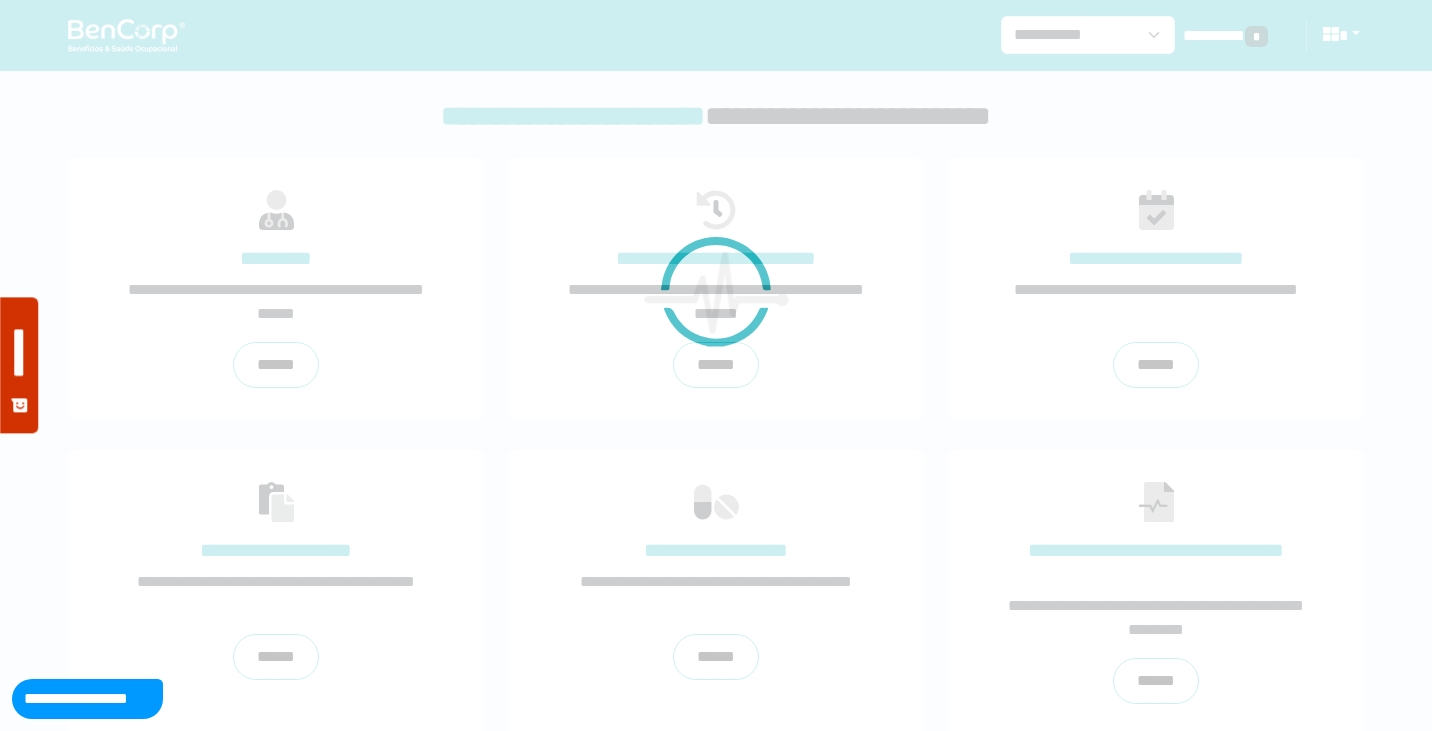 scroll, scrollTop: 0, scrollLeft: 0, axis: both 